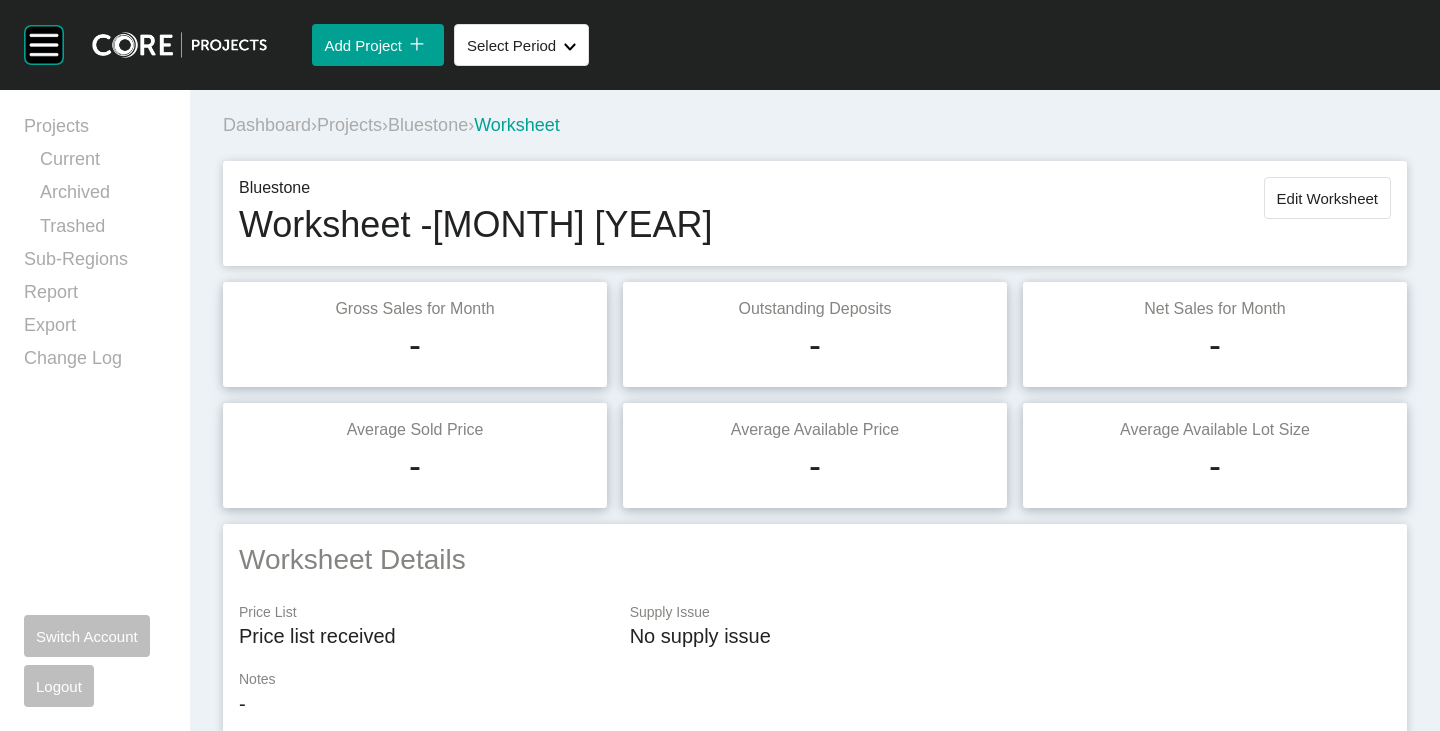 scroll, scrollTop: 0, scrollLeft: 0, axis: both 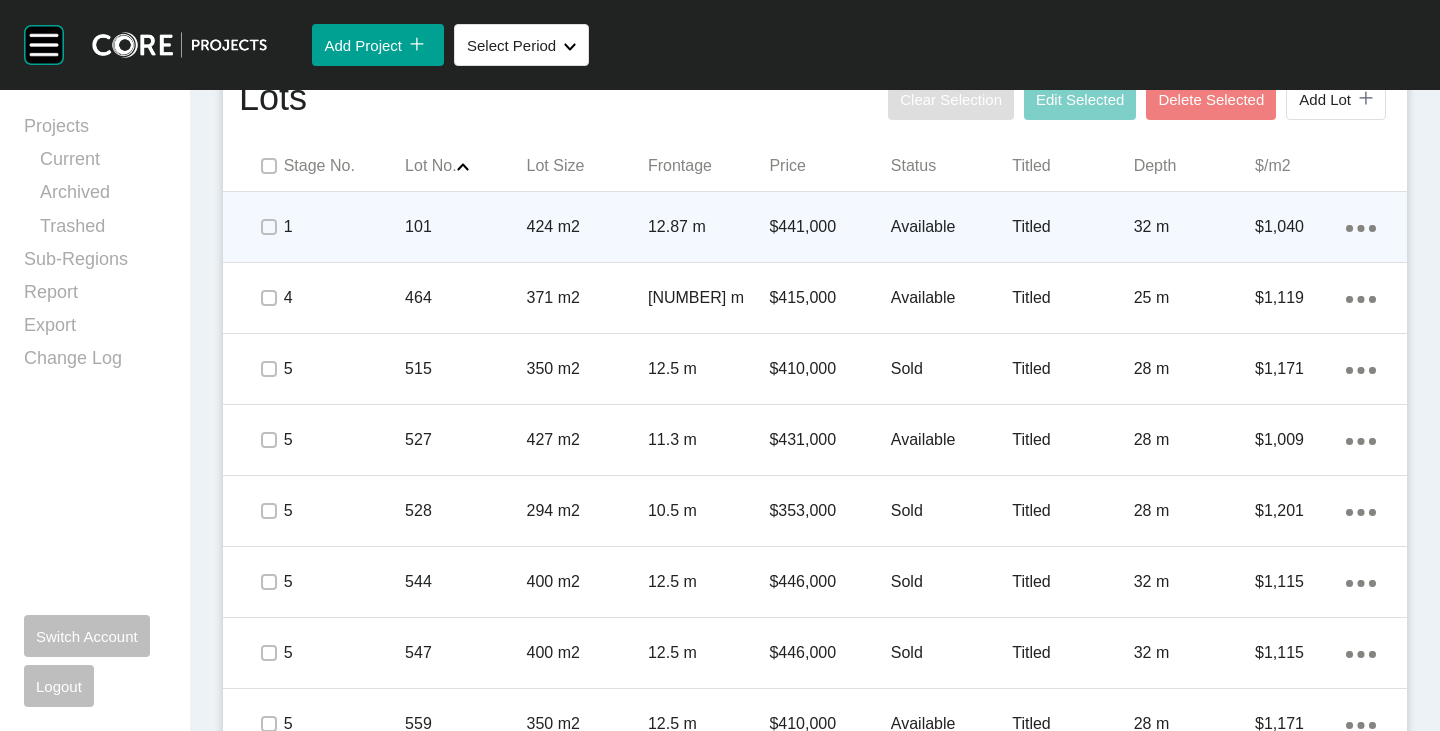 click on "Available" at bounding box center [951, 227] 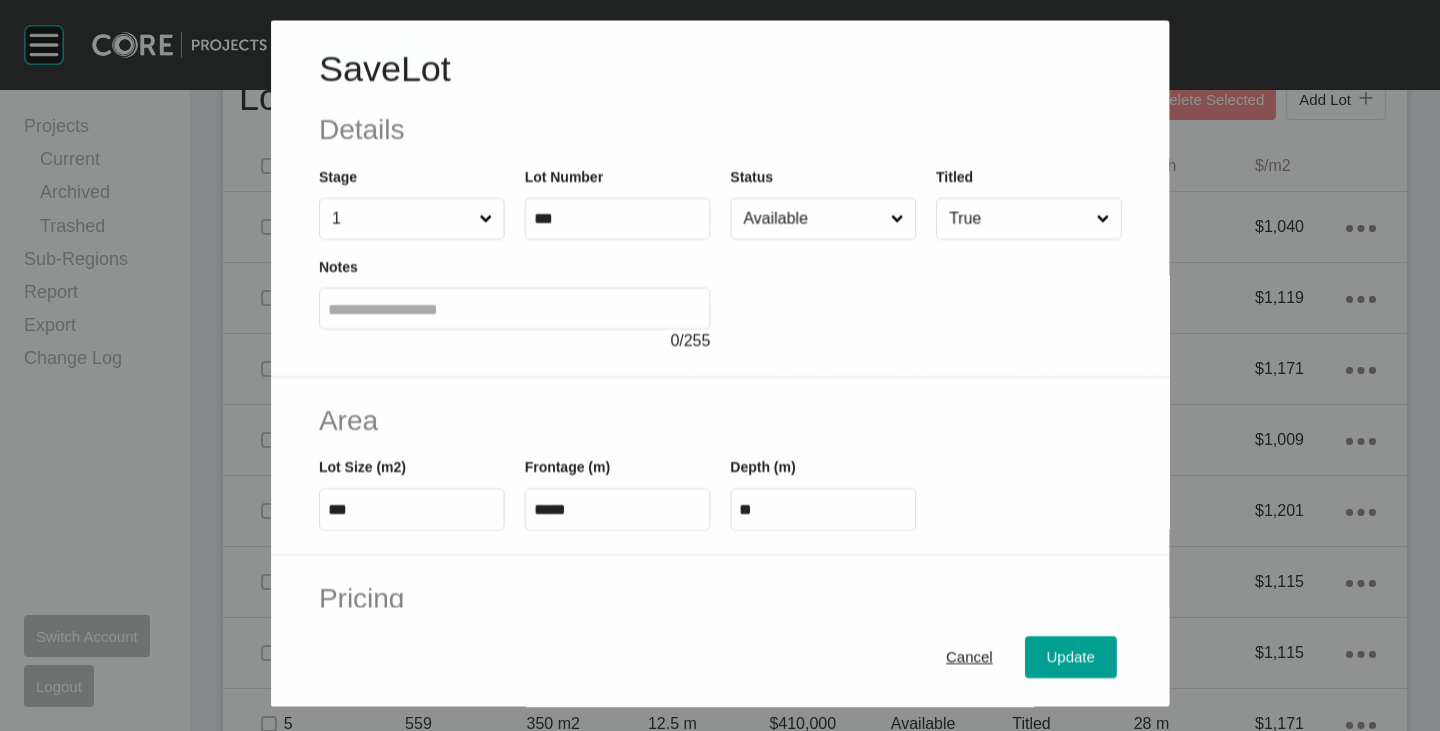 scroll, scrollTop: 100, scrollLeft: 0, axis: vertical 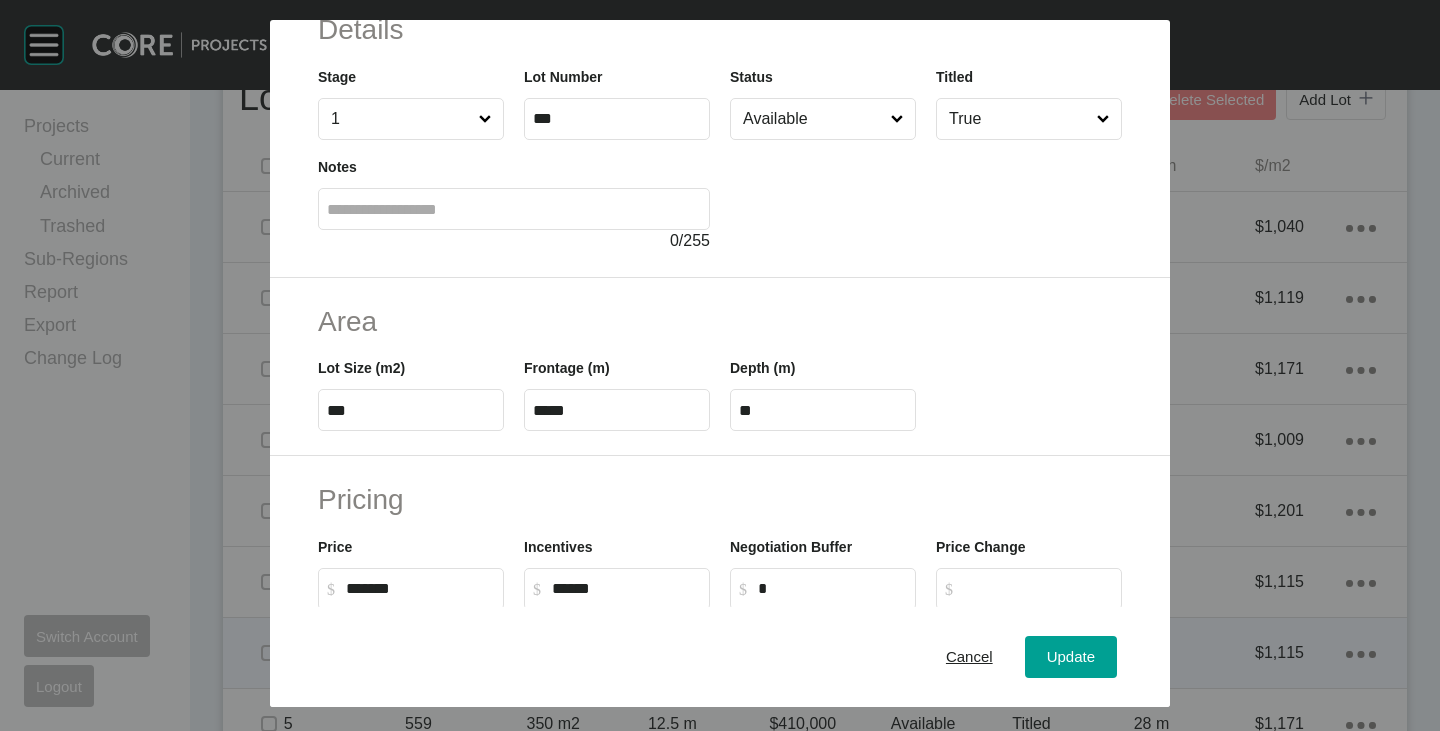 click on "Cancel" at bounding box center (969, 657) 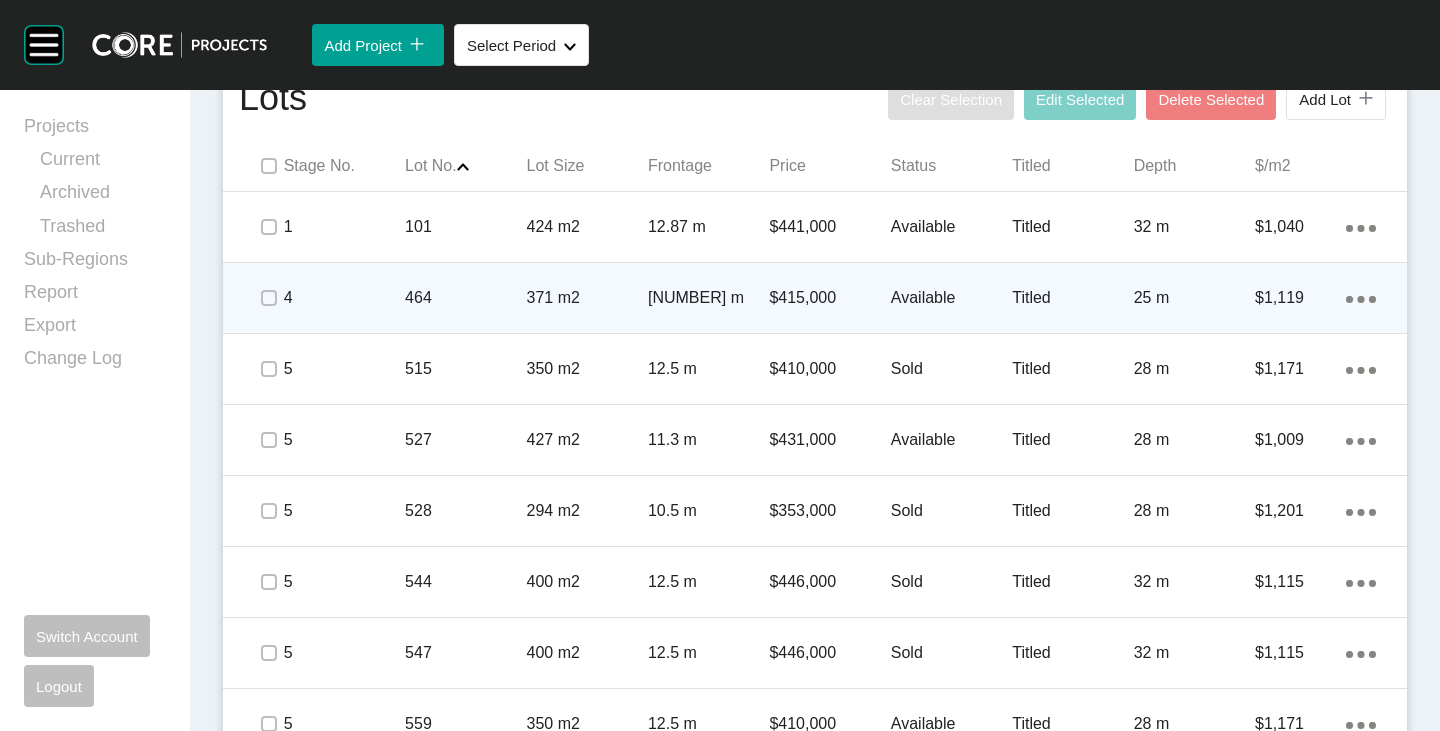click at bounding box center (268, 166) 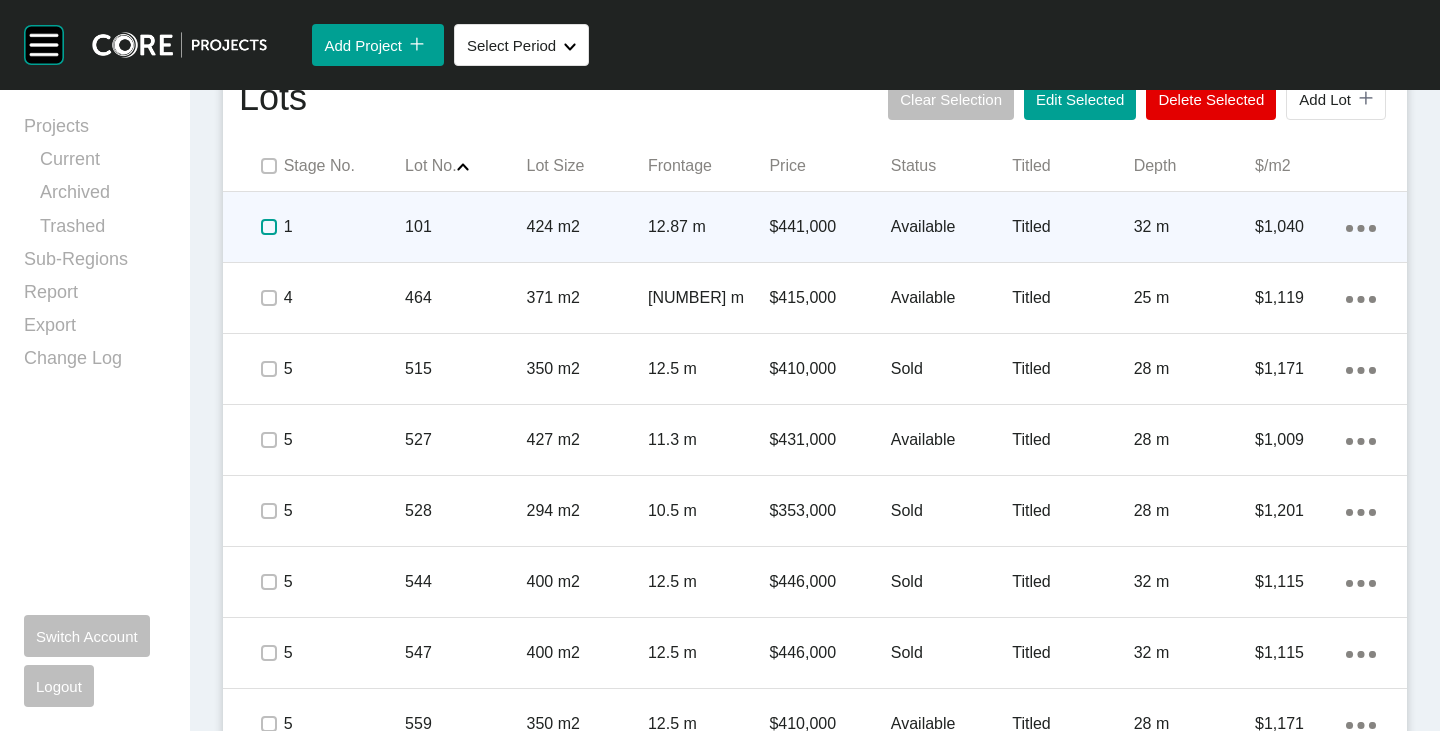 click at bounding box center [269, 227] 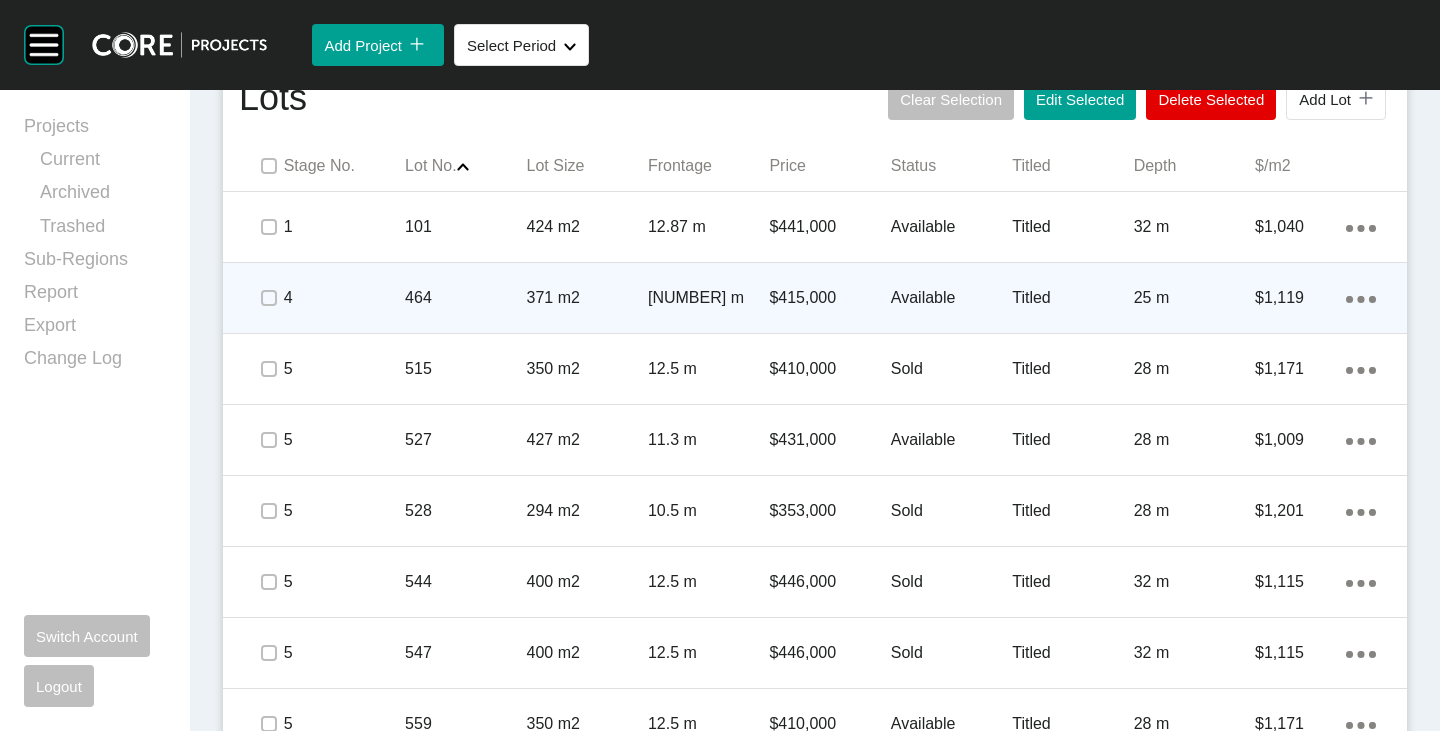 click on "Available" at bounding box center (951, 298) 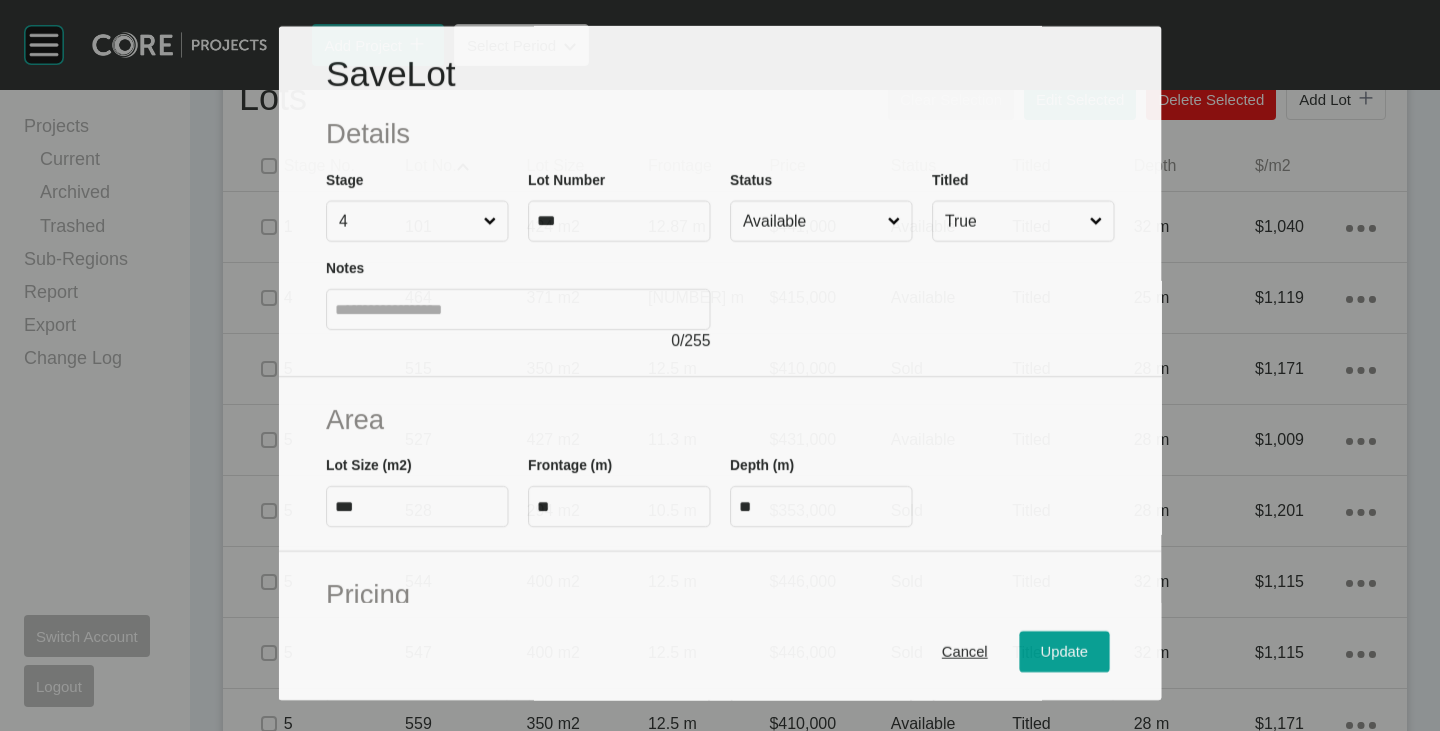 click on "Available" at bounding box center [811, 221] 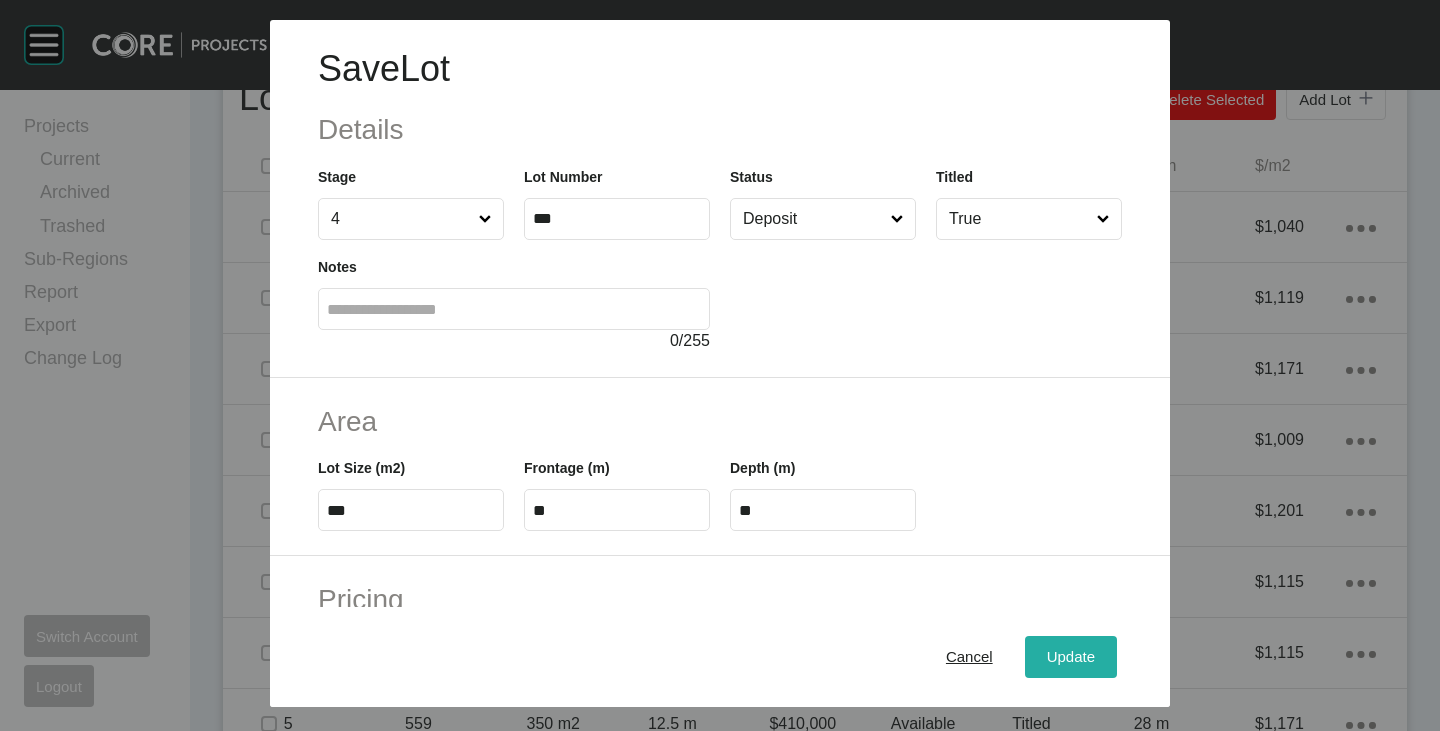 click on "Update" at bounding box center [1071, 657] 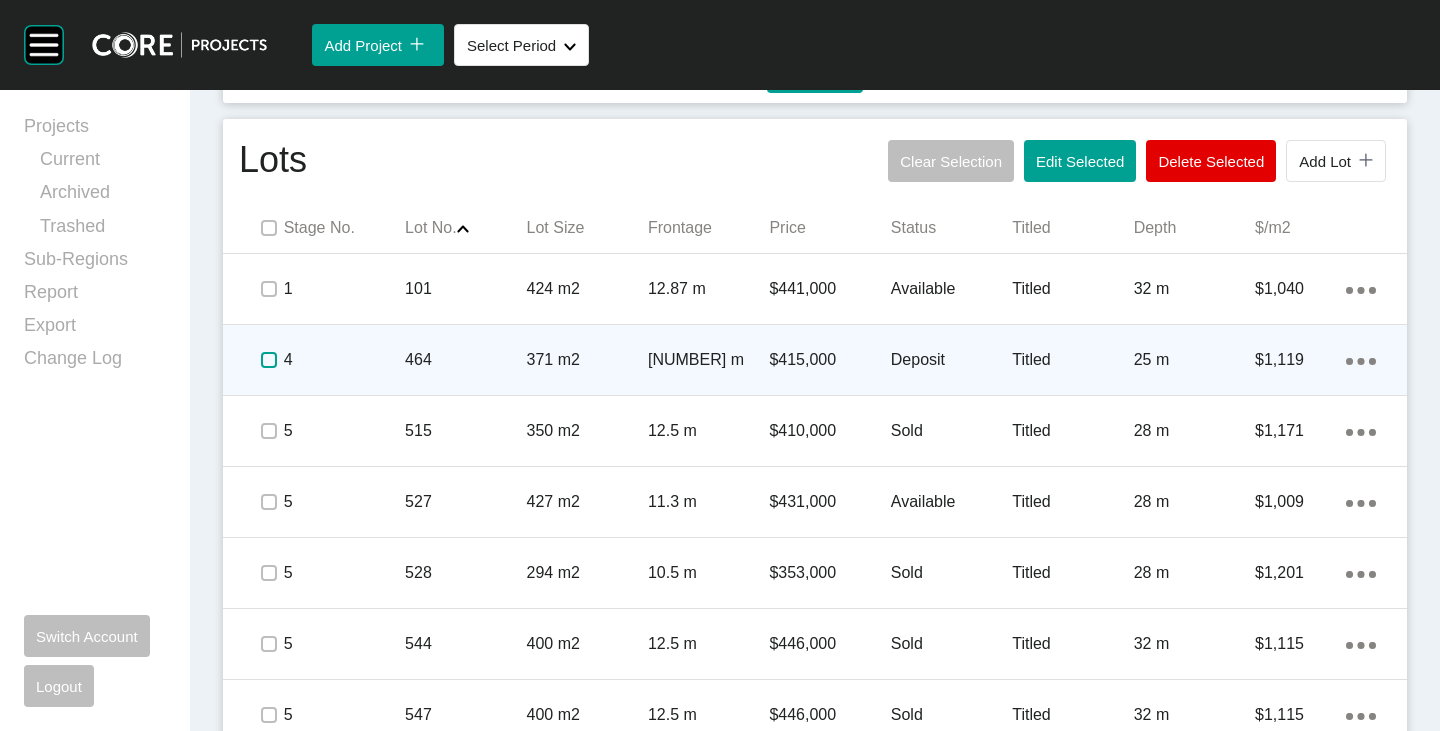 click at bounding box center (269, 360) 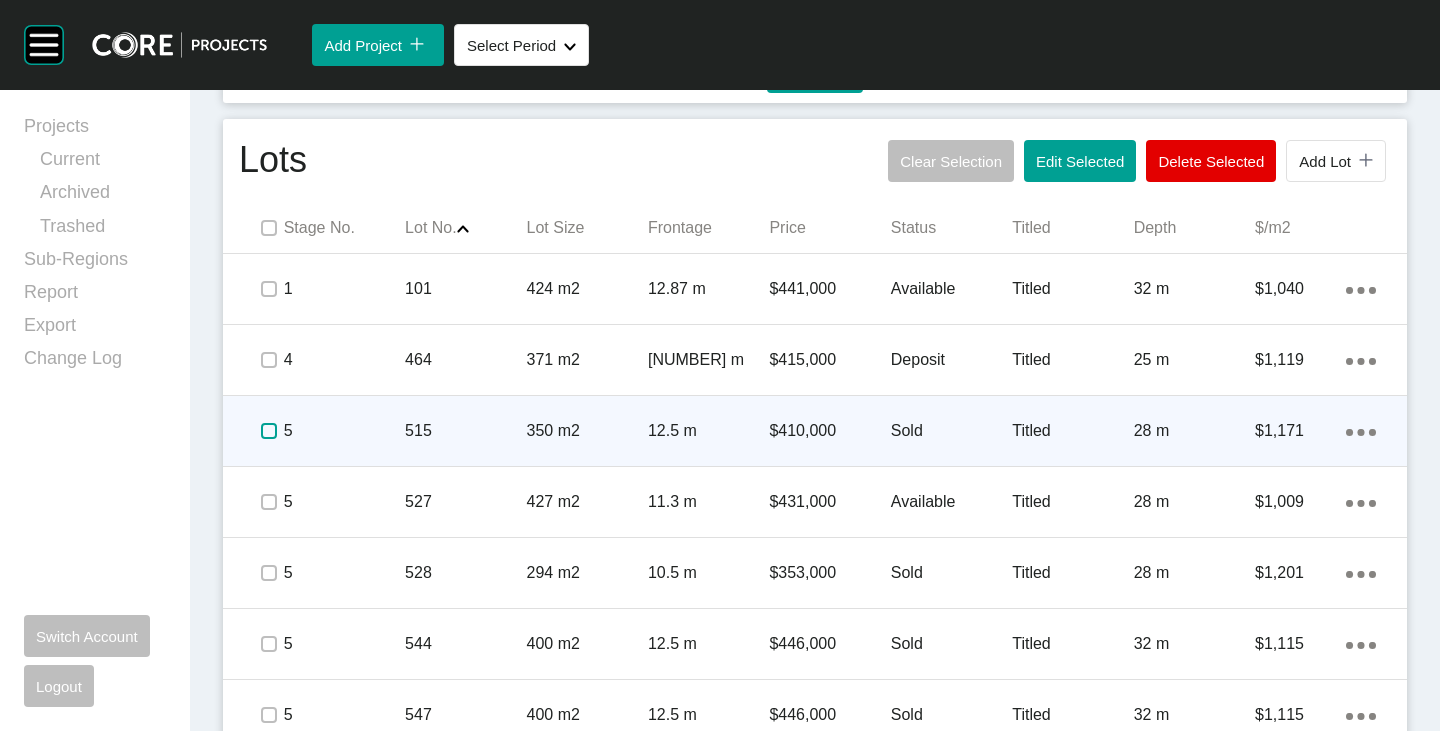click at bounding box center [269, 431] 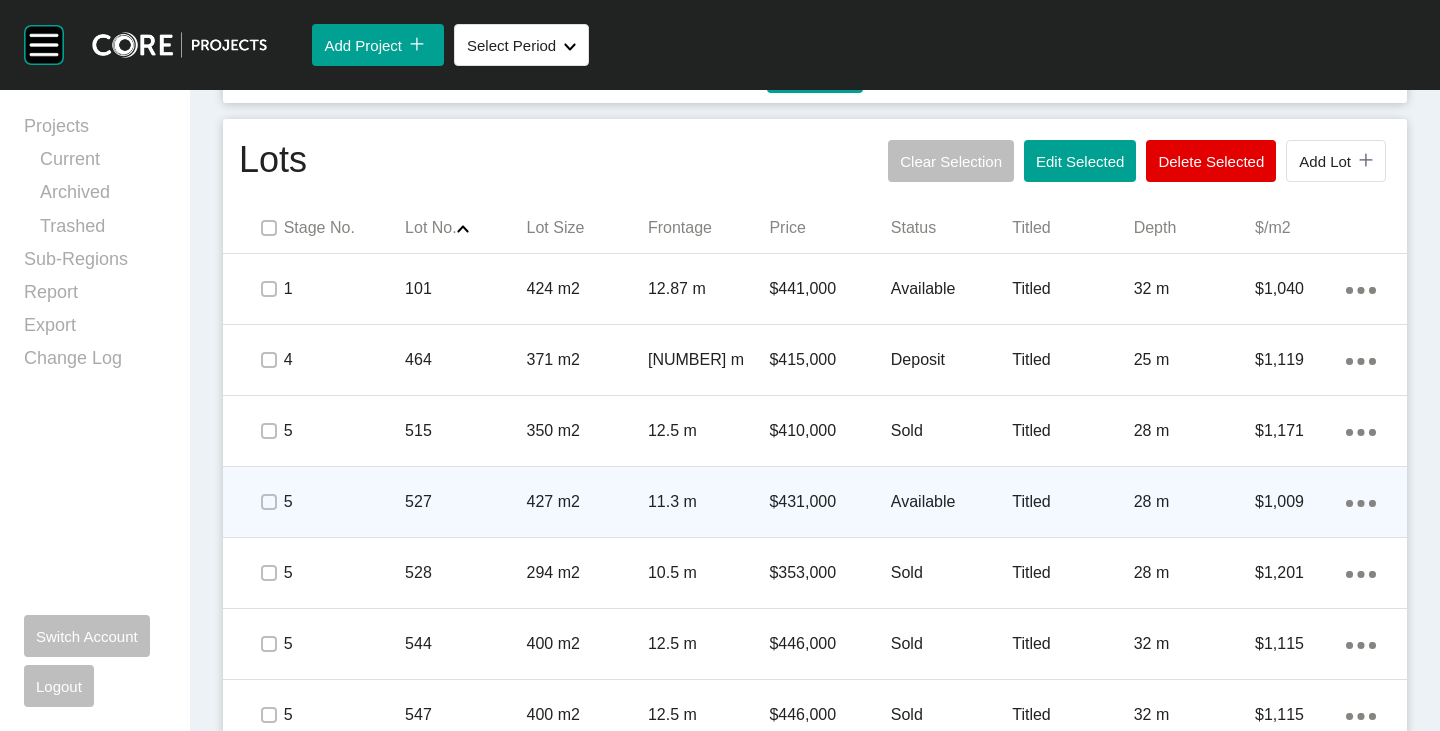 click on "Available" at bounding box center [951, 502] 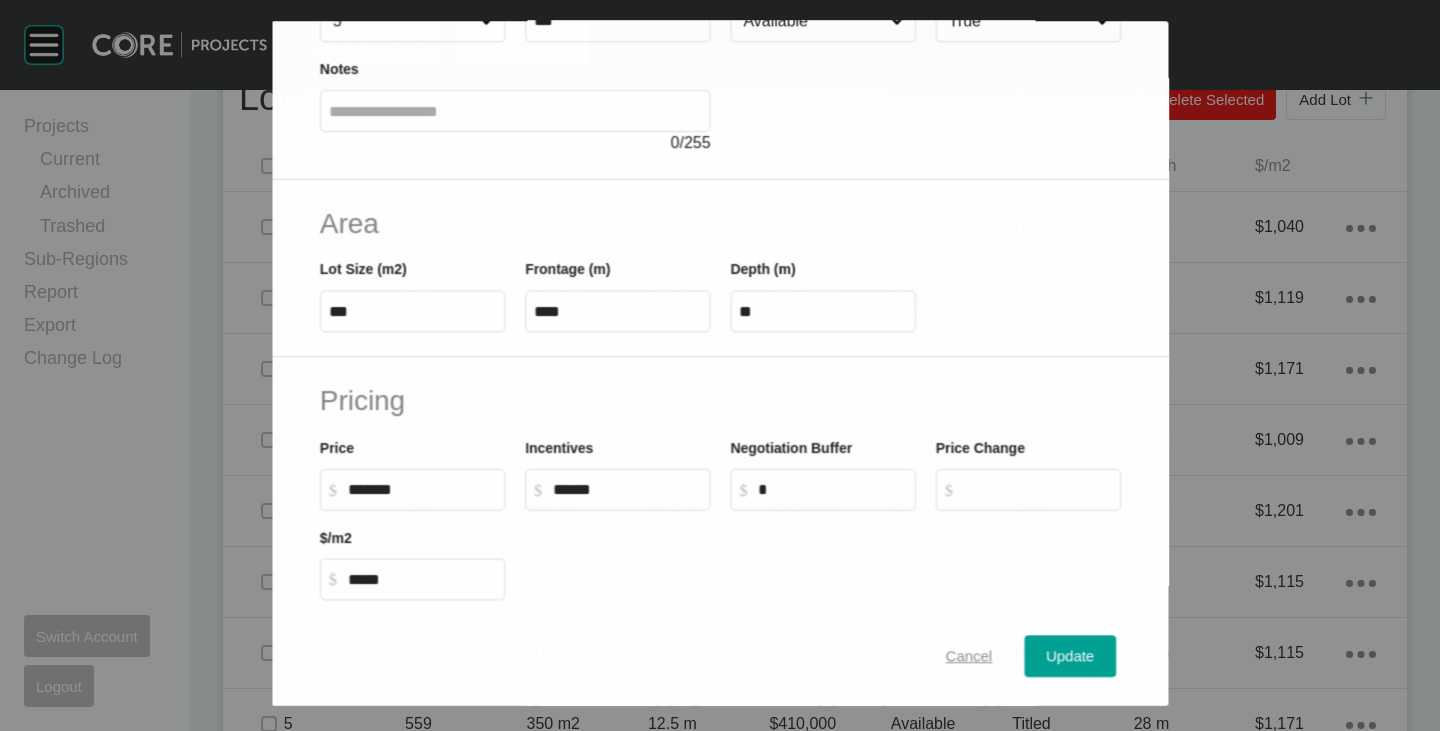 scroll, scrollTop: 200, scrollLeft: 0, axis: vertical 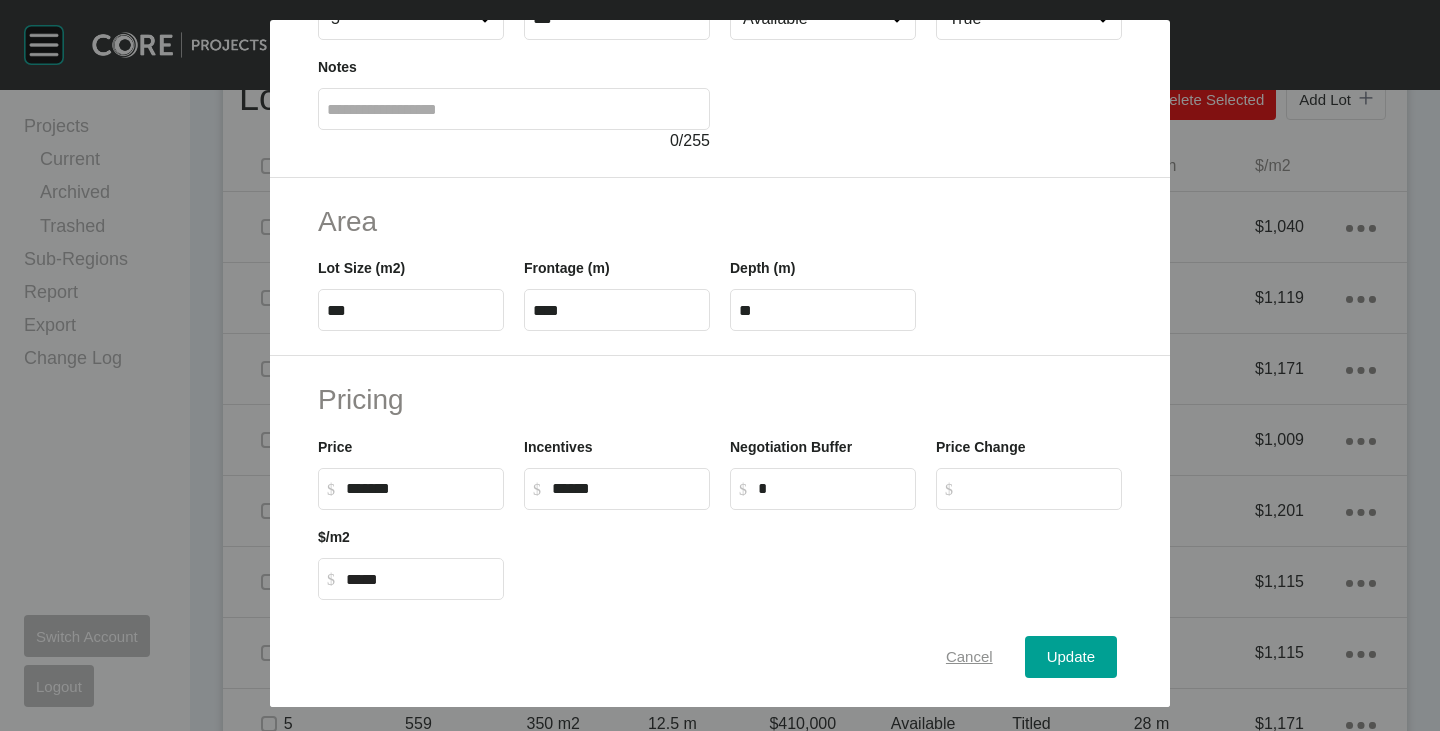 click on "Cancel" at bounding box center (969, 657) 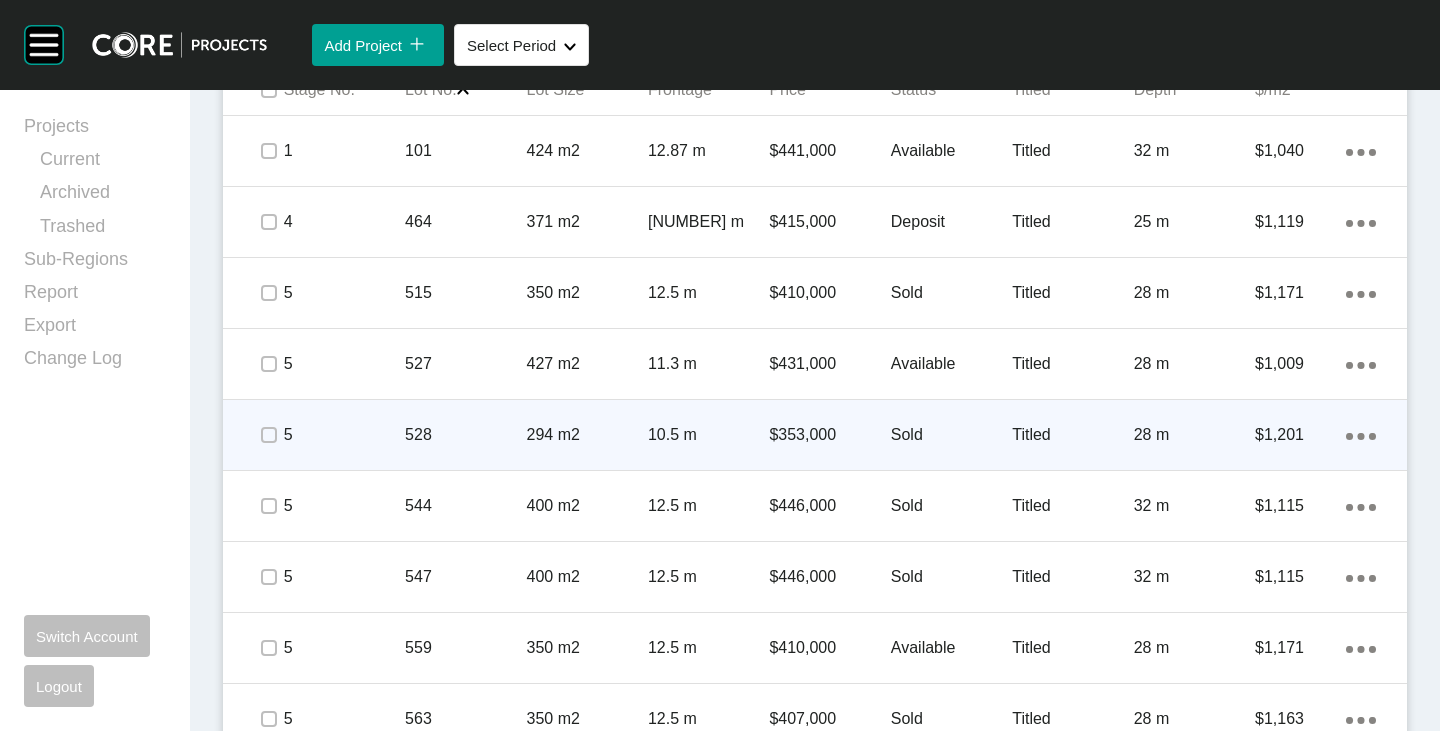 scroll, scrollTop: 1400, scrollLeft: 0, axis: vertical 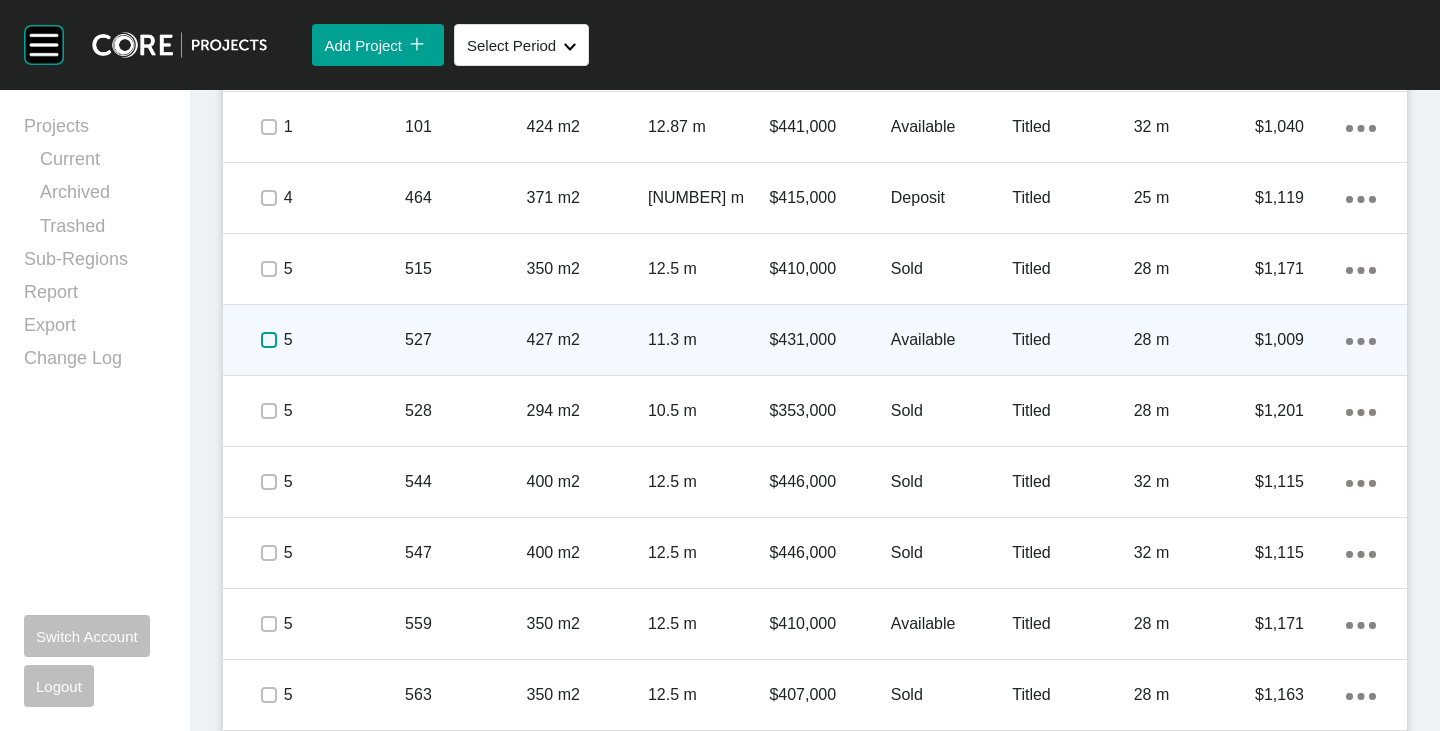 click at bounding box center [269, 340] 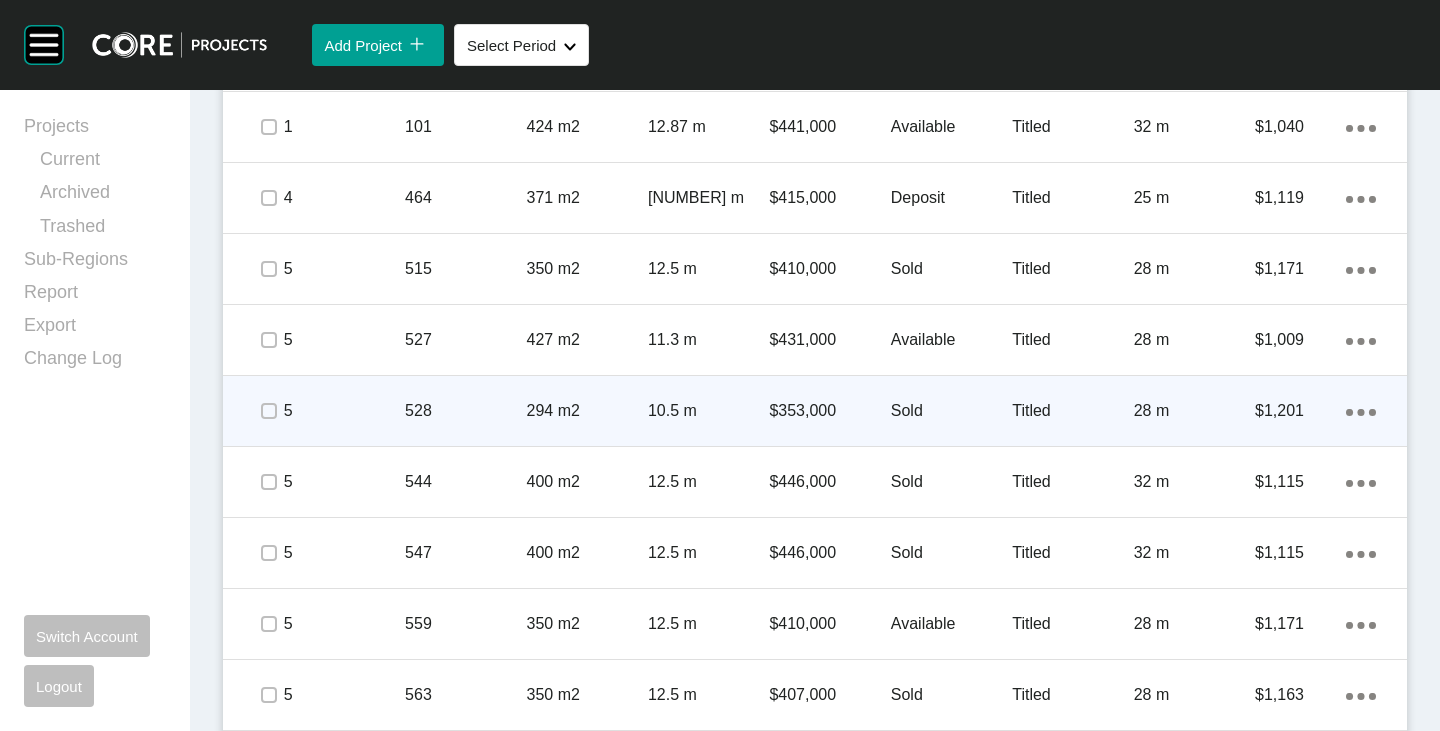 click at bounding box center (268, 411) 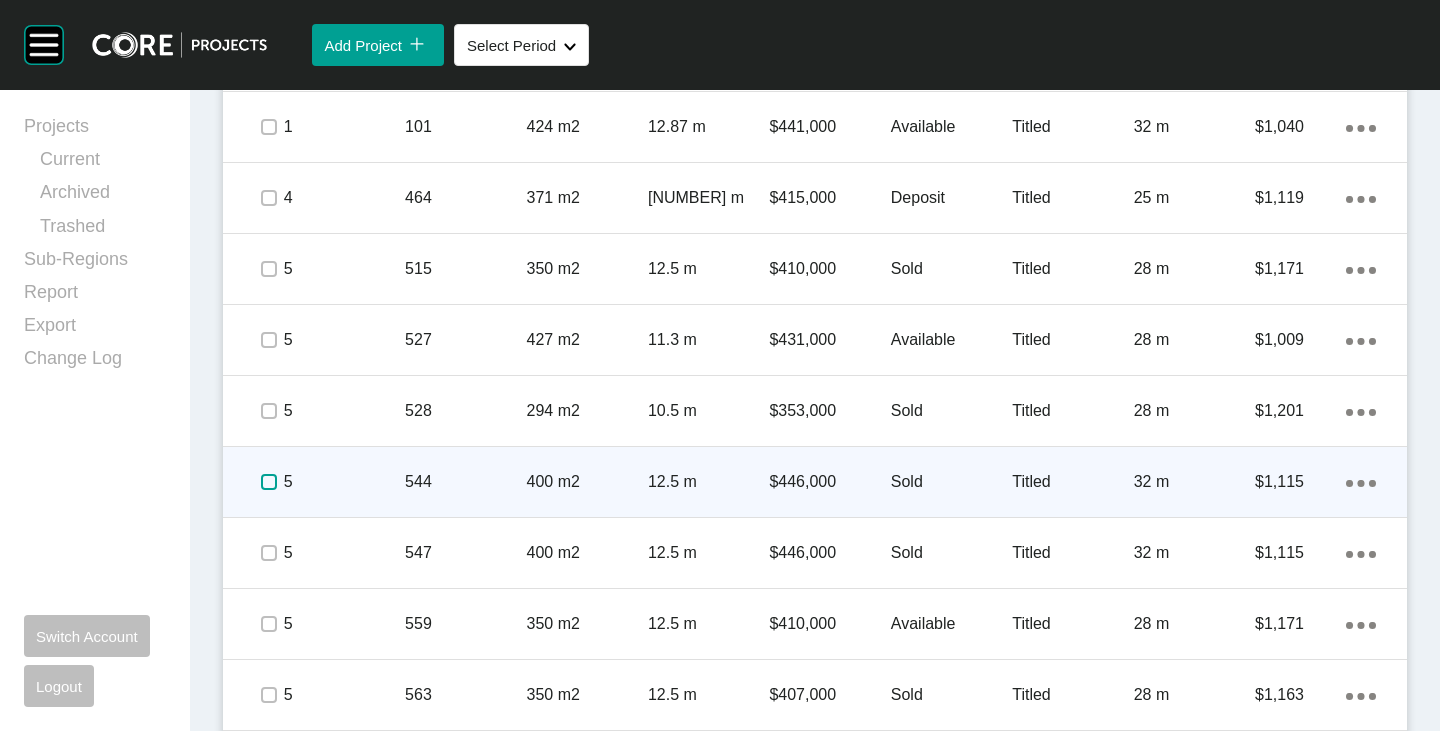 click at bounding box center (269, 482) 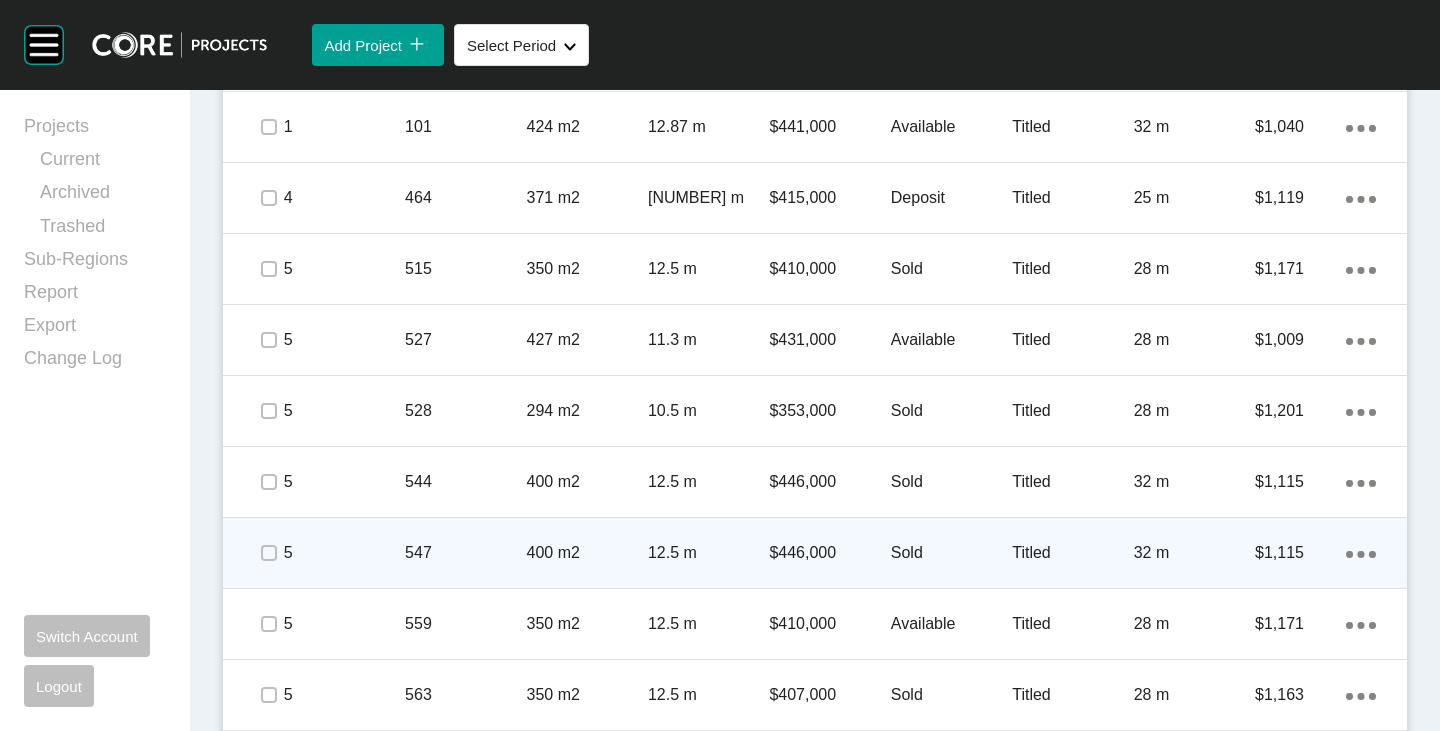 click at bounding box center (268, 553) 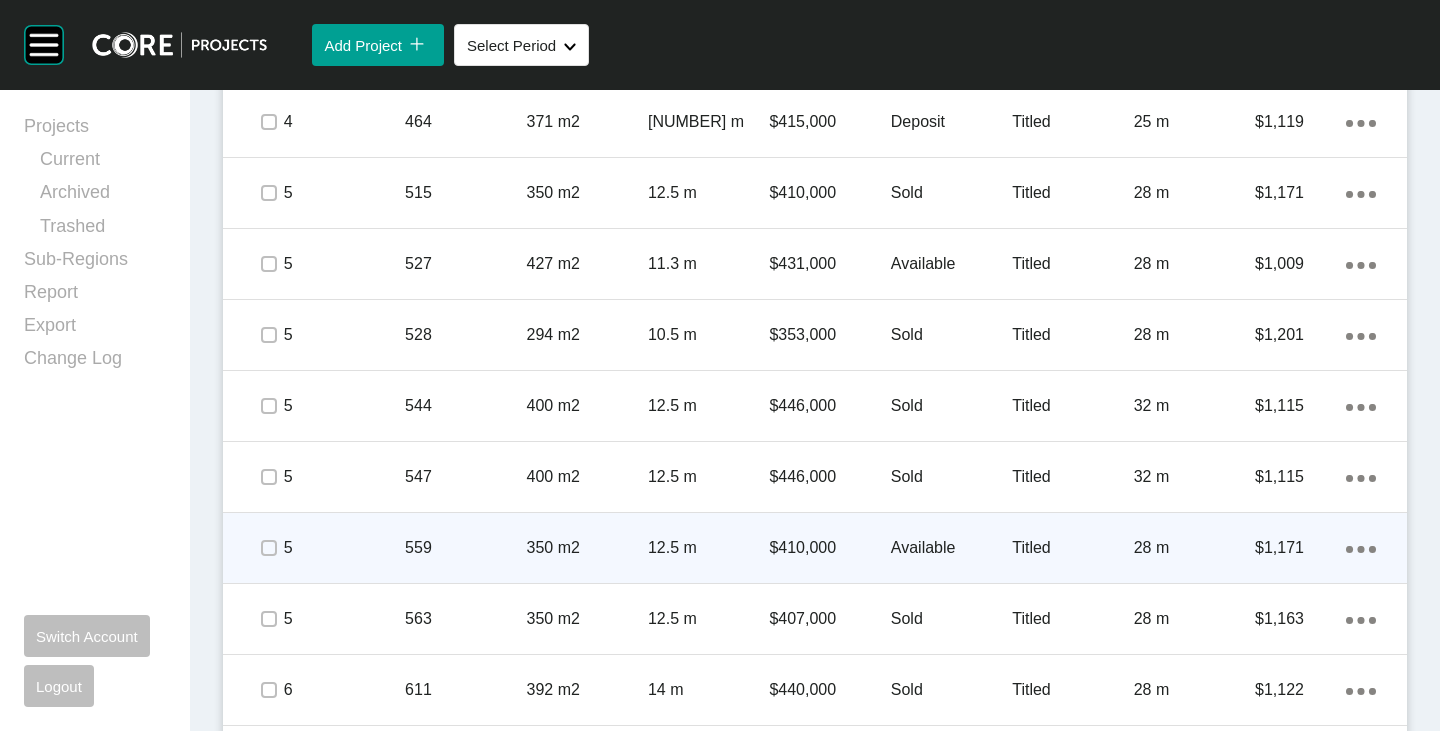 scroll, scrollTop: 1500, scrollLeft: 0, axis: vertical 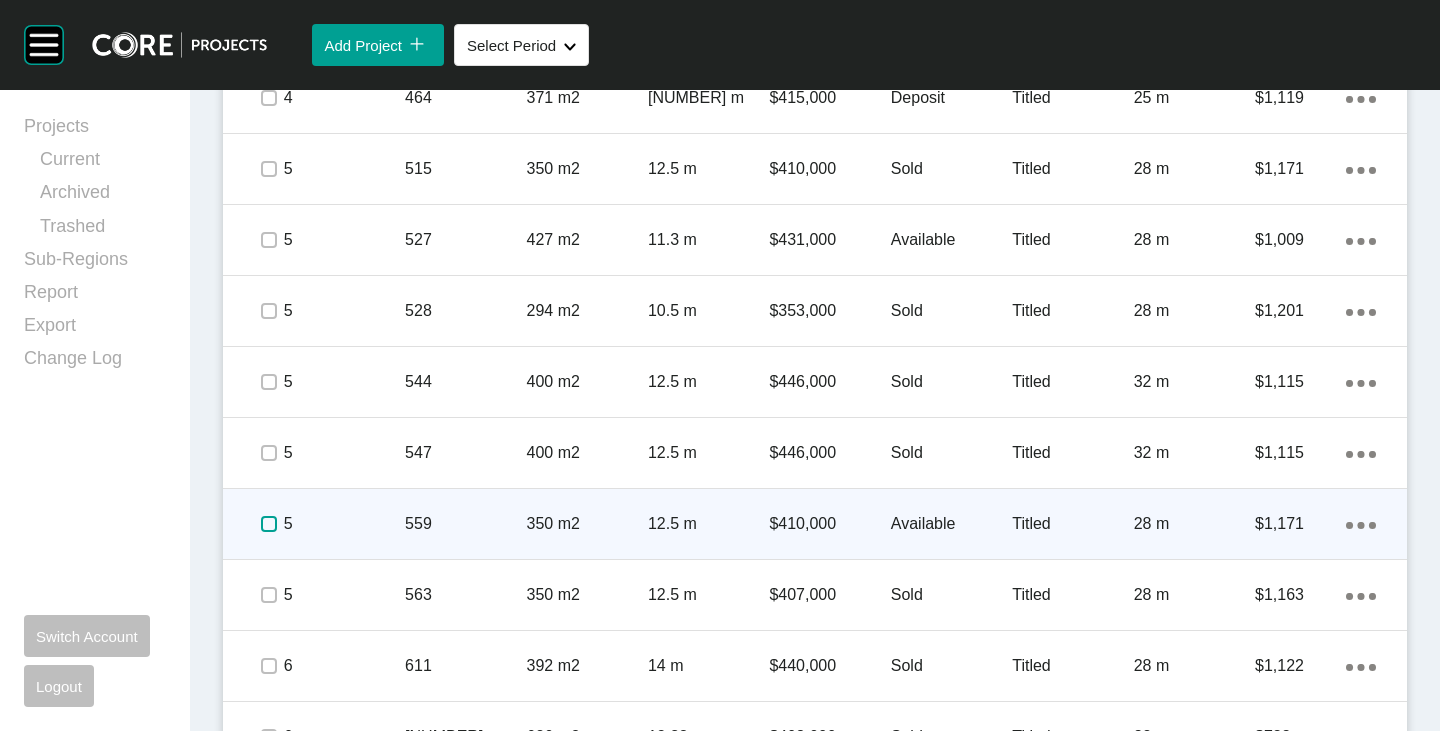 click at bounding box center [269, 524] 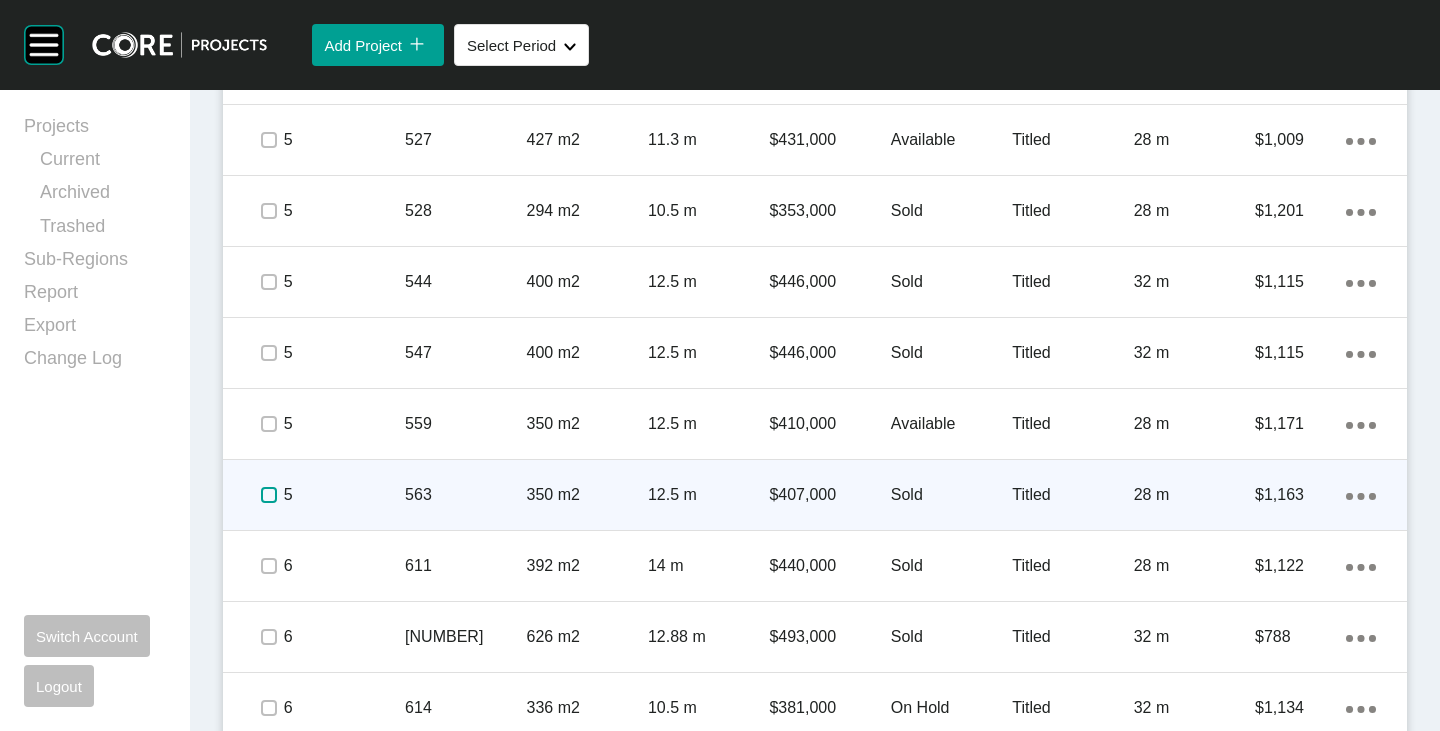 click at bounding box center [269, 495] 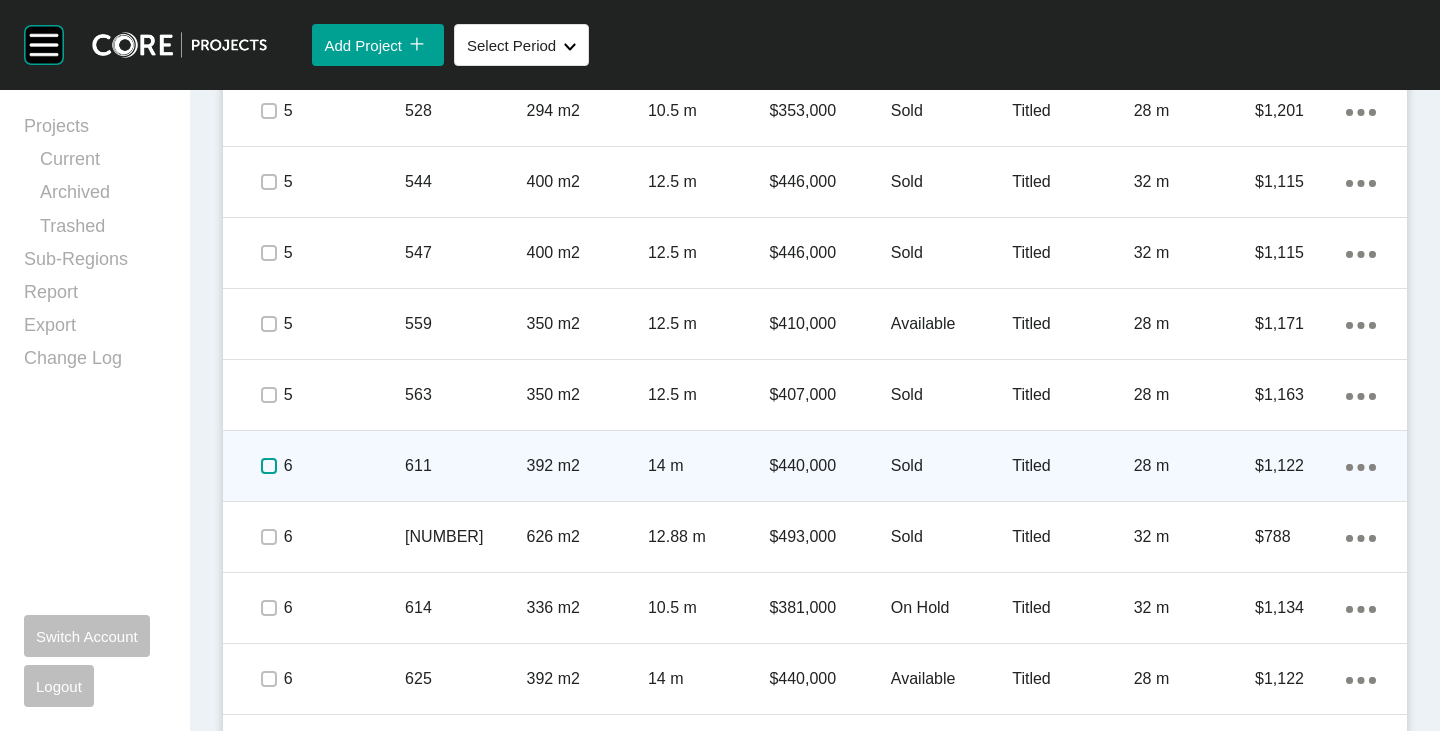 click at bounding box center (269, 466) 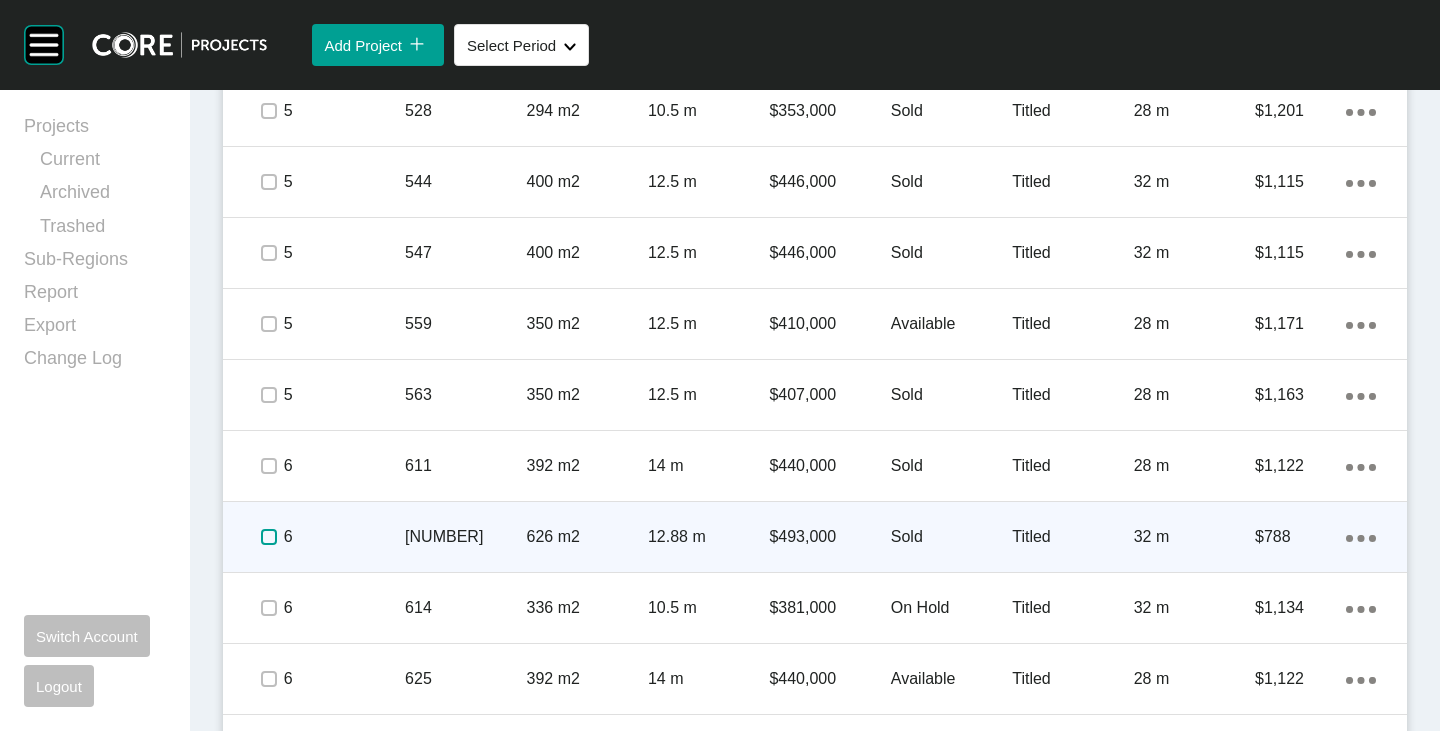 click at bounding box center (269, 537) 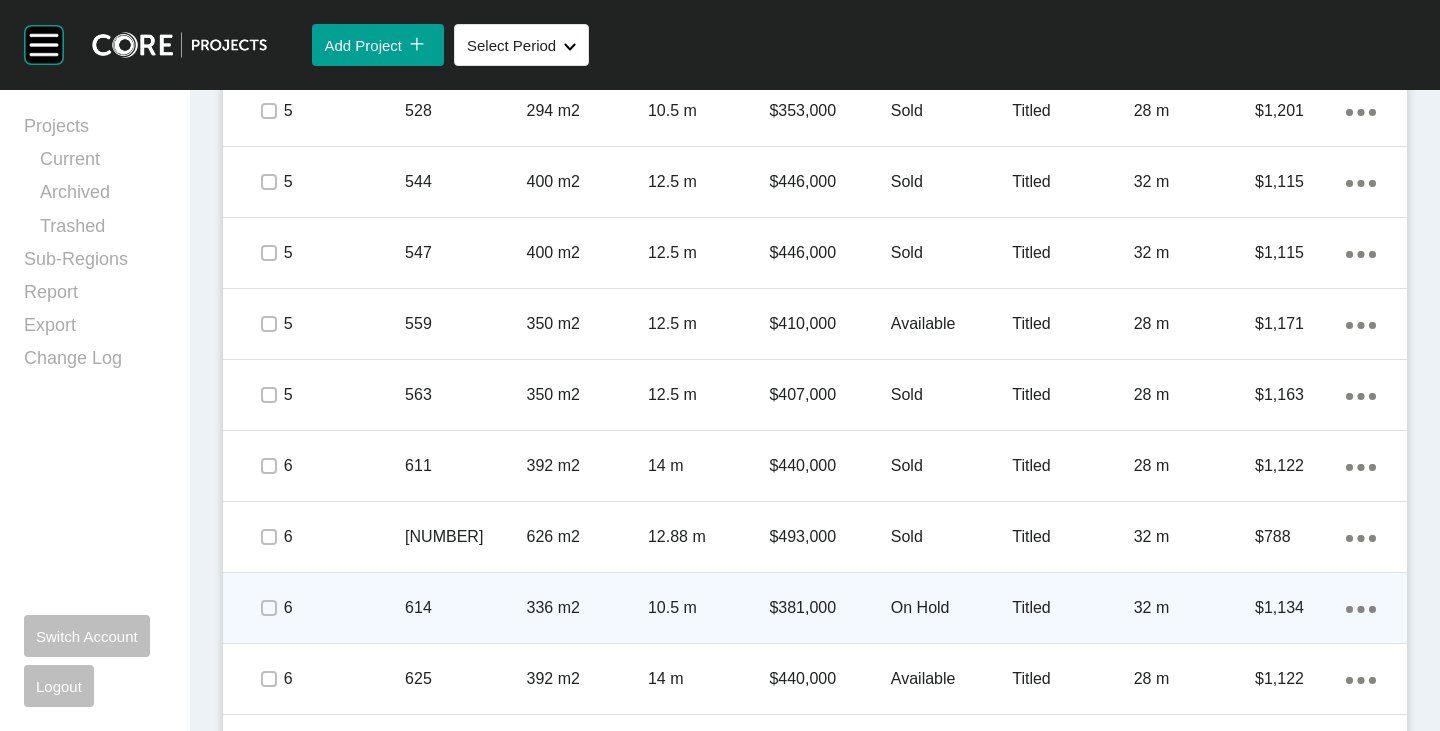 click on "On Hold" at bounding box center [951, 608] 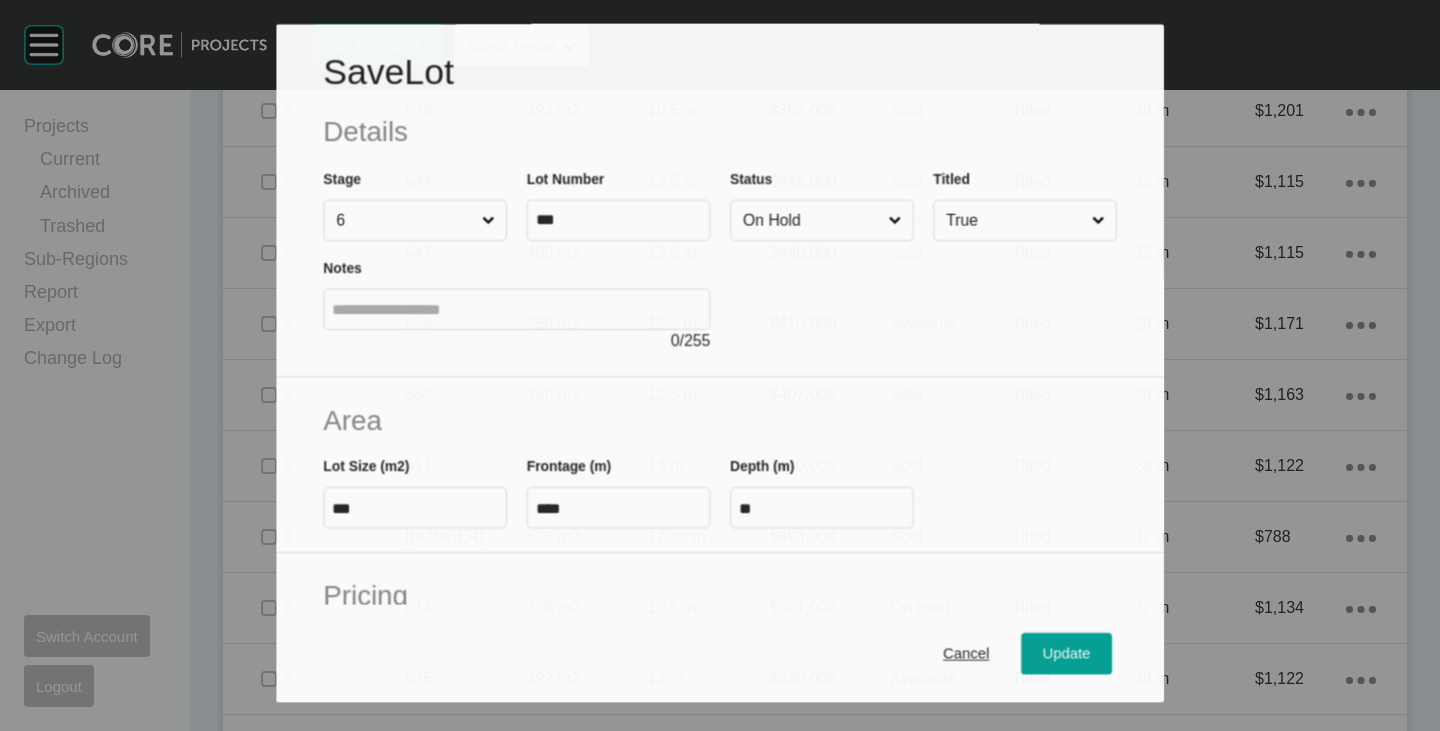 click on "On Hold" at bounding box center [812, 220] 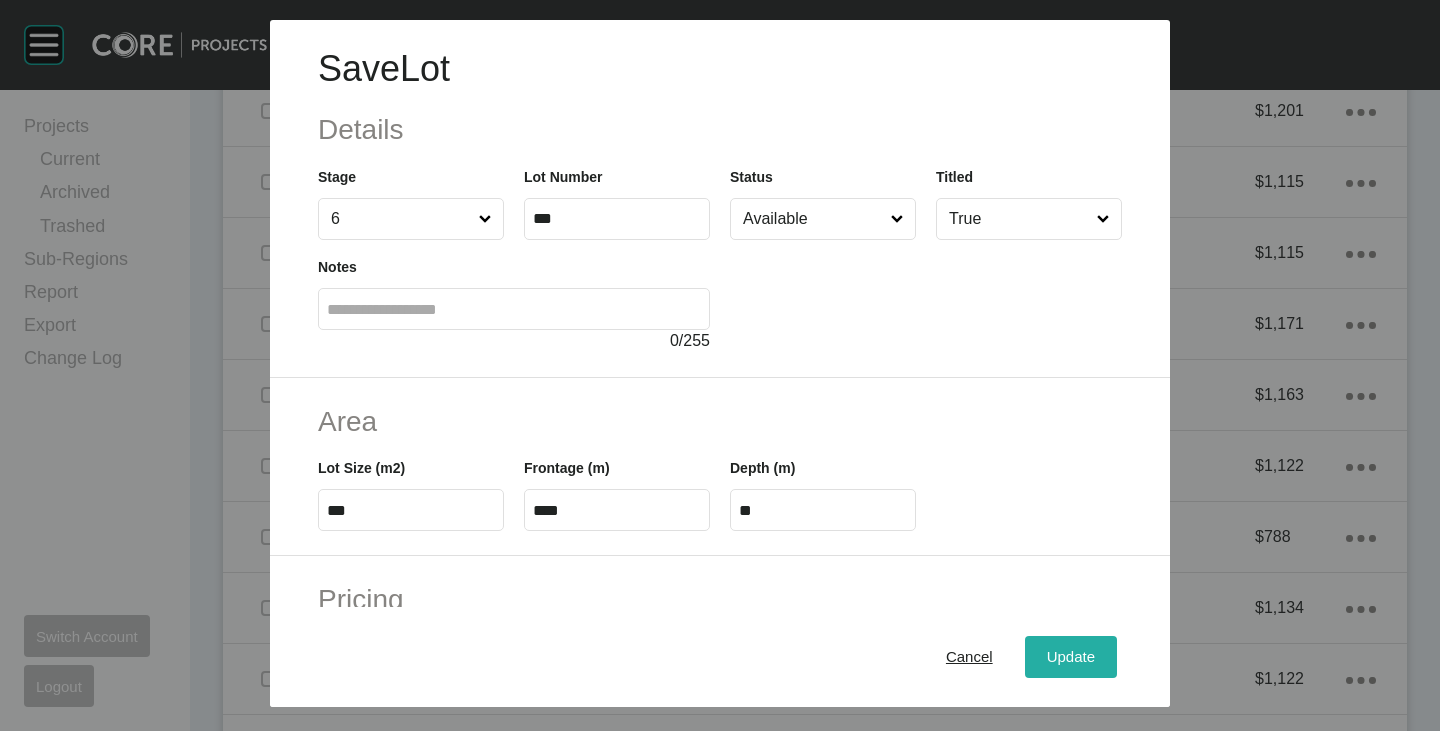 click on "Update" at bounding box center [1071, 657] 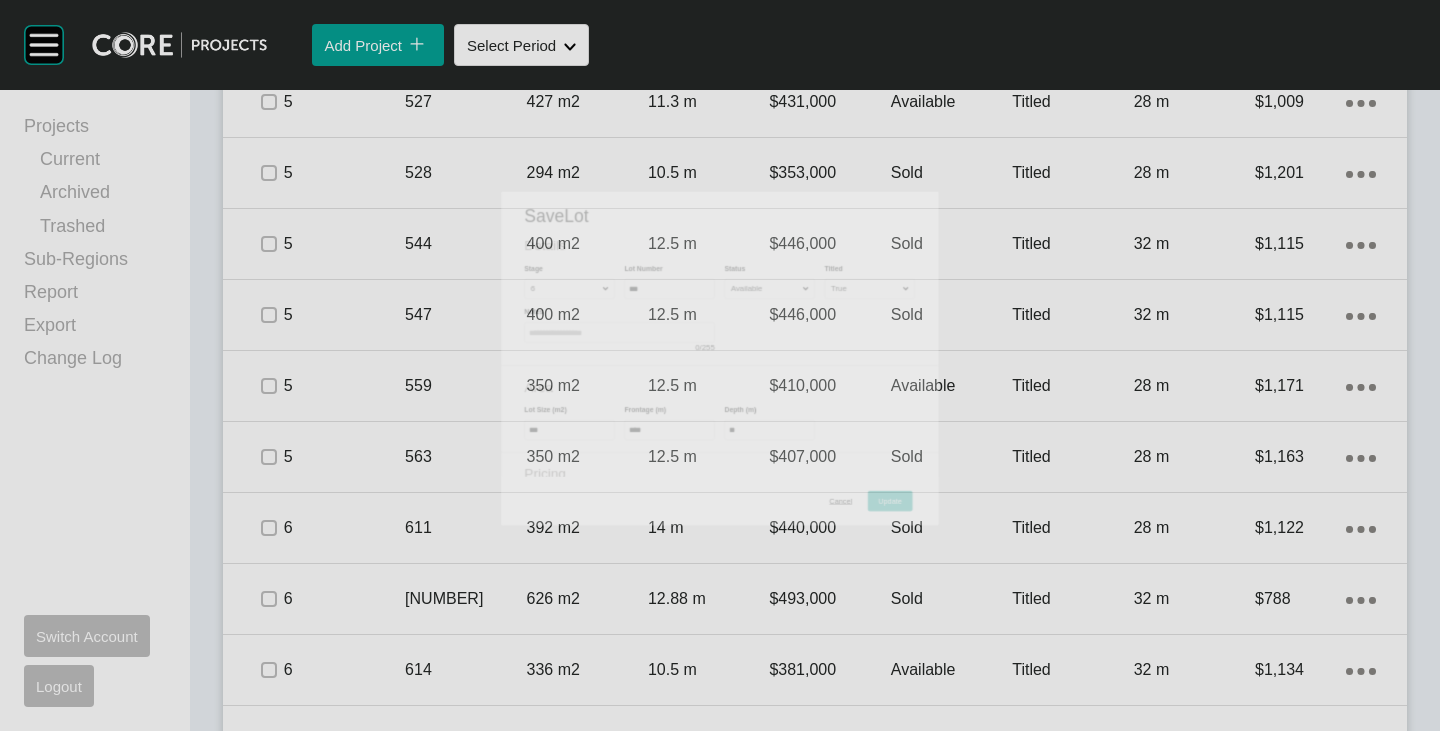 scroll, scrollTop: 1762, scrollLeft: 0, axis: vertical 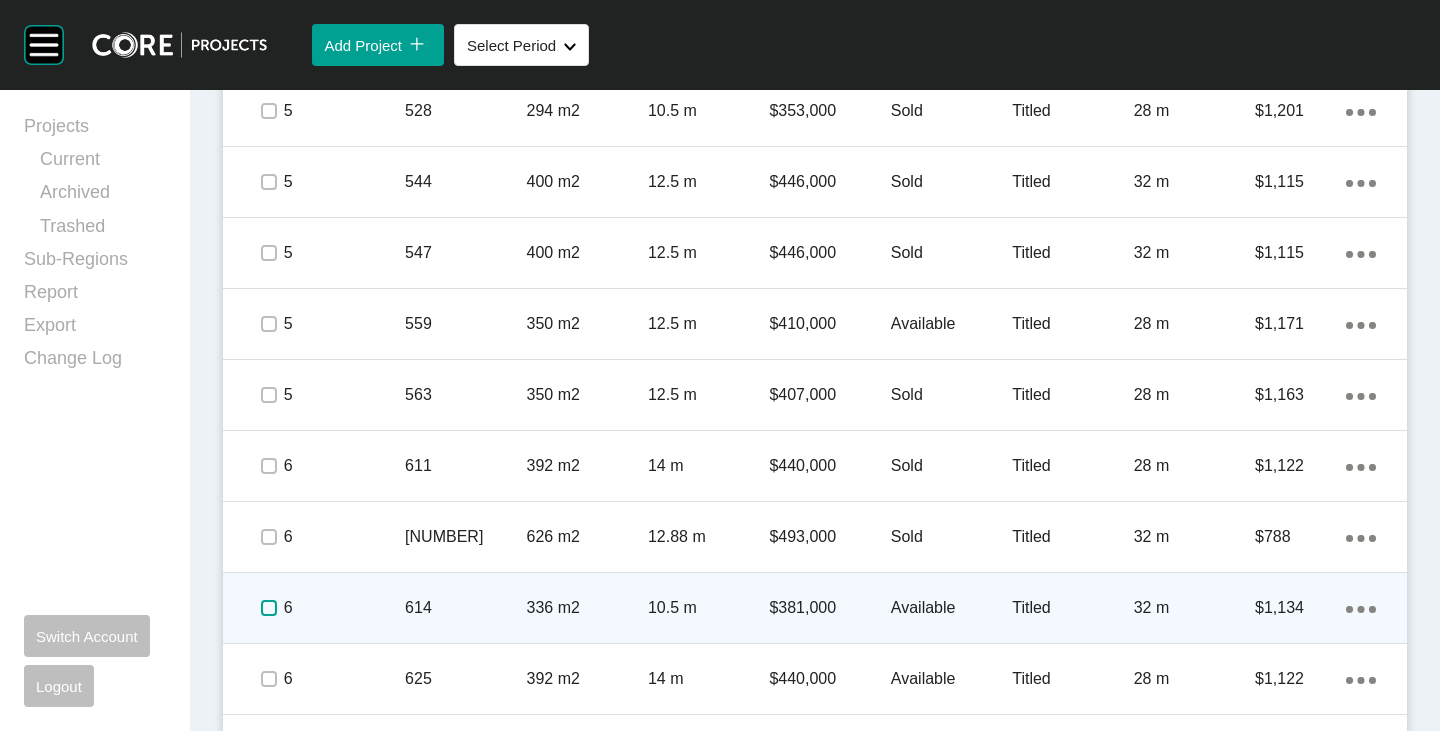 click at bounding box center (269, 608) 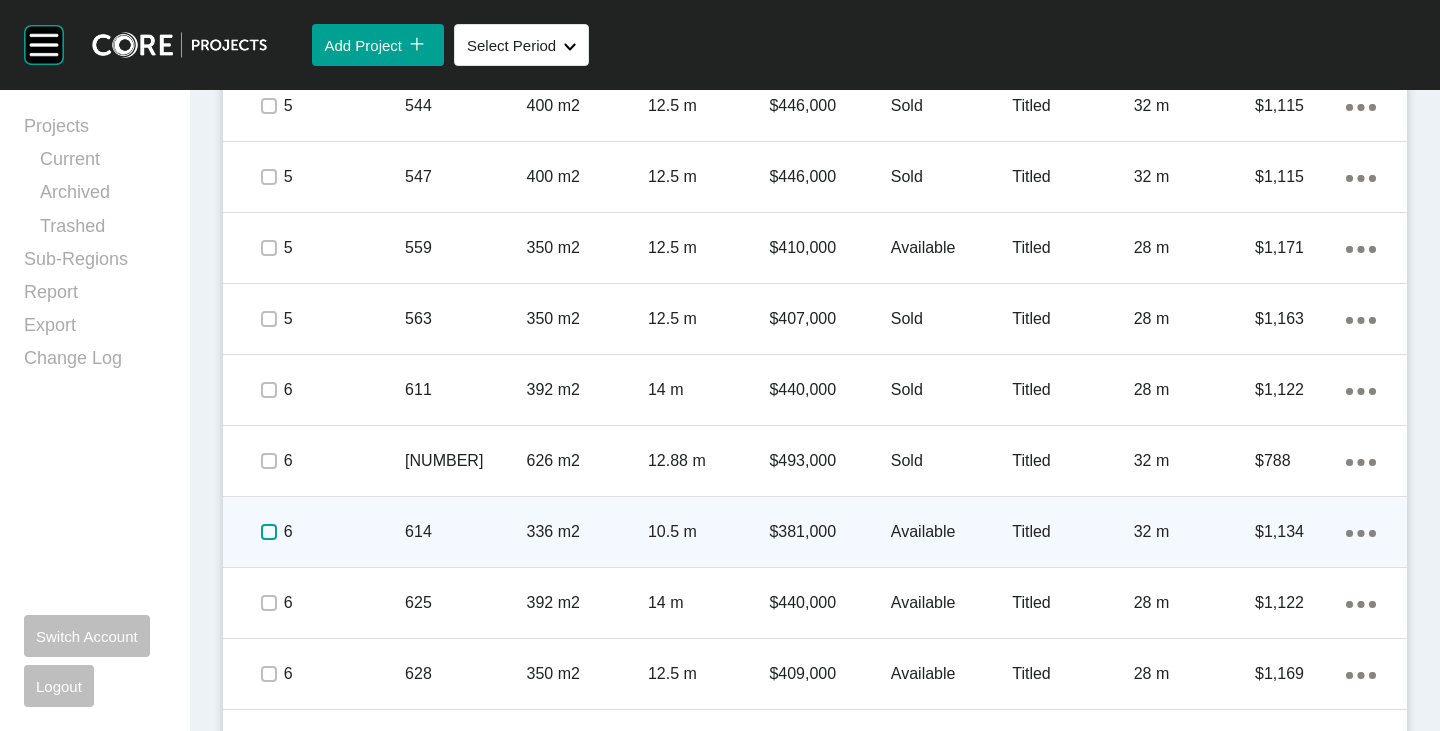 scroll, scrollTop: 1862, scrollLeft: 0, axis: vertical 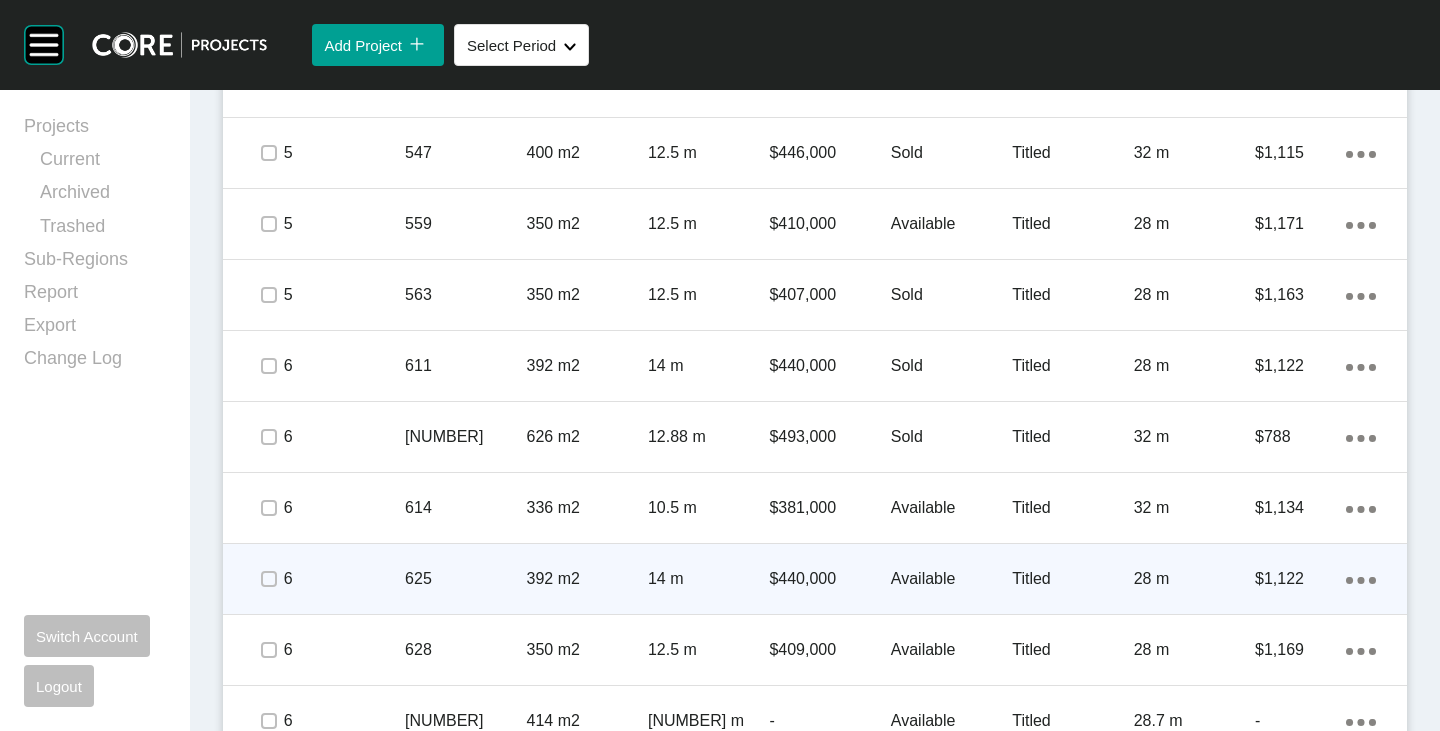 click on "Available" at bounding box center [951, 579] 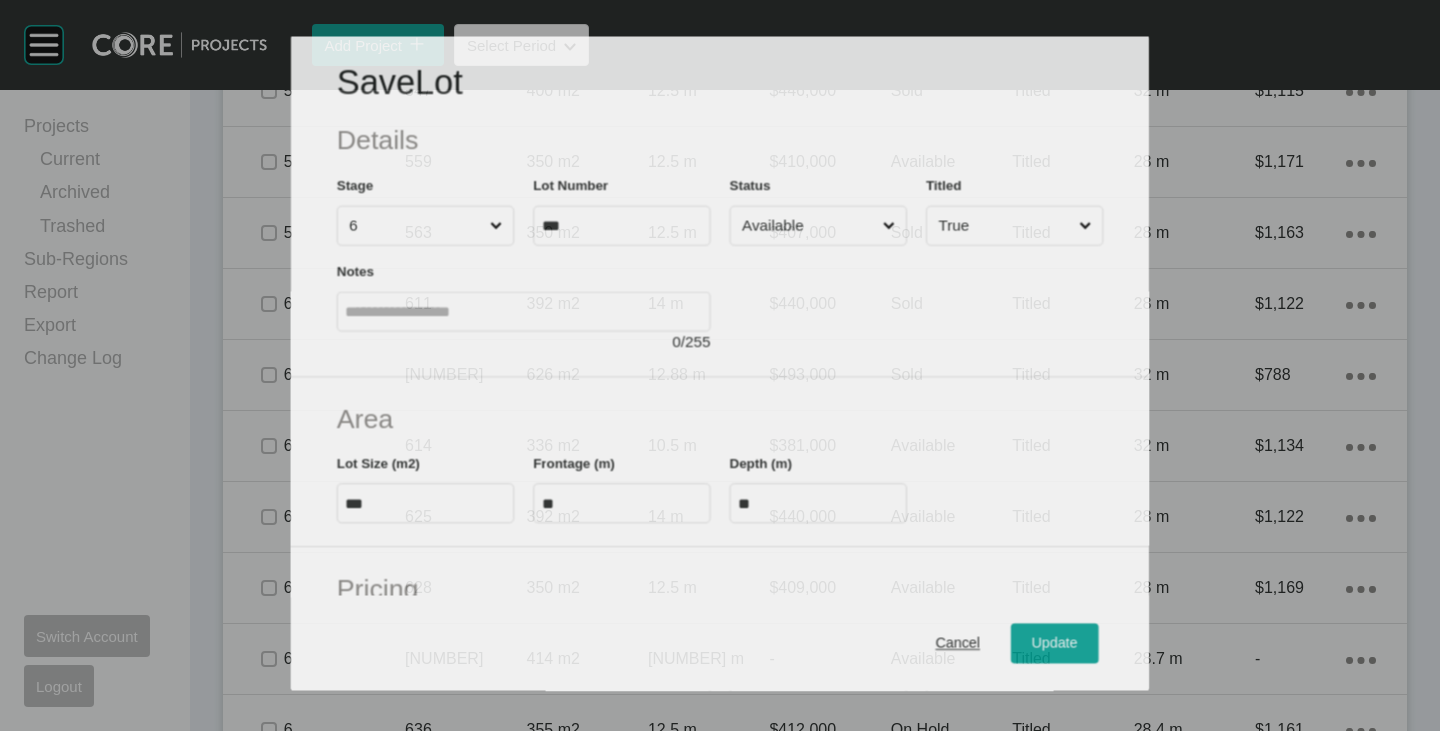 scroll, scrollTop: 1800, scrollLeft: 0, axis: vertical 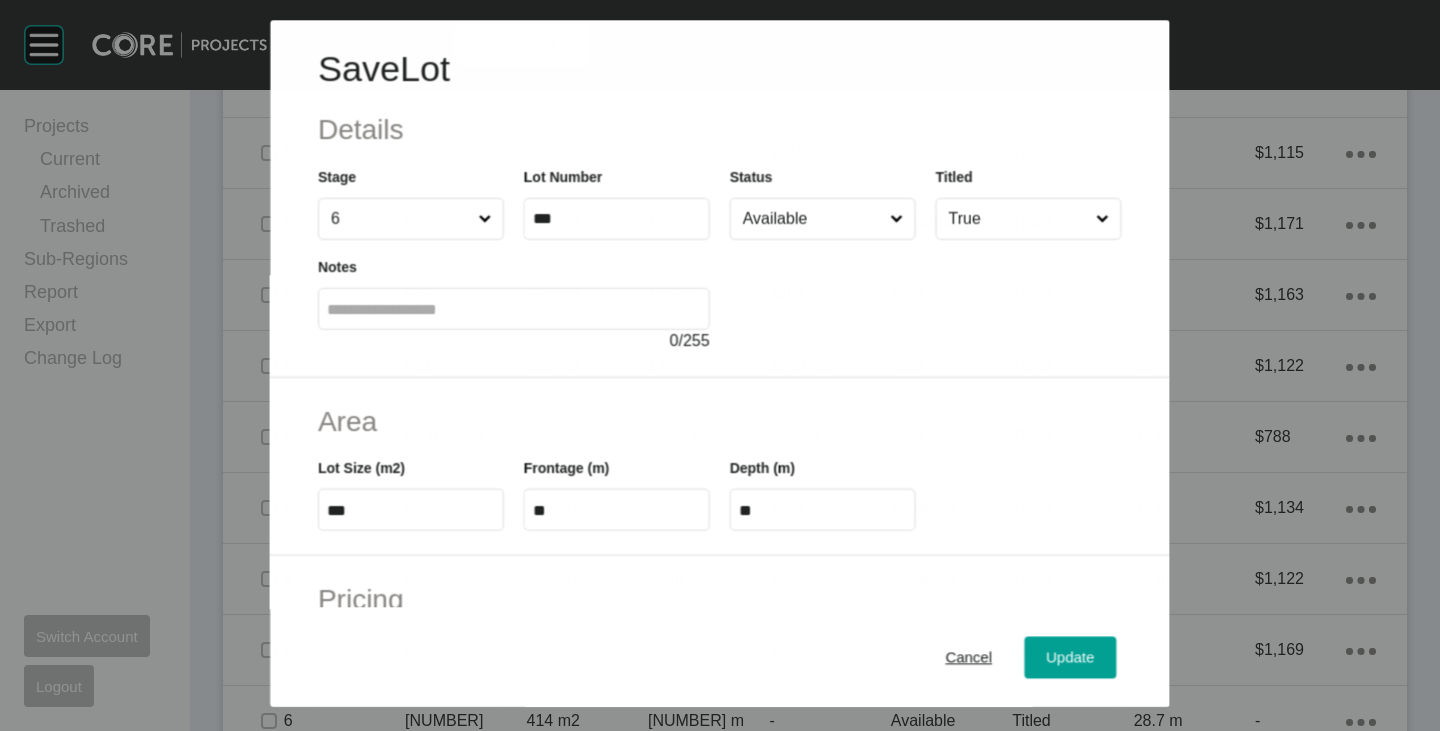 click on "Available" at bounding box center [812, 219] 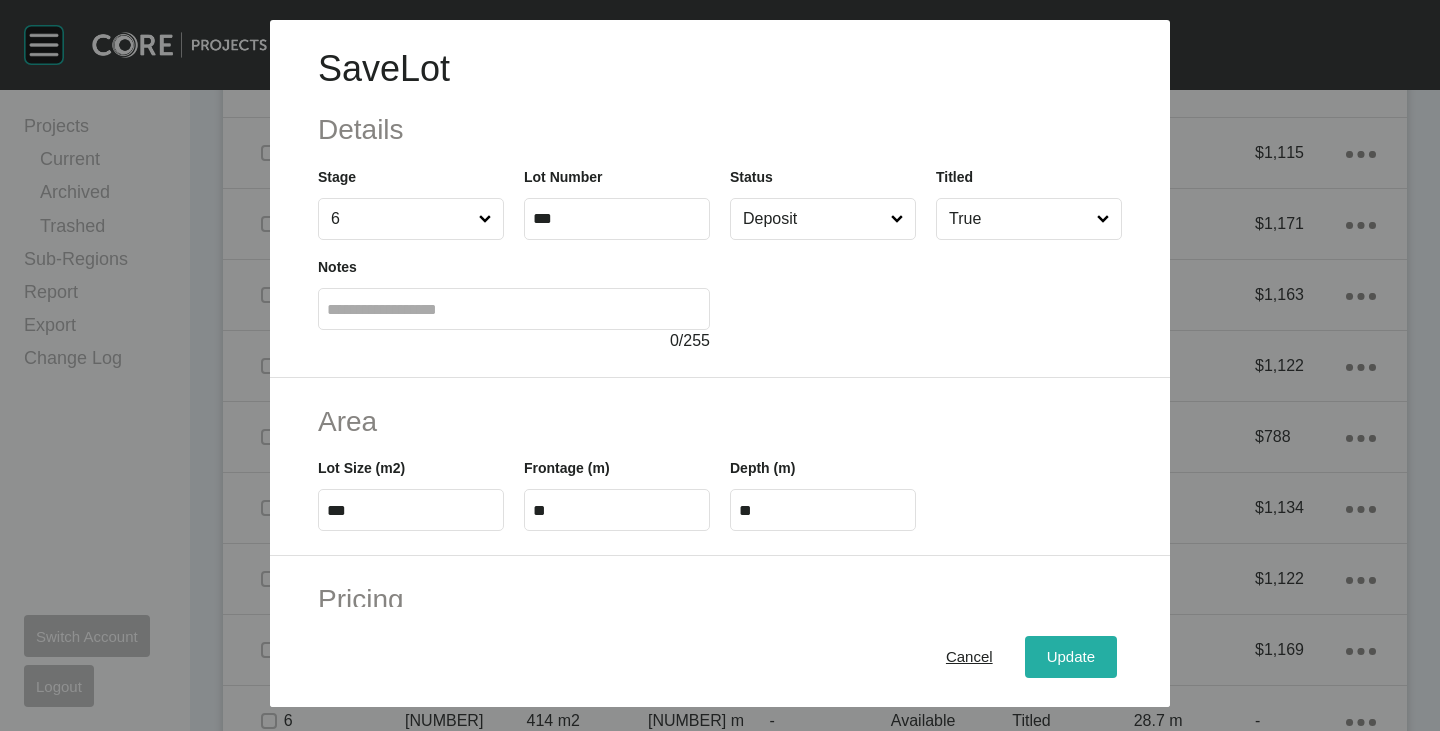 click on "Update" at bounding box center [1071, 657] 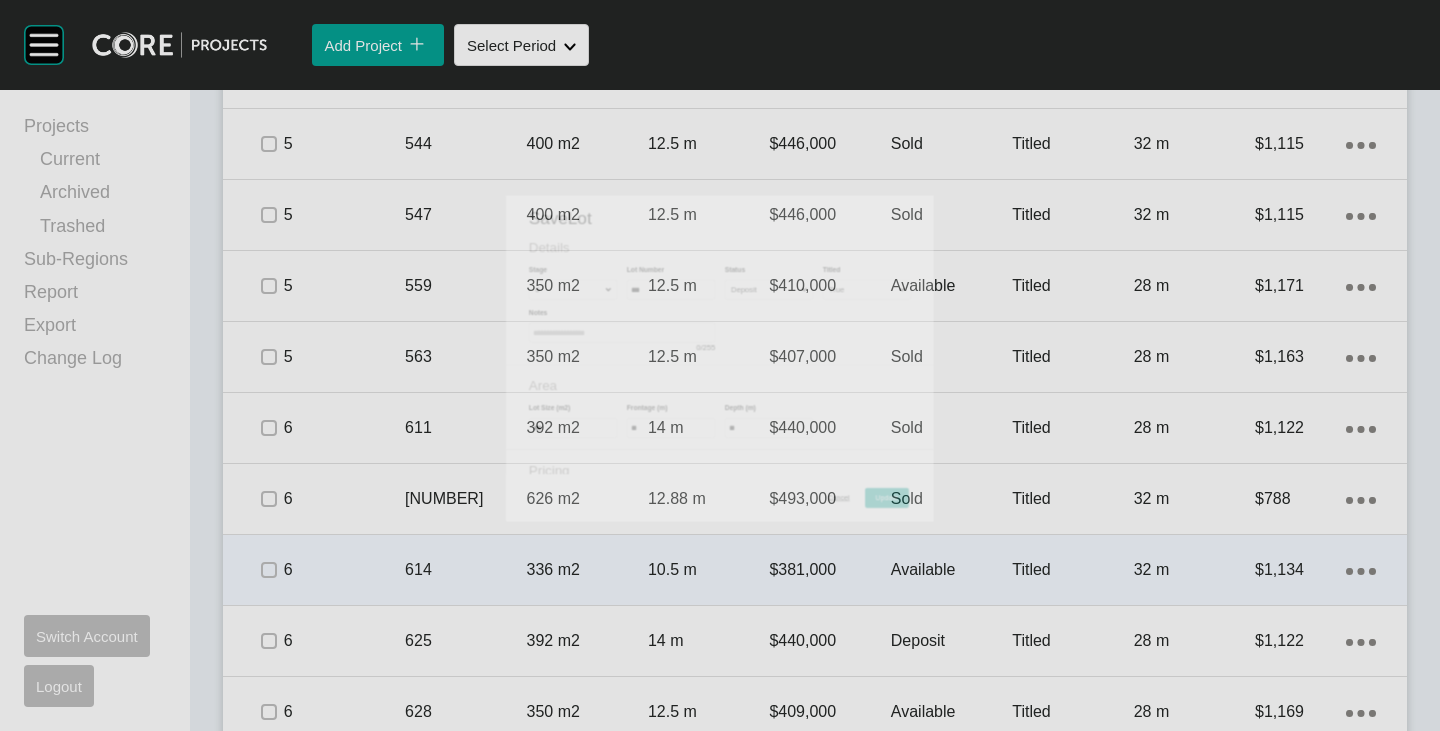 scroll, scrollTop: 1862, scrollLeft: 0, axis: vertical 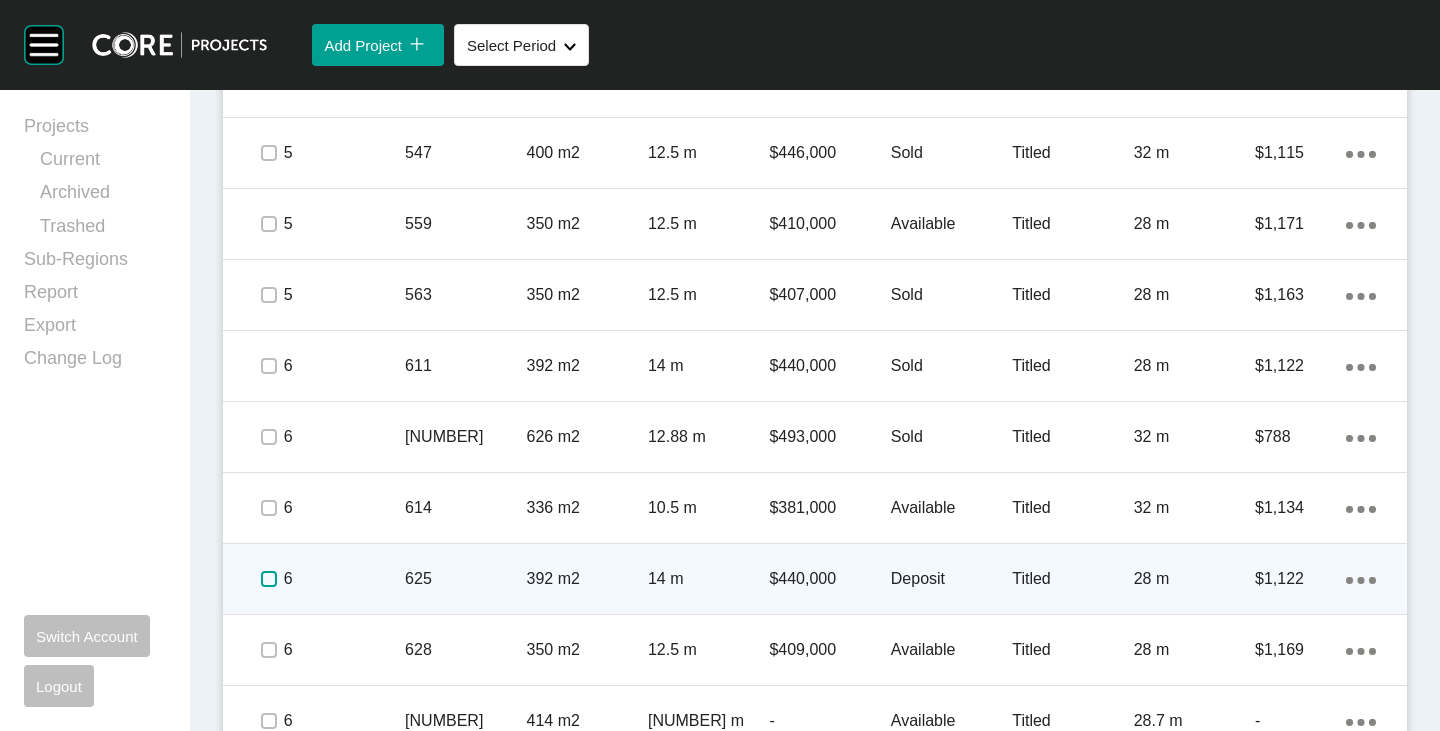 click at bounding box center [269, 579] 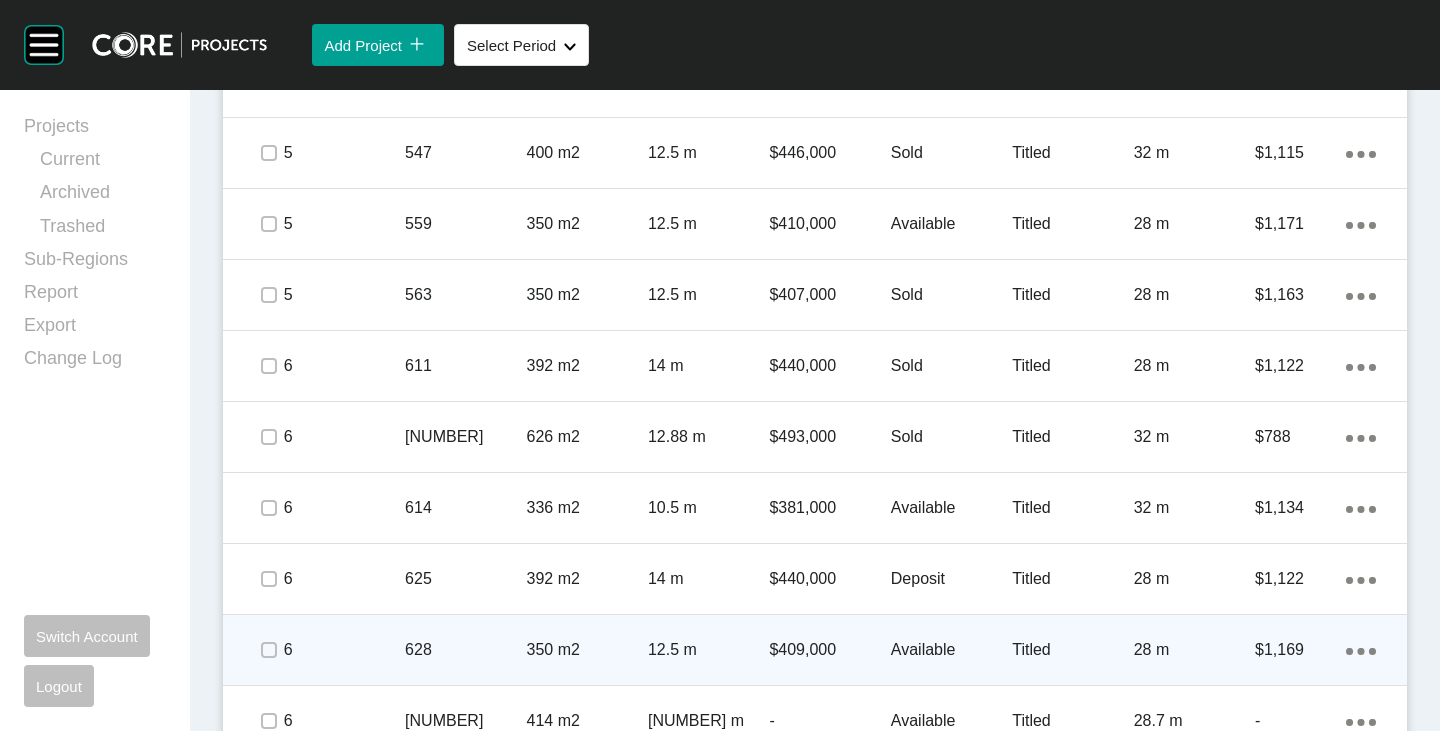 click on "Available" at bounding box center (951, 650) 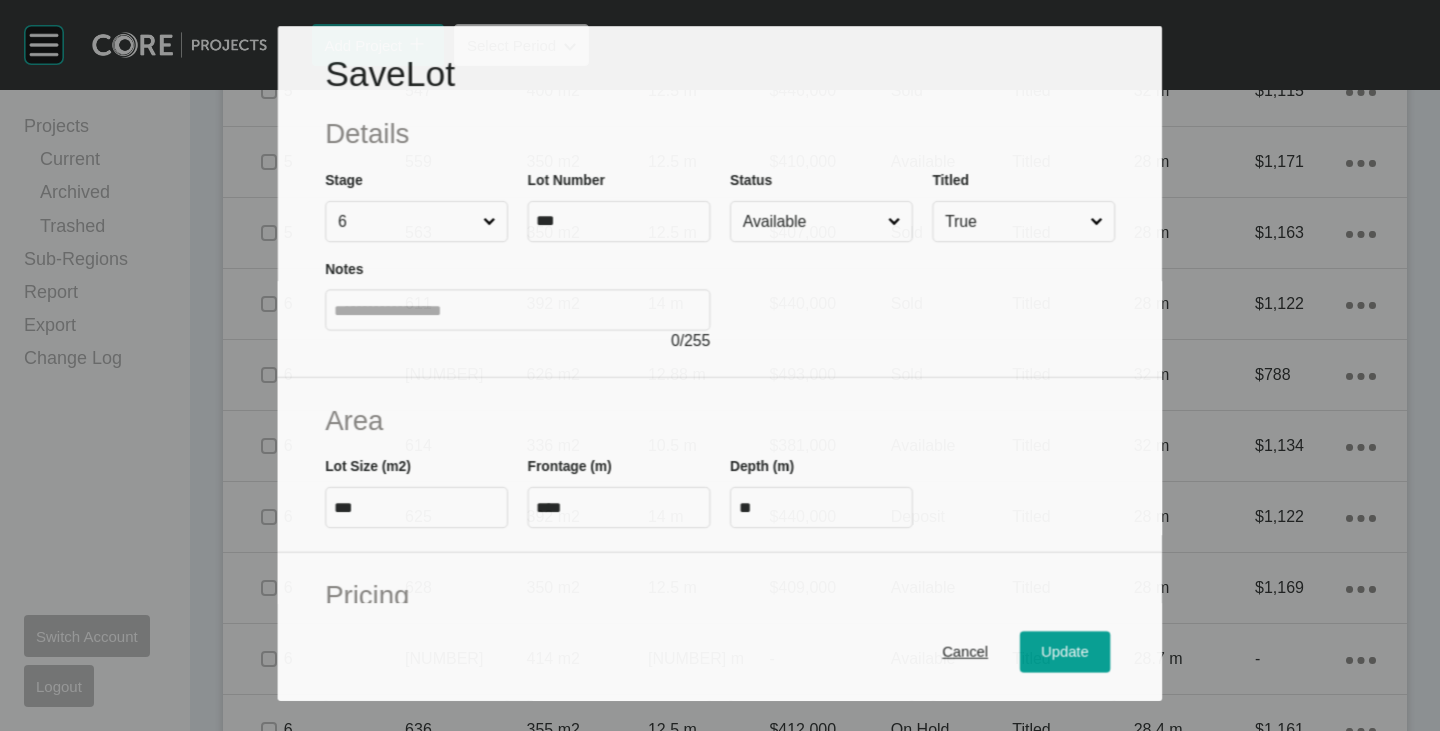 scroll, scrollTop: 1800, scrollLeft: 0, axis: vertical 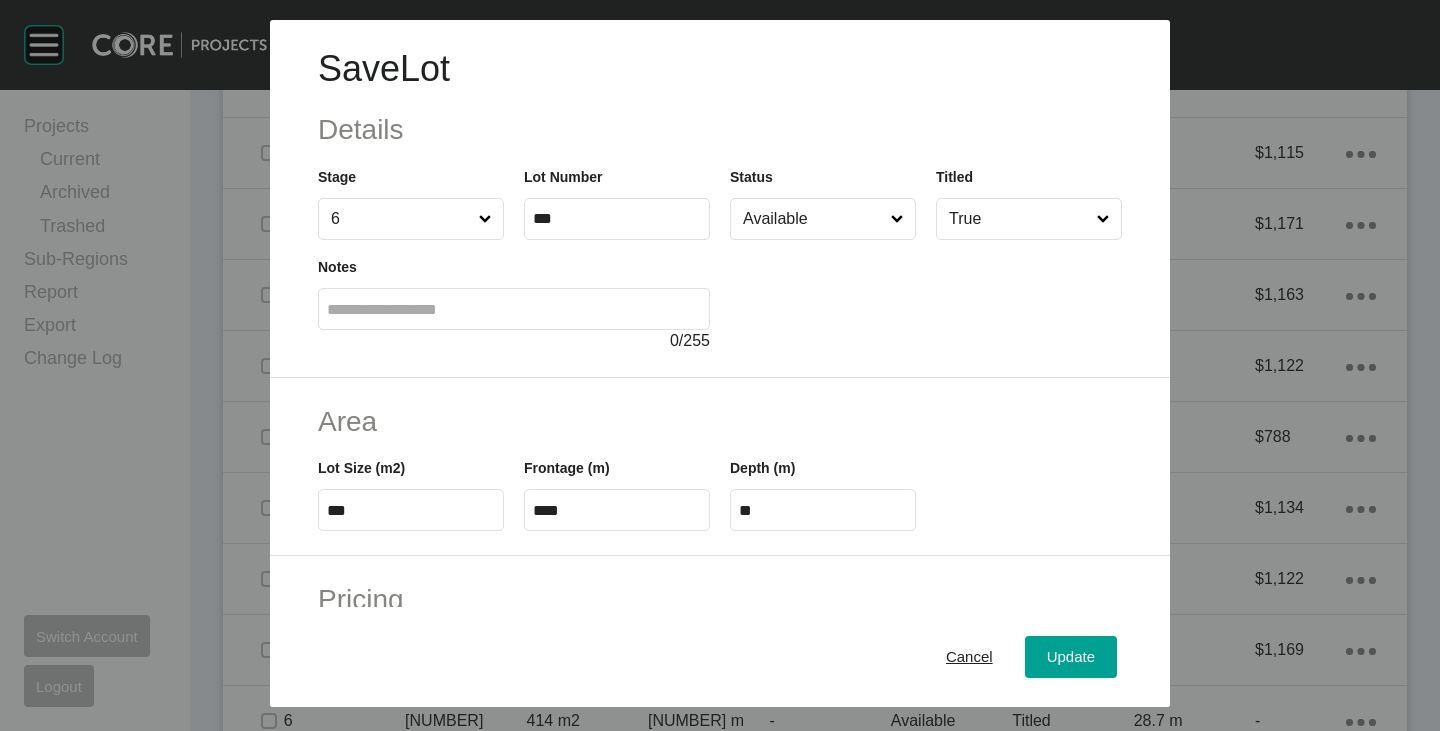 click on "Available" at bounding box center (813, 219) 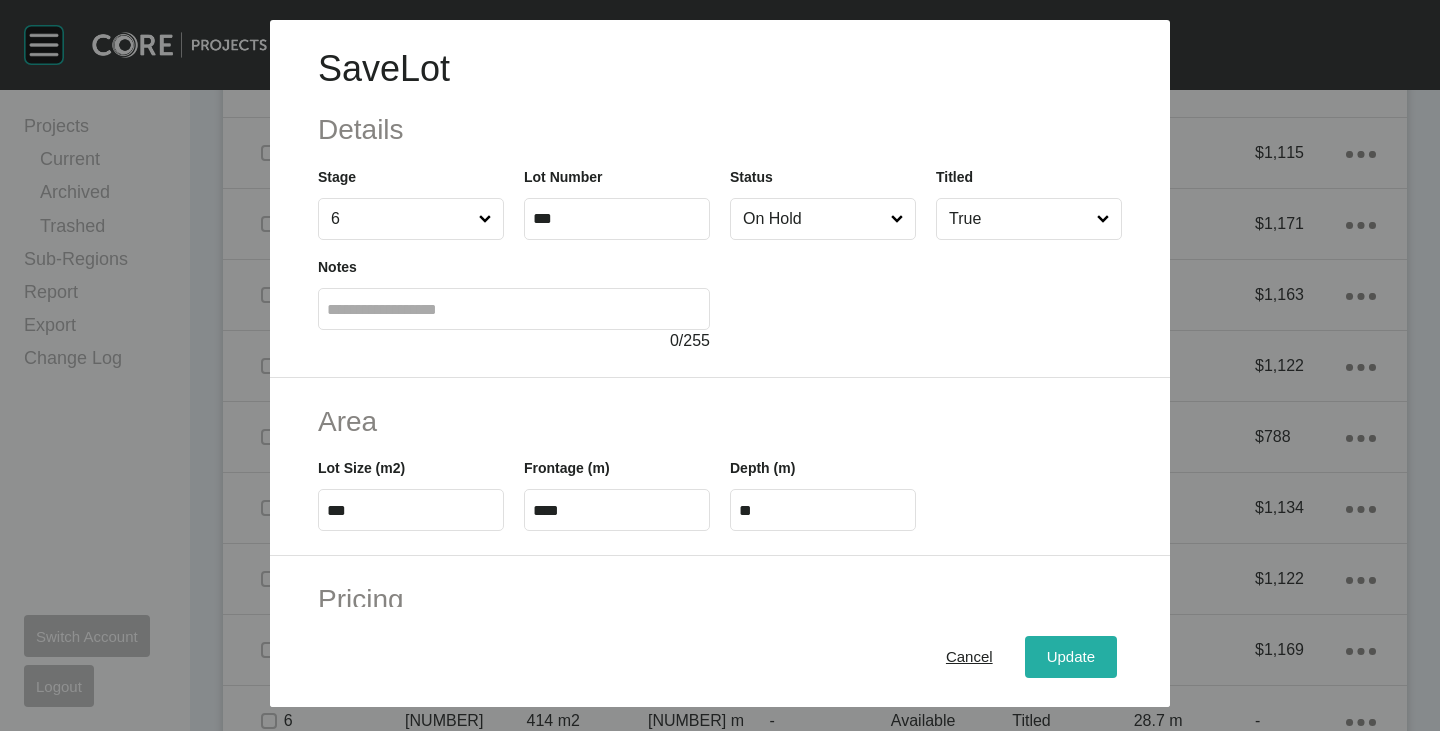 click on "Update" at bounding box center [1071, 657] 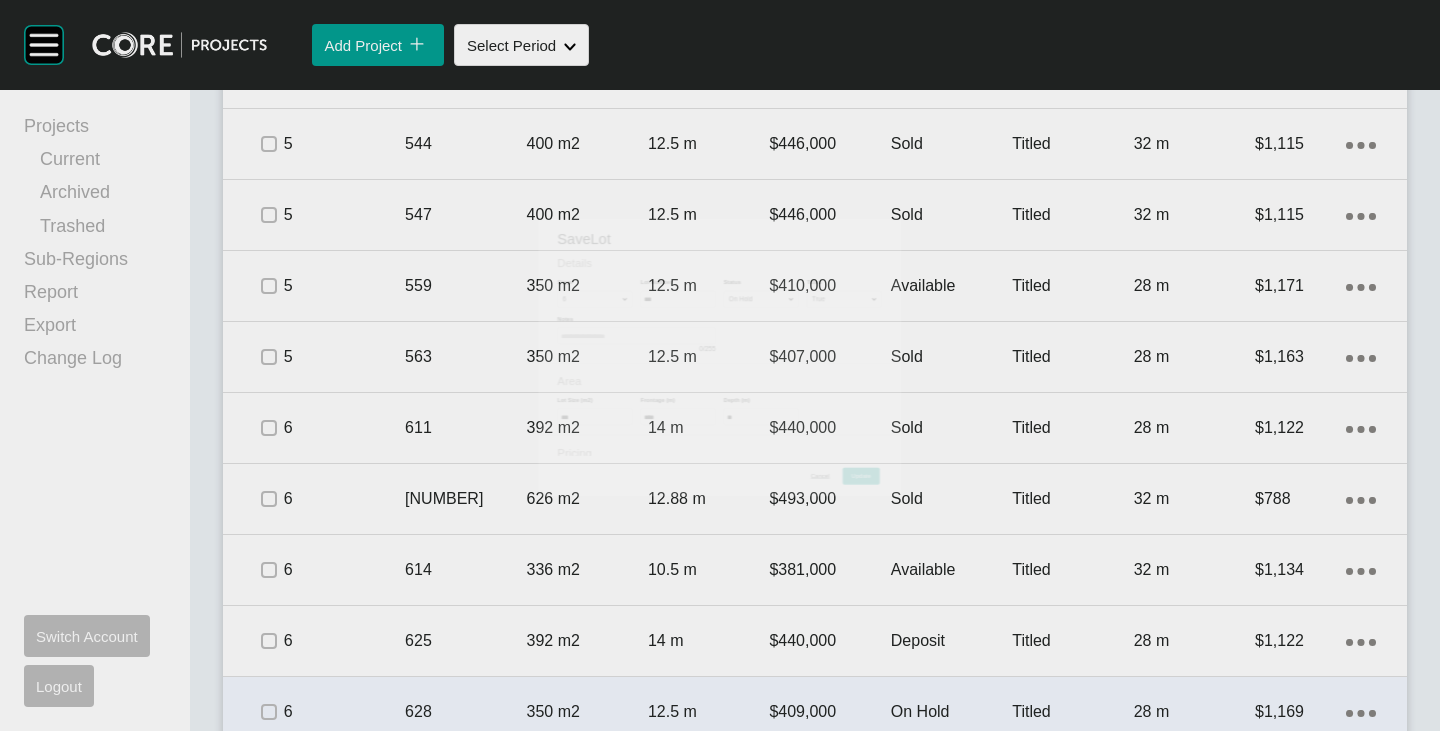 scroll, scrollTop: 1862, scrollLeft: 0, axis: vertical 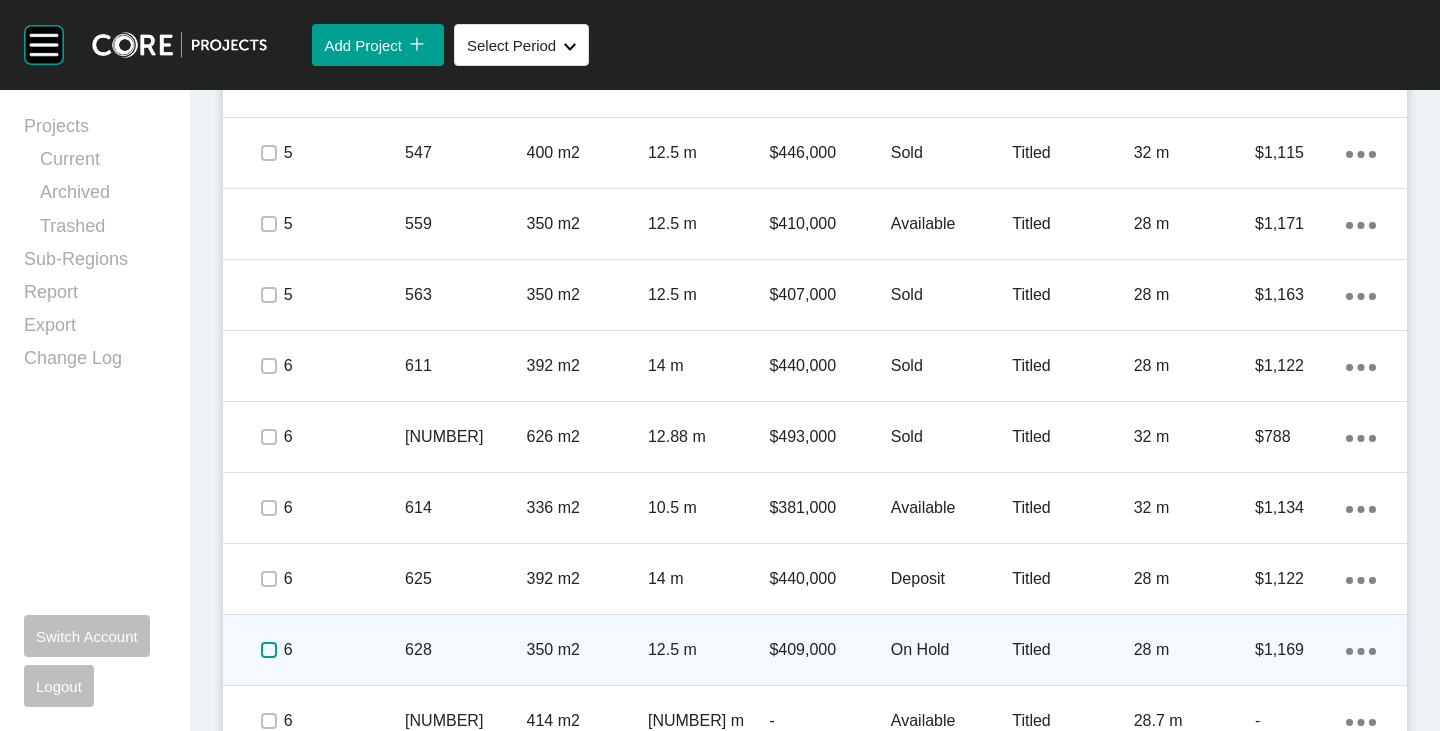 click at bounding box center (269, 650) 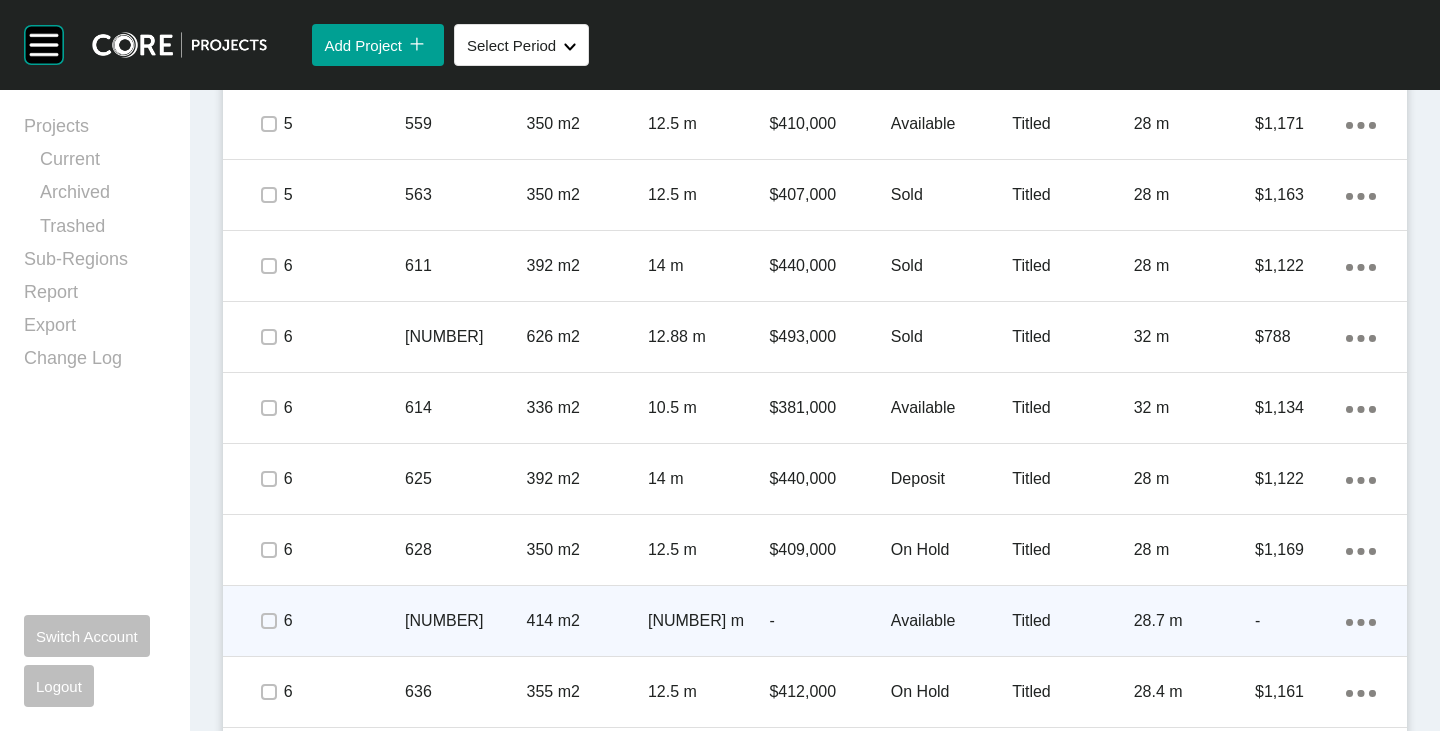 click on "Available" at bounding box center (951, 621) 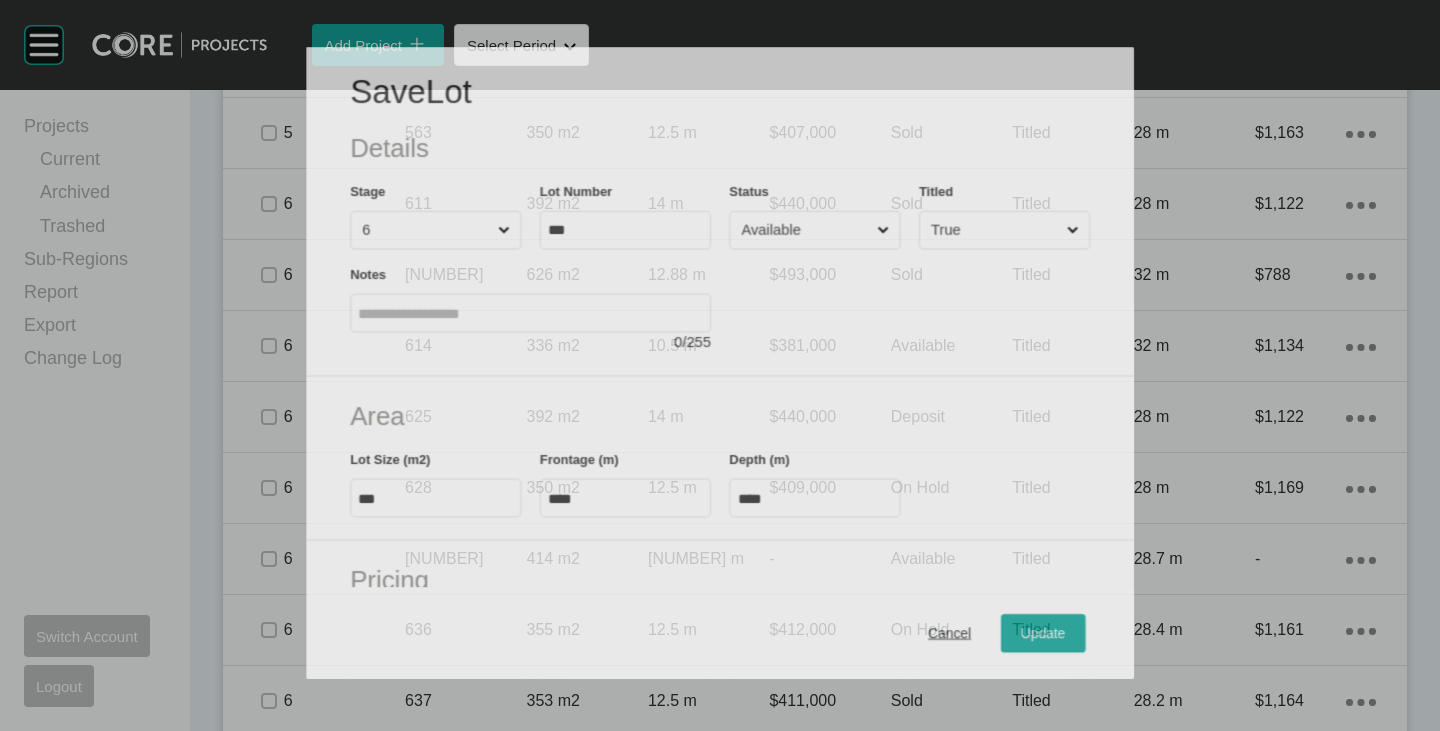 scroll, scrollTop: 1900, scrollLeft: 0, axis: vertical 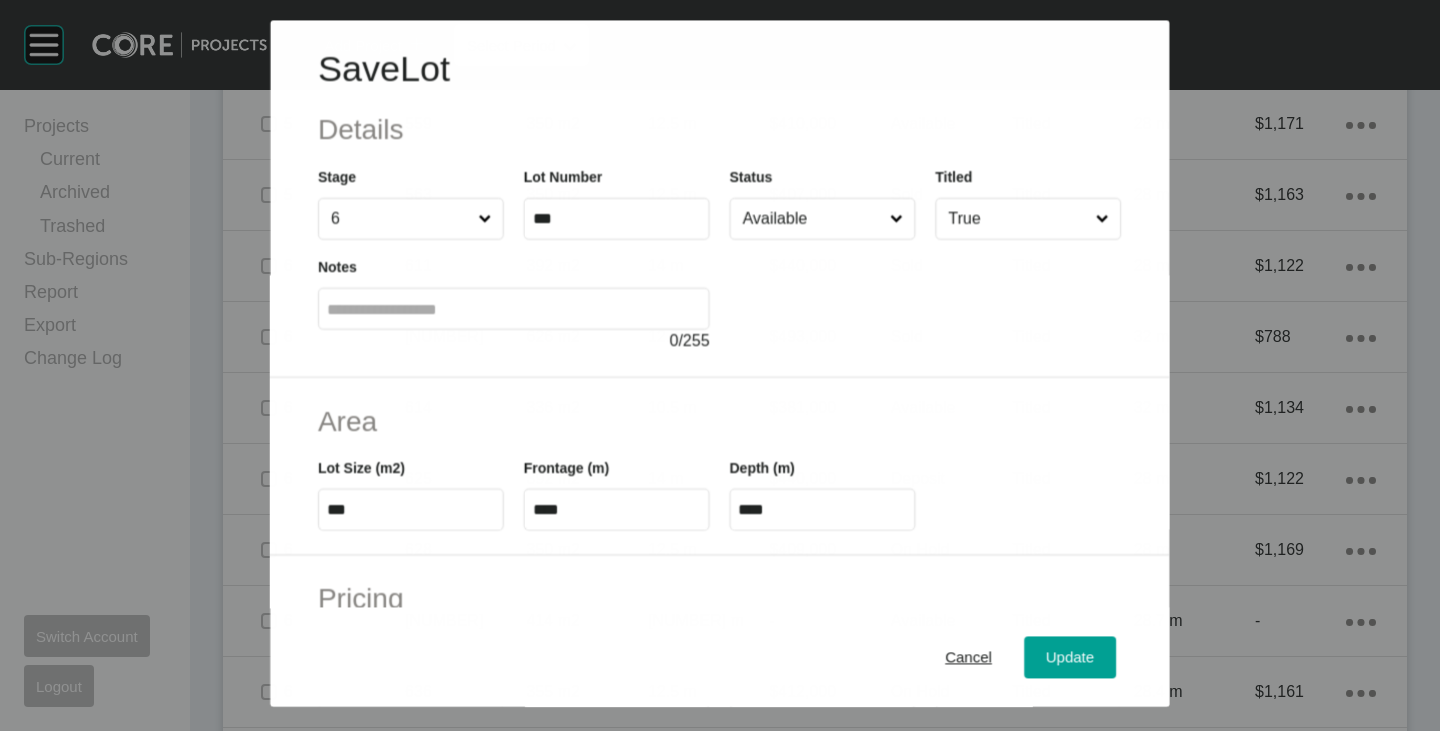 click on "Available" at bounding box center [812, 219] 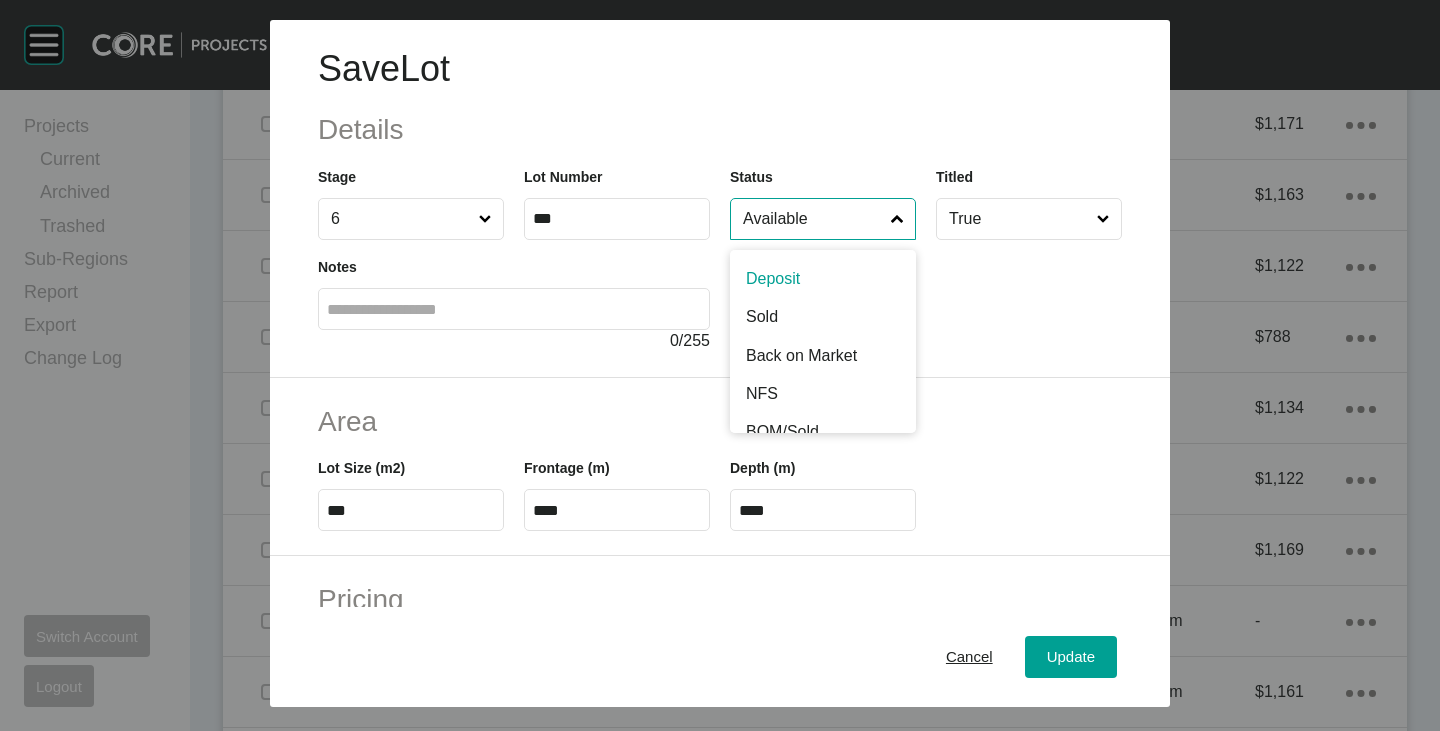 scroll, scrollTop: 102, scrollLeft: 0, axis: vertical 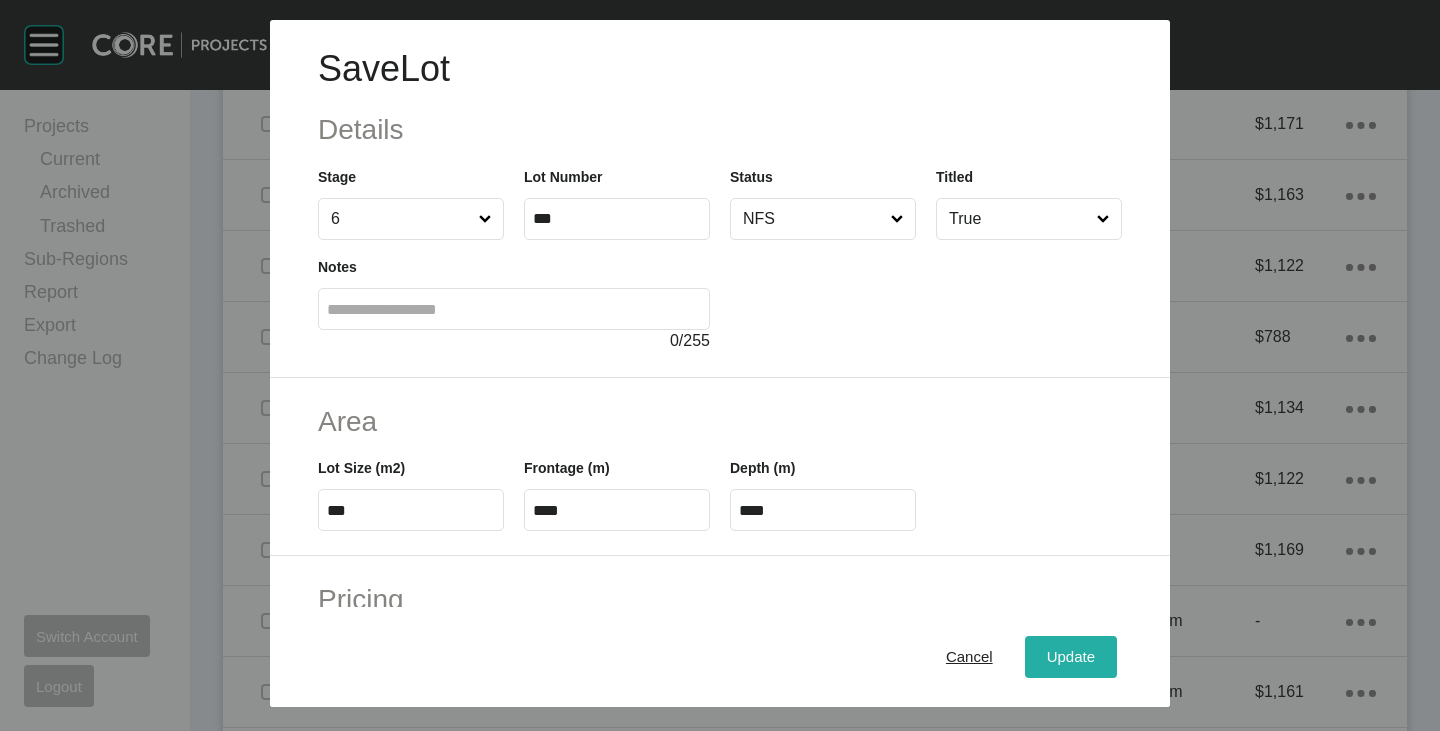 click on "Update" at bounding box center [1071, 657] 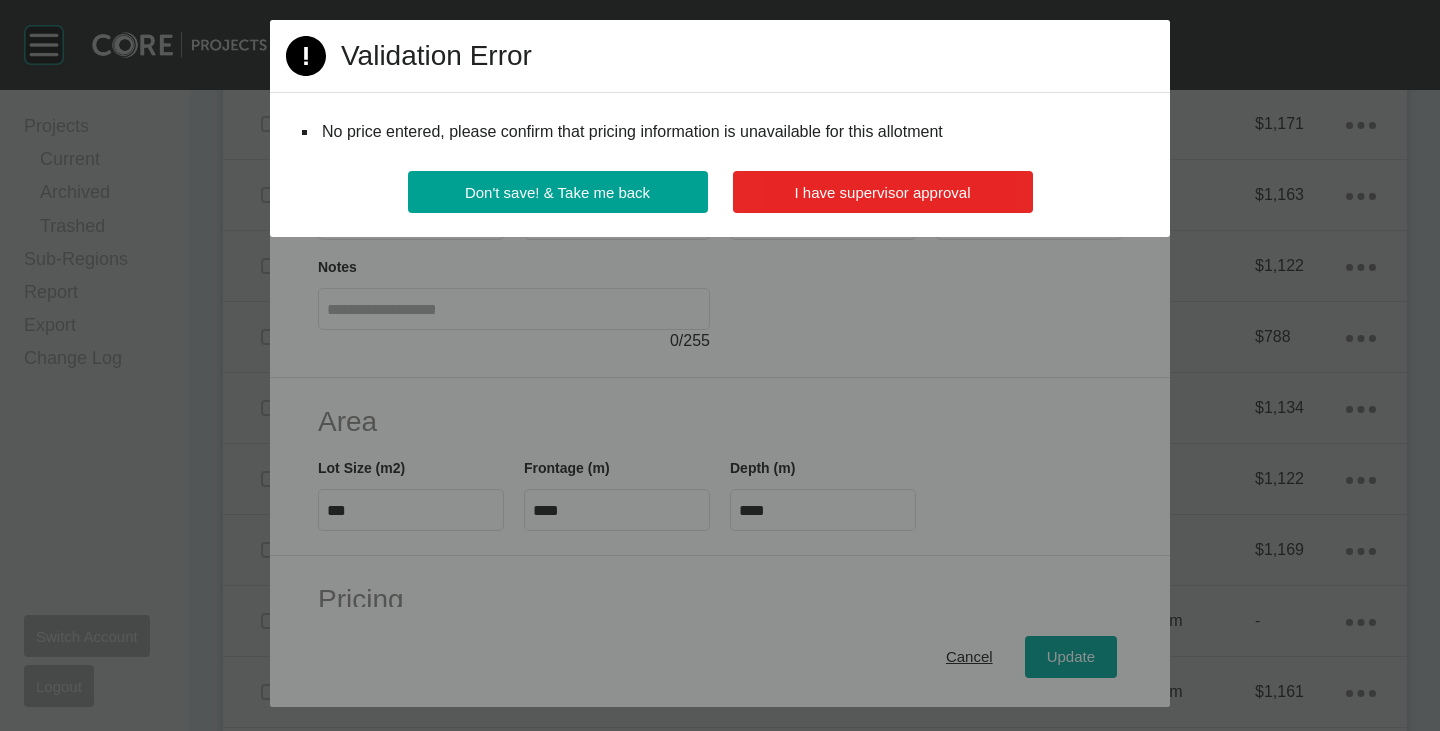 click on "I have supervisor approval" at bounding box center [883, 192] 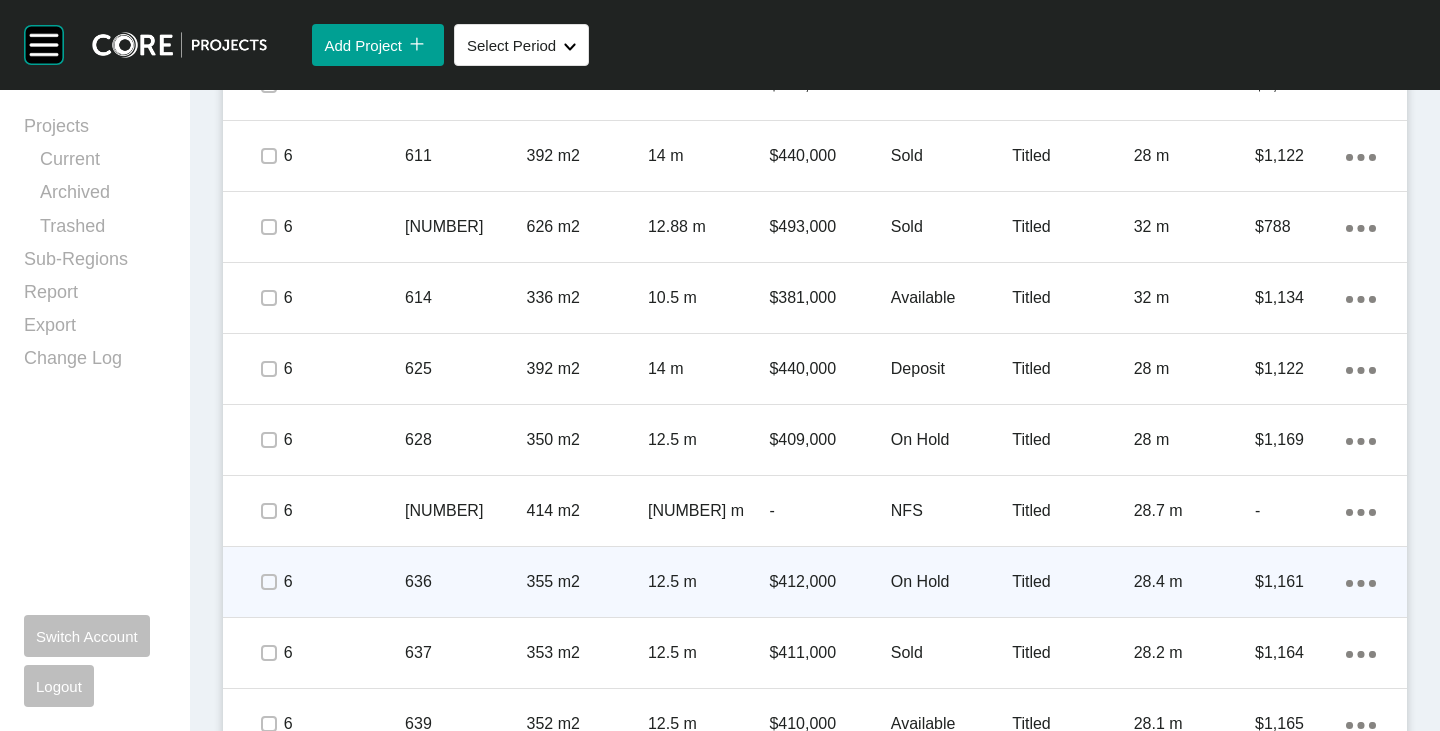 scroll, scrollTop: 2162, scrollLeft: 0, axis: vertical 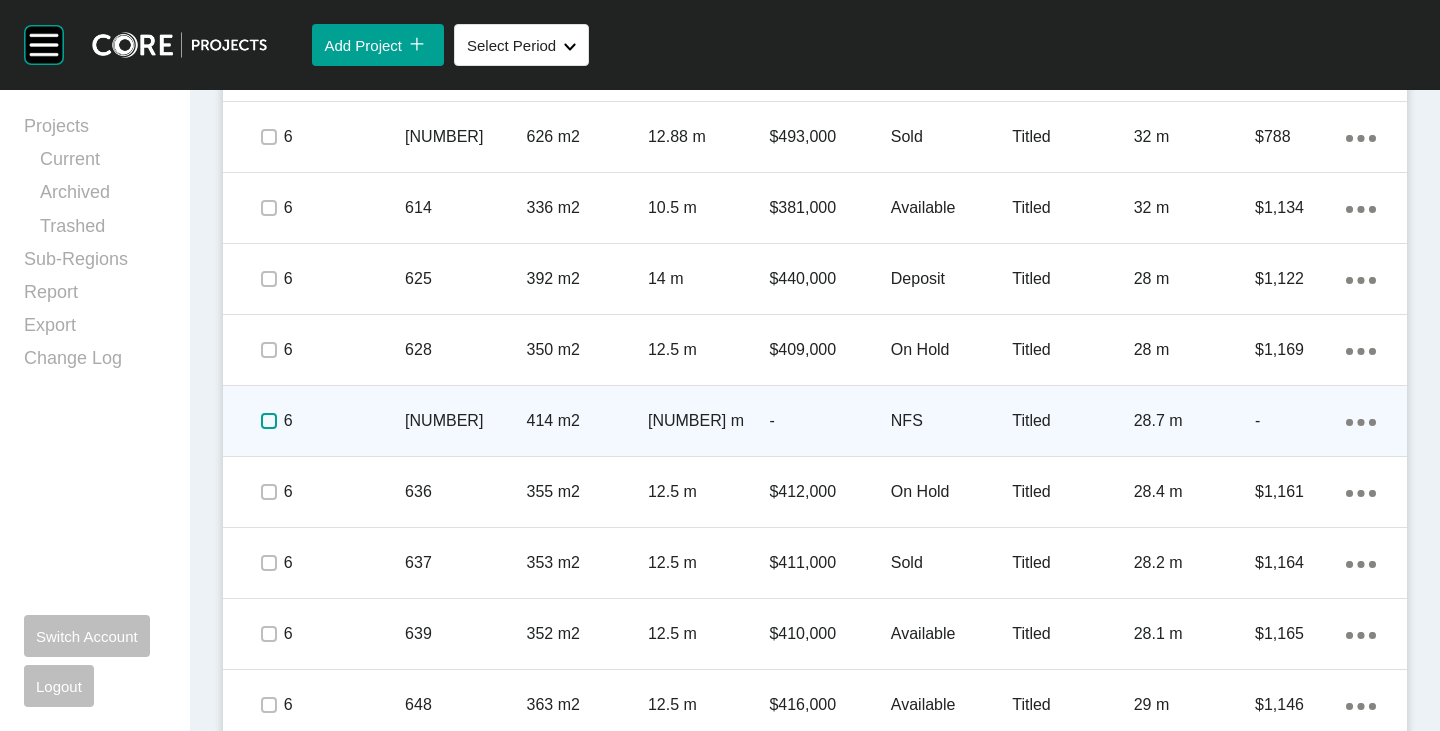 click at bounding box center (269, 421) 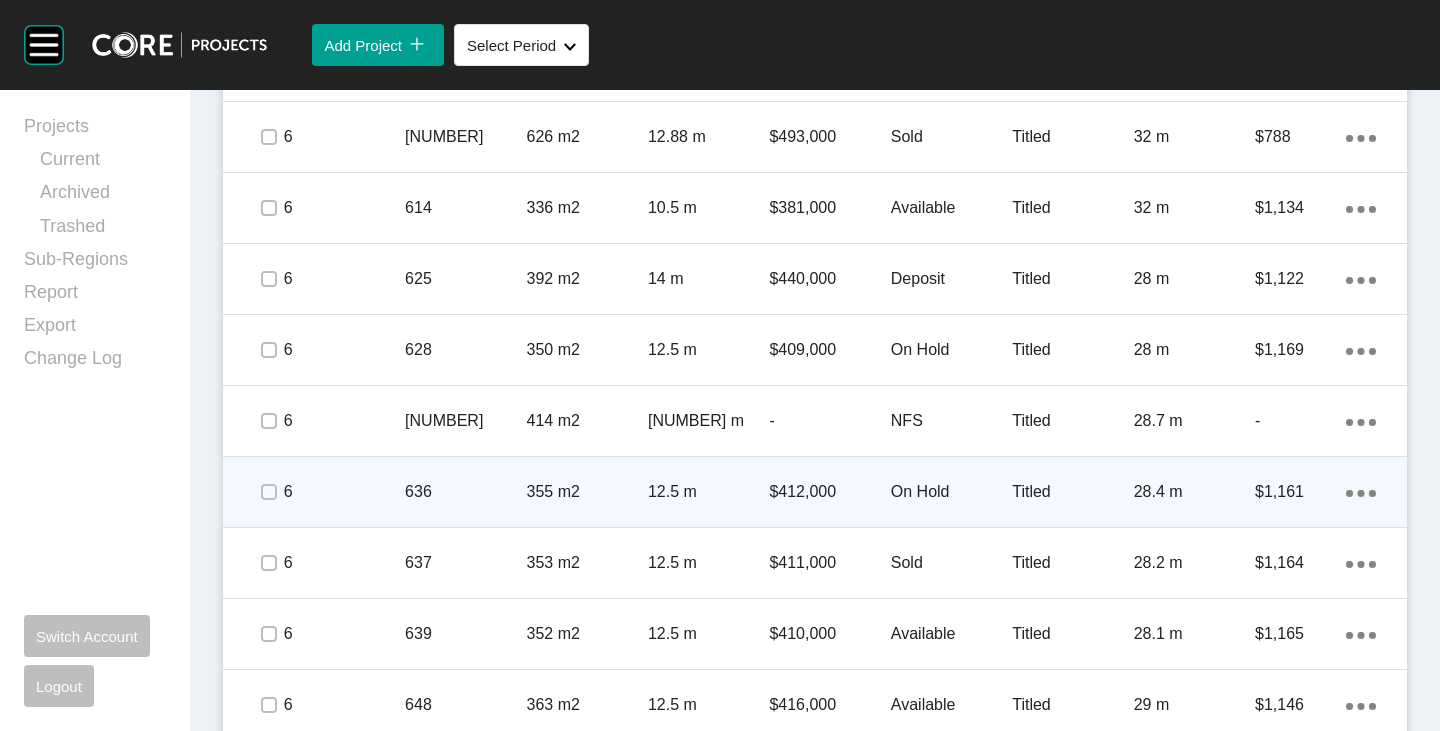 click on "$412,000" at bounding box center (829, 492) 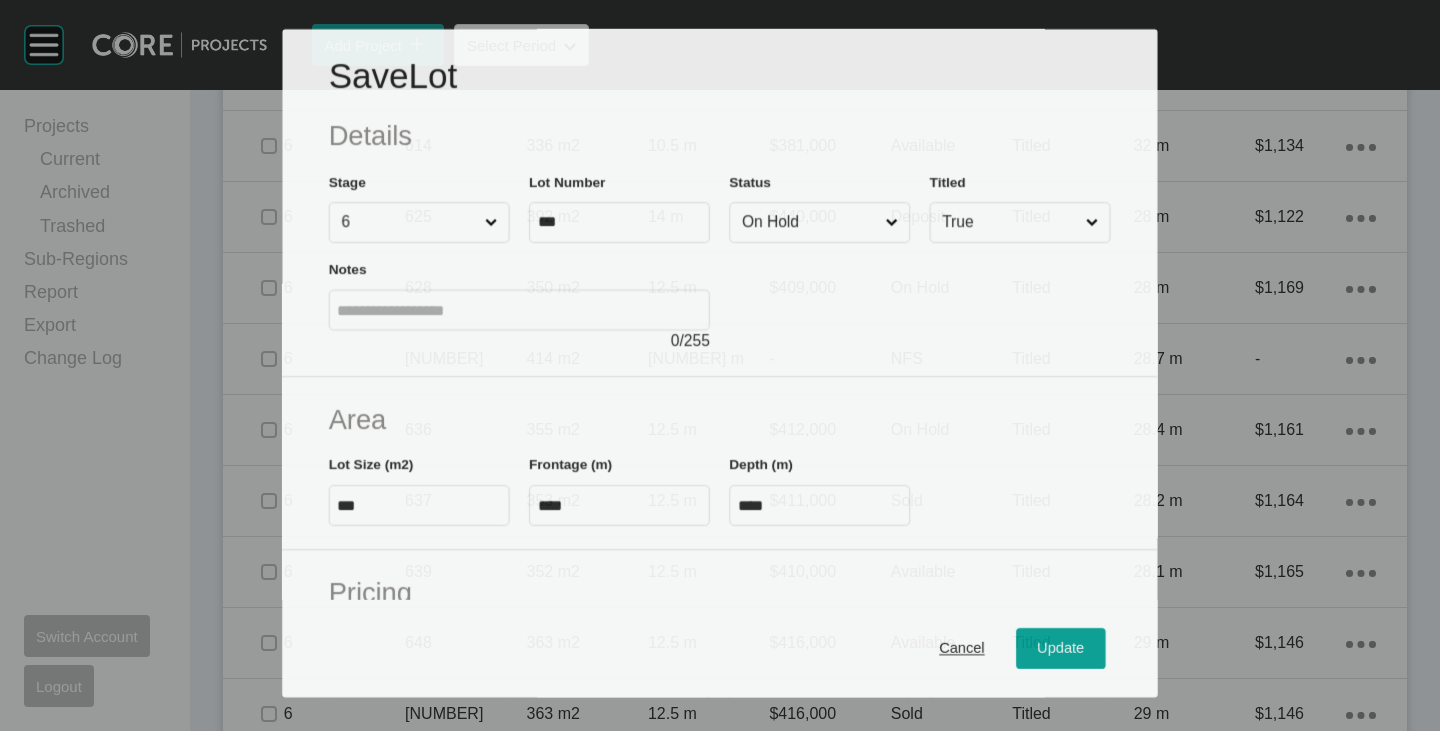 scroll, scrollTop: 2100, scrollLeft: 0, axis: vertical 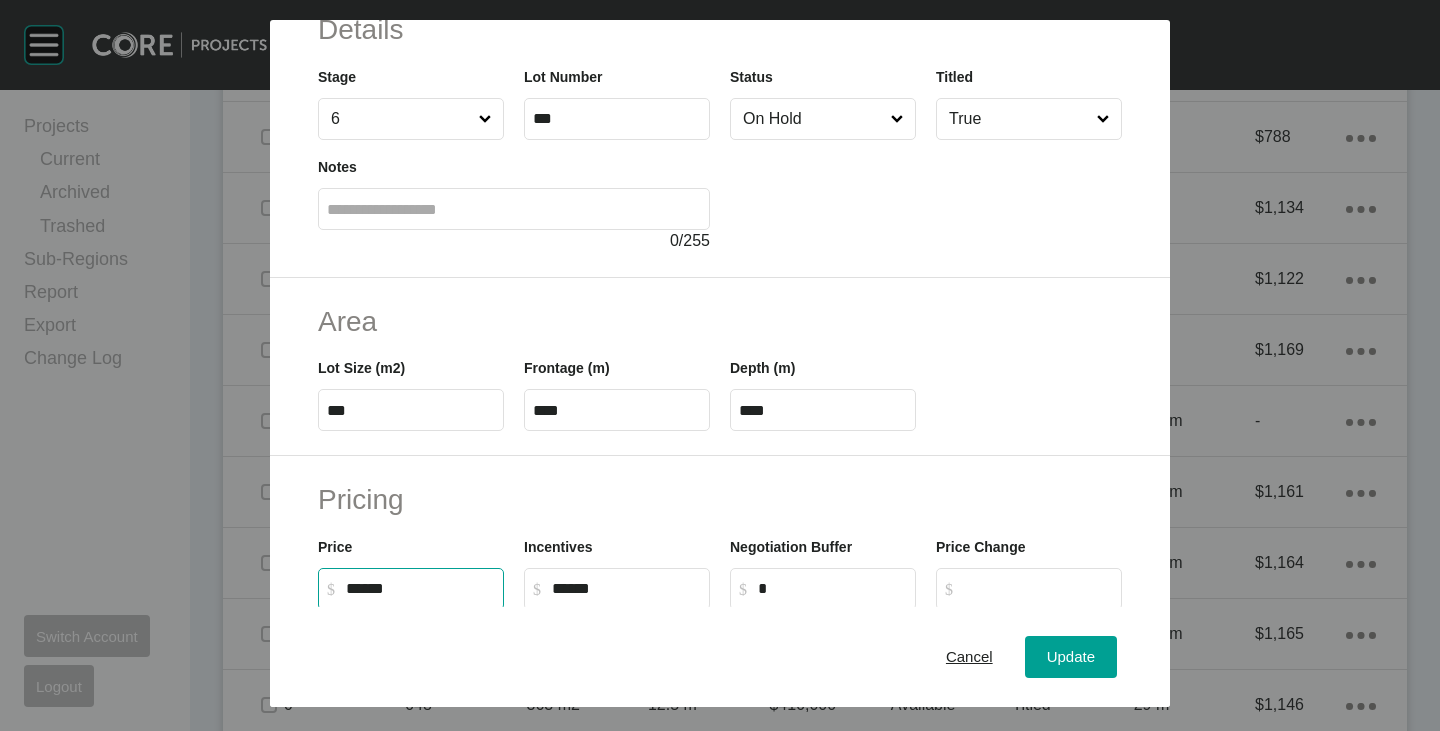 click on "******" at bounding box center [420, 588] 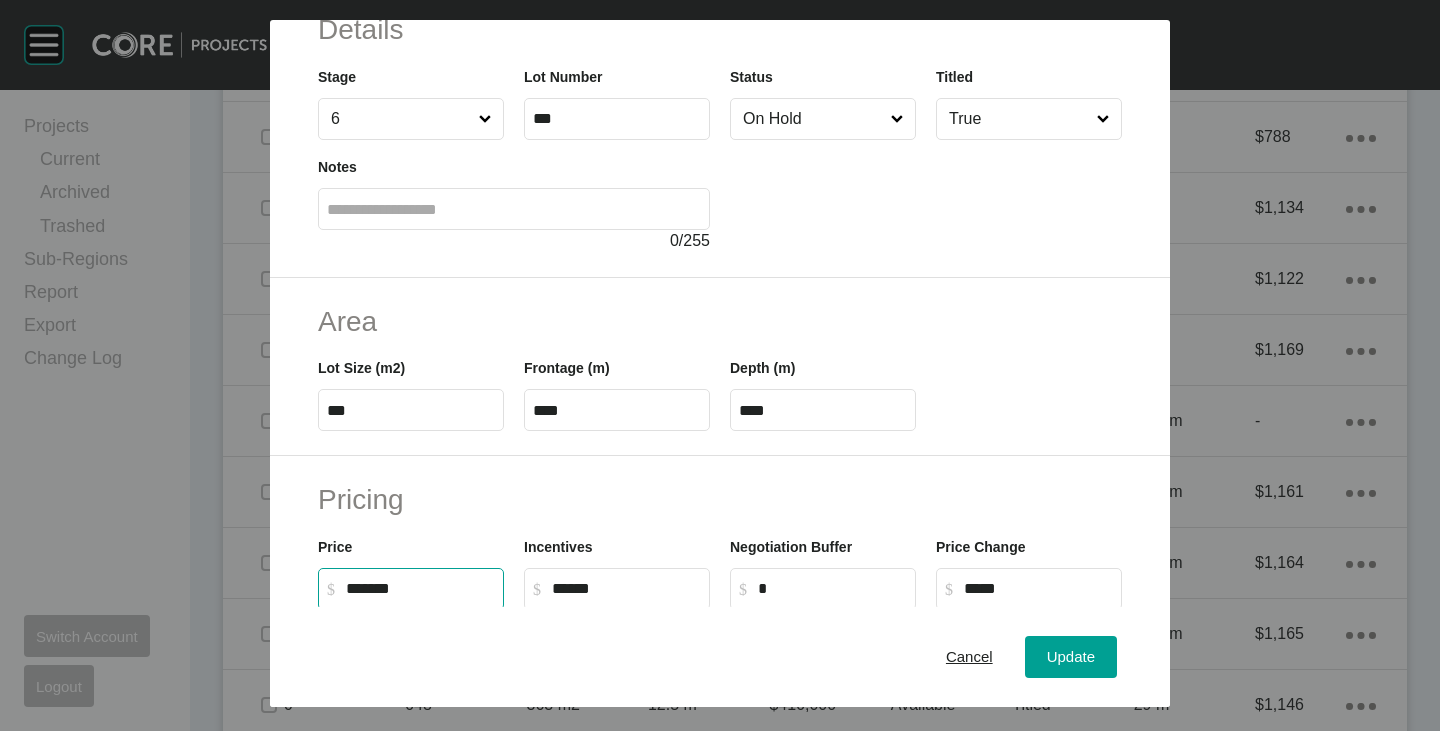 click on "Incentives $ Created with Sketch. $ ******" at bounding box center [617, 565] 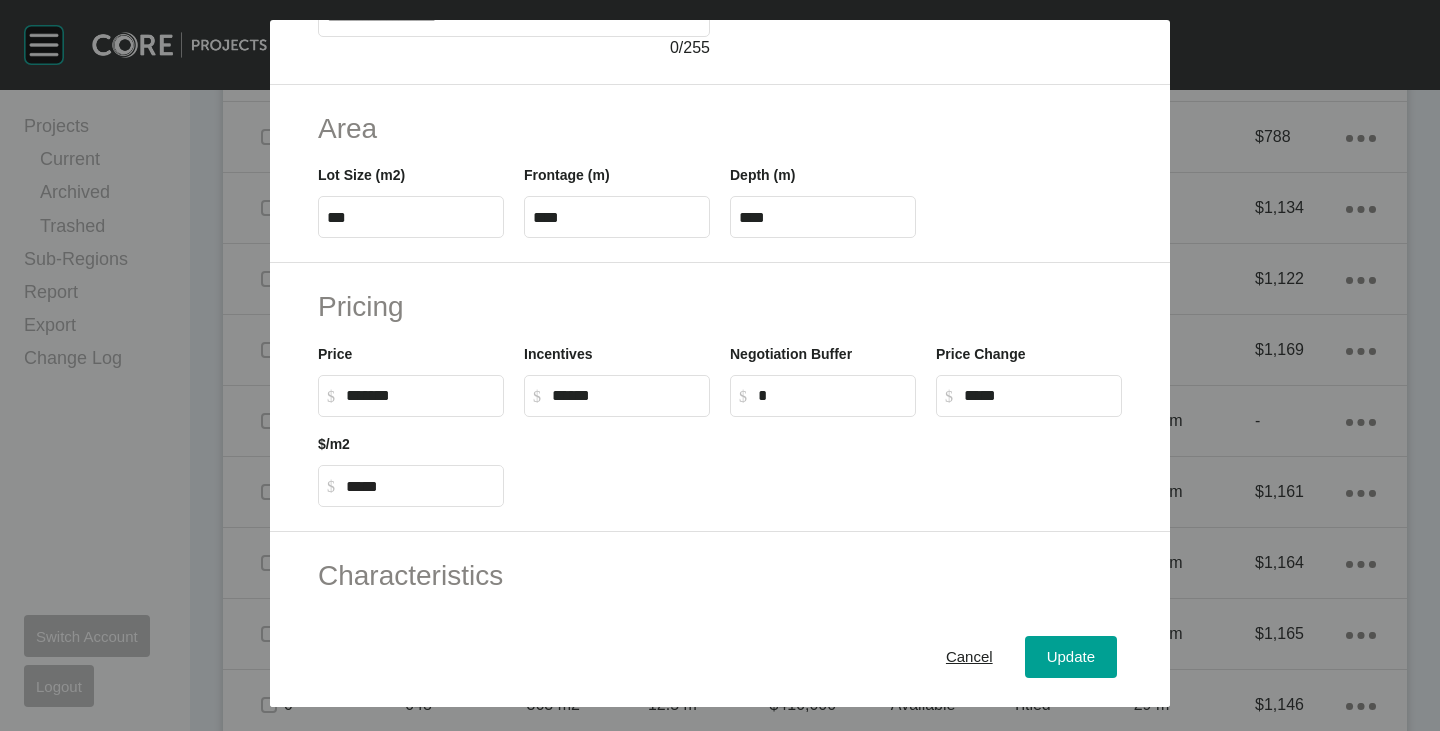 scroll, scrollTop: 489, scrollLeft: 0, axis: vertical 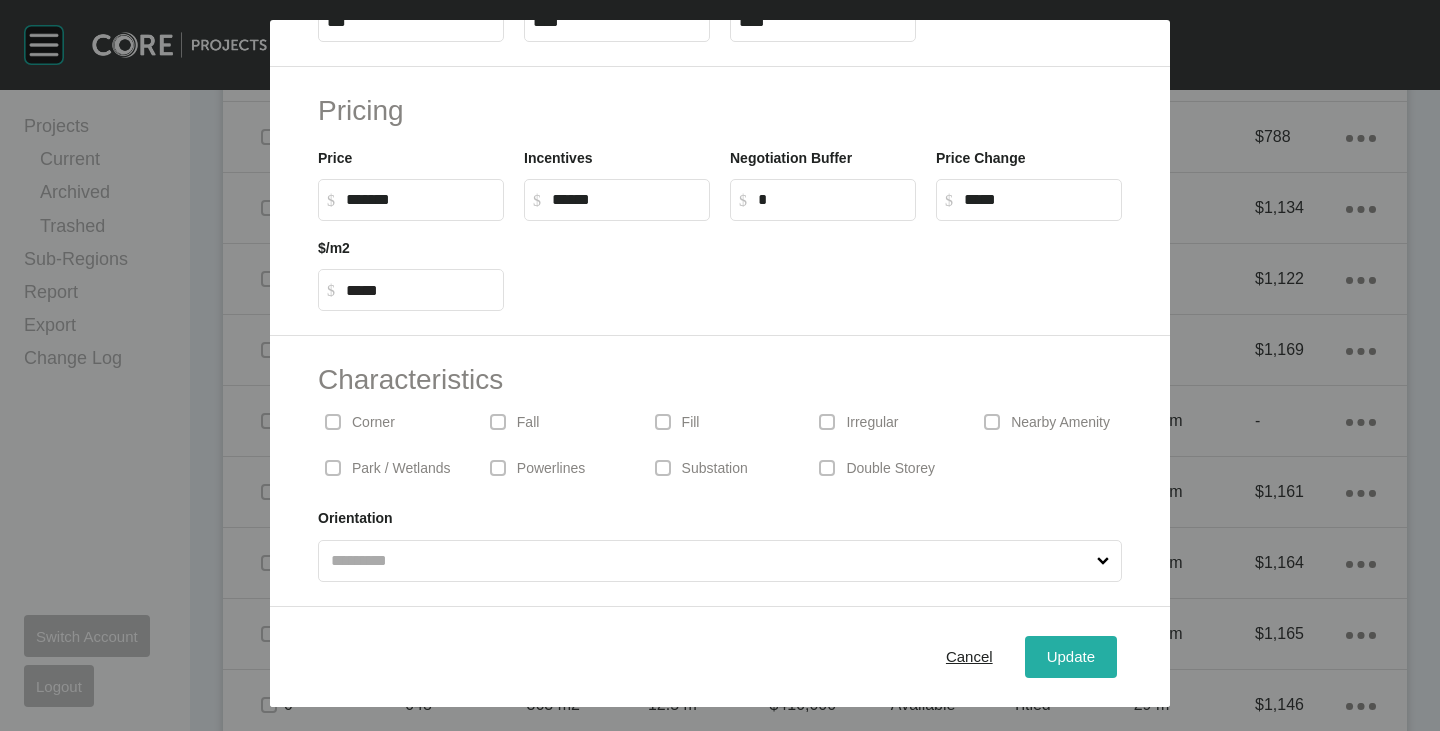 click on "Update" at bounding box center [1071, 656] 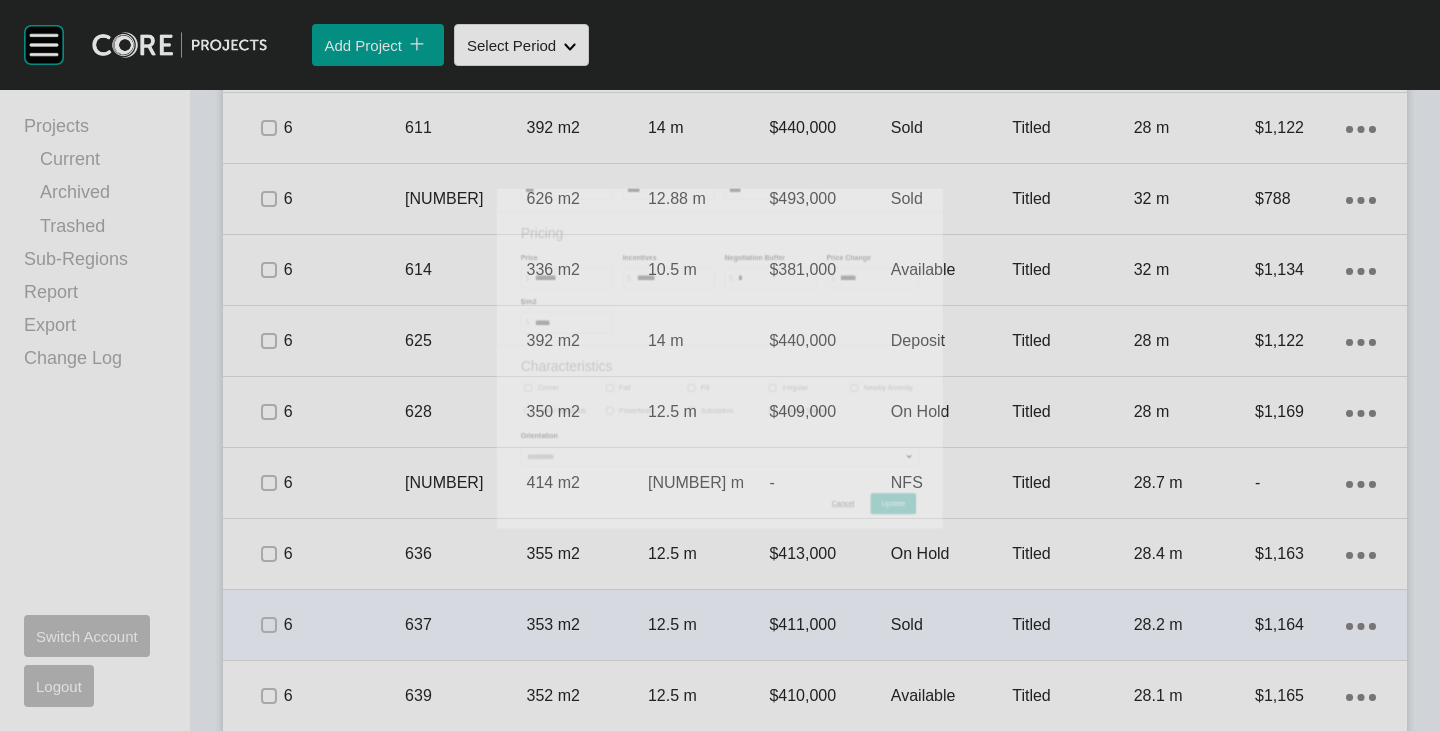 scroll, scrollTop: 2162, scrollLeft: 0, axis: vertical 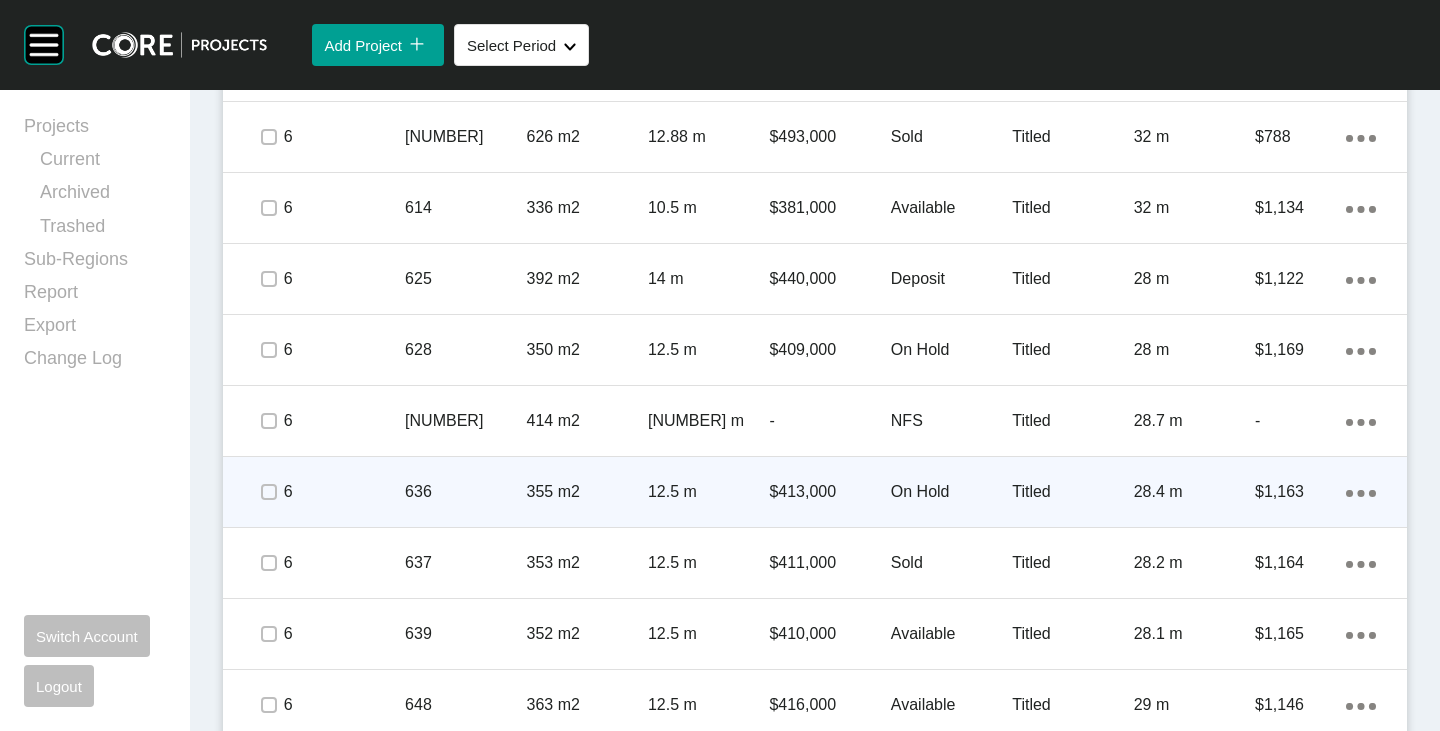 click on "On Hold" at bounding box center (951, 492) 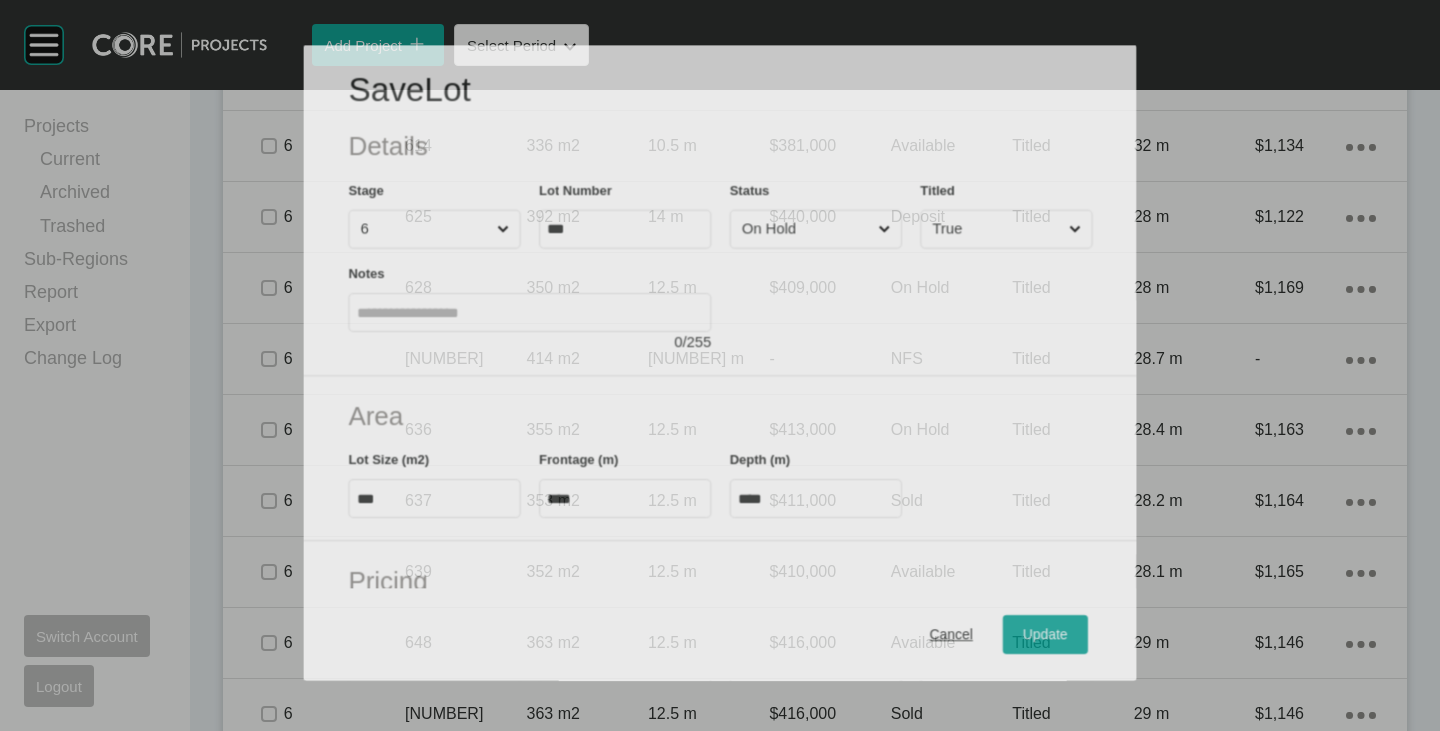 scroll, scrollTop: 2100, scrollLeft: 0, axis: vertical 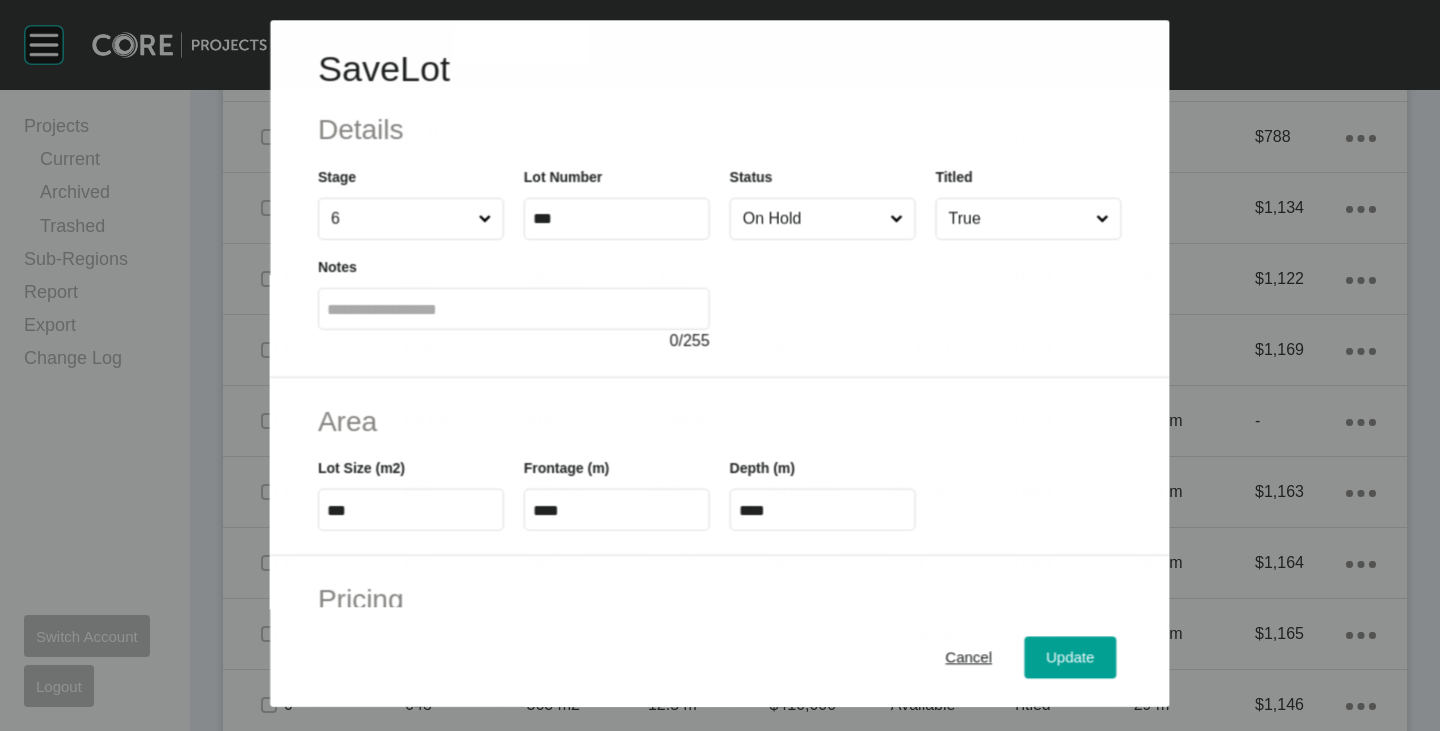 click on "On Hold" at bounding box center [812, 219] 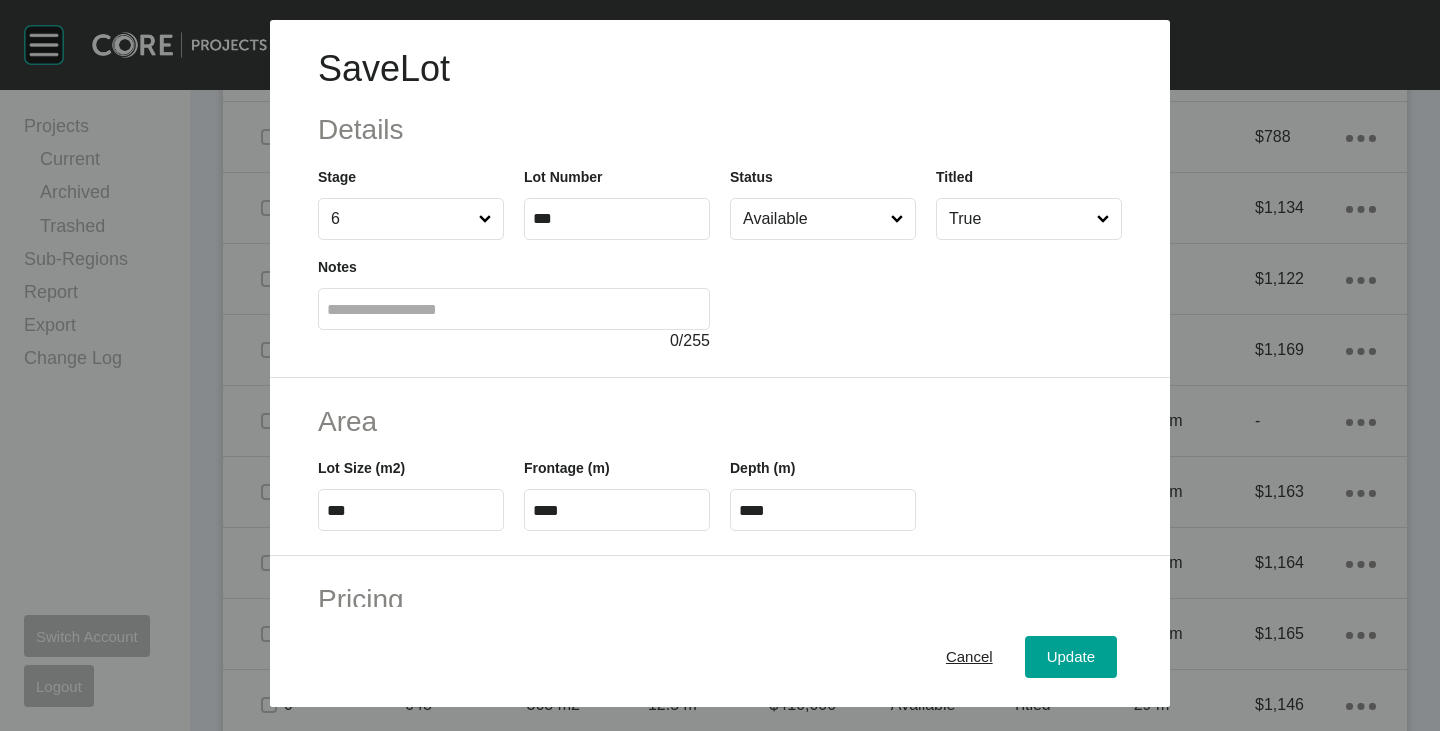 drag, startPoint x: 812, startPoint y: 278, endPoint x: 818, endPoint y: 290, distance: 13.416408 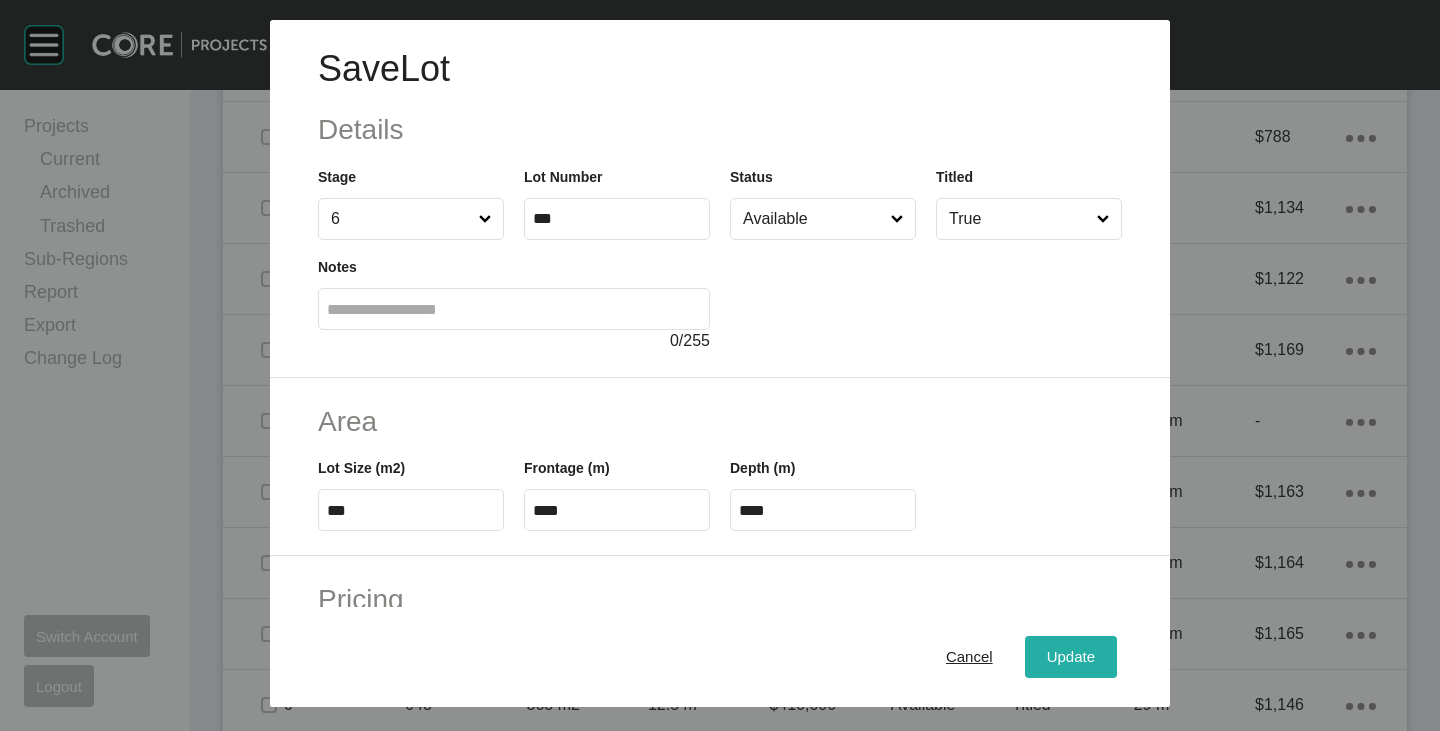 click on "Update" at bounding box center [1071, 657] 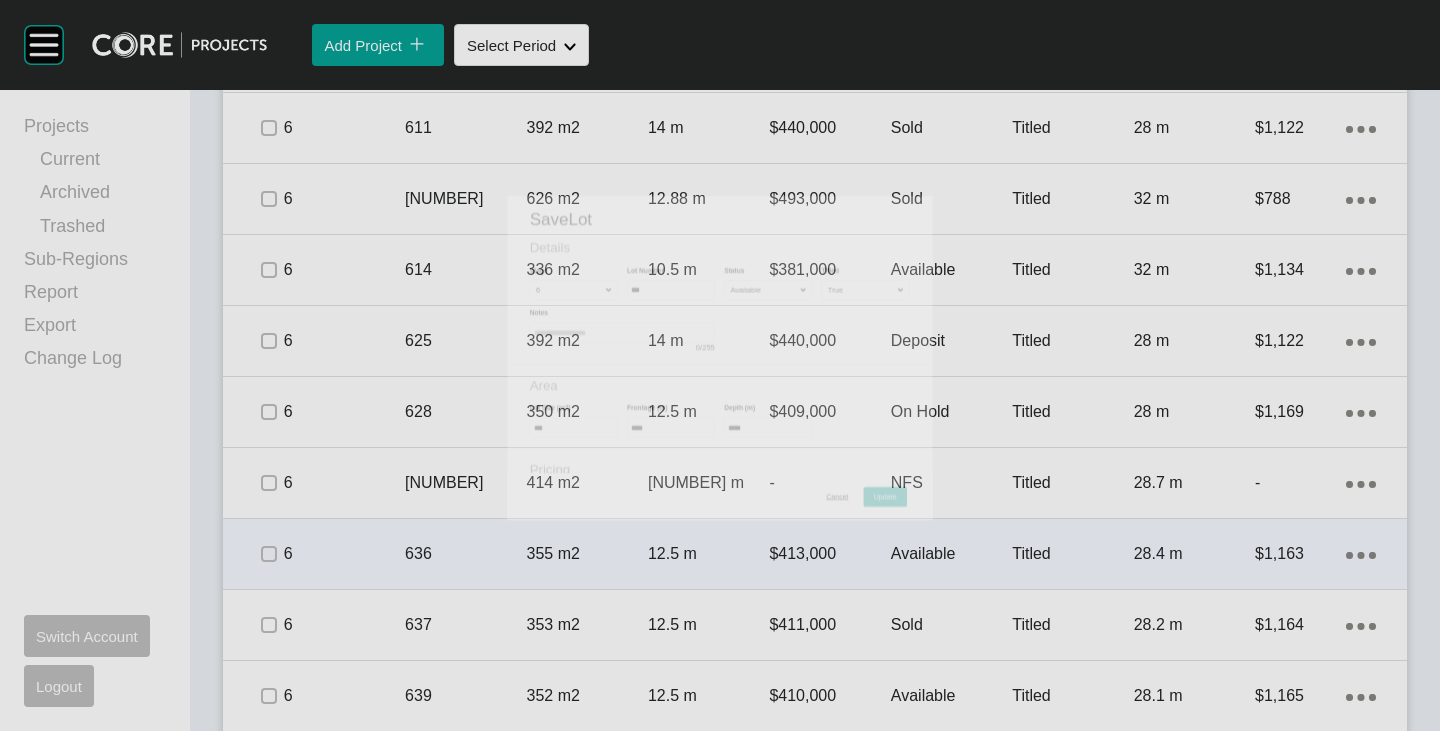 scroll, scrollTop: 2162, scrollLeft: 0, axis: vertical 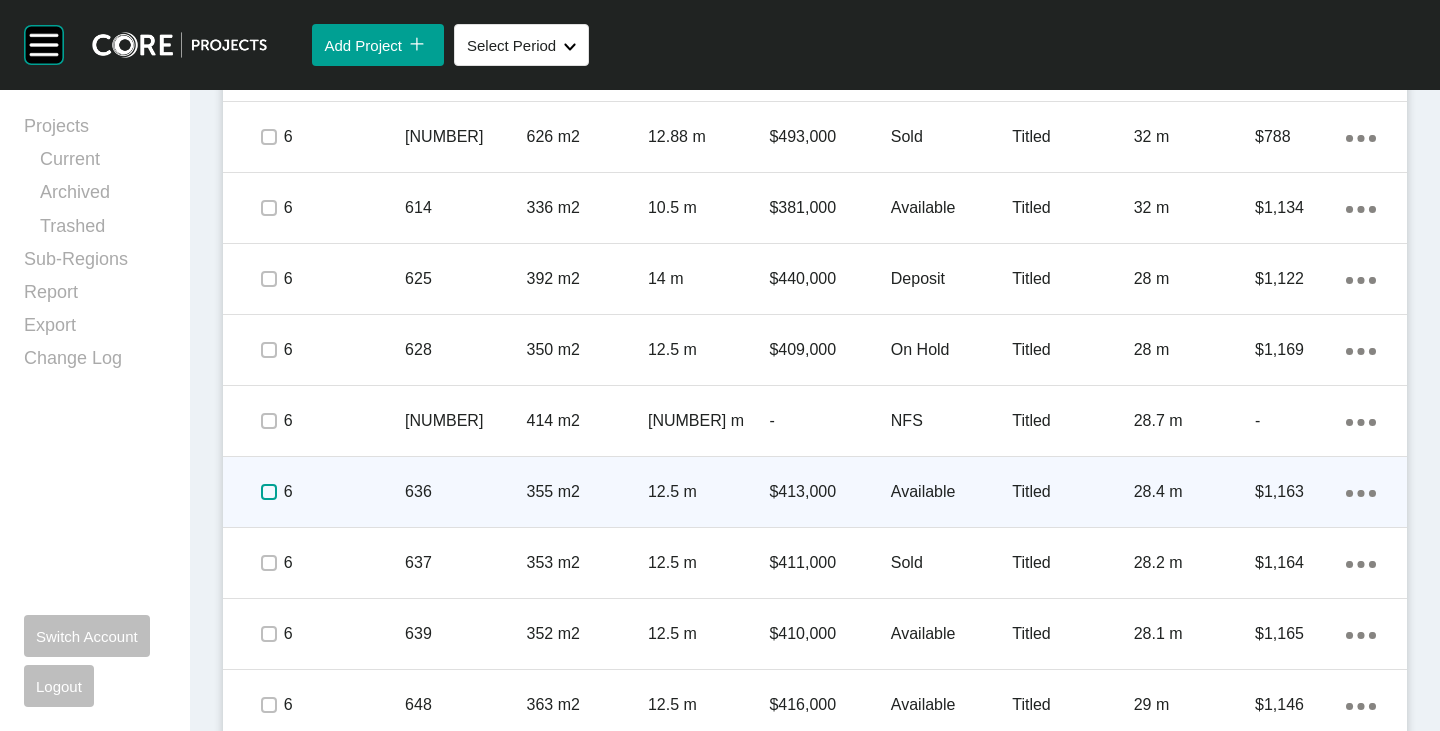 click at bounding box center (269, 492) 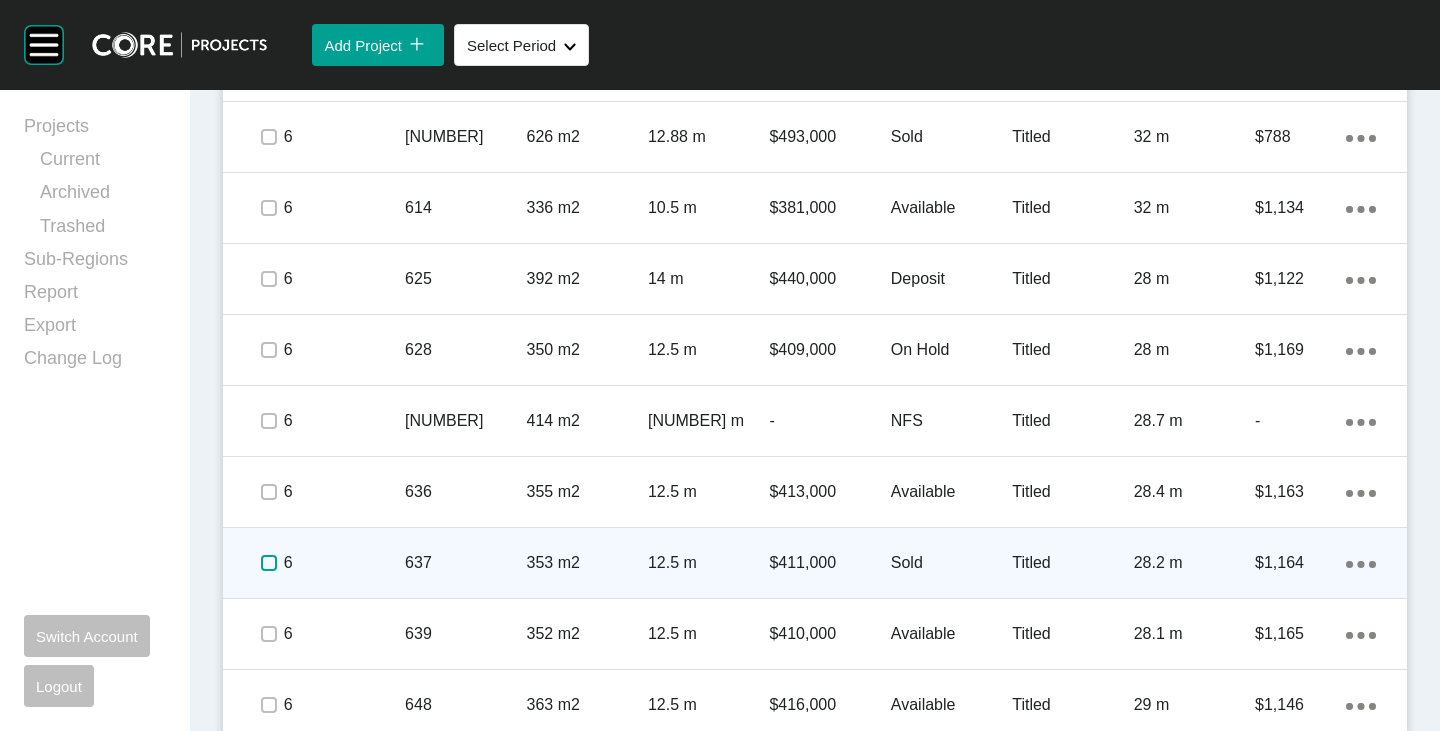 click at bounding box center (269, 563) 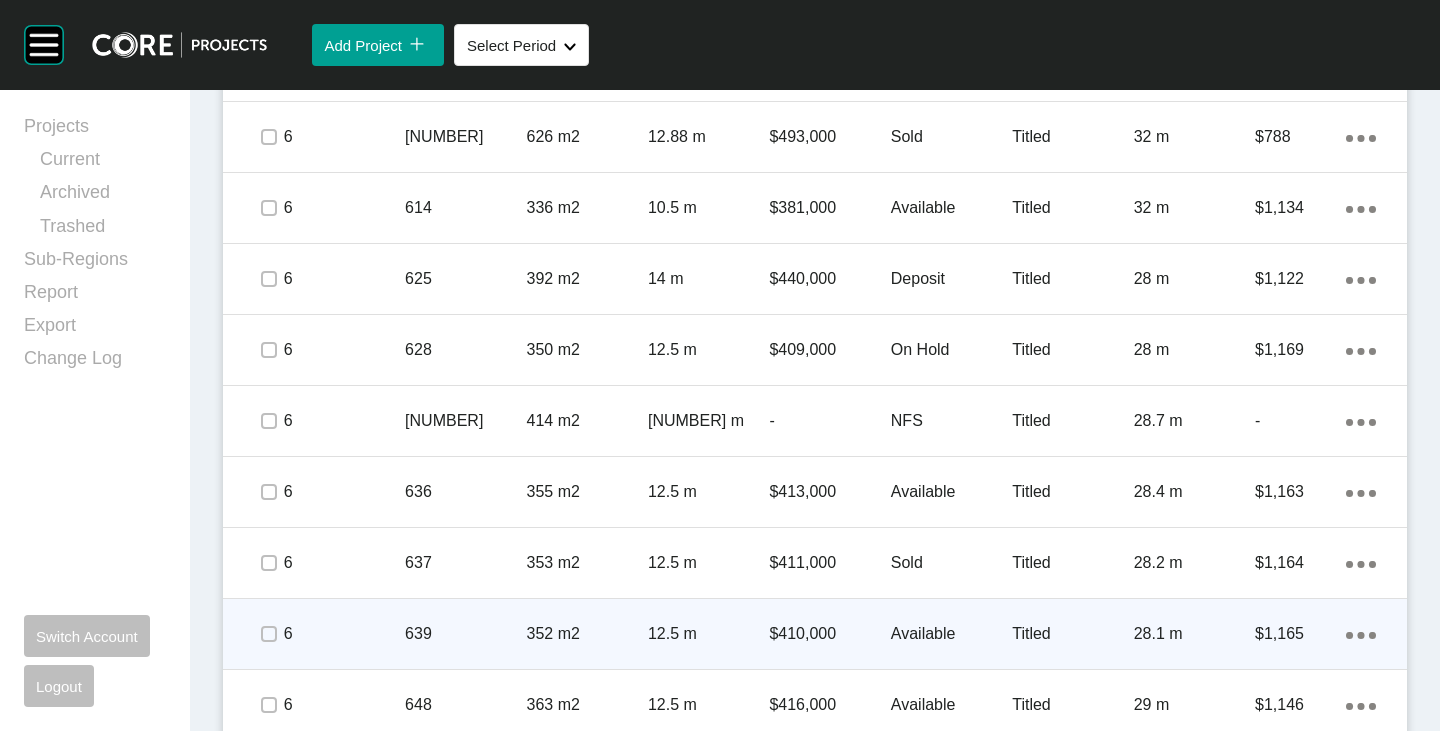 click on "$410,000" at bounding box center (829, 634) 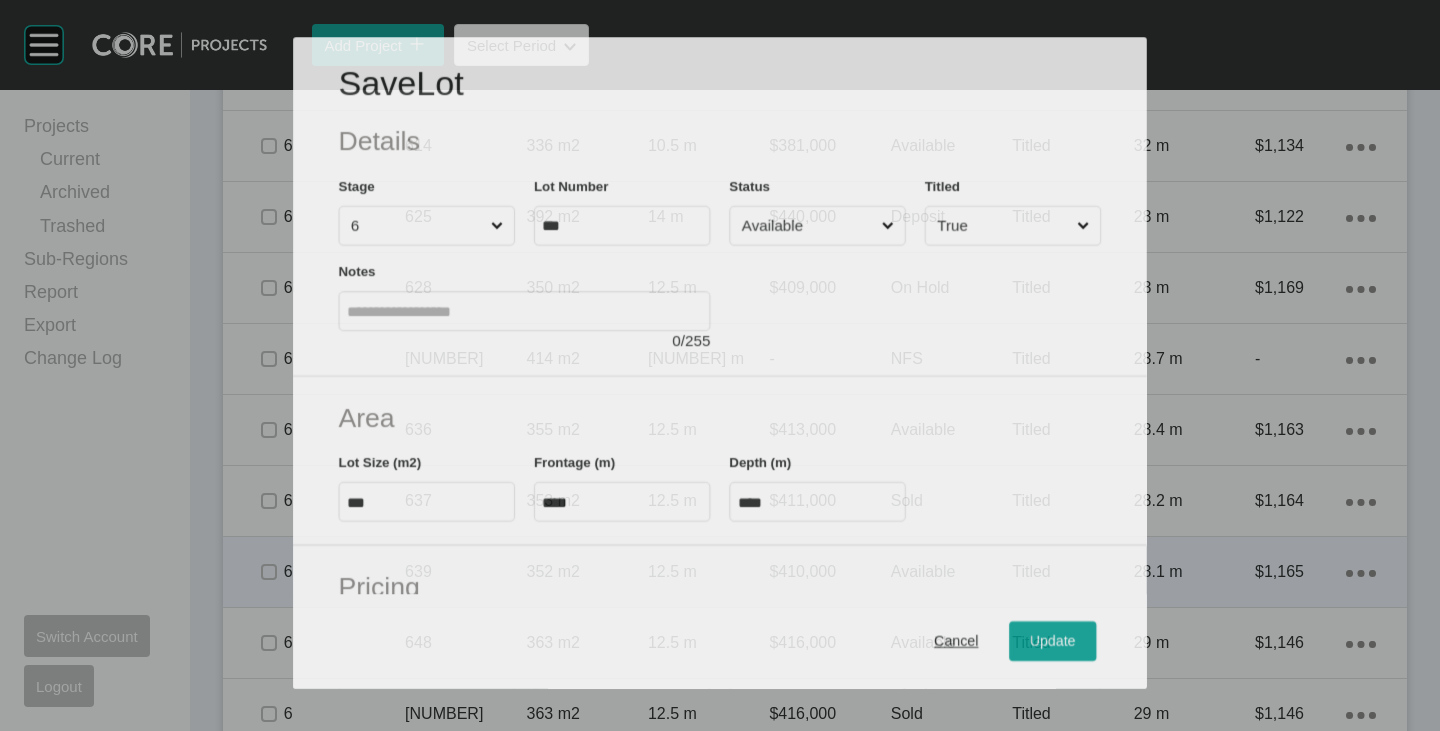 scroll, scrollTop: 2100, scrollLeft: 0, axis: vertical 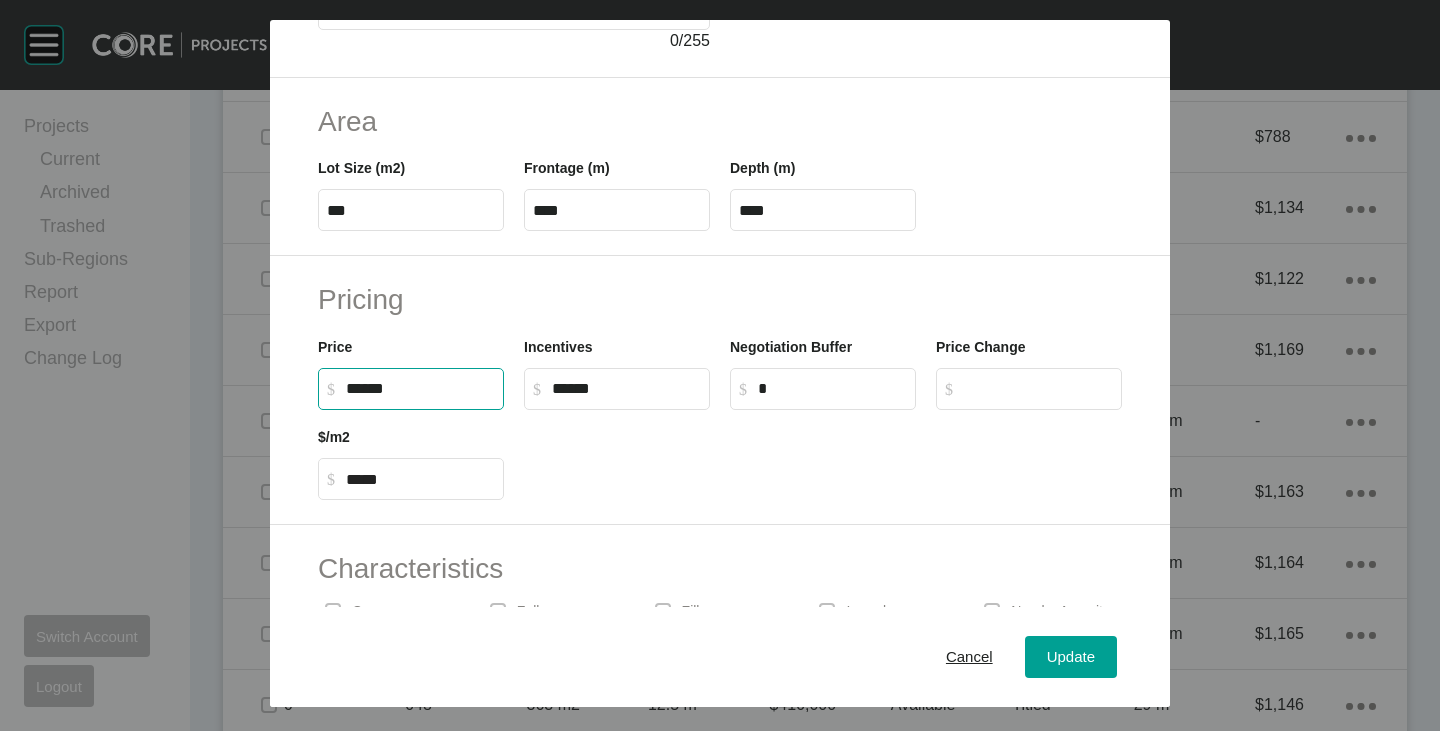 click on "******" at bounding box center (420, 388) 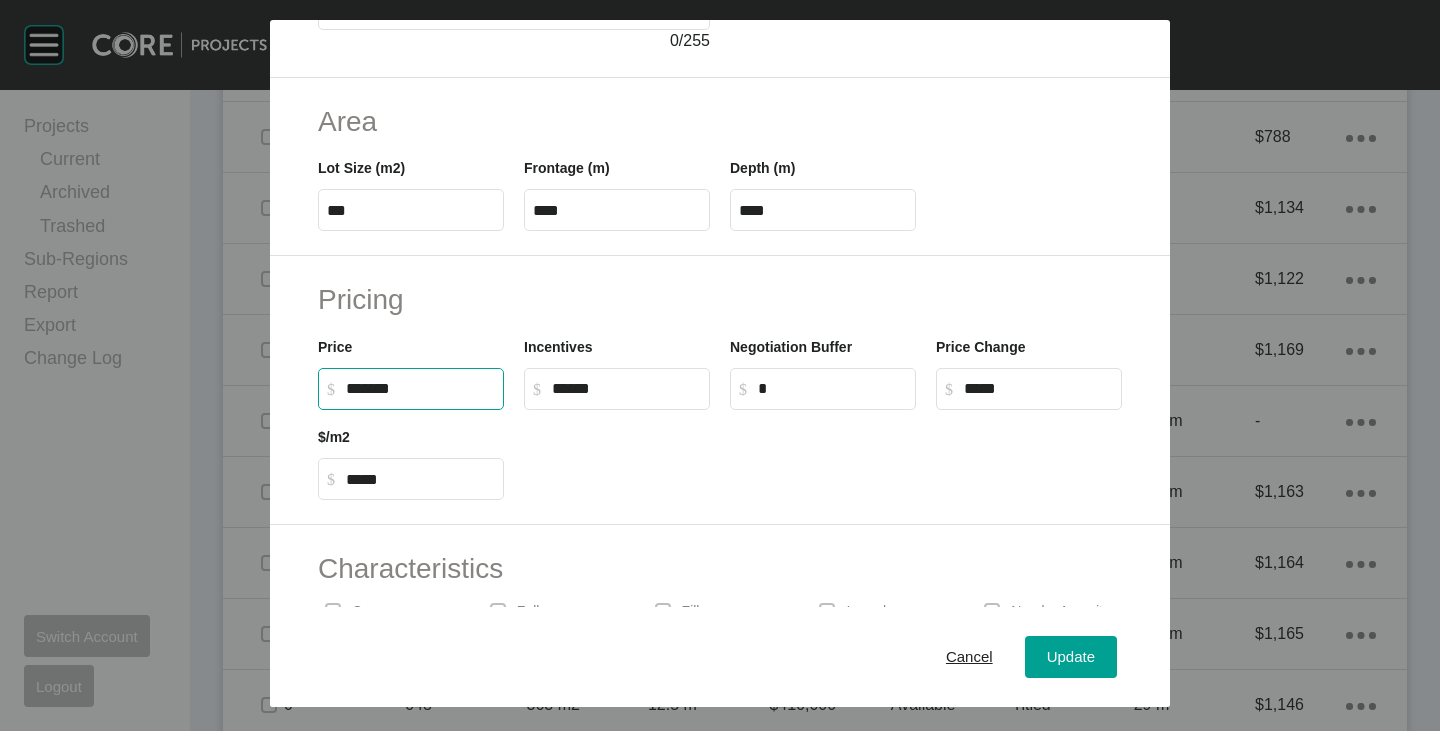 click on "Pricing Price $ Created with Sketch. $ ******* Incentives $ Created with Sketch. $ ****** Negotiation Buffer $ Created with Sketch. $ * Price Change $ Created with Sketch. $ ***** $/m2 $ Created with Sketch. $ *****" at bounding box center (720, 390) 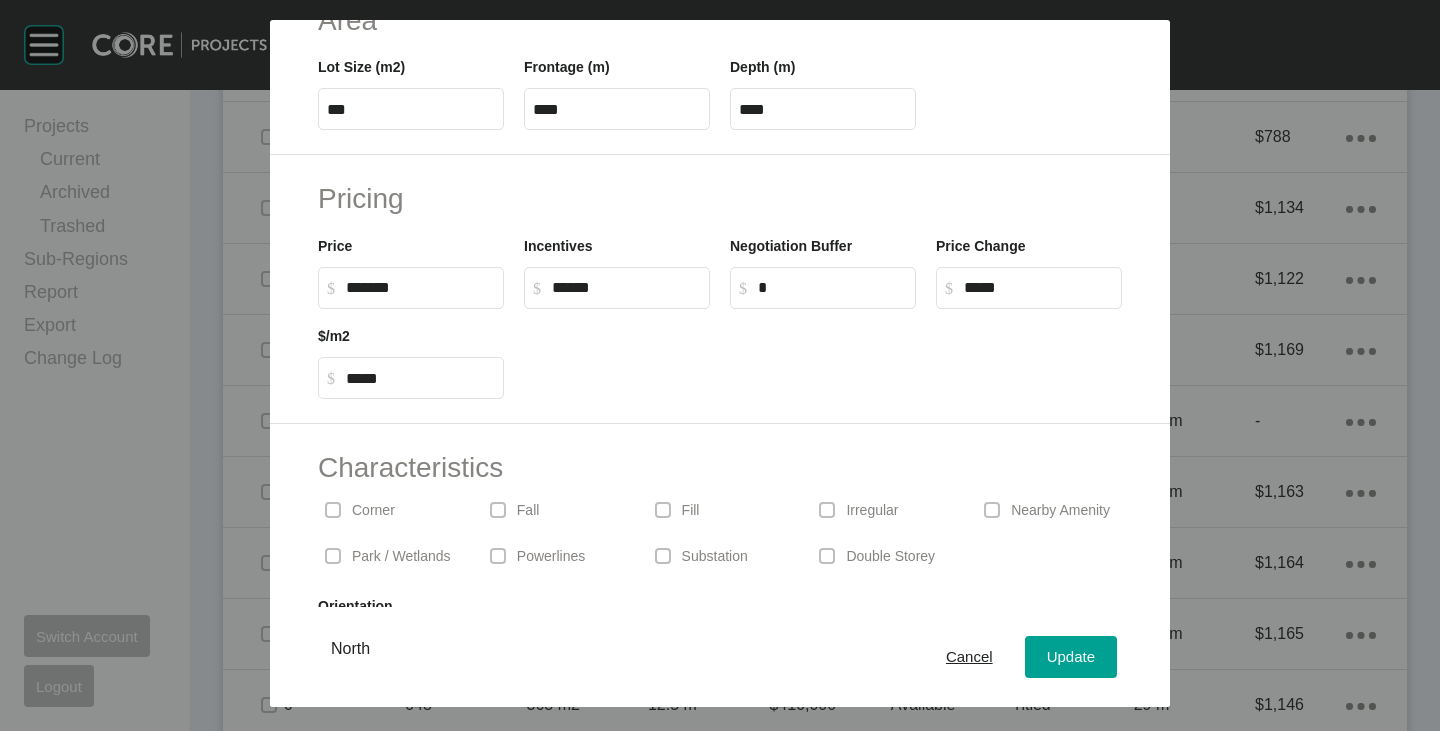scroll, scrollTop: 489, scrollLeft: 0, axis: vertical 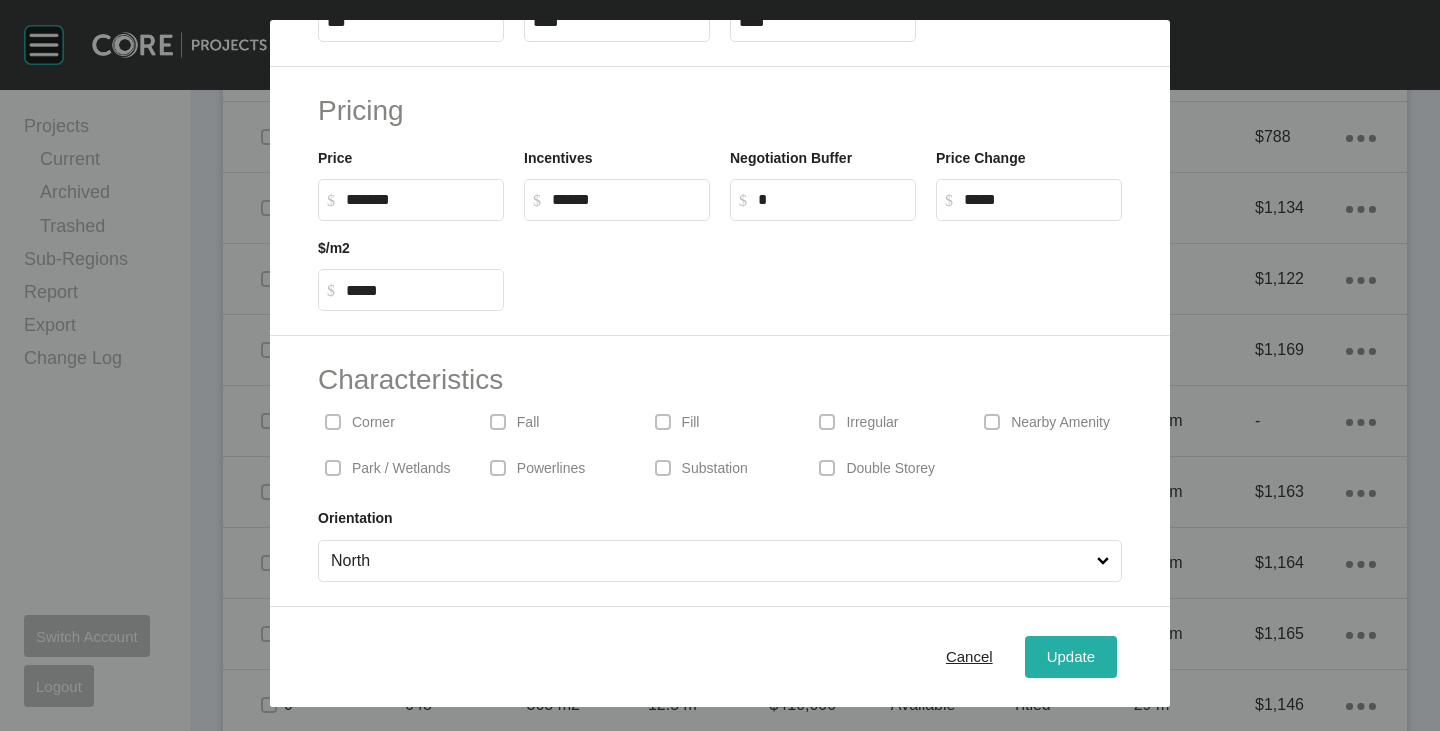 click on "Update" at bounding box center (1071, 657) 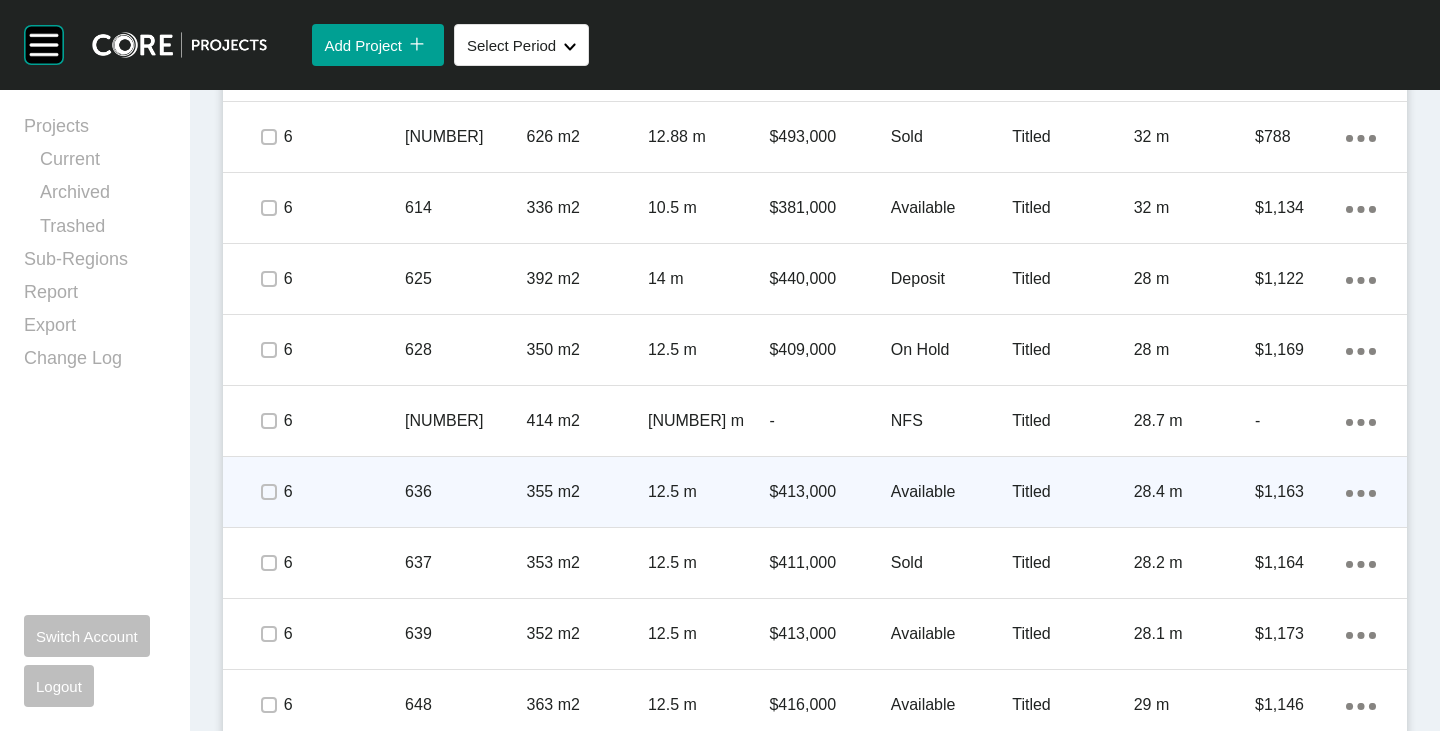 scroll, scrollTop: 2262, scrollLeft: 0, axis: vertical 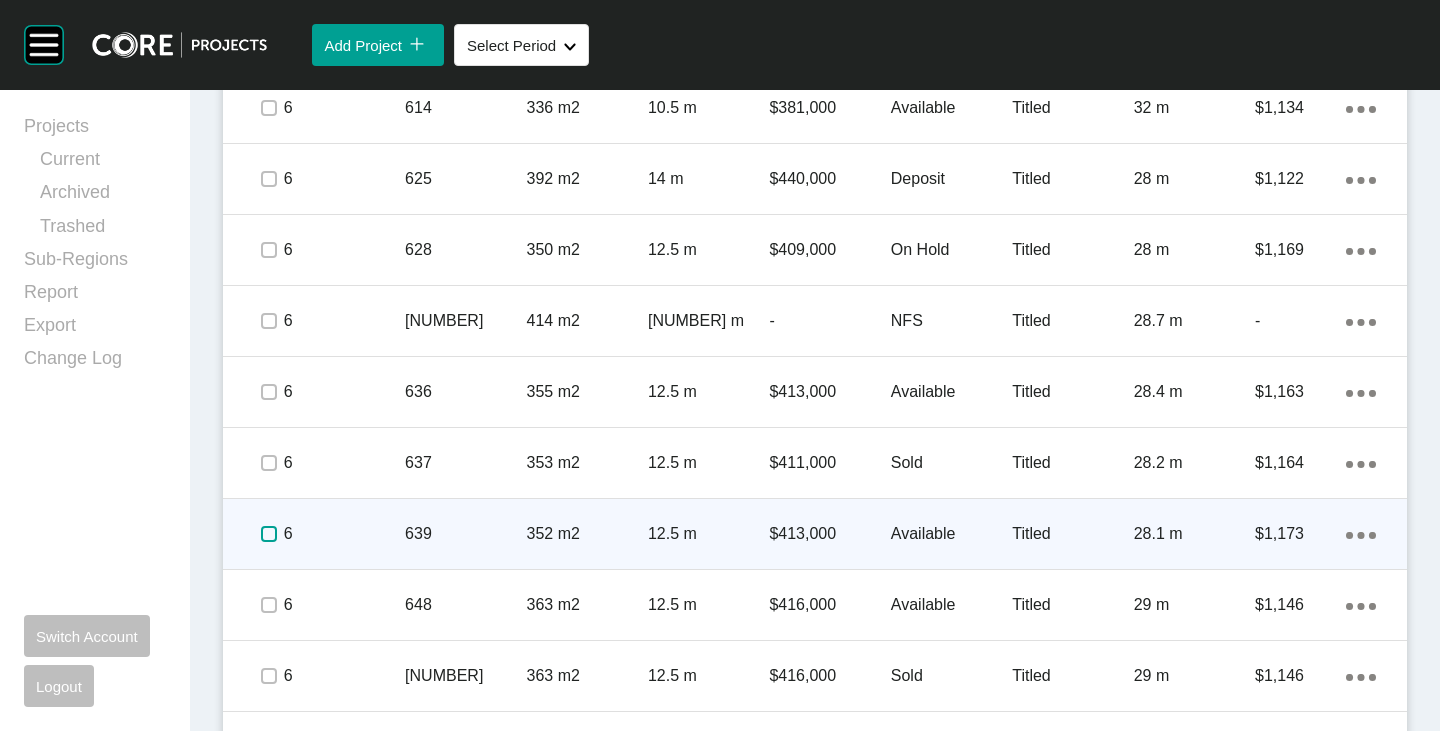 click at bounding box center [269, 534] 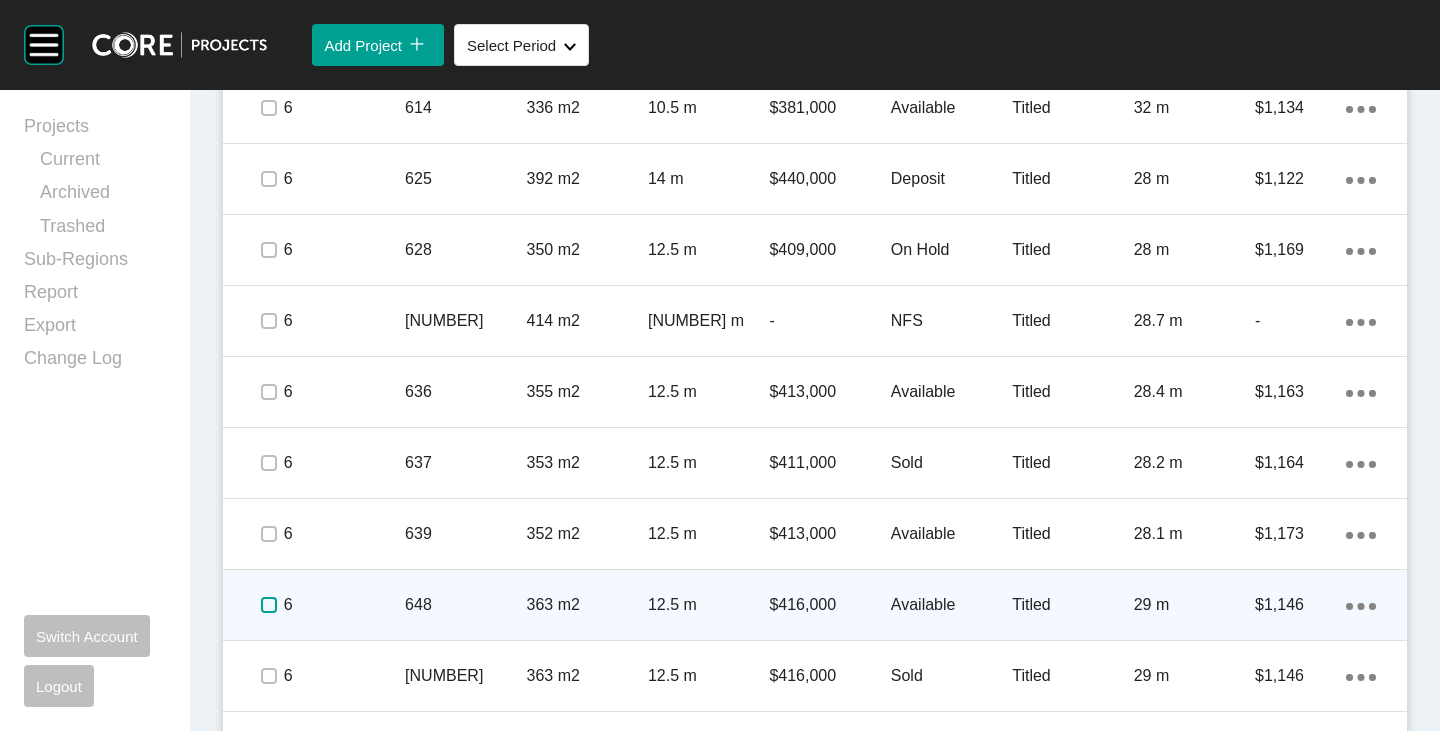 click at bounding box center (269, 605) 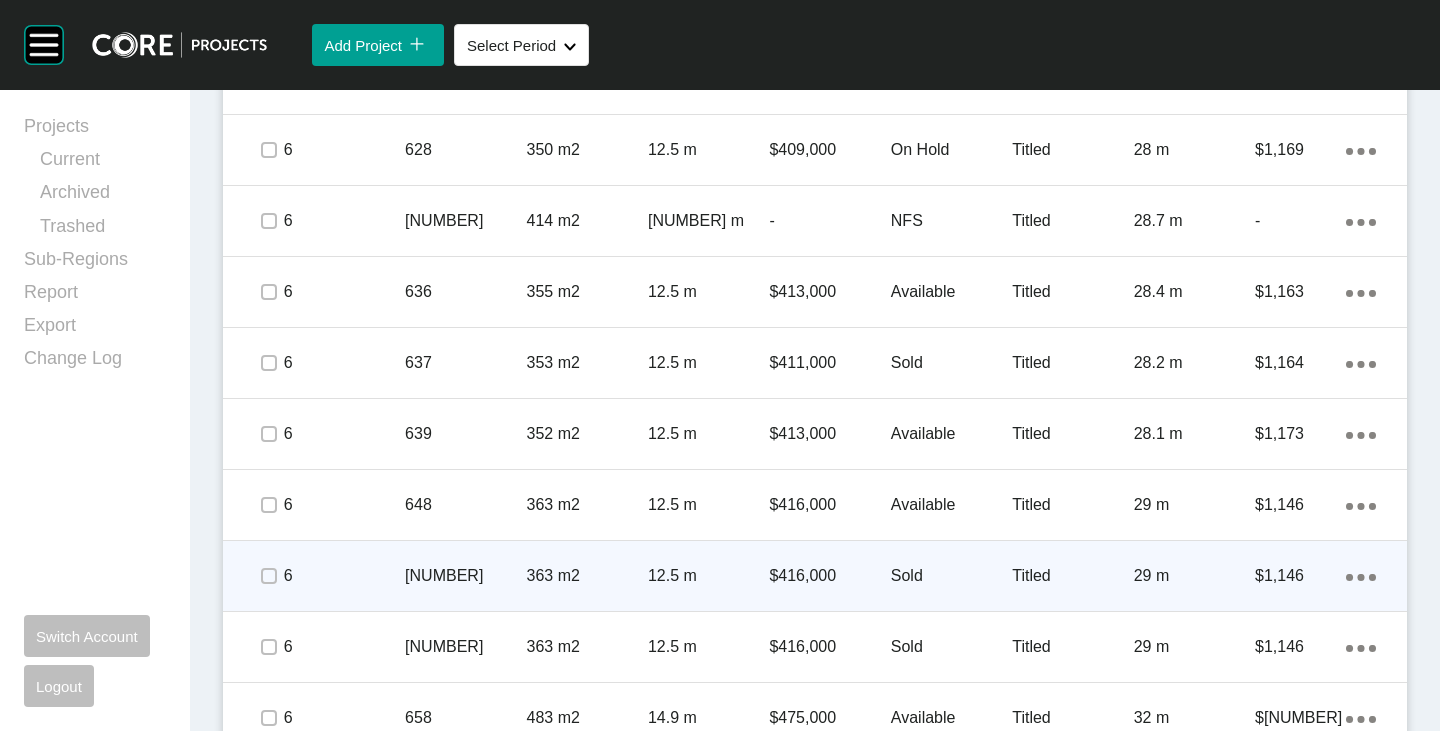 click at bounding box center [268, 576] 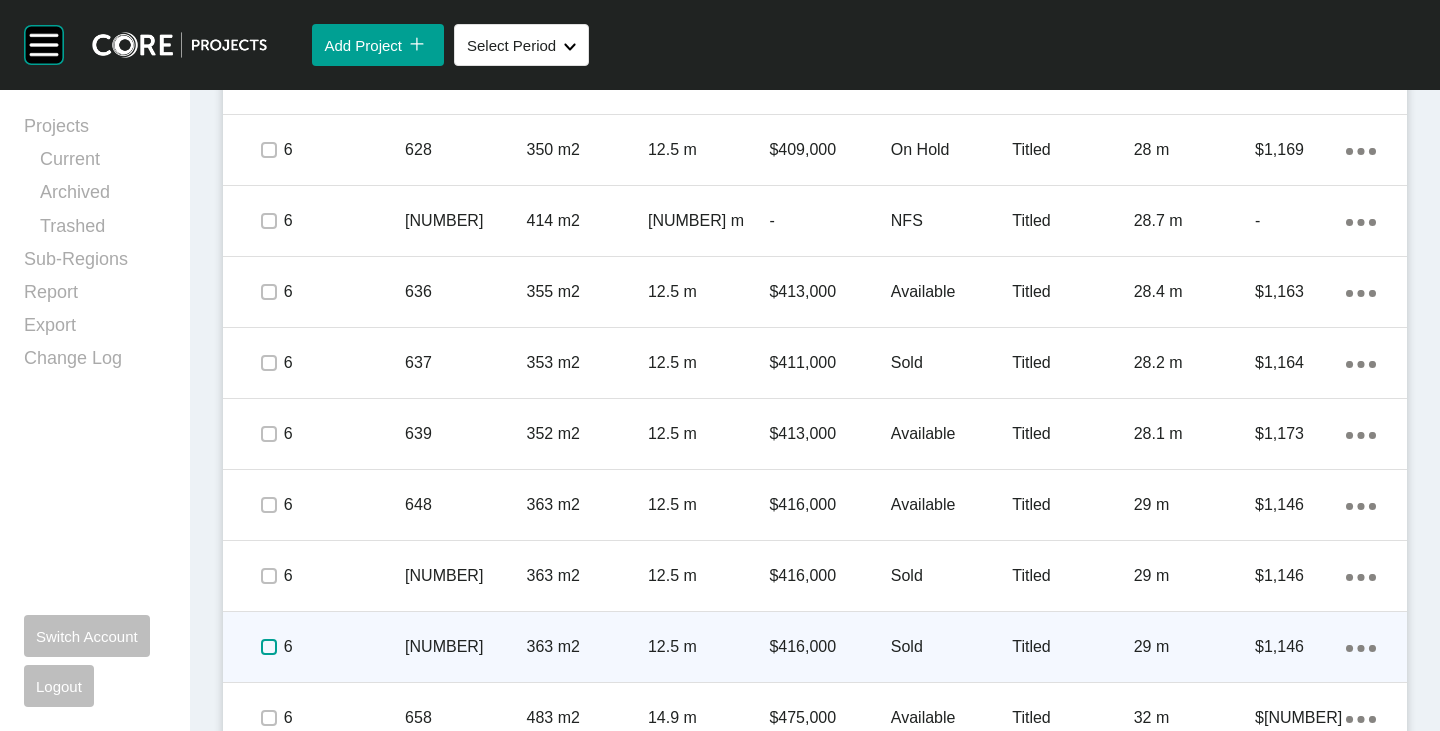 click at bounding box center (269, 647) 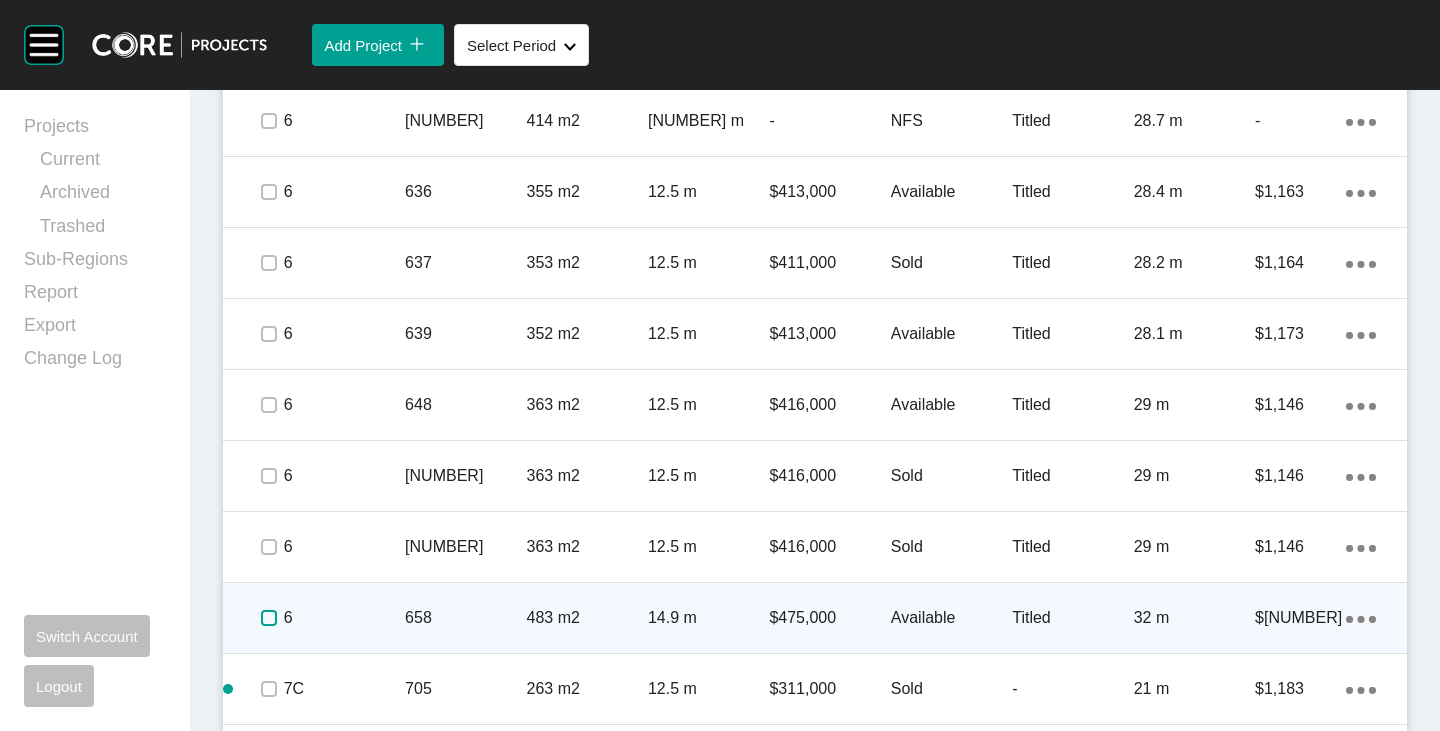 click at bounding box center (269, 618) 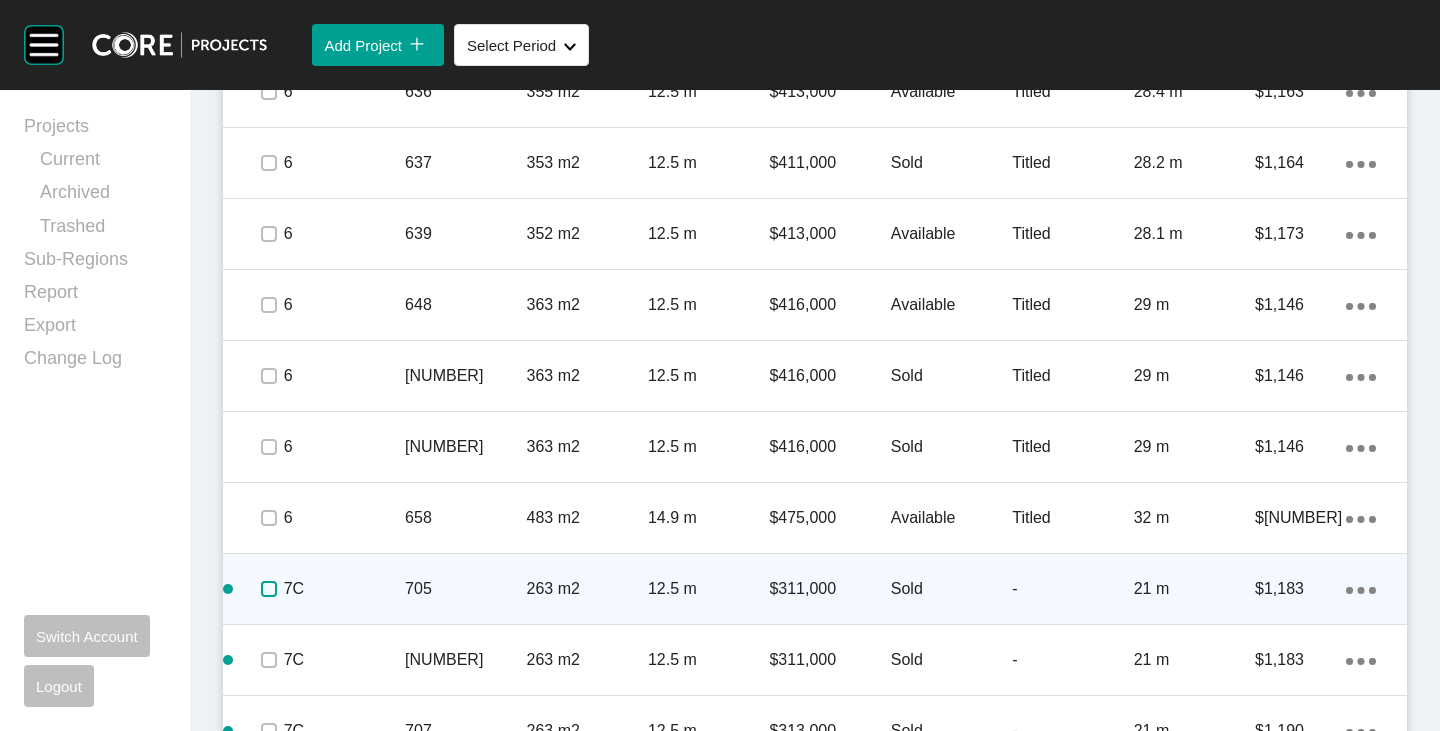 click at bounding box center [269, 589] 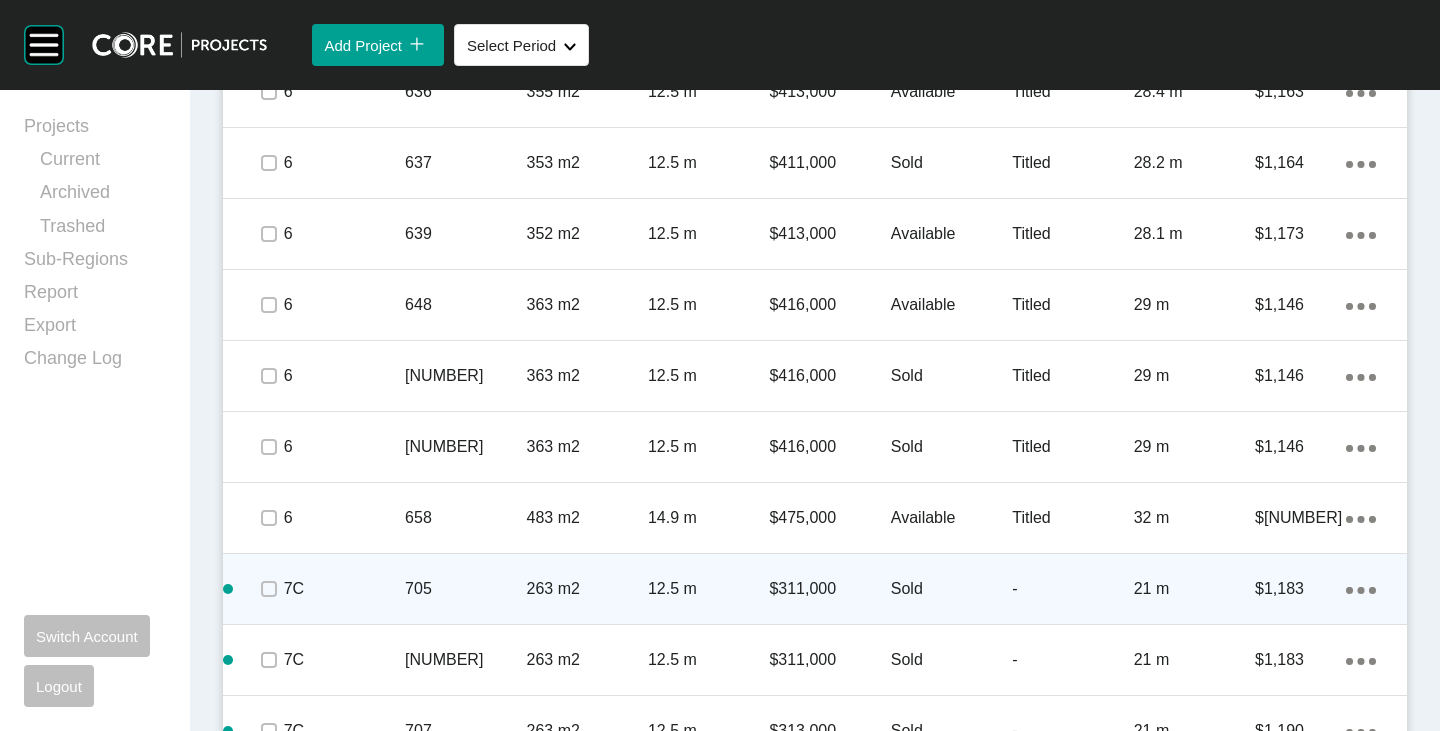 click on "Action Menu Dots Copy 6 Created with Sketch." at bounding box center (1361, 589) 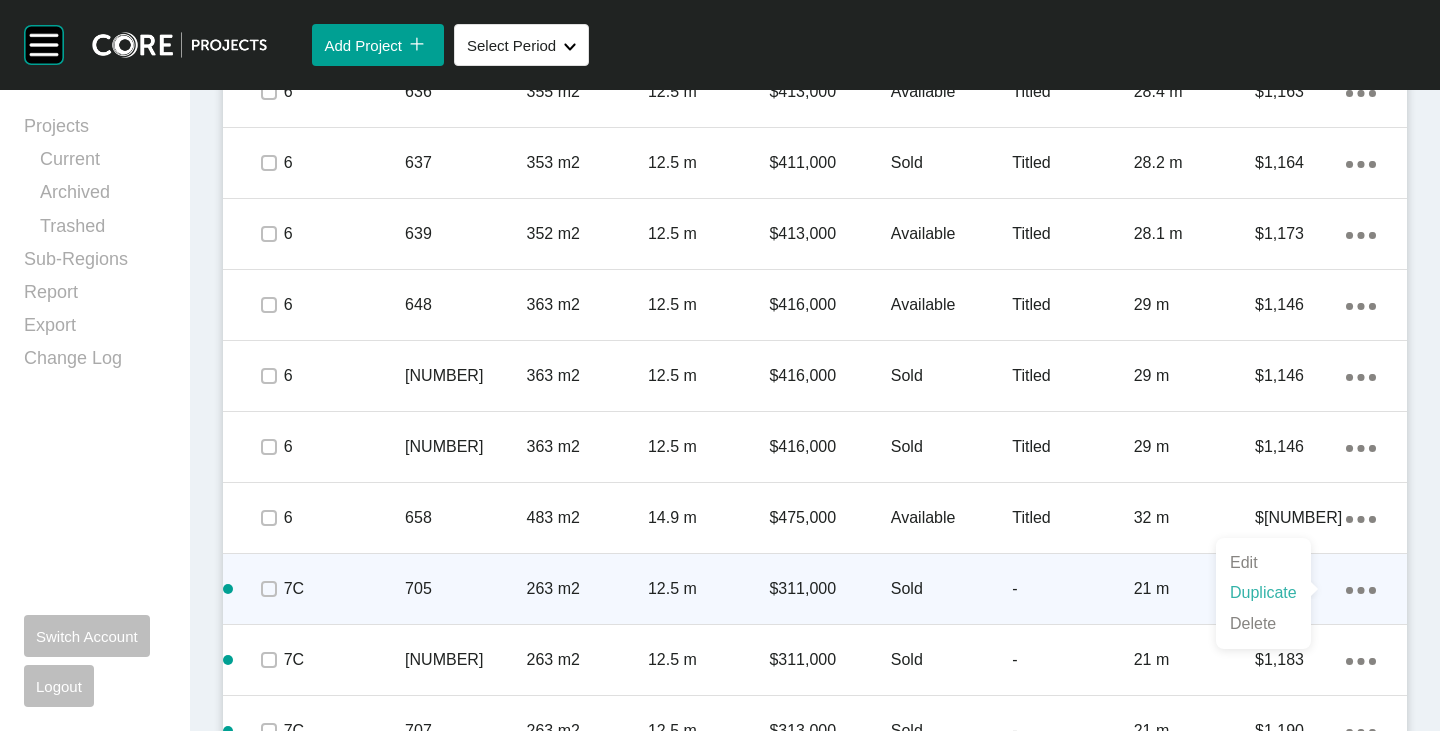 click on "Duplicate" at bounding box center [1263, 593] 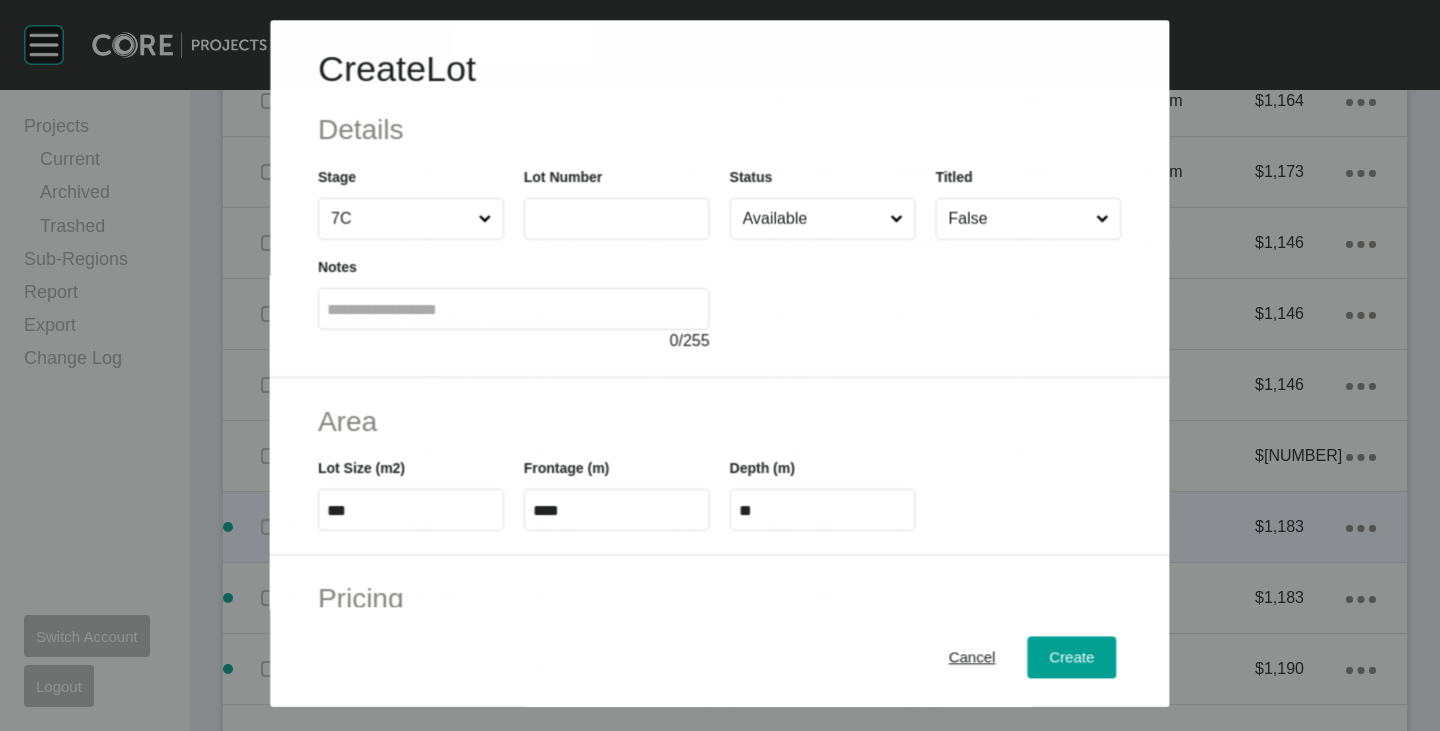 scroll, scrollTop: 2500, scrollLeft: 0, axis: vertical 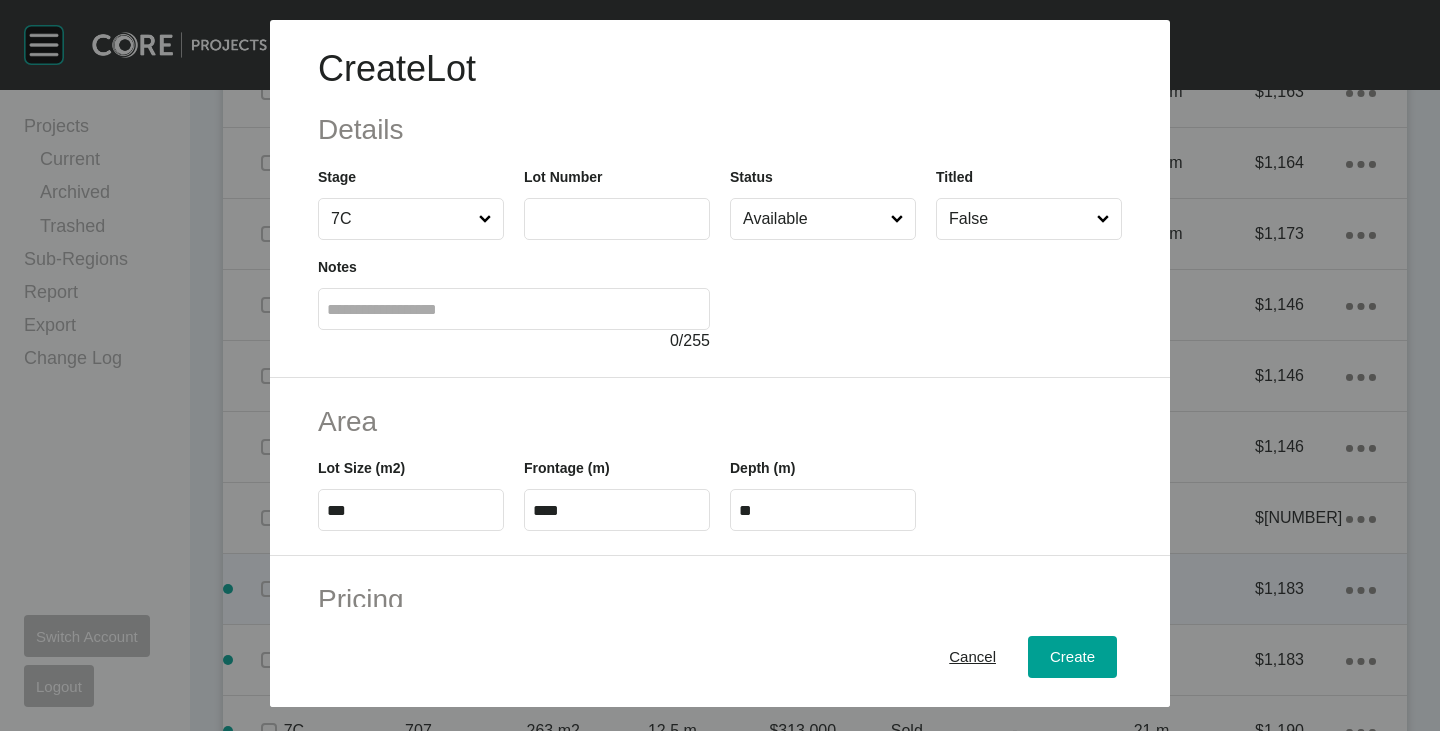 click at bounding box center (617, 219) 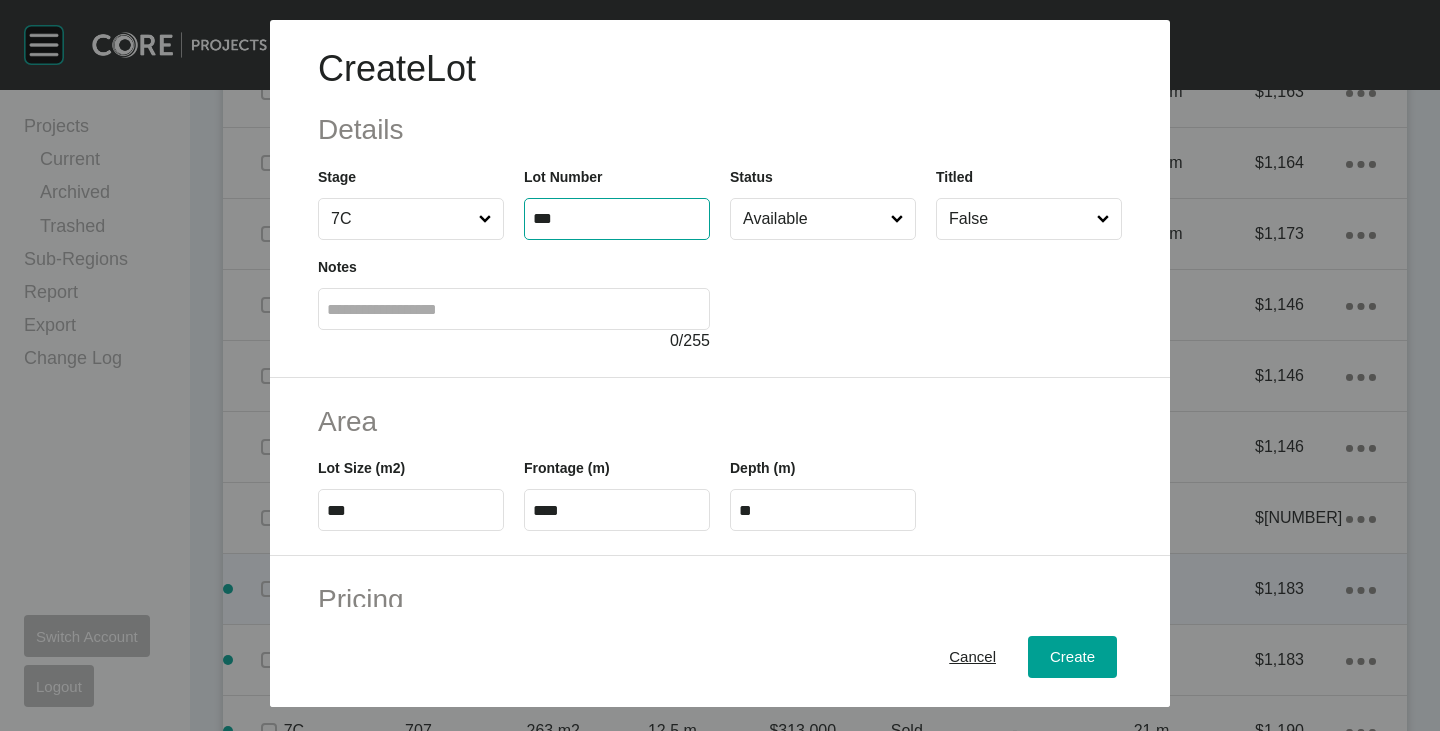 type on "***" 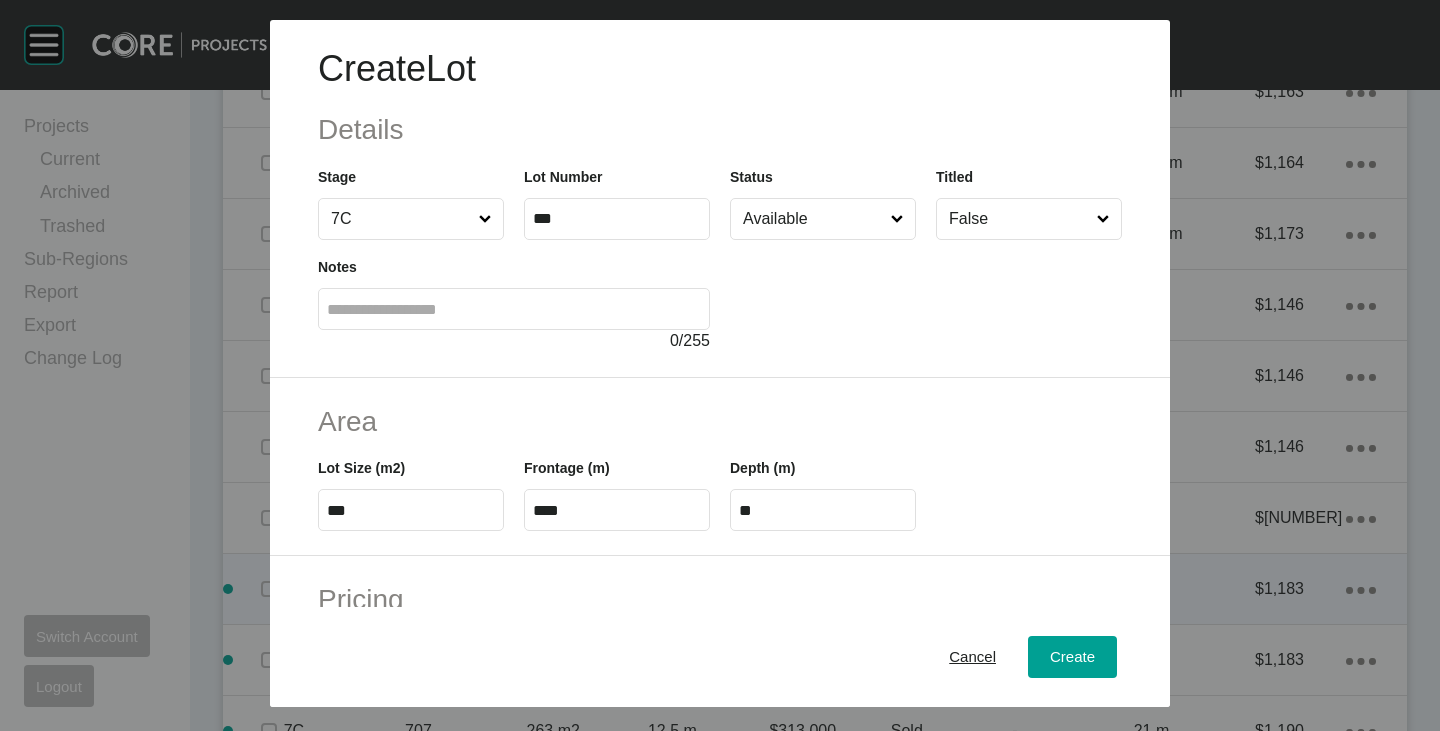 click on "Available" at bounding box center (813, 219) 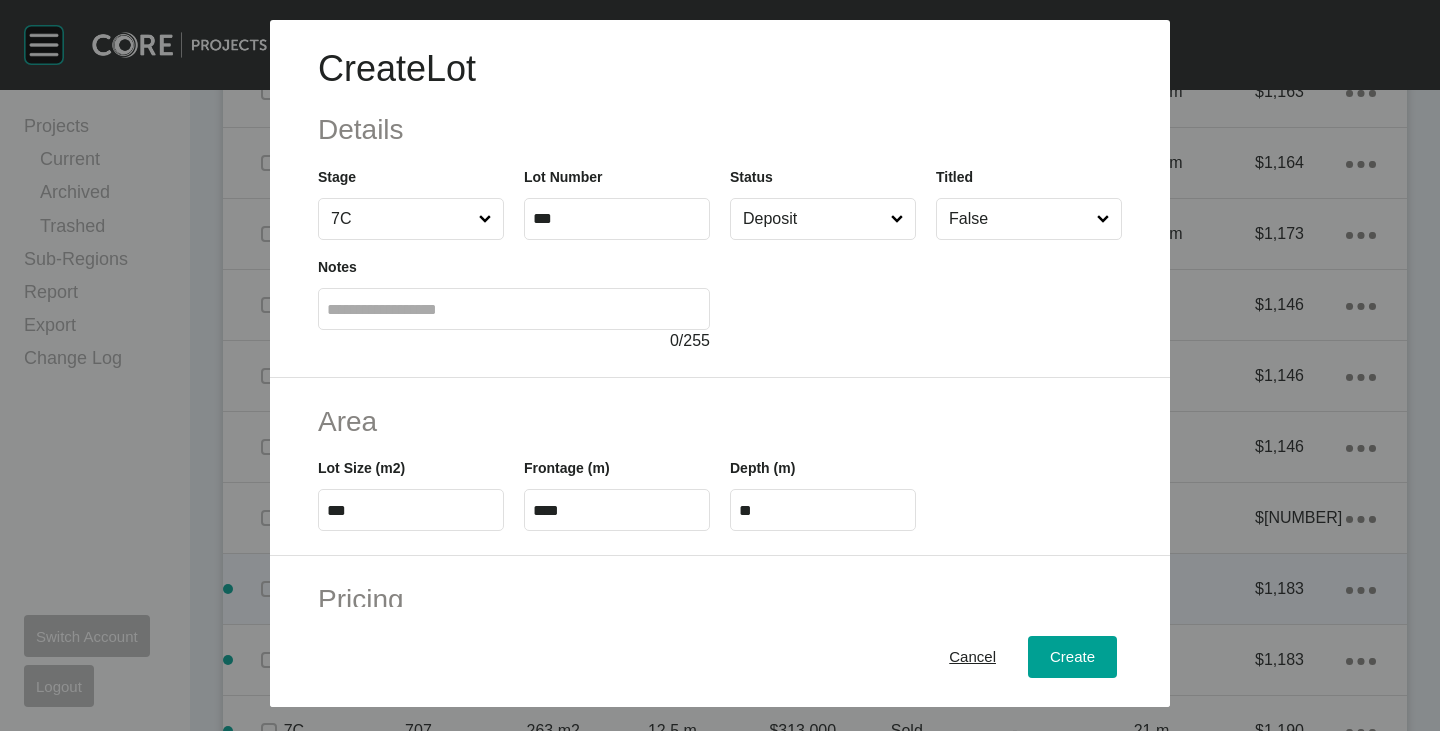 click on "***" at bounding box center [411, 510] 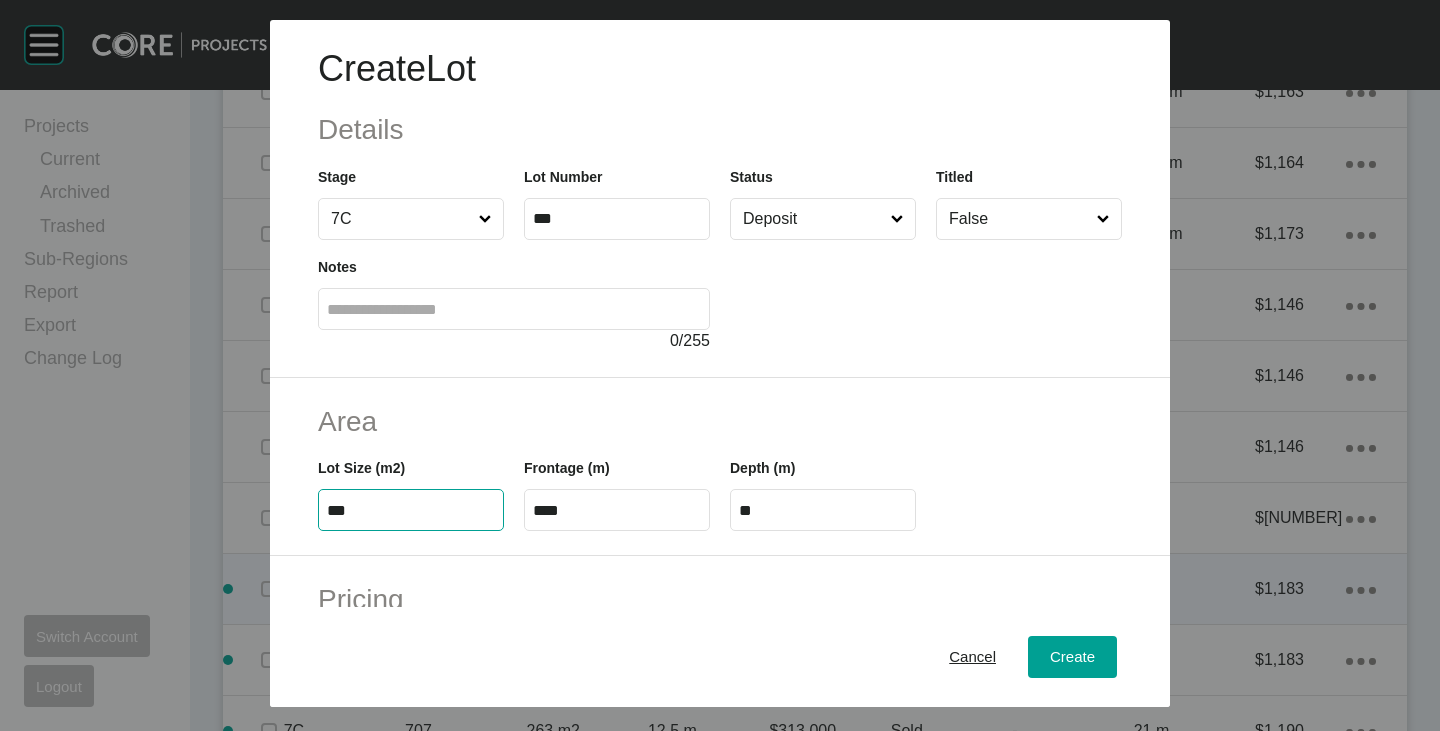 click on "***" at bounding box center [411, 510] 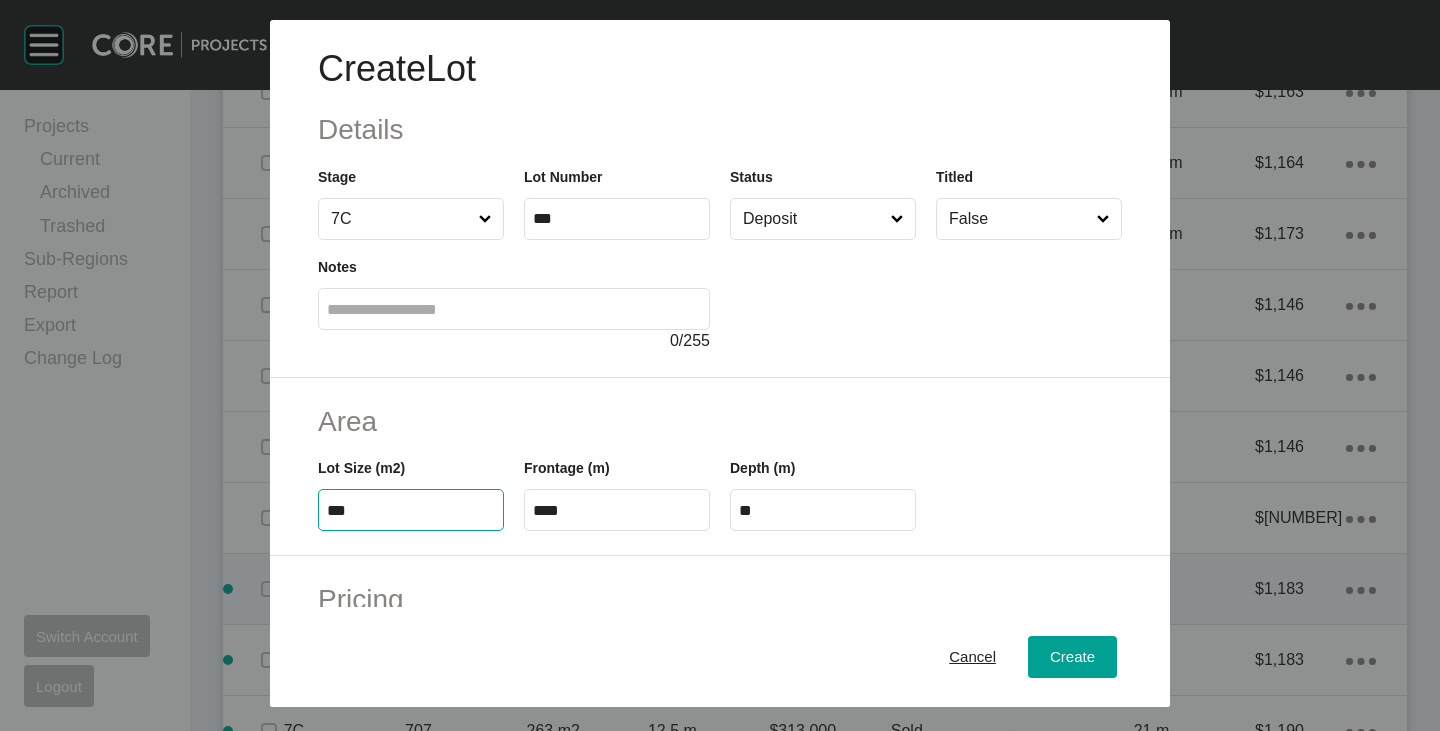 type on "***" 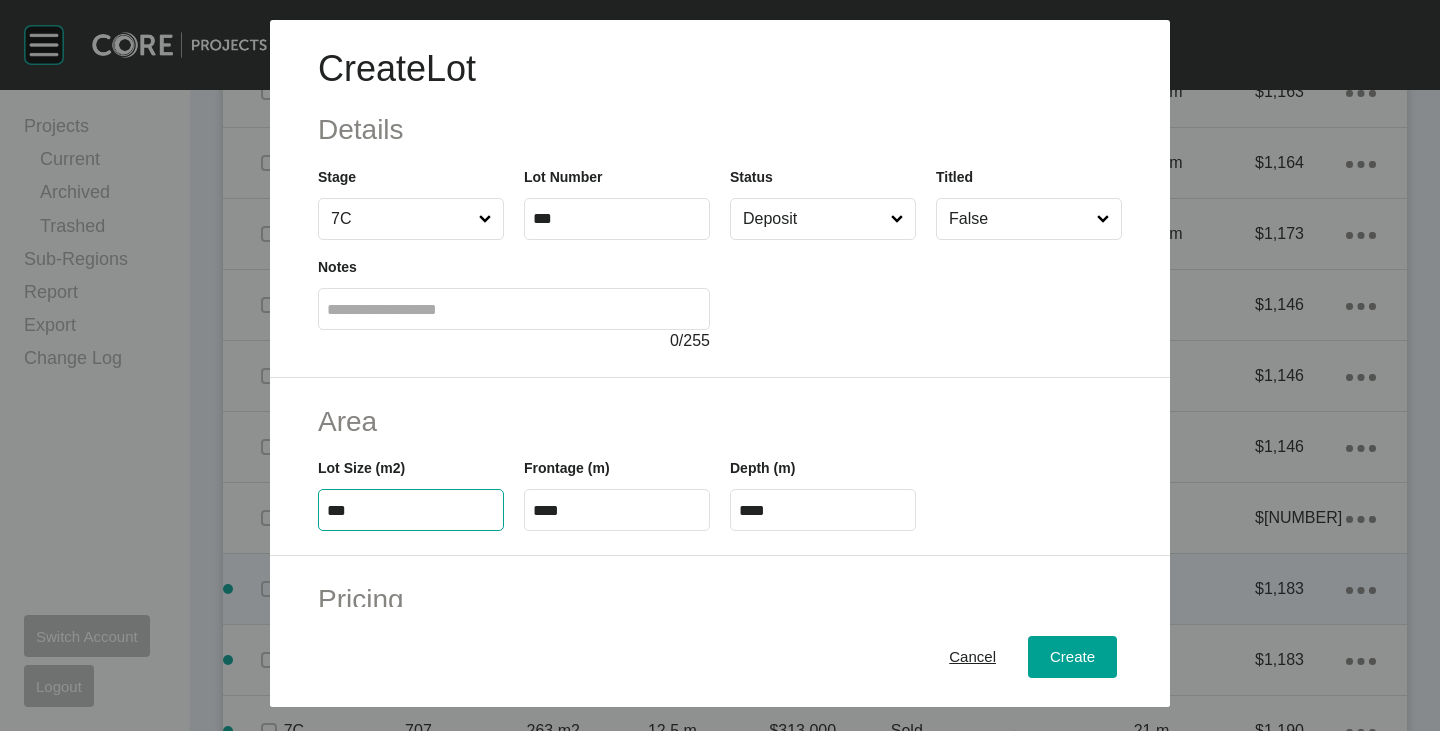 click on "Area" at bounding box center (720, 421) 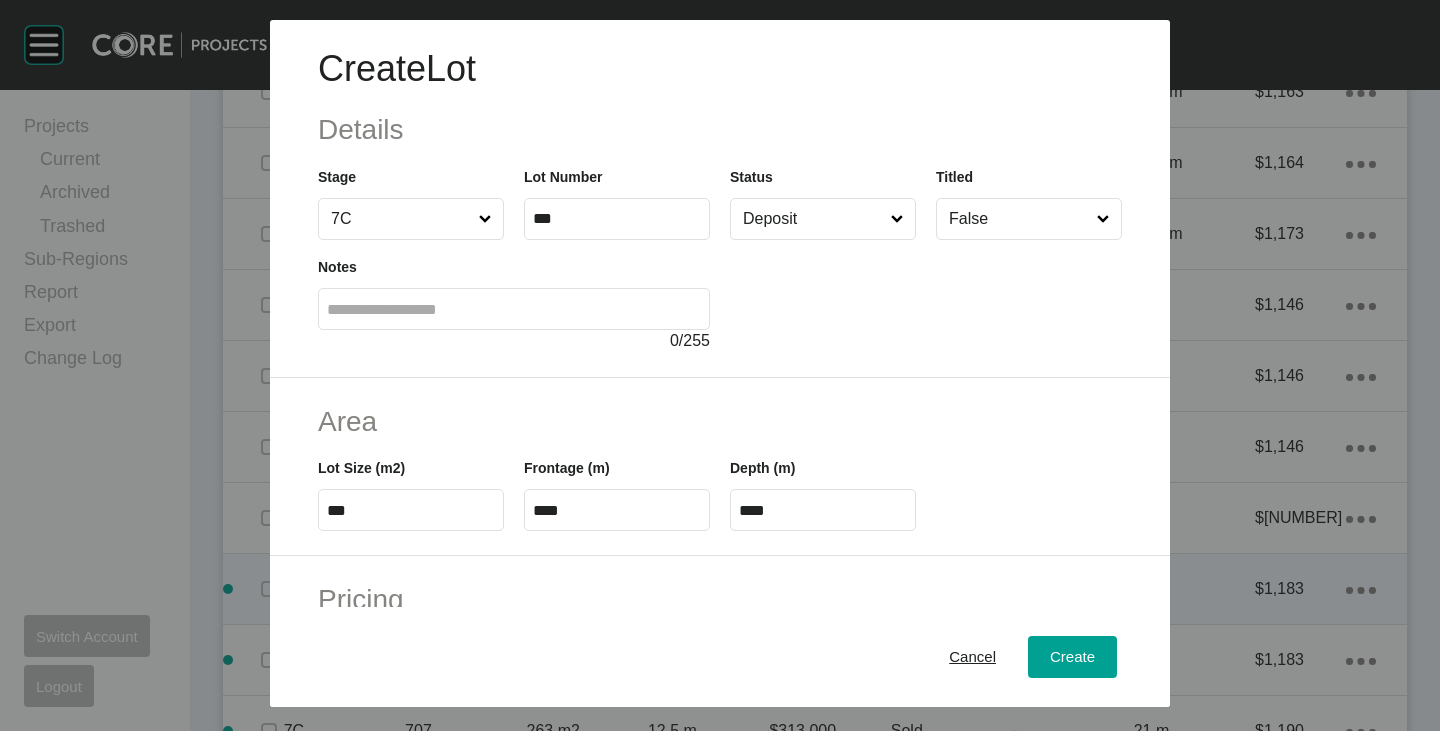 click on "****" at bounding box center [617, 510] 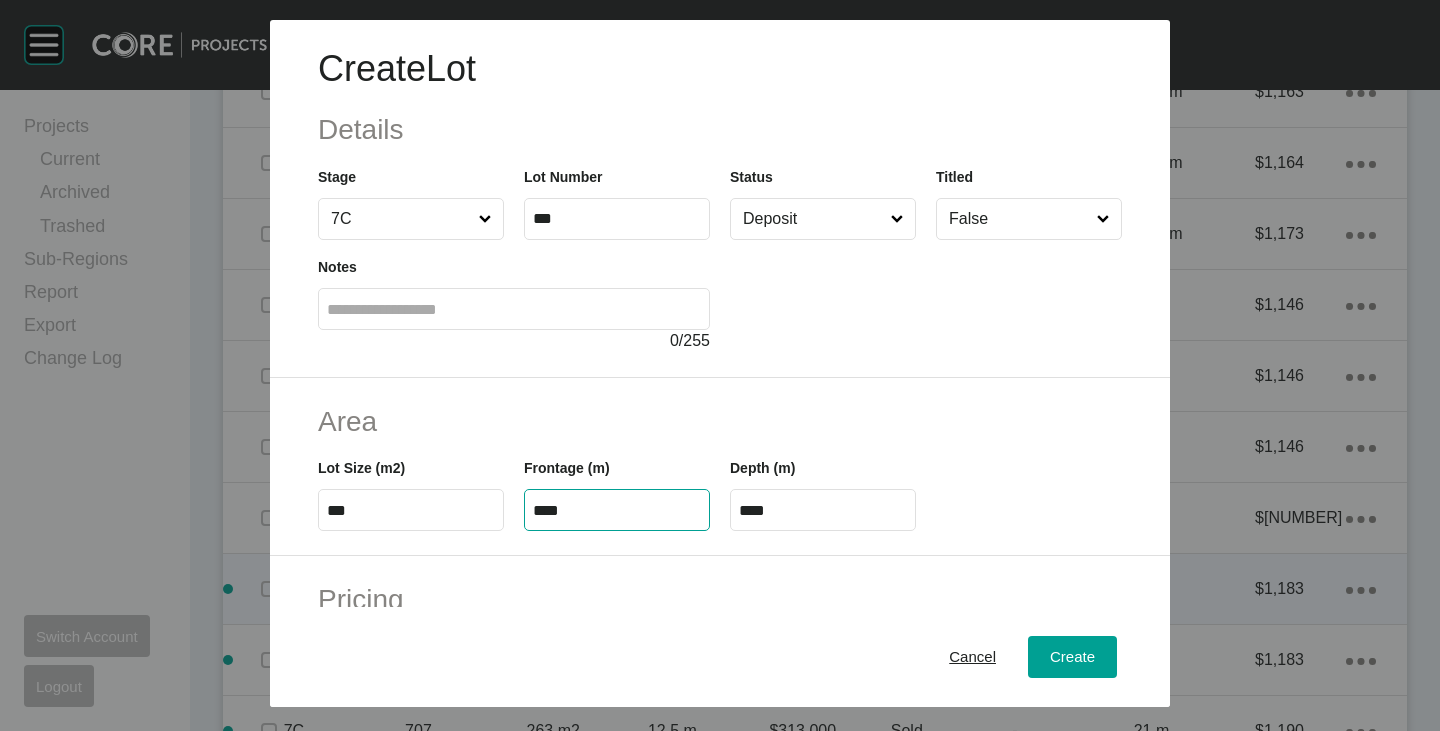 click on "****" at bounding box center (617, 510) 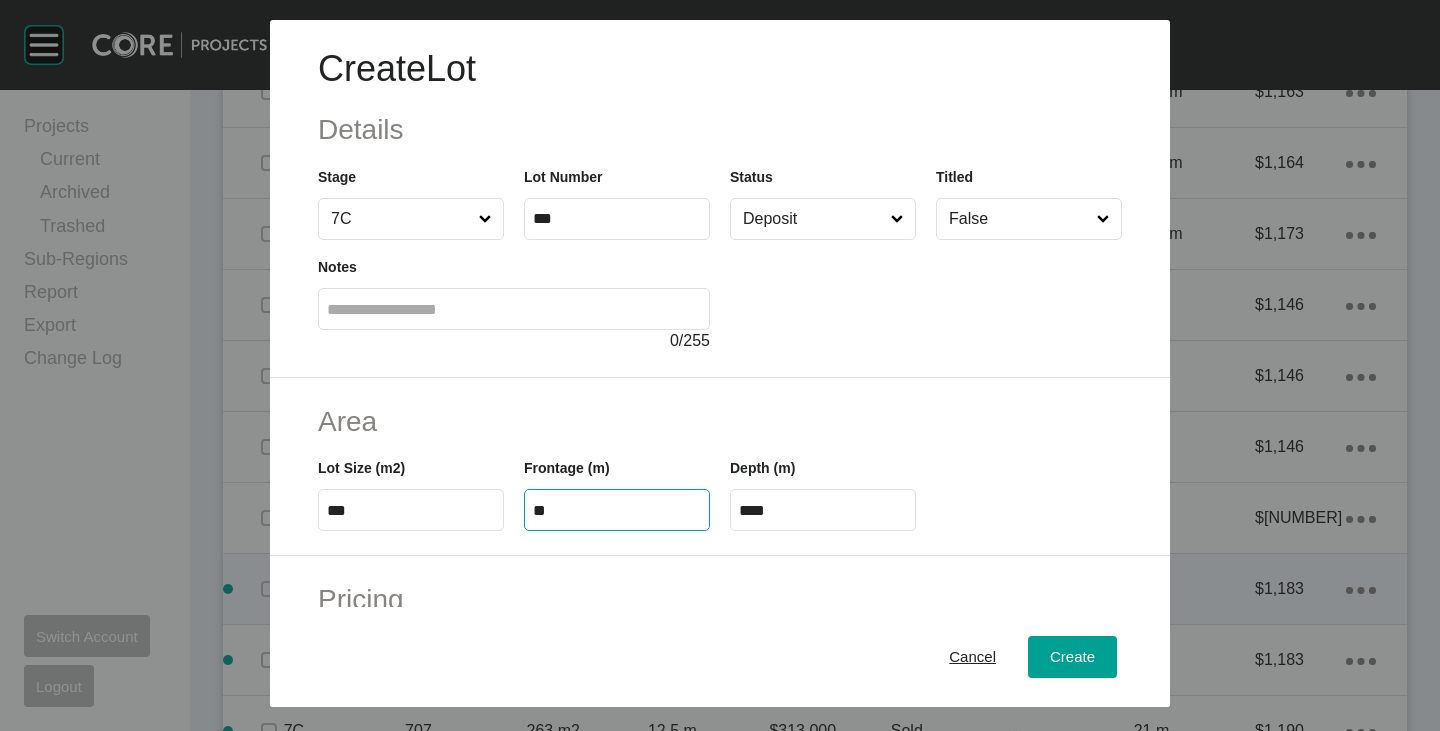 type on "**" 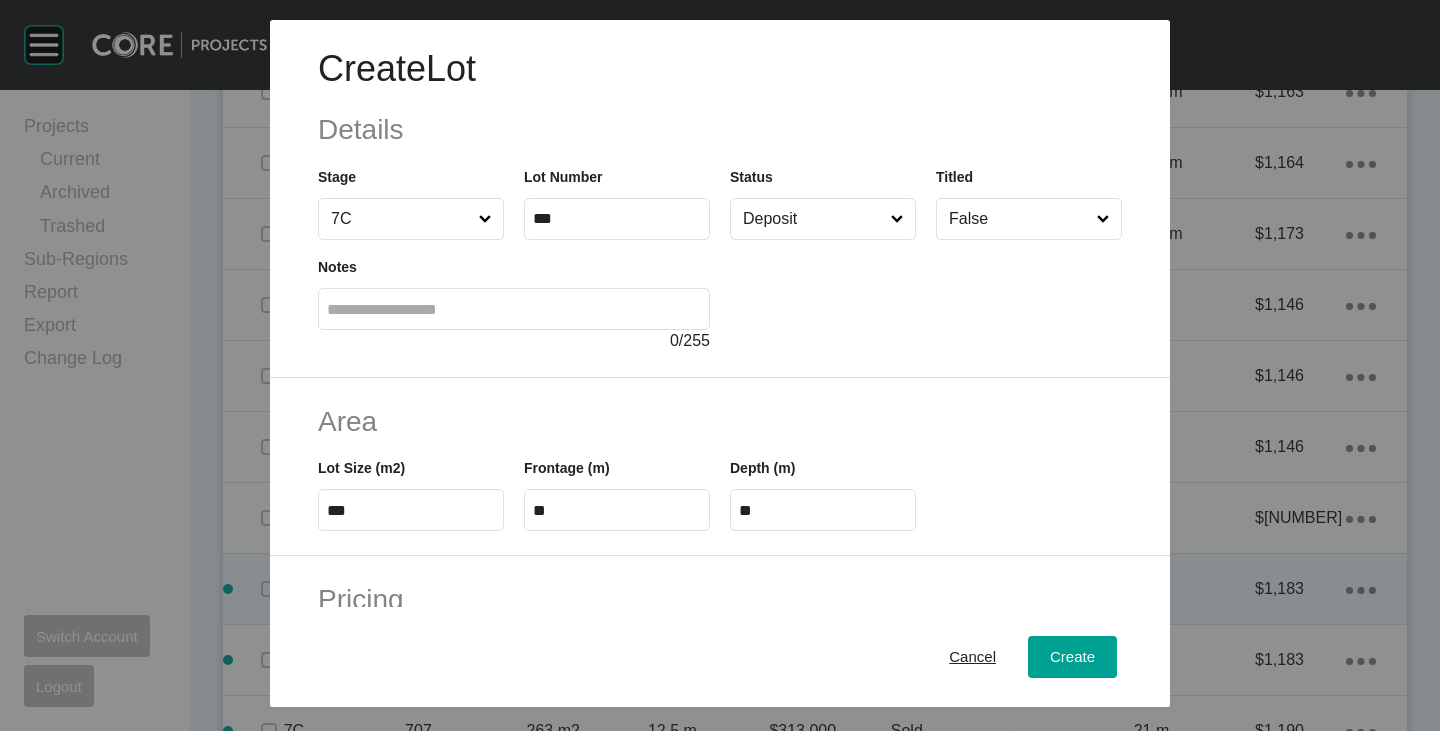 click on "Area" at bounding box center (720, 421) 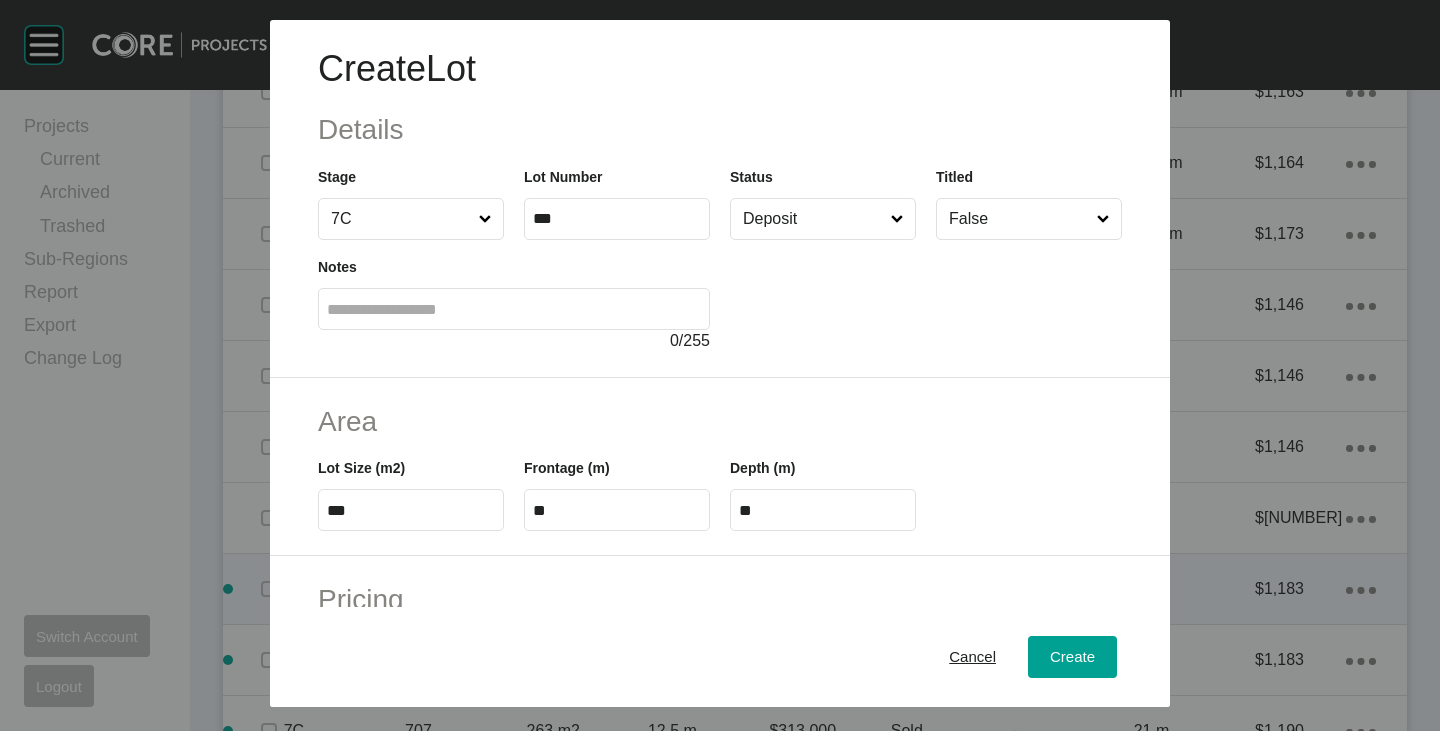 scroll, scrollTop: 300, scrollLeft: 0, axis: vertical 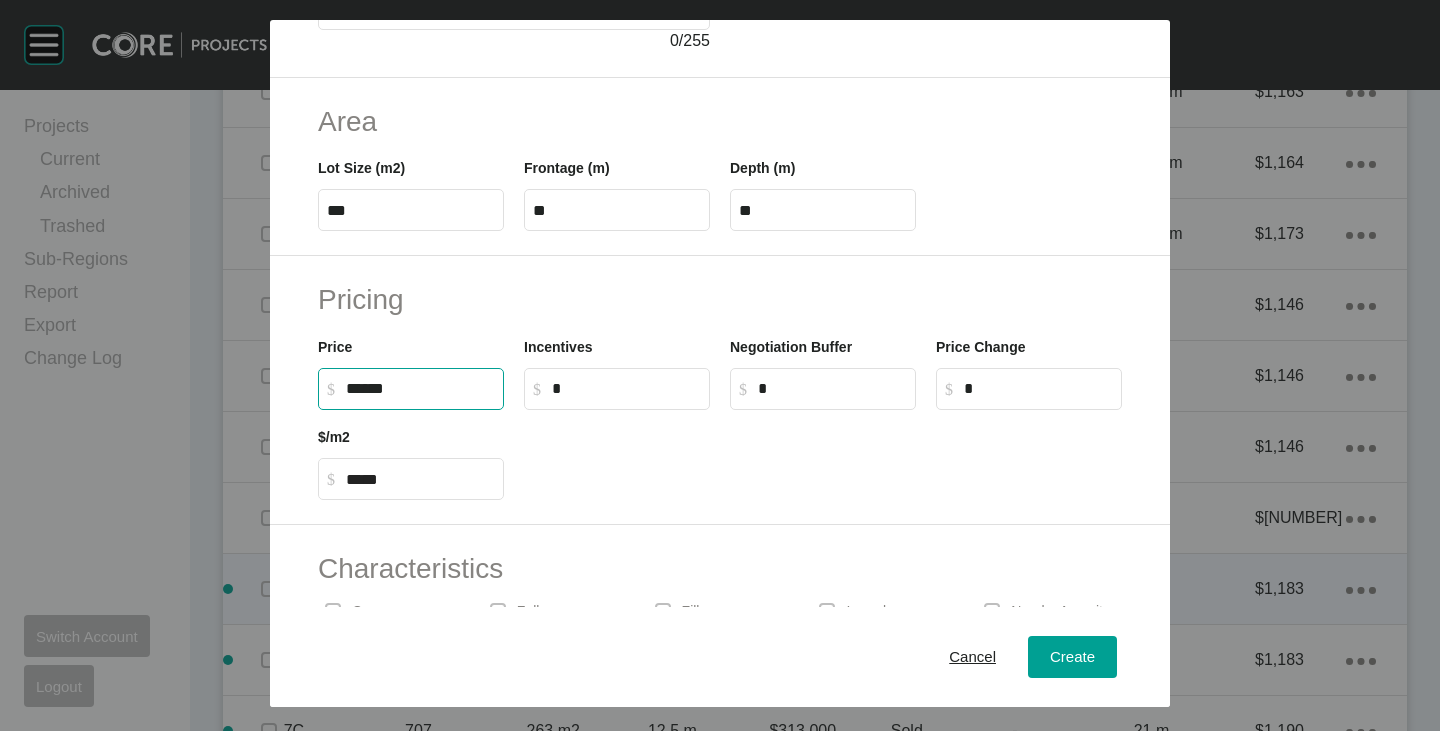 drag, startPoint x: 358, startPoint y: 392, endPoint x: 369, endPoint y: 393, distance: 11.045361 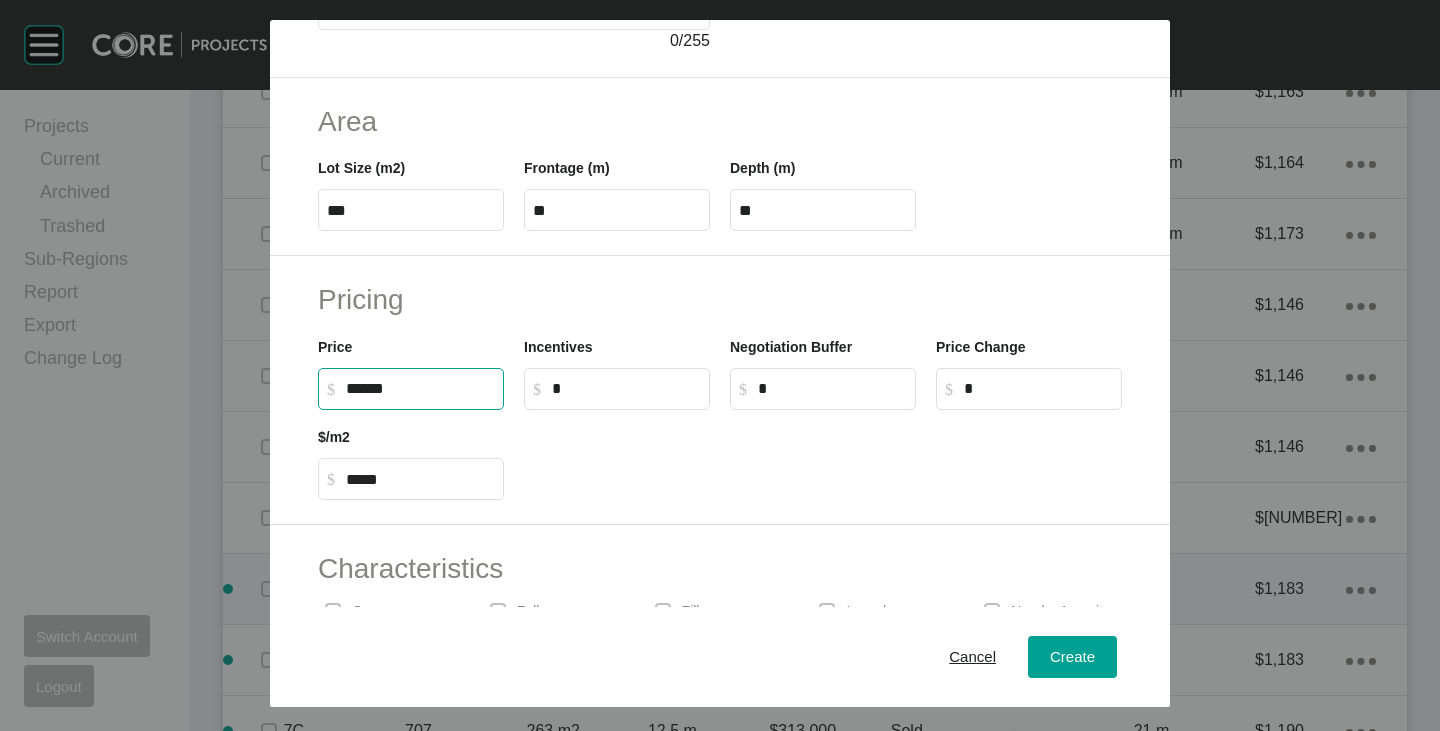 type on "*******" 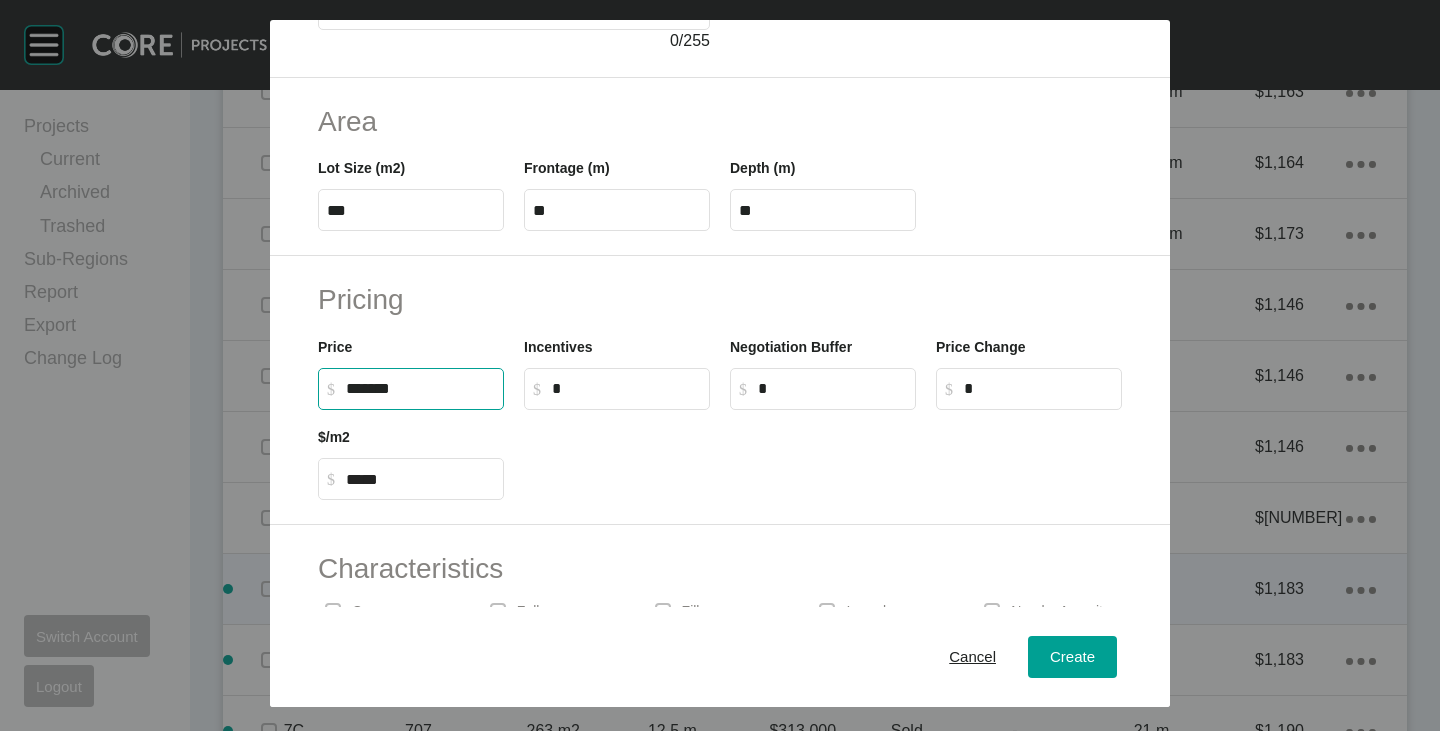 click on "Pricing" at bounding box center (720, 299) 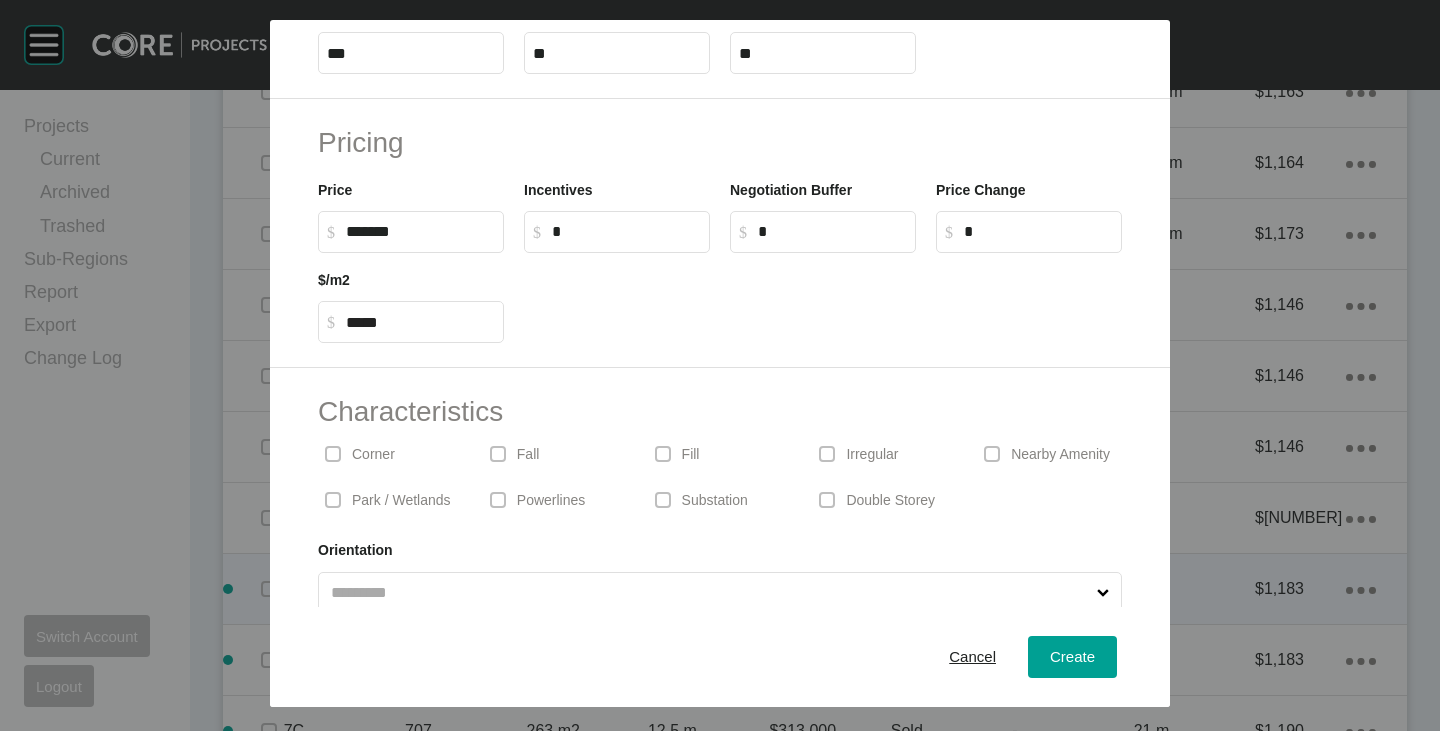 scroll, scrollTop: 489, scrollLeft: 0, axis: vertical 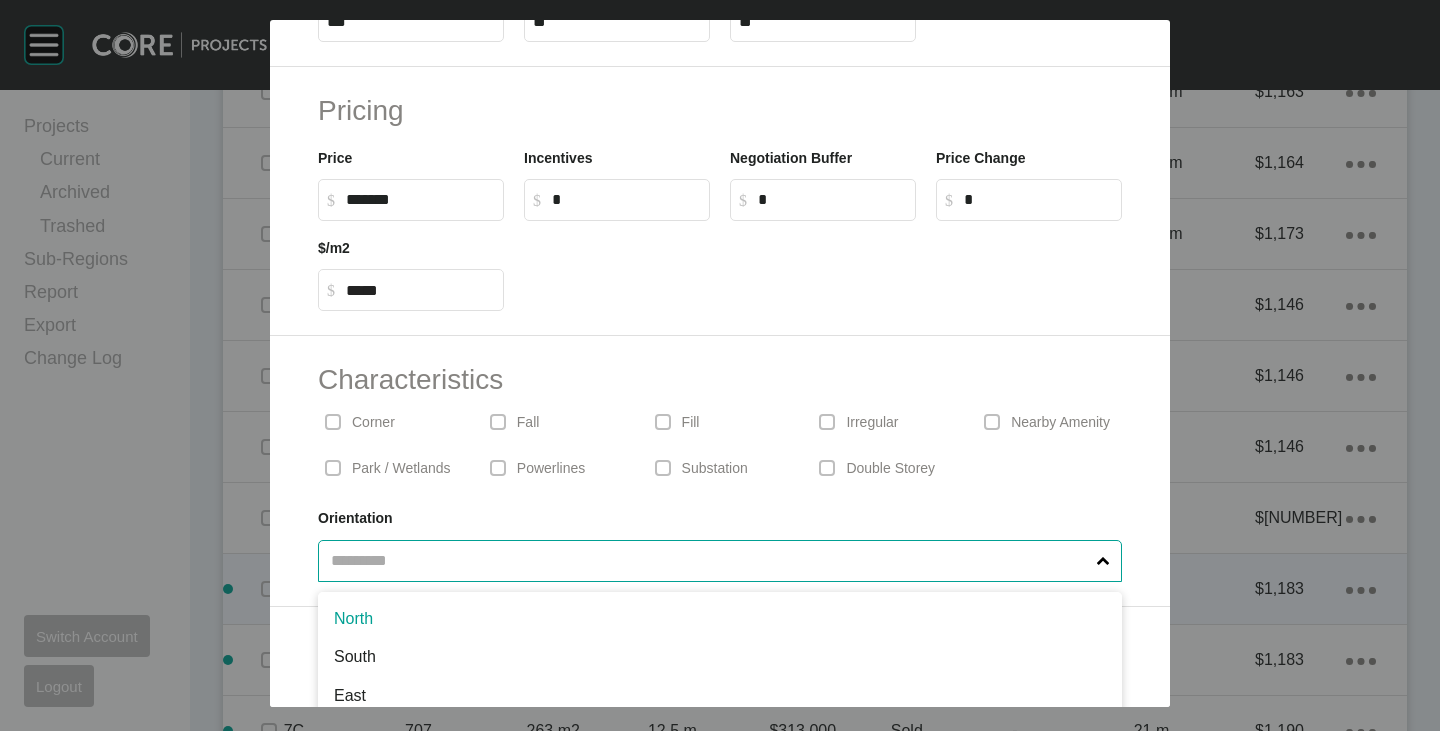 click at bounding box center [710, 561] 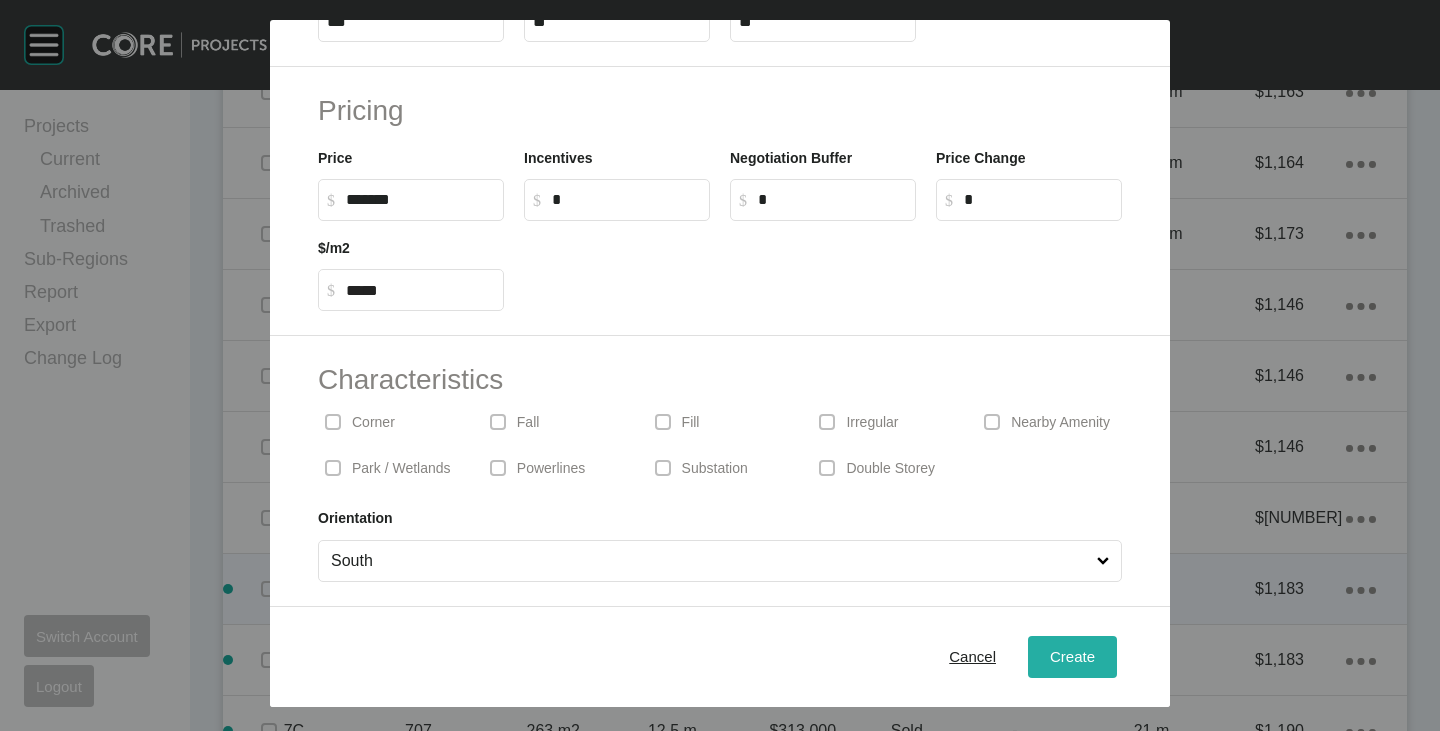 click on "Create" at bounding box center [1072, 656] 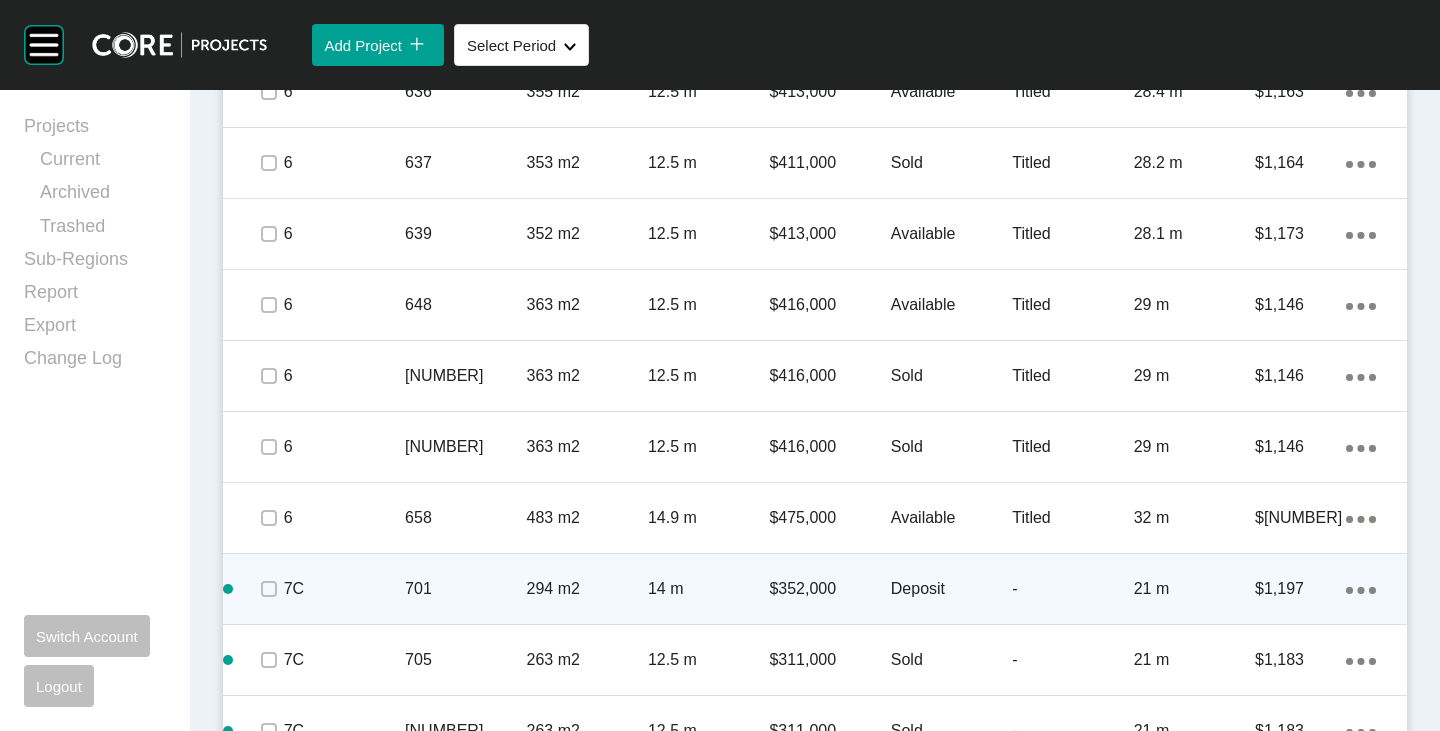 scroll, scrollTop: 2662, scrollLeft: 0, axis: vertical 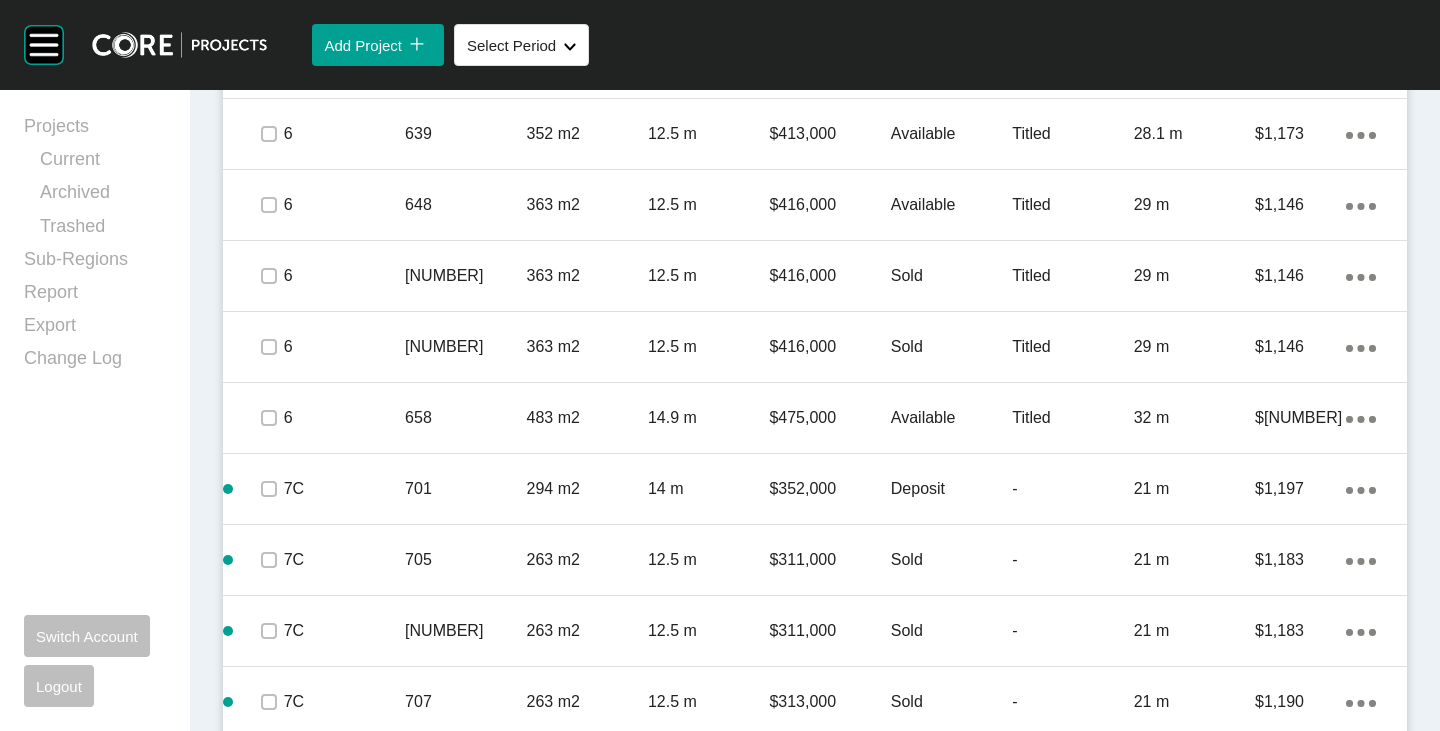 click 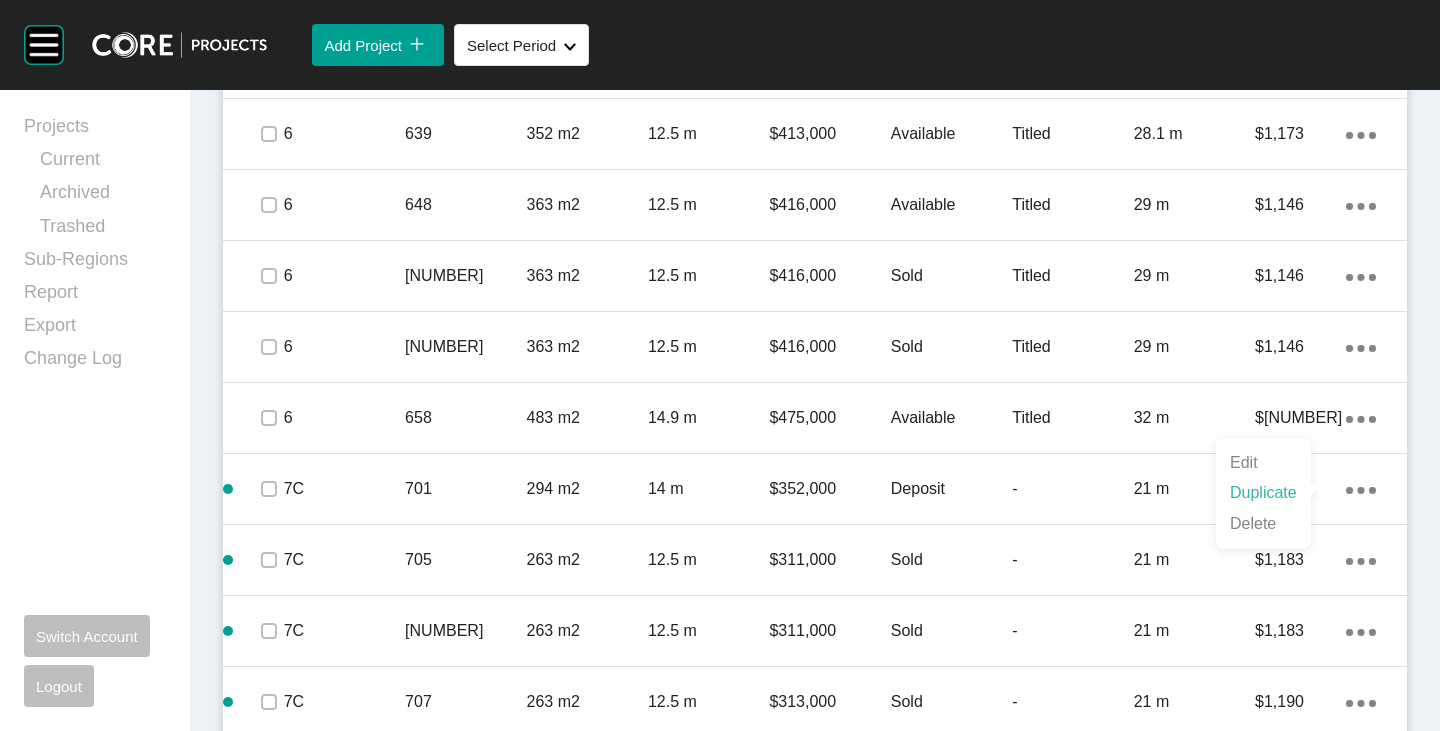 click on "Duplicate" at bounding box center (1263, 493) 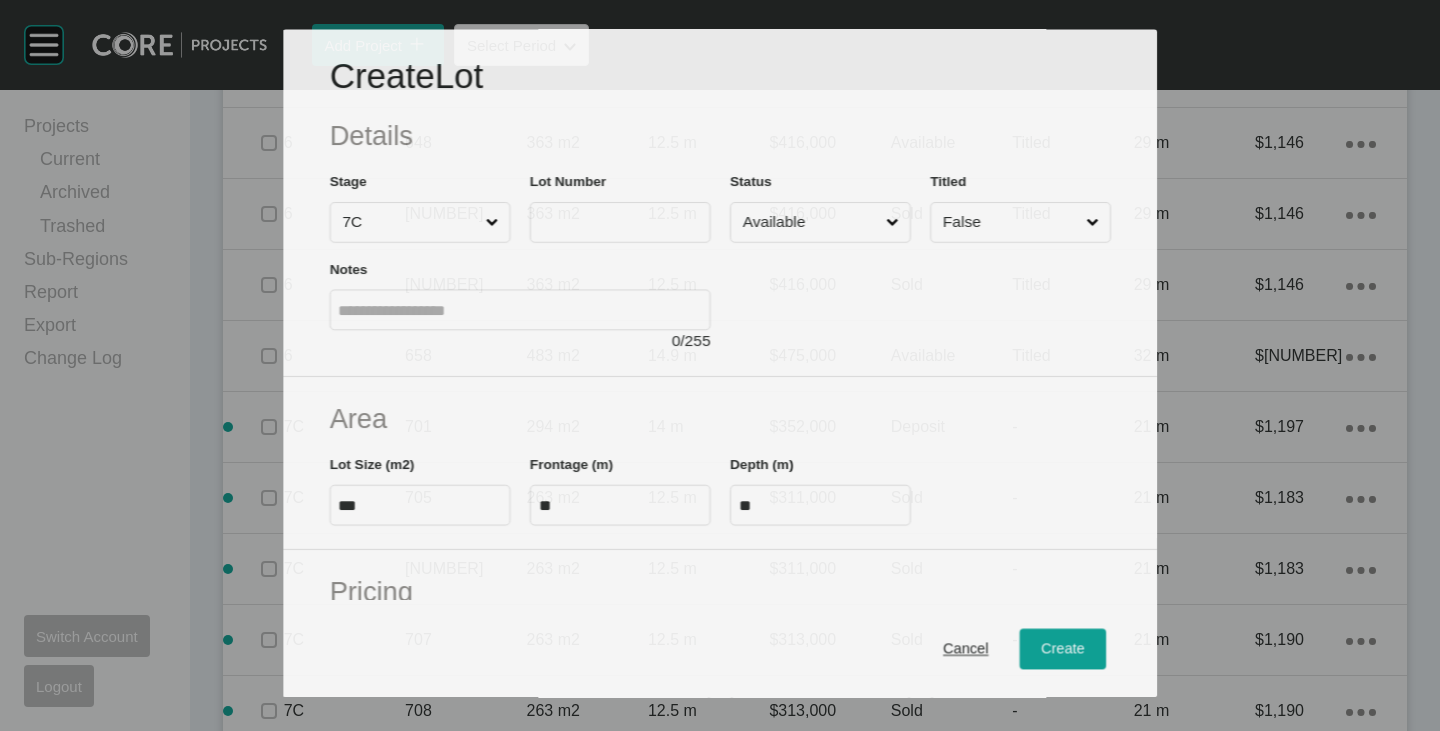 scroll, scrollTop: 2600, scrollLeft: 0, axis: vertical 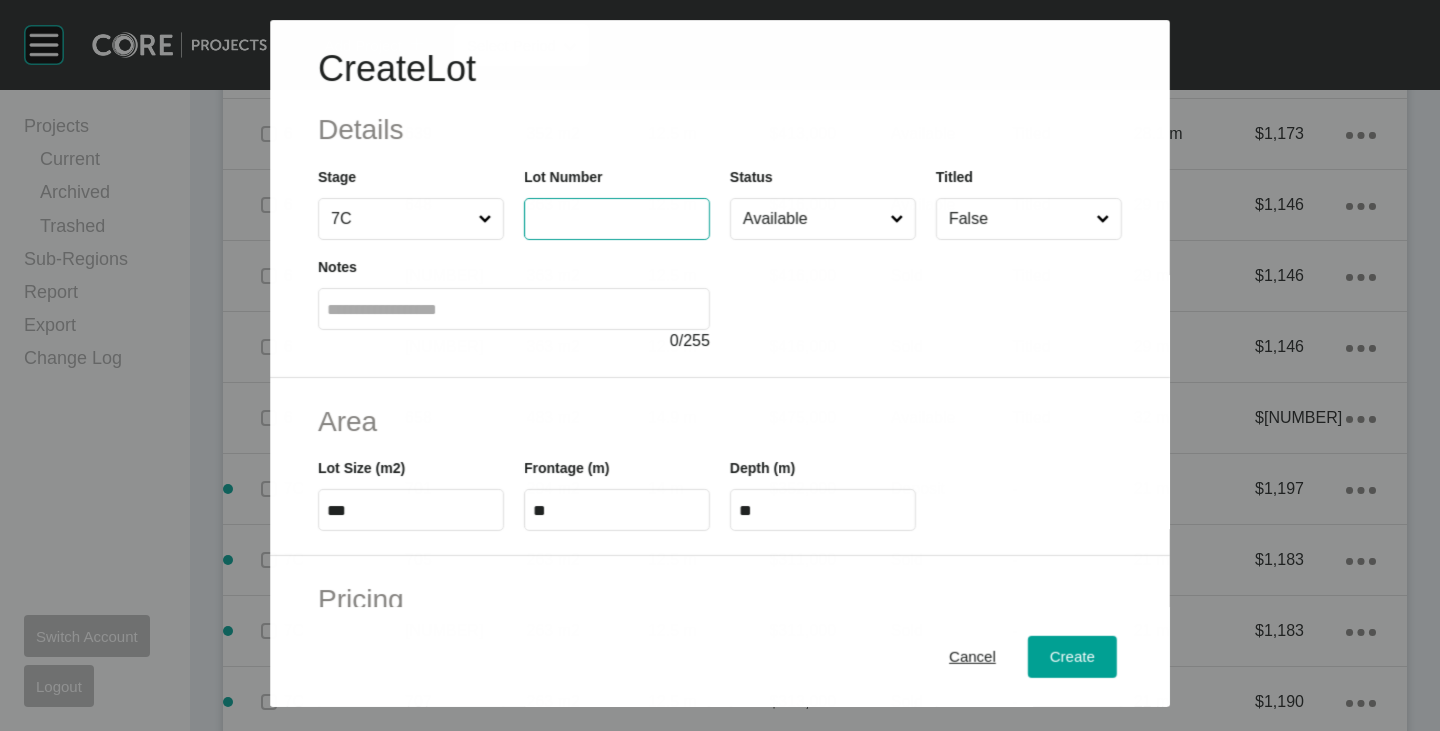 click at bounding box center (617, 219) 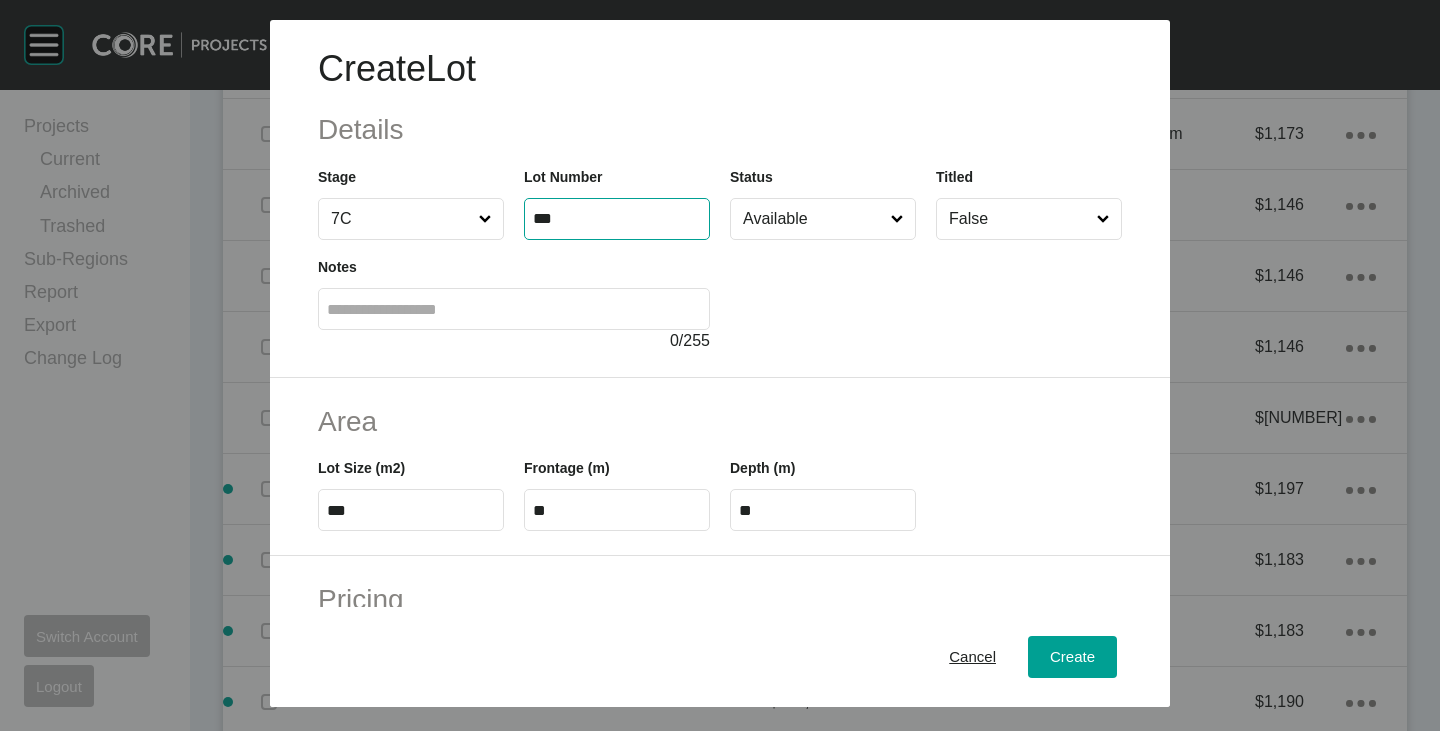 type on "***" 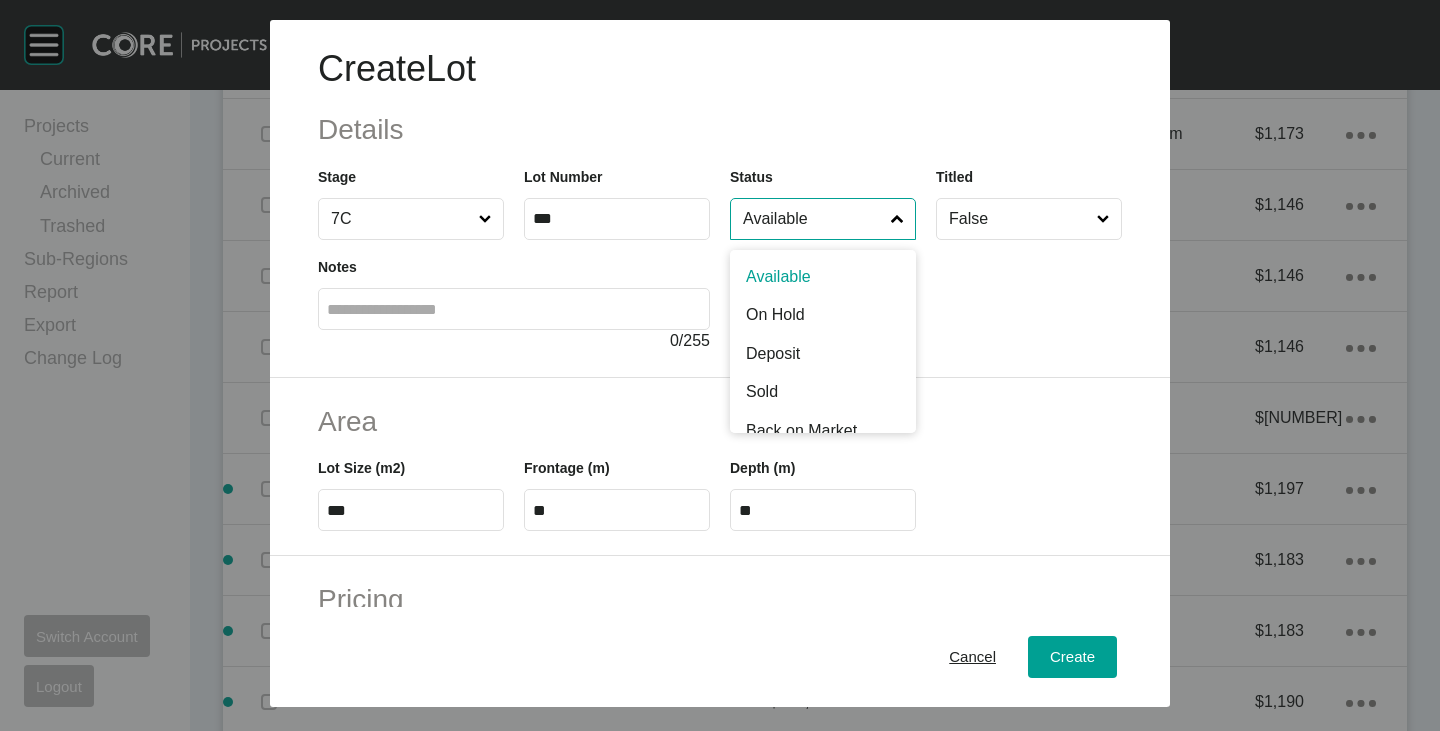 click on "Available" at bounding box center [813, 219] 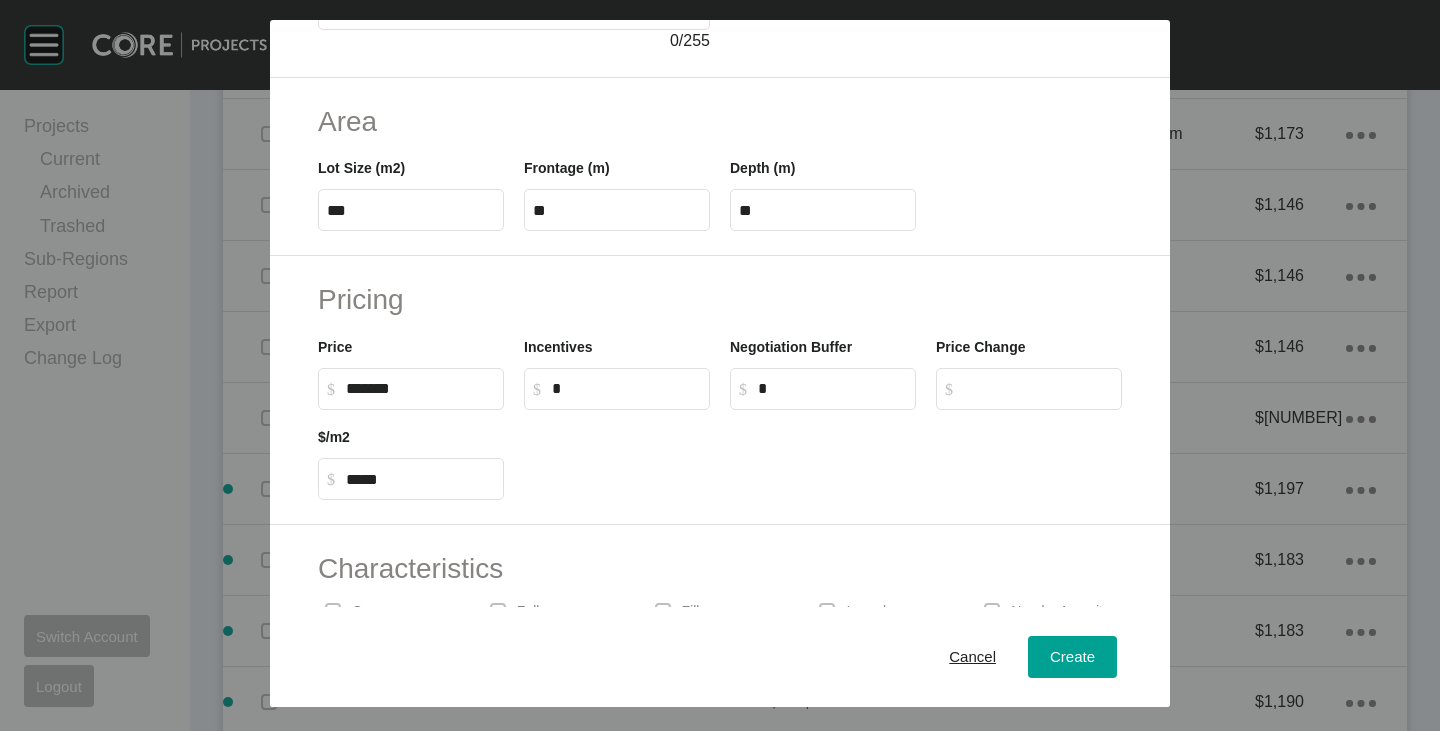 scroll, scrollTop: 489, scrollLeft: 0, axis: vertical 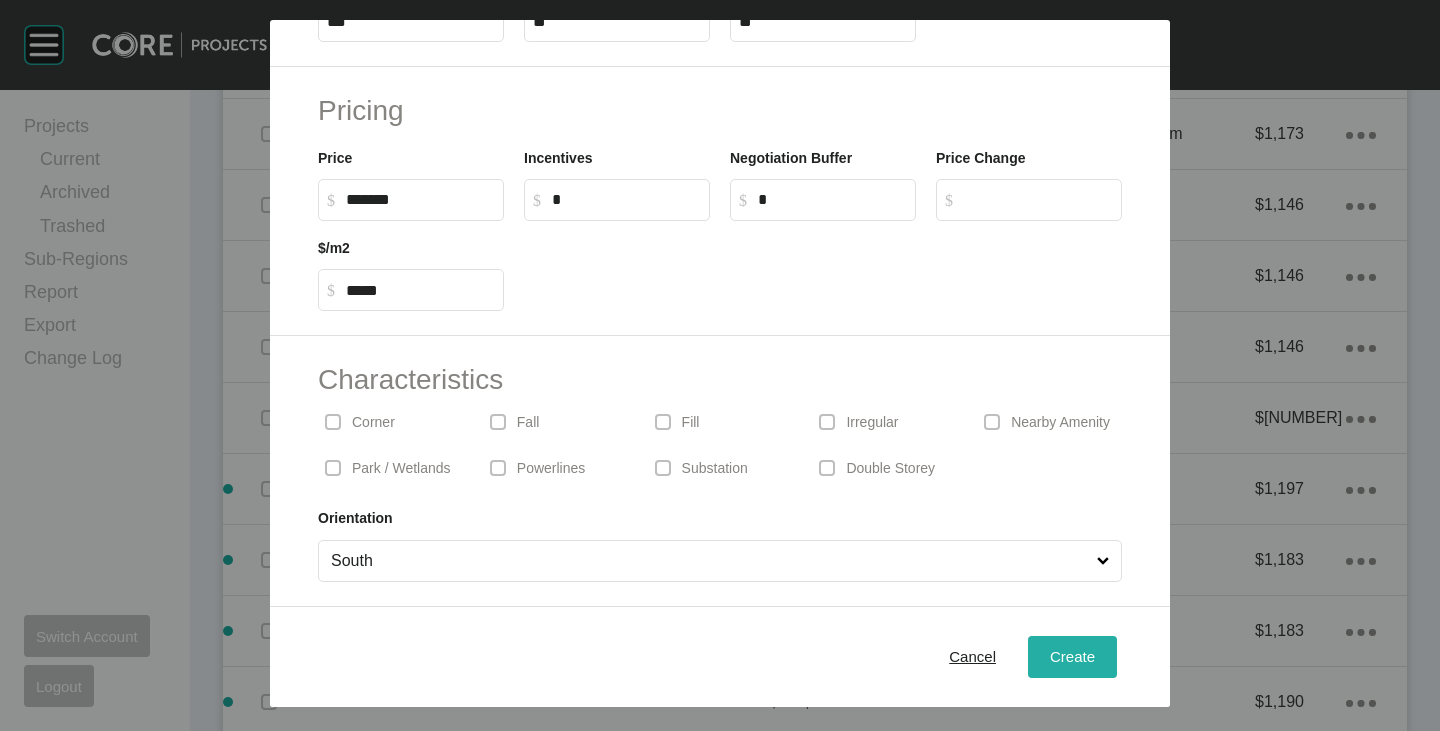 click on "Create" at bounding box center [1072, 656] 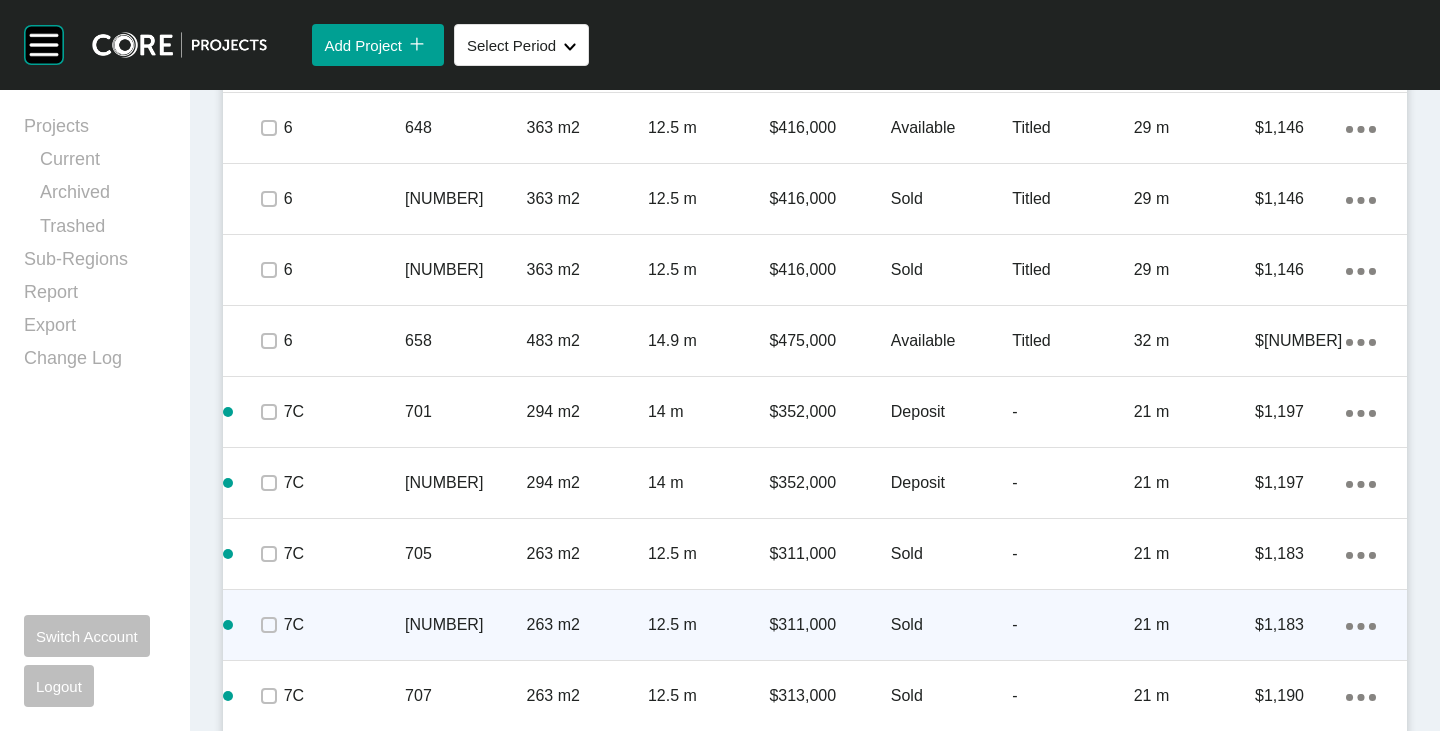 scroll, scrollTop: 2762, scrollLeft: 0, axis: vertical 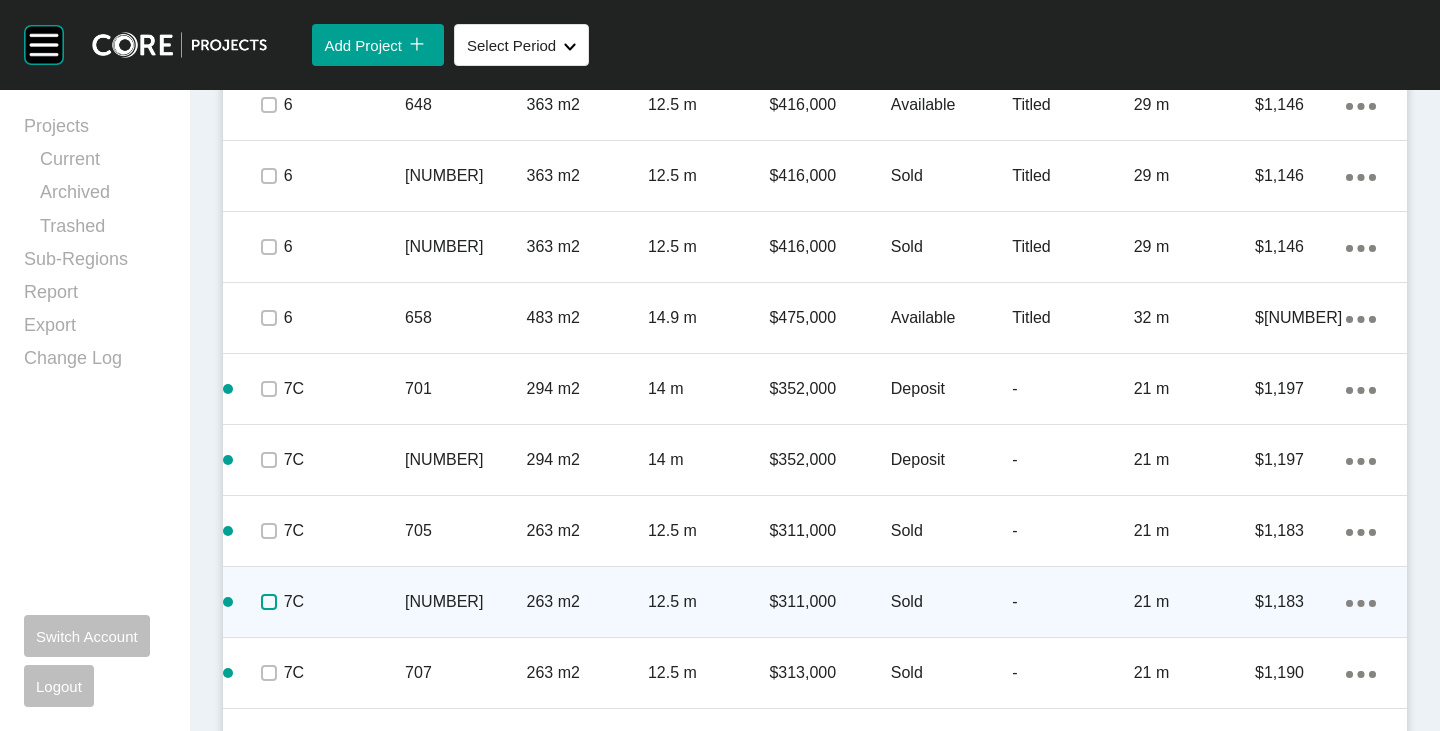 click at bounding box center [269, 602] 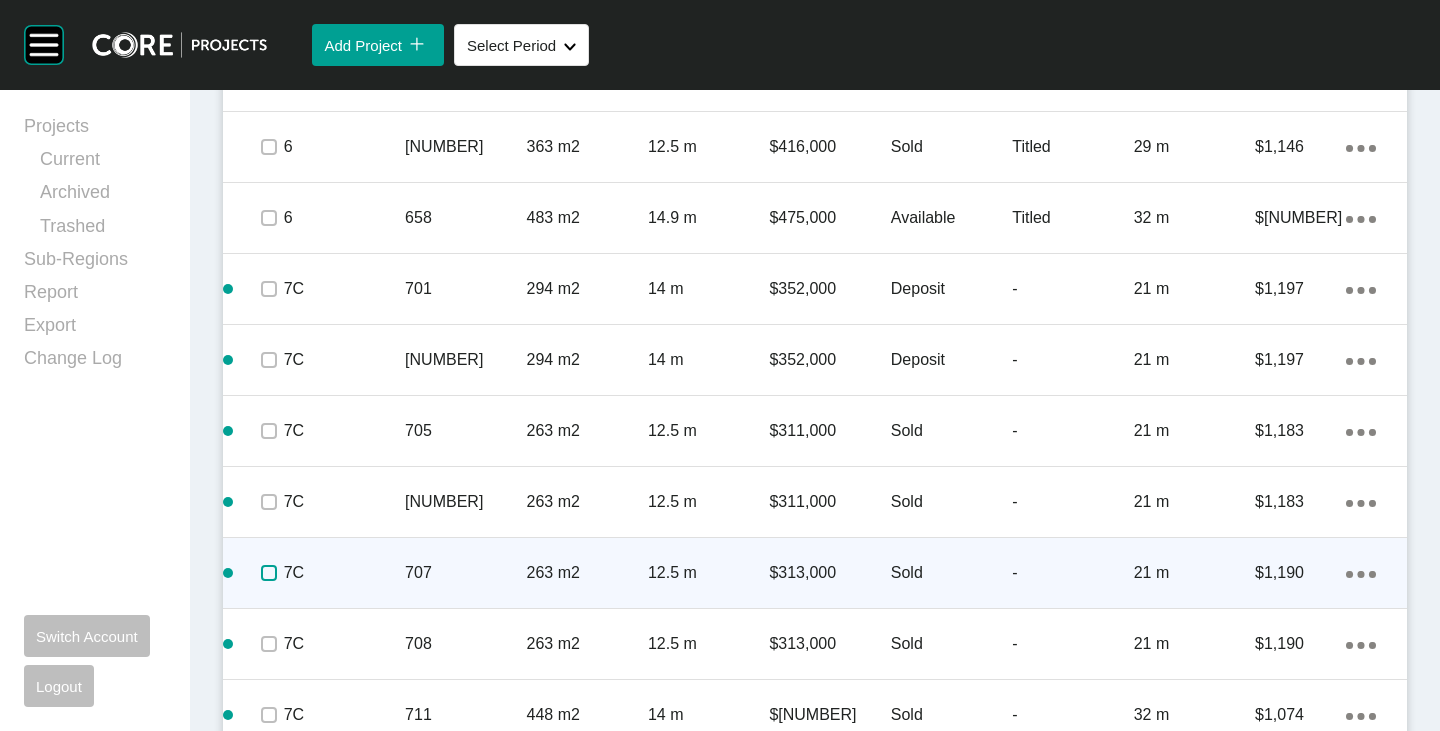 click at bounding box center [269, 573] 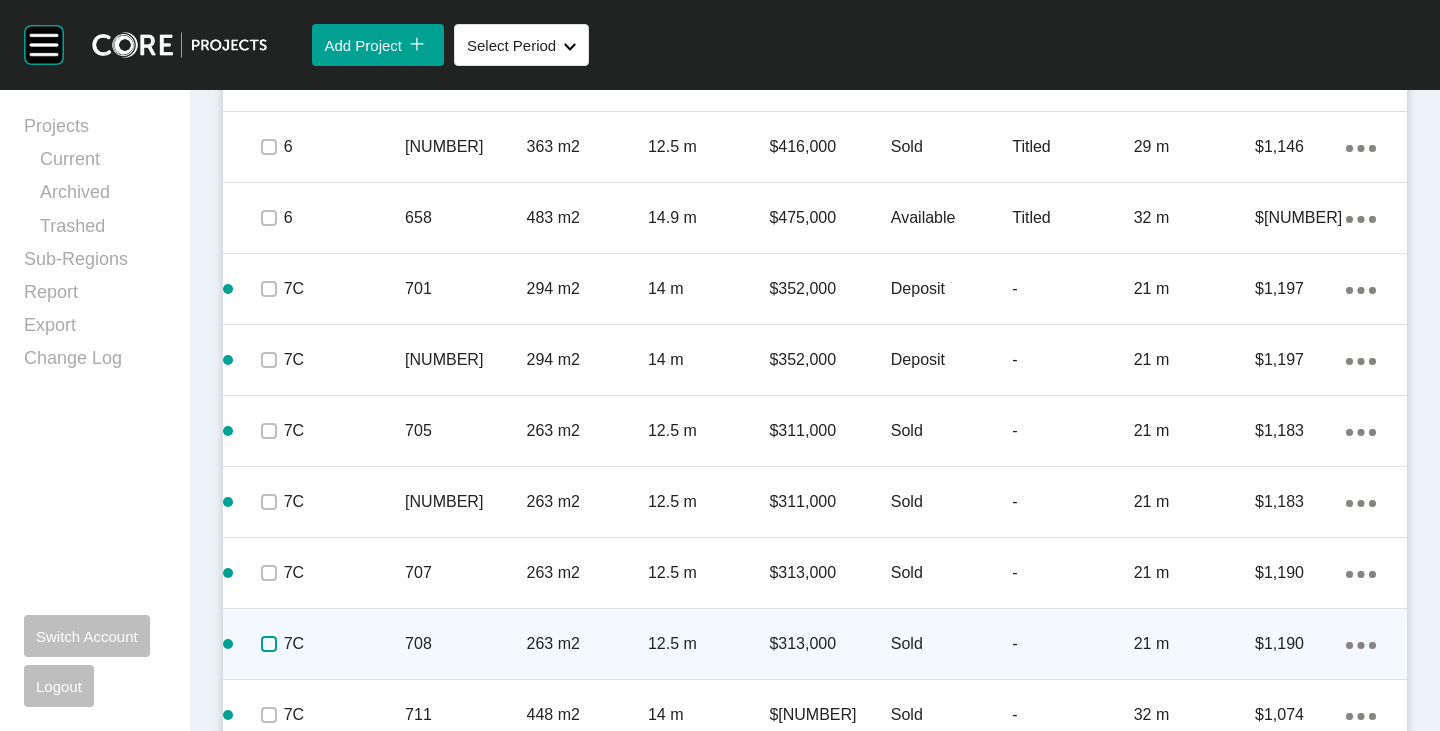 click at bounding box center [269, 644] 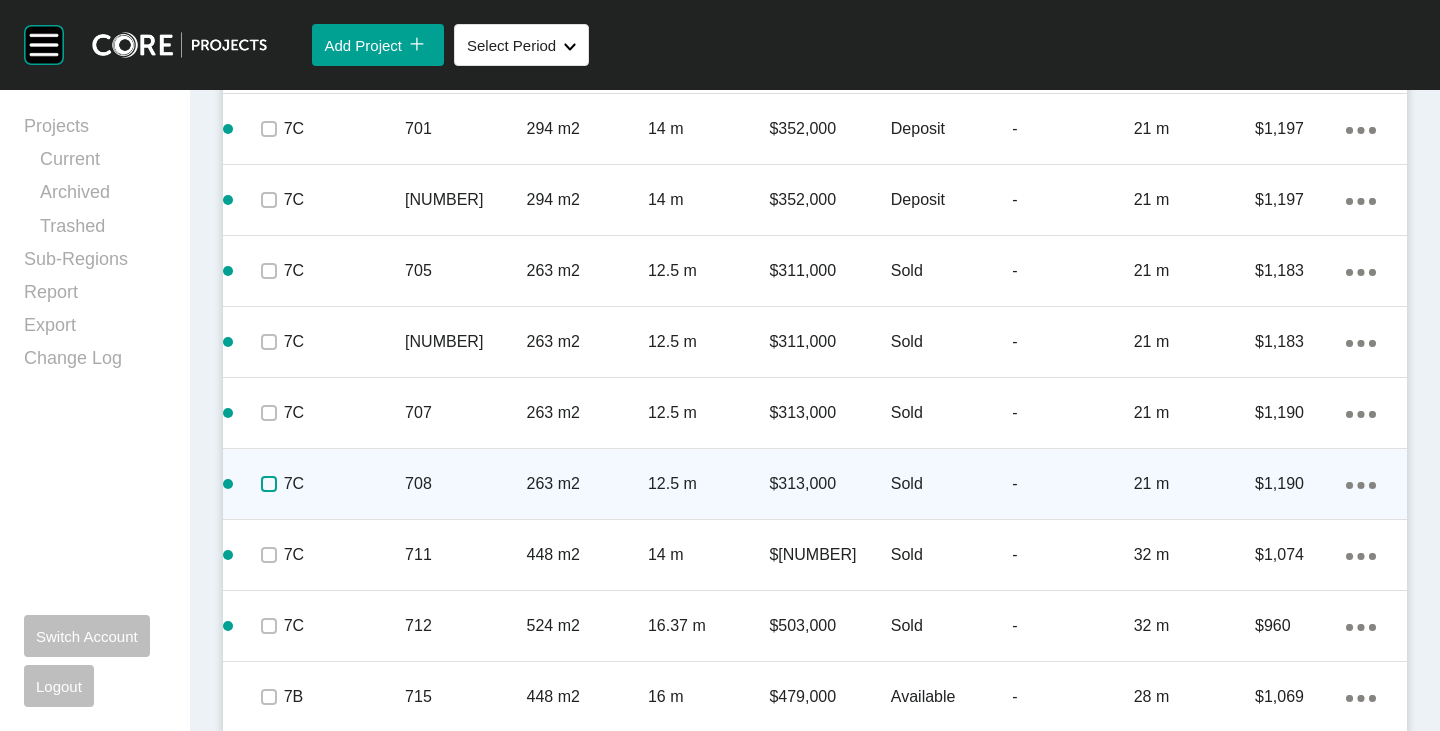 scroll, scrollTop: 3062, scrollLeft: 0, axis: vertical 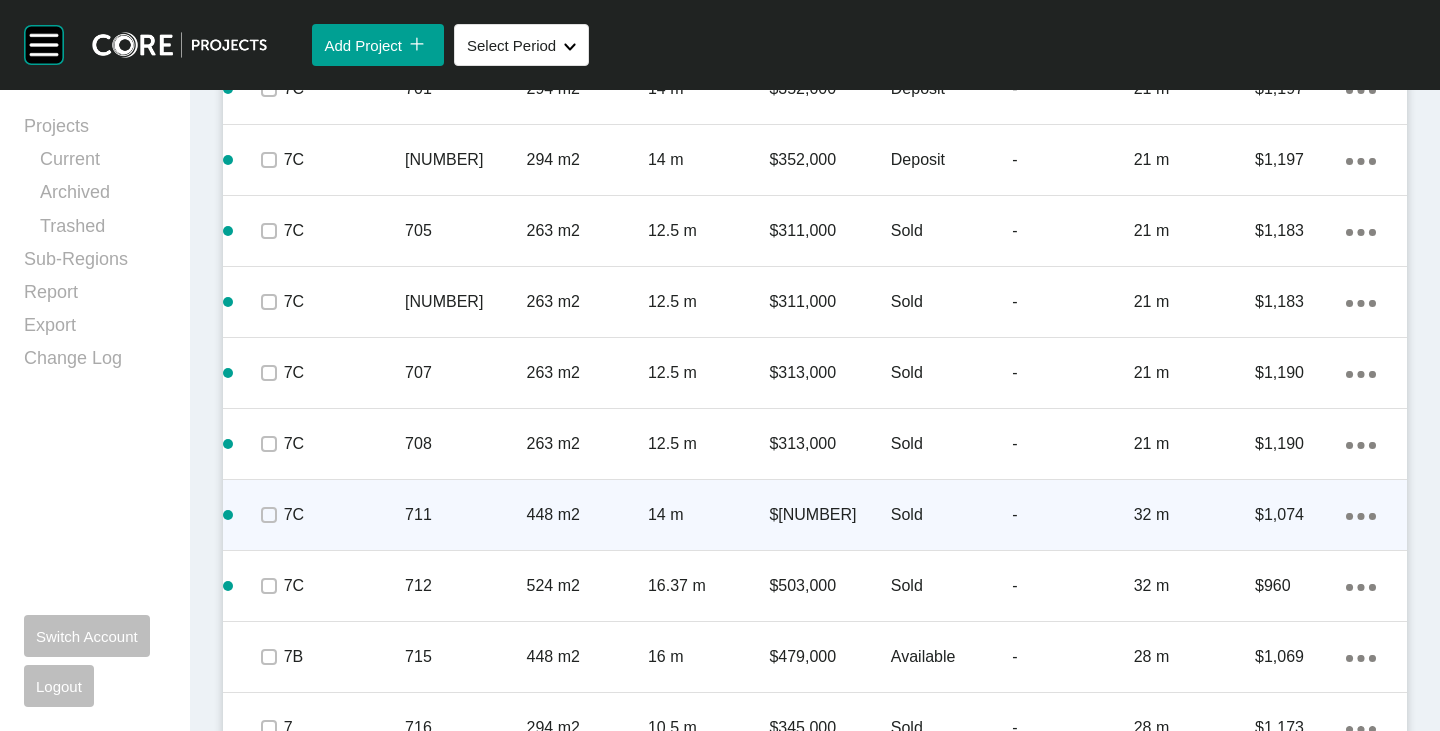 click at bounding box center (268, 515) 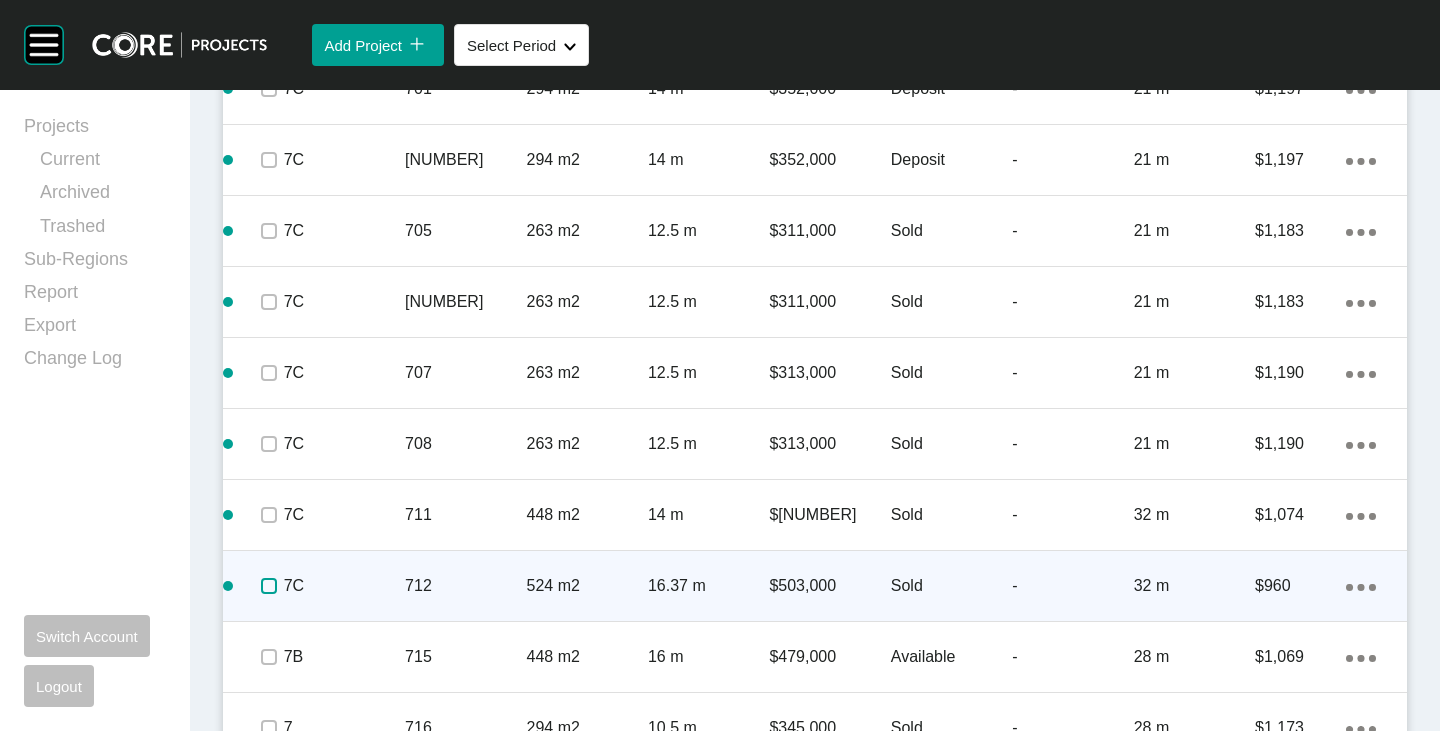 click at bounding box center (269, 586) 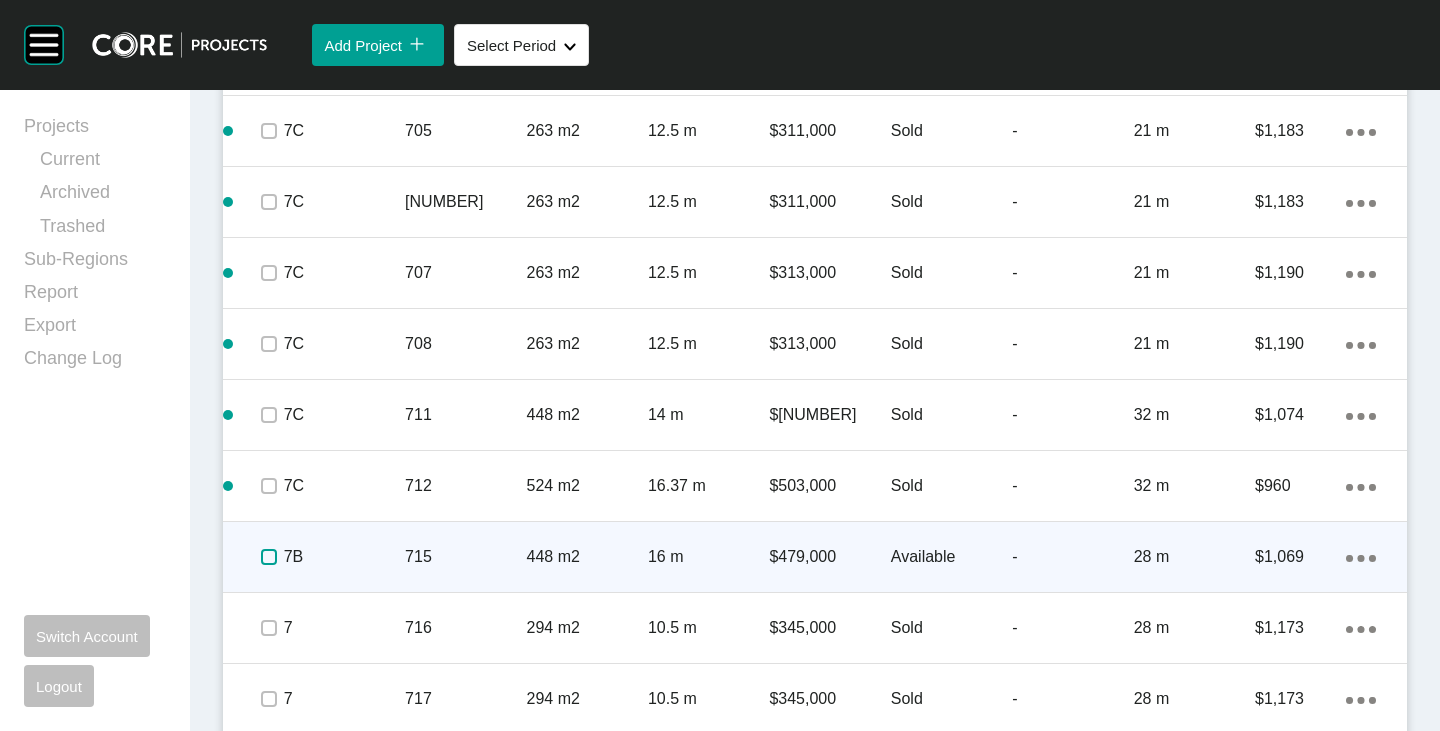 click at bounding box center [269, 557] 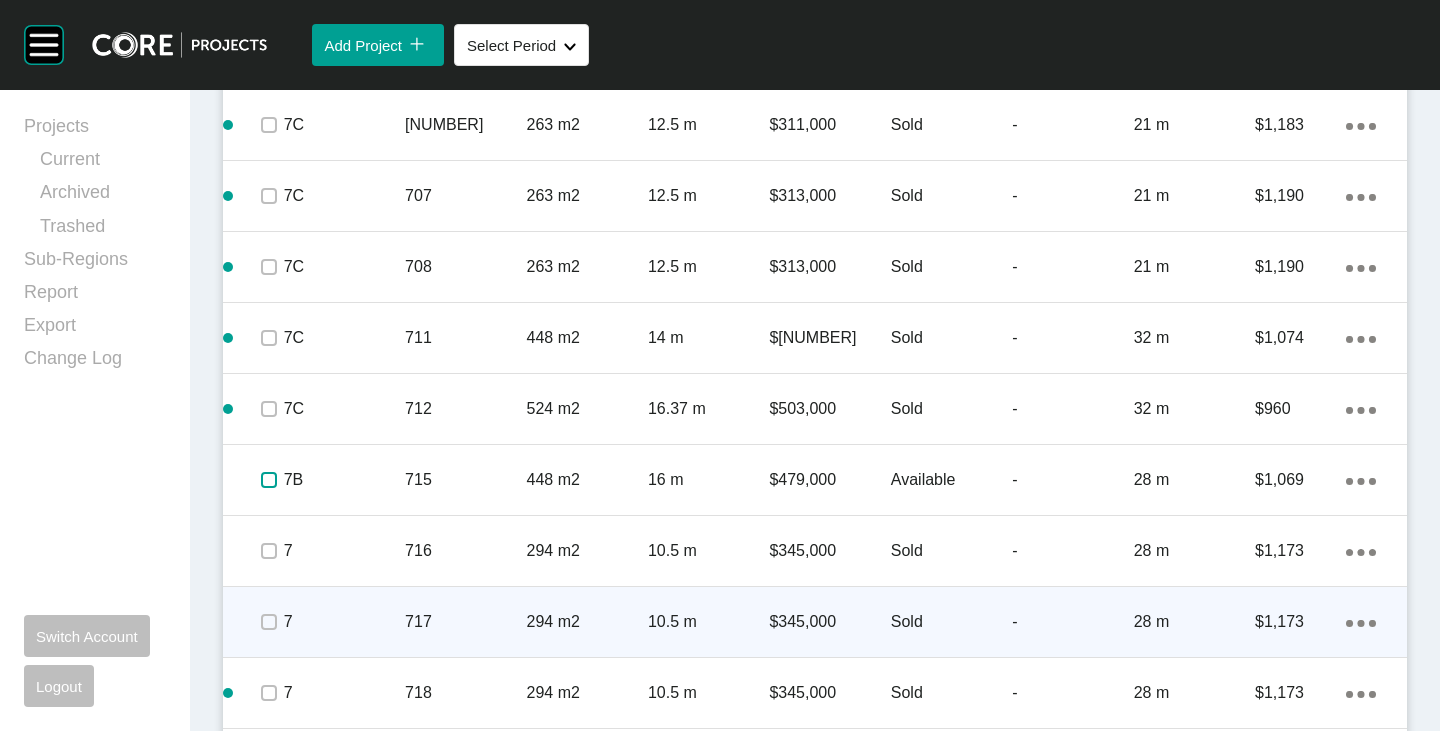 scroll, scrollTop: 3262, scrollLeft: 0, axis: vertical 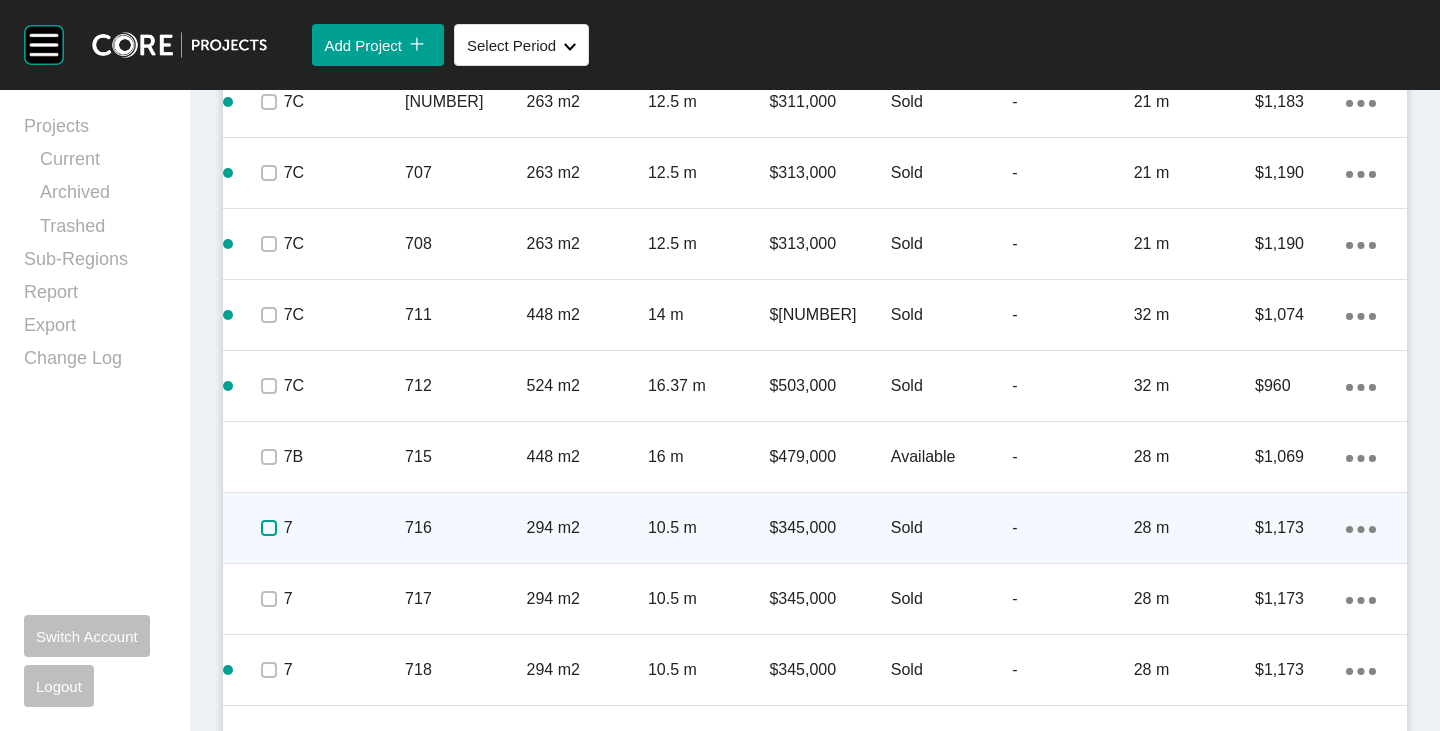 click at bounding box center (269, 528) 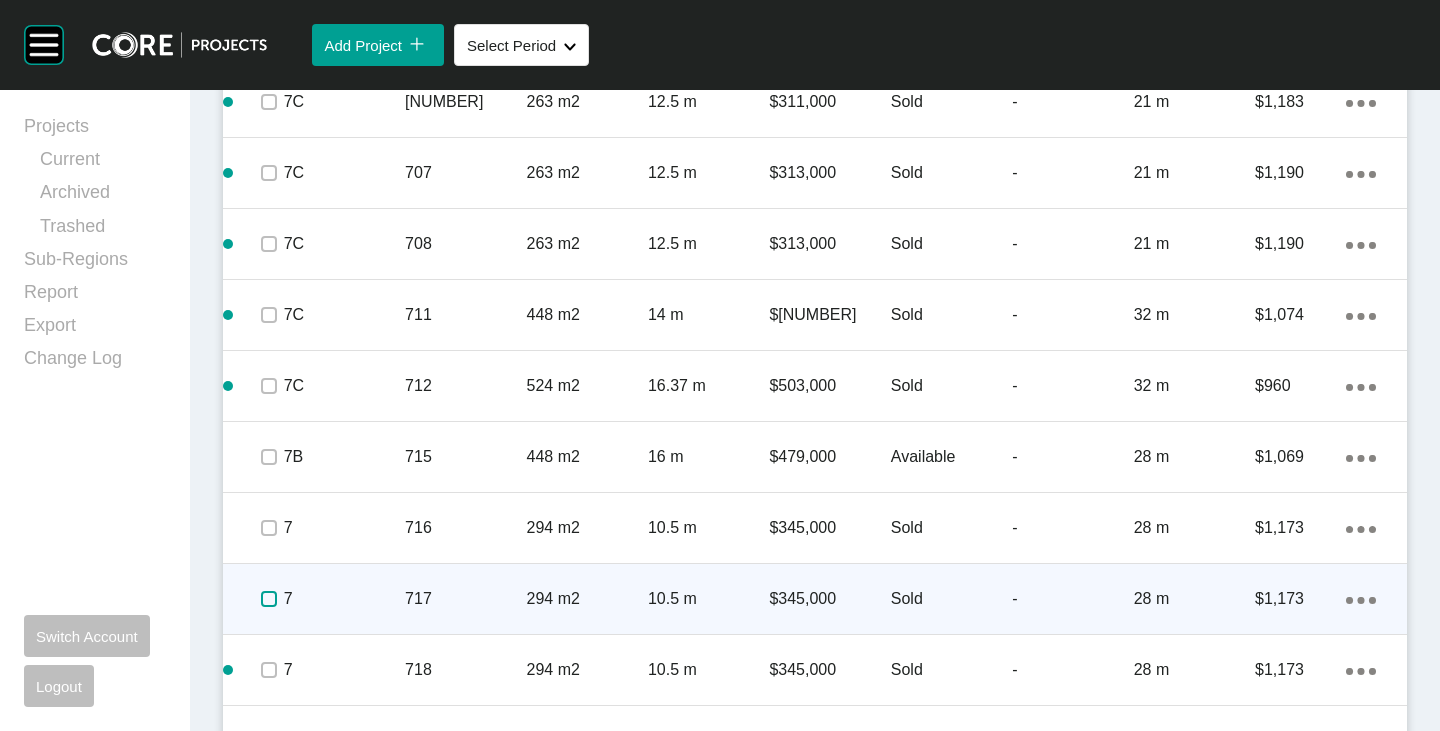 click at bounding box center [269, 599] 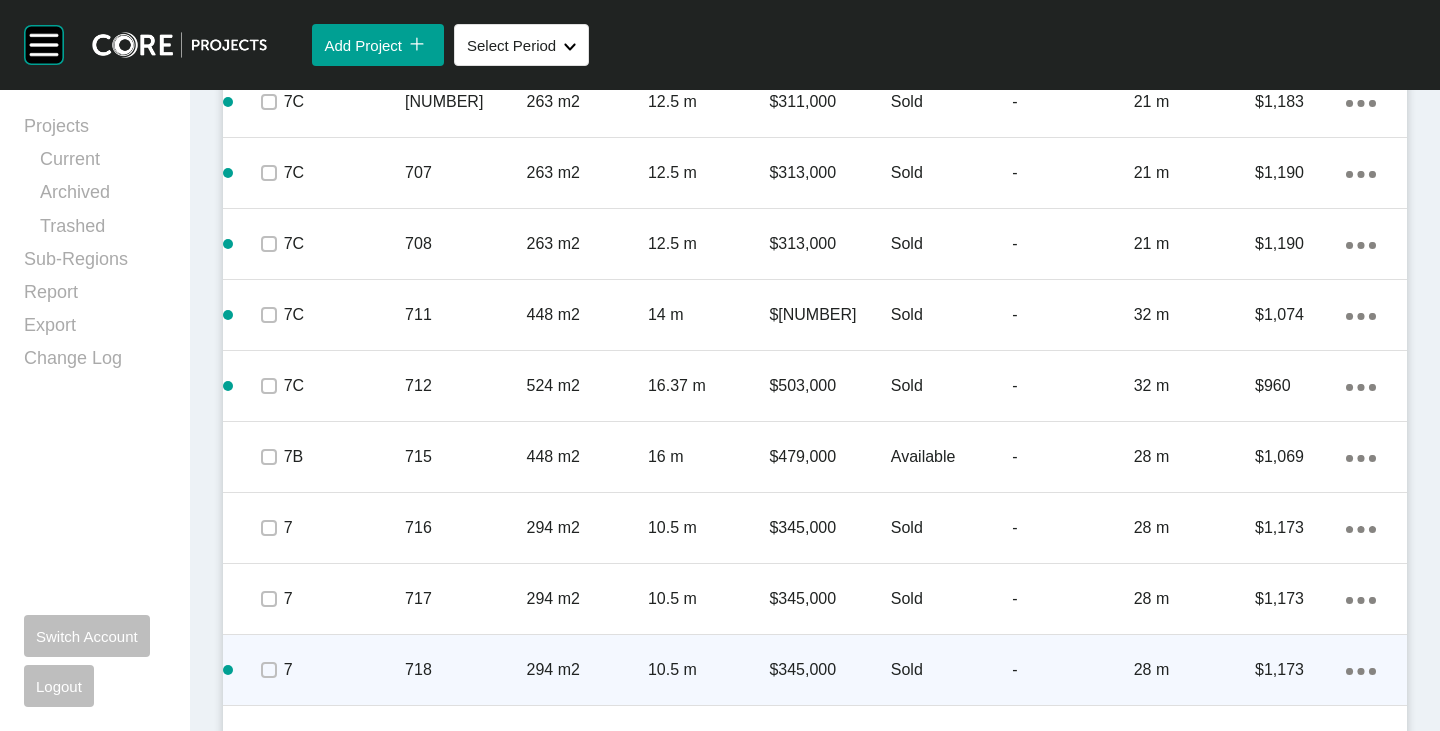 click at bounding box center (268, 670) 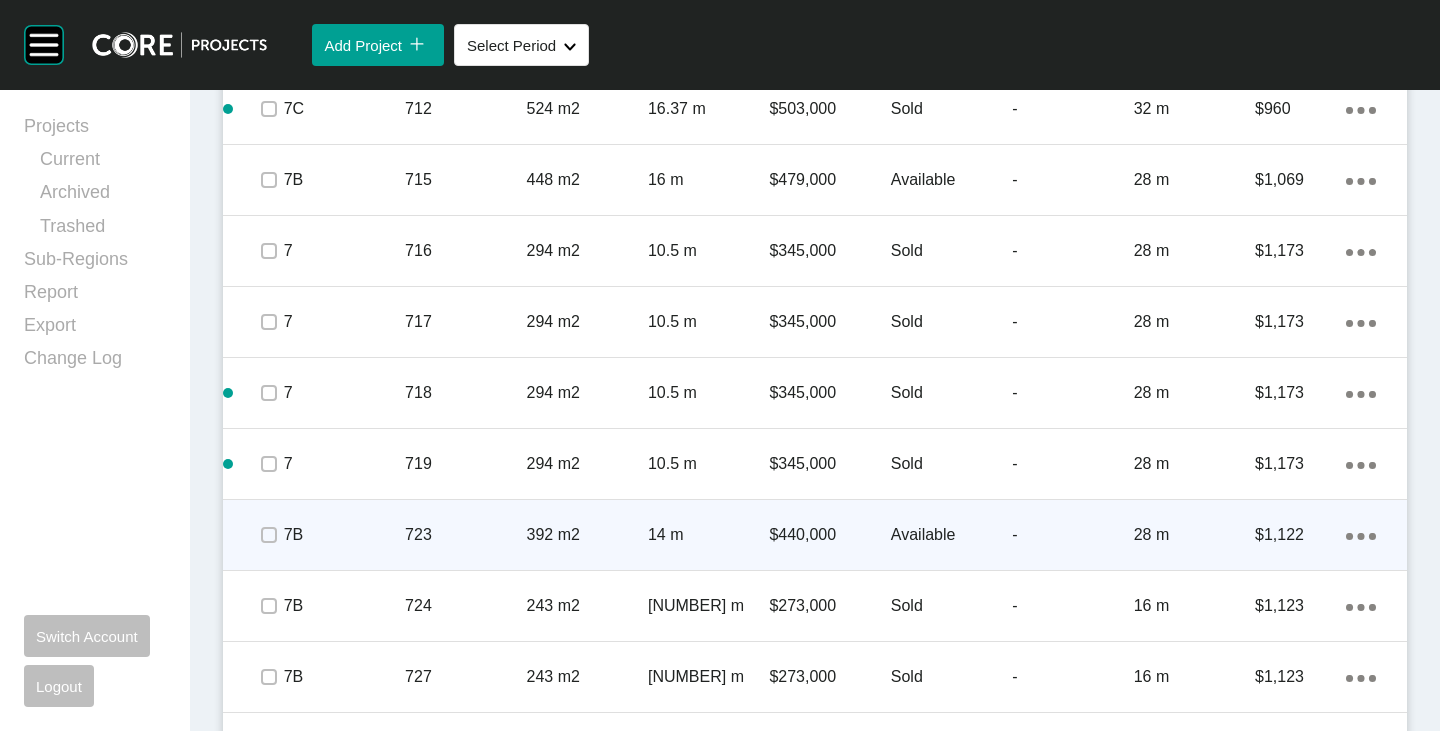 scroll, scrollTop: 3562, scrollLeft: 0, axis: vertical 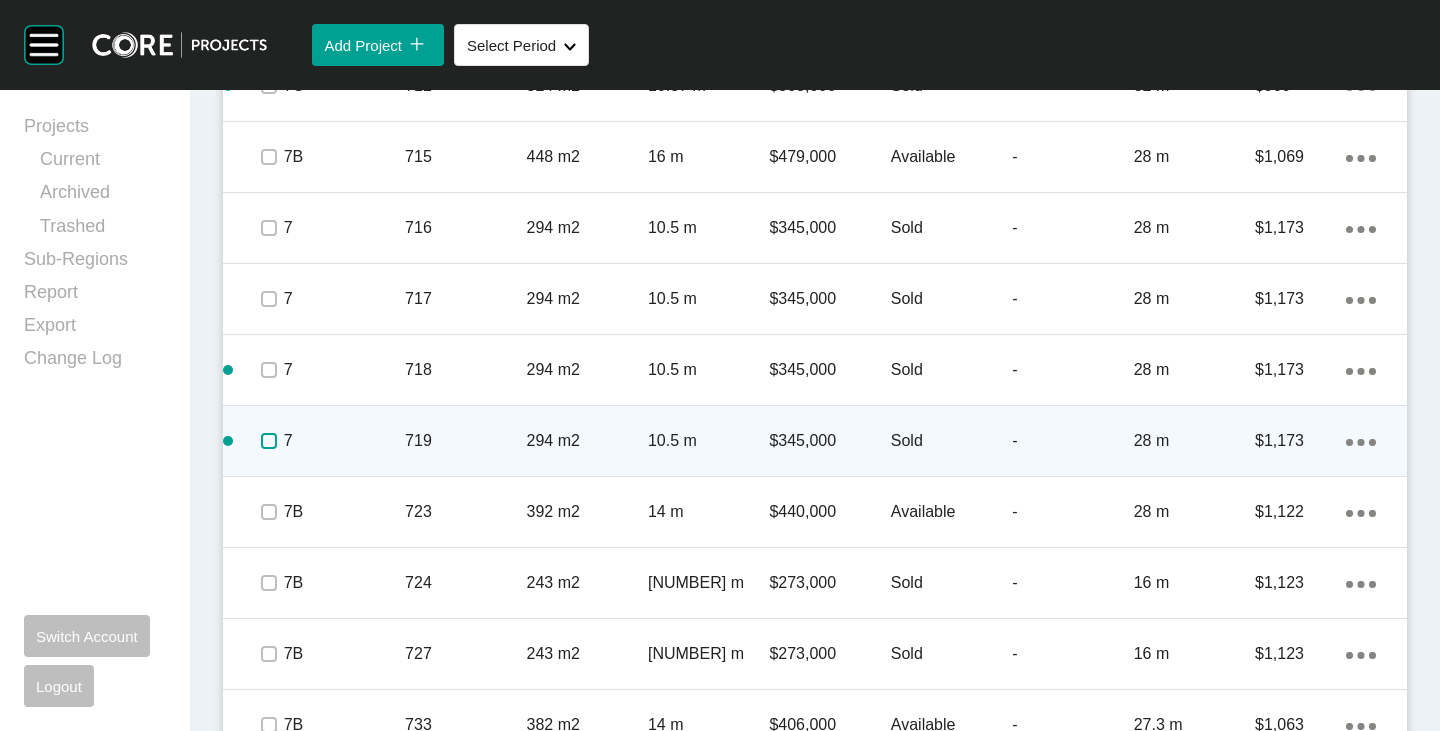 click at bounding box center [269, 441] 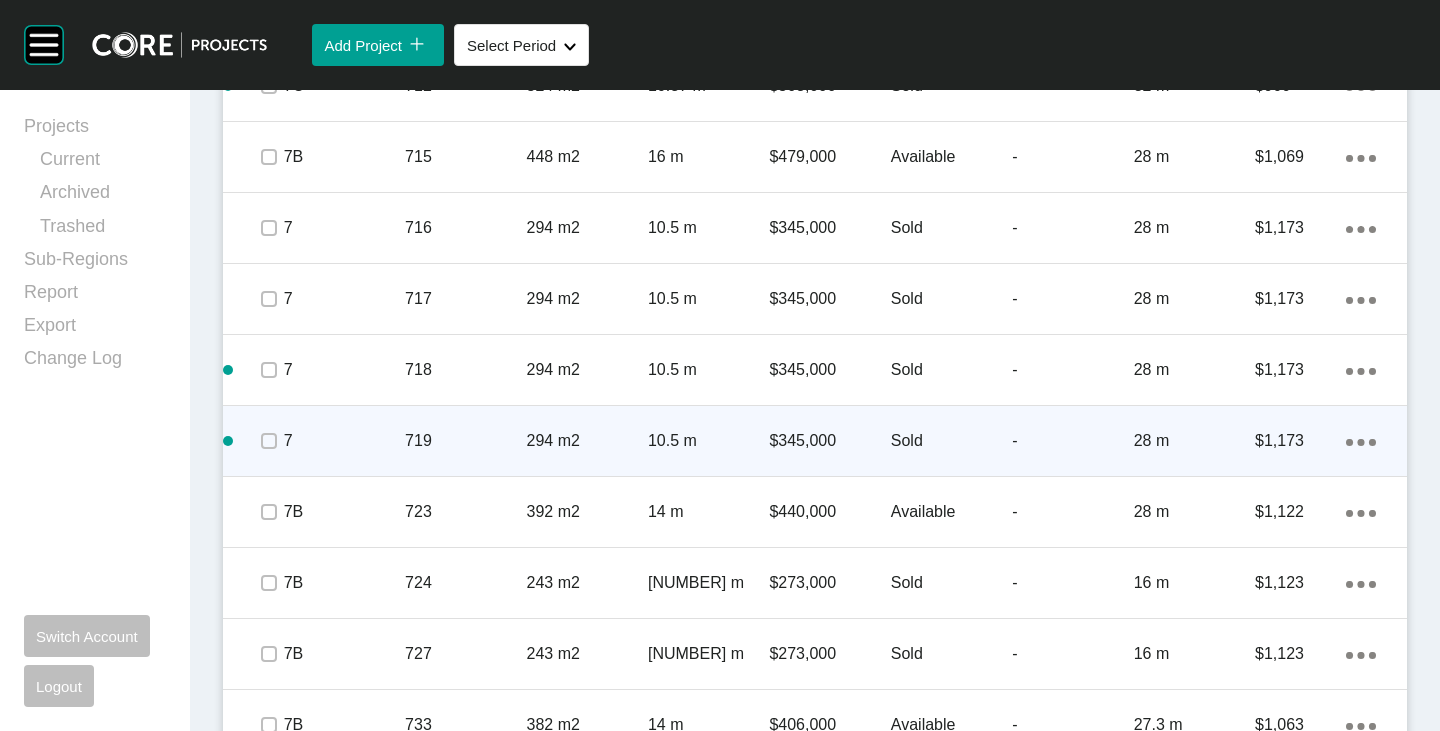 click on "Action Menu Dots Copy 6 Created with Sketch." 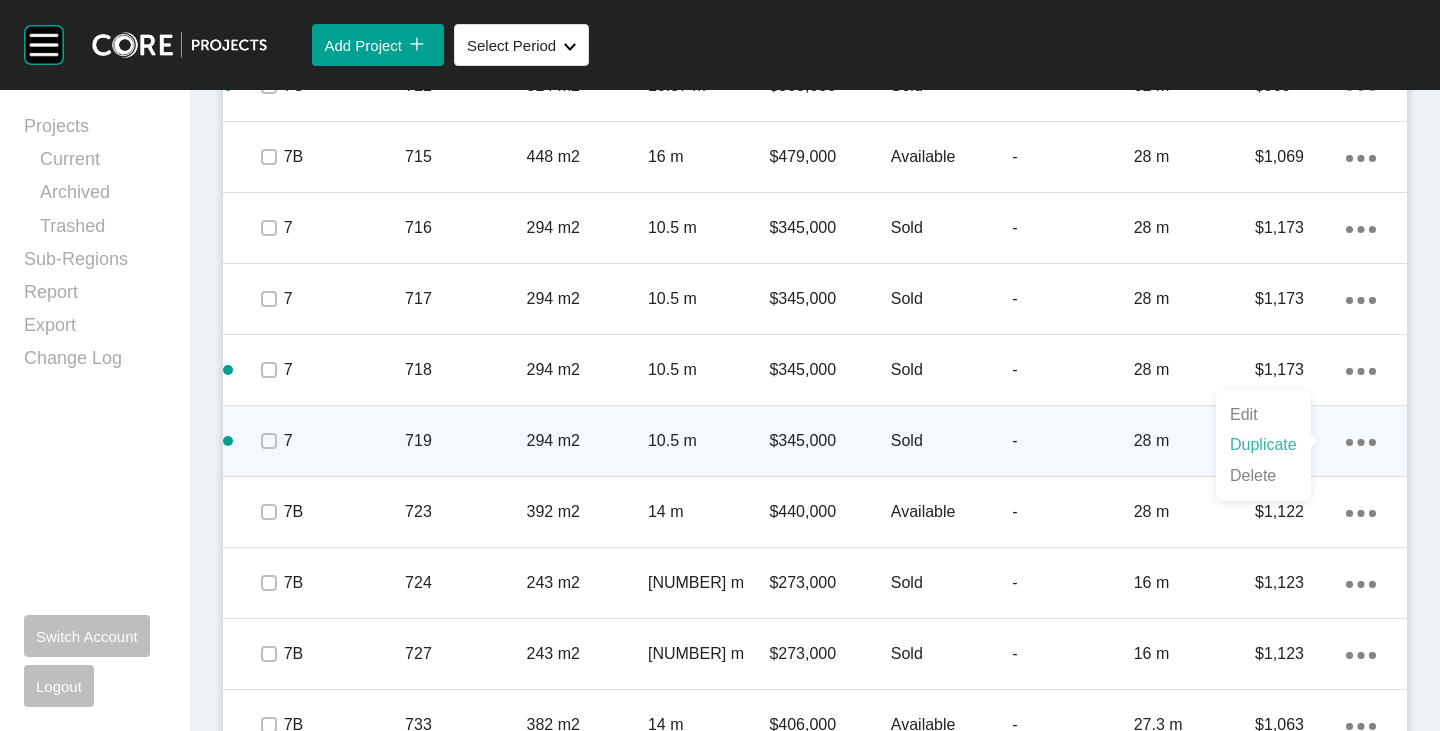 click on "Duplicate" at bounding box center [1263, 445] 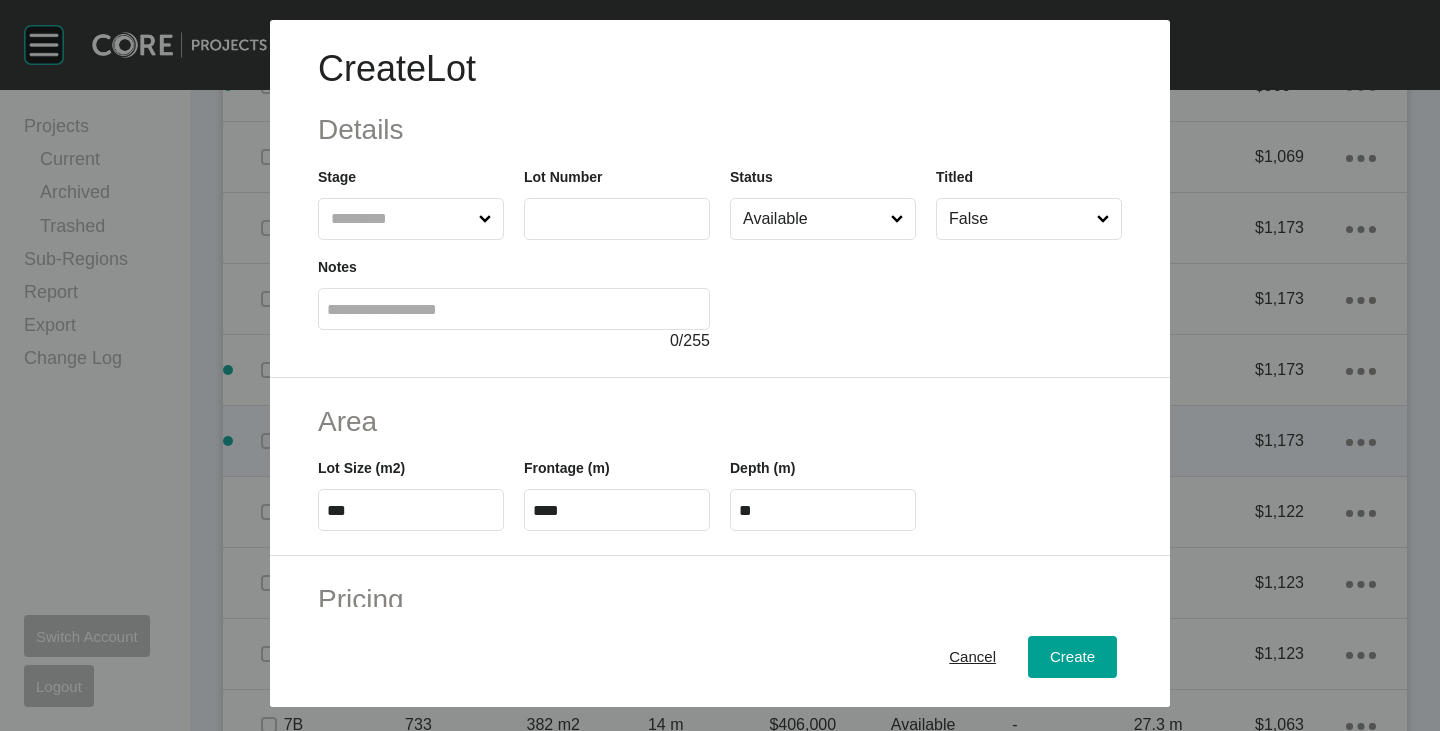 click at bounding box center [599, 218] 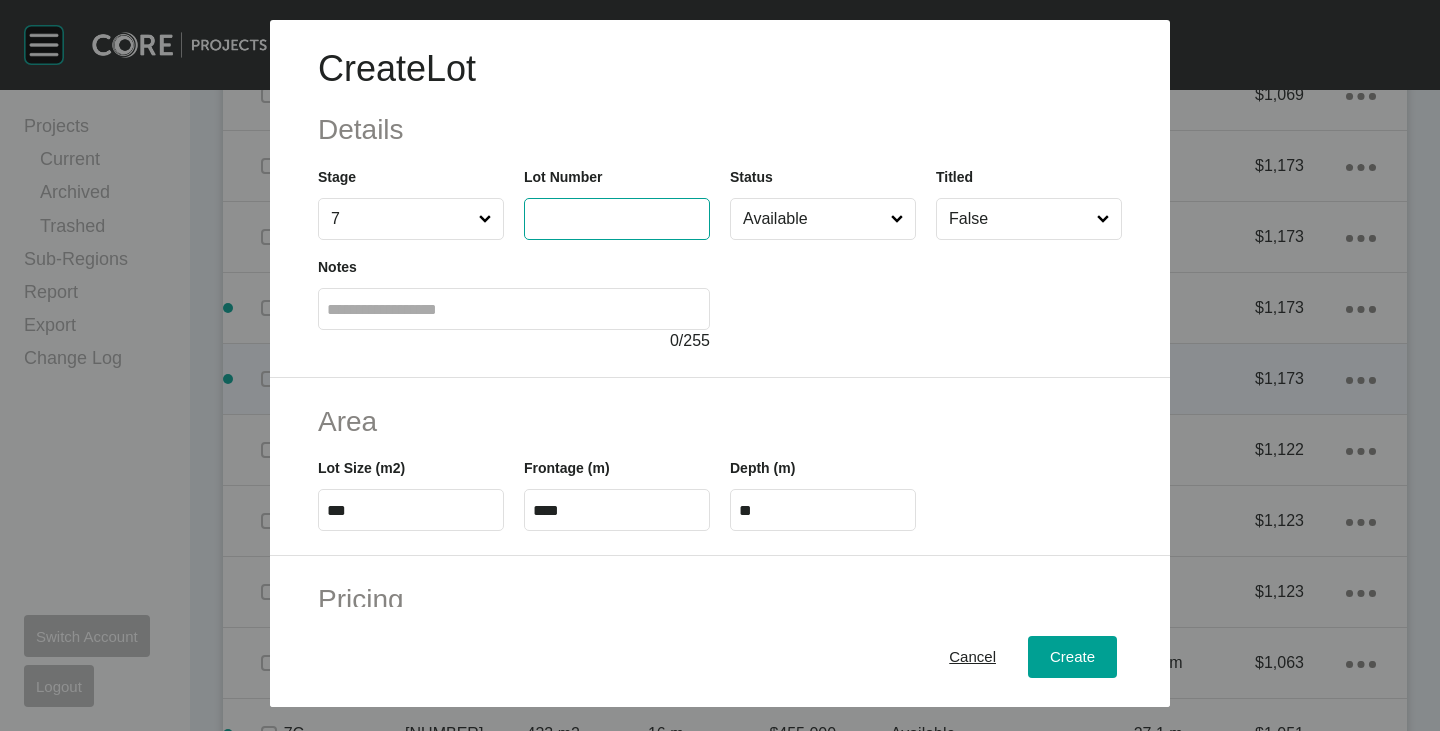 scroll, scrollTop: 3500, scrollLeft: 0, axis: vertical 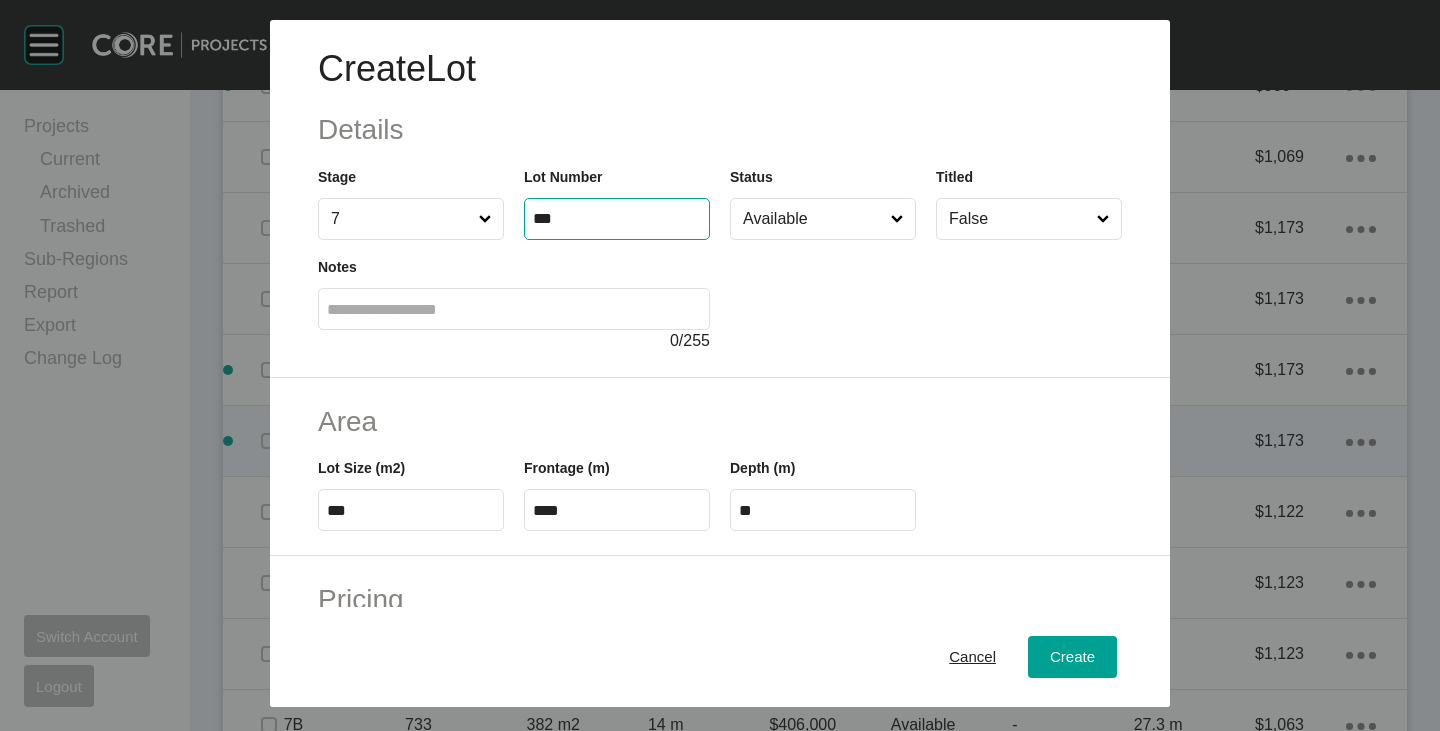 type on "***" 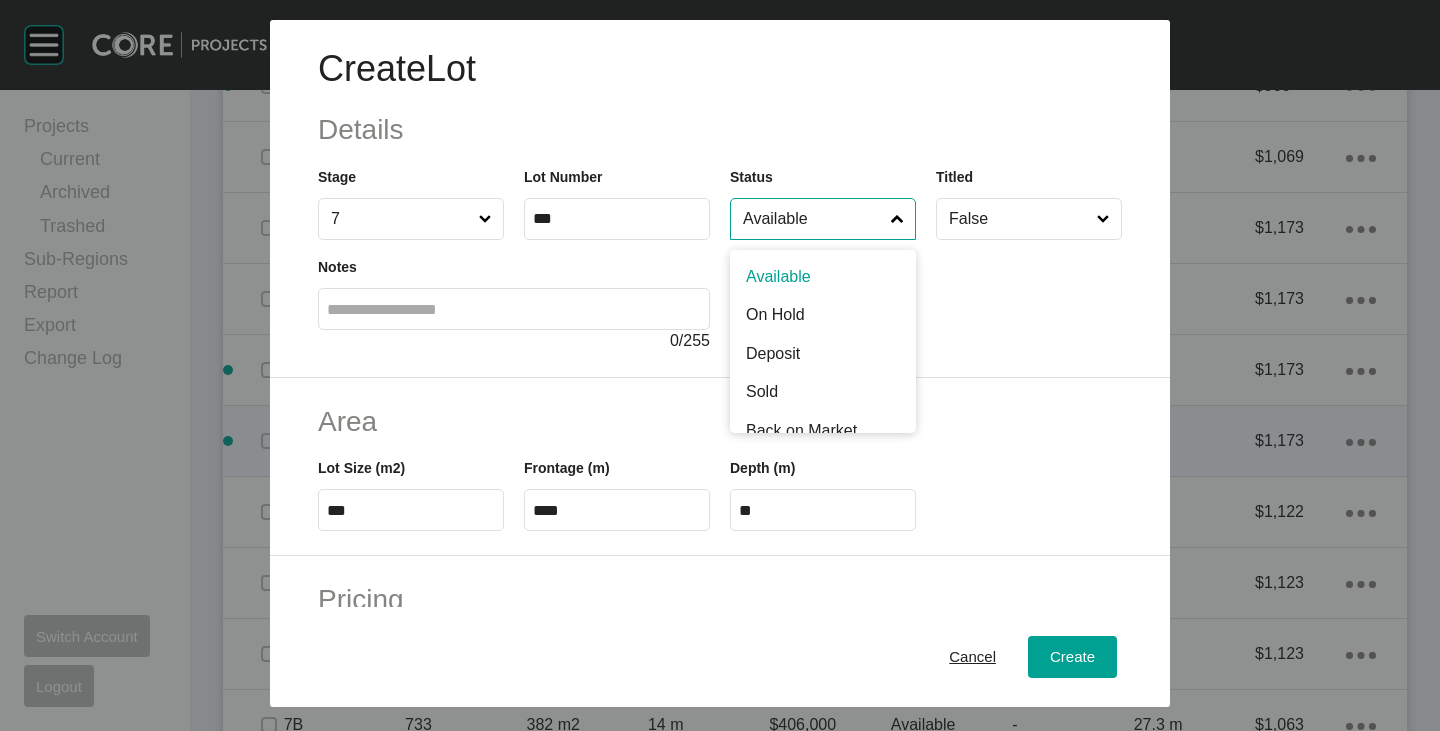 click on "Available" at bounding box center (813, 219) 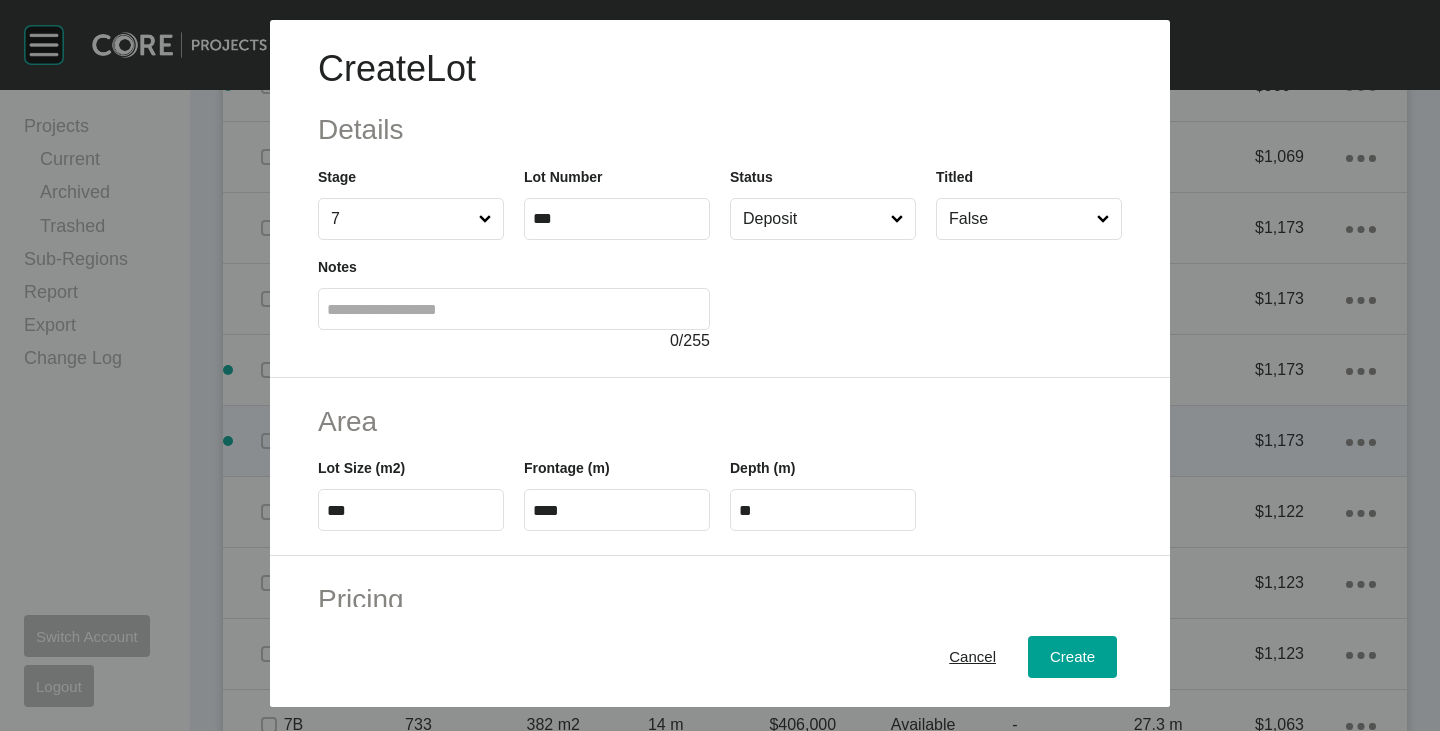 scroll, scrollTop: 300, scrollLeft: 0, axis: vertical 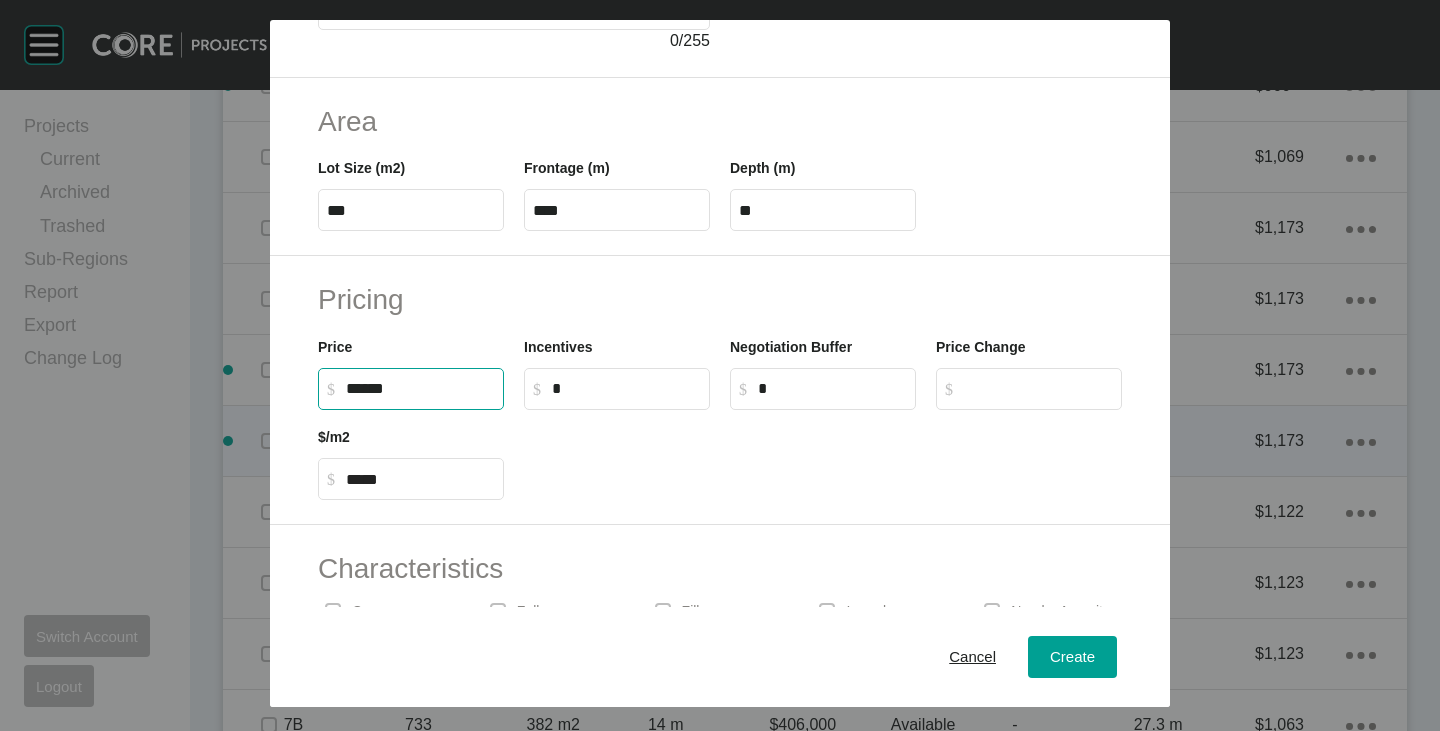 click on "******" at bounding box center [420, 388] 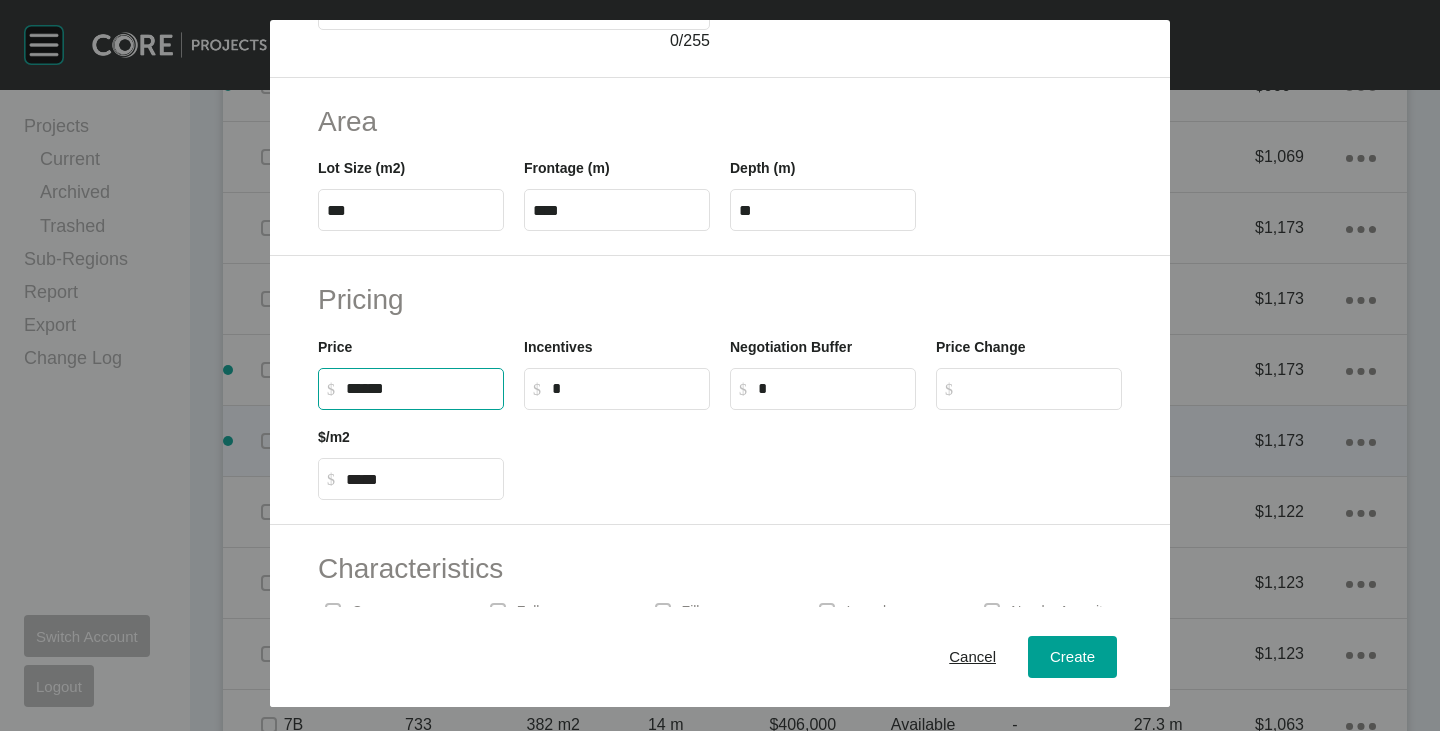 type on "*******" 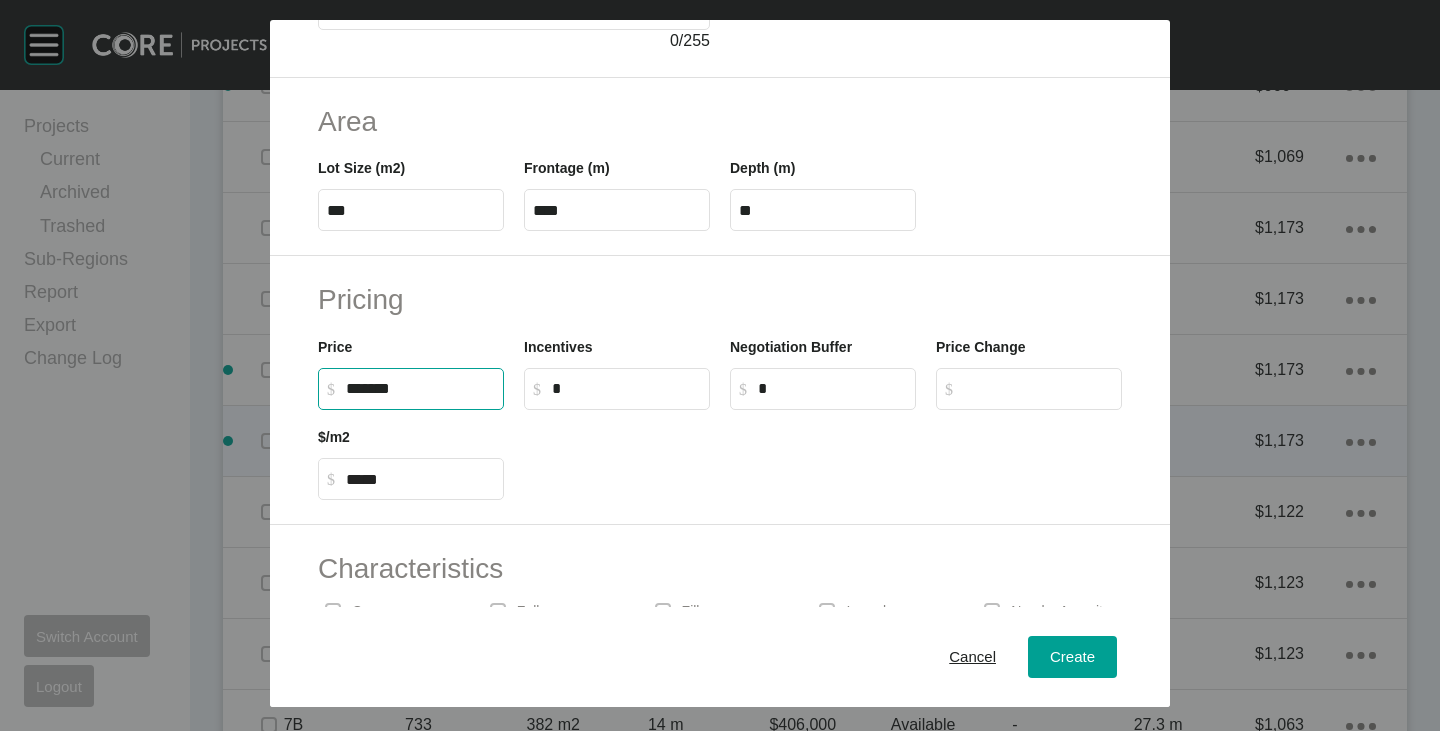 click on "Pricing Price $ Created with Sketch. $ ******* Incentives $ Created with Sketch. $ * Negotiation Buffer $ Created with Sketch. $ * Price Change $ Created with Sketch. $ $/m2 $ Created with Sketch. $ *****" at bounding box center [720, 390] 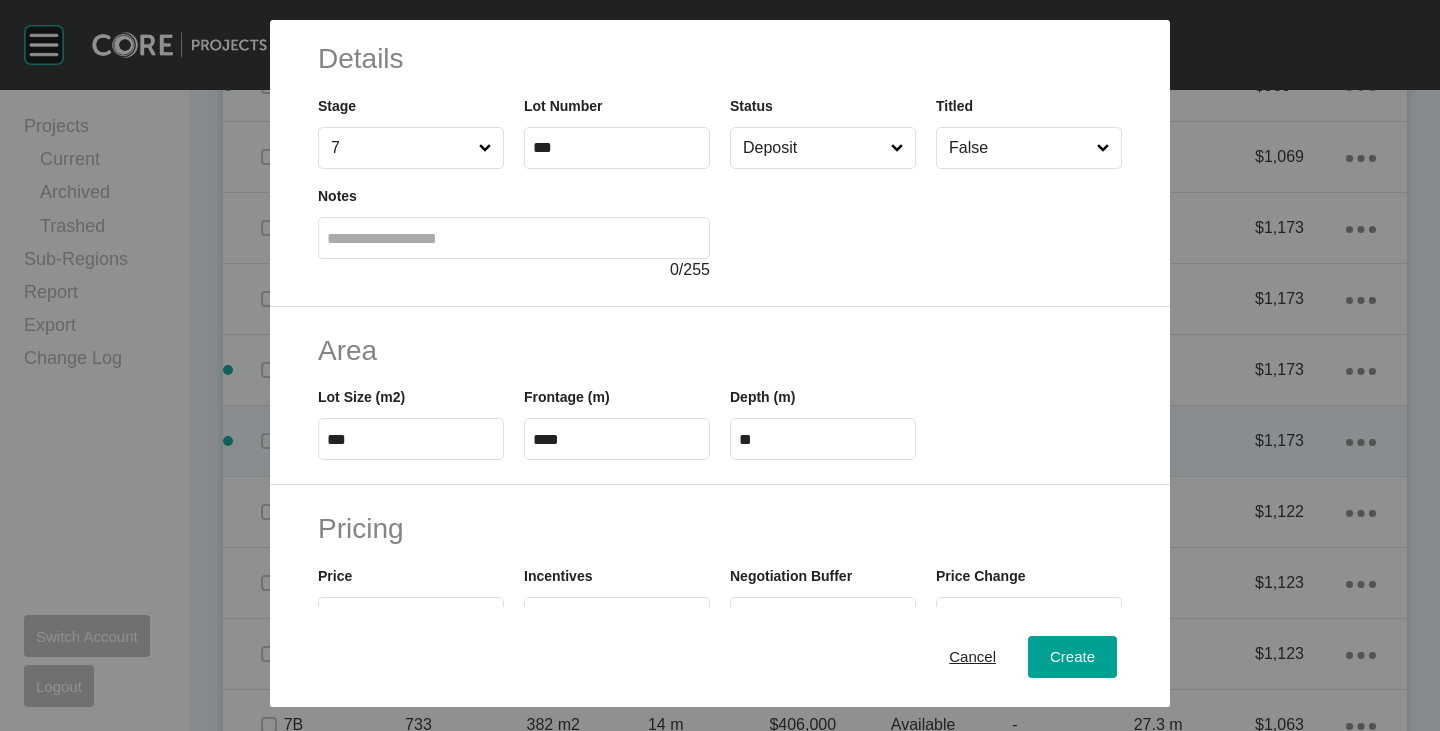 scroll, scrollTop: 0, scrollLeft: 0, axis: both 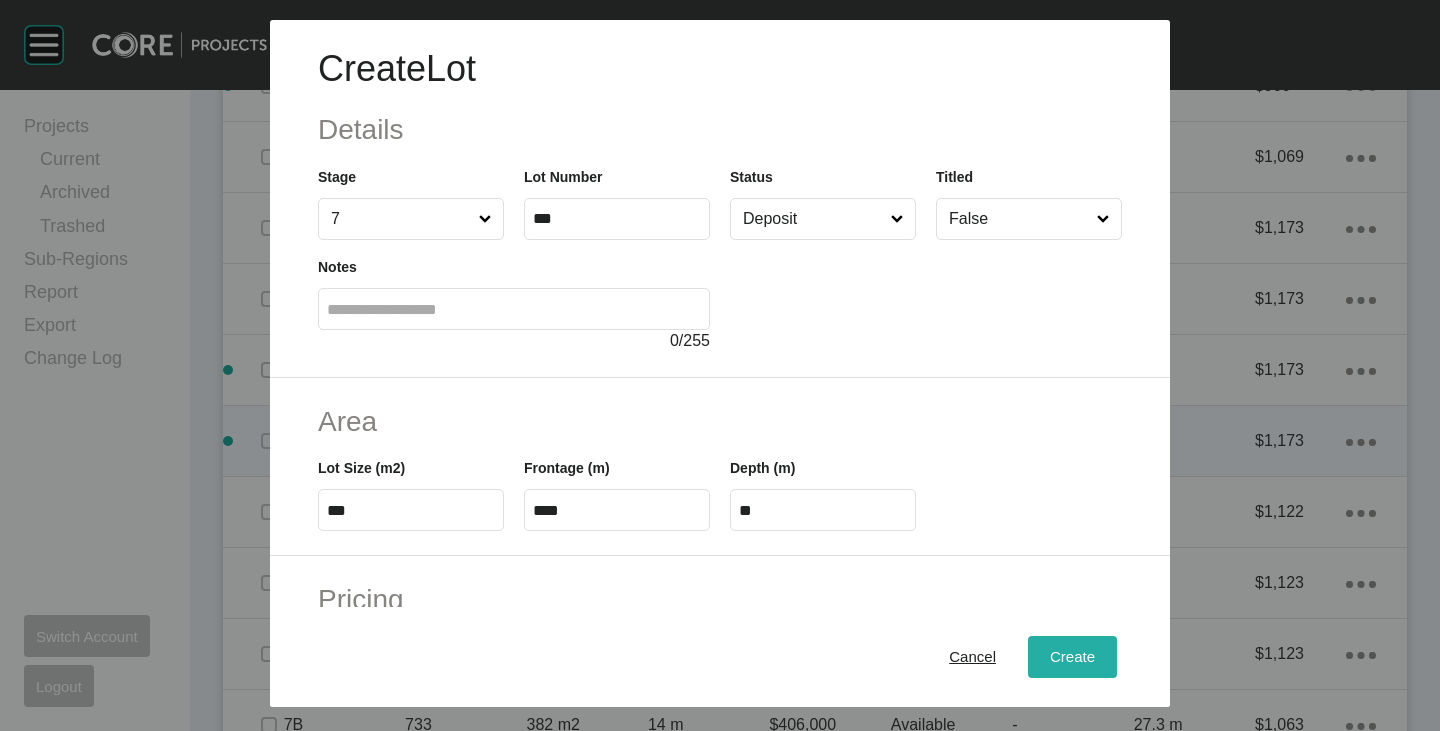 click on "Create" at bounding box center (1072, 657) 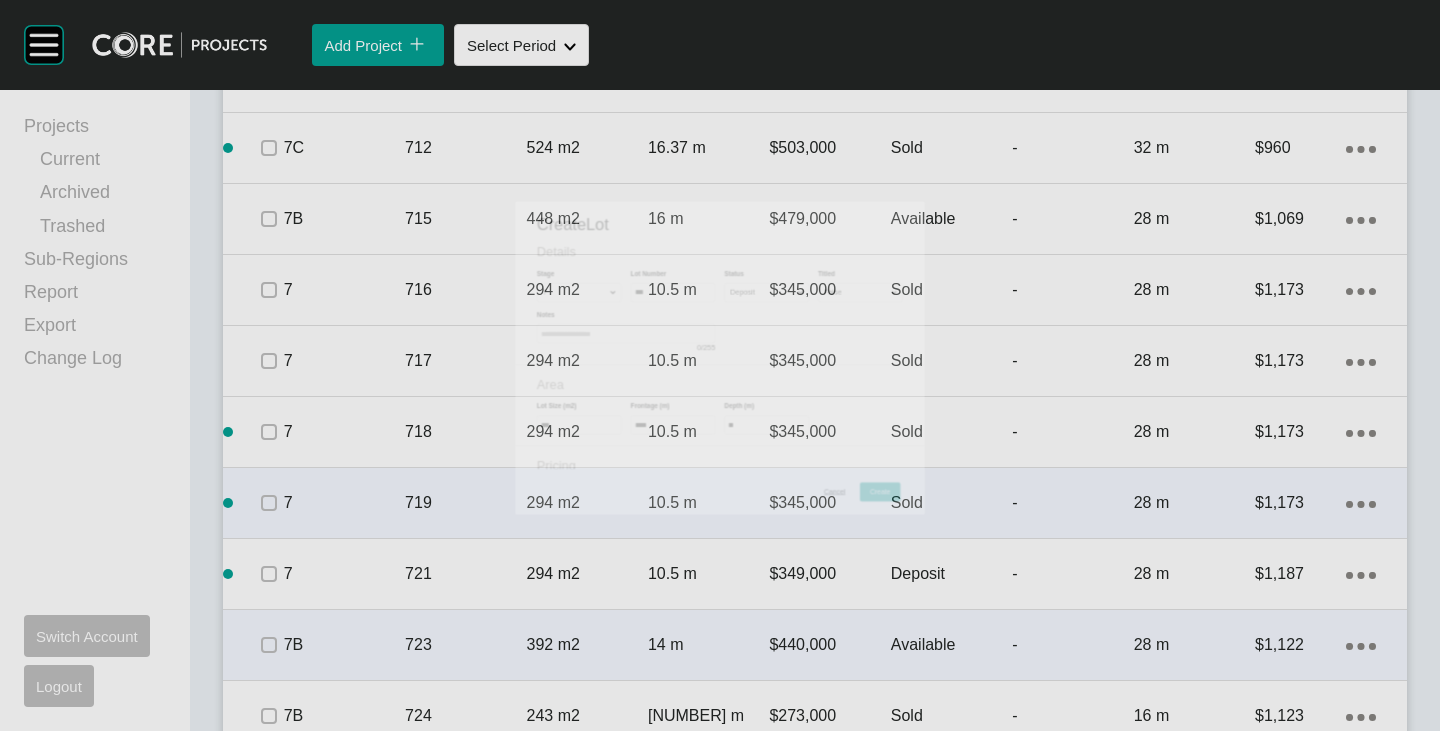 scroll, scrollTop: 3562, scrollLeft: 0, axis: vertical 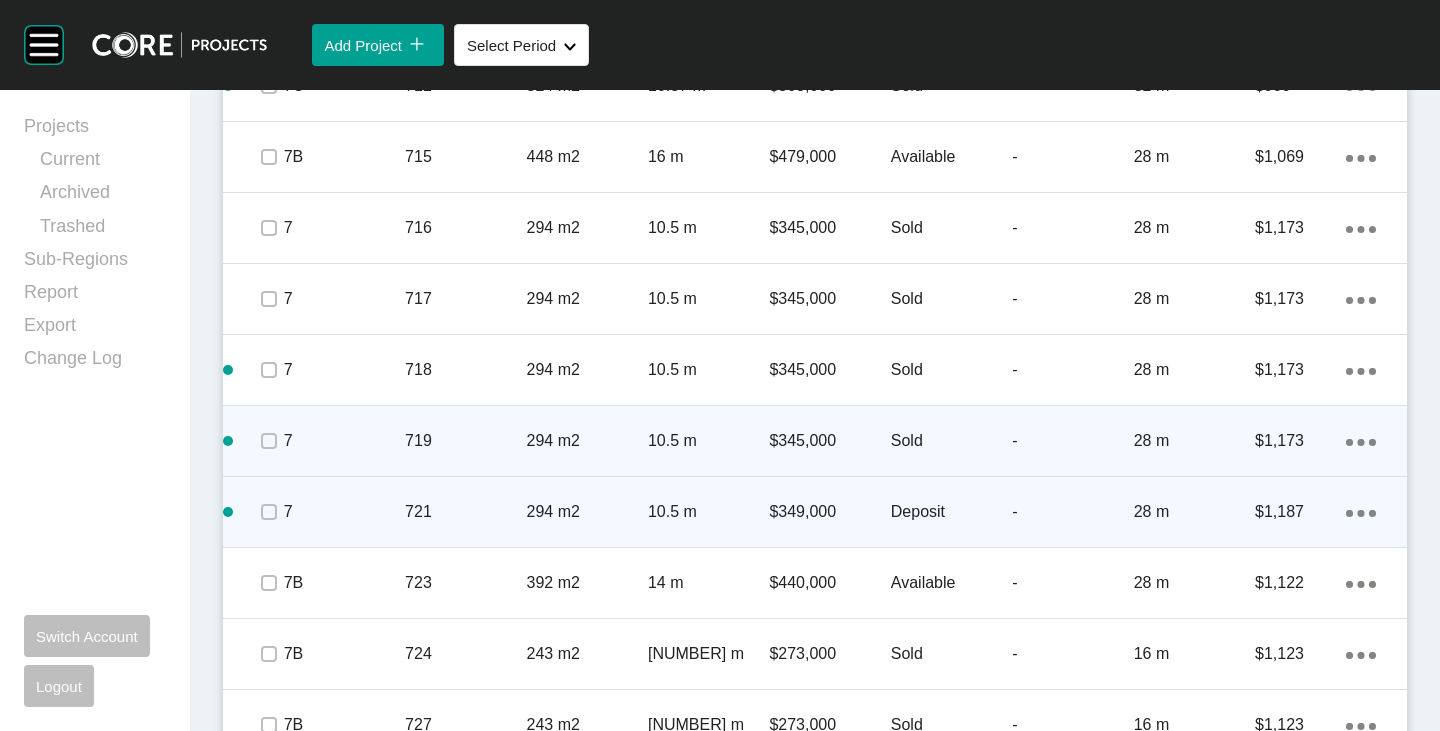 click on "Action Menu Dots Copy 6 Created with Sketch." 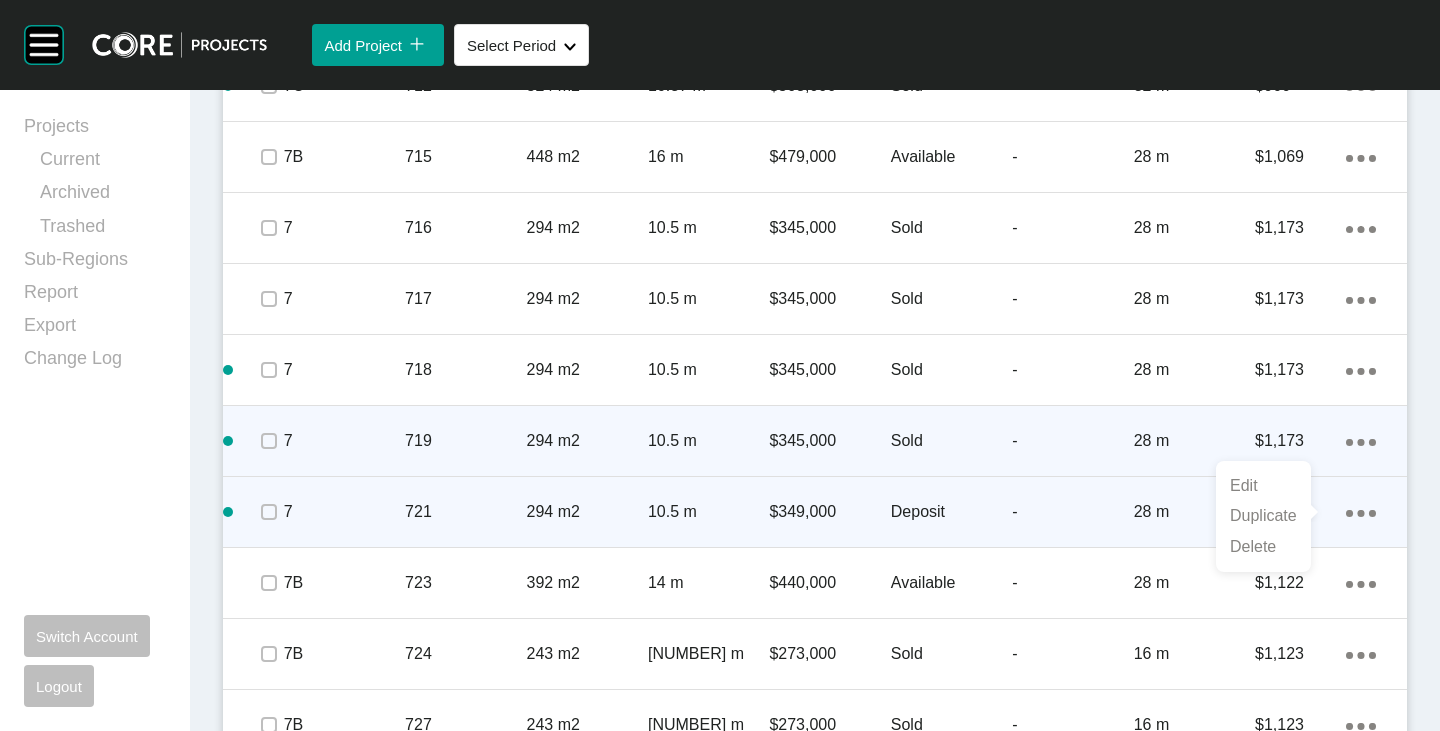 drag, startPoint x: 1296, startPoint y: 510, endPoint x: 1274, endPoint y: 509, distance: 22.022715 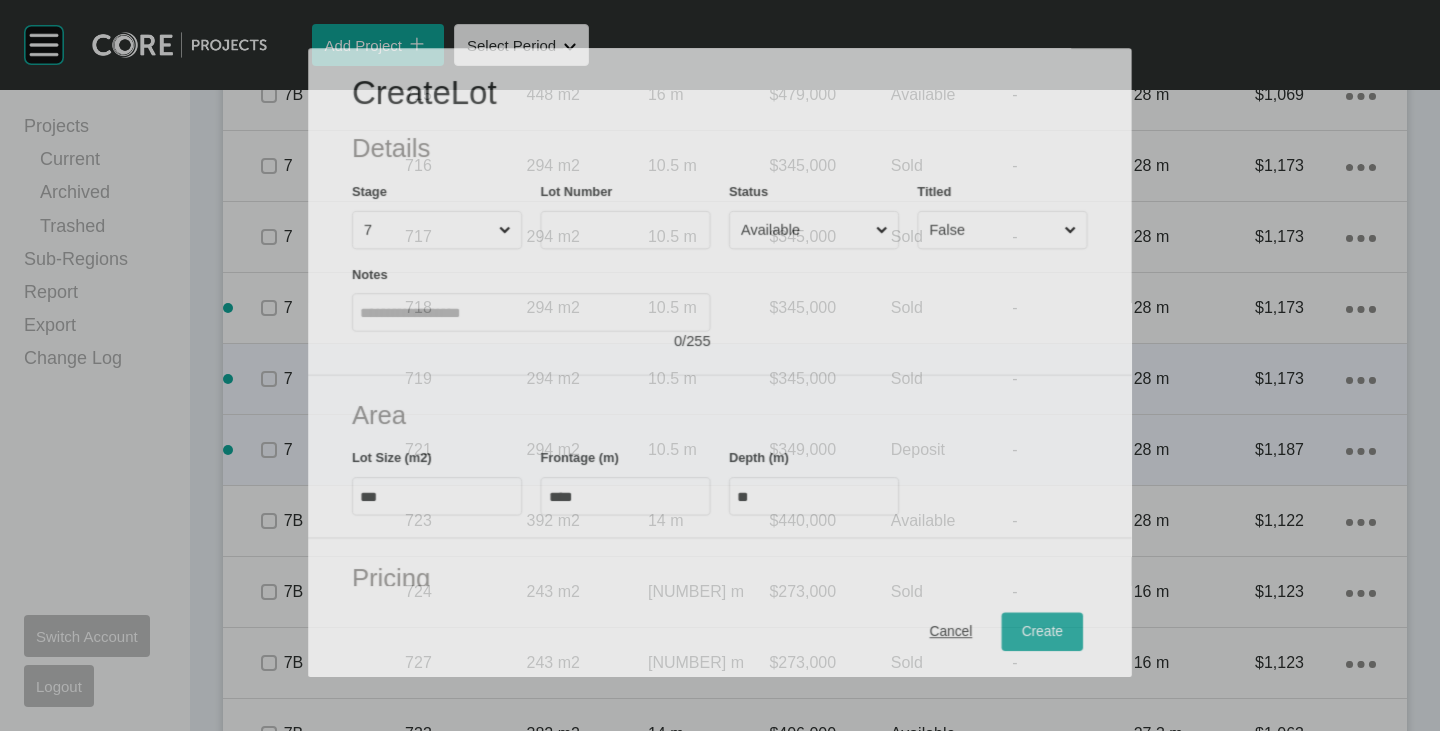 scroll, scrollTop: 3500, scrollLeft: 0, axis: vertical 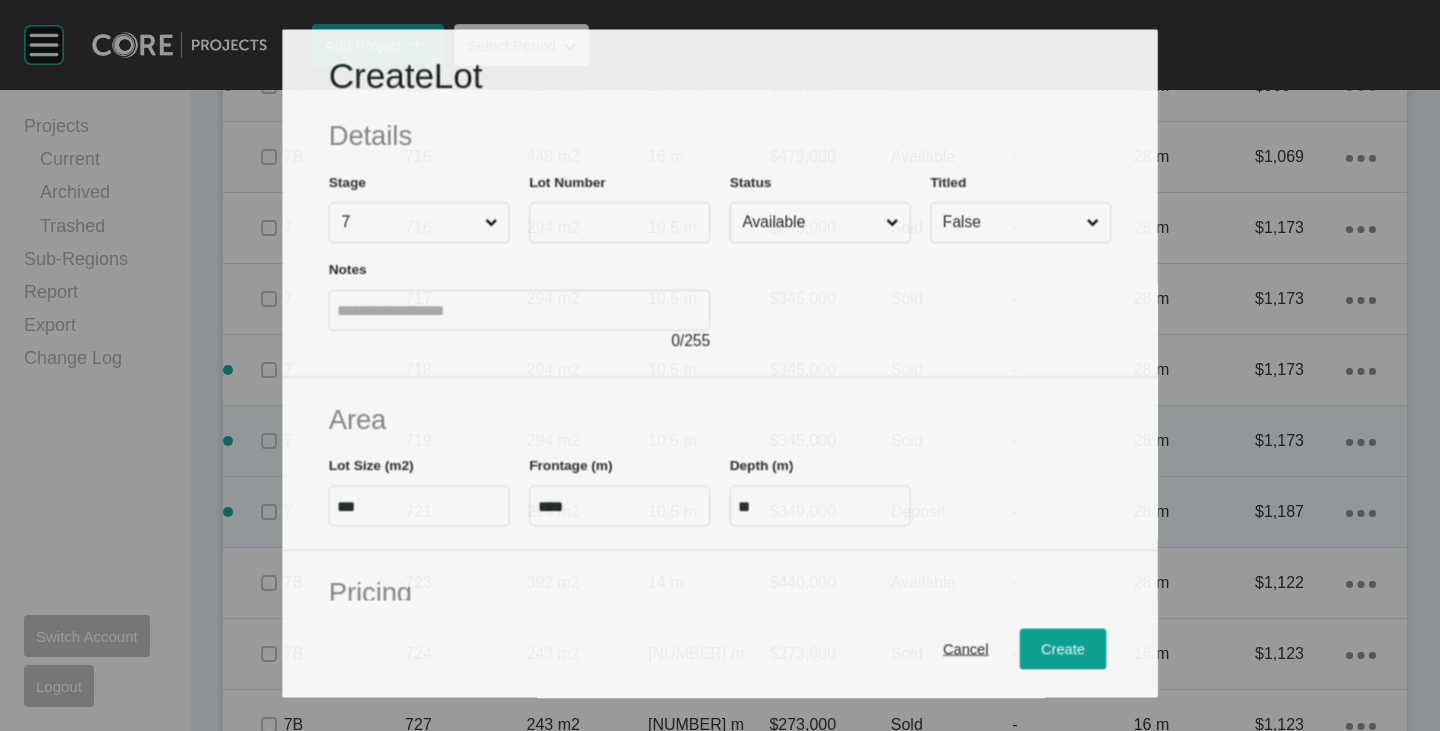 click at bounding box center (619, 222) 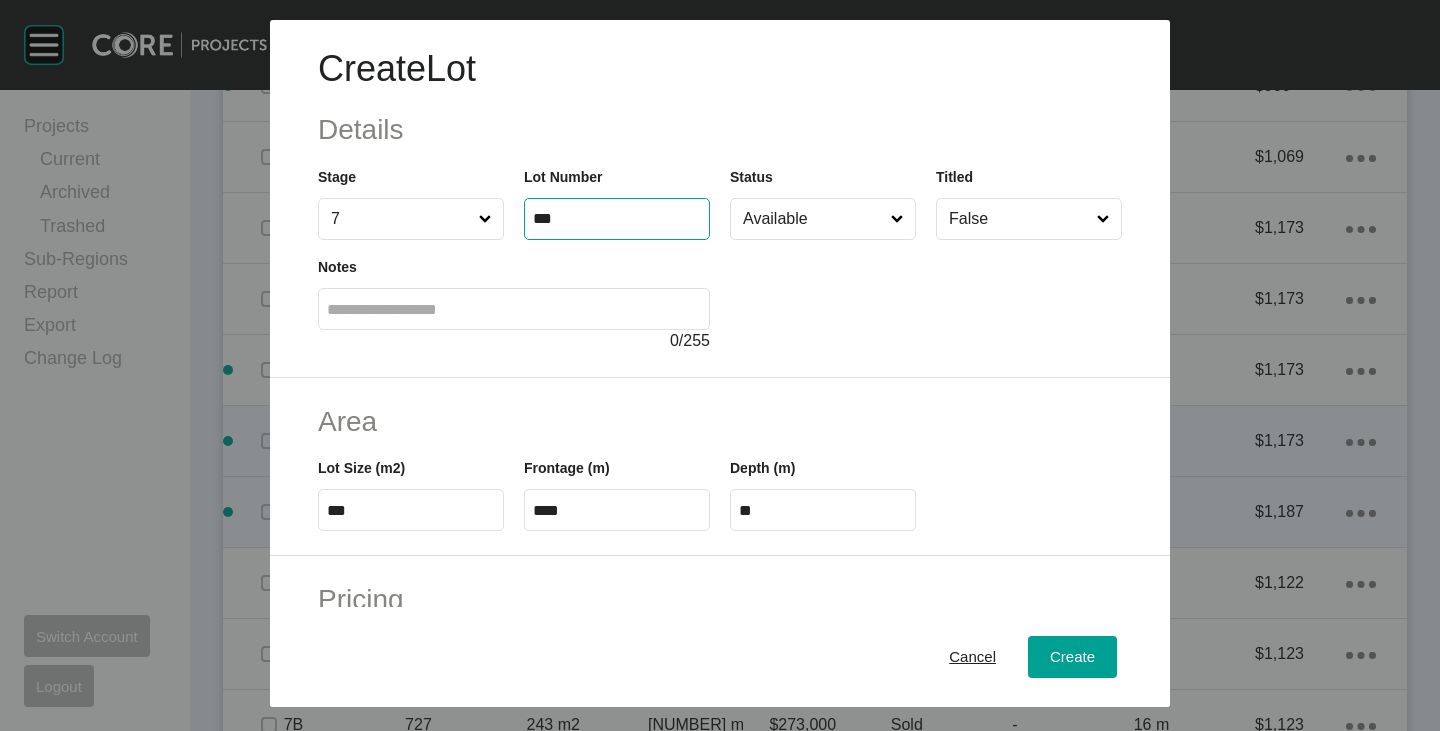 type on "***" 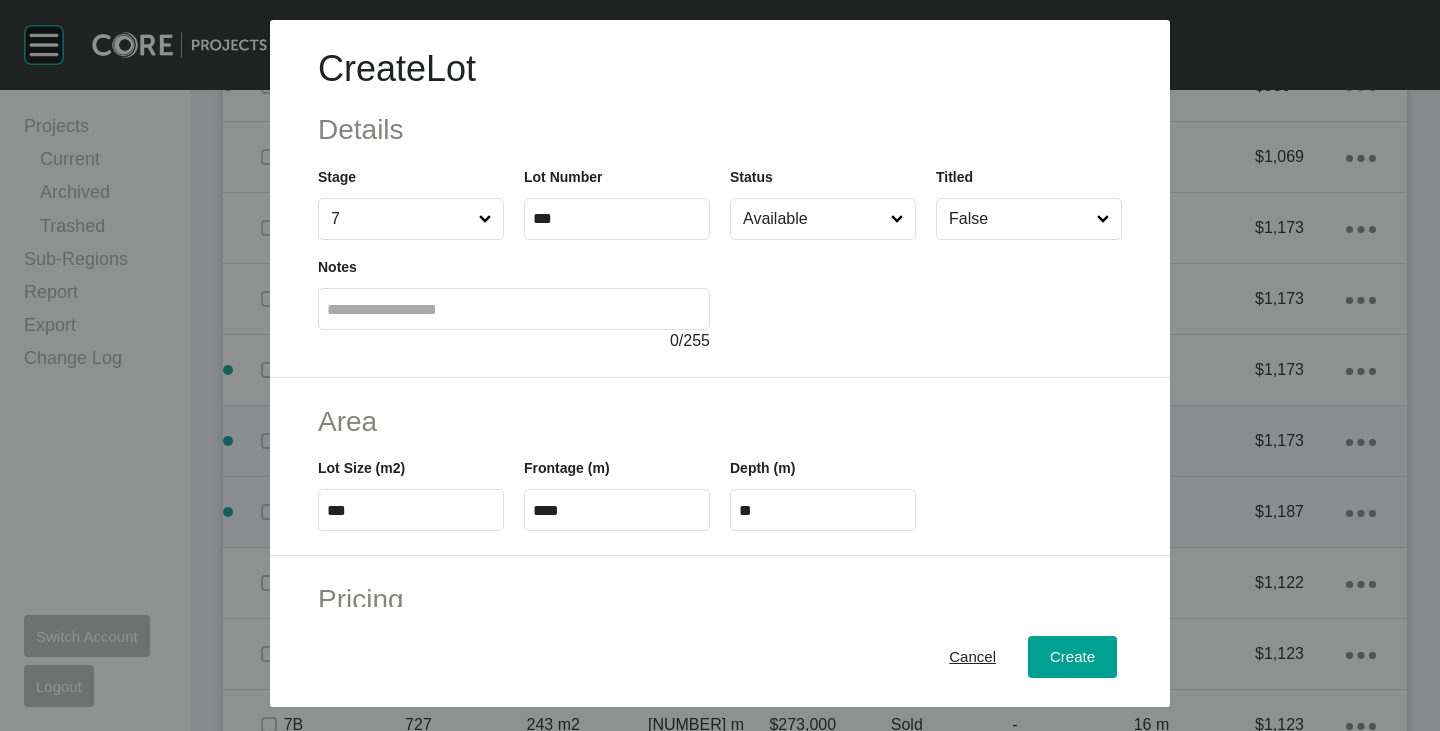 click at bounding box center [926, 296] 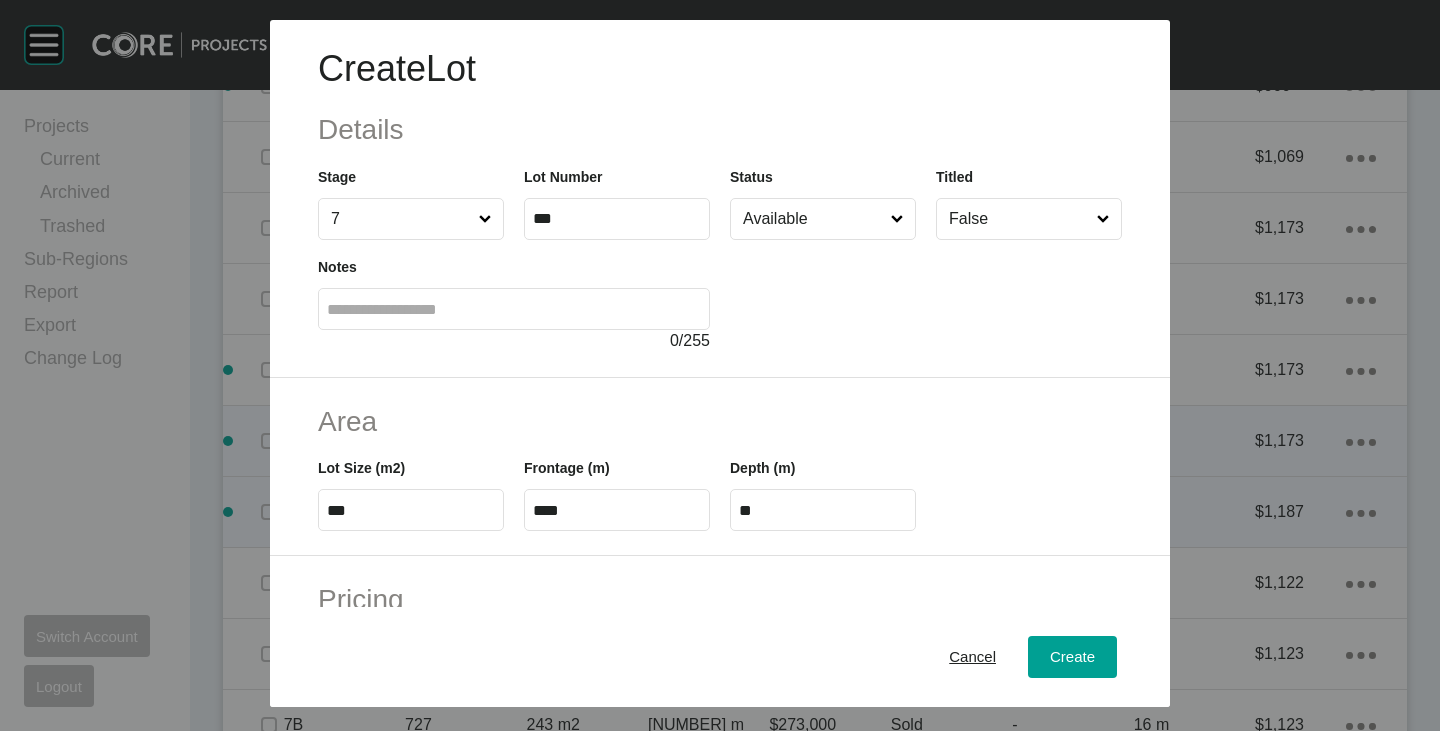 click on "Available" at bounding box center [813, 219] 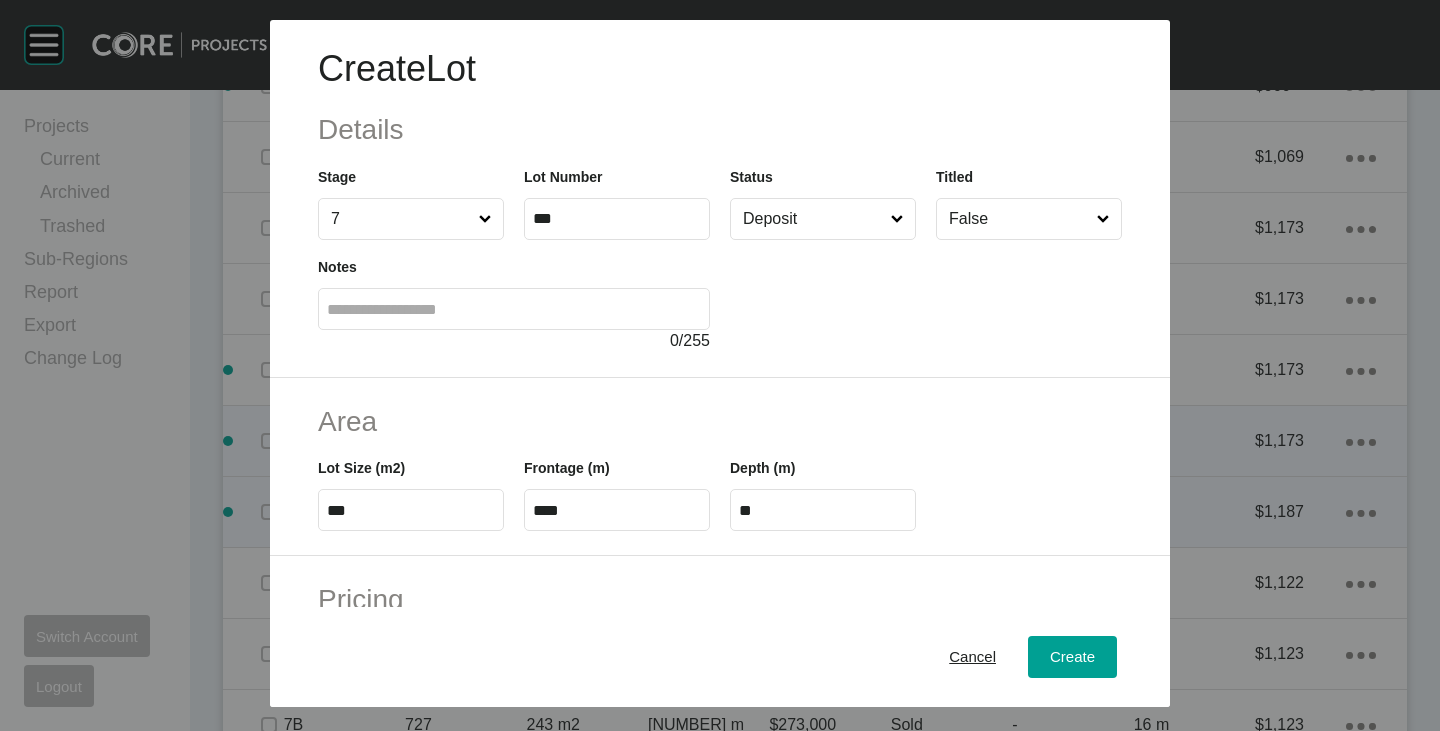 scroll, scrollTop: 489, scrollLeft: 0, axis: vertical 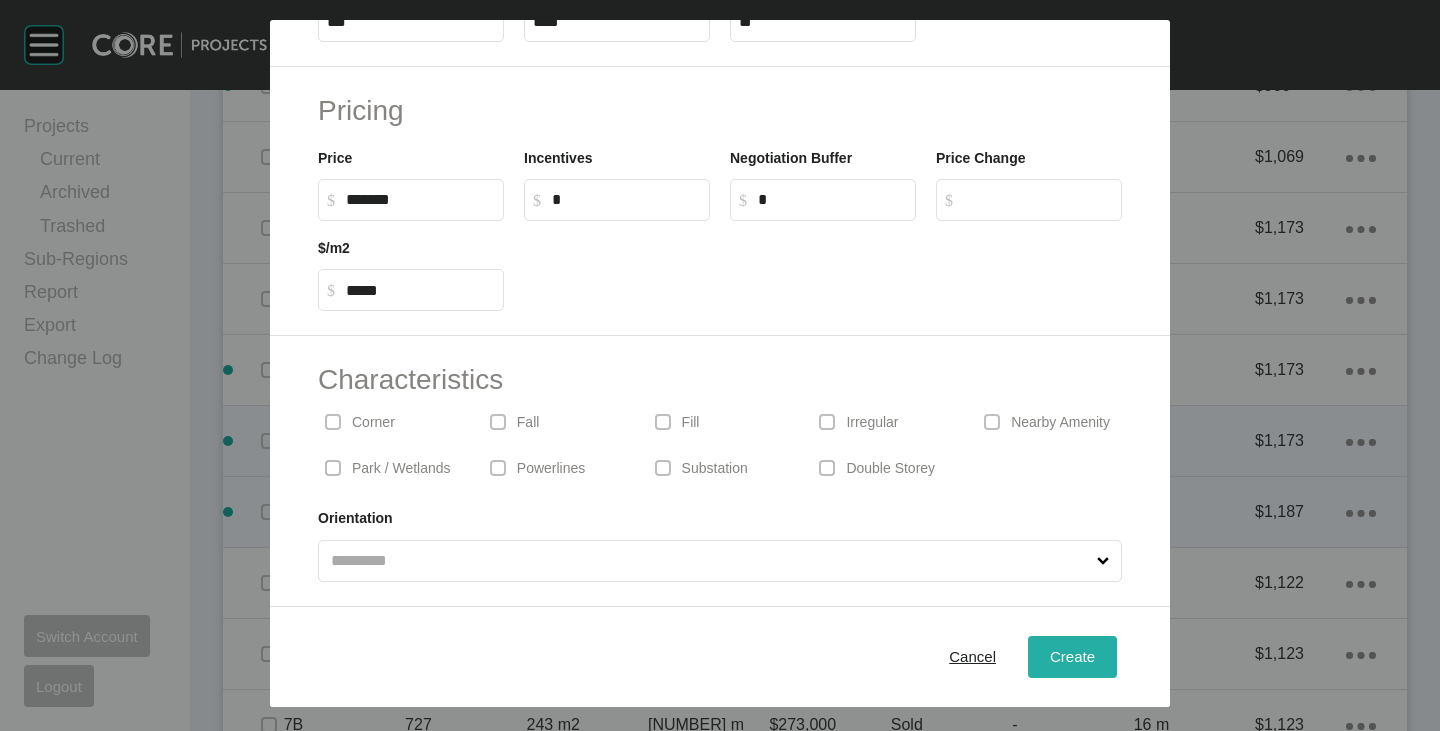 click on "Create" at bounding box center (1072, 656) 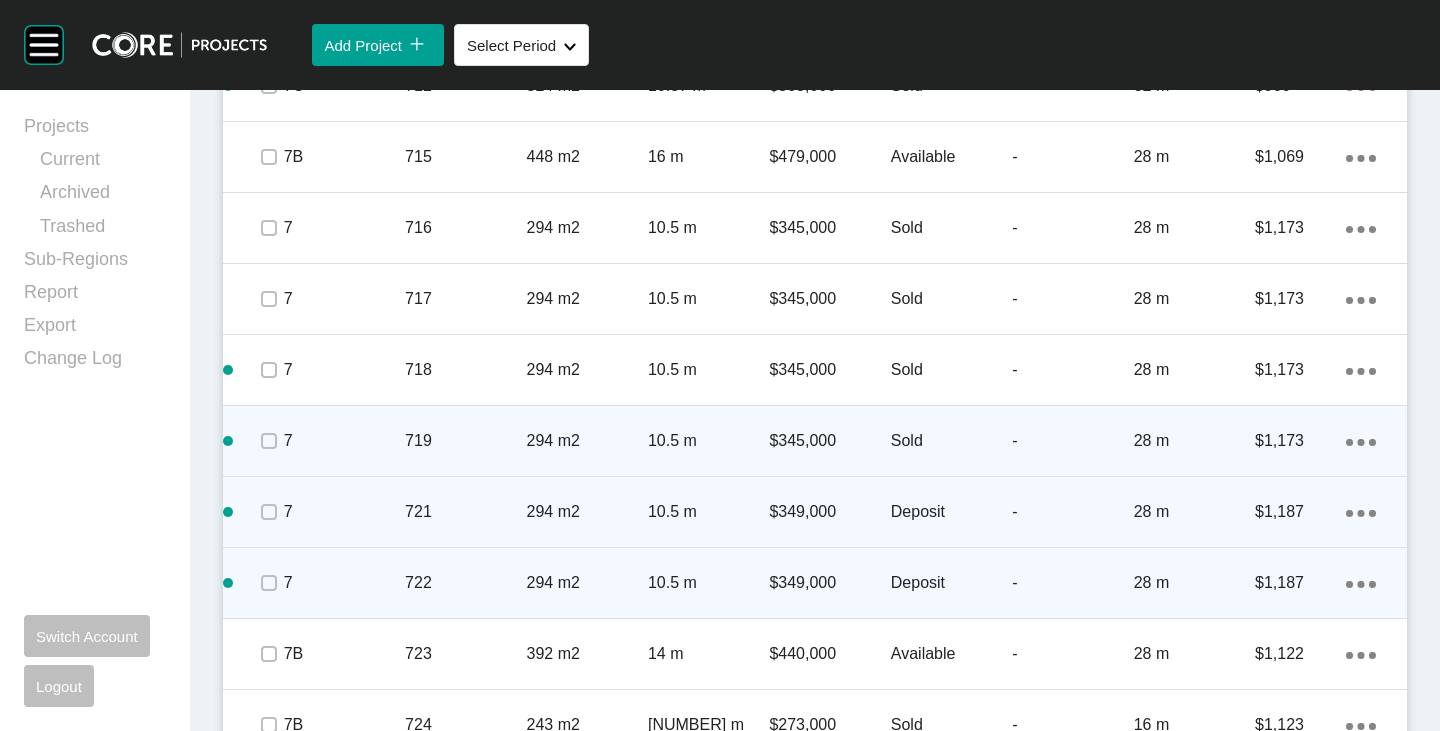 scroll, scrollTop: 3662, scrollLeft: 0, axis: vertical 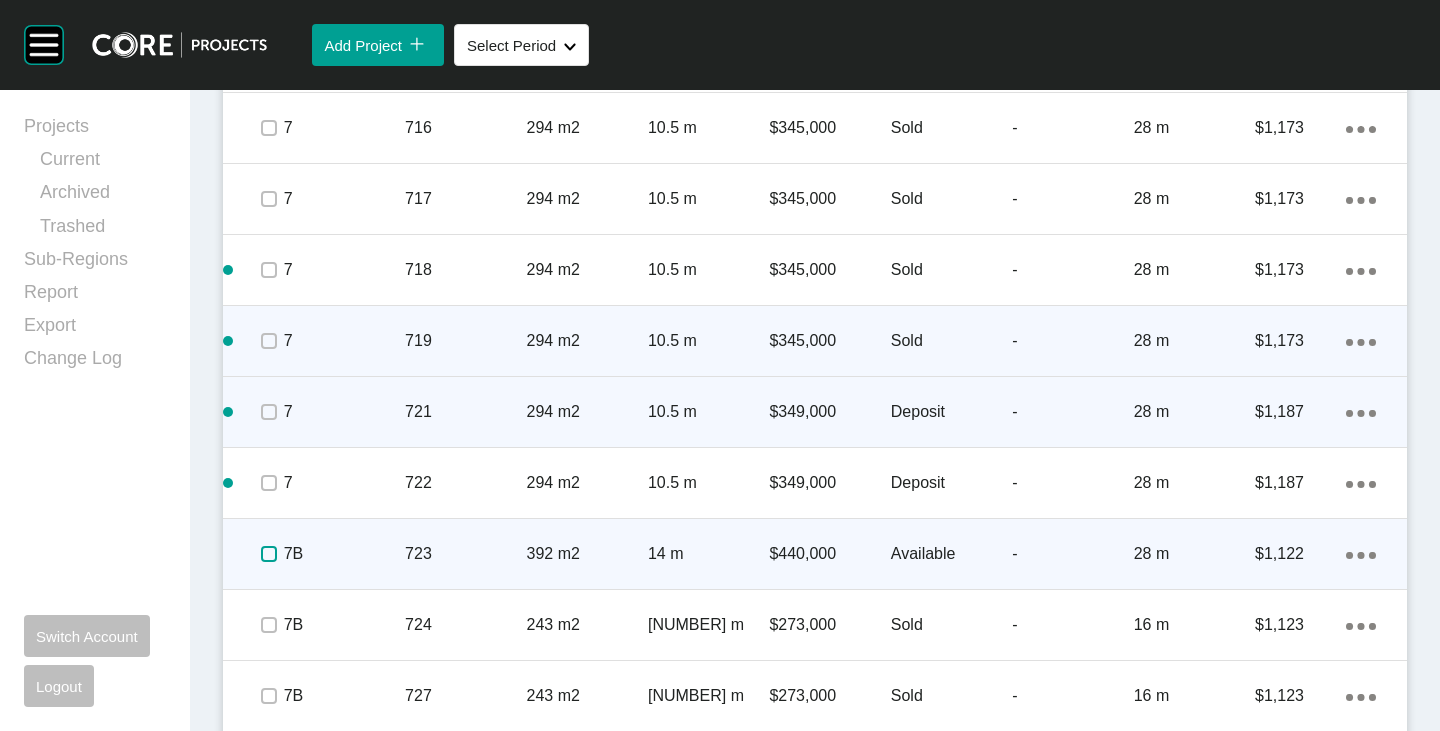 click at bounding box center [269, 554] 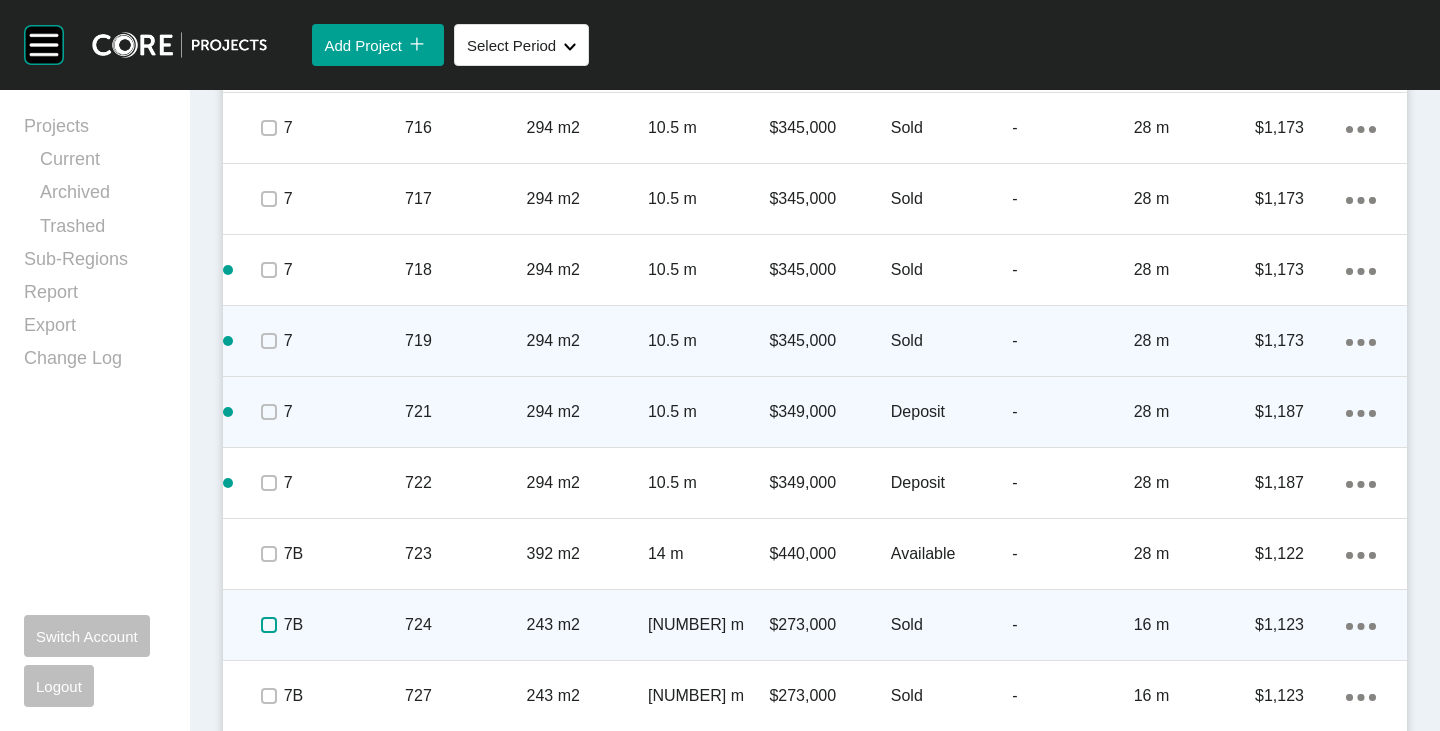 click at bounding box center [269, 625] 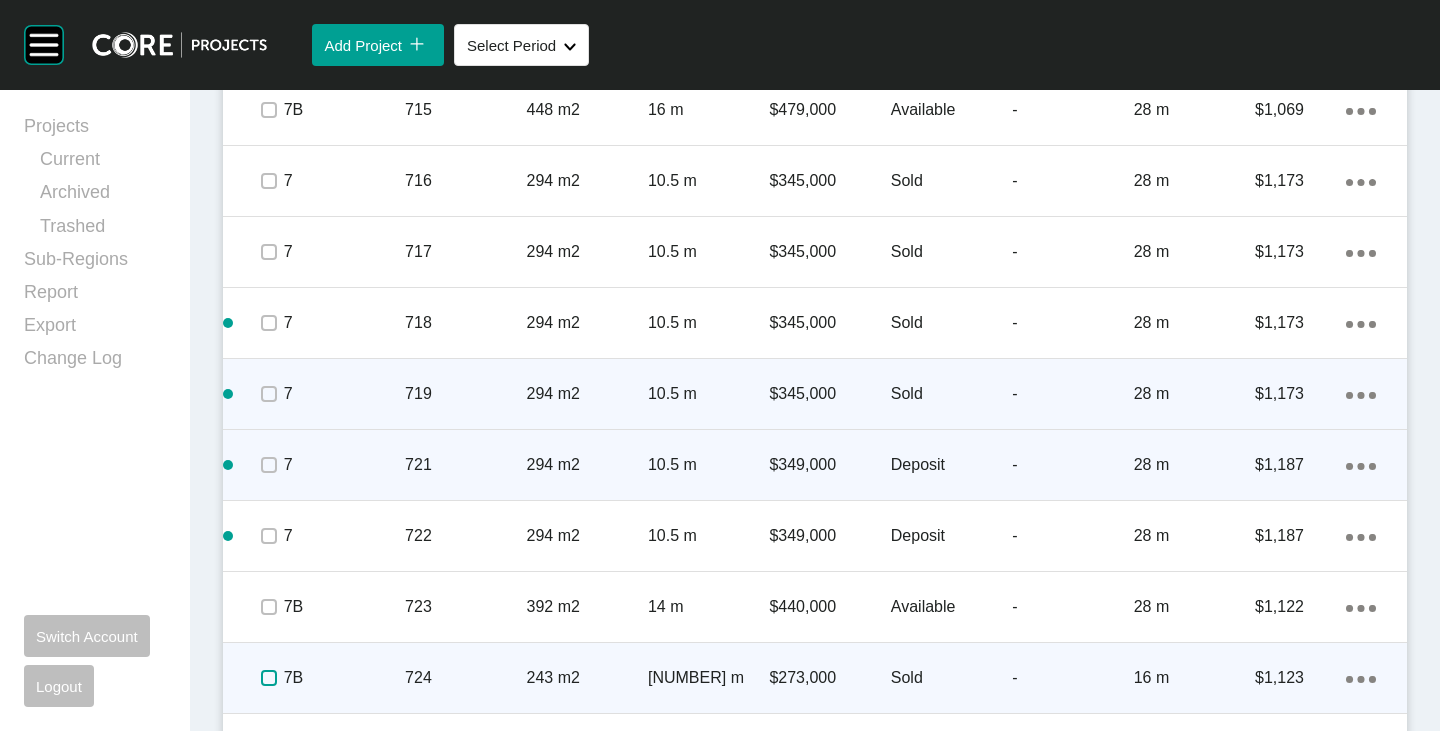 scroll, scrollTop: 3662, scrollLeft: 0, axis: vertical 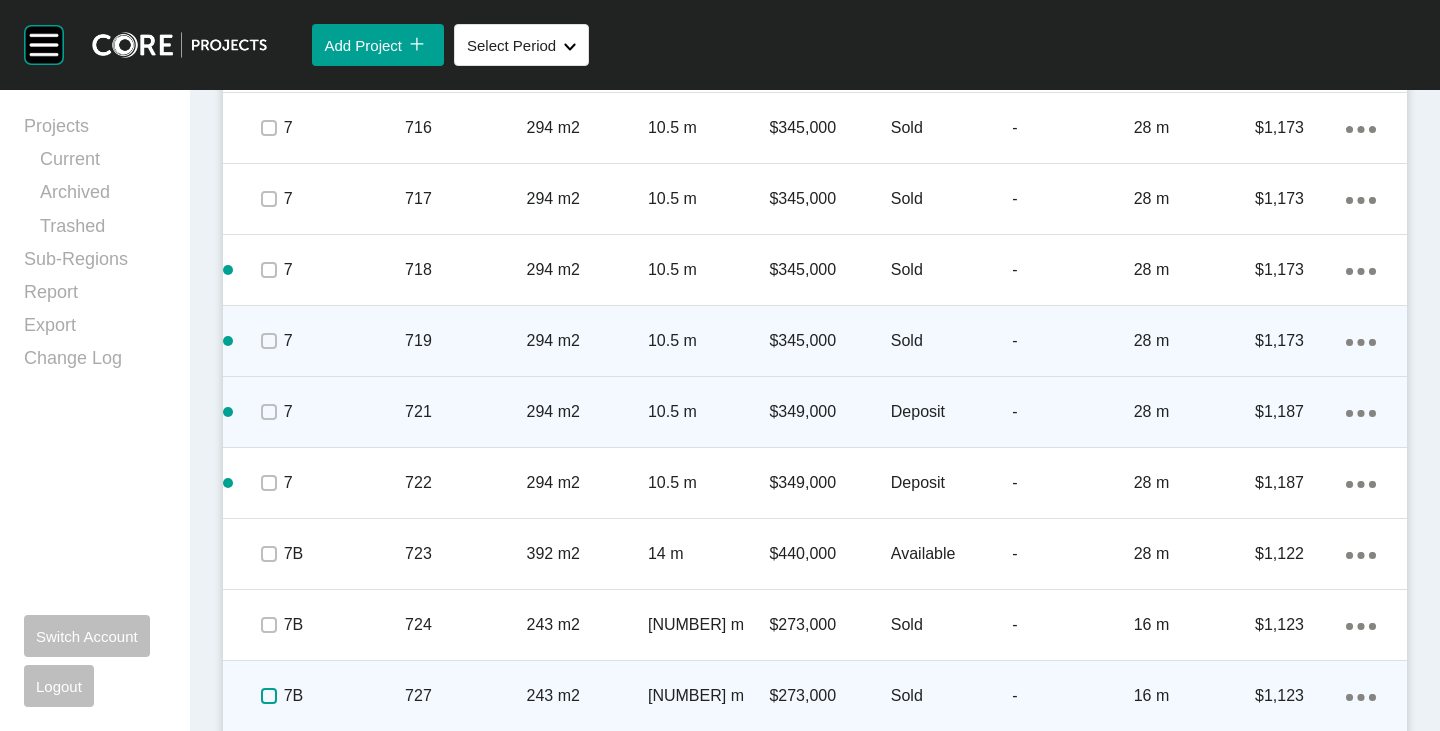 click at bounding box center (269, 696) 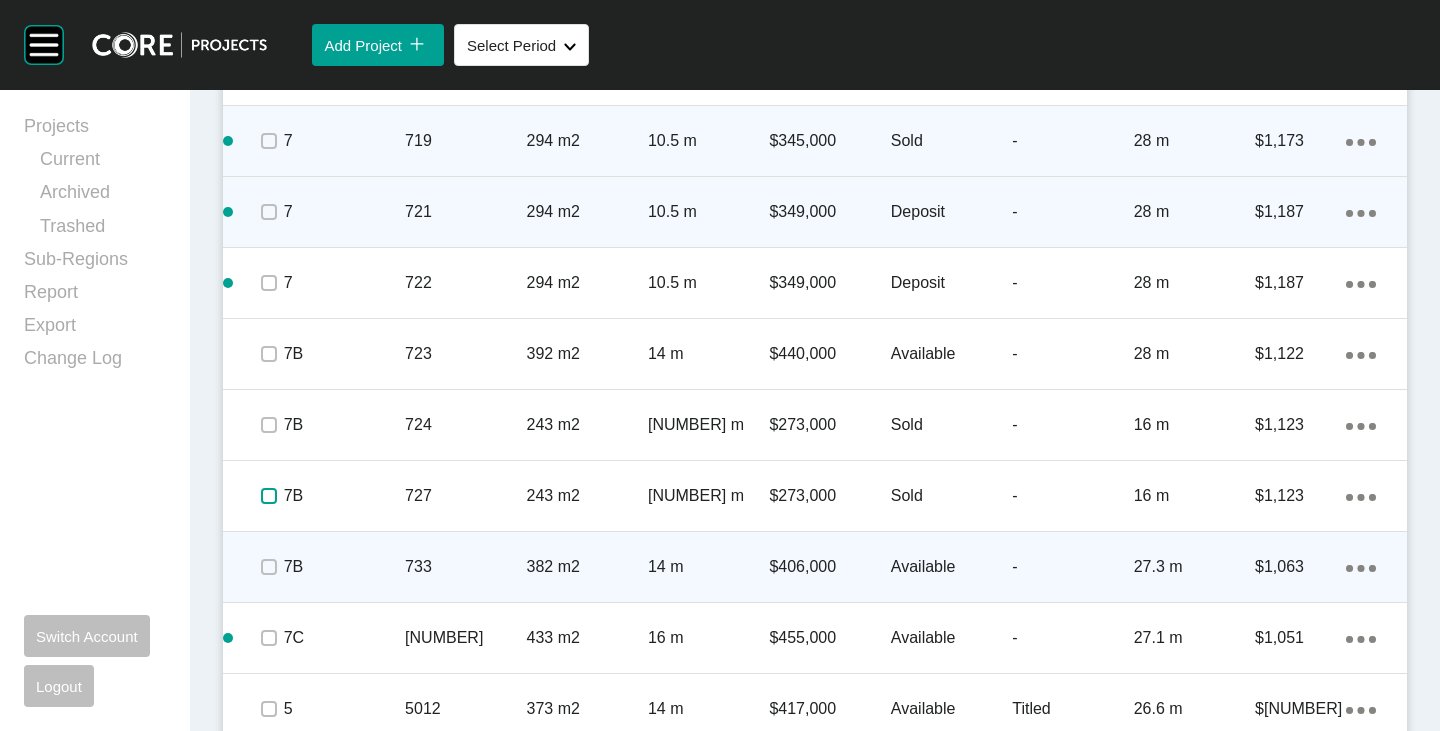 scroll, scrollTop: 3662, scrollLeft: 0, axis: vertical 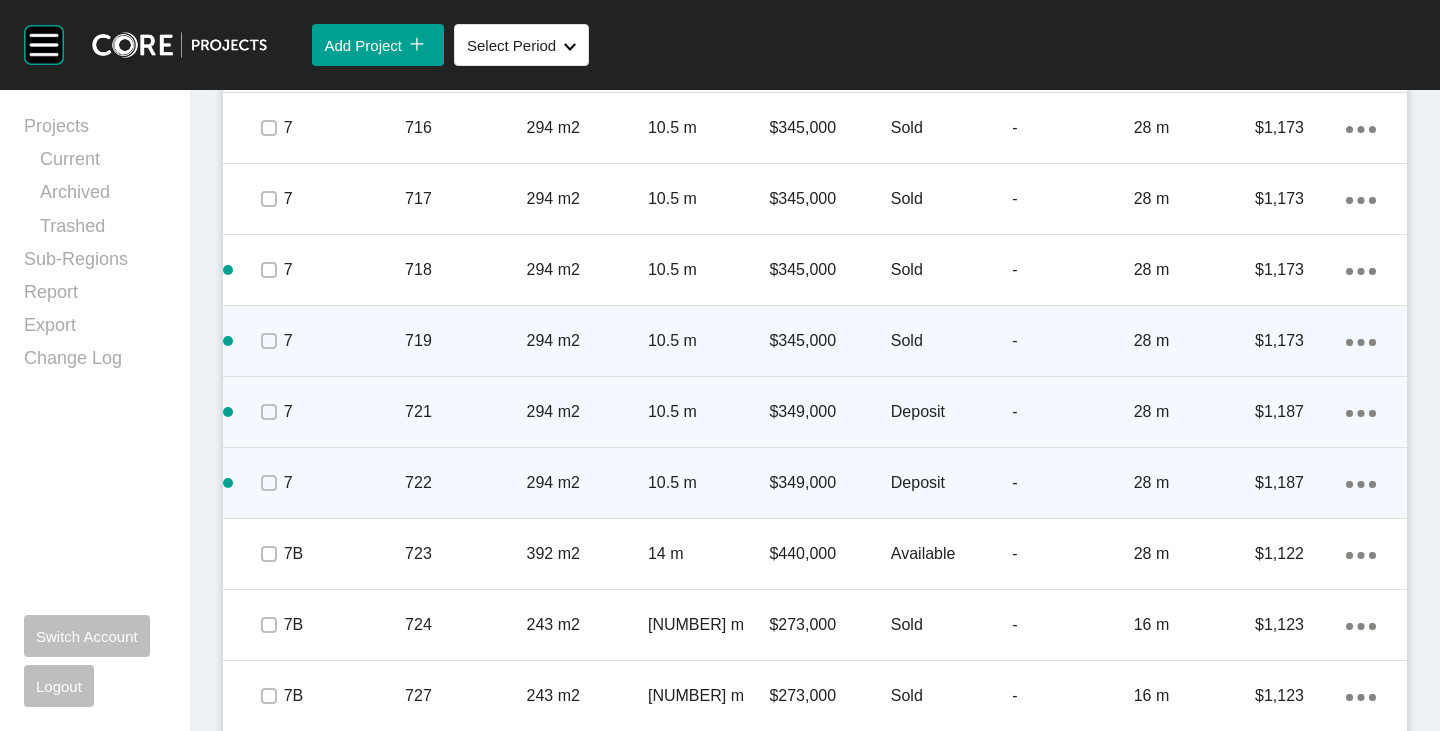 click on "Action Menu Dots Copy 6 Created with Sketch." at bounding box center (1361, 483) 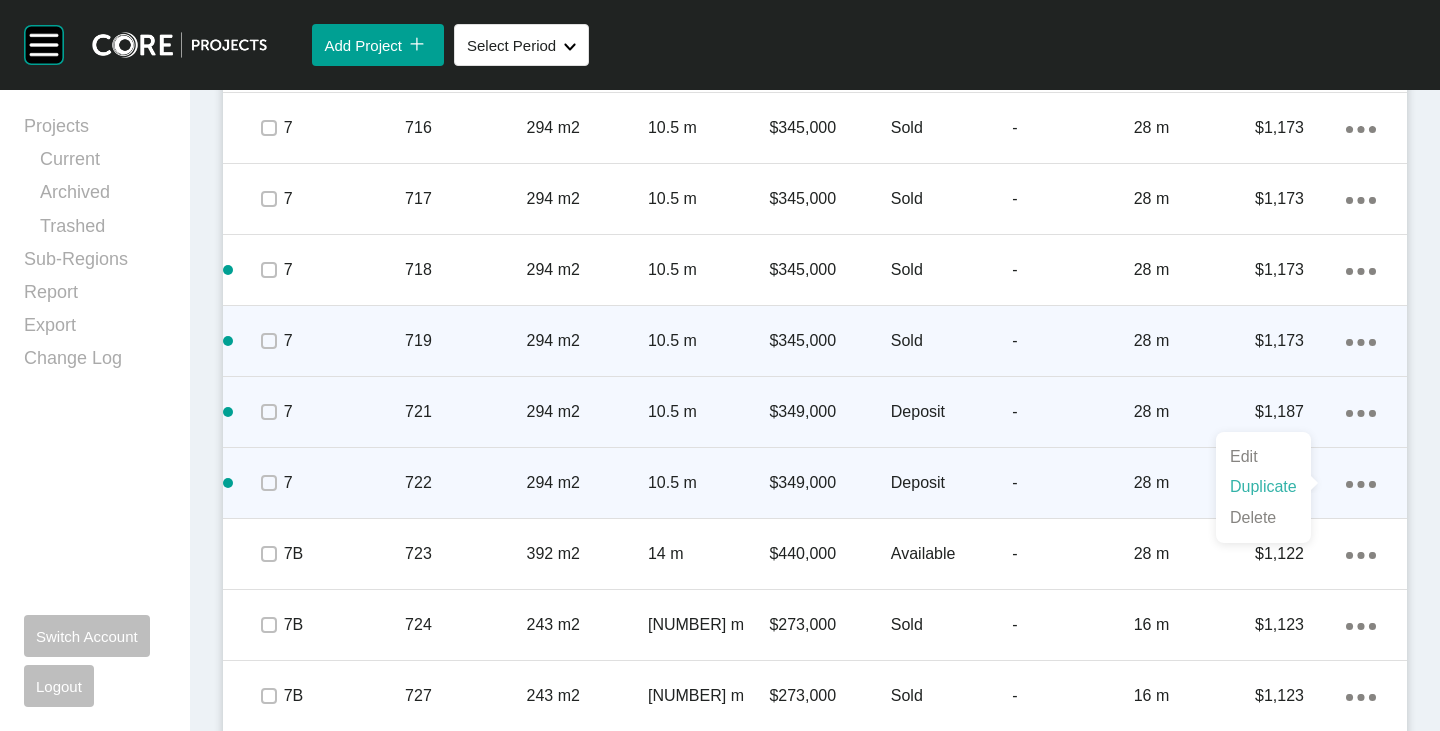 click on "Duplicate" at bounding box center [1263, 487] 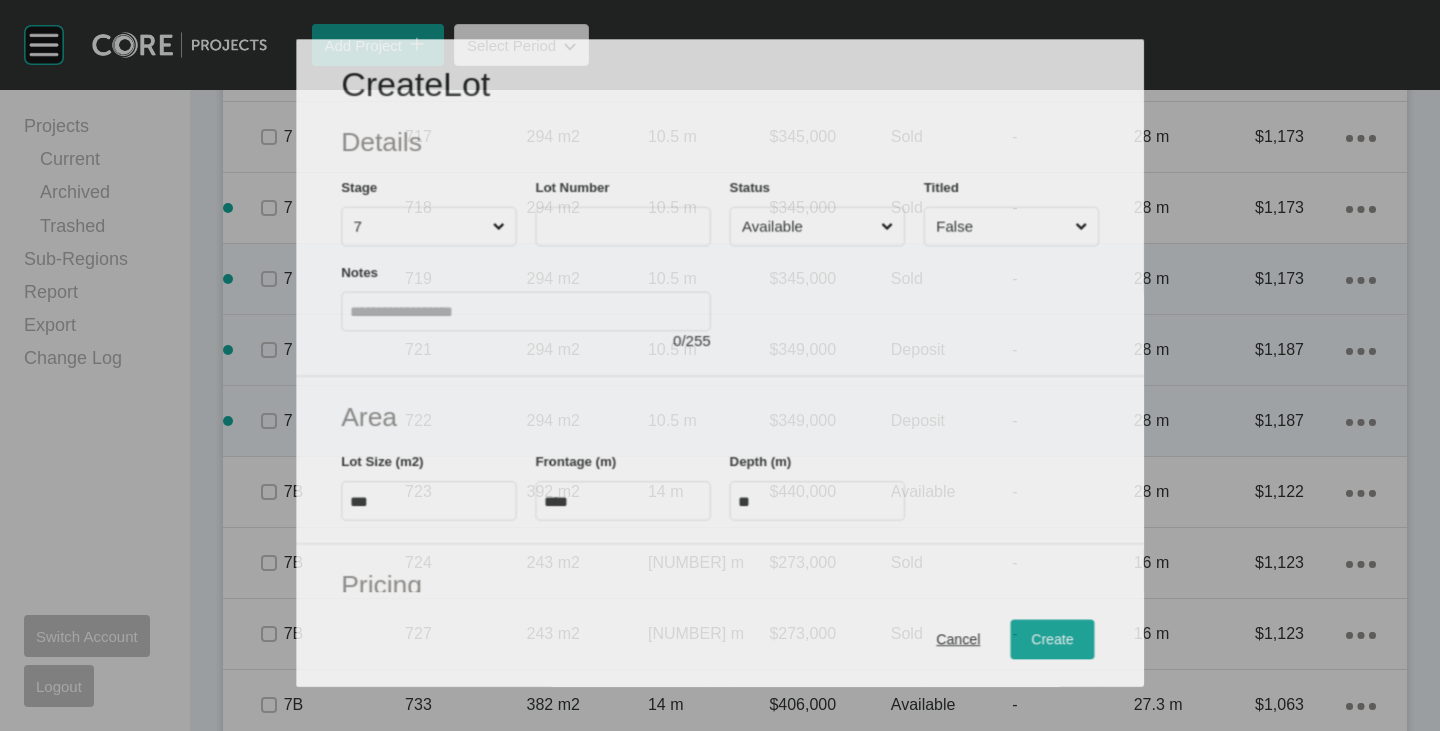 scroll, scrollTop: 3600, scrollLeft: 0, axis: vertical 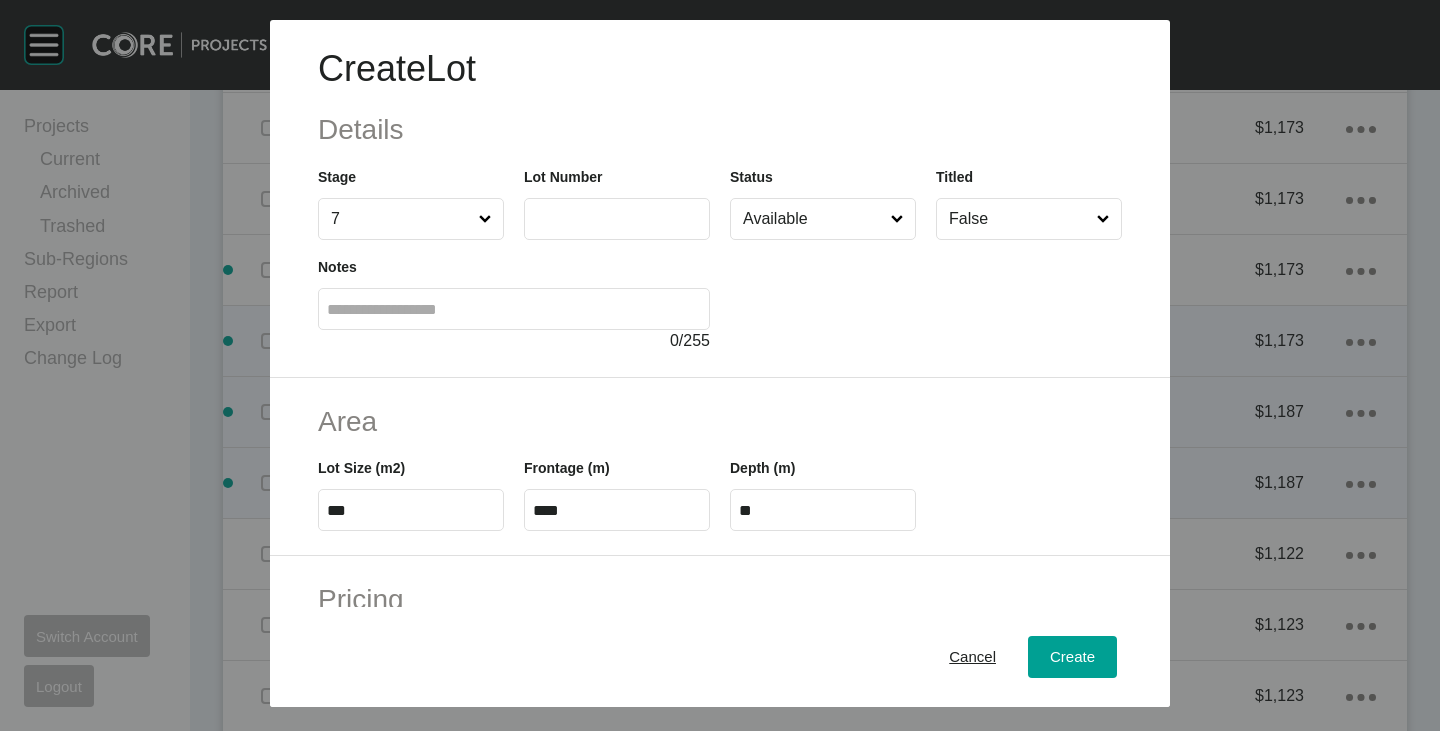 click at bounding box center (617, 218) 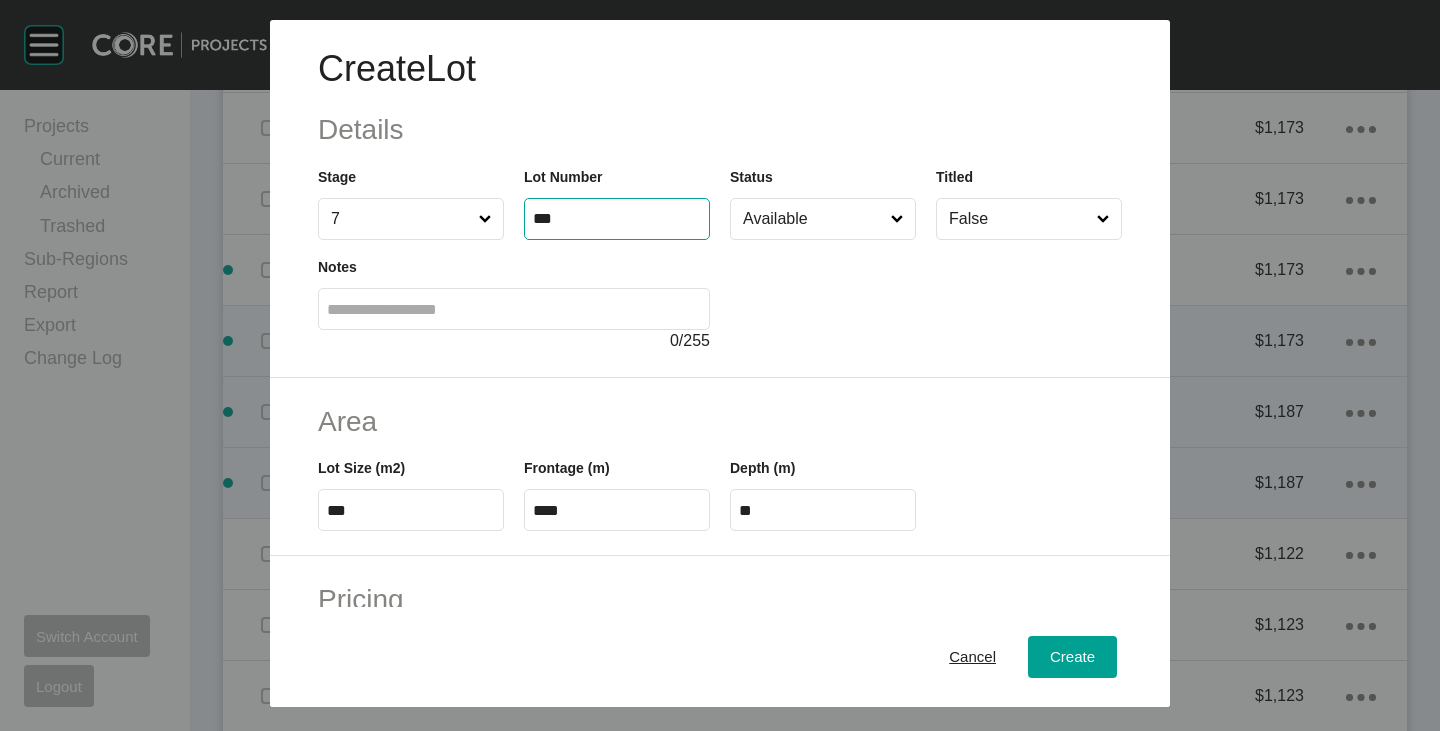type on "***" 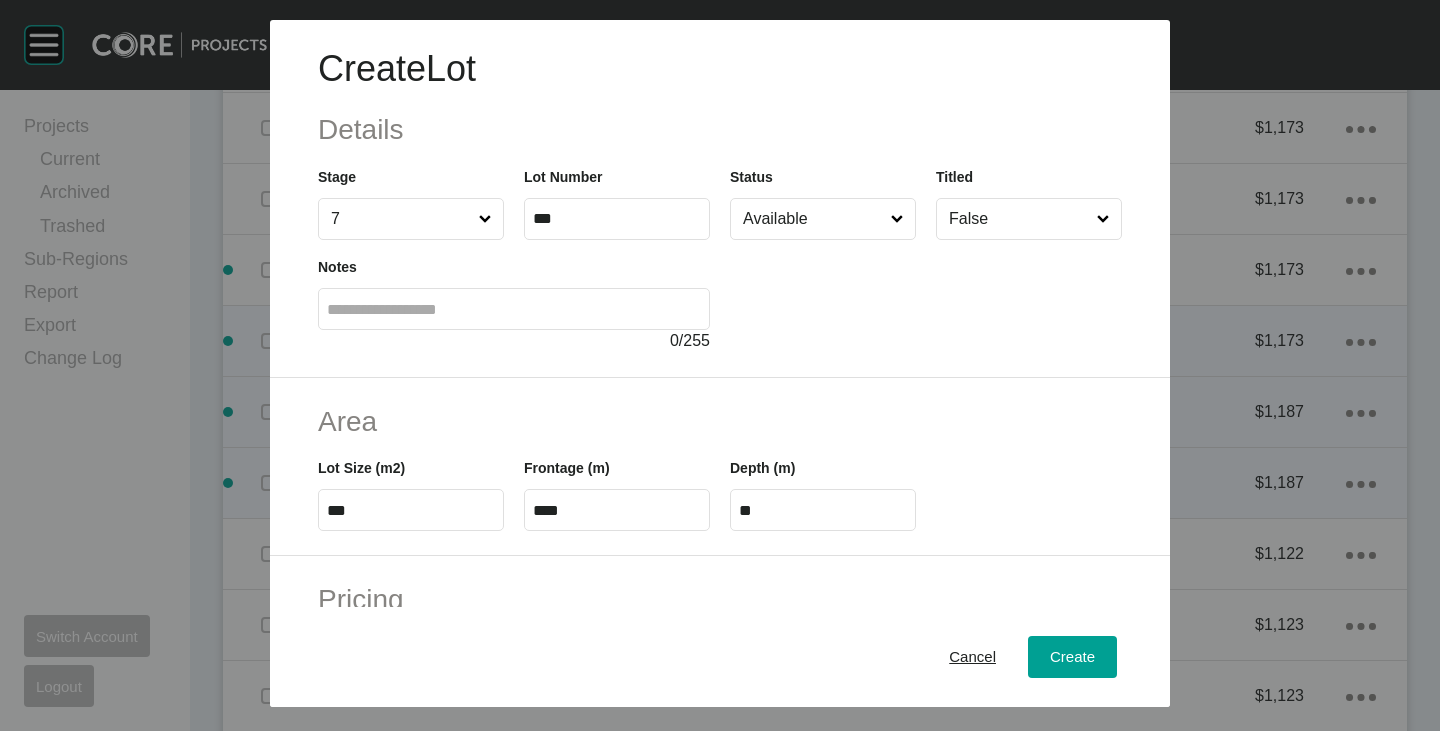 click on "***" at bounding box center (411, 510) 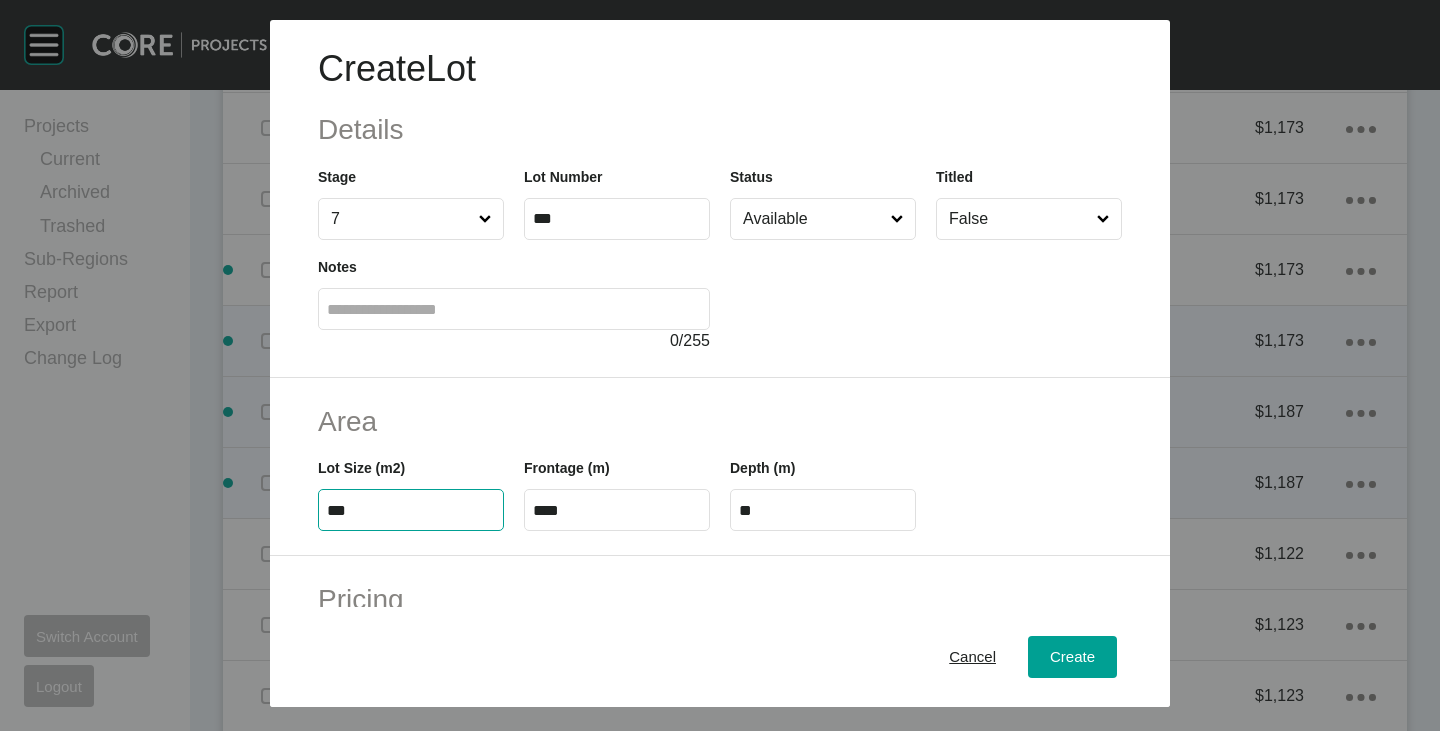 click on "***" at bounding box center (411, 510) 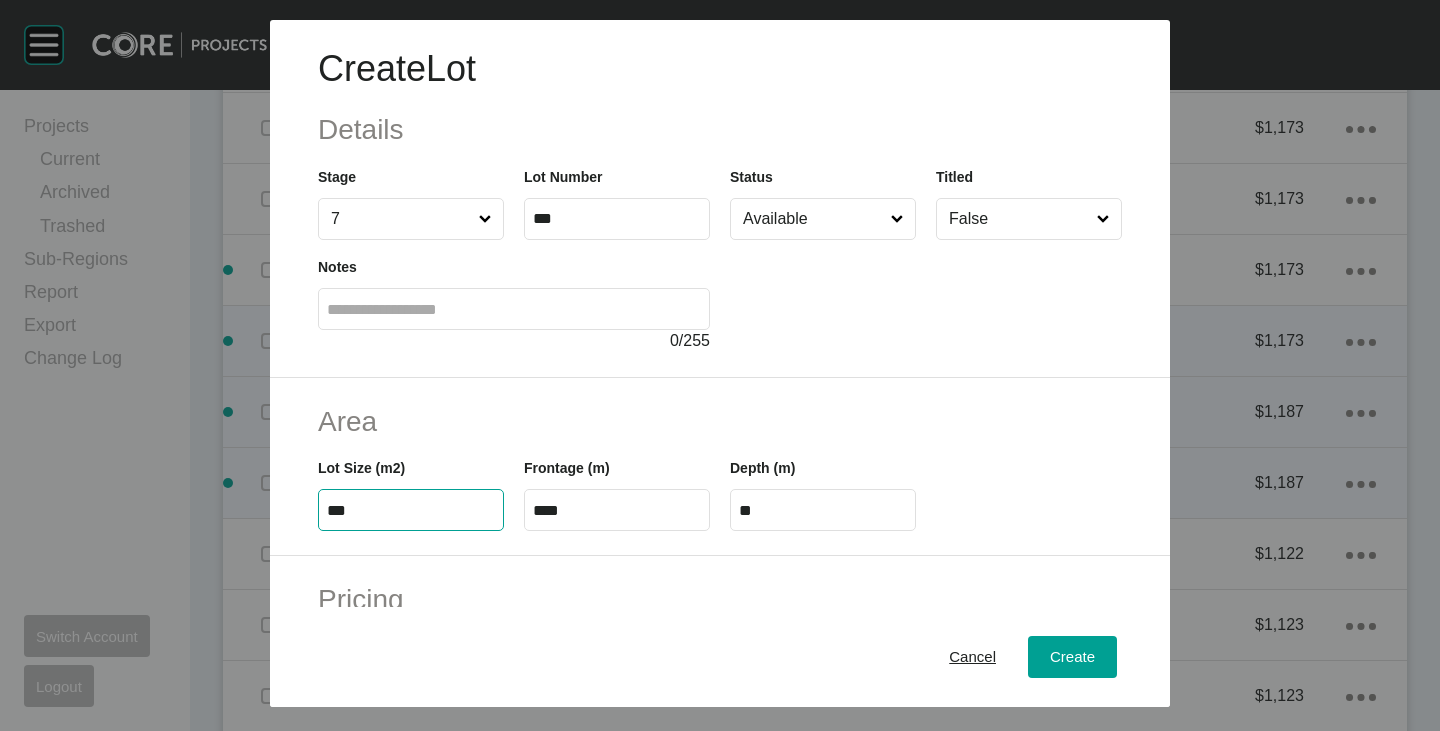 type on "***" 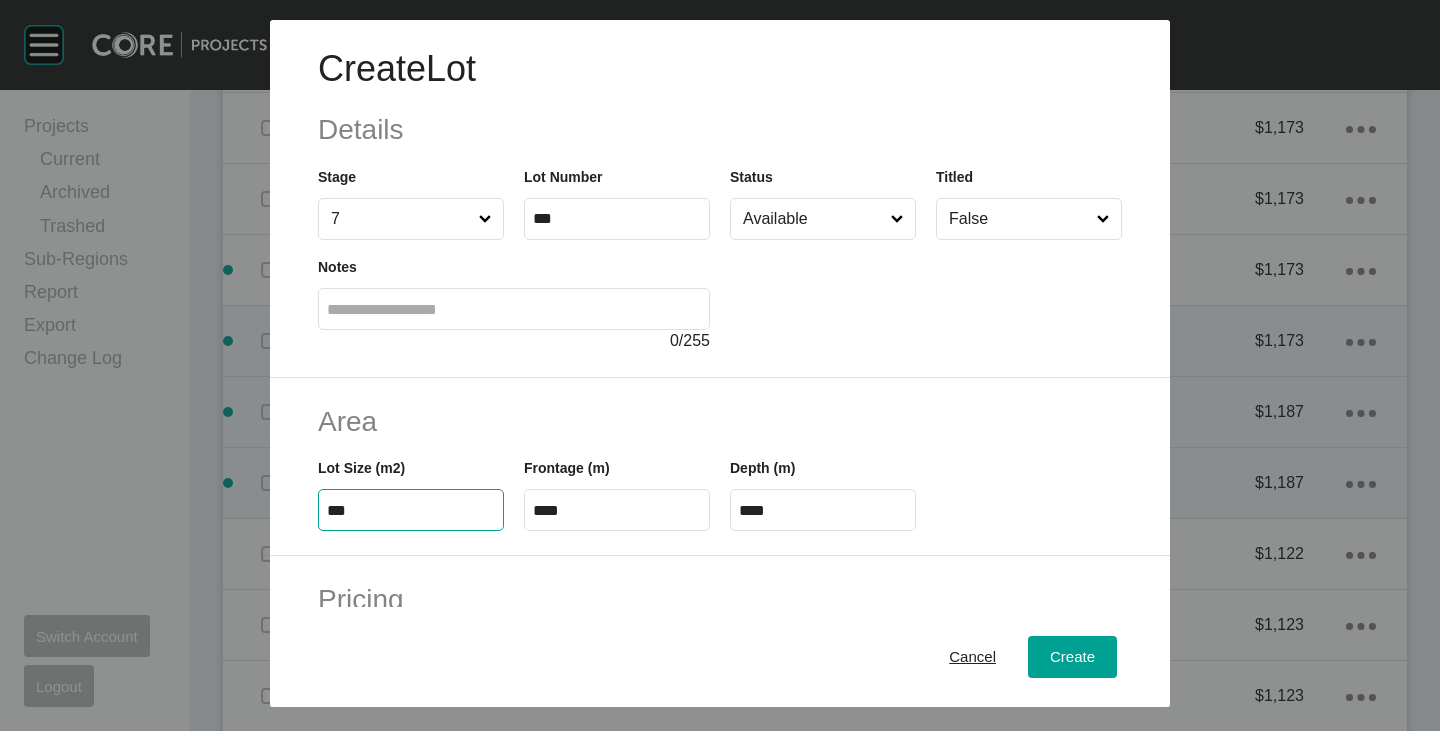click on "Area" at bounding box center [720, 421] 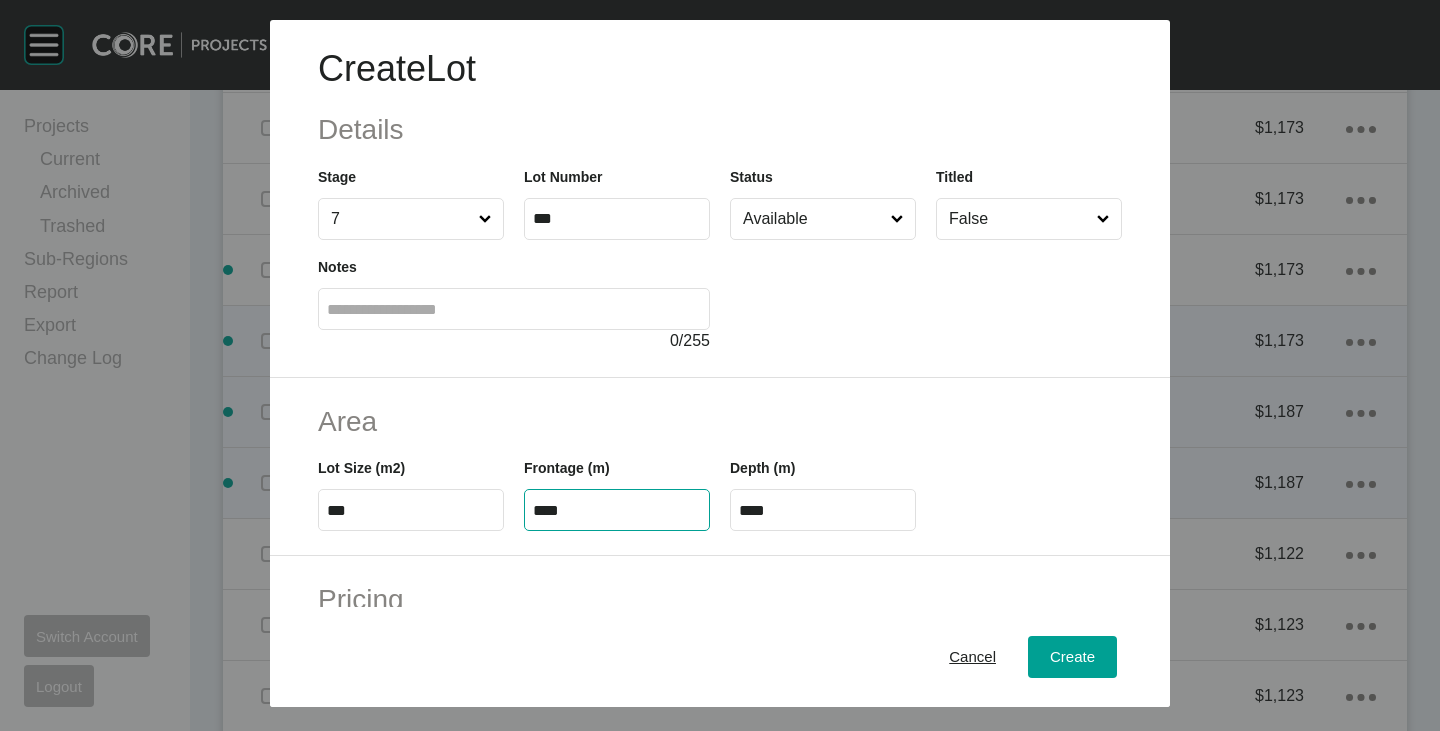 click on "****" at bounding box center [617, 510] 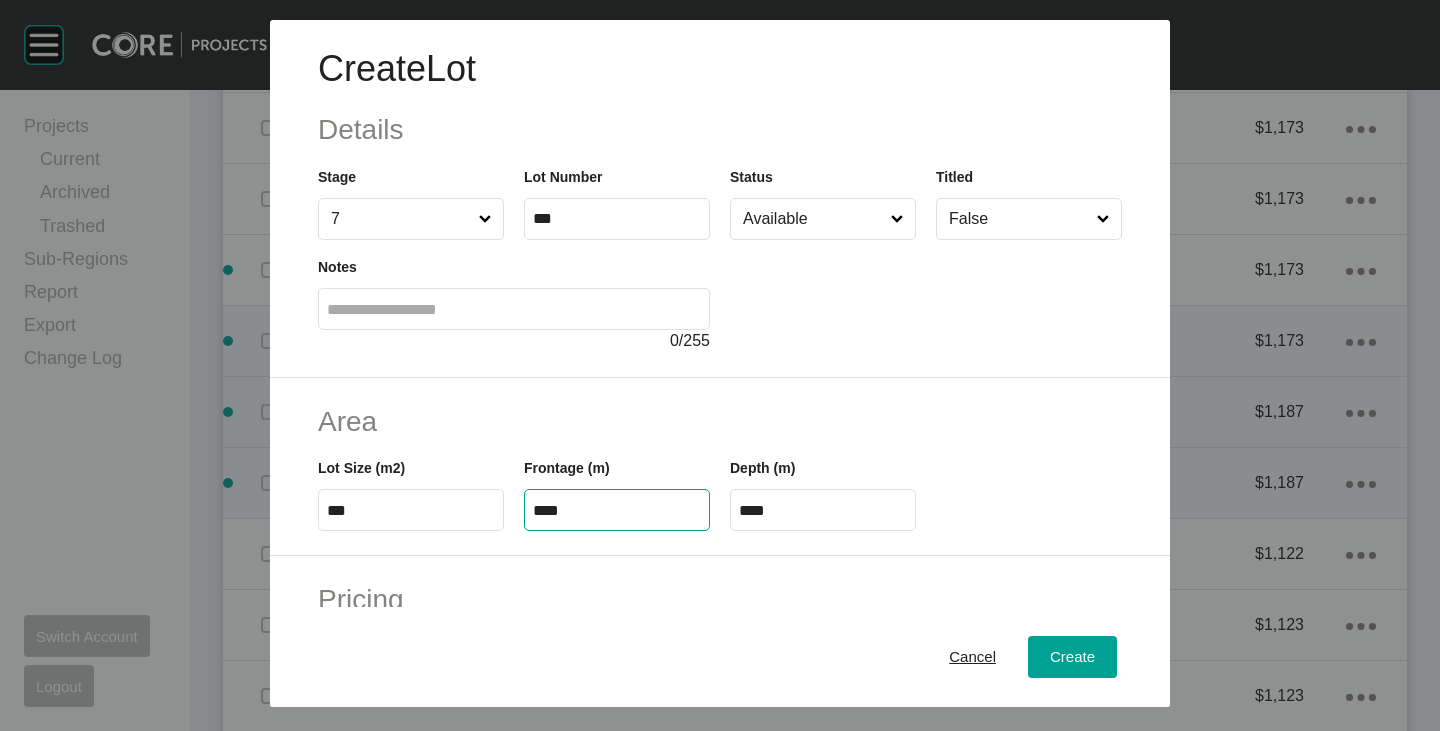 type on "****" 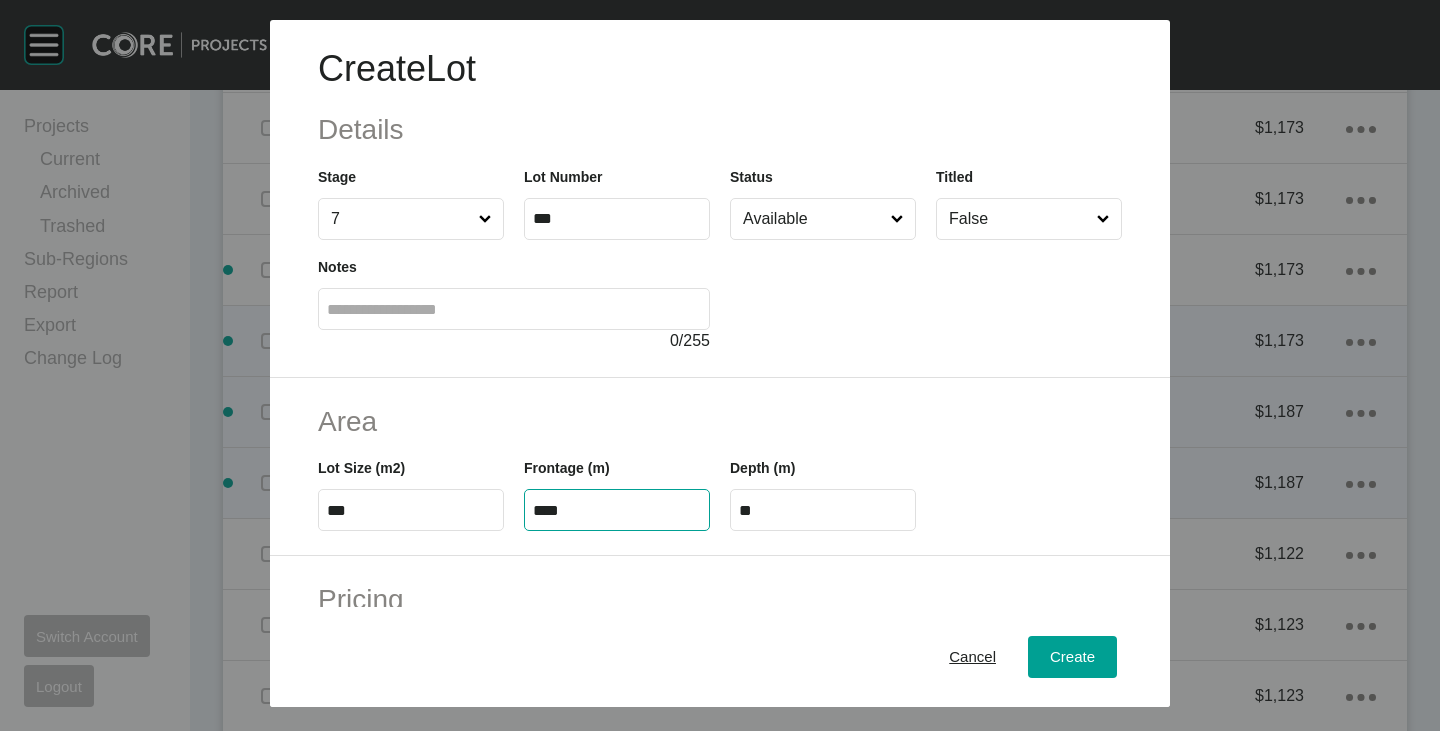 click on "Area" at bounding box center [720, 421] 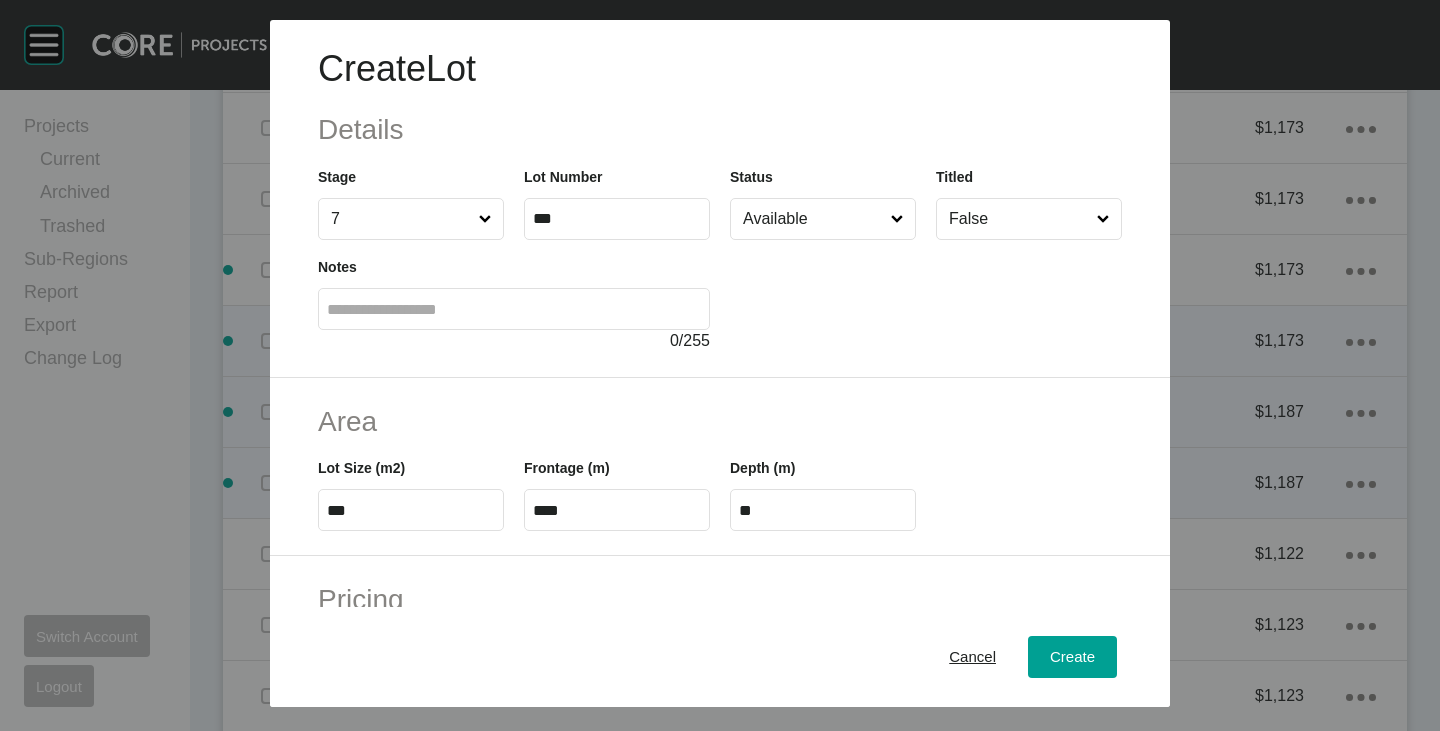 scroll, scrollTop: 200, scrollLeft: 0, axis: vertical 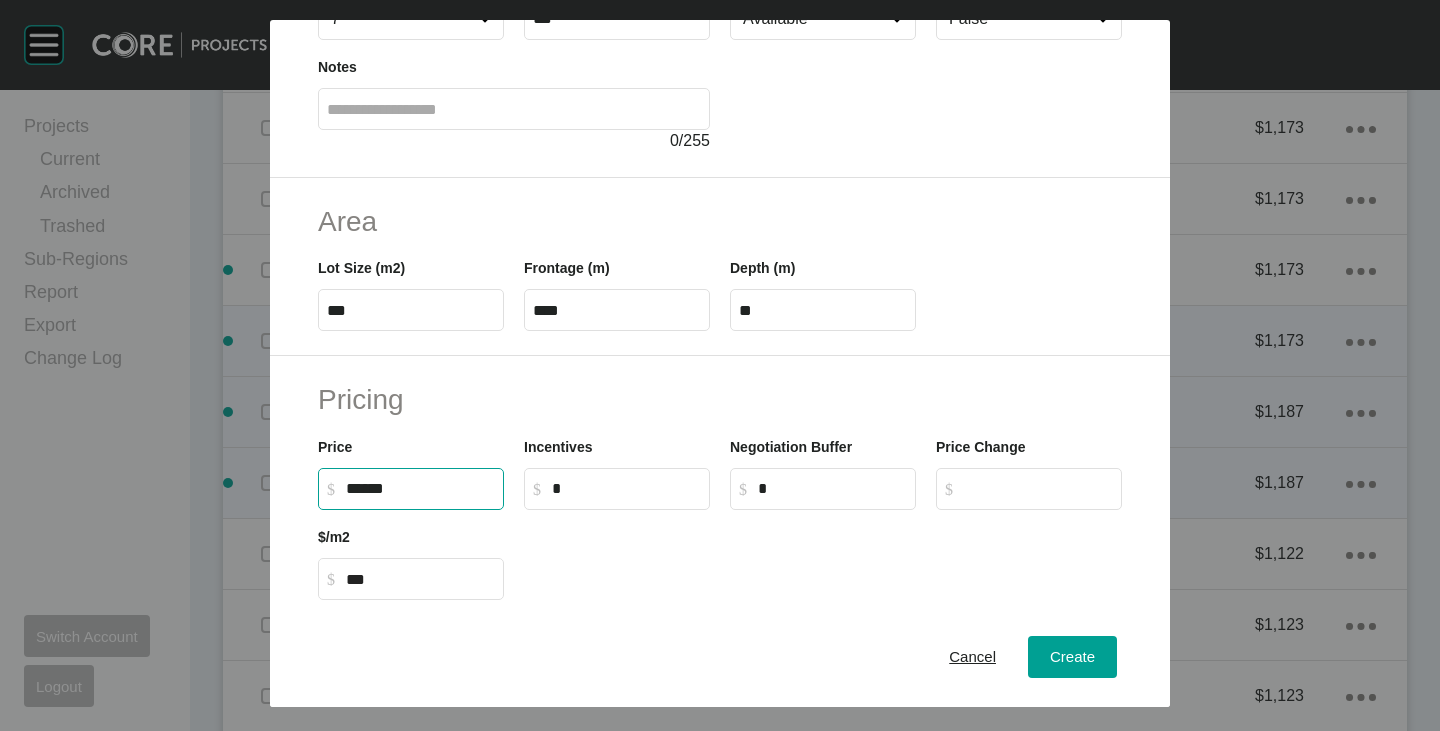 drag, startPoint x: 347, startPoint y: 490, endPoint x: 372, endPoint y: 497, distance: 25.96151 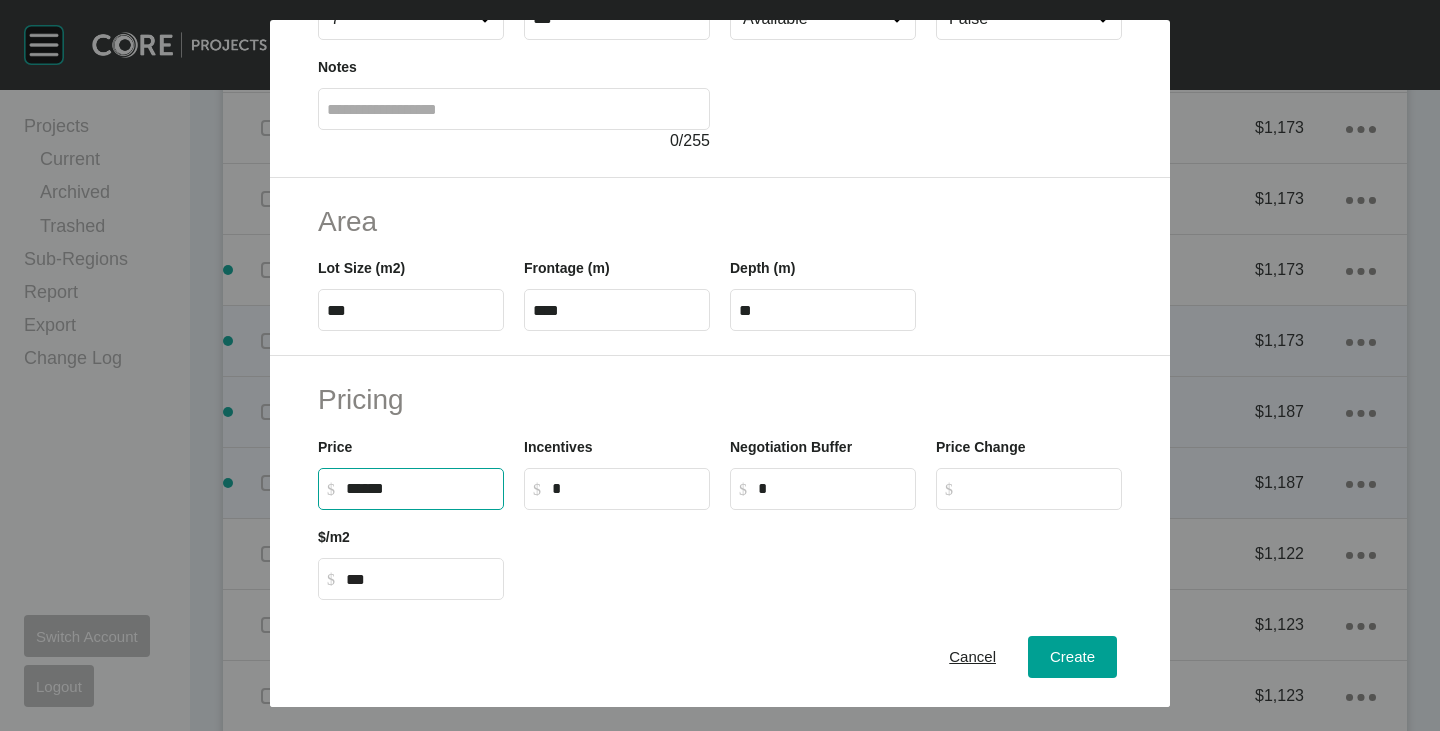 type on "*******" 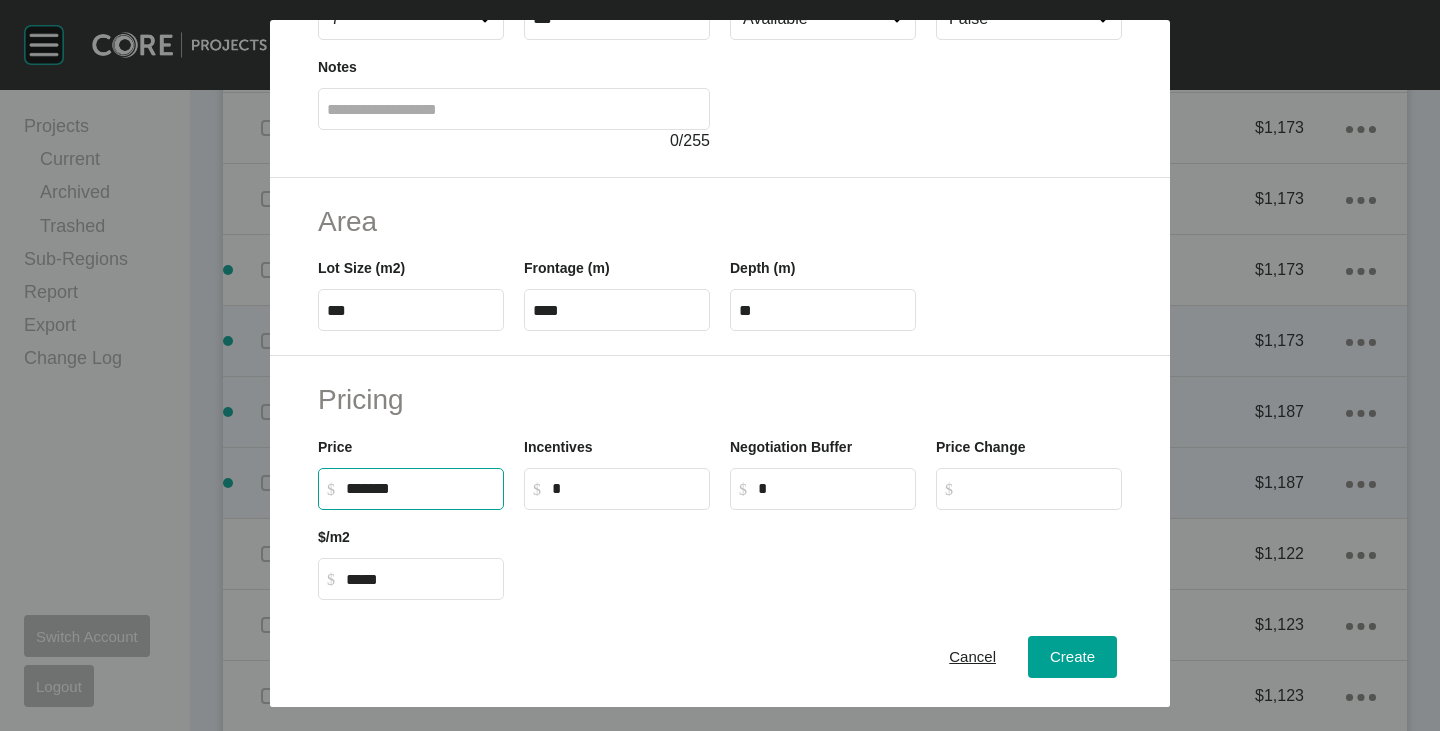 click on "Pricing" at bounding box center (720, 399) 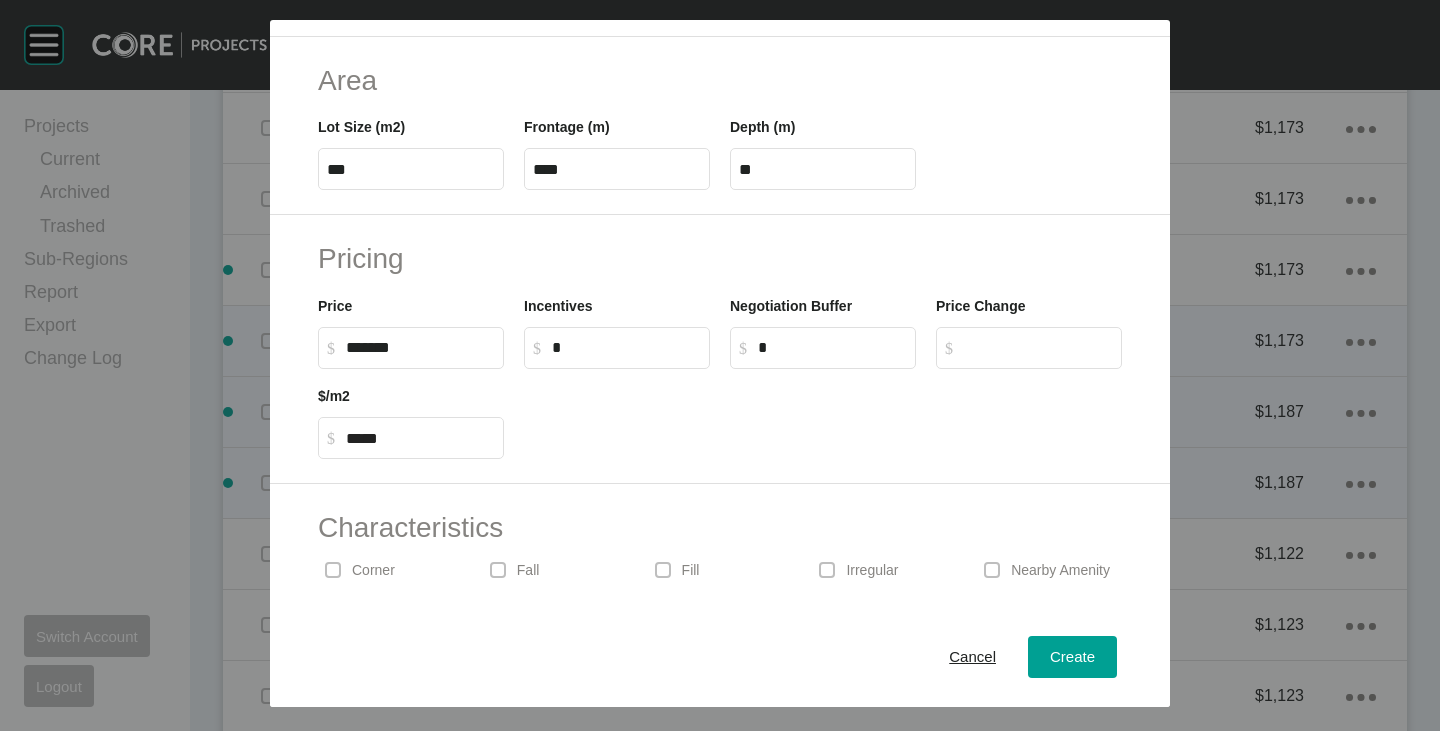 scroll, scrollTop: 489, scrollLeft: 0, axis: vertical 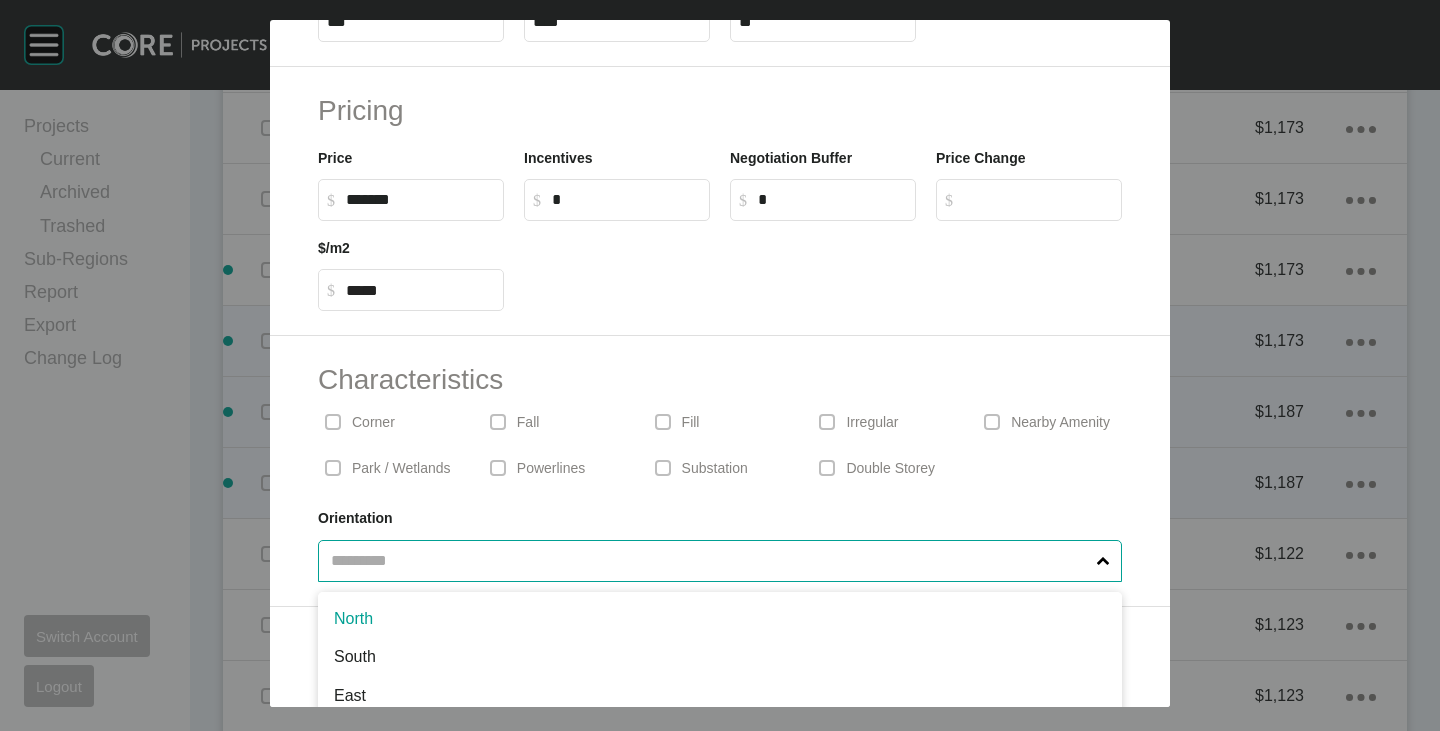 click at bounding box center [710, 561] 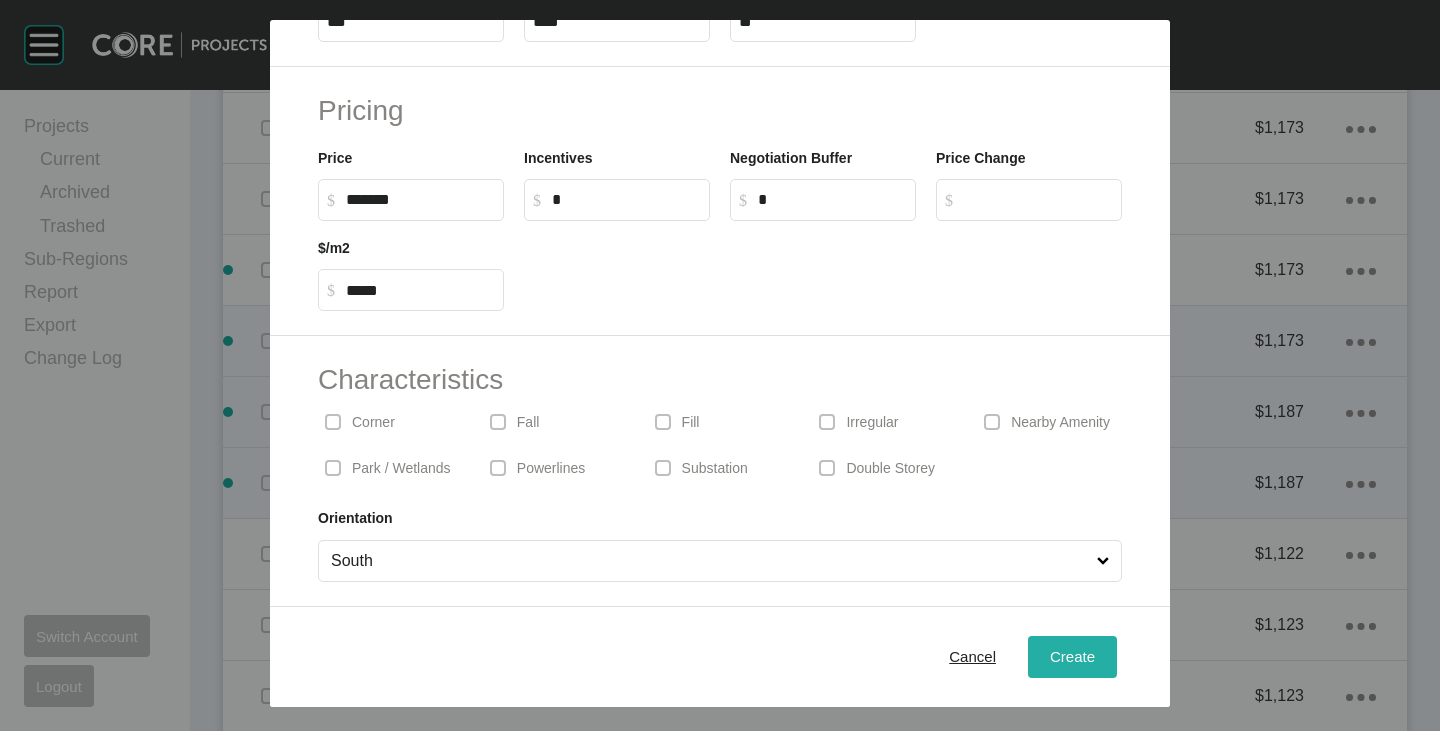 click on "Create" at bounding box center [1072, 656] 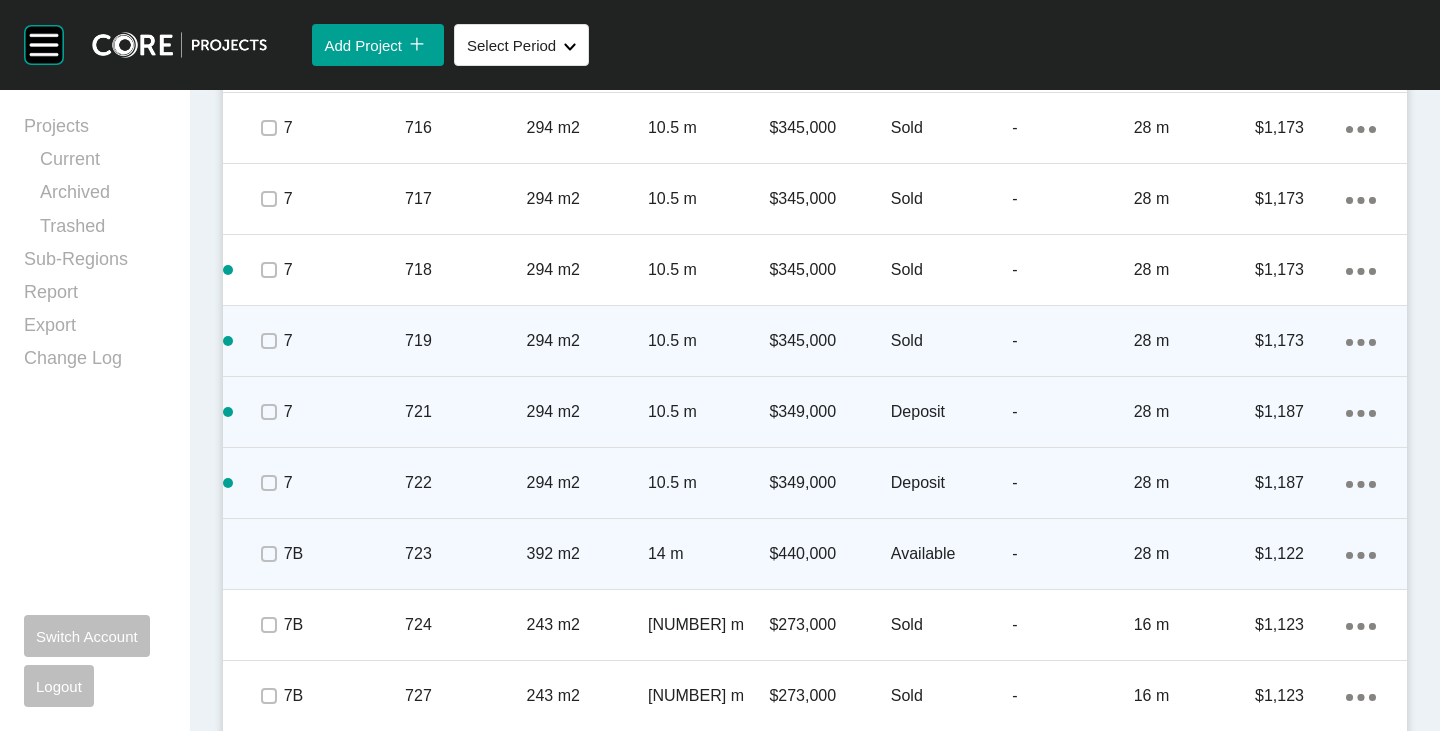 scroll, scrollTop: 3862, scrollLeft: 0, axis: vertical 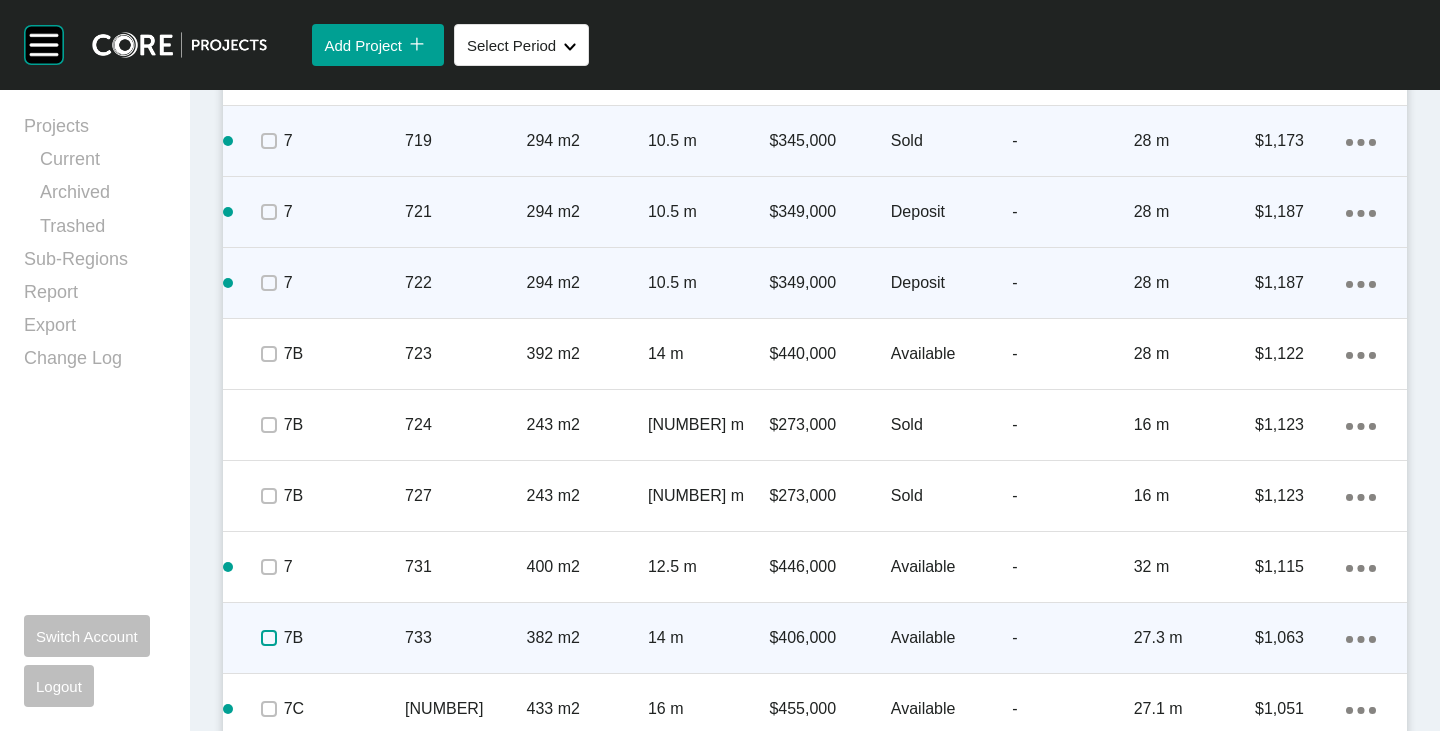 click at bounding box center [269, 638] 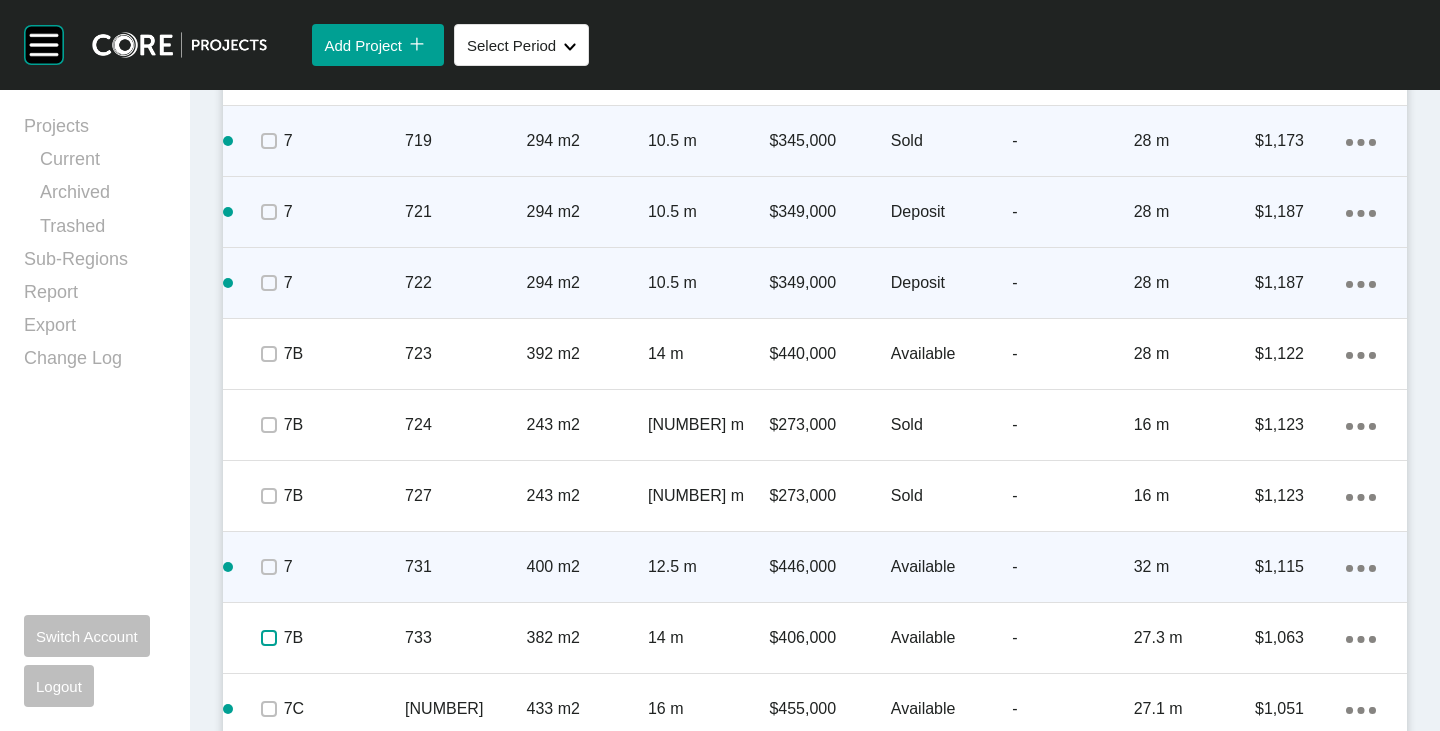 scroll, scrollTop: 3962, scrollLeft: 0, axis: vertical 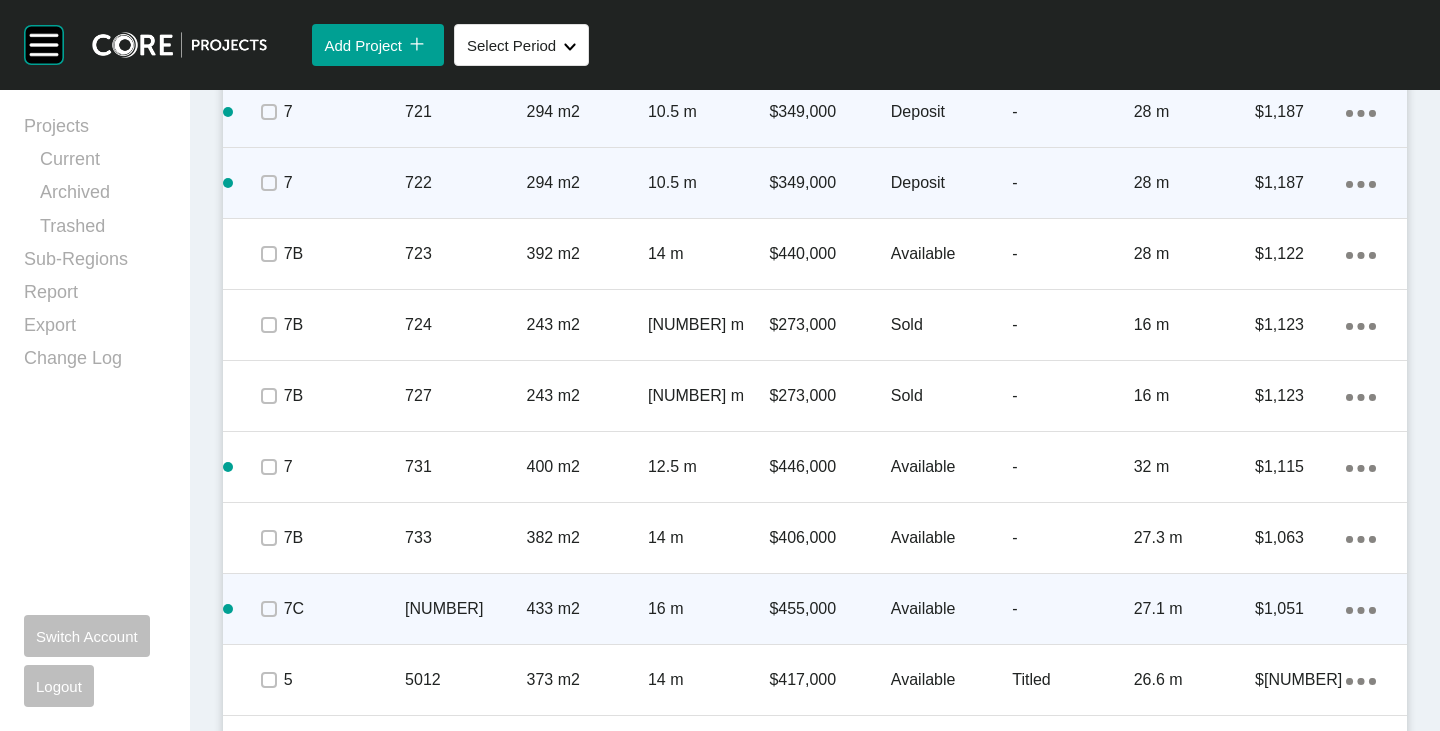 click on "Available" at bounding box center (951, 609) 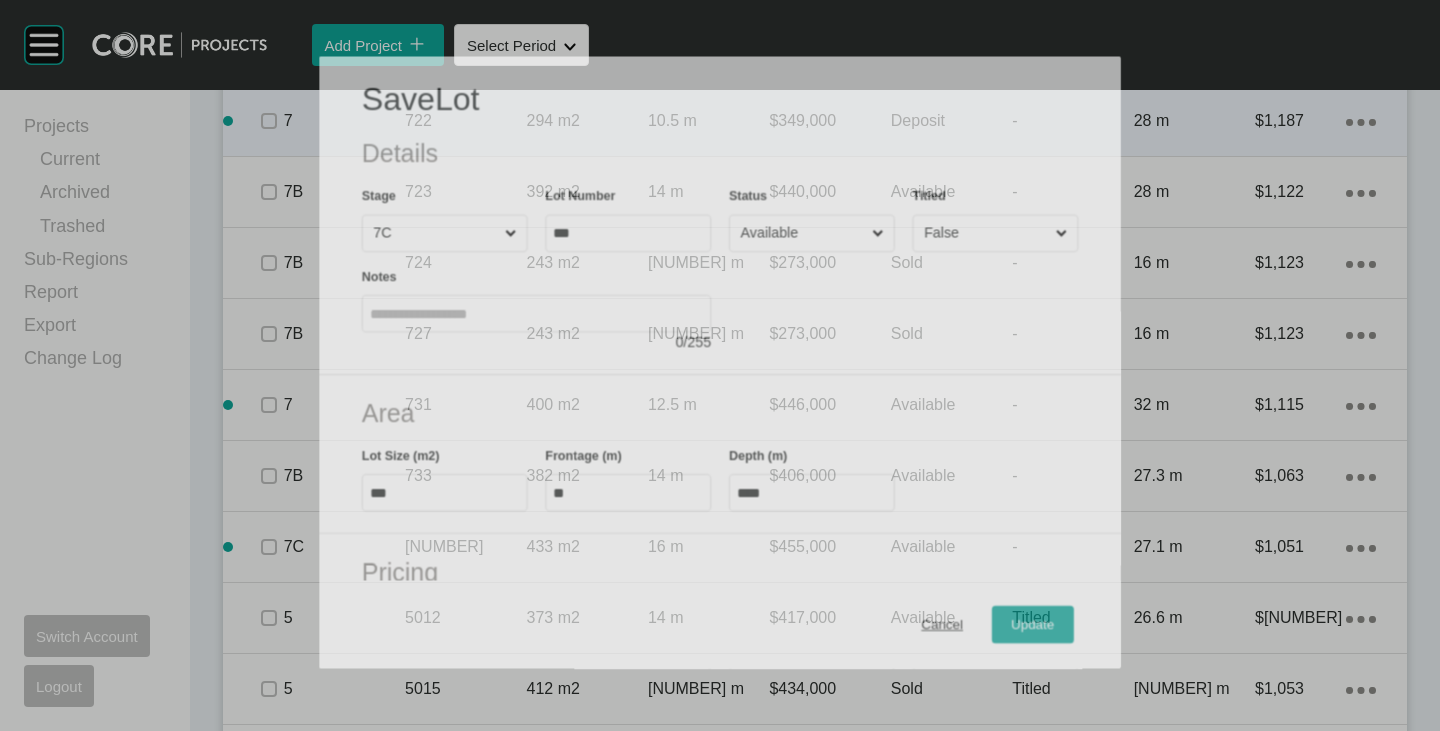 scroll, scrollTop: 3900, scrollLeft: 0, axis: vertical 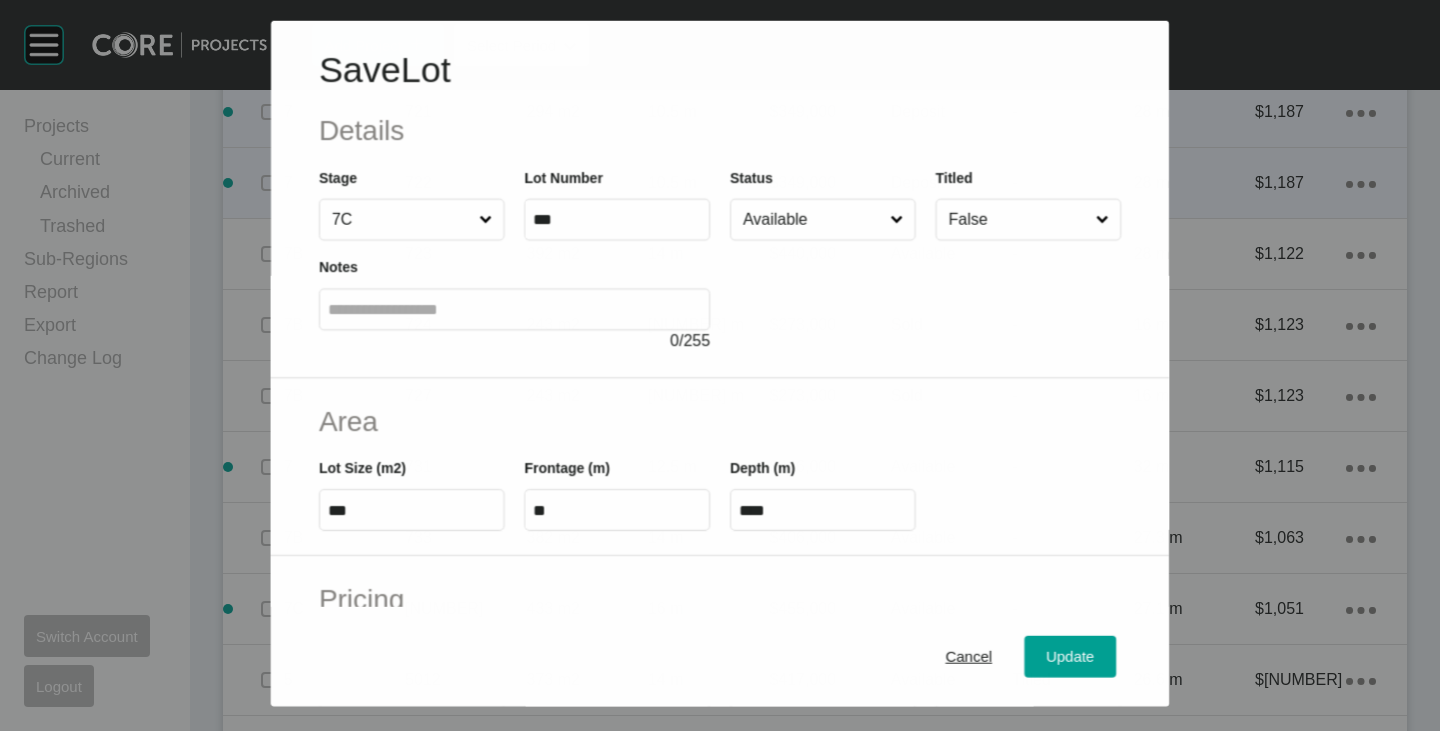 click on "Available" at bounding box center (812, 219) 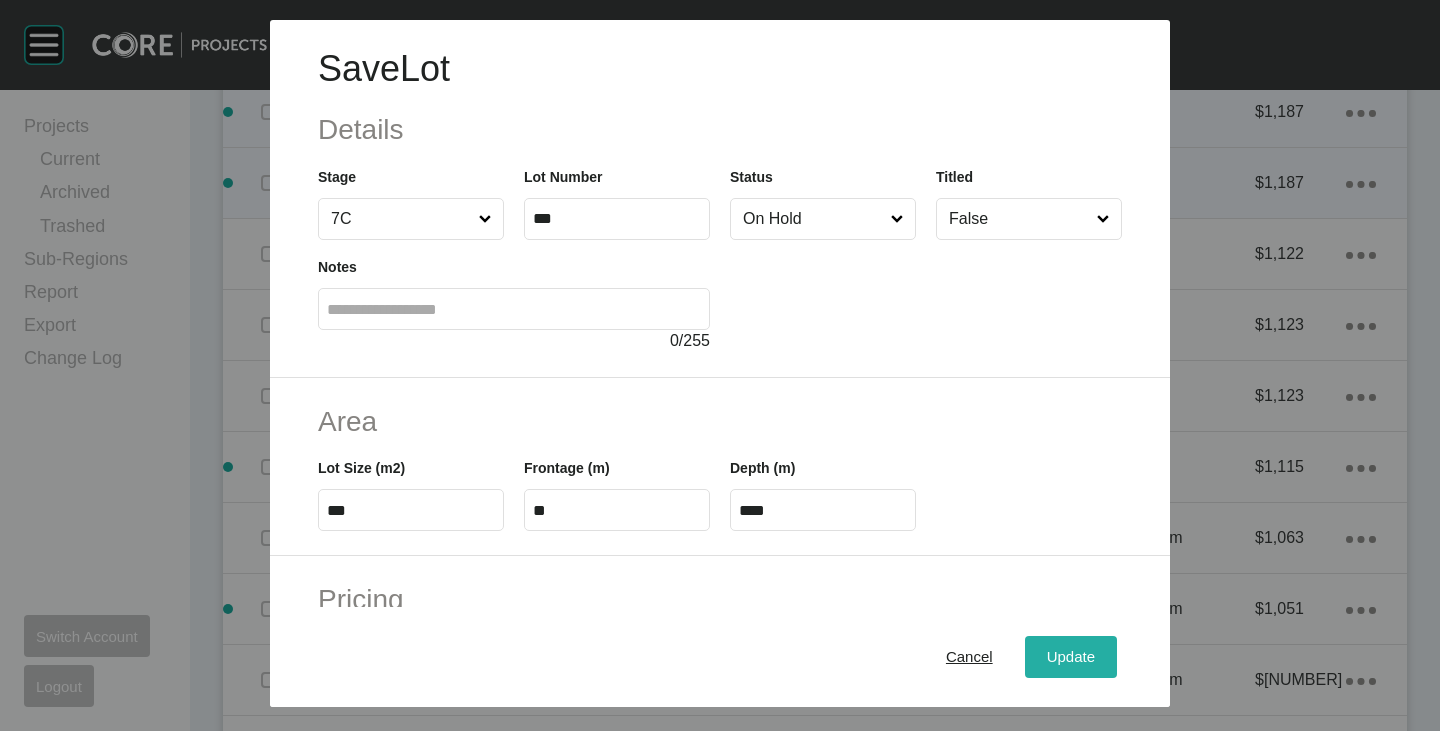 click on "Update" at bounding box center (1071, 657) 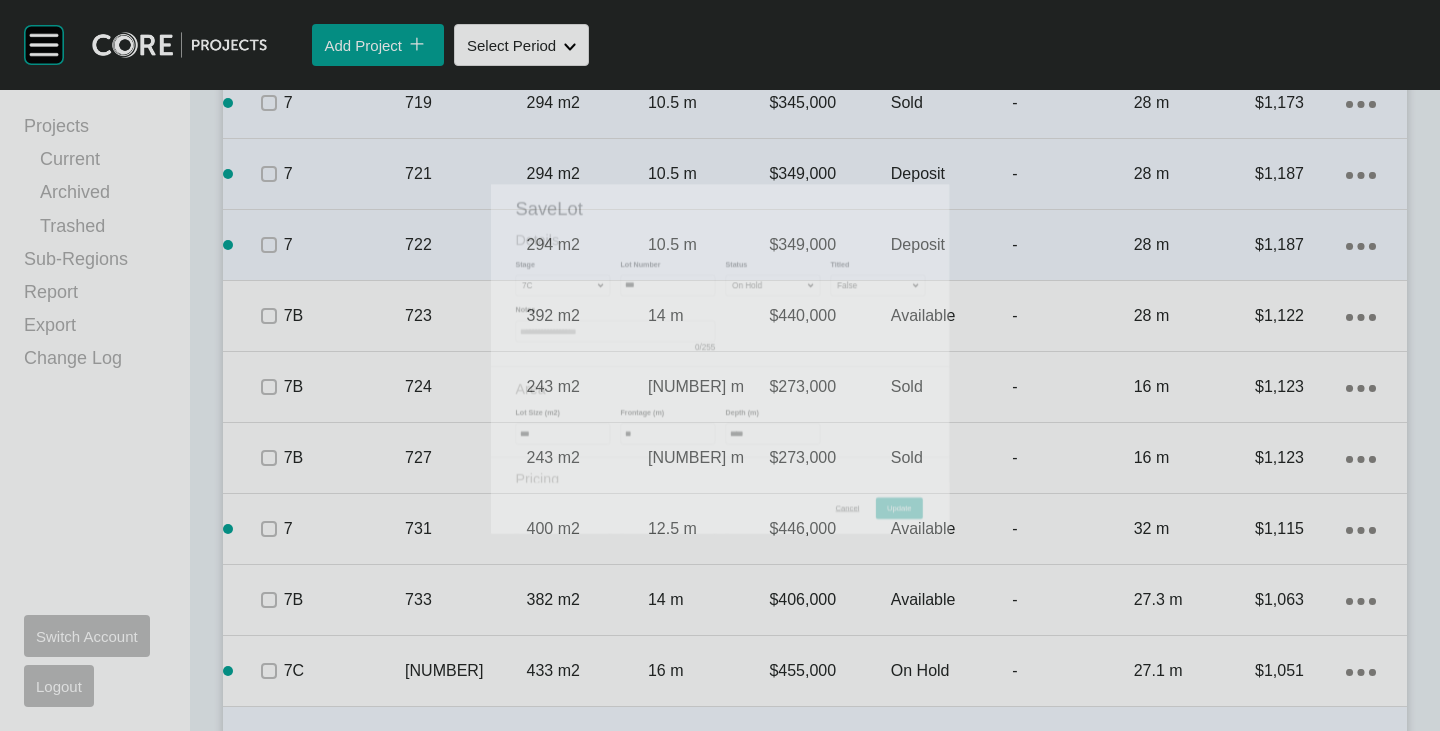 scroll, scrollTop: 3962, scrollLeft: 0, axis: vertical 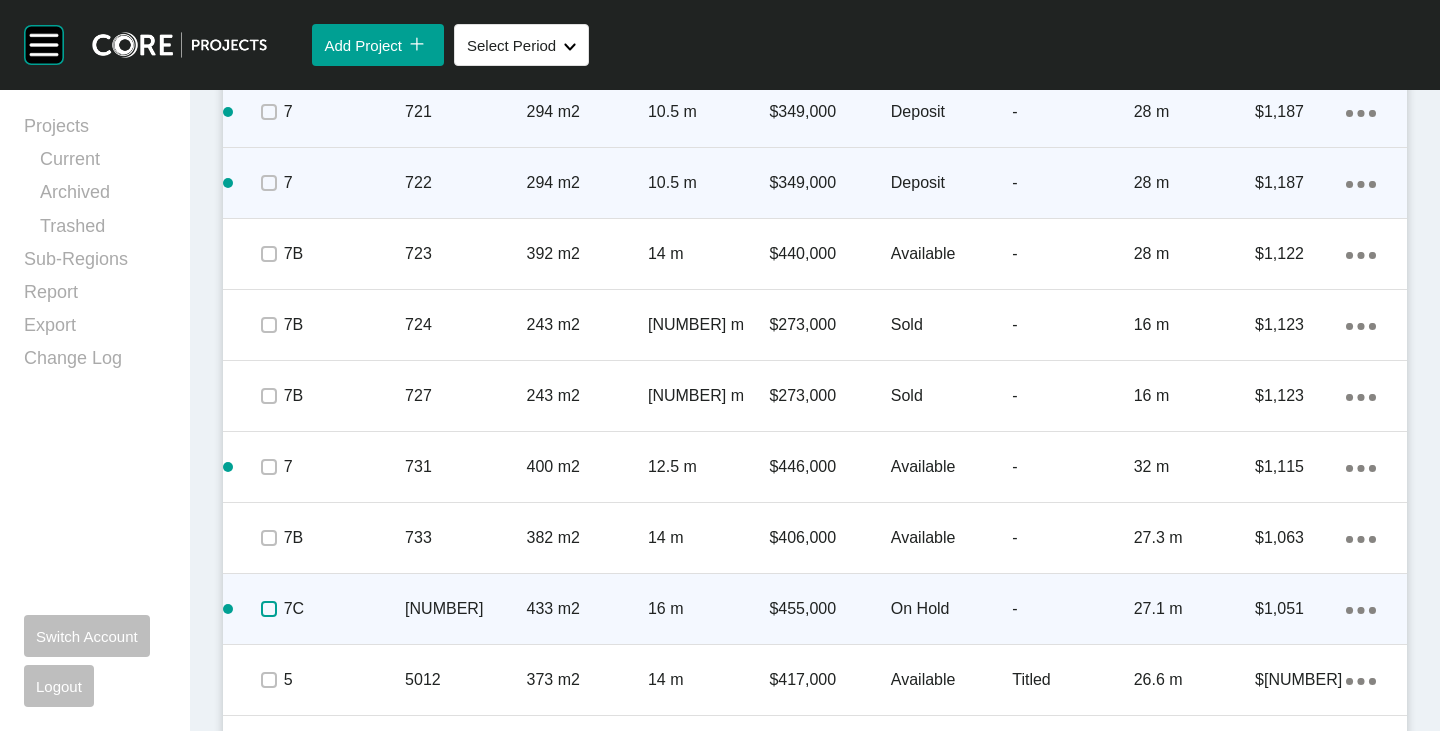 click at bounding box center (269, 609) 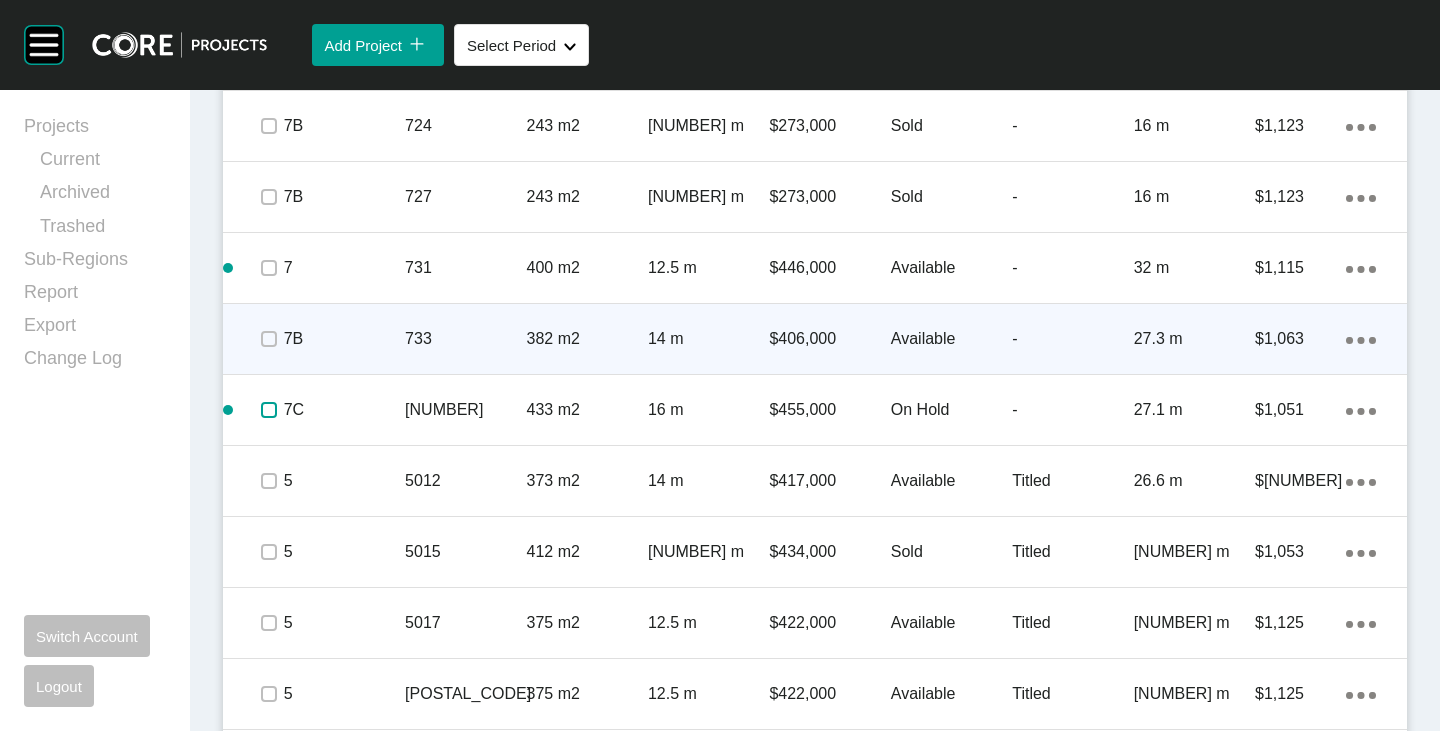 scroll, scrollTop: 4162, scrollLeft: 0, axis: vertical 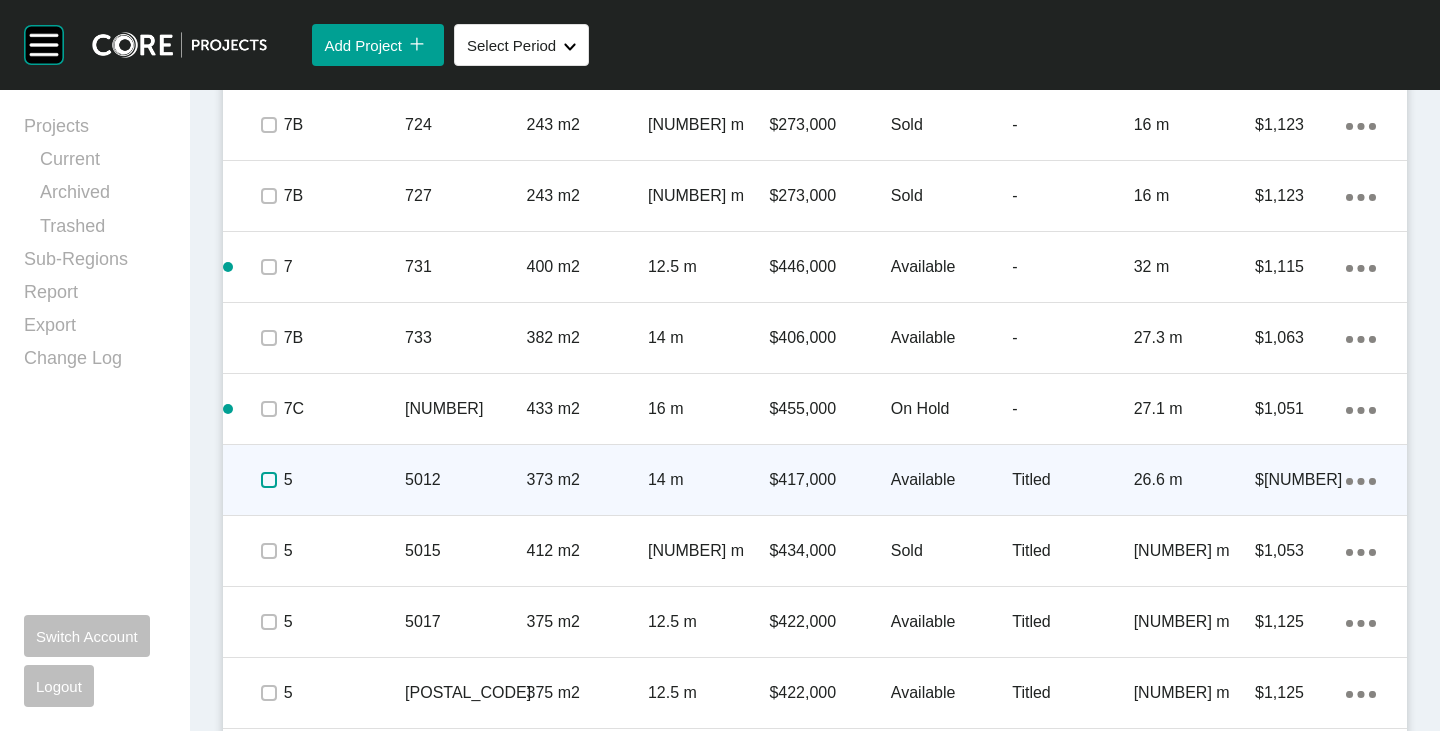 click at bounding box center (269, 480) 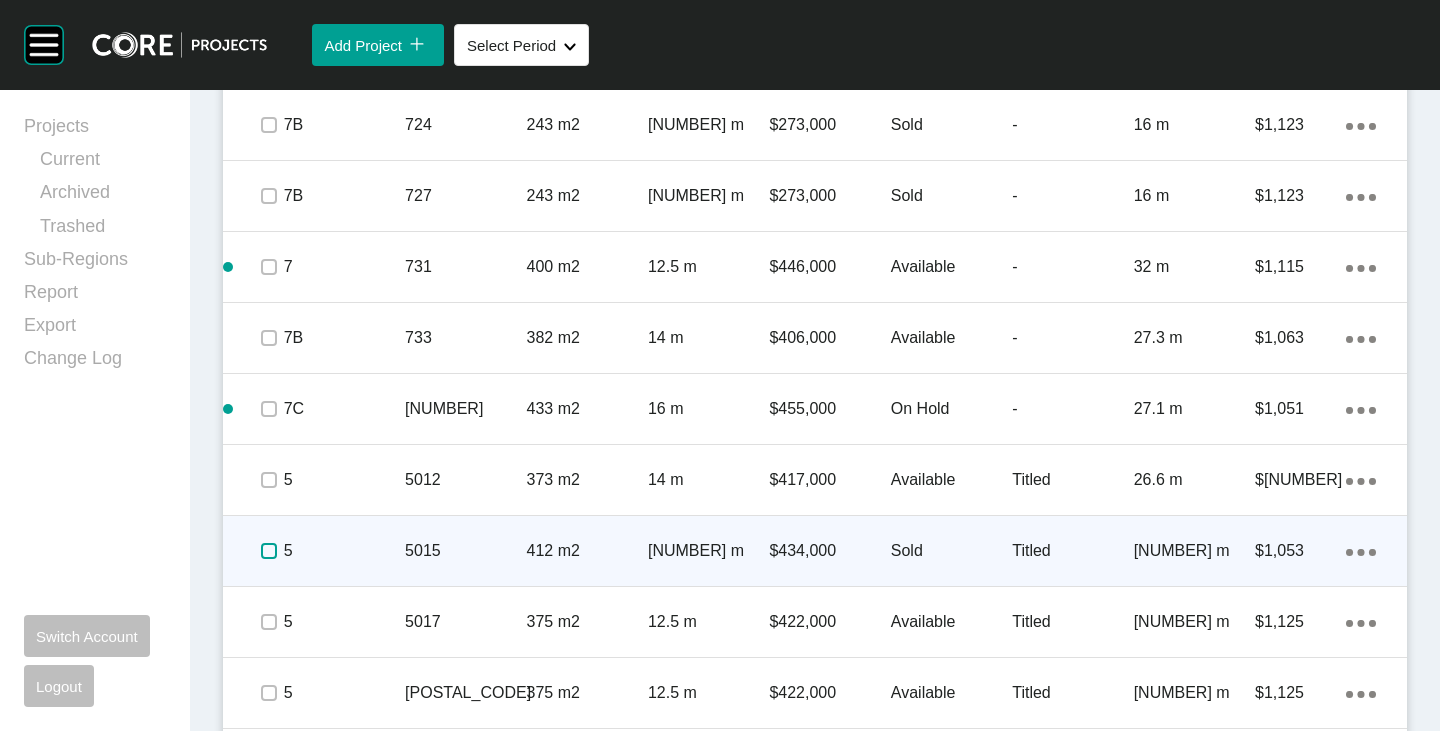 click at bounding box center [269, 551] 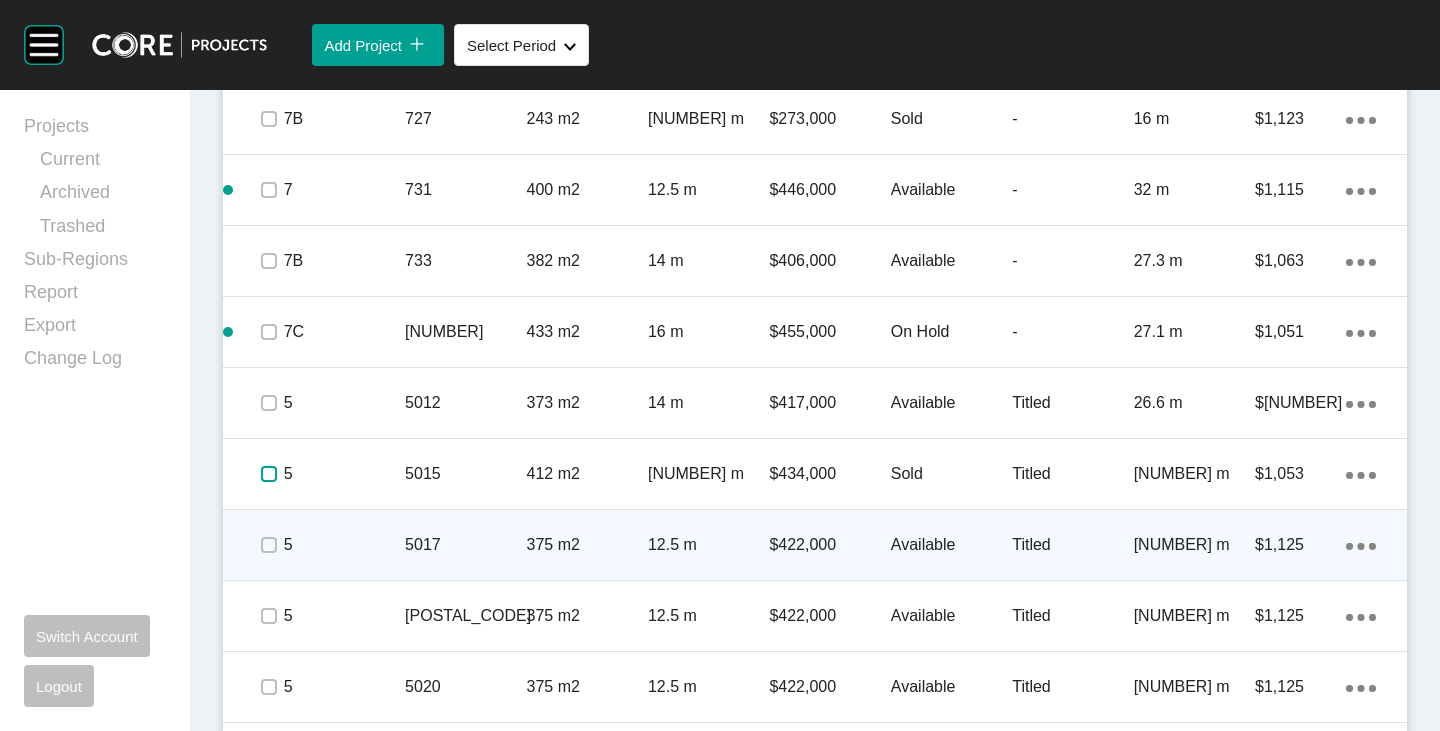 scroll, scrollTop: 4262, scrollLeft: 0, axis: vertical 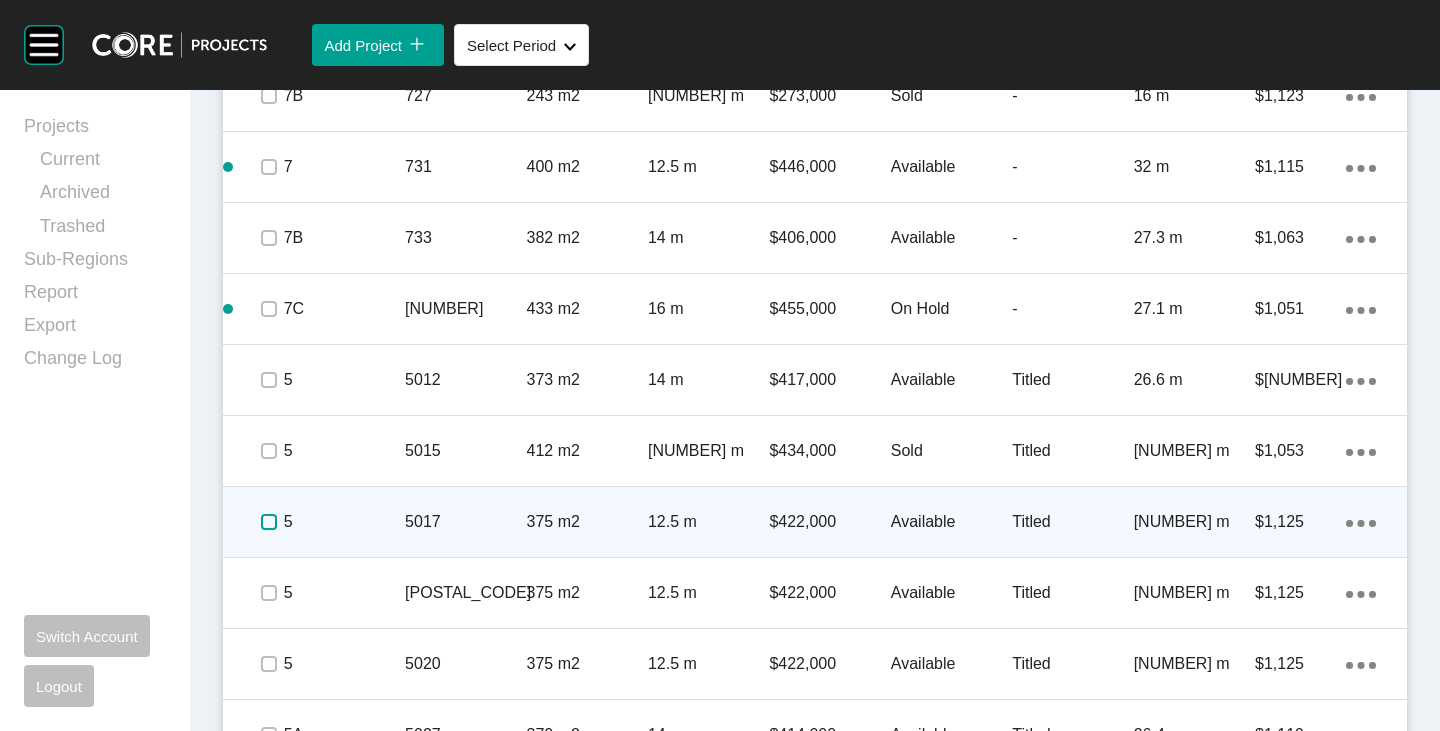 click at bounding box center [269, 522] 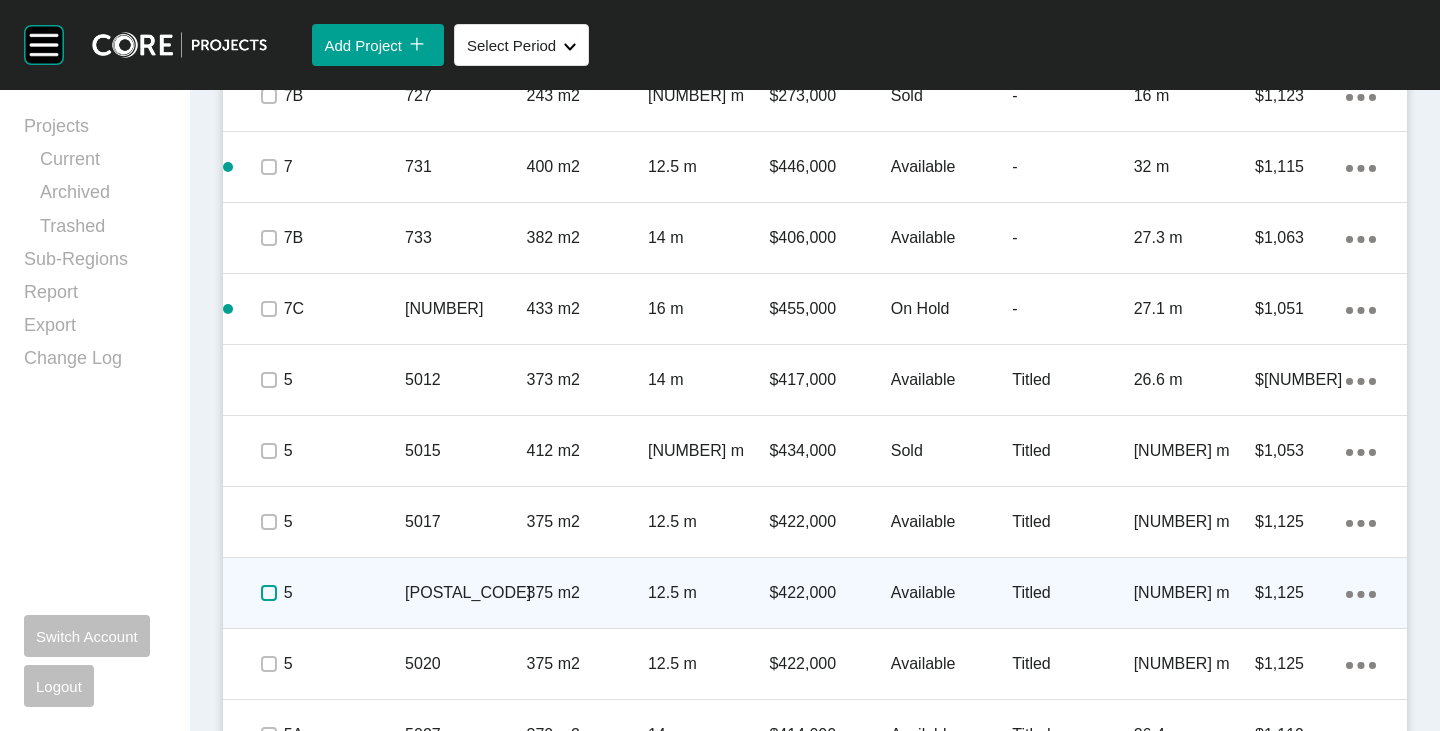 click at bounding box center (269, 593) 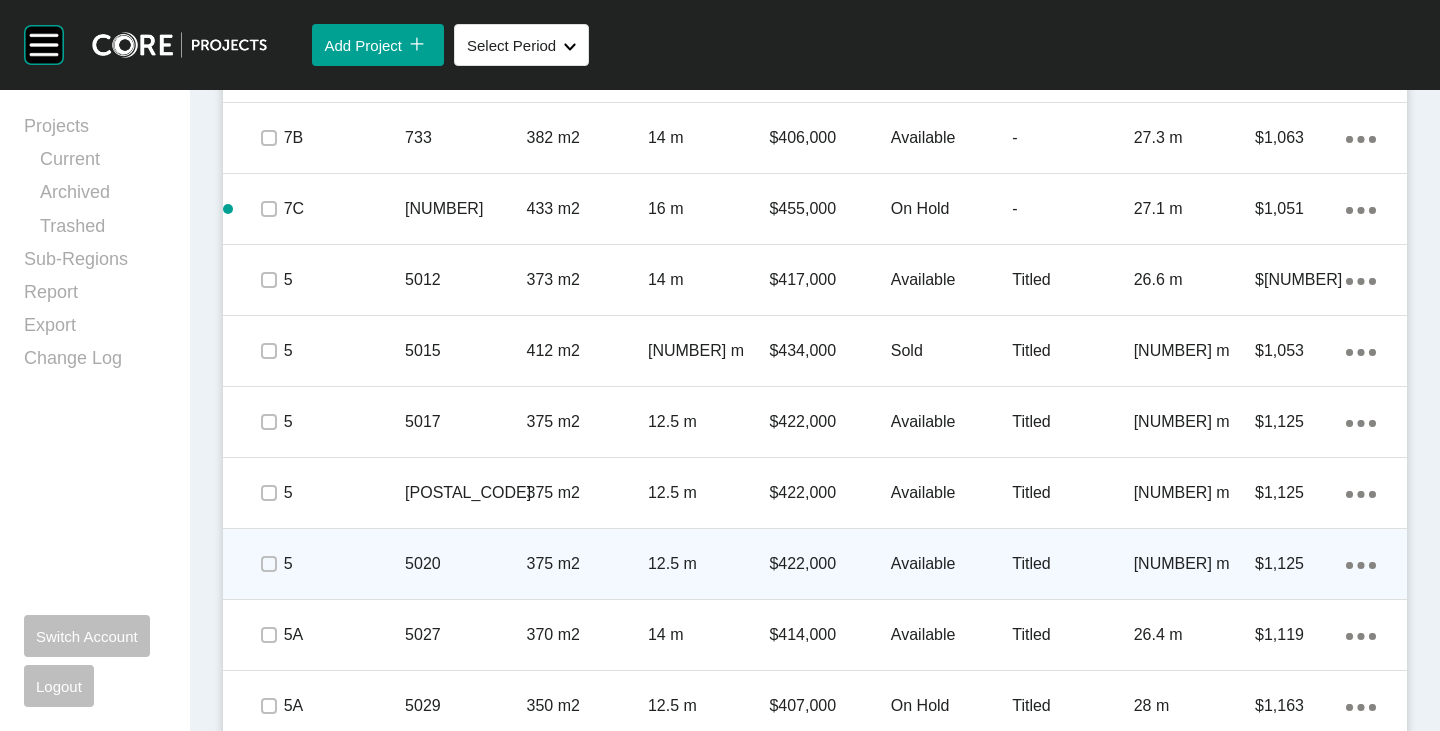 click at bounding box center (268, 564) 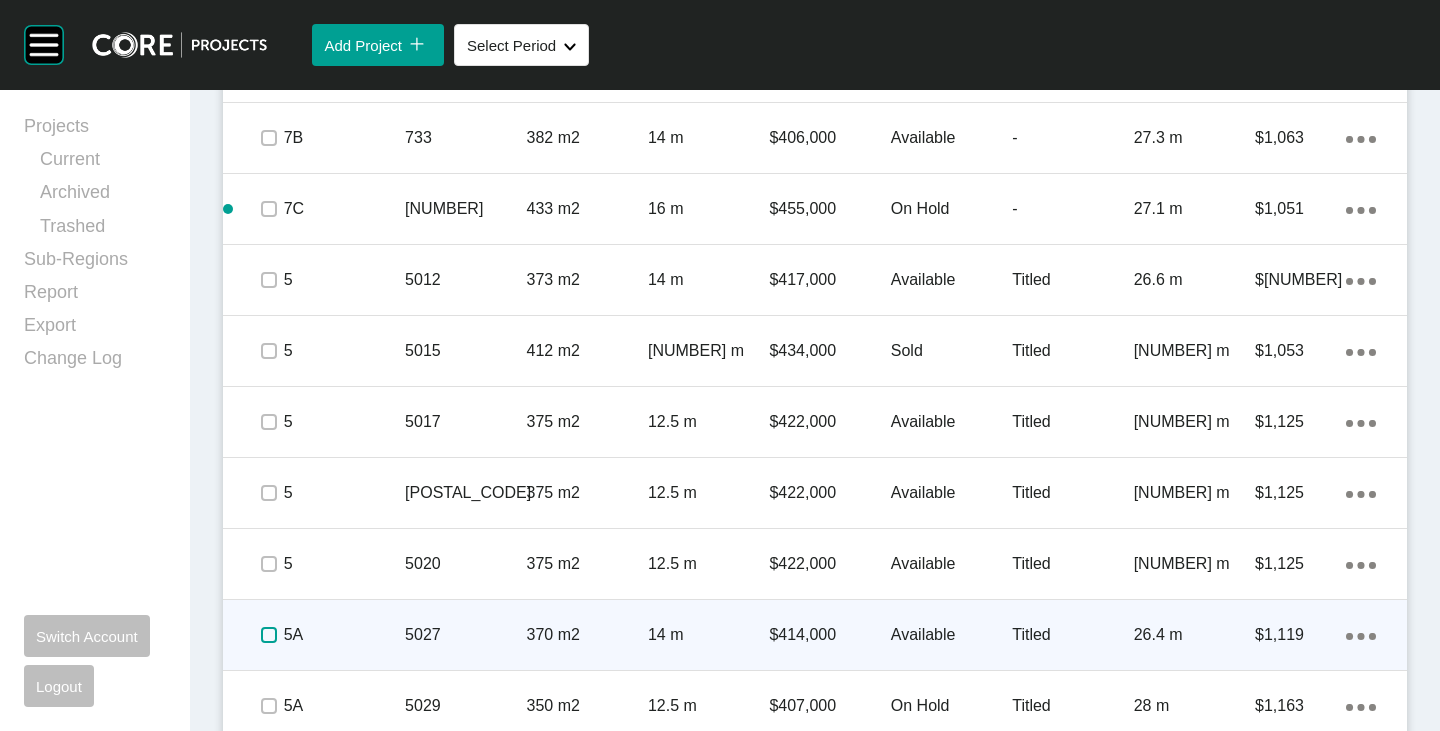 click at bounding box center (269, 635) 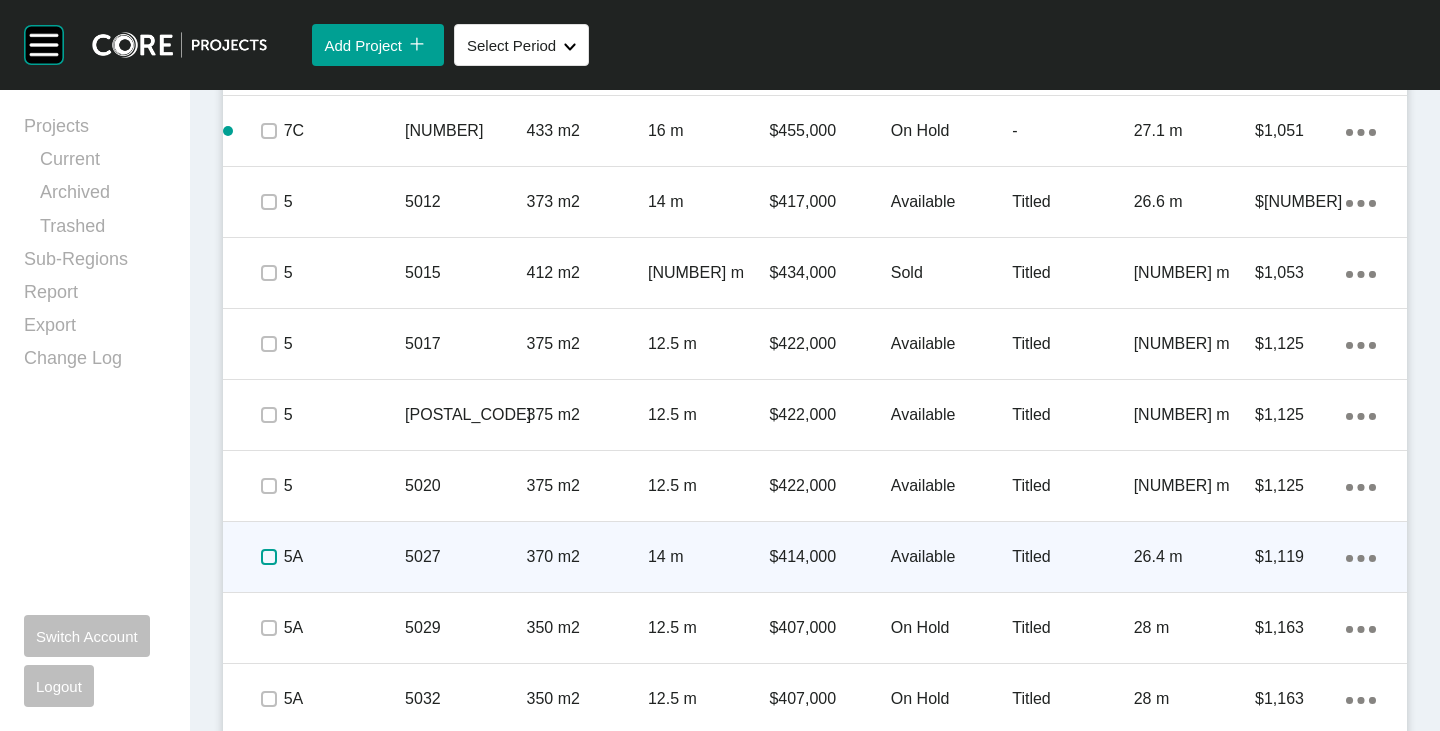 scroll, scrollTop: 4462, scrollLeft: 0, axis: vertical 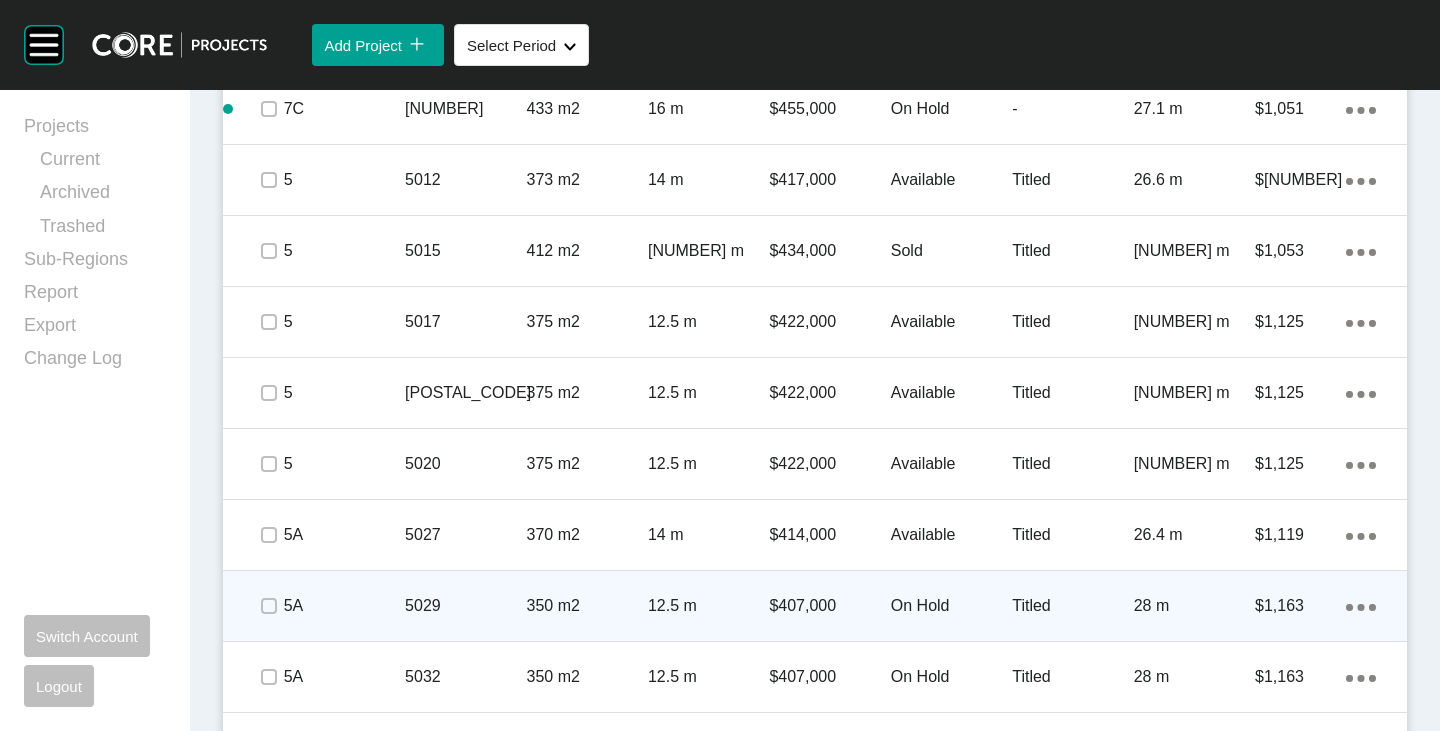 click at bounding box center (268, 606) 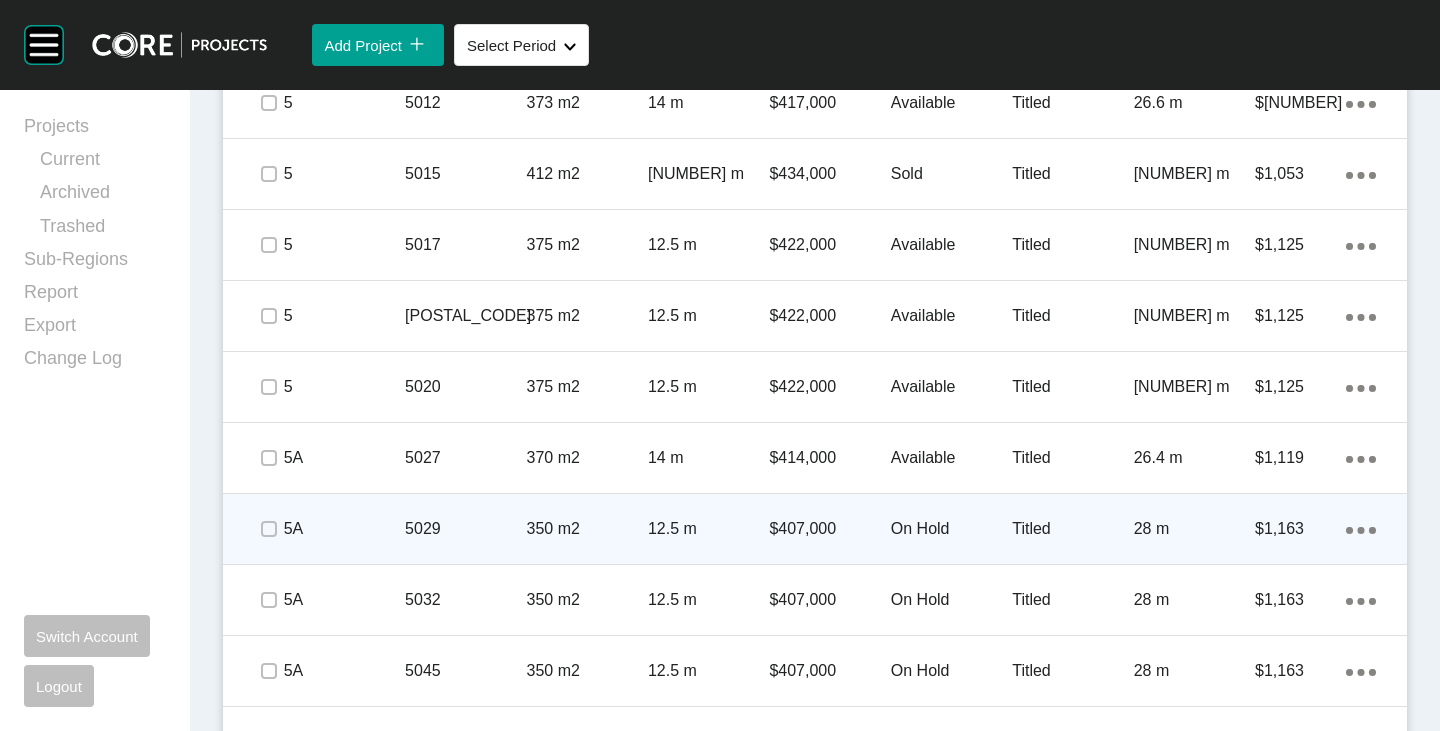 scroll, scrollTop: 4562, scrollLeft: 0, axis: vertical 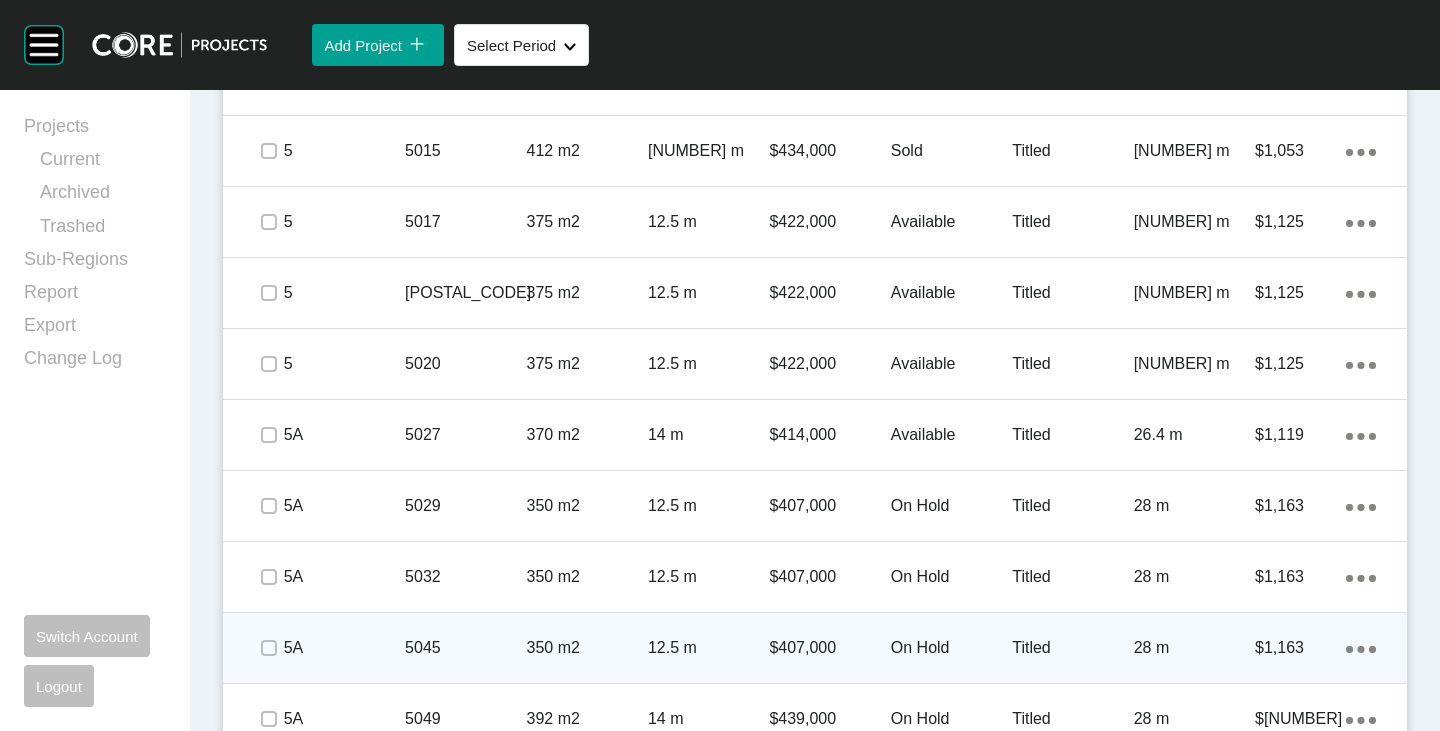click at bounding box center (268, 648) 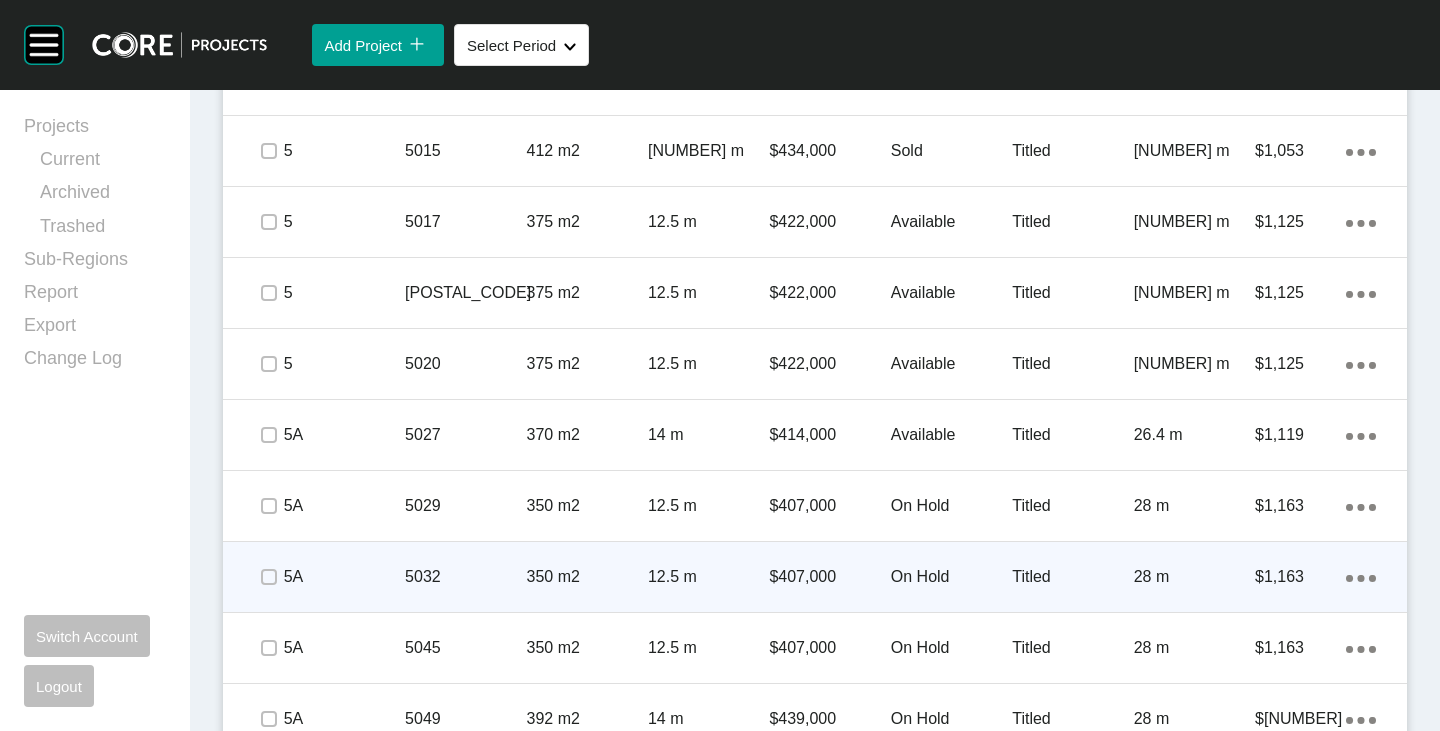 click at bounding box center (268, 577) 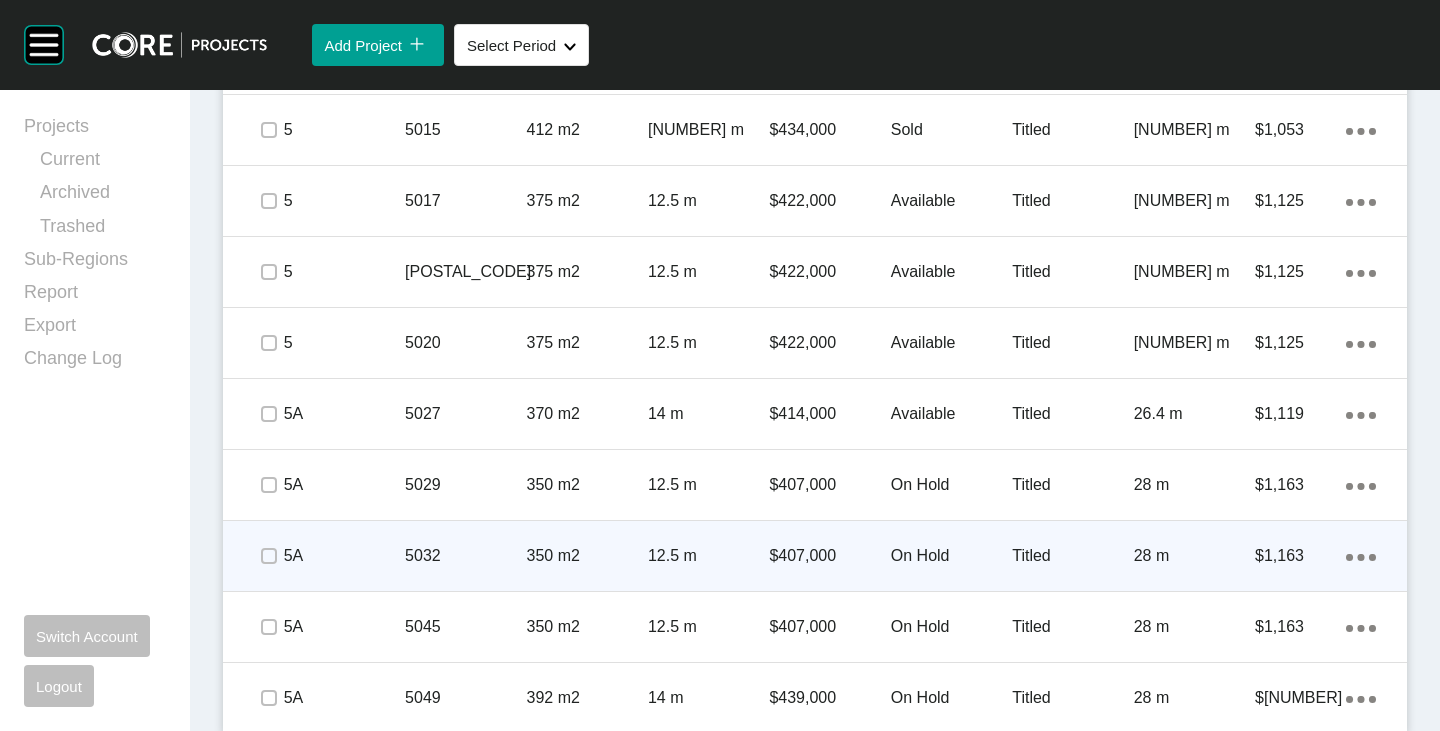 scroll, scrollTop: 4594, scrollLeft: 0, axis: vertical 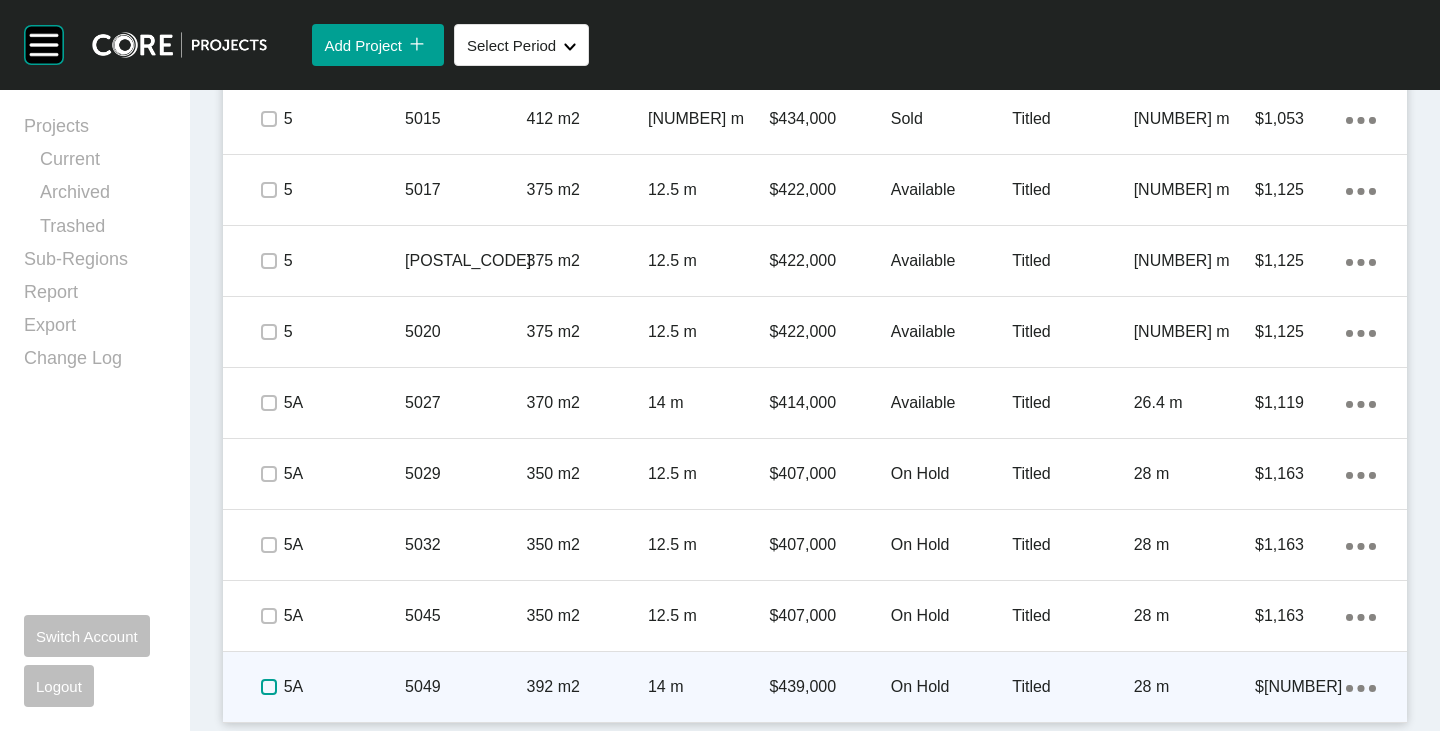 click at bounding box center [269, 687] 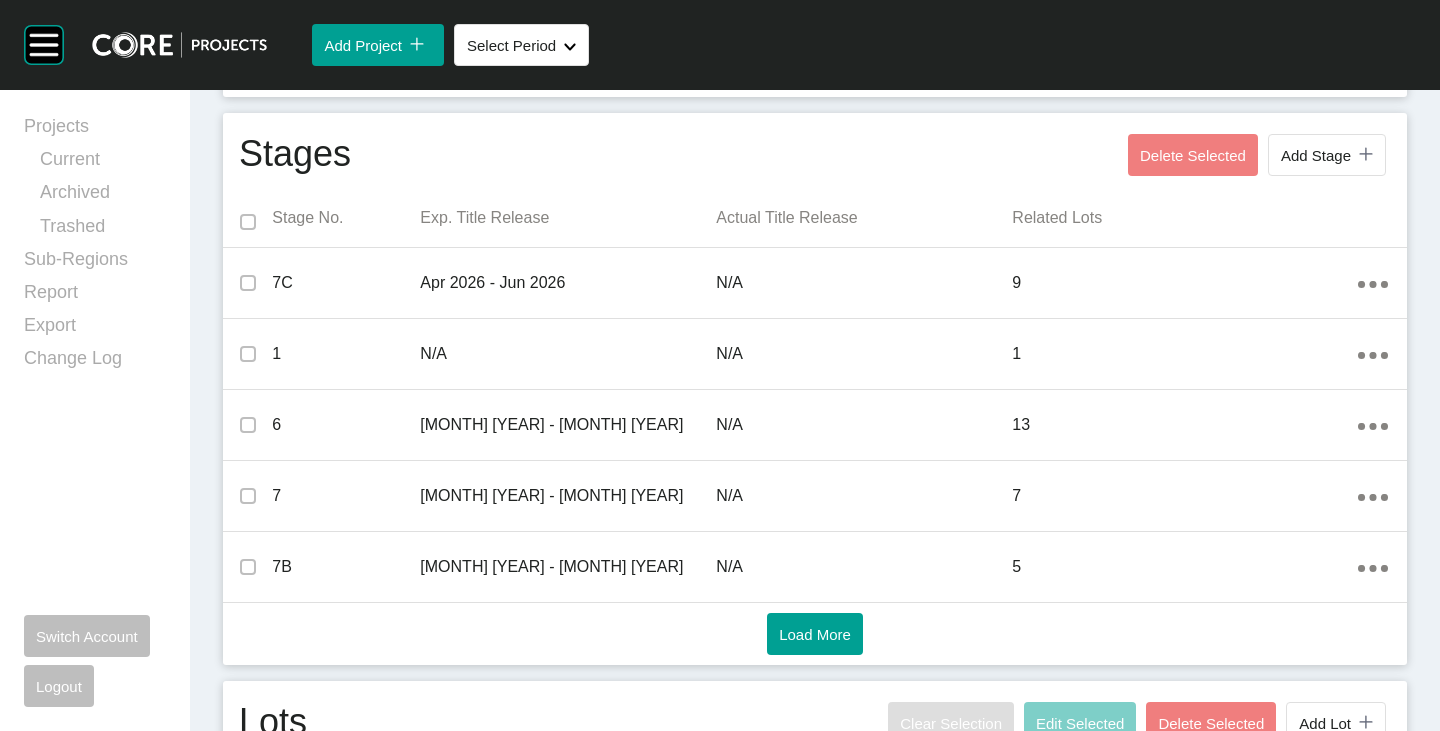 scroll, scrollTop: 994, scrollLeft: 0, axis: vertical 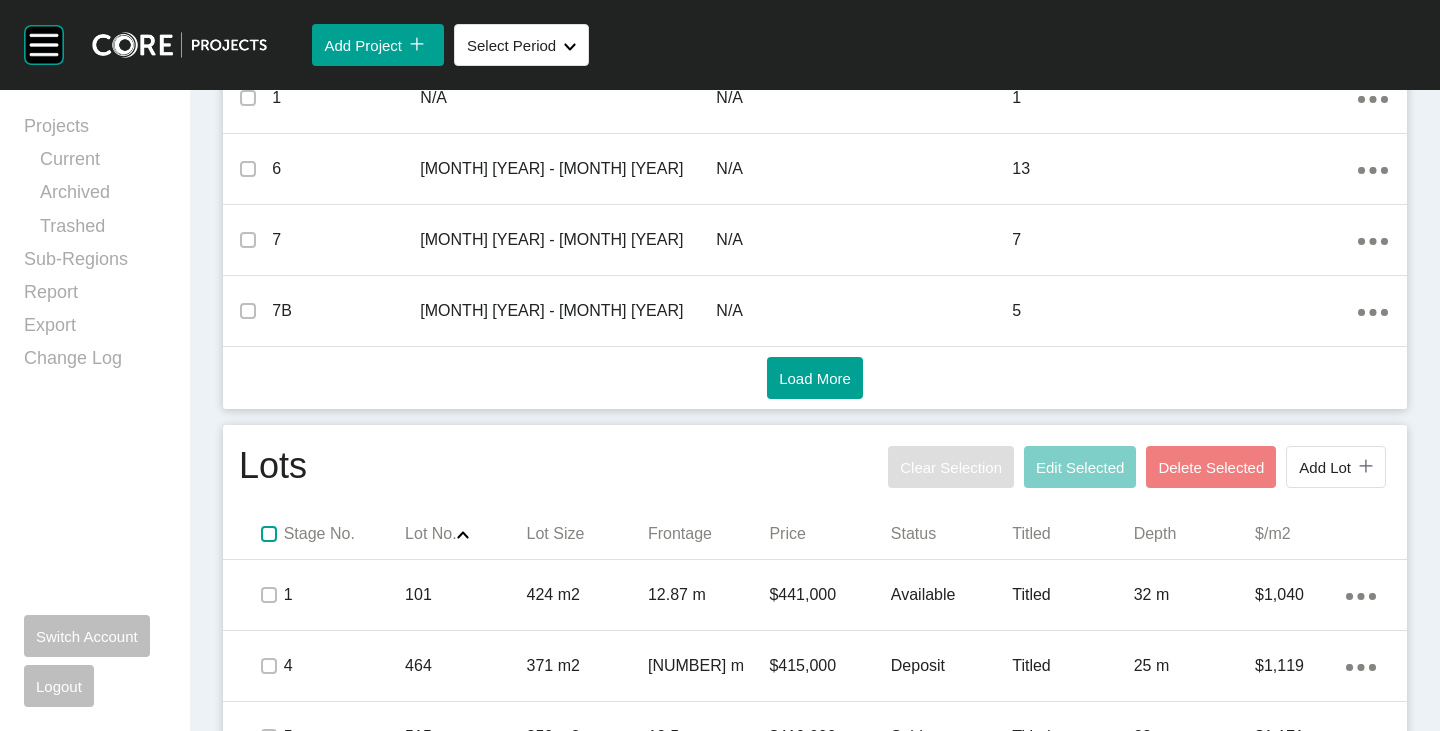 drag, startPoint x: 268, startPoint y: 541, endPoint x: 349, endPoint y: 482, distance: 100.20978 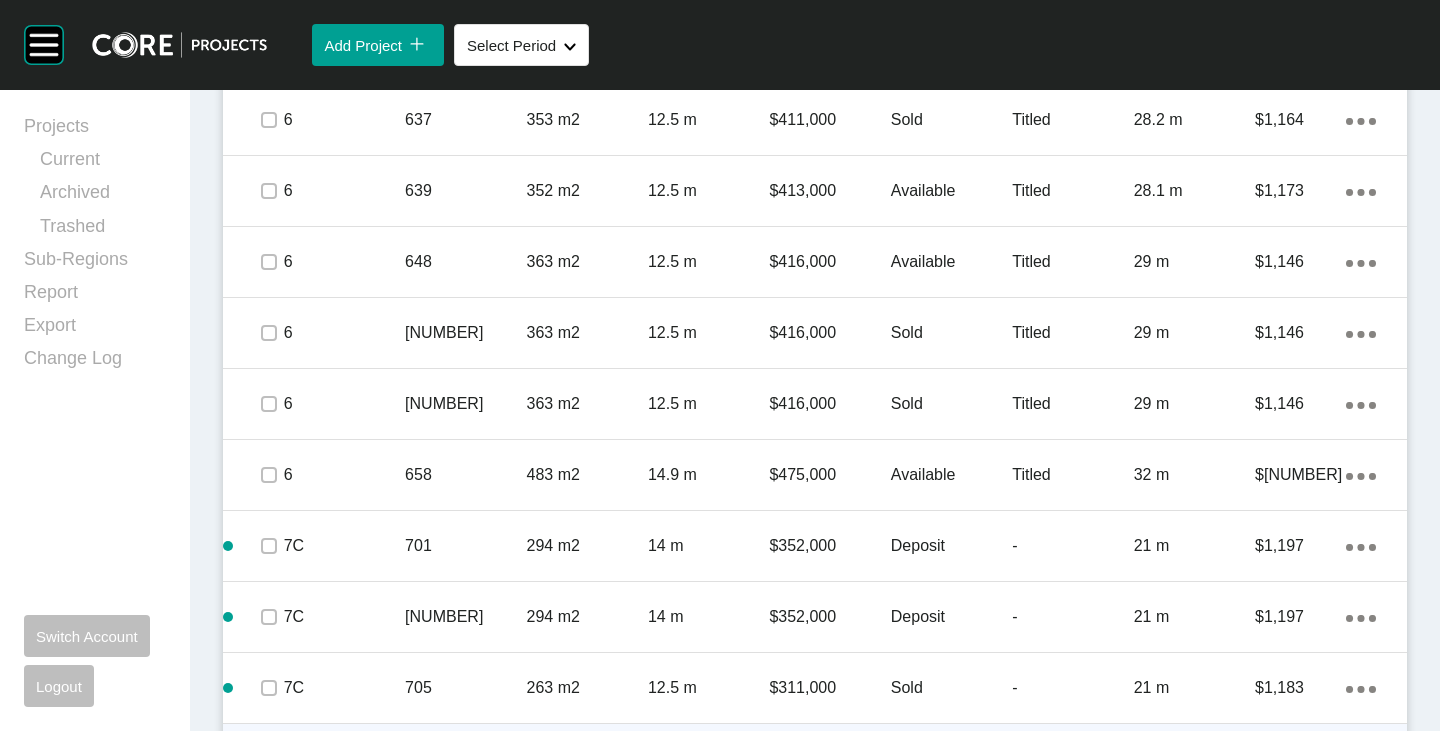 scroll, scrollTop: 2894, scrollLeft: 0, axis: vertical 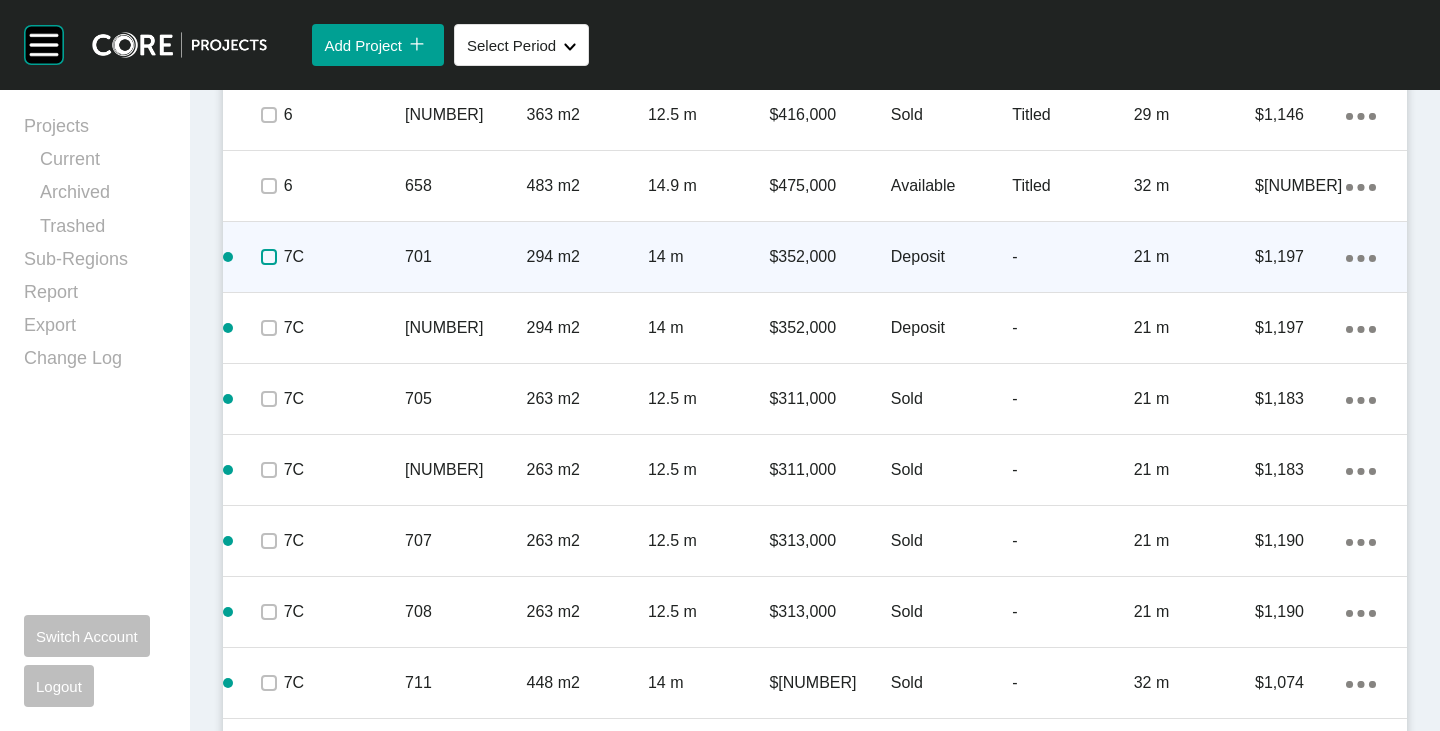 click at bounding box center (269, 257) 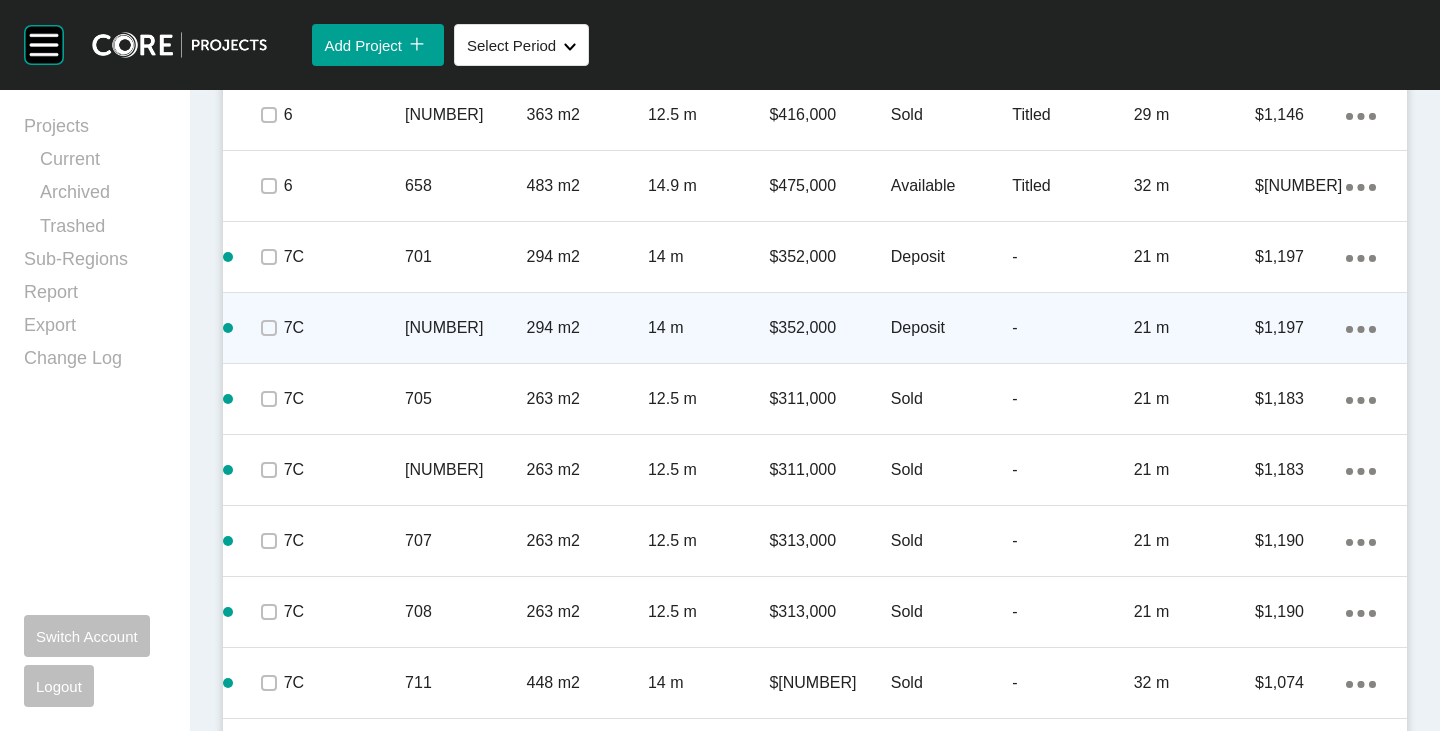 click at bounding box center [268, 328] 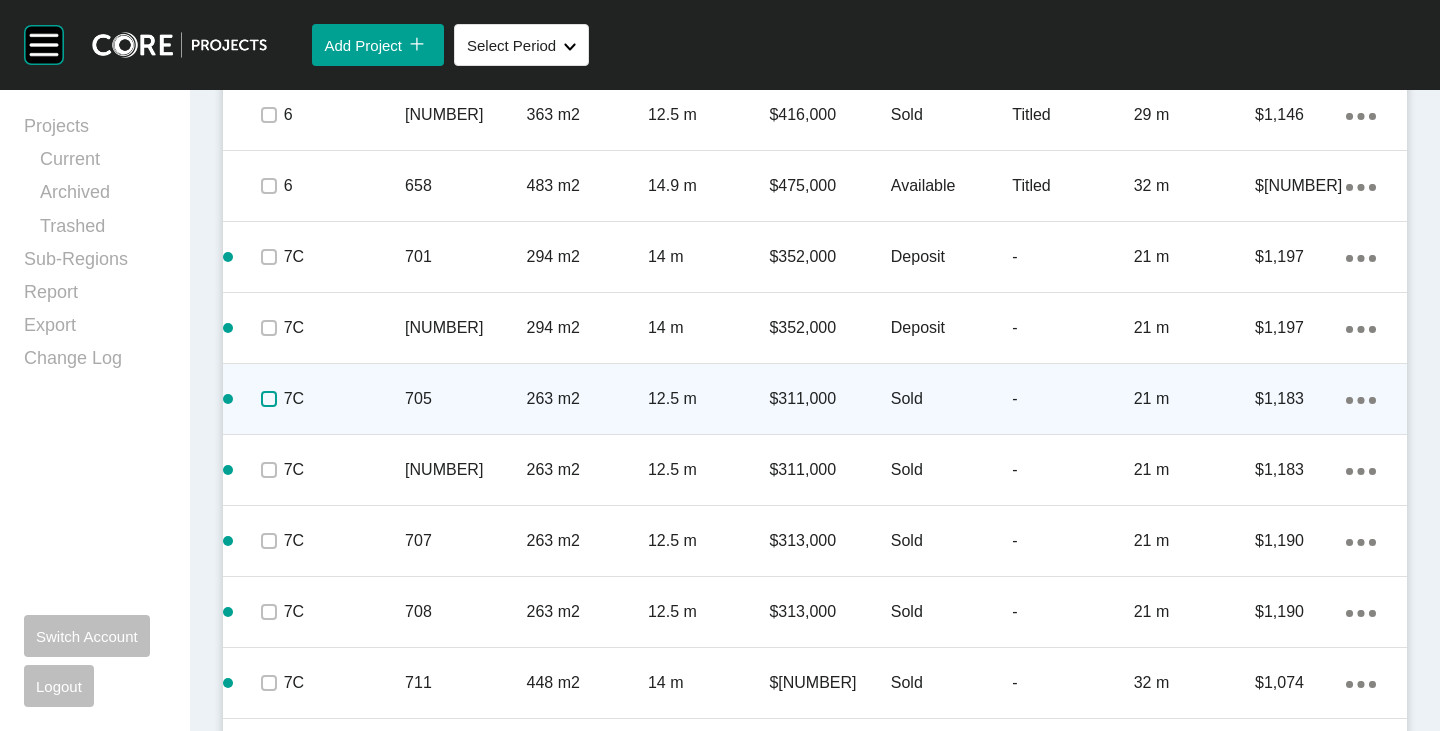 click at bounding box center (269, 399) 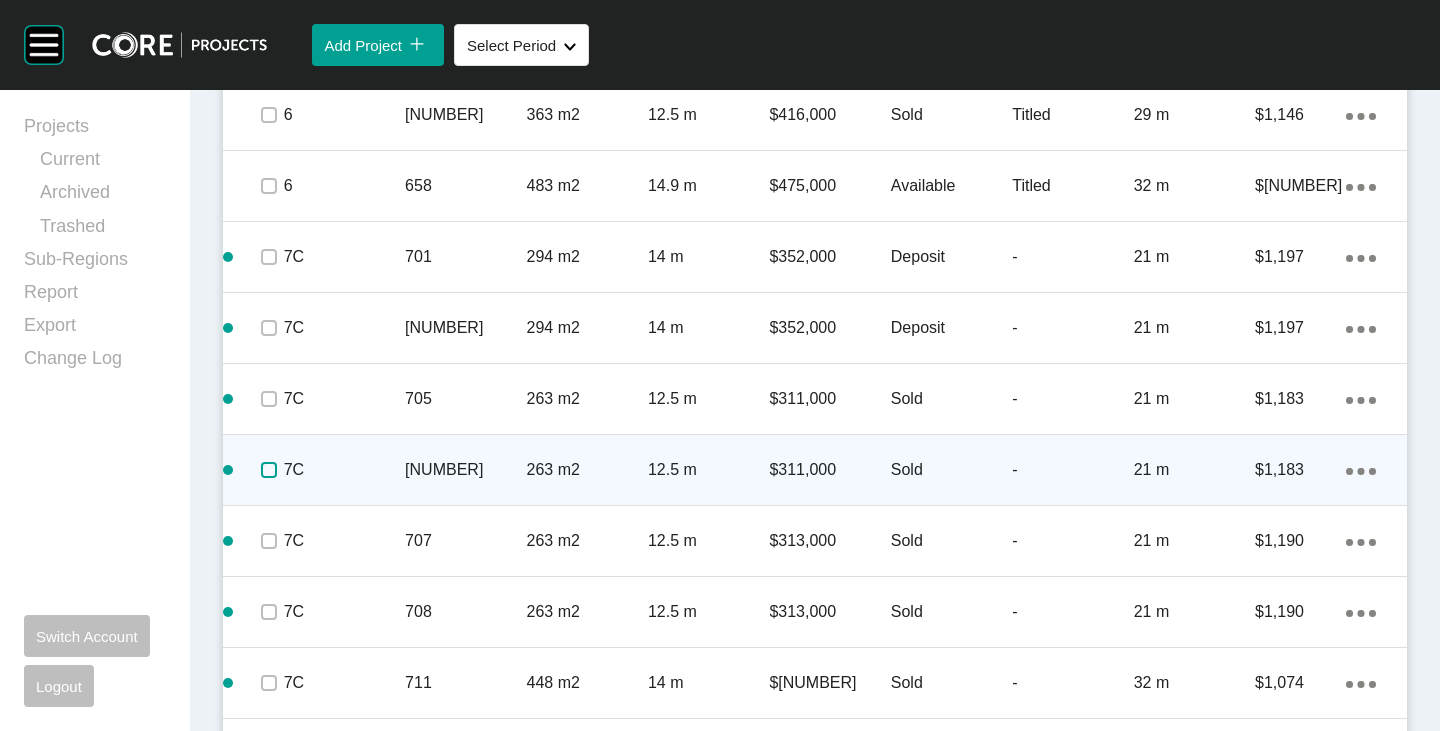 click at bounding box center [269, 470] 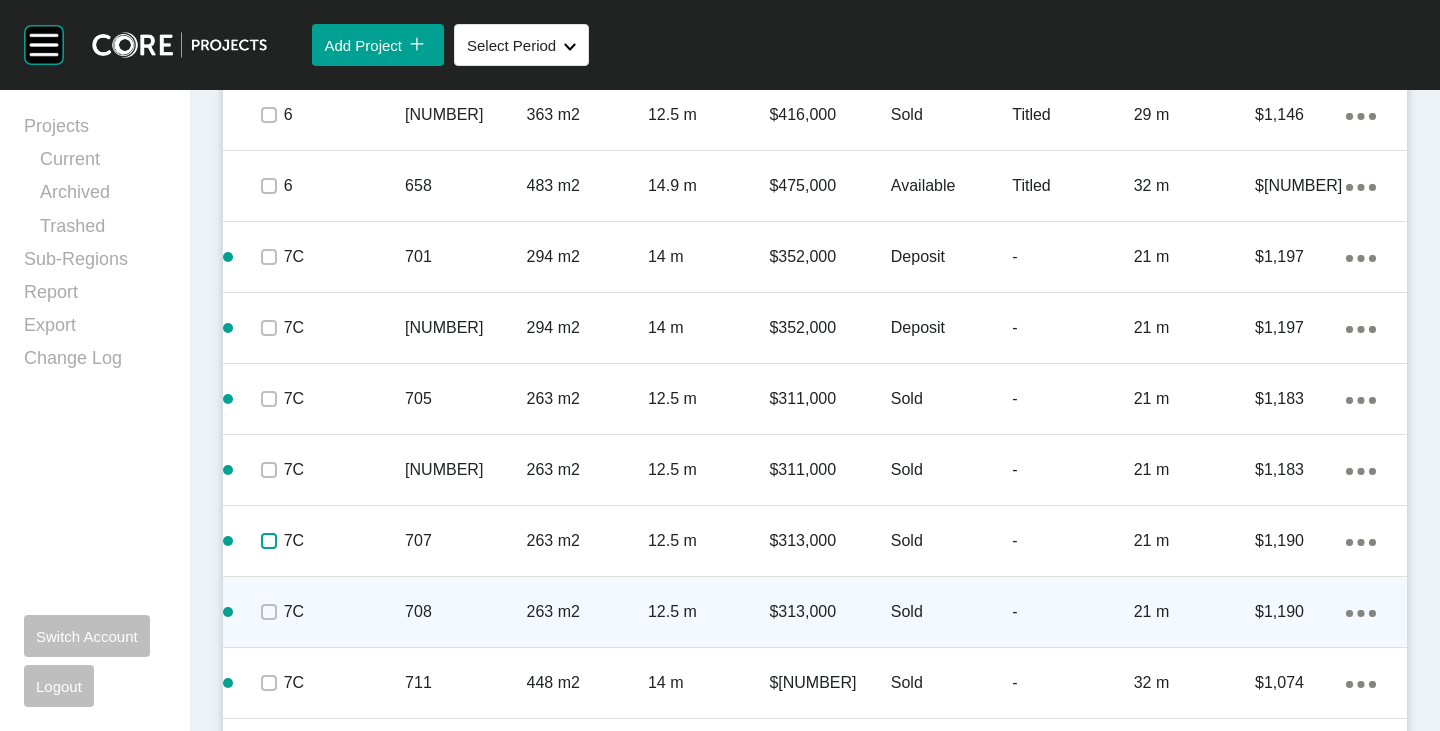 click at bounding box center (269, 541) 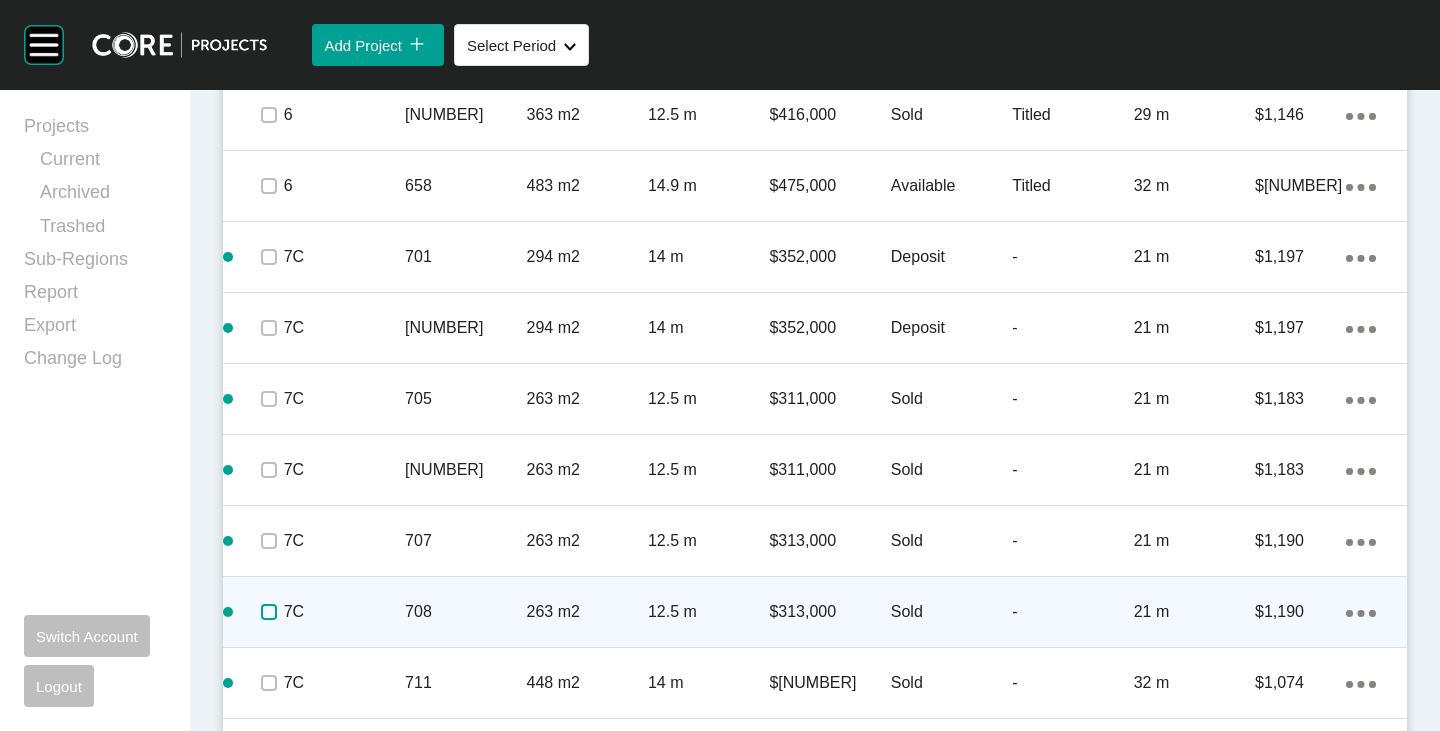 click at bounding box center (269, 612) 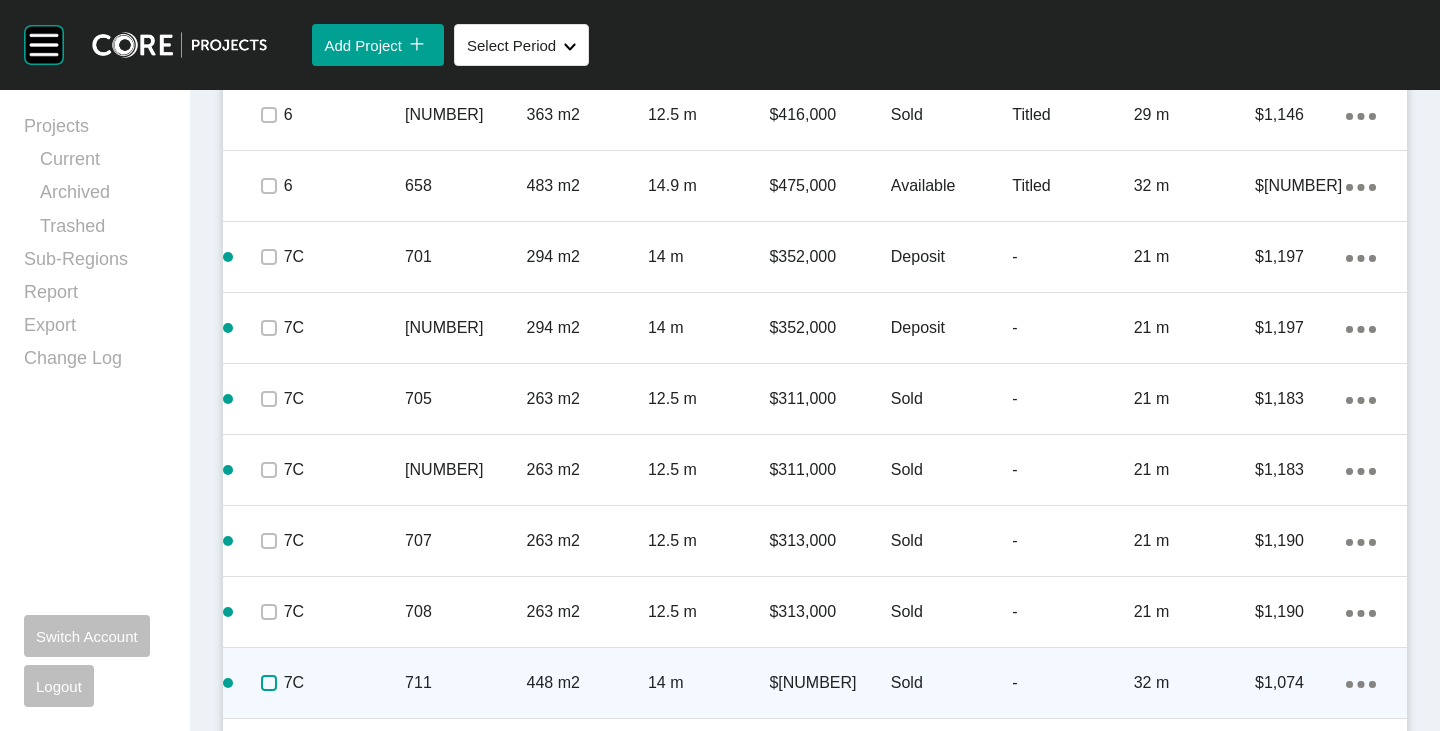 click at bounding box center (269, 683) 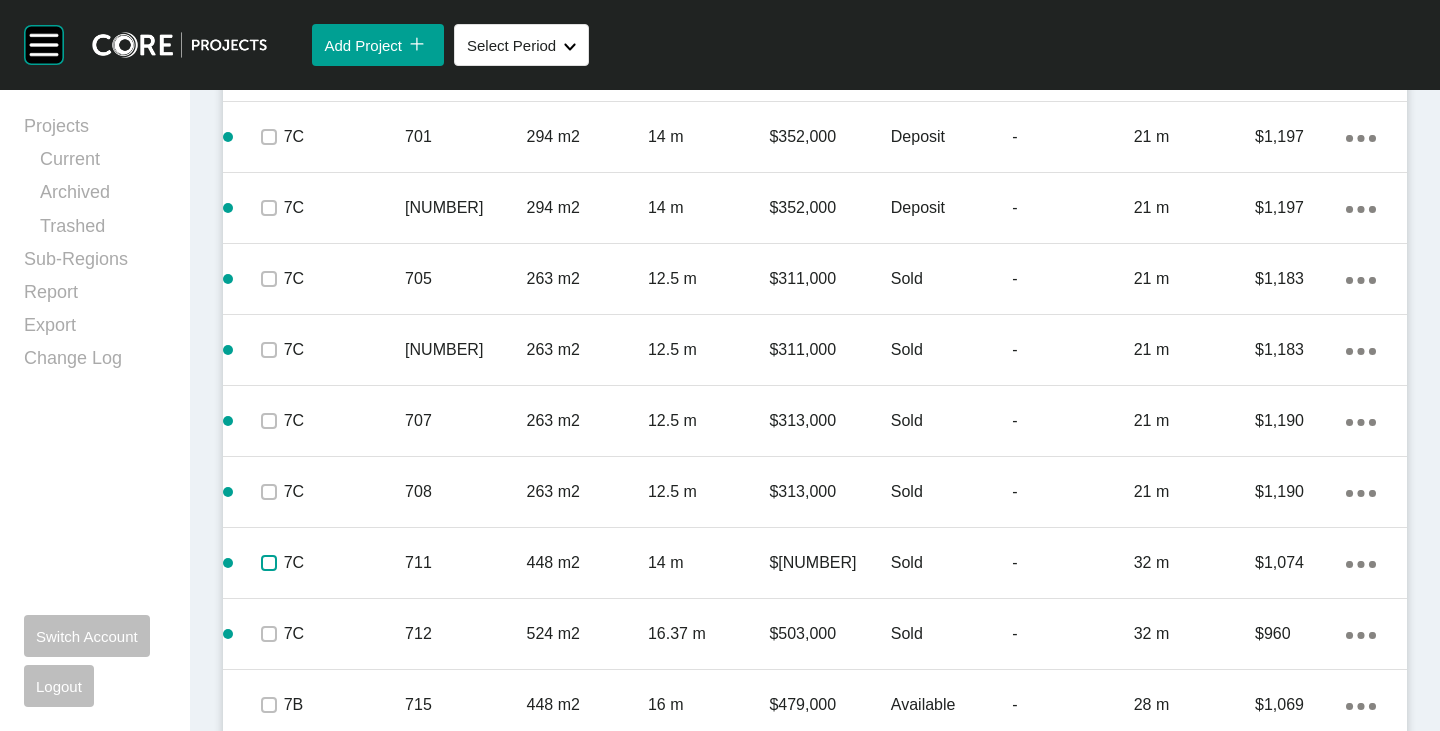 scroll, scrollTop: 3194, scrollLeft: 0, axis: vertical 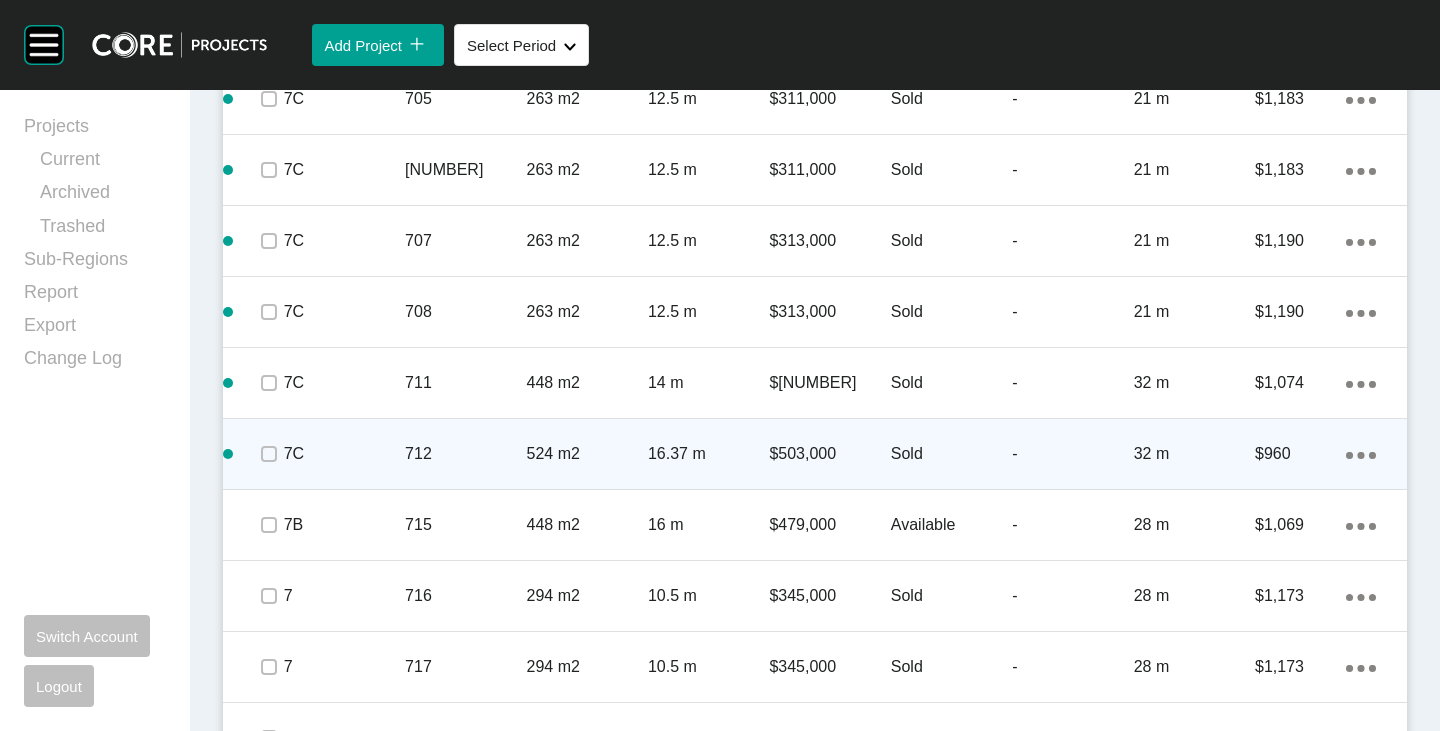 click at bounding box center [268, 454] 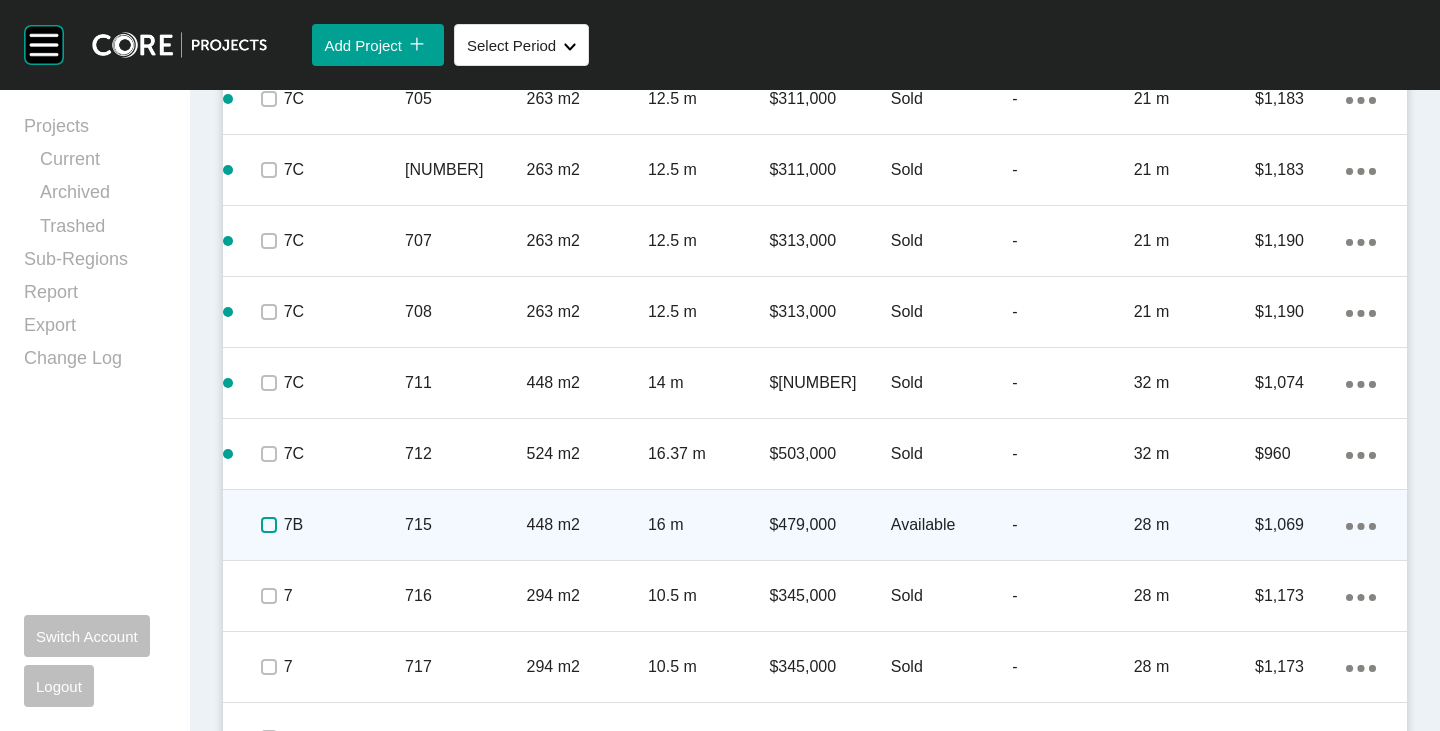 click at bounding box center [269, 525] 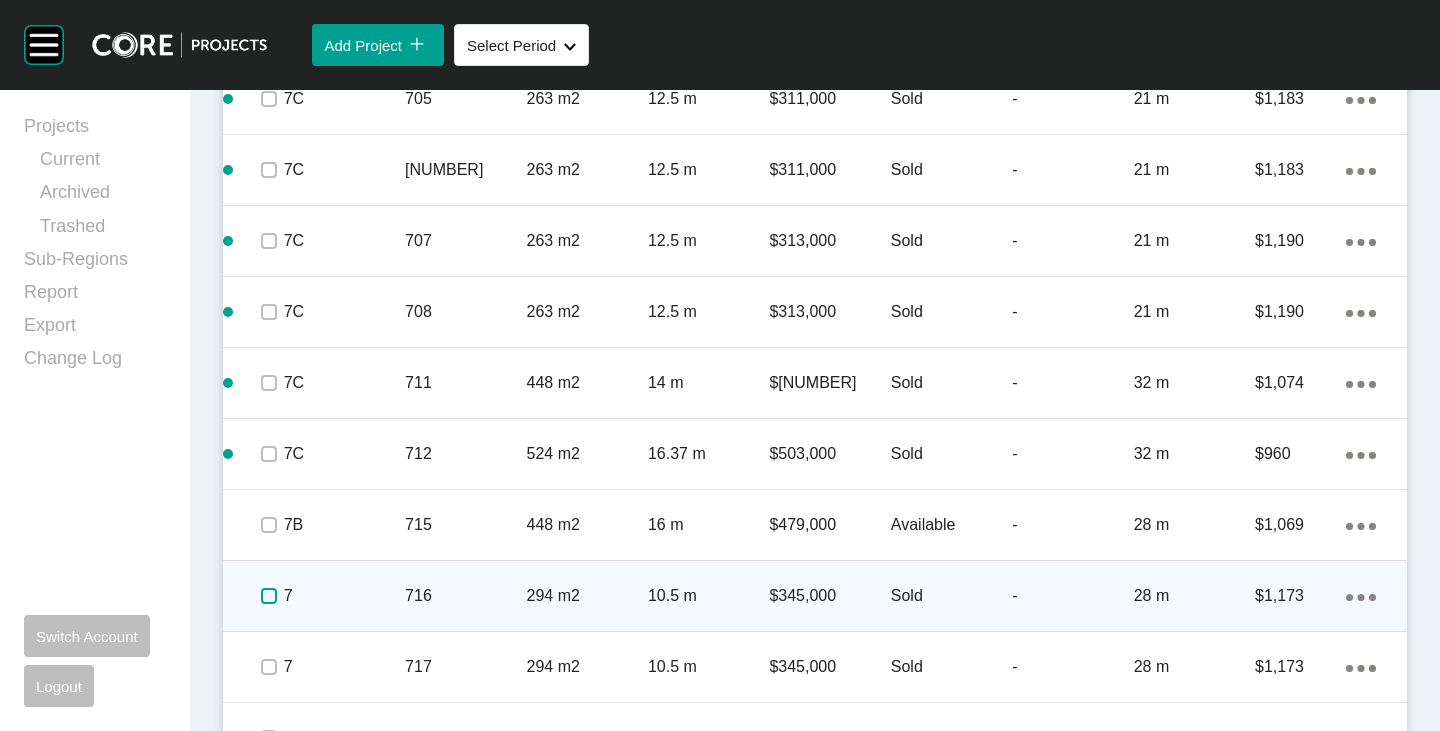 click at bounding box center [269, 596] 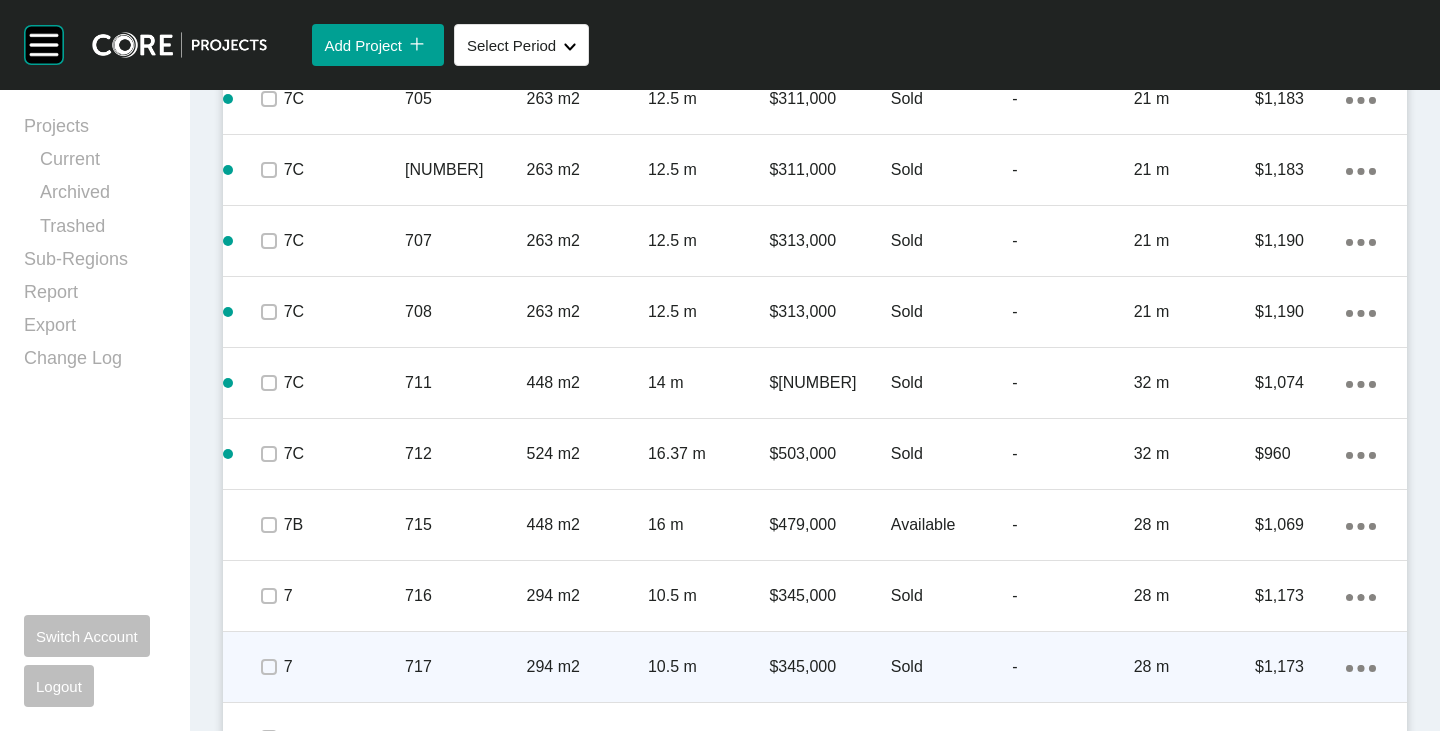 click at bounding box center [268, 667] 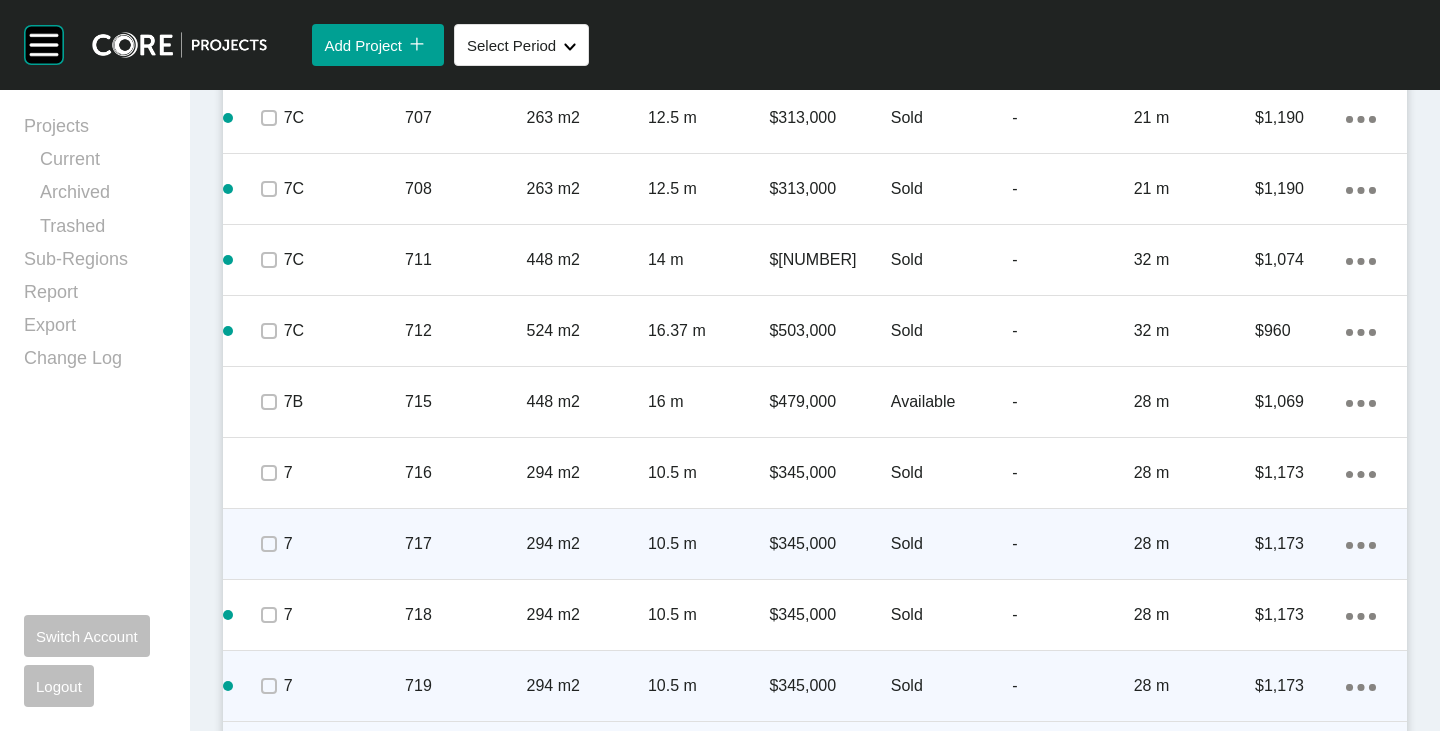 scroll, scrollTop: 3394, scrollLeft: 0, axis: vertical 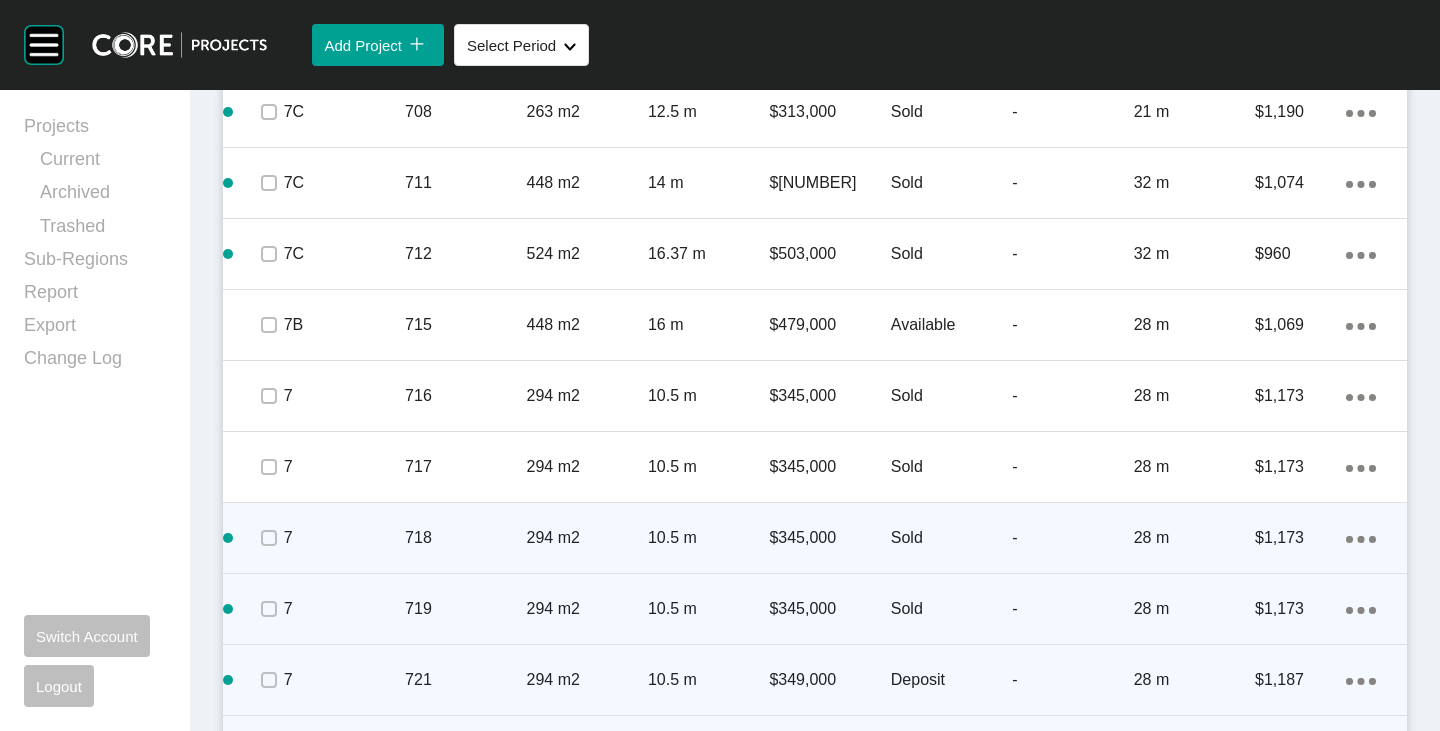 click at bounding box center (268, 538) 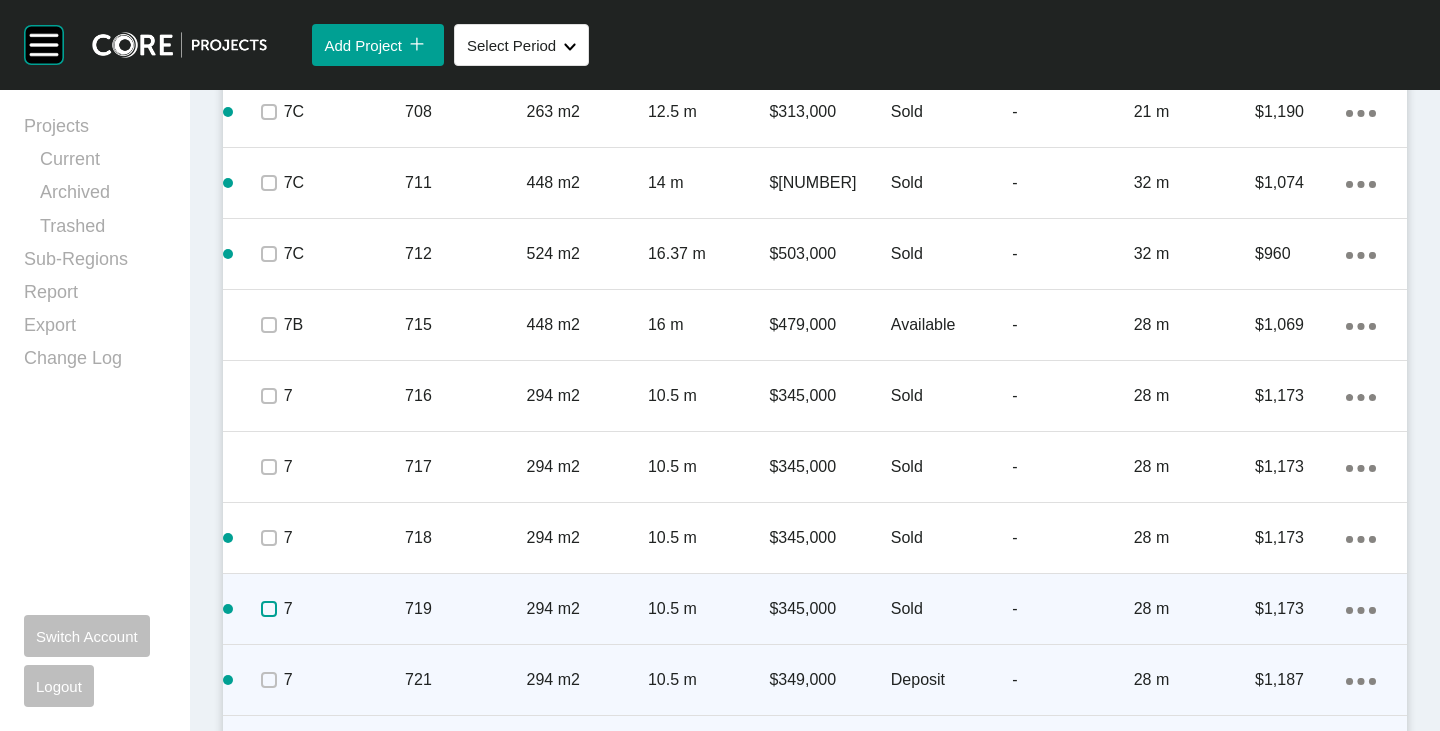 click at bounding box center [269, 609] 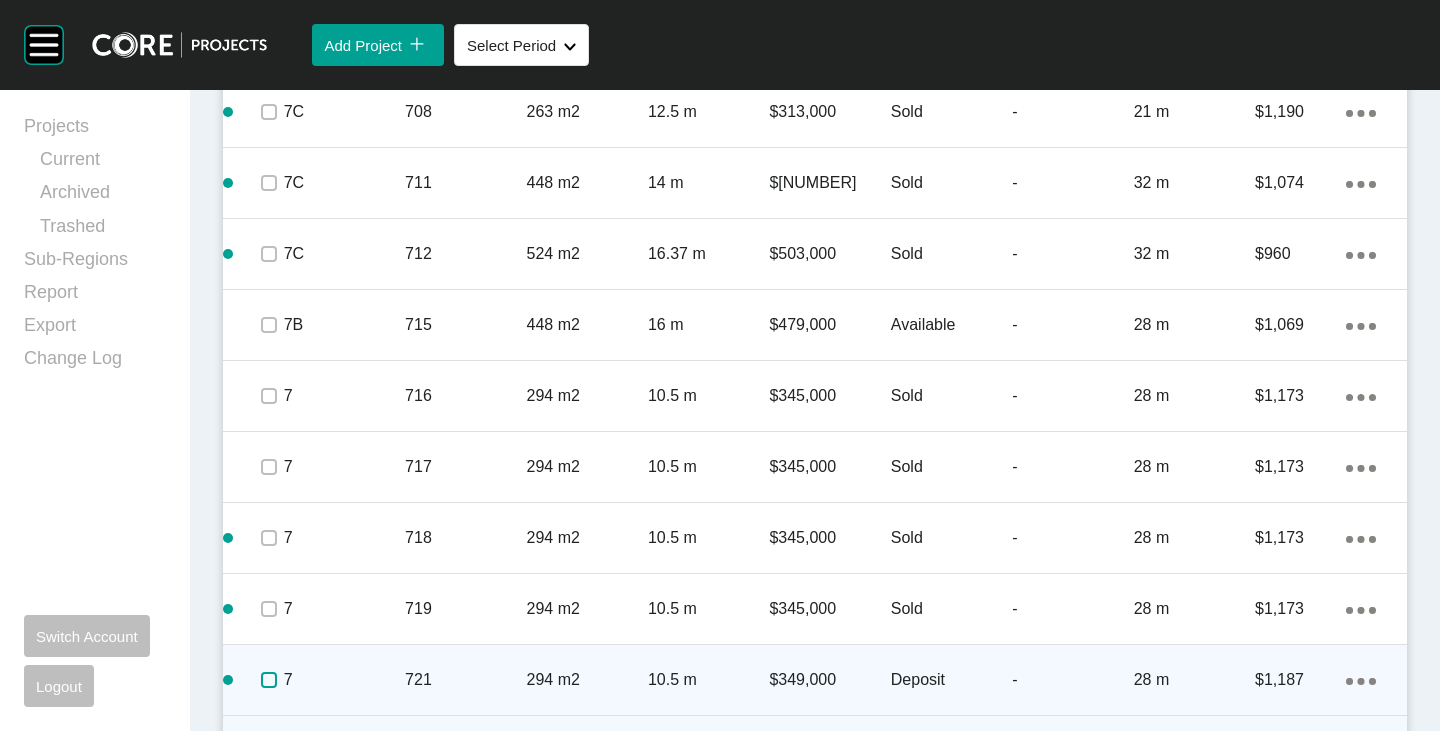 click at bounding box center (269, 680) 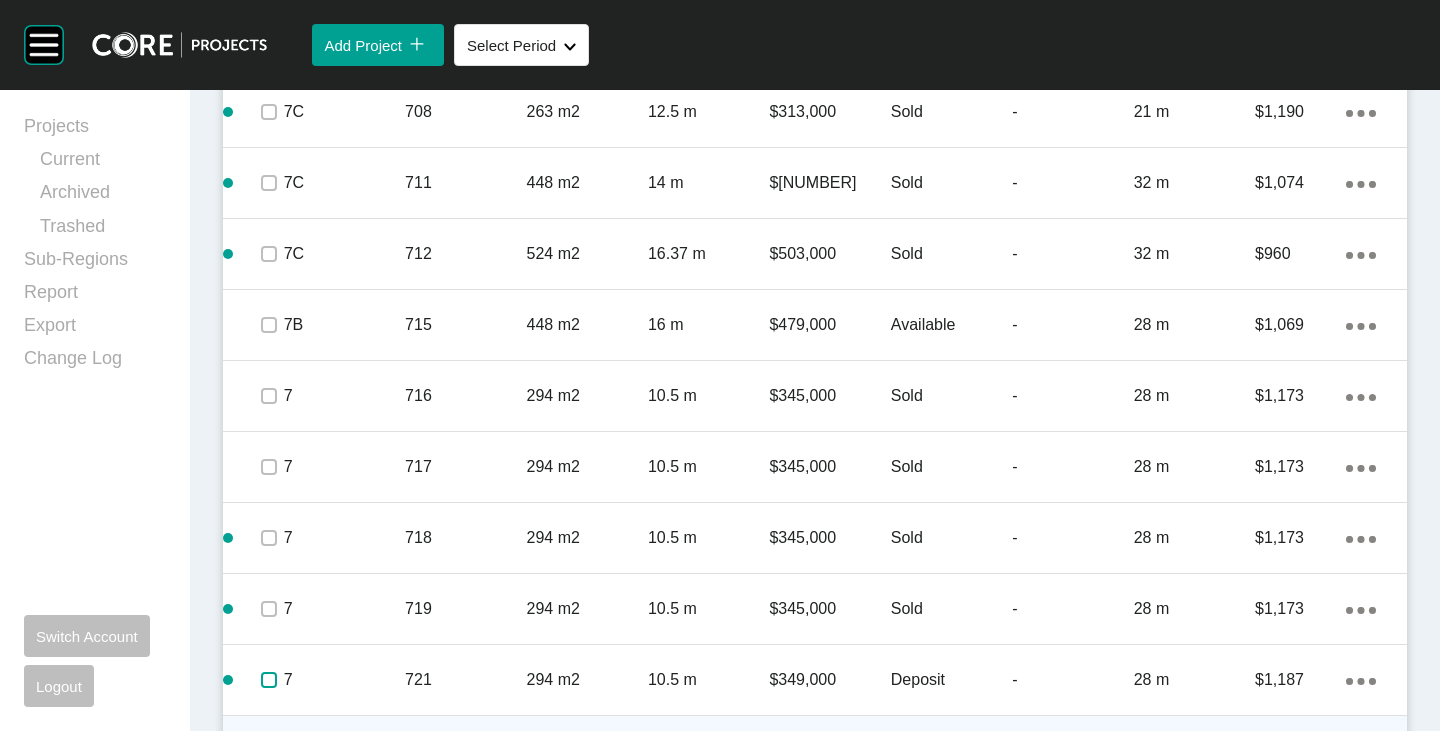 scroll, scrollTop: 3694, scrollLeft: 0, axis: vertical 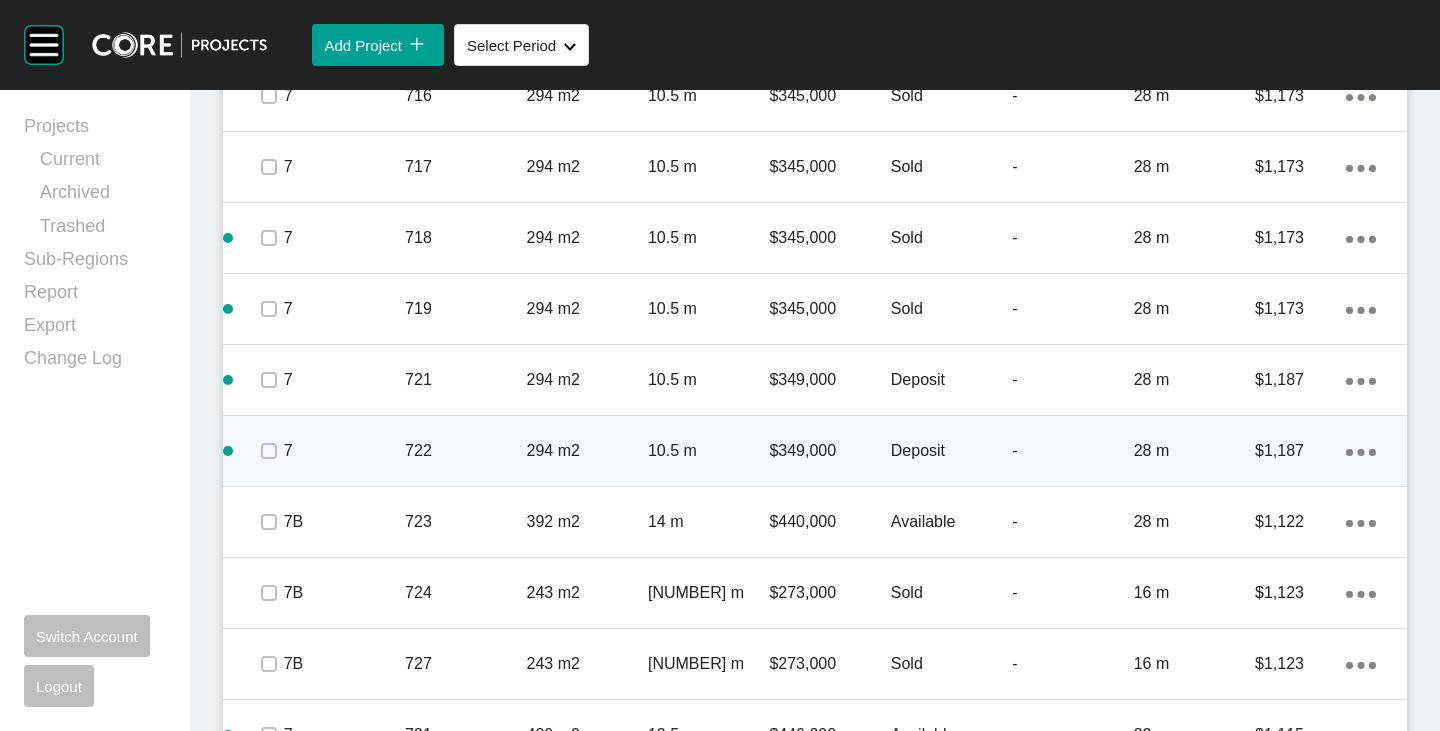 click at bounding box center [268, 451] 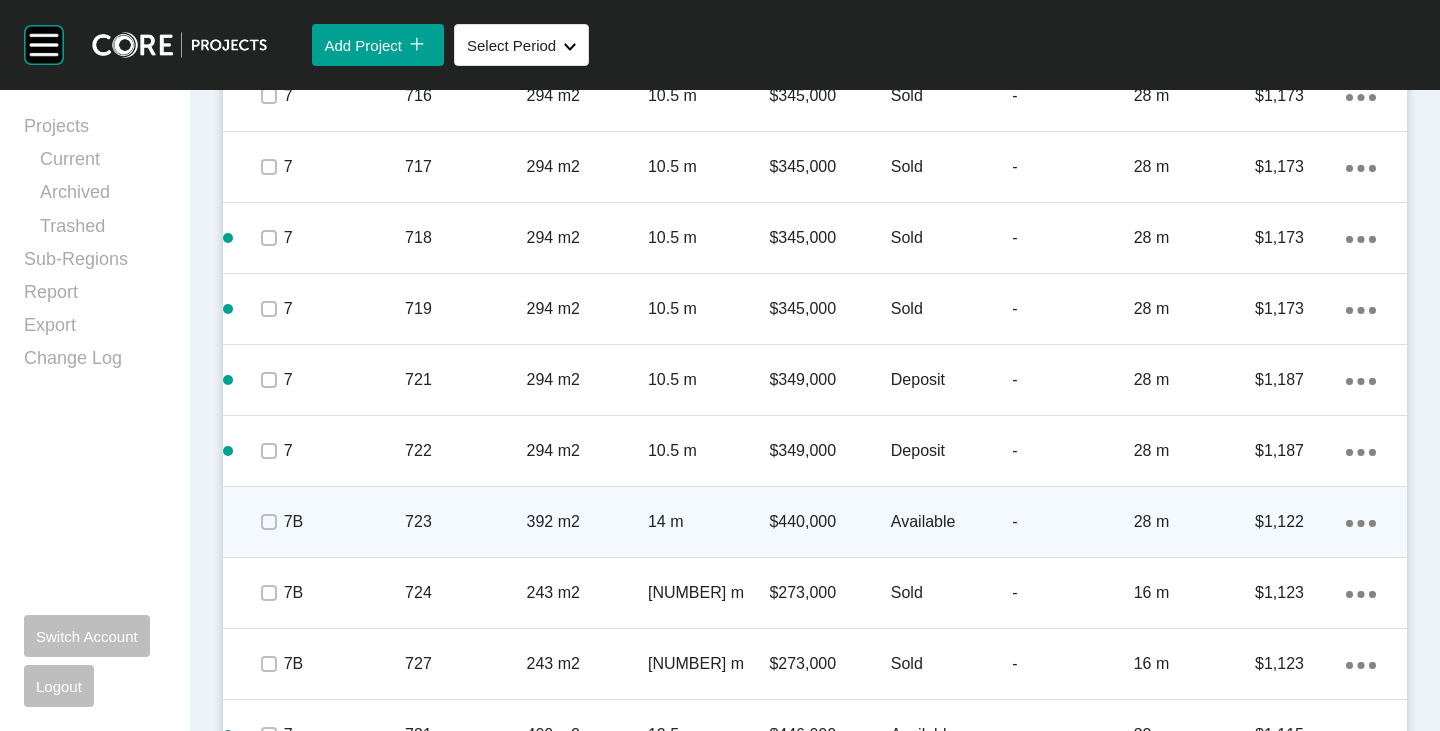 click at bounding box center [268, 522] 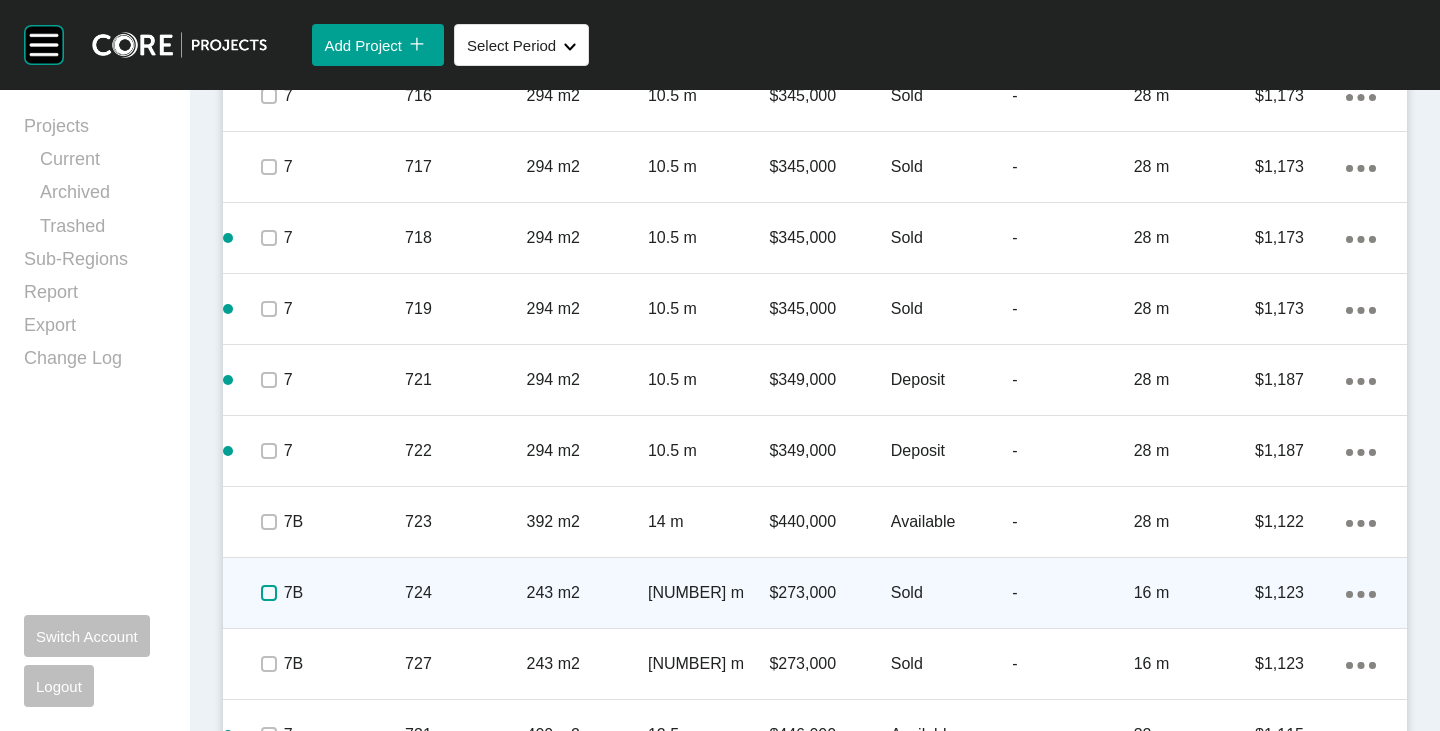 click at bounding box center (269, 593) 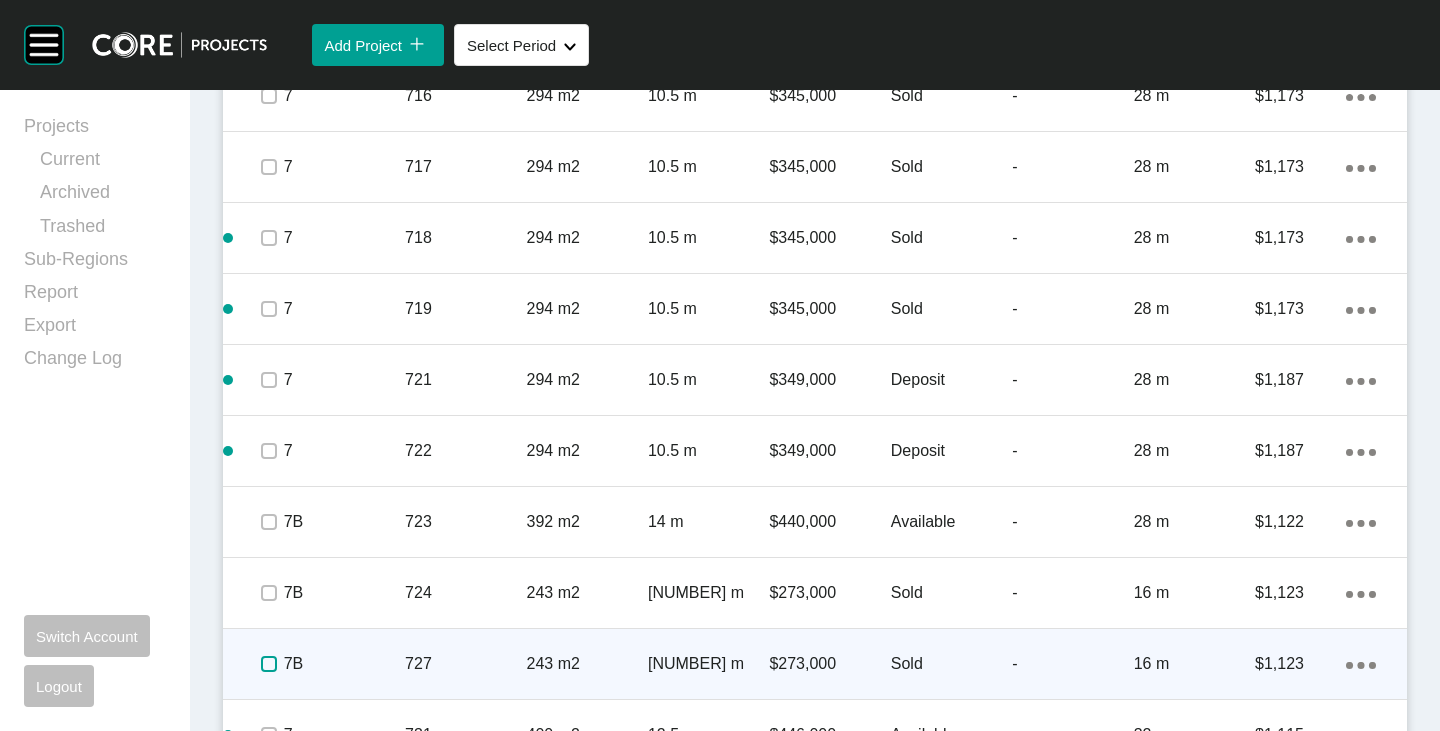 drag, startPoint x: 272, startPoint y: 672, endPoint x: 279, endPoint y: 645, distance: 27.89265 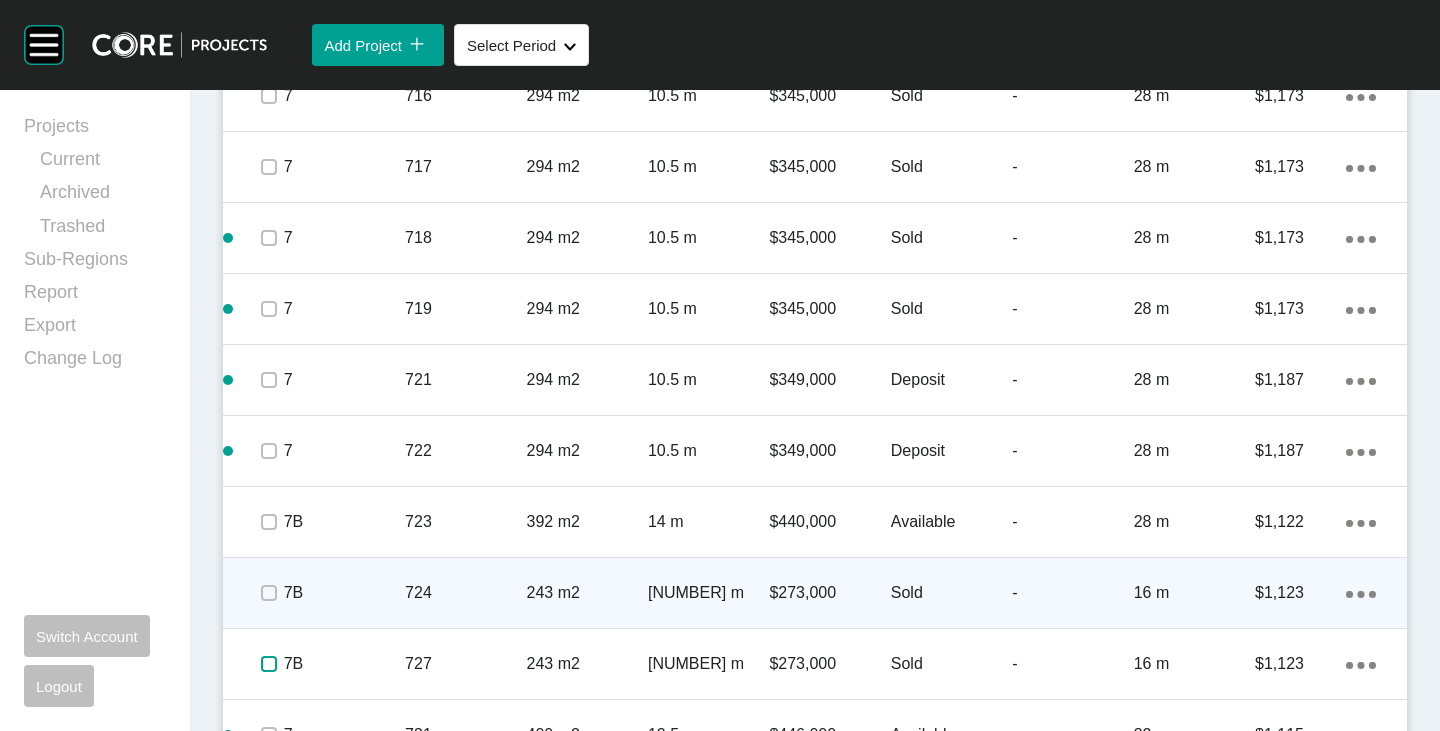scroll, scrollTop: 3894, scrollLeft: 0, axis: vertical 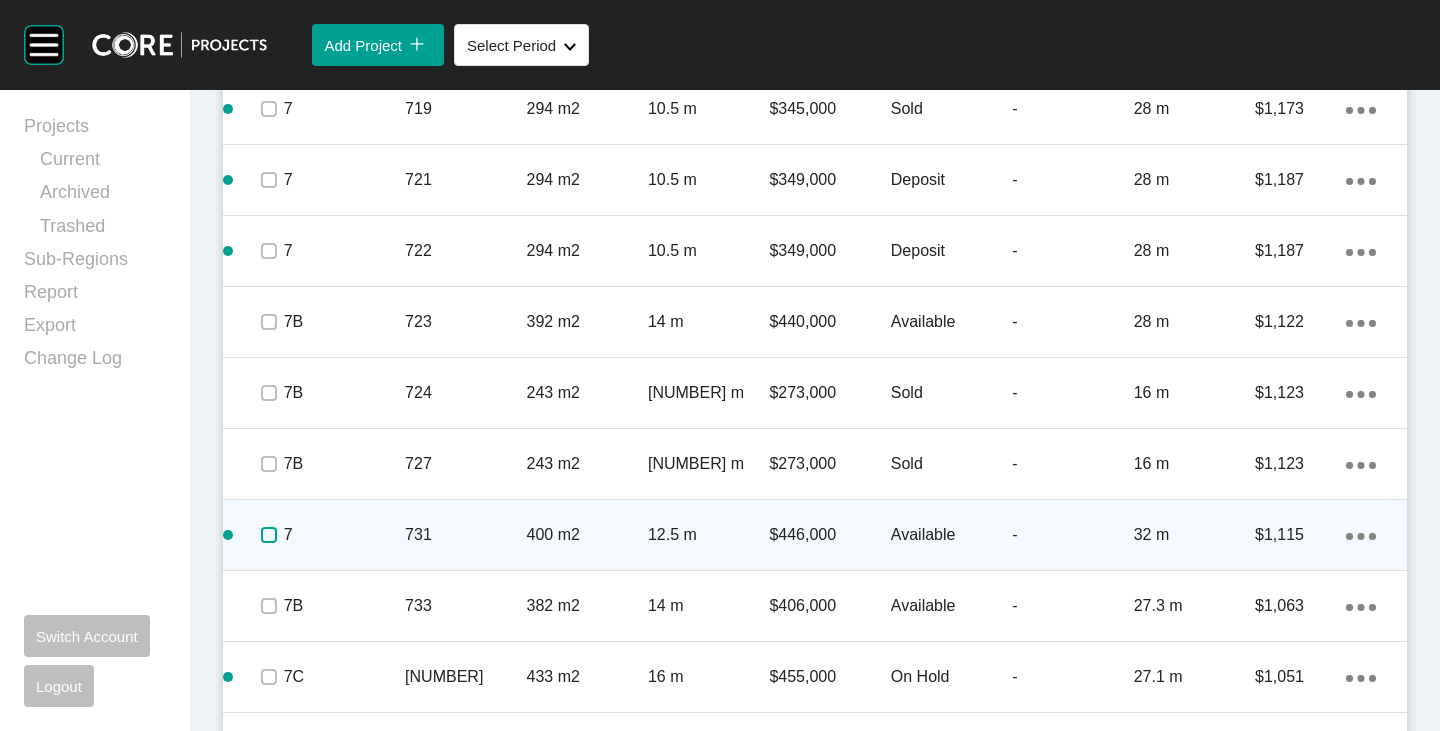 click at bounding box center (269, 535) 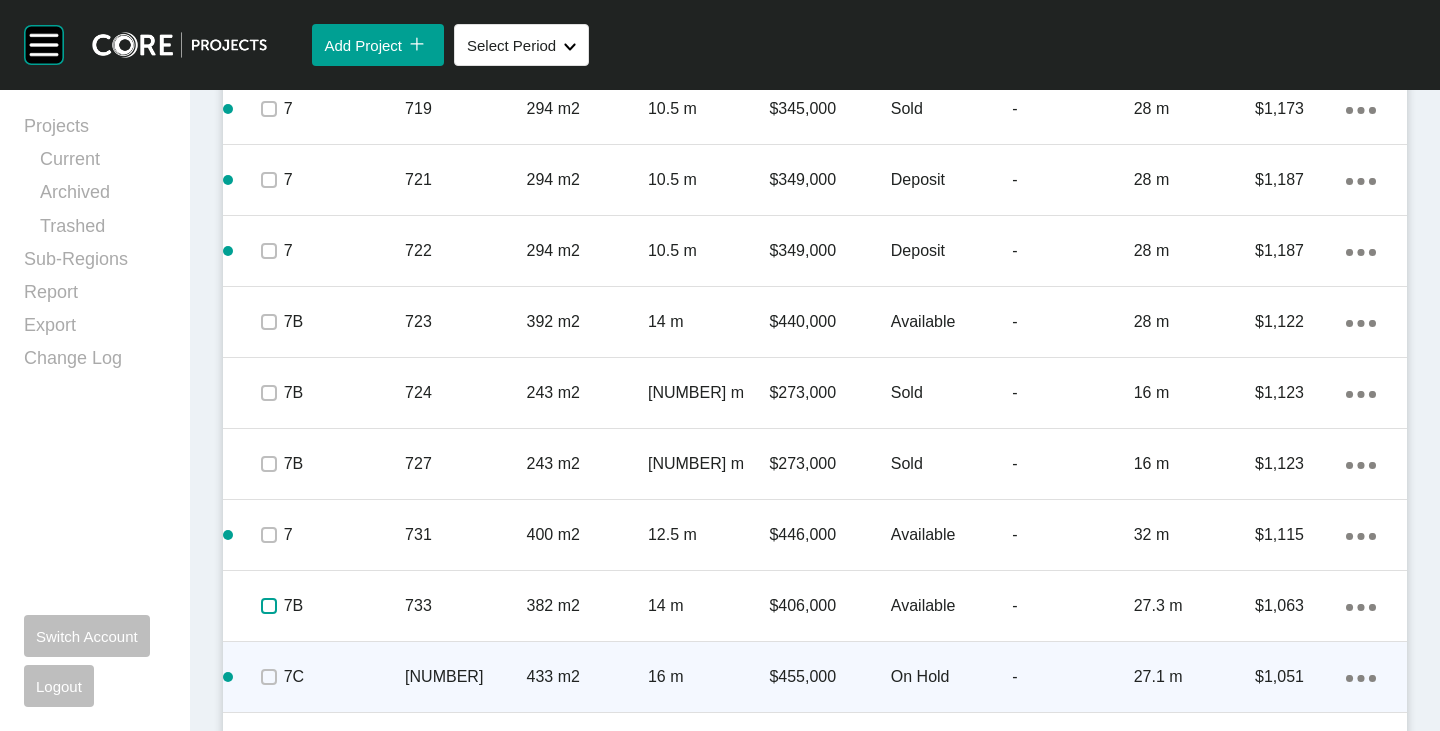drag, startPoint x: 268, startPoint y: 597, endPoint x: 268, endPoint y: 644, distance: 47 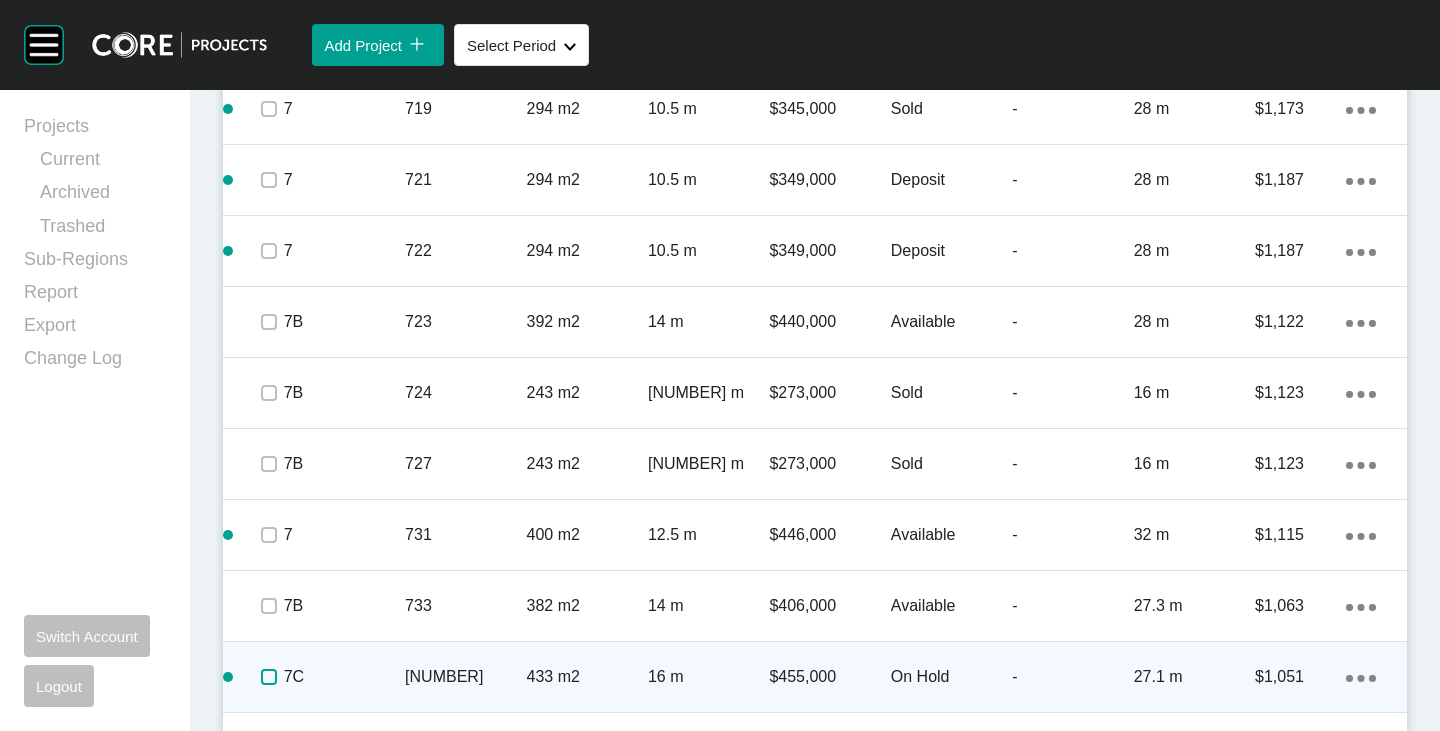 click at bounding box center [269, 677] 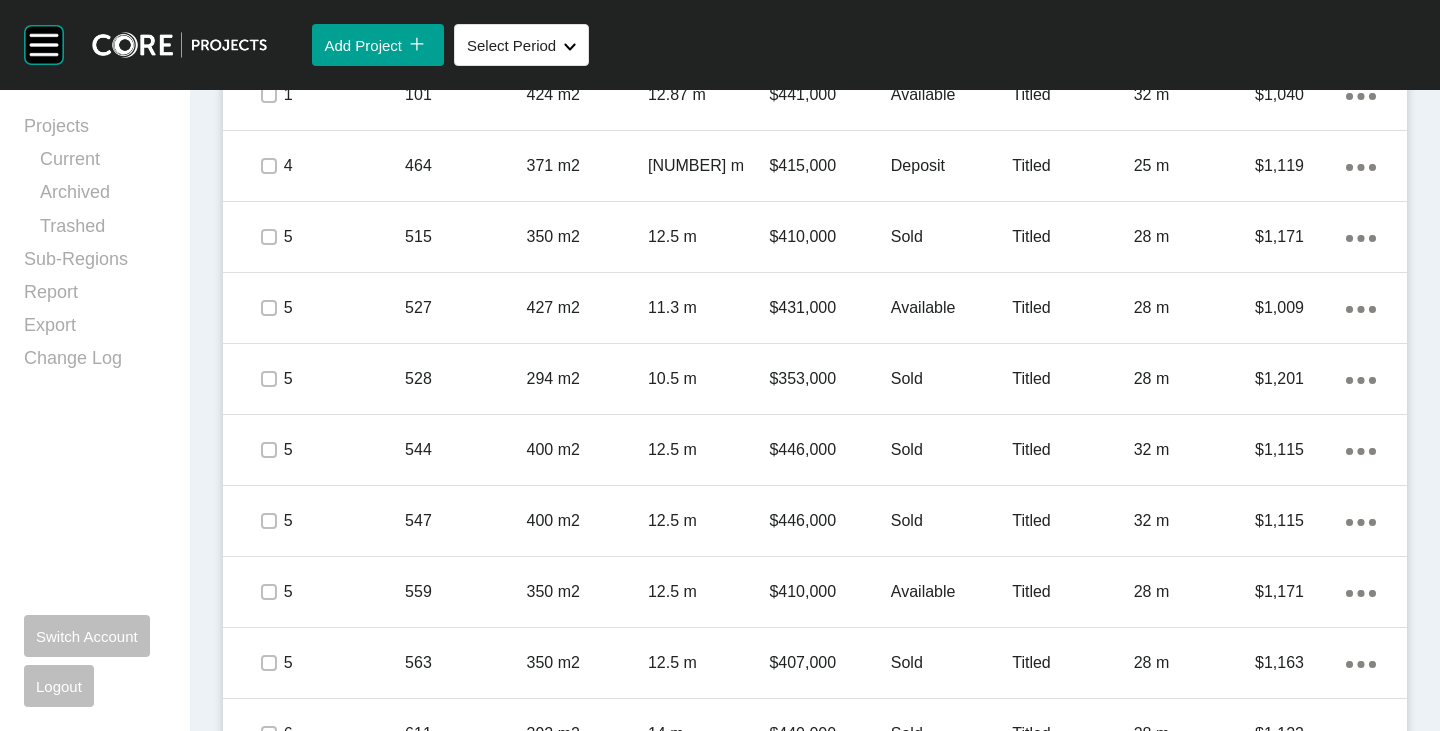 scroll, scrollTop: 994, scrollLeft: 0, axis: vertical 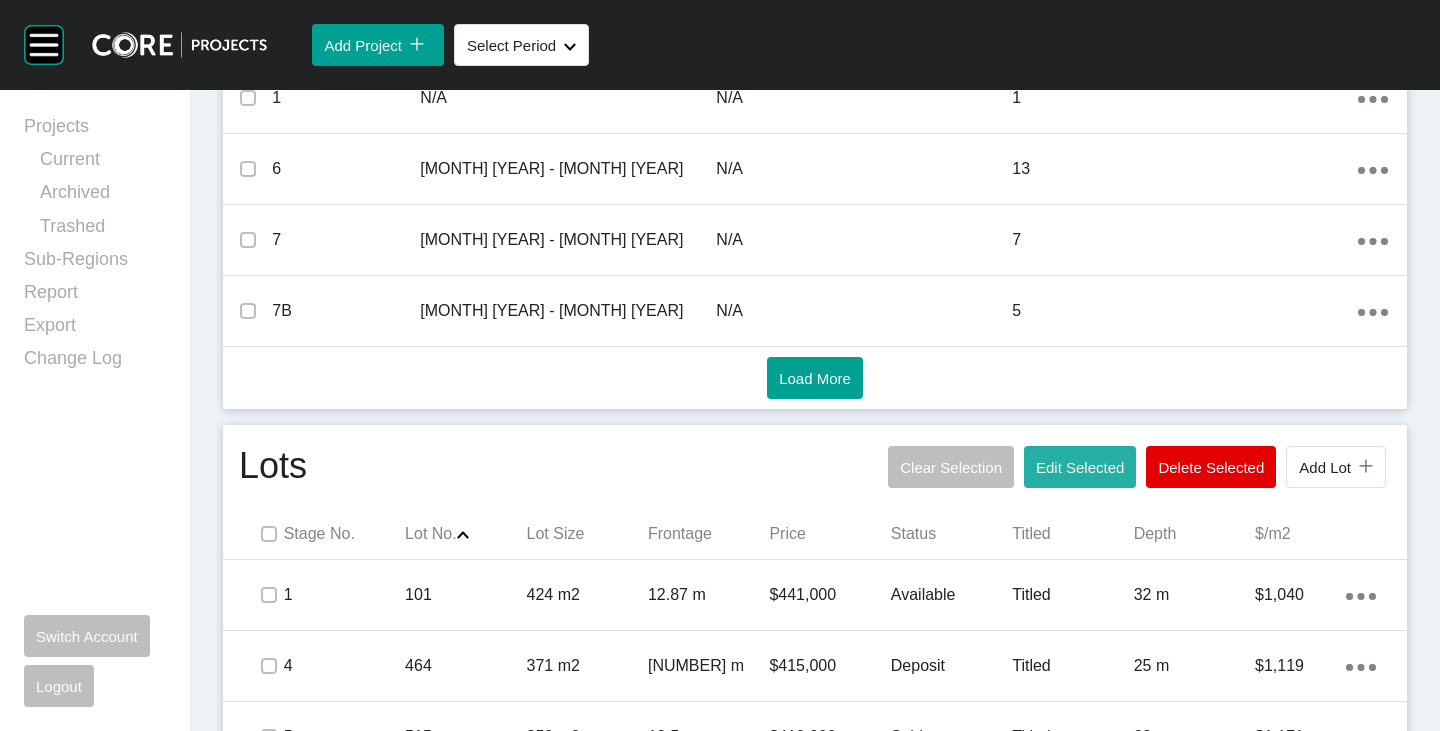click on "Edit Selected" at bounding box center (1080, 467) 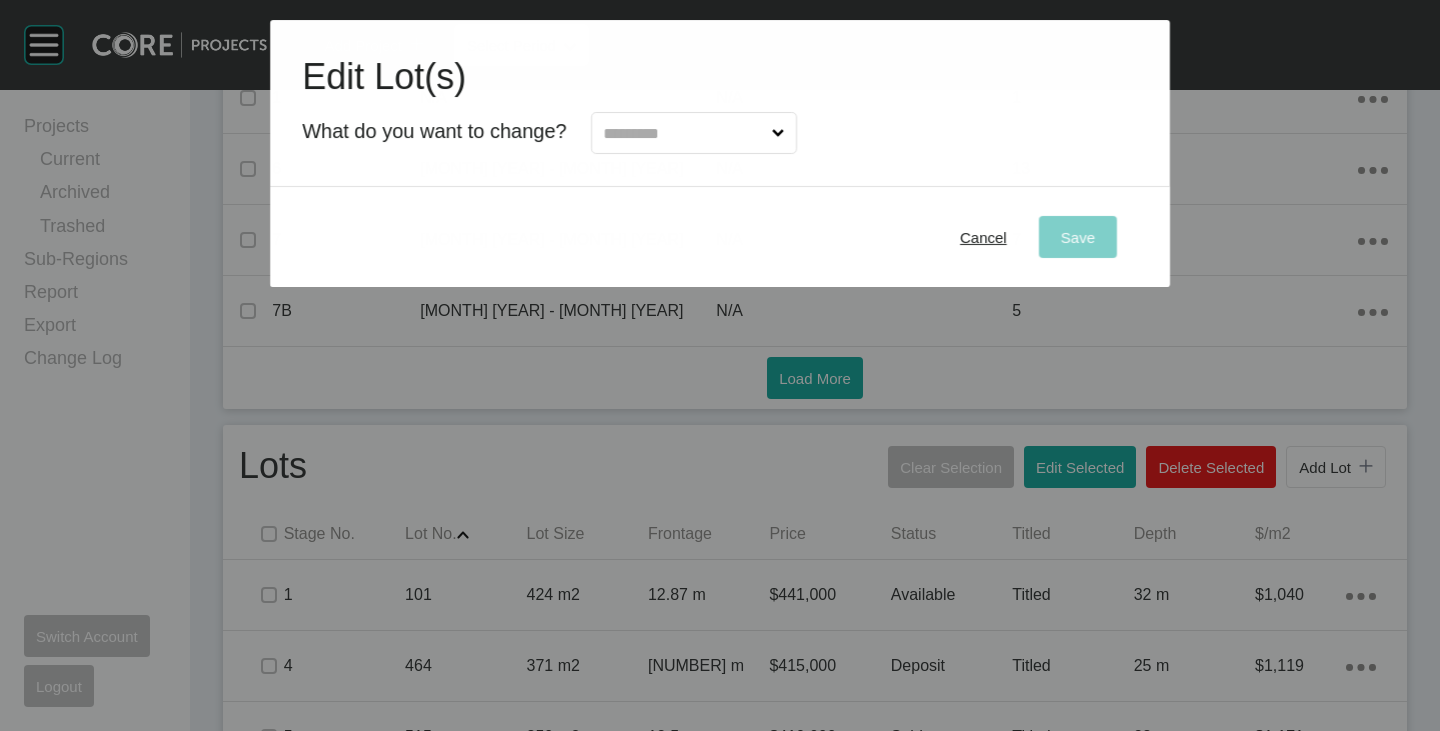 click at bounding box center [694, 133] 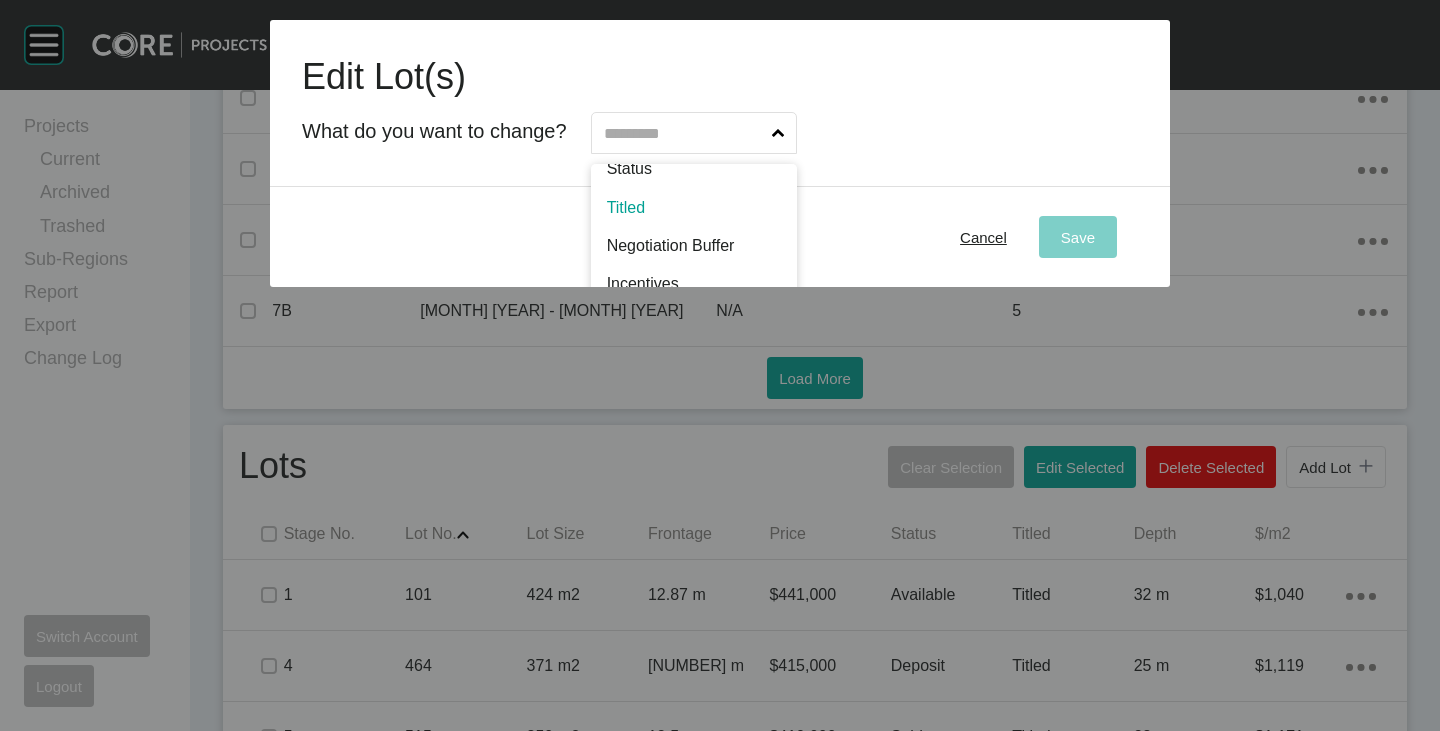 scroll, scrollTop: 102, scrollLeft: 0, axis: vertical 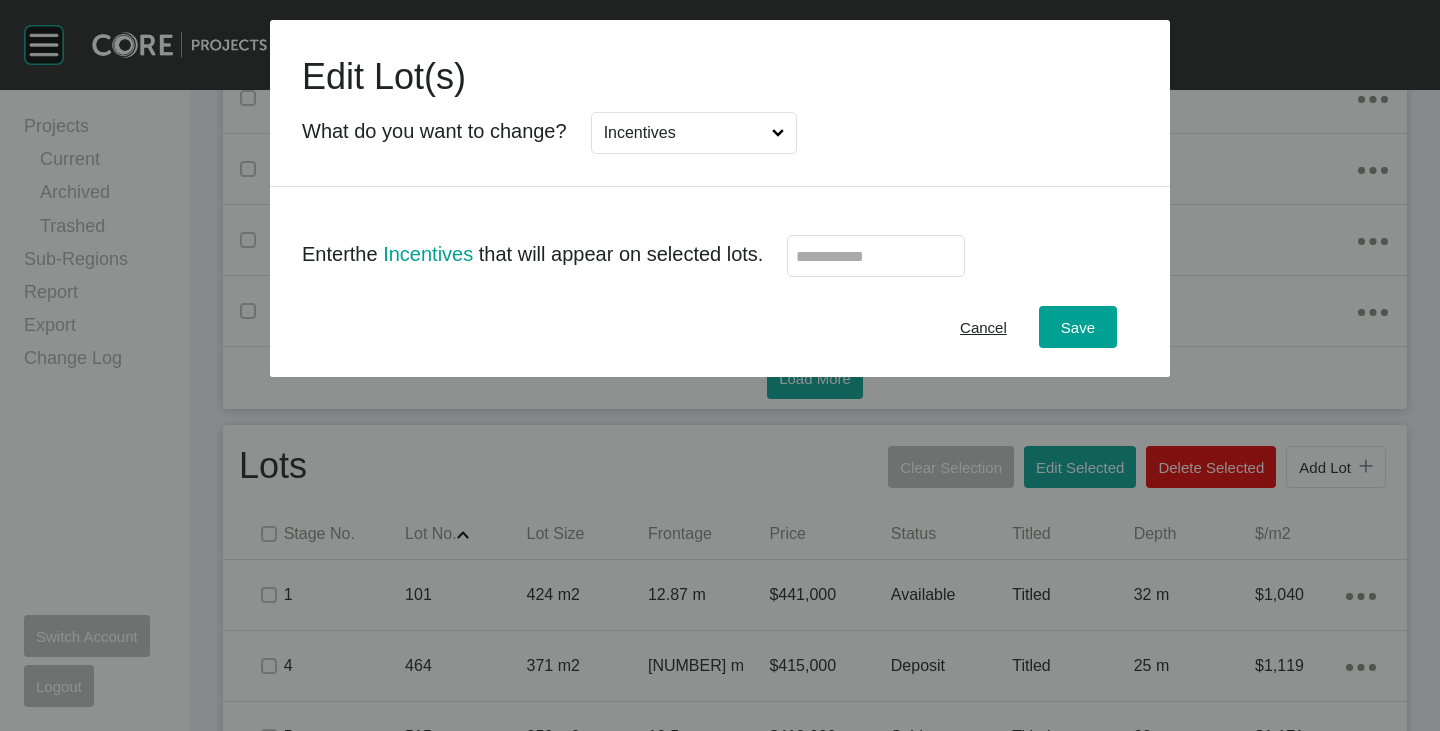 click at bounding box center [876, 256] 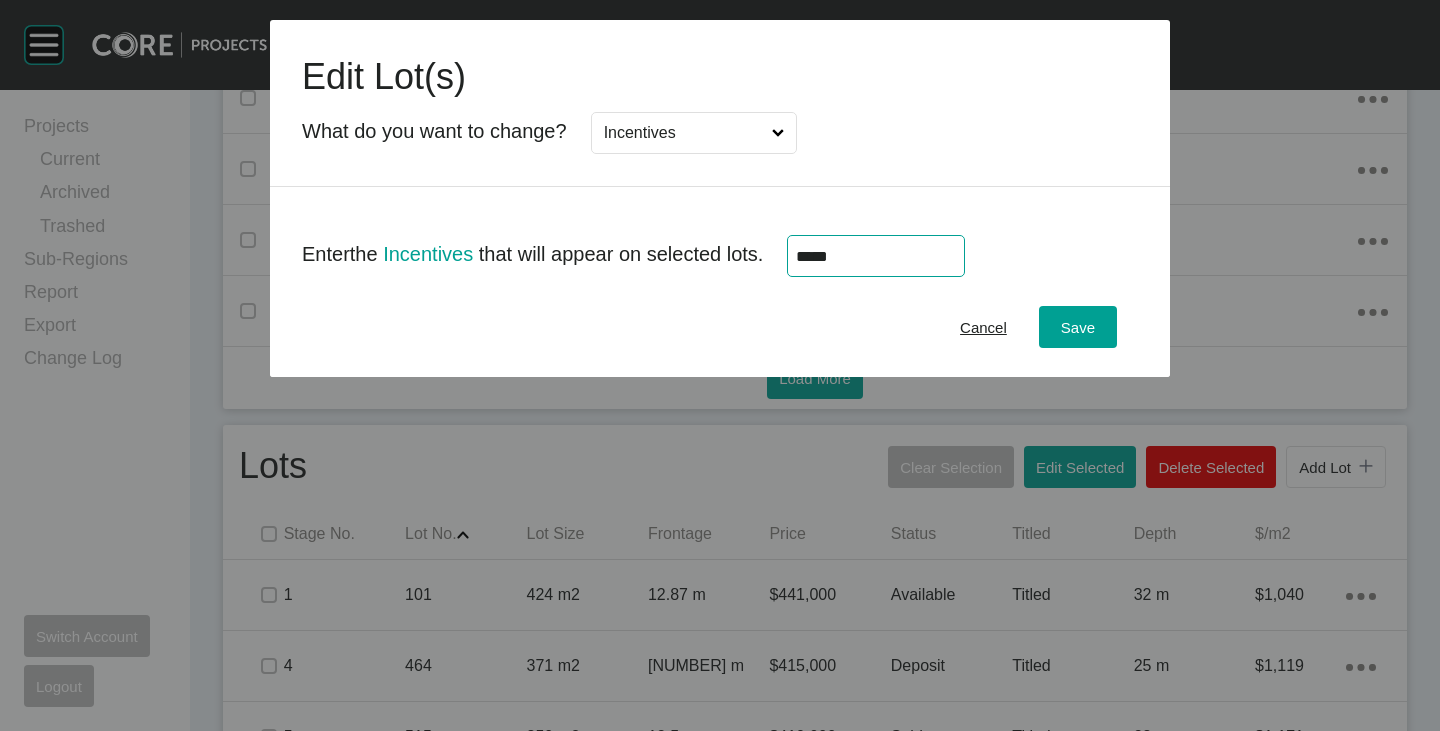 type on "******" 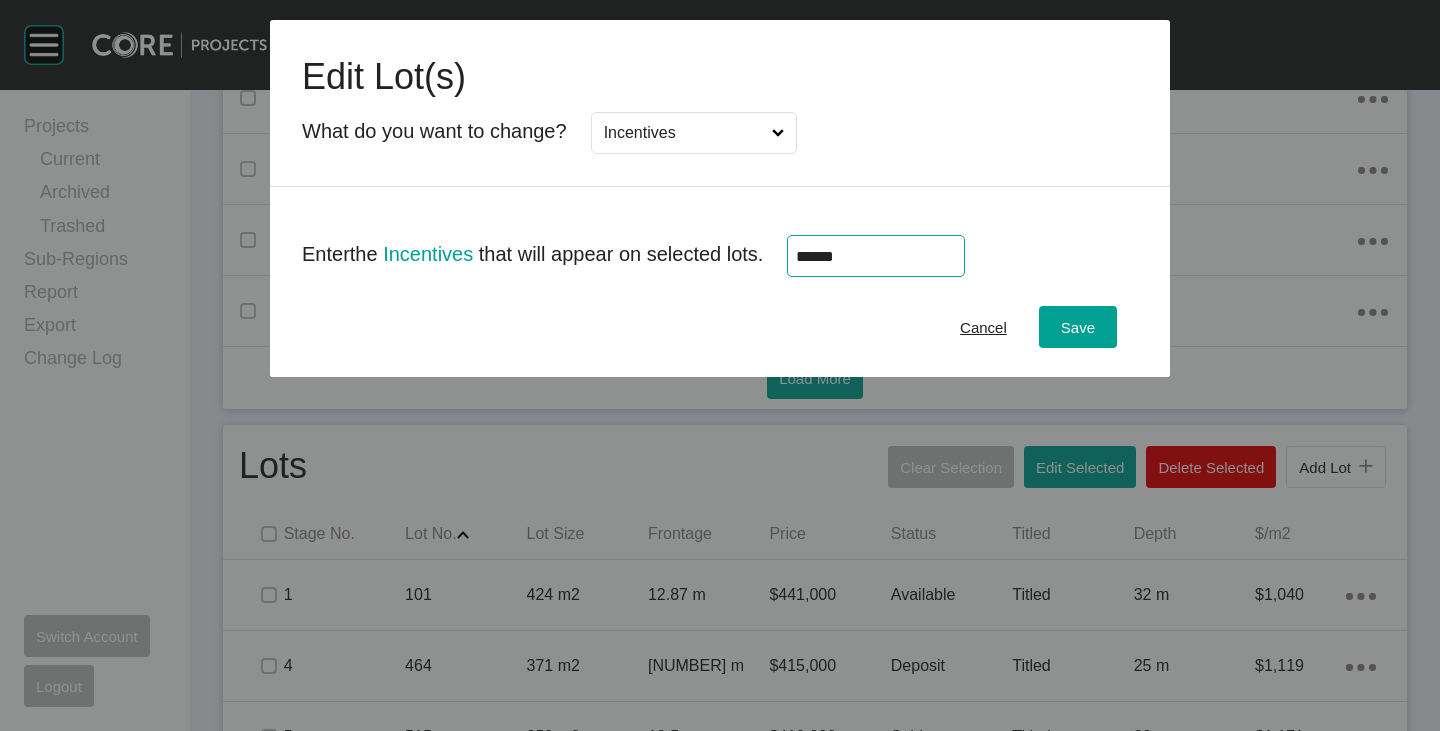click on "Cancel Save" at bounding box center [720, 327] 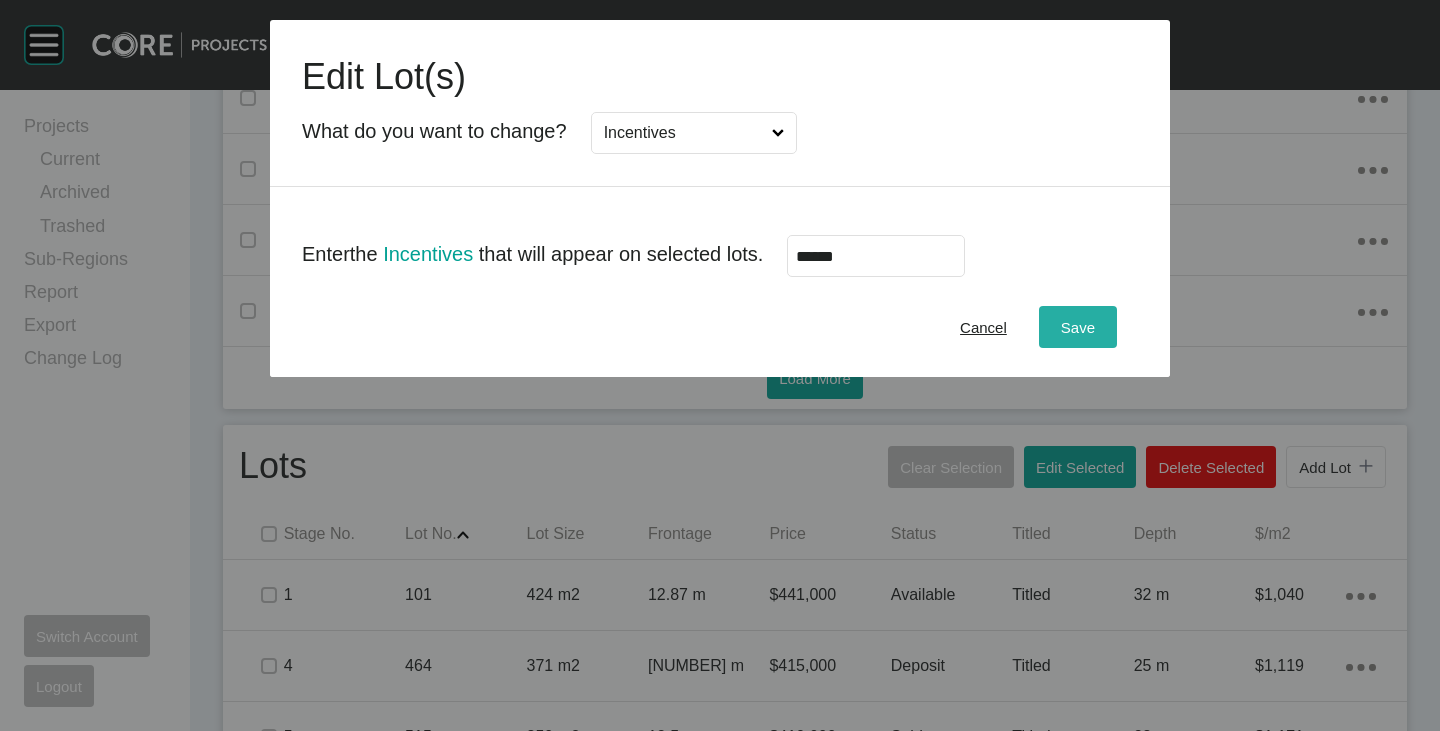 click on "Save" at bounding box center [1078, 327] 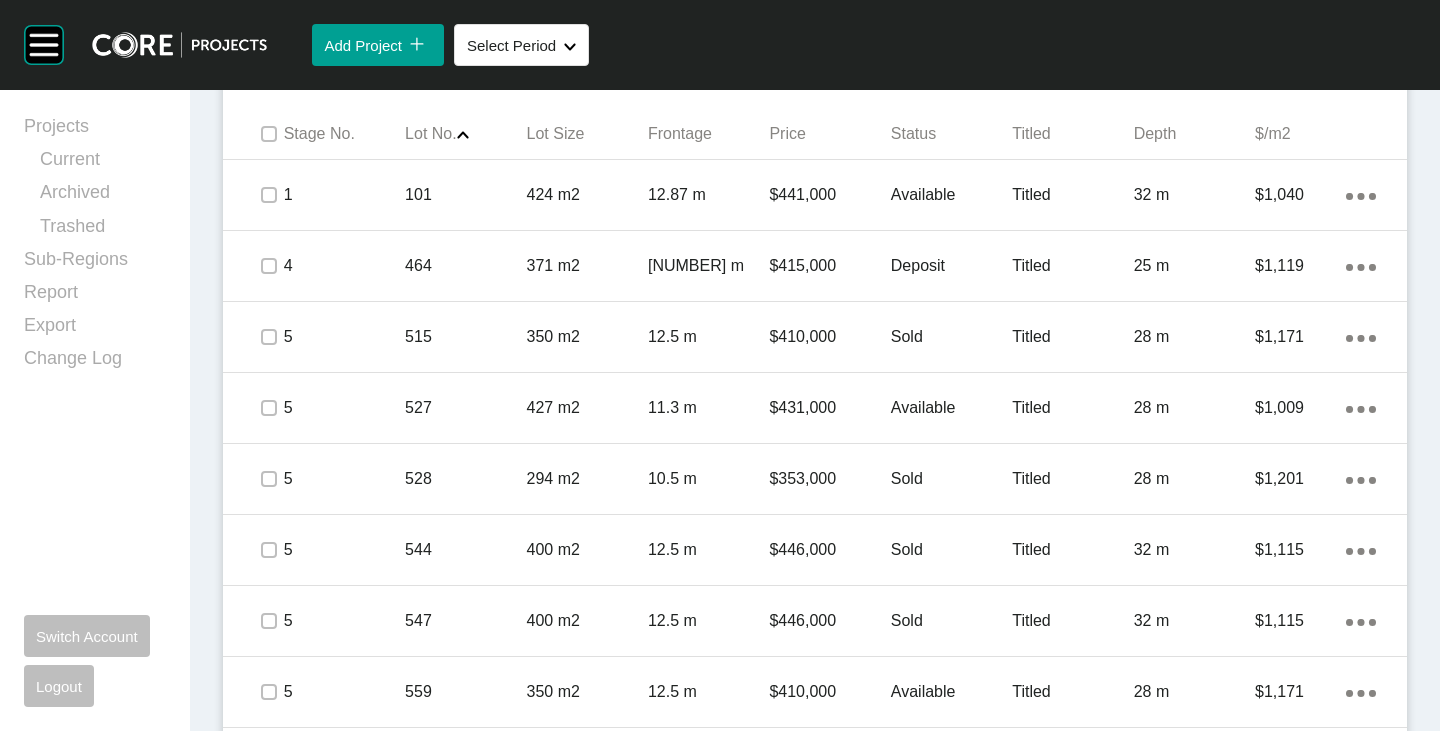 scroll, scrollTop: 2094, scrollLeft: 0, axis: vertical 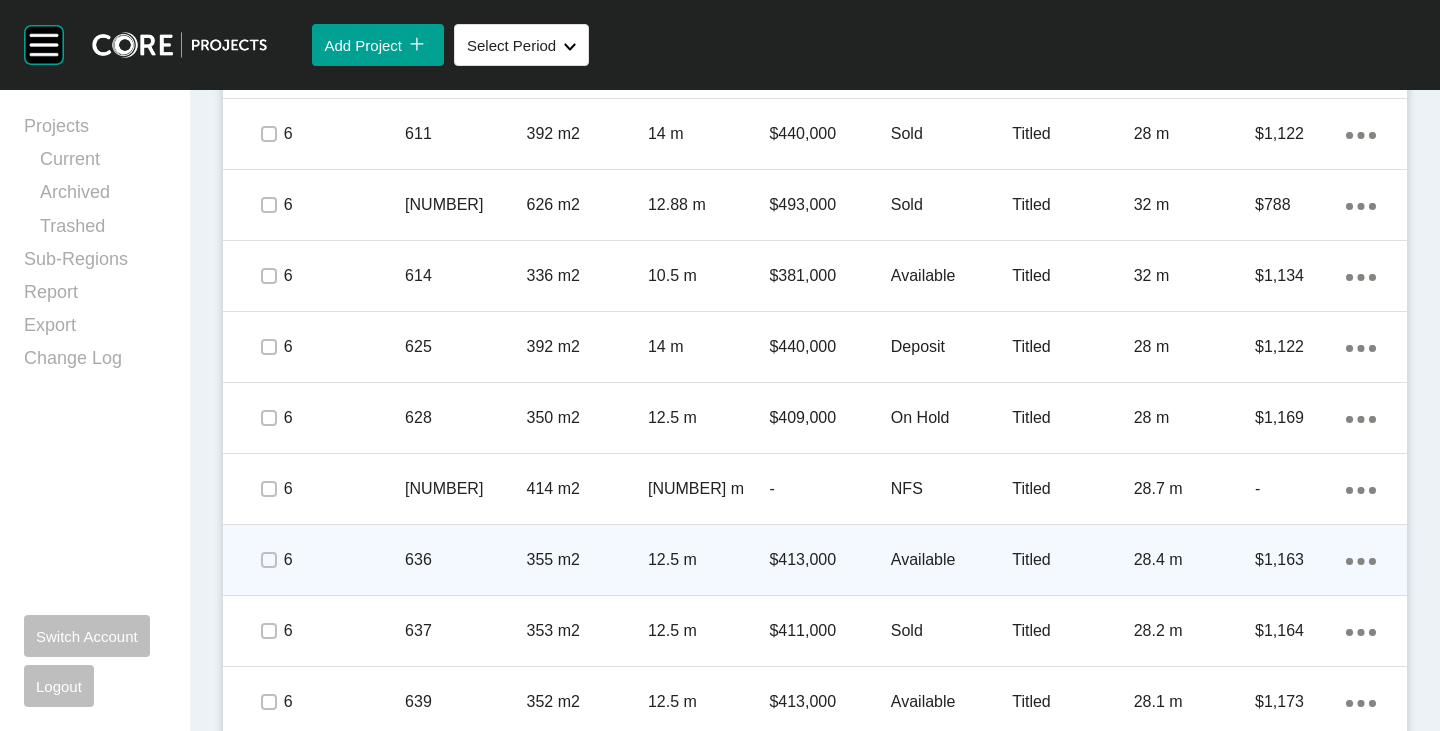 click on "Action Menu Dots Copy 6 Created with Sketch." at bounding box center [1361, 560] 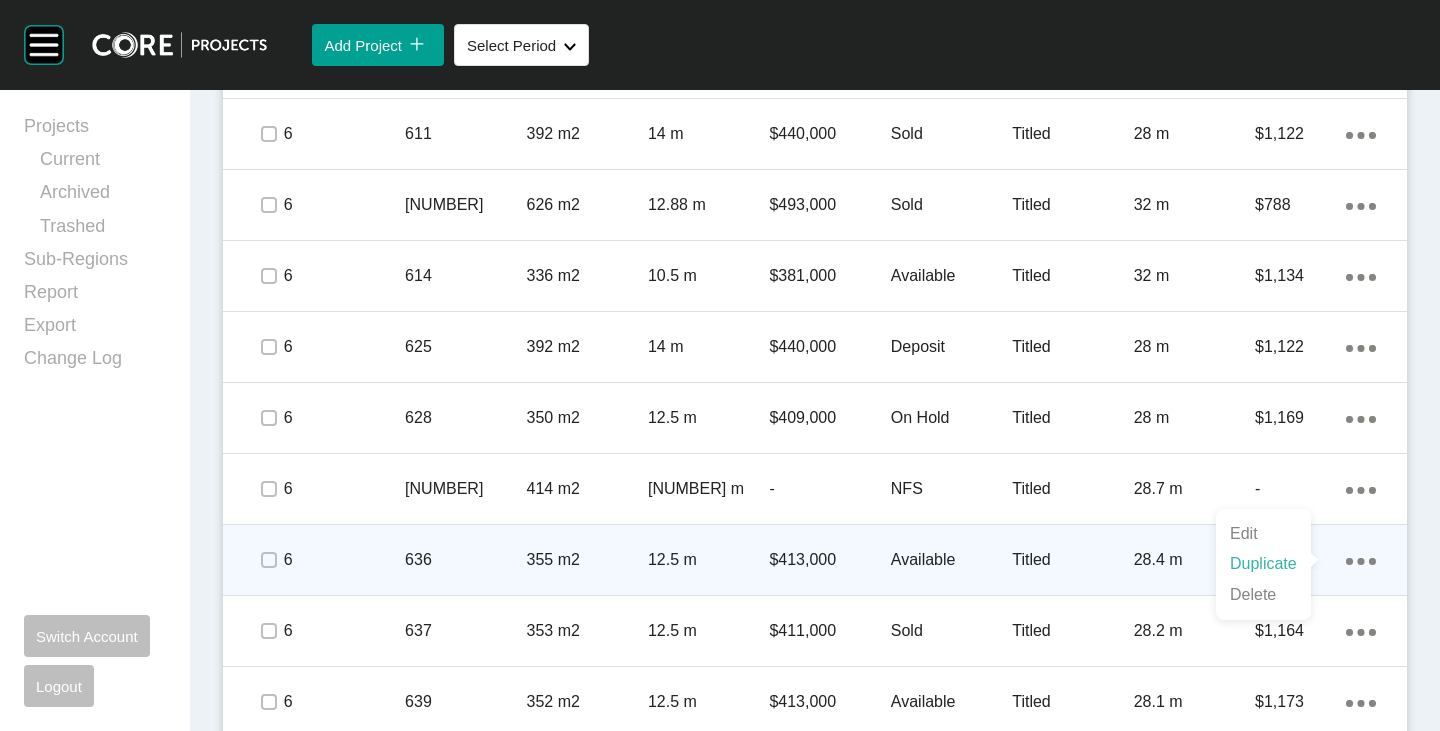 click on "Duplicate" at bounding box center [1263, 564] 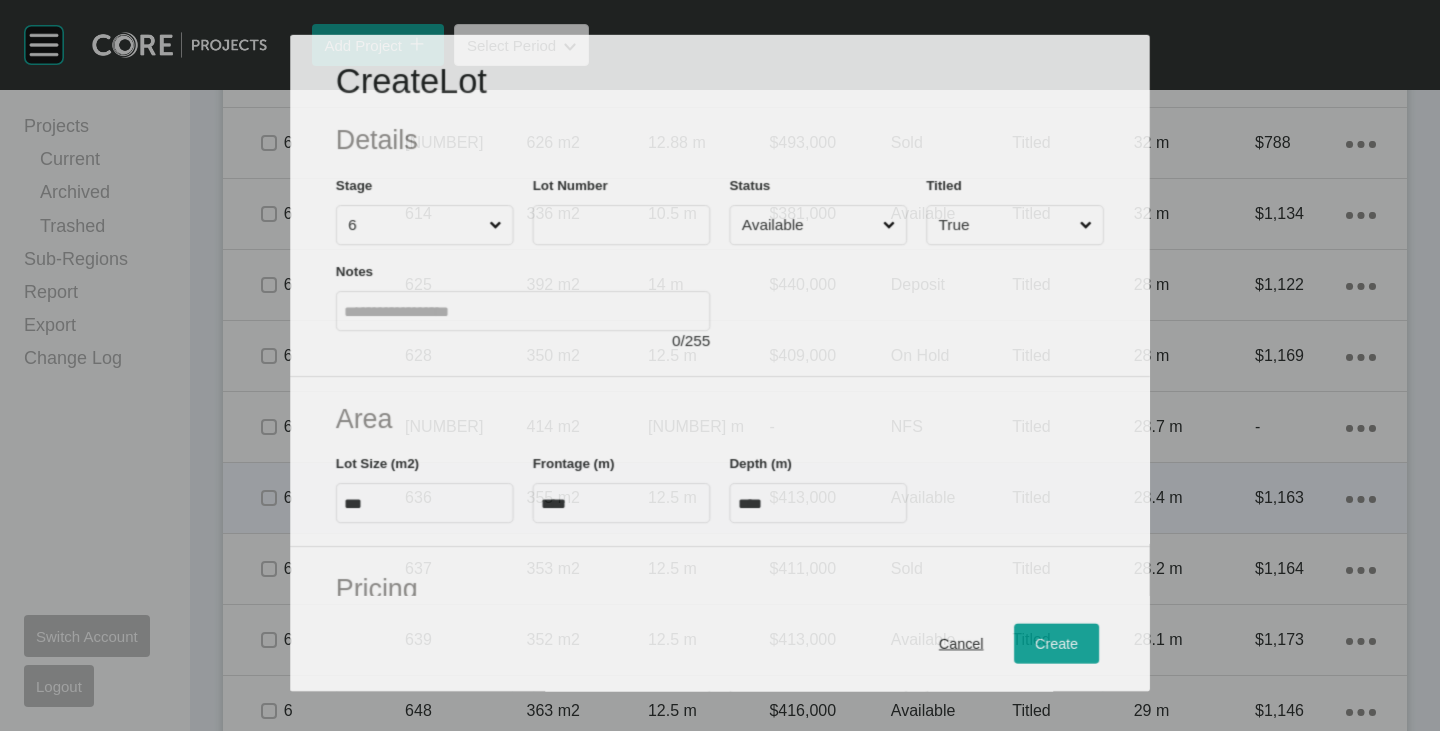 scroll, scrollTop: 2032, scrollLeft: 0, axis: vertical 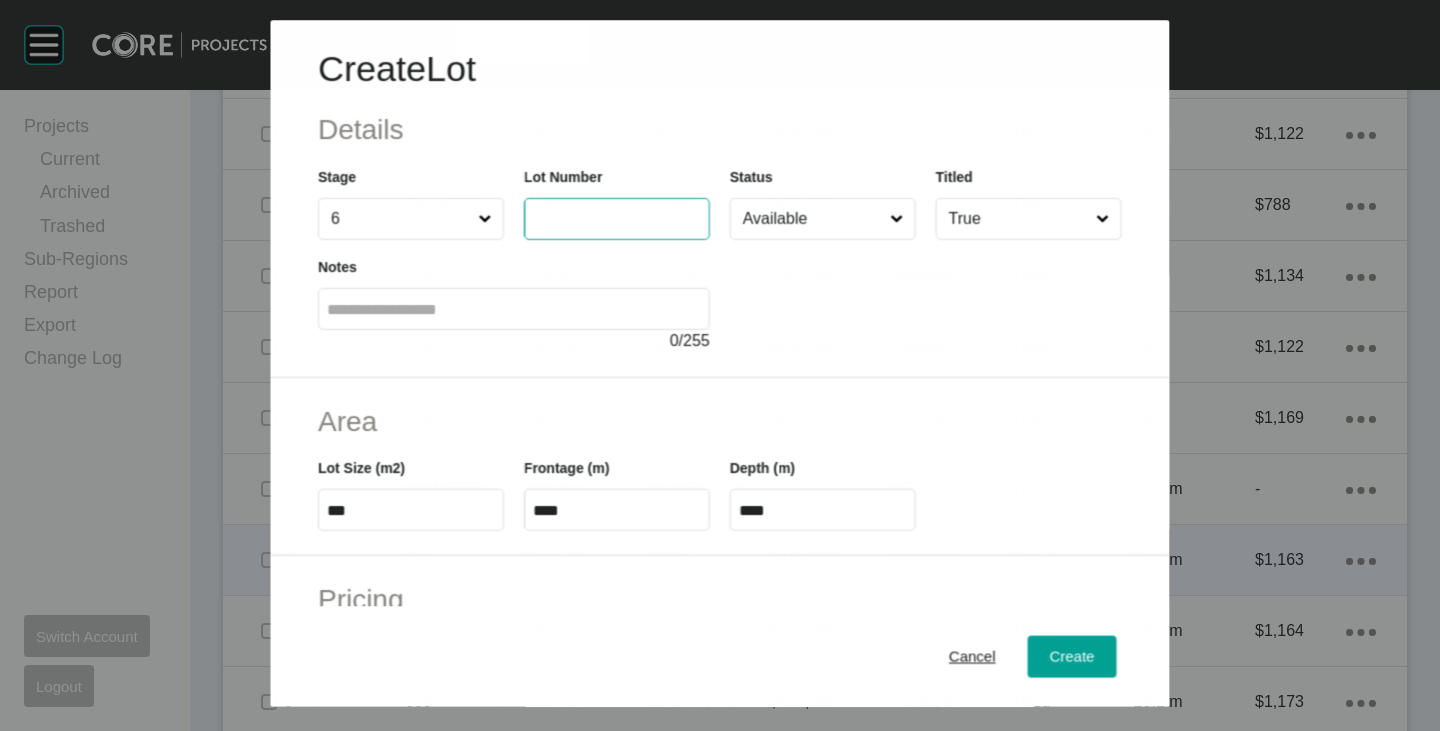 click at bounding box center [617, 219] 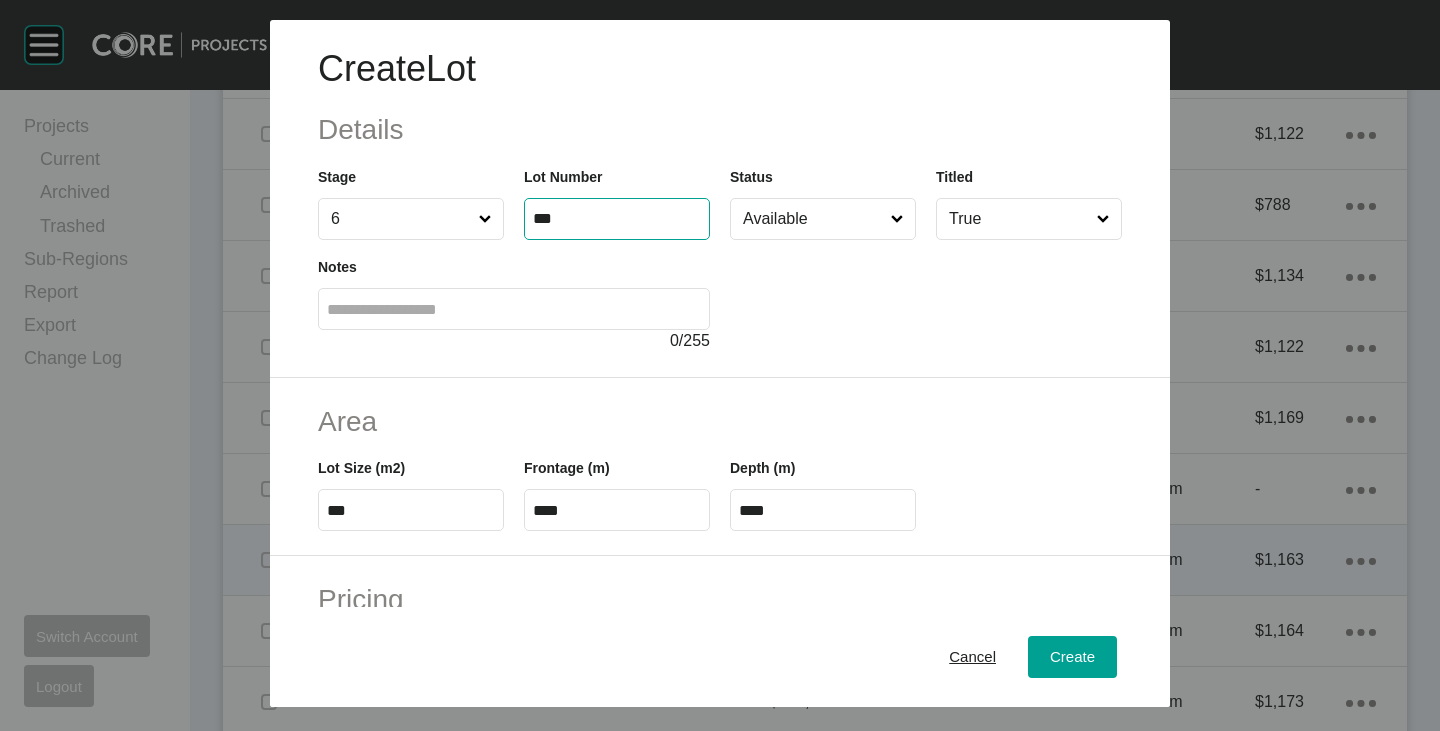 type on "***" 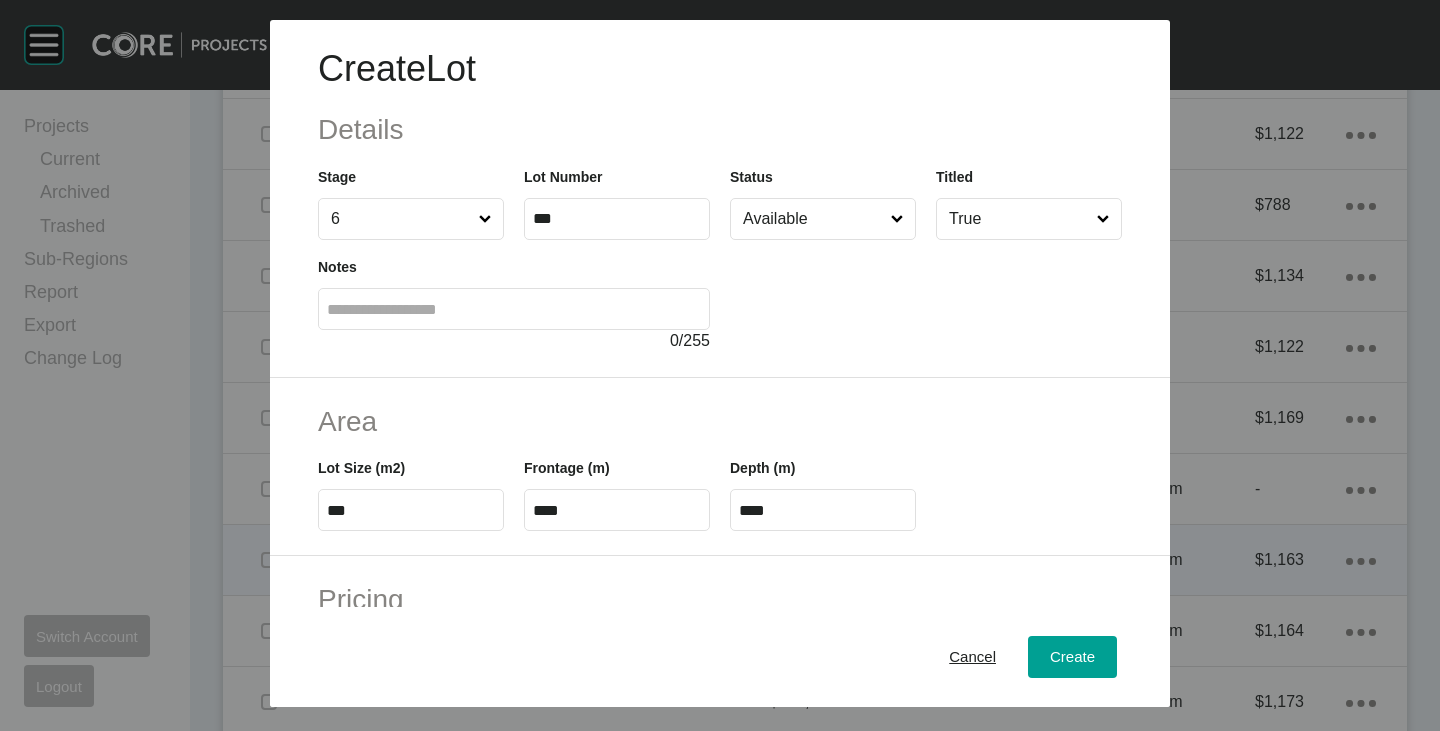 click at bounding box center (926, 296) 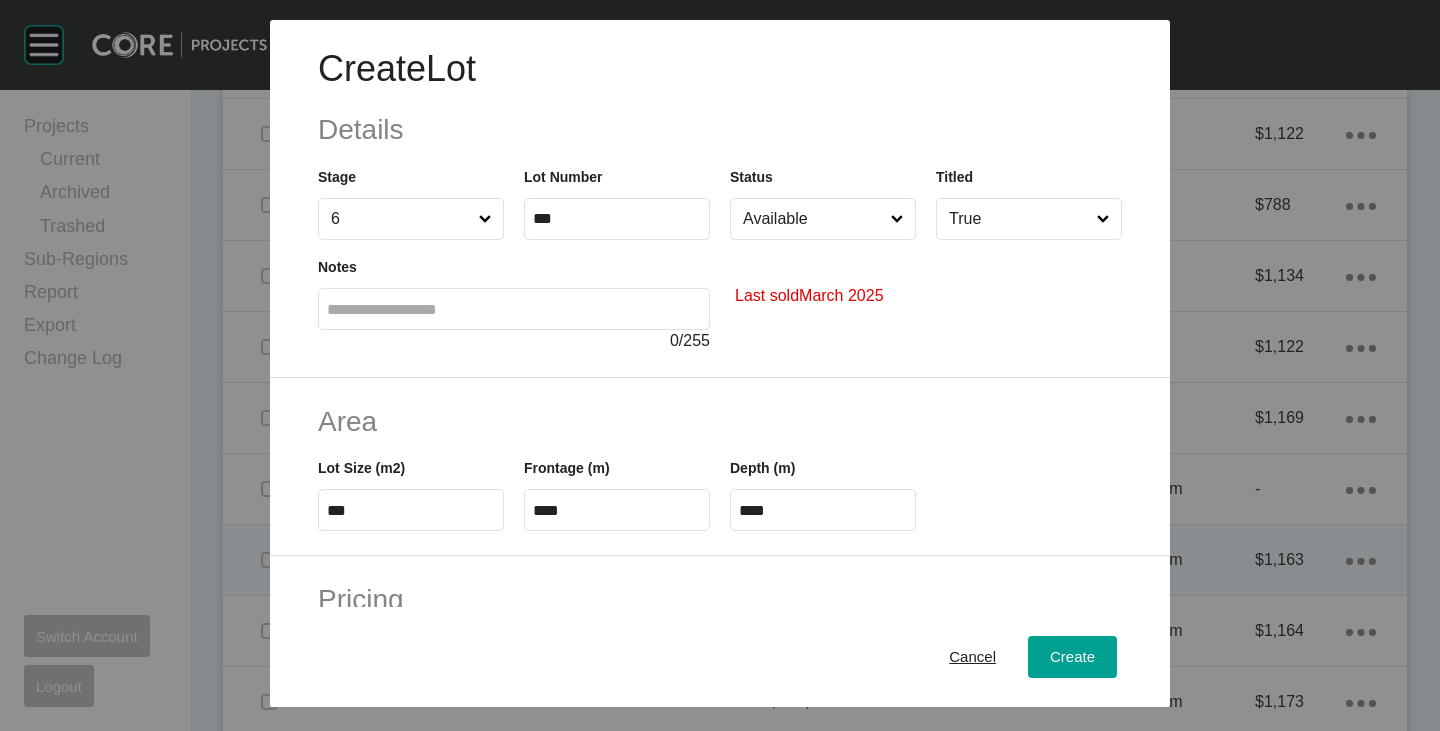 click on "Available" at bounding box center [813, 219] 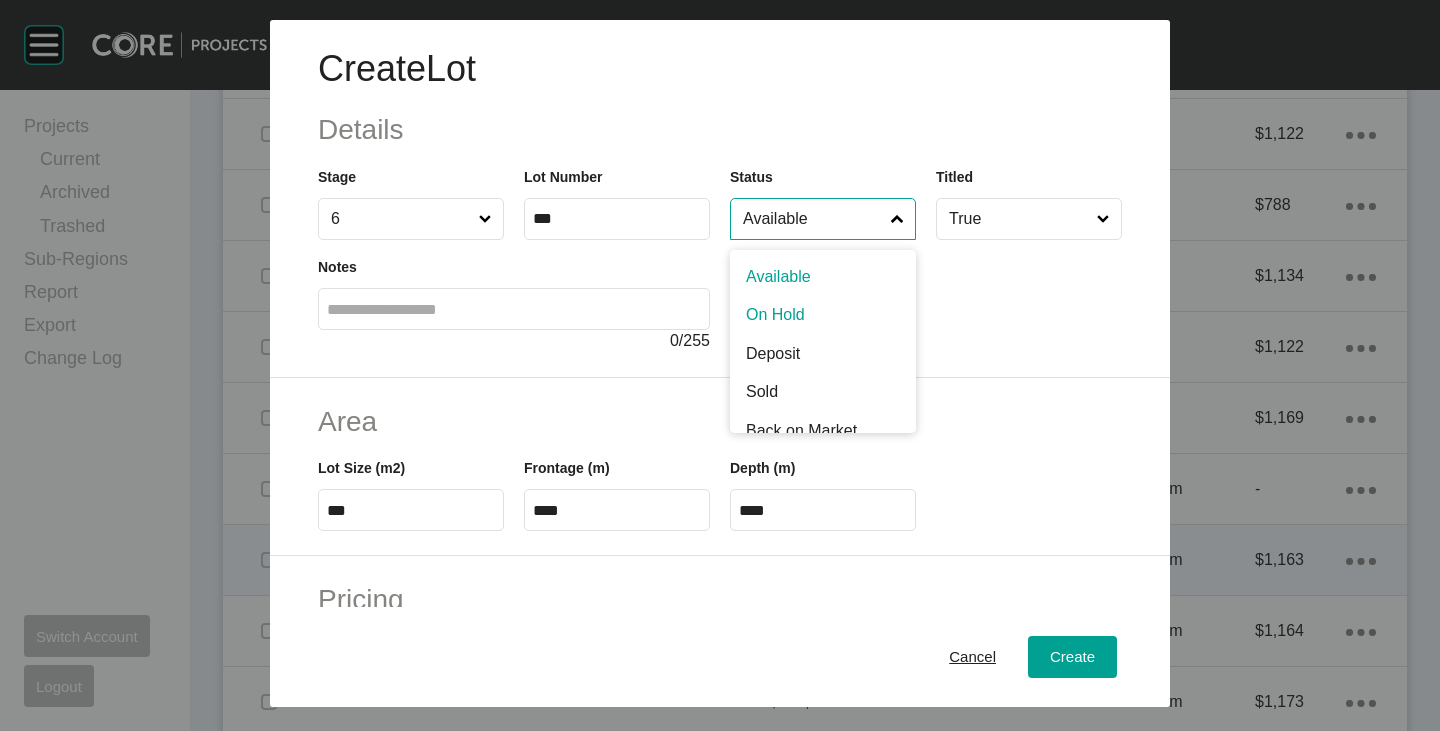 scroll, scrollTop: 100, scrollLeft: 0, axis: vertical 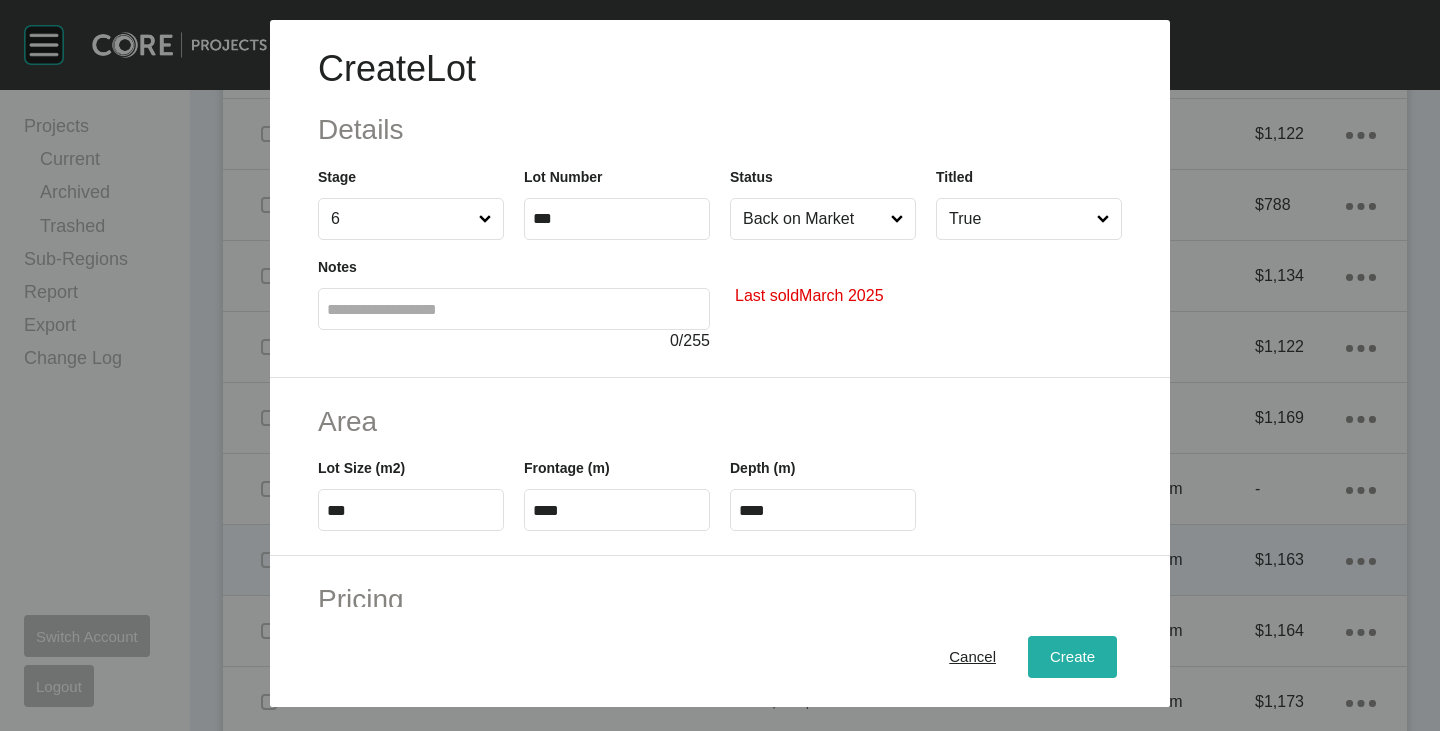 click on "Create" at bounding box center (1072, 657) 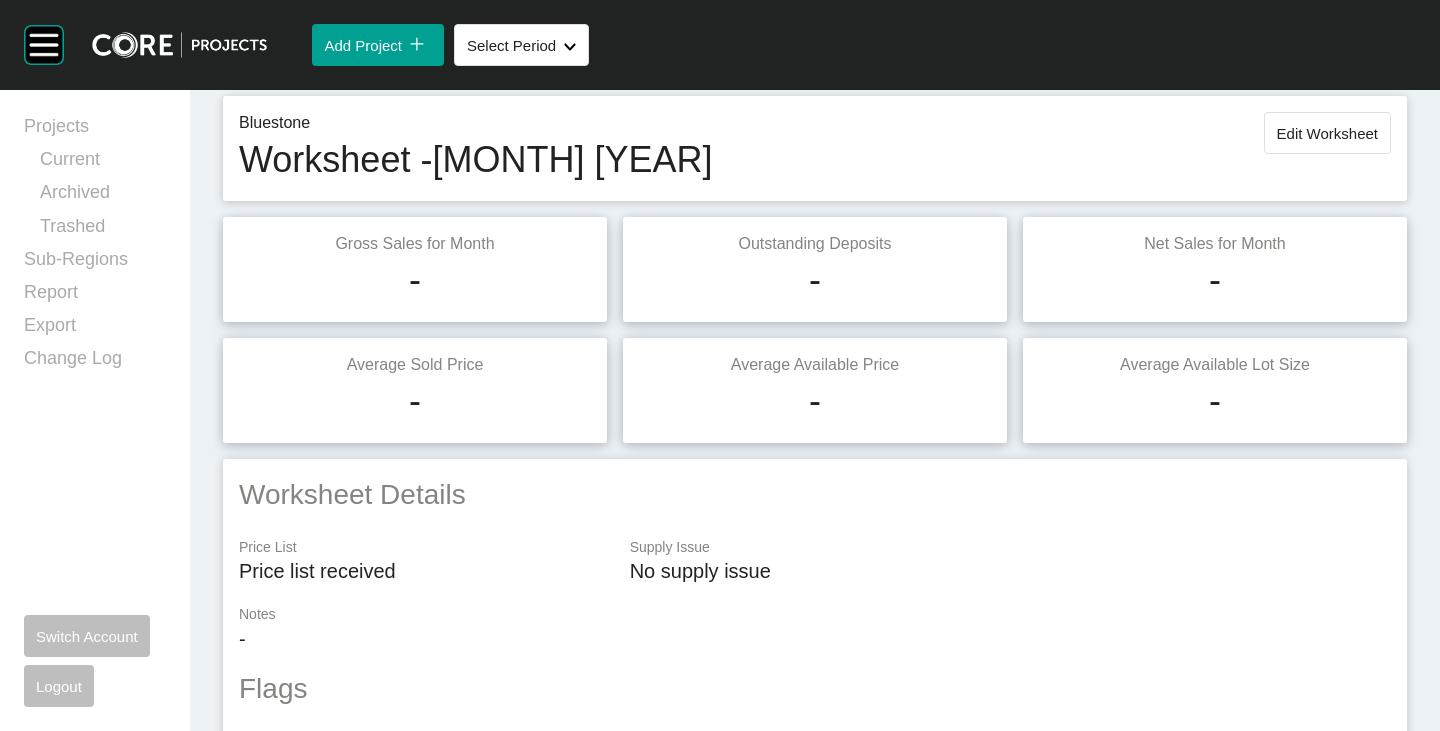 scroll, scrollTop: 0, scrollLeft: 0, axis: both 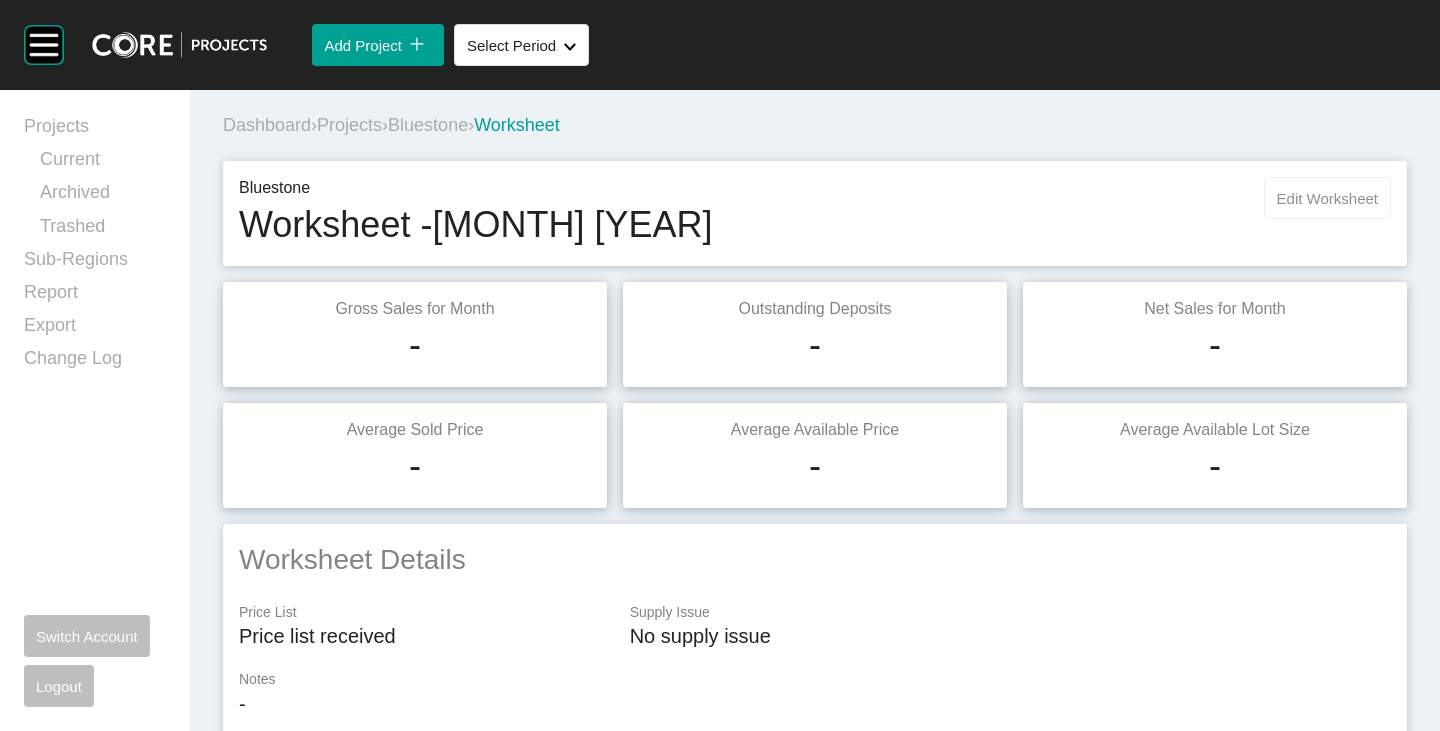 click on "Edit Worksheet" at bounding box center [1327, 198] 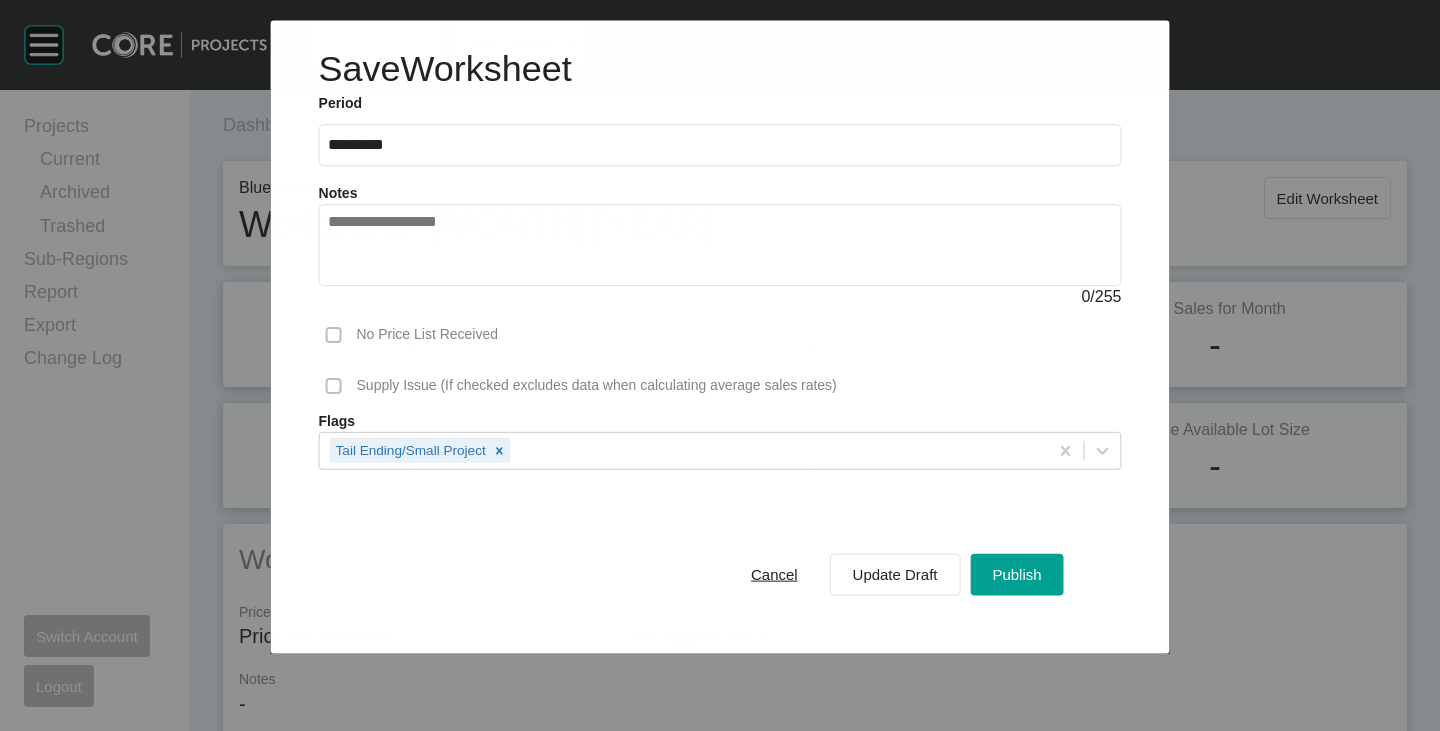 click at bounding box center (720, 246) 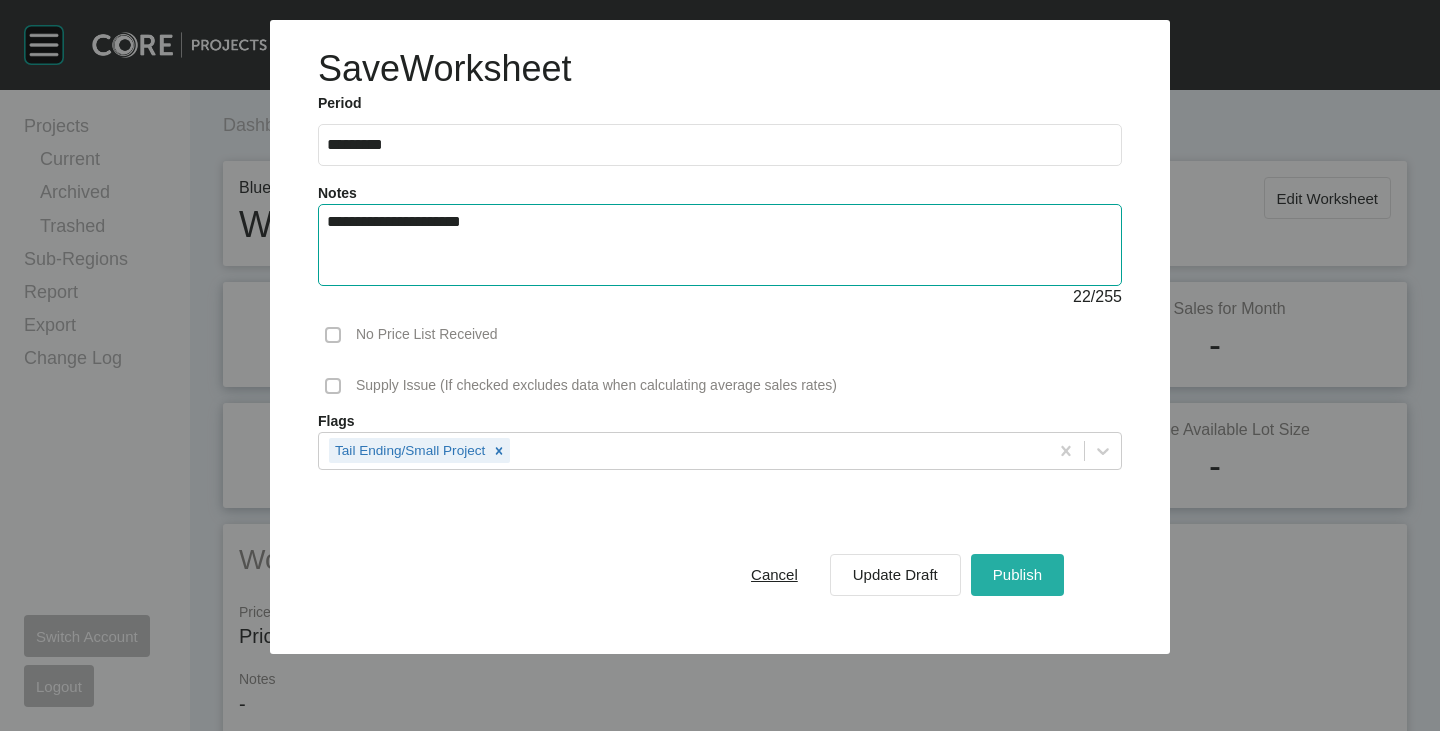 type on "**********" 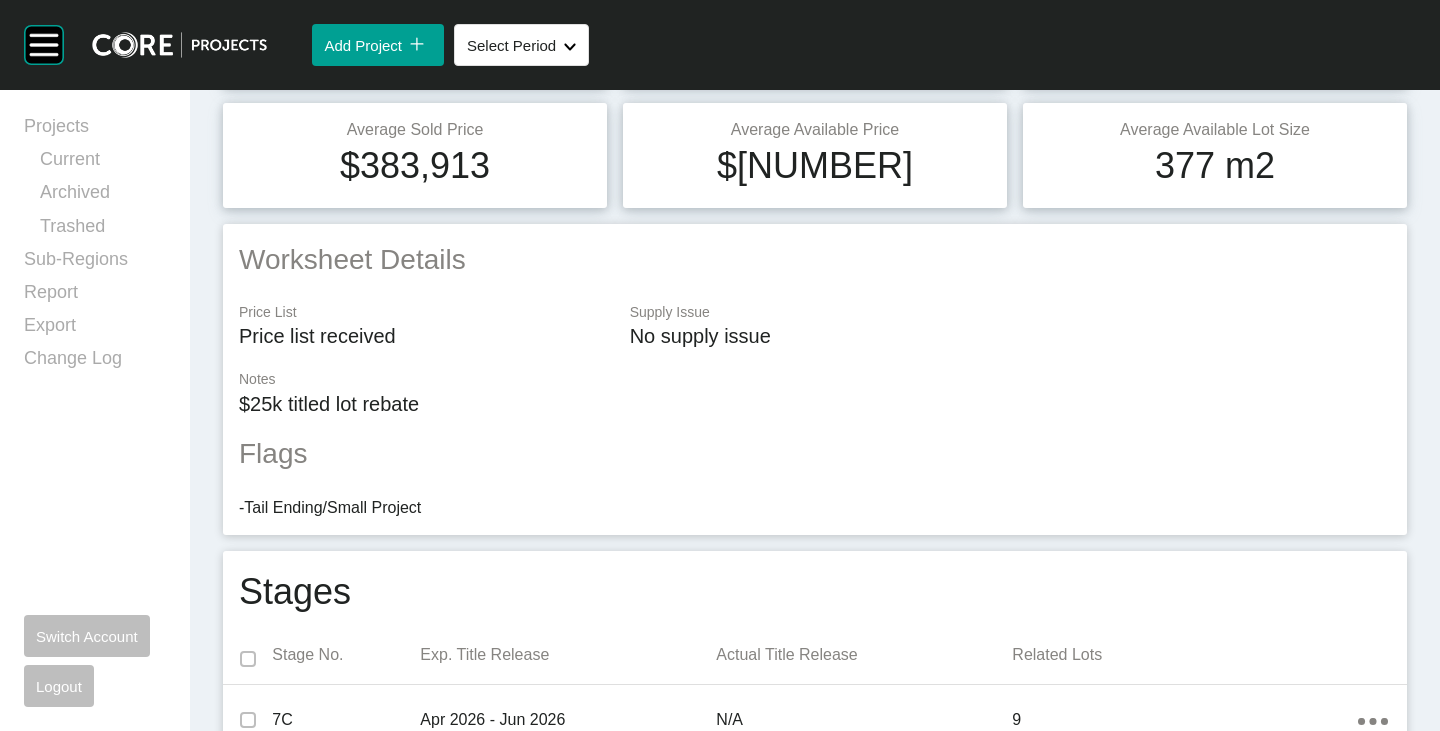 scroll, scrollTop: 0, scrollLeft: 0, axis: both 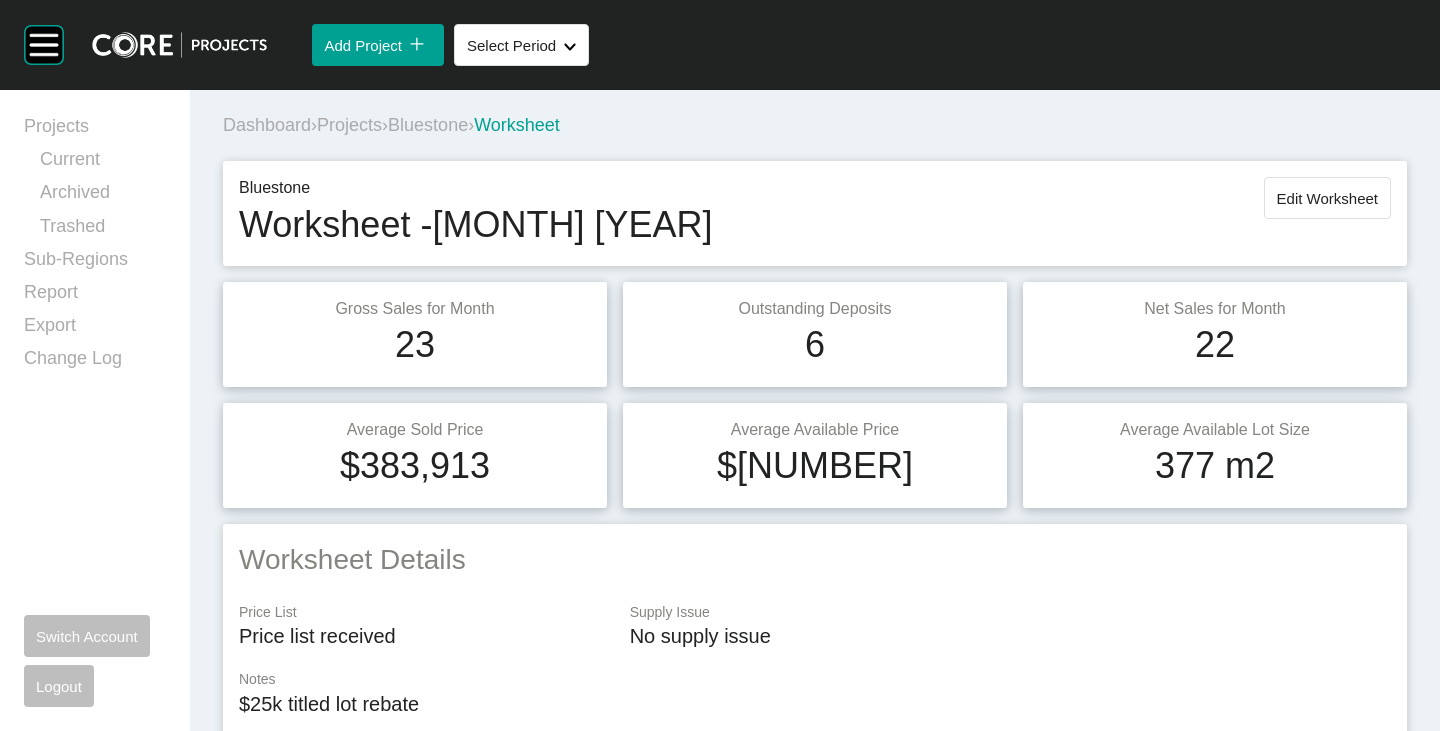 click on "Bluestone" at bounding box center (428, 125) 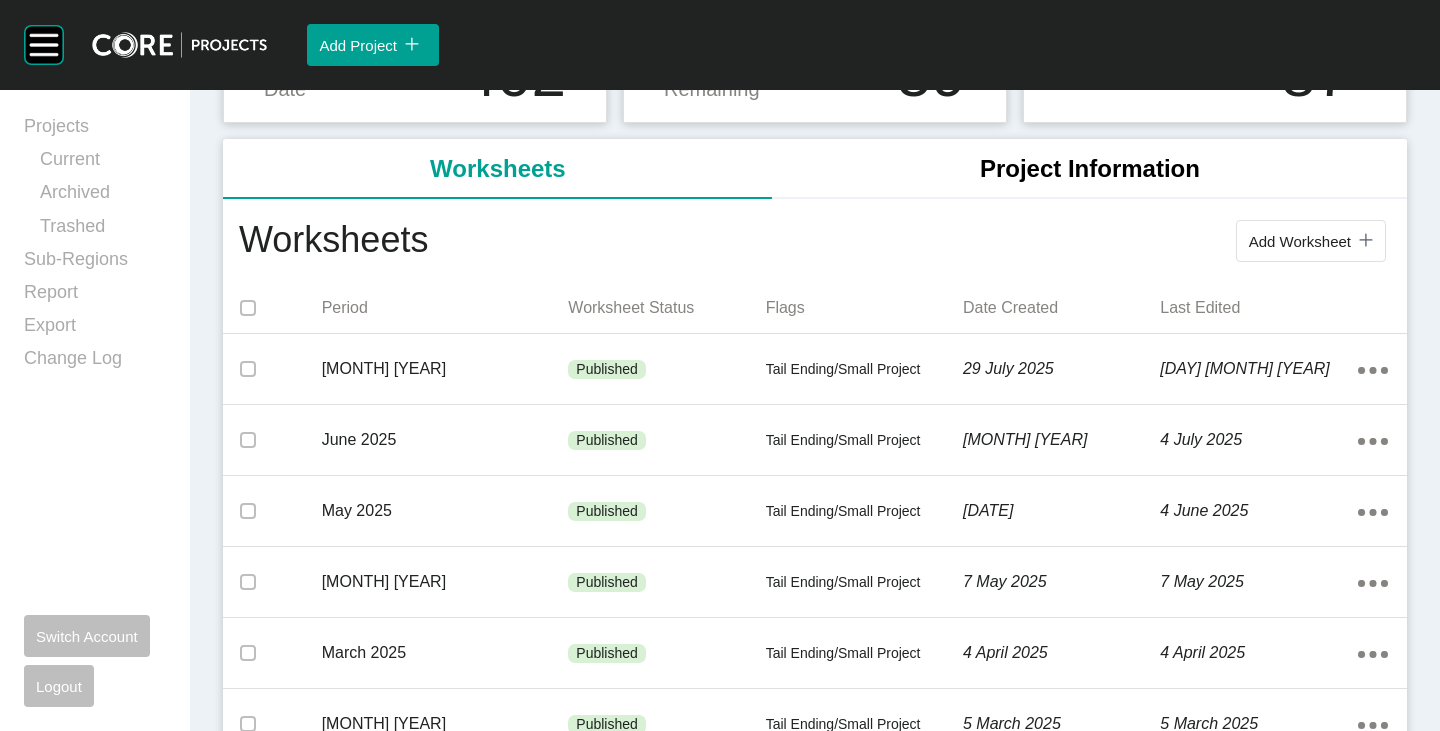 scroll, scrollTop: 0, scrollLeft: 0, axis: both 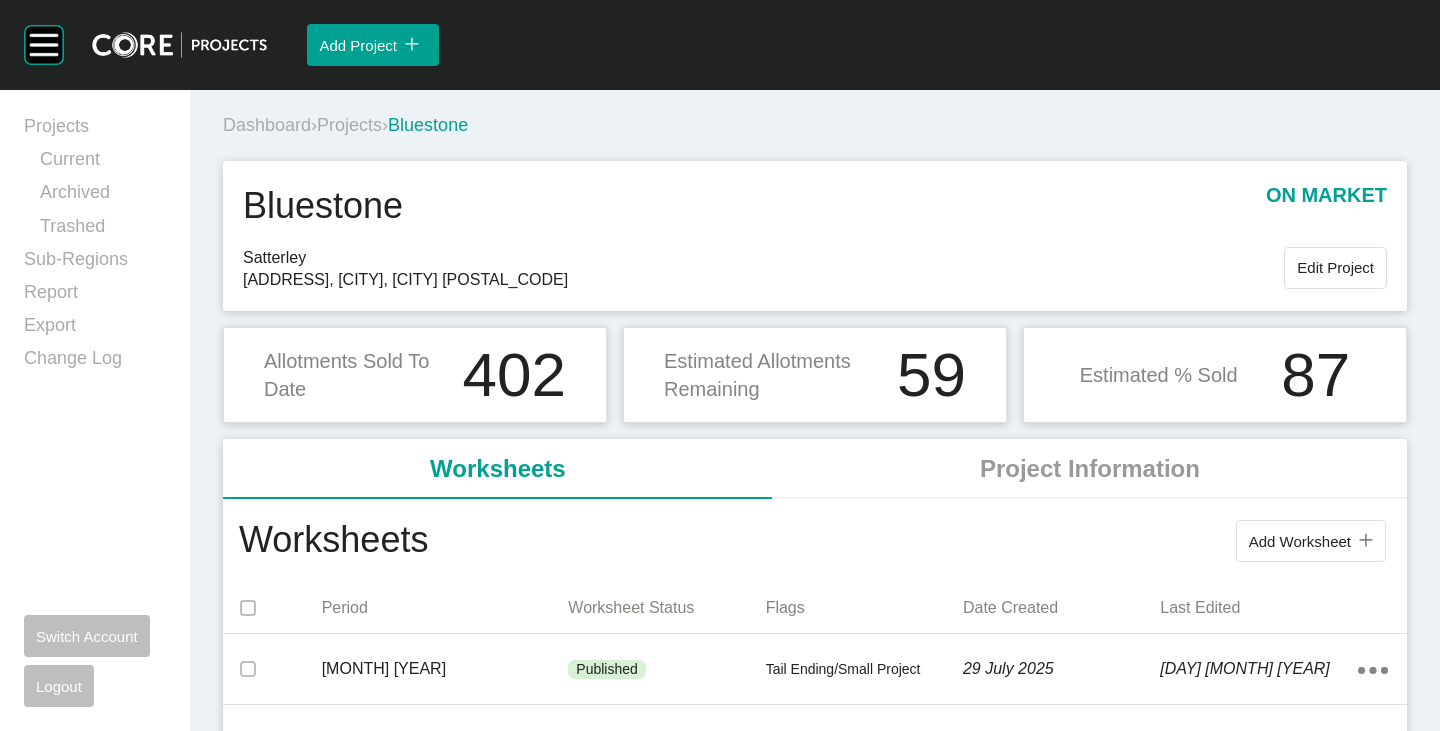 click on "Projects" at bounding box center (349, 125) 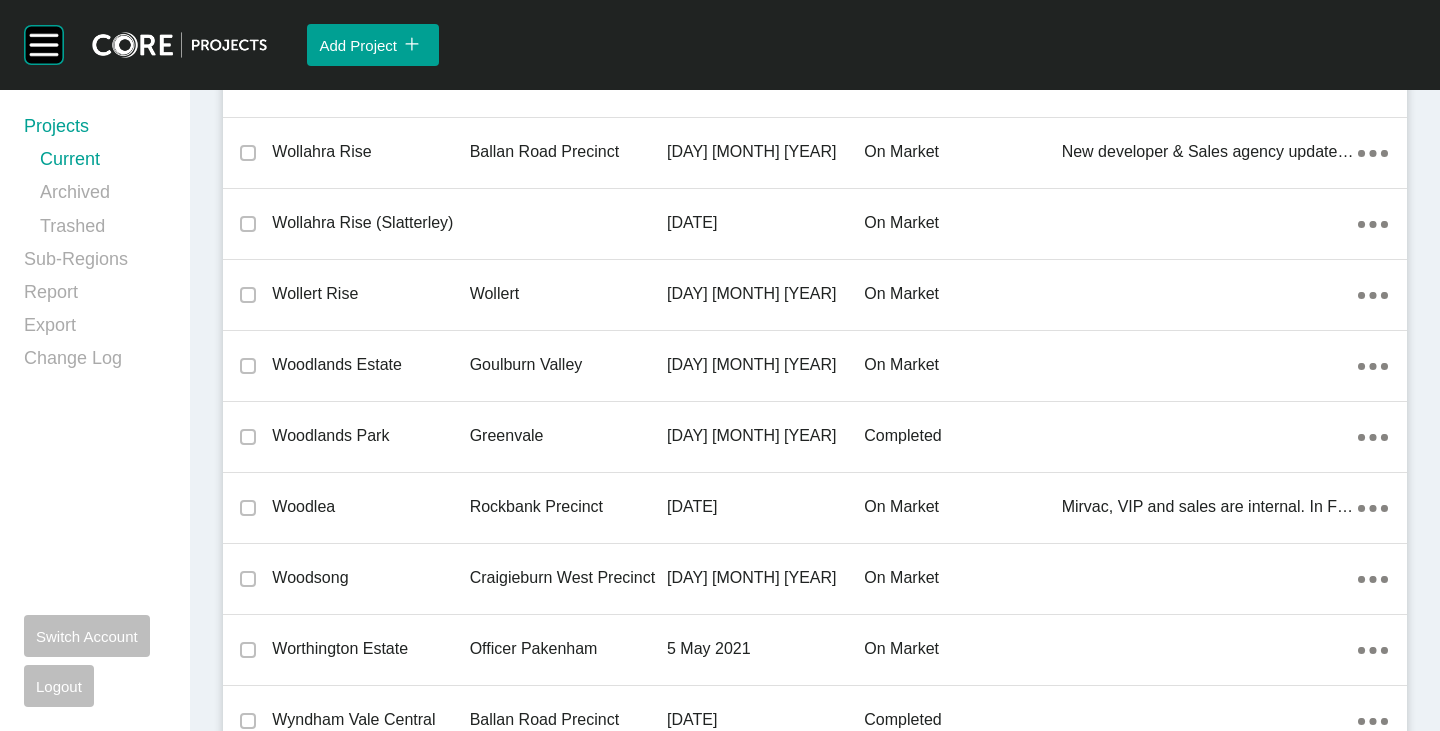 scroll, scrollTop: 47258, scrollLeft: 0, axis: vertical 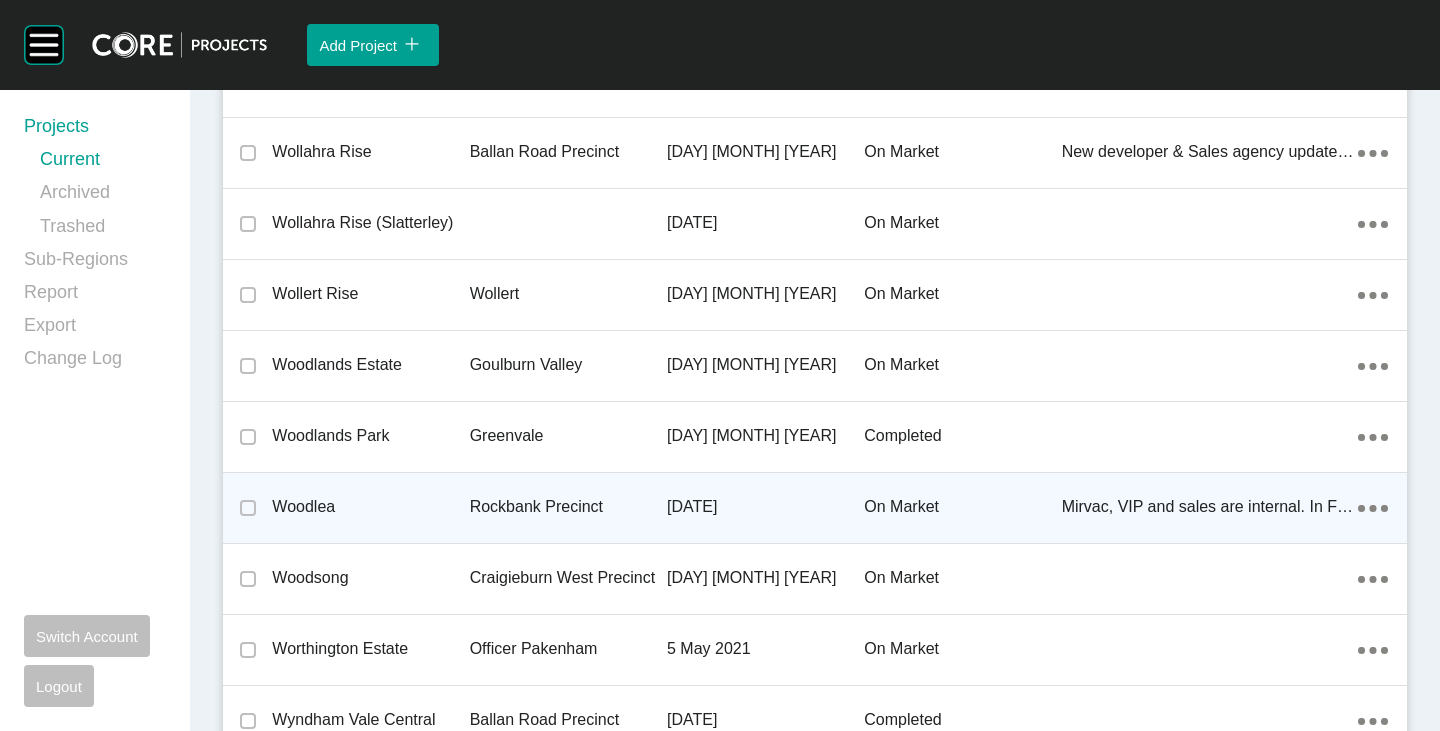 click on "Woodlea" at bounding box center [370, 507] 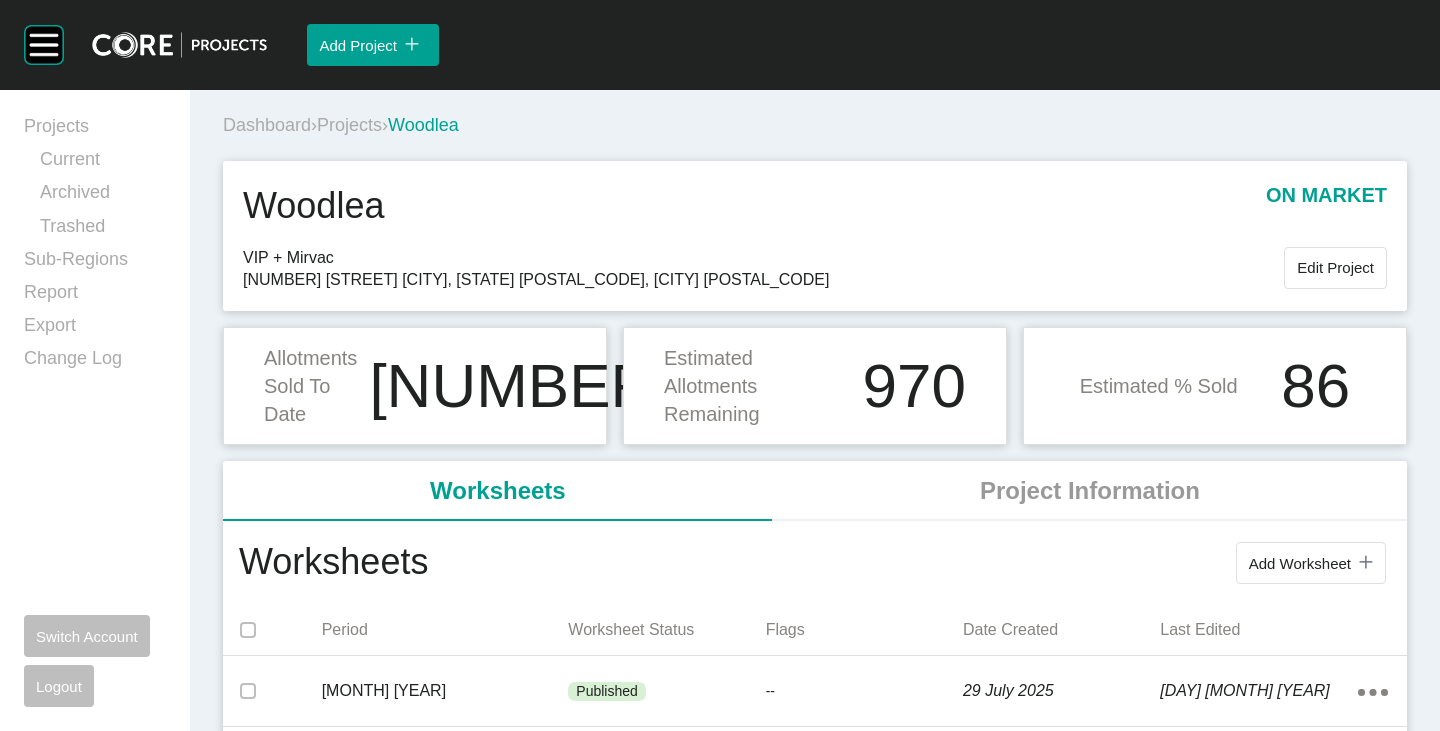 scroll, scrollTop: 100, scrollLeft: 0, axis: vertical 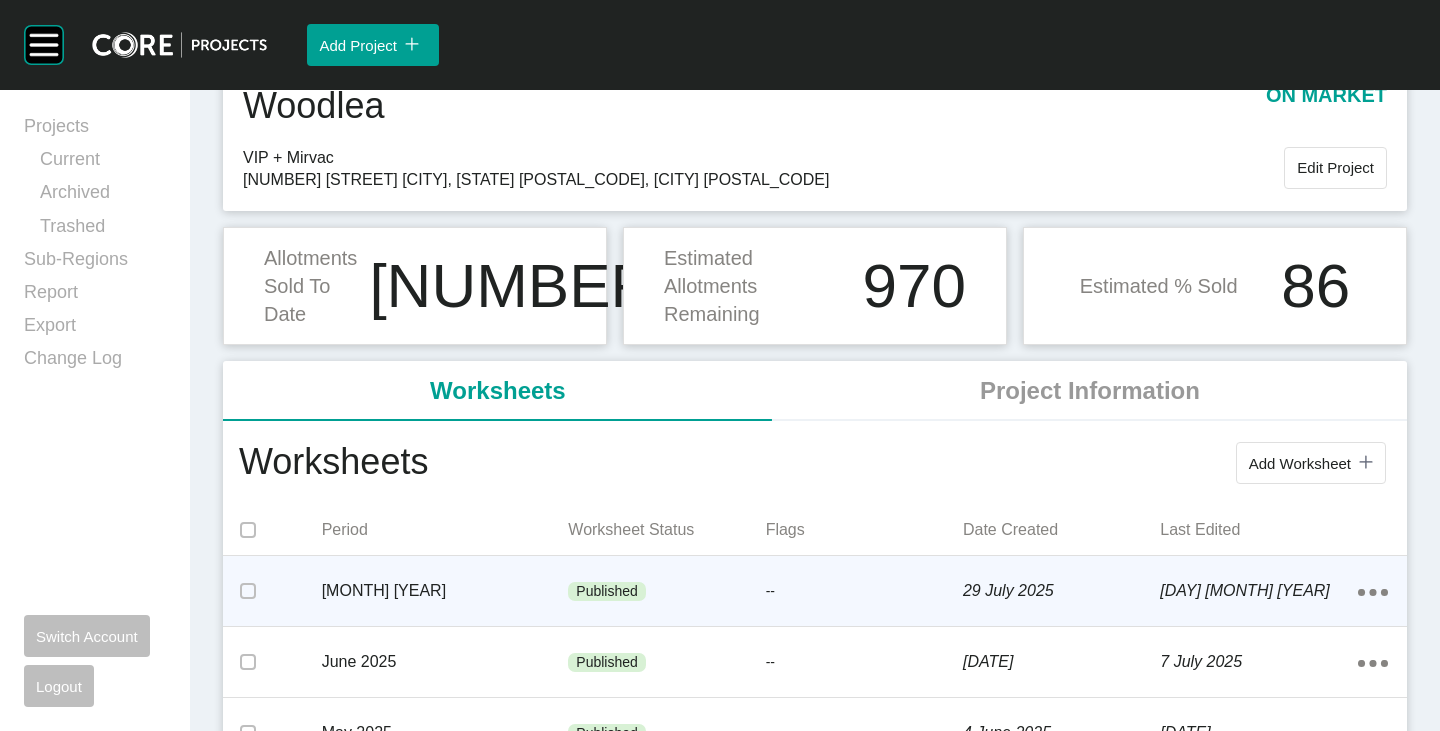 click on "Published" at bounding box center (666, 592) 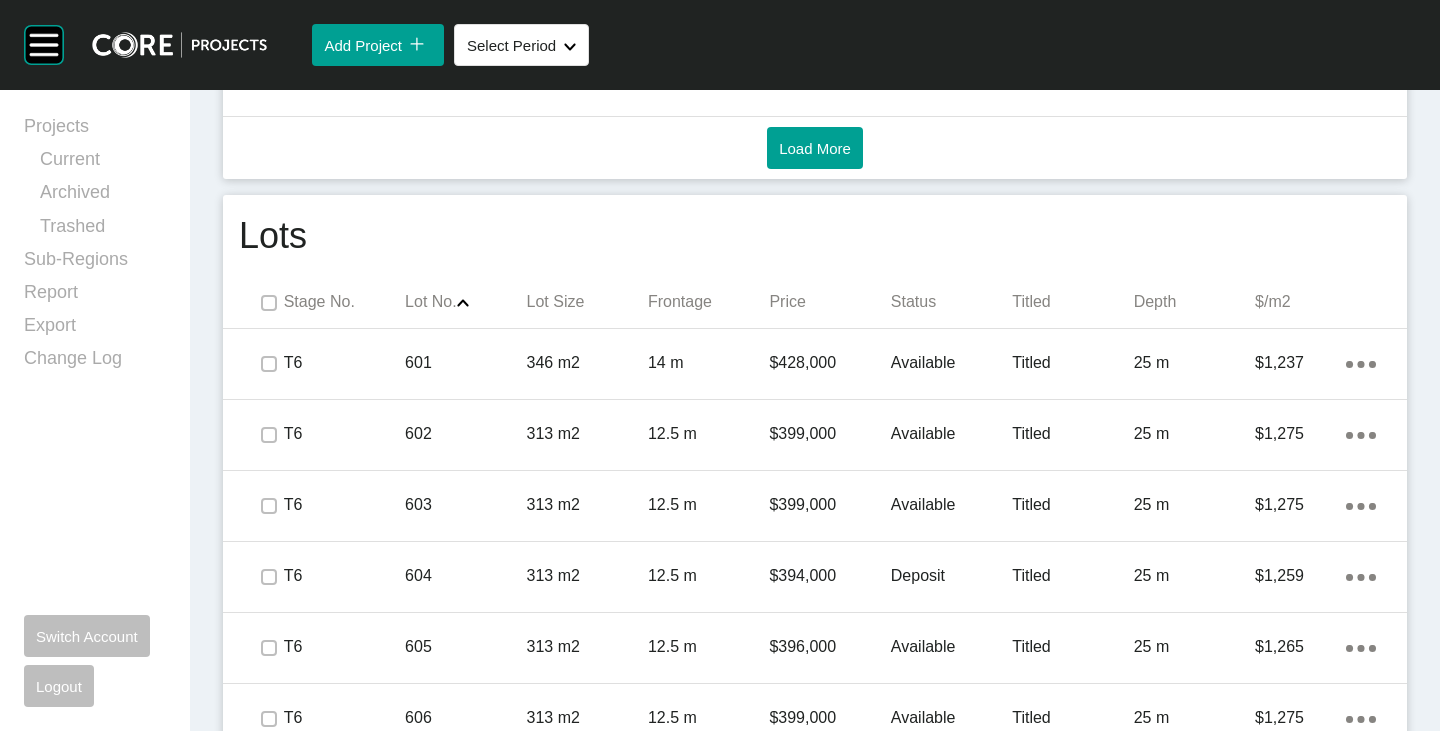 scroll, scrollTop: 1169, scrollLeft: 0, axis: vertical 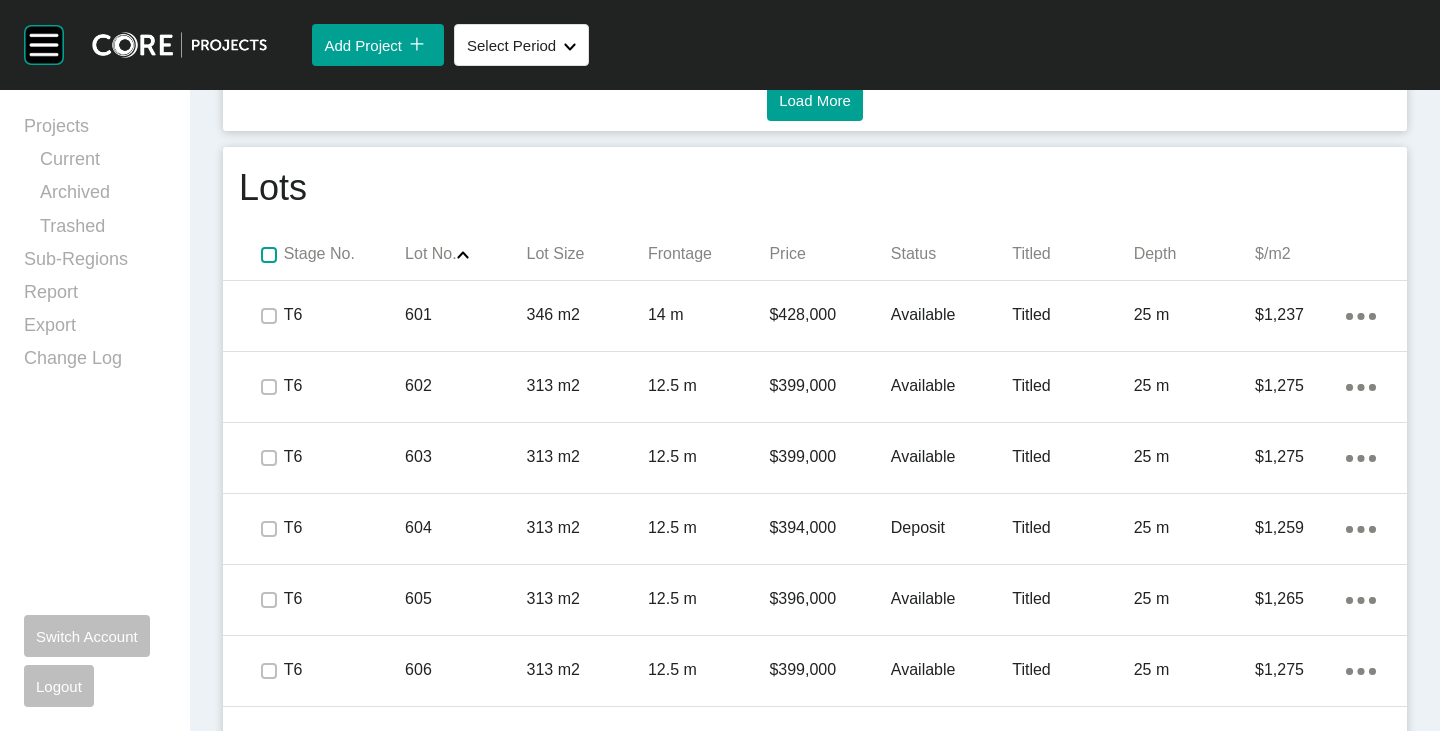 click at bounding box center (269, 255) 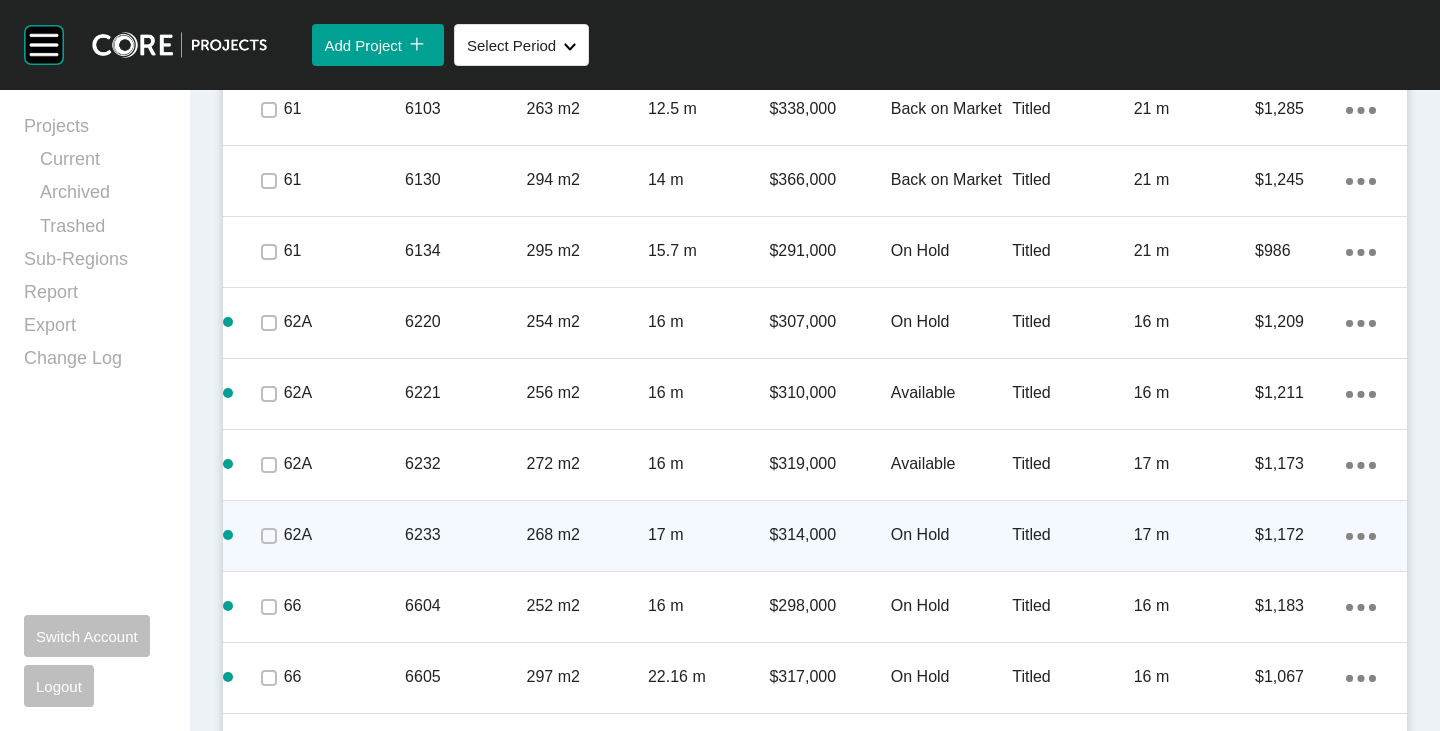 scroll, scrollTop: 2969, scrollLeft: 0, axis: vertical 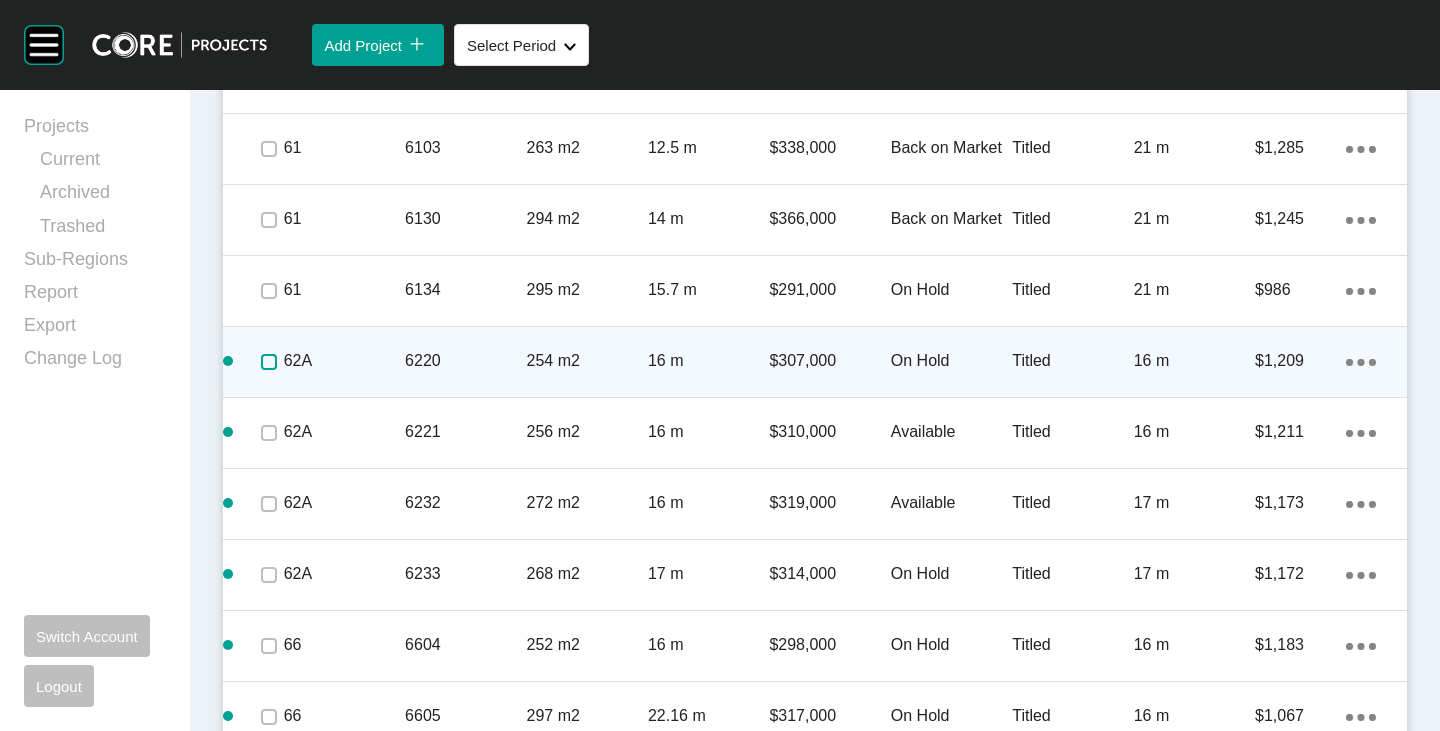 drag, startPoint x: 267, startPoint y: 362, endPoint x: 262, endPoint y: 374, distance: 13 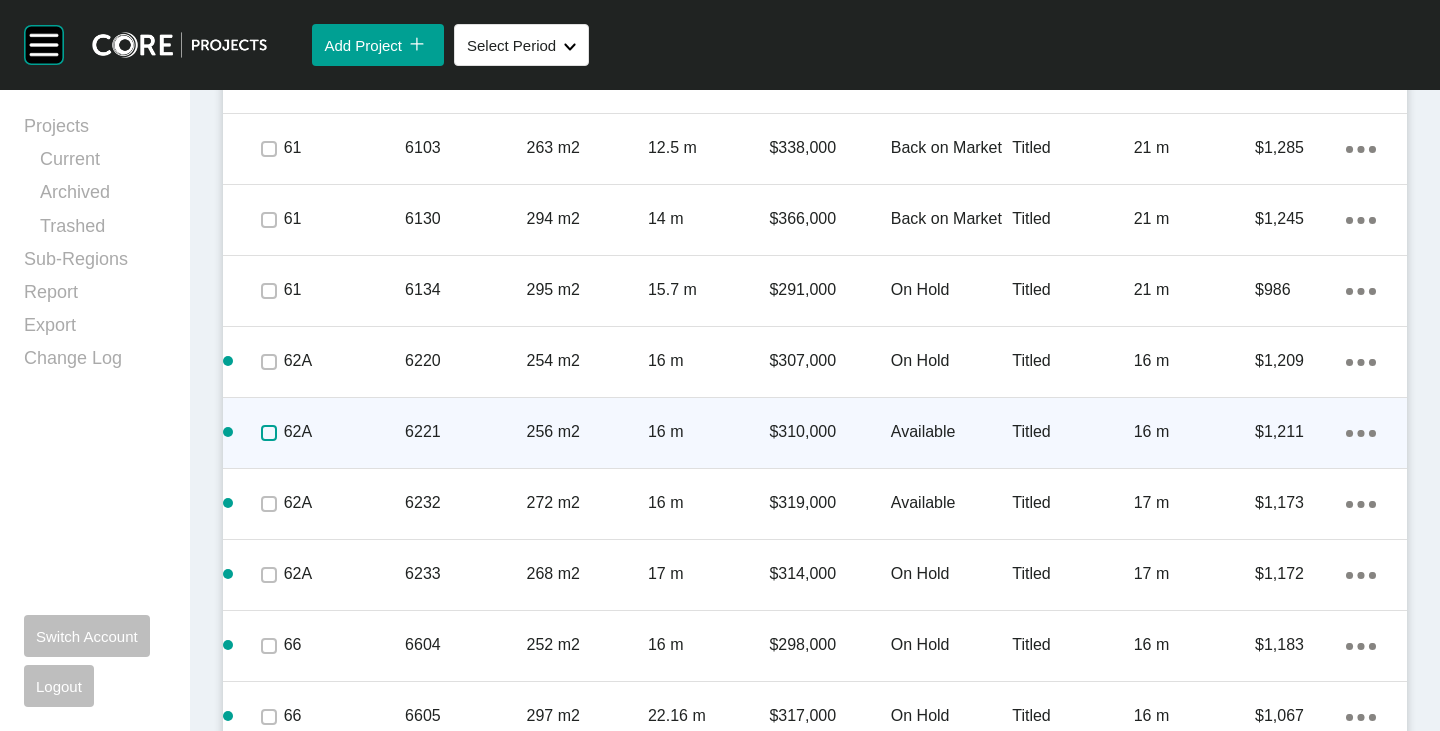 click at bounding box center [269, 433] 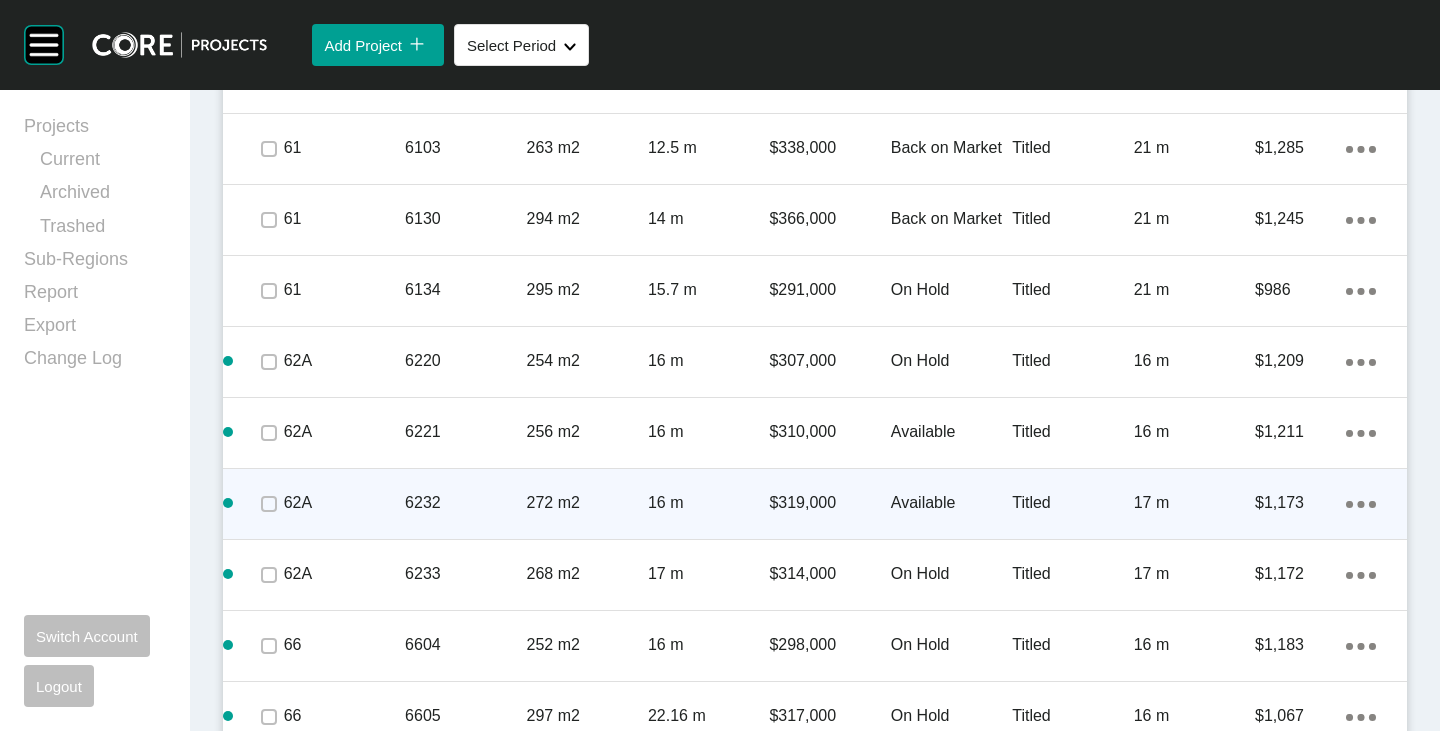 click at bounding box center [268, 504] 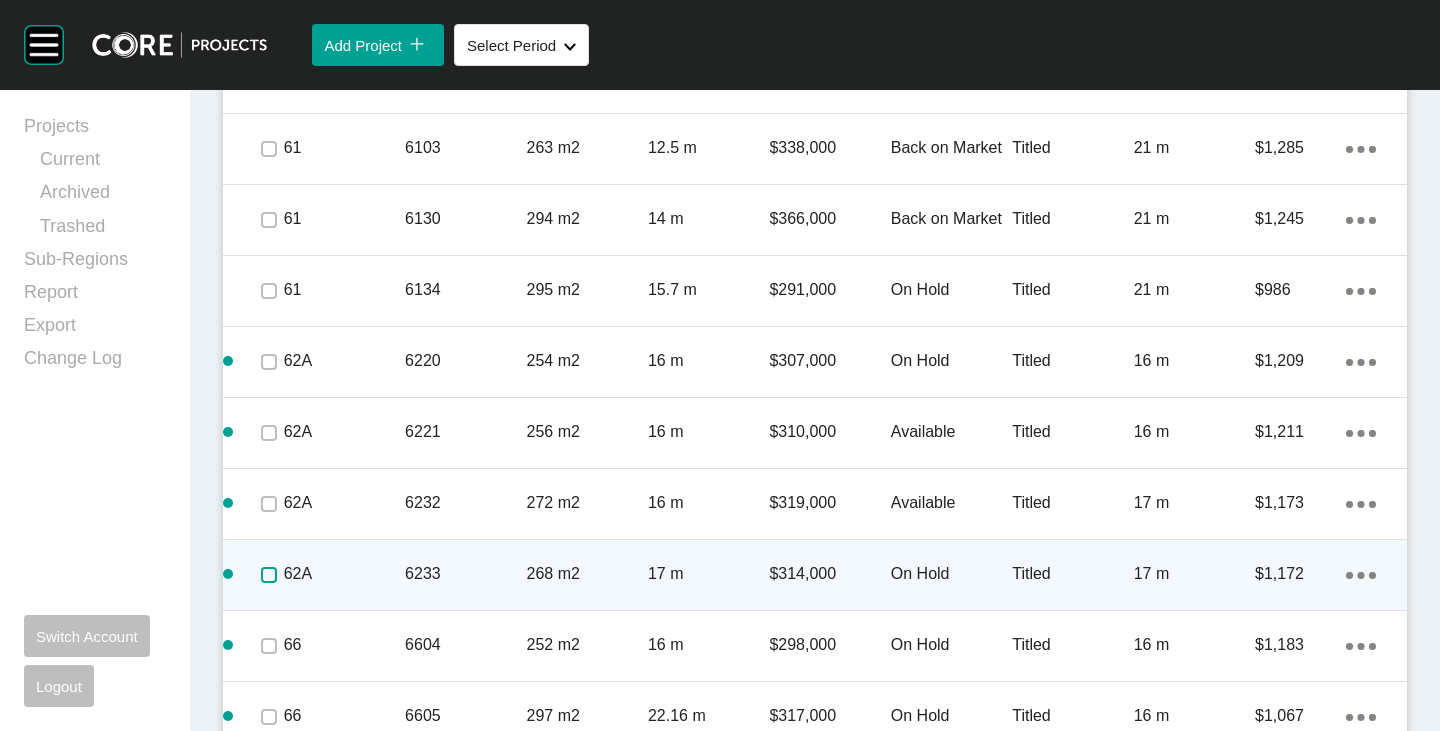 click at bounding box center (269, 575) 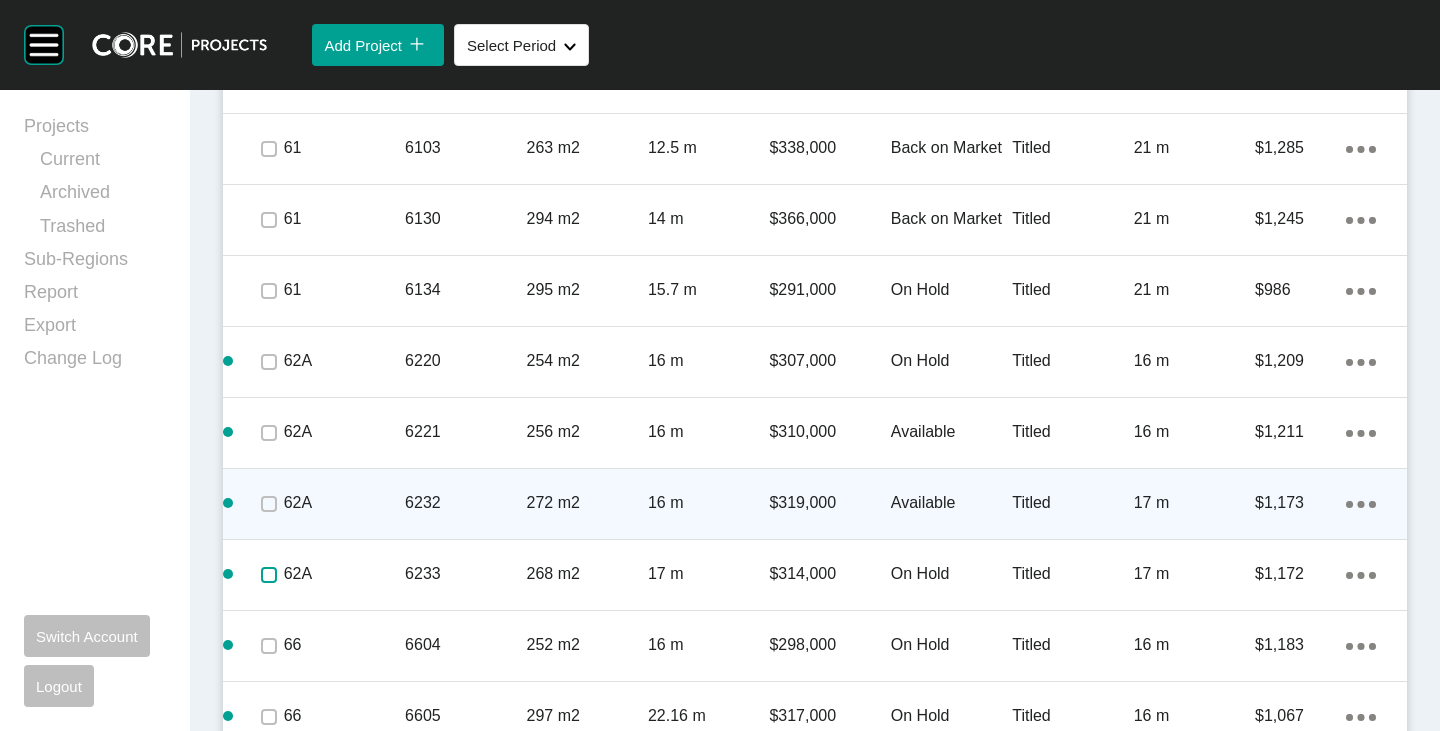scroll, scrollTop: 3169, scrollLeft: 0, axis: vertical 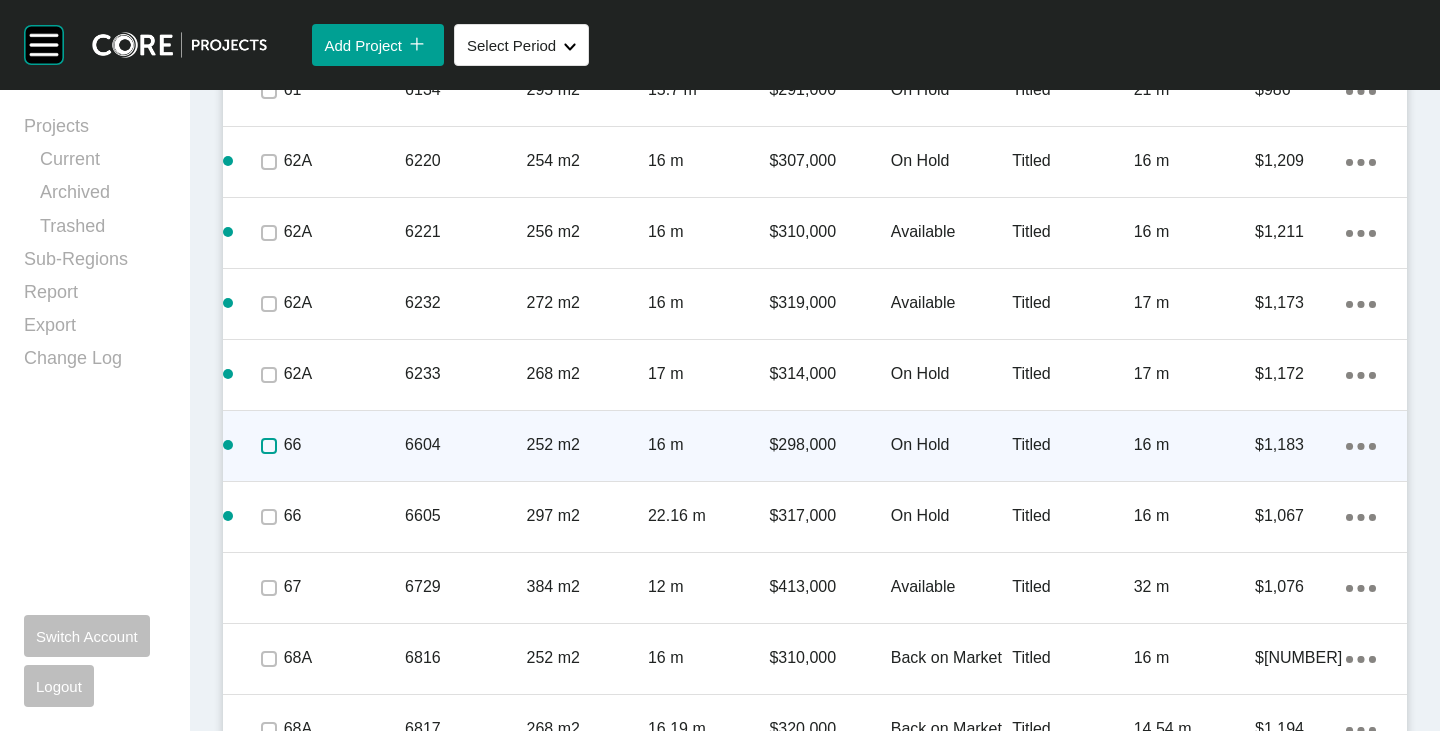 click at bounding box center [269, 446] 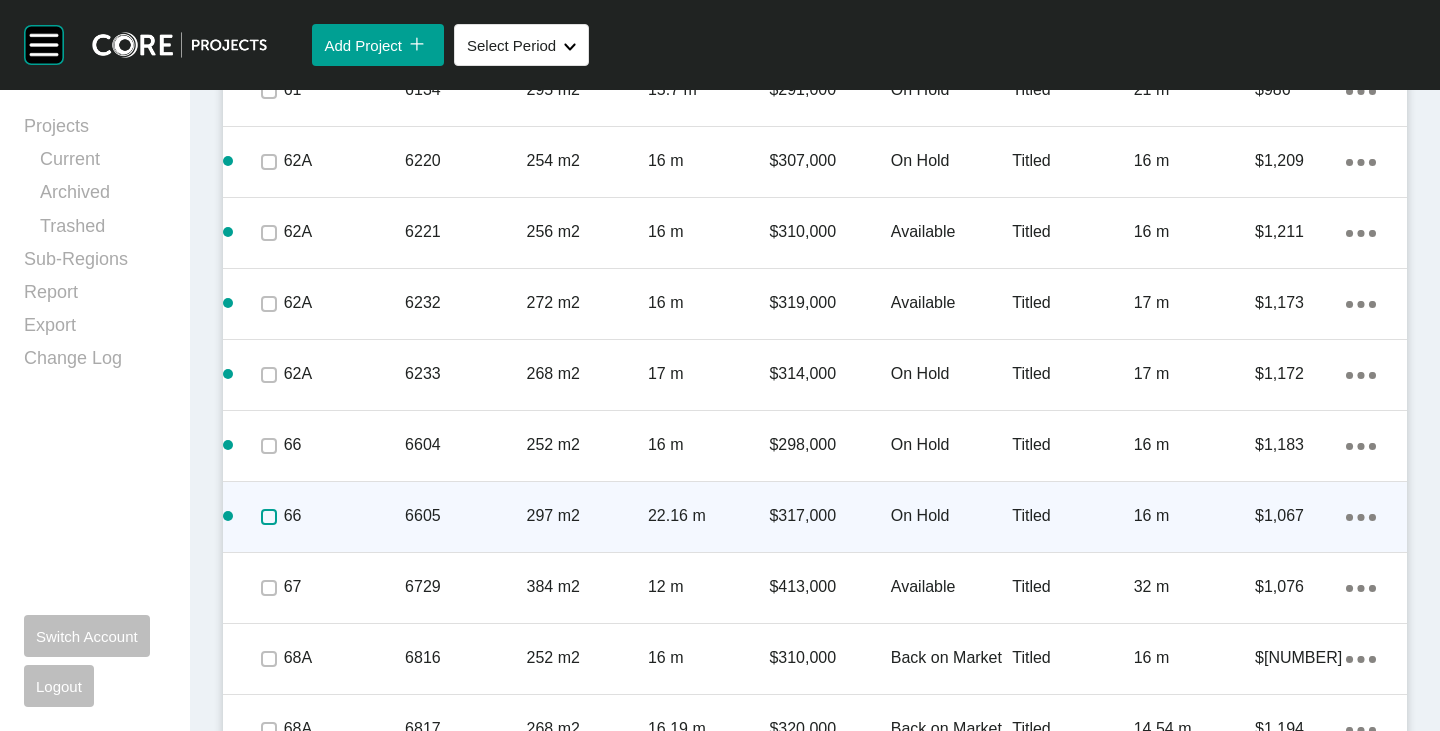 click at bounding box center [269, 517] 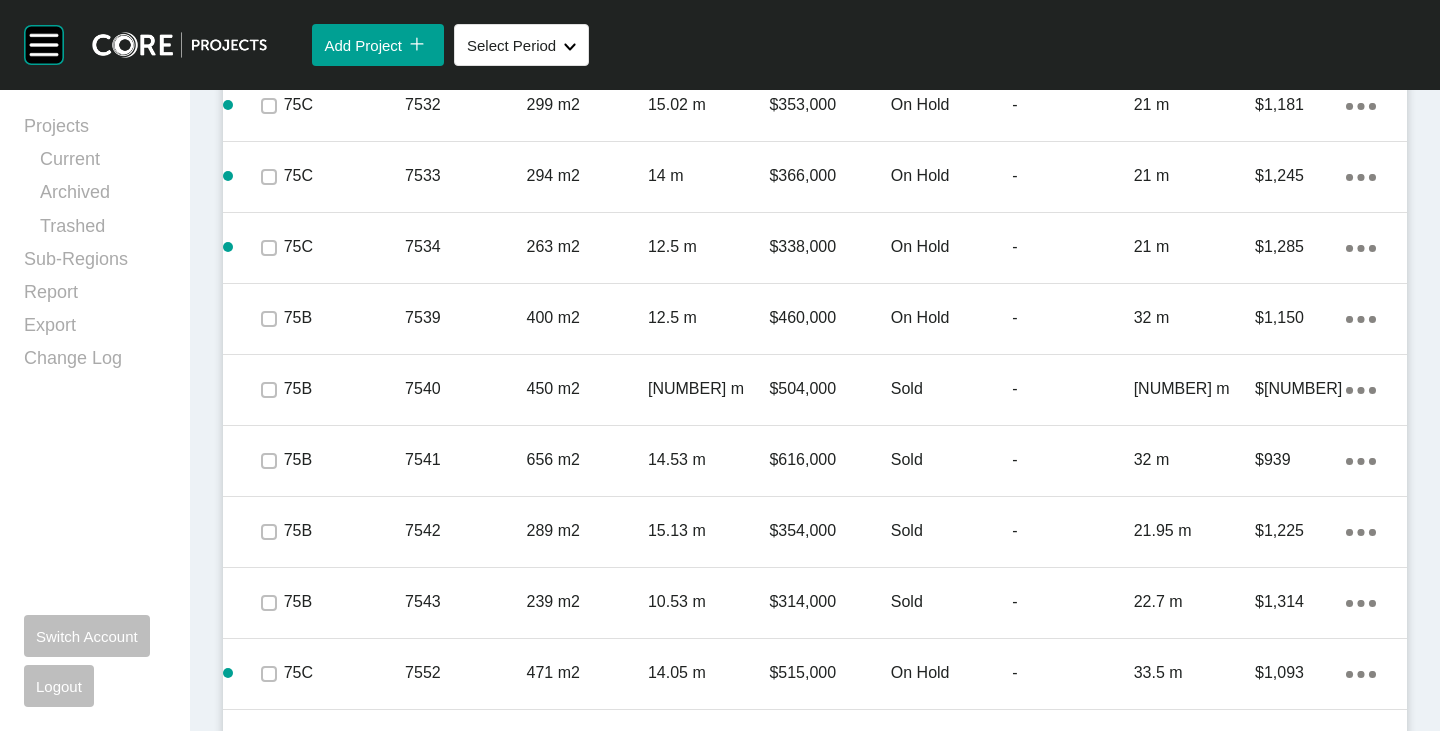 scroll, scrollTop: 7969, scrollLeft: 0, axis: vertical 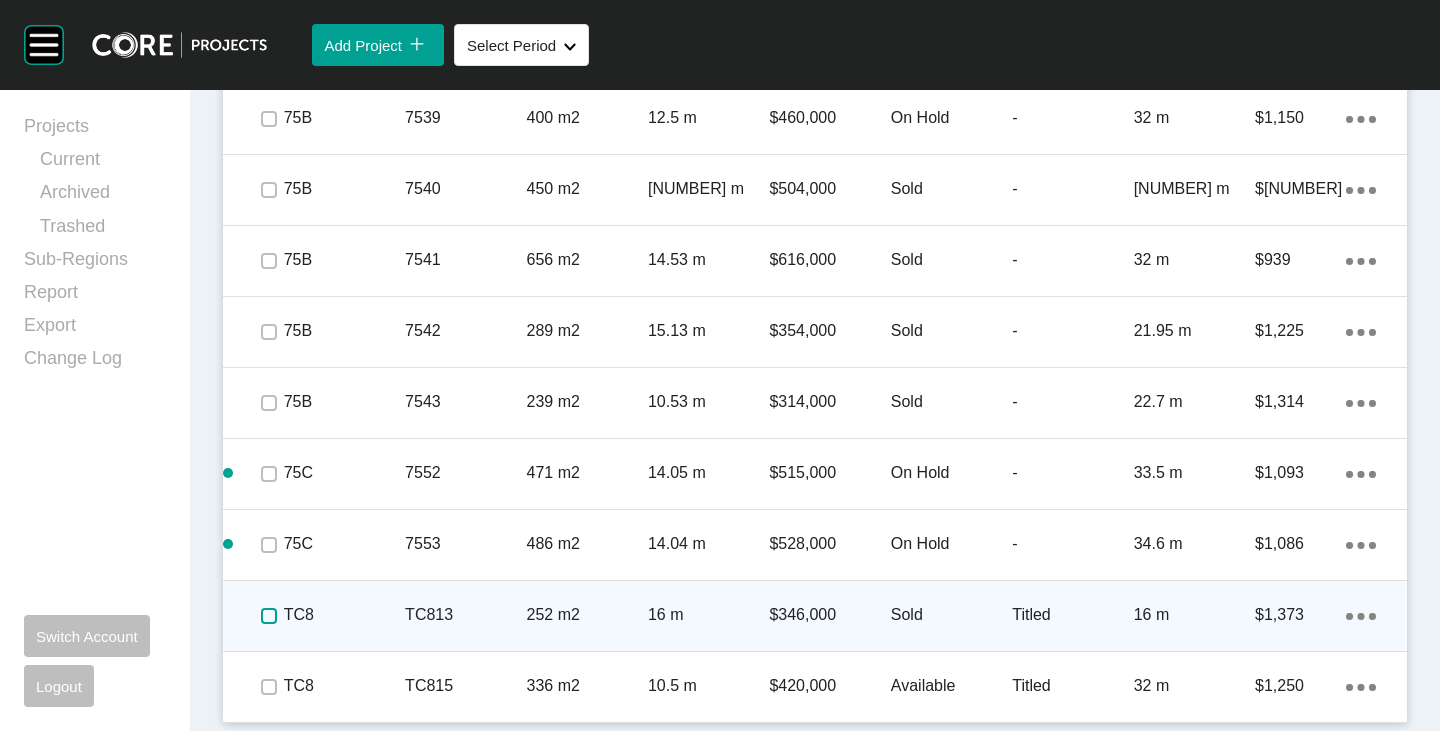 click at bounding box center [269, 616] 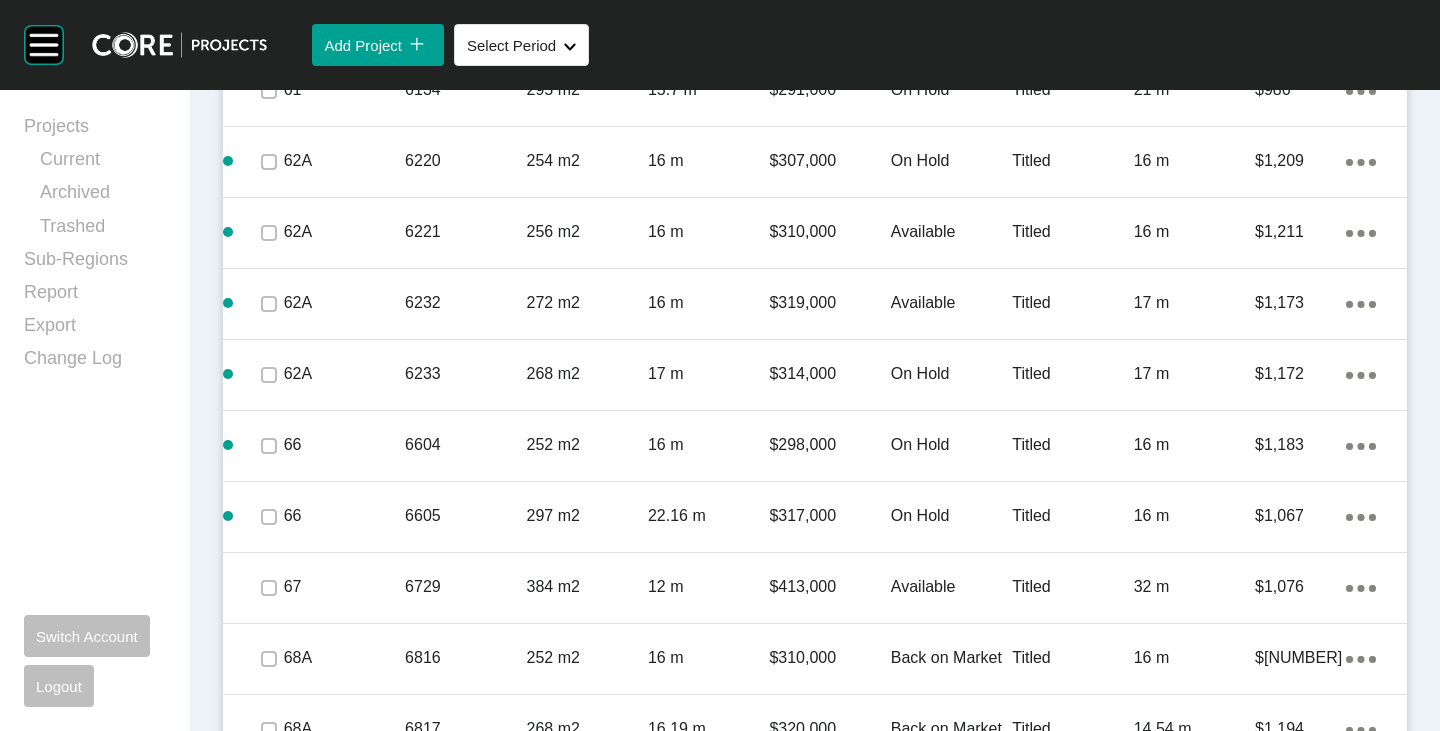 scroll, scrollTop: 2569, scrollLeft: 0, axis: vertical 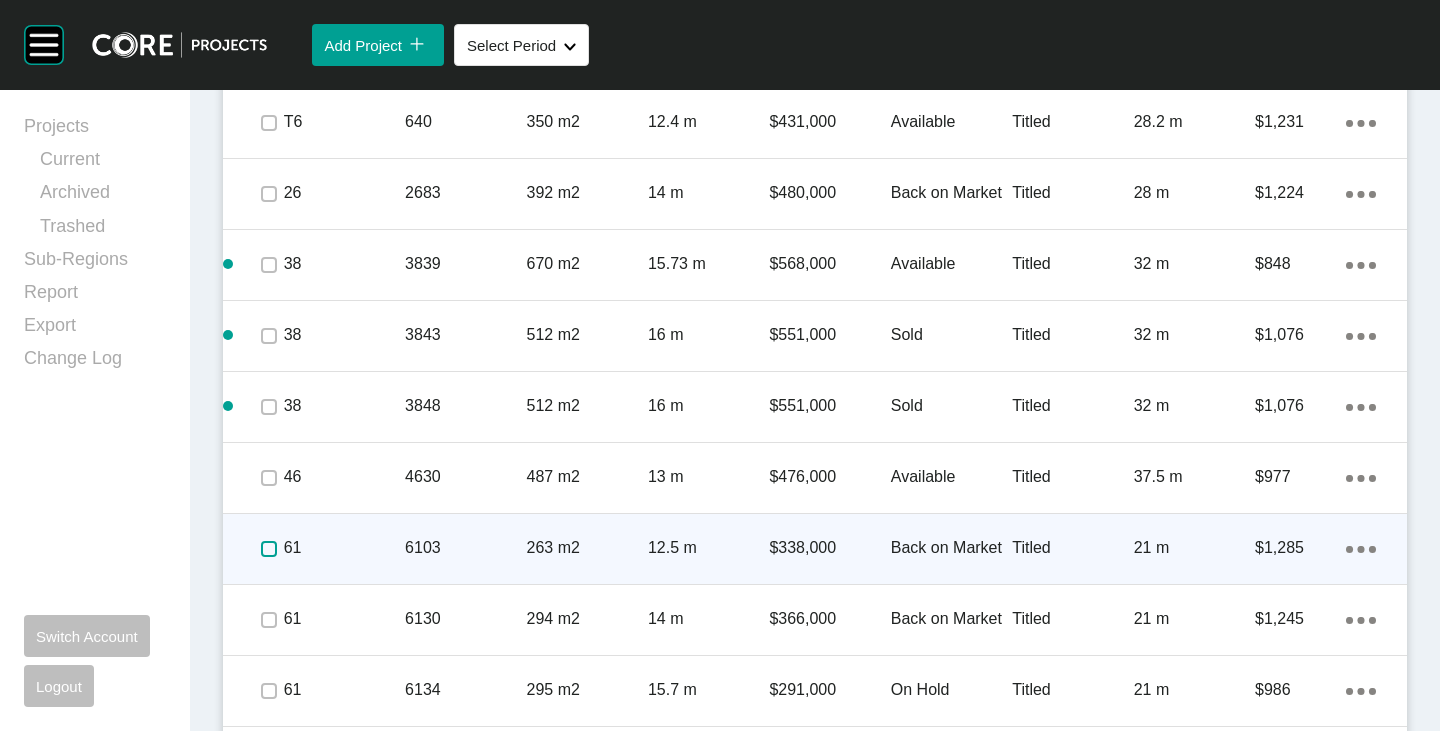 click at bounding box center [269, 549] 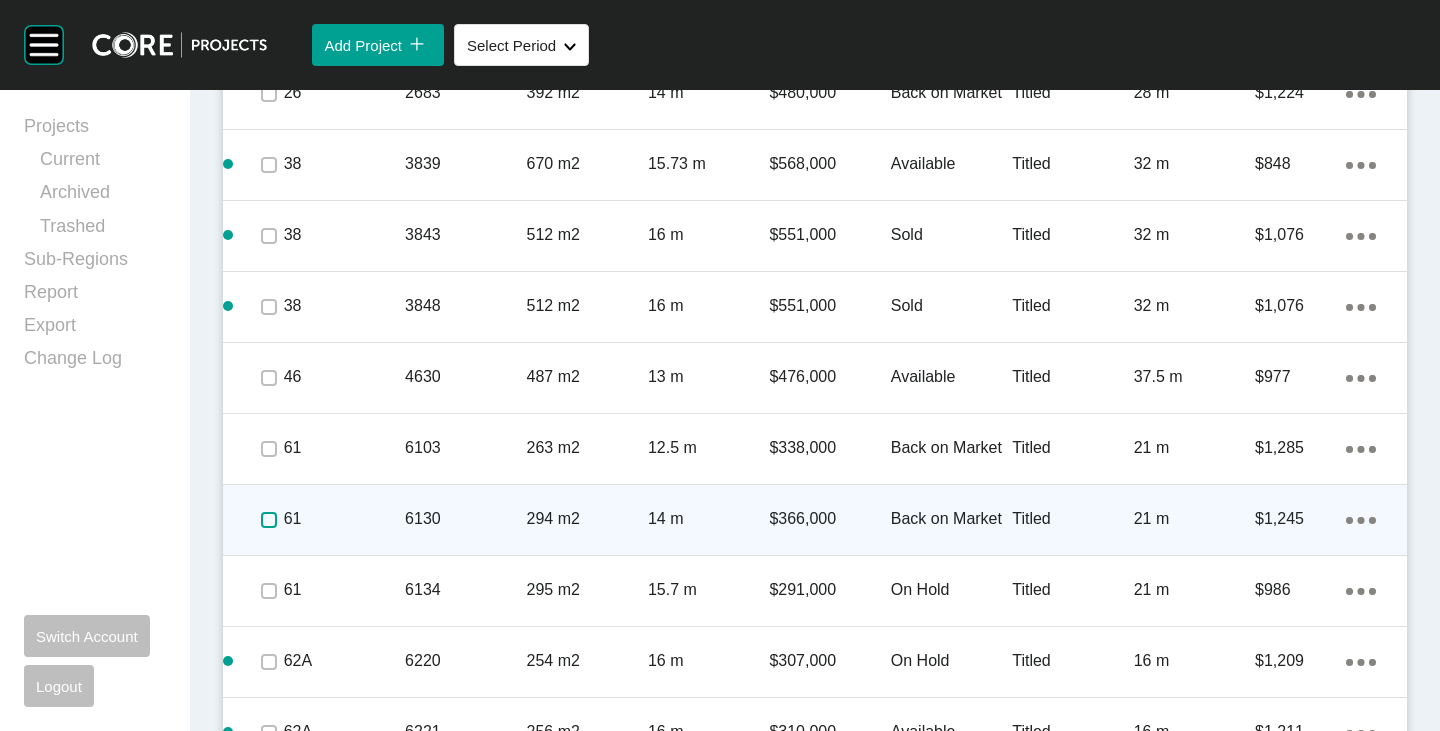 click at bounding box center [269, 520] 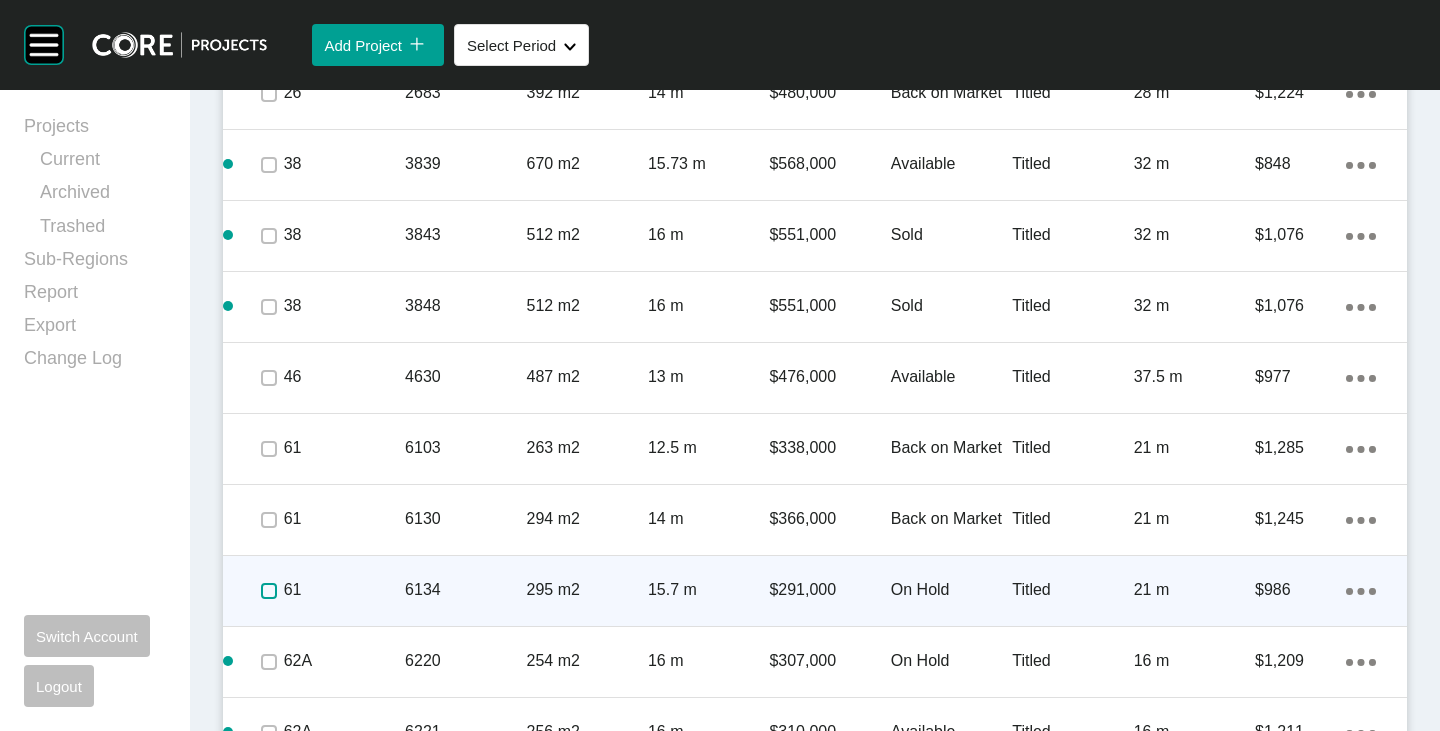 click at bounding box center [269, 591] 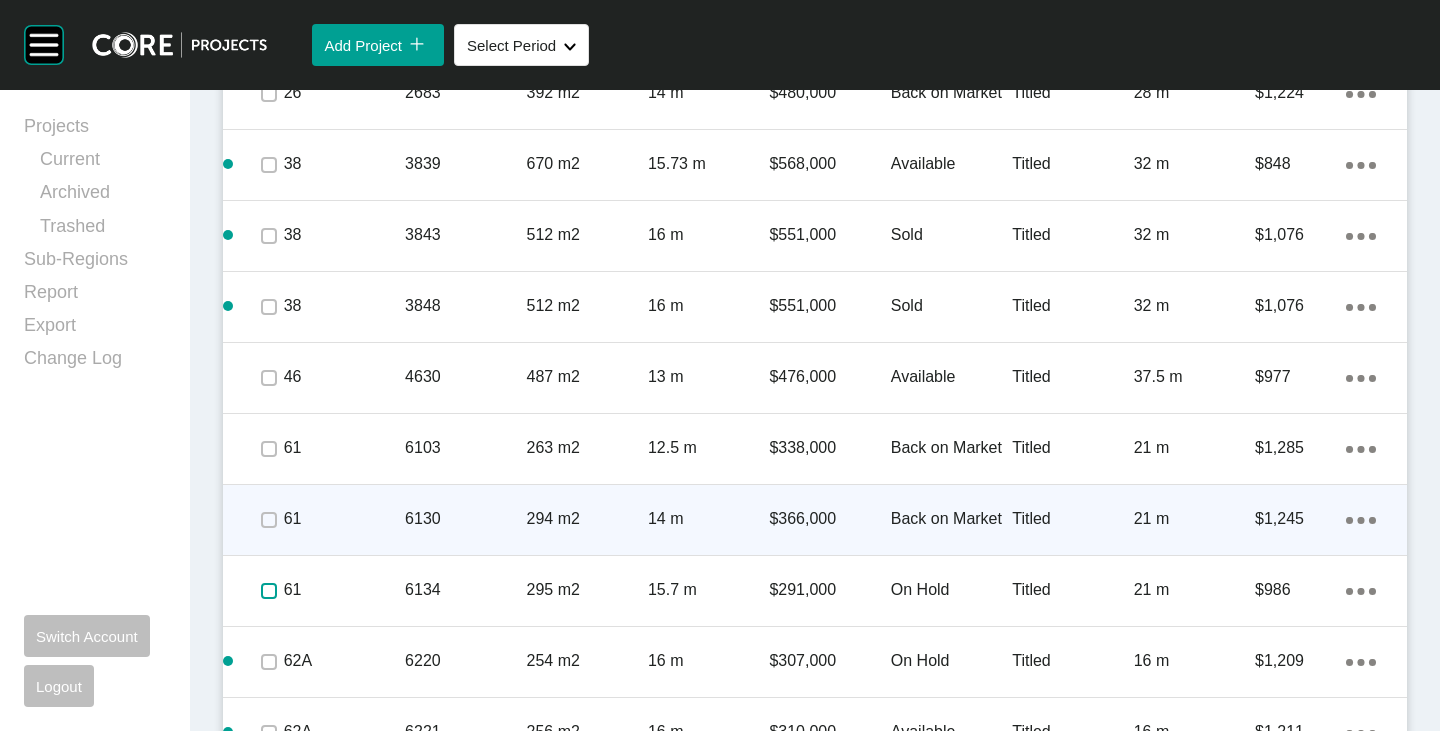 scroll, scrollTop: 3269, scrollLeft: 0, axis: vertical 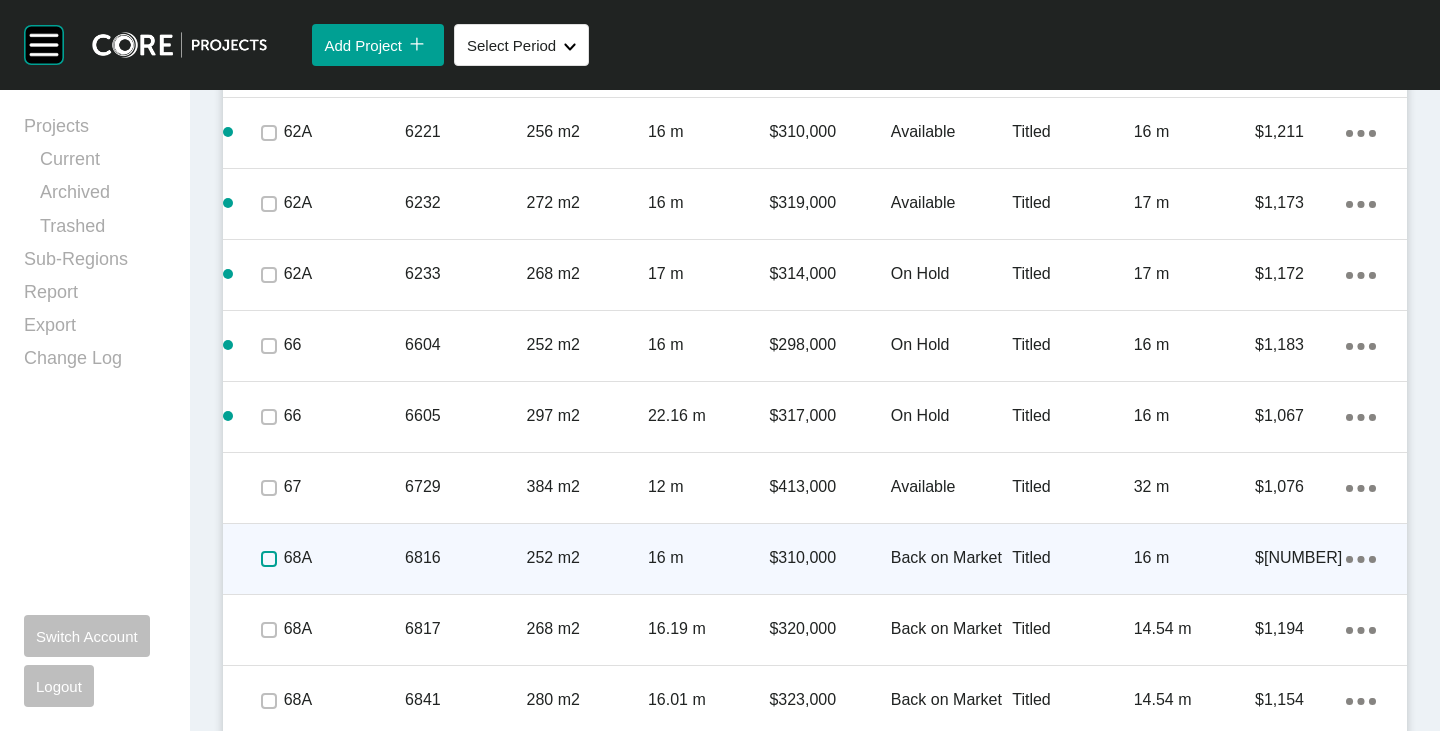 click at bounding box center (269, 559) 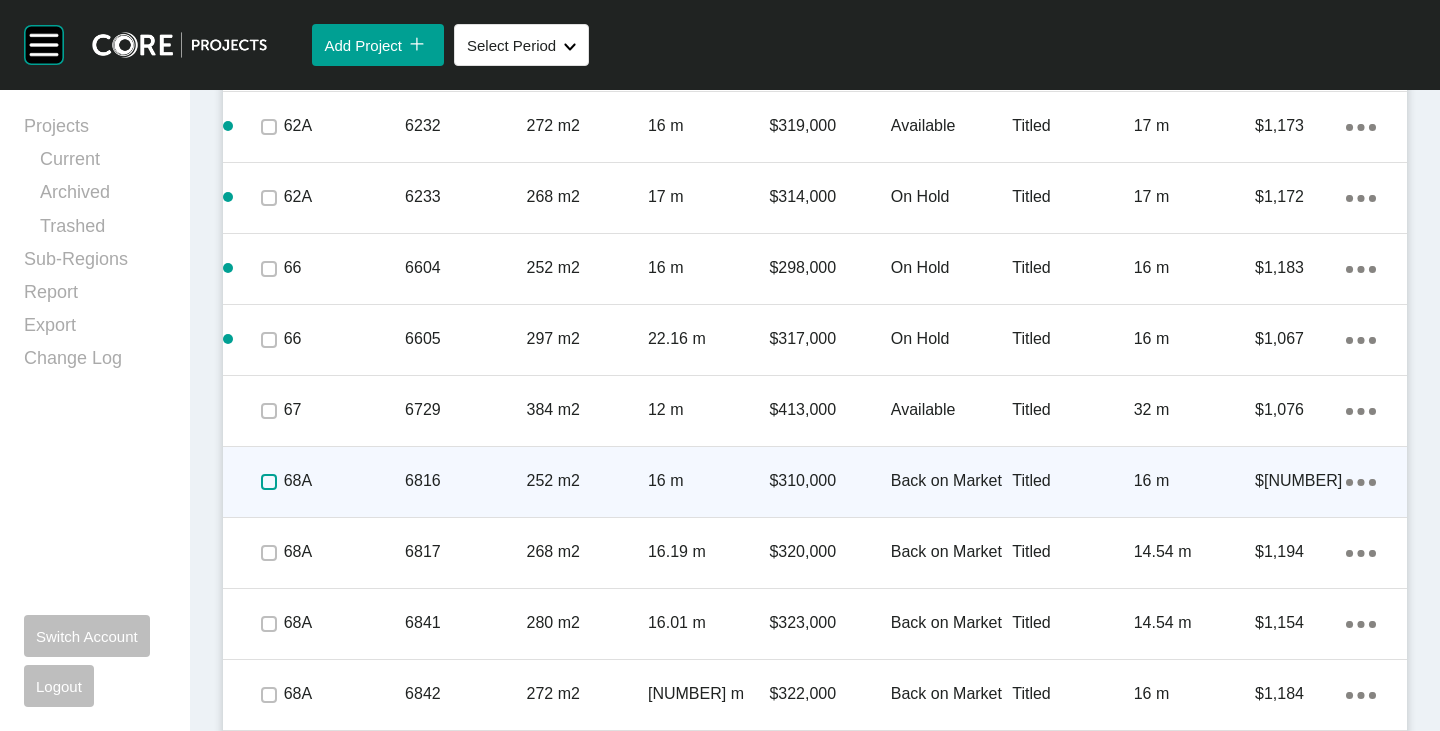 scroll, scrollTop: 3369, scrollLeft: 0, axis: vertical 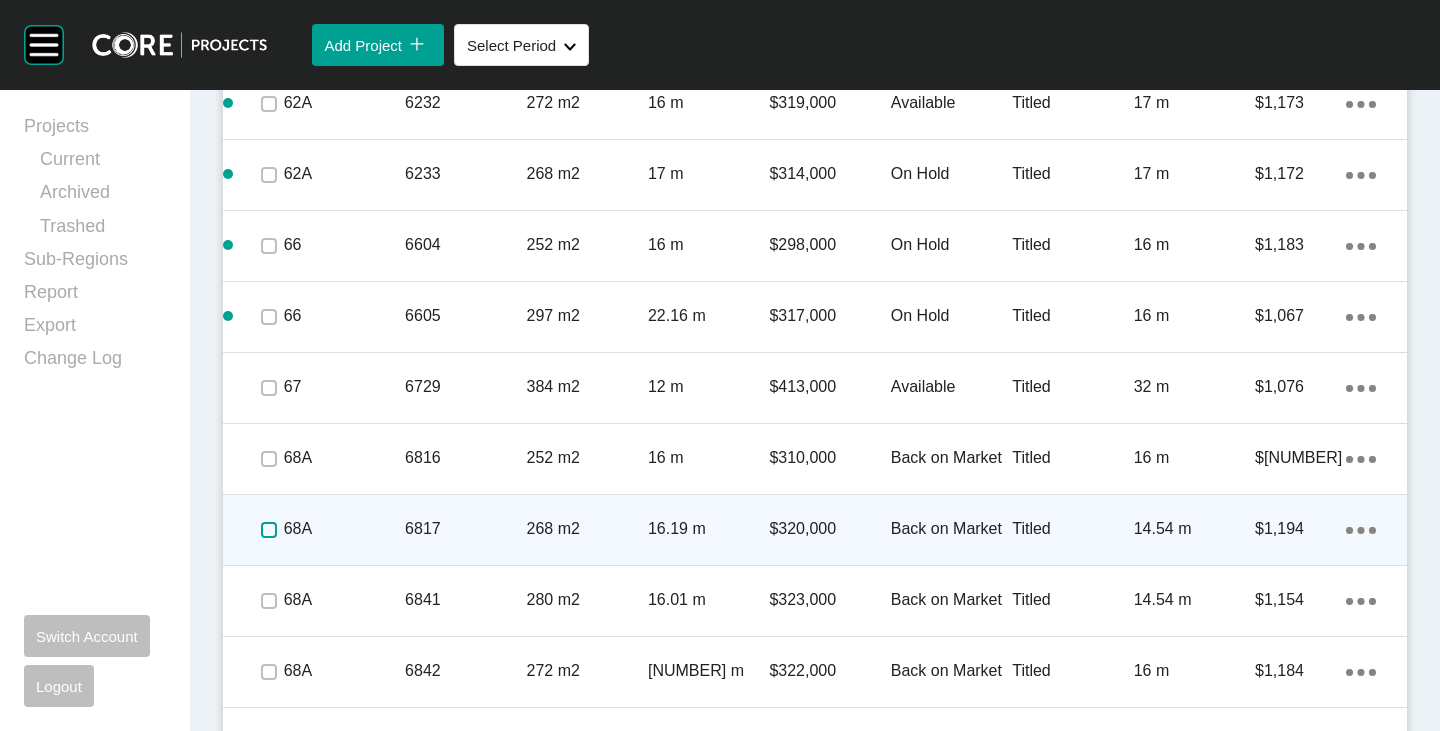 click at bounding box center [269, 530] 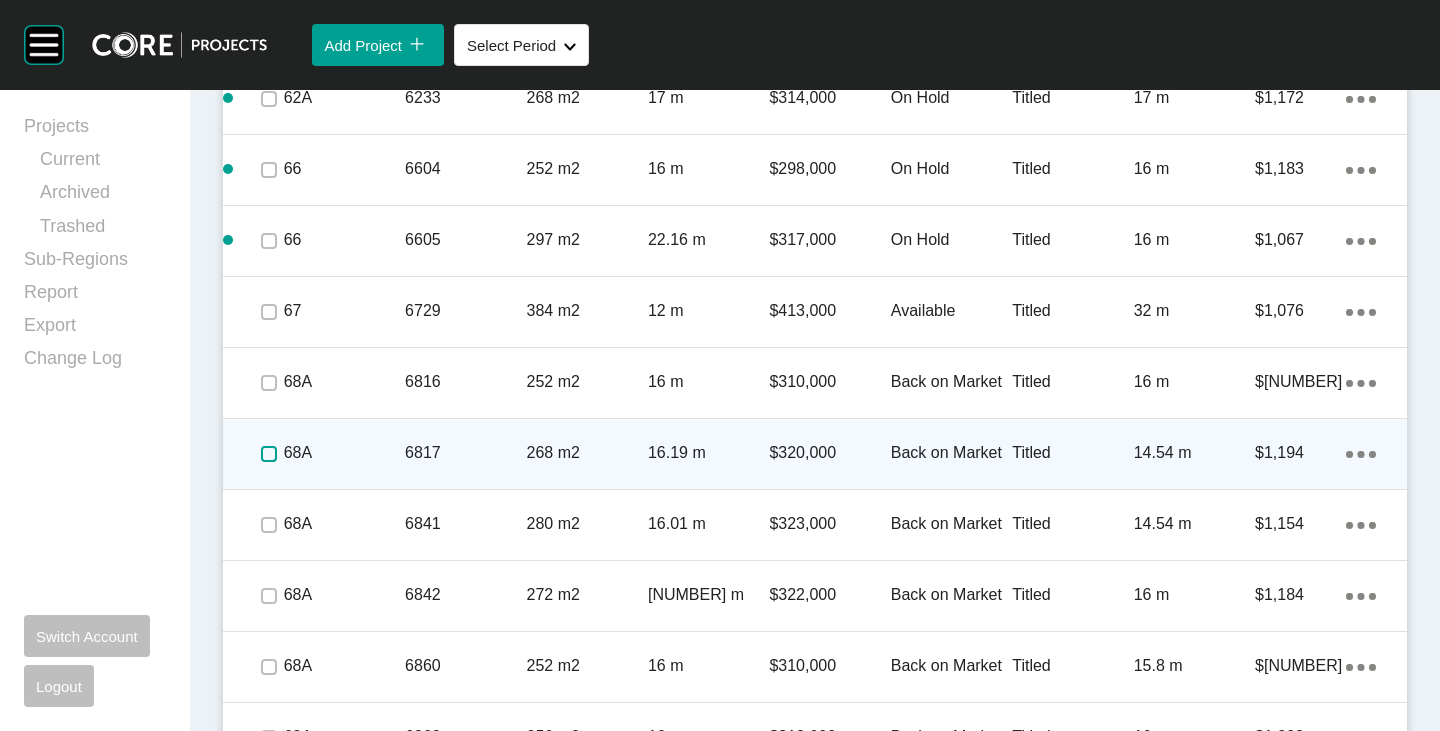 scroll, scrollTop: 3469, scrollLeft: 0, axis: vertical 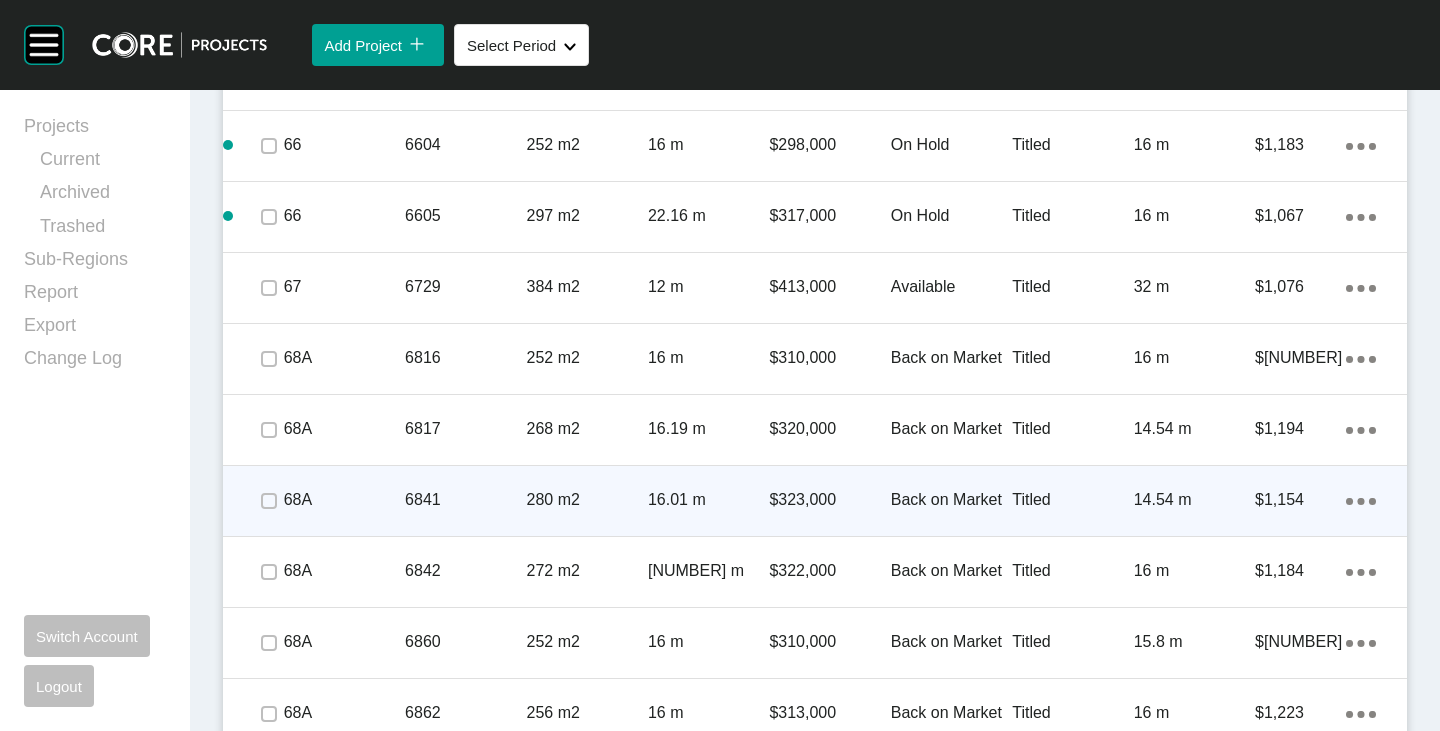click at bounding box center (268, 501) 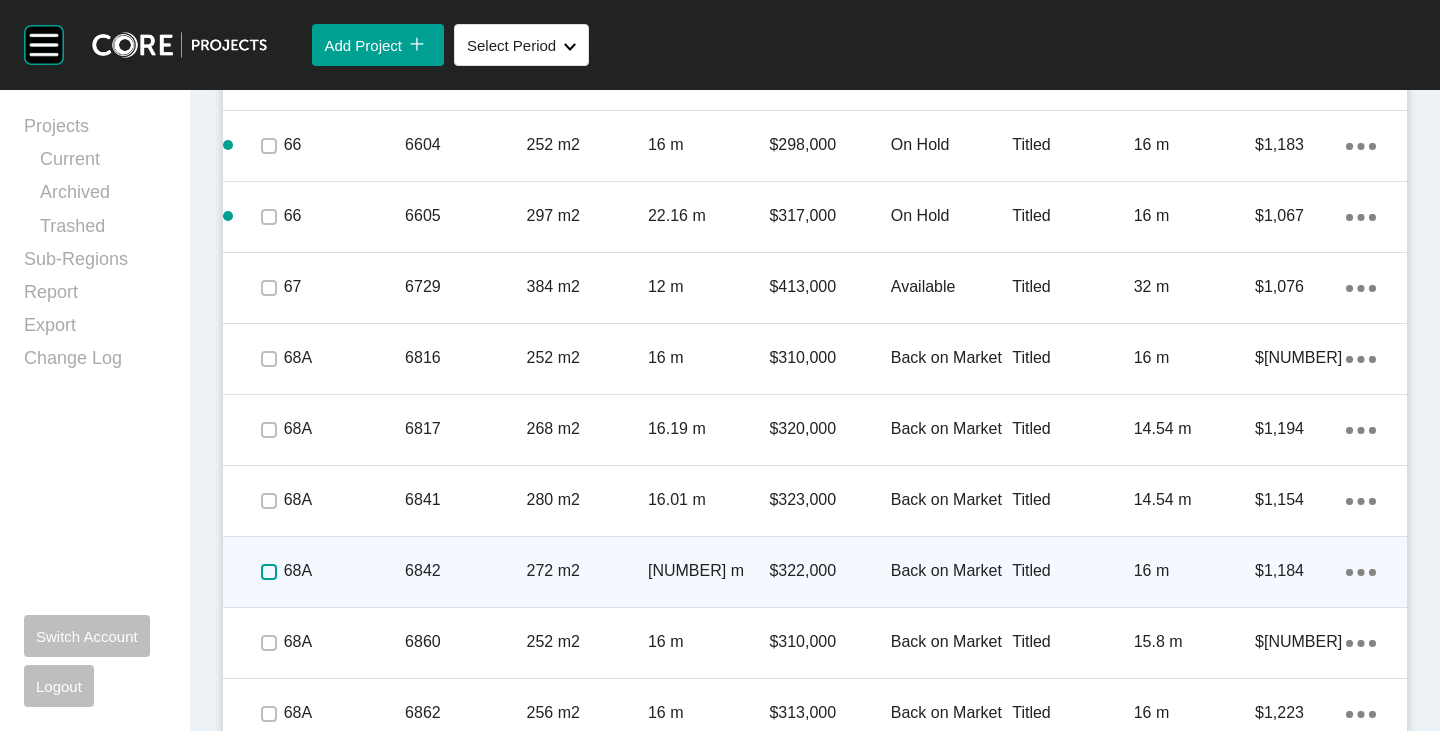 click at bounding box center [269, 572] 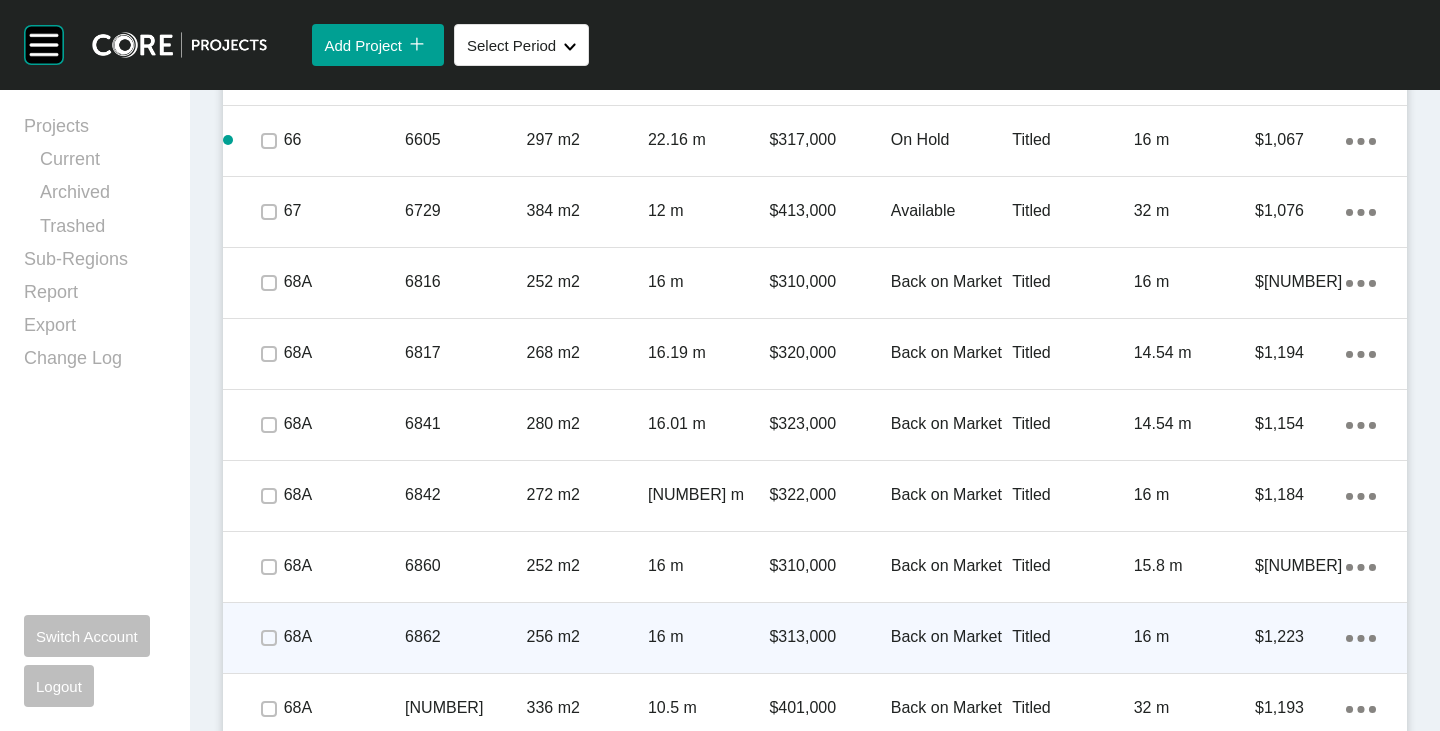 scroll, scrollTop: 3569, scrollLeft: 0, axis: vertical 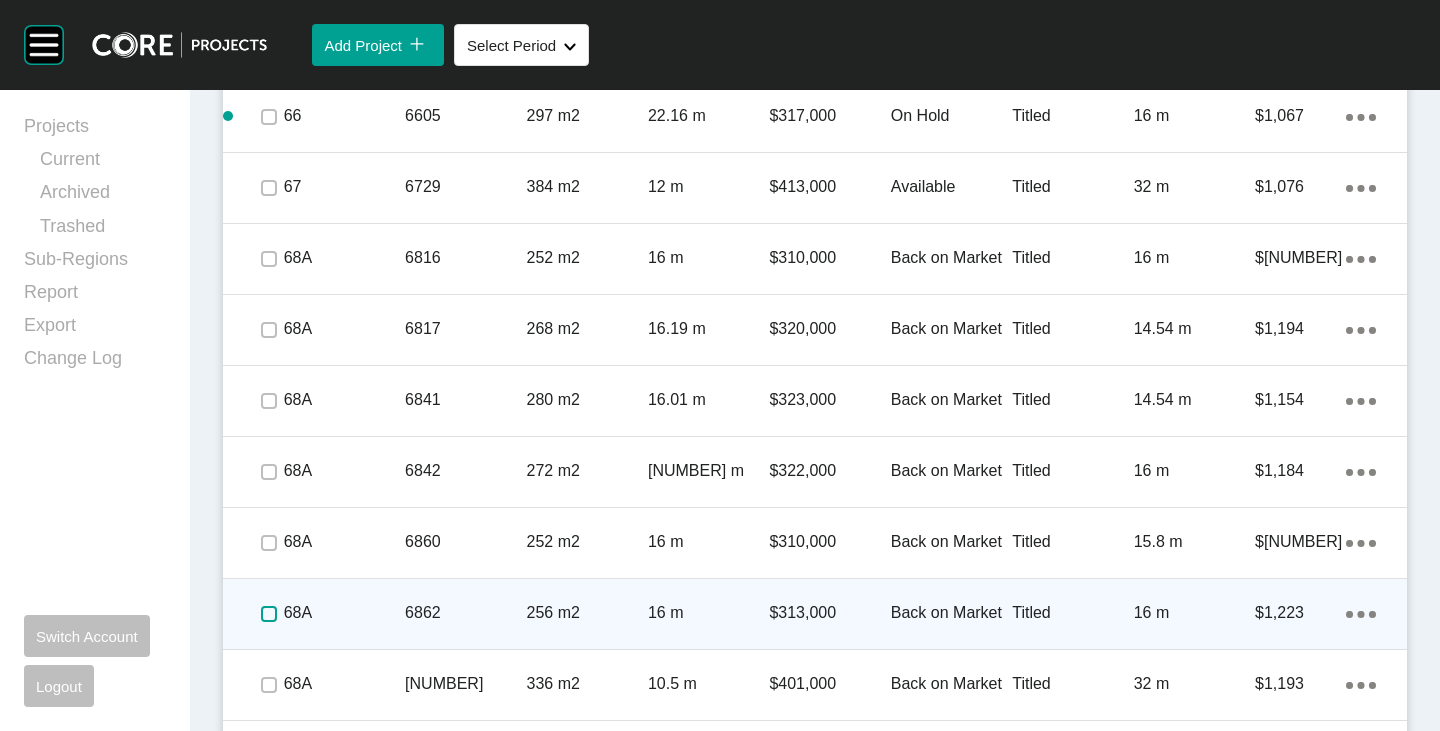 click at bounding box center [269, 614] 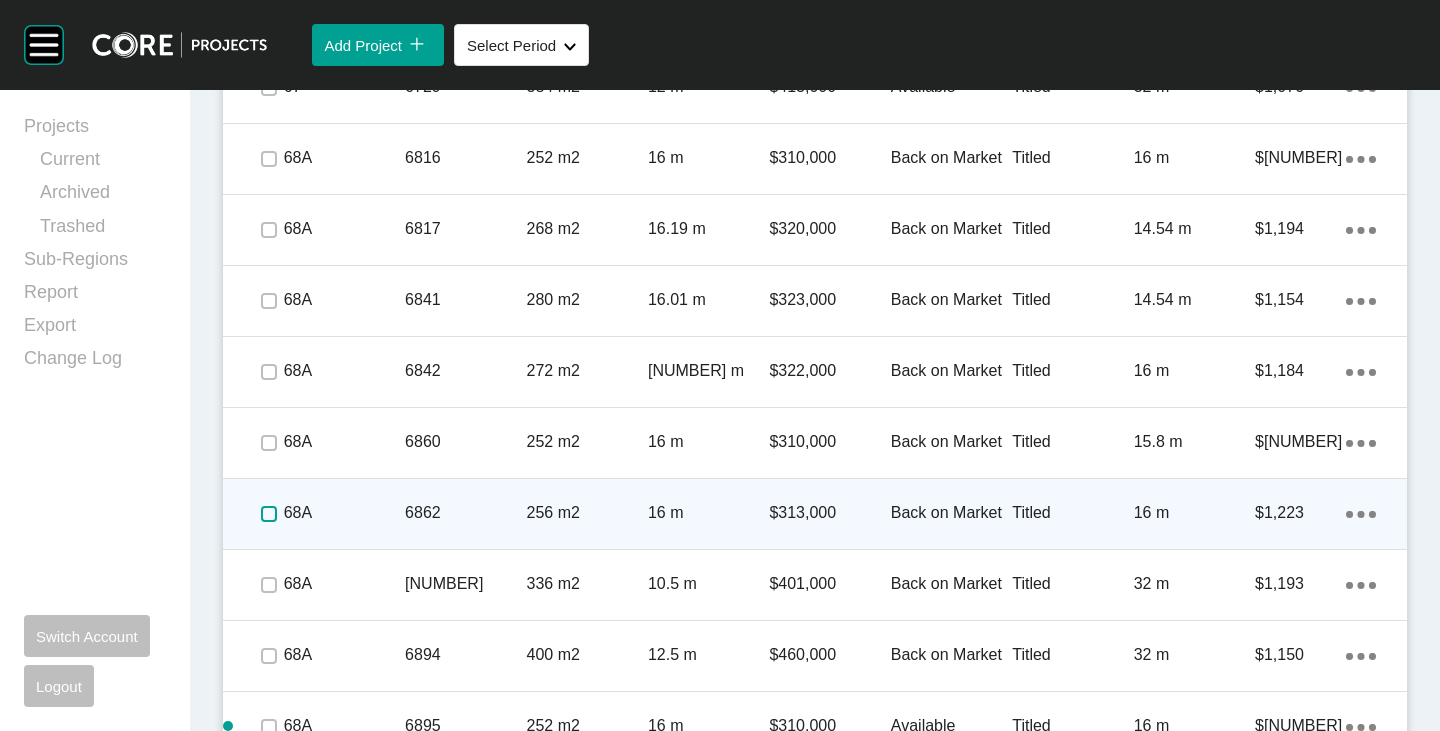 scroll, scrollTop: 3769, scrollLeft: 0, axis: vertical 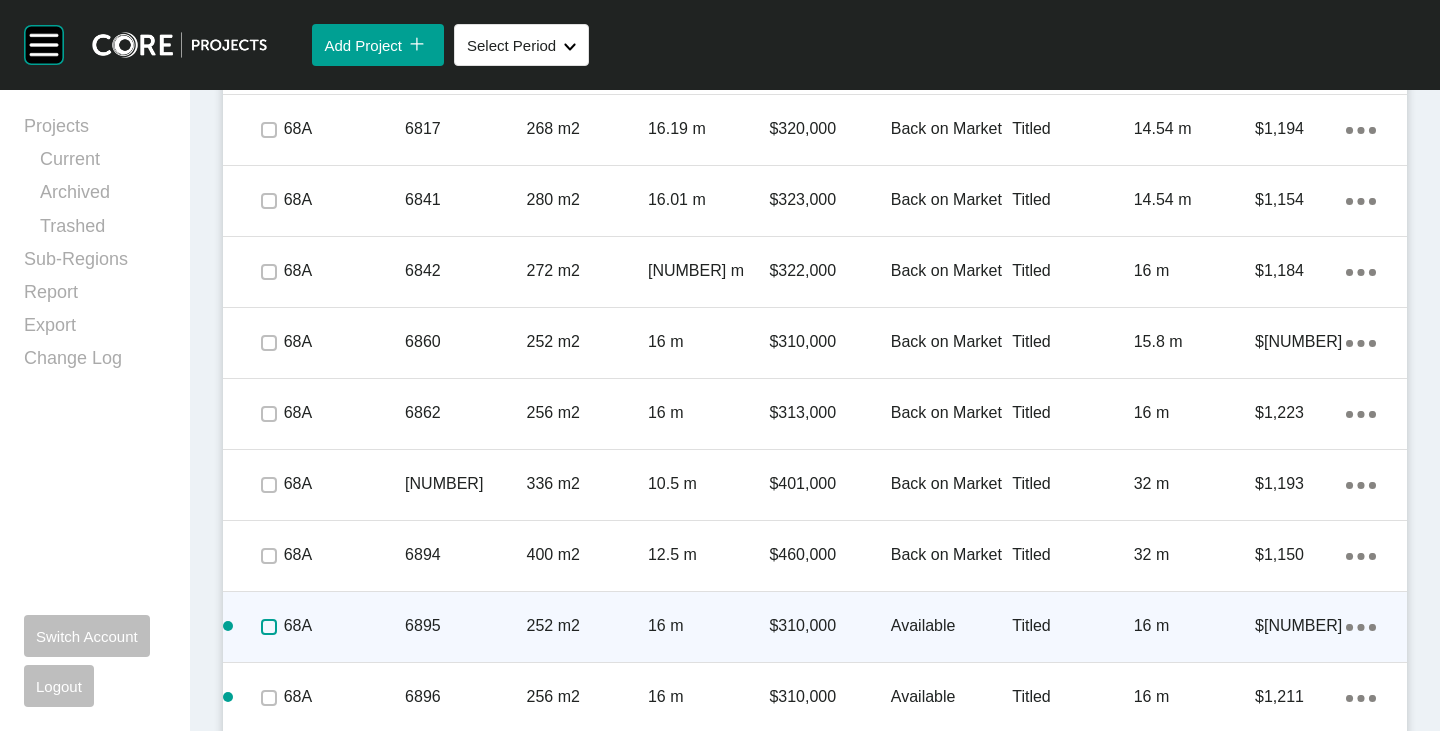 click at bounding box center (269, 627) 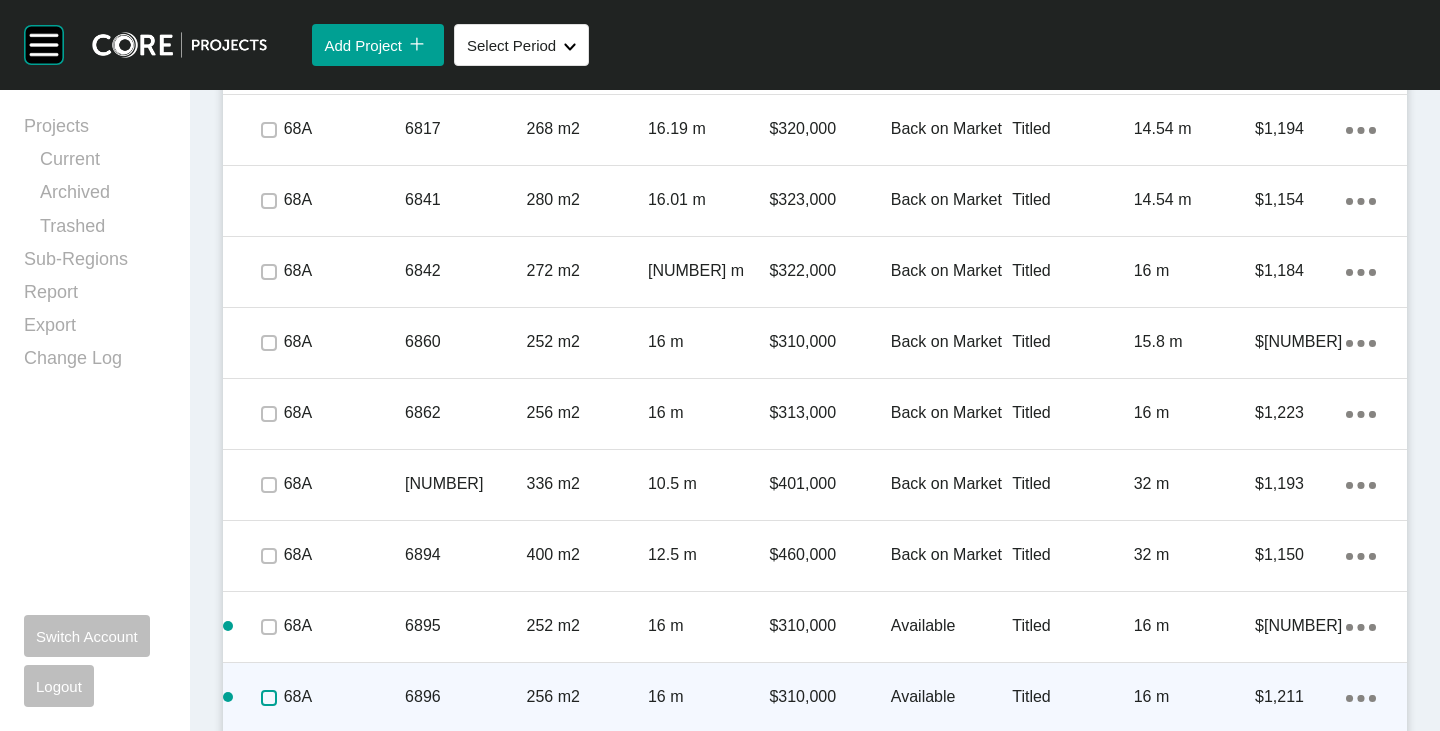 click at bounding box center (269, 698) 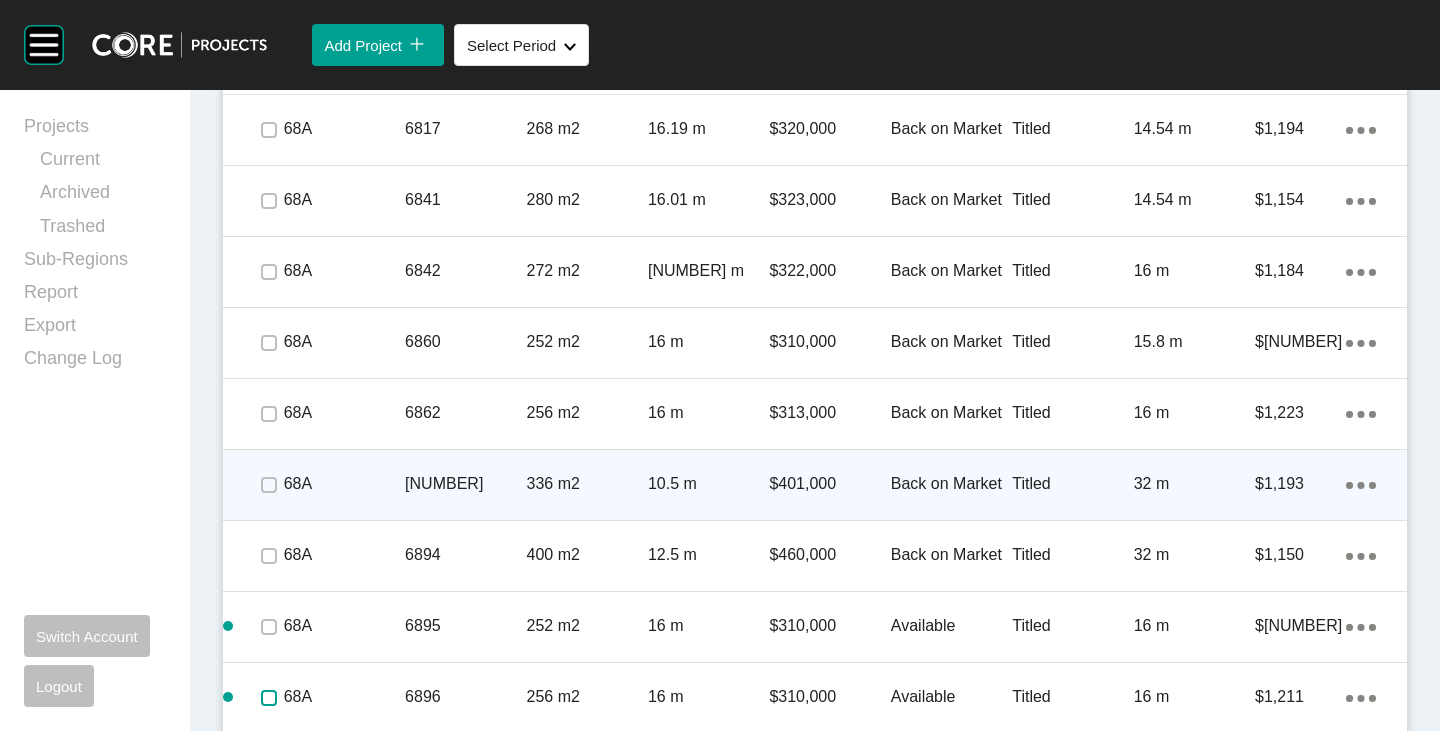 scroll, scrollTop: 4169, scrollLeft: 0, axis: vertical 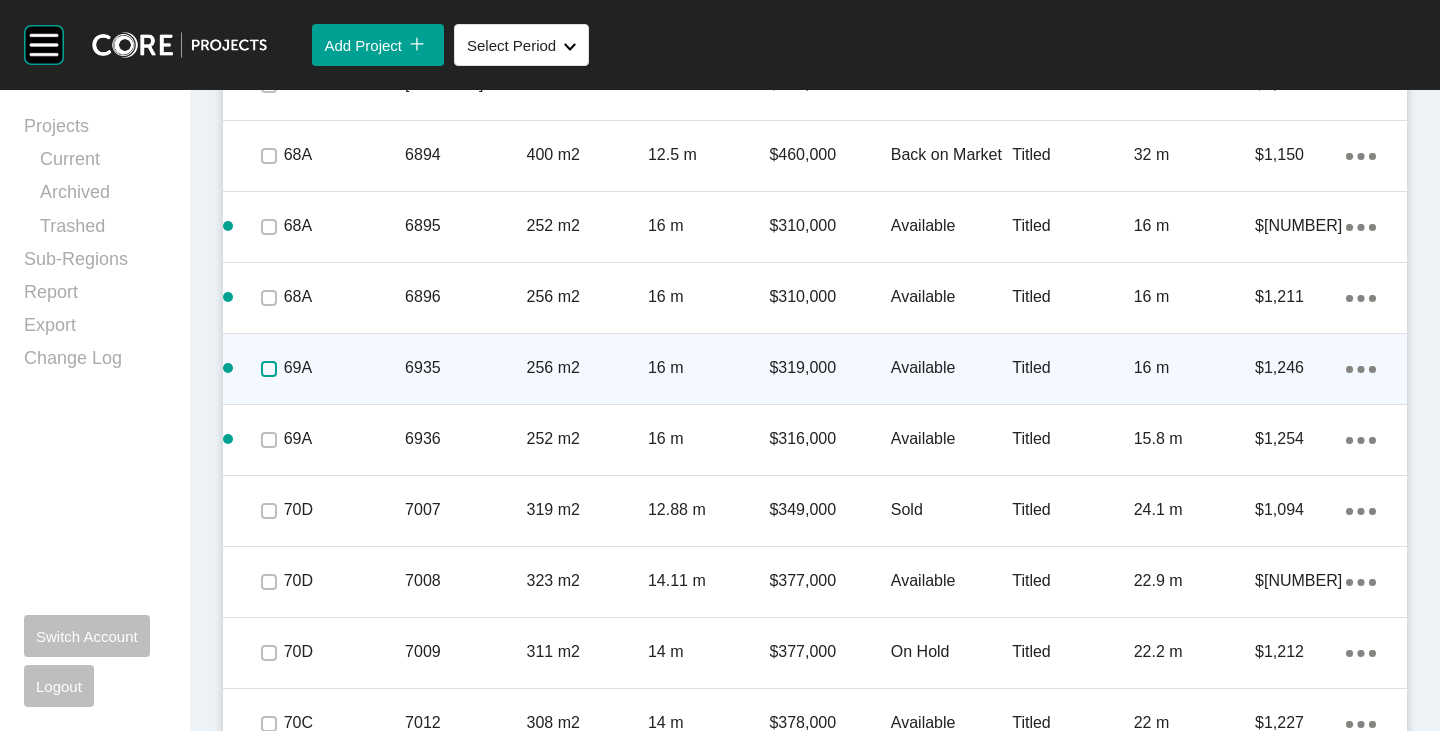 click at bounding box center (269, 369) 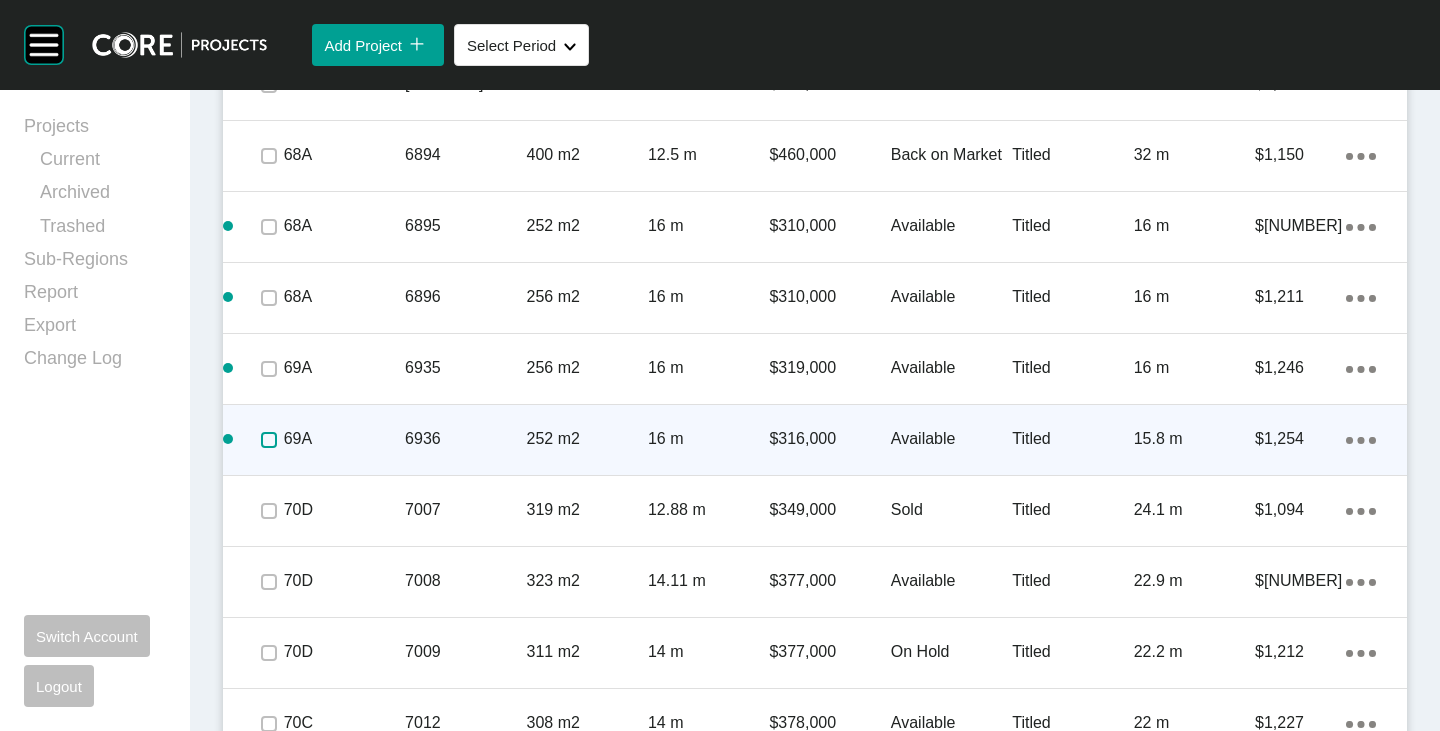 click at bounding box center [269, 440] 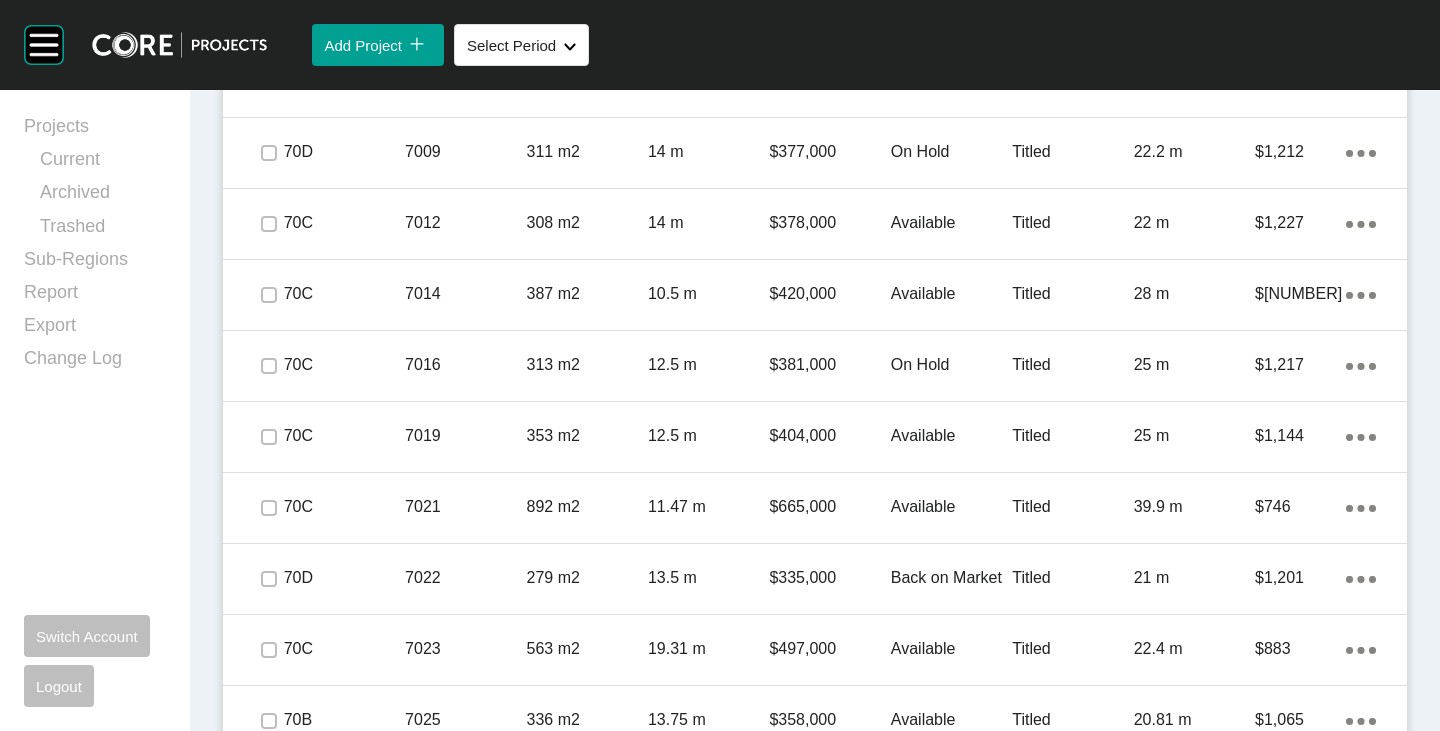 scroll, scrollTop: 4769, scrollLeft: 0, axis: vertical 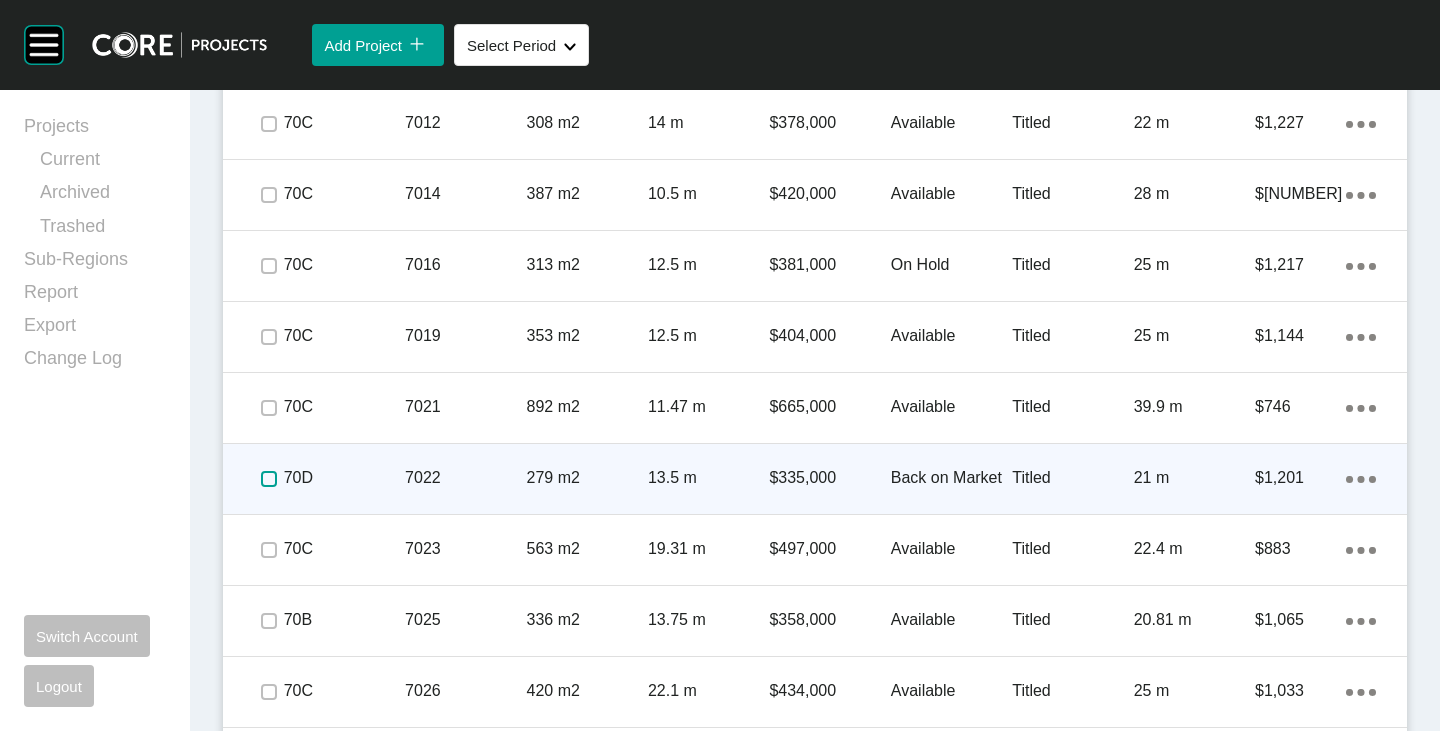 click at bounding box center [269, 479] 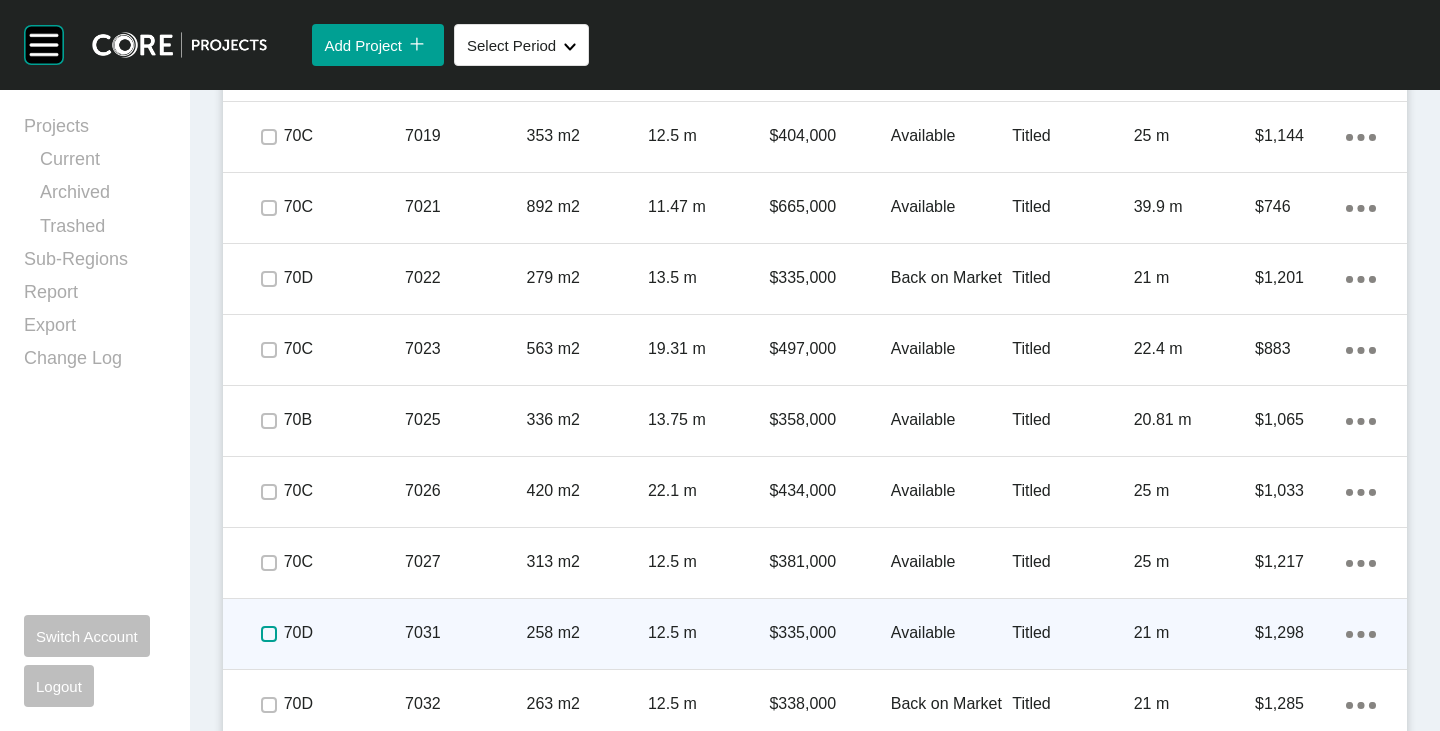 click at bounding box center [269, 634] 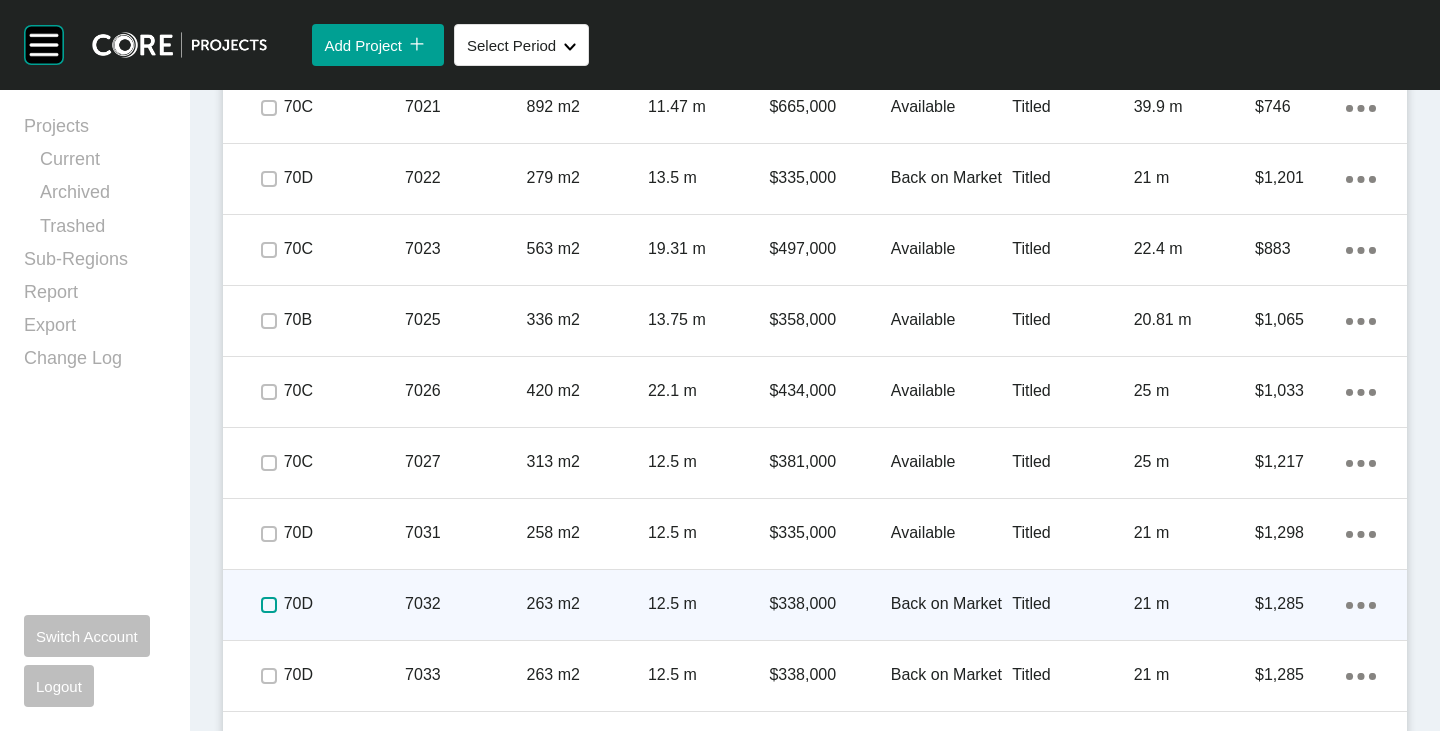 click at bounding box center [269, 605] 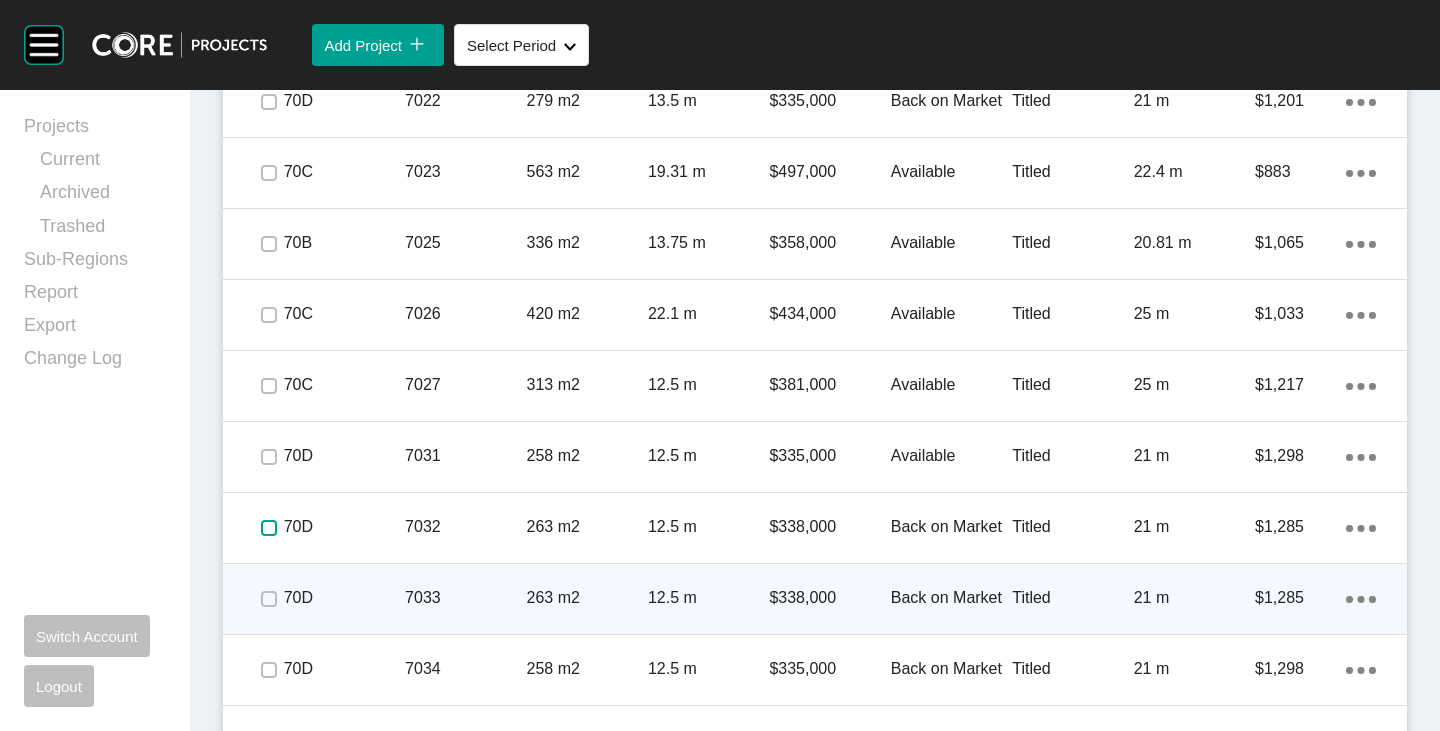 scroll, scrollTop: 5169, scrollLeft: 0, axis: vertical 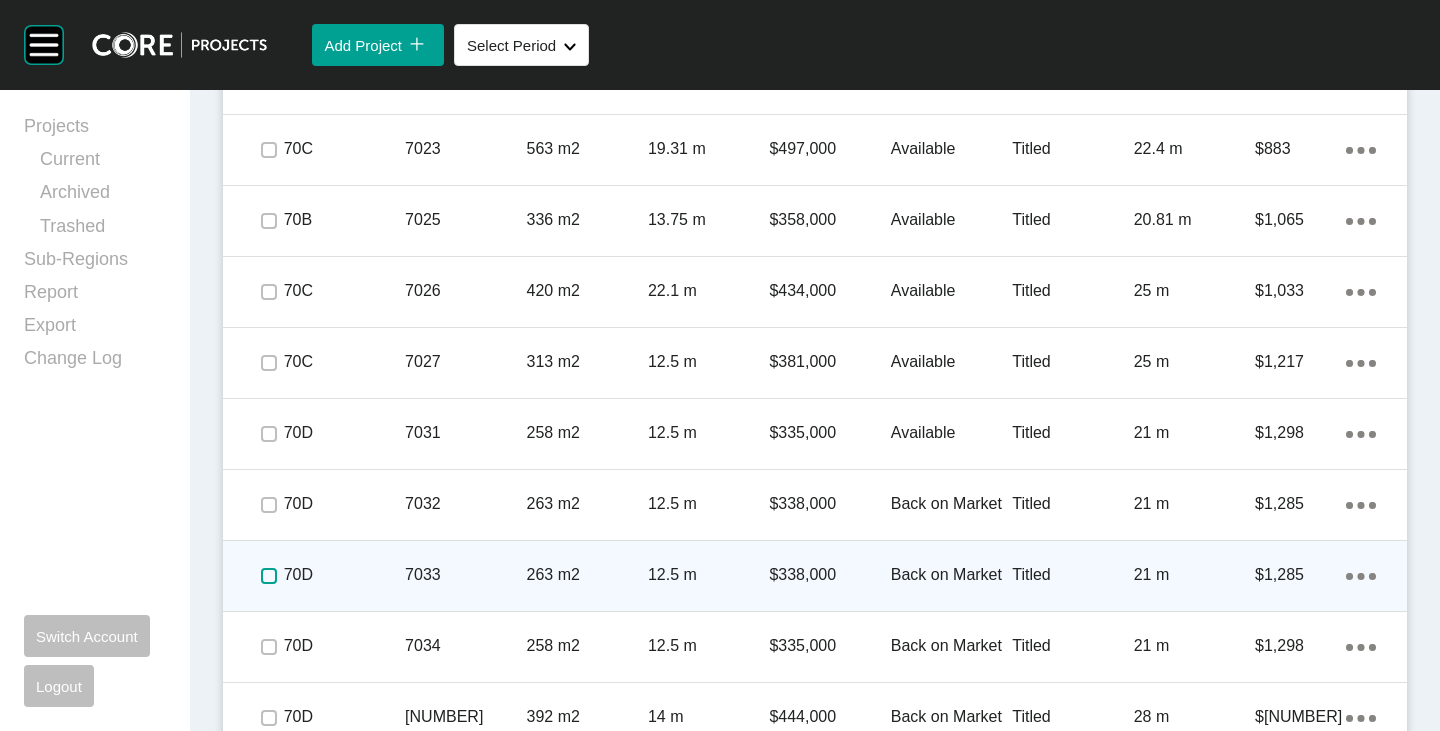 click at bounding box center (269, 576) 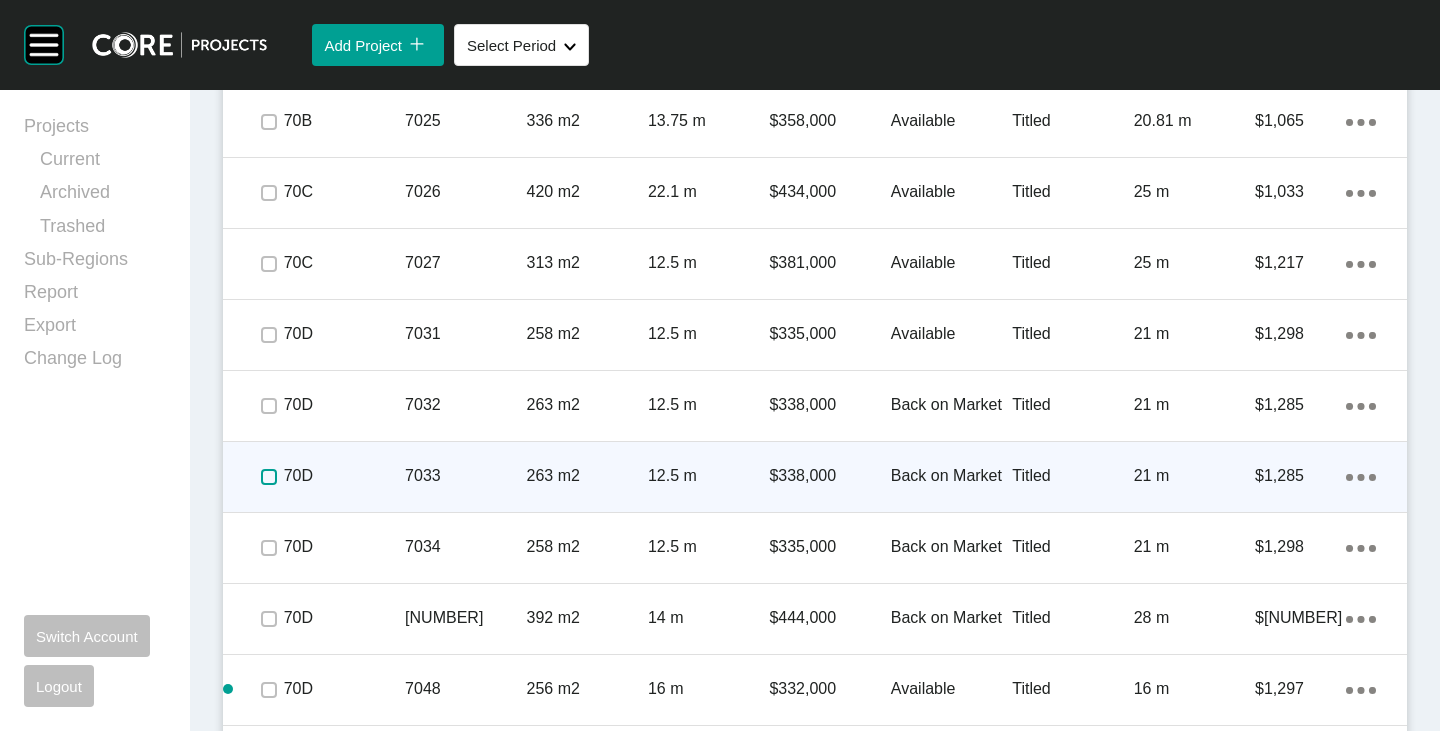 scroll, scrollTop: 5269, scrollLeft: 0, axis: vertical 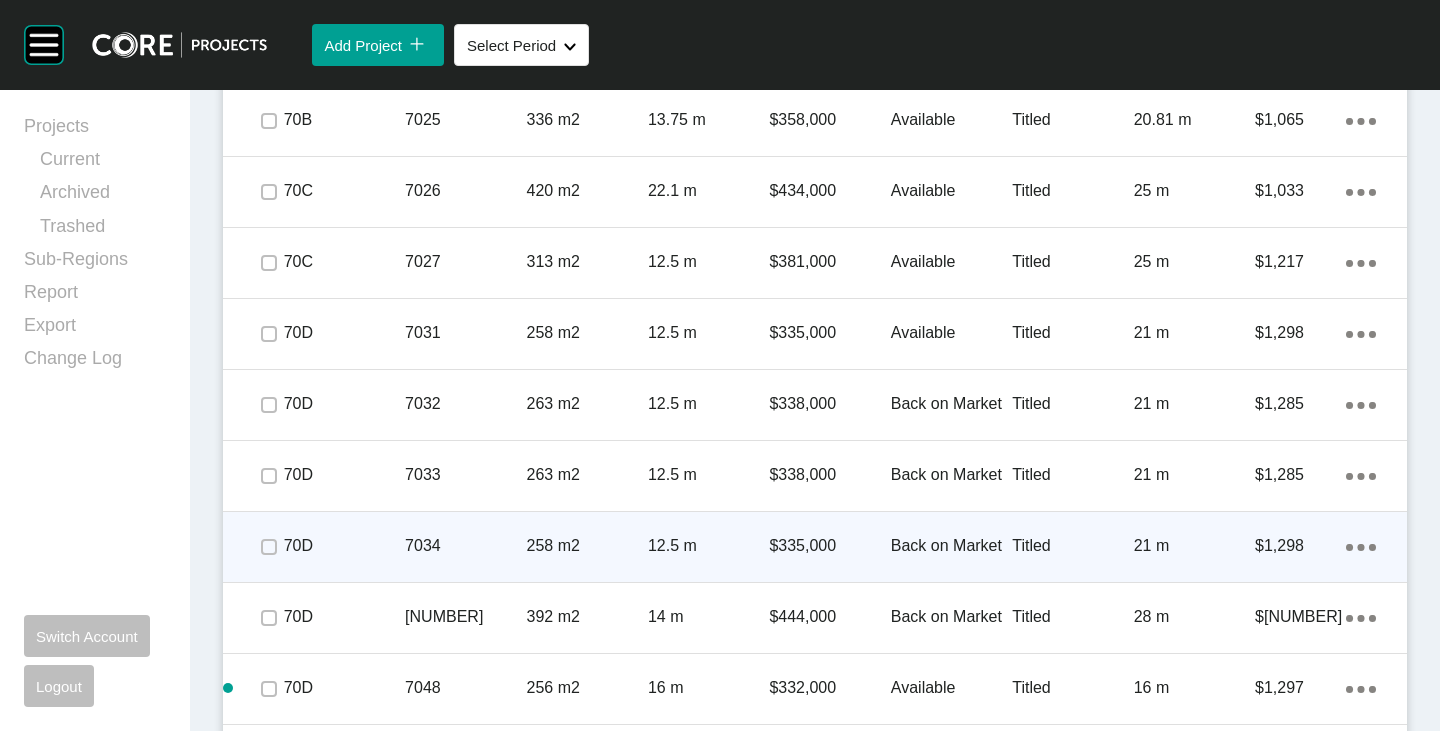 click at bounding box center [268, 547] 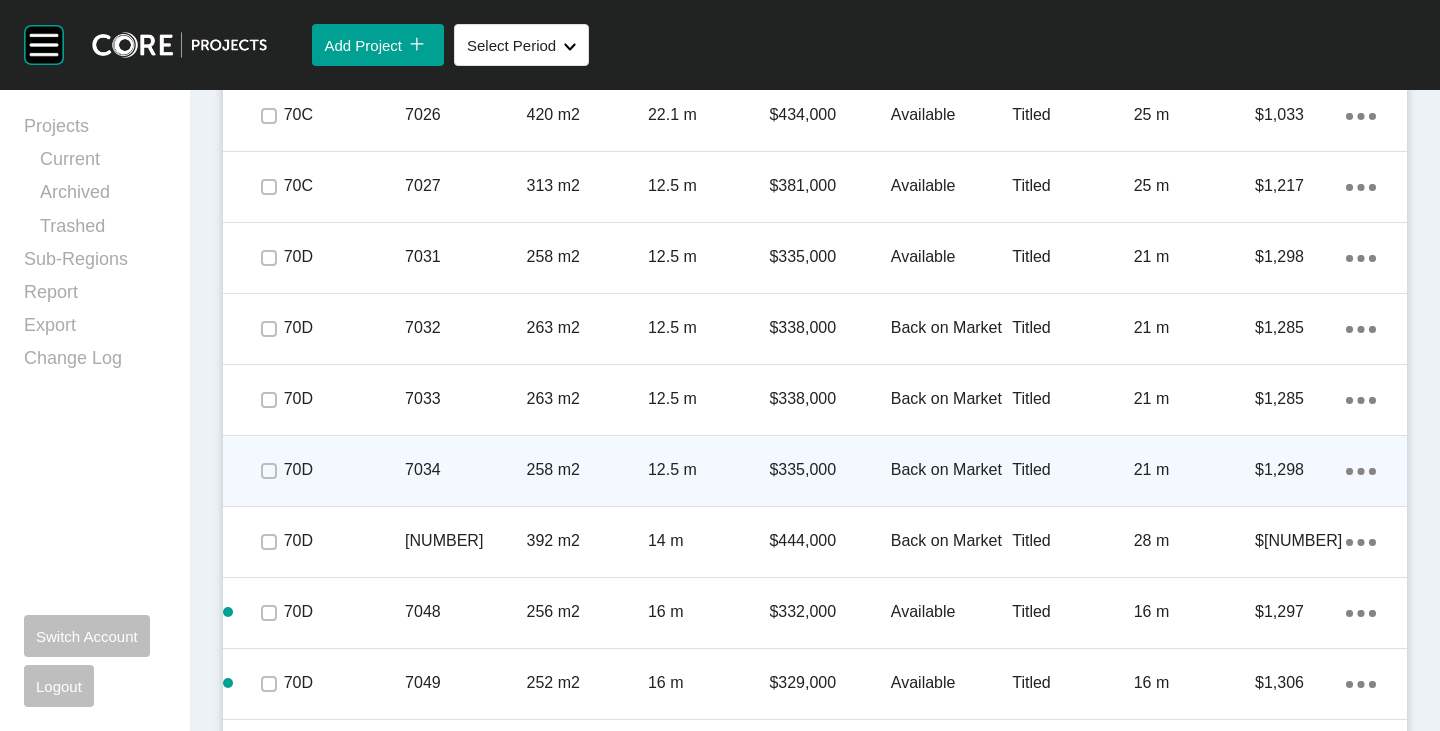 scroll, scrollTop: 5369, scrollLeft: 0, axis: vertical 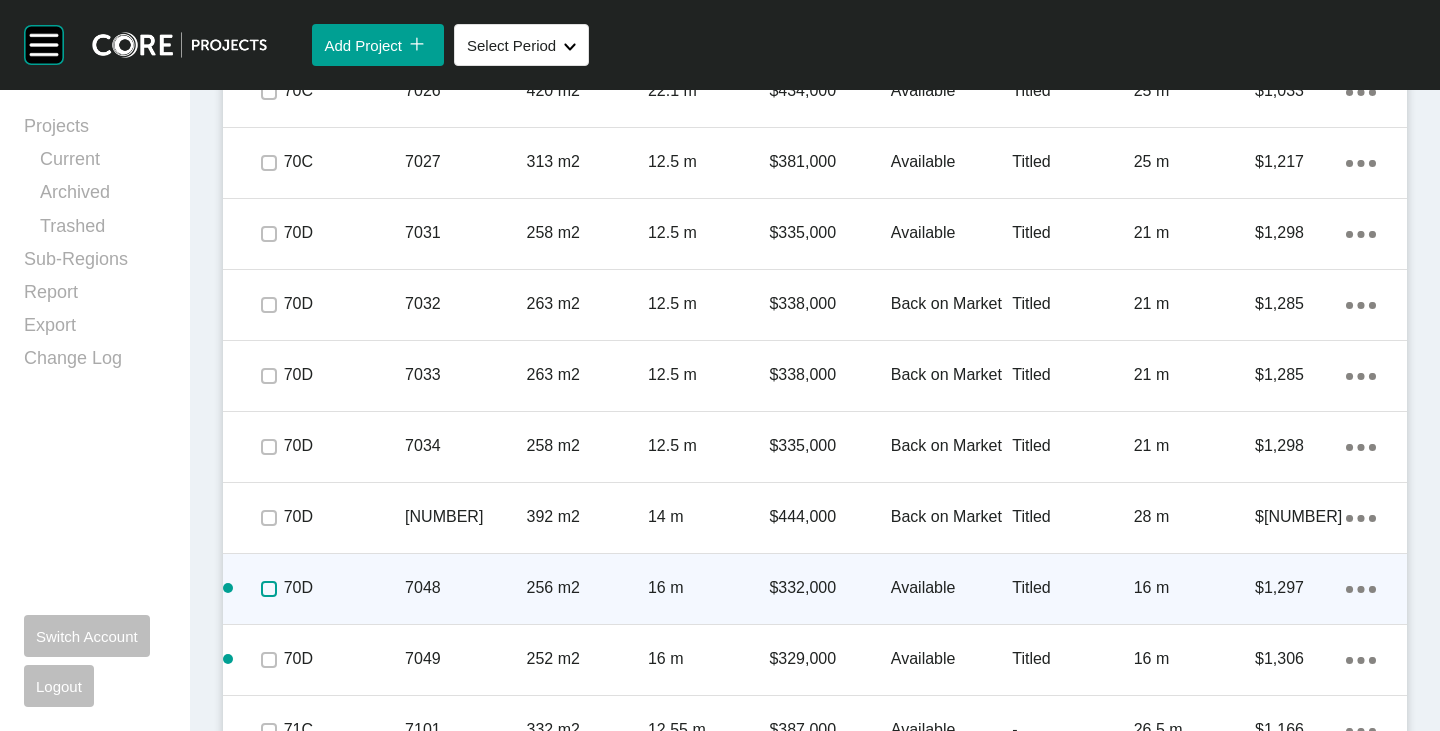 click at bounding box center (269, 589) 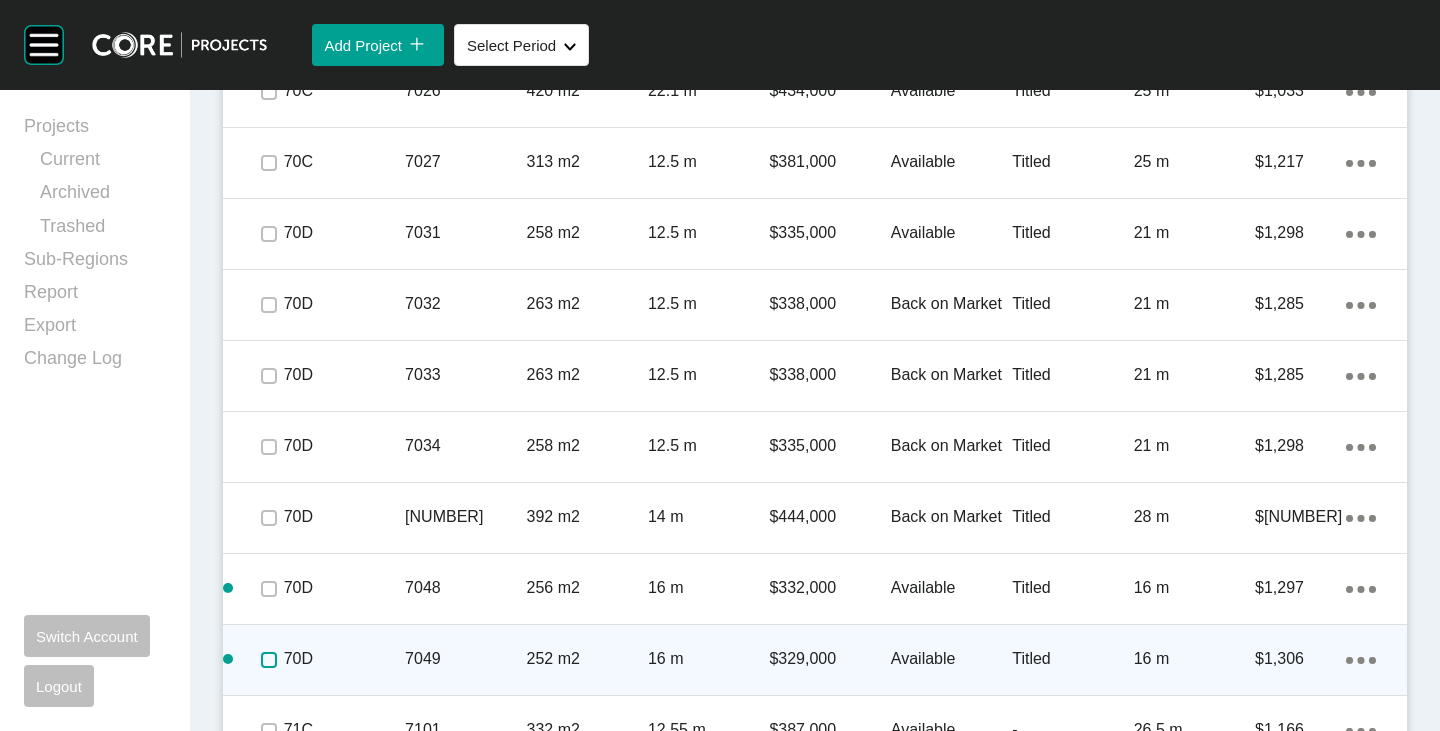 click at bounding box center [269, 660] 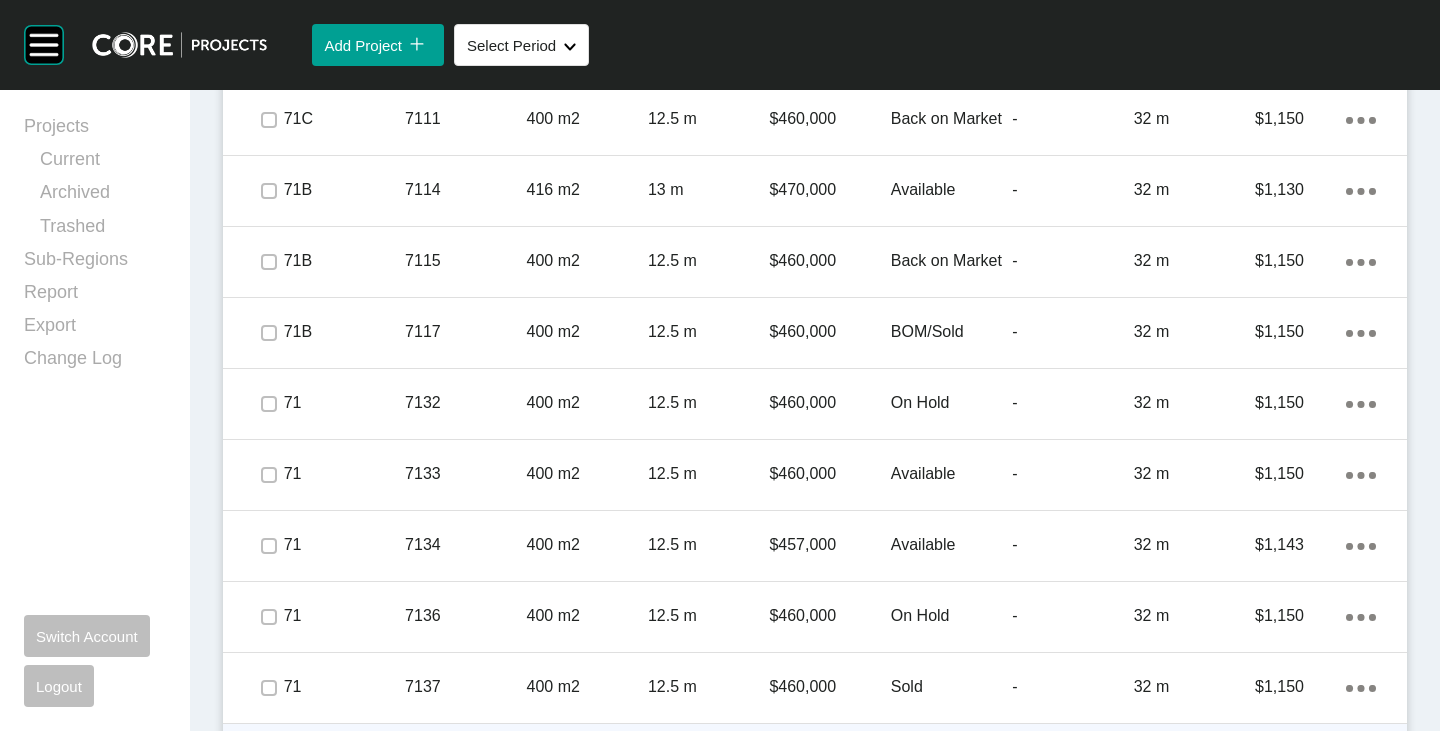 scroll, scrollTop: 6469, scrollLeft: 0, axis: vertical 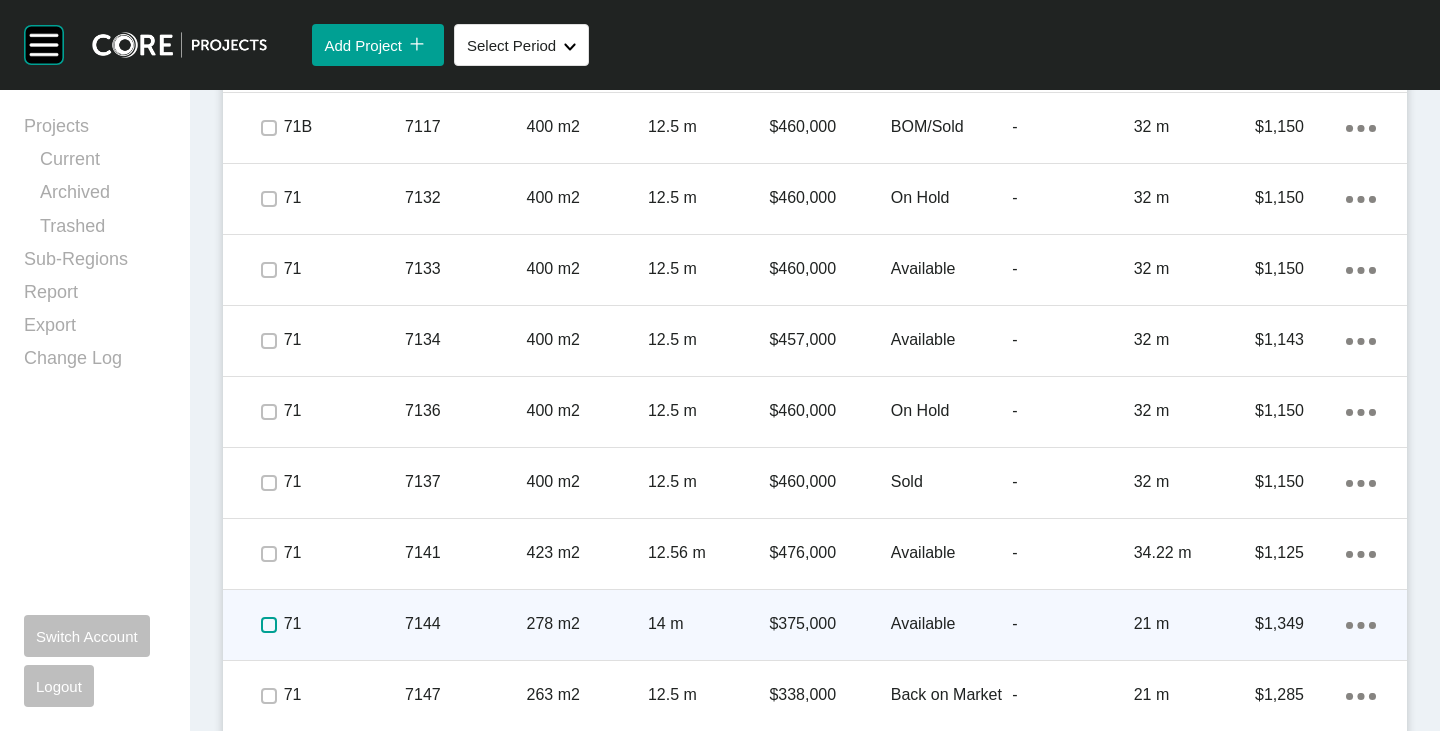 click at bounding box center [269, 625] 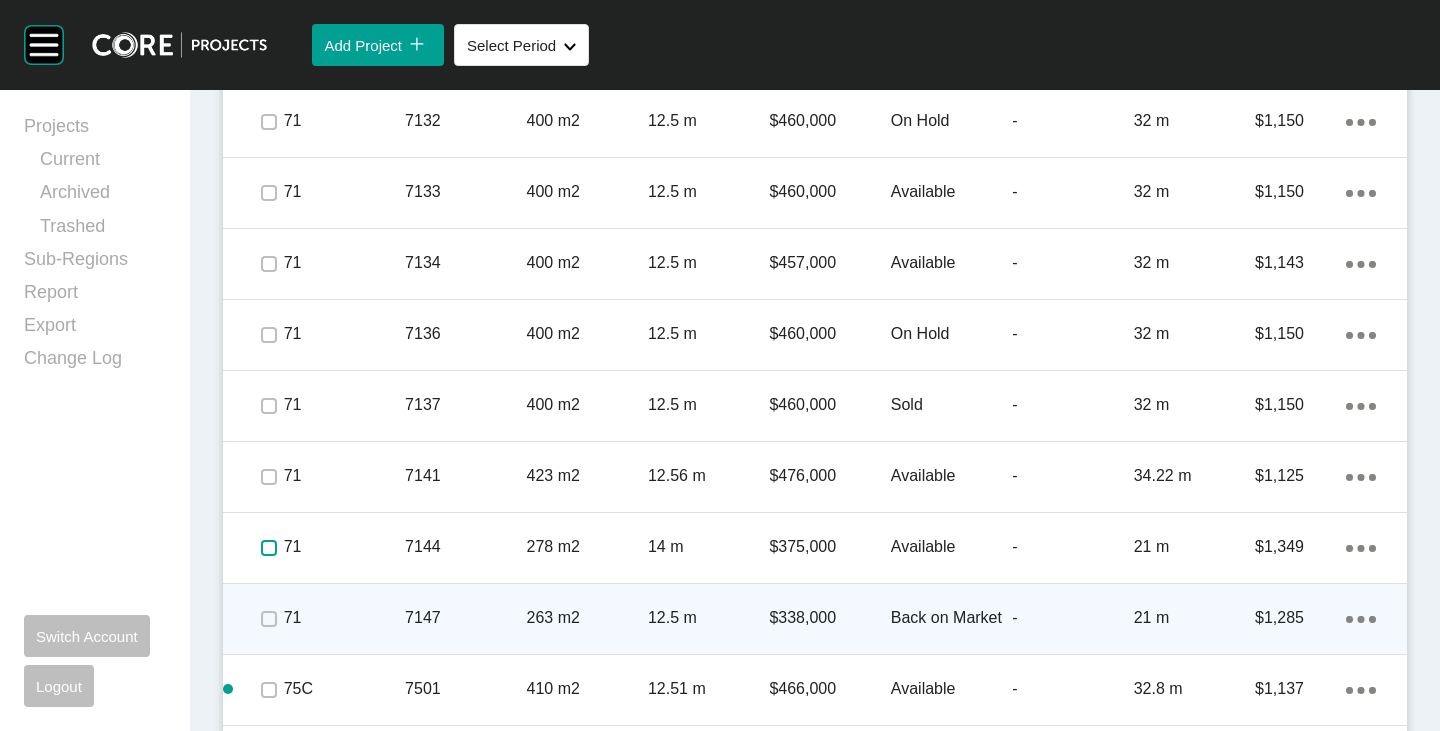 scroll, scrollTop: 6569, scrollLeft: 0, axis: vertical 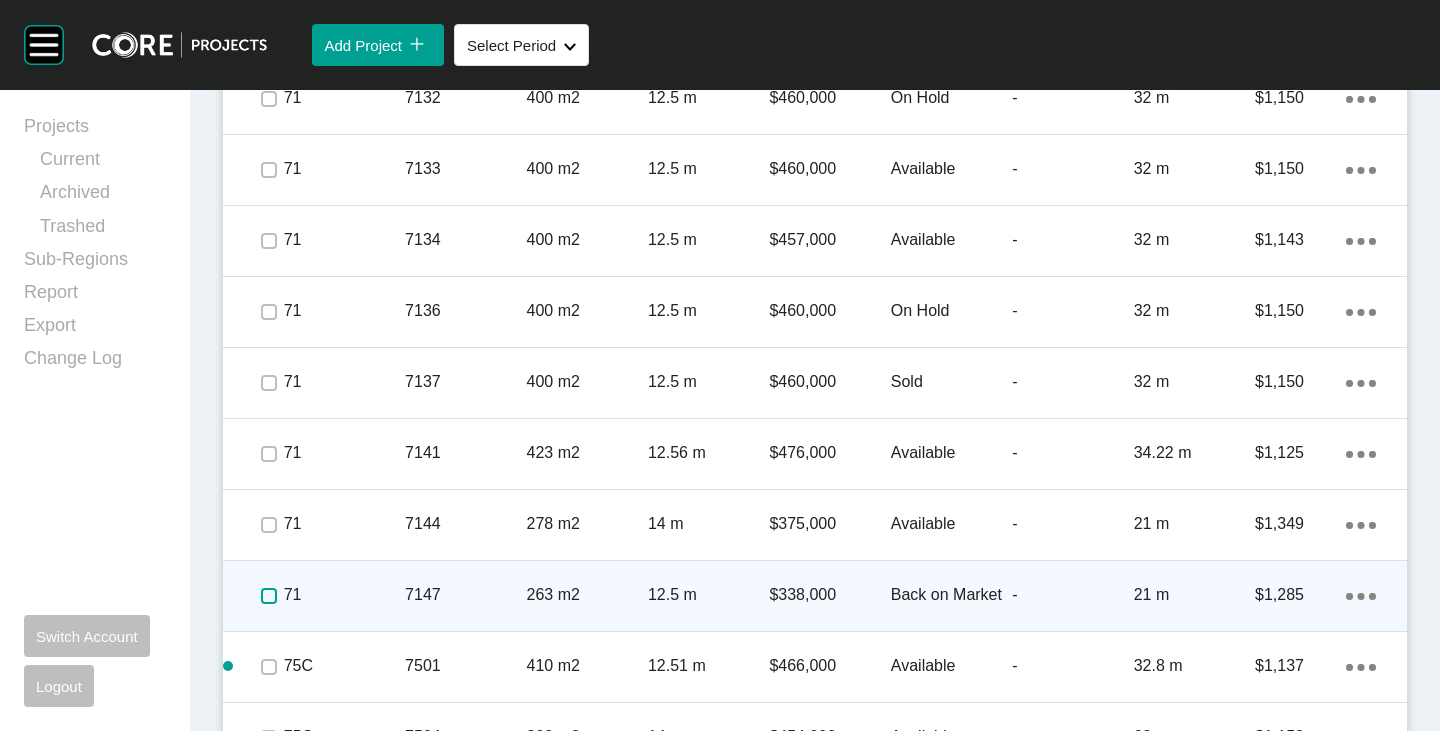 click at bounding box center [269, 596] 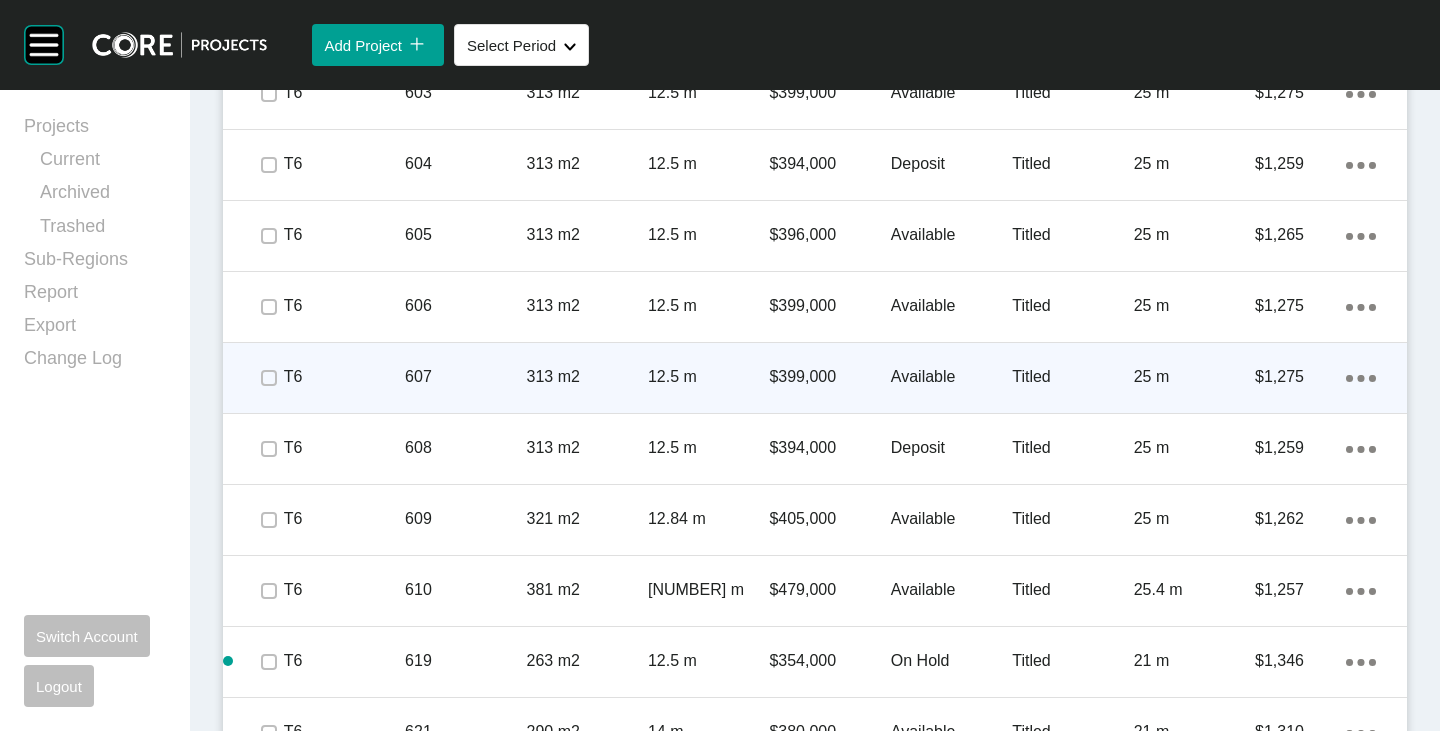 scroll, scrollTop: 1669, scrollLeft: 0, axis: vertical 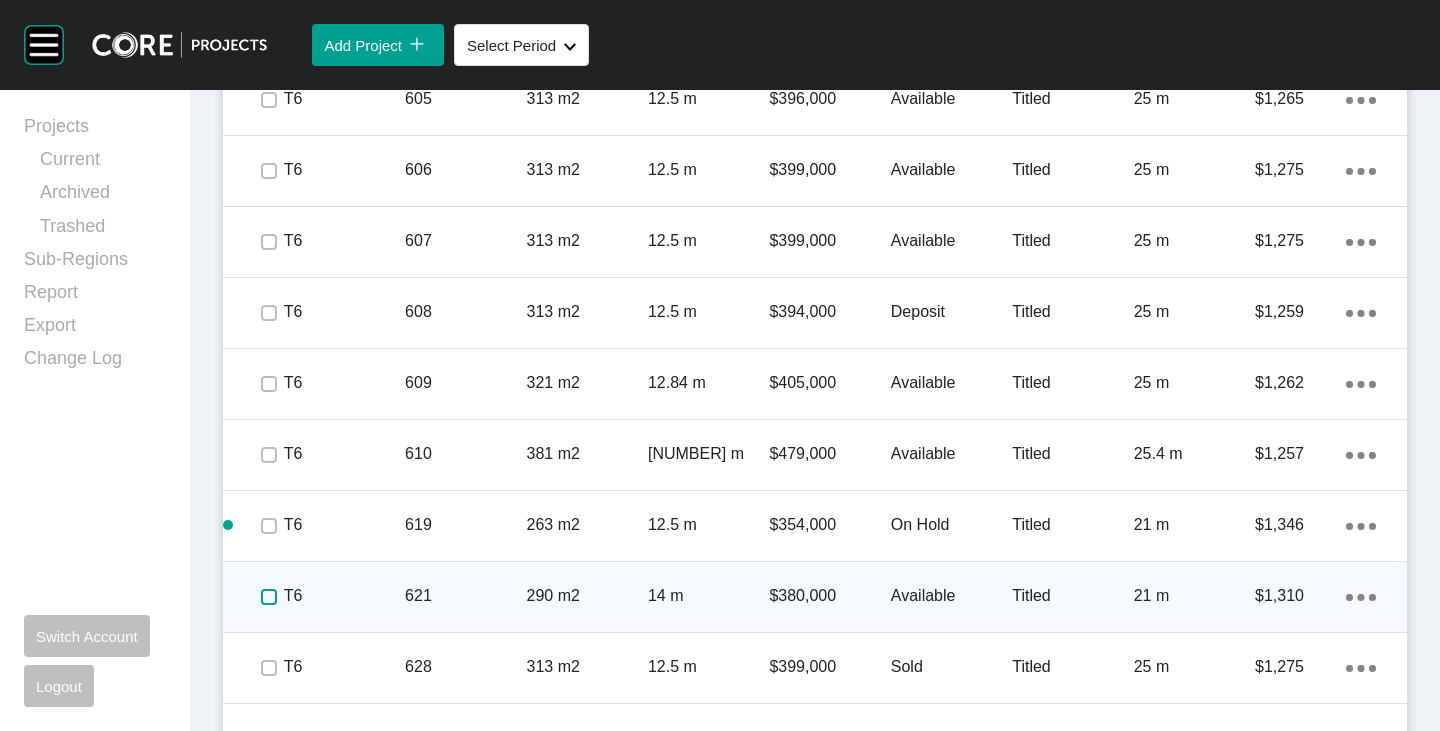 click at bounding box center [269, 597] 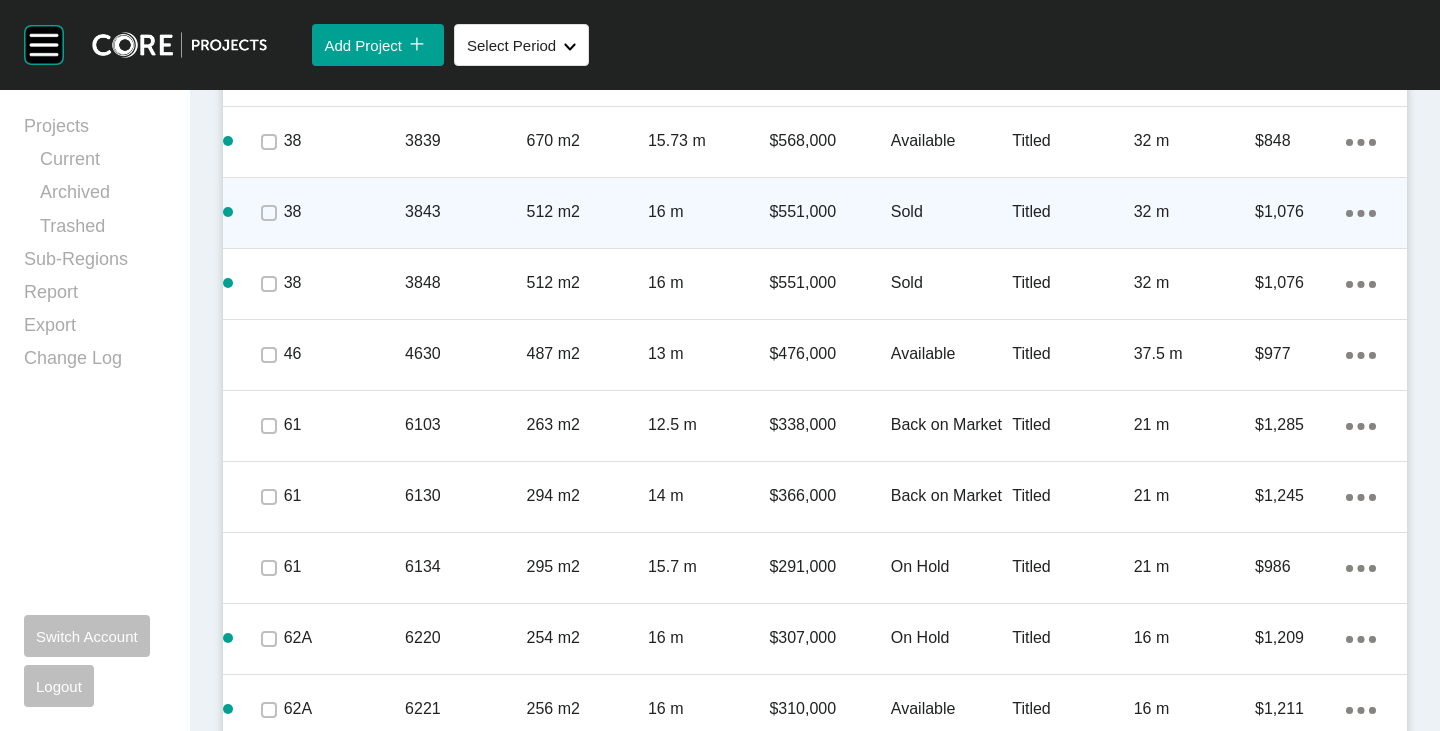 scroll, scrollTop: 2669, scrollLeft: 0, axis: vertical 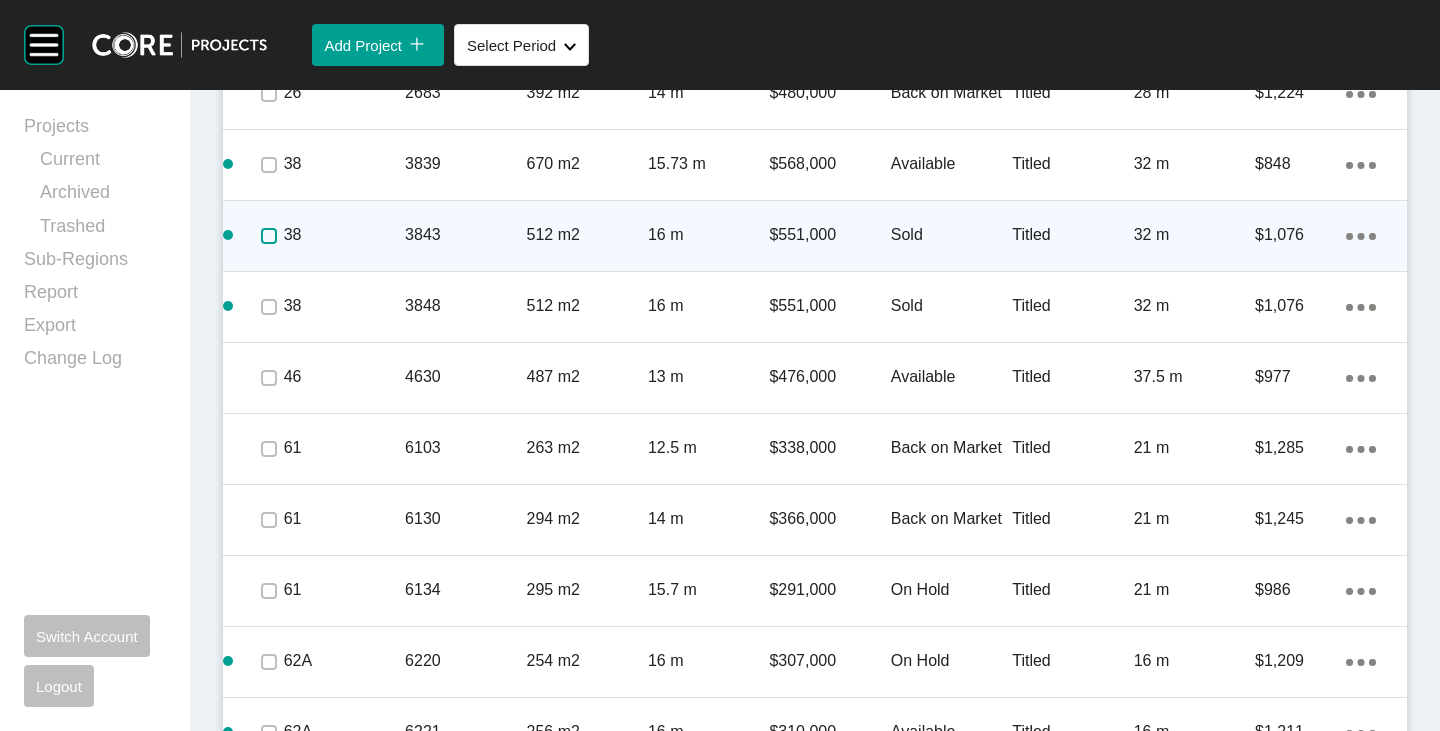 click at bounding box center [269, 236] 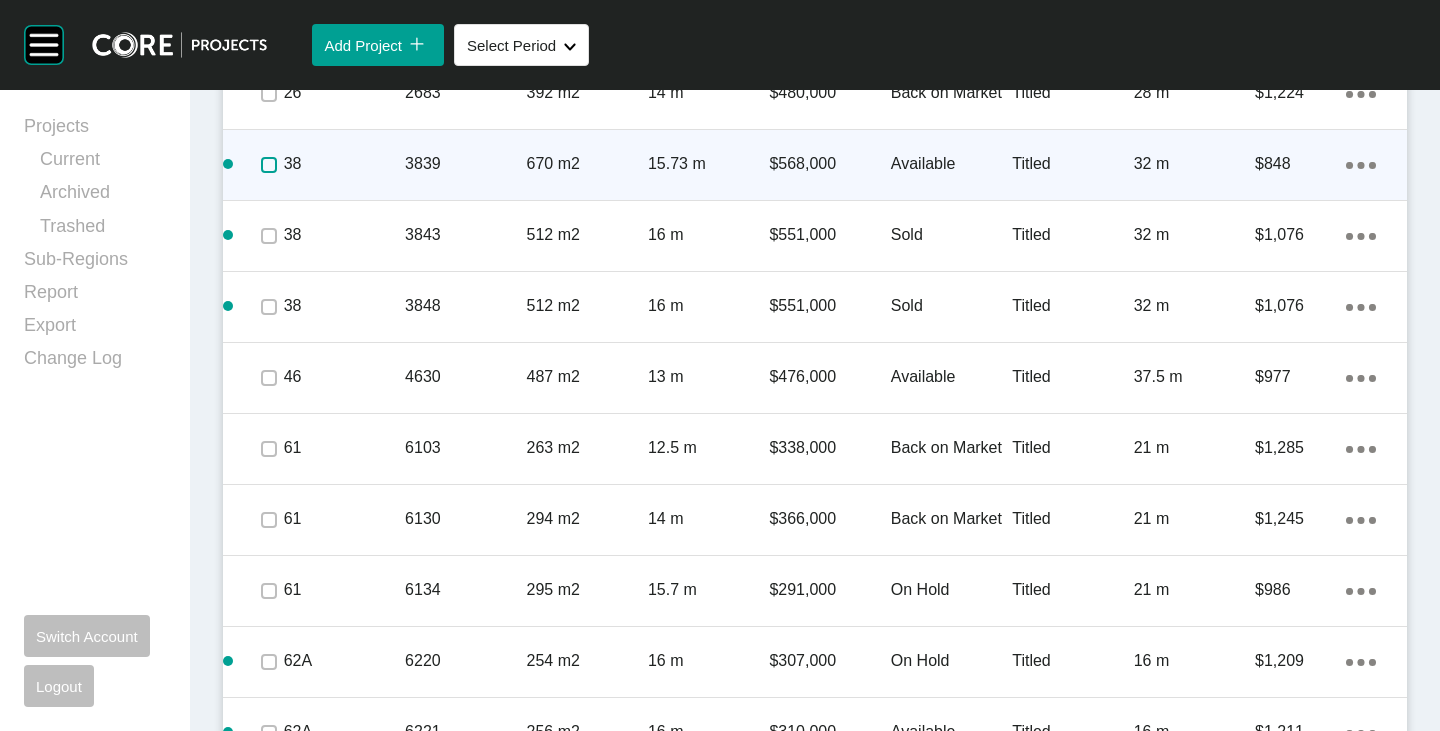 click at bounding box center (269, 165) 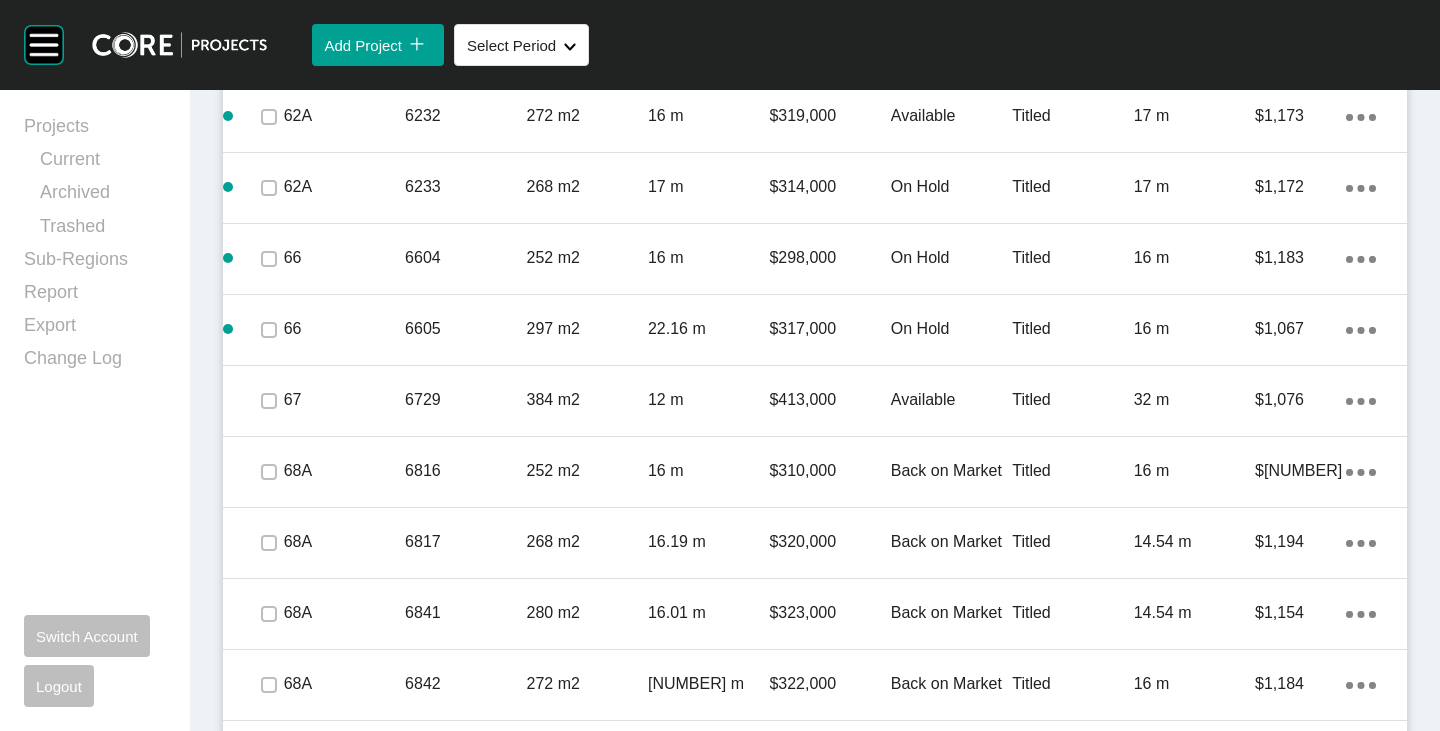 scroll, scrollTop: 3569, scrollLeft: 0, axis: vertical 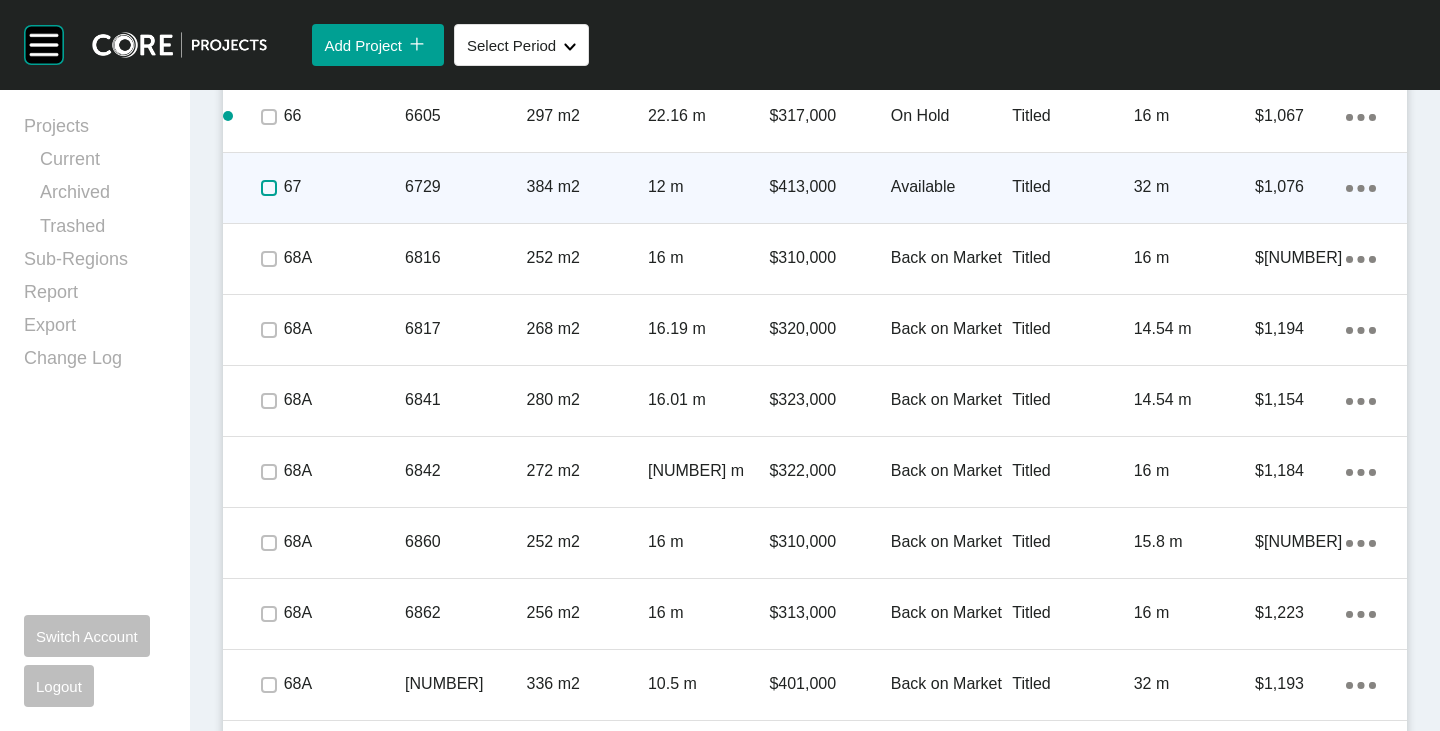 click at bounding box center [269, 188] 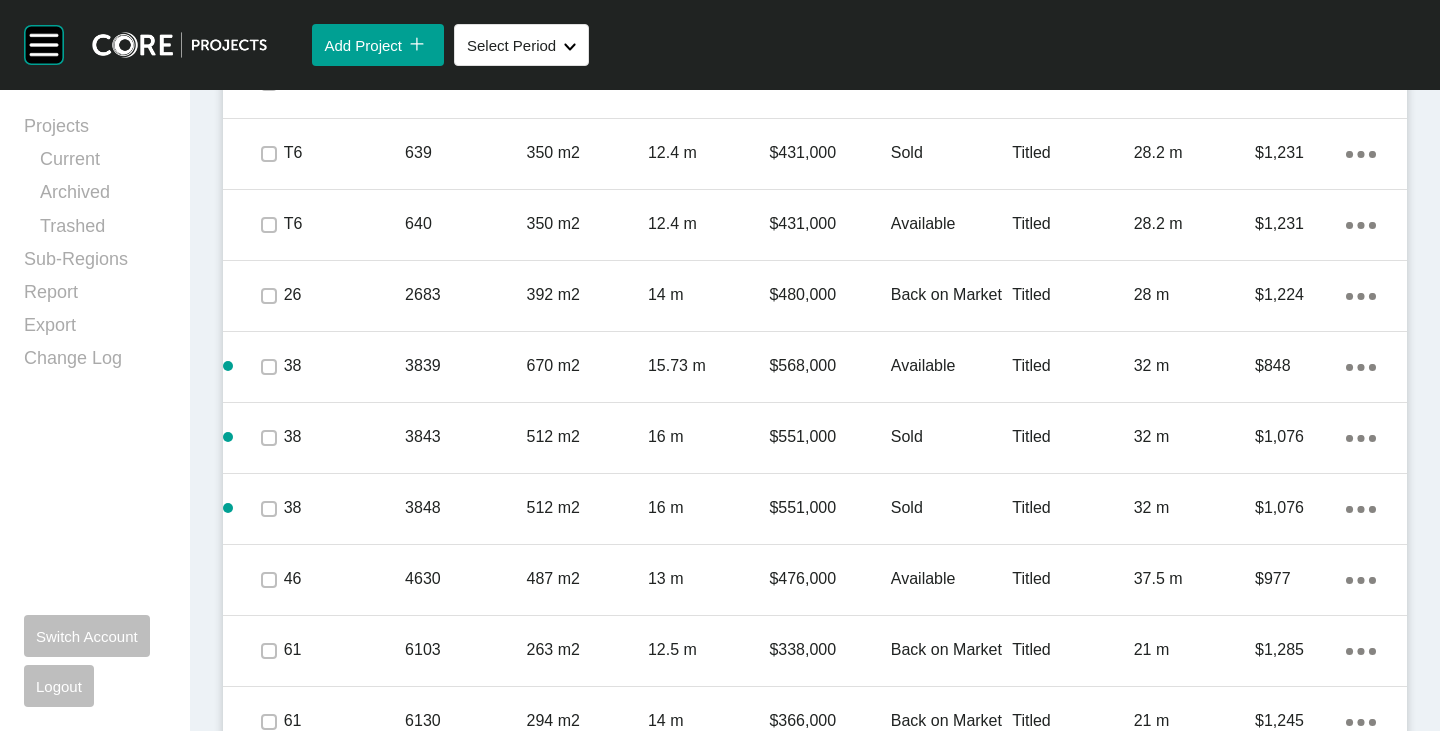 scroll, scrollTop: 2569, scrollLeft: 0, axis: vertical 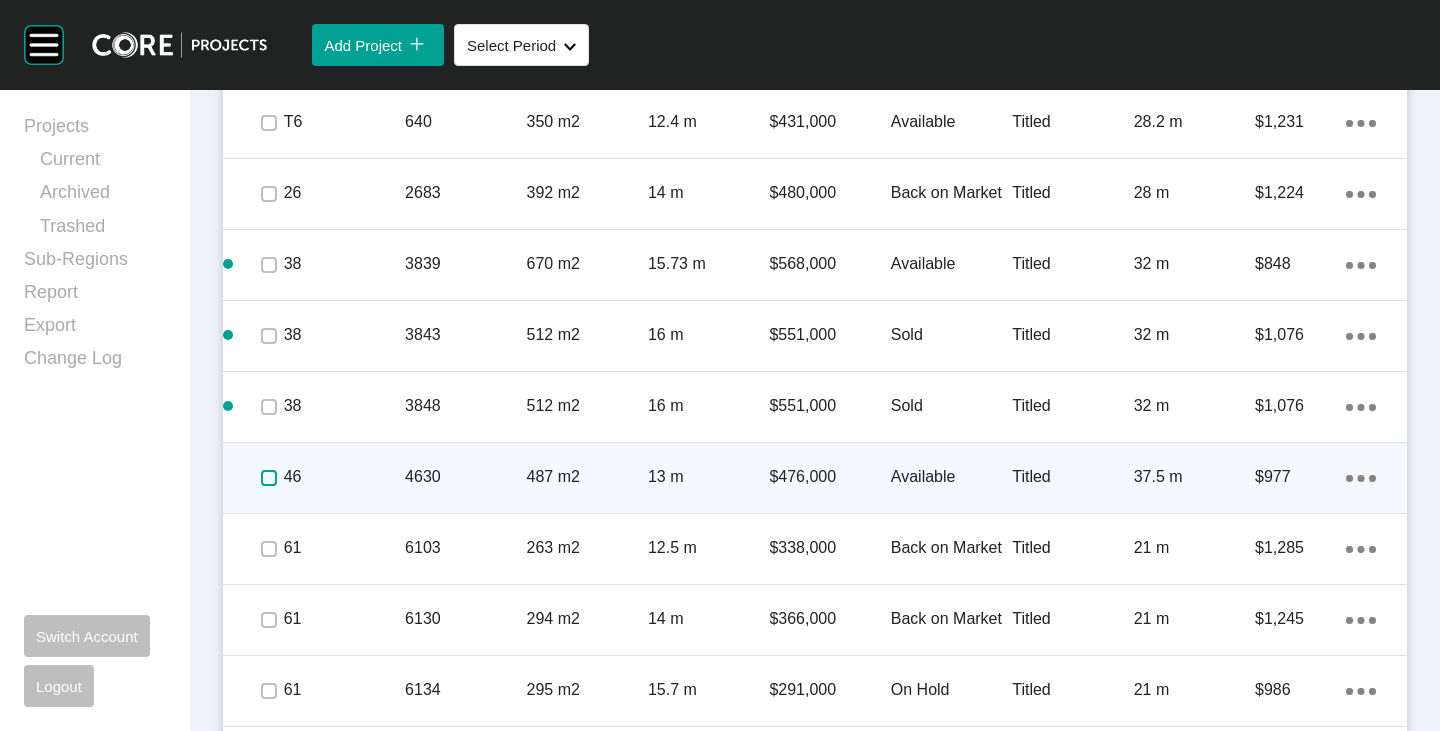 click at bounding box center [269, 478] 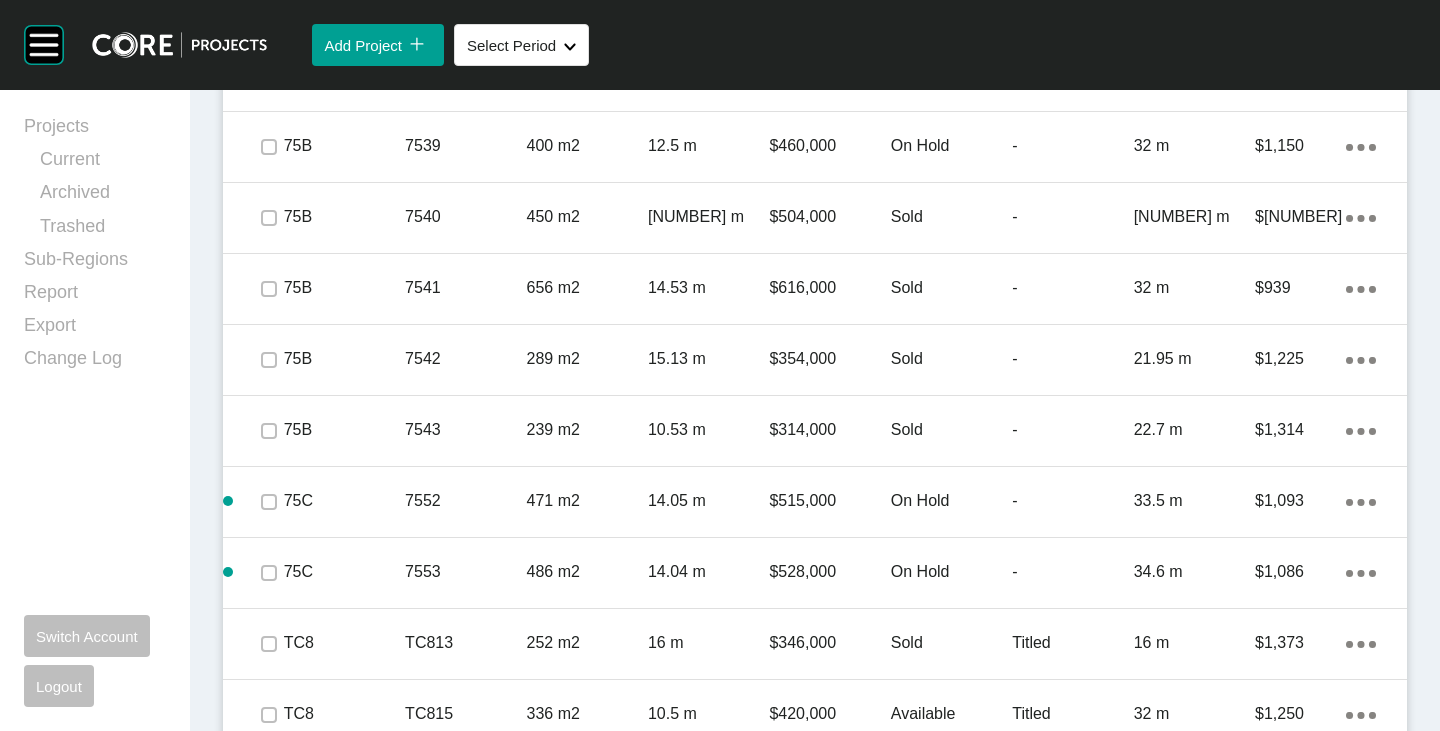 scroll, scrollTop: 7969, scrollLeft: 0, axis: vertical 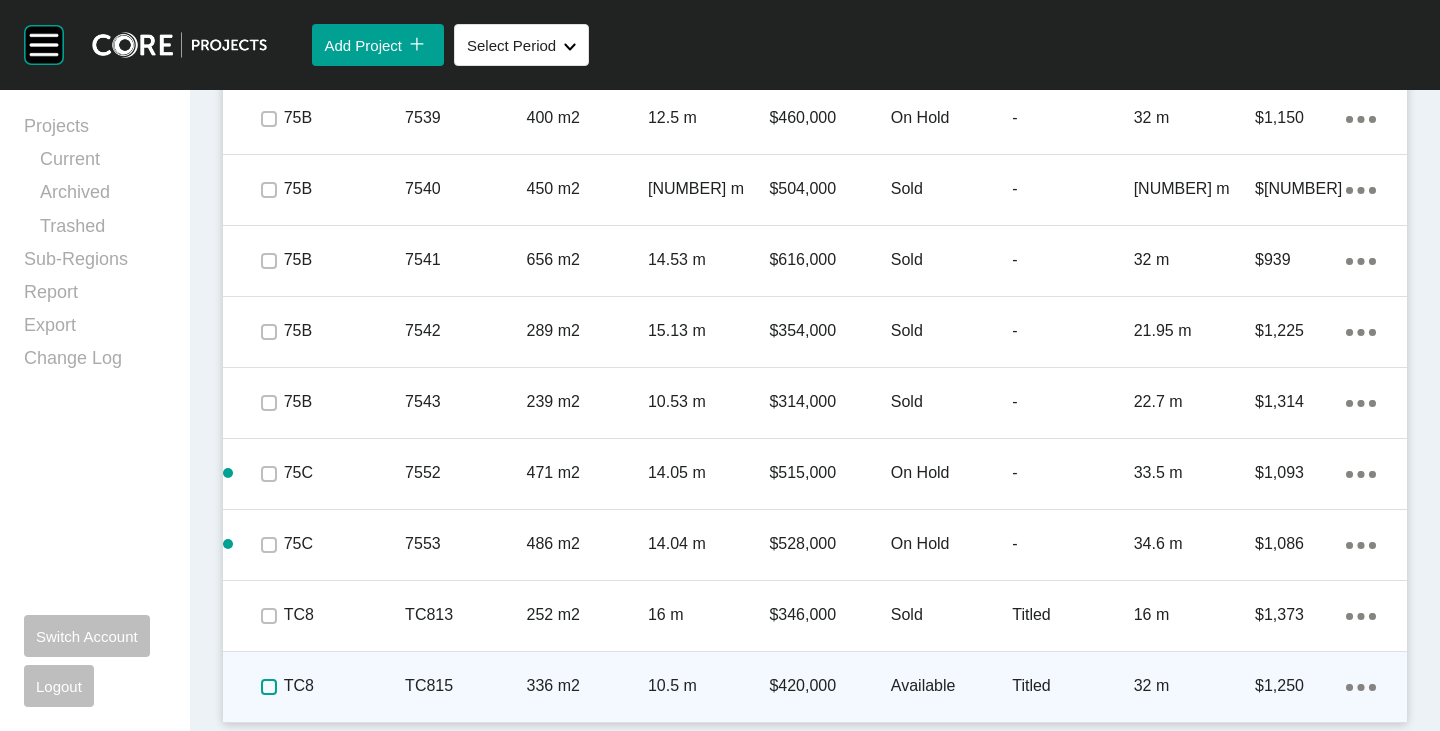 click at bounding box center [269, 687] 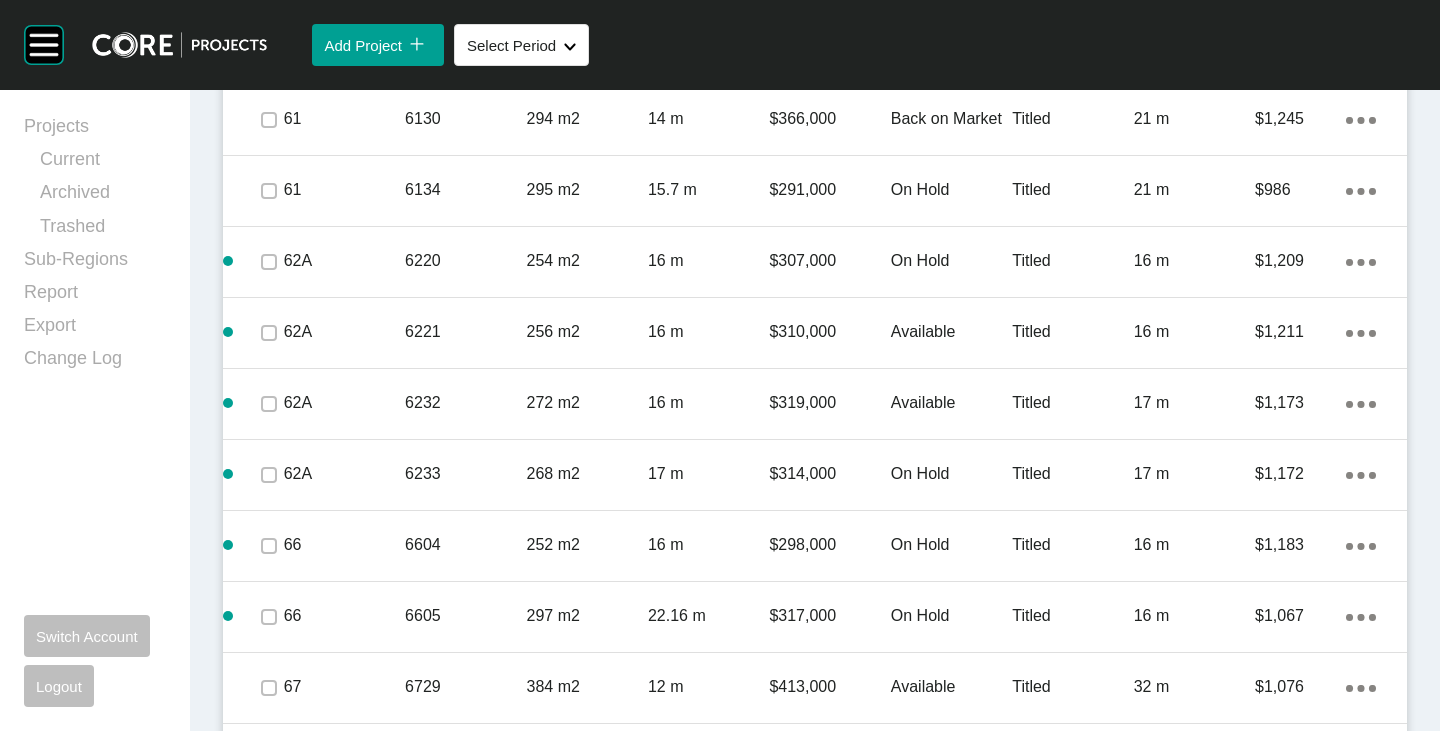 scroll, scrollTop: 2469, scrollLeft: 0, axis: vertical 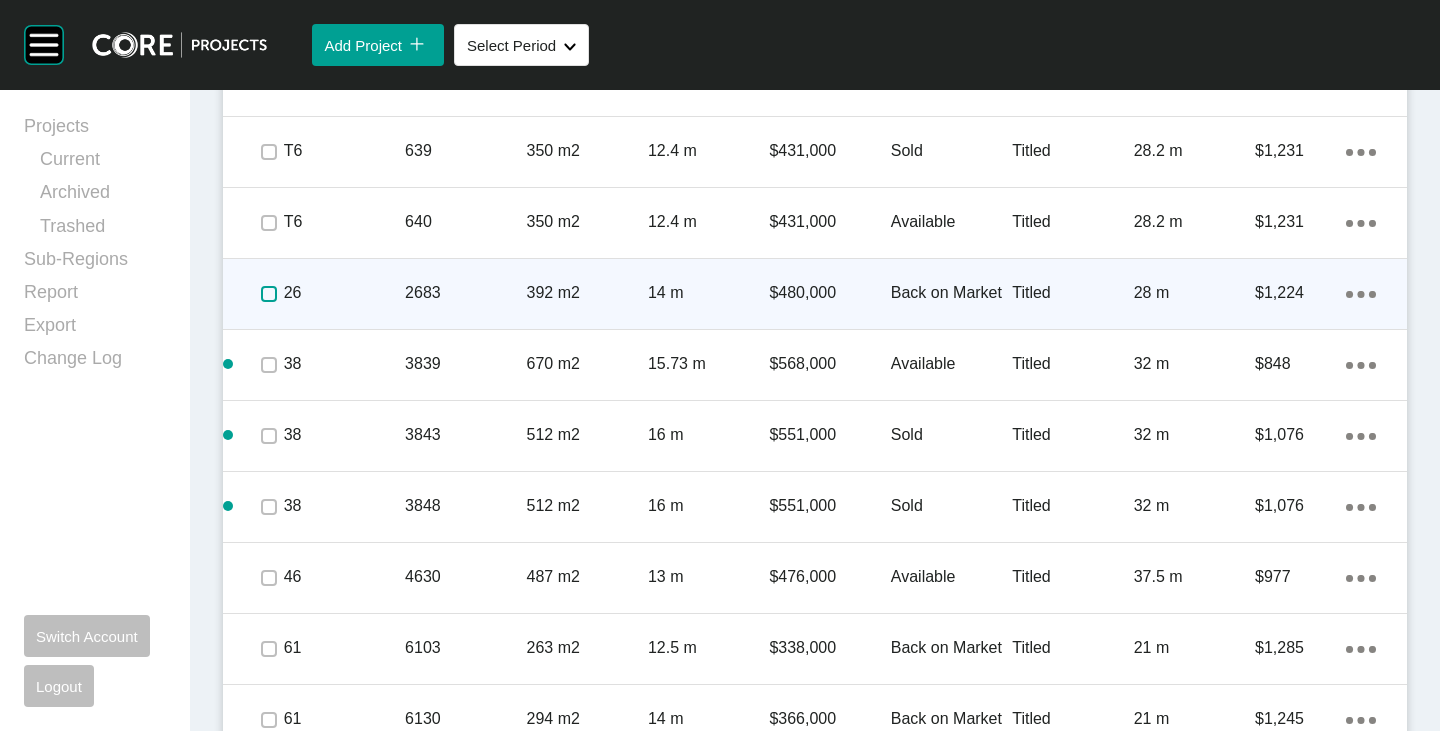 click at bounding box center [269, 294] 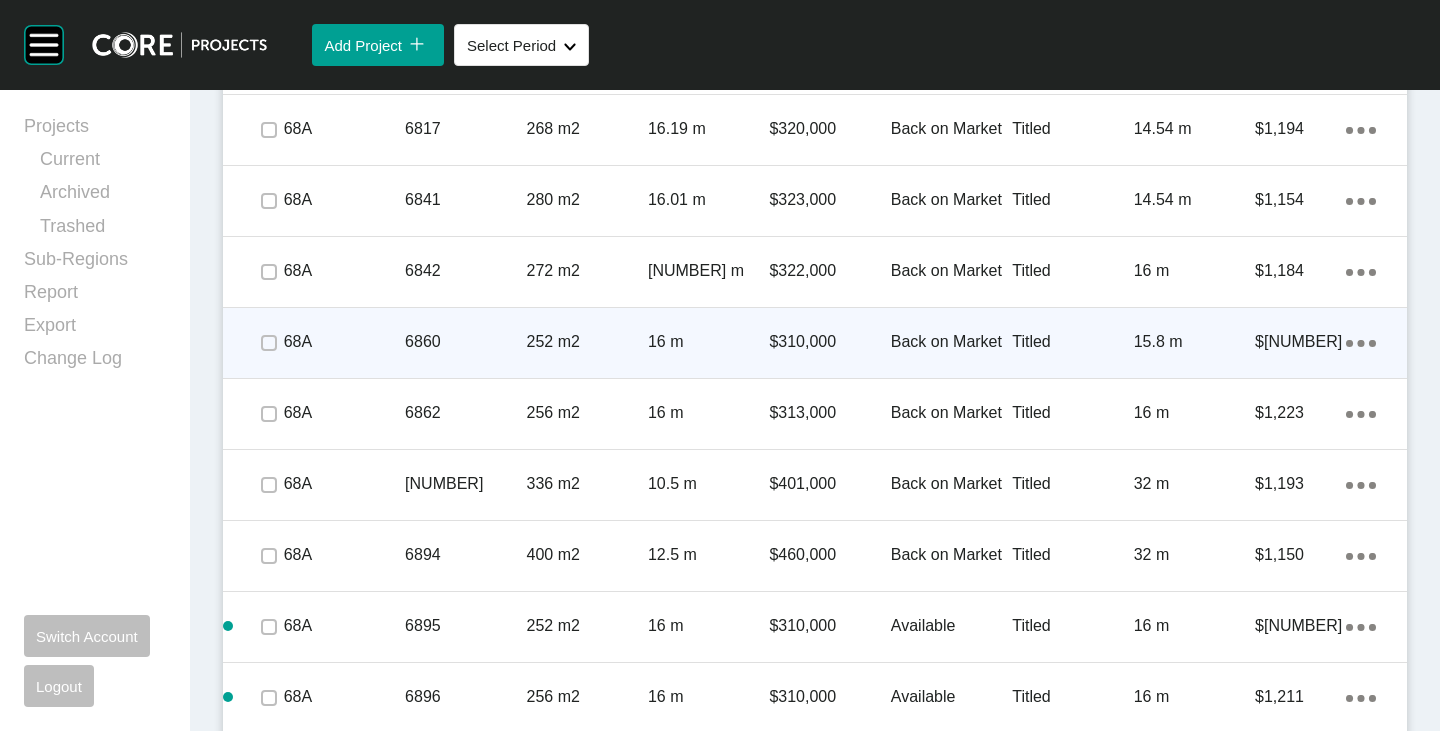 scroll, scrollTop: 4069, scrollLeft: 0, axis: vertical 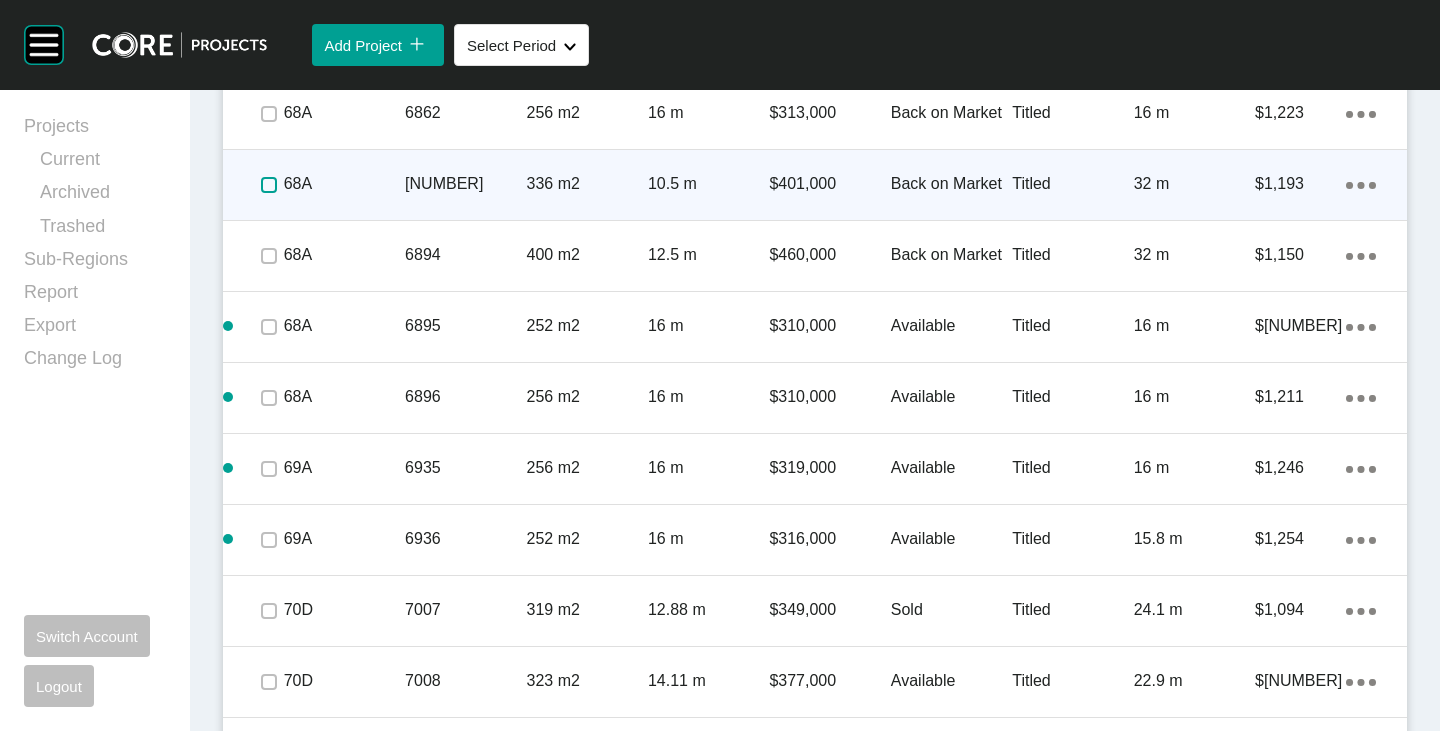 click at bounding box center (269, 185) 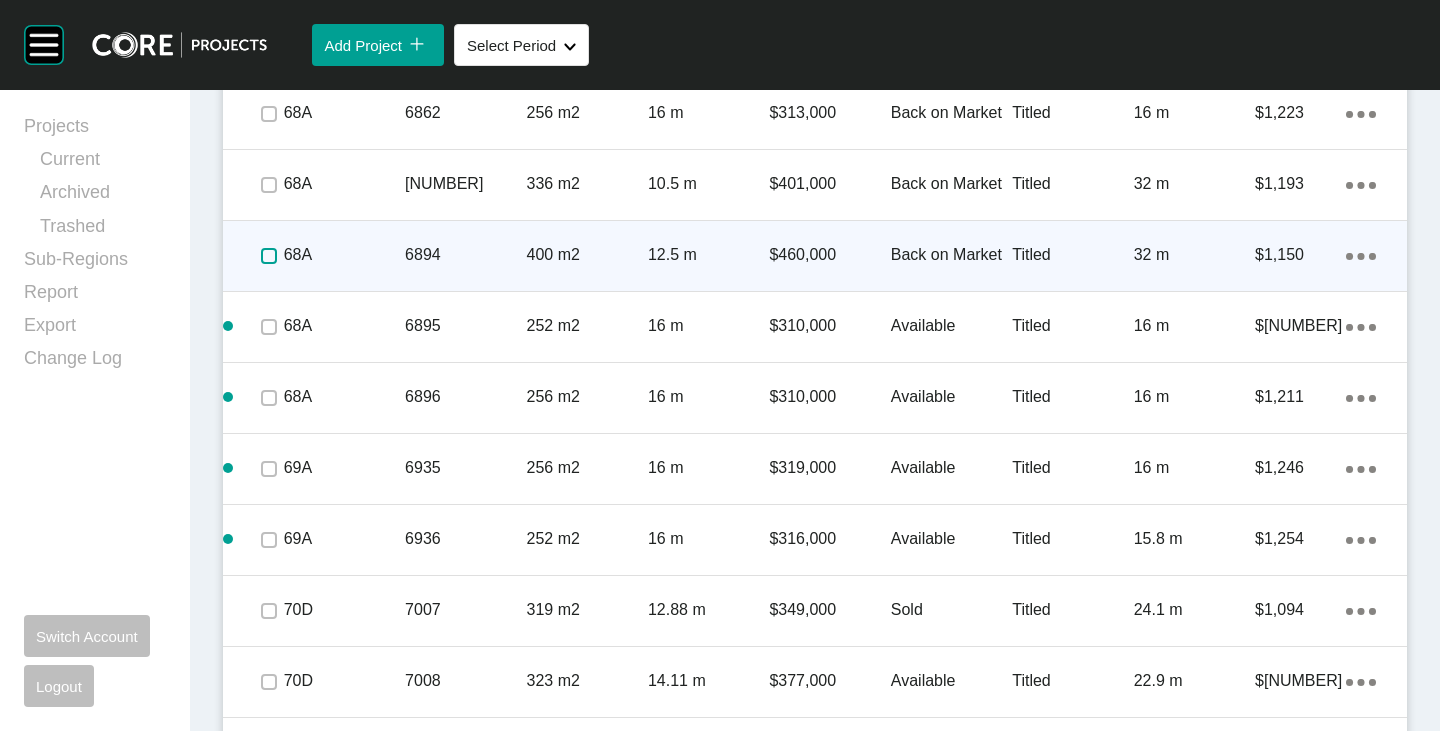 click at bounding box center (269, 256) 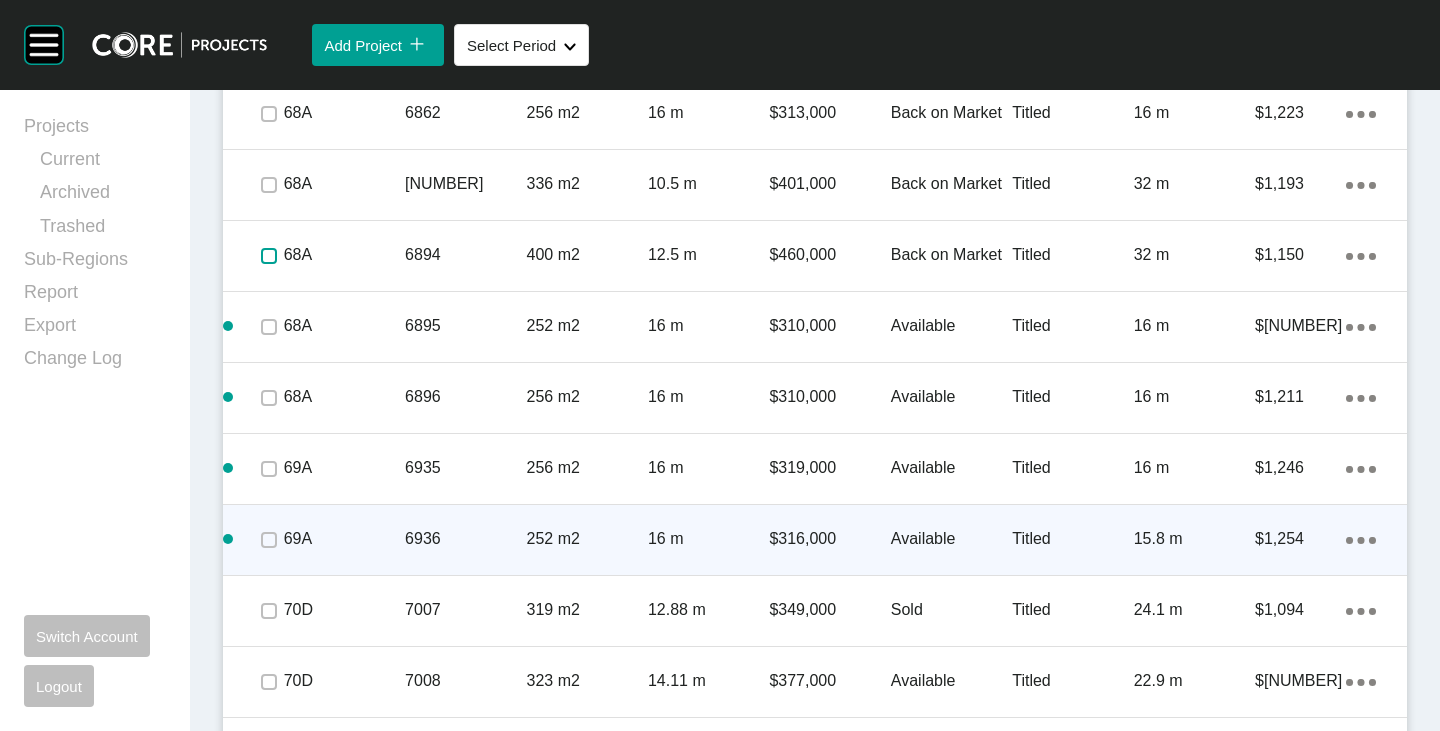 scroll, scrollTop: 4269, scrollLeft: 0, axis: vertical 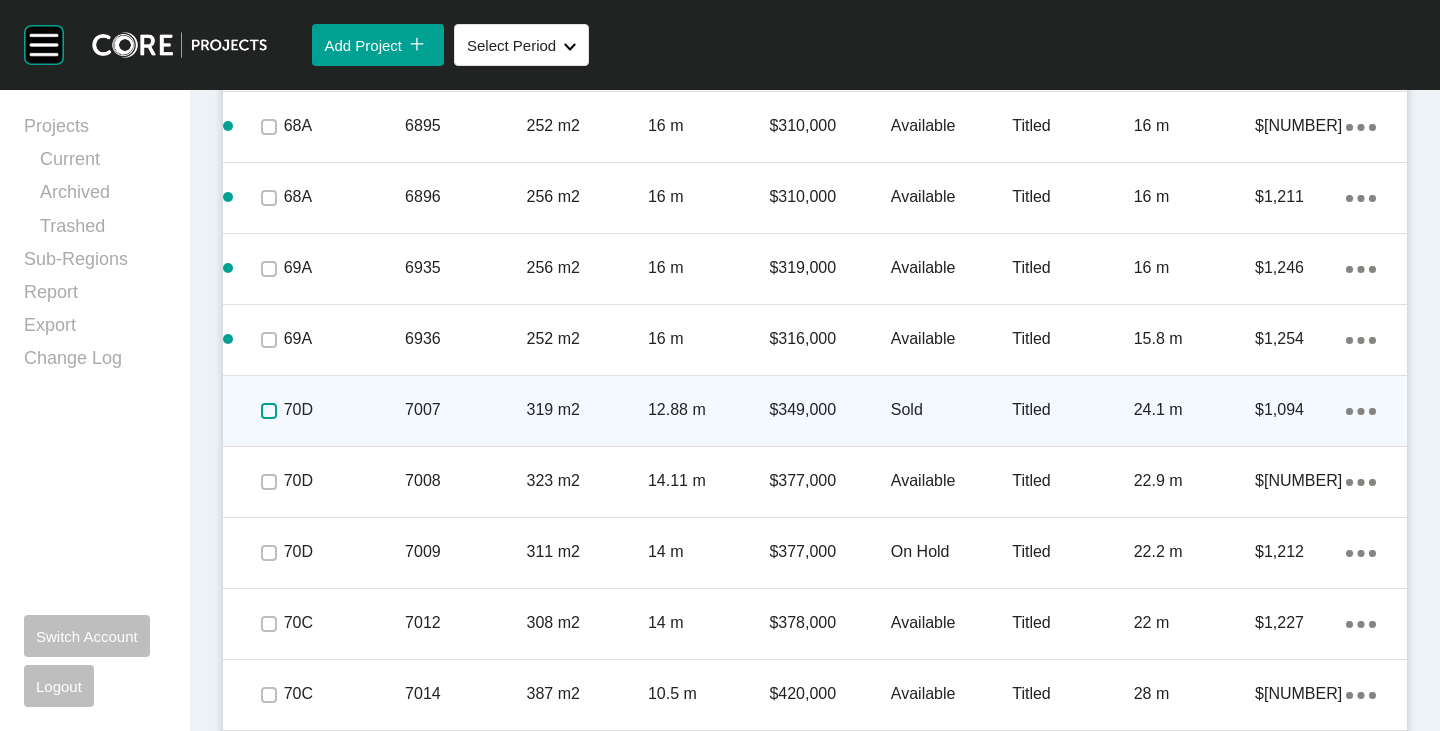 click at bounding box center (269, 411) 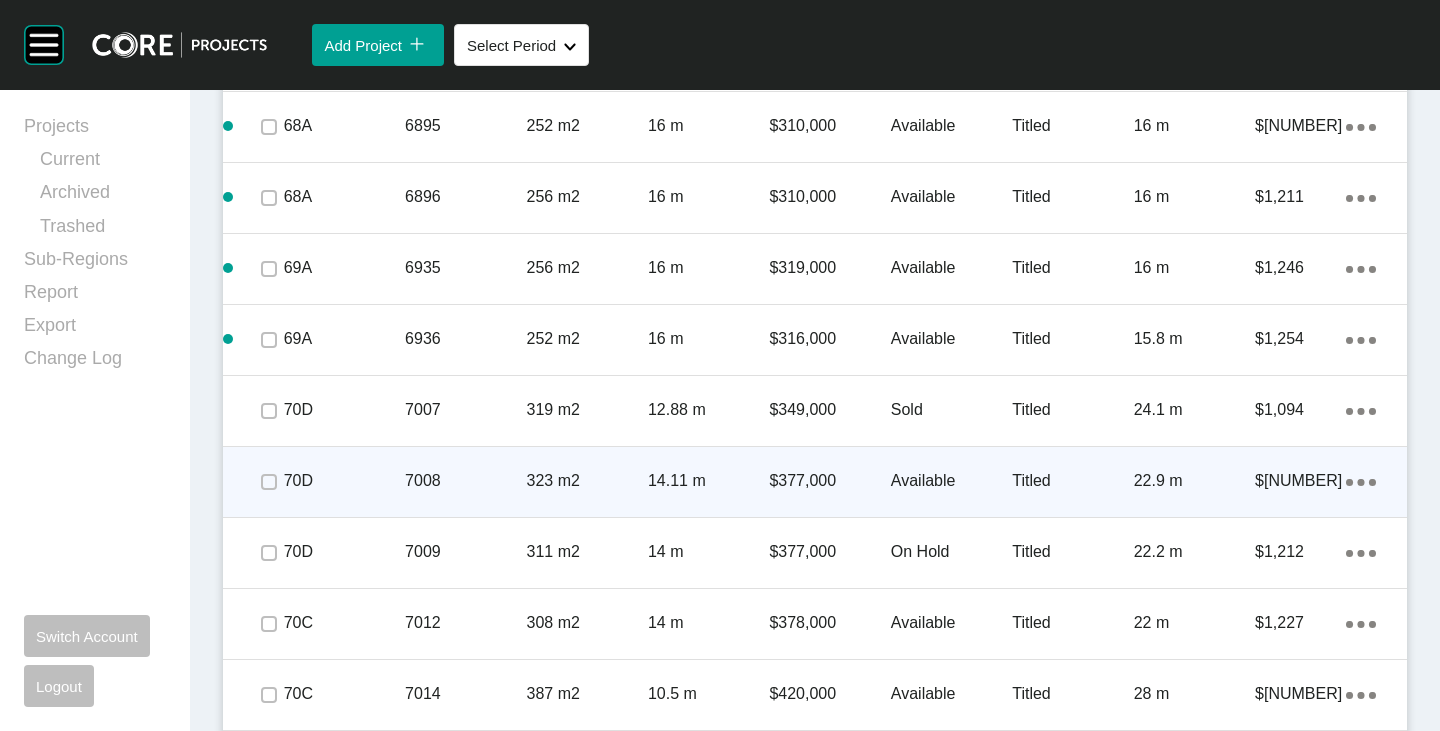 click at bounding box center (268, 482) 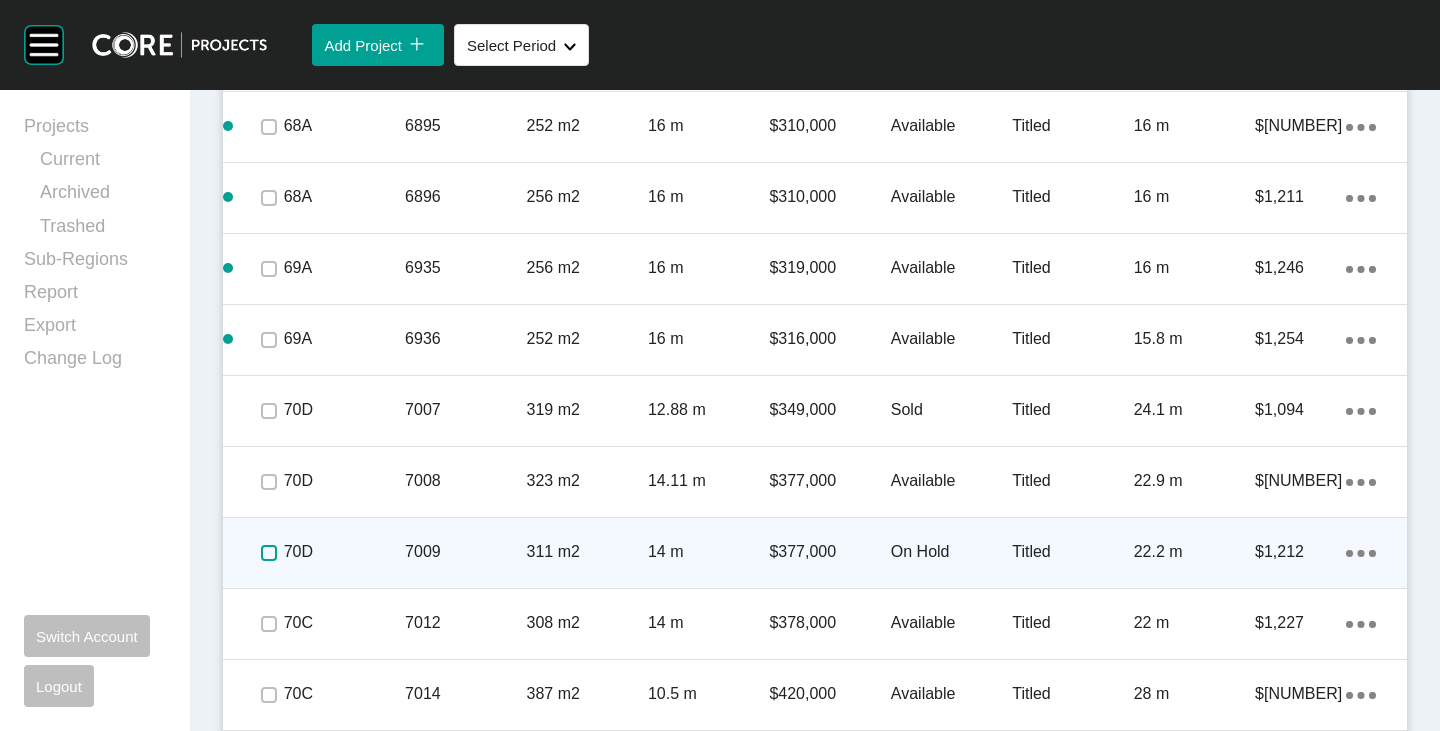 click at bounding box center [269, 553] 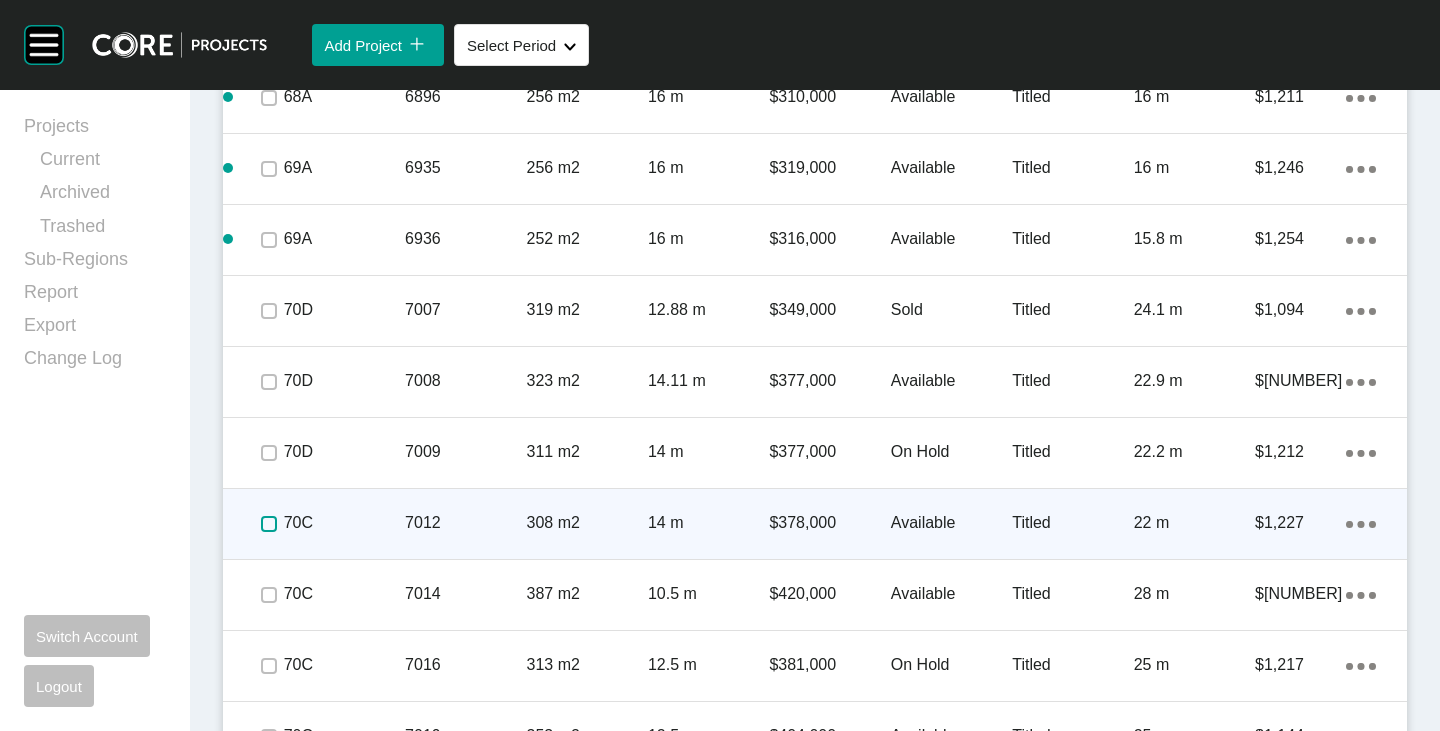 click at bounding box center (269, 524) 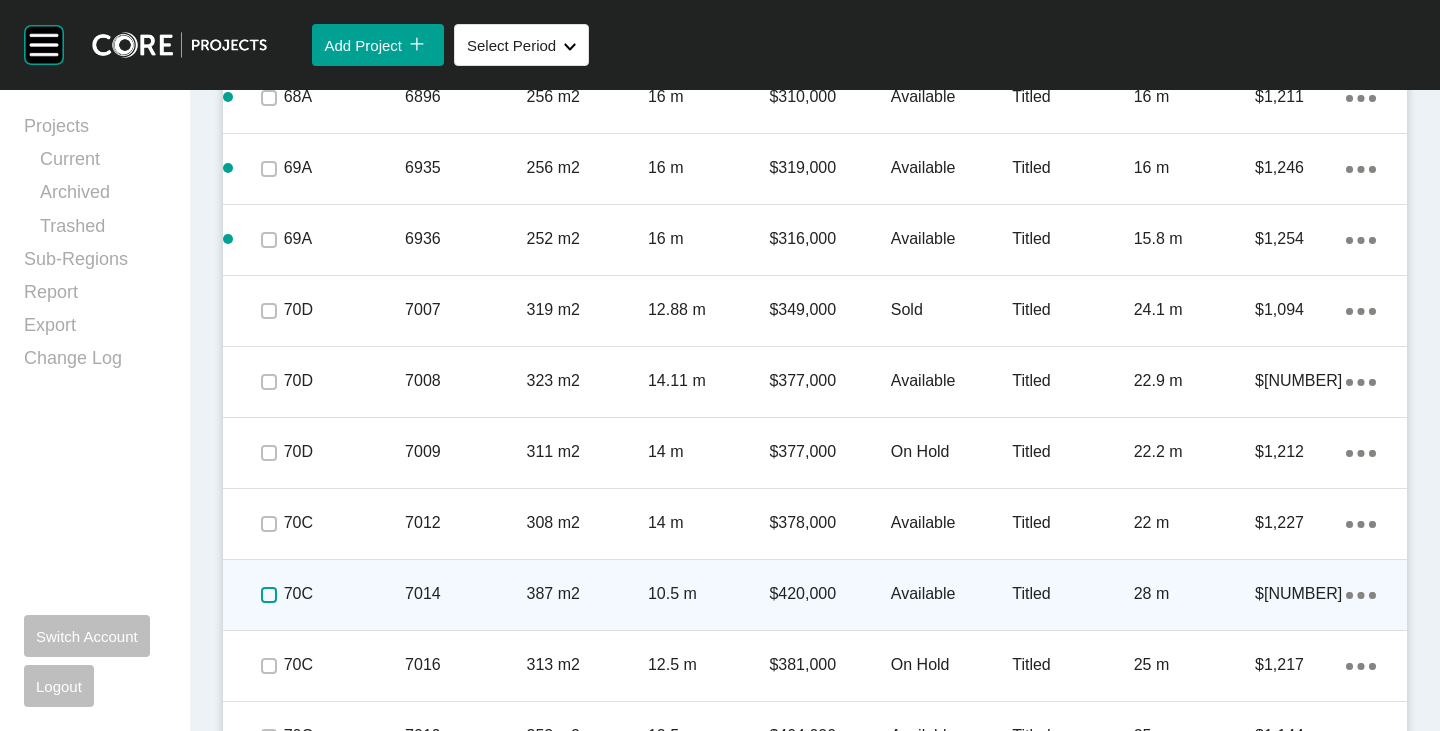 click at bounding box center [269, 595] 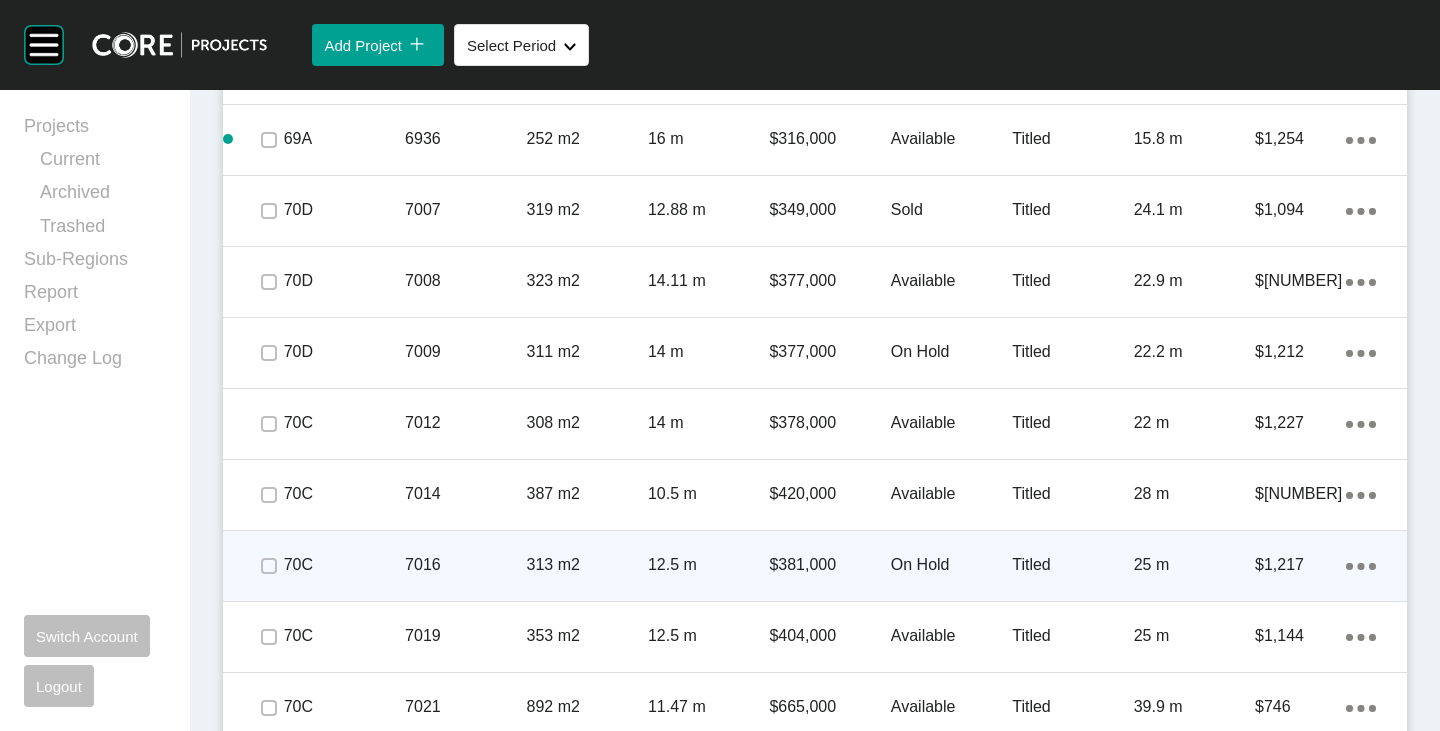 click at bounding box center [268, 566] 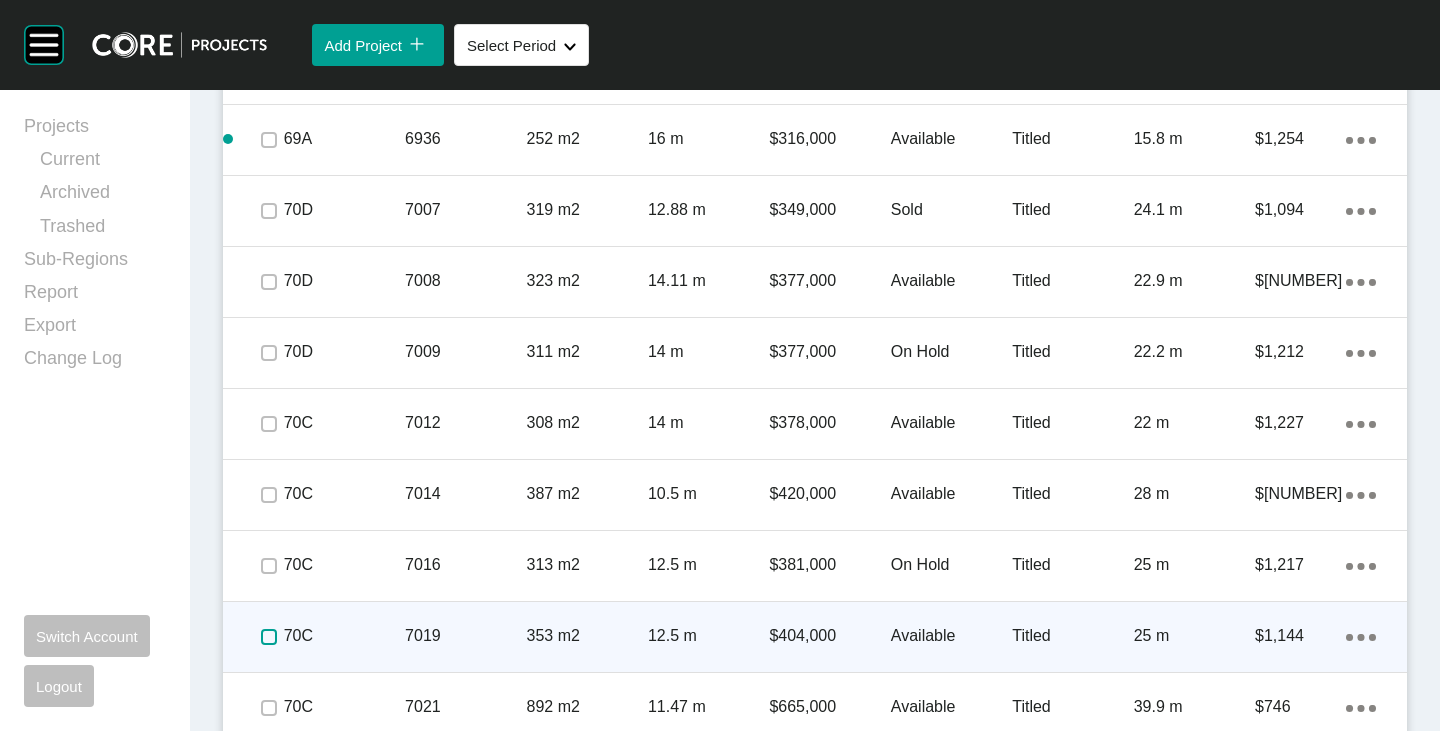 click at bounding box center (269, 637) 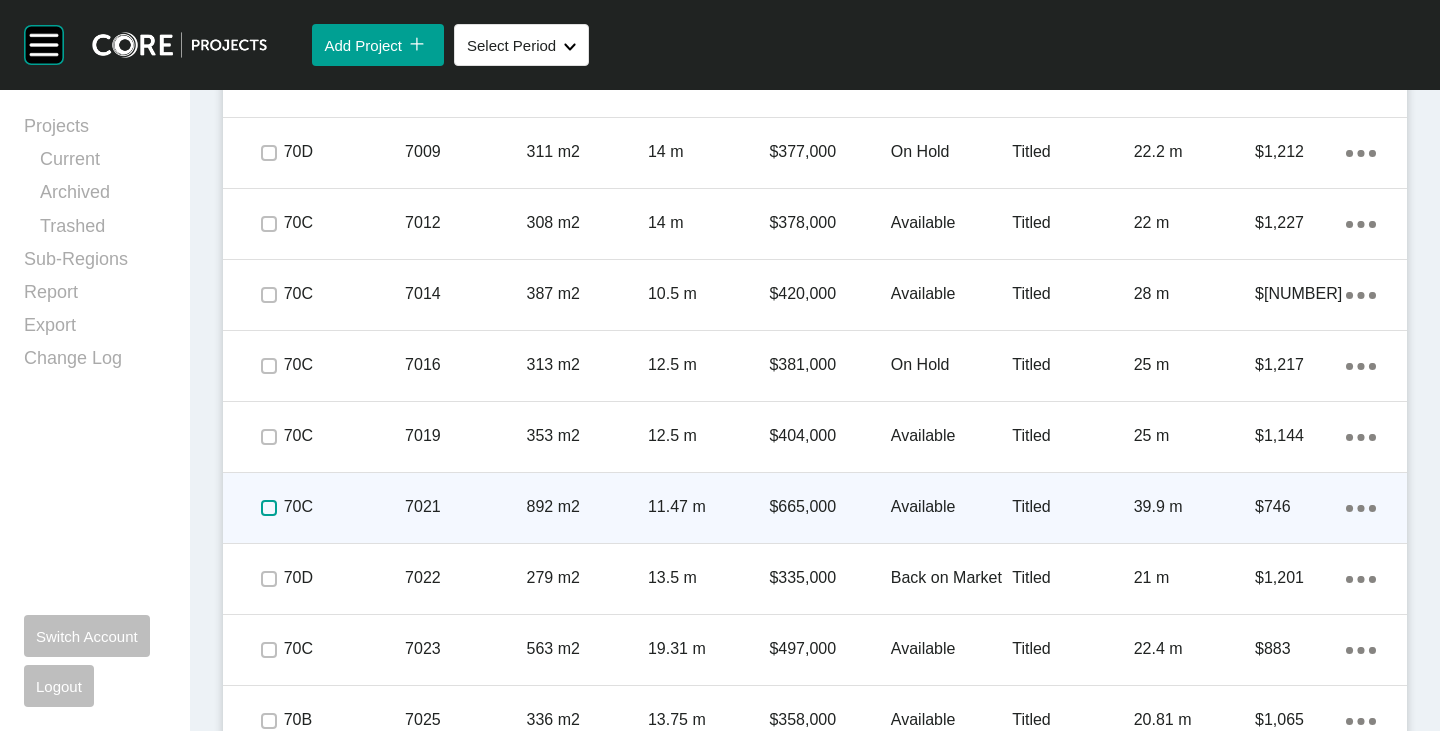 click at bounding box center [269, 508] 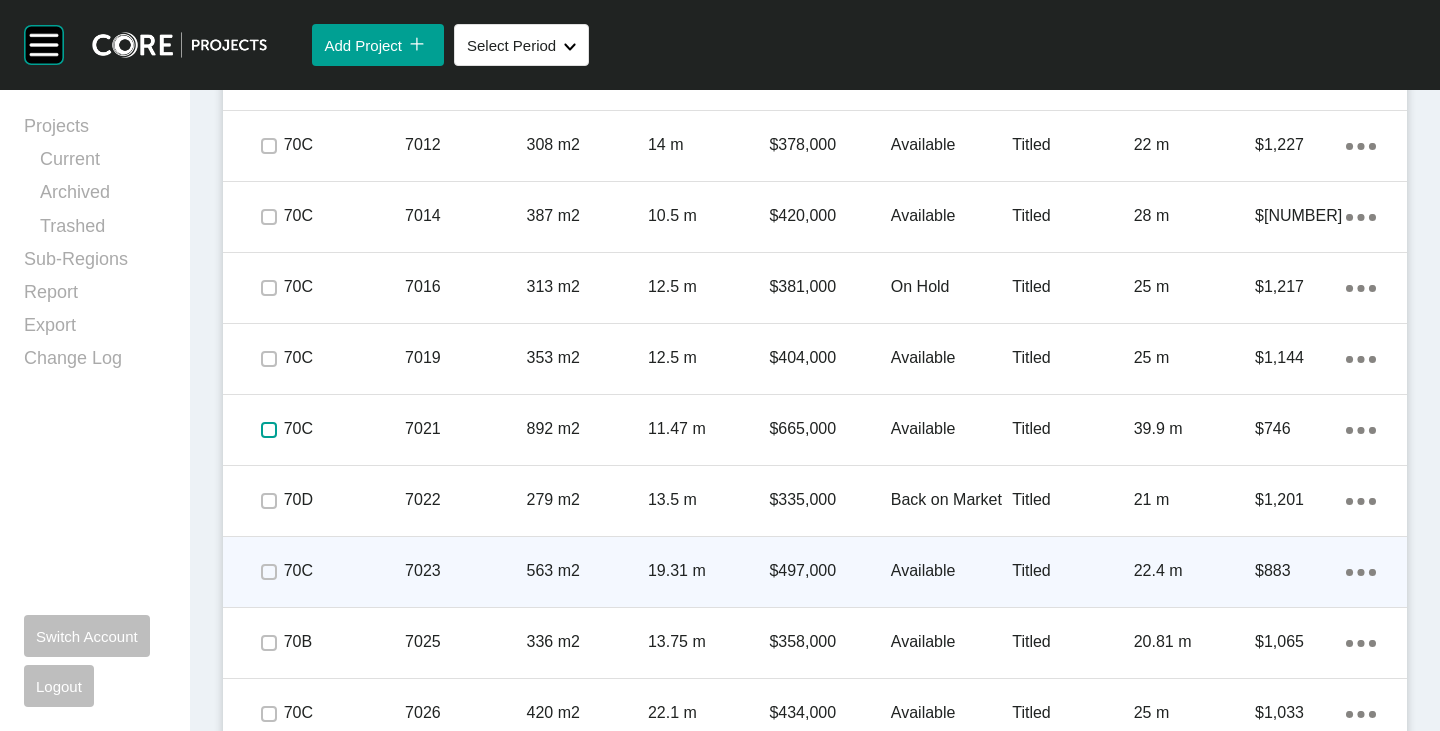 scroll, scrollTop: 4769, scrollLeft: 0, axis: vertical 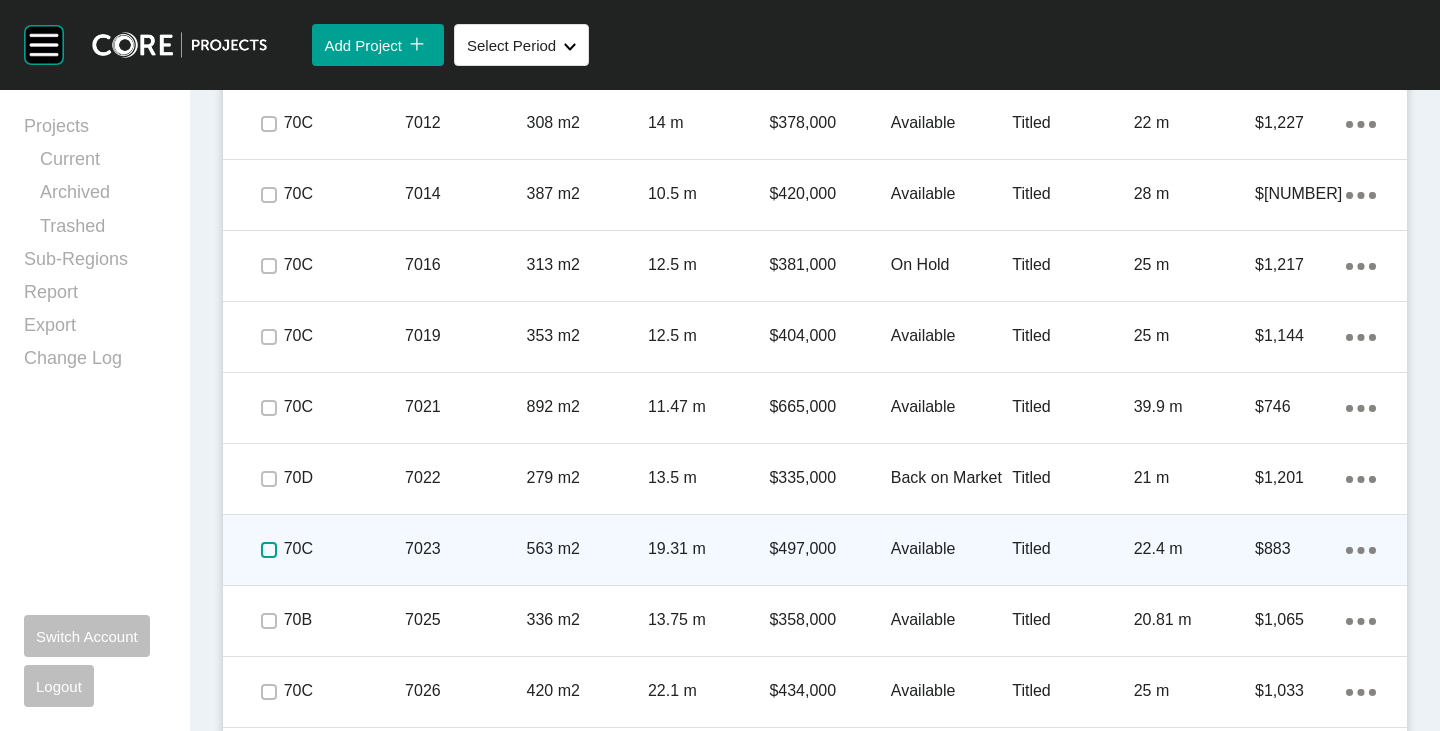 click at bounding box center (269, 550) 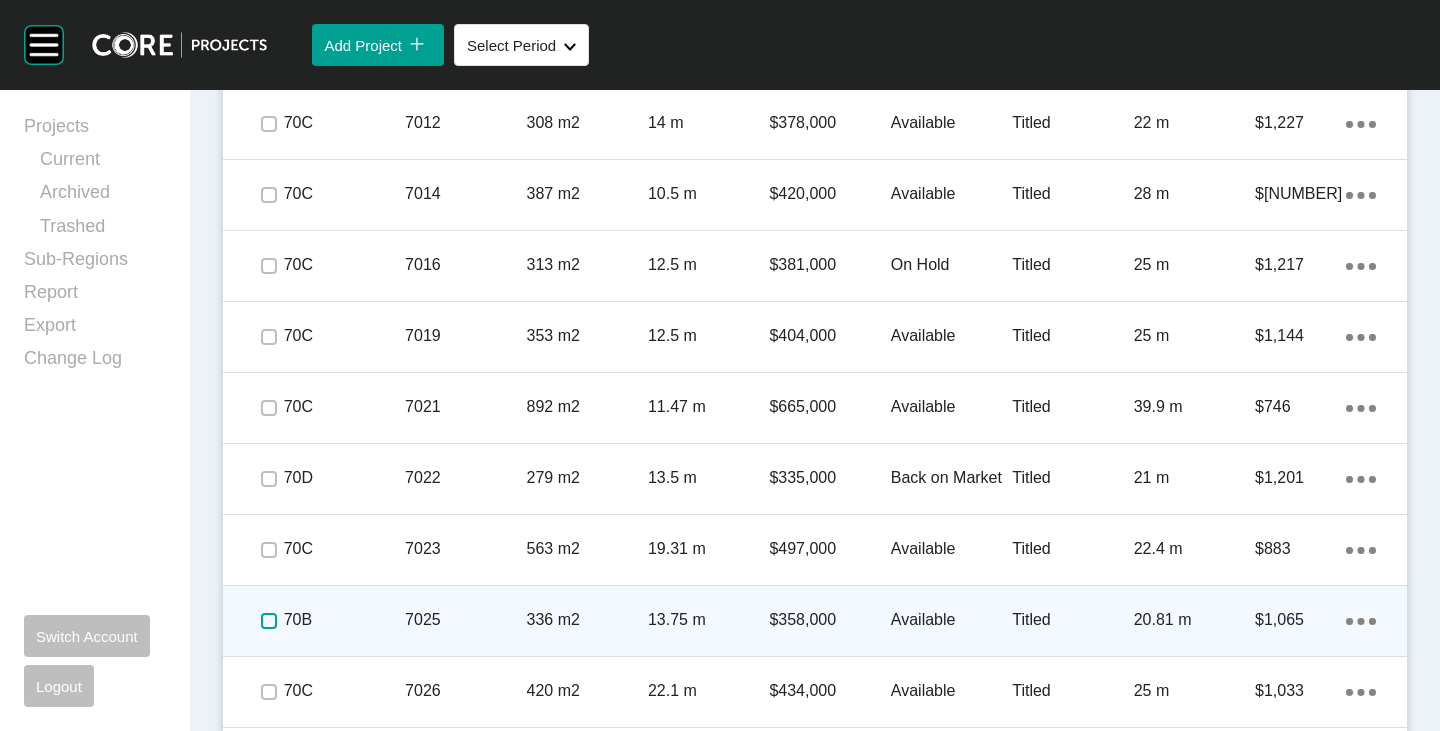 click at bounding box center (269, 621) 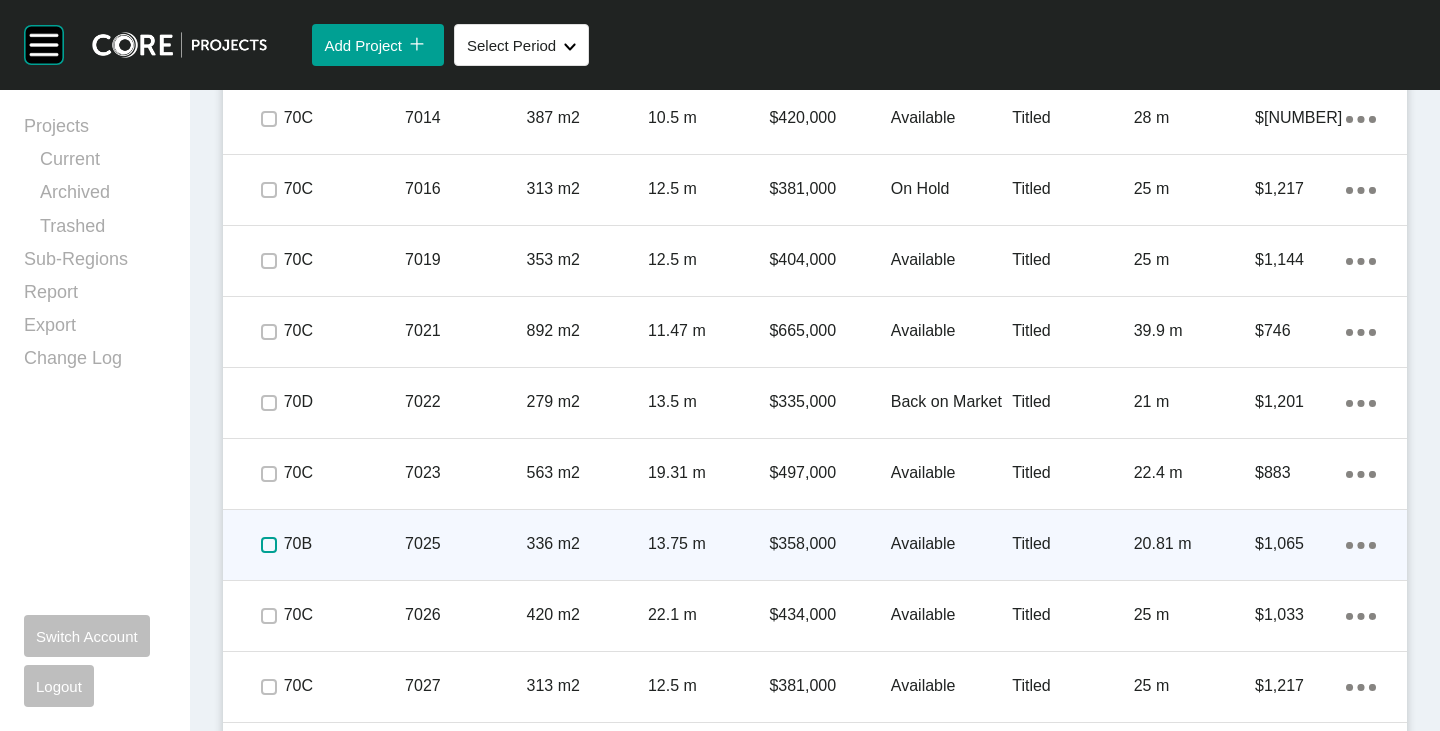 scroll, scrollTop: 4869, scrollLeft: 0, axis: vertical 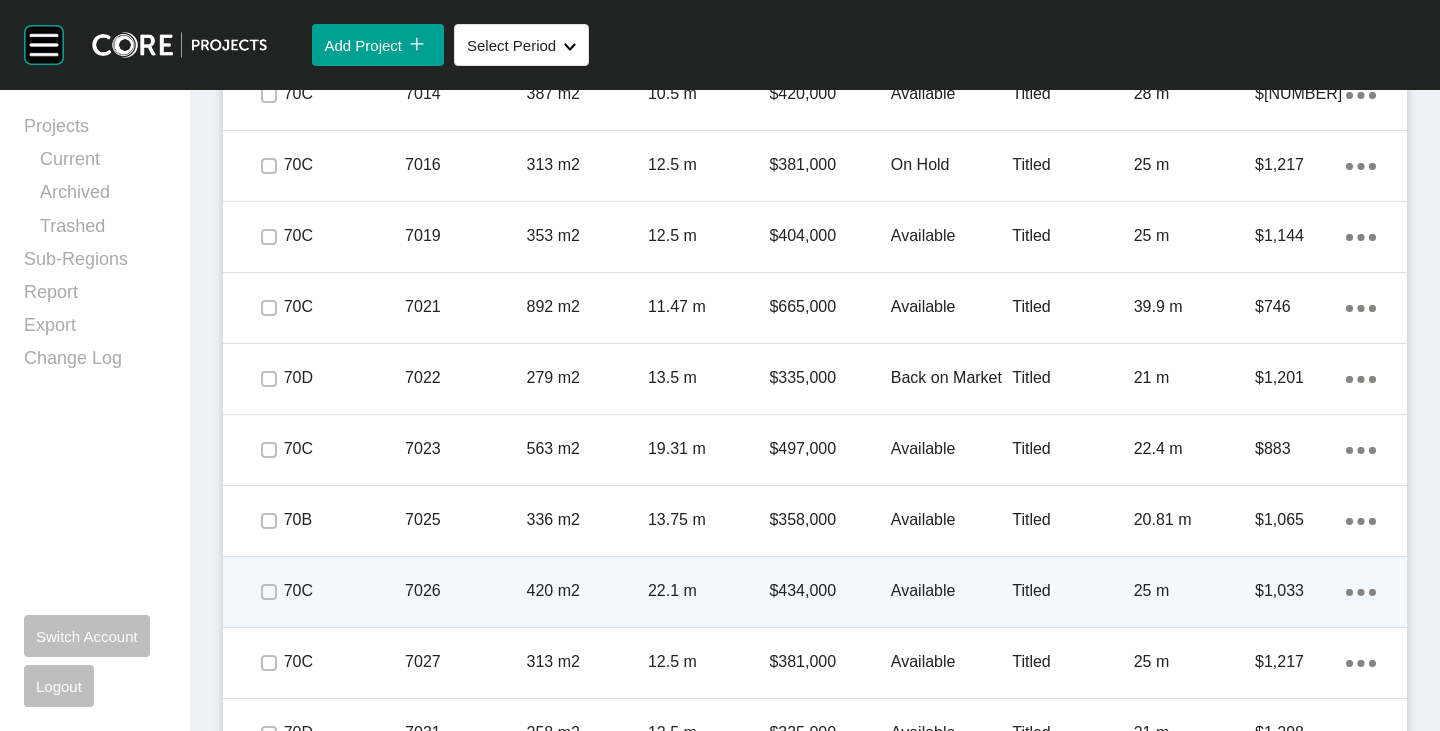 click at bounding box center (268, 592) 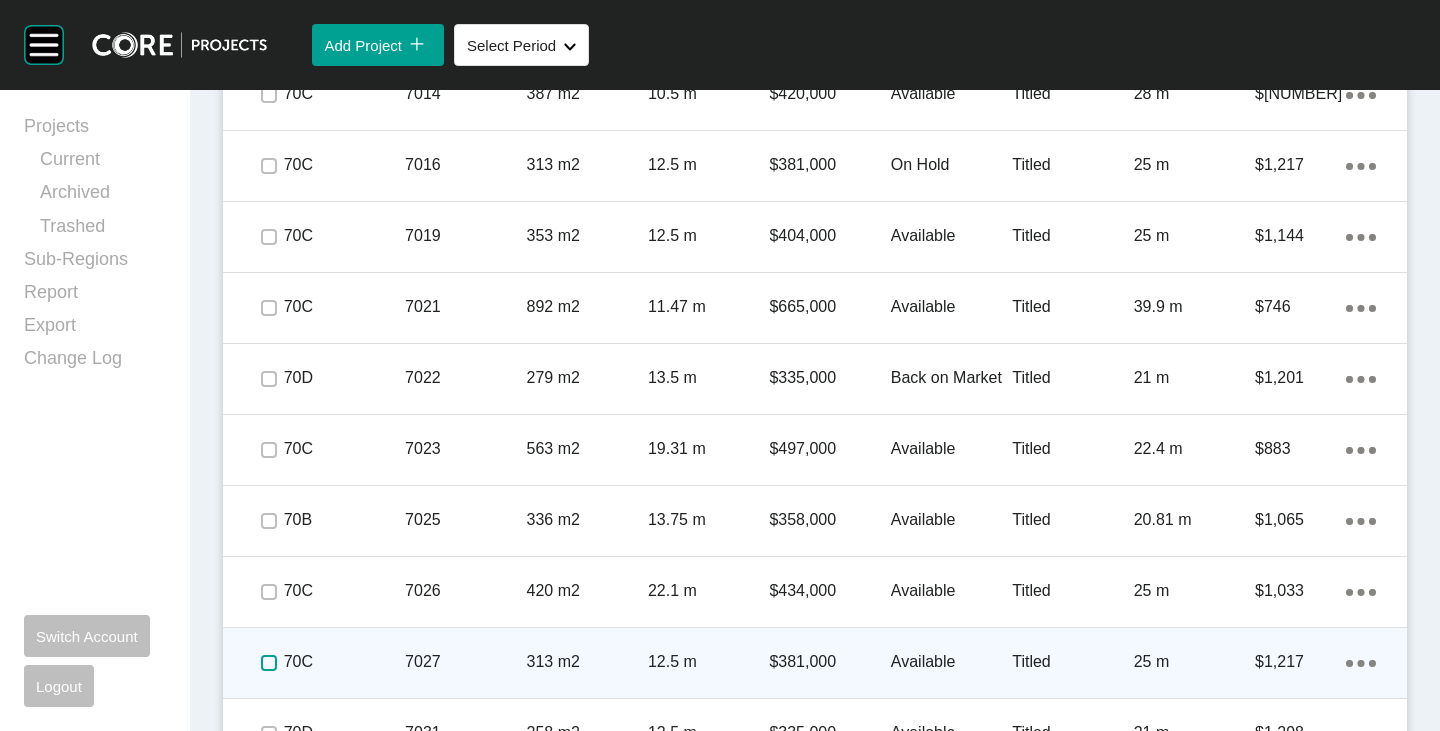 click at bounding box center [269, 663] 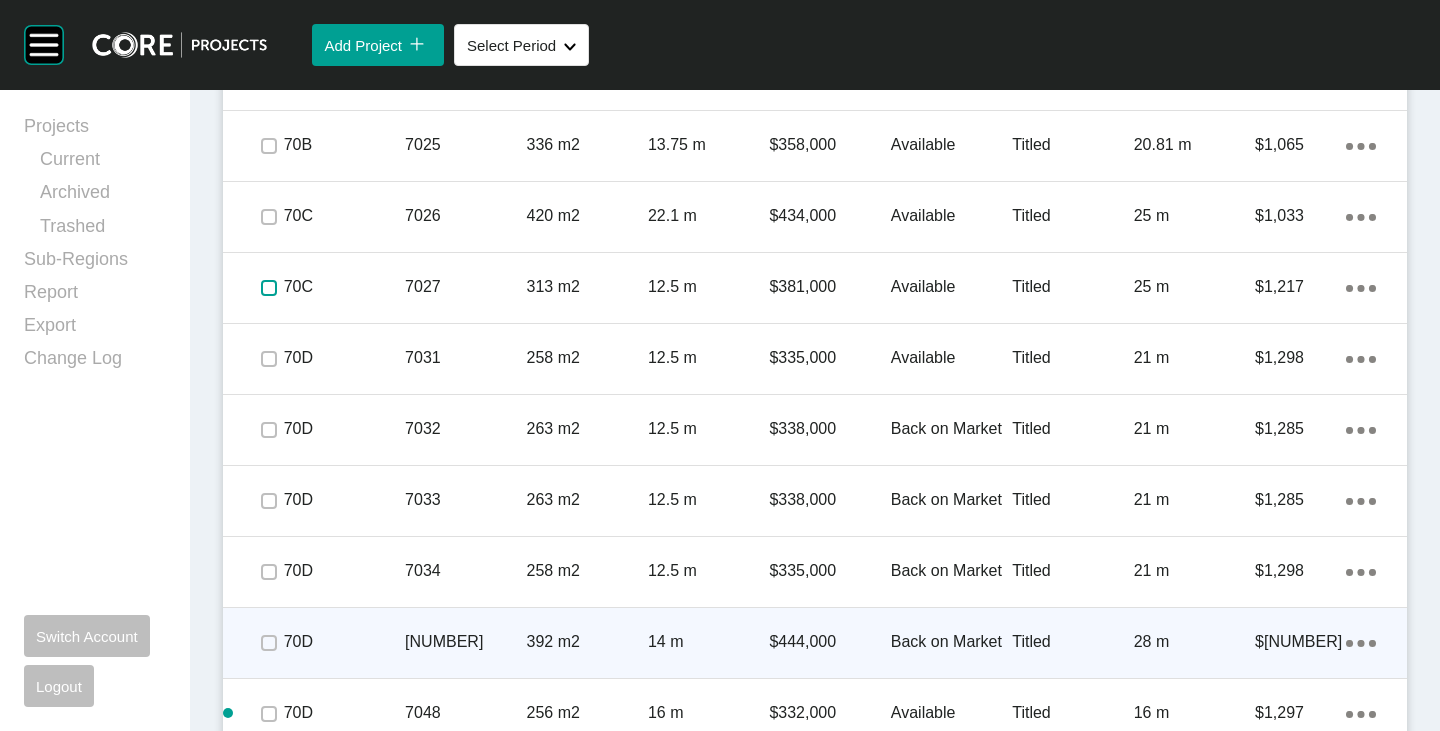scroll, scrollTop: 5269, scrollLeft: 0, axis: vertical 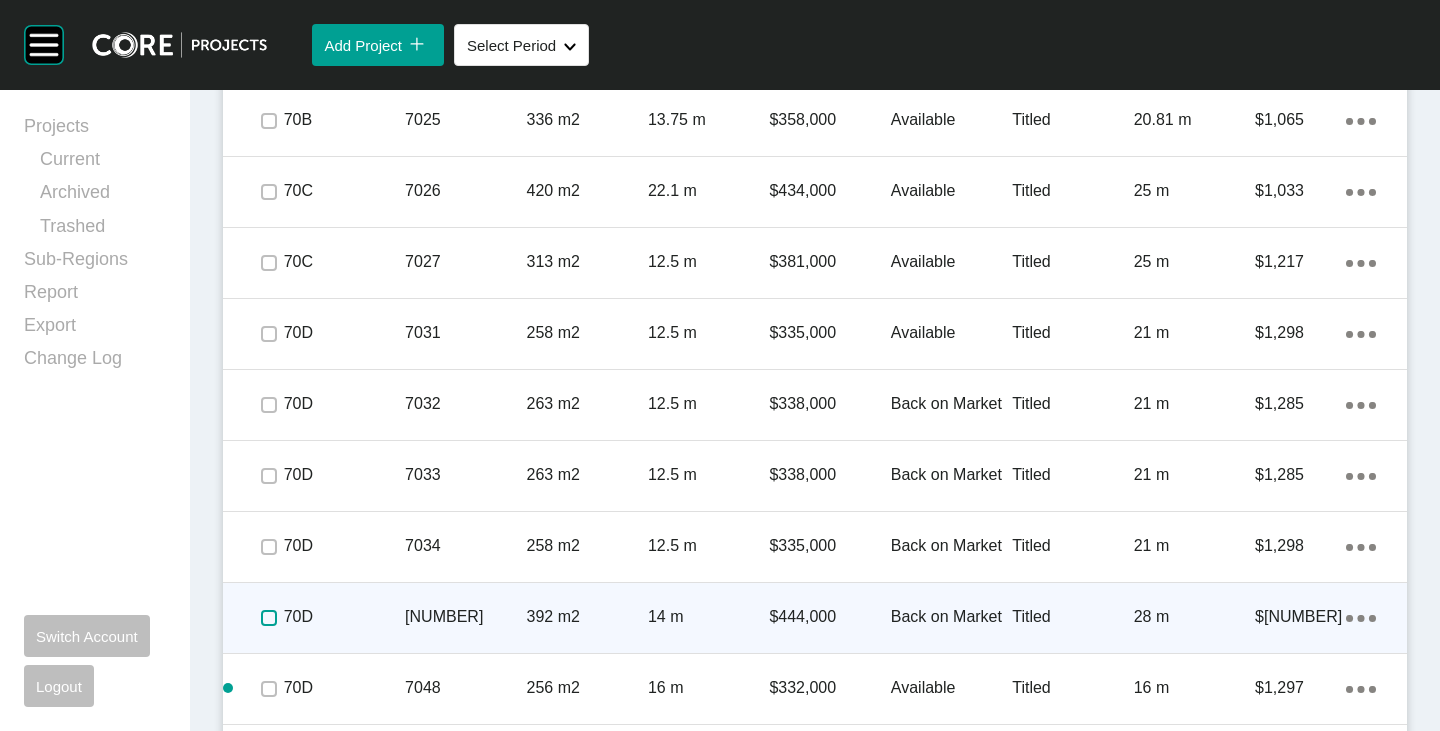click at bounding box center (269, 618) 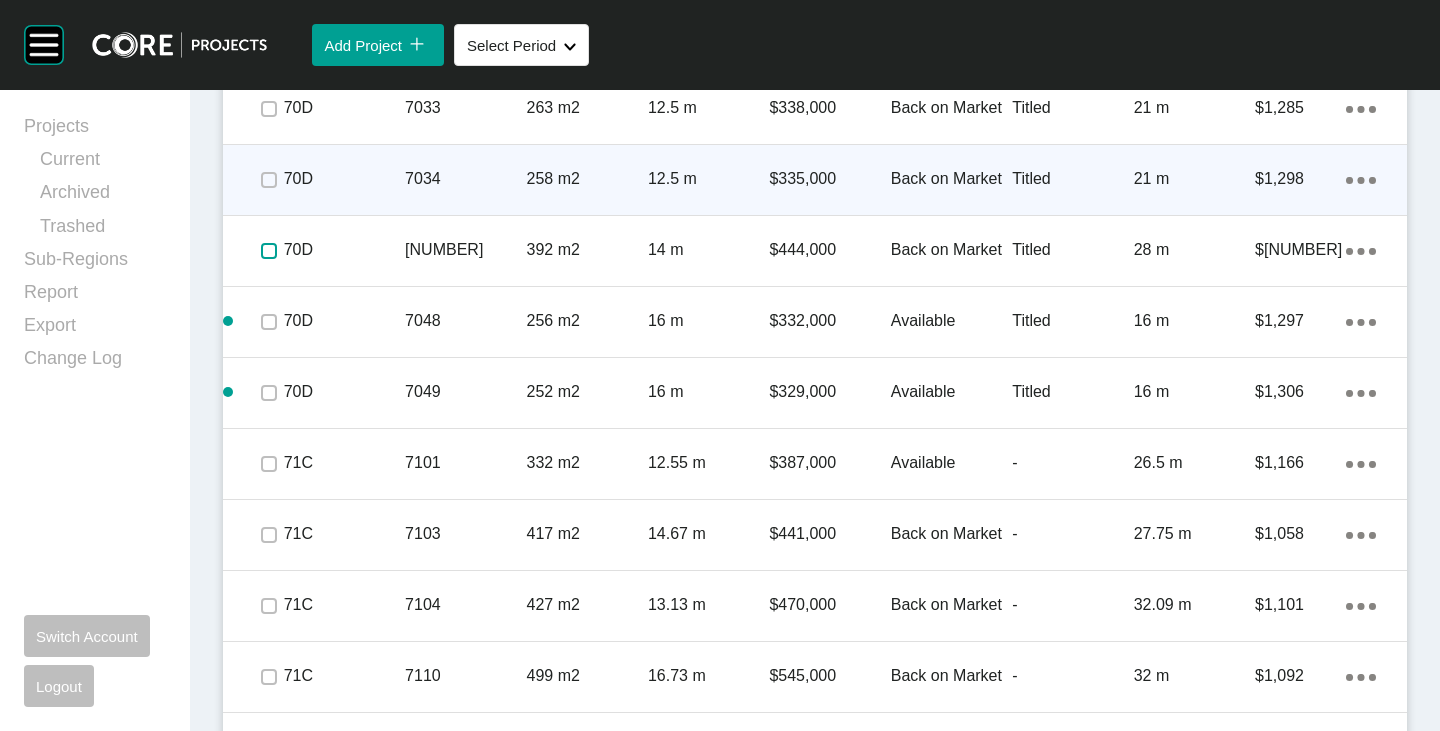 scroll, scrollTop: 5769, scrollLeft: 0, axis: vertical 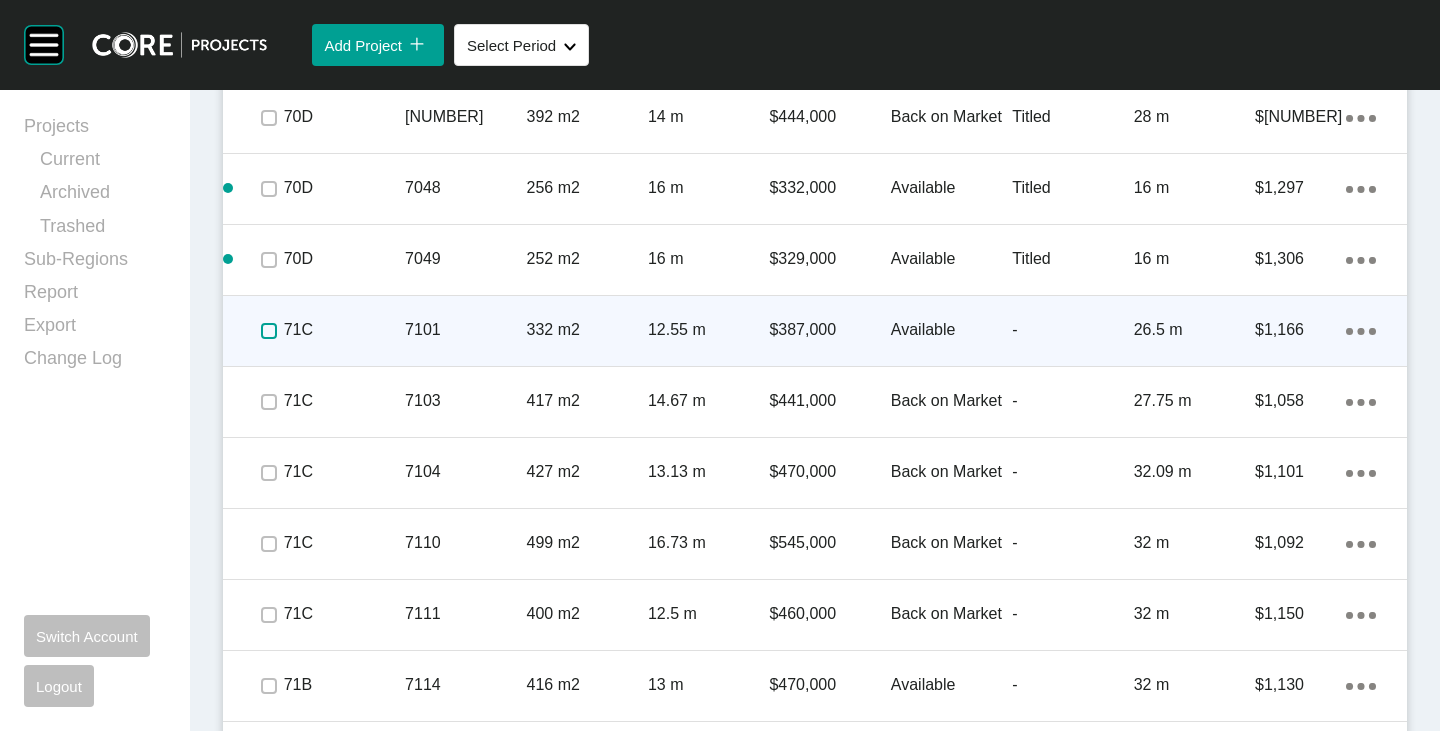 click at bounding box center (269, 331) 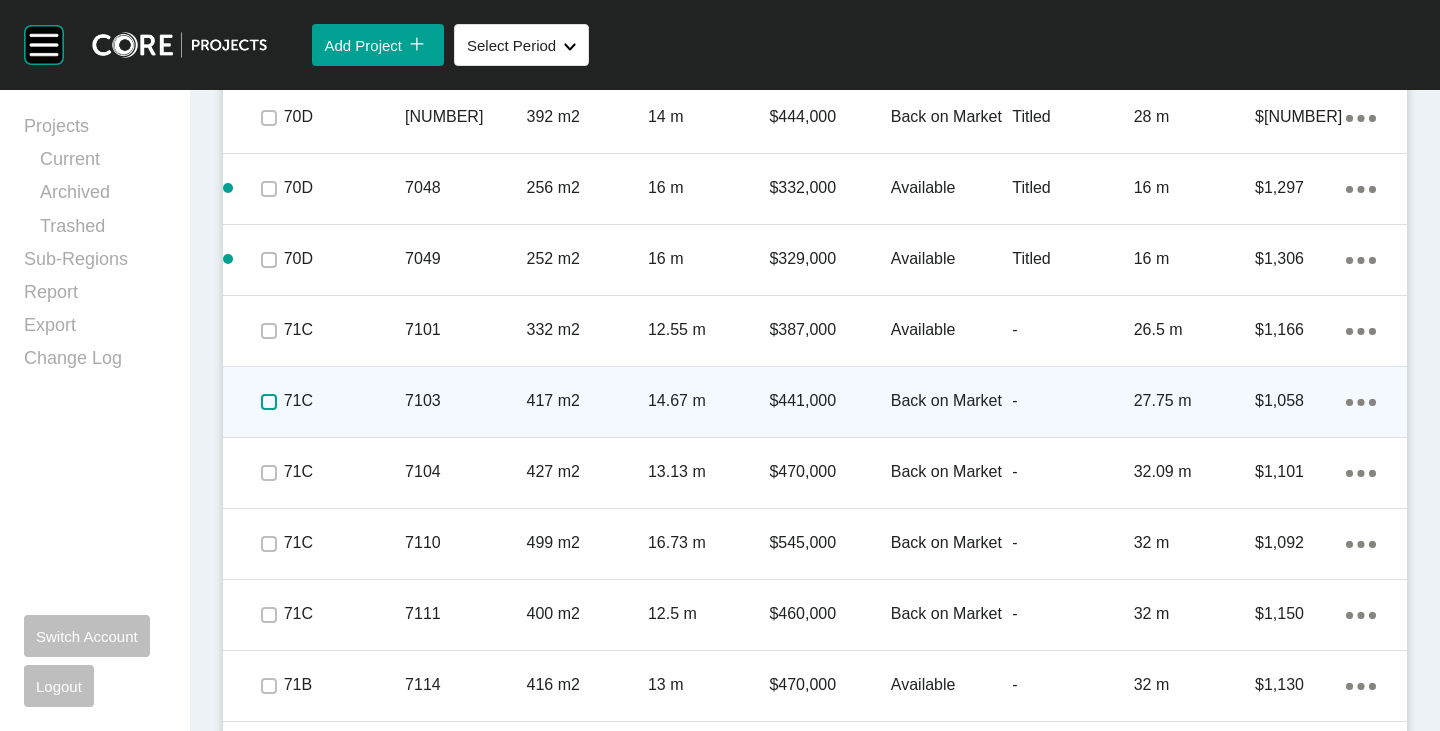 click at bounding box center (269, 402) 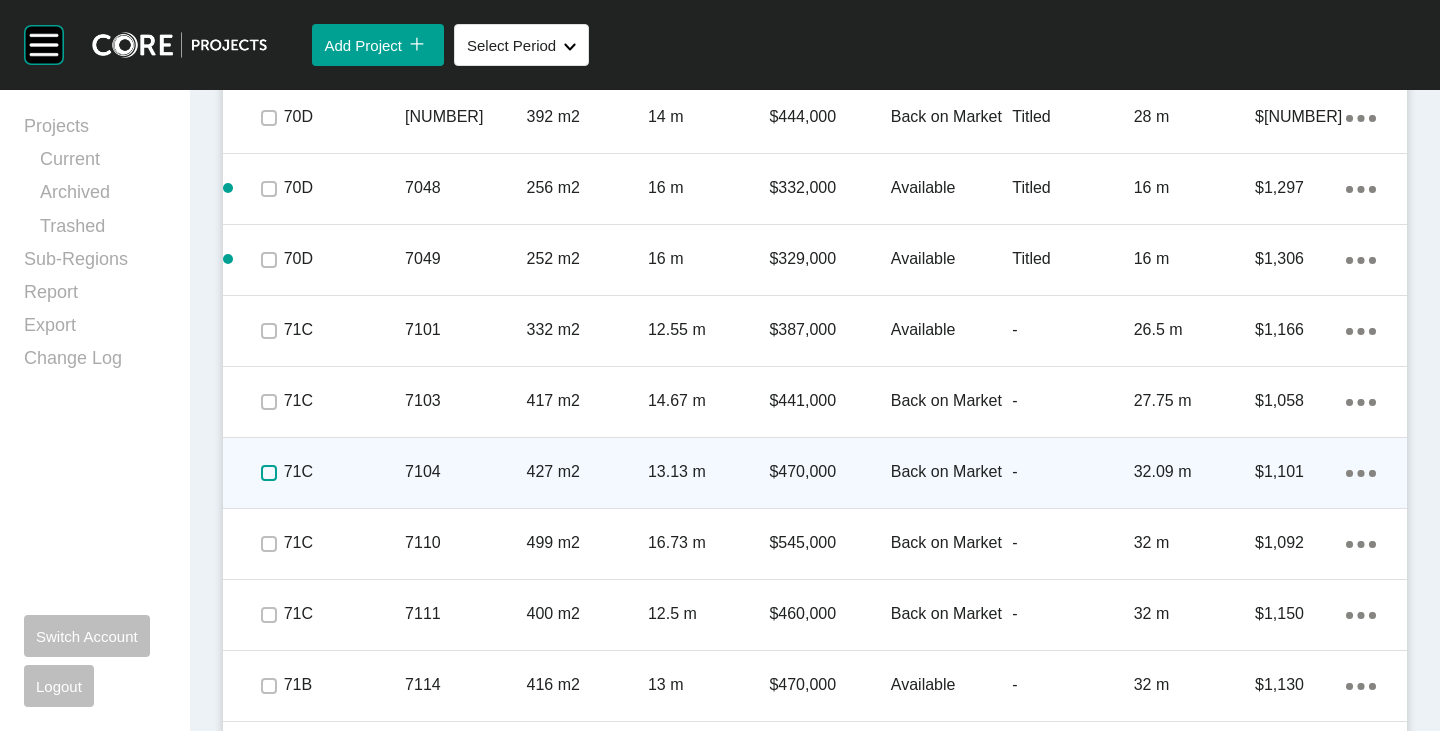 click at bounding box center (269, 473) 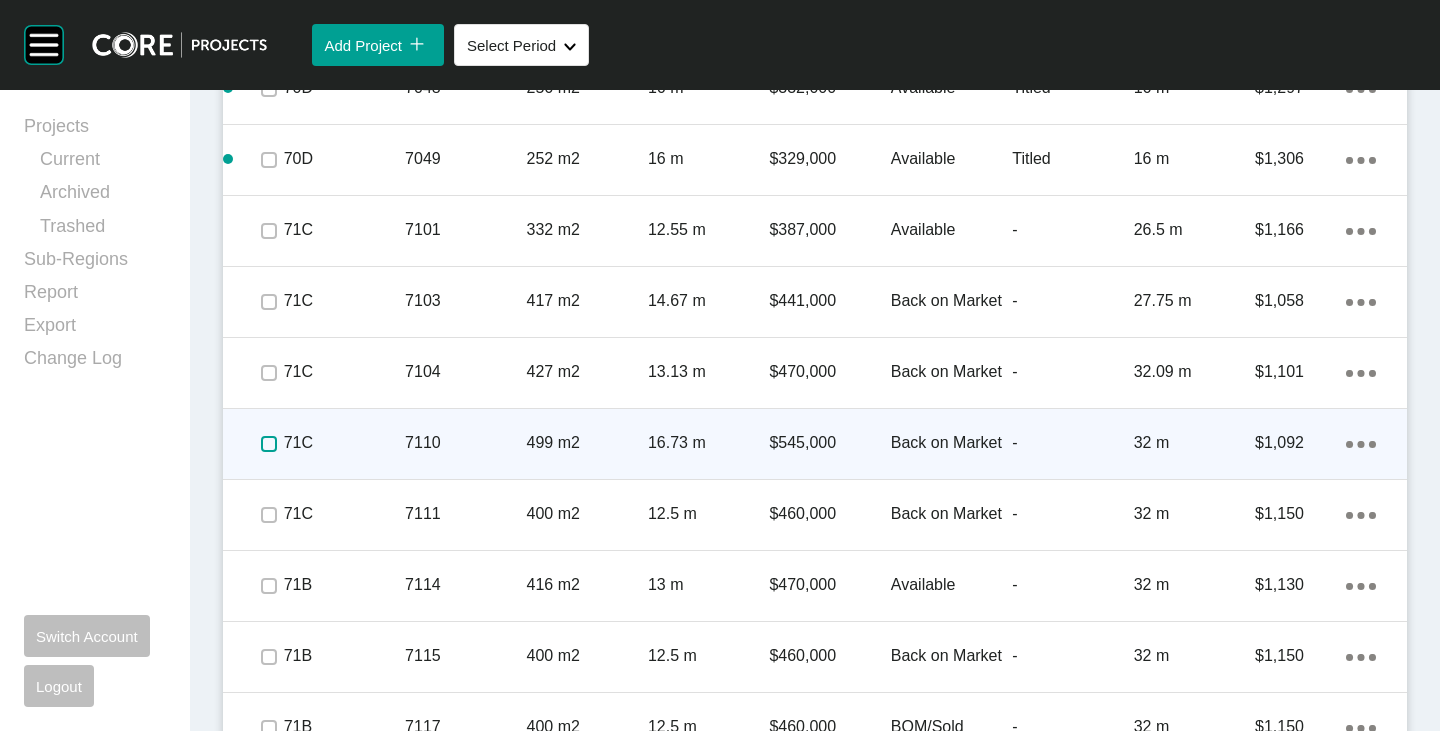 click at bounding box center (269, 444) 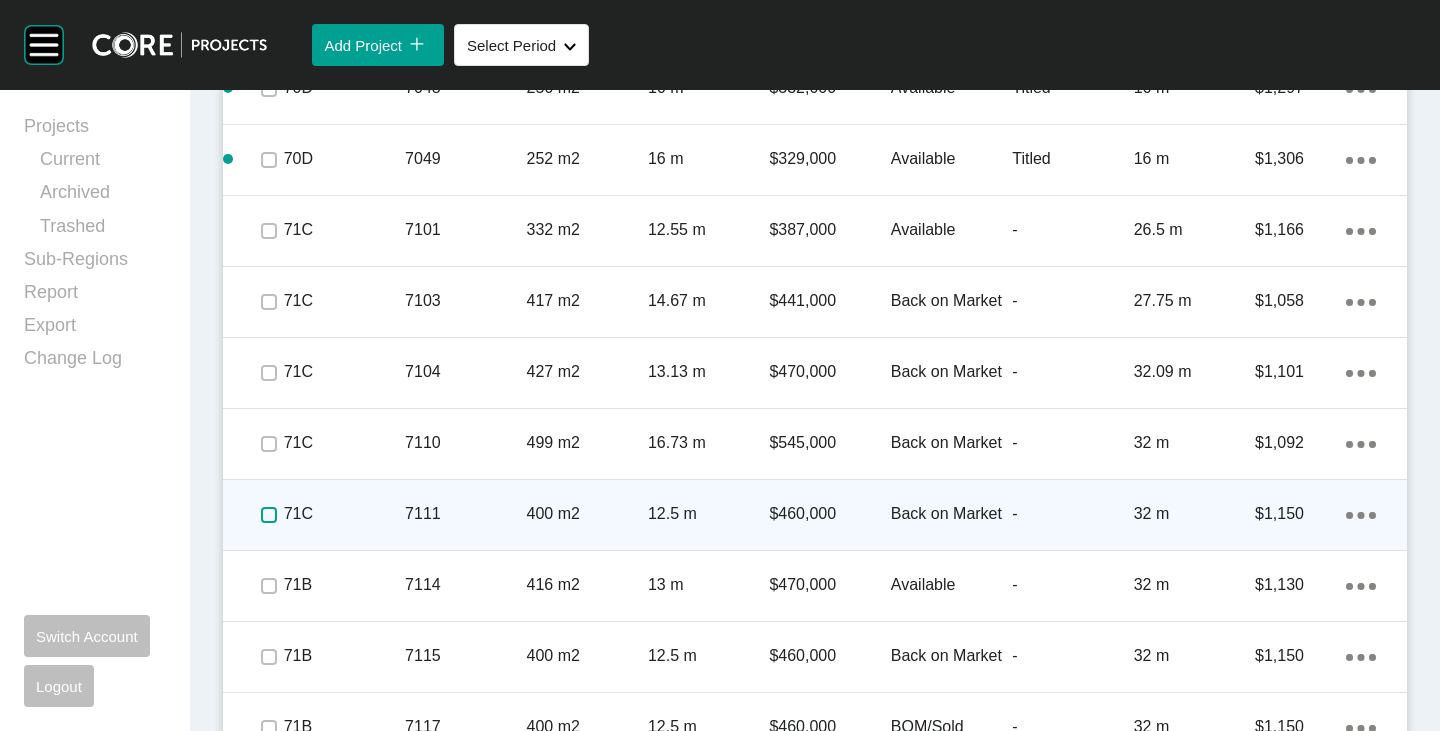 click at bounding box center (269, 515) 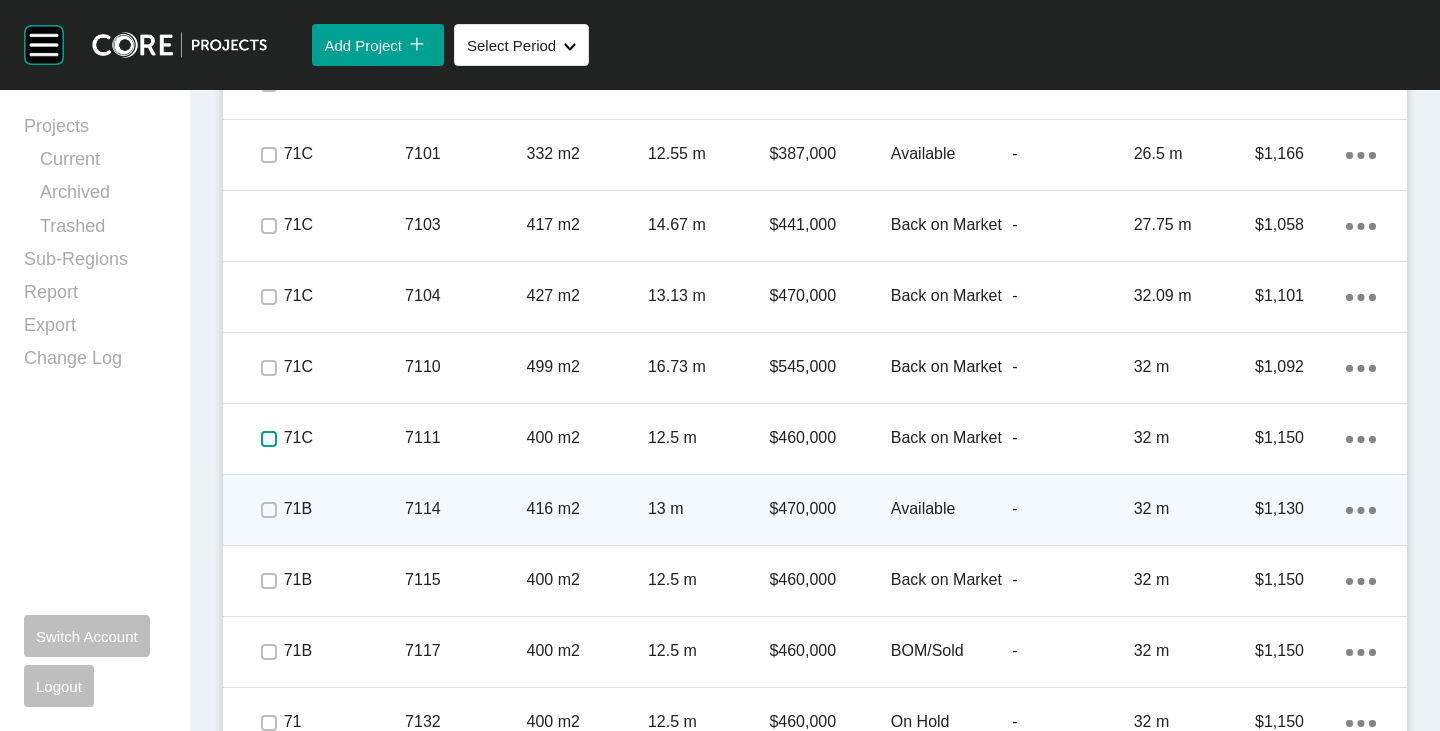 scroll, scrollTop: 5969, scrollLeft: 0, axis: vertical 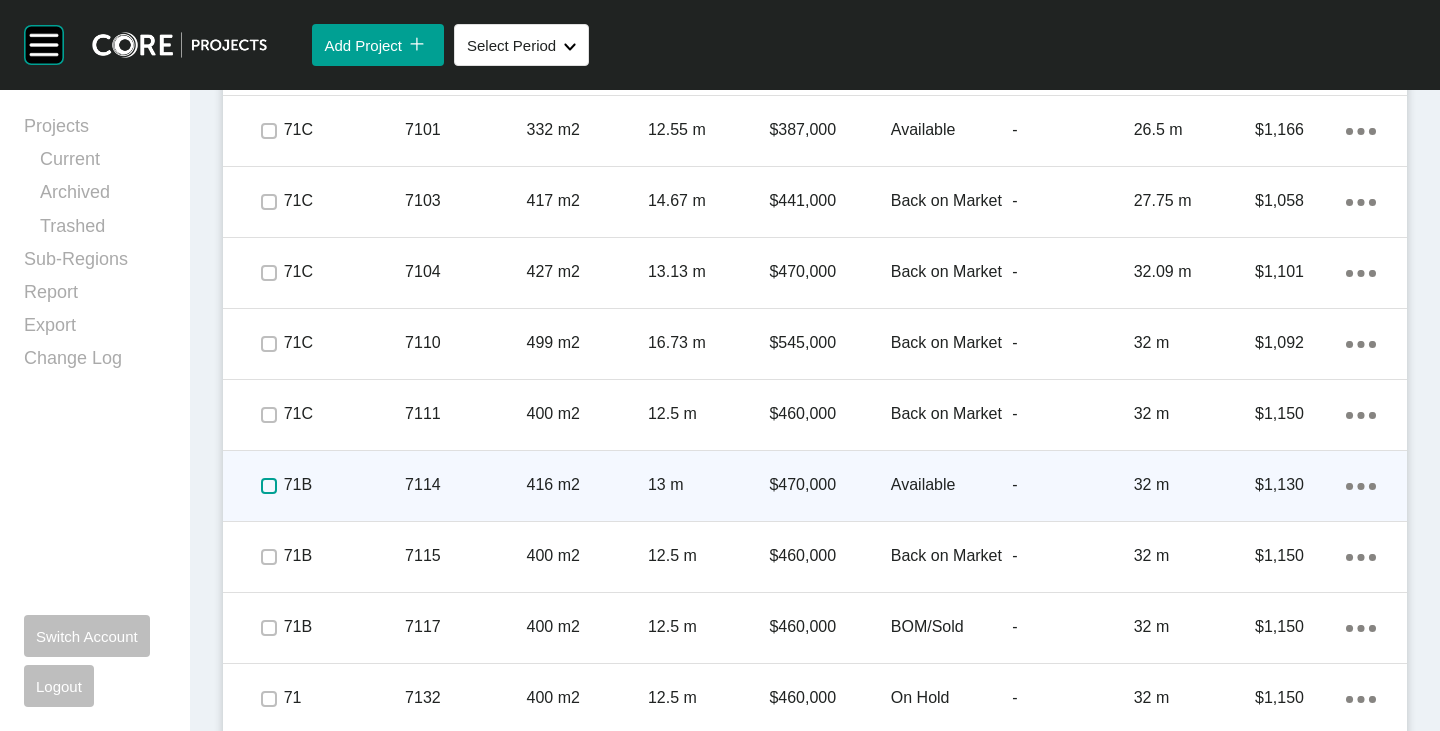 click at bounding box center (269, 486) 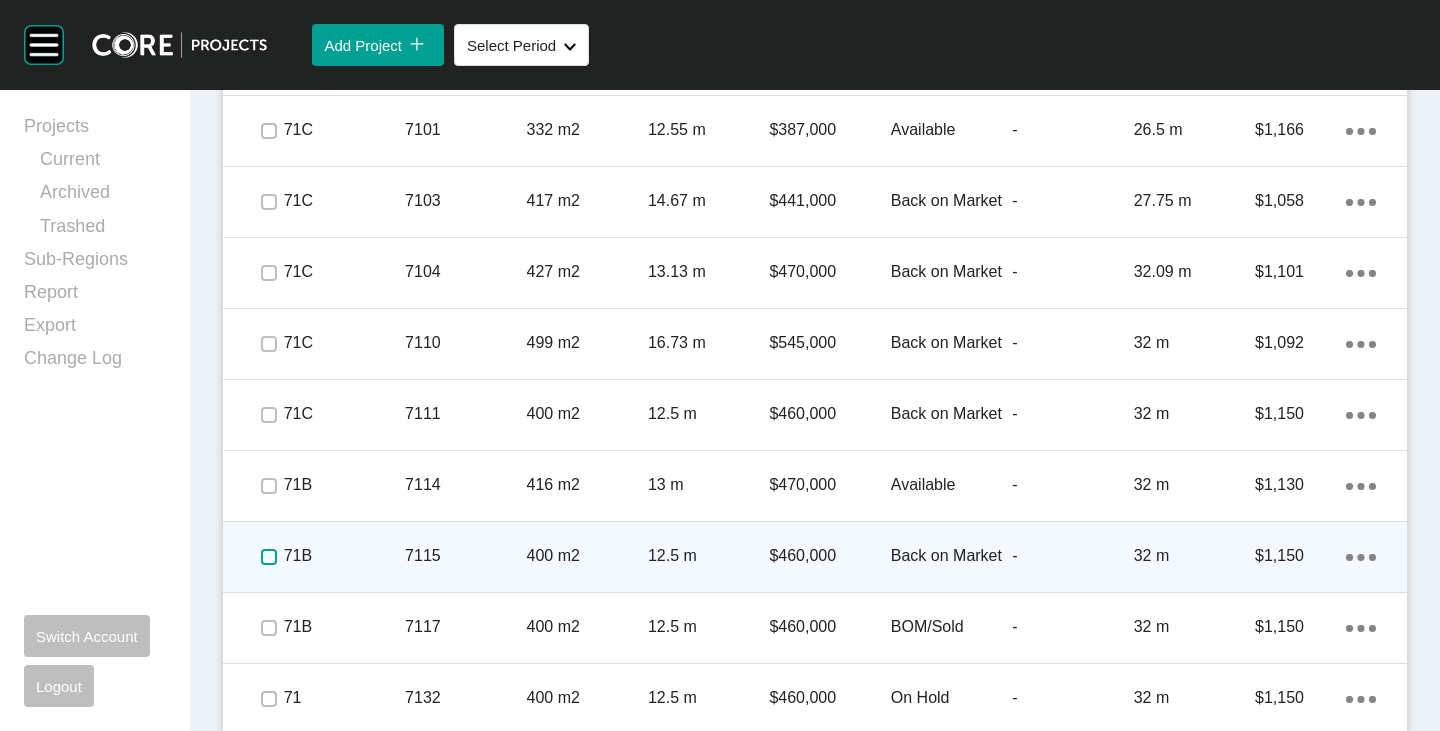 click at bounding box center [269, 557] 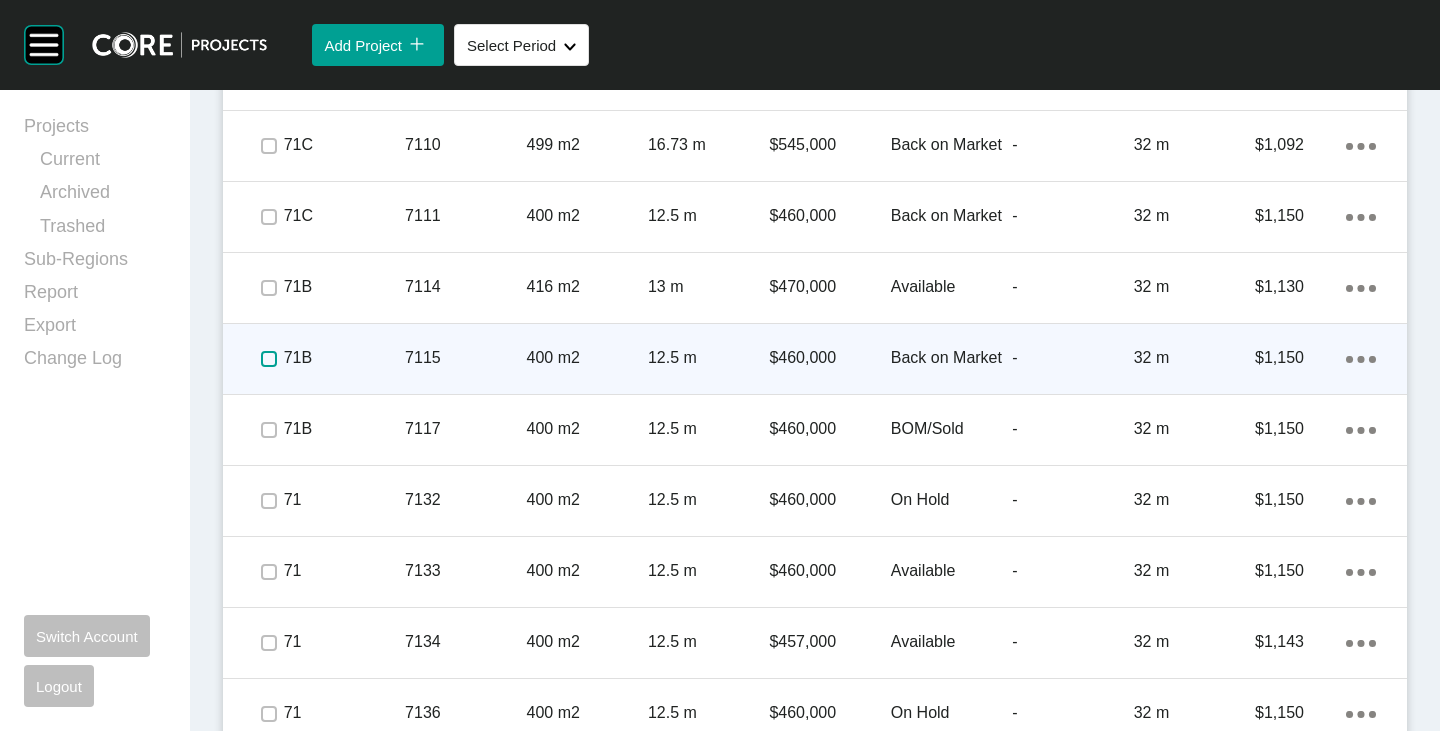 scroll, scrollTop: 6169, scrollLeft: 0, axis: vertical 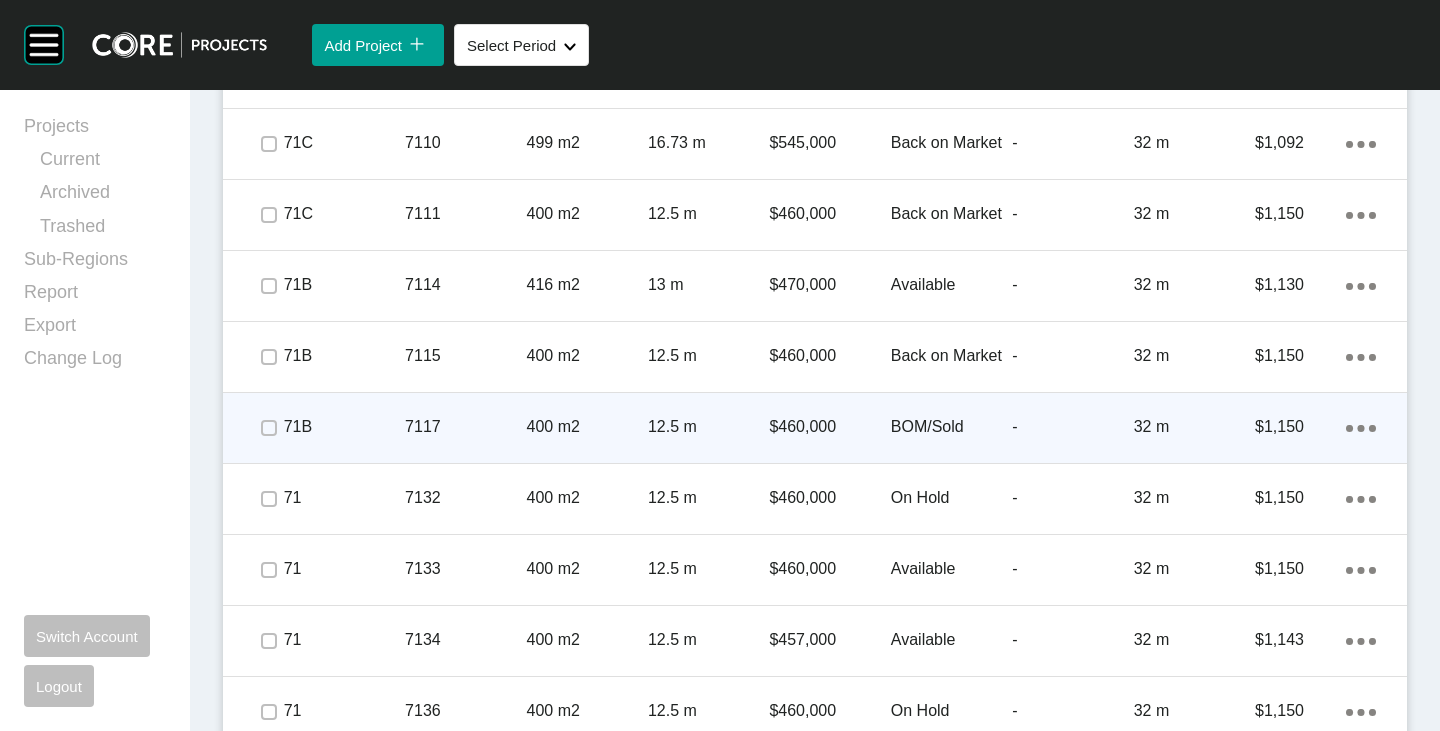 click at bounding box center (268, 428) 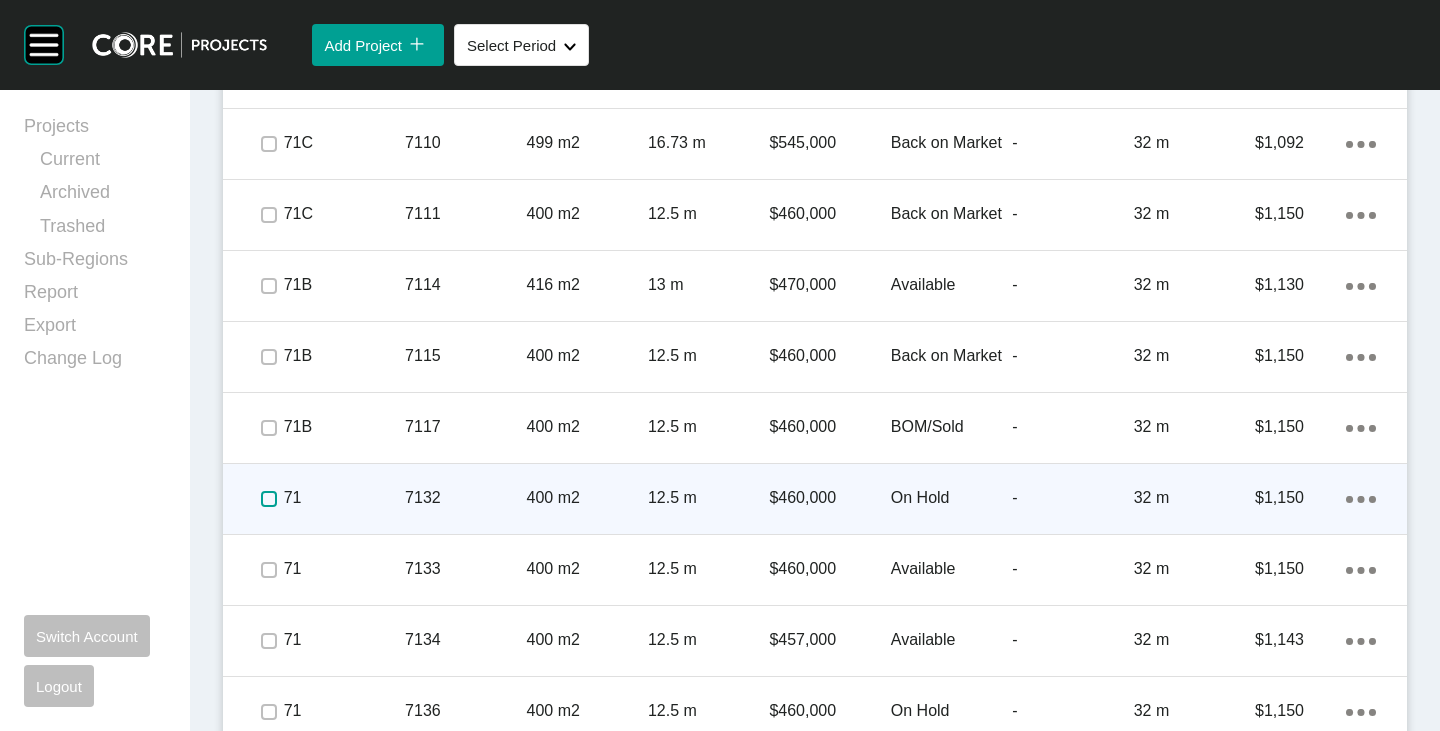 click at bounding box center [269, 499] 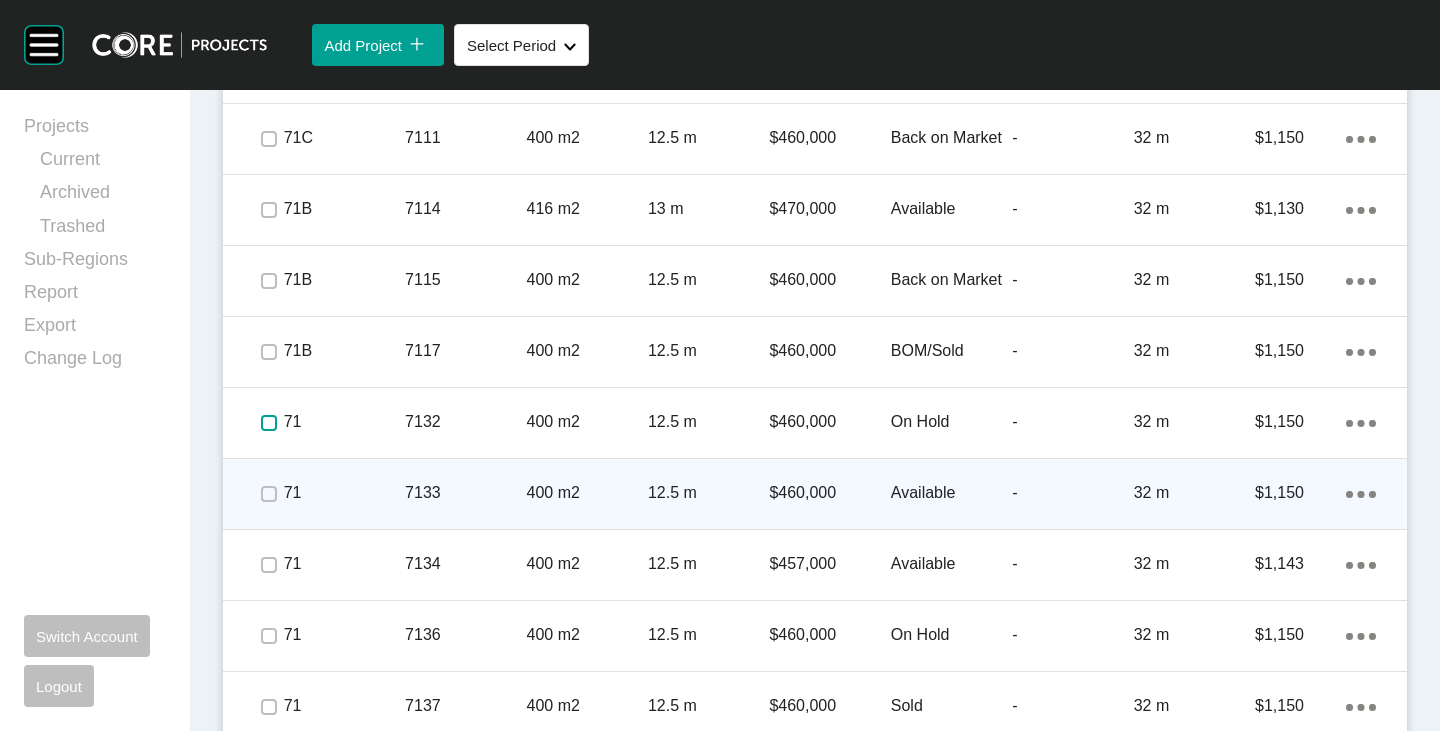 scroll, scrollTop: 6269, scrollLeft: 0, axis: vertical 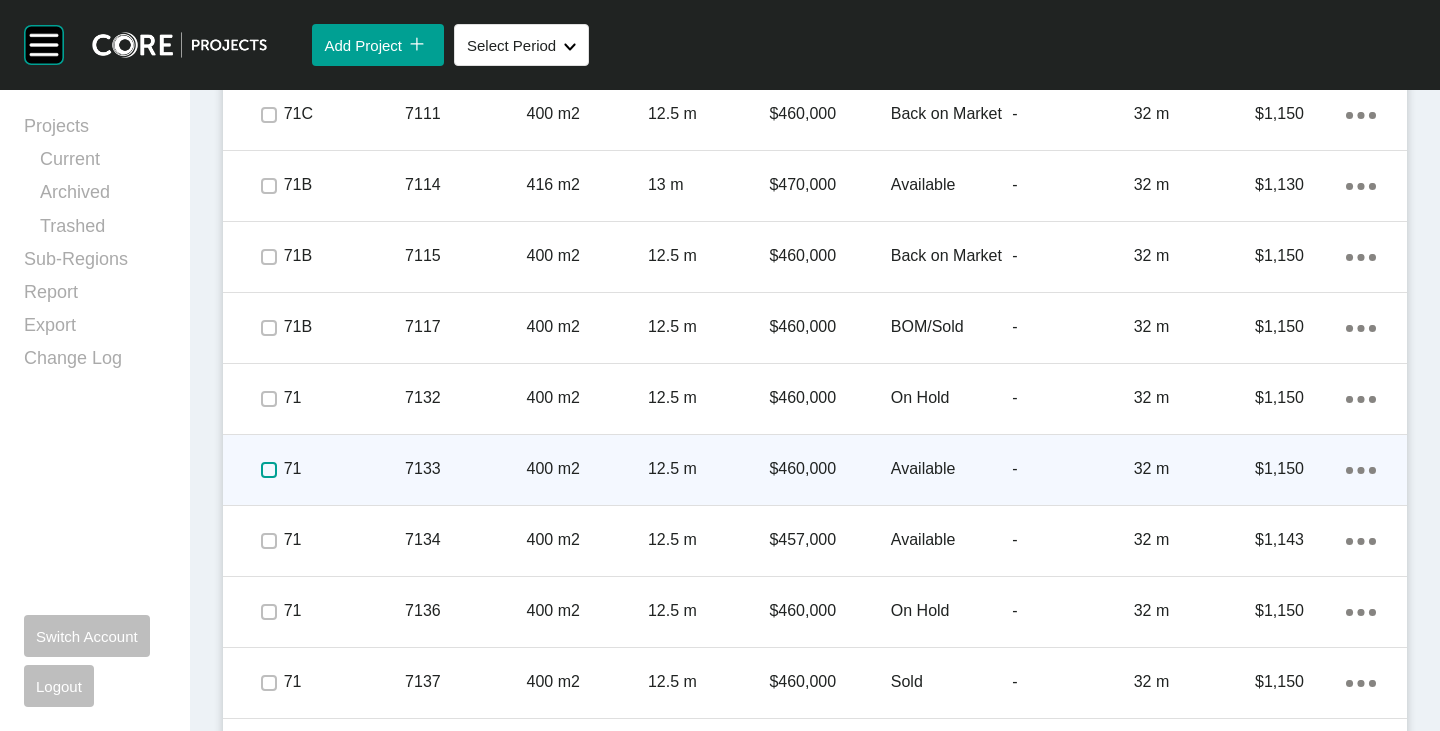 click at bounding box center [269, 470] 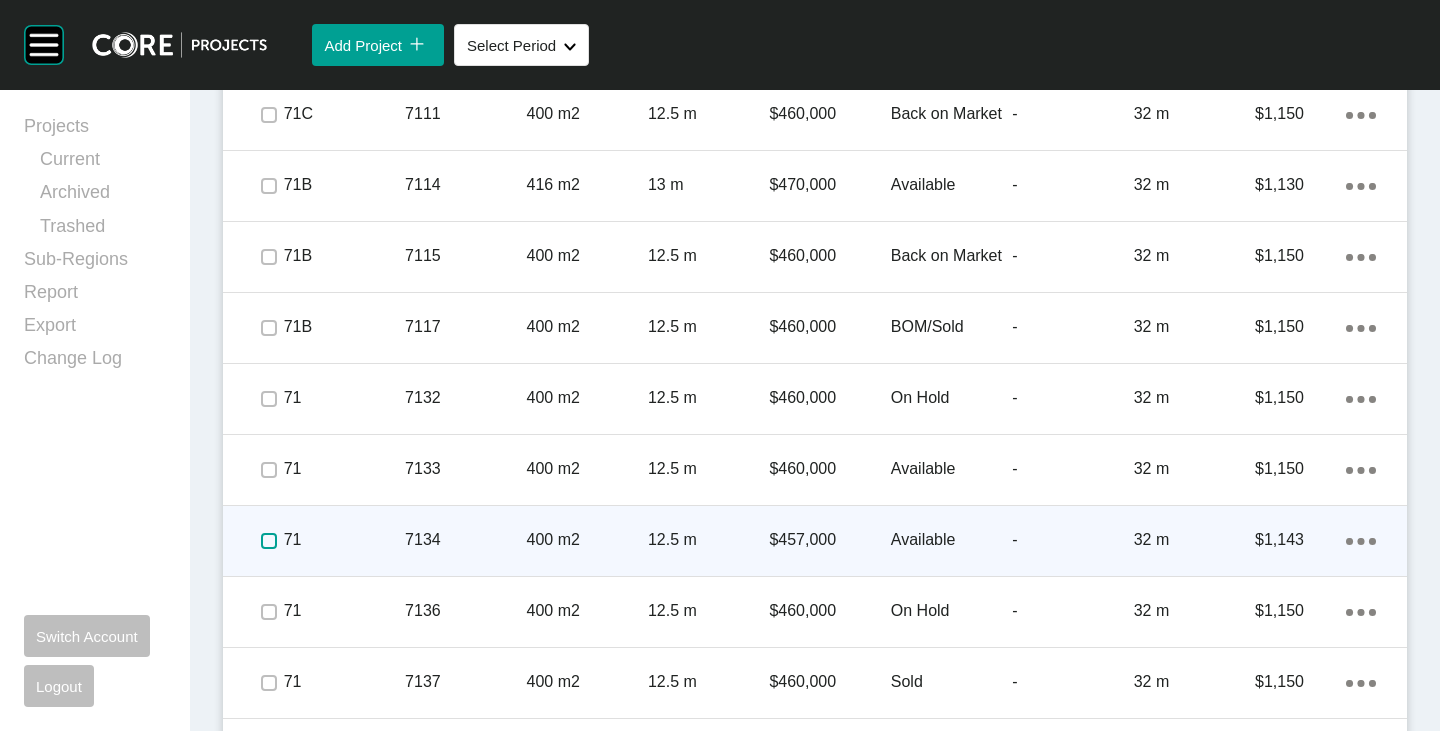 click at bounding box center [269, 541] 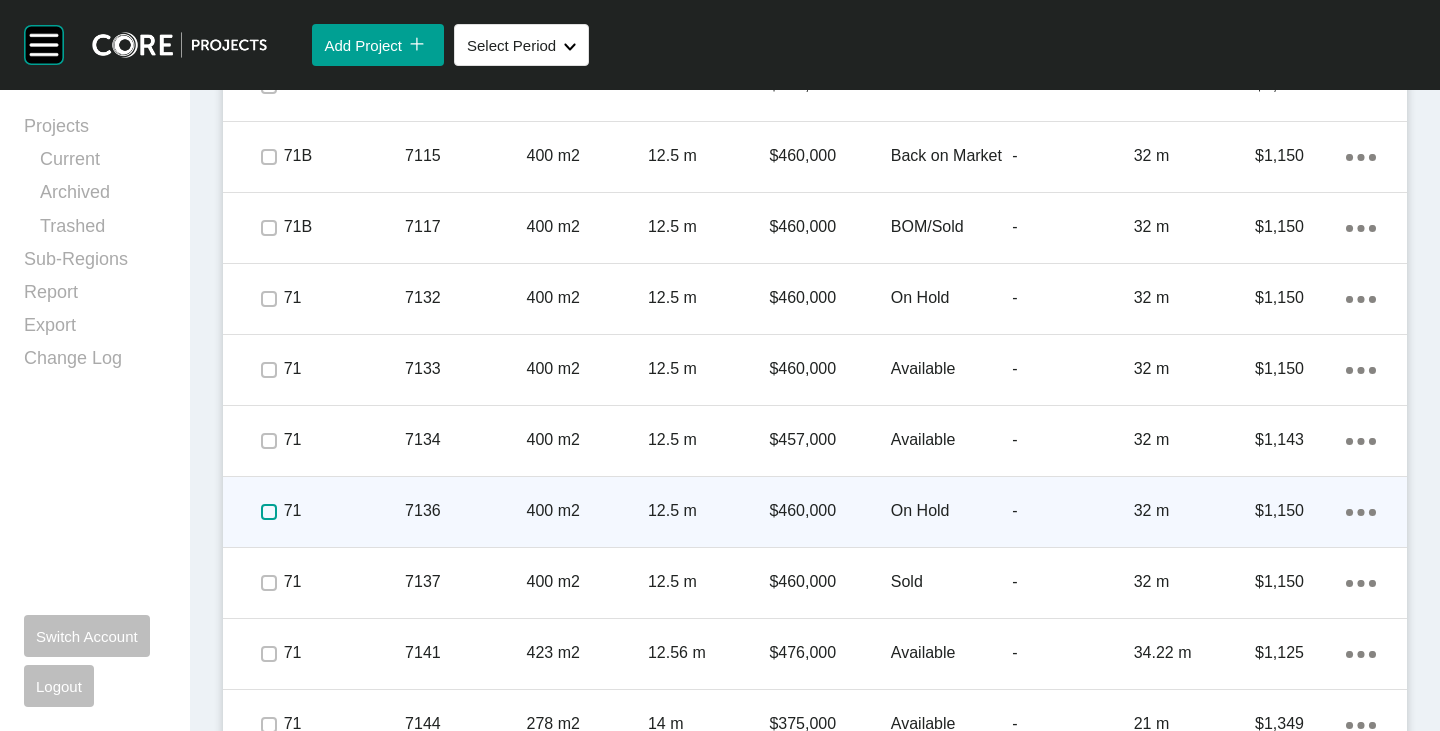 click at bounding box center (269, 512) 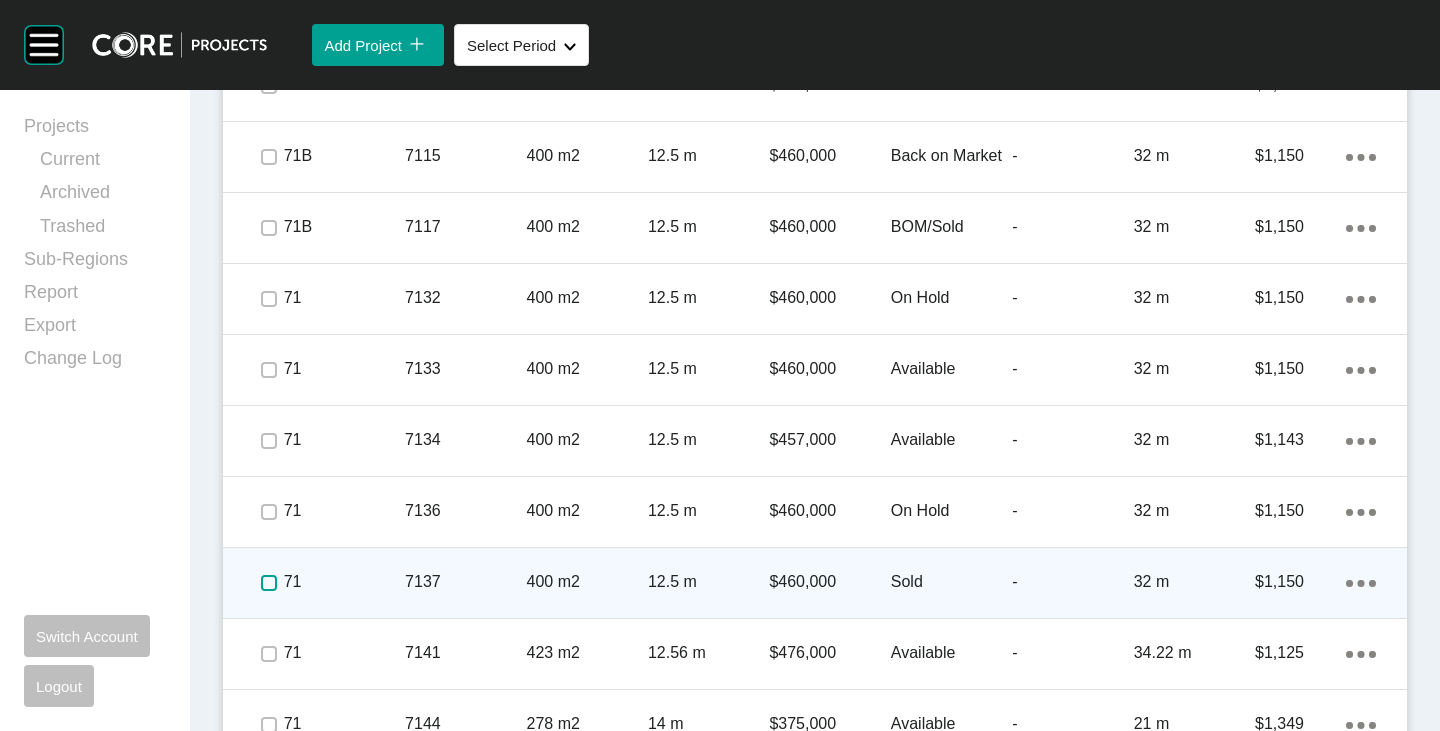 click at bounding box center [269, 583] 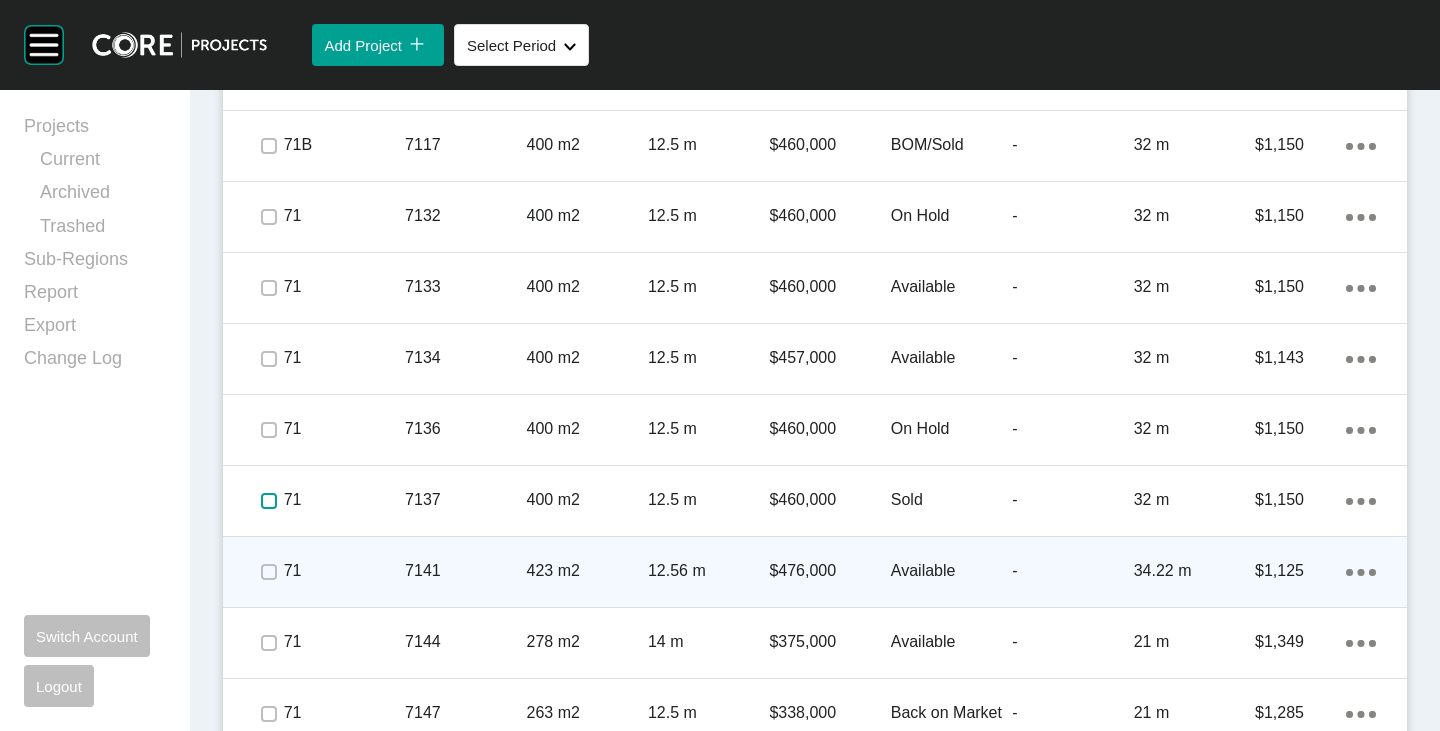 scroll, scrollTop: 6569, scrollLeft: 0, axis: vertical 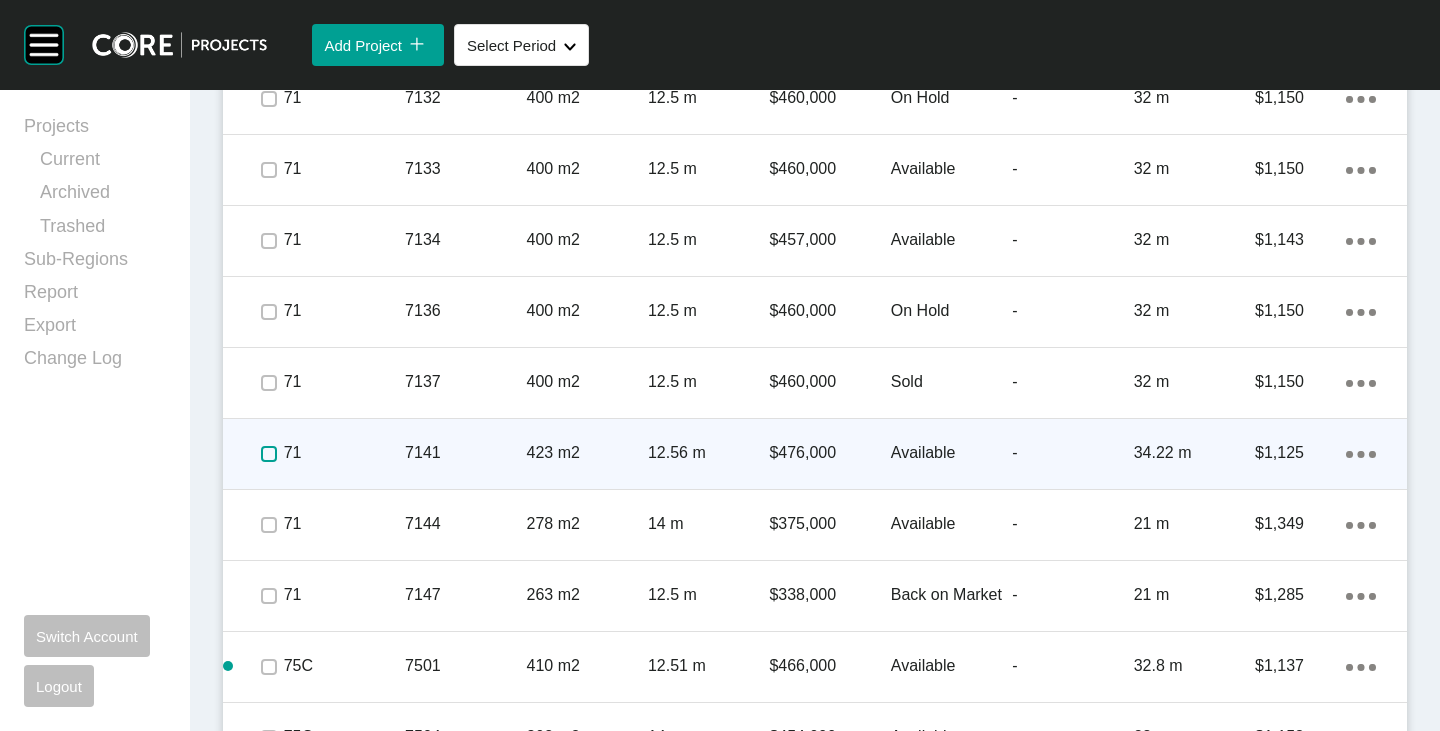 click at bounding box center [269, 454] 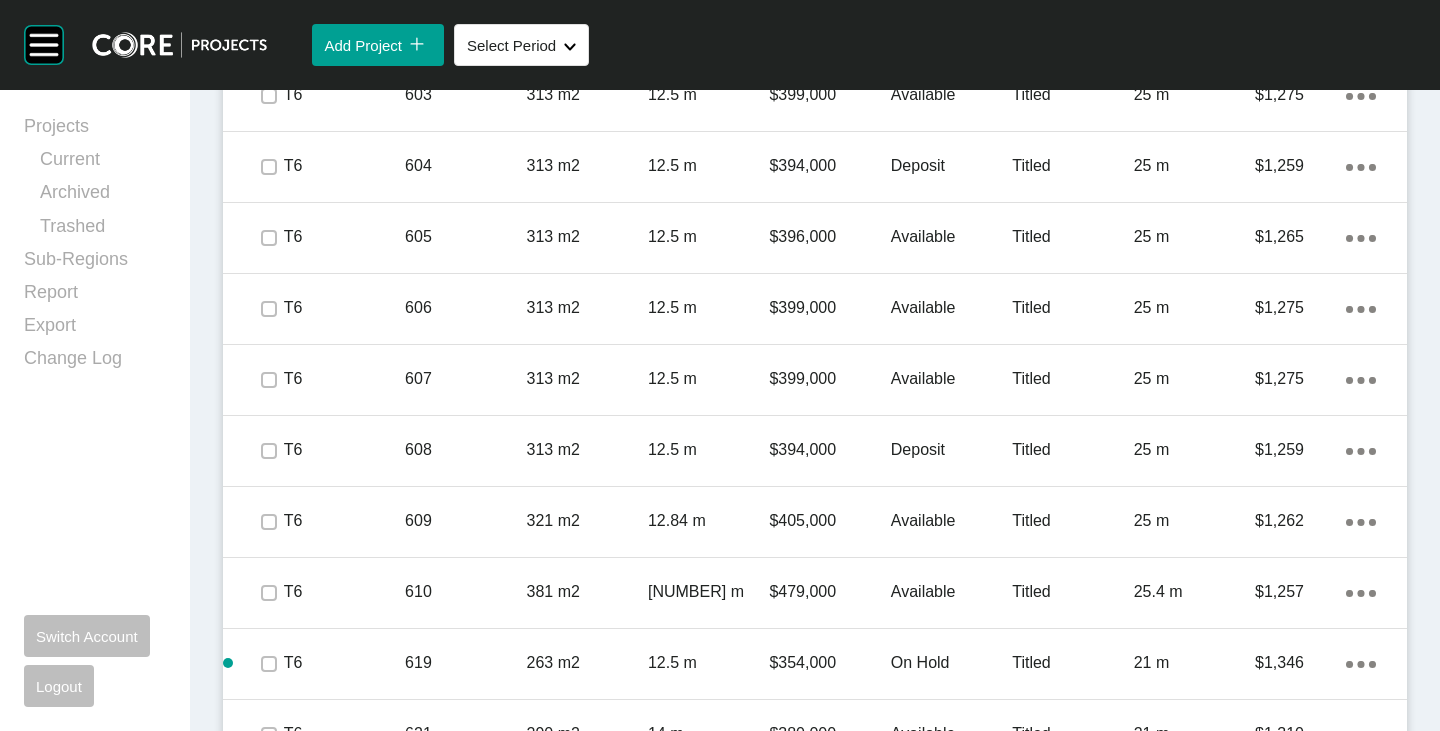 scroll, scrollTop: 1169, scrollLeft: 0, axis: vertical 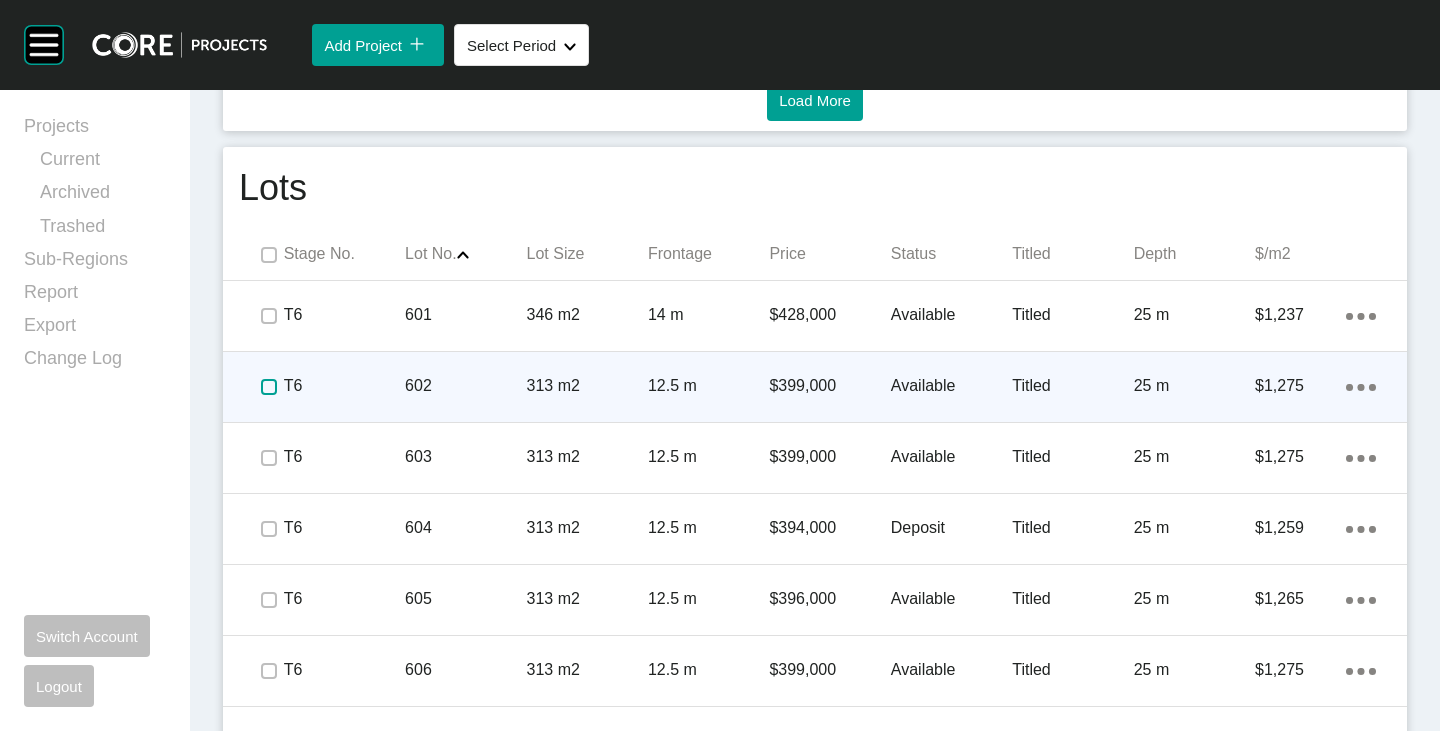 click at bounding box center [269, 387] 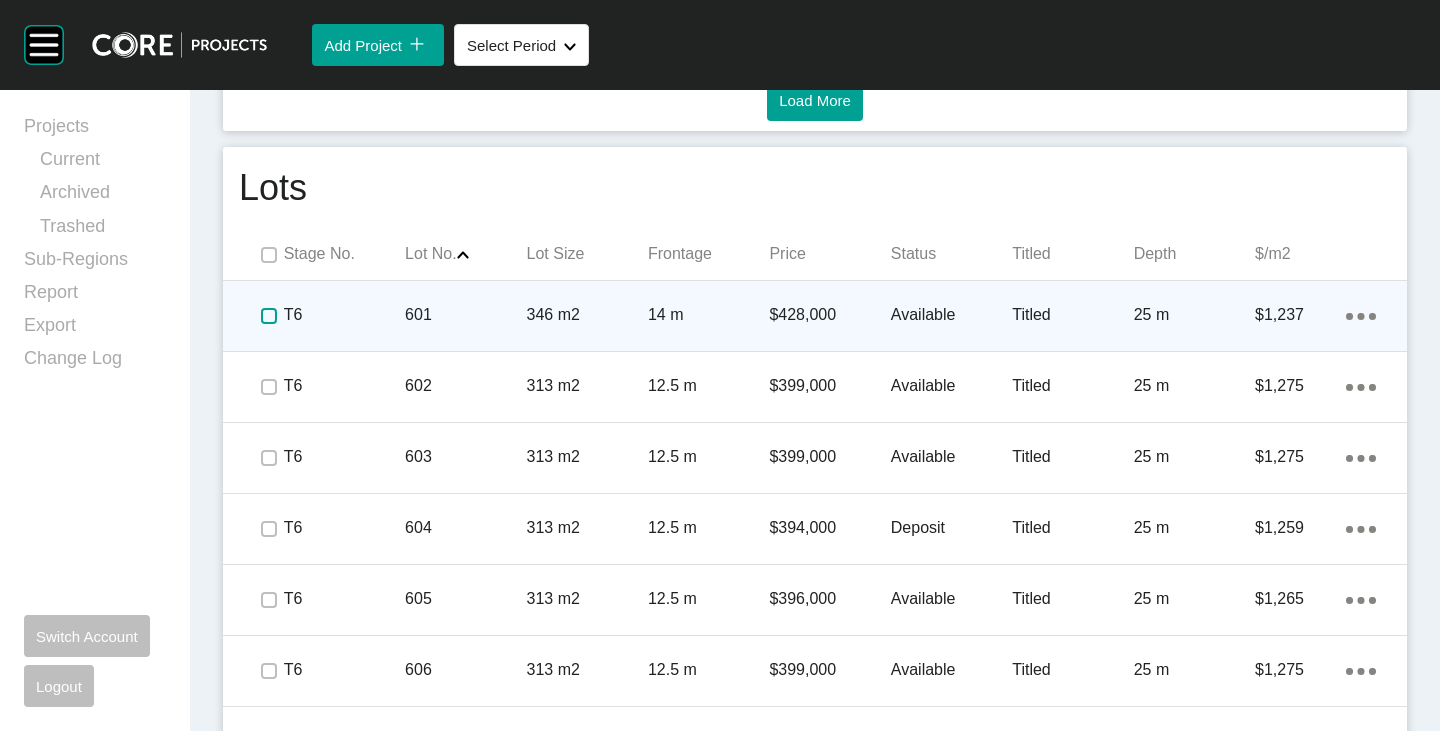 click at bounding box center [269, 316] 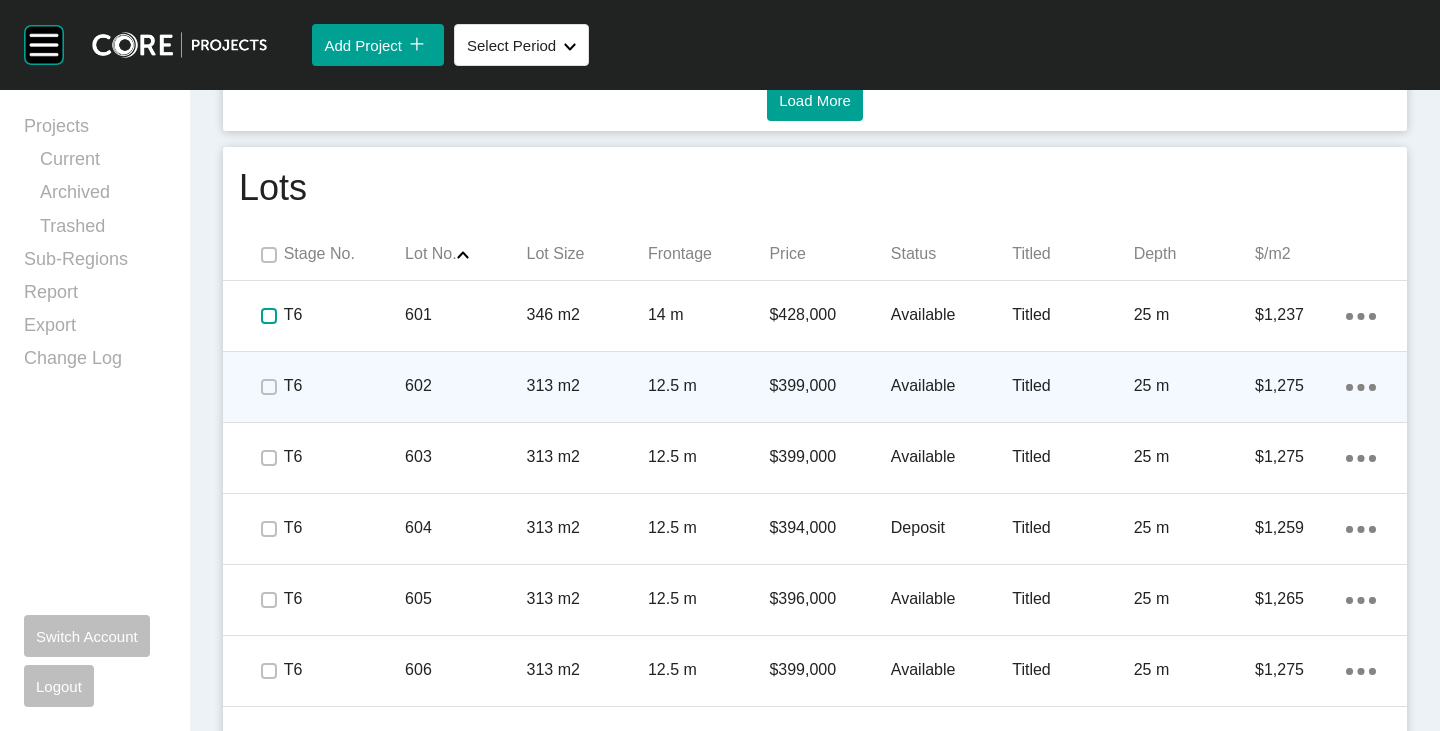 scroll, scrollTop: 1269, scrollLeft: 0, axis: vertical 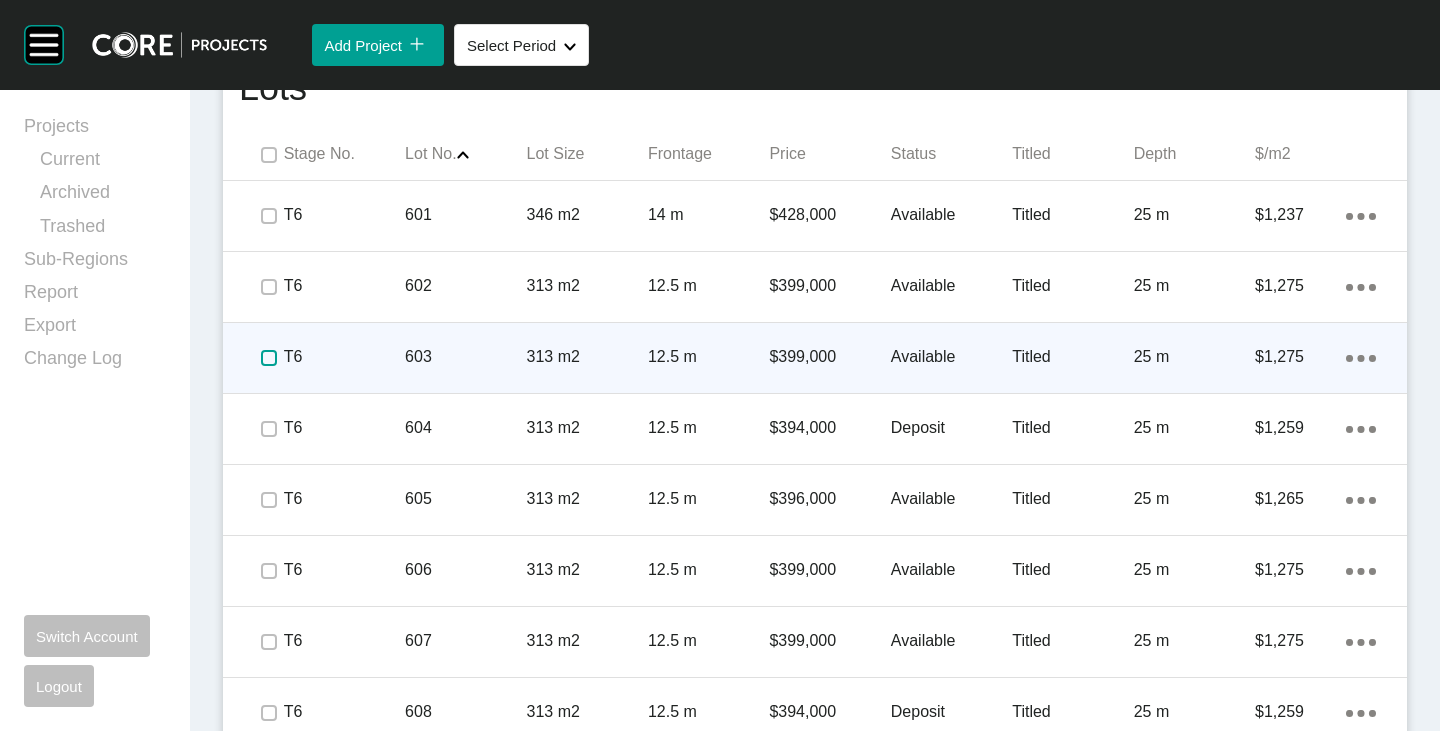click at bounding box center (269, 358) 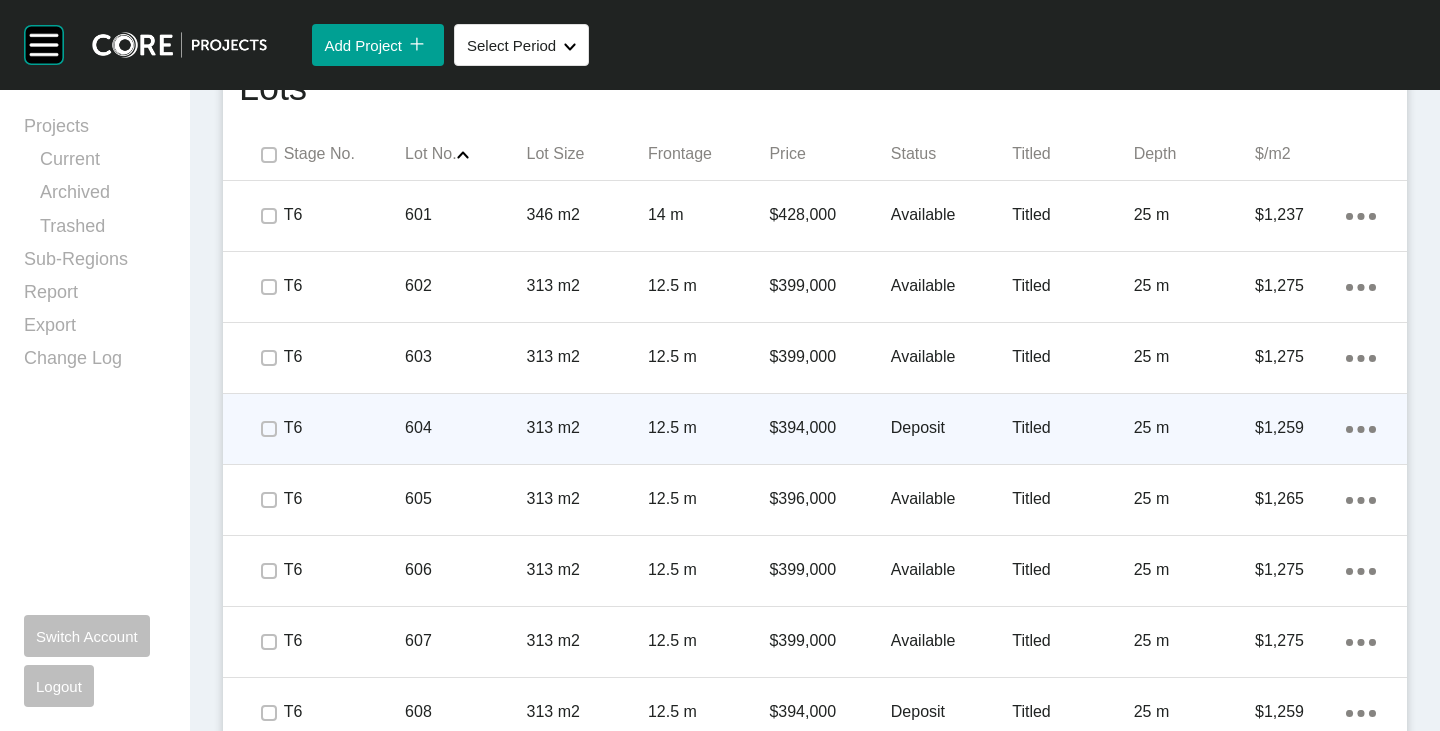 click at bounding box center (268, 429) 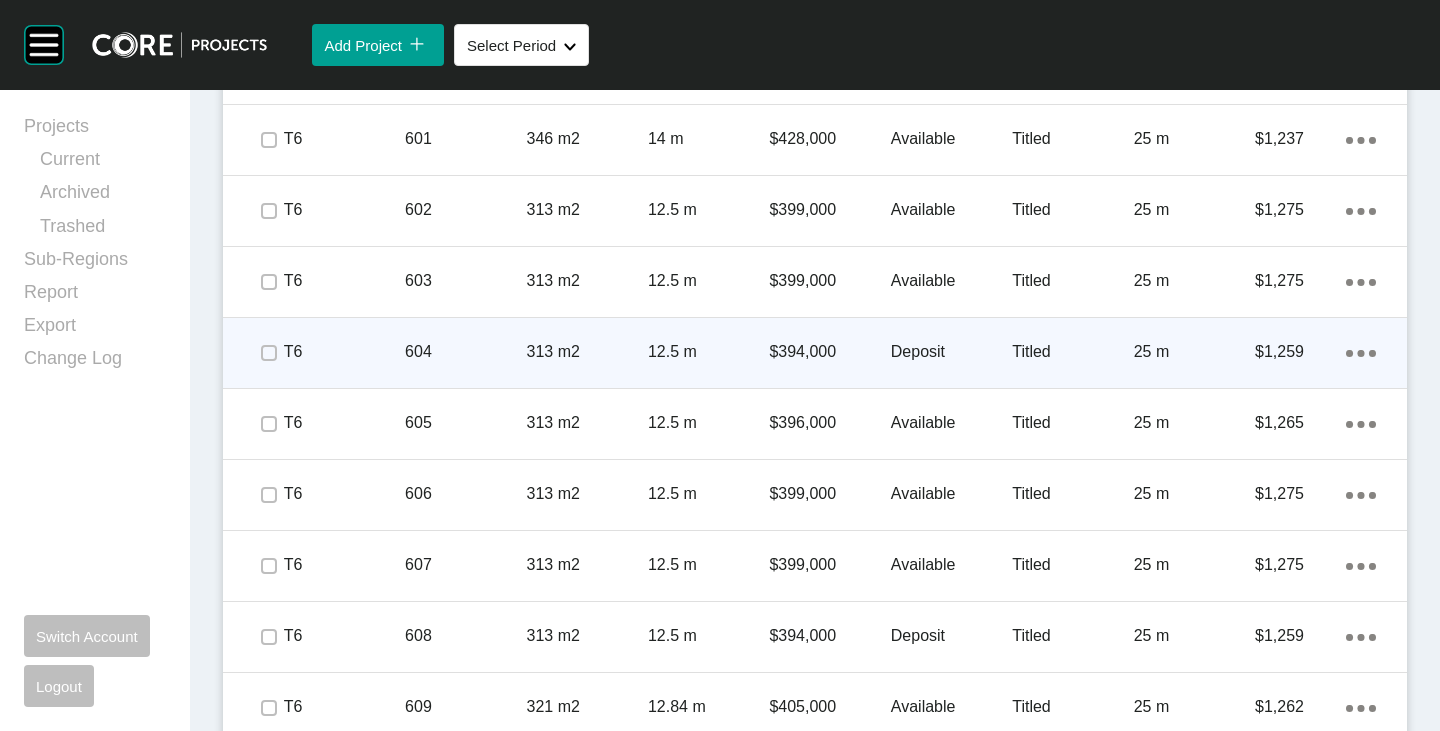 scroll, scrollTop: 1369, scrollLeft: 0, axis: vertical 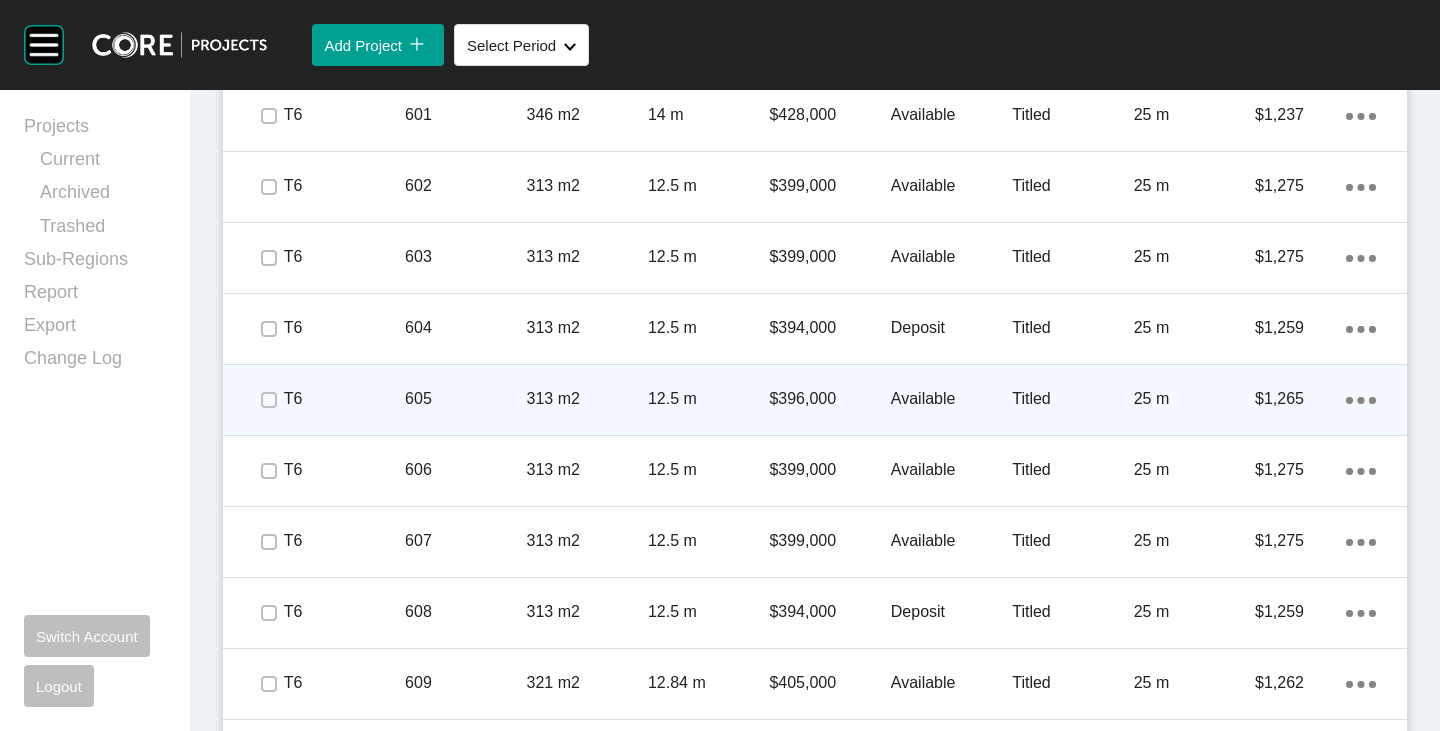 click at bounding box center (268, 400) 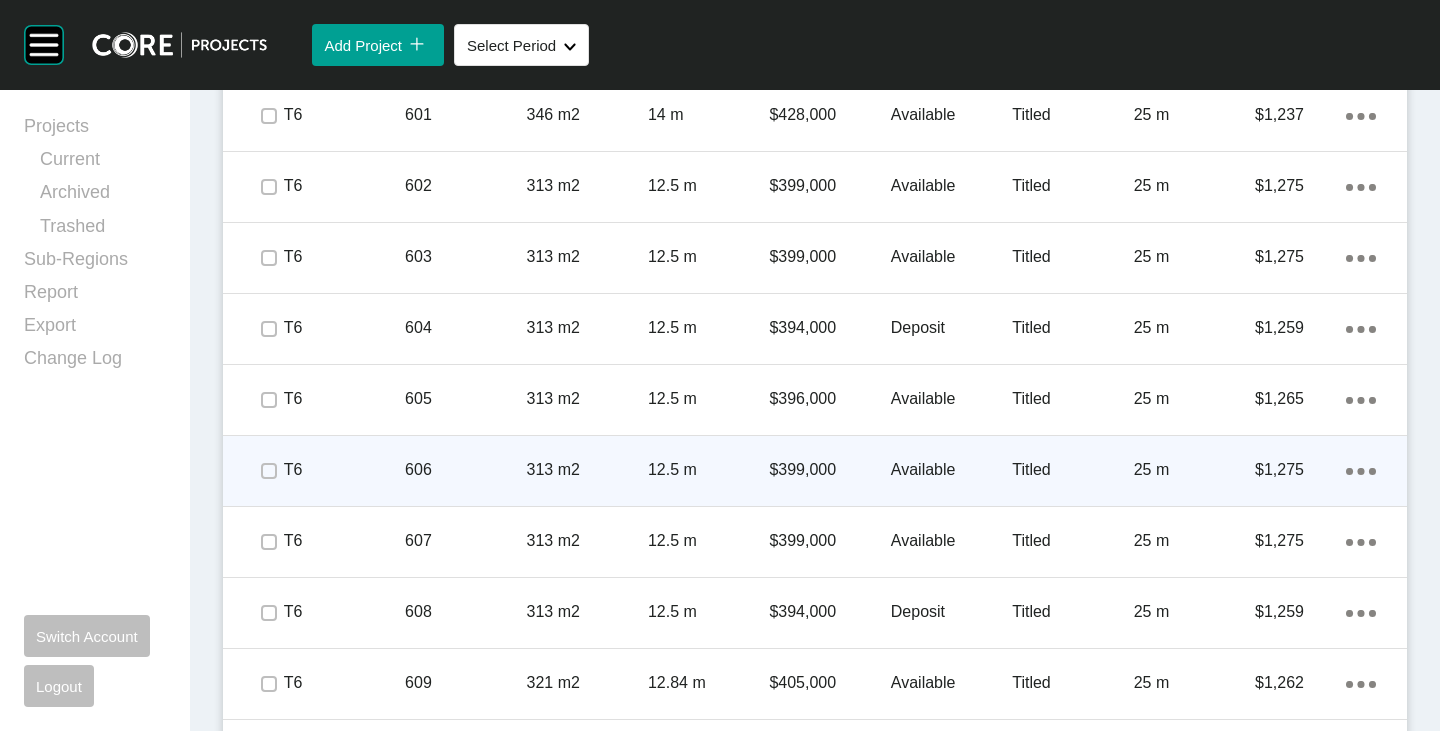 click at bounding box center (268, 471) 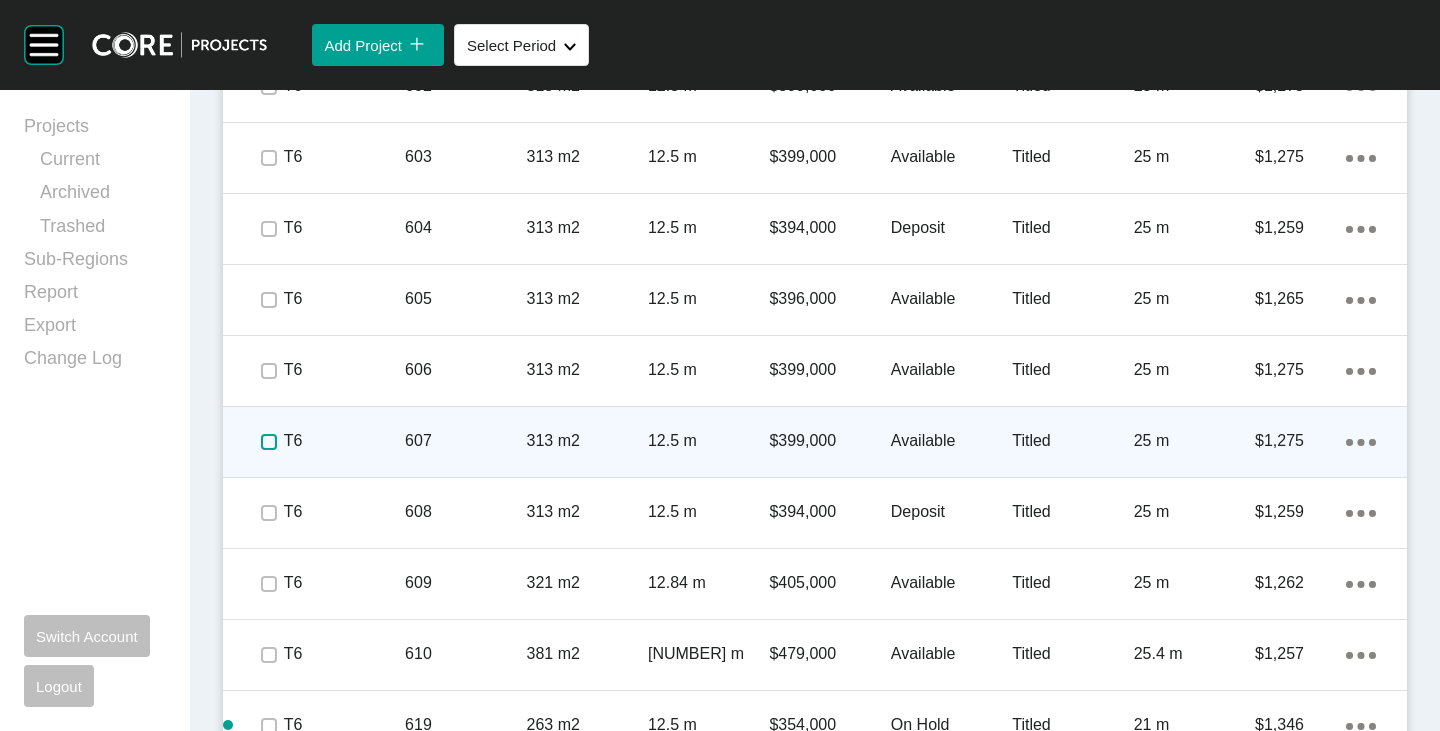 click at bounding box center (269, 442) 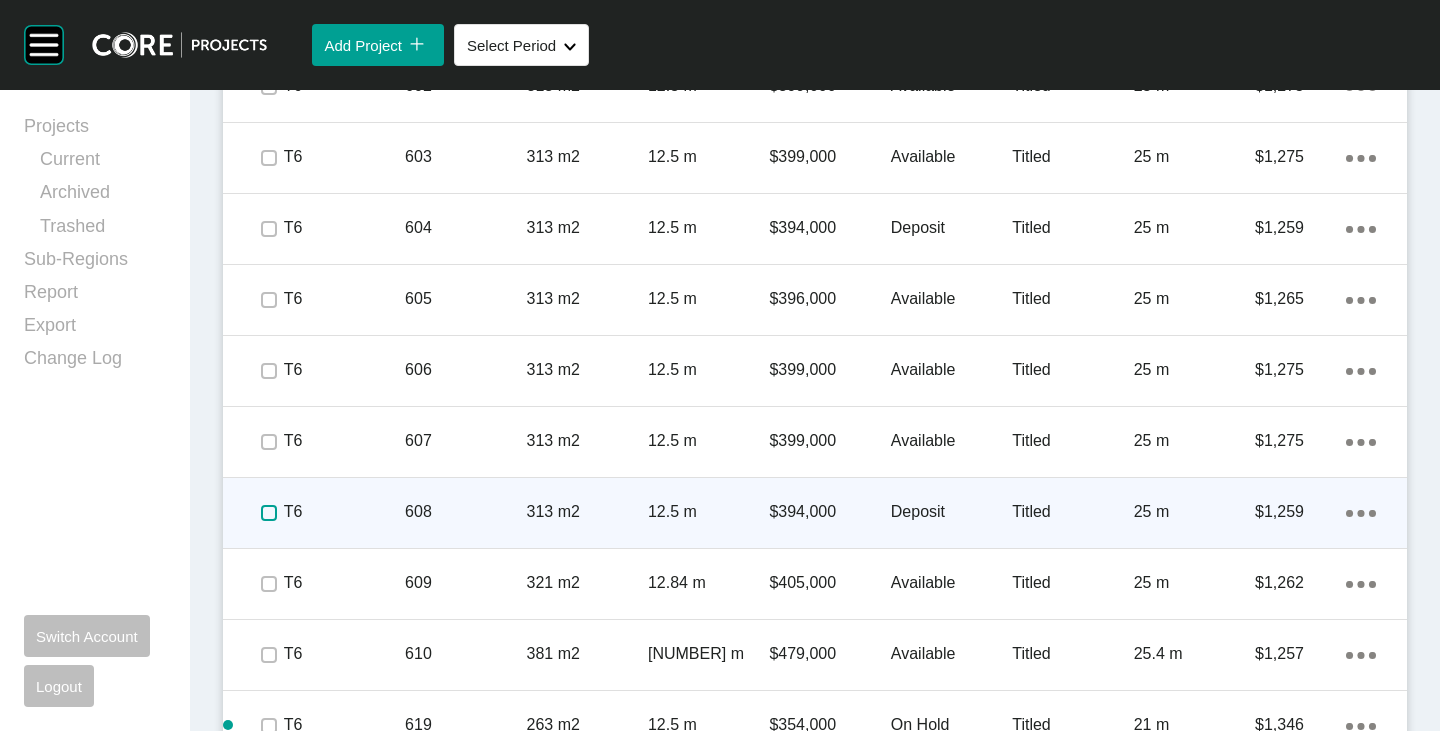 click at bounding box center [269, 513] 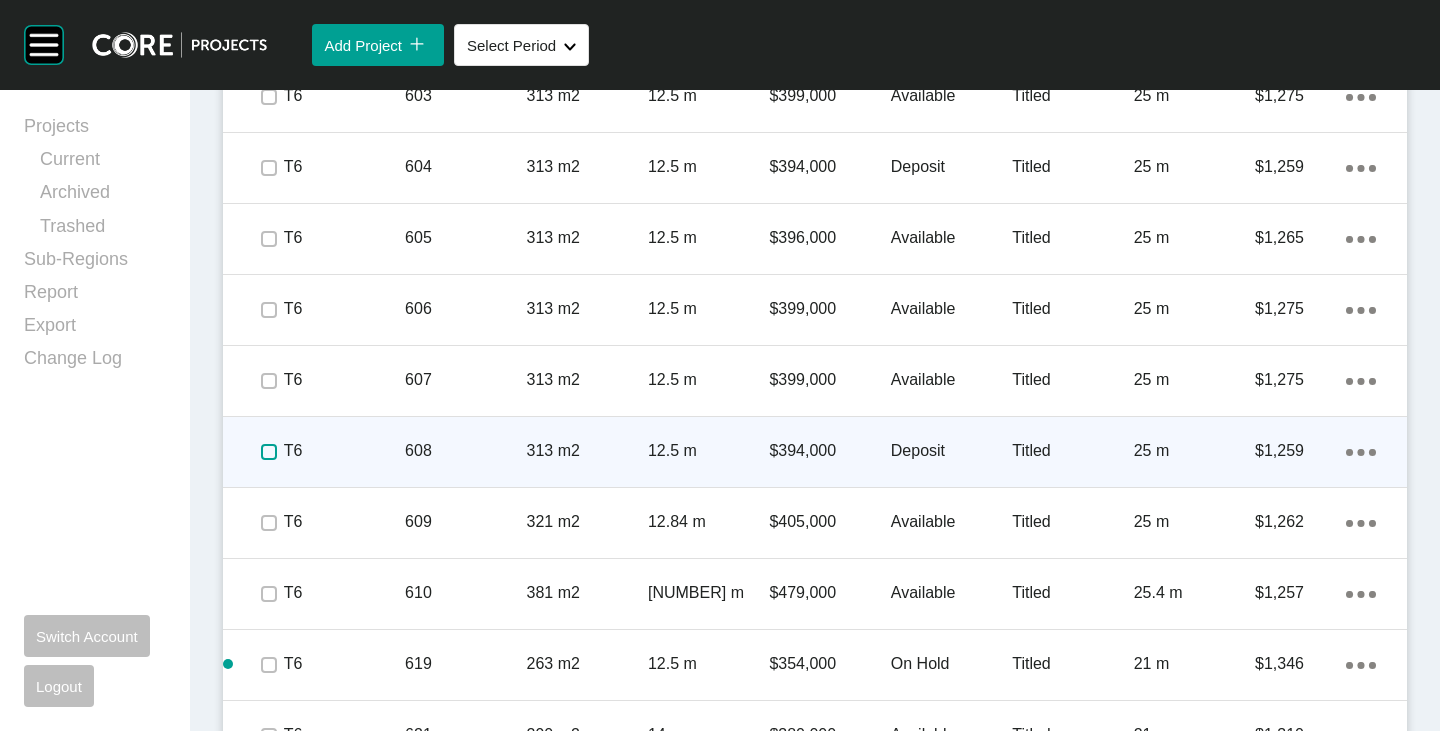 scroll, scrollTop: 1569, scrollLeft: 0, axis: vertical 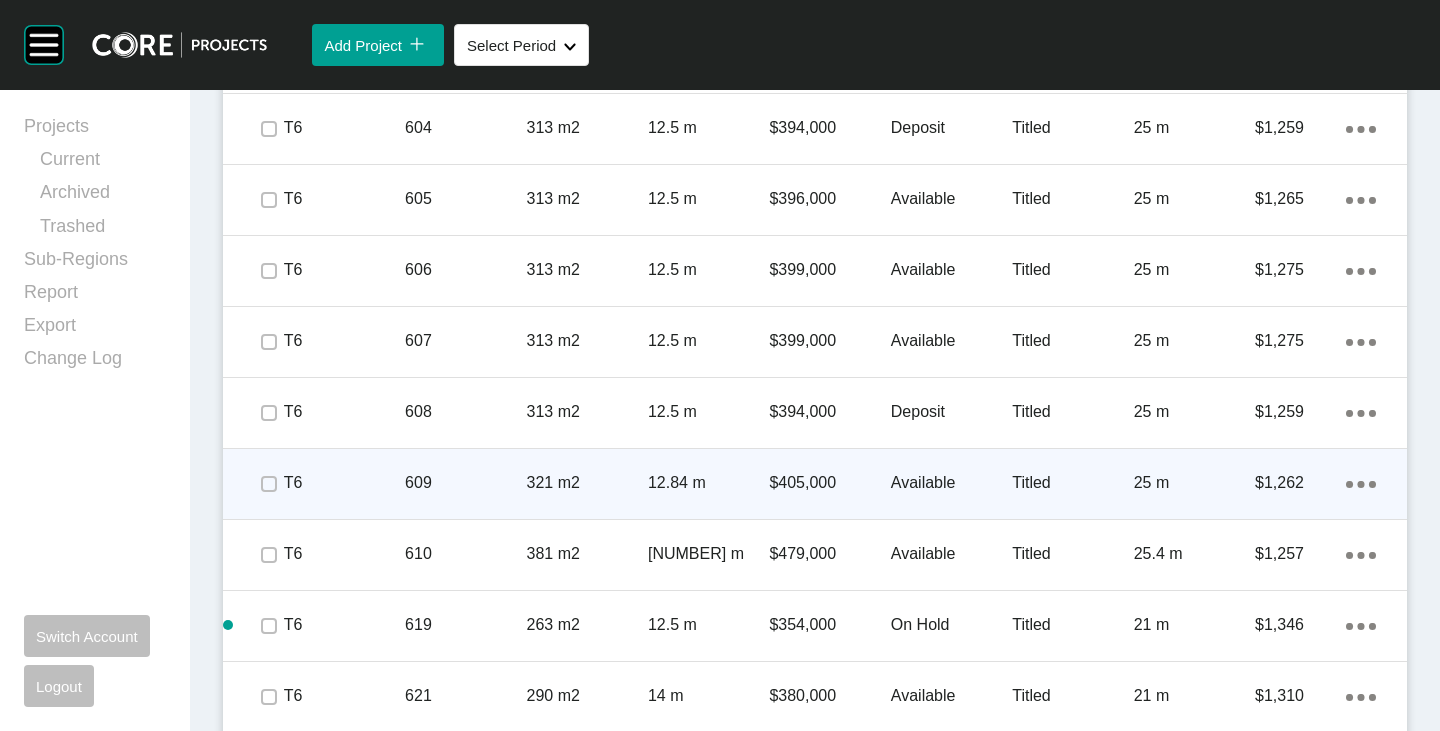 click at bounding box center (268, 484) 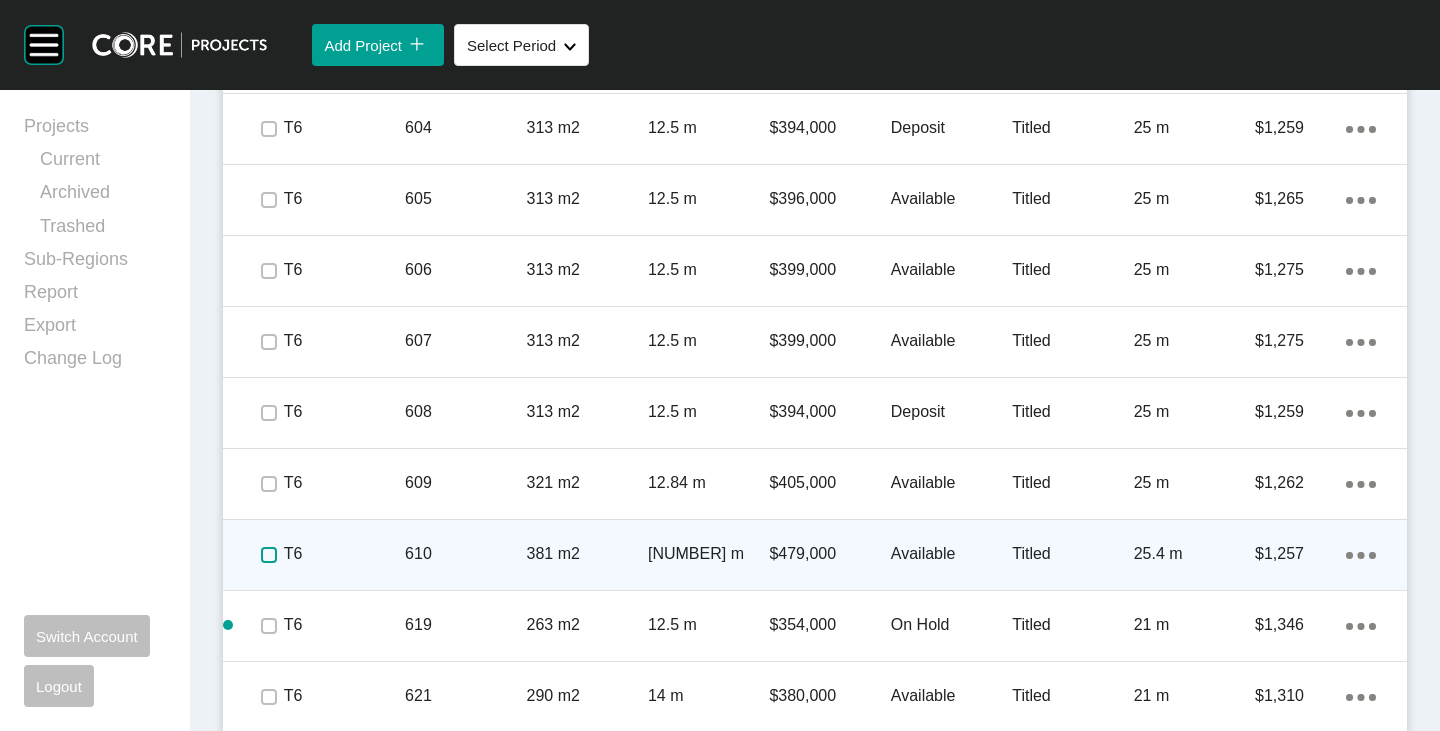 click at bounding box center [269, 555] 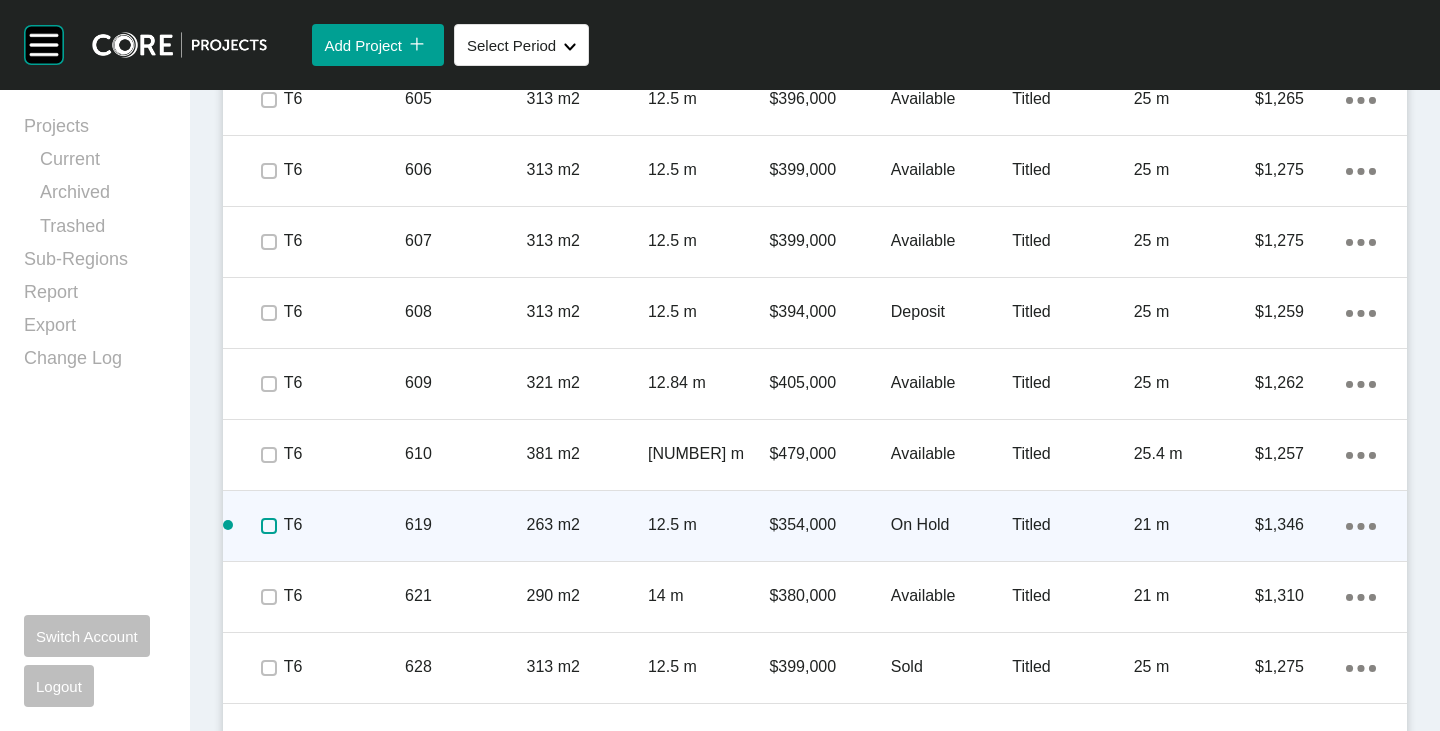 click at bounding box center [269, 526] 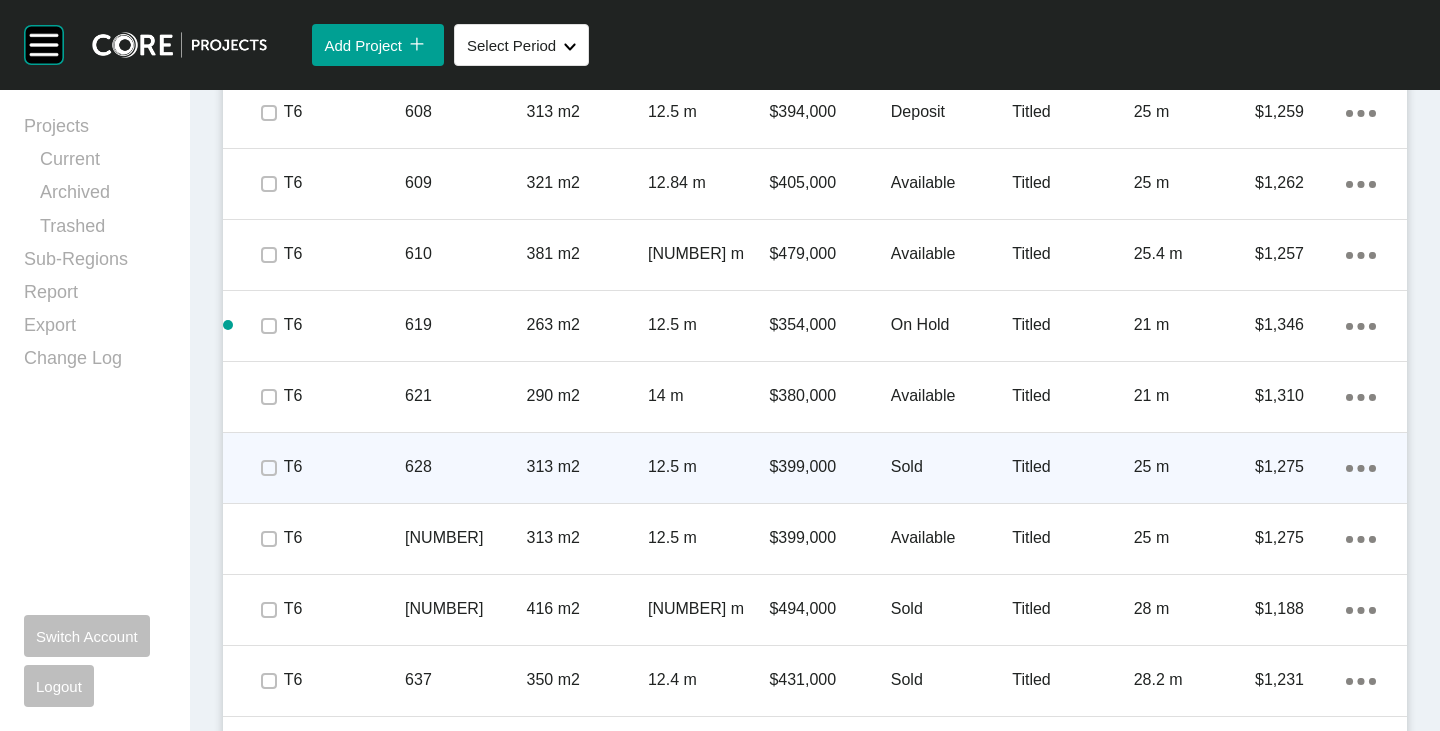 click at bounding box center [268, 468] 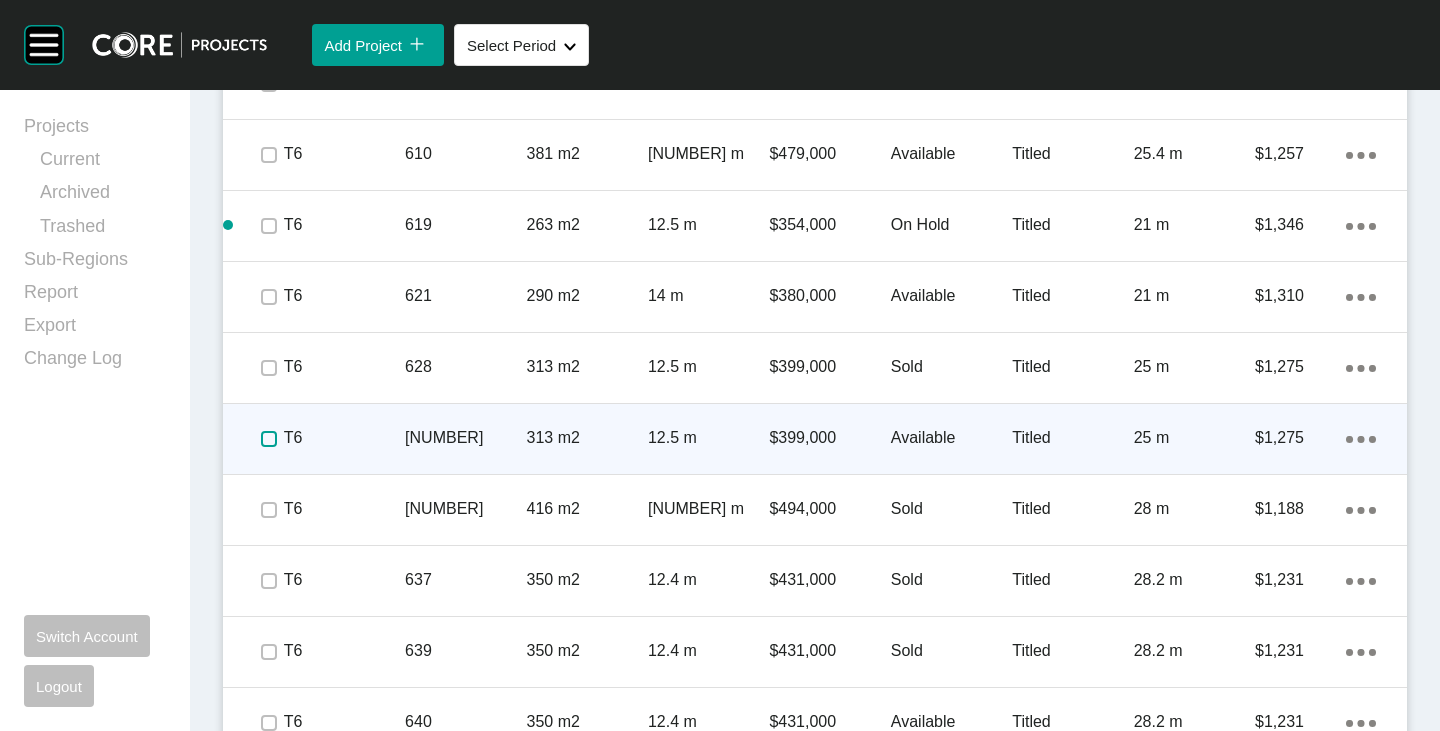 click at bounding box center [269, 439] 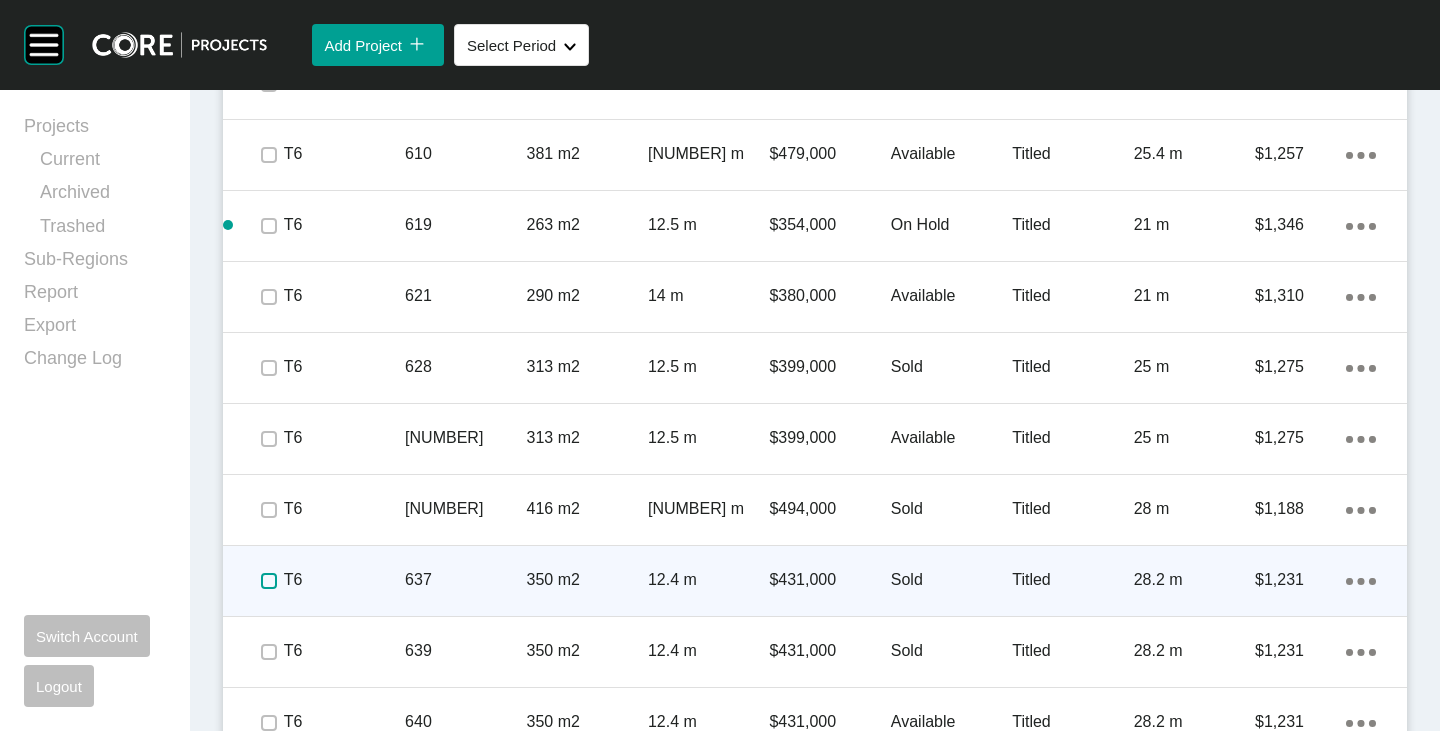 click at bounding box center [269, 581] 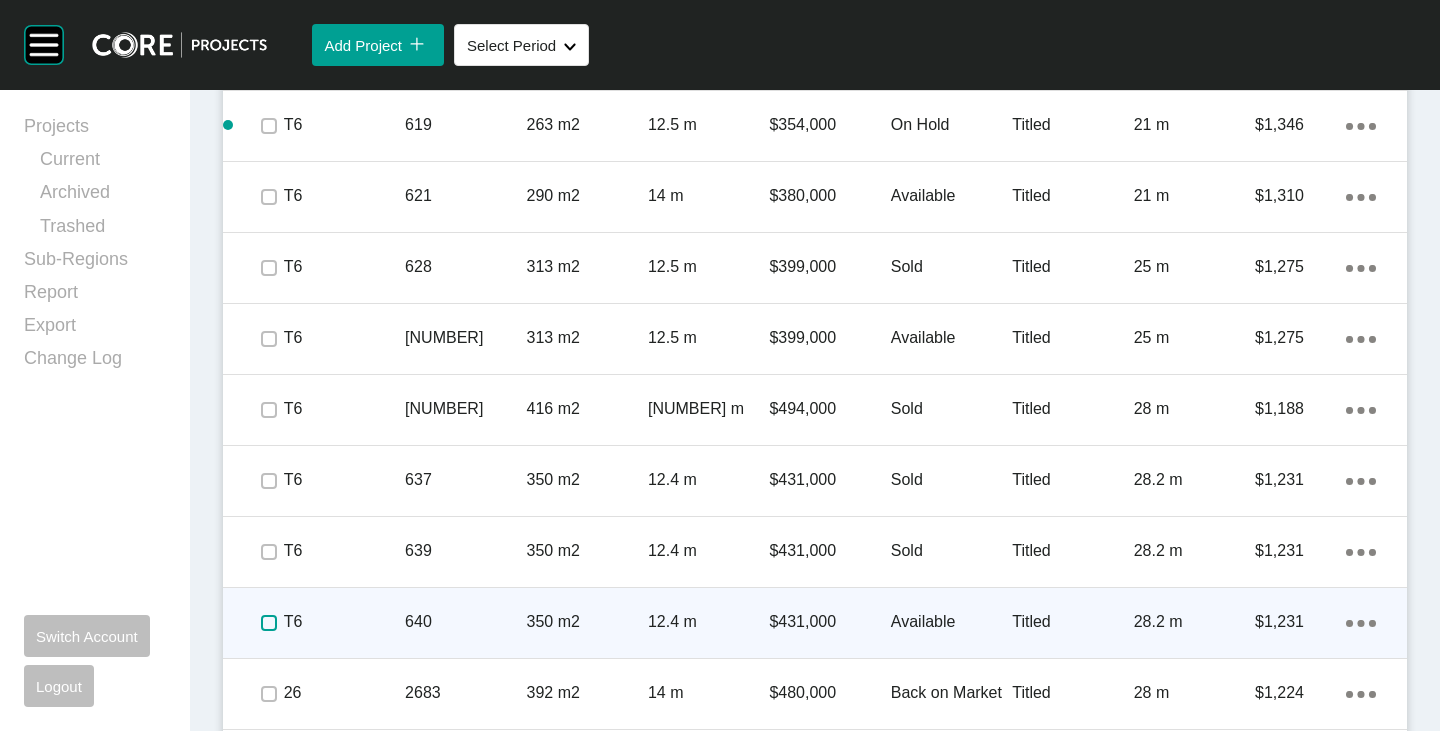 click at bounding box center [269, 623] 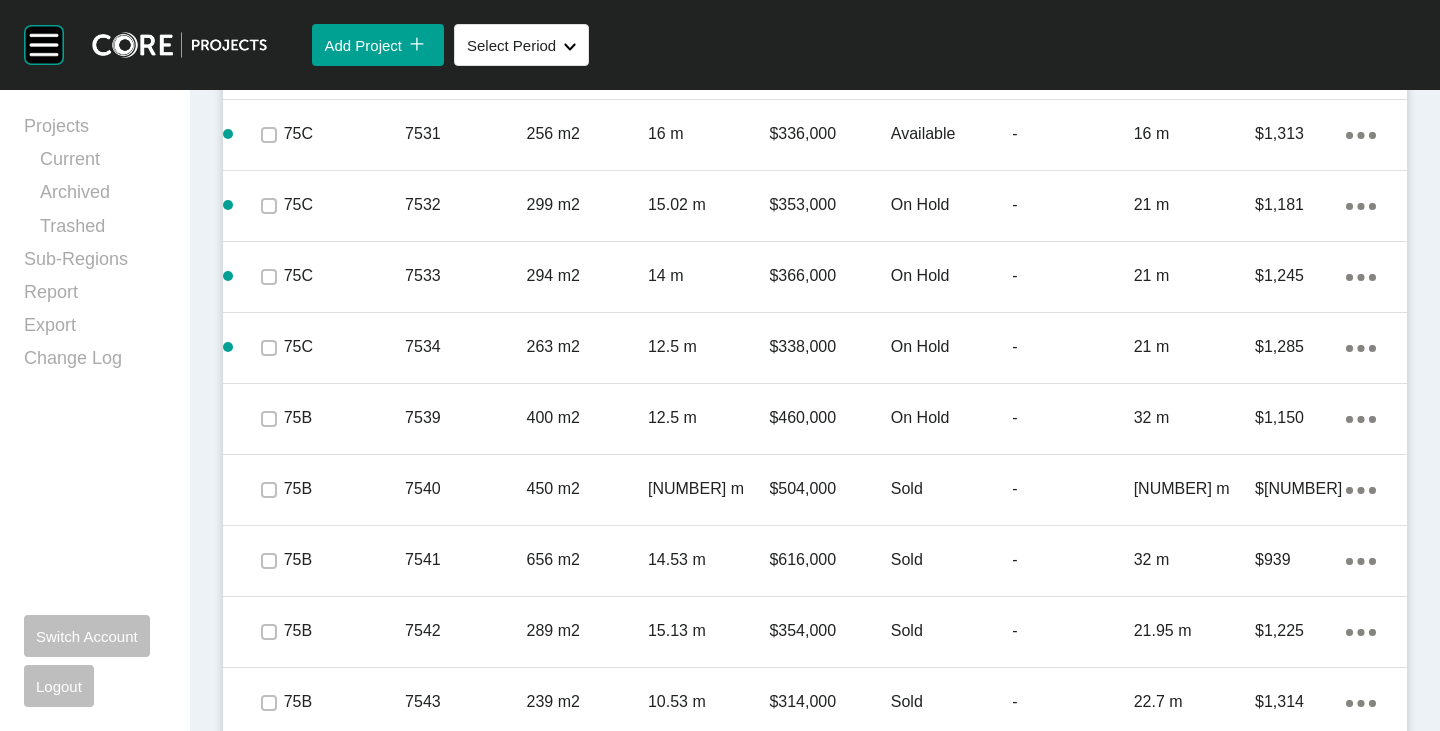 scroll, scrollTop: 7969, scrollLeft: 0, axis: vertical 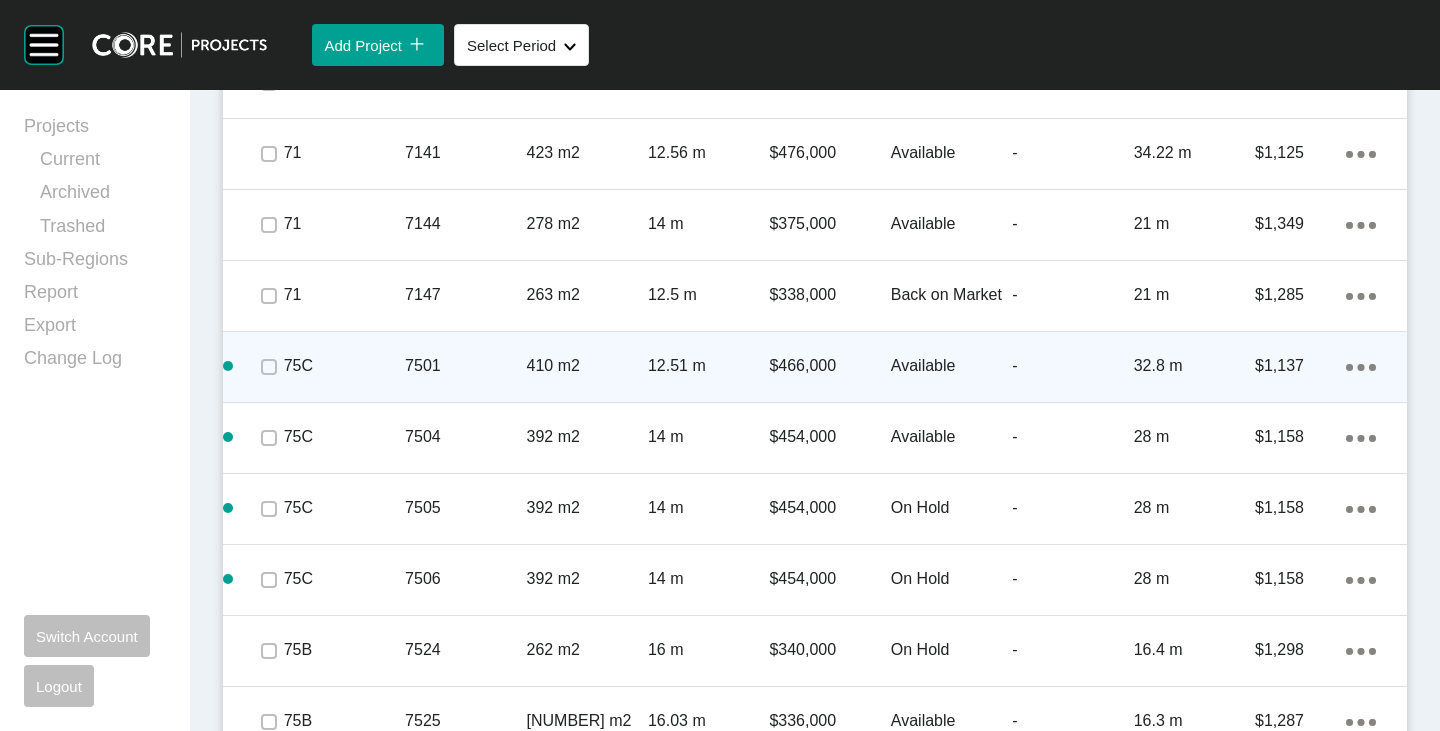 click at bounding box center (268, 367) 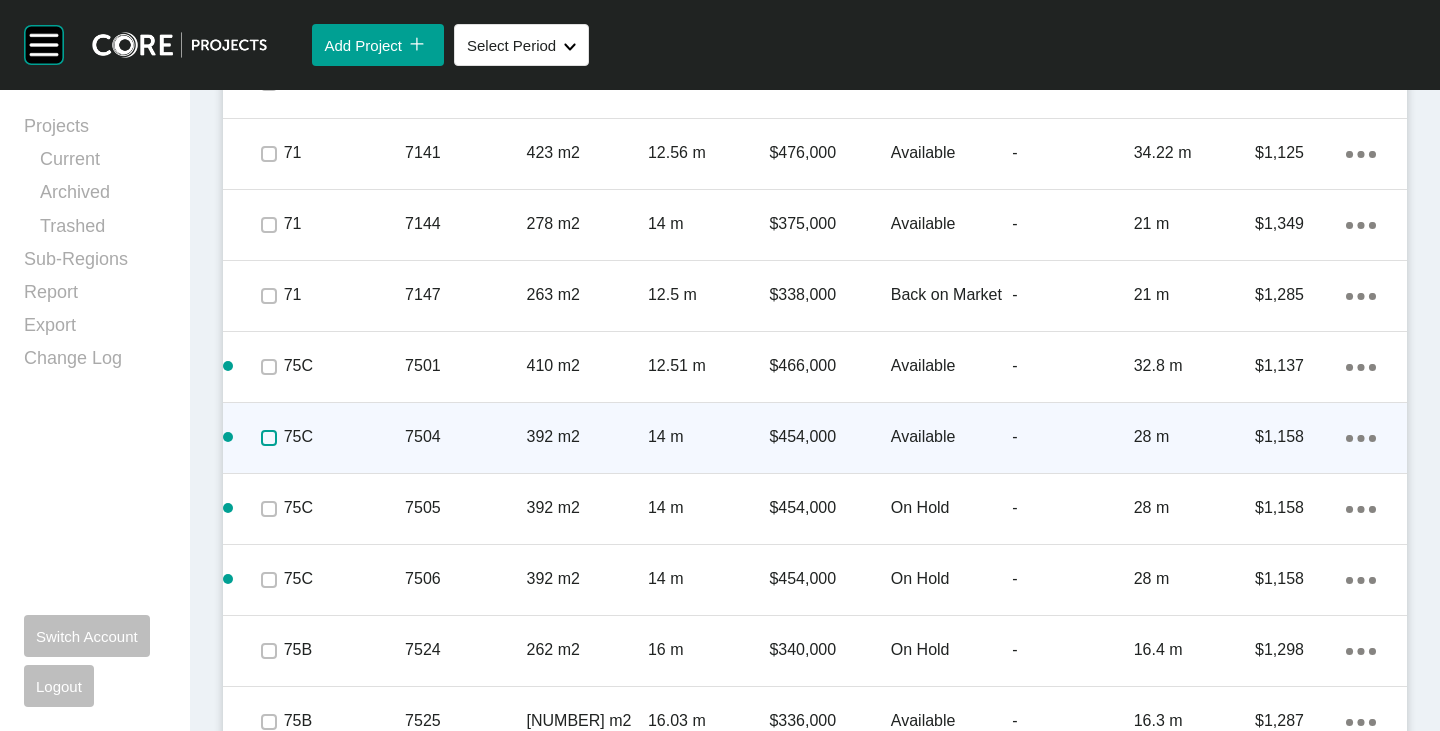 click at bounding box center [269, 438] 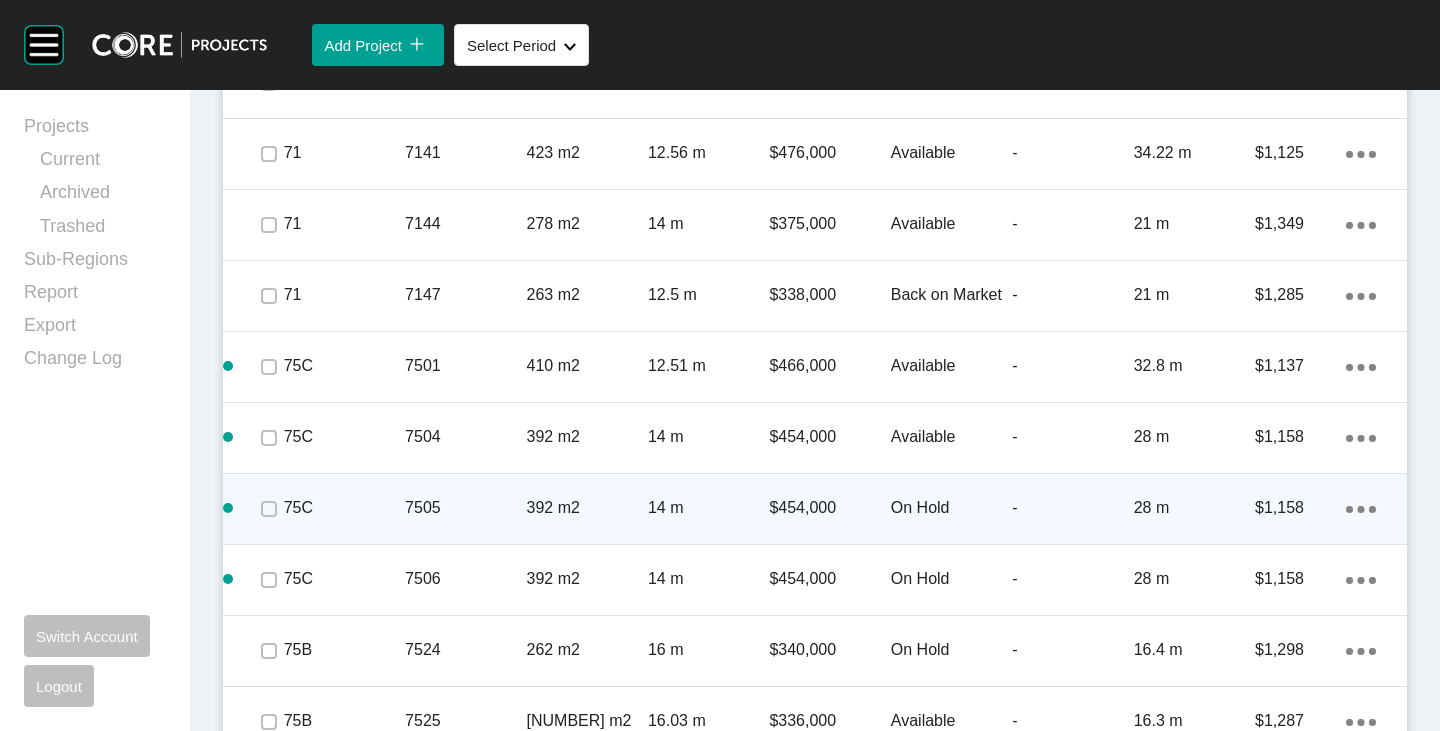 click at bounding box center [268, 509] 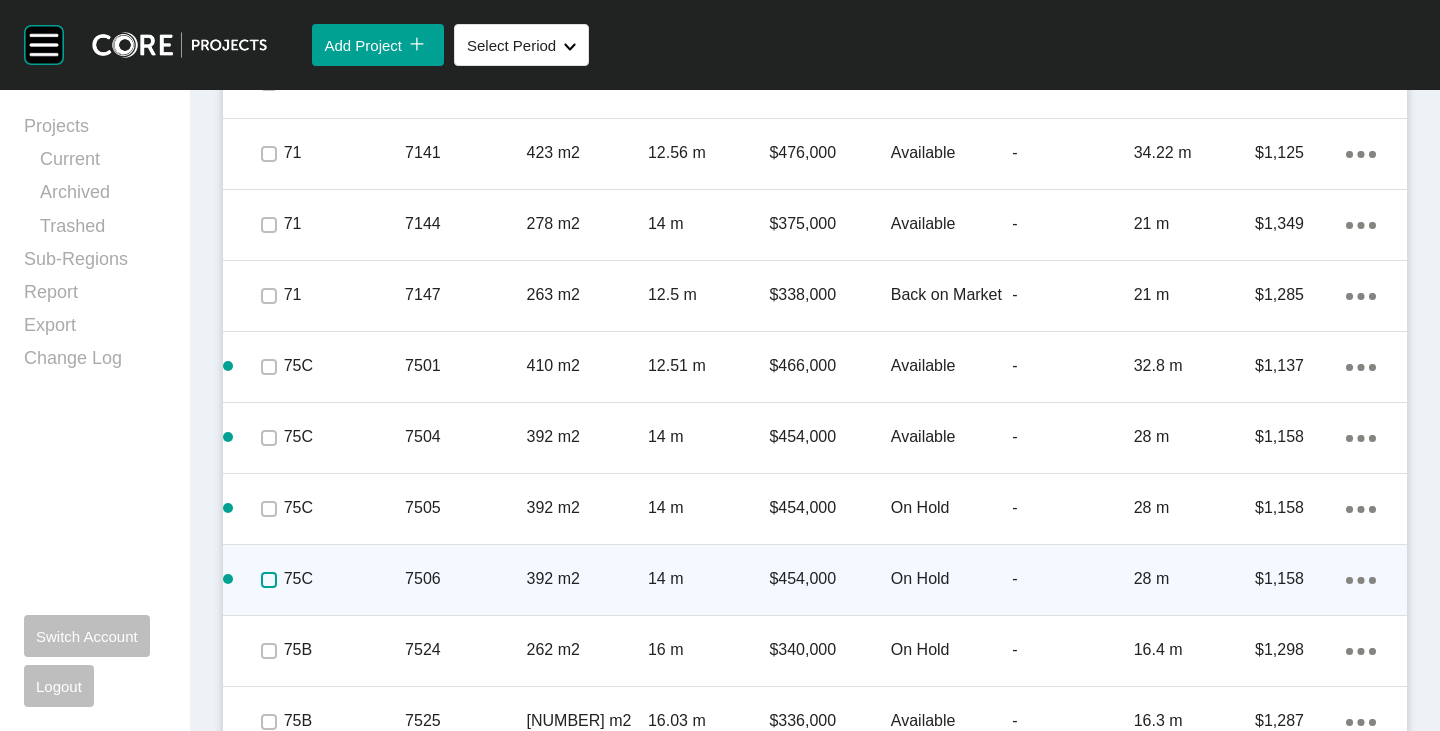 click at bounding box center [269, 580] 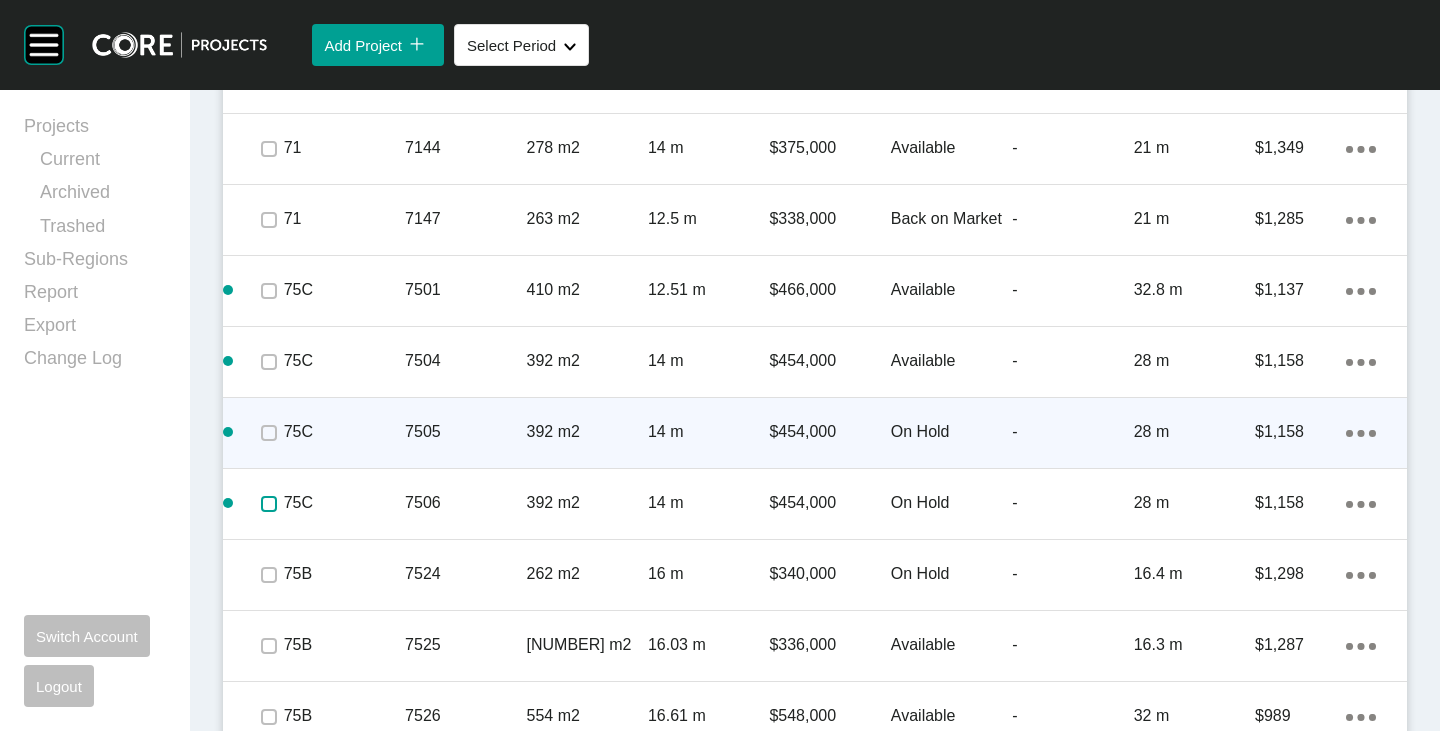 scroll, scrollTop: 6969, scrollLeft: 0, axis: vertical 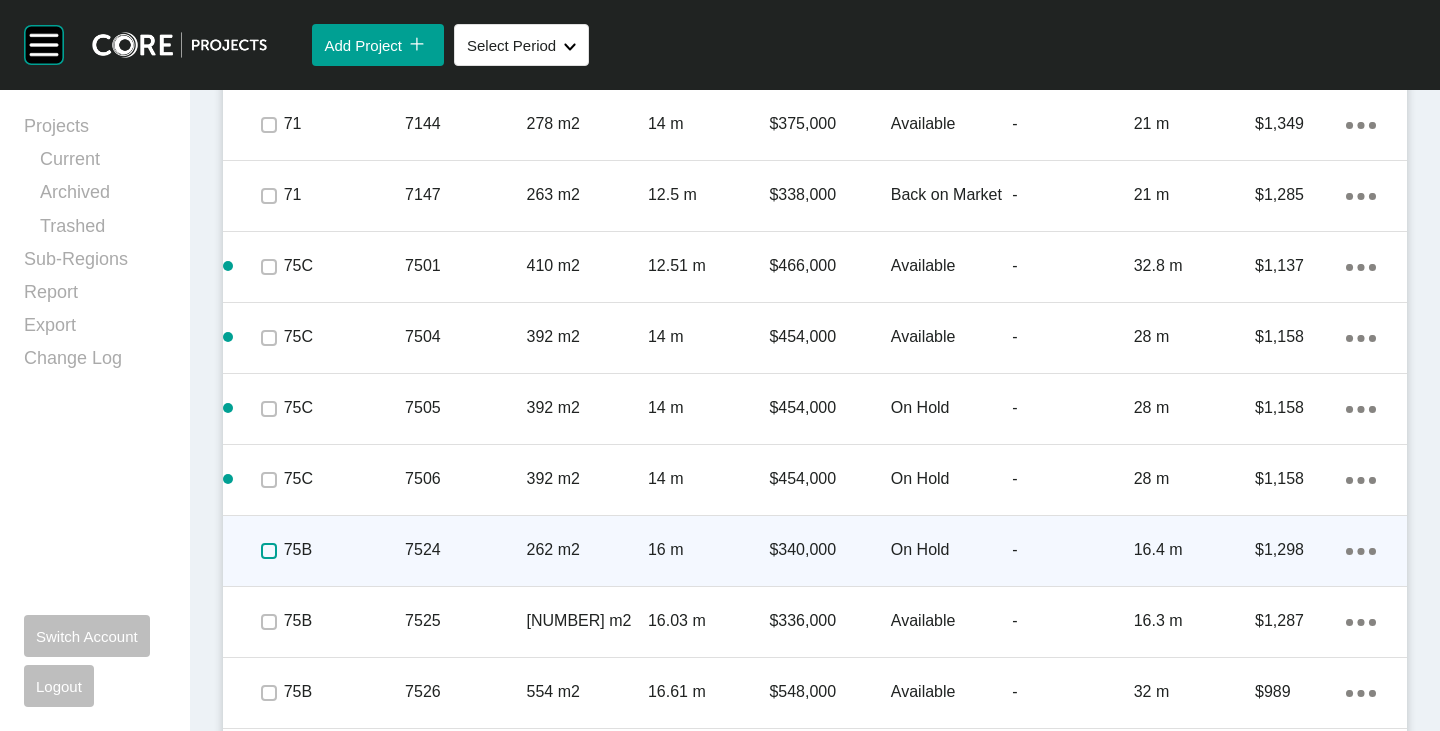 click at bounding box center (269, 551) 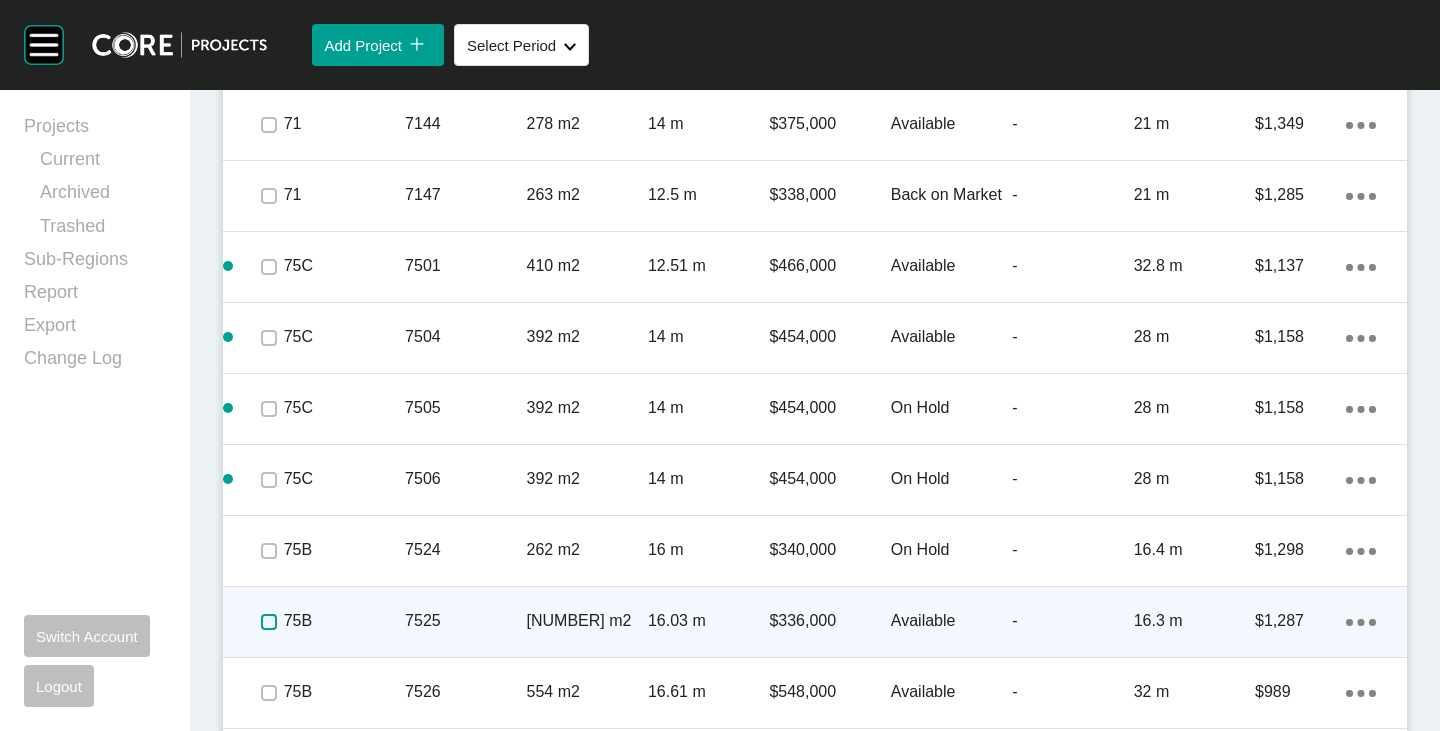 click at bounding box center [269, 622] 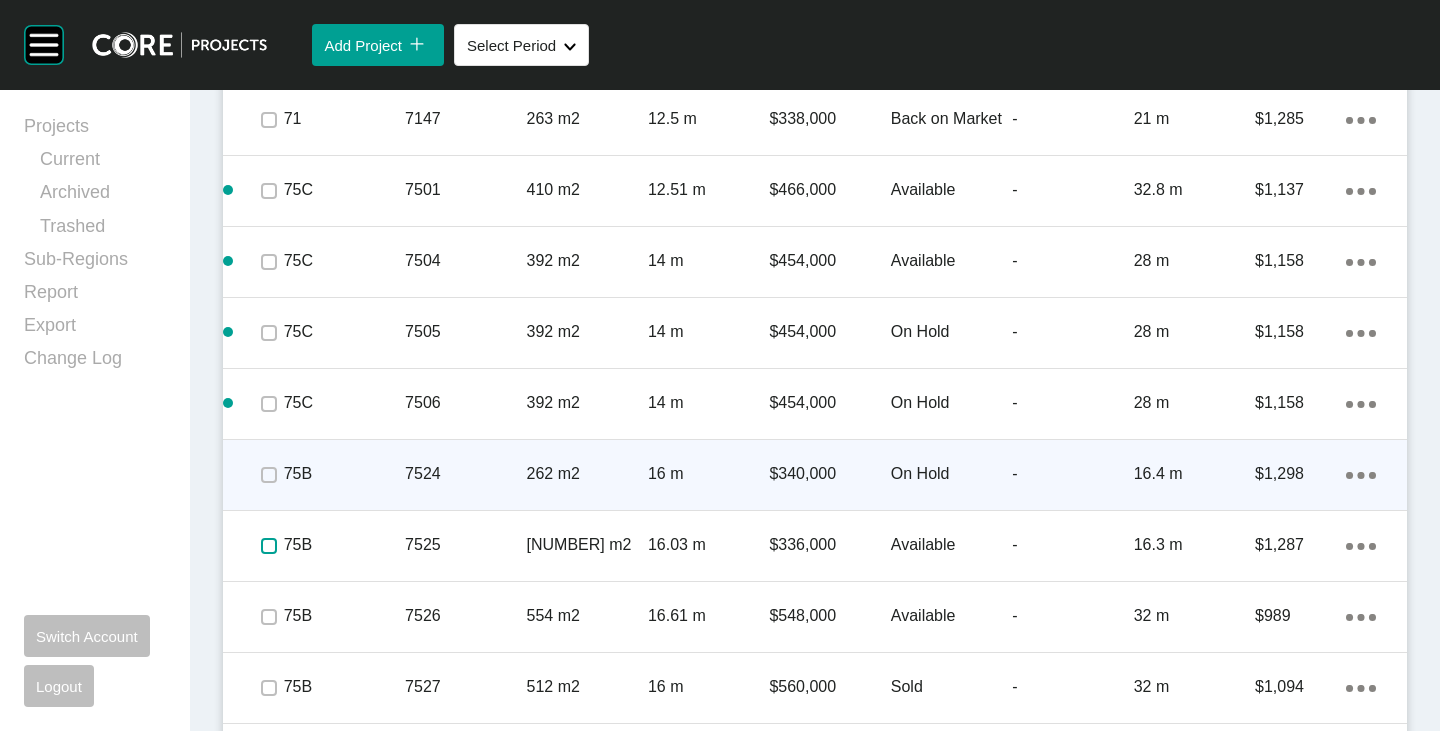 scroll, scrollTop: 7069, scrollLeft: 0, axis: vertical 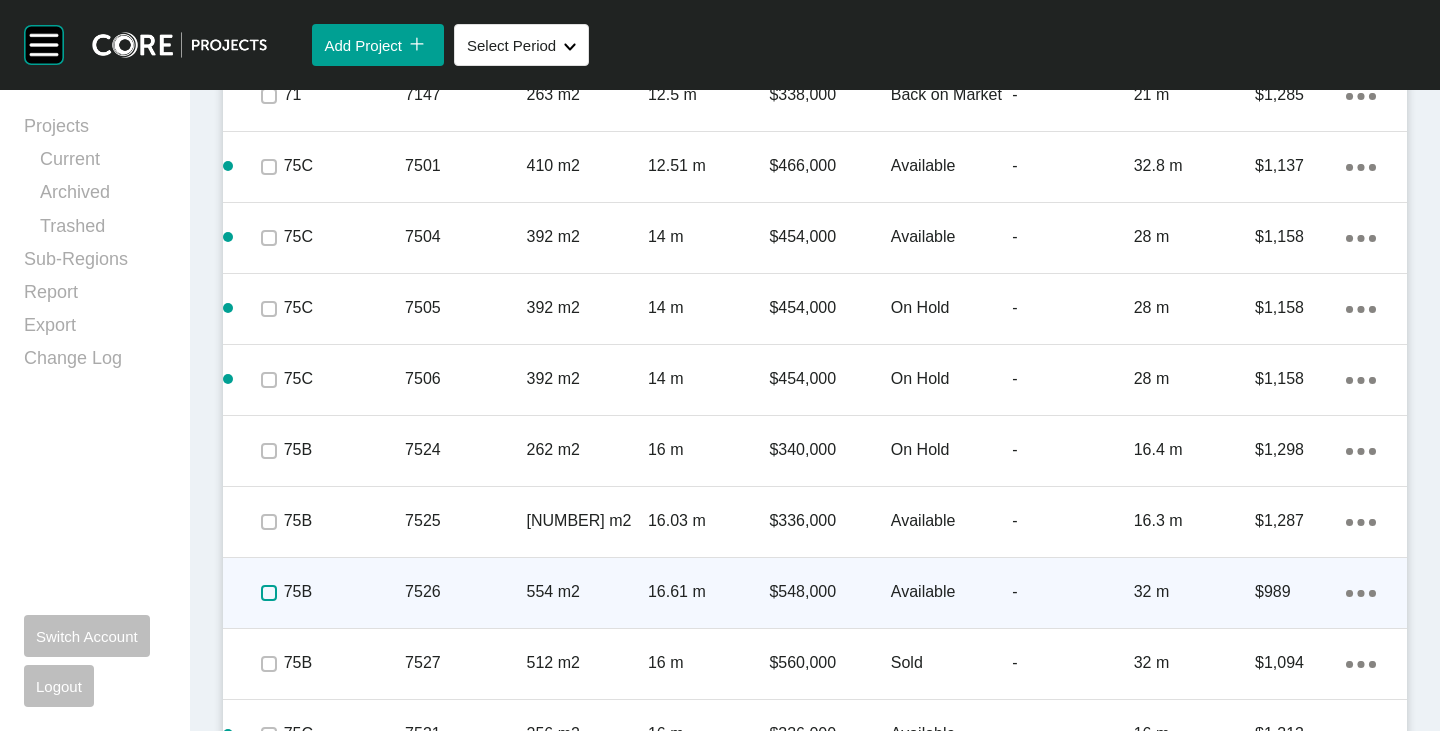 click at bounding box center [269, 593] 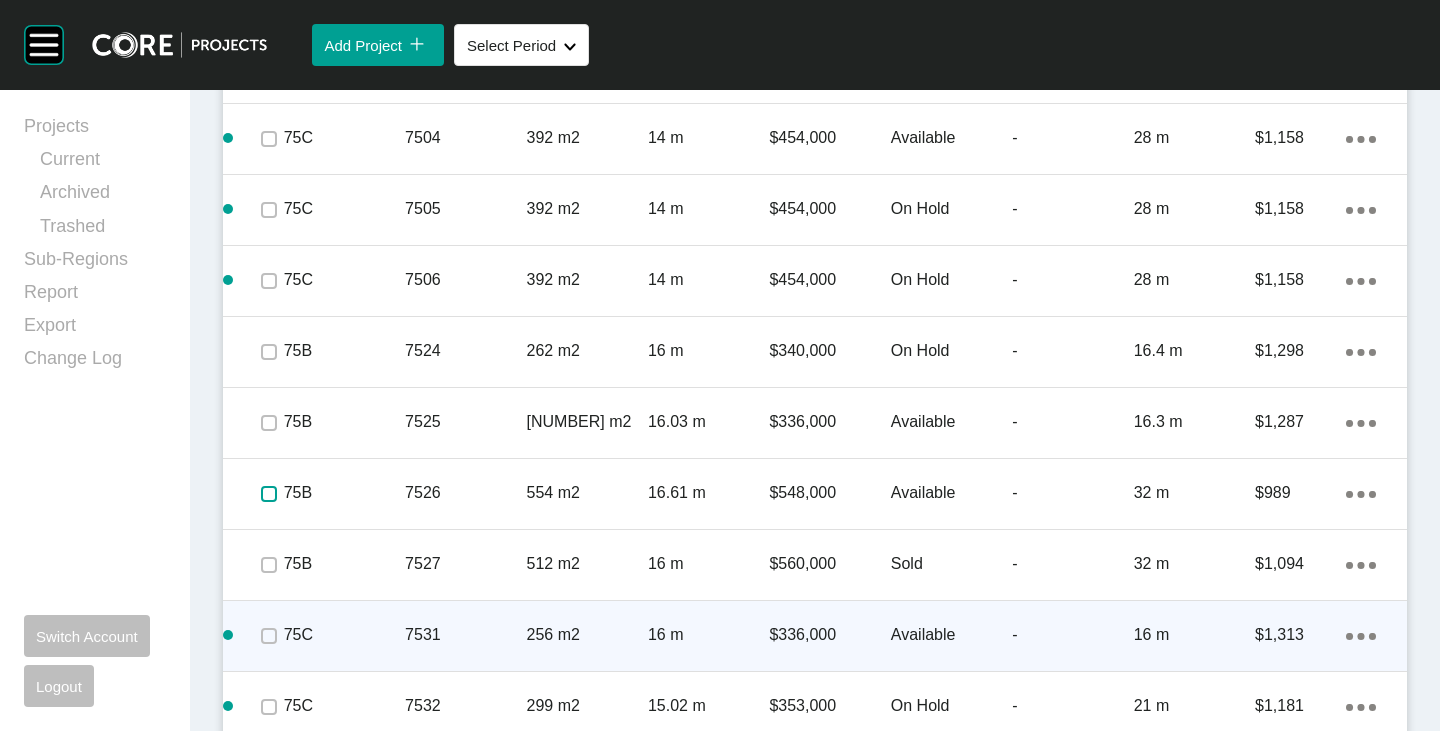scroll, scrollTop: 7269, scrollLeft: 0, axis: vertical 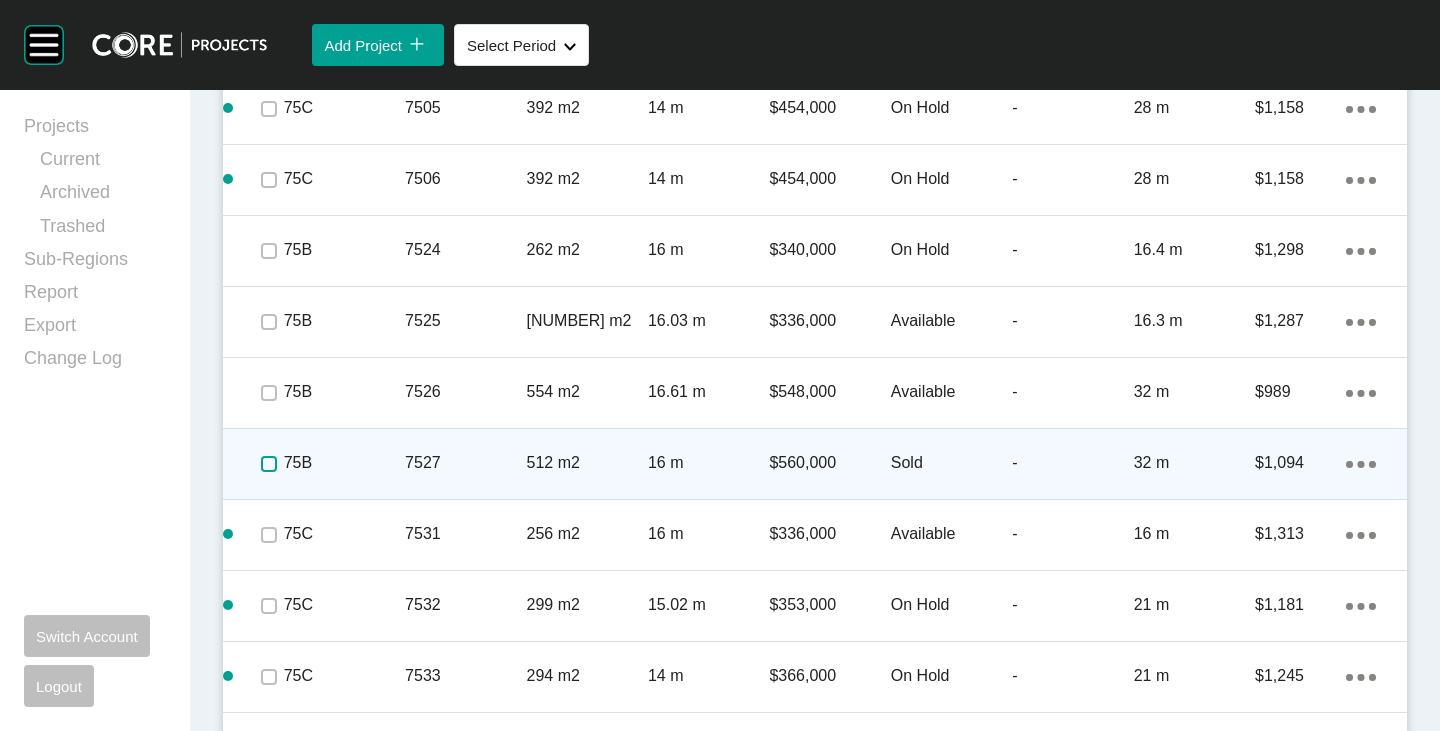 click at bounding box center (269, 464) 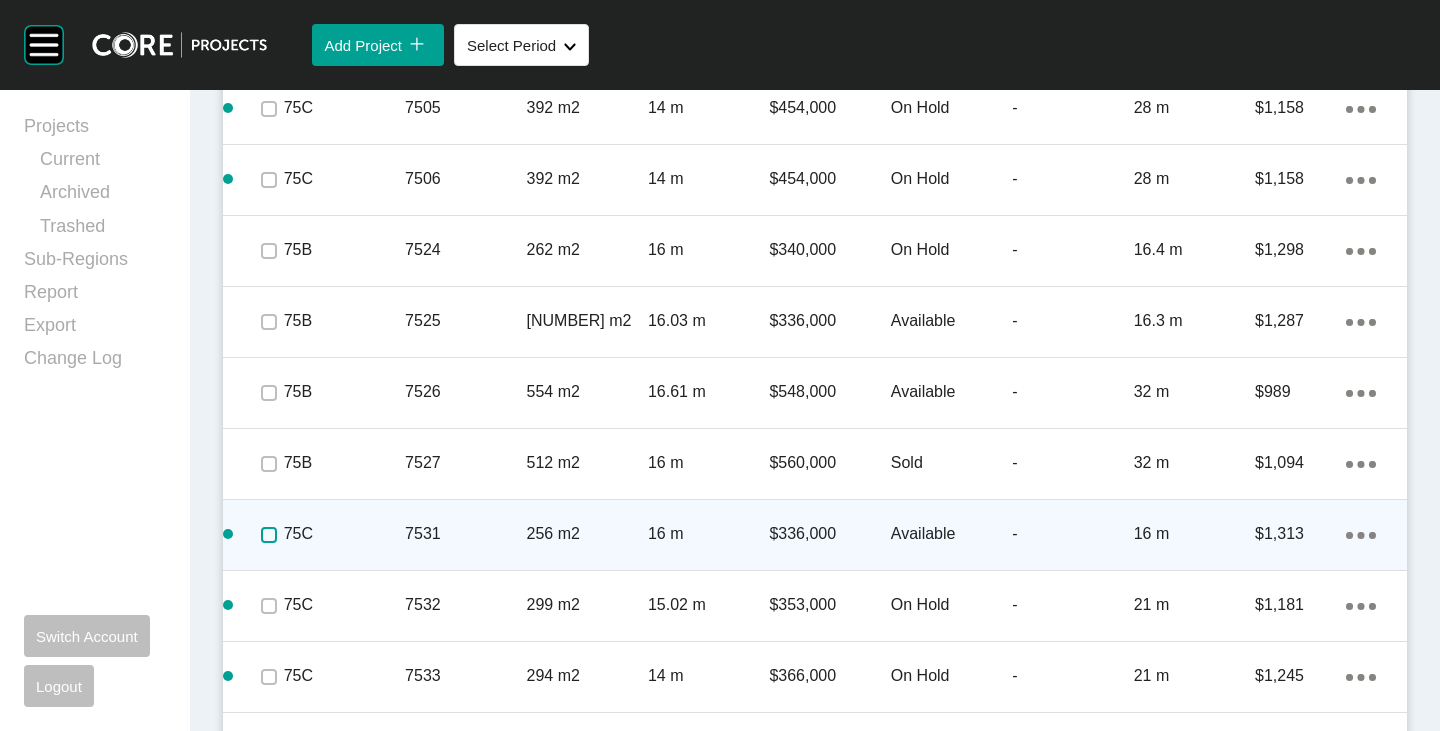 click at bounding box center (269, 535) 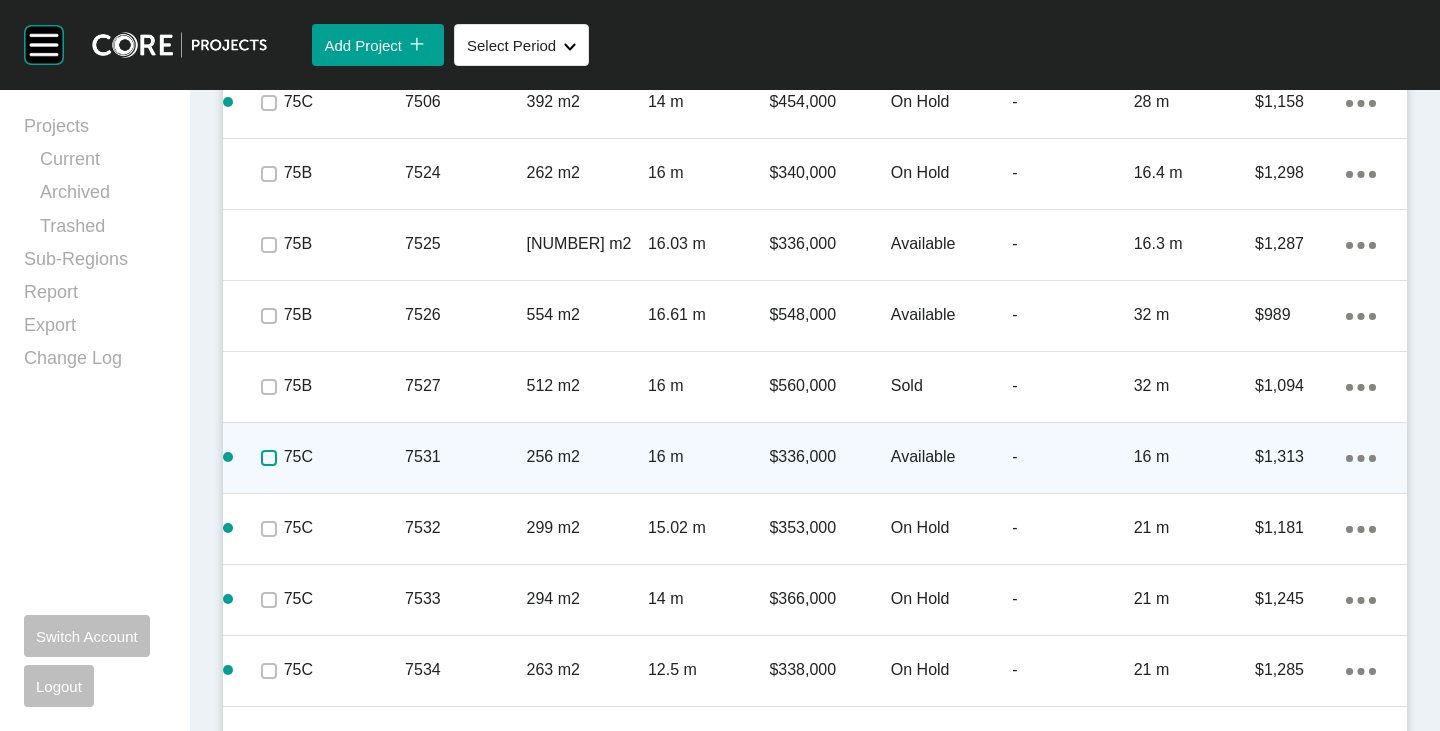 scroll, scrollTop: 7369, scrollLeft: 0, axis: vertical 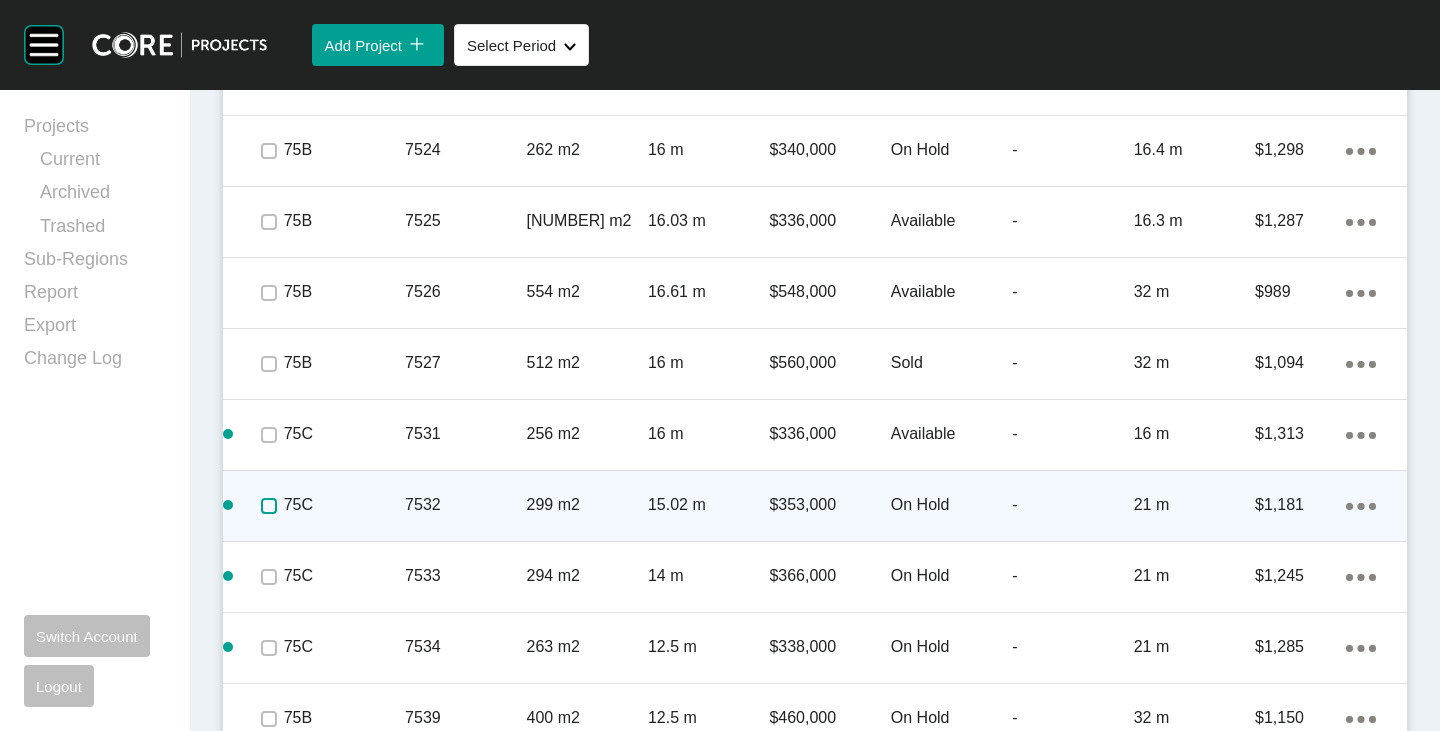 click at bounding box center (269, 506) 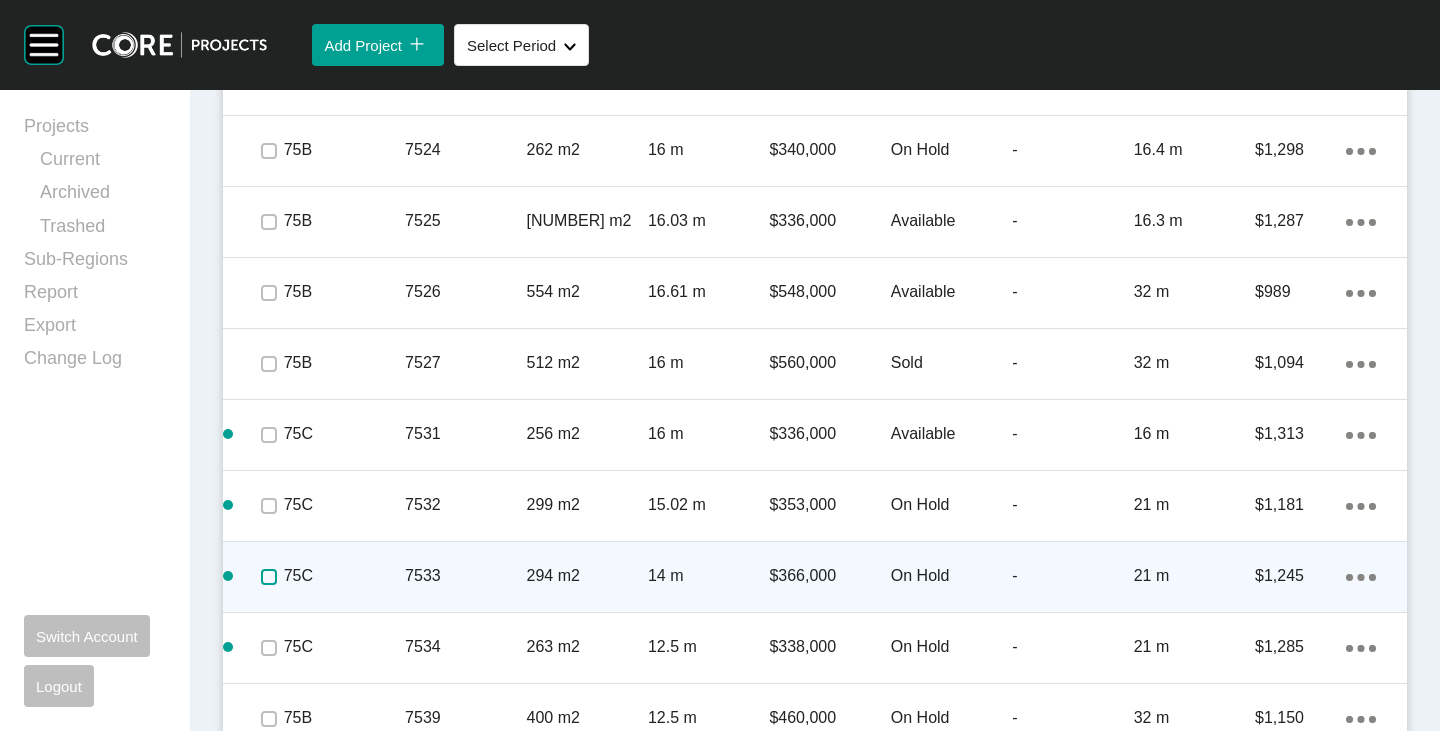 click at bounding box center (269, 577) 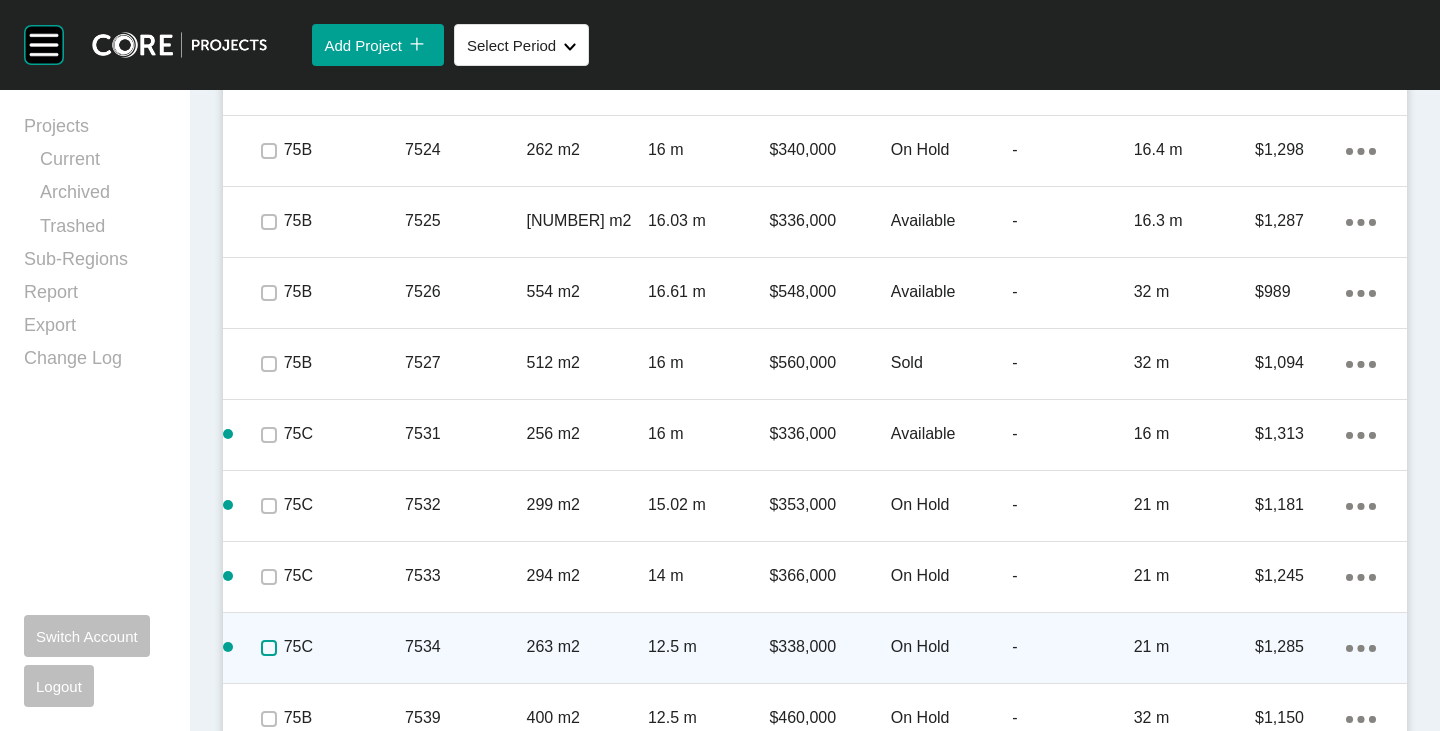 click at bounding box center (269, 648) 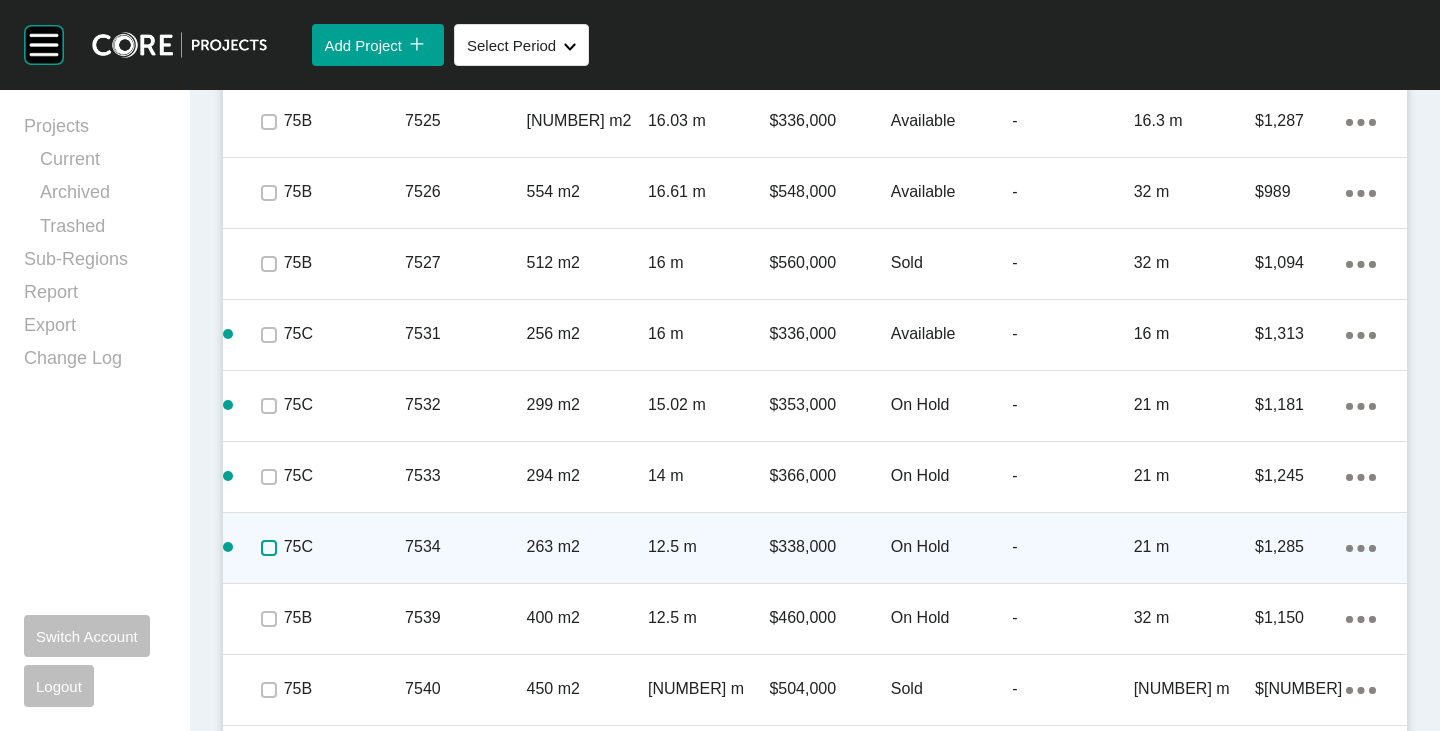 scroll, scrollTop: 7669, scrollLeft: 0, axis: vertical 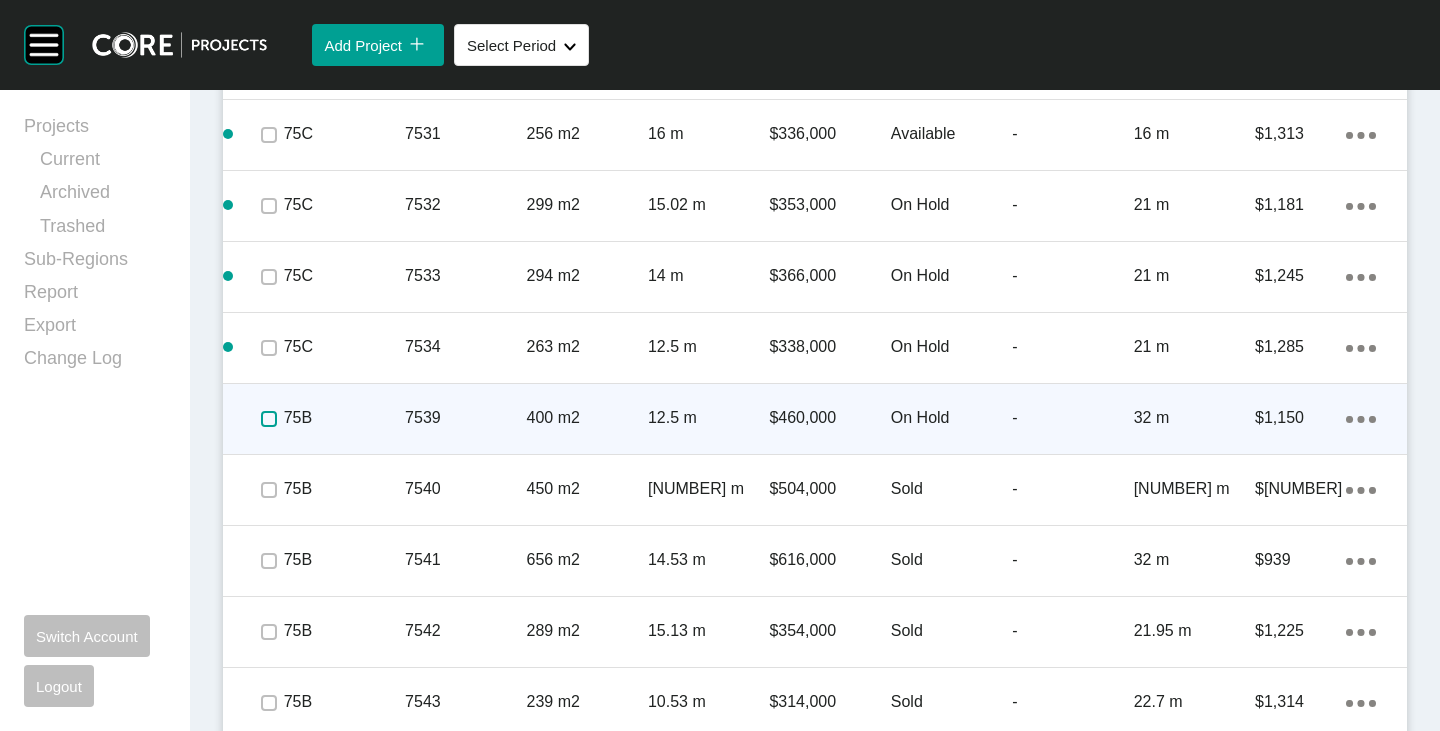 click at bounding box center [269, 419] 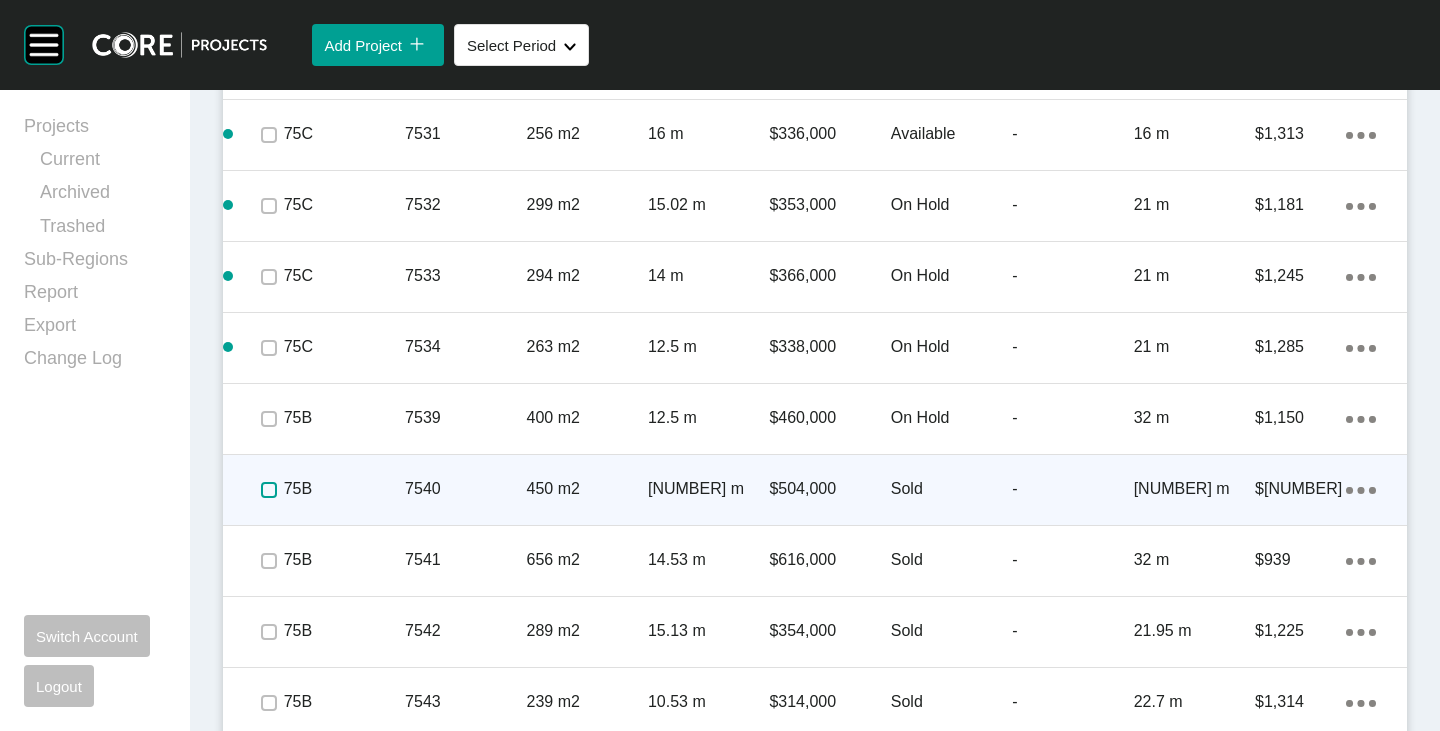 click at bounding box center [269, 490] 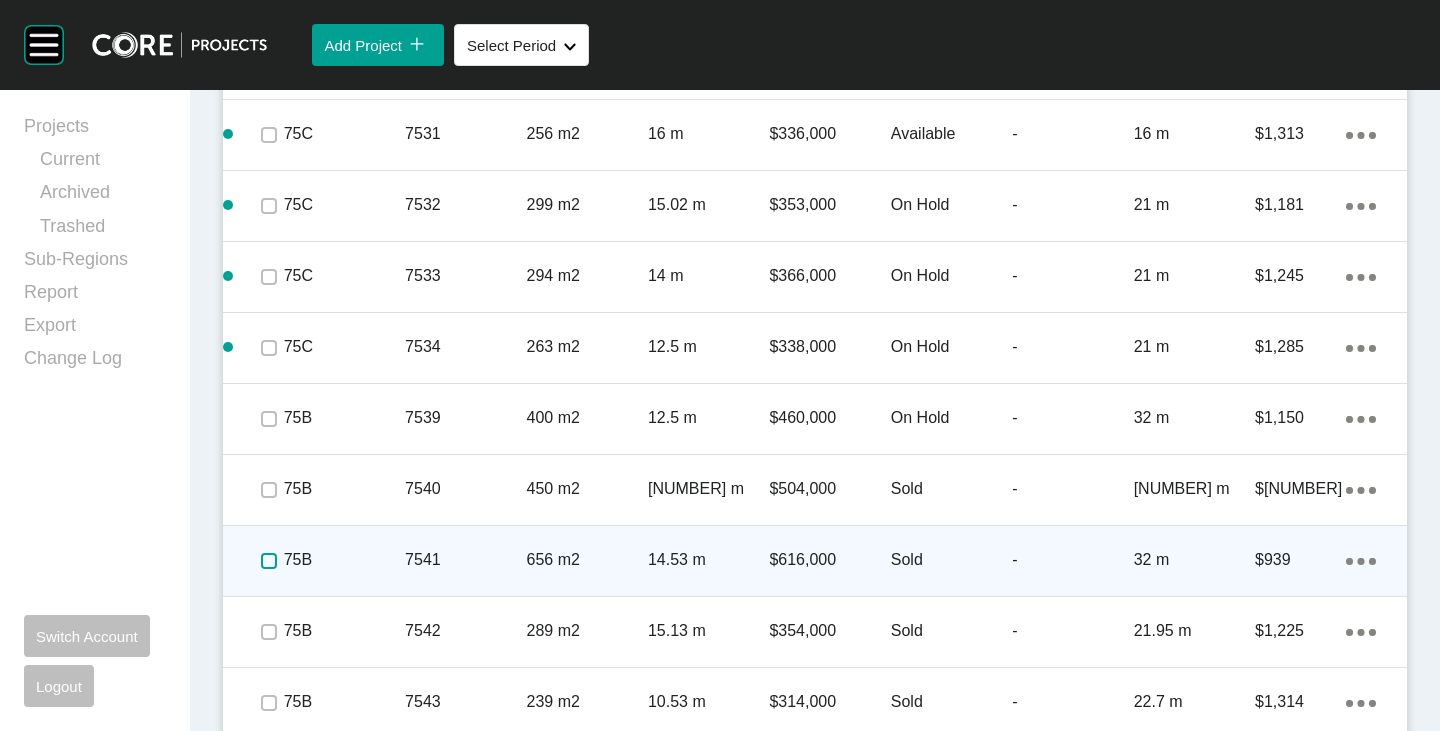 click at bounding box center (269, 561) 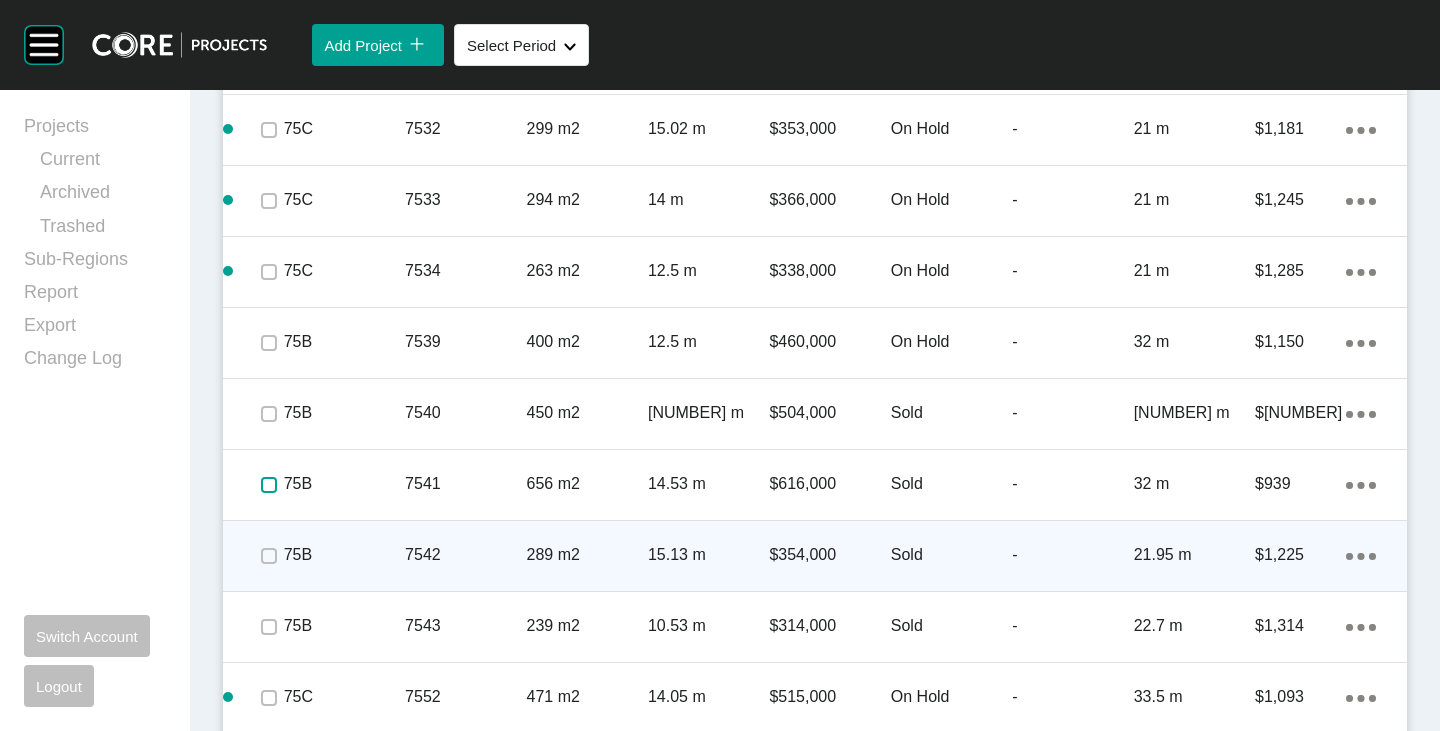 scroll, scrollTop: 7769, scrollLeft: 0, axis: vertical 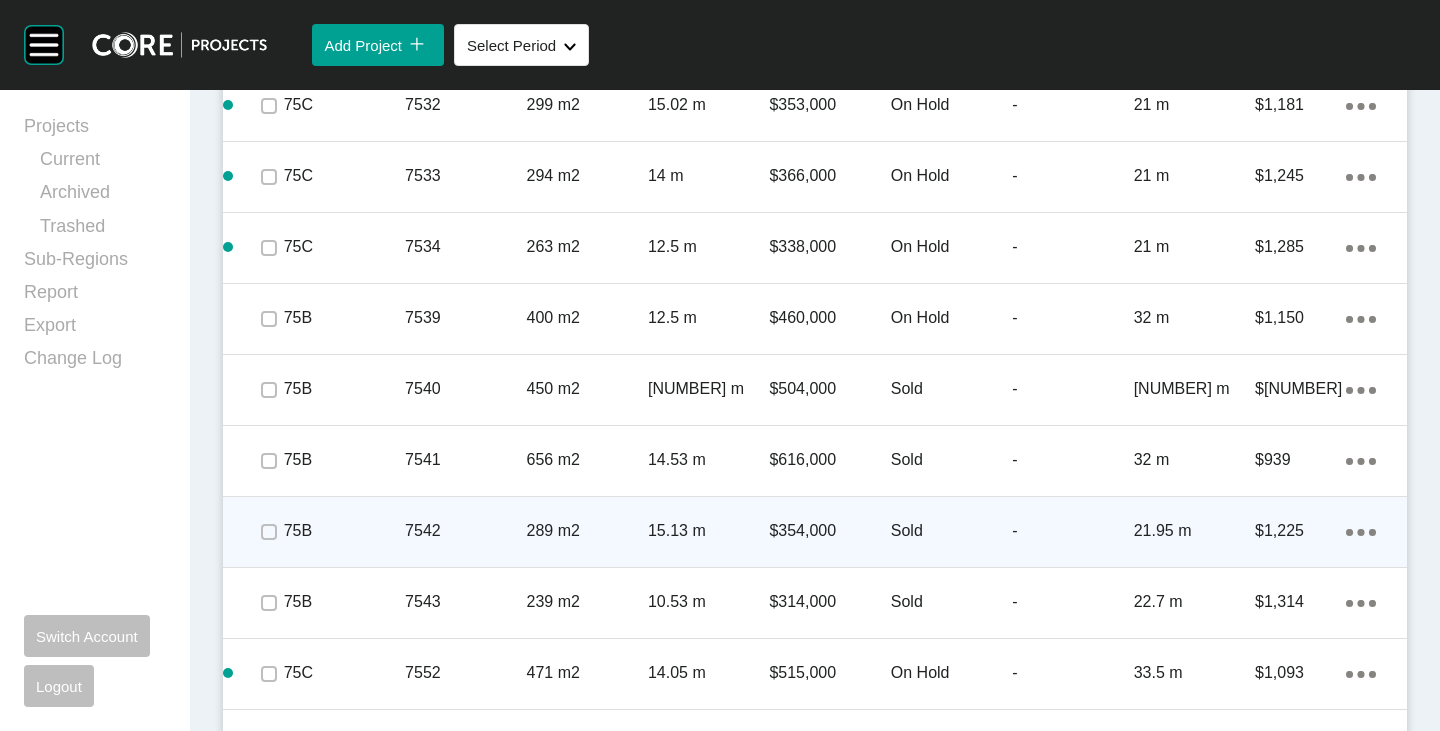 click at bounding box center (268, 532) 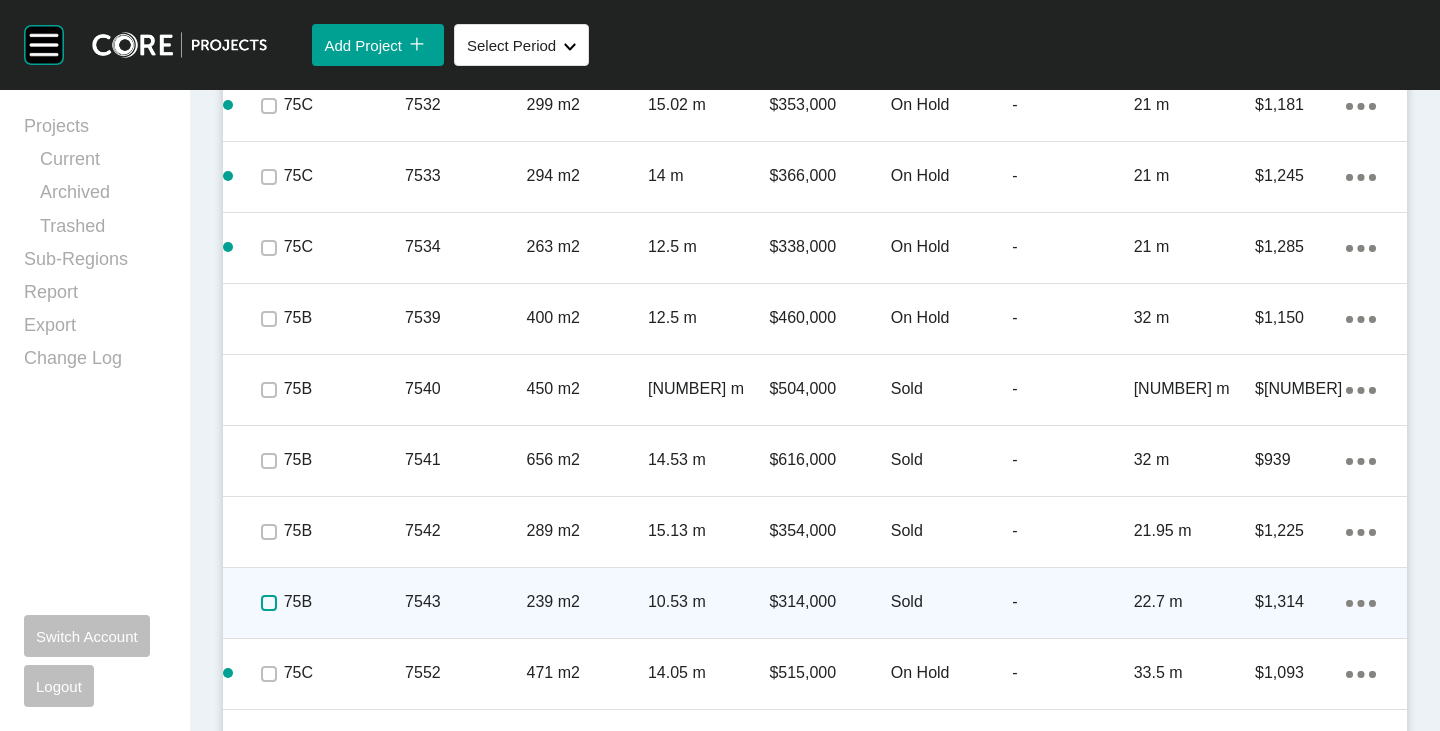 click at bounding box center [269, 603] 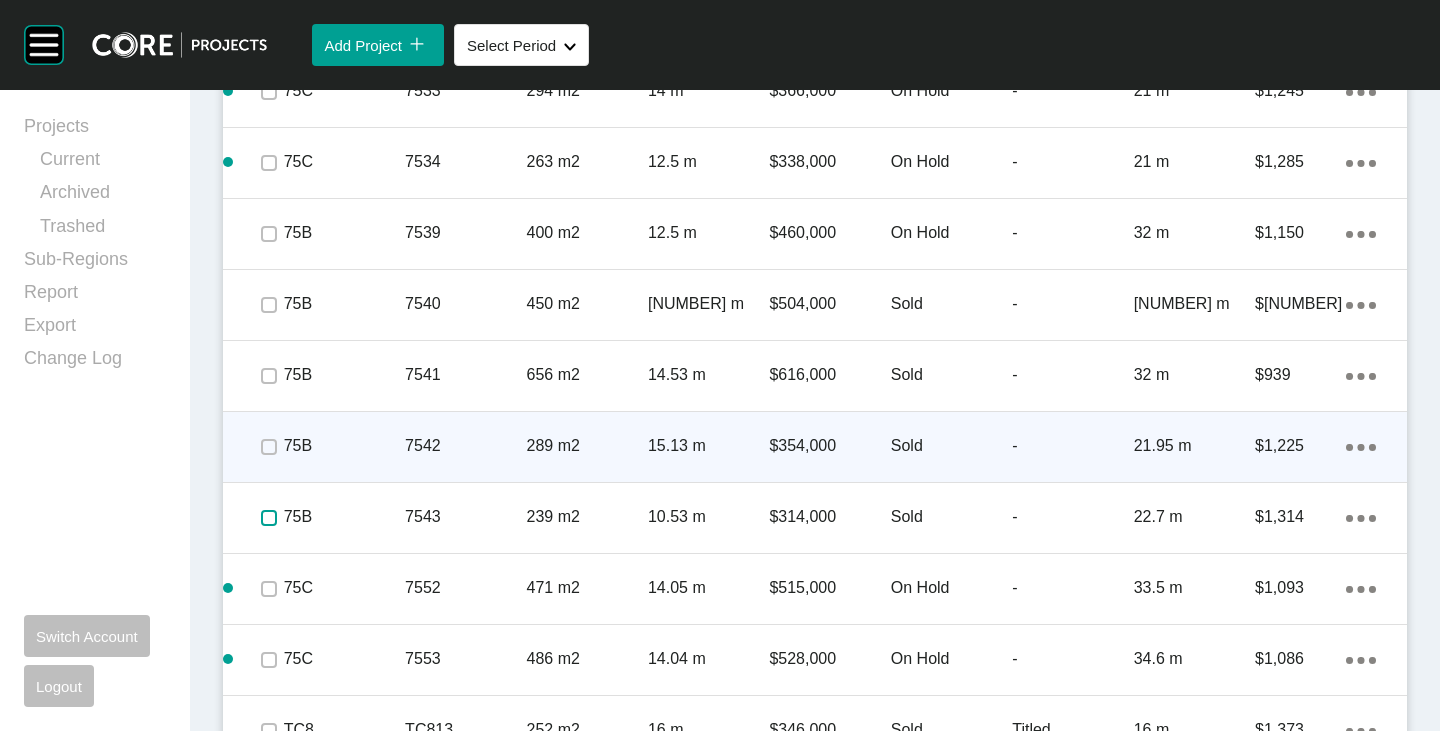scroll, scrollTop: 7969, scrollLeft: 0, axis: vertical 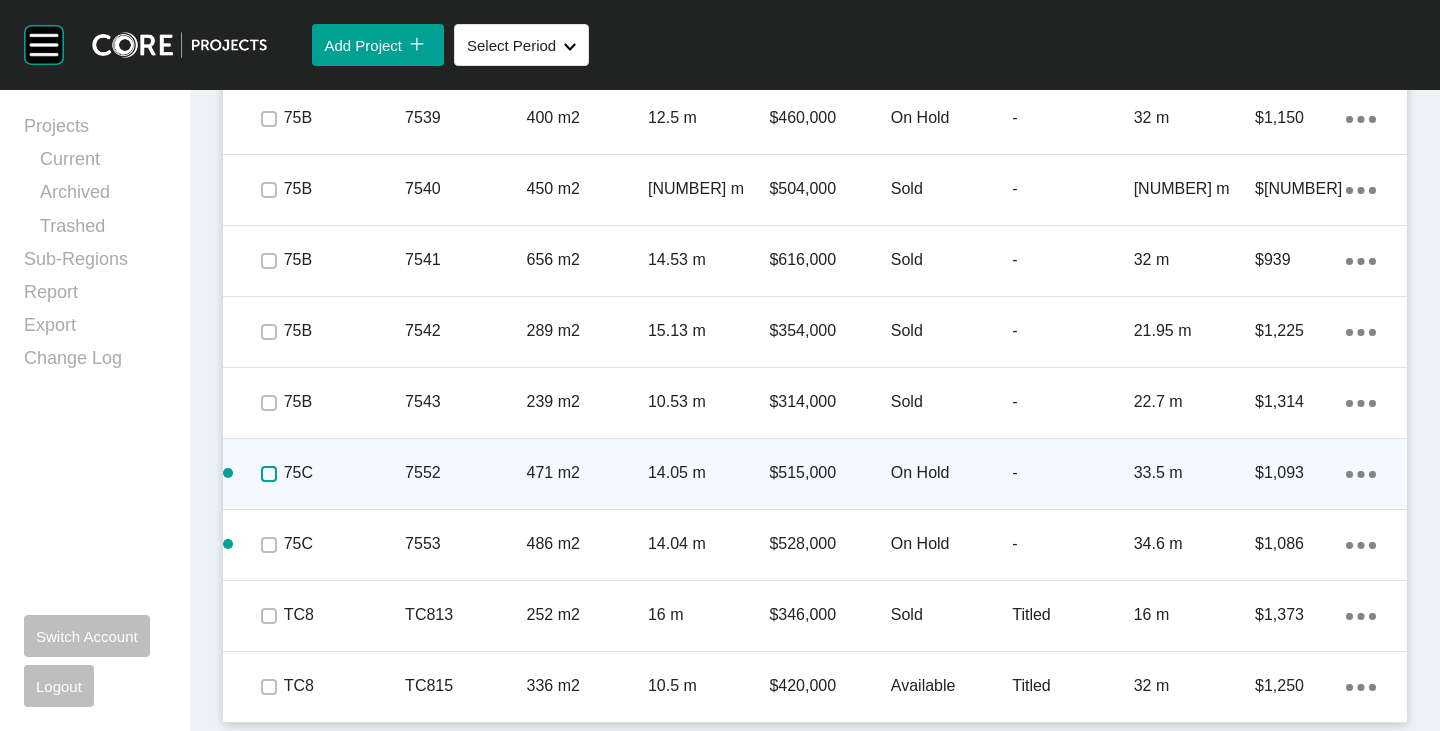 click at bounding box center (269, 474) 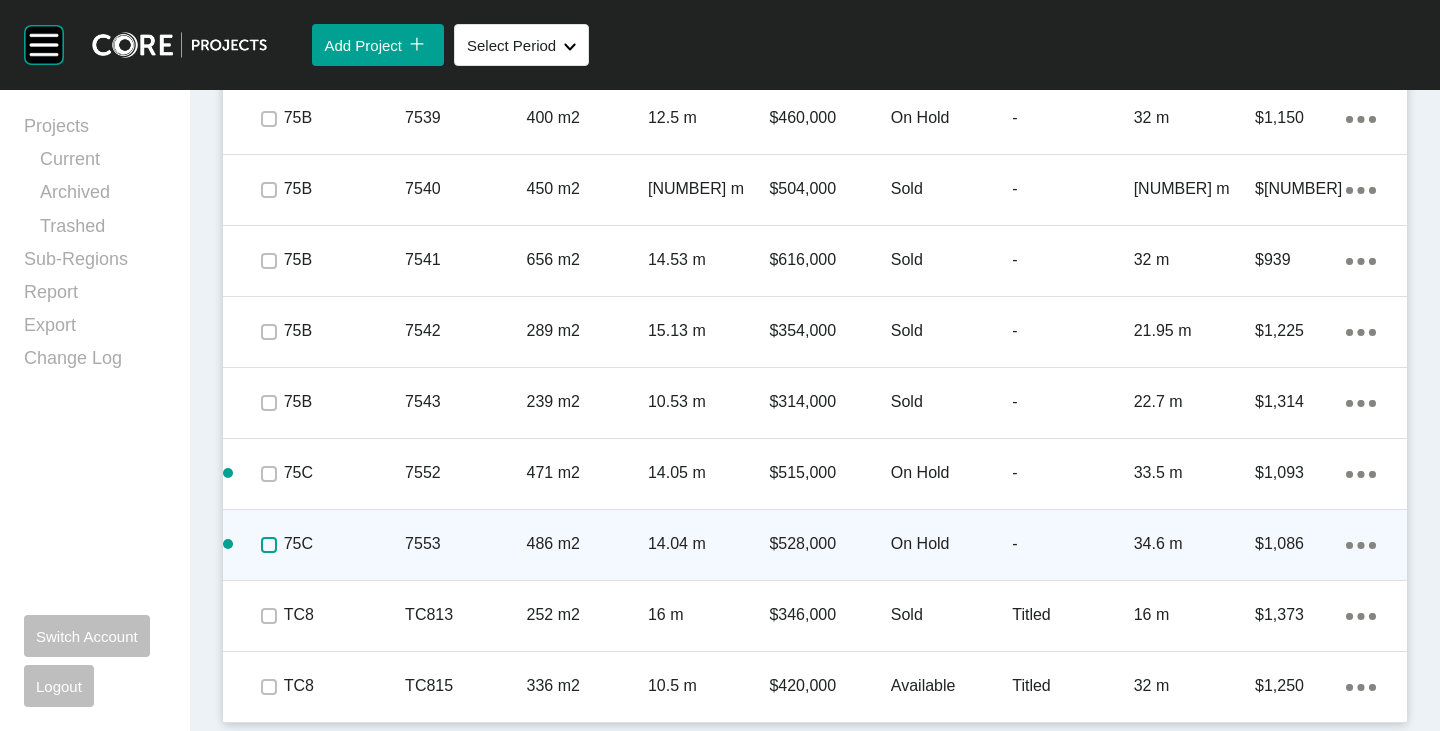 click at bounding box center [269, 545] 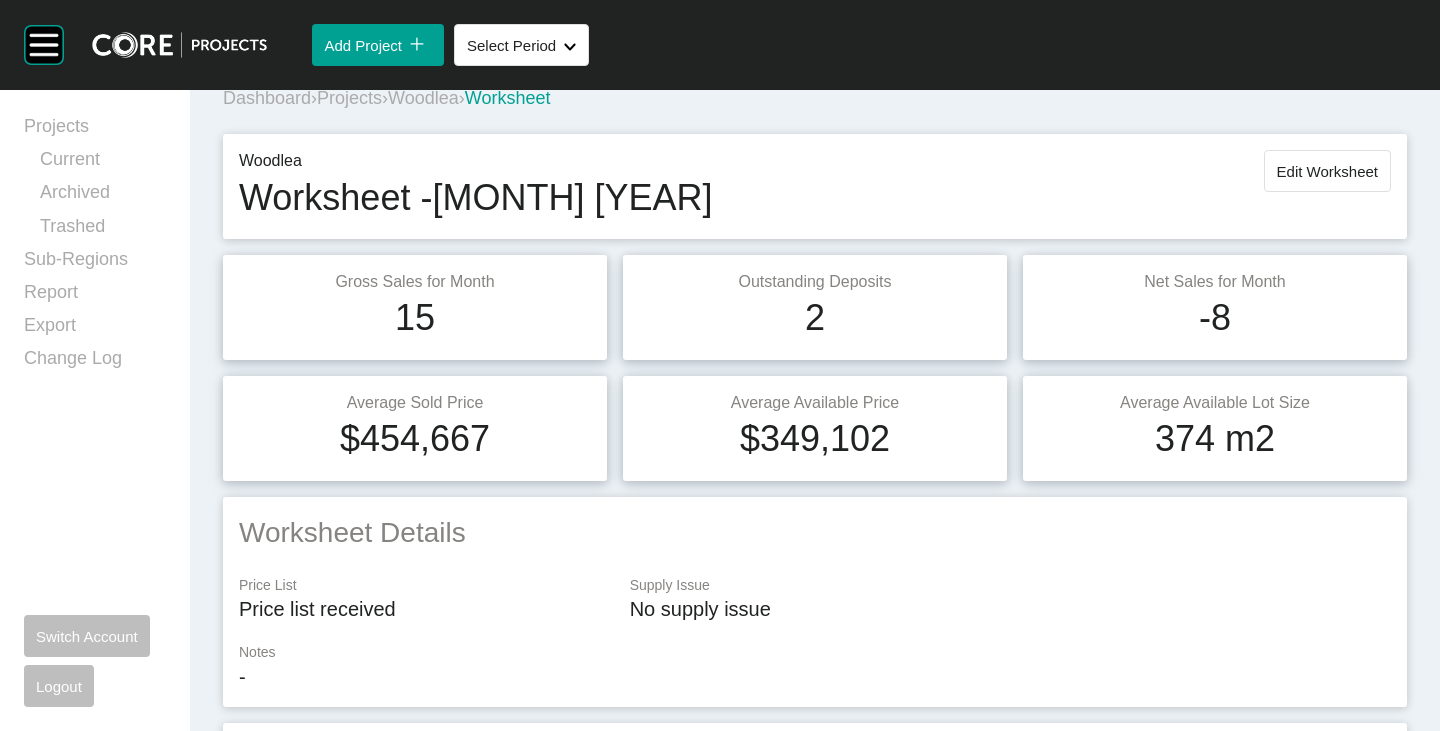 scroll, scrollTop: 0, scrollLeft: 0, axis: both 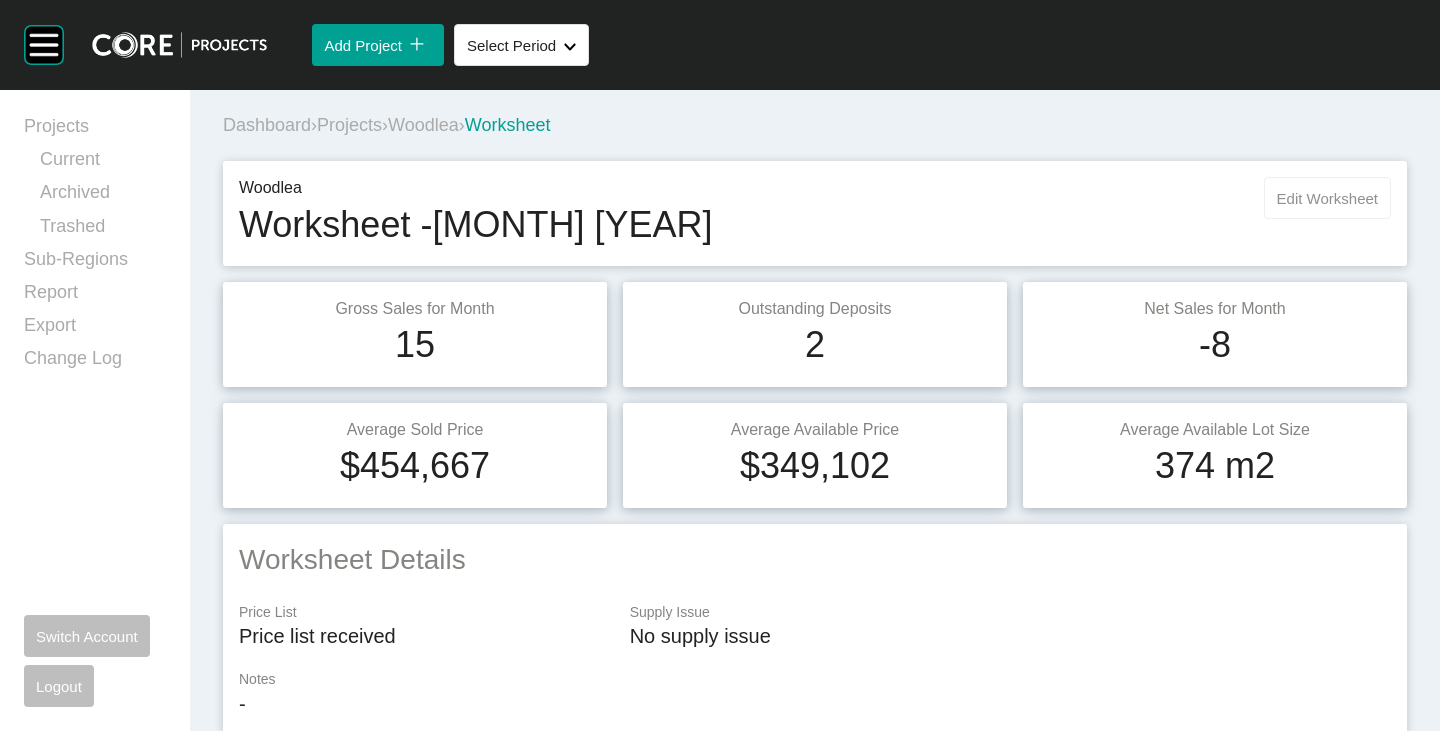 click on "Edit Worksheet" at bounding box center [1327, 198] 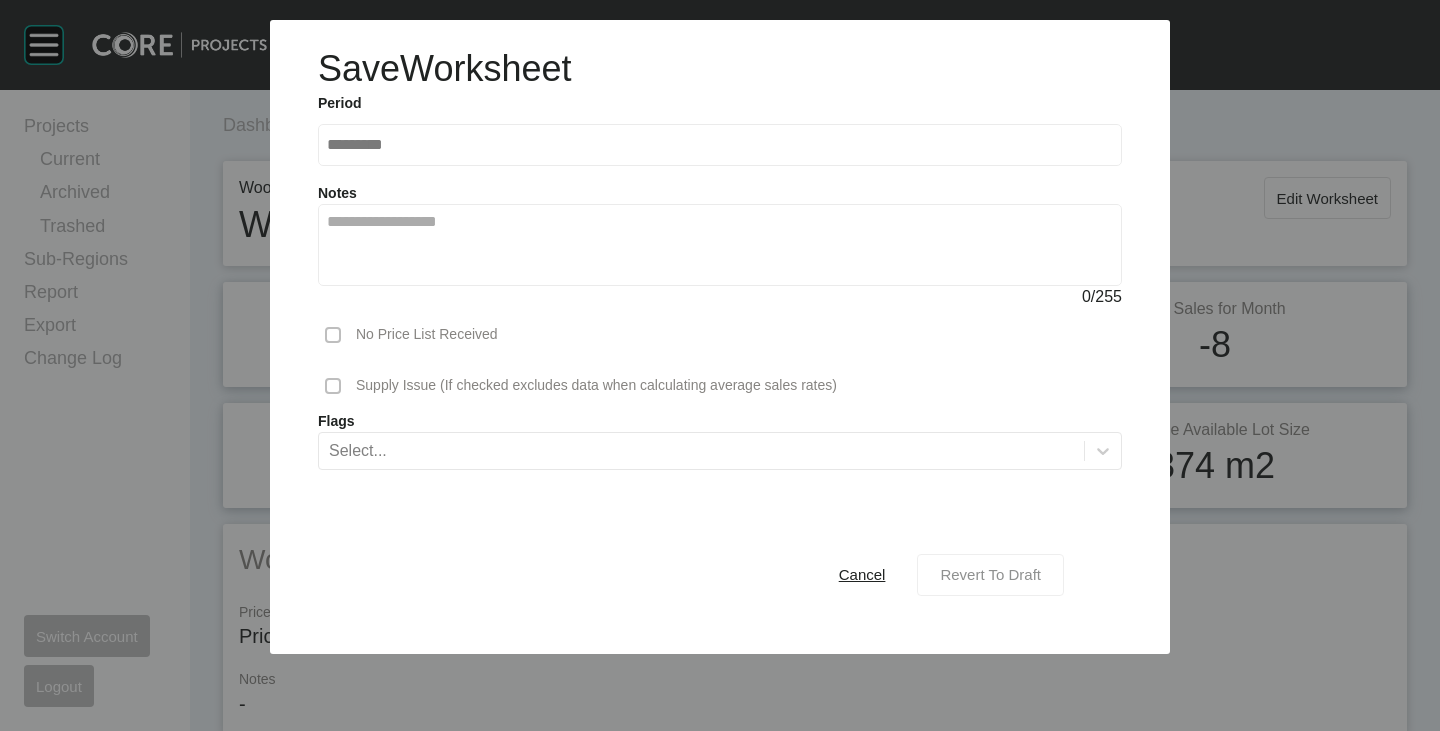 click on "Revert To Draft" at bounding box center (990, 574) 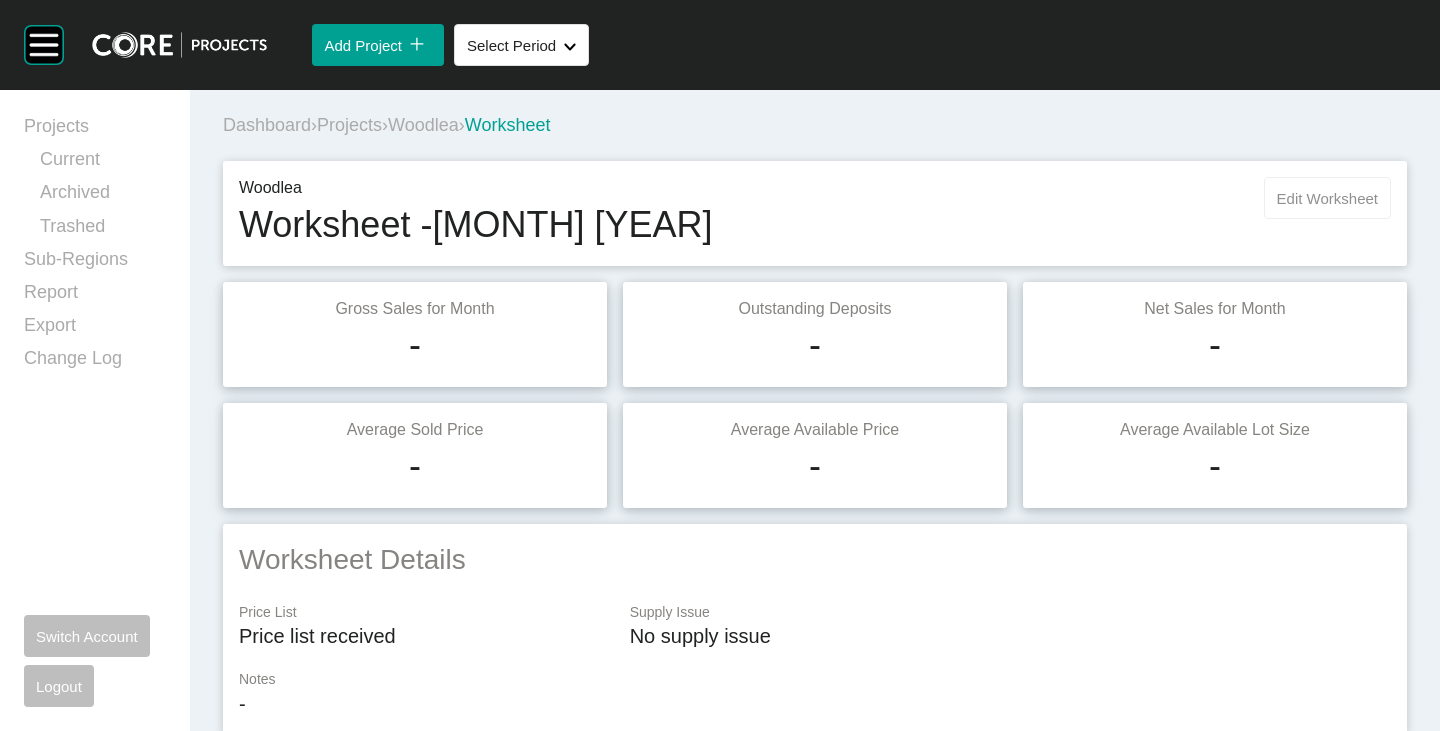 click on "Edit Worksheet" at bounding box center [1327, 198] 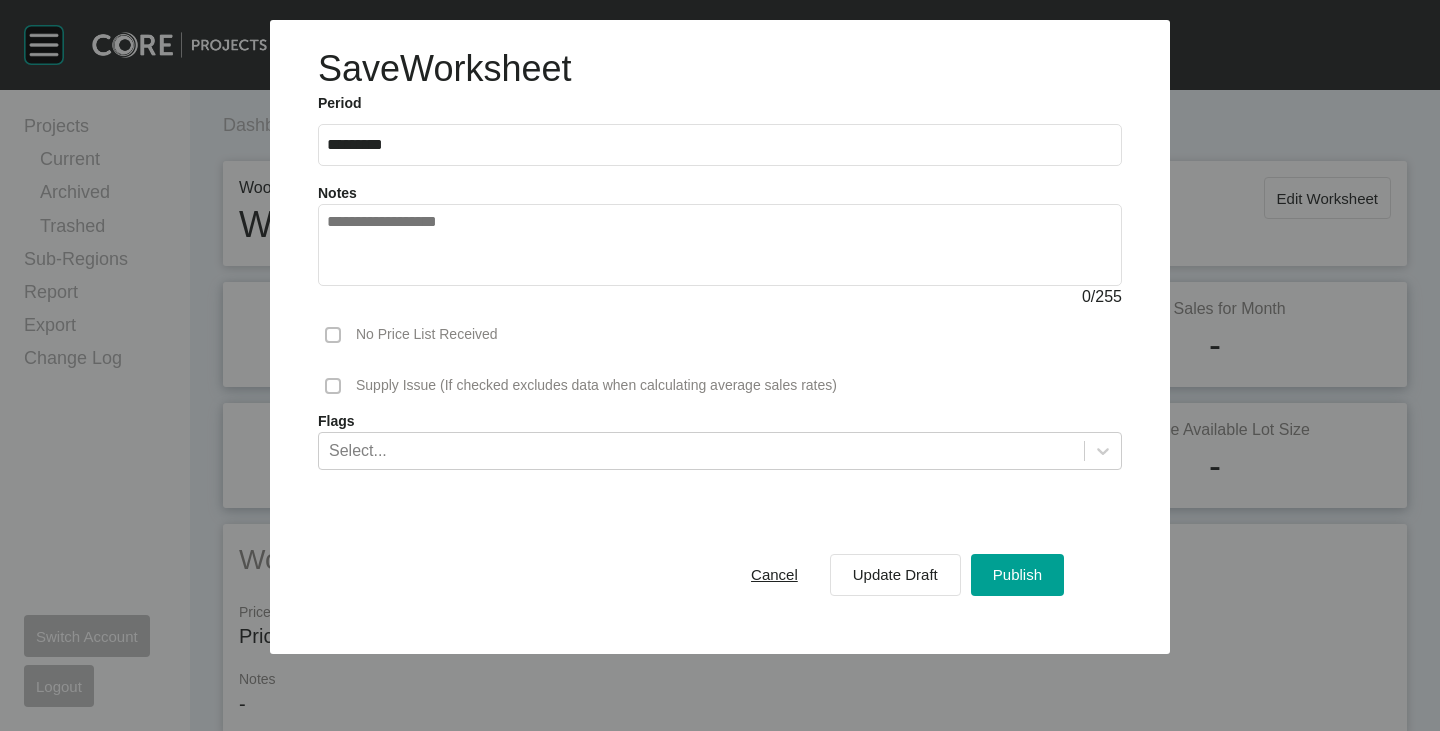 click on "Cancel" at bounding box center (774, 574) 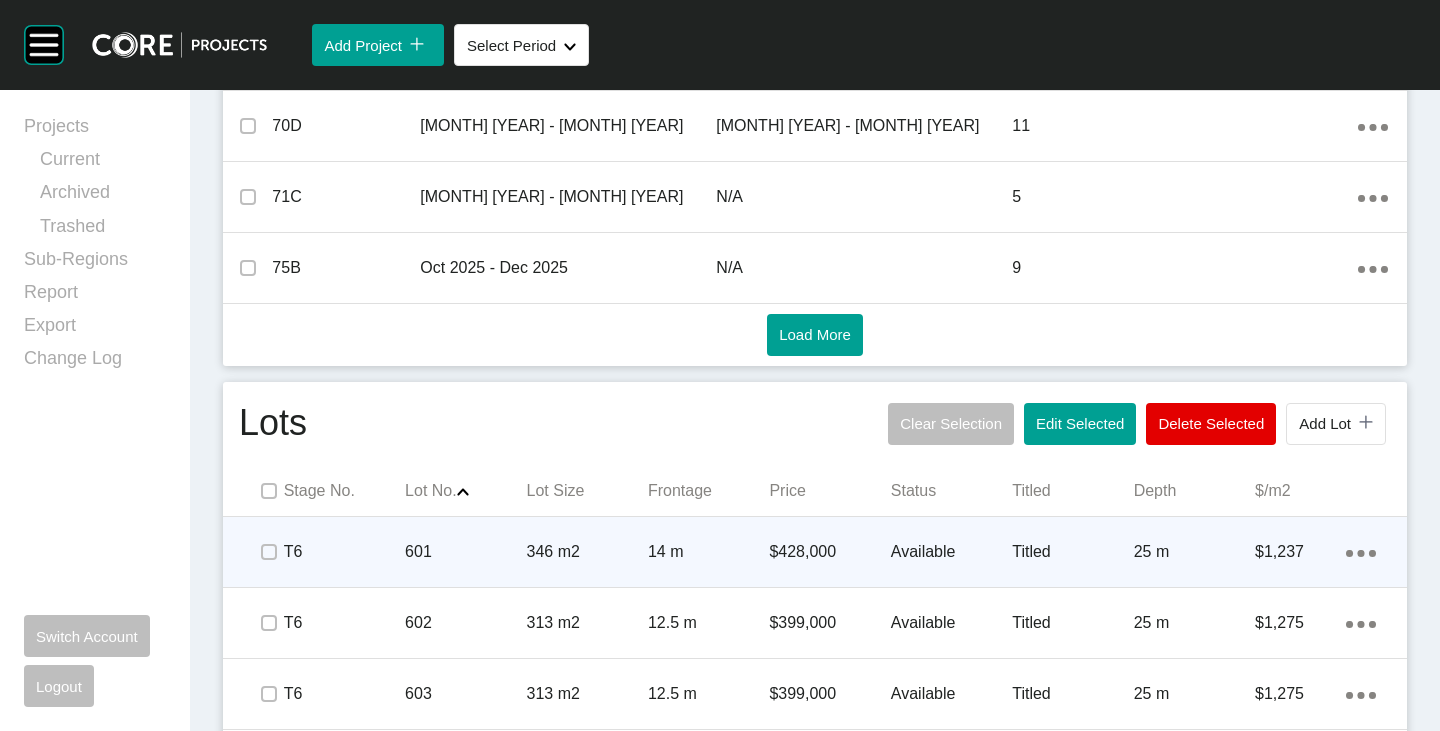 scroll, scrollTop: 1100, scrollLeft: 0, axis: vertical 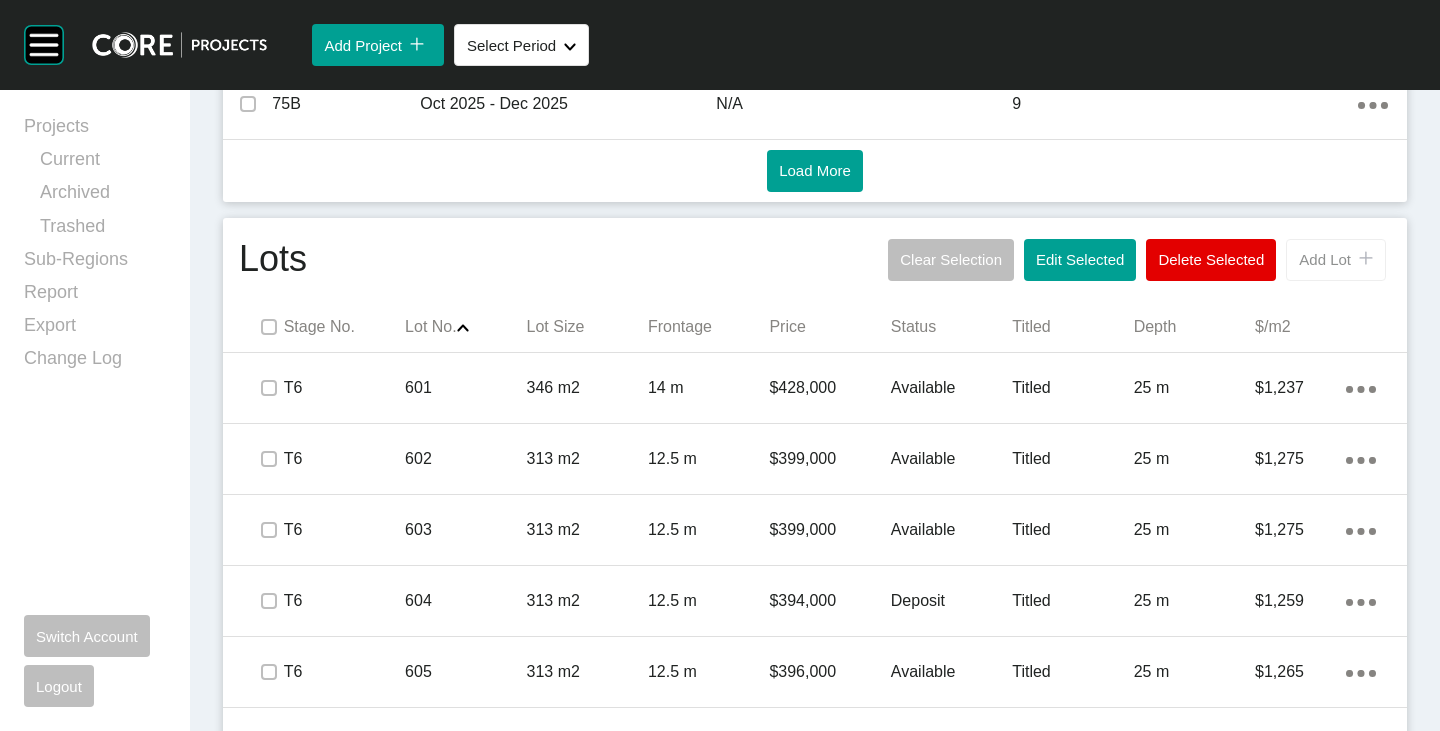 click on "Add Lot" at bounding box center [1325, 259] 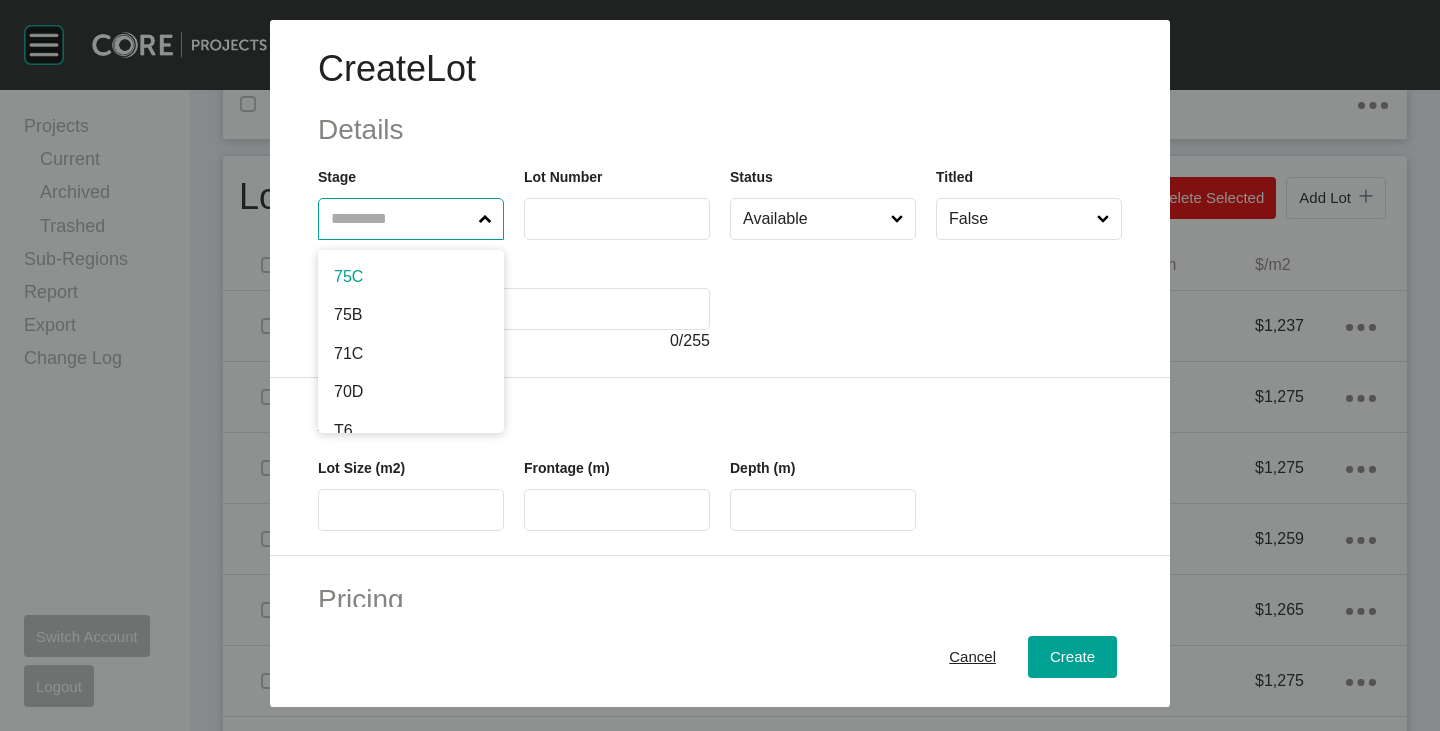 click at bounding box center (401, 219) 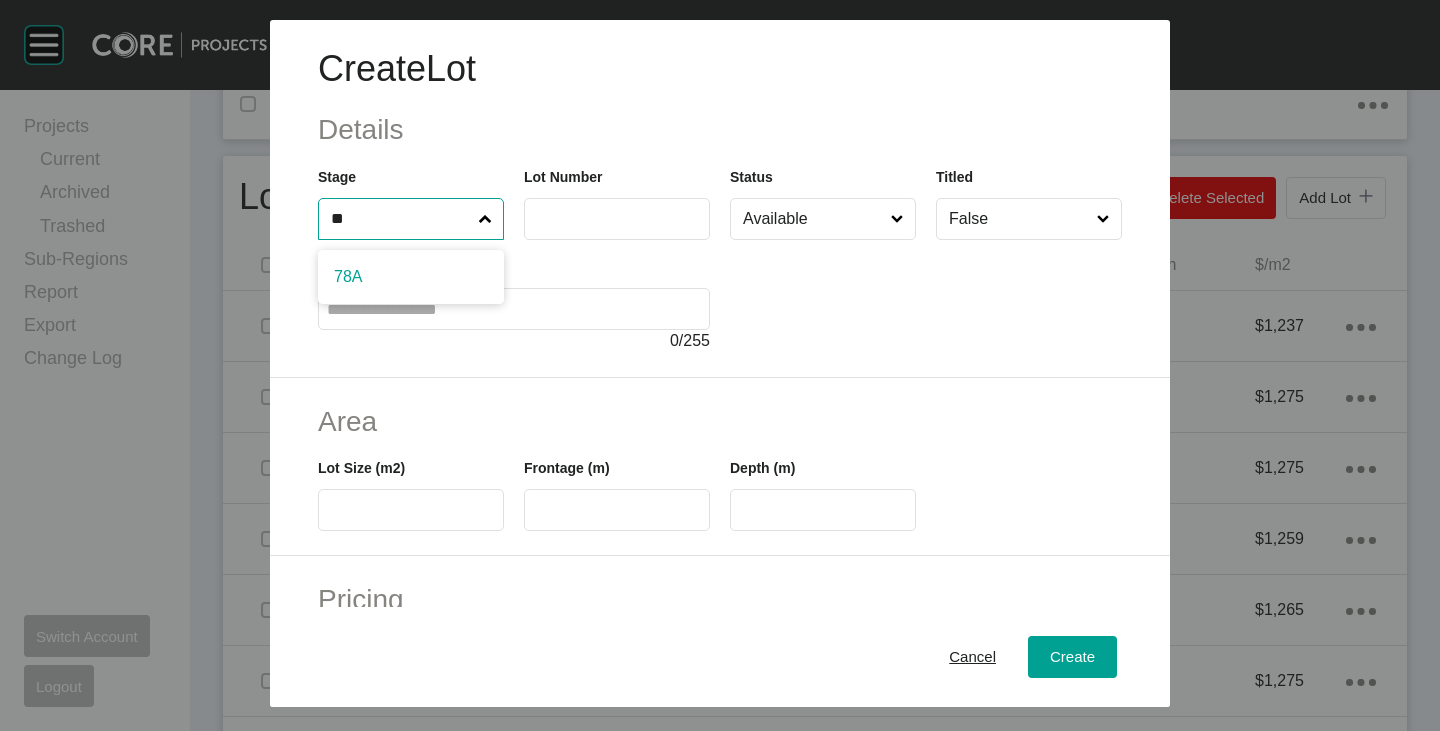 type on "**" 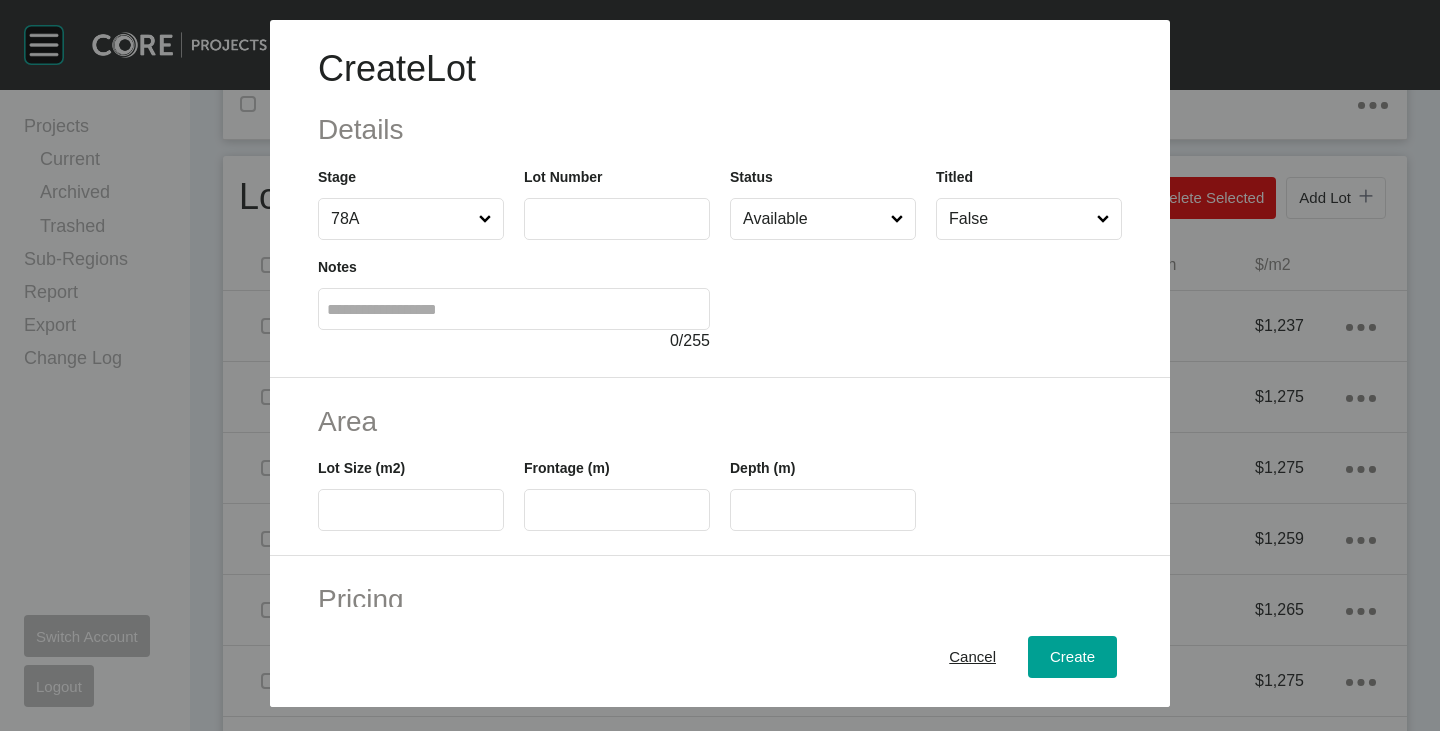 click at bounding box center [617, 218] 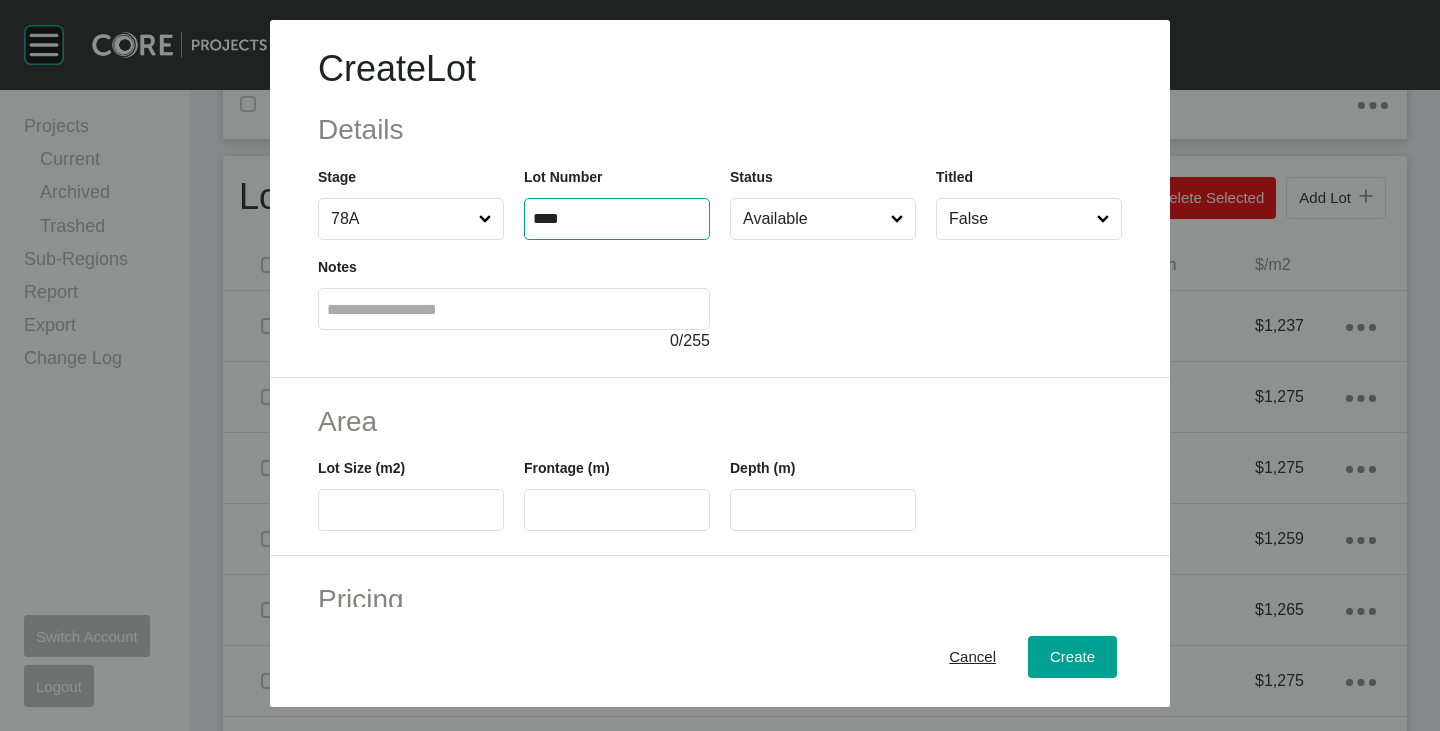 type on "****" 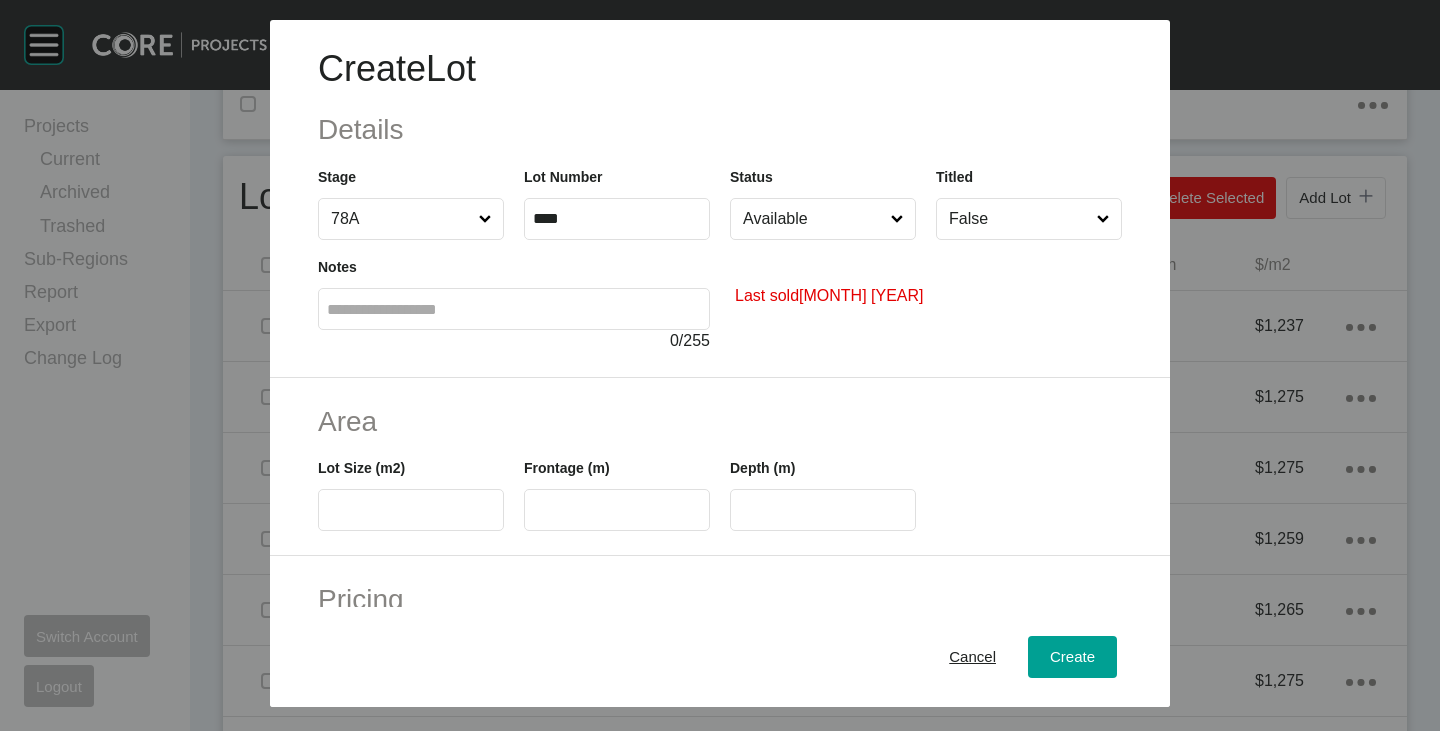click on "Available" at bounding box center (813, 219) 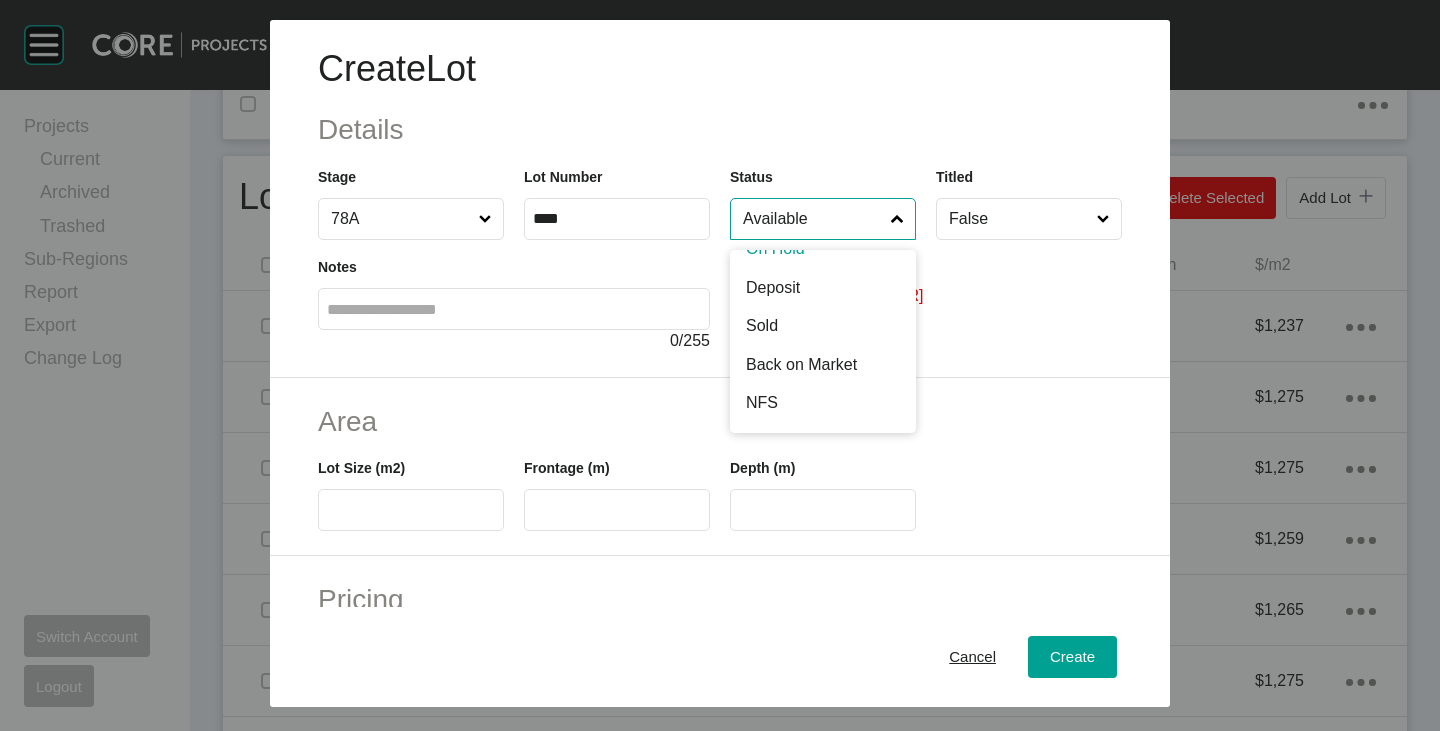 scroll, scrollTop: 102, scrollLeft: 0, axis: vertical 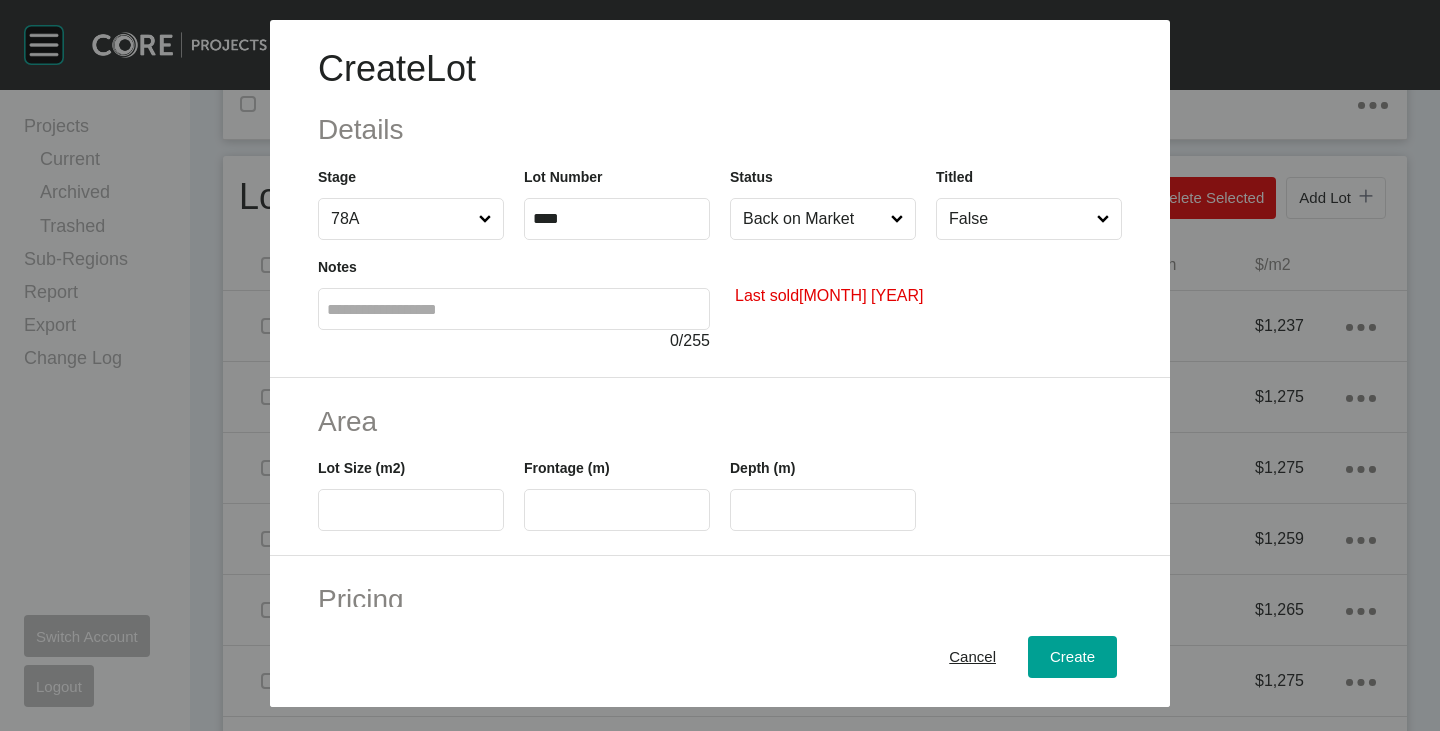 click at bounding box center (411, 510) 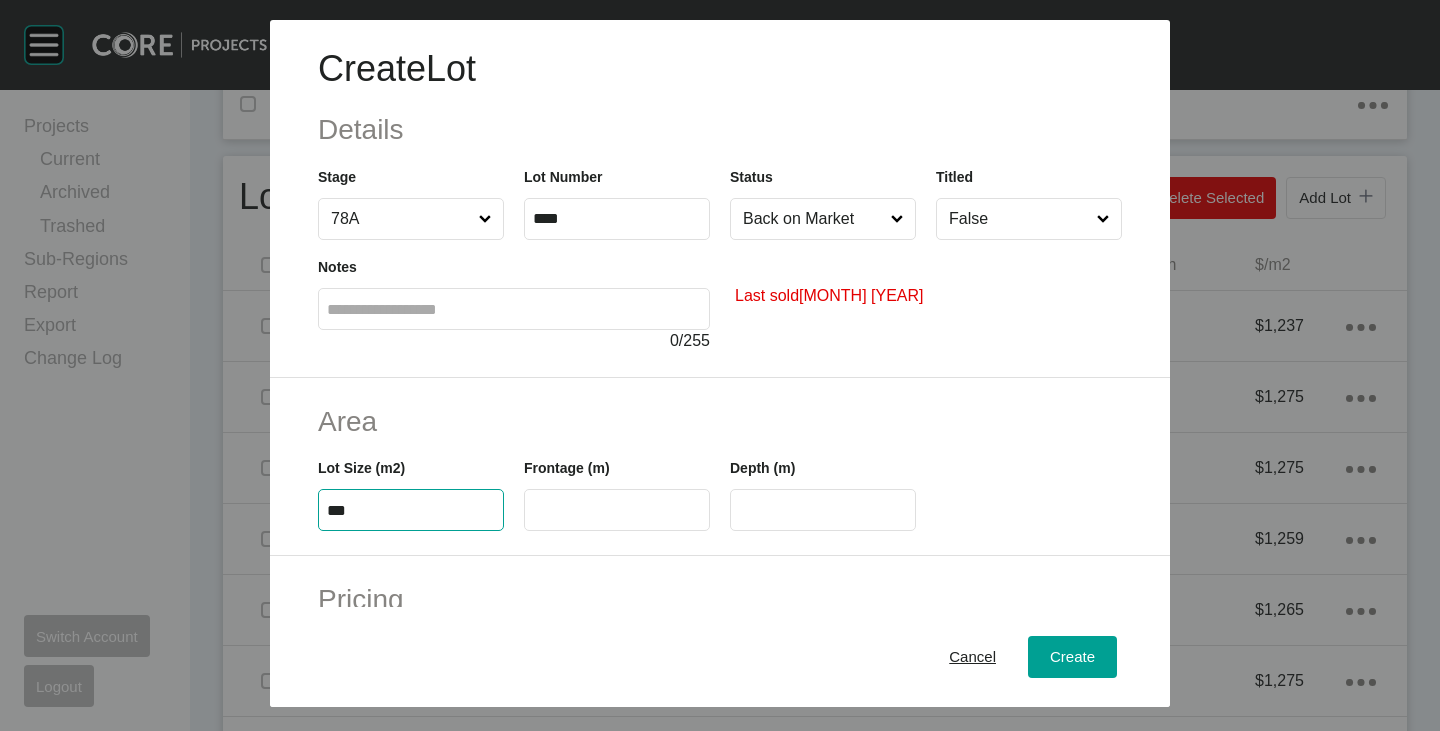 type on "***" 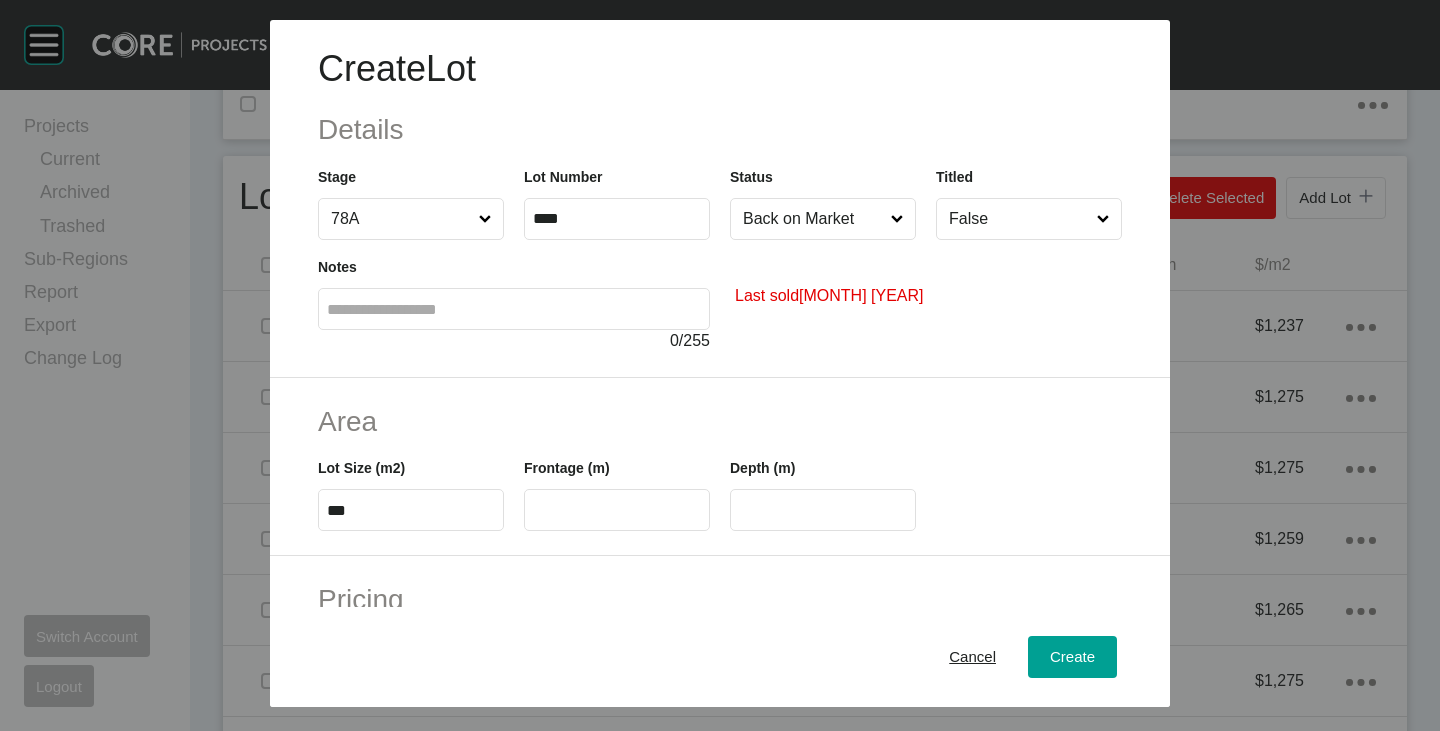 click on "Area" at bounding box center [720, 421] 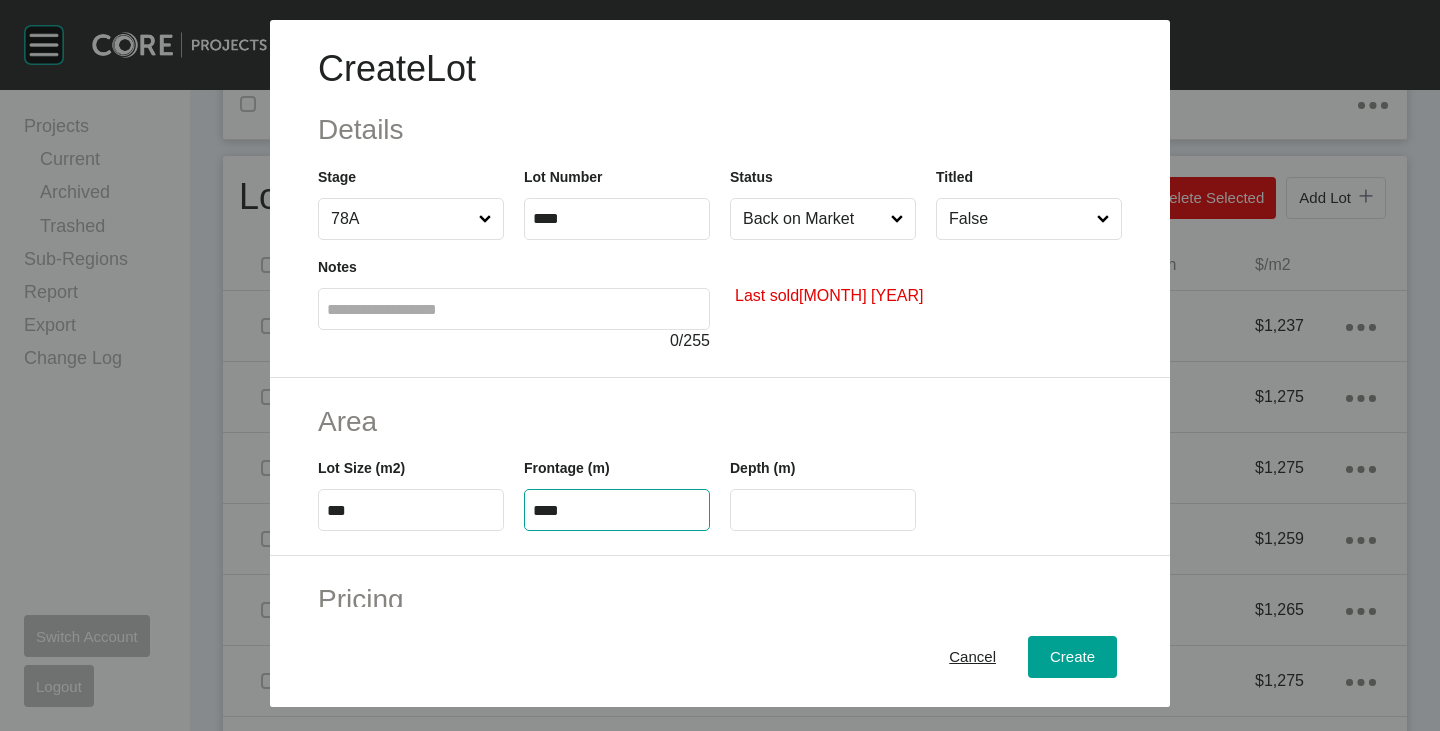 type on "****" 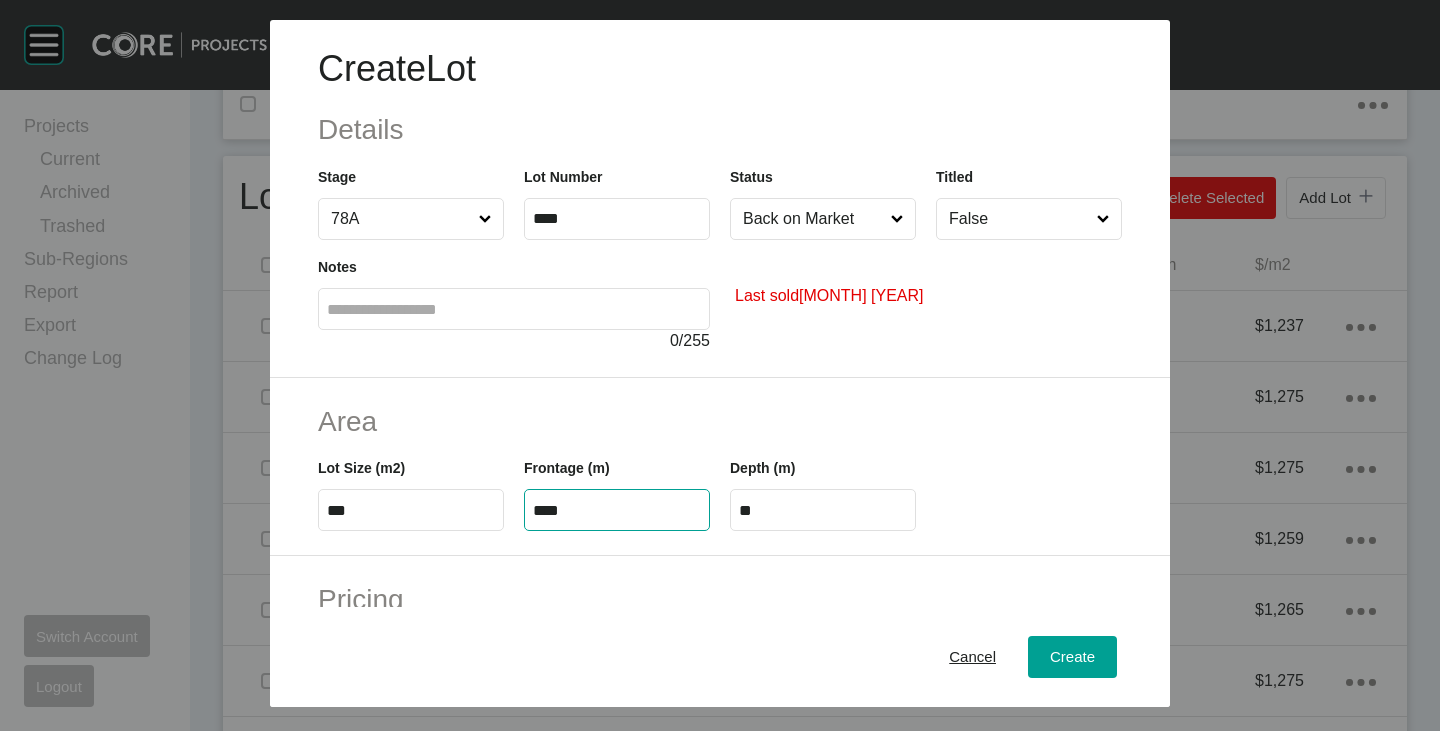 click on "Area" at bounding box center [720, 421] 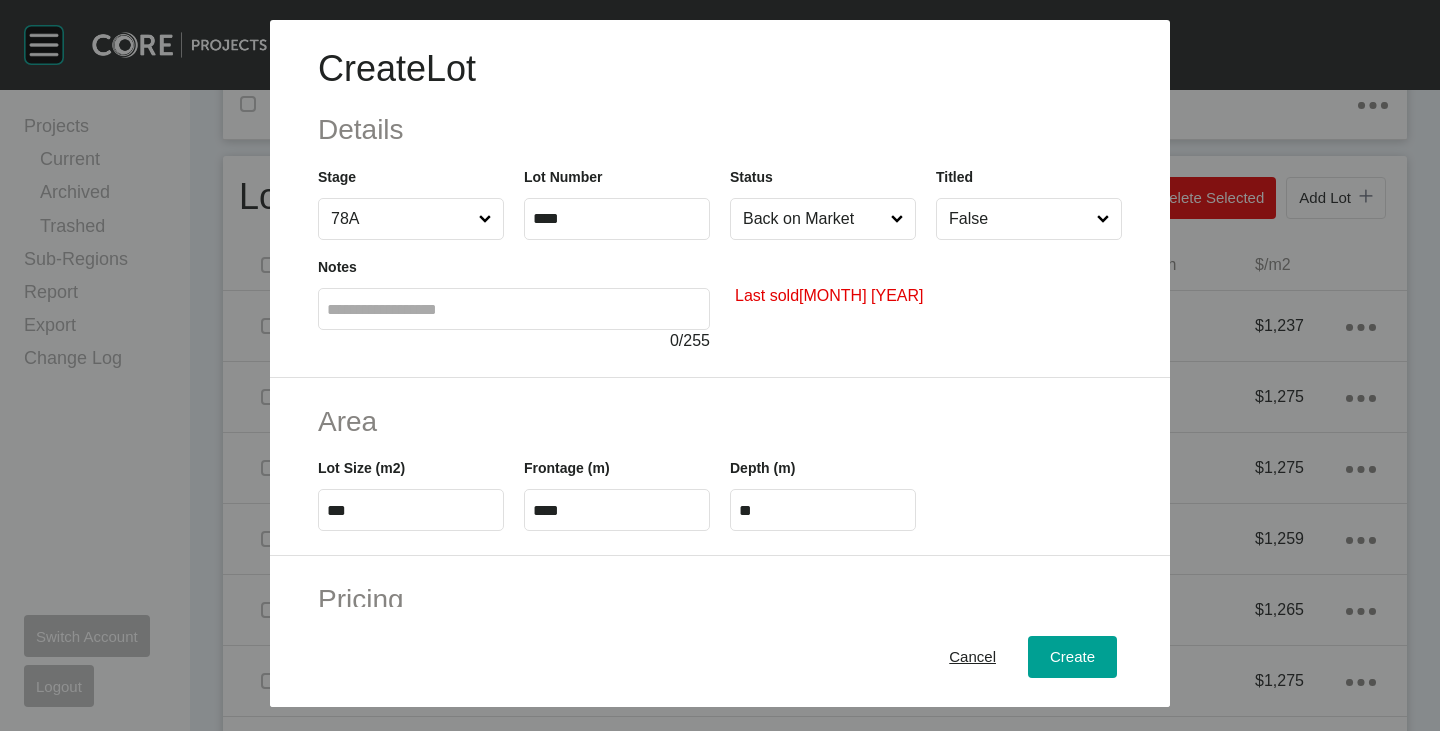 scroll, scrollTop: 300, scrollLeft: 0, axis: vertical 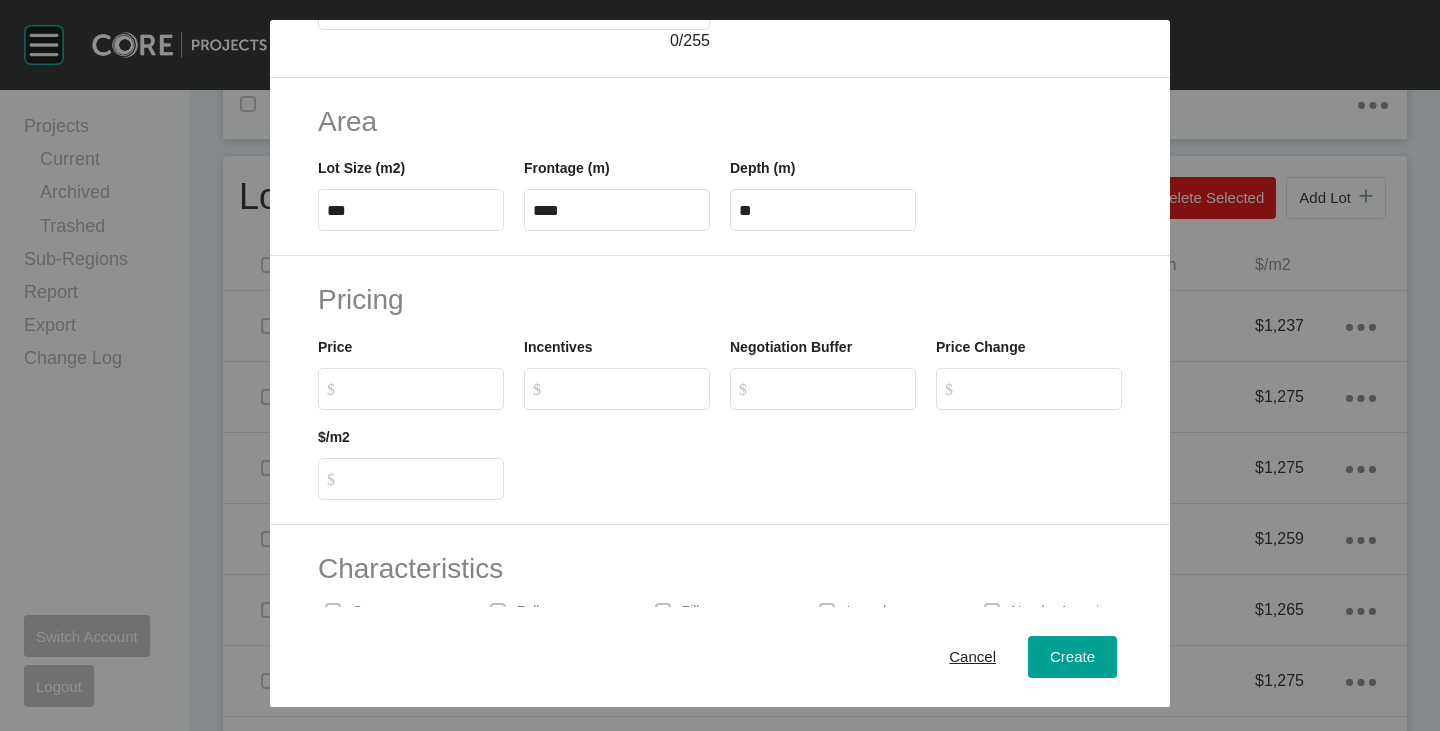 click on "$ Created with Sketch. $" at bounding box center [411, 389] 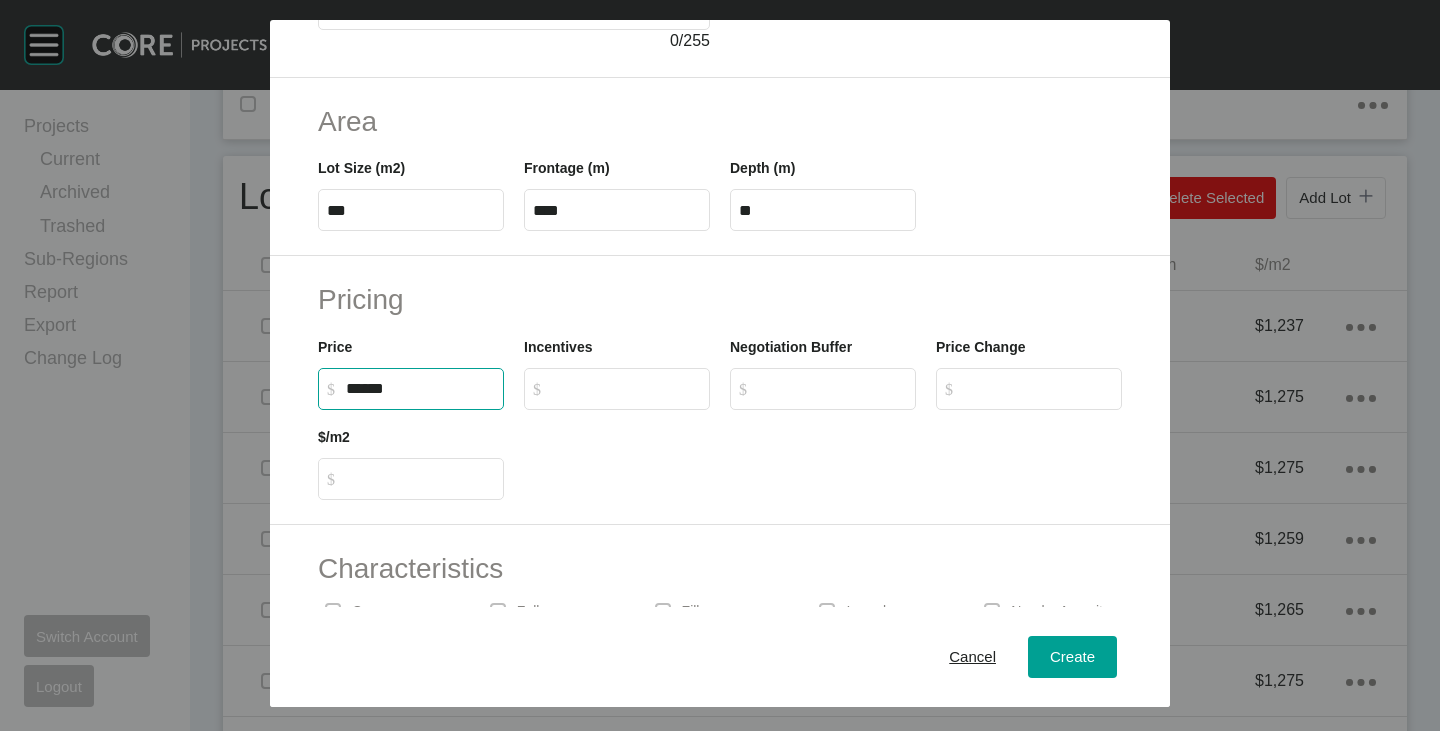 type on "*******" 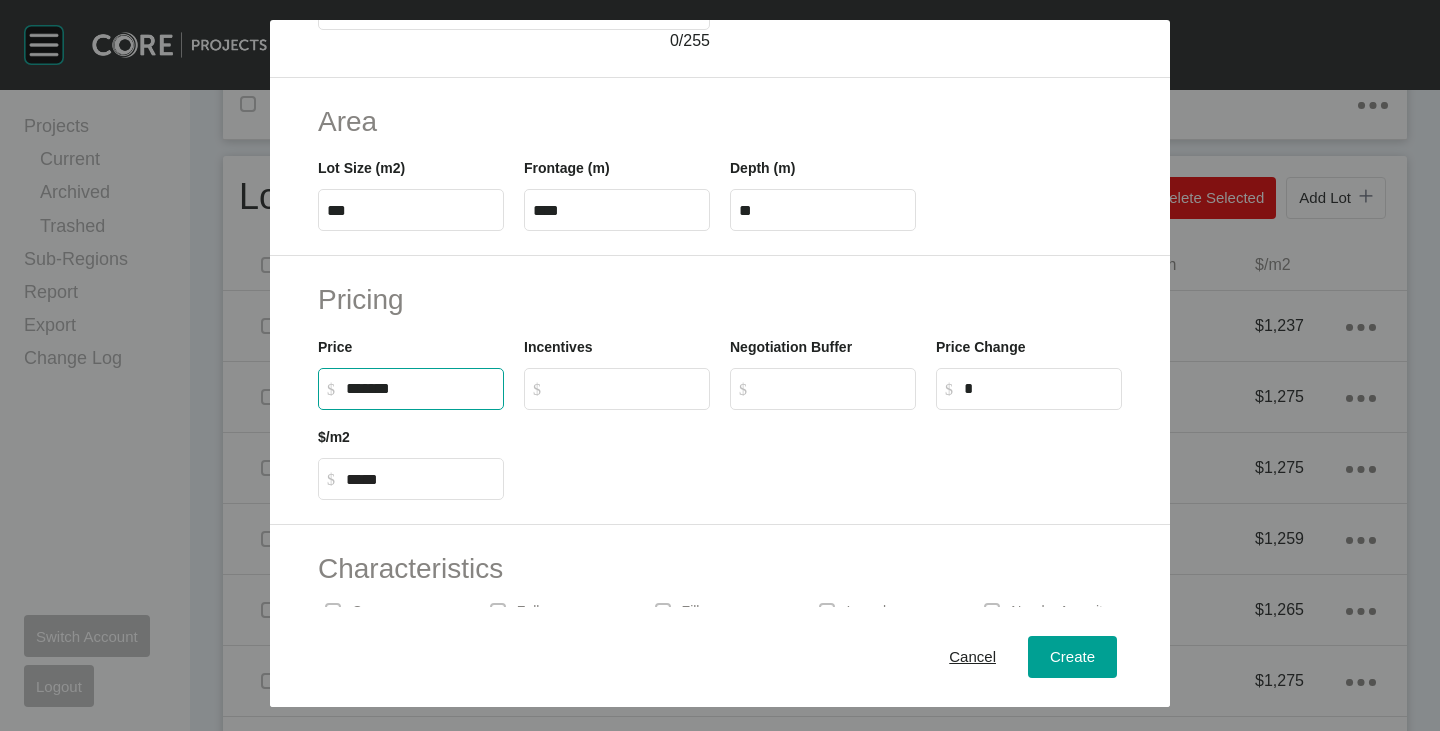 click at bounding box center (823, 455) 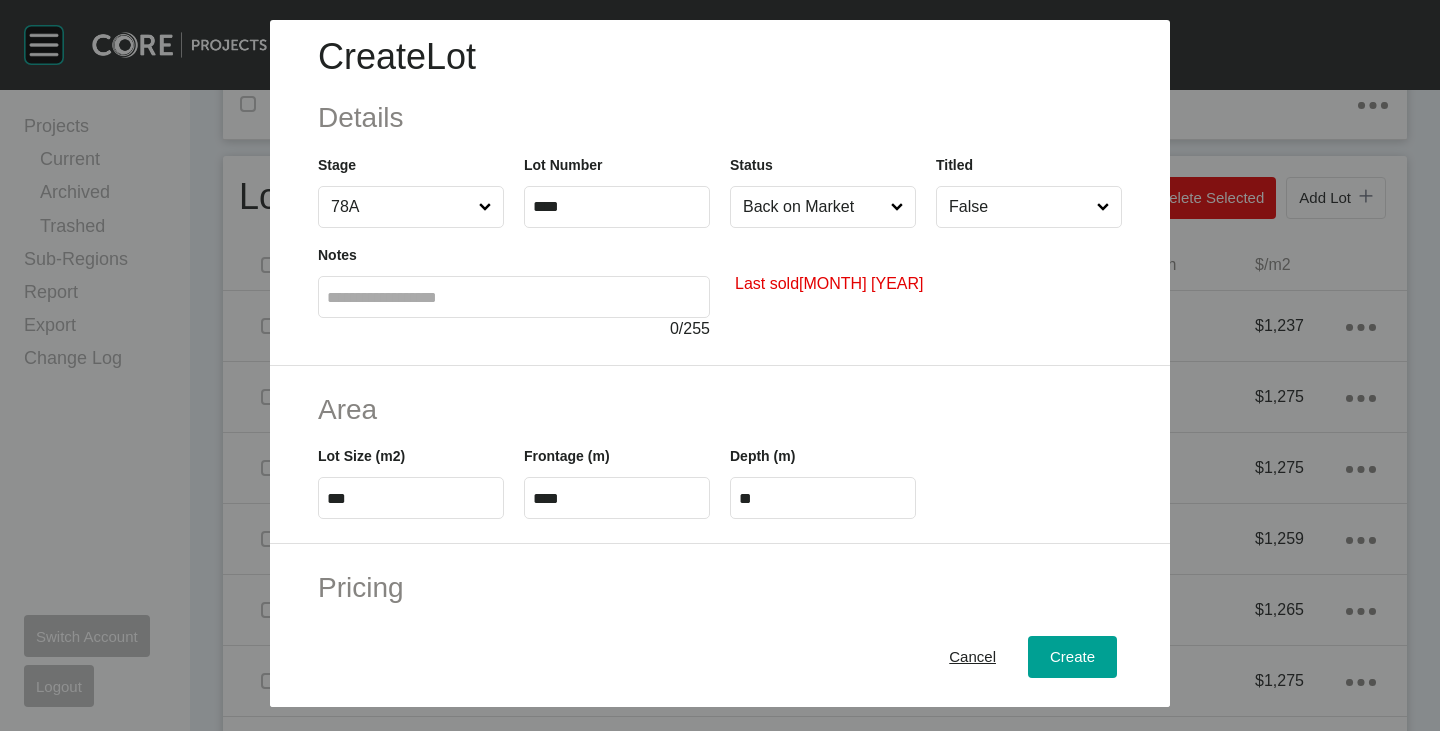 scroll, scrollTop: 0, scrollLeft: 0, axis: both 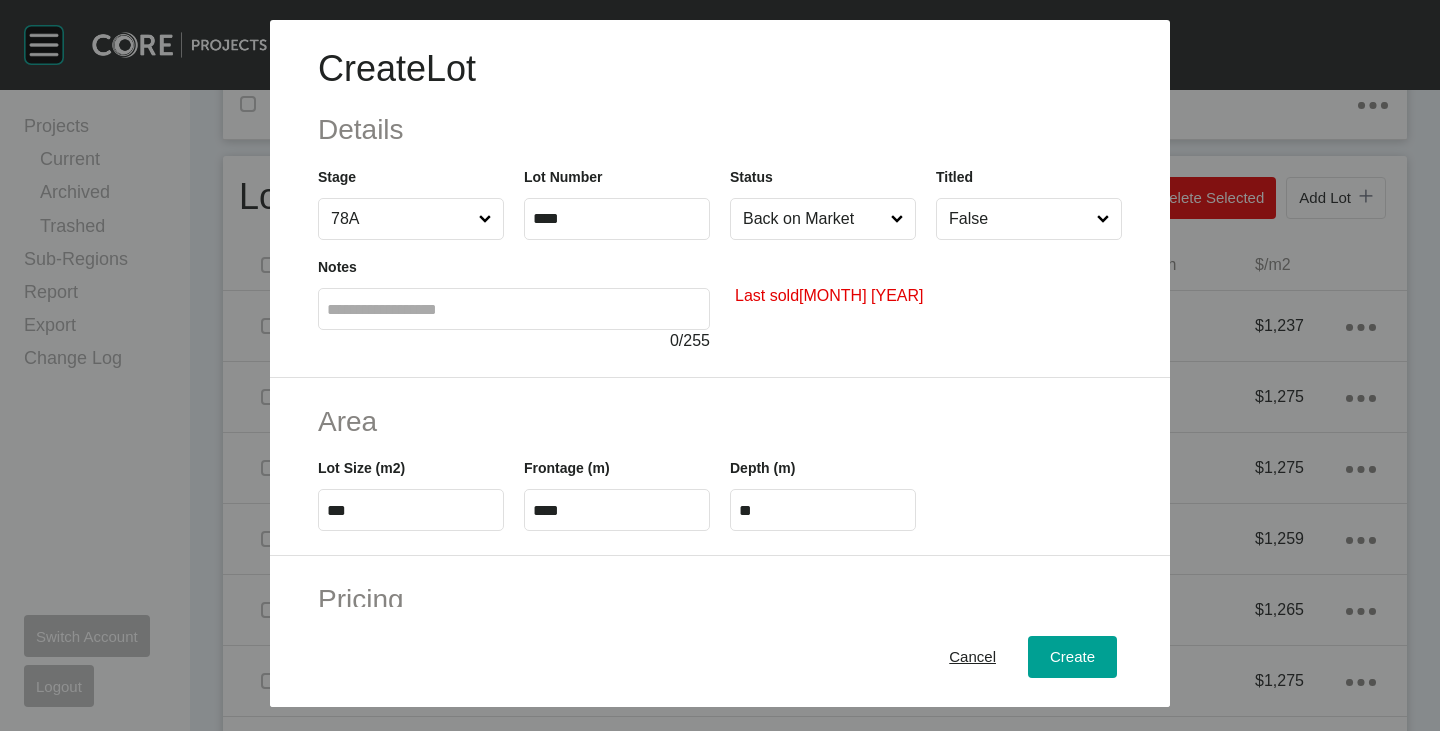 click on "False" at bounding box center [1019, 219] 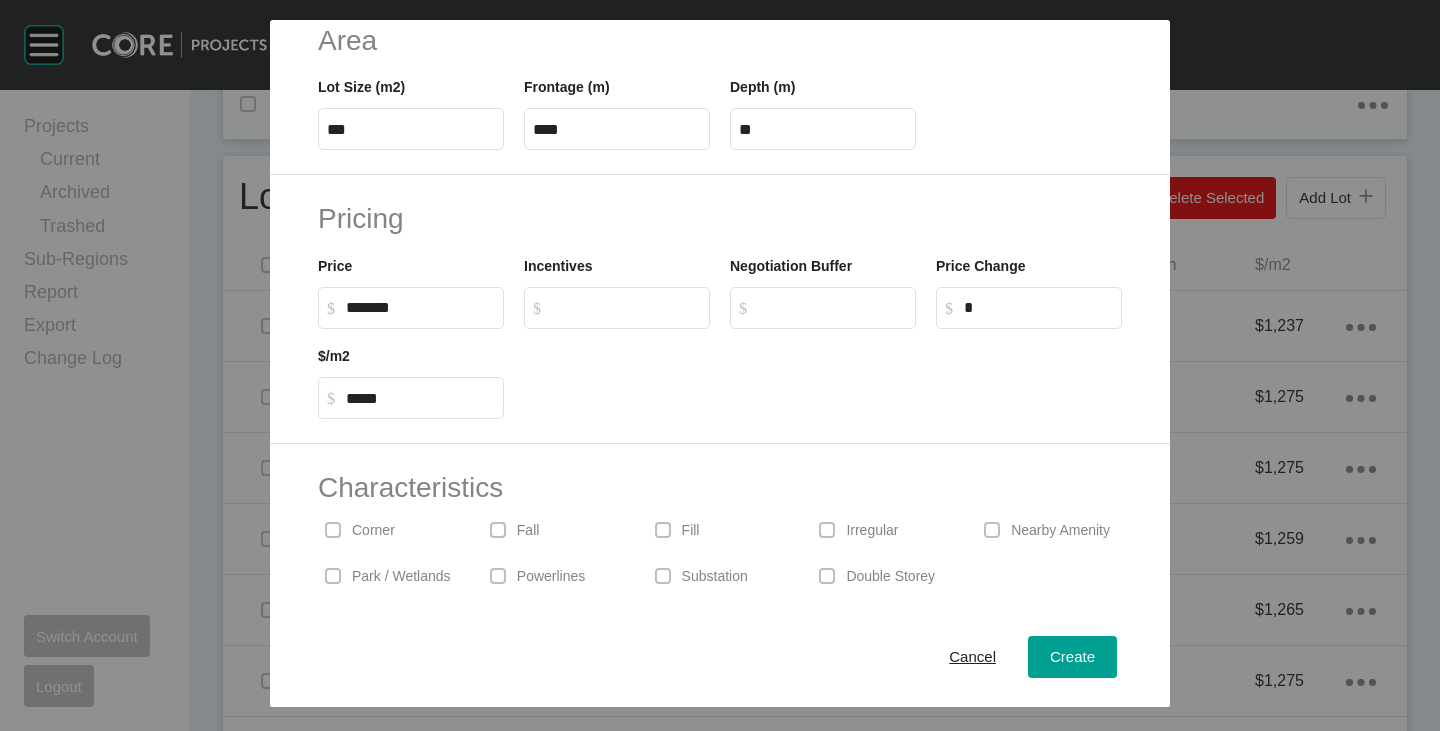 scroll, scrollTop: 489, scrollLeft: 0, axis: vertical 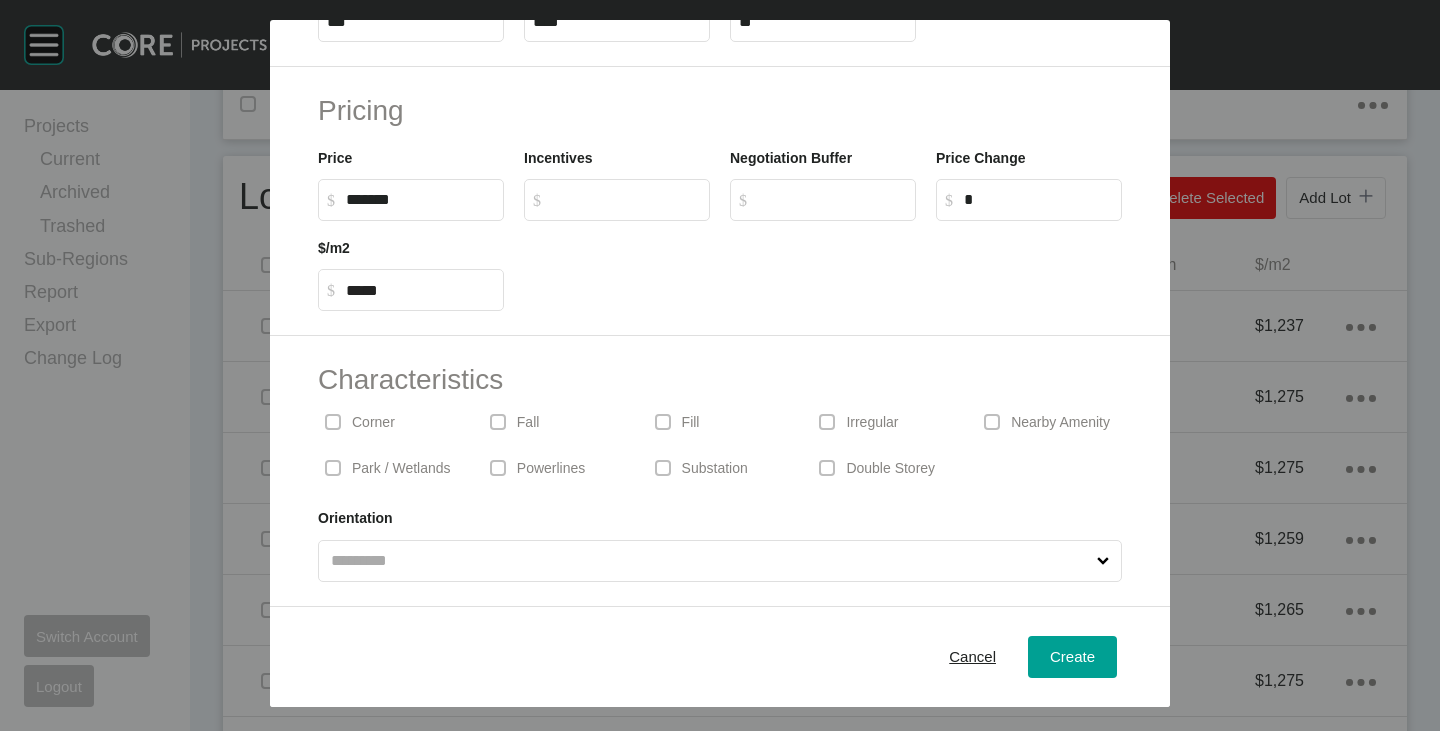 click on "Double Storey" at bounding box center (890, 469) 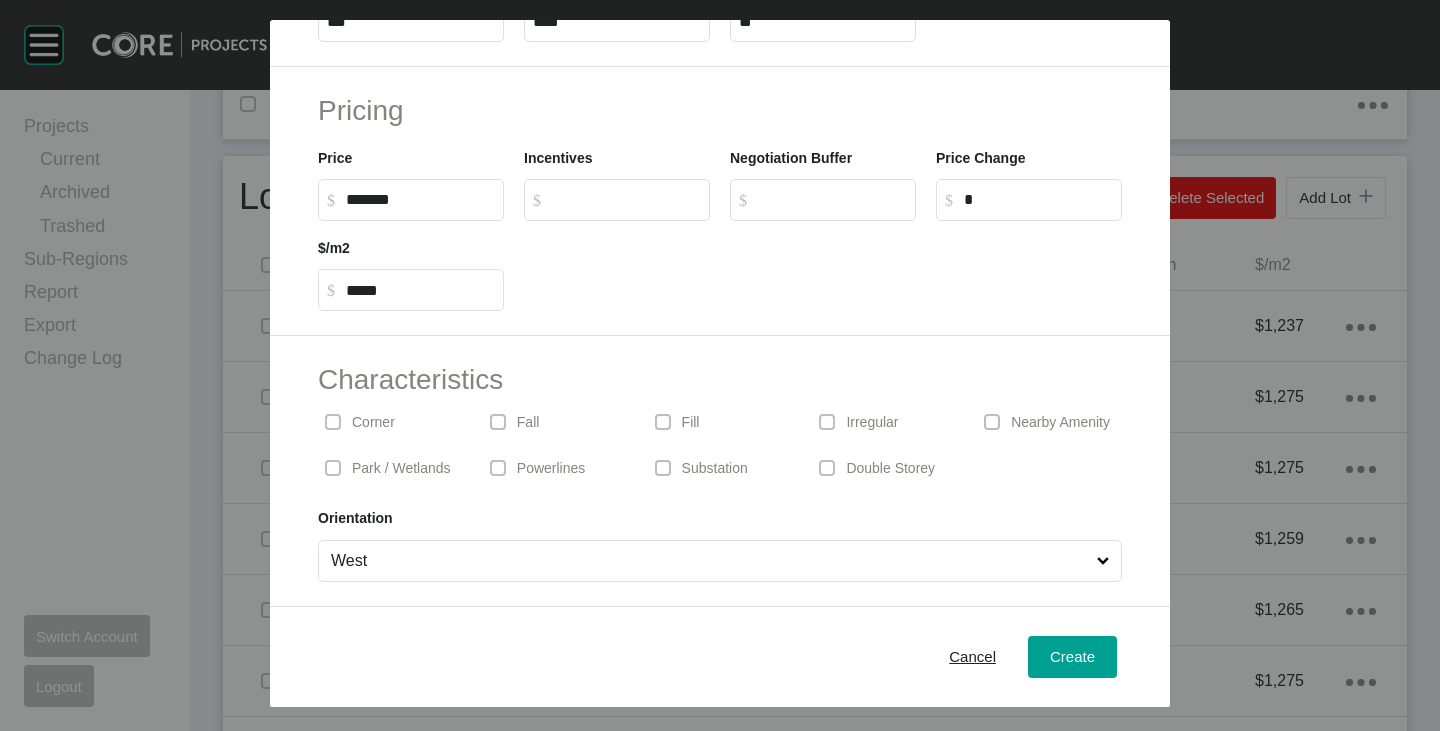 scroll, scrollTop: 489, scrollLeft: 0, axis: vertical 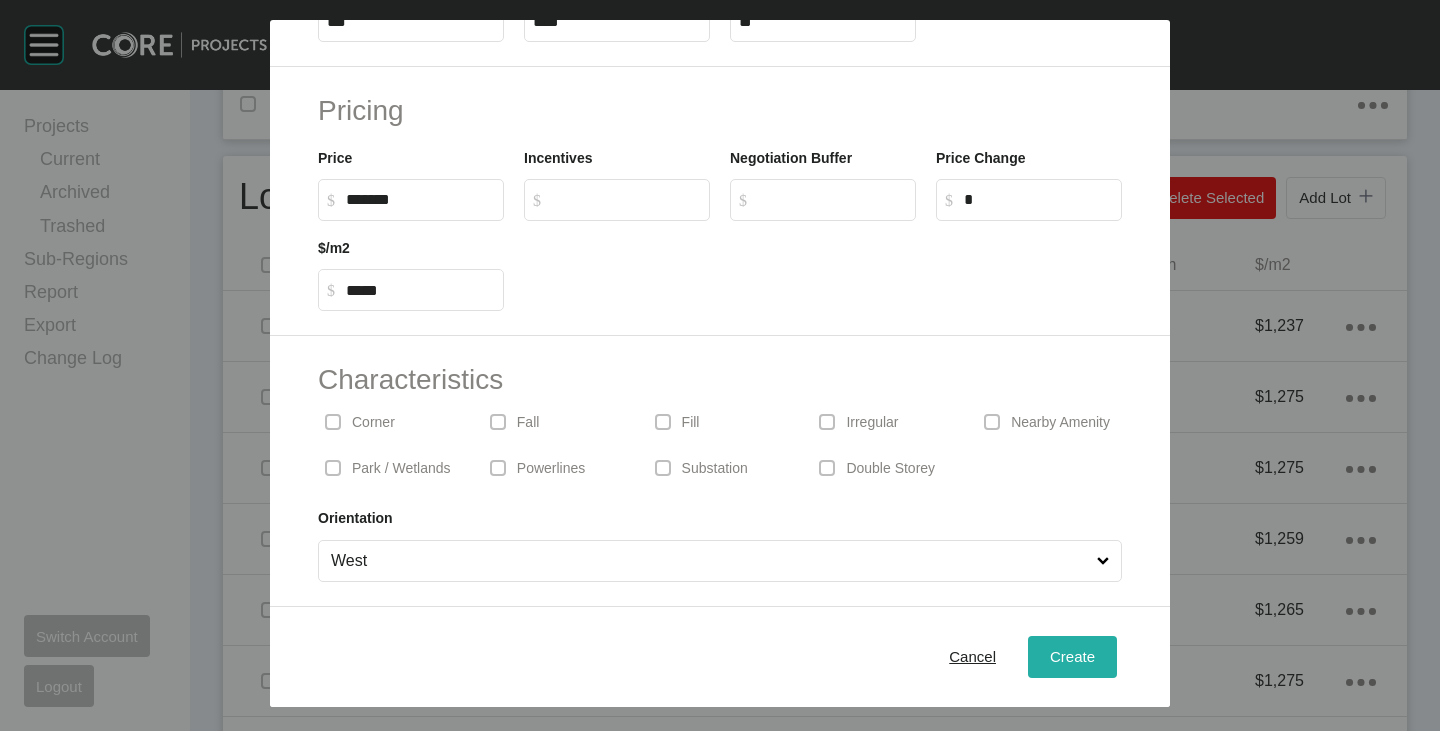 click on "Create" at bounding box center (1072, 656) 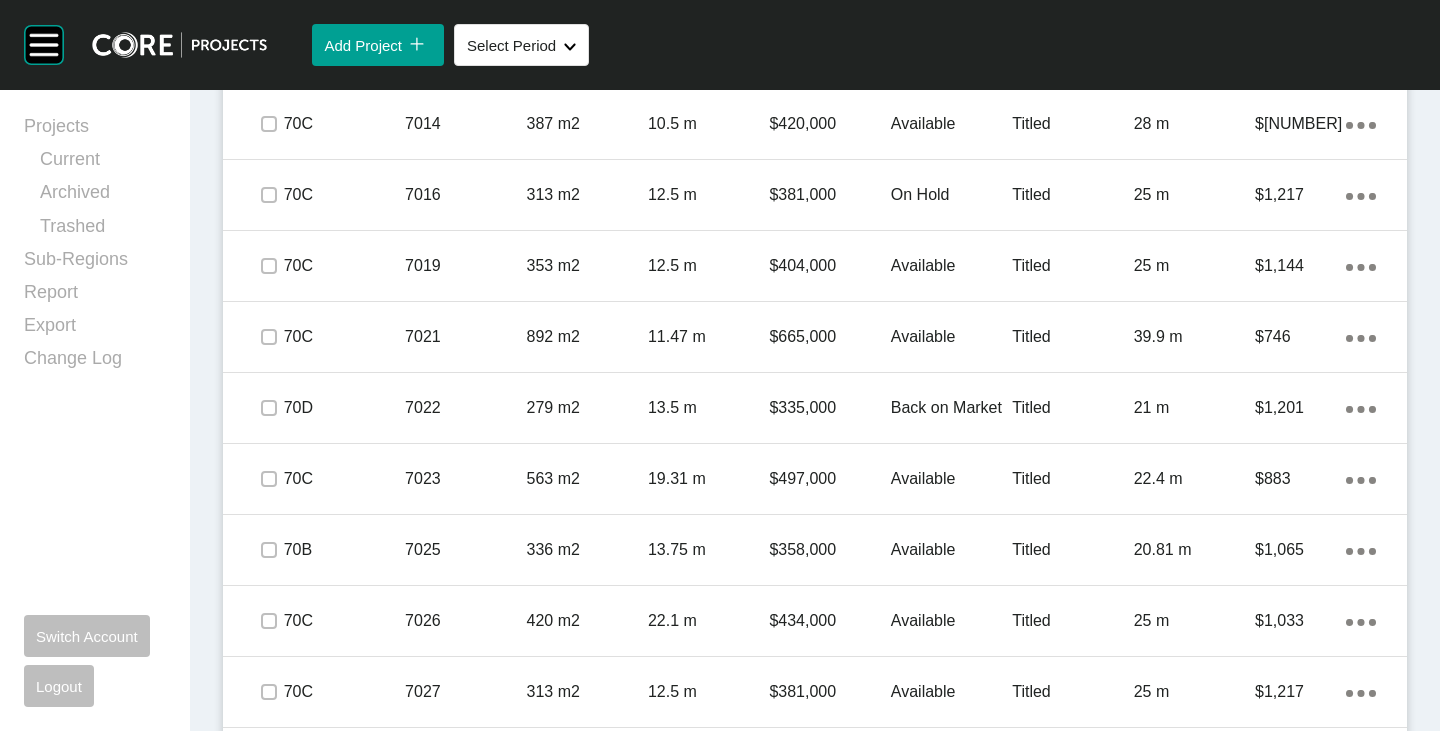 scroll, scrollTop: 4043, scrollLeft: 0, axis: vertical 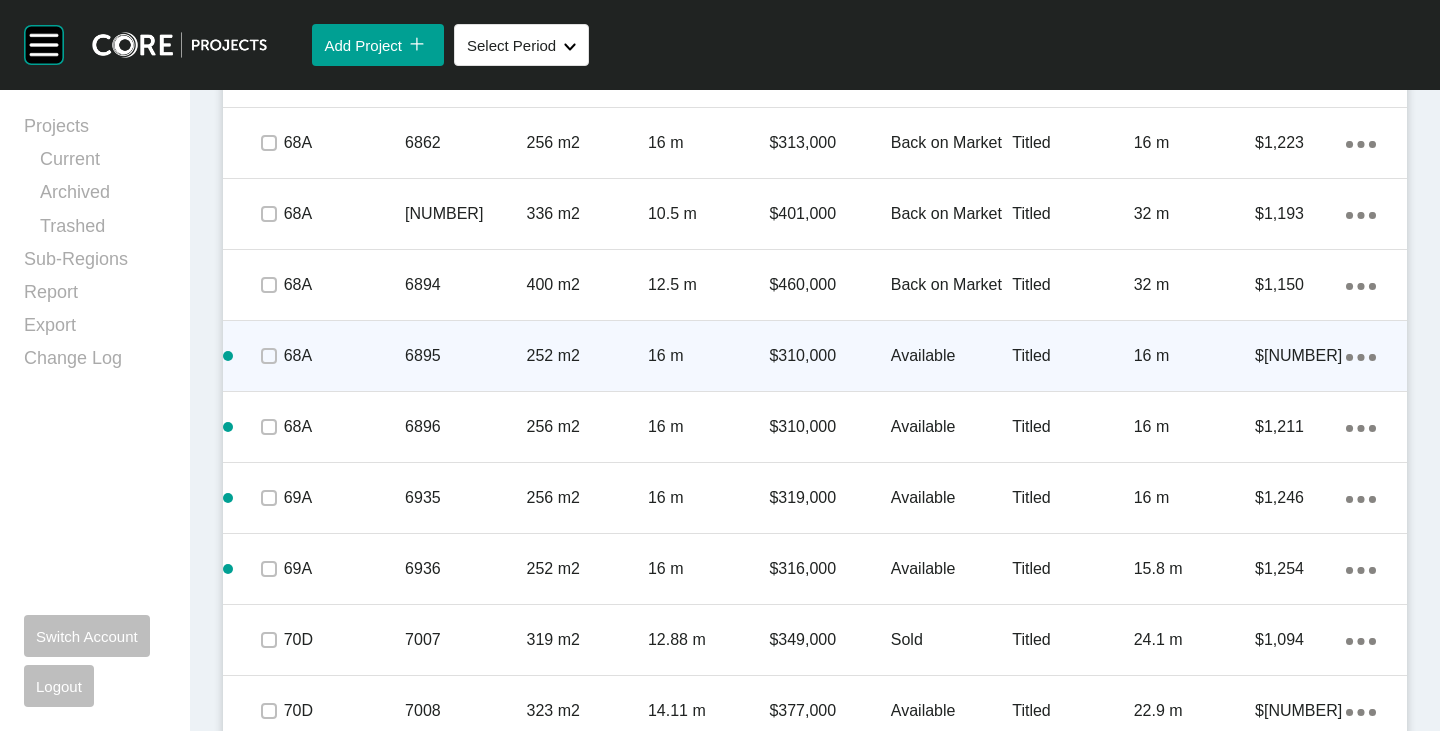 click on "Available" at bounding box center [951, 356] 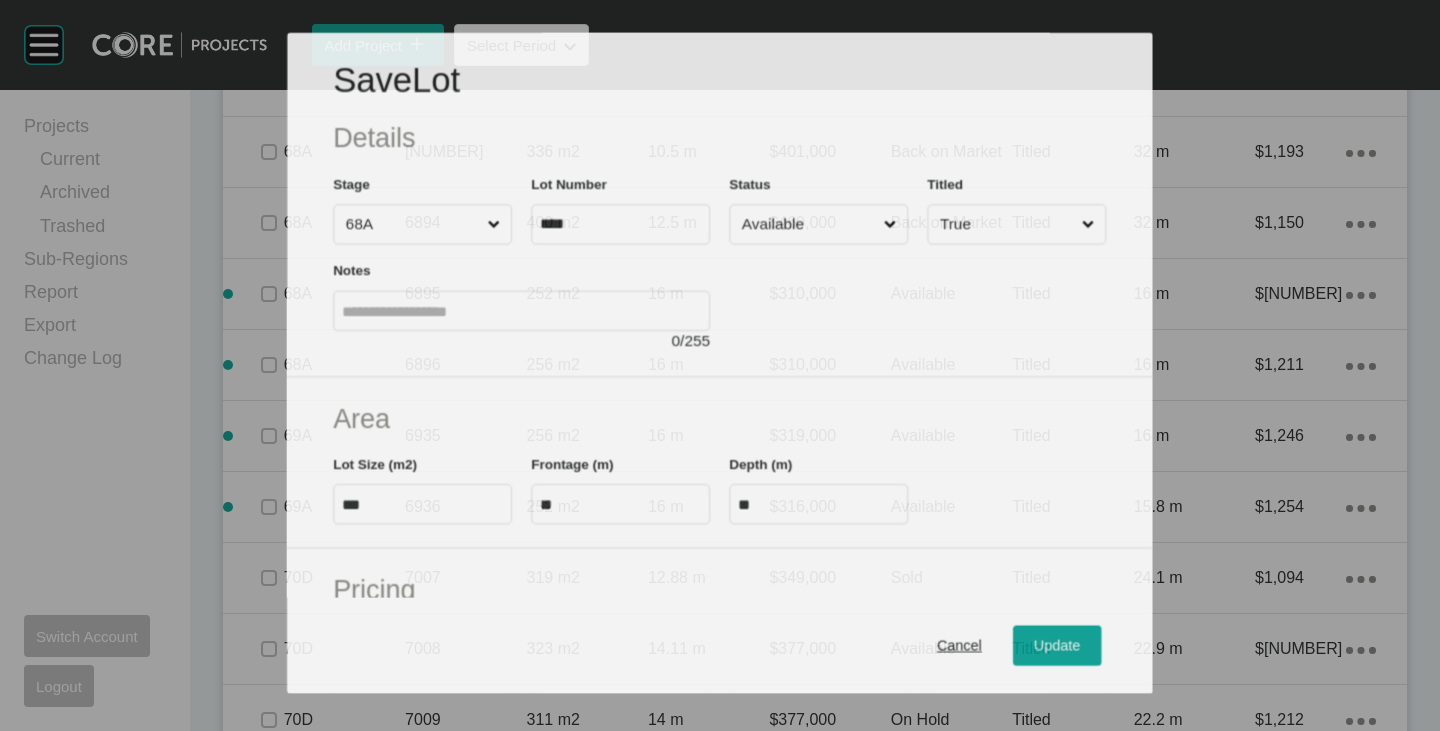 scroll, scrollTop: 3981, scrollLeft: 0, axis: vertical 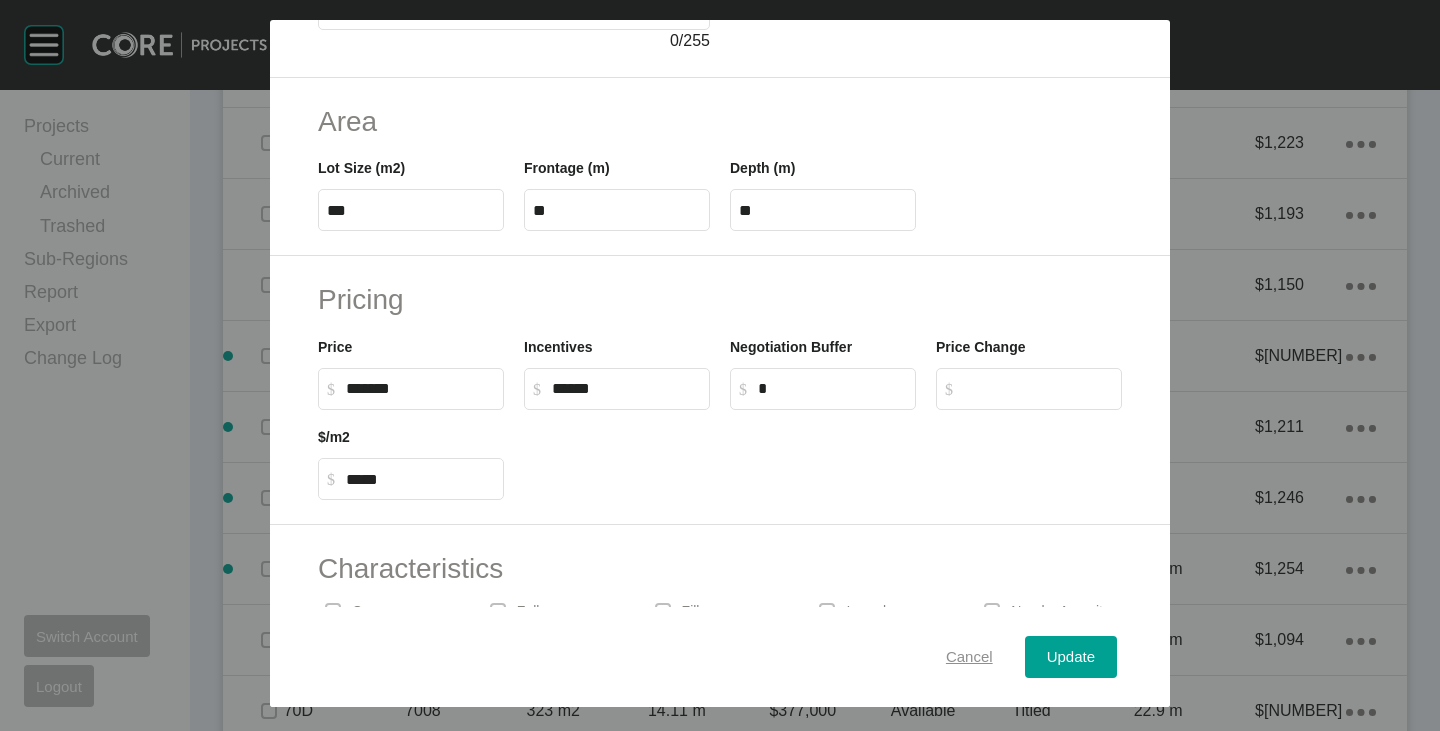 click on "Cancel" at bounding box center [969, 657] 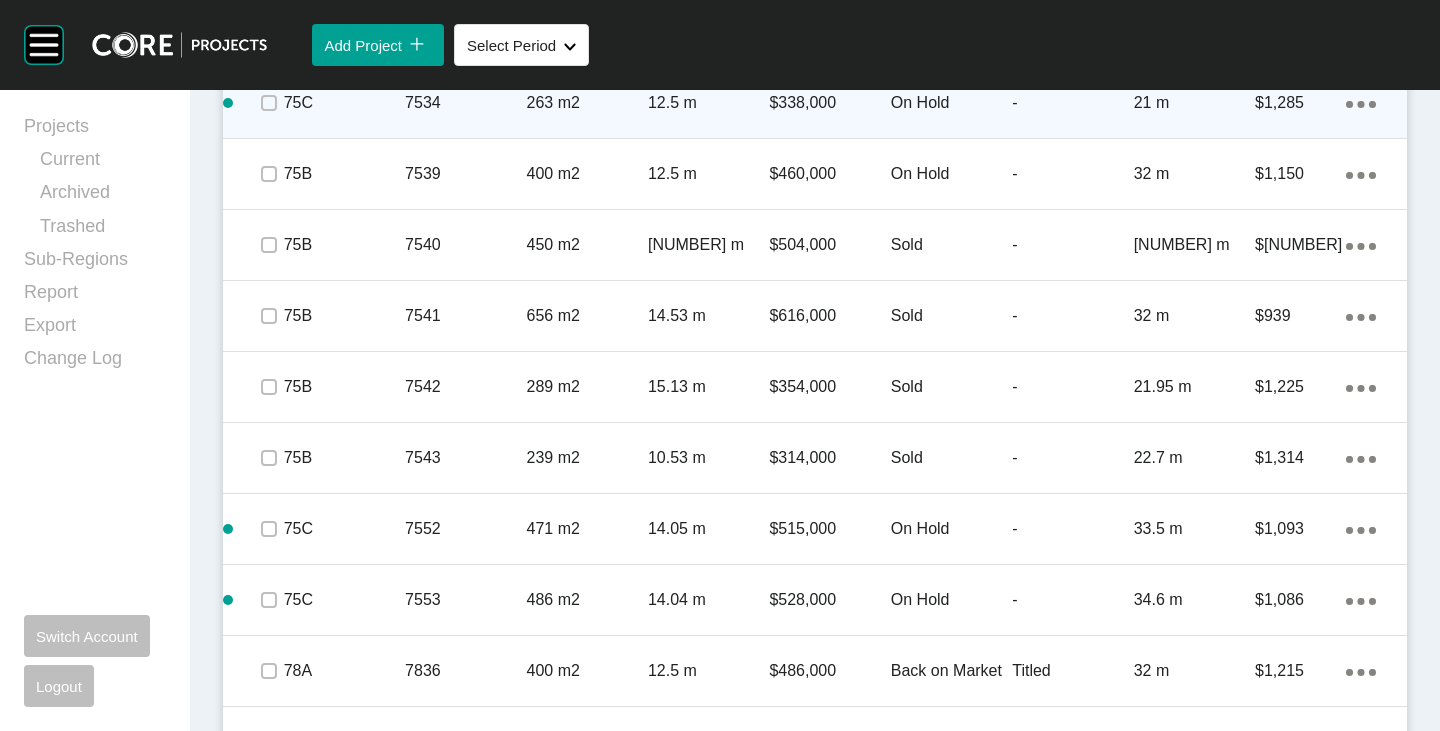scroll, scrollTop: 7981, scrollLeft: 0, axis: vertical 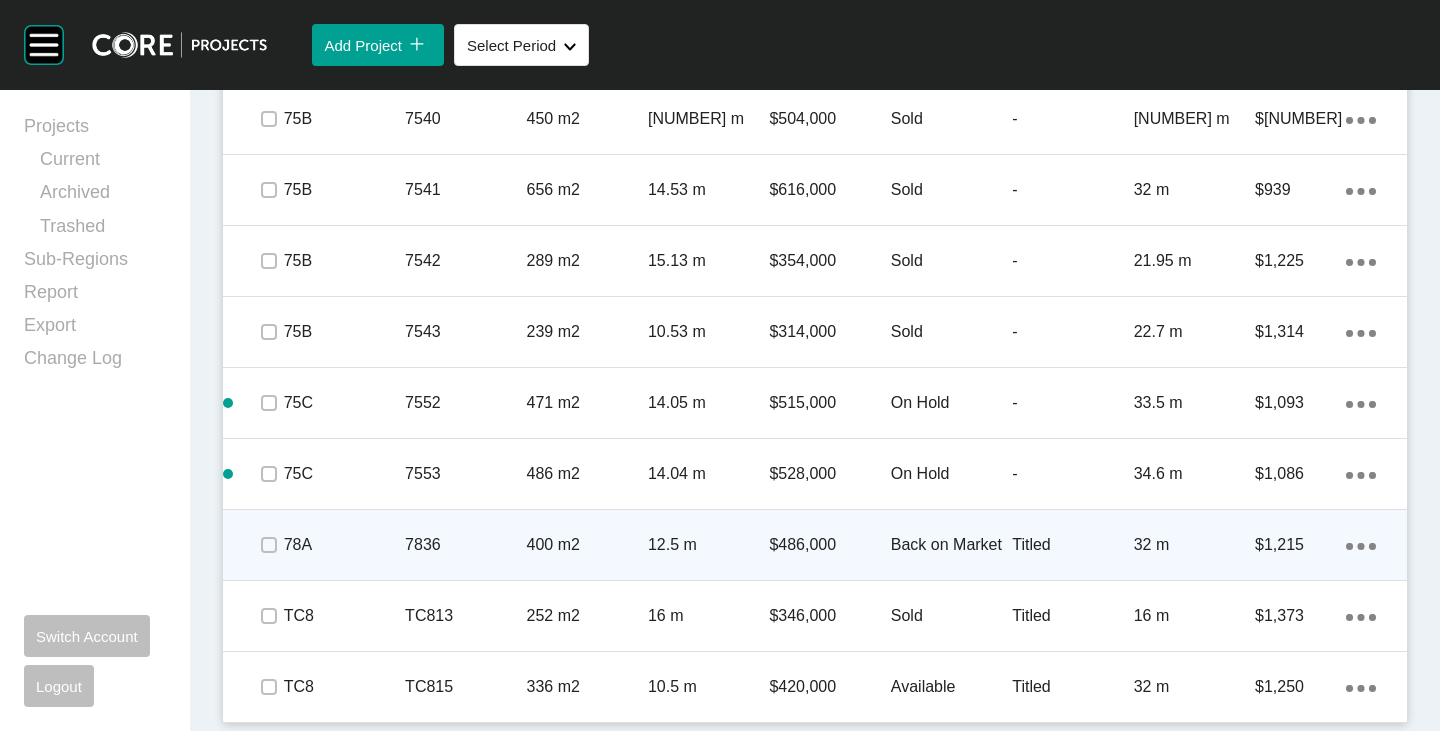 click on "Back on Market" at bounding box center [951, 545] 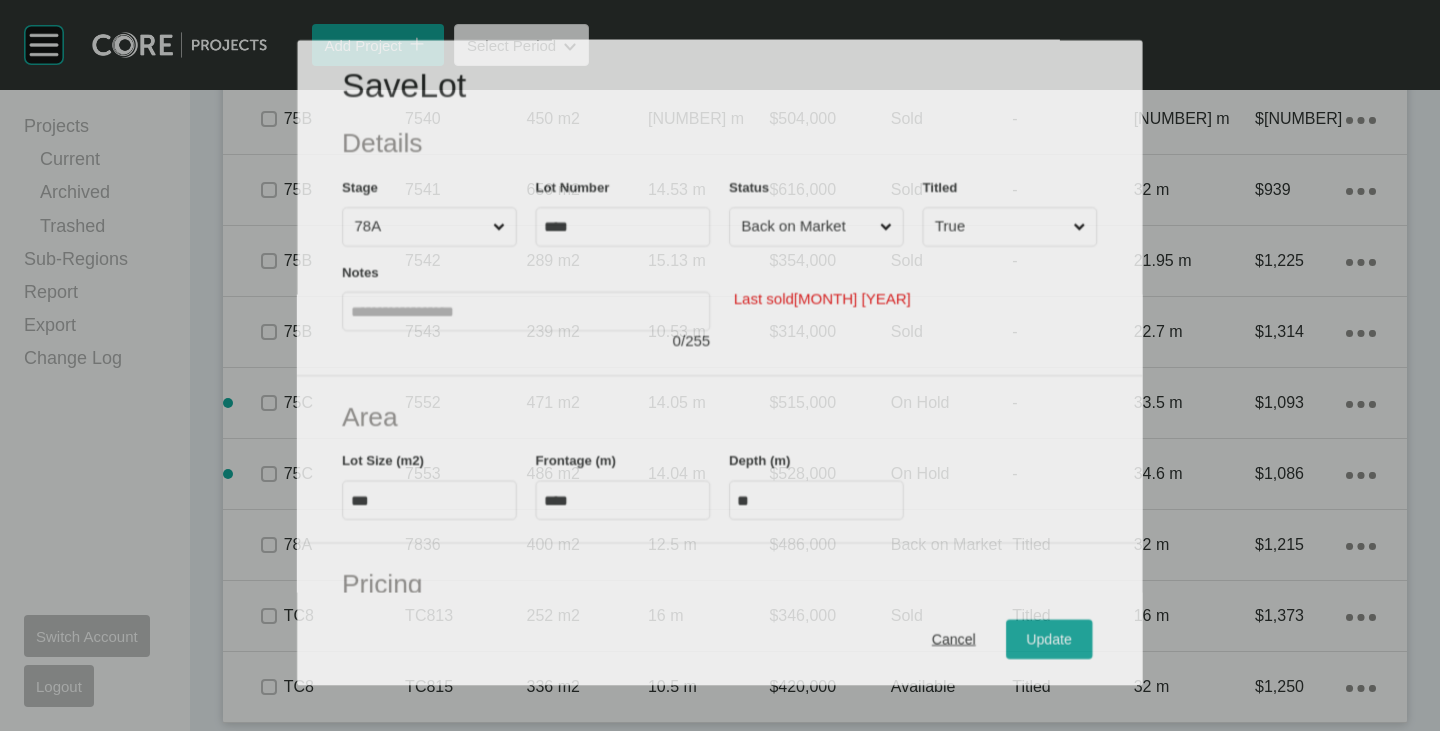 scroll, scrollTop: 400, scrollLeft: 0, axis: vertical 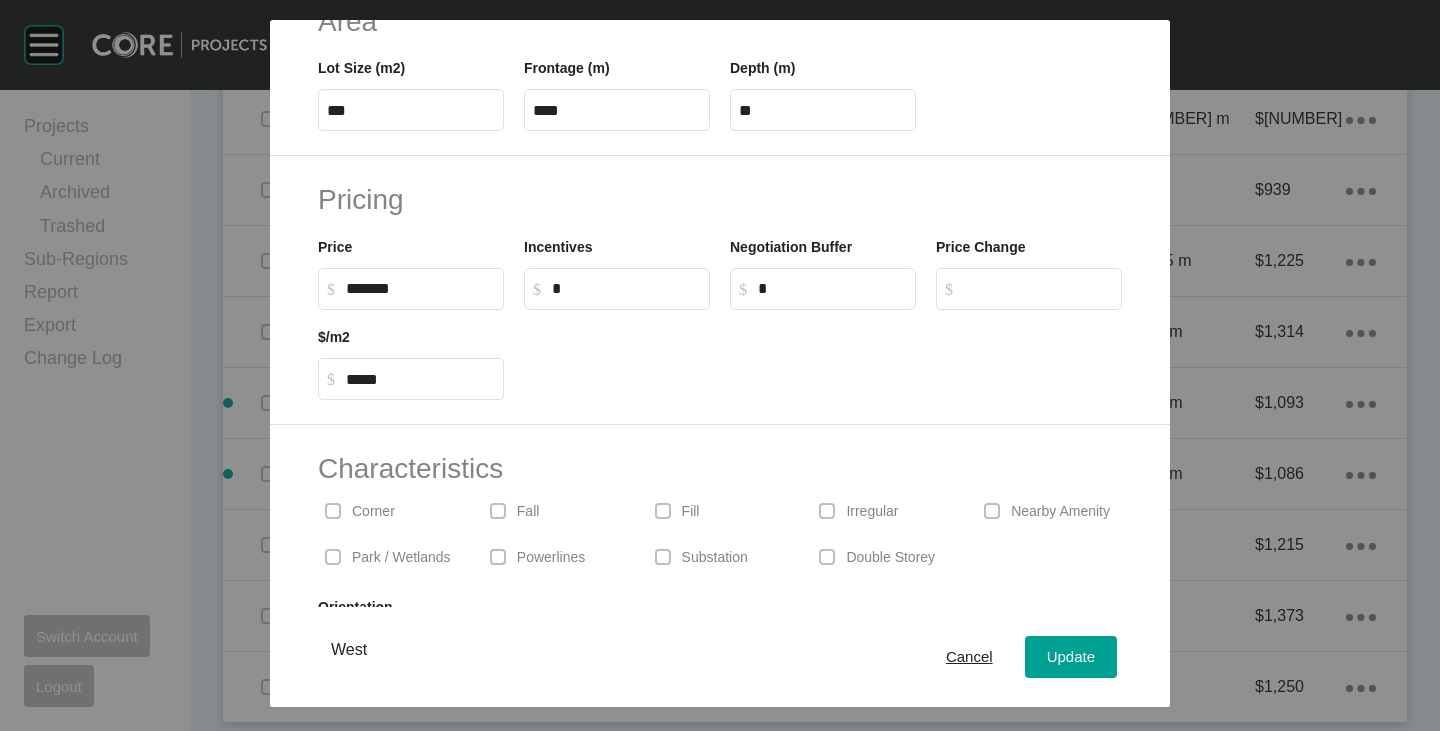 click on "$ Created with Sketch. $ *" at bounding box center (617, 289) 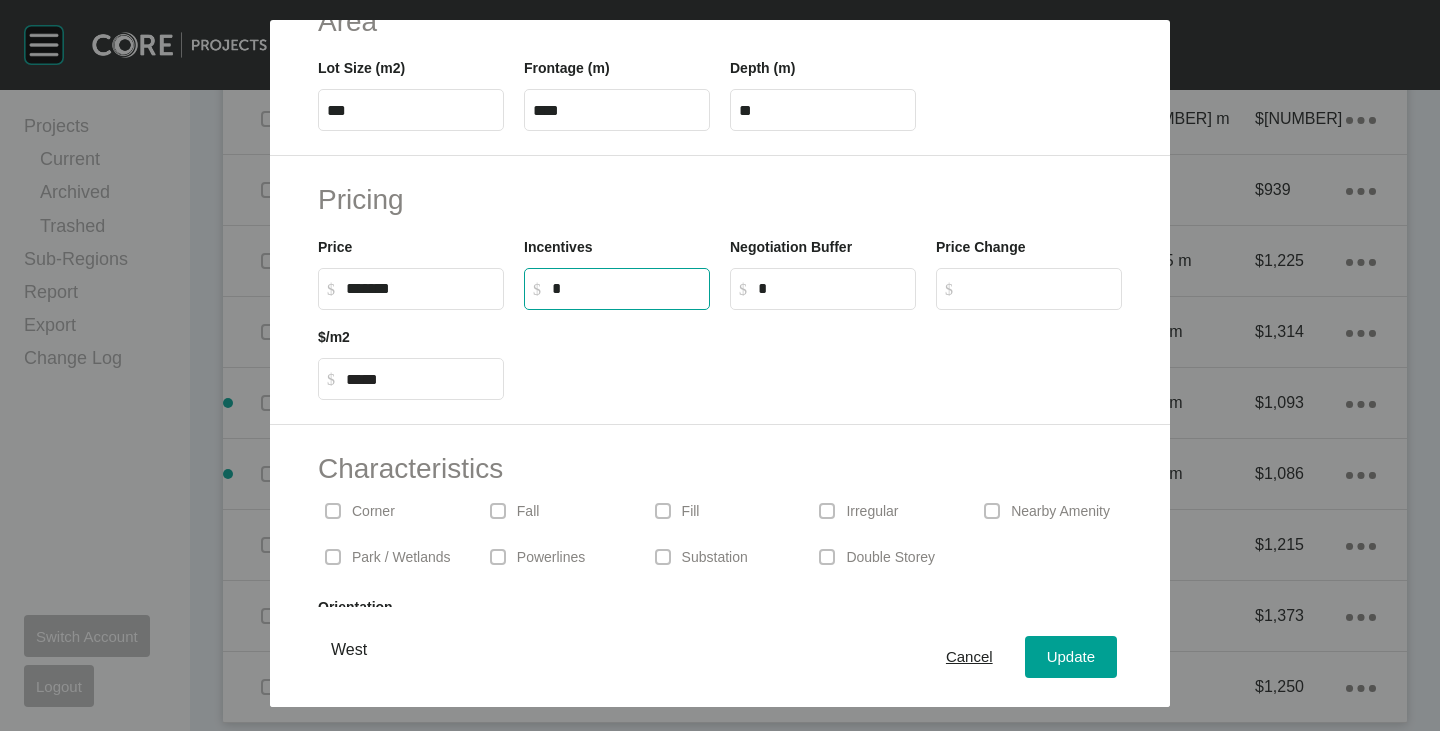 click on "*" at bounding box center (626, 288) 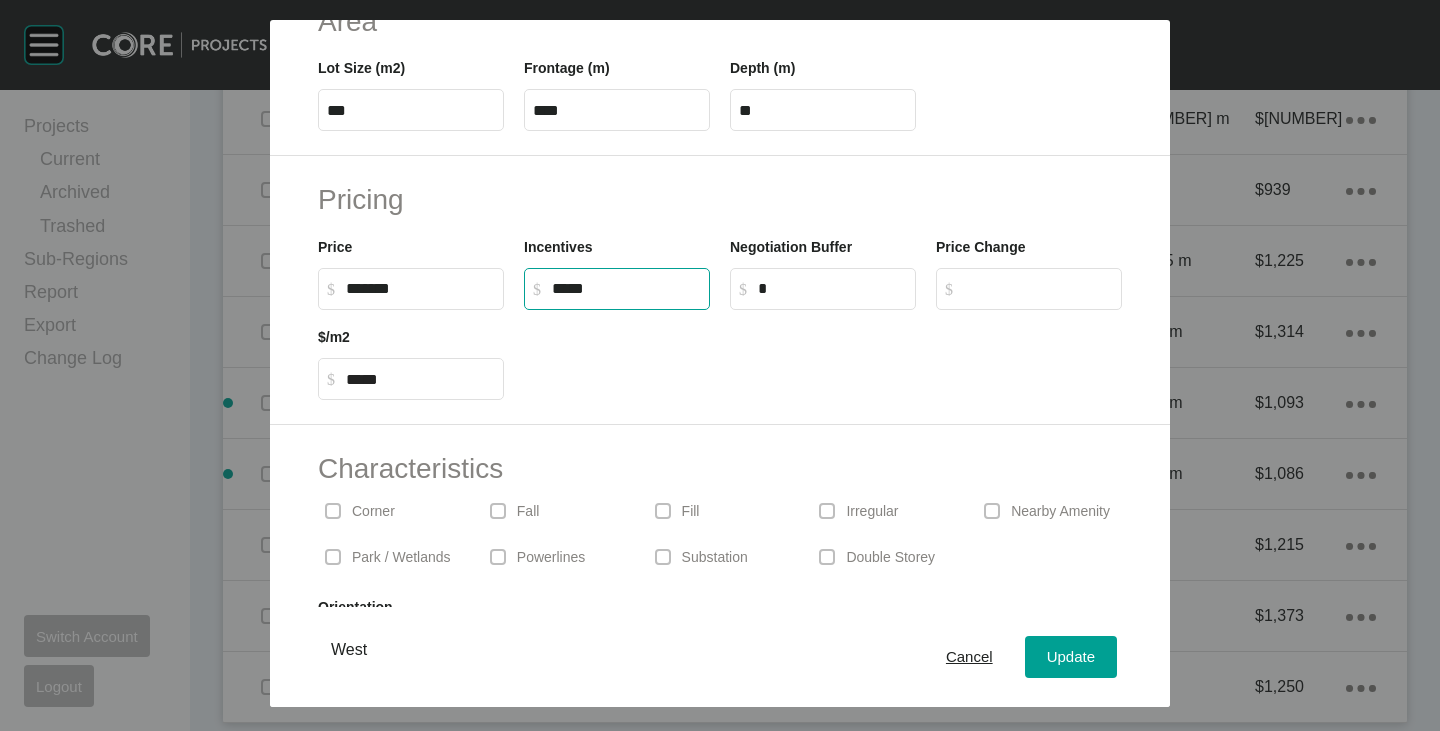 type on "******" 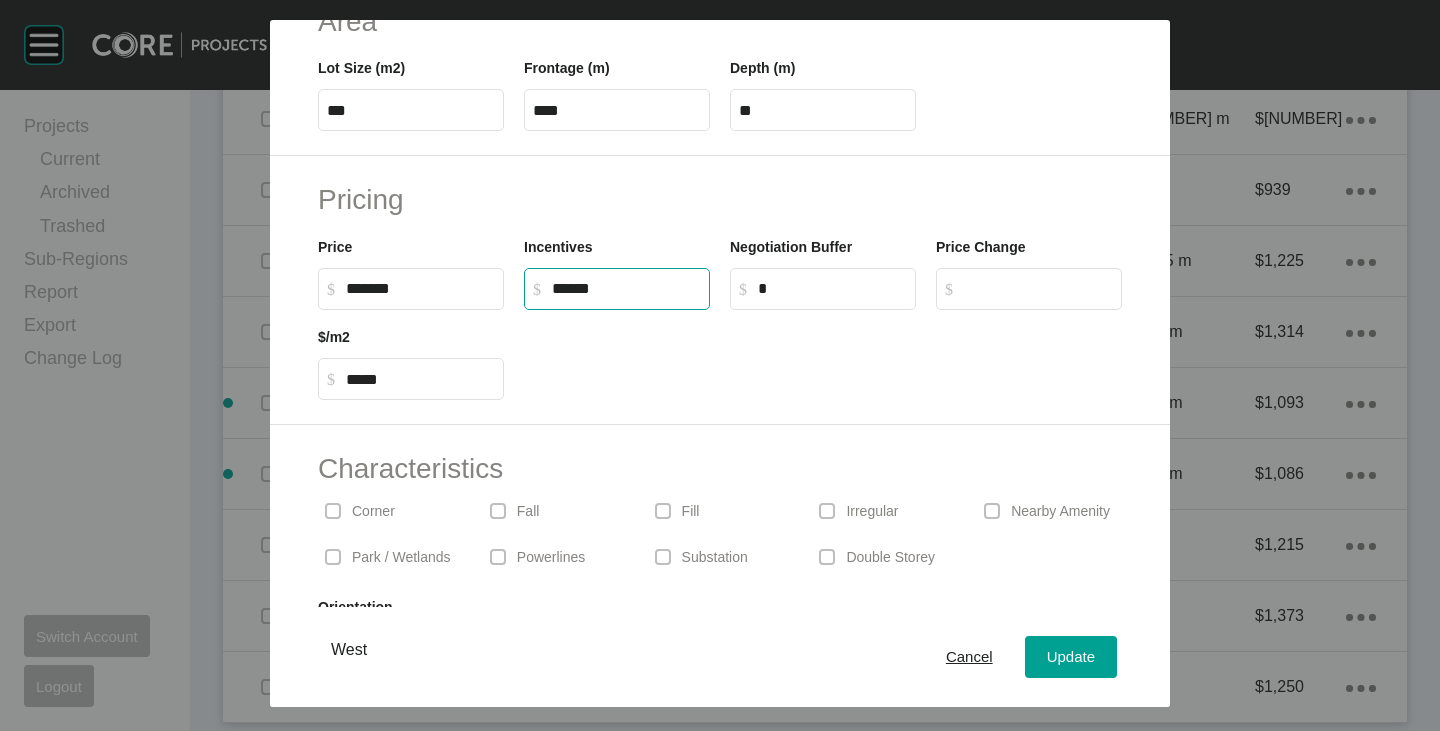 click on "Pricing Price $ Created with Sketch. $ ******* Incentives $ Created with Sketch. $ ****** Negotiation Buffer $ Created with Sketch. $ * Price Change $ Created with Sketch. $ $/m2 $ Created with Sketch. $ *****" at bounding box center [720, 290] 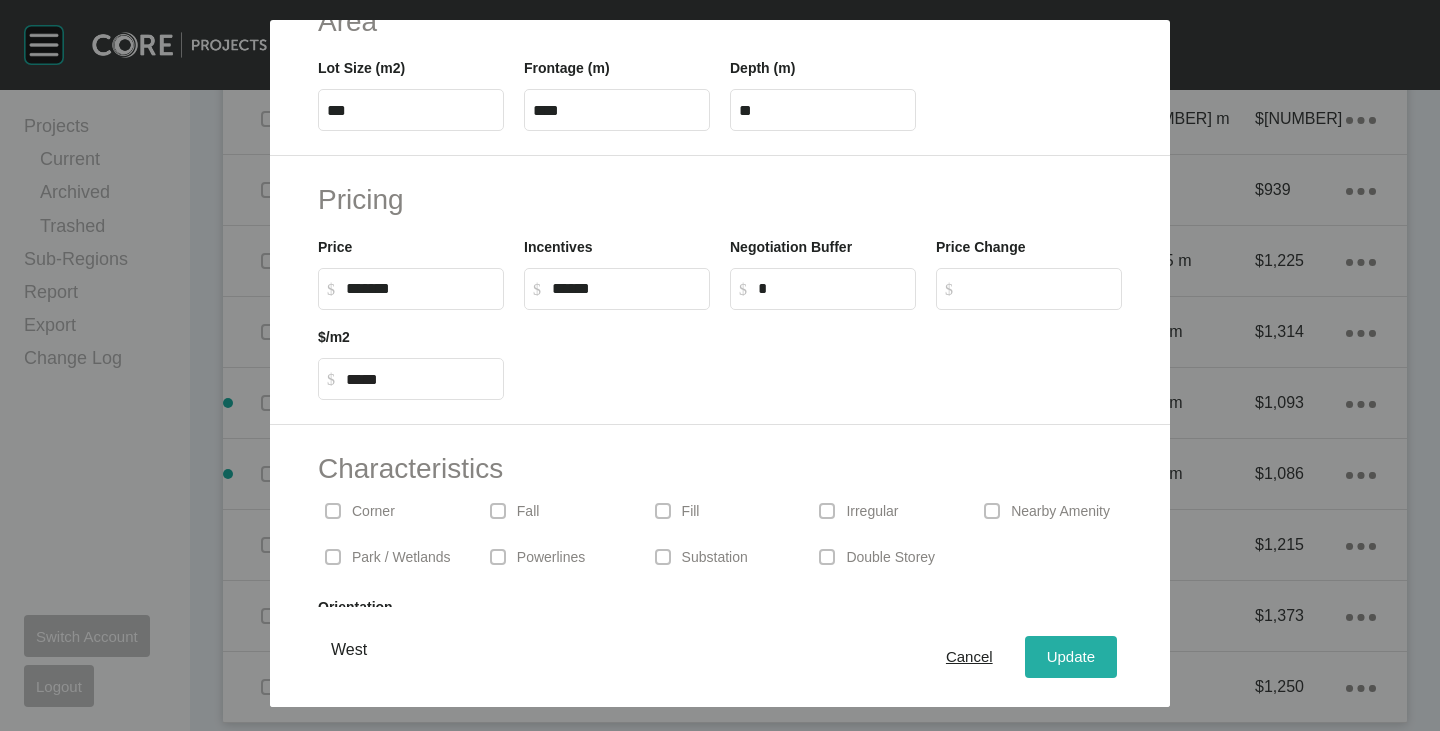 click on "Update" at bounding box center [1071, 657] 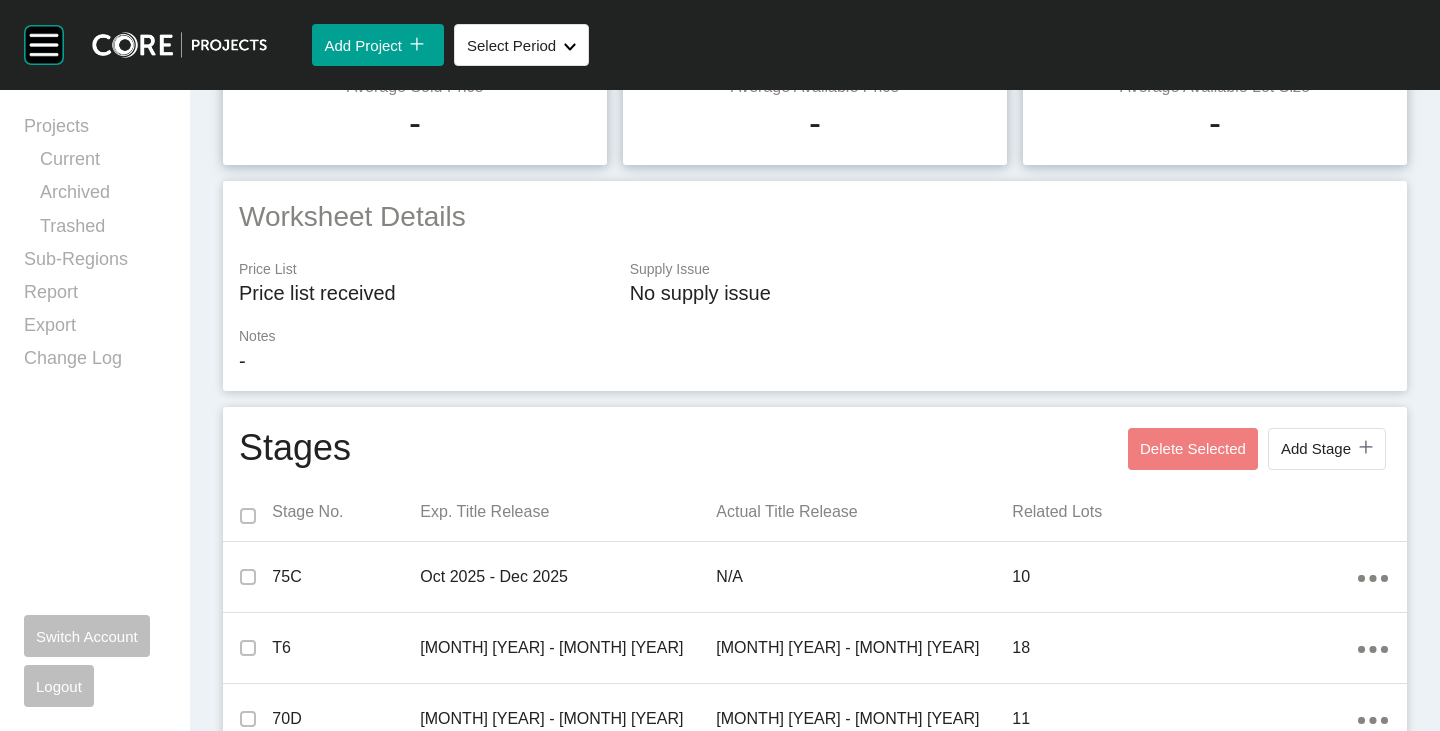scroll, scrollTop: 0, scrollLeft: 0, axis: both 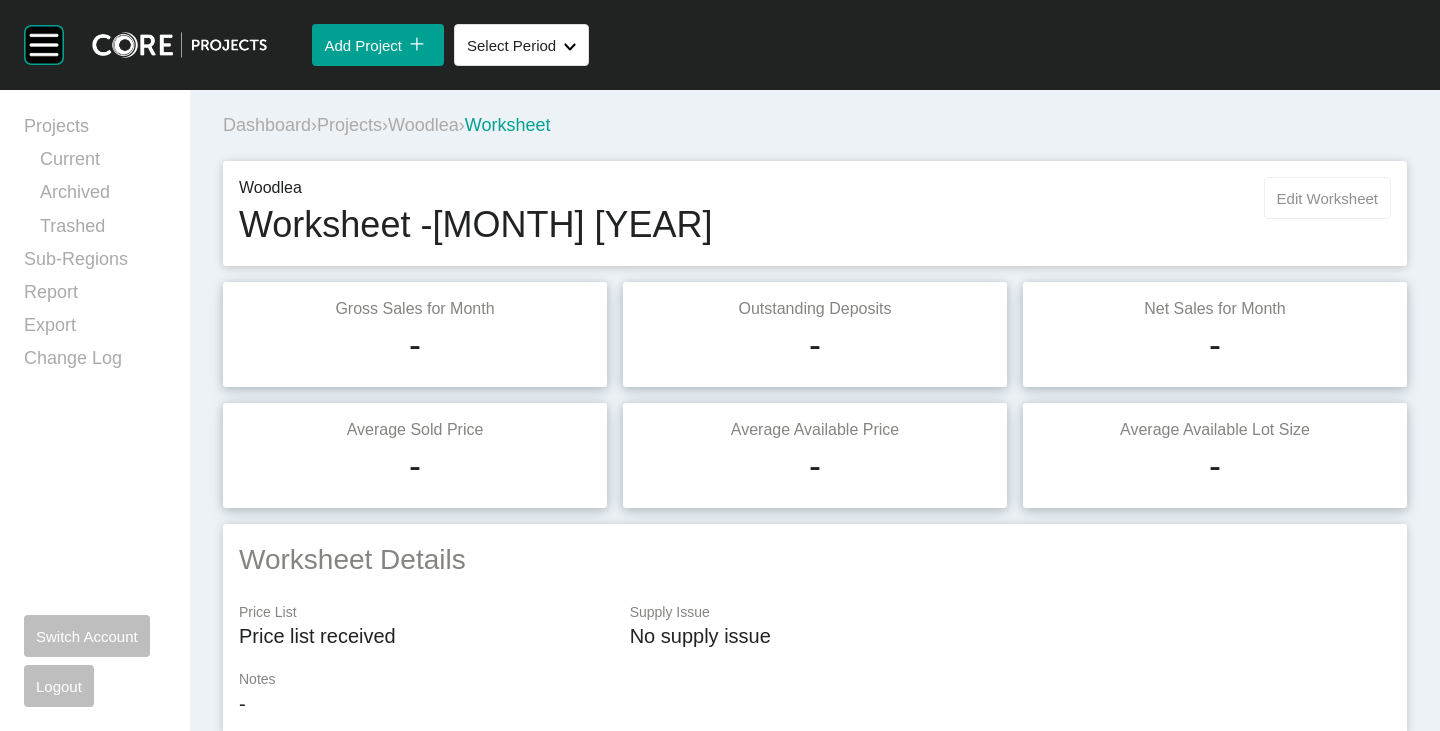 click on "Edit Worksheet" at bounding box center [1327, 198] 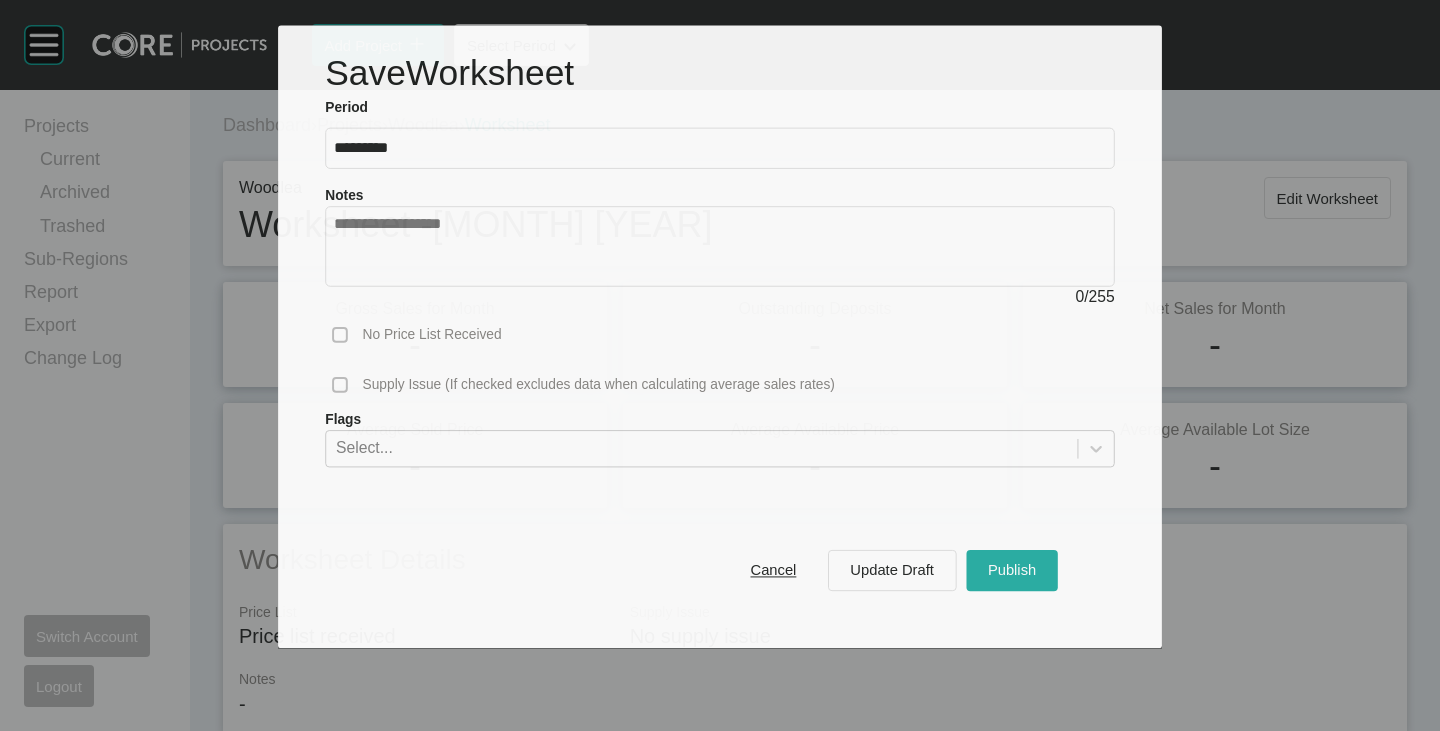 click on "Publish" at bounding box center [1012, 570] 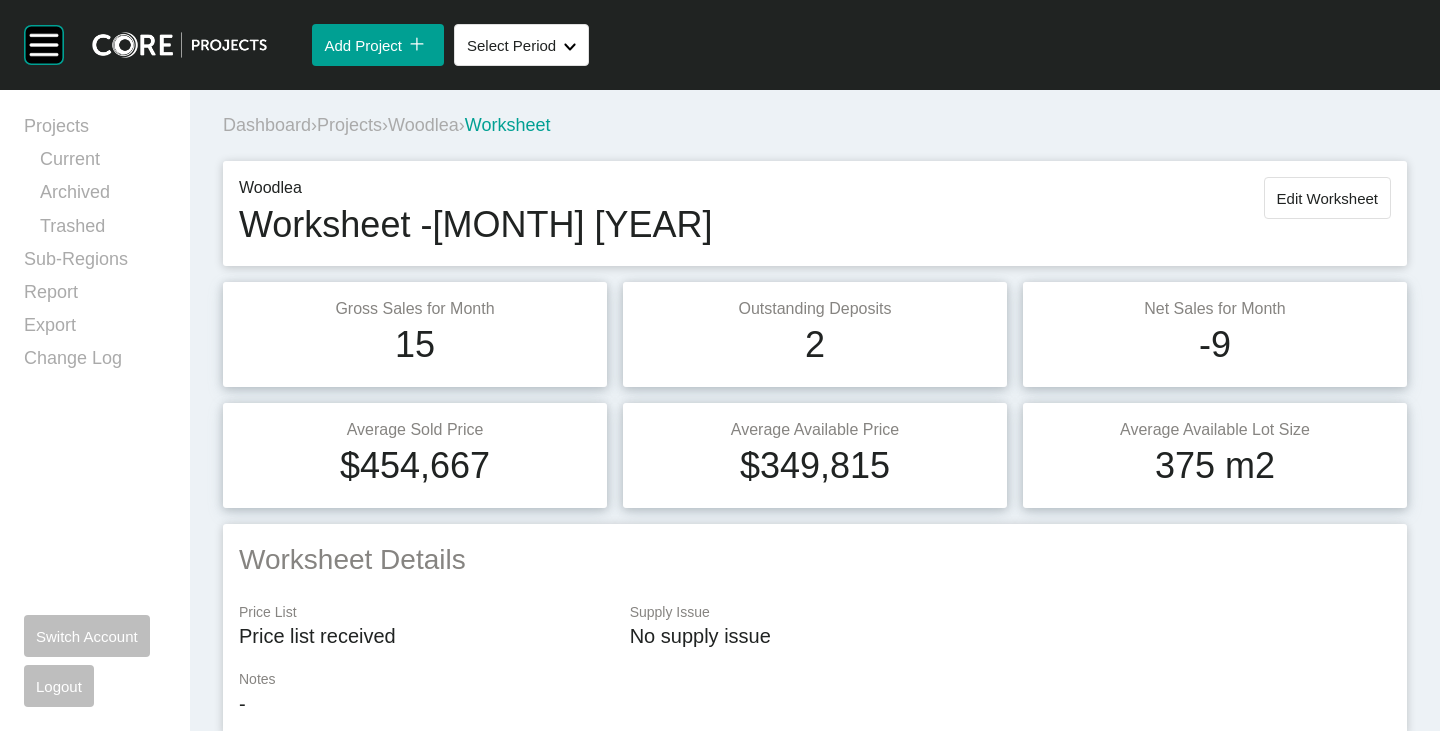 click on "Woodlea" at bounding box center (423, 125) 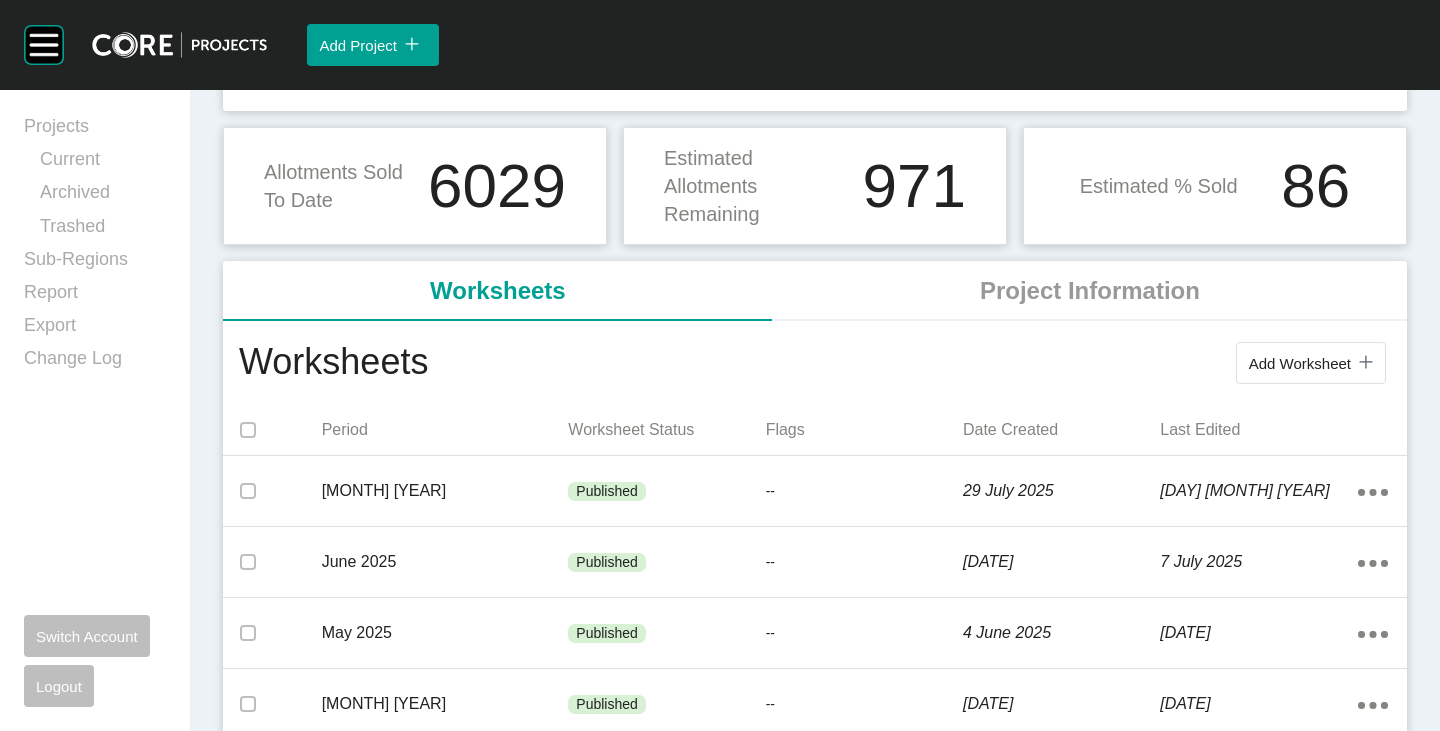 scroll, scrollTop: 0, scrollLeft: 0, axis: both 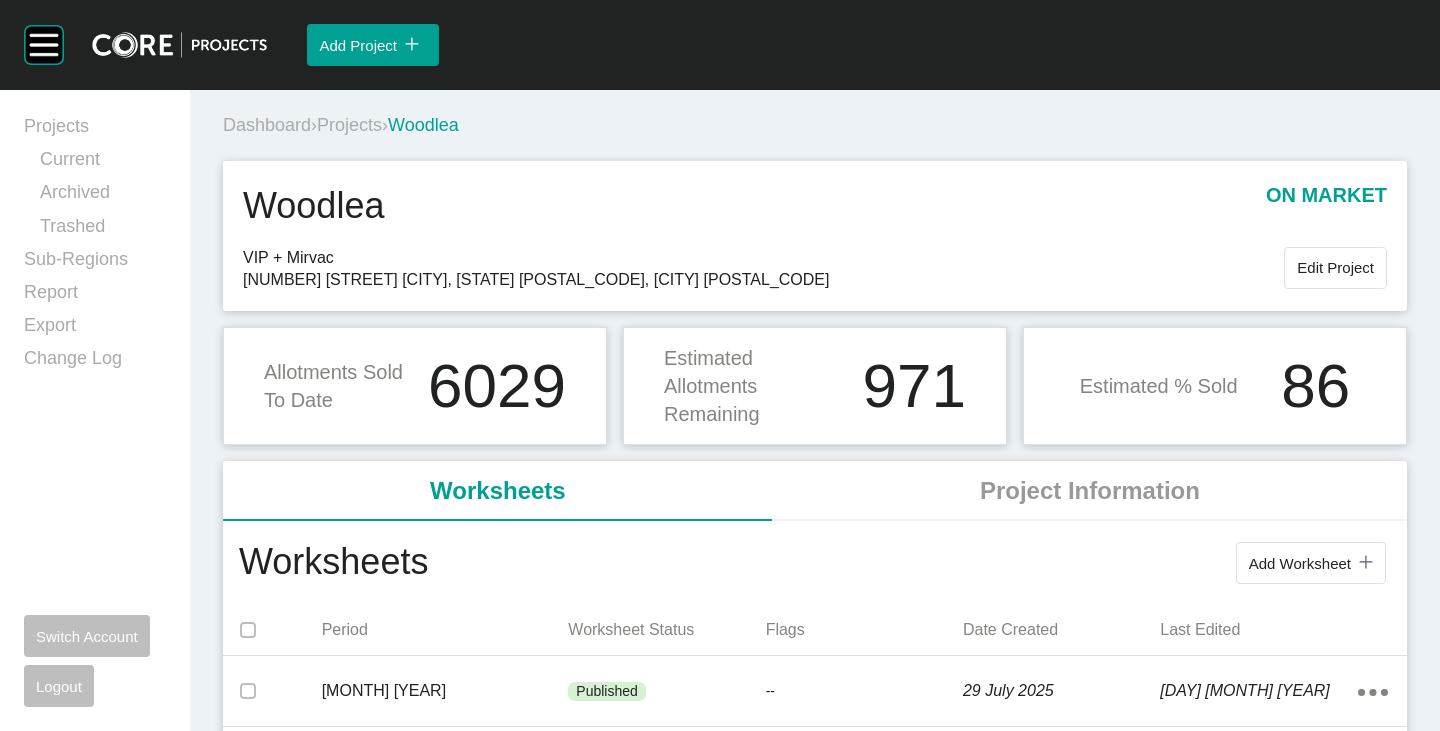 click on "Projects" at bounding box center (349, 125) 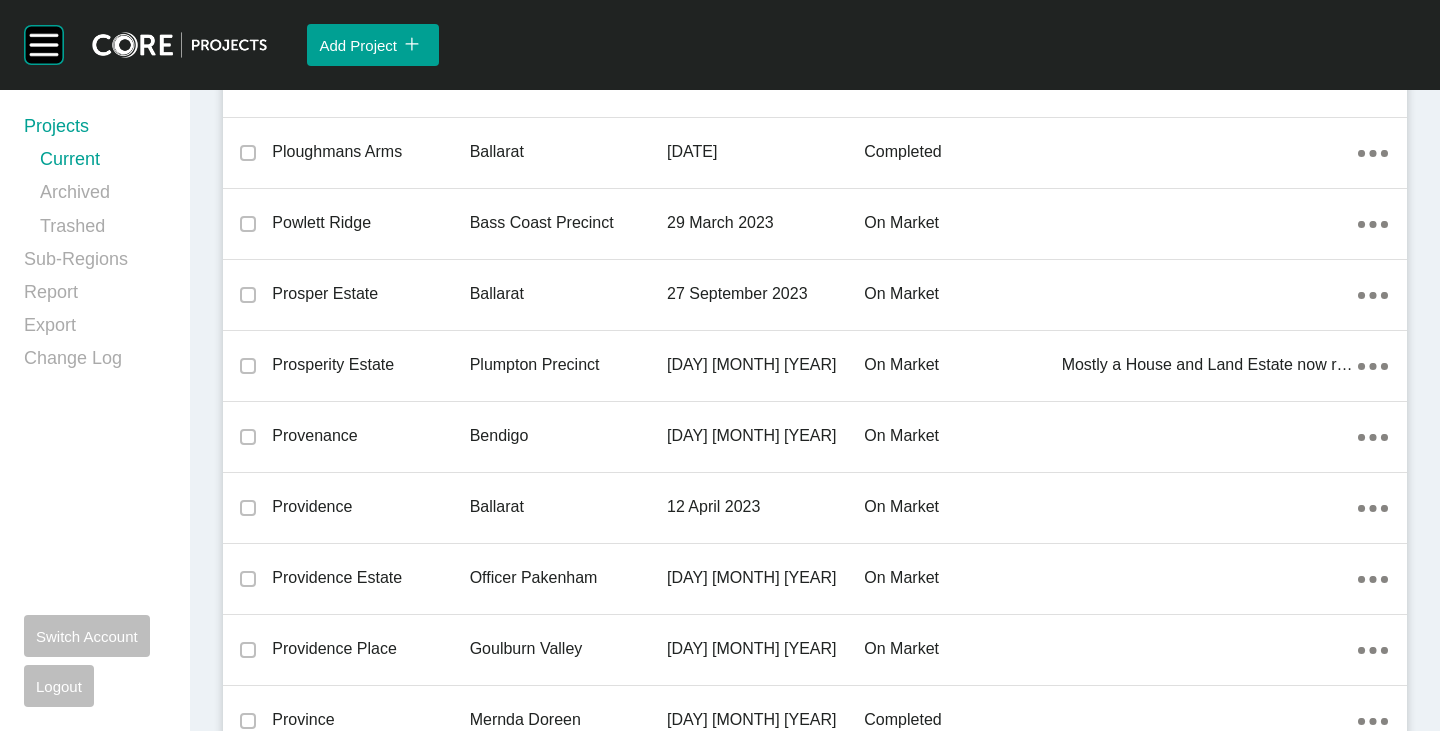 scroll, scrollTop: 41578, scrollLeft: 0, axis: vertical 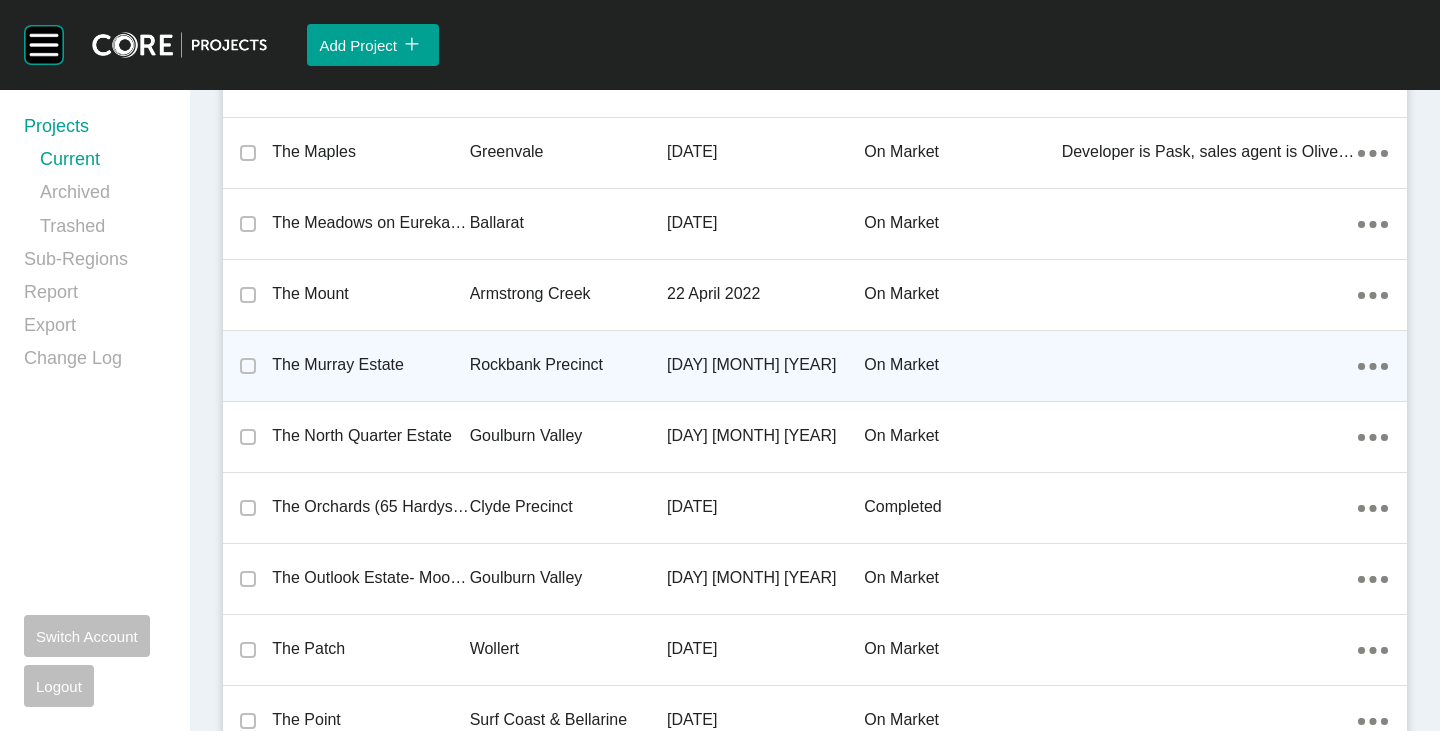 click on "The Murray Estate" at bounding box center [370, 365] 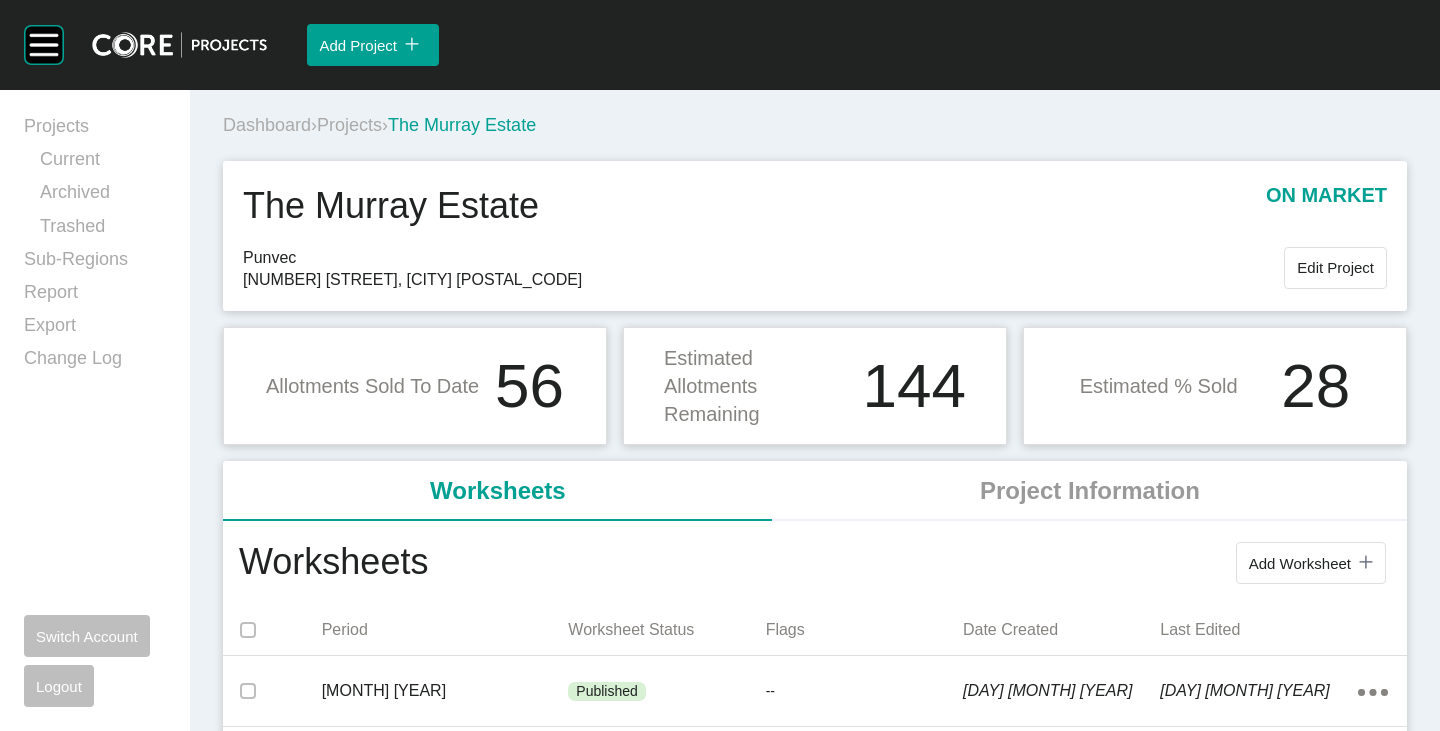 scroll, scrollTop: 200, scrollLeft: 0, axis: vertical 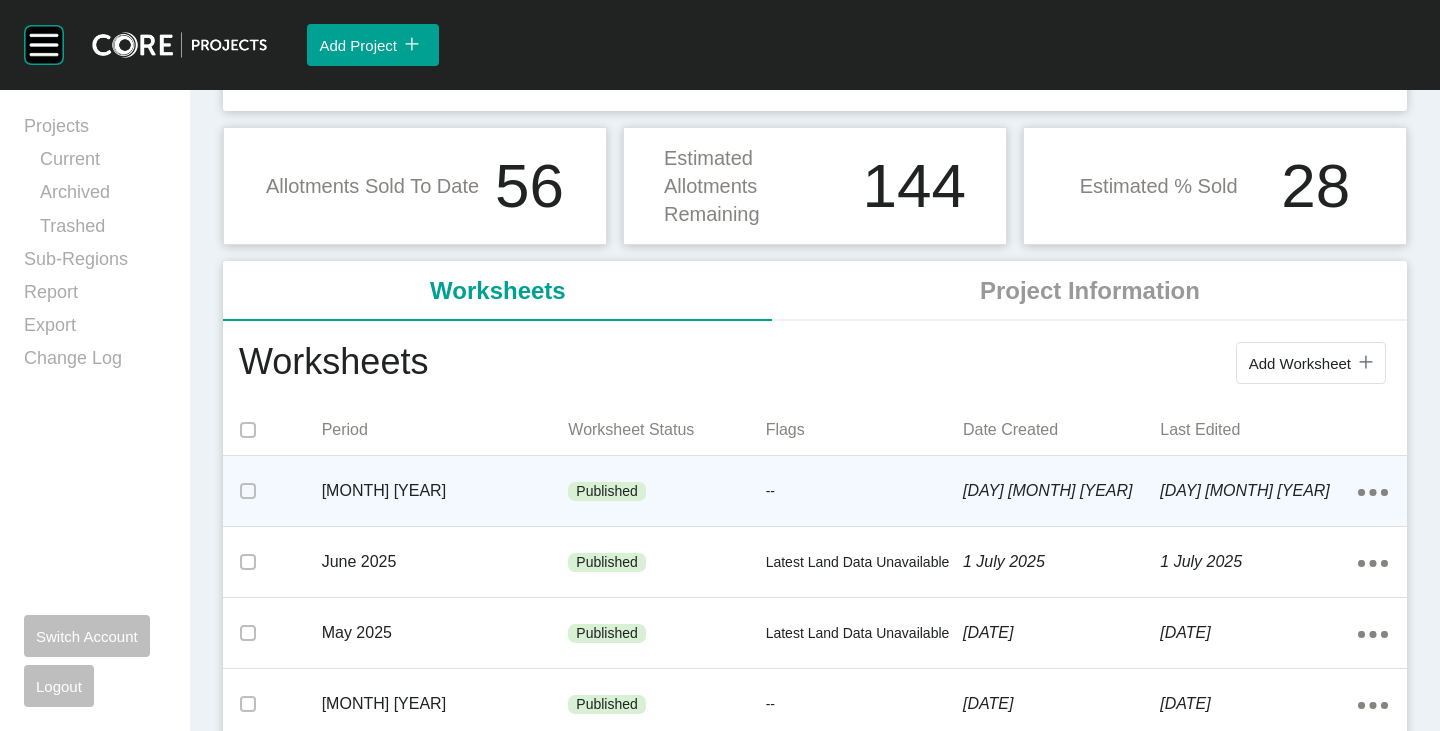 click on "Published" at bounding box center [666, 492] 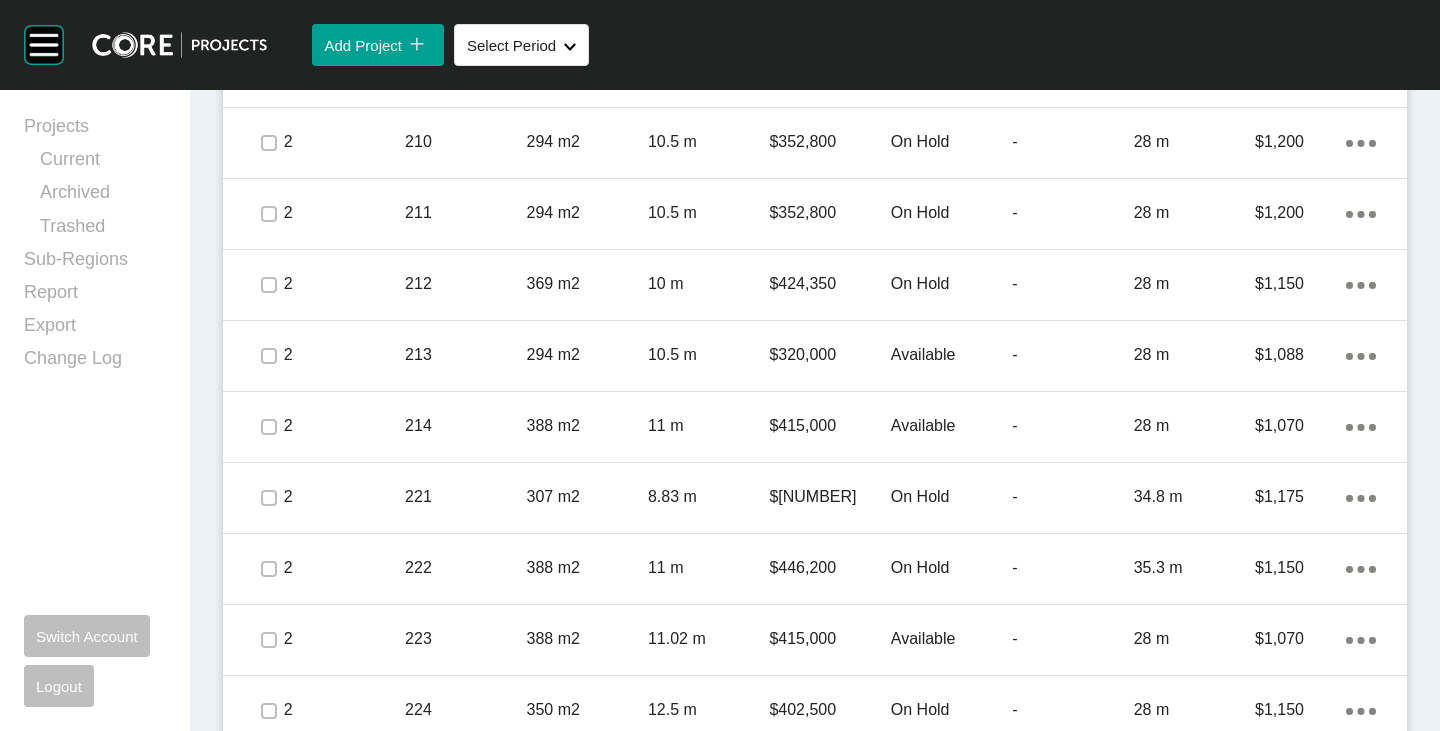 scroll, scrollTop: 3709, scrollLeft: 0, axis: vertical 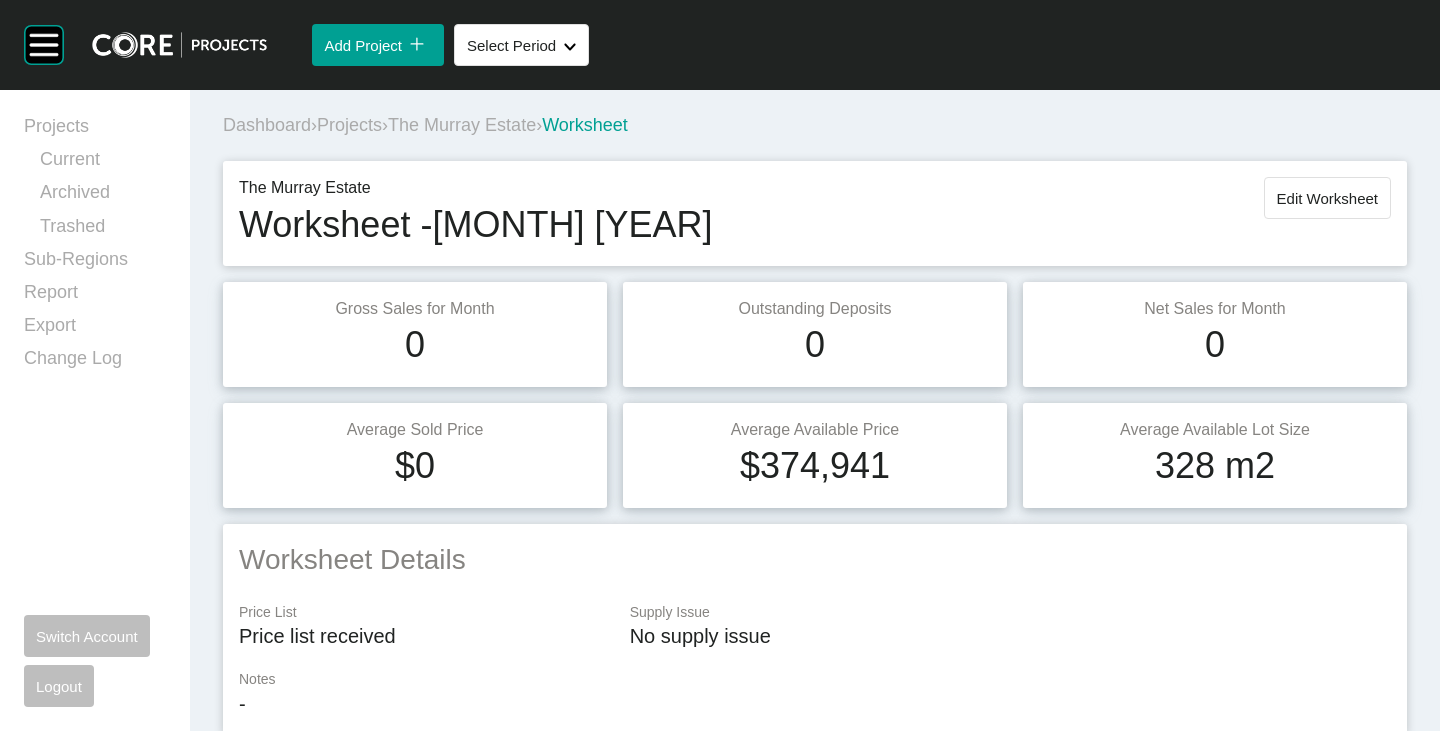 click on "The Murray Estate" at bounding box center [462, 125] 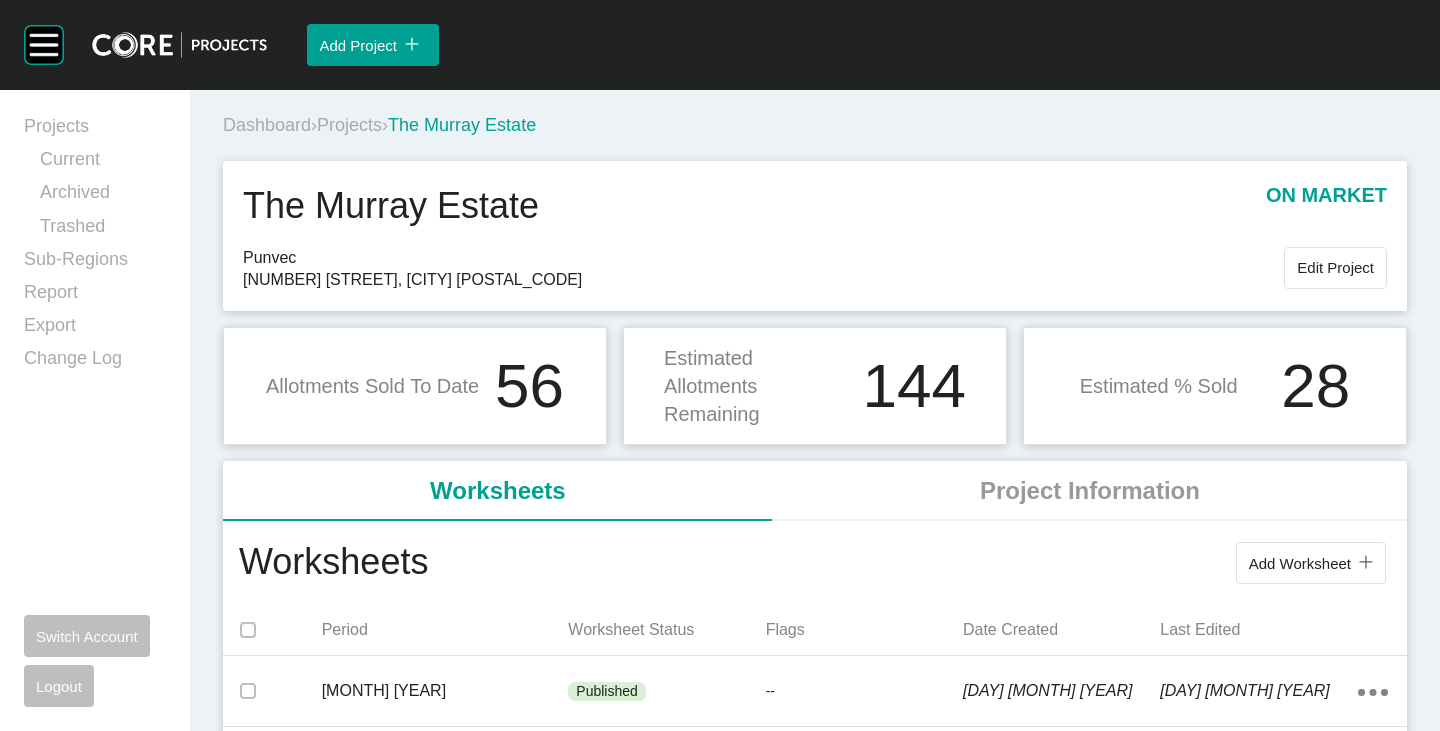 click on "Projects" at bounding box center [349, 125] 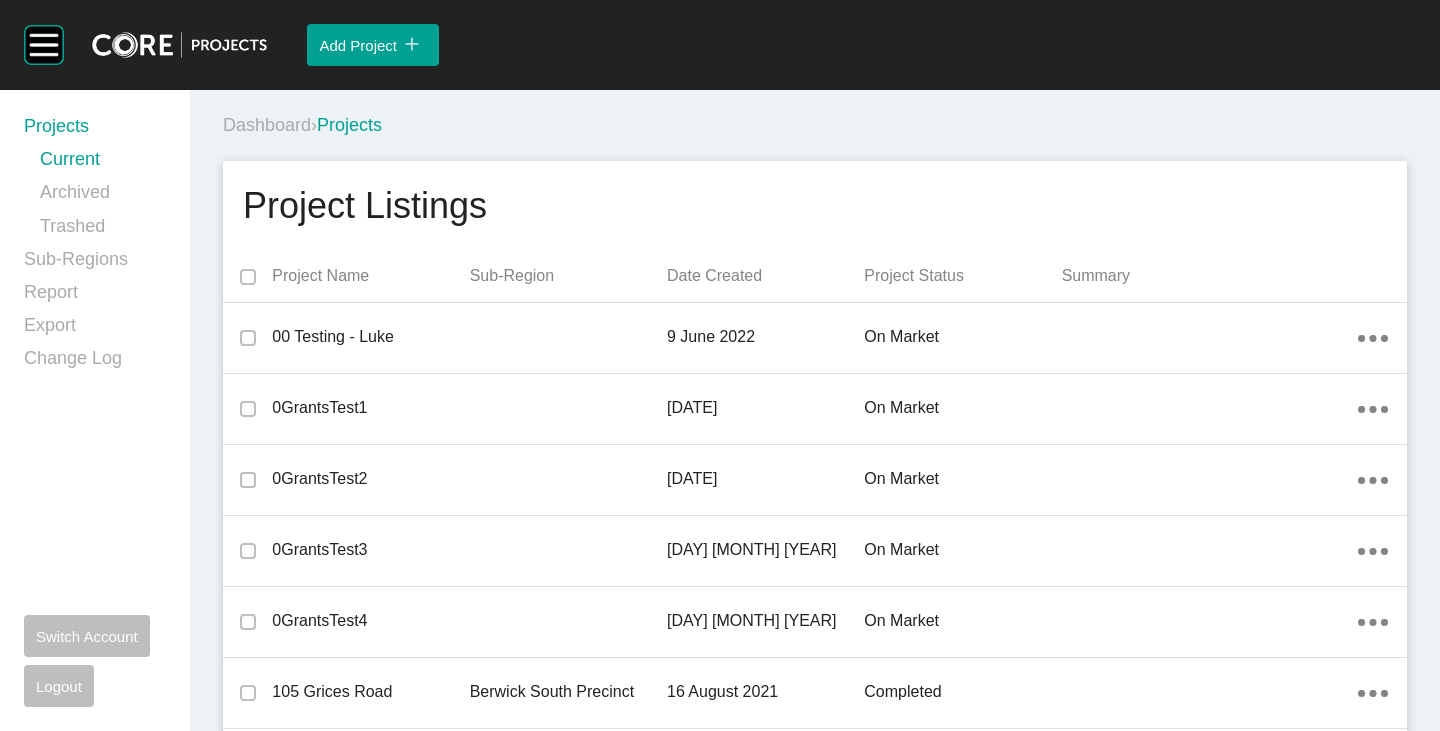 scroll, scrollTop: 16870, scrollLeft: 0, axis: vertical 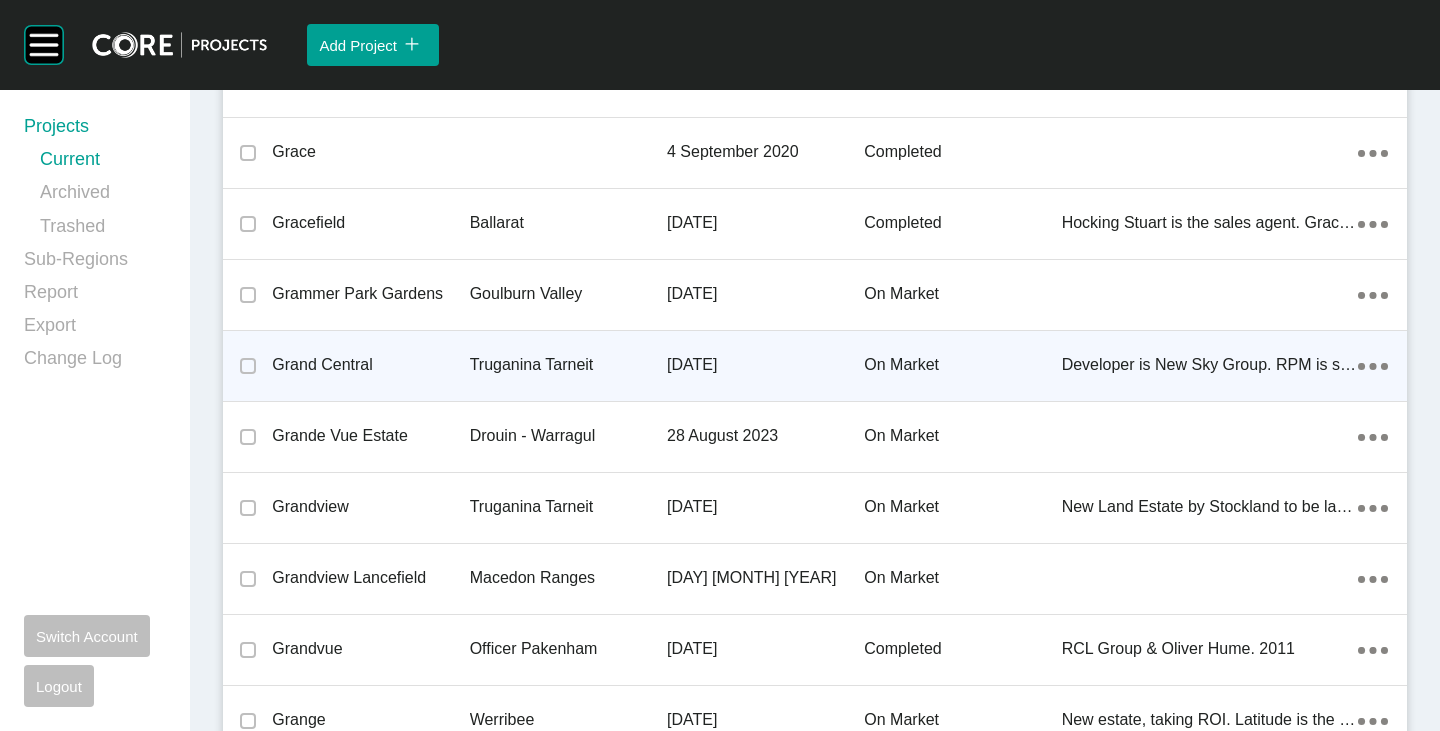 click on "Grand Central" at bounding box center (370, 365) 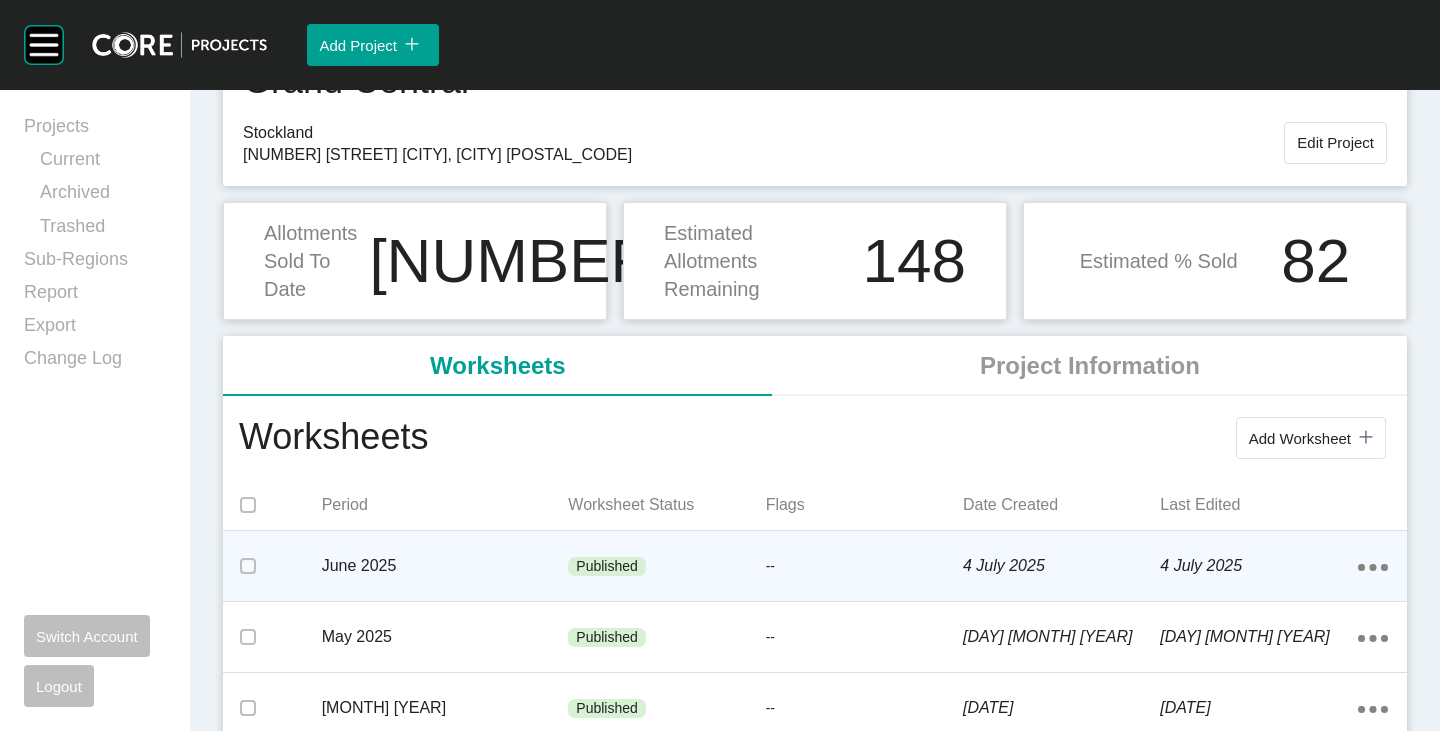 scroll, scrollTop: 300, scrollLeft: 0, axis: vertical 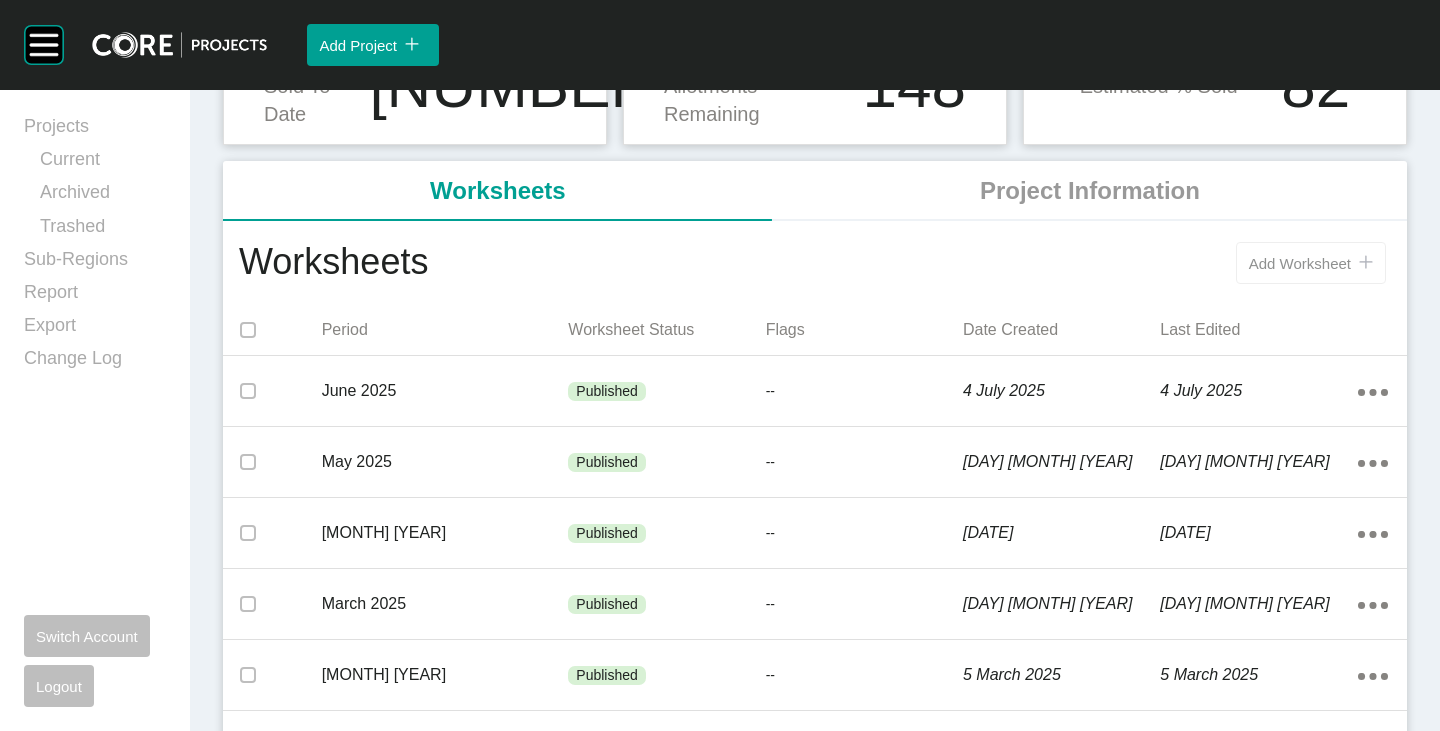 click on "Add Worksheet icon/tick copy 11 Created with Sketch." at bounding box center (1311, 263) 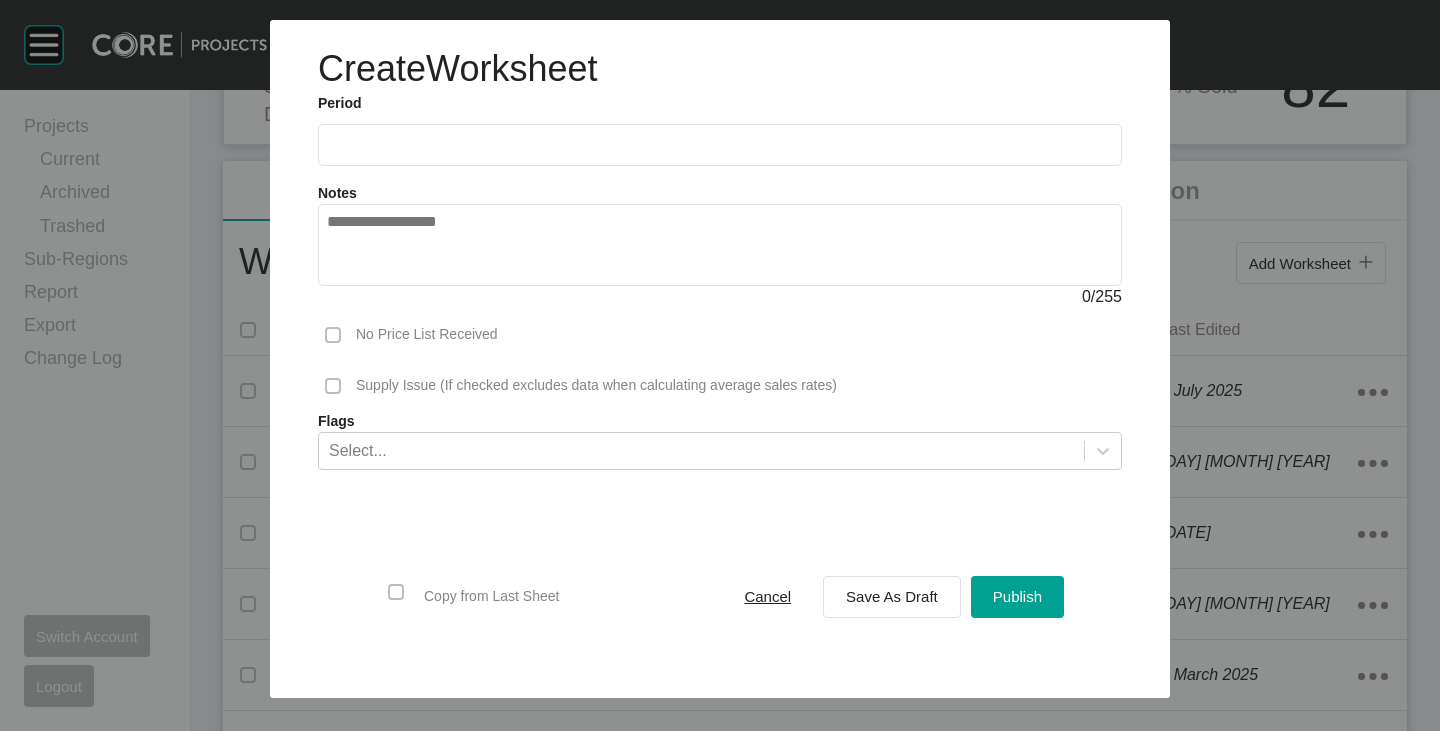 click at bounding box center [720, 145] 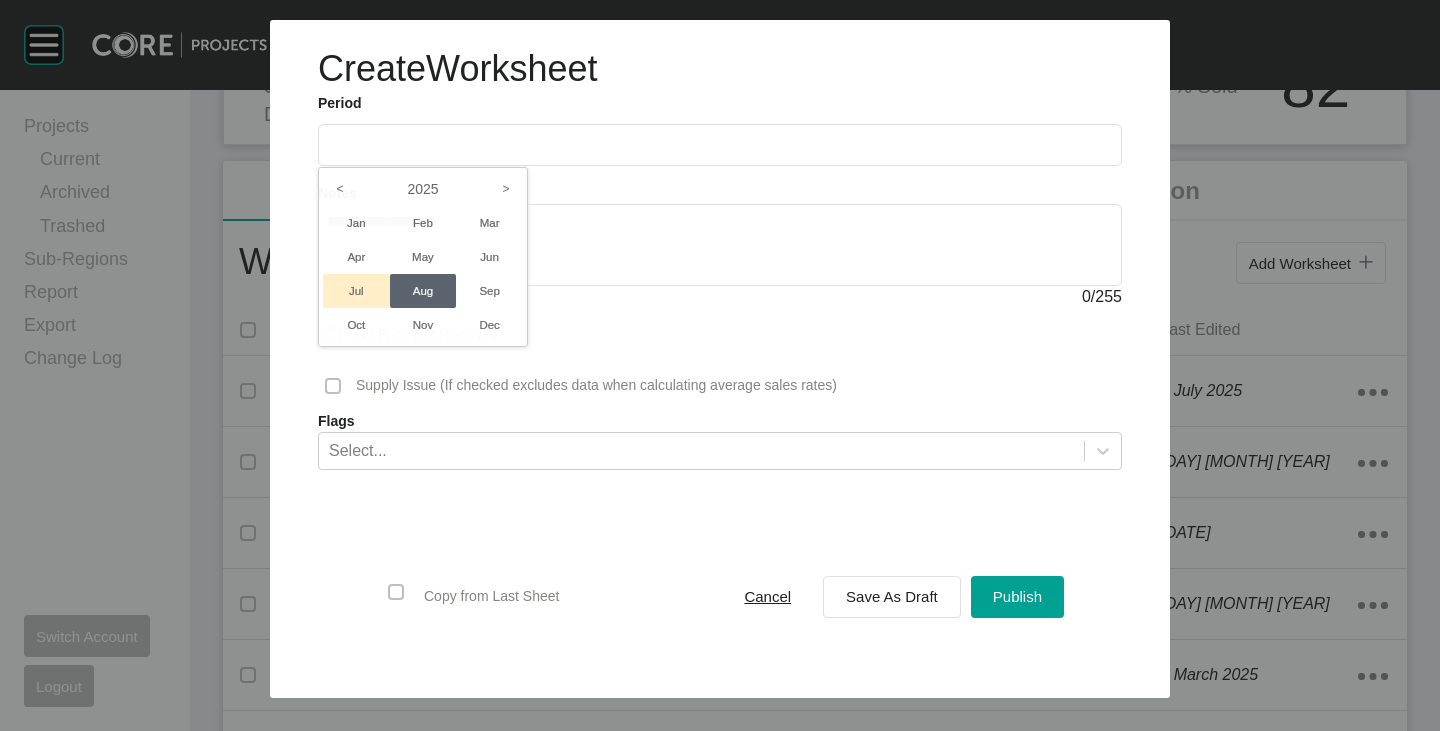 click on "Jul" at bounding box center [356, 291] 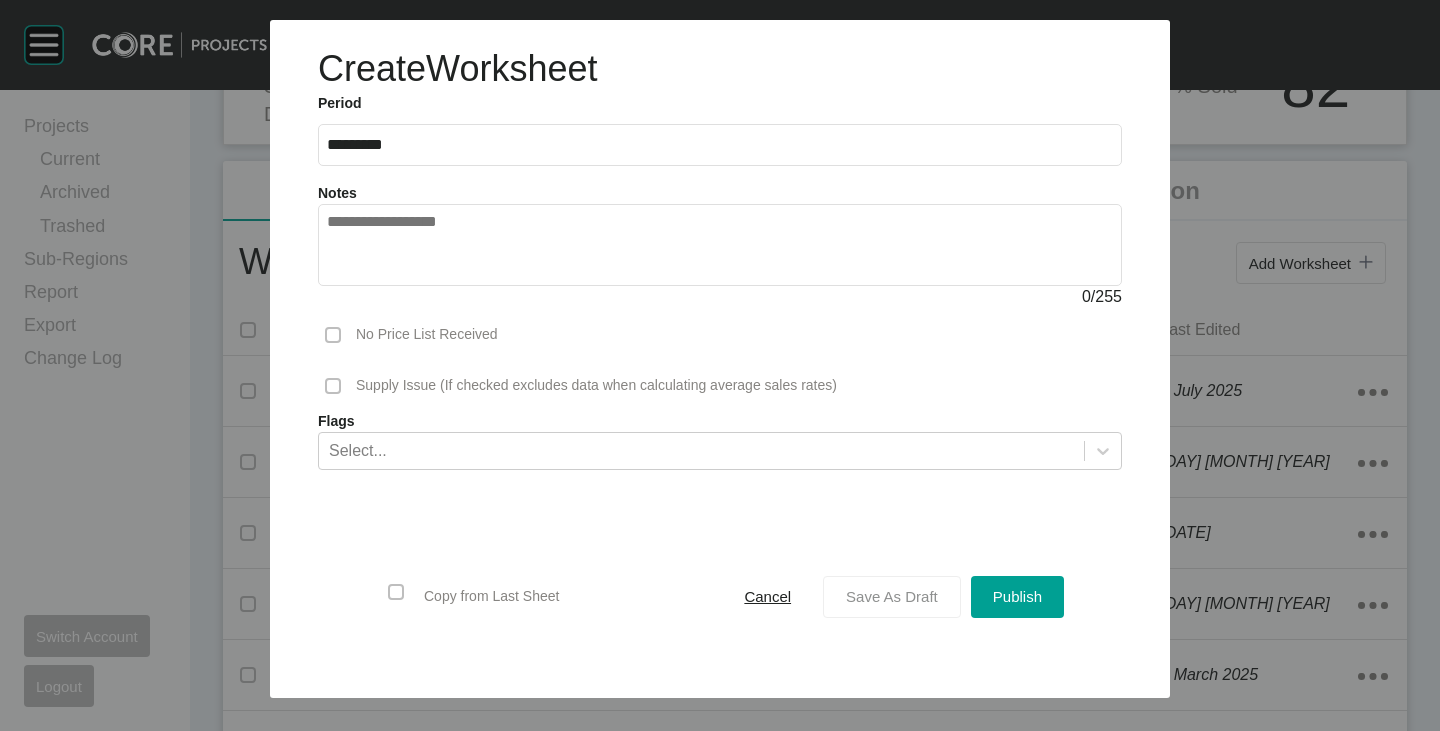 click on "Save As Draft" at bounding box center [892, 596] 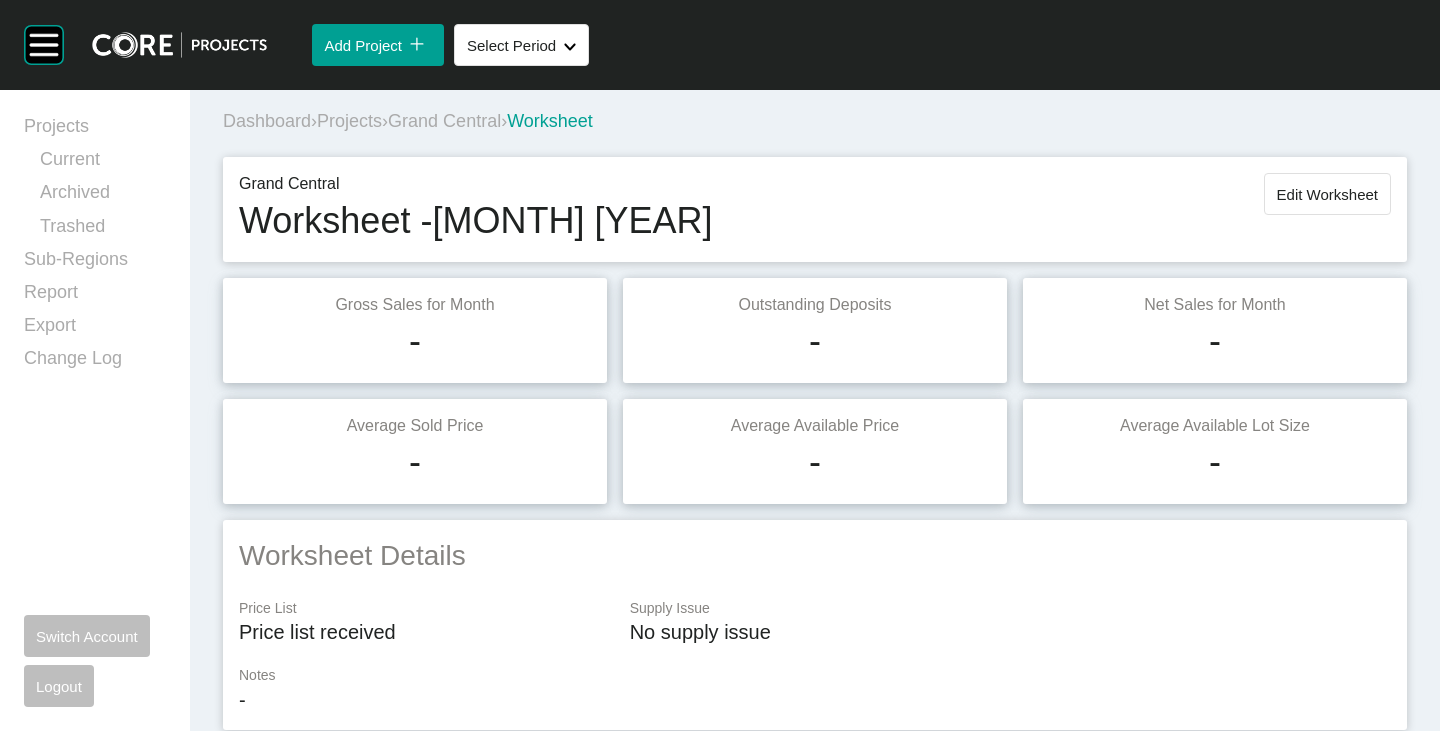 scroll, scrollTop: 0, scrollLeft: 0, axis: both 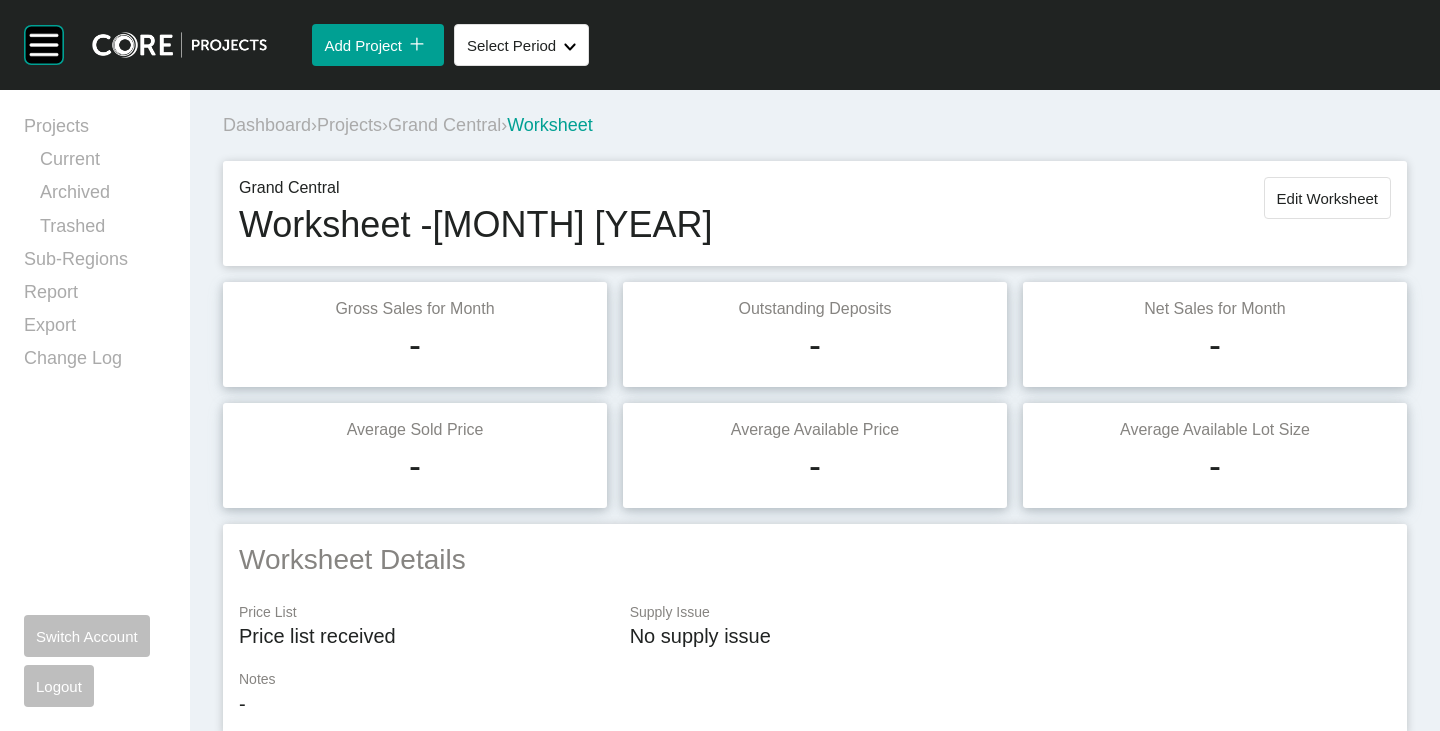 click on "Grand Central" at bounding box center (444, 125) 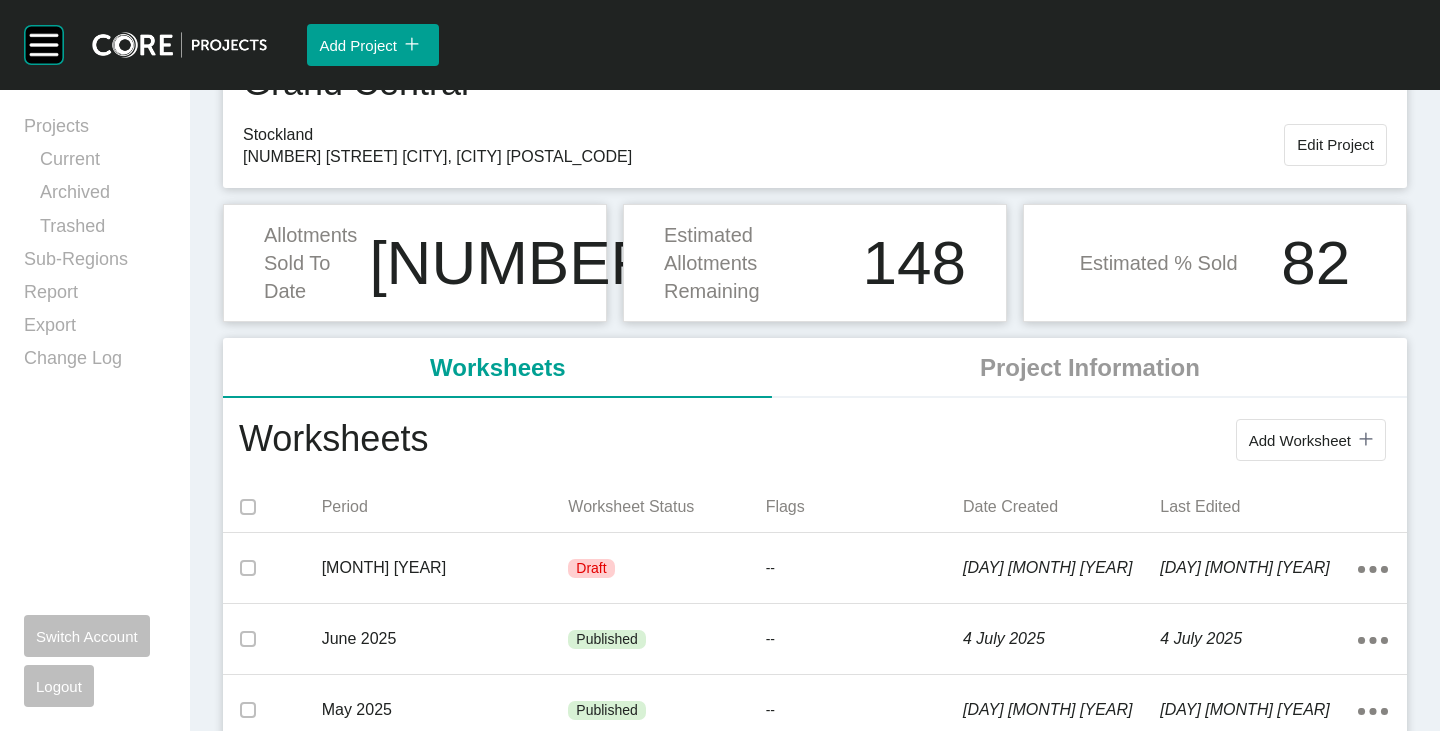 scroll, scrollTop: 200, scrollLeft: 0, axis: vertical 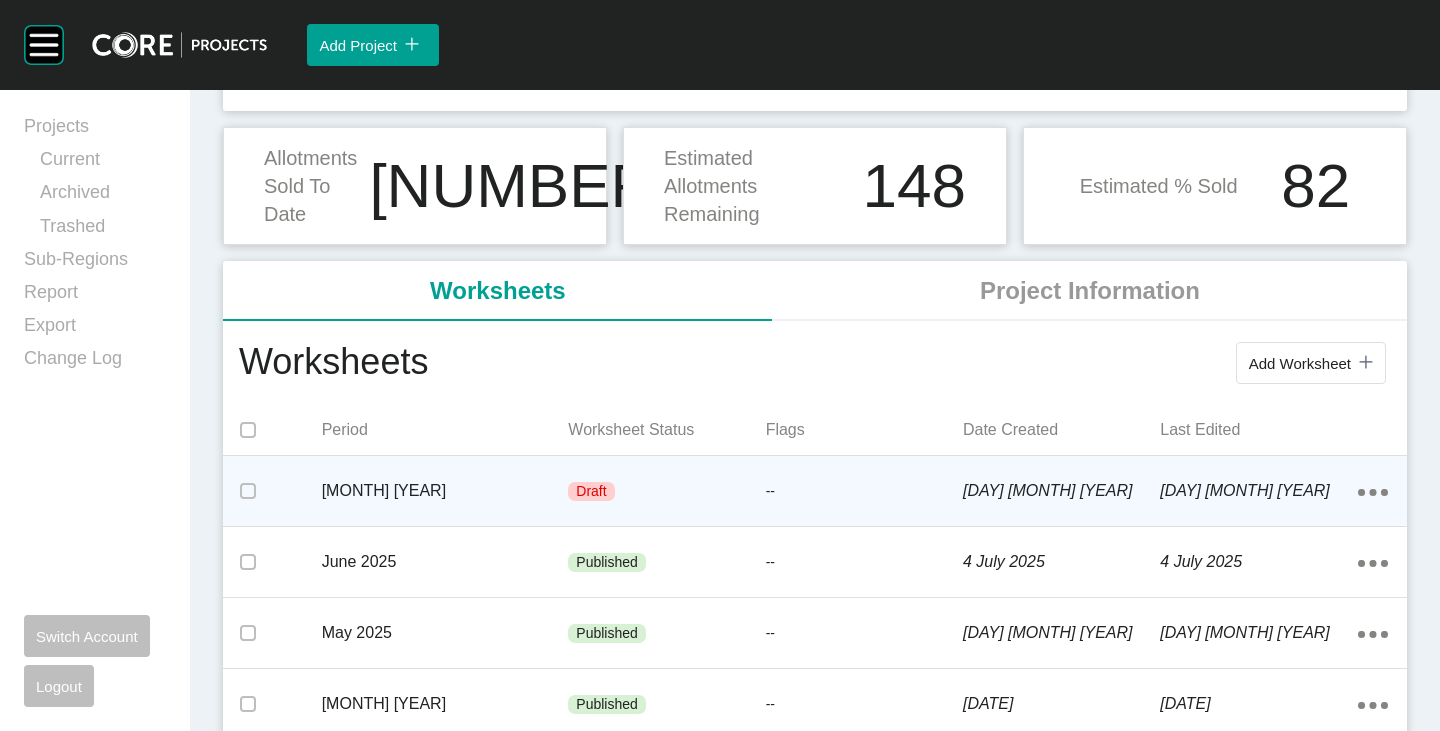 click on "[MONTH] [YEAR]" at bounding box center (445, 491) 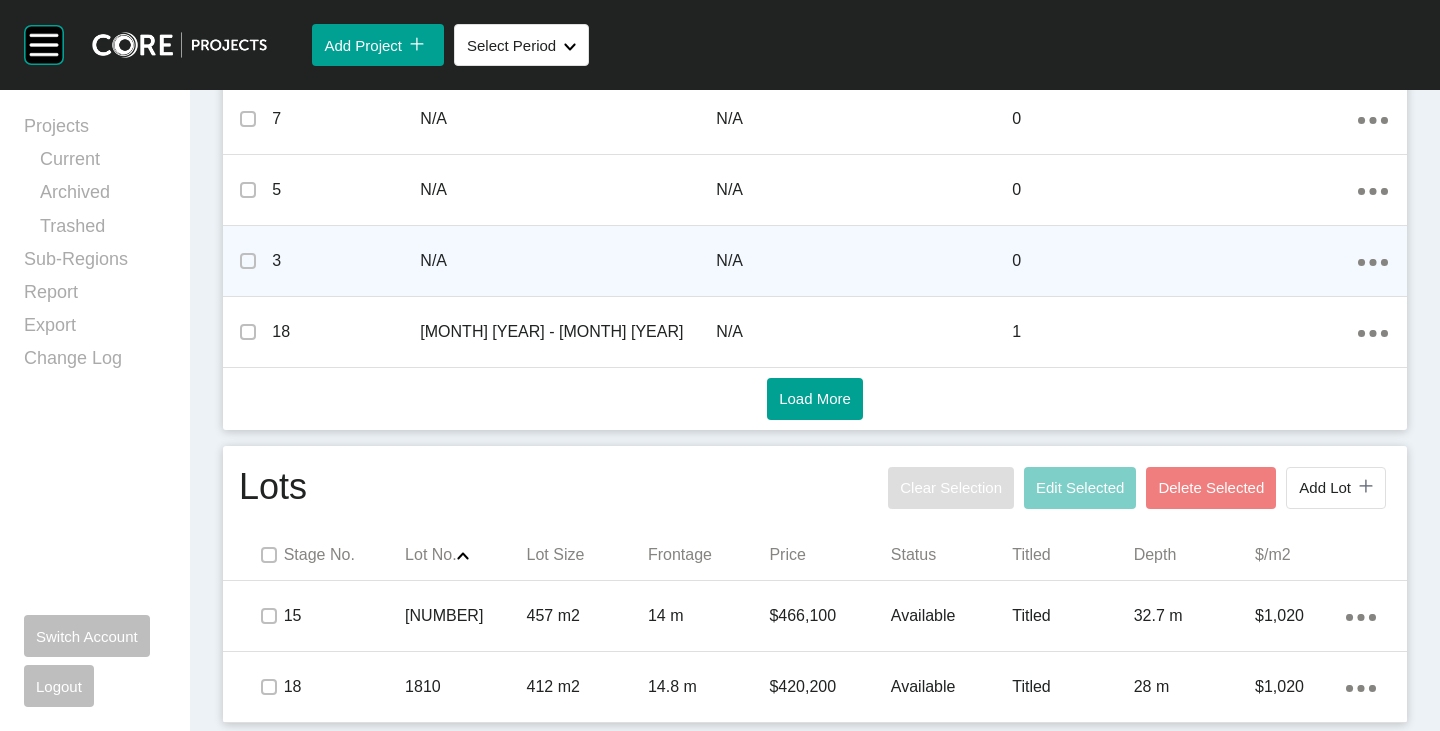 scroll, scrollTop: 0, scrollLeft: 0, axis: both 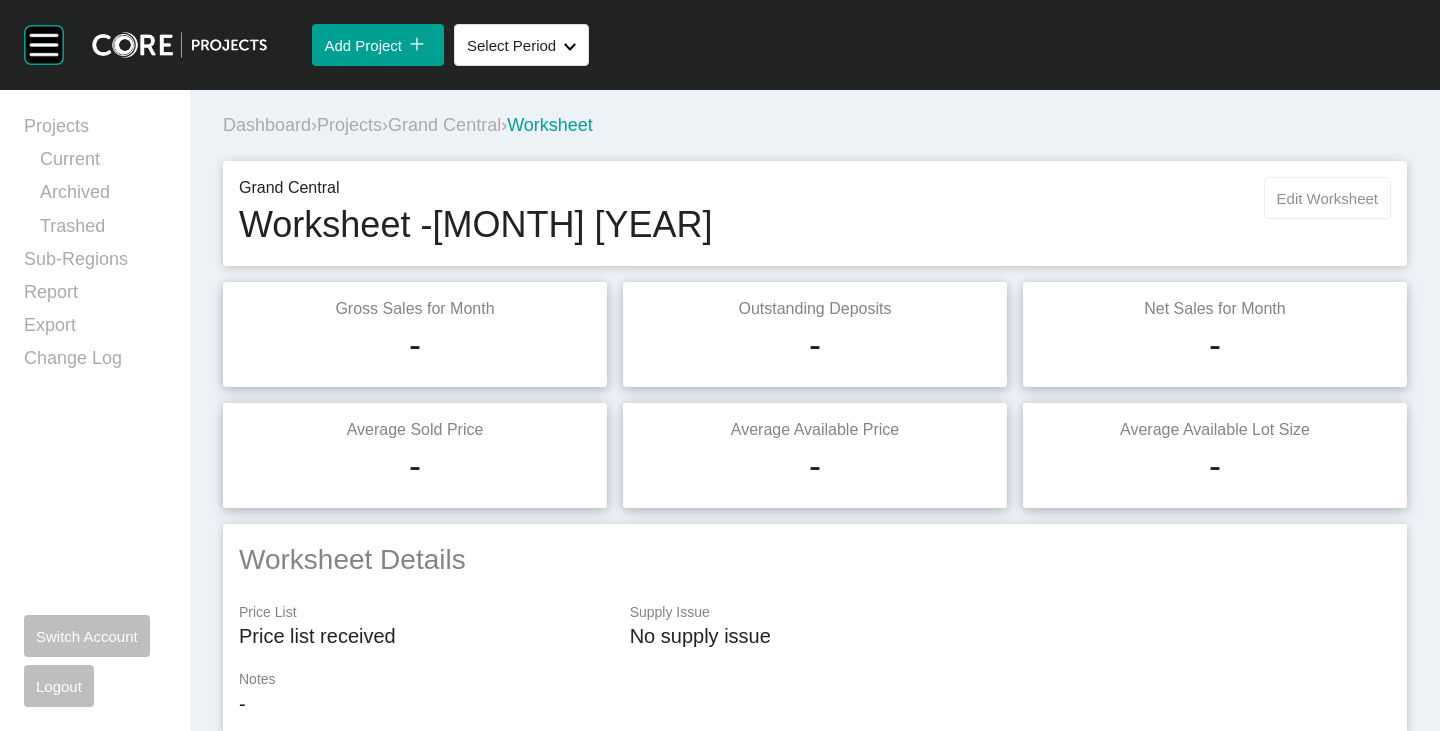 click on "Edit Worksheet" at bounding box center [1327, 198] 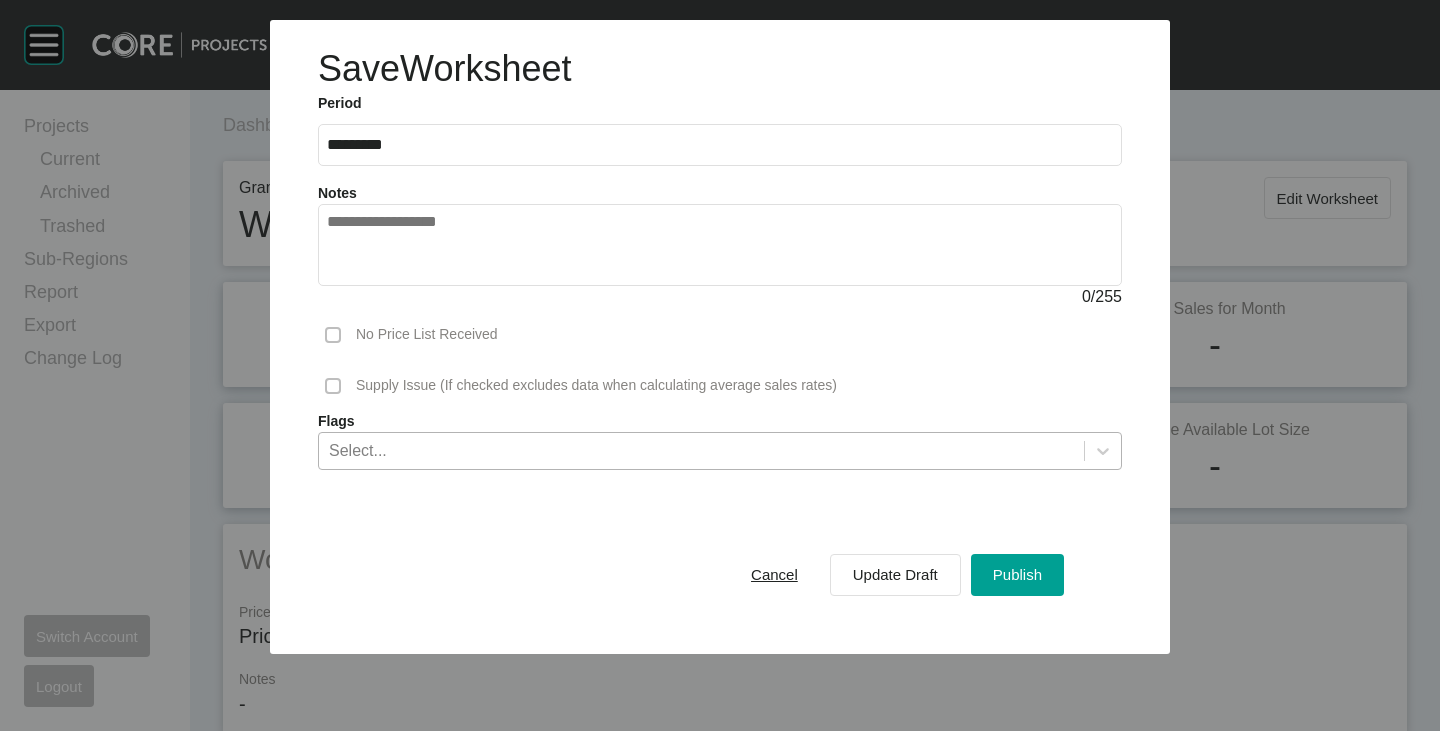 click on "Select..." at bounding box center (701, 450) 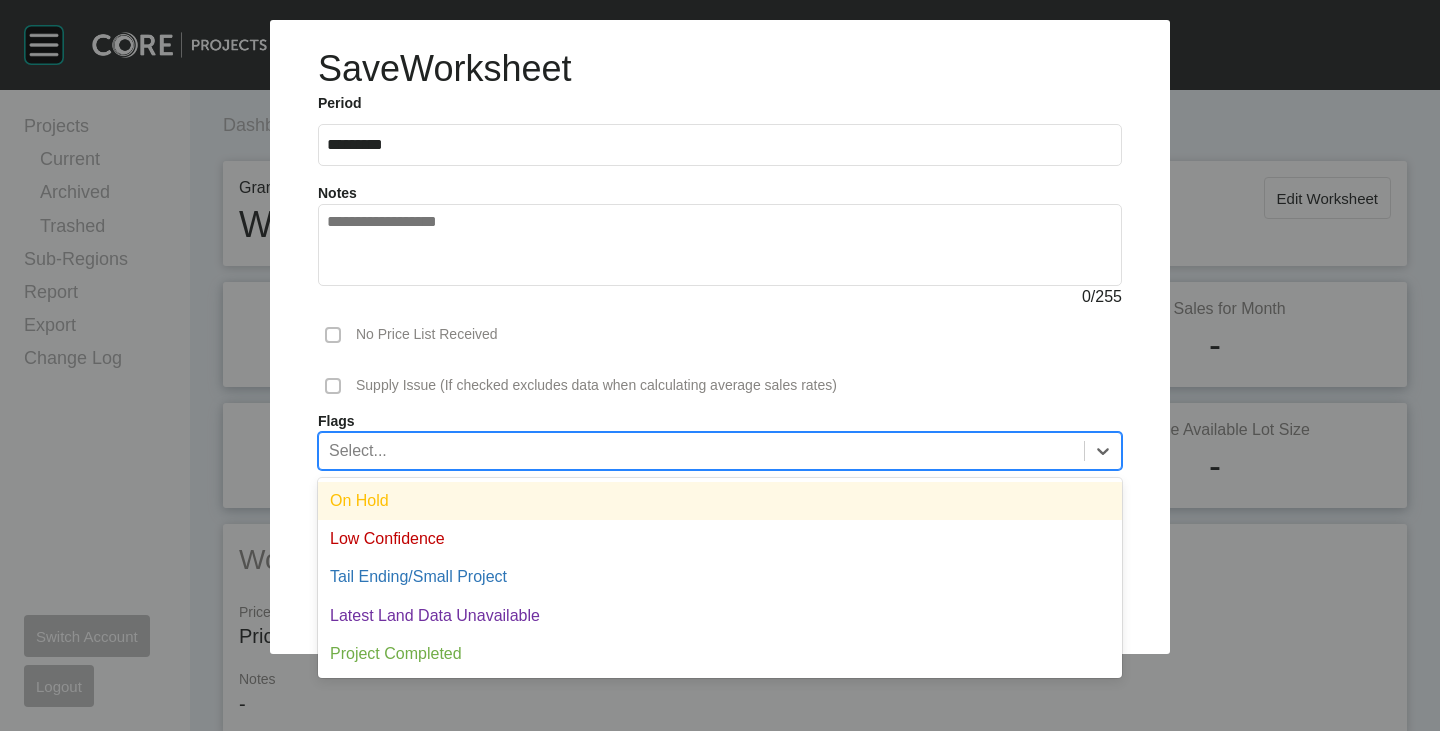 click on "Select..." at bounding box center [701, 450] 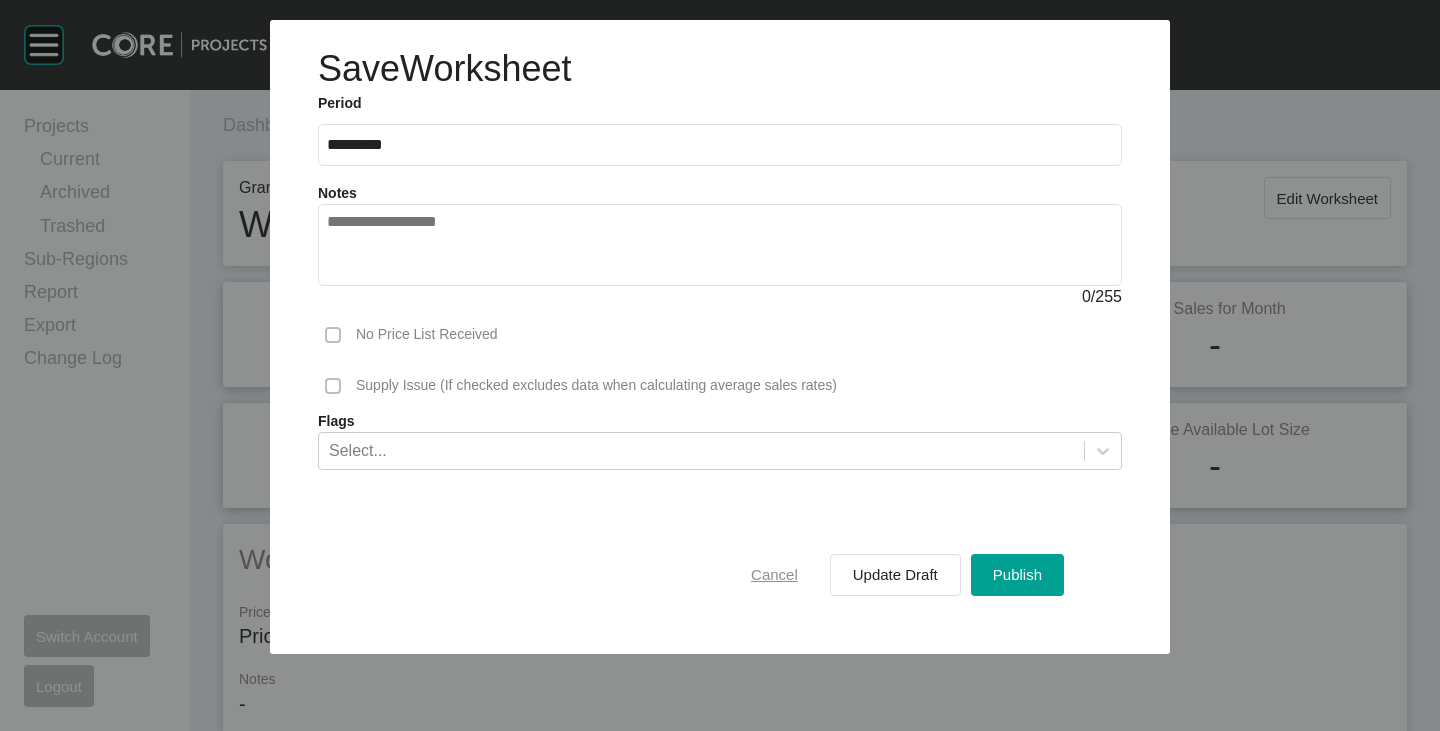 drag, startPoint x: 777, startPoint y: 571, endPoint x: 781, endPoint y: 519, distance: 52.153618 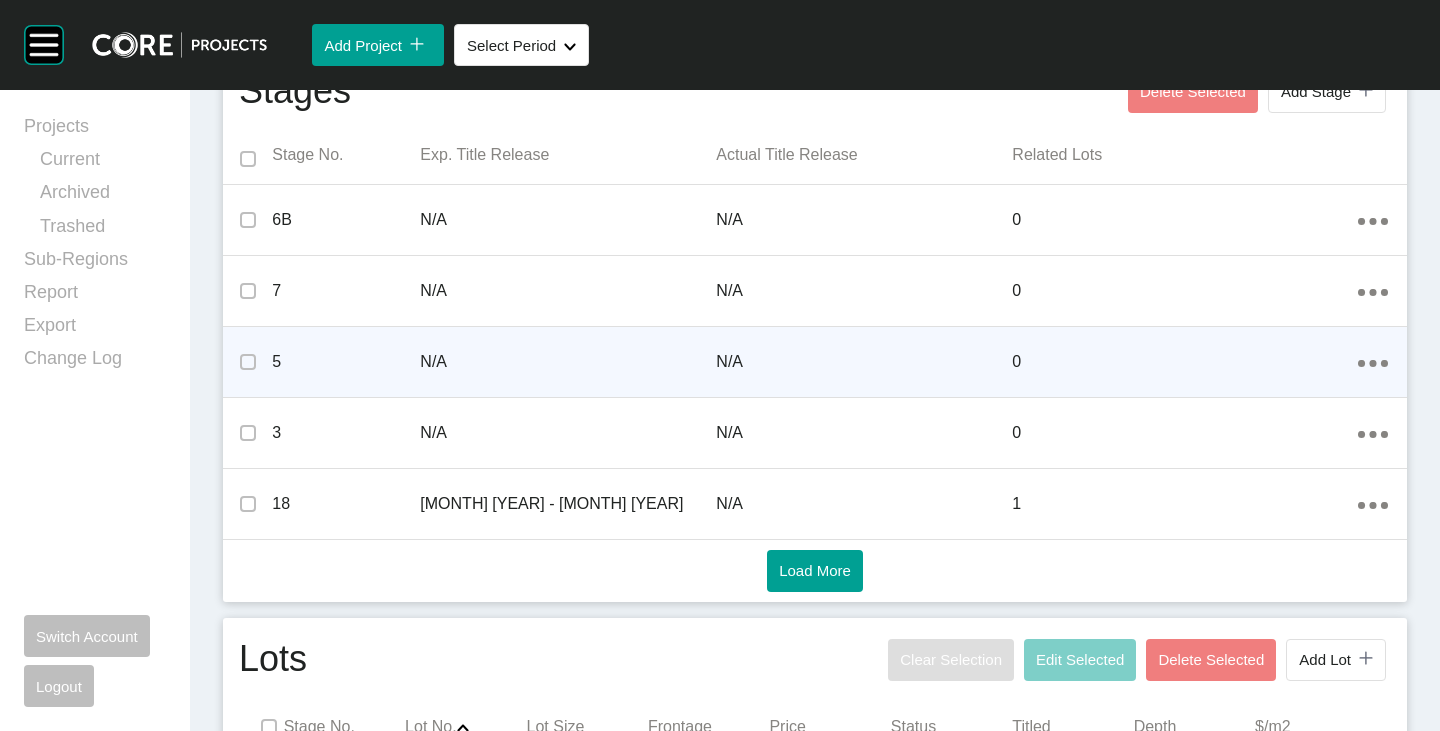 scroll, scrollTop: 872, scrollLeft: 0, axis: vertical 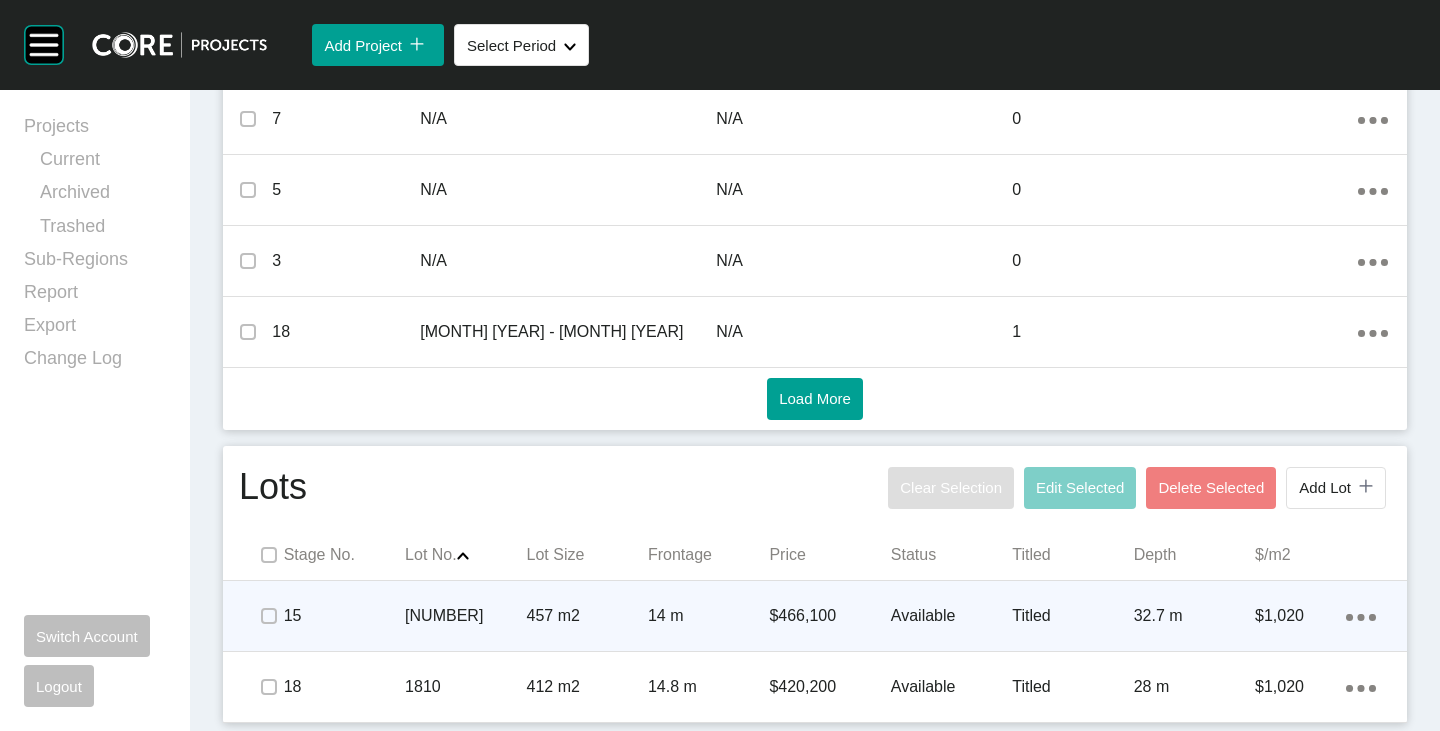 click on "$466,100" at bounding box center (829, 616) 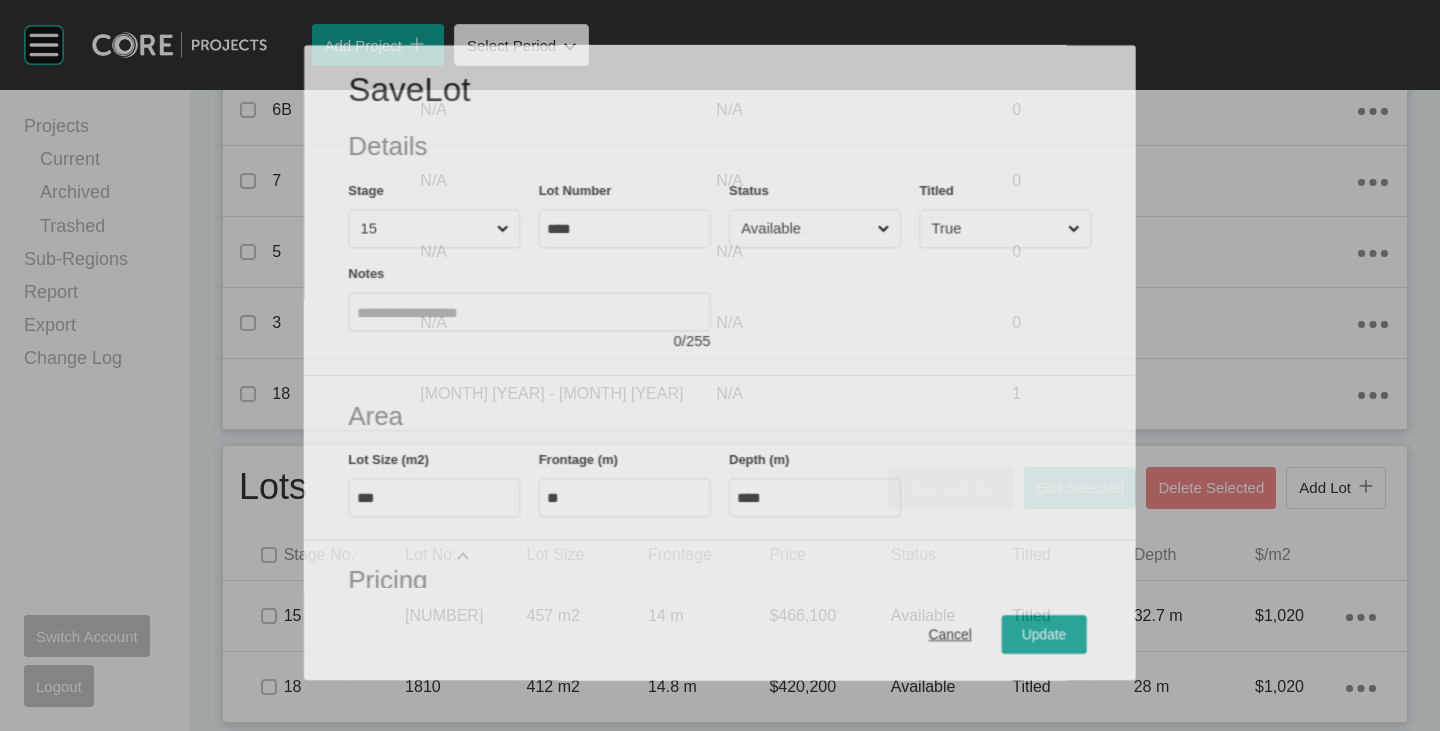 scroll, scrollTop: 810, scrollLeft: 0, axis: vertical 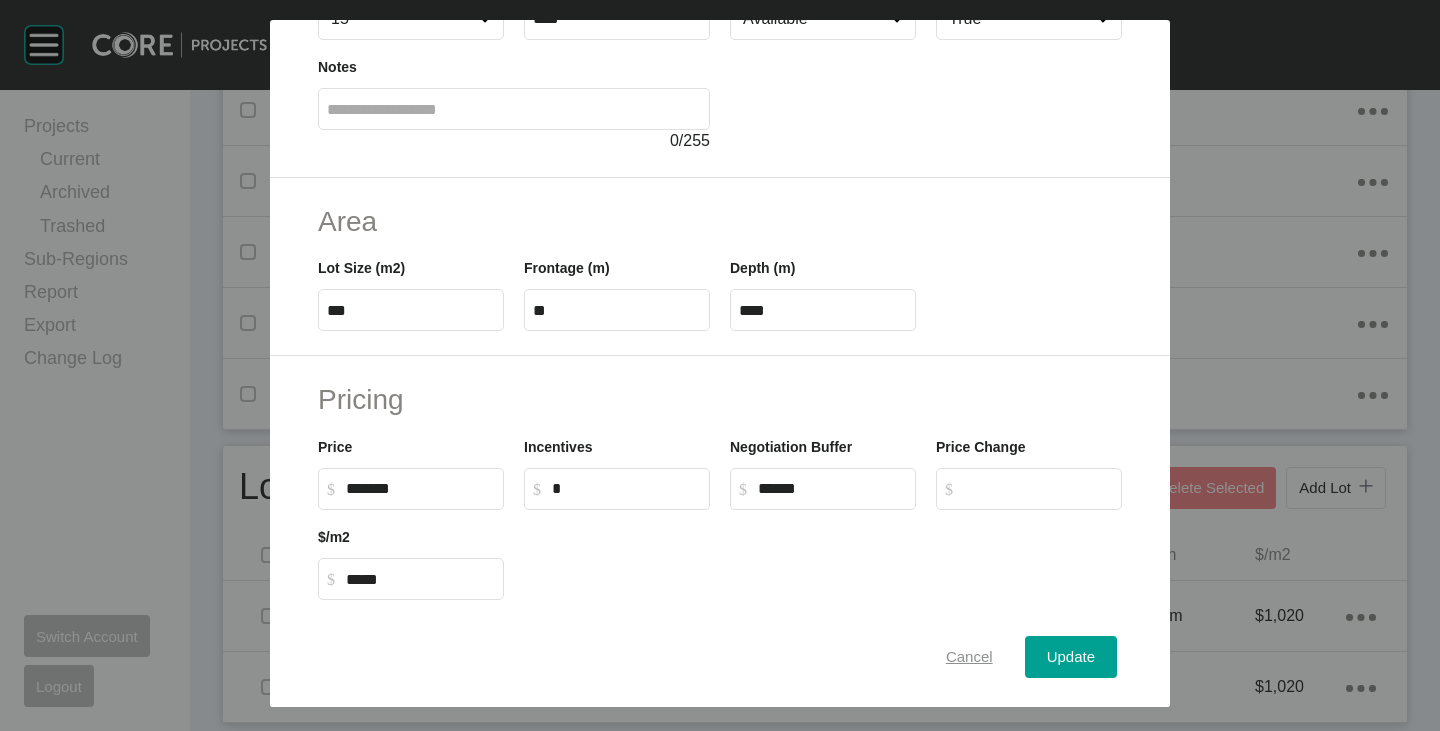 click on "Cancel" at bounding box center [969, 657] 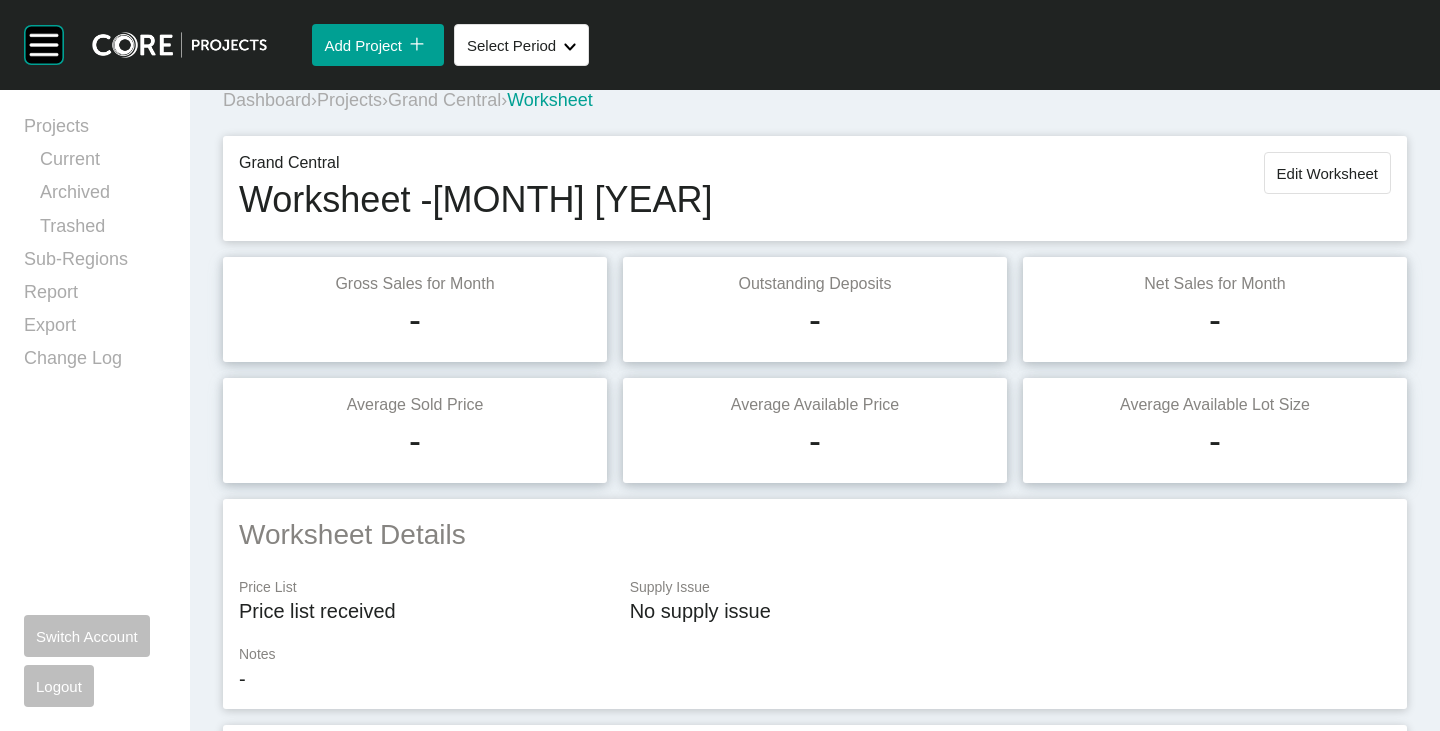 scroll, scrollTop: 0, scrollLeft: 0, axis: both 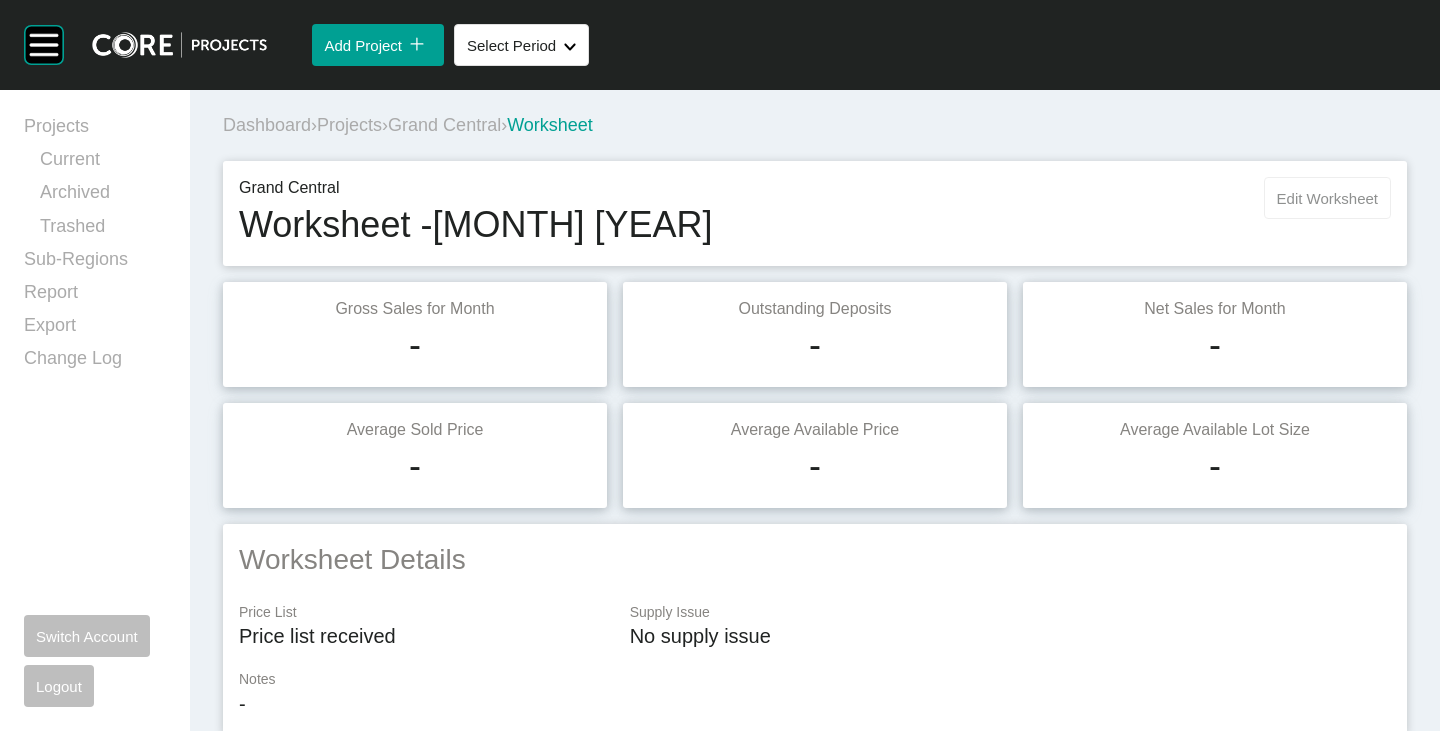 click on "Edit Worksheet" at bounding box center (1327, 198) 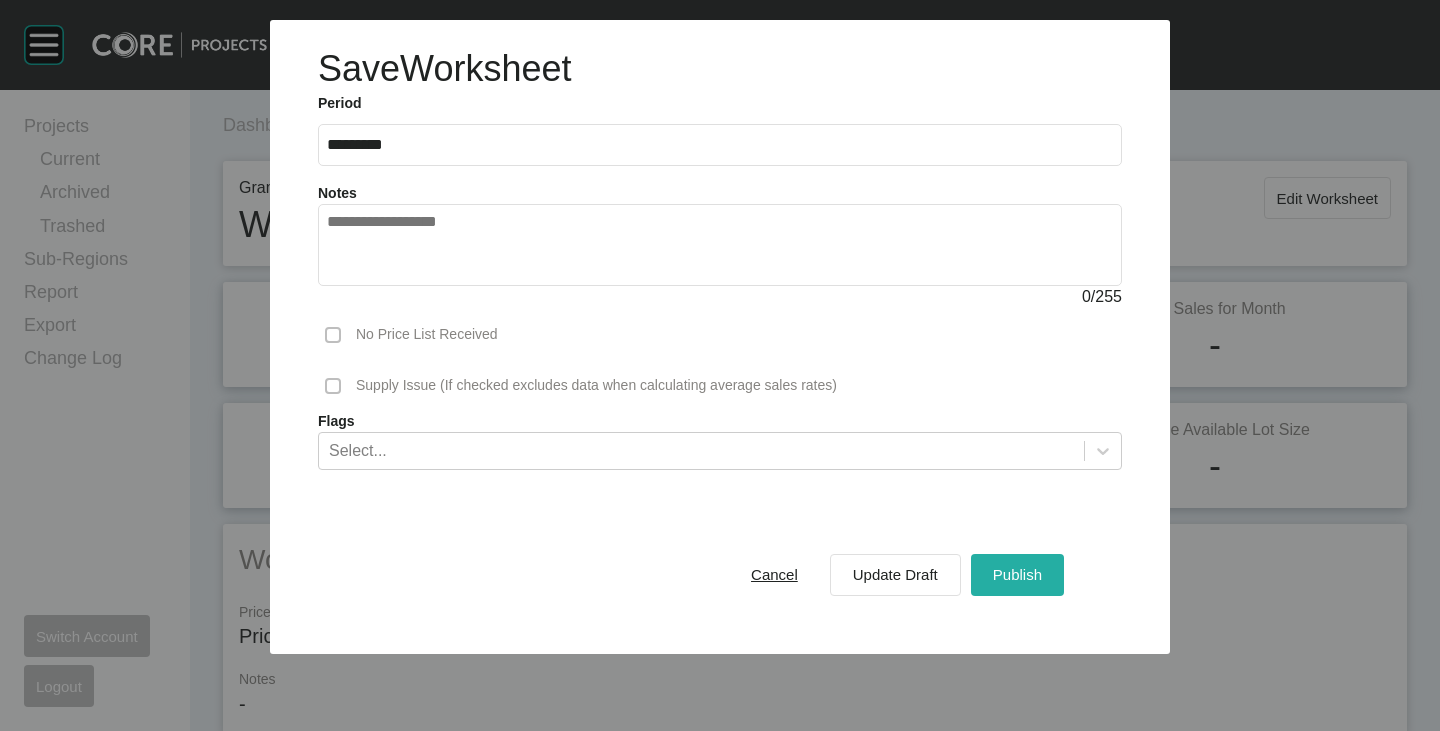 click on "Publish" at bounding box center [1017, 574] 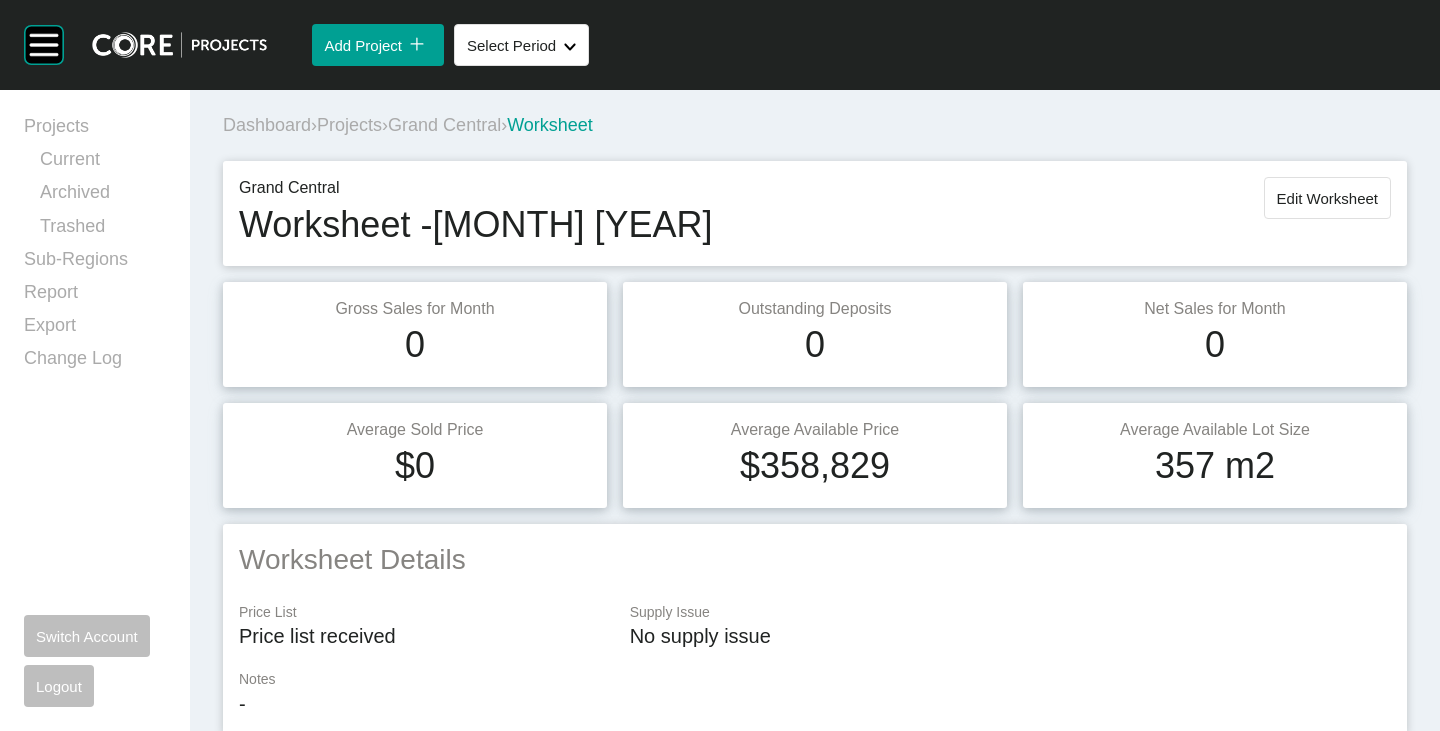 click on "Grand Central" at bounding box center [444, 125] 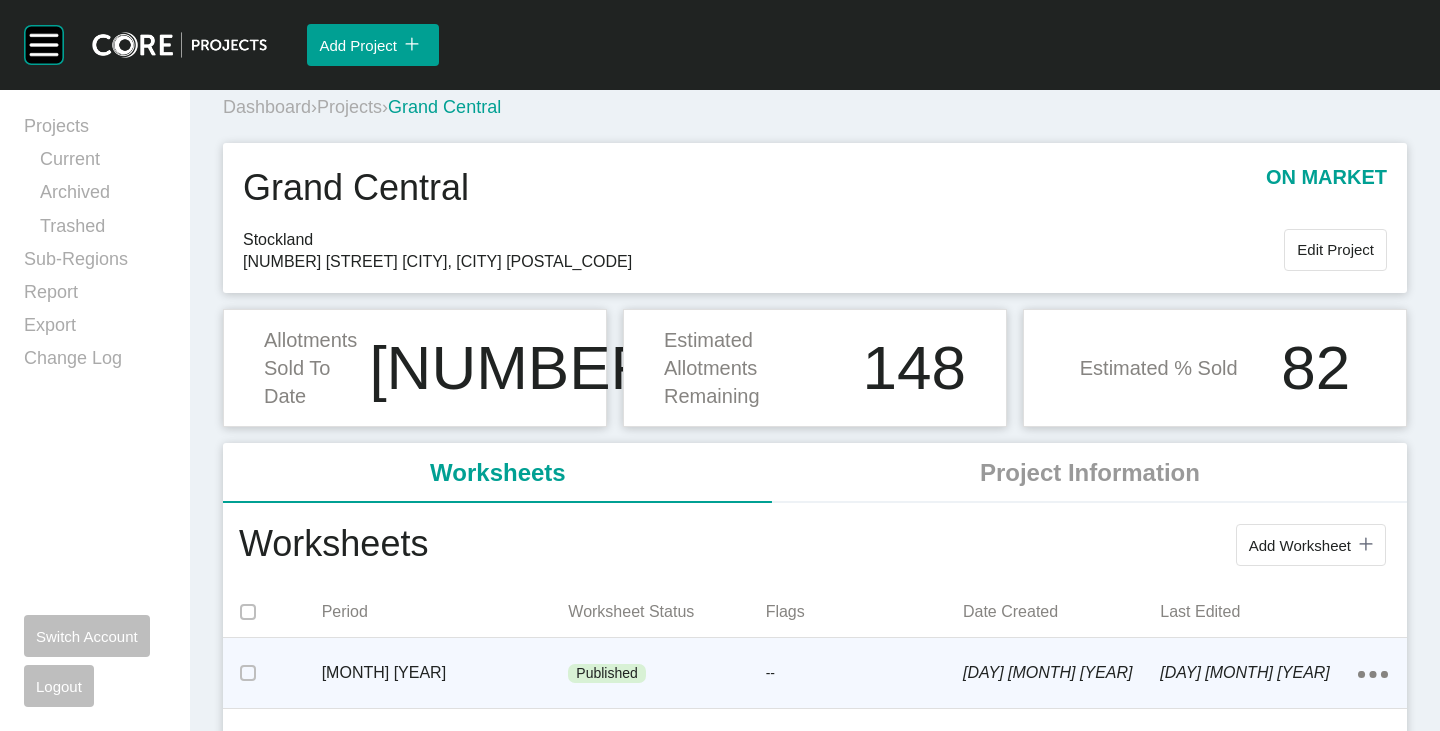 scroll, scrollTop: 0, scrollLeft: 0, axis: both 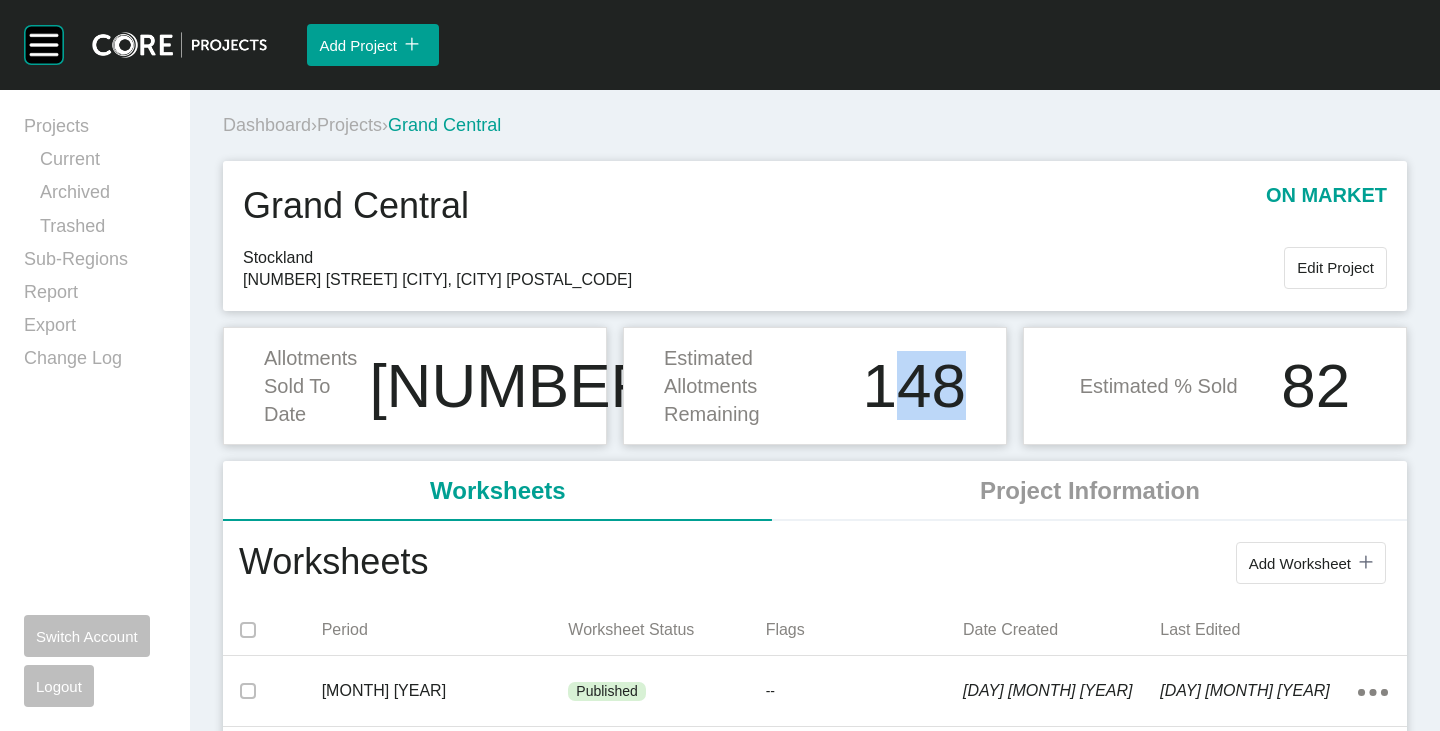 drag, startPoint x: 869, startPoint y: 370, endPoint x: 962, endPoint y: 393, distance: 95.80188 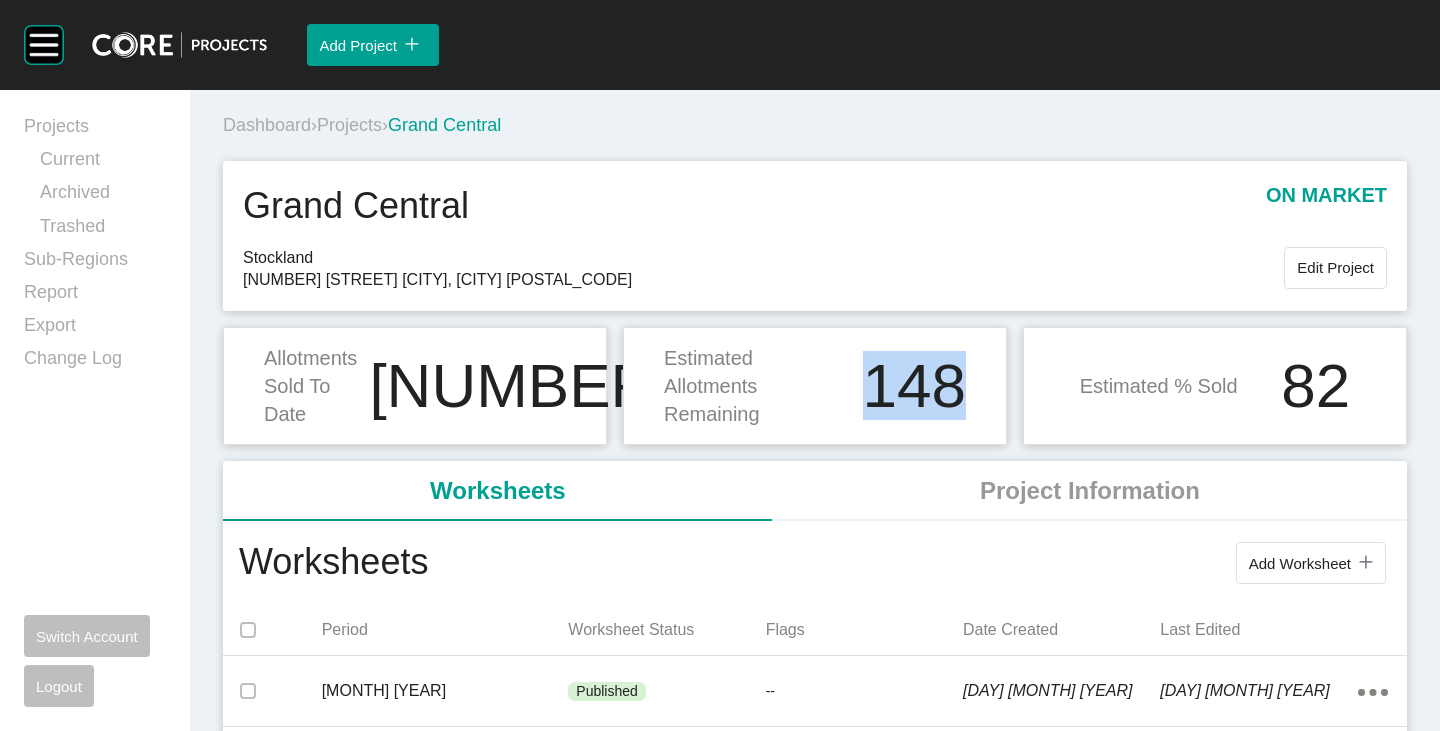drag, startPoint x: 855, startPoint y: 384, endPoint x: 952, endPoint y: 394, distance: 97.5141 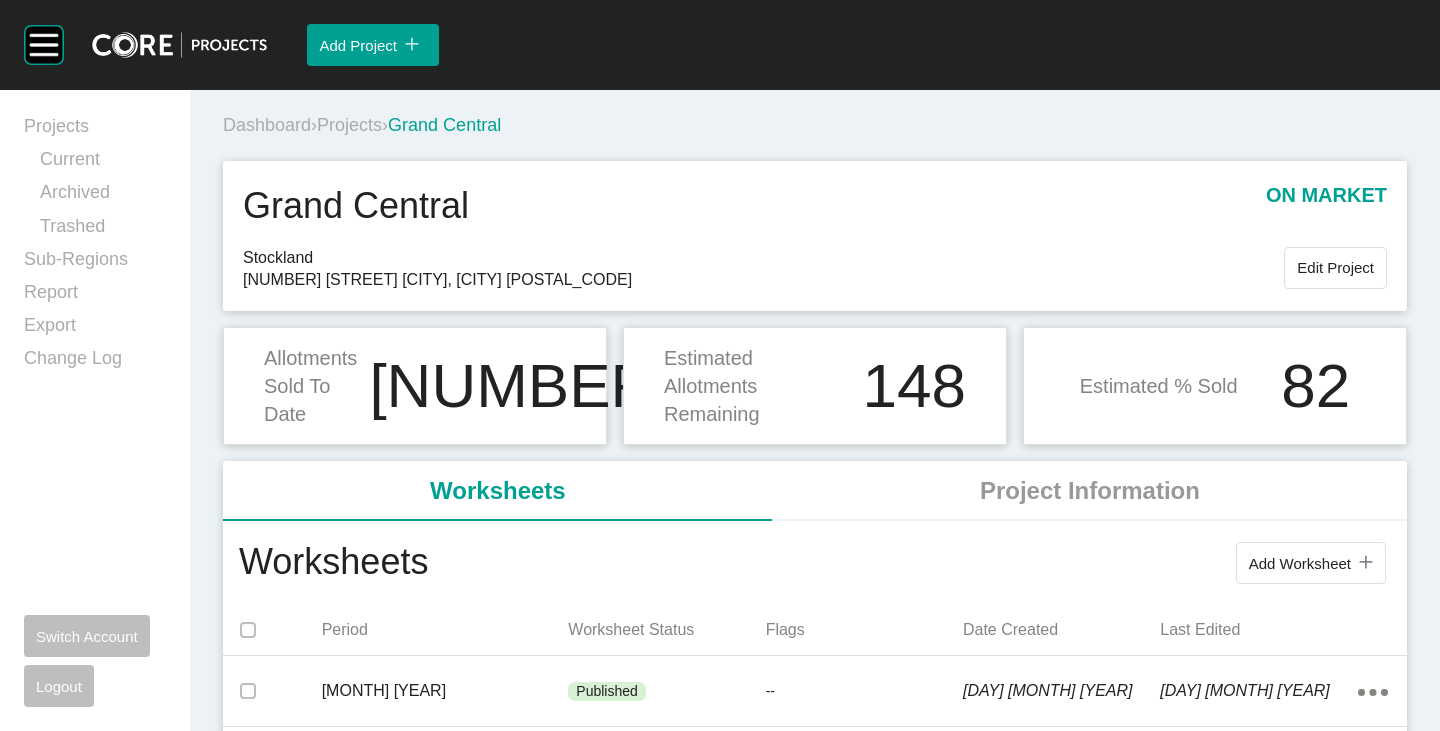 click on "Projects" at bounding box center [349, 125] 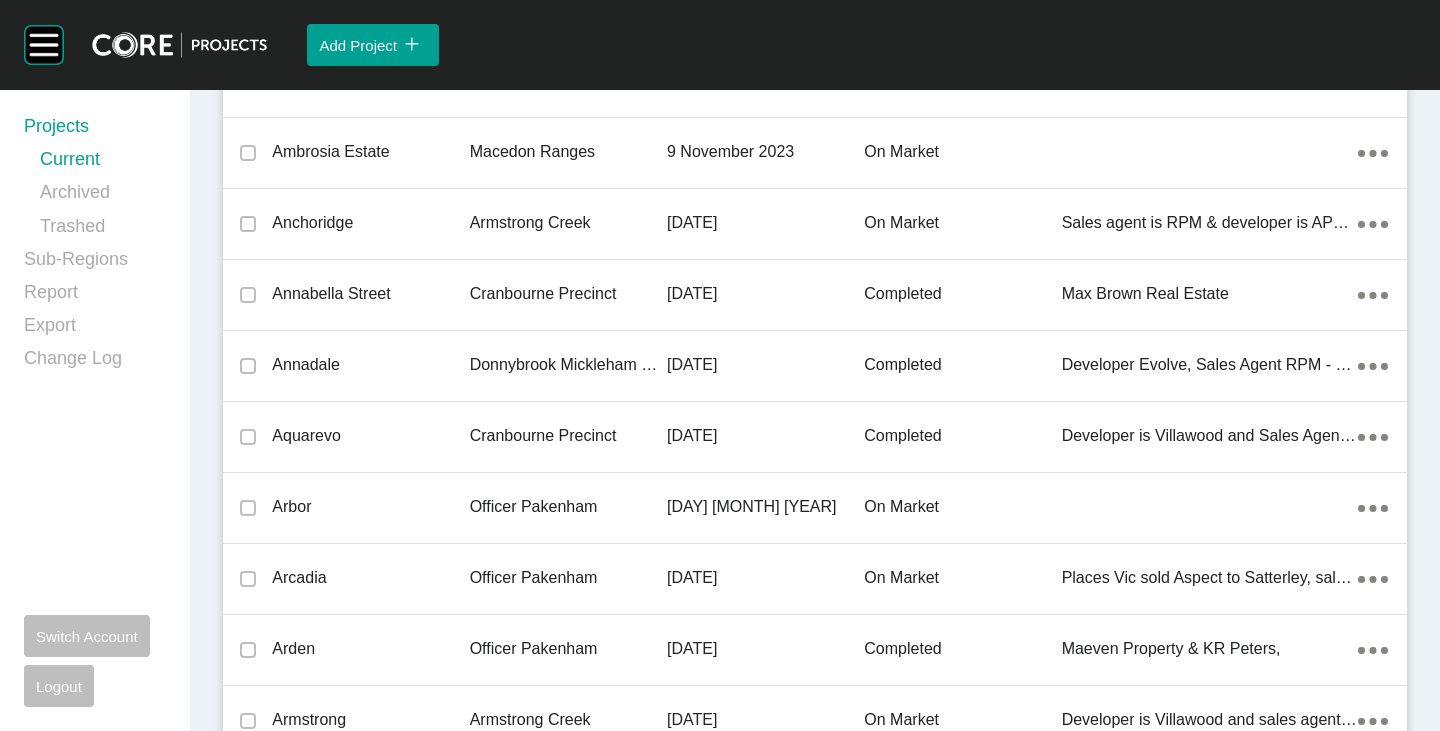 scroll, scrollTop: 7143, scrollLeft: 0, axis: vertical 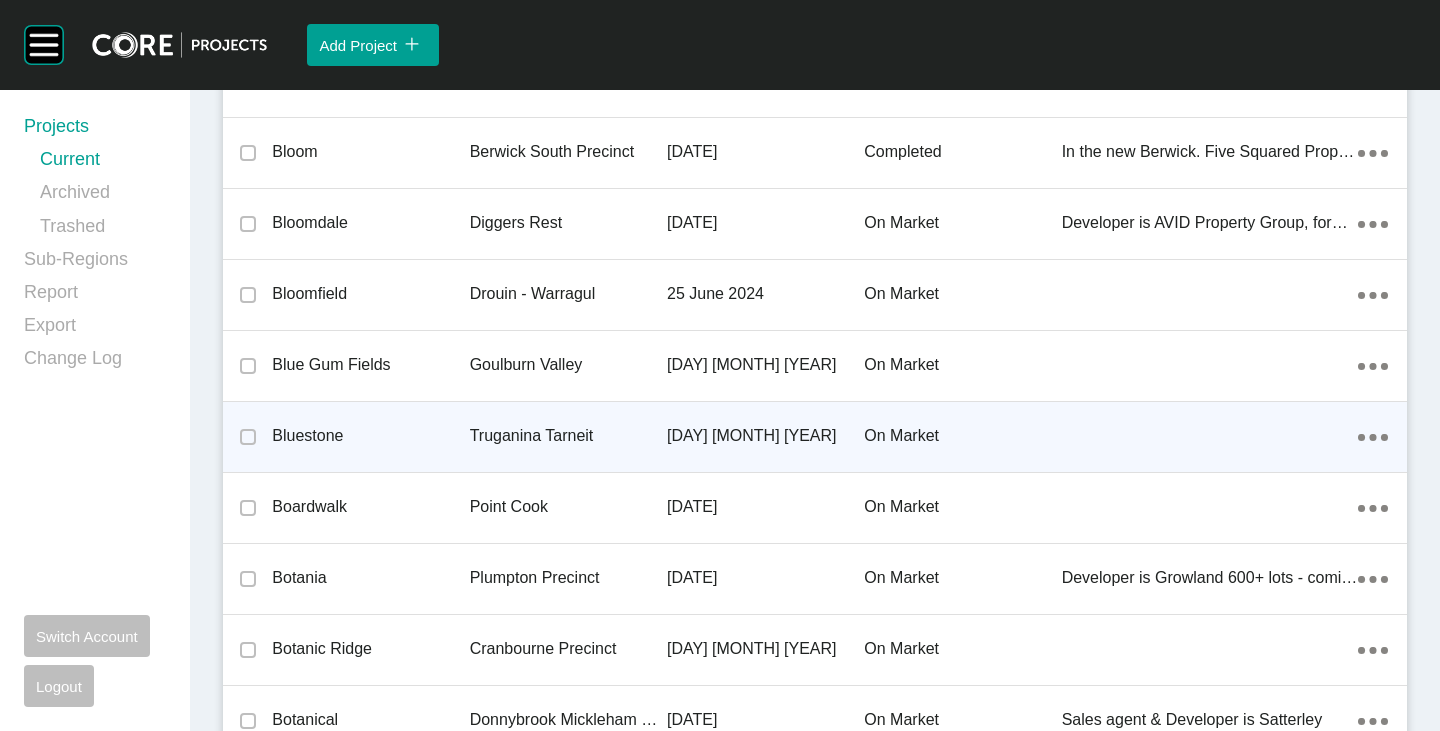 click on "Bluestone" at bounding box center (370, 436) 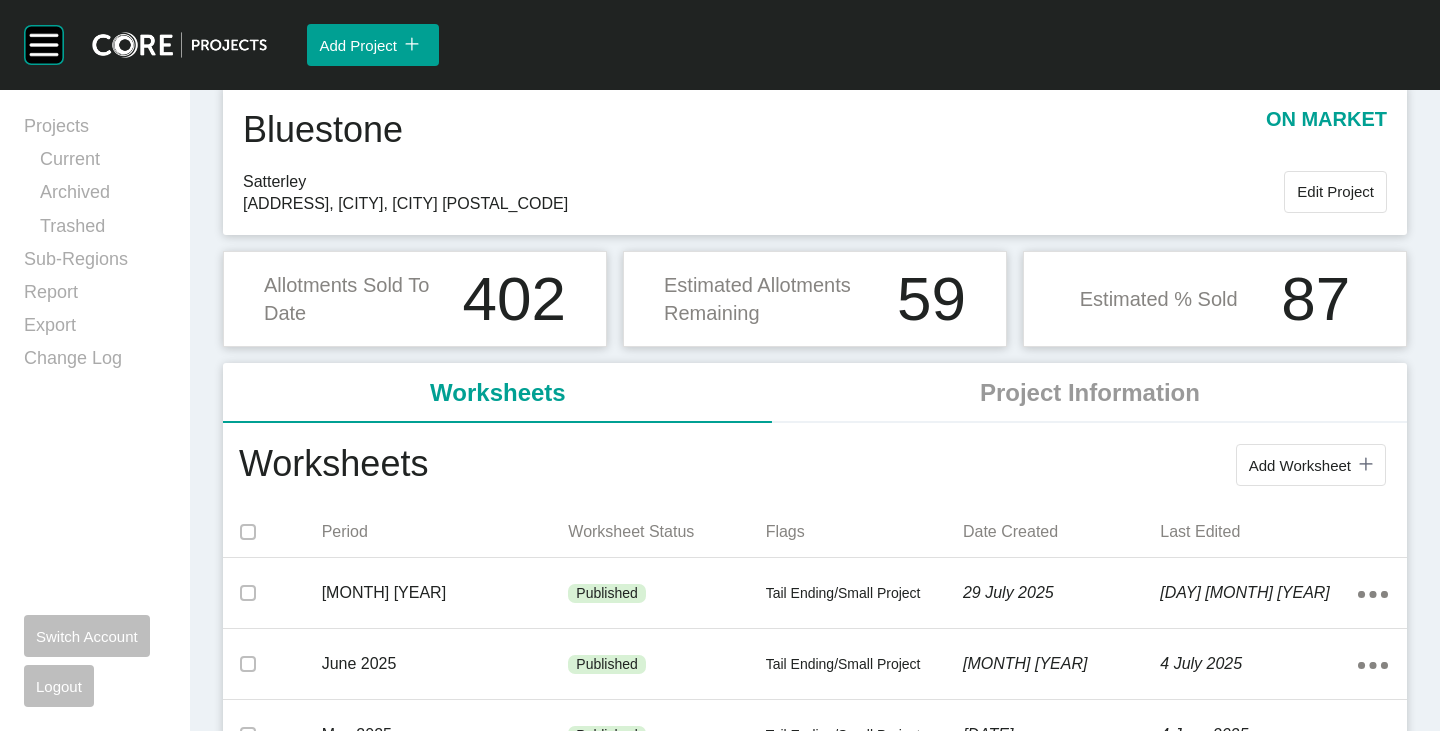 scroll, scrollTop: 100, scrollLeft: 0, axis: vertical 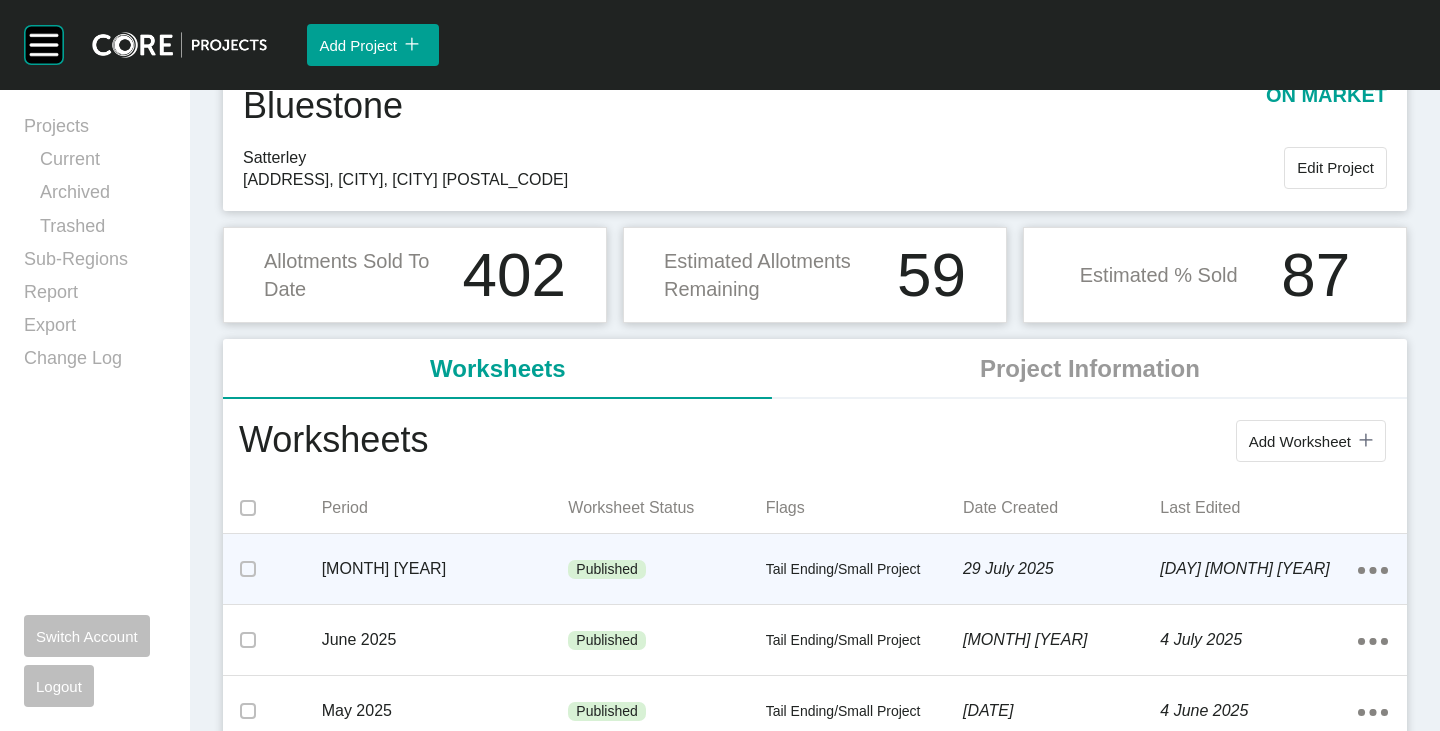 click on "Tail Ending/Small Project" at bounding box center [864, 570] 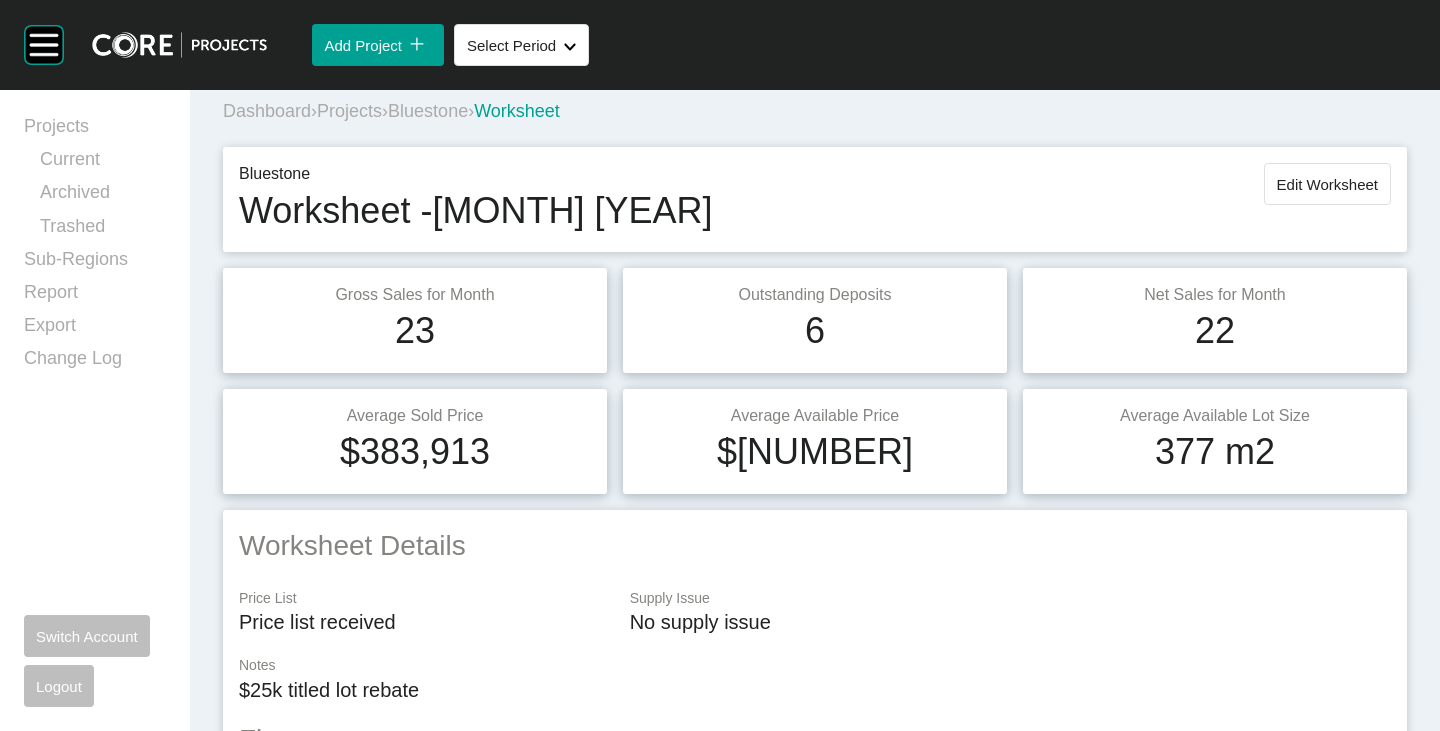 scroll, scrollTop: 0, scrollLeft: 0, axis: both 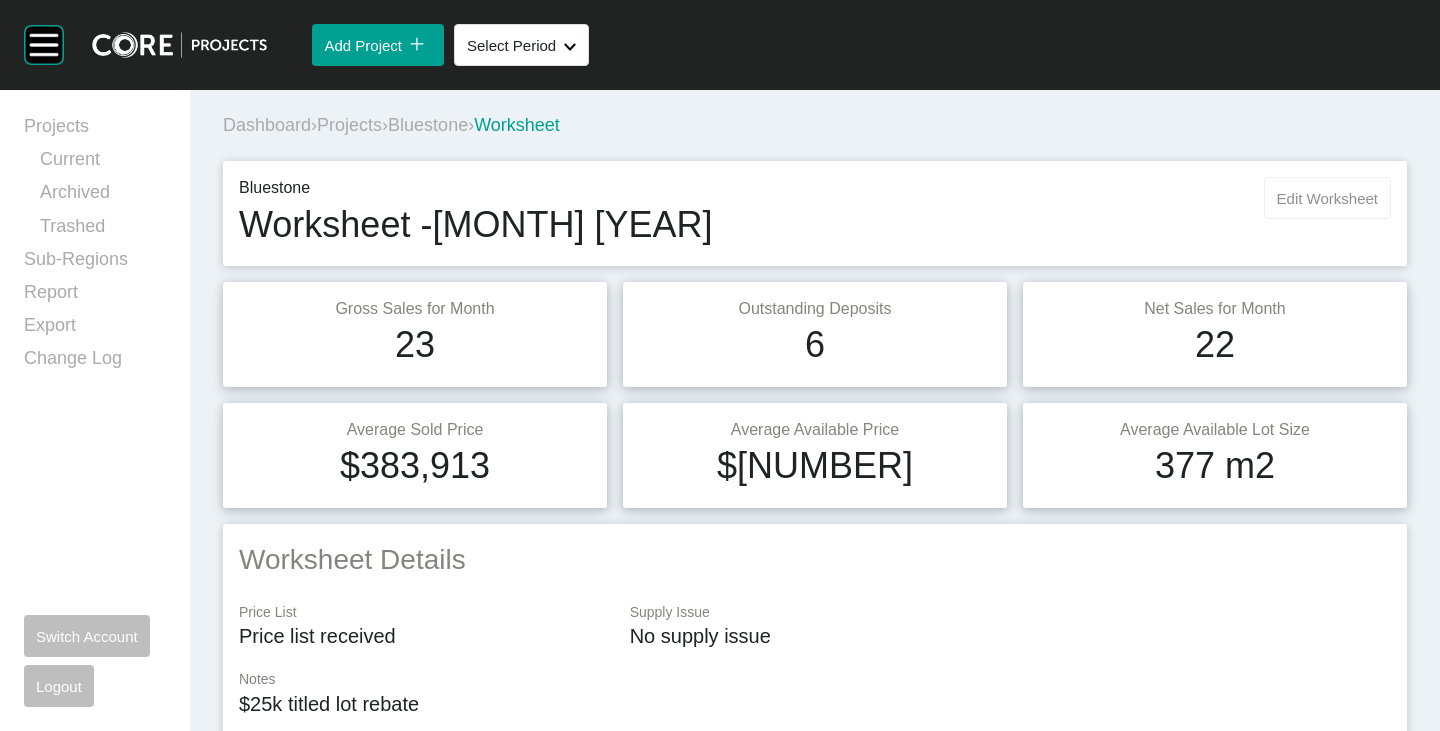 click on "Edit Worksheet" at bounding box center [1327, 198] 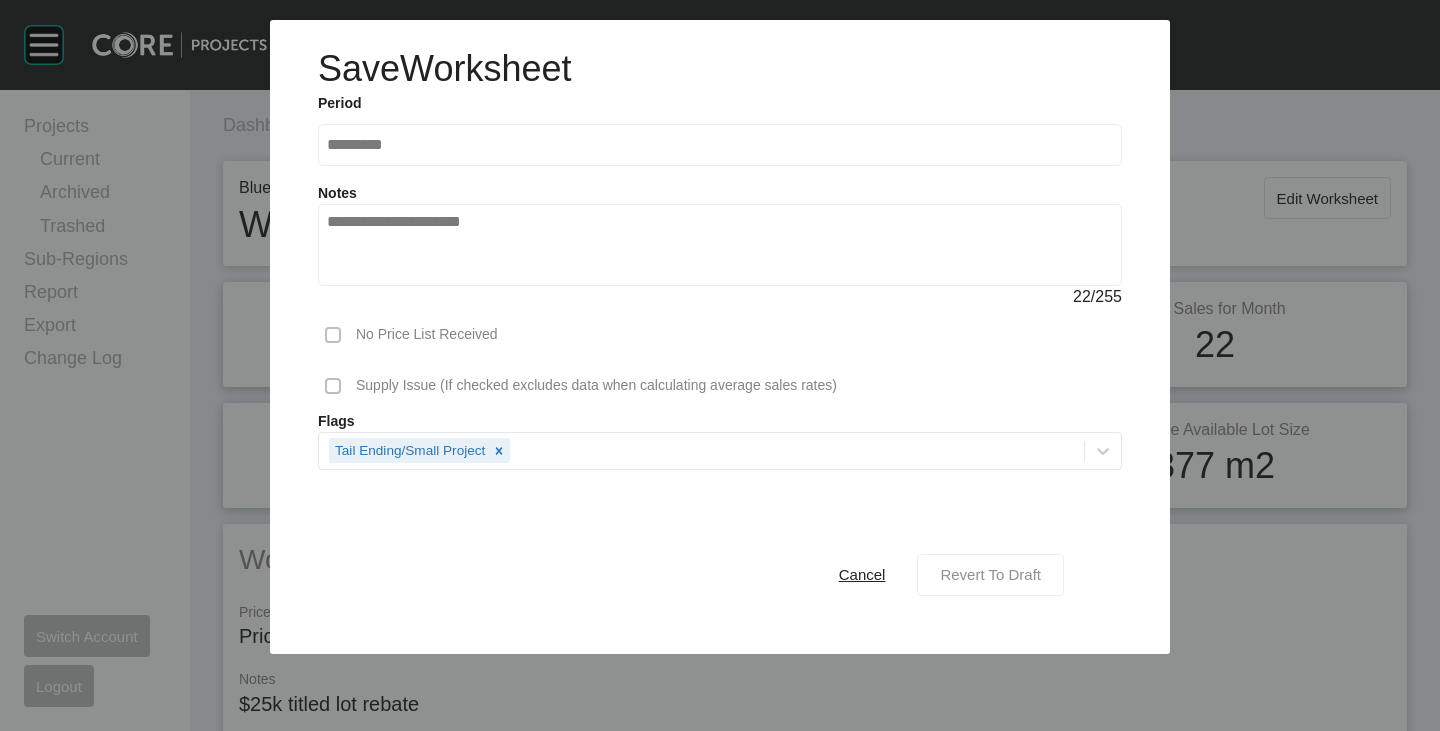 click on "Revert To Draft" at bounding box center [990, 574] 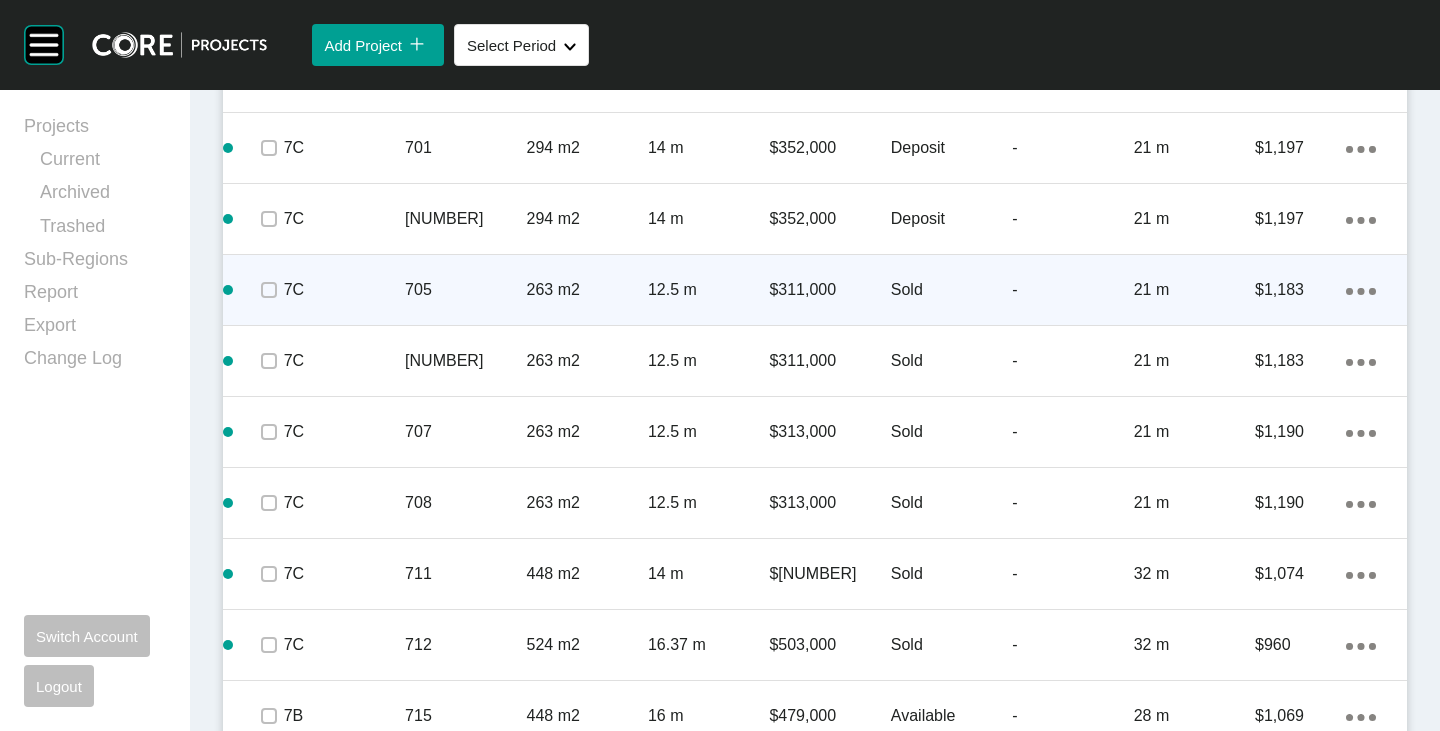 scroll, scrollTop: 3000, scrollLeft: 0, axis: vertical 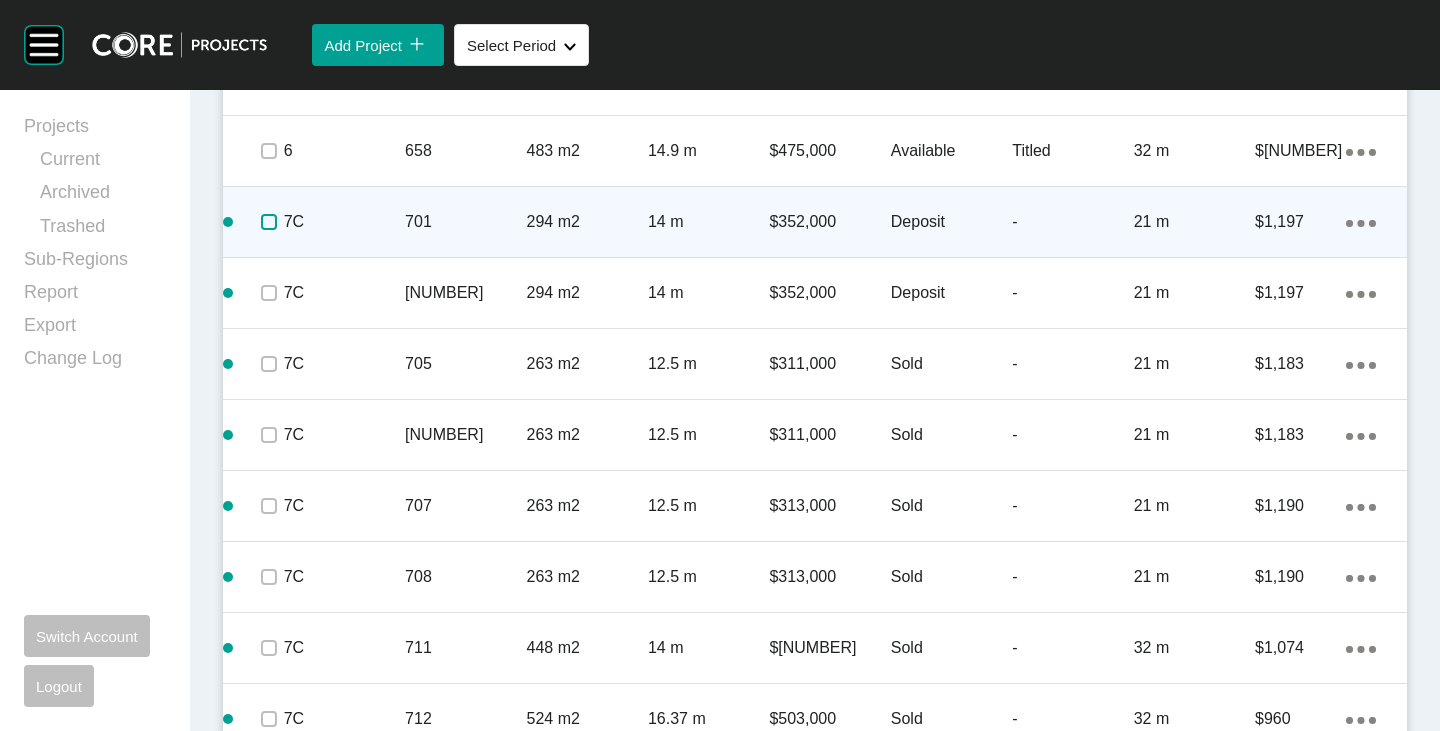 click at bounding box center (269, 222) 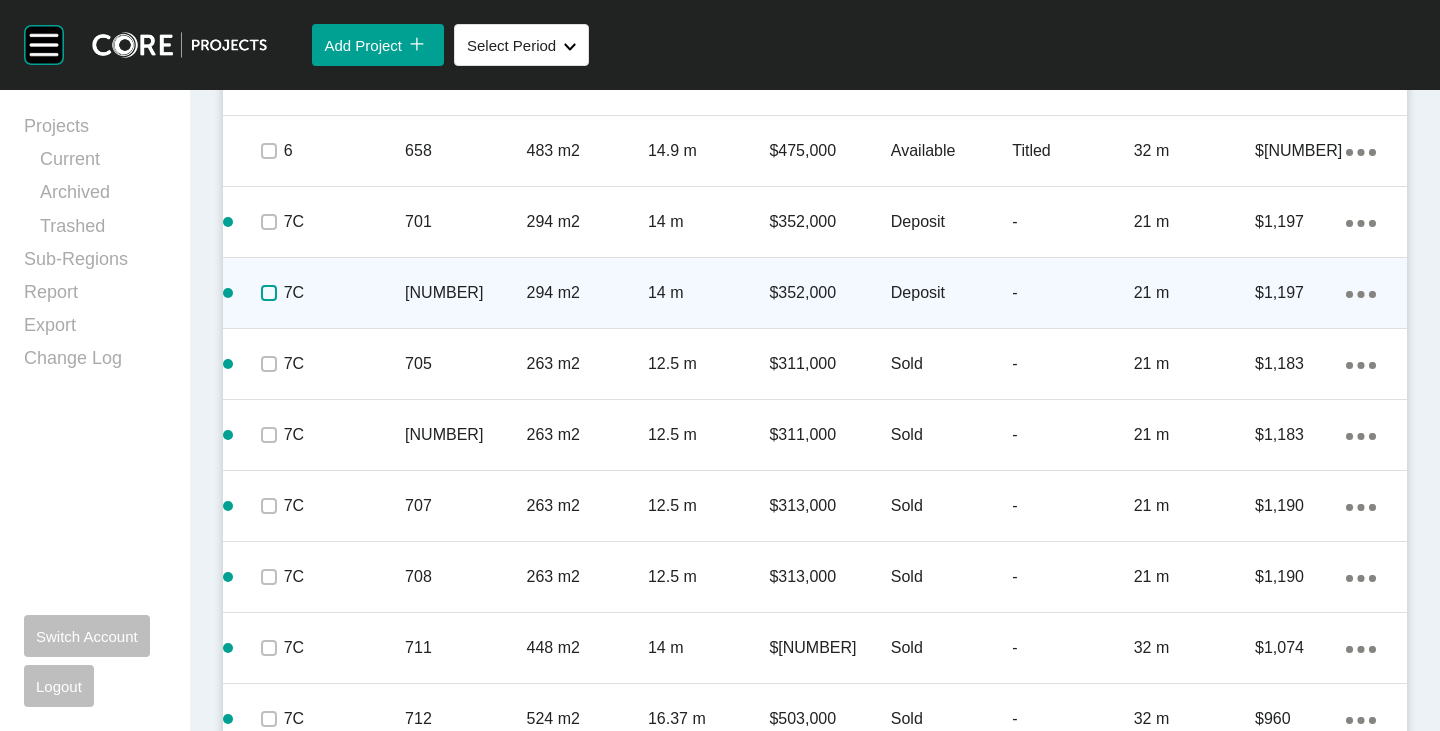 click at bounding box center [269, 293] 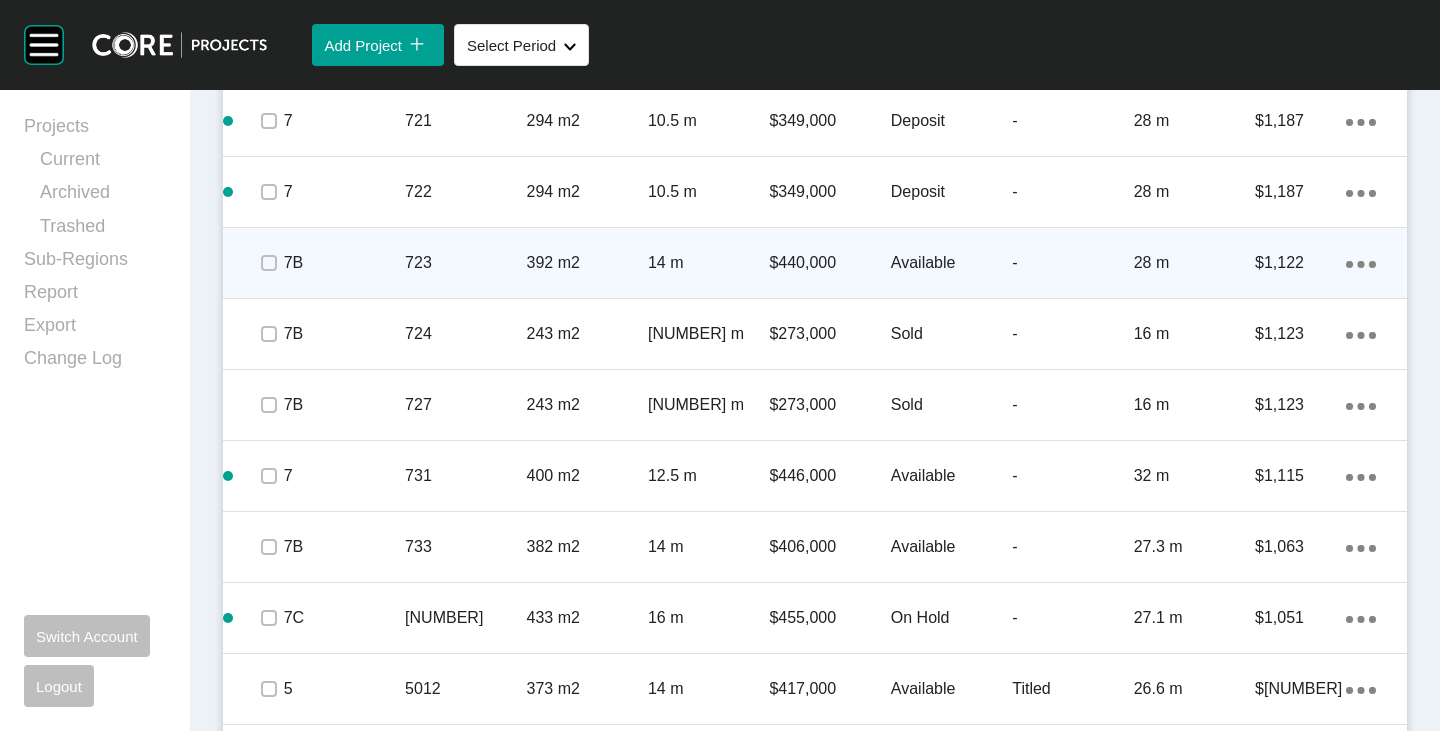 scroll, scrollTop: 4000, scrollLeft: 0, axis: vertical 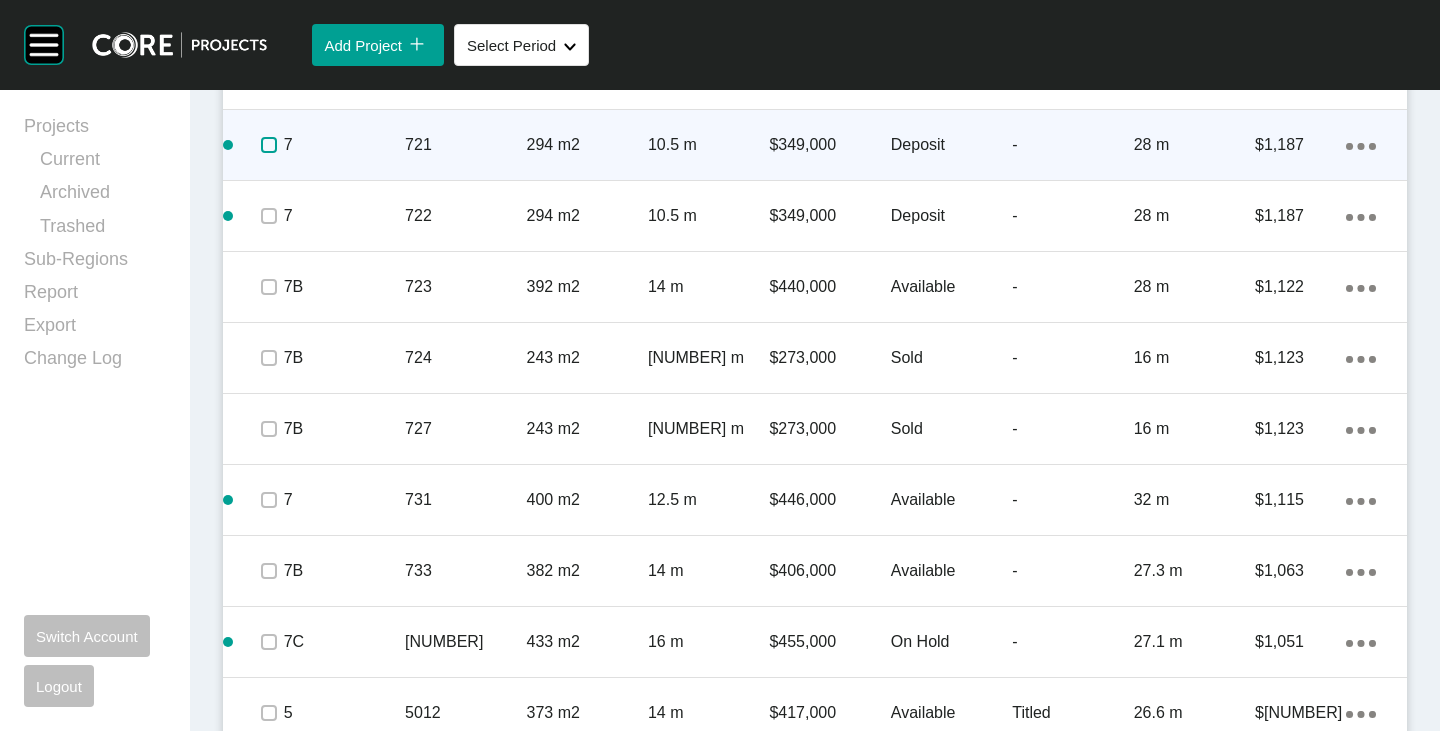 click at bounding box center [269, 145] 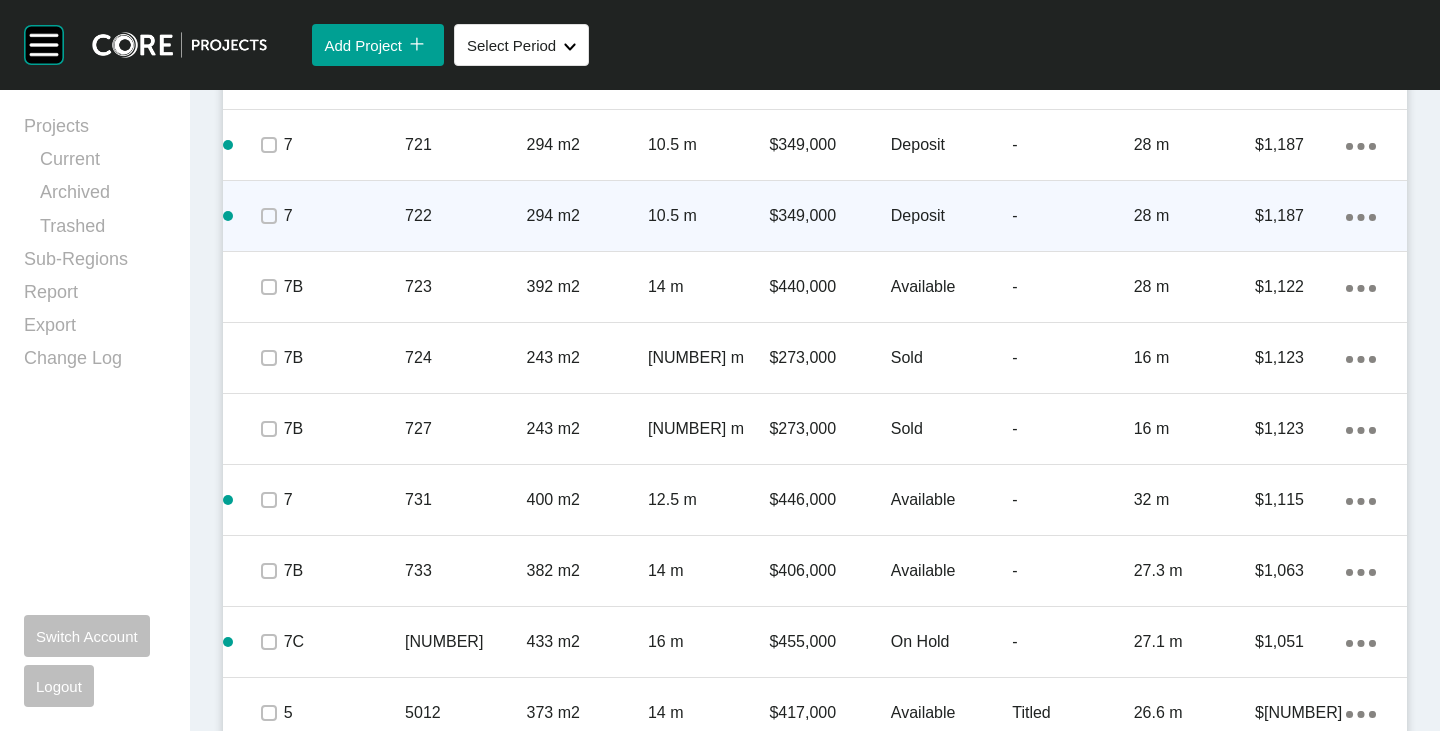 click at bounding box center [268, 216] 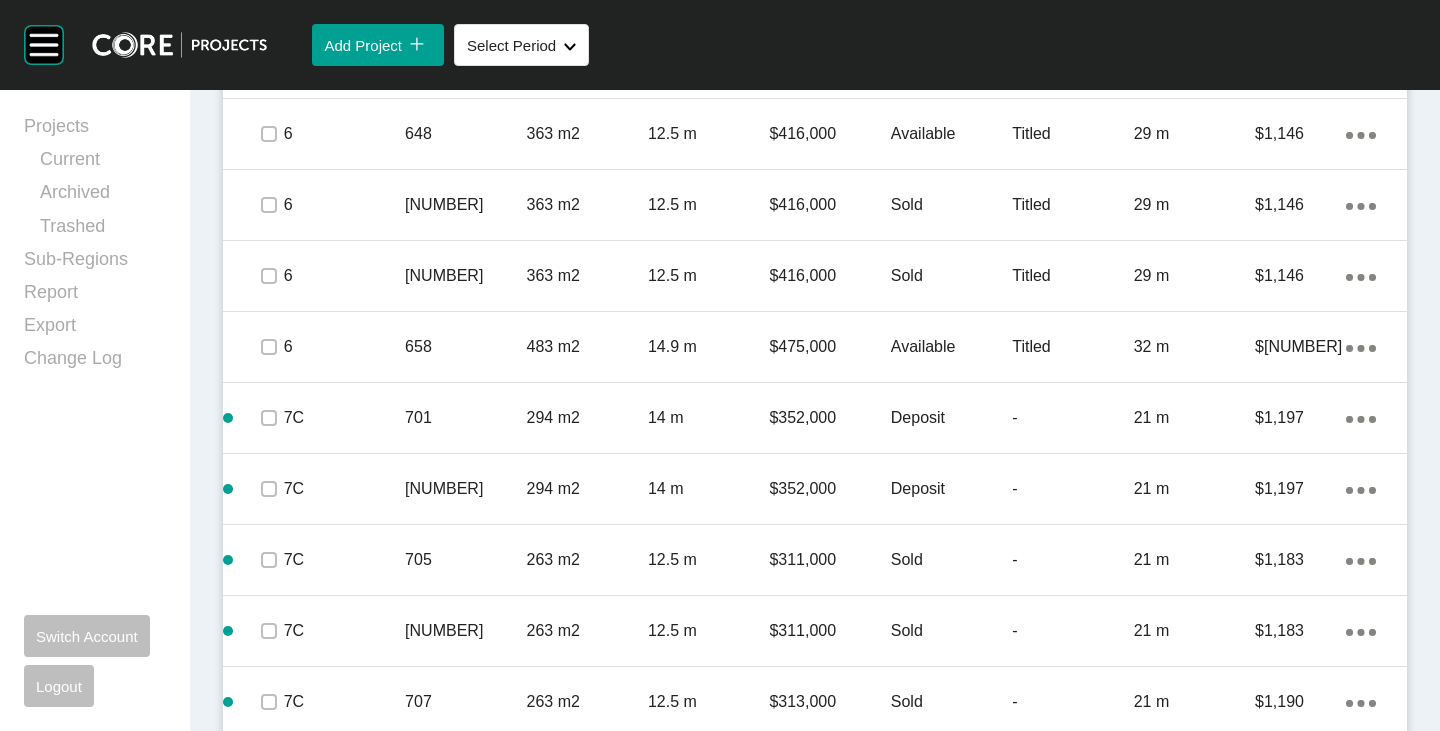 scroll, scrollTop: 2800, scrollLeft: 0, axis: vertical 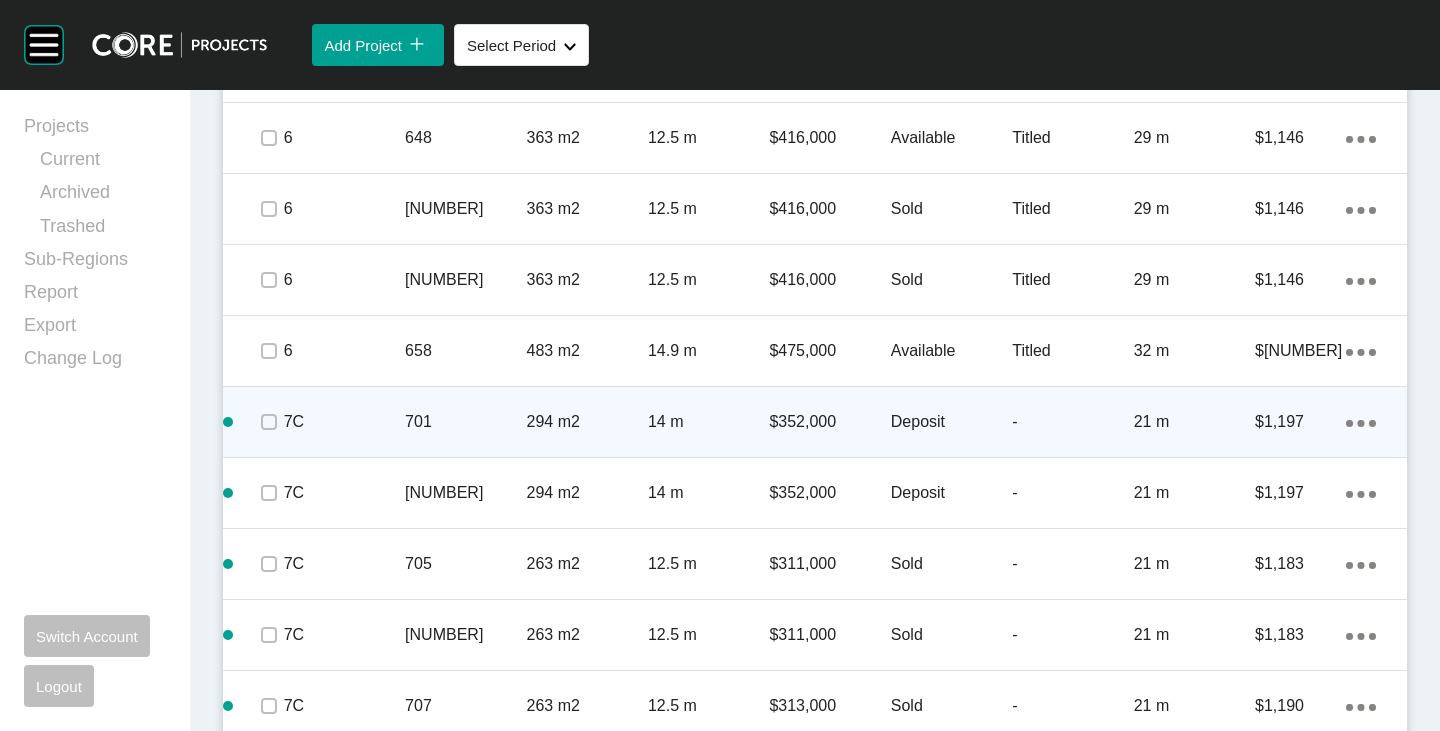 click 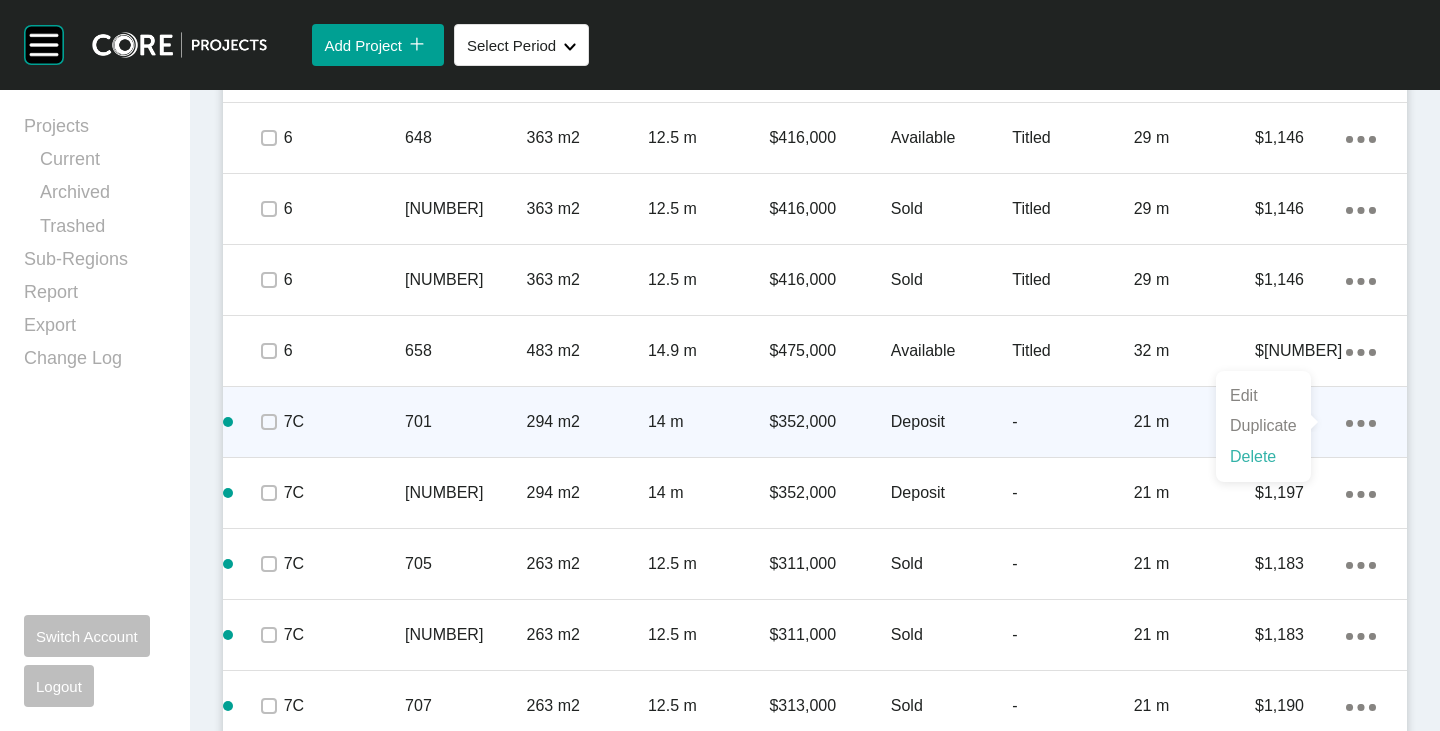 click on "Delete" at bounding box center [1263, 457] 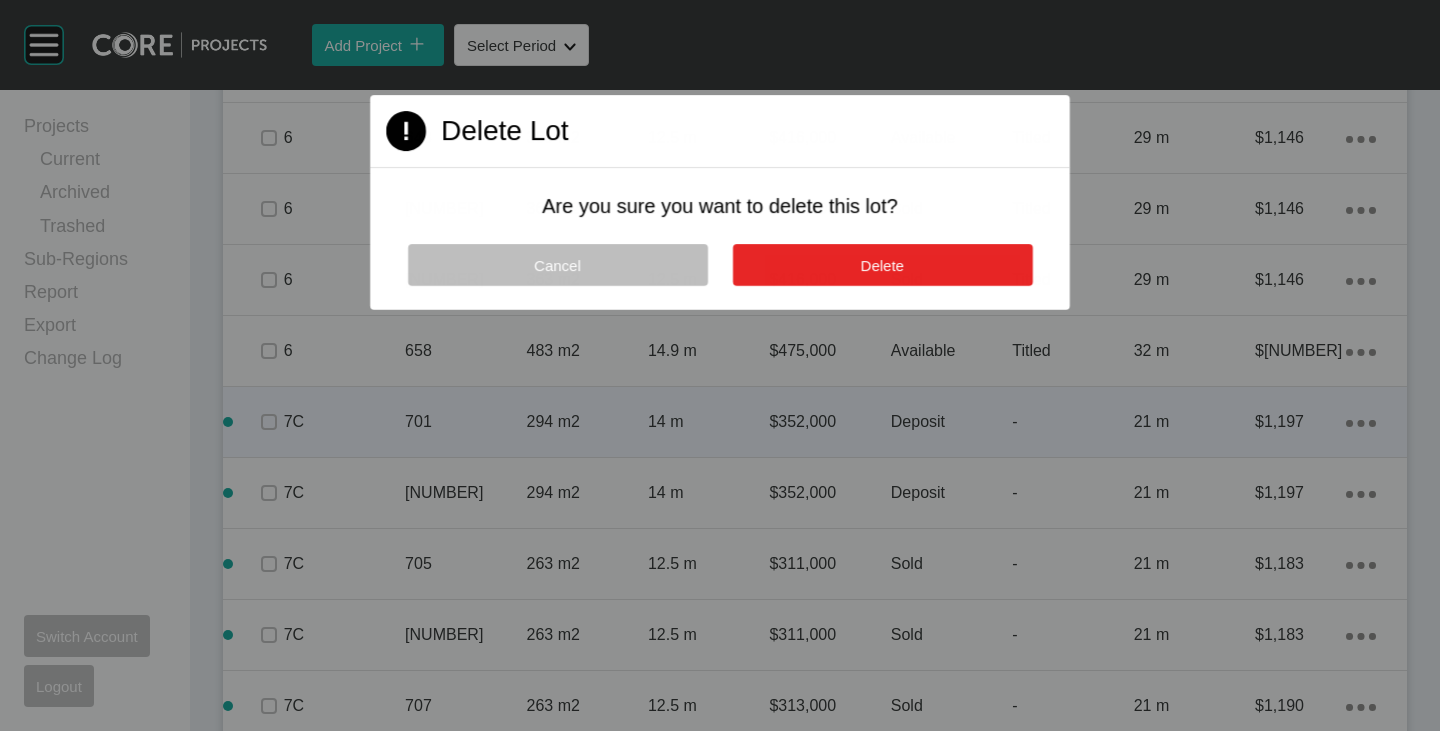 click on "Delete" at bounding box center [882, 265] 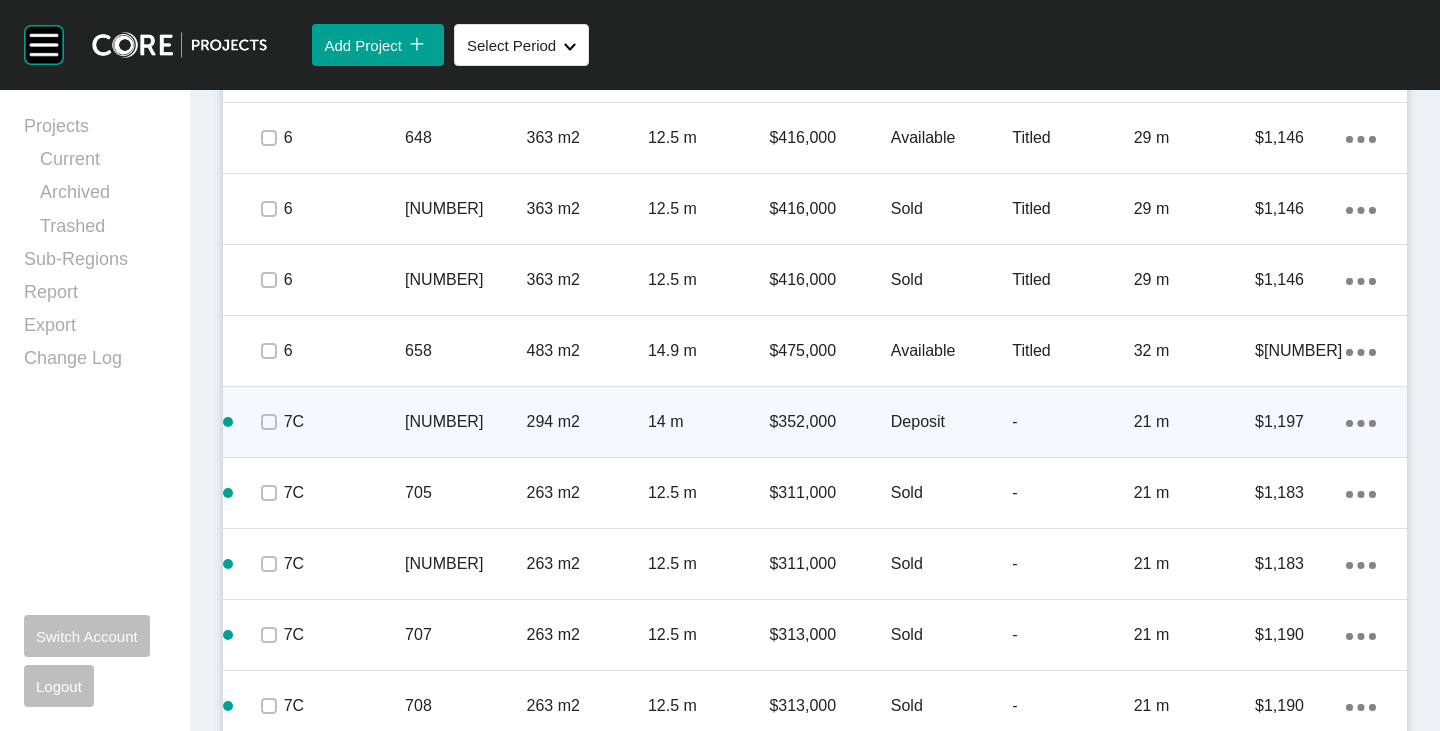 click on "Action Menu Dots Copy 6 Created with Sketch." at bounding box center (1361, 422) 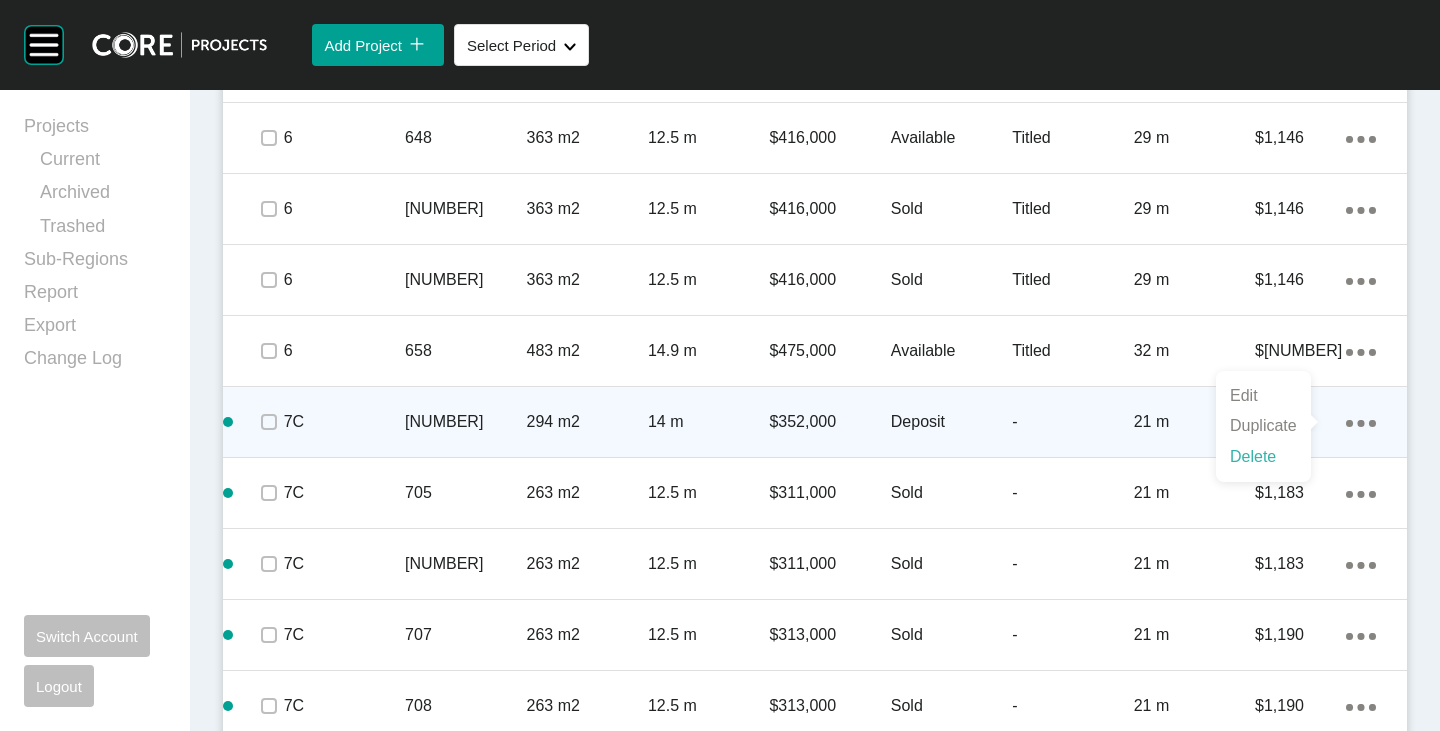 click on "Delete" at bounding box center [1263, 457] 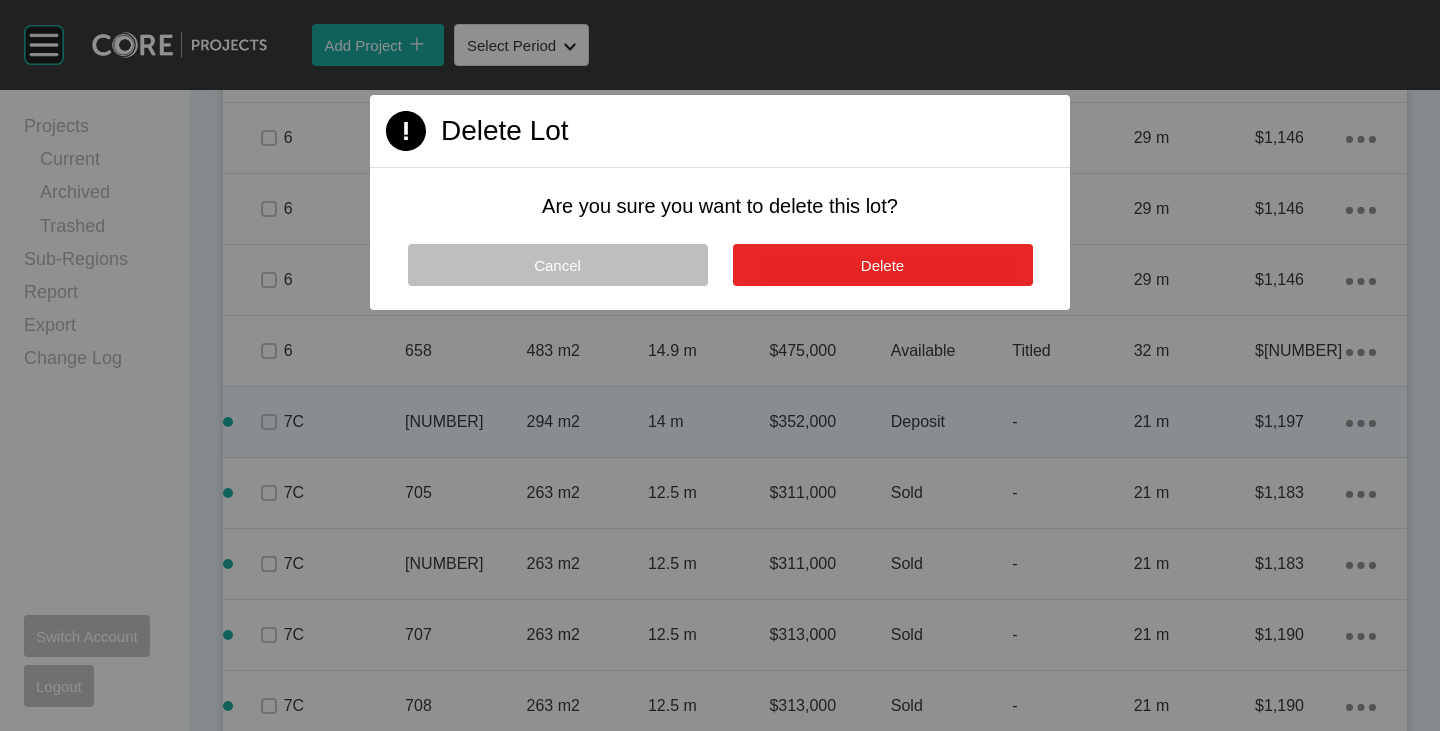 click on "Delete" at bounding box center [883, 265] 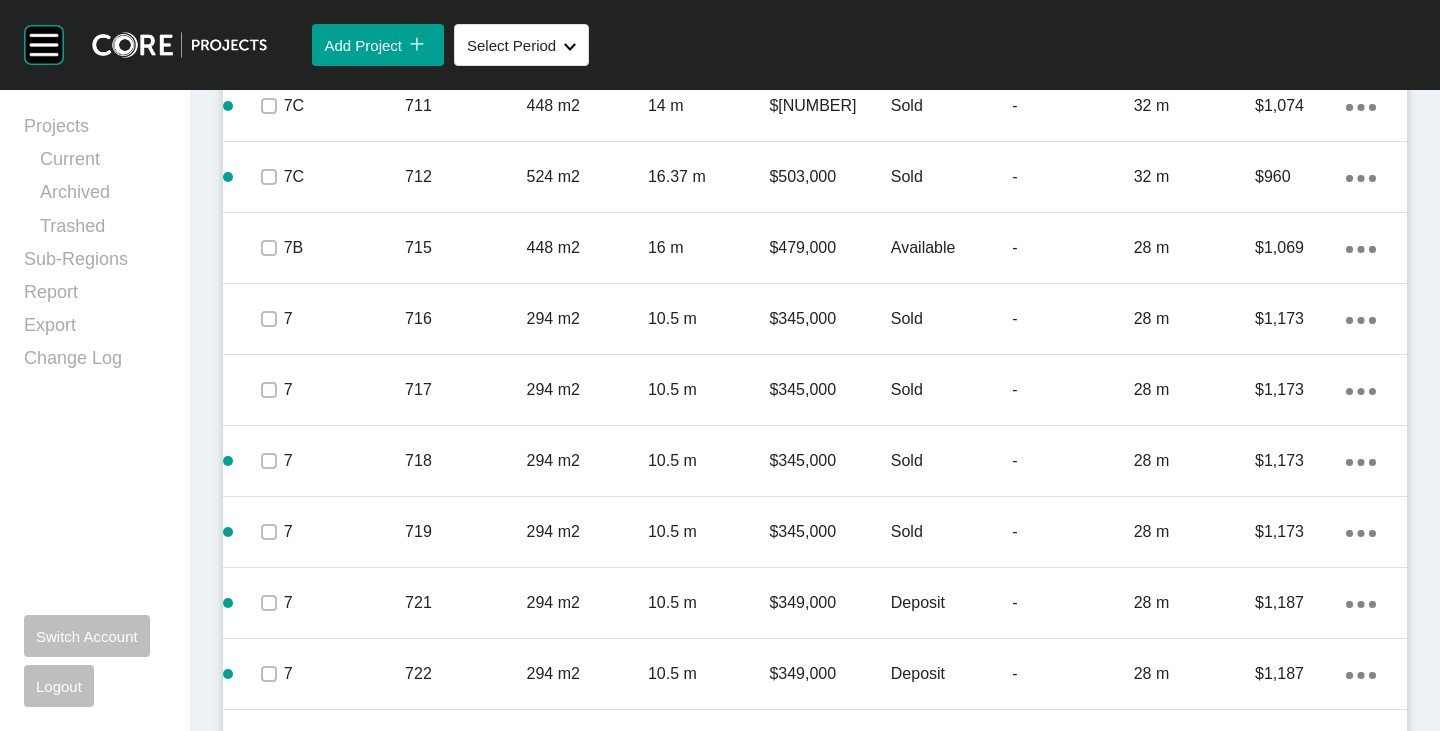 scroll, scrollTop: 3500, scrollLeft: 0, axis: vertical 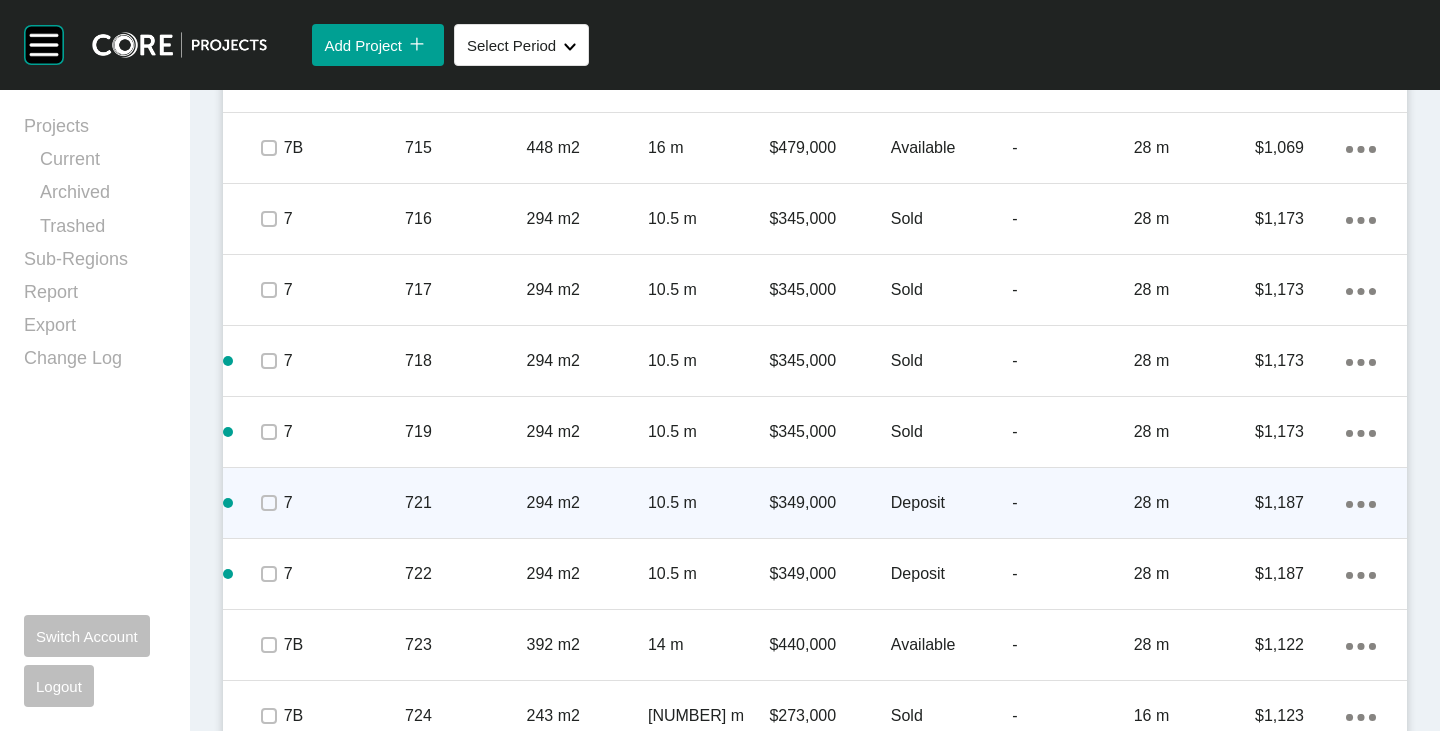 click 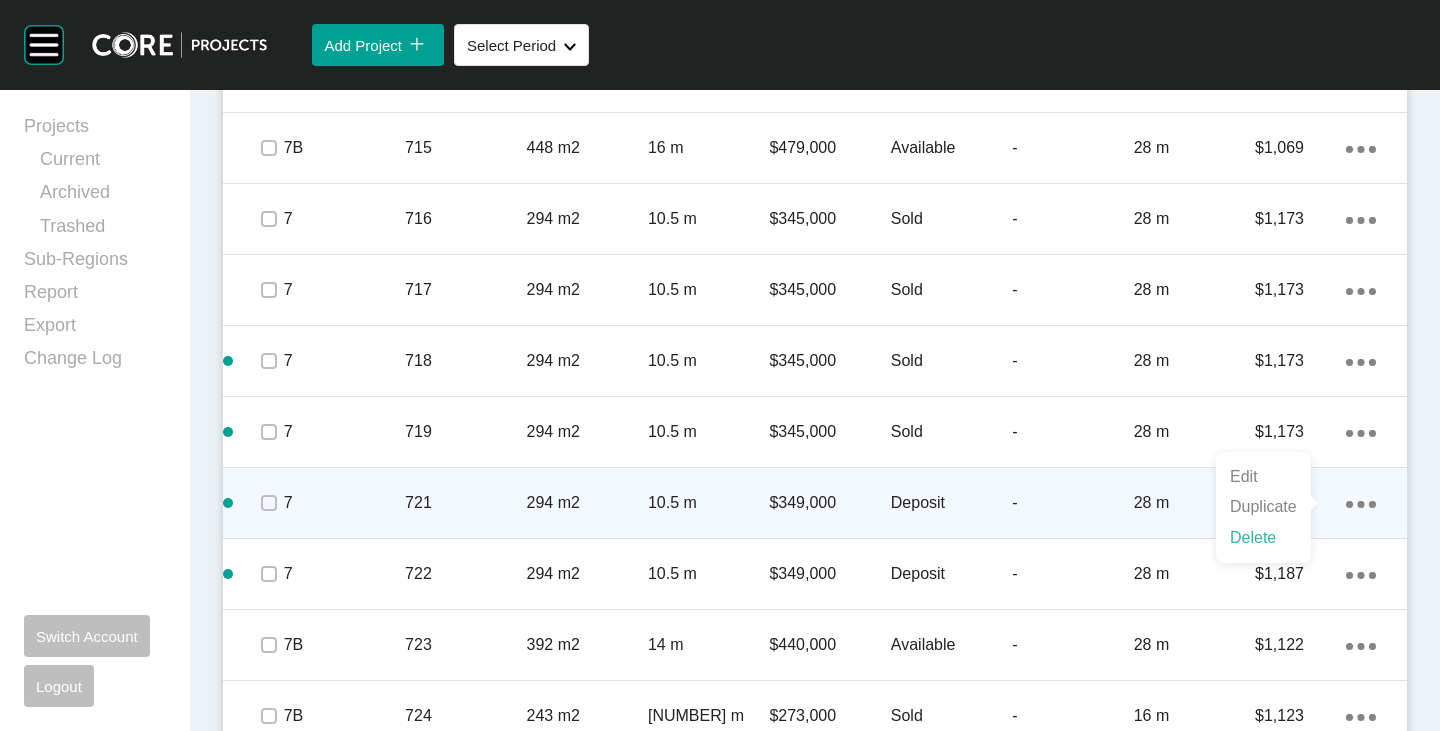 click on "Delete" at bounding box center (1263, 538) 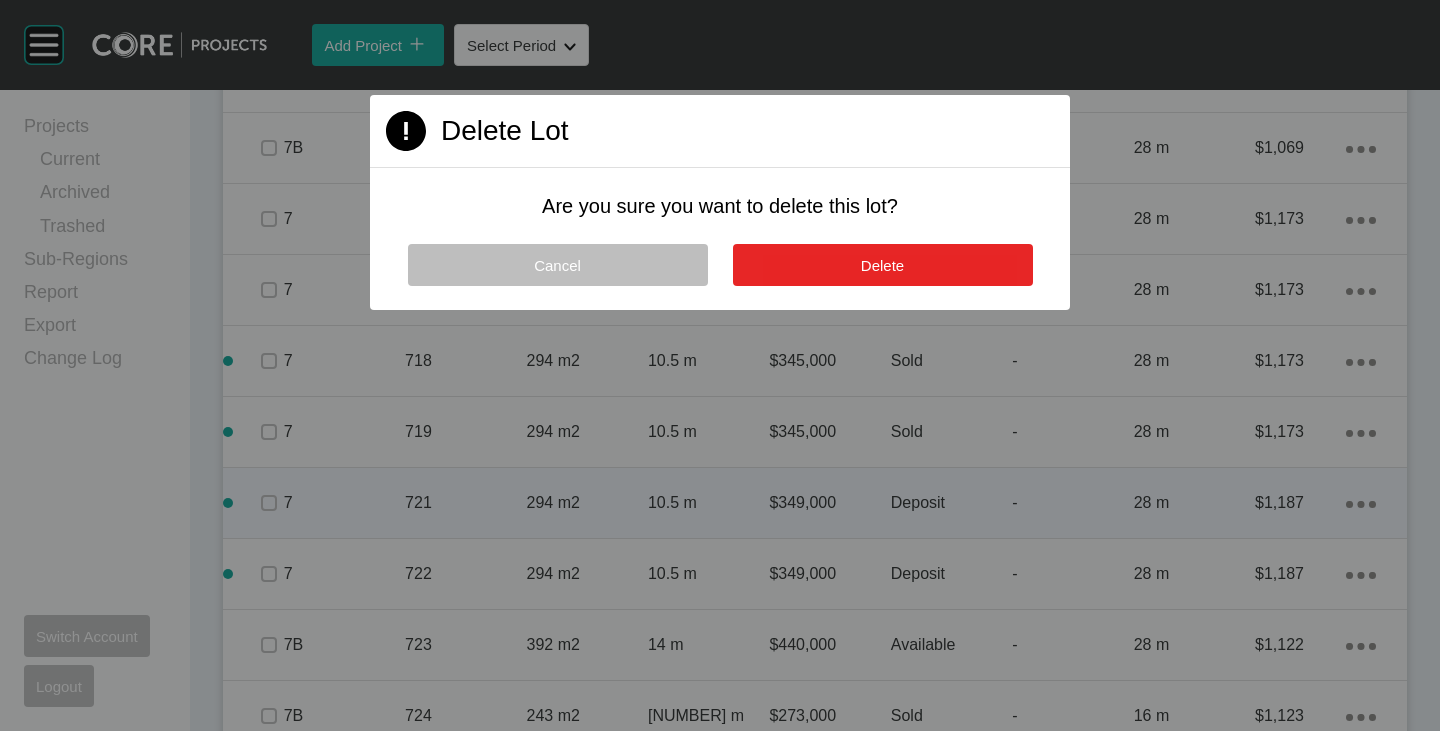 click on "Delete" at bounding box center [883, 265] 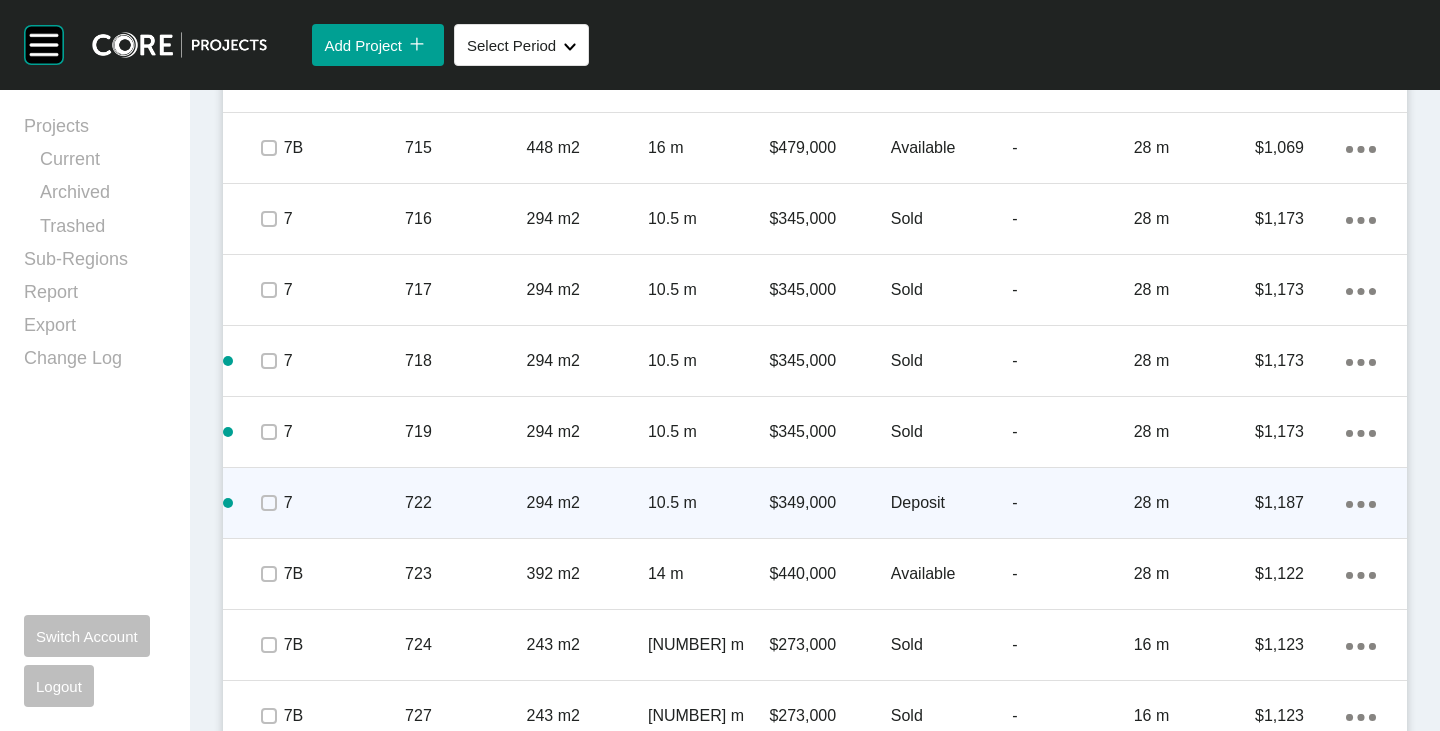 click on "Action Menu Dots Copy 6 Created with Sketch." 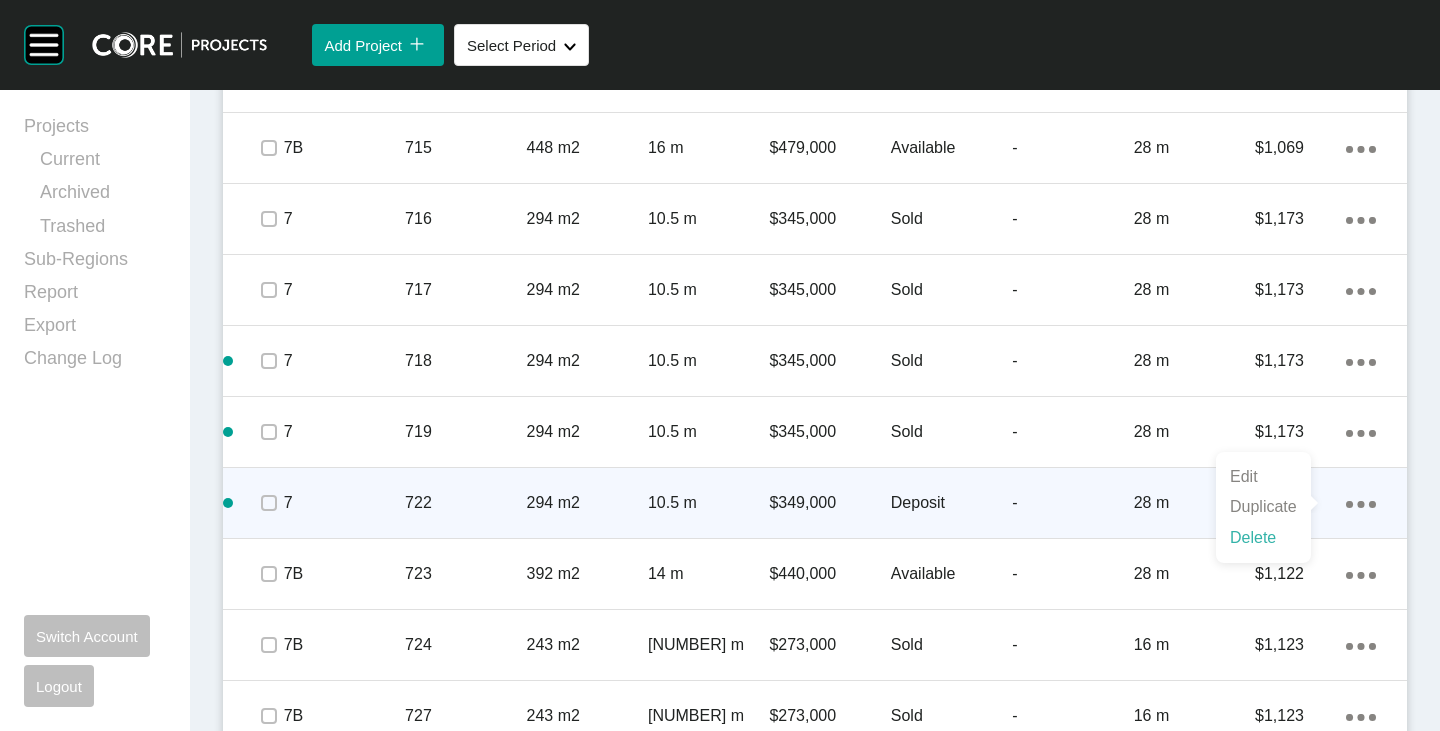 click on "Delete" at bounding box center (1263, 538) 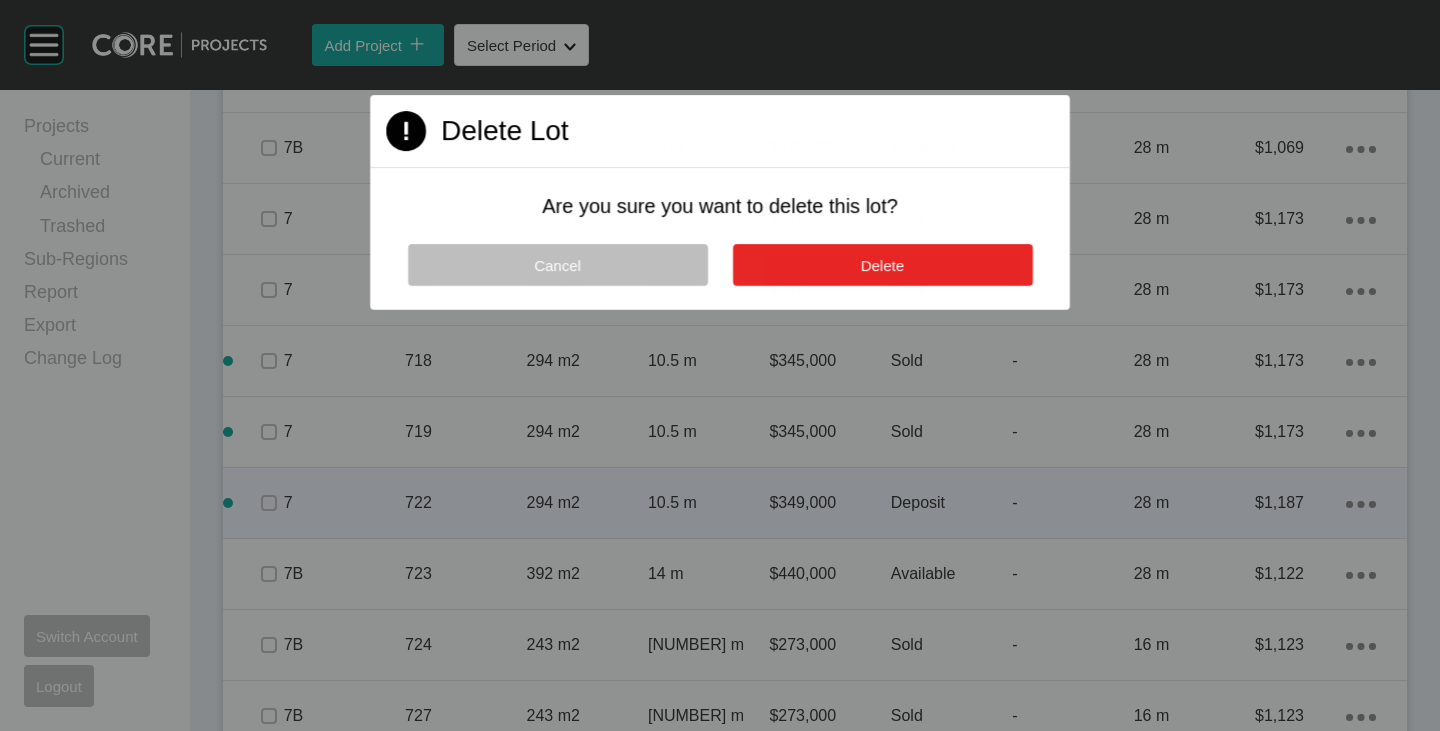 click on "Delete" at bounding box center (882, 264) 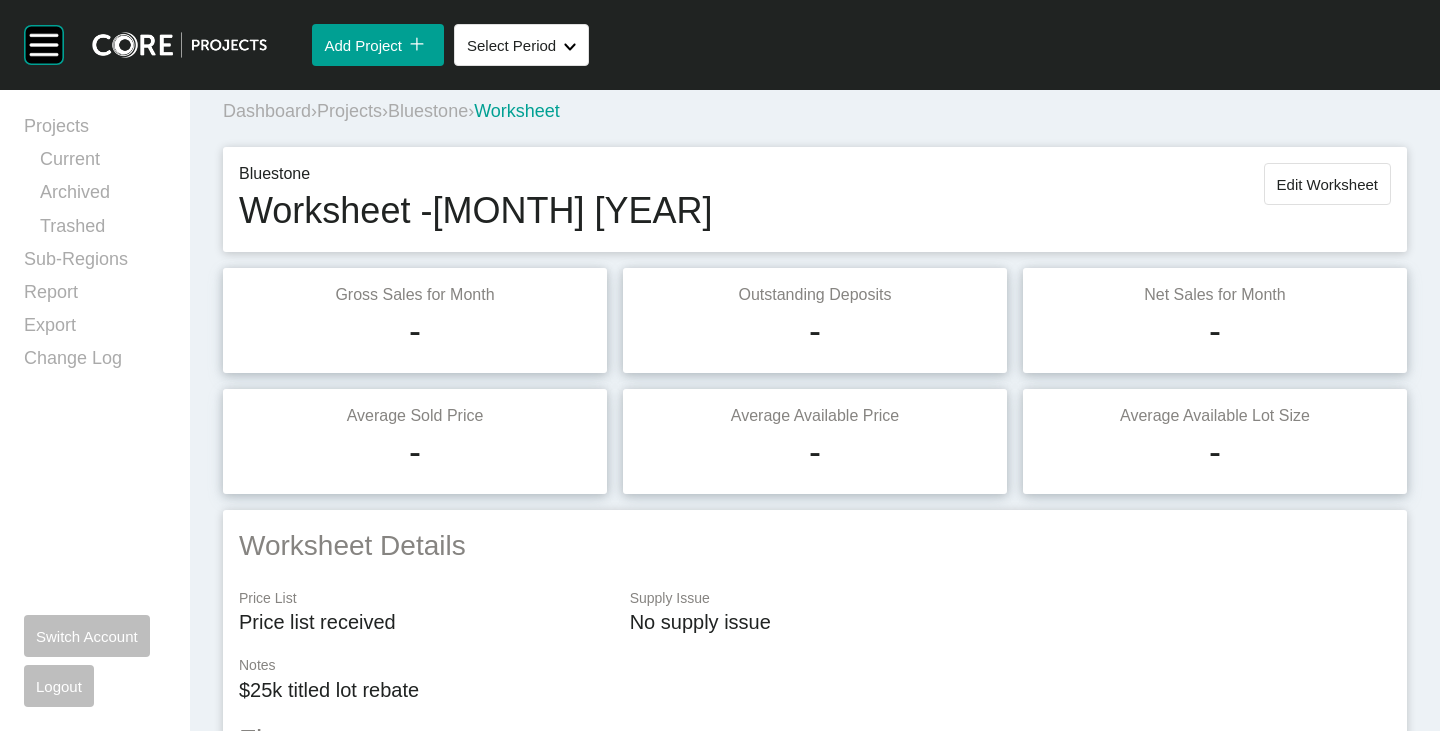 scroll, scrollTop: 0, scrollLeft: 0, axis: both 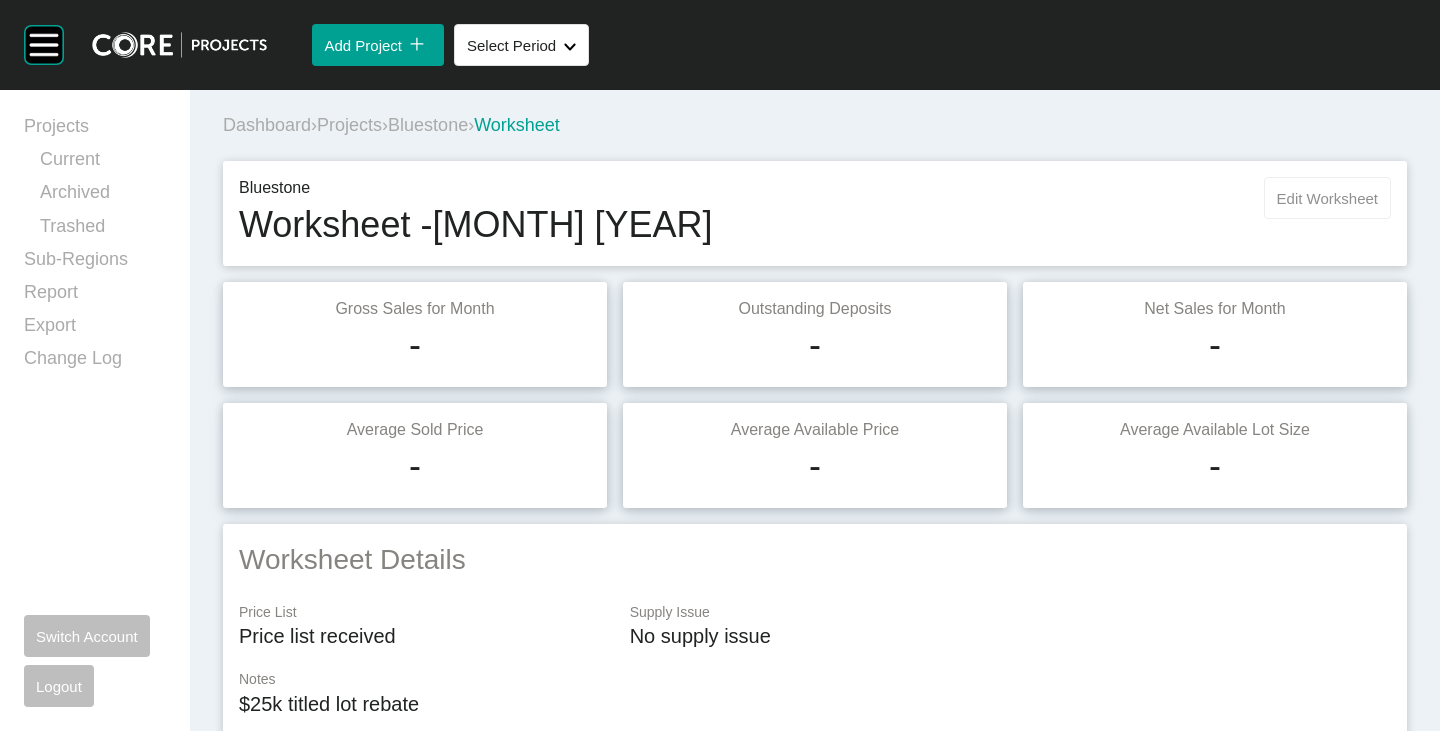 click on "Edit Worksheet" at bounding box center (1327, 198) 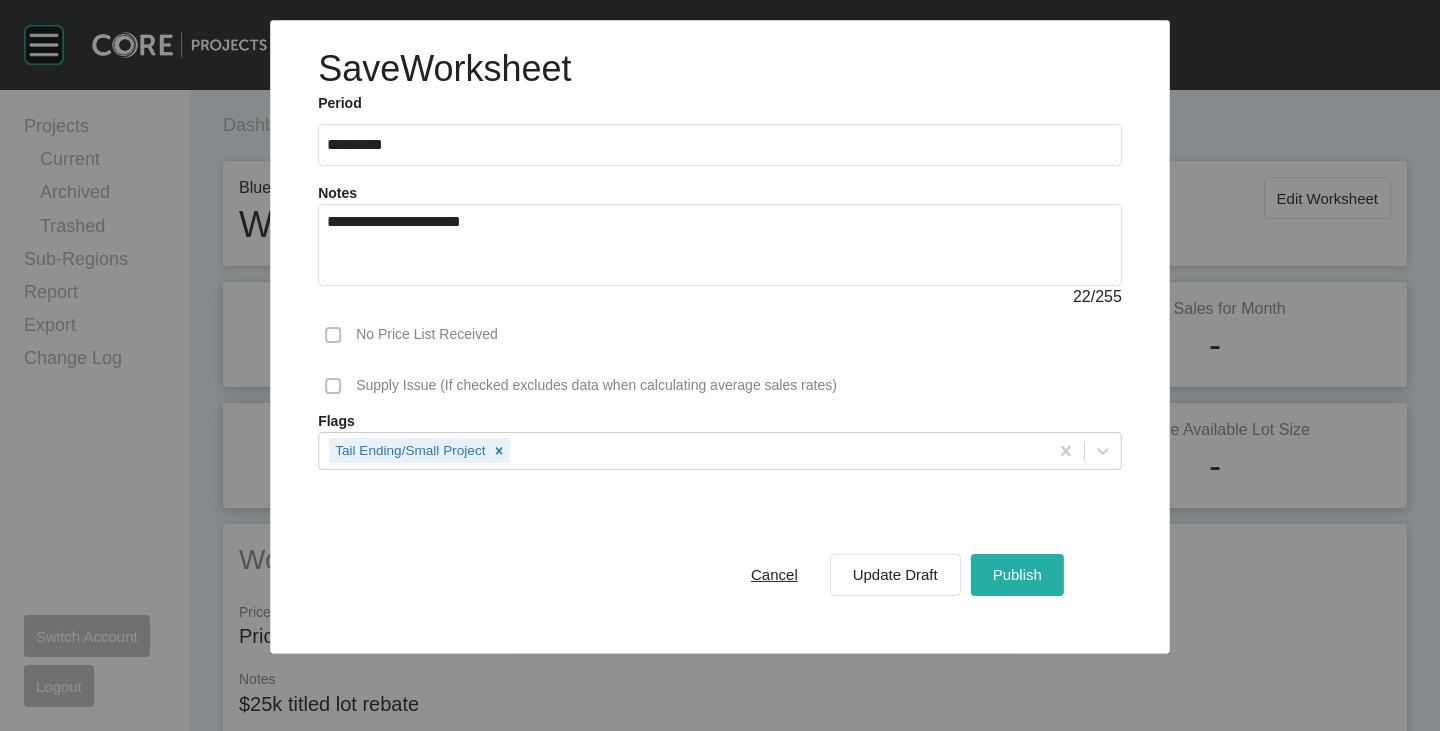 click on "Publish" at bounding box center [1017, 574] 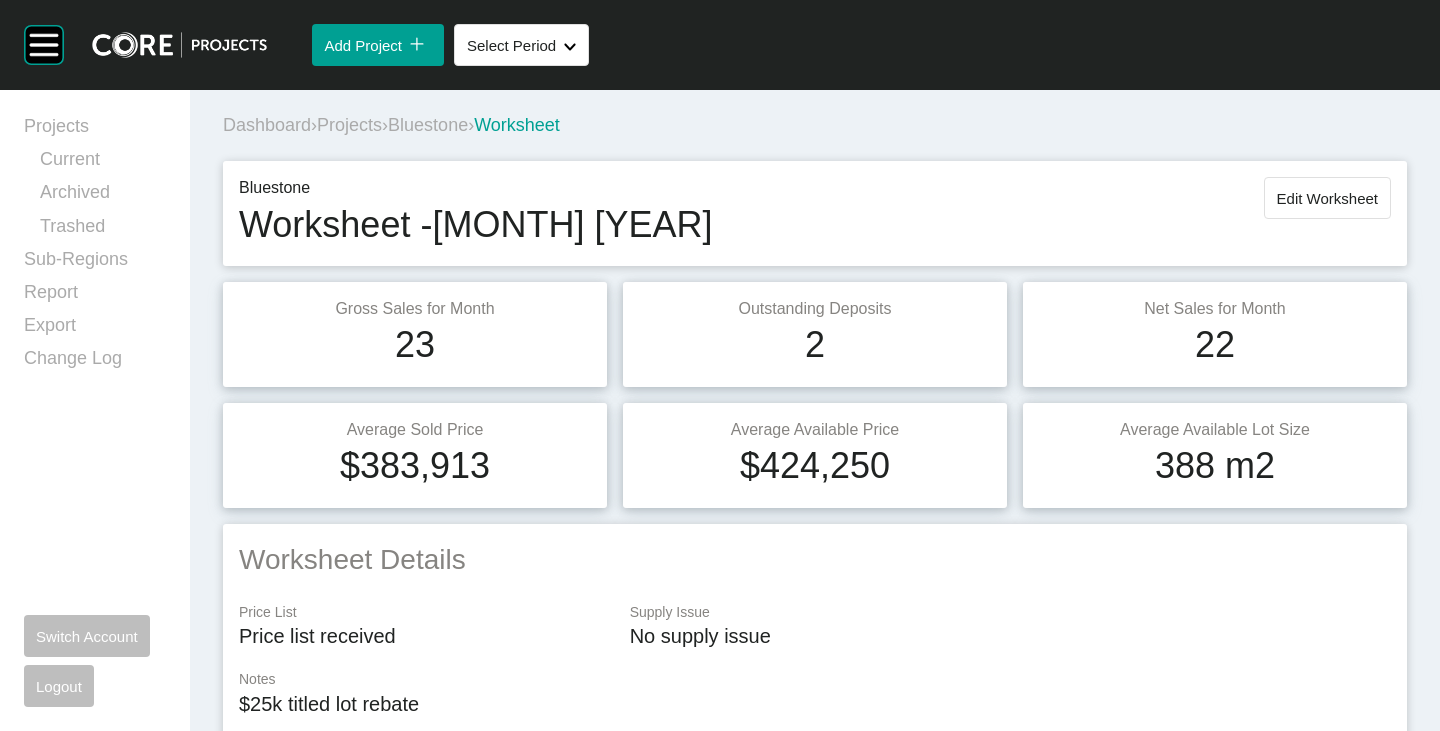click on "Bluestone" at bounding box center [428, 125] 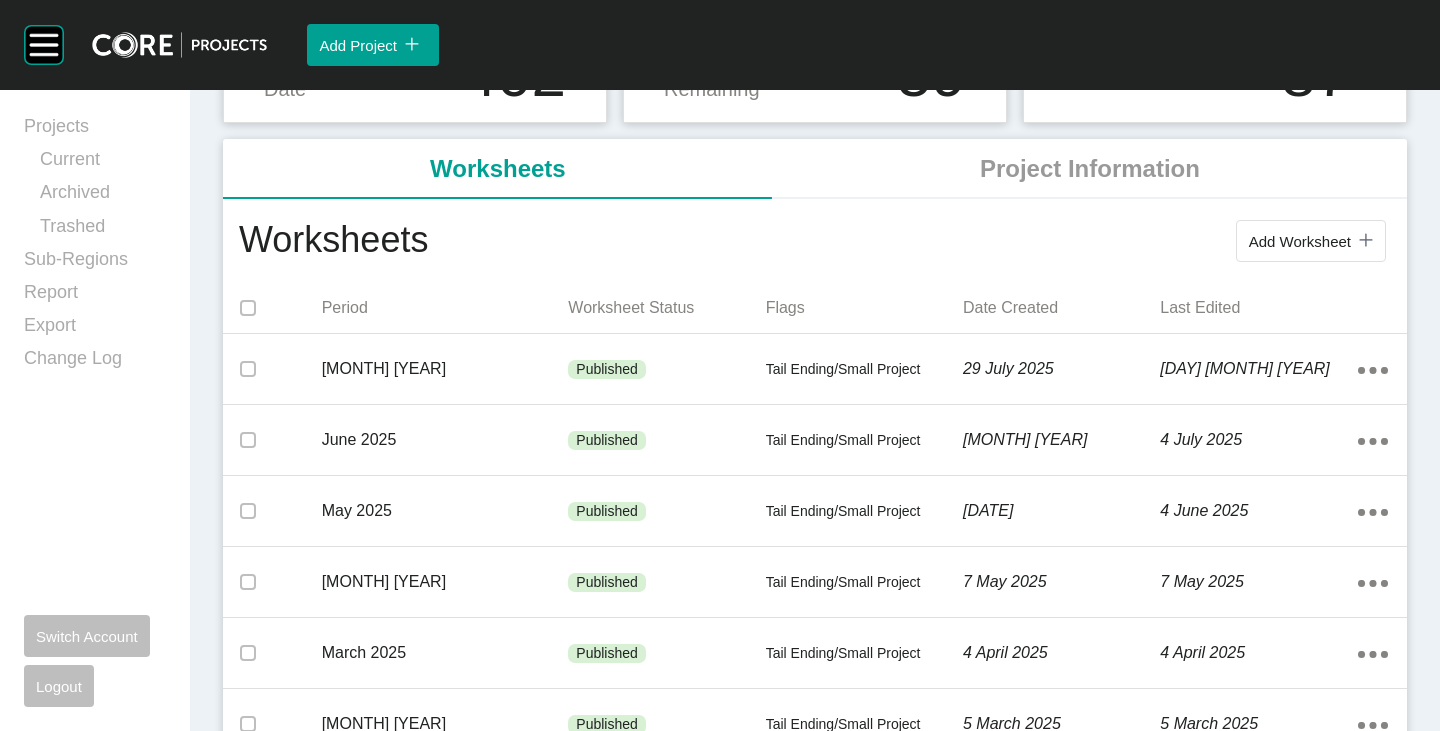 scroll, scrollTop: 0, scrollLeft: 0, axis: both 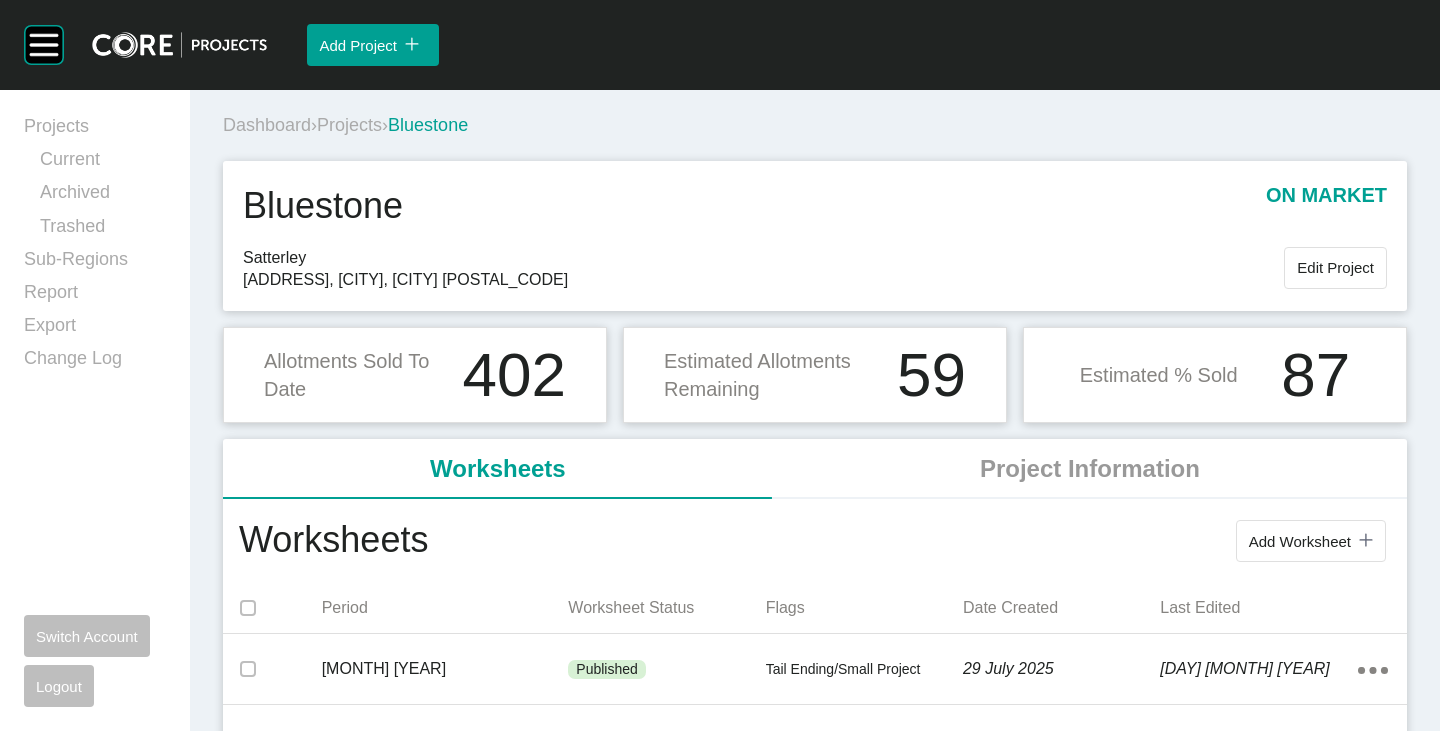 click on "Projects" at bounding box center [349, 125] 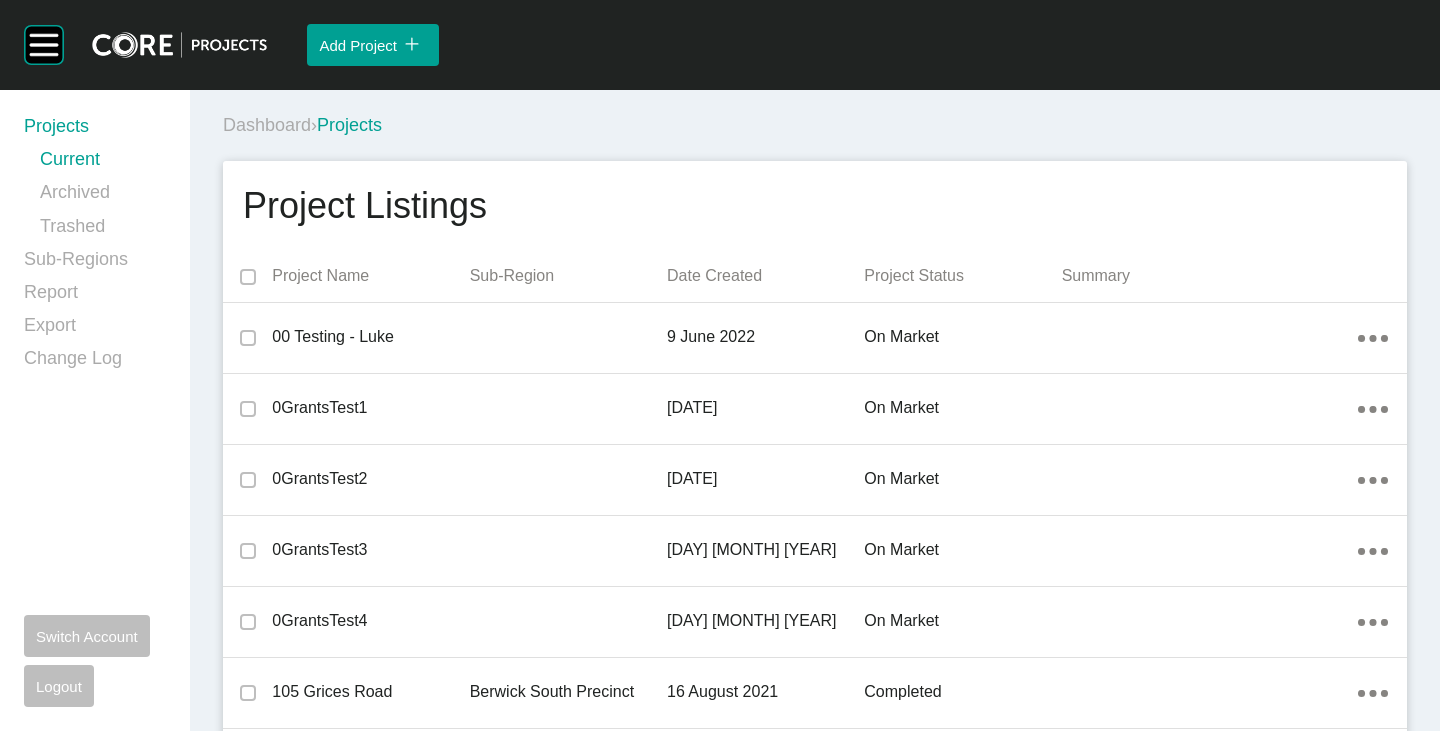 scroll, scrollTop: 16870, scrollLeft: 0, axis: vertical 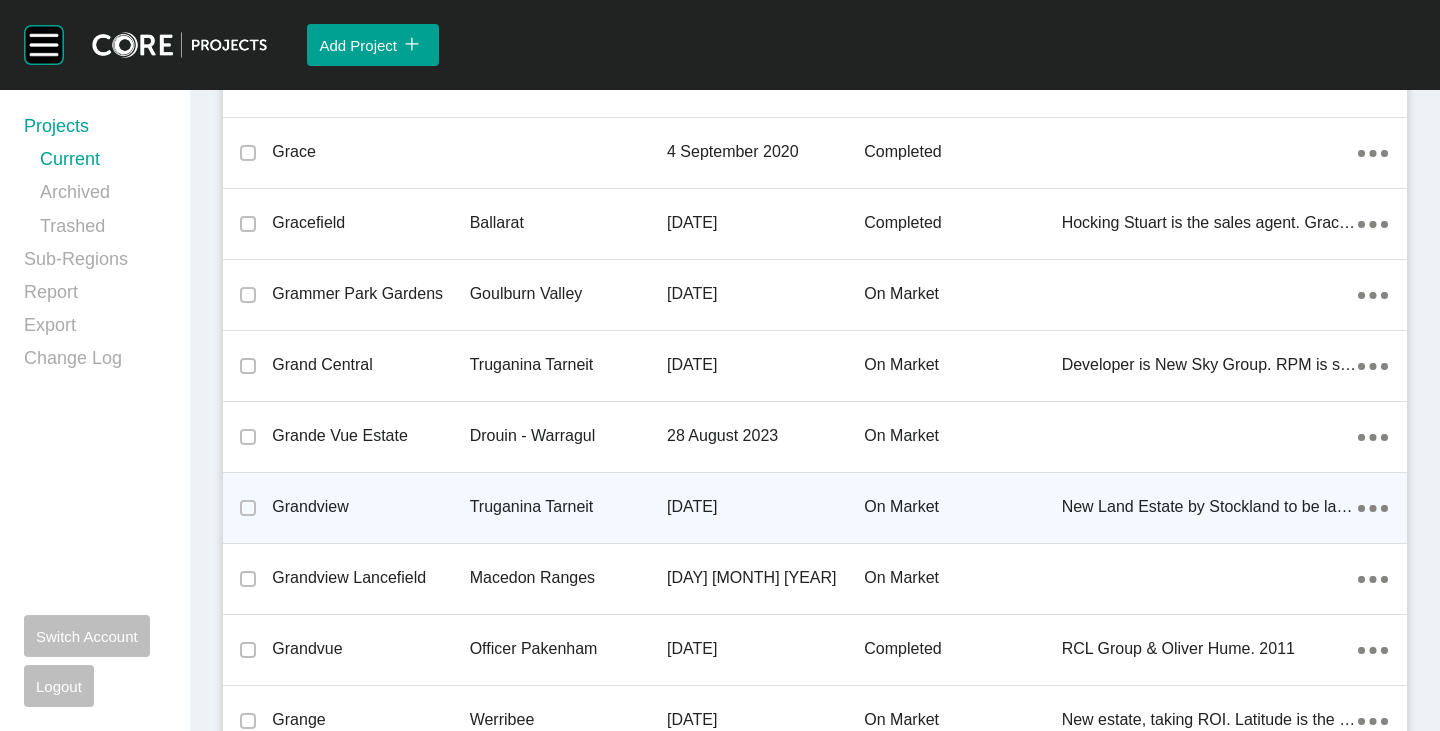 click on "Grandview" at bounding box center (370, 507) 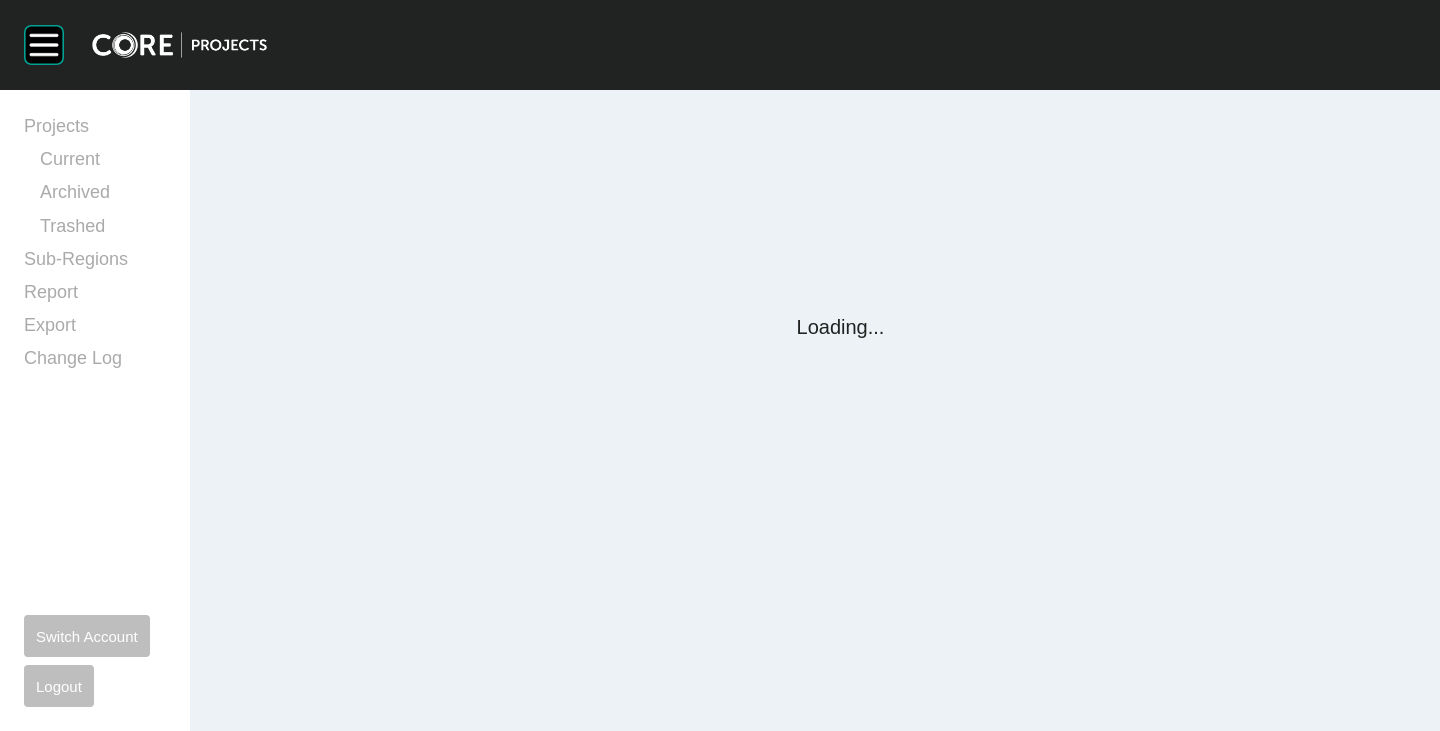 scroll, scrollTop: 0, scrollLeft: 0, axis: both 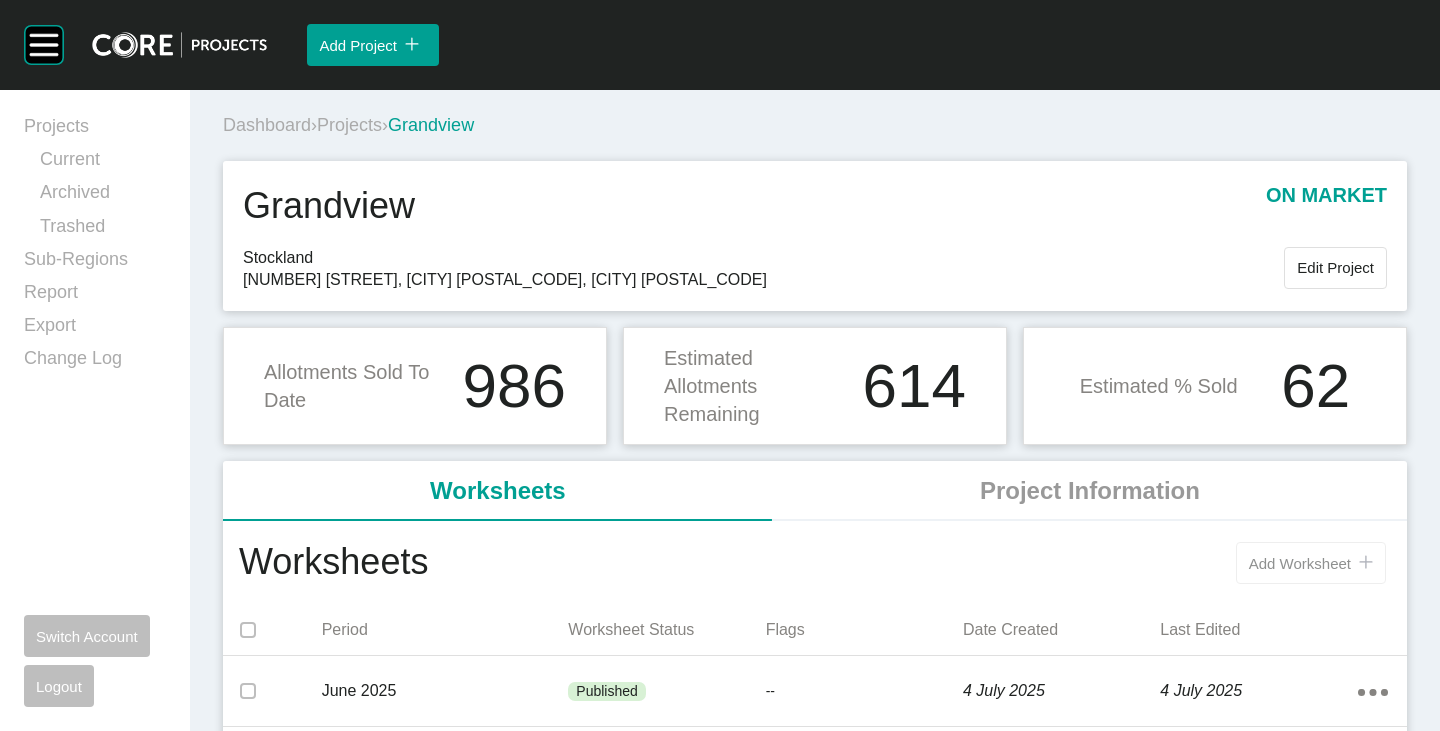 click on "Add Worksheet" at bounding box center (1300, 563) 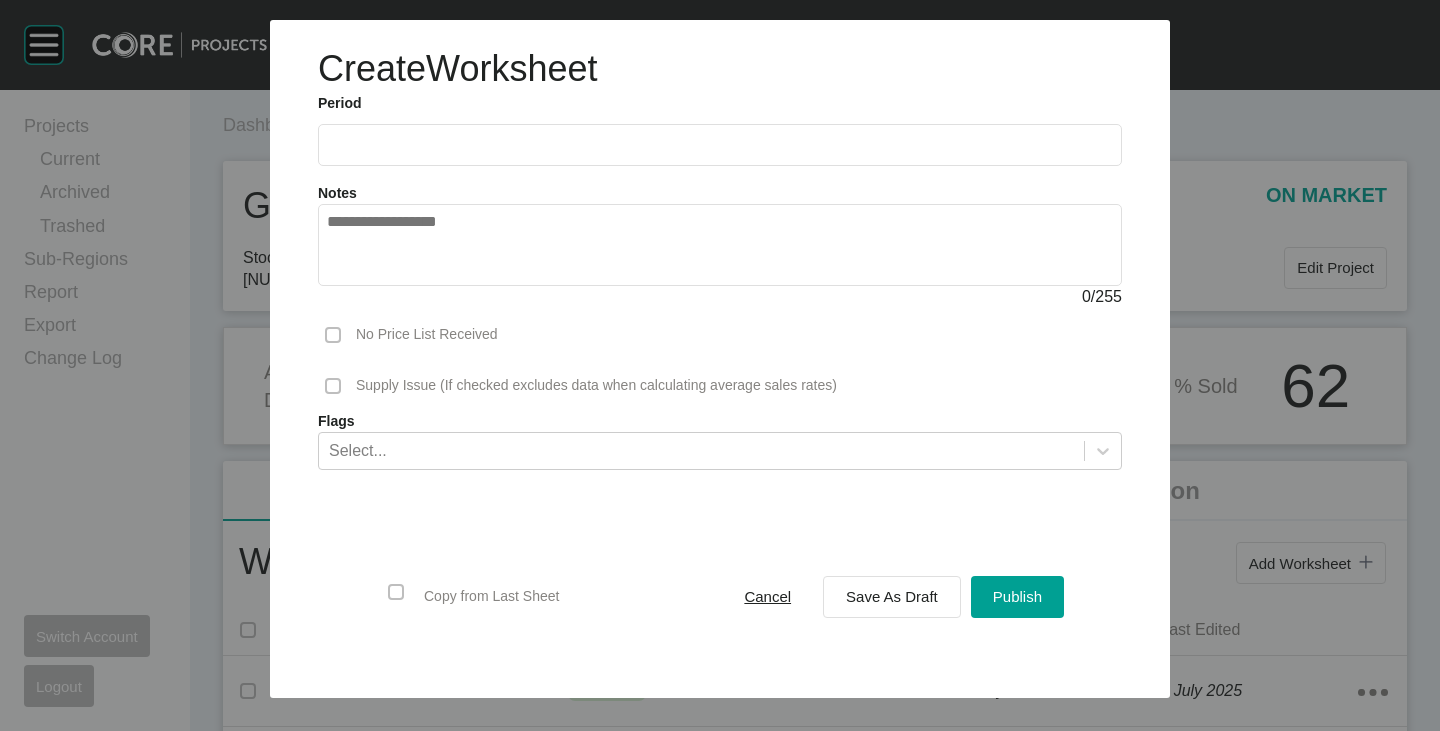 click at bounding box center [720, 144] 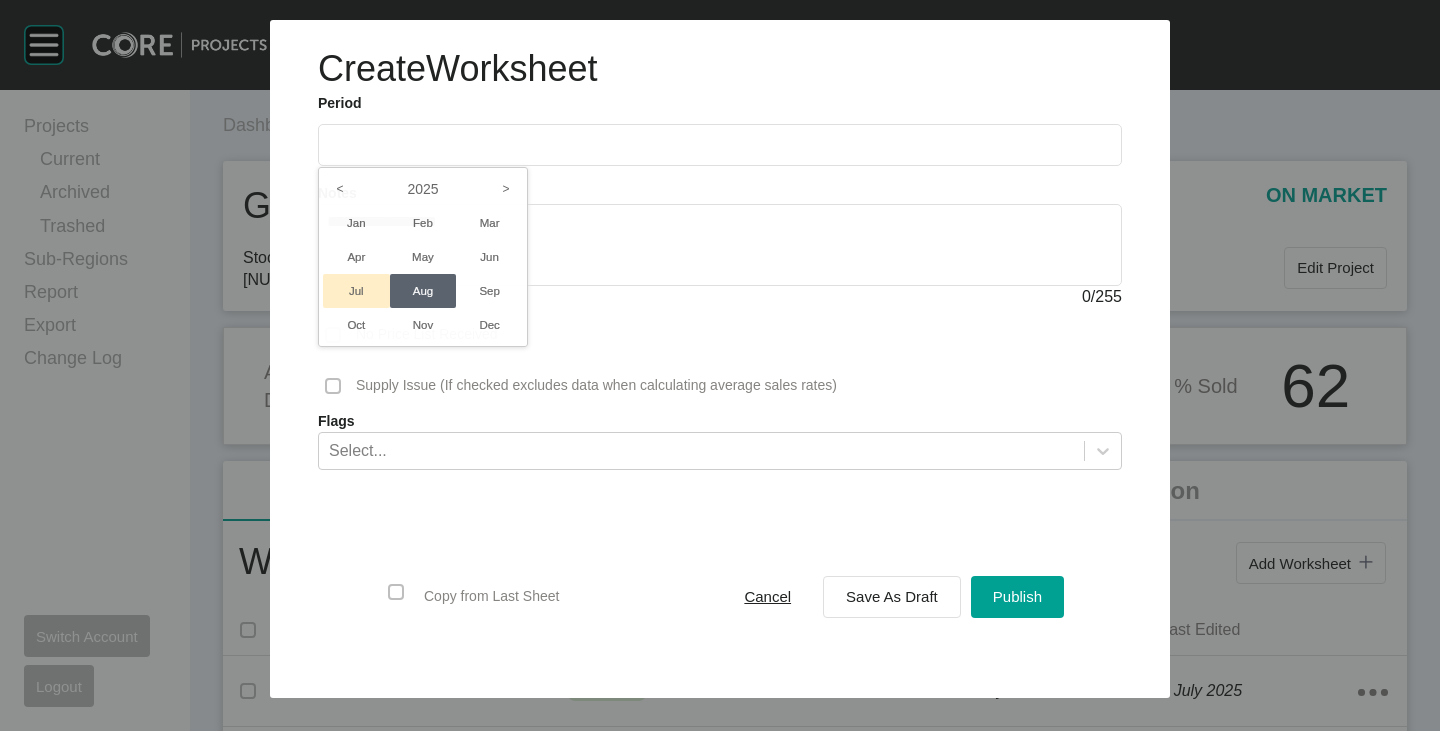 click on "Jul" at bounding box center (356, 291) 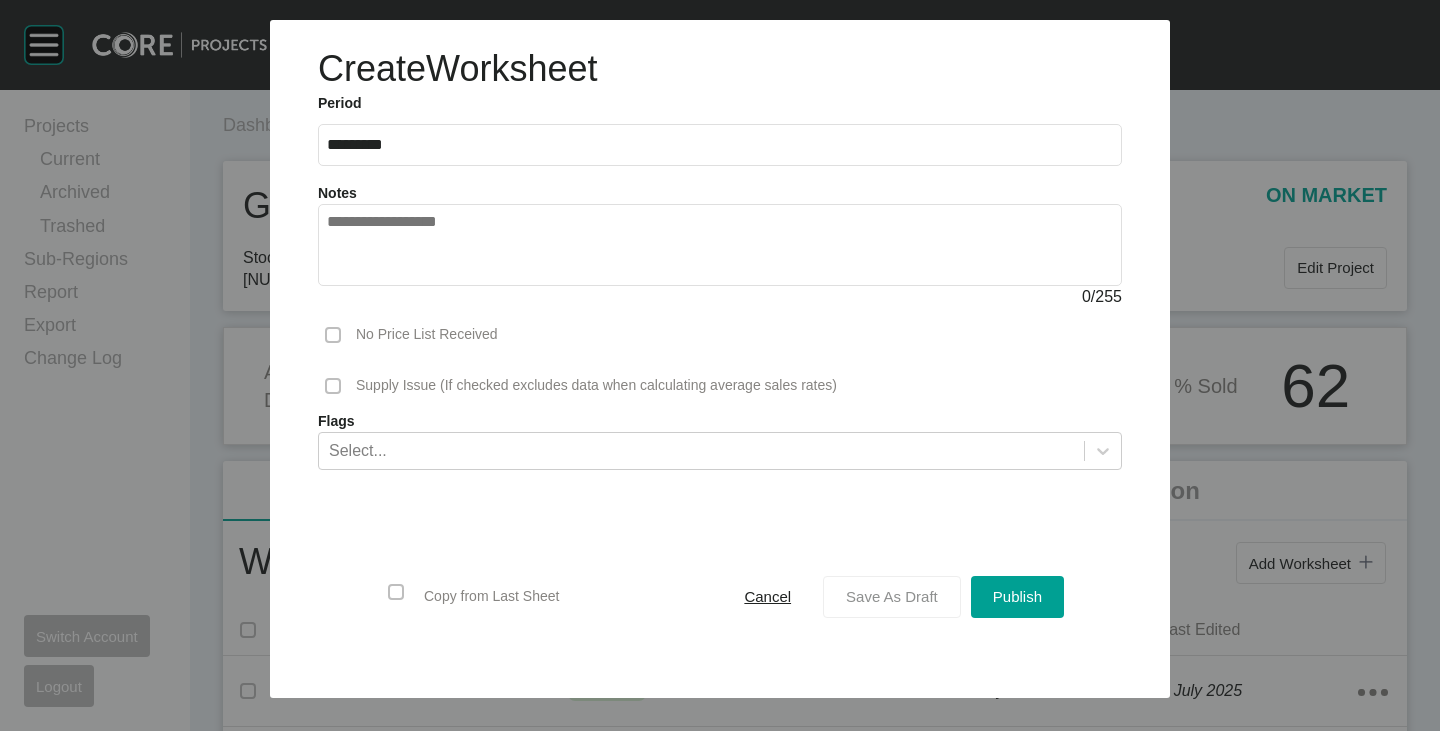 click on "Save As Draft" at bounding box center (892, 596) 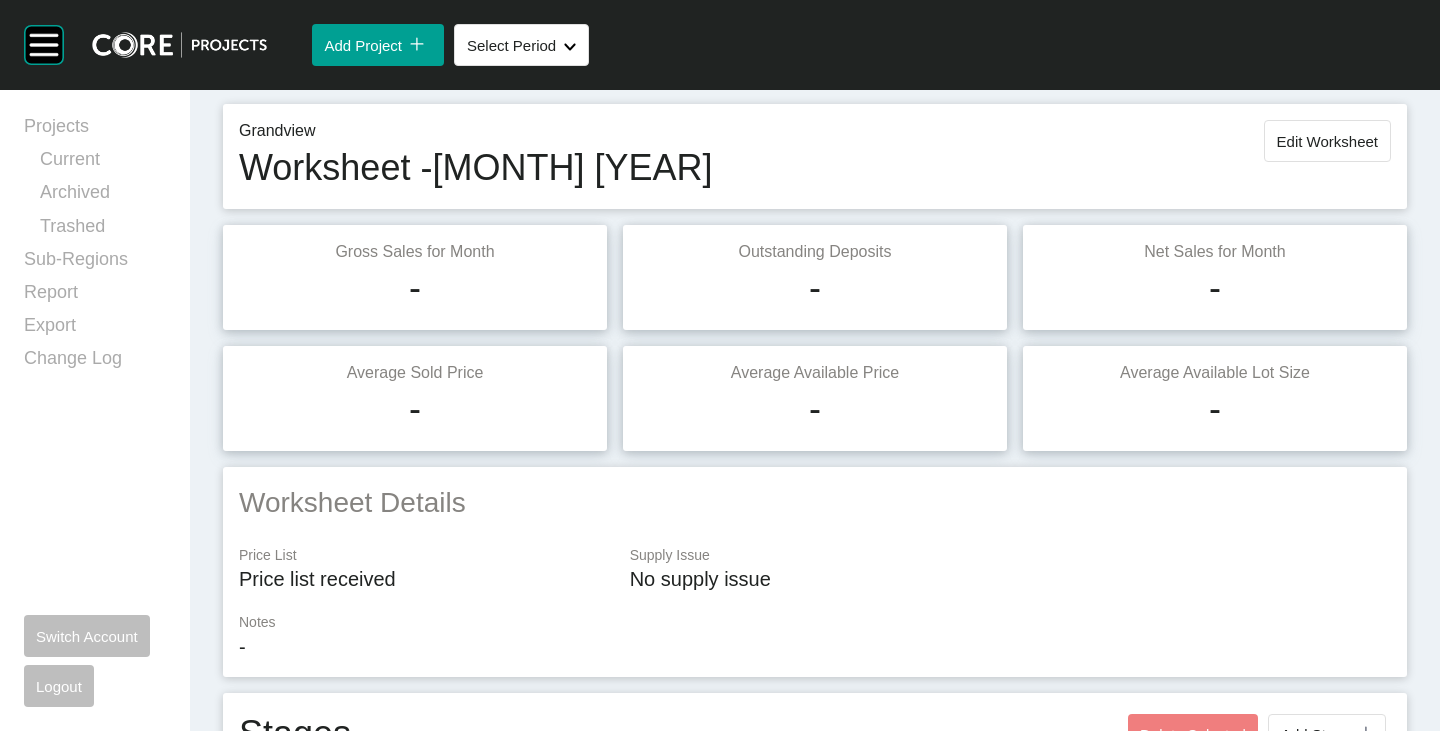 scroll, scrollTop: 0, scrollLeft: 0, axis: both 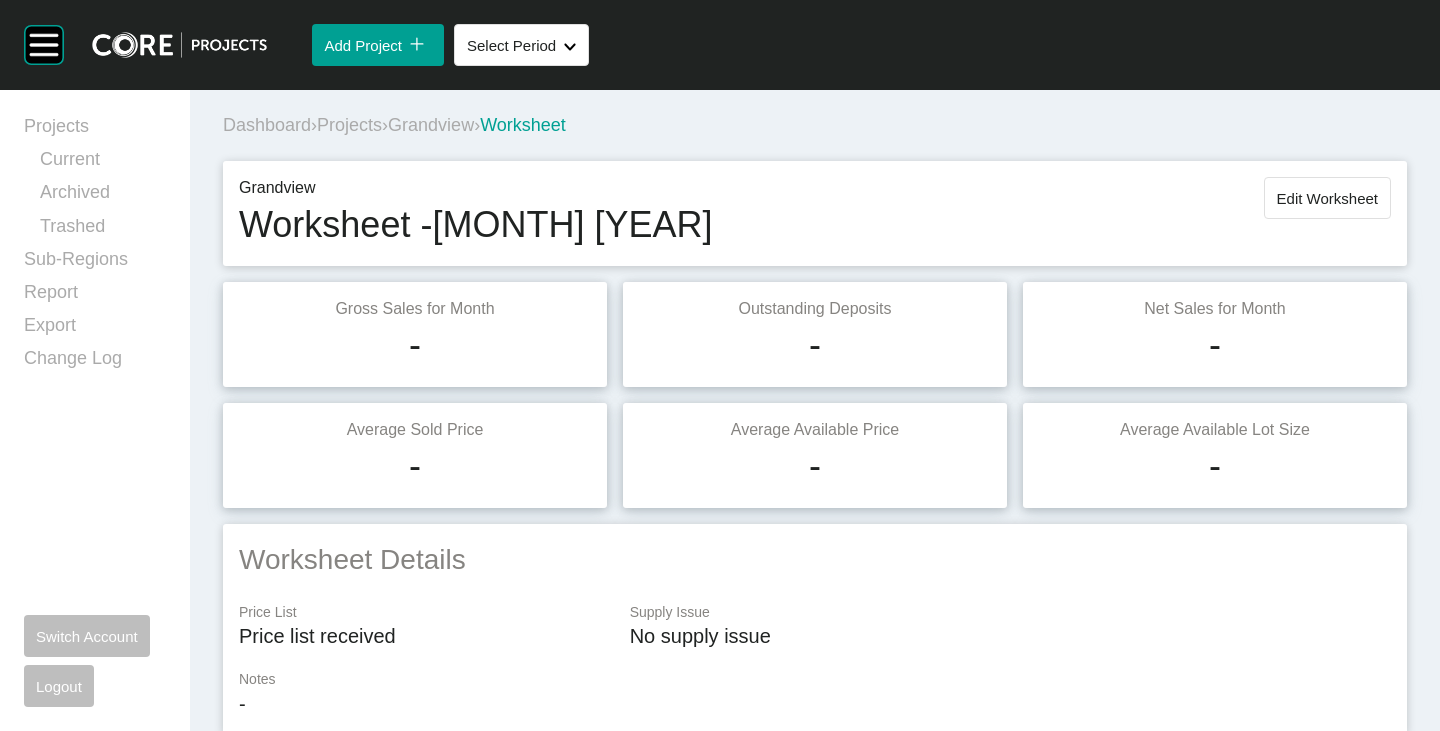 click on "Projects" at bounding box center [349, 125] 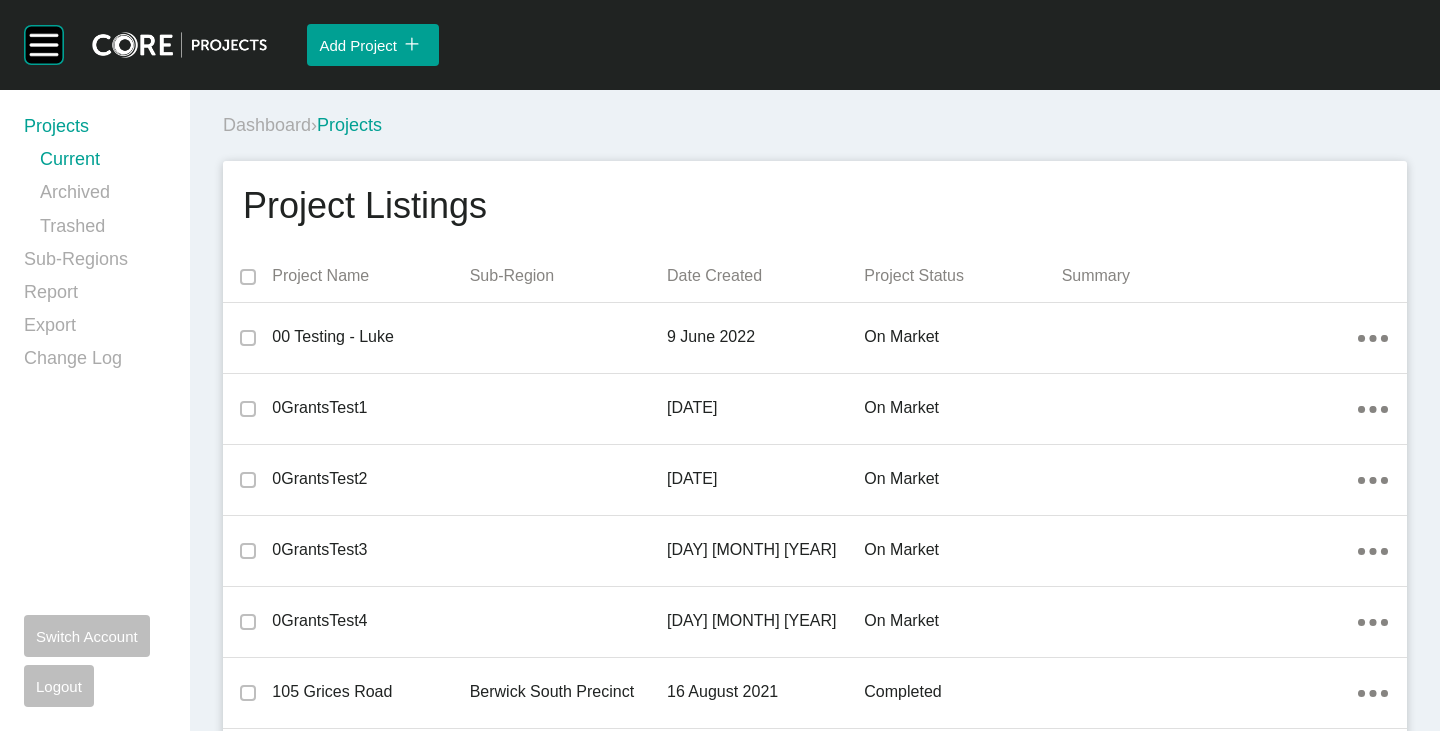 scroll, scrollTop: 4942, scrollLeft: 0, axis: vertical 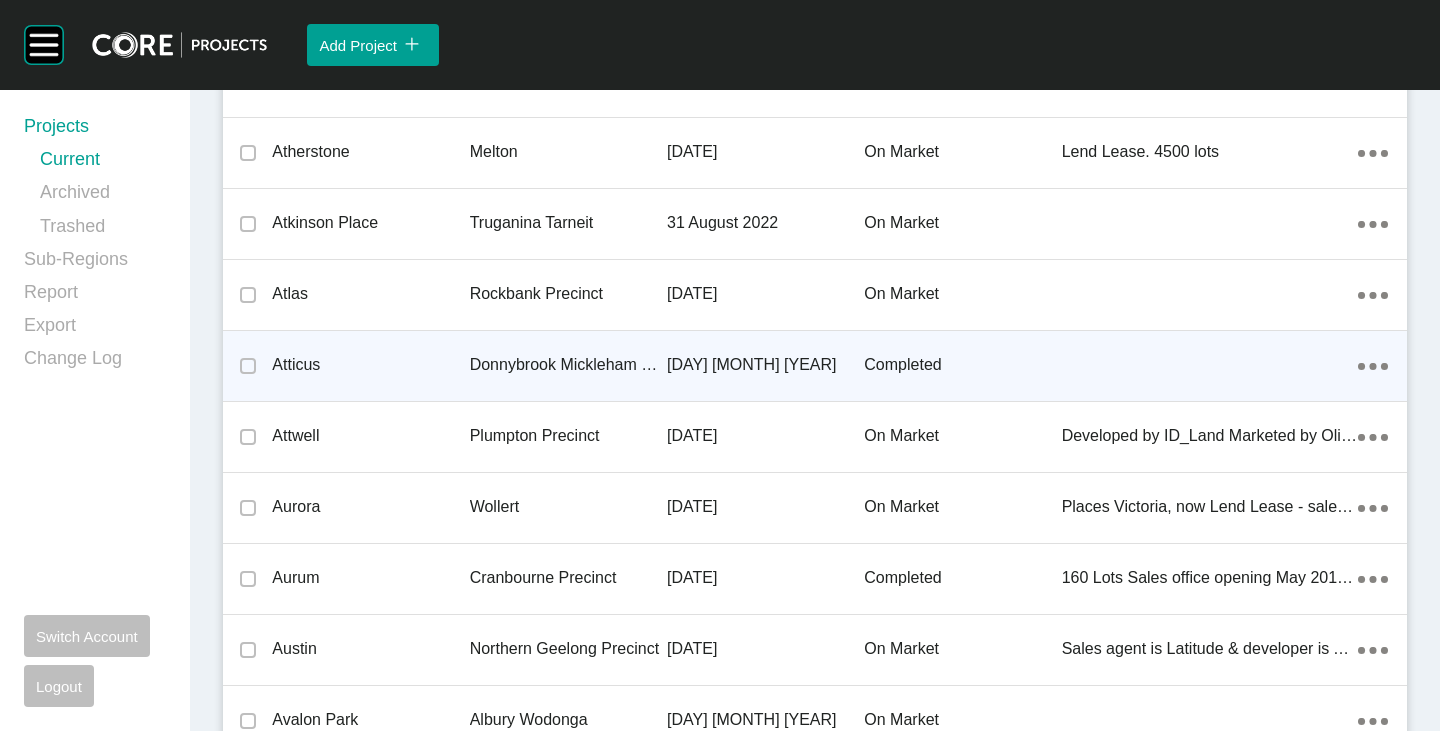 click on "Atticus" at bounding box center [370, 365] 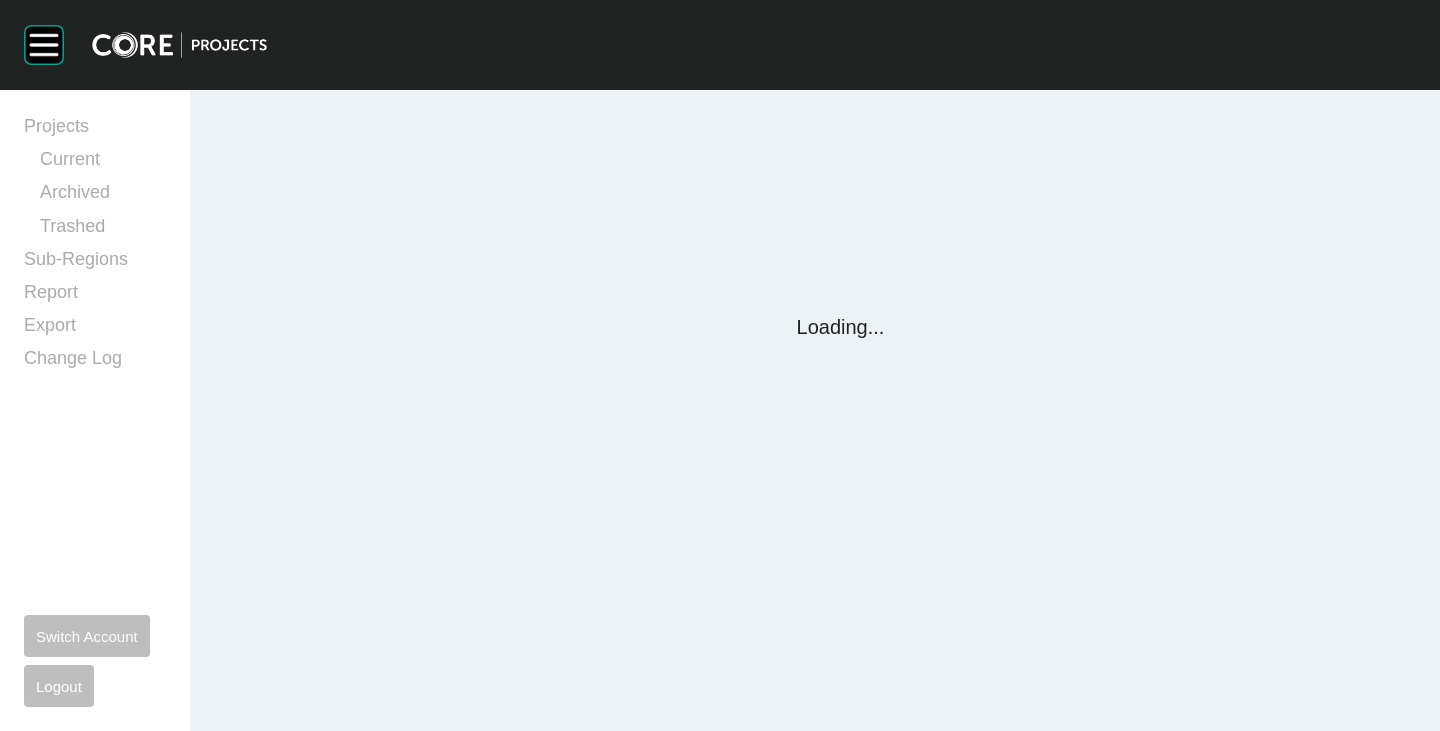 scroll, scrollTop: 0, scrollLeft: 0, axis: both 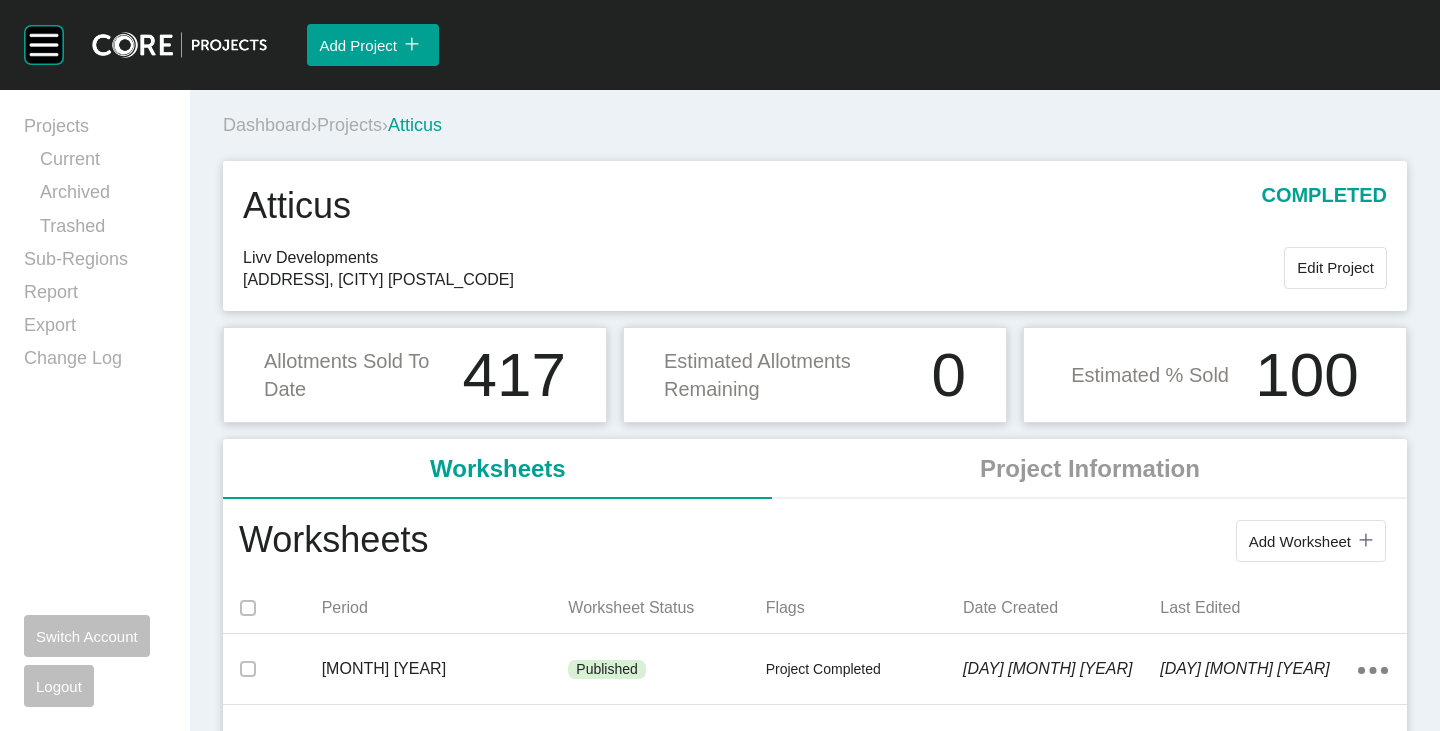 click on "Projects" at bounding box center (349, 125) 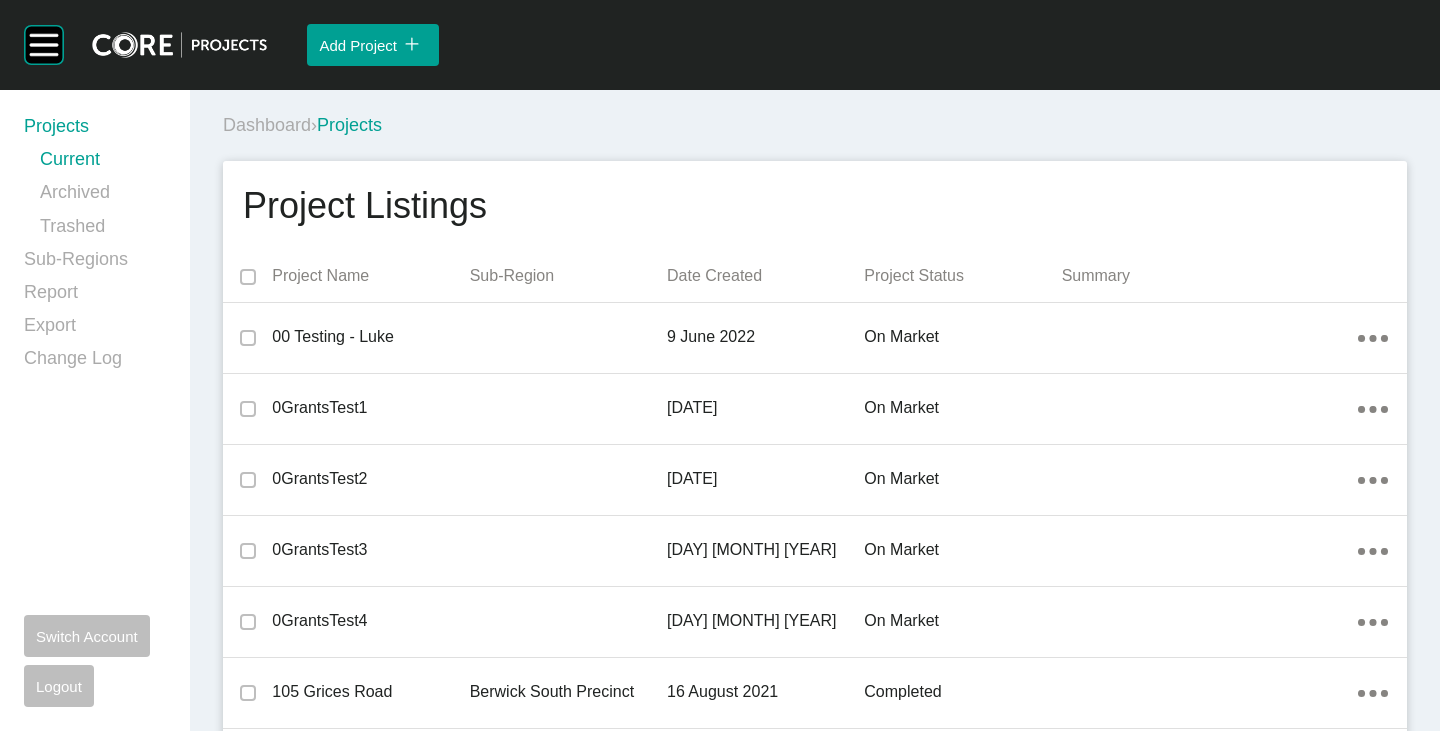 scroll, scrollTop: 16870, scrollLeft: 0, axis: vertical 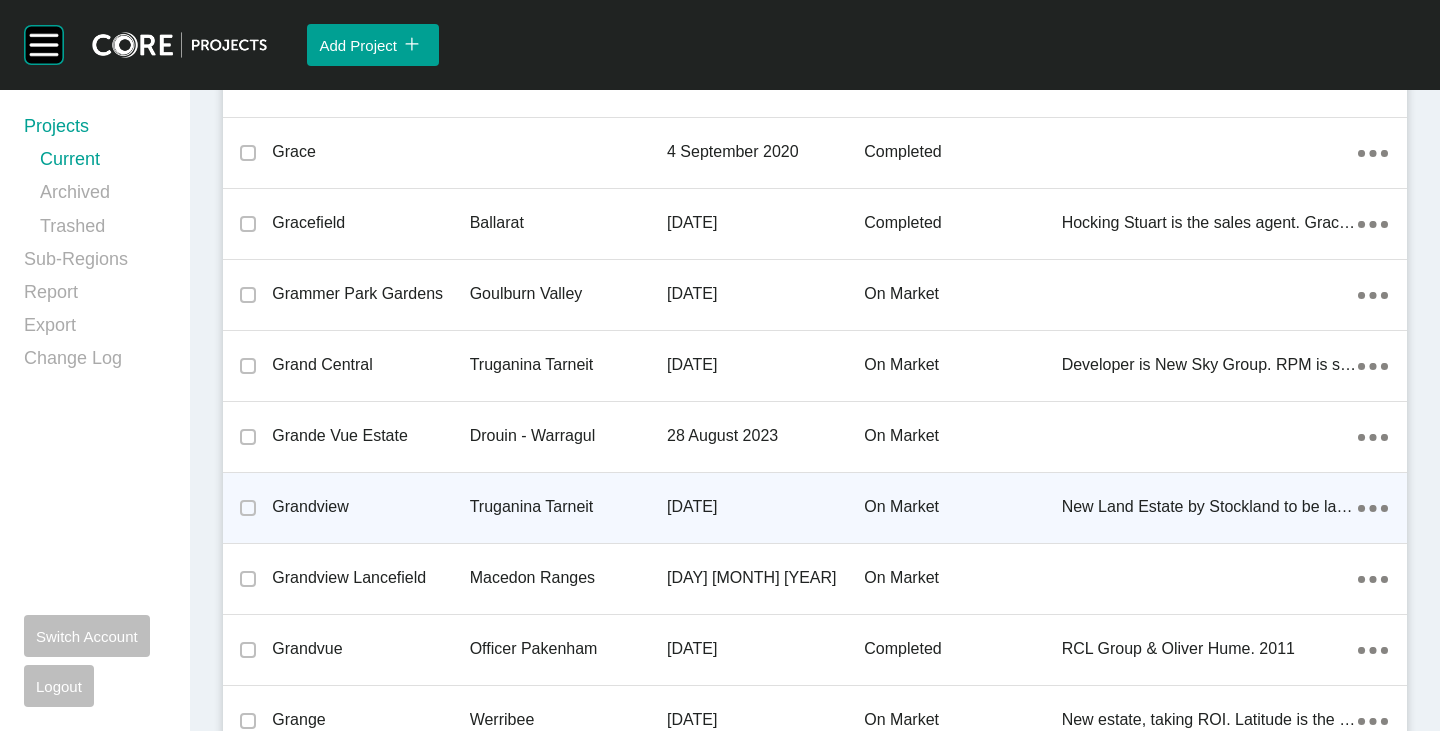 click on "Grandview" at bounding box center [370, 507] 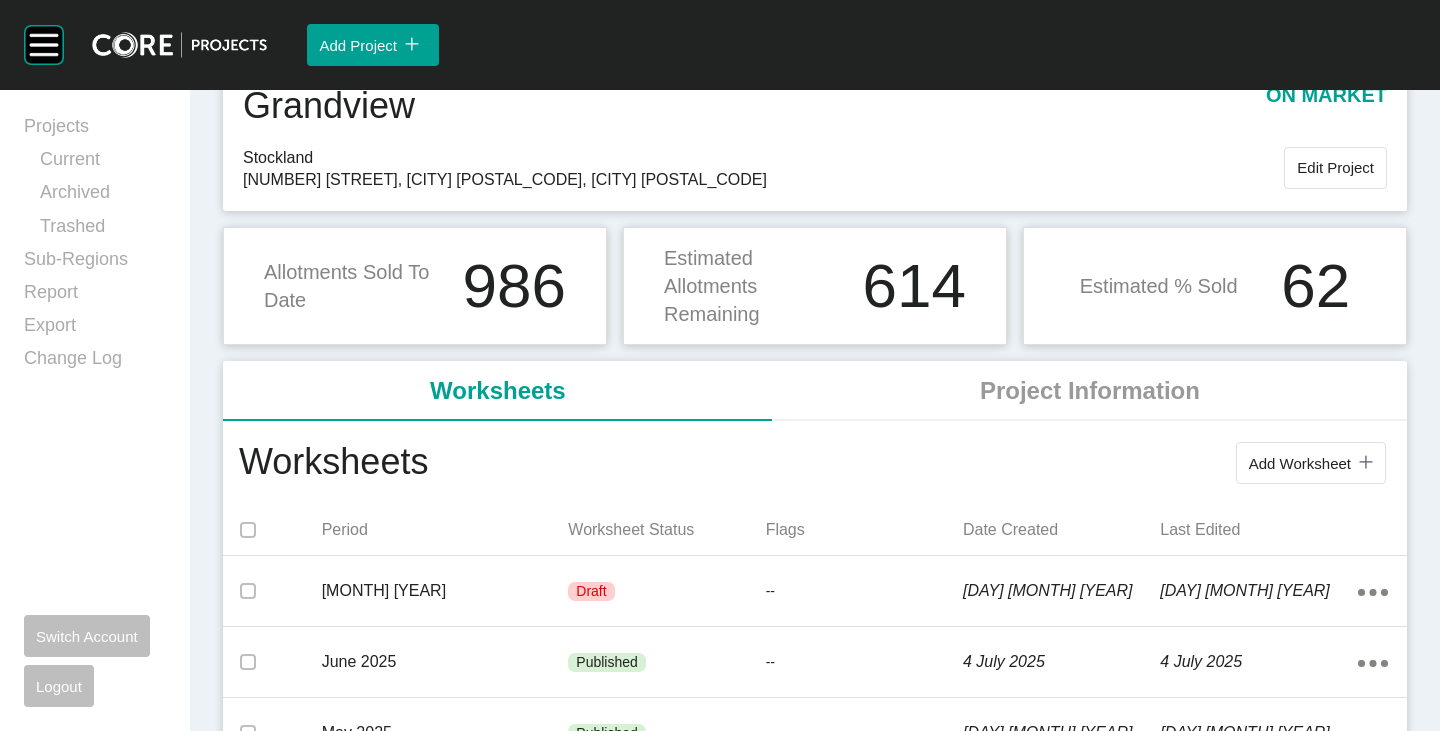 scroll, scrollTop: 200, scrollLeft: 0, axis: vertical 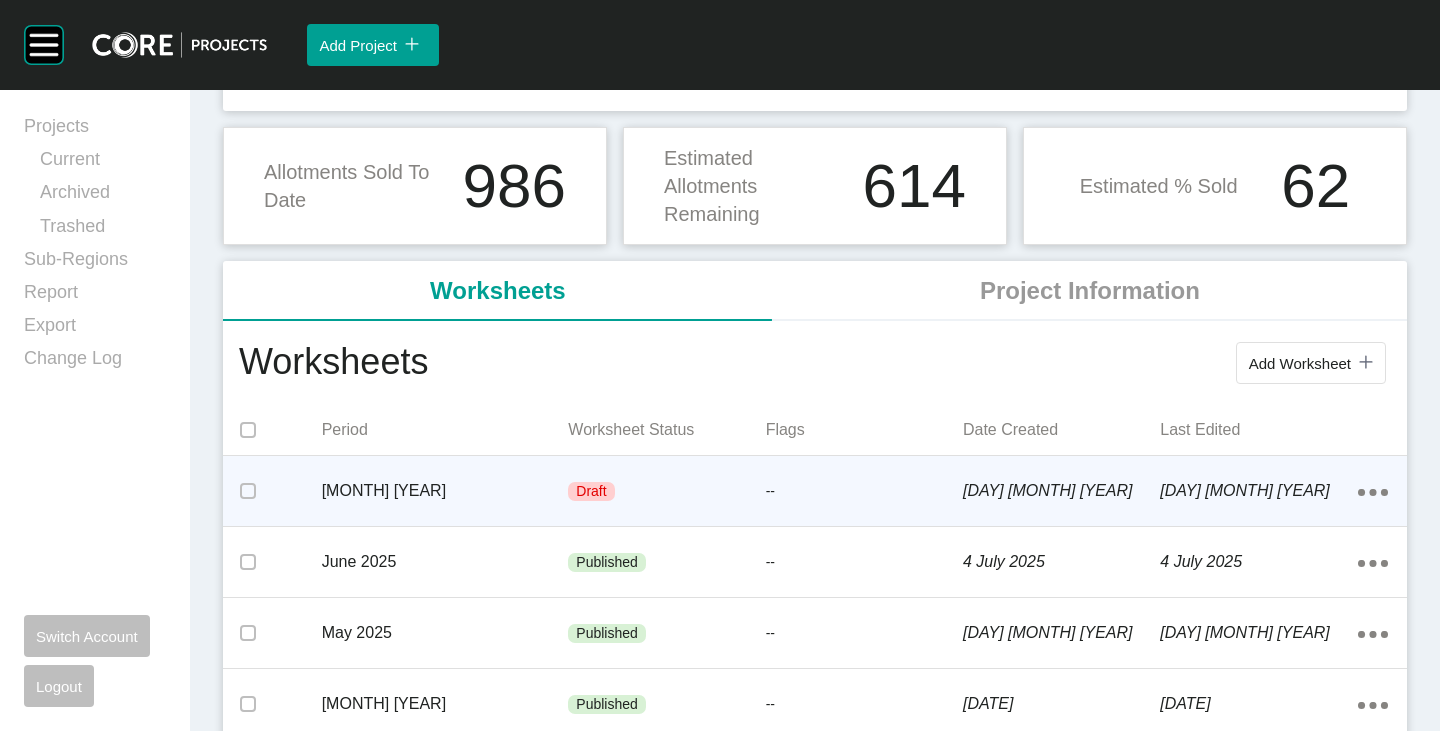 click on "Draft" at bounding box center (666, 492) 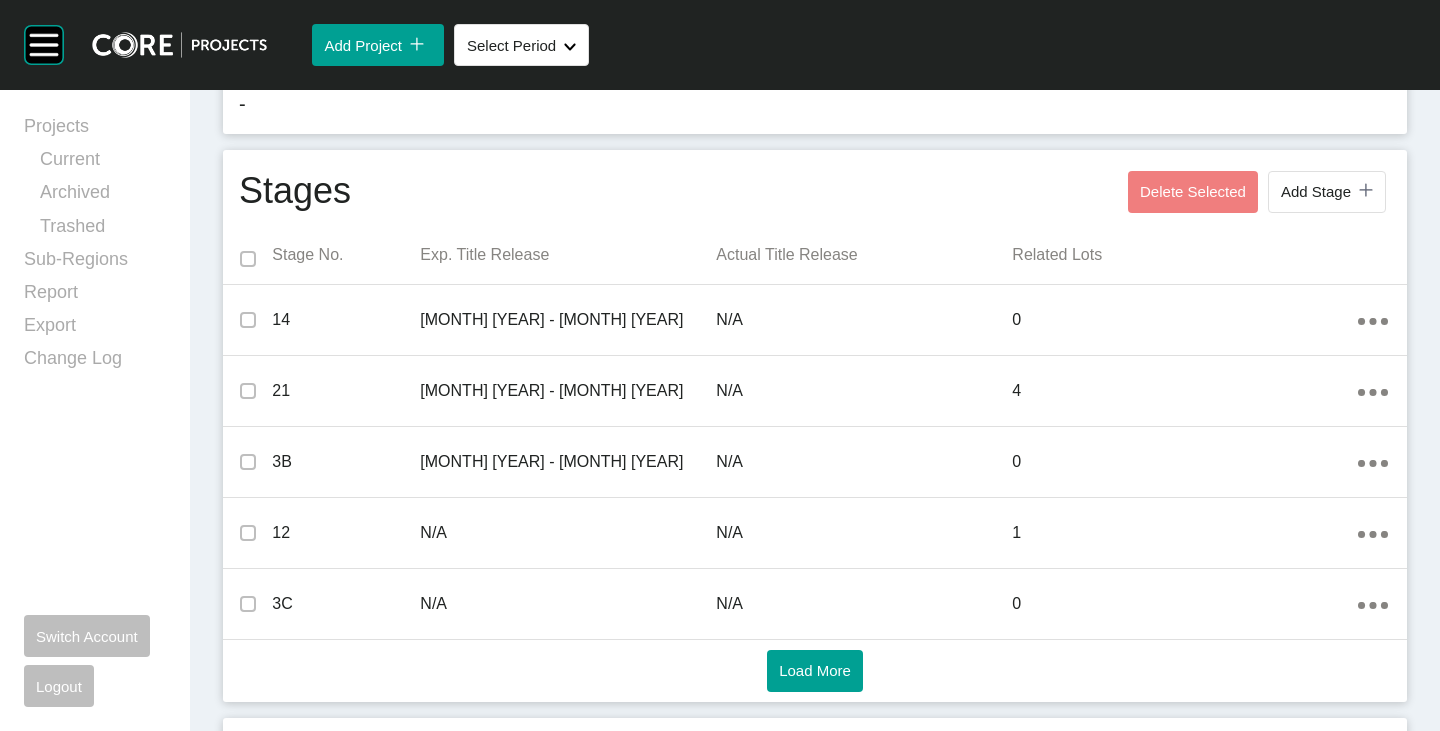 scroll, scrollTop: 1000, scrollLeft: 0, axis: vertical 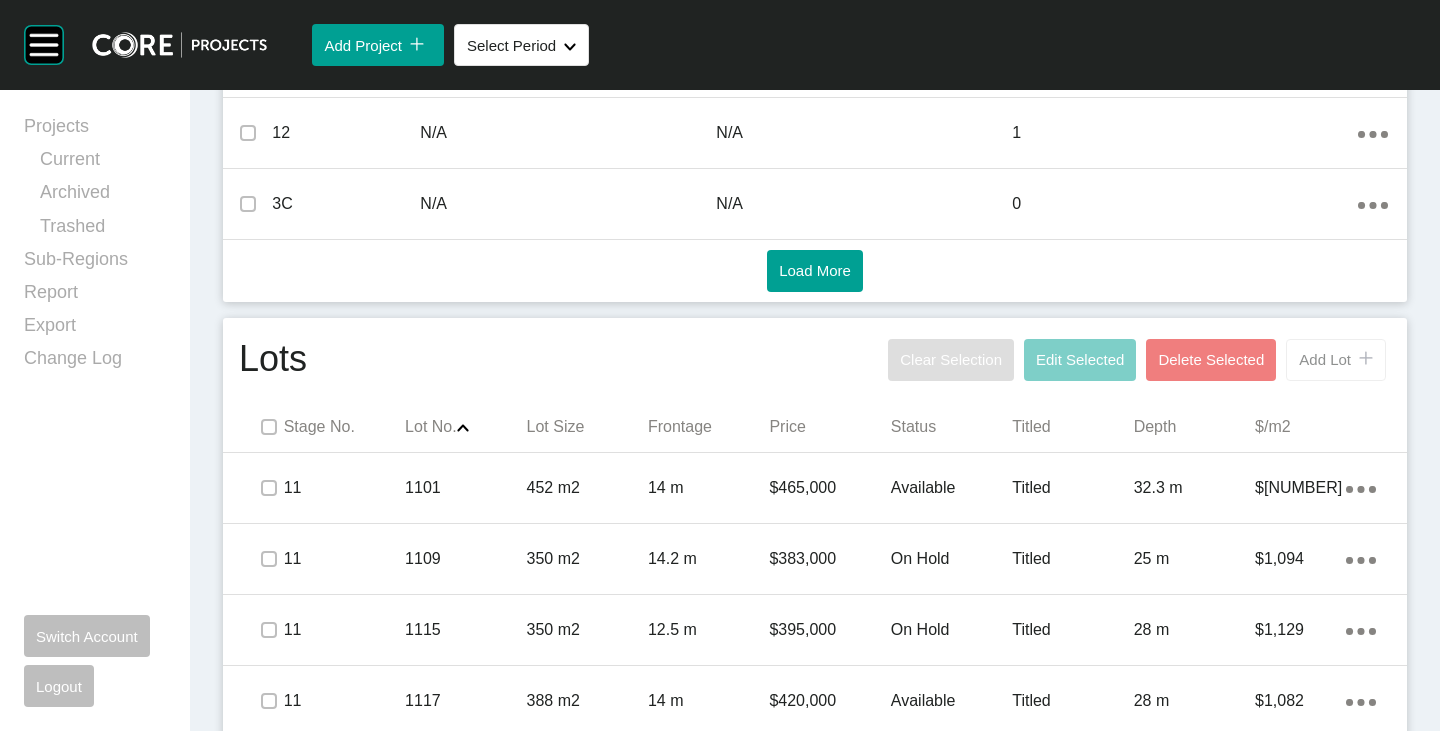 click on "Add Lot icon/tick copy 11 Created with Sketch." at bounding box center (1336, 360) 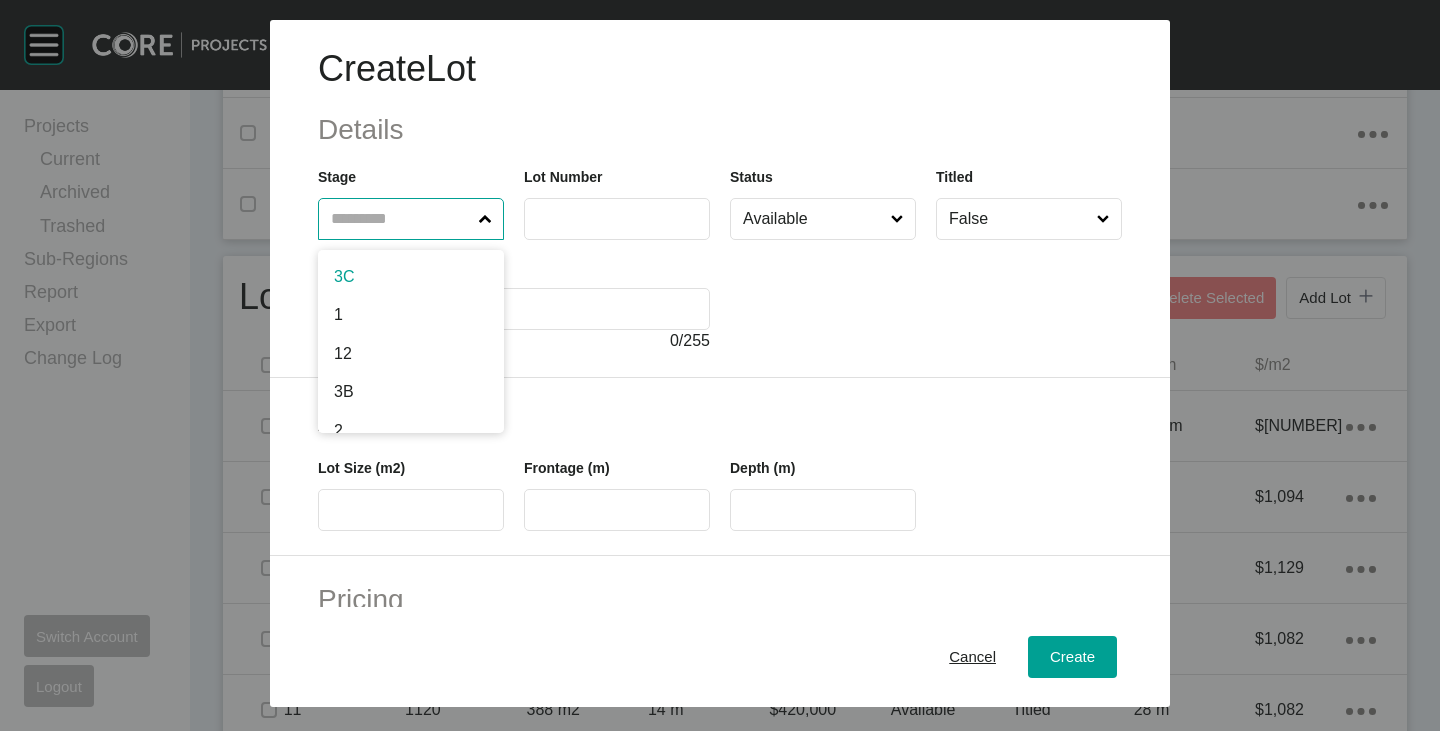 click at bounding box center (401, 219) 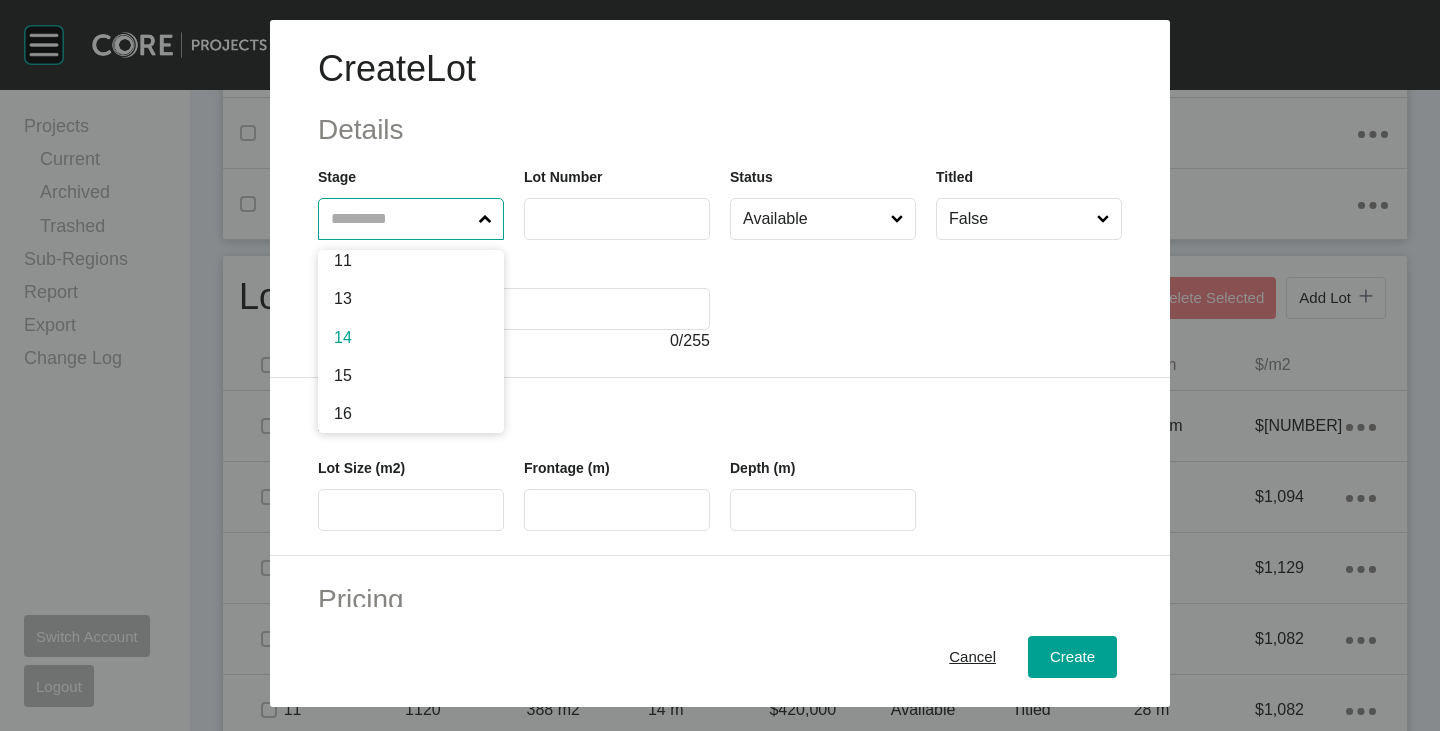 scroll, scrollTop: 300, scrollLeft: 0, axis: vertical 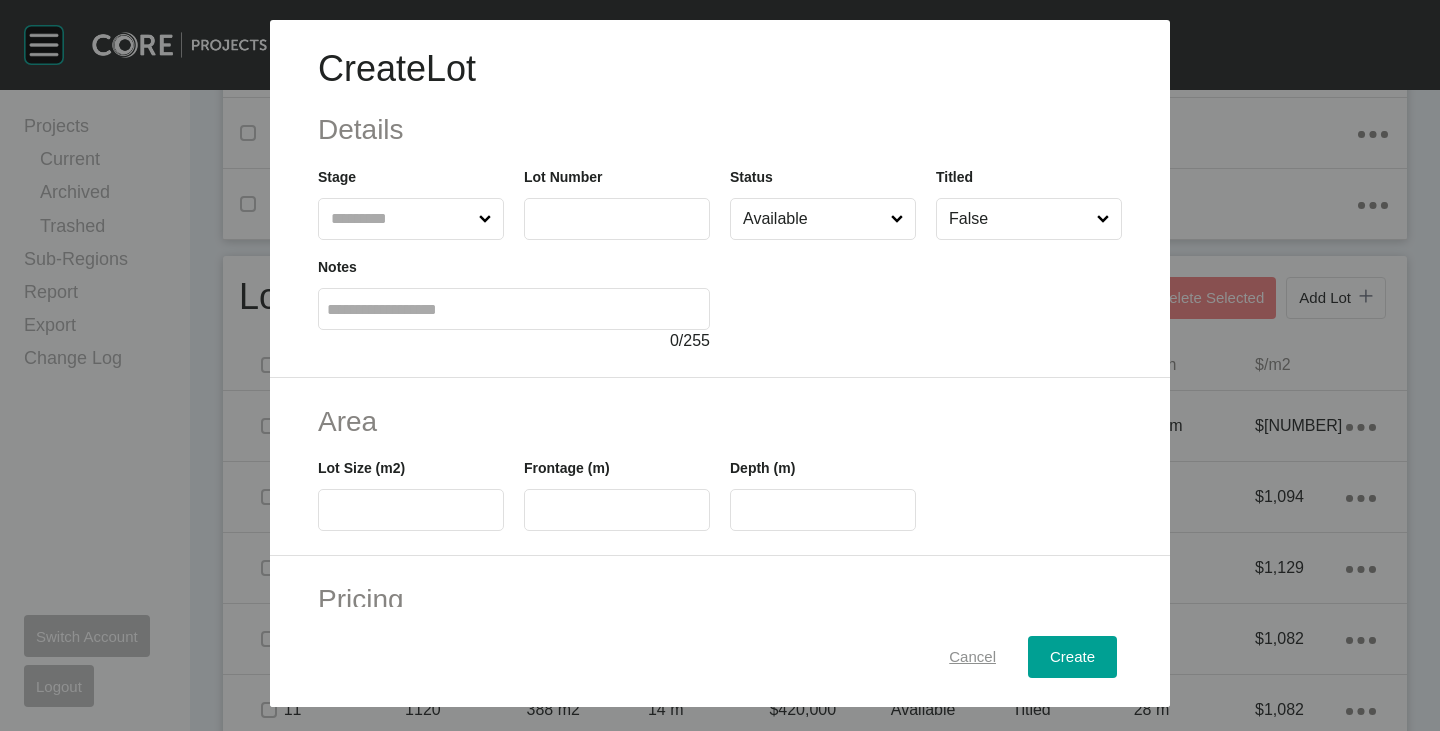 click on "Cancel" at bounding box center [972, 657] 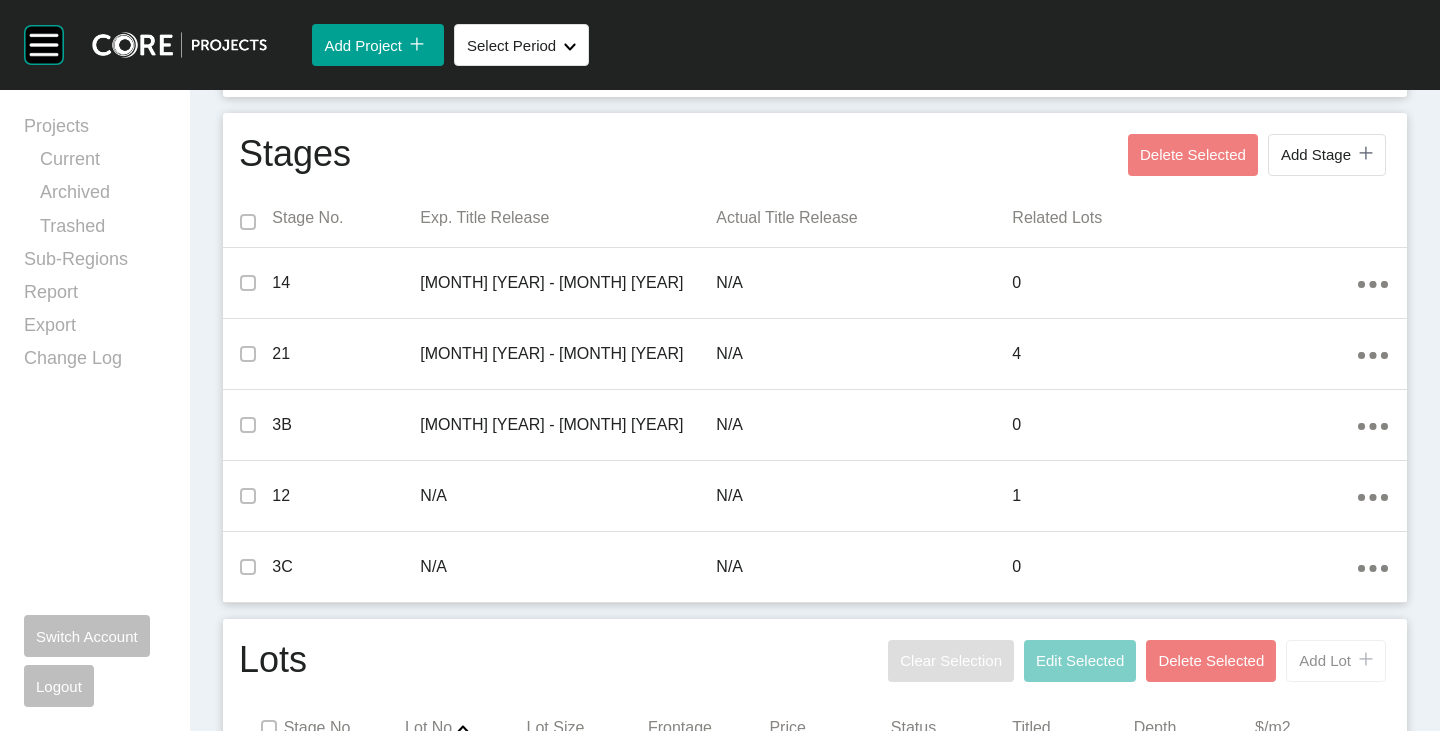 scroll, scrollTop: 400, scrollLeft: 0, axis: vertical 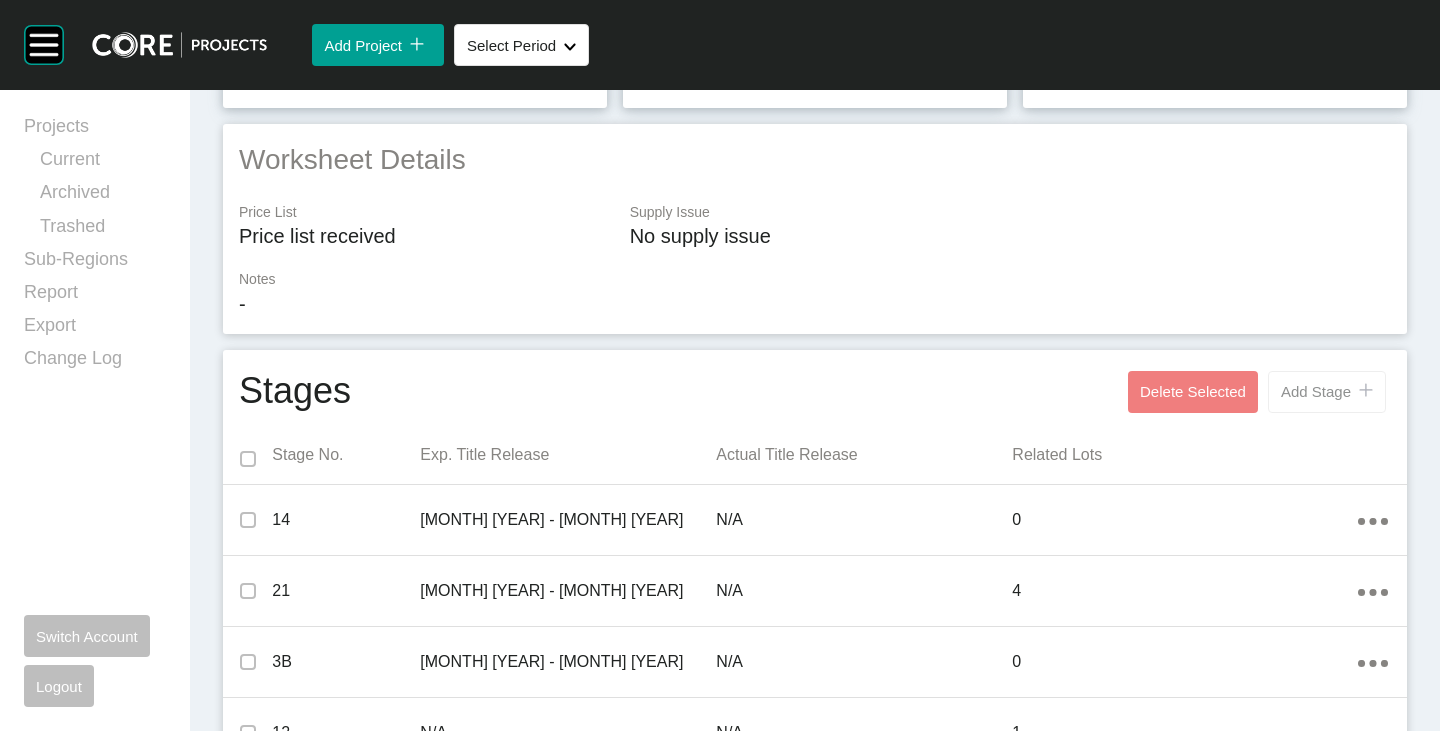click on "Add Stage" at bounding box center (1316, 391) 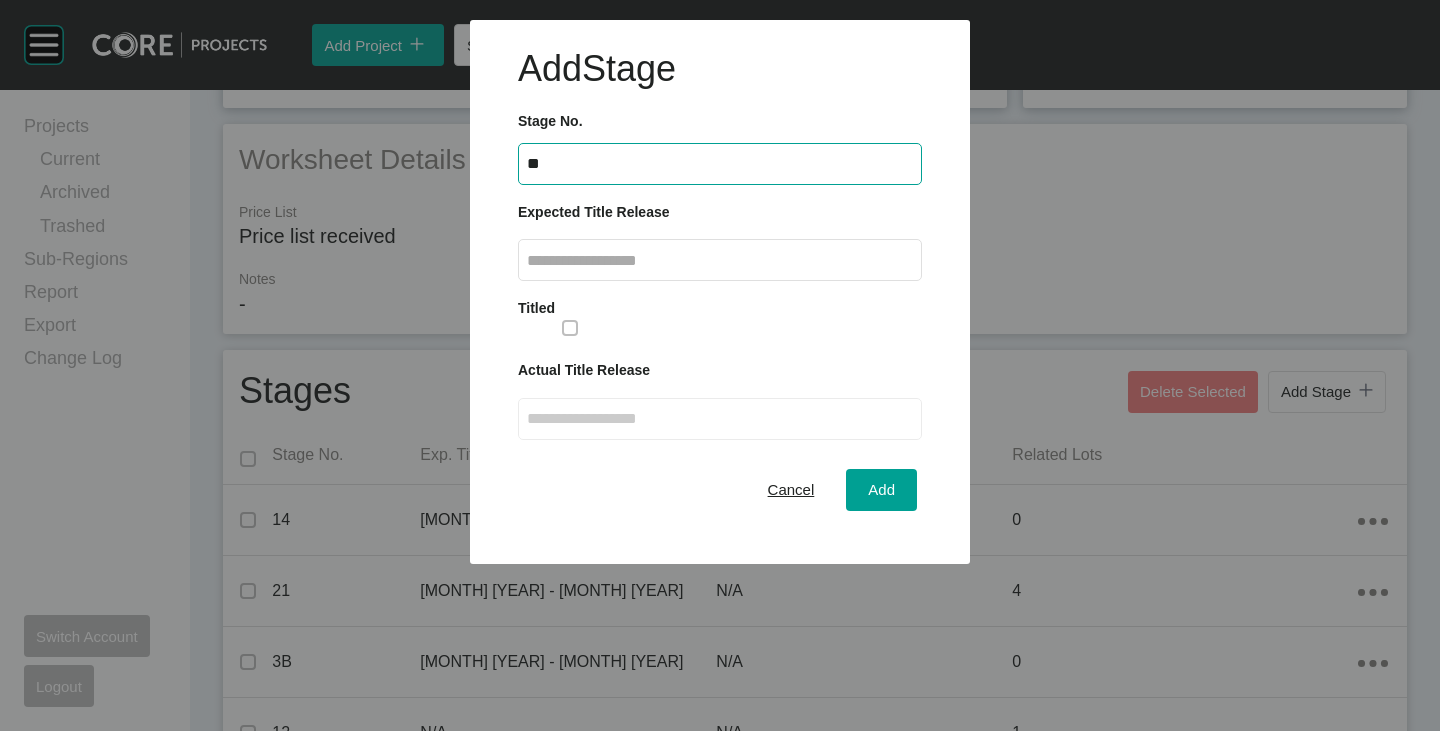 type on "**" 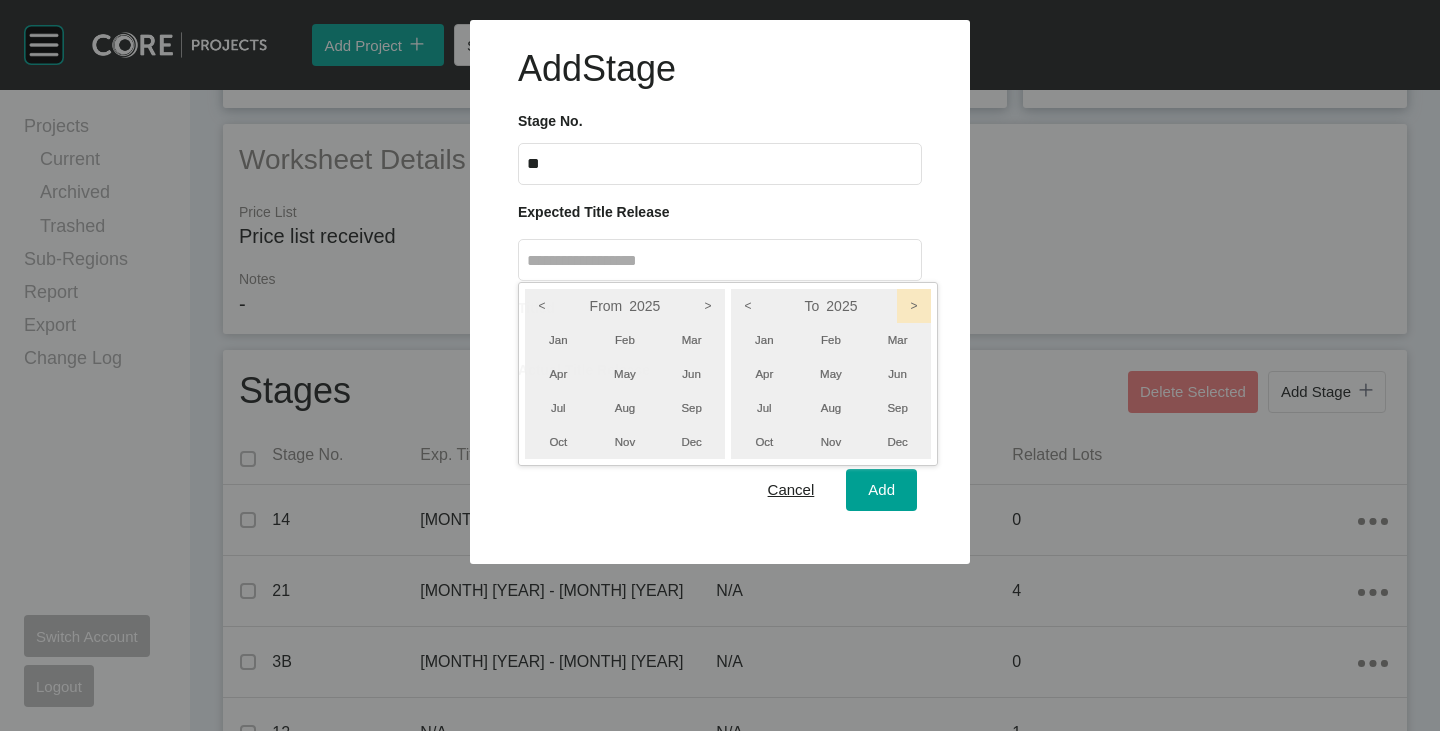 click on ">" at bounding box center (914, 306) 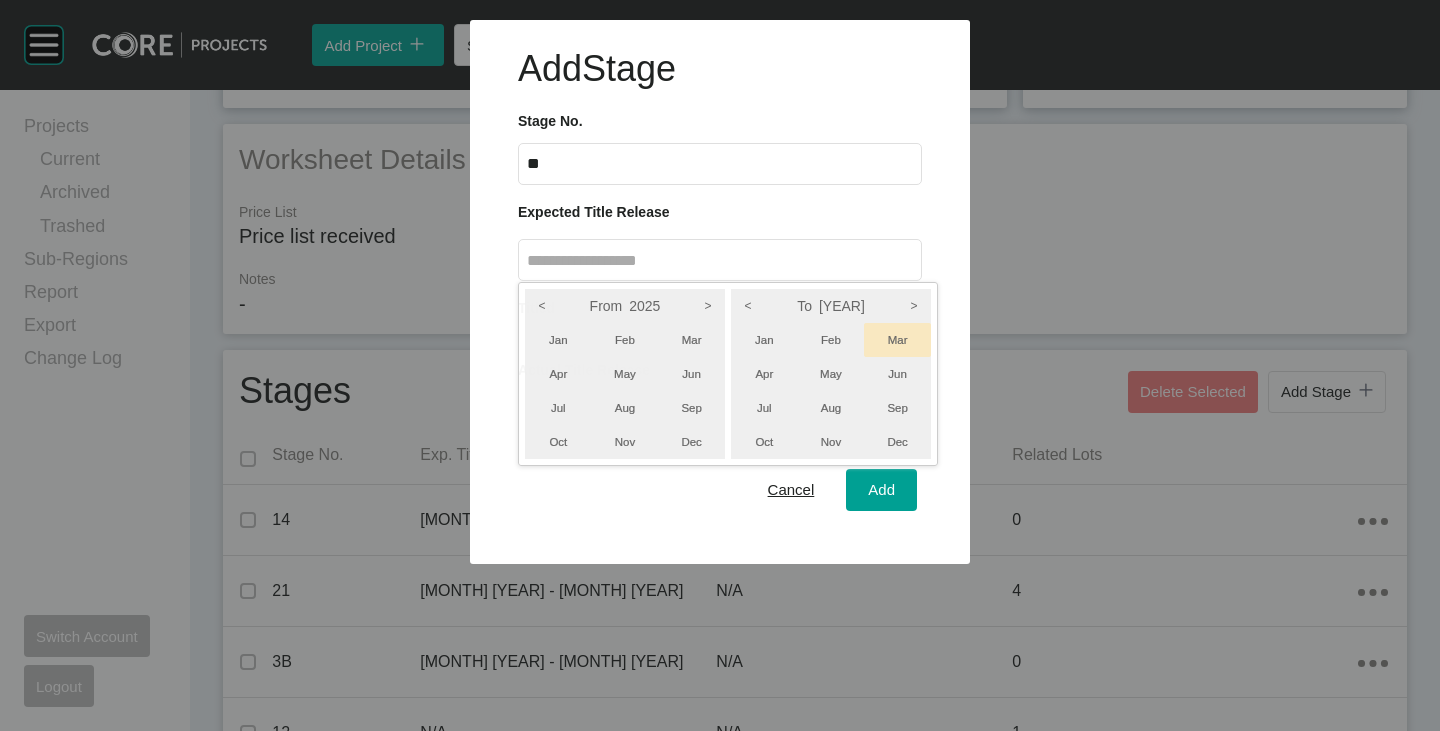 click on "Mar" at bounding box center (897, 340) 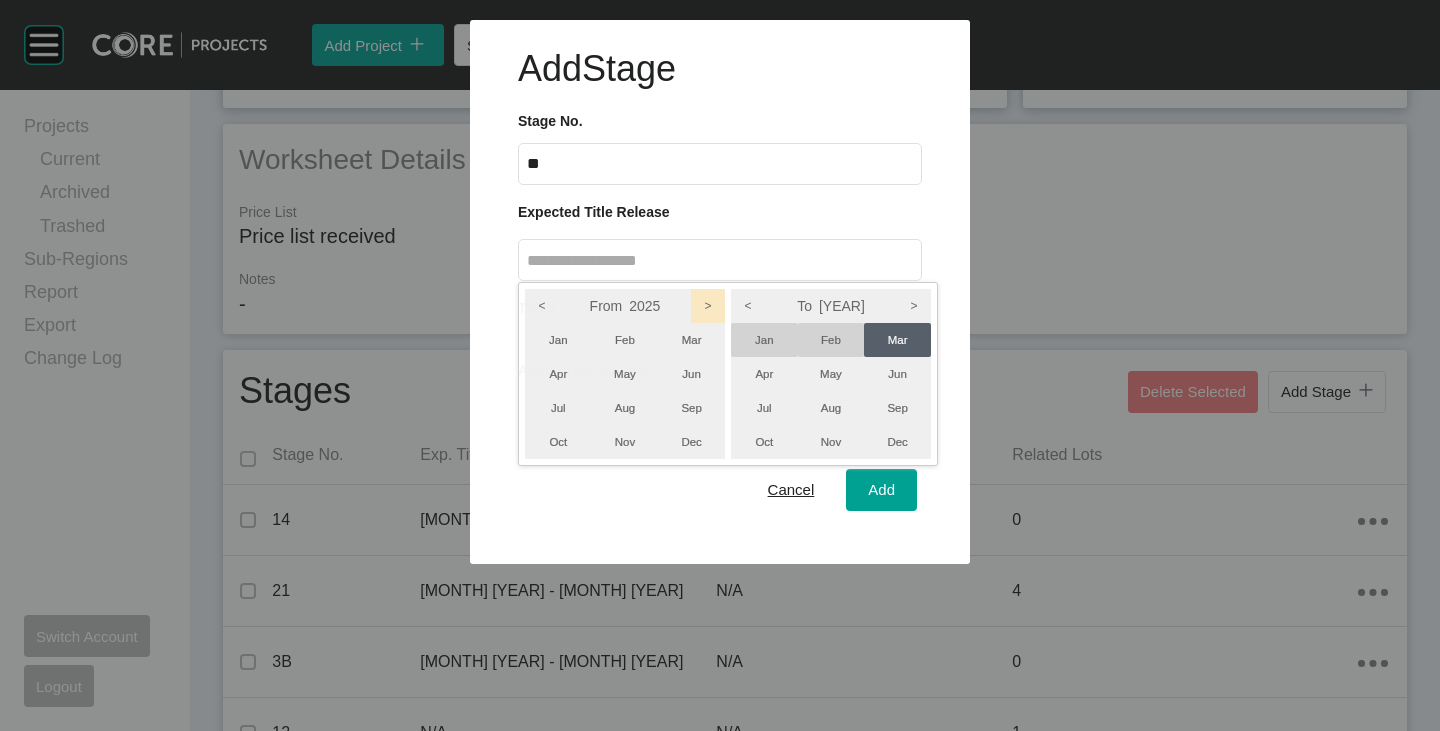 click on ">" at bounding box center (708, 306) 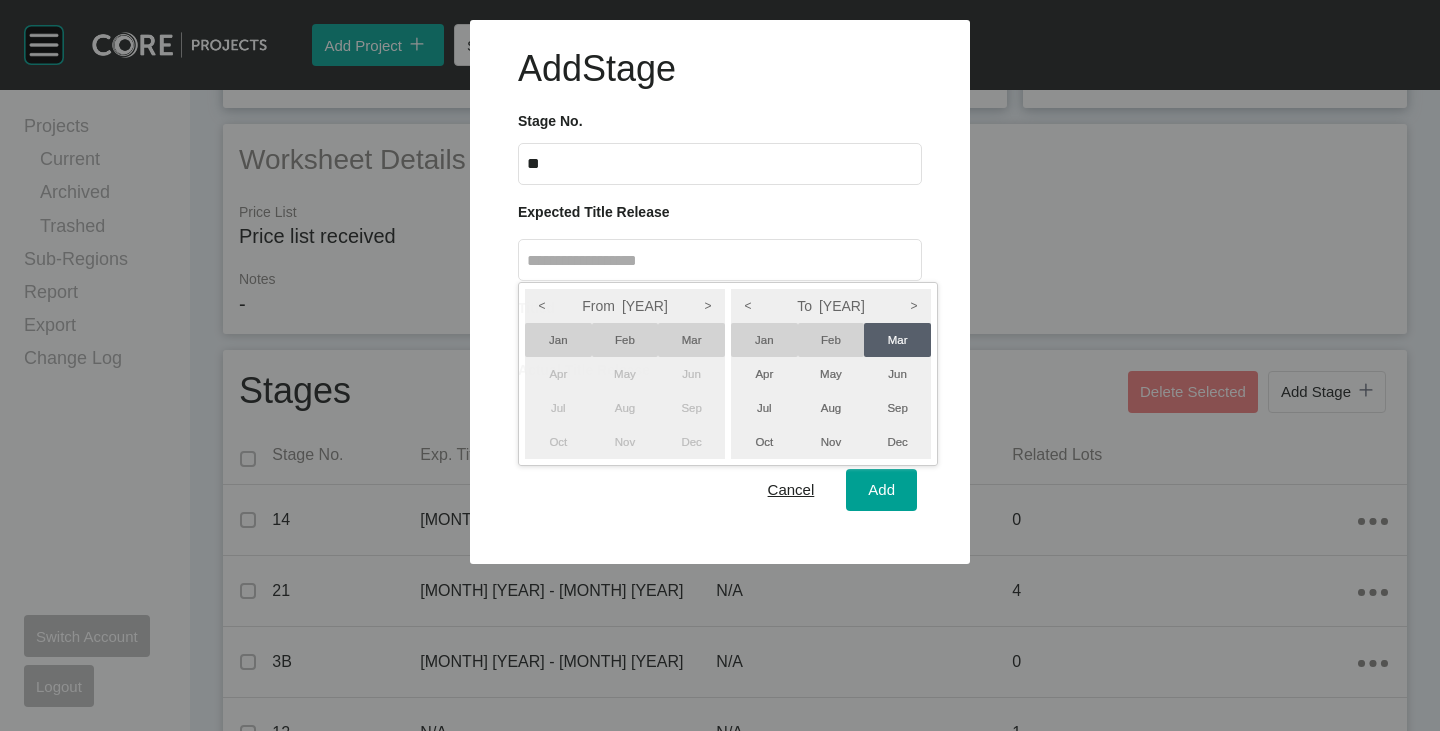 click on "Jan" at bounding box center [558, 340] 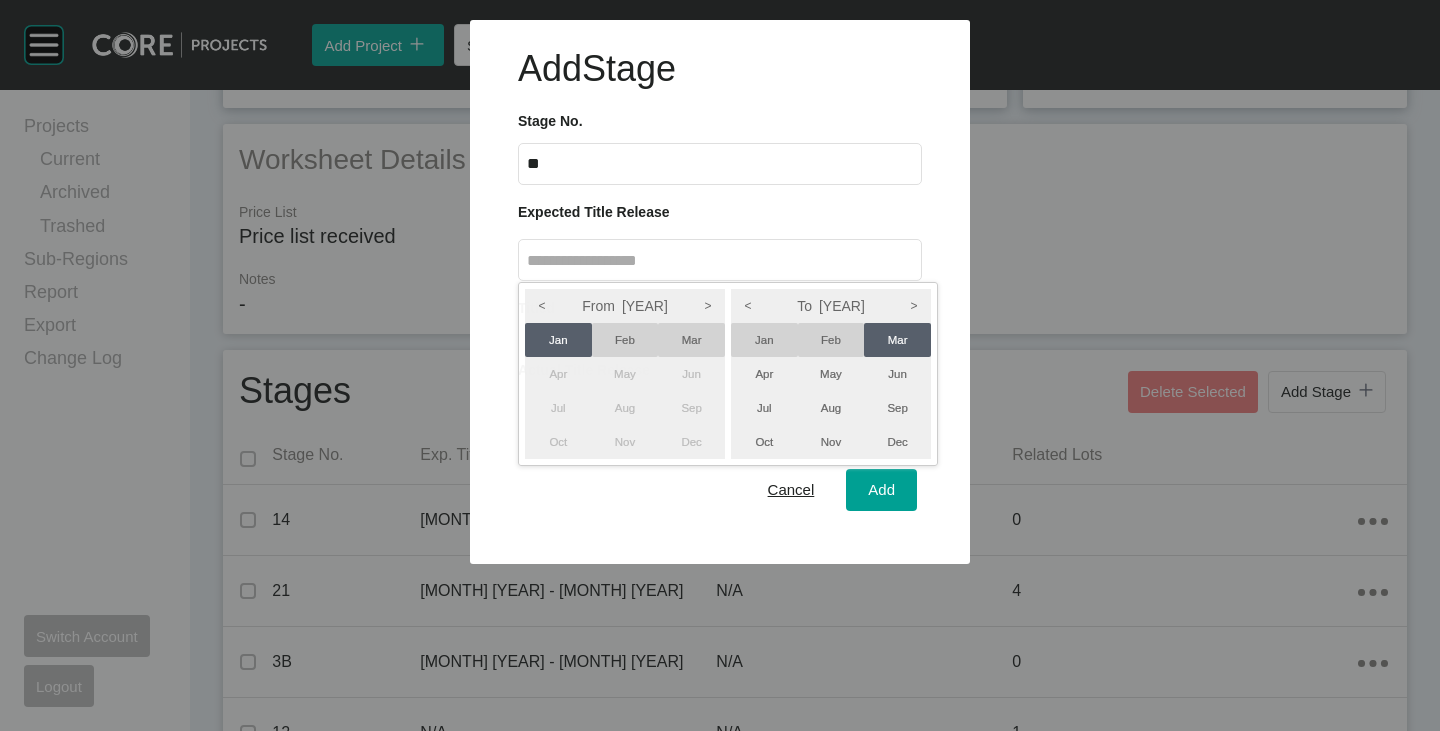 click at bounding box center [720, 282] 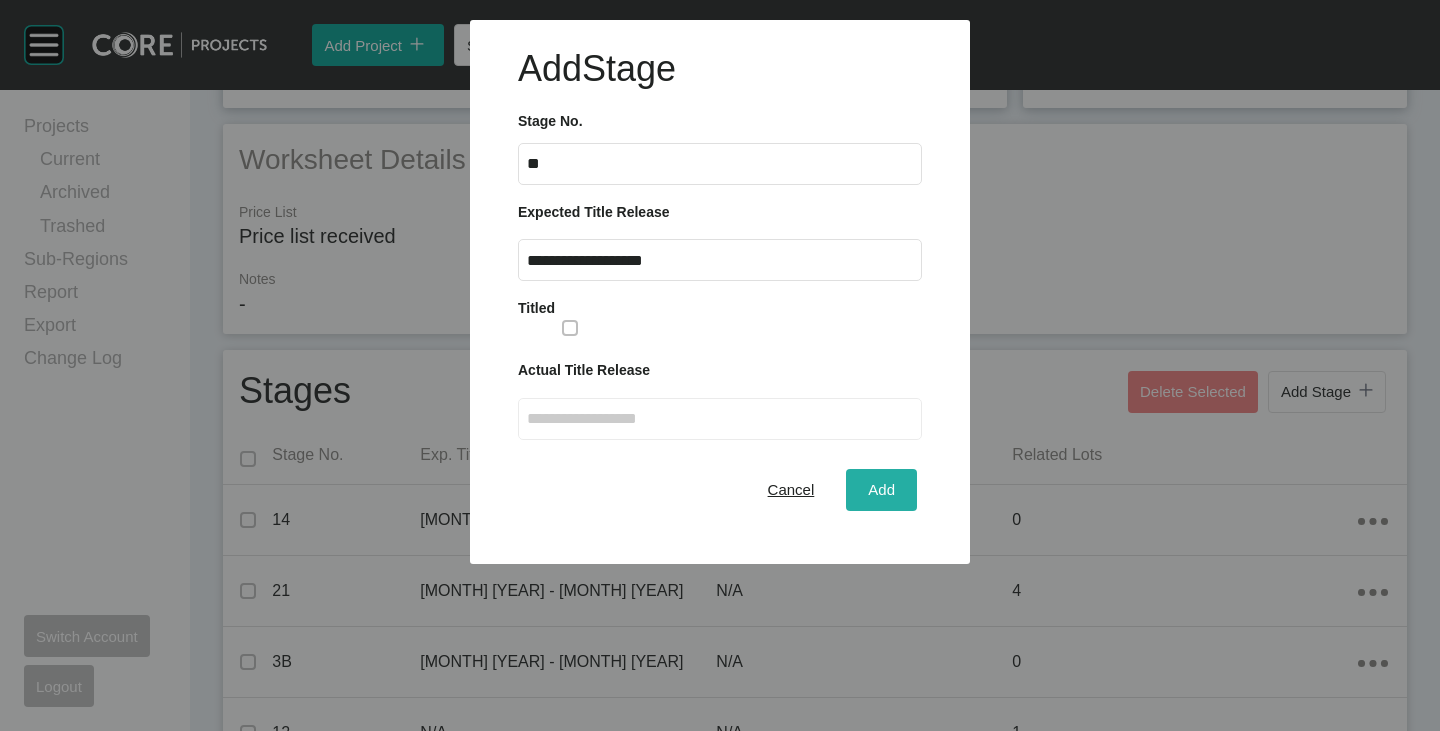 click on "Add" at bounding box center [881, 489] 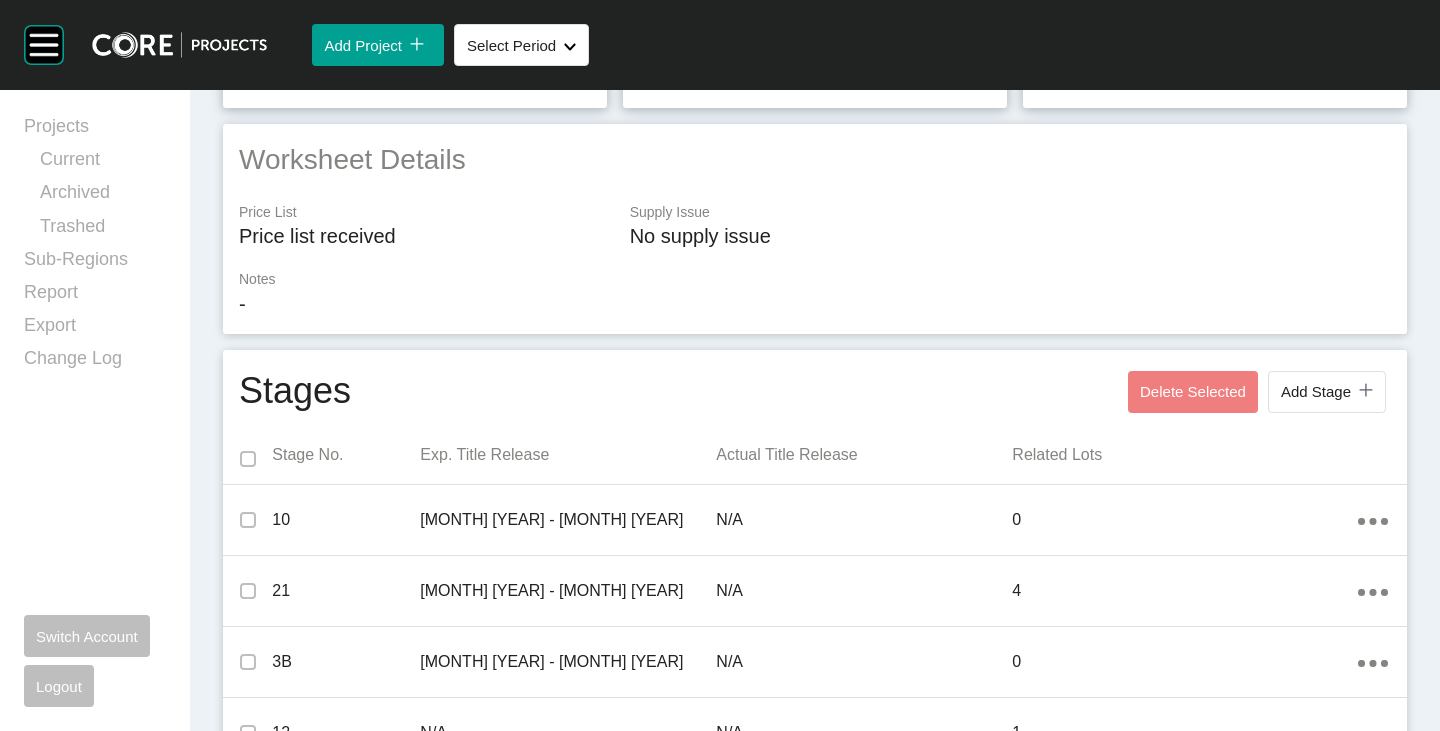 scroll, scrollTop: 1100, scrollLeft: 0, axis: vertical 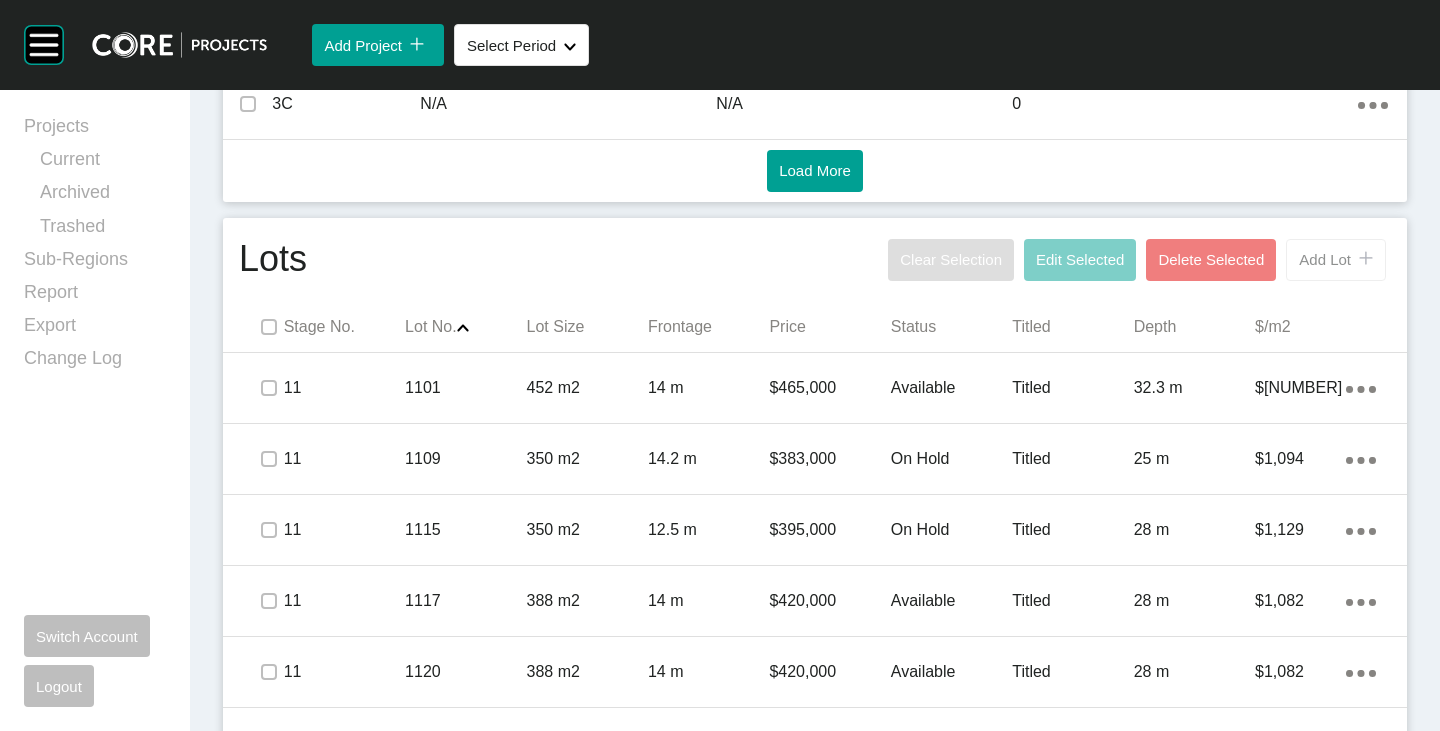 click on "icon/tick copy 11 Created with Sketch." at bounding box center (1362, 259) 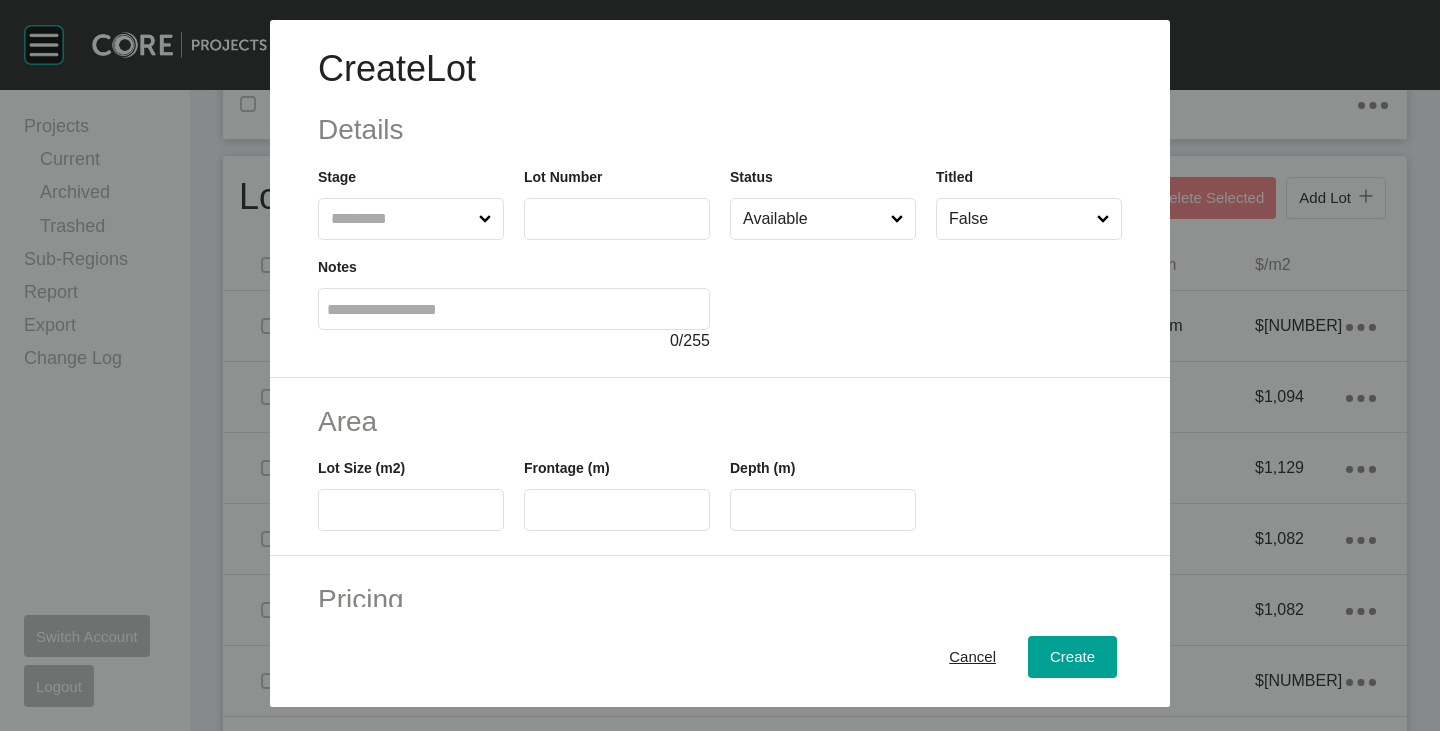 click at bounding box center (617, 219) 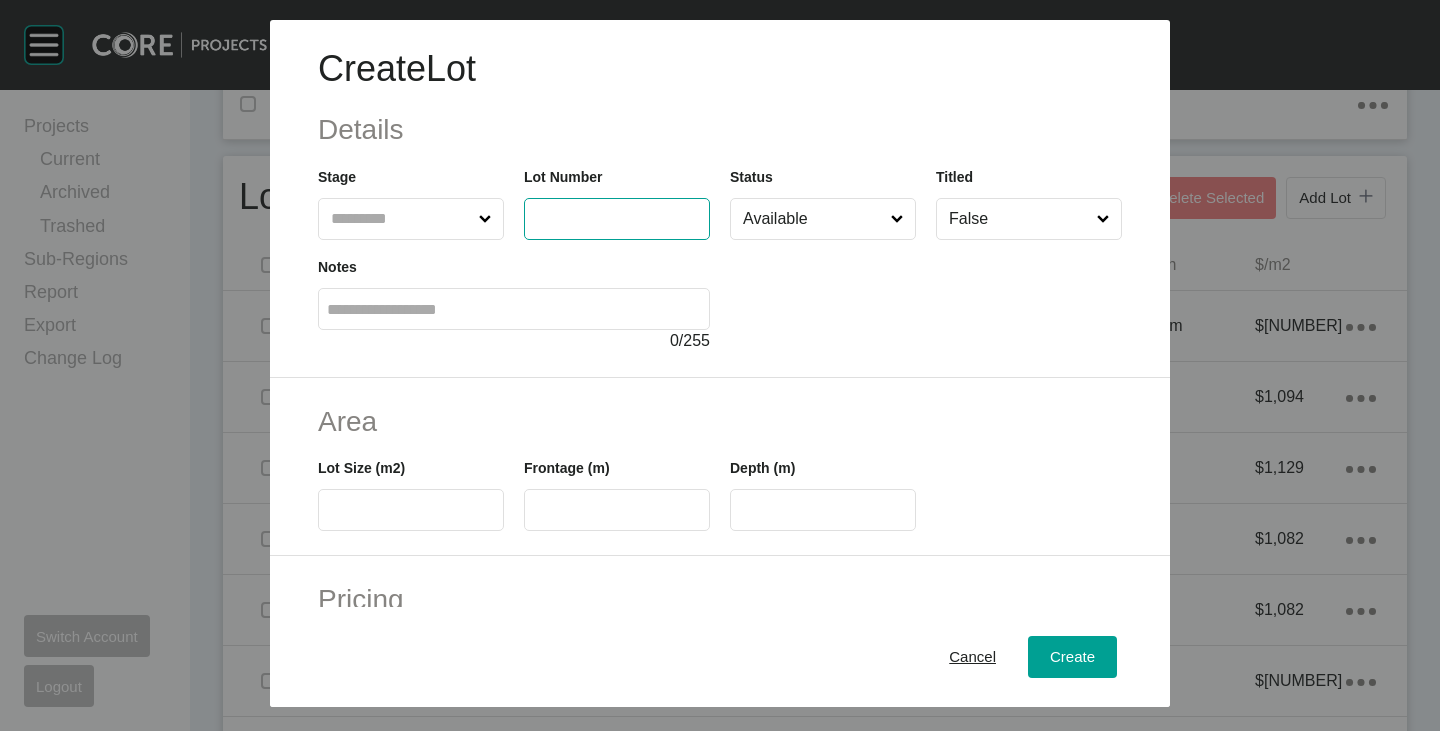 click at bounding box center [401, 219] 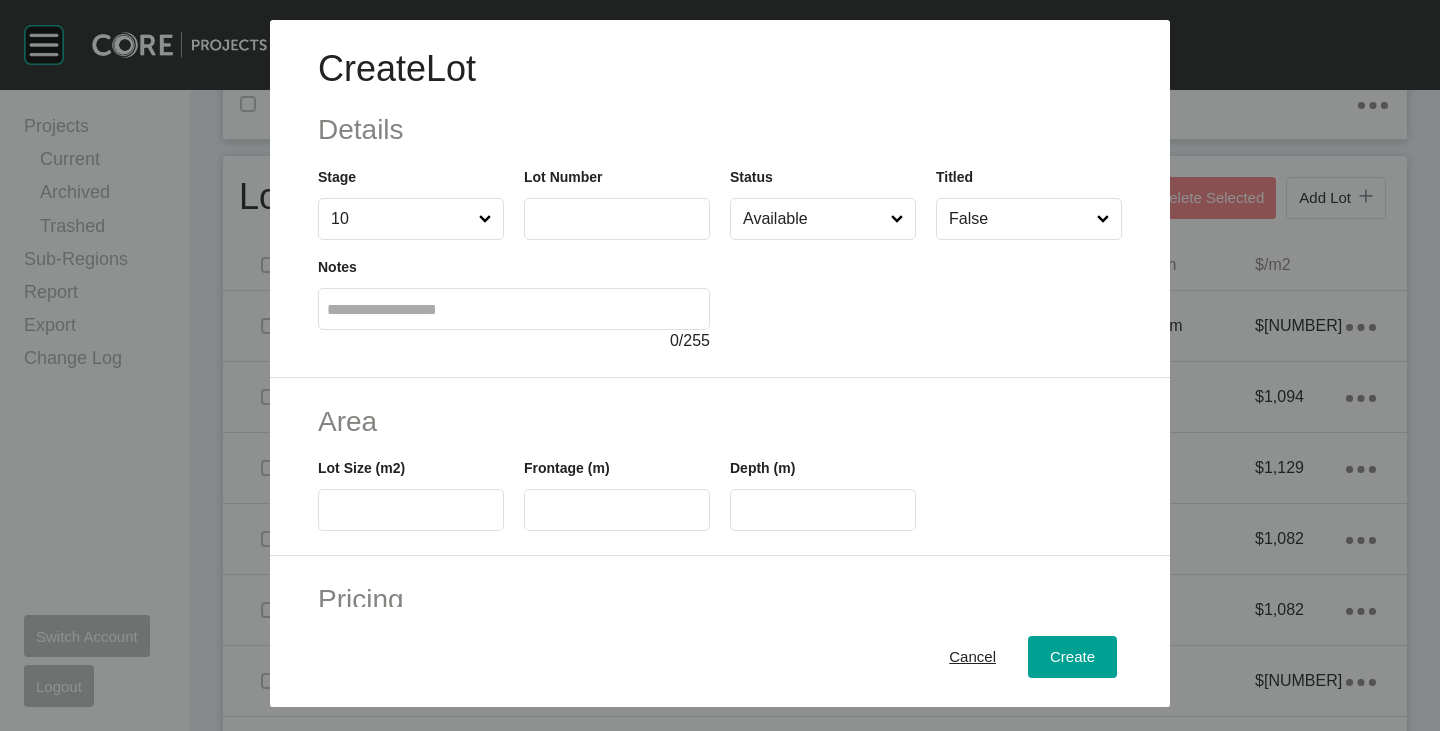 click at bounding box center (617, 218) 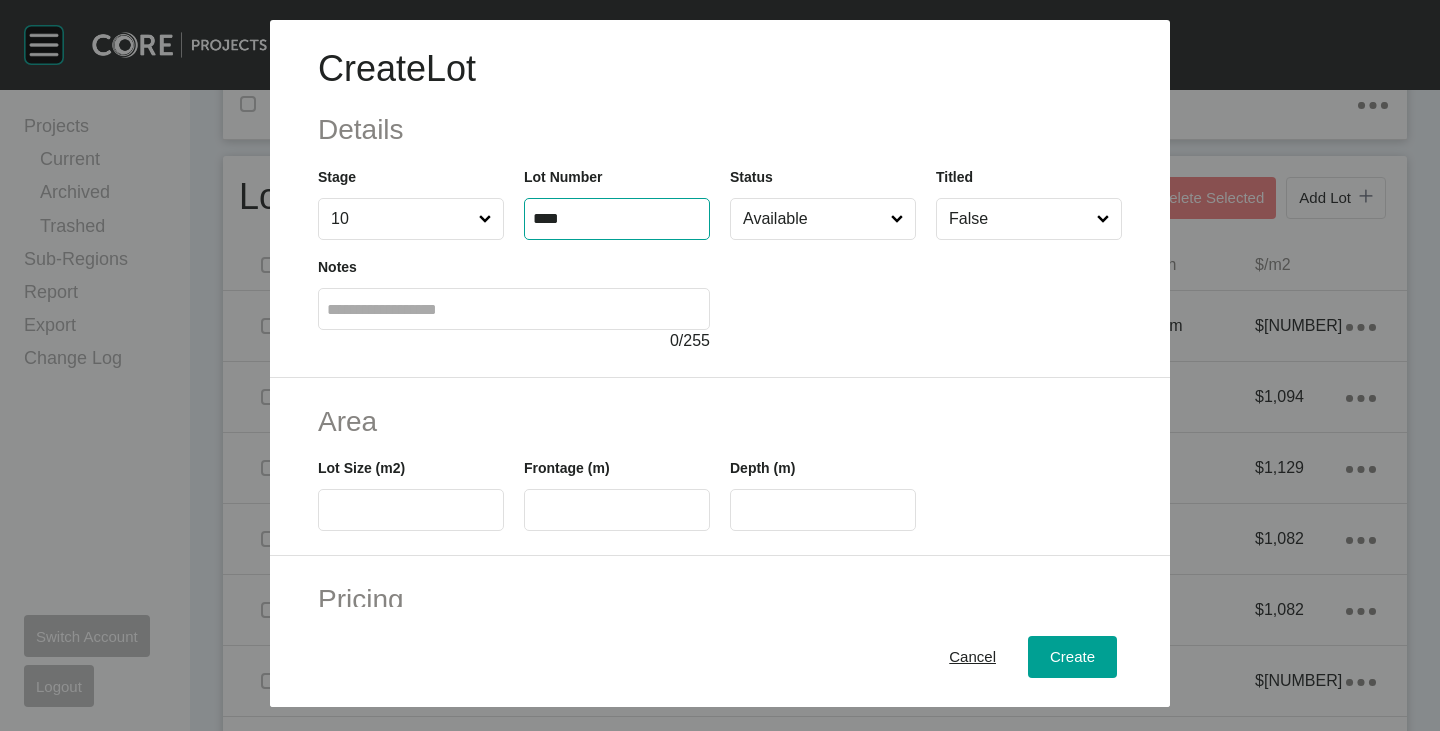 type on "****" 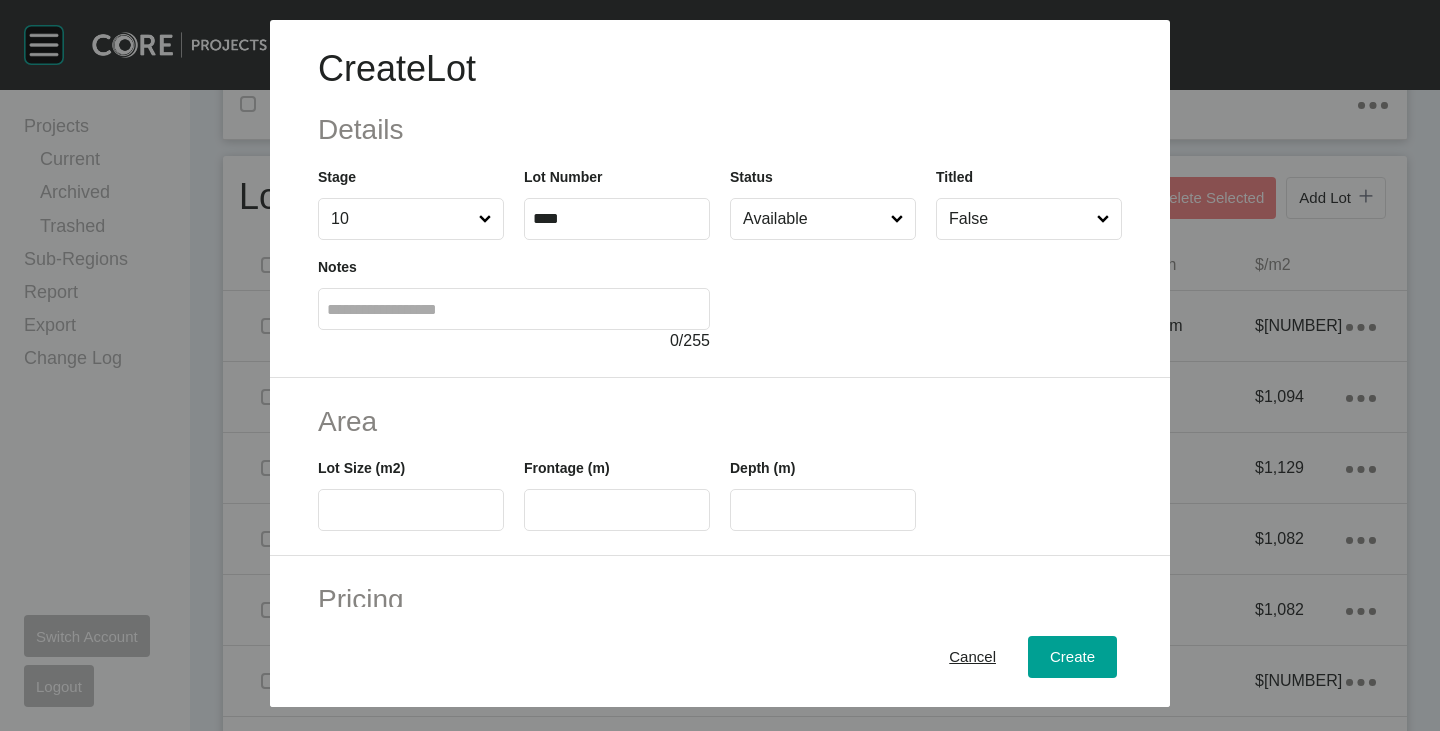 click at bounding box center [926, 296] 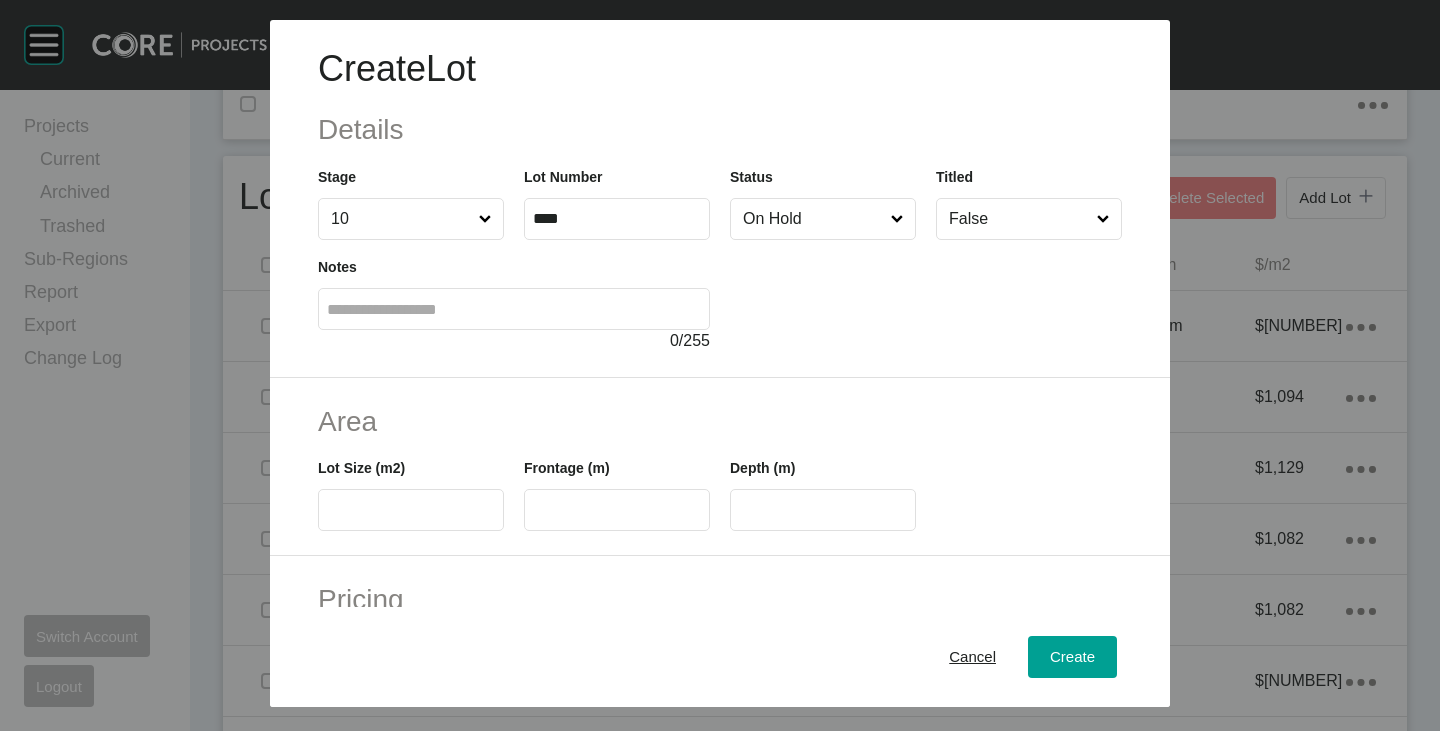 click at bounding box center [411, 510] 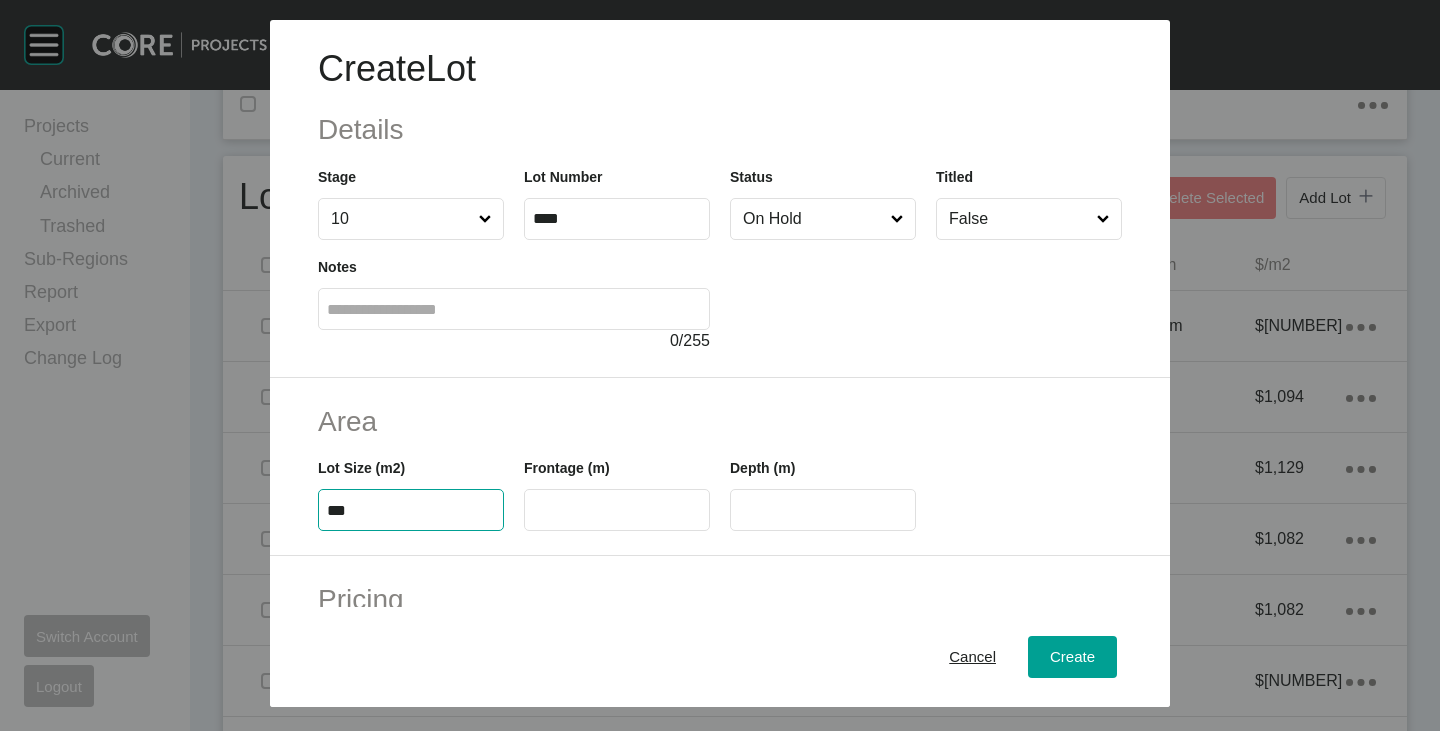 type on "***" 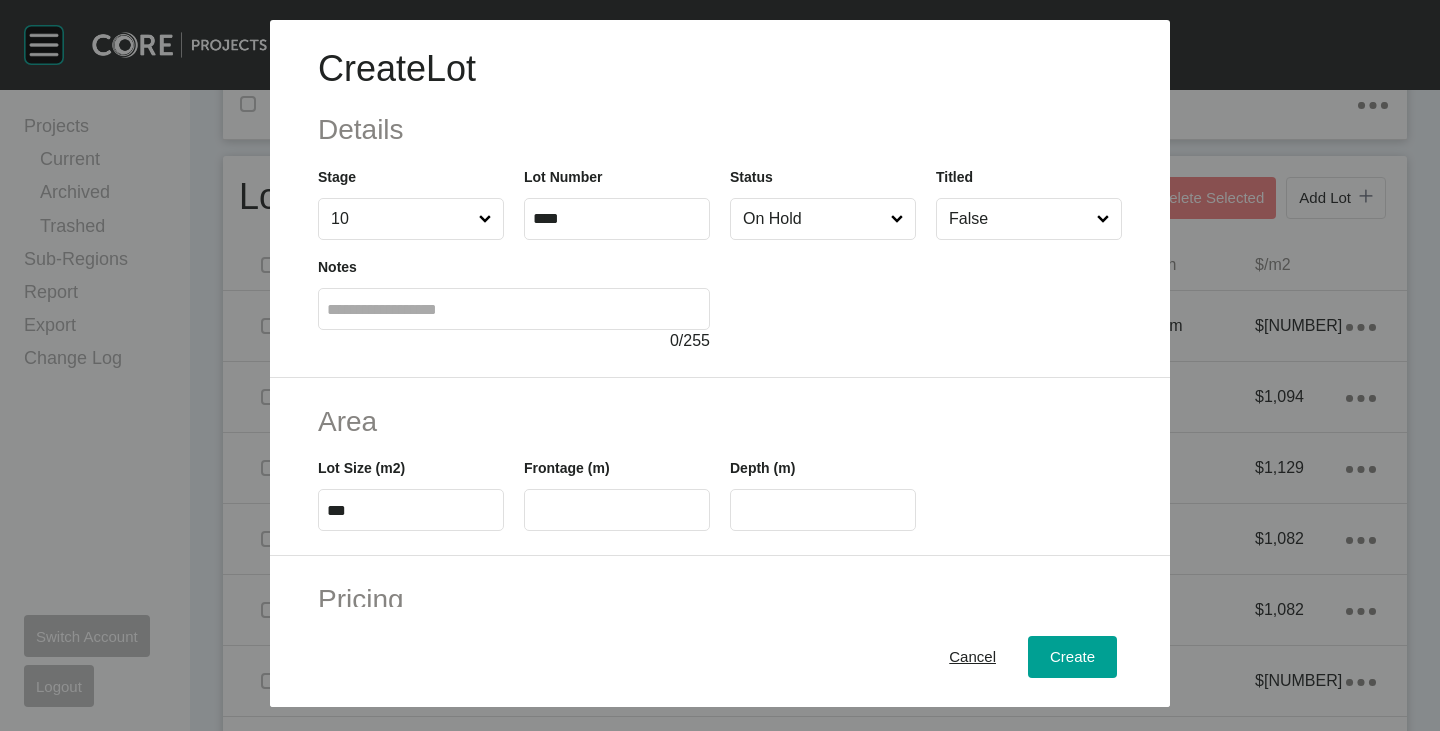 click at bounding box center (617, 510) 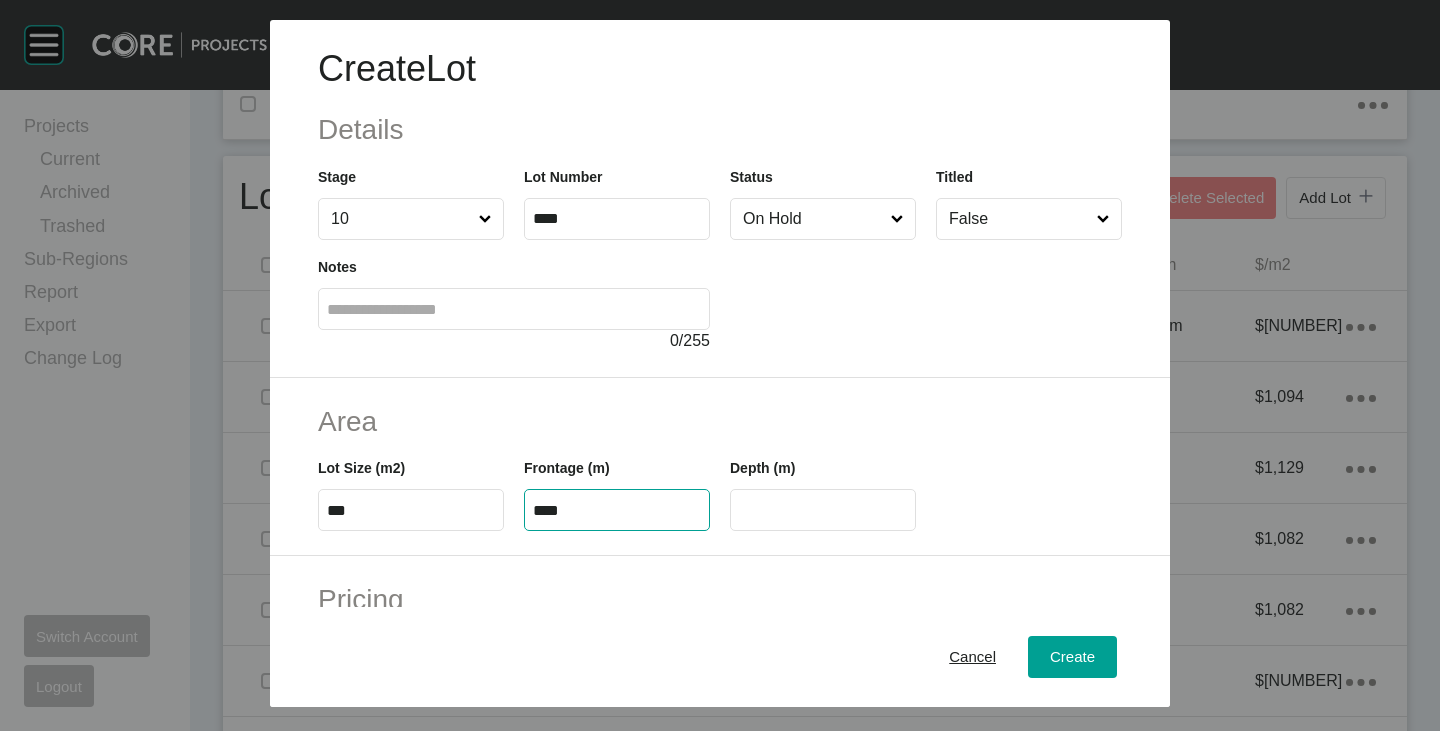 type on "****" 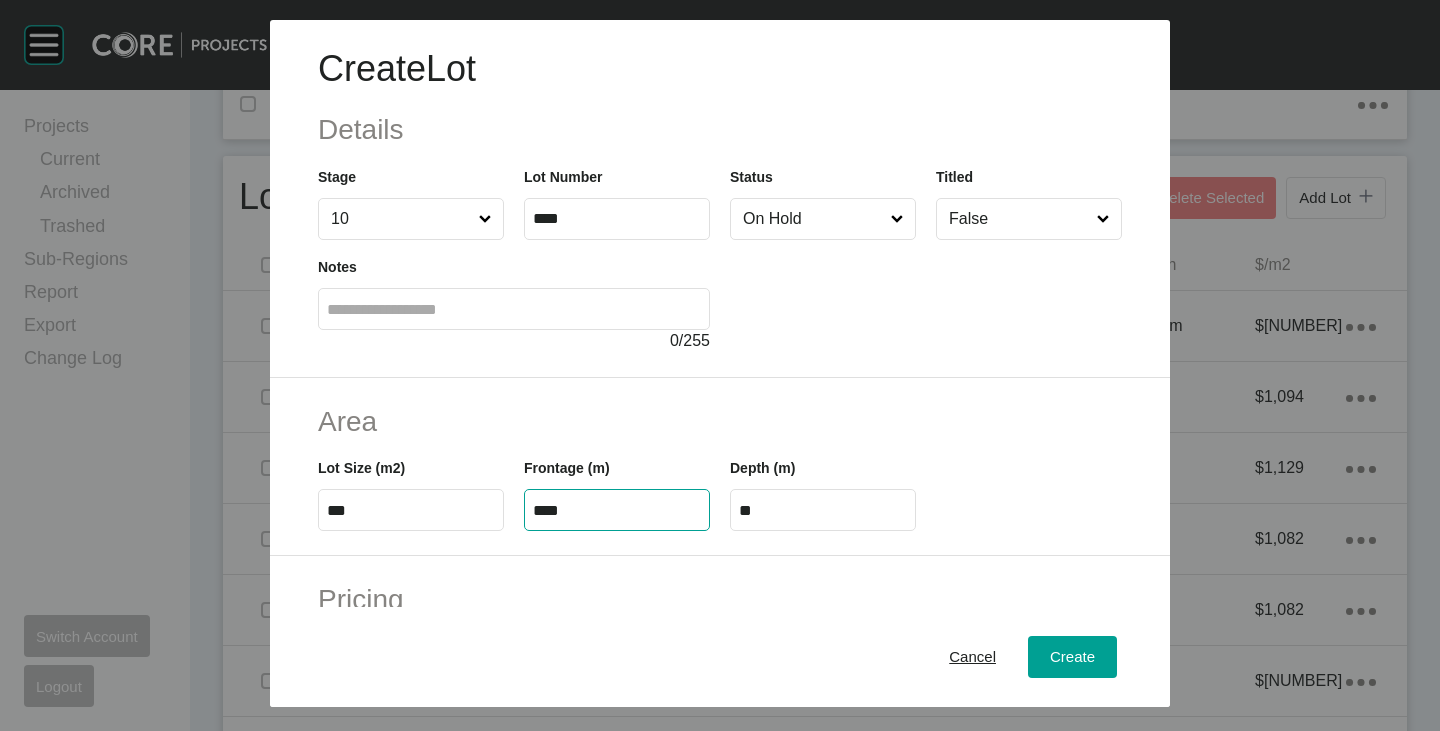click on "Area" at bounding box center (720, 421) 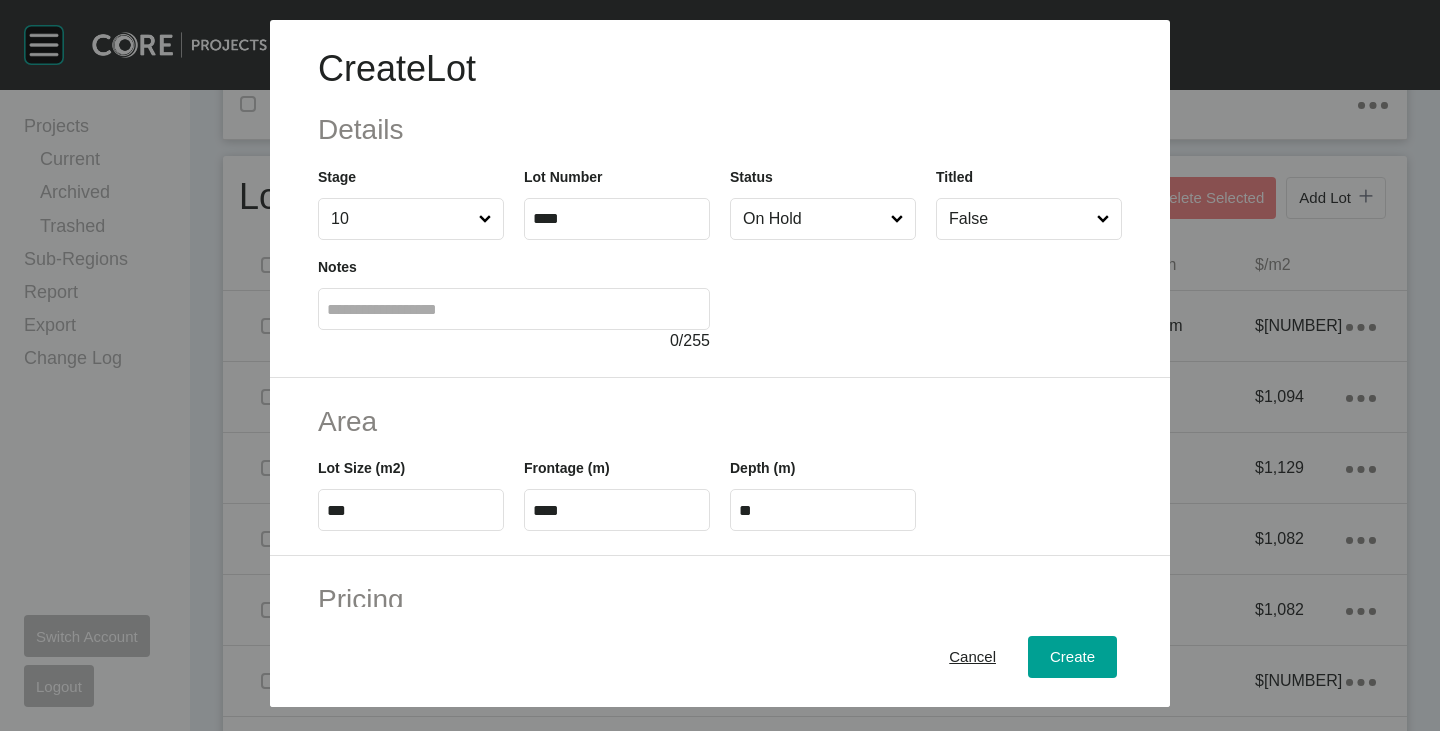 scroll, scrollTop: 300, scrollLeft: 0, axis: vertical 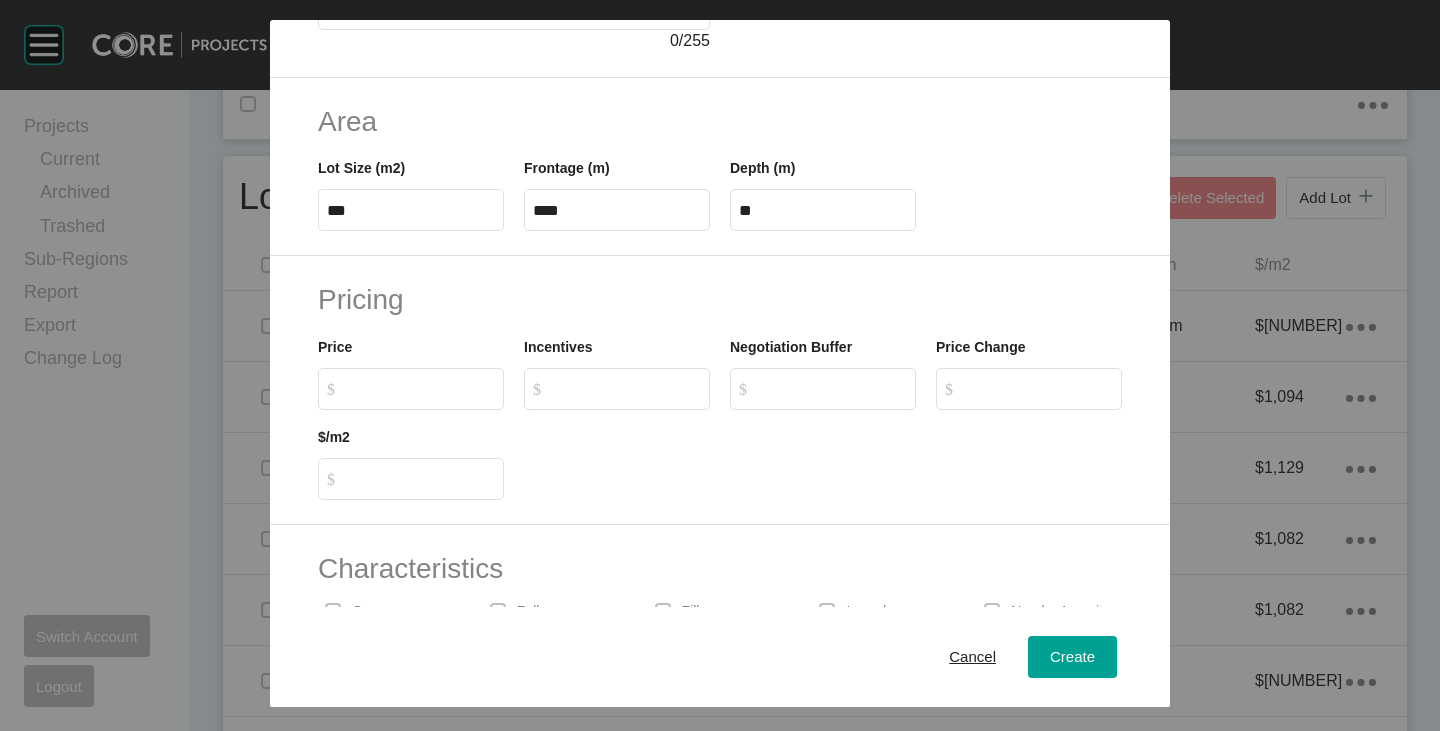 click on "$ Created with Sketch. $" at bounding box center [411, 389] 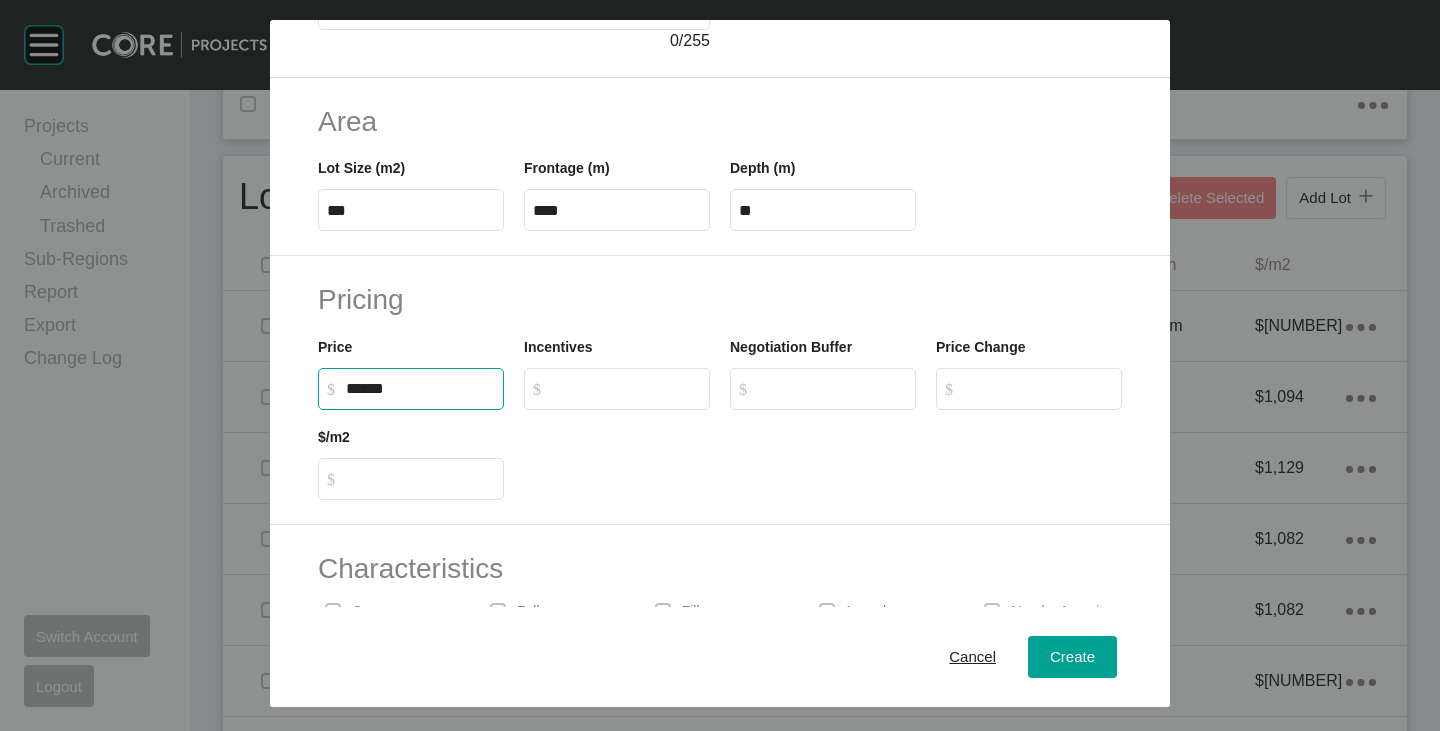 type on "*******" 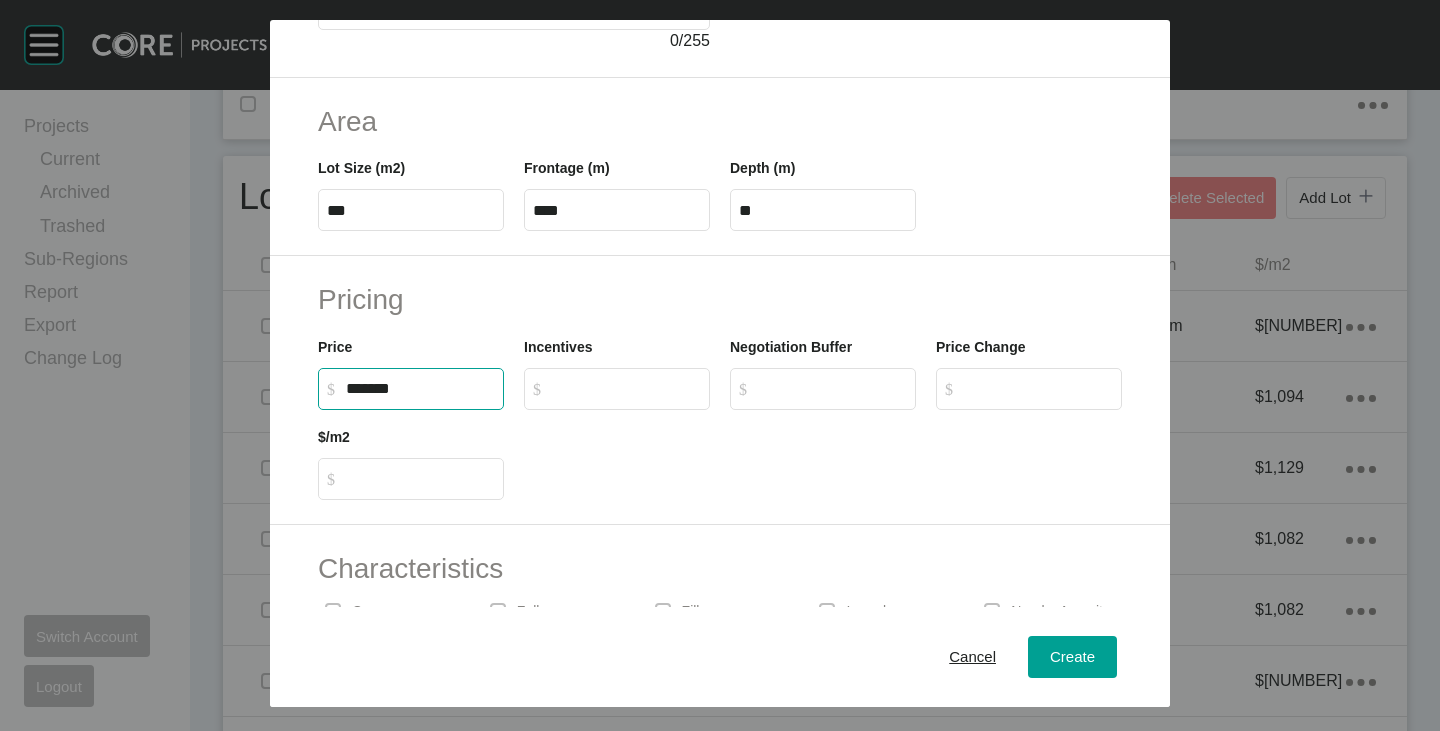 type on "*****" 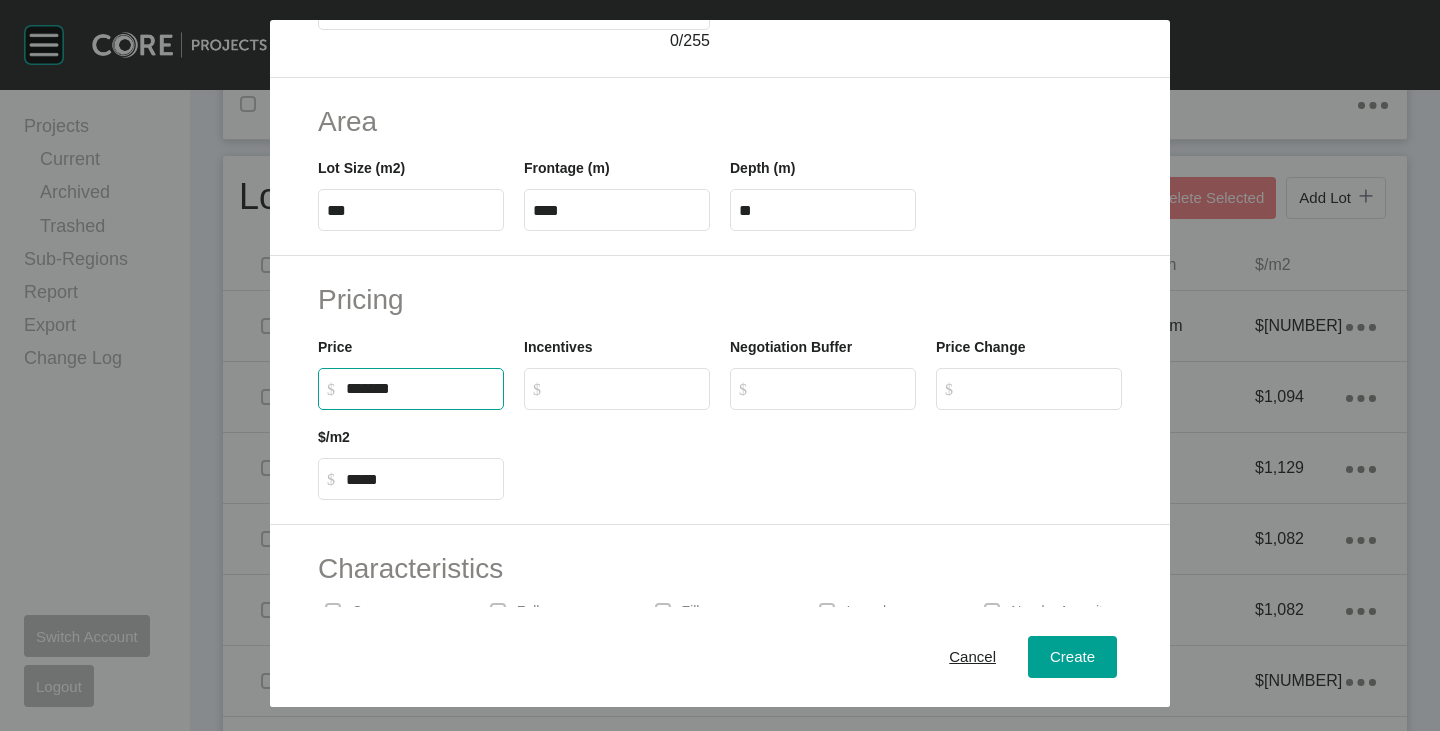 click at bounding box center [823, 455] 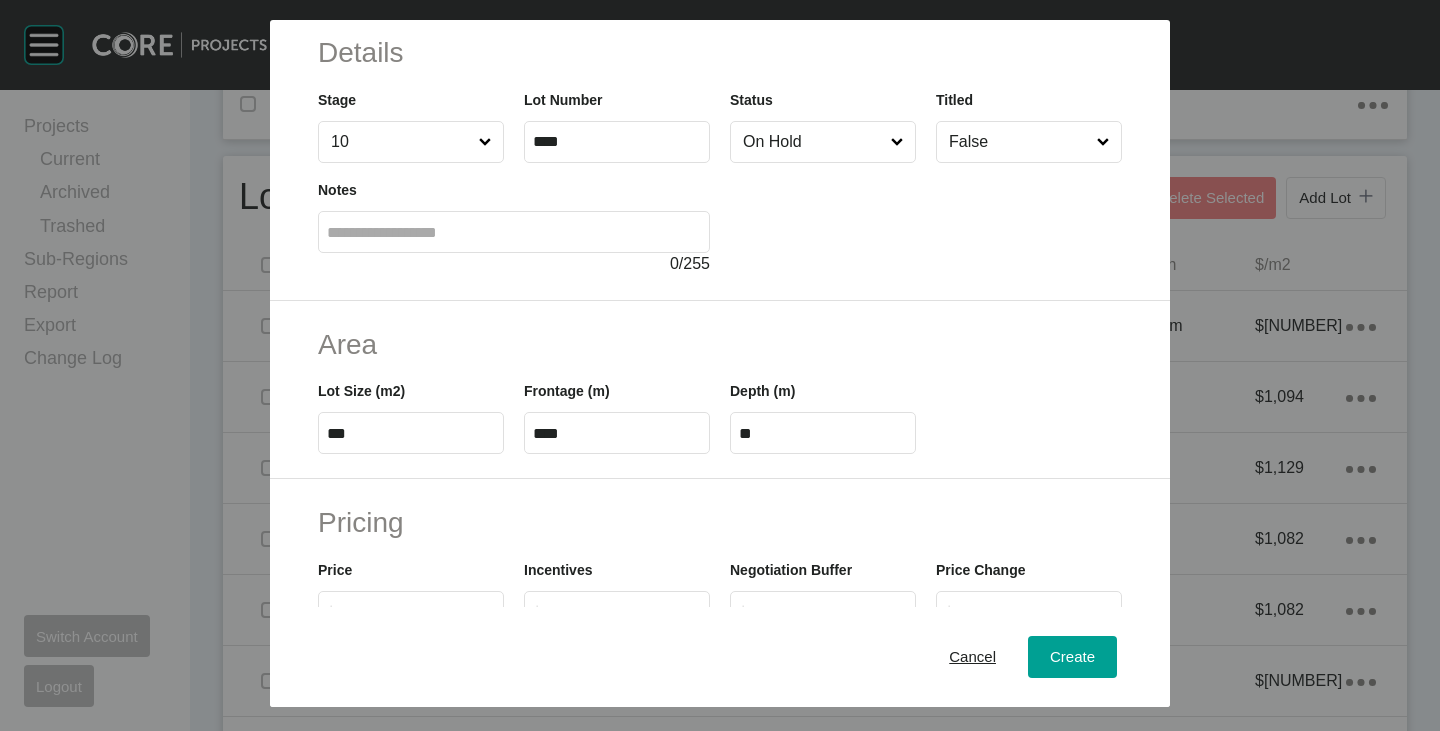 scroll, scrollTop: 0, scrollLeft: 0, axis: both 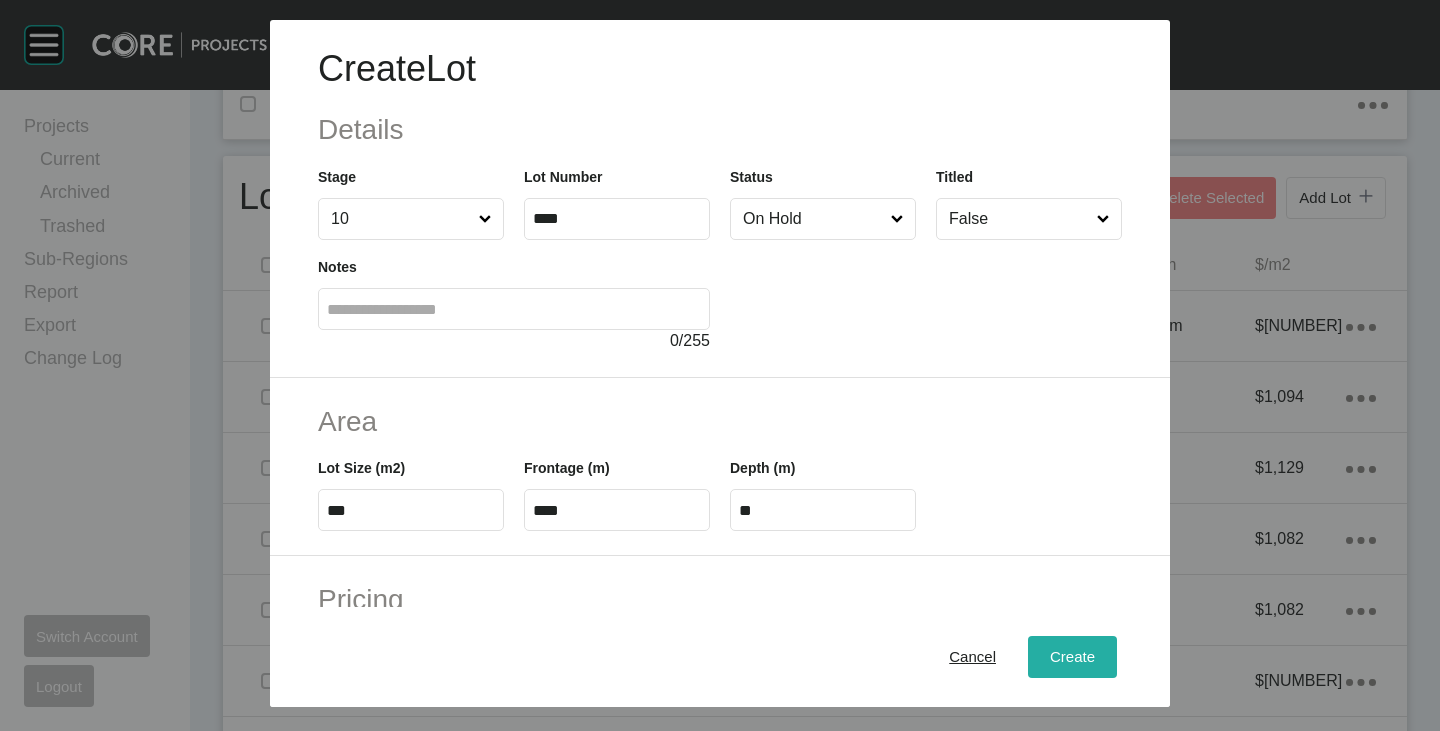 click on "Create" at bounding box center (1072, 657) 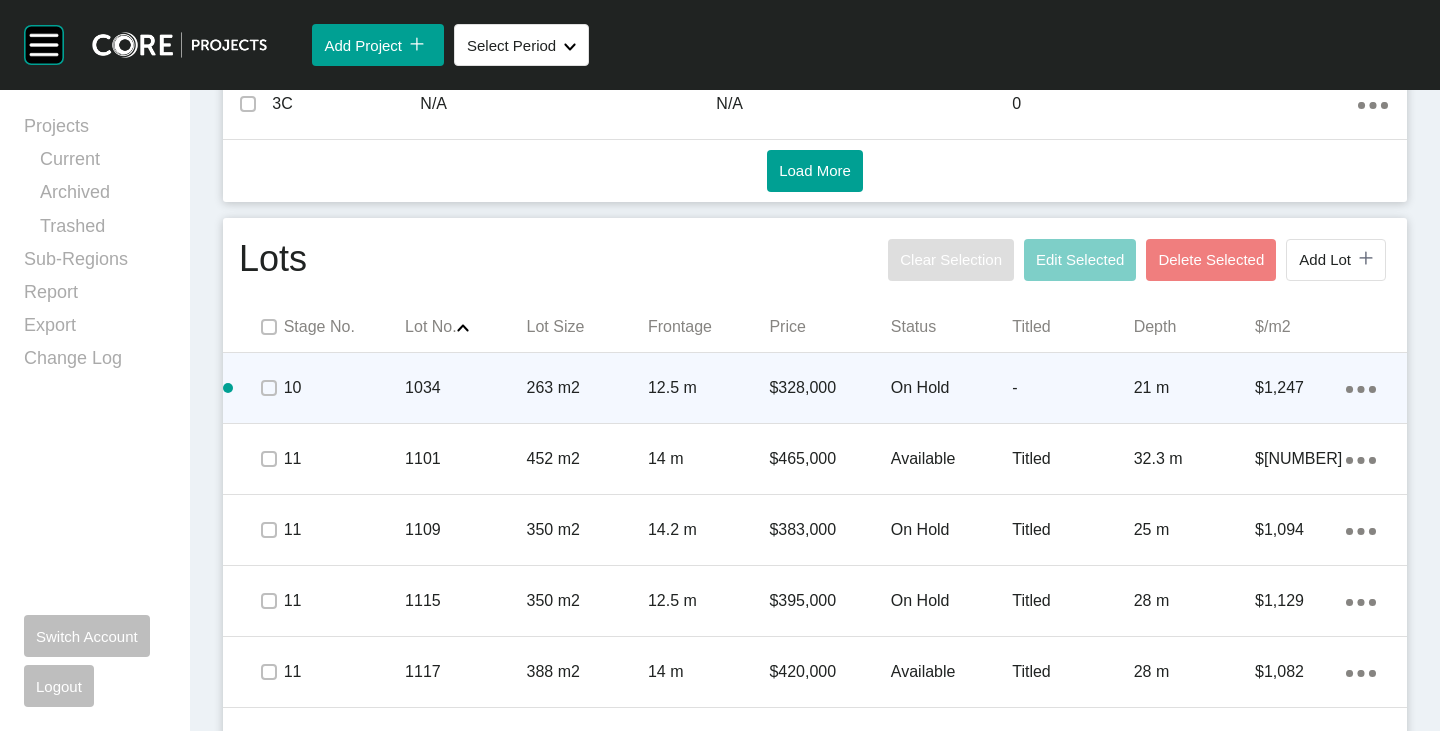 click on "Action Menu Dots Copy 6 Created with Sketch." at bounding box center (1361, 388) 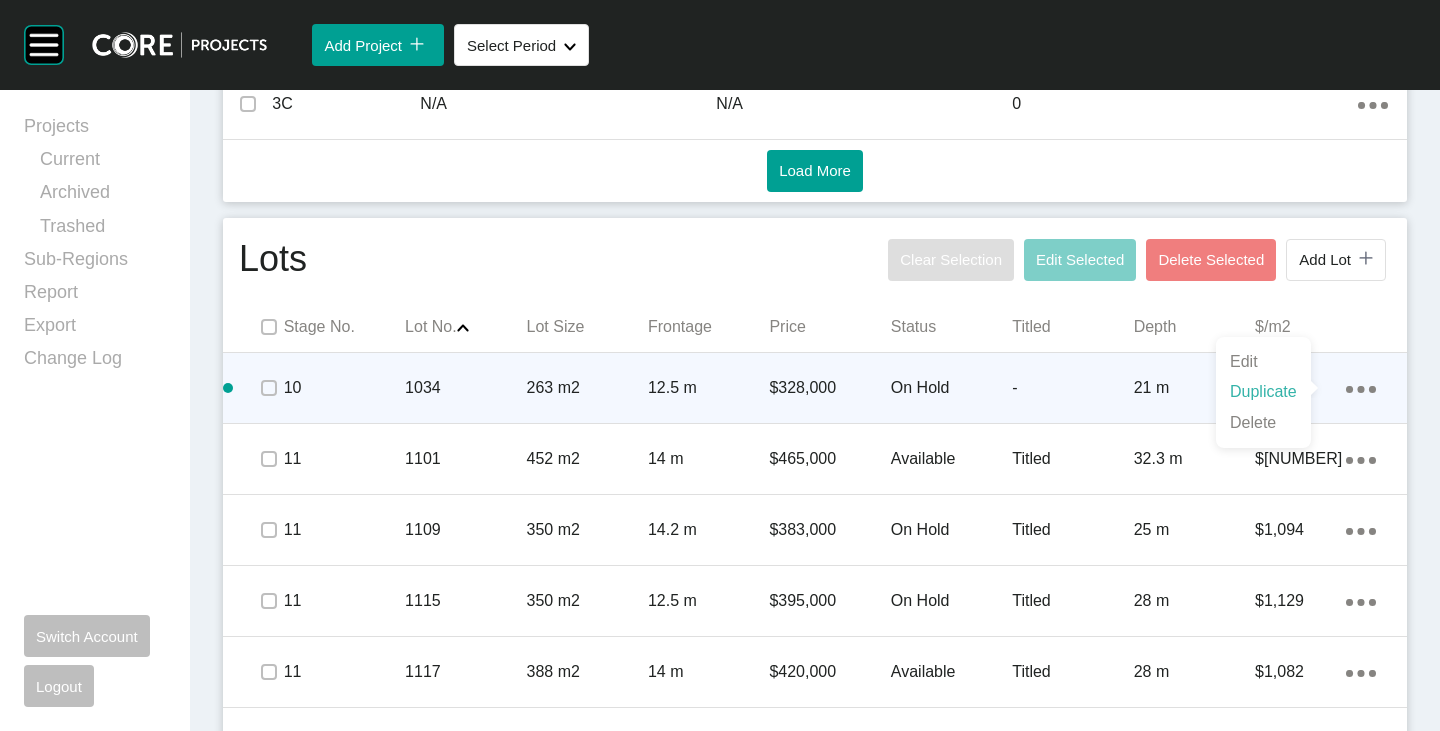 click on "Duplicate" at bounding box center (1263, 392) 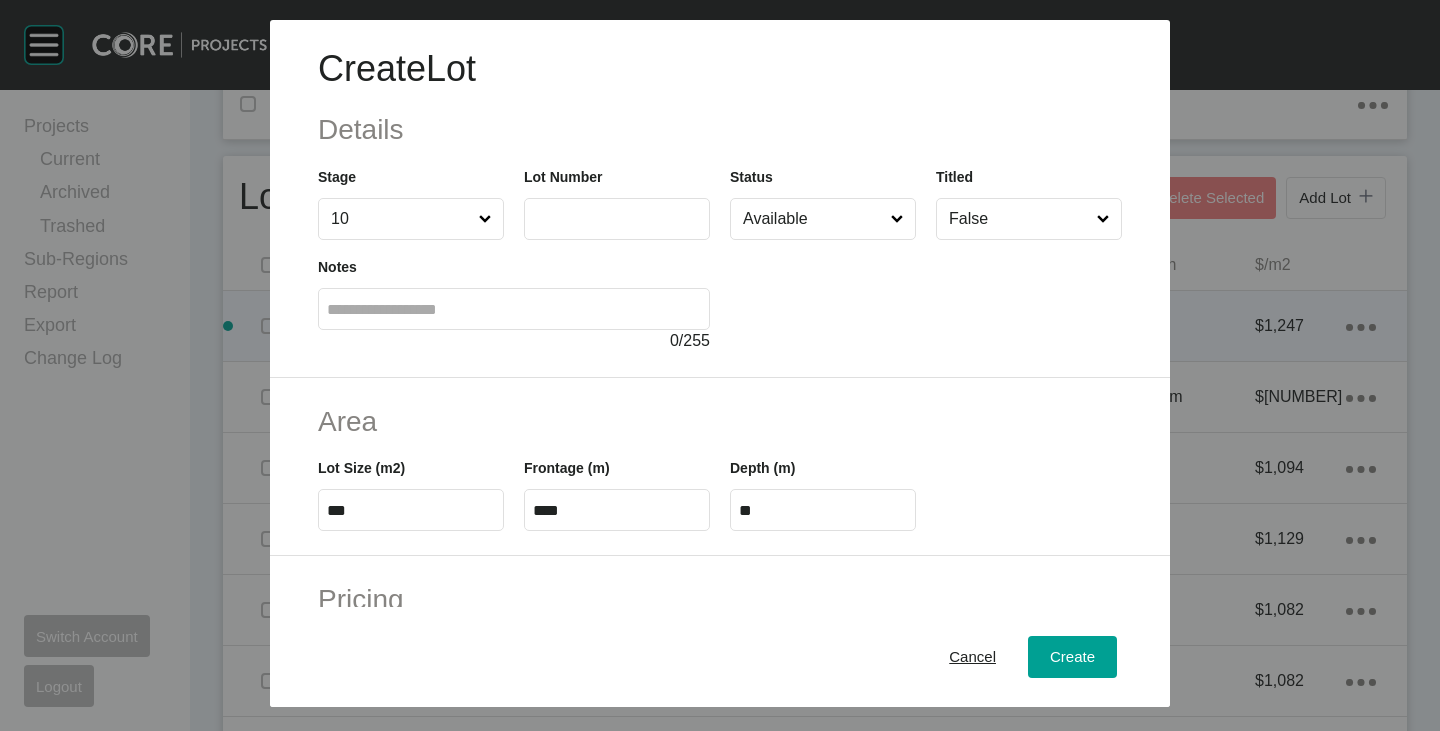 click at bounding box center (617, 219) 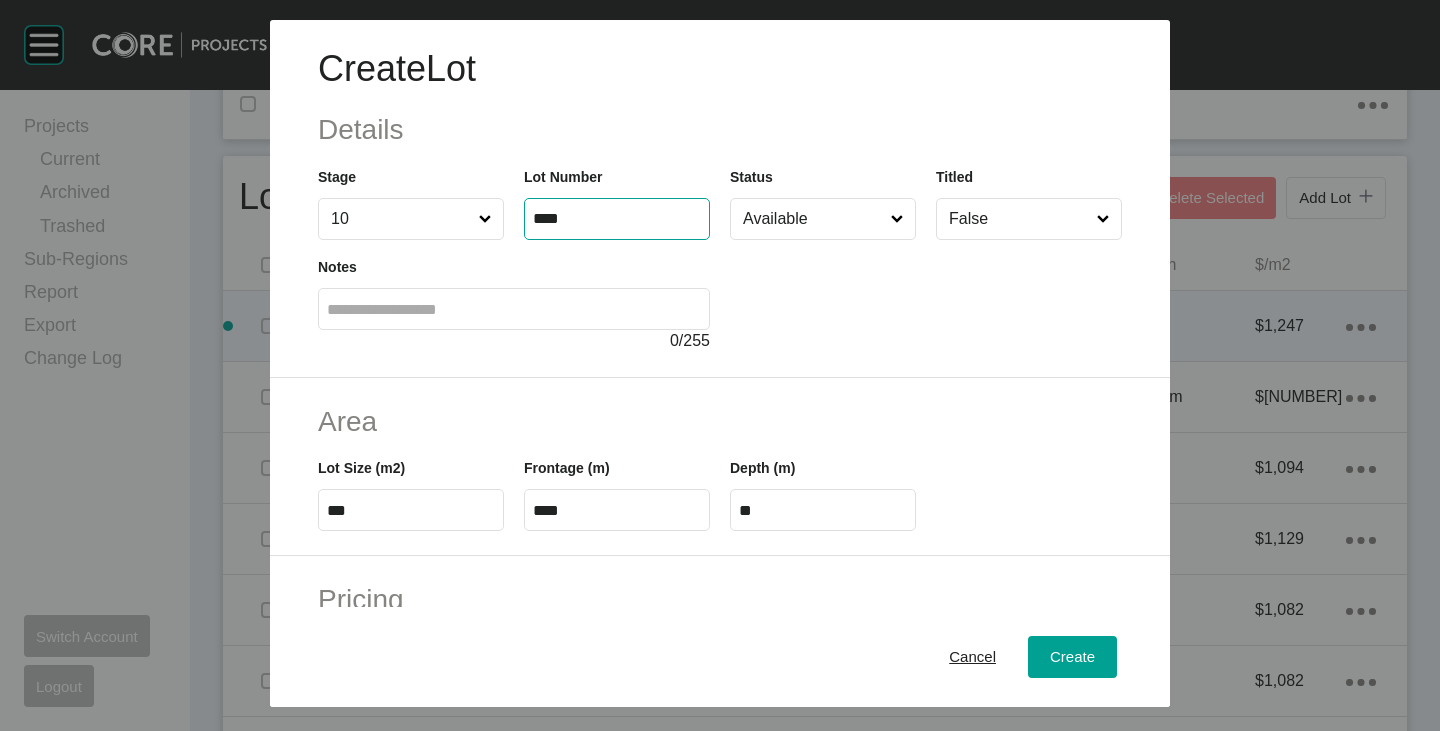type on "****" 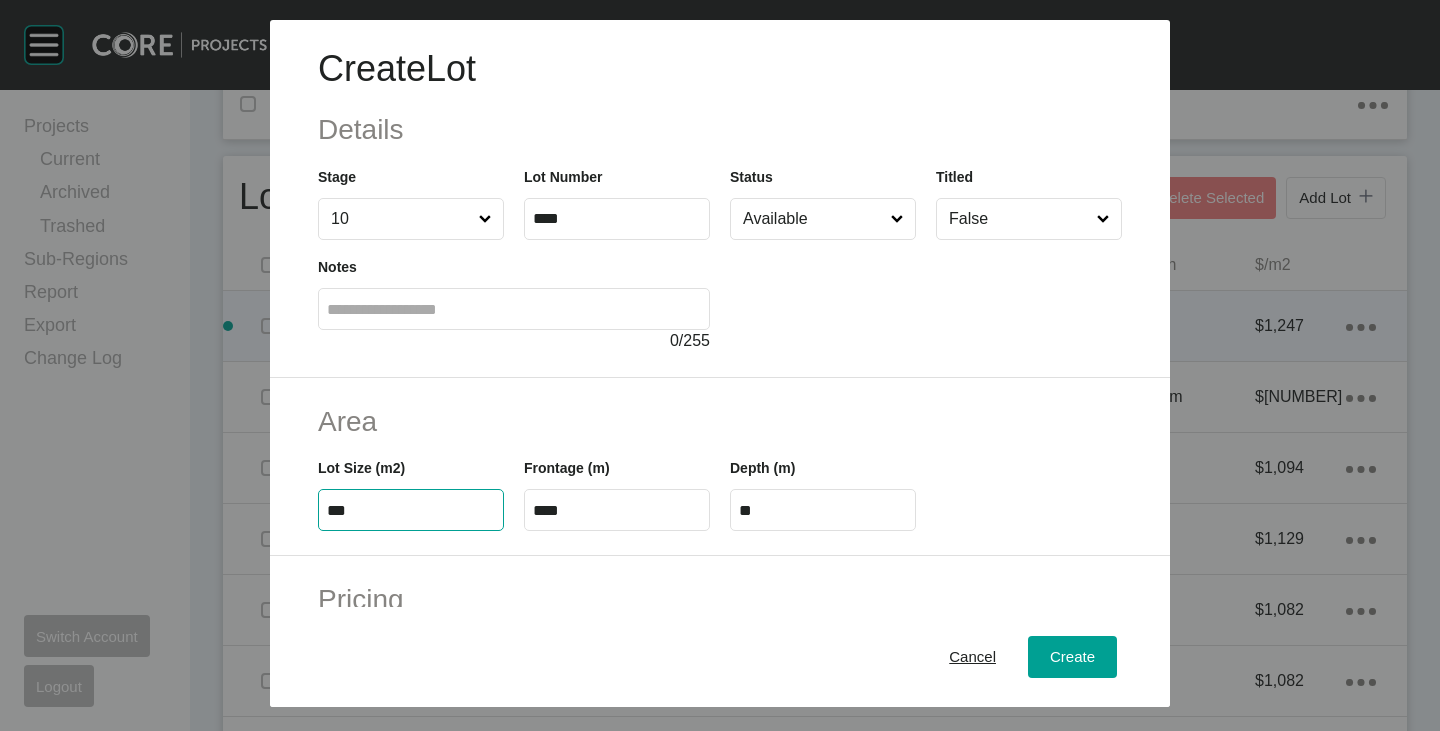 click on "***" at bounding box center [411, 510] 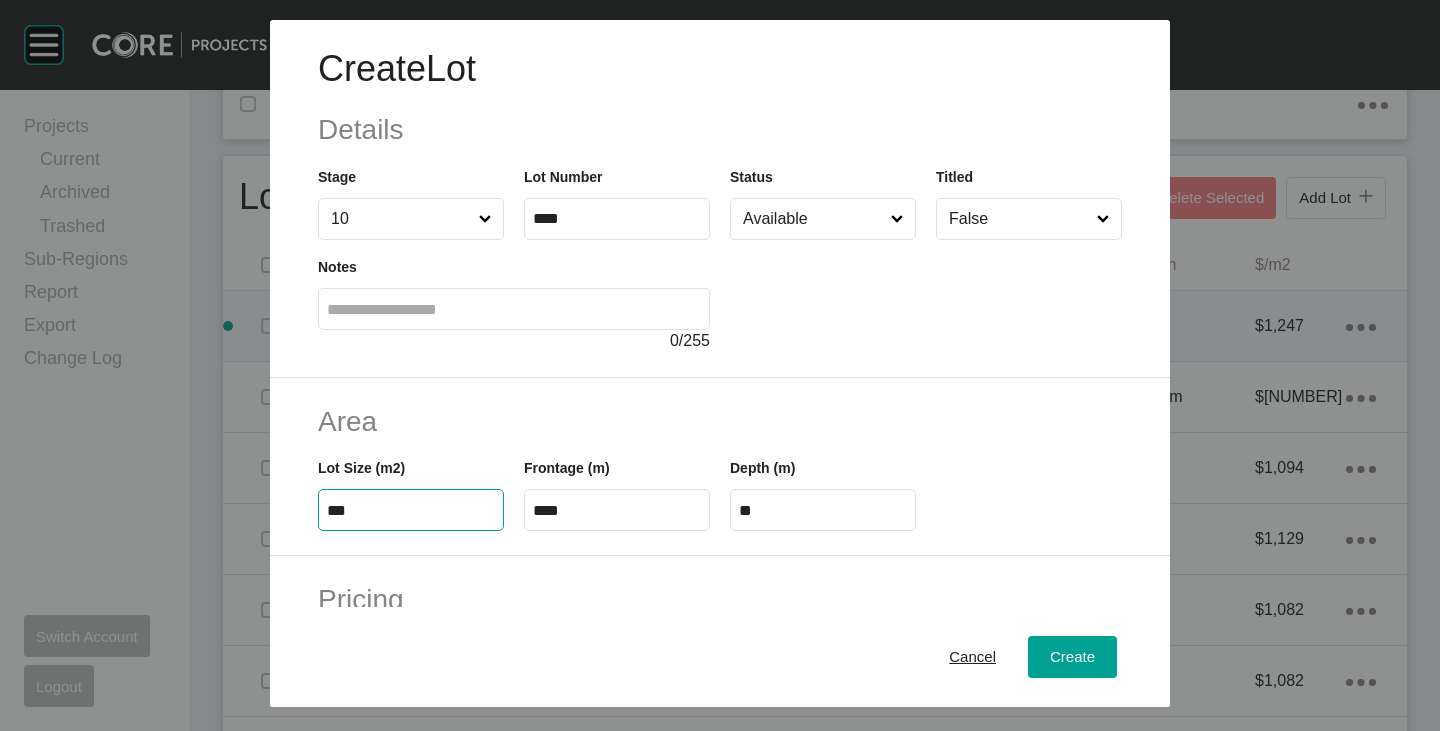 type on "***" 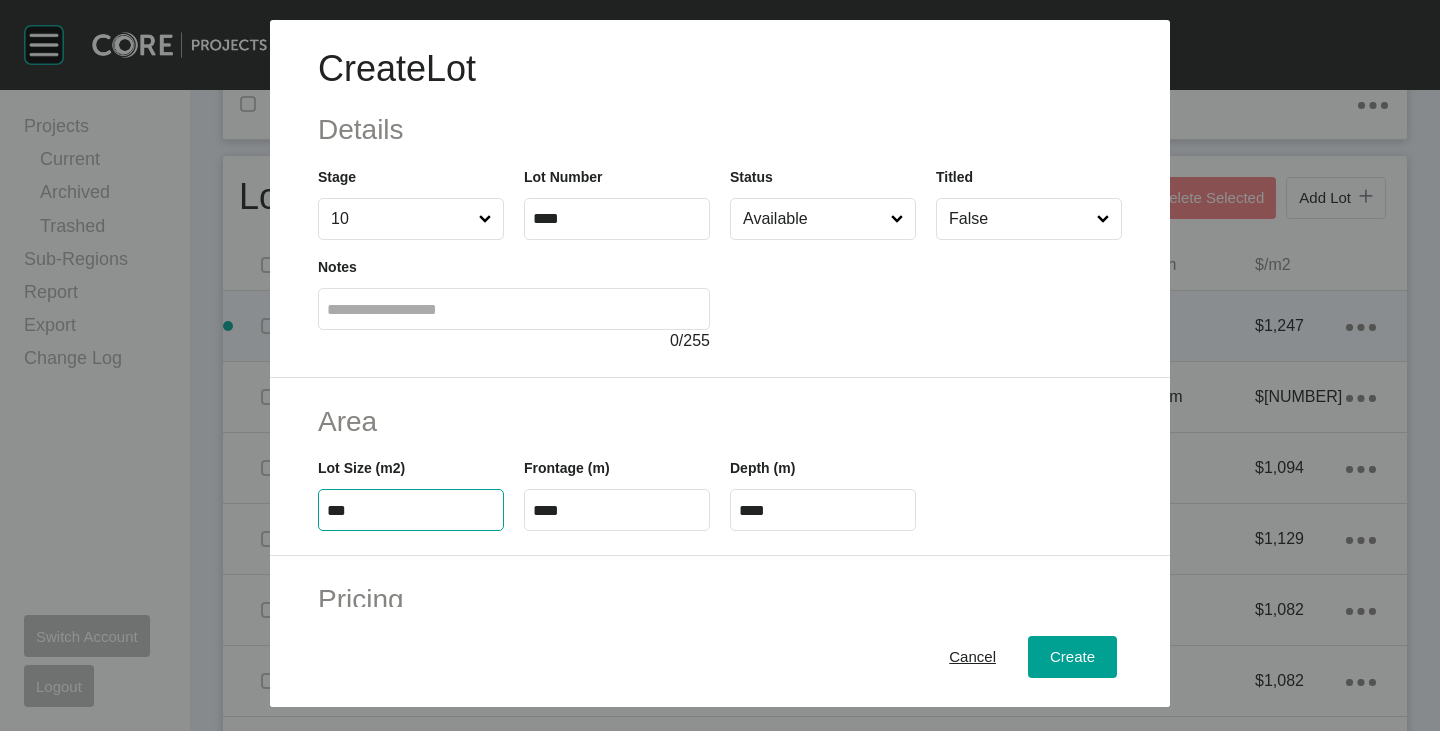 click on "Area Lot Size (m2) *** Frontage (m) **** Depth (m) ****" at bounding box center [720, 467] 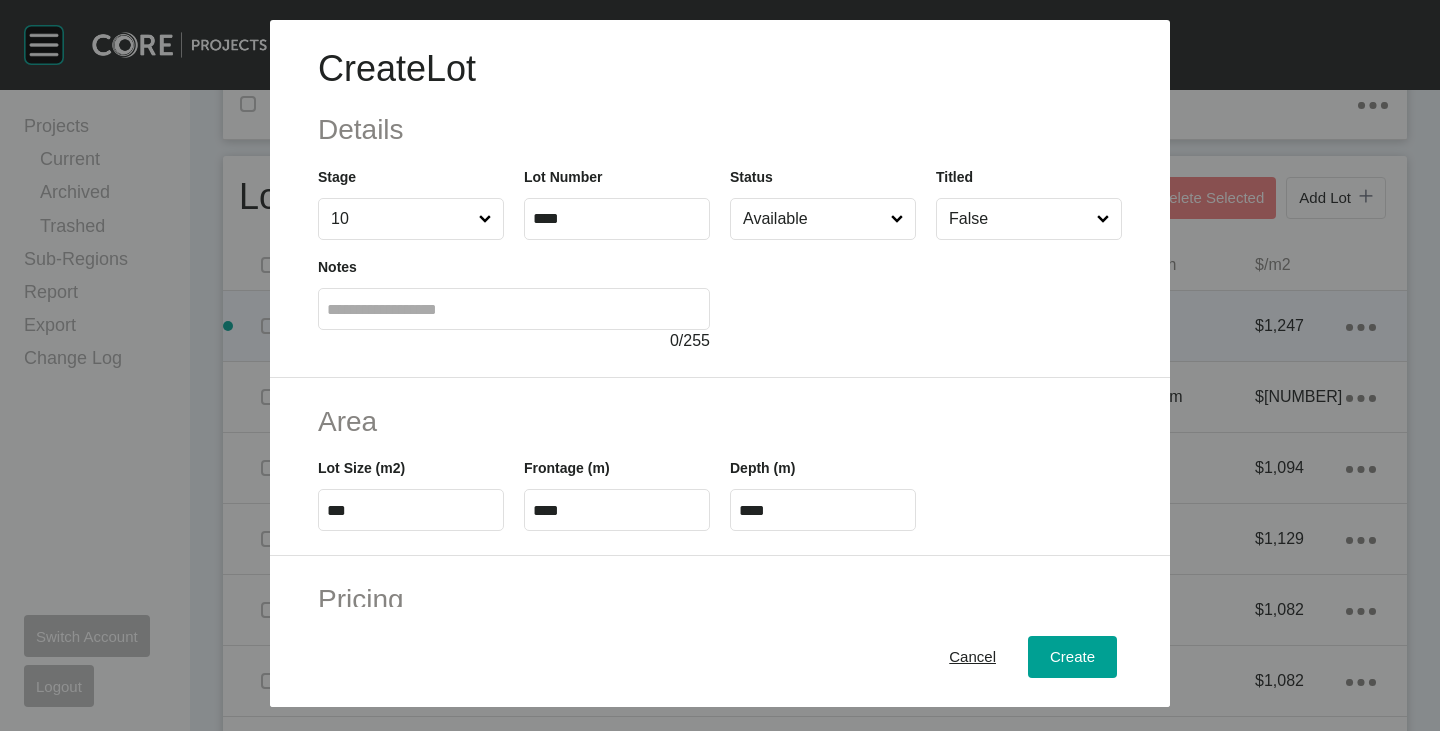 click on "****" at bounding box center (617, 510) 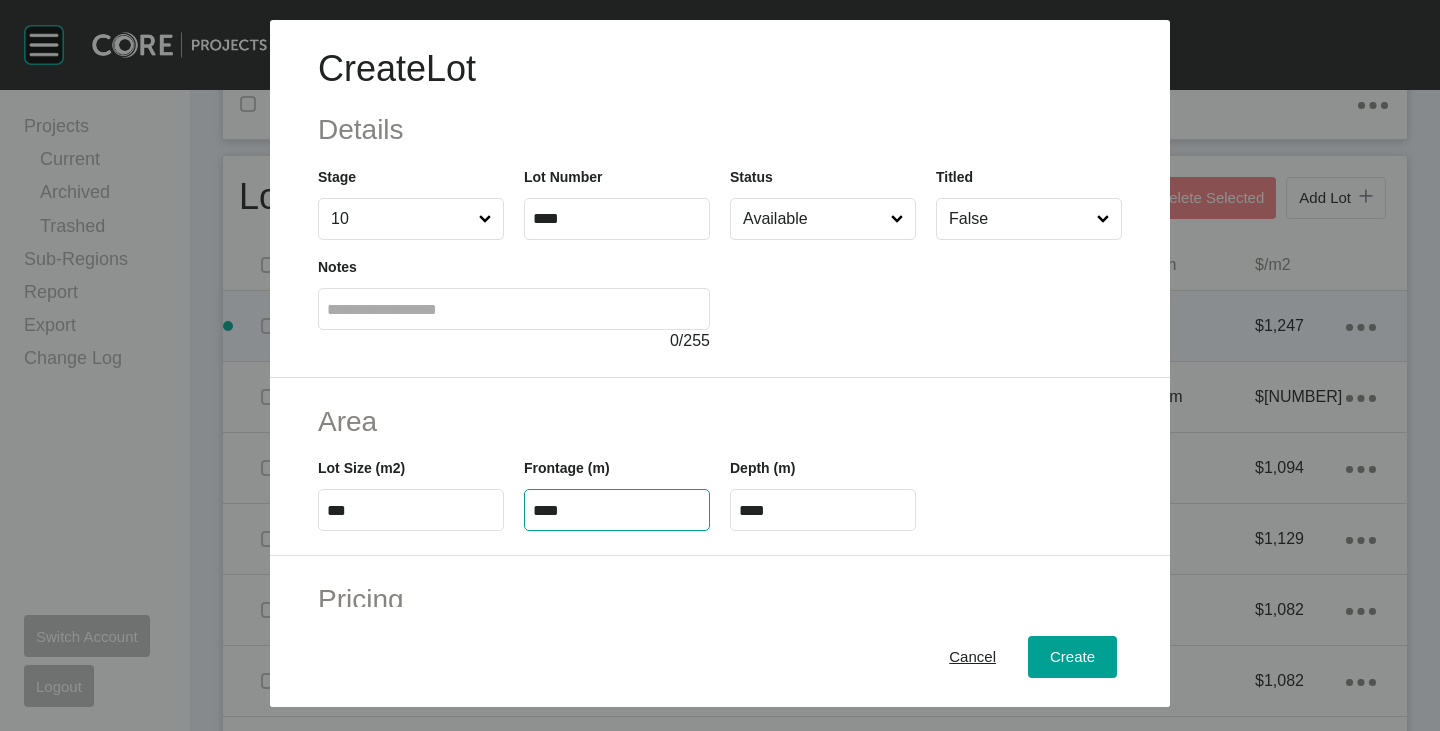 type on "****" 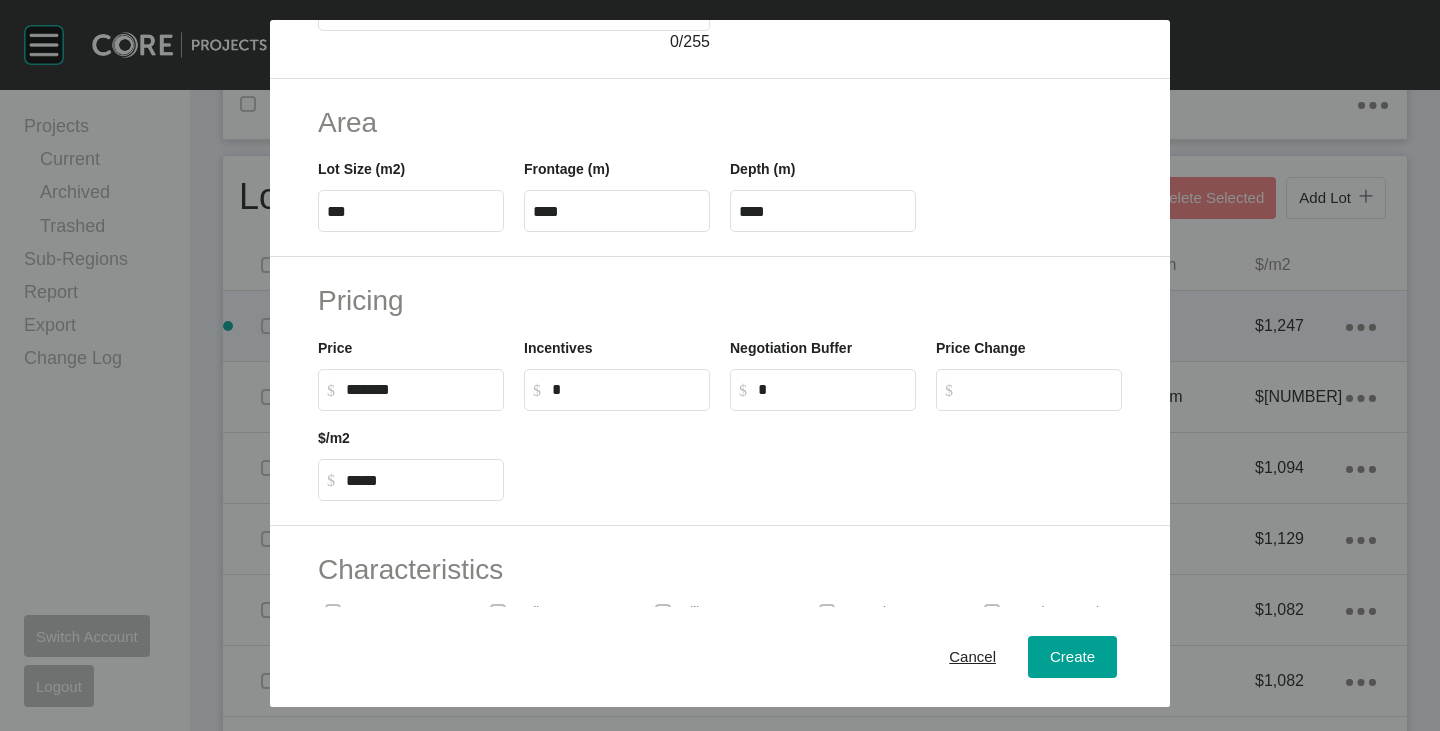 scroll, scrollTop: 300, scrollLeft: 0, axis: vertical 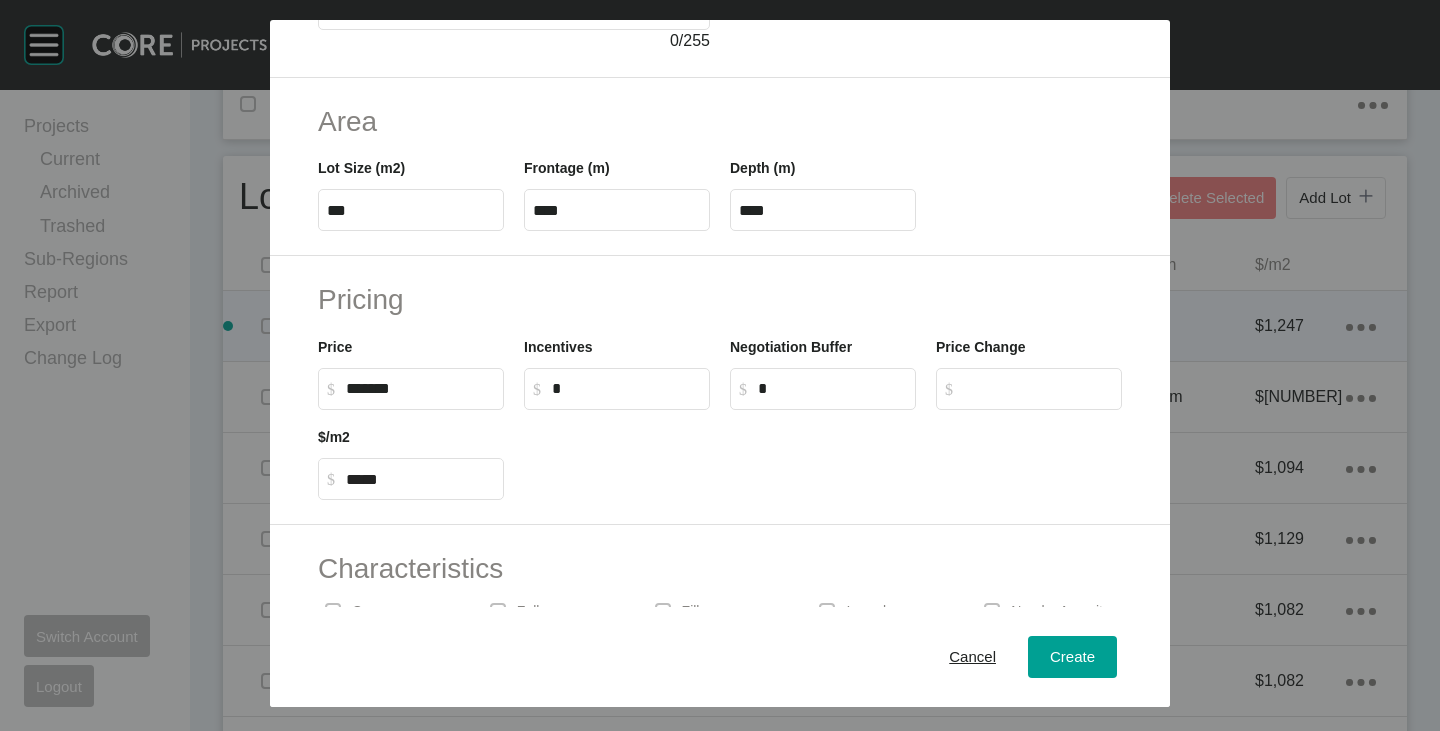click on "$ Created with Sketch. $ *******" at bounding box center (411, 389) 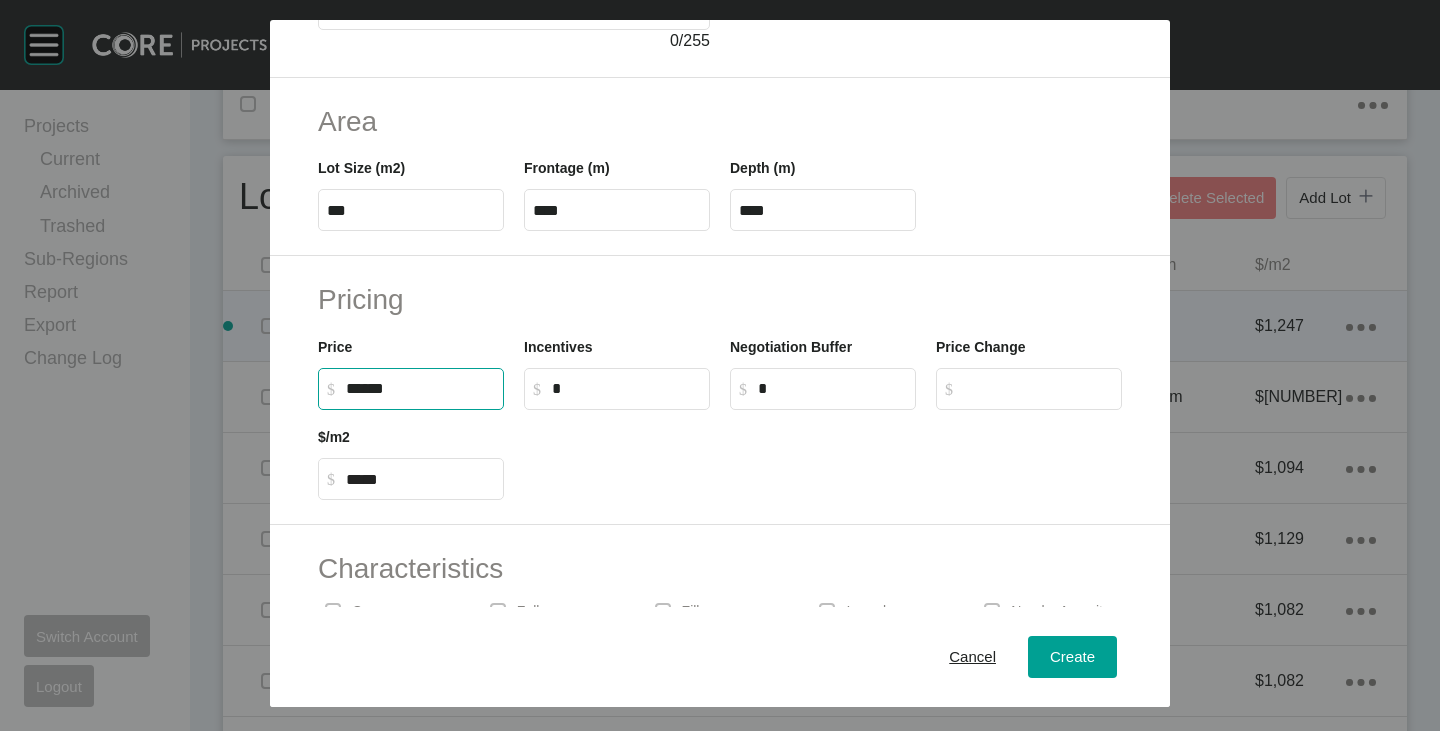 drag, startPoint x: 356, startPoint y: 383, endPoint x: 371, endPoint y: 385, distance: 15.132746 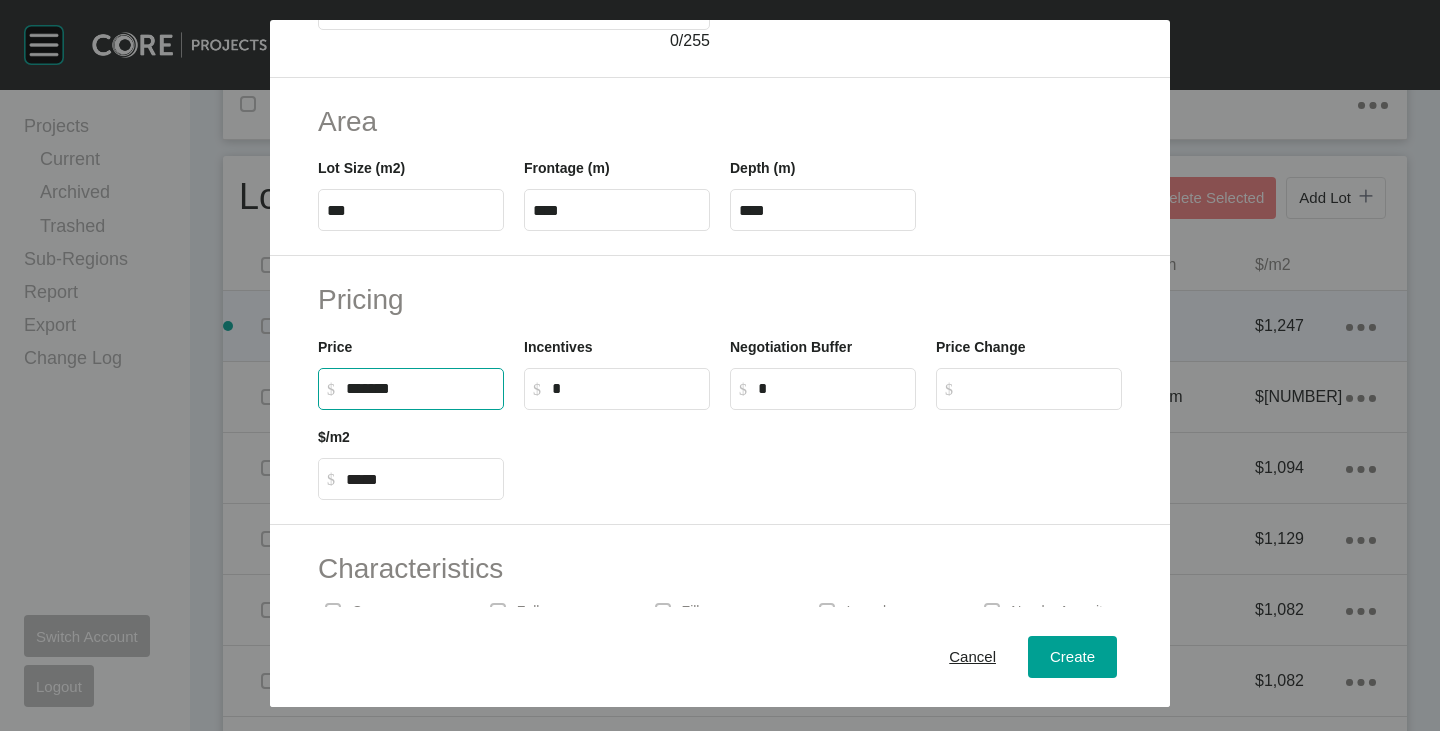click at bounding box center [823, 455] 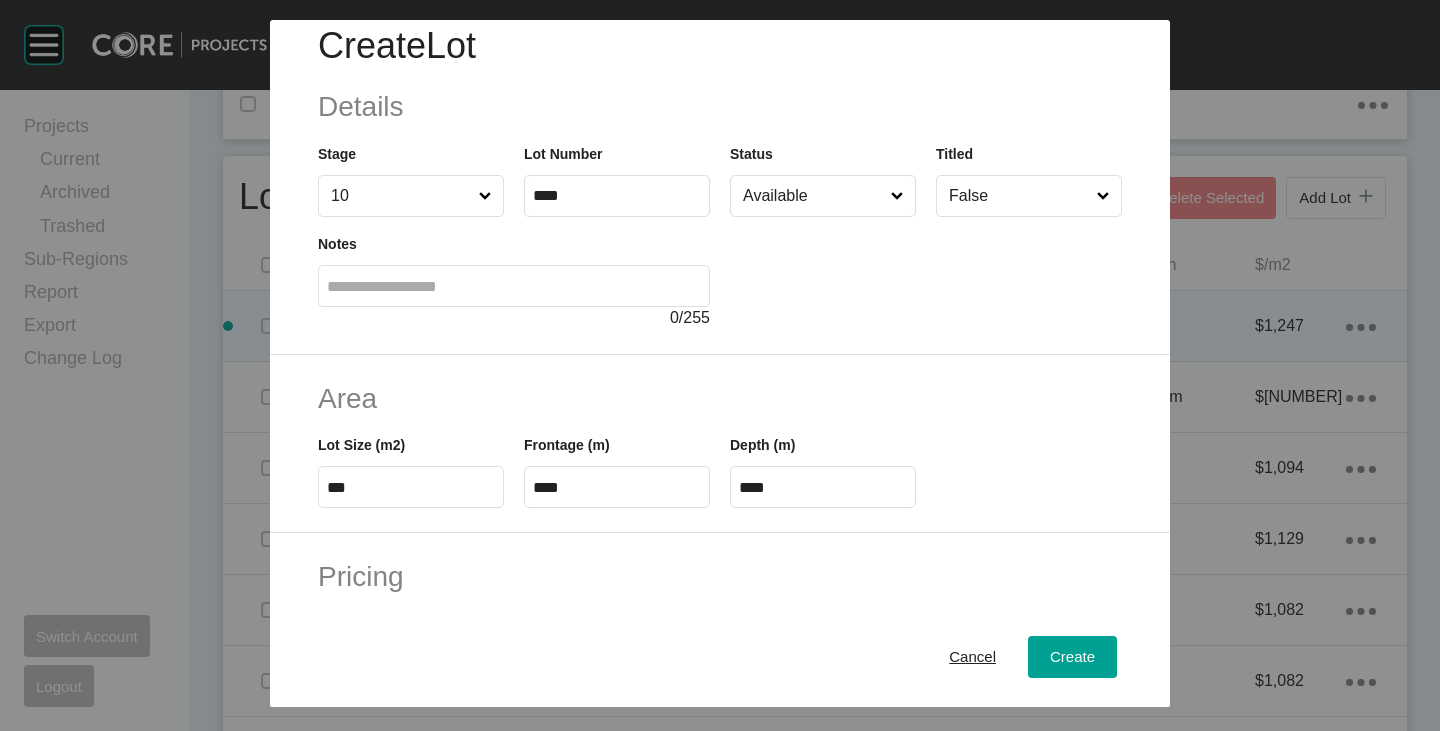 scroll, scrollTop: 0, scrollLeft: 0, axis: both 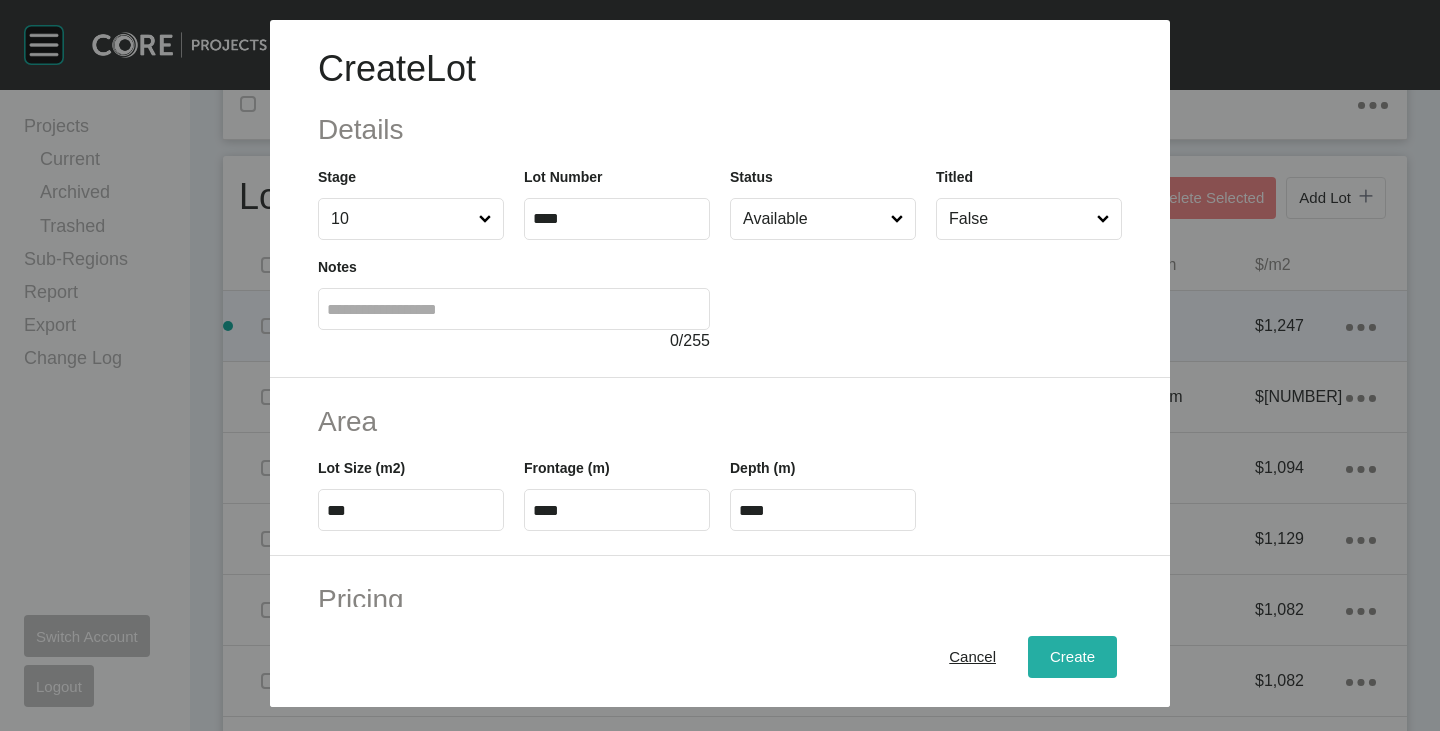 click on "Create" at bounding box center (1072, 657) 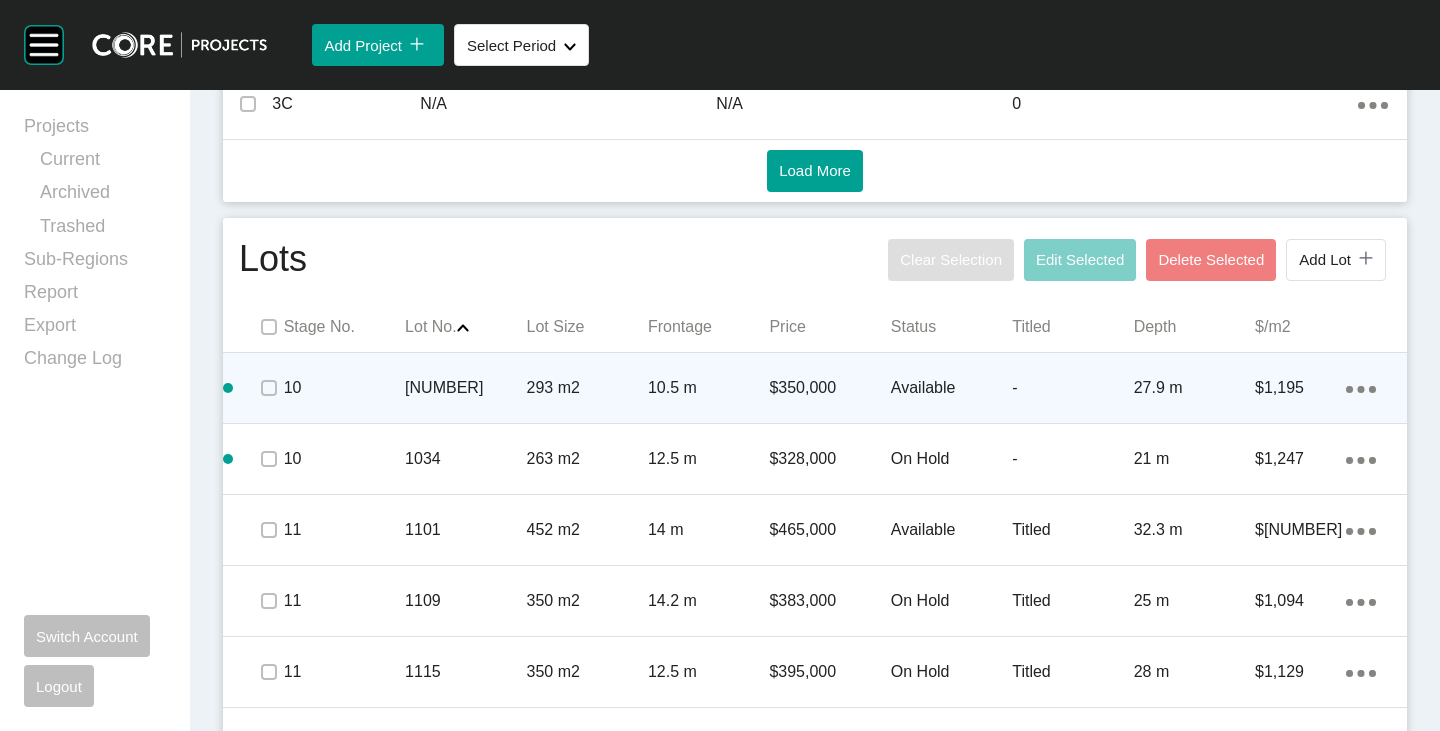 click on "Action Menu Dots Copy 6 Created with Sketch." 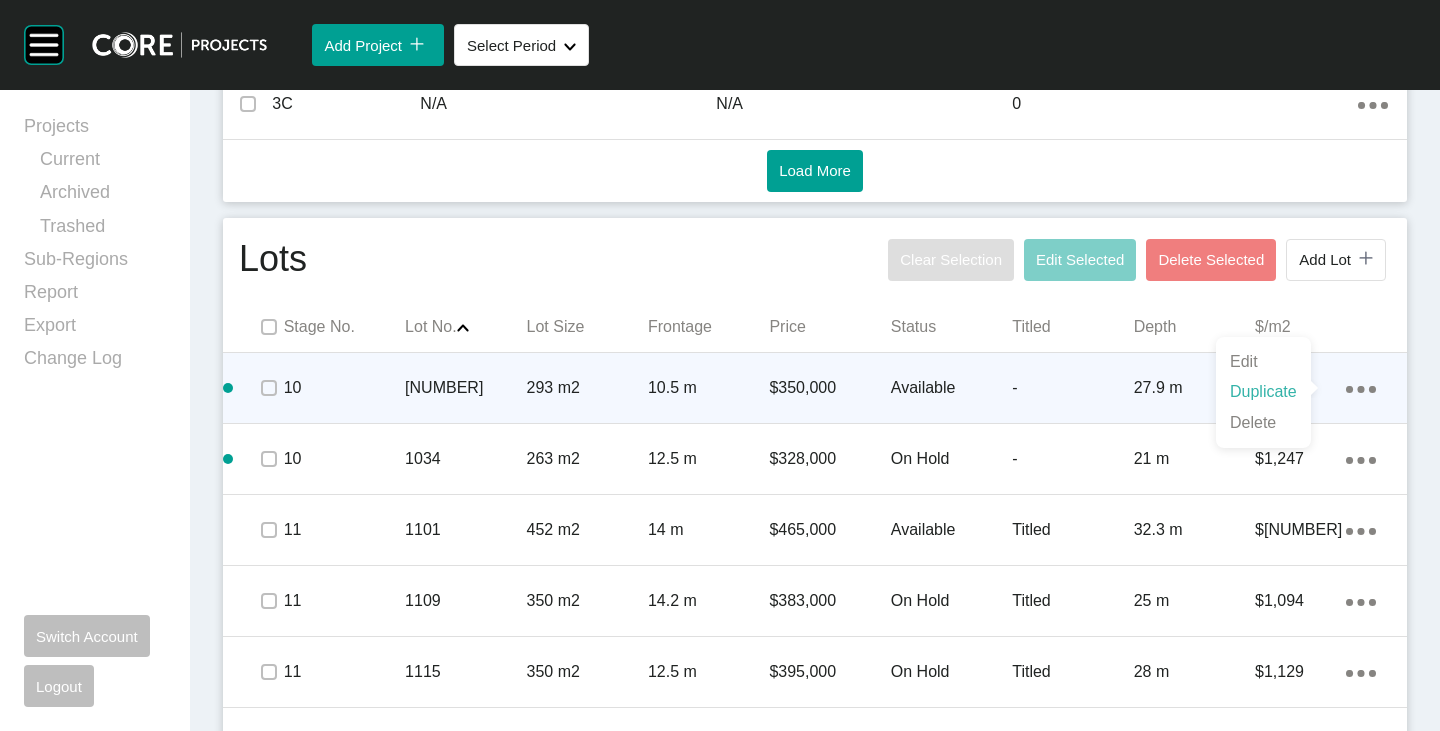 click on "Duplicate" at bounding box center [1263, 392] 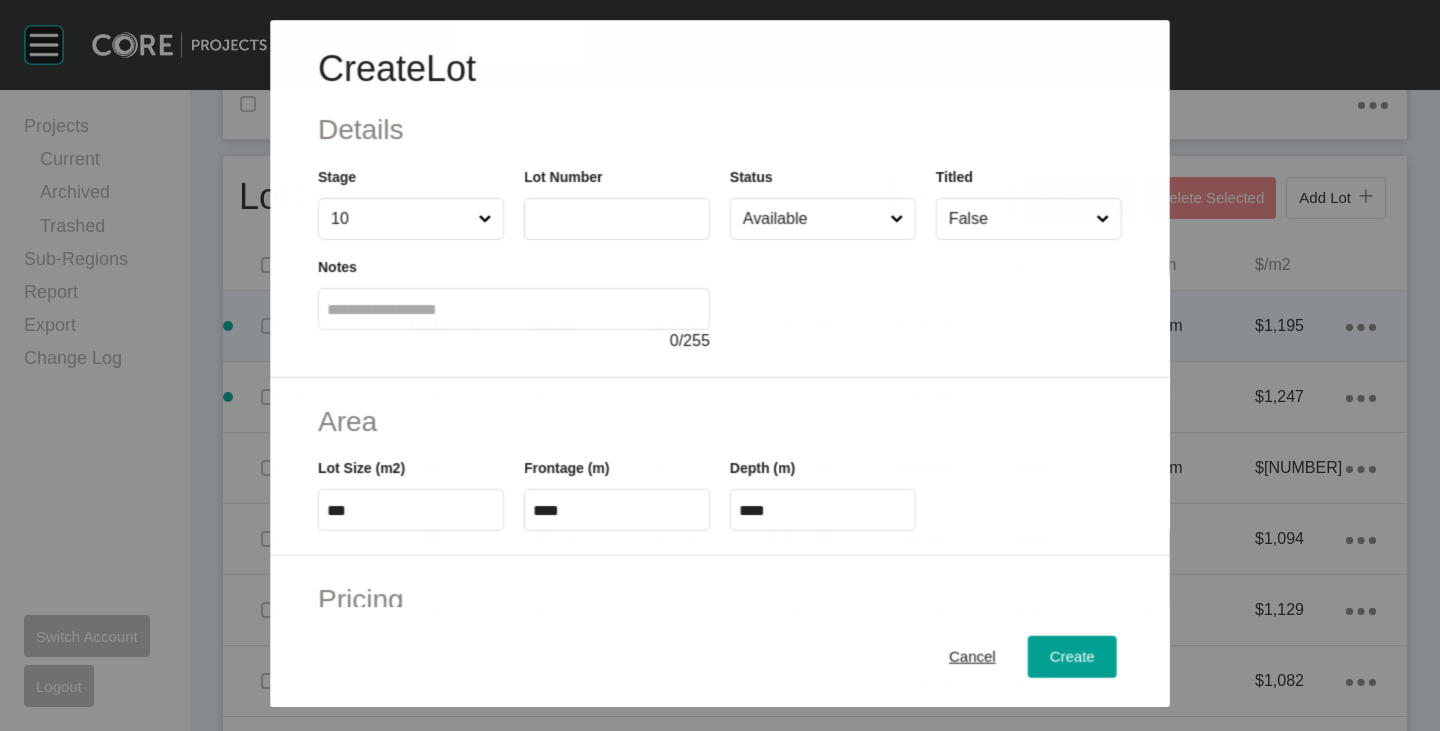 click at bounding box center (617, 219) 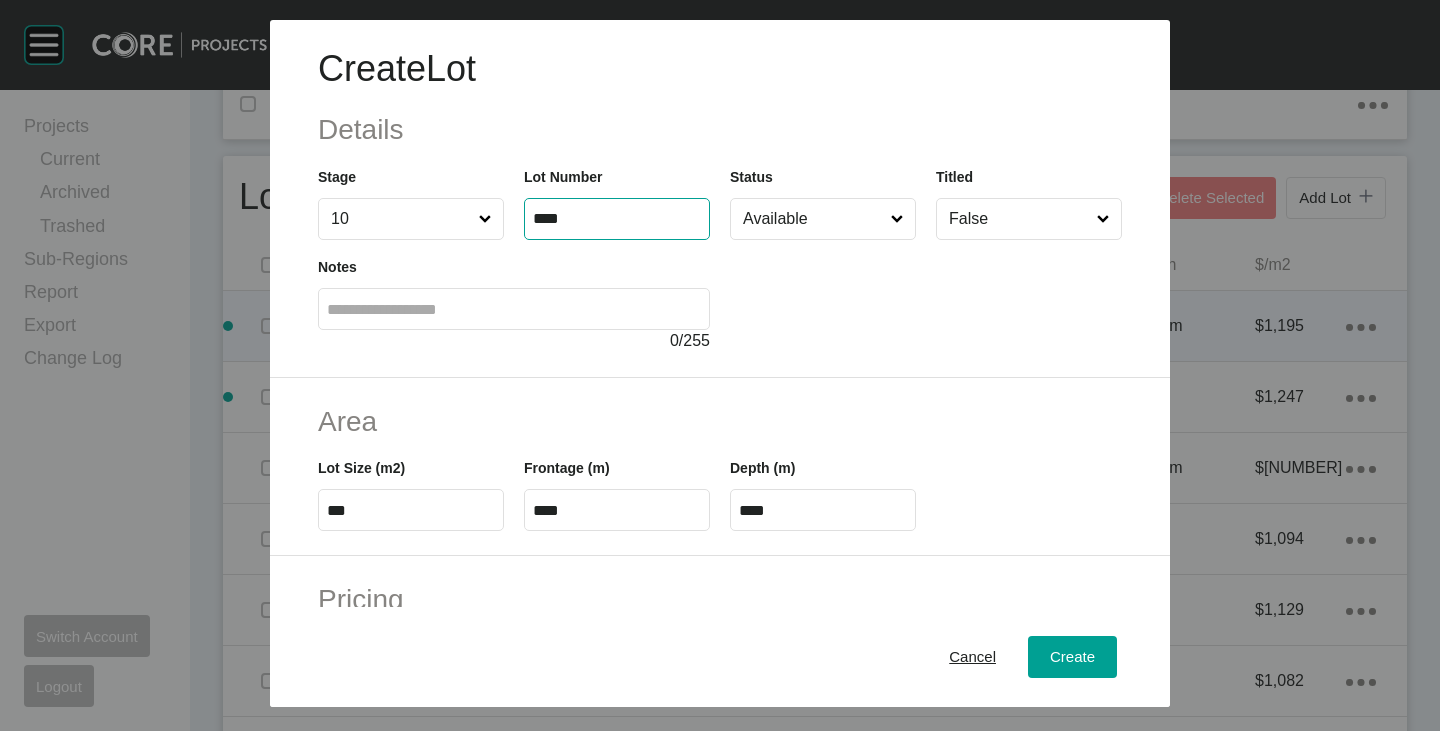 type on "****" 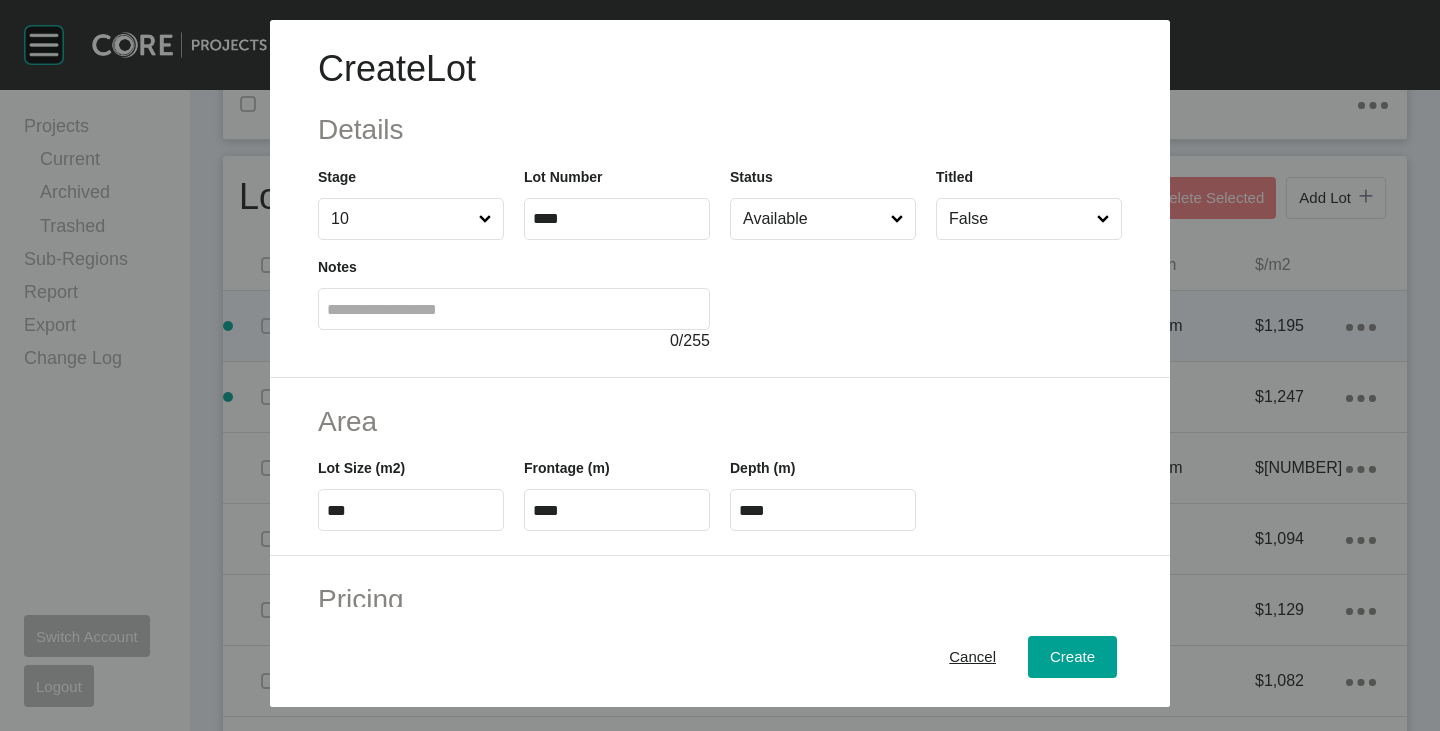 click on "***" at bounding box center (411, 510) 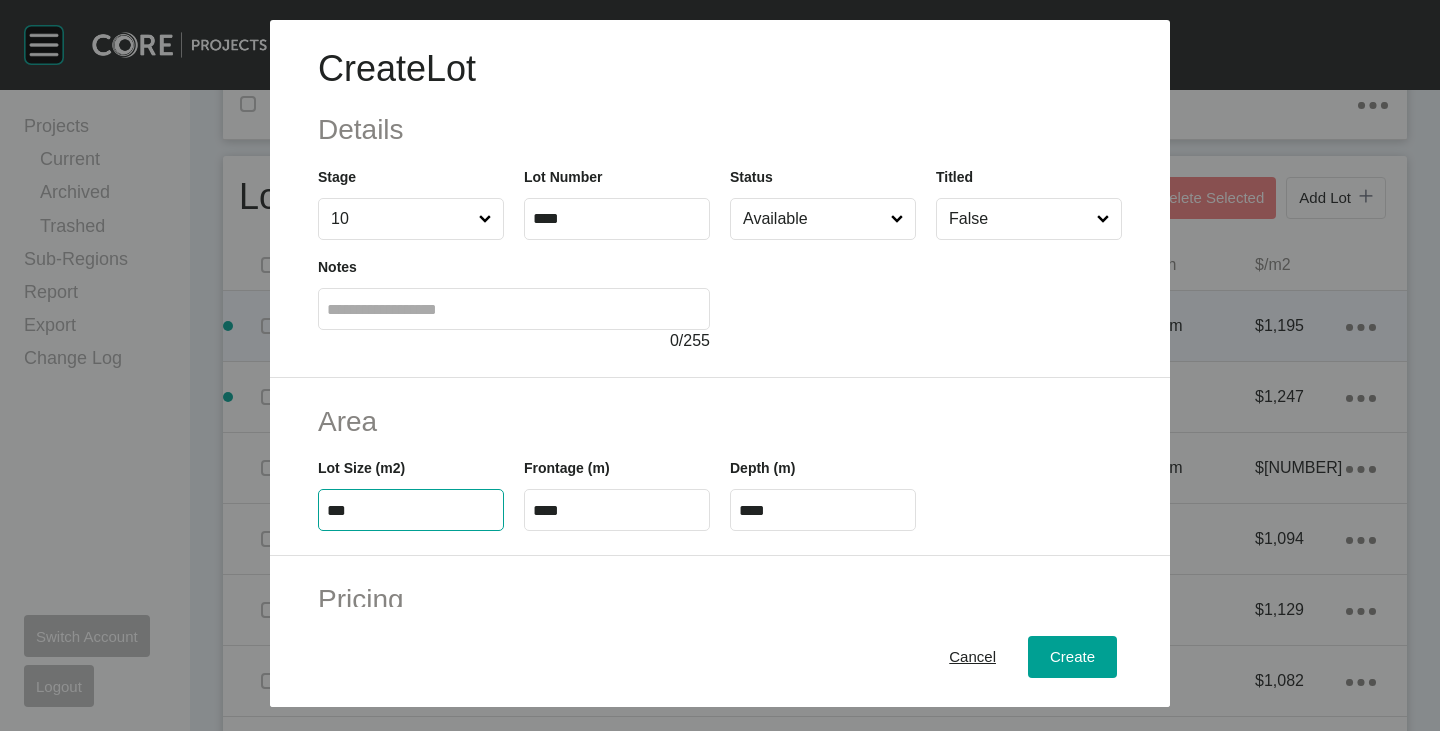 type on "***" 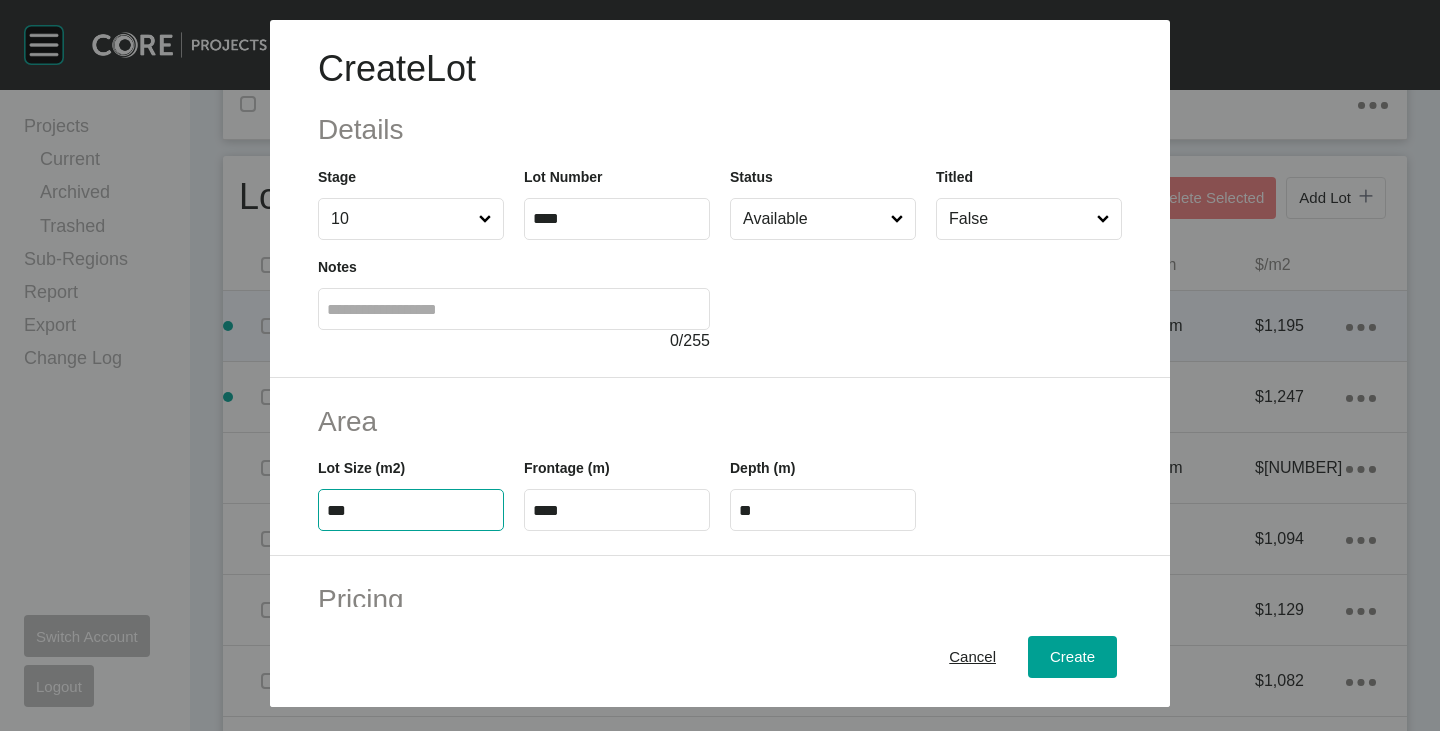 click on "****" at bounding box center [617, 510] 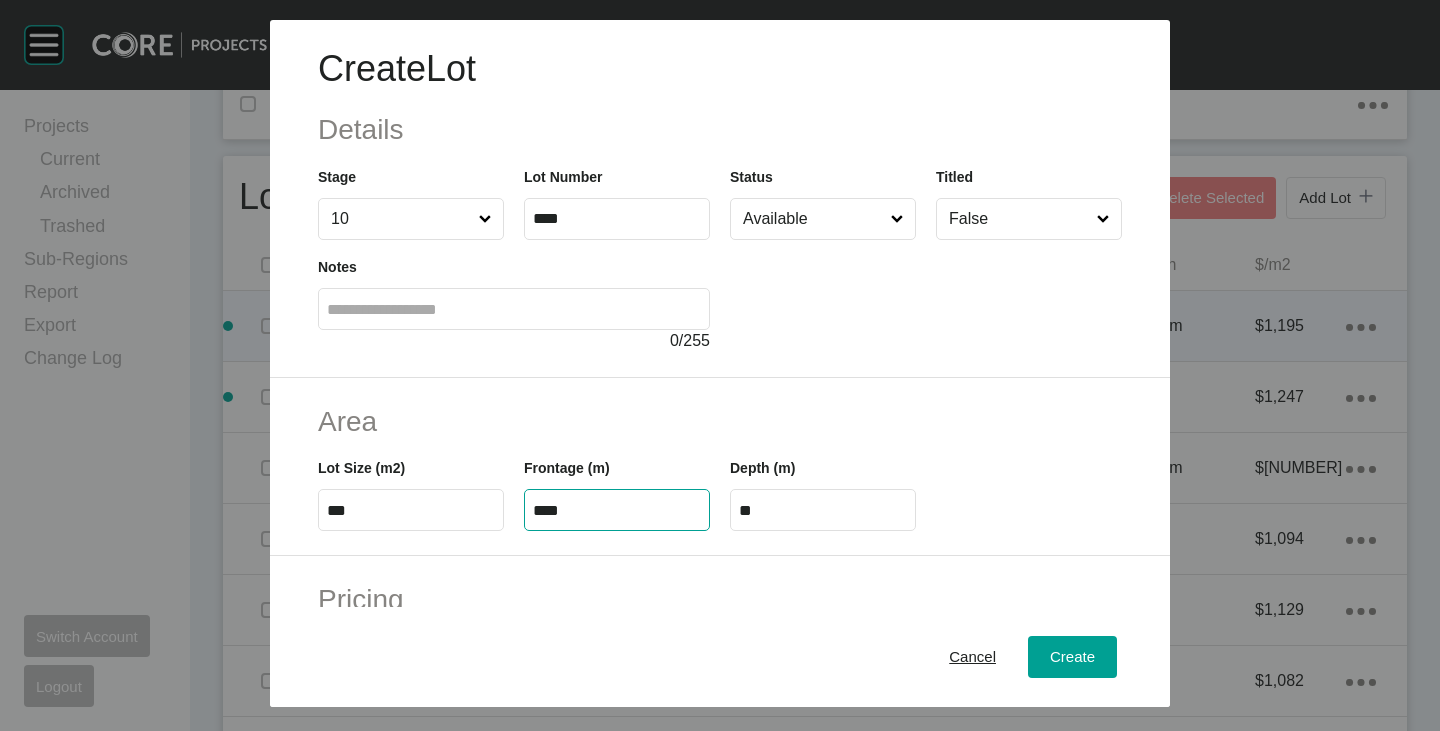 click on "****" at bounding box center (617, 510) 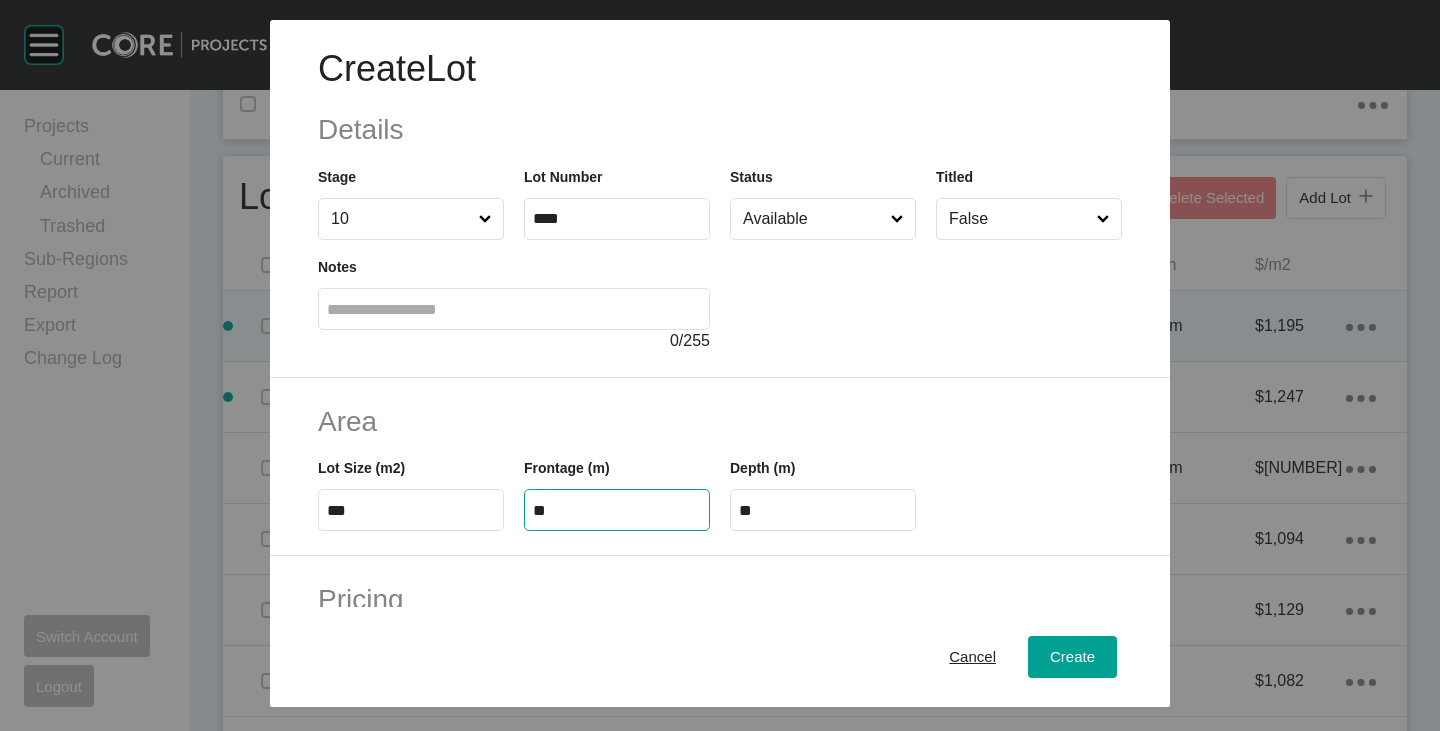 type on "**" 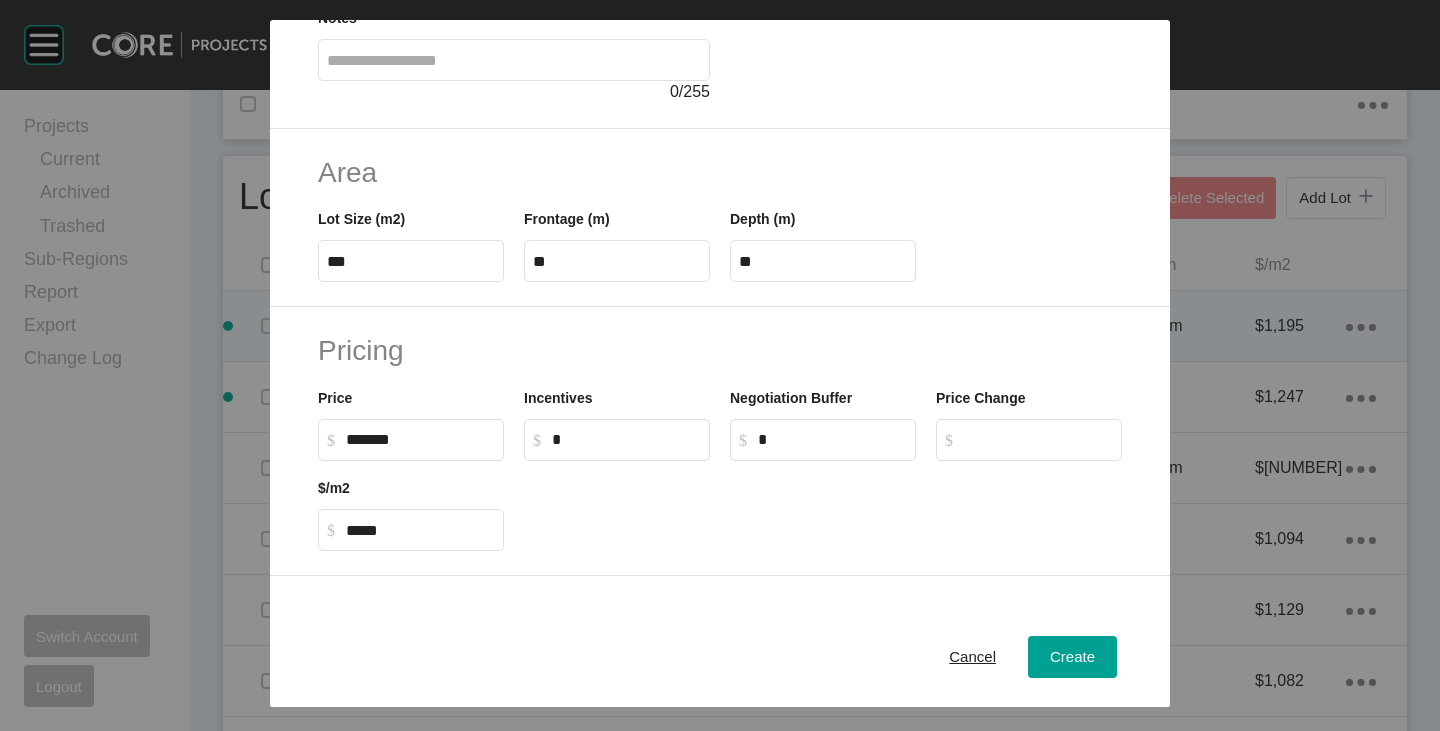 scroll, scrollTop: 300, scrollLeft: 0, axis: vertical 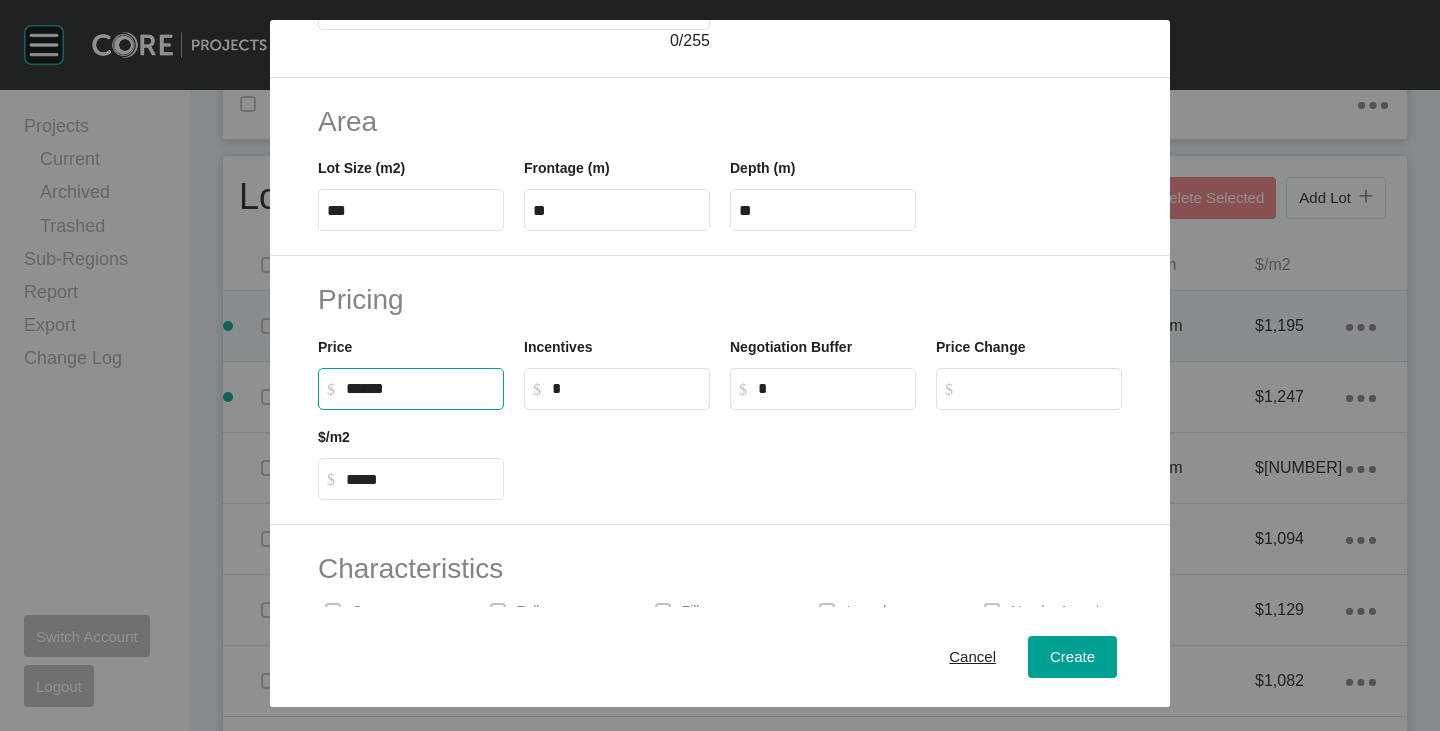 click on "******" at bounding box center (420, 388) 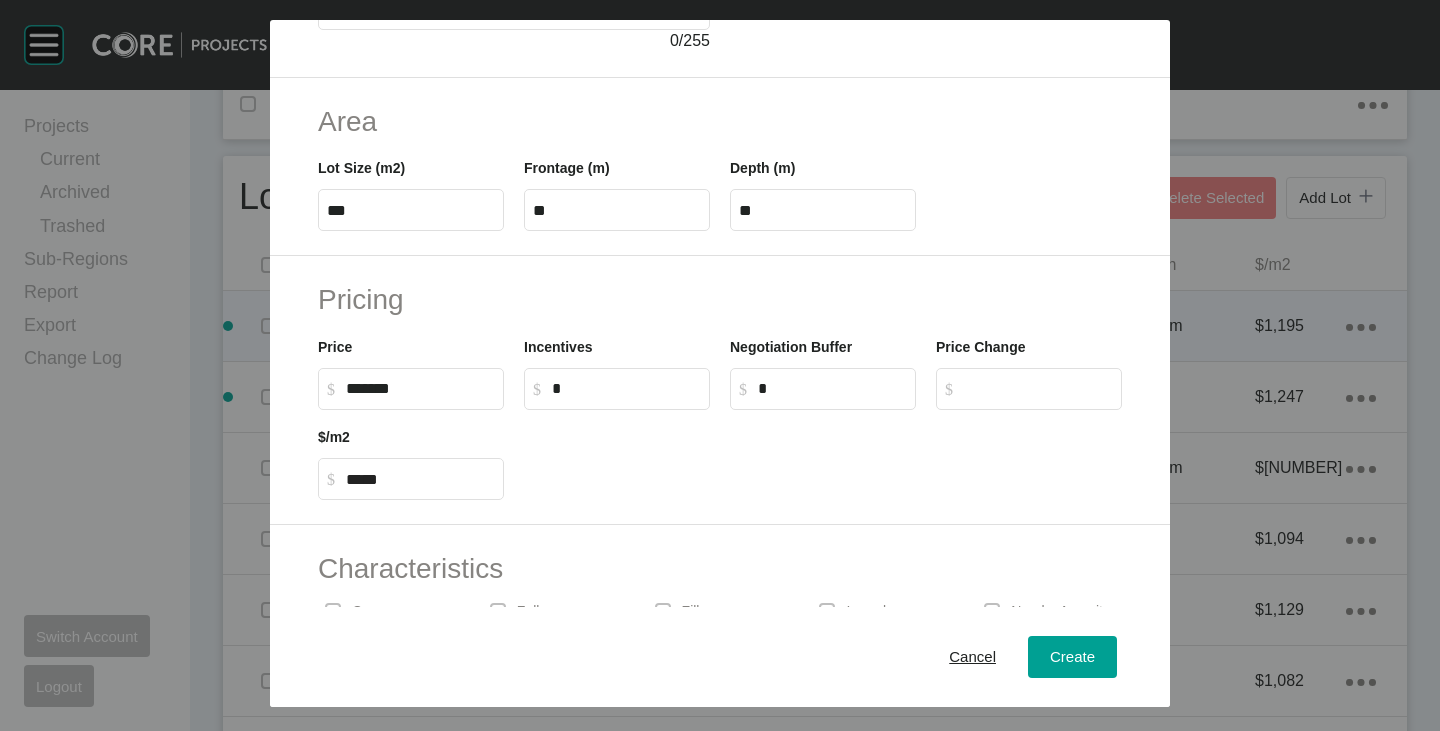 click at bounding box center [823, 455] 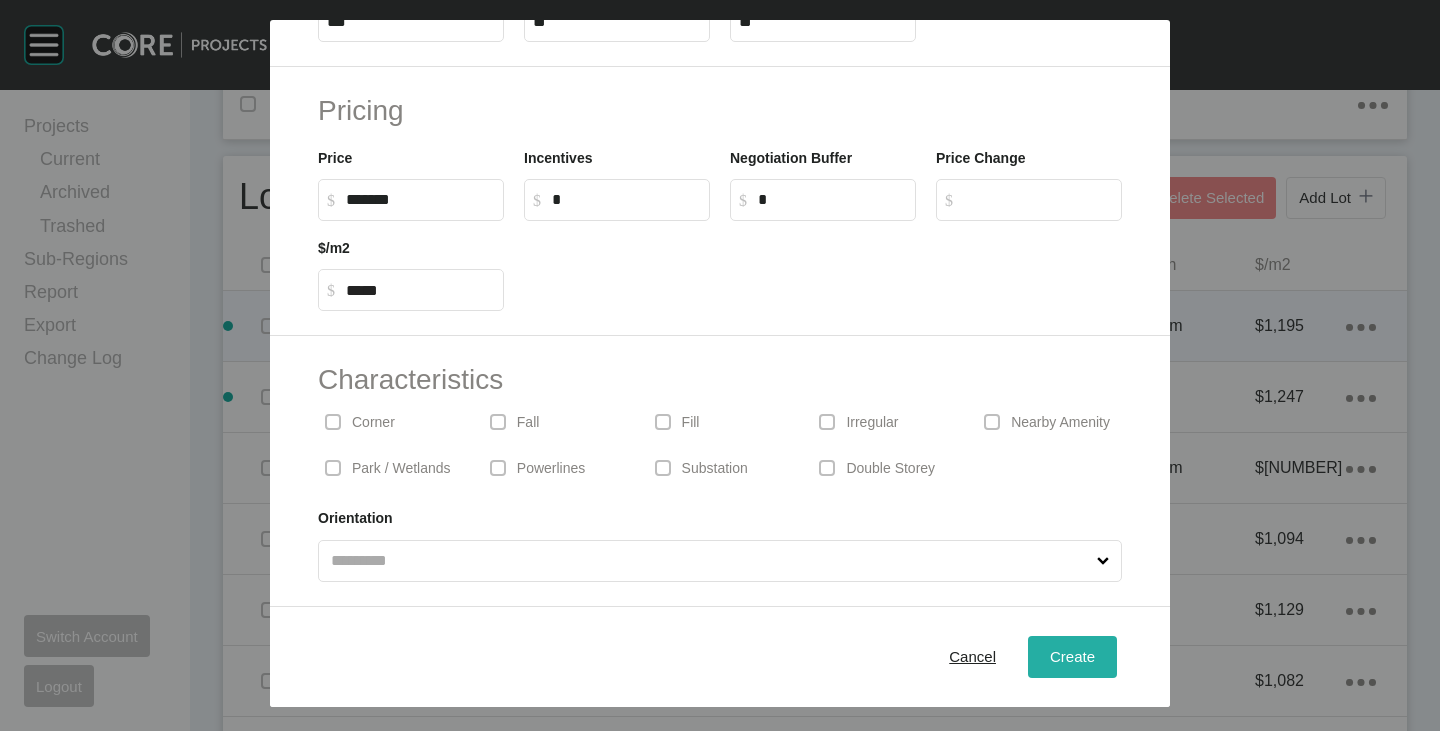 click on "Create" at bounding box center [1072, 657] 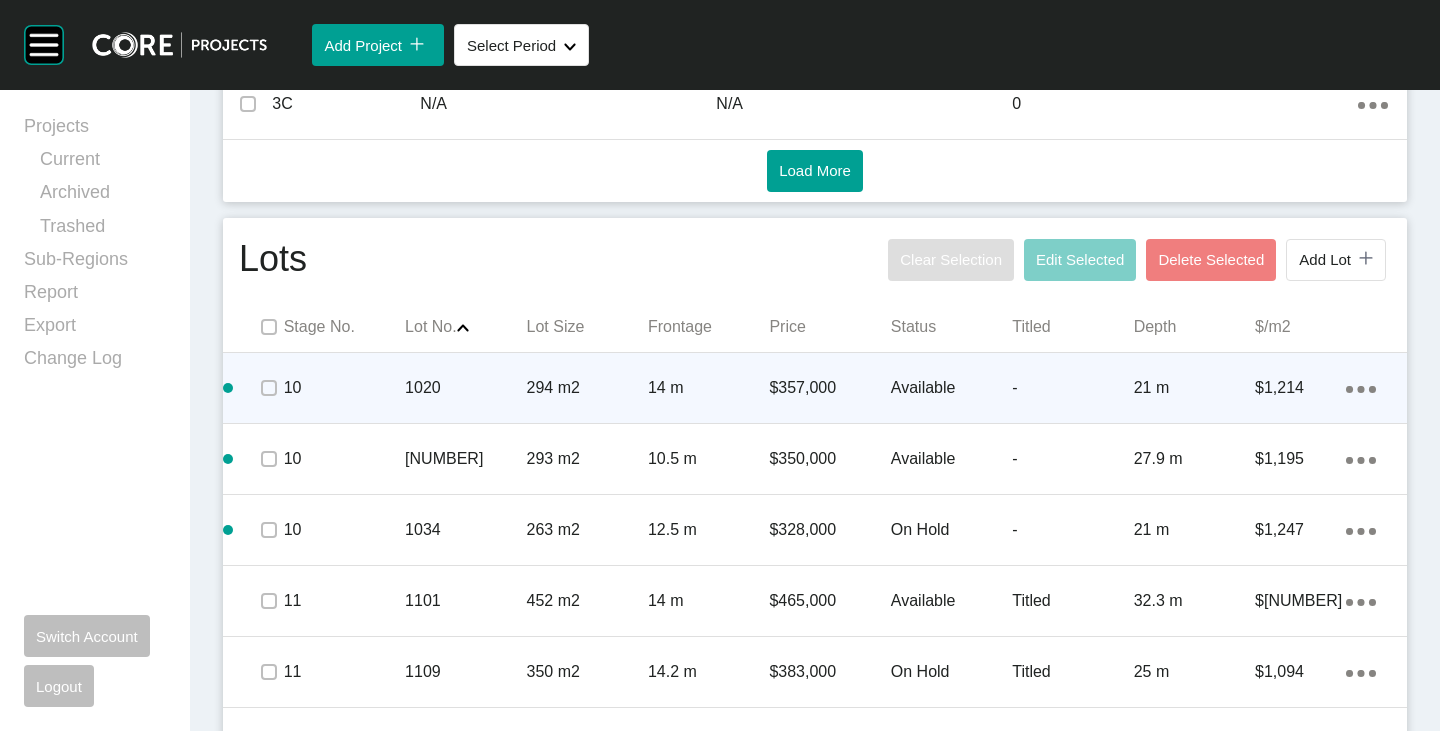 click 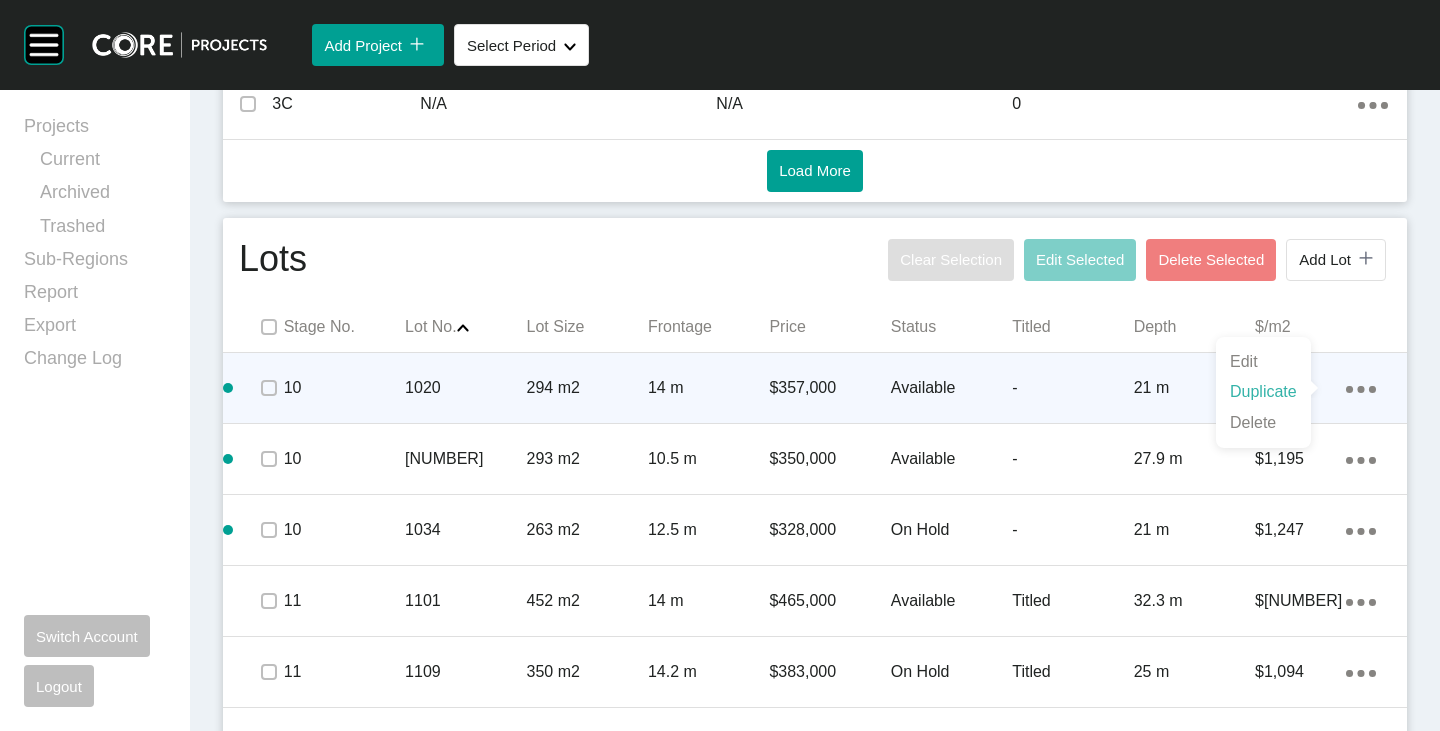 click on "Duplicate" at bounding box center [1263, 392] 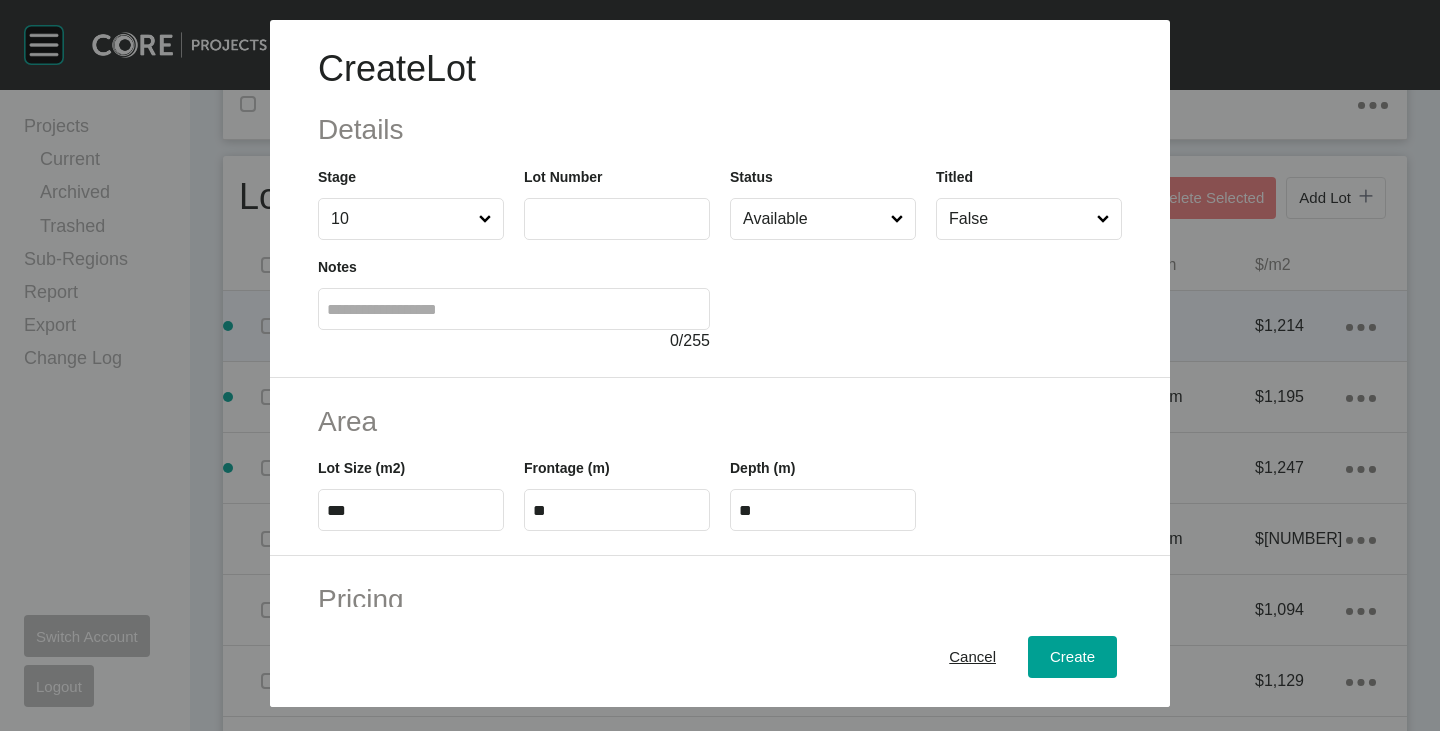 click at bounding box center [617, 218] 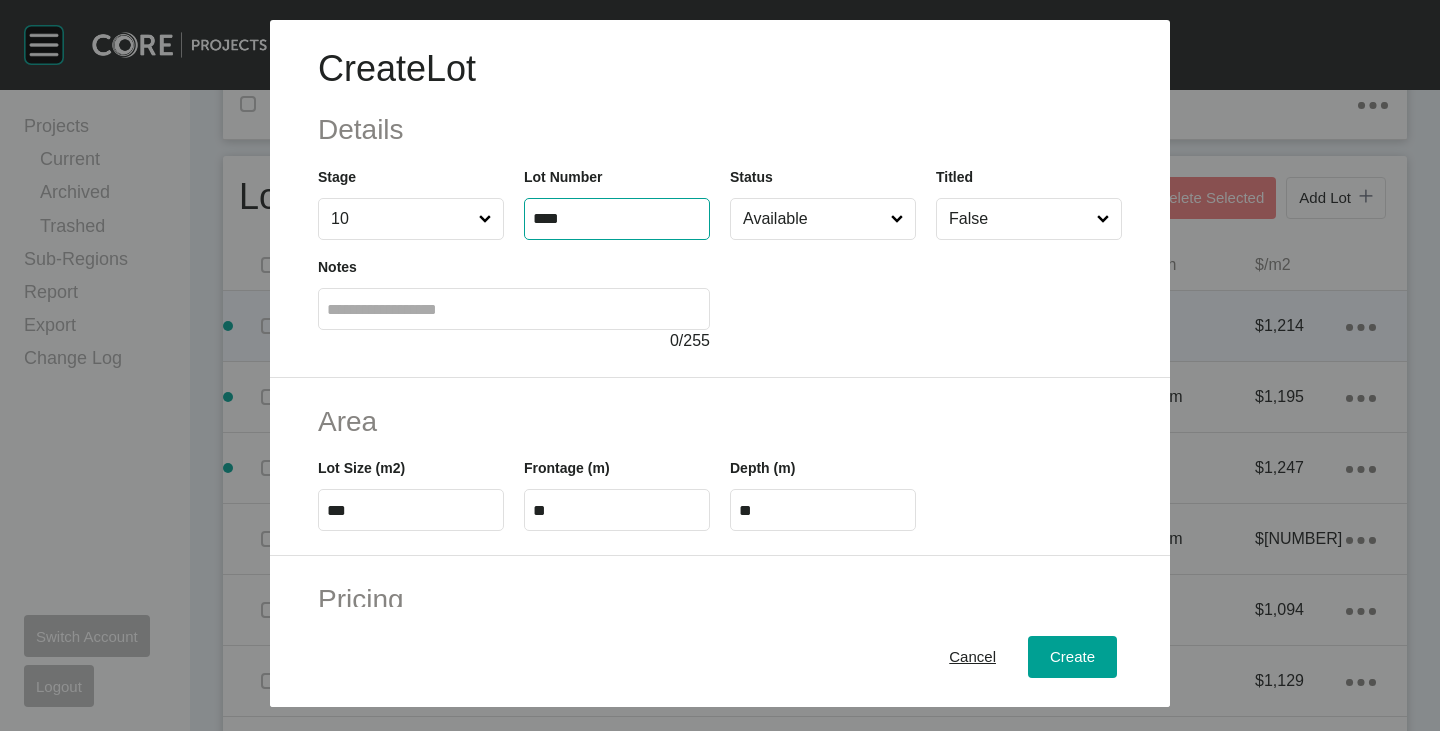 type on "****" 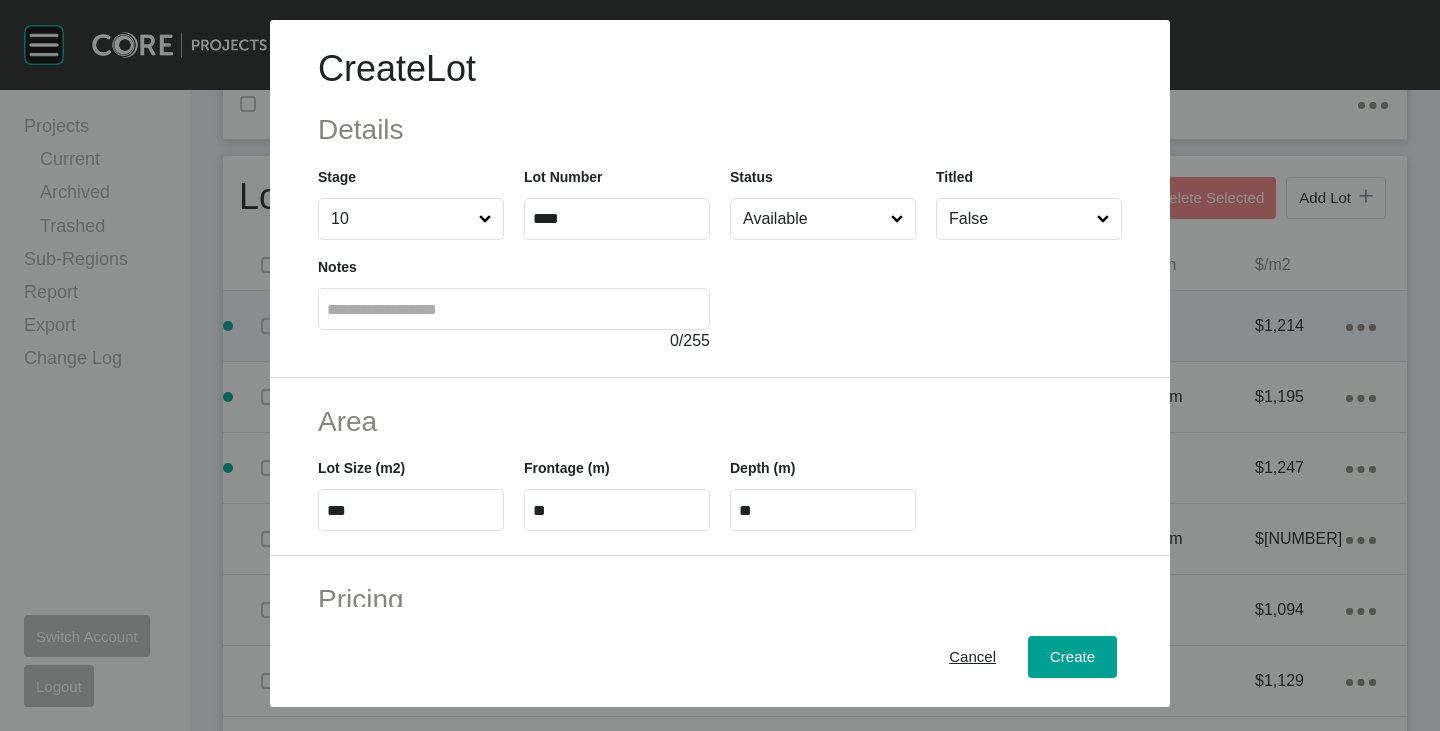 click on "***" at bounding box center [411, 510] 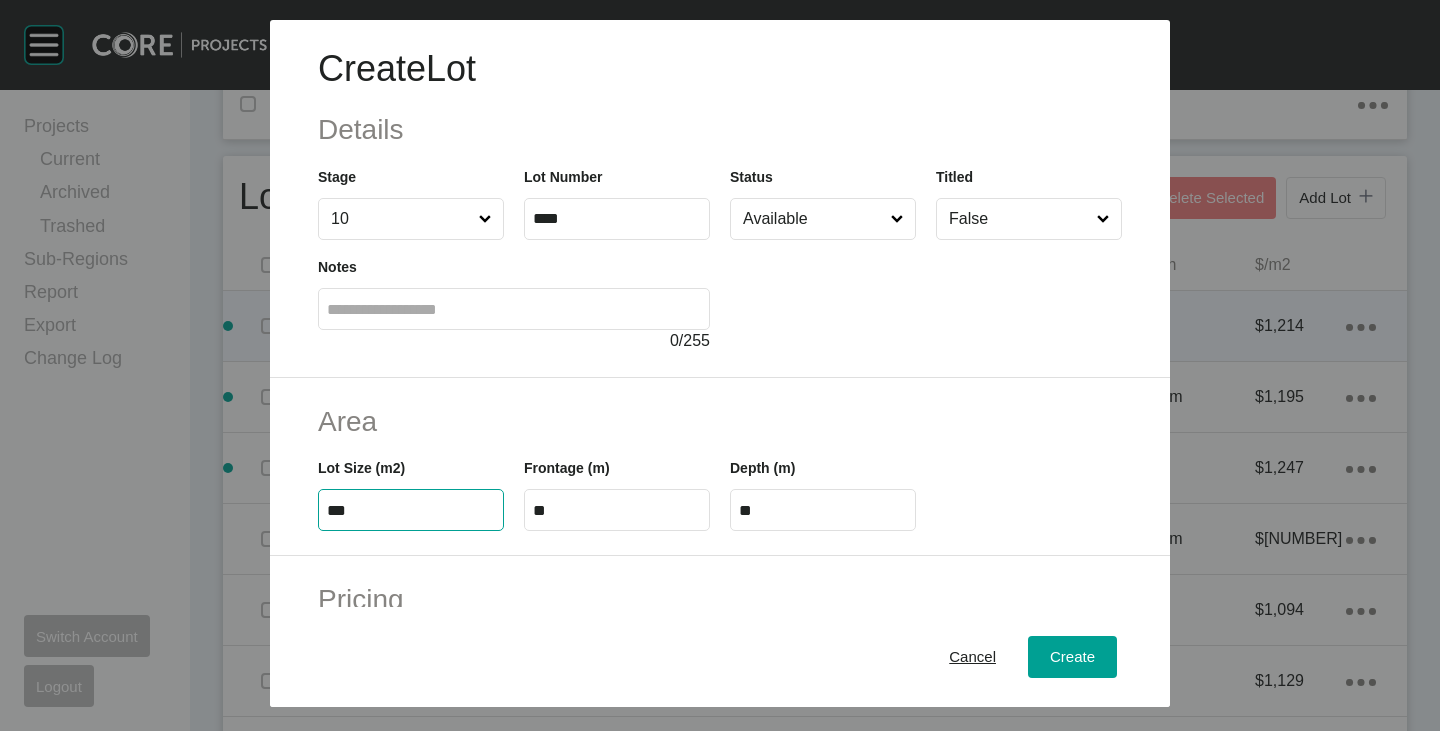 click on "***" at bounding box center [411, 510] 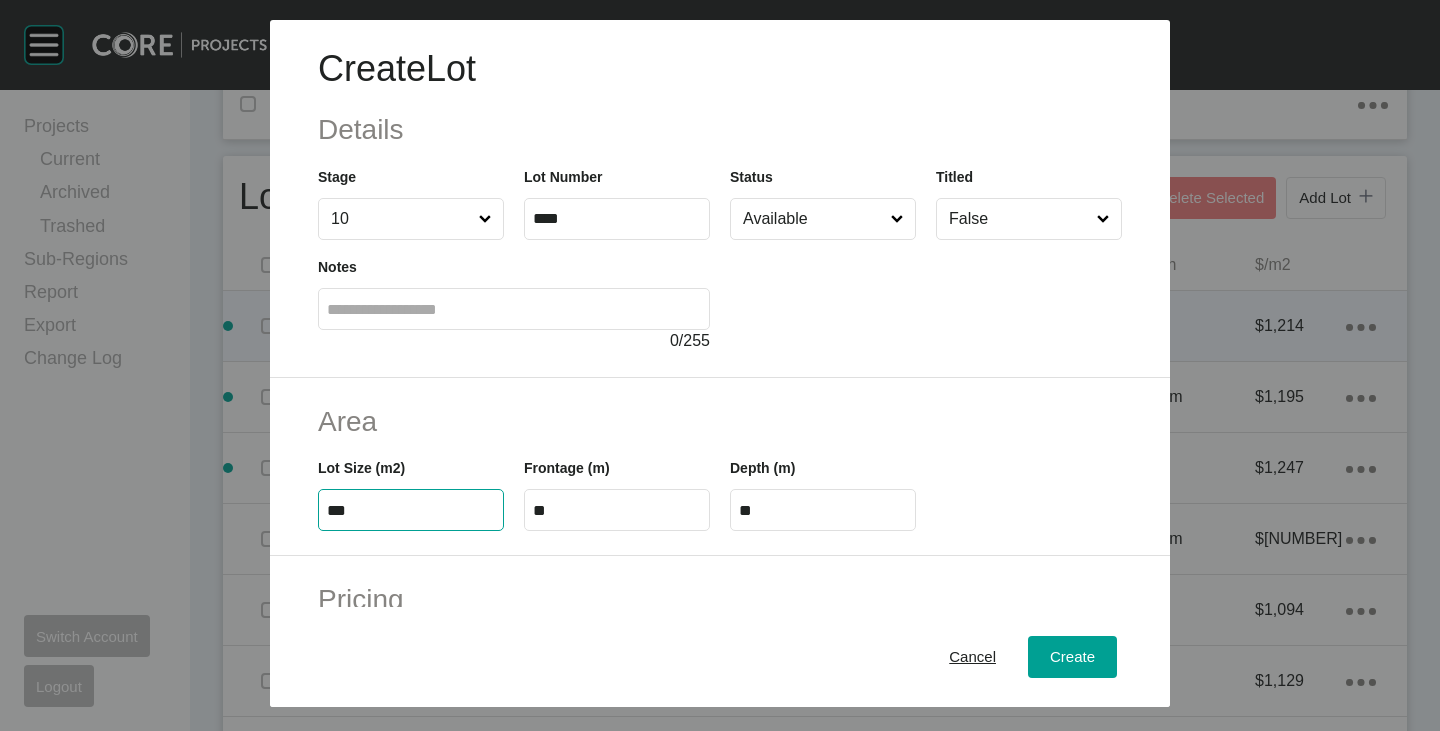 type on "***" 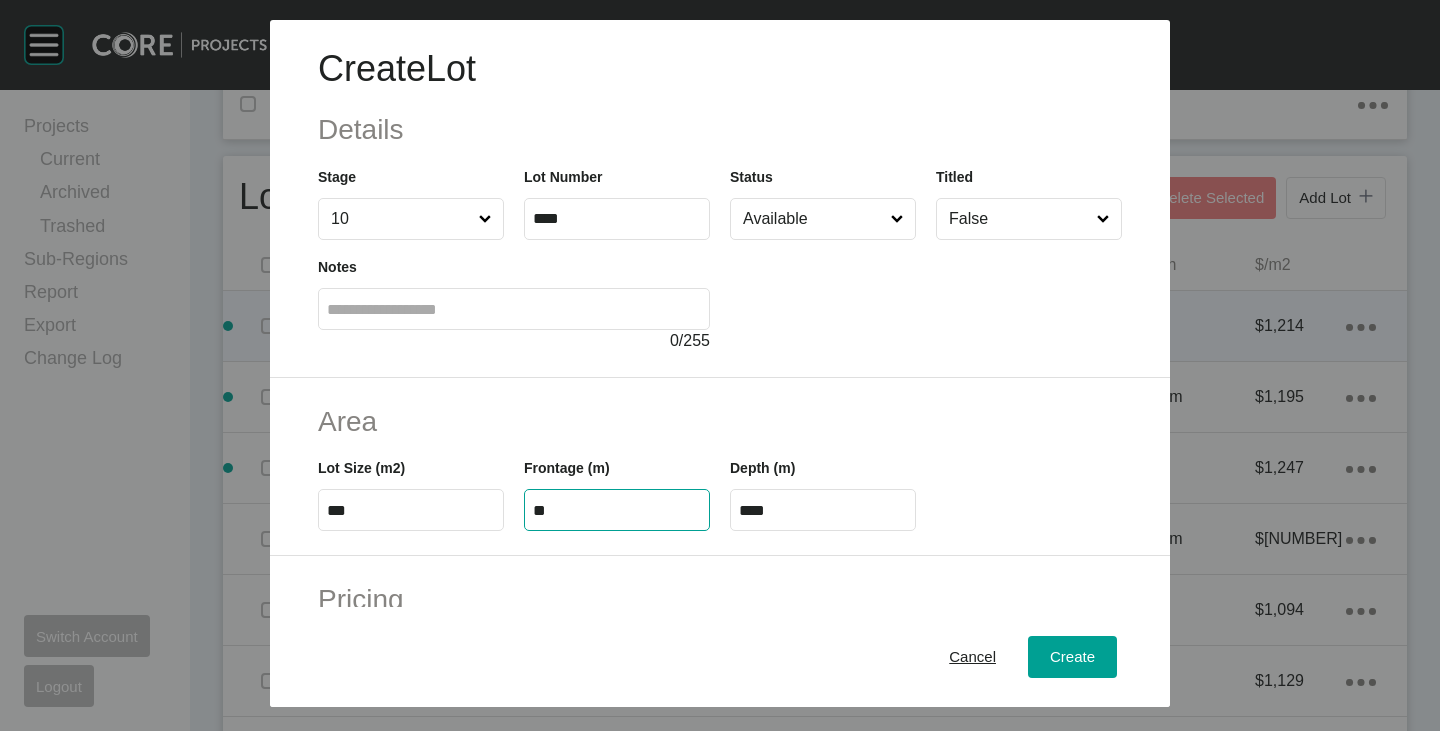 click on "**" at bounding box center [617, 510] 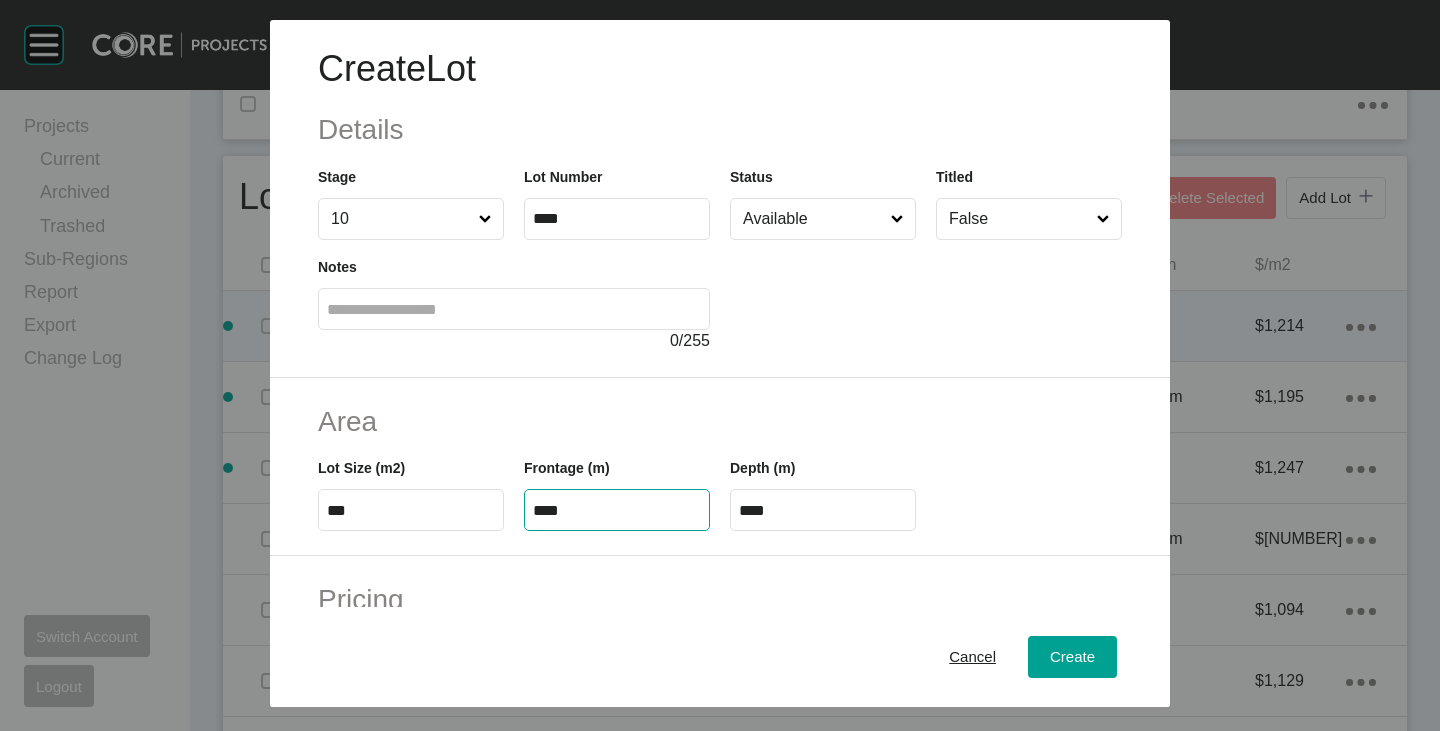 type on "****" 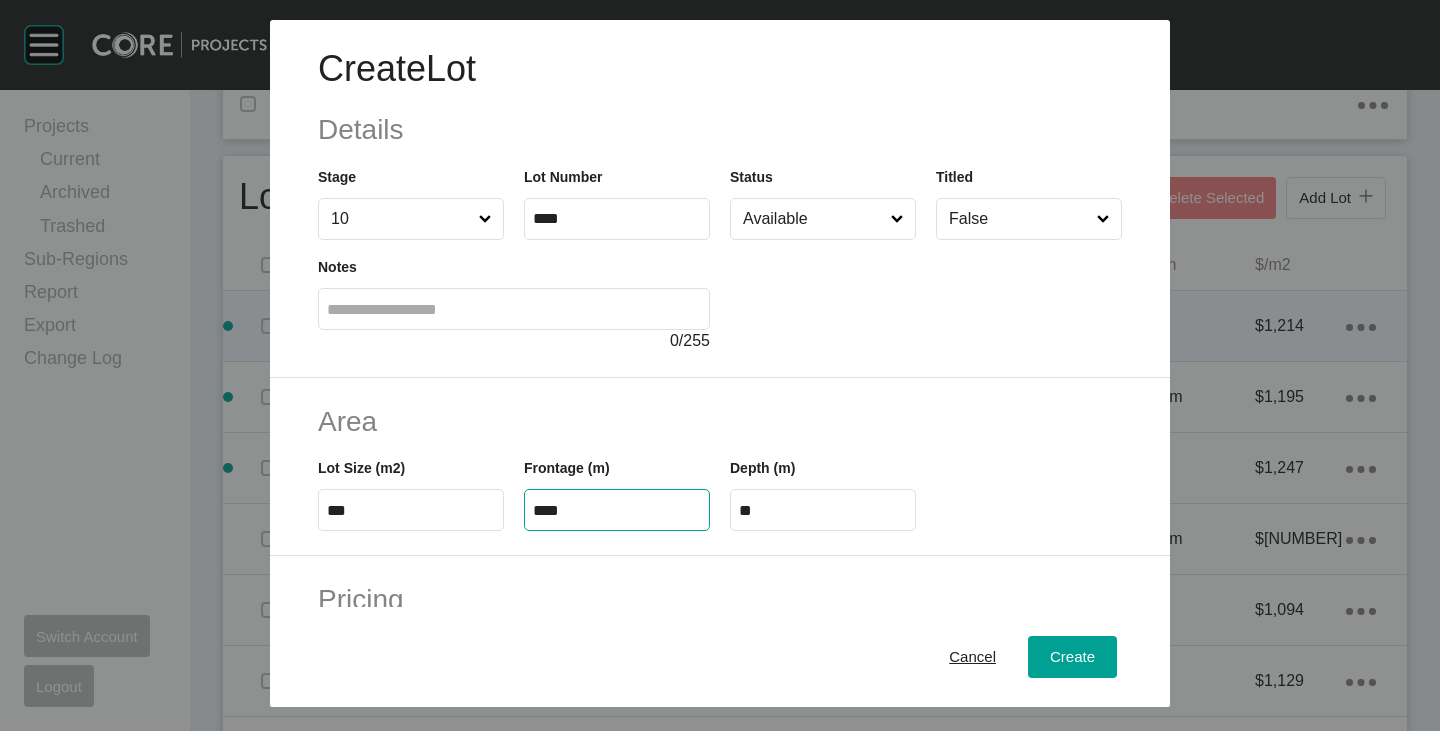 click on "Area" at bounding box center (720, 421) 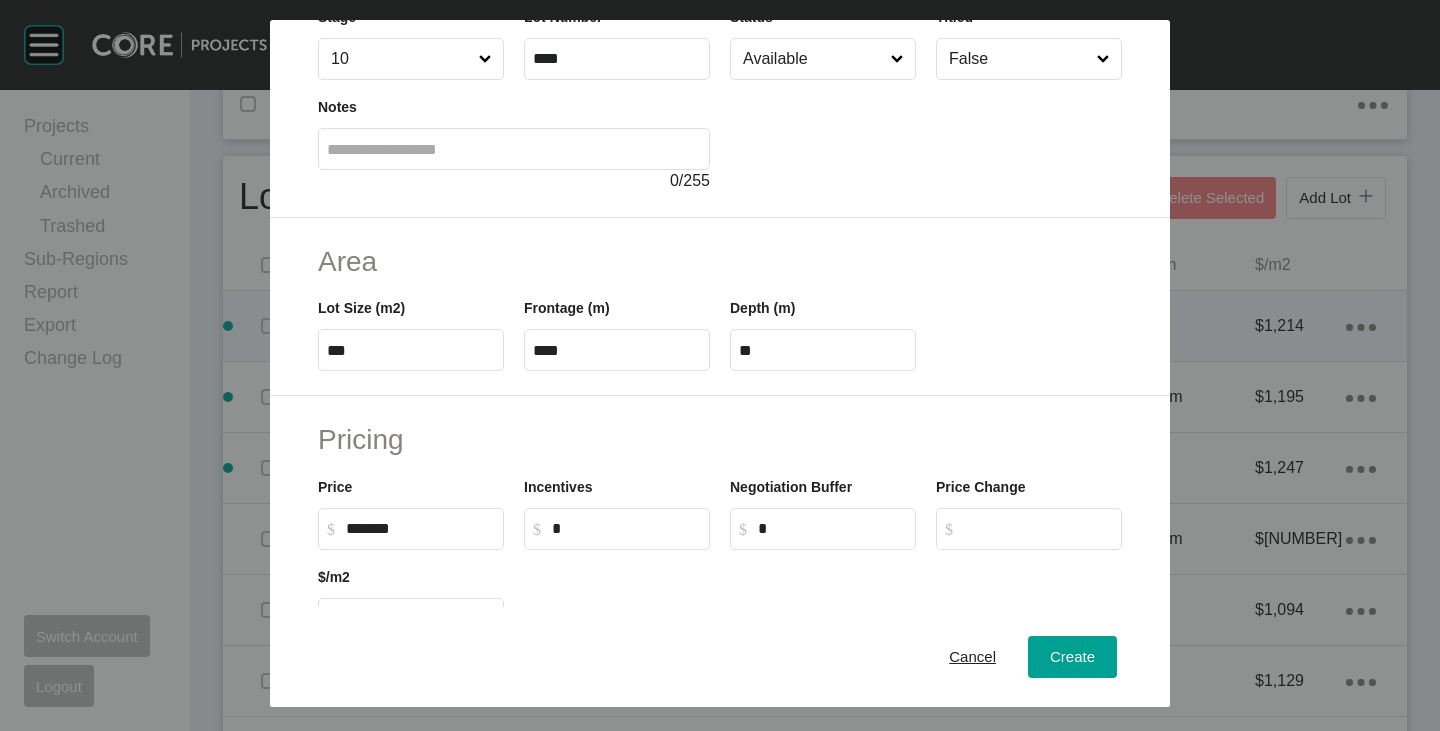 scroll, scrollTop: 200, scrollLeft: 0, axis: vertical 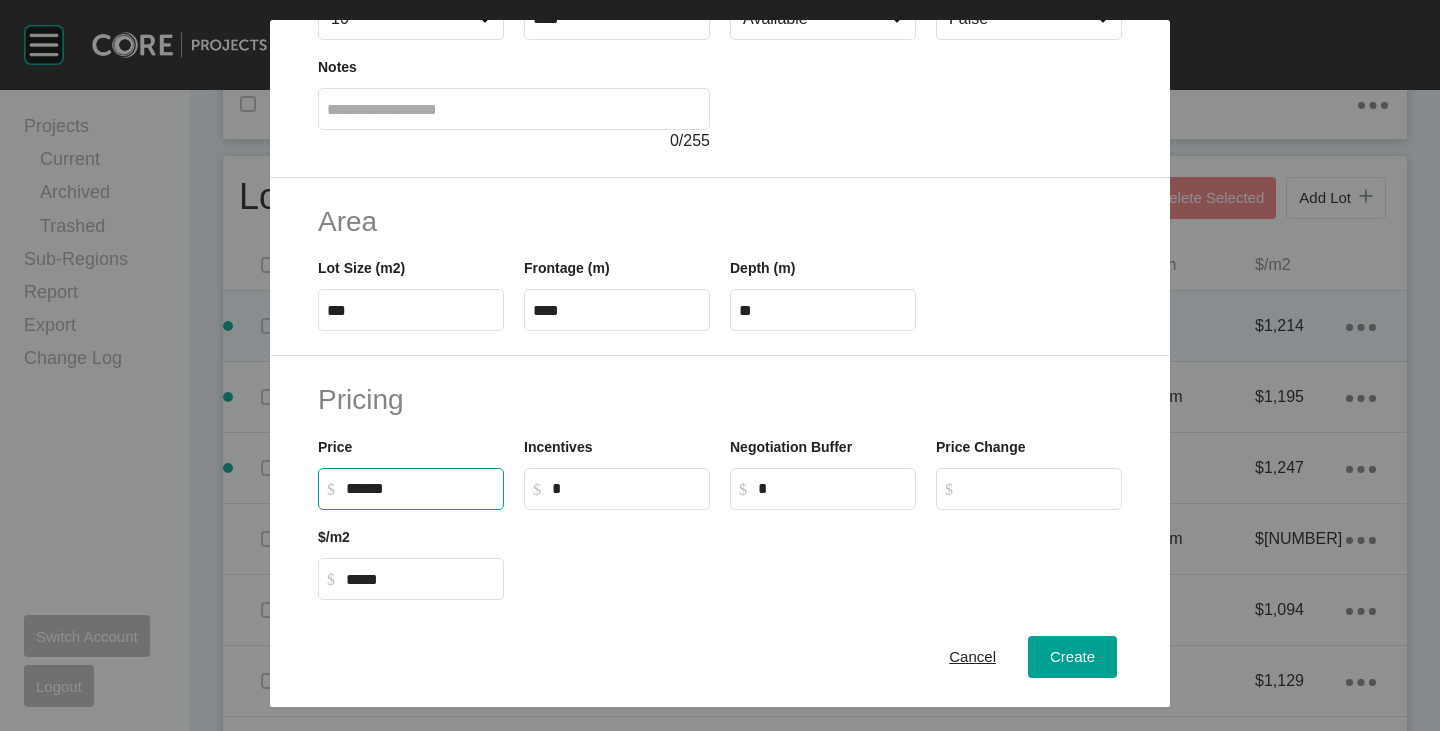 drag, startPoint x: 356, startPoint y: 482, endPoint x: 371, endPoint y: 485, distance: 15.297058 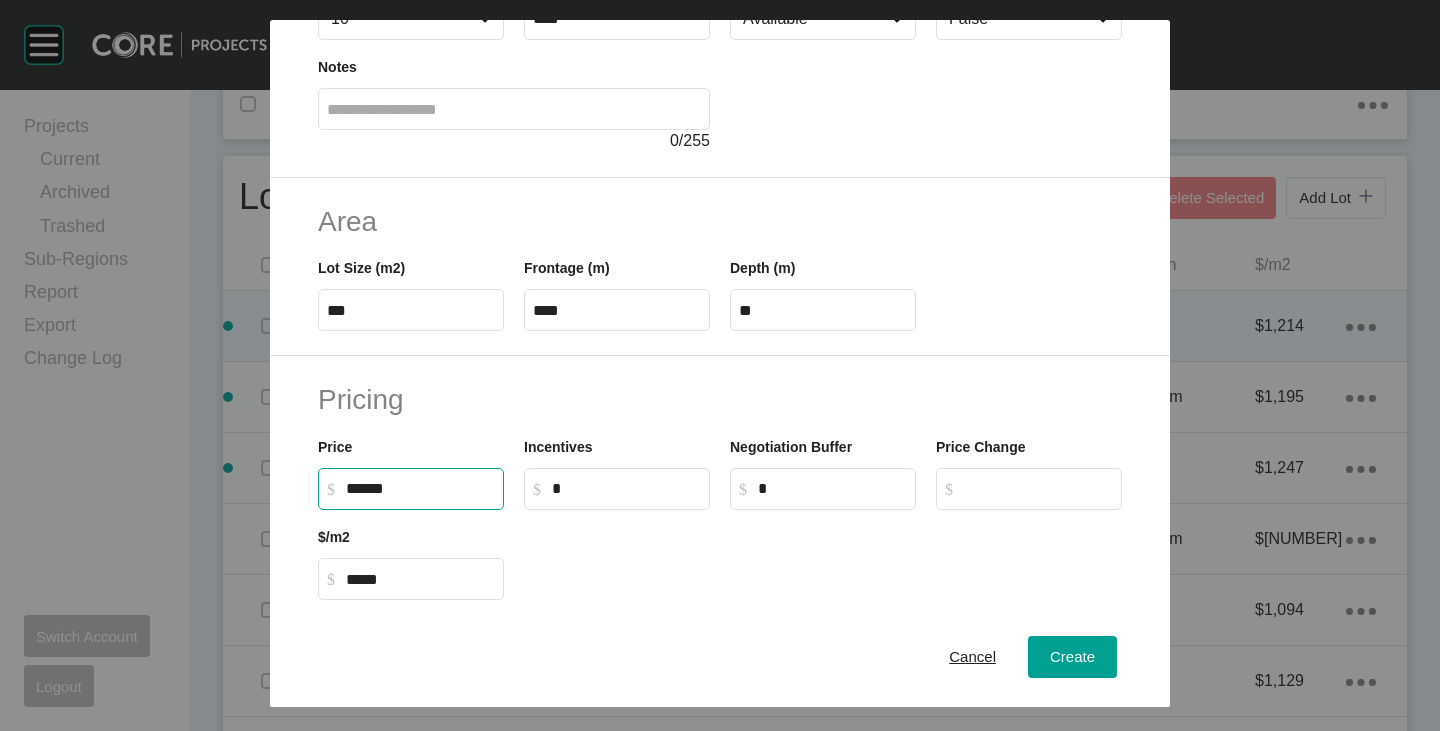 type on "*******" 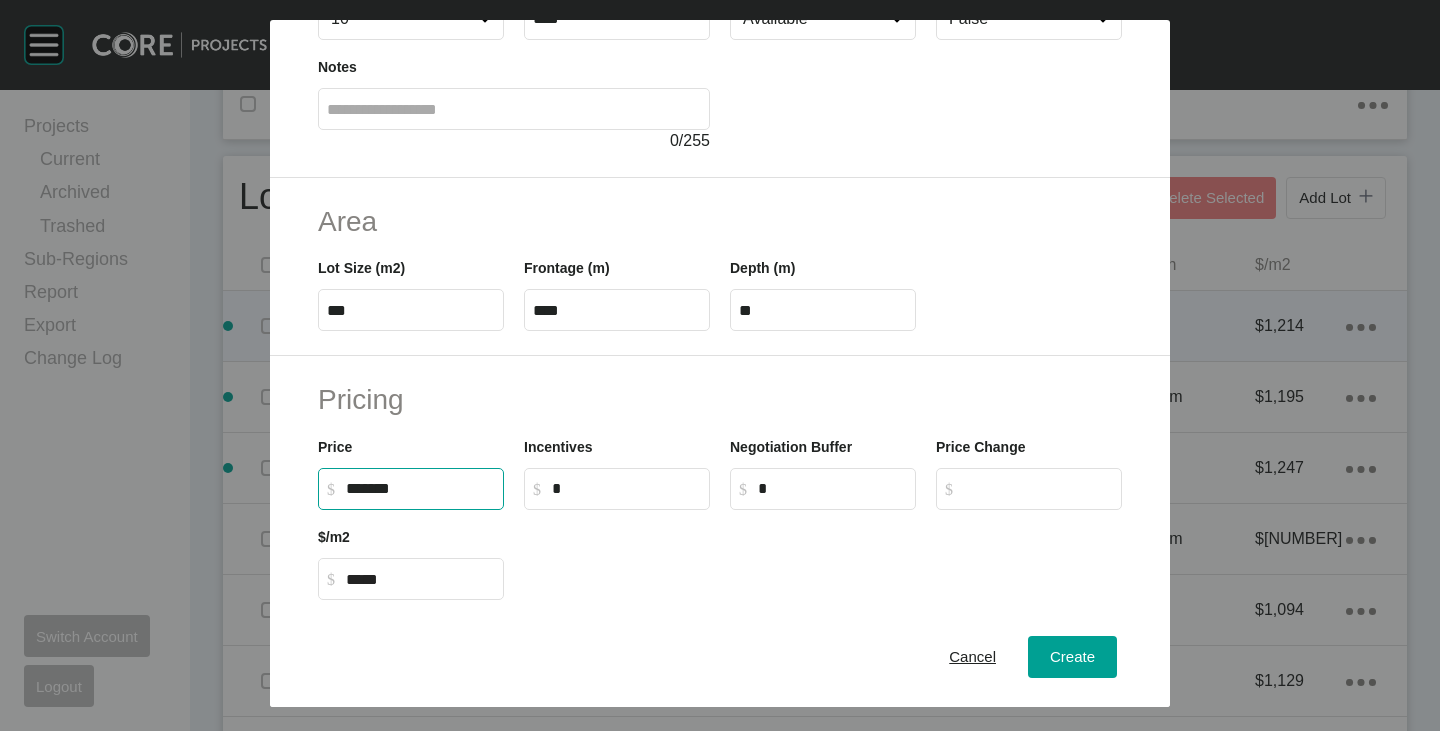 click on "Pricing" at bounding box center [720, 399] 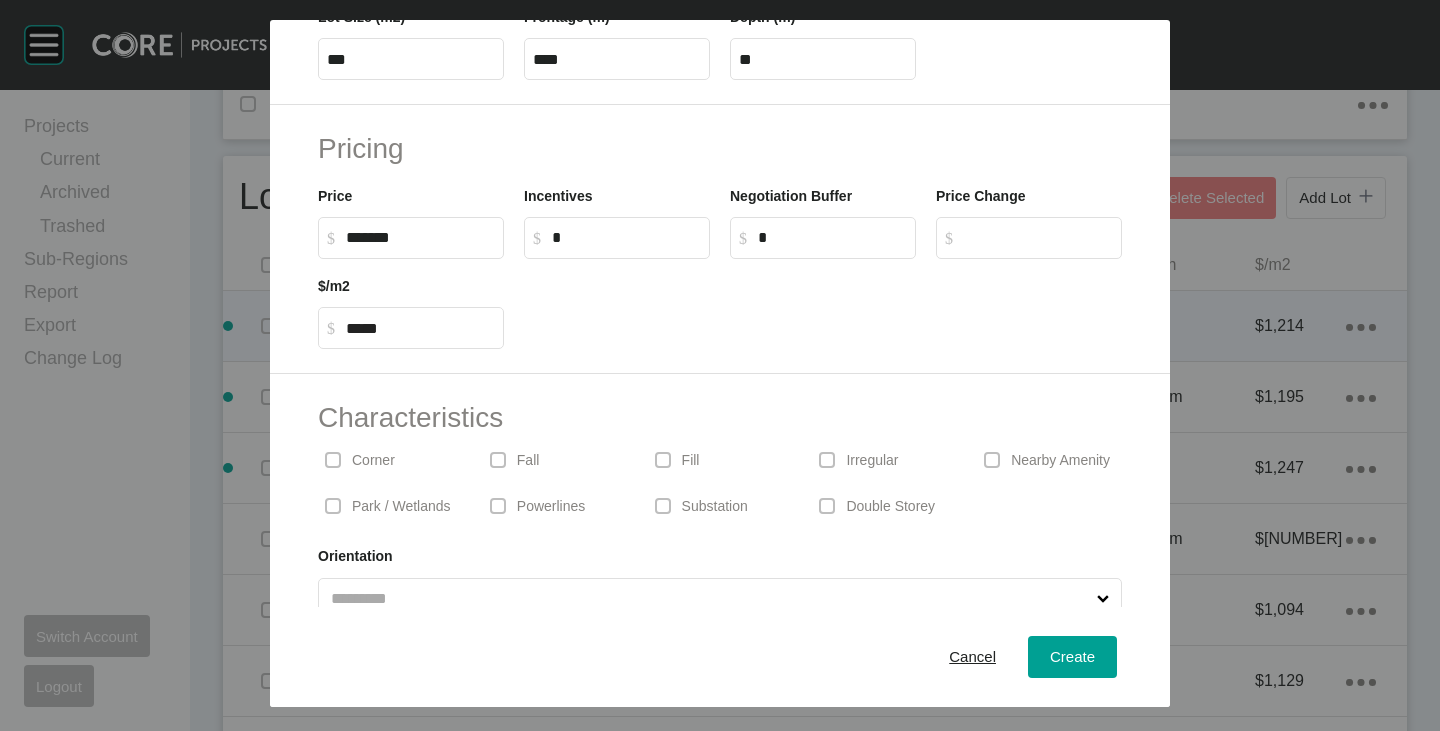 scroll, scrollTop: 489, scrollLeft: 0, axis: vertical 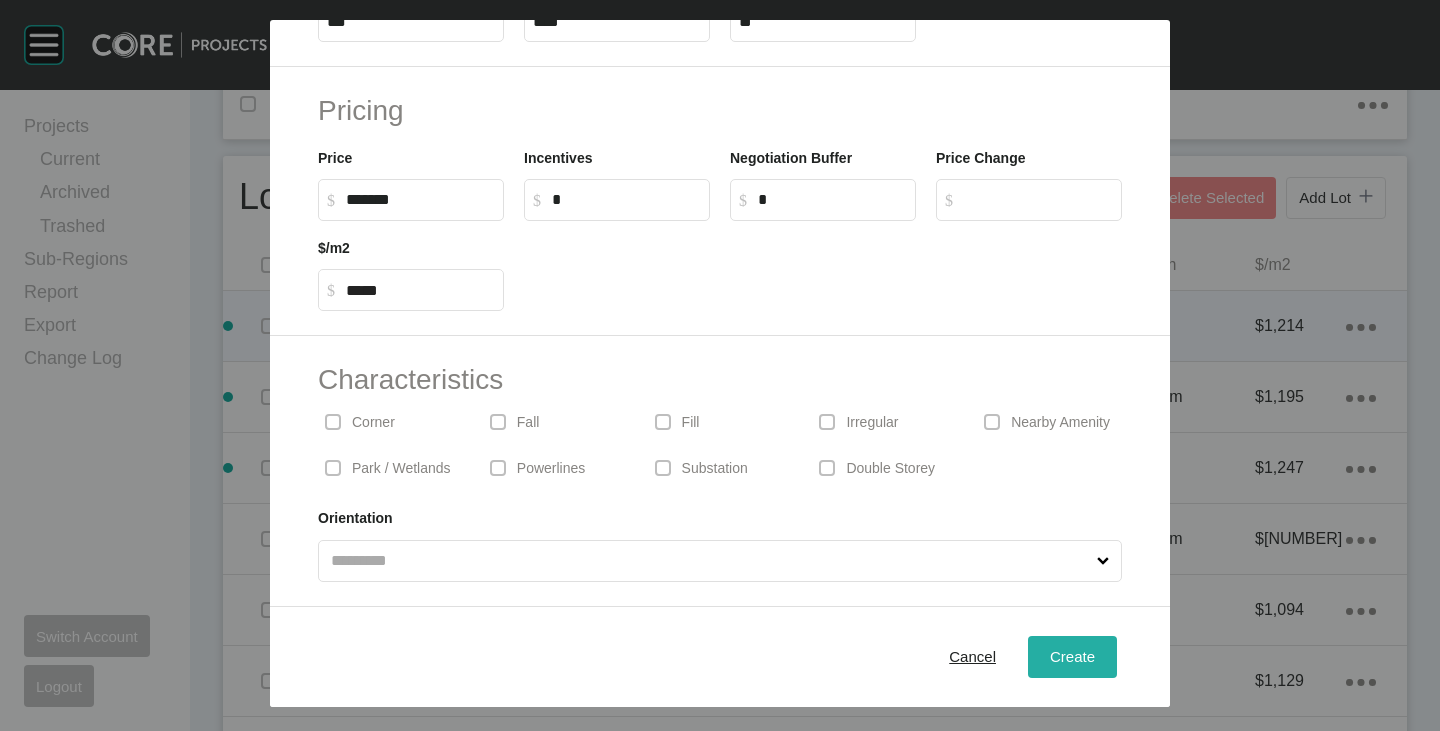 click on "Create" at bounding box center (1072, 656) 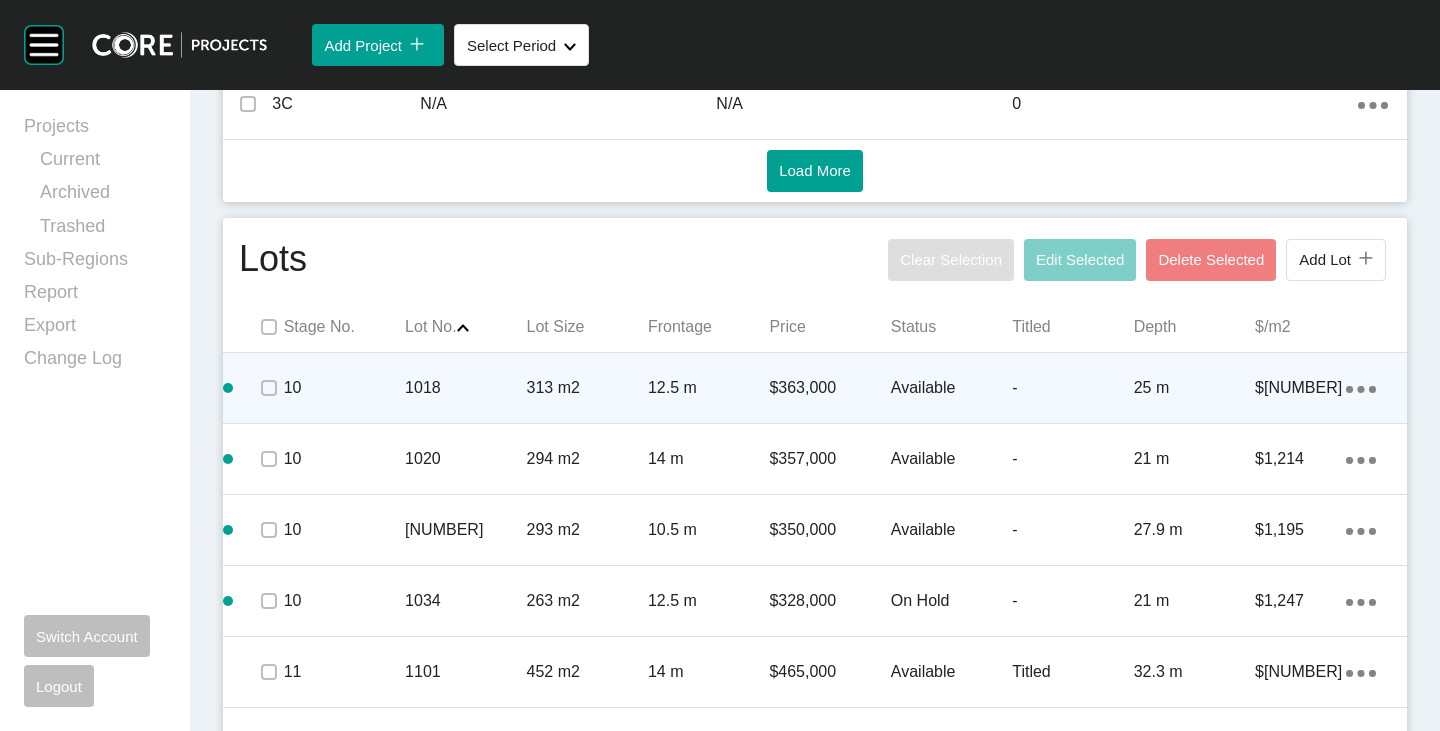 scroll, scrollTop: 1200, scrollLeft: 0, axis: vertical 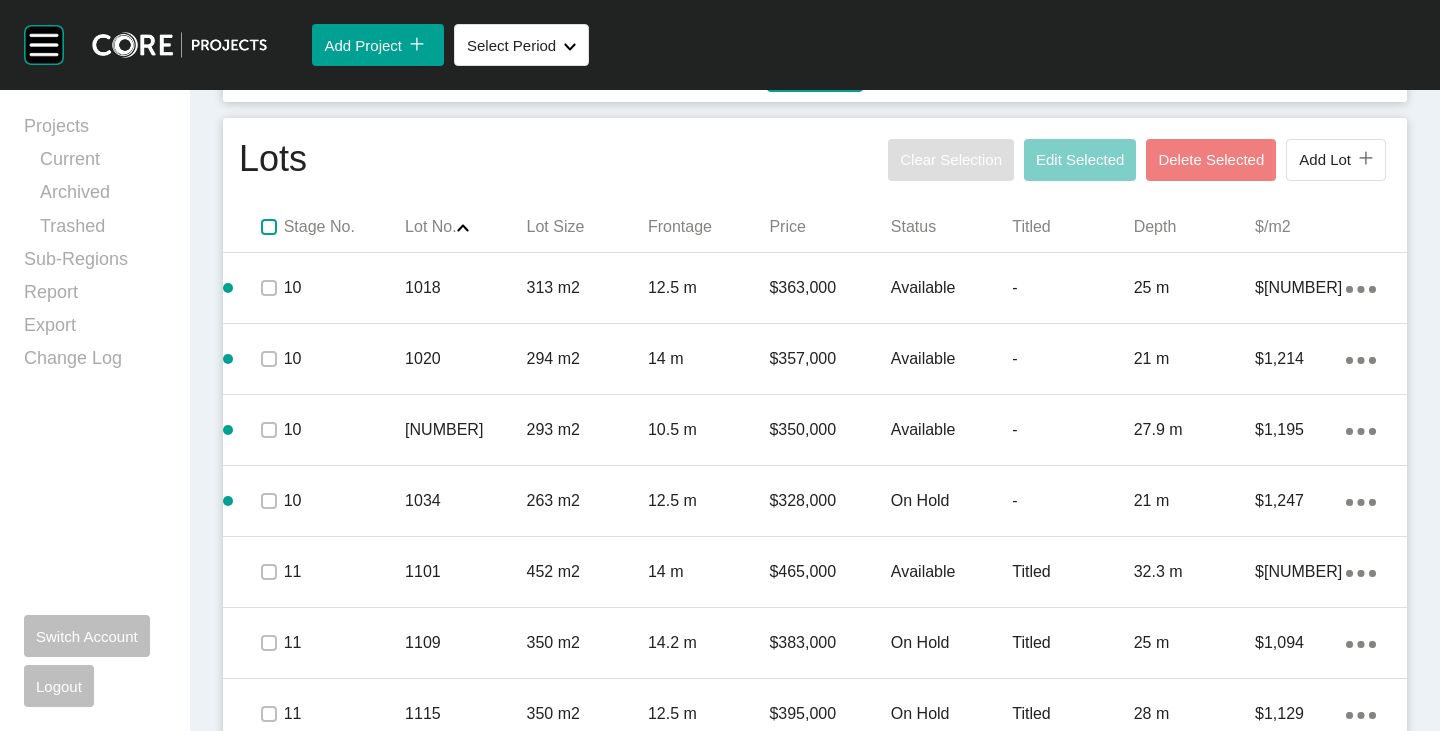 click at bounding box center [269, 227] 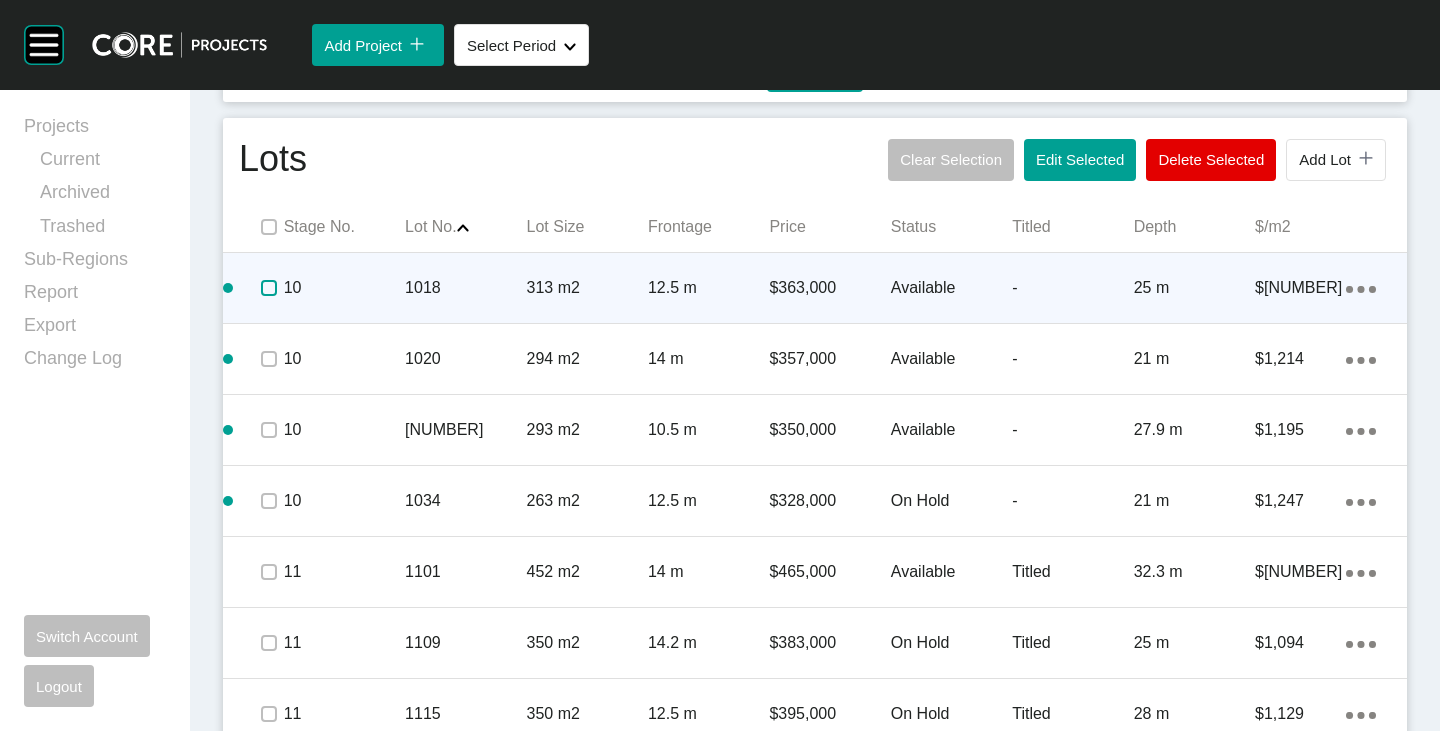 click at bounding box center [269, 288] 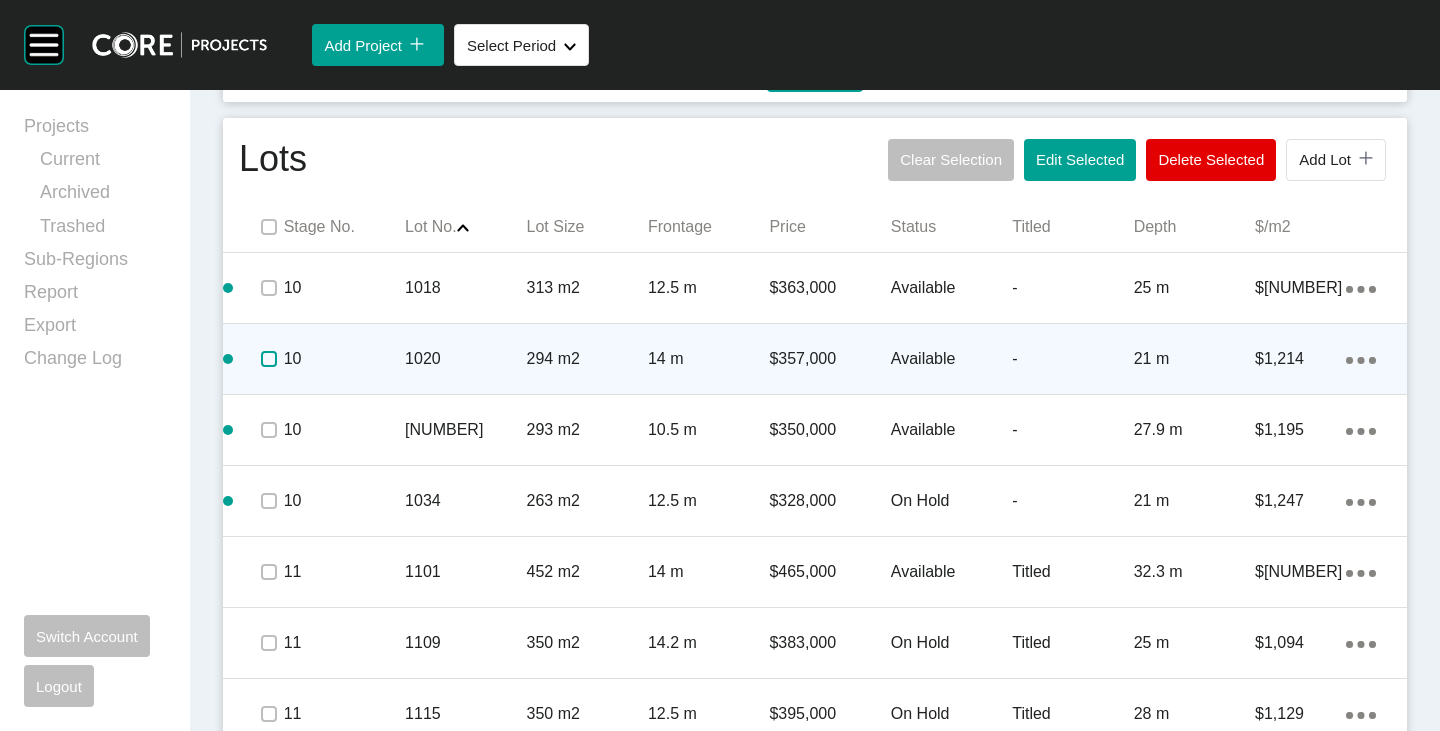 click at bounding box center [269, 359] 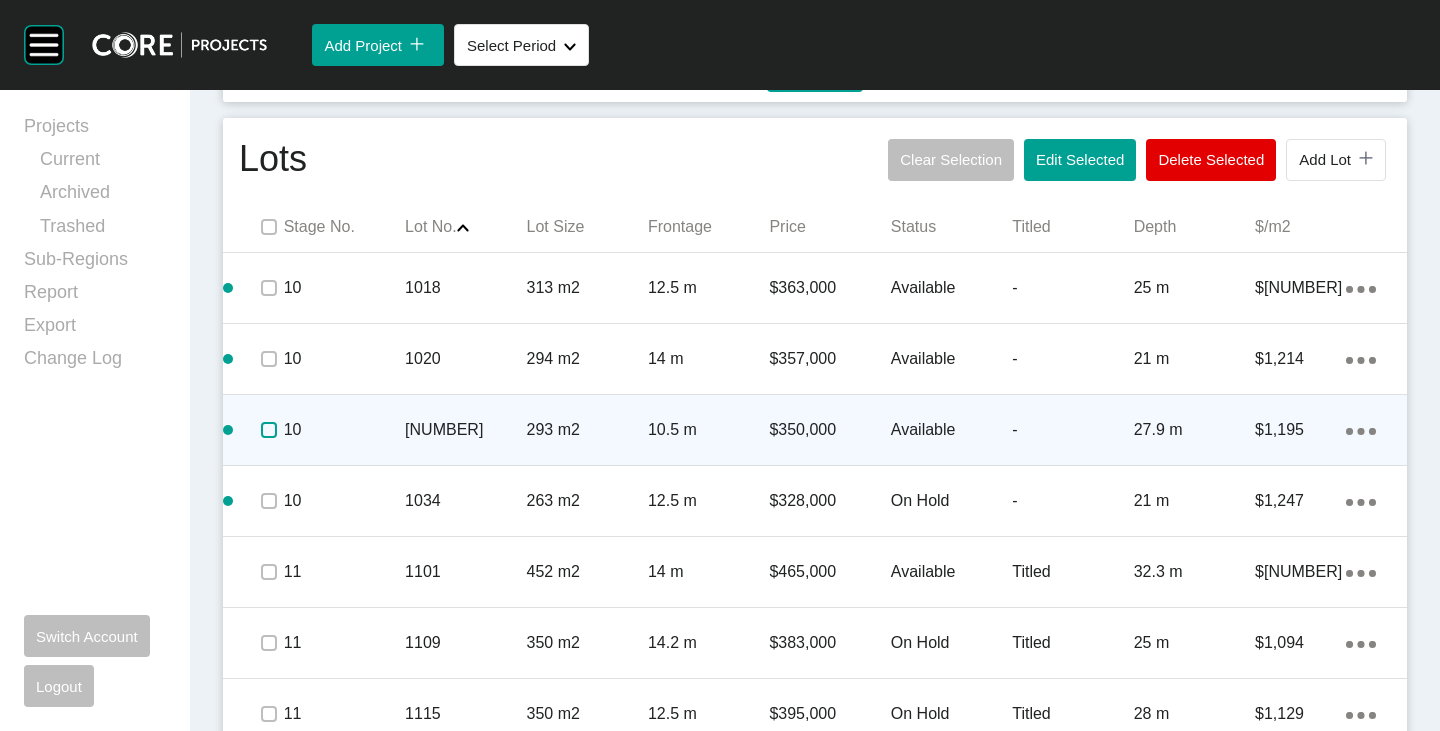 click at bounding box center [269, 430] 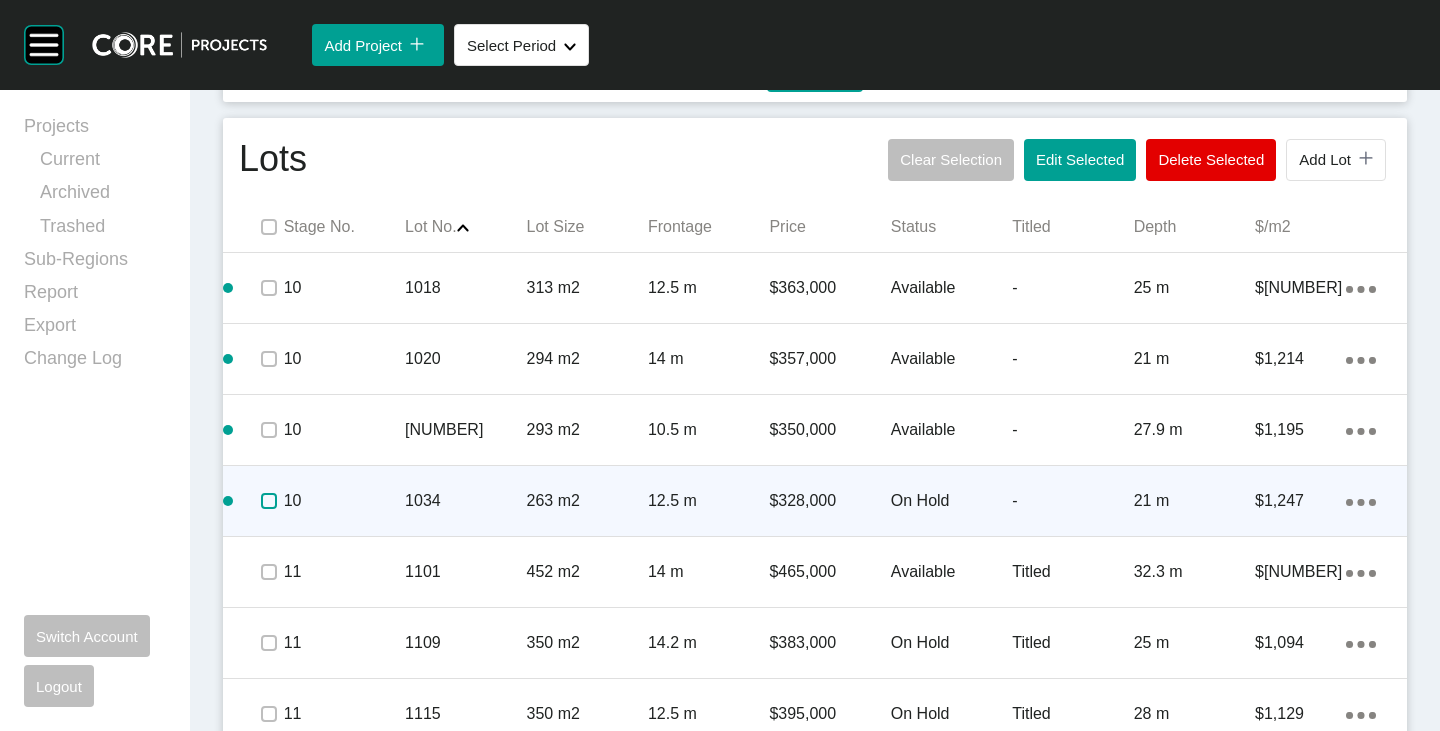 click at bounding box center (269, 501) 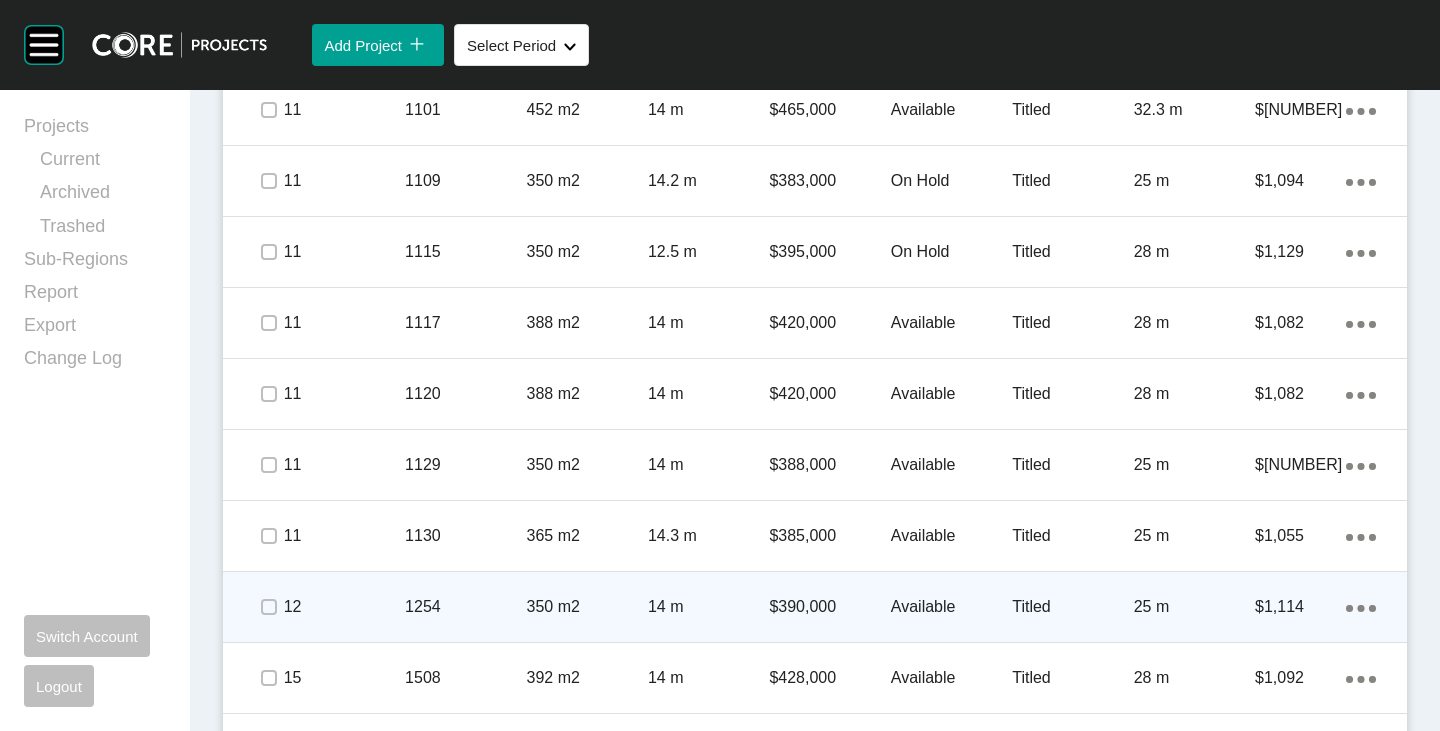 scroll, scrollTop: 1700, scrollLeft: 0, axis: vertical 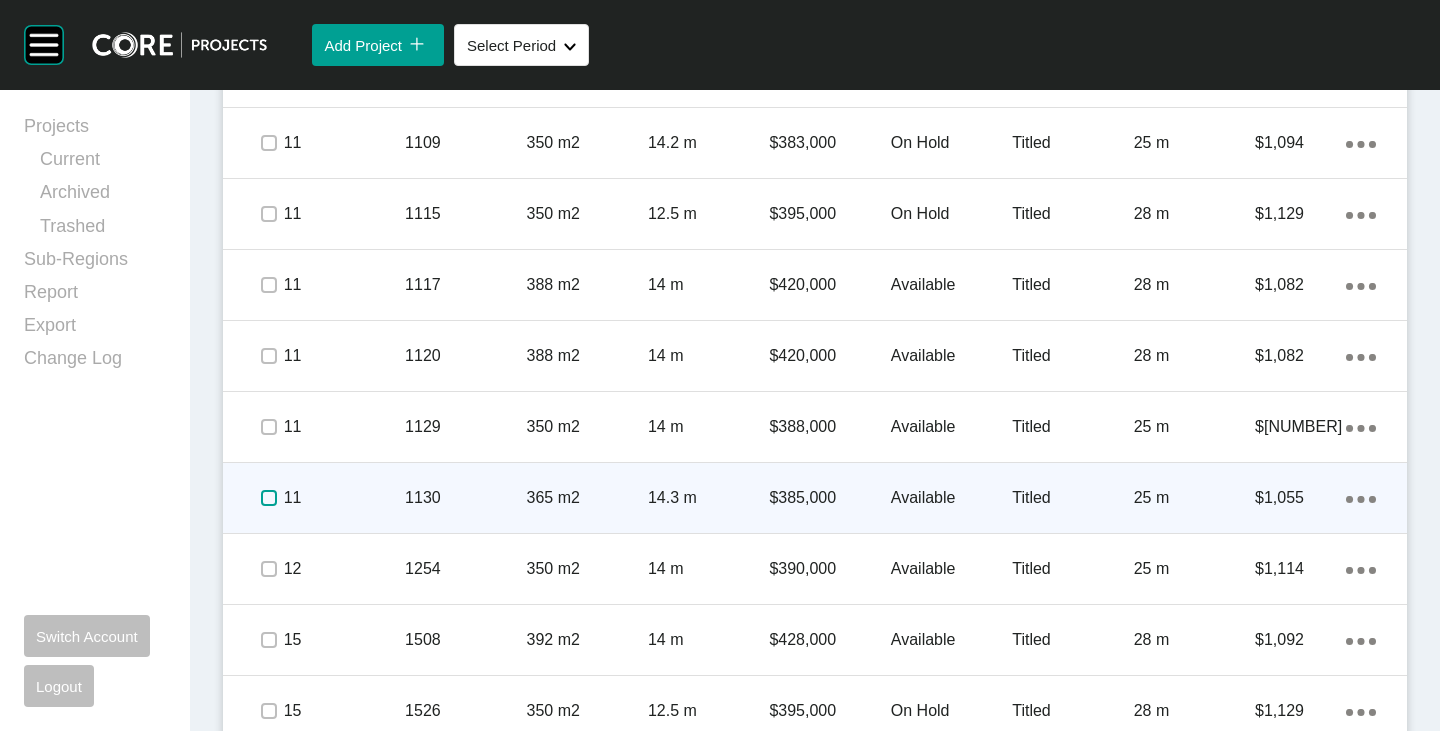click at bounding box center [269, 498] 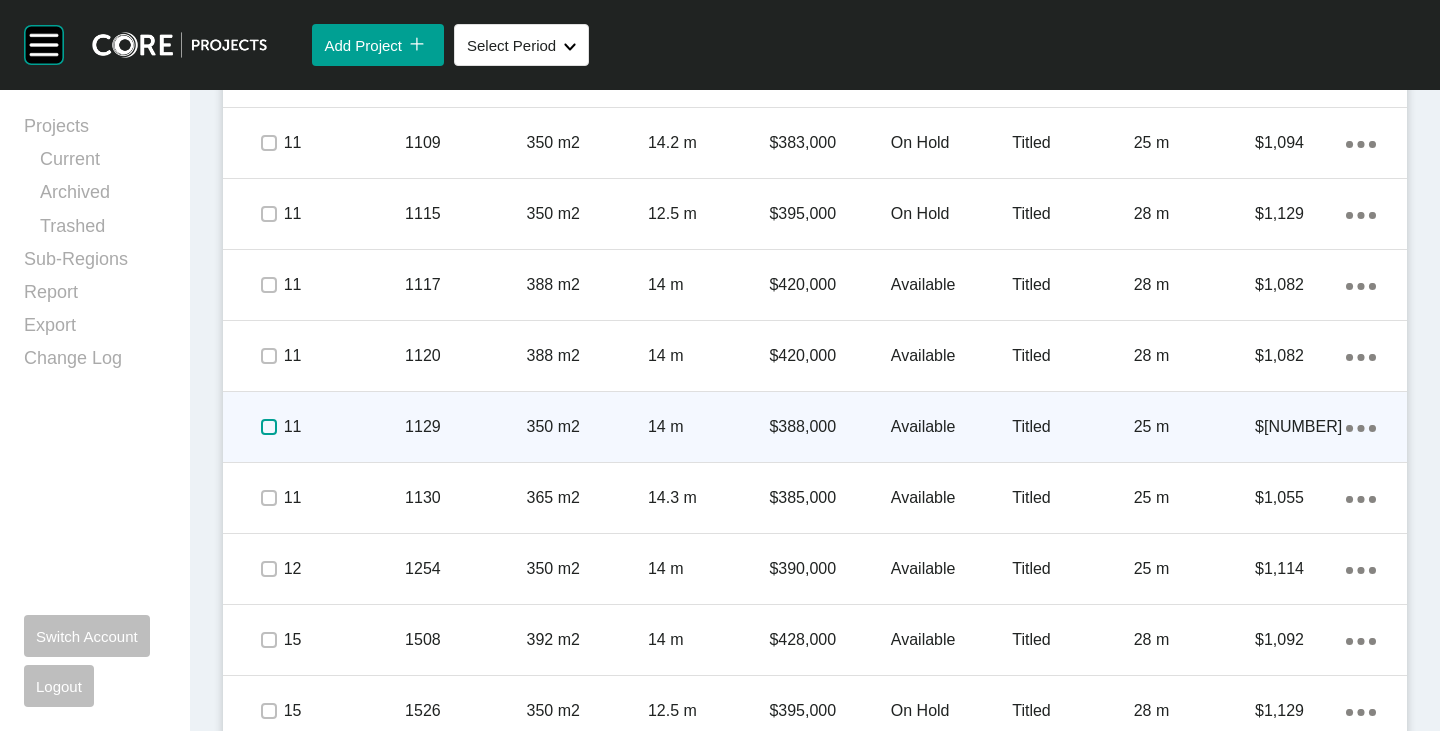 click at bounding box center [269, 427] 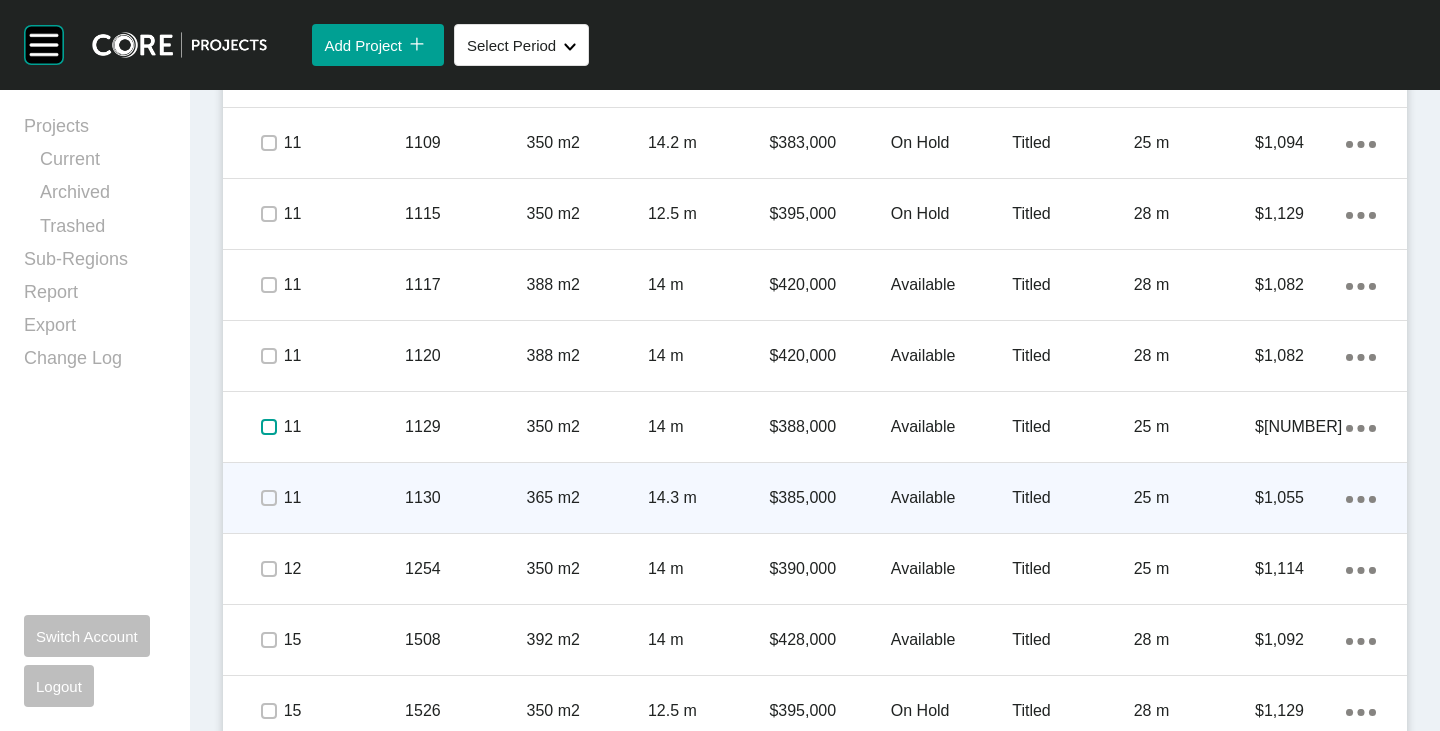 scroll, scrollTop: 2300, scrollLeft: 0, axis: vertical 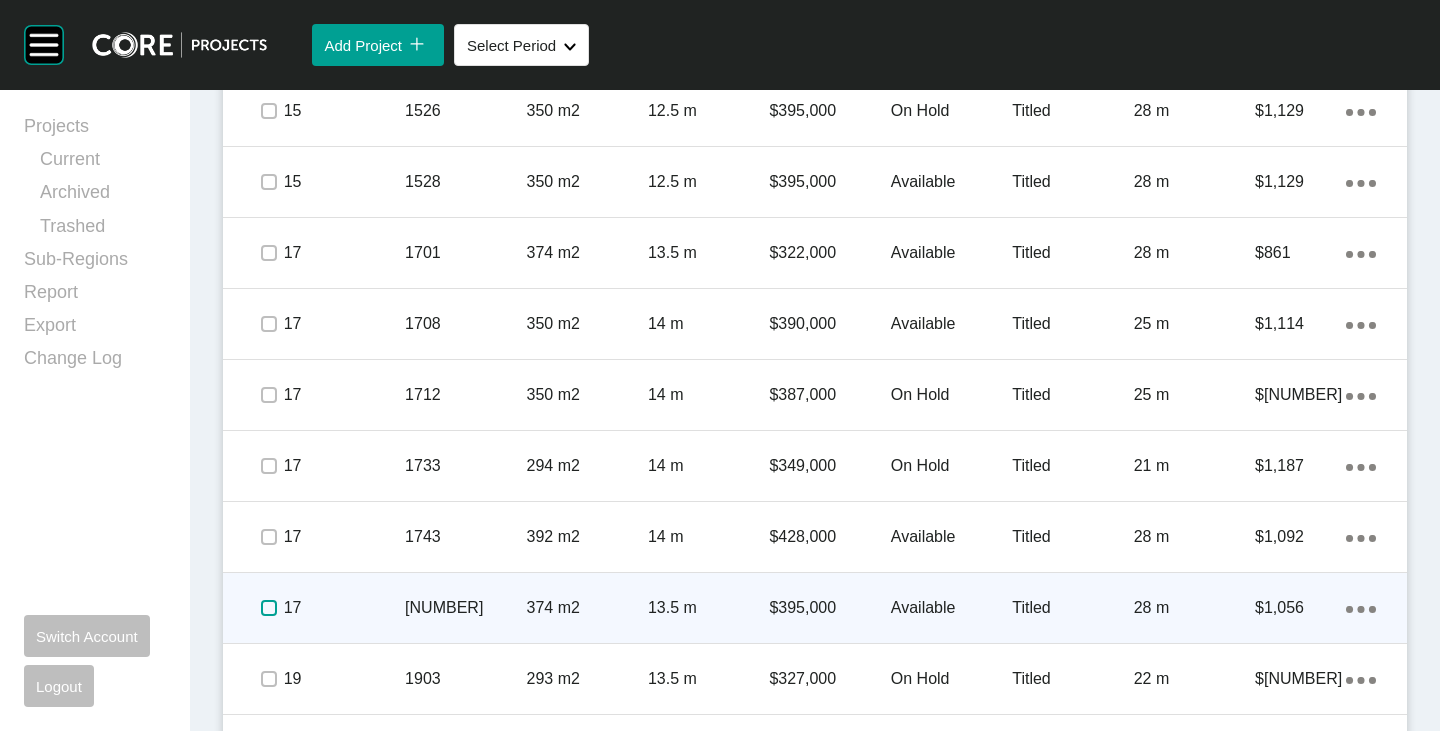 click at bounding box center [269, 608] 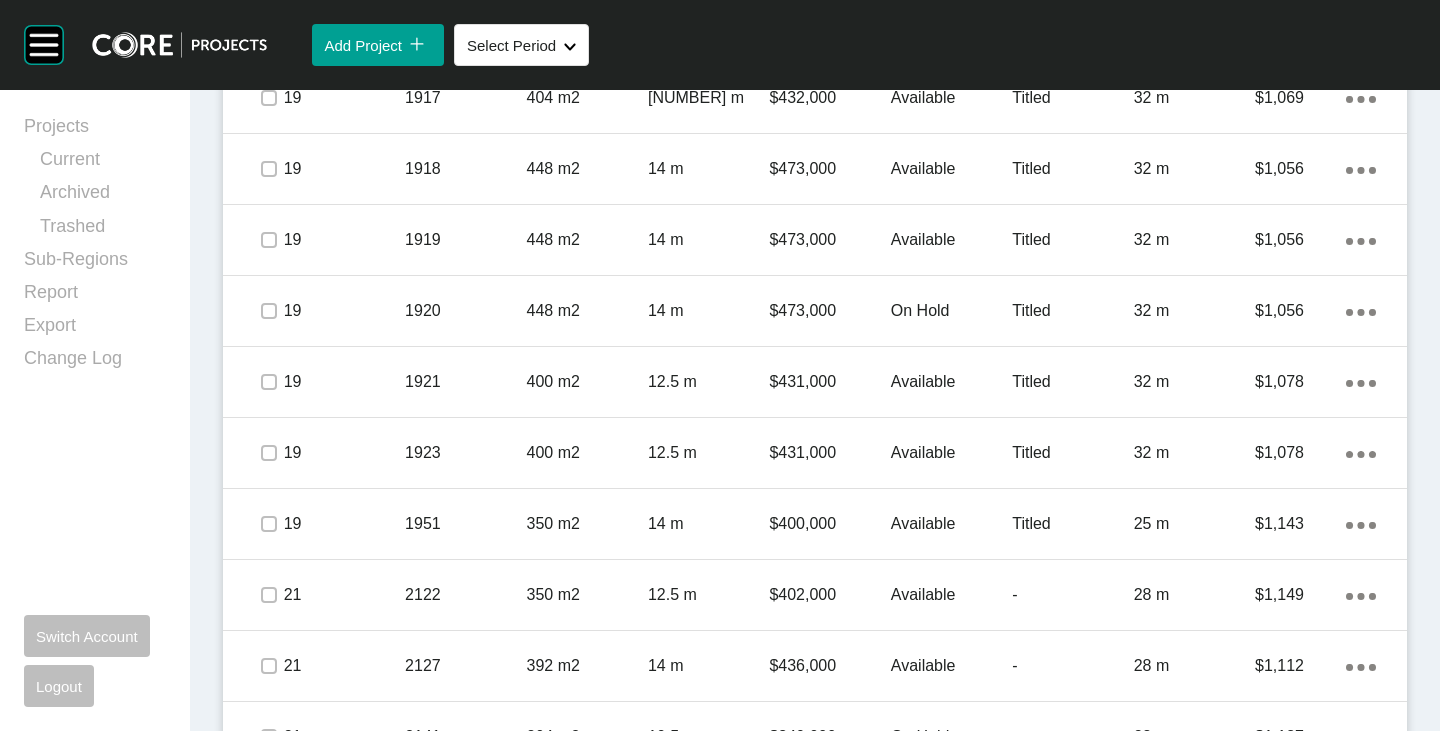 scroll, scrollTop: 3300, scrollLeft: 0, axis: vertical 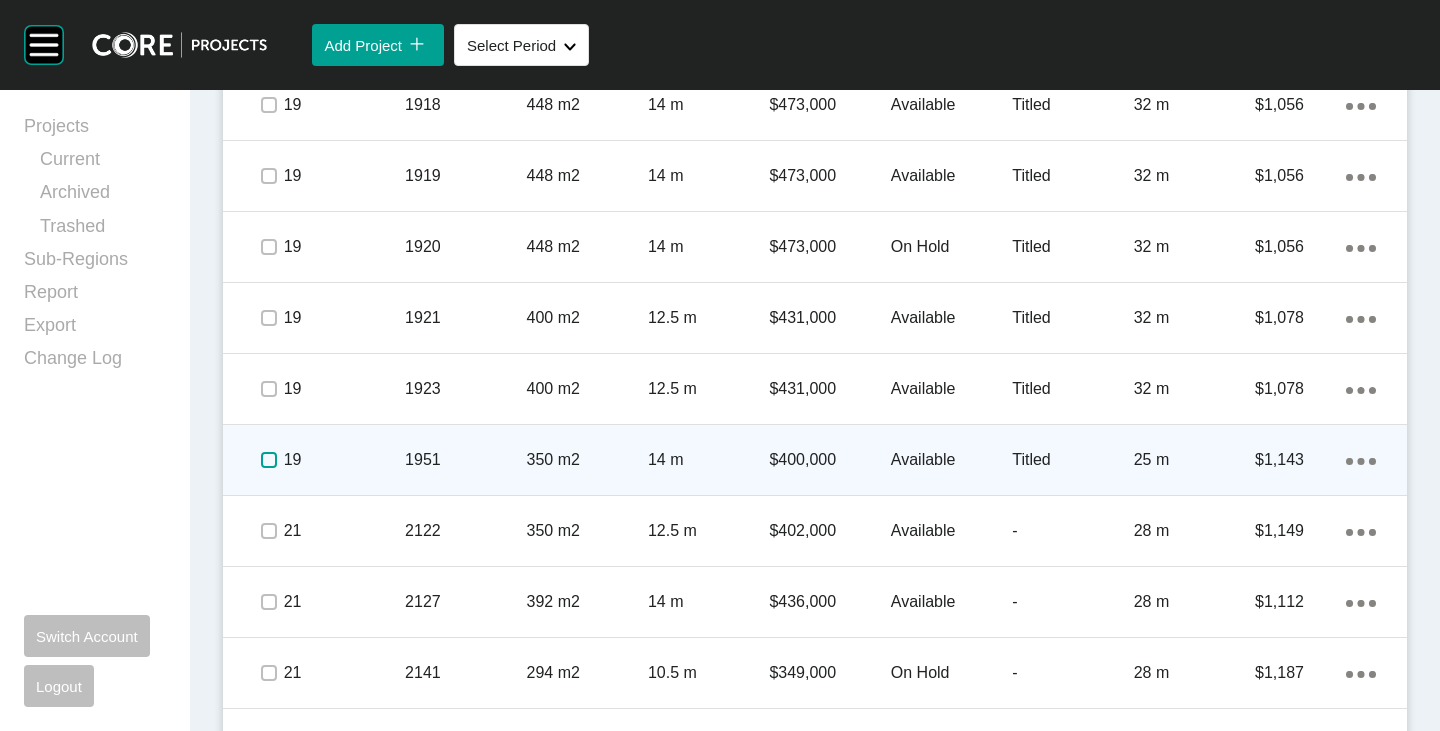 click at bounding box center (269, 460) 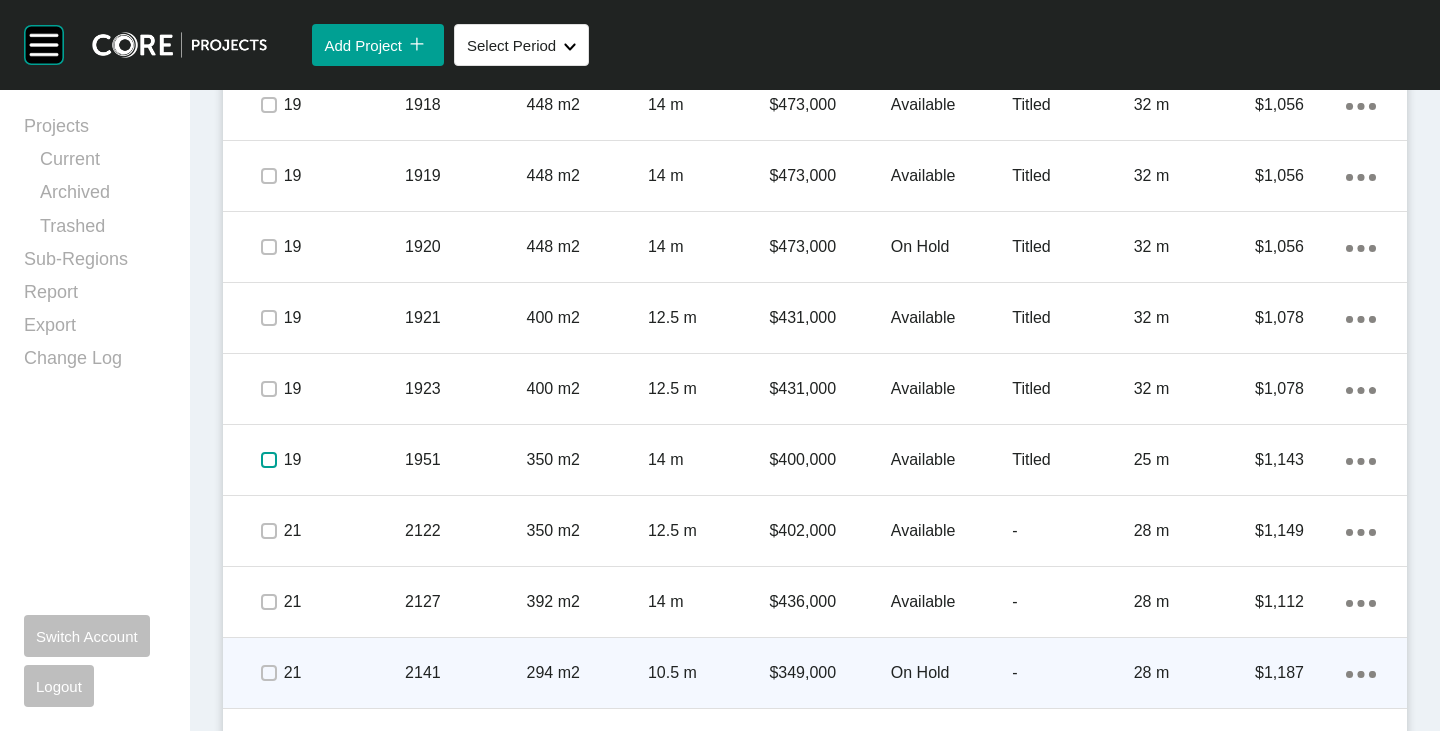 scroll, scrollTop: 3400, scrollLeft: 0, axis: vertical 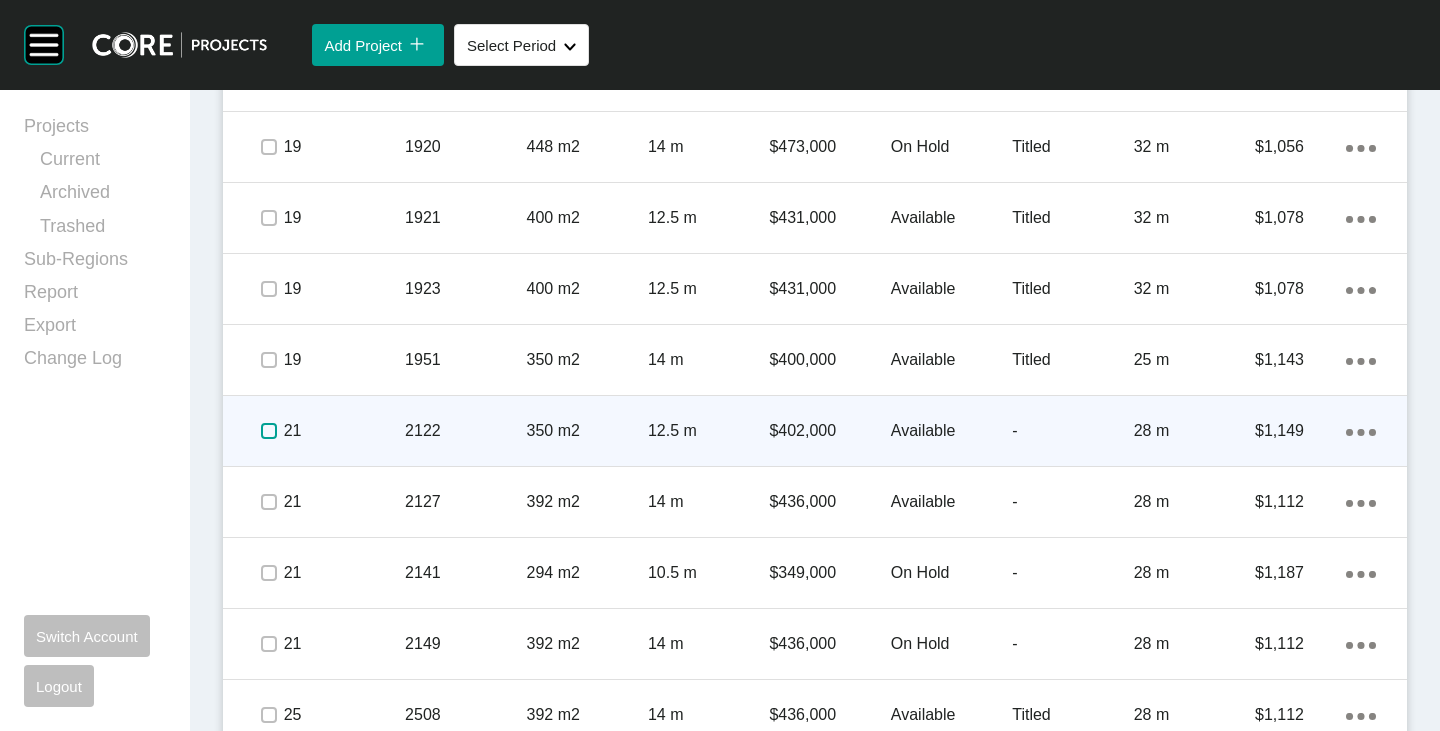 click at bounding box center (269, 431) 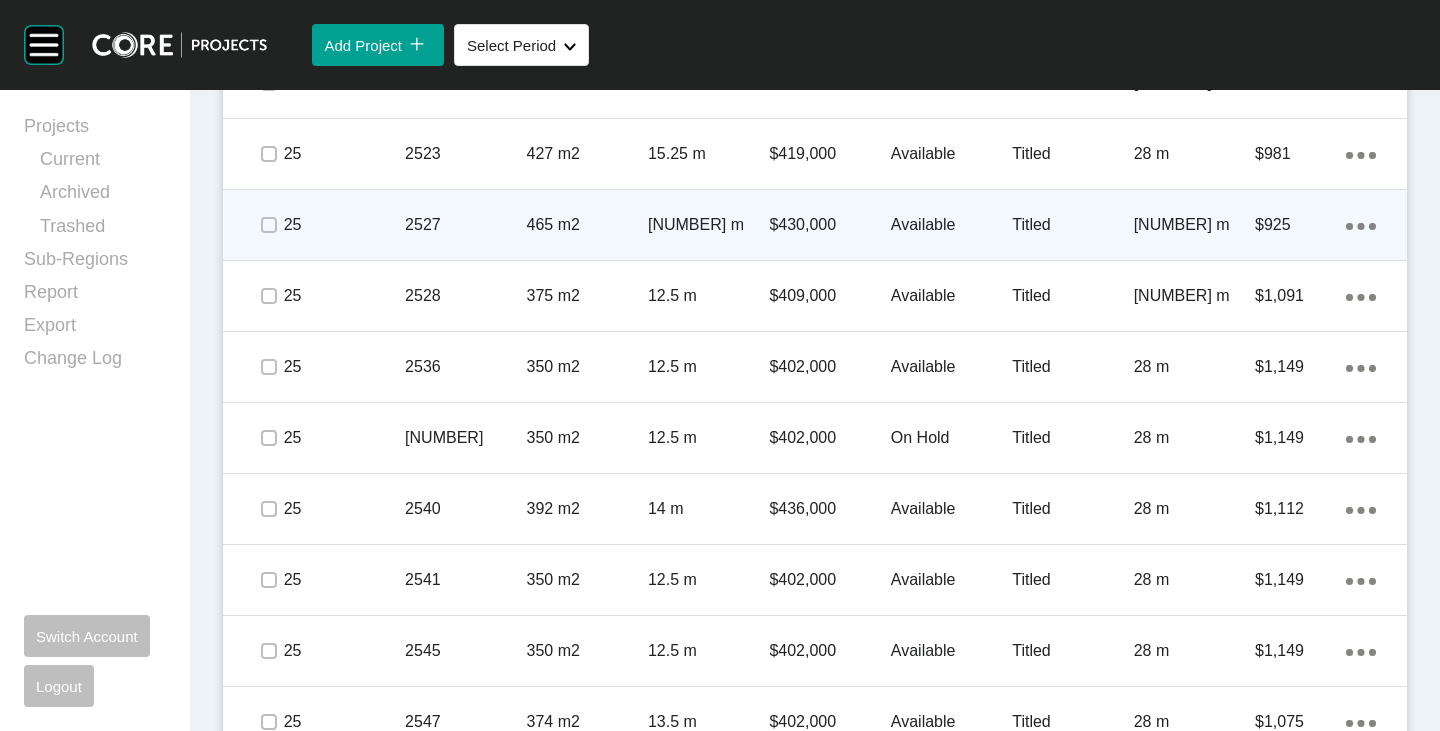 scroll, scrollTop: 4919, scrollLeft: 0, axis: vertical 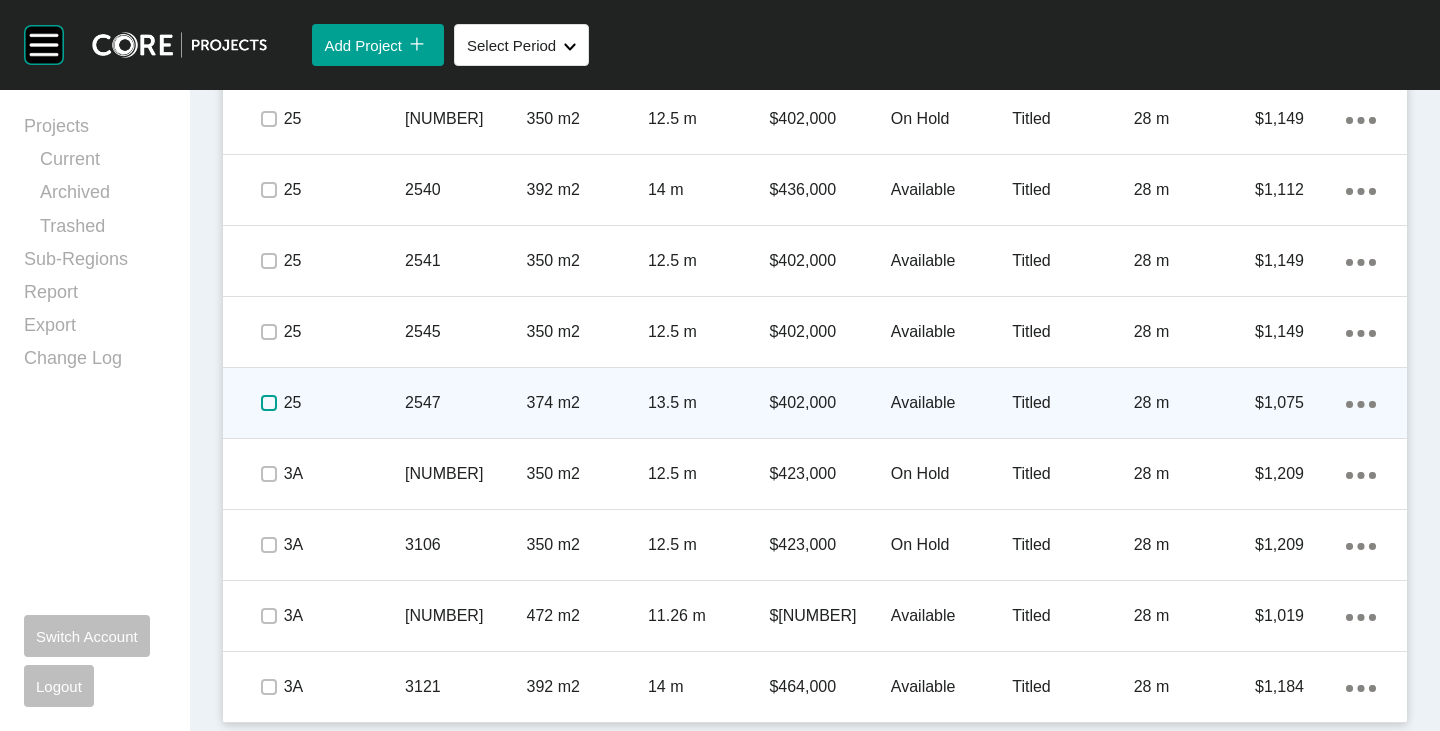 click at bounding box center [269, 403] 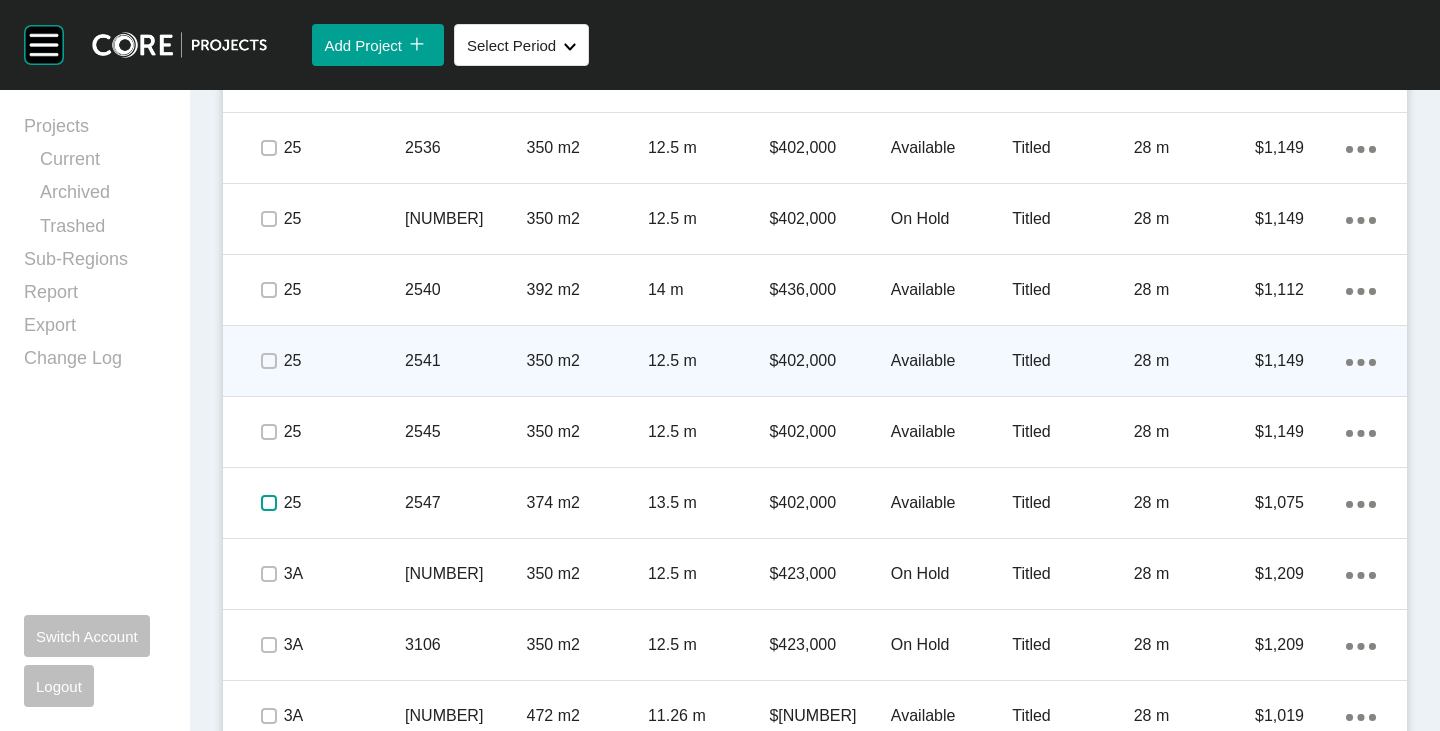 scroll, scrollTop: 4719, scrollLeft: 0, axis: vertical 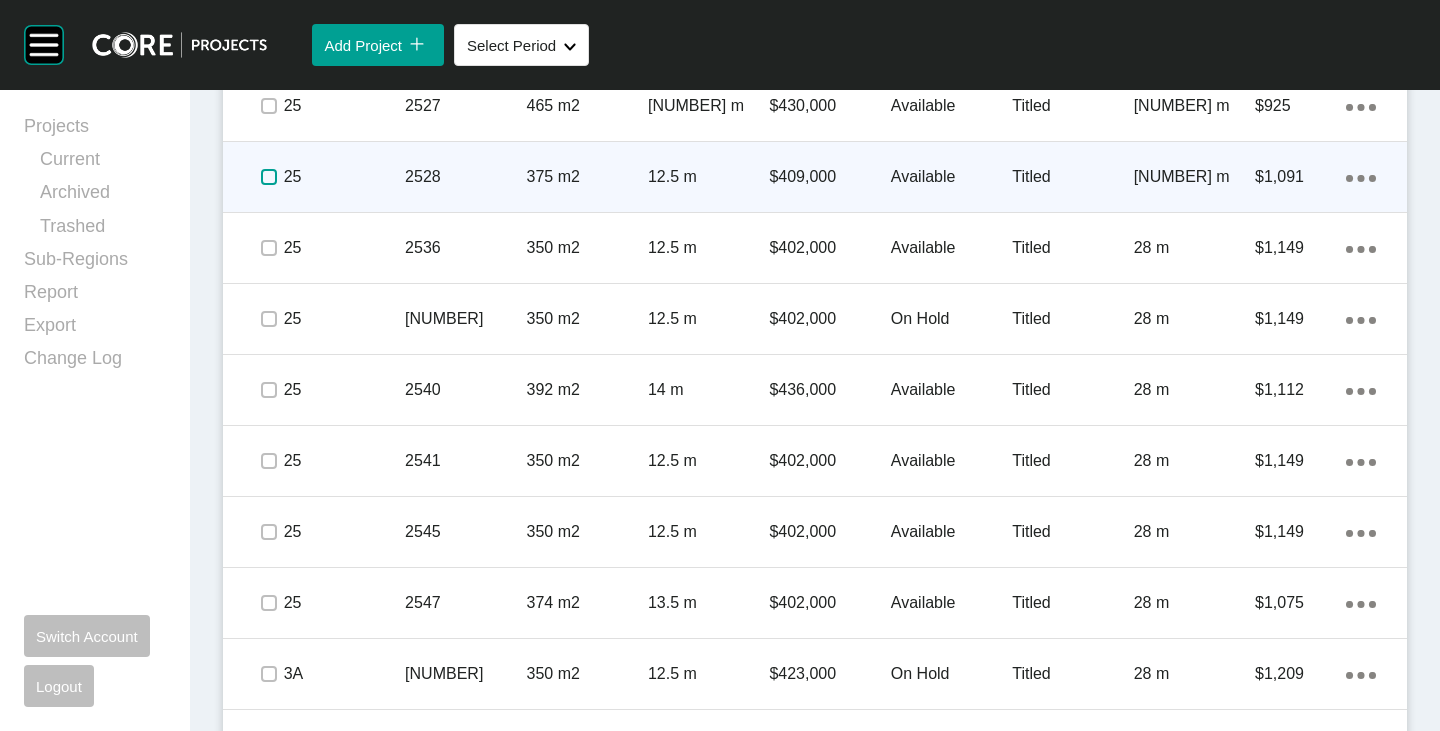 click at bounding box center (269, 177) 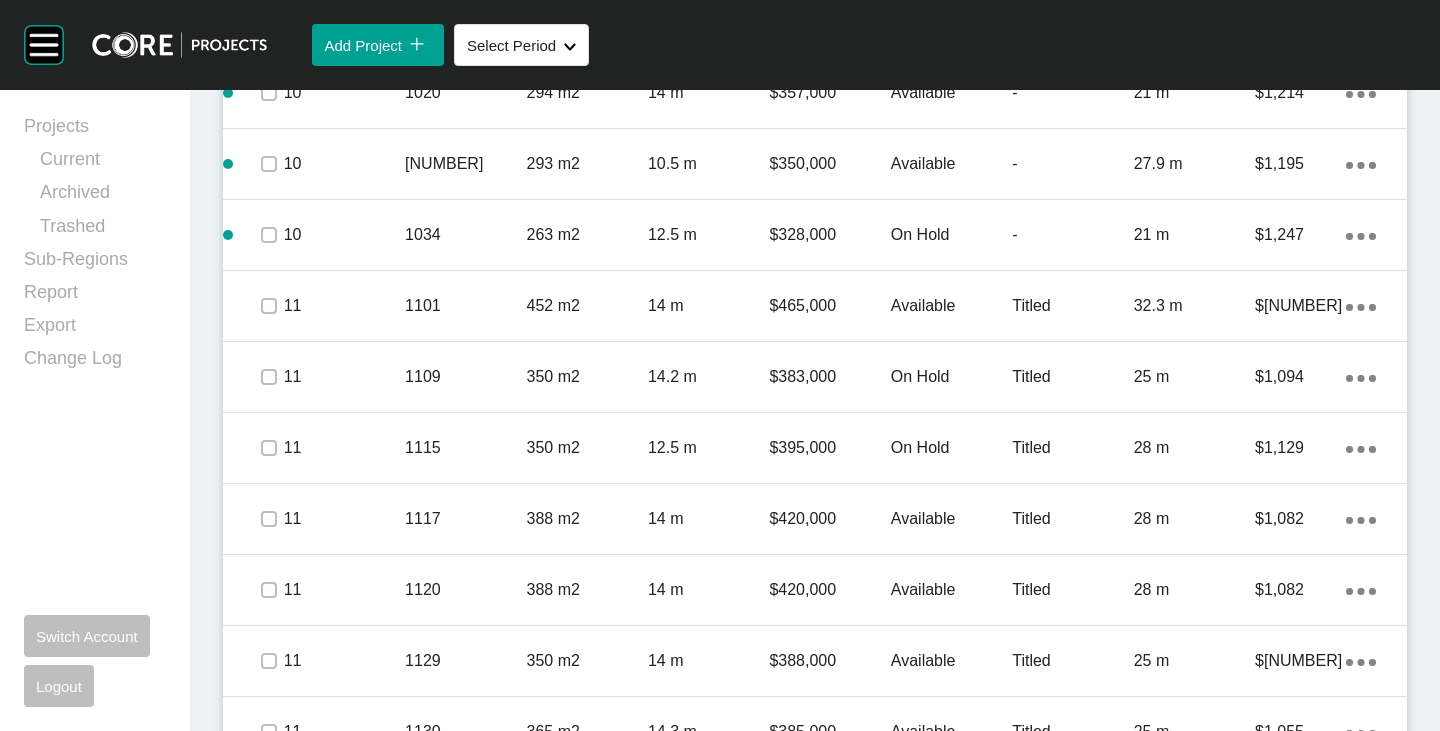 scroll, scrollTop: 1519, scrollLeft: 0, axis: vertical 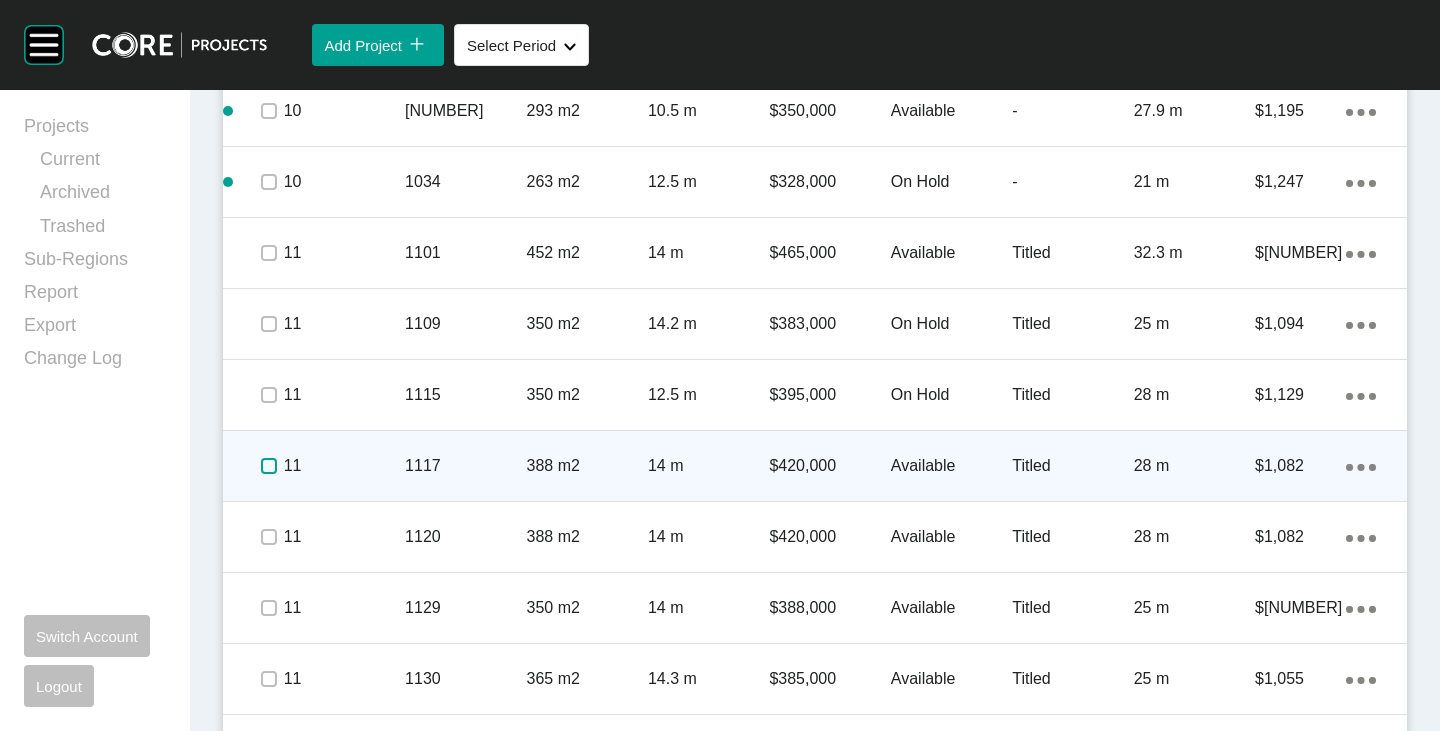 click at bounding box center (269, 466) 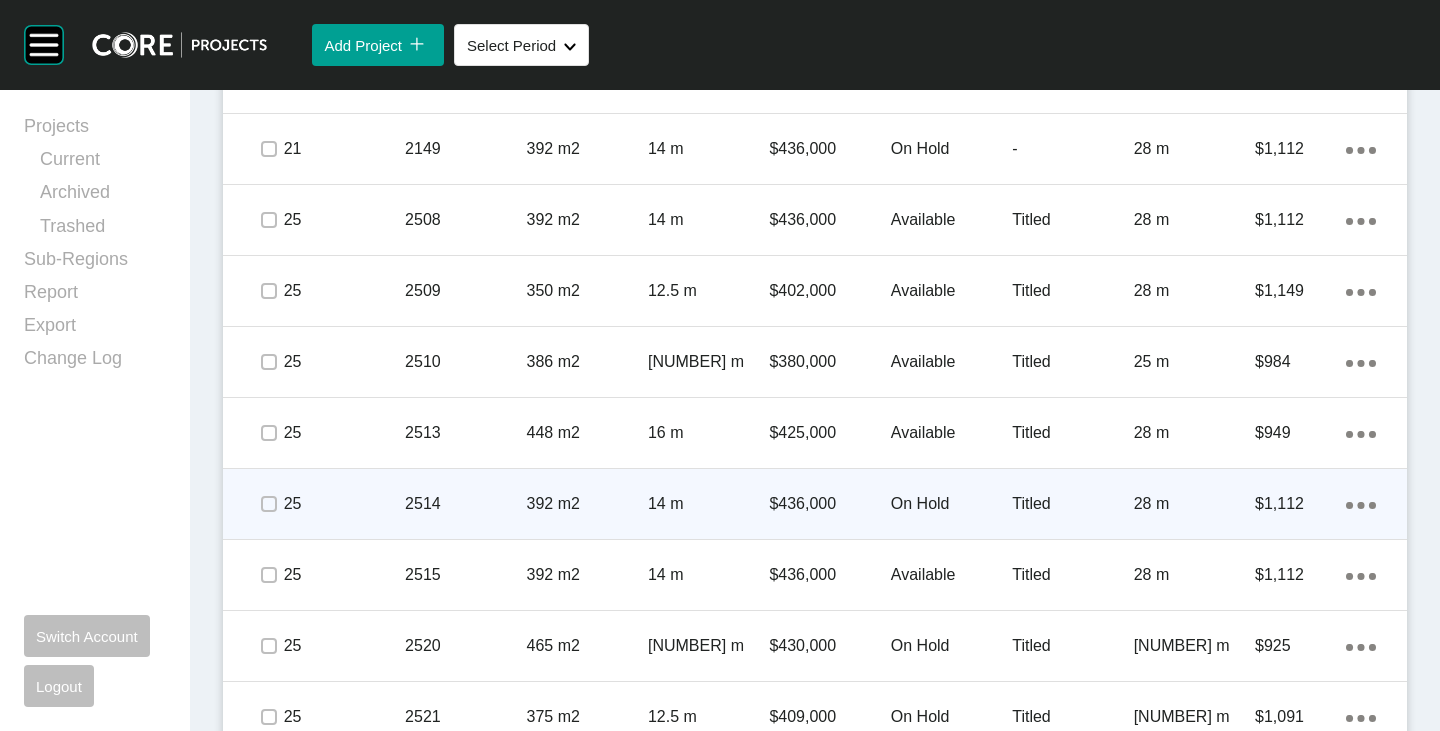 scroll, scrollTop: 3919, scrollLeft: 0, axis: vertical 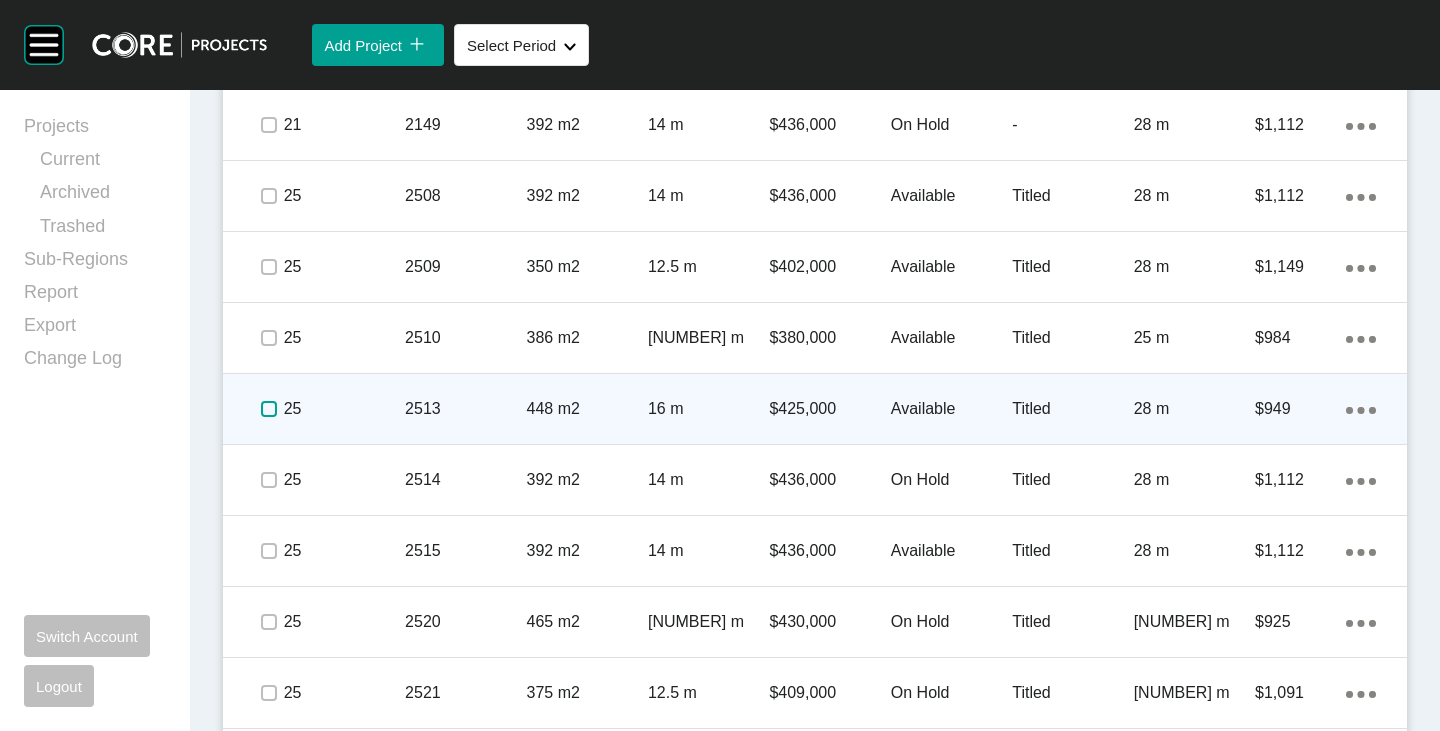 click at bounding box center [269, 409] 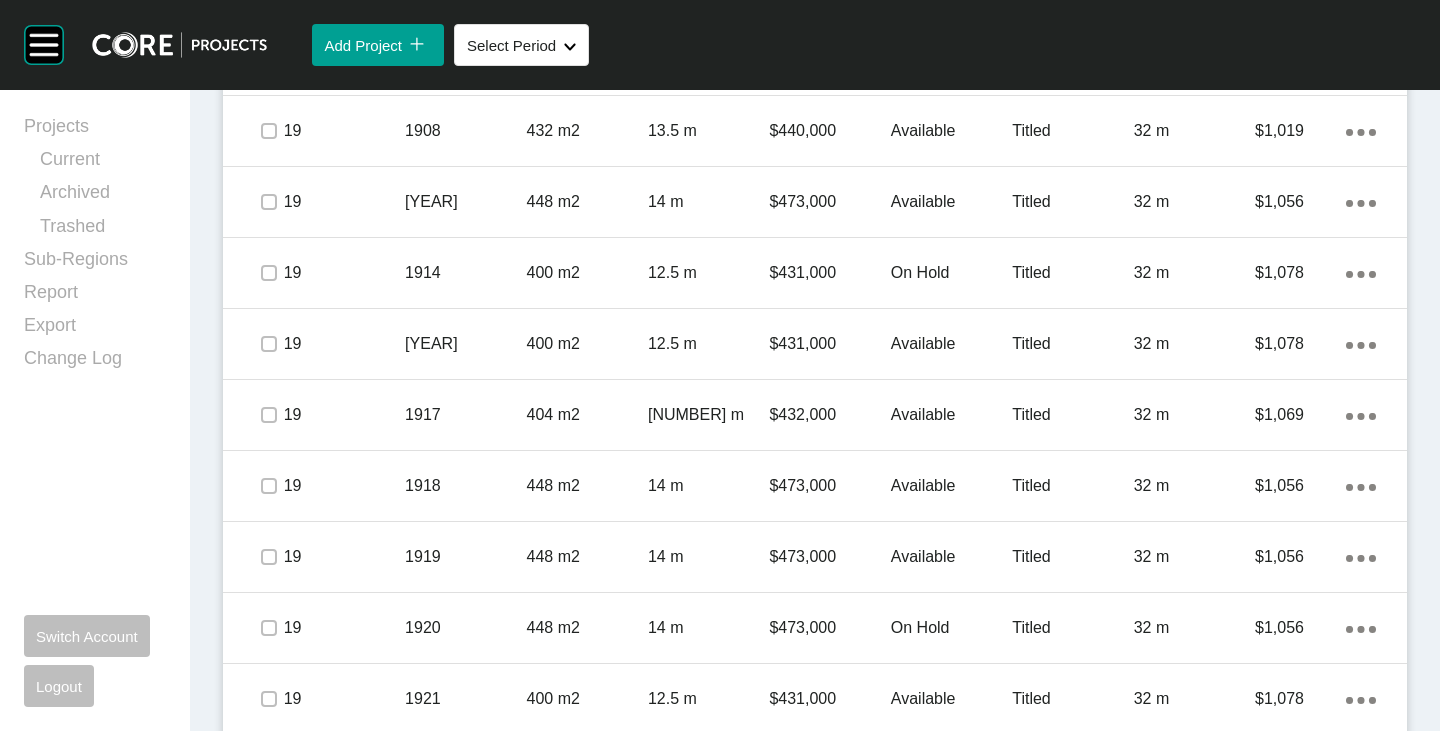 scroll, scrollTop: 2519, scrollLeft: 0, axis: vertical 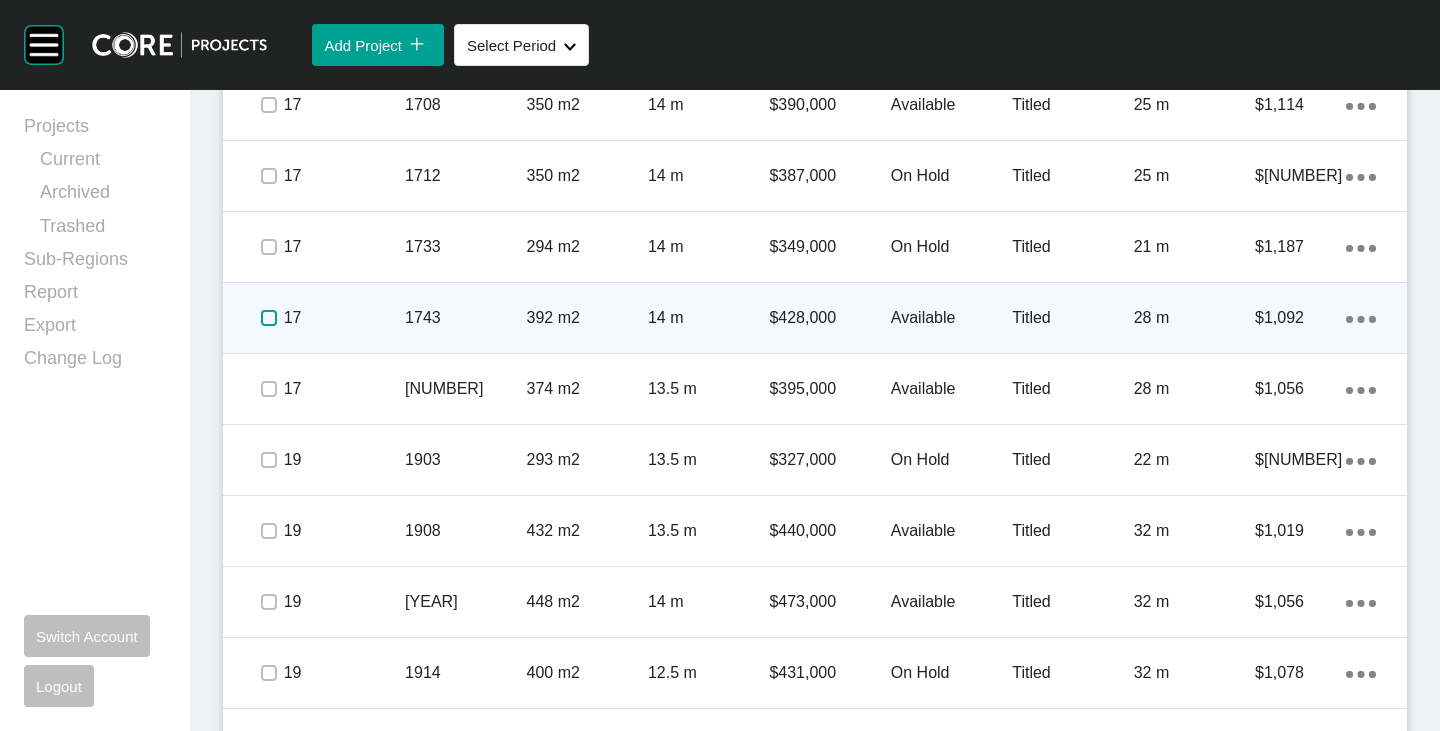 click at bounding box center (269, 318) 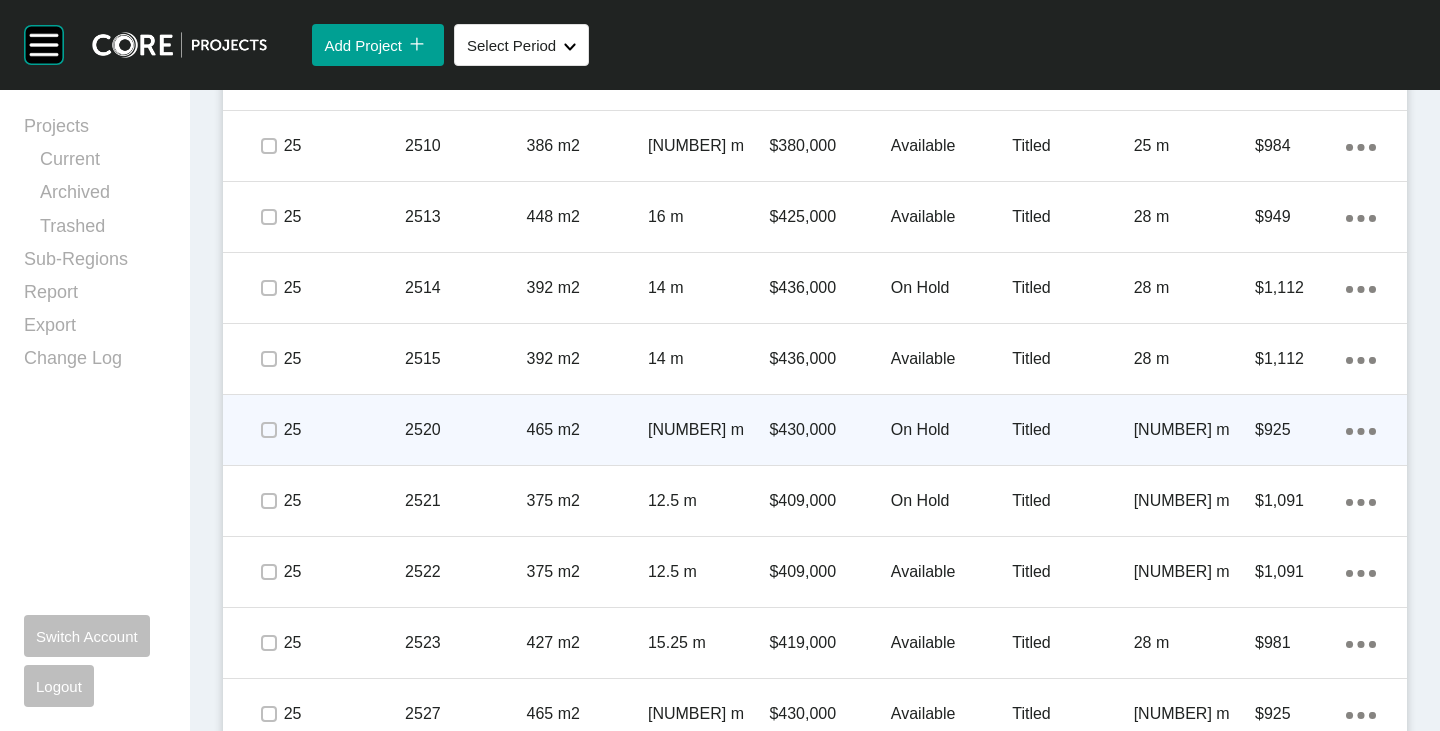 scroll, scrollTop: 4119, scrollLeft: 0, axis: vertical 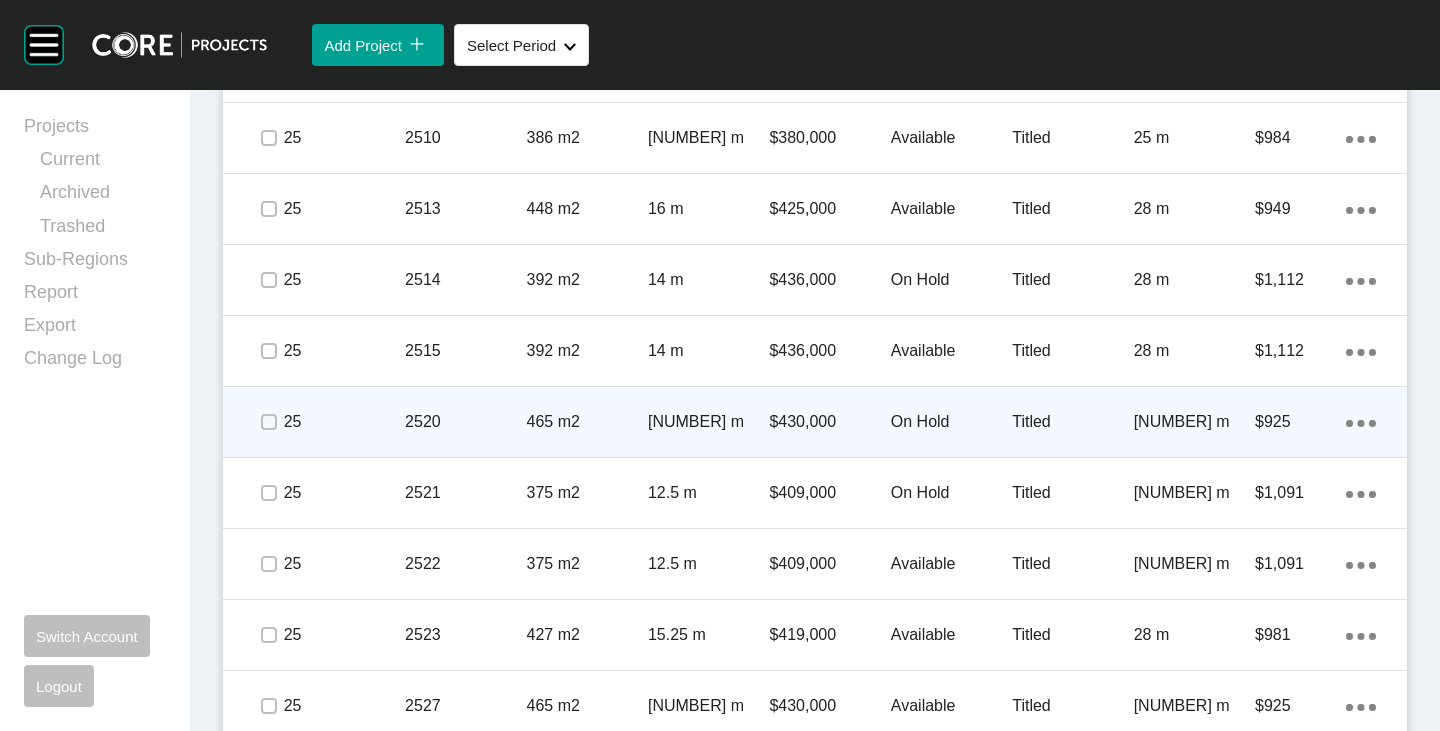 click on "On Hold" at bounding box center [951, 422] 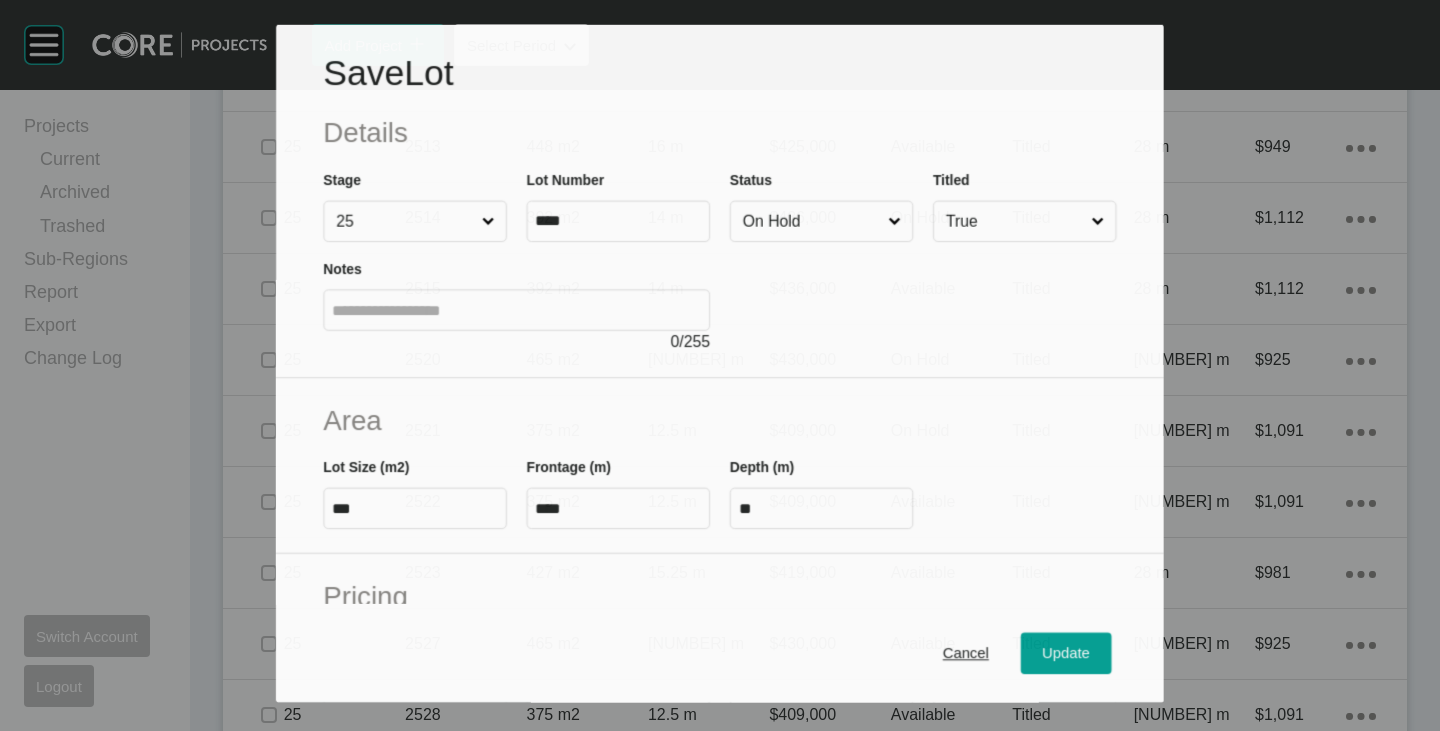 scroll, scrollTop: 4057, scrollLeft: 0, axis: vertical 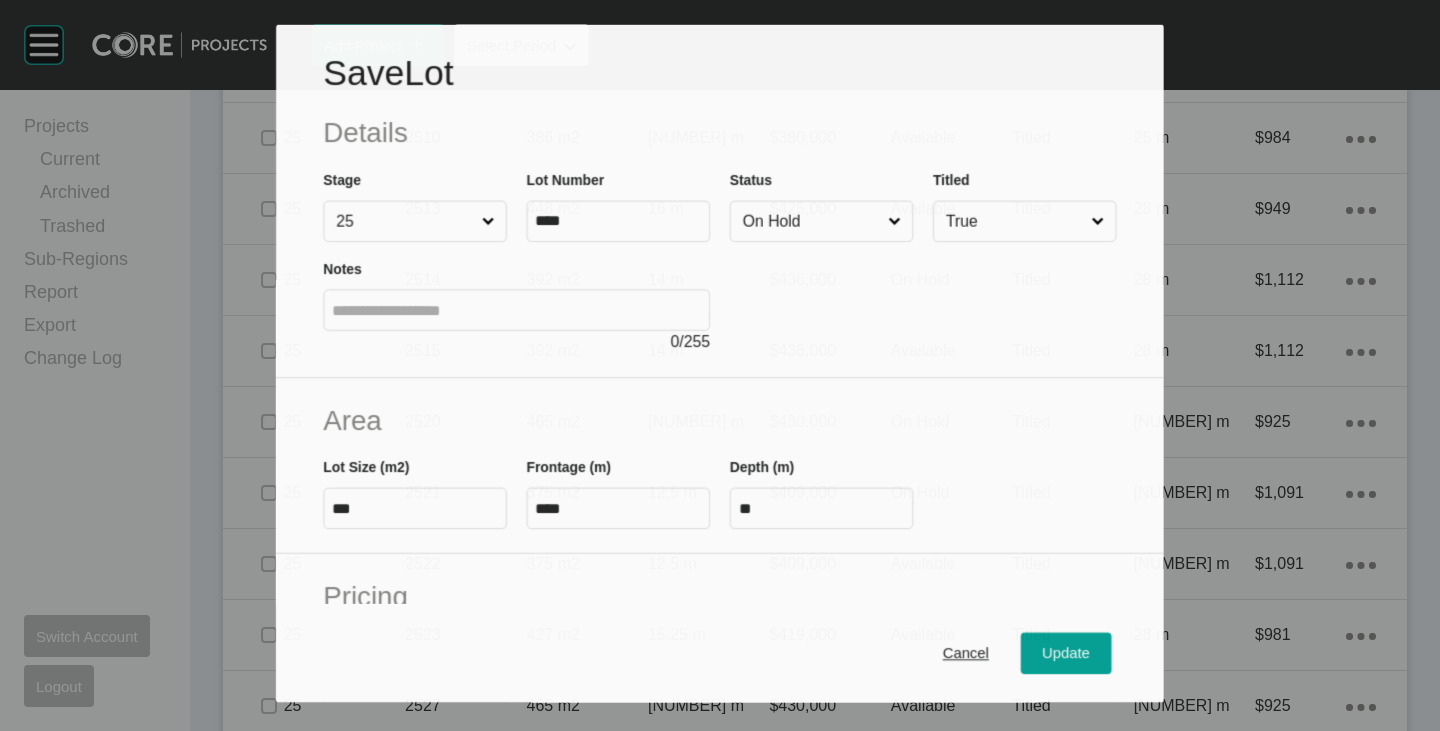 click on "On Hold" at bounding box center [811, 220] 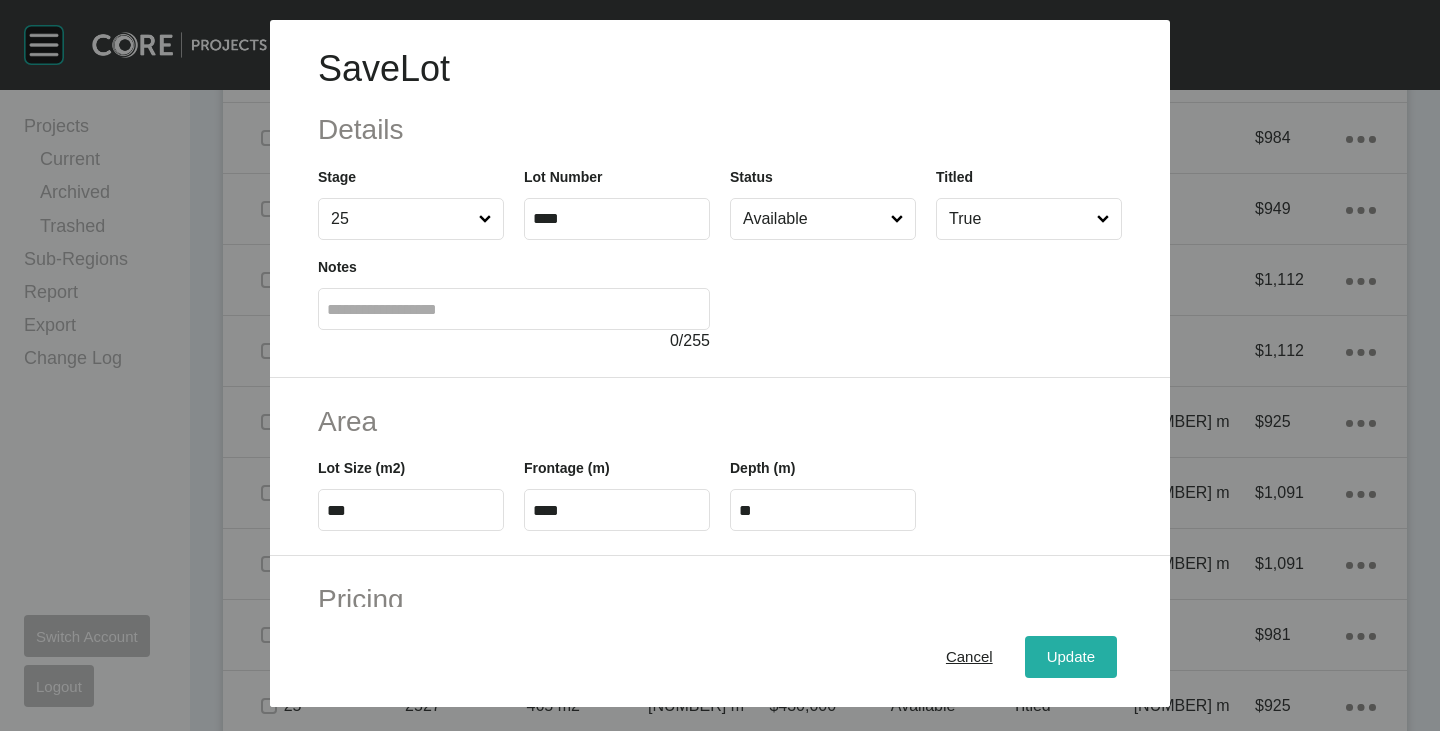 click on "Update" at bounding box center (1071, 657) 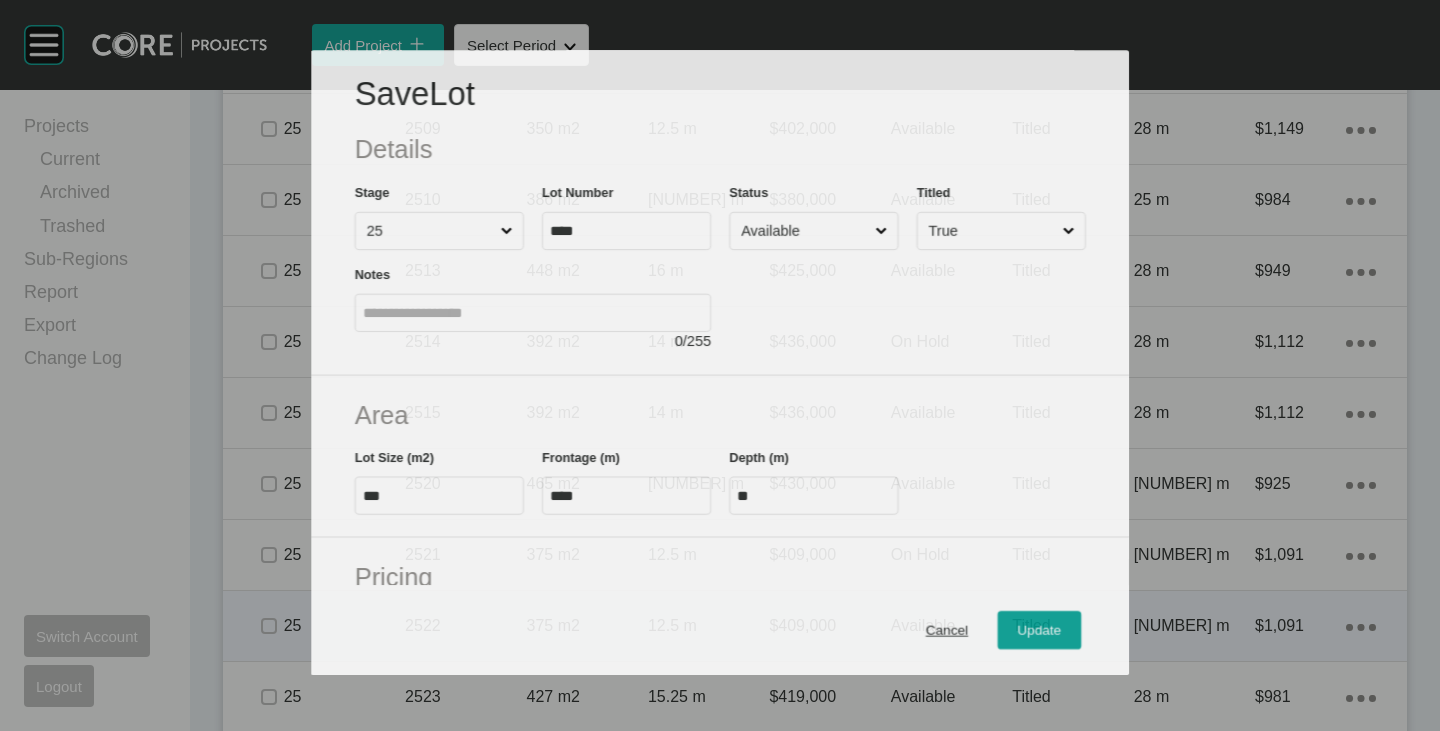 scroll, scrollTop: 4119, scrollLeft: 0, axis: vertical 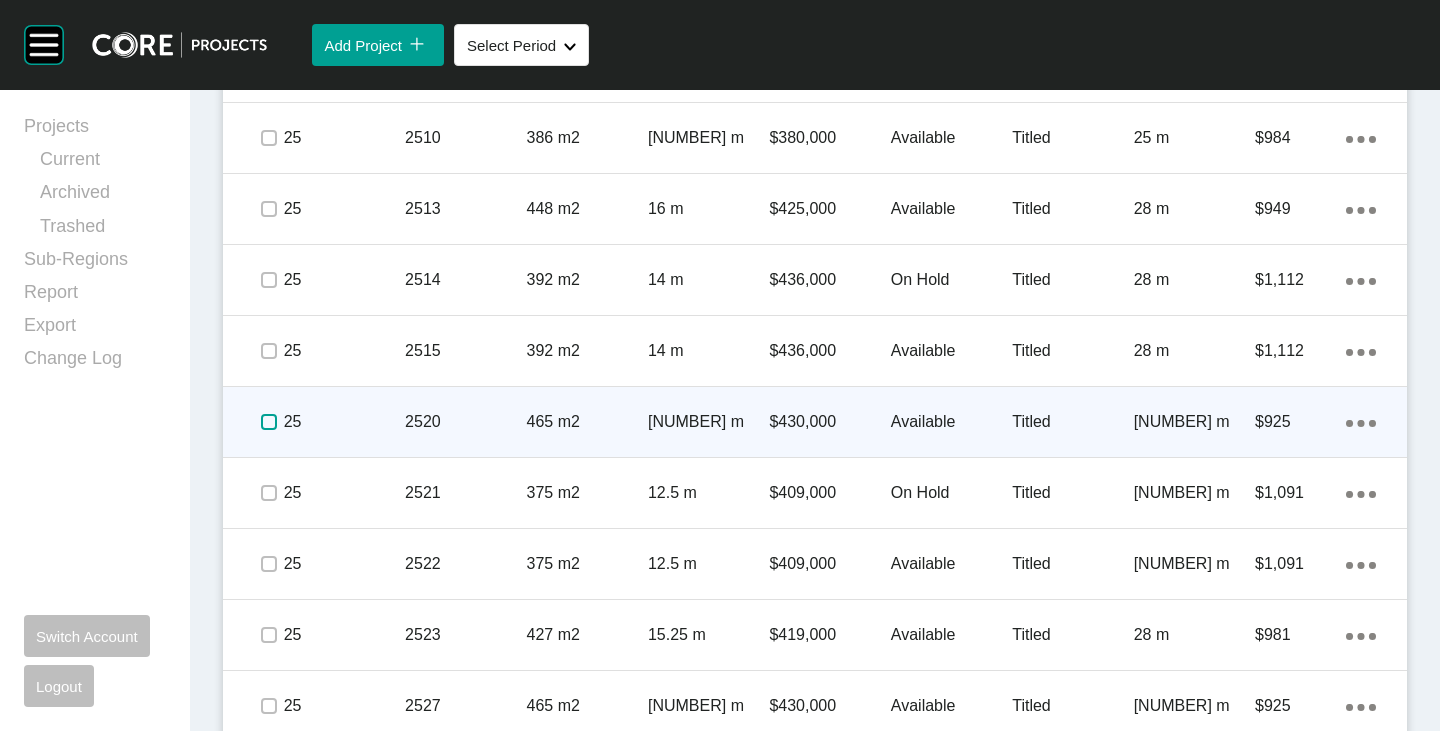 click at bounding box center [269, 422] 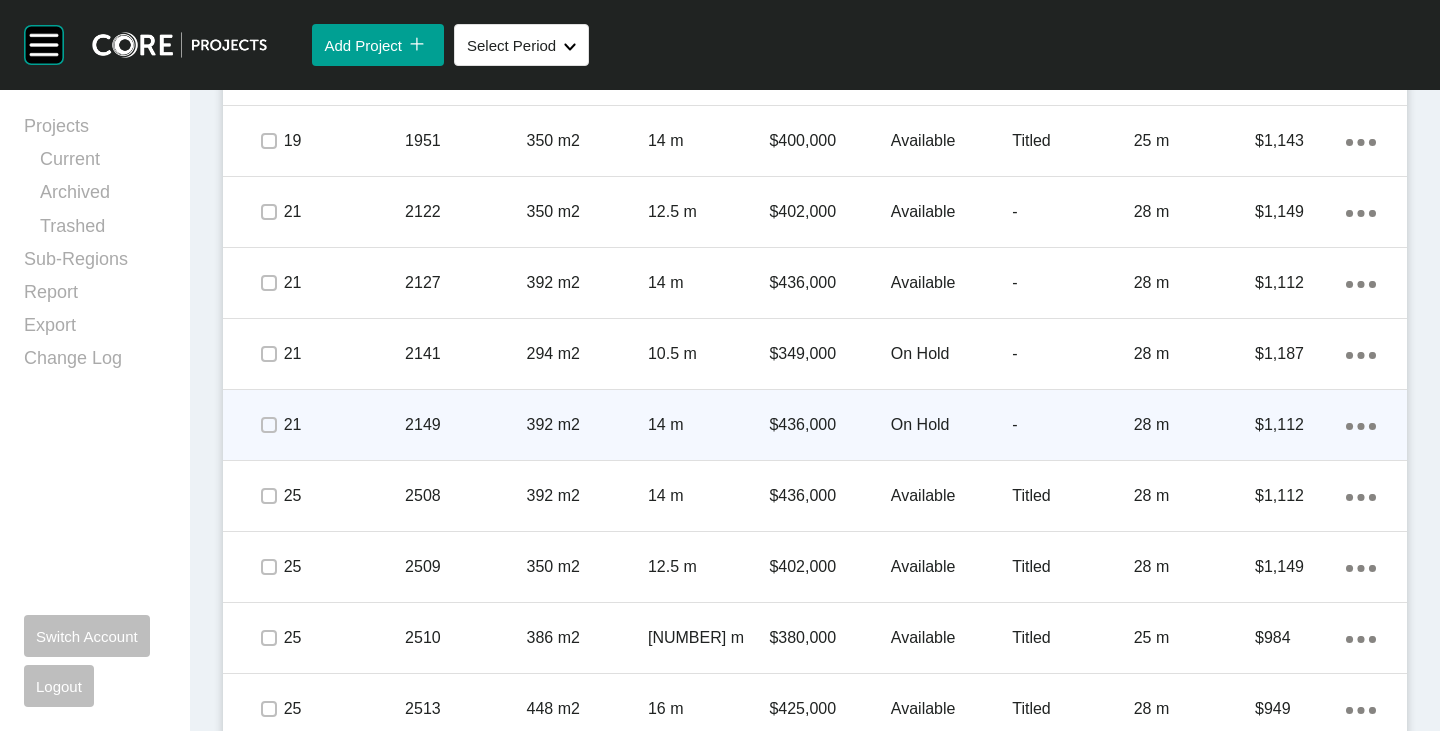 scroll, scrollTop: 3319, scrollLeft: 0, axis: vertical 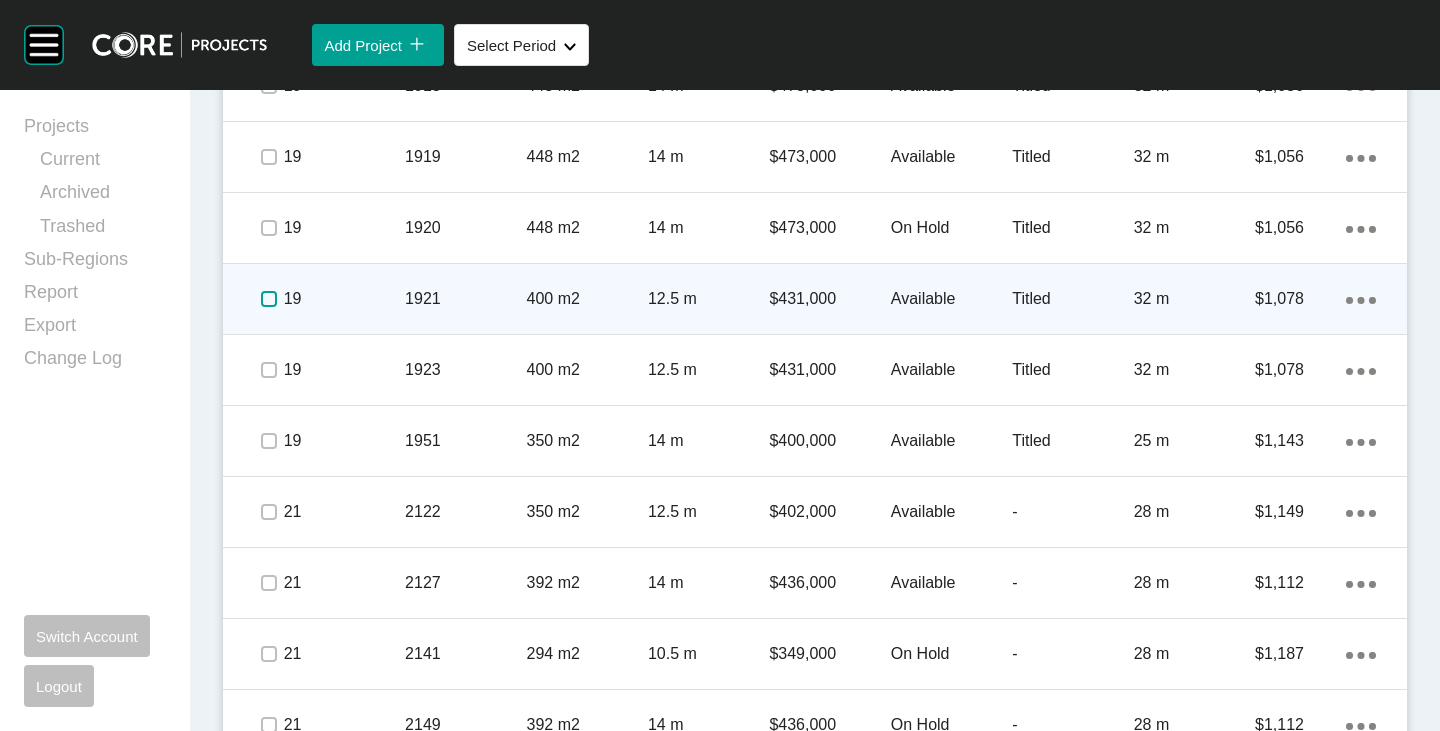 click at bounding box center (269, 299) 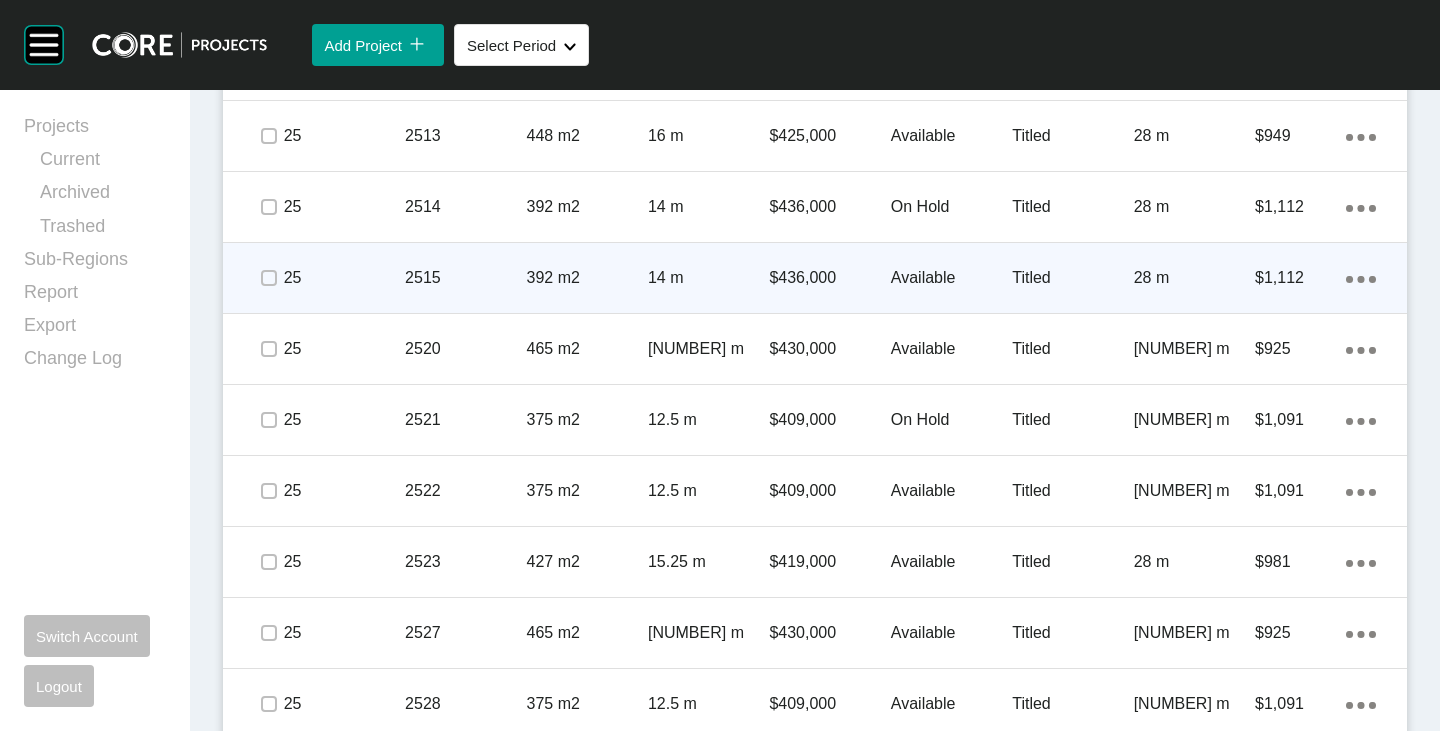 scroll, scrollTop: 4119, scrollLeft: 0, axis: vertical 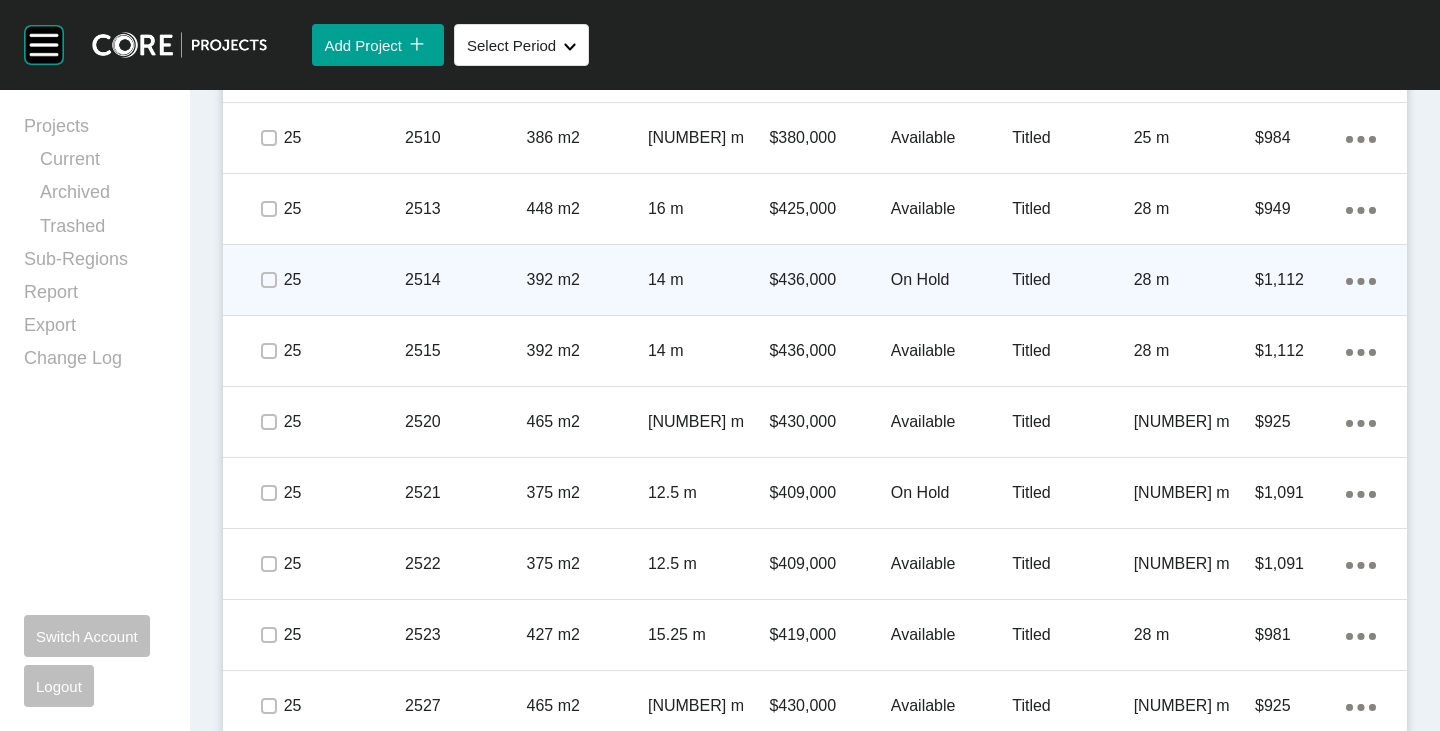 click on "On Hold" at bounding box center (951, 280) 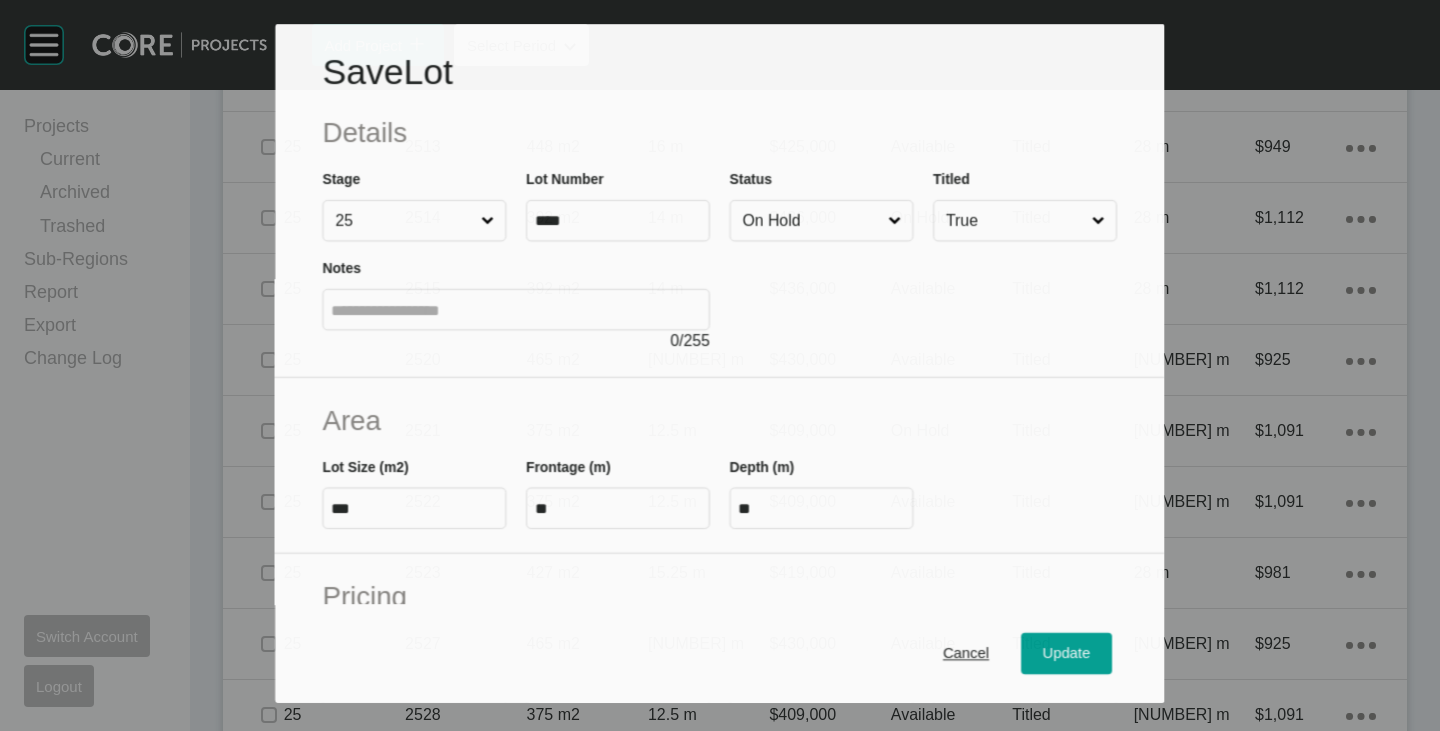 scroll, scrollTop: 4057, scrollLeft: 0, axis: vertical 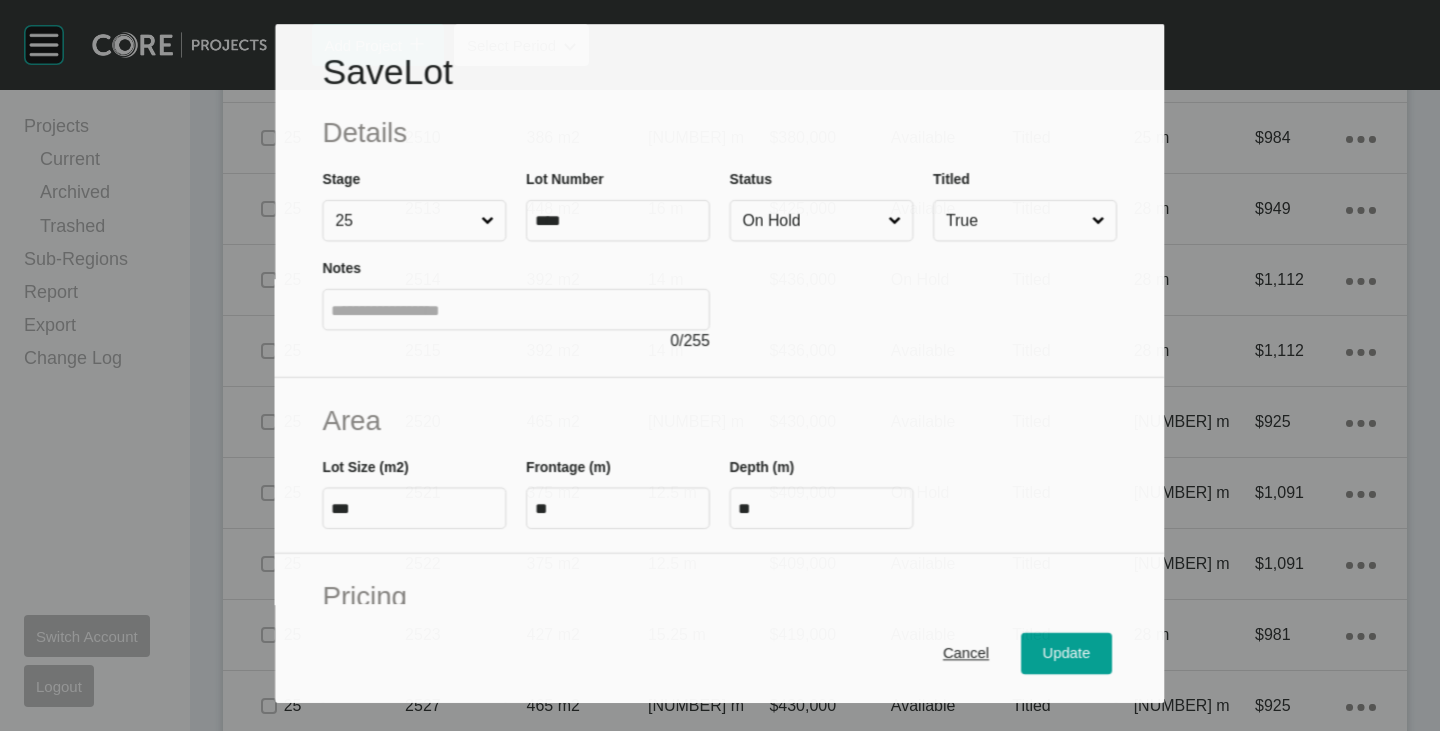 click on "On Hold" at bounding box center (812, 221) 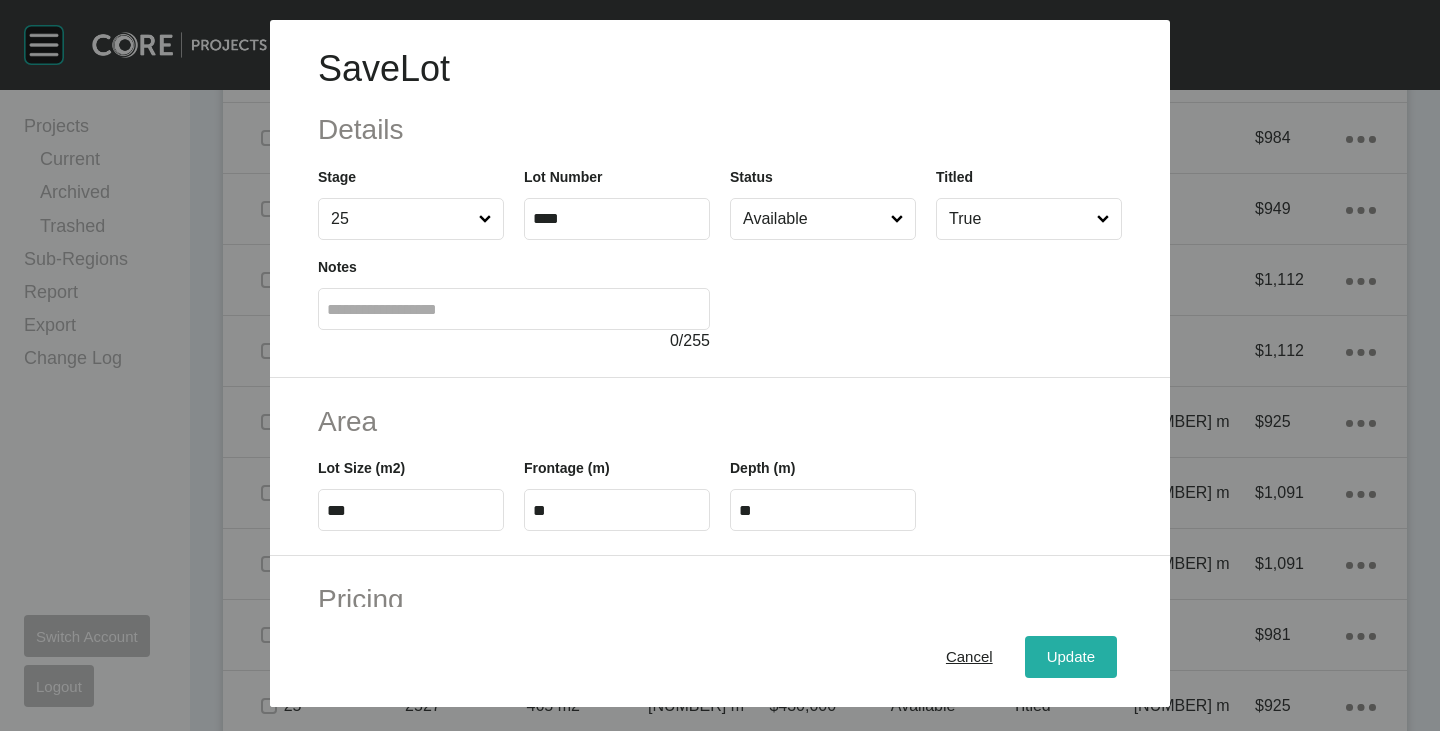 click on "Update" at bounding box center (1071, 657) 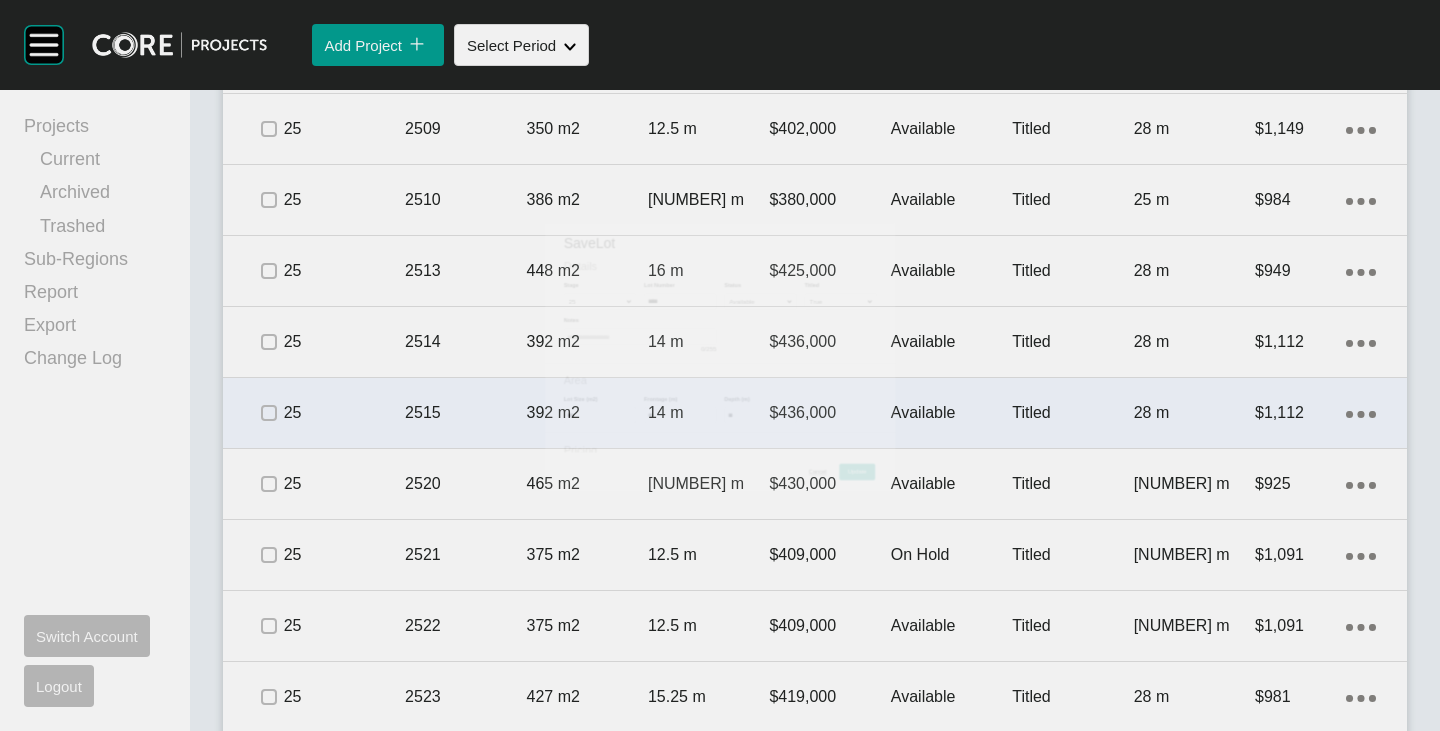 scroll, scrollTop: 4119, scrollLeft: 0, axis: vertical 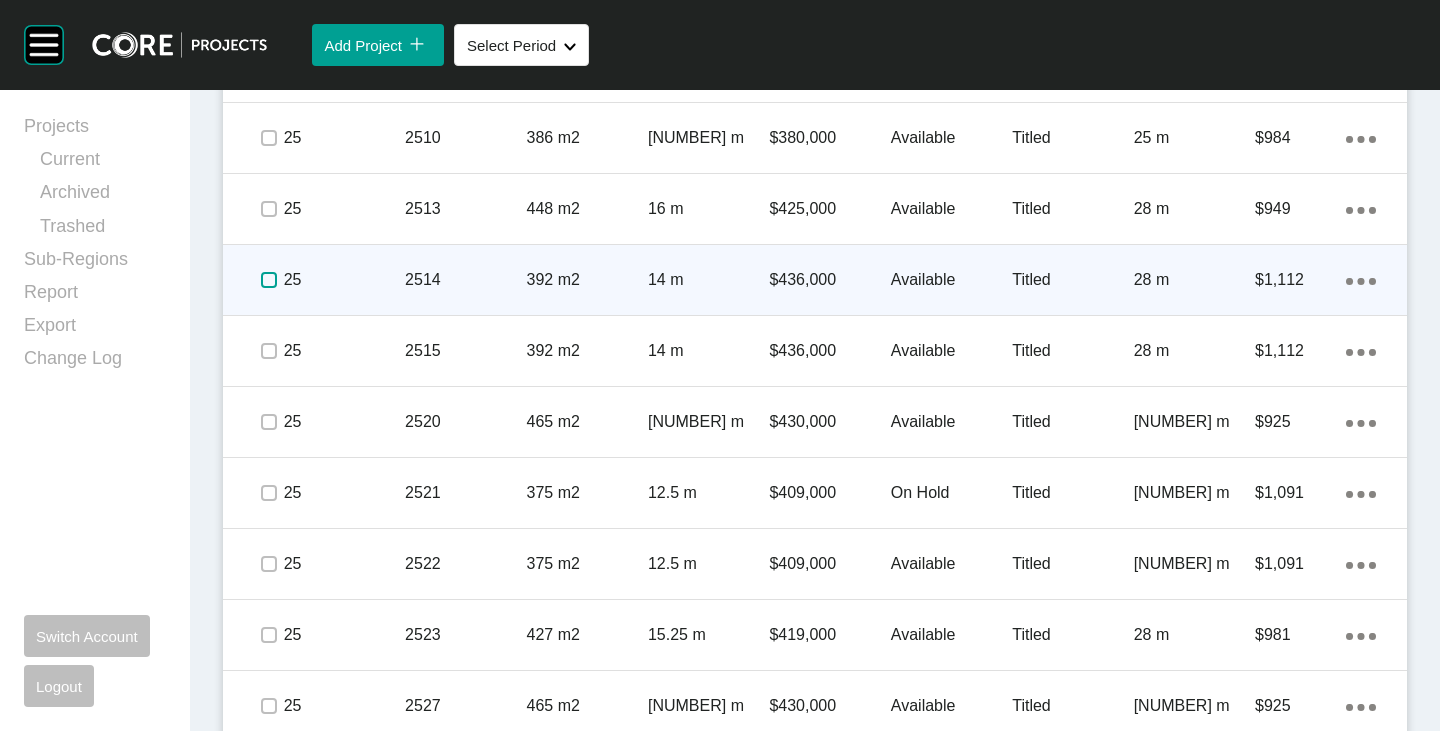click at bounding box center (269, 280) 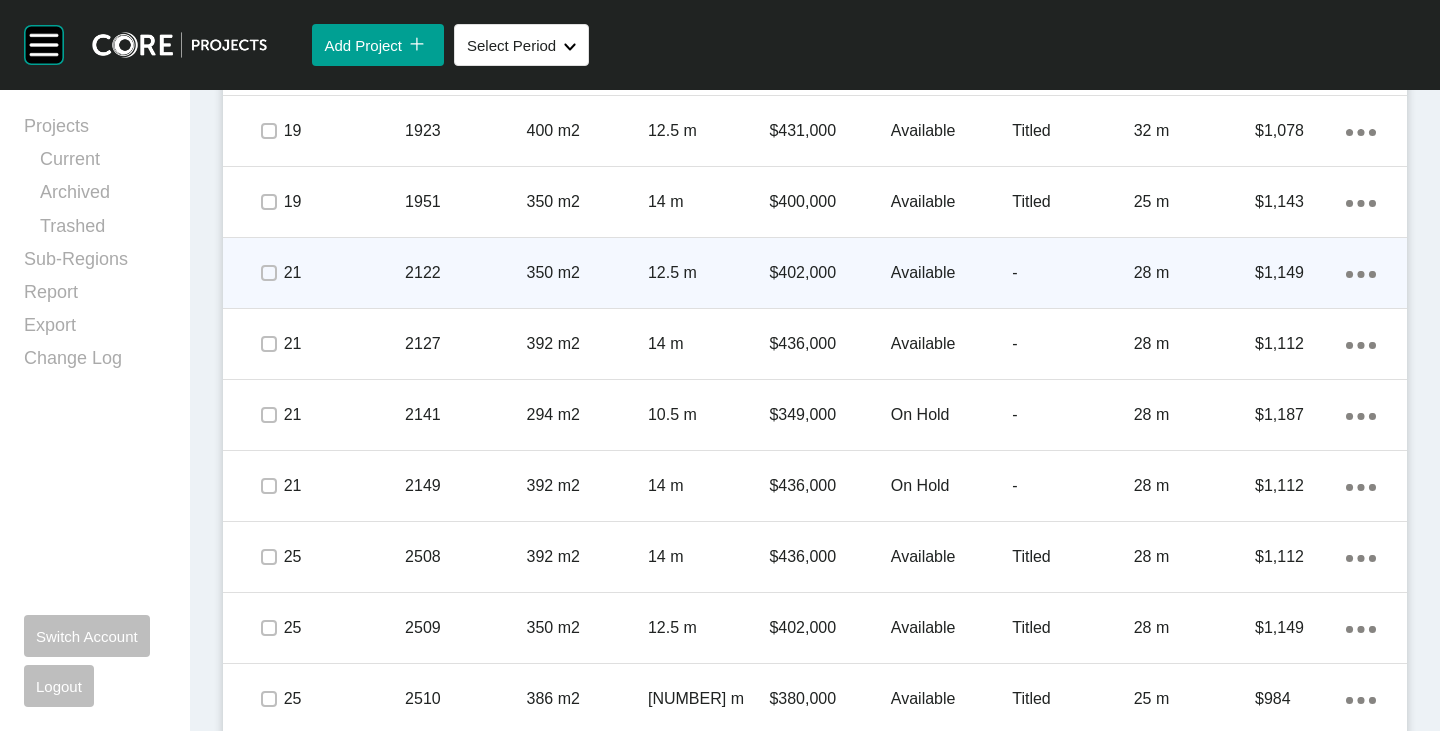 scroll, scrollTop: 3419, scrollLeft: 0, axis: vertical 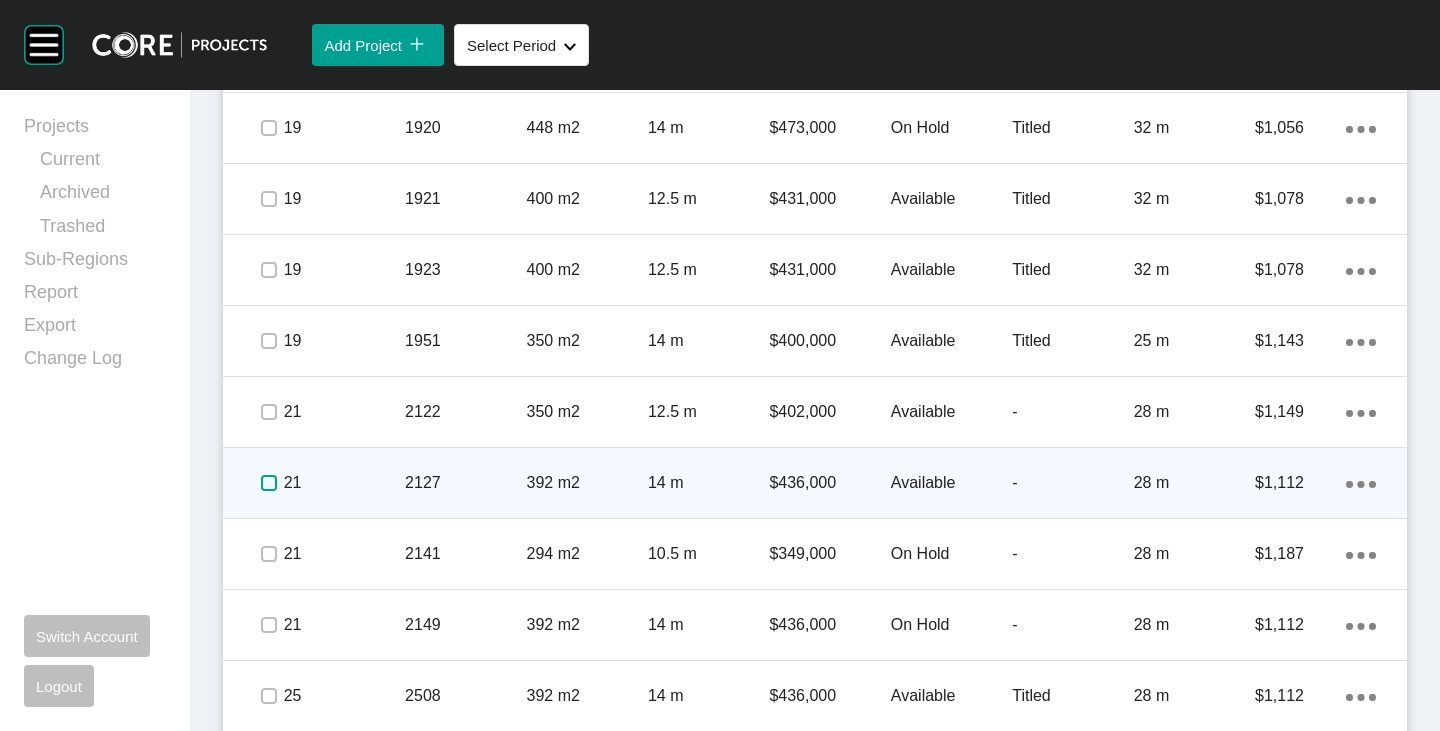 click at bounding box center [269, 483] 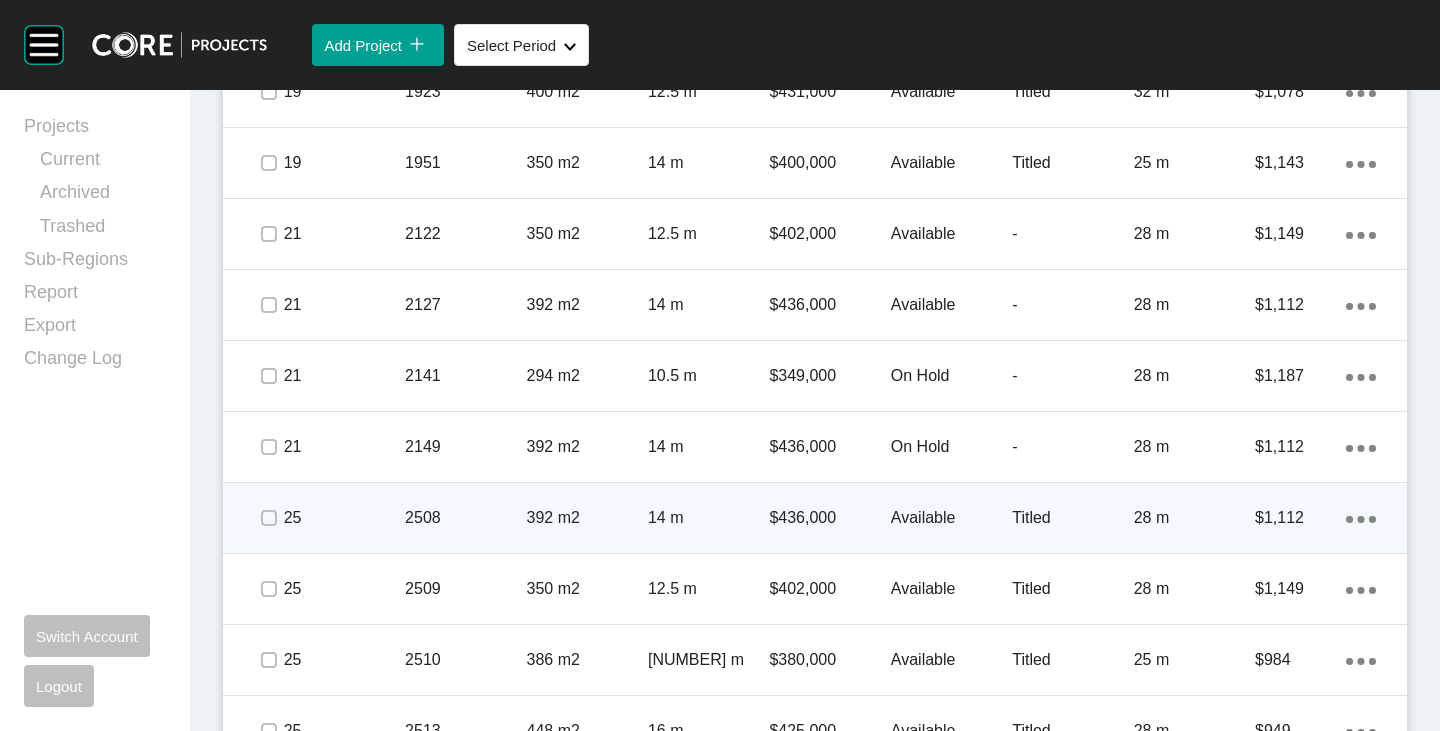 scroll, scrollTop: 3719, scrollLeft: 0, axis: vertical 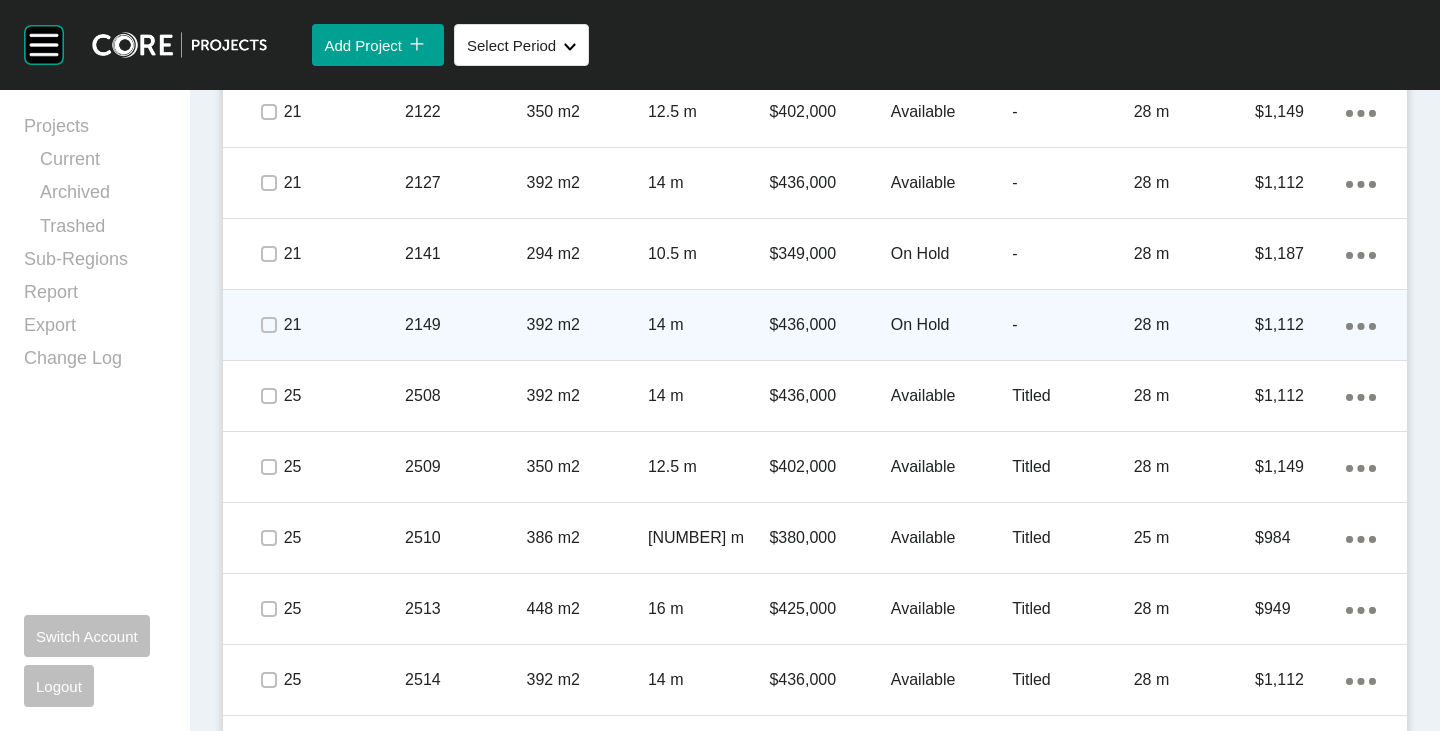 click on "On Hold" at bounding box center (951, 325) 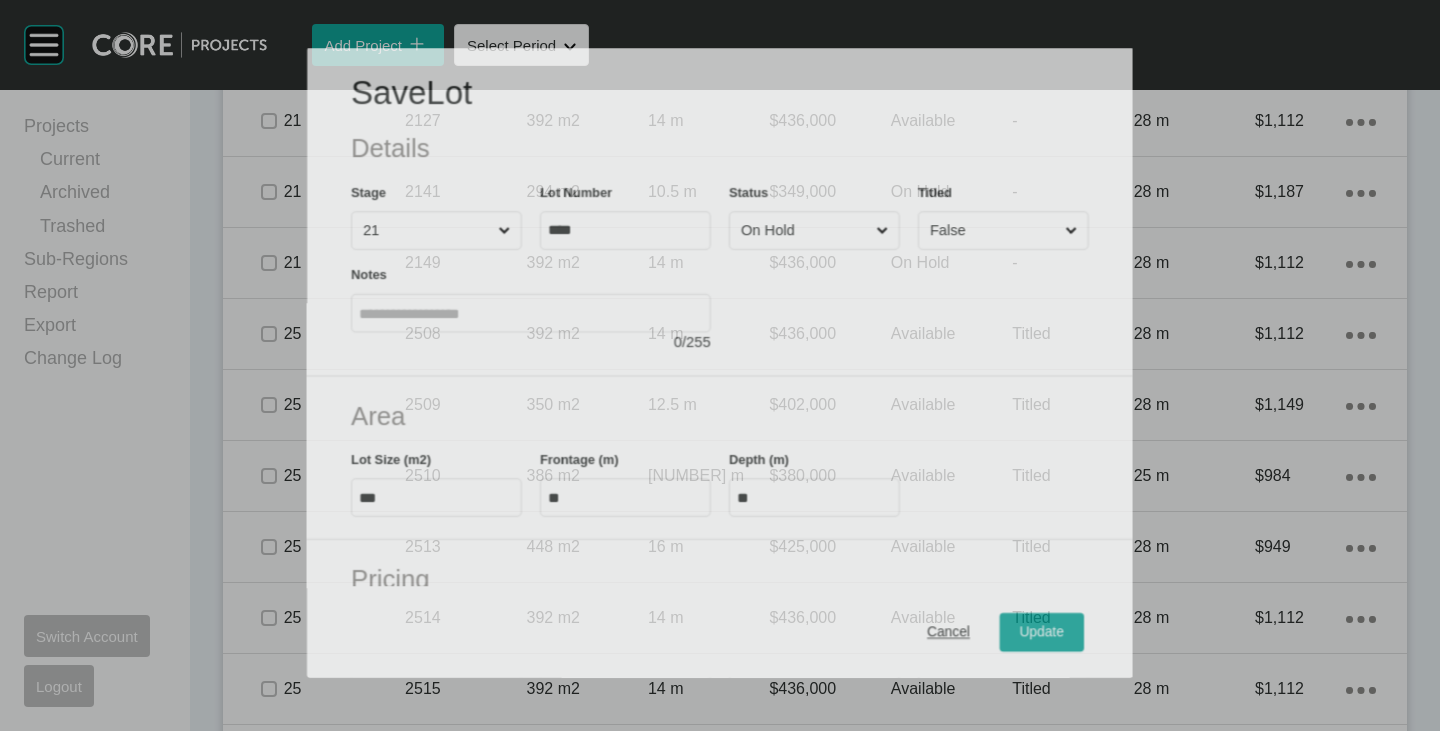 scroll, scrollTop: 3657, scrollLeft: 0, axis: vertical 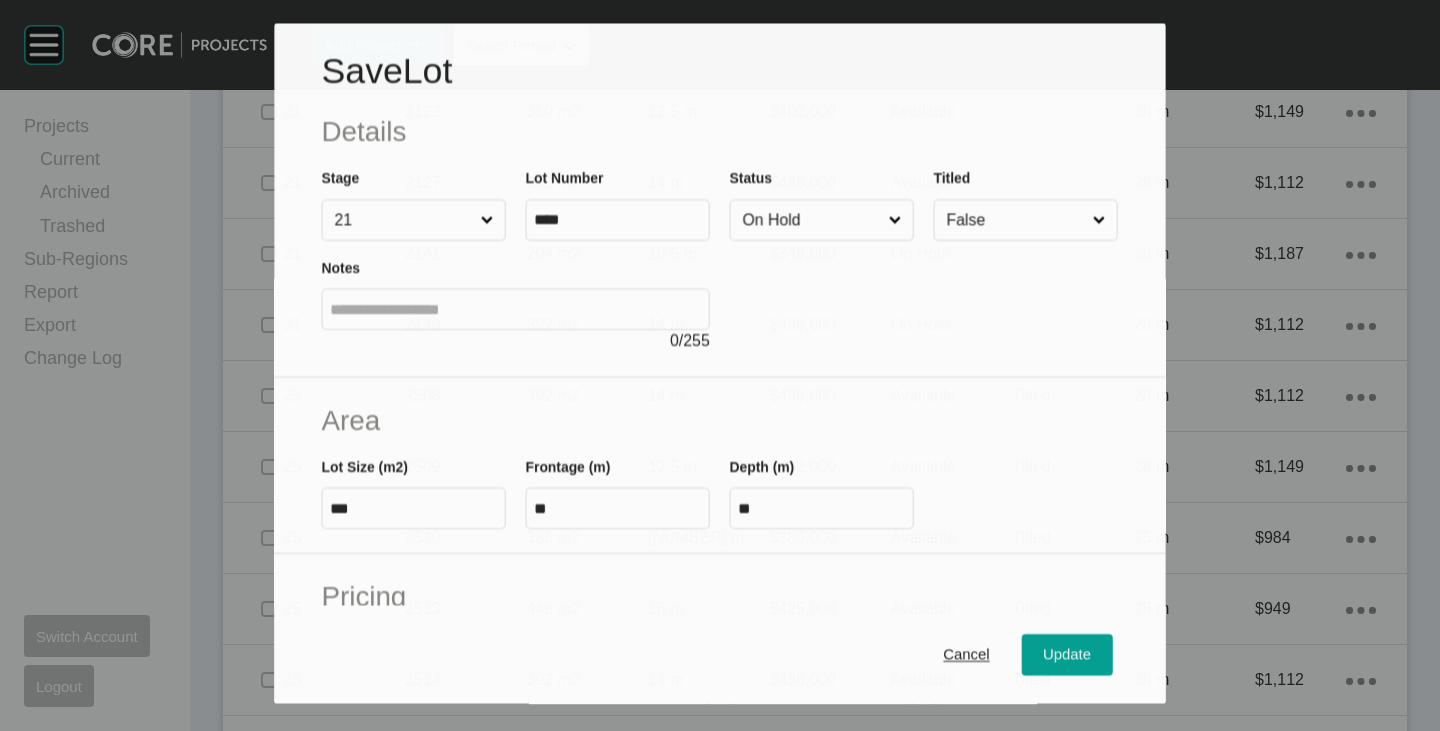 click on "On Hold" at bounding box center [812, 220] 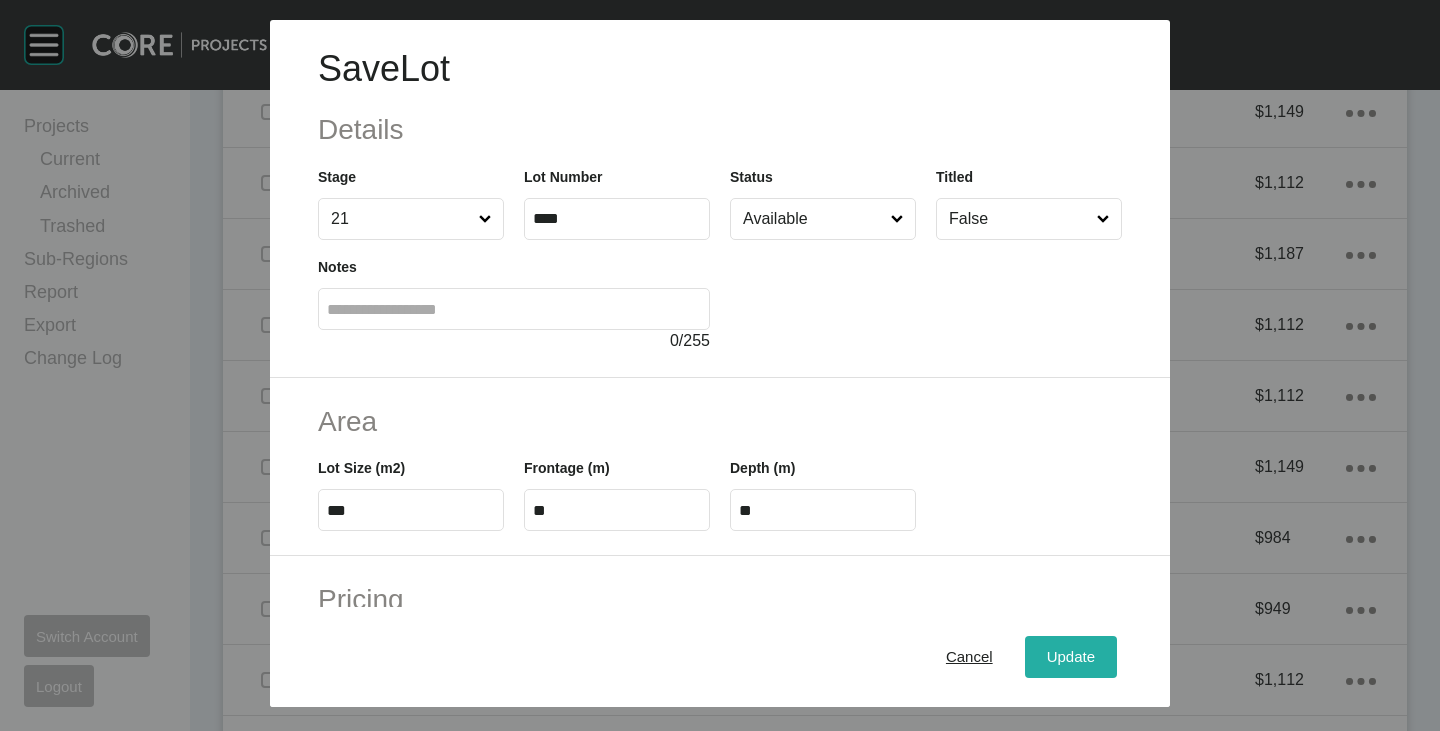 click on "Update" at bounding box center (1071, 657) 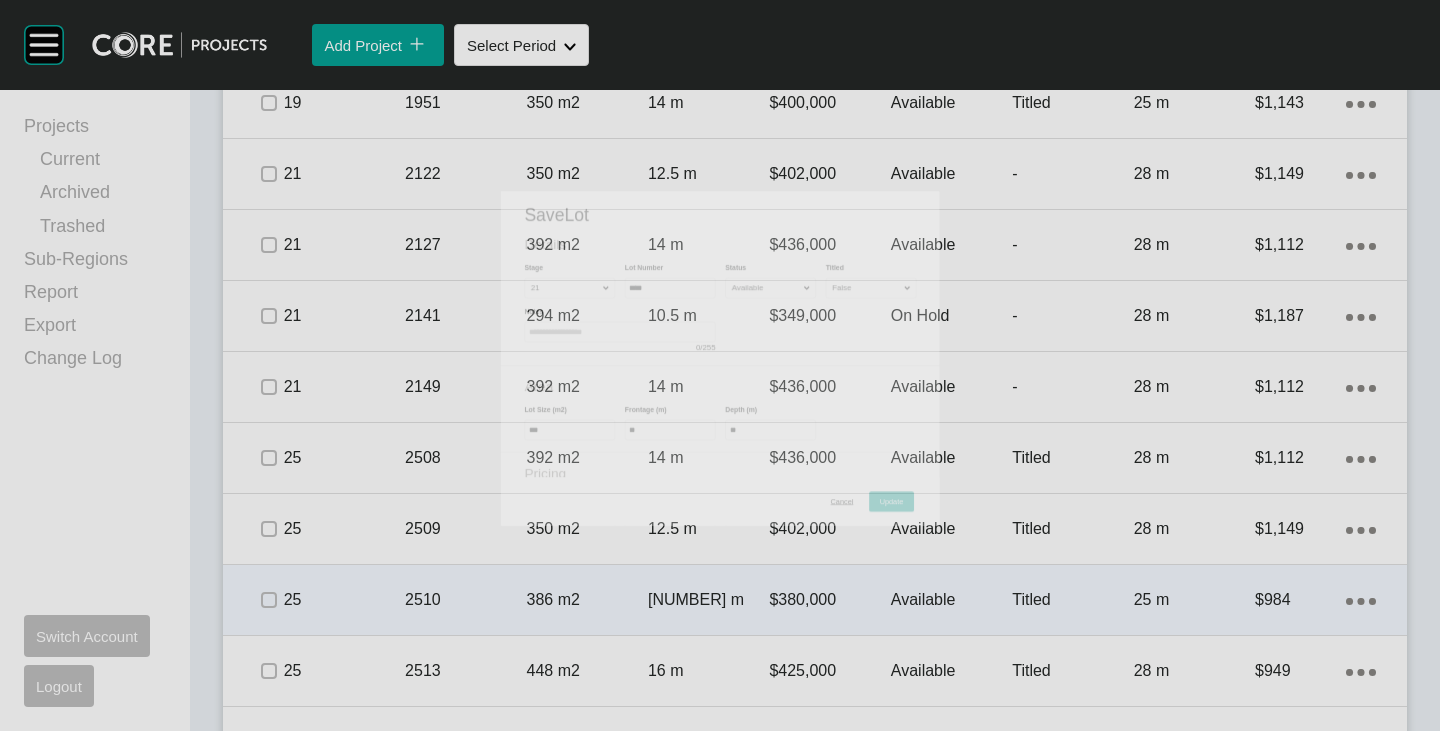 scroll, scrollTop: 3719, scrollLeft: 0, axis: vertical 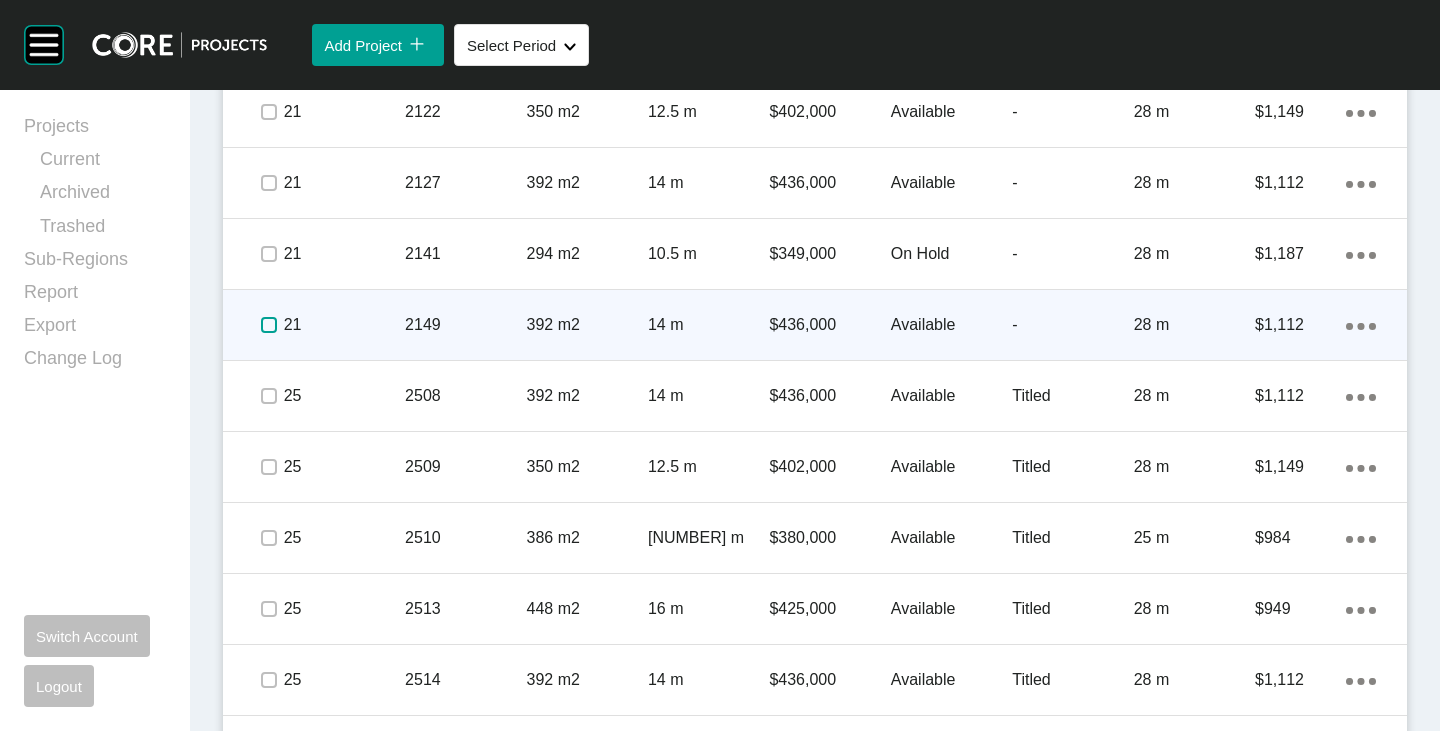 click at bounding box center [269, 325] 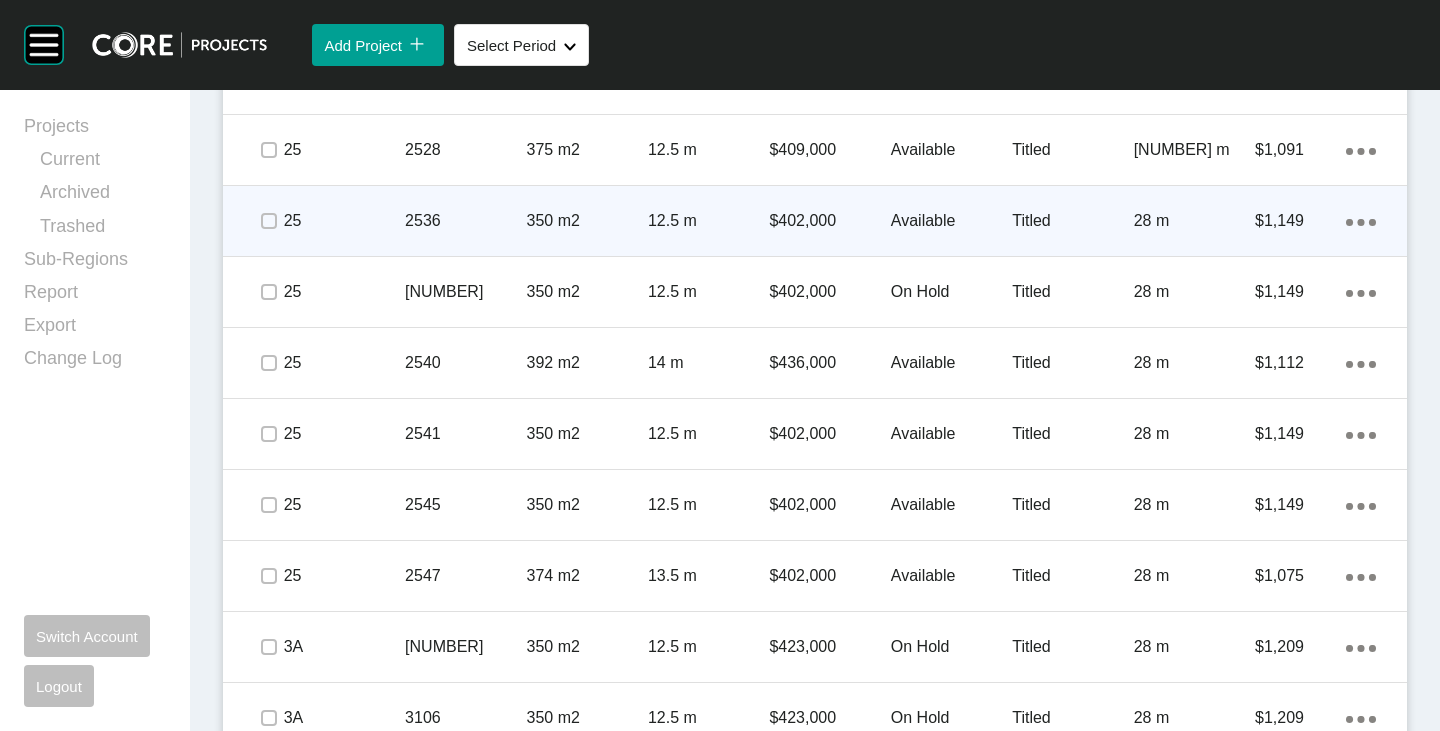 scroll, scrollTop: 4919, scrollLeft: 0, axis: vertical 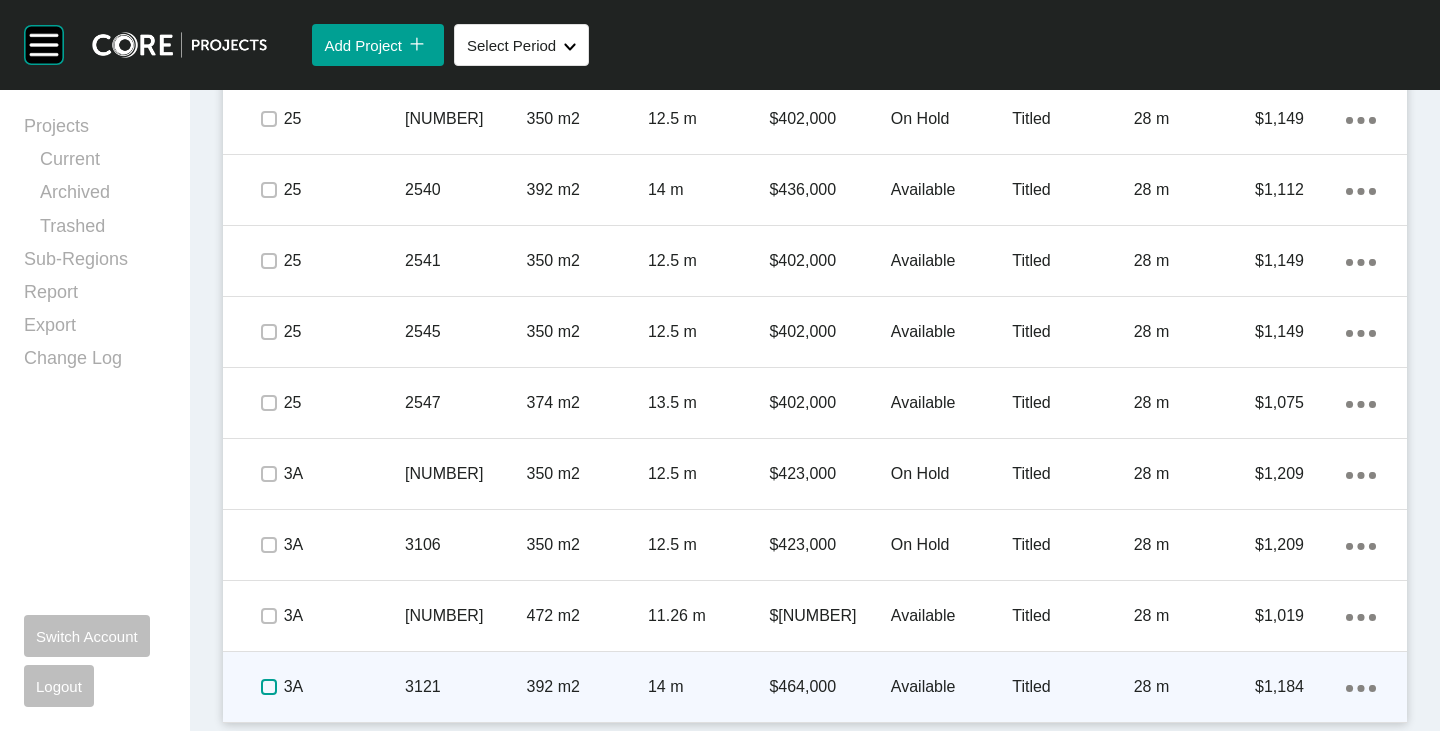click at bounding box center [269, 687] 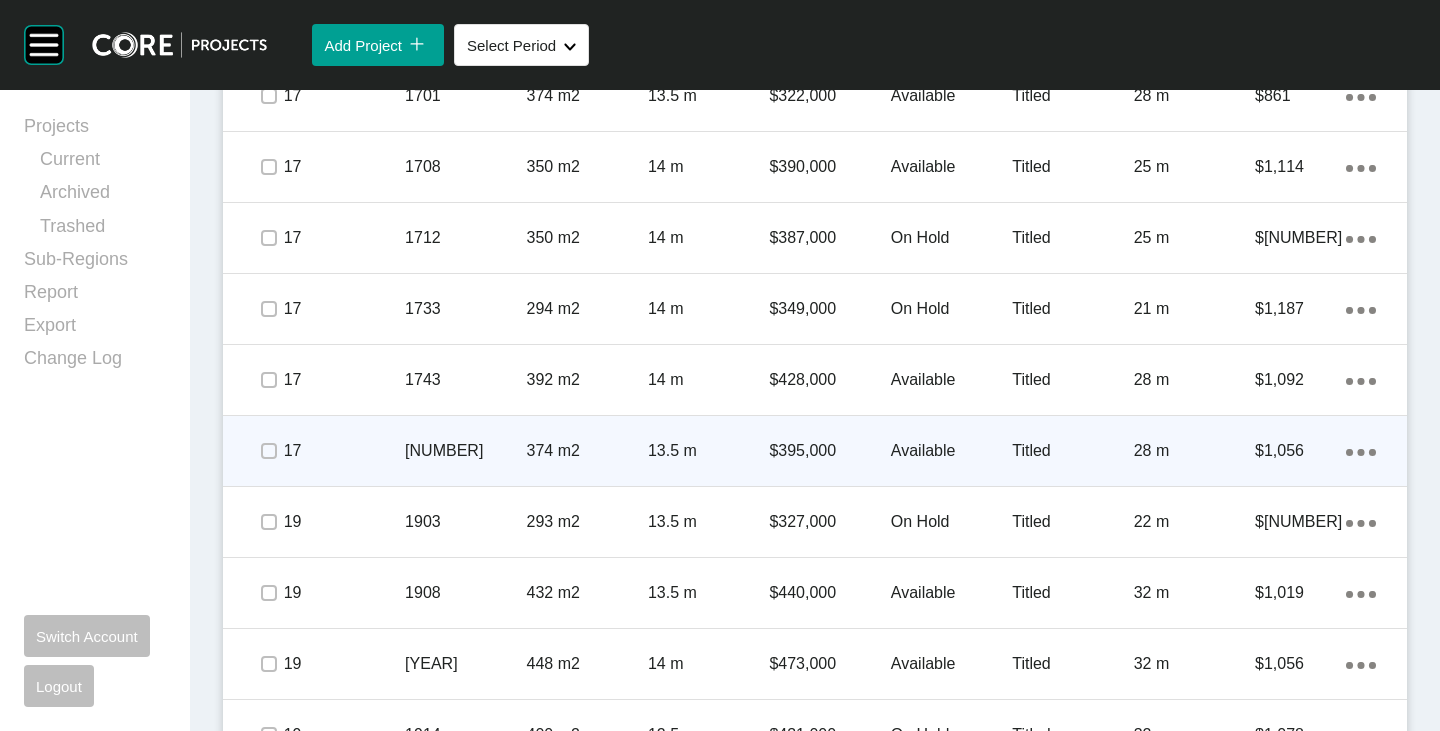 scroll, scrollTop: 2419, scrollLeft: 0, axis: vertical 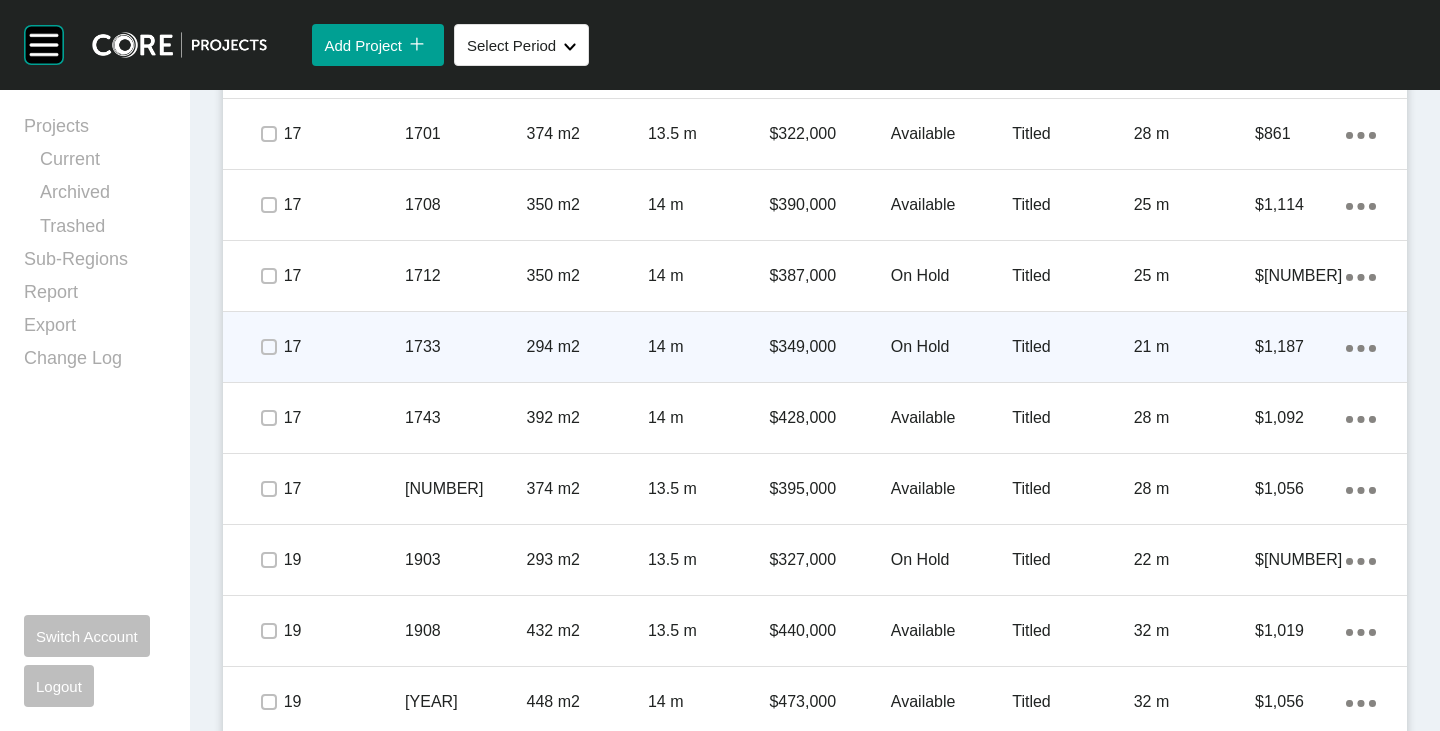 click 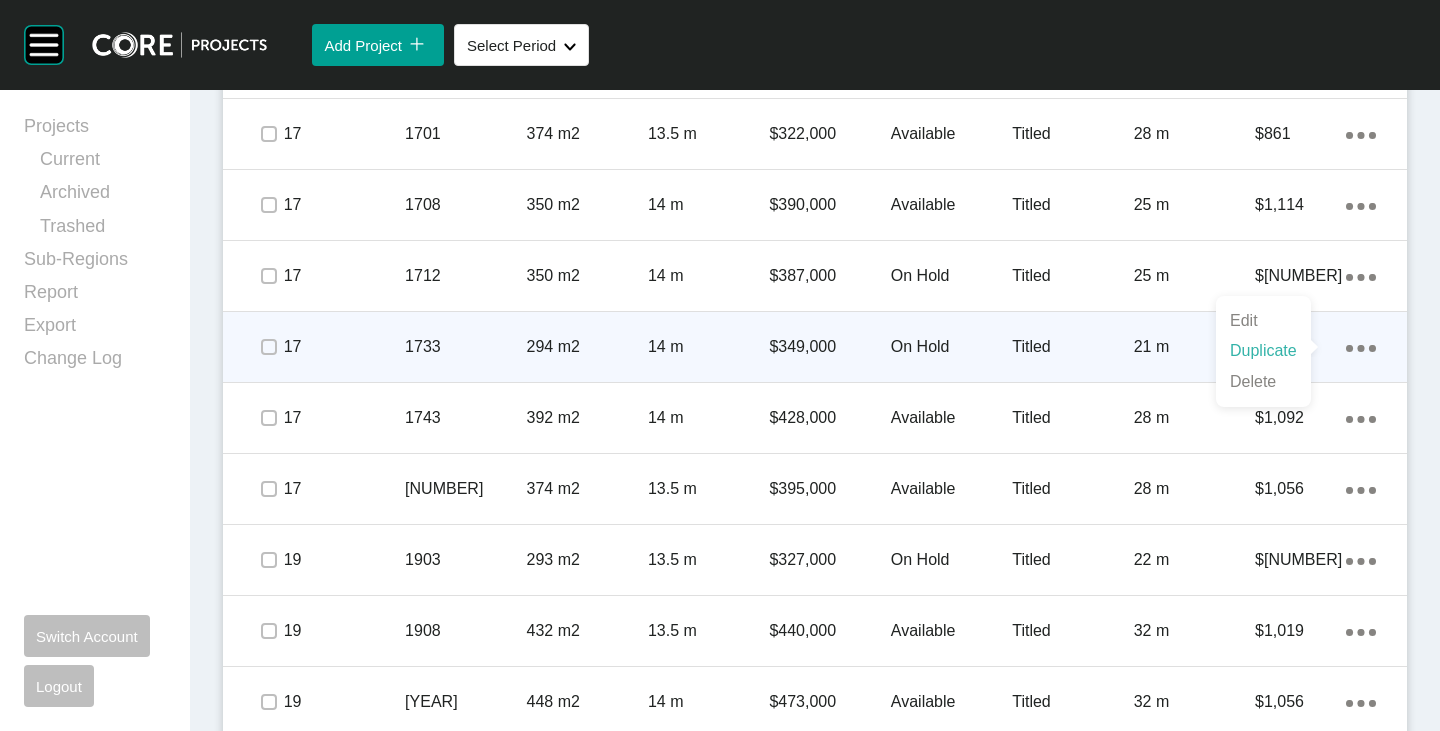 click on "Duplicate" at bounding box center [1263, 351] 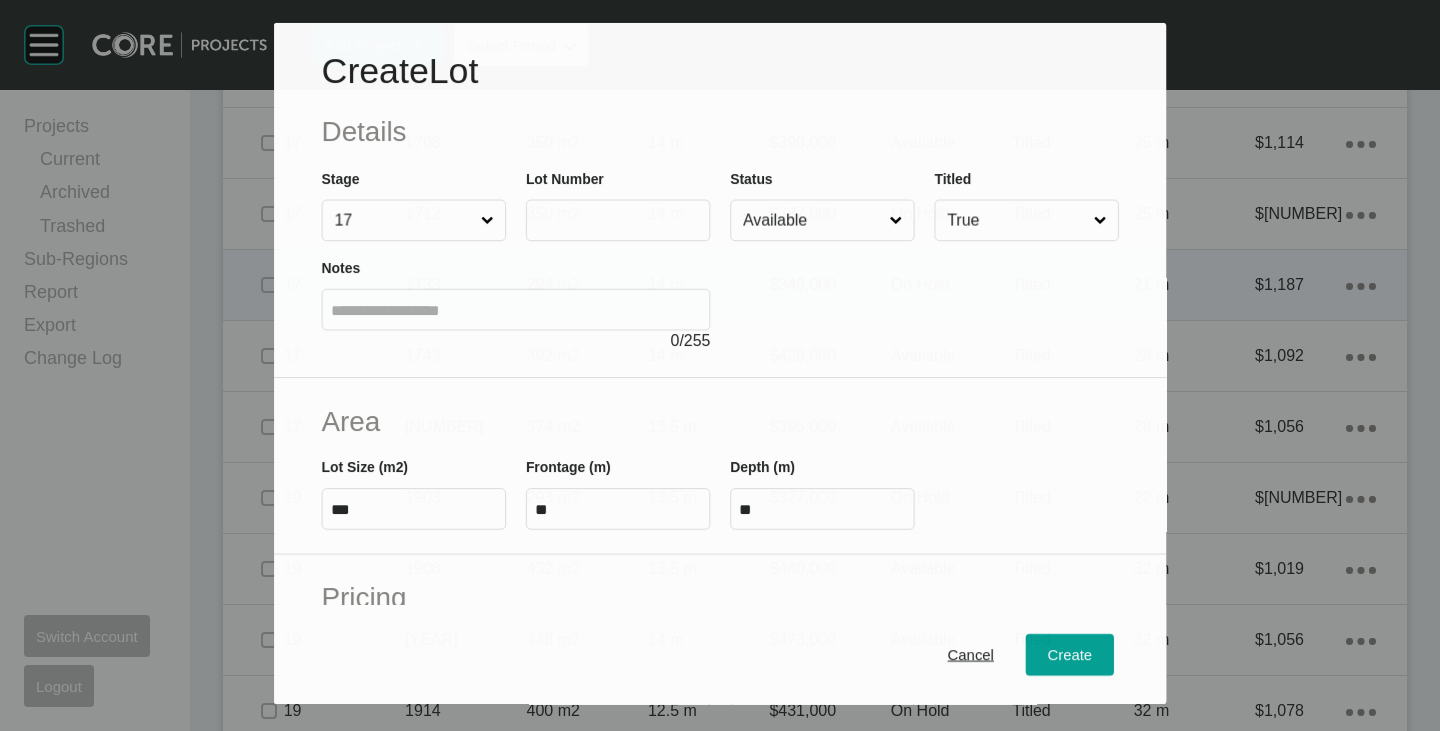 scroll, scrollTop: 2357, scrollLeft: 0, axis: vertical 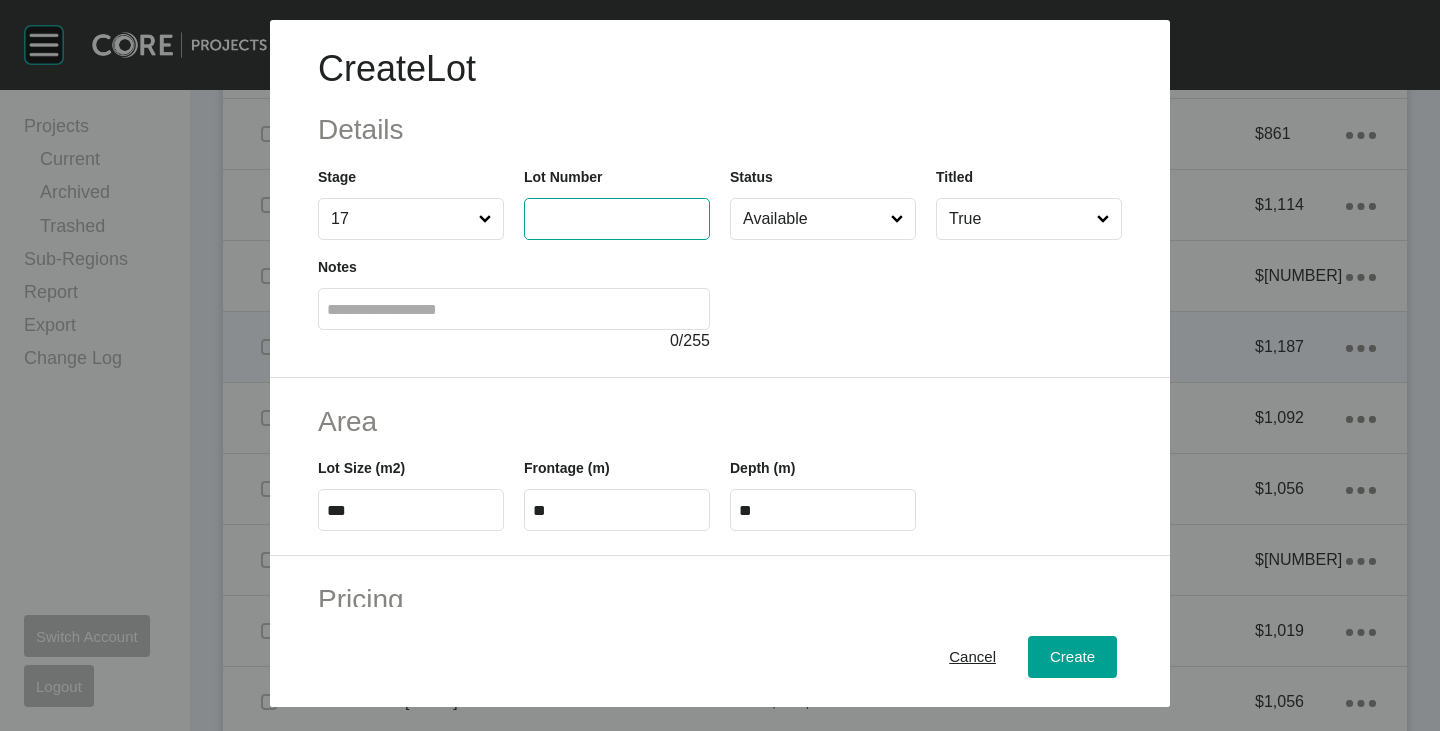 click at bounding box center [617, 218] 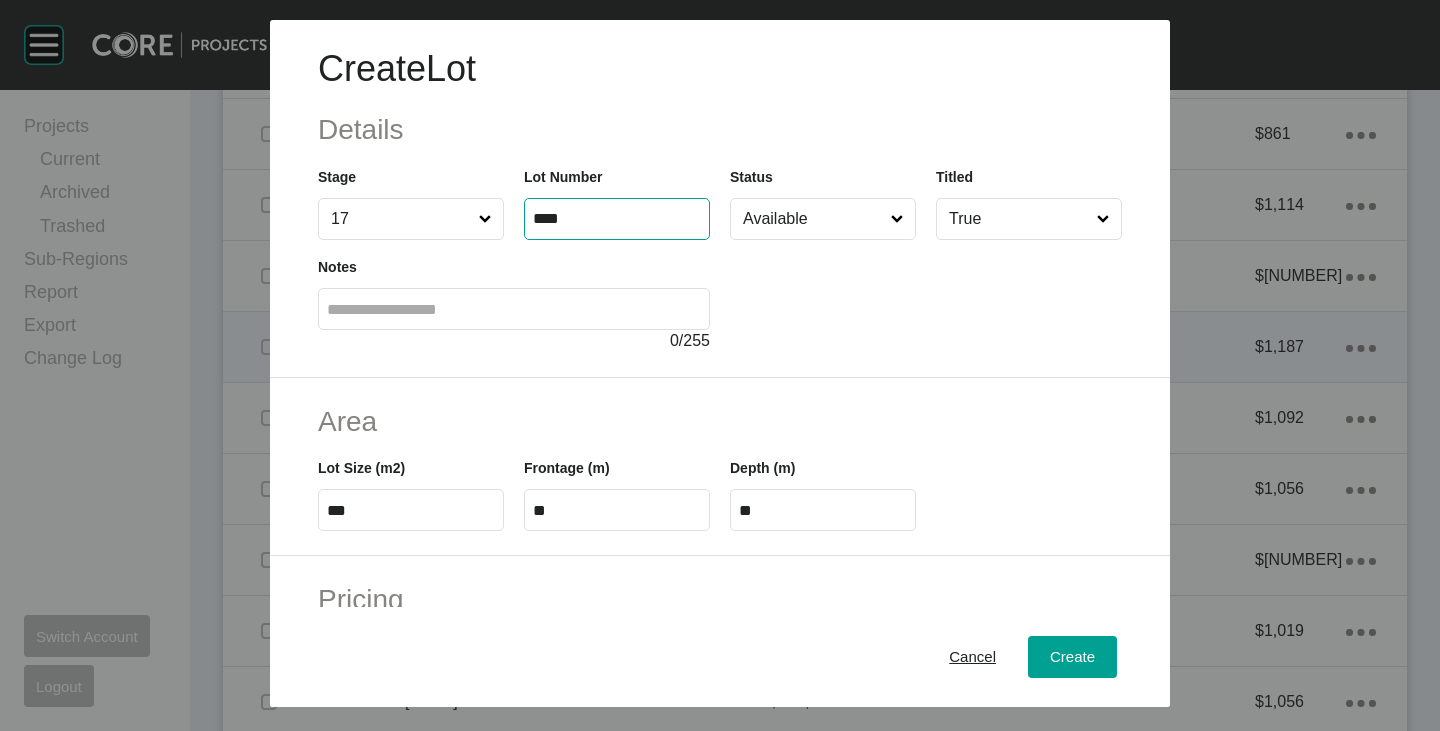 type on "****" 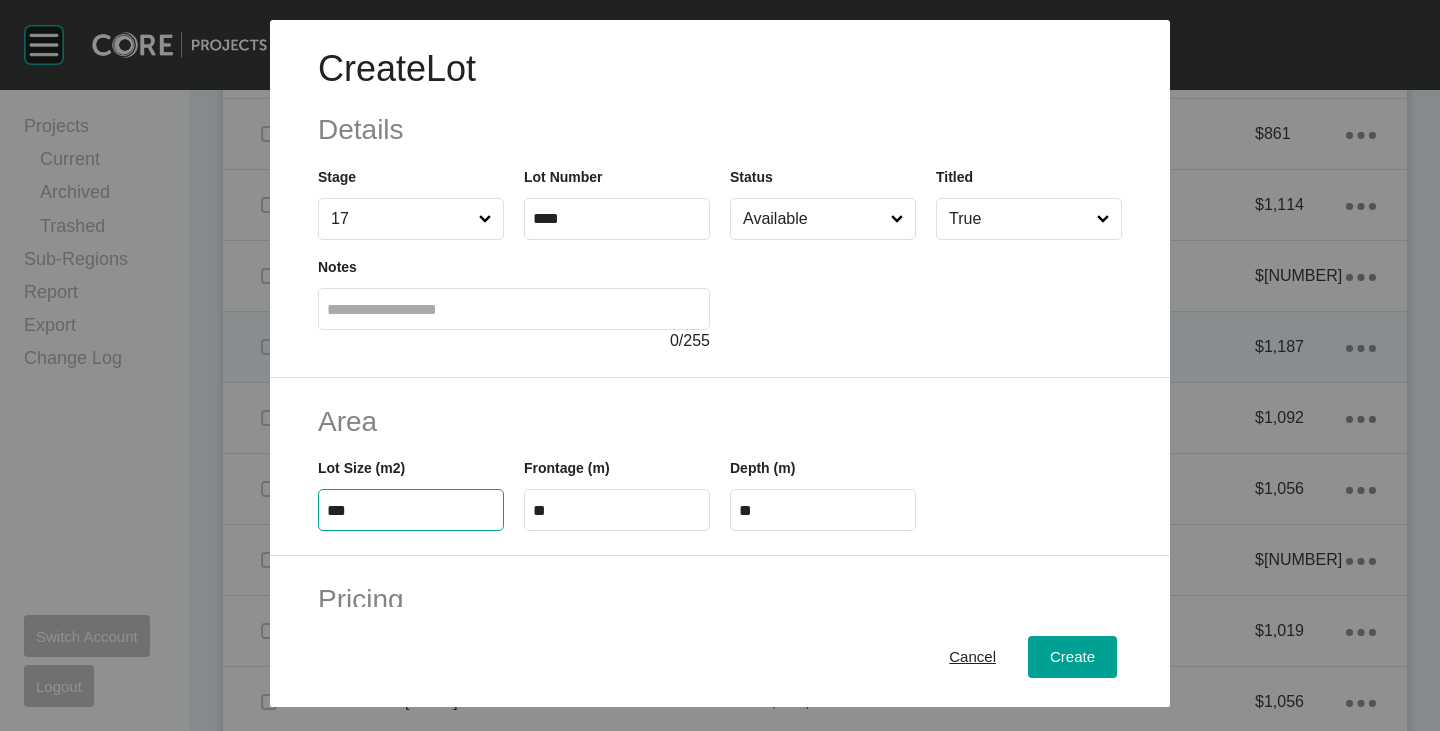click on "***" at bounding box center [411, 510] 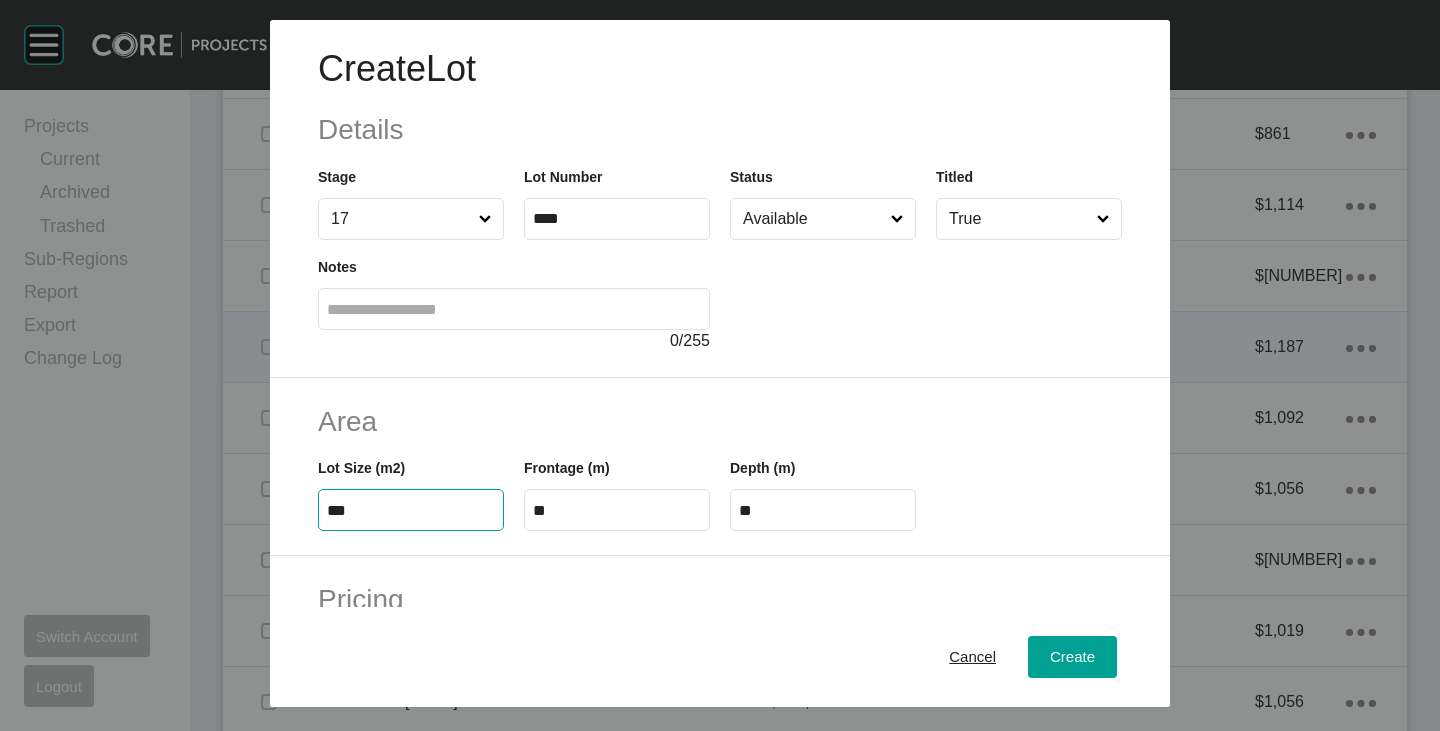 type on "***" 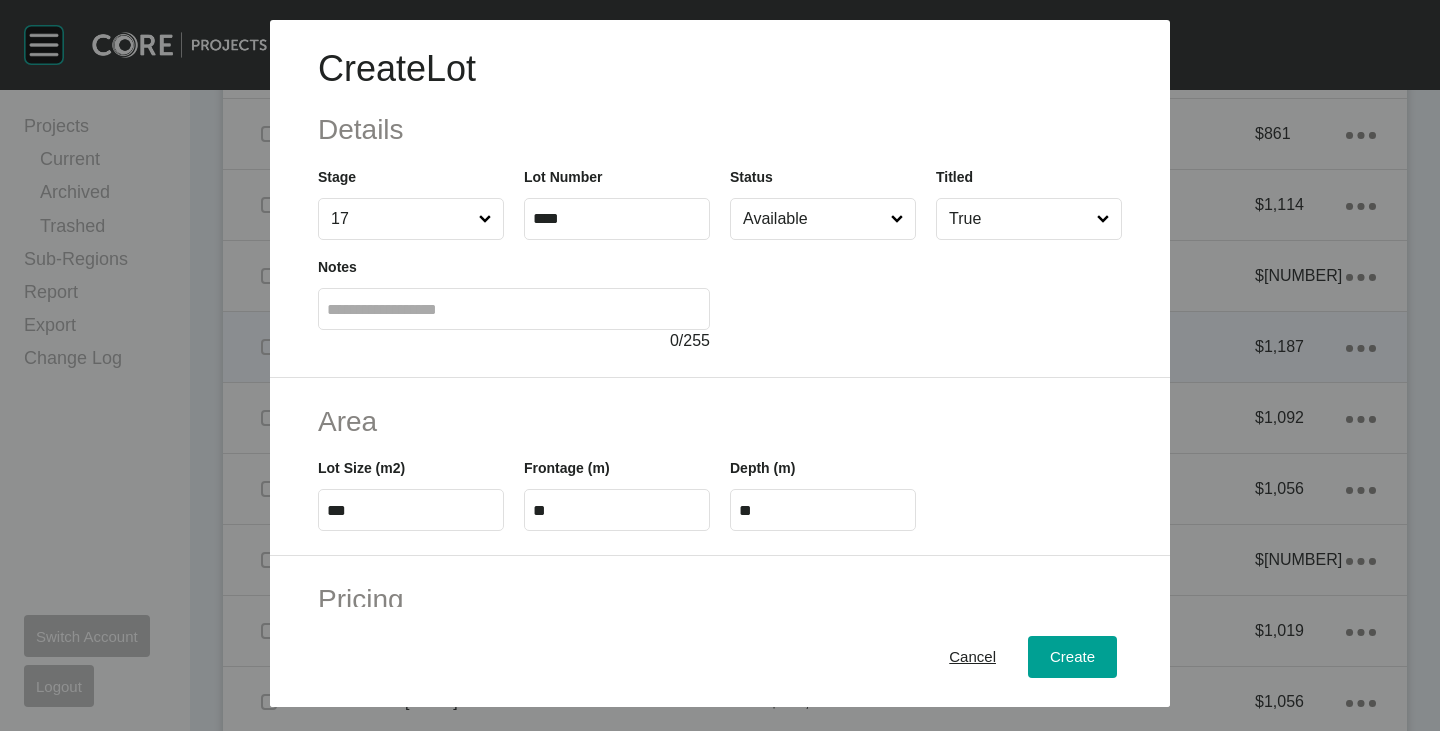 type on "**" 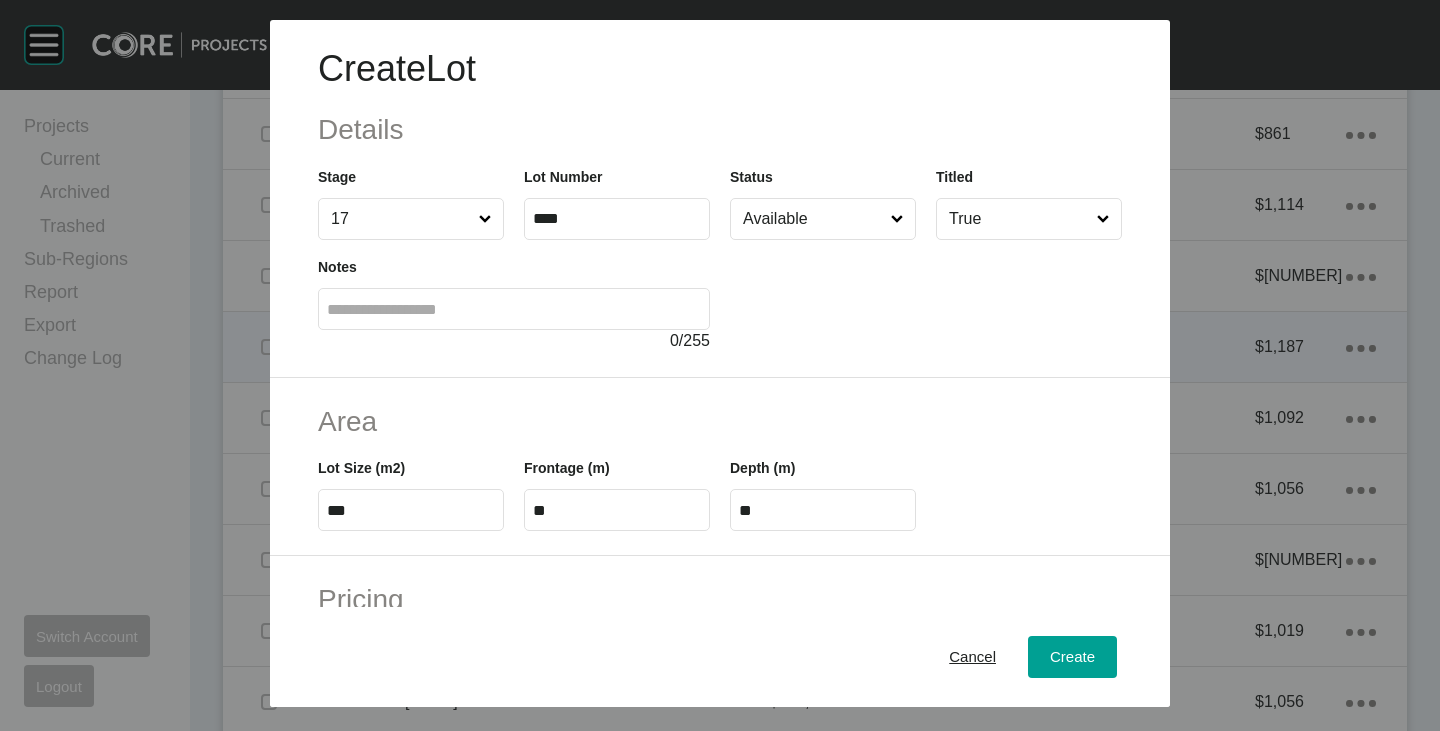 scroll, scrollTop: 300, scrollLeft: 0, axis: vertical 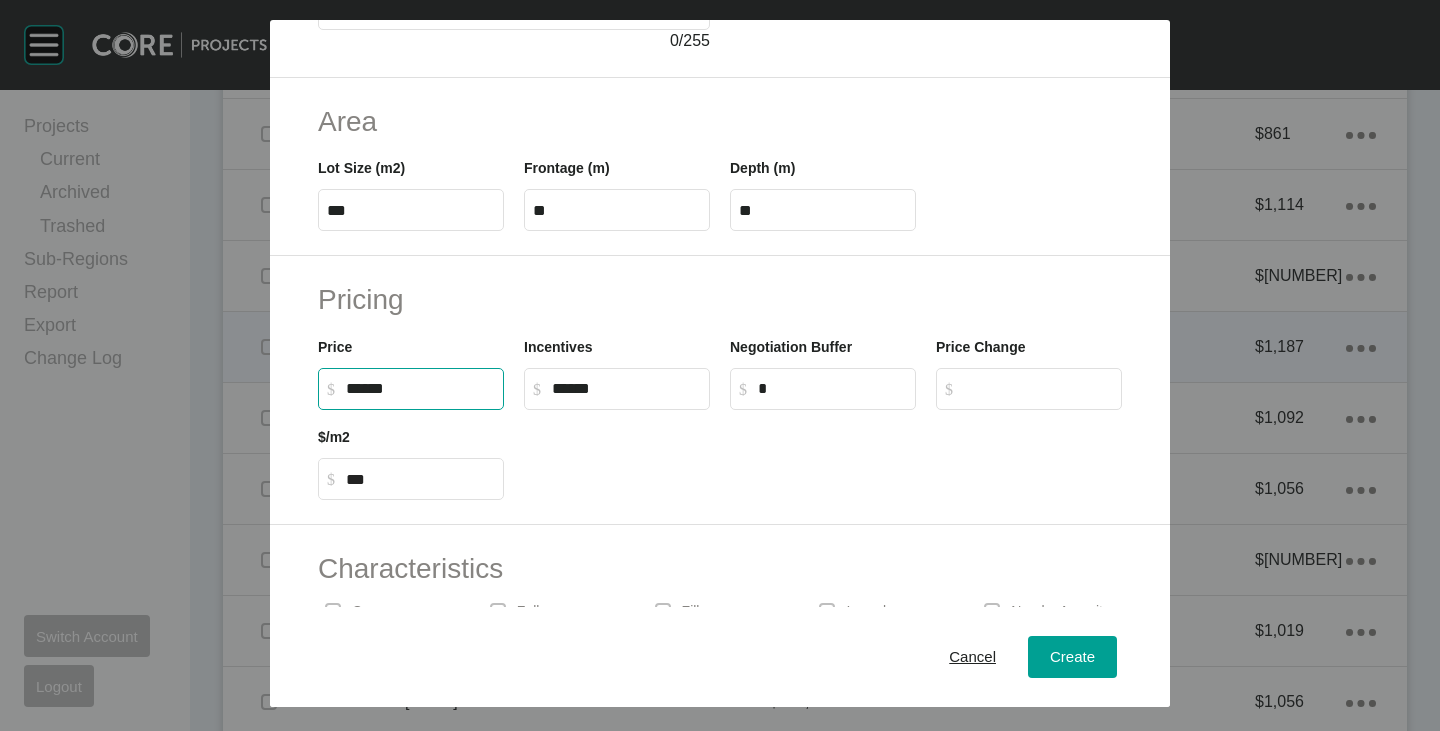 drag, startPoint x: 349, startPoint y: 385, endPoint x: 371, endPoint y: 390, distance: 22.561028 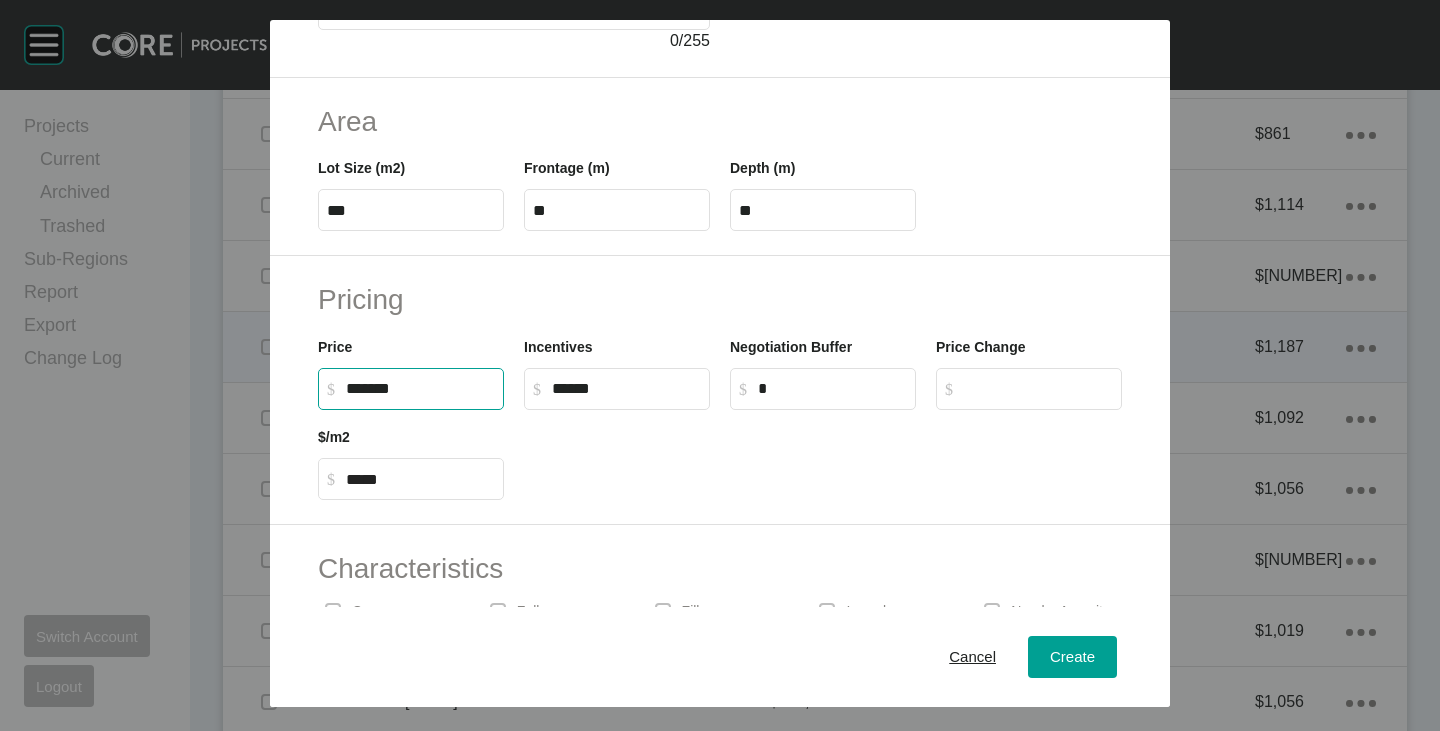 click at bounding box center (823, 455) 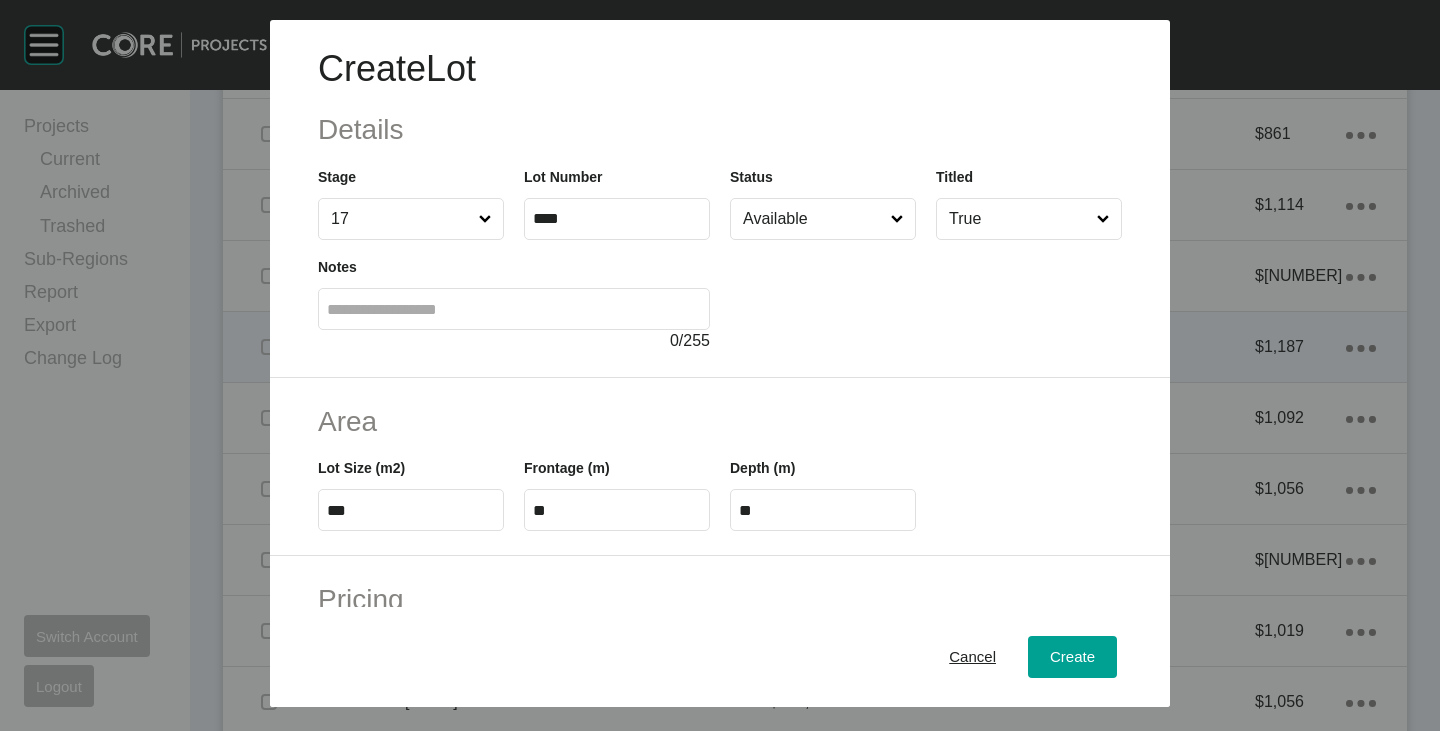 scroll, scrollTop: 489, scrollLeft: 0, axis: vertical 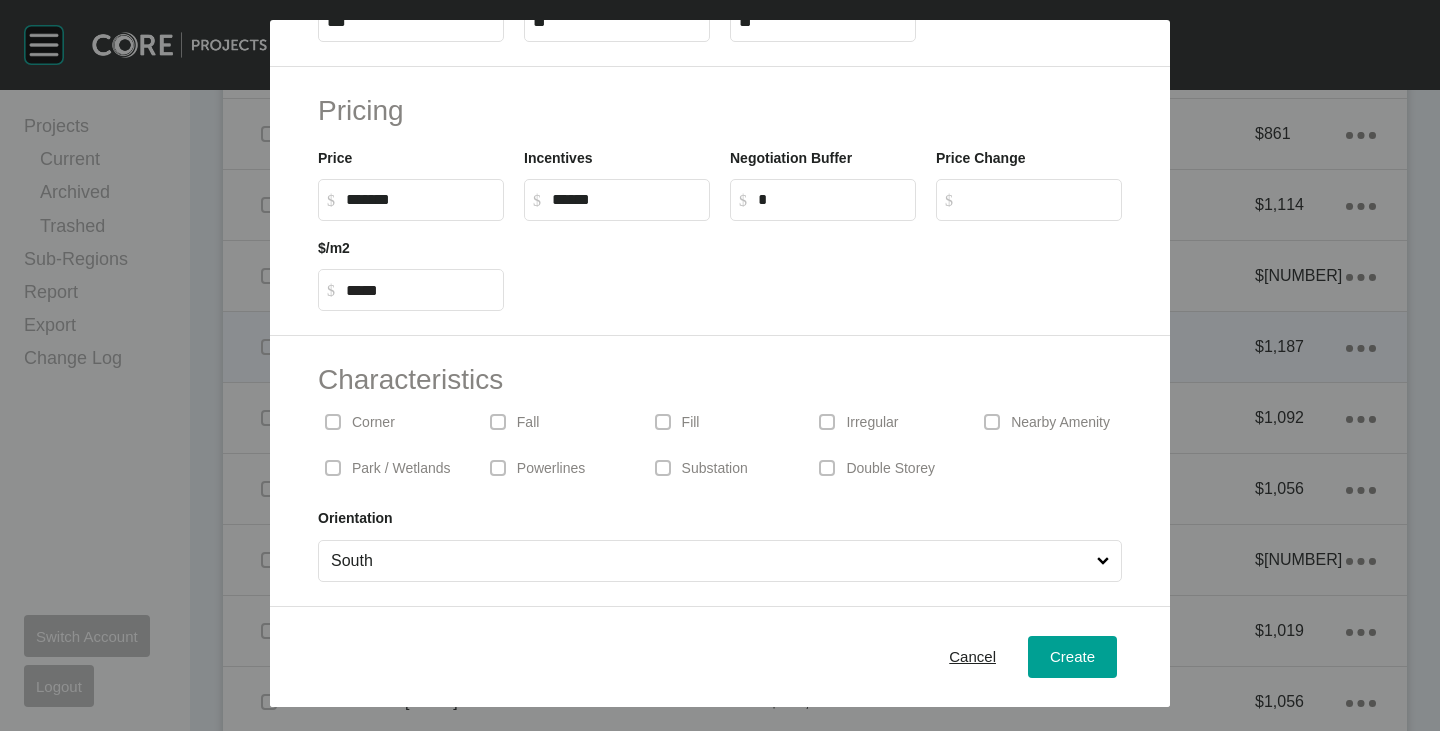 click on "South" at bounding box center [710, 561] 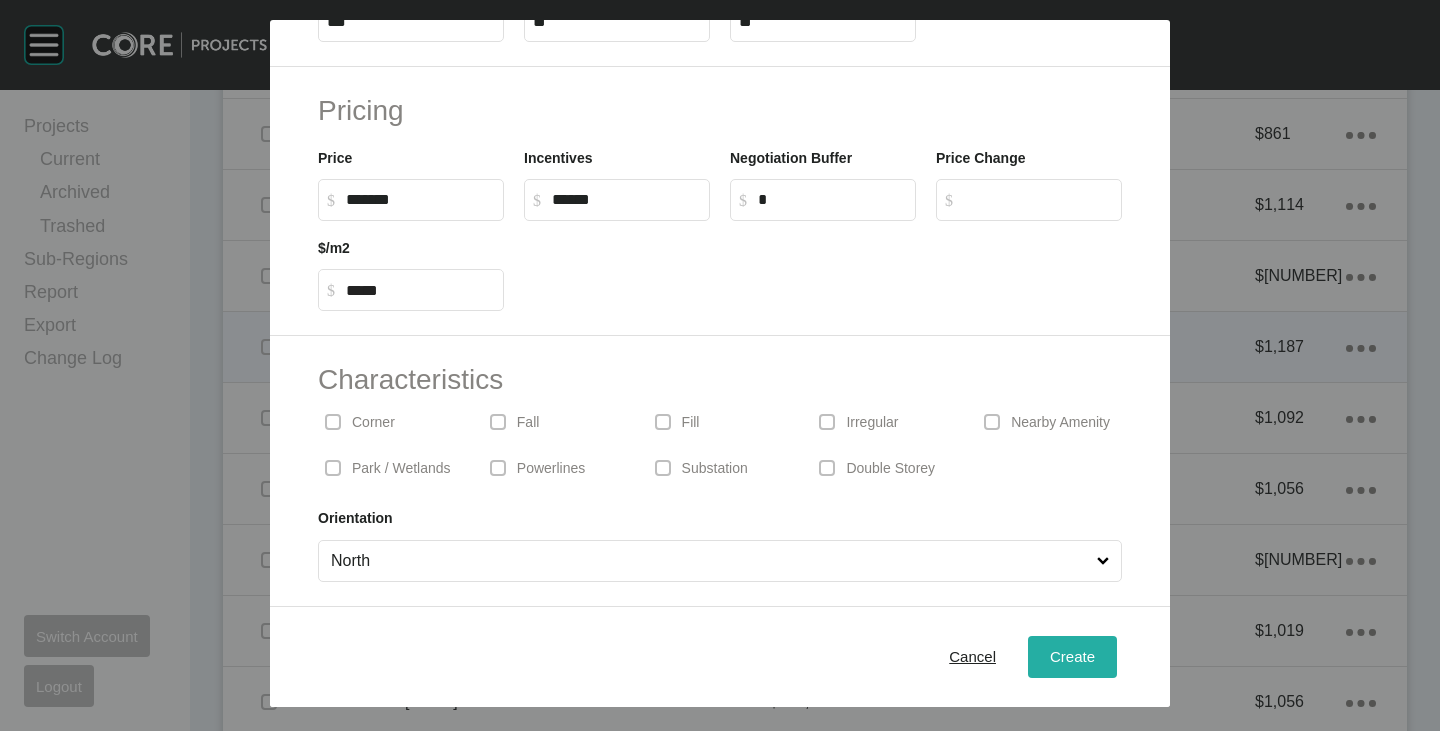 click on "Create" at bounding box center (1072, 656) 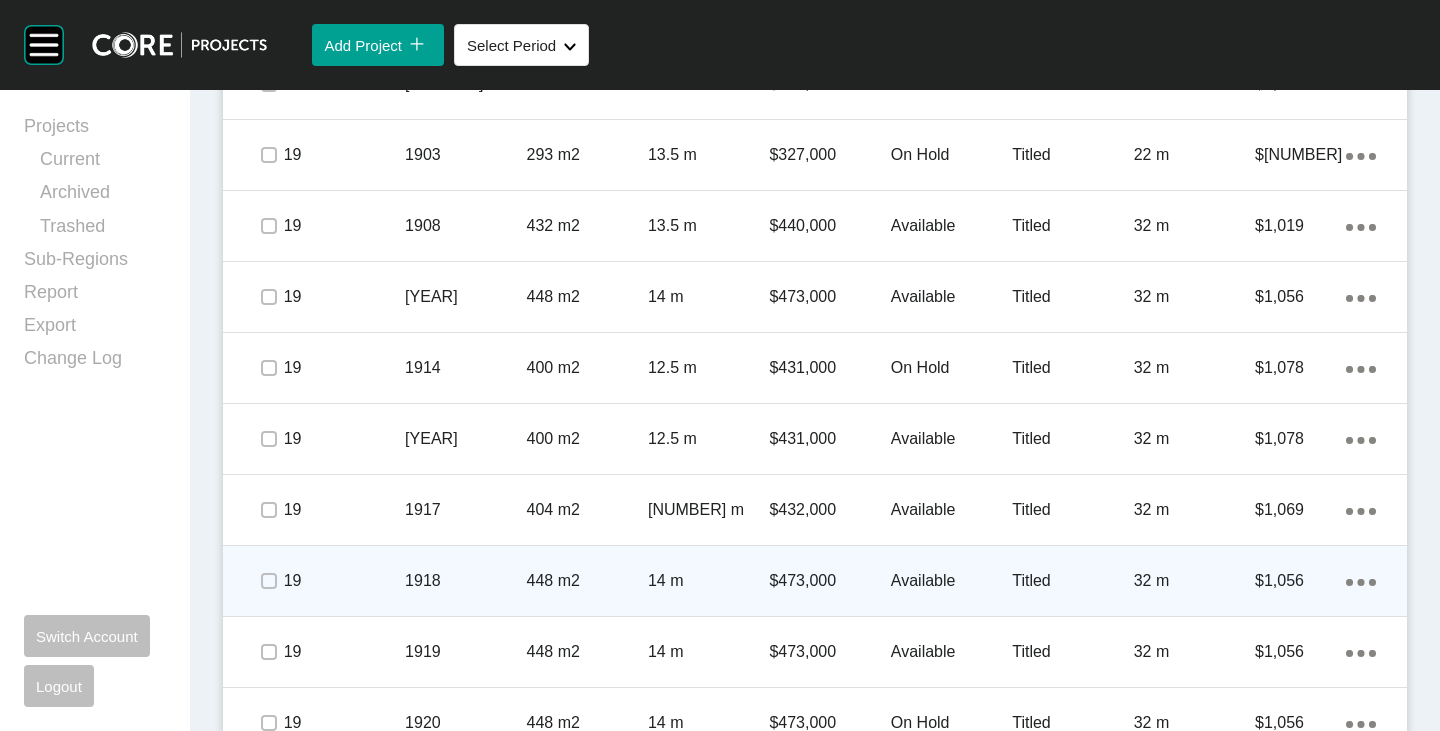 scroll, scrollTop: 2919, scrollLeft: 0, axis: vertical 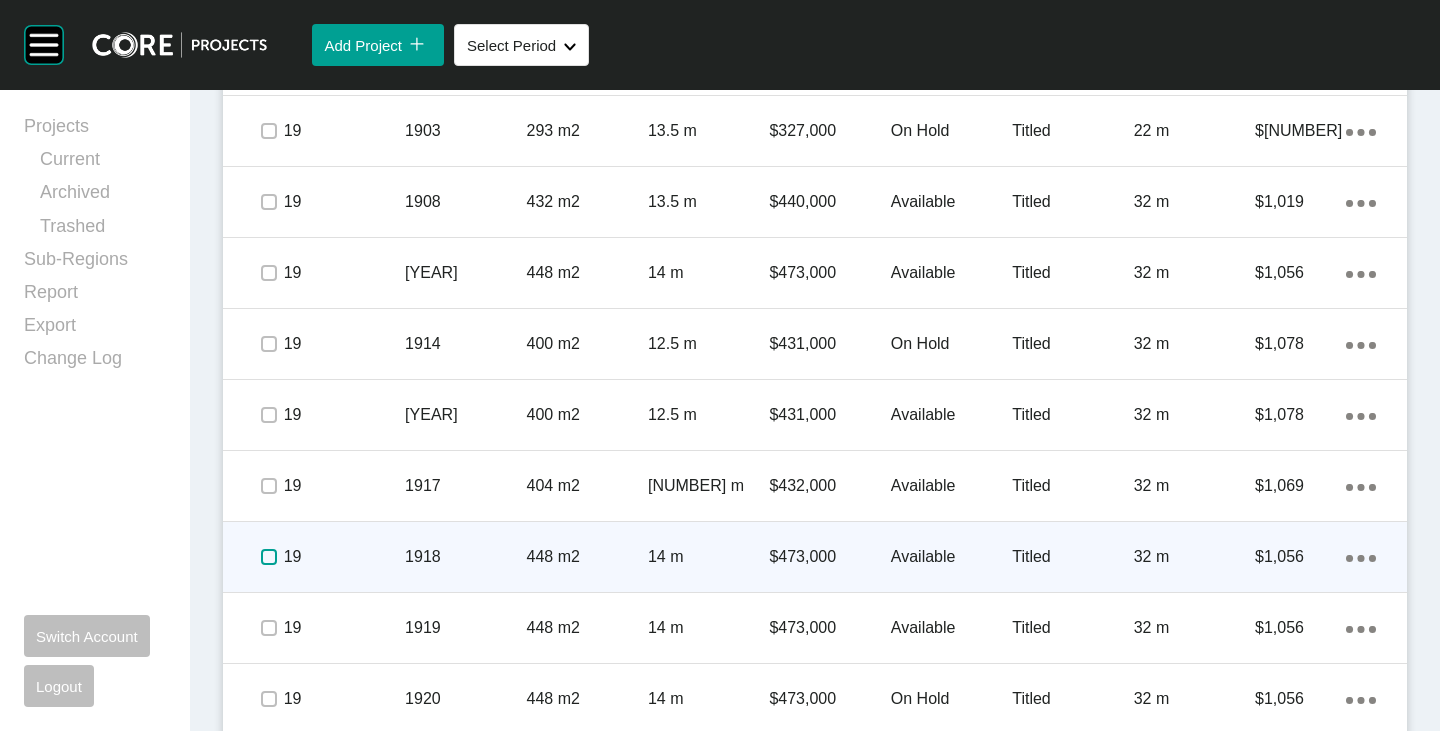 click at bounding box center [269, 557] 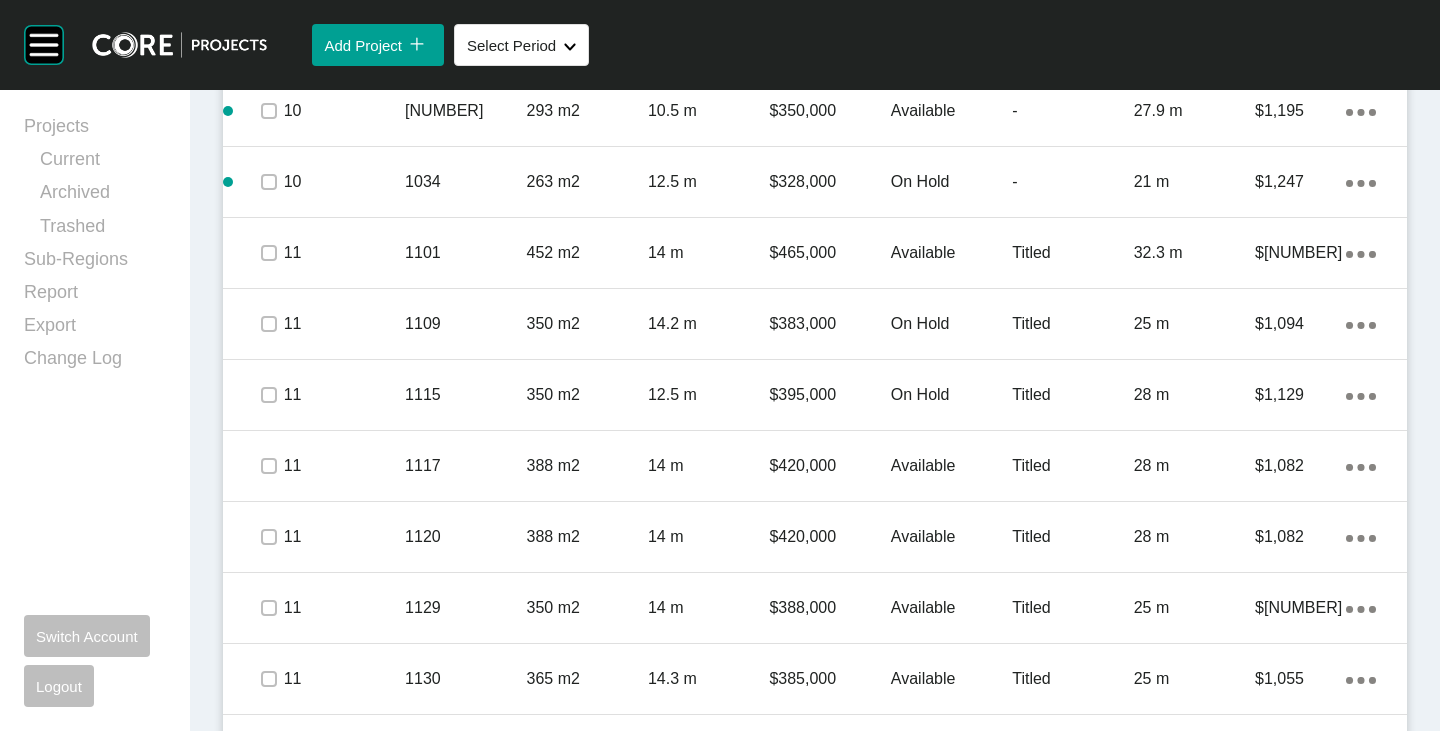 scroll, scrollTop: 1219, scrollLeft: 0, axis: vertical 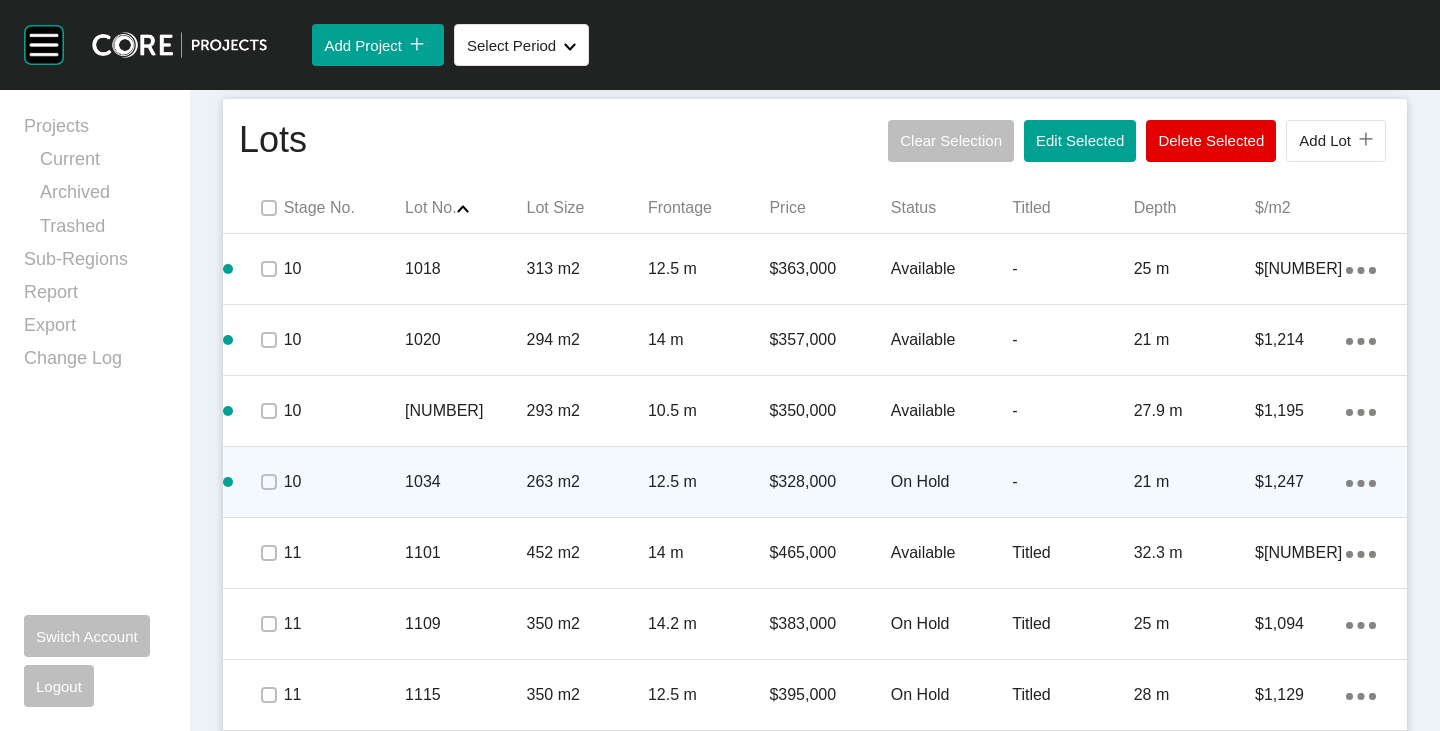 click 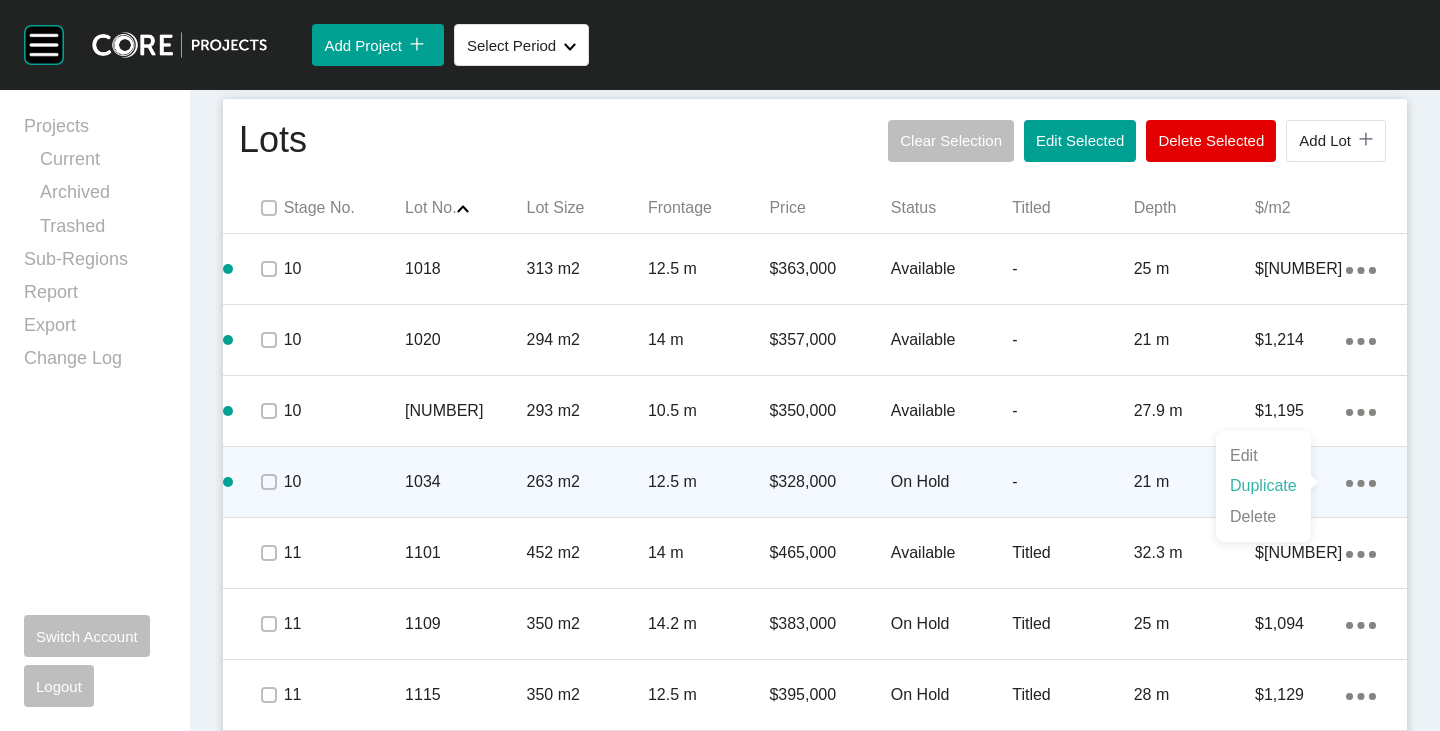 click on "Duplicate" at bounding box center (1263, 486) 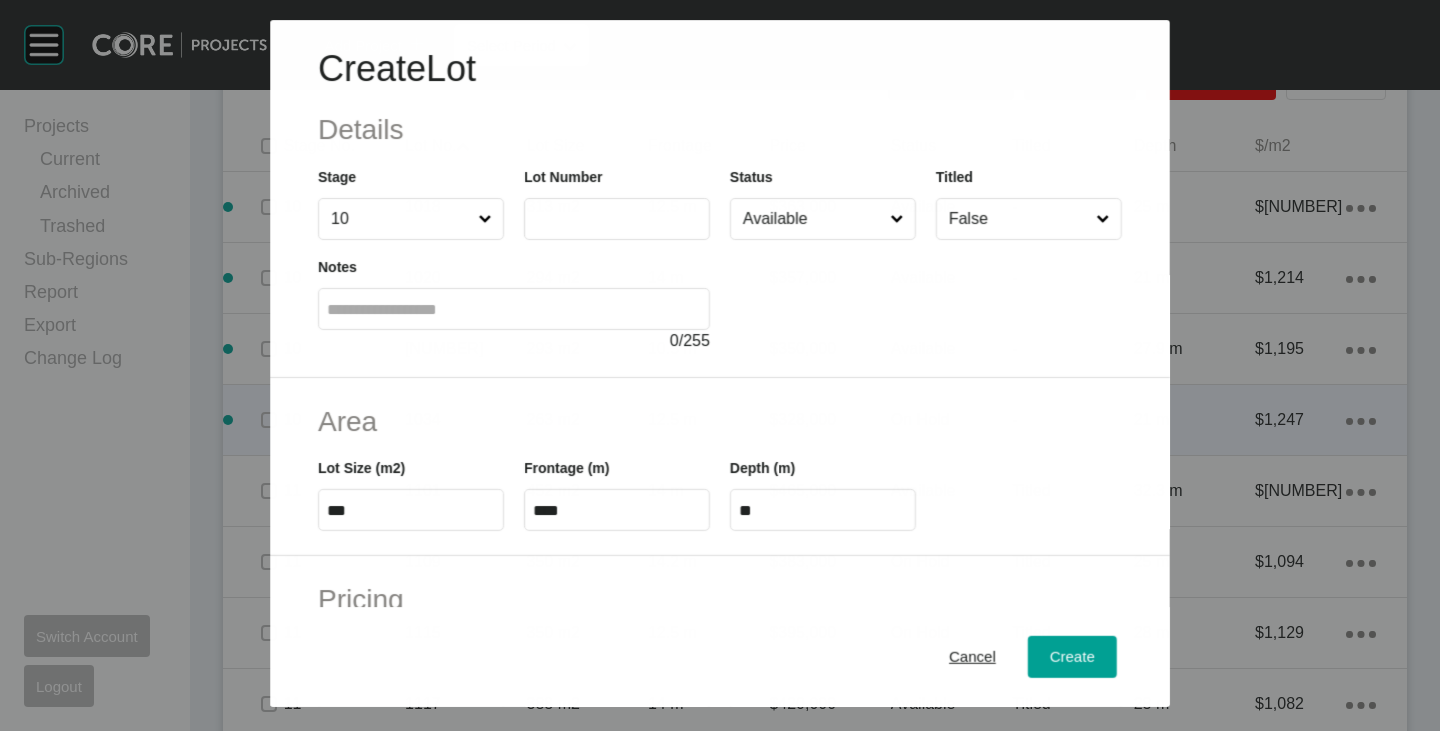 click at bounding box center (617, 219) 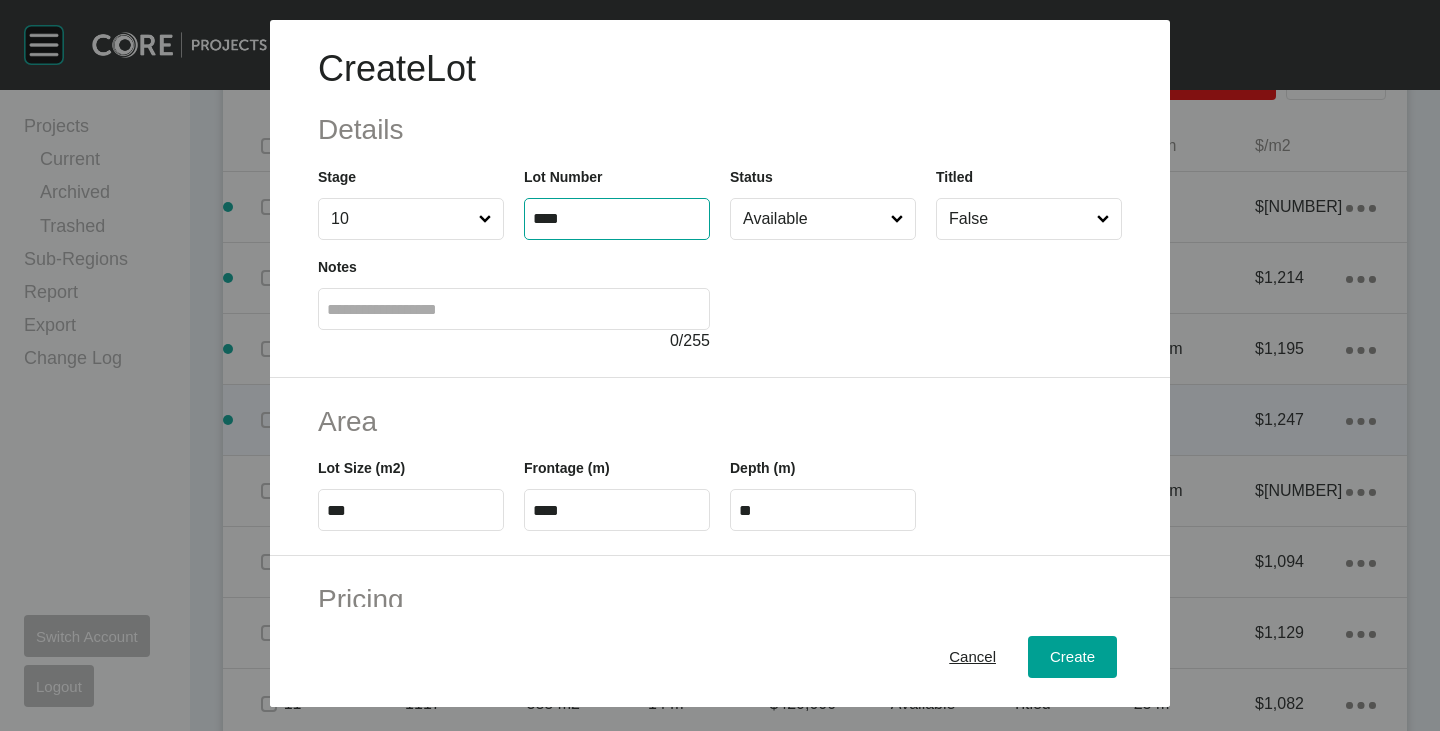 type on "****" 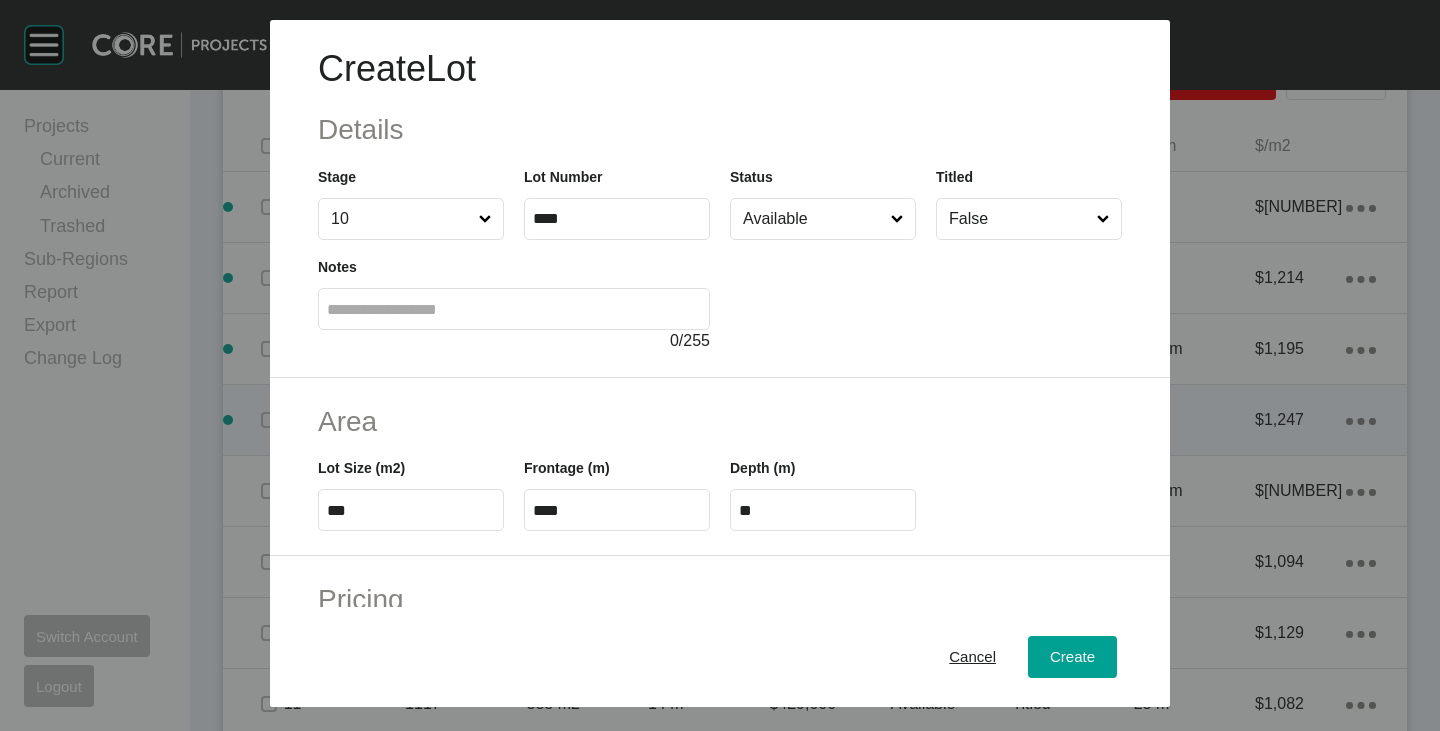 click on "Create Lot Details Stage 10 Lot Number **** Status Available Titled False Notes 0 / 255" at bounding box center (720, 199) 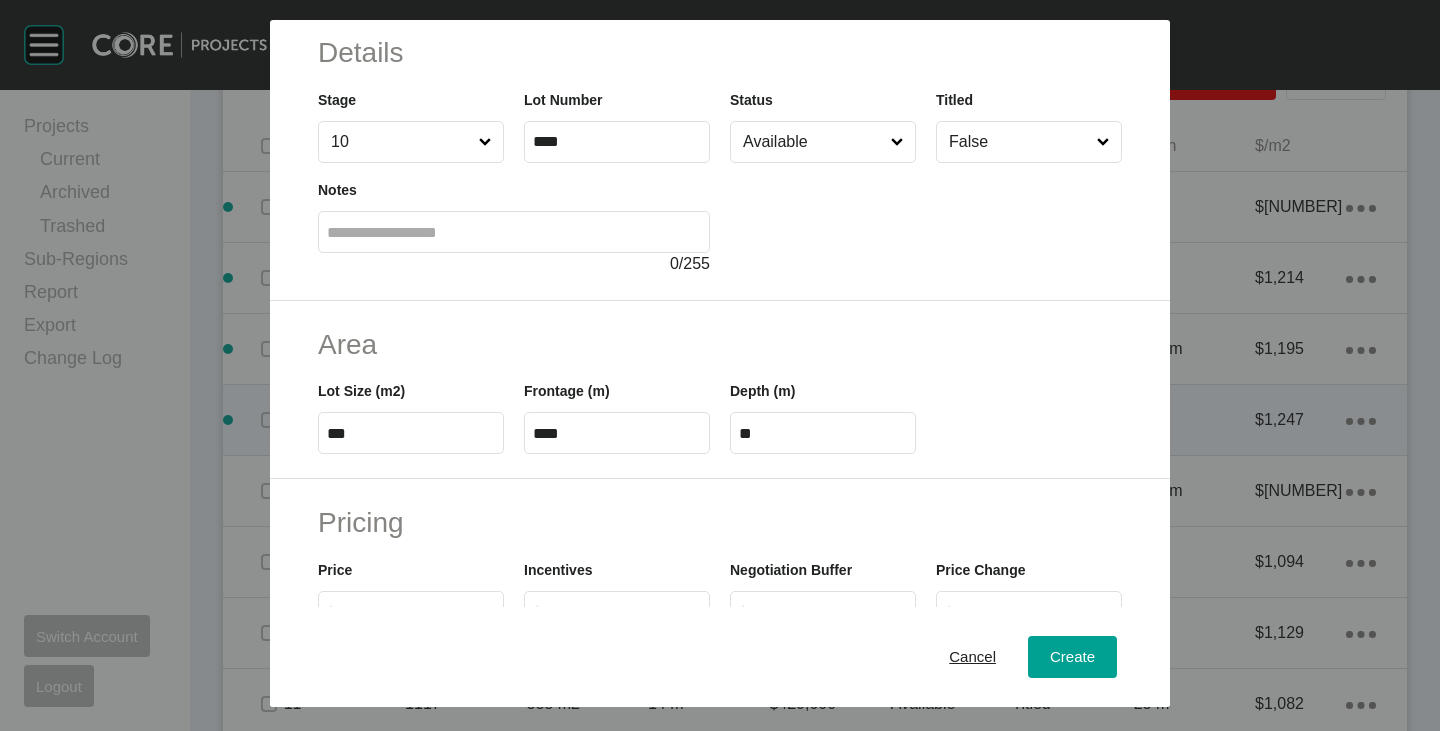 scroll, scrollTop: 100, scrollLeft: 0, axis: vertical 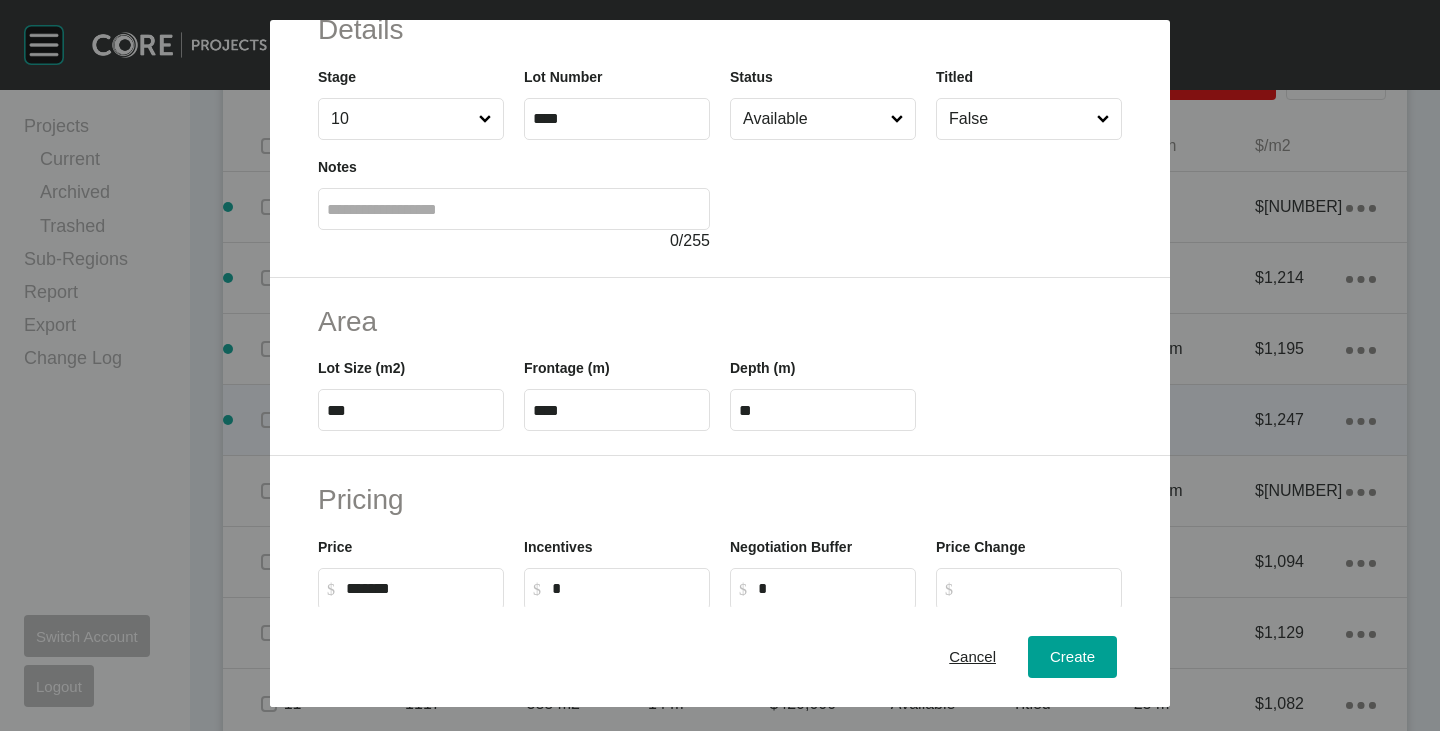 click on "***" at bounding box center [411, 410] 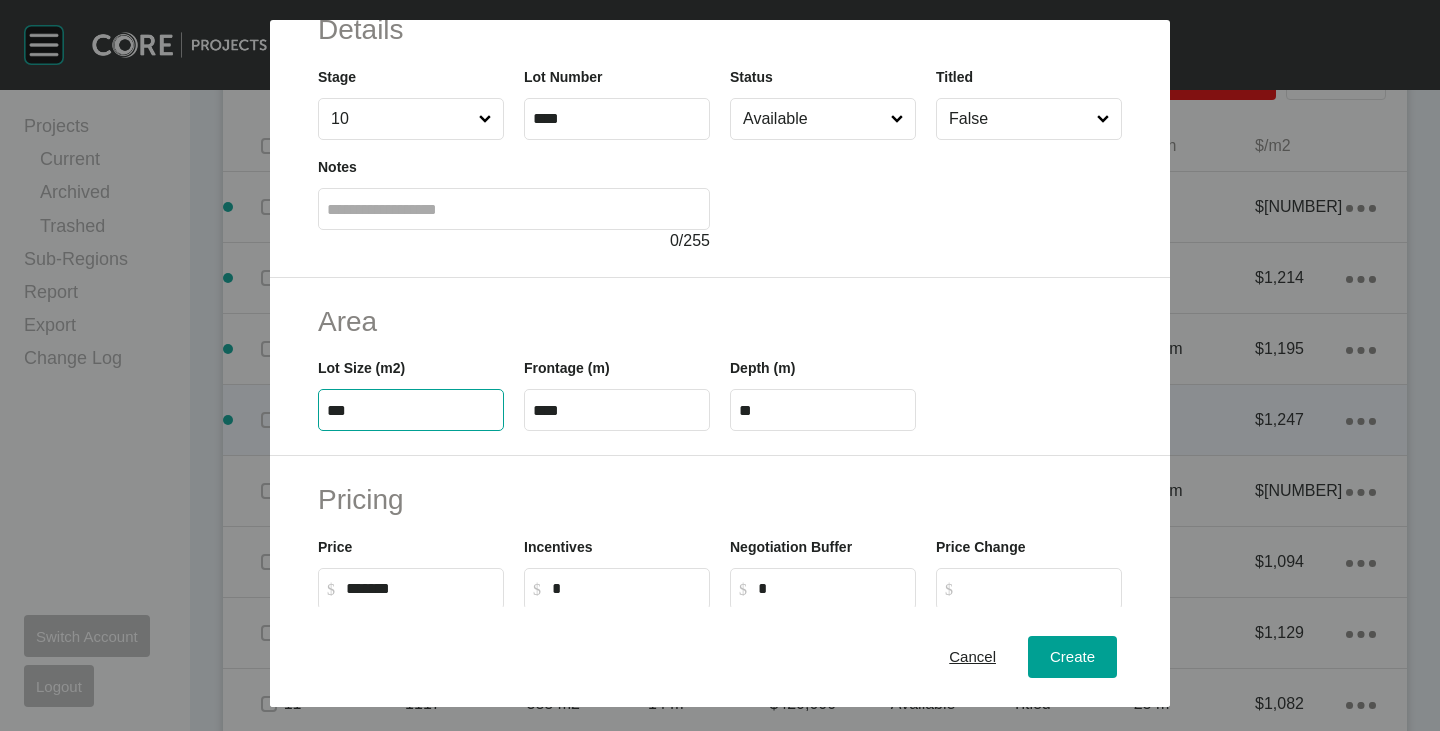 click on "***" at bounding box center [411, 410] 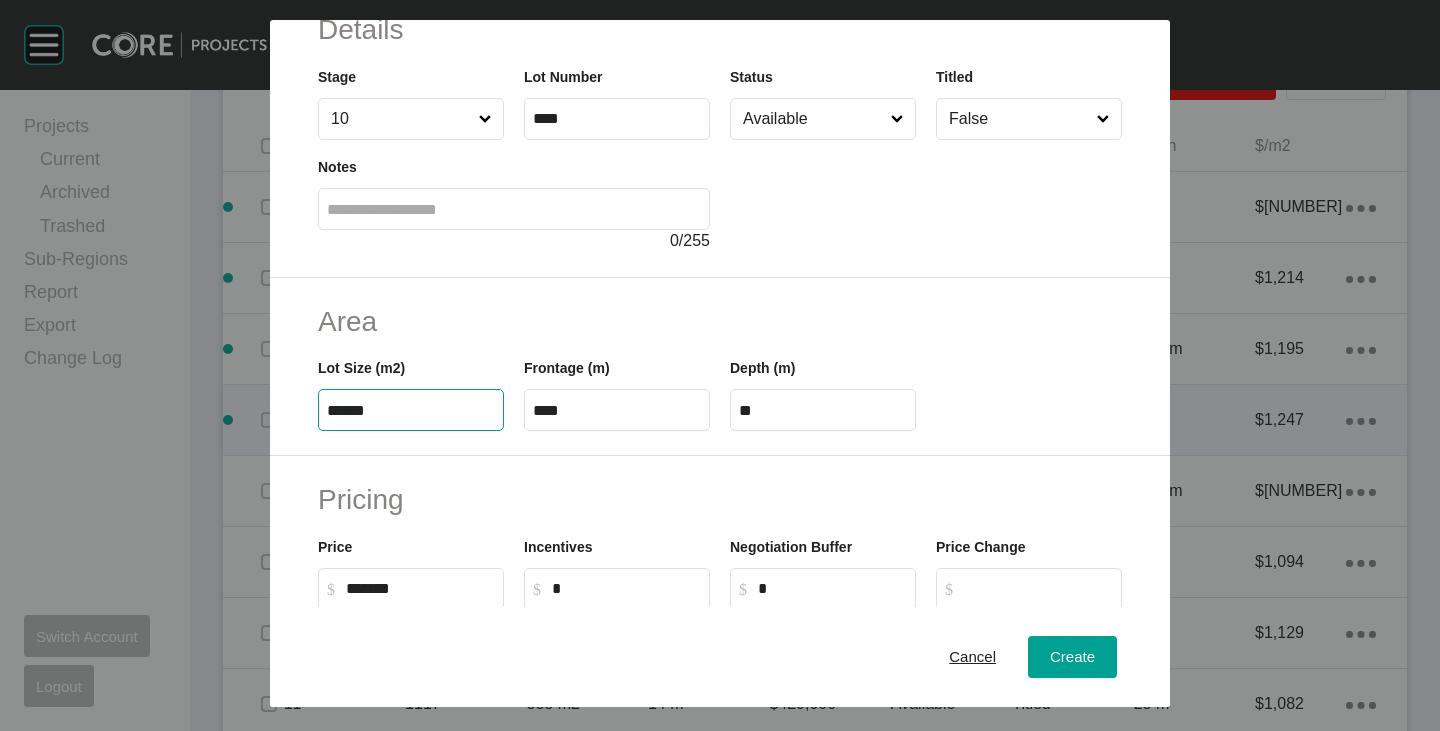 click on "******" at bounding box center [411, 410] 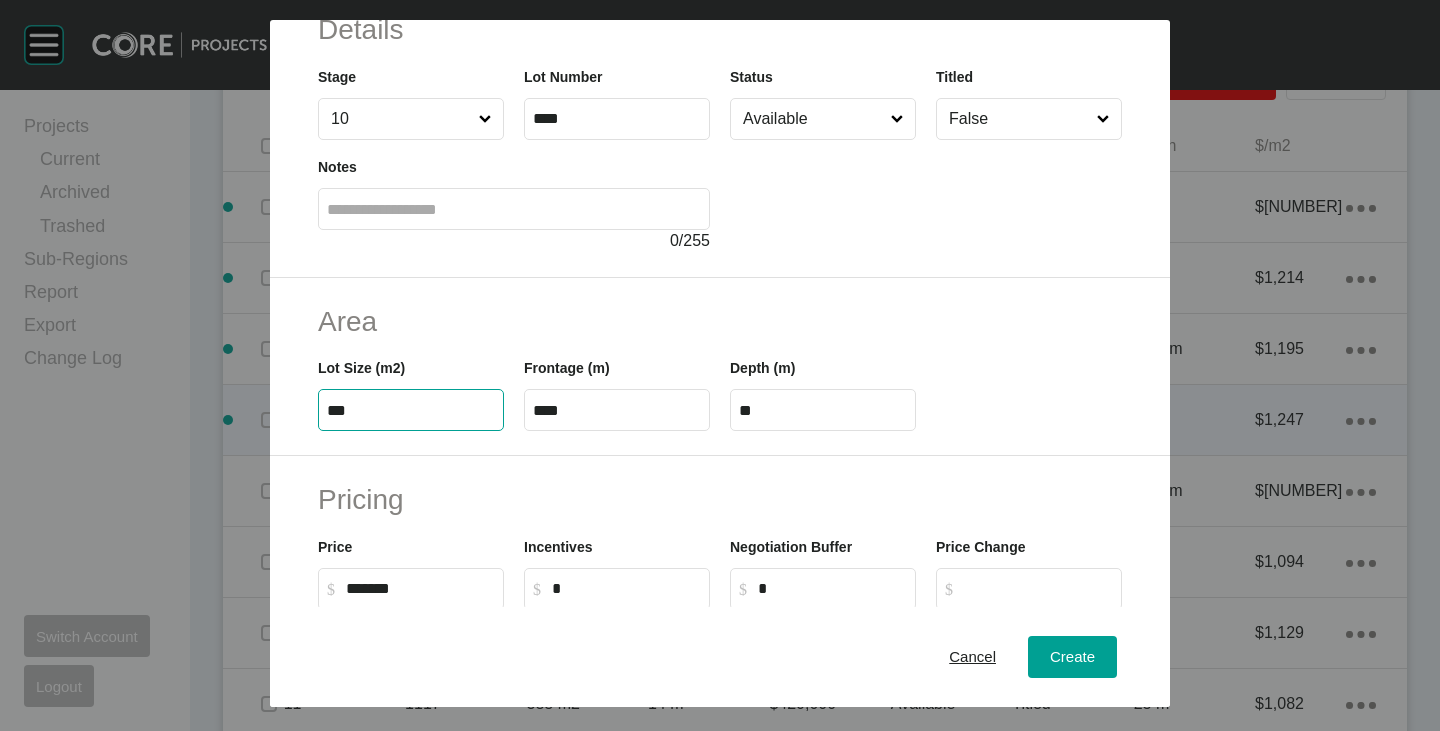type on "***" 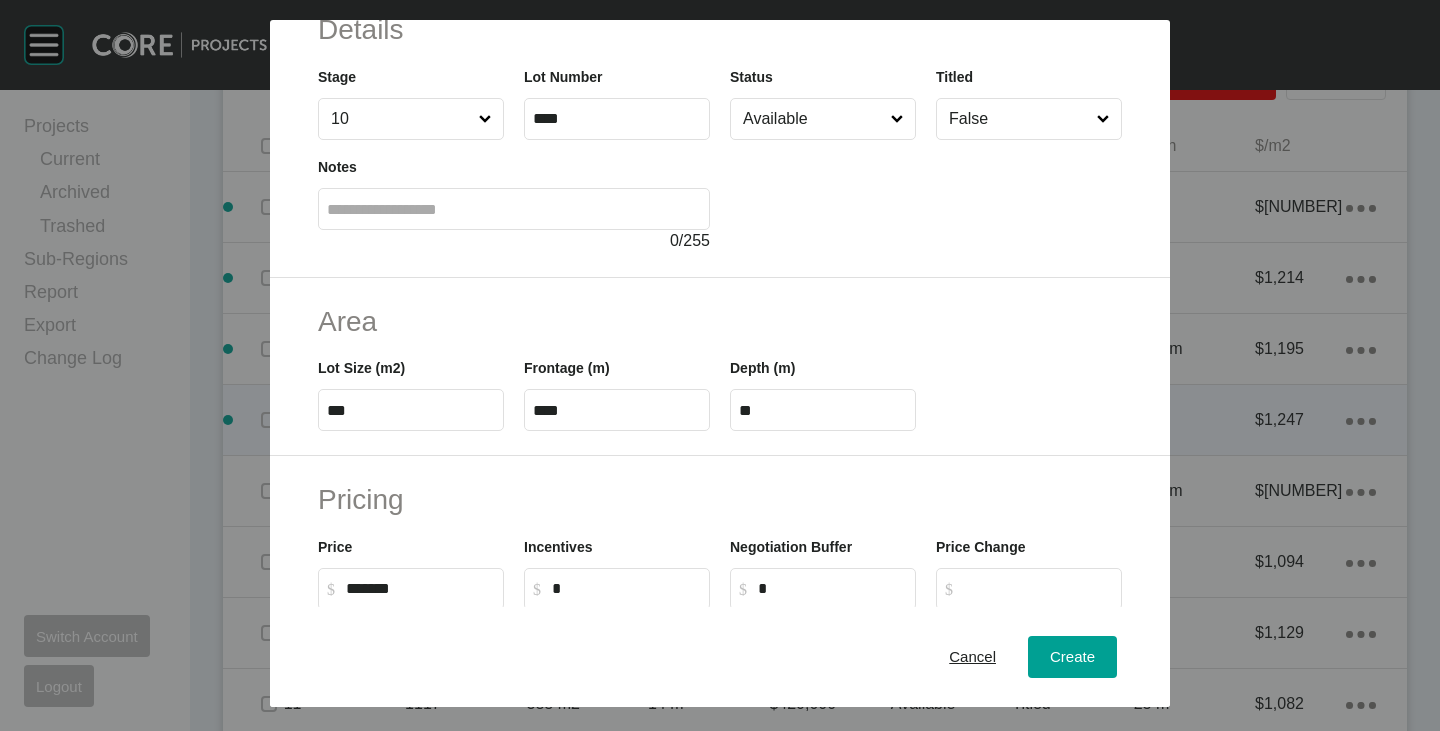 click on "****" at bounding box center [617, 410] 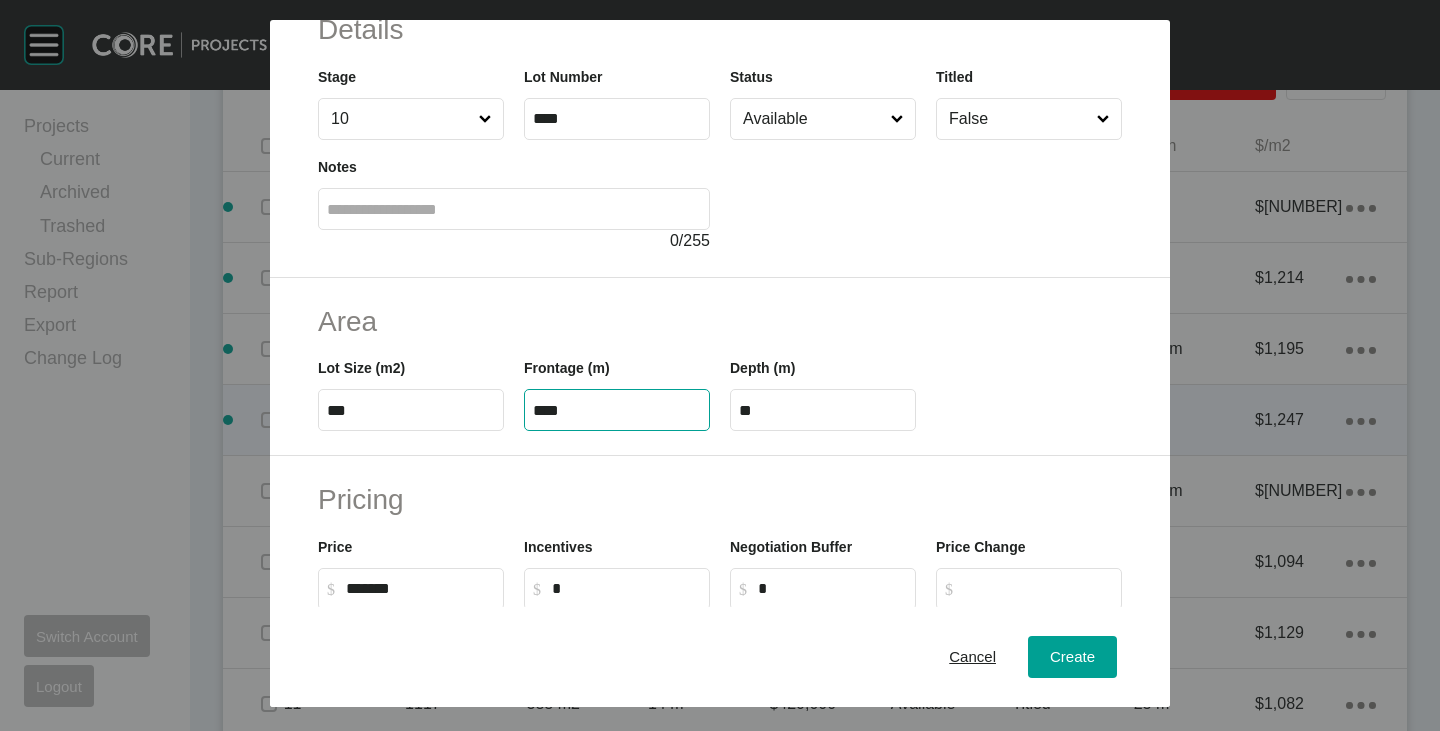 click on "****" at bounding box center (617, 410) 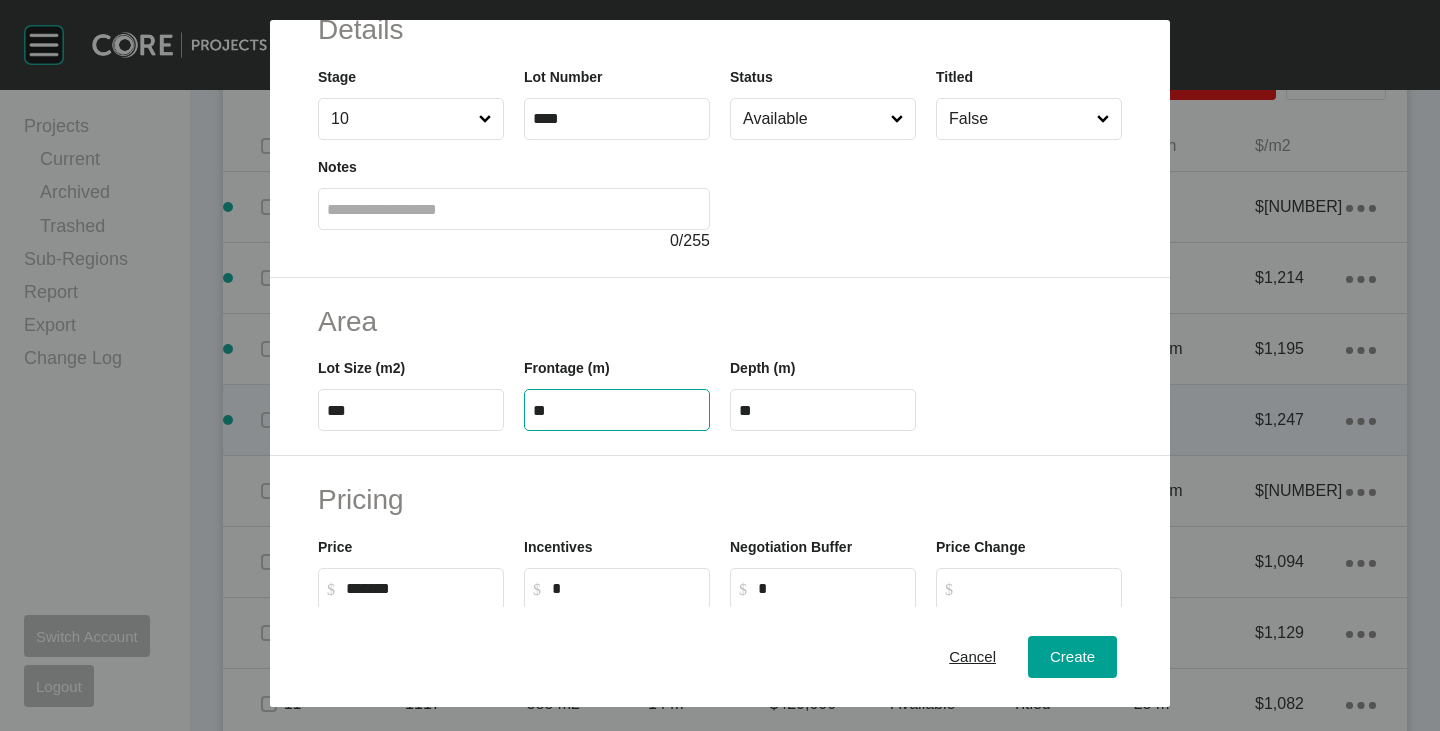 type on "**" 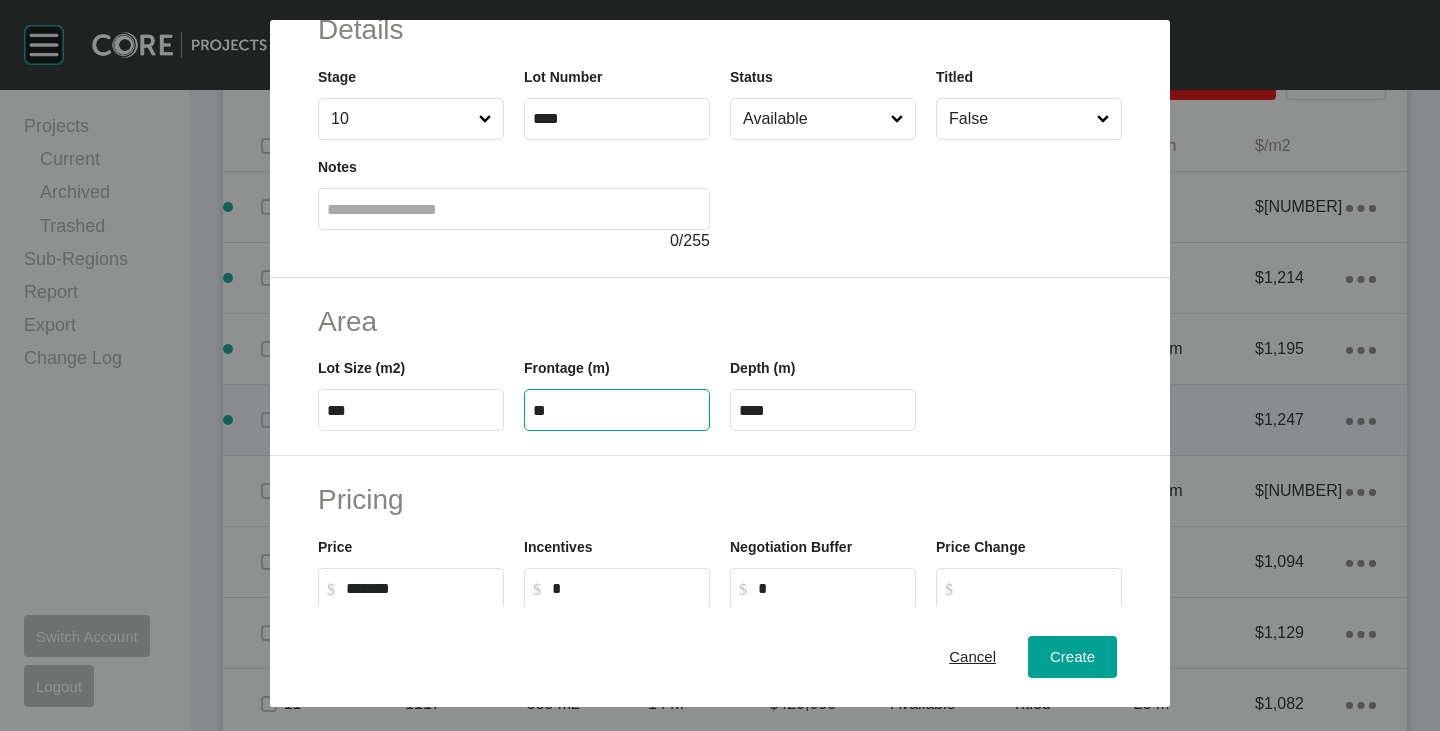 click on "Area" at bounding box center (720, 321) 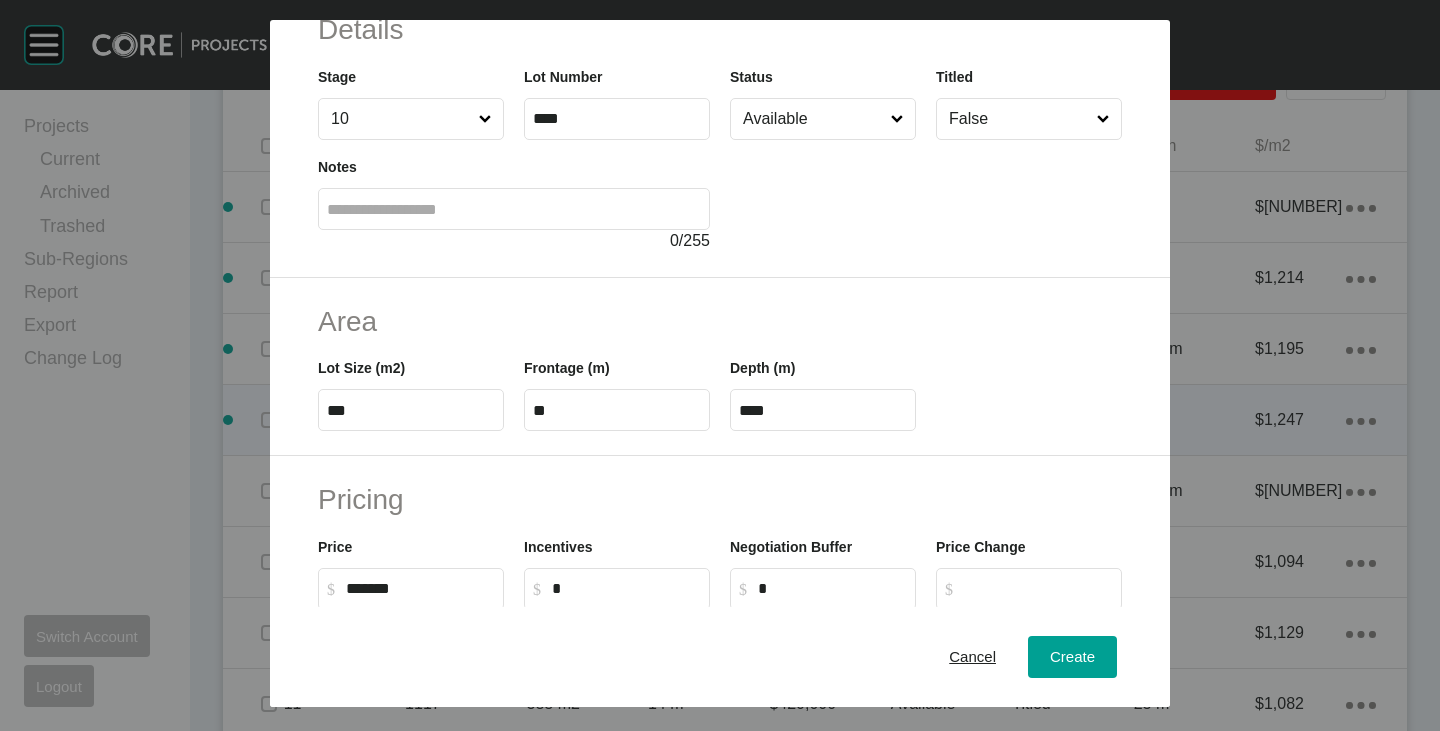 scroll, scrollTop: 400, scrollLeft: 0, axis: vertical 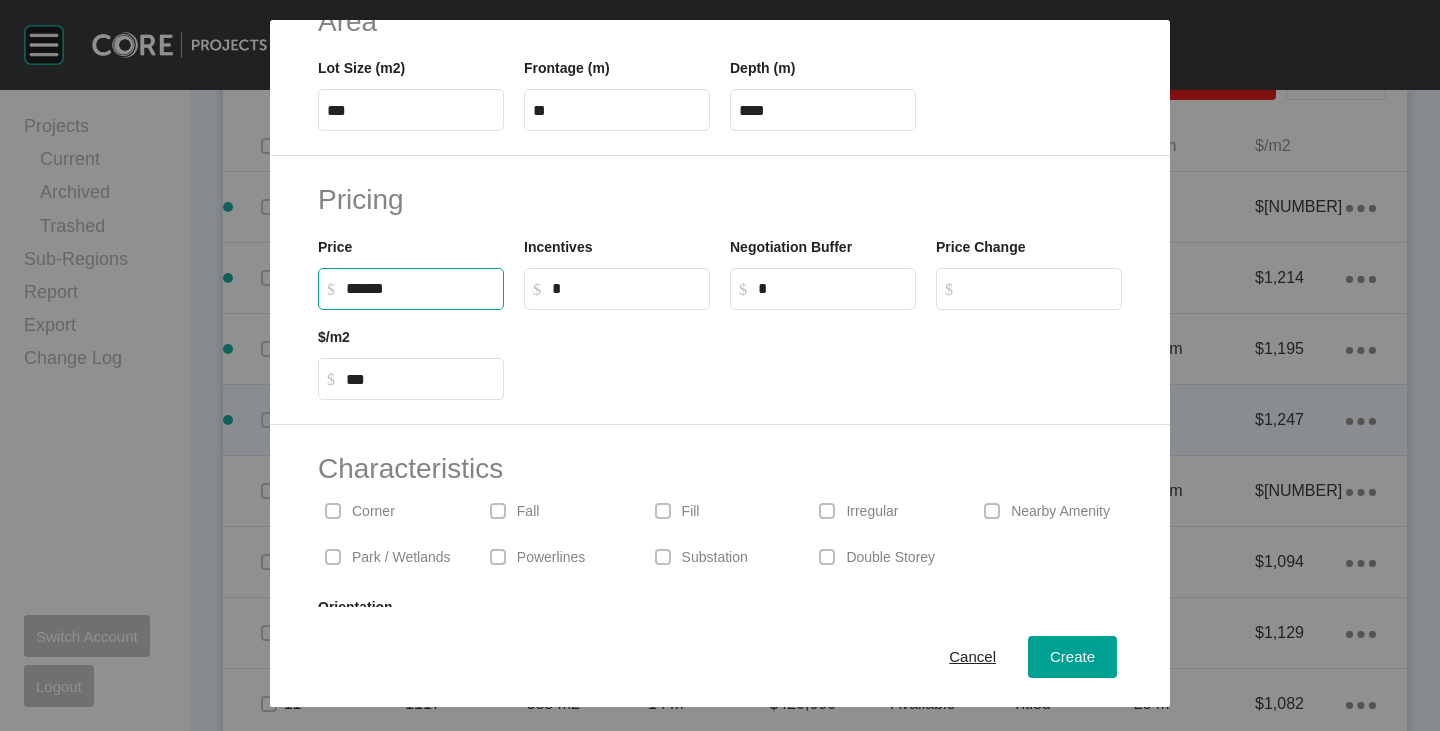 drag, startPoint x: 347, startPoint y: 286, endPoint x: 371, endPoint y: 299, distance: 27.294687 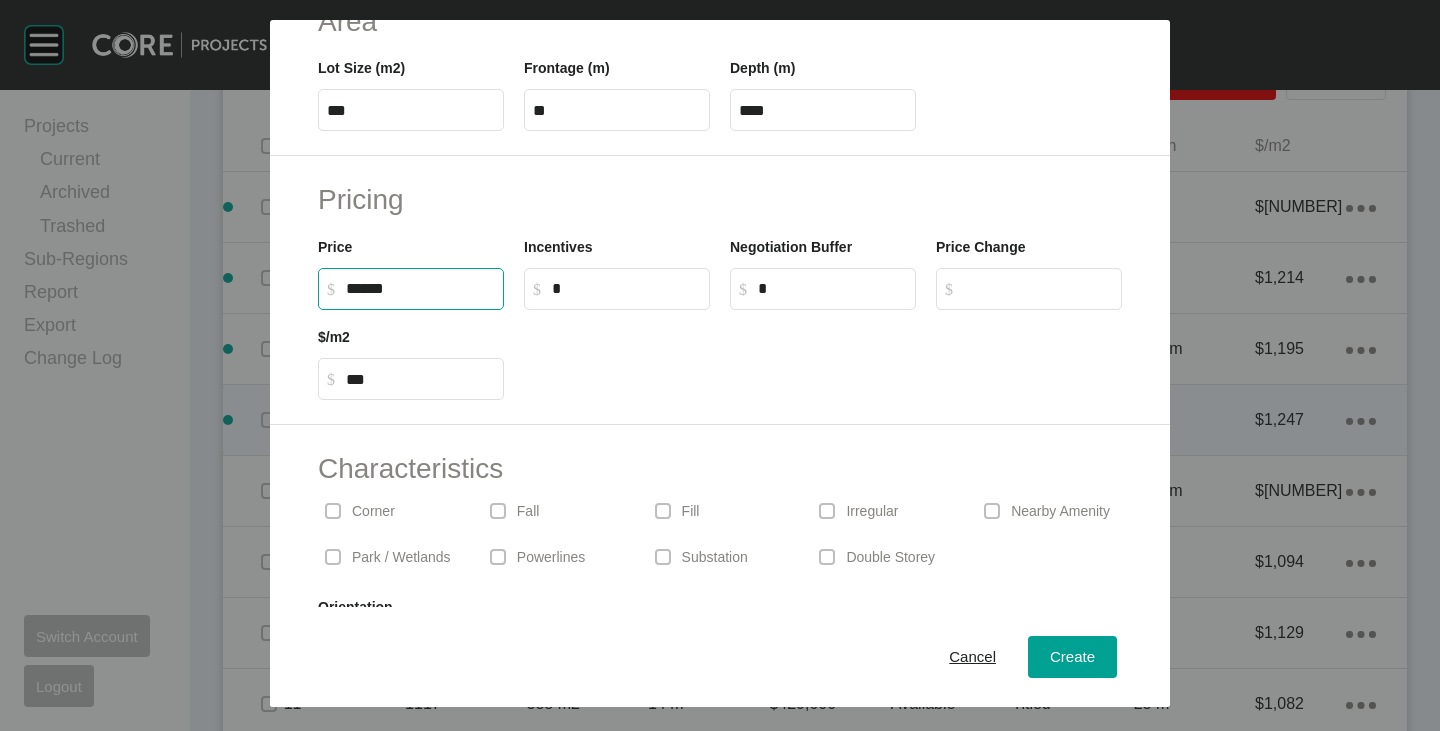 type on "*******" 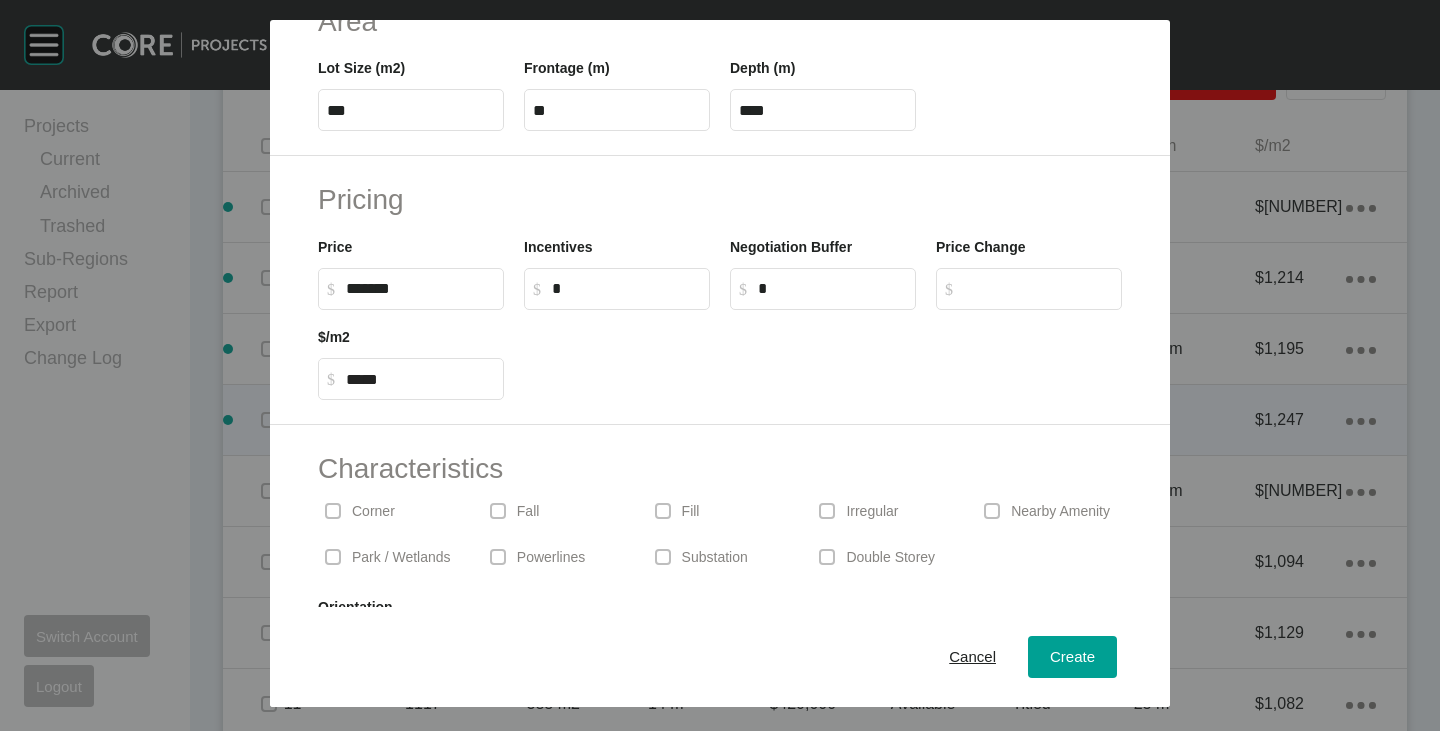 click on "Pricing Price $ Created with Sketch. $ ******* Incentives $ Created with Sketch. $ * Negotiation Buffer $ Created with Sketch. $ * Price Change $ Created with Sketch. $ $/m2 $ Created with Sketch. $ *****" at bounding box center (720, 290) 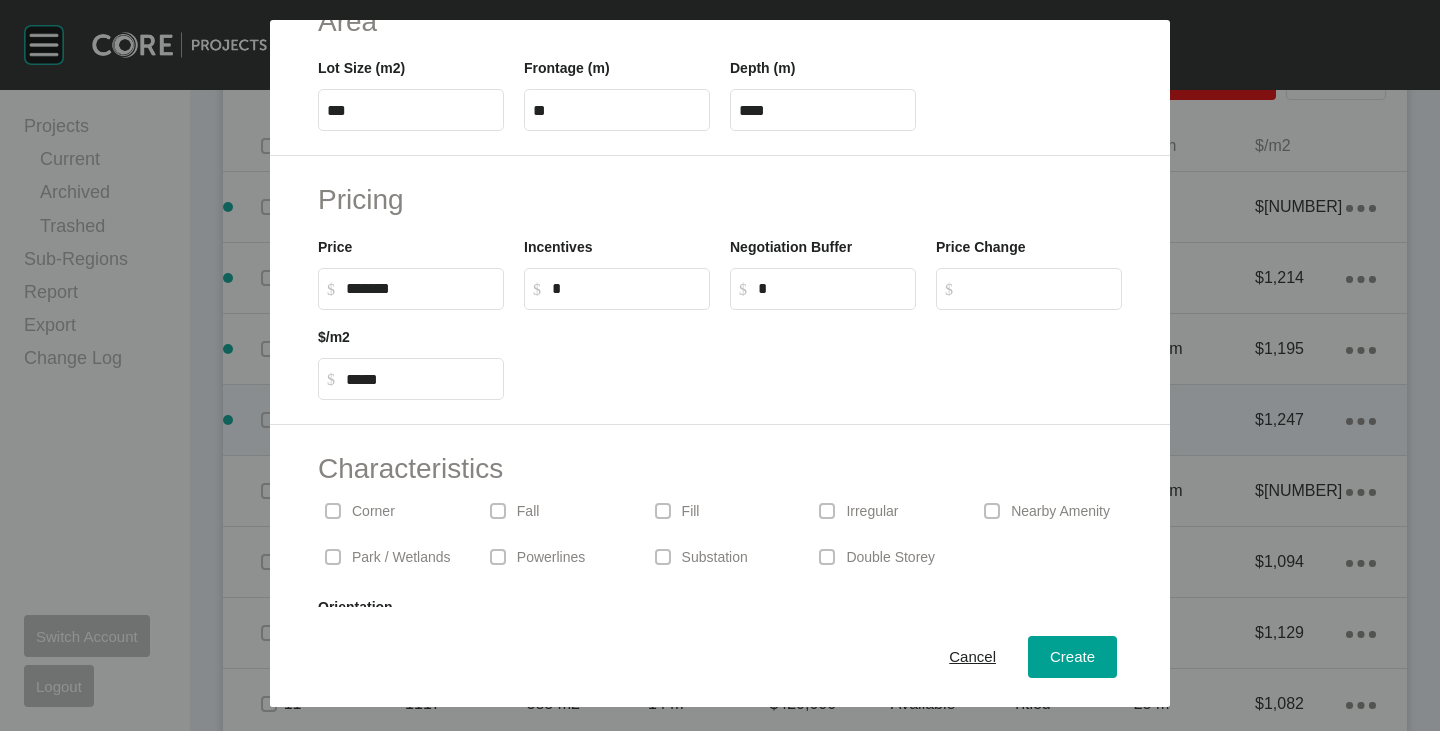 scroll, scrollTop: 489, scrollLeft: 0, axis: vertical 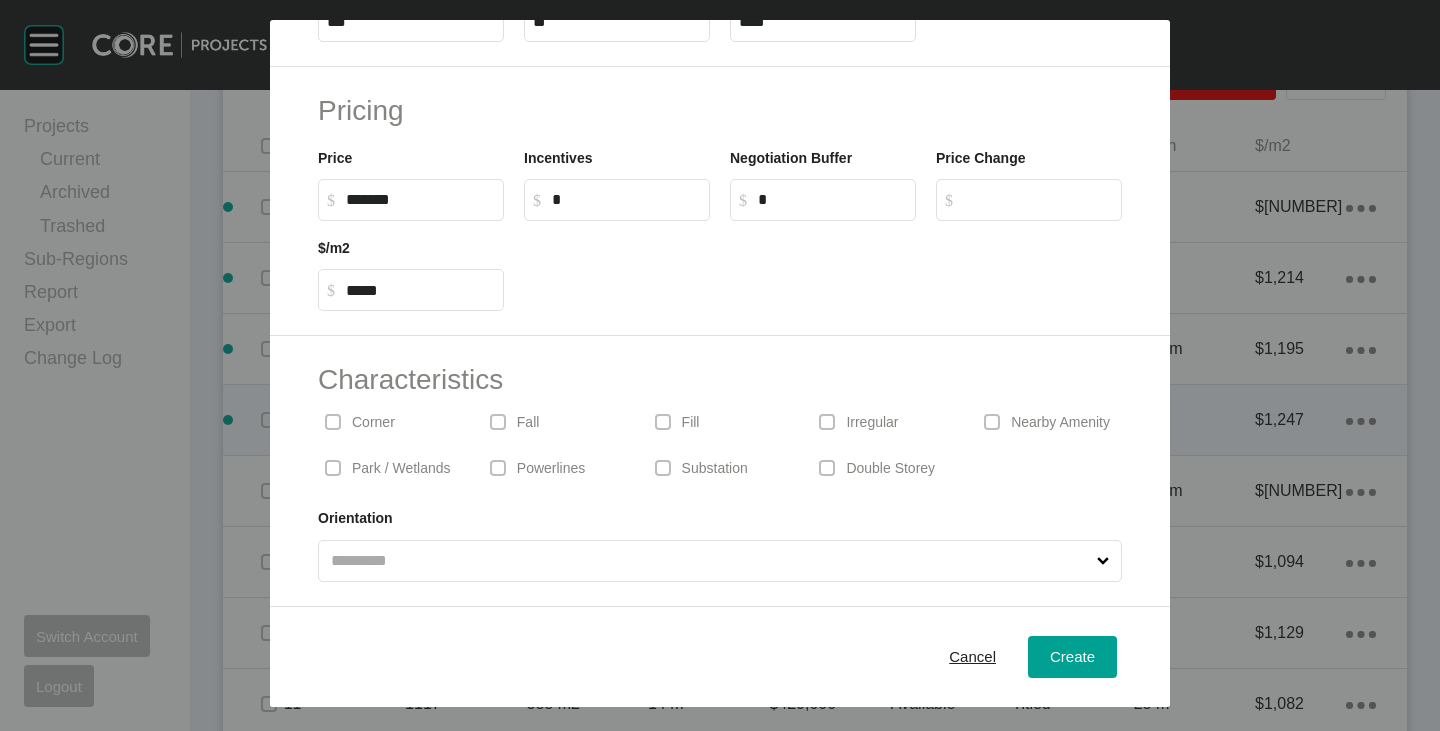 click at bounding box center (710, 561) 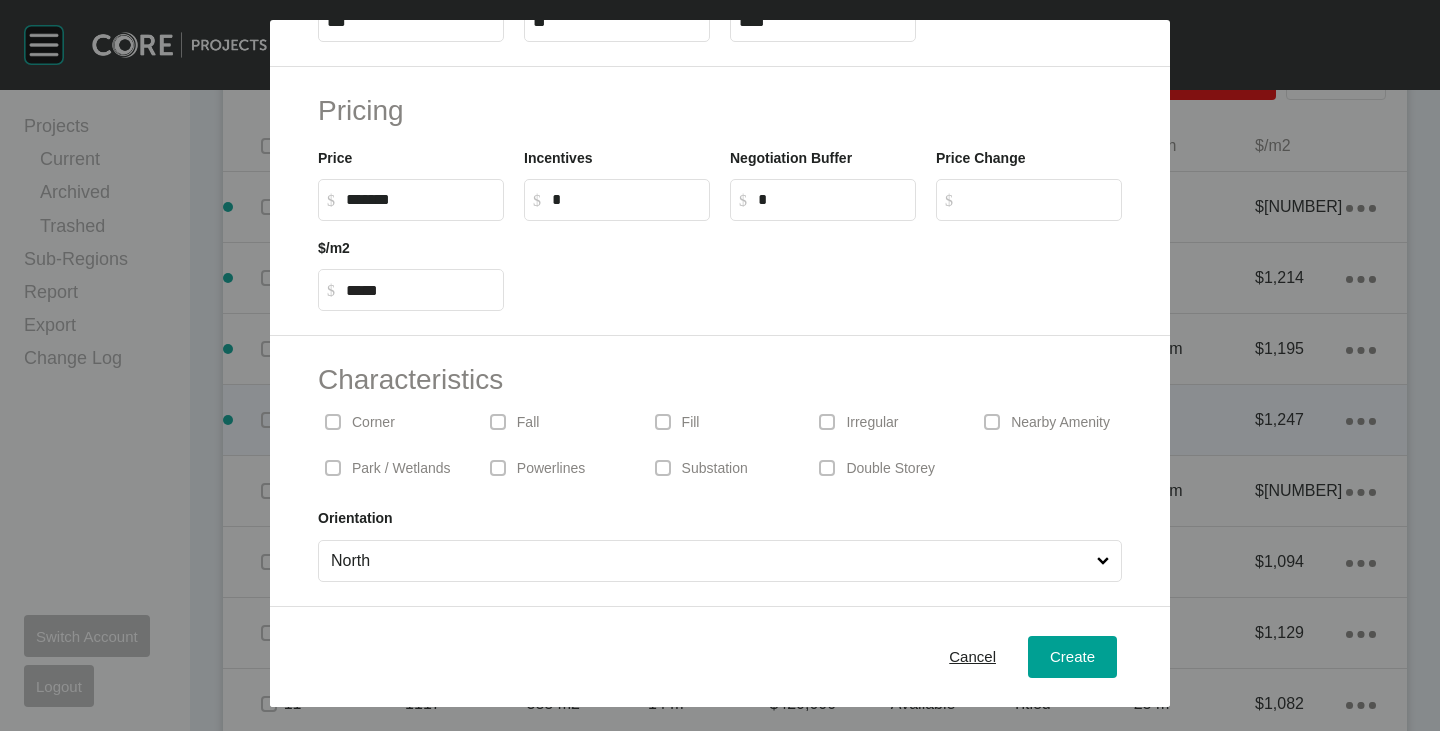 scroll, scrollTop: 0, scrollLeft: 0, axis: both 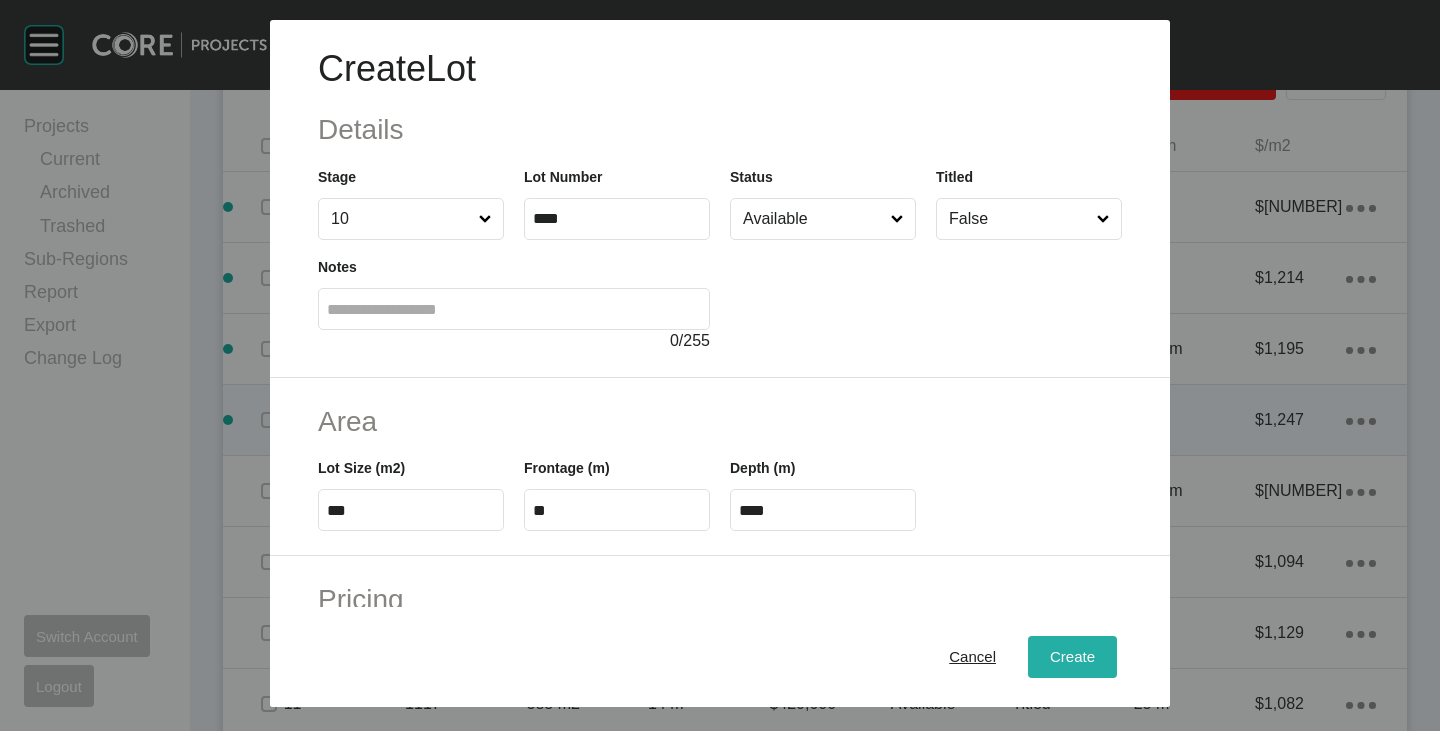 click on "Create" at bounding box center (1072, 657) 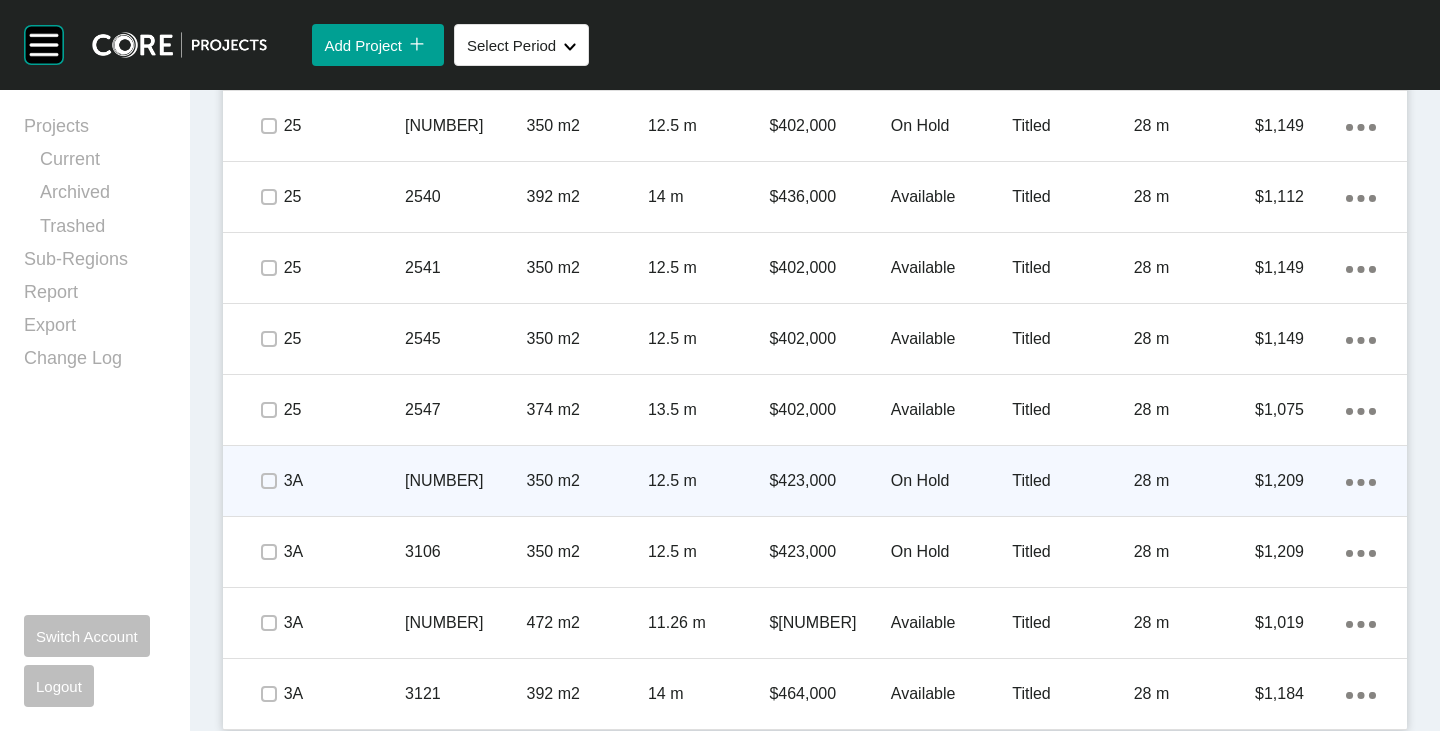 scroll, scrollTop: 5061, scrollLeft: 0, axis: vertical 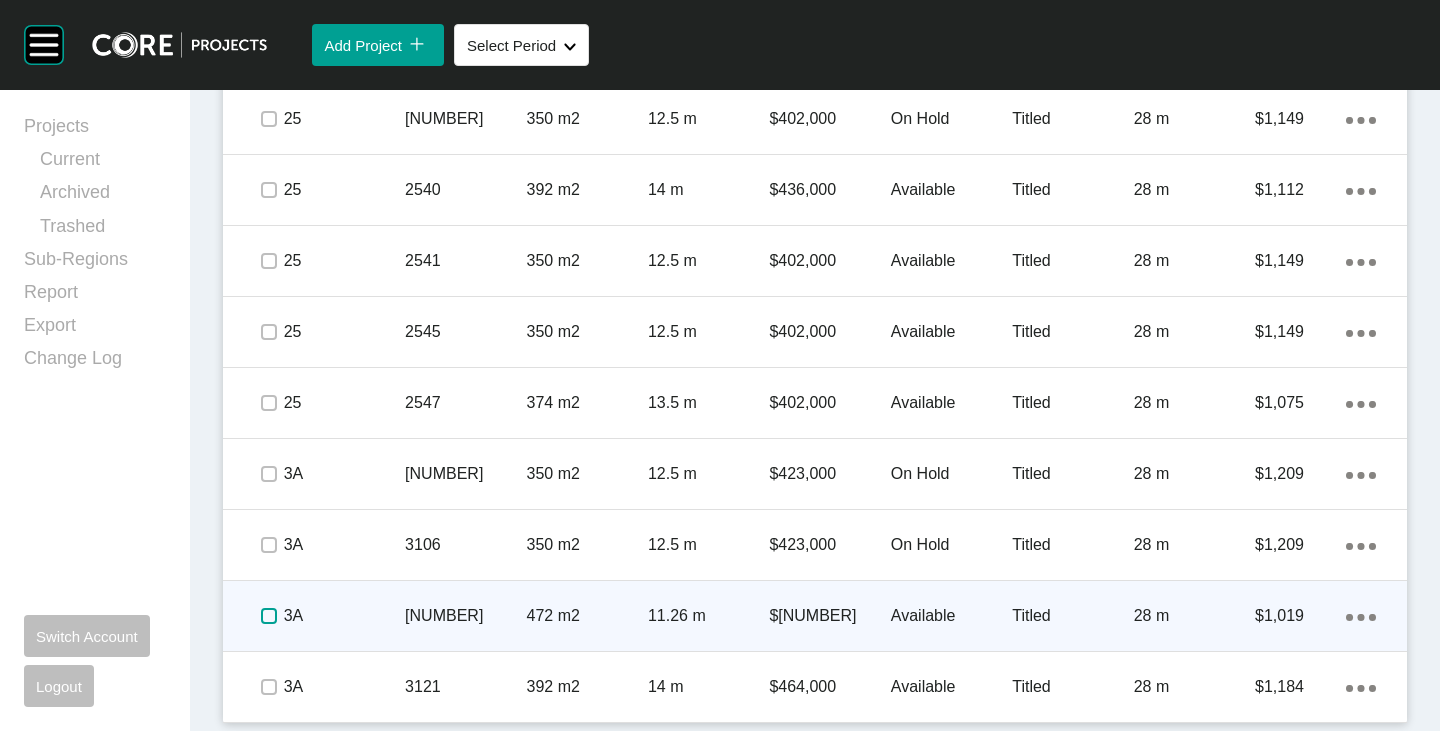 click at bounding box center (269, 616) 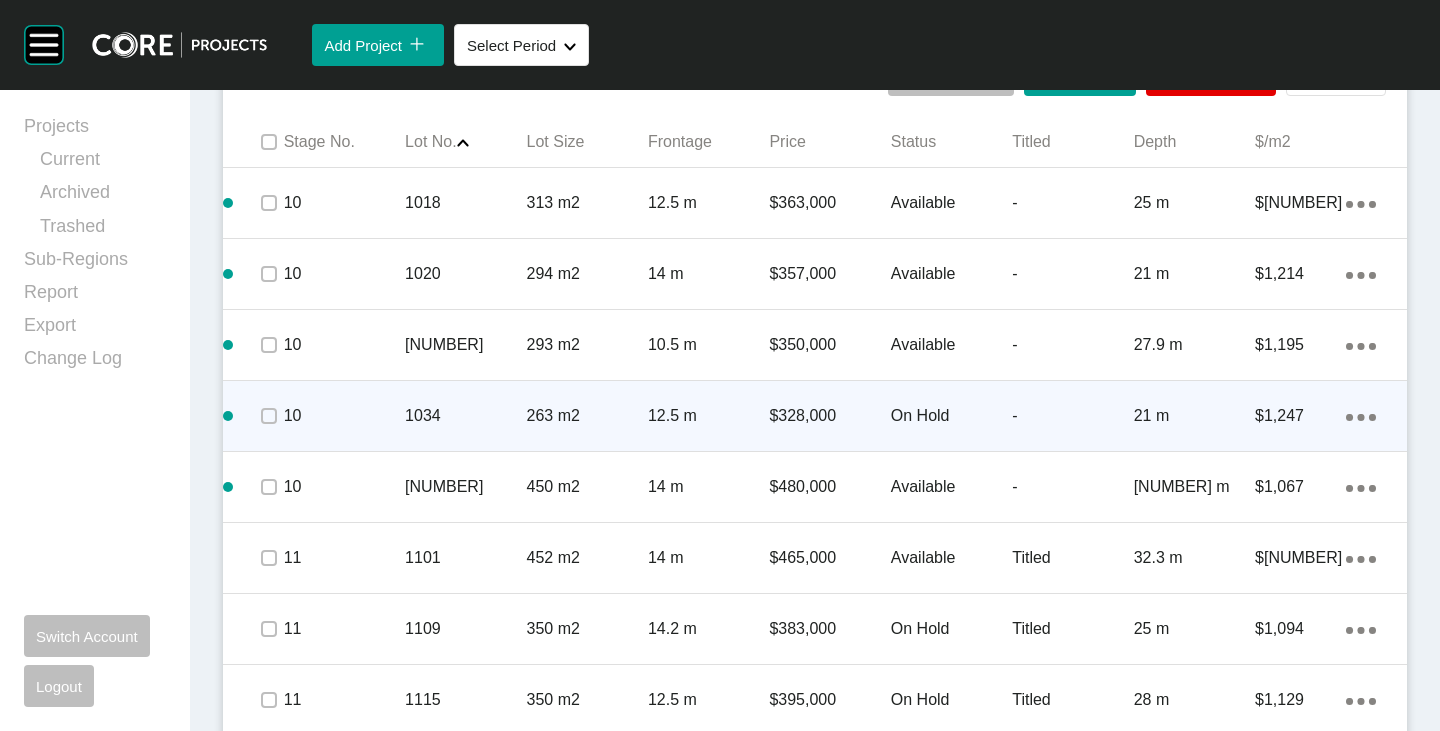 scroll, scrollTop: 1261, scrollLeft: 0, axis: vertical 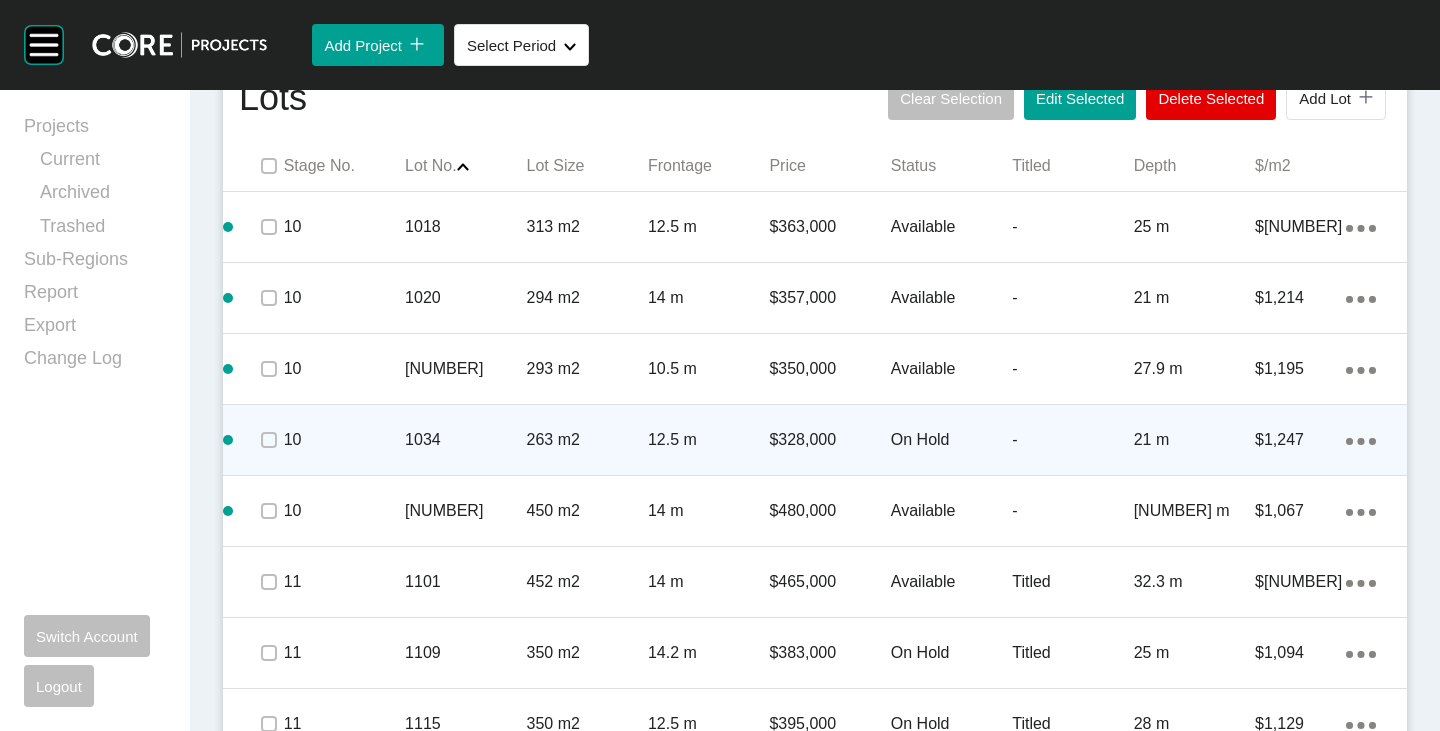 click on "Action Menu Dots Copy 6 Created with Sketch." at bounding box center (1361, 440) 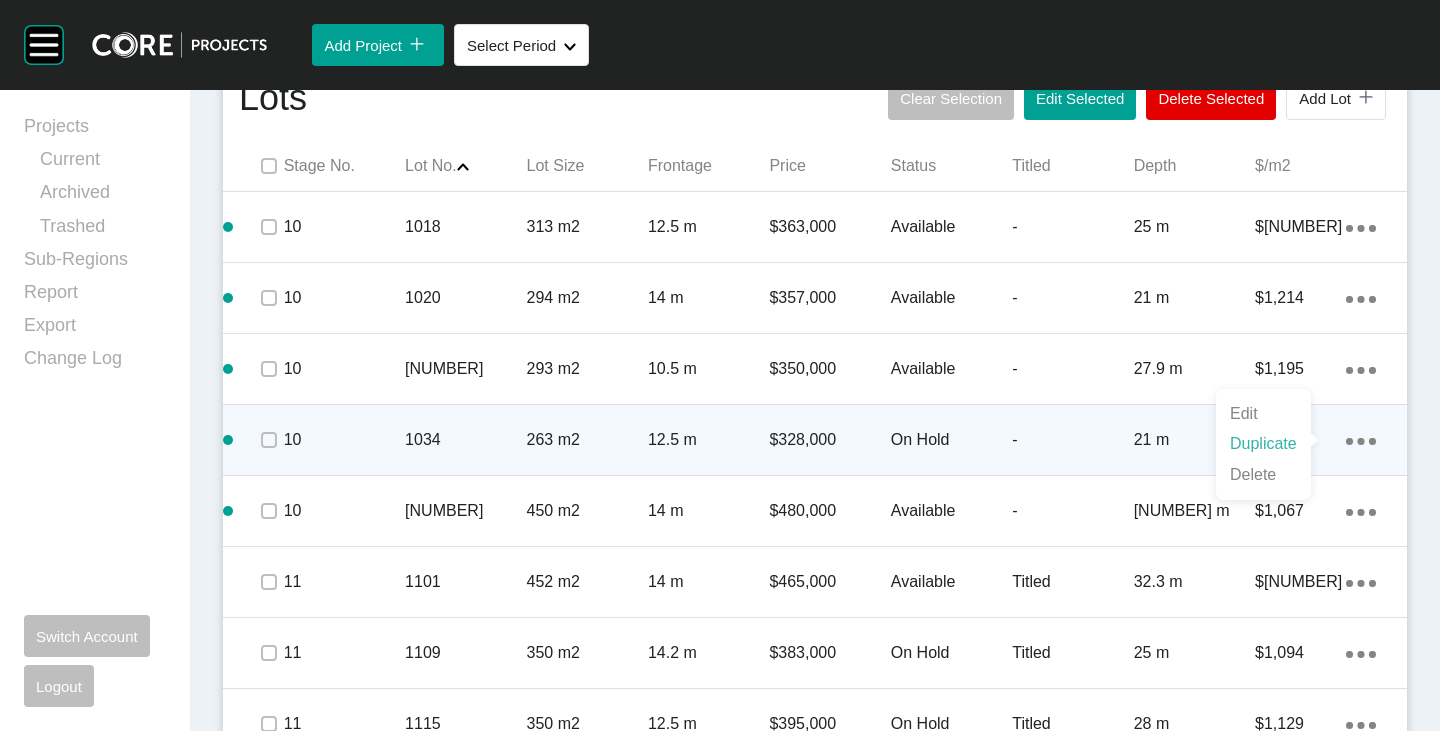 click on "Duplicate" at bounding box center [1263, 444] 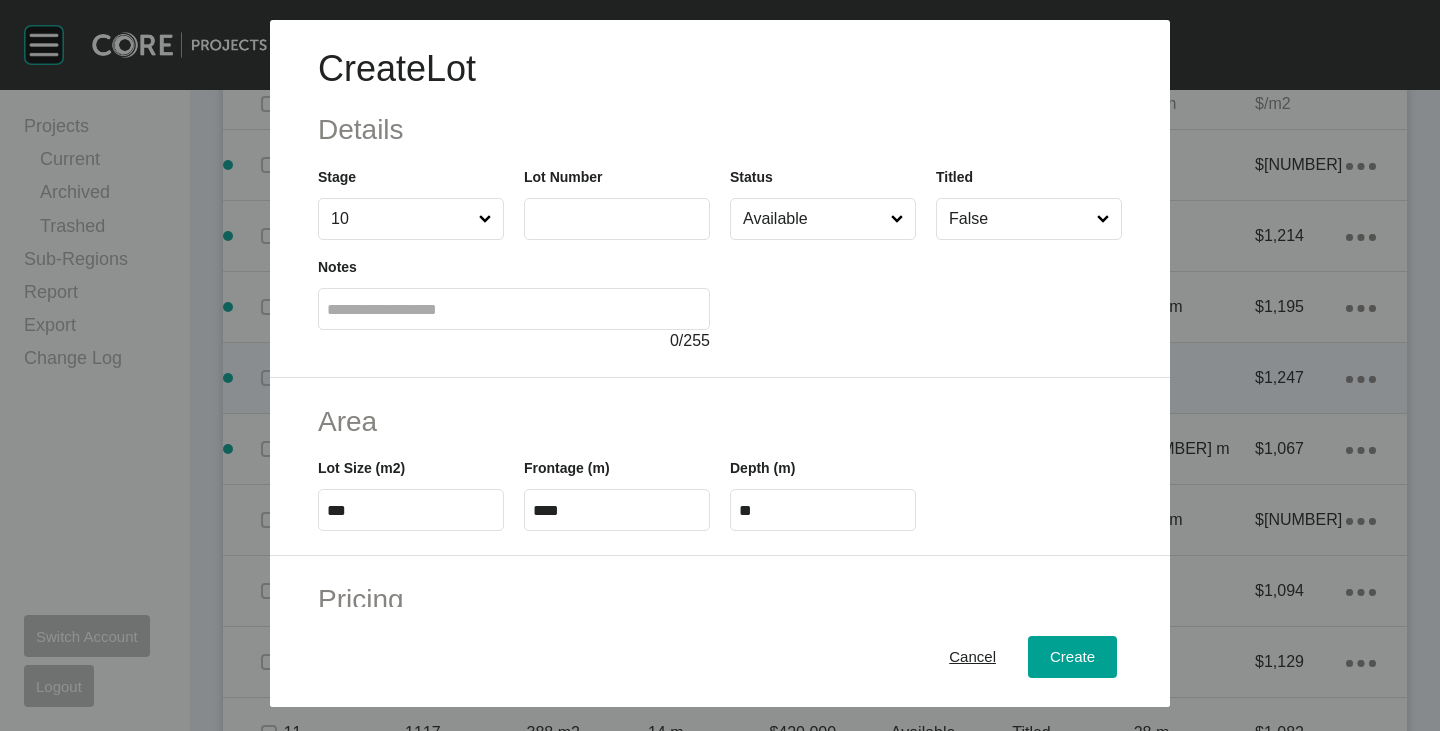 click at bounding box center [617, 218] 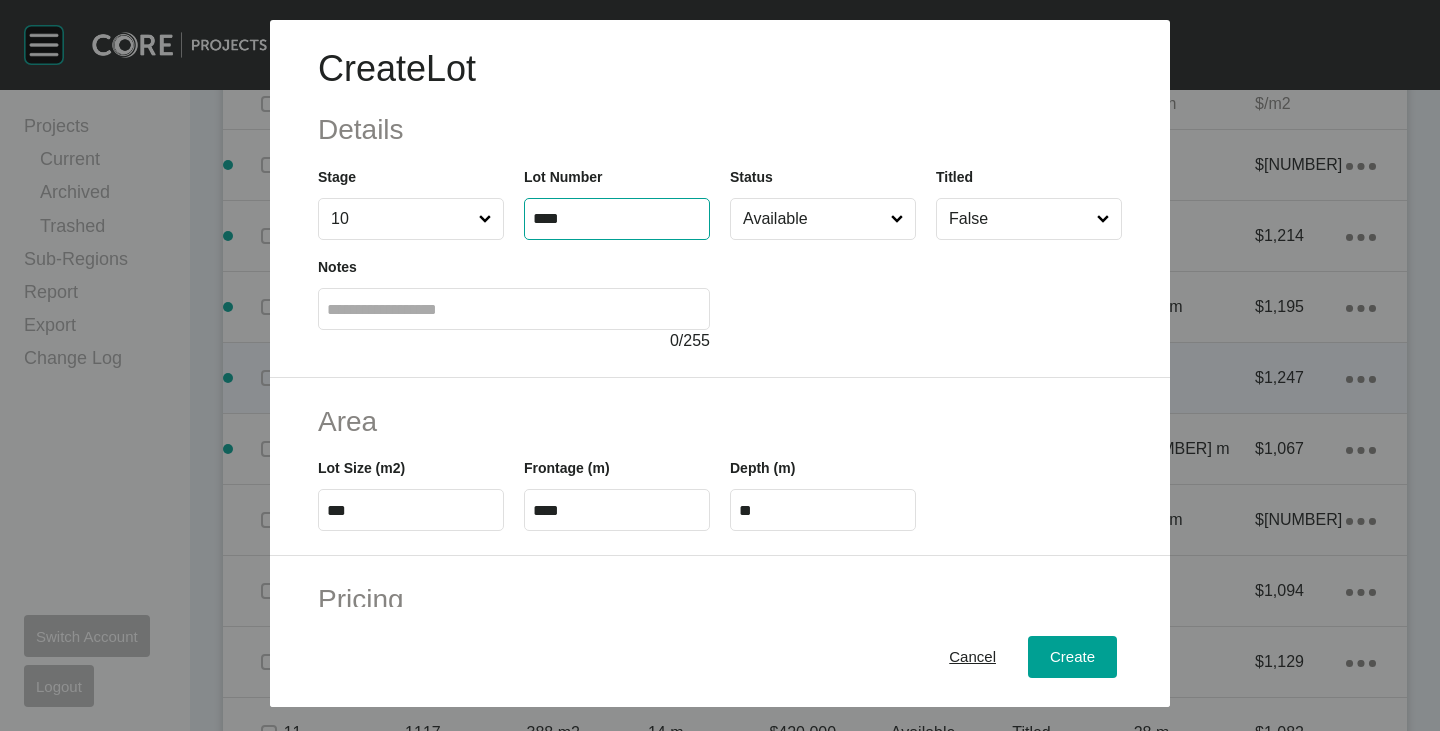type on "****" 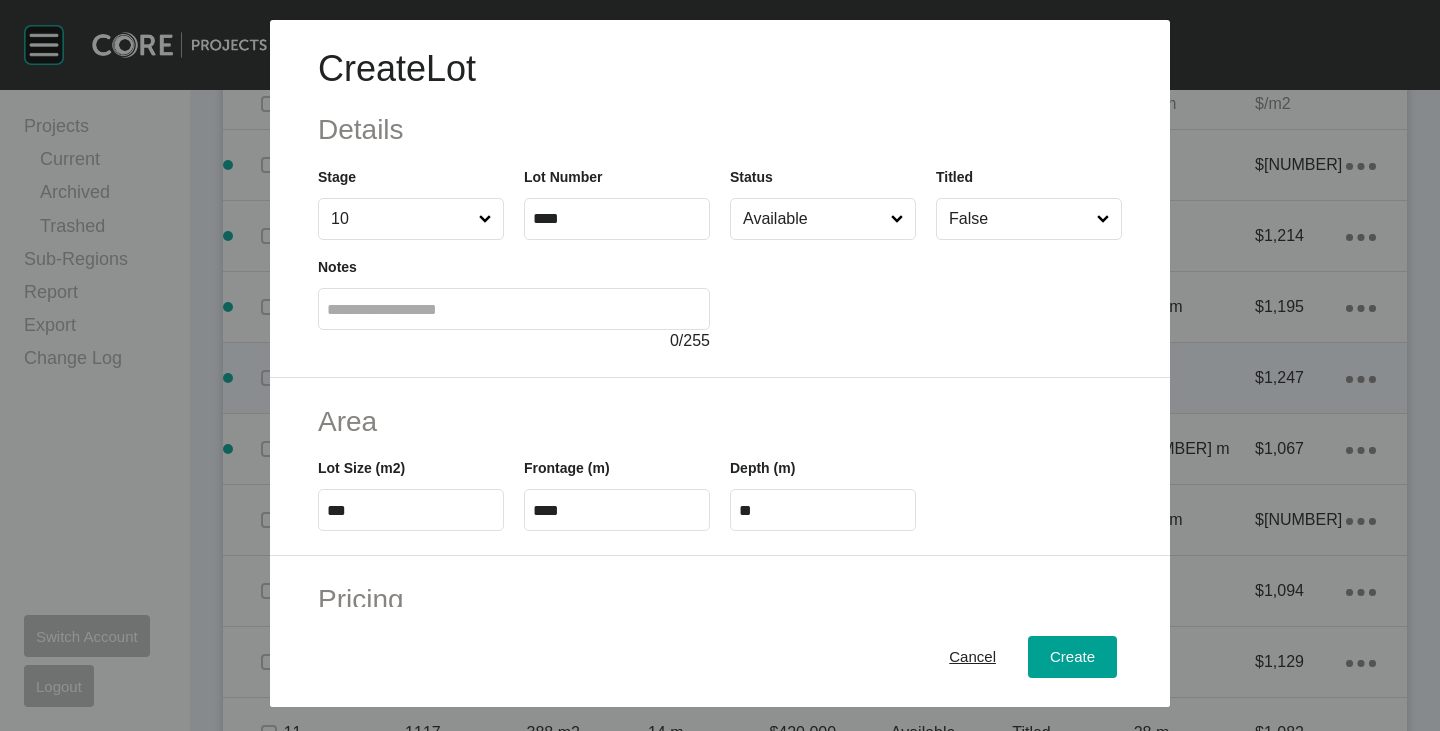 click on "Create Lot Details Stage 10 Lot Number **** Status Available Titled False Notes 0 / 255" at bounding box center [720, 199] 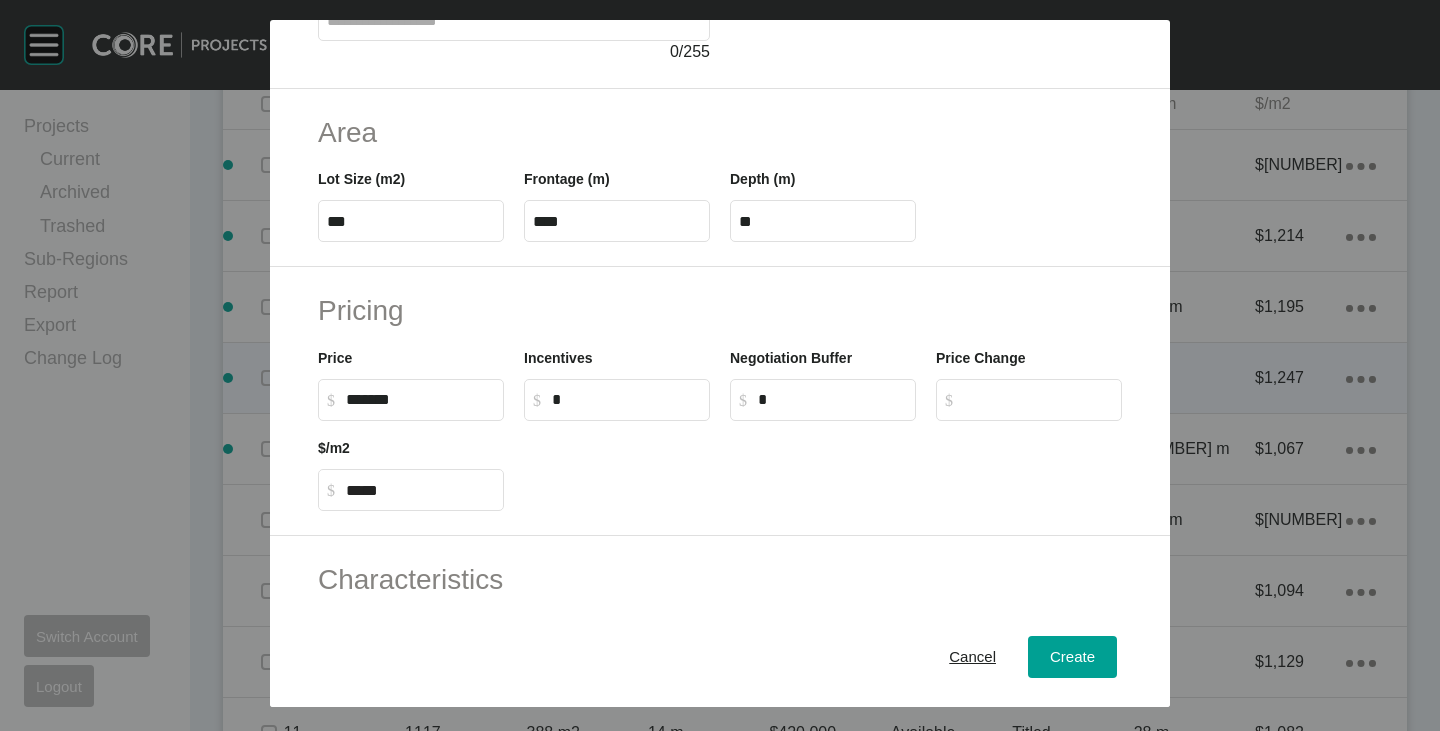 scroll, scrollTop: 0, scrollLeft: 0, axis: both 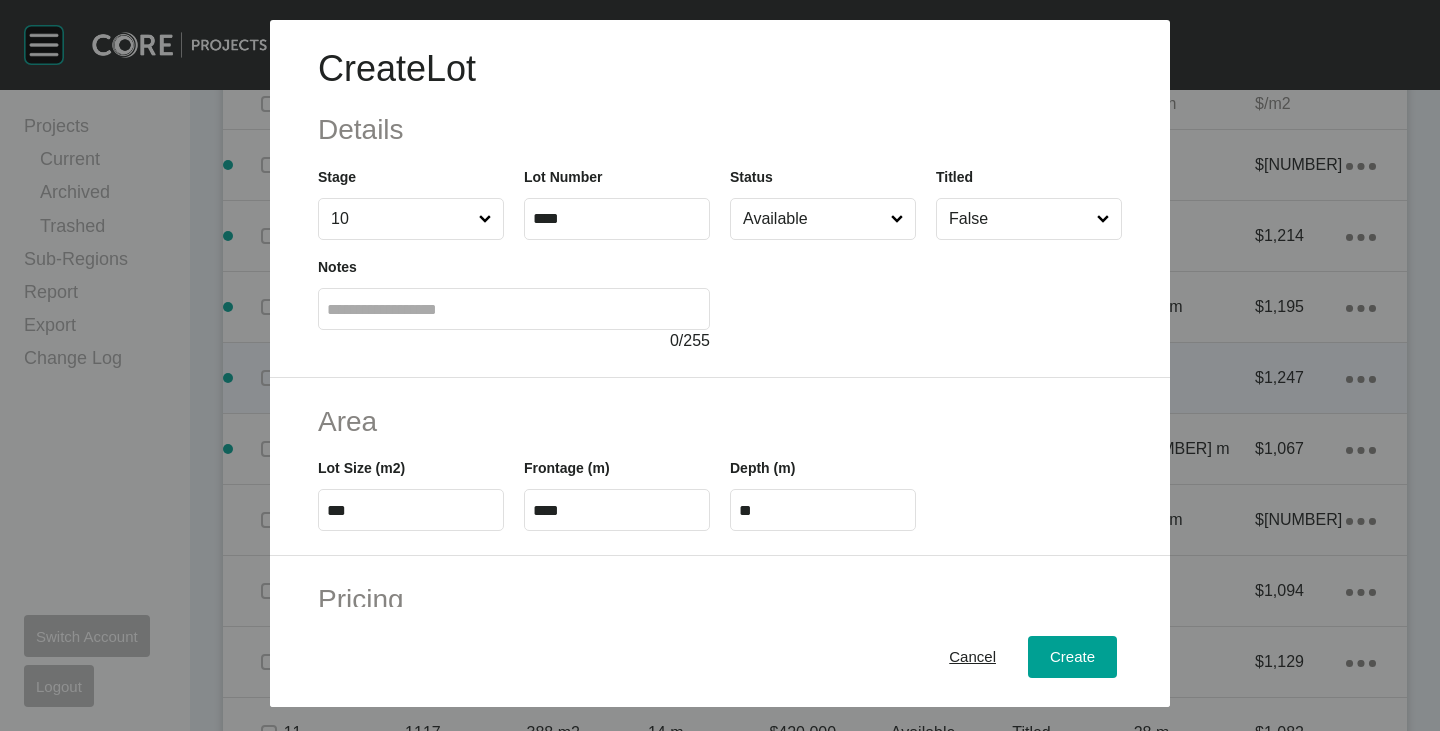 click on "Available" at bounding box center [813, 219] 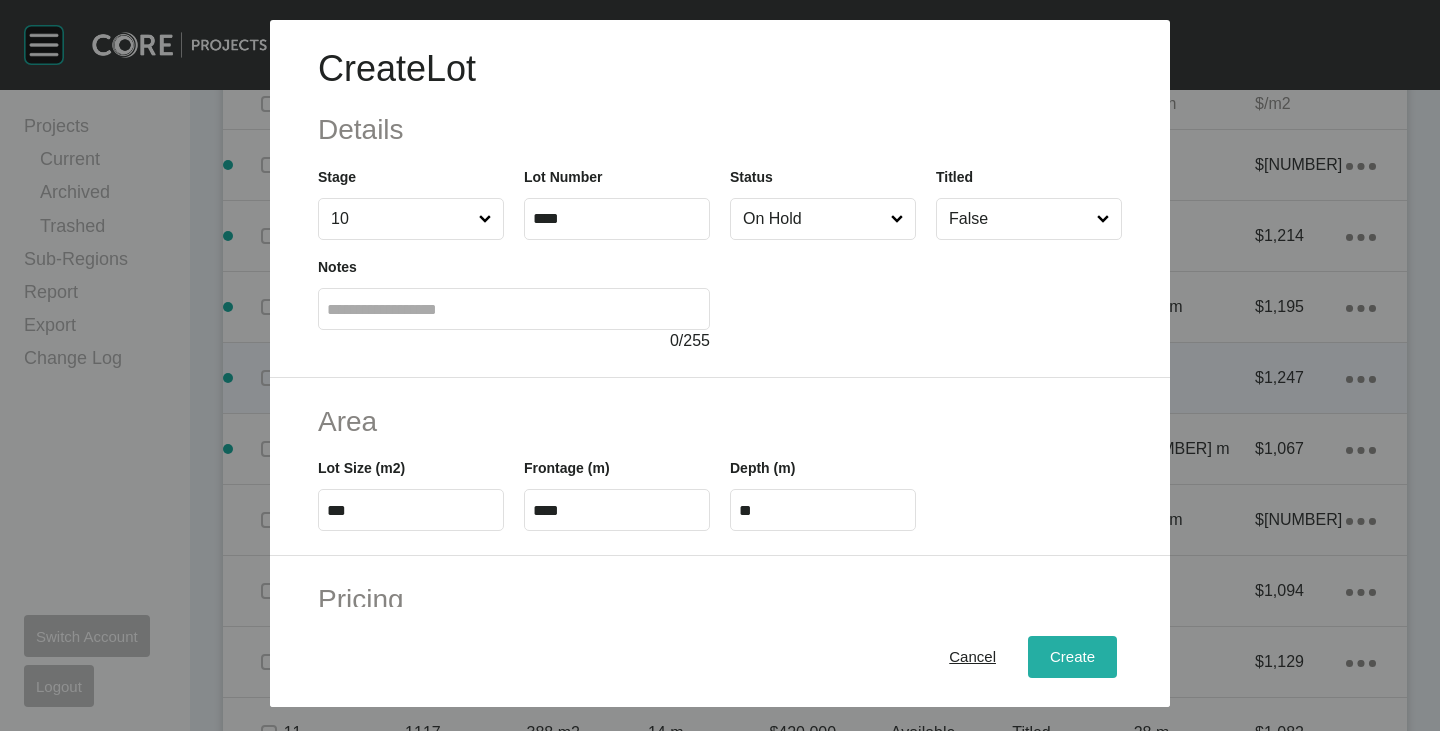 click on "Create" at bounding box center (1072, 657) 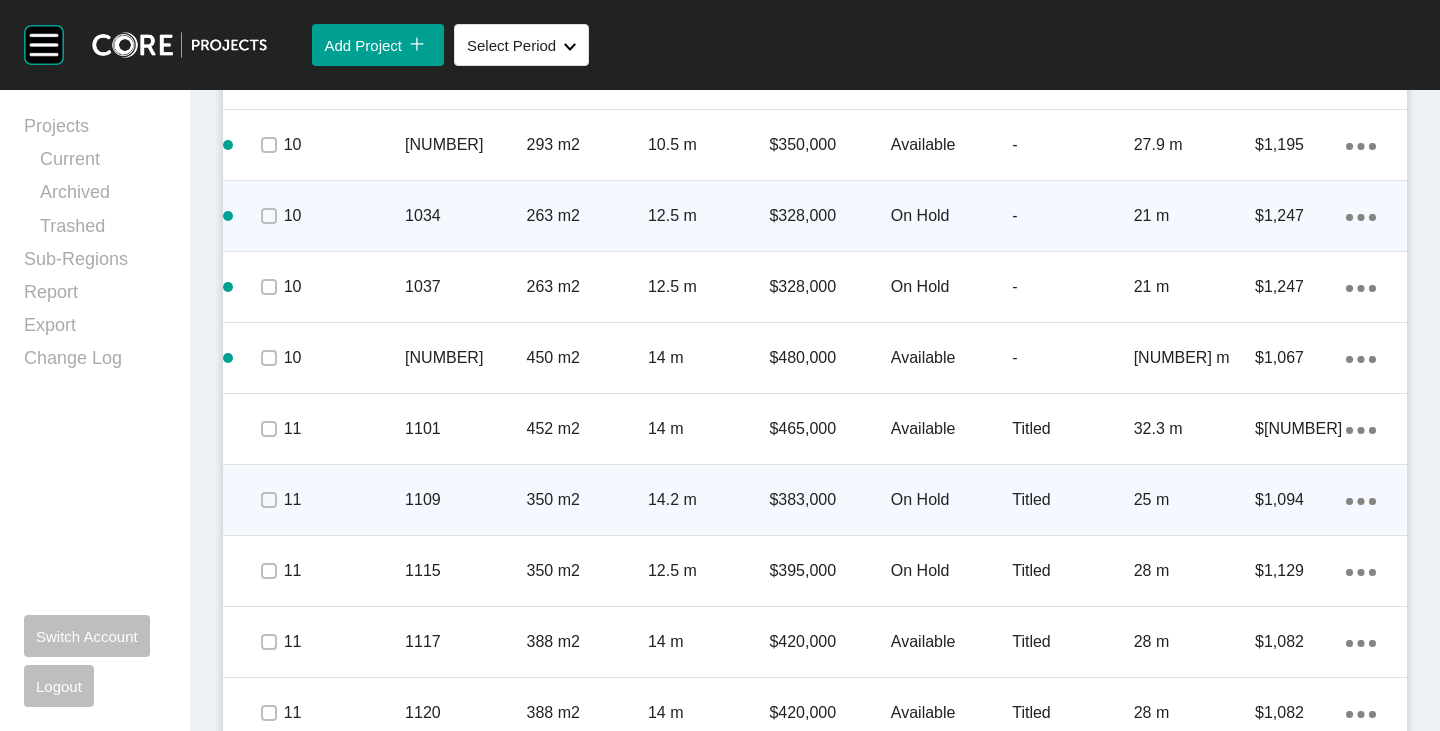 scroll, scrollTop: 1523, scrollLeft: 0, axis: vertical 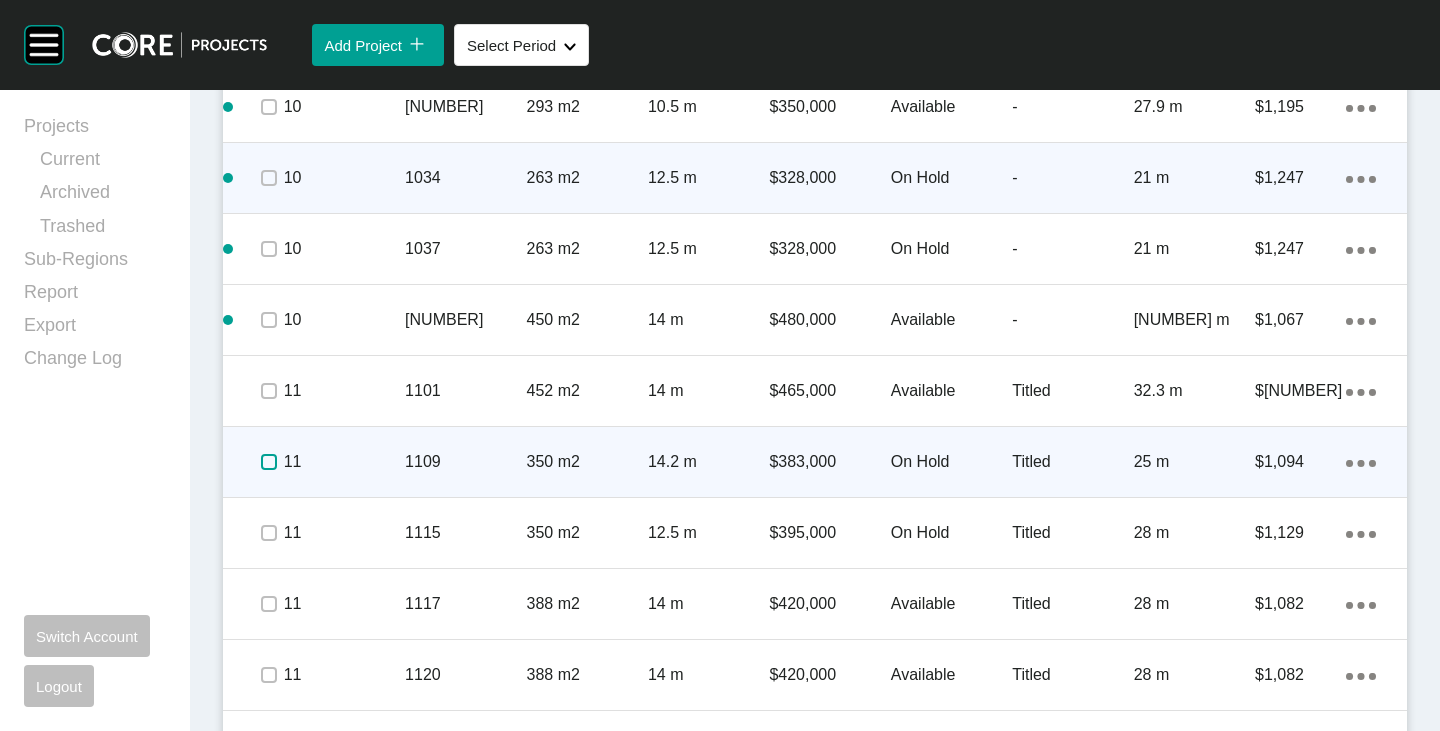 drag, startPoint x: 270, startPoint y: 461, endPoint x: 286, endPoint y: 432, distance: 33.12099 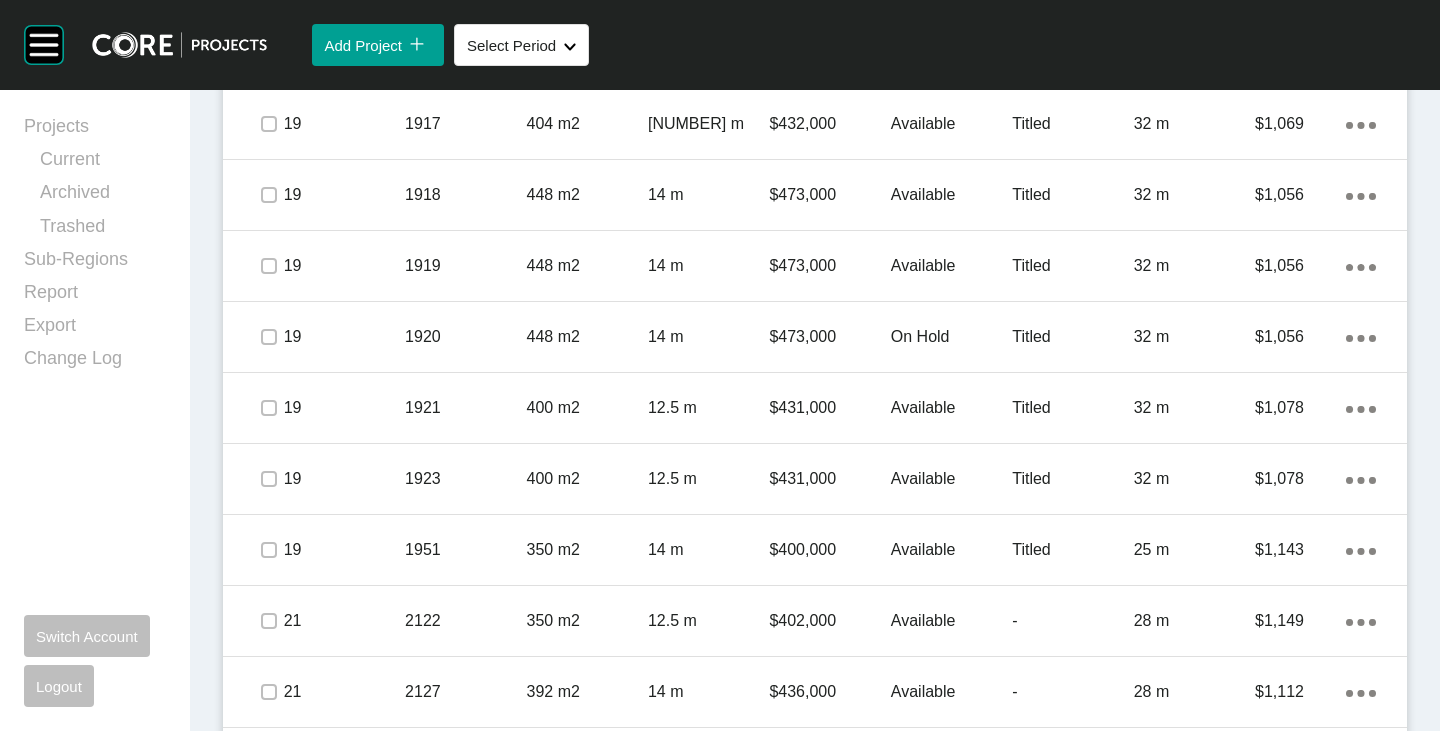 scroll, scrollTop: 4023, scrollLeft: 0, axis: vertical 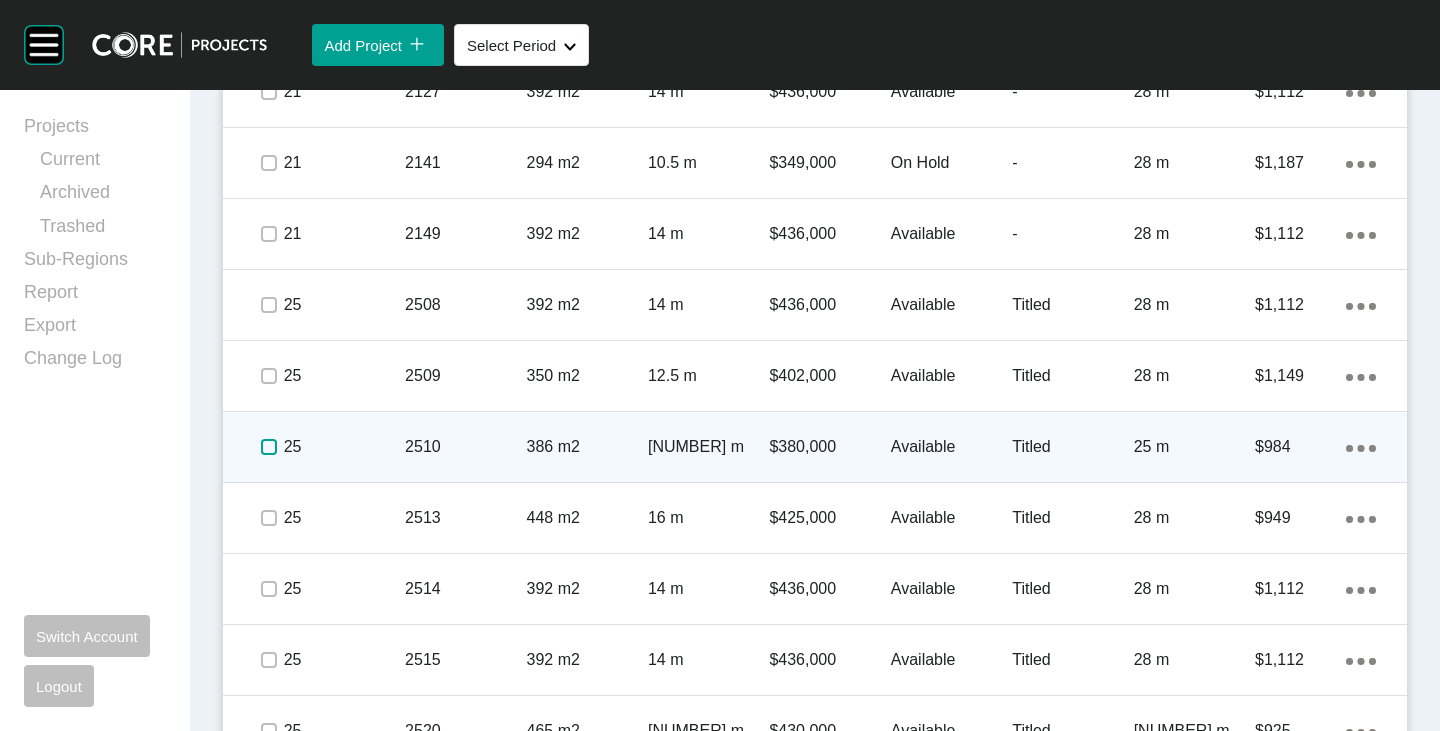 click at bounding box center [269, 447] 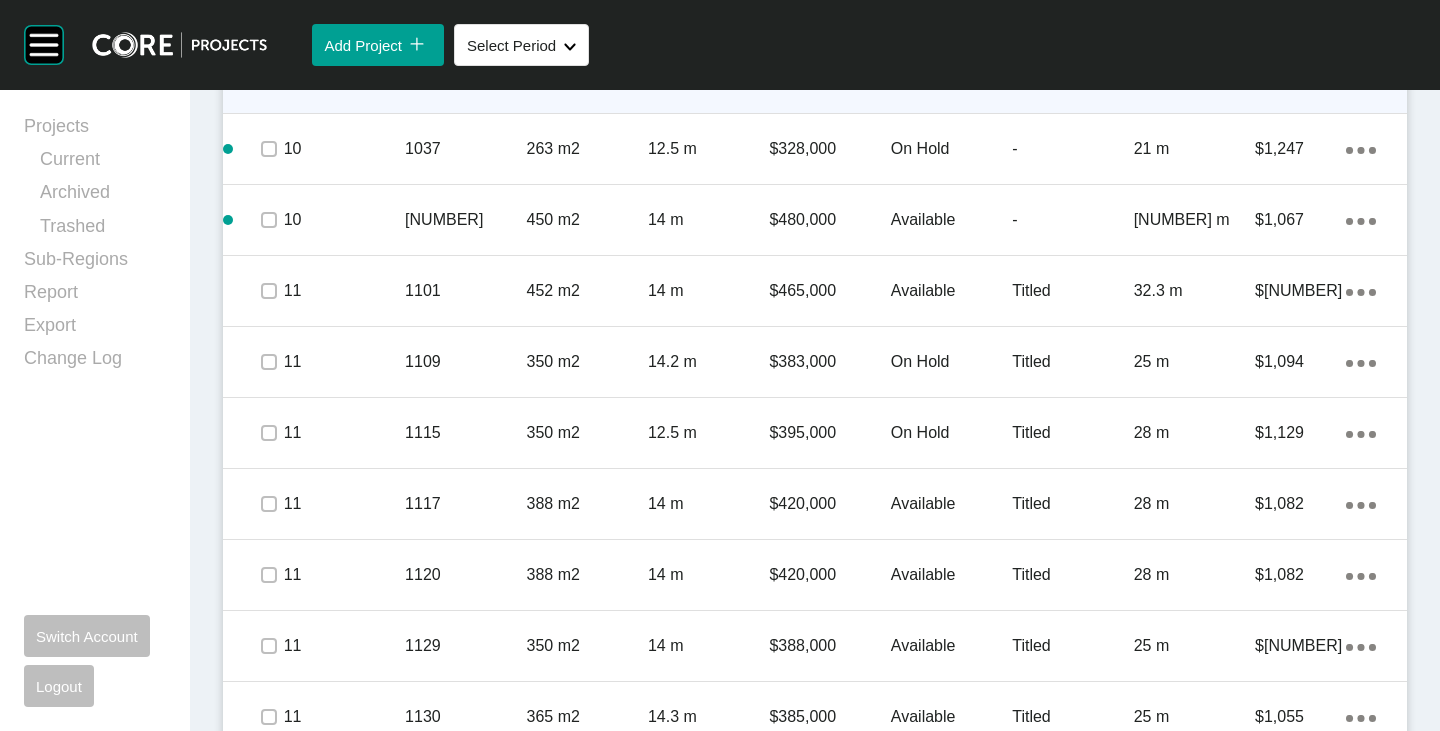 scroll, scrollTop: 1323, scrollLeft: 0, axis: vertical 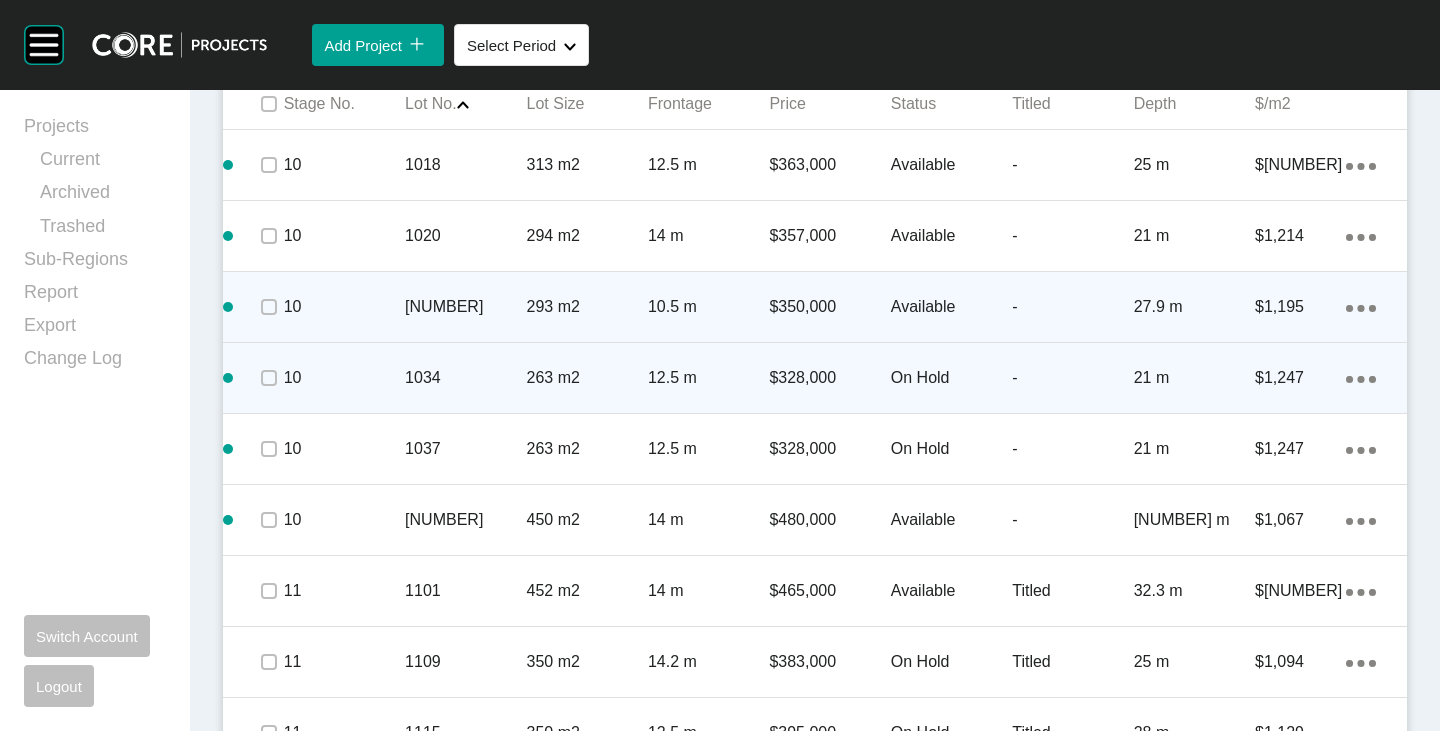 click 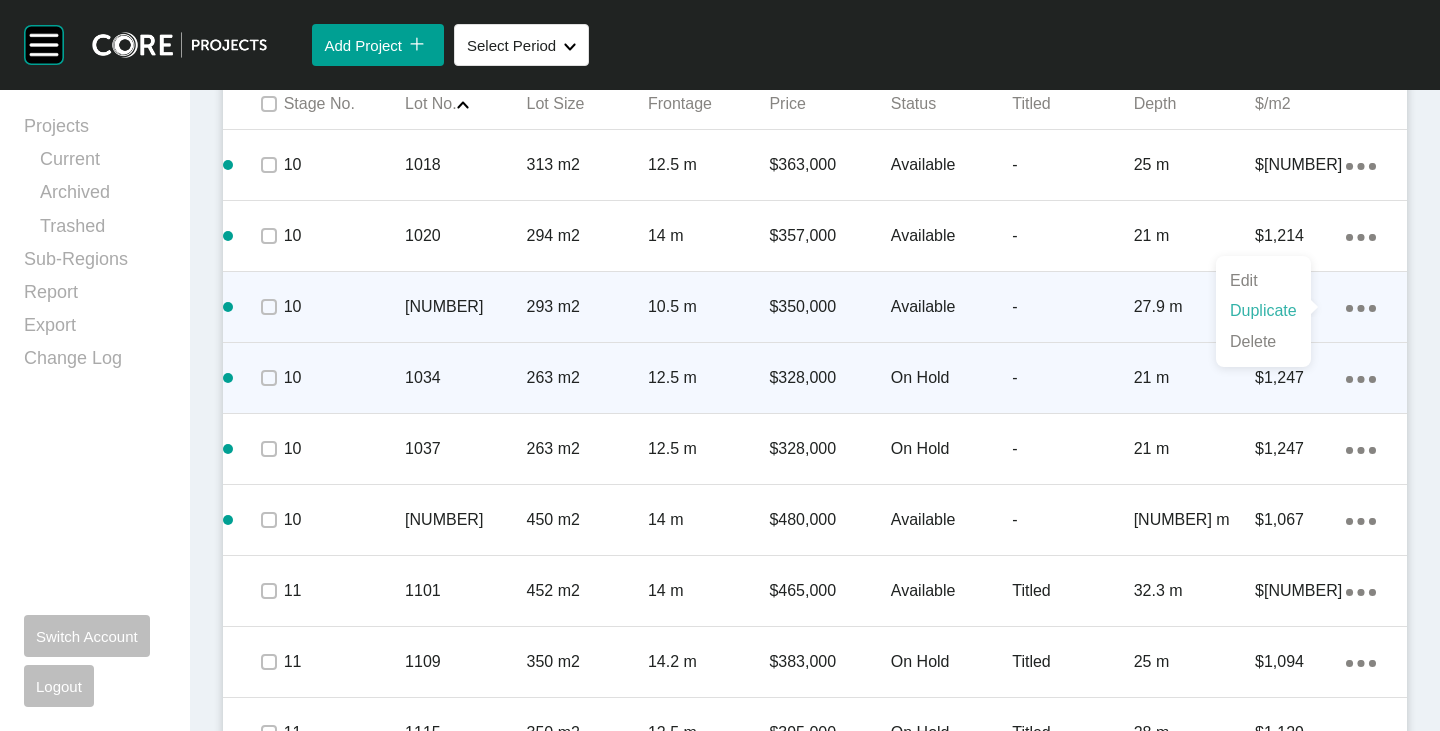 click on "Duplicate" at bounding box center (1263, 311) 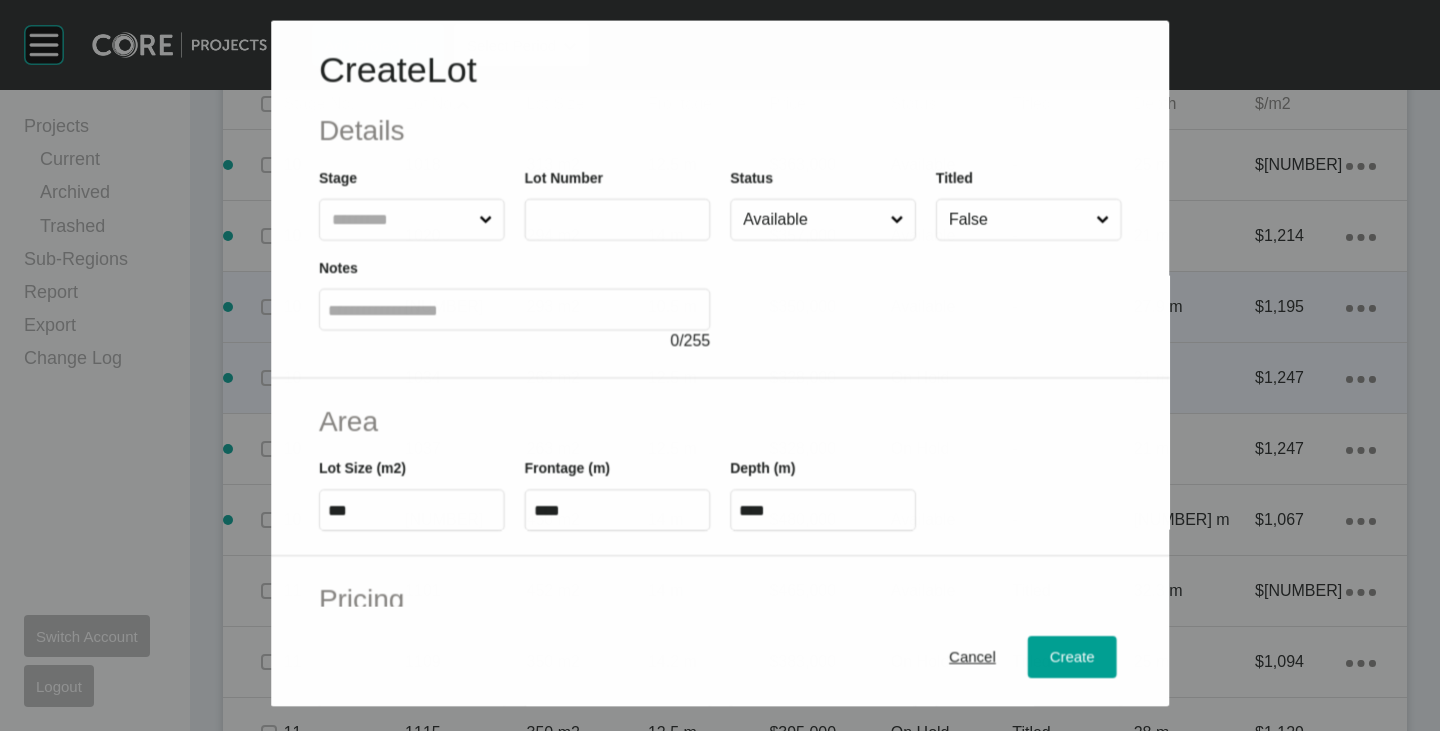 click at bounding box center (617, 219) 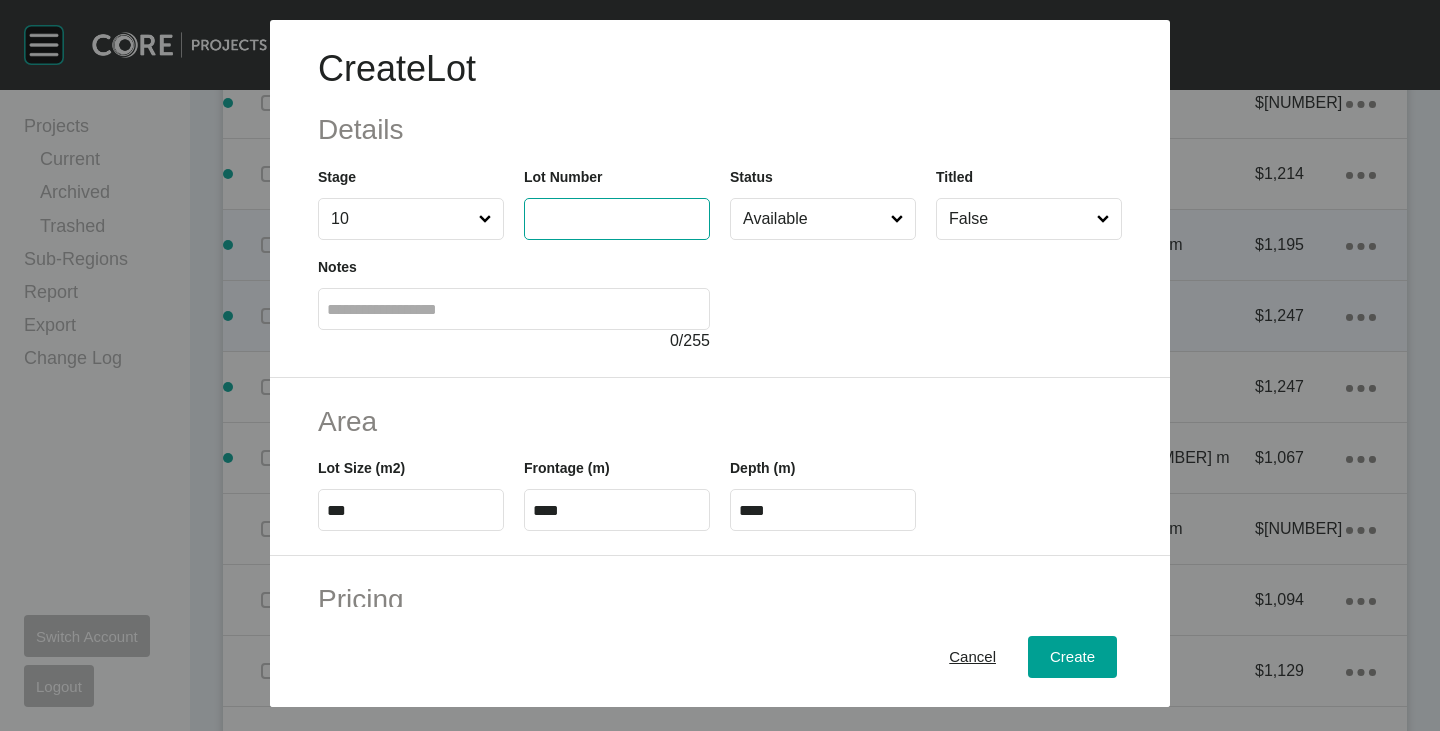 scroll, scrollTop: 1261, scrollLeft: 0, axis: vertical 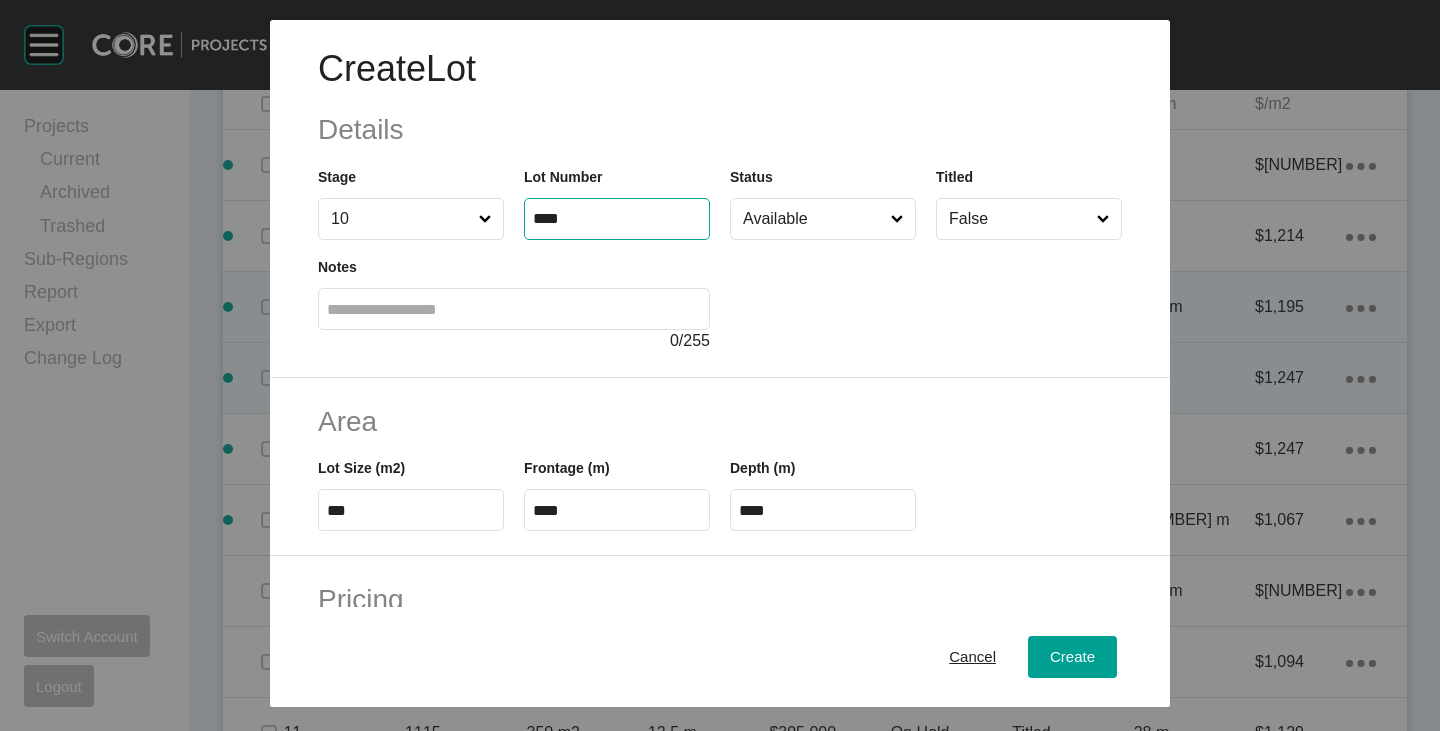 type on "****" 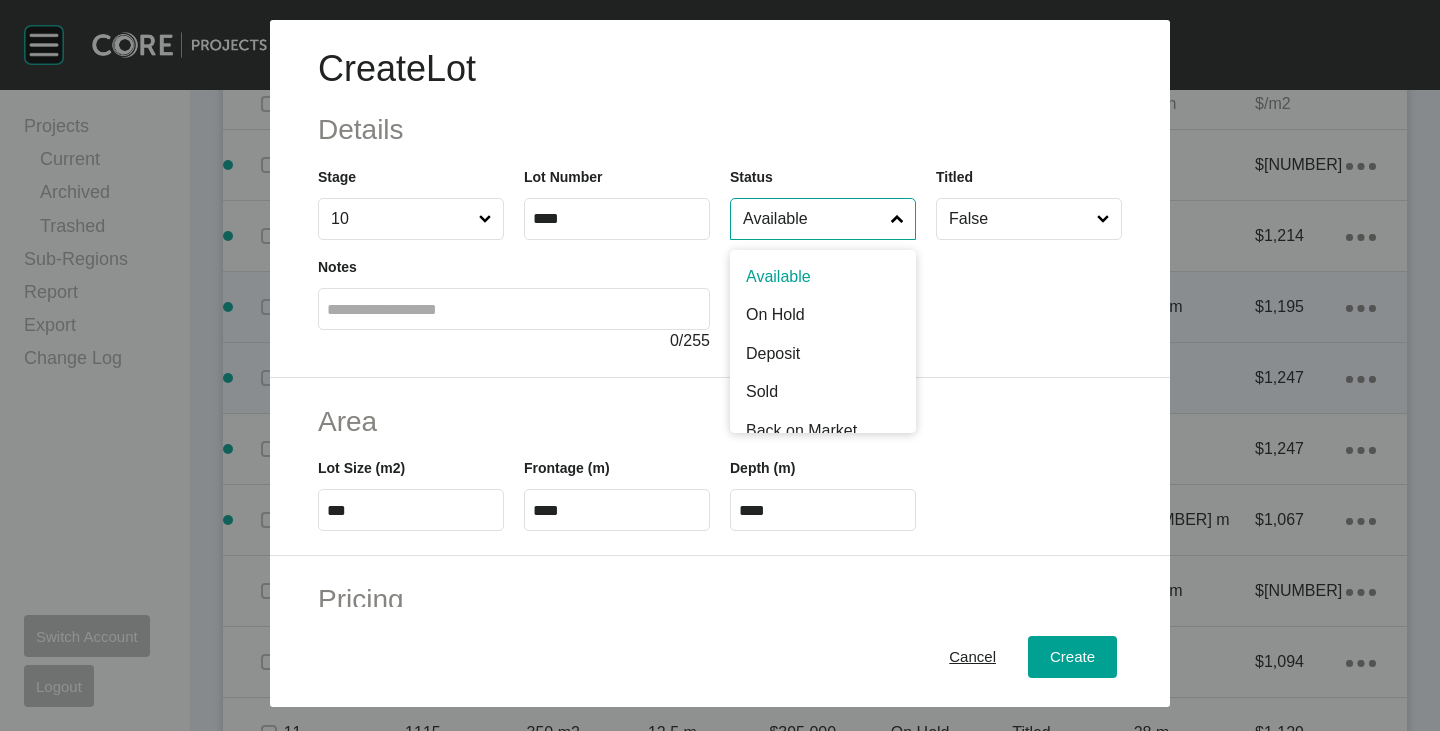 click on "Available" at bounding box center [813, 219] 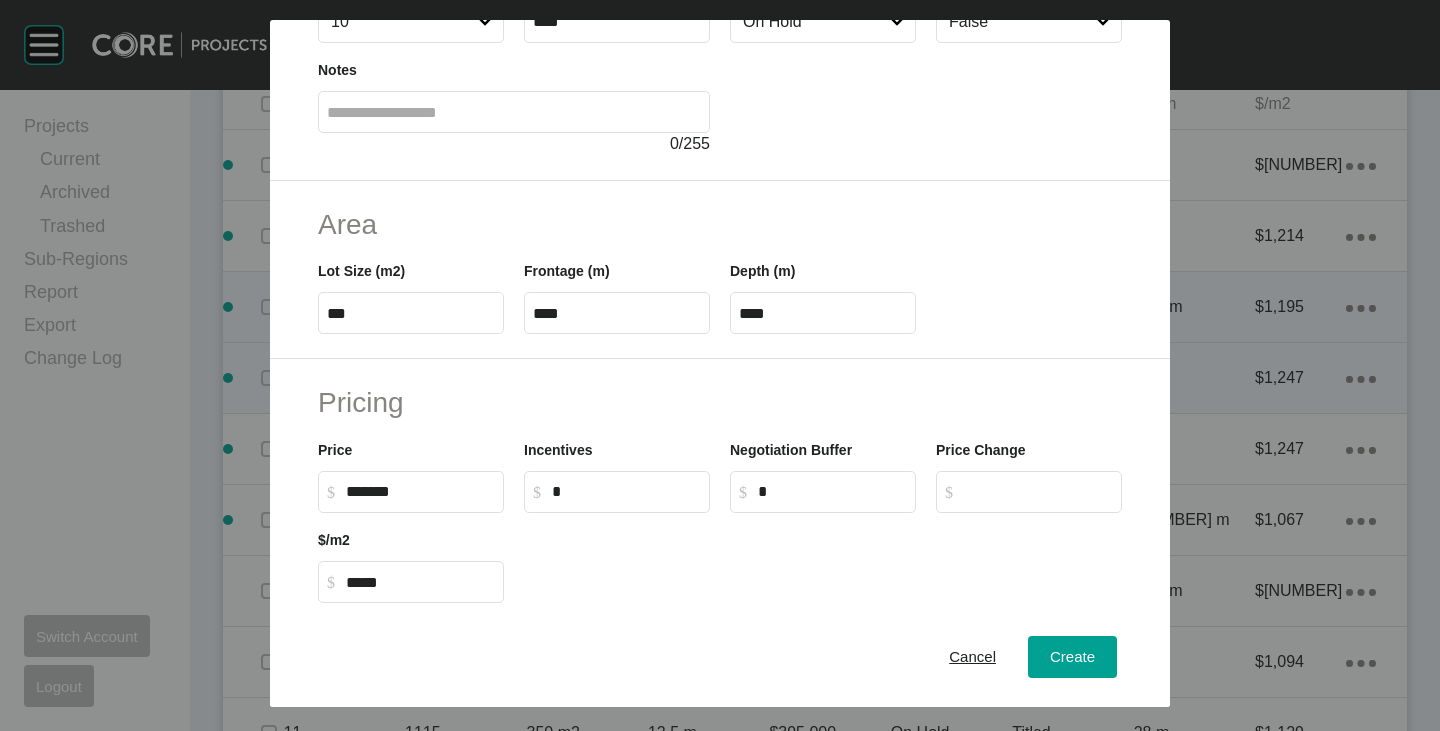 scroll, scrollTop: 400, scrollLeft: 0, axis: vertical 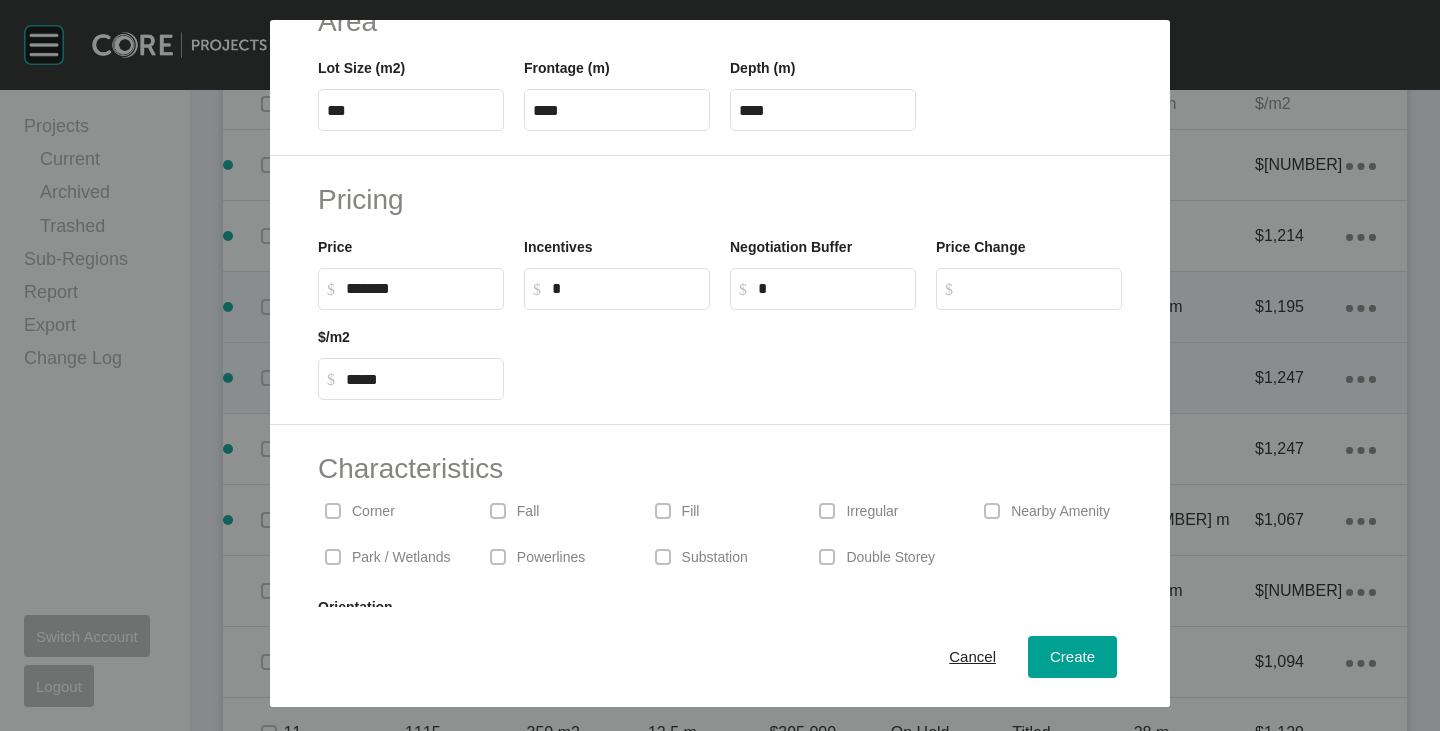 click on "***" at bounding box center (411, 110) 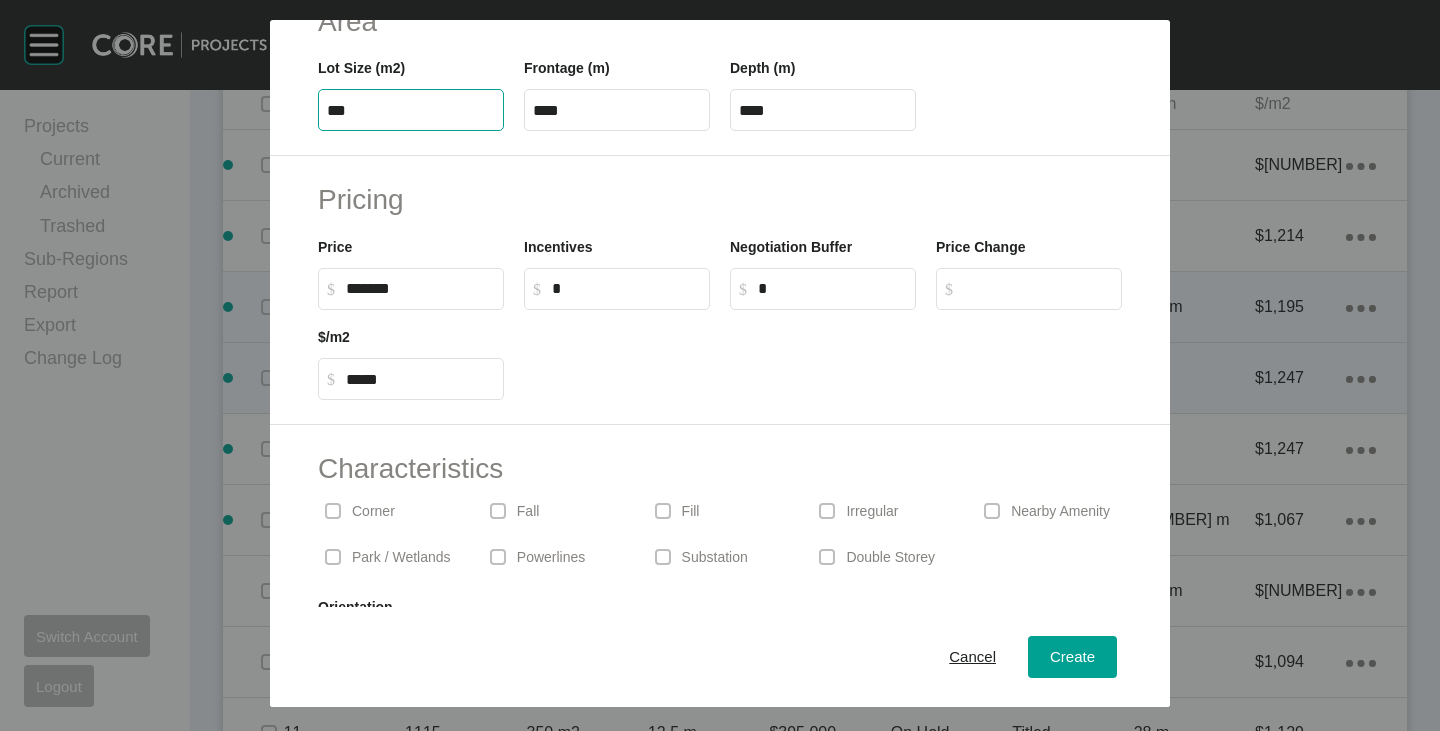 type on "***" 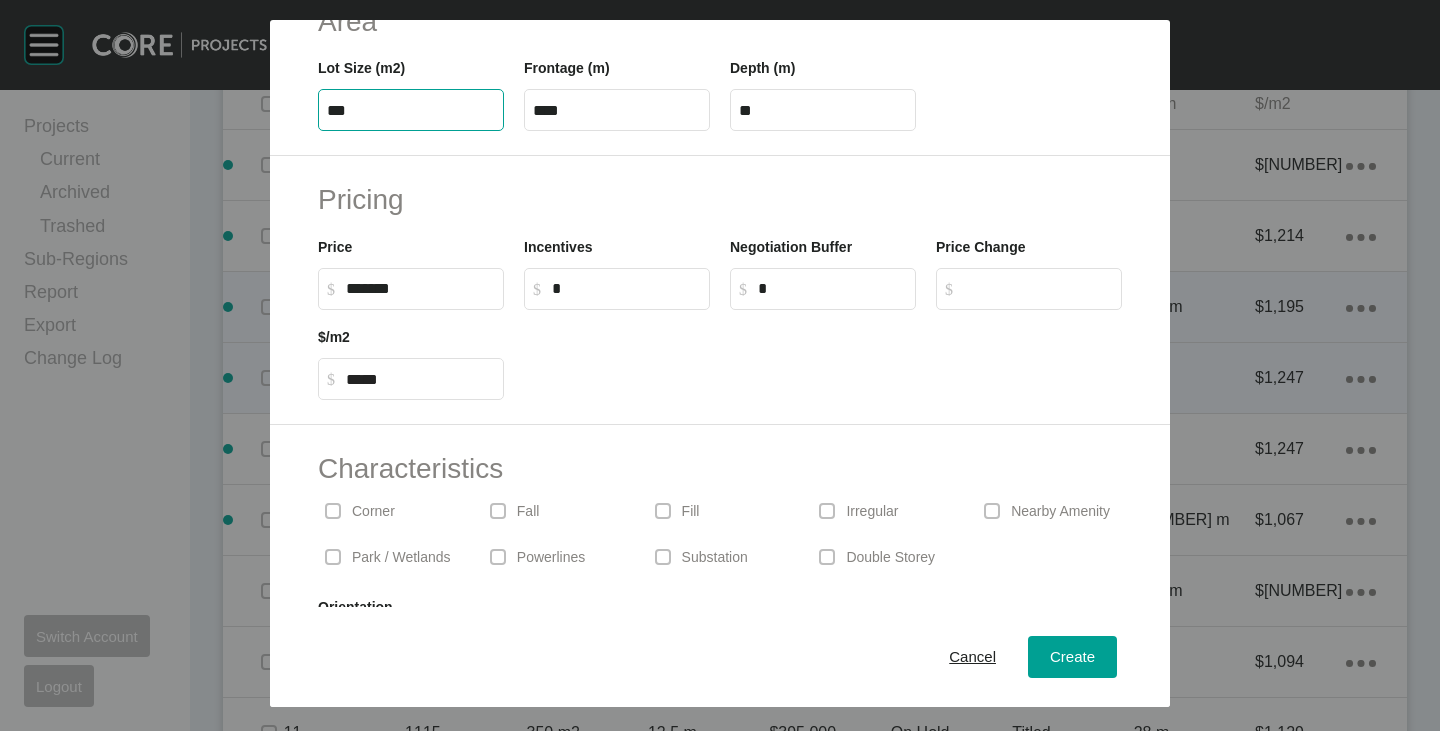 click on "Pricing" at bounding box center (720, 199) 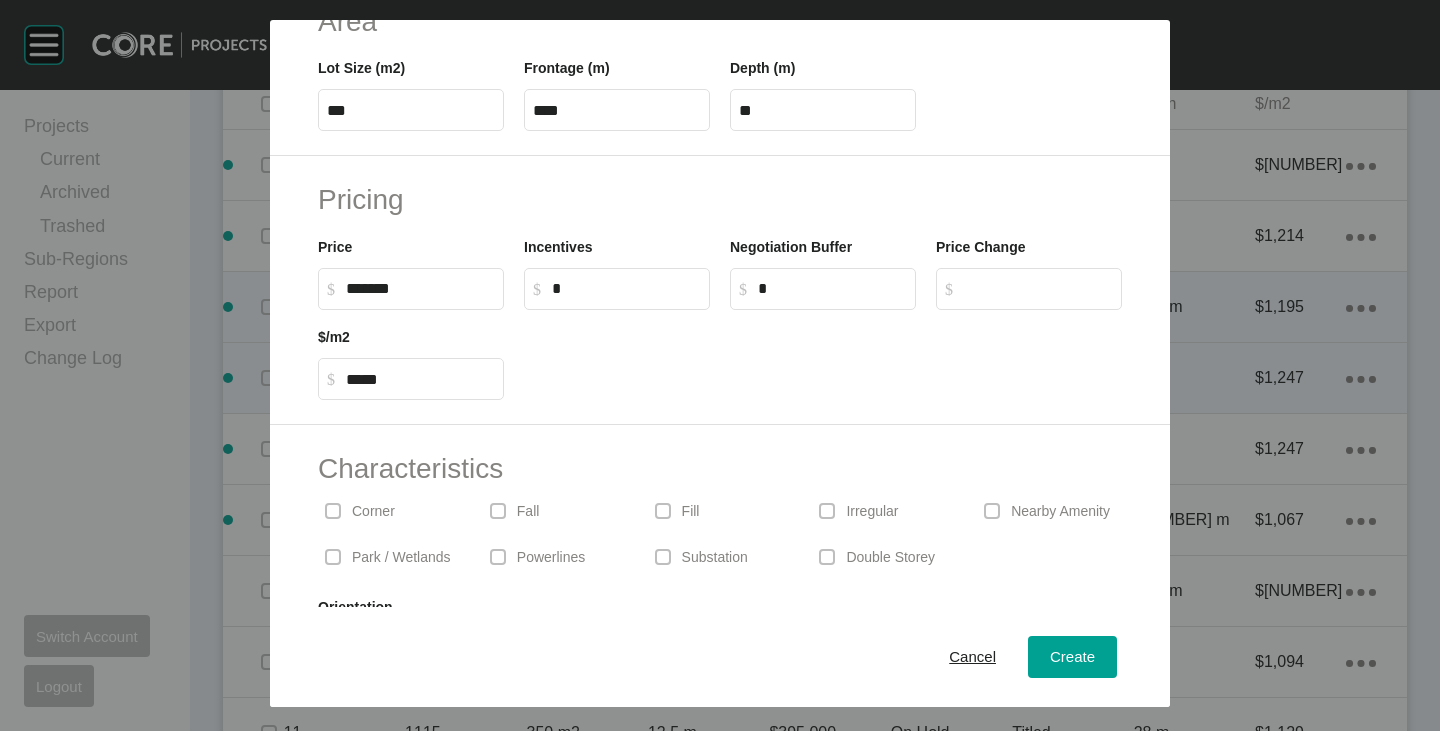 scroll, scrollTop: 489, scrollLeft: 0, axis: vertical 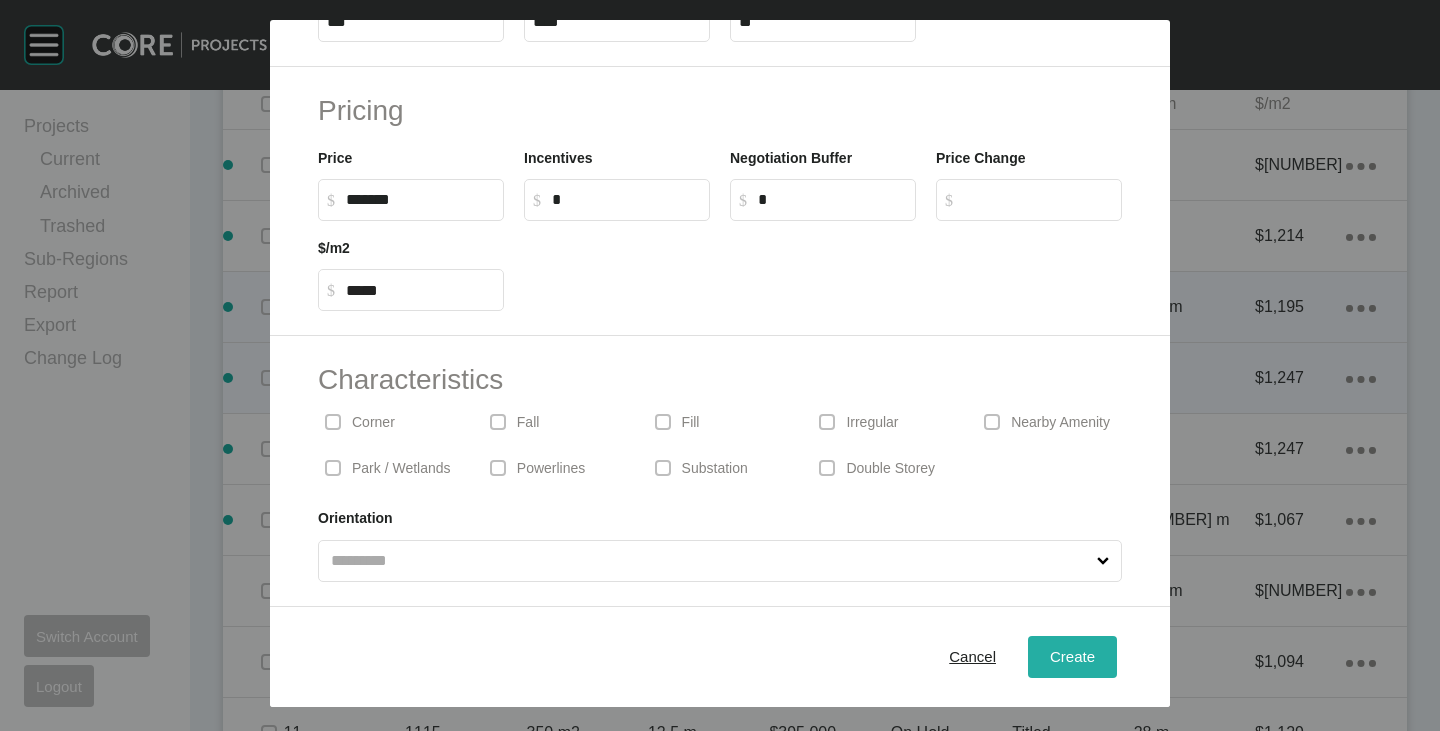 click on "Create" at bounding box center (1072, 656) 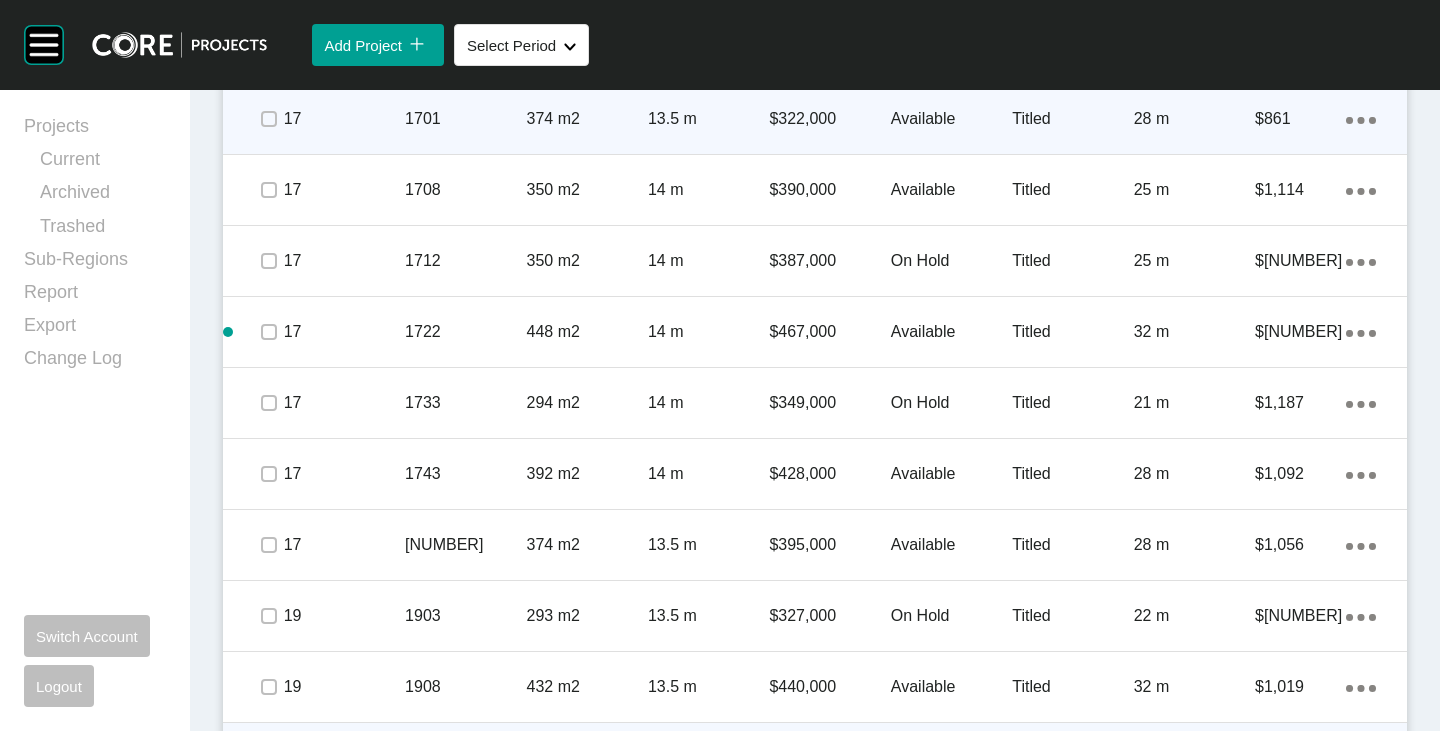 scroll, scrollTop: 2623, scrollLeft: 0, axis: vertical 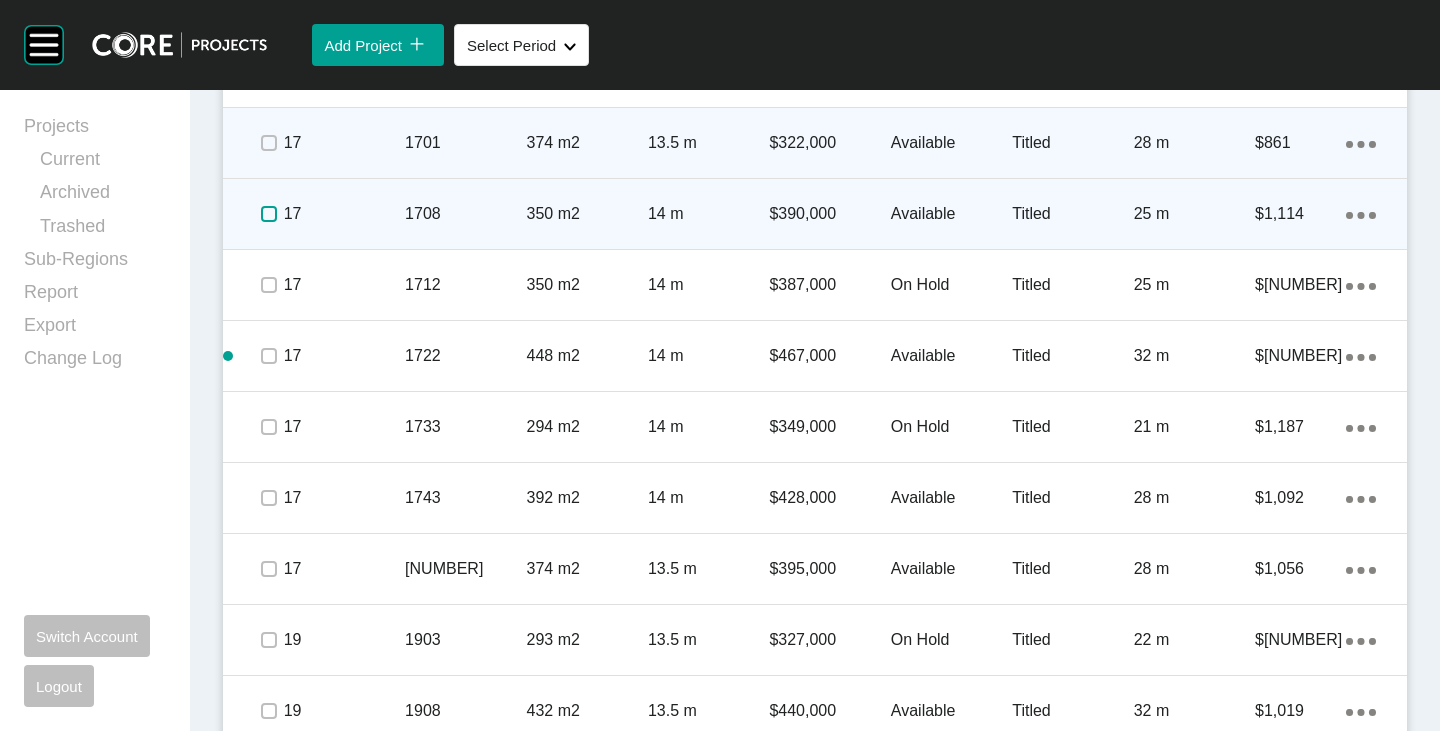 click at bounding box center (269, 214) 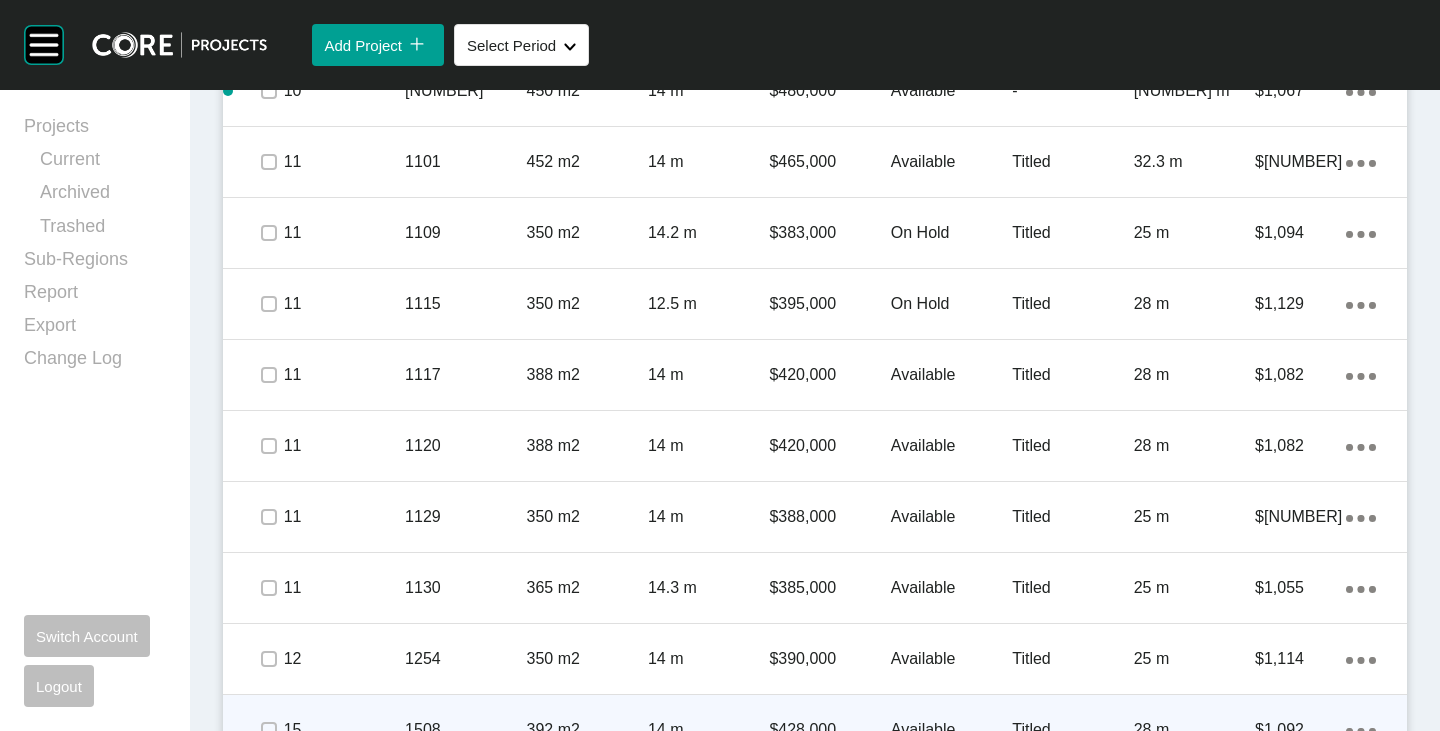 scroll, scrollTop: 1923, scrollLeft: 0, axis: vertical 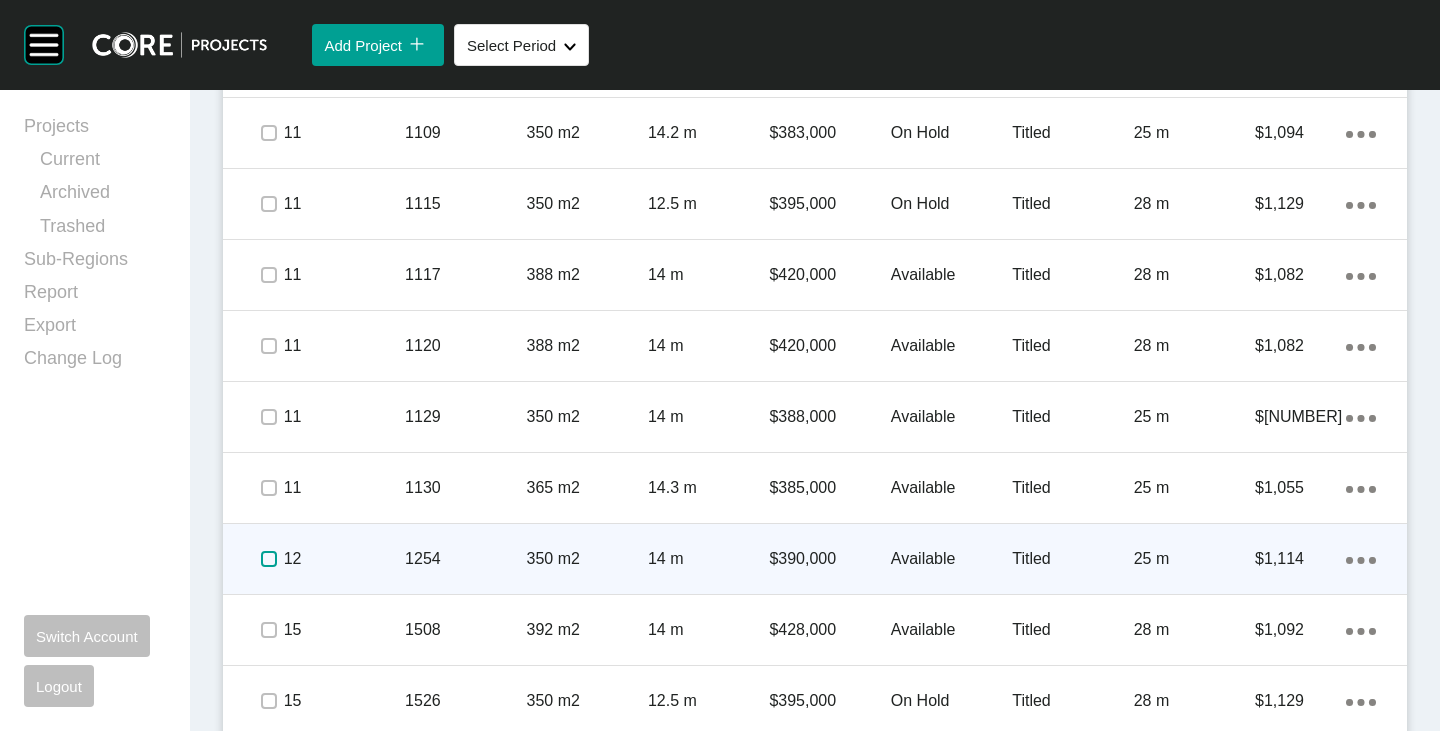 click at bounding box center [269, 559] 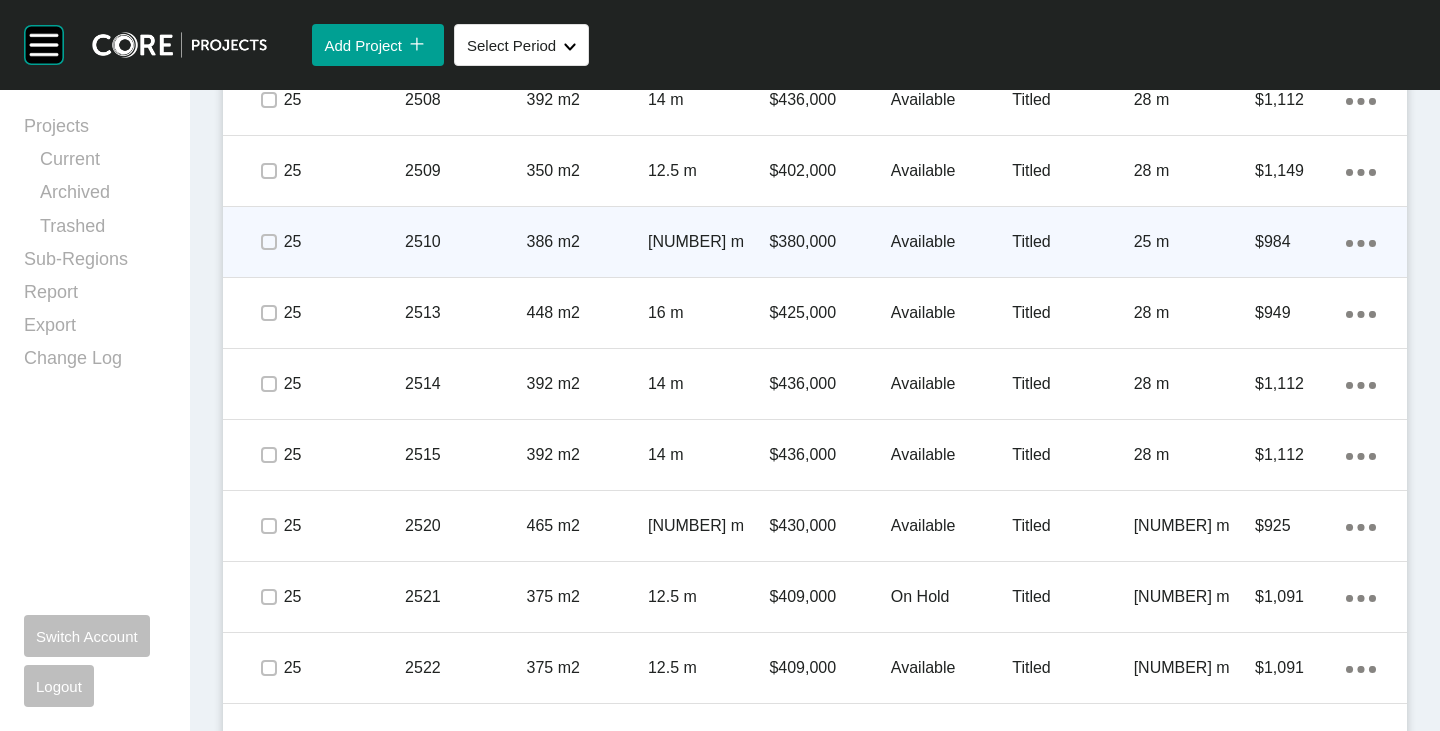 scroll, scrollTop: 4323, scrollLeft: 0, axis: vertical 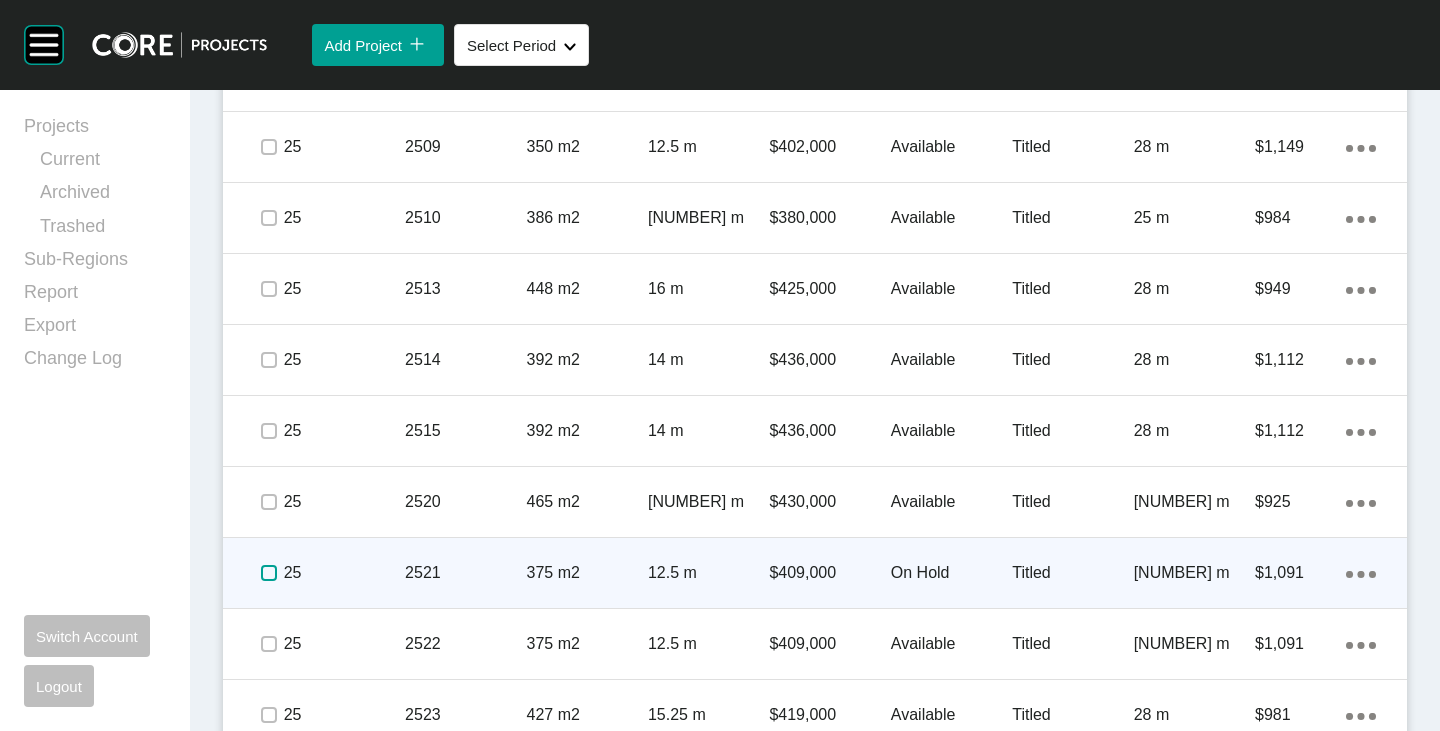 click at bounding box center [269, 573] 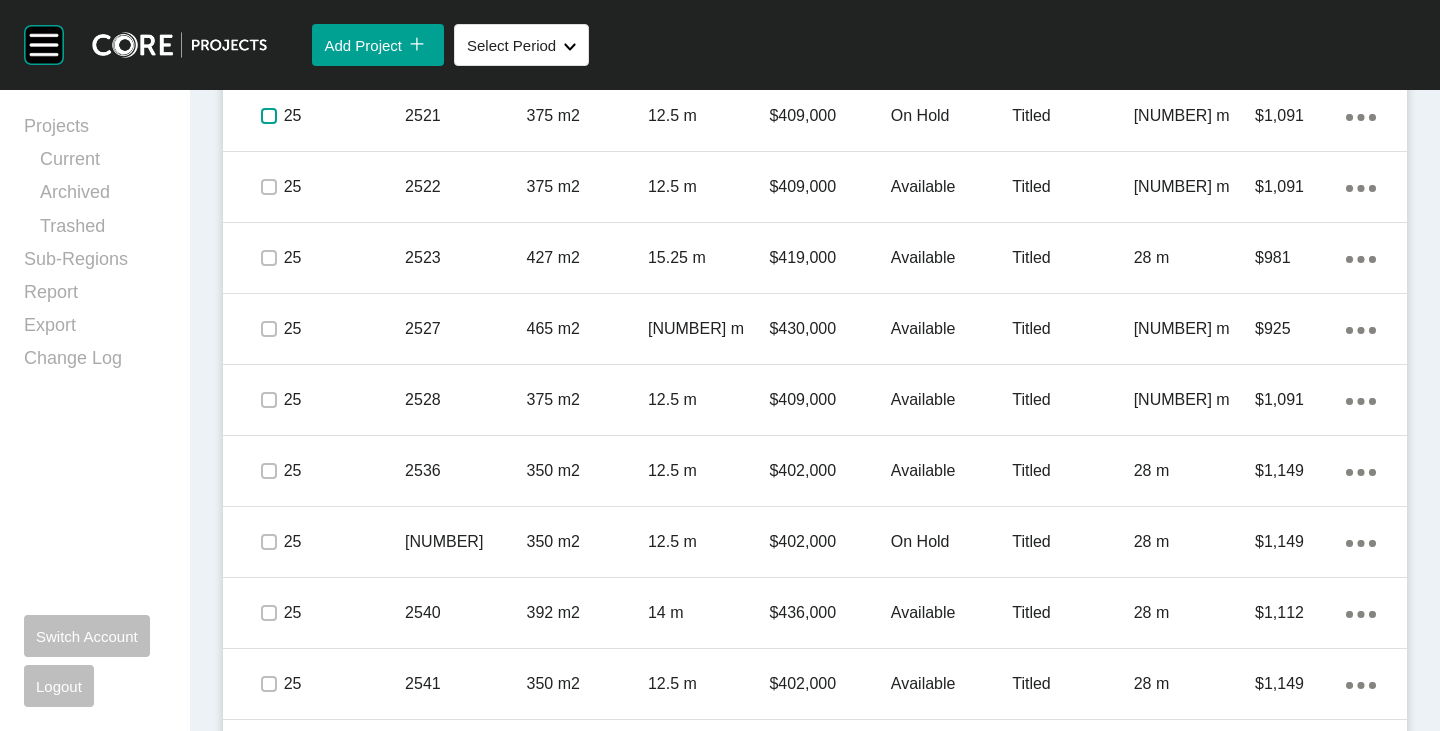 scroll, scrollTop: 4923, scrollLeft: 0, axis: vertical 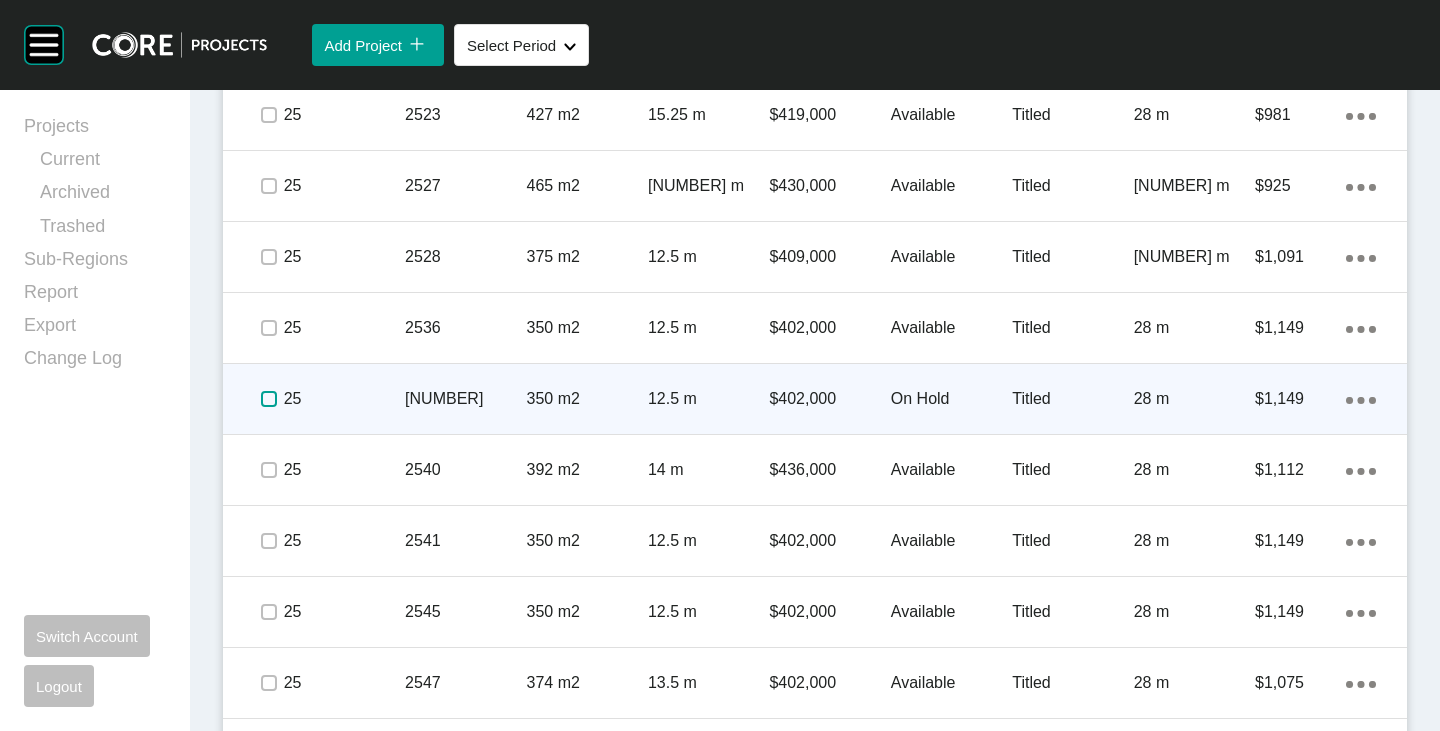 click at bounding box center (269, 399) 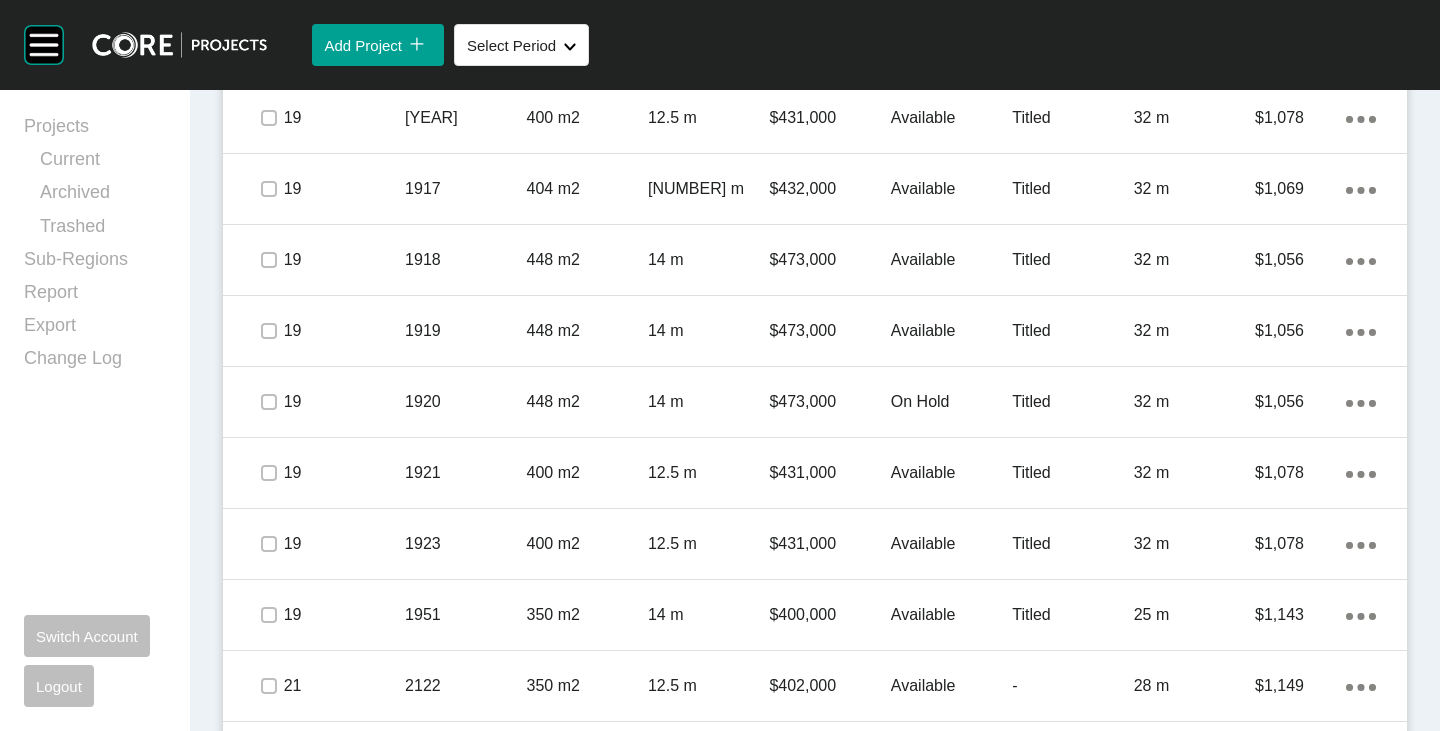 scroll, scrollTop: 3103, scrollLeft: 0, axis: vertical 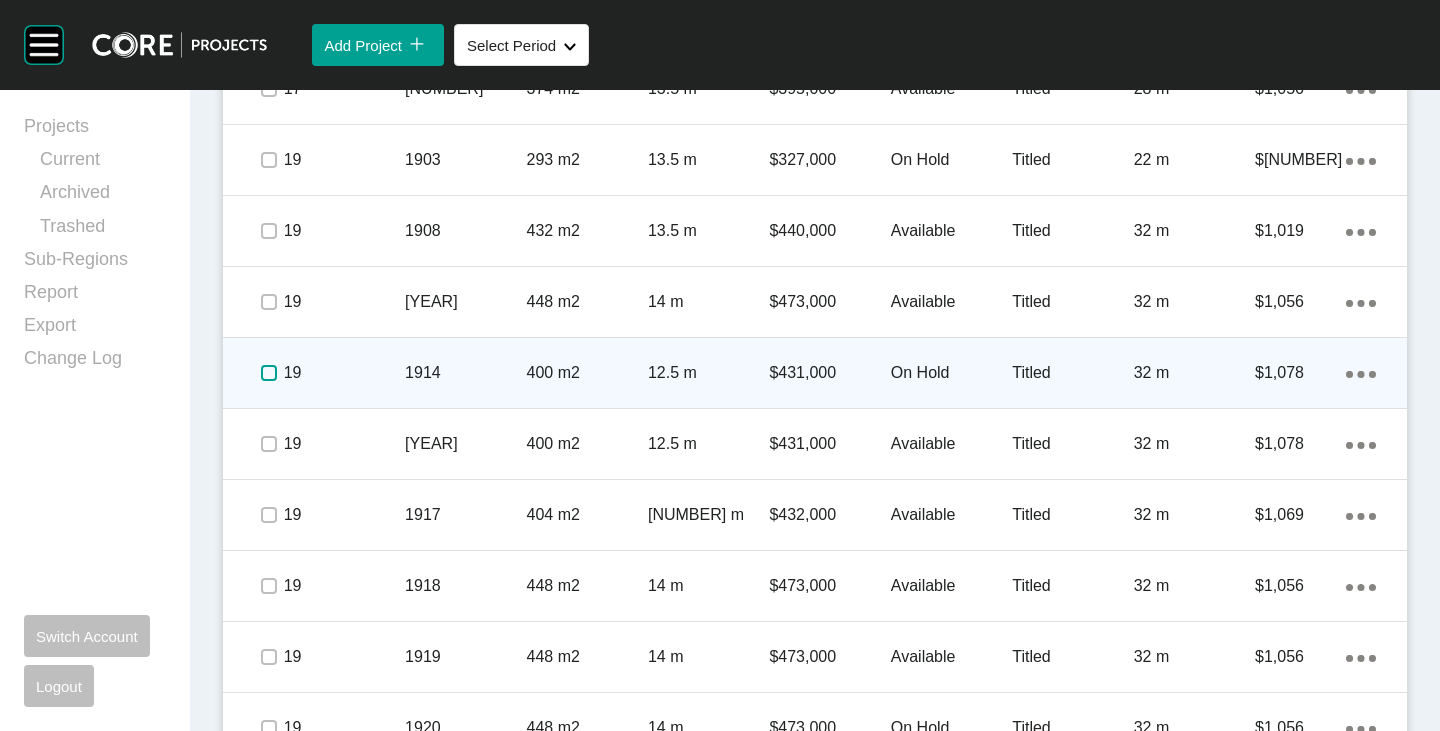click at bounding box center [269, 373] 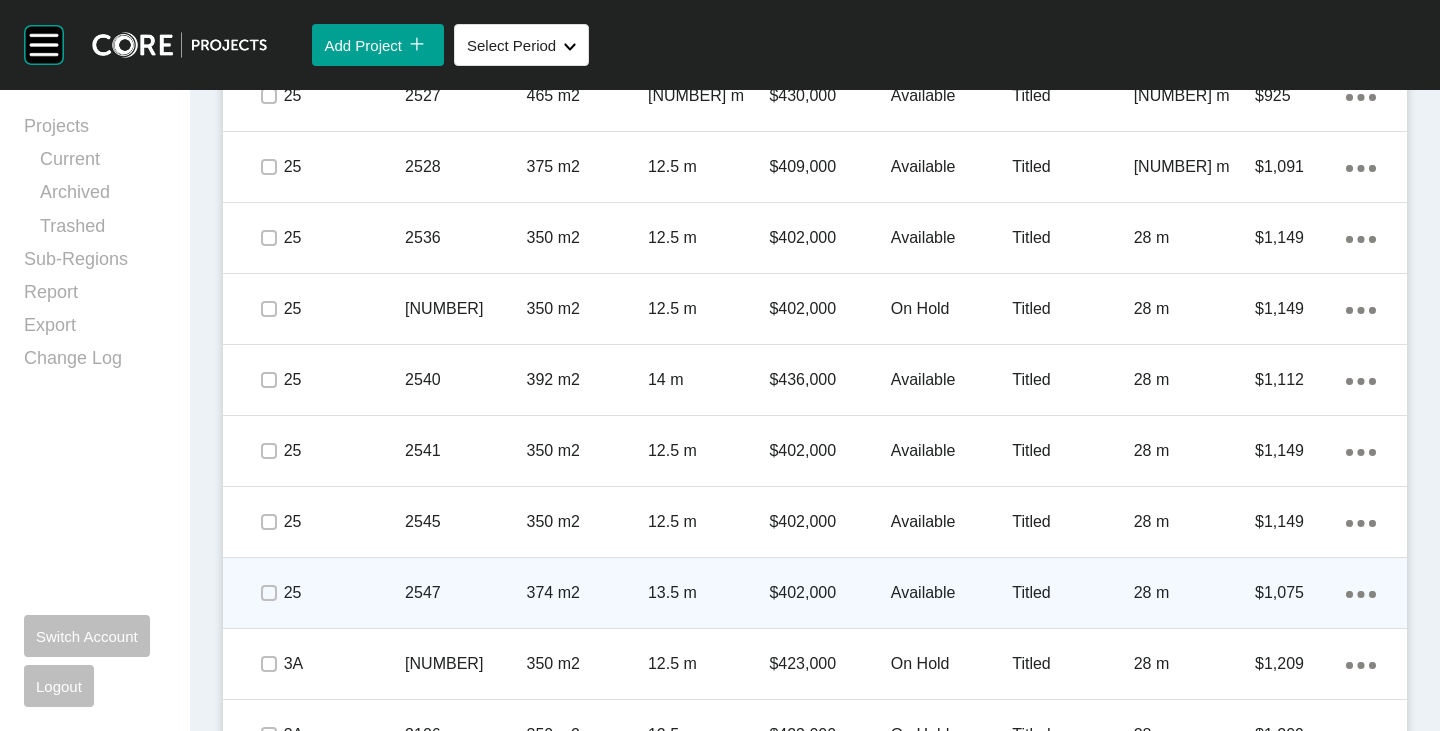 scroll, scrollTop: 5103, scrollLeft: 0, axis: vertical 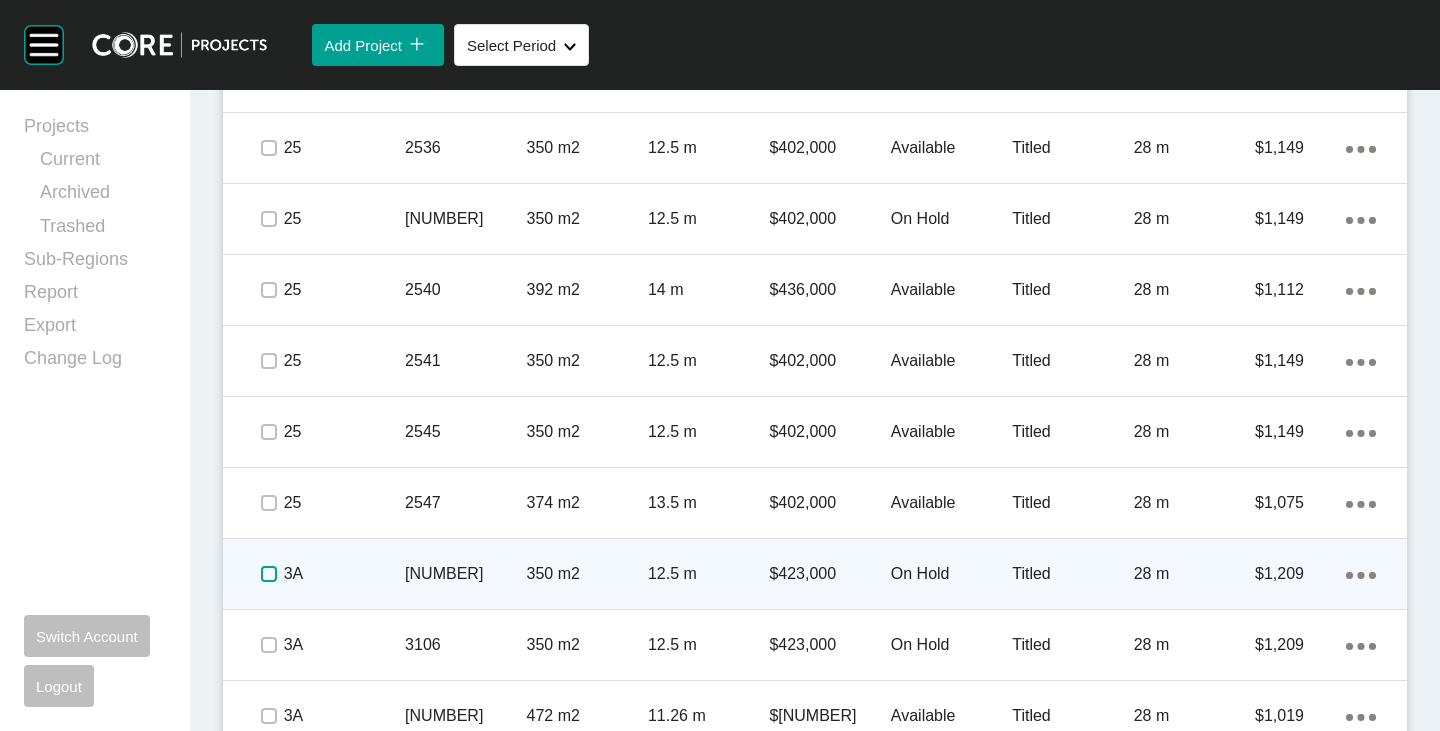 click at bounding box center (269, 574) 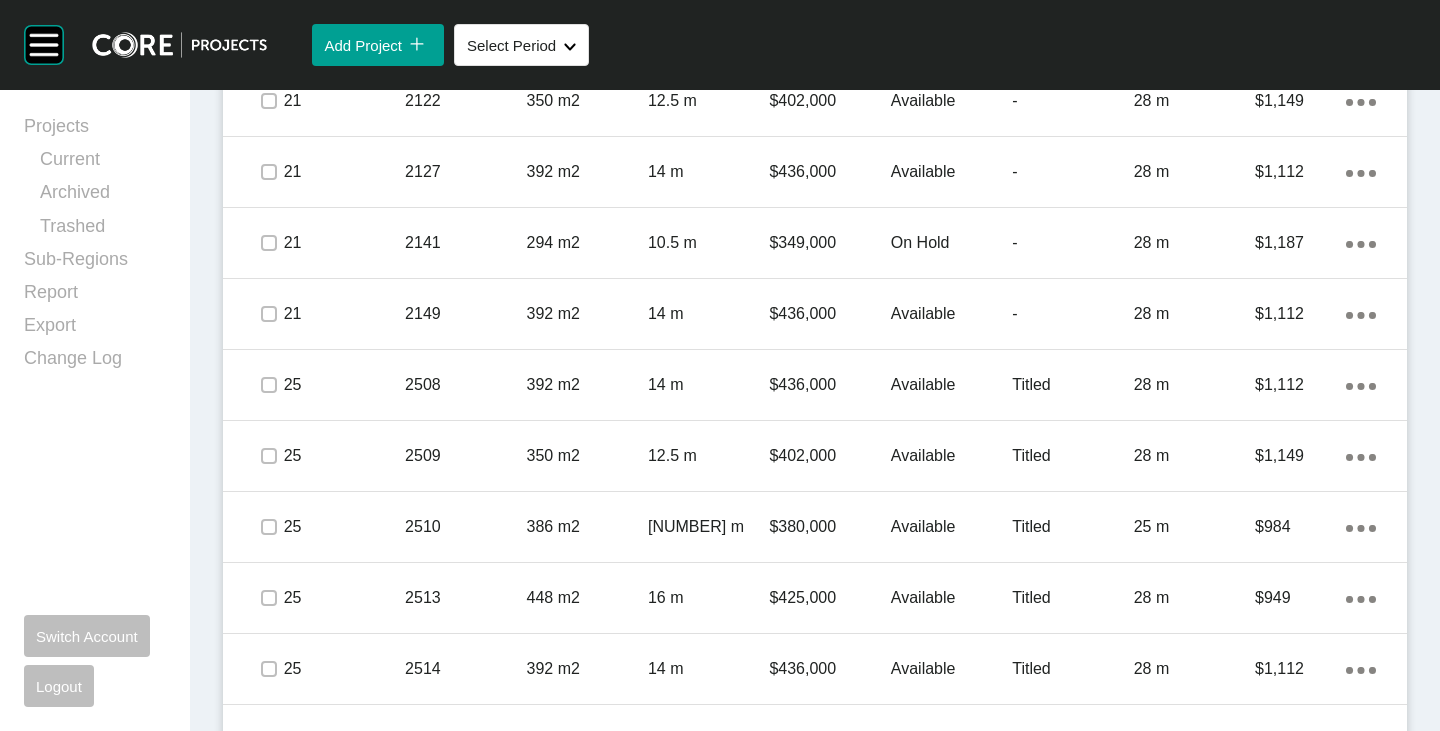 scroll, scrollTop: 3703, scrollLeft: 0, axis: vertical 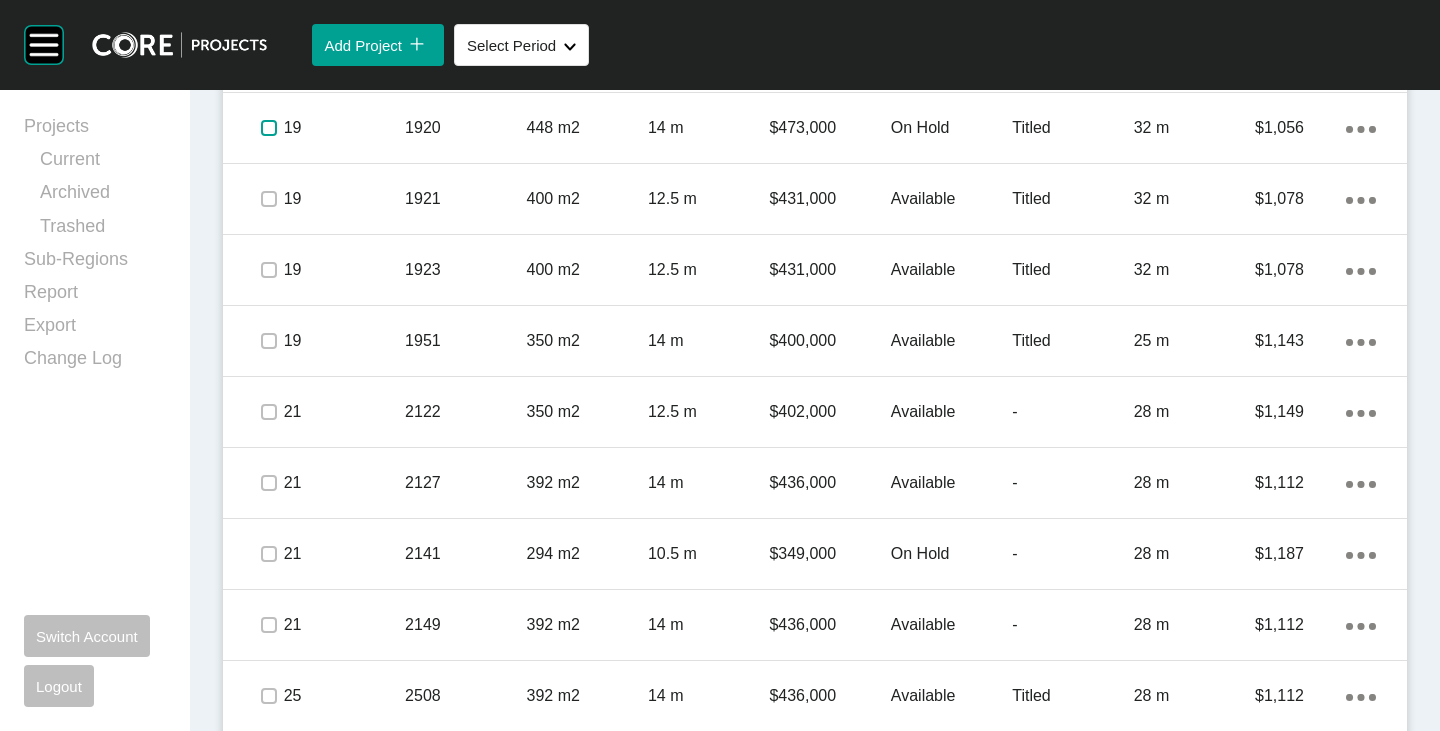 click at bounding box center [269, 128] 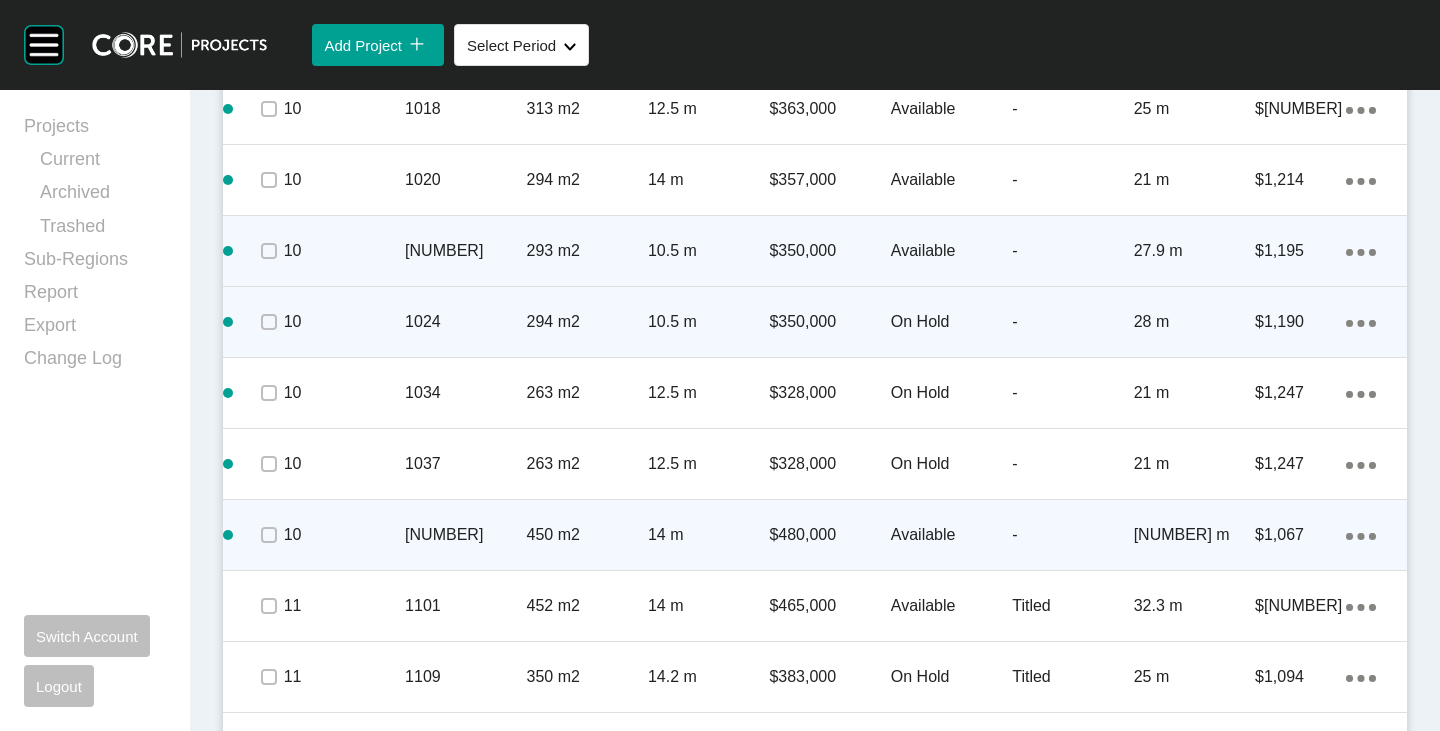 scroll, scrollTop: 1403, scrollLeft: 0, axis: vertical 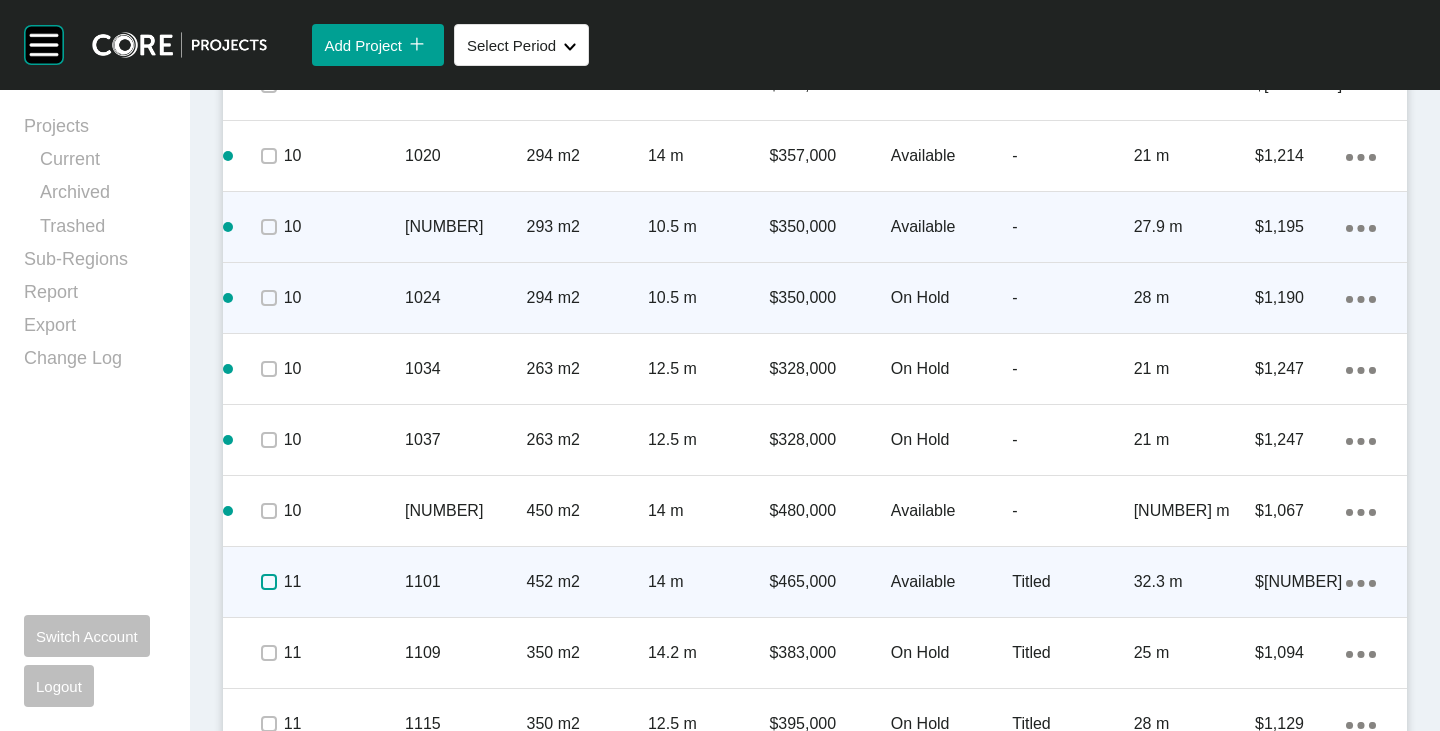 click at bounding box center (269, 582) 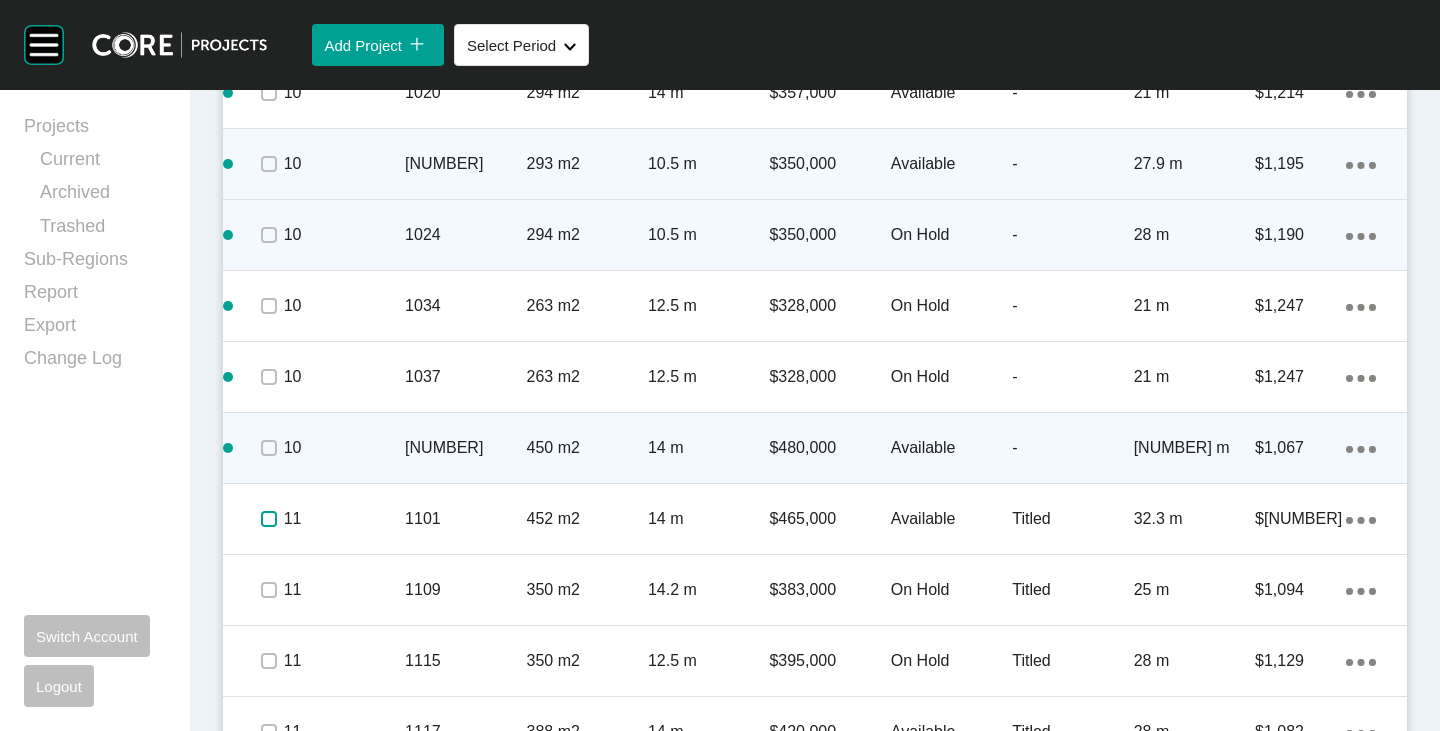 scroll, scrollTop: 1503, scrollLeft: 0, axis: vertical 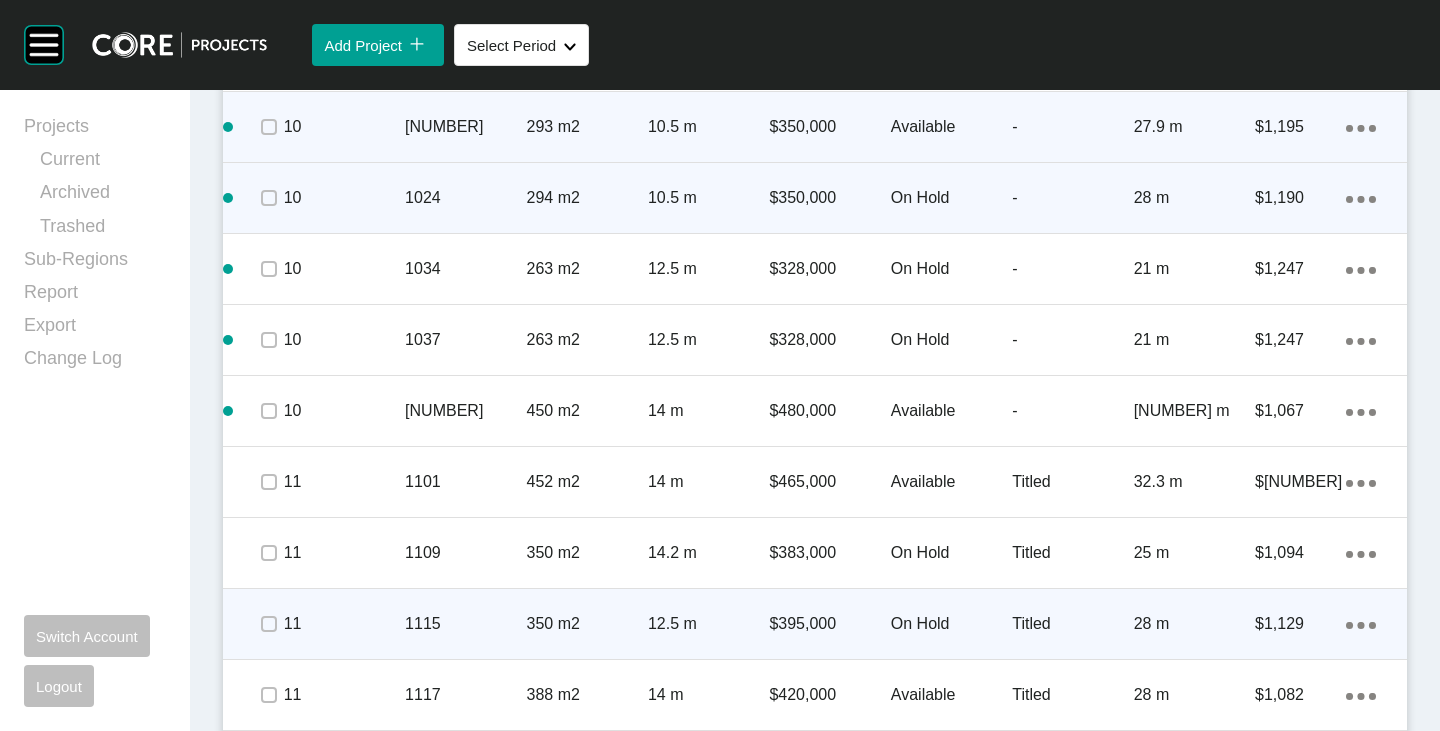 click on "On Hold" at bounding box center (951, 624) 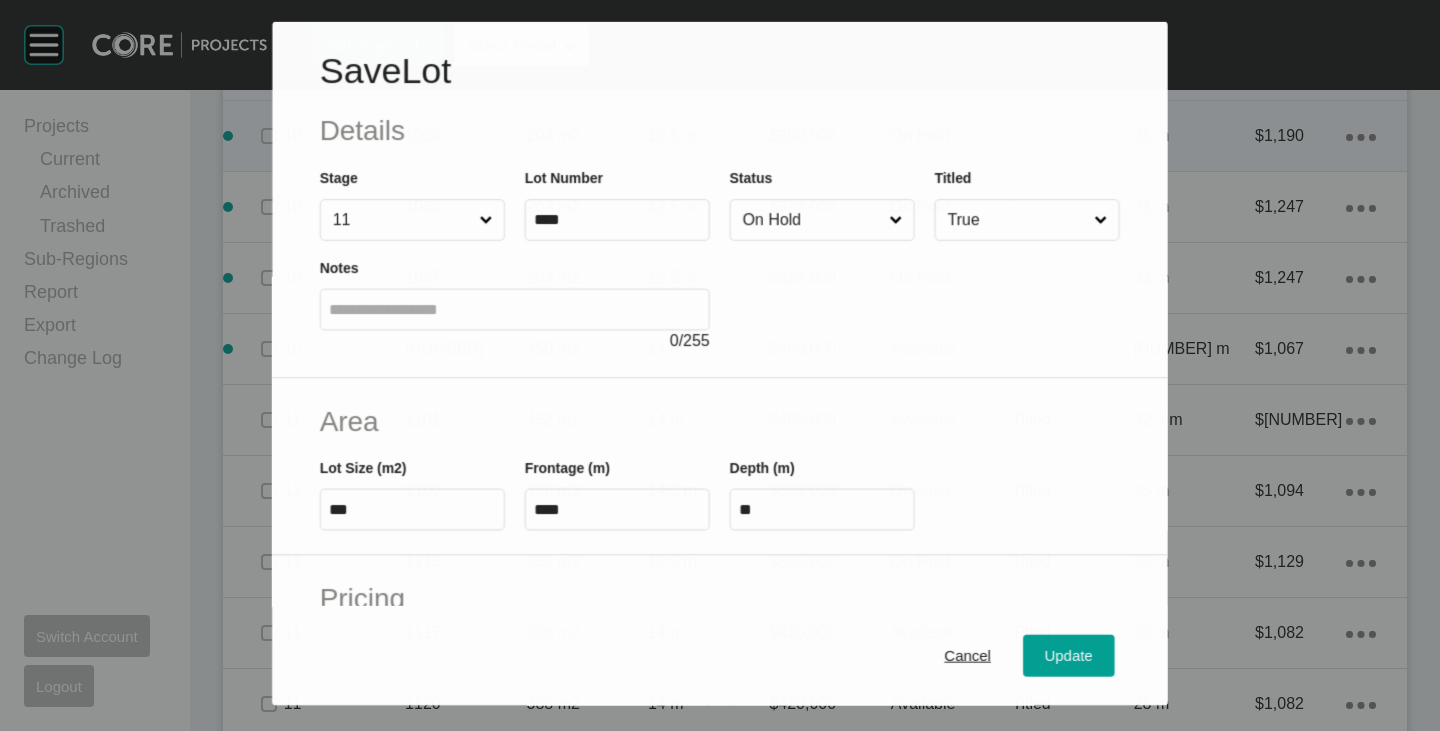 scroll, scrollTop: 1441, scrollLeft: 0, axis: vertical 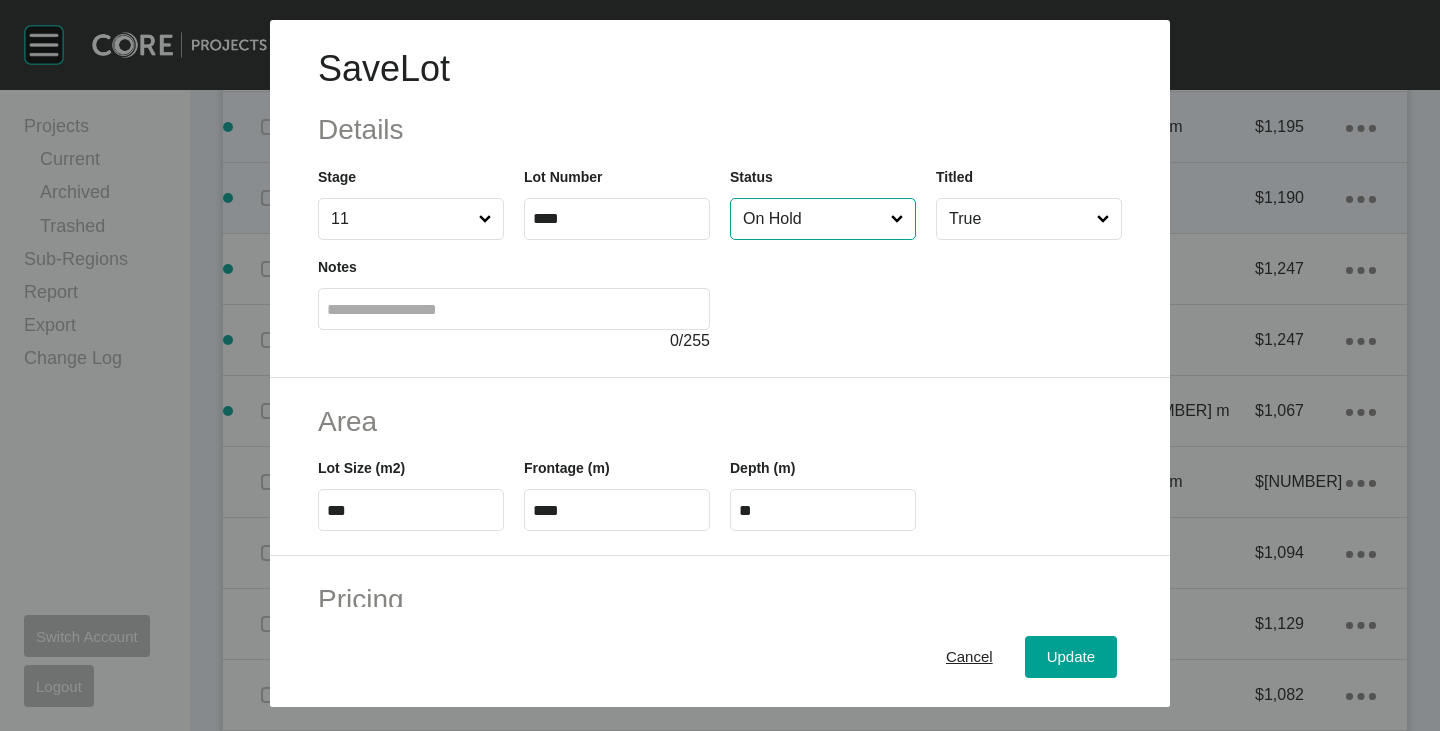 click on "On Hold" at bounding box center (813, 219) 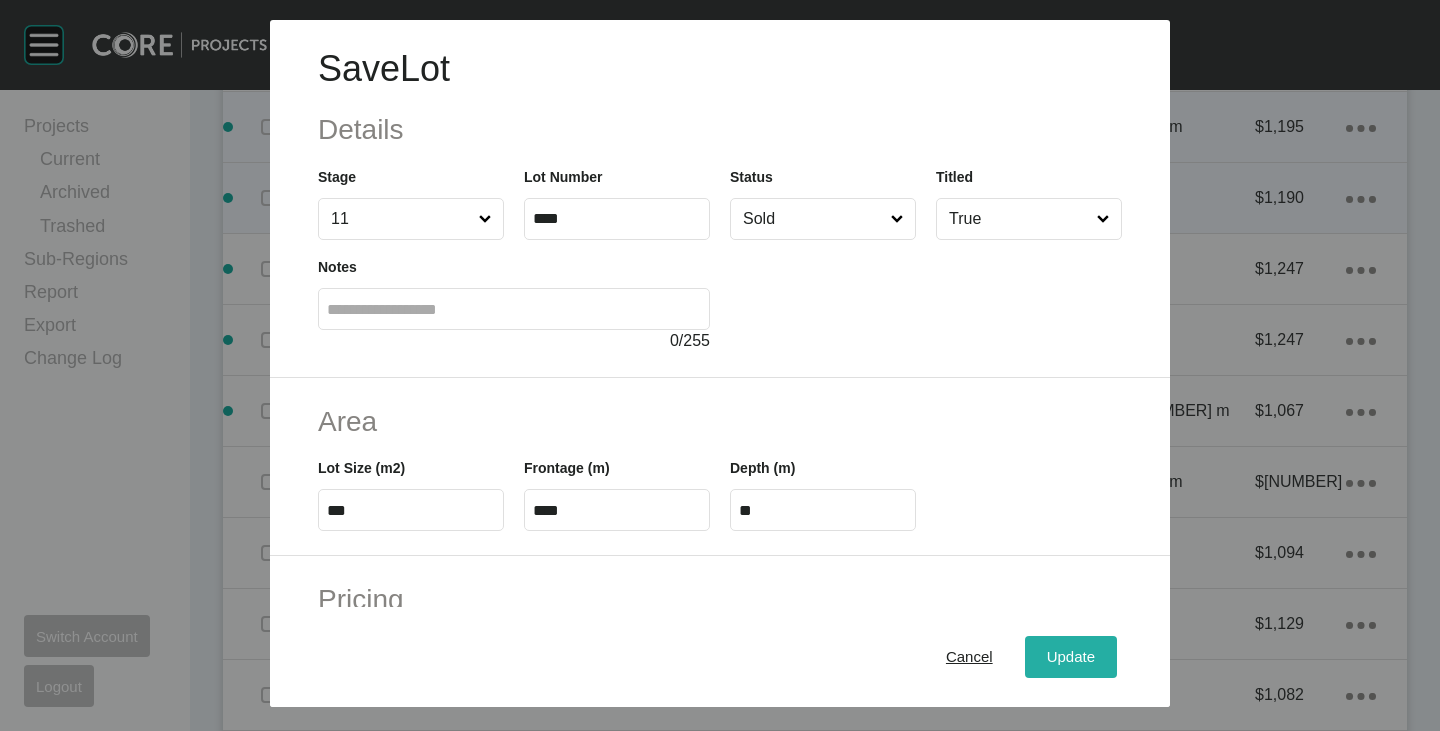 click on "Update" at bounding box center (1071, 657) 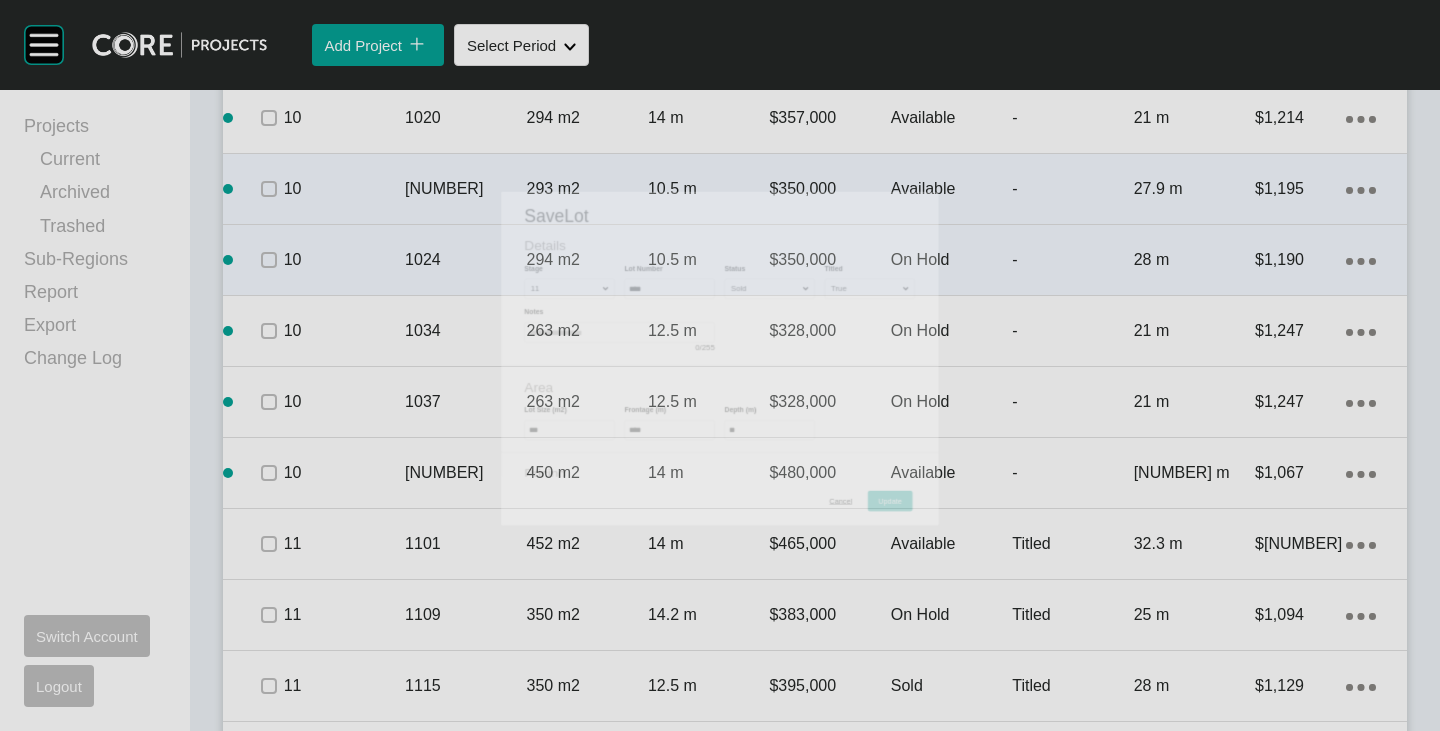 scroll, scrollTop: 1503, scrollLeft: 0, axis: vertical 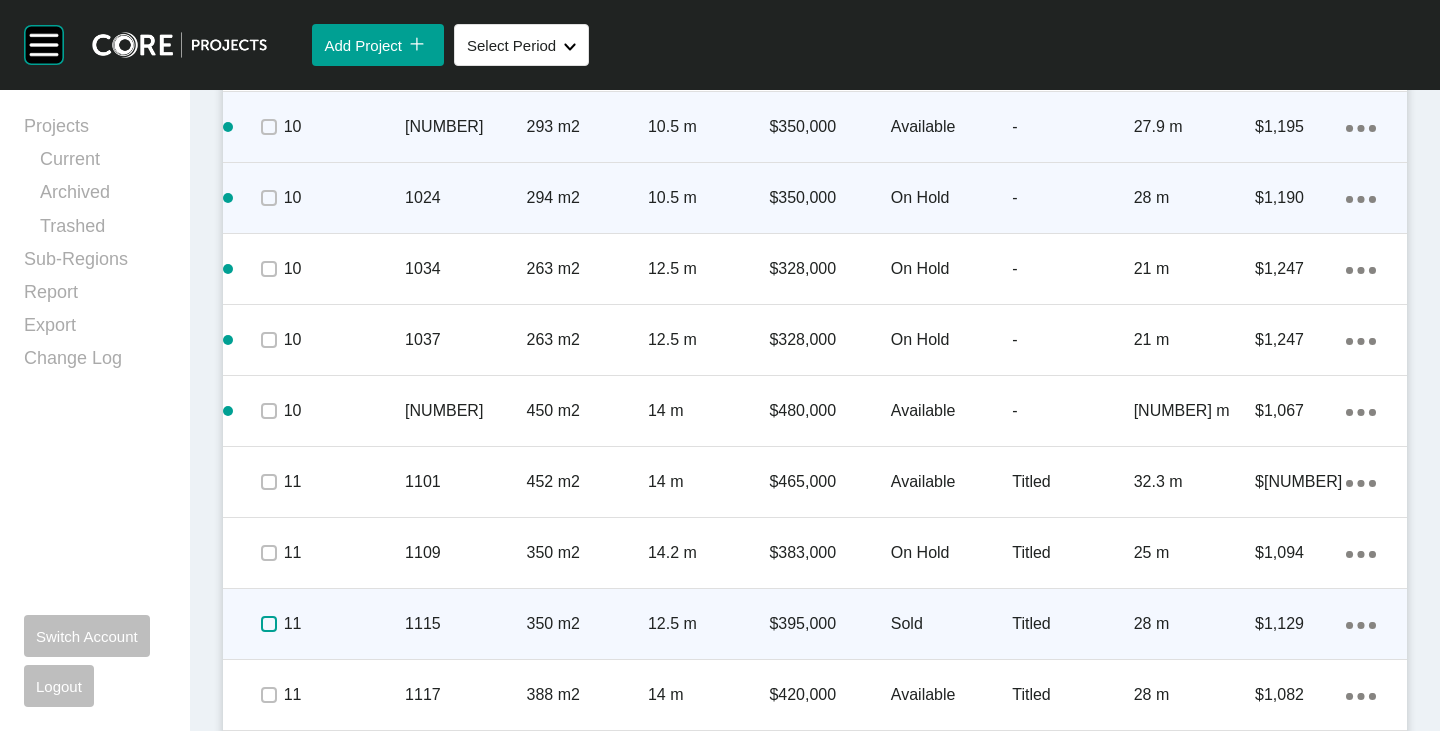 click at bounding box center [269, 624] 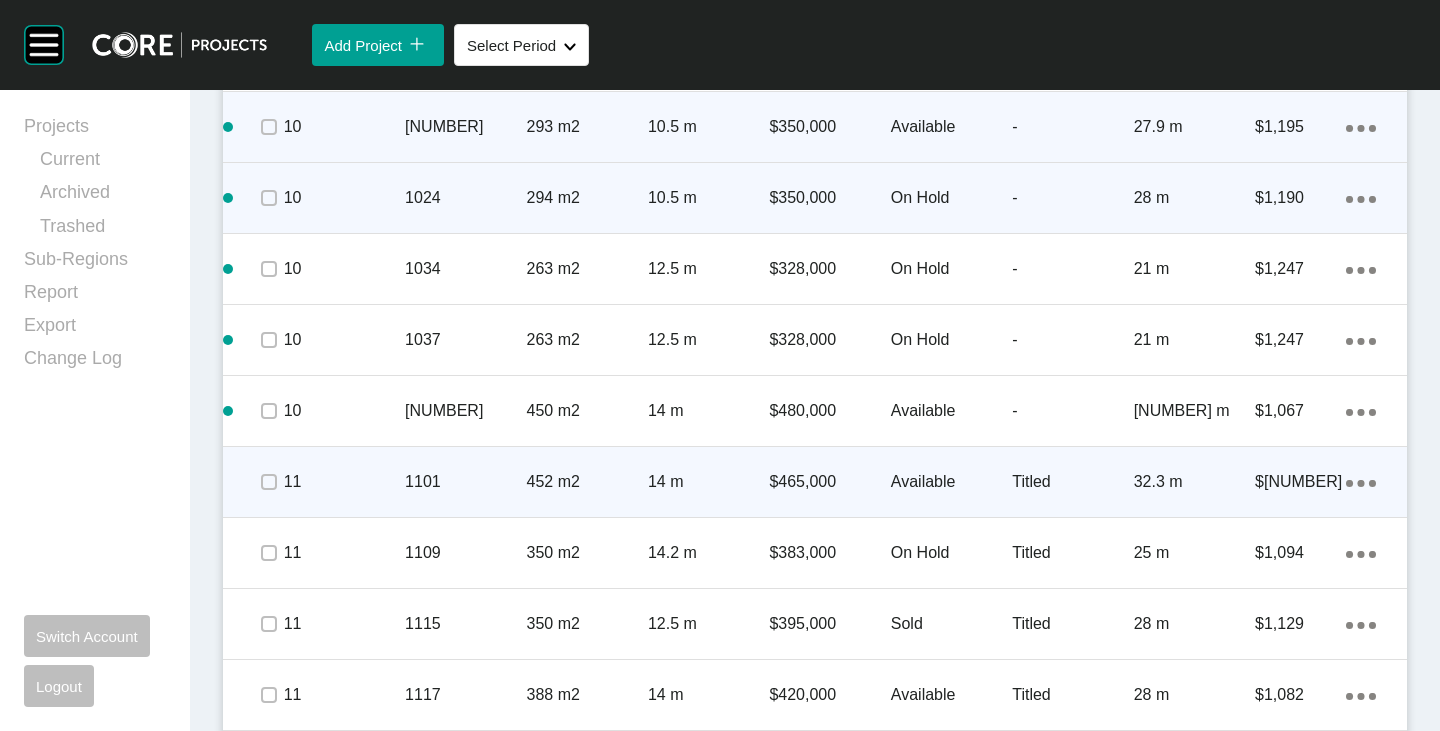 click on "Action Menu Dots Copy 6 Created with Sketch." 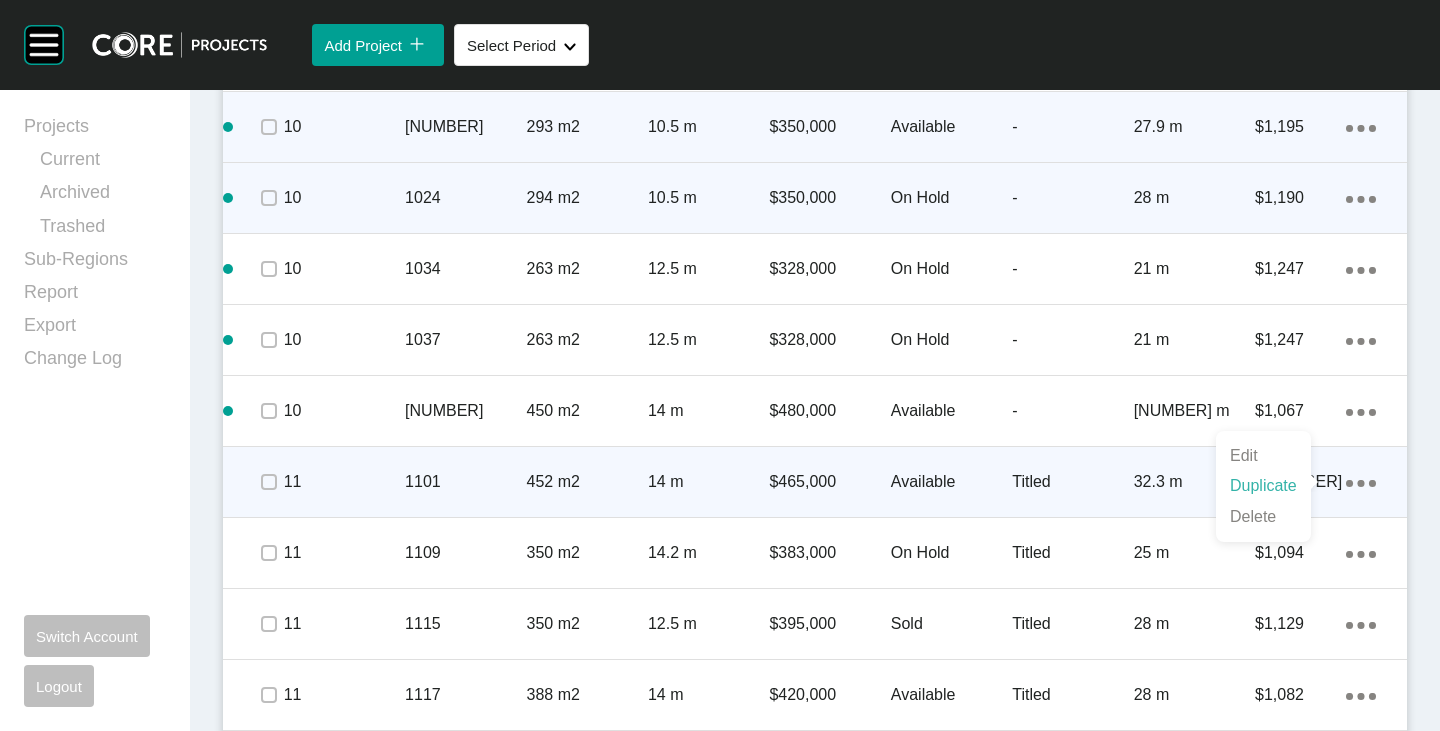 click on "Duplicate" at bounding box center [1263, 486] 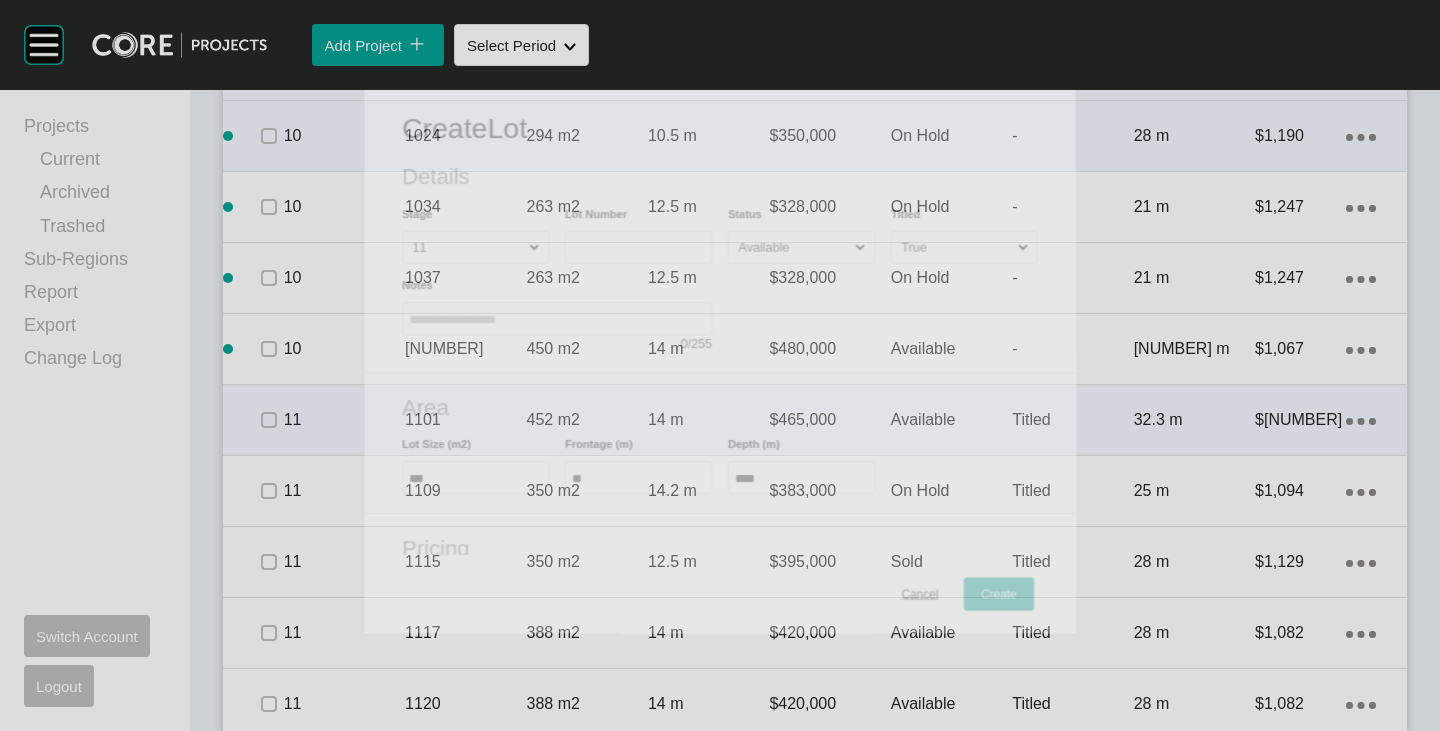 scroll, scrollTop: 1441, scrollLeft: 0, axis: vertical 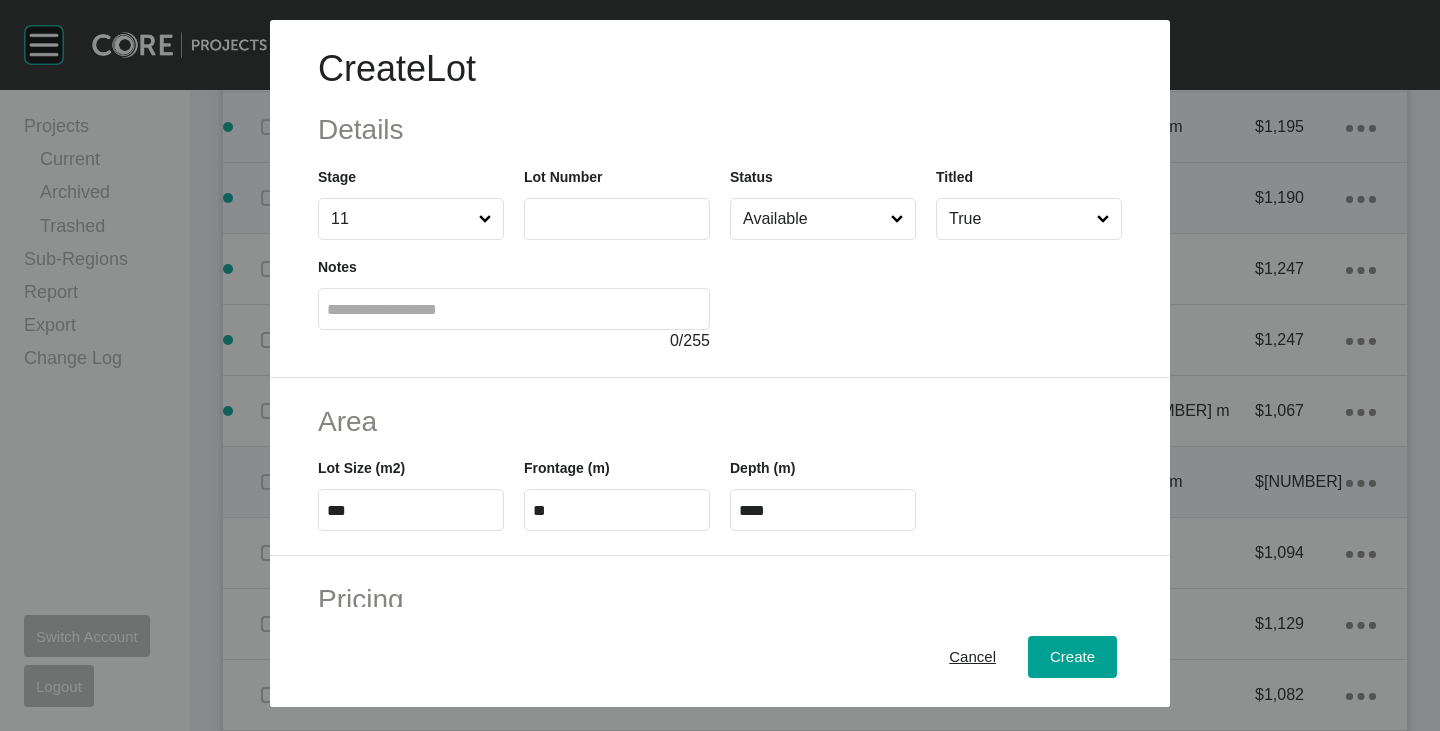 click at bounding box center (617, 218) 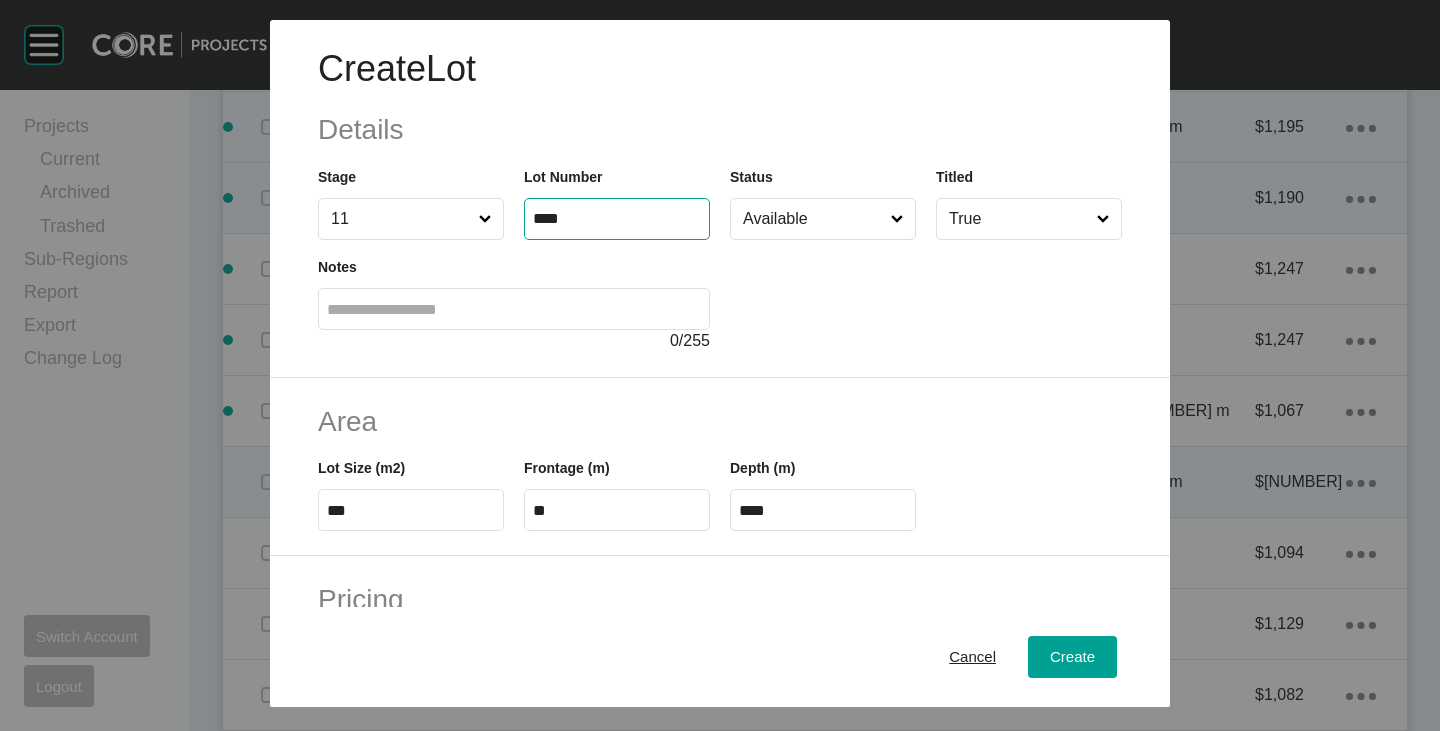 type on "****" 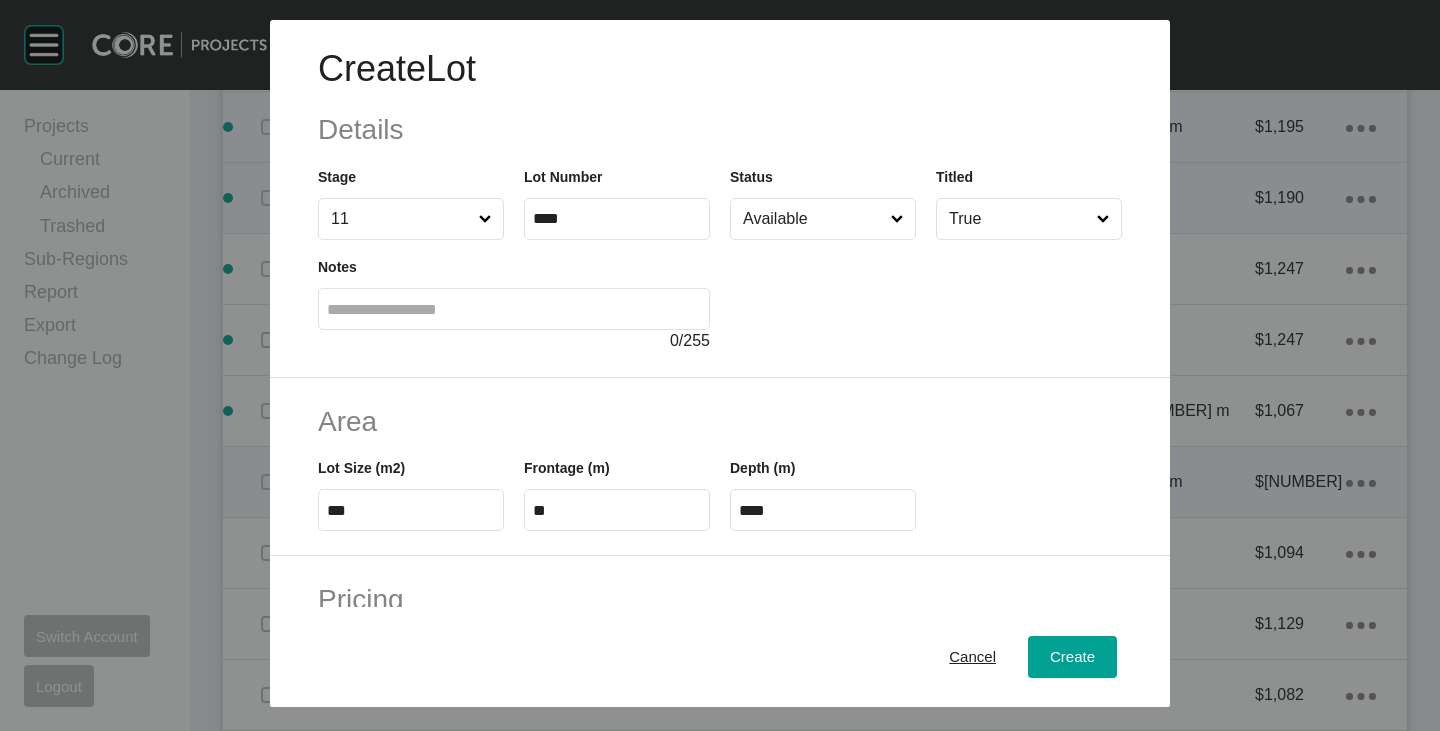click on "Create  Lot Details Stage 11 Lot Number **** Status Available Titled True Notes 0 / 255" at bounding box center [720, 199] 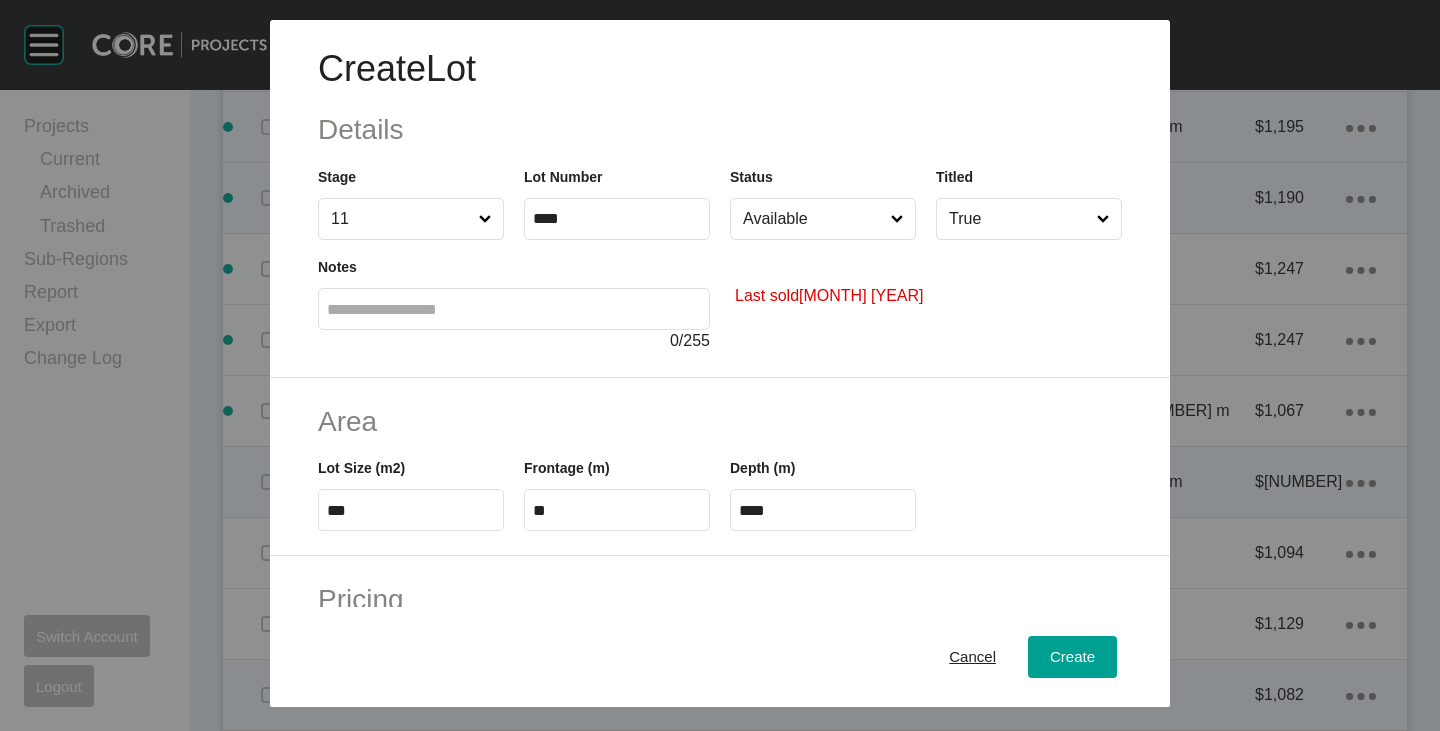 click on "Cancel" at bounding box center (972, 657) 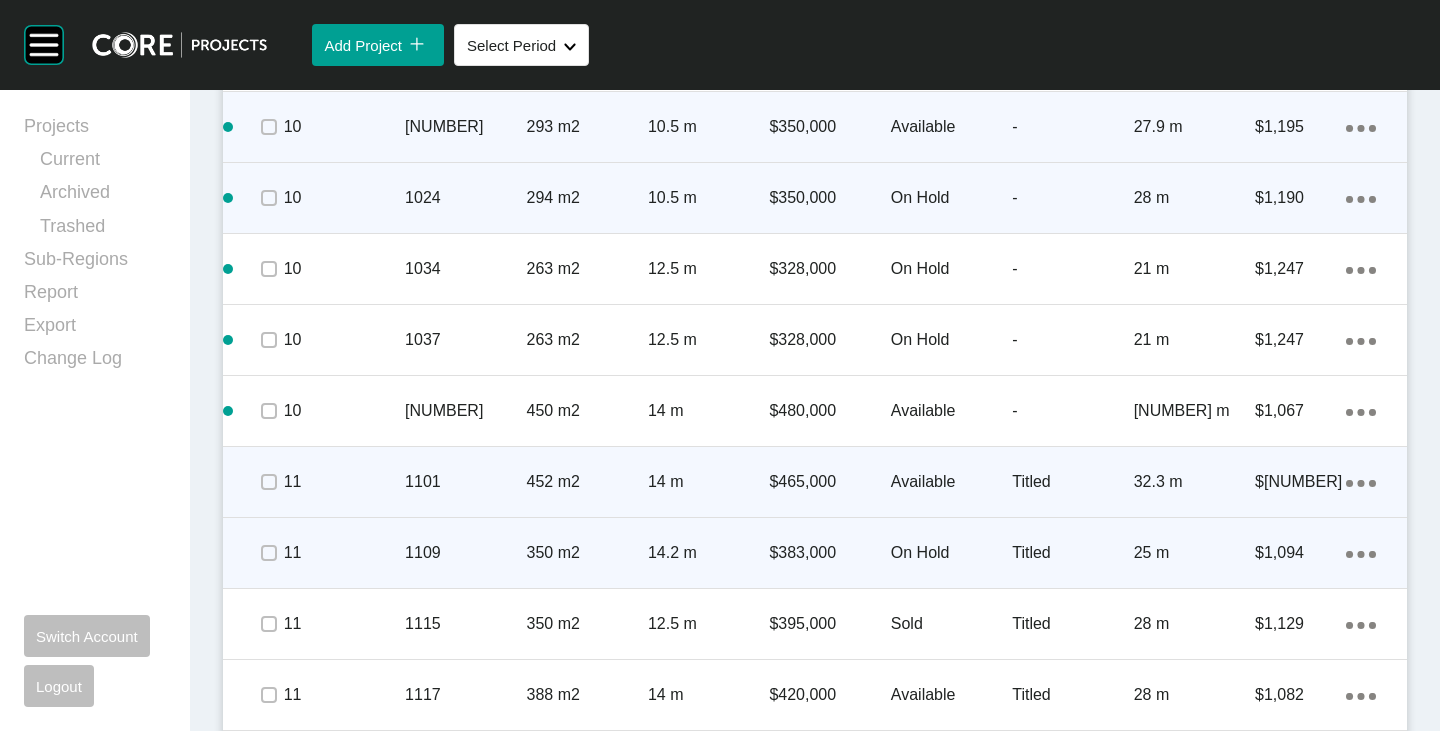 click on "Action Menu Dots Copy 6 Created with Sketch." 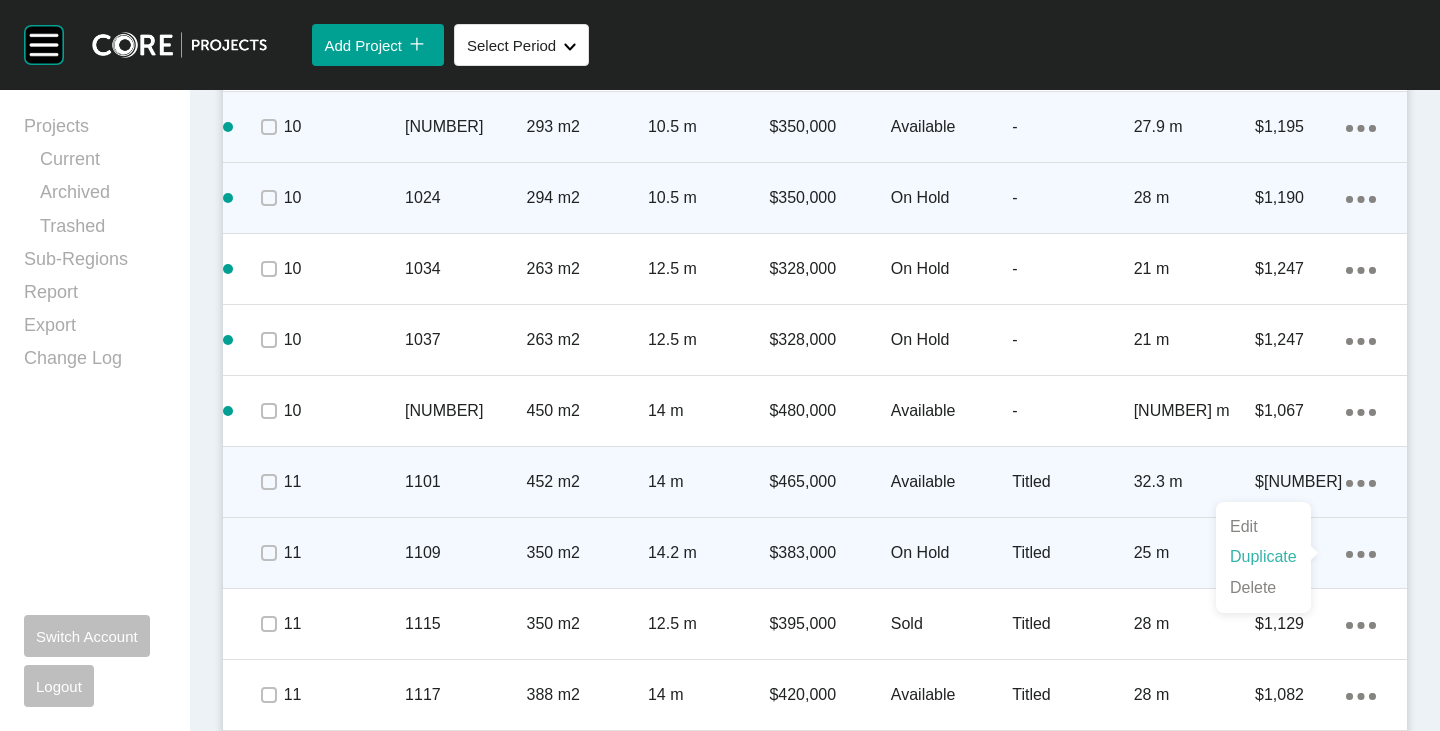 click on "Duplicate" at bounding box center [1263, 557] 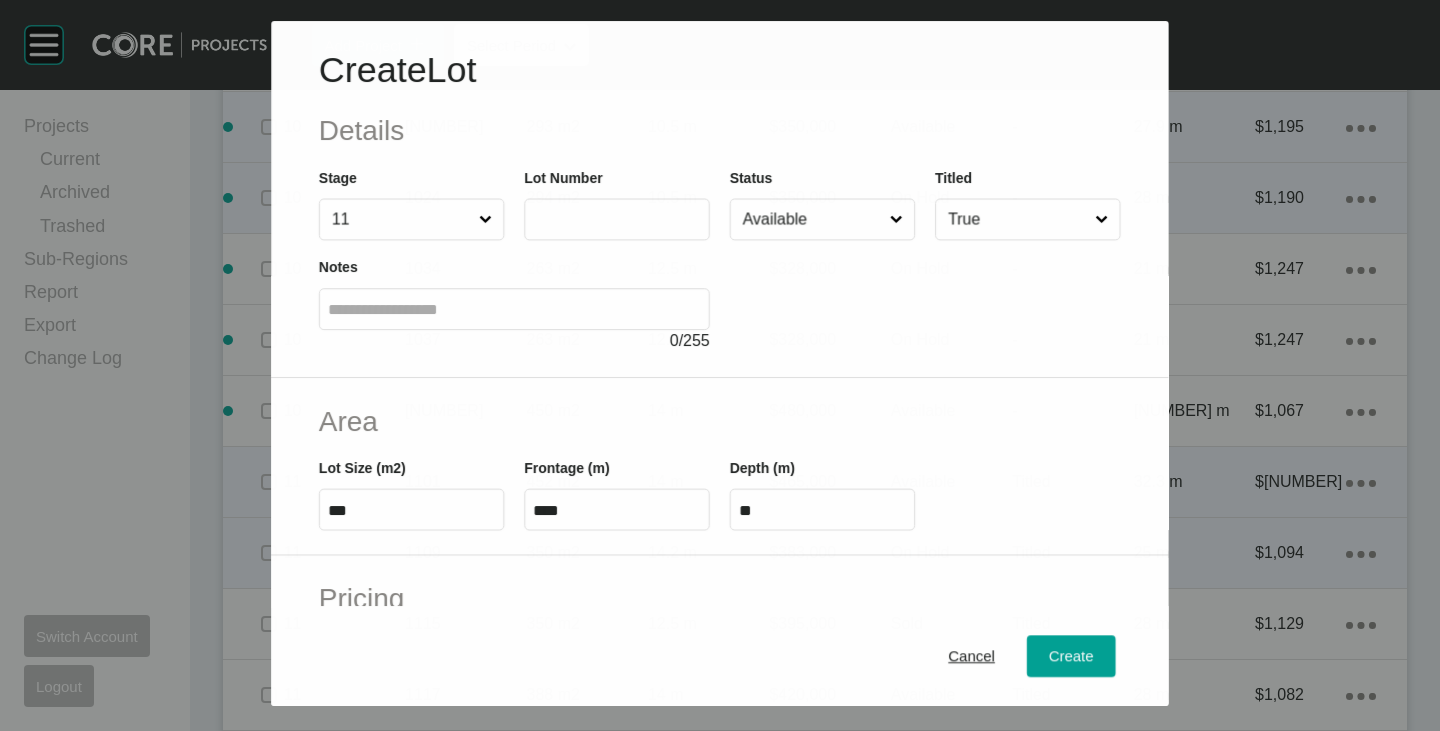 click at bounding box center [618, 219] 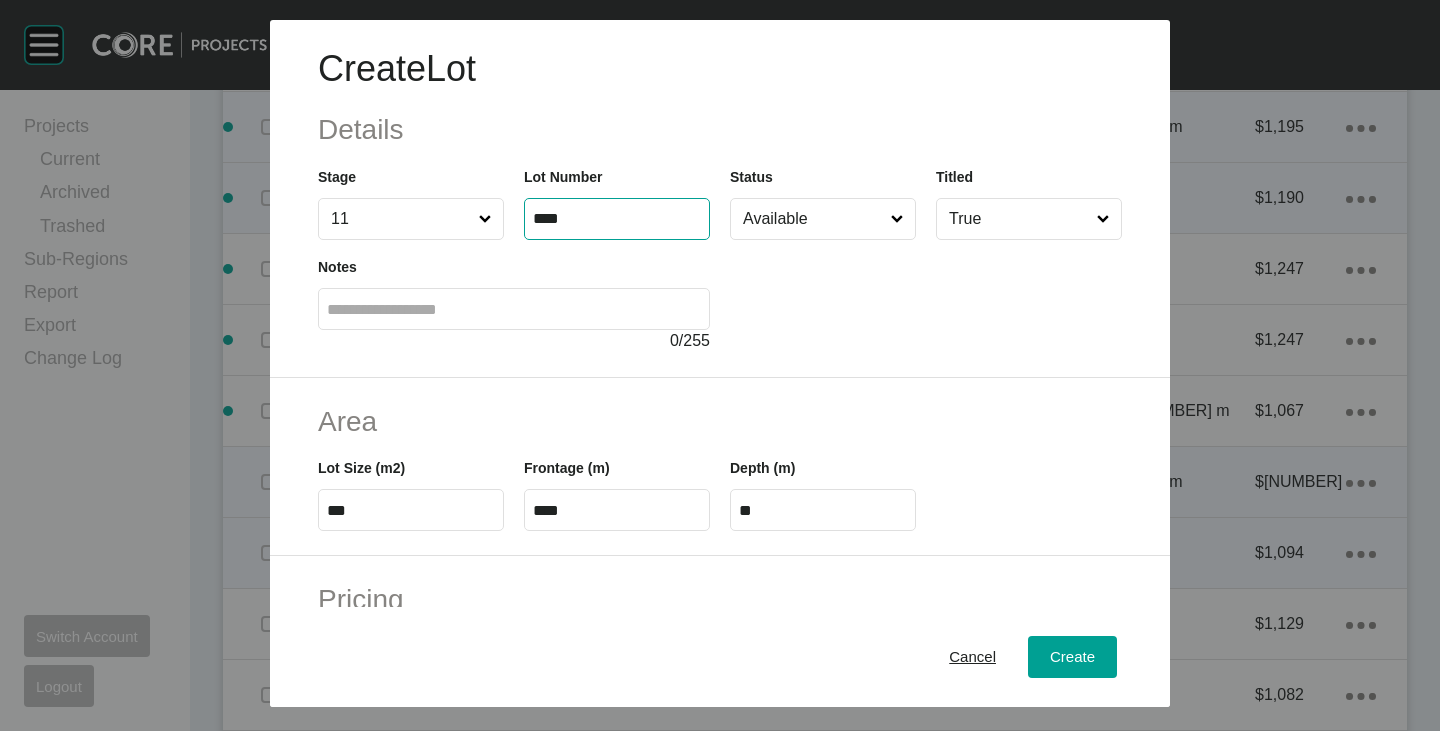 type on "****" 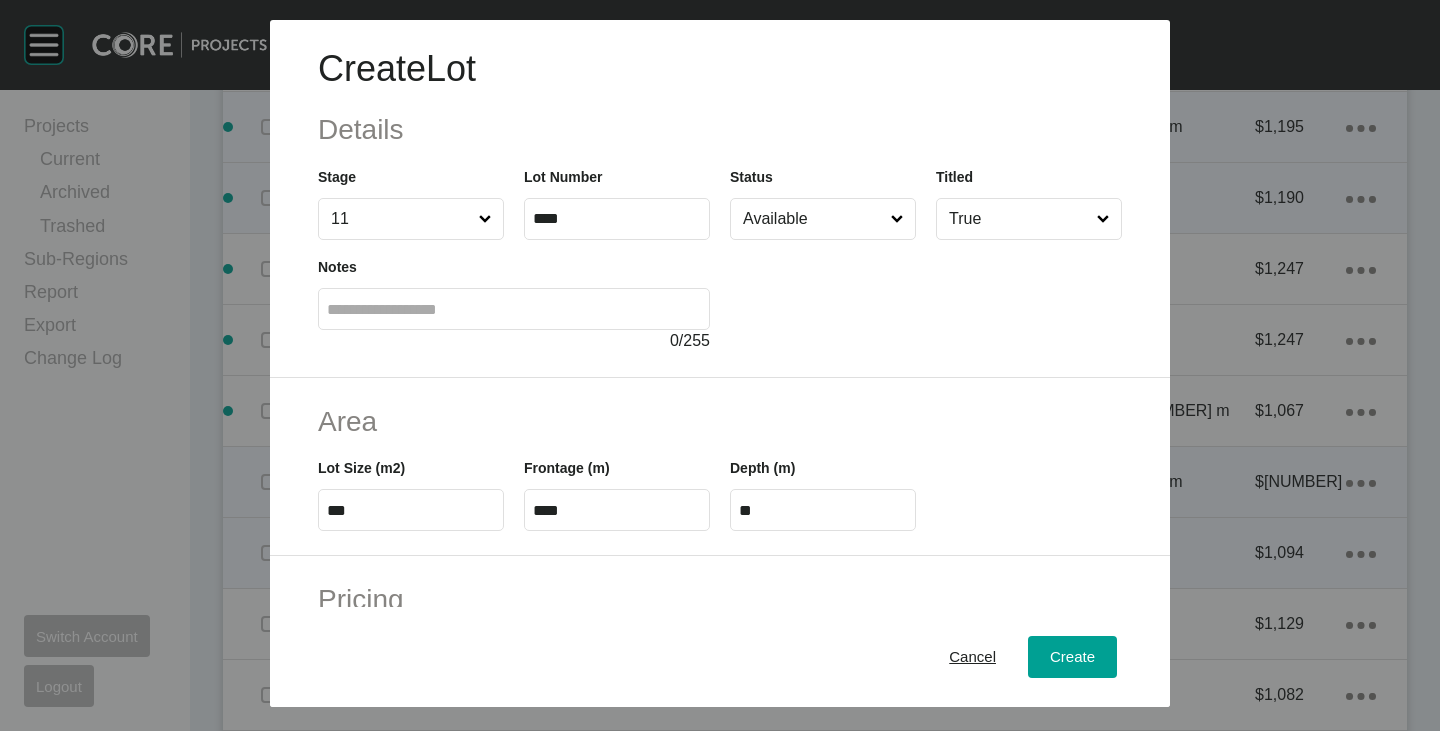 type on "*******" 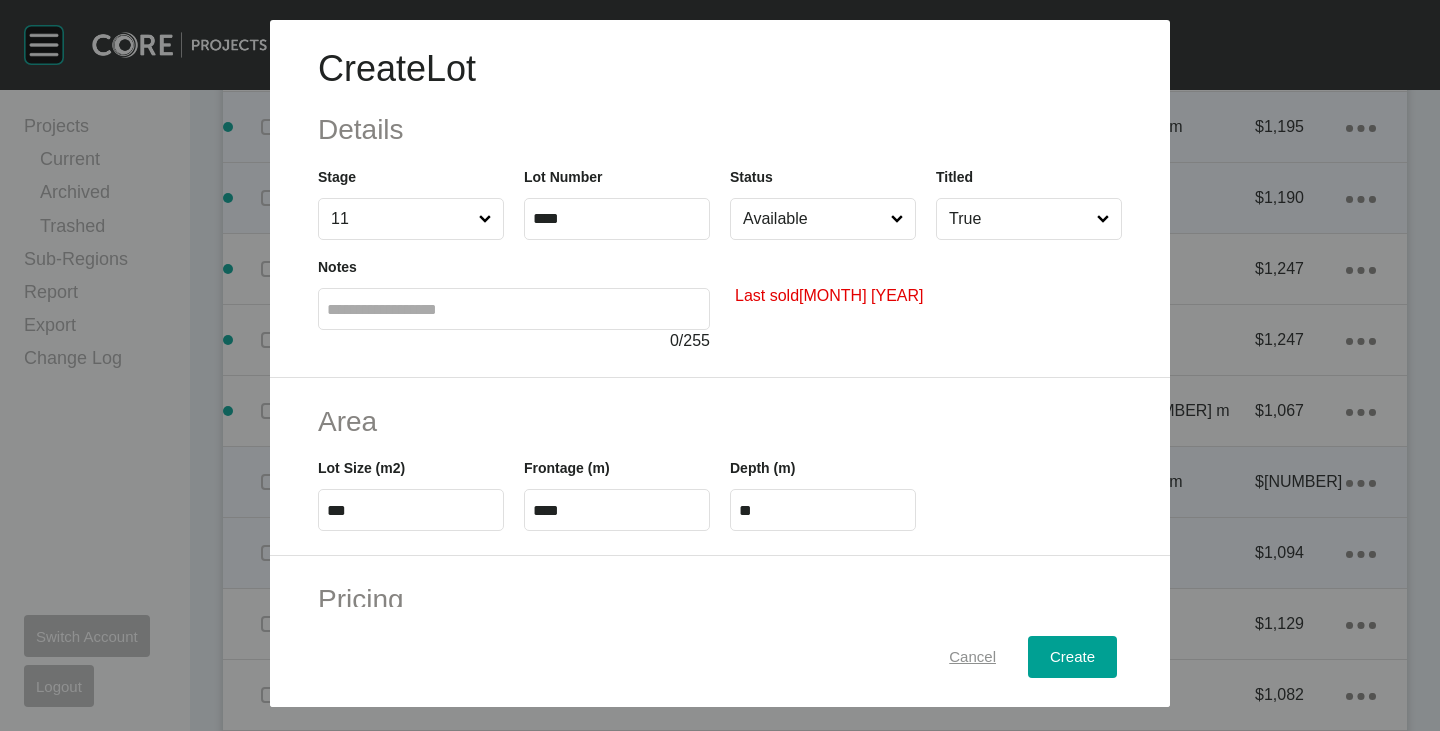 click on "Cancel" at bounding box center (972, 657) 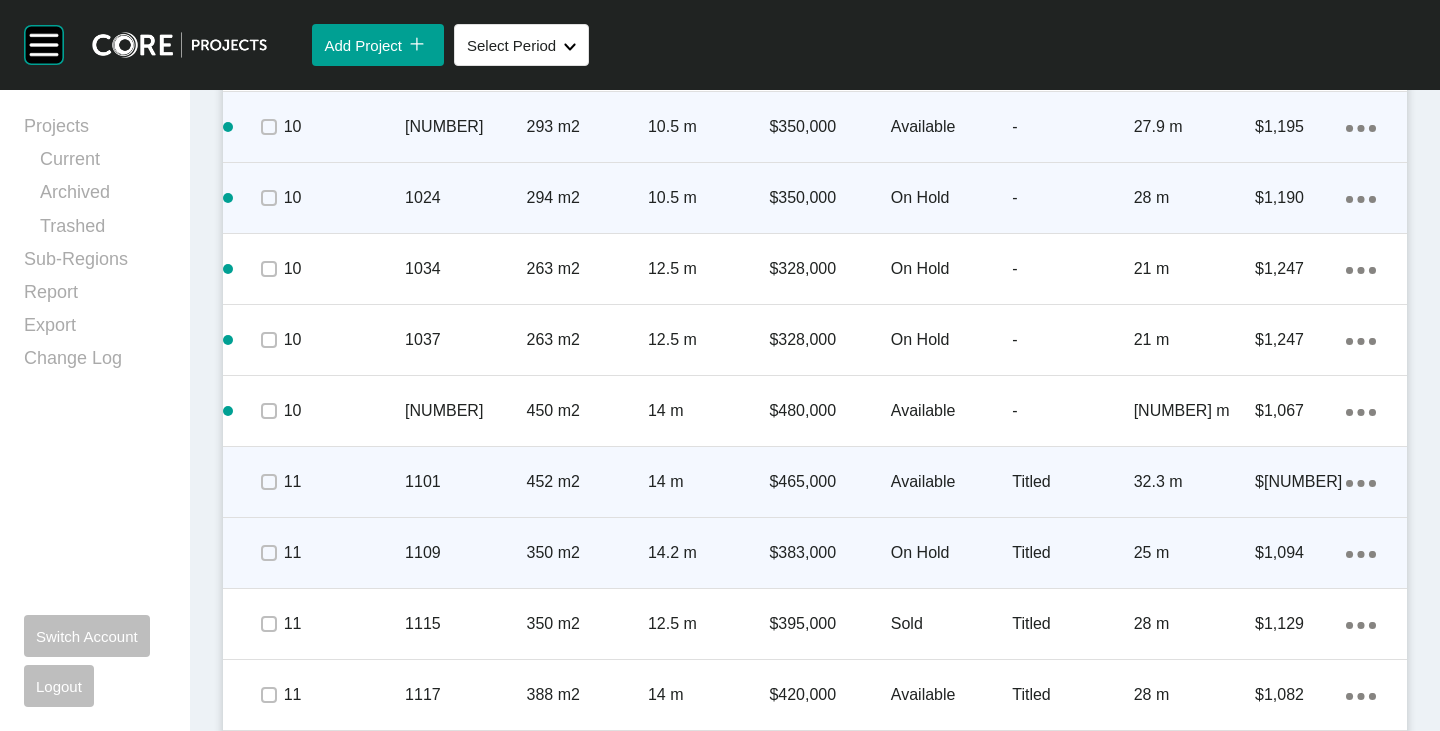 click on "Action Menu Dots Copy 6 Created with Sketch." 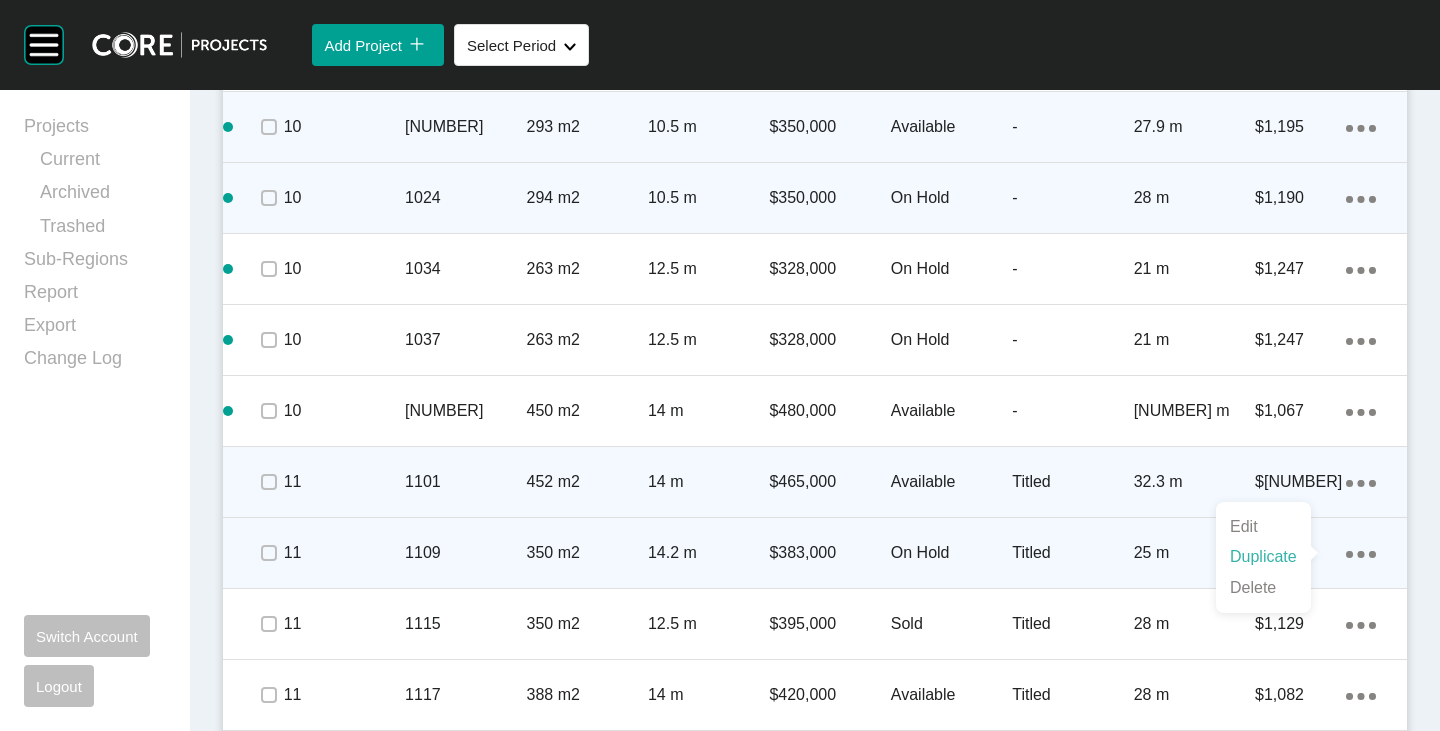 click on "Duplicate" at bounding box center (1263, 557) 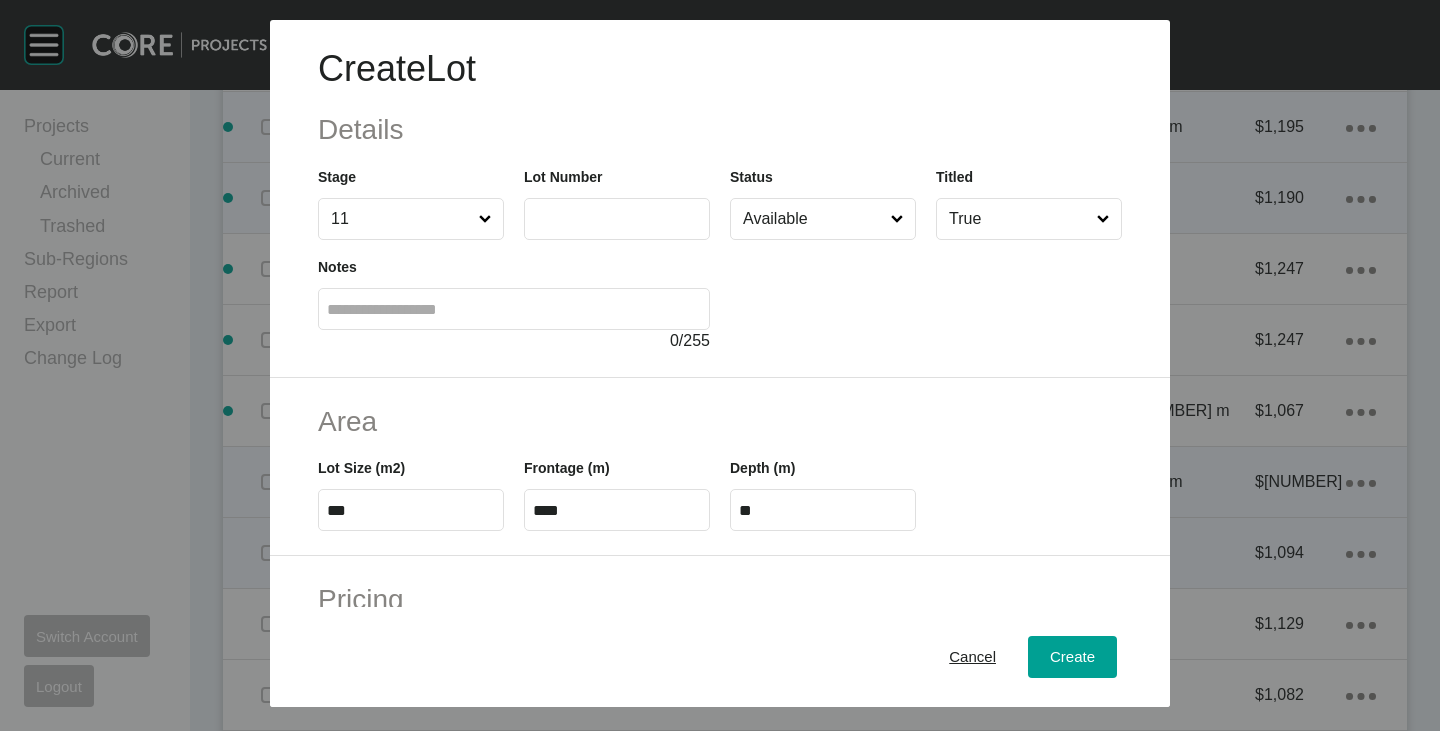 click at bounding box center (617, 218) 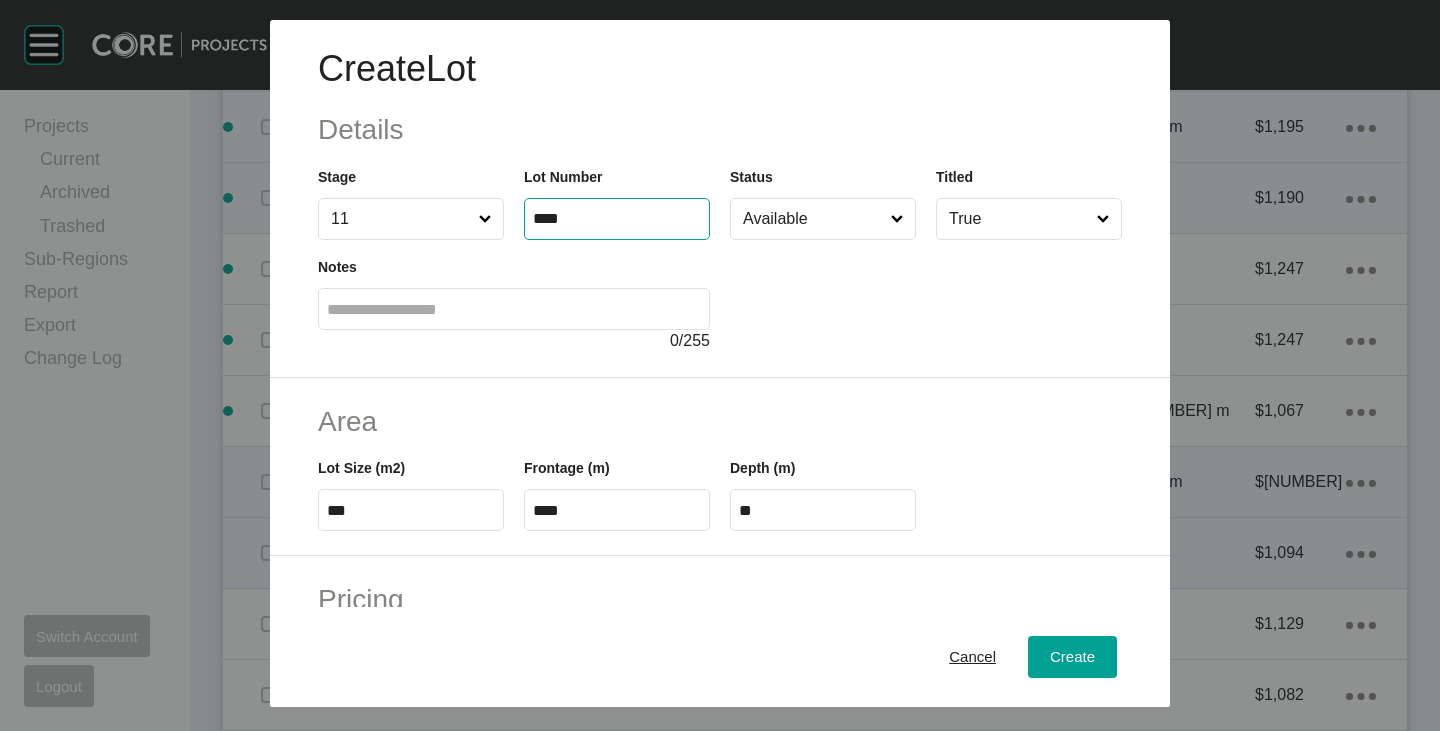type on "****" 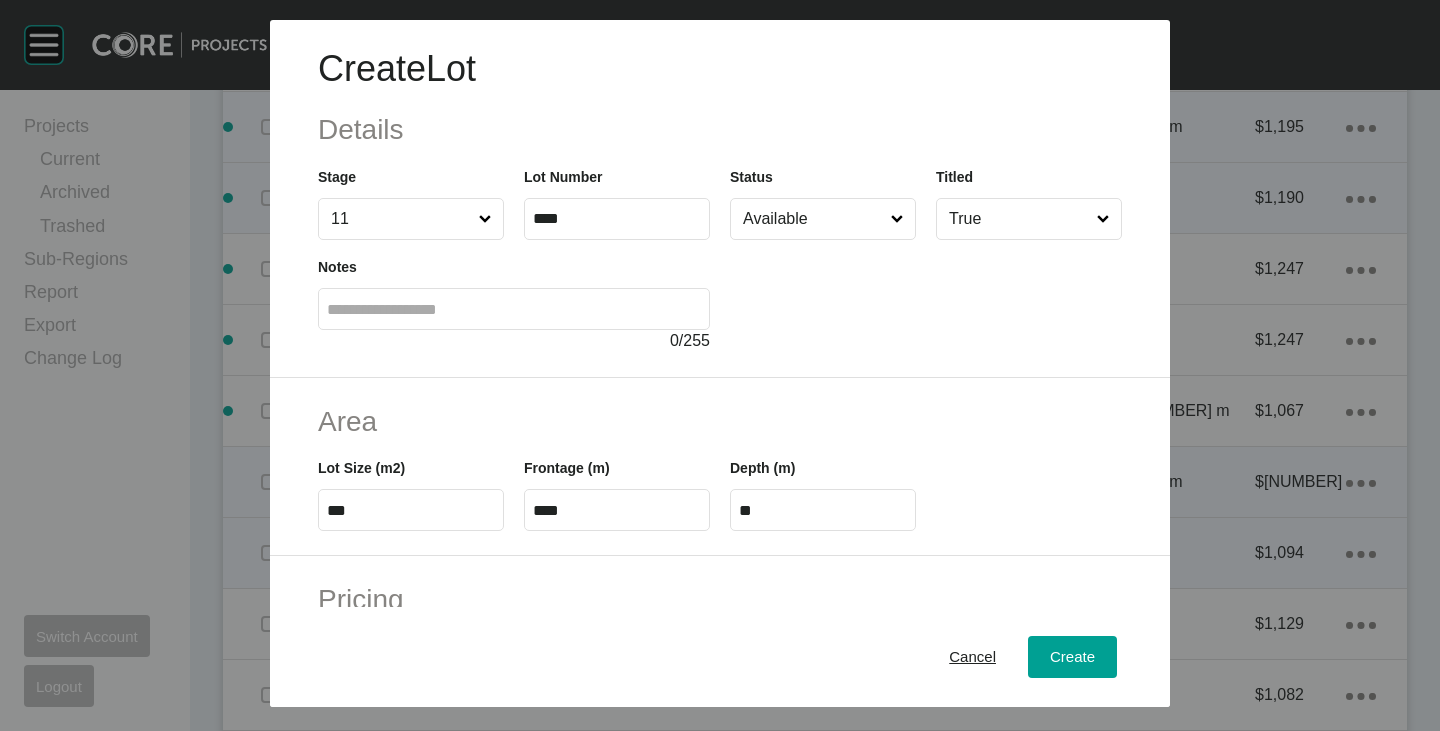 type on "*" 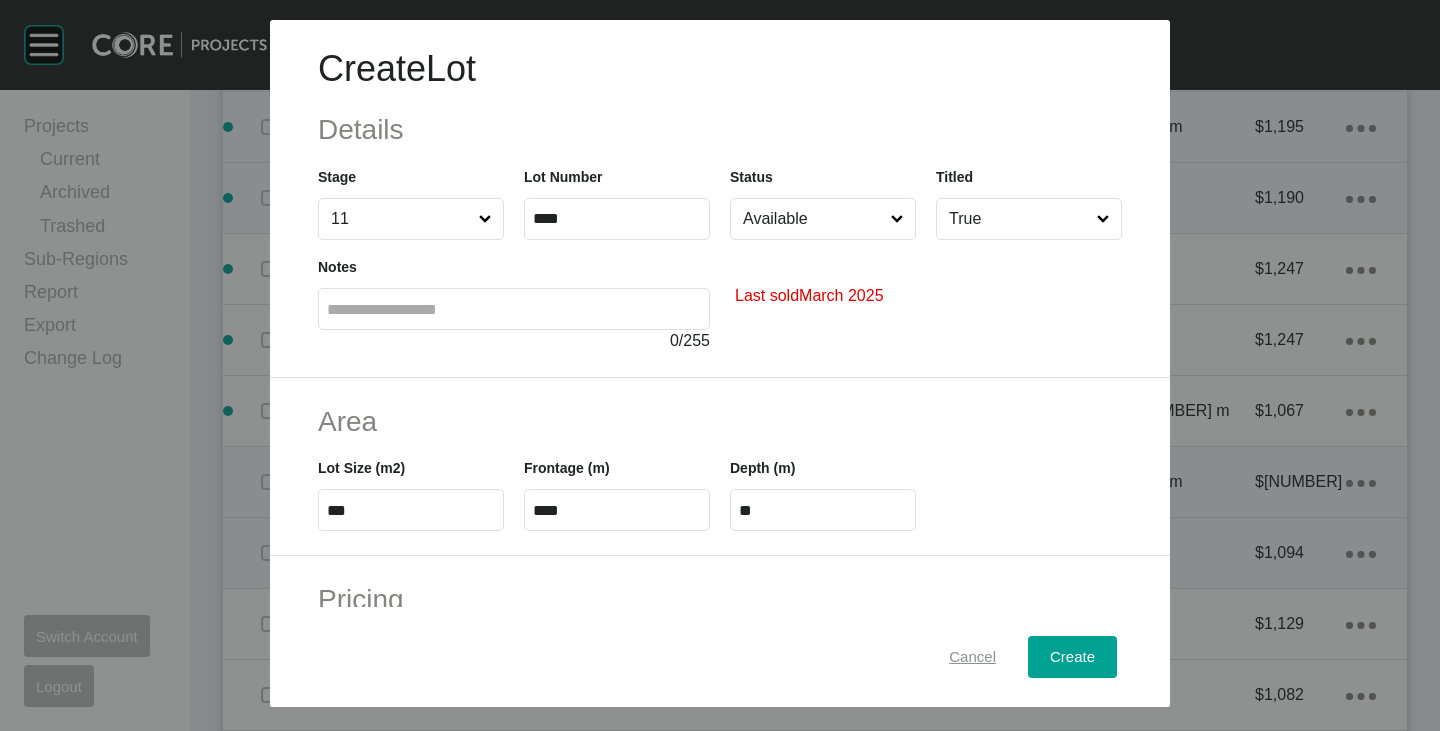 click on "Cancel" at bounding box center (972, 657) 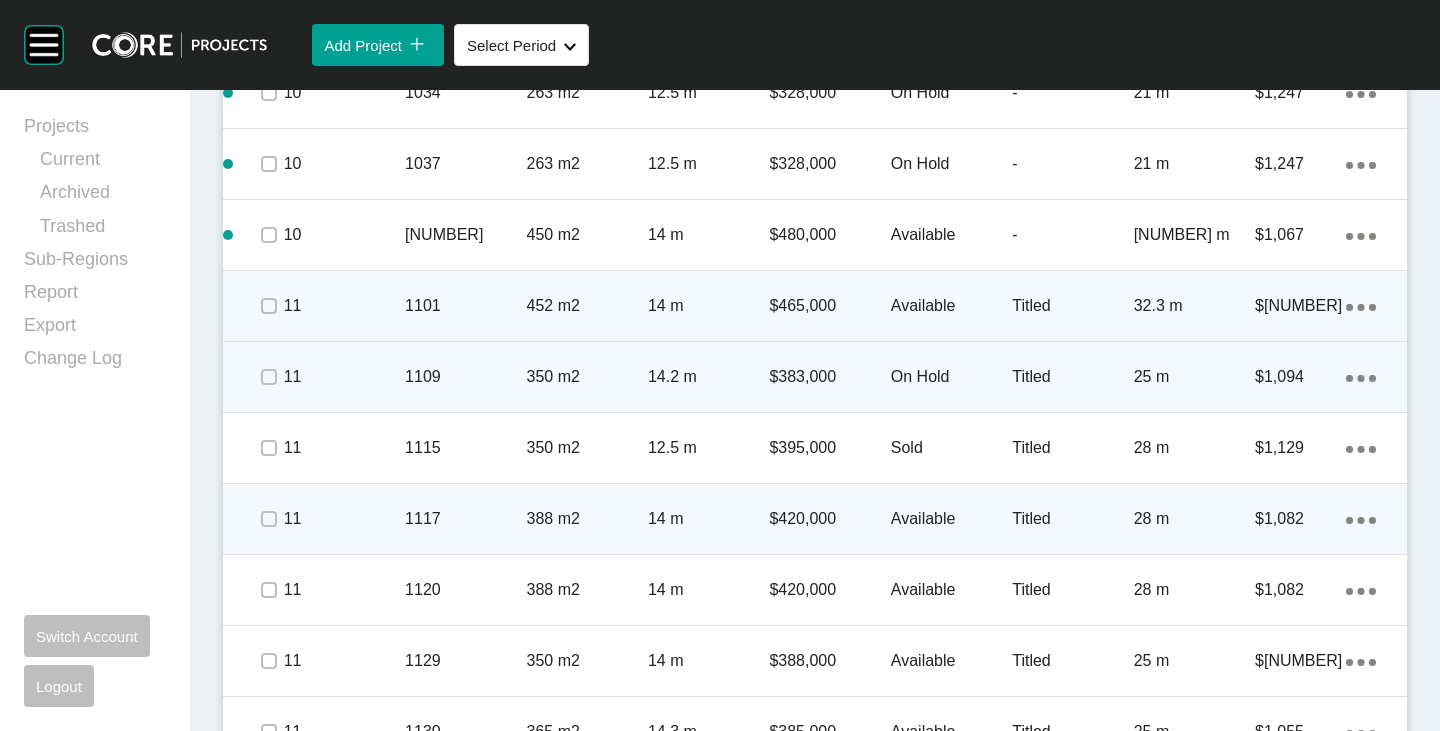 scroll, scrollTop: 1641, scrollLeft: 0, axis: vertical 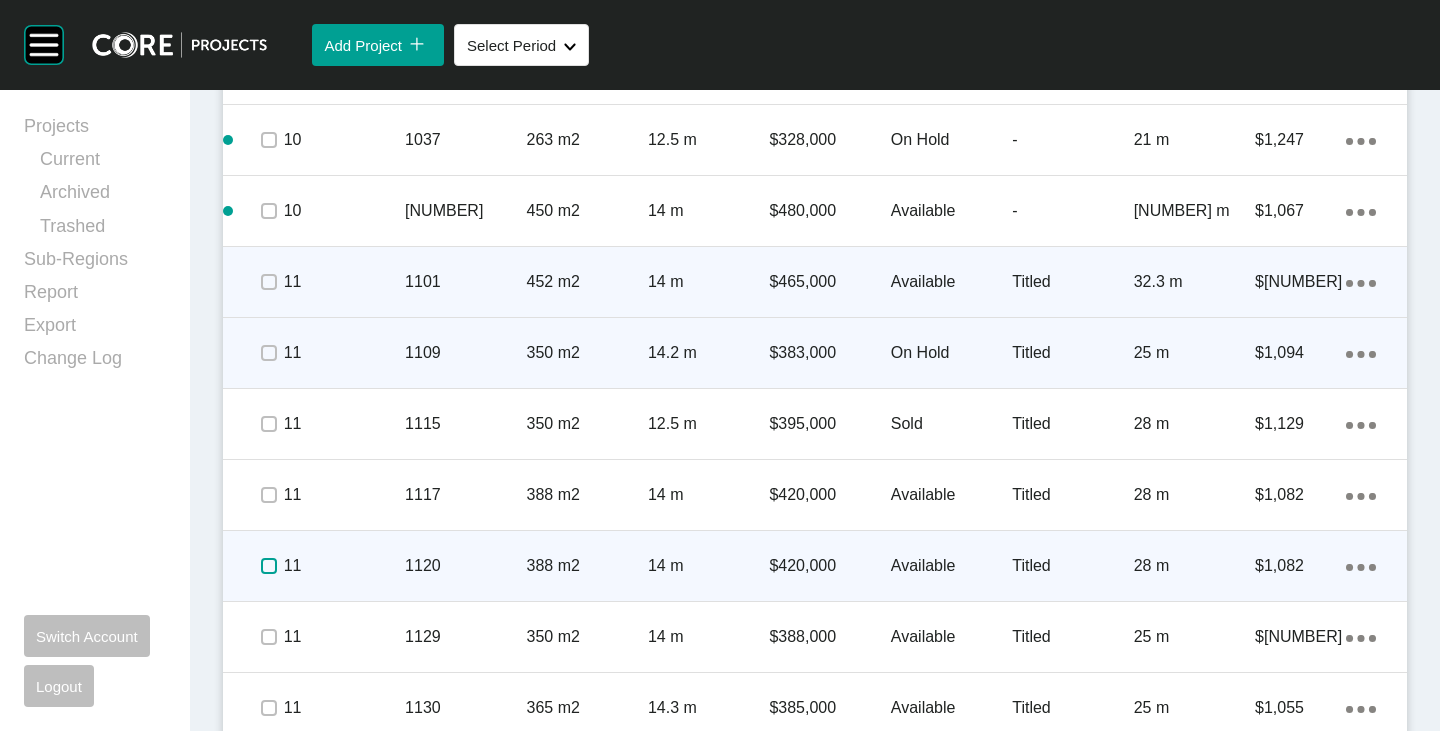 click at bounding box center [269, 566] 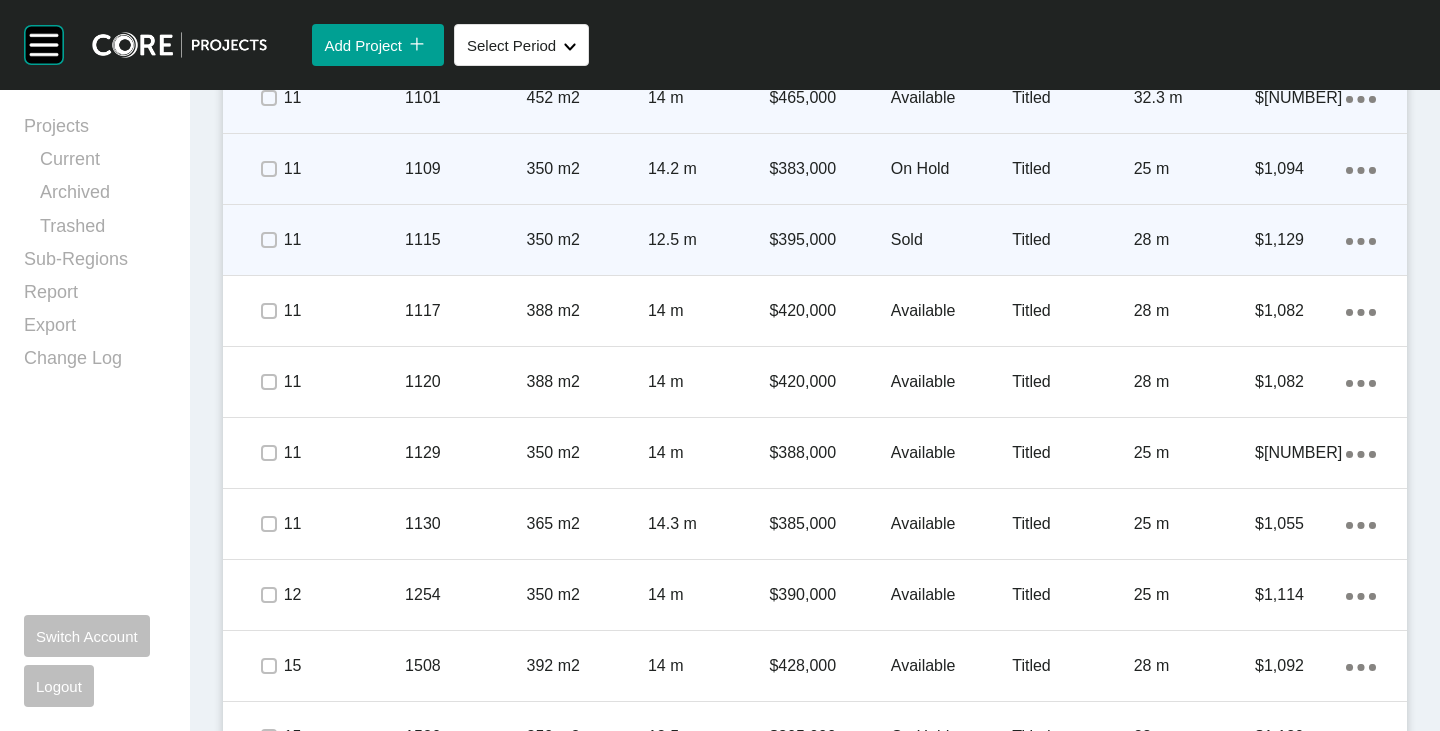 scroll, scrollTop: 1941, scrollLeft: 0, axis: vertical 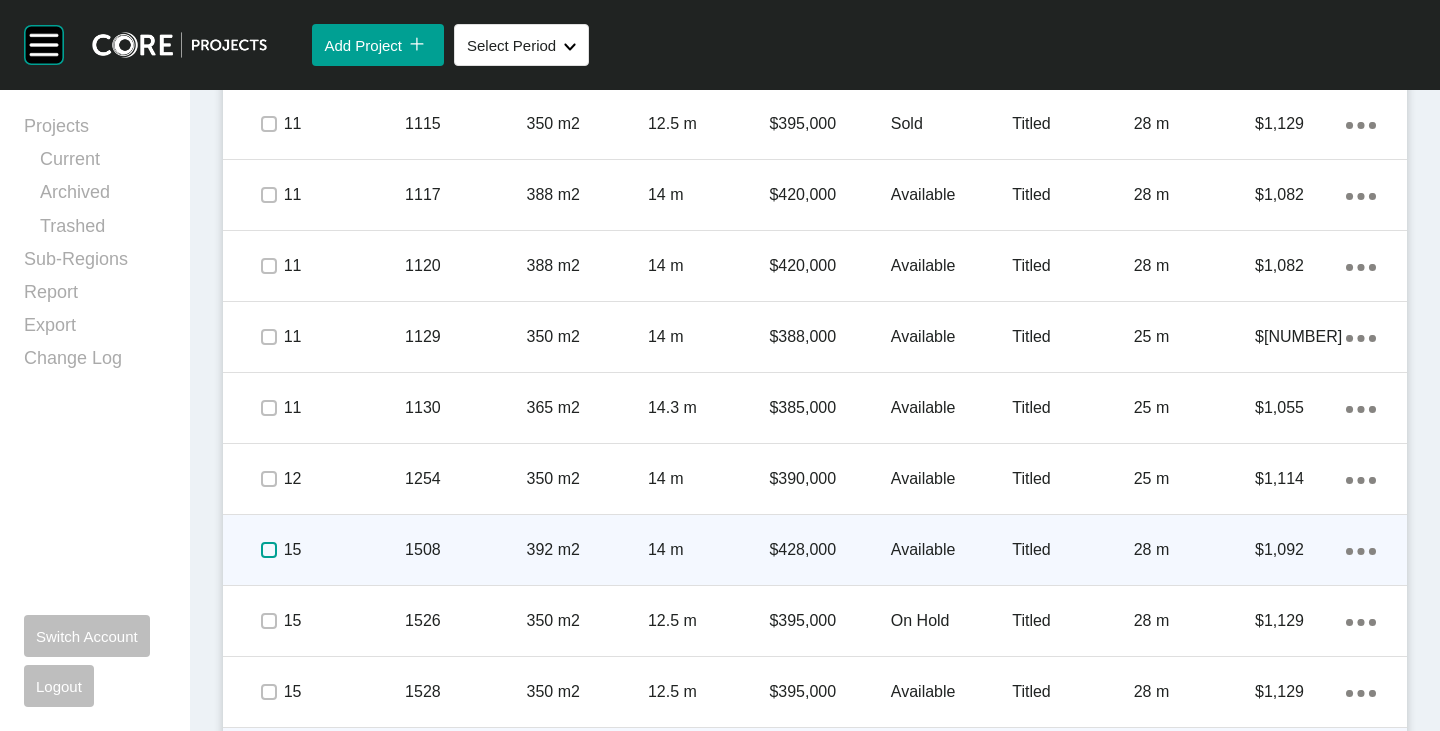 click at bounding box center (268, 550) 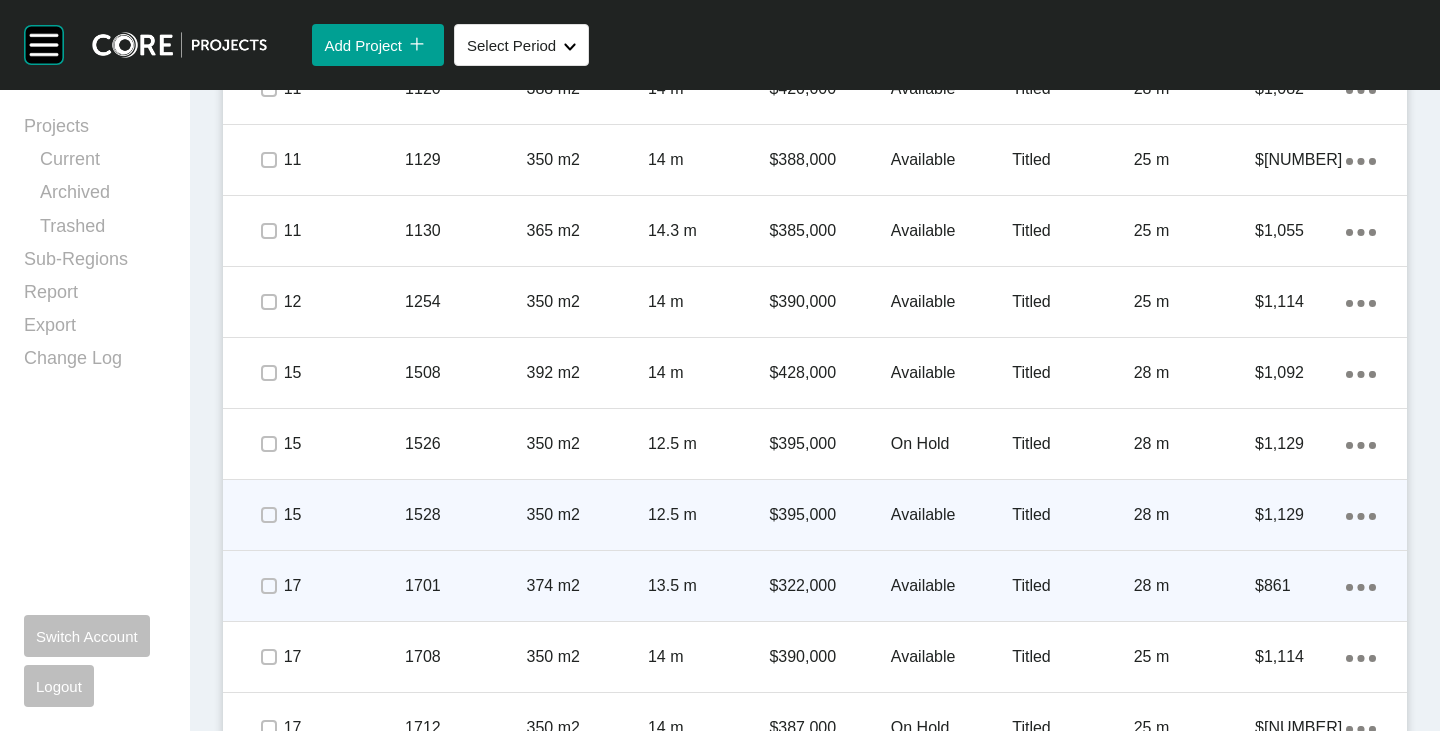 scroll, scrollTop: 2141, scrollLeft: 0, axis: vertical 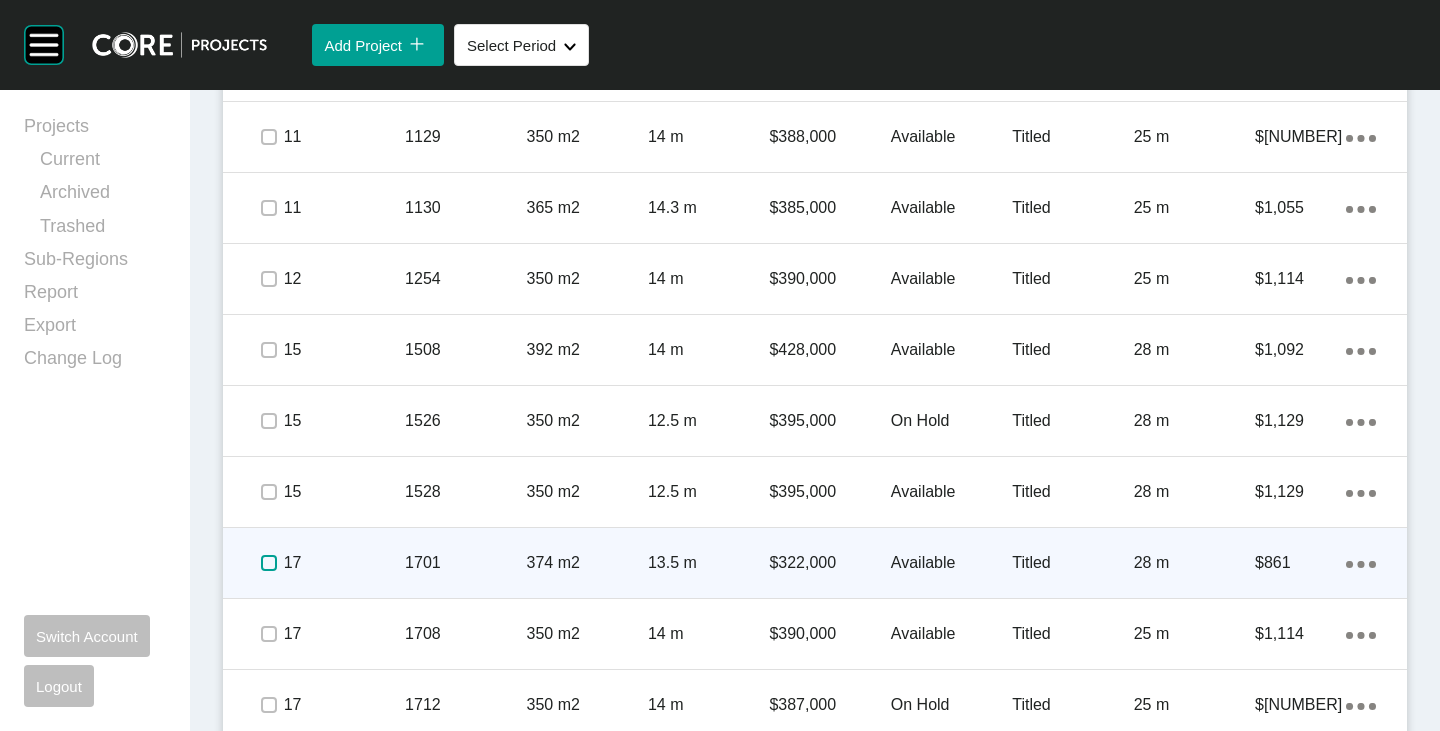 click at bounding box center [269, 563] 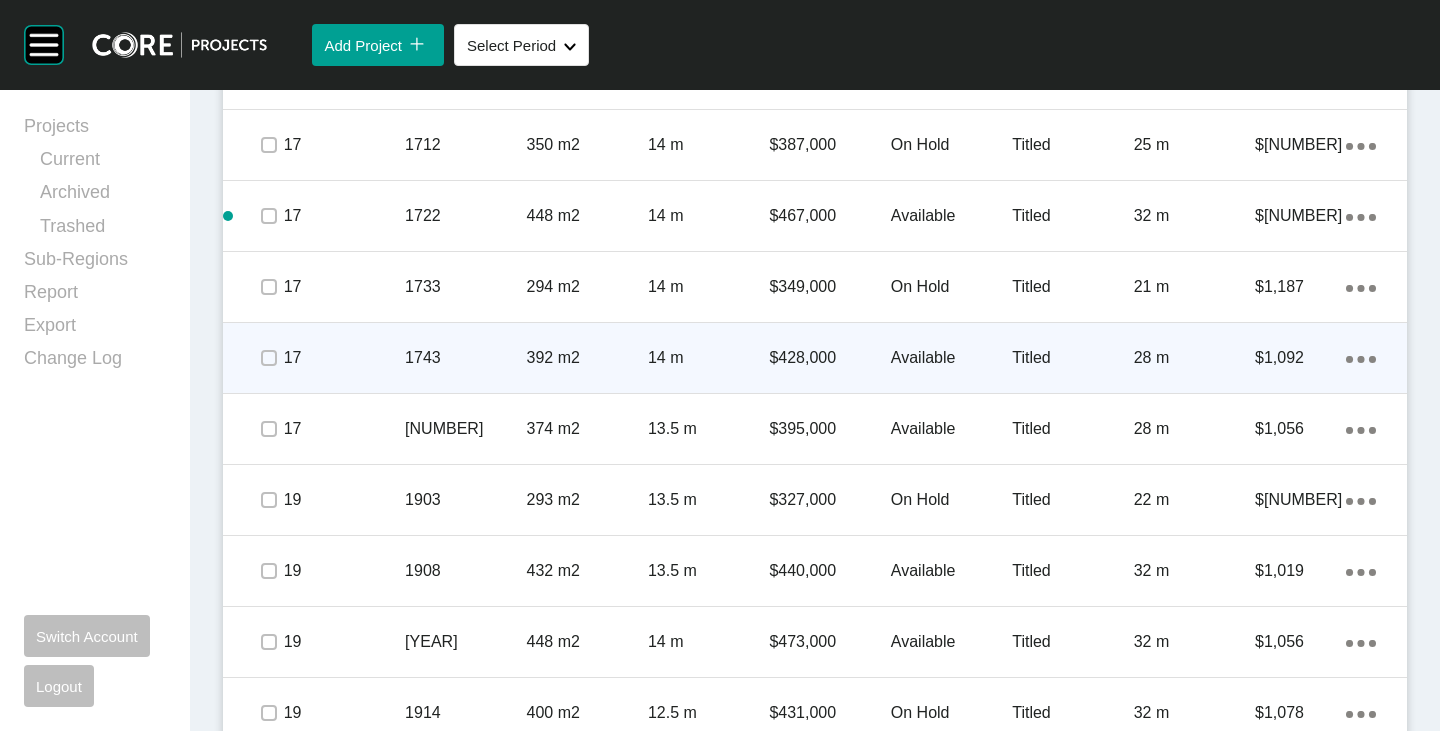 scroll, scrollTop: 2741, scrollLeft: 0, axis: vertical 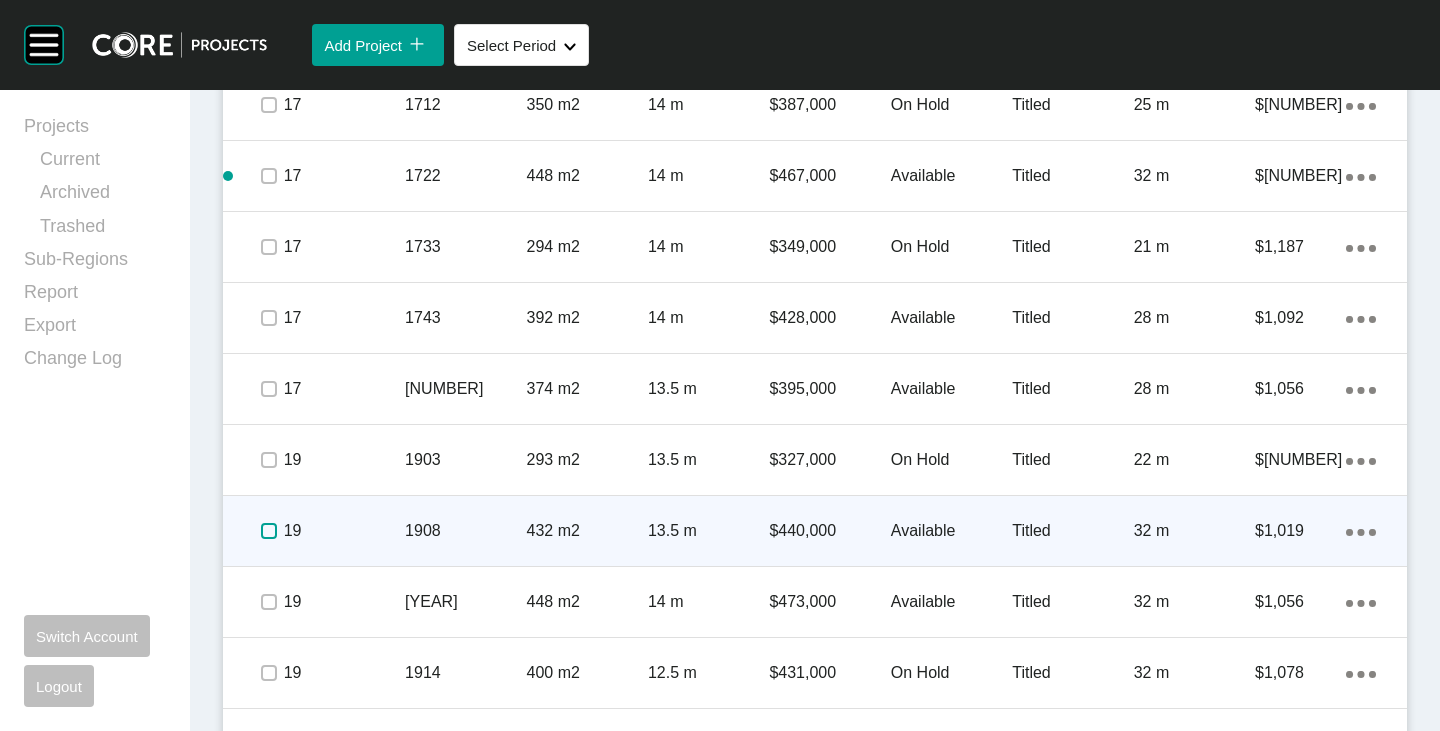 click at bounding box center [269, 531] 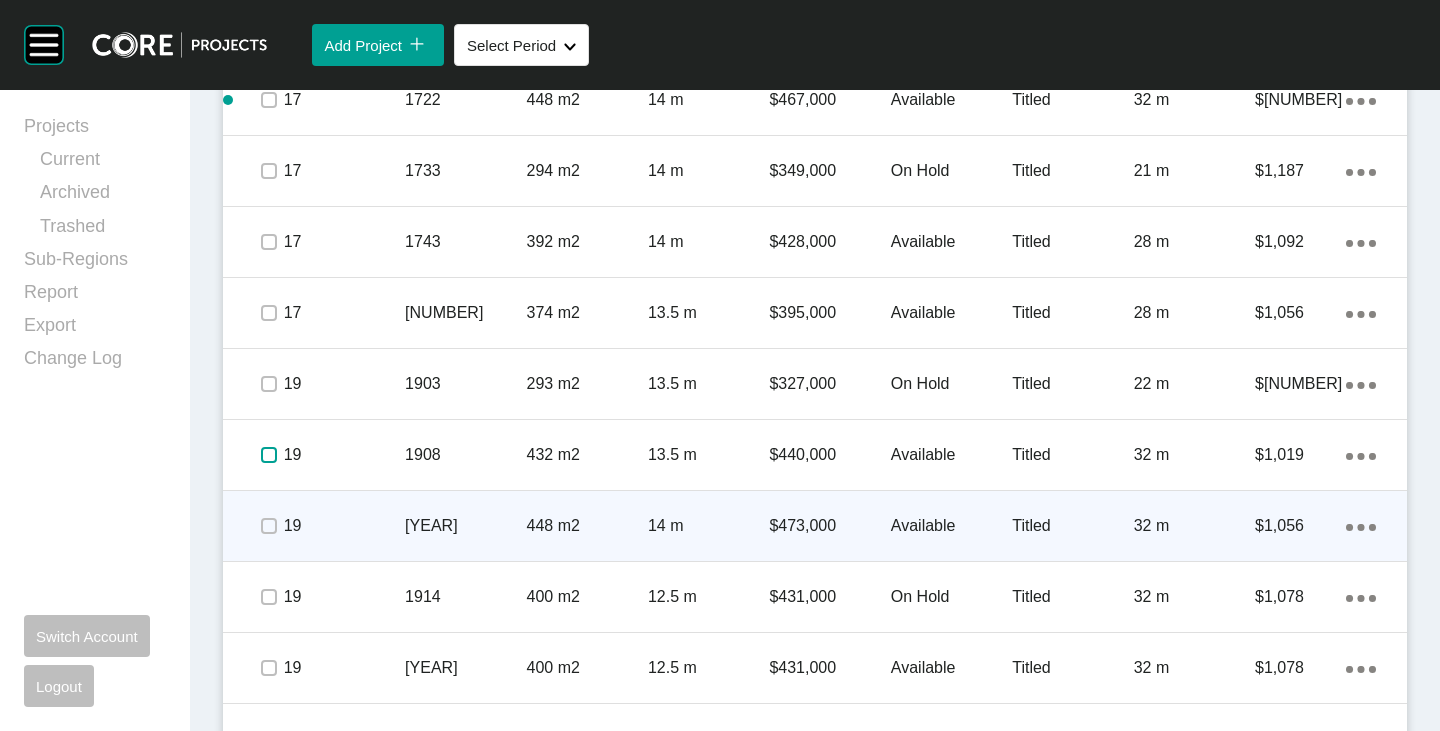 scroll, scrollTop: 2841, scrollLeft: 0, axis: vertical 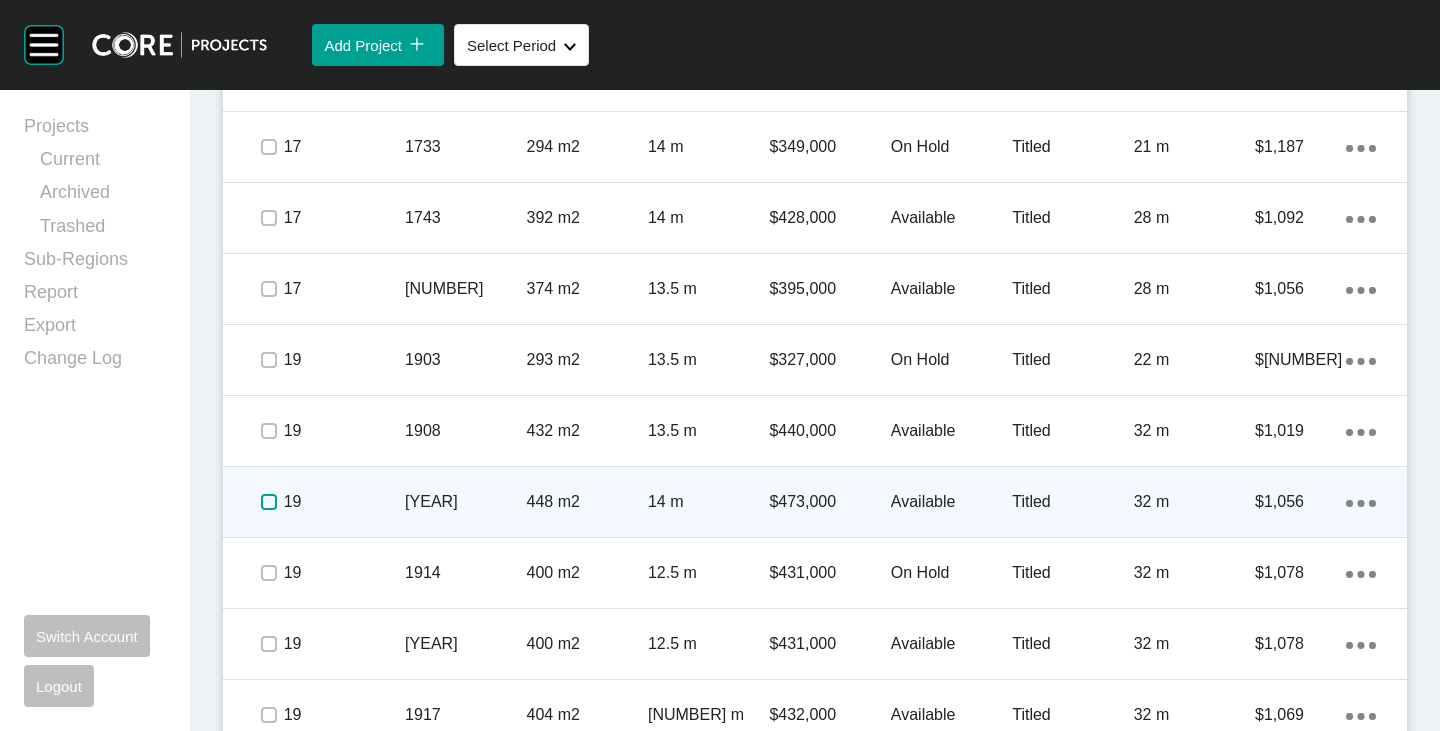 click at bounding box center [269, 502] 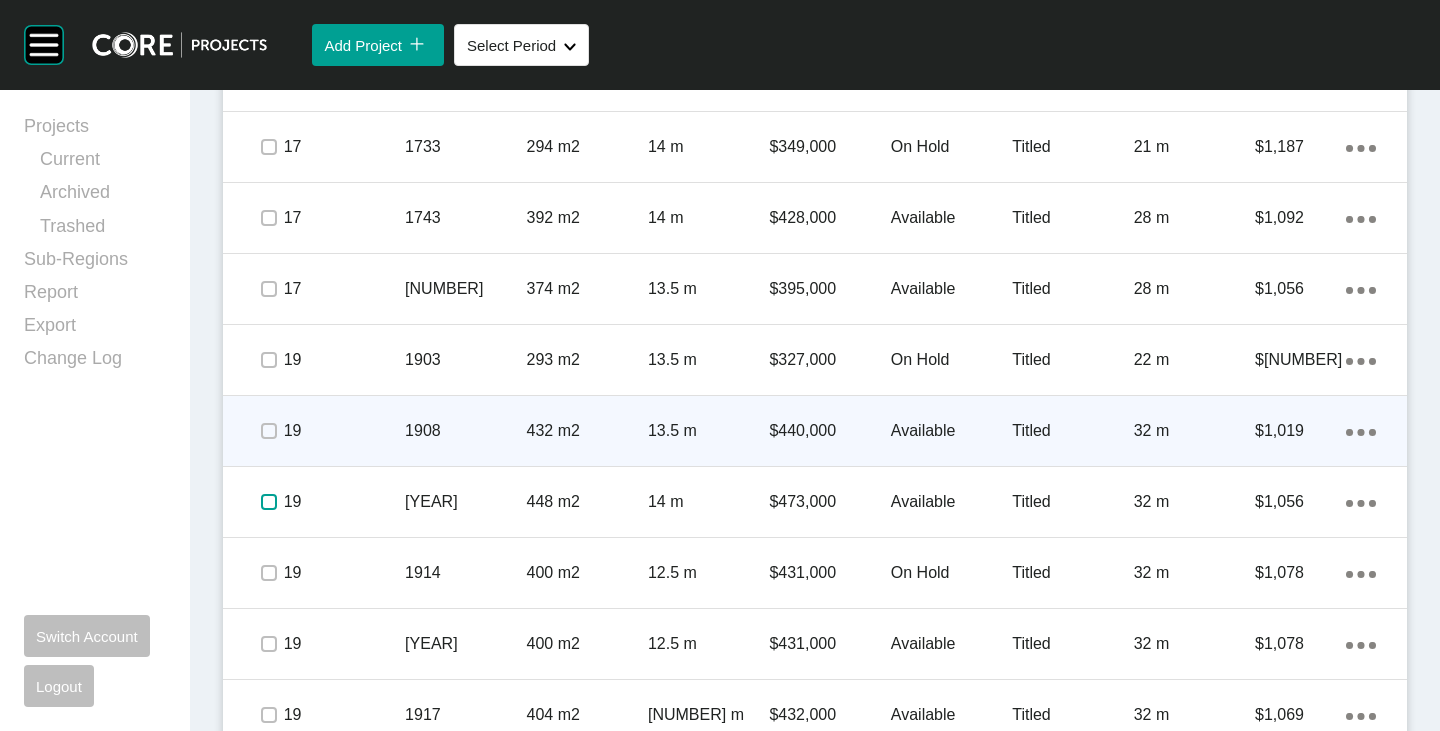 scroll, scrollTop: 3041, scrollLeft: 0, axis: vertical 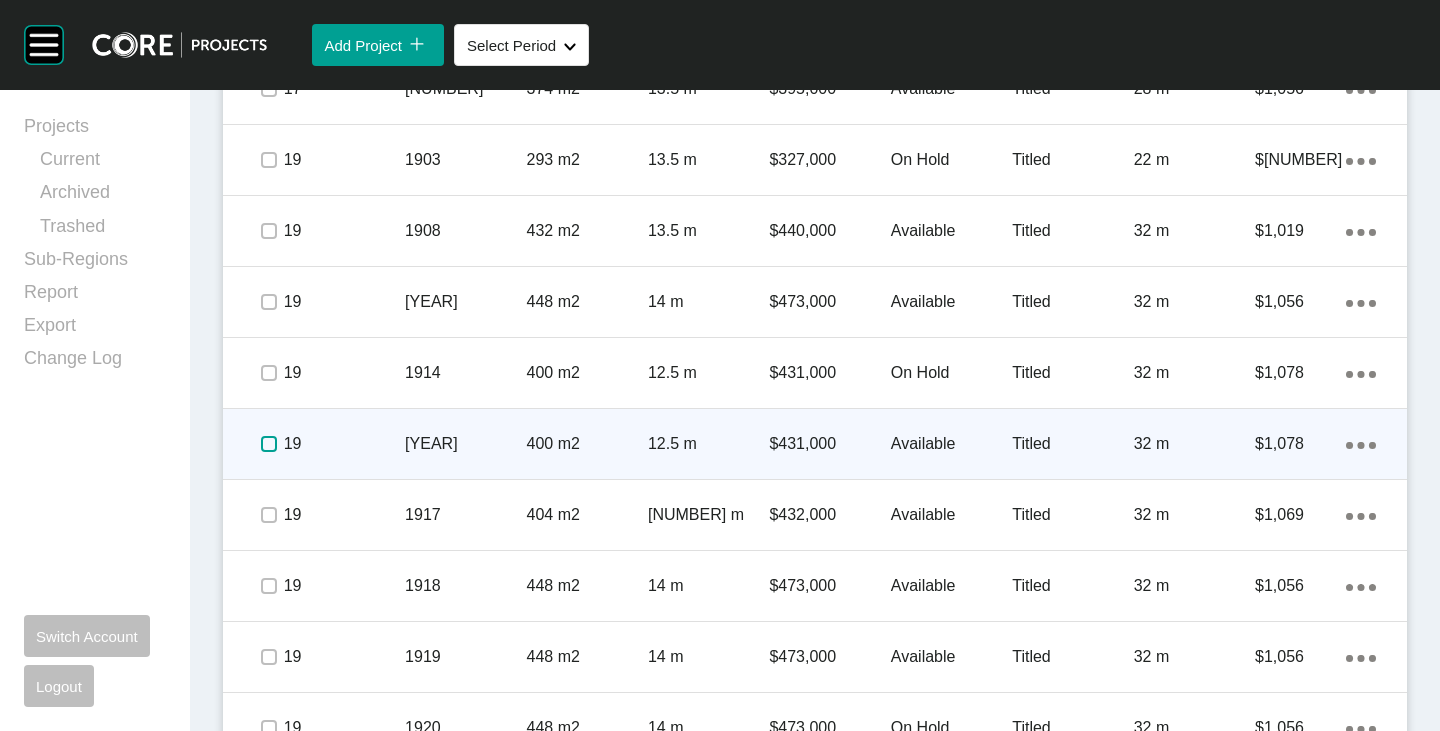 click at bounding box center [269, 444] 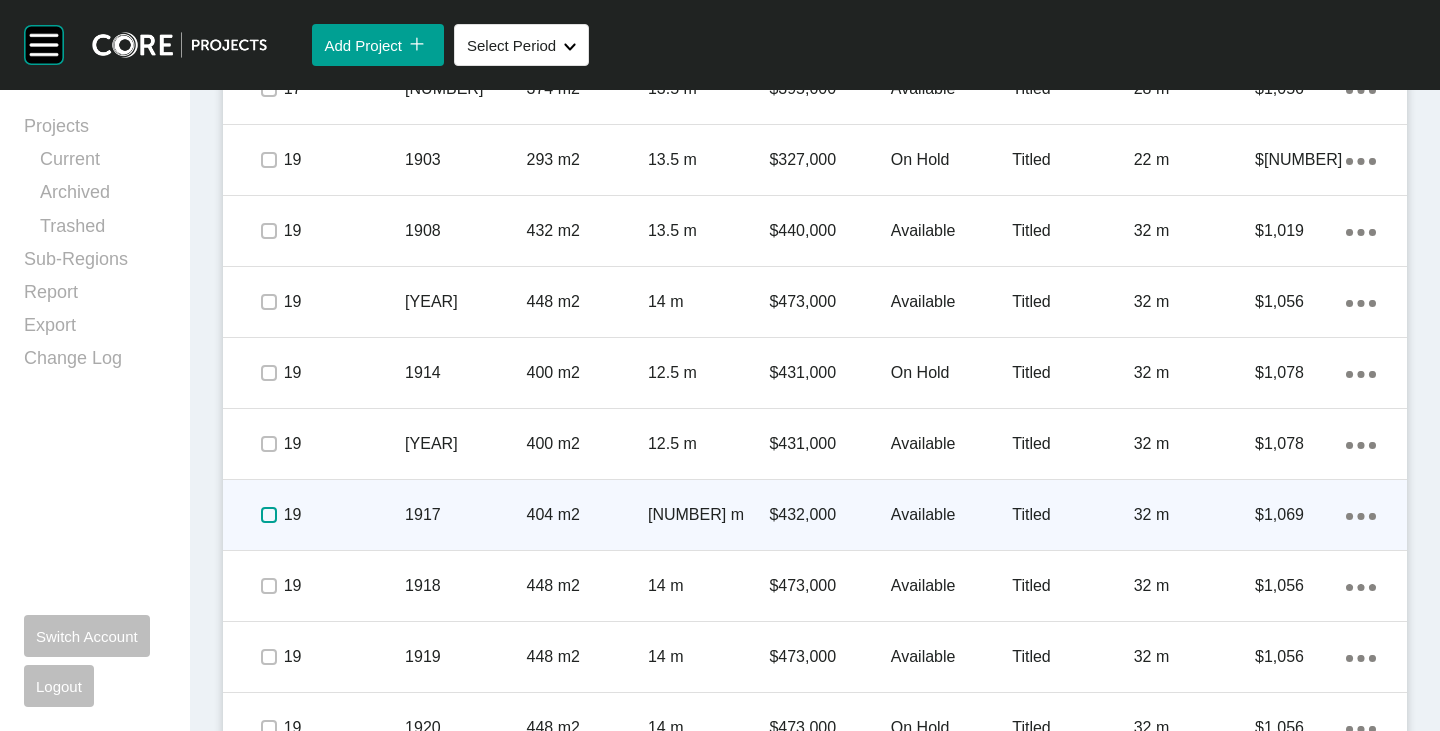 click at bounding box center [269, 515] 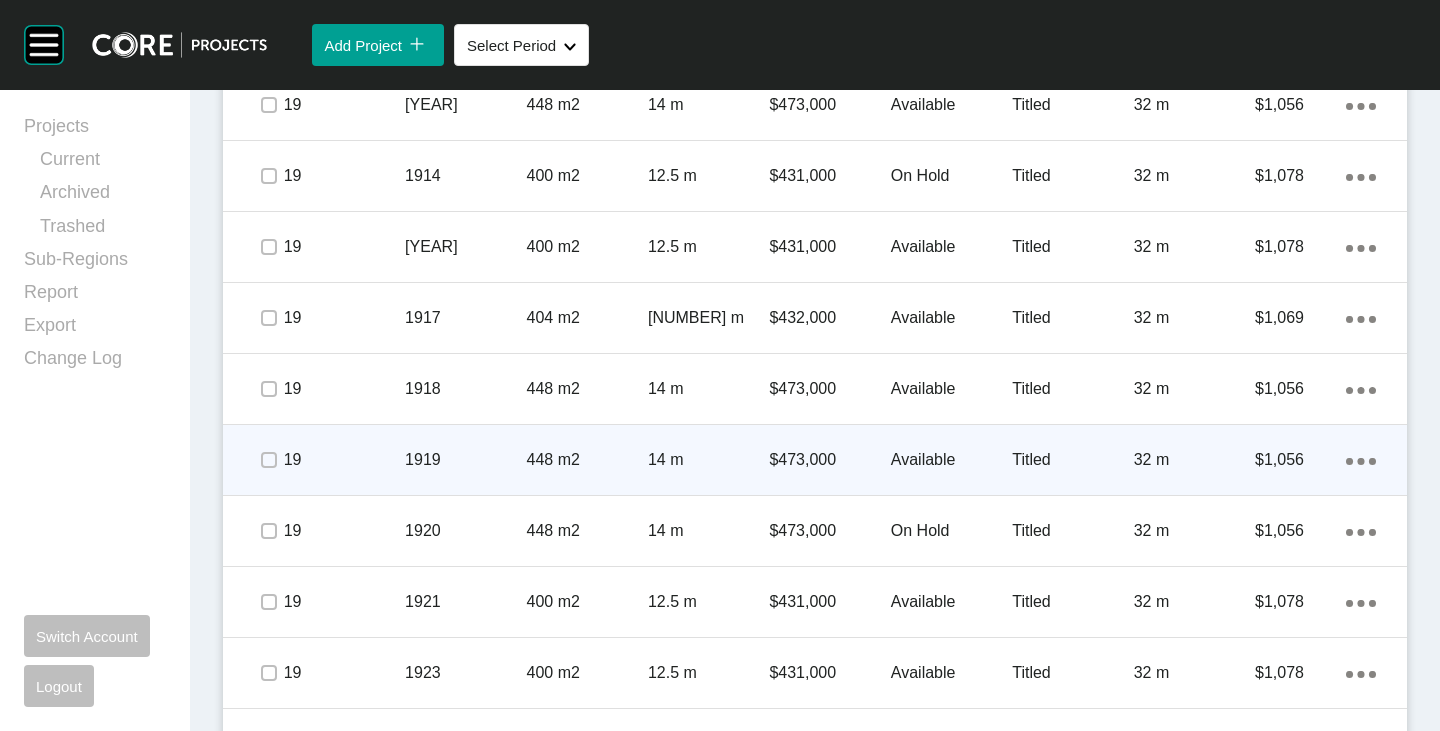 scroll, scrollTop: 3241, scrollLeft: 0, axis: vertical 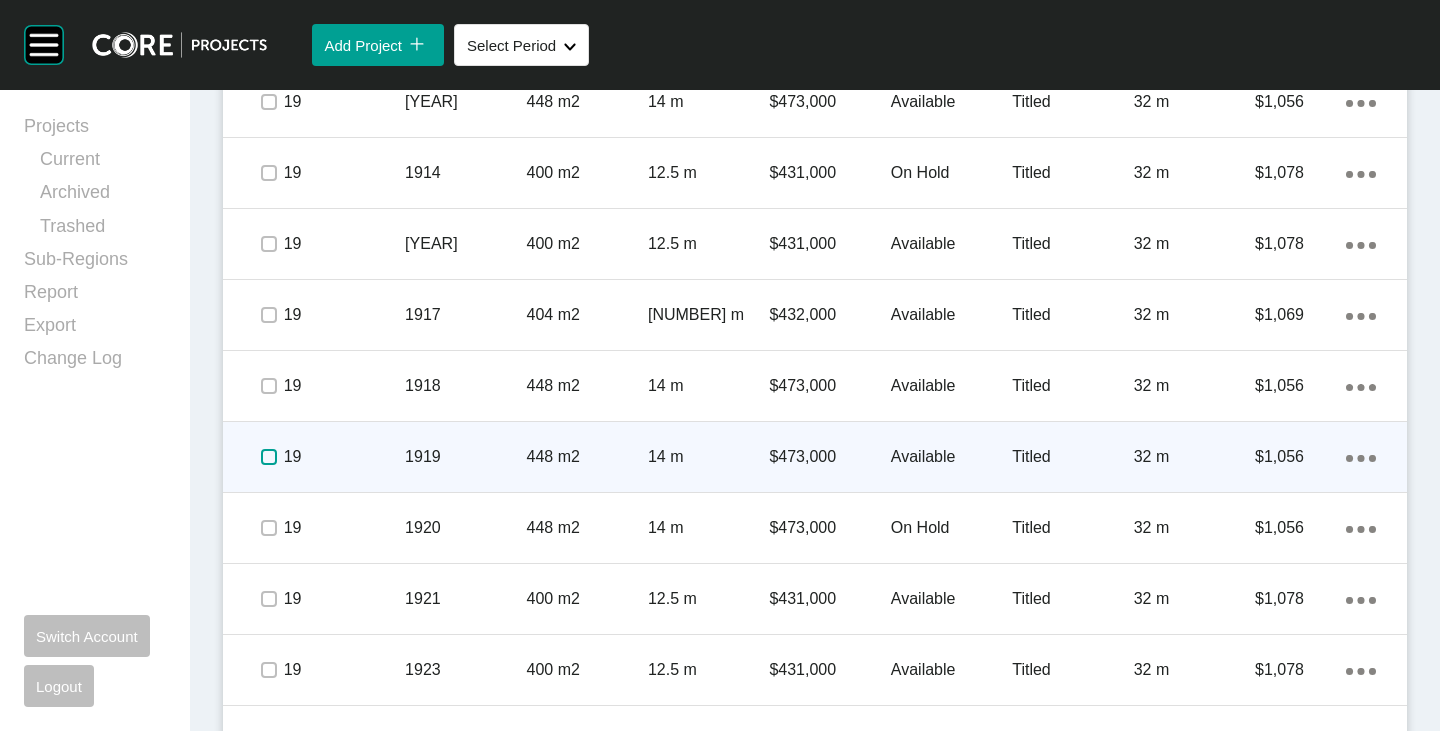 click at bounding box center (269, 457) 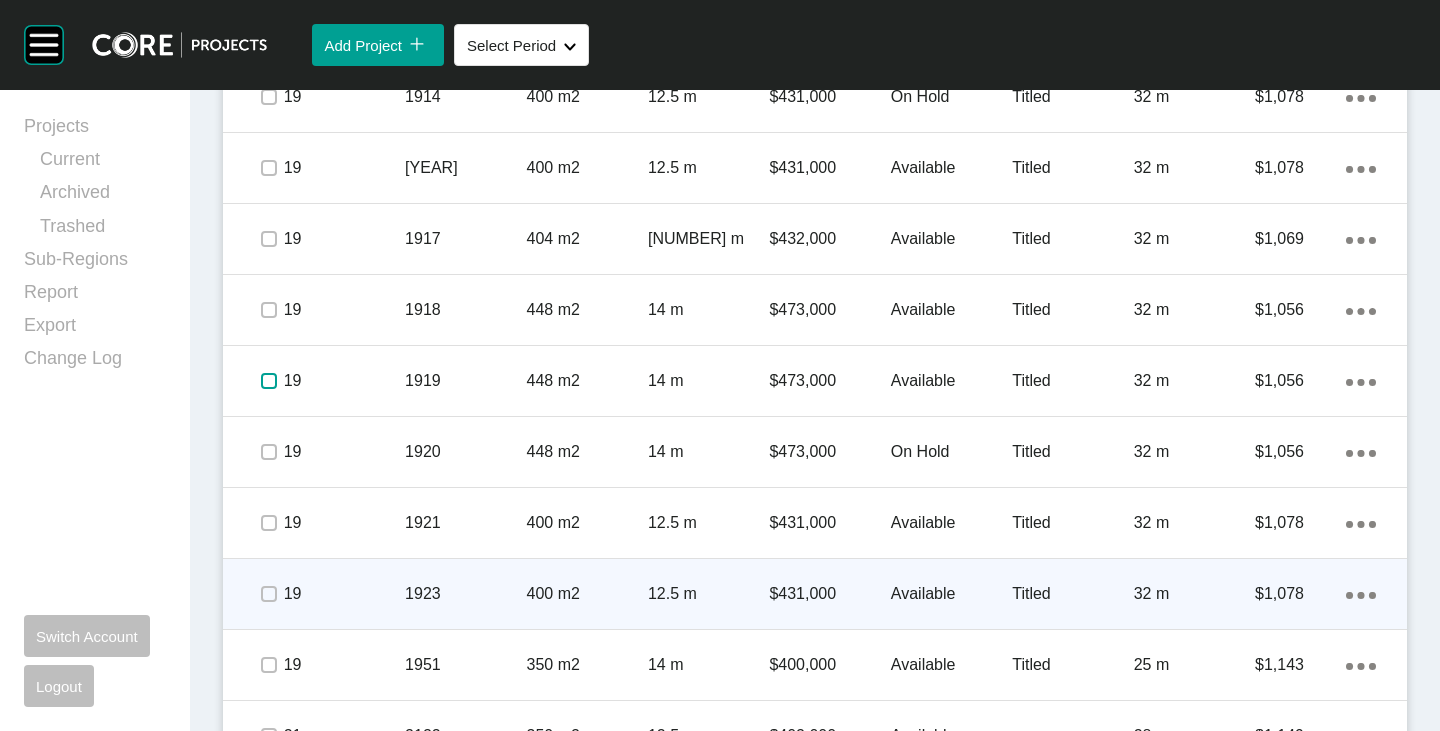 scroll, scrollTop: 3341, scrollLeft: 0, axis: vertical 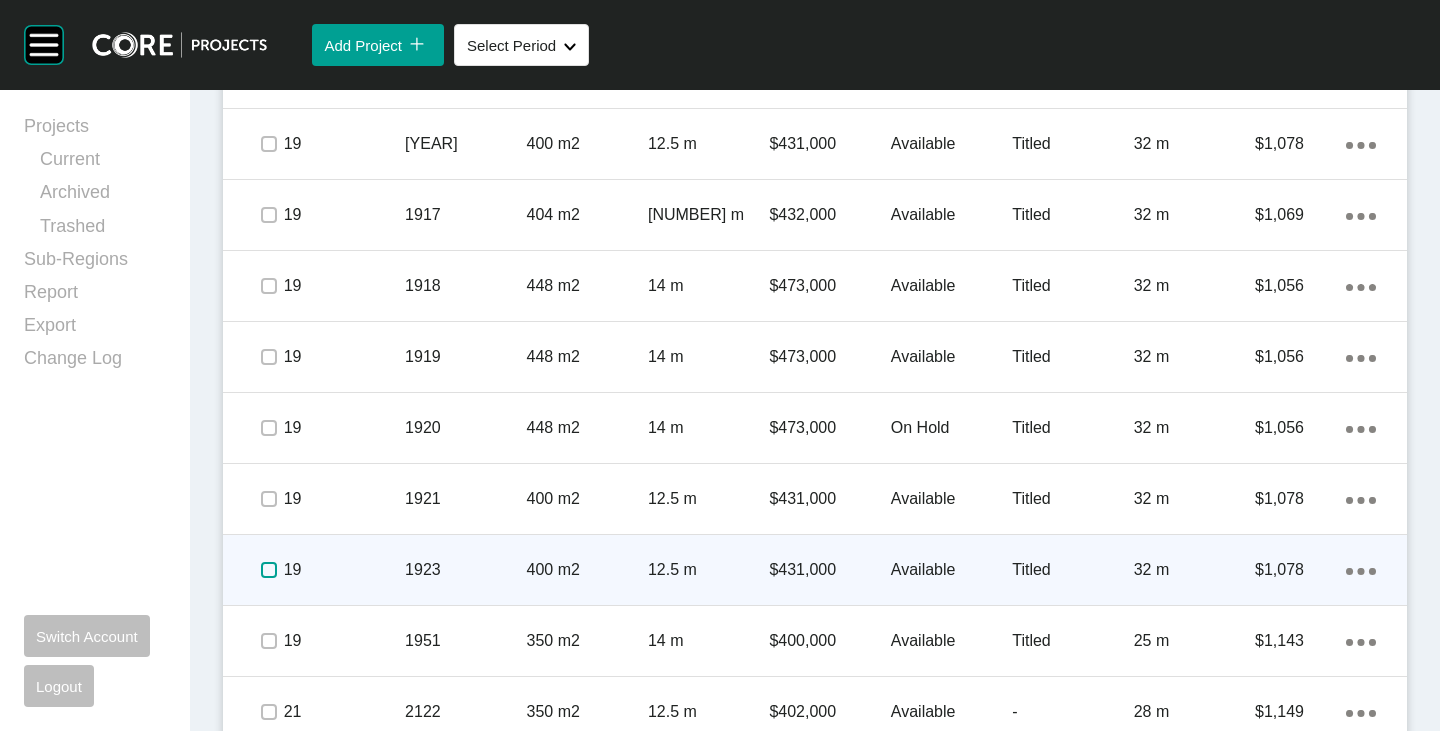 click at bounding box center (269, 570) 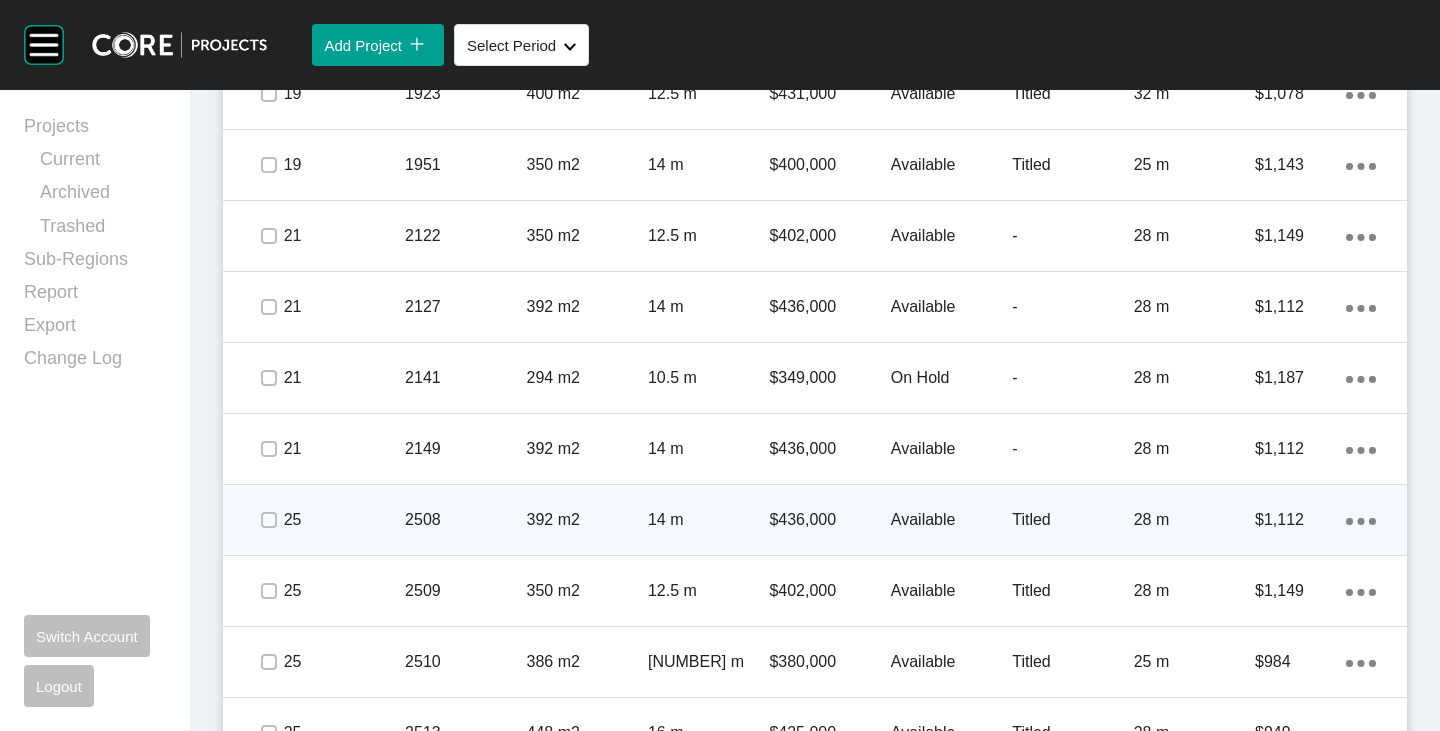 scroll, scrollTop: 3841, scrollLeft: 0, axis: vertical 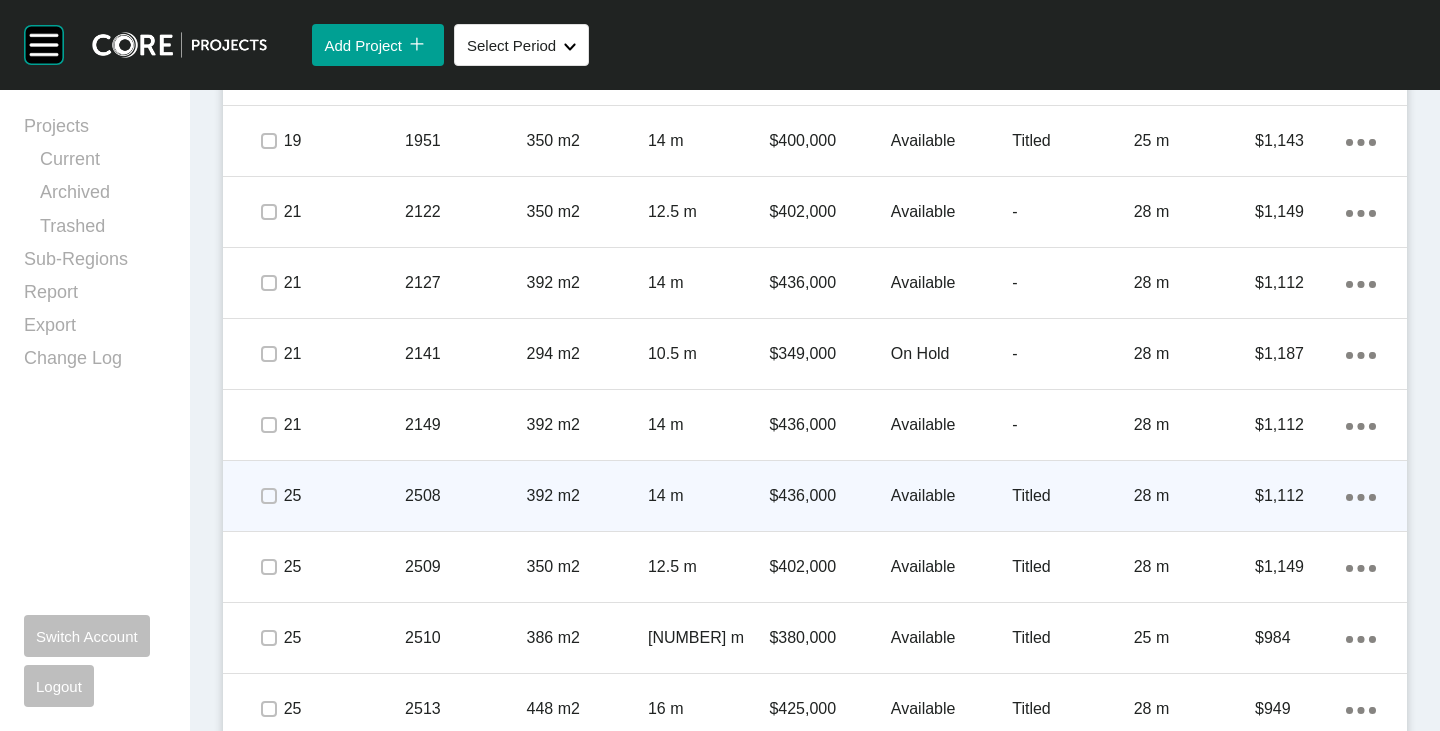 click at bounding box center (268, 496) 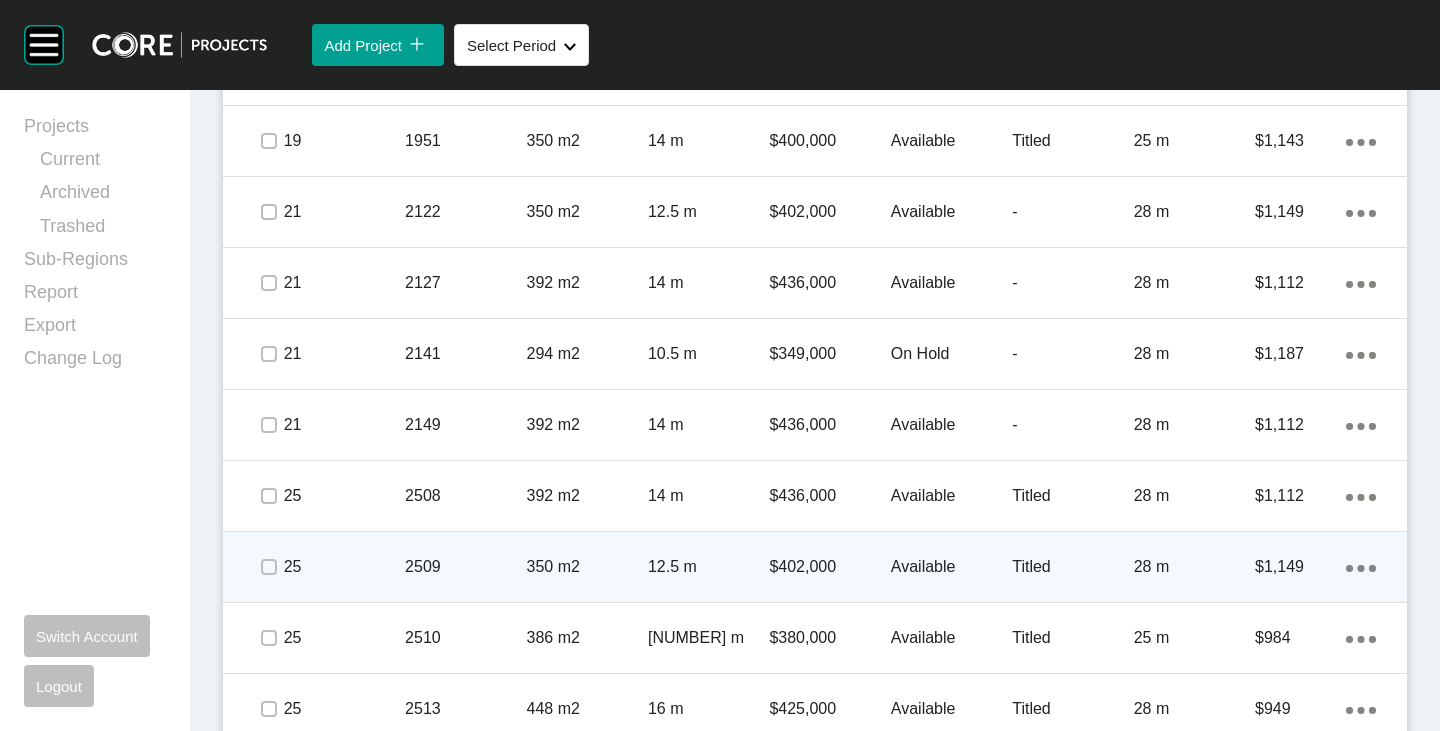 click at bounding box center (268, 567) 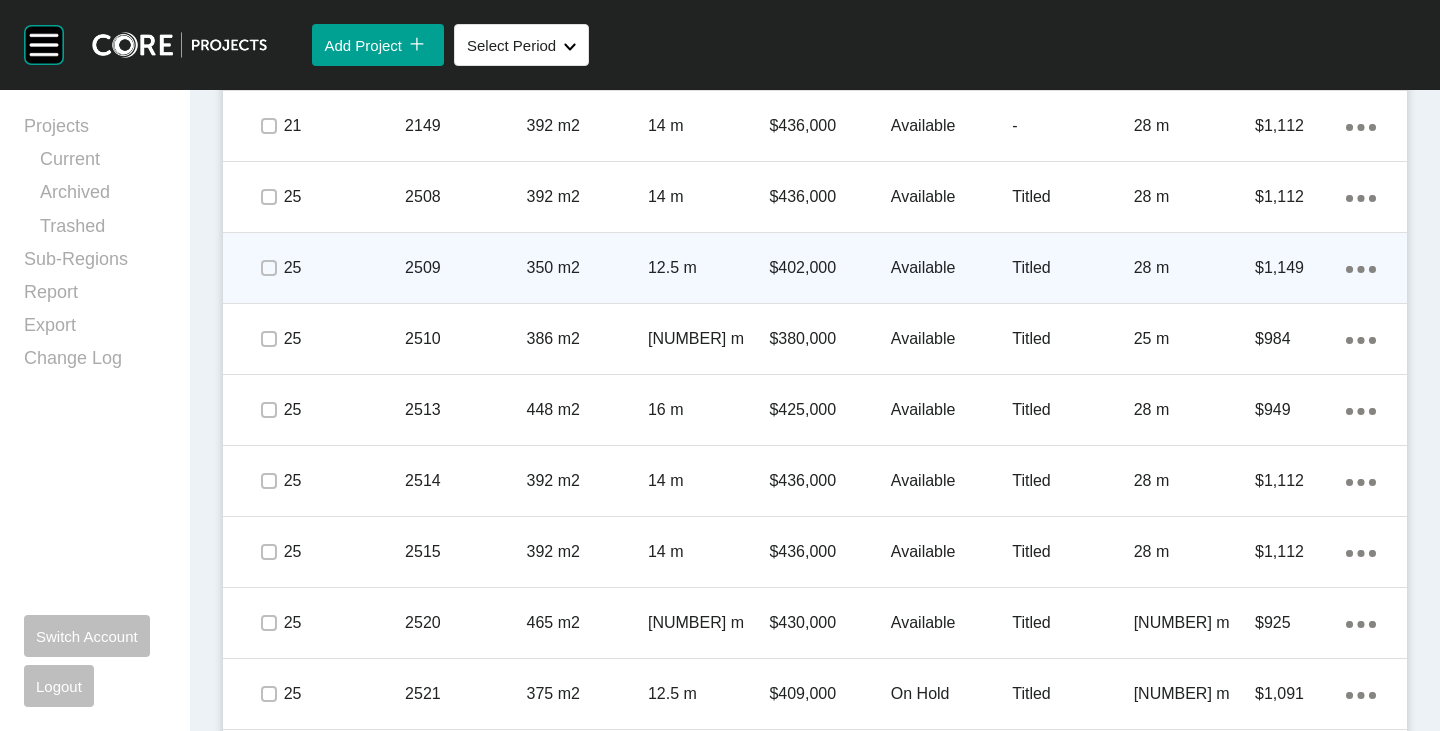 scroll, scrollTop: 4141, scrollLeft: 0, axis: vertical 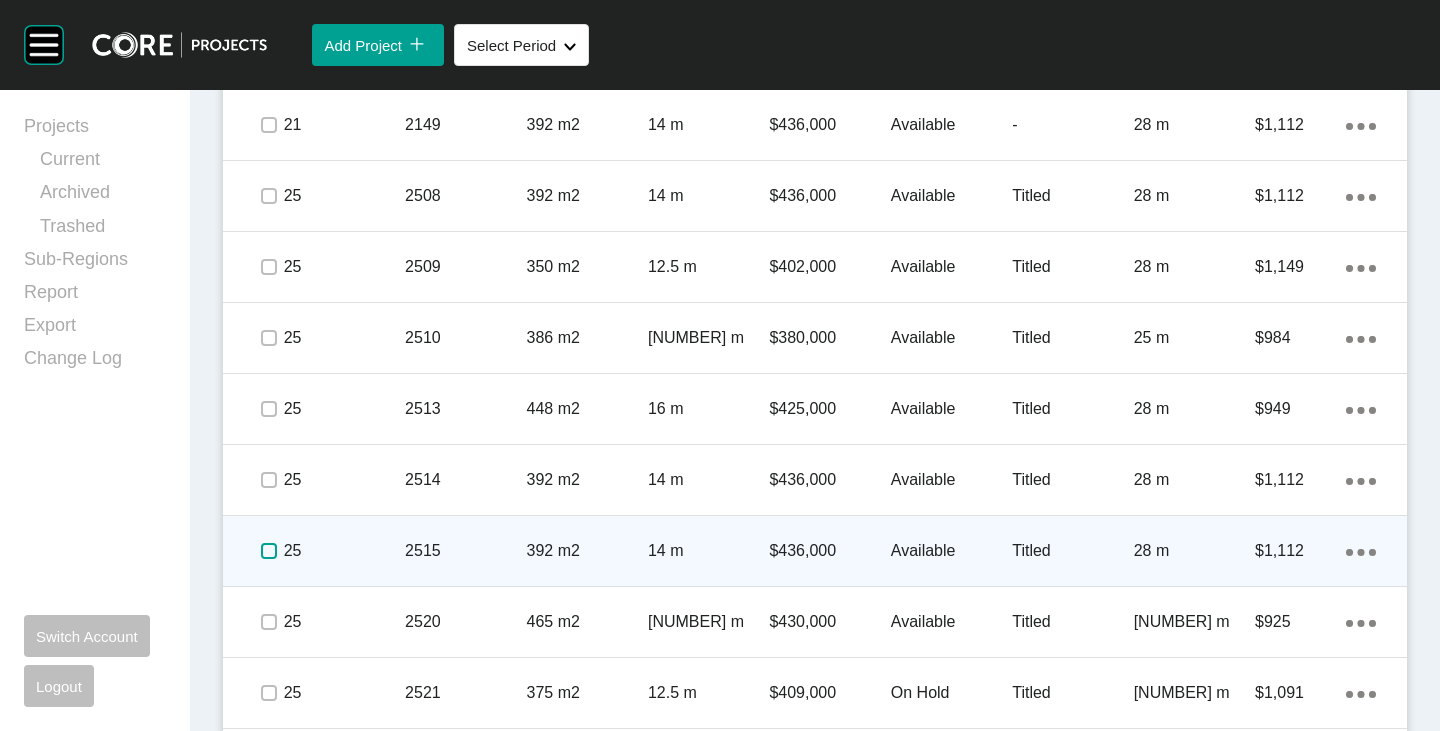 click at bounding box center (269, 551) 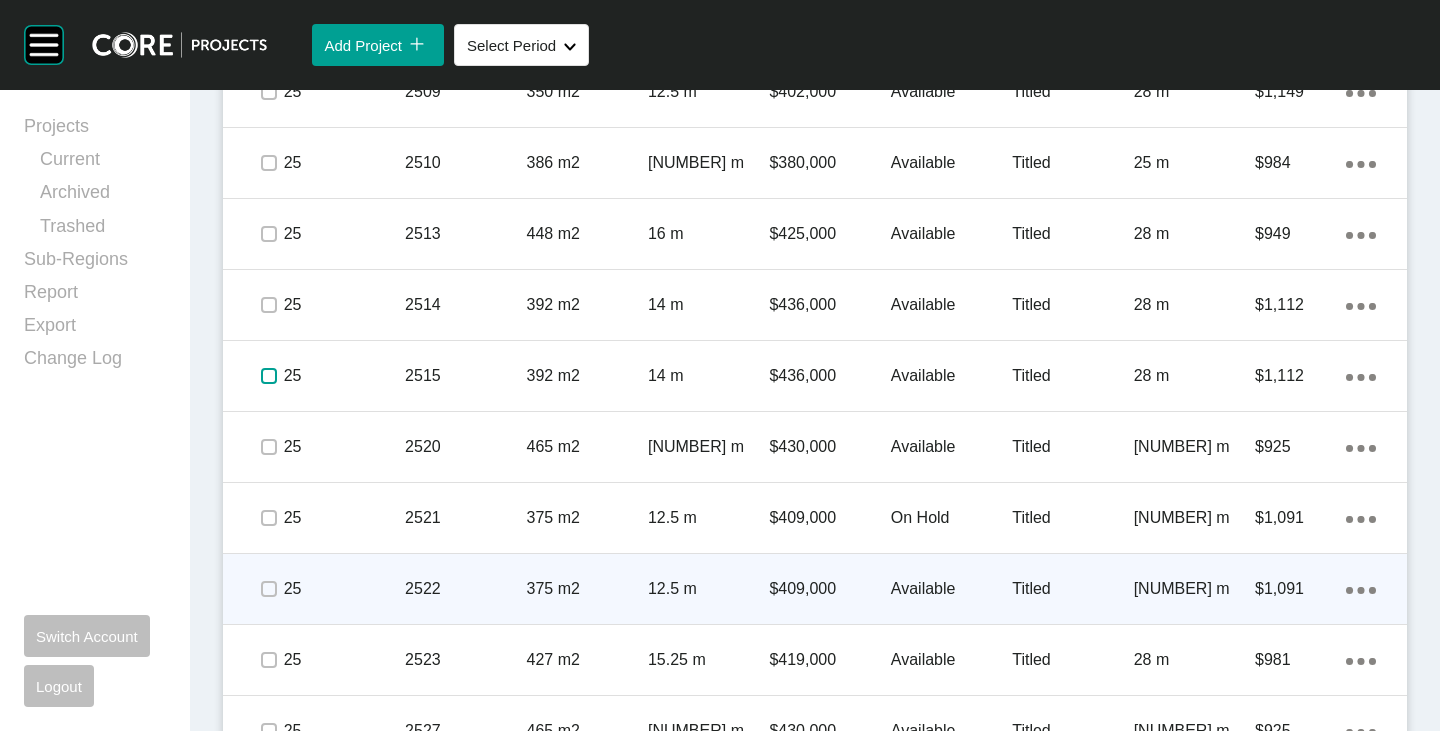 scroll, scrollTop: 4341, scrollLeft: 0, axis: vertical 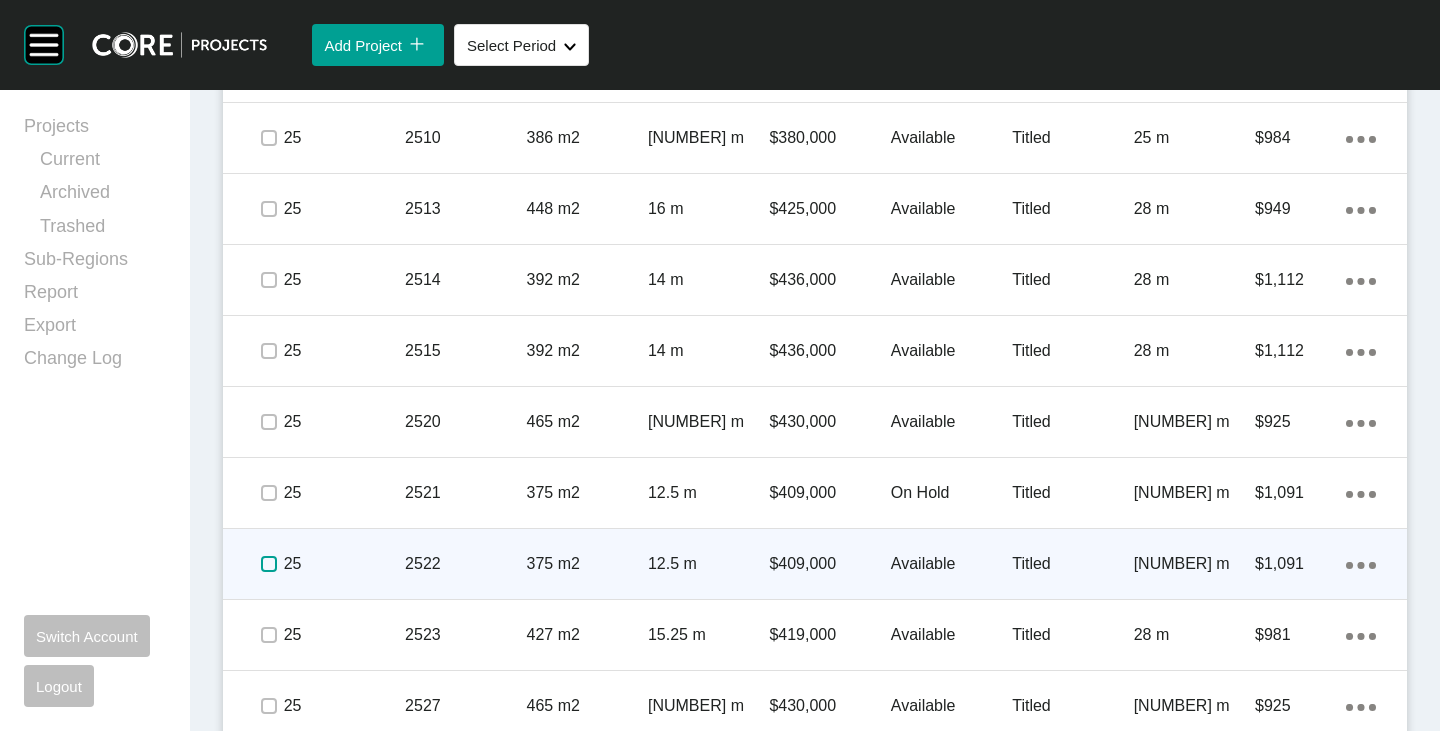click at bounding box center (269, 564) 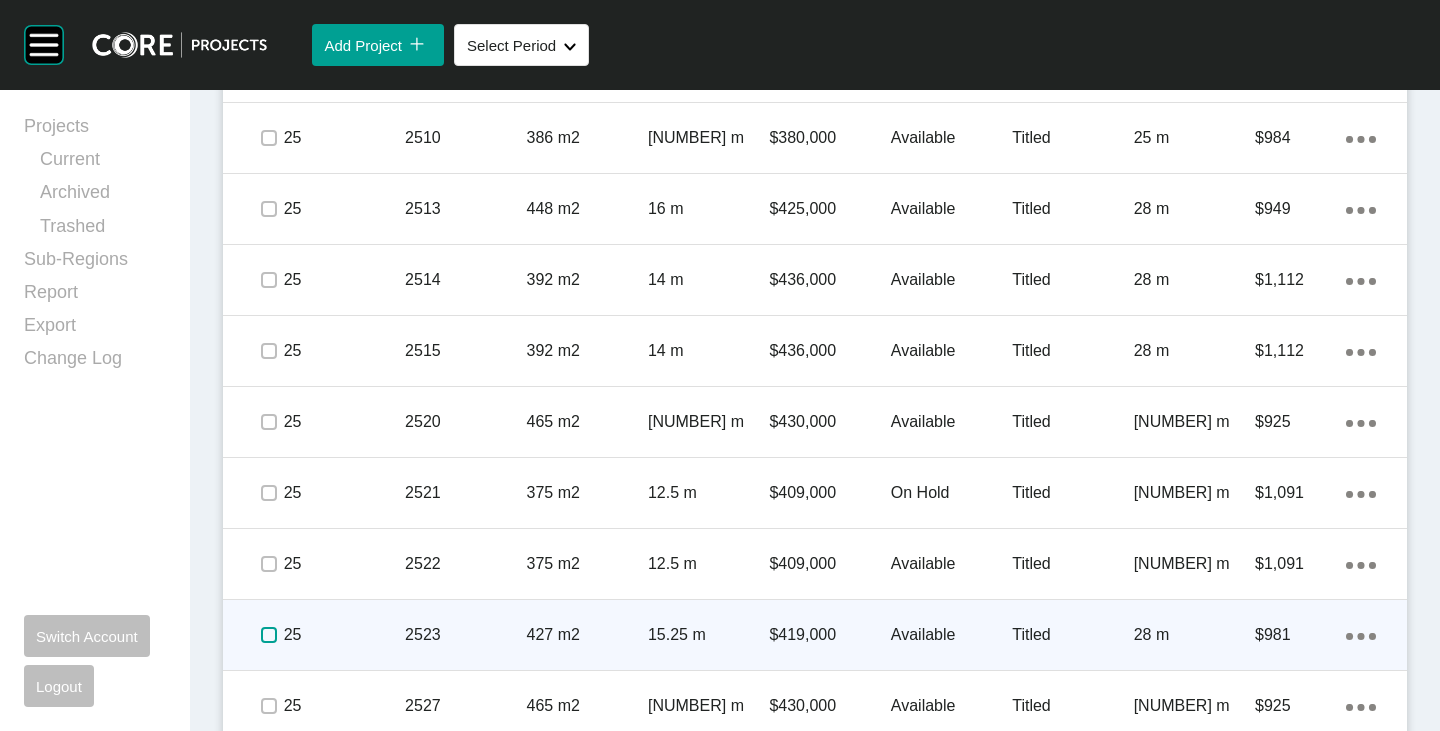 click at bounding box center (269, 635) 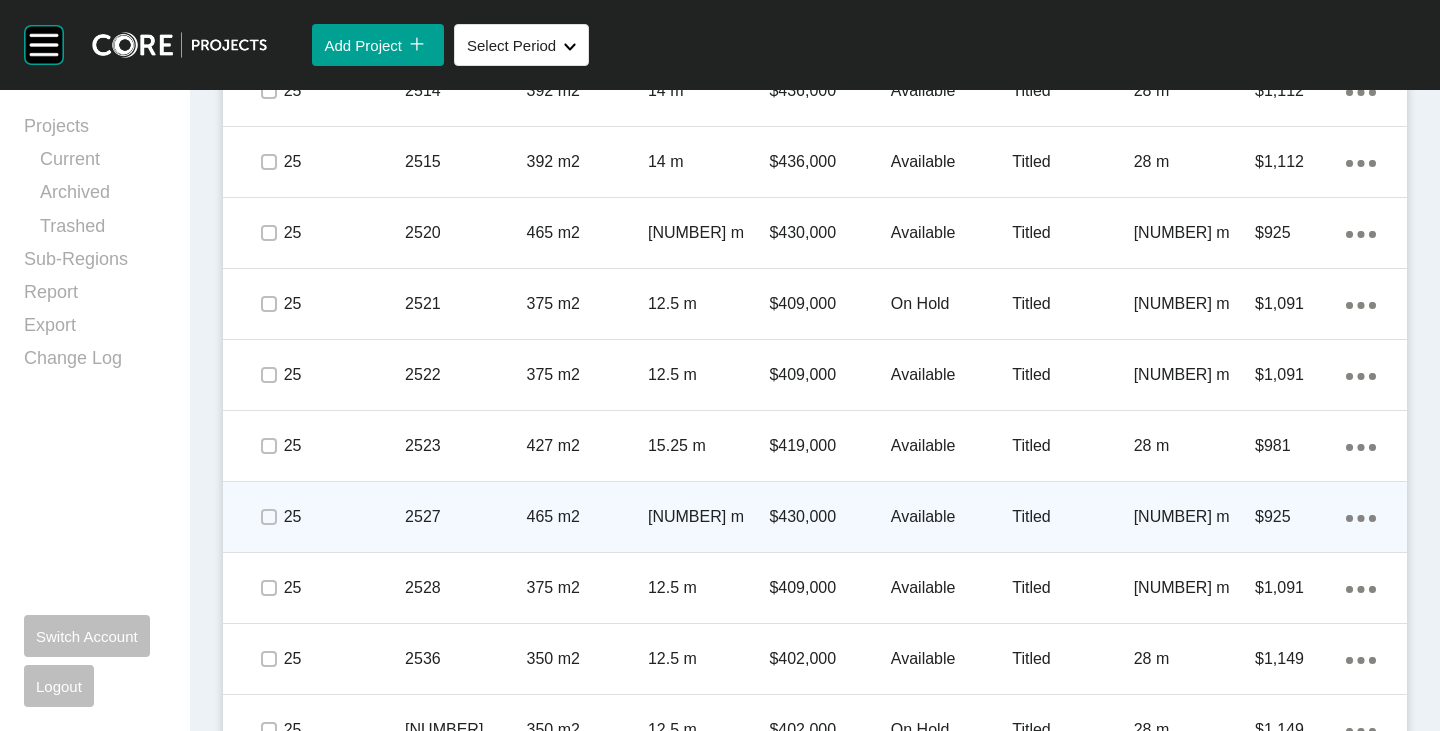scroll, scrollTop: 4641, scrollLeft: 0, axis: vertical 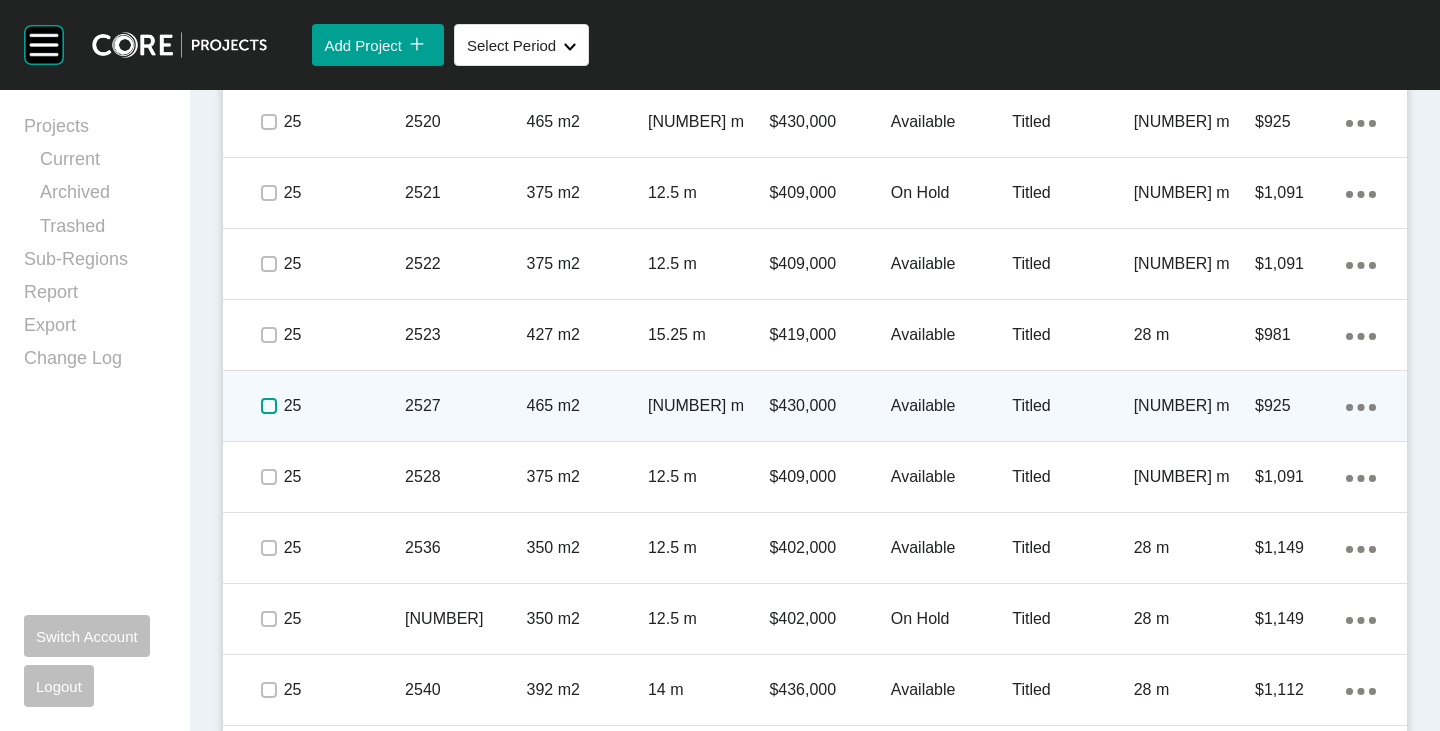 drag, startPoint x: 266, startPoint y: 398, endPoint x: 262, endPoint y: 408, distance: 10.770329 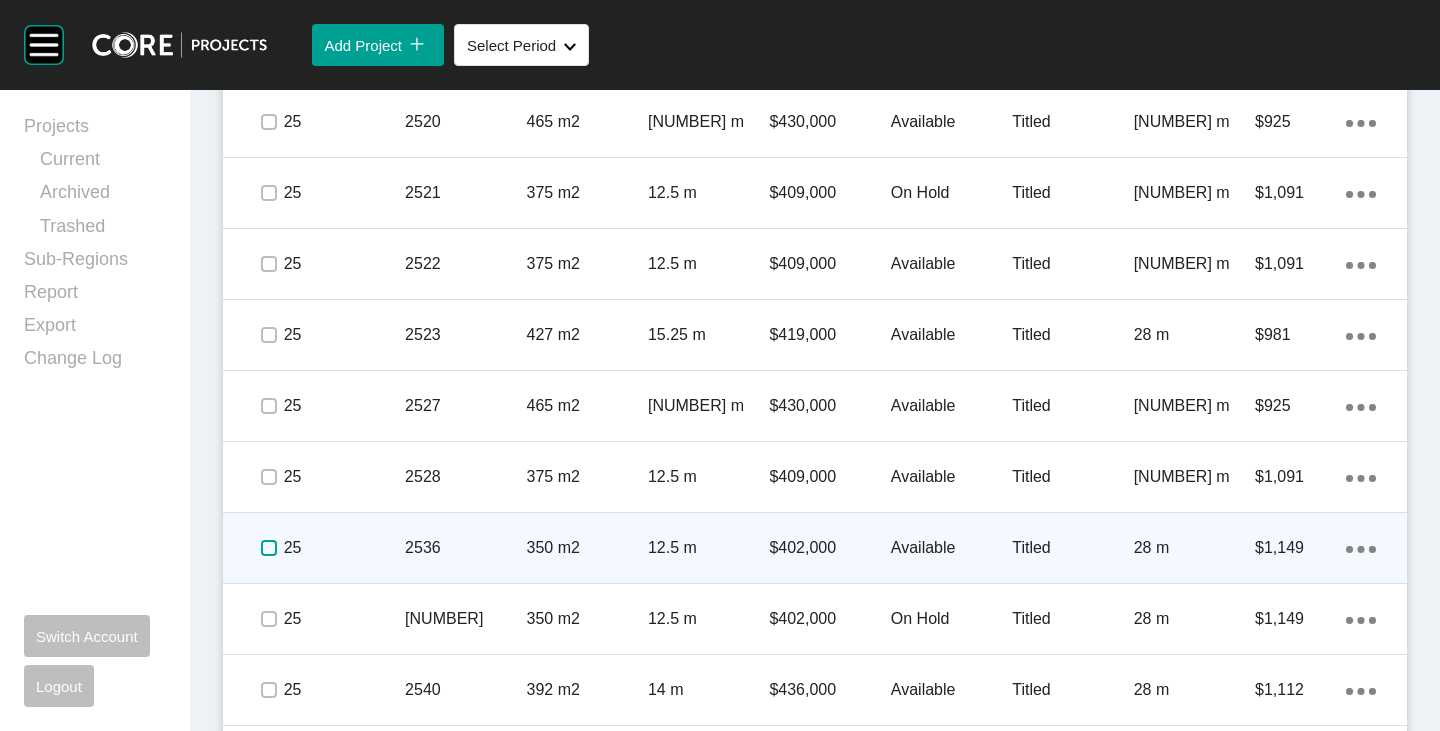 click at bounding box center [269, 548] 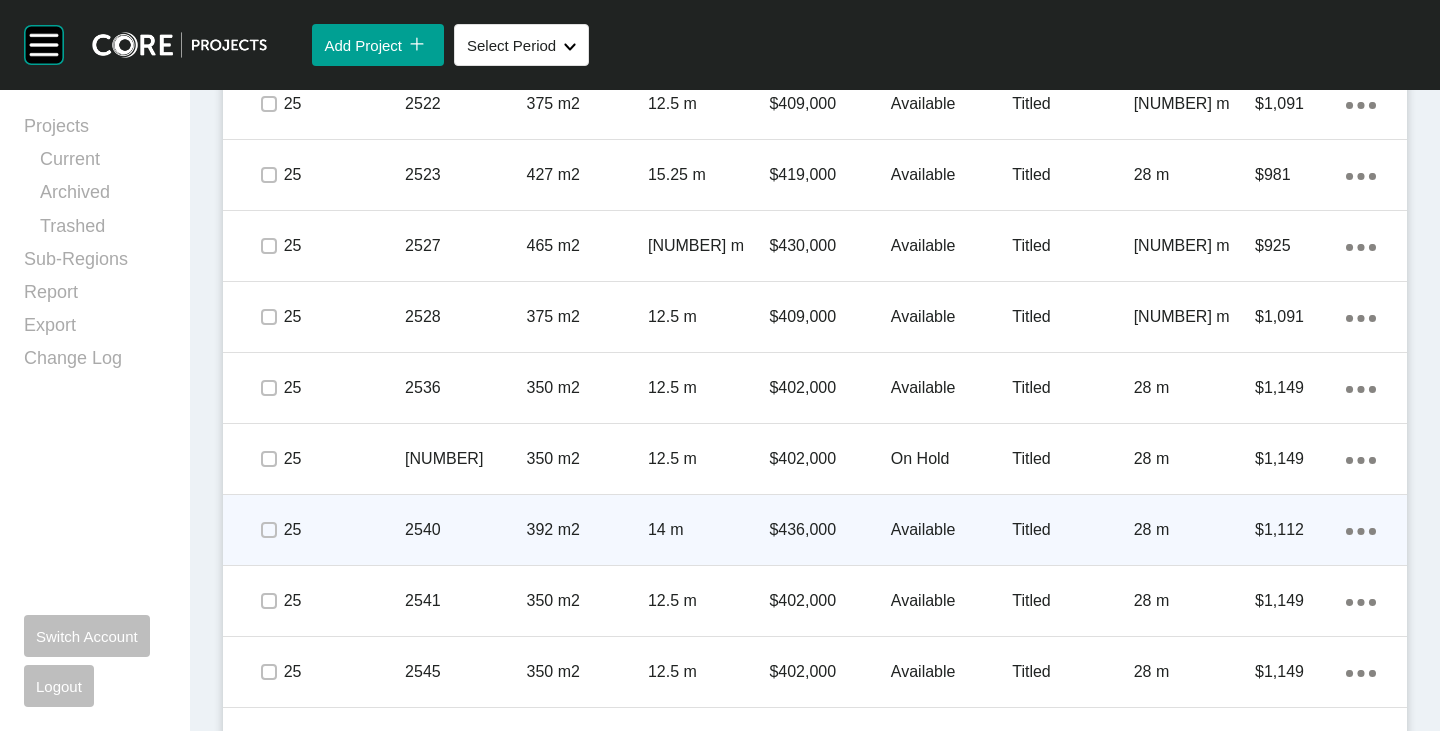scroll, scrollTop: 4841, scrollLeft: 0, axis: vertical 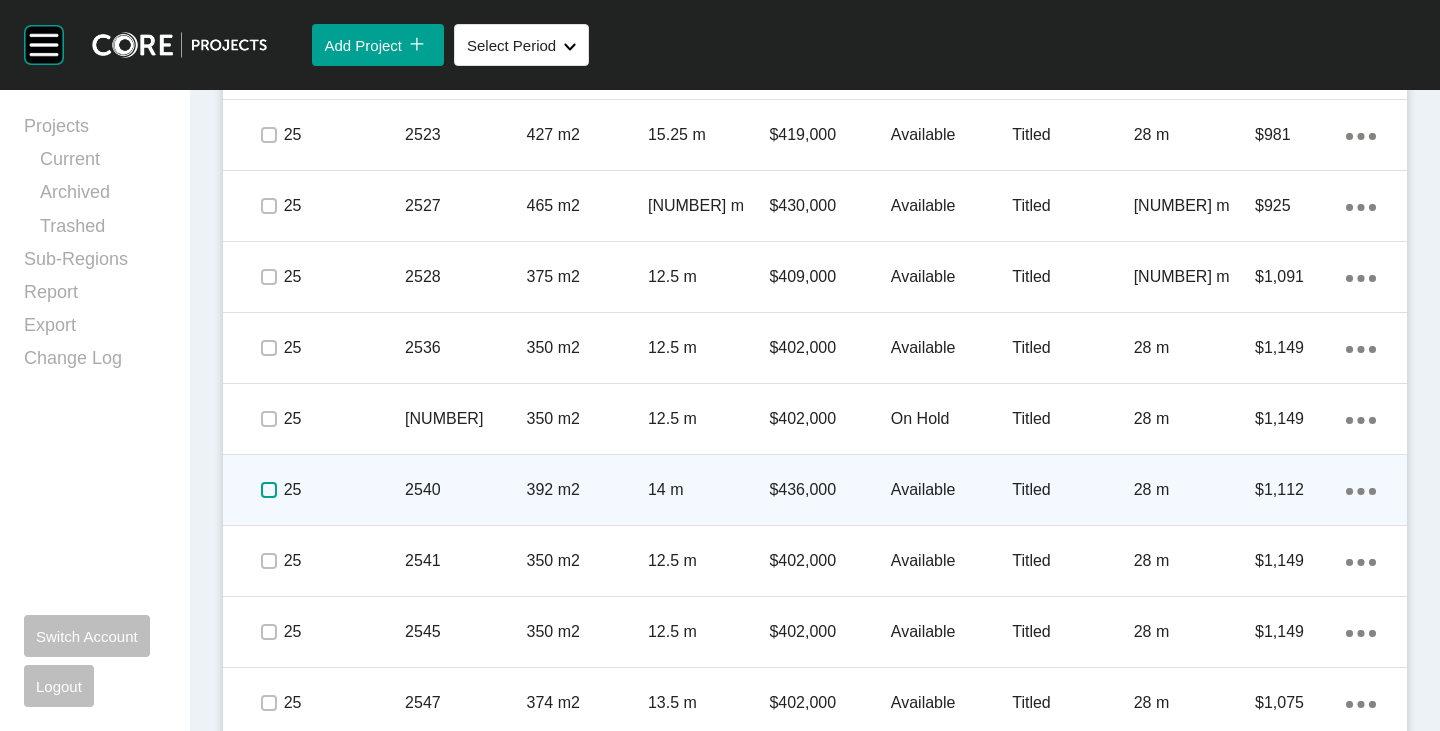 click at bounding box center [269, 490] 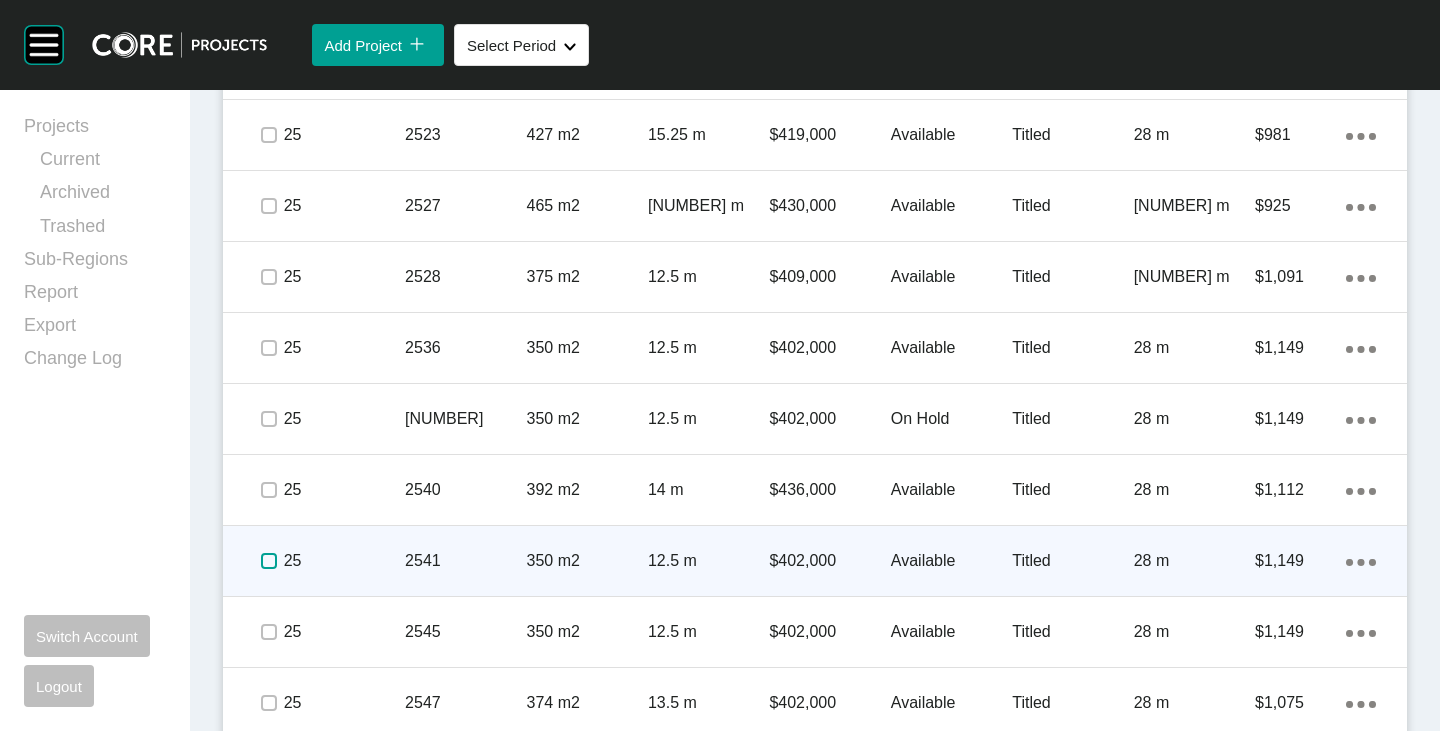 click at bounding box center [269, 561] 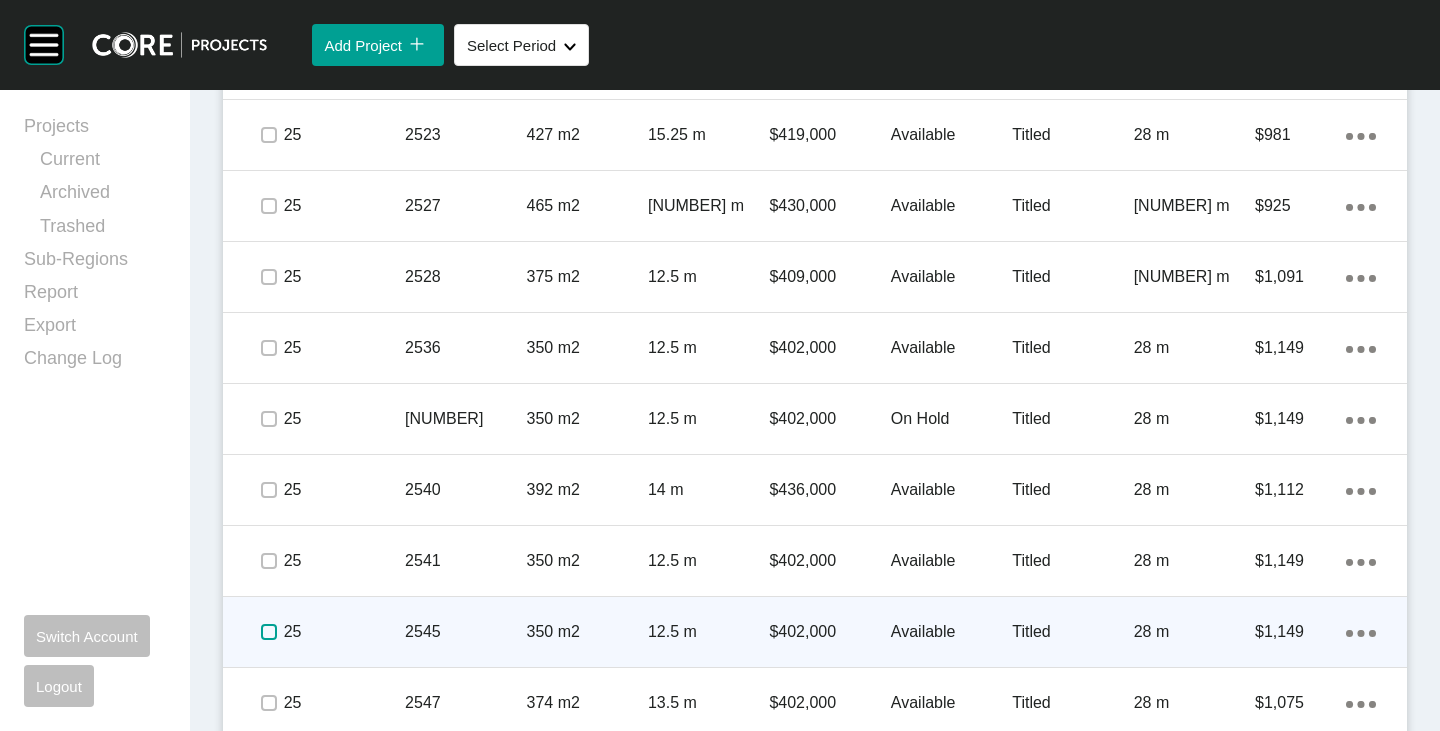 click at bounding box center [269, 632] 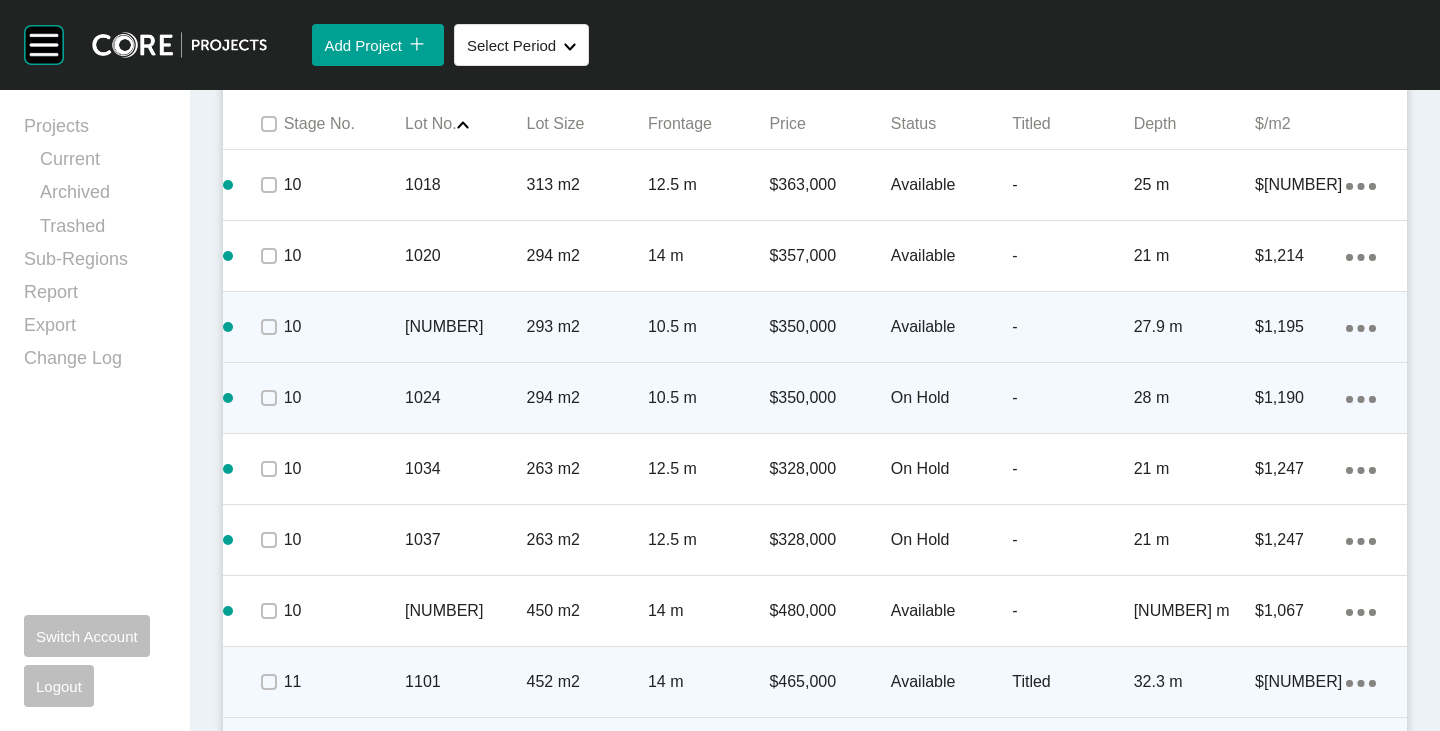 scroll, scrollTop: 1041, scrollLeft: 0, axis: vertical 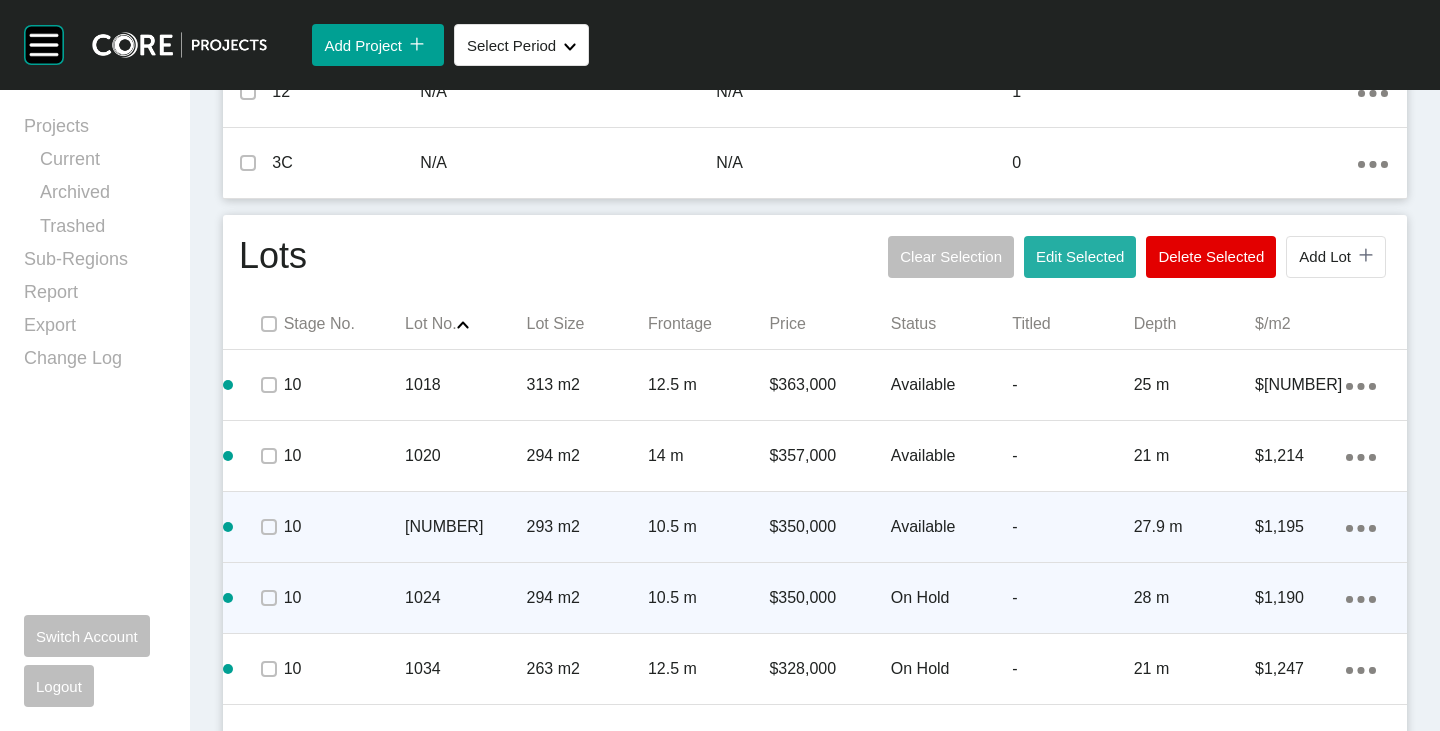 click on "Edit Selected" at bounding box center (1080, 256) 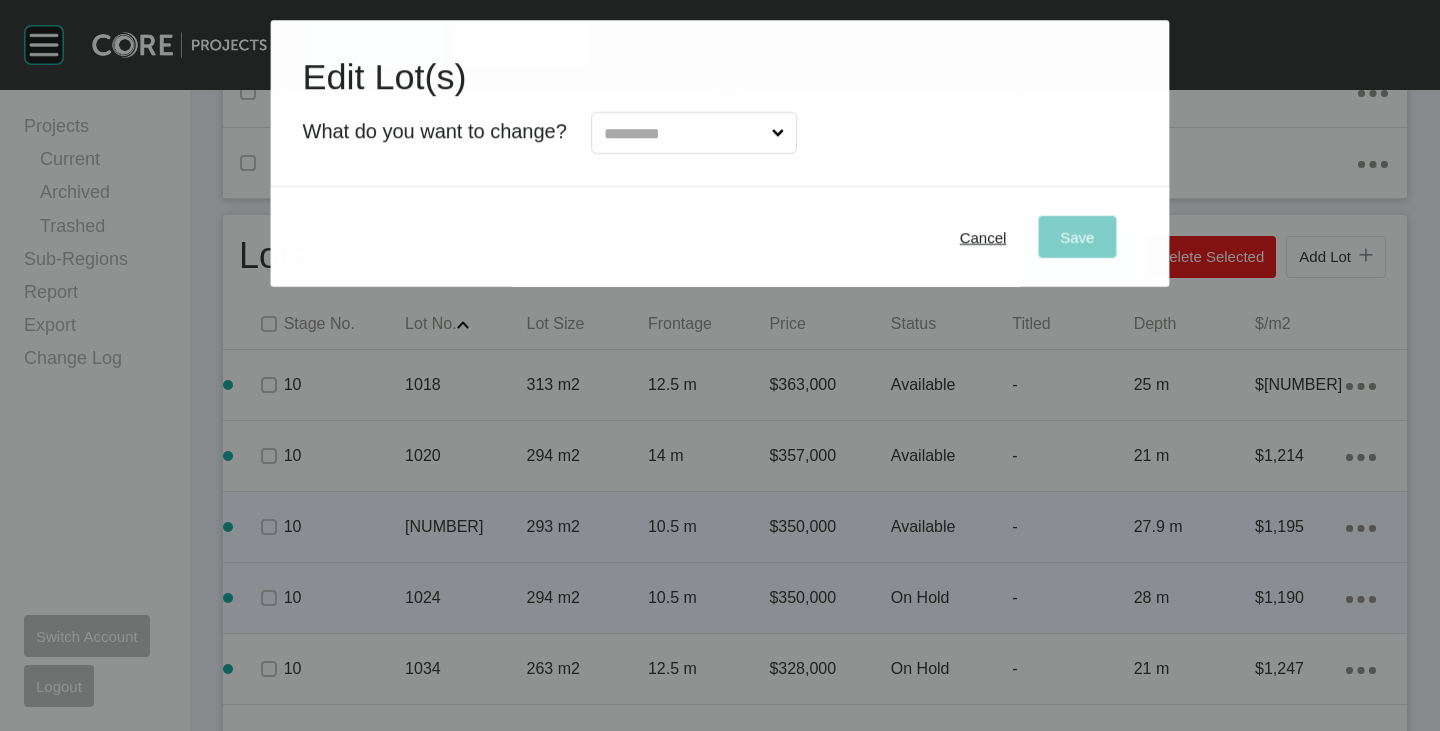 click at bounding box center (684, 133) 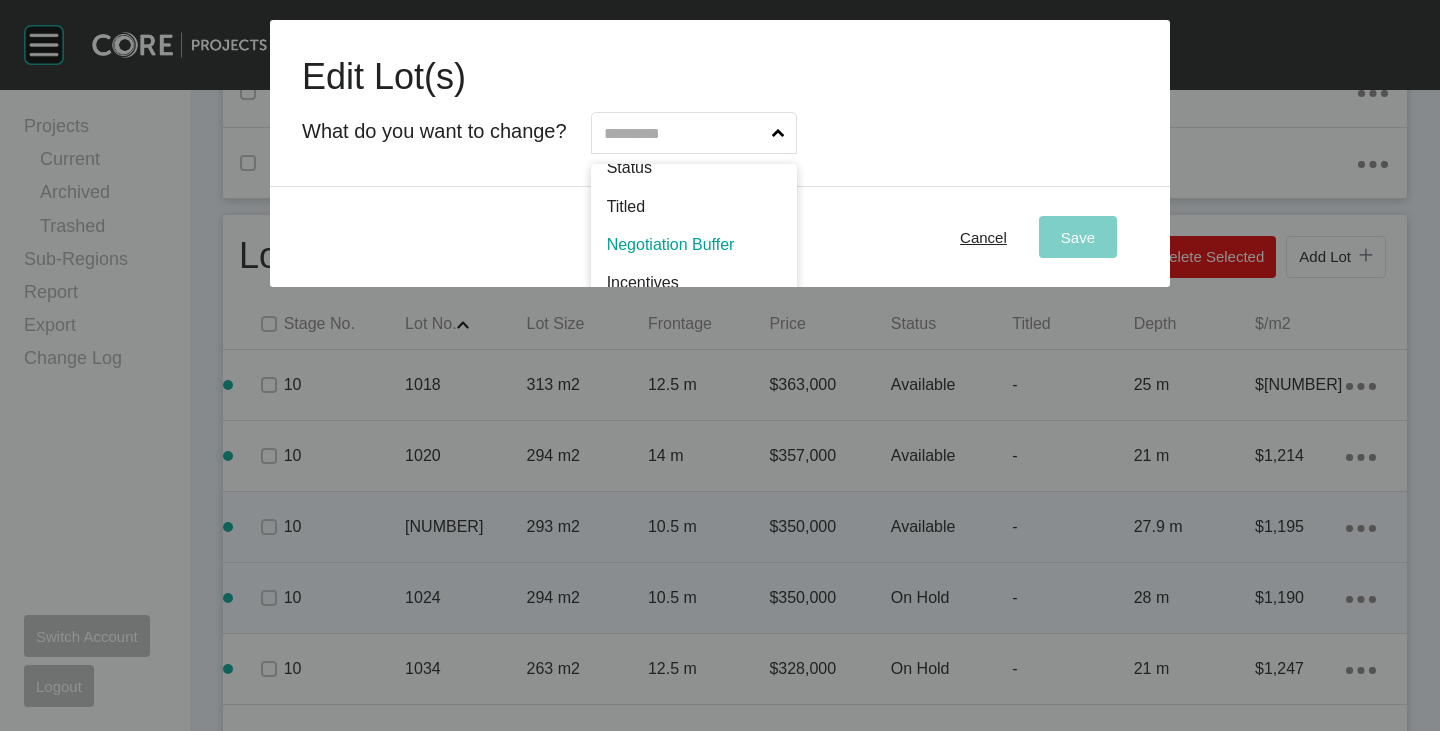 scroll, scrollTop: 85, scrollLeft: 0, axis: vertical 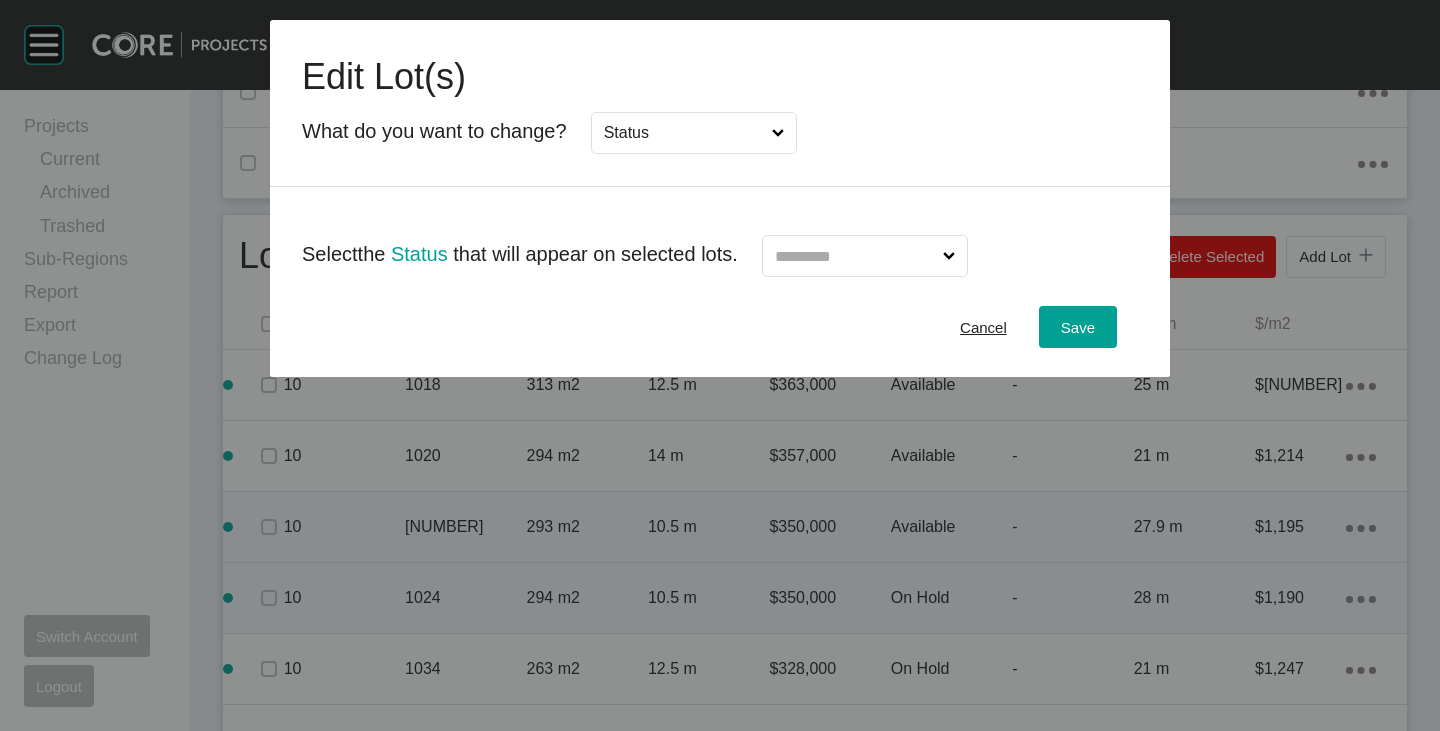 click at bounding box center (855, 256) 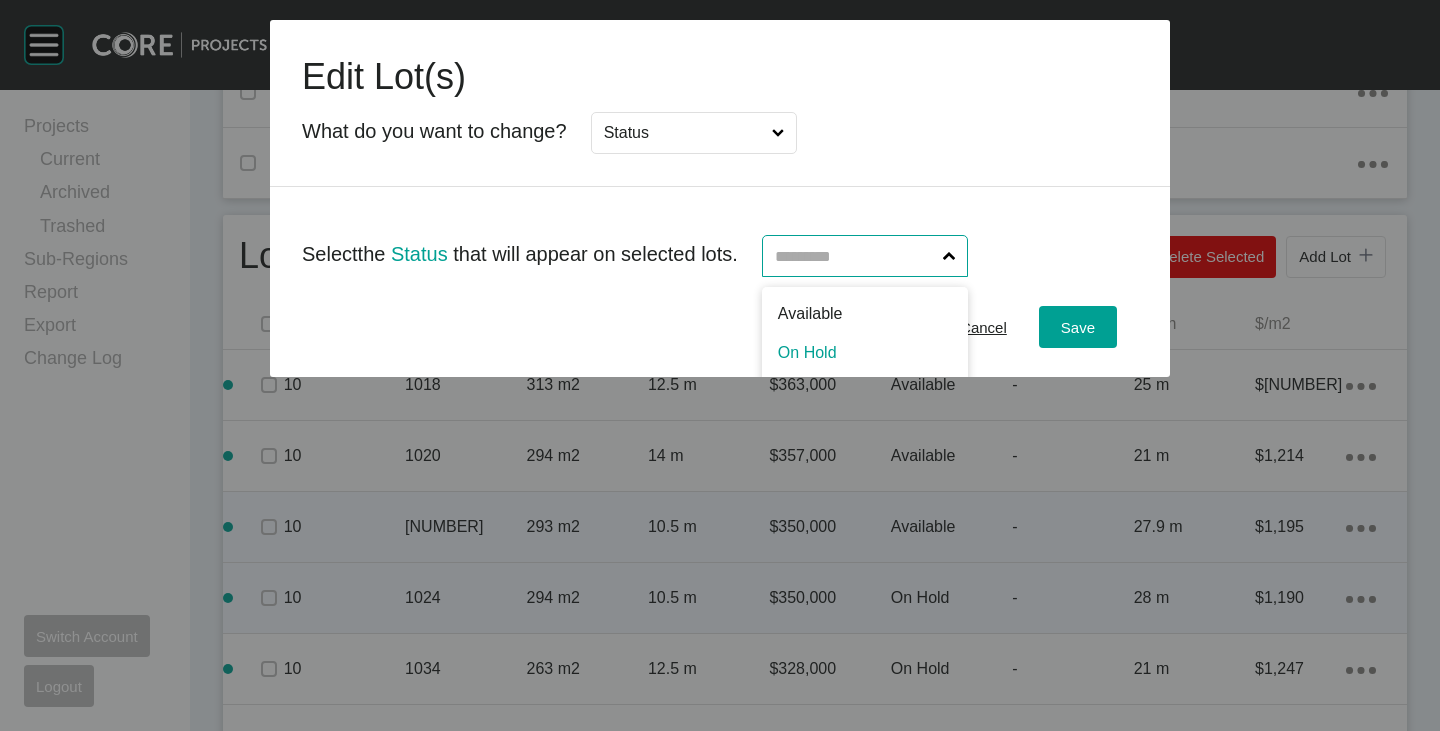 scroll, scrollTop: 100, scrollLeft: 0, axis: vertical 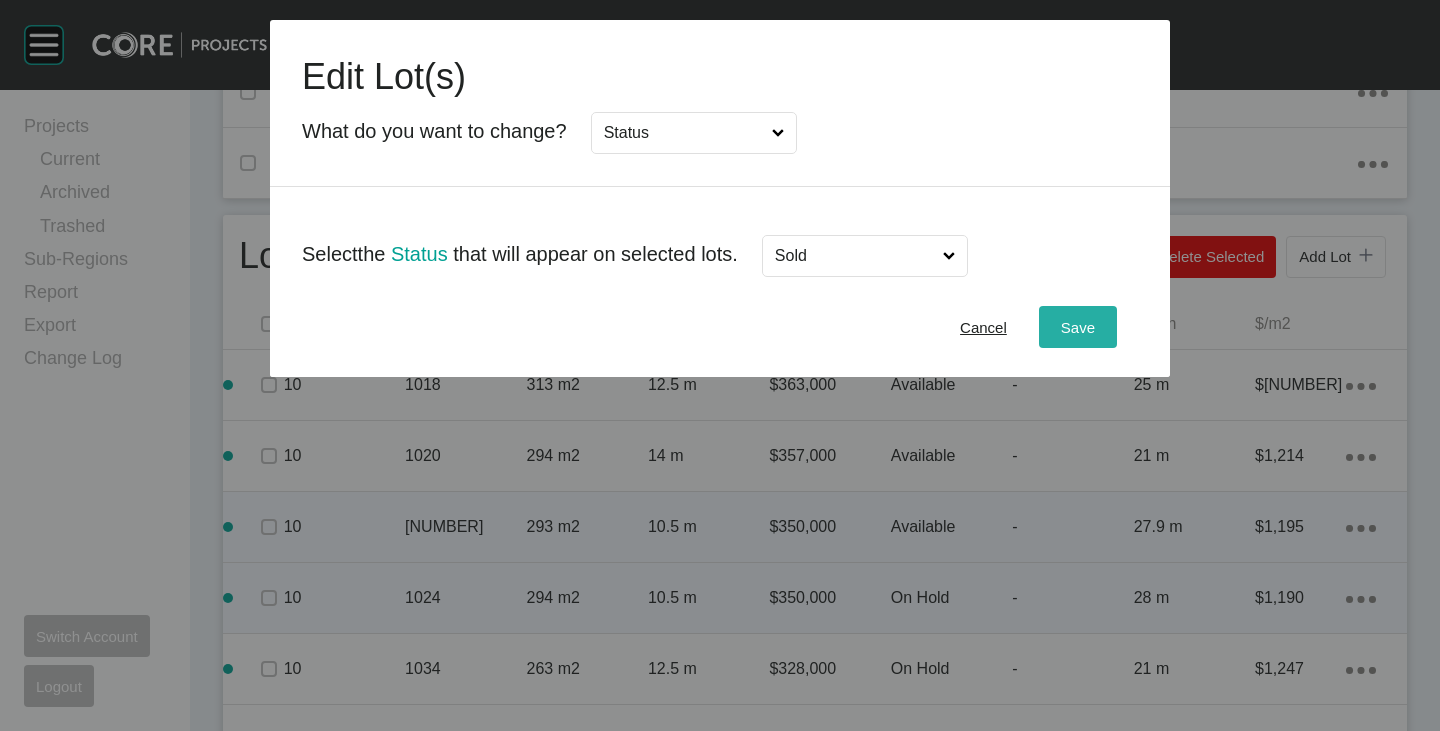 click on "Save" at bounding box center [1078, 327] 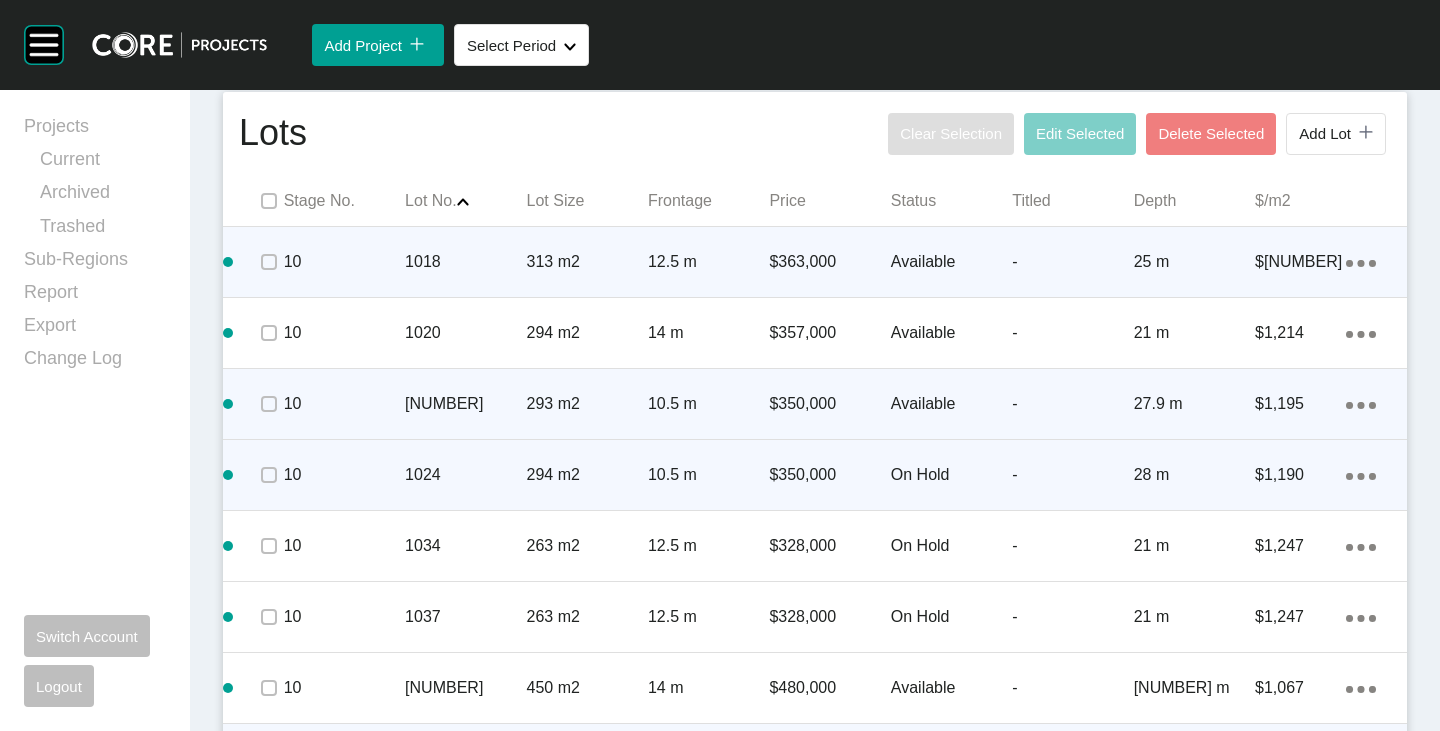 scroll, scrollTop: 1141, scrollLeft: 0, axis: vertical 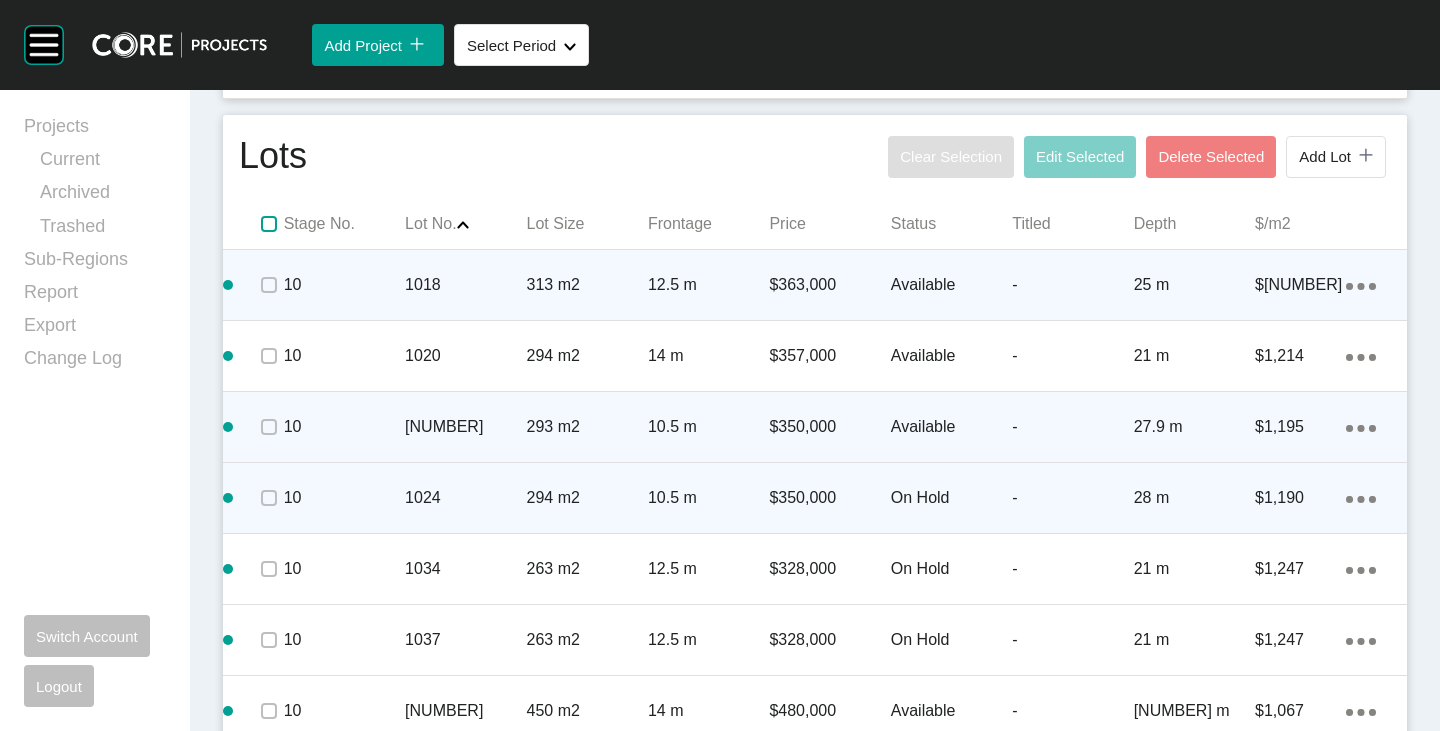 click at bounding box center [269, 224] 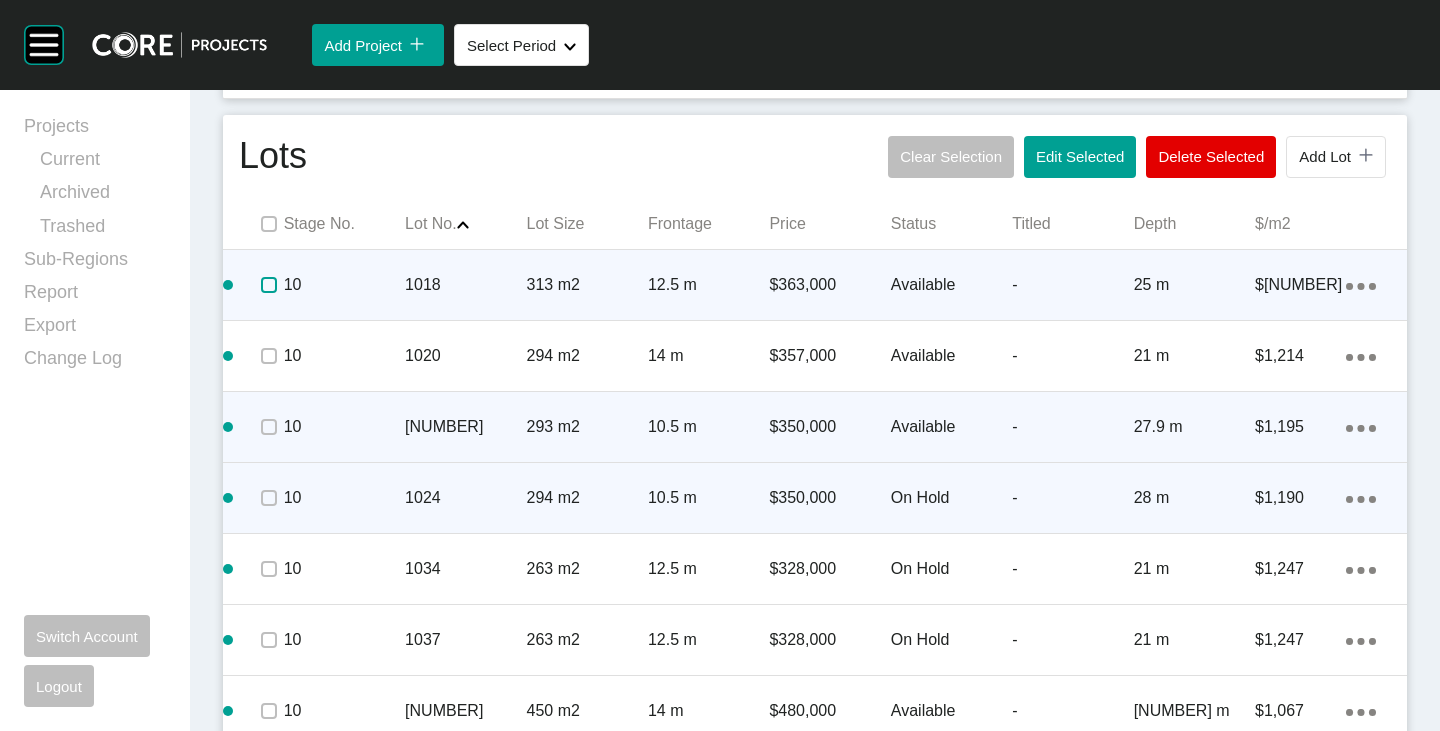 click at bounding box center [269, 285] 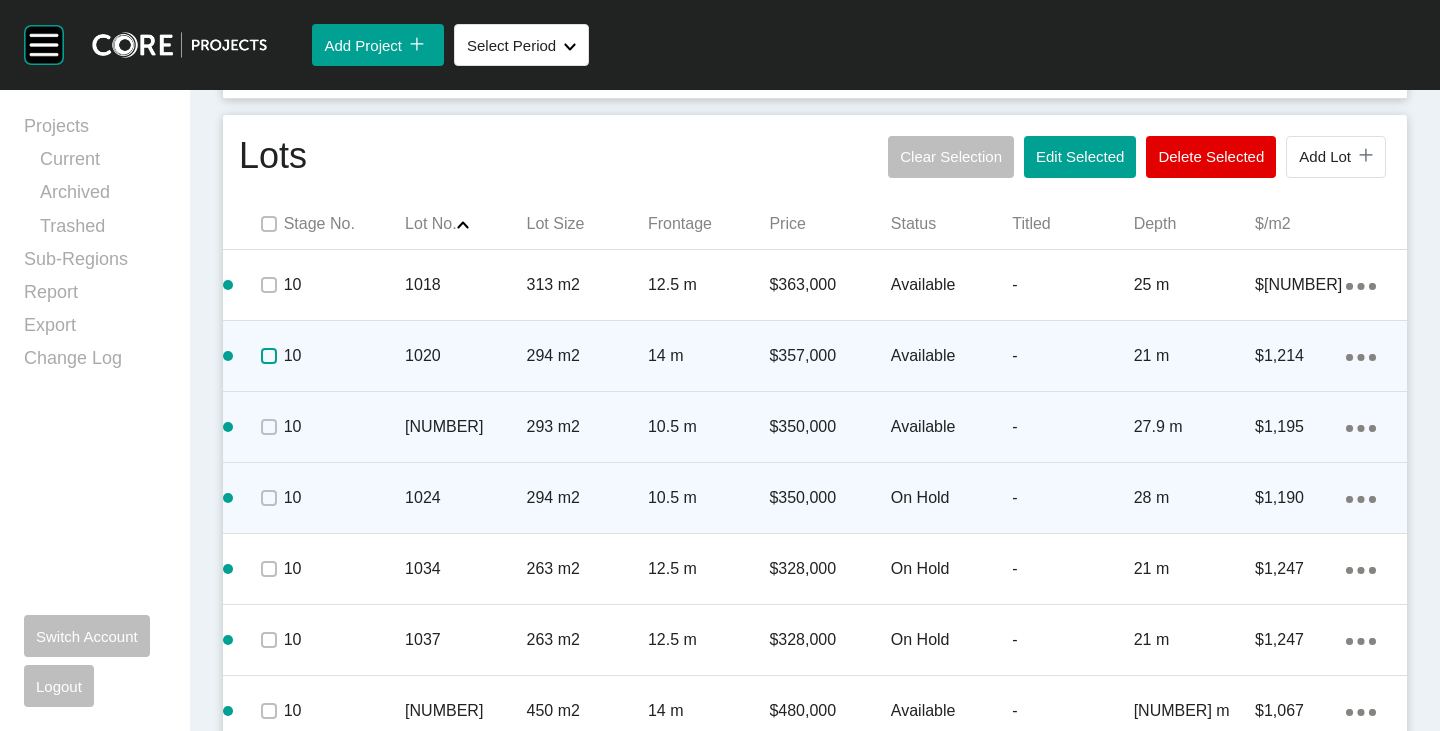 click at bounding box center [269, 356] 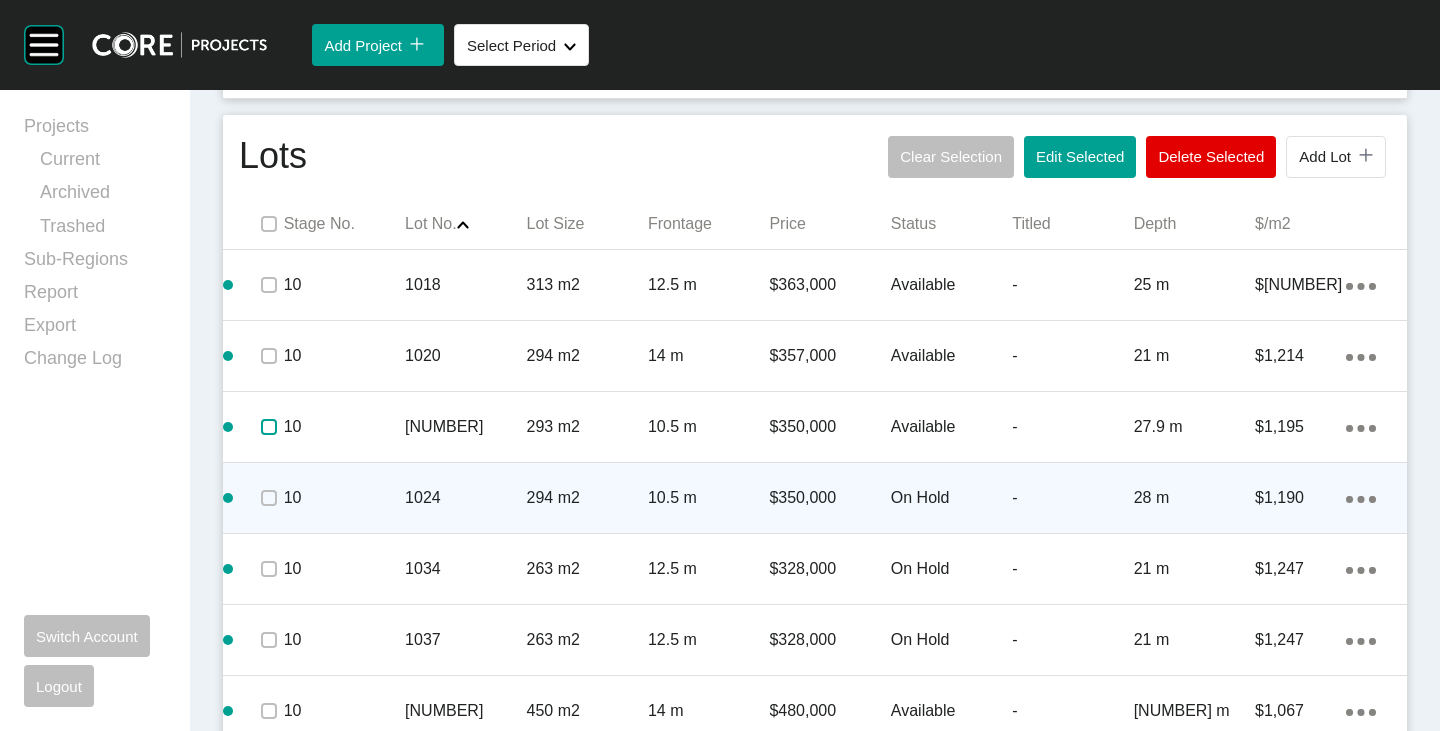 drag, startPoint x: 263, startPoint y: 433, endPoint x: 263, endPoint y: 476, distance: 43 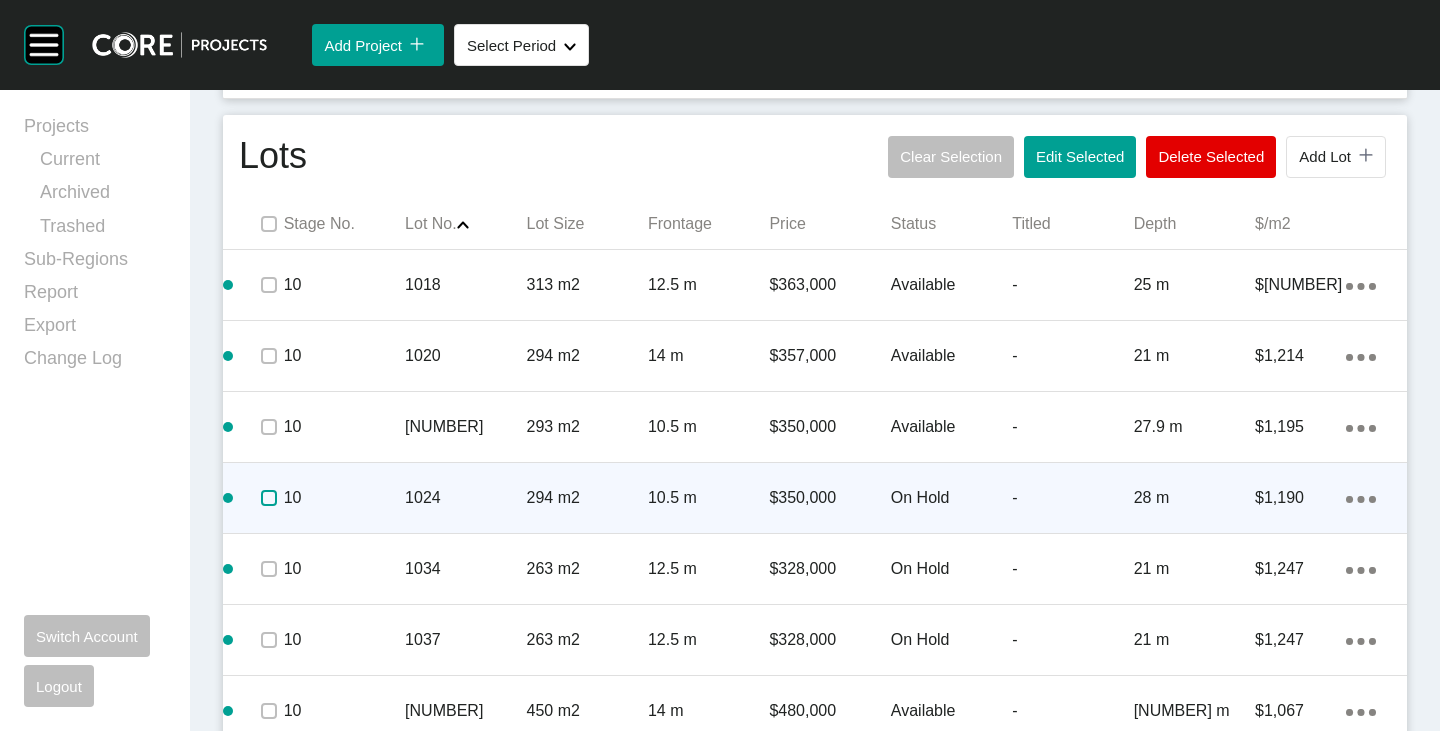 click at bounding box center [269, 498] 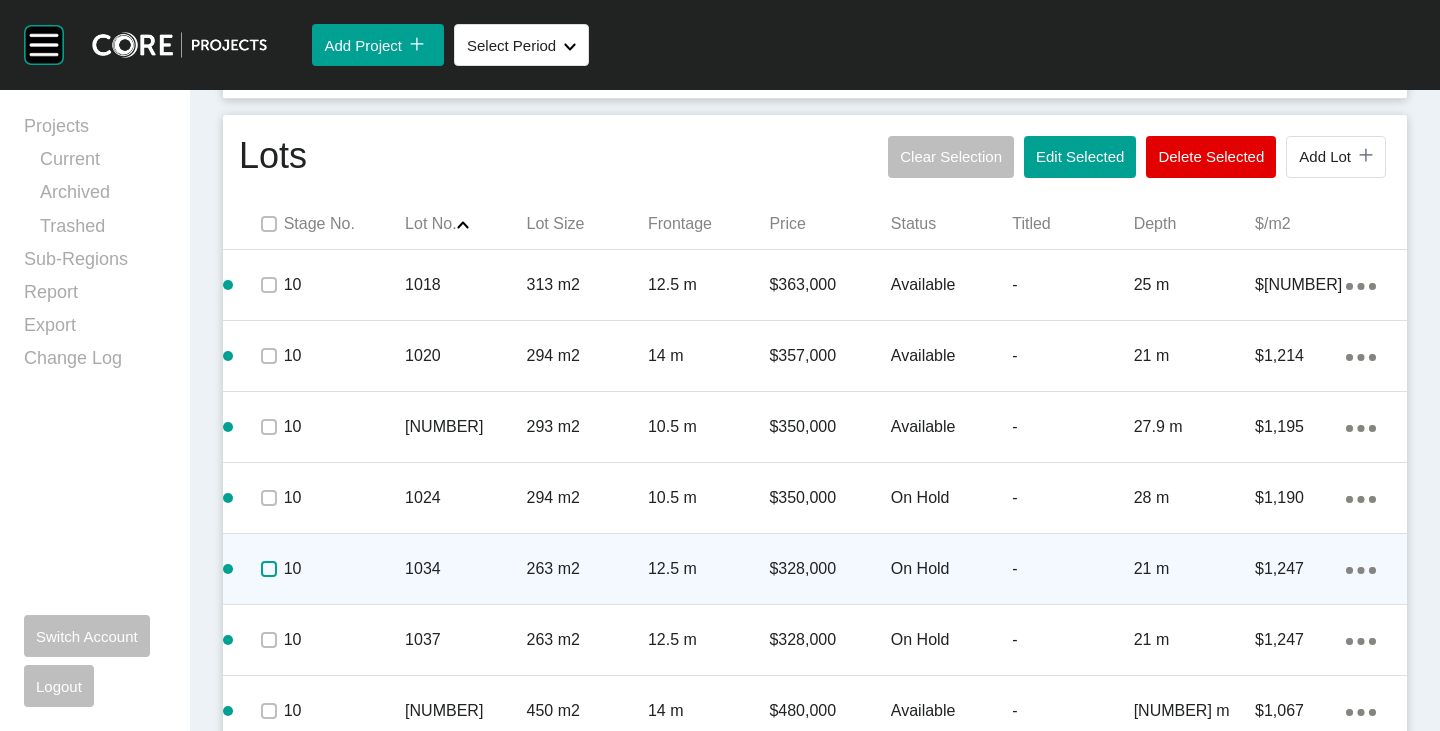 click at bounding box center [269, 569] 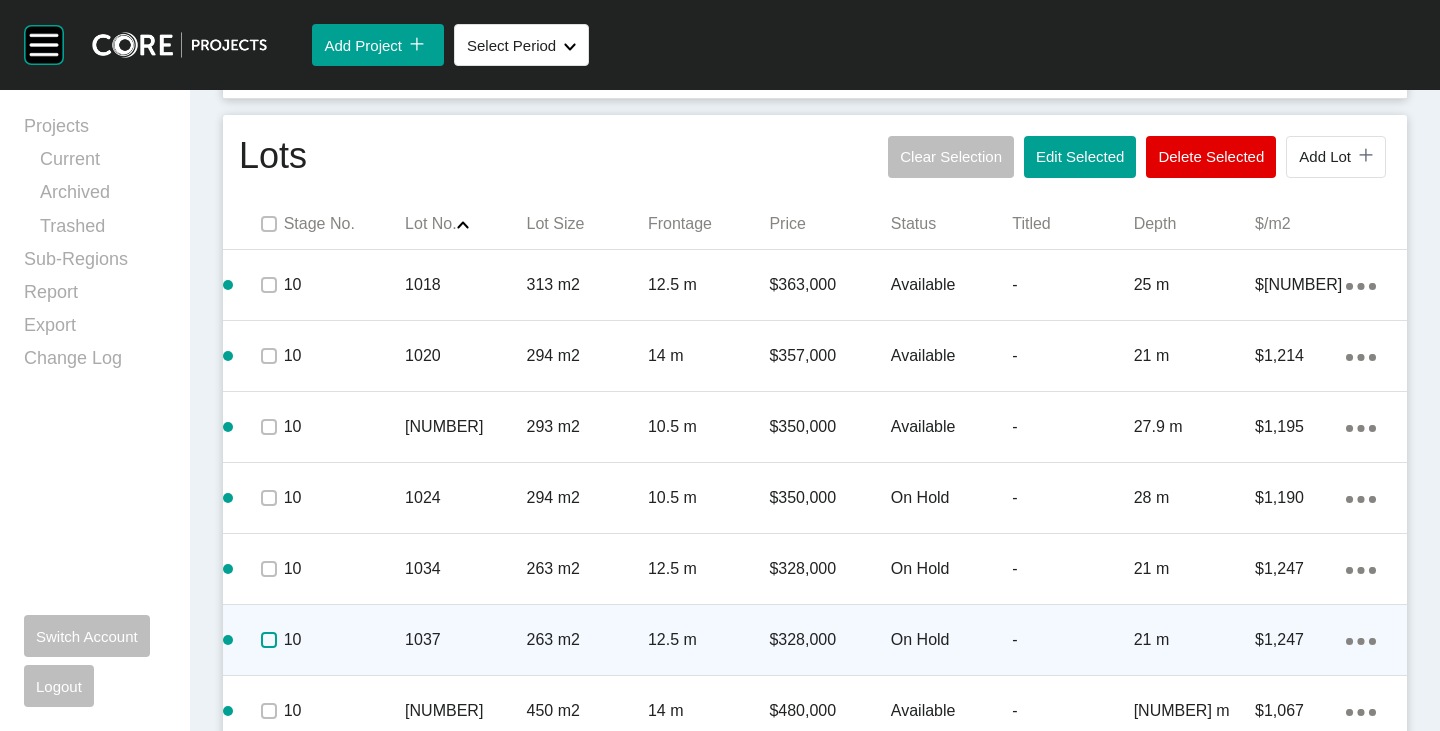 click at bounding box center (269, 640) 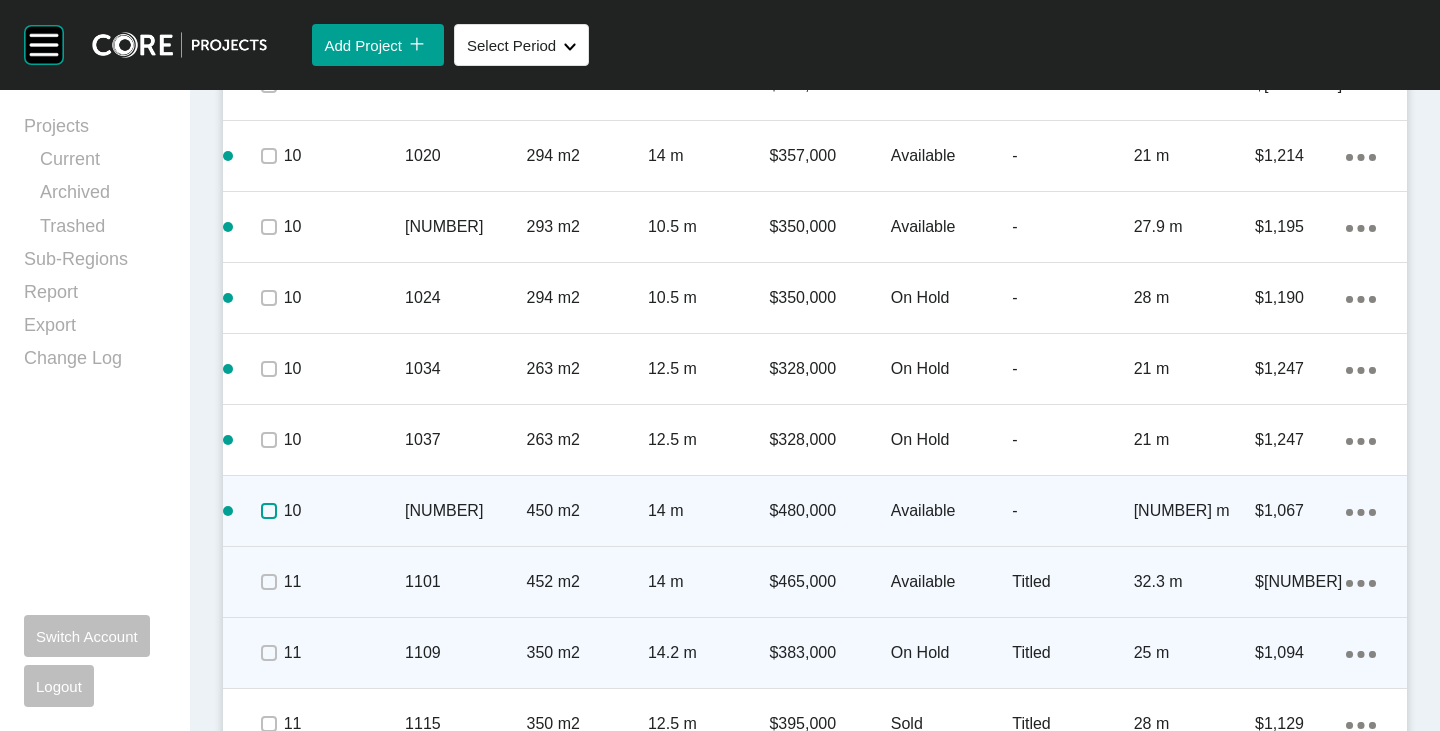click at bounding box center [269, 511] 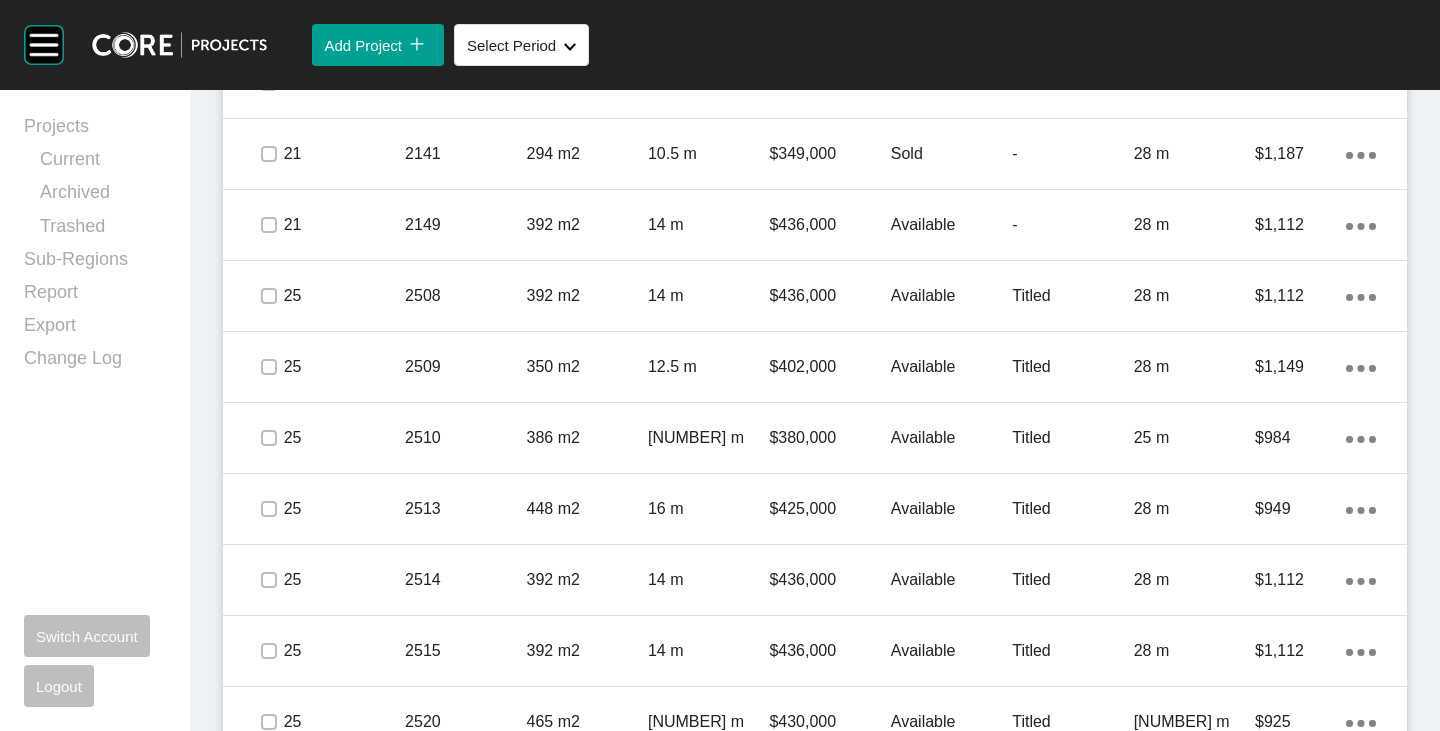 scroll, scrollTop: 3841, scrollLeft: 0, axis: vertical 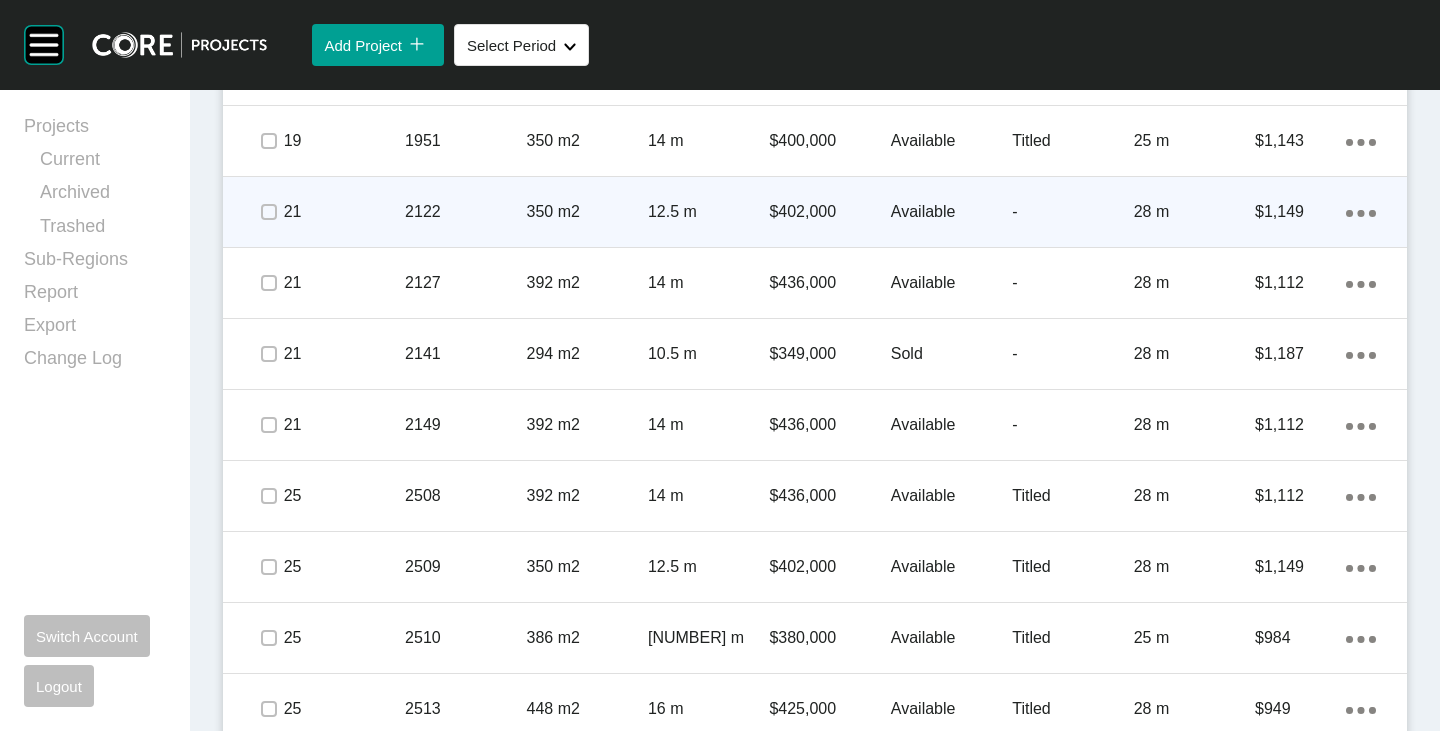 click at bounding box center [268, 212] 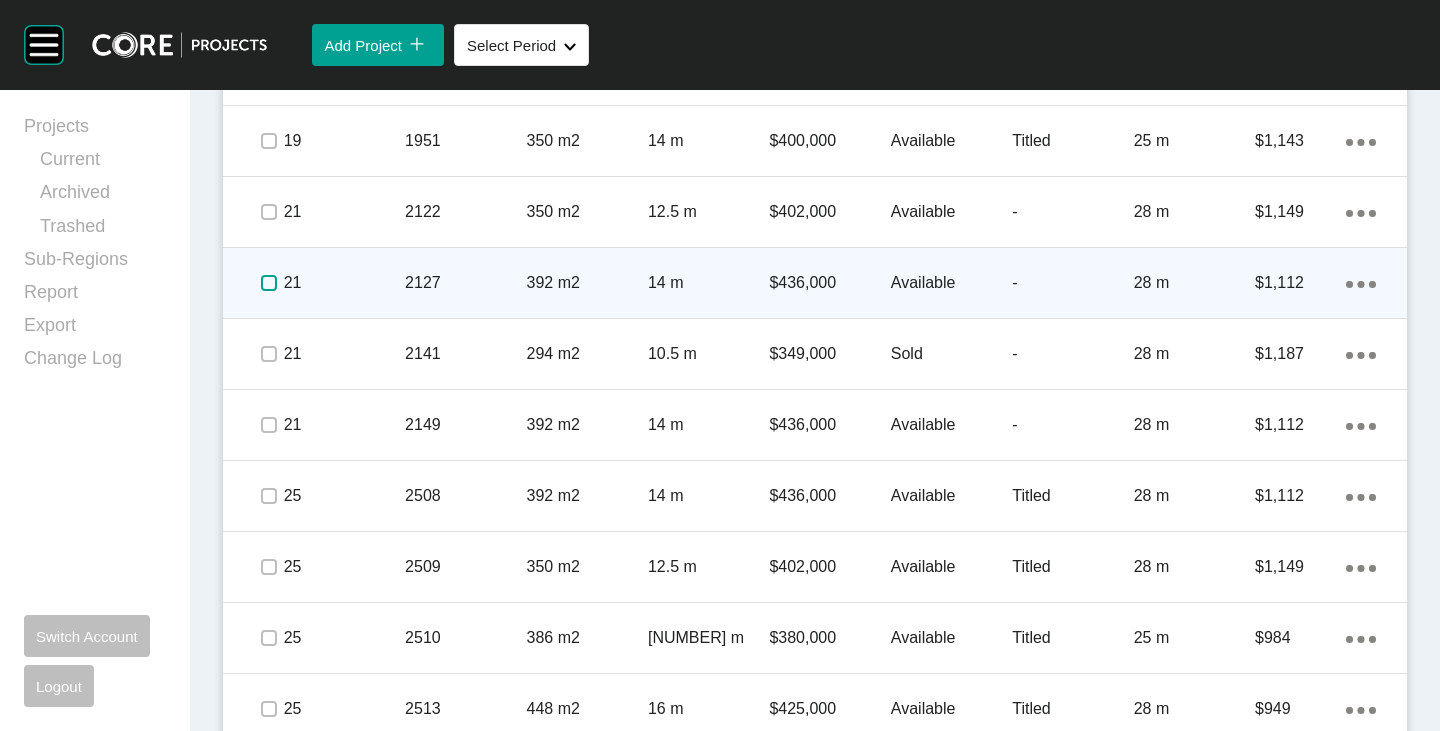 drag, startPoint x: 263, startPoint y: 276, endPoint x: 268, endPoint y: 319, distance: 43.289722 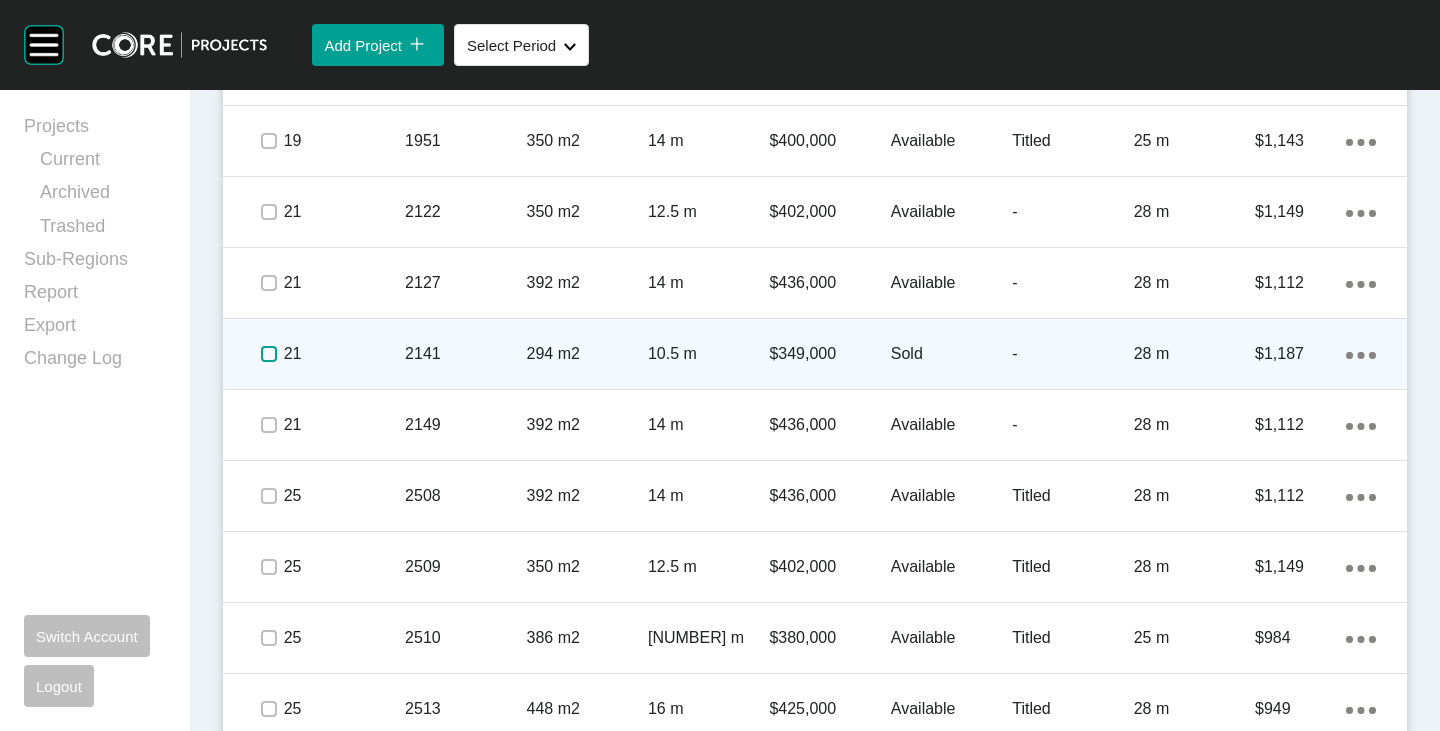 click at bounding box center (269, 354) 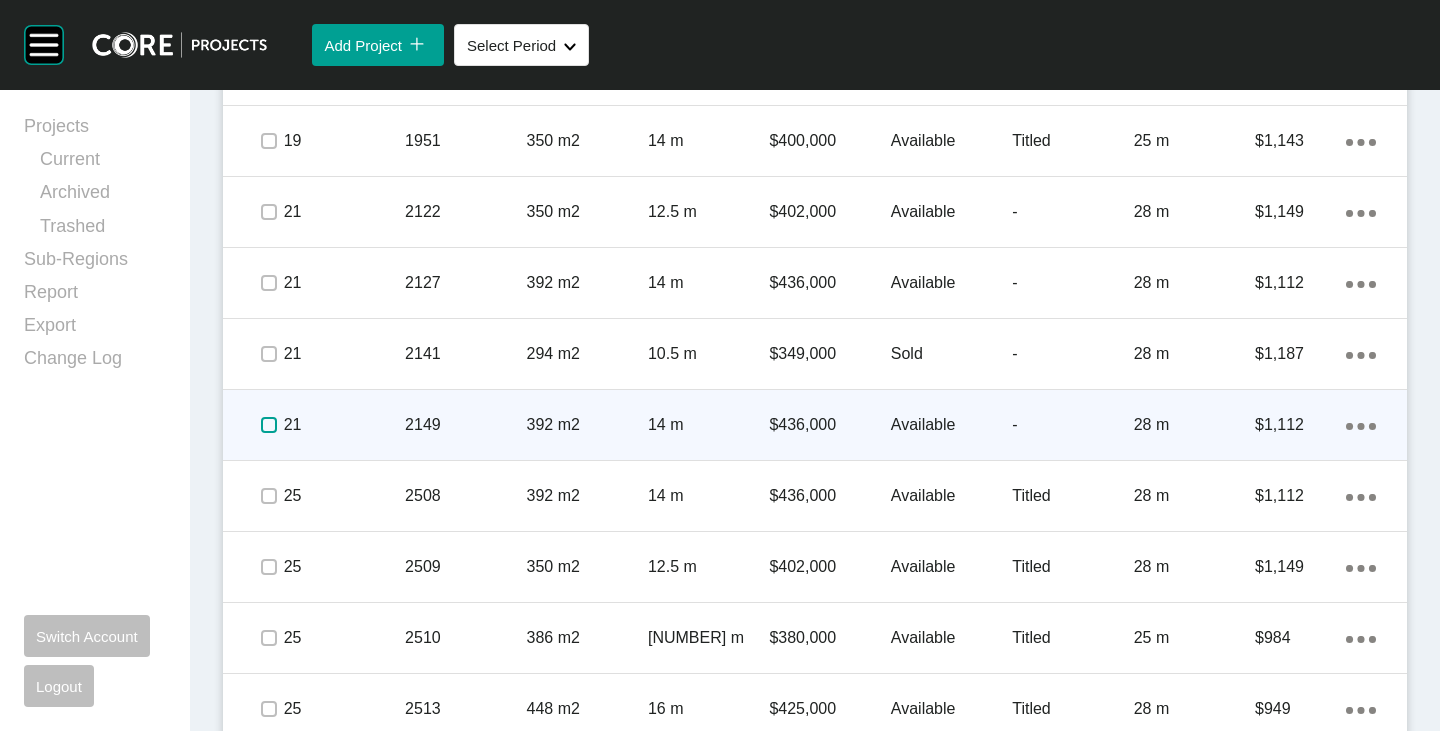 click at bounding box center (269, 425) 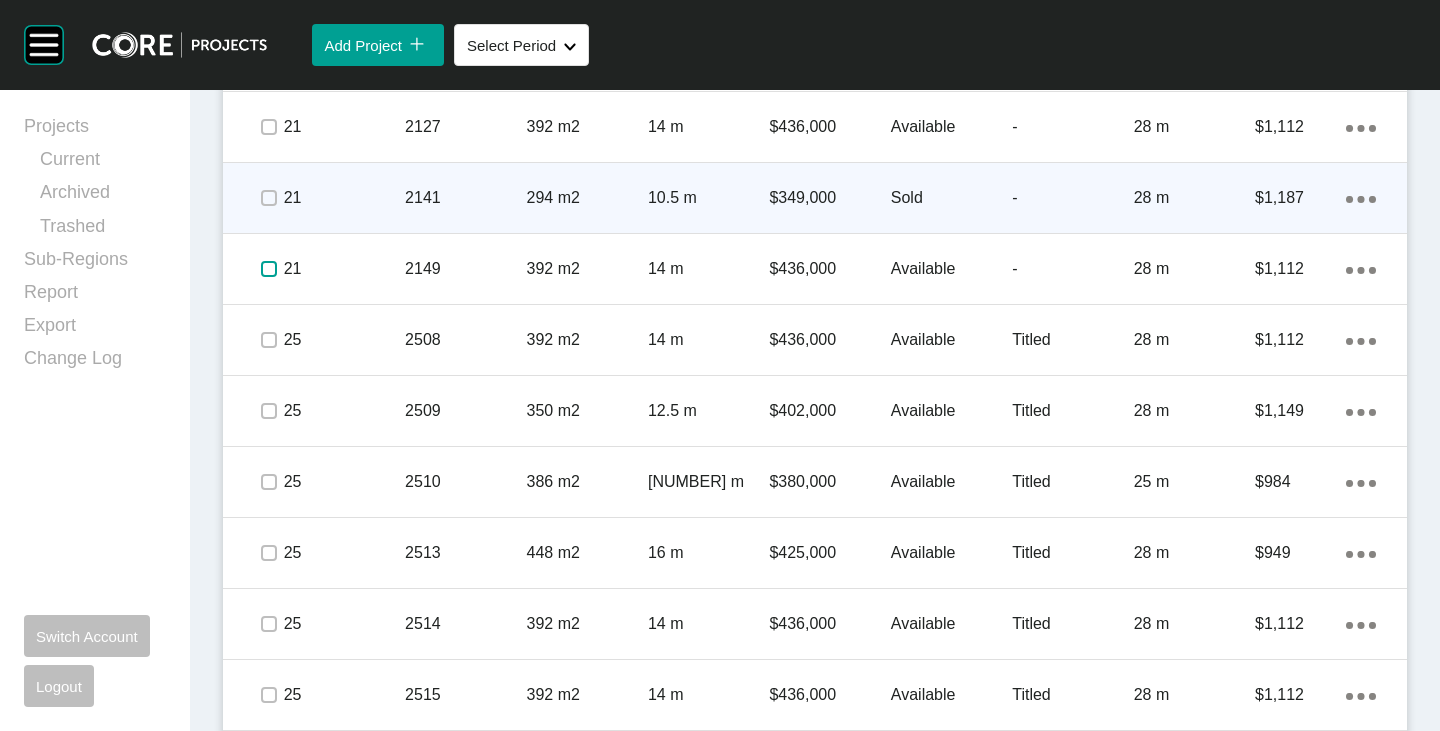 scroll, scrollTop: 3841, scrollLeft: 0, axis: vertical 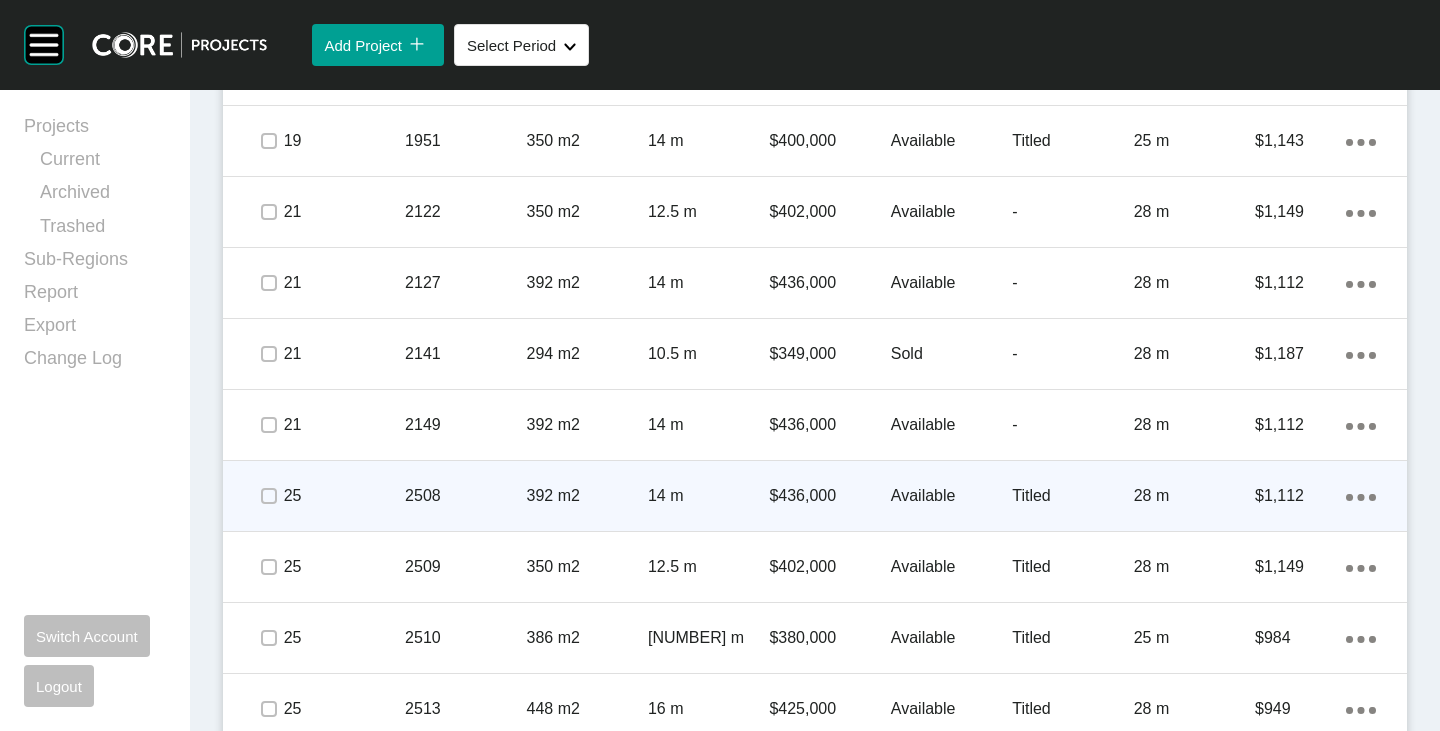 click on "$436,000" at bounding box center [829, 496] 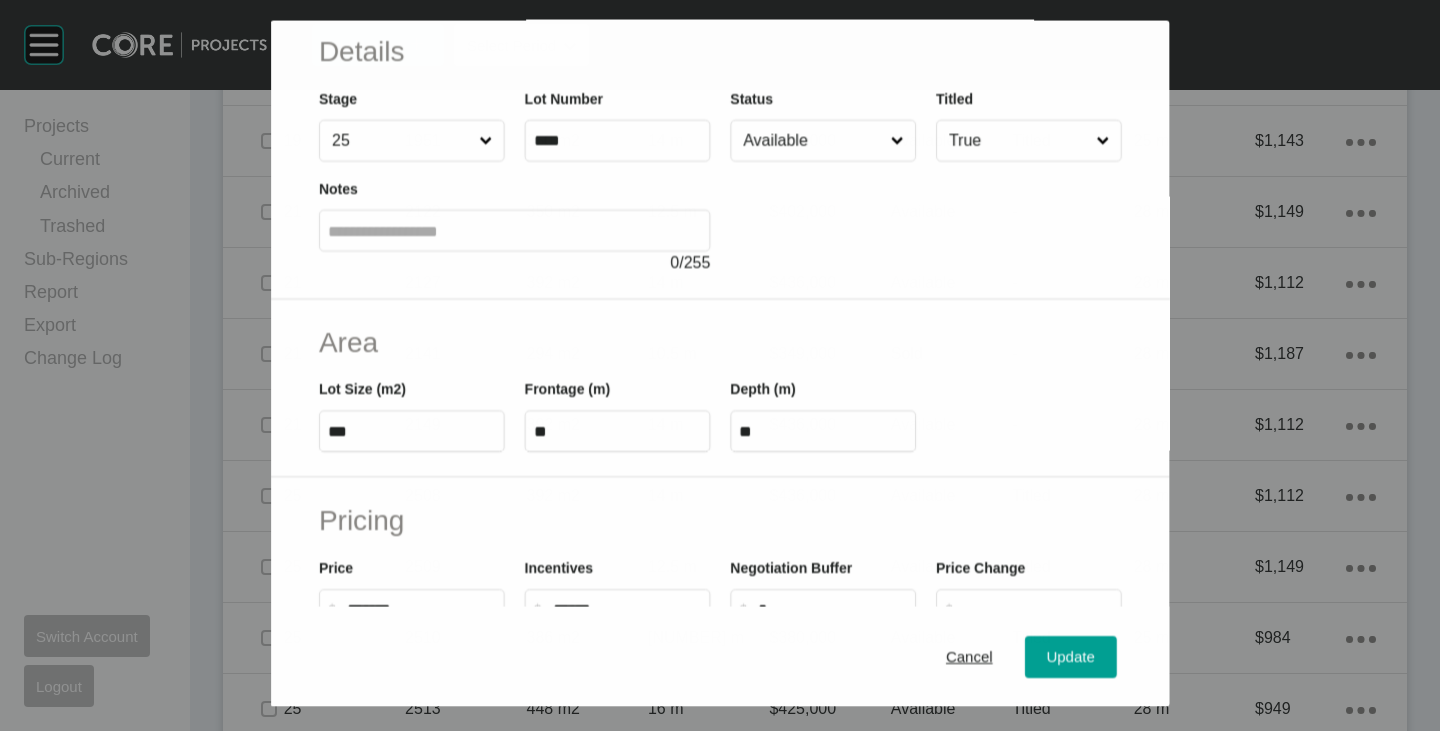 scroll, scrollTop: 200, scrollLeft: 0, axis: vertical 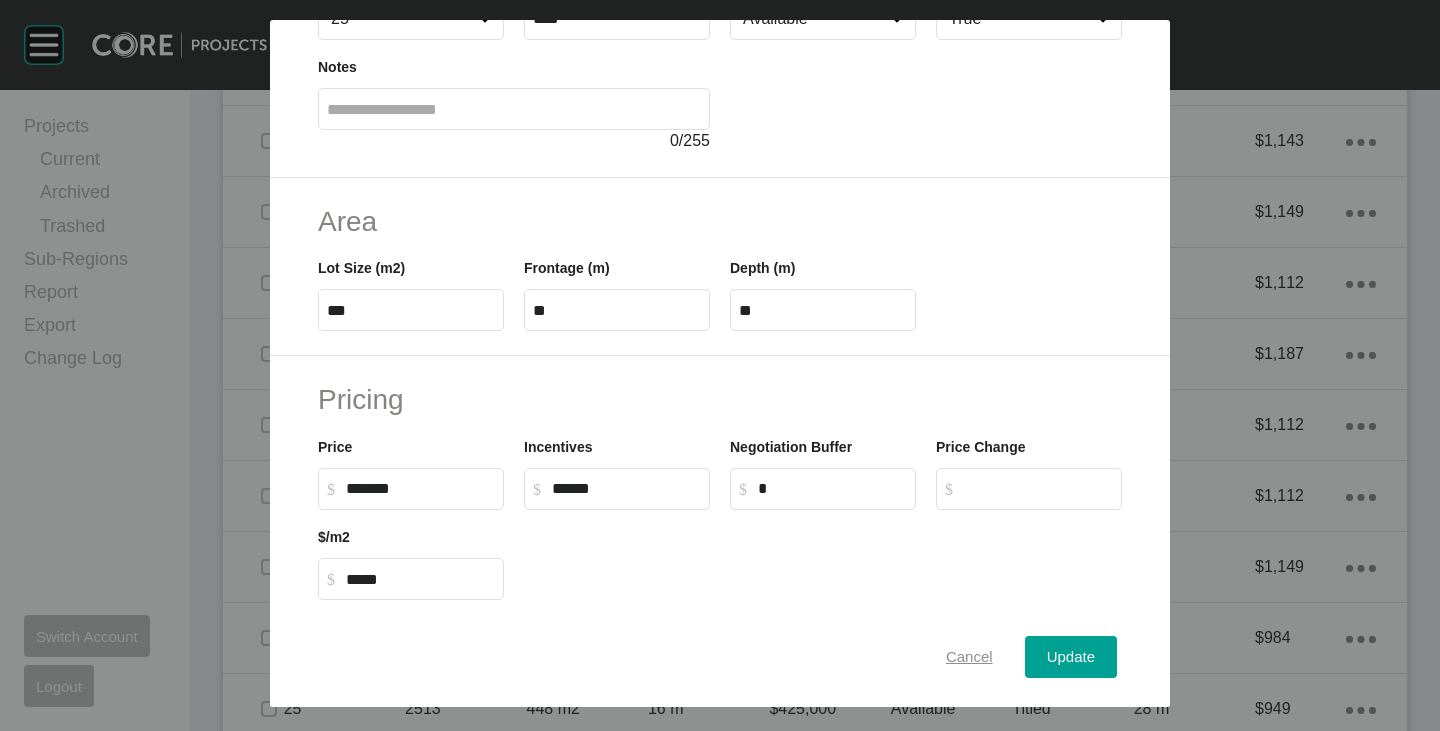 click on "Cancel" at bounding box center [969, 657] 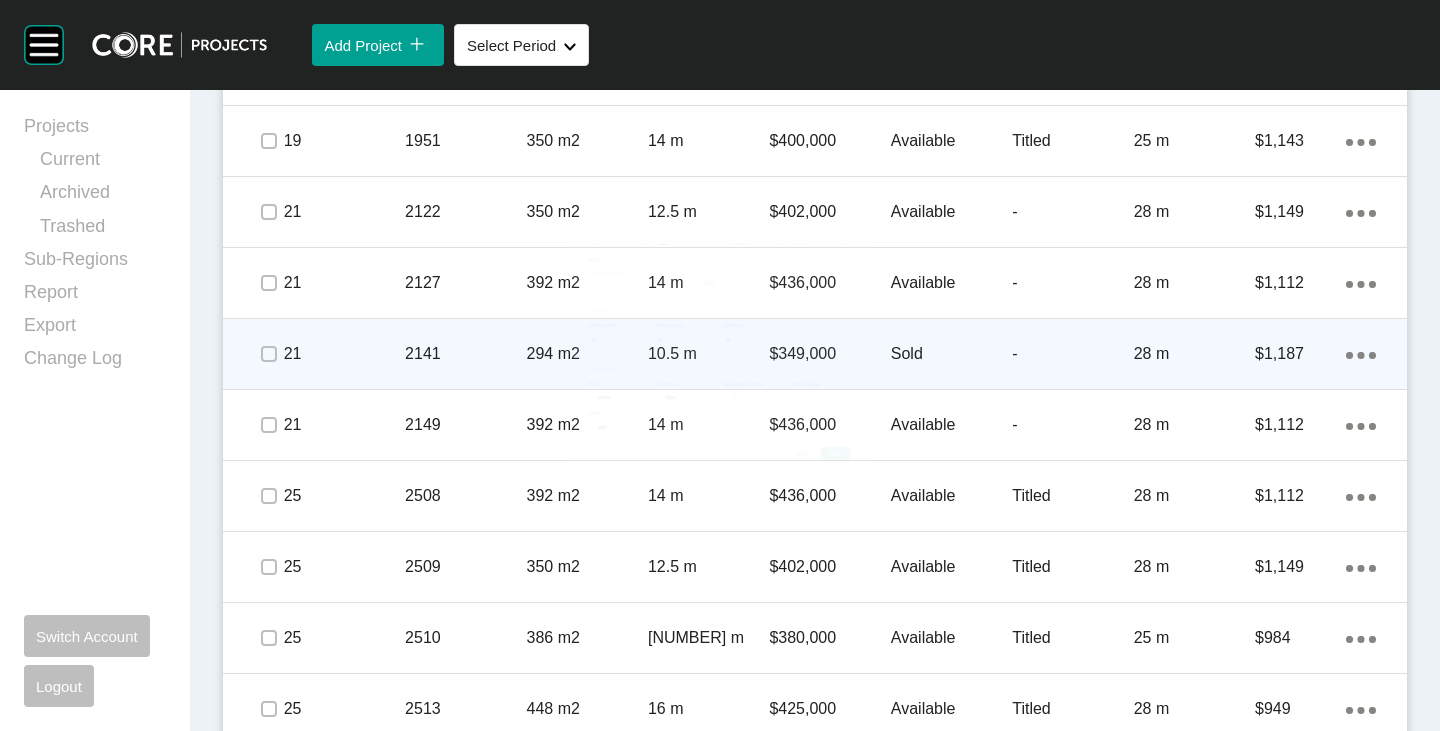 scroll, scrollTop: 3041, scrollLeft: 0, axis: vertical 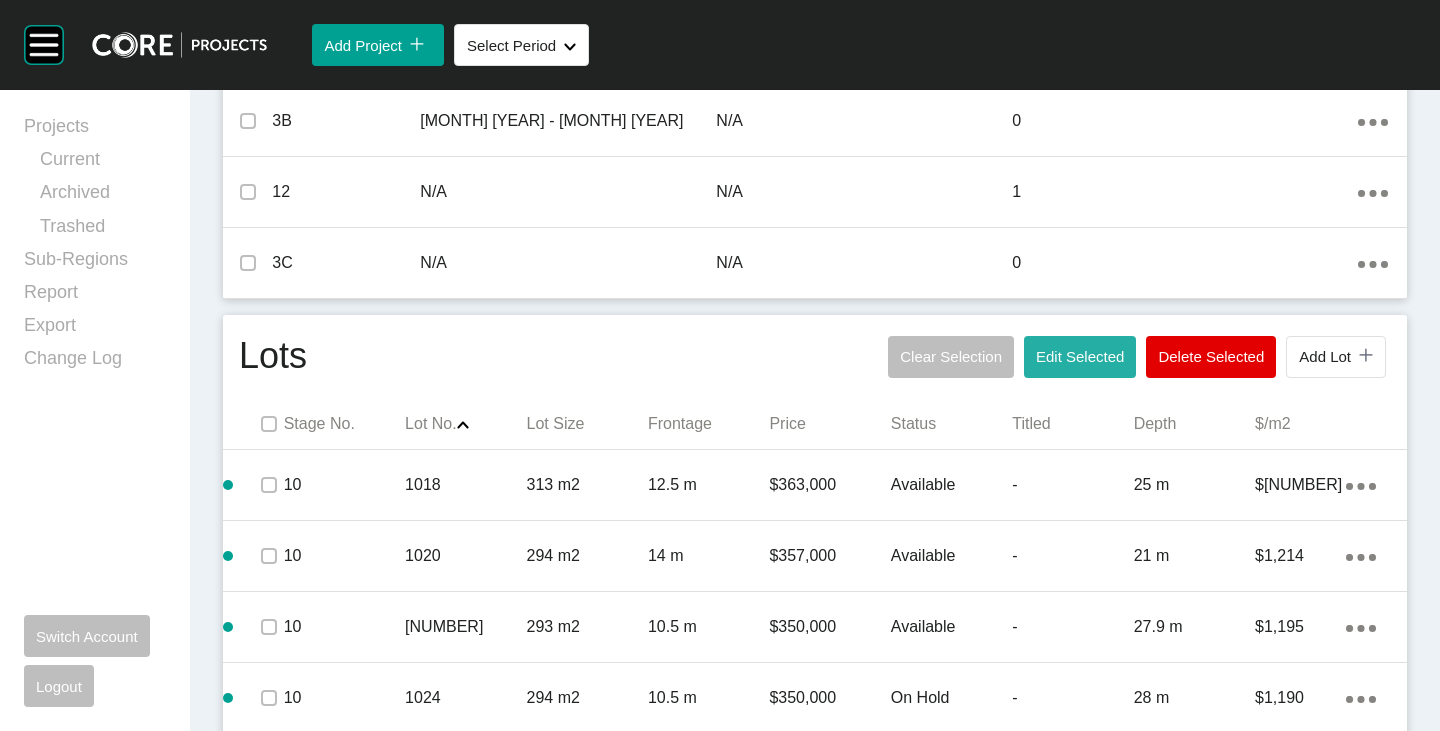 click on "Edit Selected" at bounding box center [1080, 357] 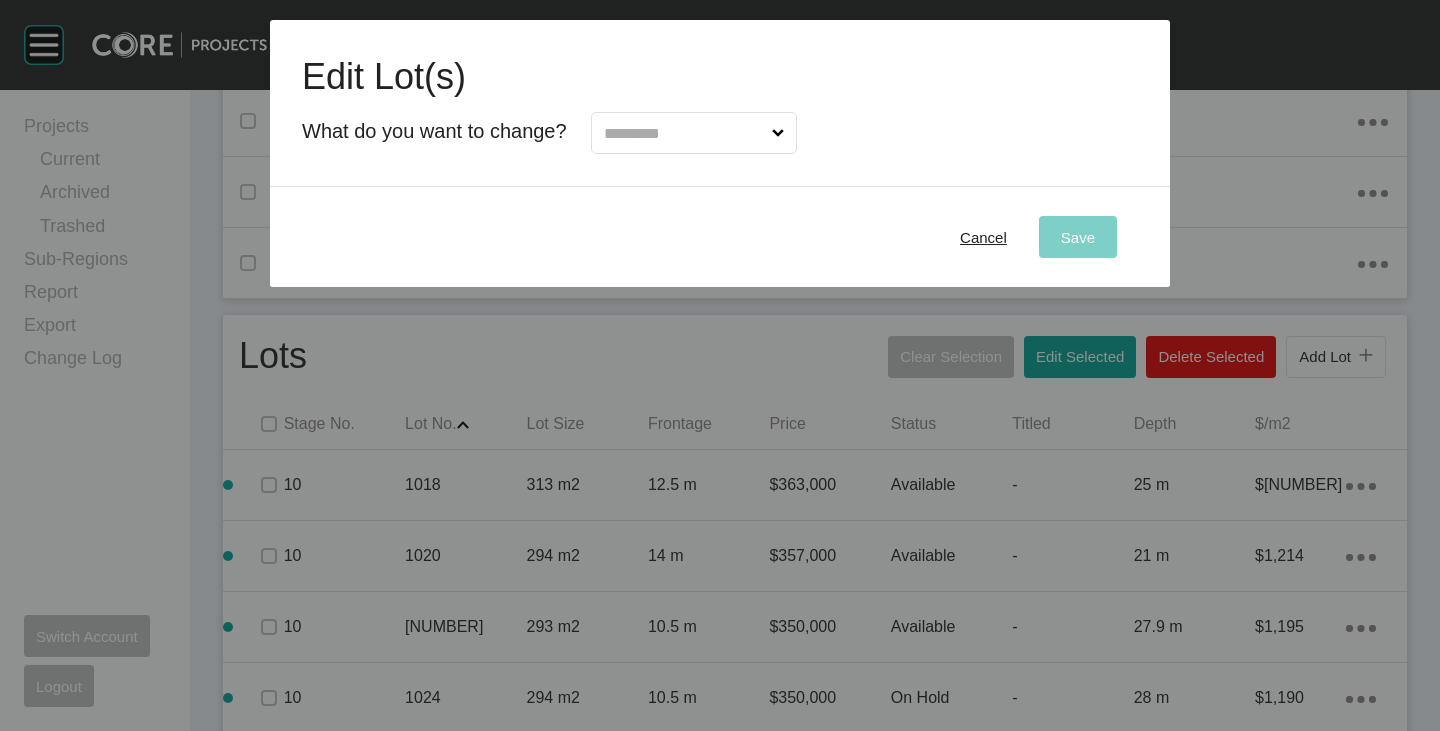 click at bounding box center [684, 133] 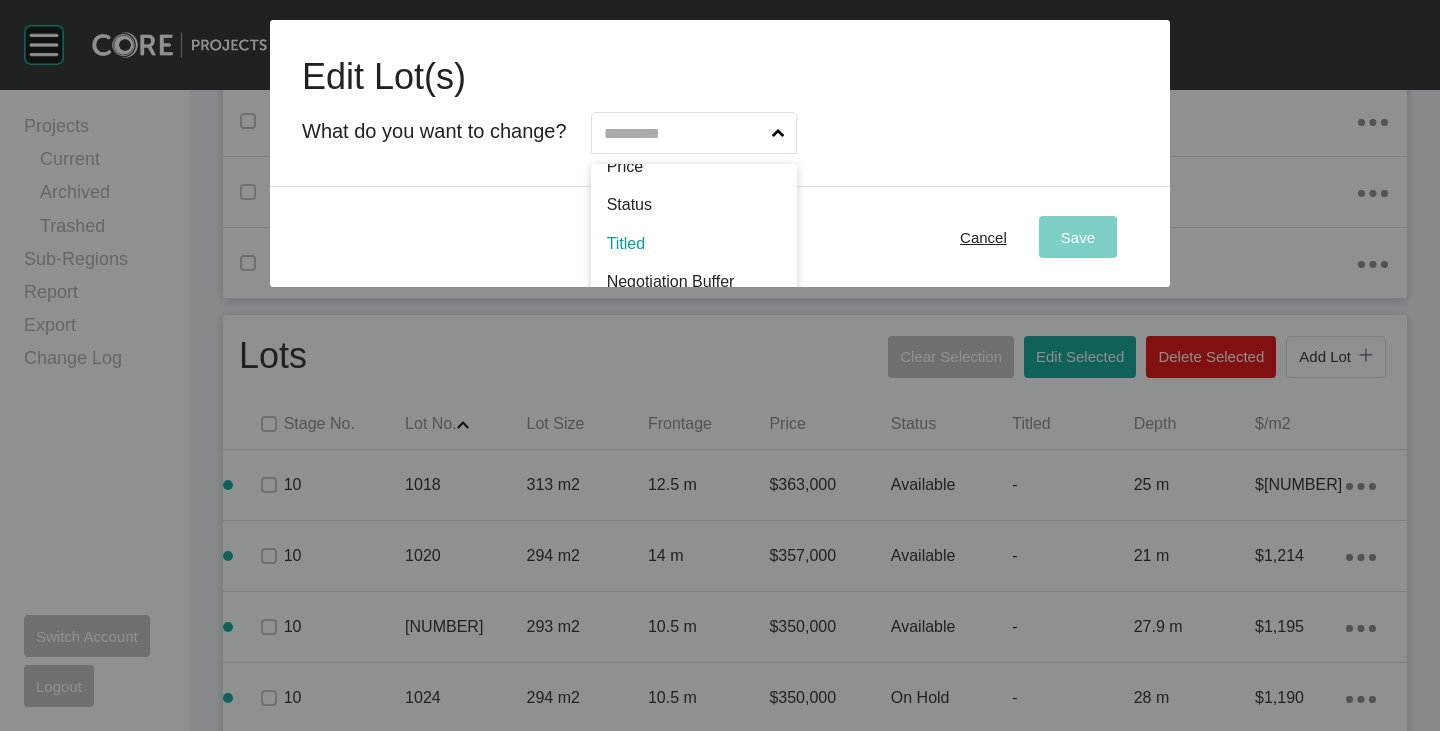scroll, scrollTop: 102, scrollLeft: 0, axis: vertical 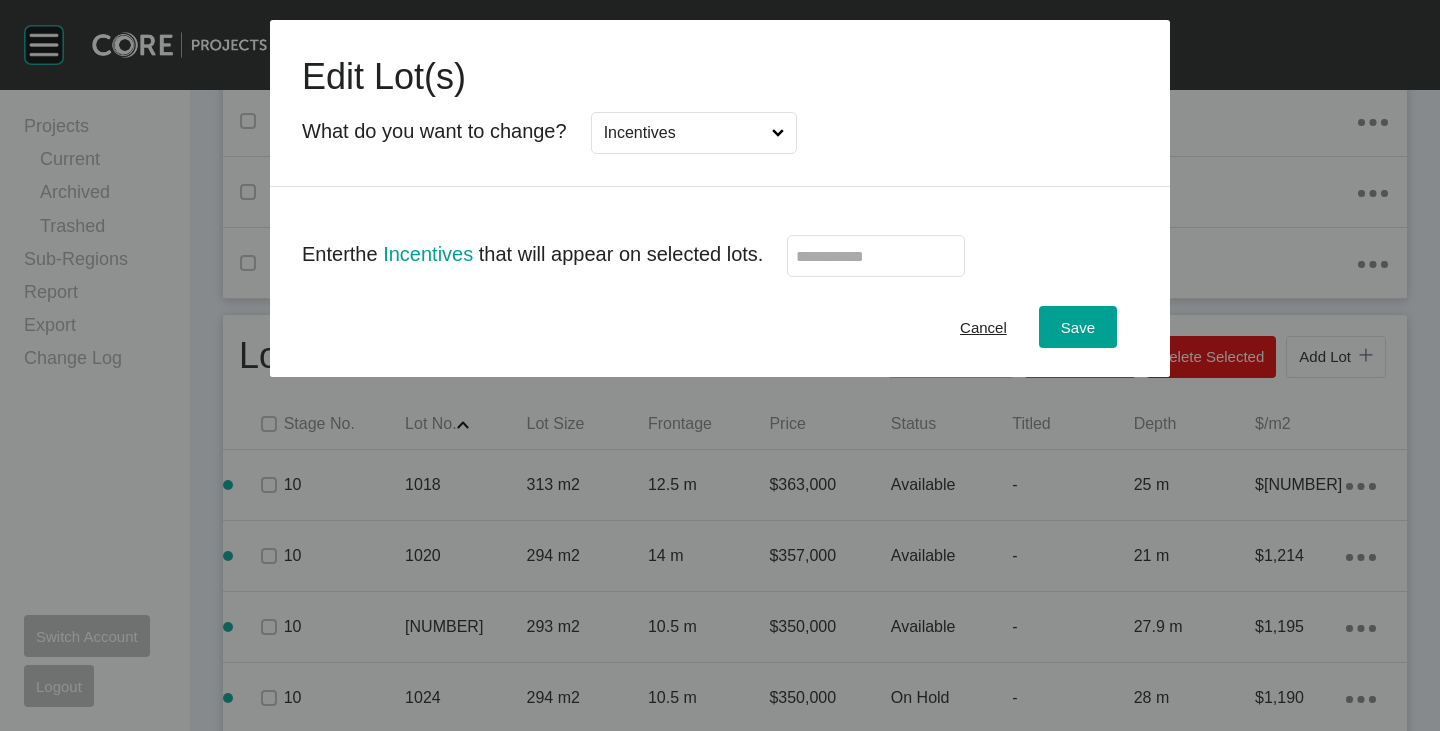 click at bounding box center (876, 256) 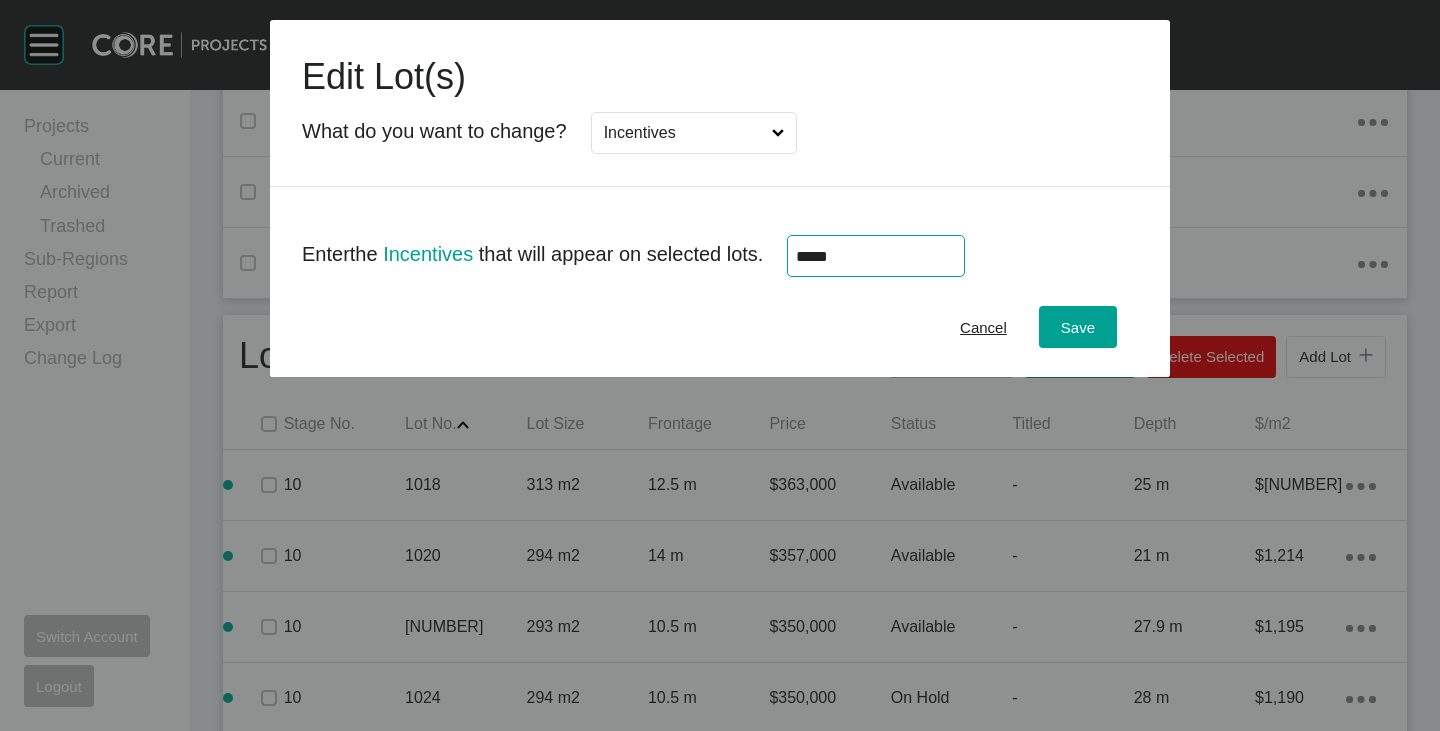 type on "******" 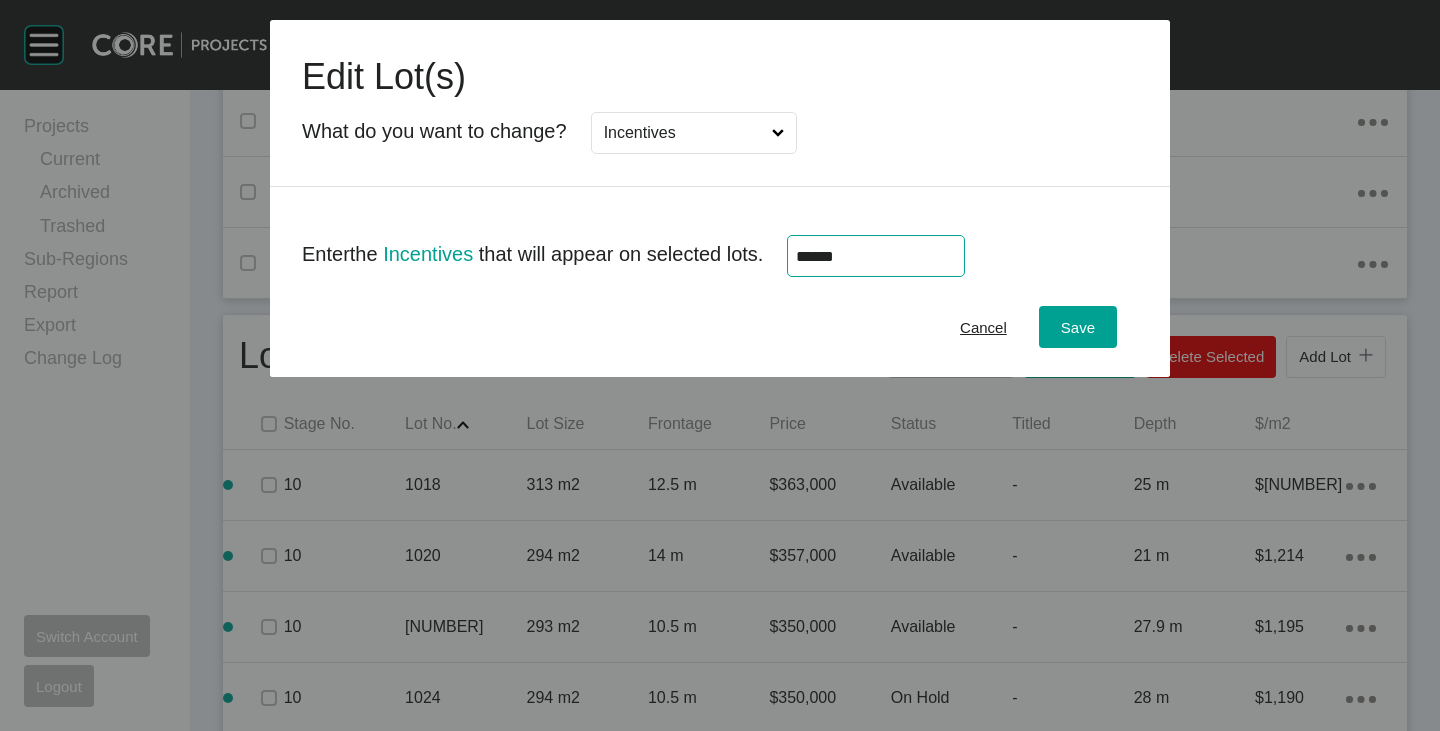 click on "Cancel Save" at bounding box center [720, 327] 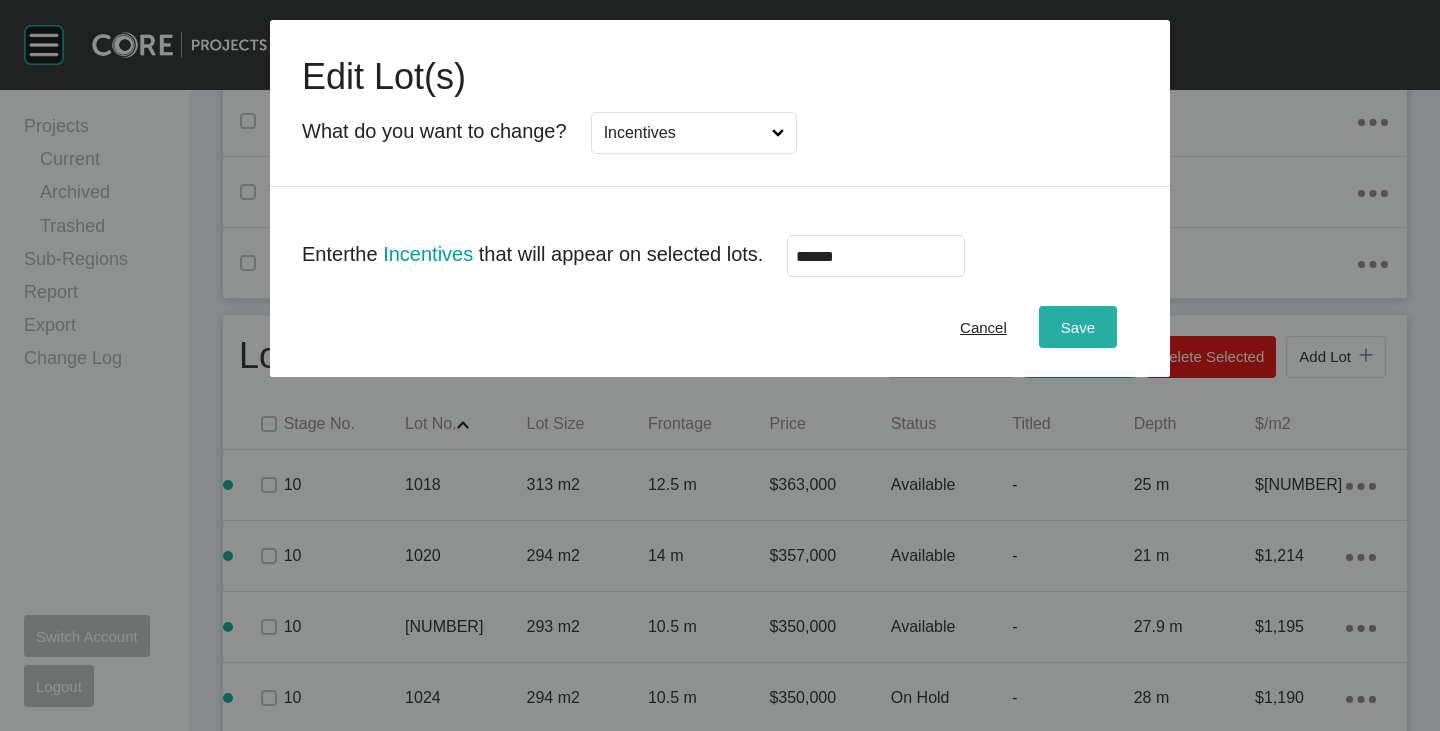 click on "Save" at bounding box center [1078, 327] 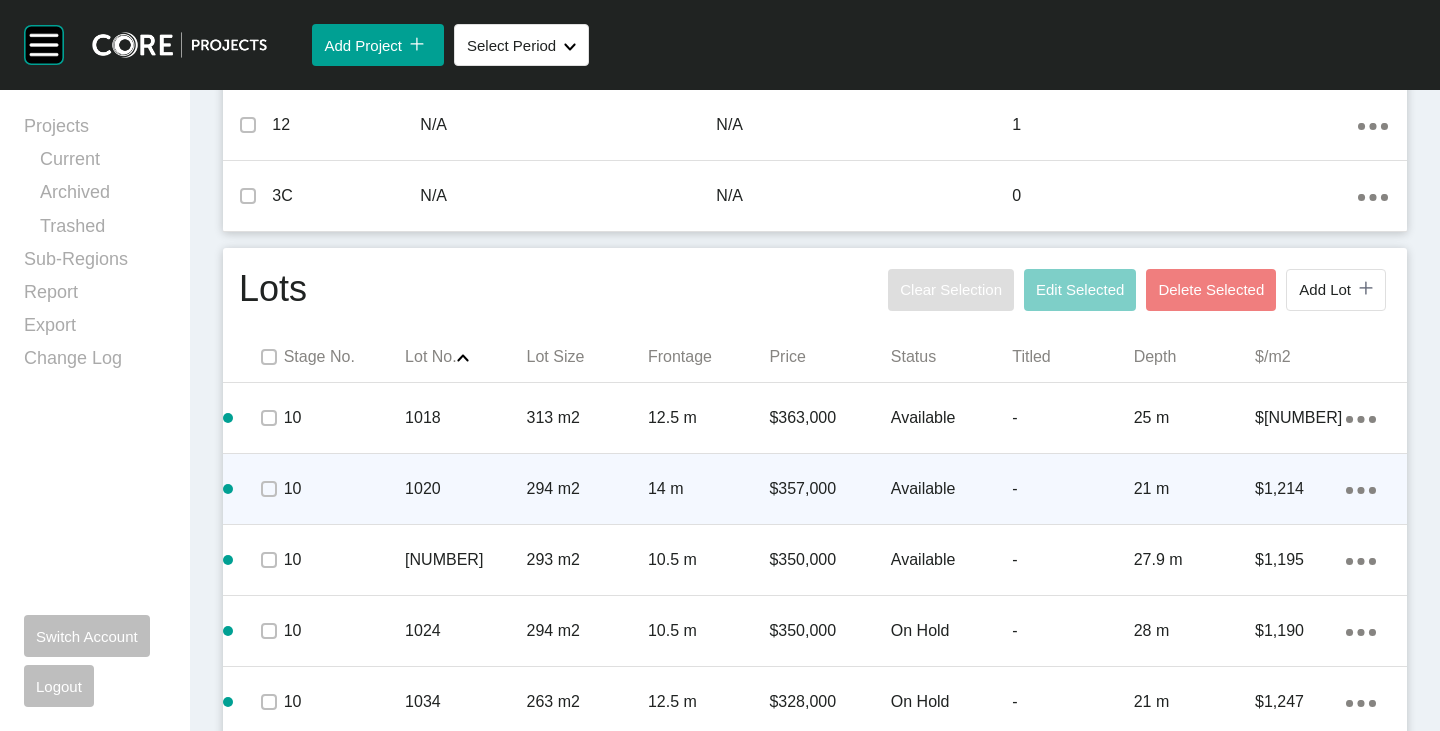 scroll, scrollTop: 1041, scrollLeft: 0, axis: vertical 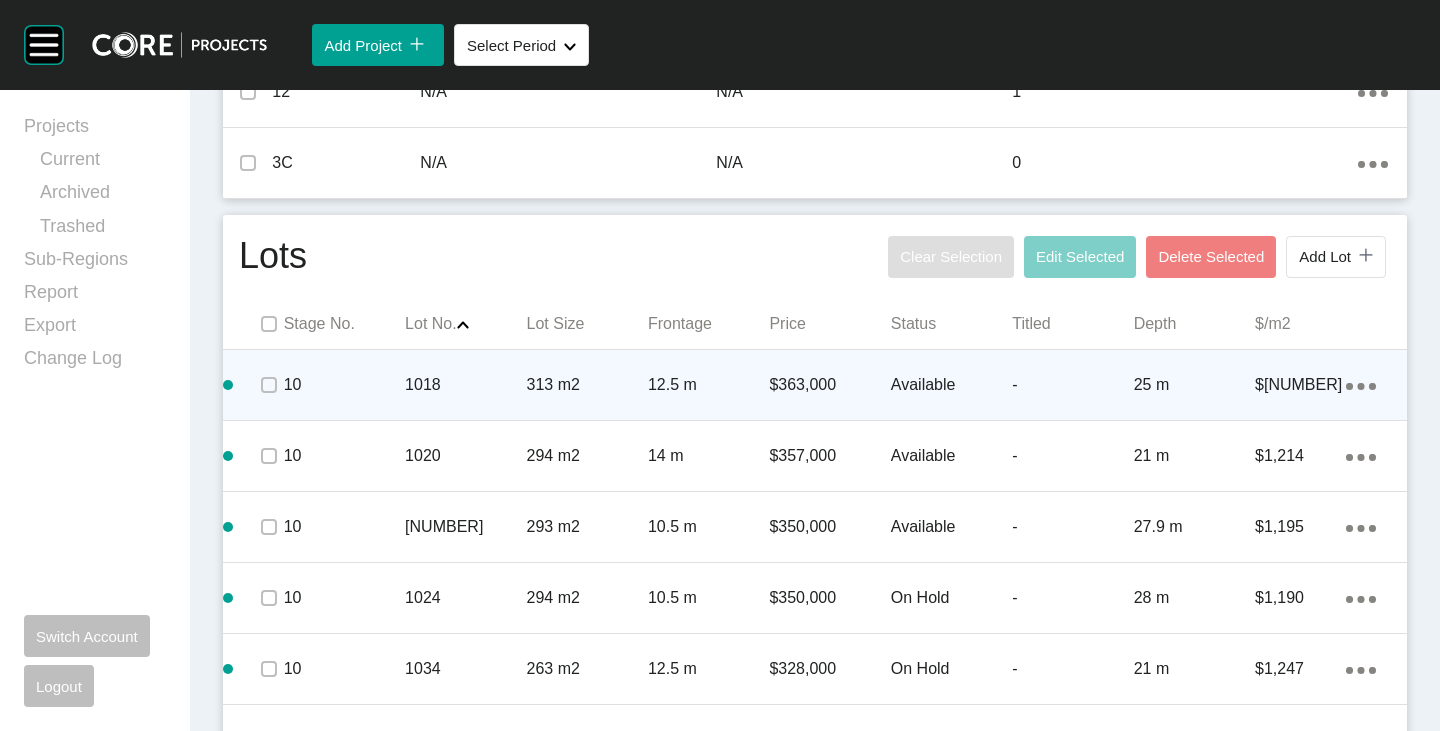 click on "Available" at bounding box center (951, 385) 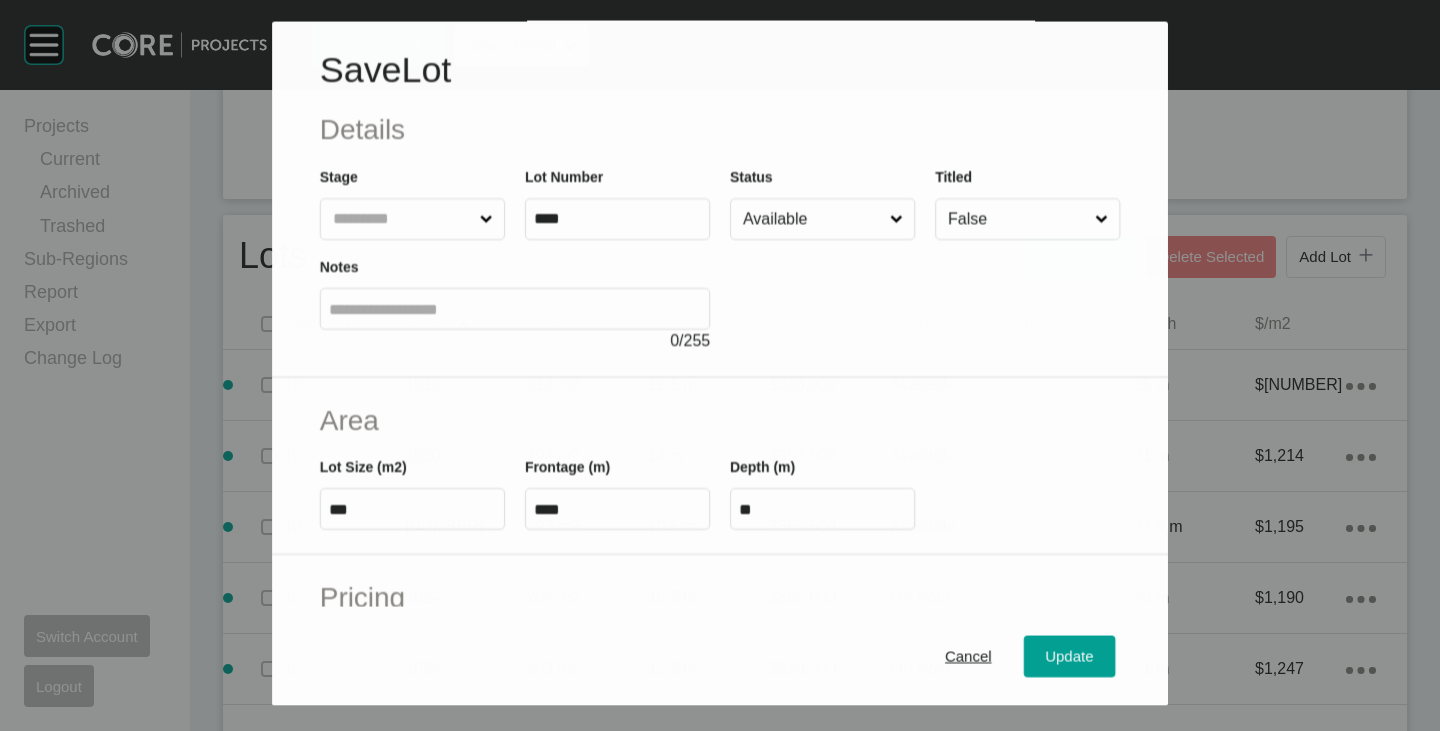 scroll, scrollTop: 400, scrollLeft: 0, axis: vertical 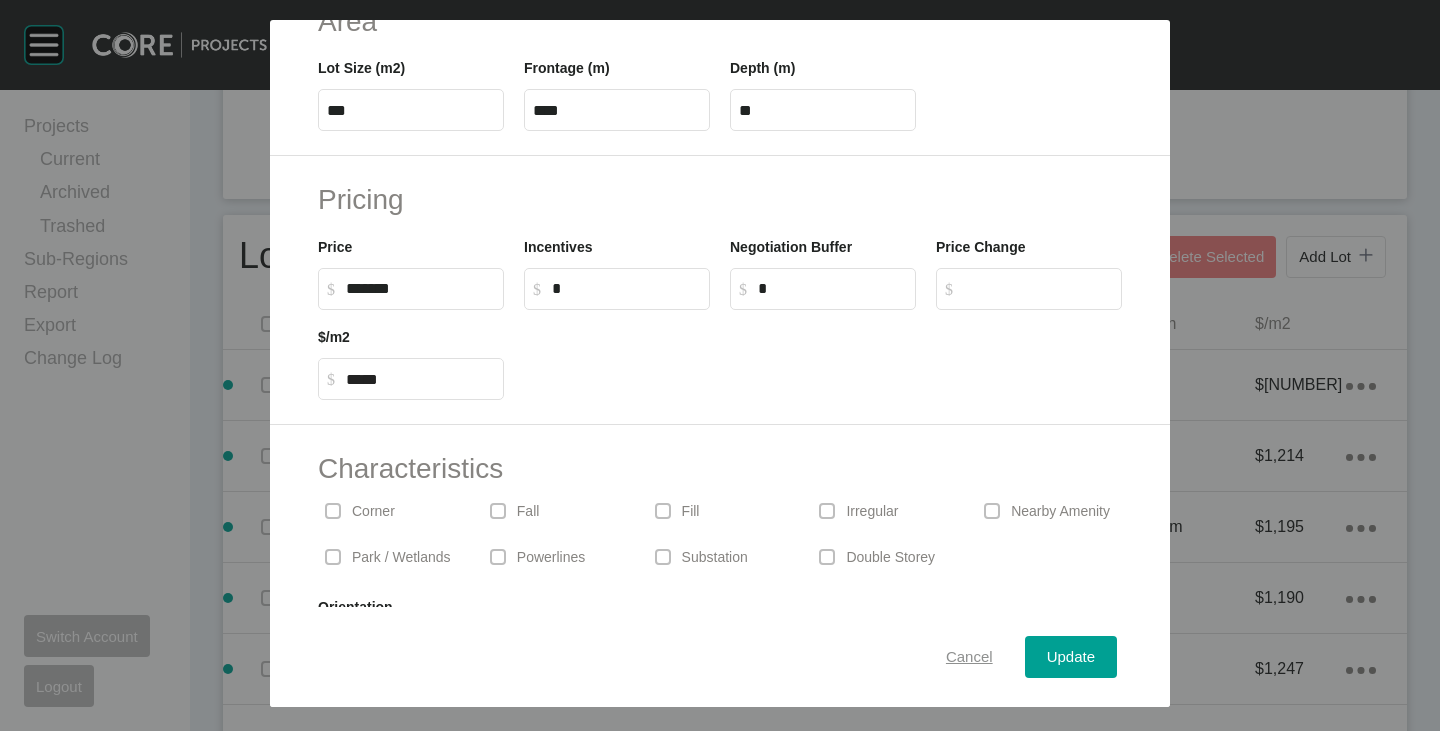 click on "Cancel" at bounding box center [969, 657] 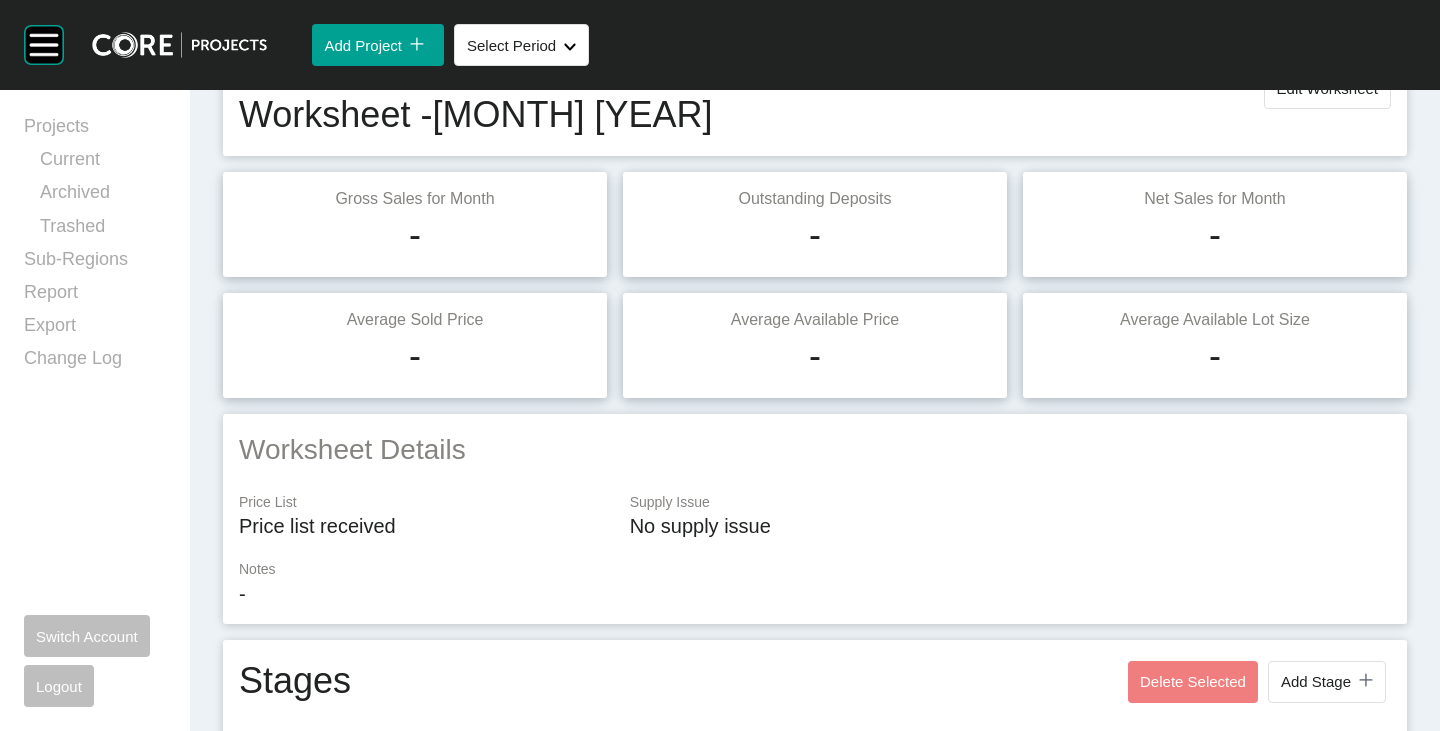 scroll, scrollTop: 0, scrollLeft: 0, axis: both 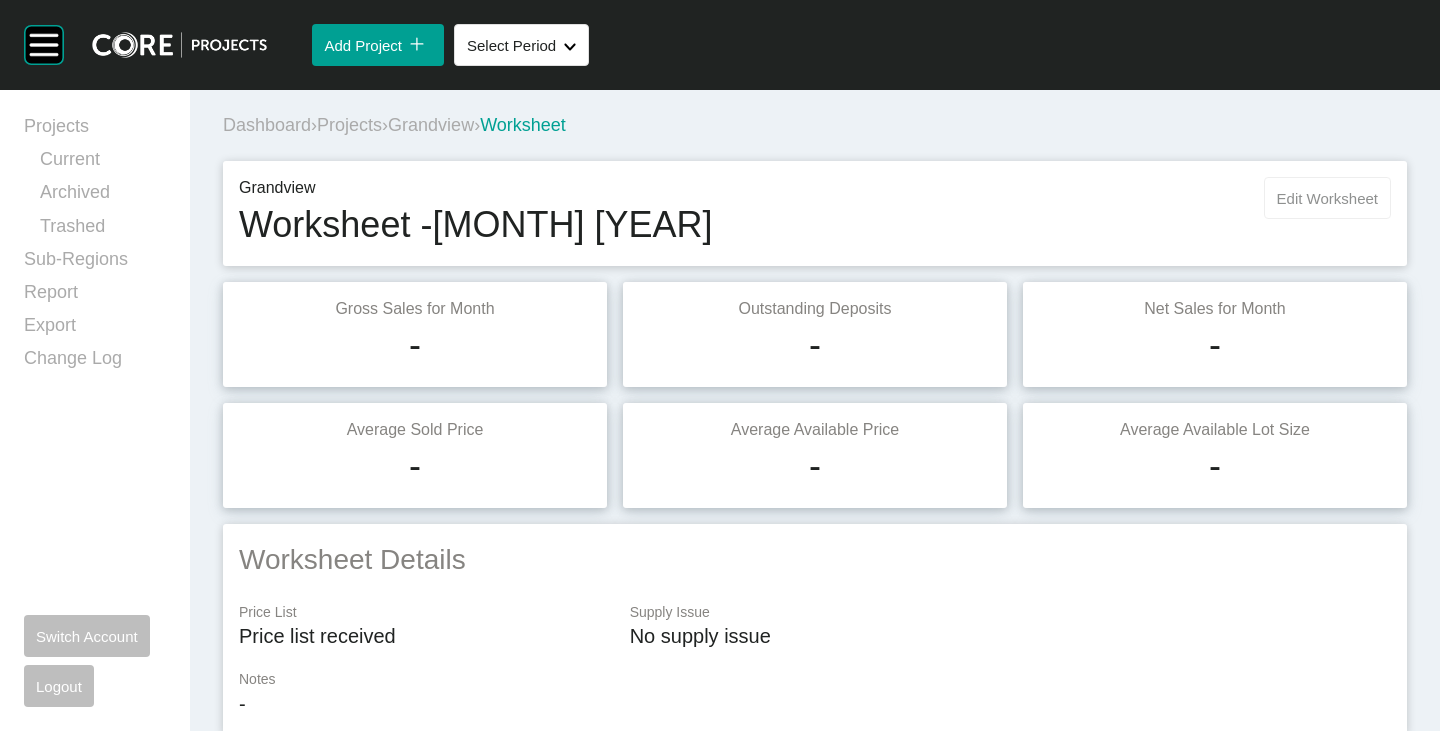 click on "Edit Worksheet" at bounding box center [1327, 198] 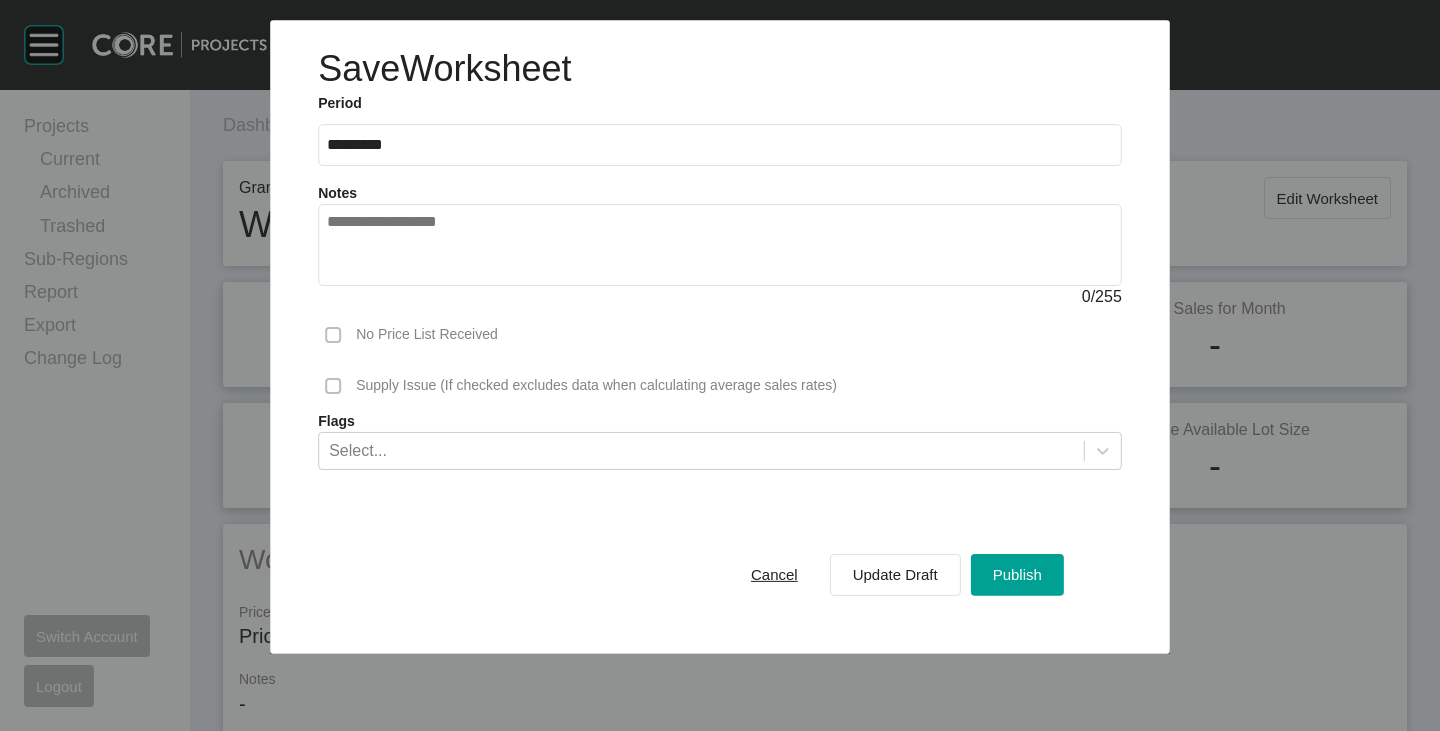 click at bounding box center [720, 245] 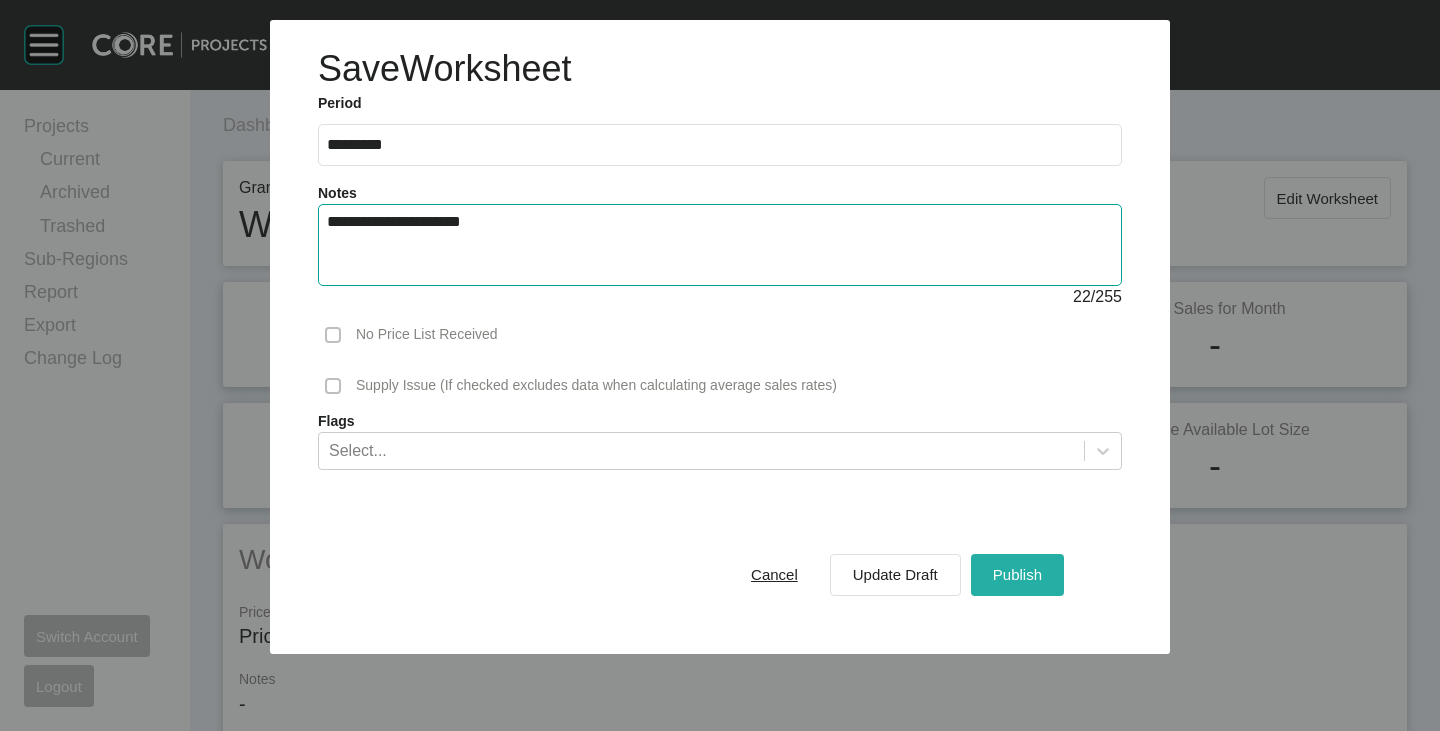 type on "**********" 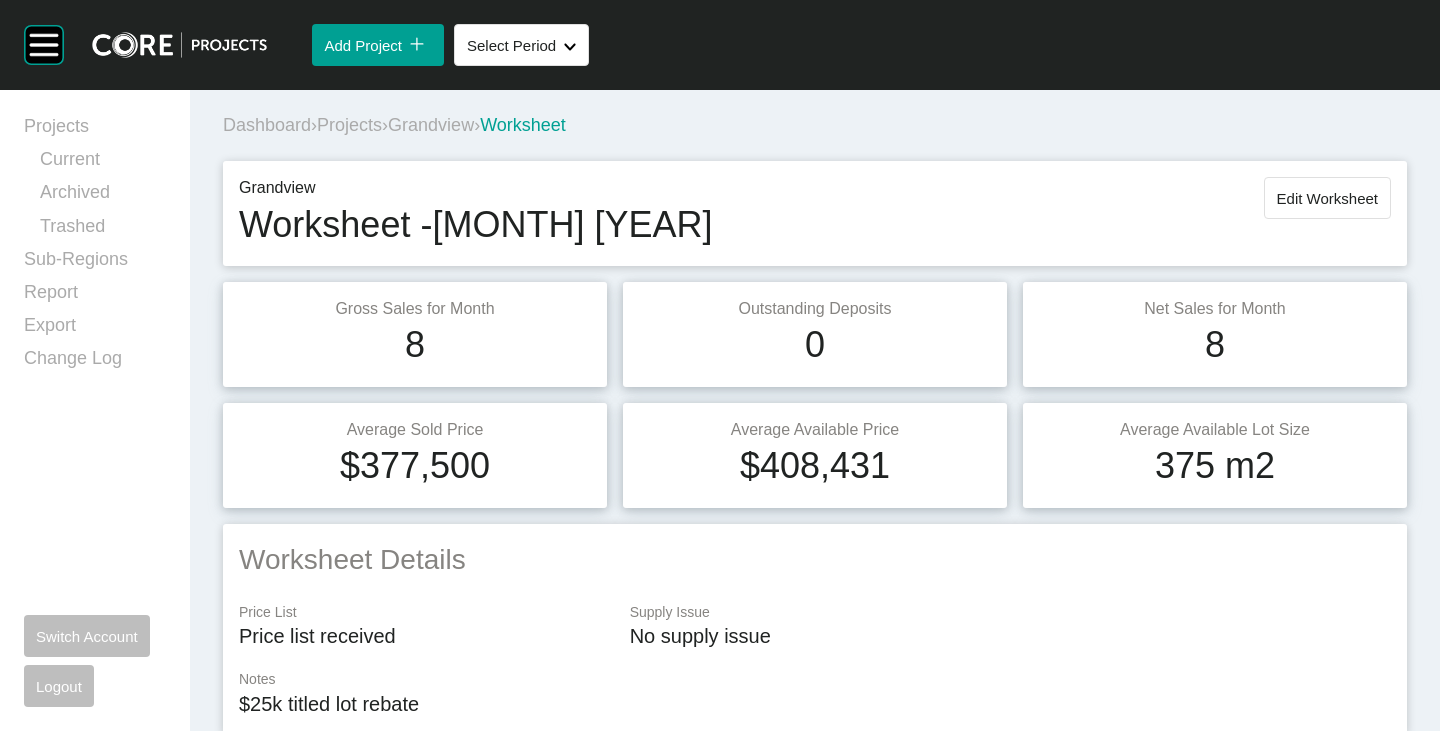 click on "Grandview" at bounding box center (431, 125) 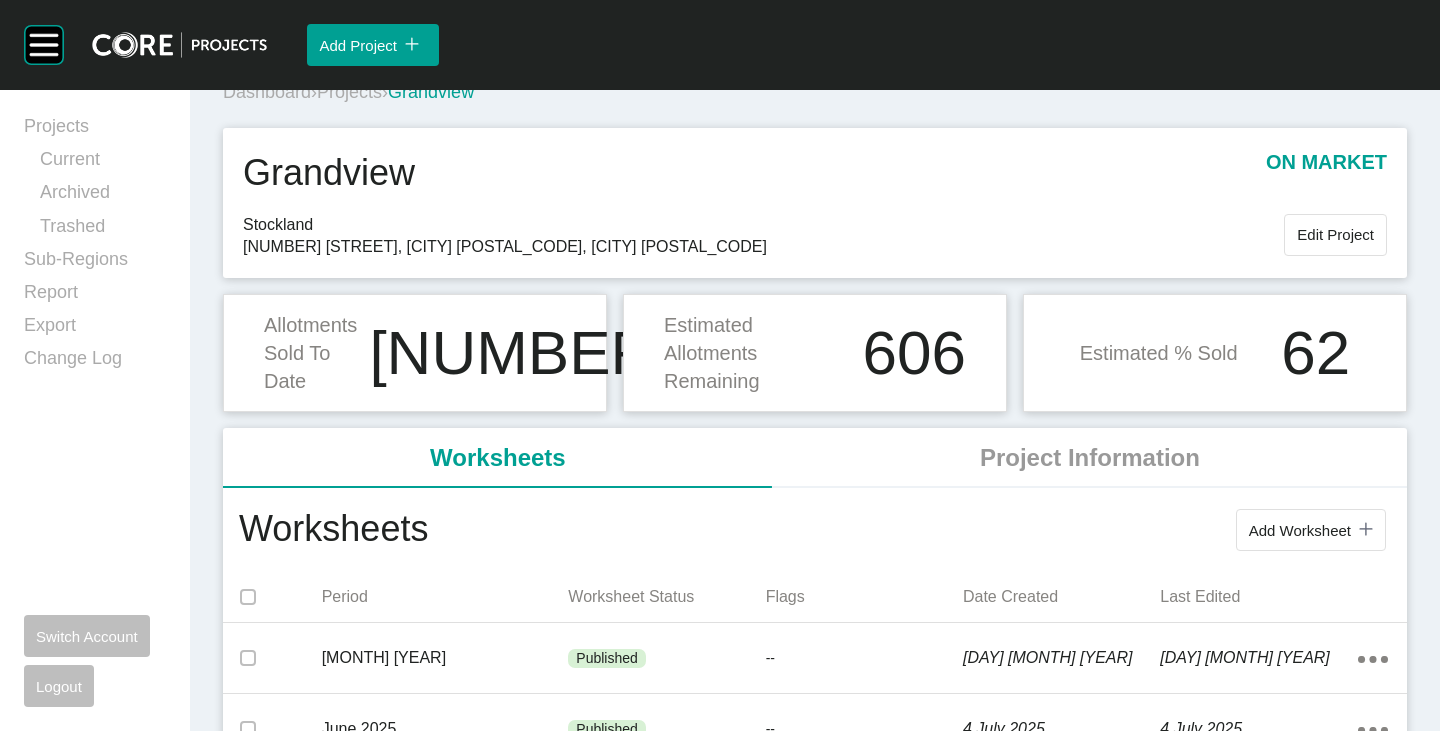 scroll, scrollTop: 0, scrollLeft: 0, axis: both 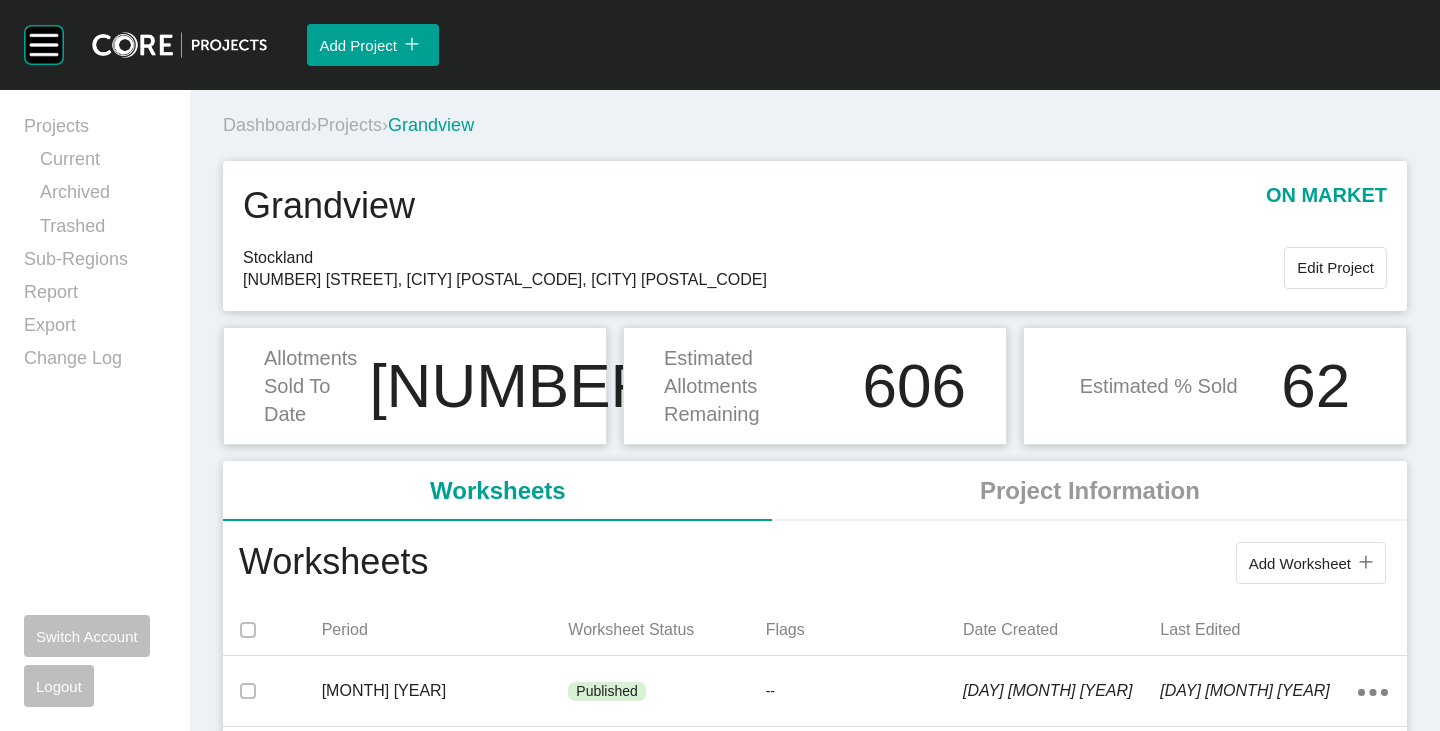 click on "Projects" at bounding box center [349, 125] 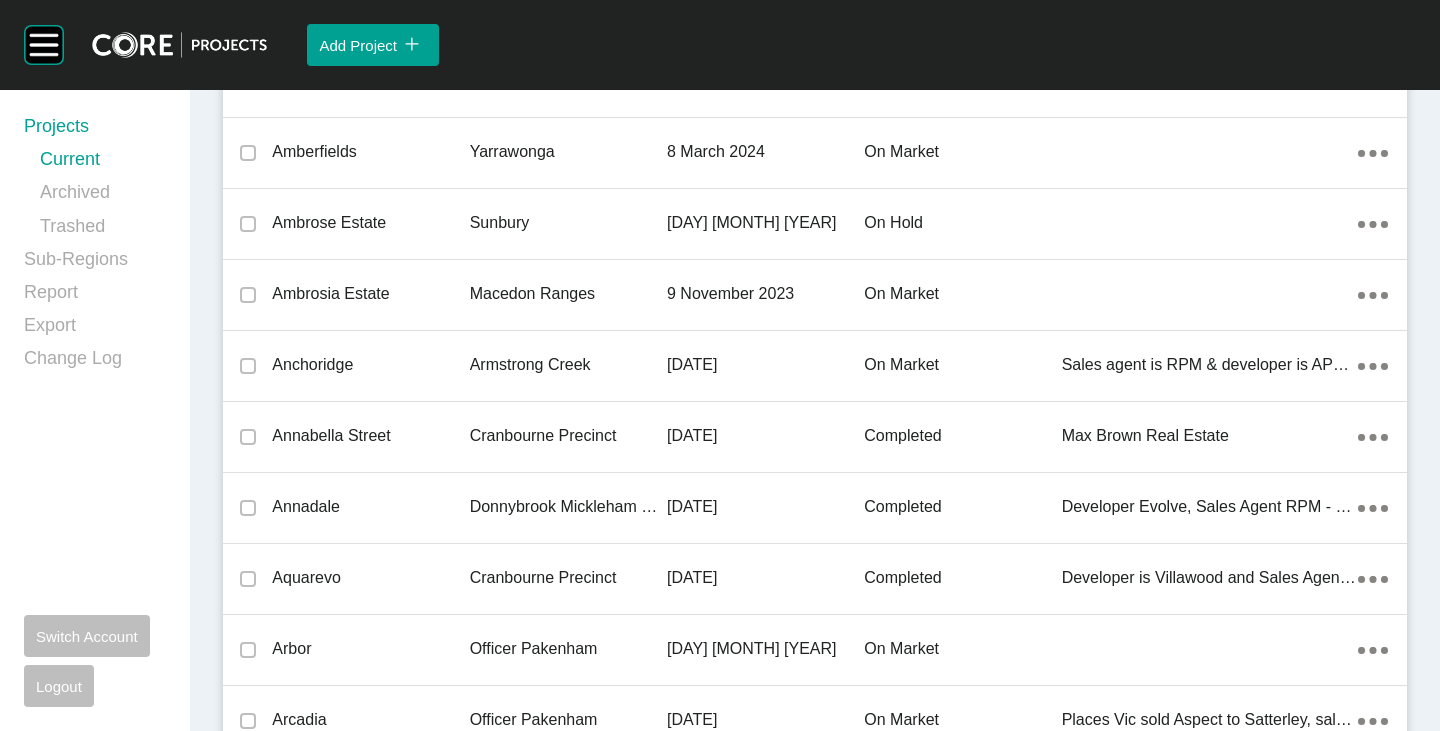 scroll, scrollTop: 11119, scrollLeft: 0, axis: vertical 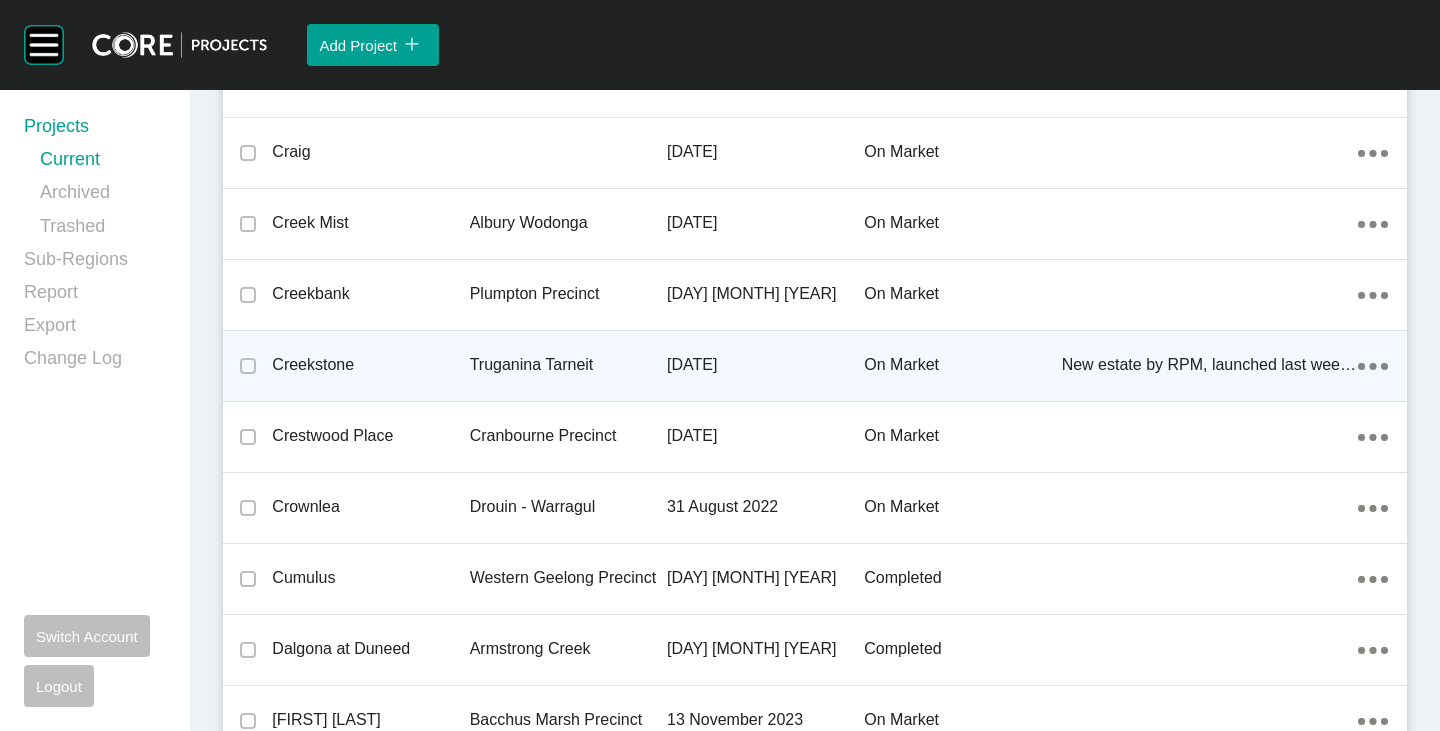 click on "Creekstone" at bounding box center [370, 365] 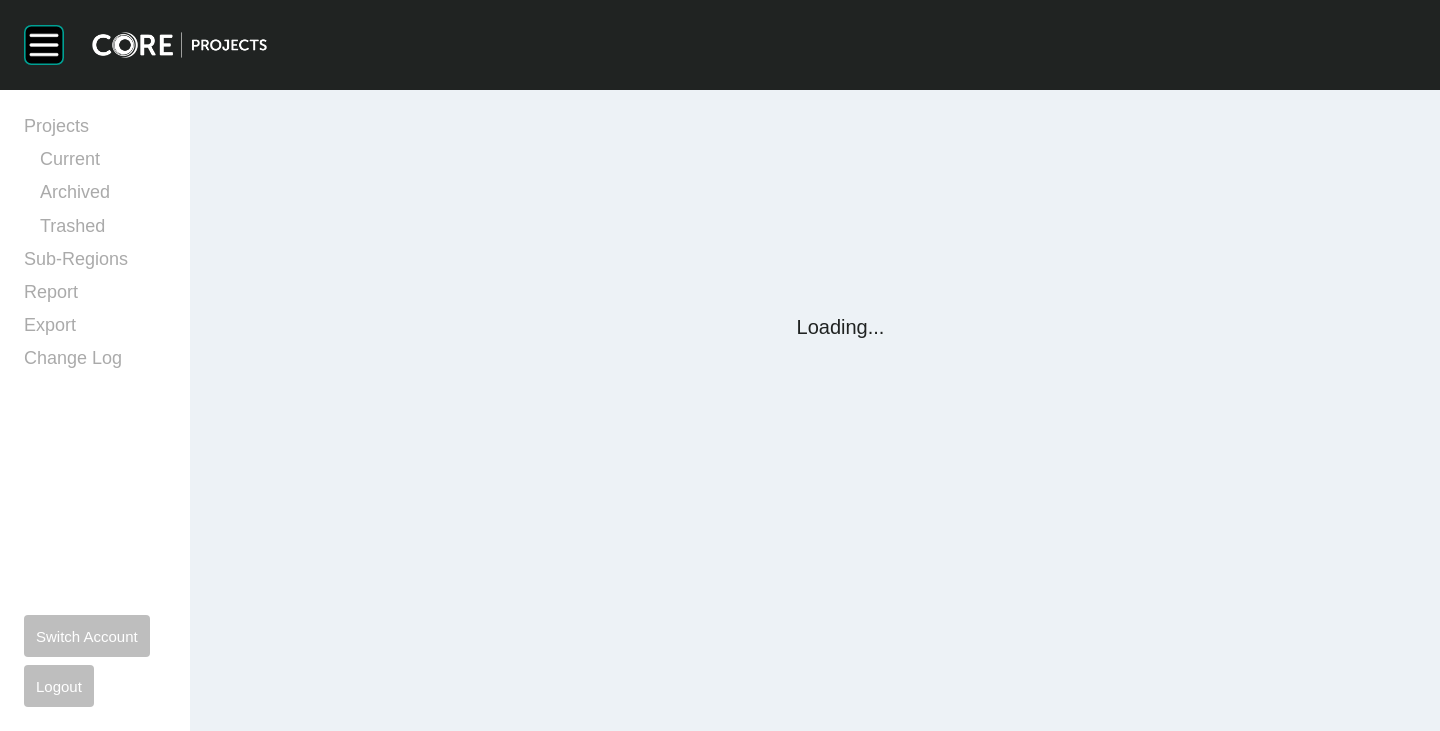 scroll, scrollTop: 0, scrollLeft: 0, axis: both 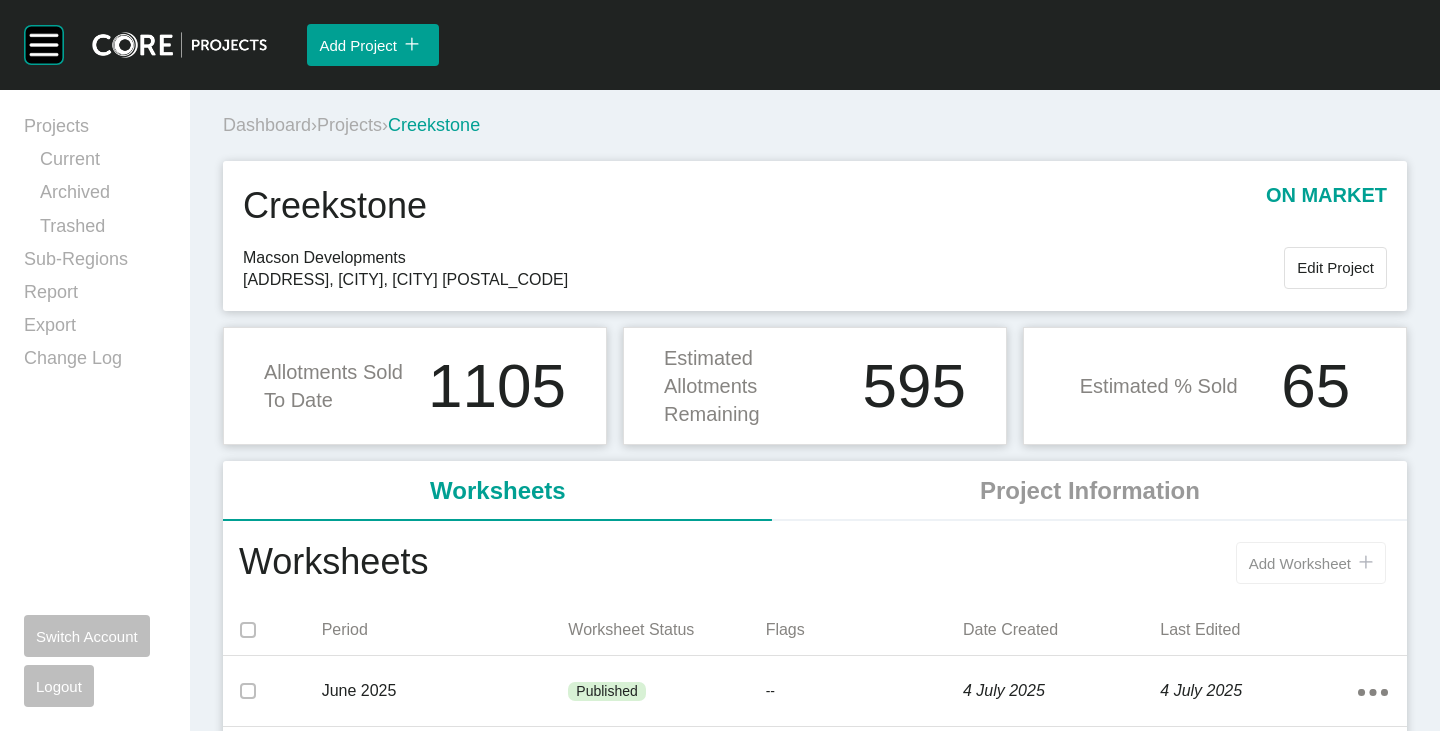 click on "Add Worksheet" at bounding box center [1300, 563] 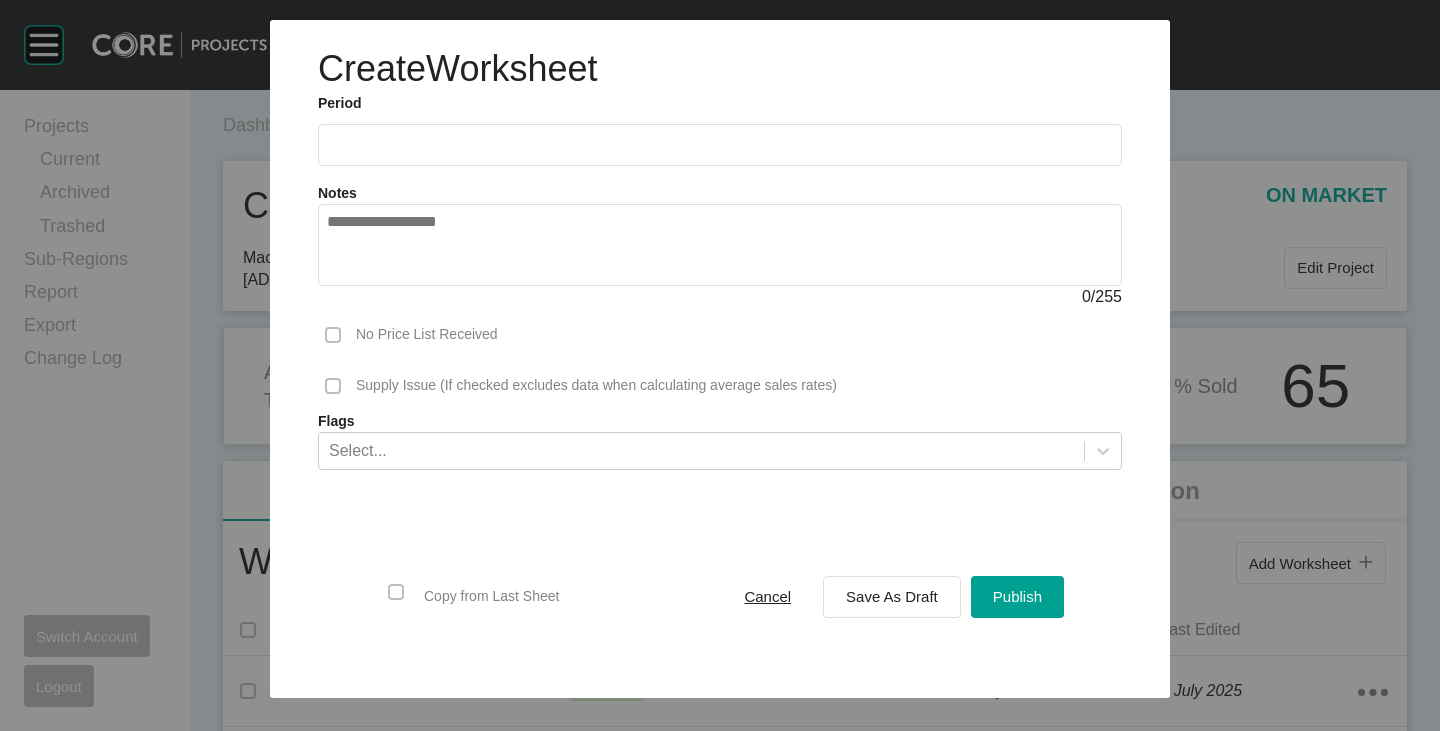 click at bounding box center [720, 144] 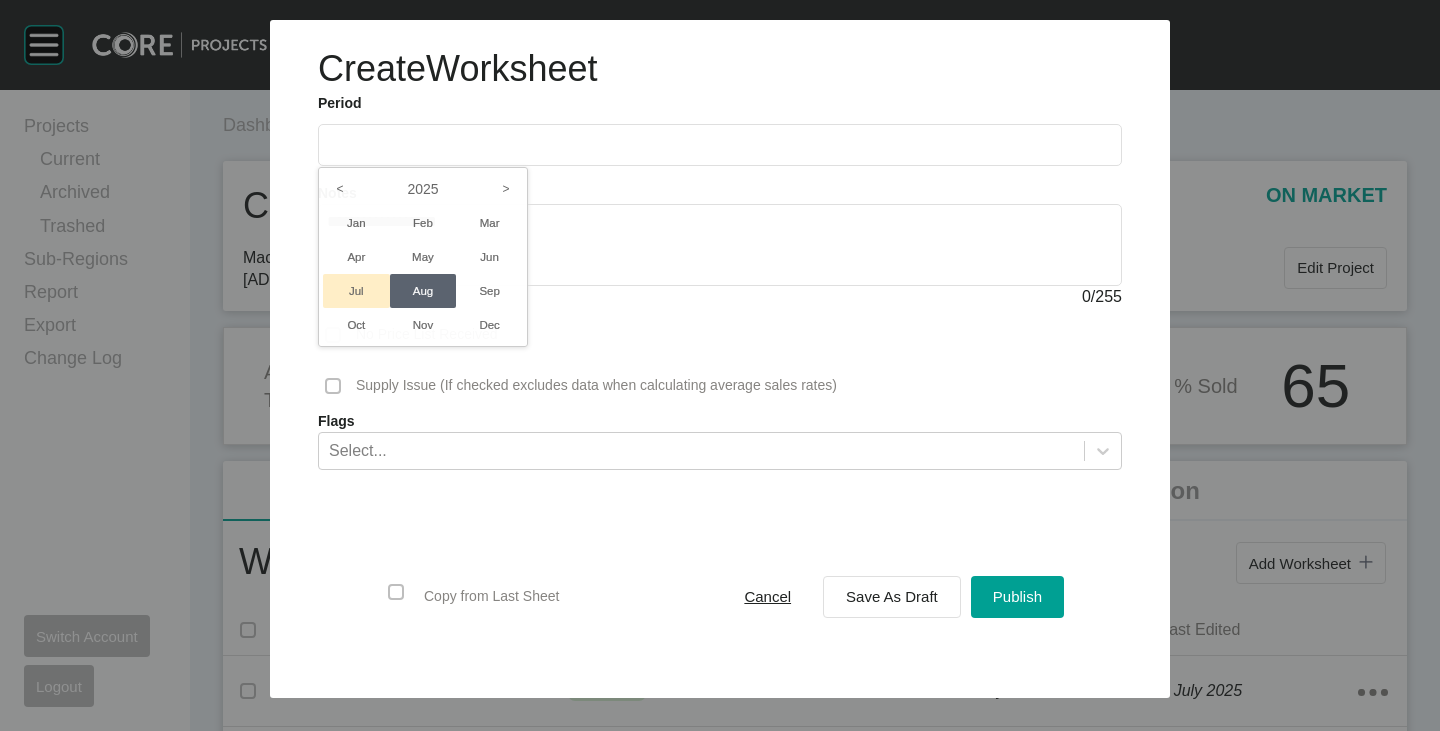 click on "Jul" at bounding box center [356, 291] 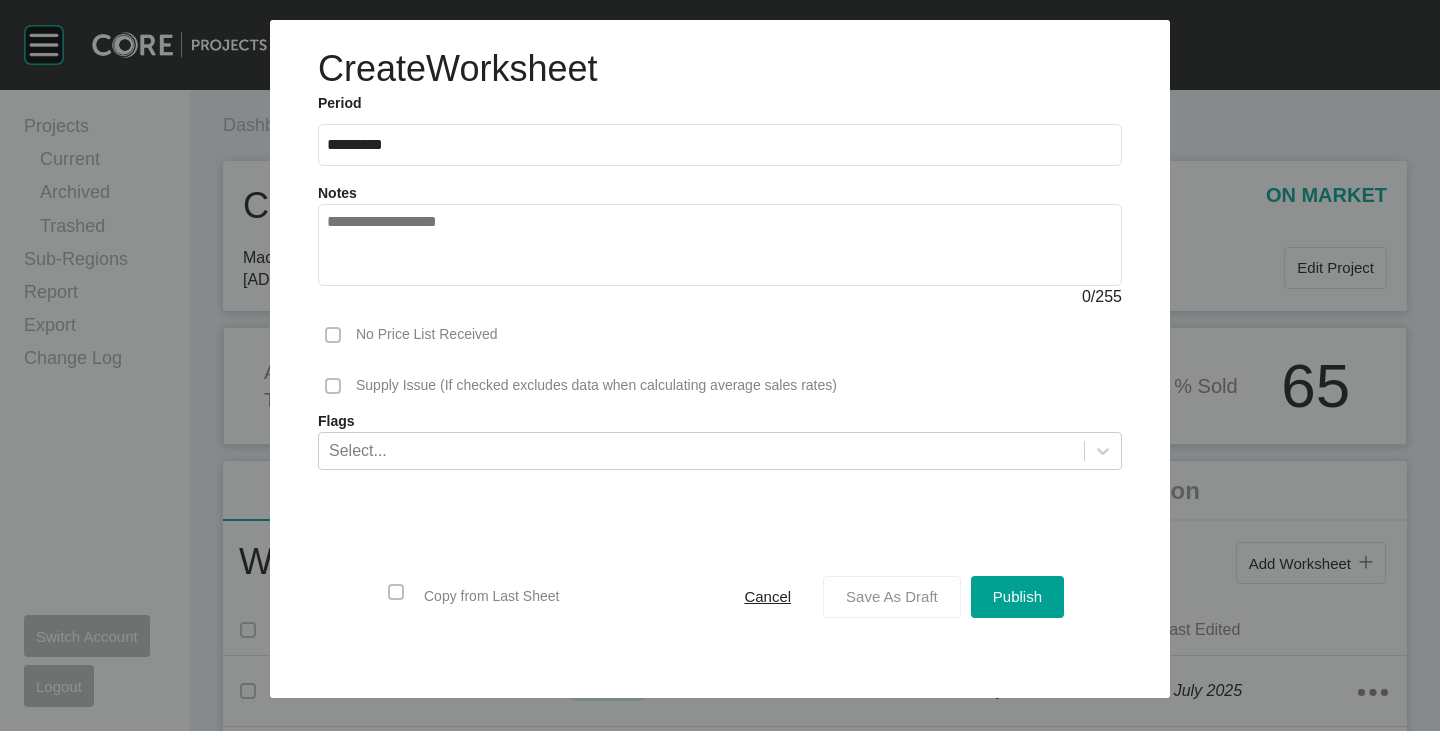 click on "Save As Draft" at bounding box center (892, 596) 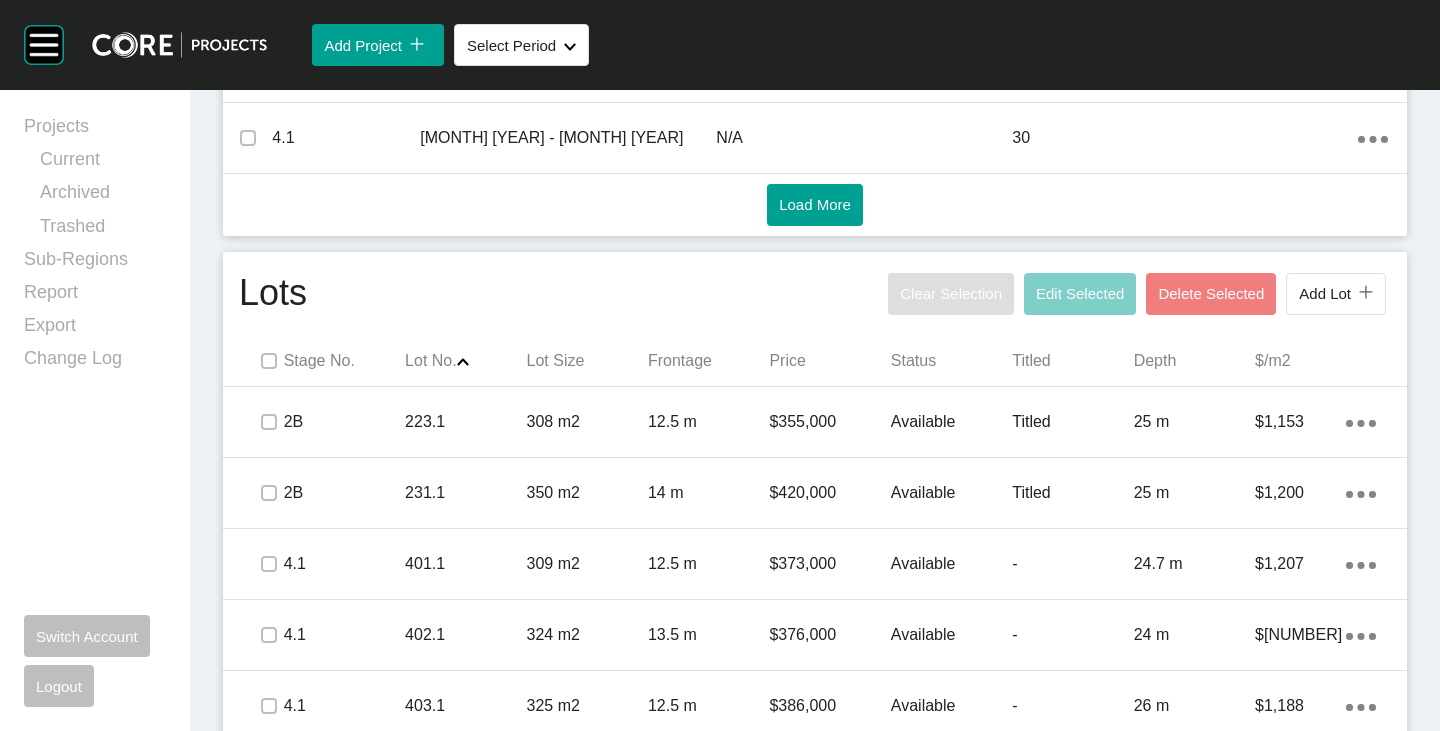 scroll, scrollTop: 1200, scrollLeft: 0, axis: vertical 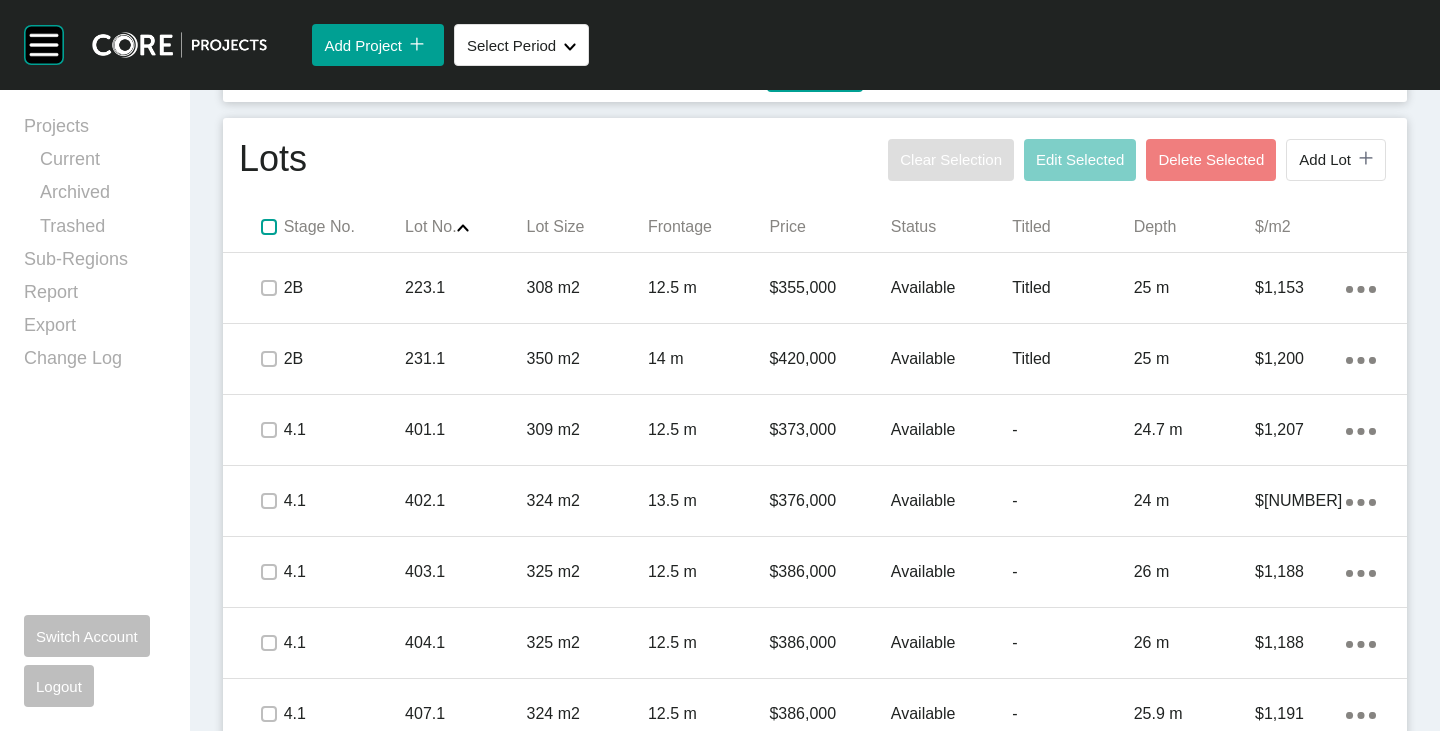 click at bounding box center (269, 227) 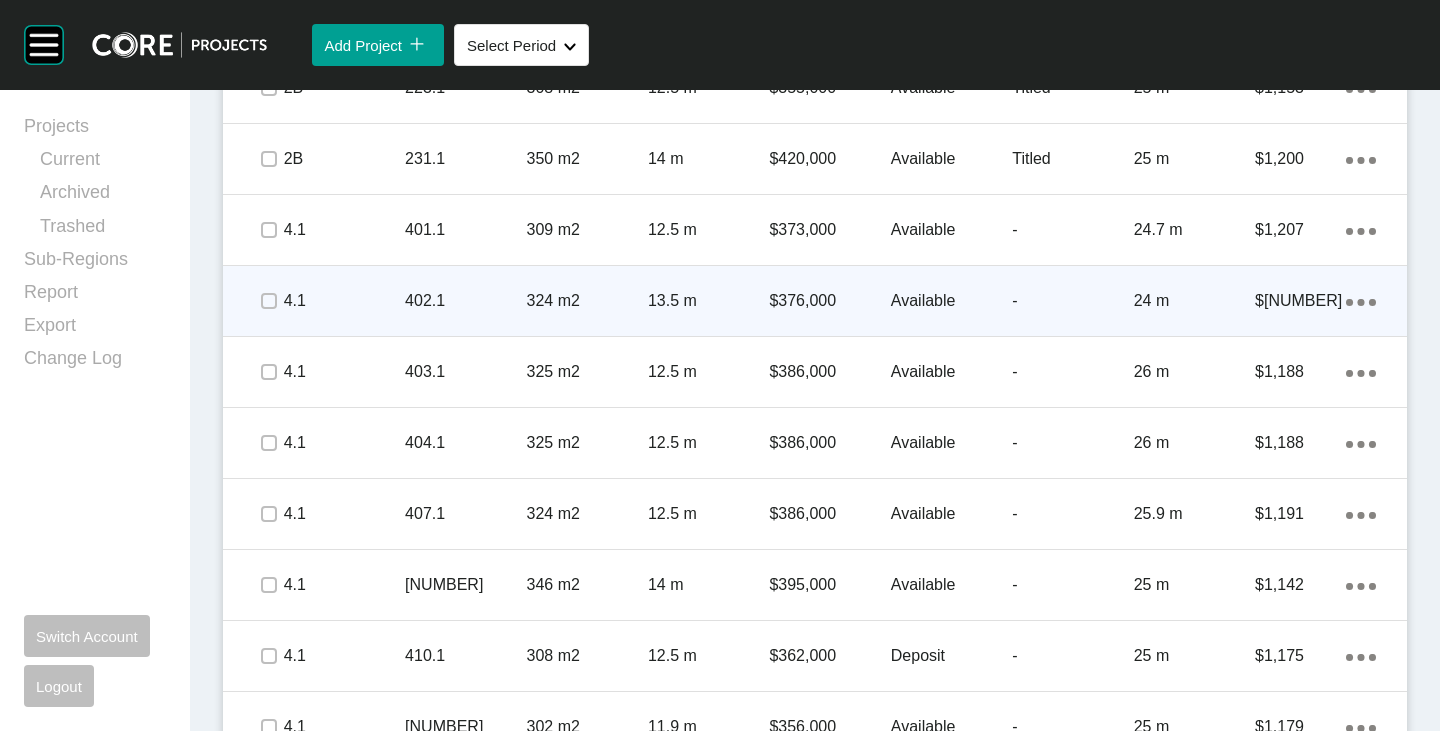 scroll, scrollTop: 1300, scrollLeft: 0, axis: vertical 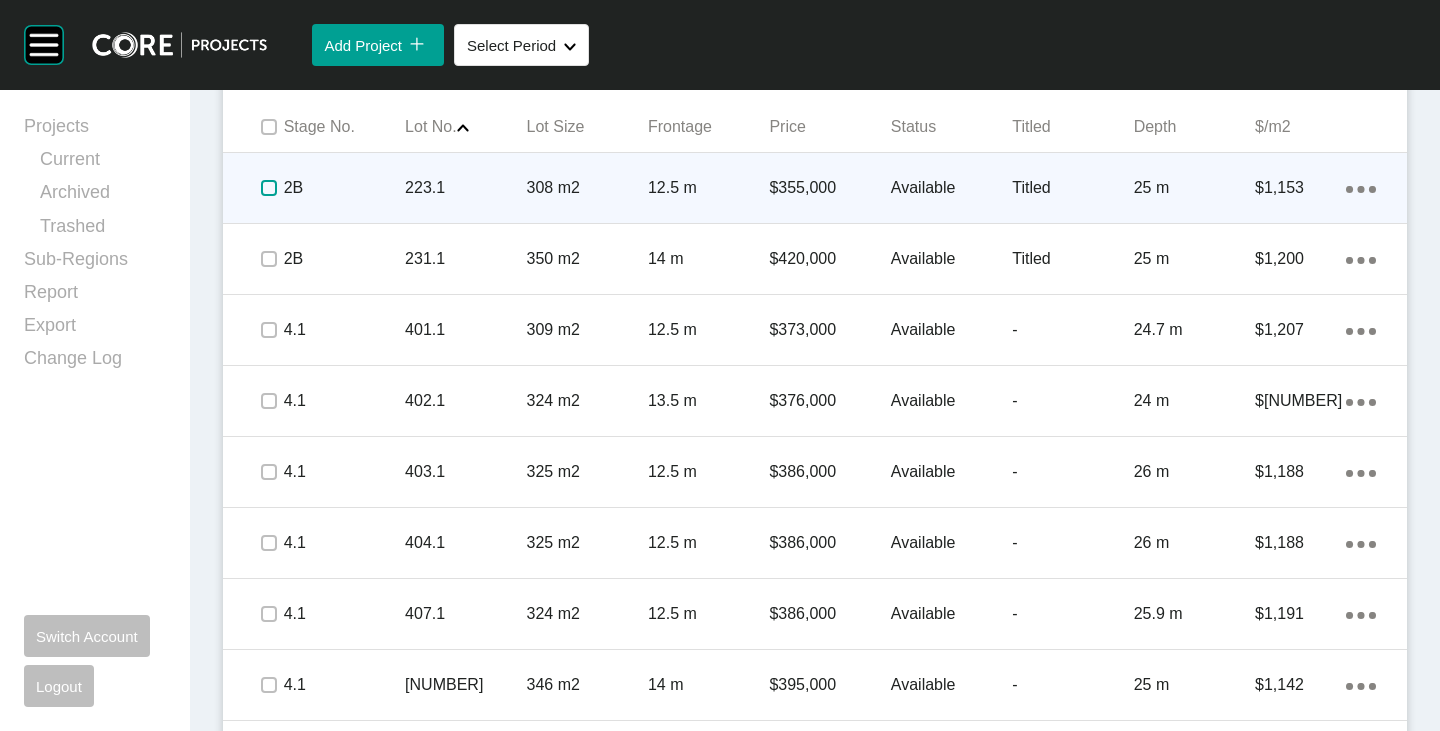 click at bounding box center [269, 188] 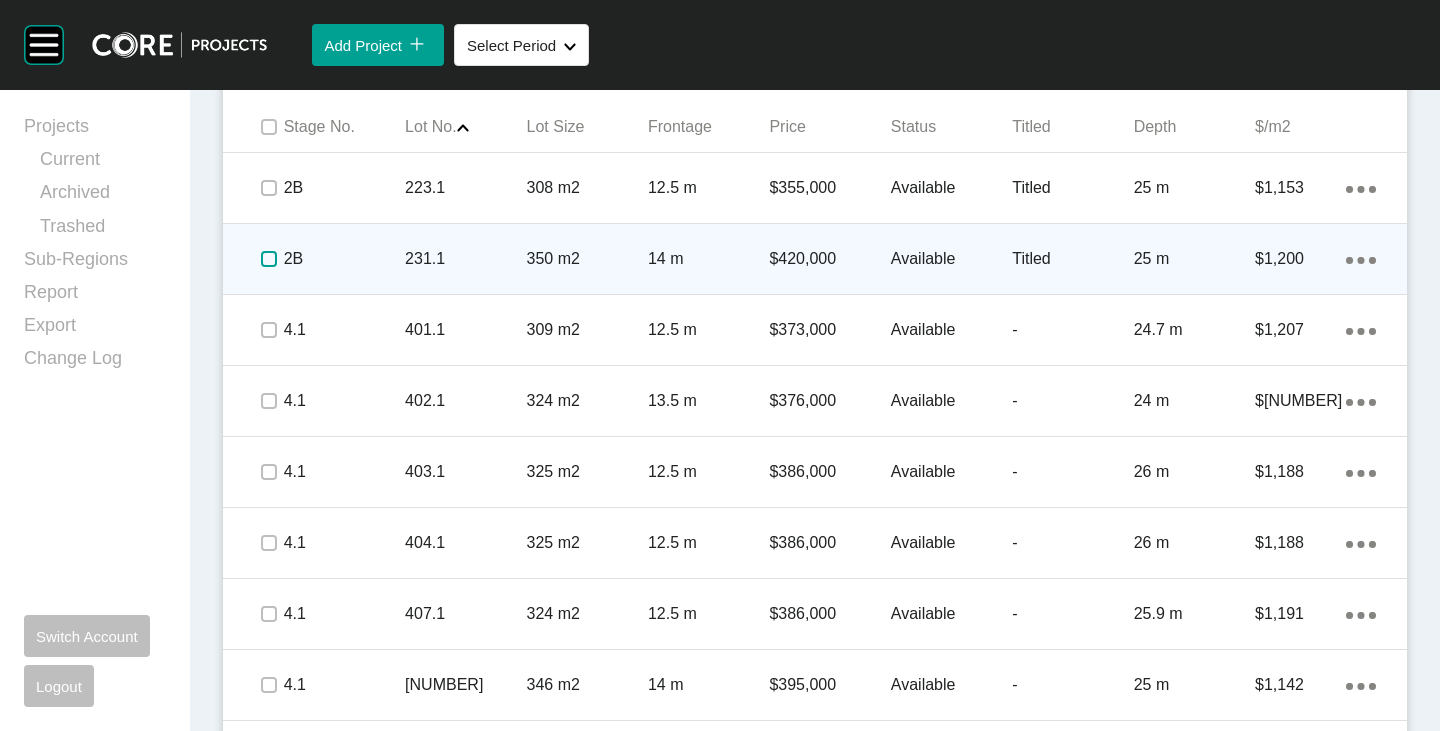 click at bounding box center (269, 259) 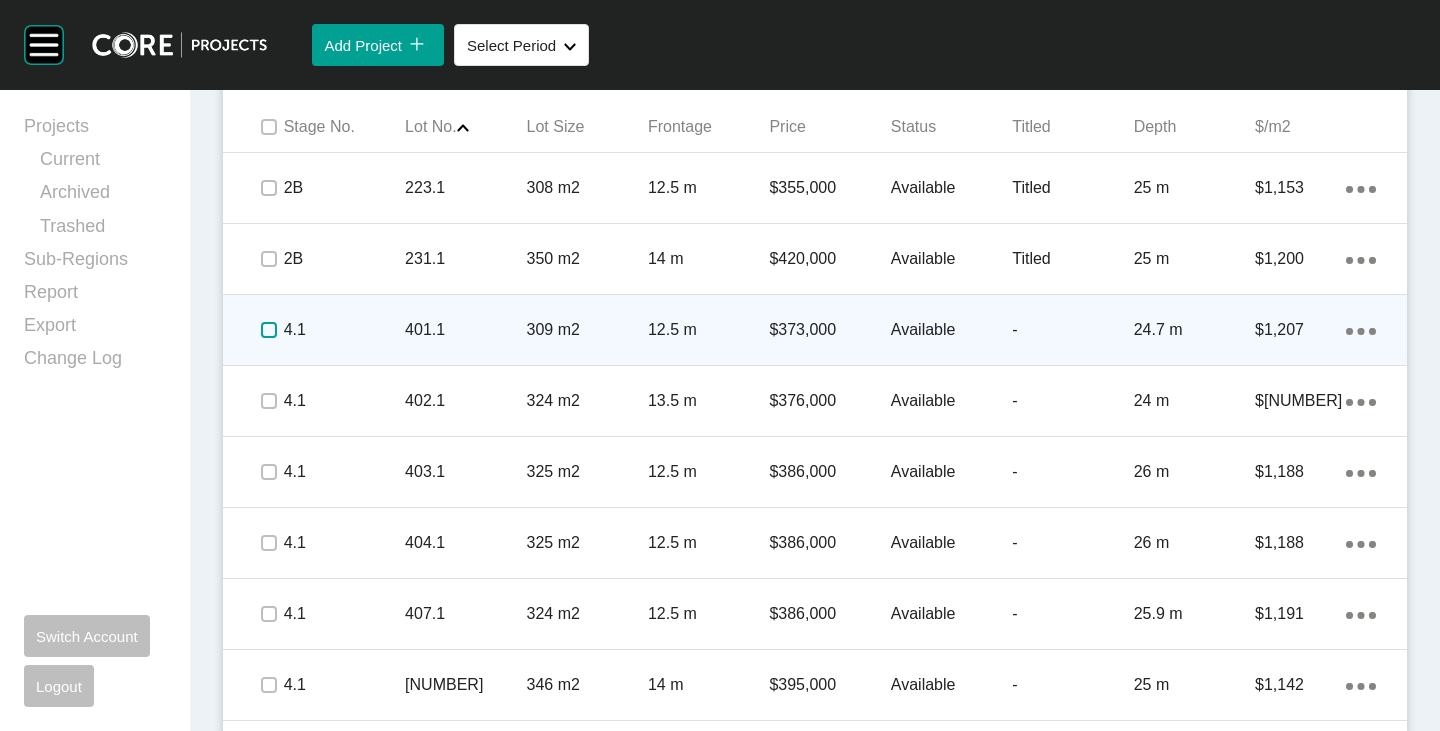 click at bounding box center (269, 330) 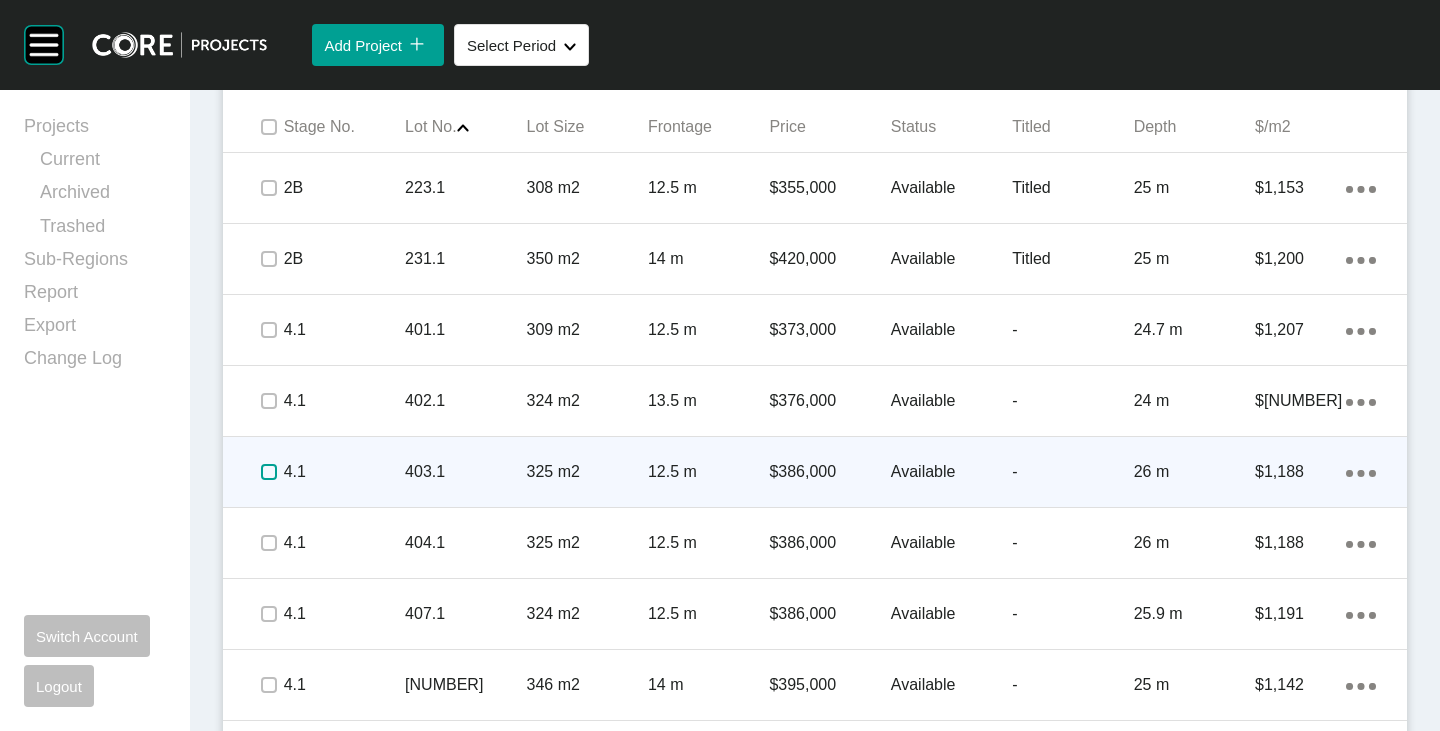 click at bounding box center [269, 472] 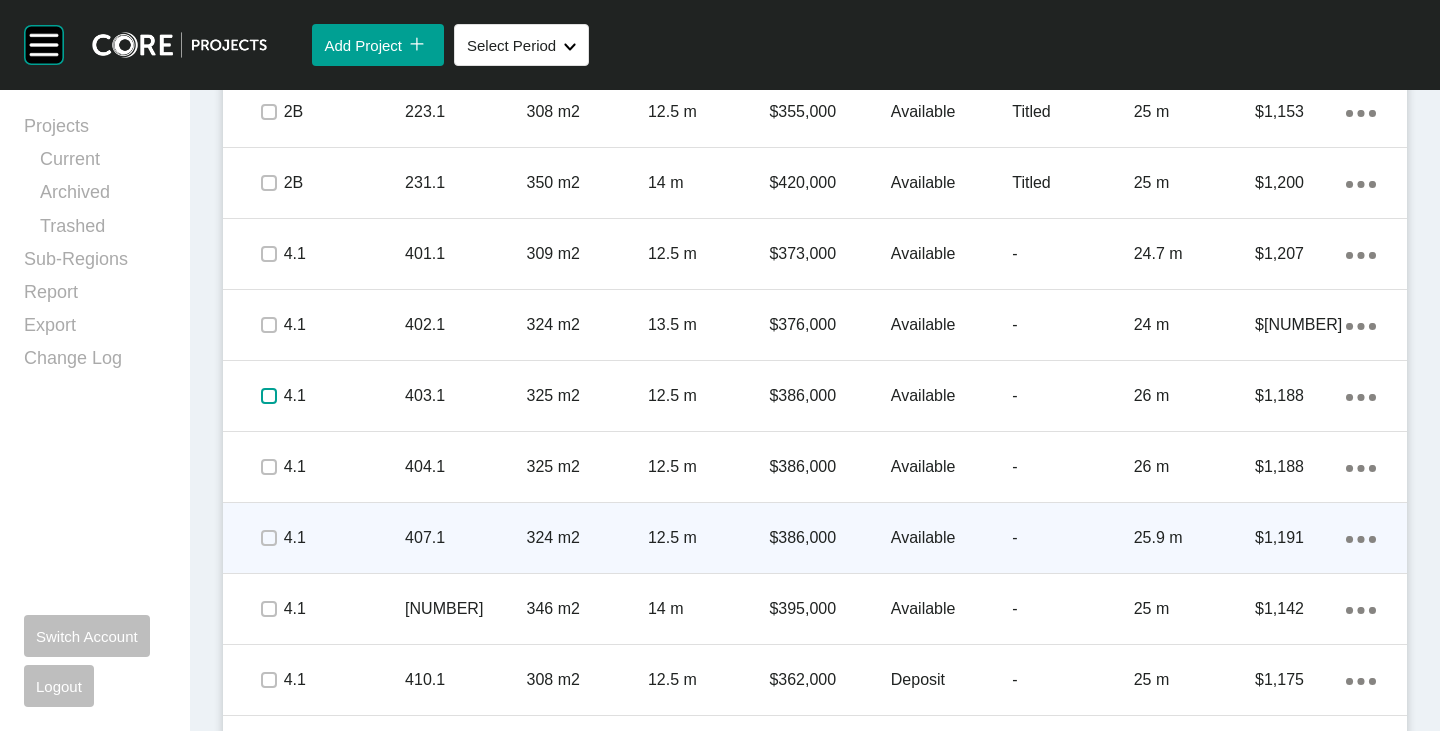 scroll, scrollTop: 1400, scrollLeft: 0, axis: vertical 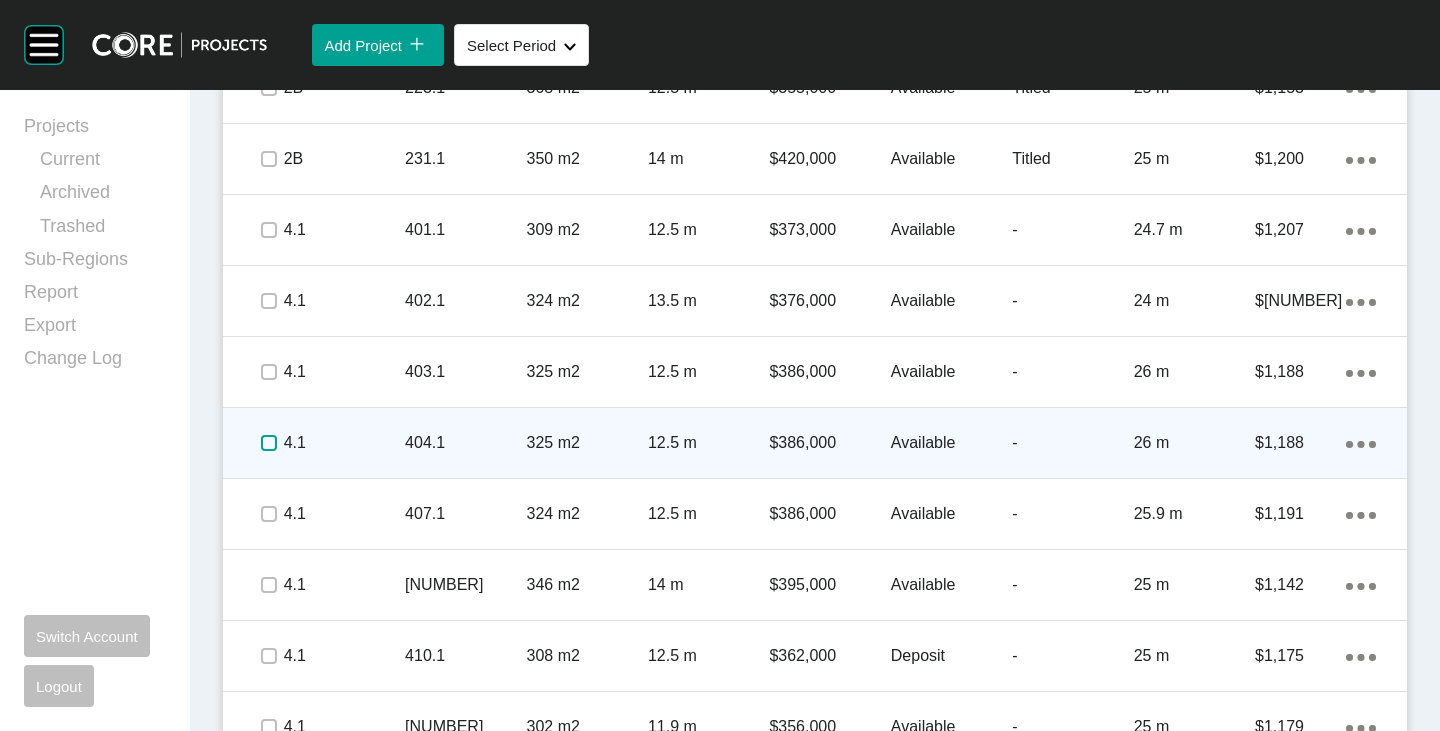 click at bounding box center (269, 443) 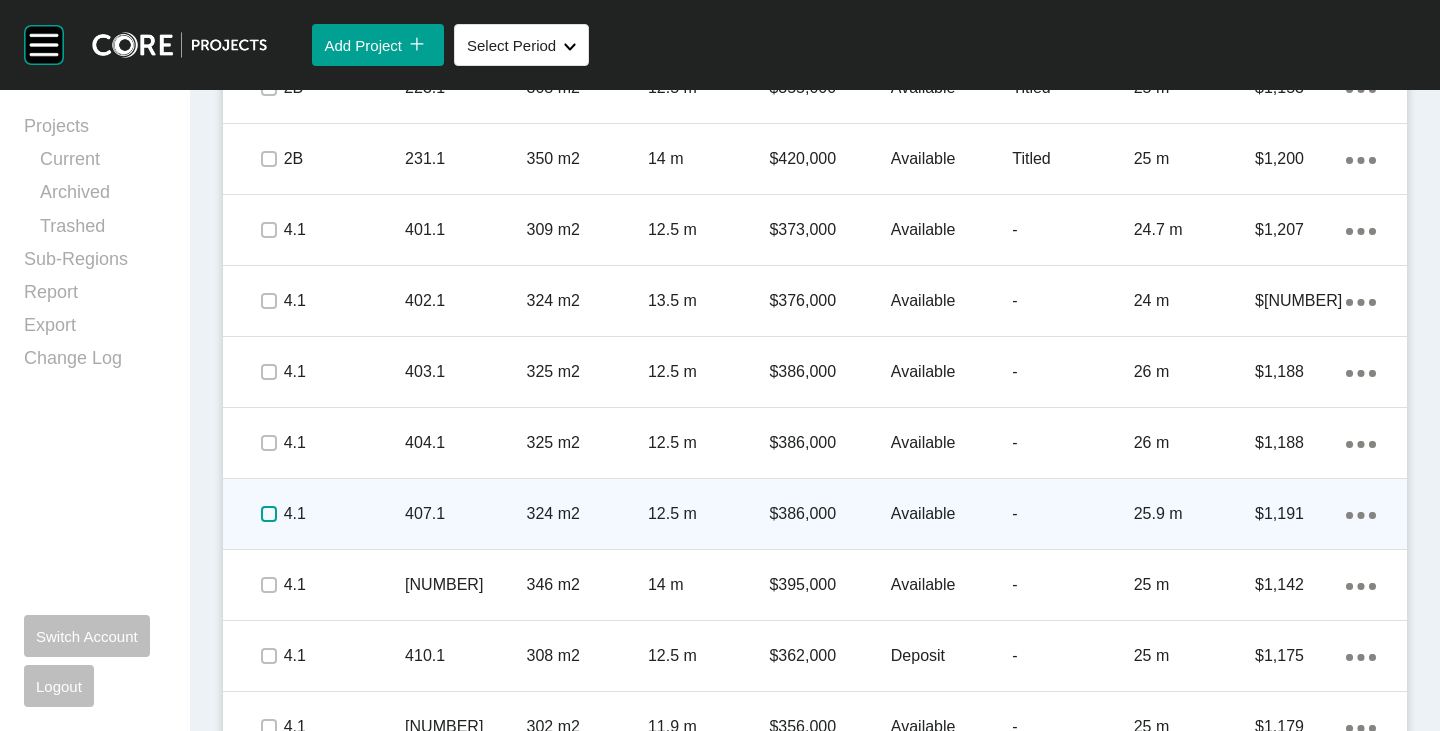 click at bounding box center (269, 514) 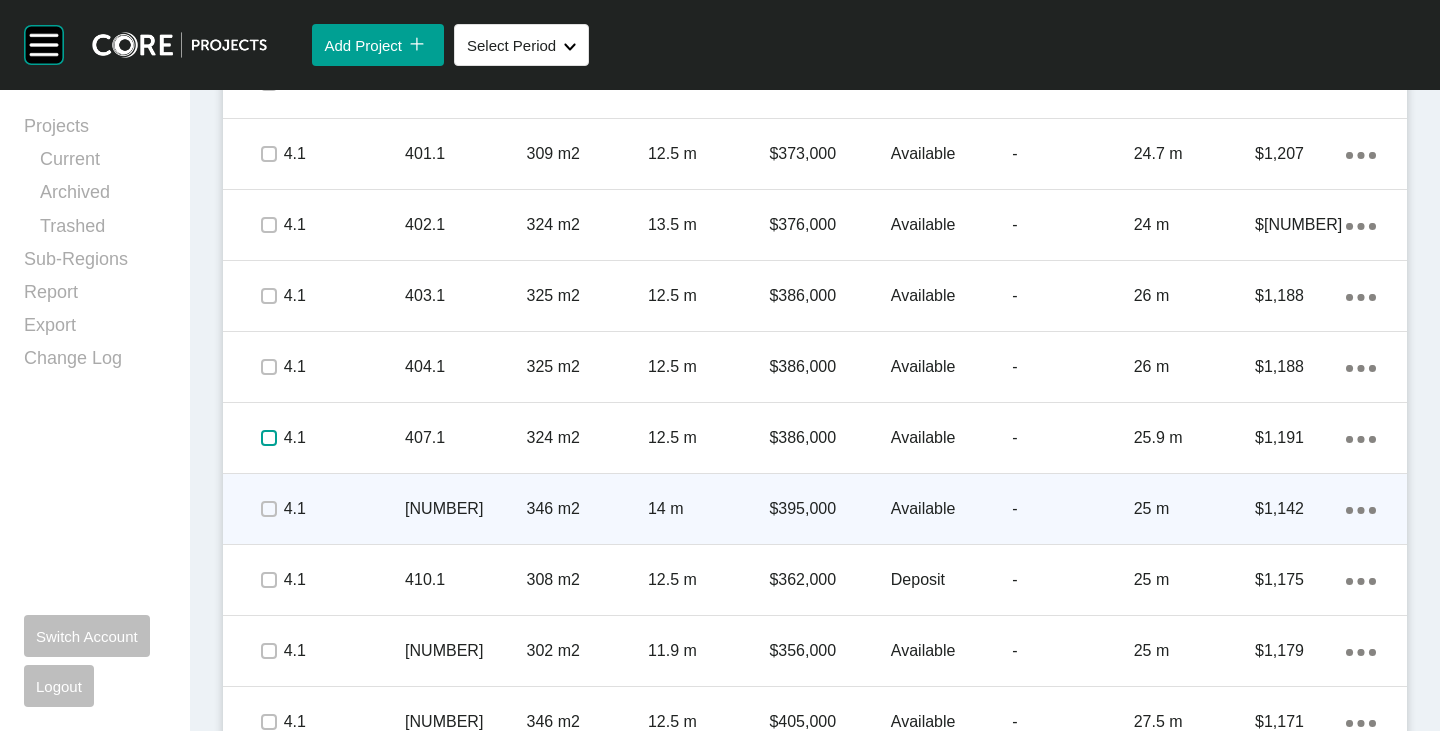 scroll, scrollTop: 1500, scrollLeft: 0, axis: vertical 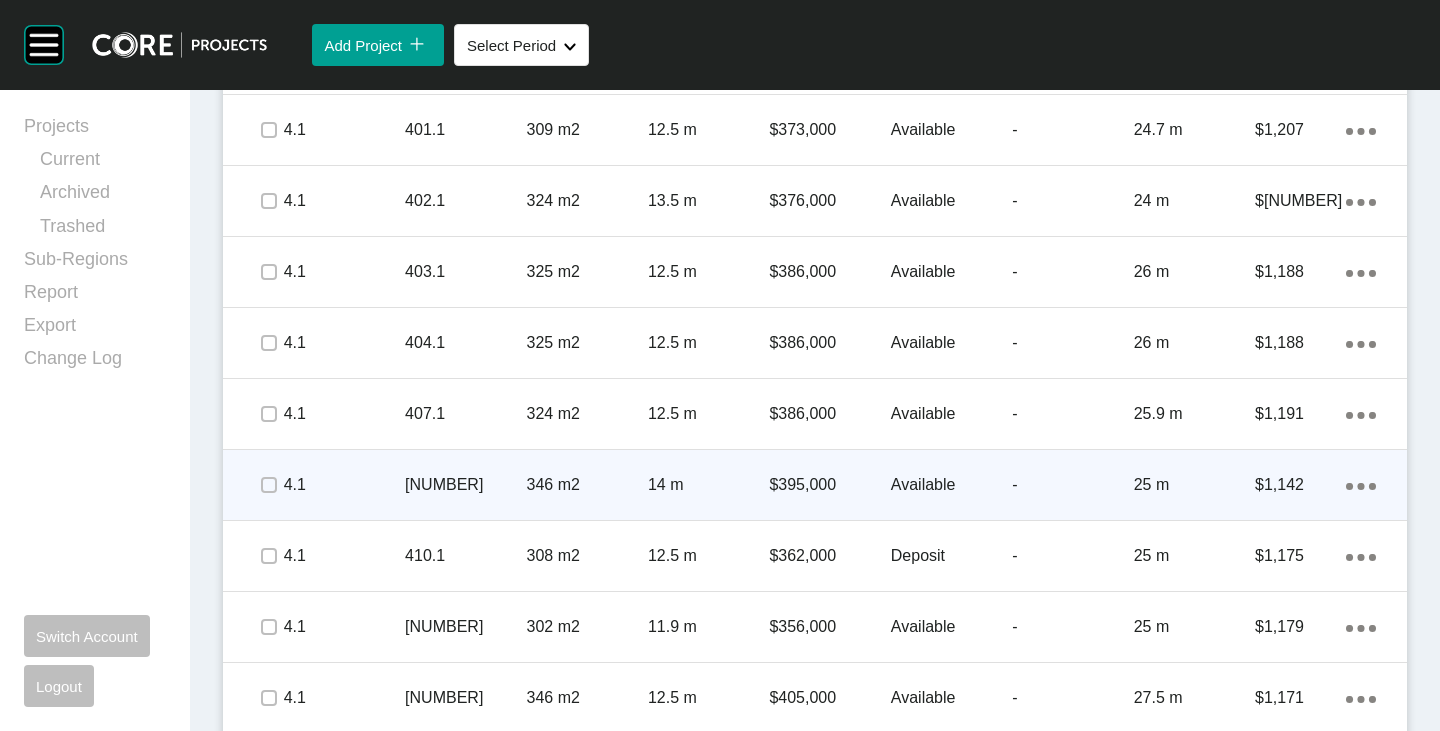 click at bounding box center [268, 485] 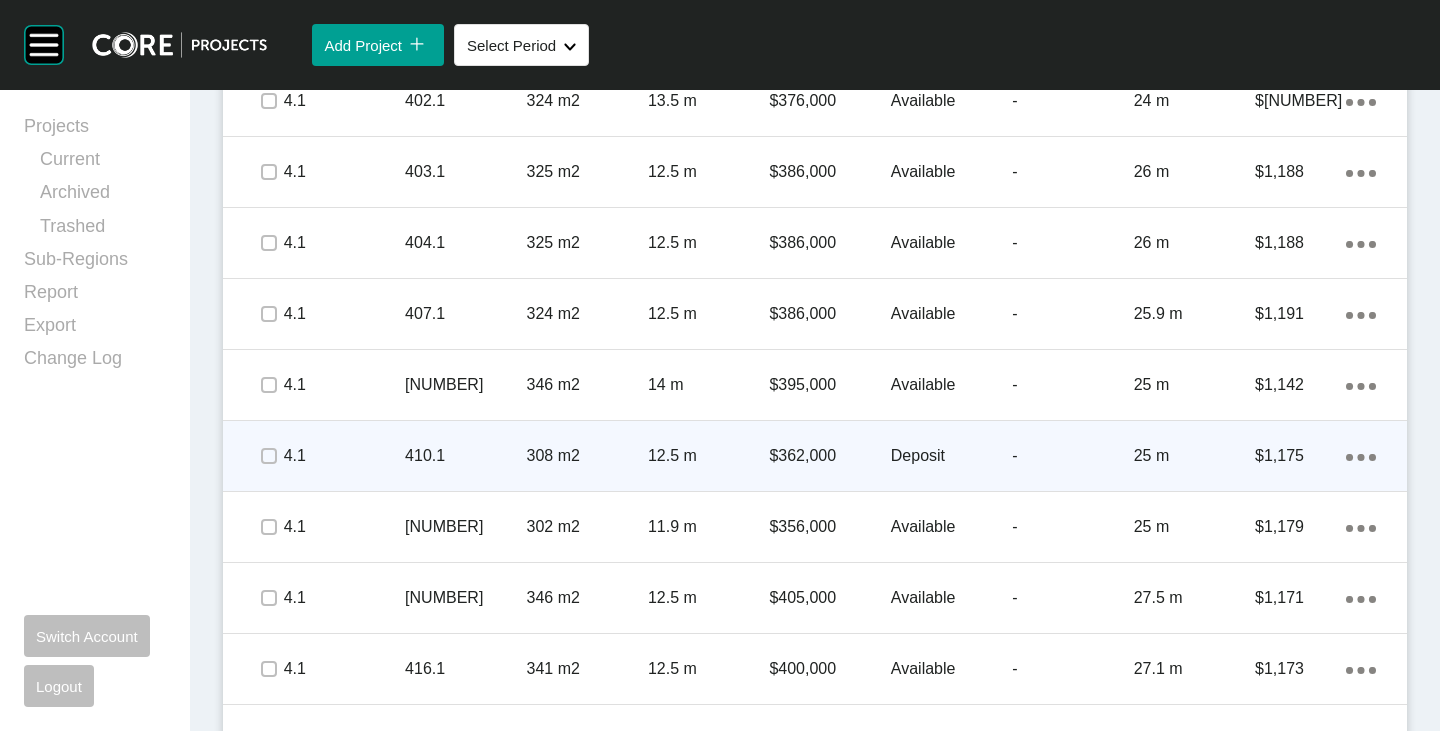 scroll, scrollTop: 1700, scrollLeft: 0, axis: vertical 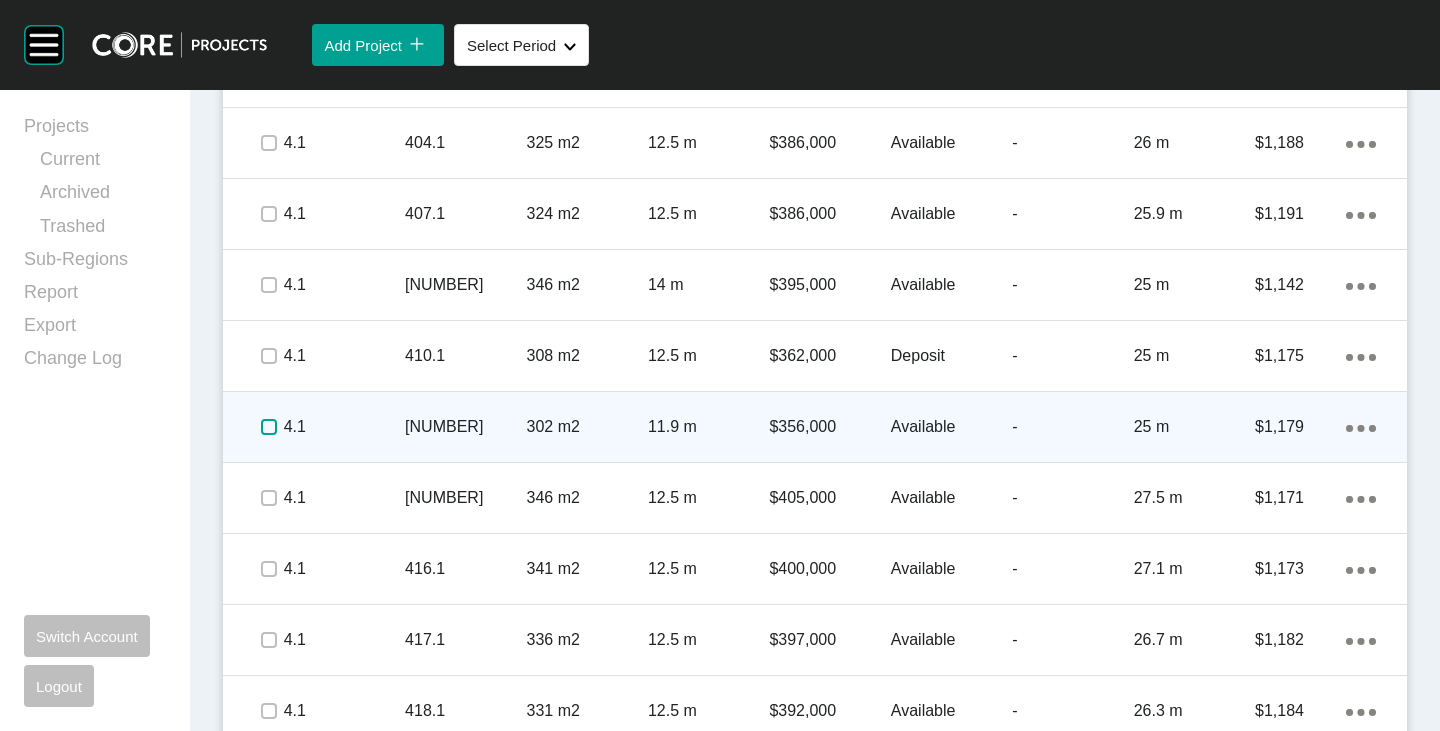 click at bounding box center [269, 427] 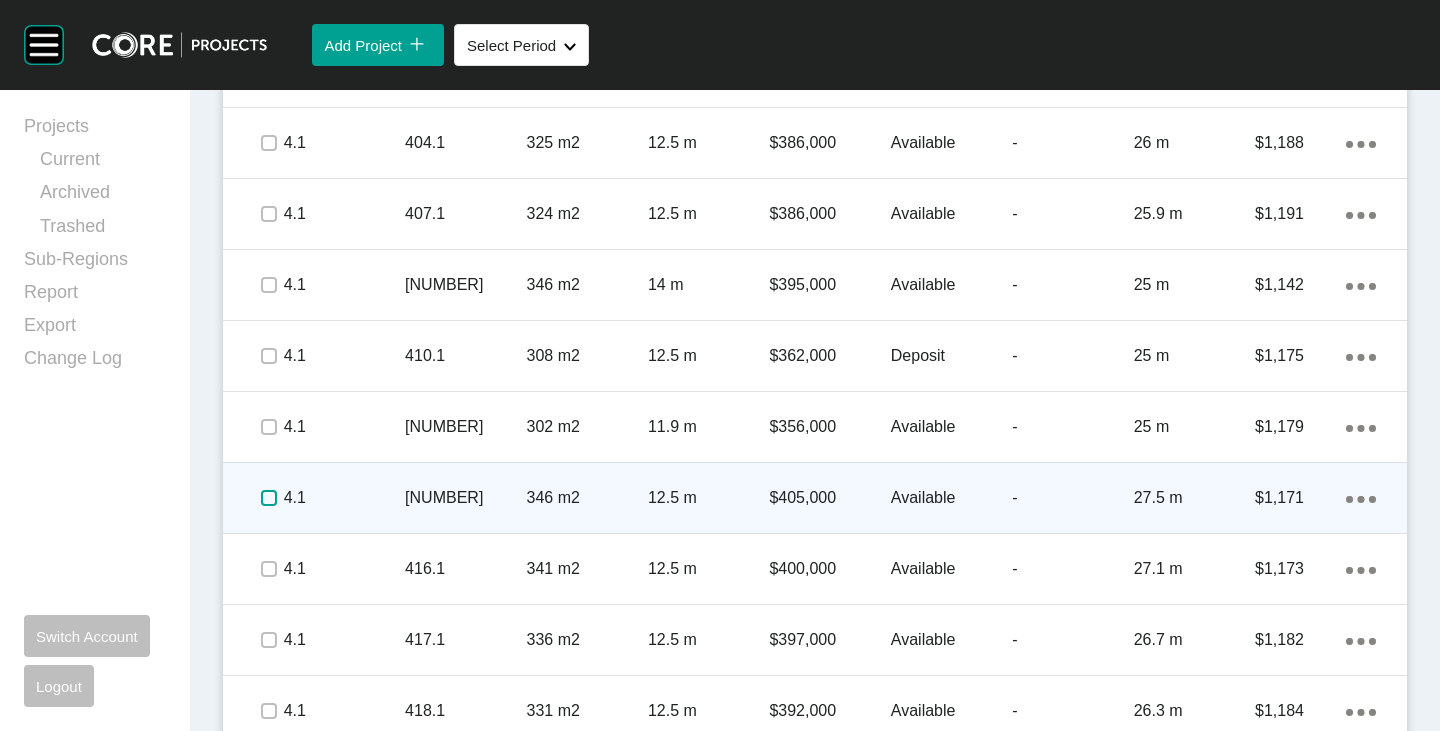 click at bounding box center [269, 498] 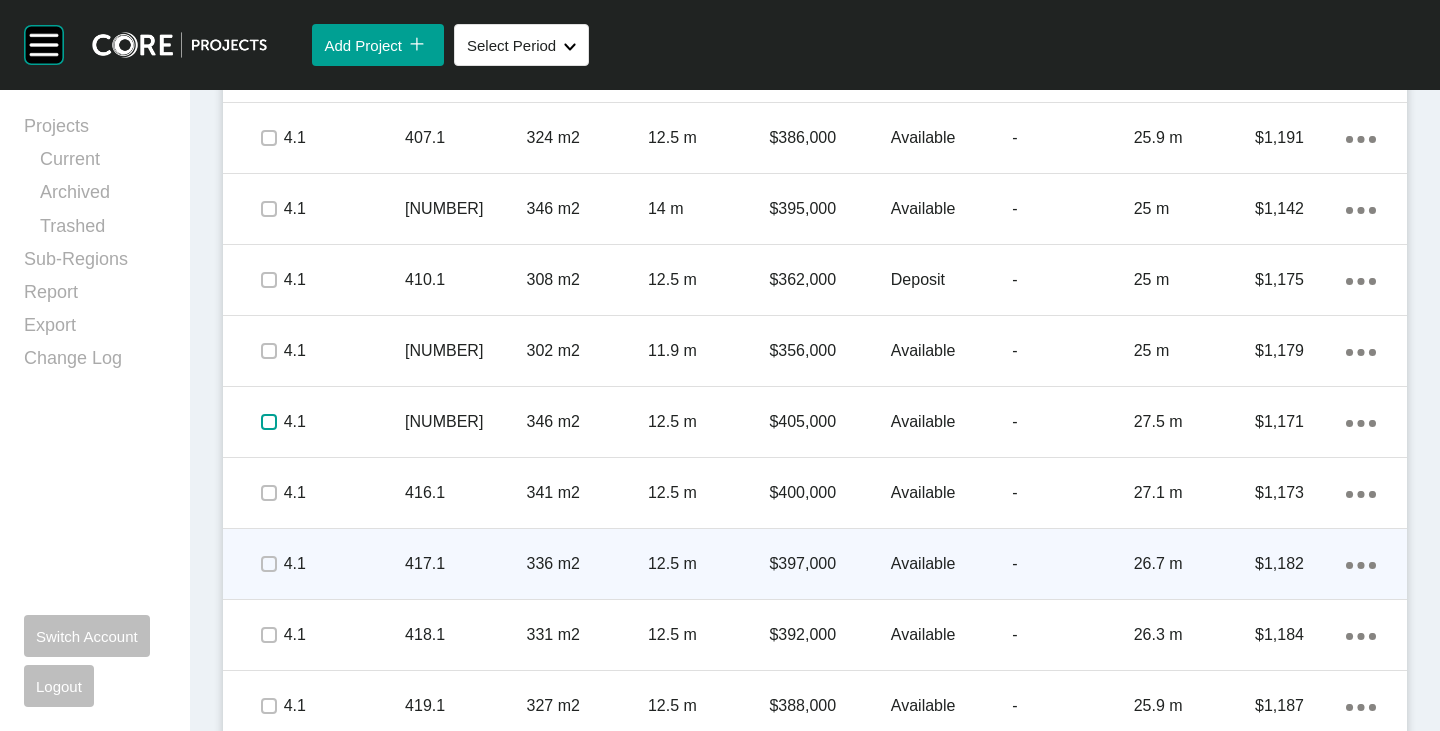 scroll, scrollTop: 1800, scrollLeft: 0, axis: vertical 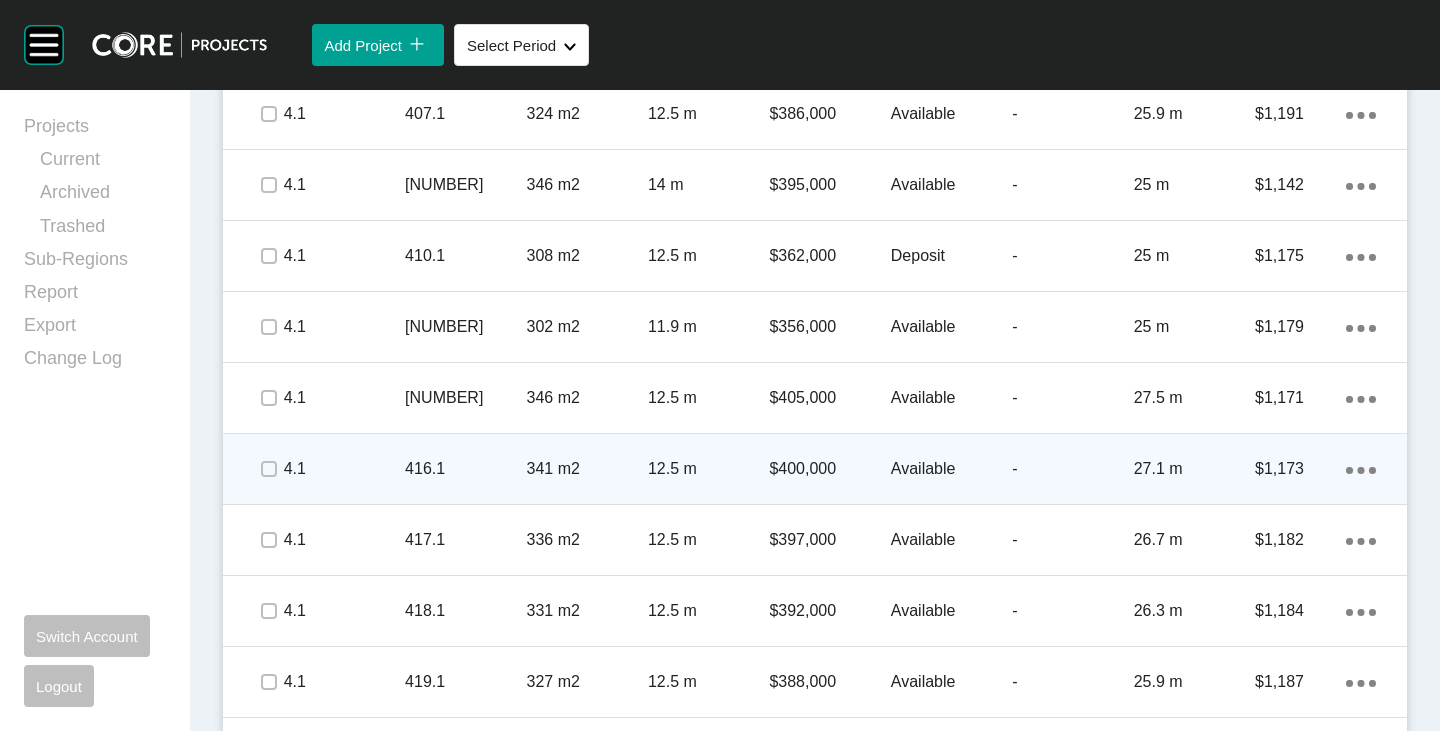 click at bounding box center [268, 469] 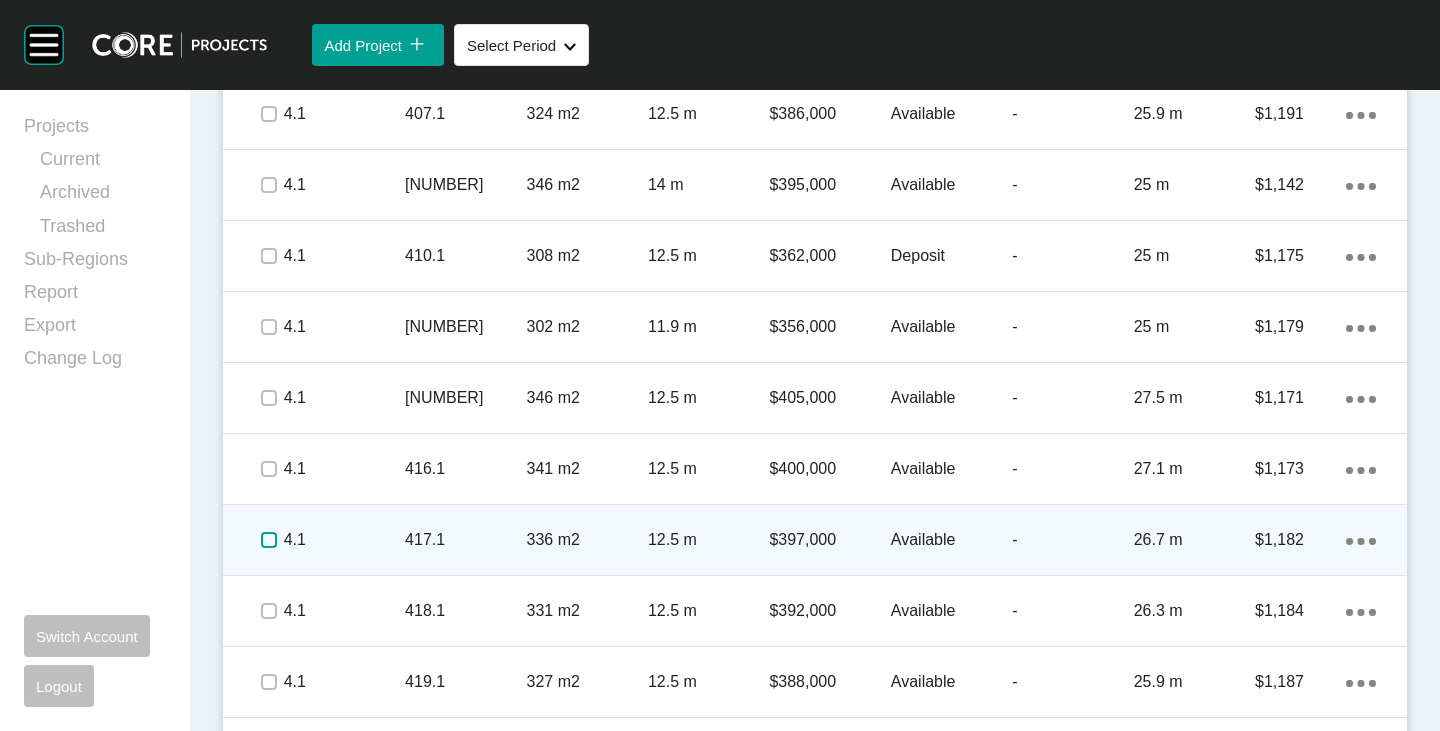 click at bounding box center [269, 540] 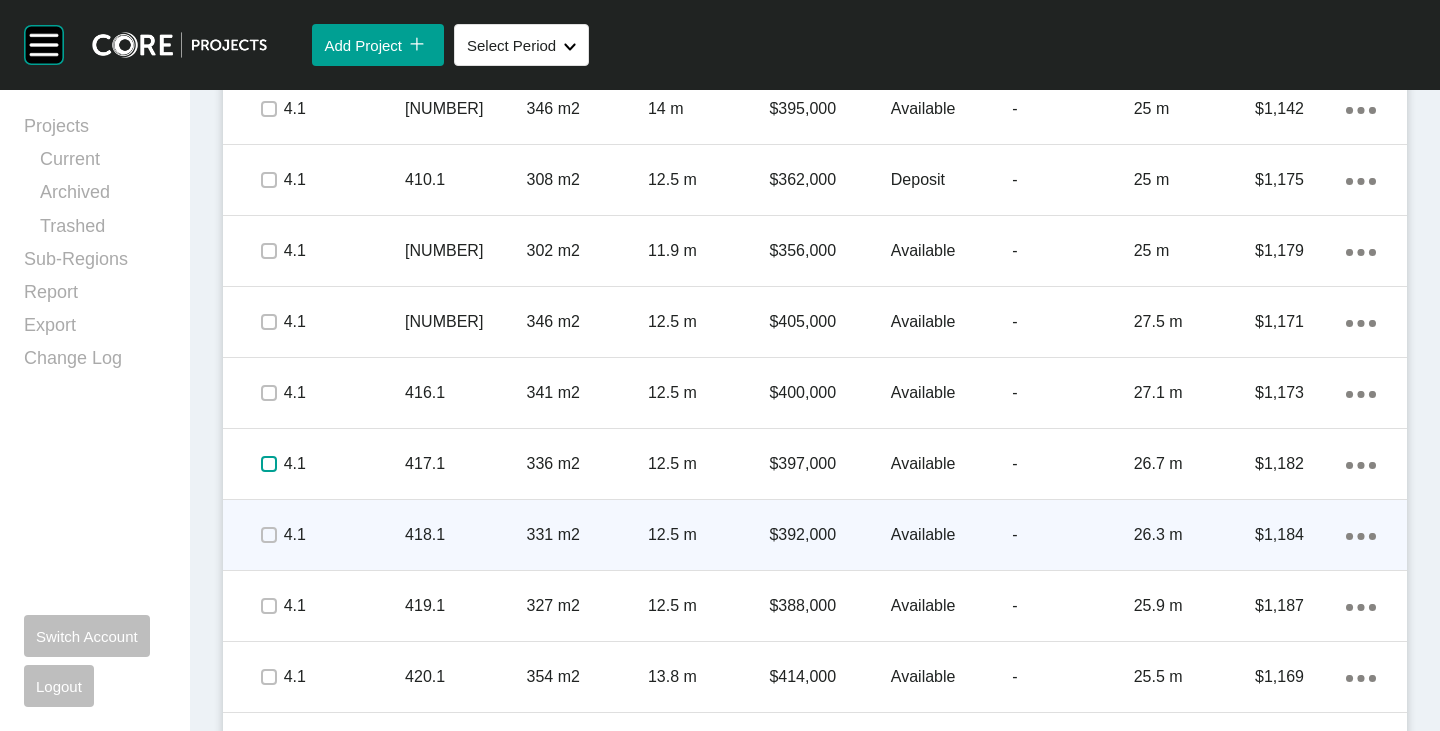 scroll, scrollTop: 1900, scrollLeft: 0, axis: vertical 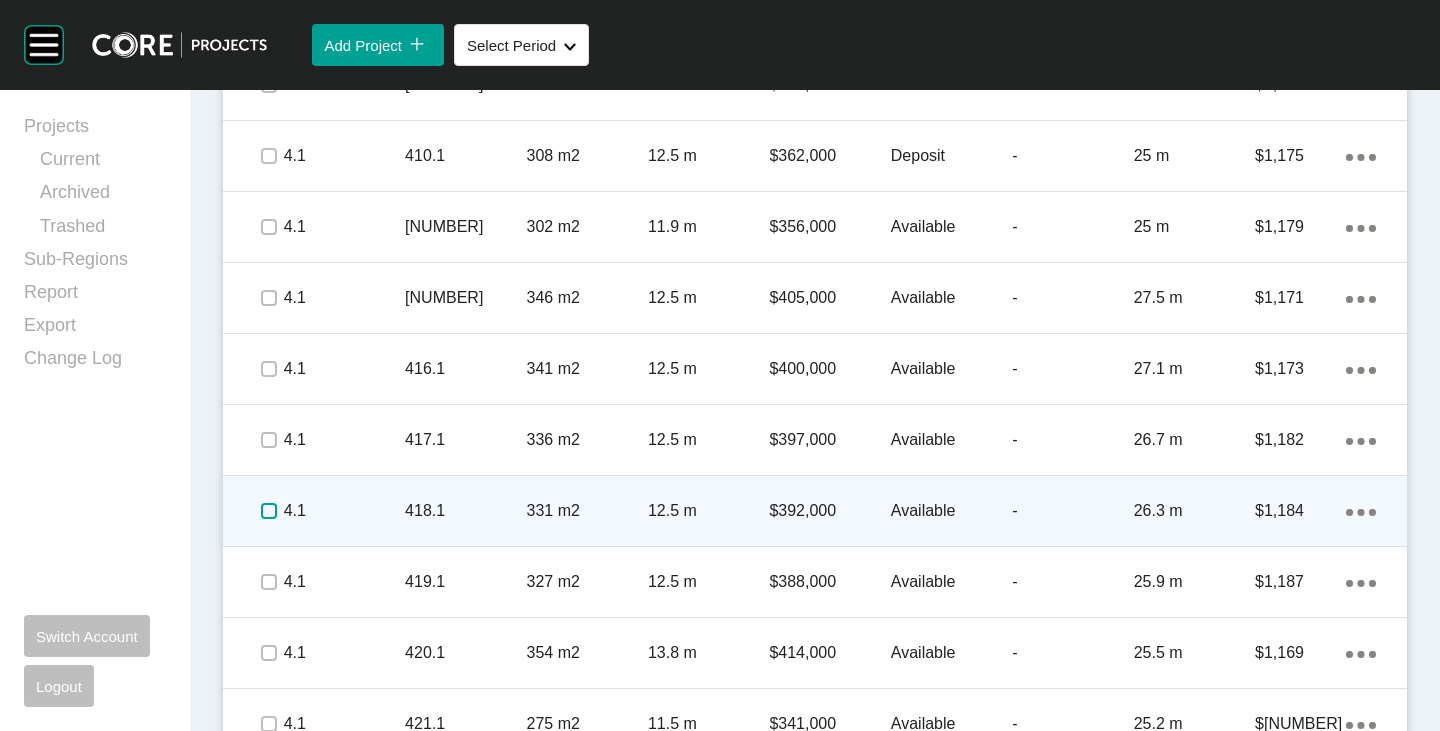 click at bounding box center (269, 511) 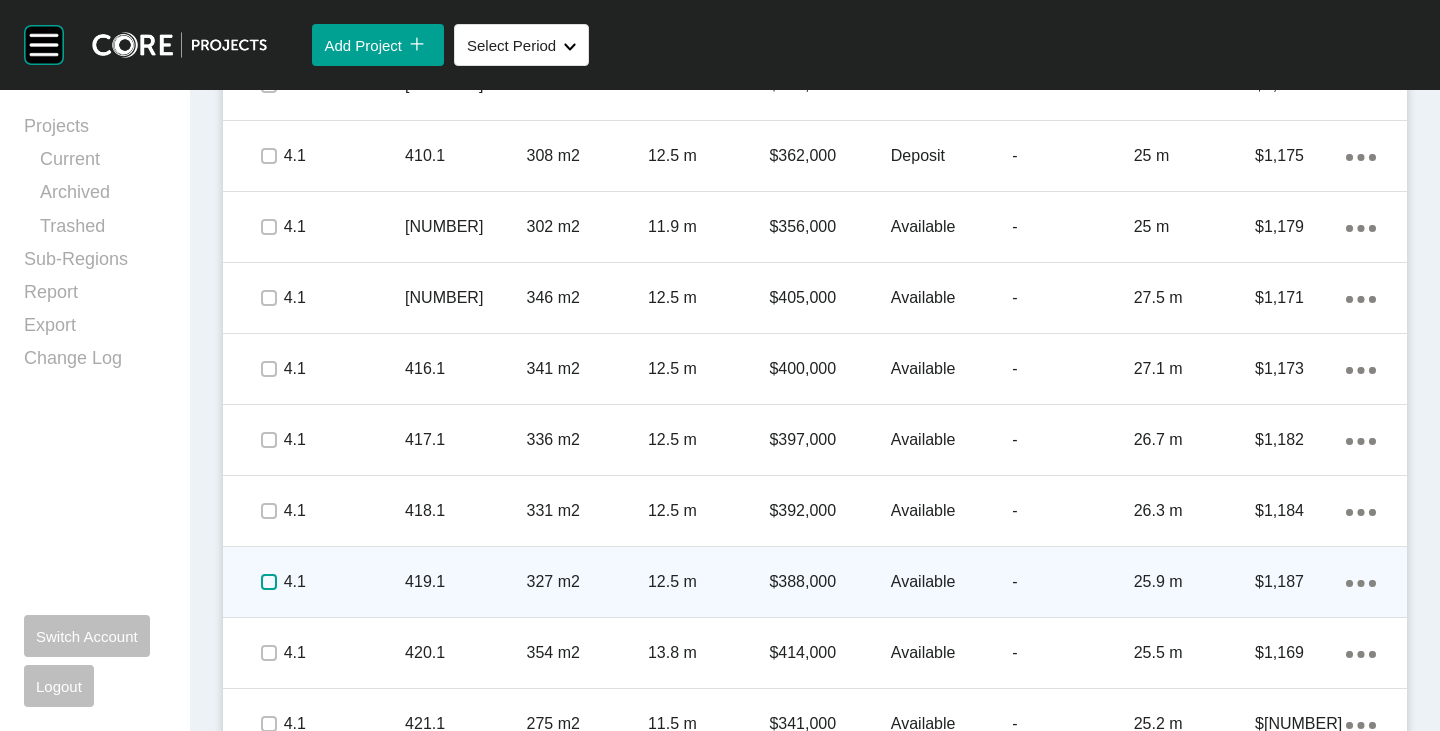 click at bounding box center [269, 582] 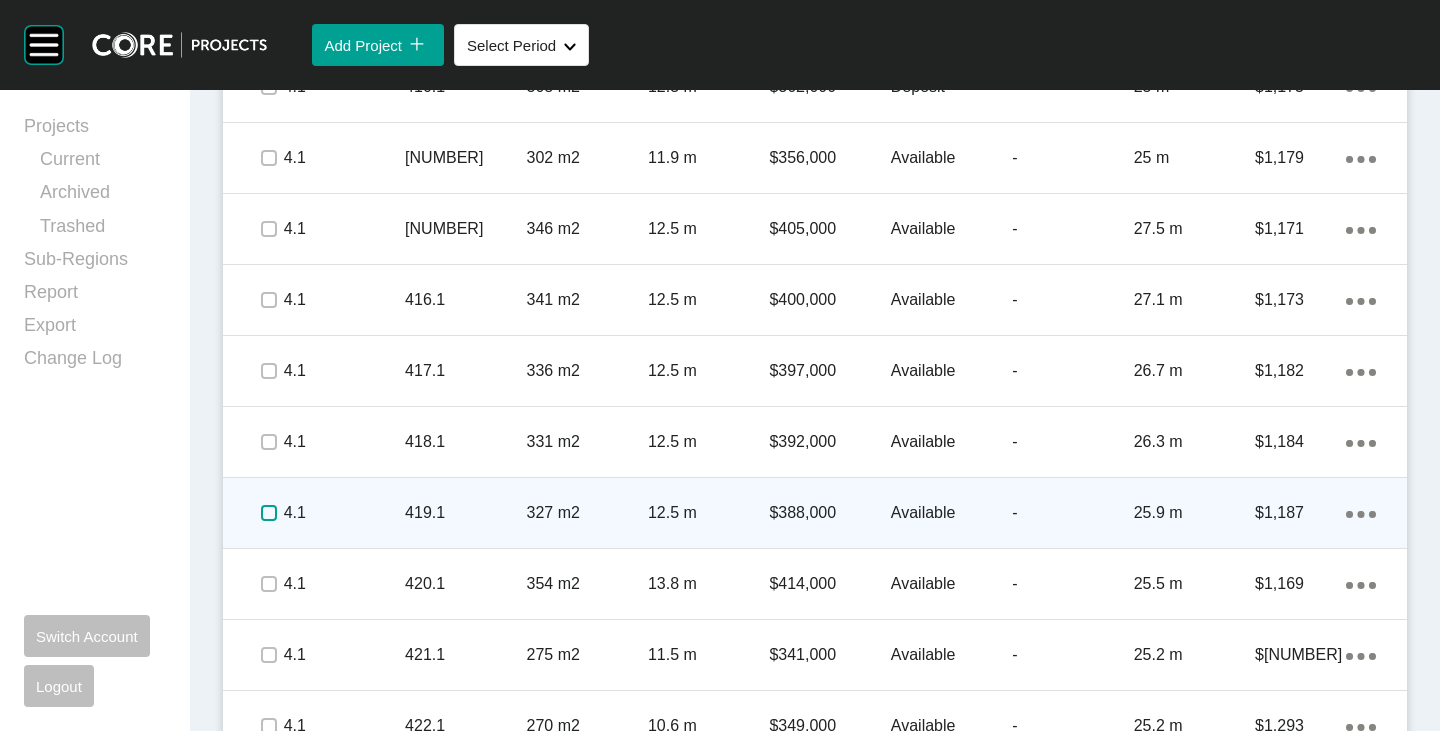 scroll, scrollTop: 2100, scrollLeft: 0, axis: vertical 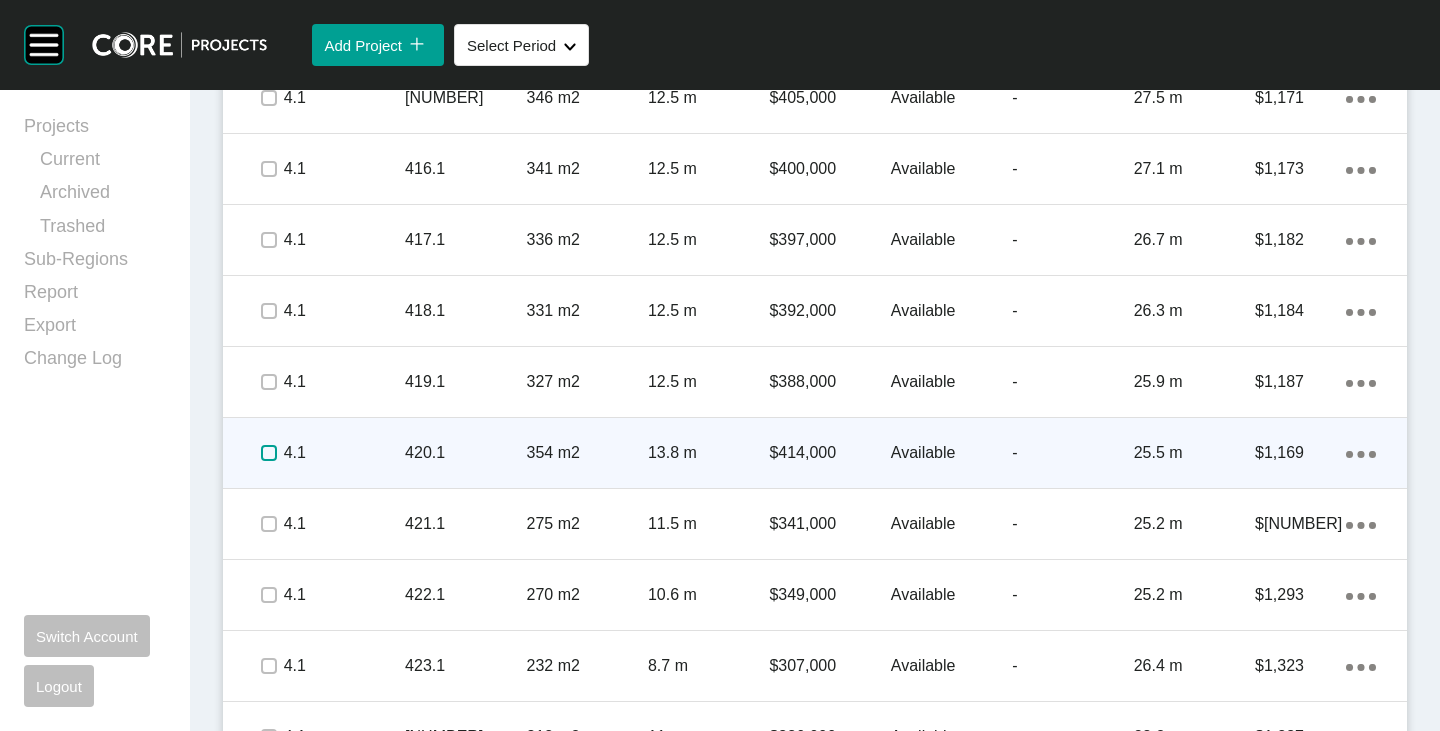 click at bounding box center [269, 453] 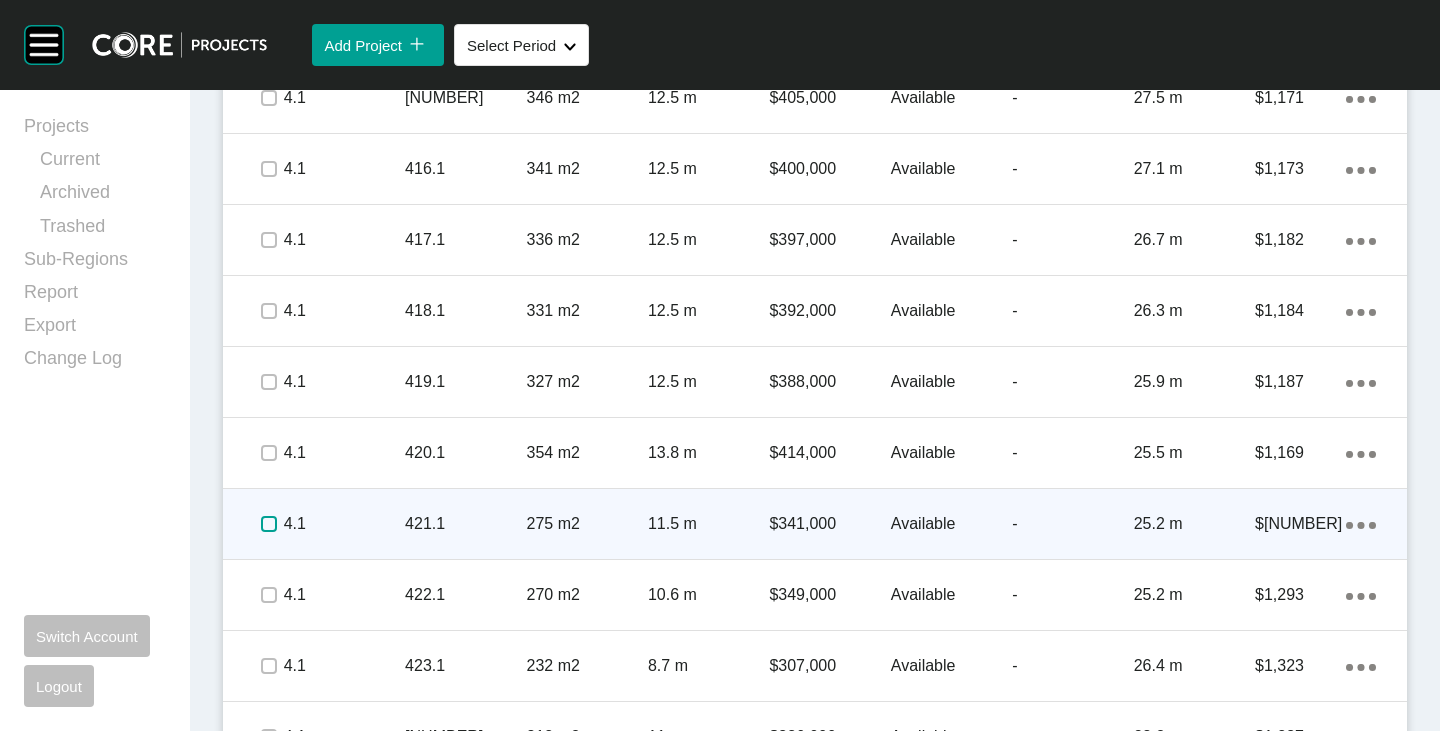 click at bounding box center (269, 524) 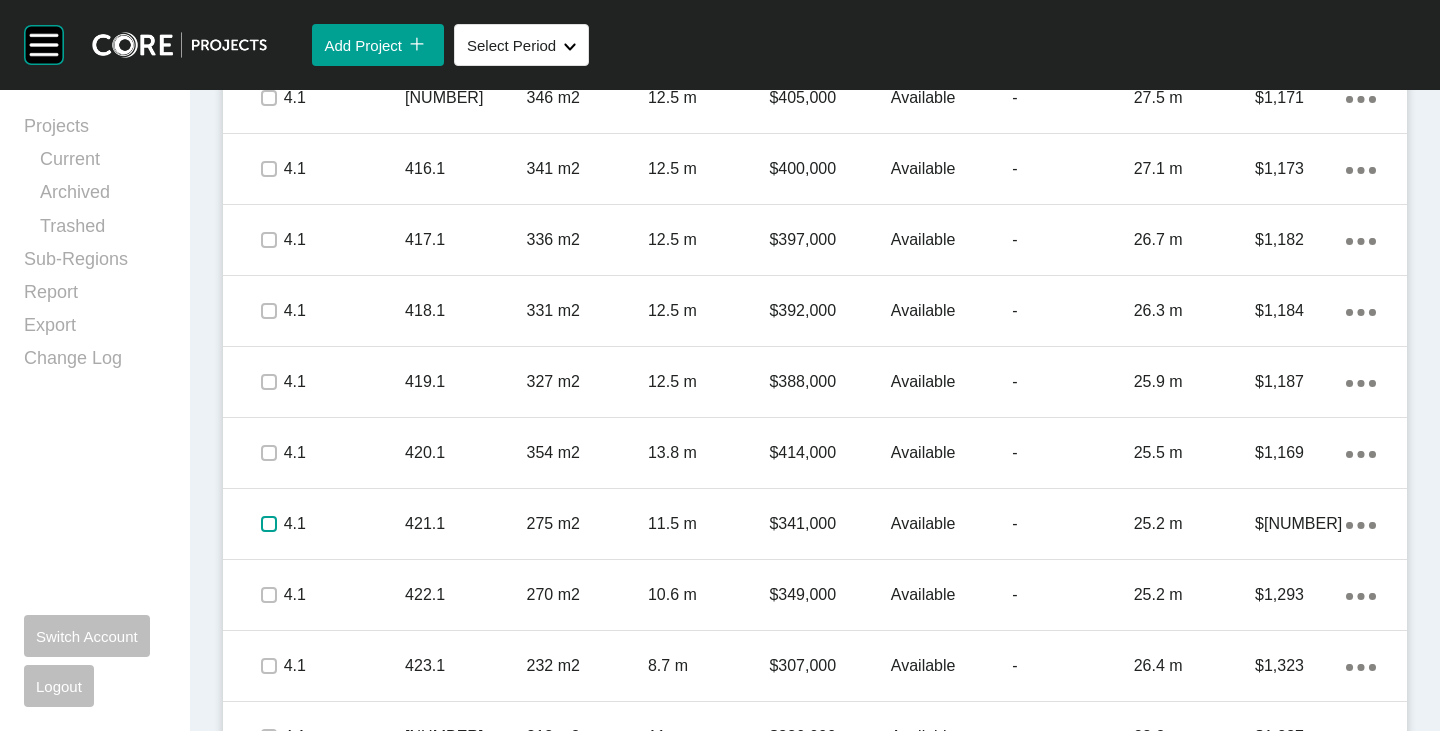 scroll, scrollTop: 2400, scrollLeft: 0, axis: vertical 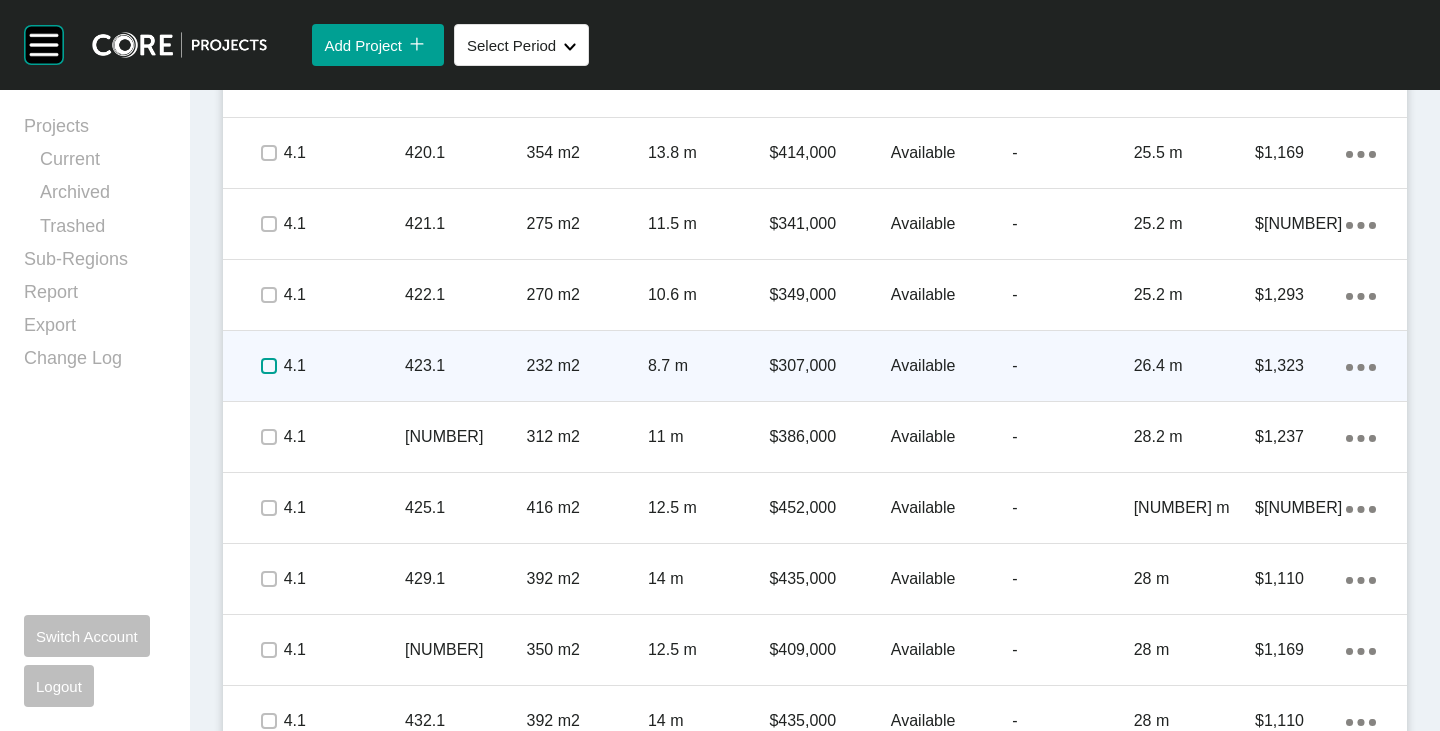 click at bounding box center (269, 366) 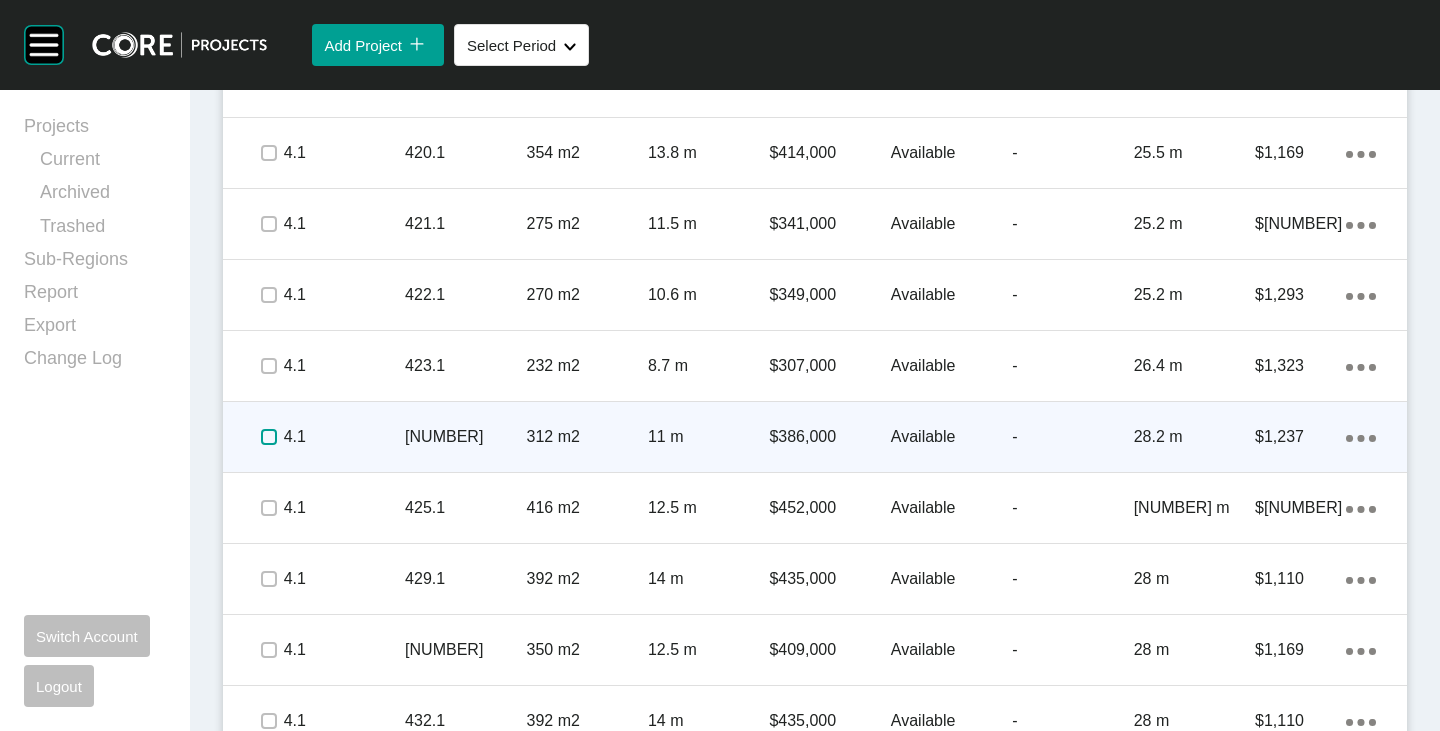 click at bounding box center (269, 437) 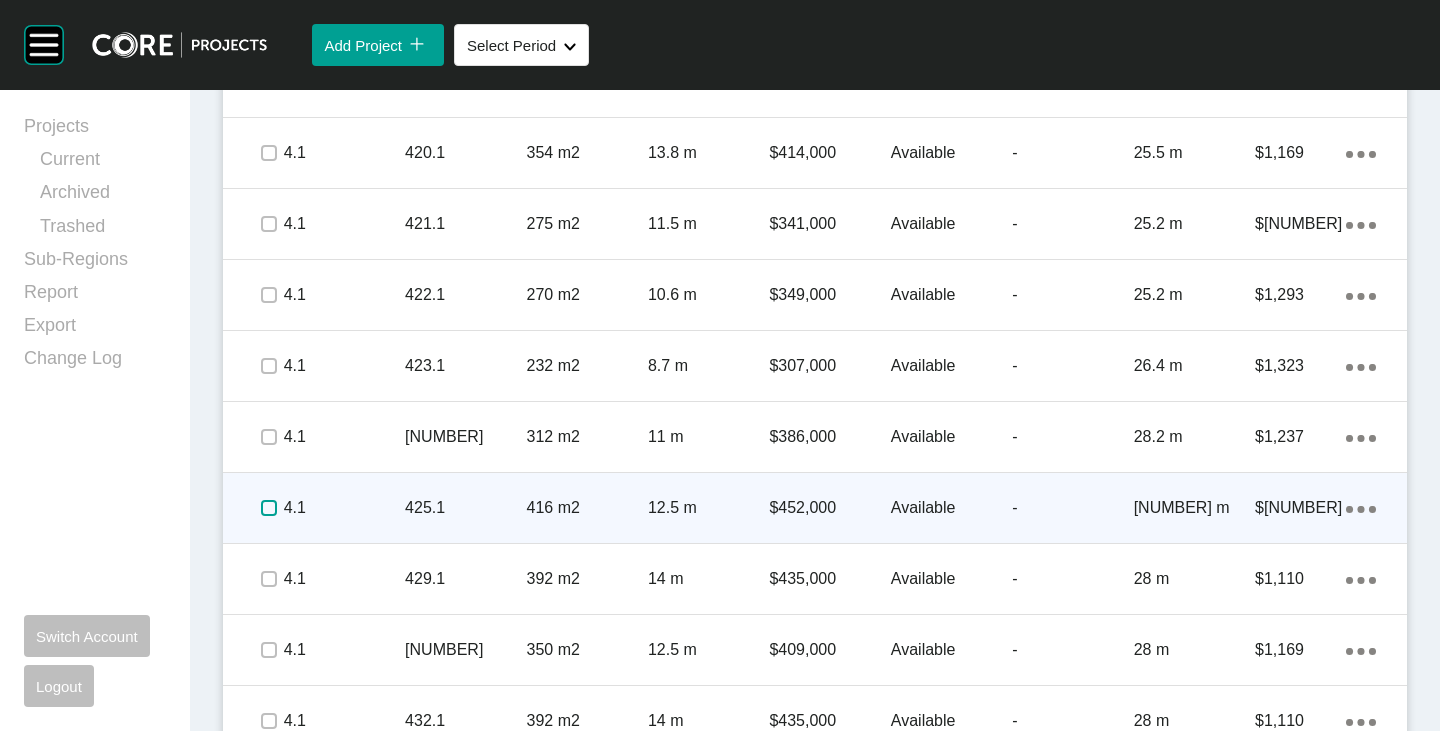 click at bounding box center (269, 508) 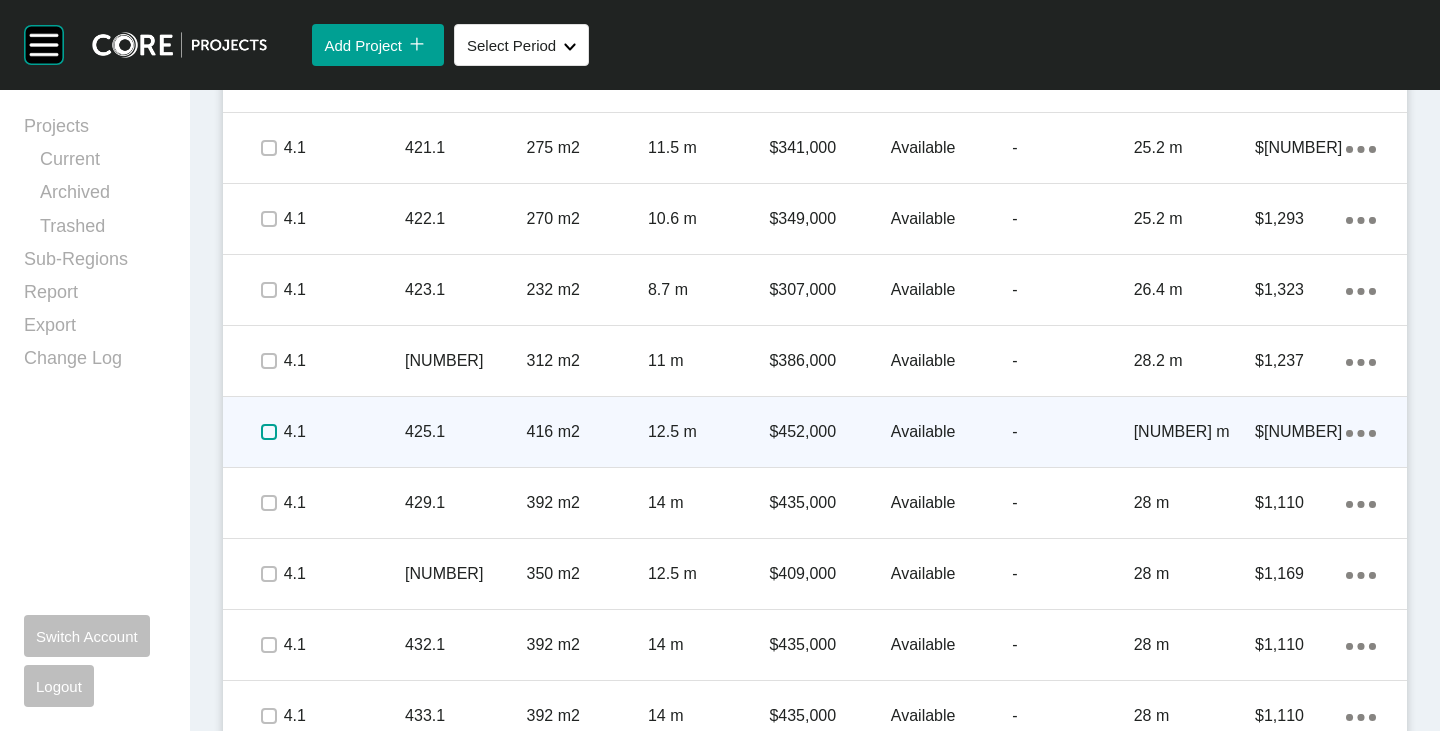 scroll, scrollTop: 2500, scrollLeft: 0, axis: vertical 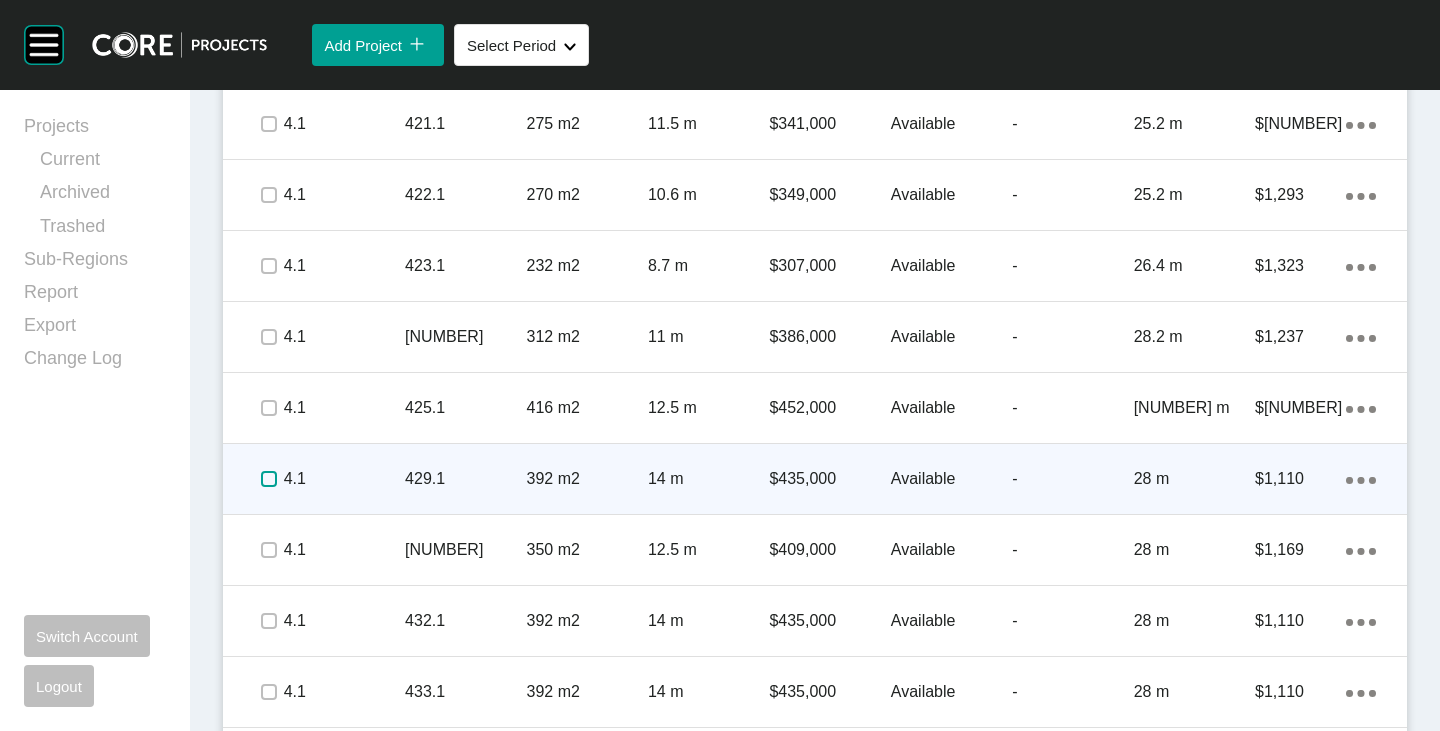 click at bounding box center [269, 479] 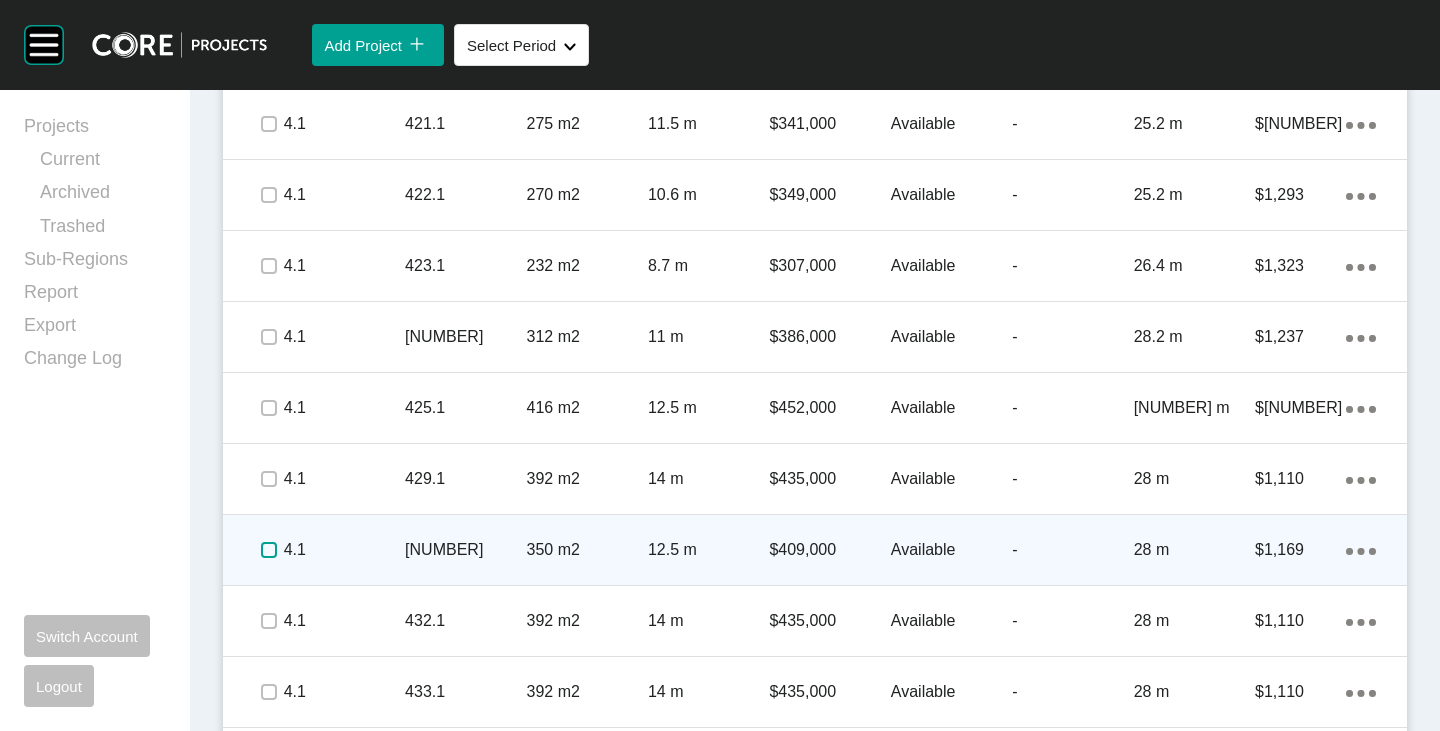 click at bounding box center [269, 550] 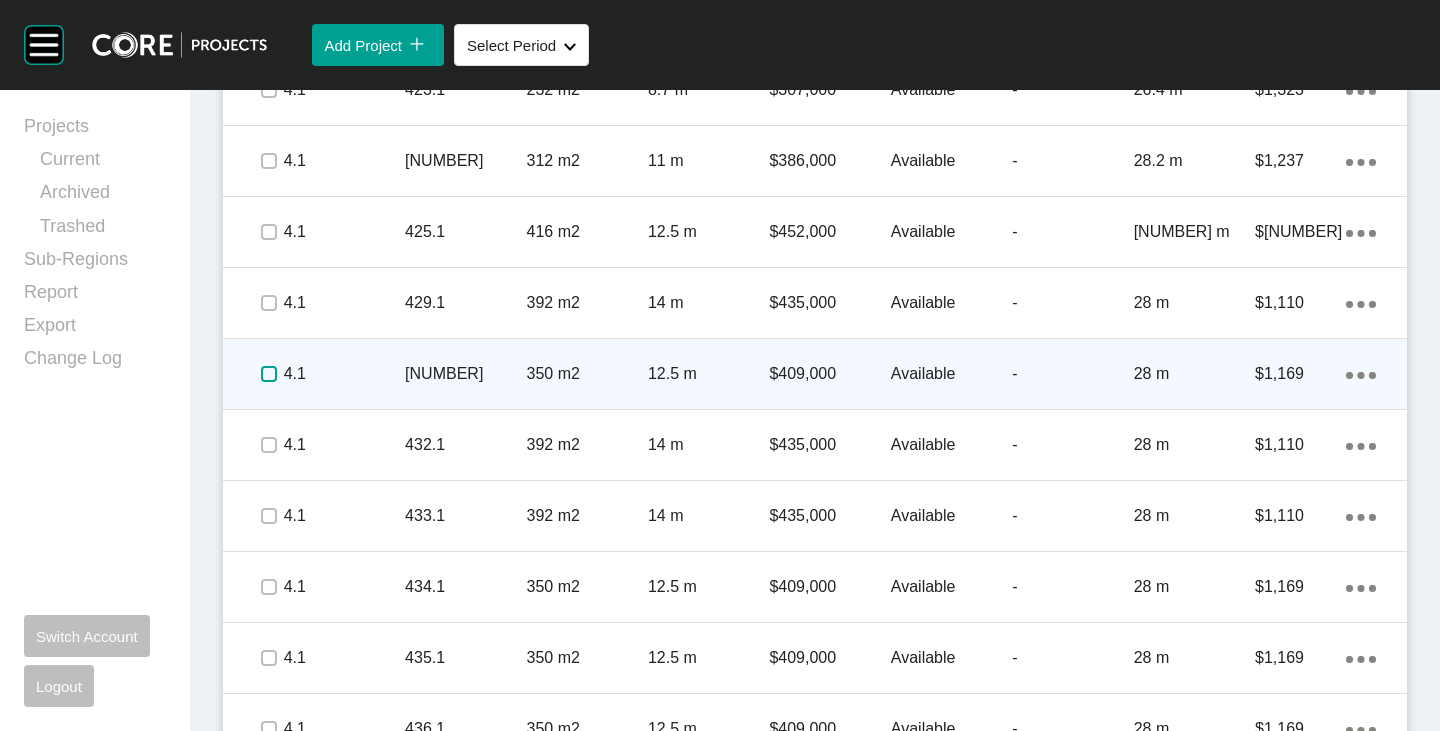 scroll, scrollTop: 2700, scrollLeft: 0, axis: vertical 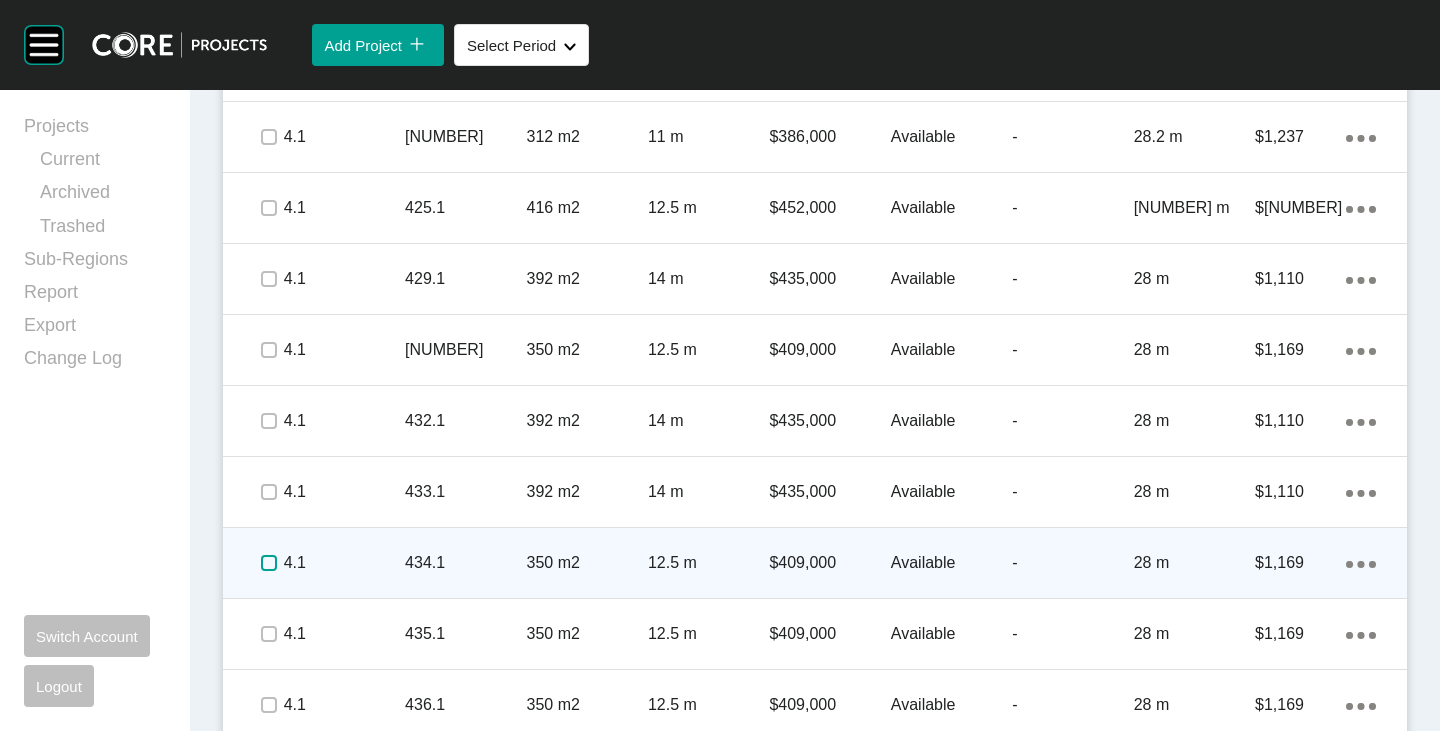 click at bounding box center [269, 563] 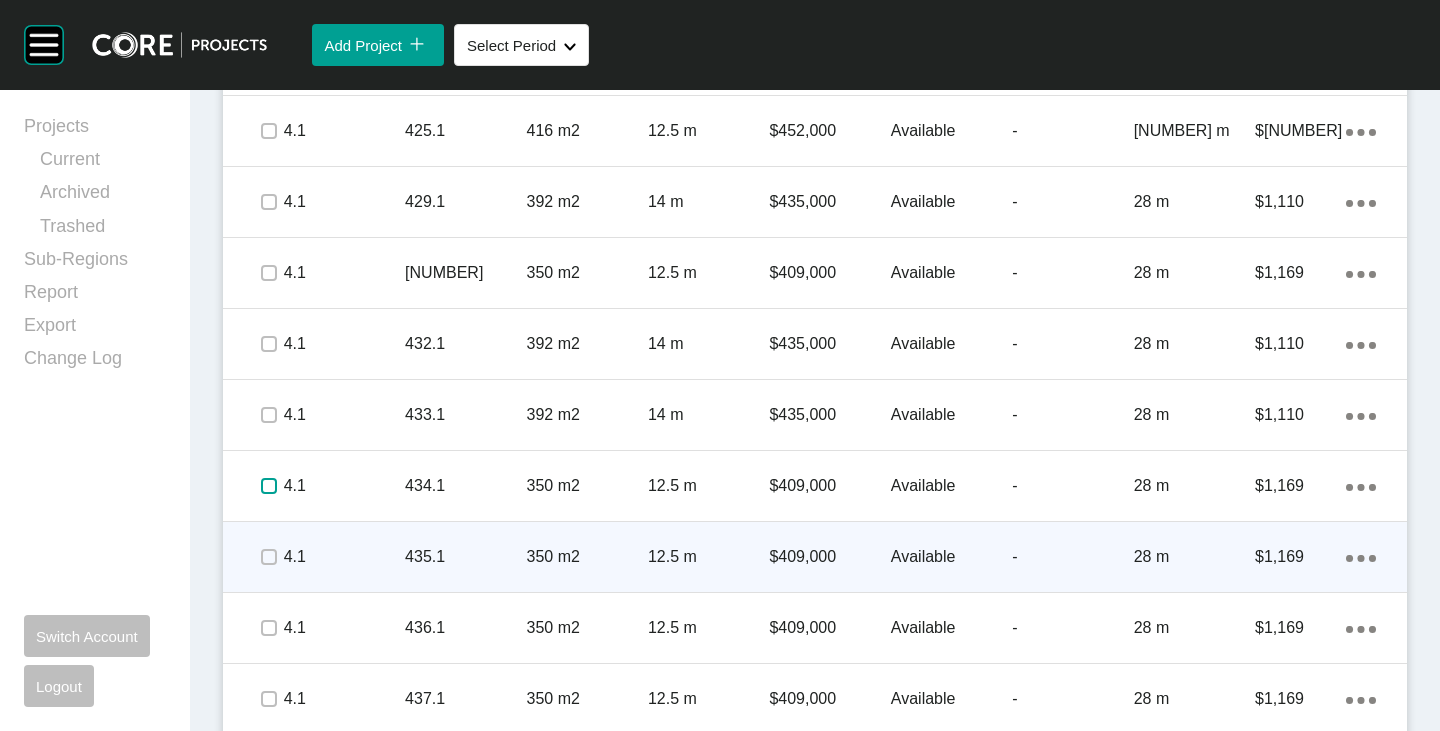 scroll, scrollTop: 2800, scrollLeft: 0, axis: vertical 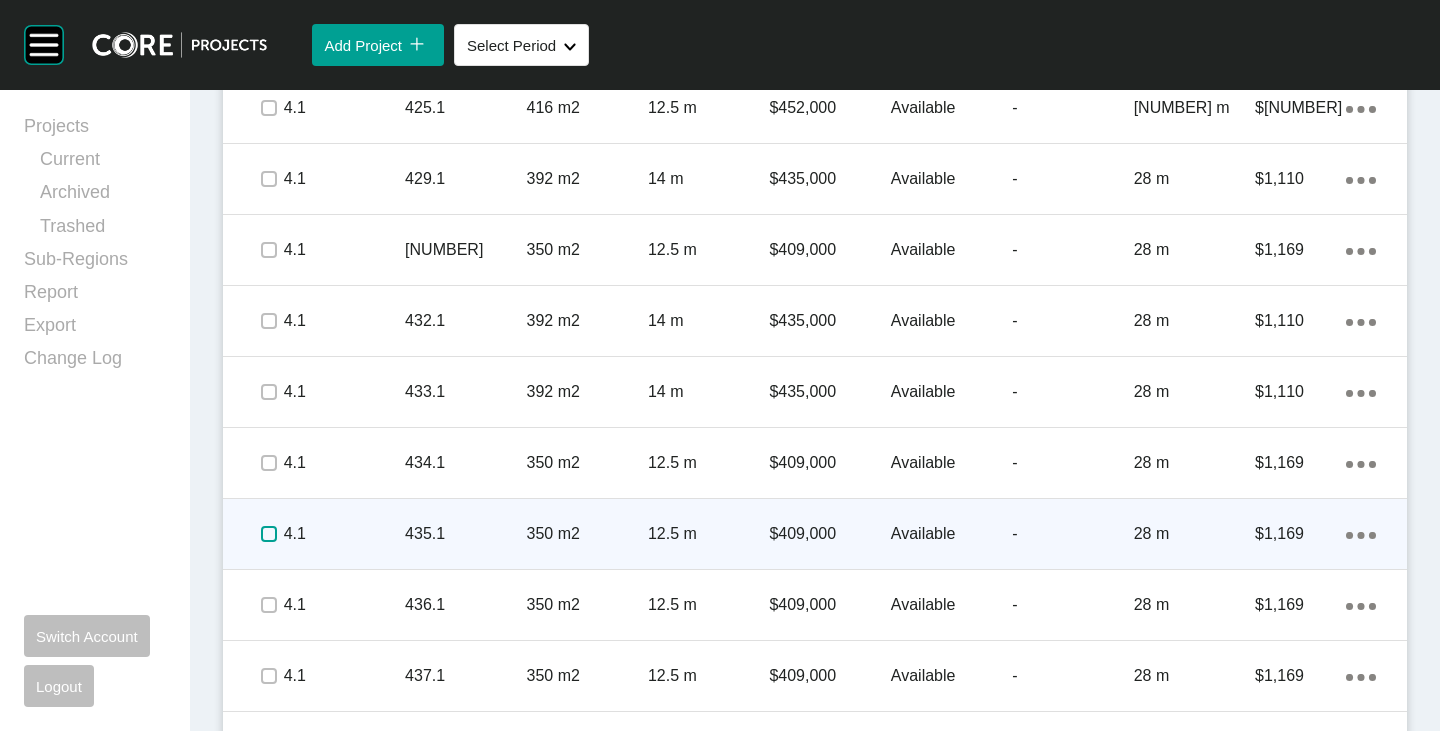 click at bounding box center [269, 534] 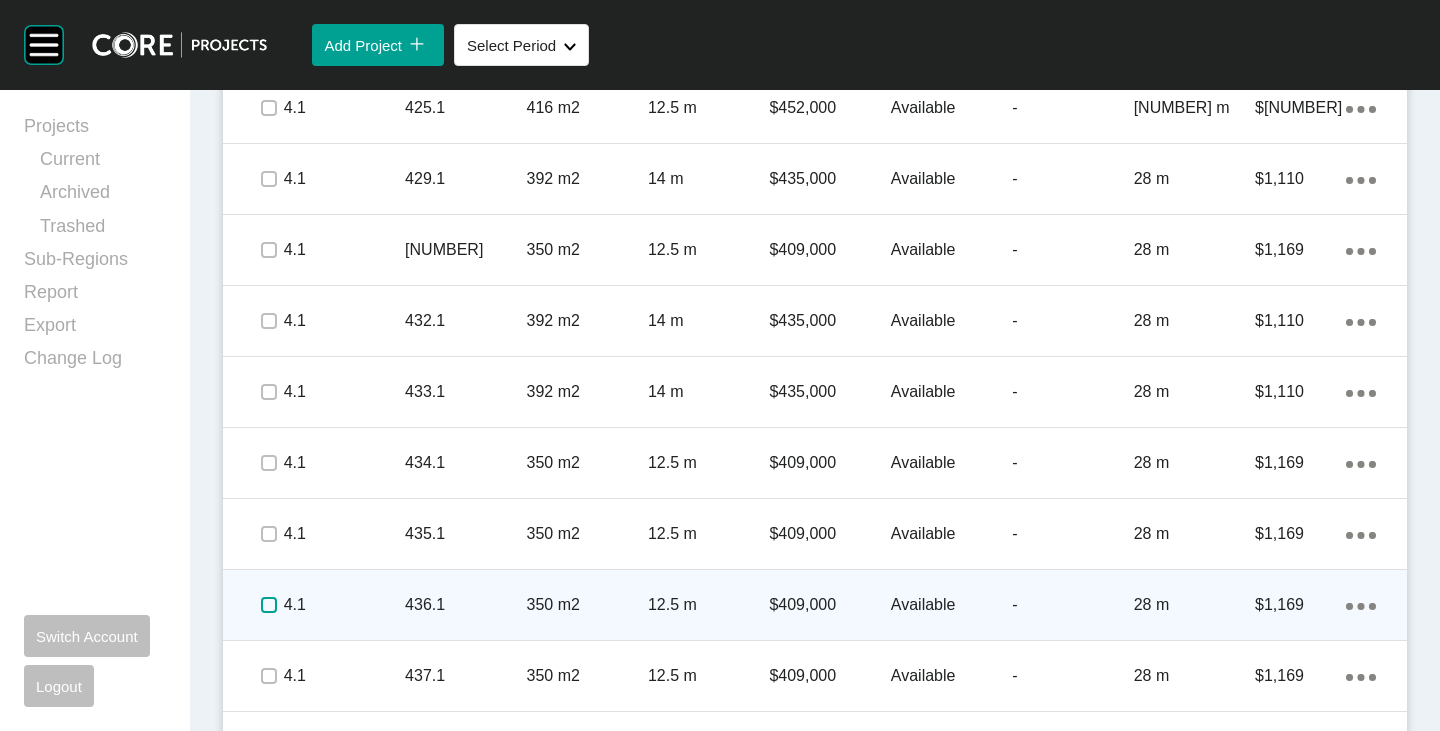 click at bounding box center (269, 605) 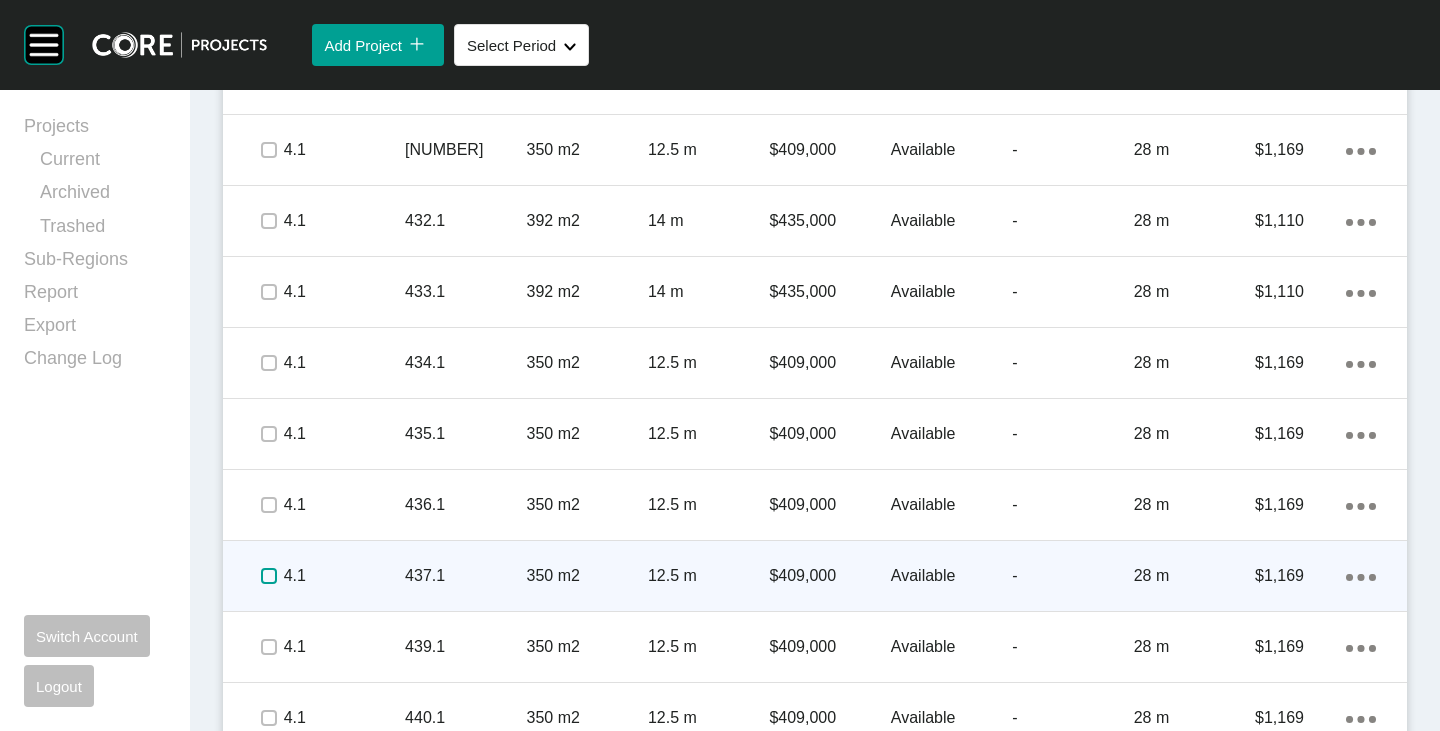 click at bounding box center (269, 576) 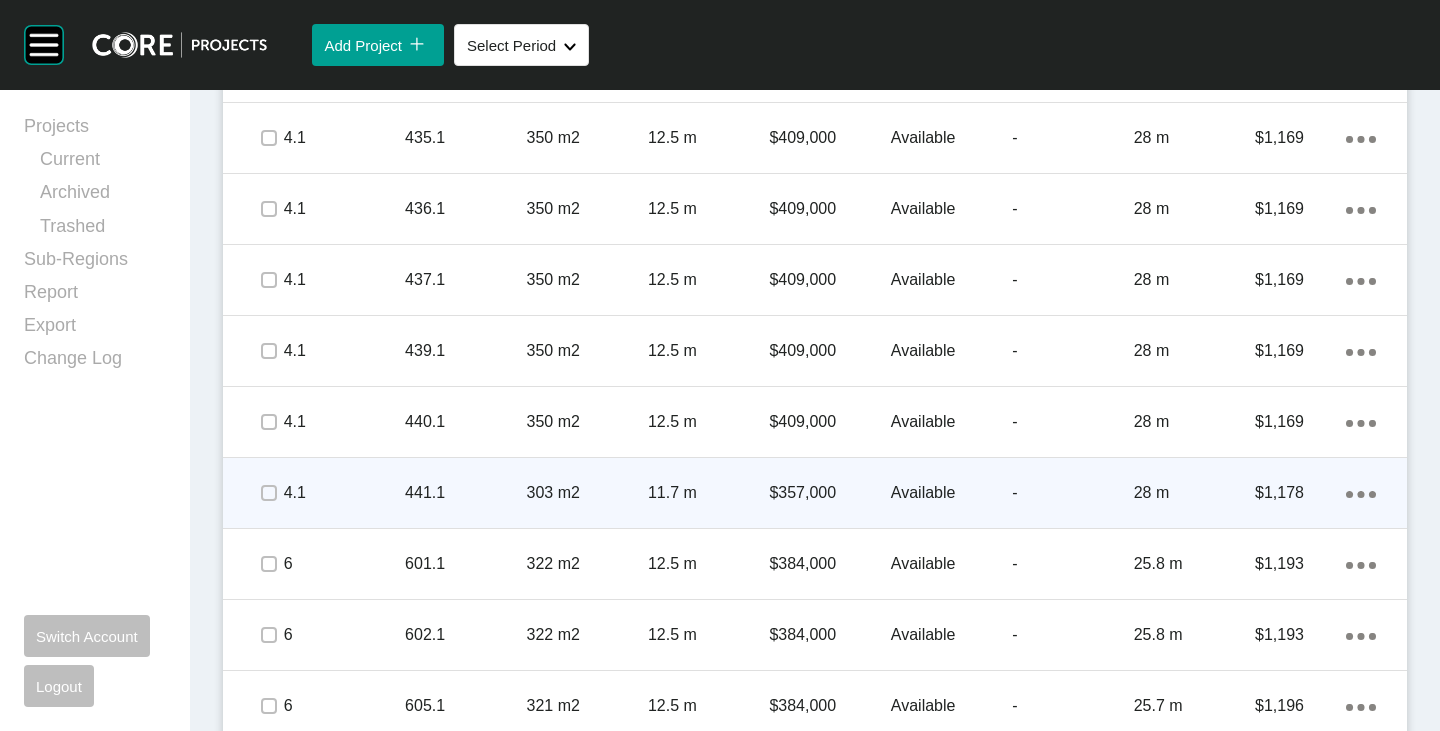 scroll, scrollTop: 3200, scrollLeft: 0, axis: vertical 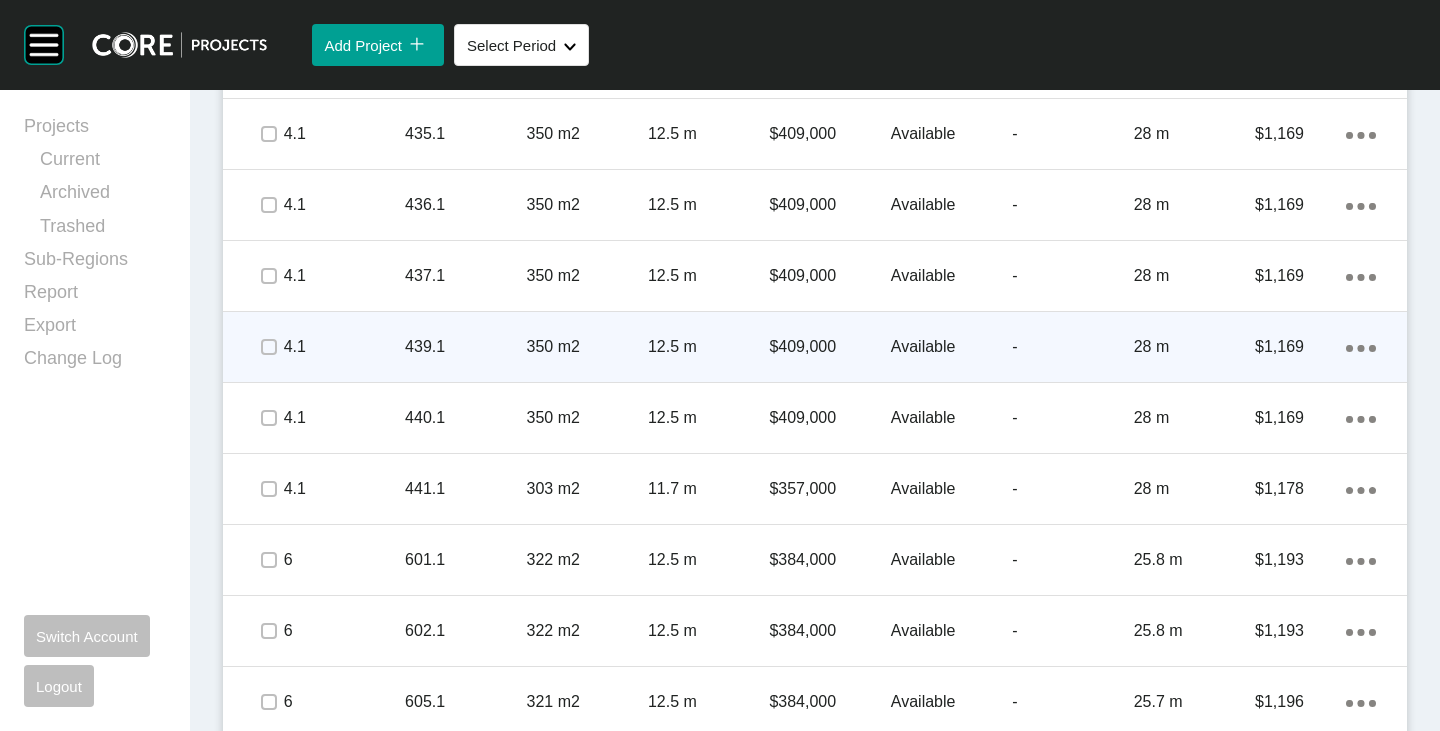 click at bounding box center [268, 347] 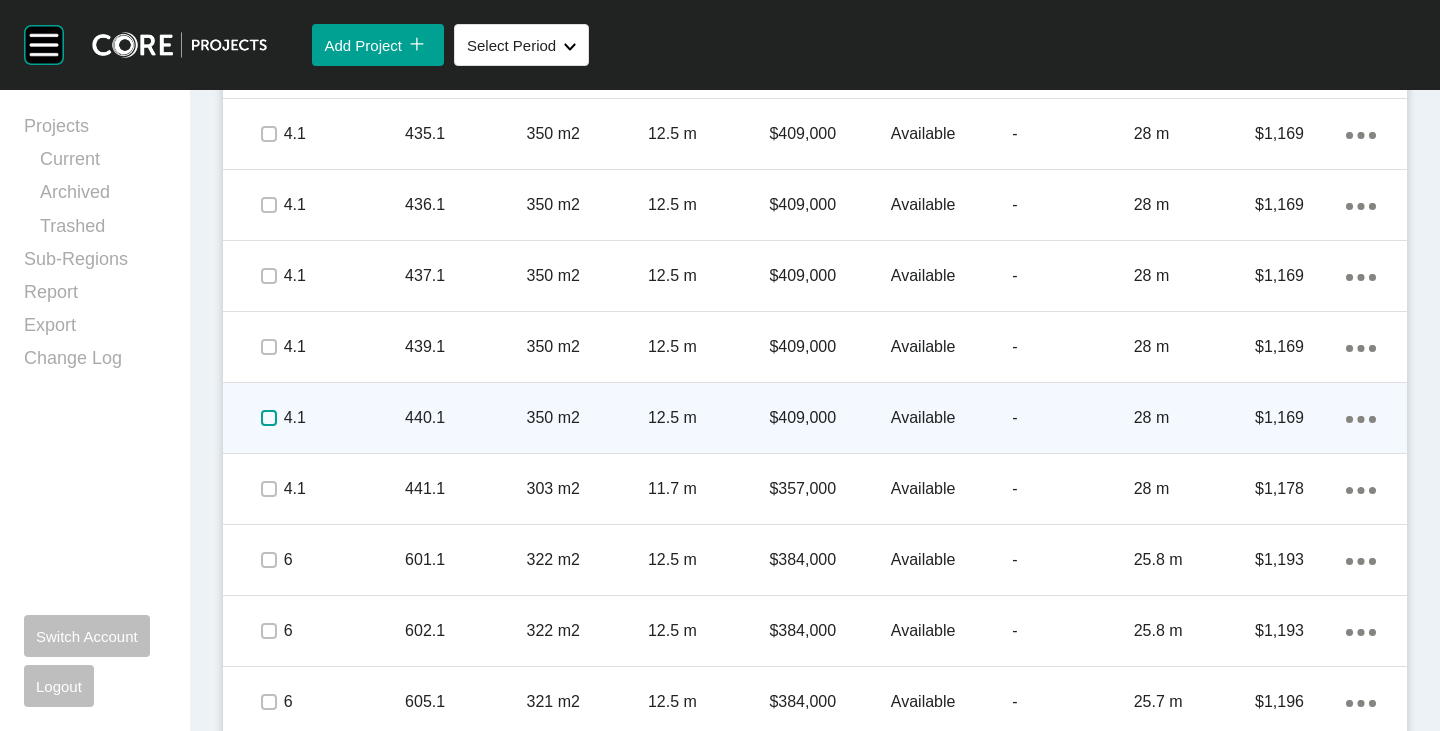 click at bounding box center [269, 418] 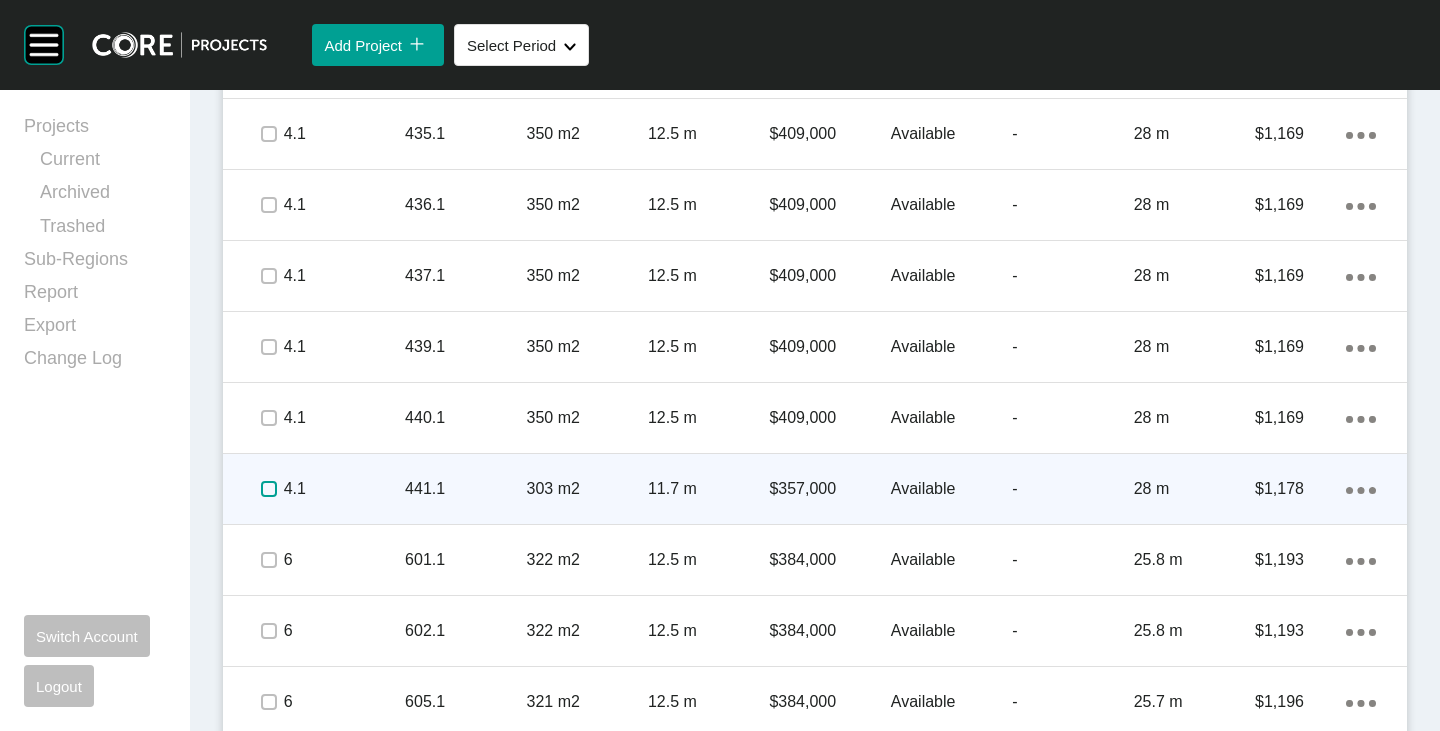 click at bounding box center (269, 489) 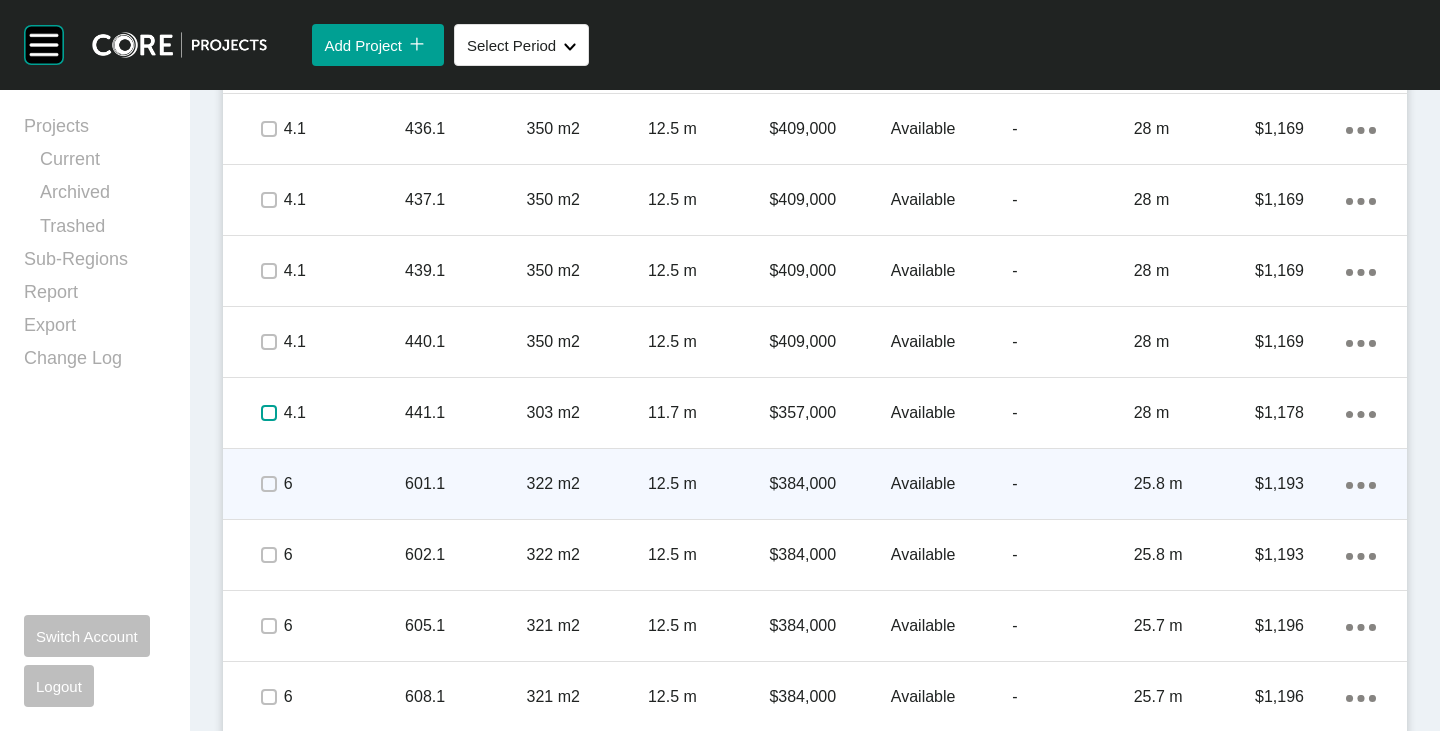 scroll, scrollTop: 3300, scrollLeft: 0, axis: vertical 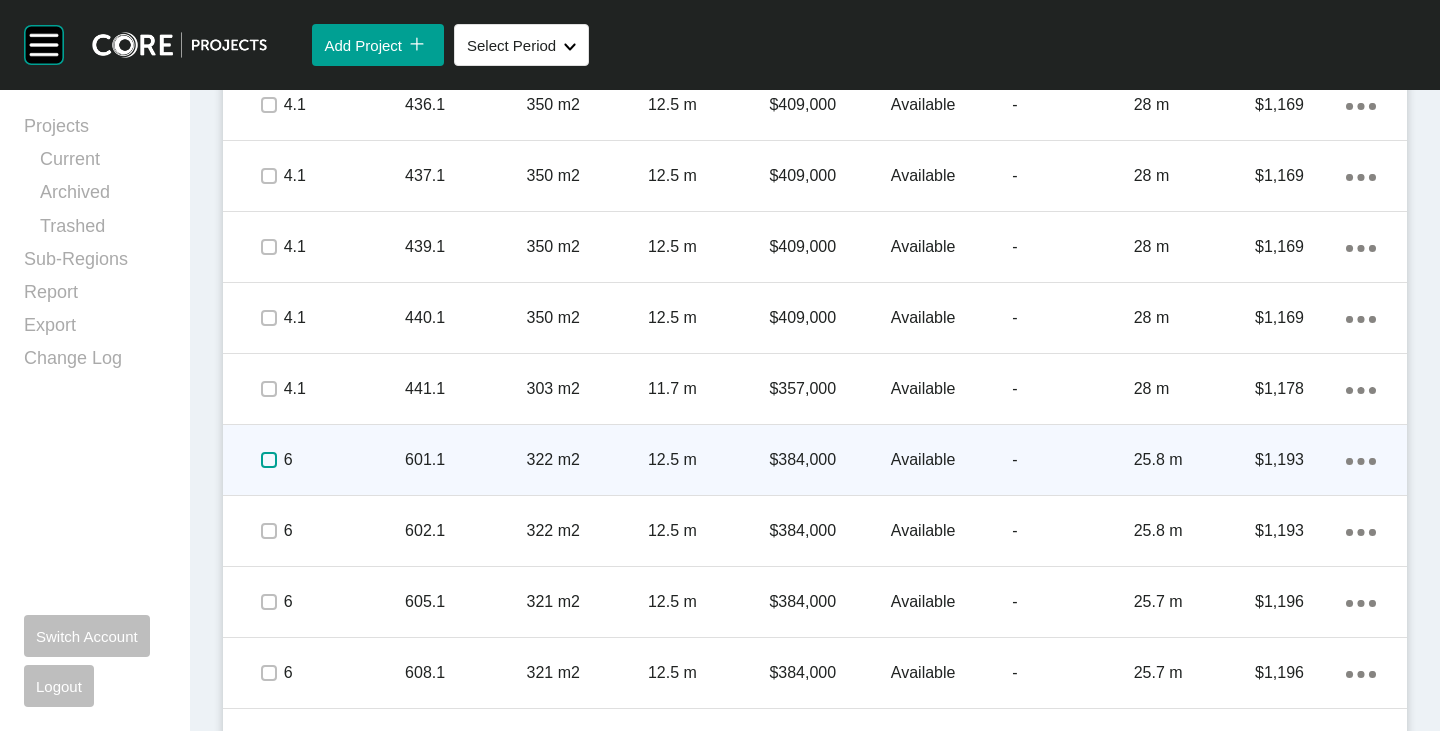 click at bounding box center (269, 460) 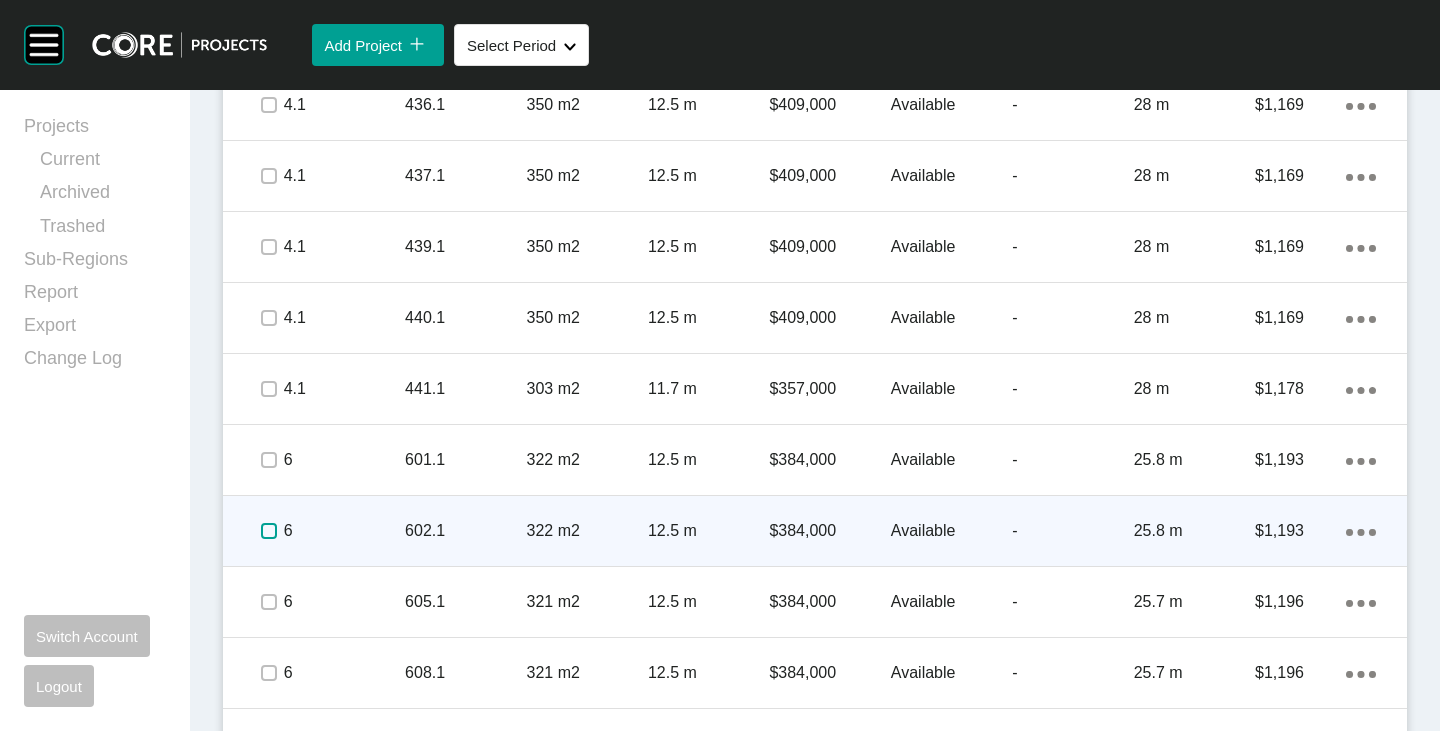 click at bounding box center (269, 531) 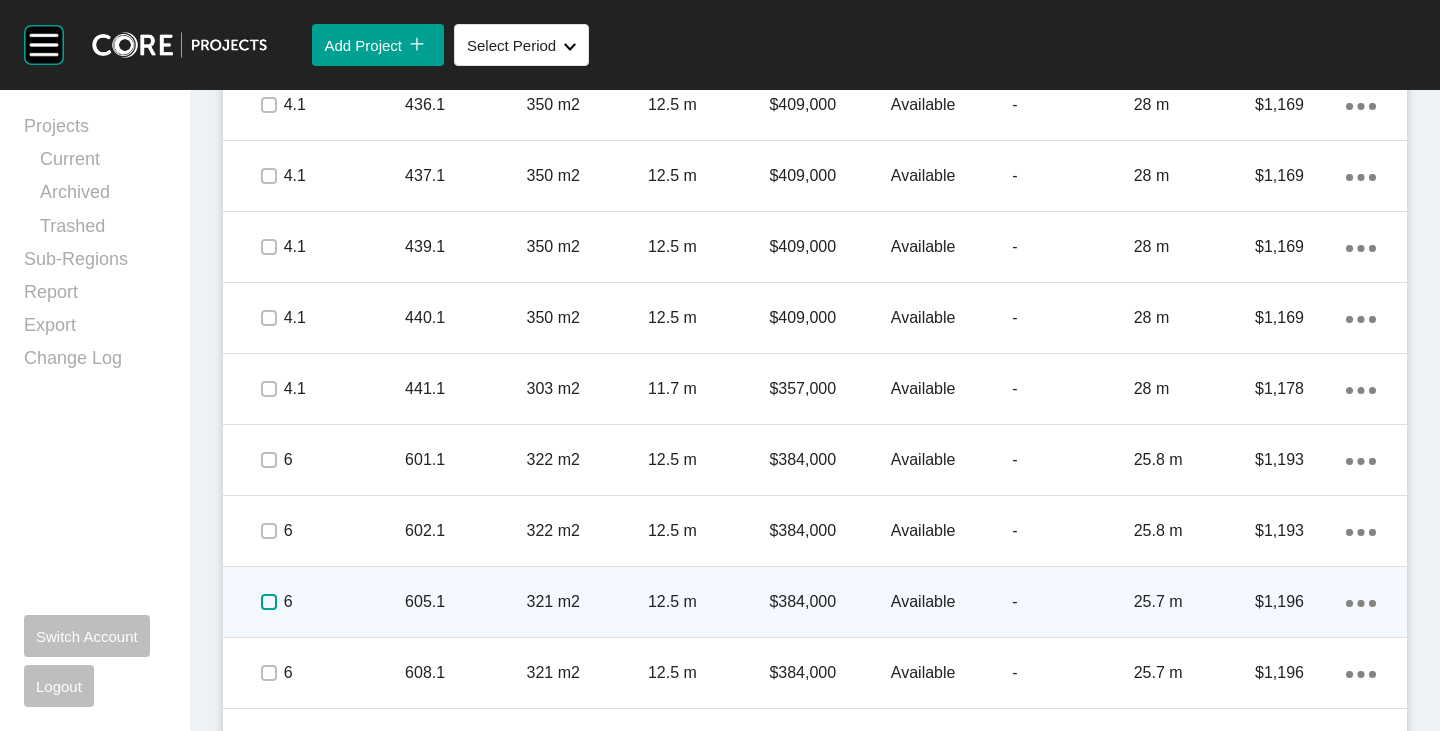click at bounding box center (269, 602) 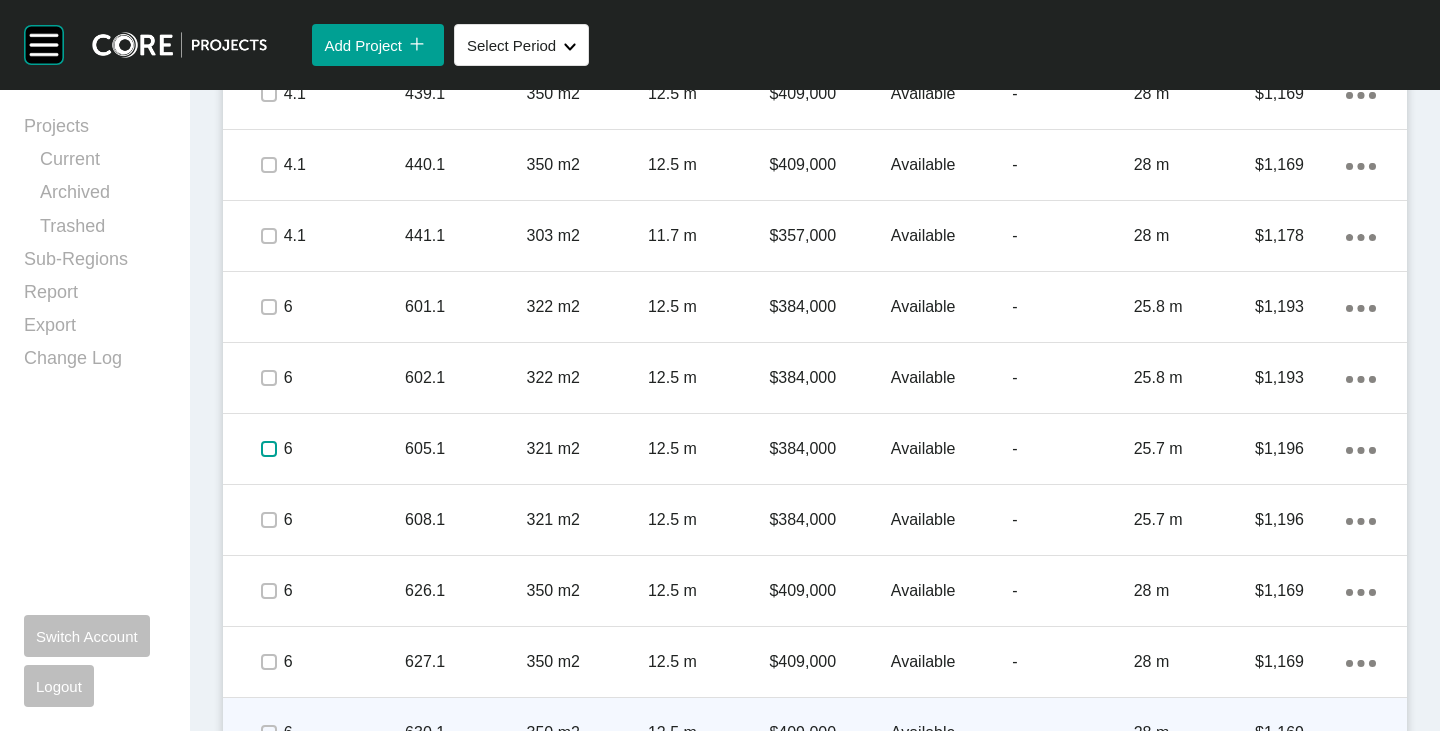 scroll, scrollTop: 3600, scrollLeft: 0, axis: vertical 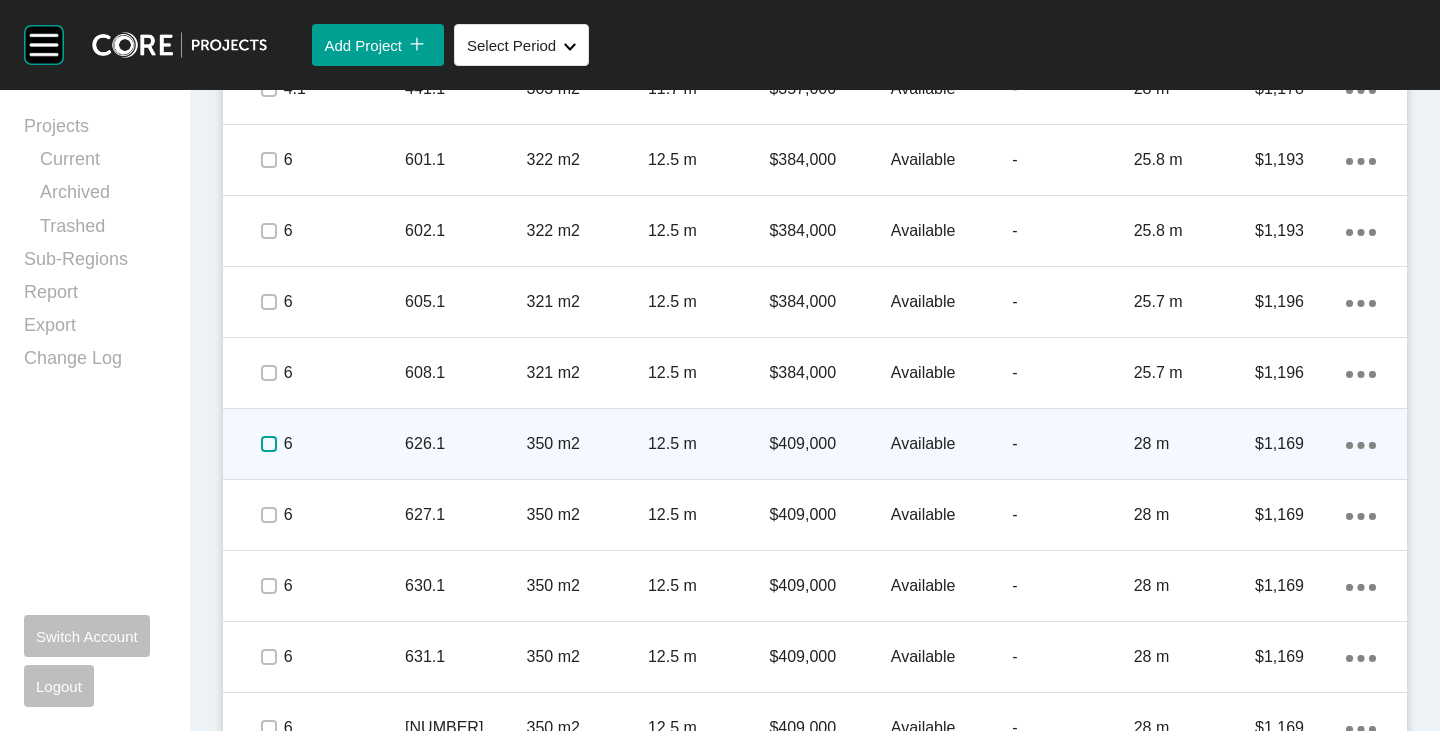 click at bounding box center [269, 444] 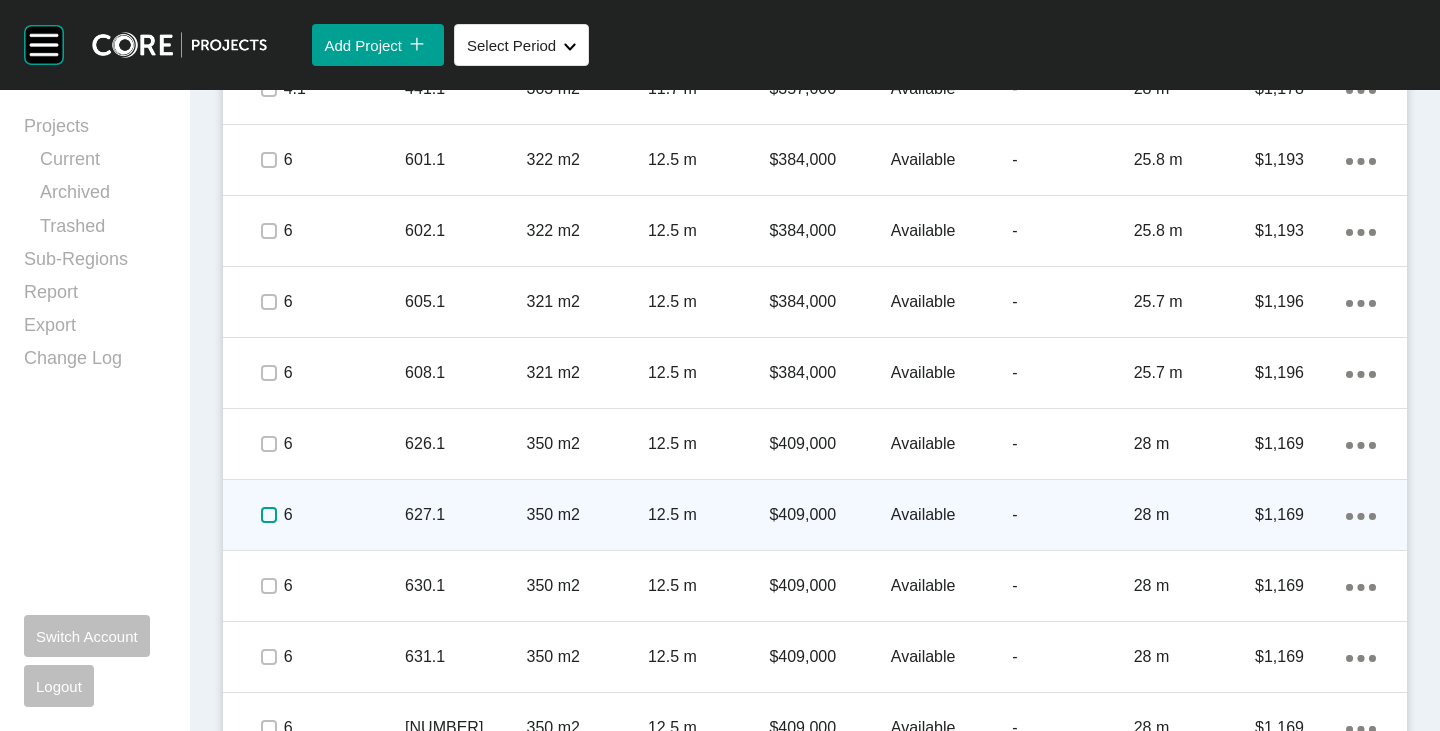 click at bounding box center (269, 515) 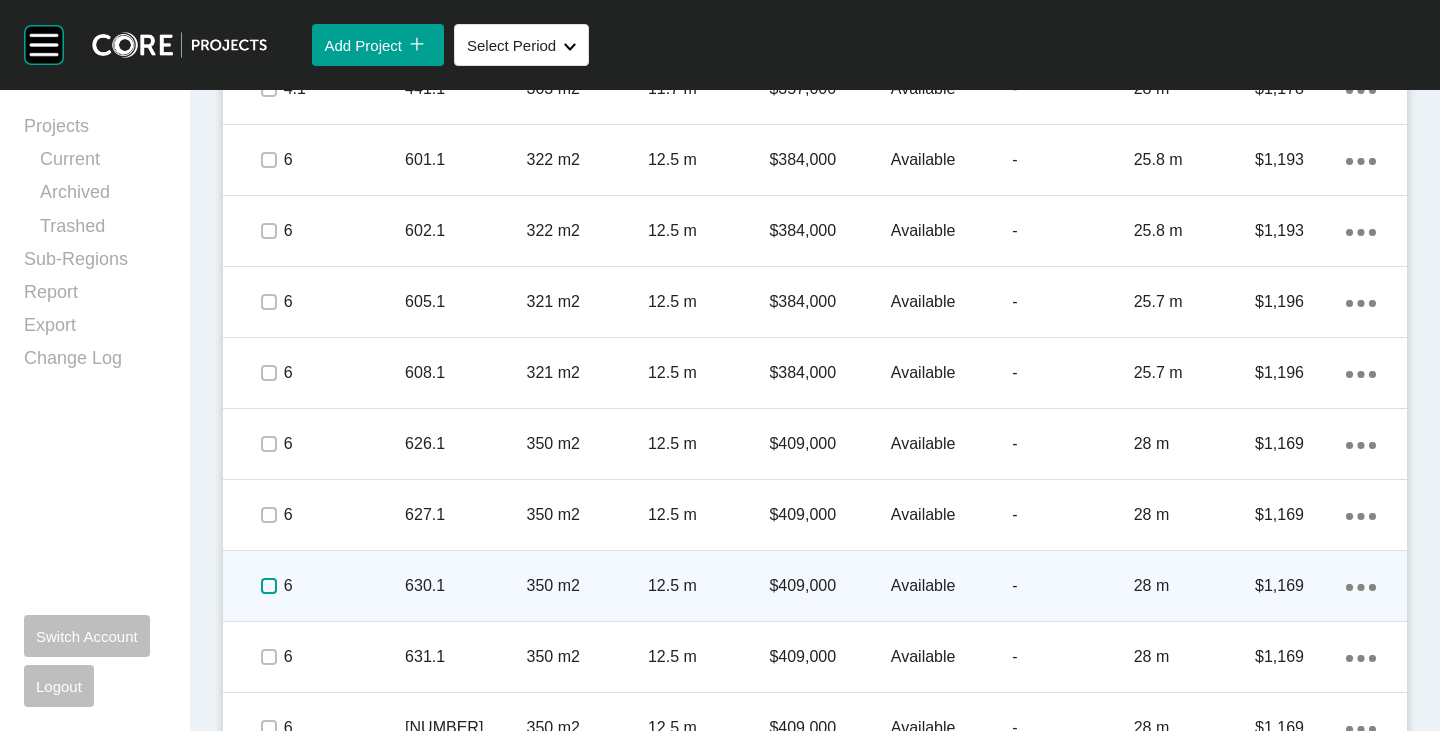 click at bounding box center [269, 586] 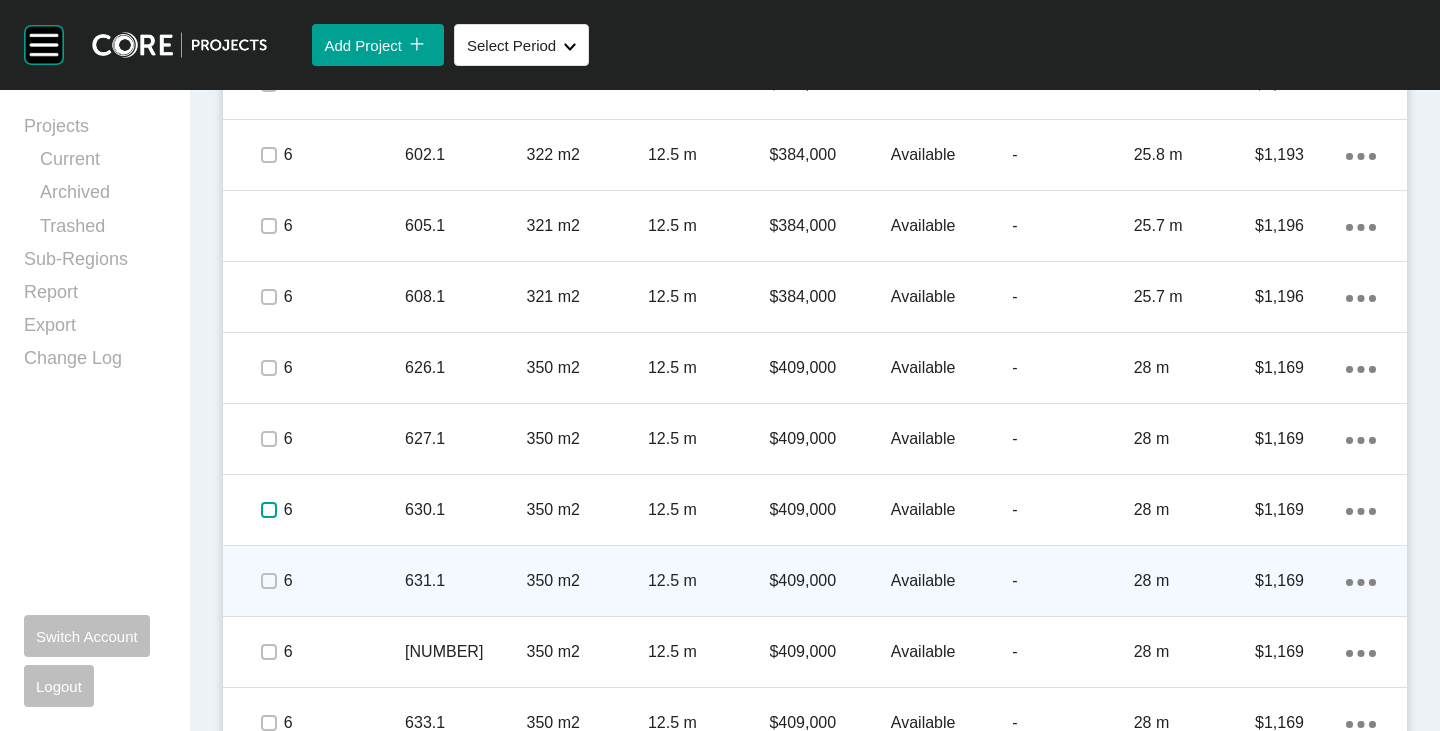 scroll, scrollTop: 3700, scrollLeft: 0, axis: vertical 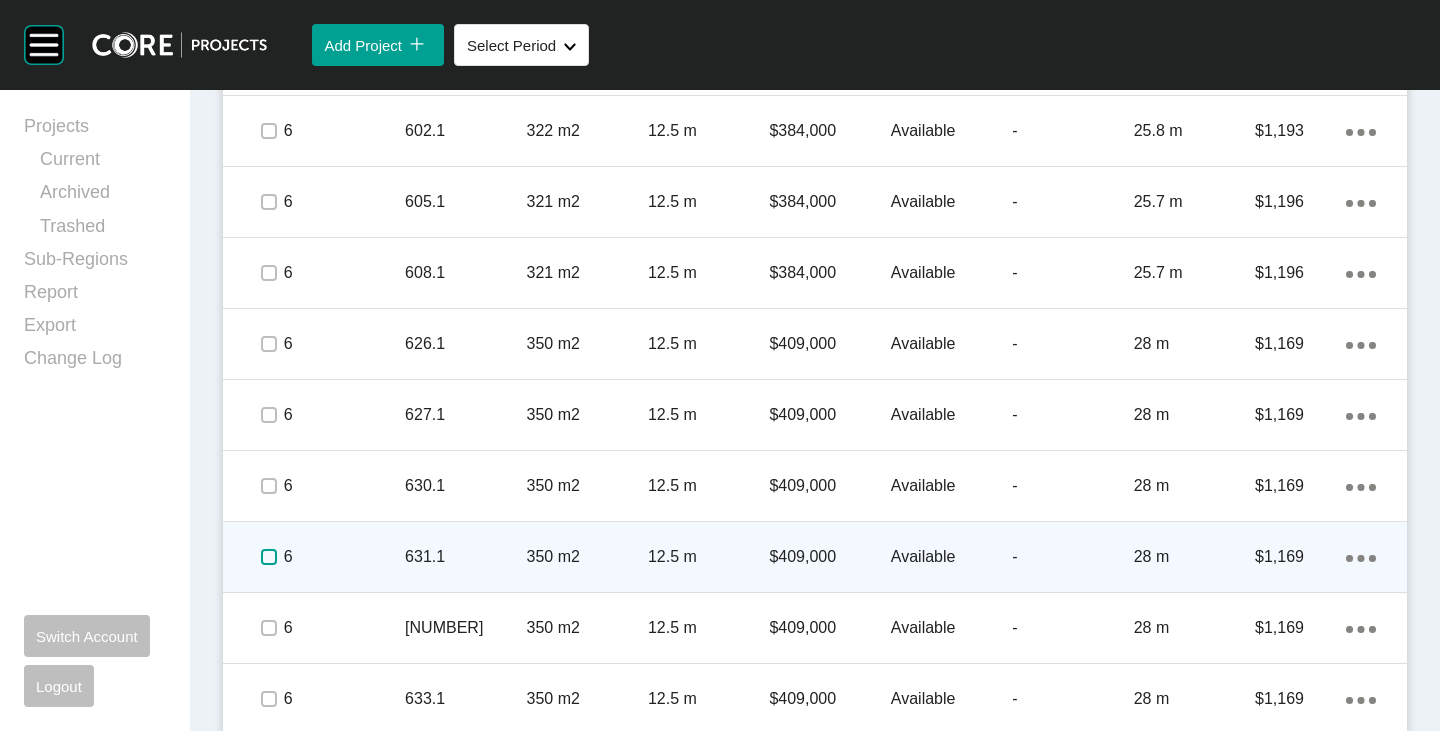 click at bounding box center (269, 557) 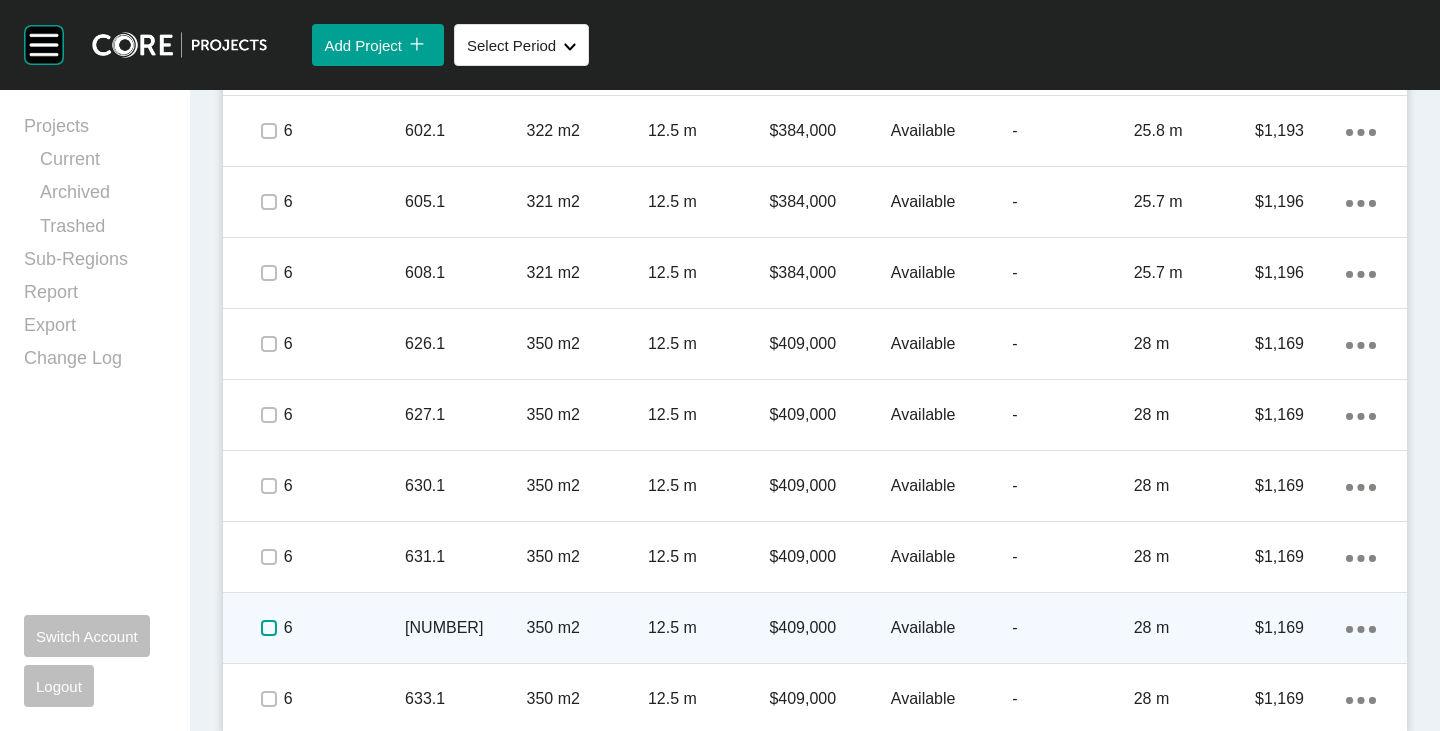 click at bounding box center [269, 628] 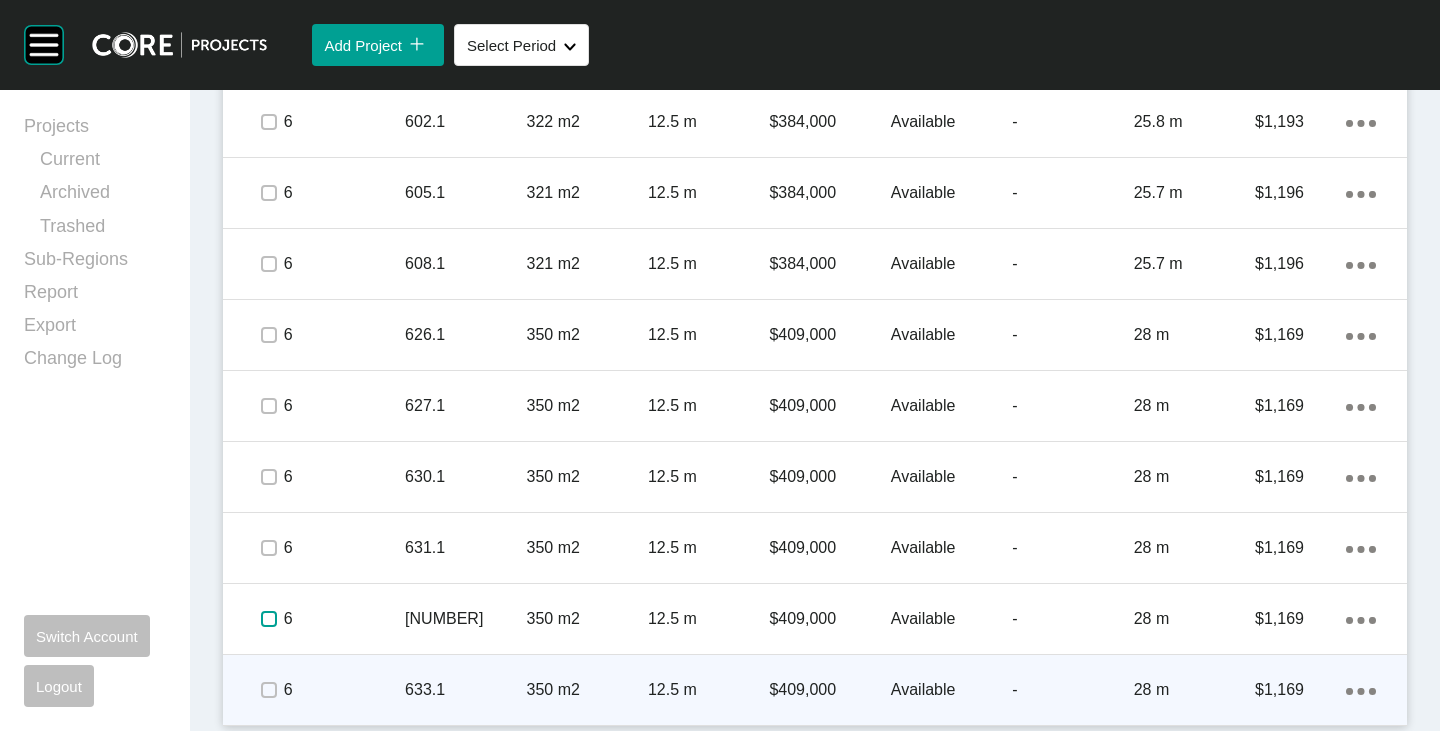 scroll, scrollTop: 3712, scrollLeft: 0, axis: vertical 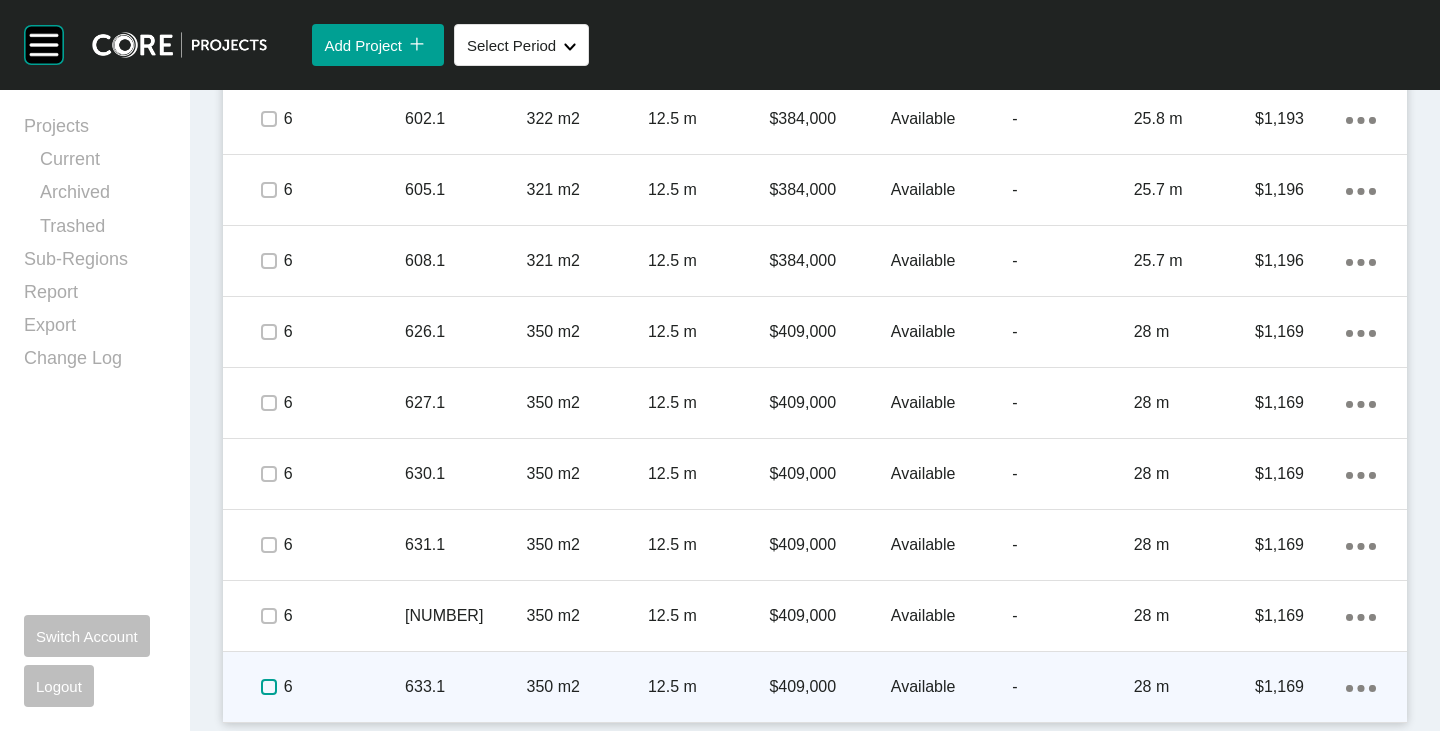click at bounding box center [269, 687] 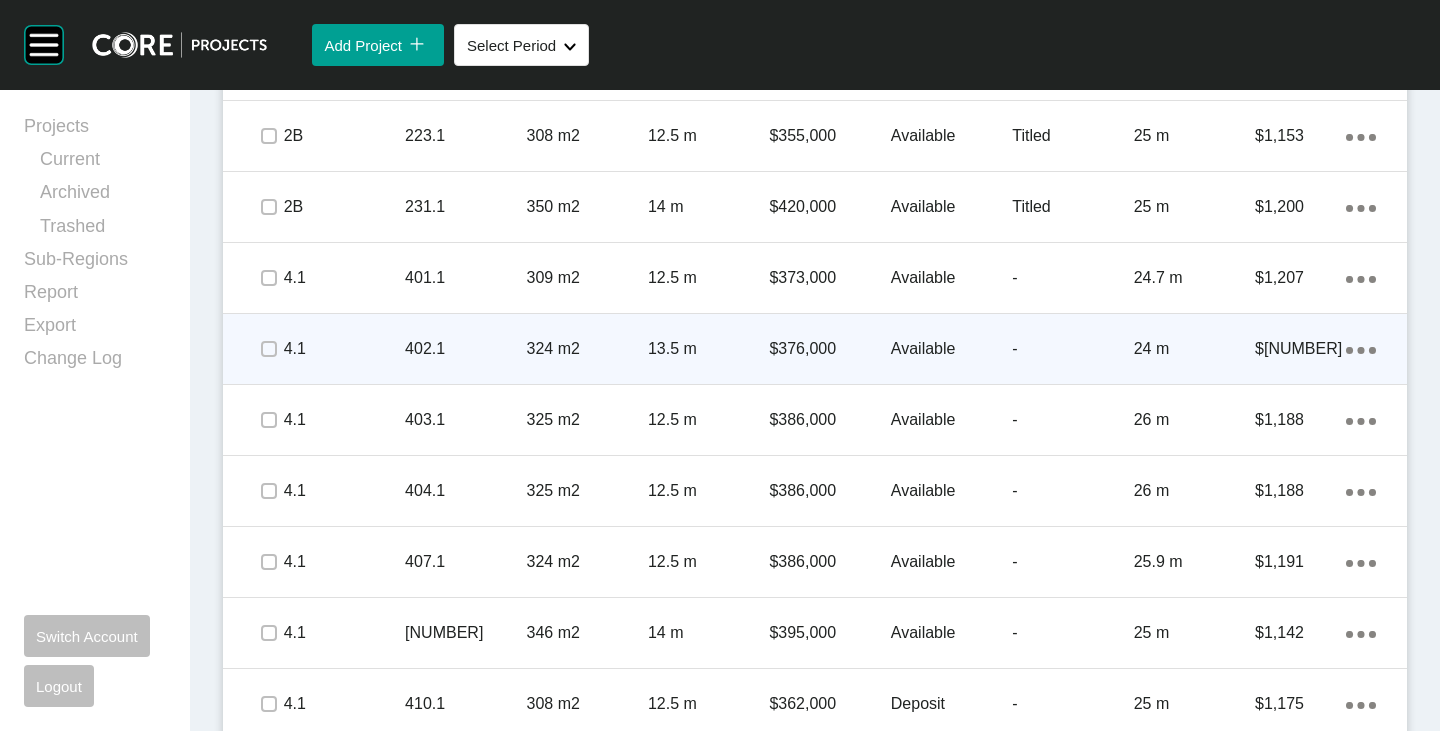 scroll, scrollTop: 1312, scrollLeft: 0, axis: vertical 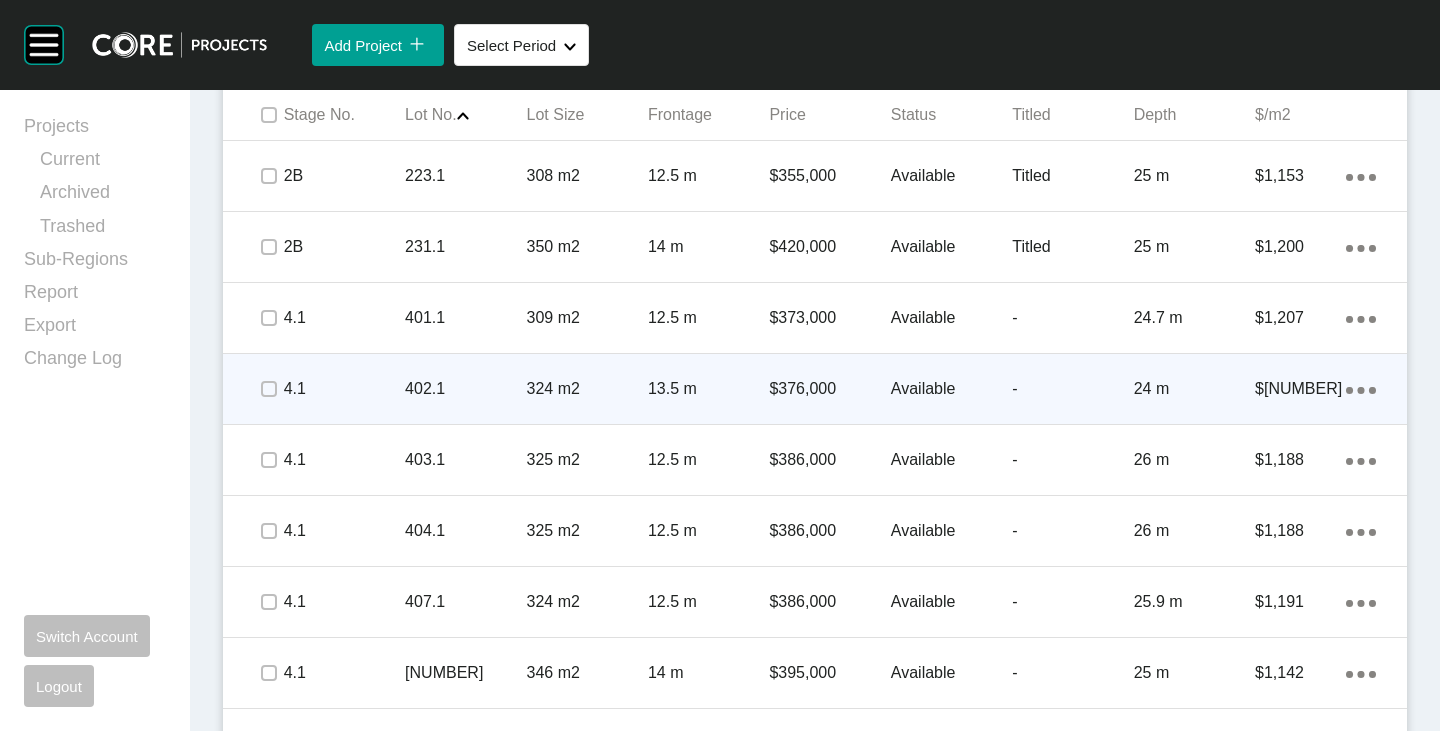 click on "Available" at bounding box center (951, 389) 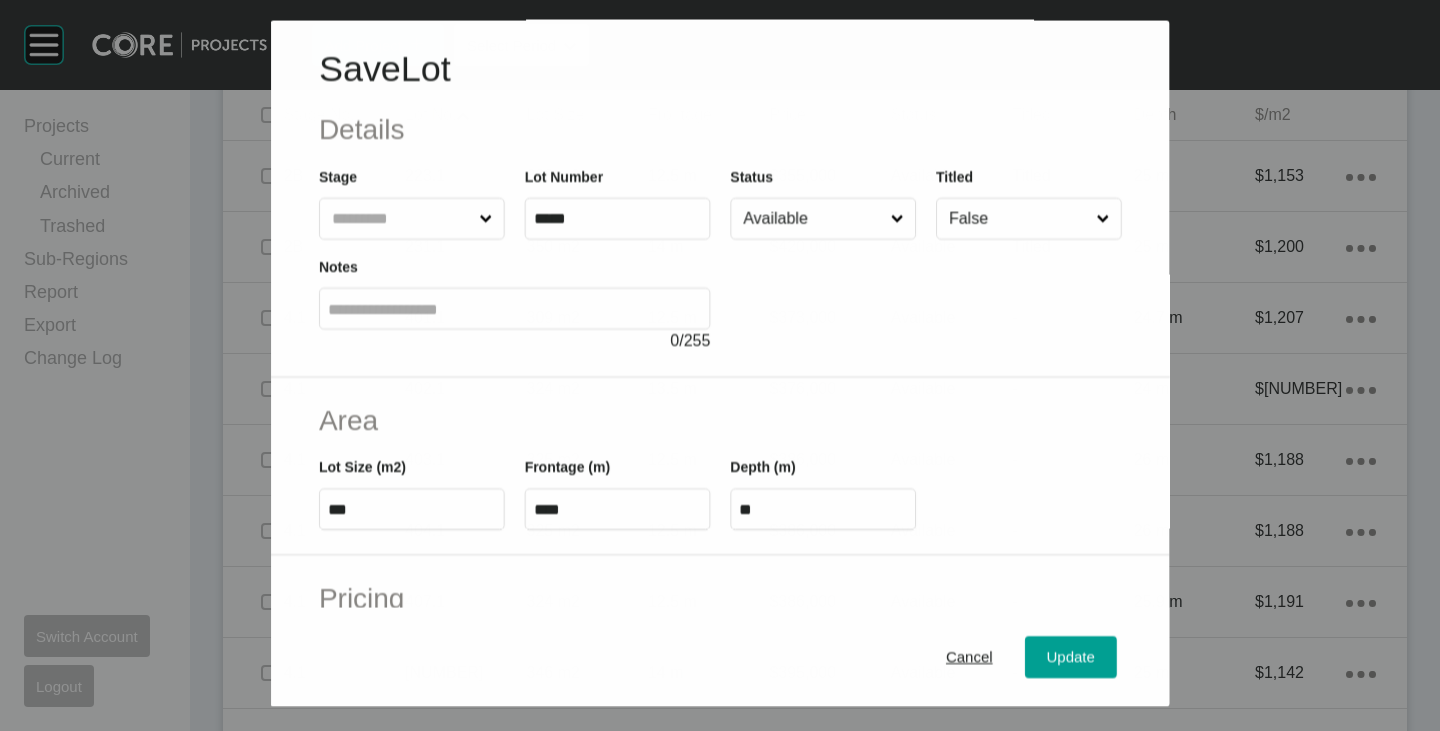 click on "Available" at bounding box center (812, 219) 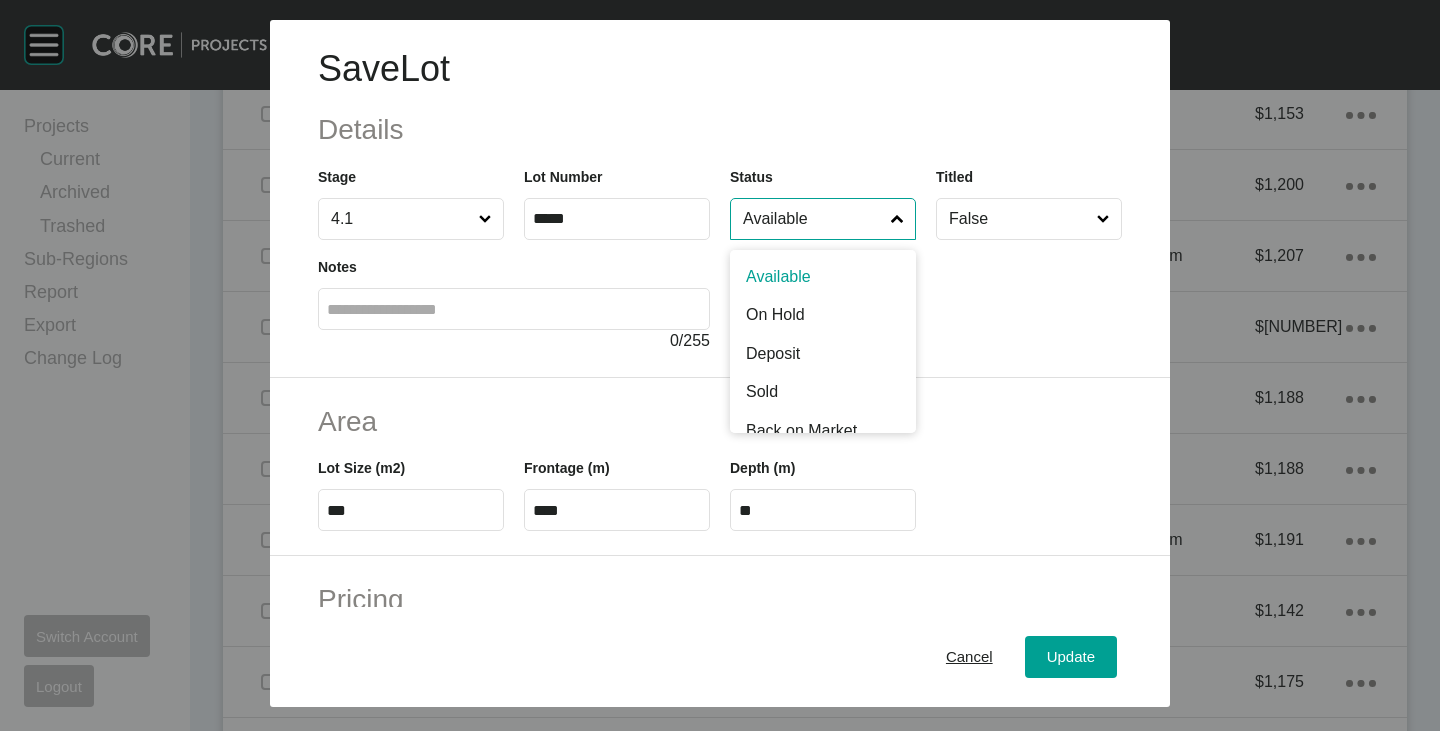 scroll, scrollTop: 1250, scrollLeft: 0, axis: vertical 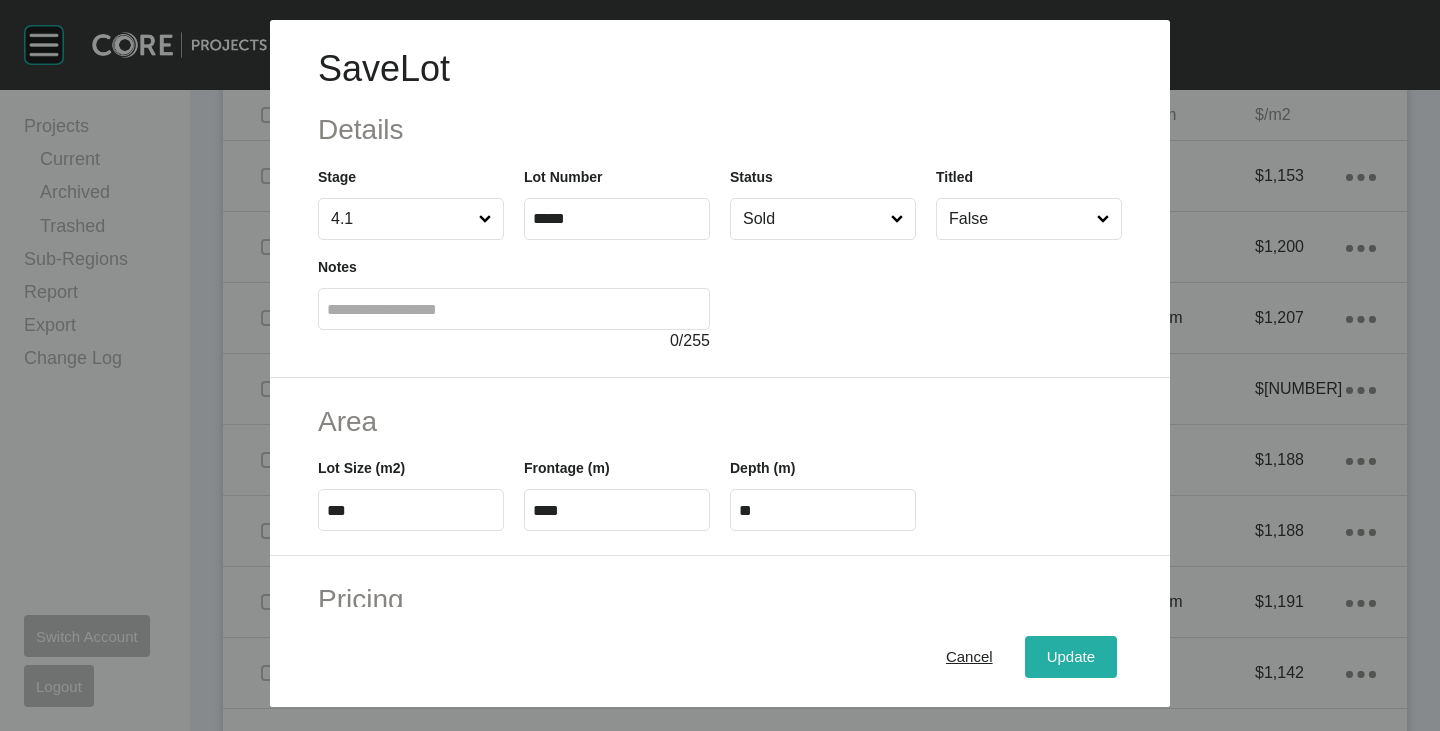 click on "Update" at bounding box center (1071, 657) 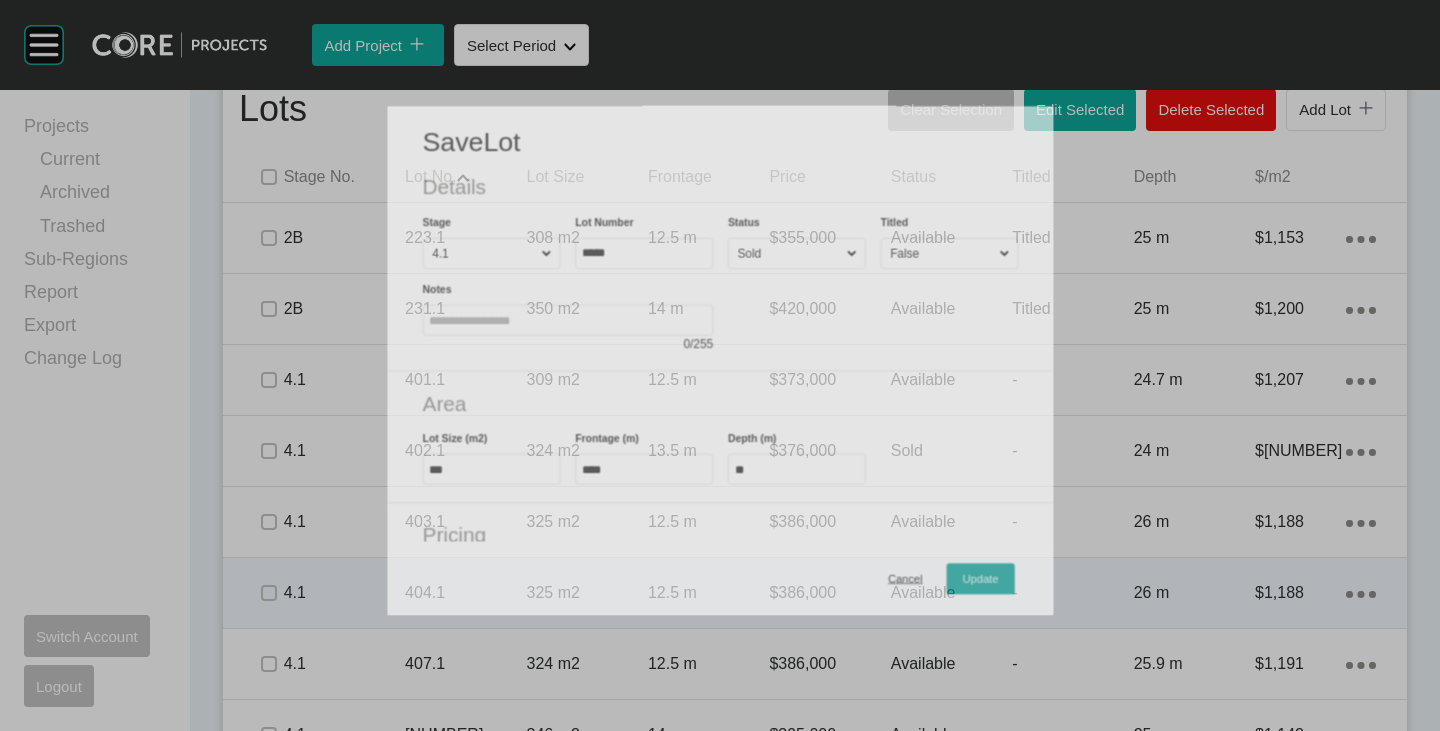 scroll, scrollTop: 1312, scrollLeft: 0, axis: vertical 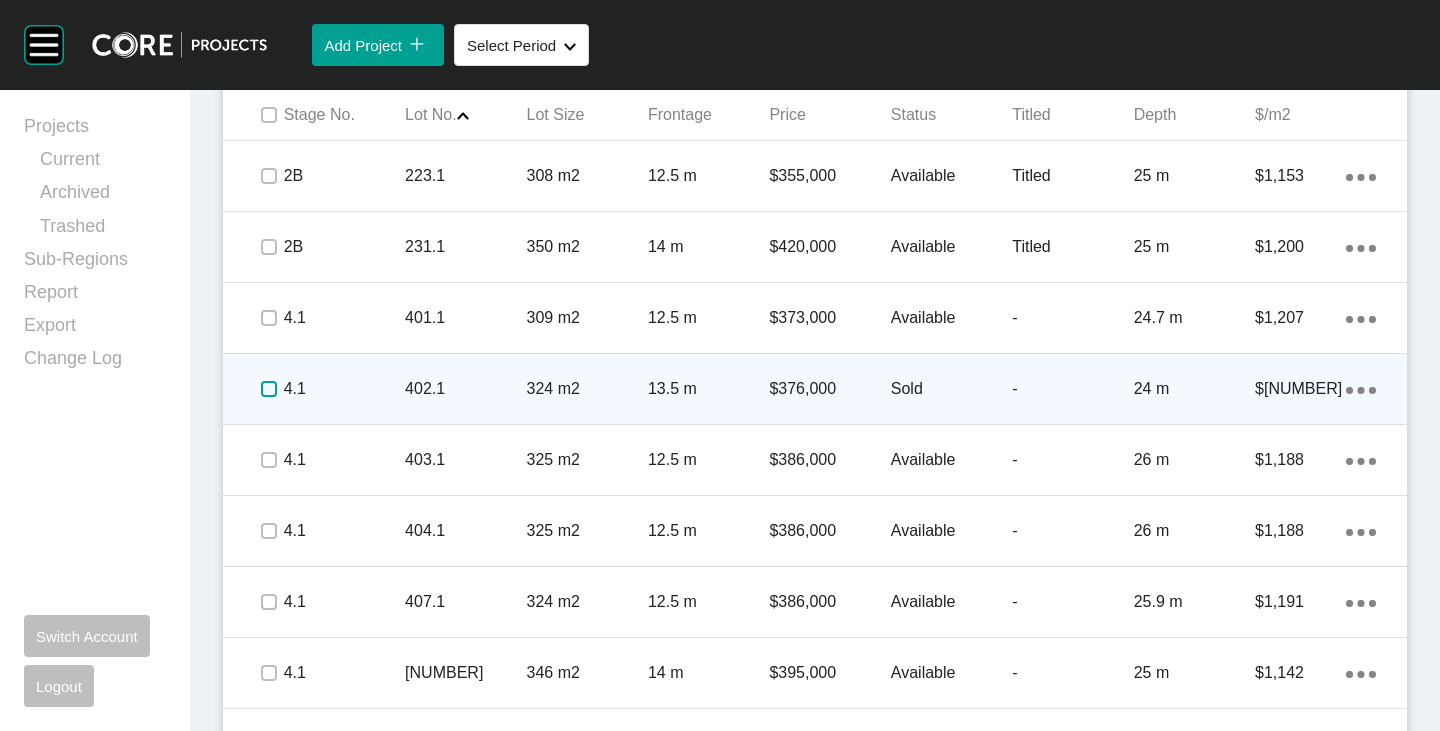 click at bounding box center [269, 389] 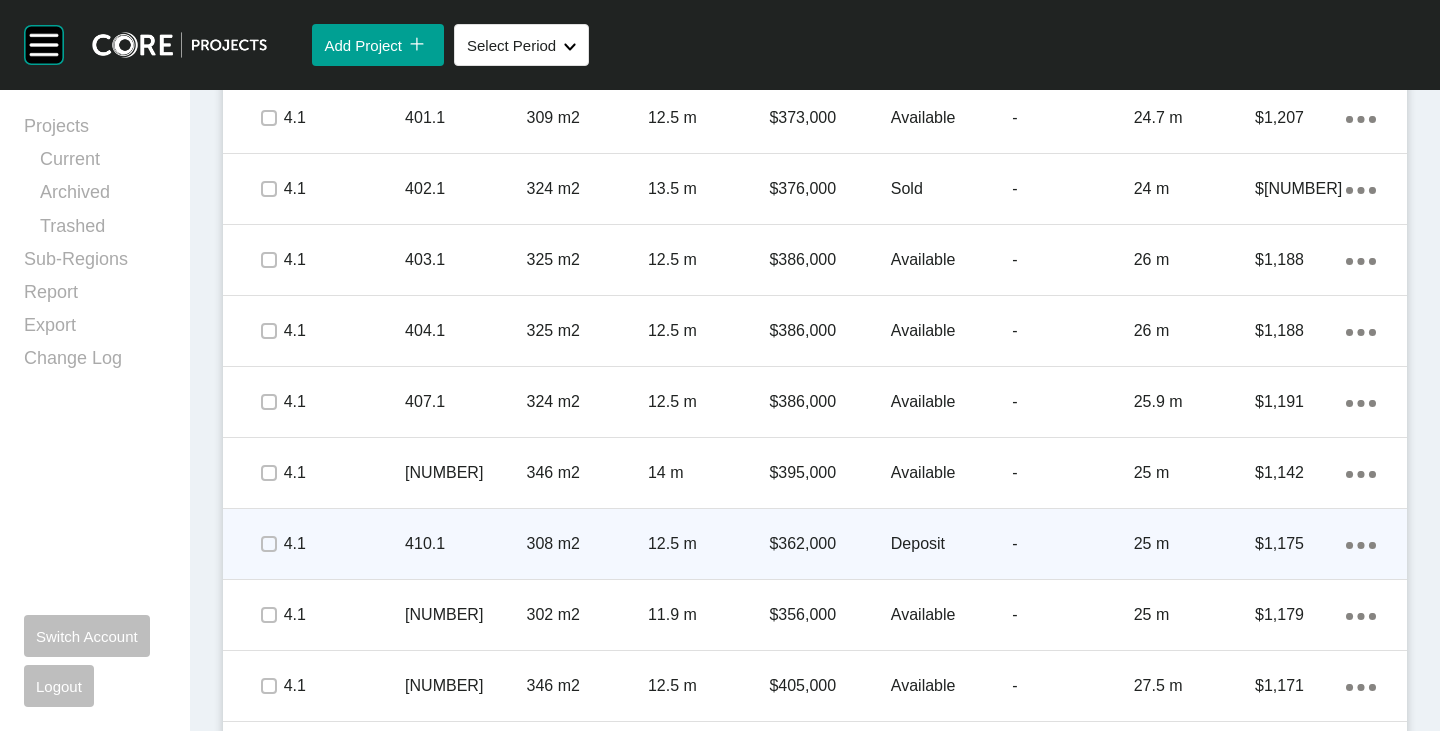 click on "Deposit" at bounding box center (951, 544) 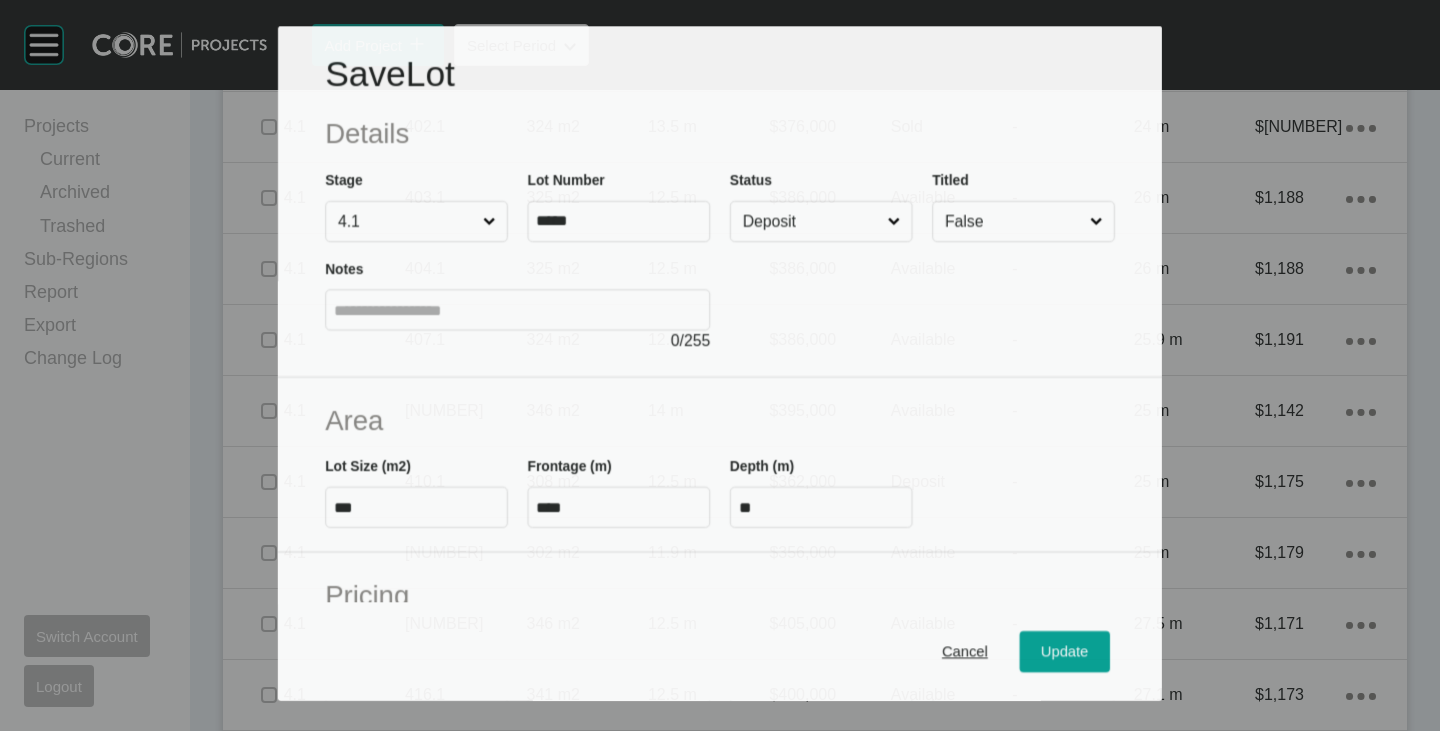 scroll, scrollTop: 1450, scrollLeft: 0, axis: vertical 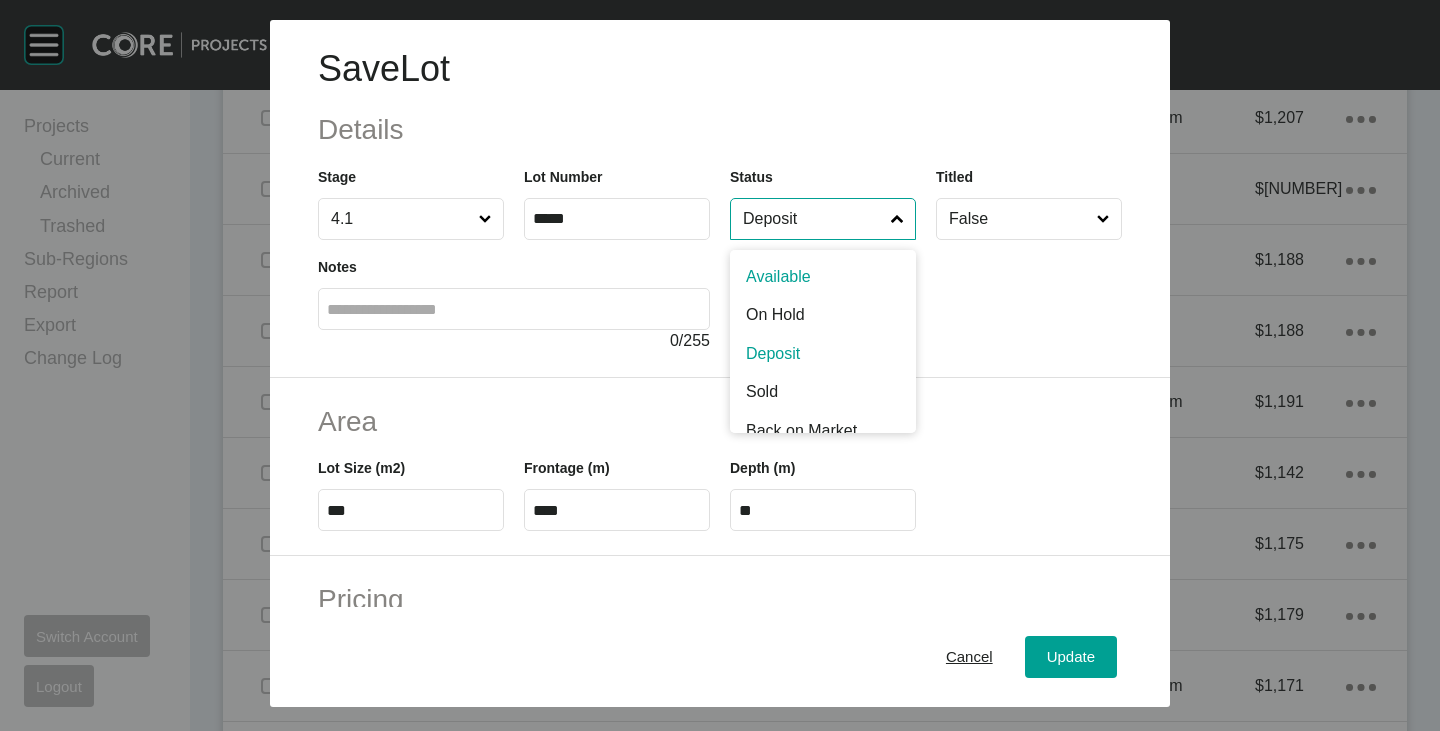 click on "Deposit" at bounding box center [813, 219] 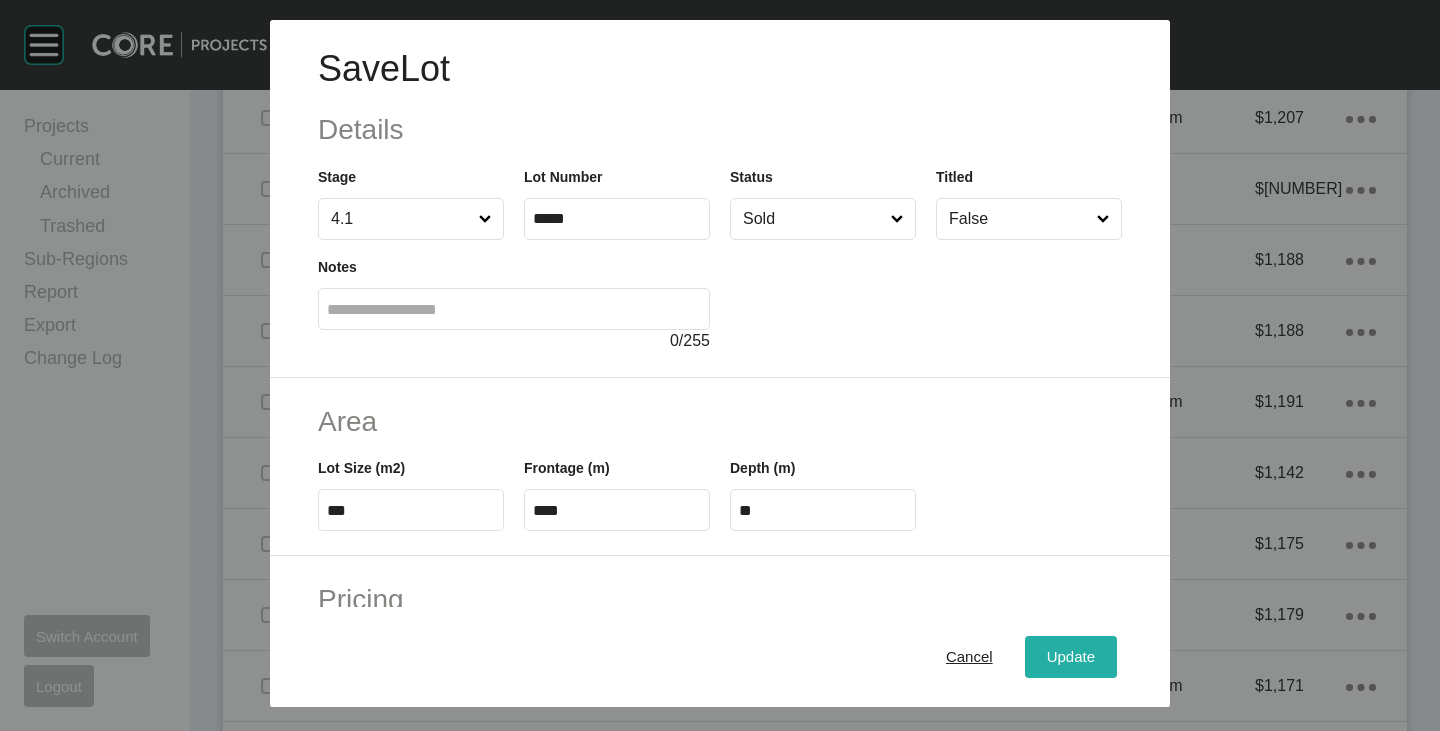 click on "Update" at bounding box center (1071, 657) 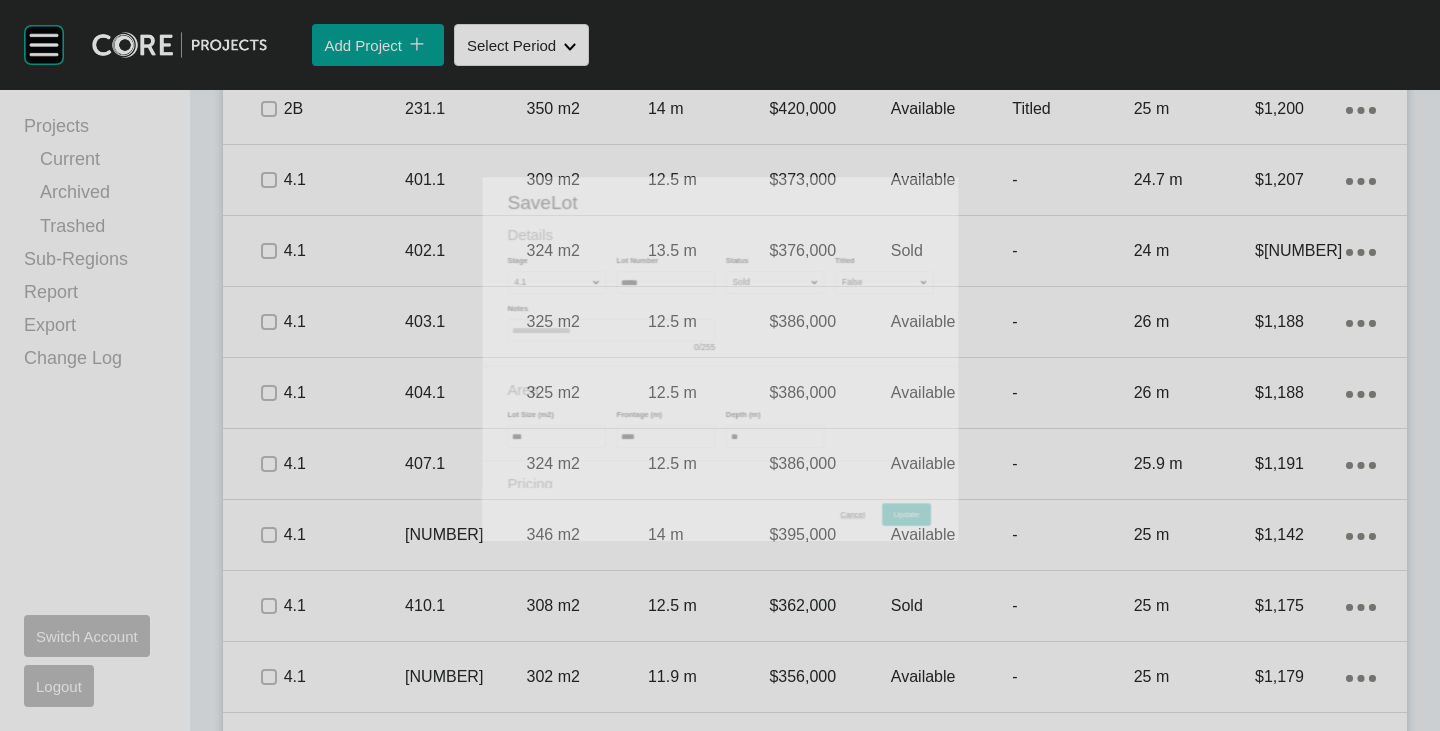 scroll, scrollTop: 1512, scrollLeft: 0, axis: vertical 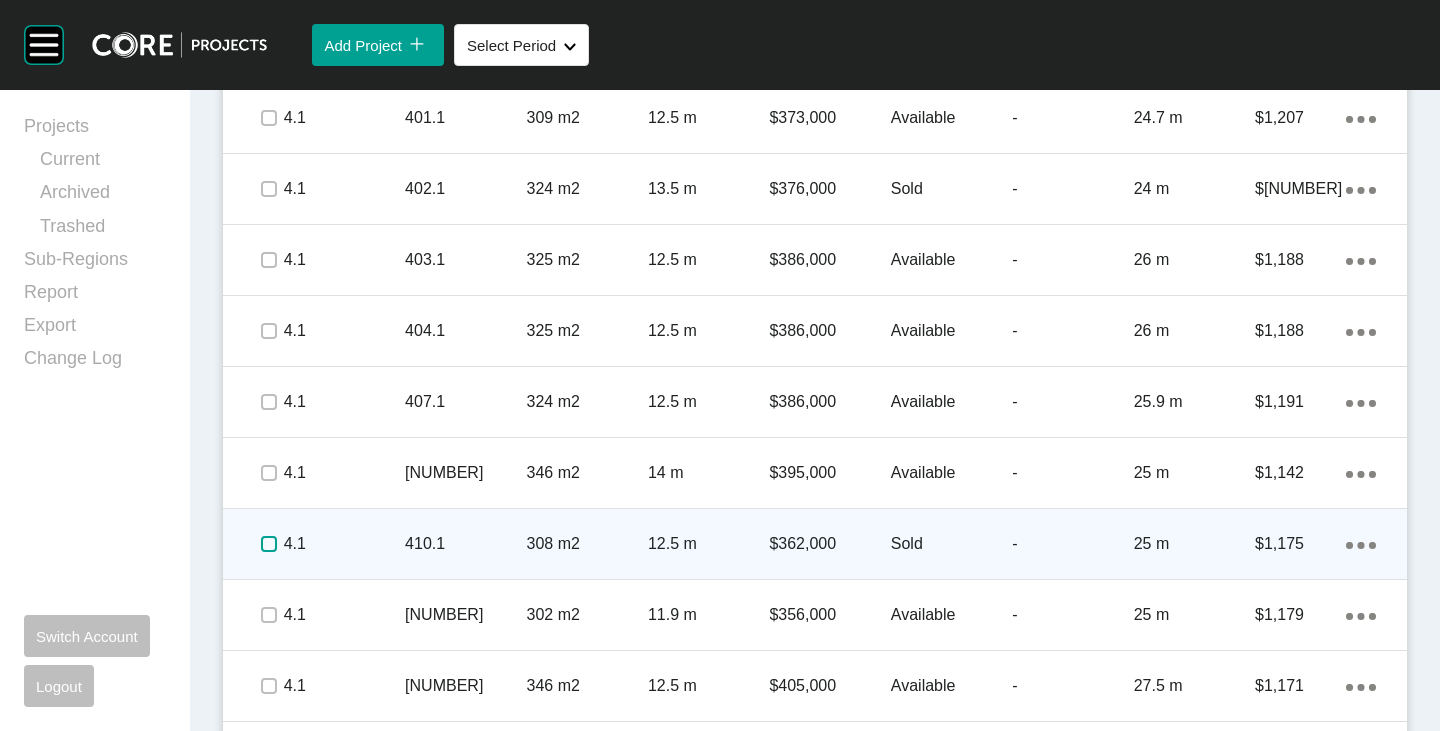 click at bounding box center (269, 544) 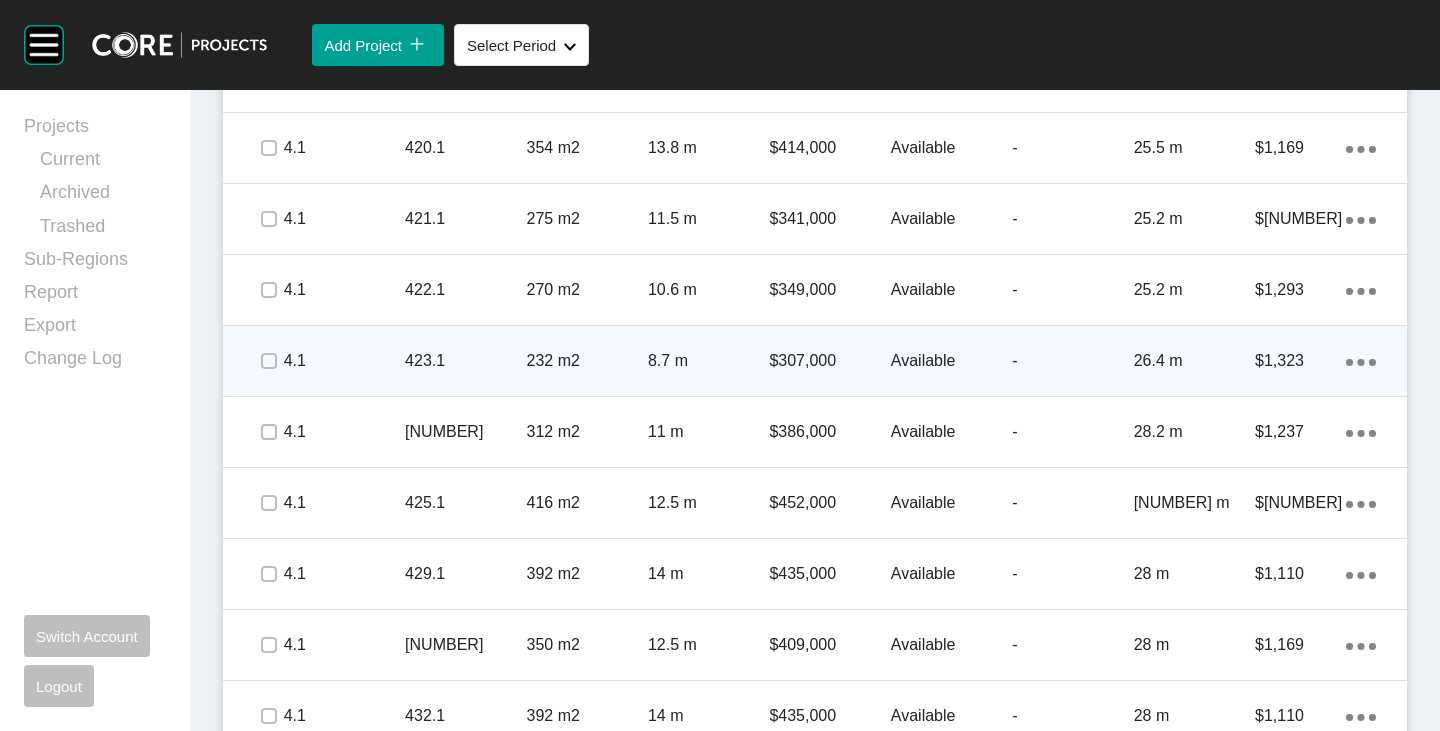scroll, scrollTop: 2412, scrollLeft: 0, axis: vertical 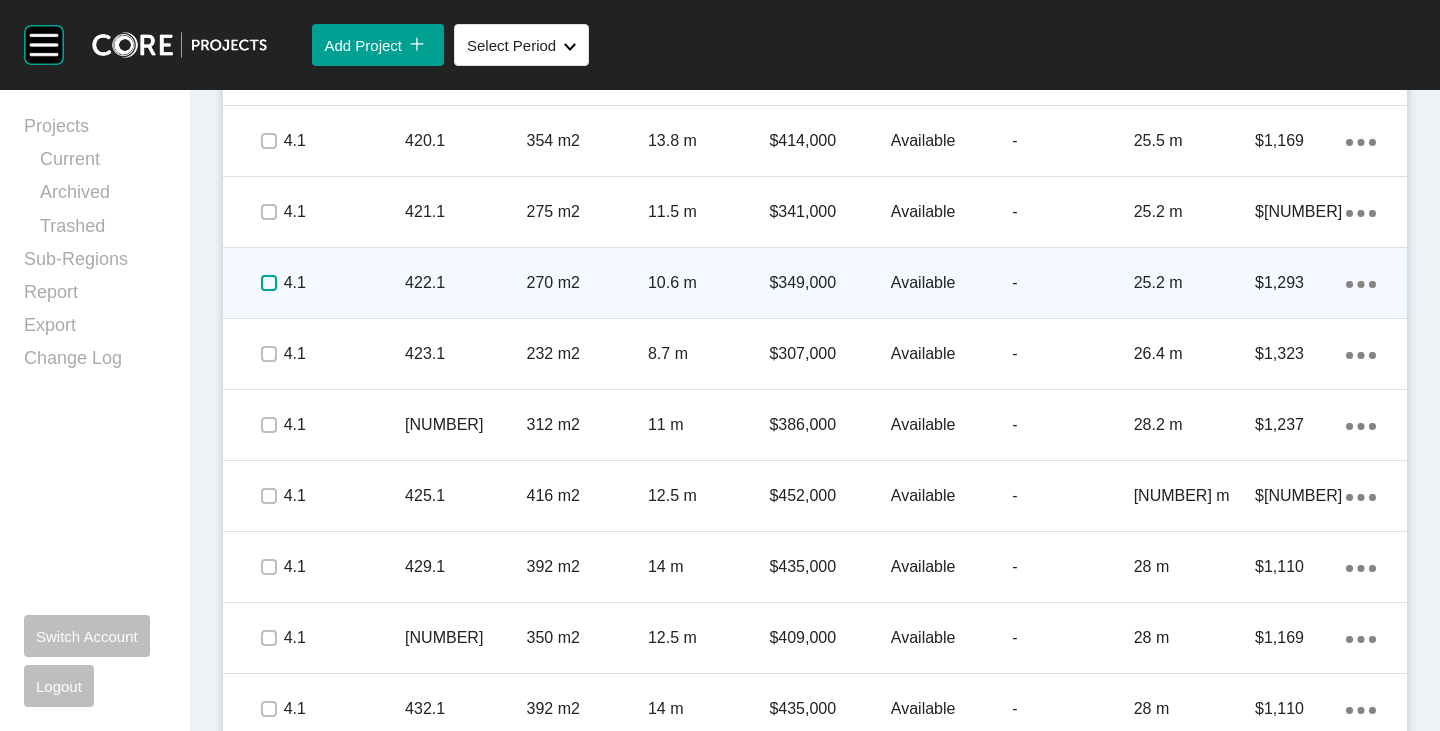 click at bounding box center [269, 283] 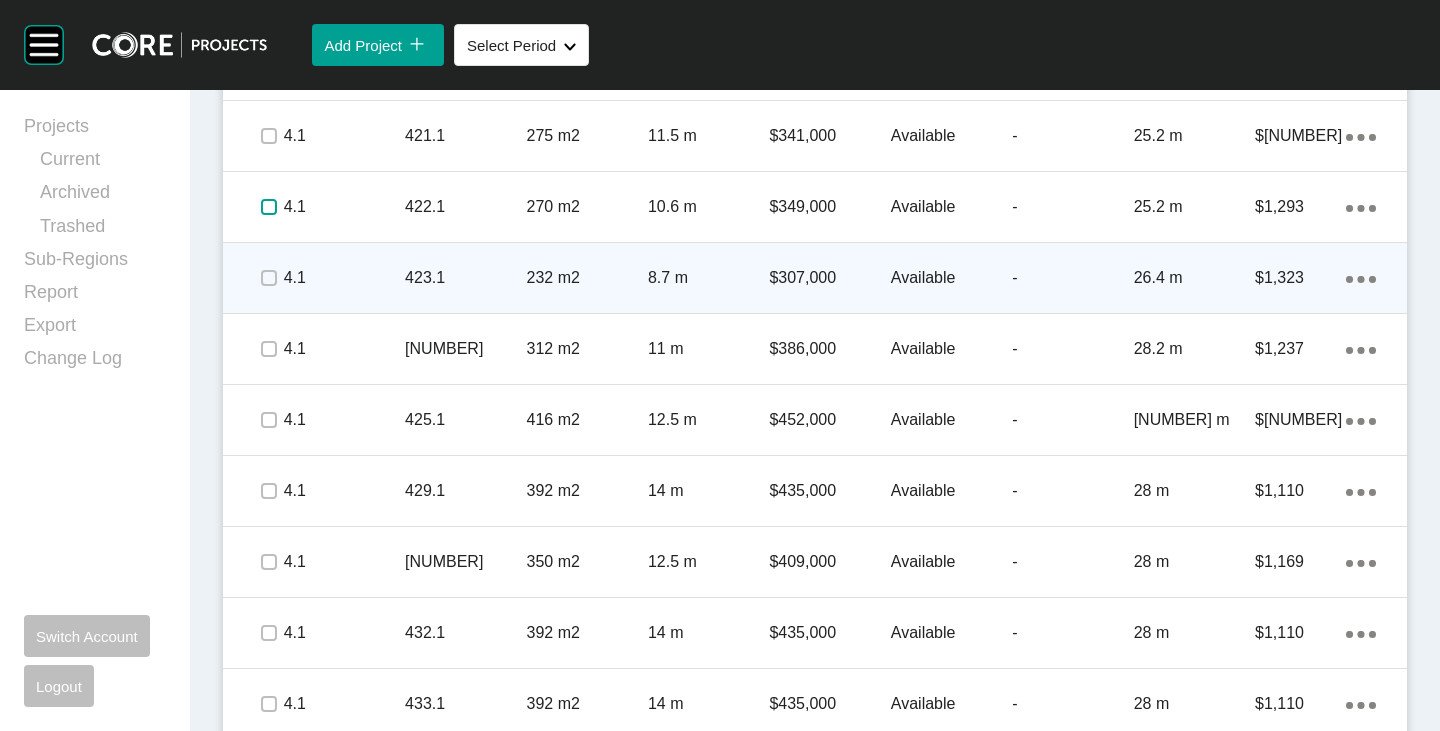 scroll, scrollTop: 2512, scrollLeft: 0, axis: vertical 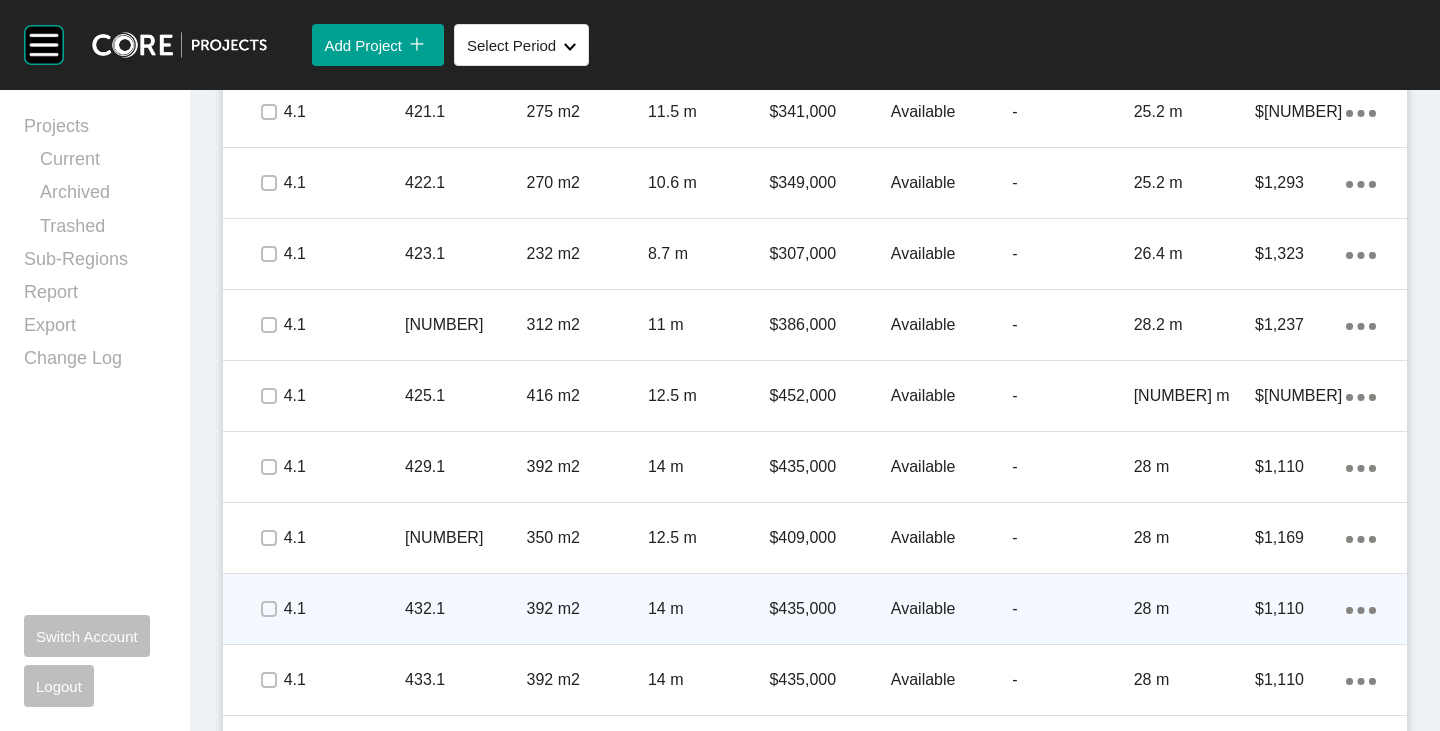 click on "Available" at bounding box center (951, 609) 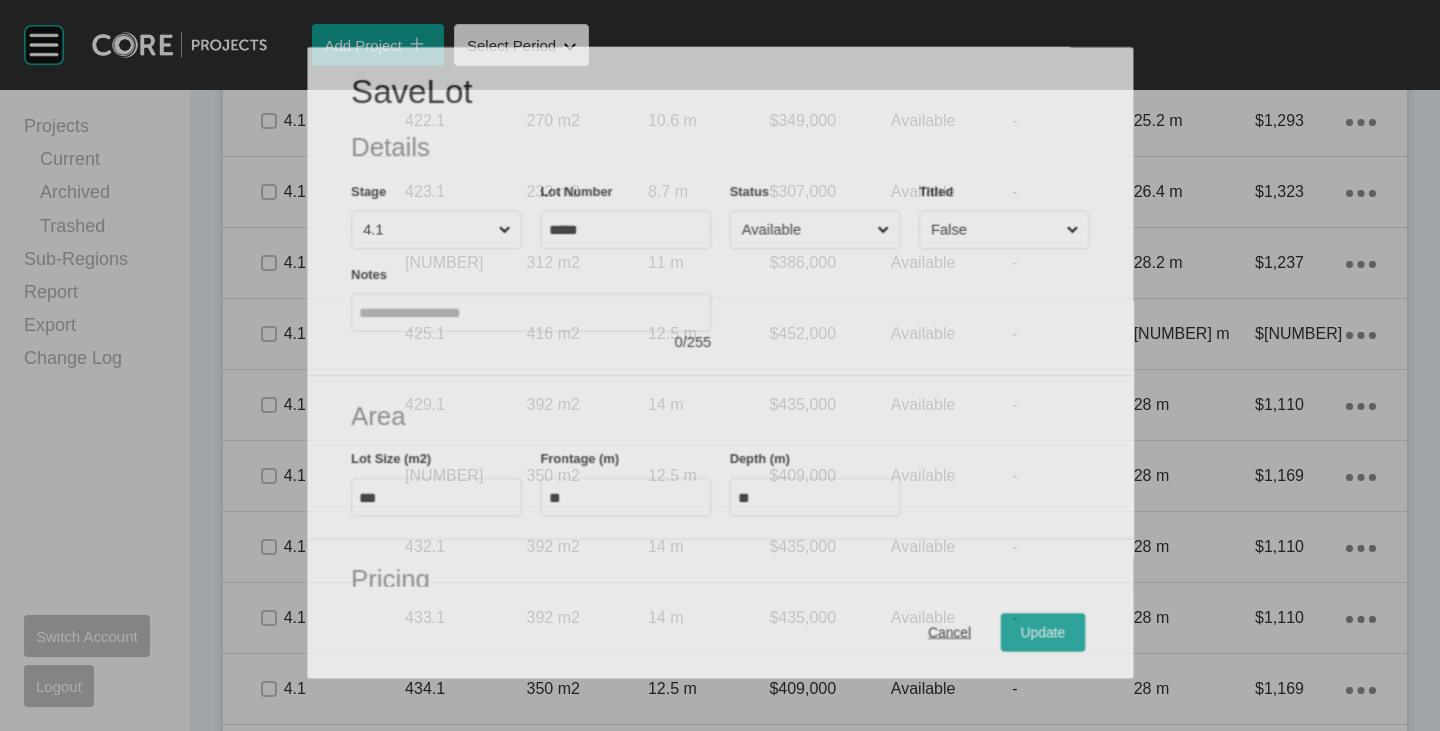 scroll, scrollTop: 2450, scrollLeft: 0, axis: vertical 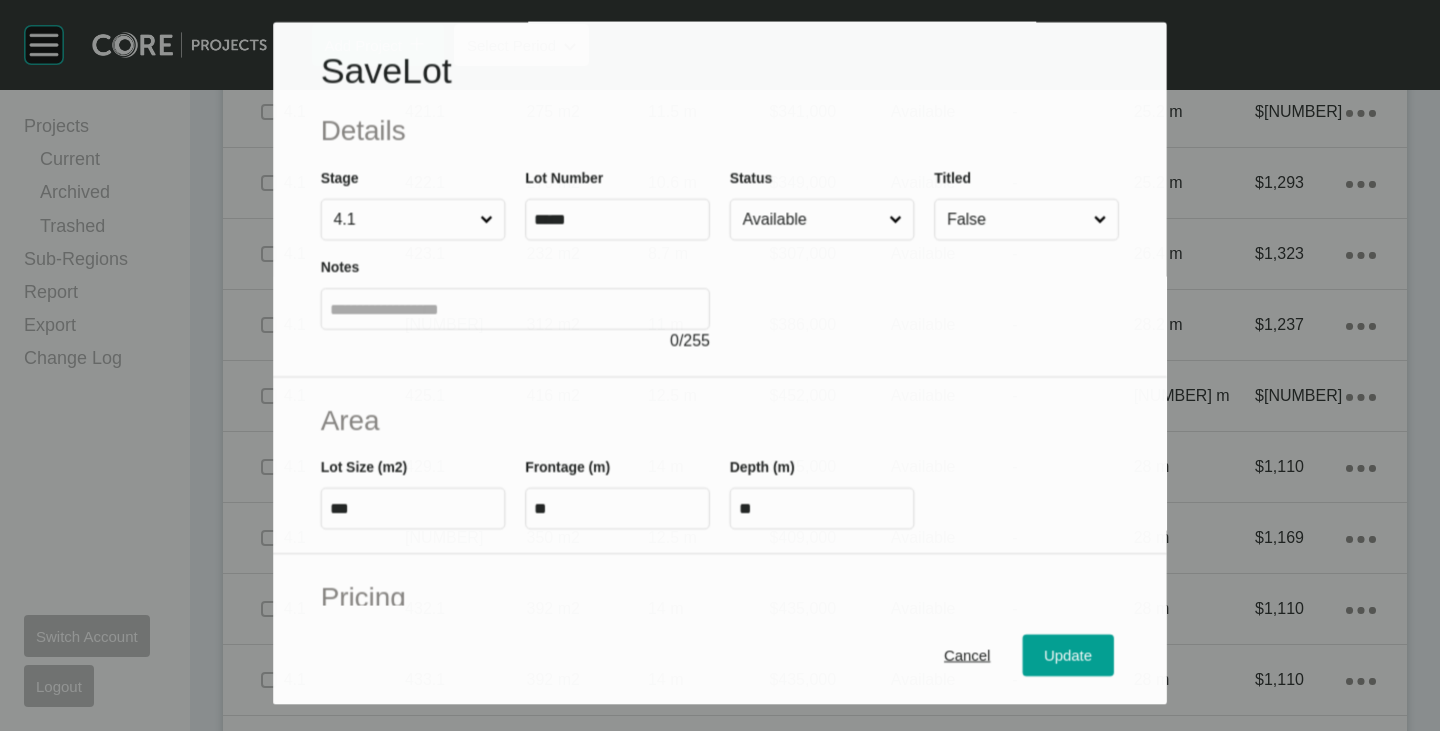 click on "Available" at bounding box center (812, 220) 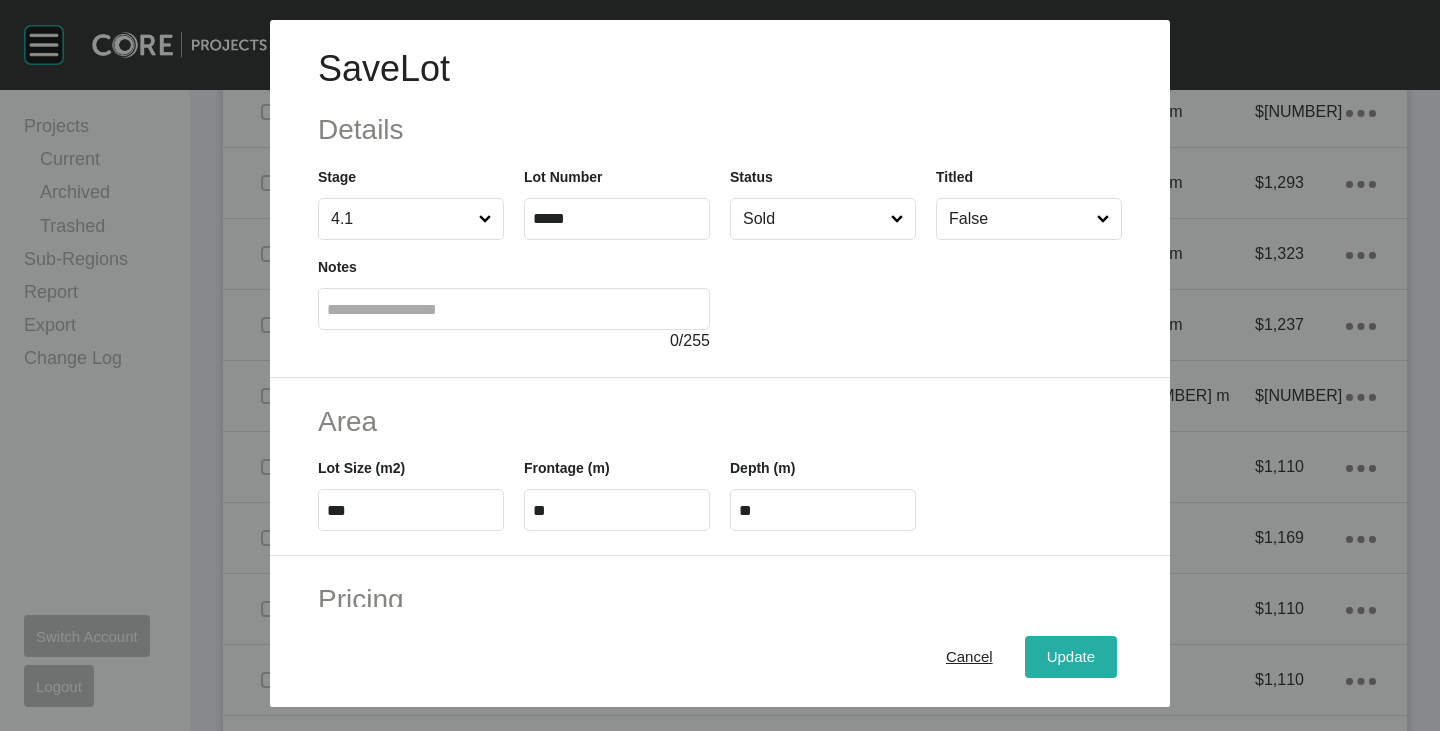 click on "Update" at bounding box center [1071, 657] 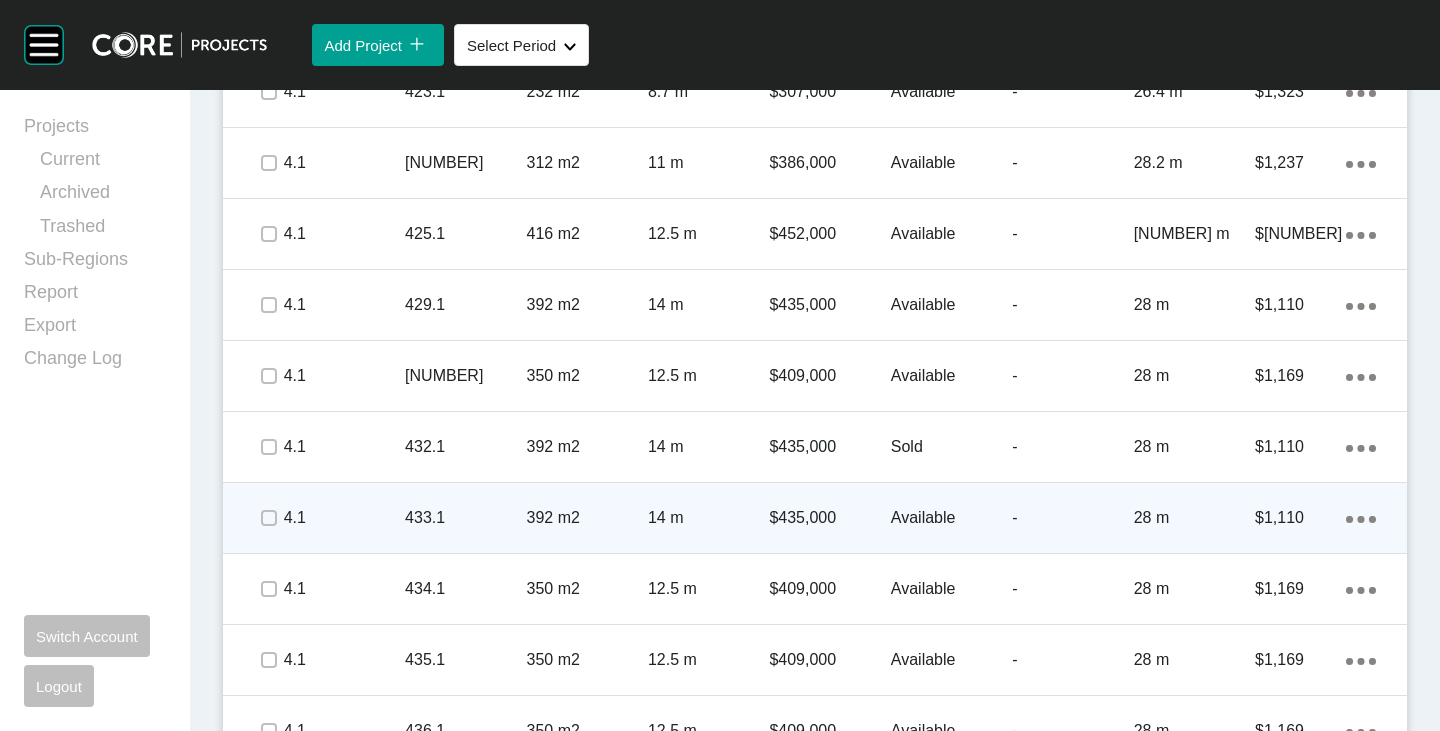 scroll, scrollTop: 2712, scrollLeft: 0, axis: vertical 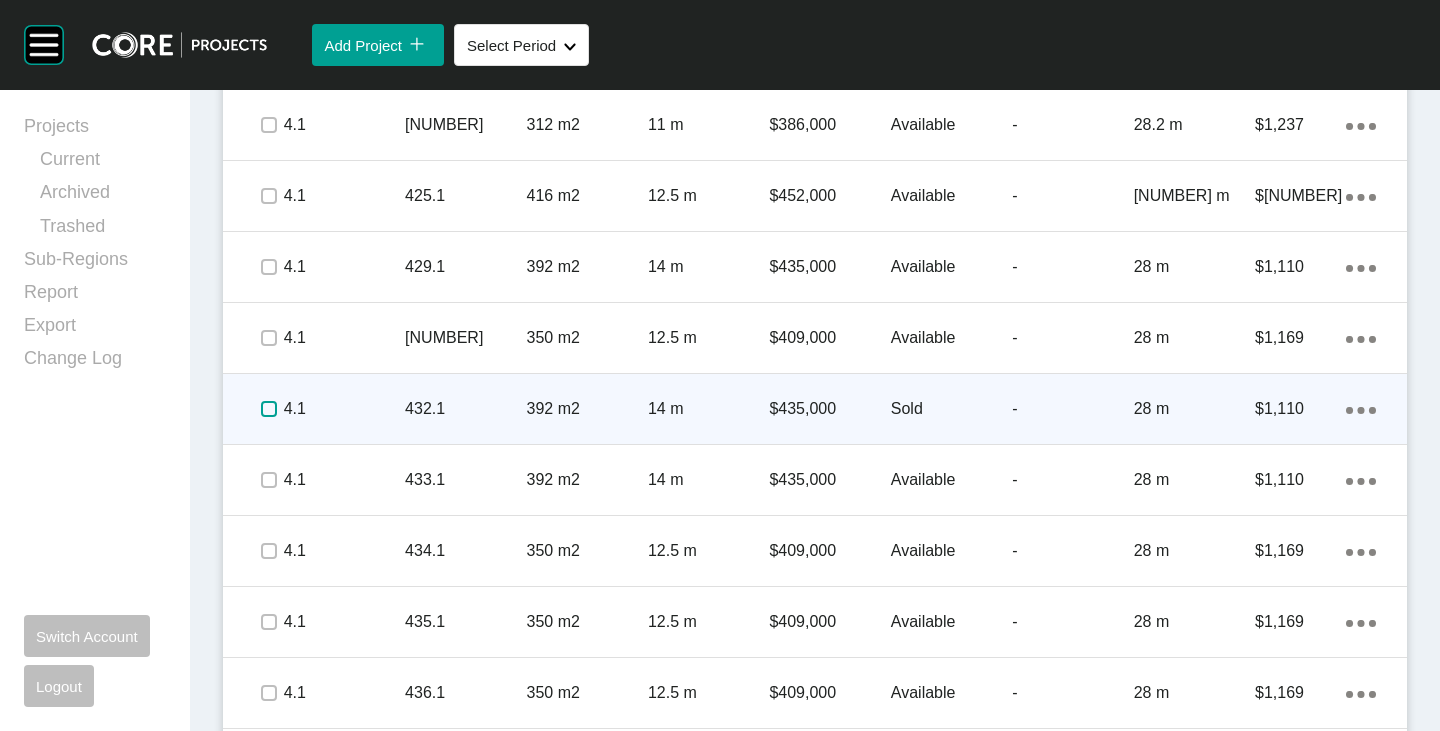 click at bounding box center [269, 409] 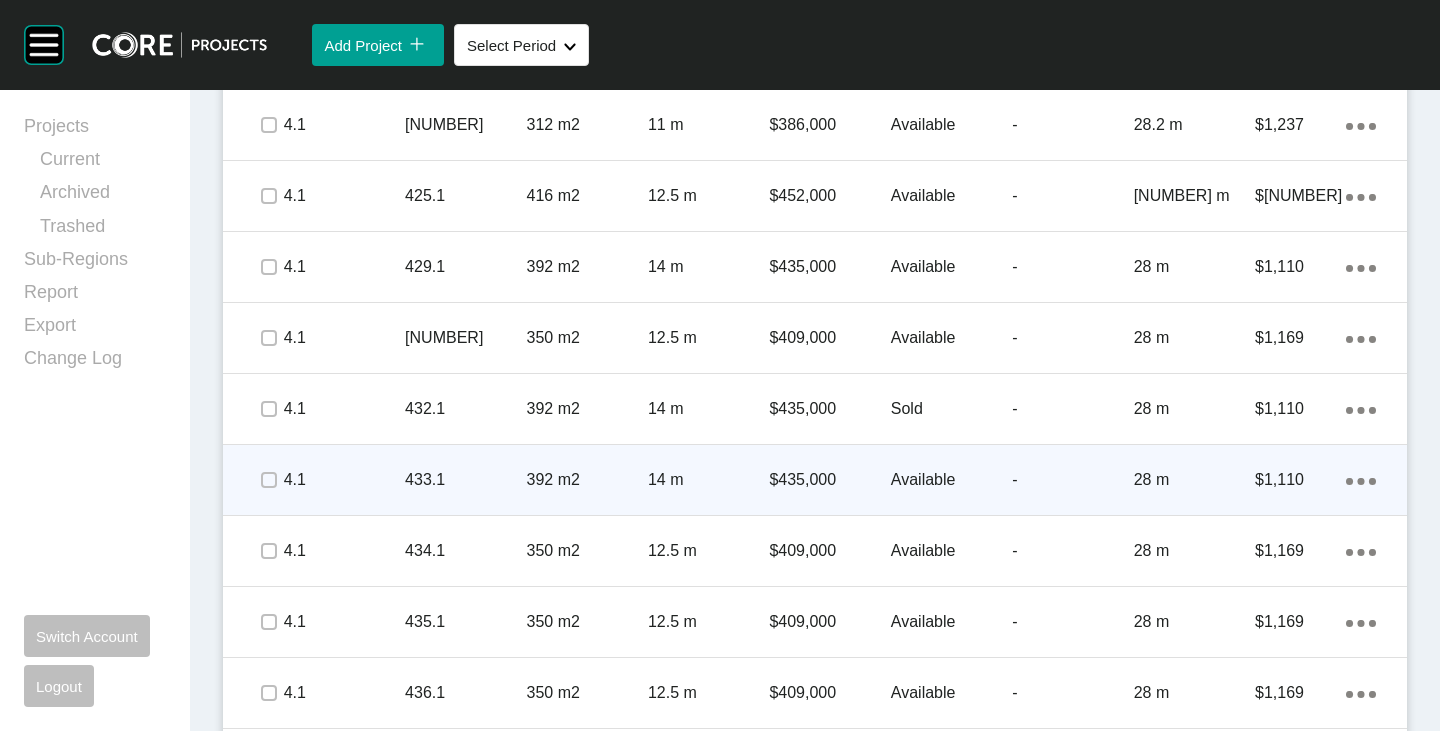 click on "Available" at bounding box center (951, 480) 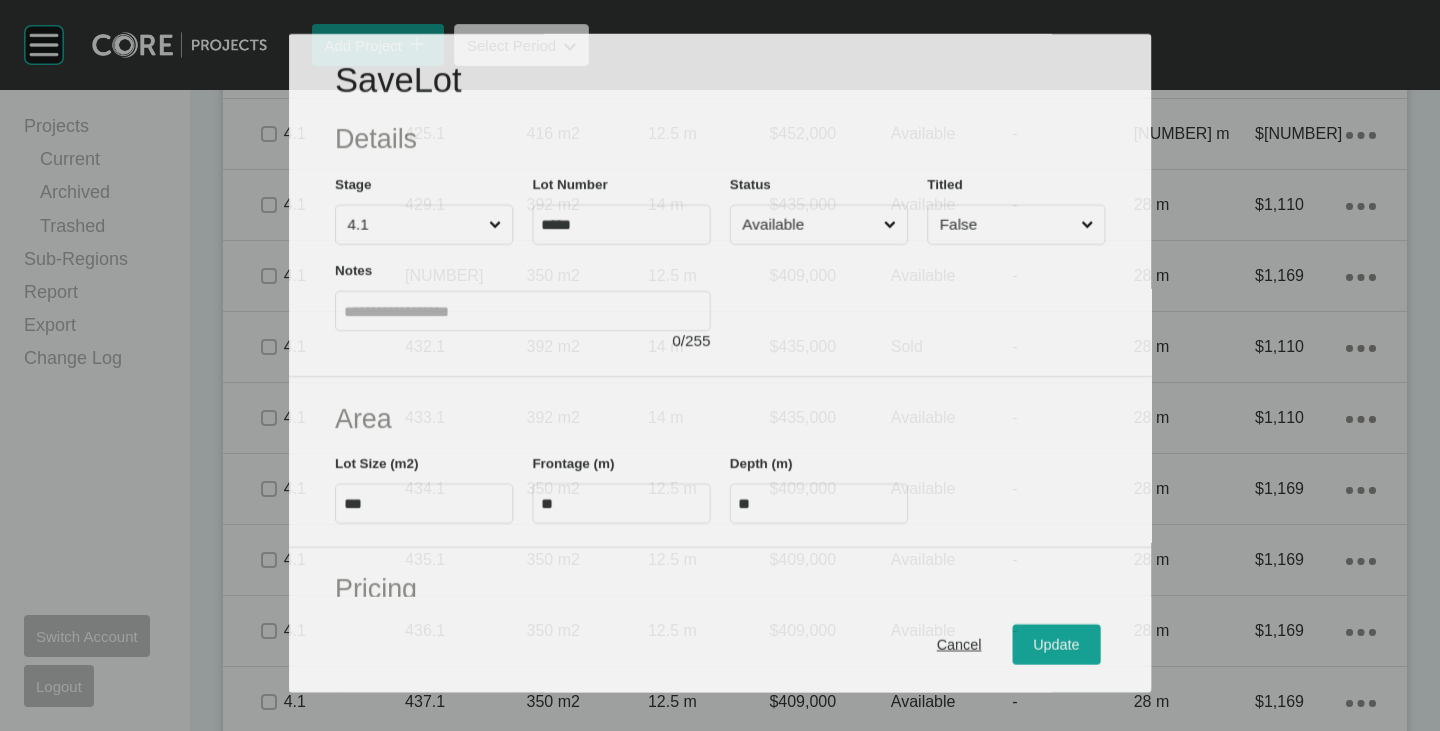 scroll, scrollTop: 2650, scrollLeft: 0, axis: vertical 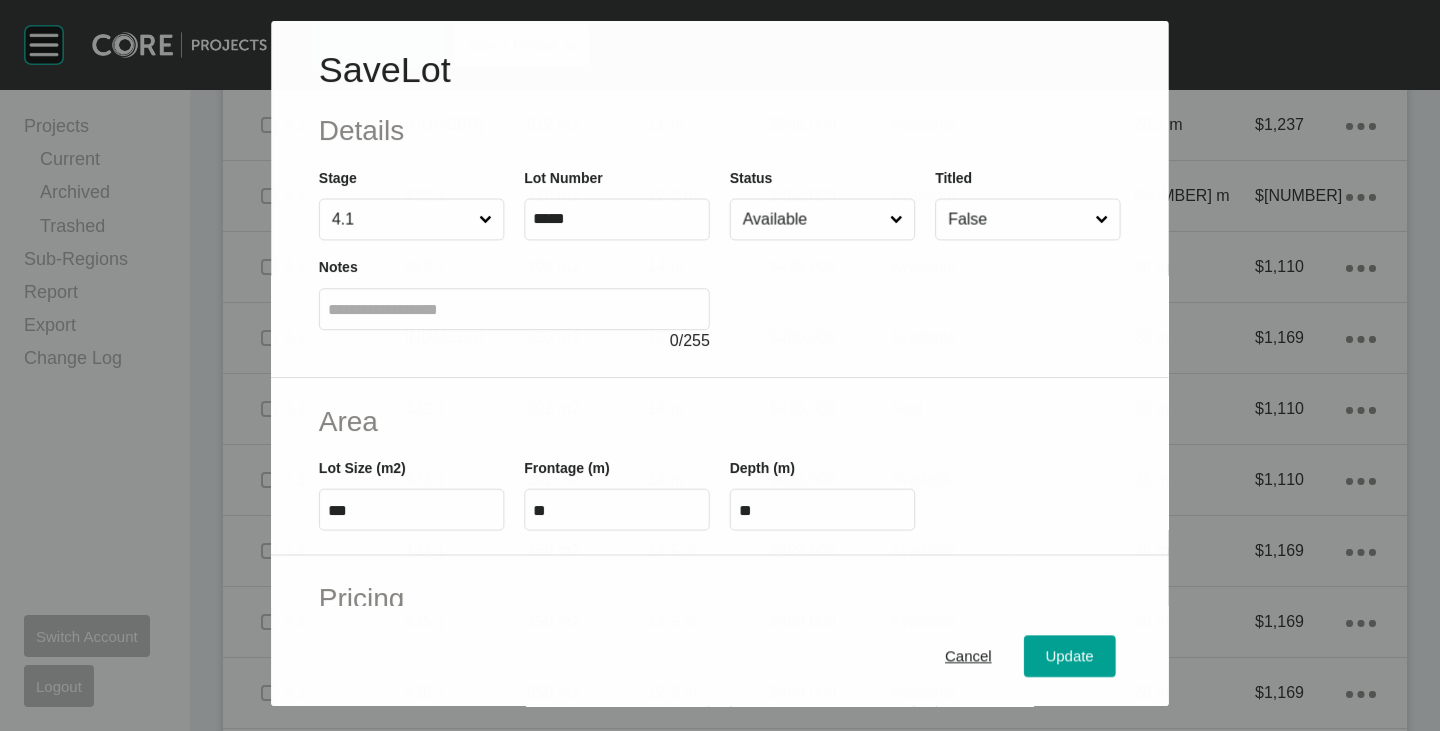 click on "Available" at bounding box center (812, 219) 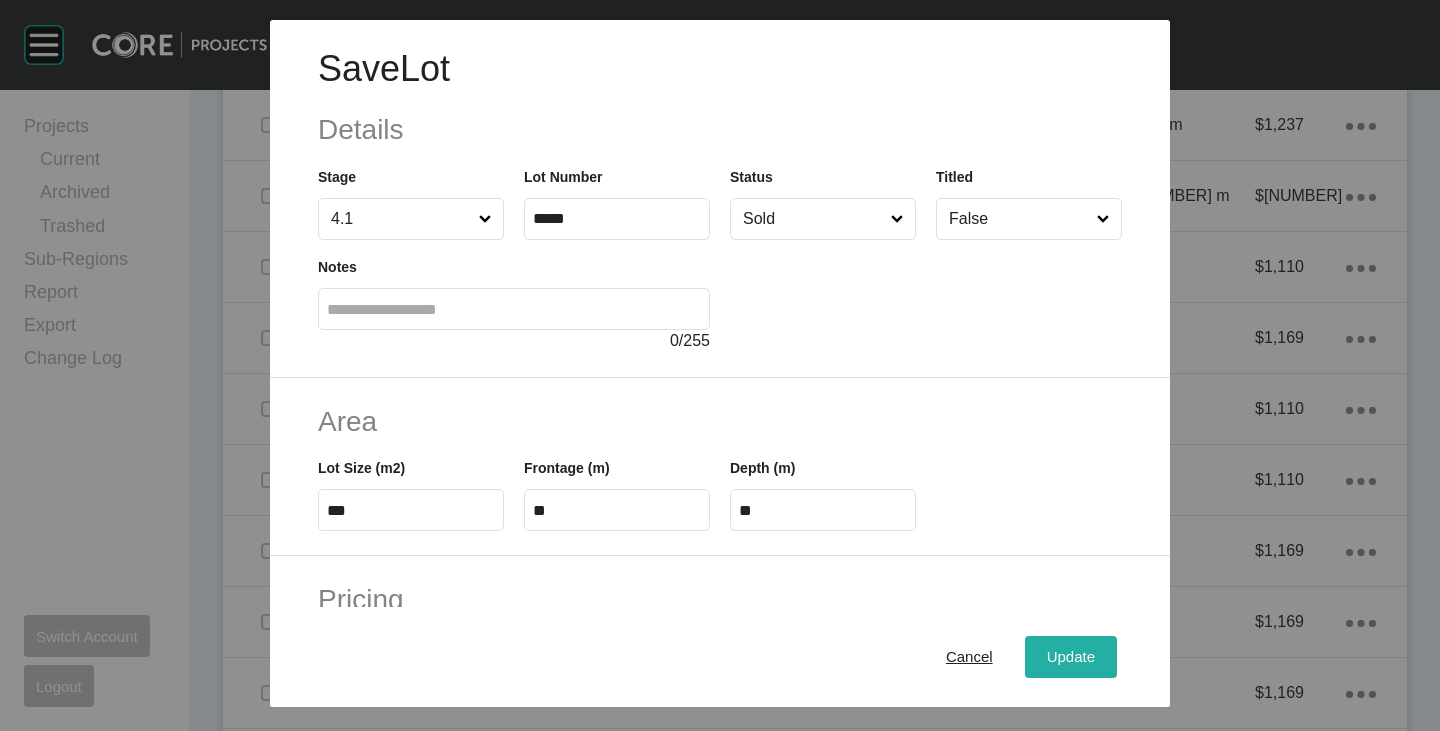 click on "Update" at bounding box center [1071, 657] 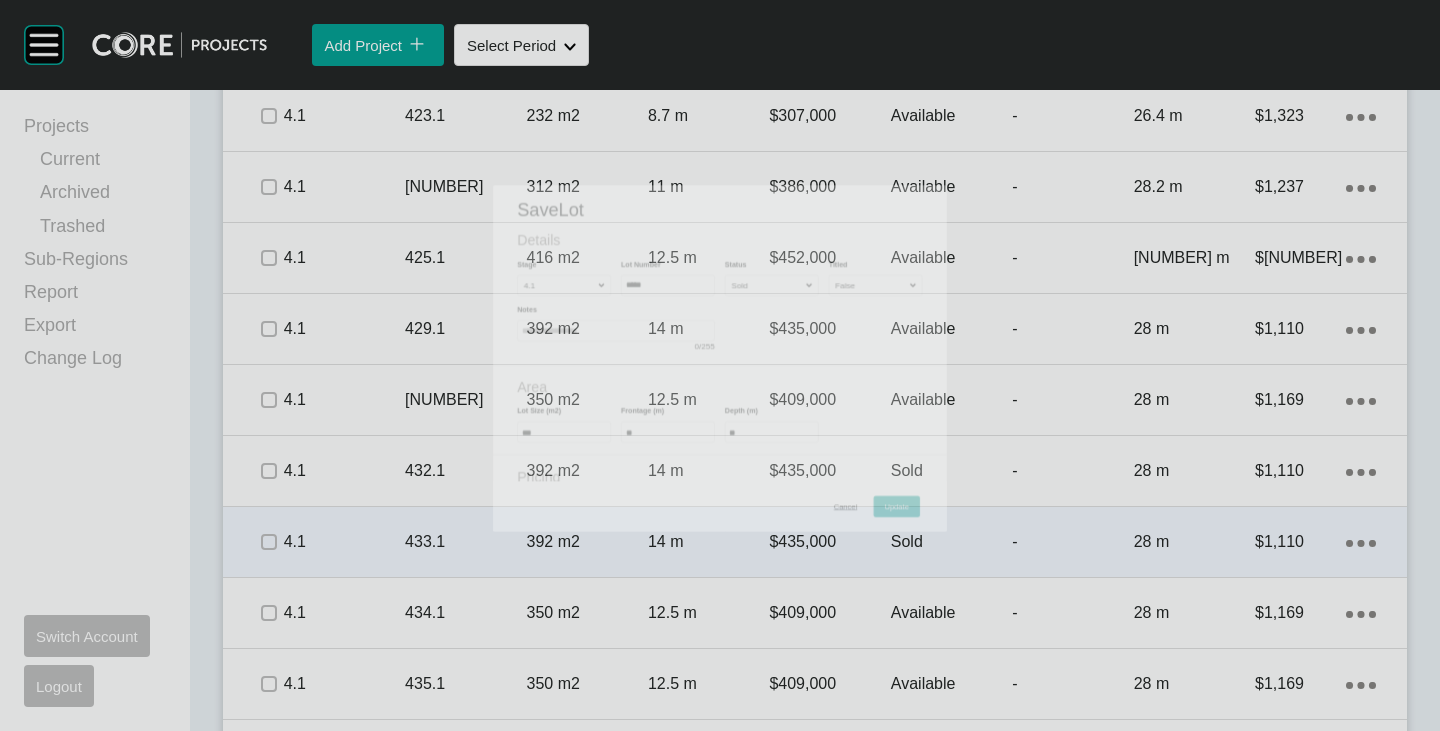 scroll, scrollTop: 2712, scrollLeft: 0, axis: vertical 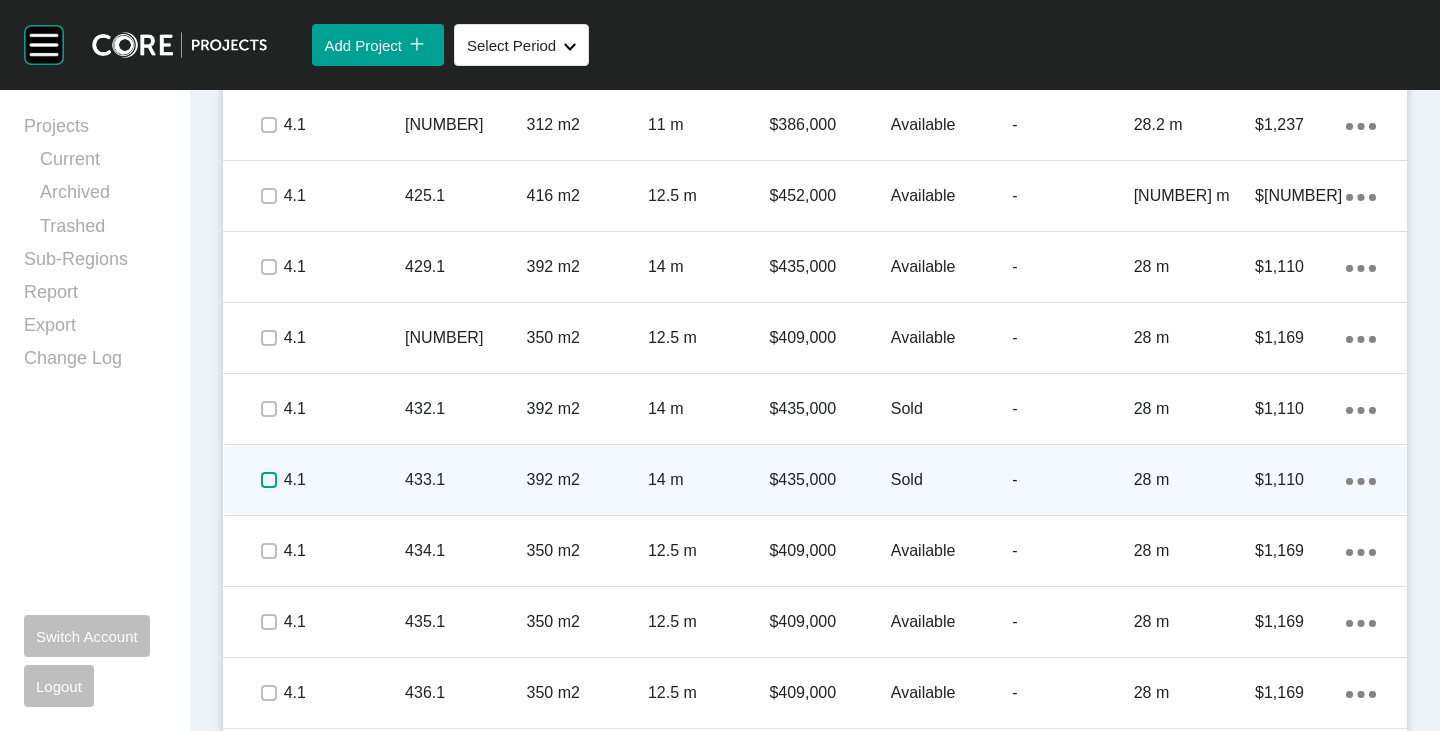 click at bounding box center [269, 480] 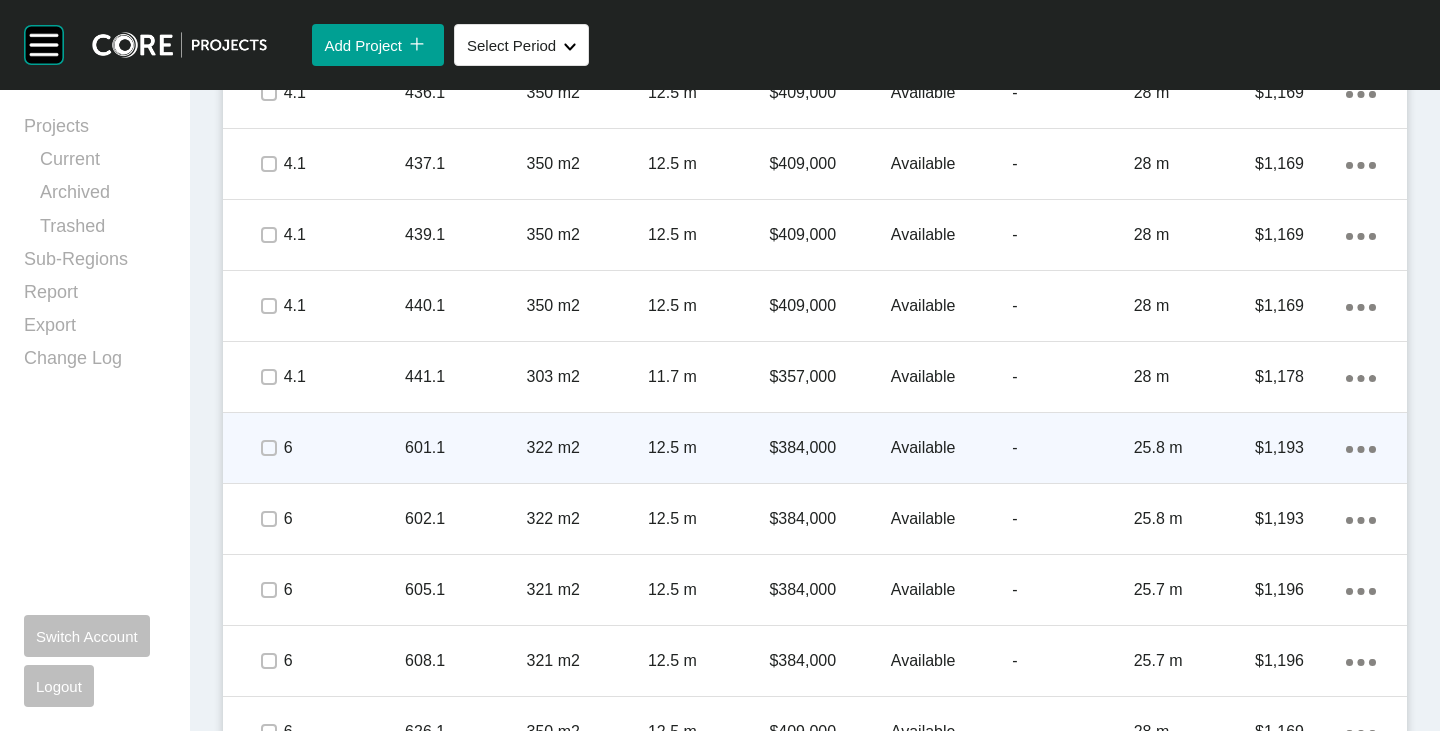 scroll, scrollTop: 3412, scrollLeft: 0, axis: vertical 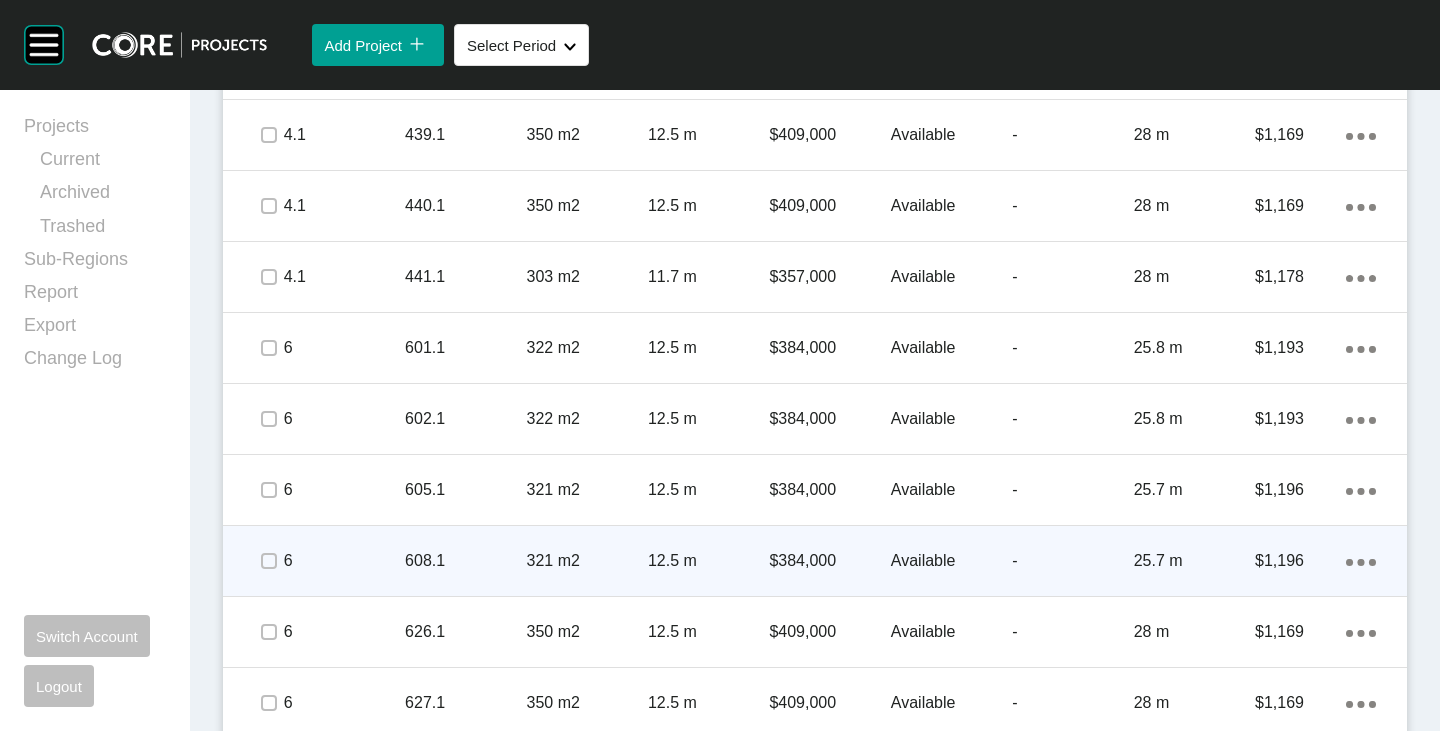 click on "Available" at bounding box center [951, 561] 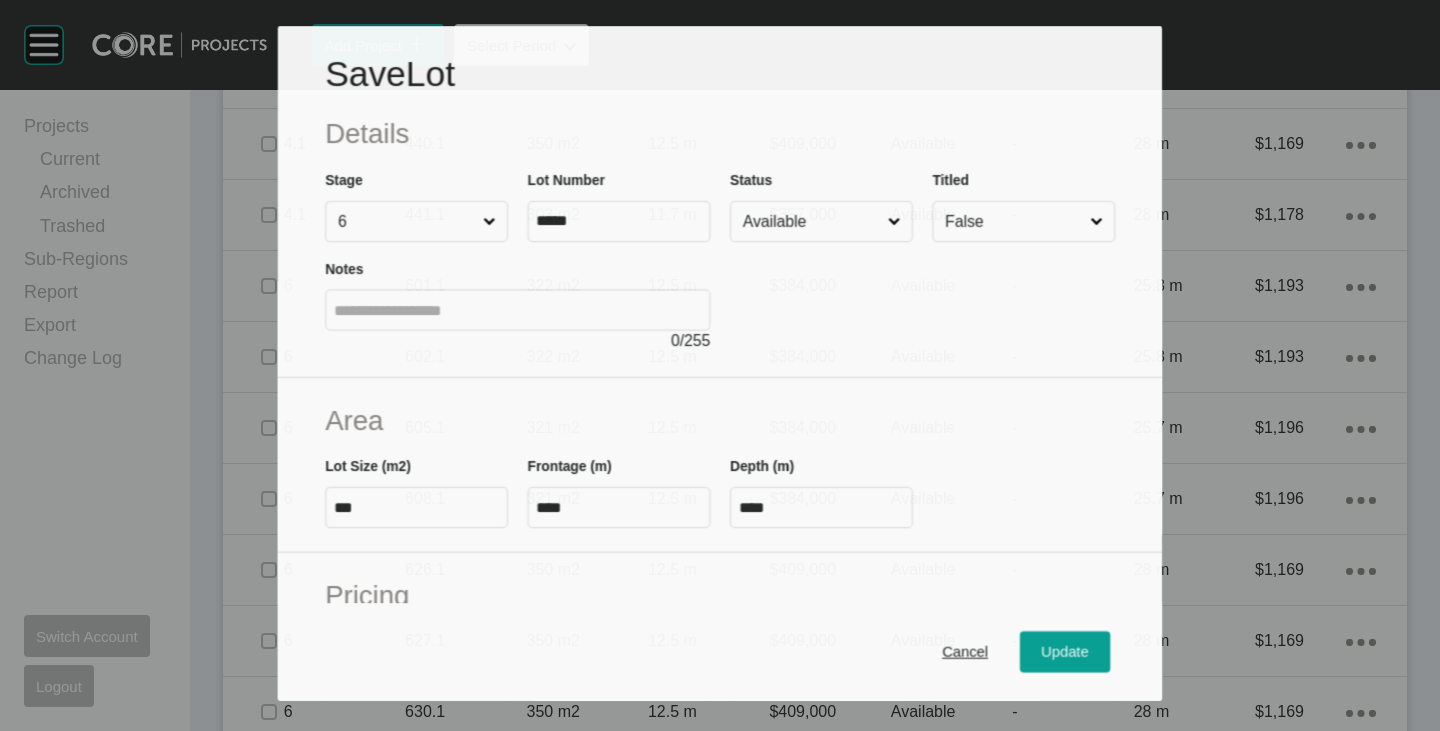 scroll, scrollTop: 3350, scrollLeft: 0, axis: vertical 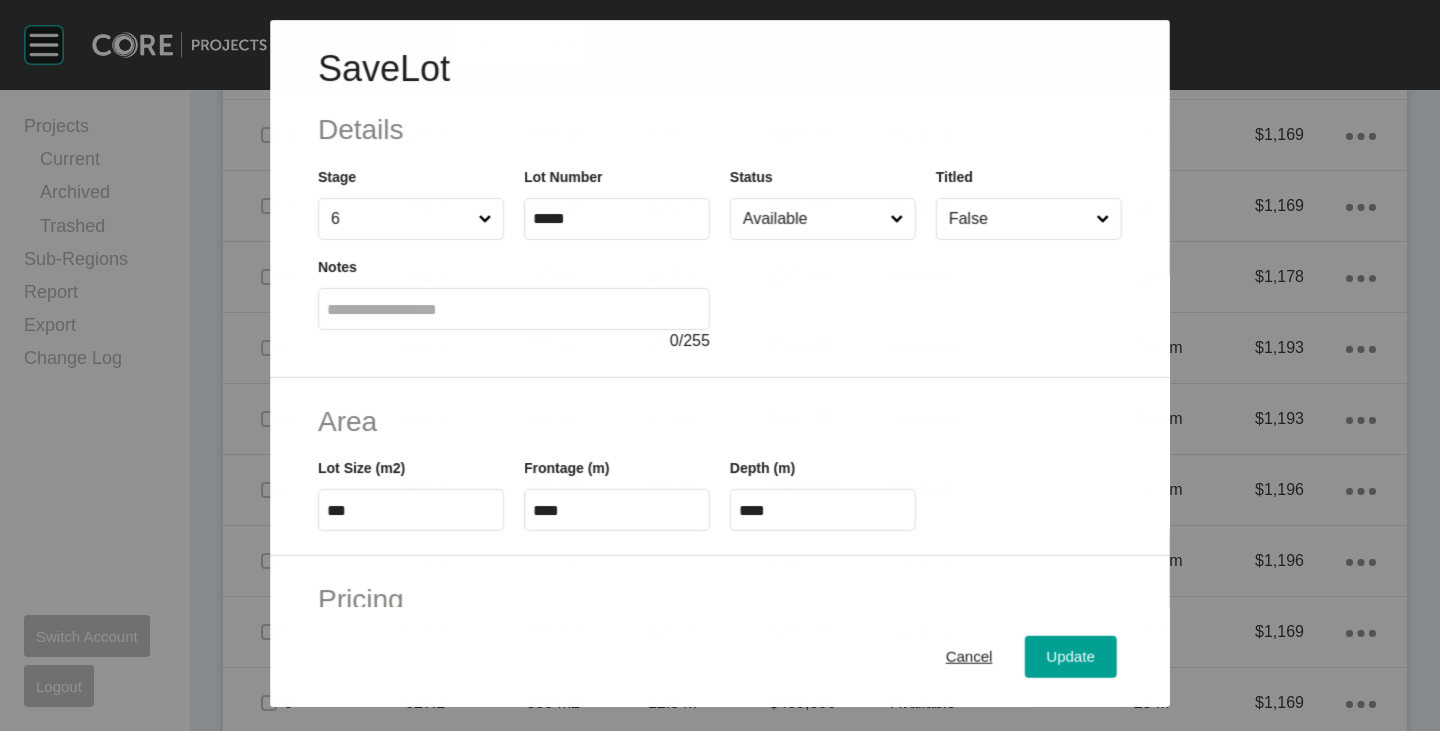 click on "Available" at bounding box center [812, 219] 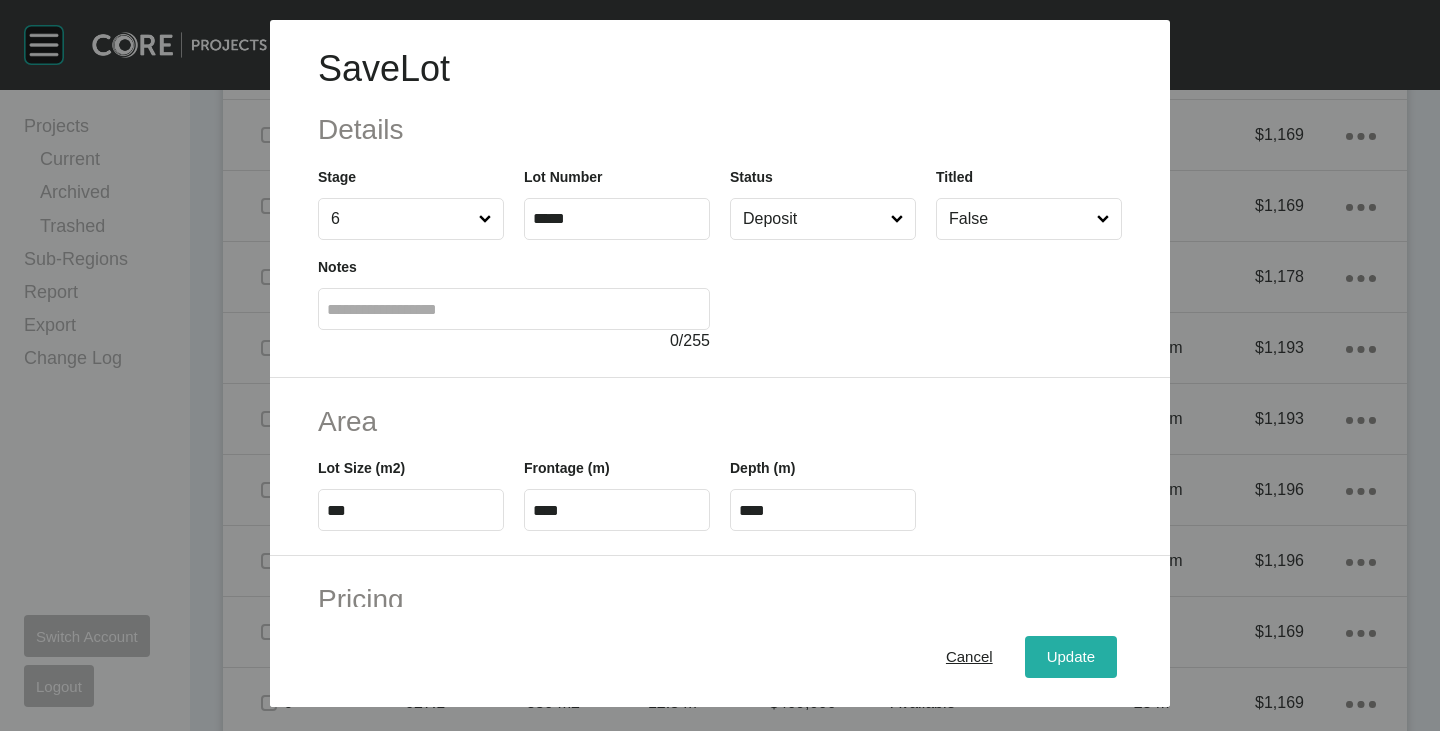 click on "Update" at bounding box center [1071, 657] 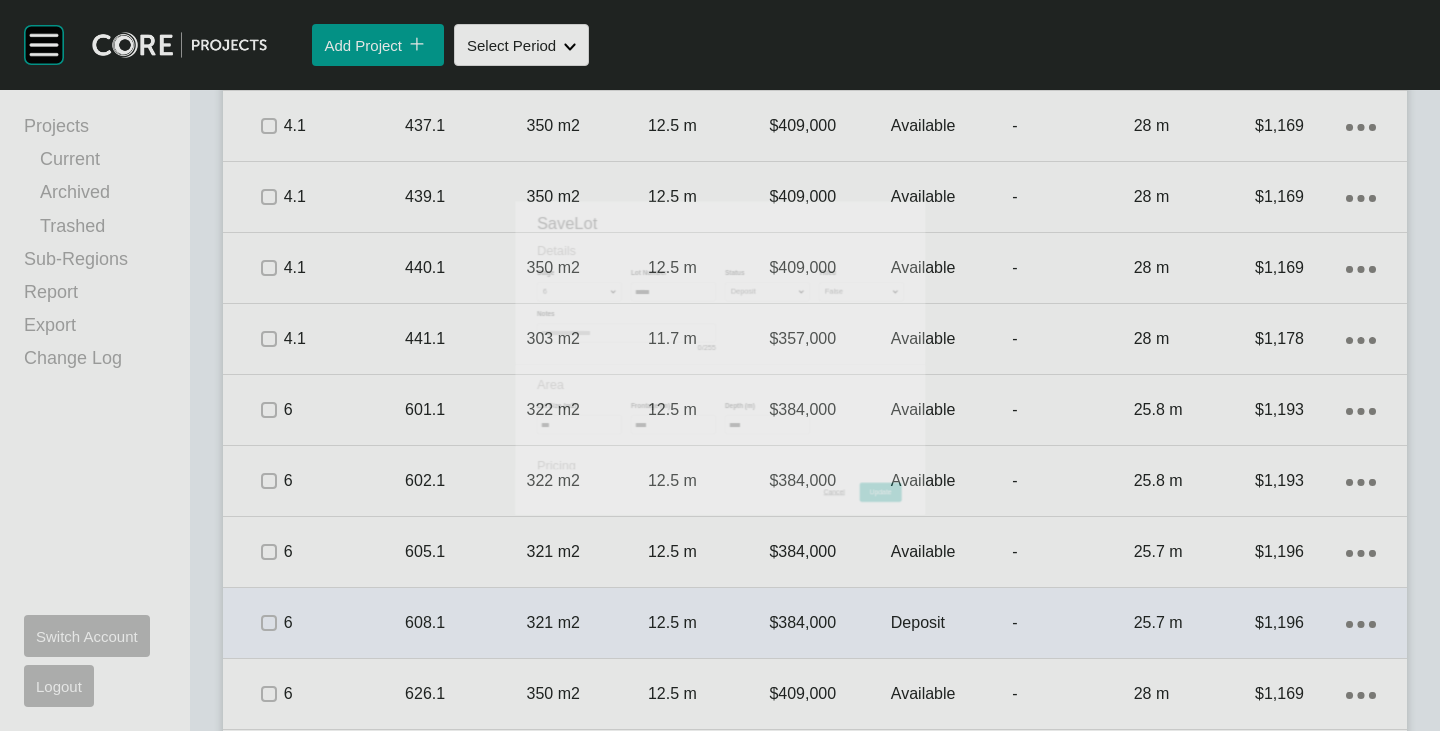 scroll, scrollTop: 3412, scrollLeft: 0, axis: vertical 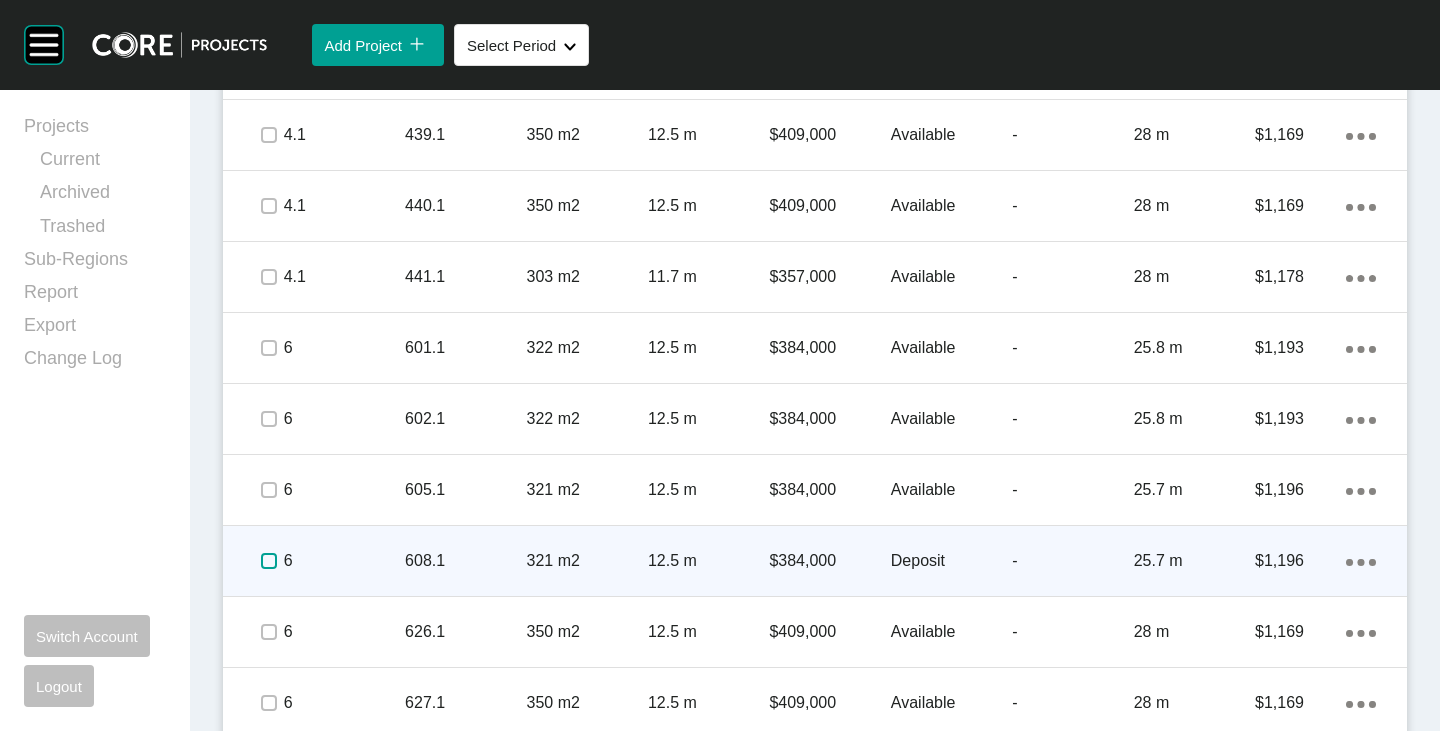 click at bounding box center [269, 561] 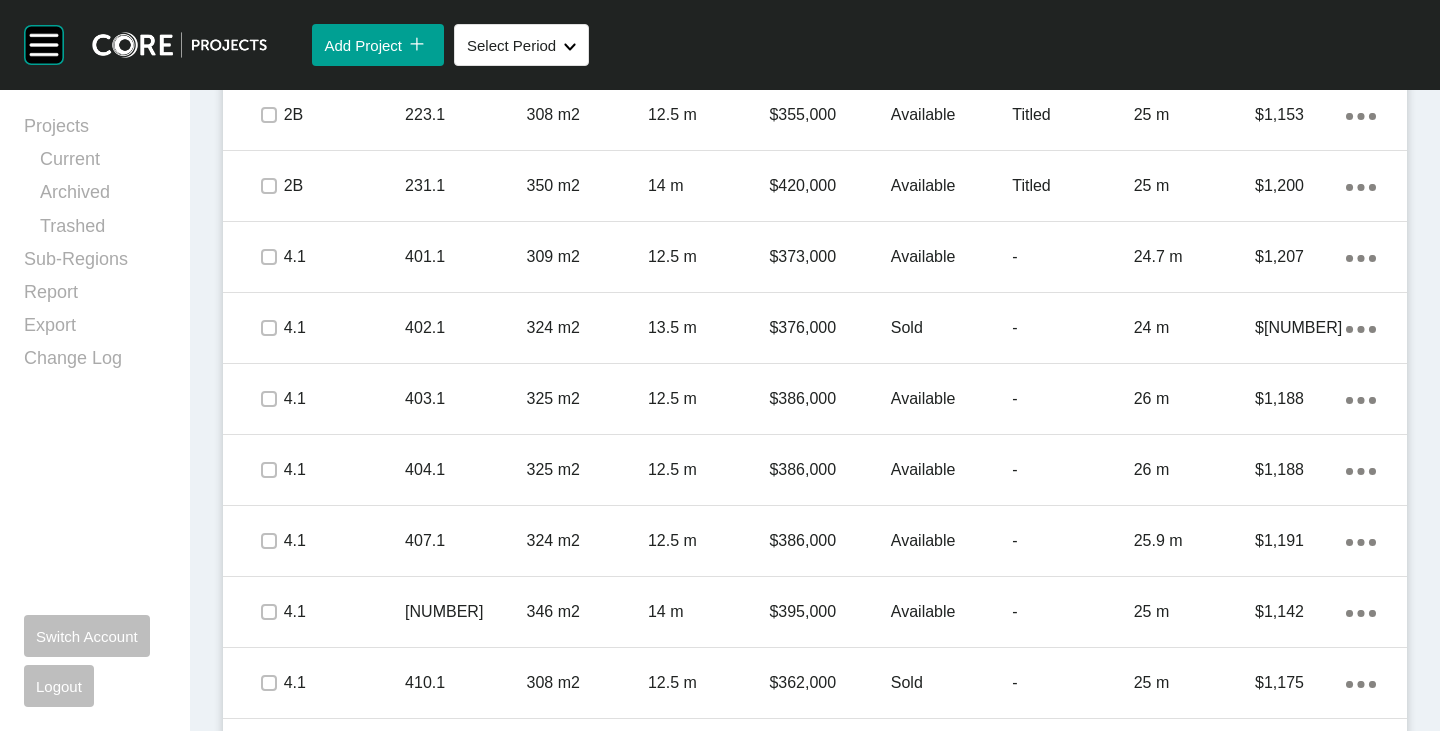 scroll, scrollTop: 1112, scrollLeft: 0, axis: vertical 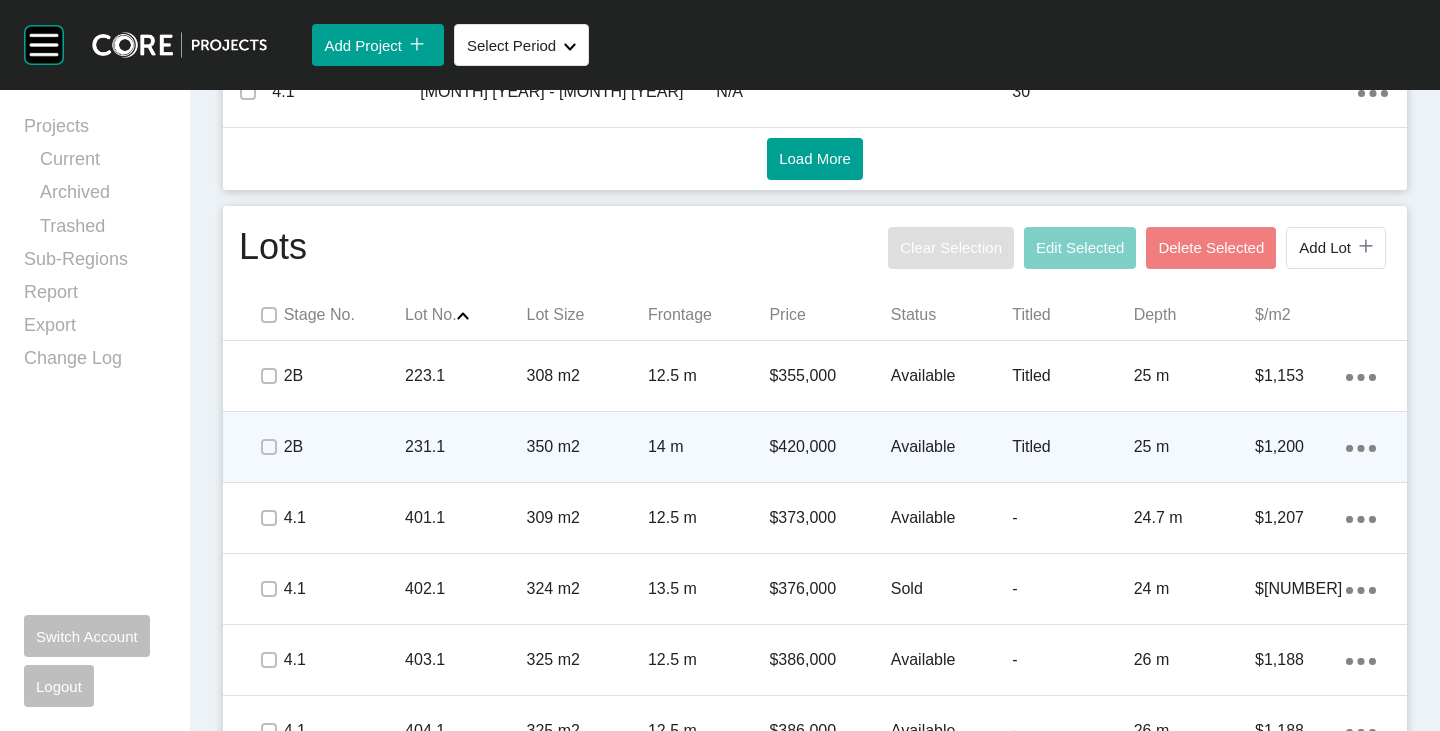 click on "$420,000" at bounding box center [829, 447] 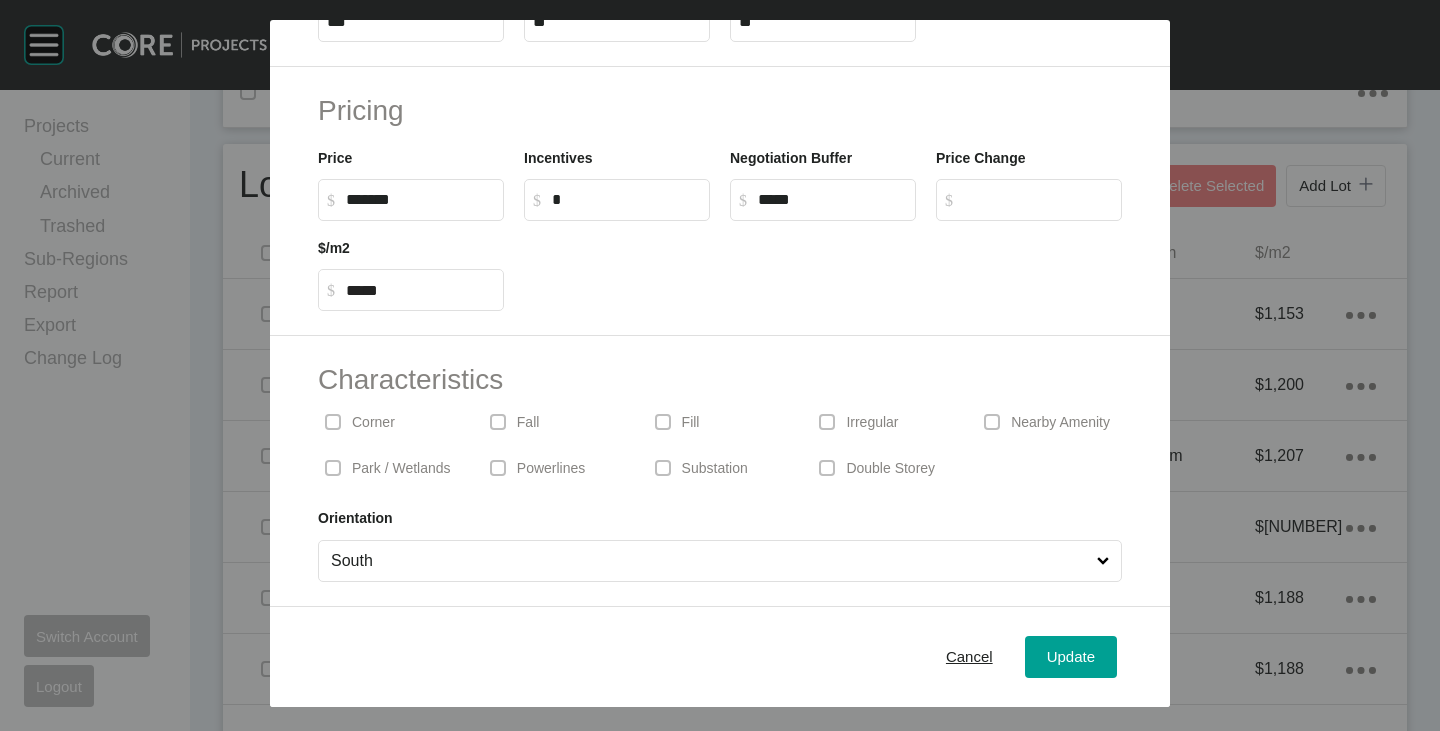 scroll, scrollTop: 389, scrollLeft: 0, axis: vertical 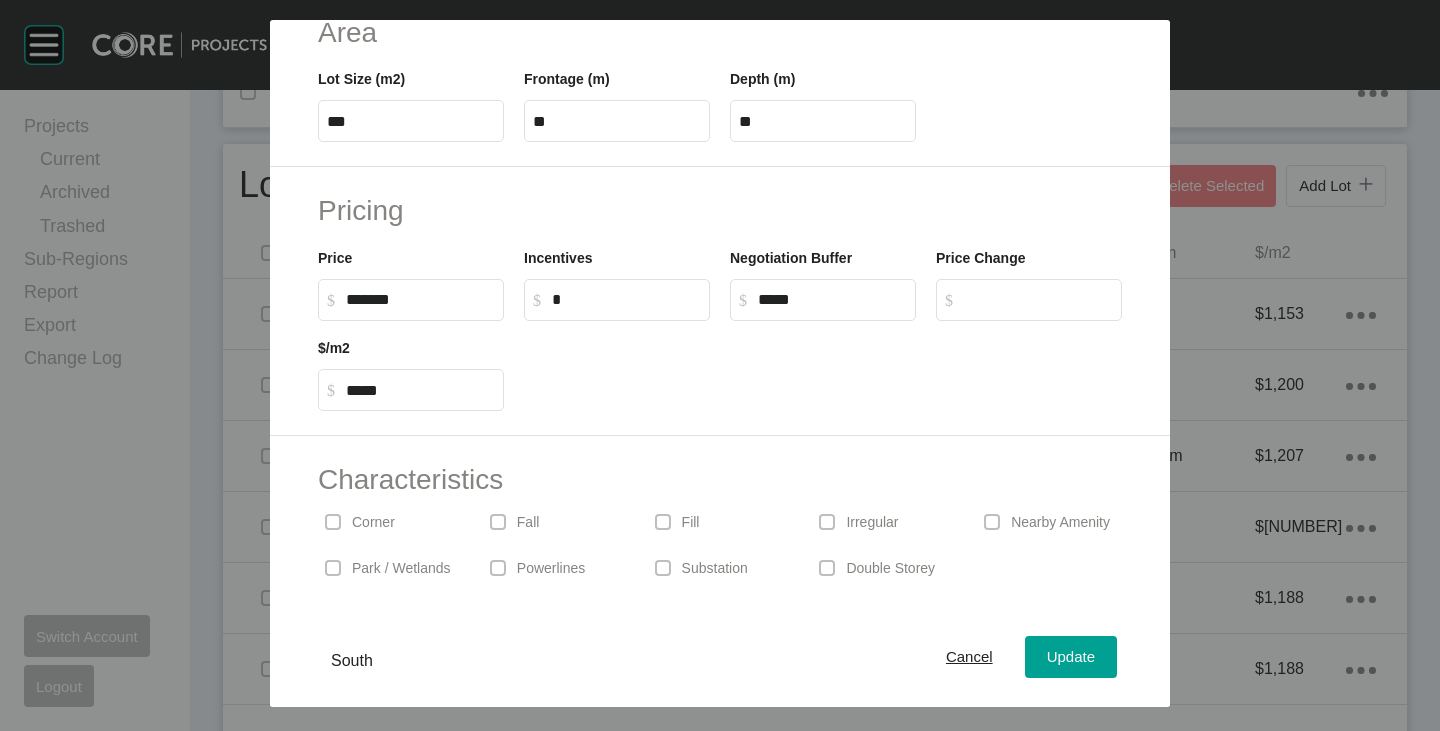click on "*" at bounding box center (626, 299) 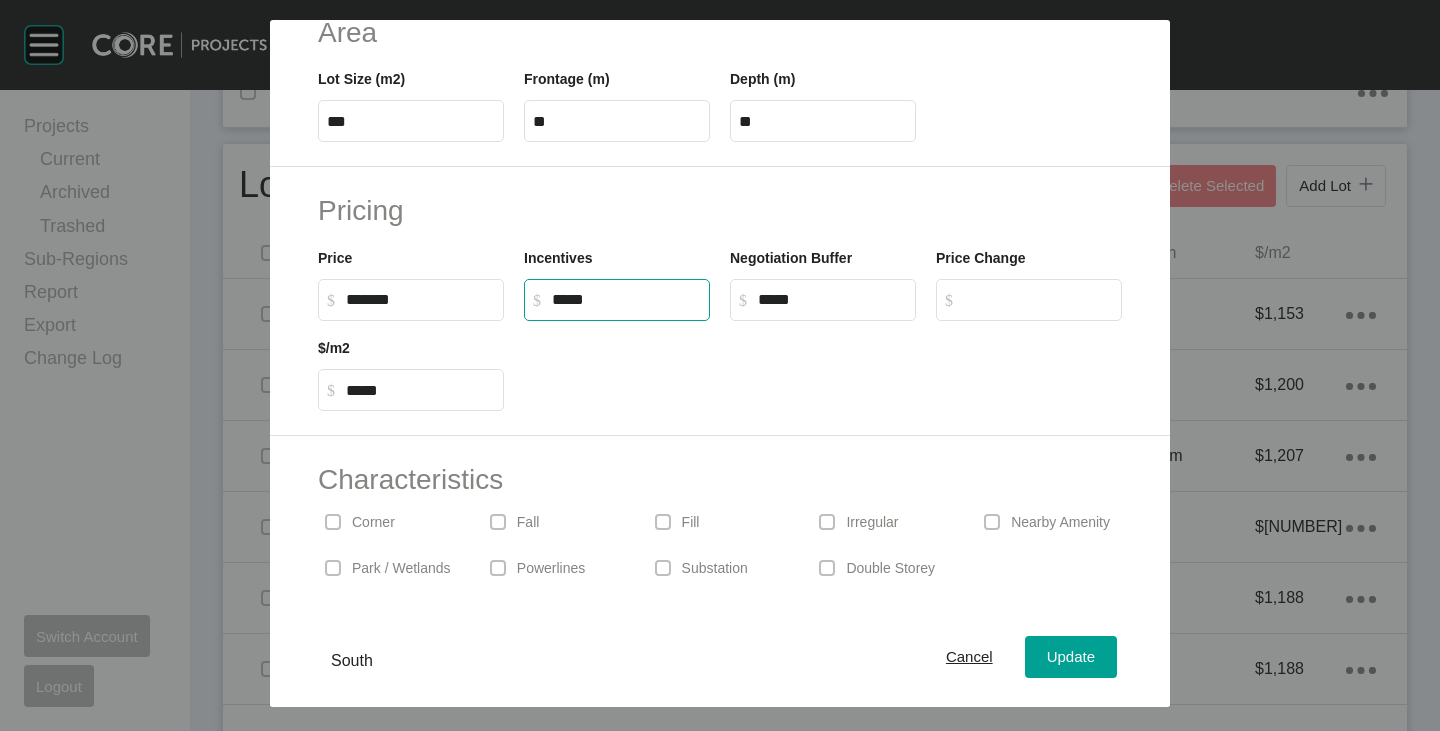 type on "******" 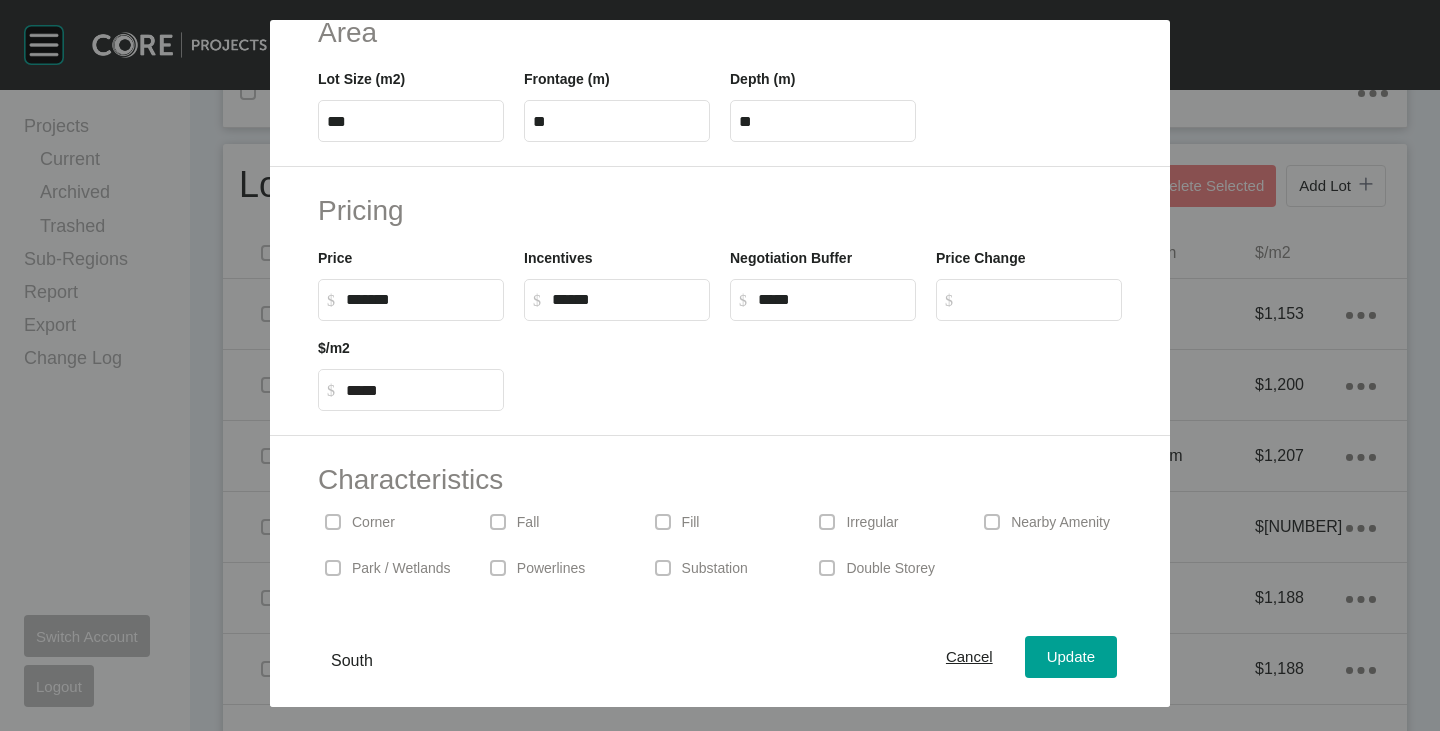 click at bounding box center [823, 366] 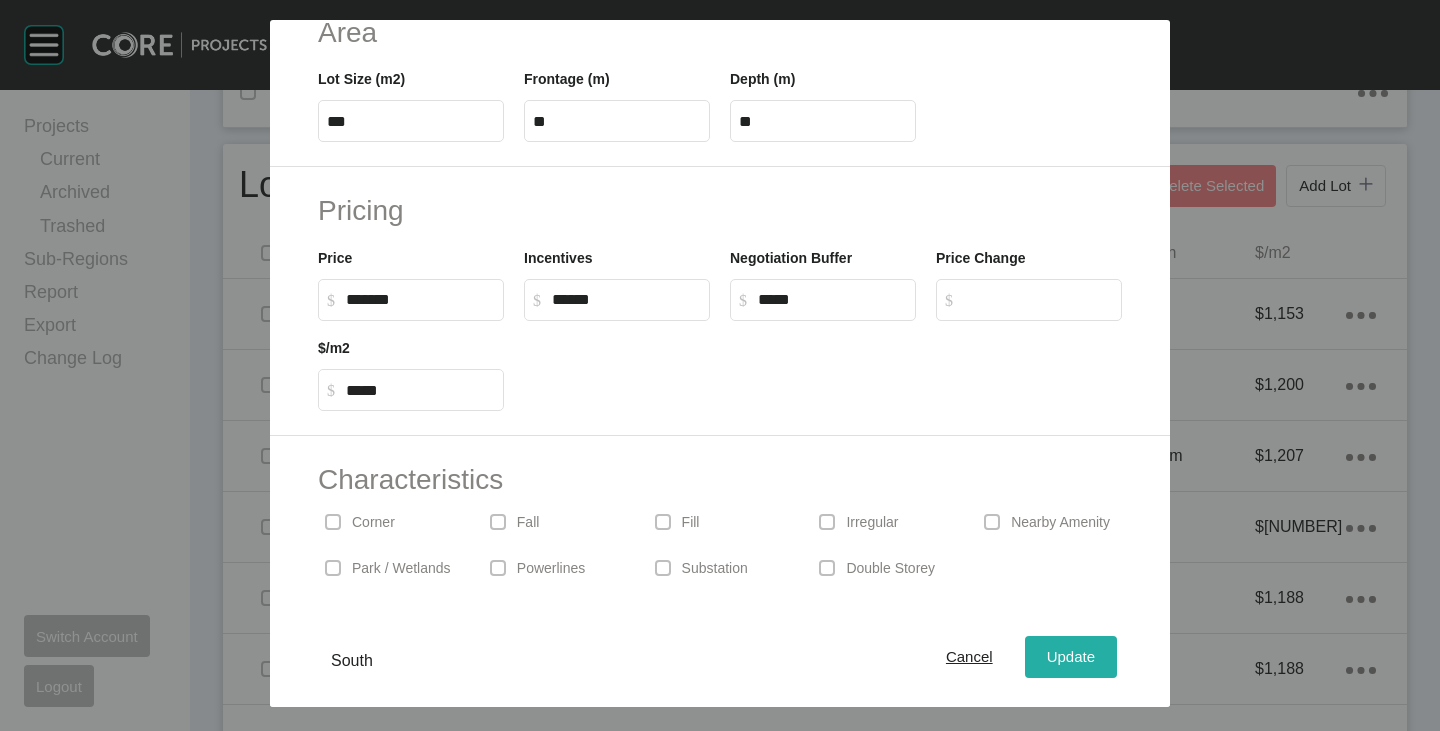 click on "Update" at bounding box center (1071, 657) 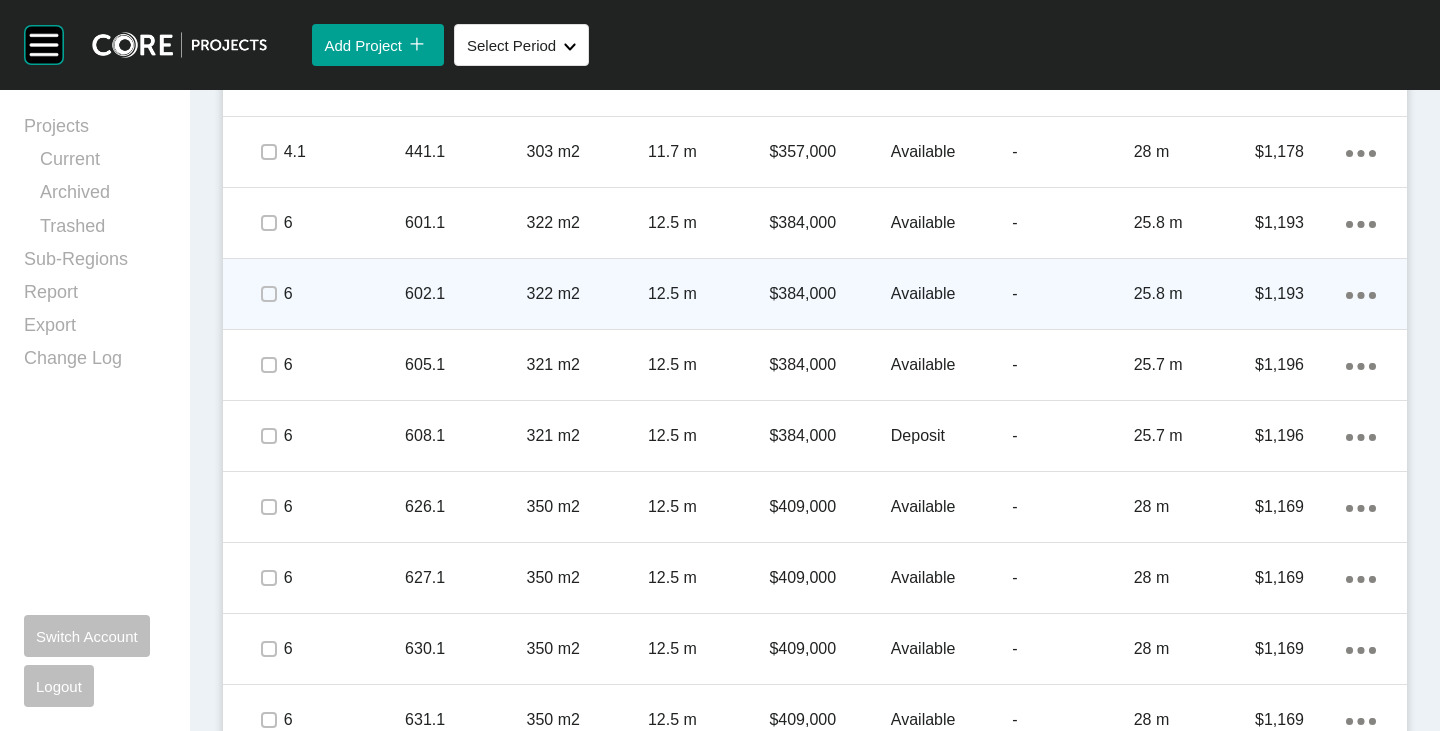 scroll, scrollTop: 3512, scrollLeft: 0, axis: vertical 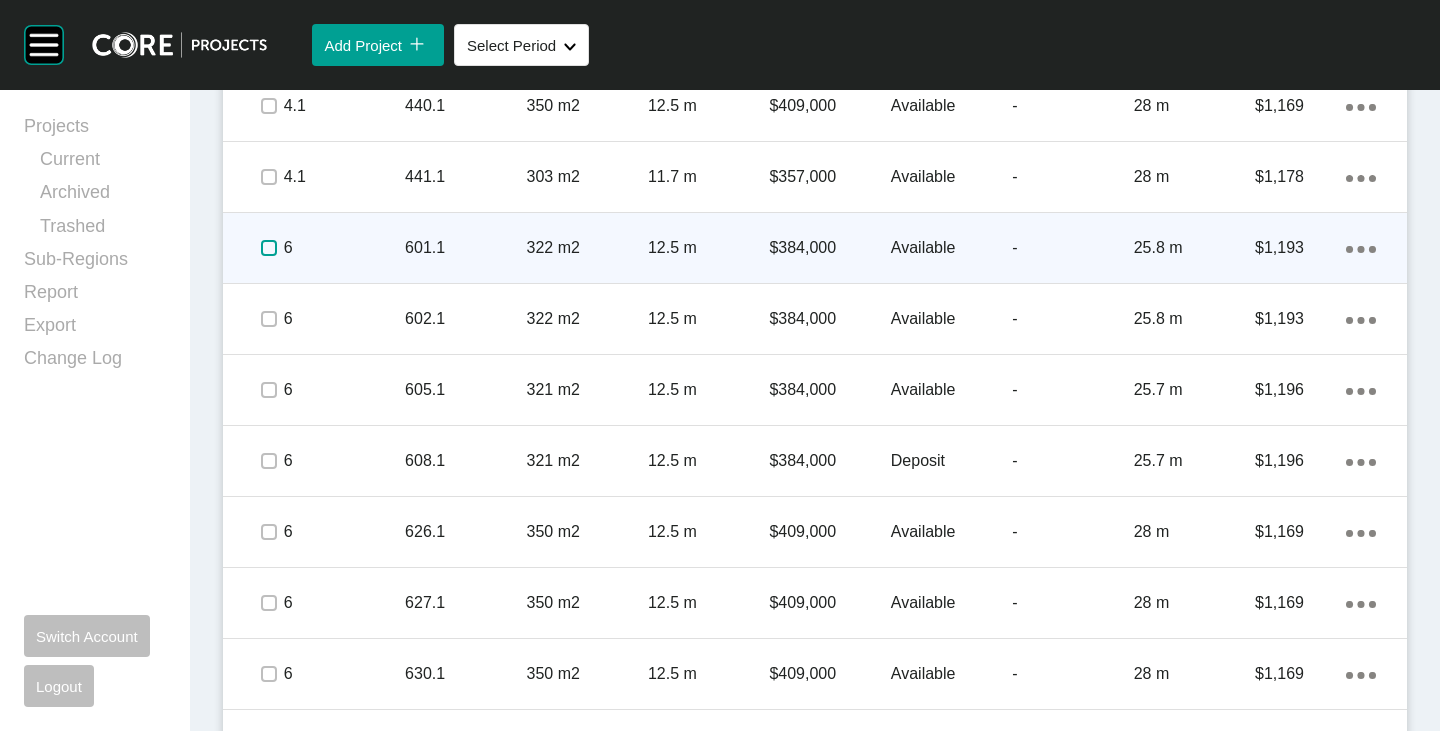 click at bounding box center (269, 248) 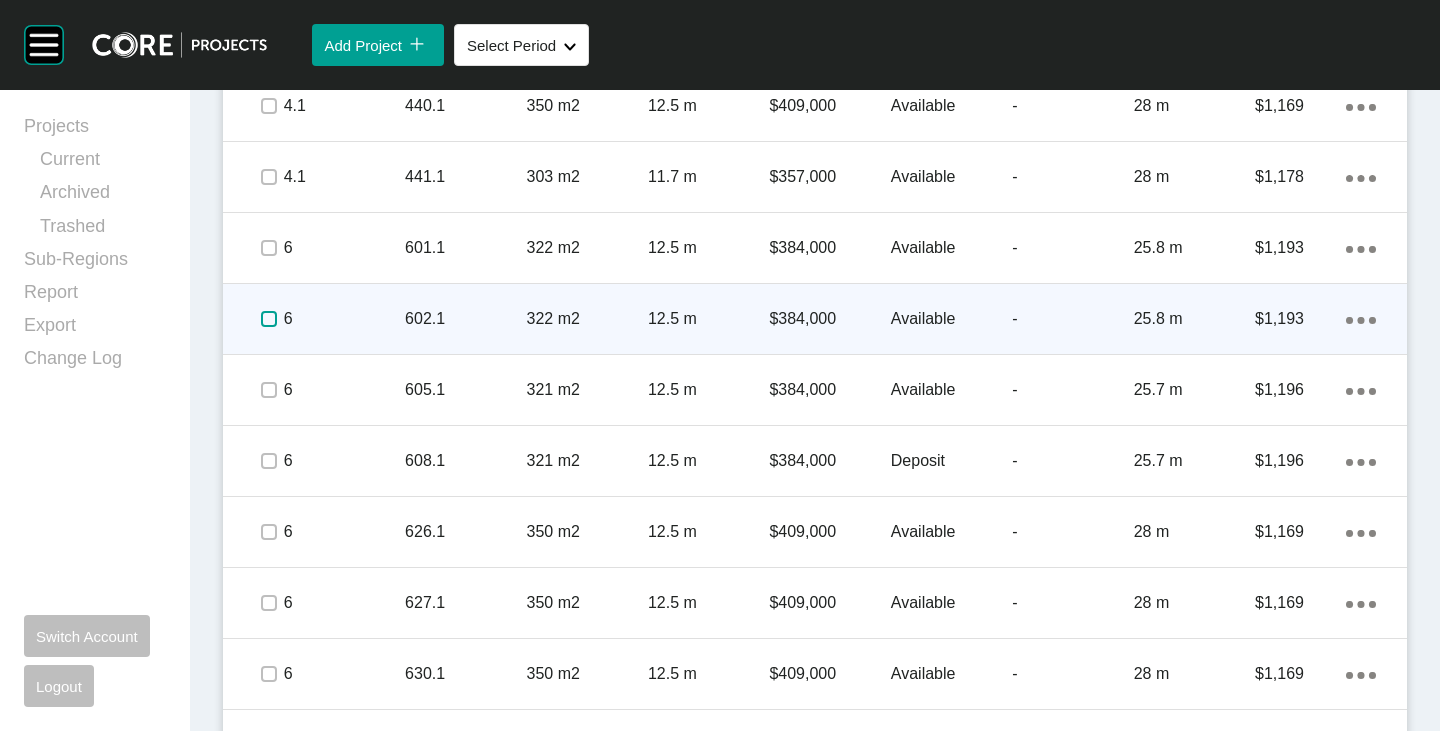 click at bounding box center [269, 319] 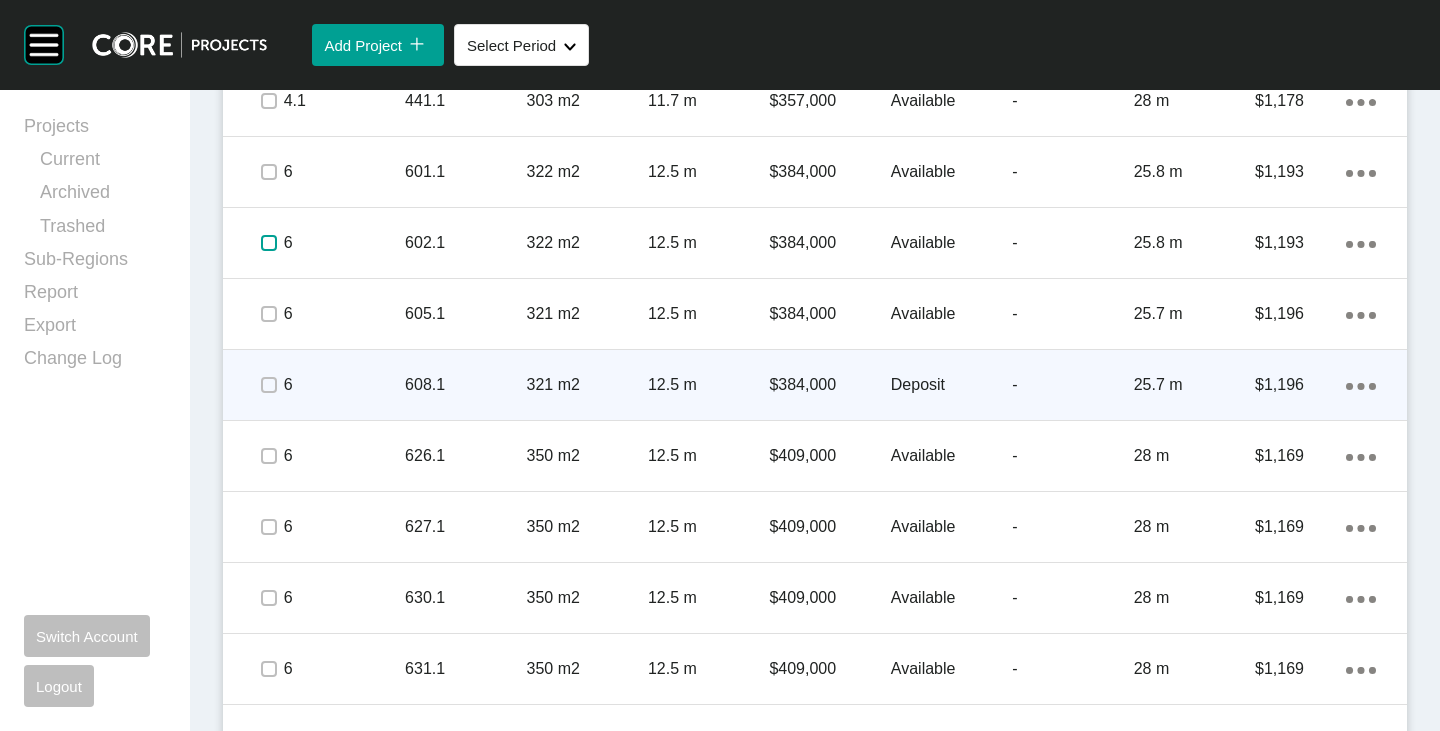 scroll, scrollTop: 3612, scrollLeft: 0, axis: vertical 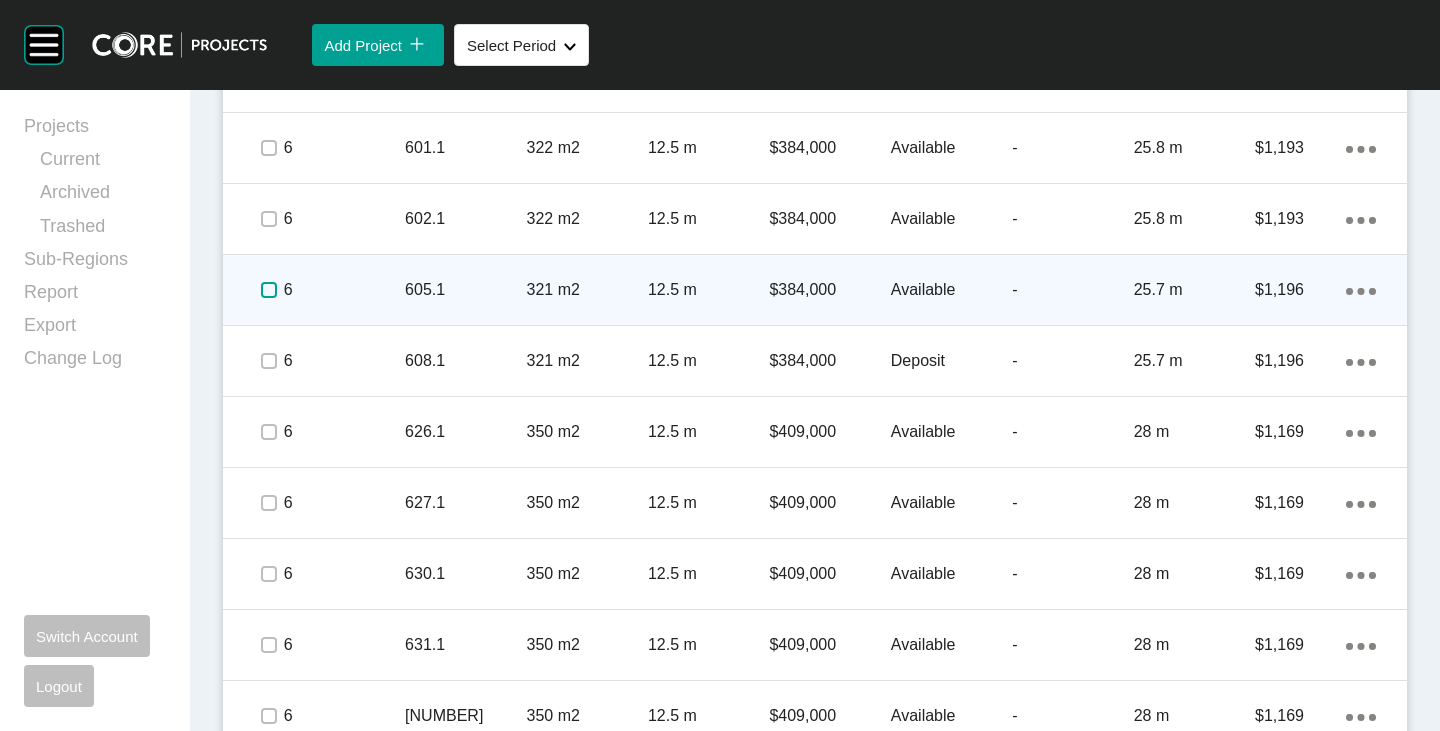 click at bounding box center [269, 290] 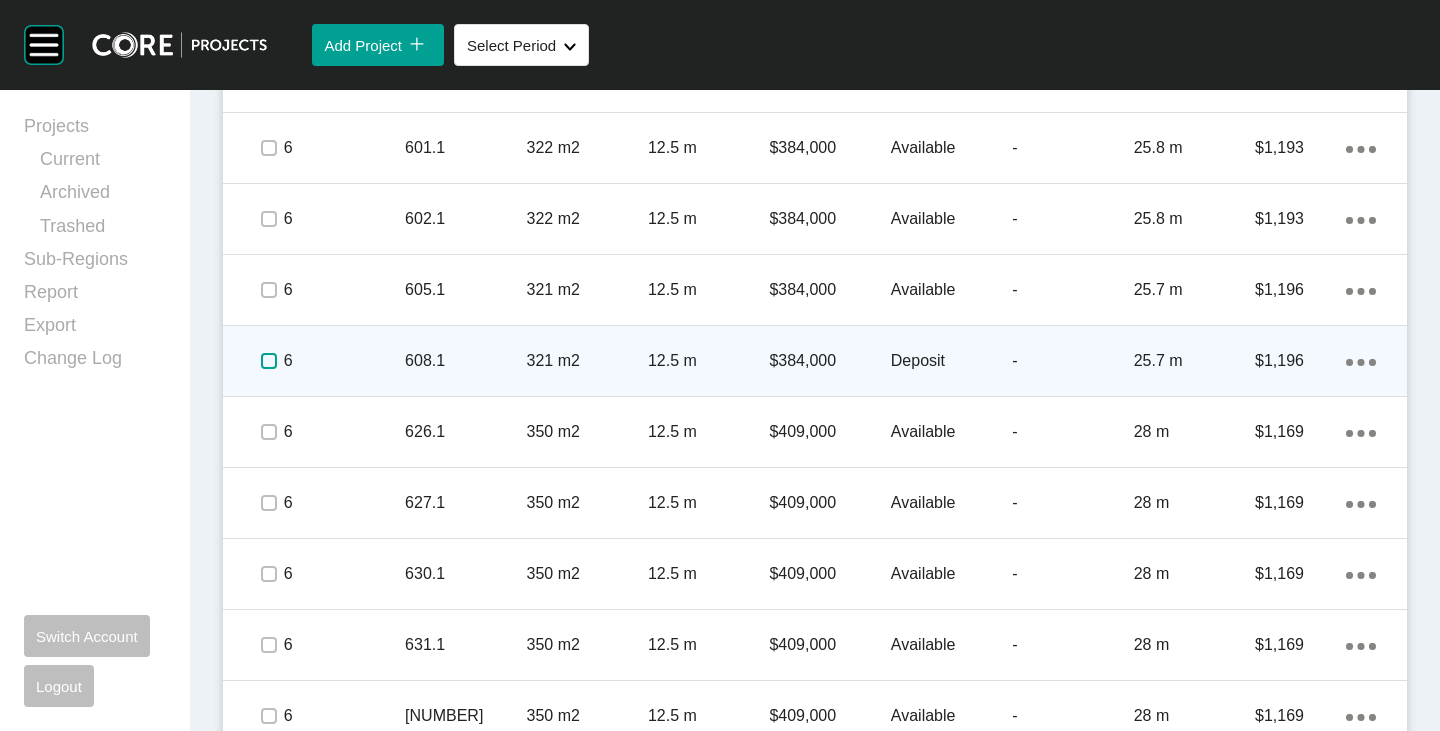 click at bounding box center (269, 361) 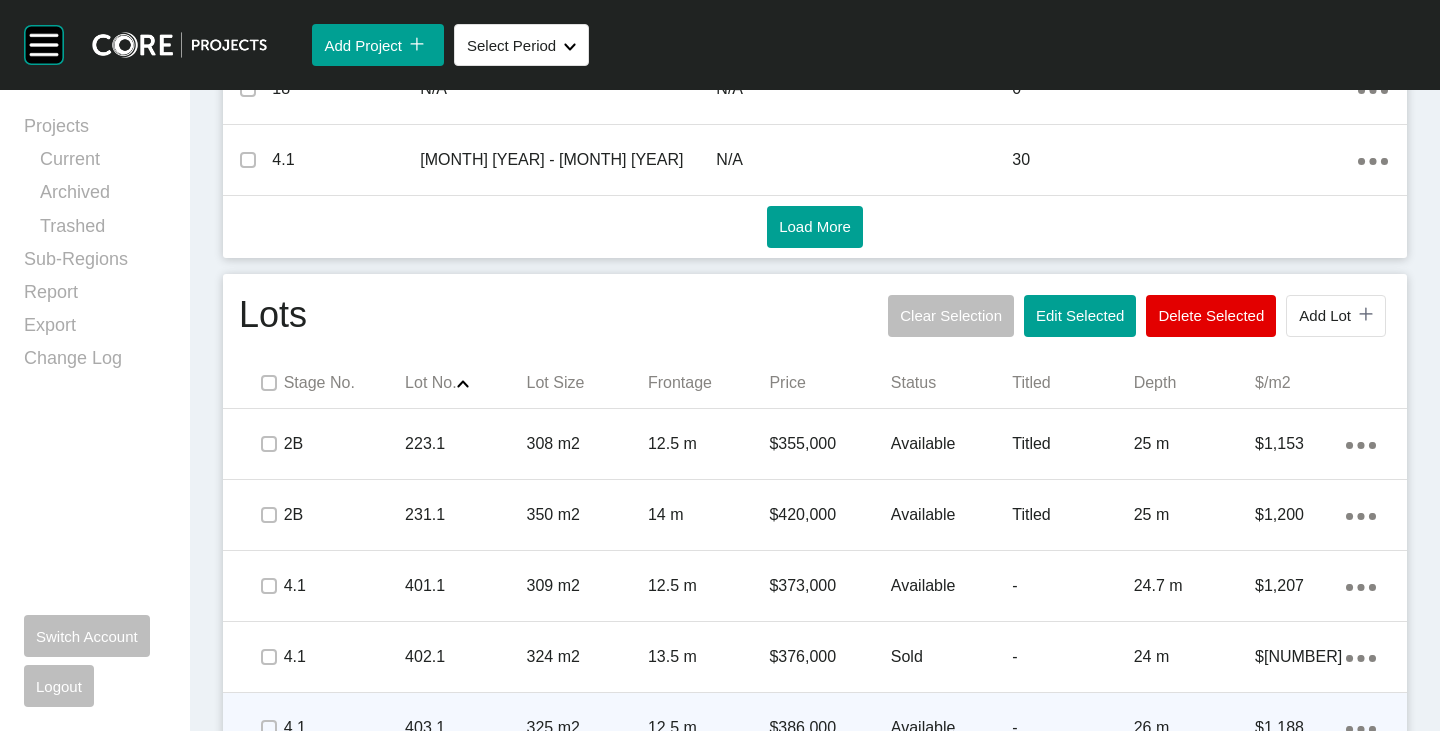 scroll, scrollTop: 1012, scrollLeft: 0, axis: vertical 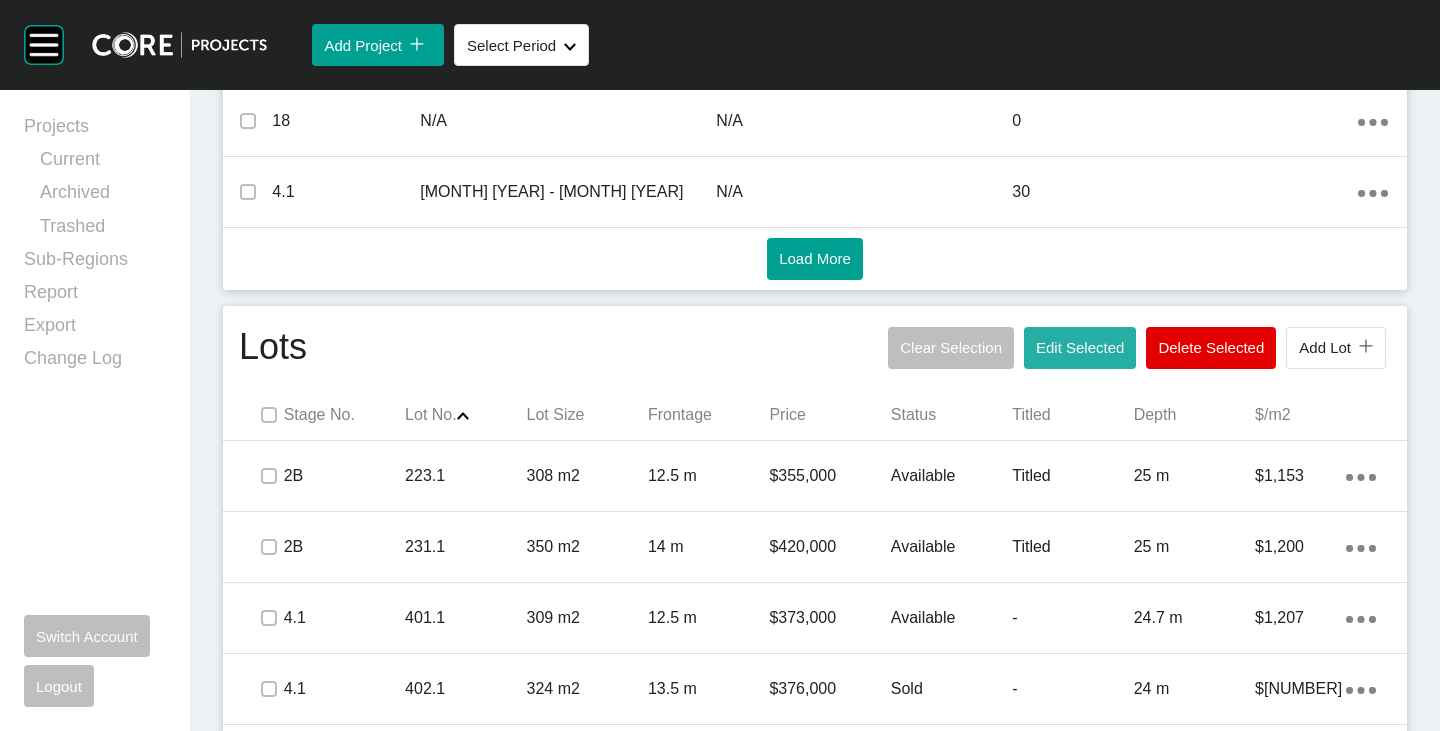 click on "Edit Selected" at bounding box center [1080, 348] 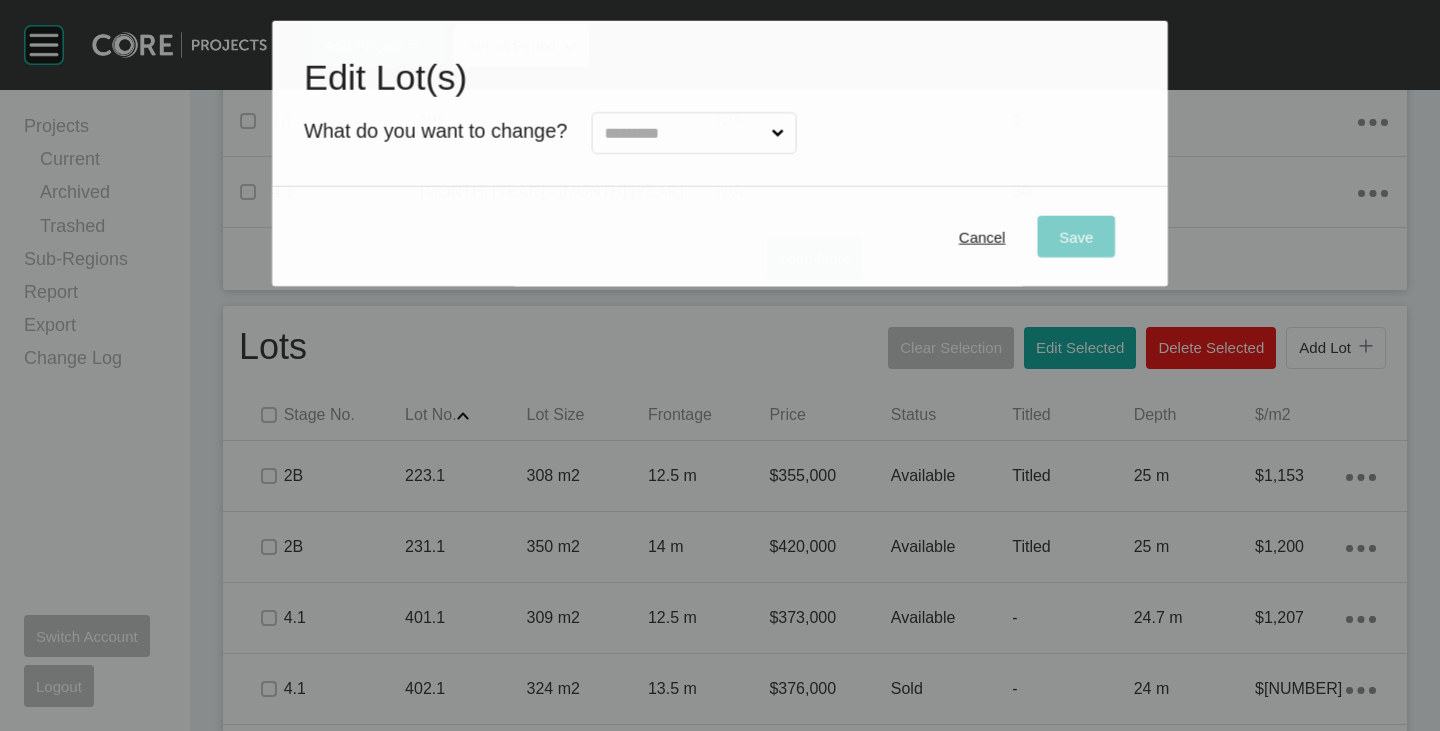 click at bounding box center [683, 134] 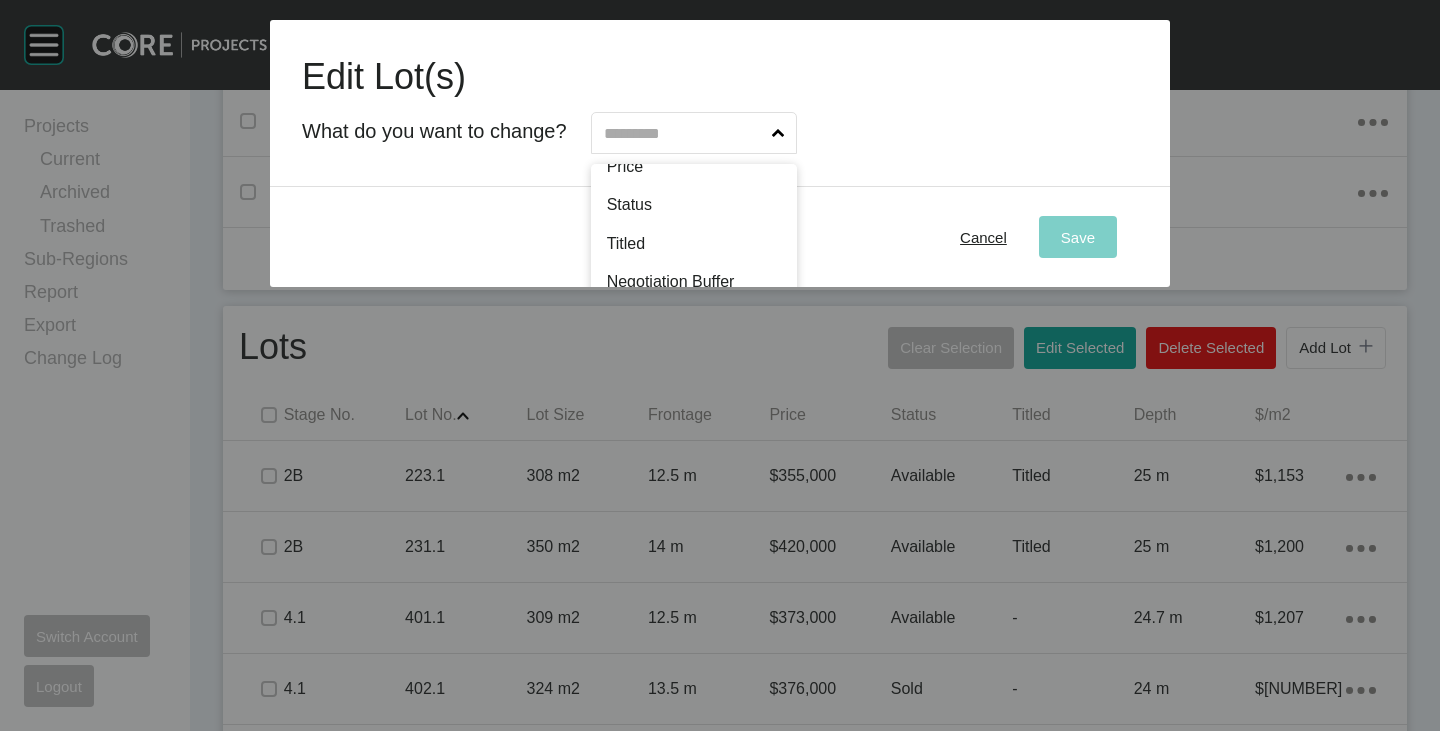 scroll, scrollTop: 102, scrollLeft: 0, axis: vertical 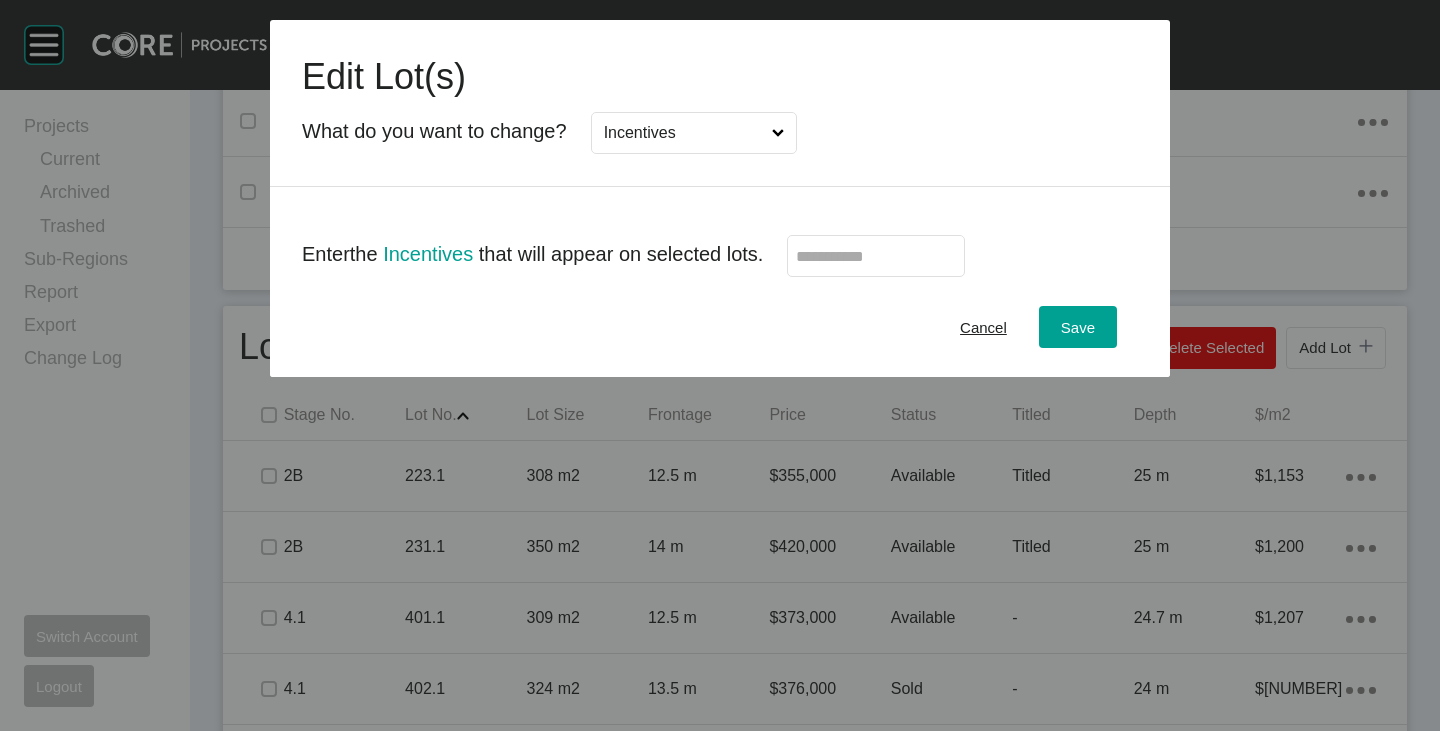 click at bounding box center [876, 256] 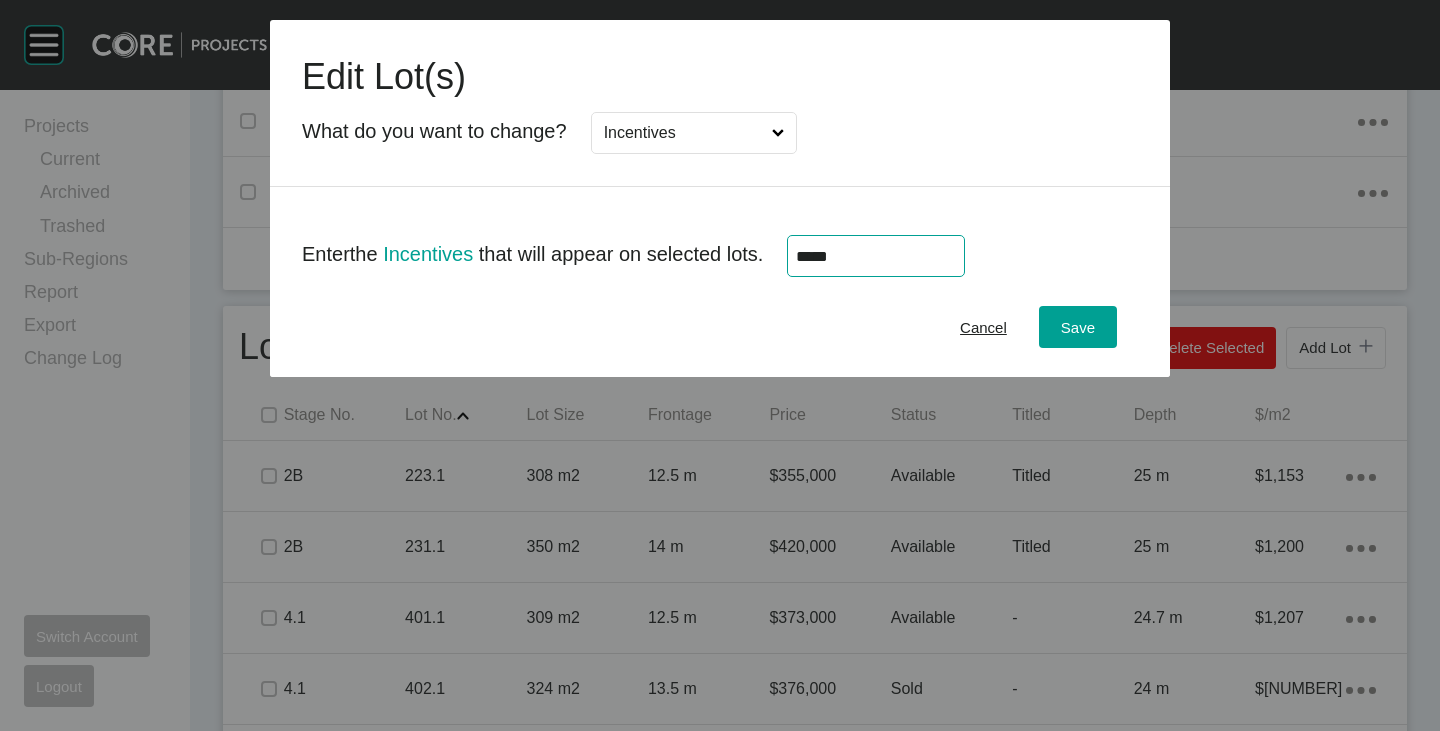 type on "******" 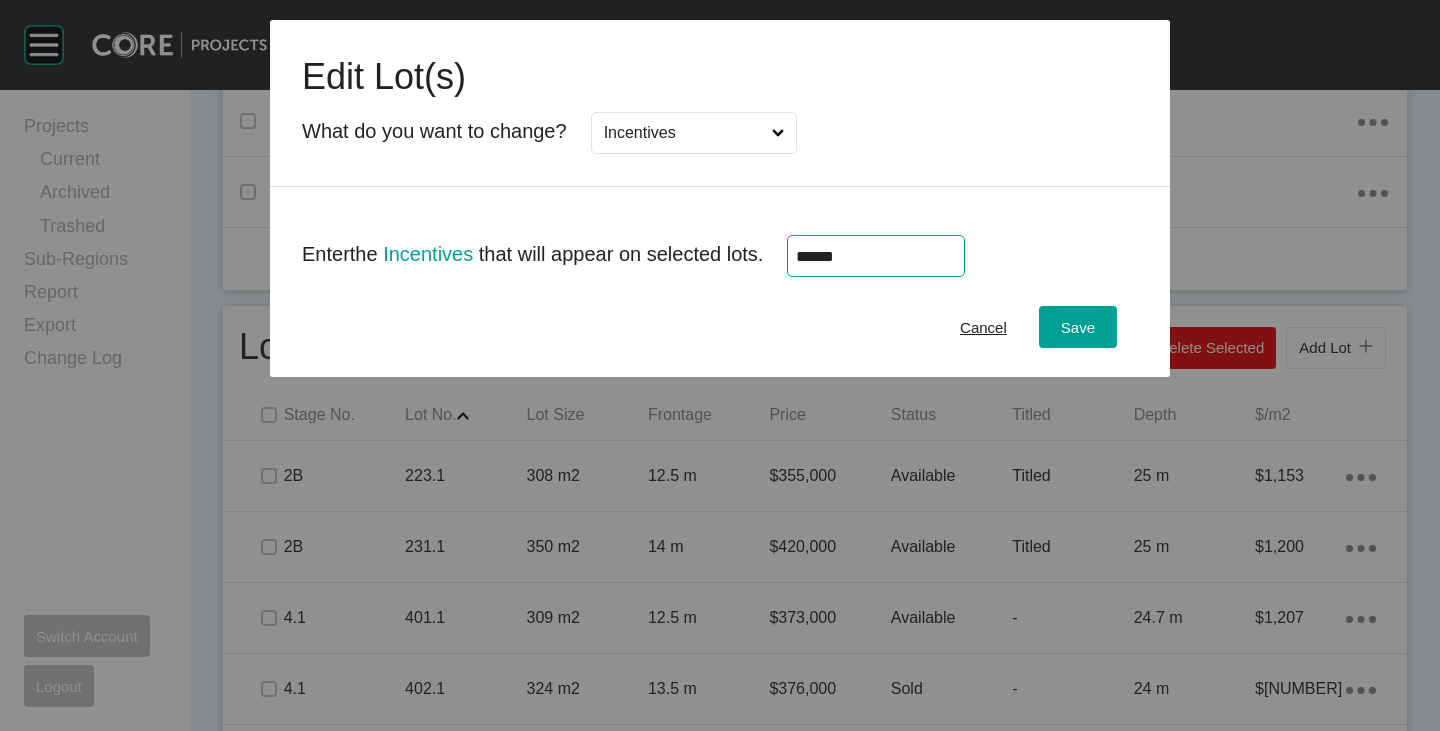 click on "Cancel Save" at bounding box center [720, 327] 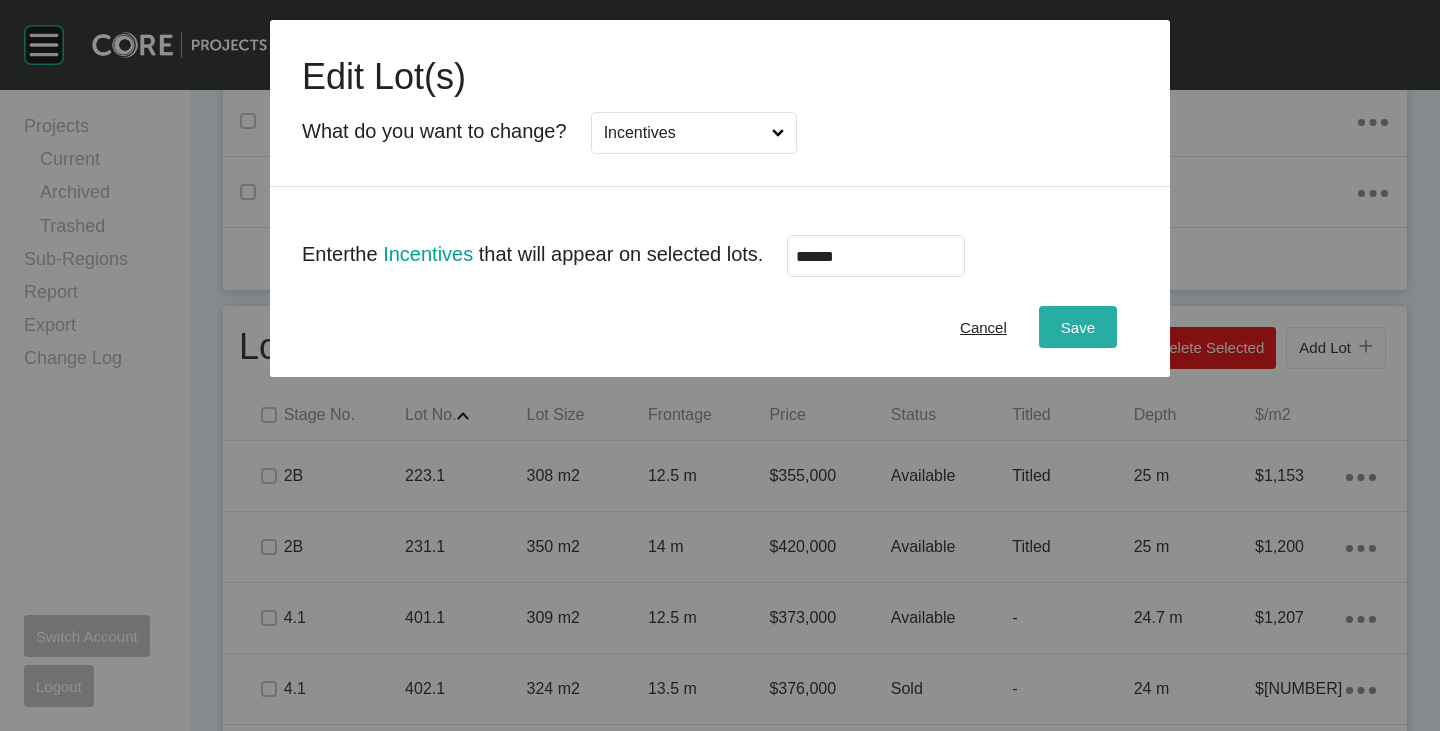 click on "Save" at bounding box center [1078, 327] 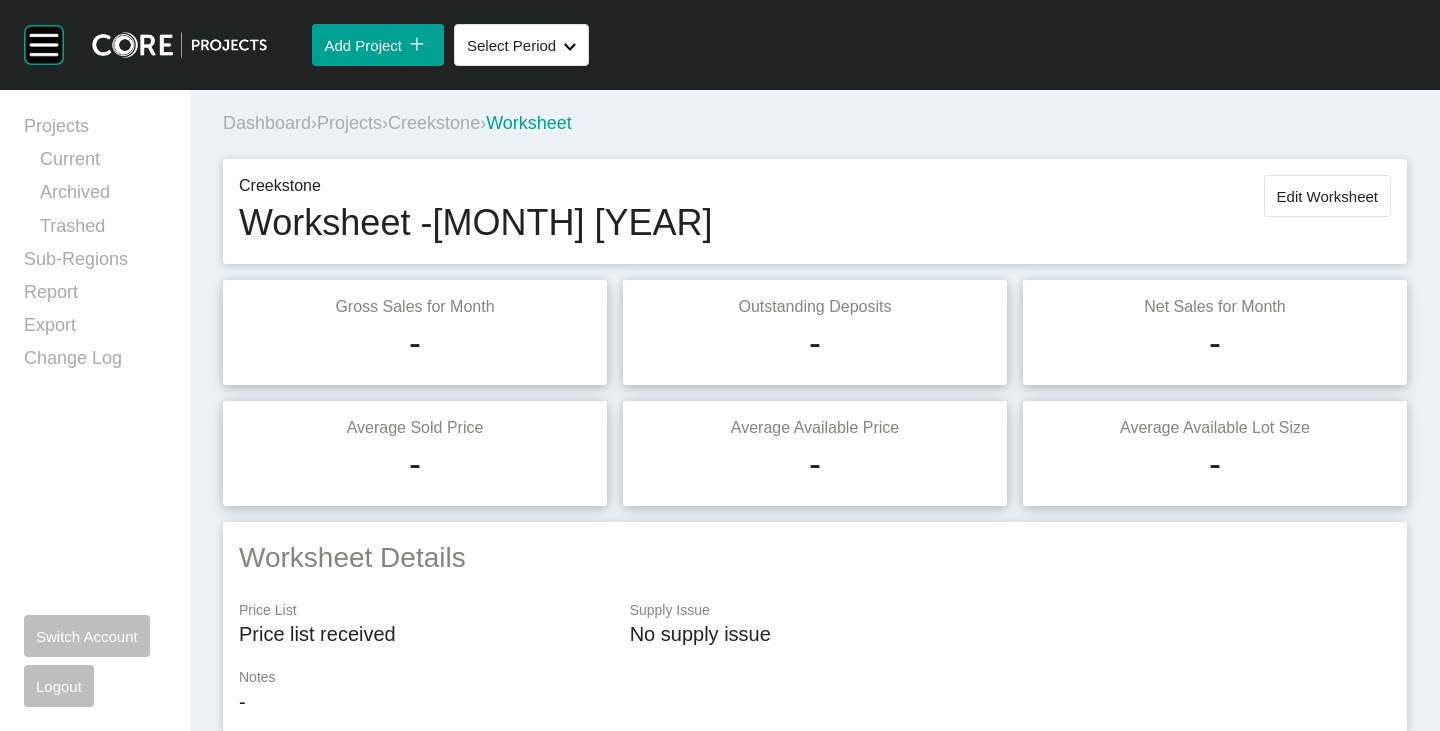 scroll, scrollTop: 0, scrollLeft: 0, axis: both 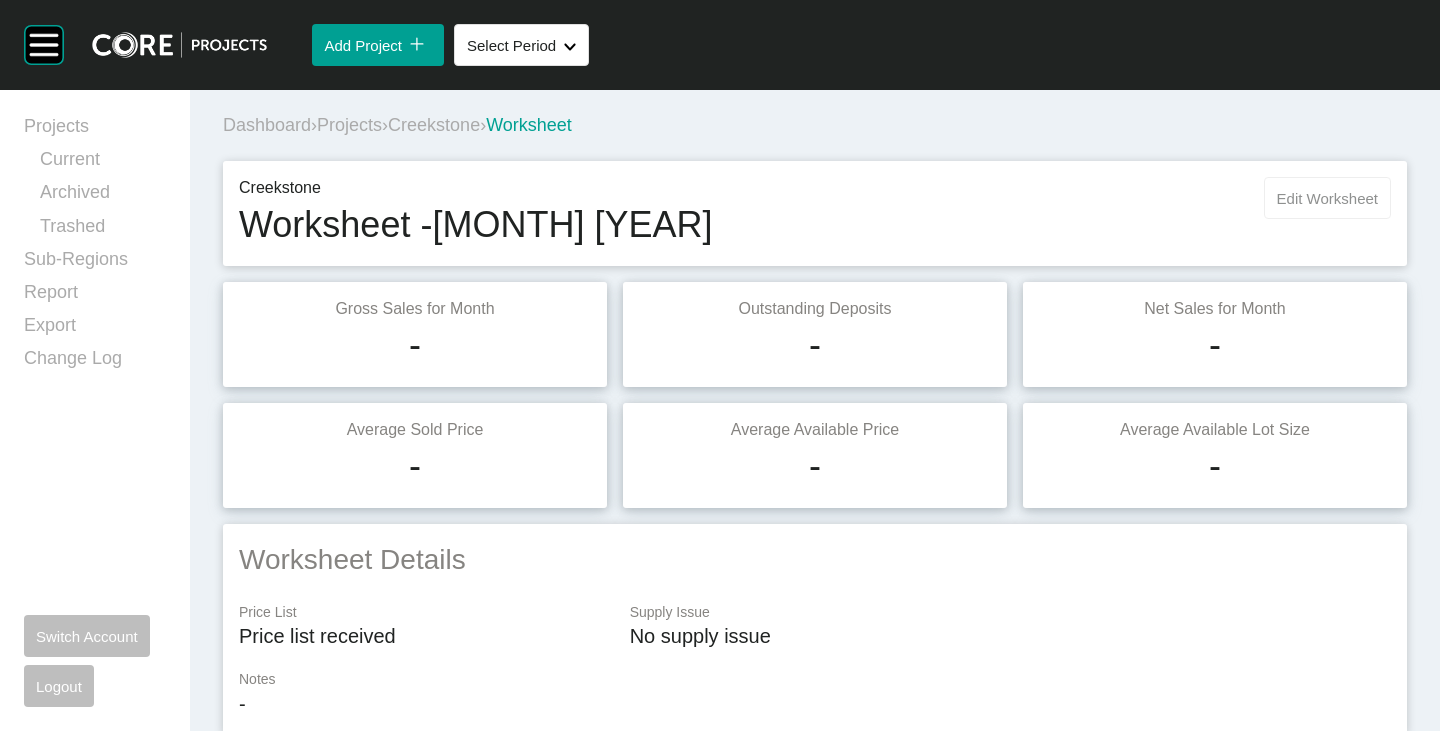 click on "Edit Worksheet" at bounding box center (1327, 198) 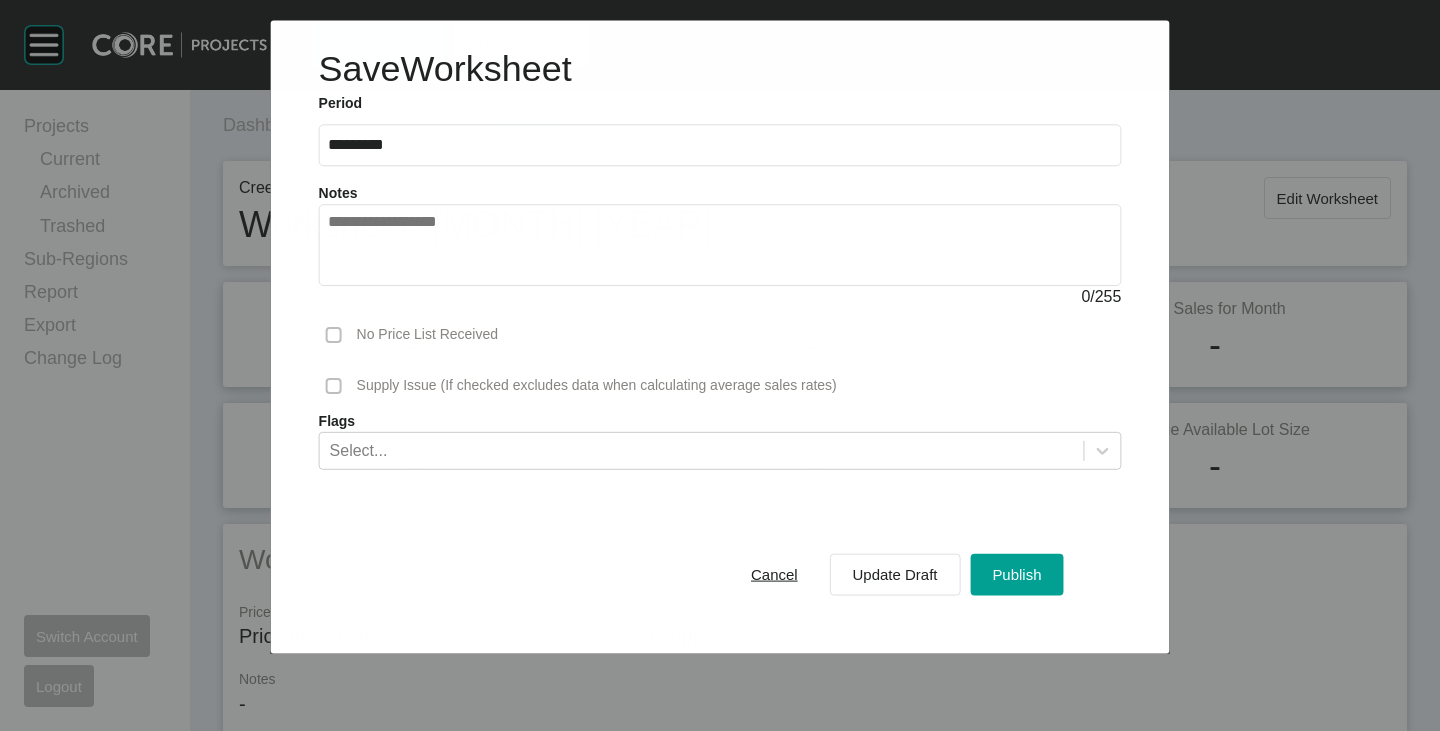 click at bounding box center [720, 246] 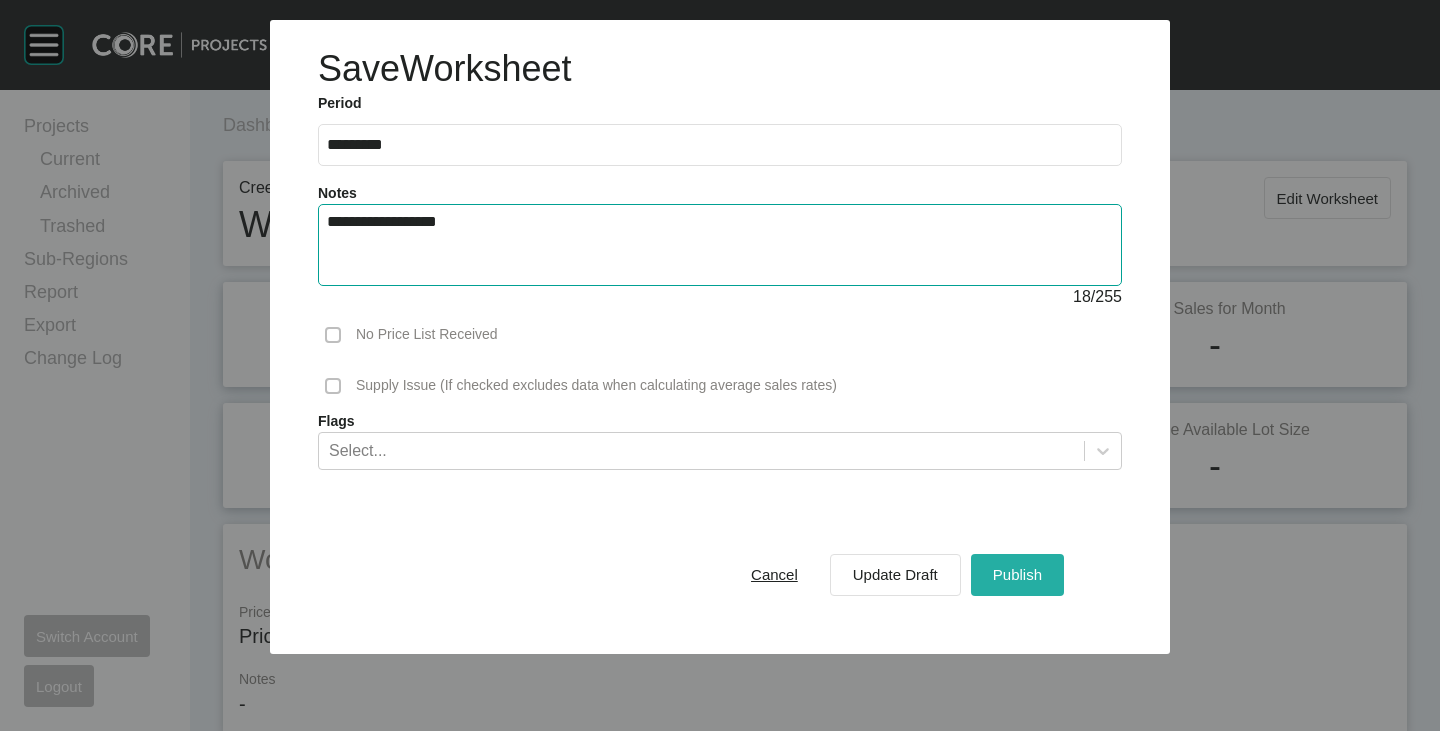 type on "**********" 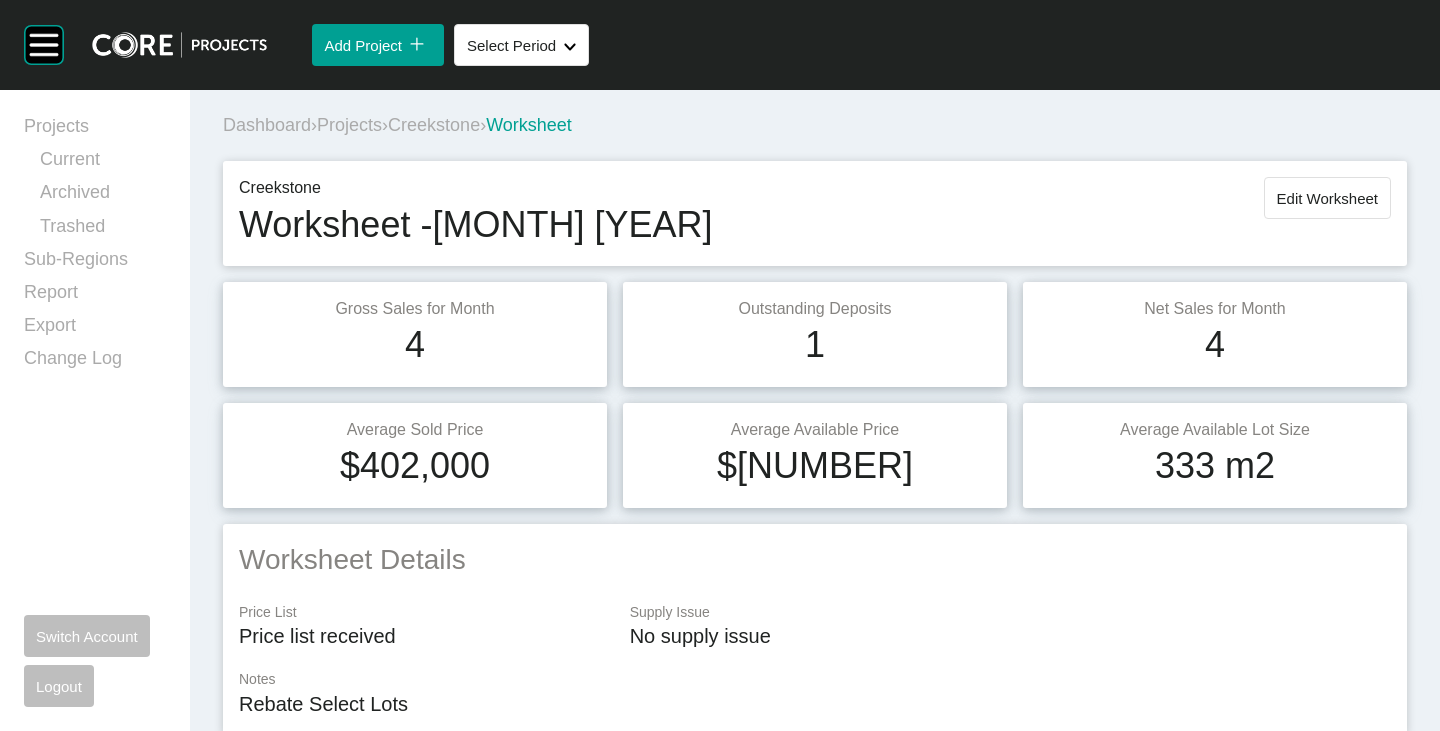 click on "Creekstone" at bounding box center (434, 125) 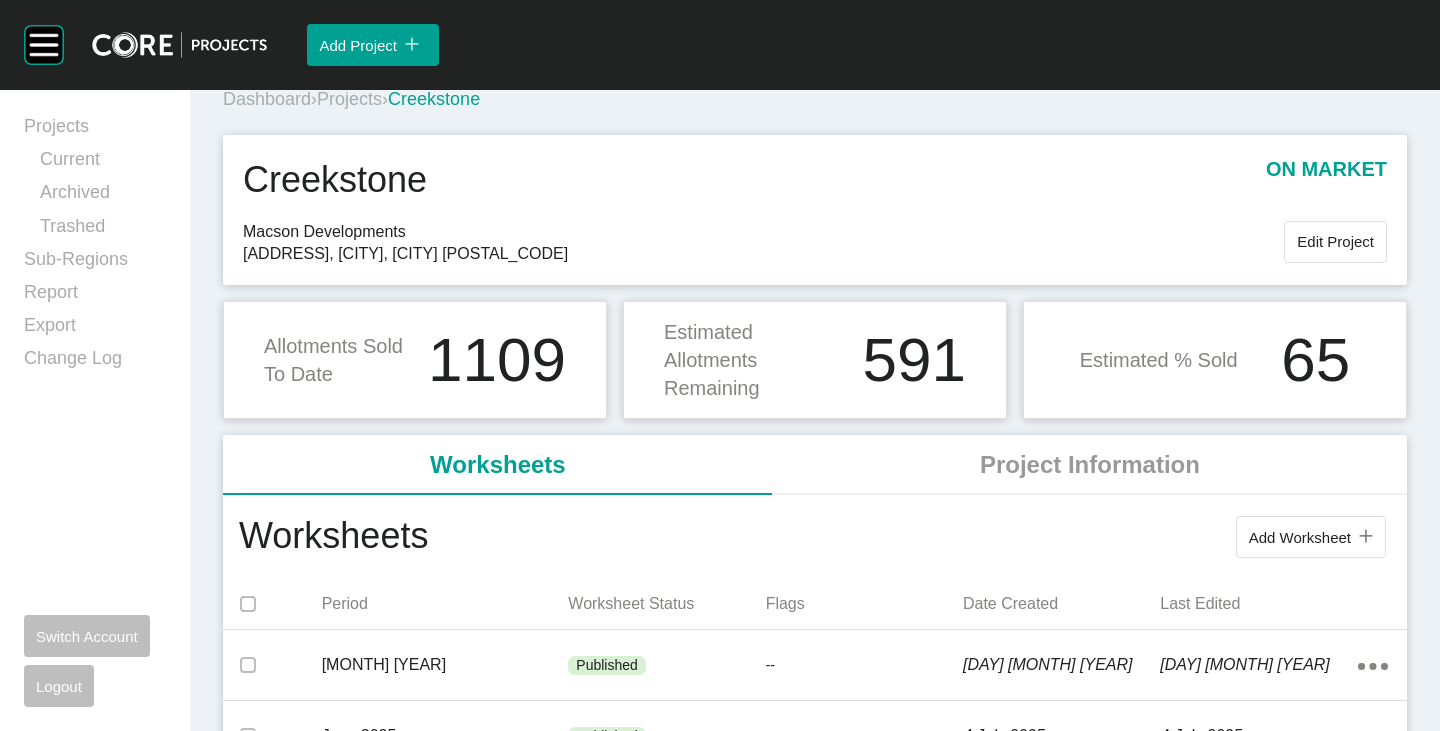 scroll, scrollTop: 0, scrollLeft: 0, axis: both 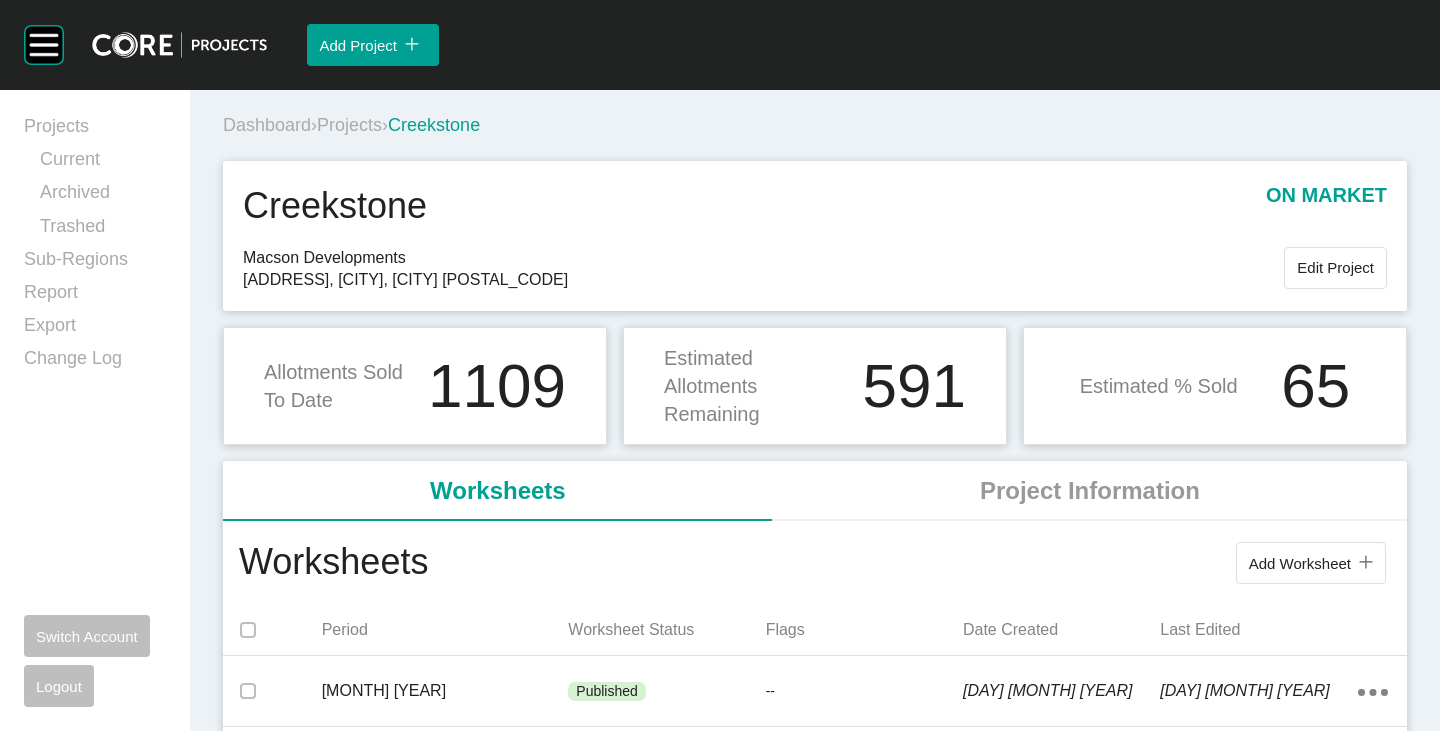 click on "Projects" at bounding box center [349, 125] 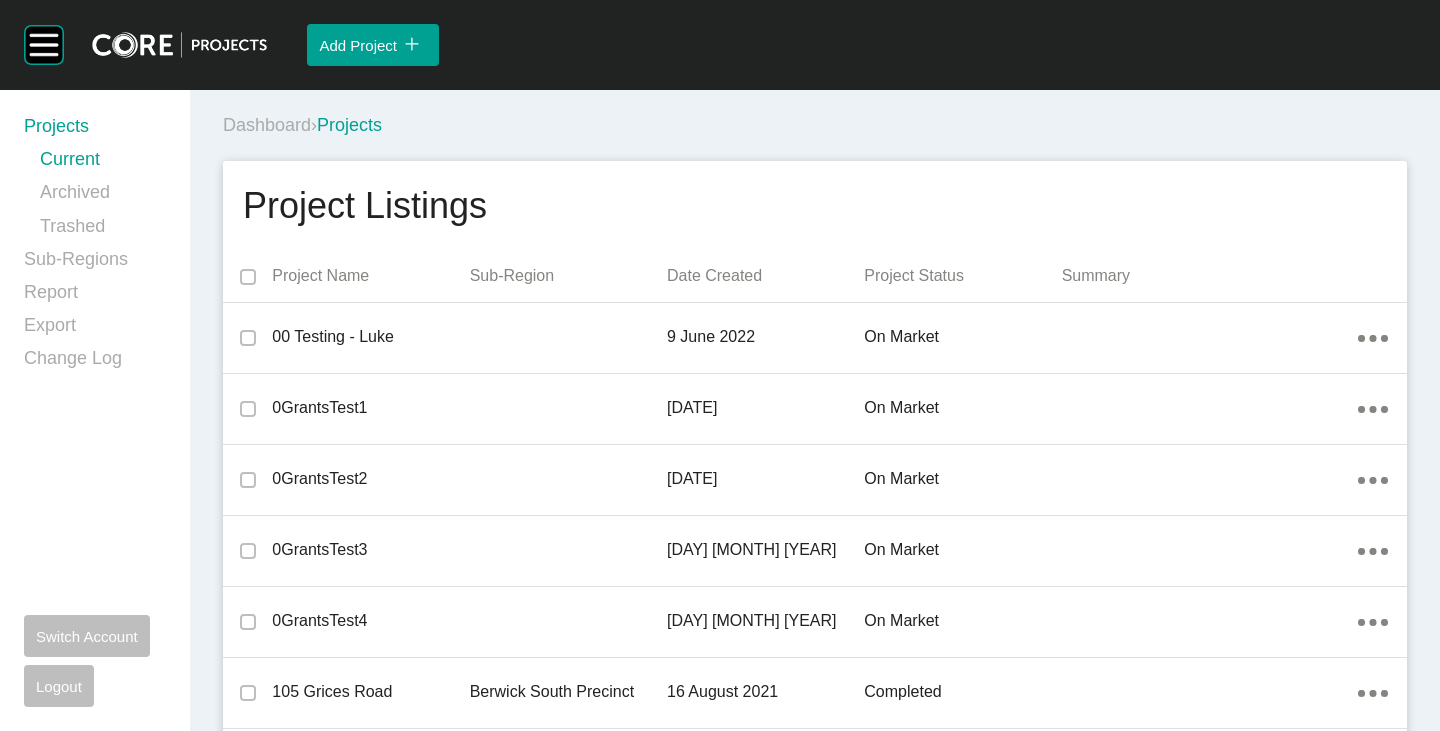 scroll, scrollTop: 11119, scrollLeft: 0, axis: vertical 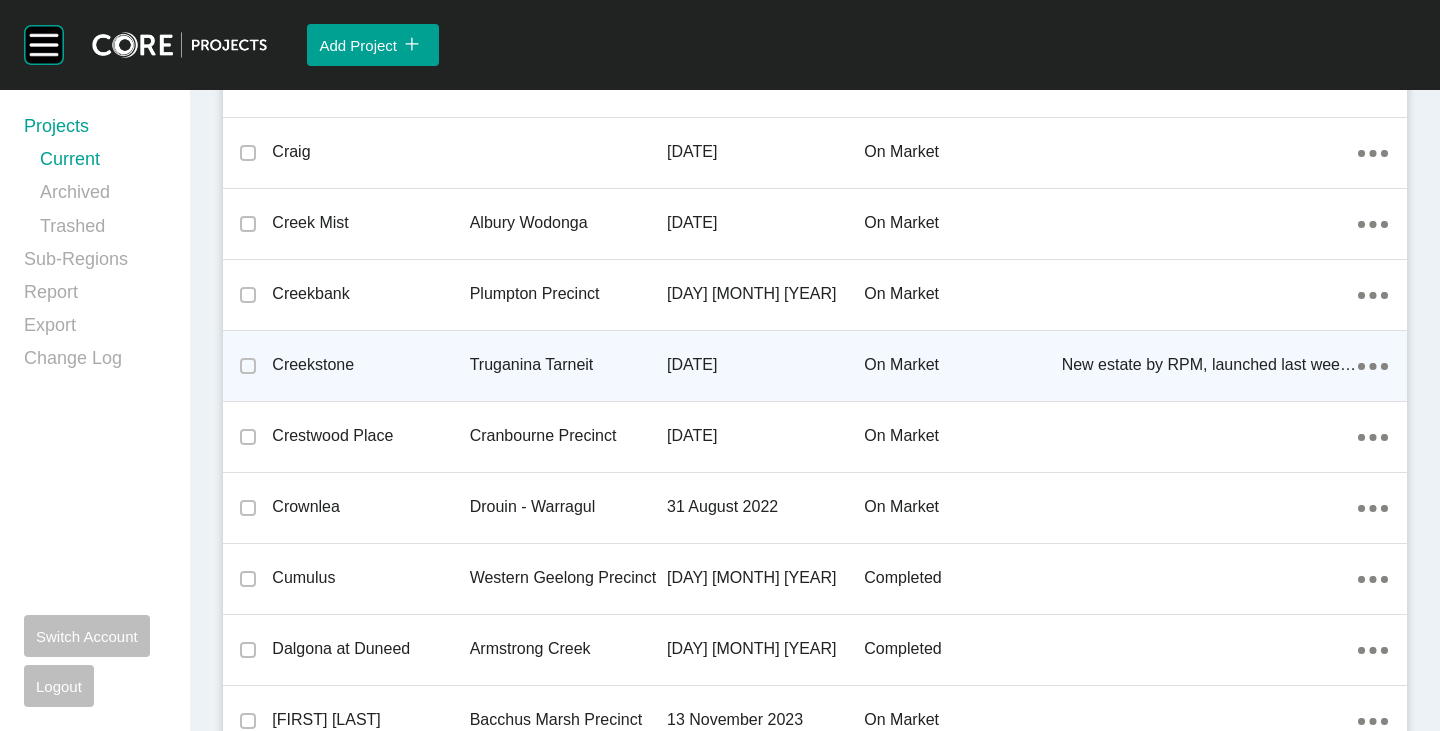 click on "Creekstone" at bounding box center [370, 365] 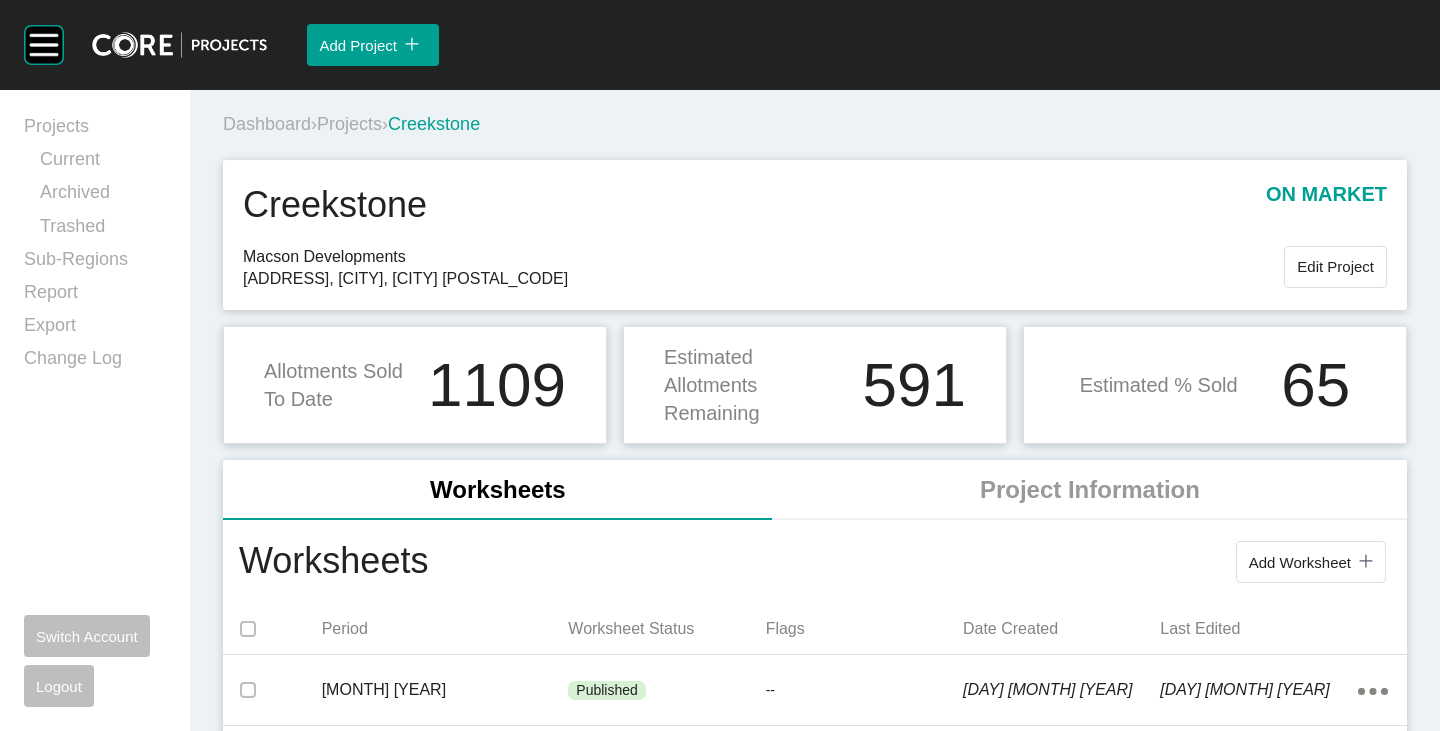 scroll, scrollTop: 0, scrollLeft: 0, axis: both 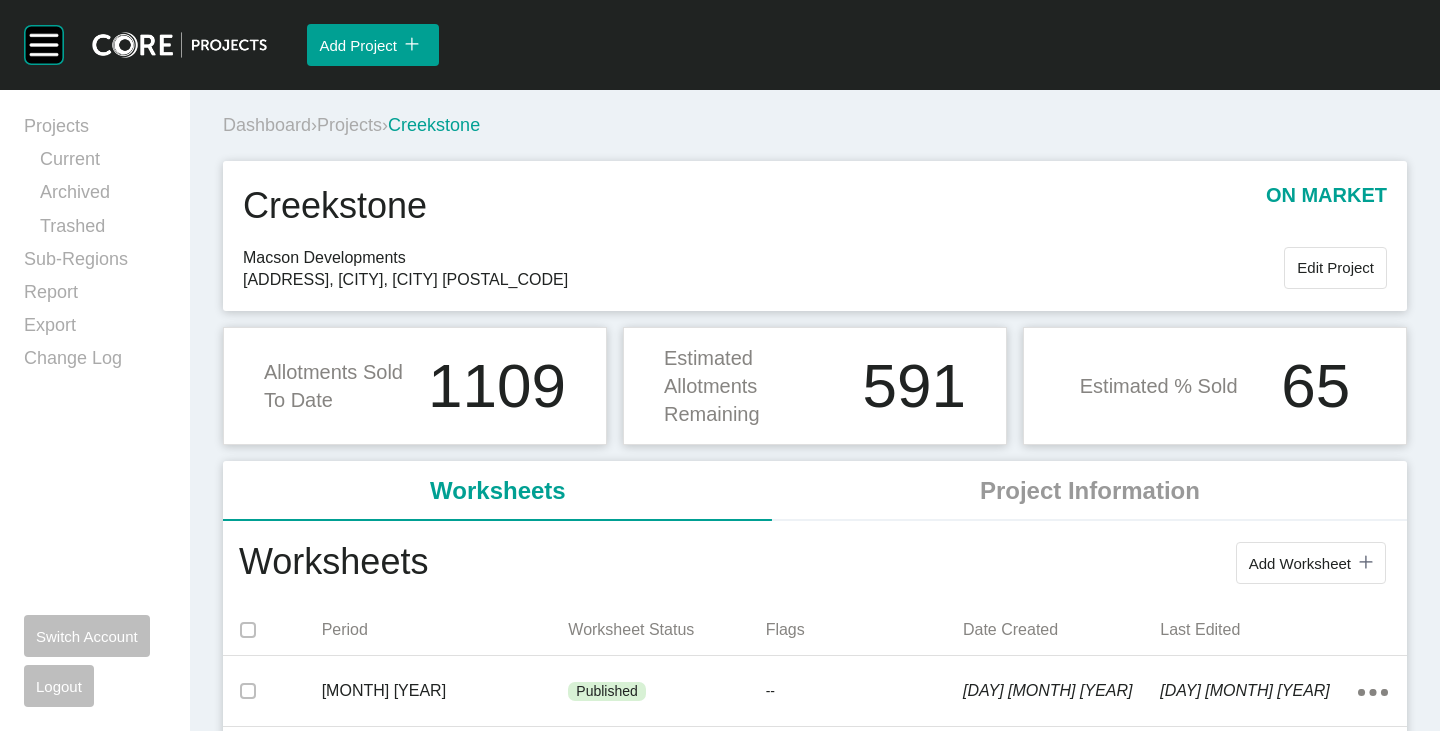 click on "Projects" at bounding box center [349, 125] 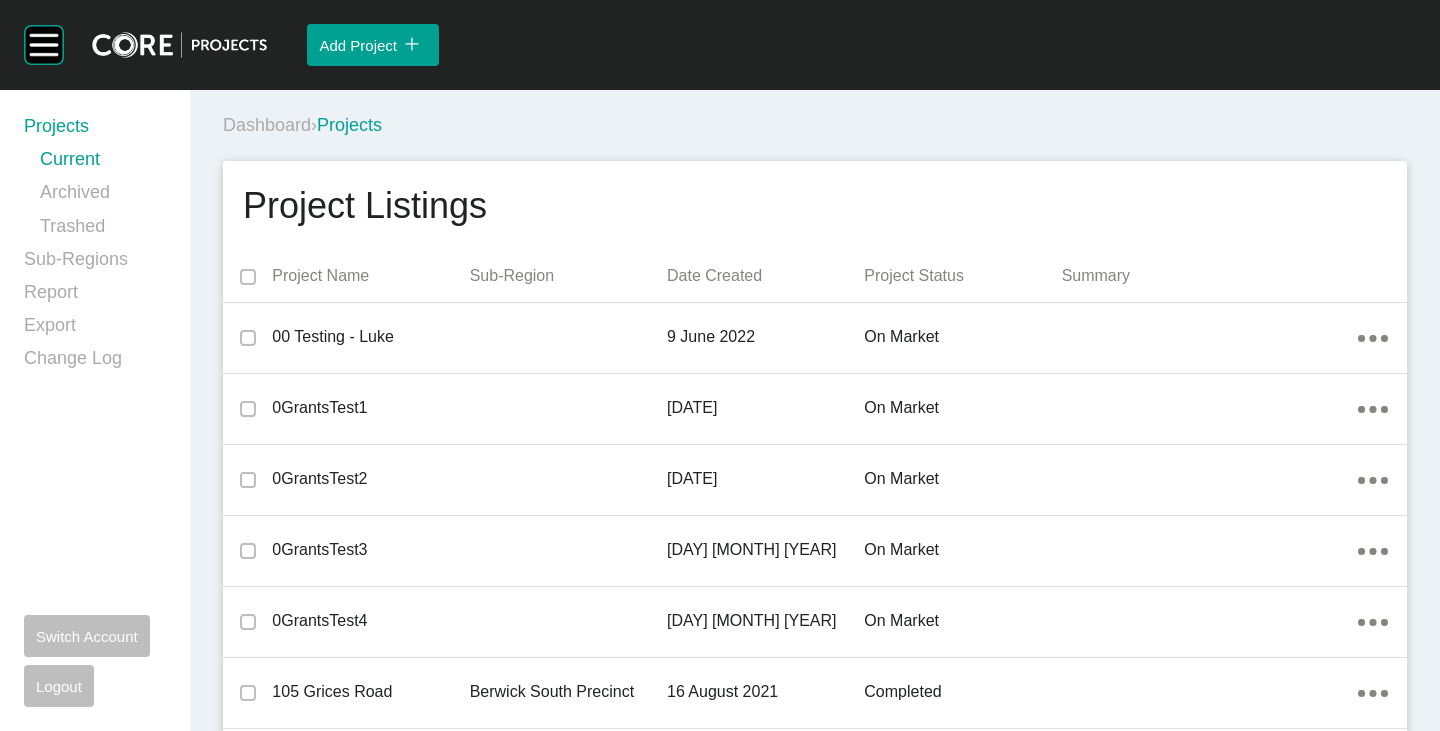 scroll, scrollTop: 27662, scrollLeft: 0, axis: vertical 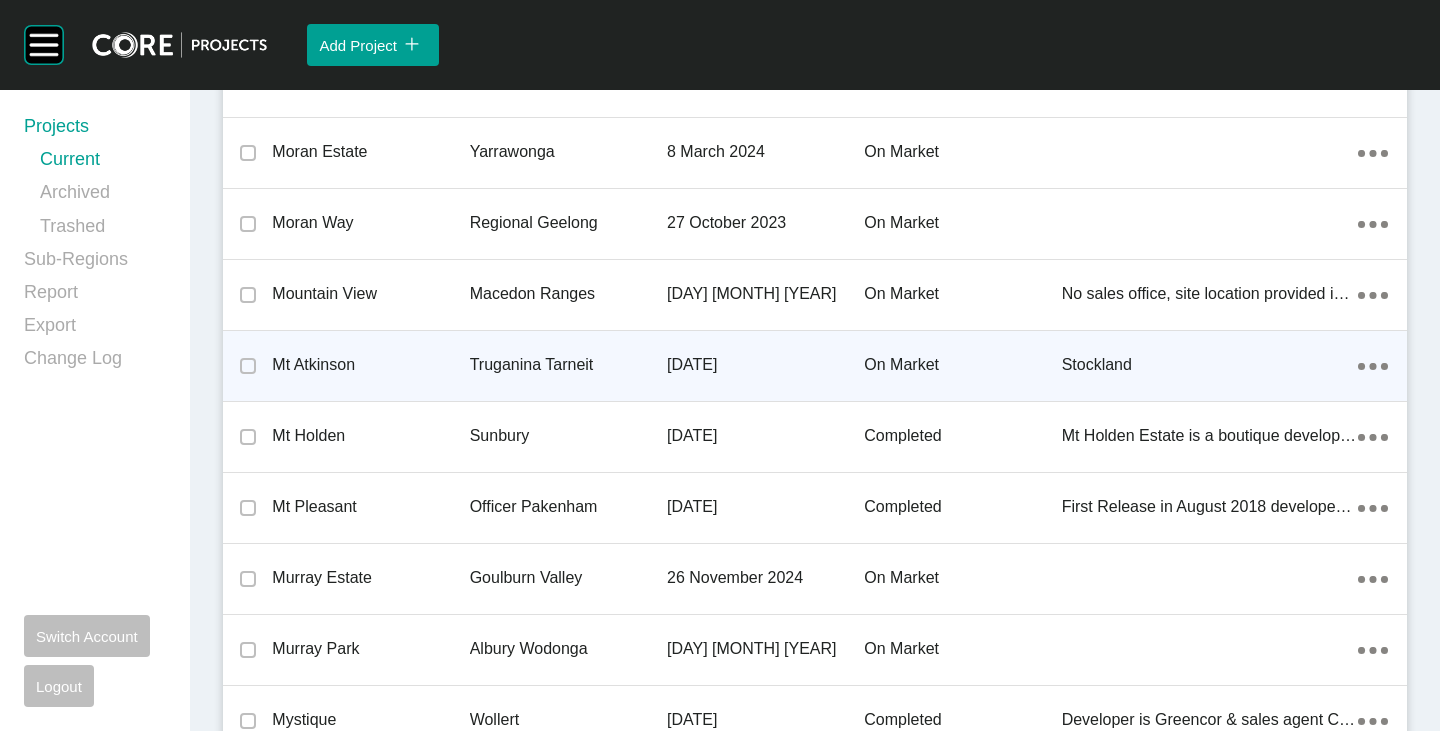 click on "Mt Atkinson" at bounding box center [370, 365] 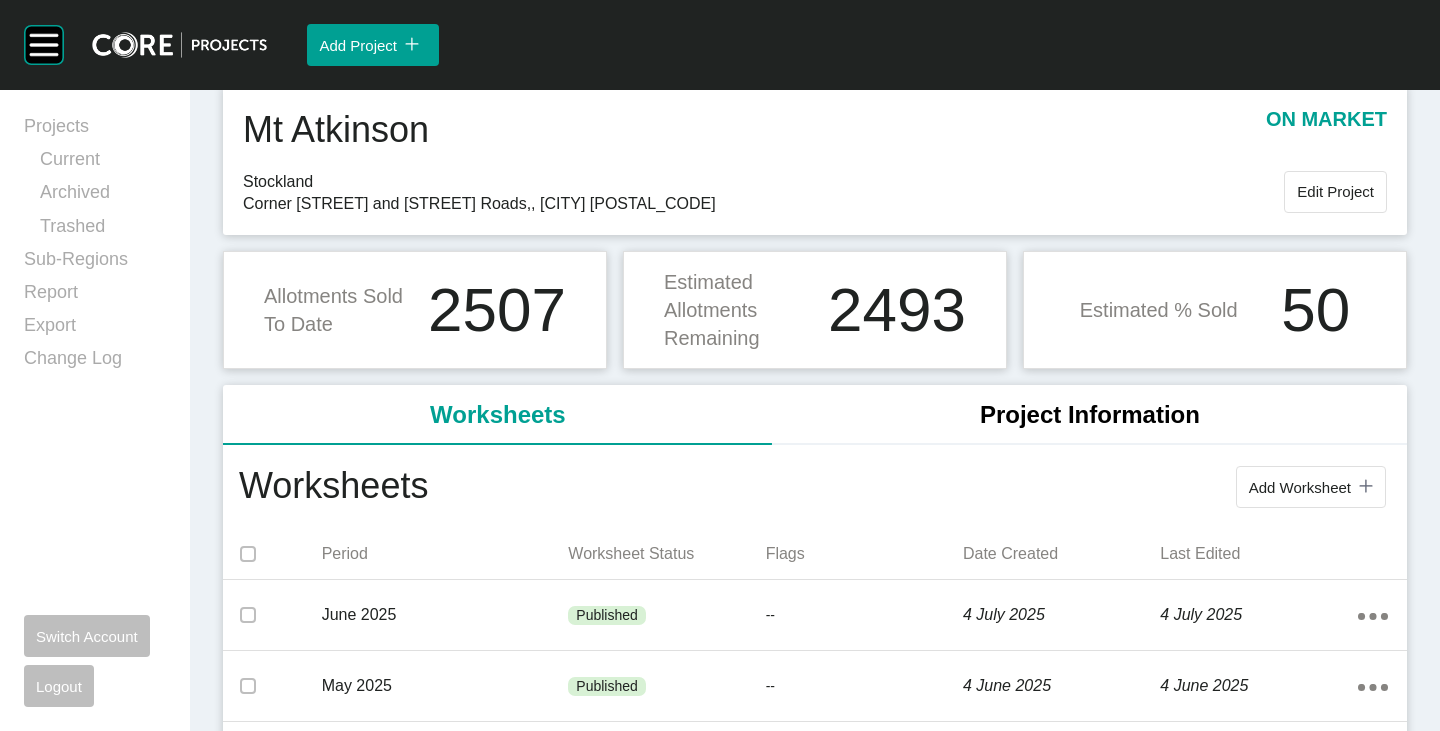 scroll, scrollTop: 100, scrollLeft: 0, axis: vertical 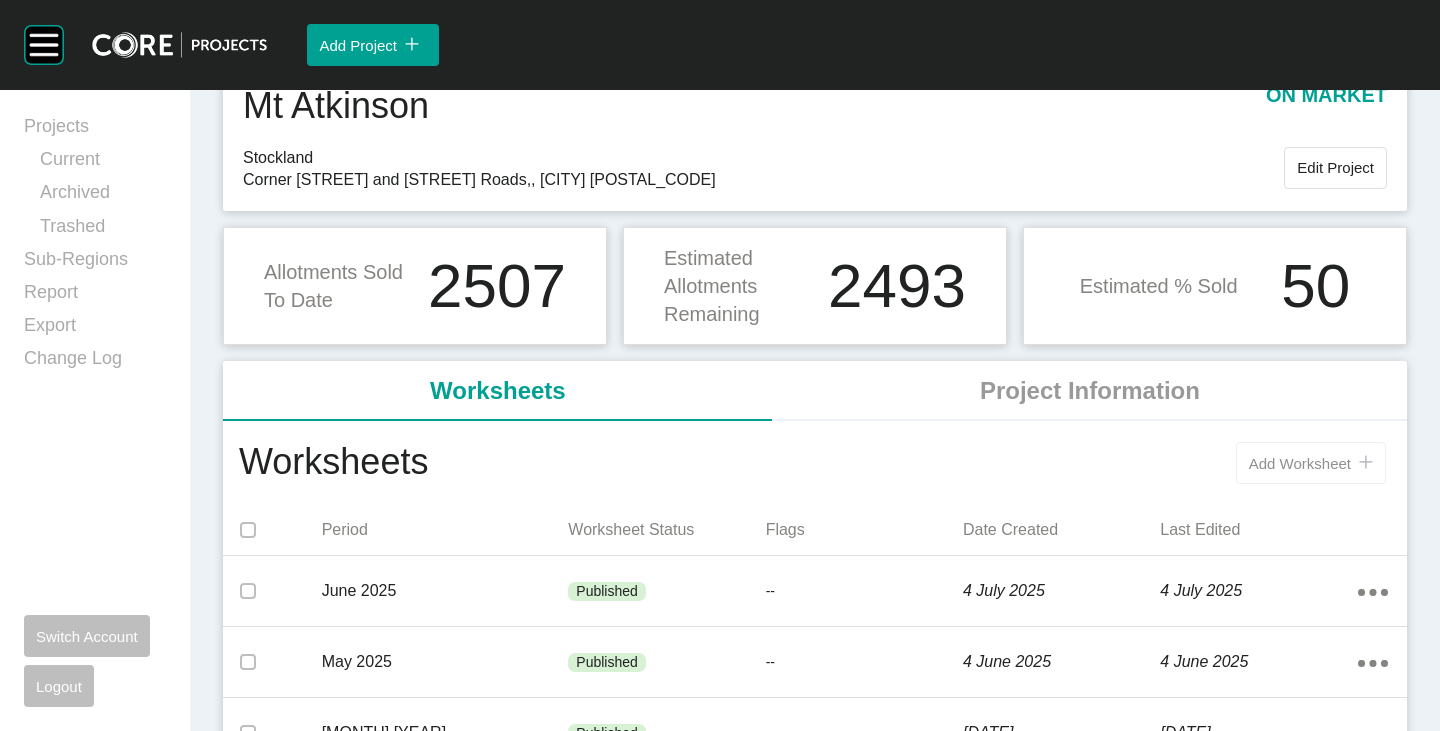 click on "Add Worksheet" at bounding box center (1300, 463) 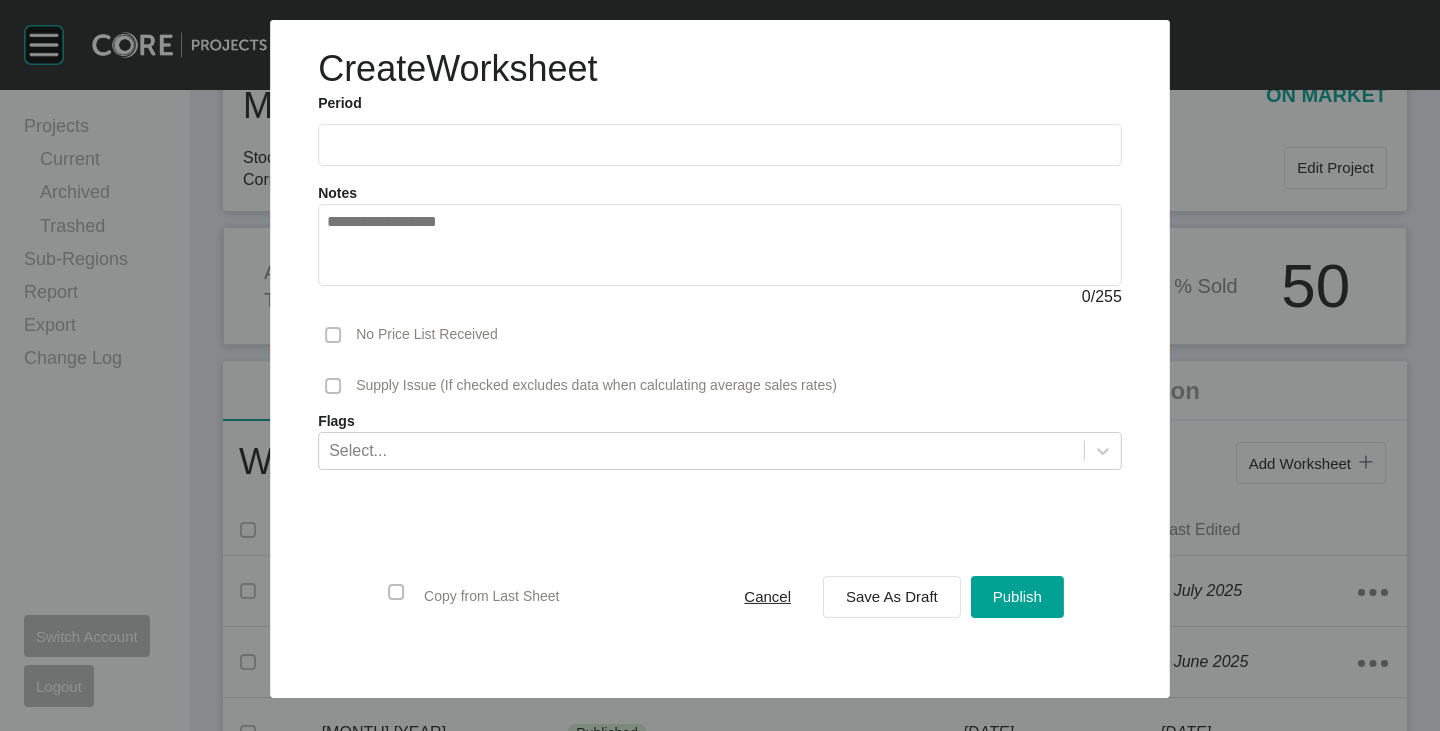 click at bounding box center (720, 145) 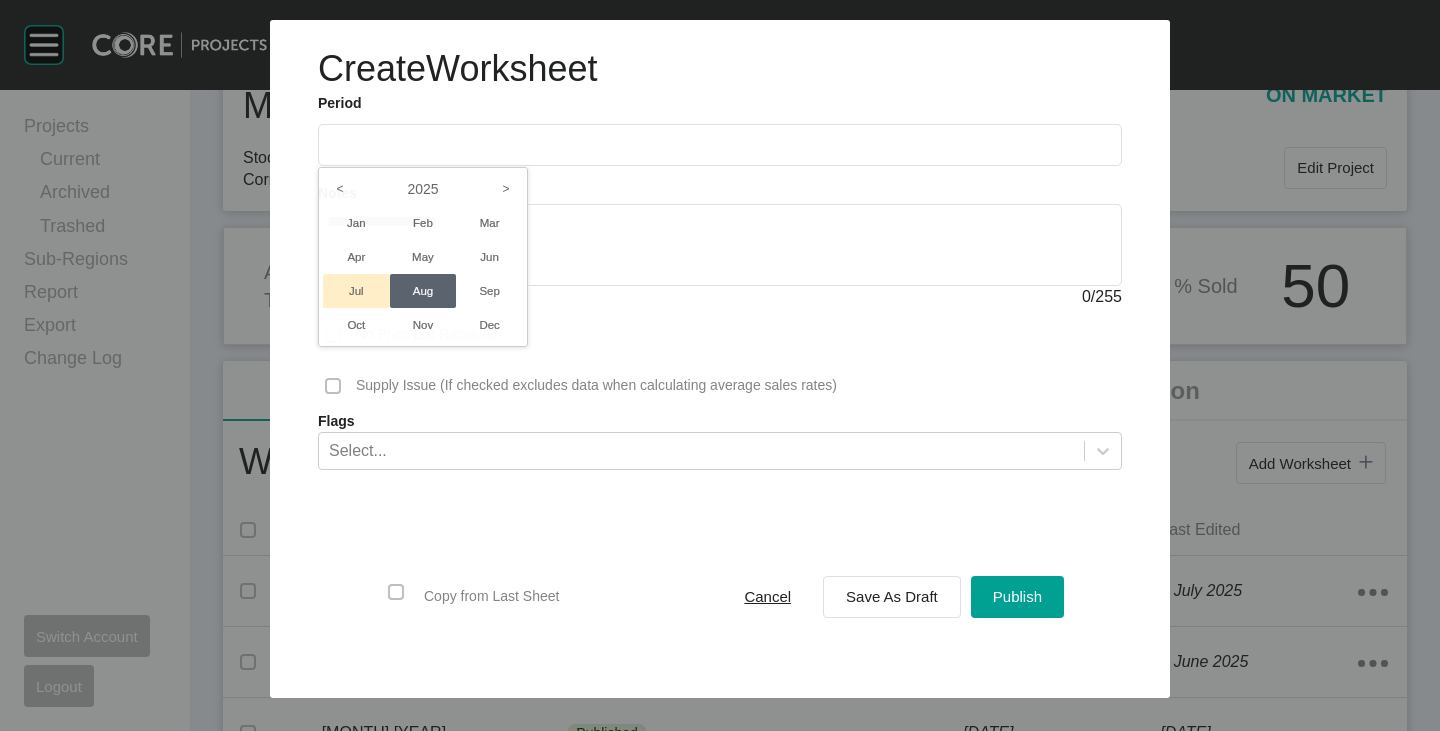 click on "Jul" at bounding box center [356, 291] 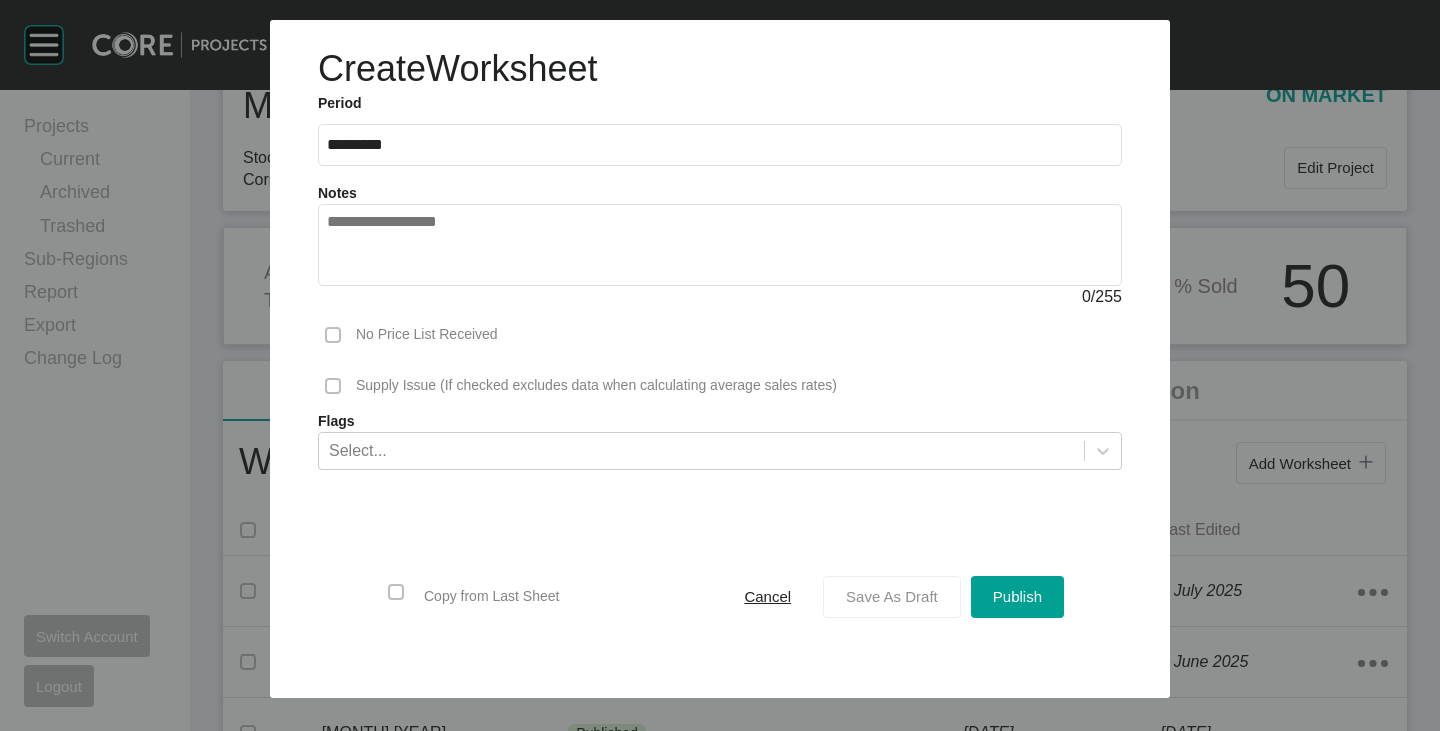 click on "Save As Draft" at bounding box center [892, 596] 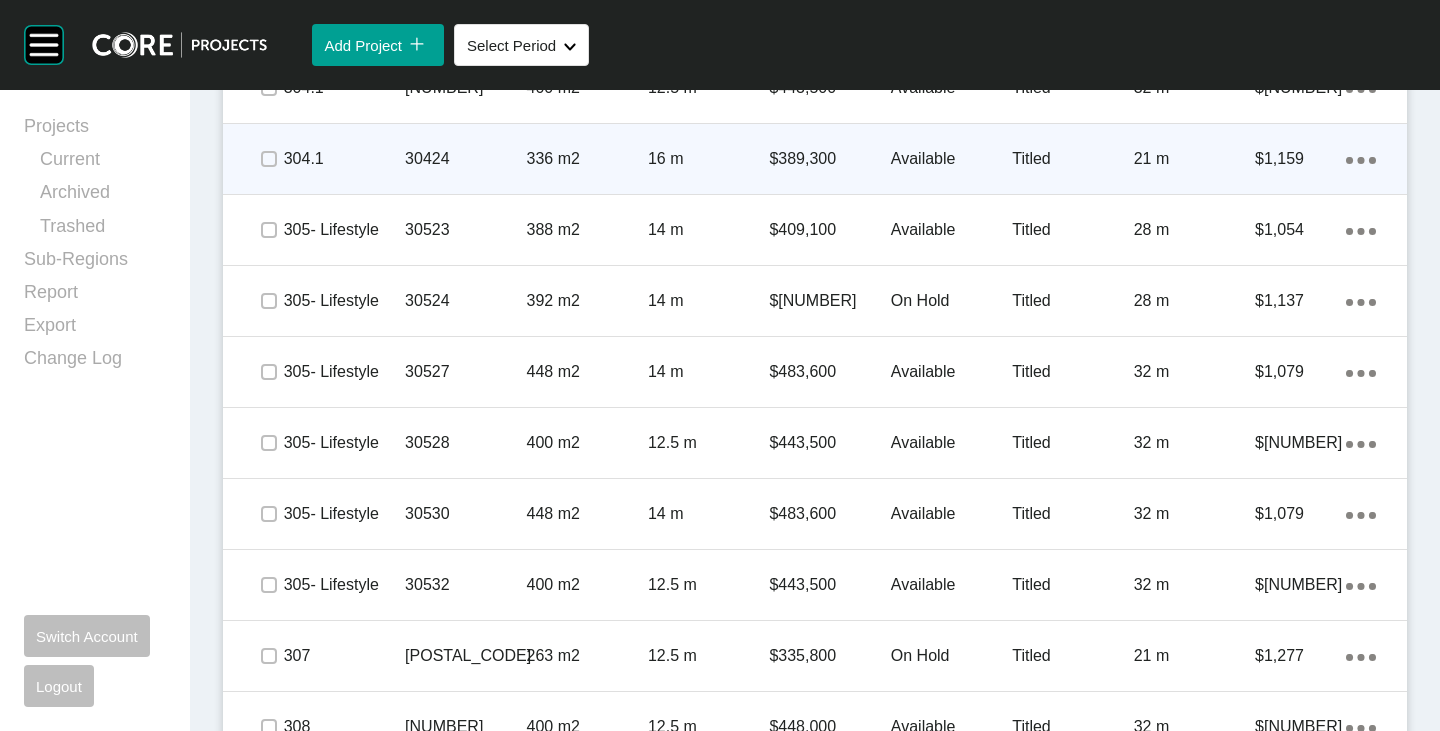 scroll, scrollTop: 1000, scrollLeft: 0, axis: vertical 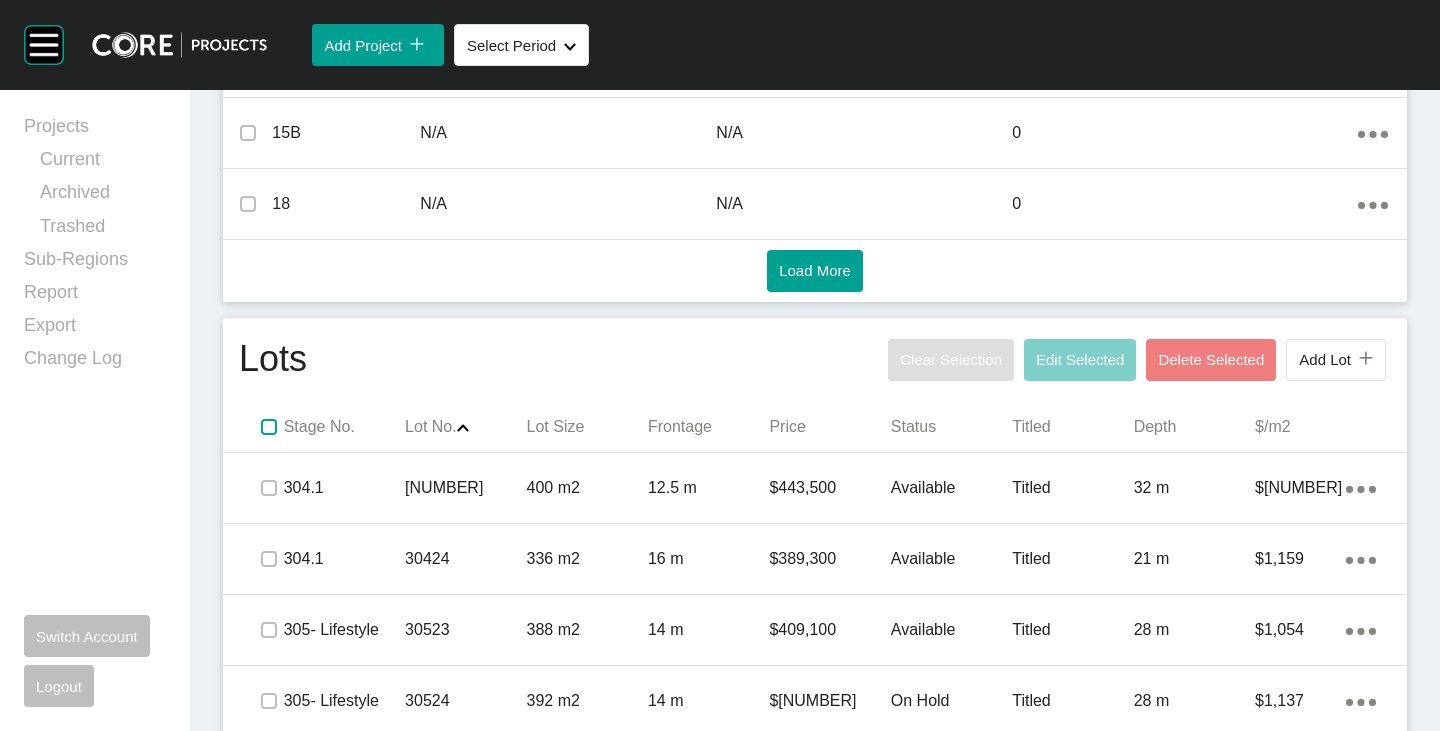 click at bounding box center (269, 427) 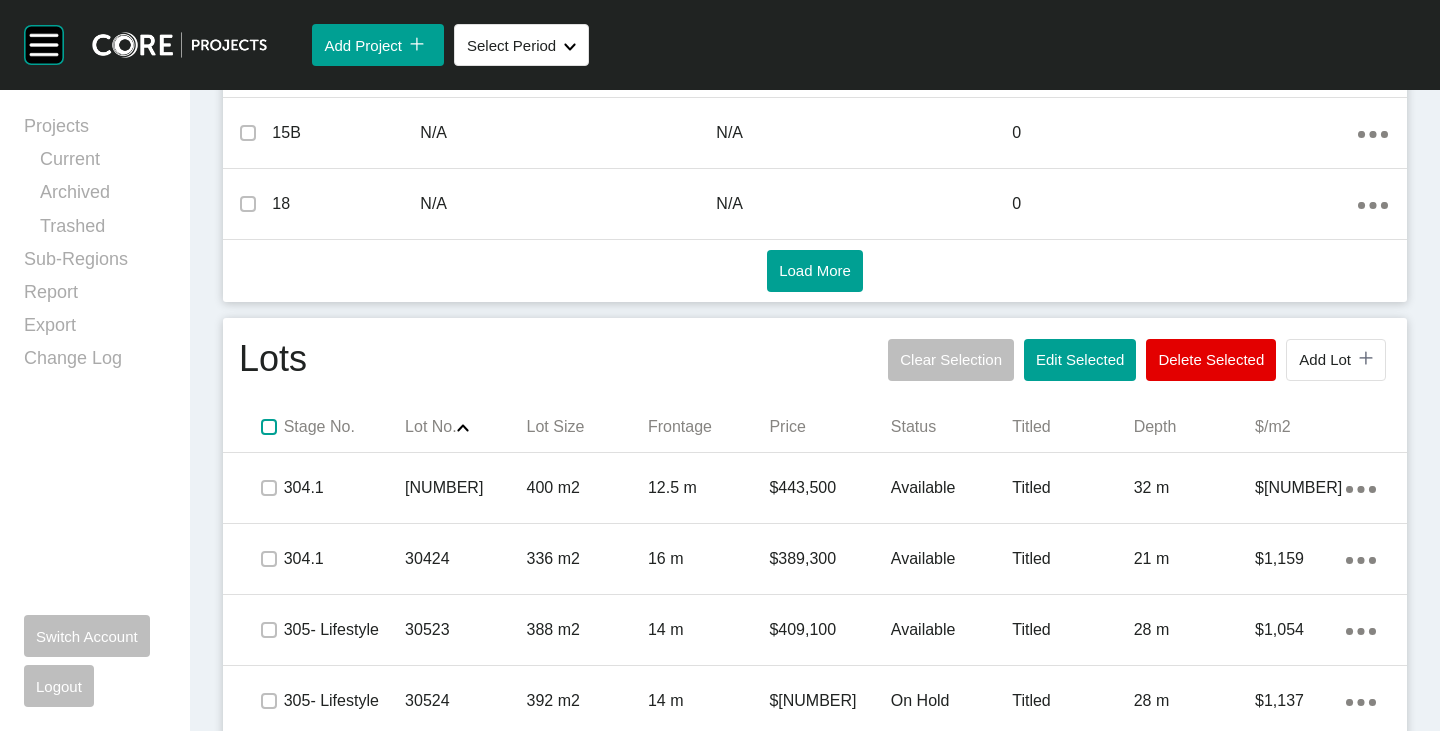 scroll, scrollTop: 1200, scrollLeft: 0, axis: vertical 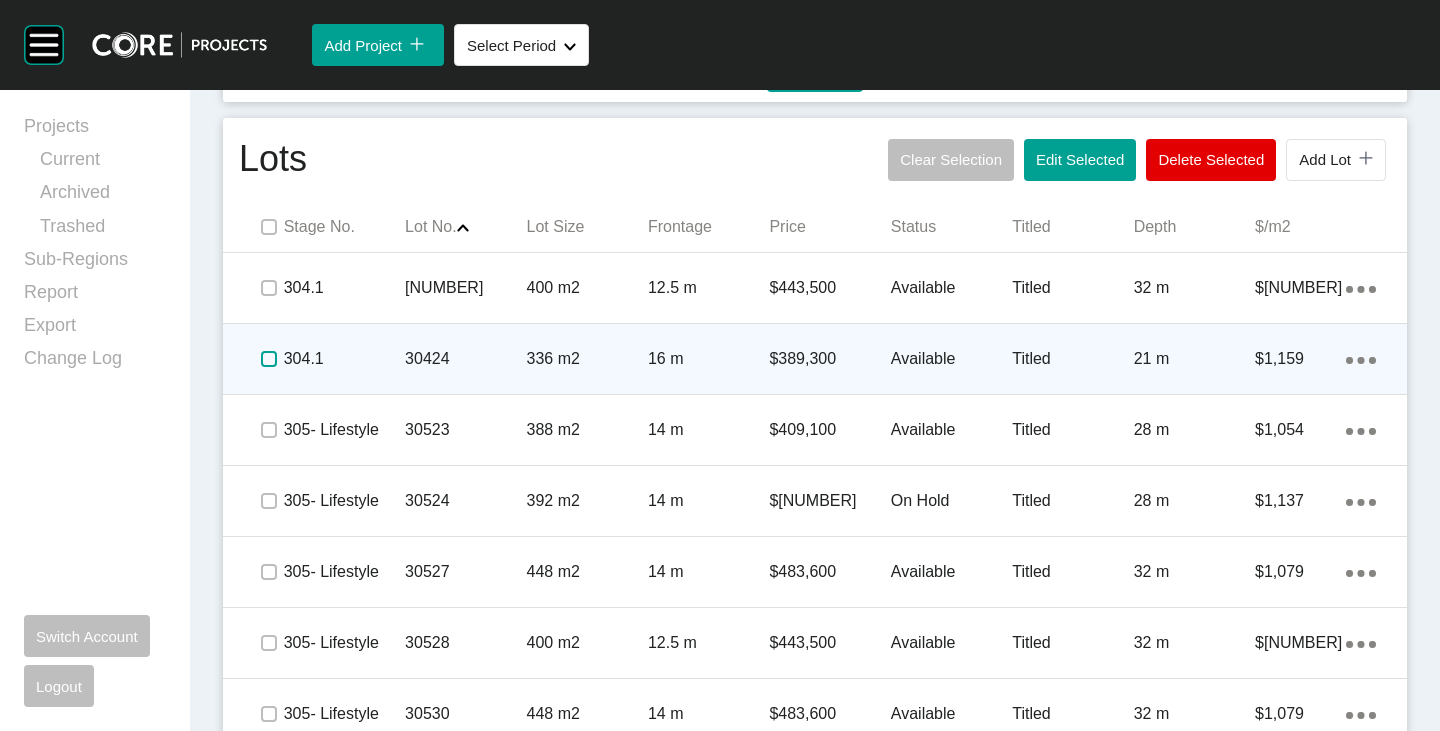 click at bounding box center [269, 359] 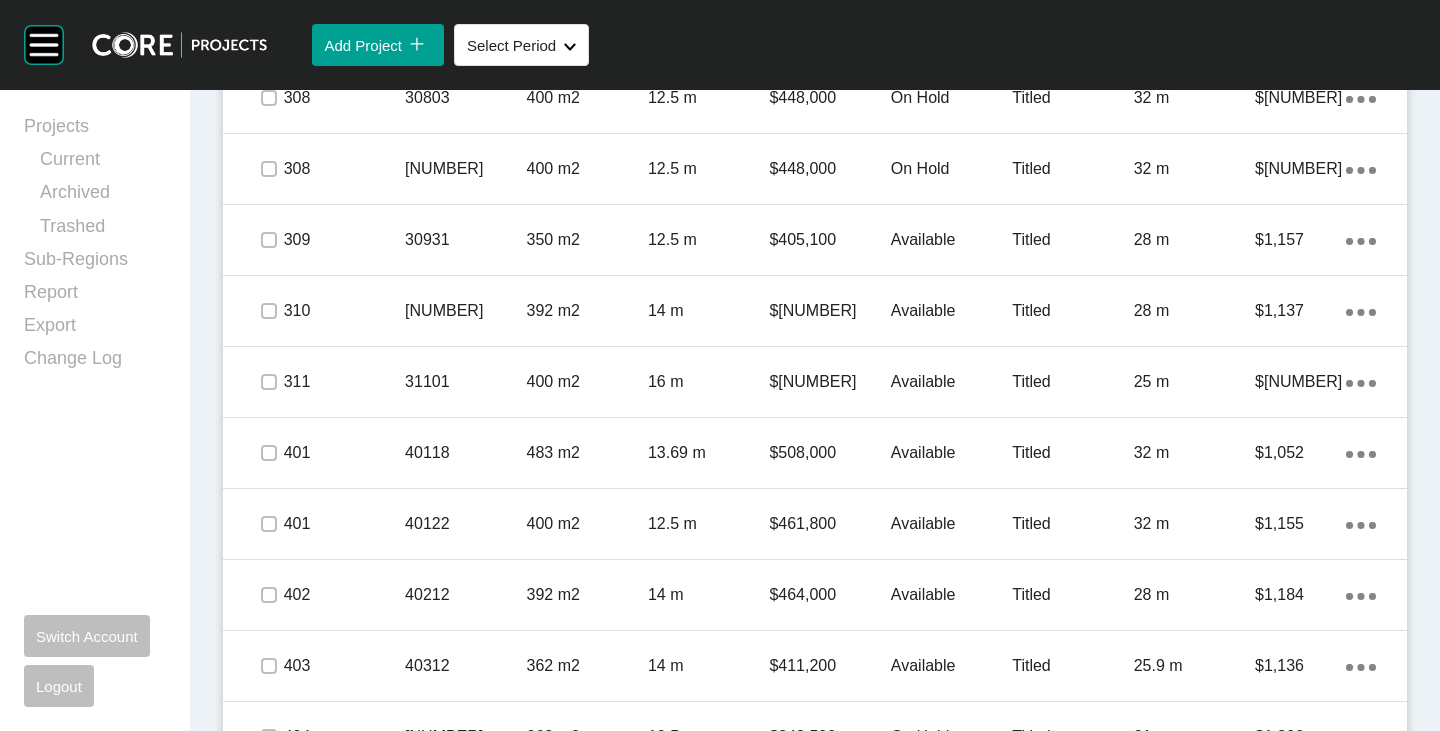 scroll, scrollTop: 1900, scrollLeft: 0, axis: vertical 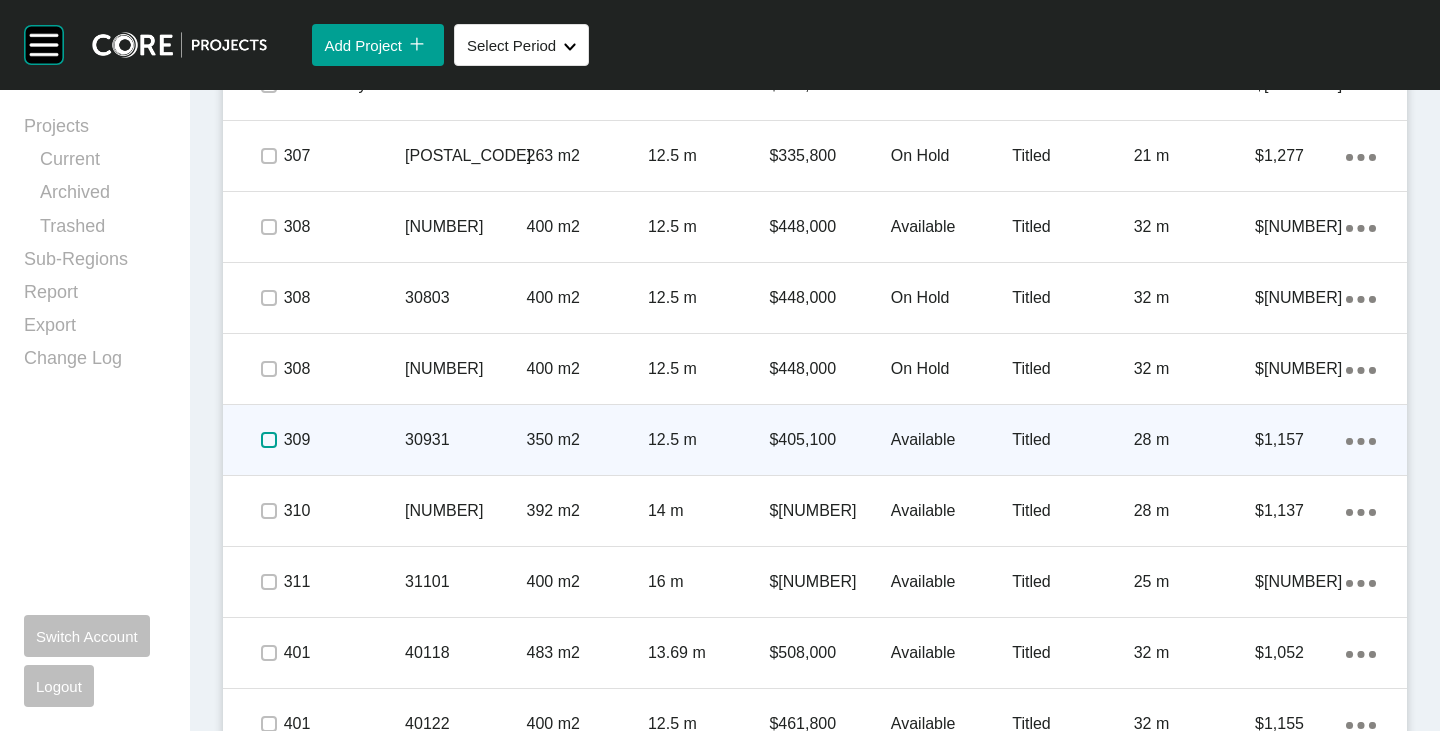click at bounding box center (269, 440) 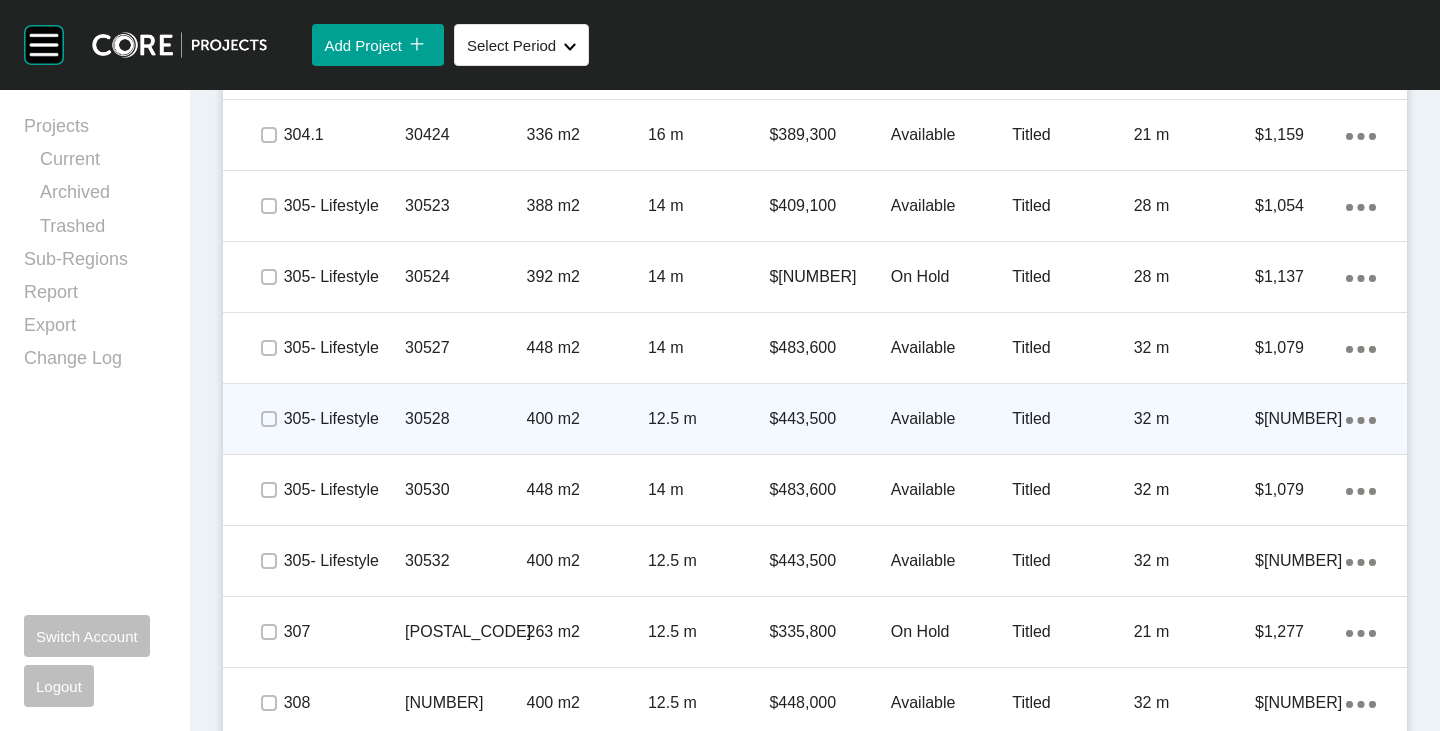 scroll, scrollTop: 1400, scrollLeft: 0, axis: vertical 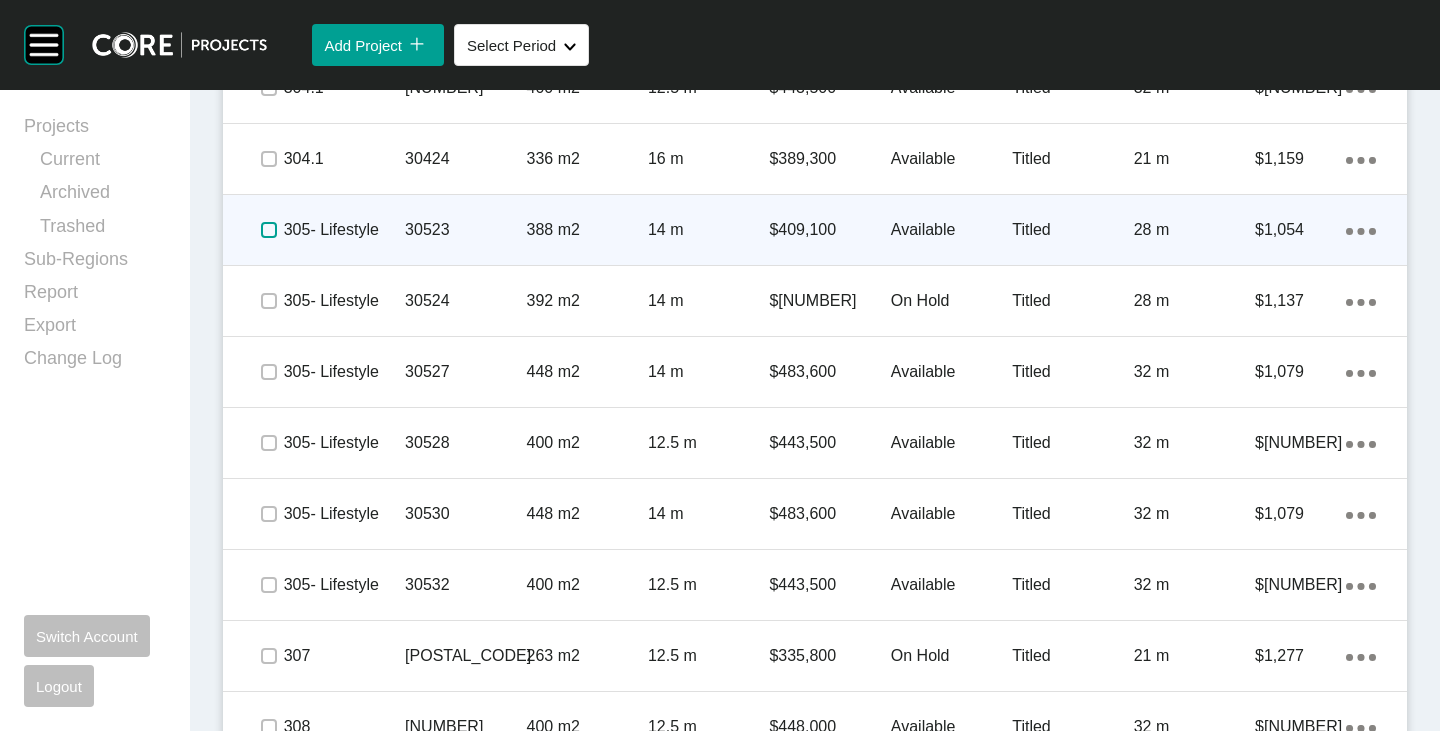 click at bounding box center (269, 230) 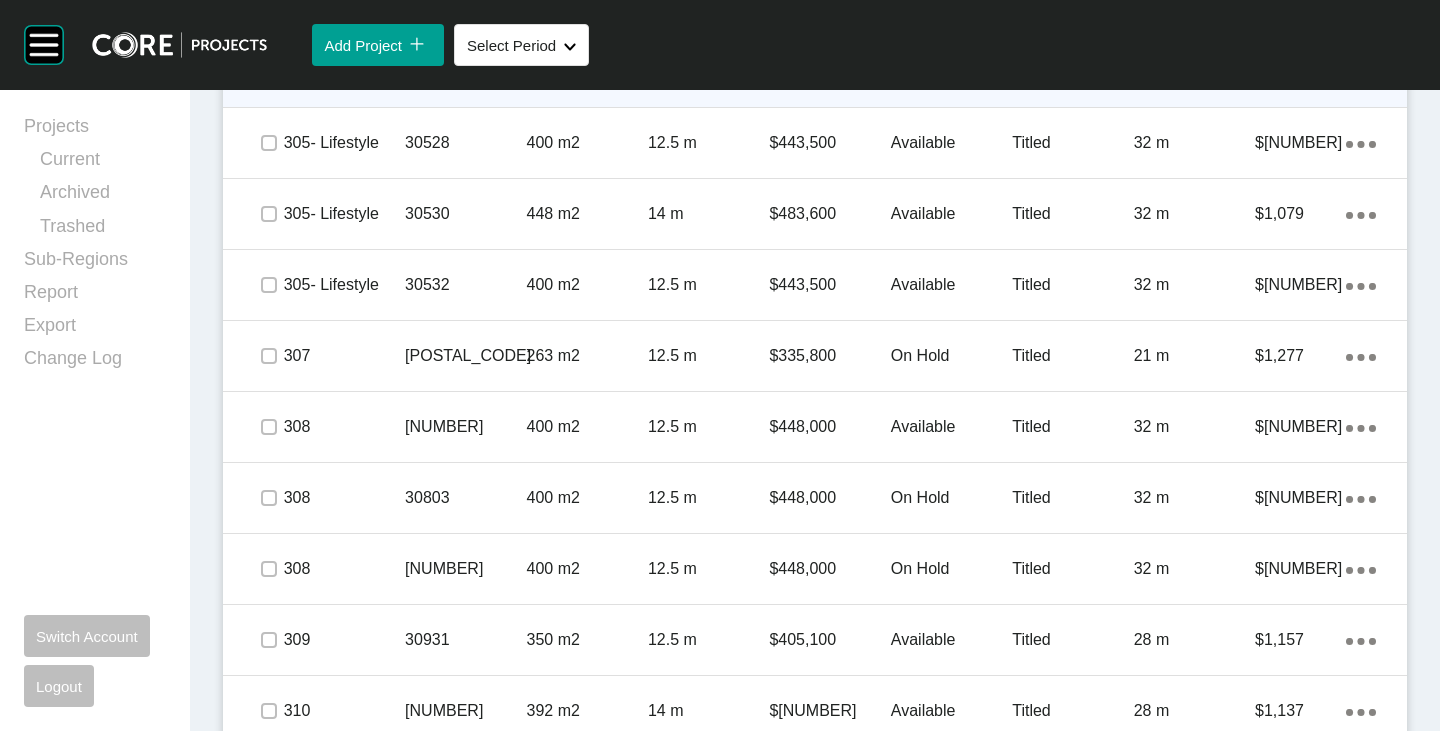 scroll, scrollTop: 1900, scrollLeft: 0, axis: vertical 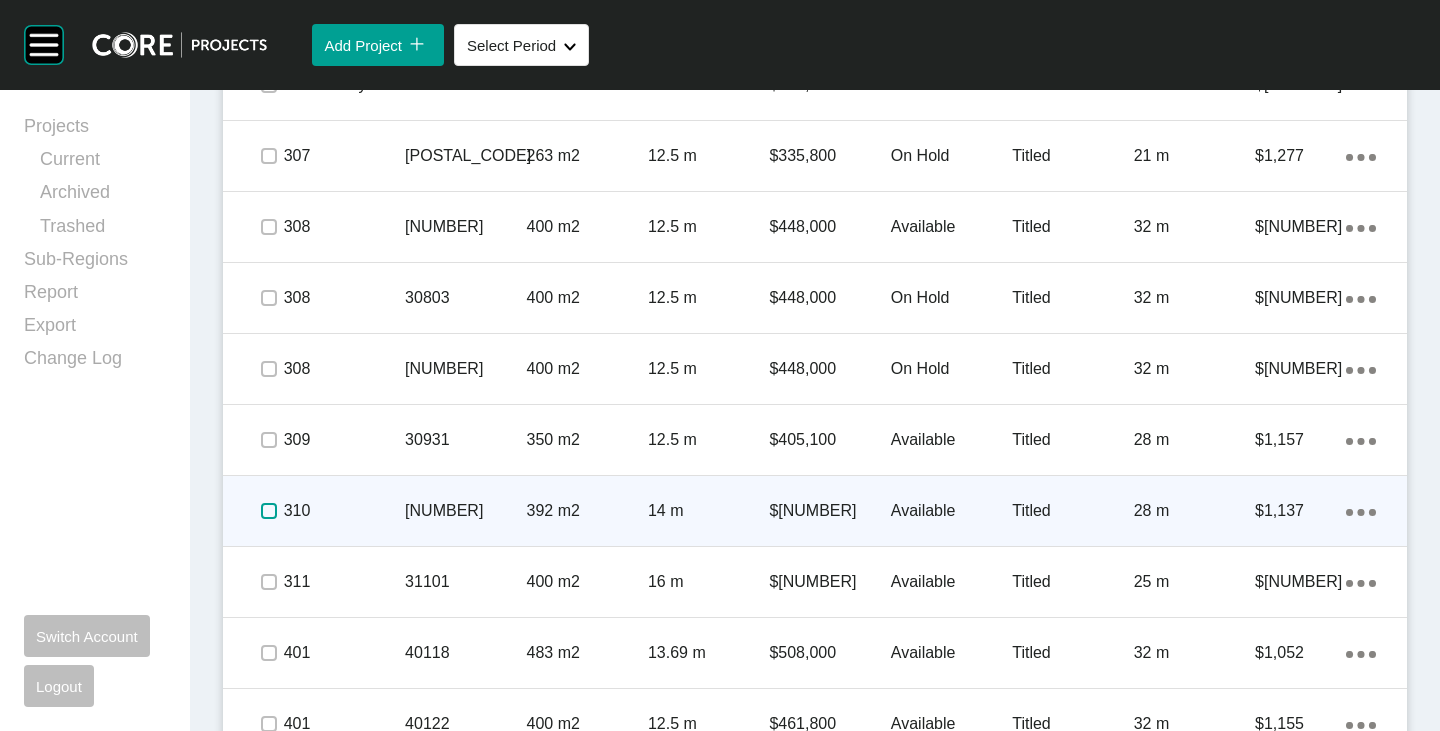click at bounding box center [269, 511] 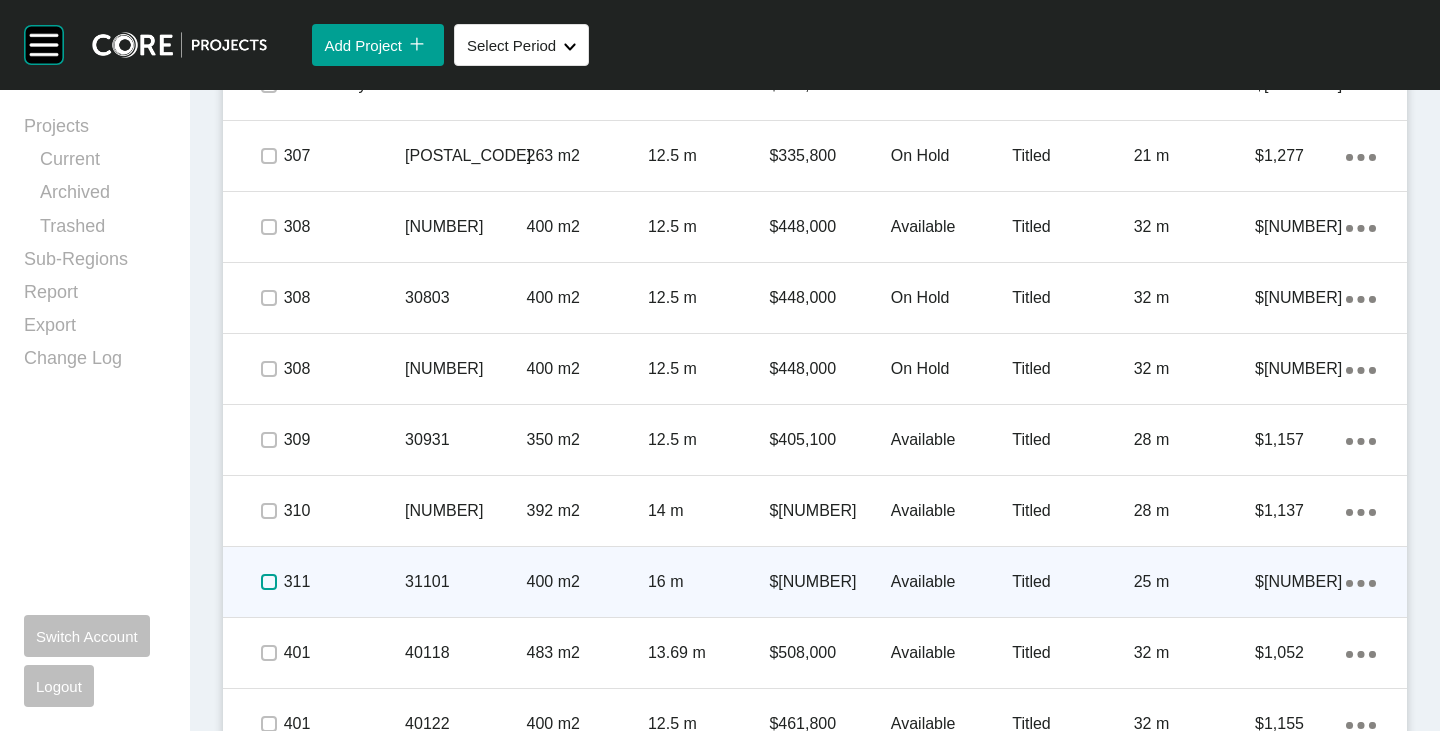 click at bounding box center (269, 582) 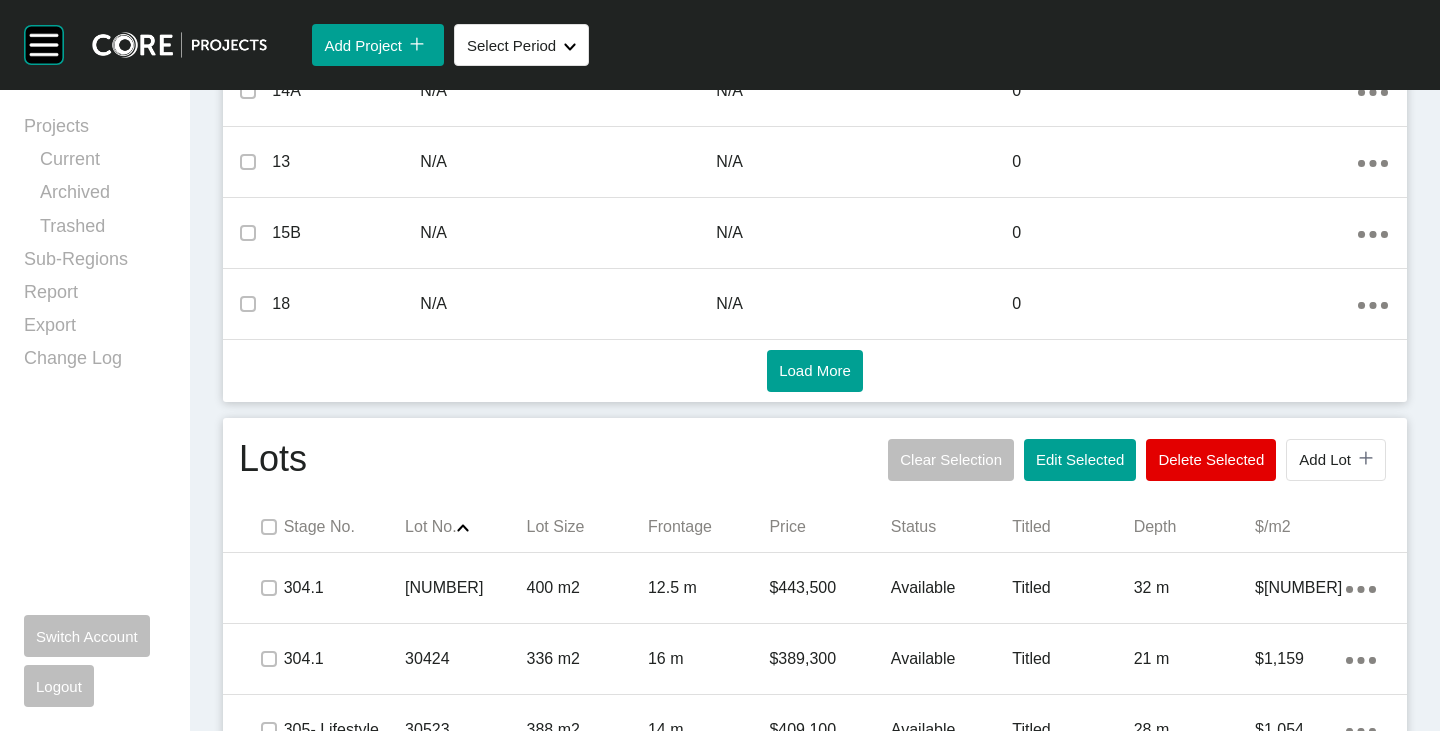 scroll, scrollTop: 1100, scrollLeft: 0, axis: vertical 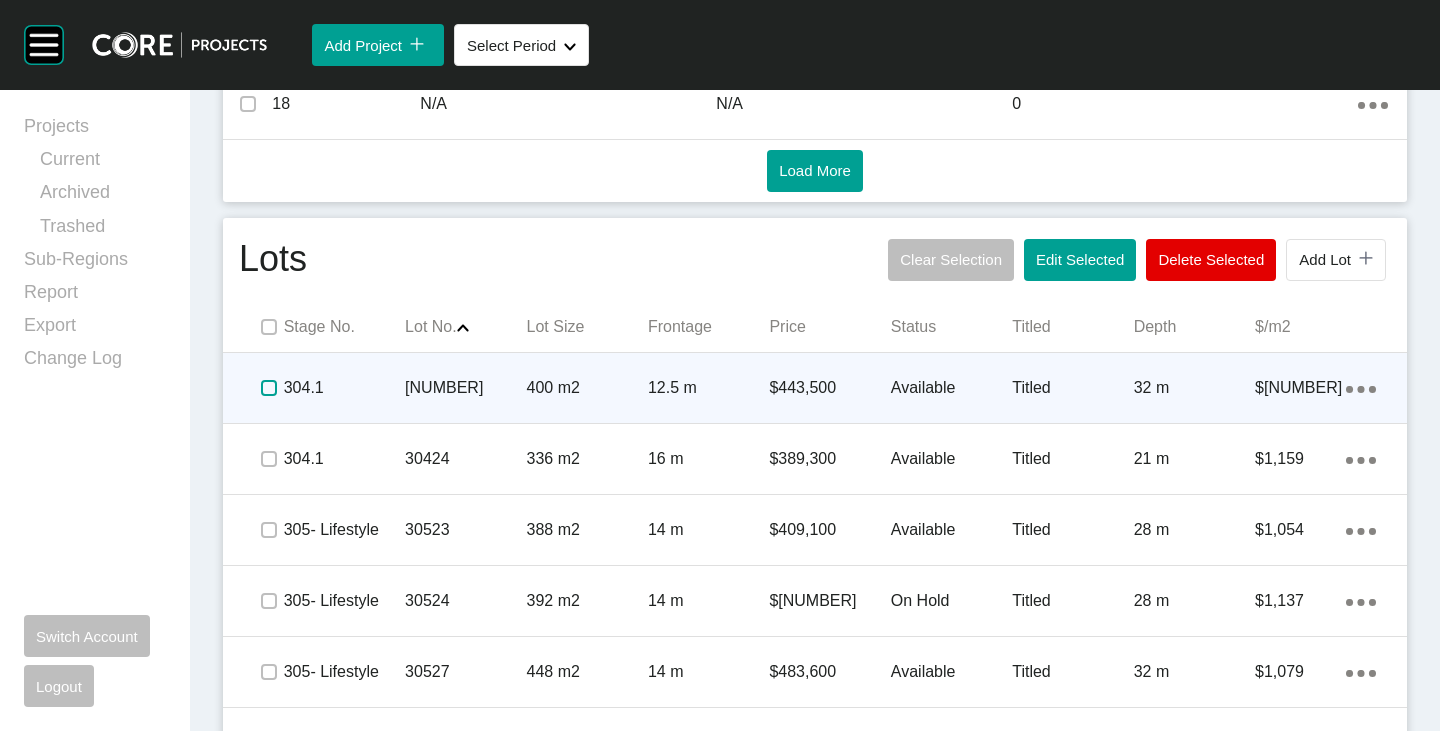 click at bounding box center [269, 388] 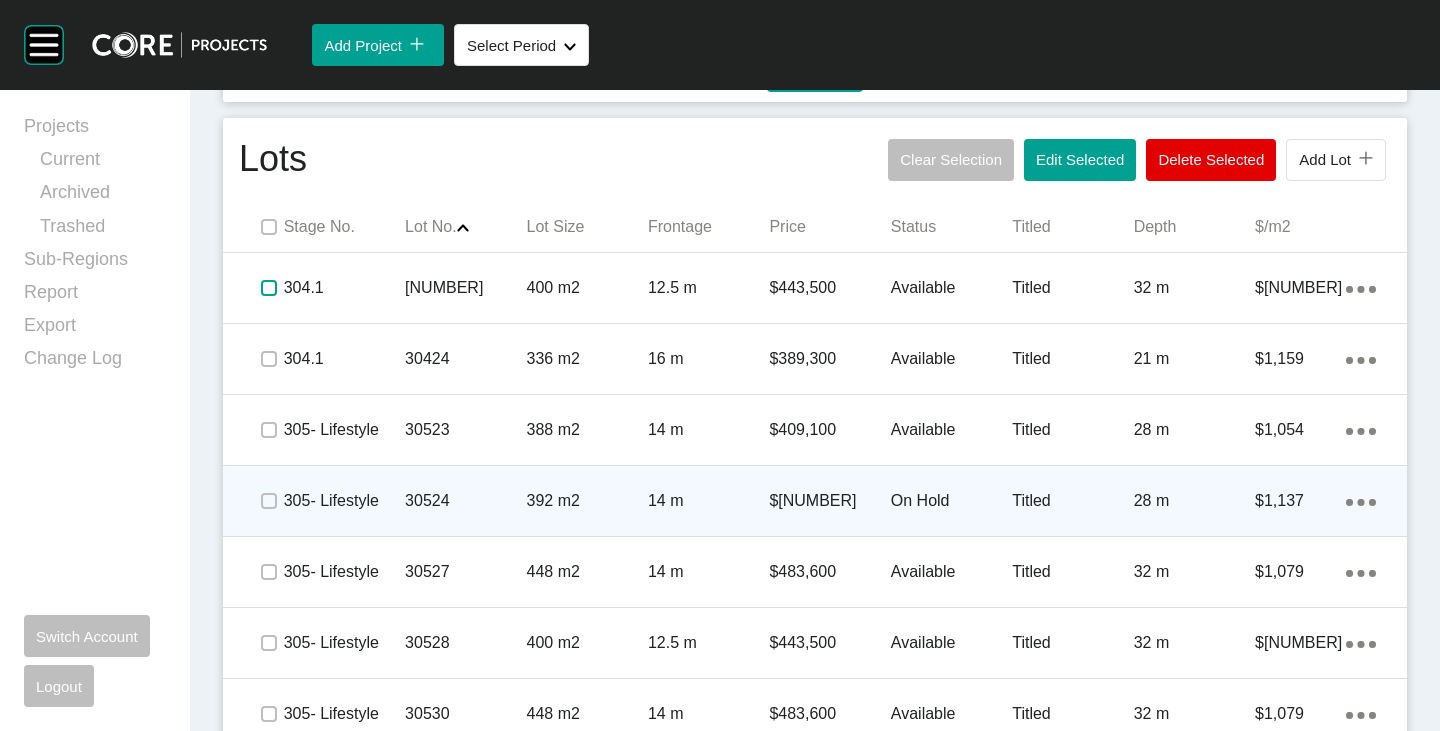 scroll, scrollTop: 1300, scrollLeft: 0, axis: vertical 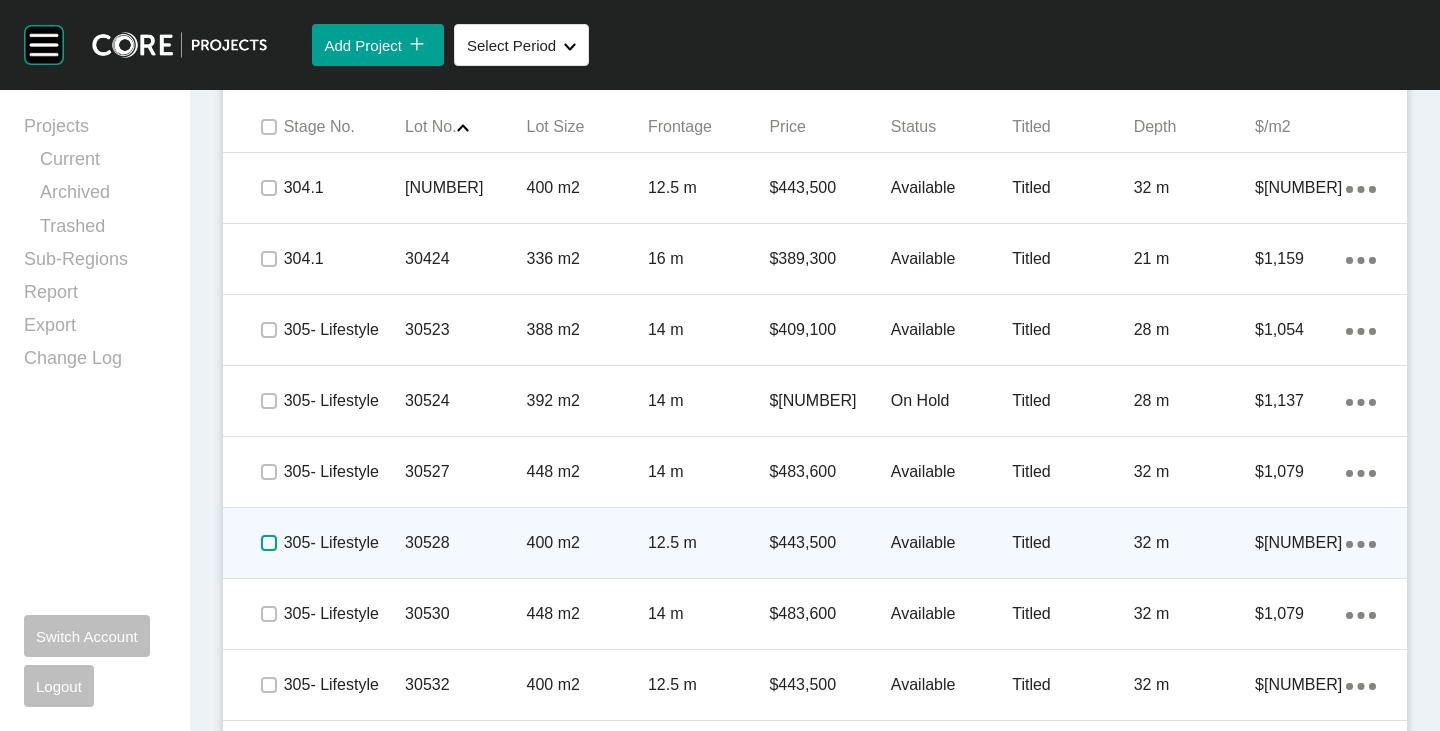 click at bounding box center [269, 543] 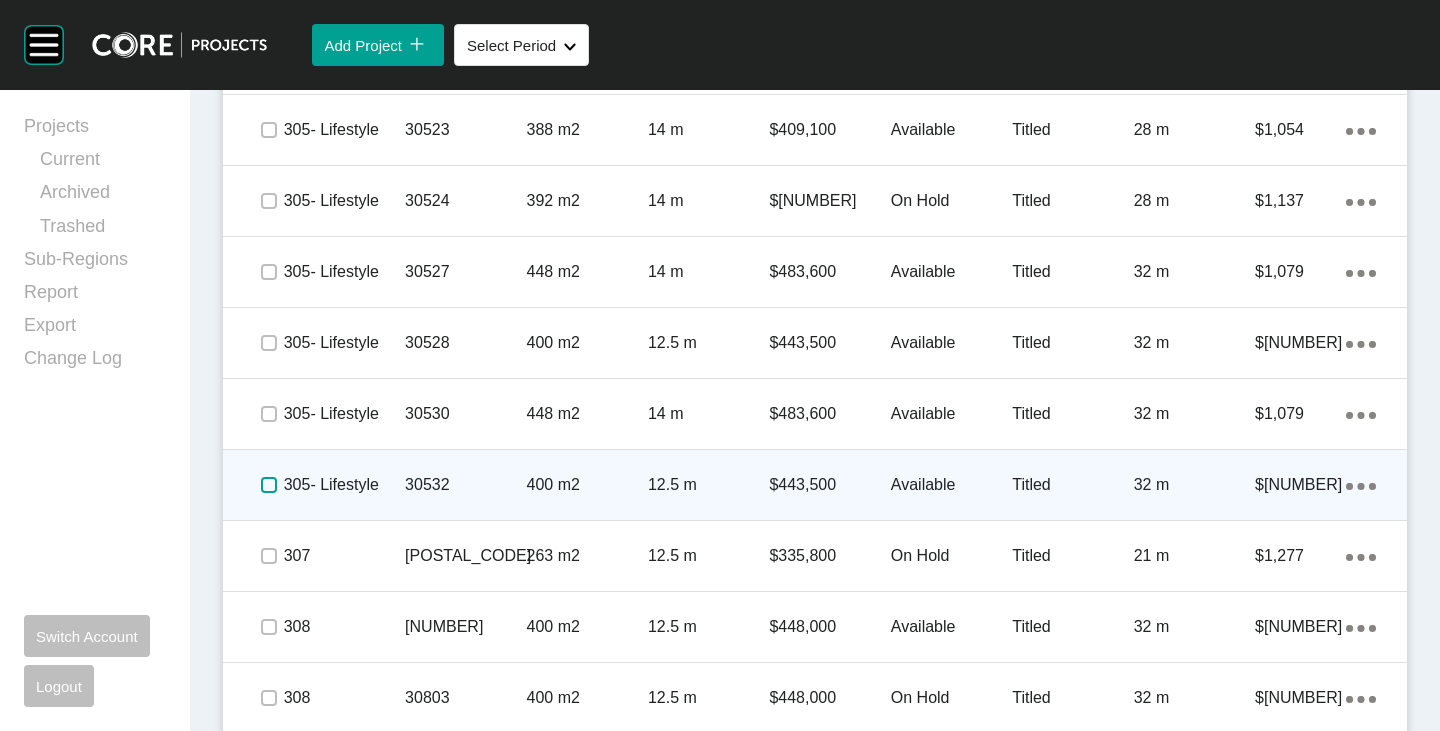click at bounding box center [269, 485] 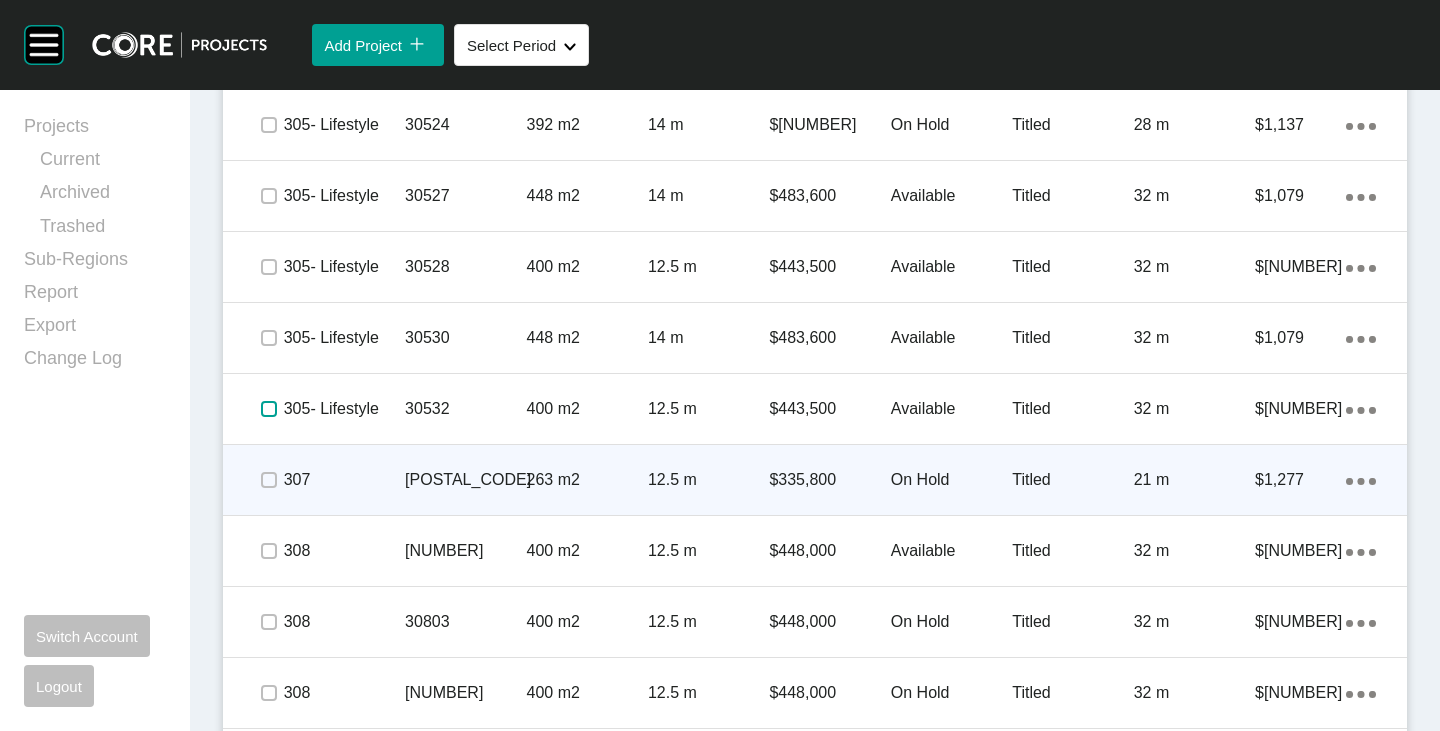 scroll, scrollTop: 1600, scrollLeft: 0, axis: vertical 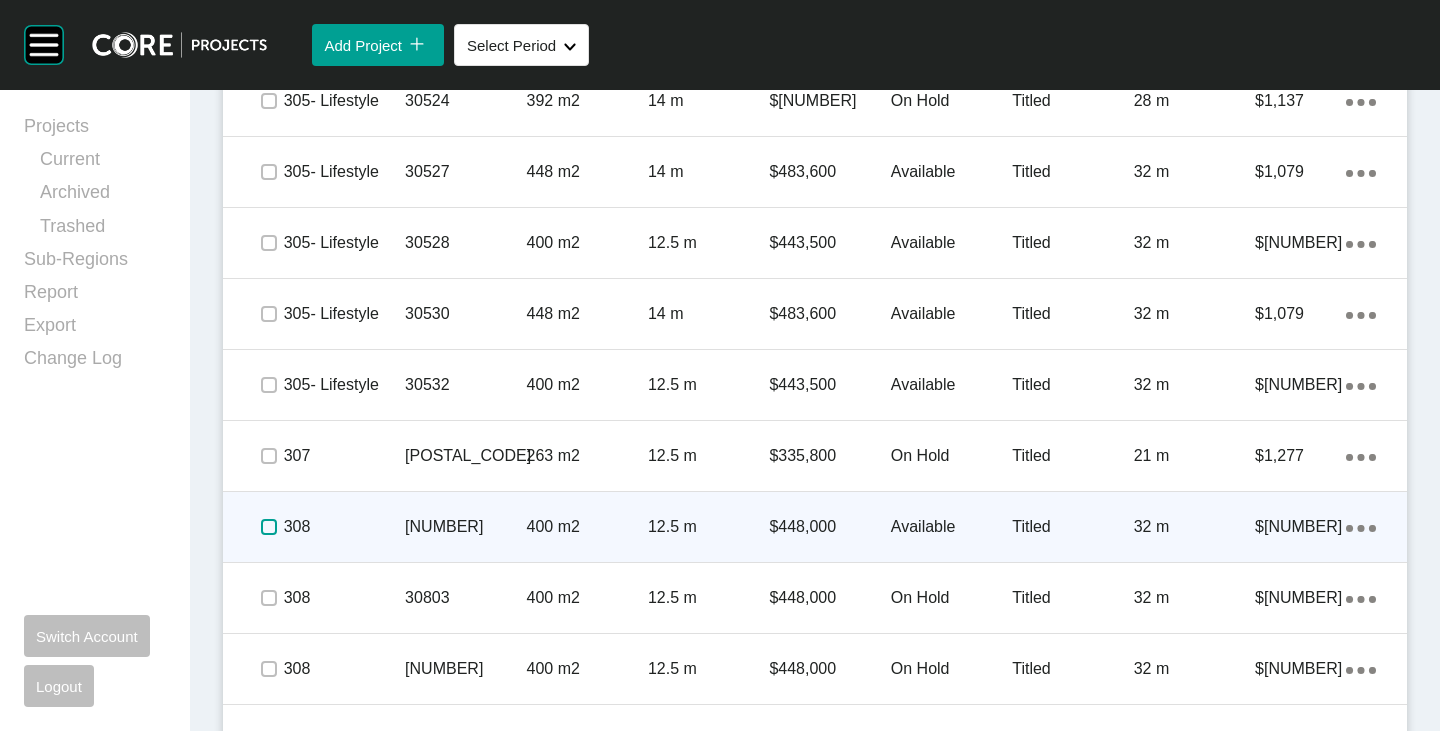 click at bounding box center (269, 527) 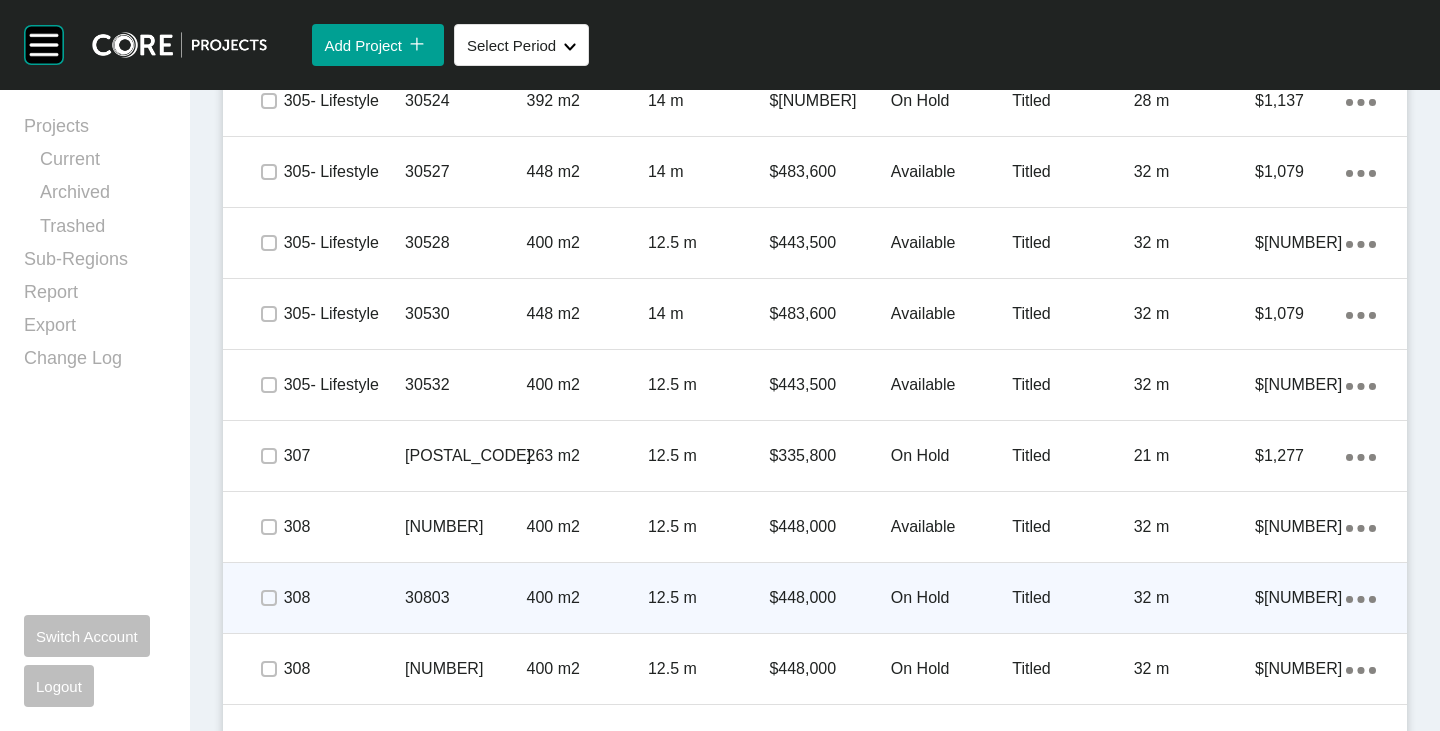 click at bounding box center (268, 598) 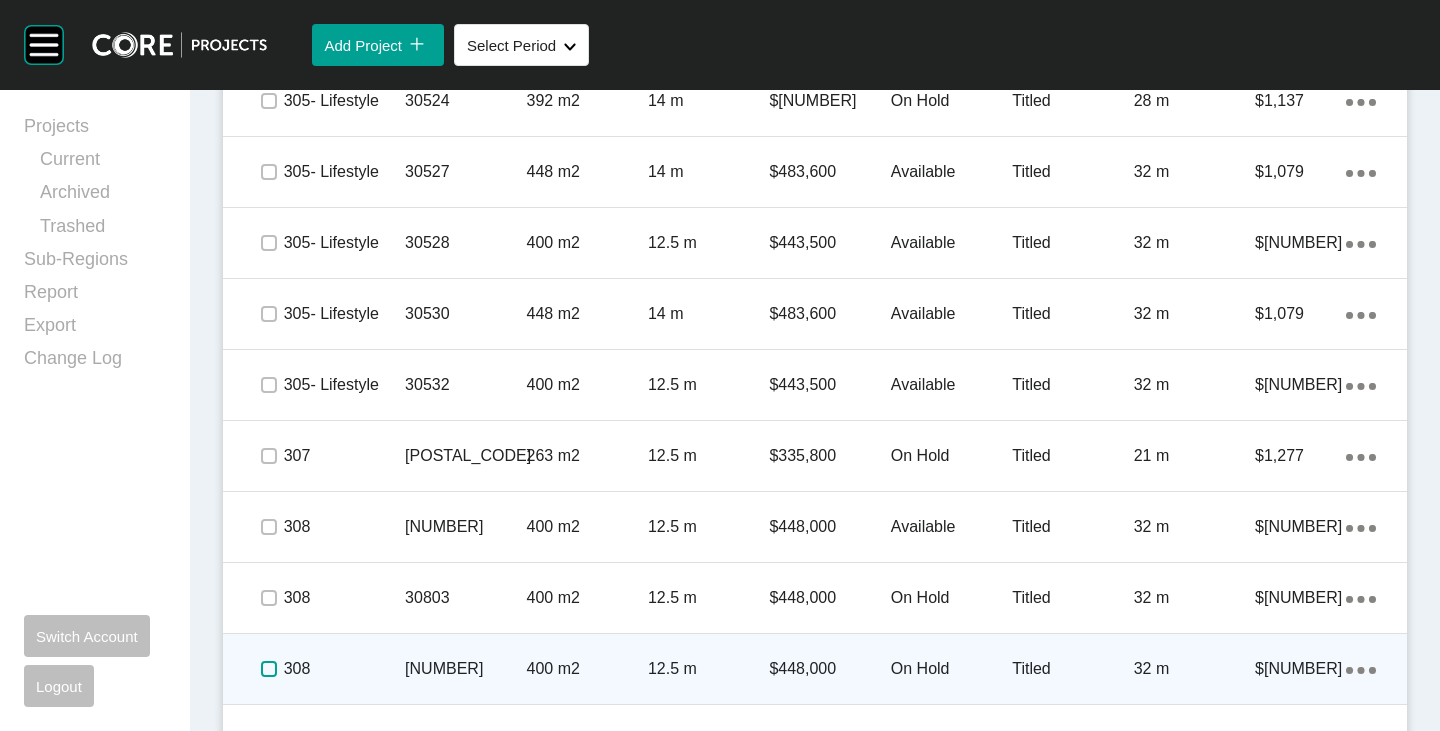 click at bounding box center [269, 669] 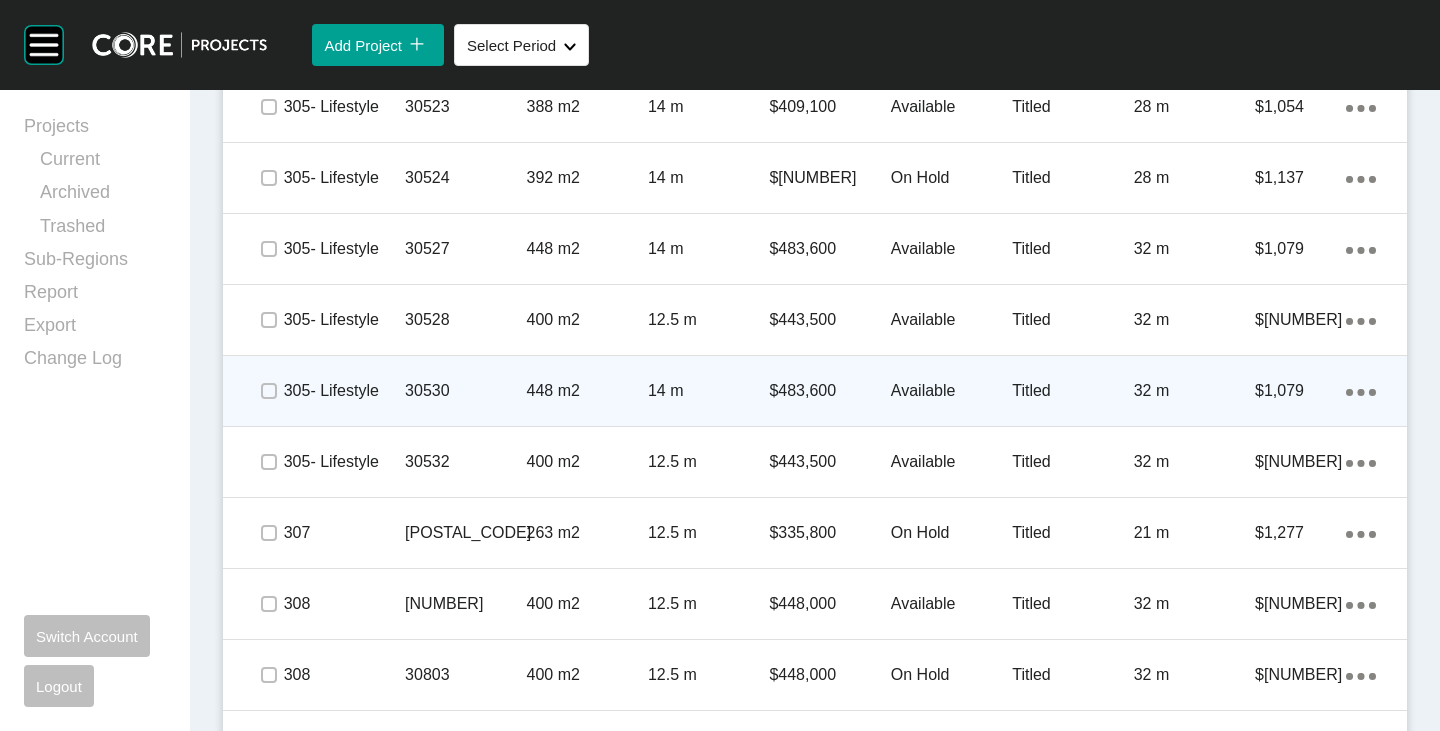 scroll, scrollTop: 1500, scrollLeft: 0, axis: vertical 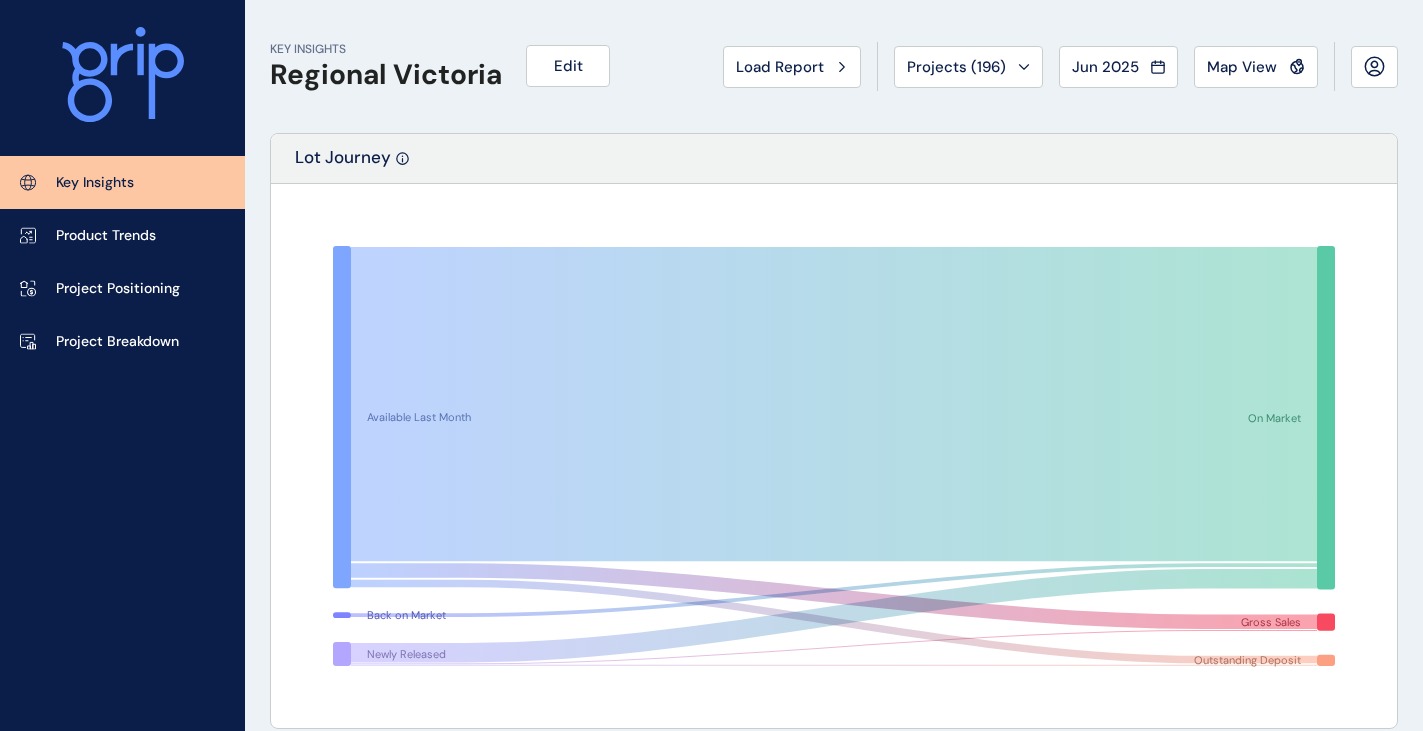 click on "Map View" at bounding box center [1242, 67] 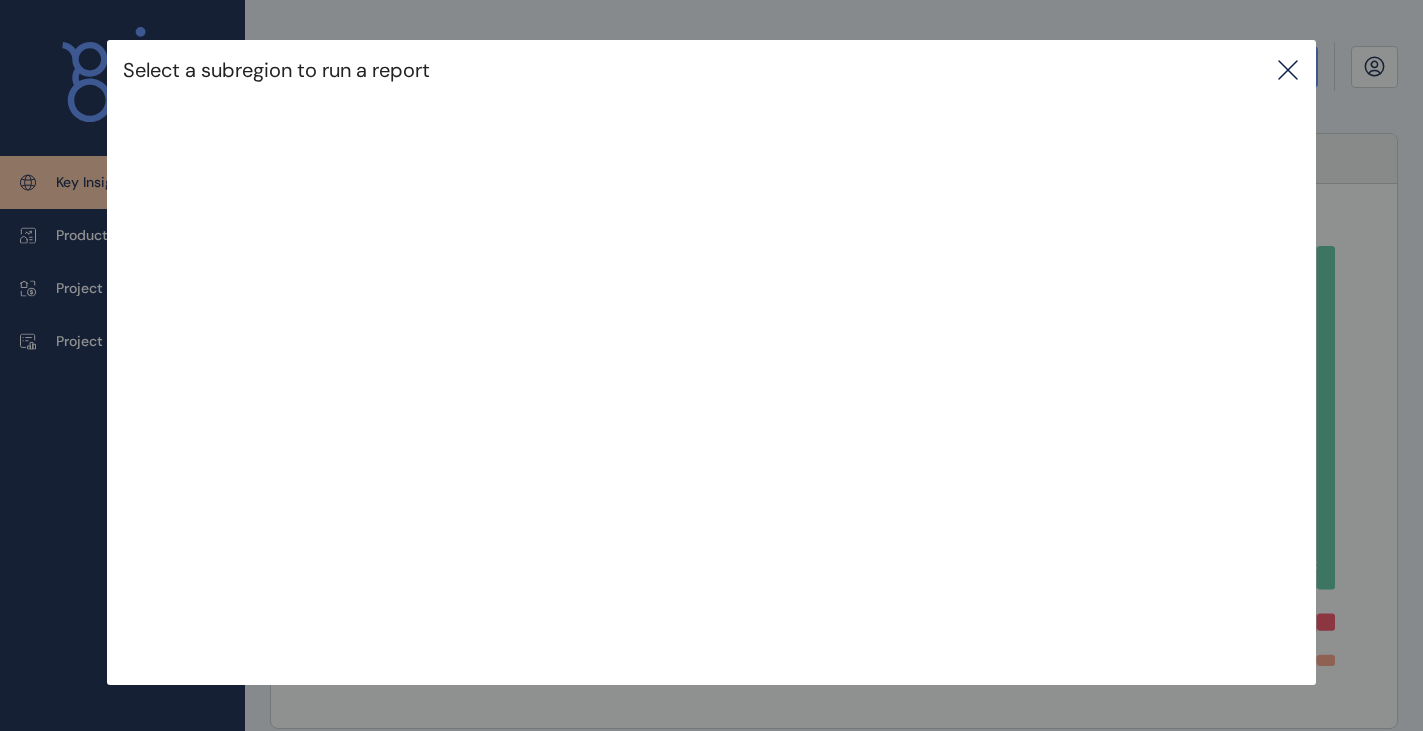 click 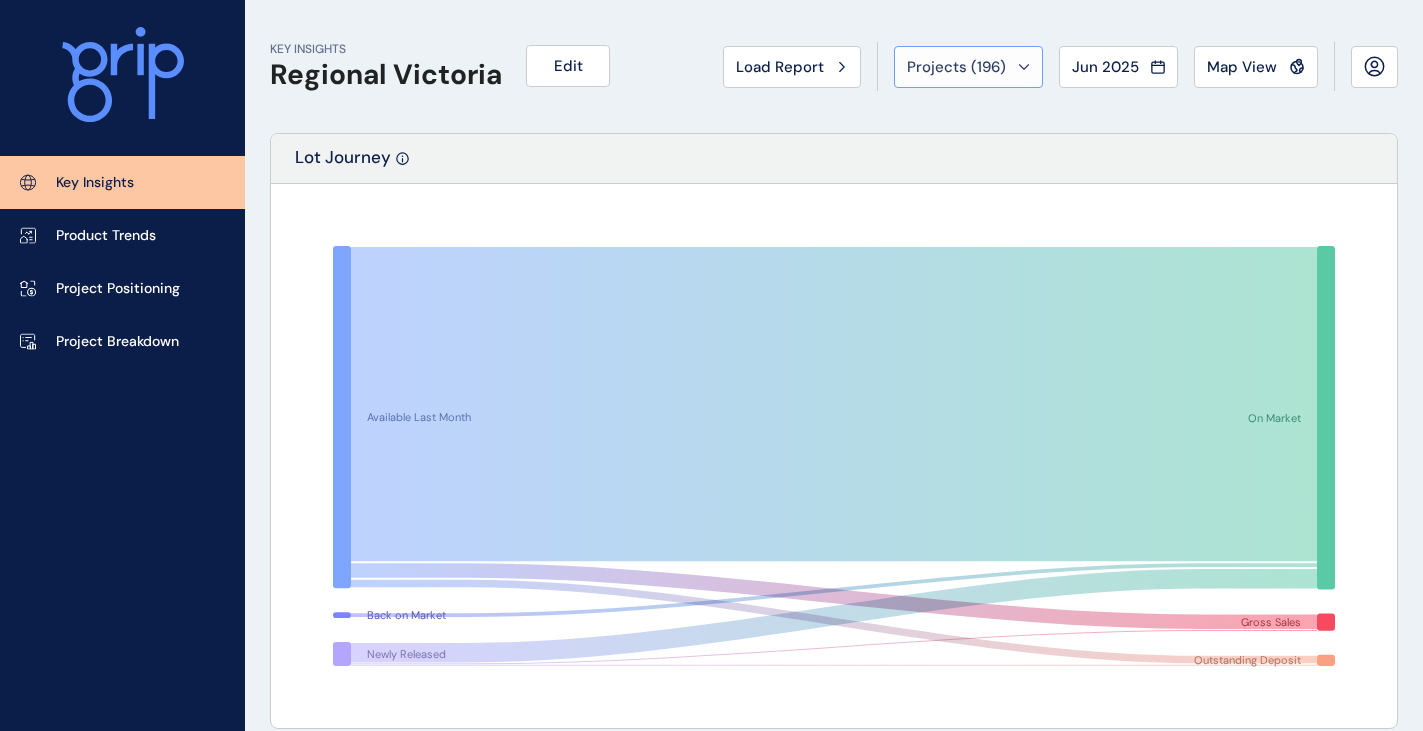 click on "Projects ( 196 )" at bounding box center [956, 67] 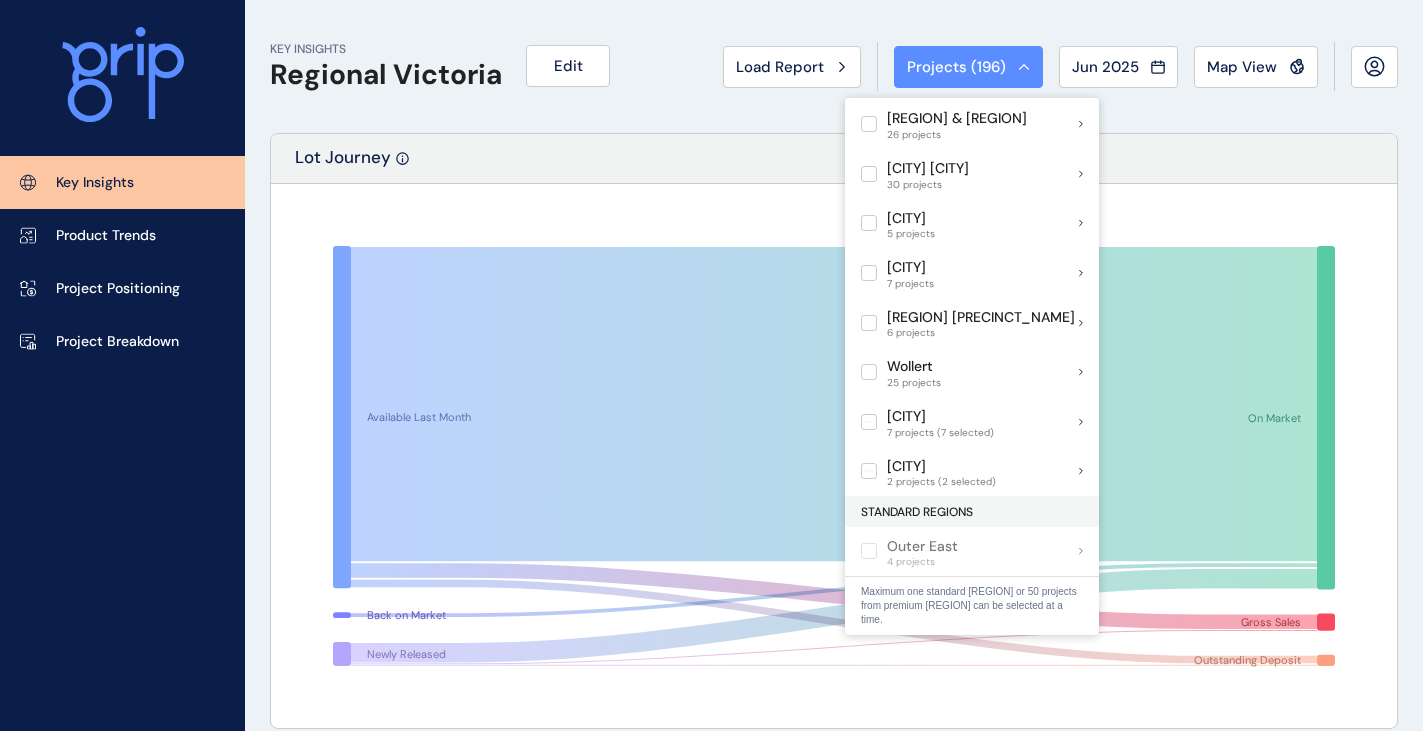 scroll, scrollTop: 1455, scrollLeft: 0, axis: vertical 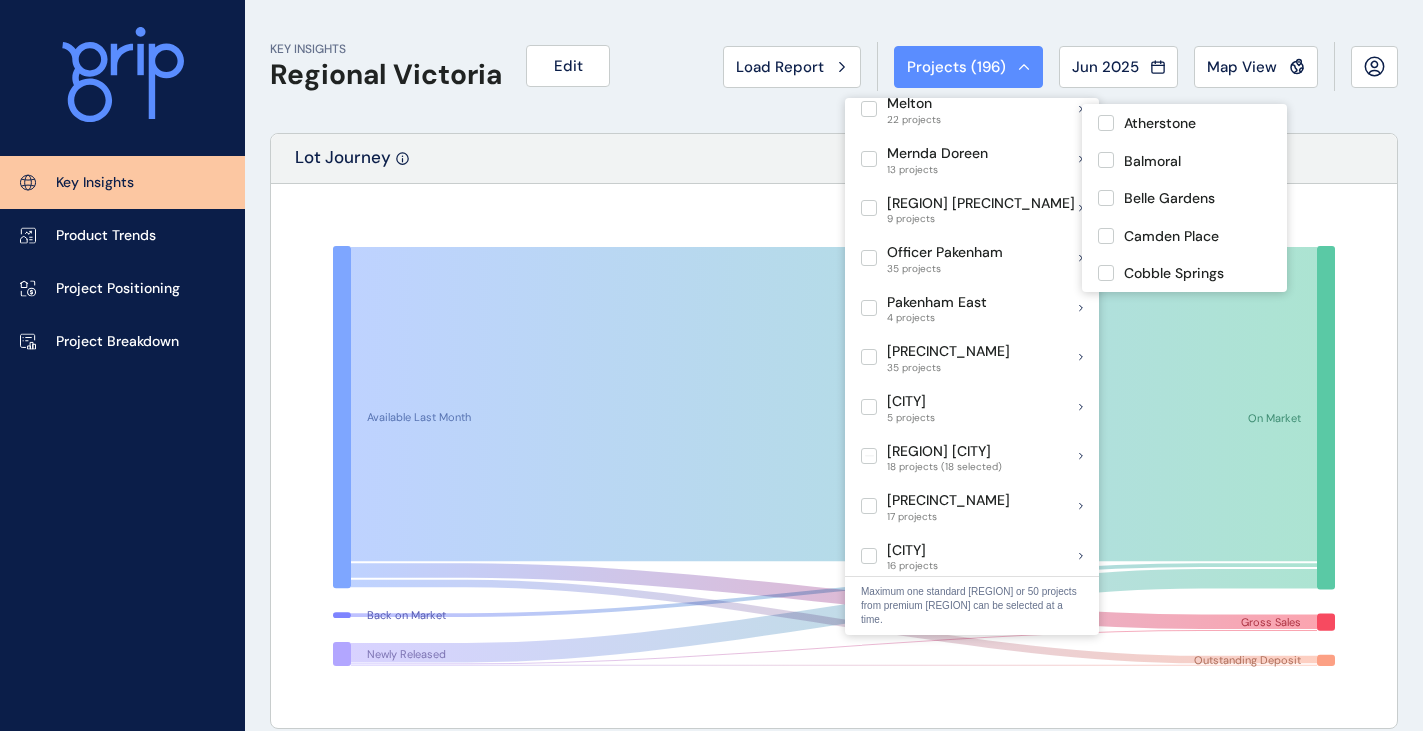 click on "KEY INSIGHTS Regional Victoria Edit Load Report Projects ( 196 ) Jun 2025 2025 < > Jan No report is available for this period. New months are usually published 5 business days after the month start. Feb No report is available for this period. New months are usually published 5 business days after the month start. Mar No report is available for this period. New months are usually published 5 business days after the month start. Apr No report is available for this period. New months are usually published 5 business days after the month start. May No report is available for this period. New months are usually published 5 business days after the month start. Jun No report is available for this period. New months are usually published 5 business days after the month start. Jul No report is available for this period. New months are usually published 5 business days after the month start. Aug No report is available for this period. New months are usually published 5 business days after the month start. Sep Oct Nov" at bounding box center (834, 66) 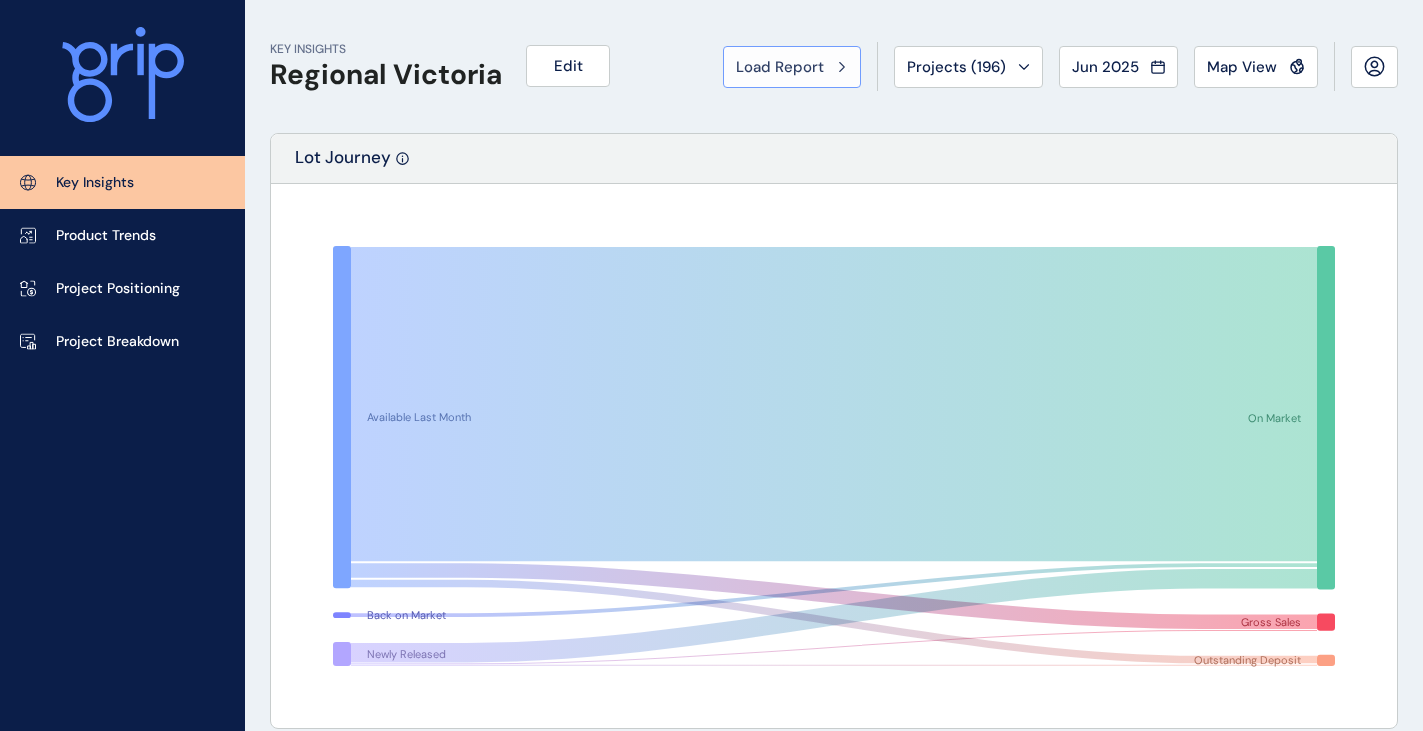 click on "Load Report" at bounding box center (780, 67) 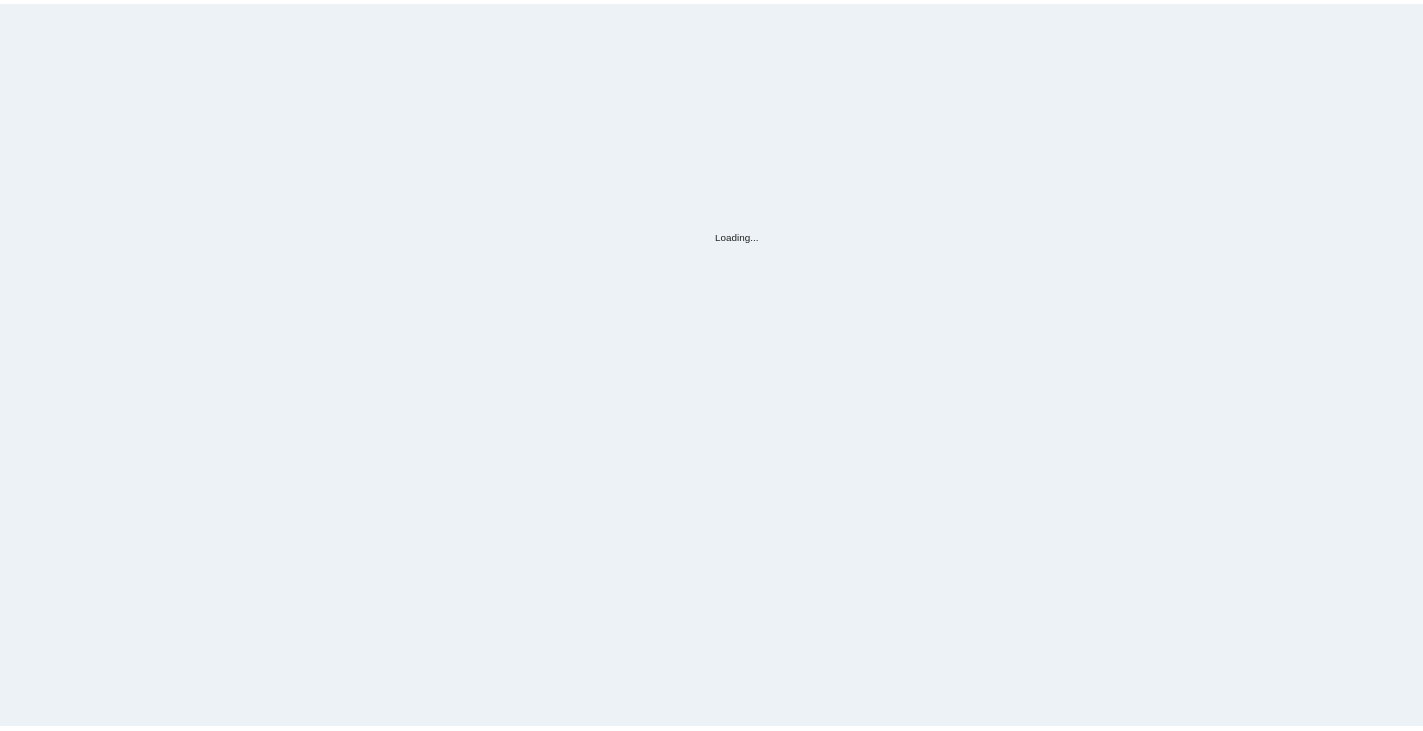 scroll, scrollTop: 0, scrollLeft: 0, axis: both 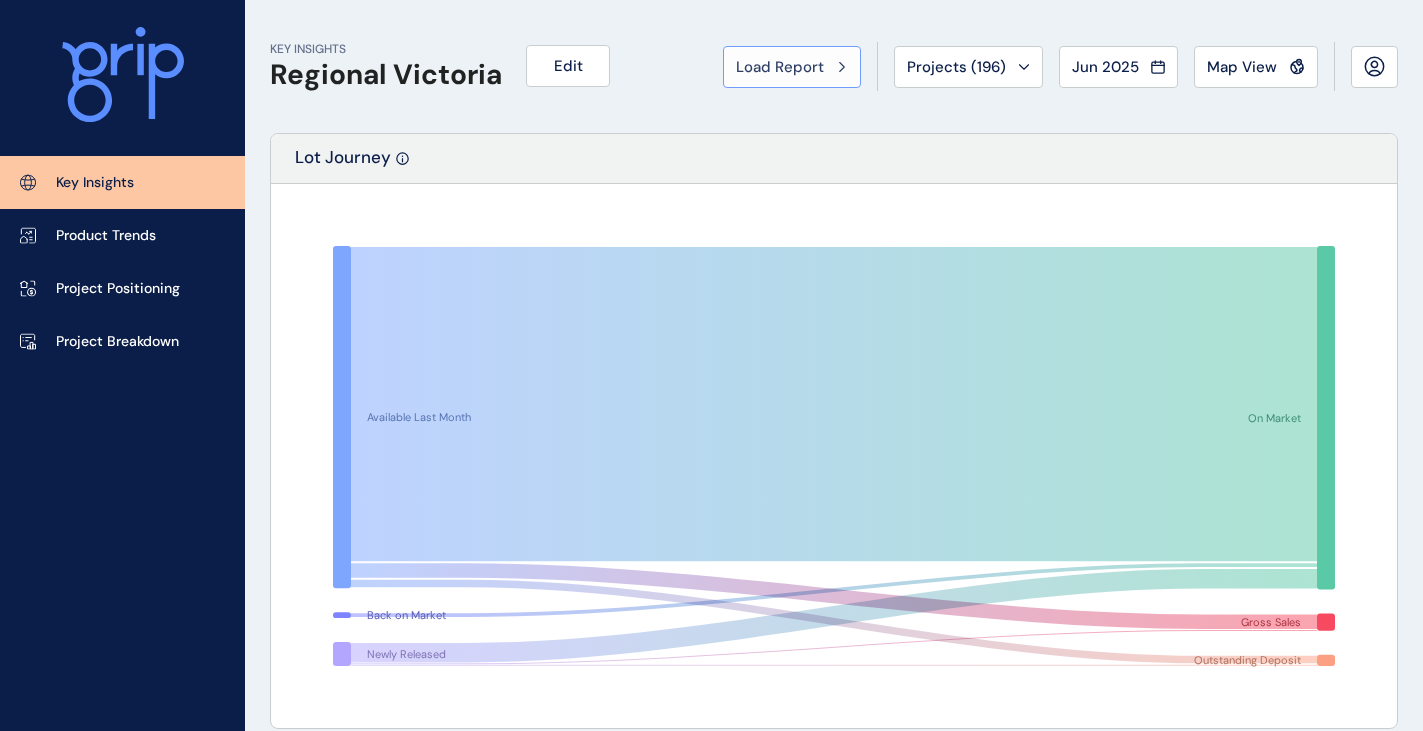 click on "Load Report" at bounding box center [780, 67] 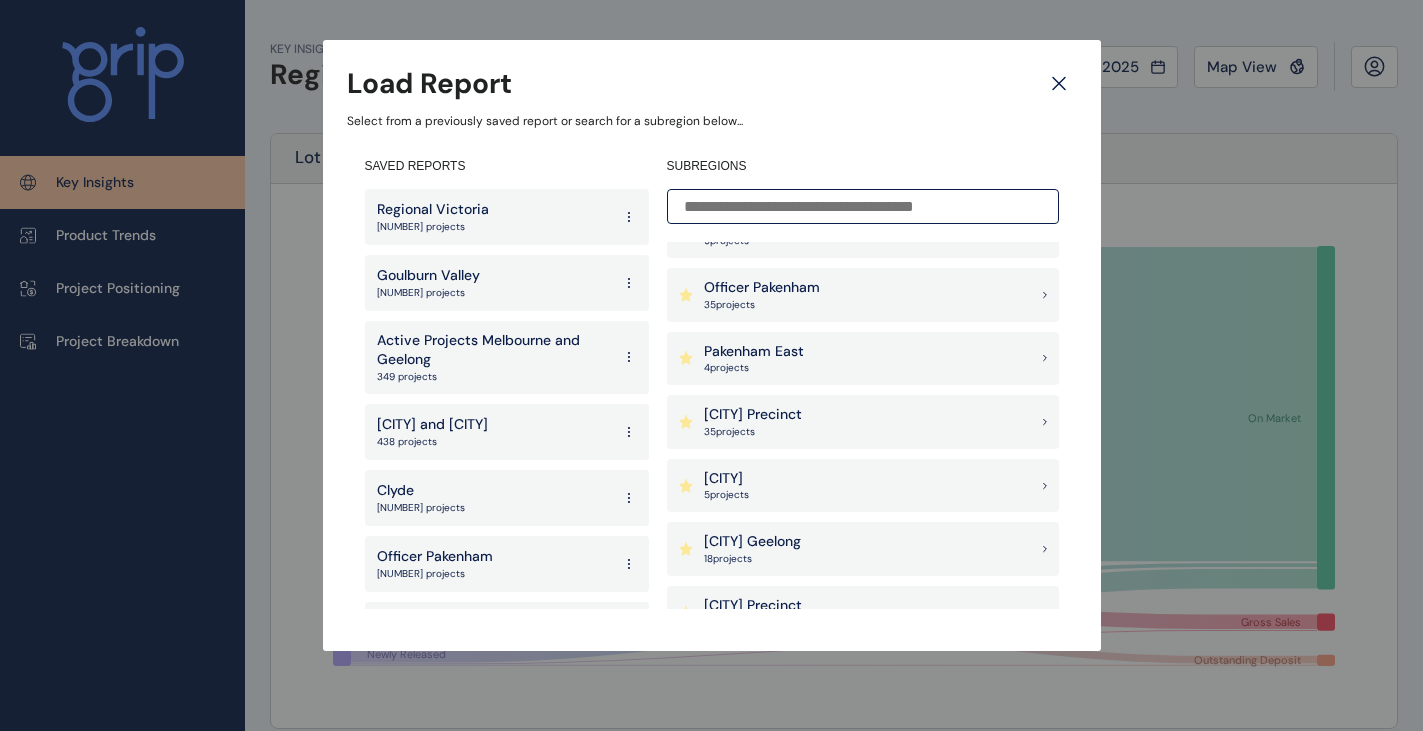 scroll, scrollTop: 1600, scrollLeft: 0, axis: vertical 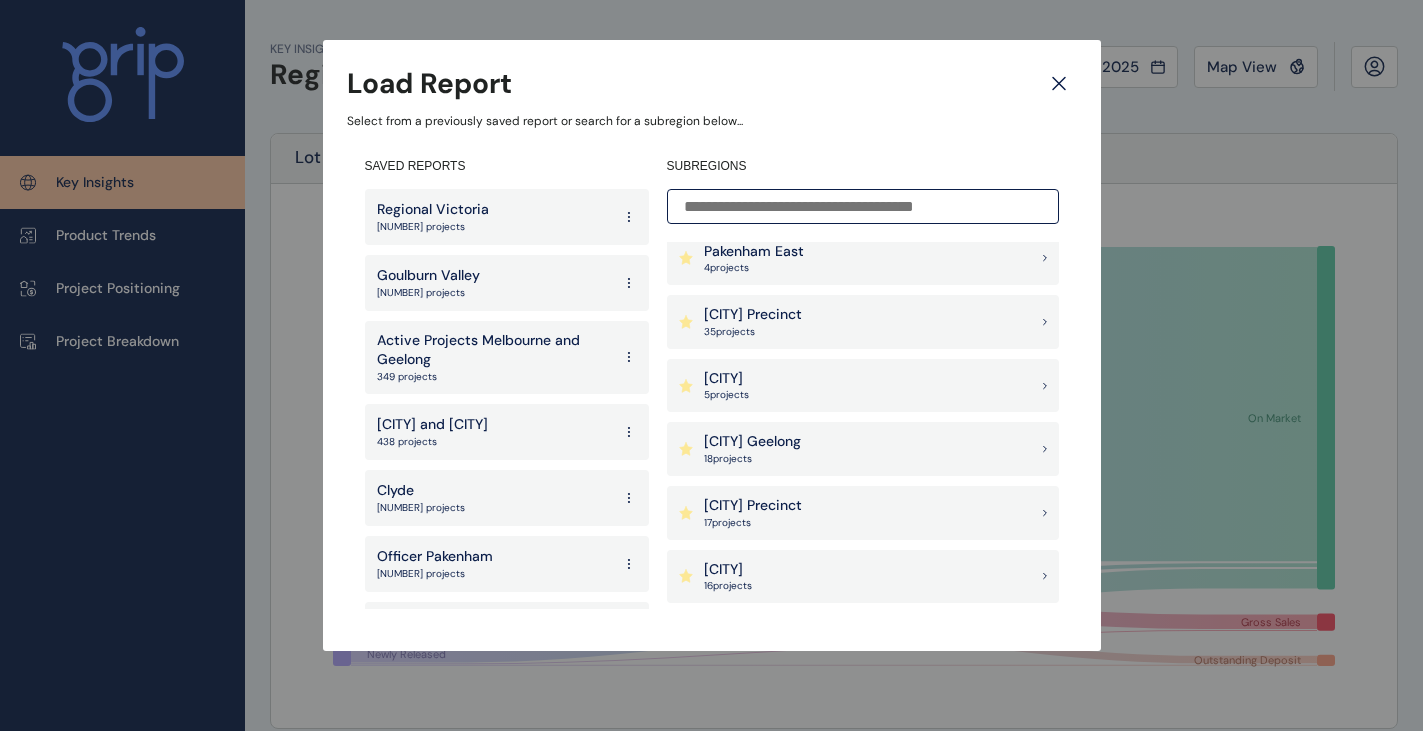 click on "17  project s" at bounding box center (753, 523) 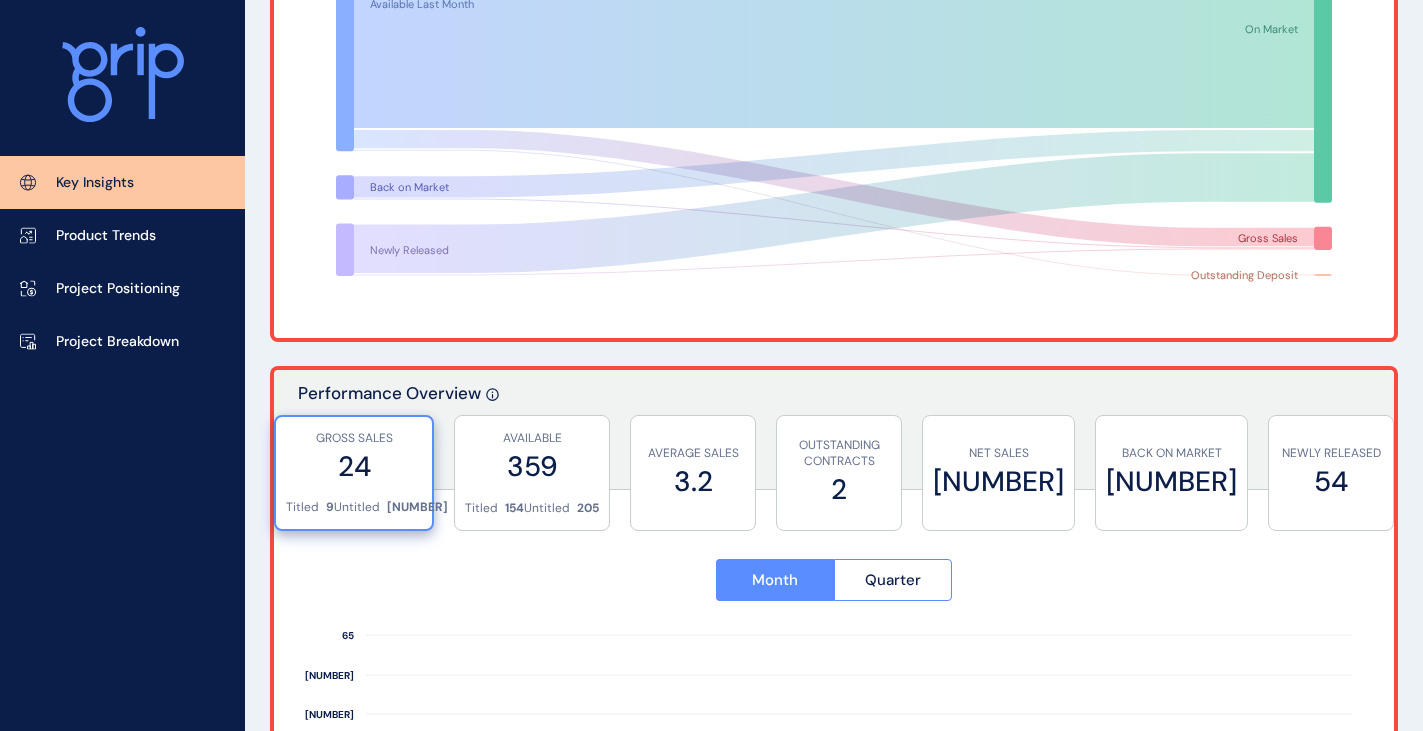 scroll, scrollTop: 500, scrollLeft: 0, axis: vertical 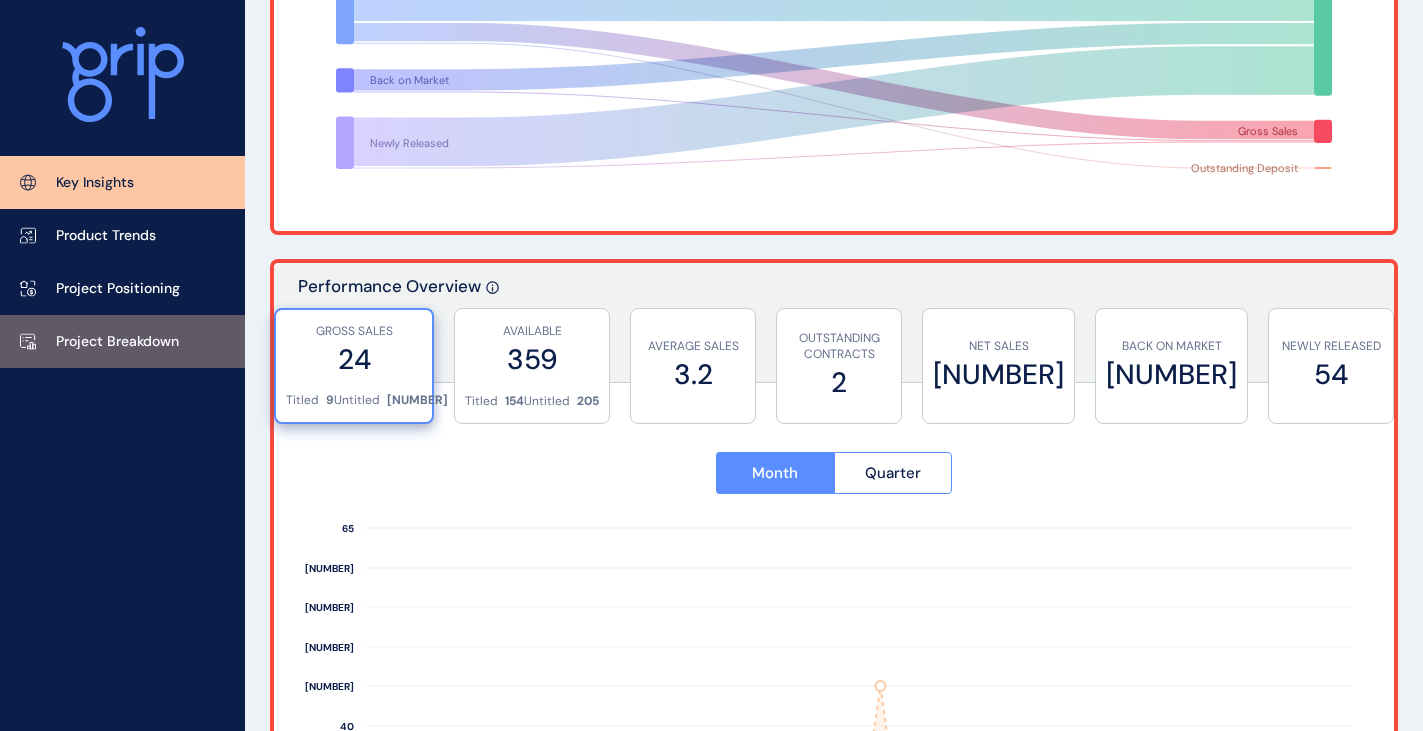 click on "Project Breakdown" at bounding box center [117, 342] 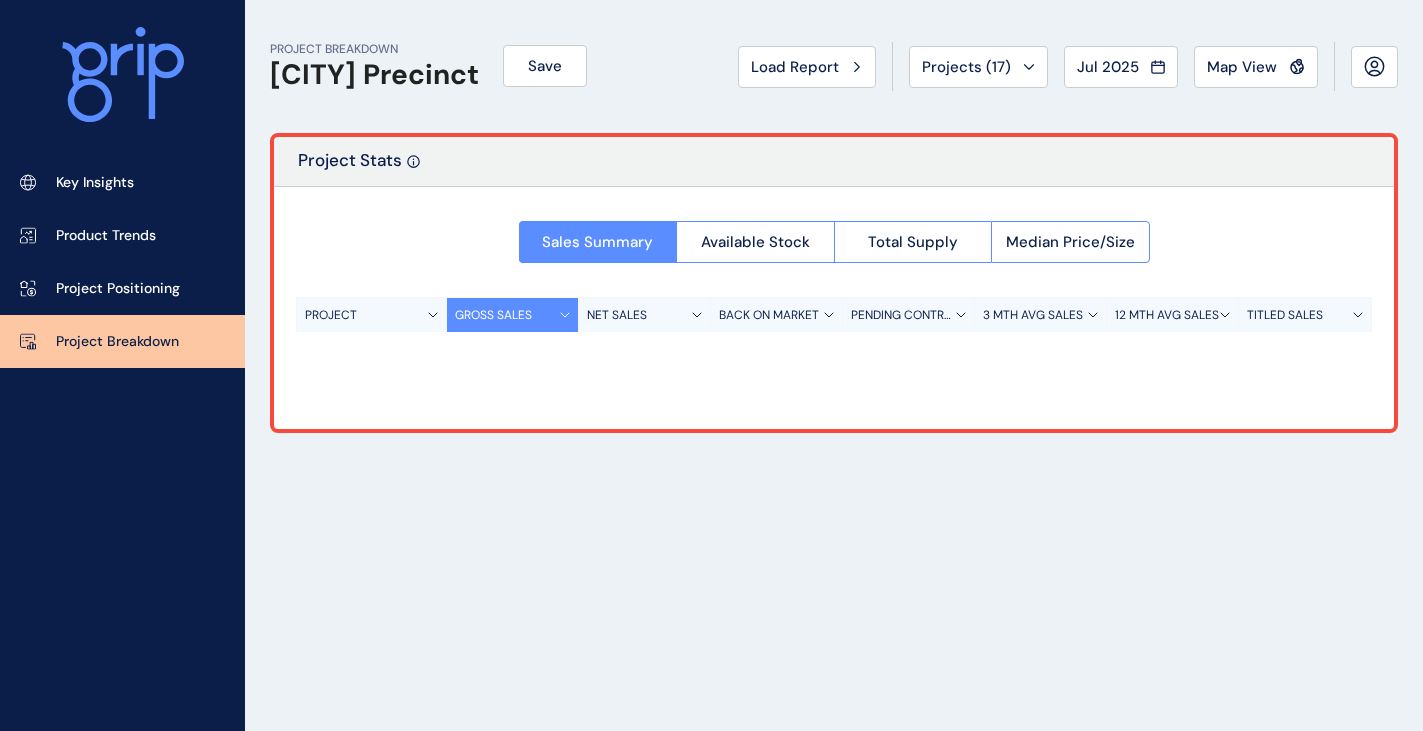 scroll, scrollTop: 0, scrollLeft: 0, axis: both 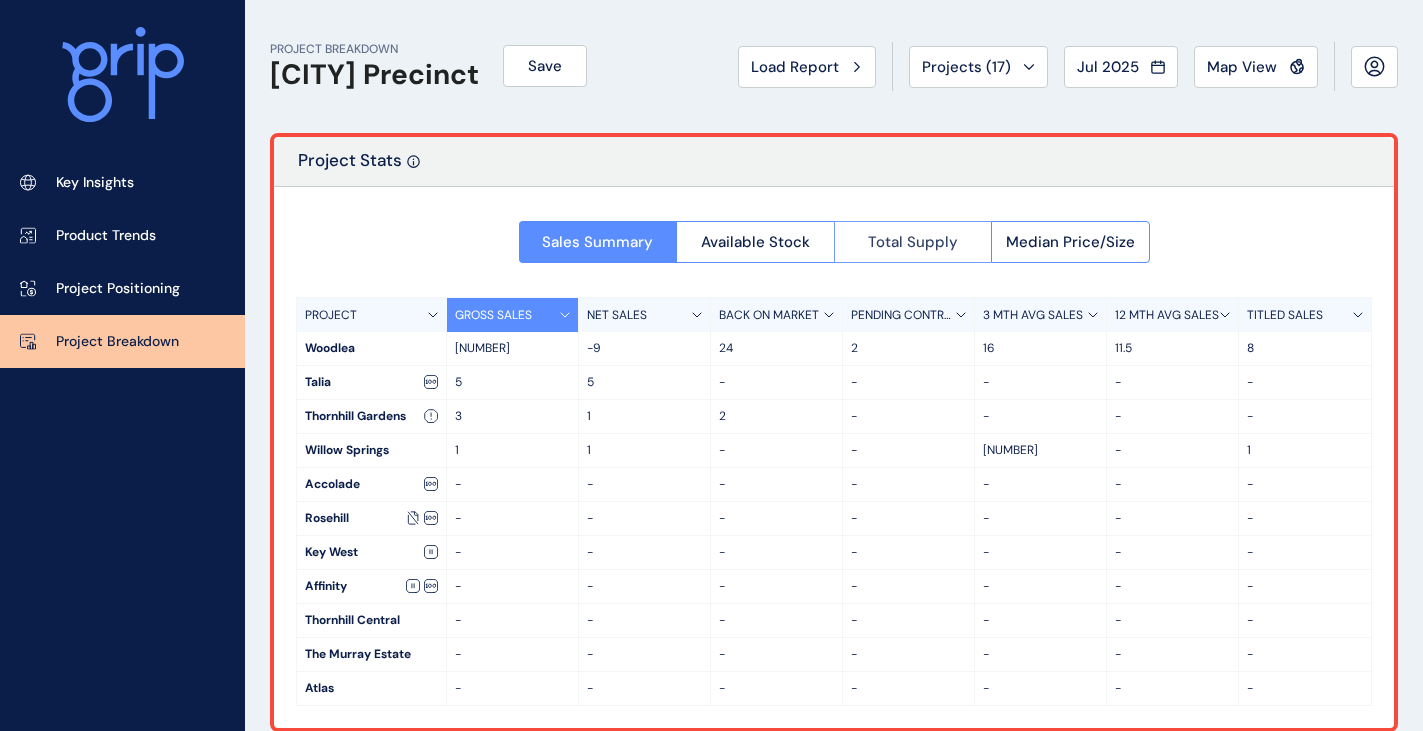 click on "Total Supply" at bounding box center (913, 242) 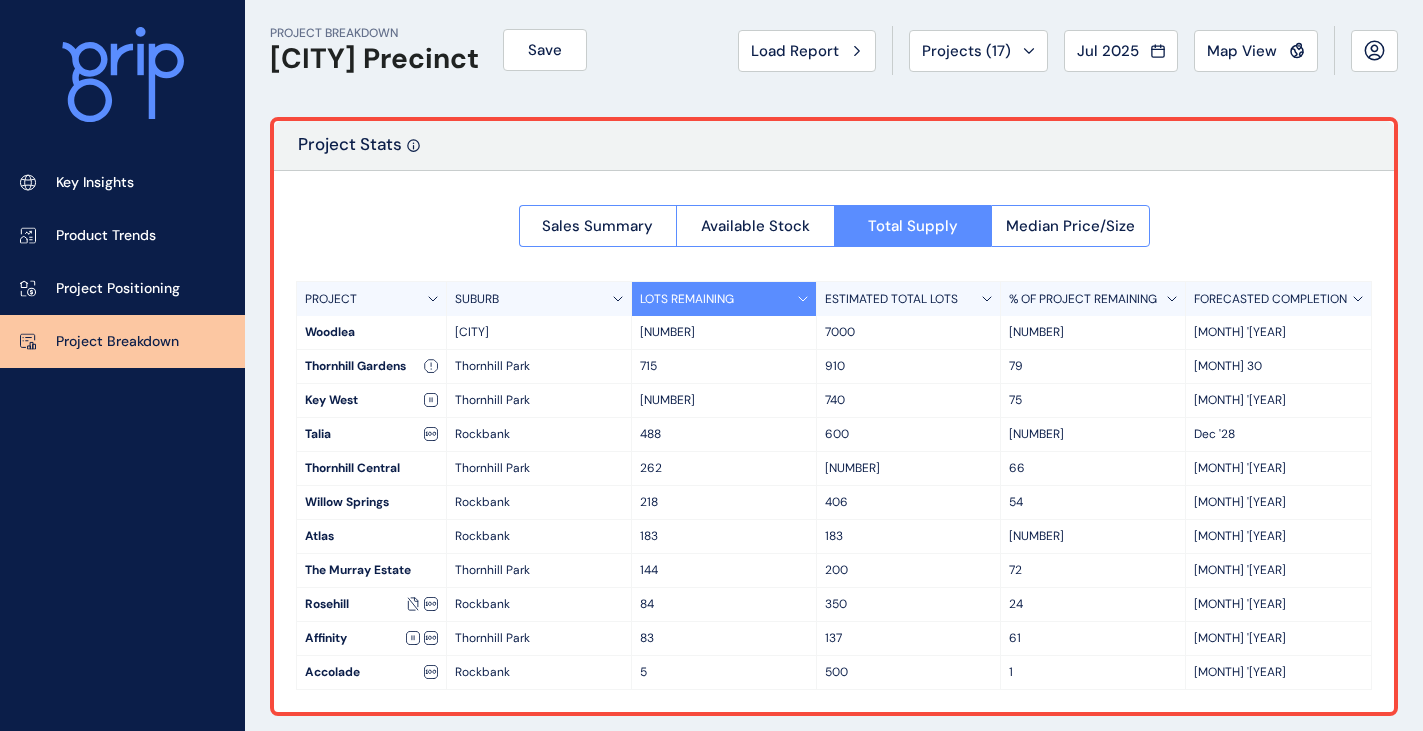 scroll, scrollTop: 25, scrollLeft: 0, axis: vertical 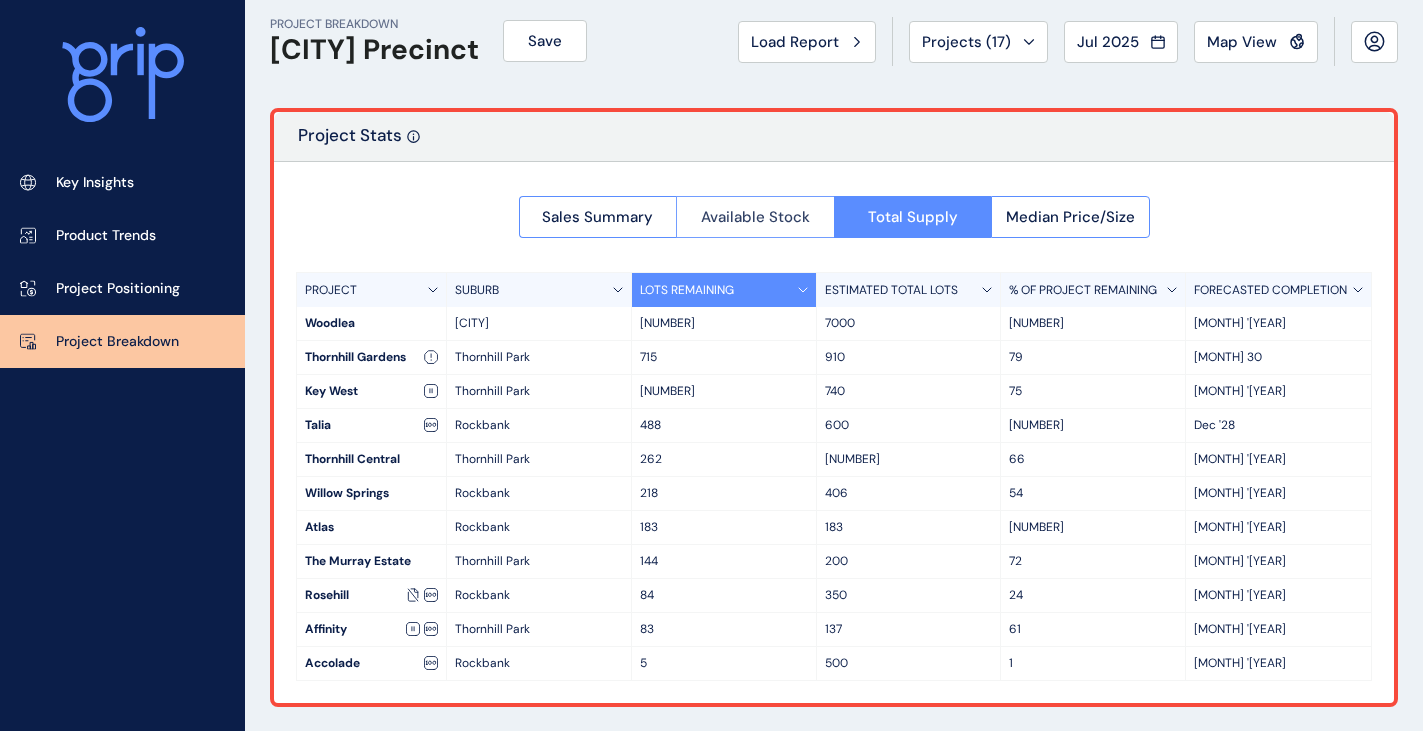 click on "Available Stock" at bounding box center (755, 217) 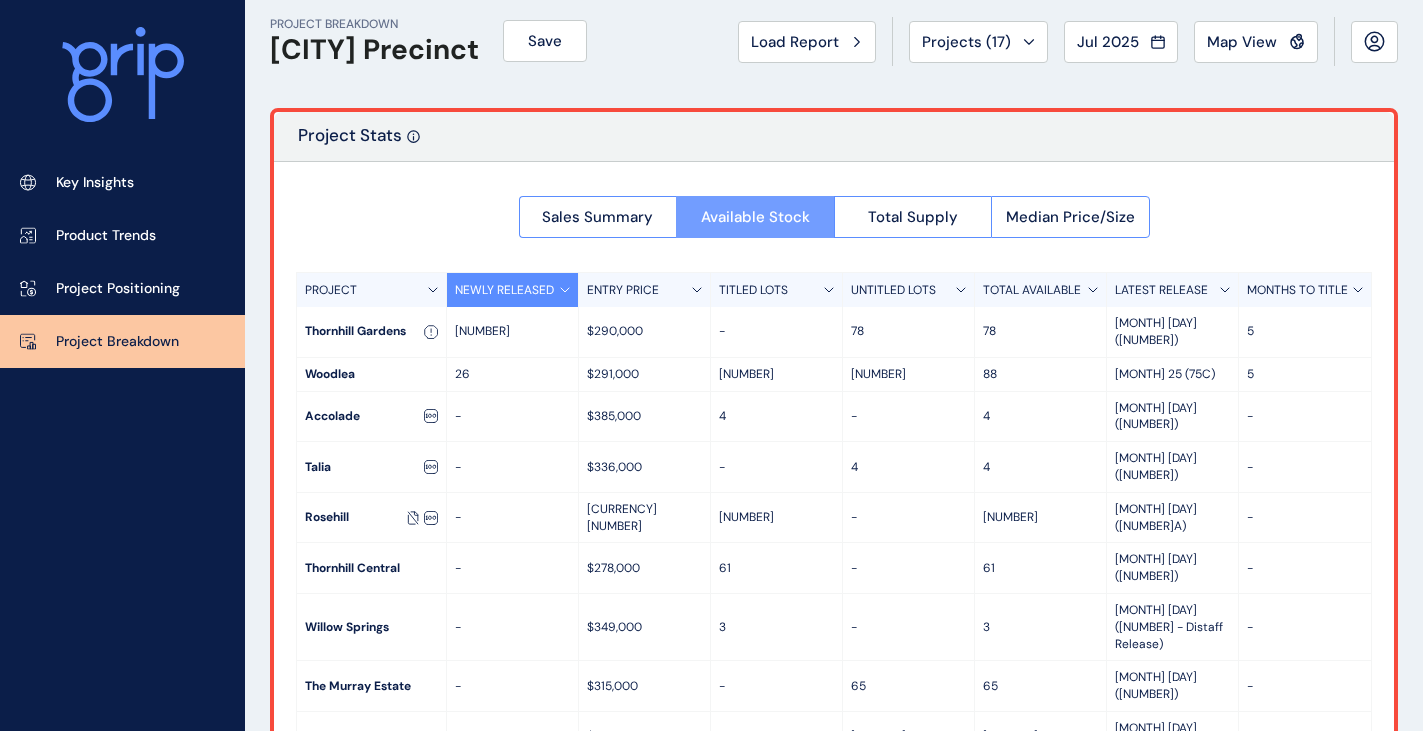 scroll, scrollTop: 0, scrollLeft: 0, axis: both 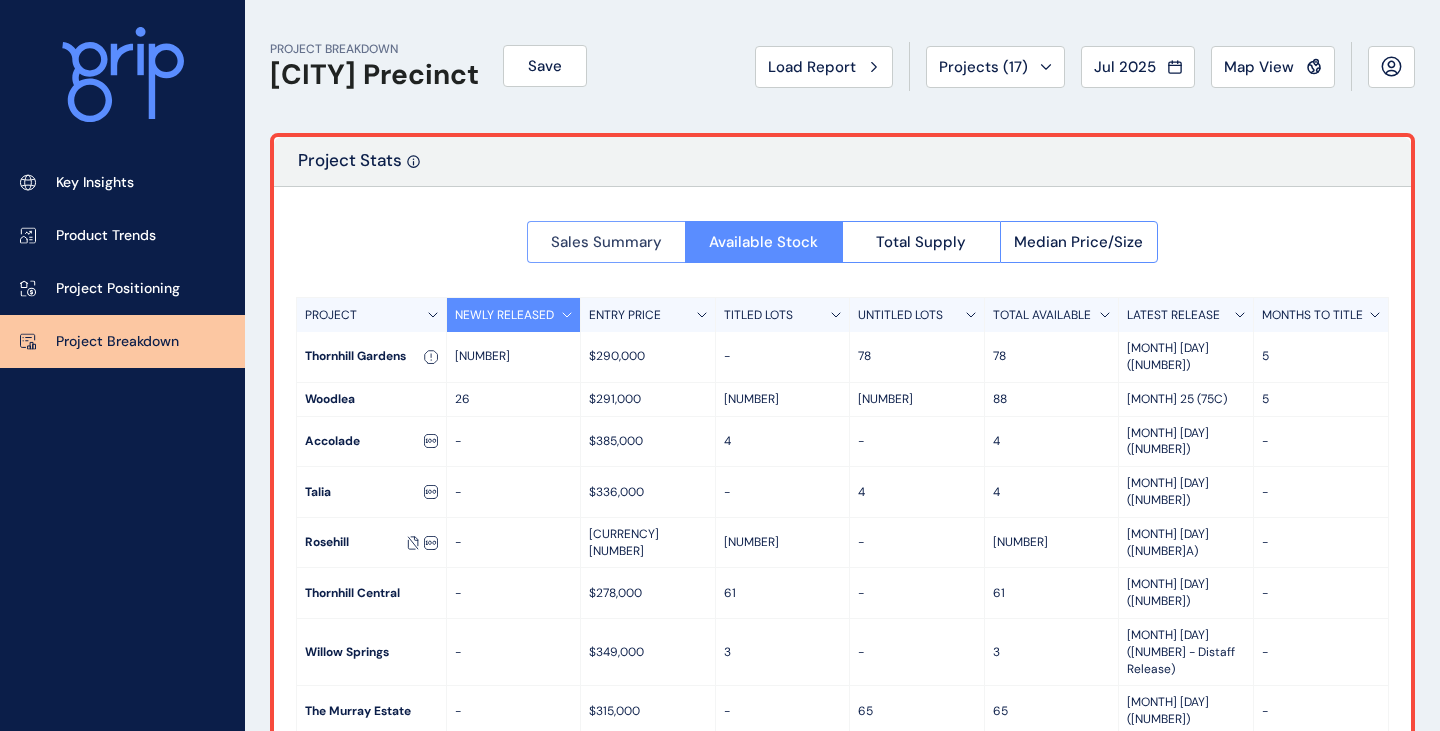 click on "Sales Summary" at bounding box center (606, 242) 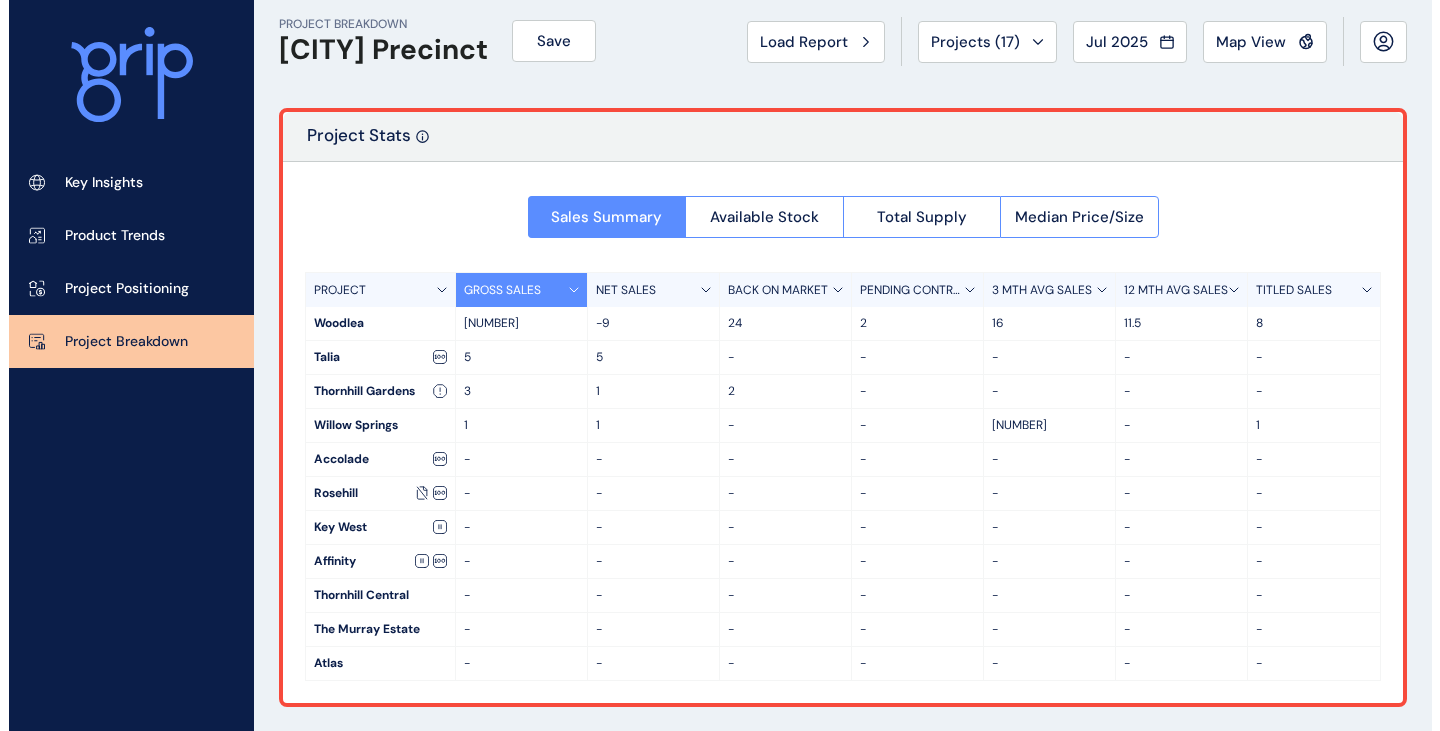 scroll, scrollTop: 0, scrollLeft: 0, axis: both 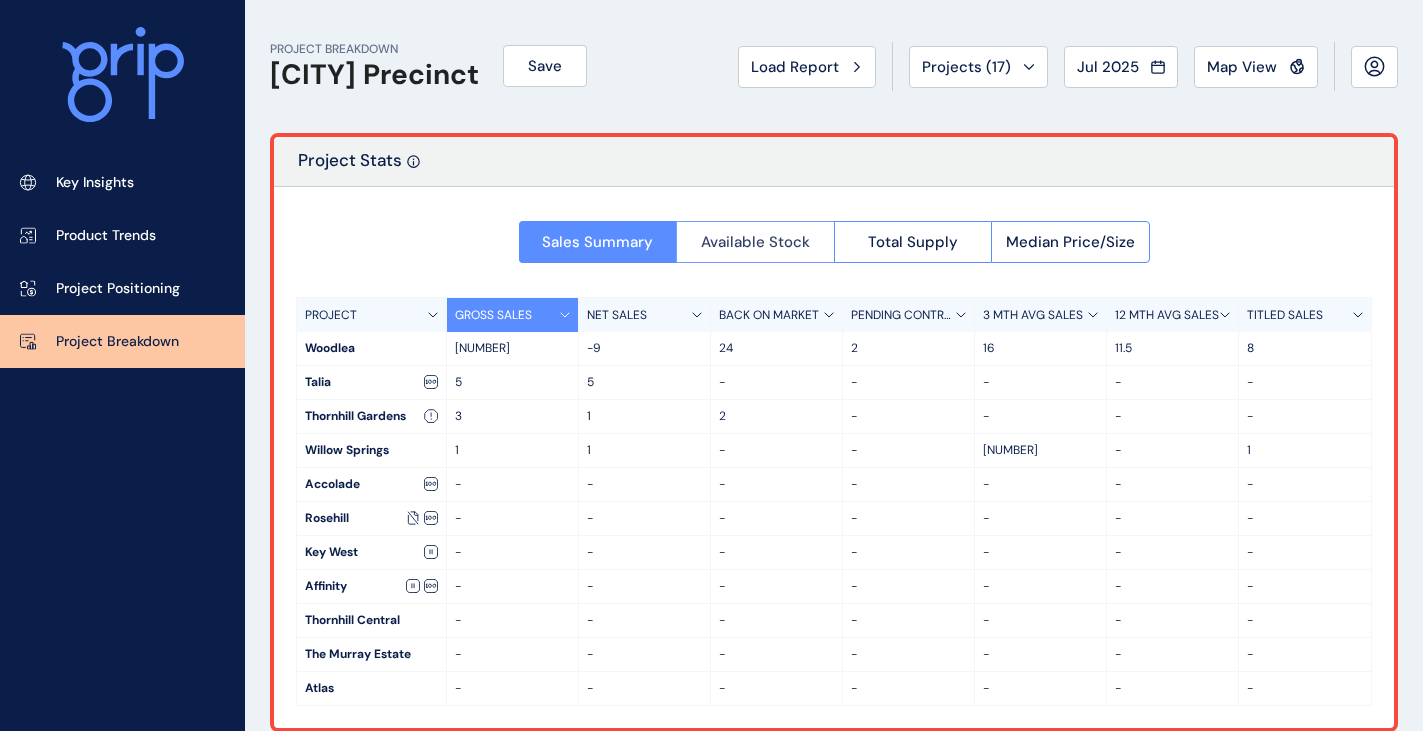 click on "Available Stock" at bounding box center (755, 242) 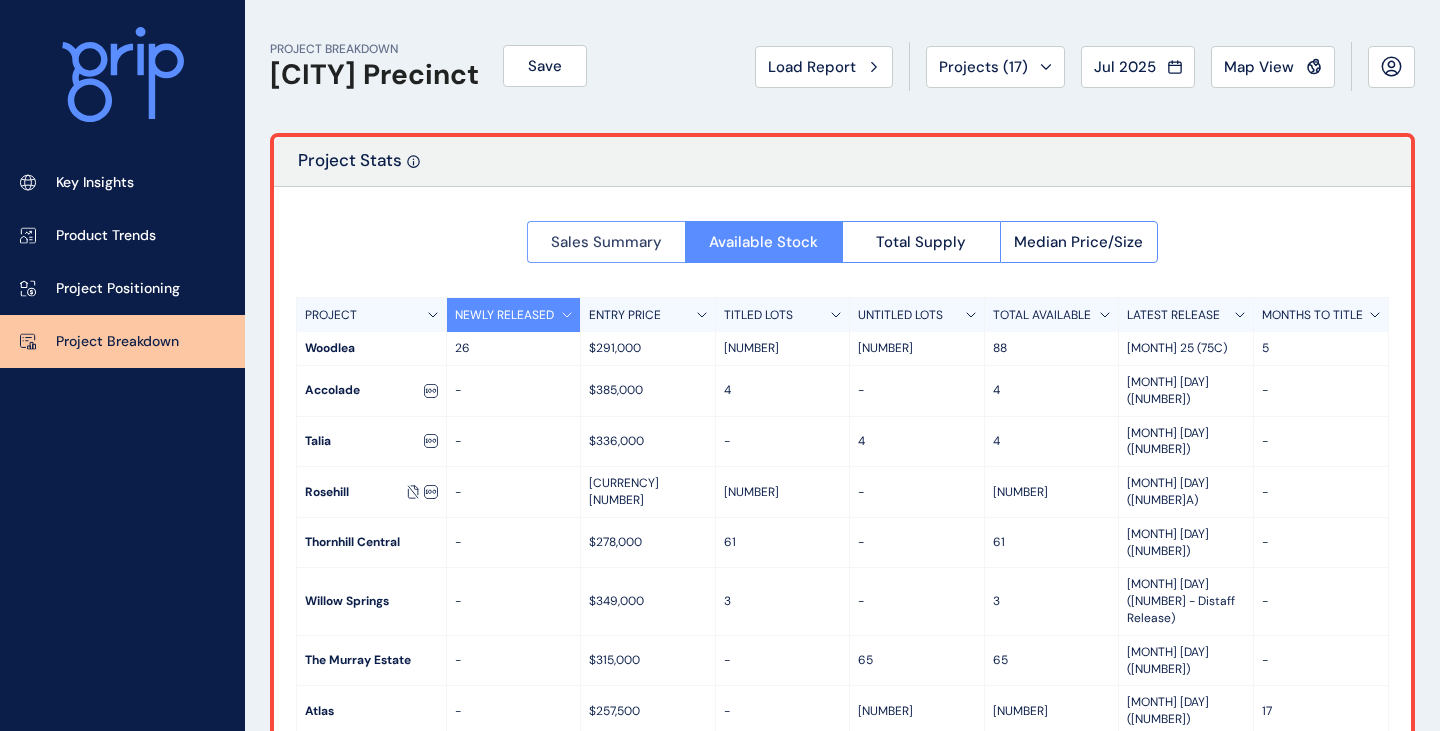 click on "Sales Summary" at bounding box center (606, 242) 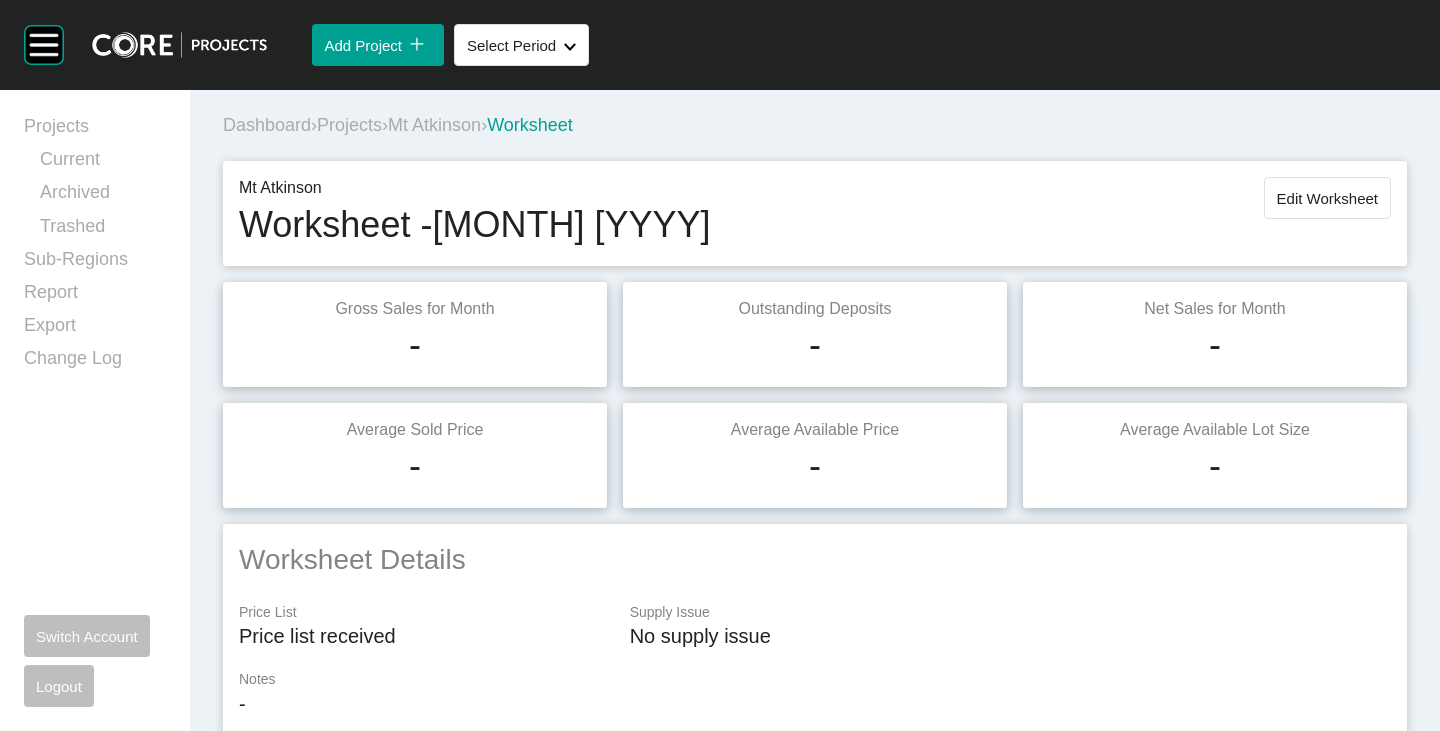 click at bounding box center [269, 1772] 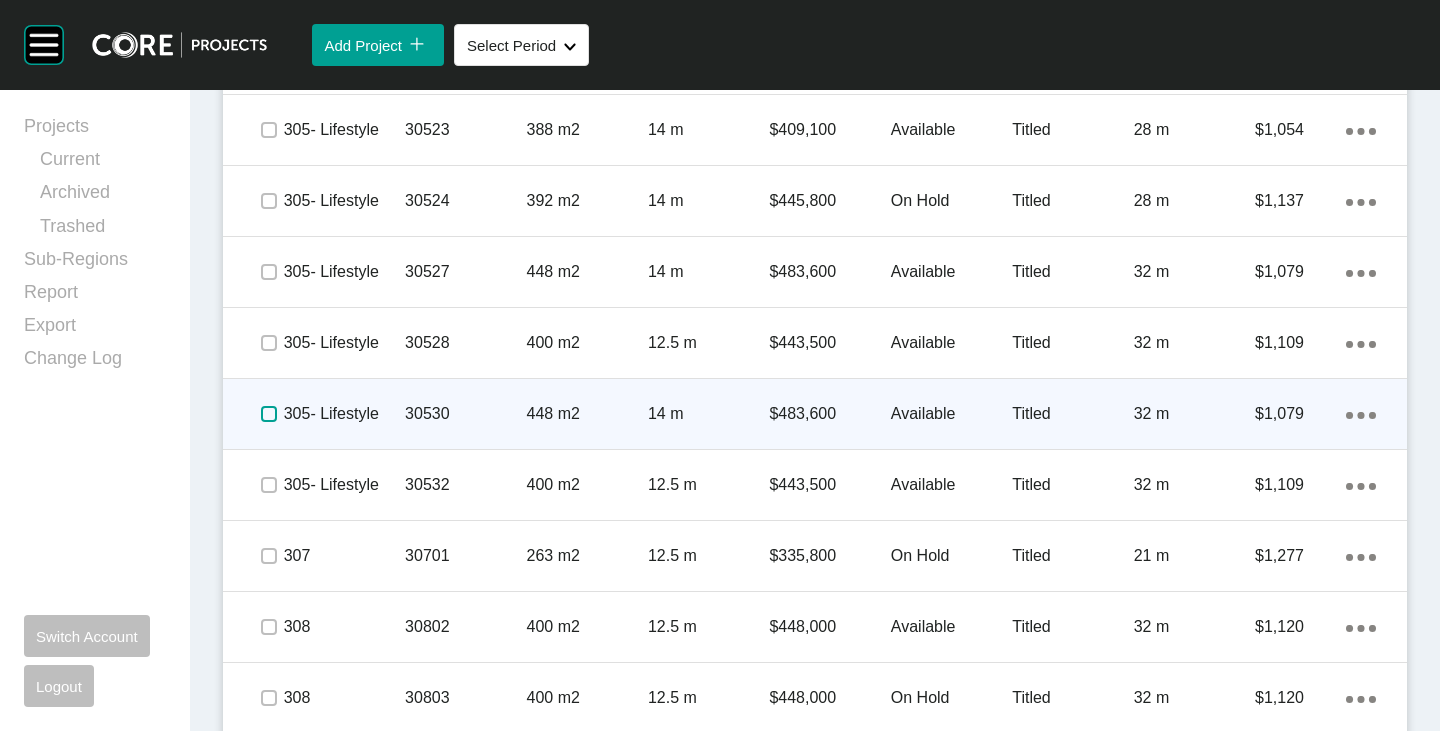 click at bounding box center [269, 414] 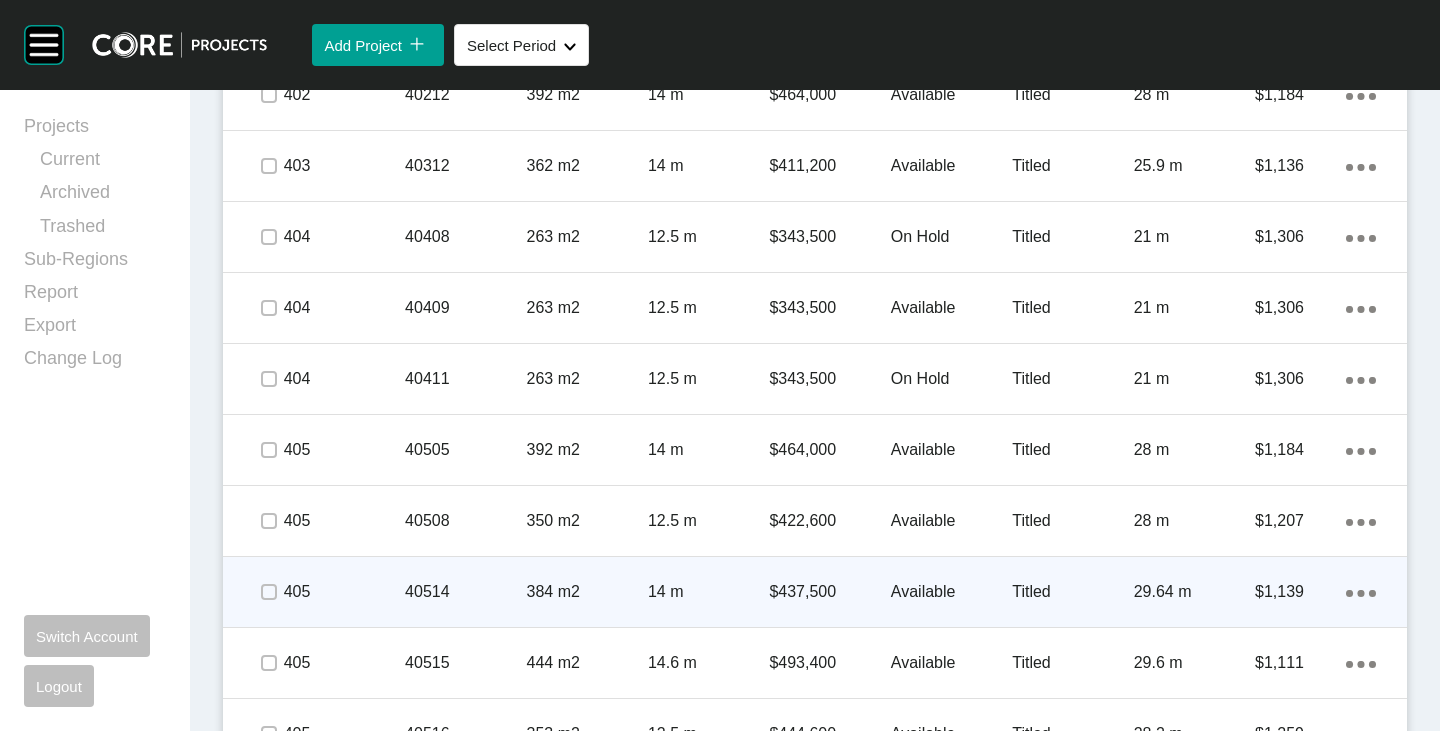 scroll, scrollTop: 2700, scrollLeft: 0, axis: vertical 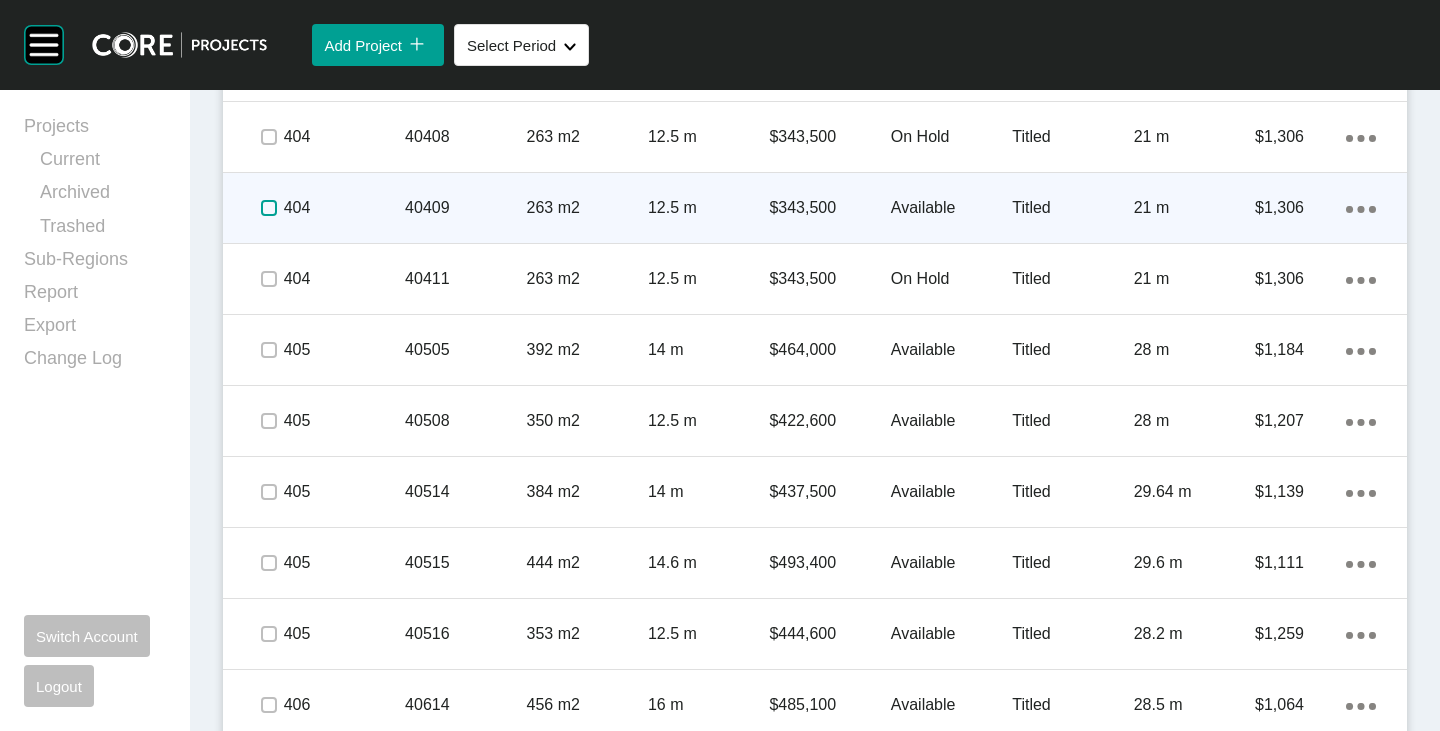 click at bounding box center (269, 208) 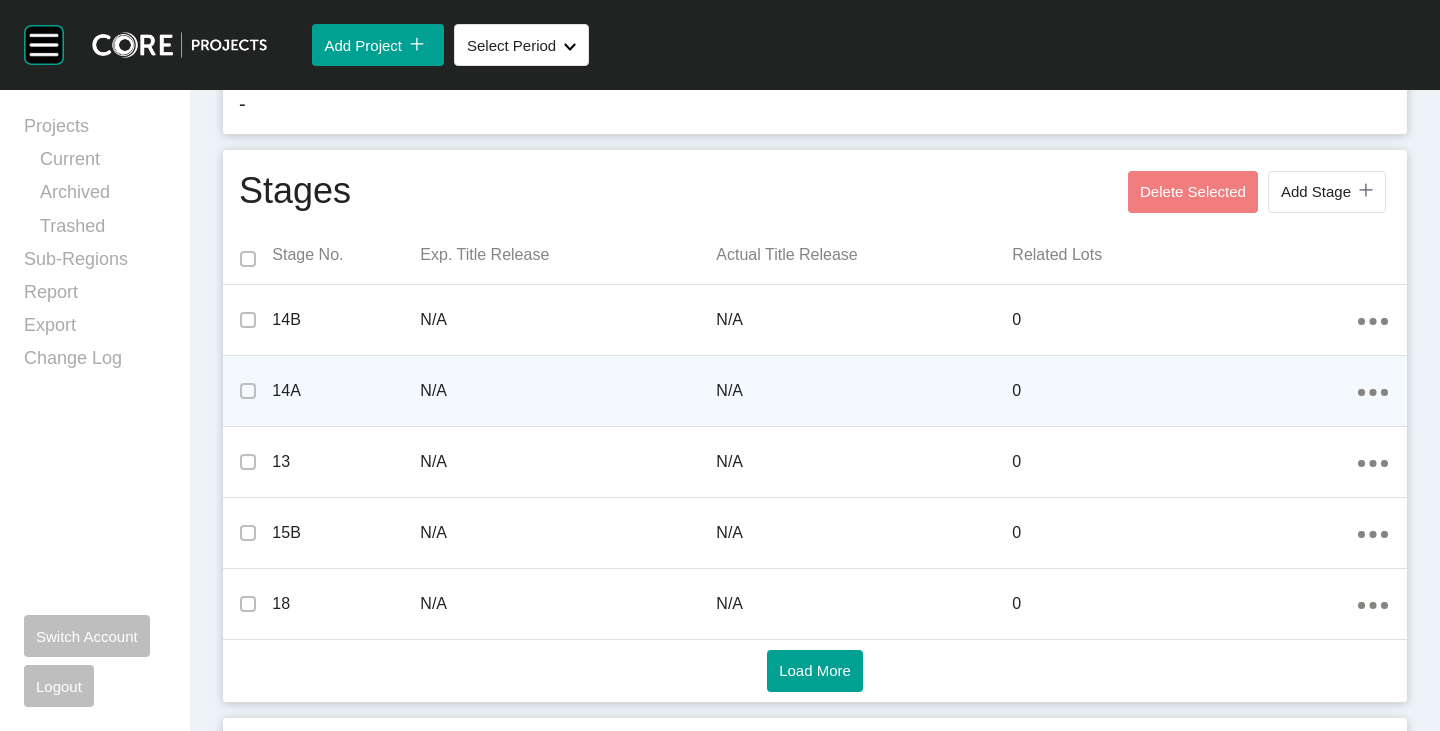 scroll, scrollTop: 1000, scrollLeft: 0, axis: vertical 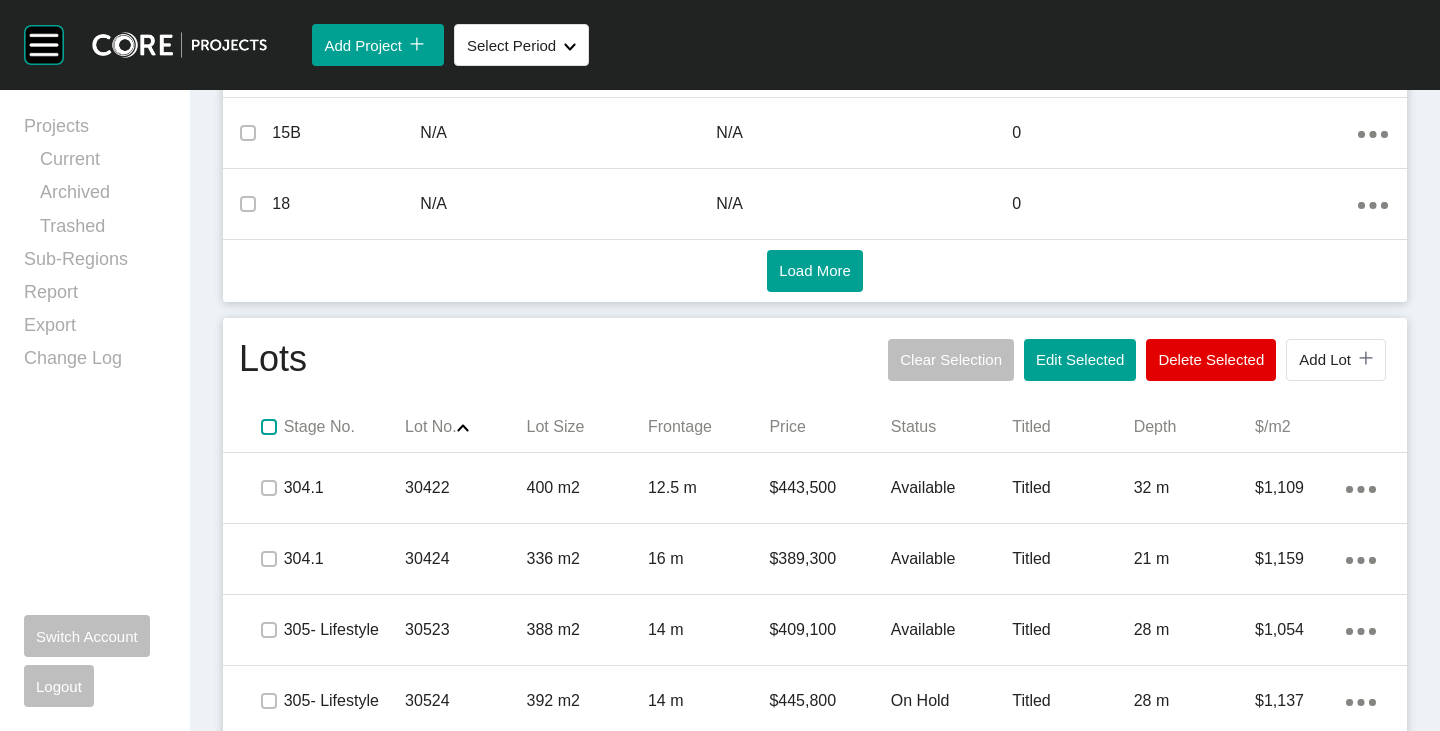click at bounding box center [269, 427] 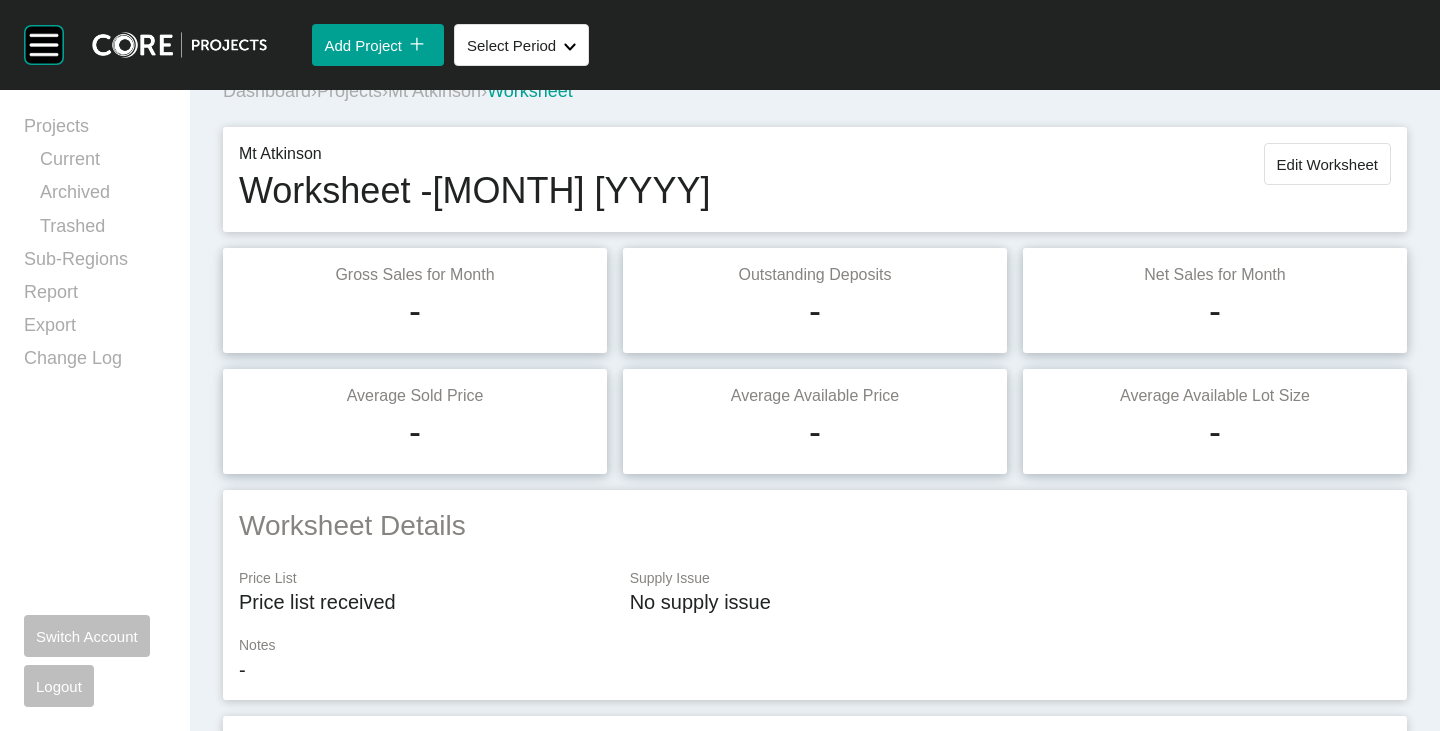 scroll, scrollTop: 0, scrollLeft: 0, axis: both 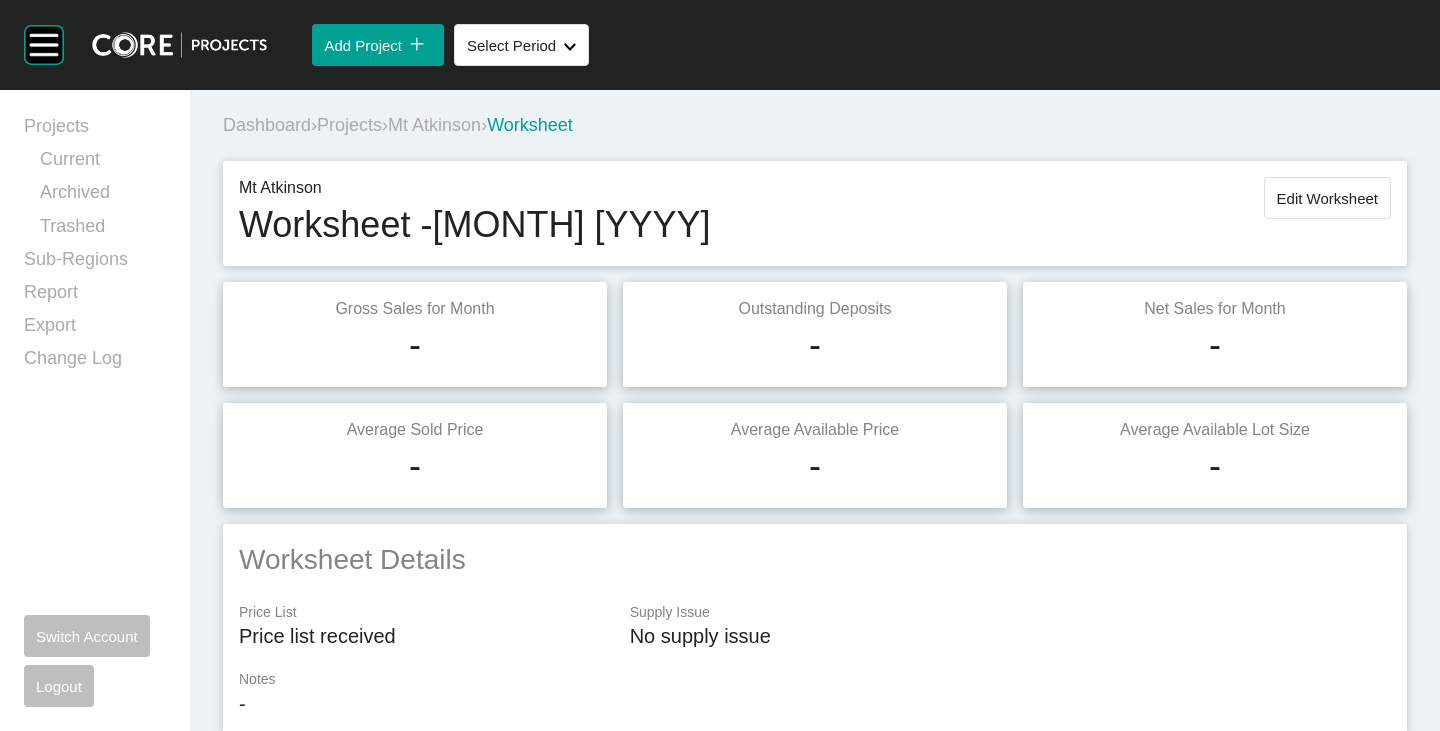 click on "Mt Atkinson" at bounding box center (434, 125) 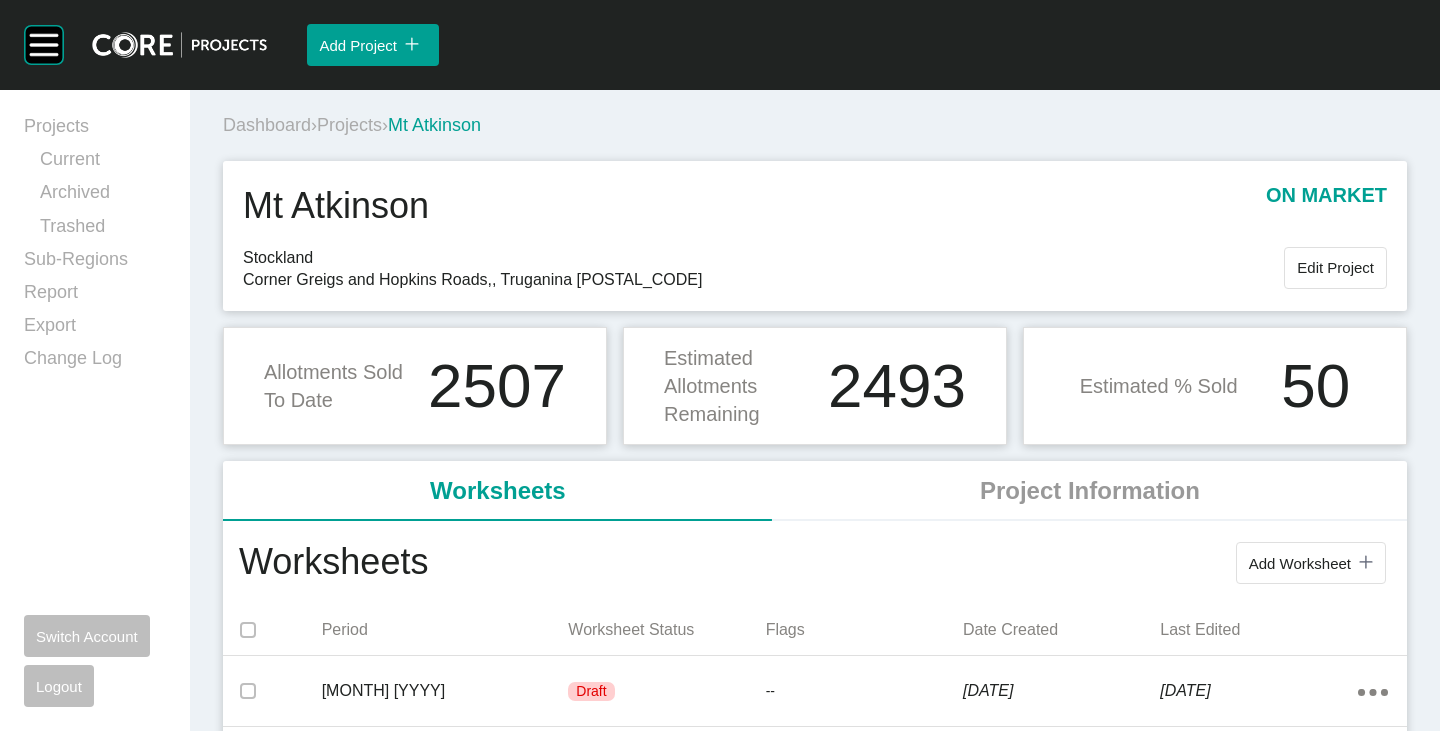 click on "Projects" at bounding box center [349, 125] 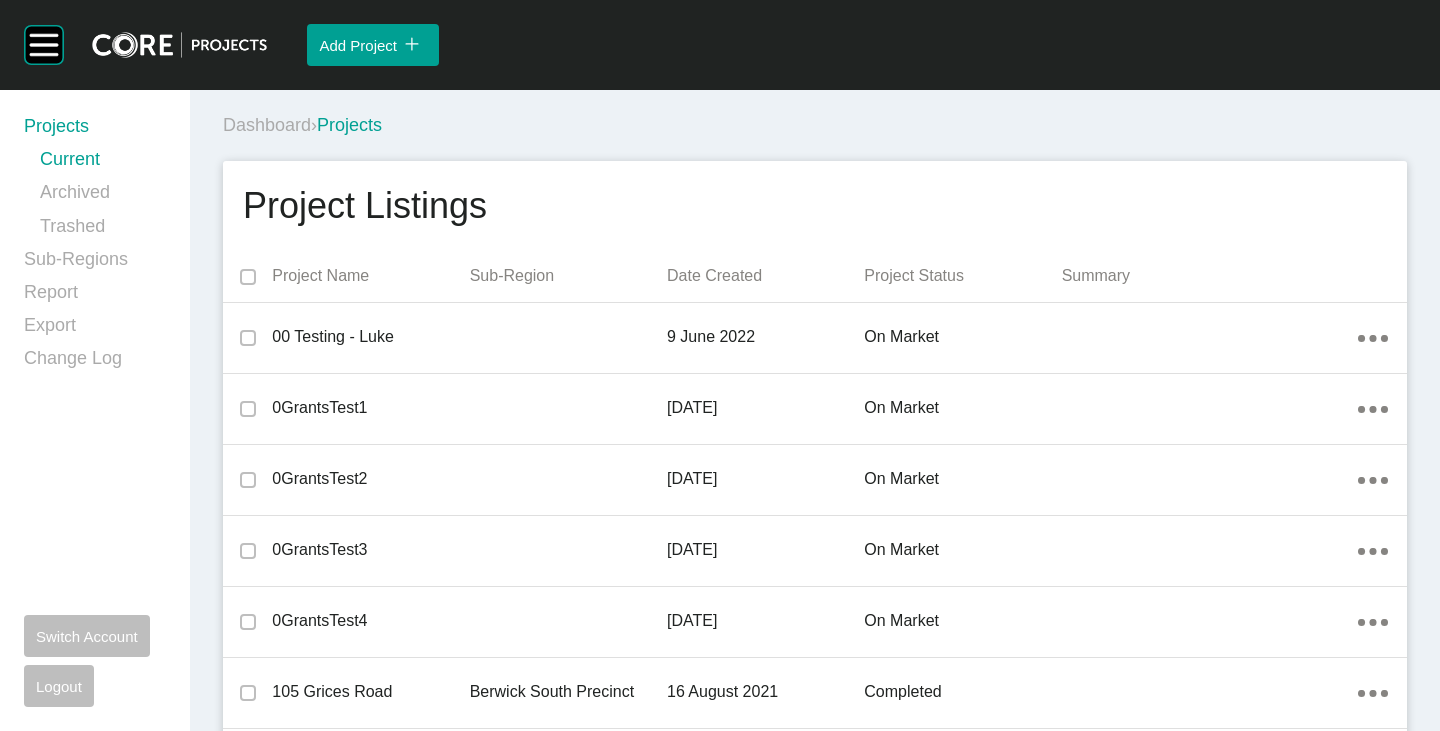 scroll, scrollTop: 28443, scrollLeft: 0, axis: vertical 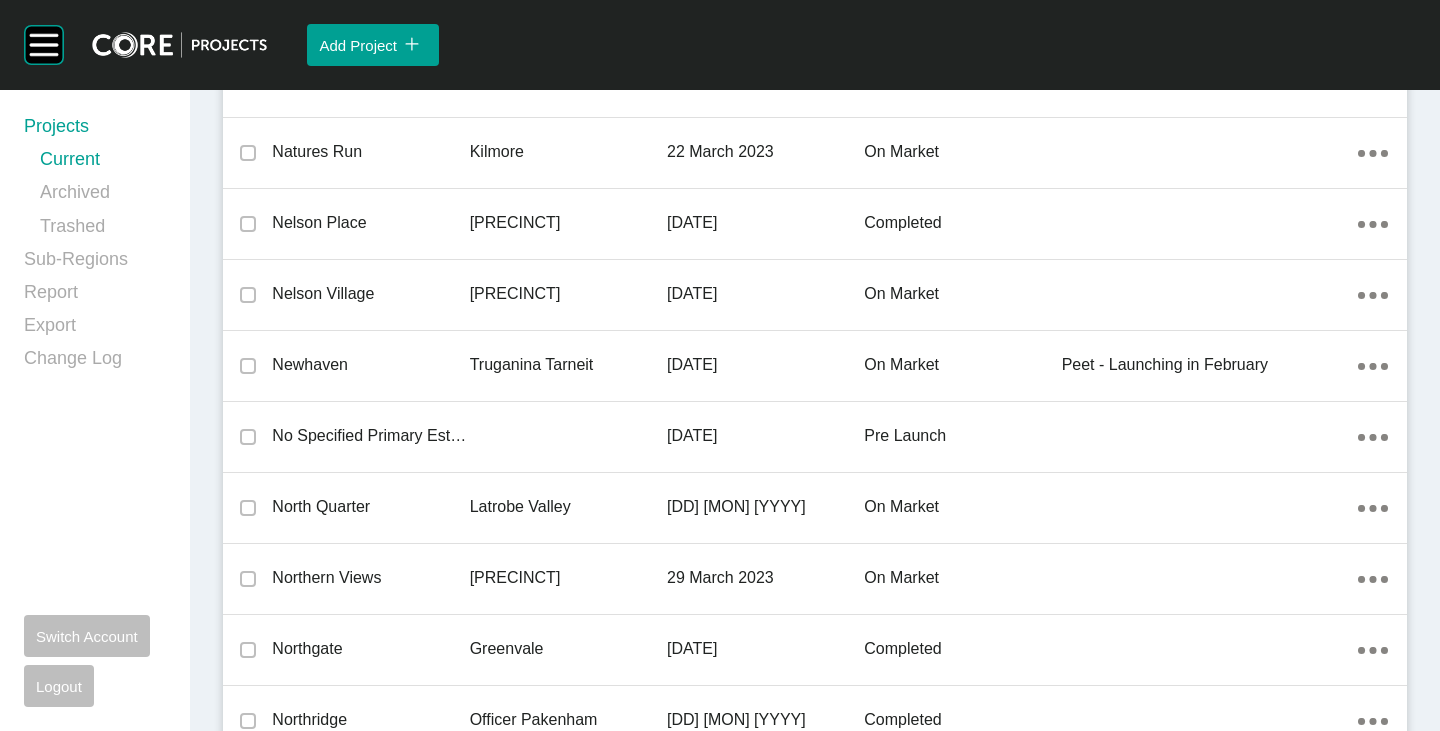 click on "Newhaven" at bounding box center (370, 365) 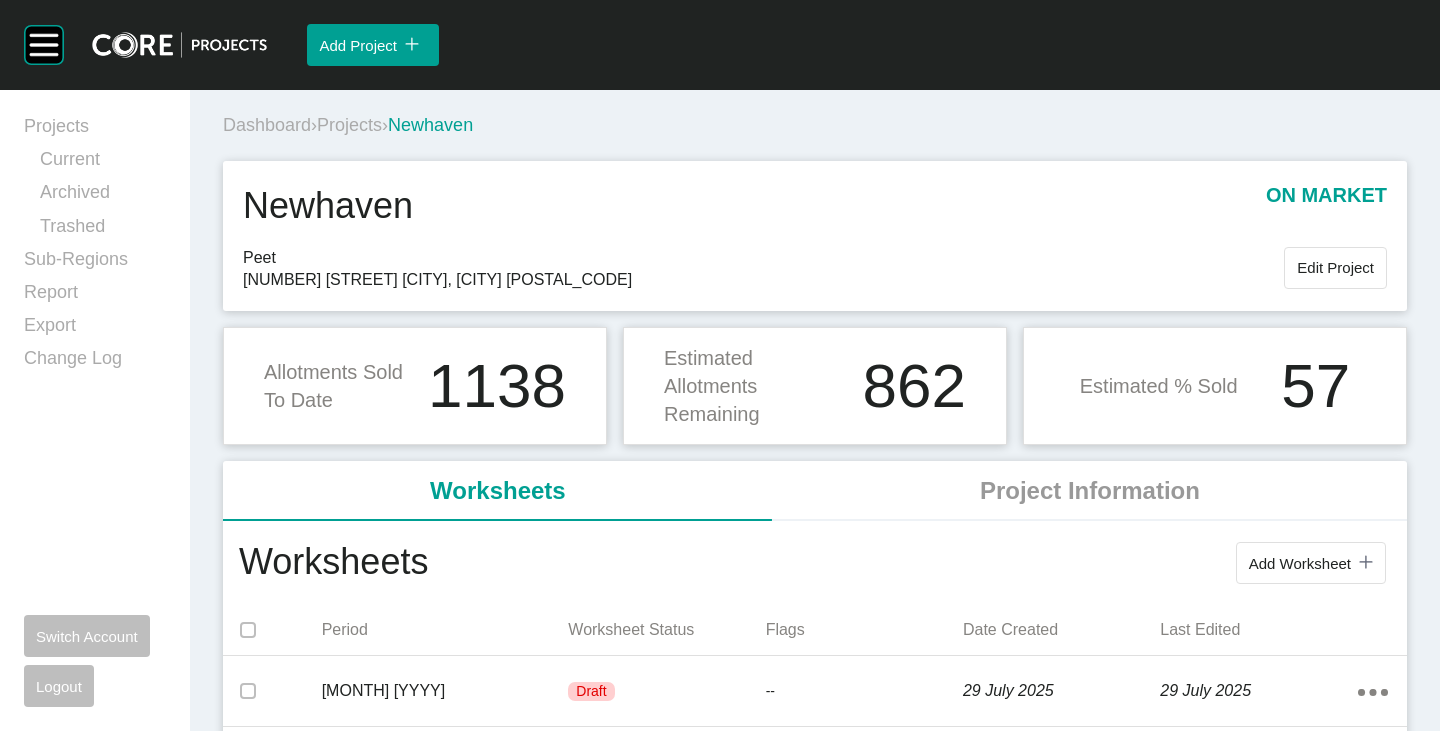 scroll, scrollTop: 100, scrollLeft: 0, axis: vertical 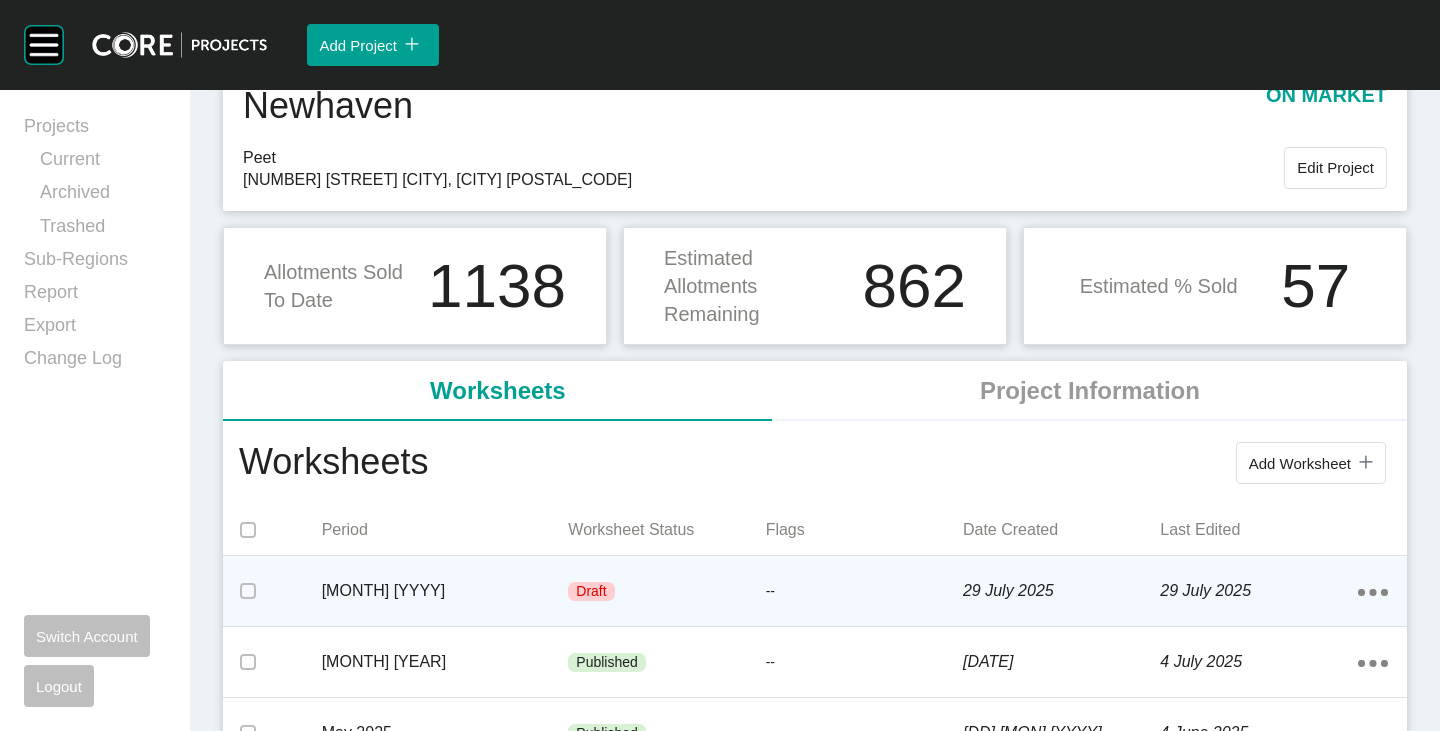 click on "[MONTH] [YEAR]" at bounding box center [445, 591] 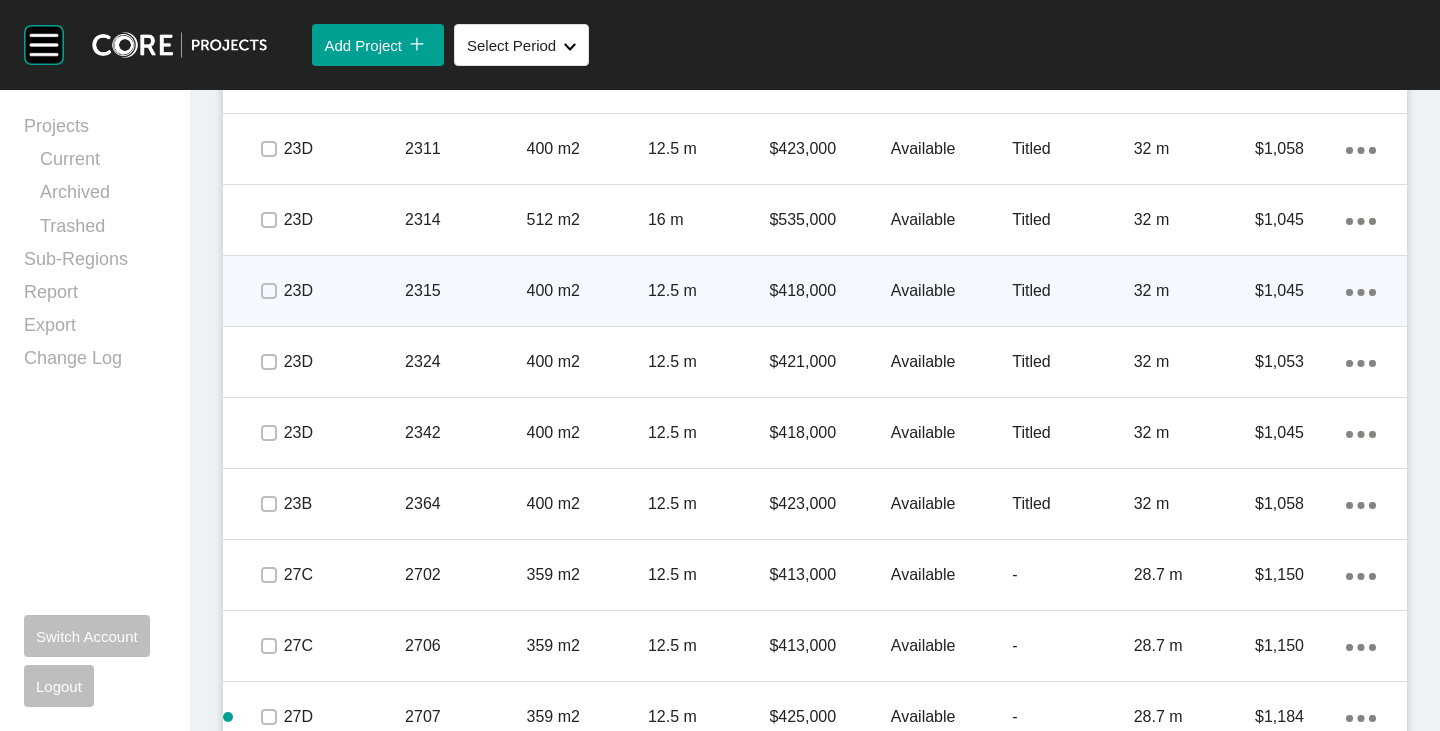 scroll, scrollTop: 1505, scrollLeft: 0, axis: vertical 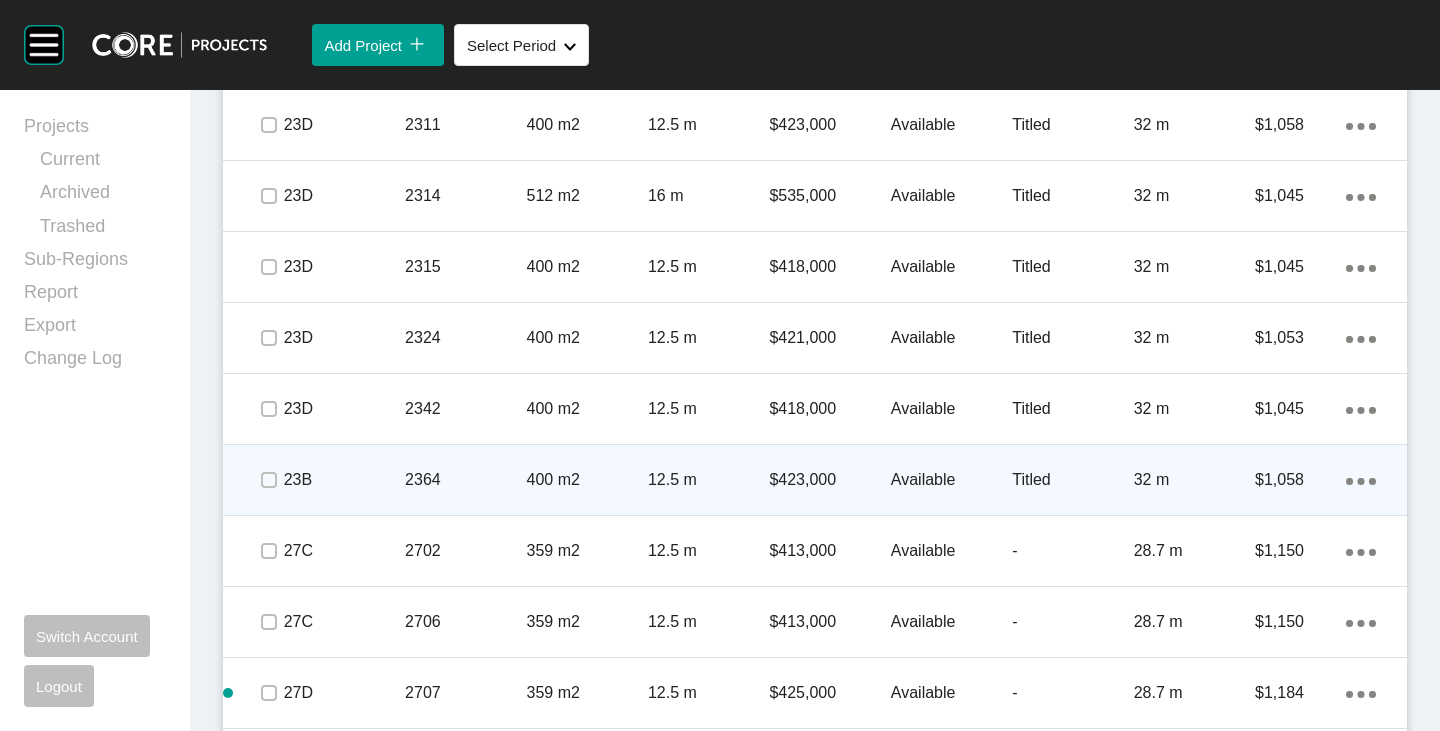 click 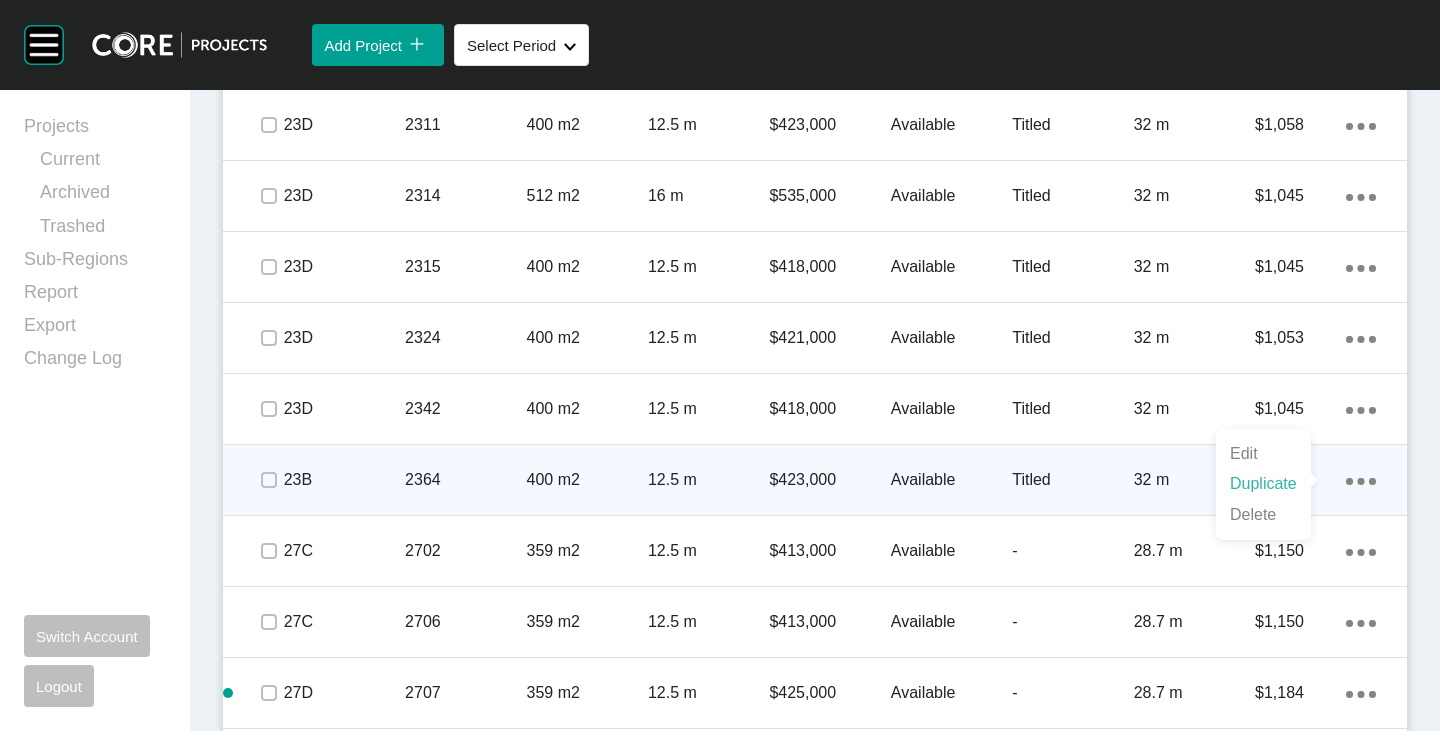 click on "Duplicate" at bounding box center [1263, 484] 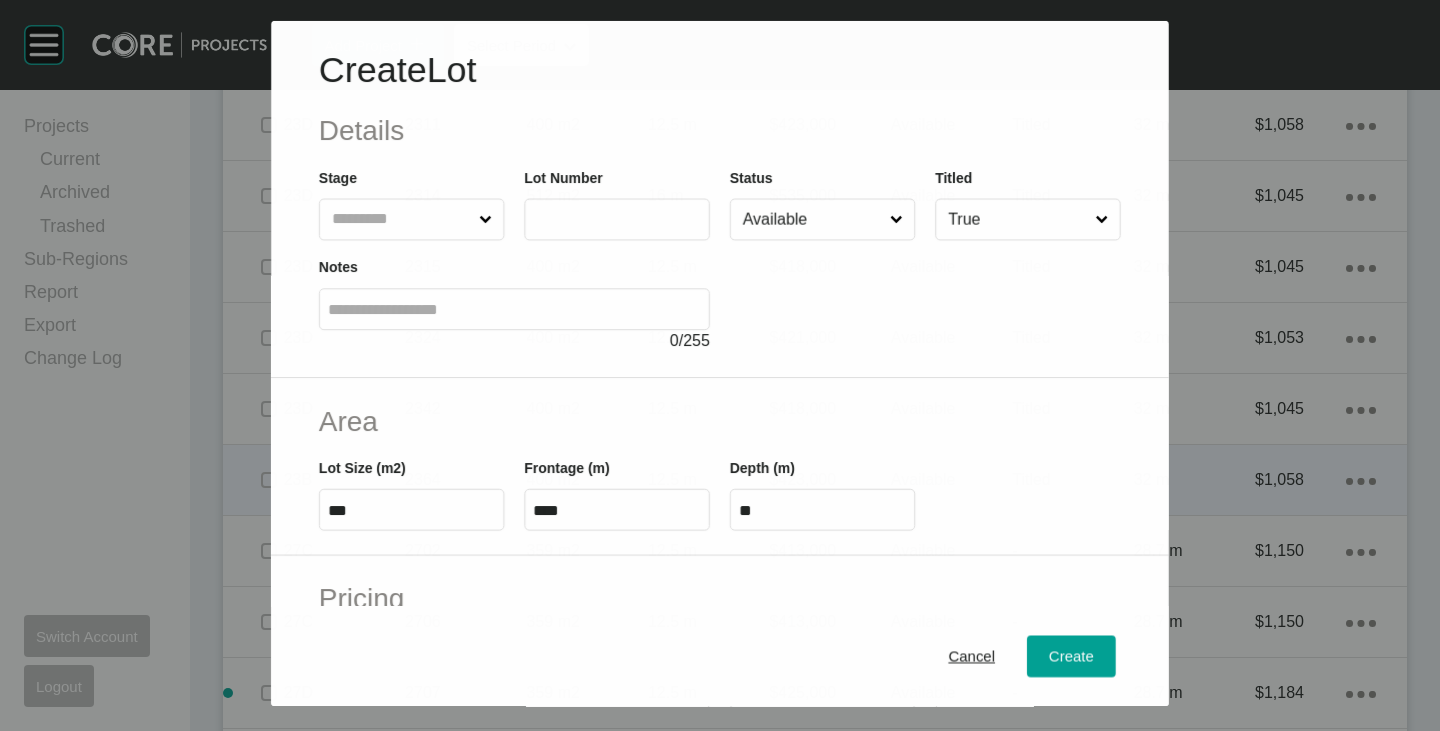 click at bounding box center (600, 219) 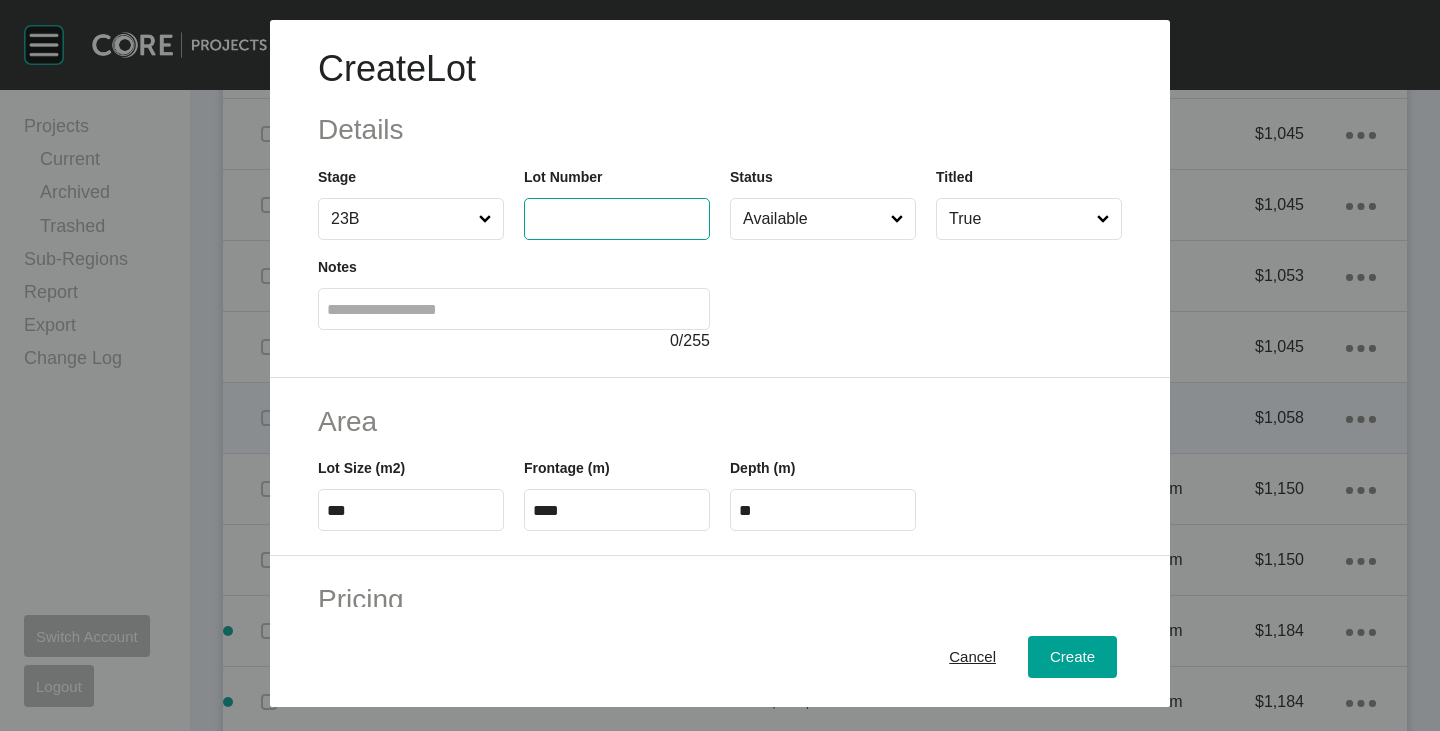 scroll, scrollTop: 1443, scrollLeft: 0, axis: vertical 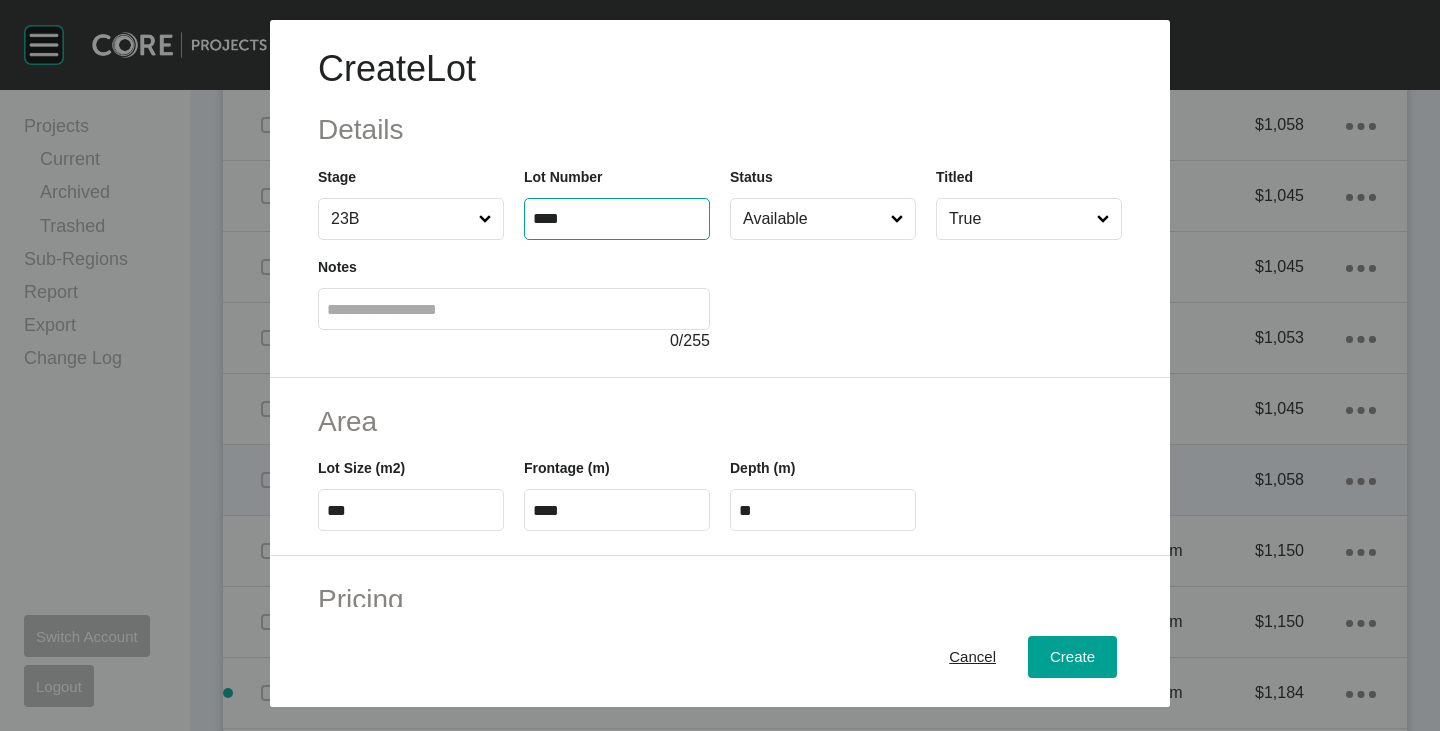 type on "****" 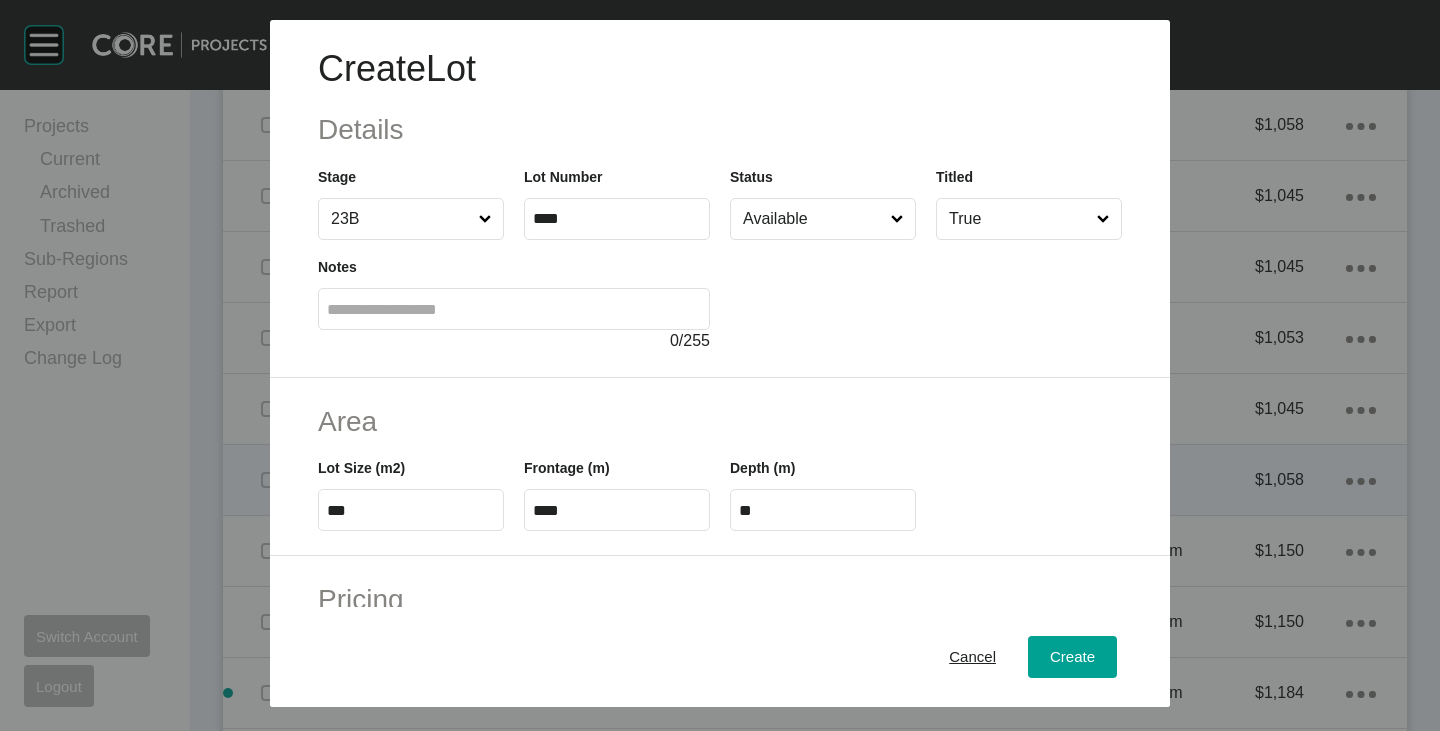 click at bounding box center (926, 296) 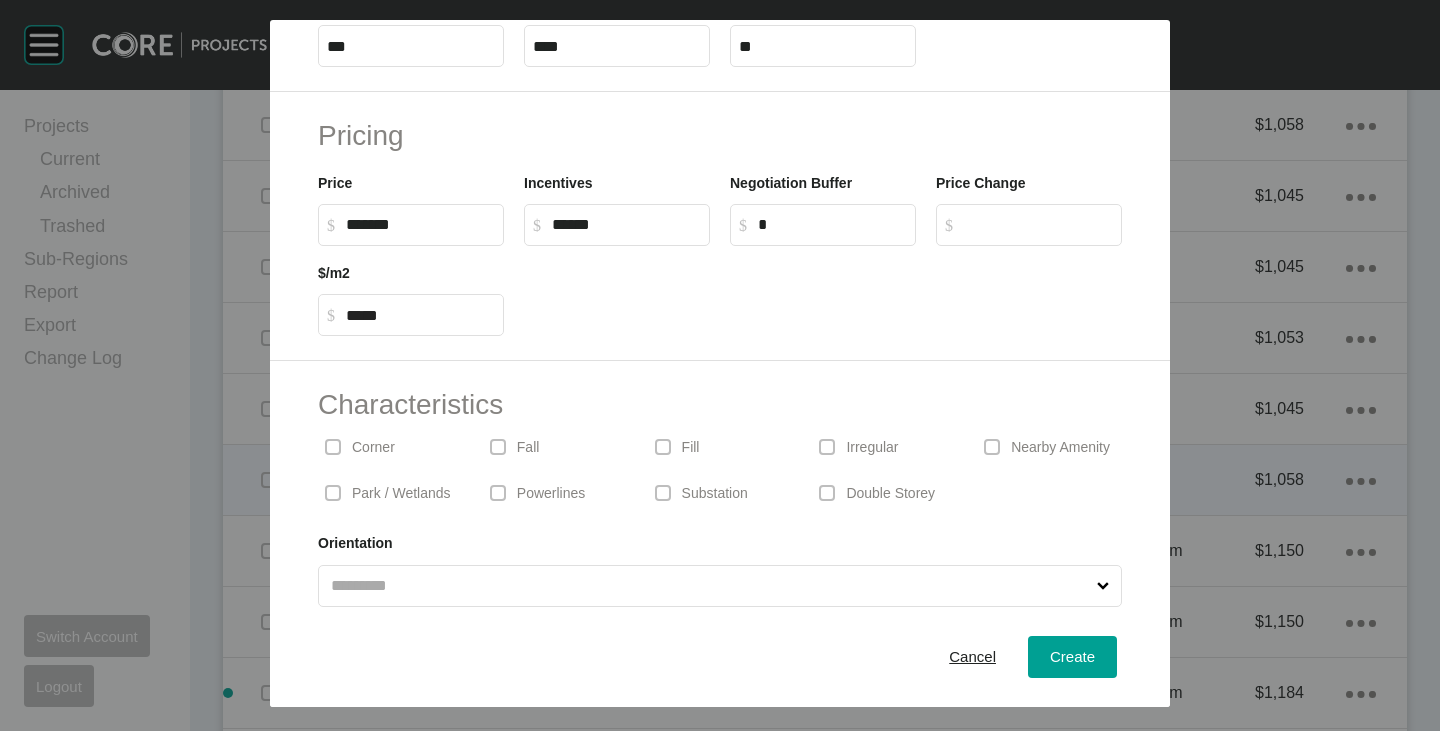 scroll, scrollTop: 489, scrollLeft: 0, axis: vertical 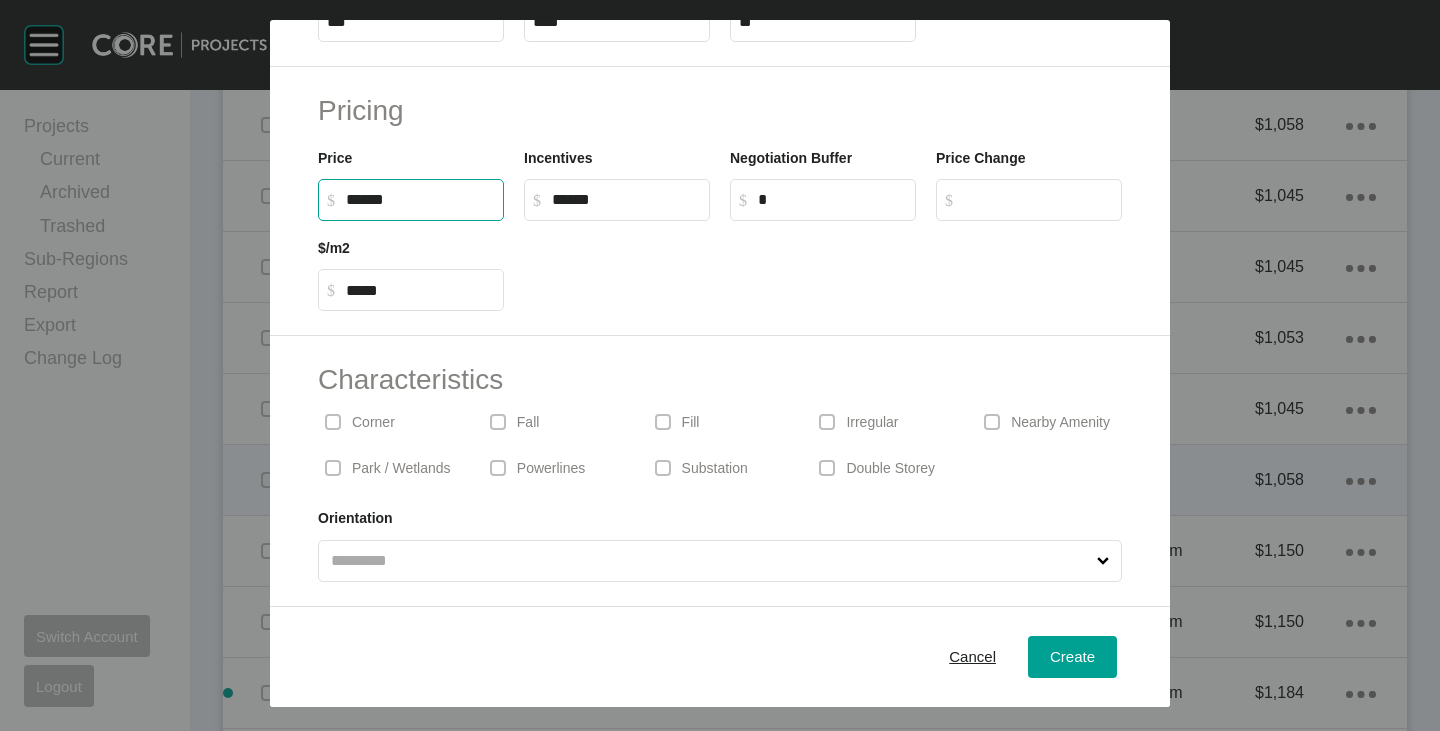 drag, startPoint x: 354, startPoint y: 201, endPoint x: 369, endPoint y: 203, distance: 15.132746 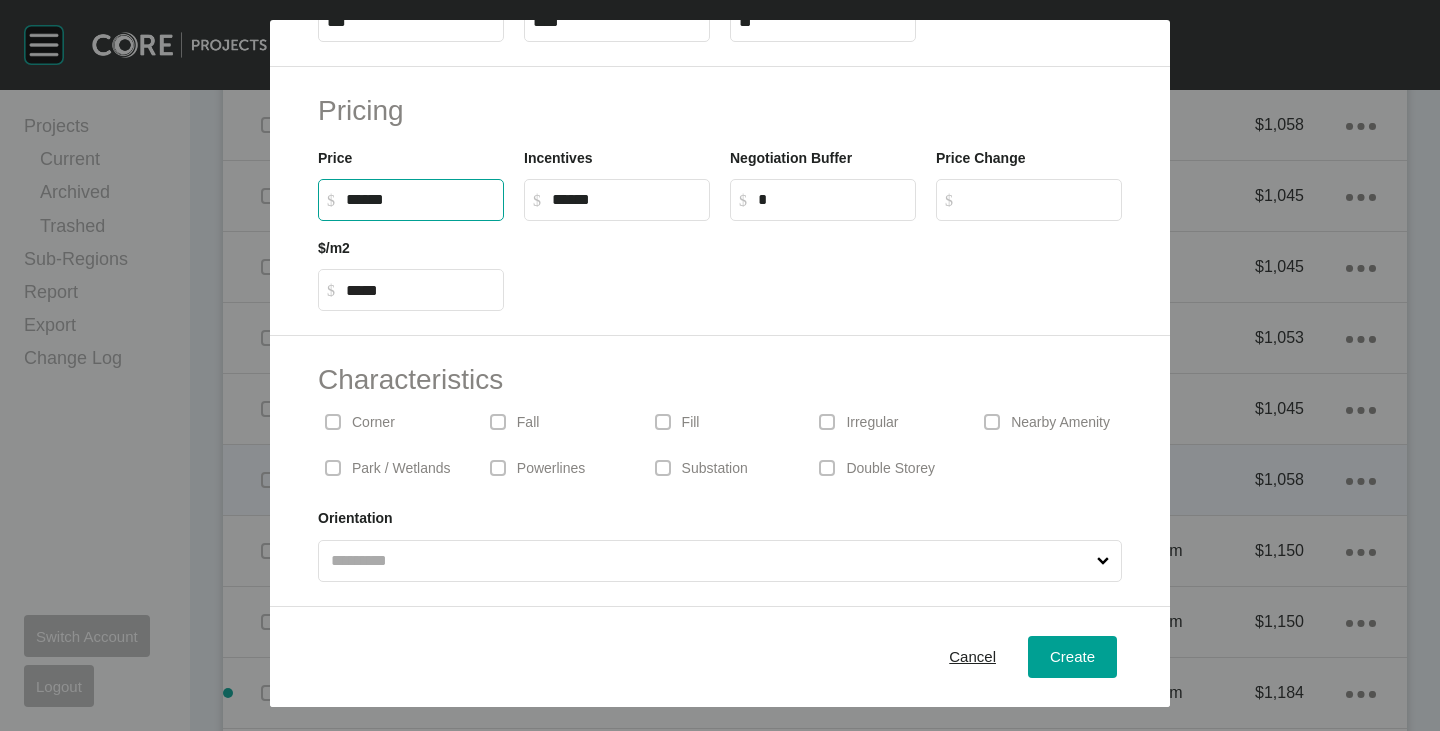 type on "*******" 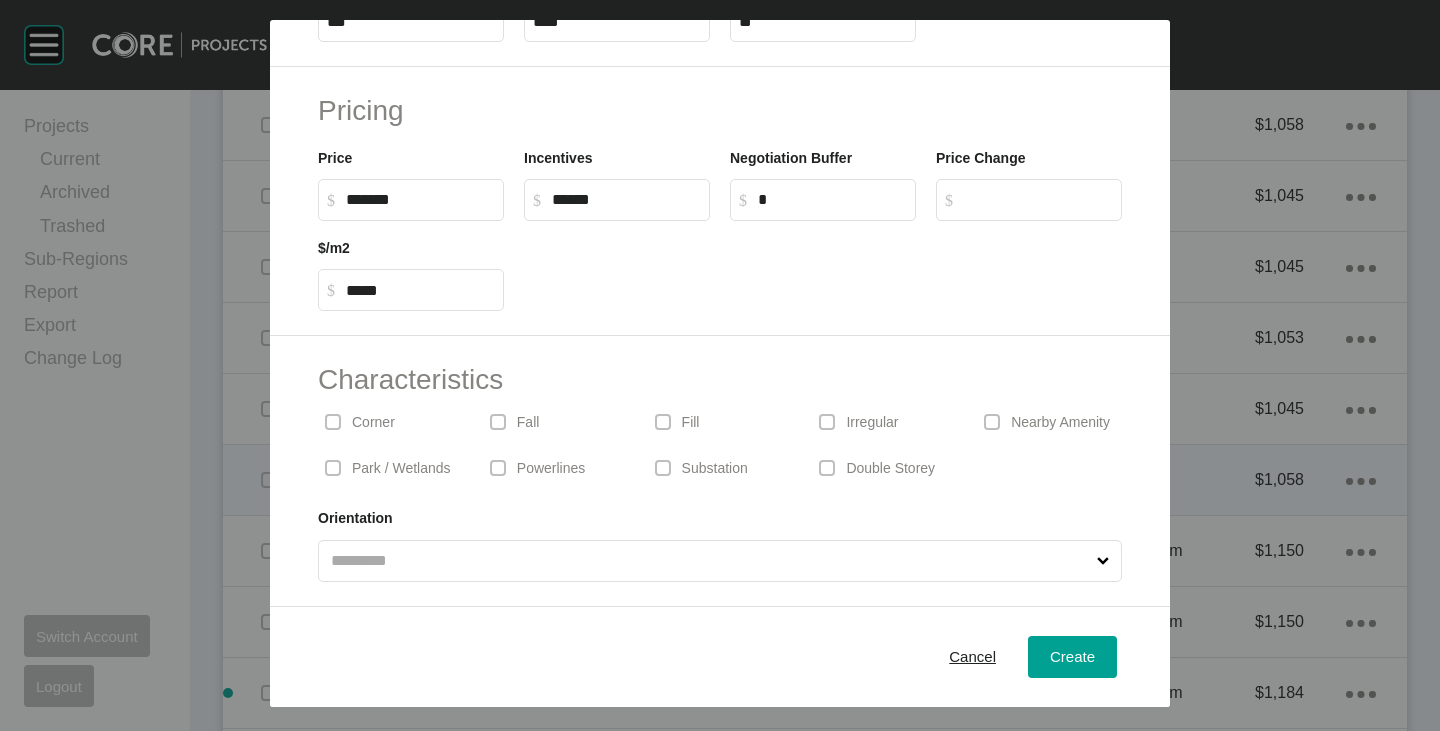 click at bounding box center [823, 266] 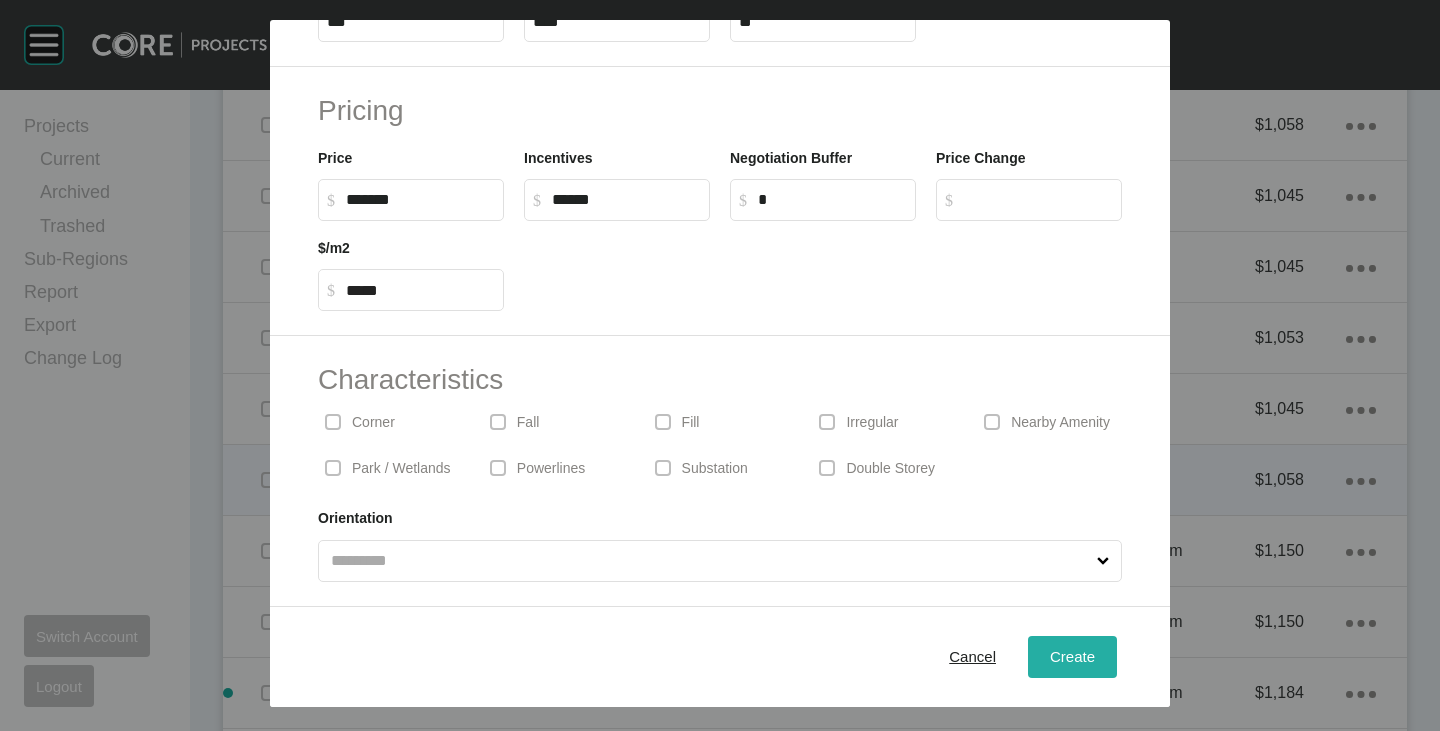 click on "Create" at bounding box center [1072, 657] 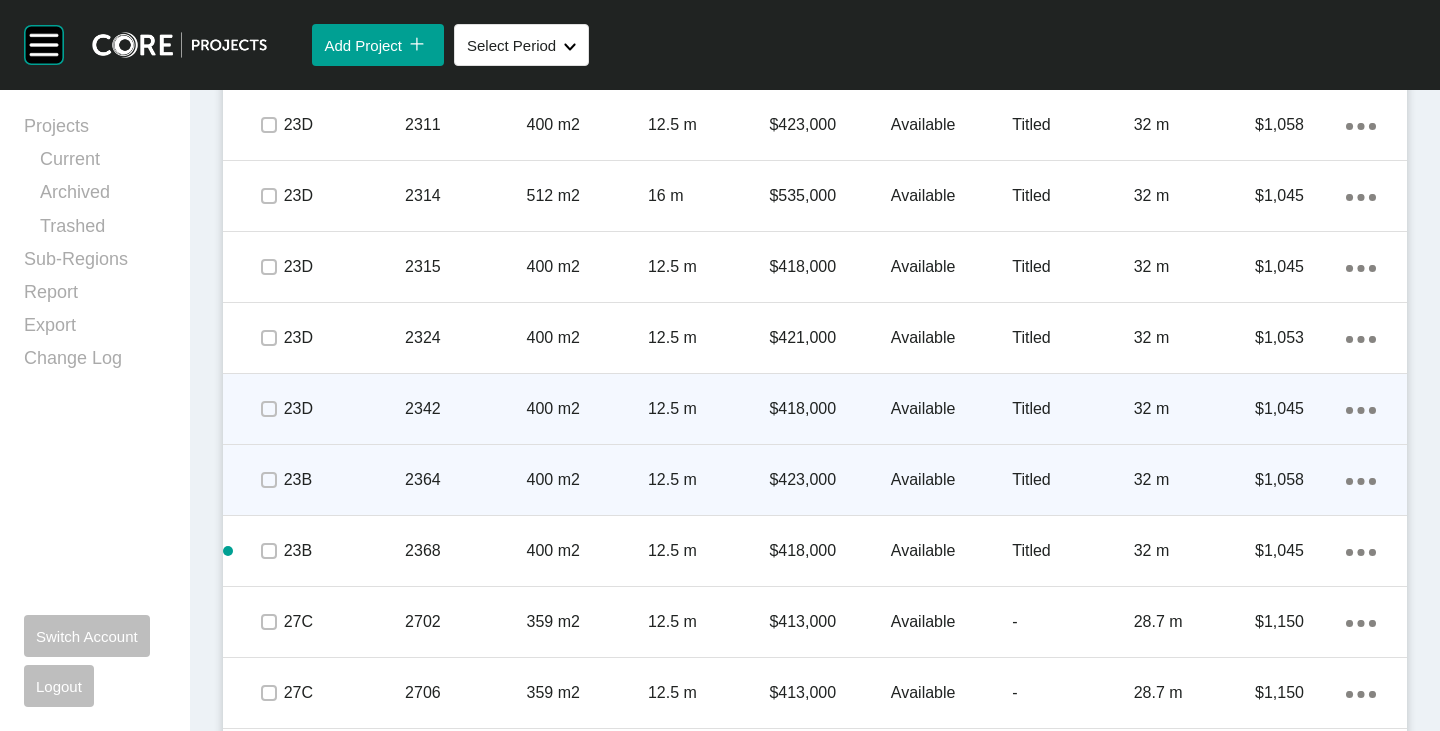 scroll, scrollTop: 1305, scrollLeft: 0, axis: vertical 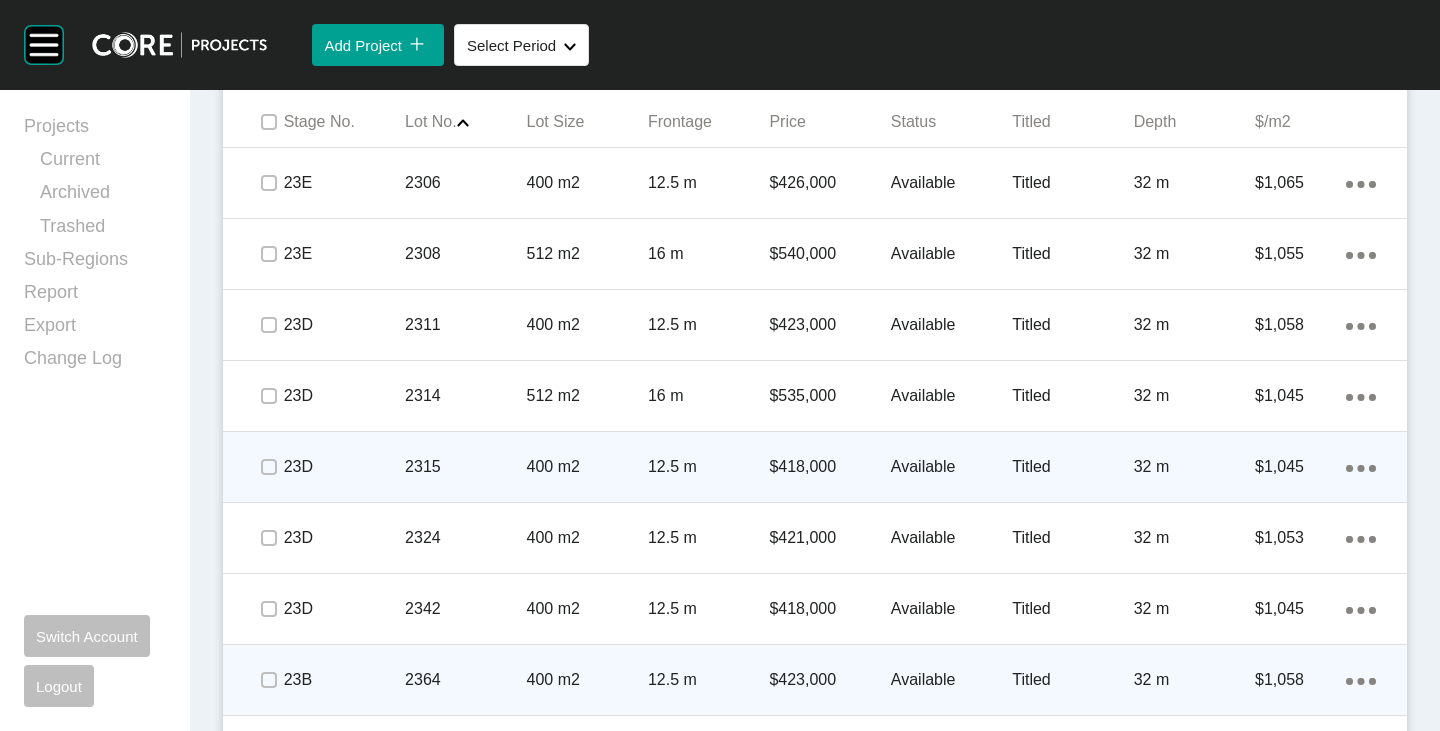 click 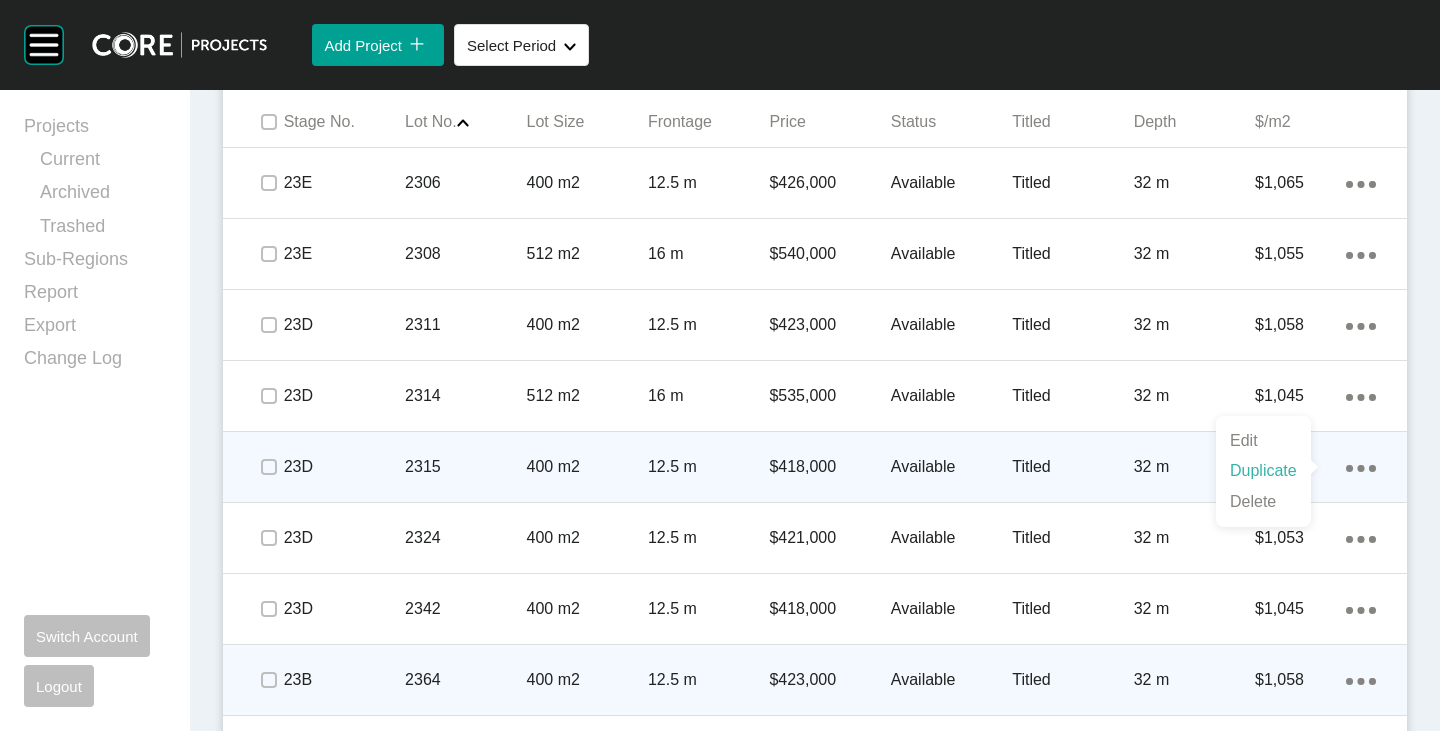 click on "Duplicate" at bounding box center [1263, 471] 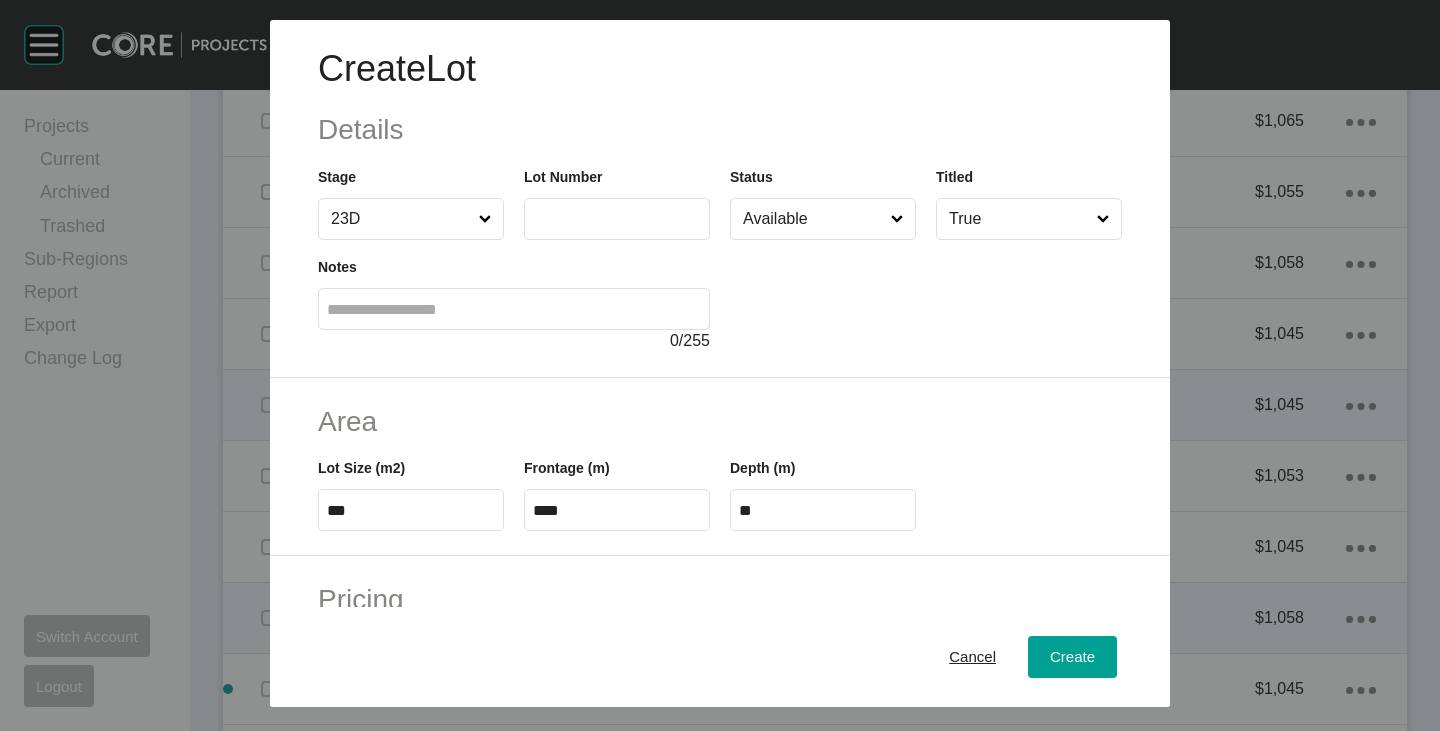 click at bounding box center (617, 218) 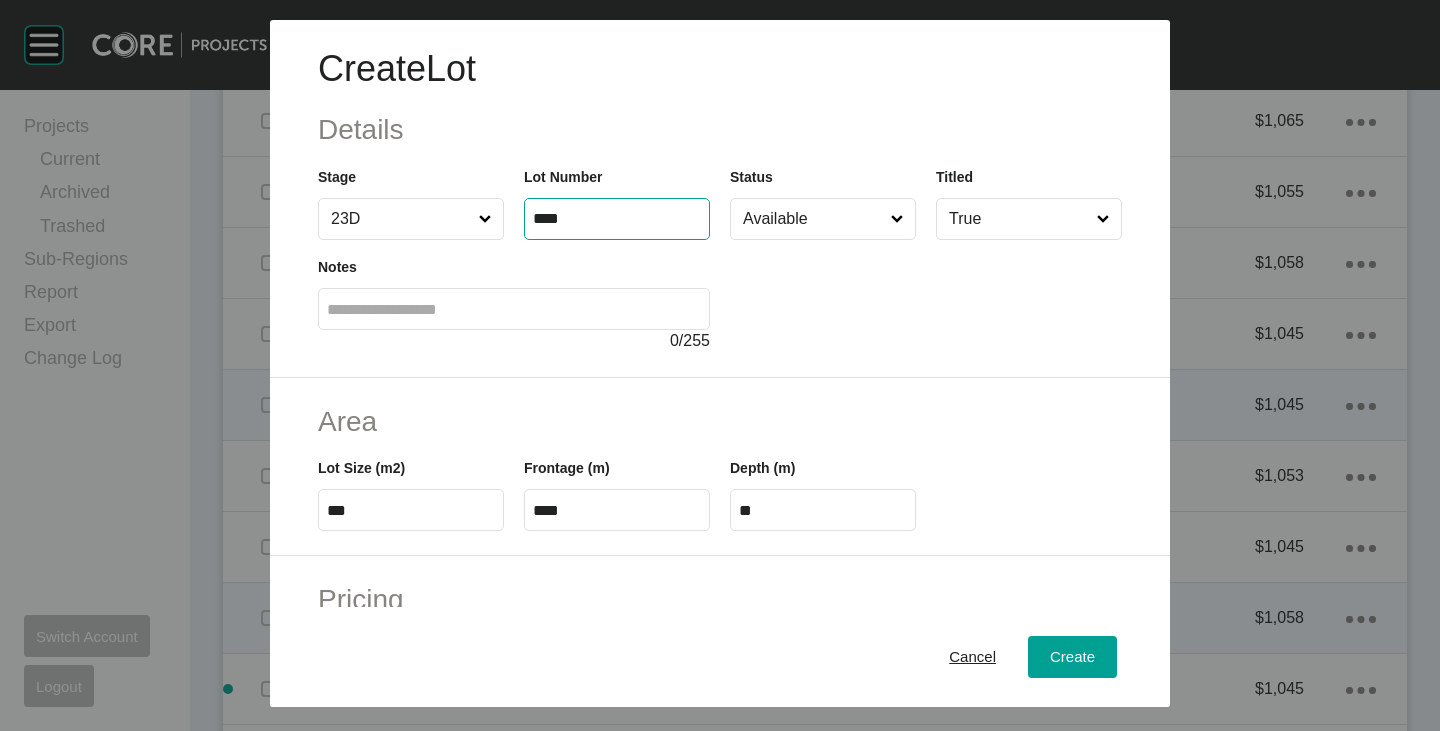 type on "****" 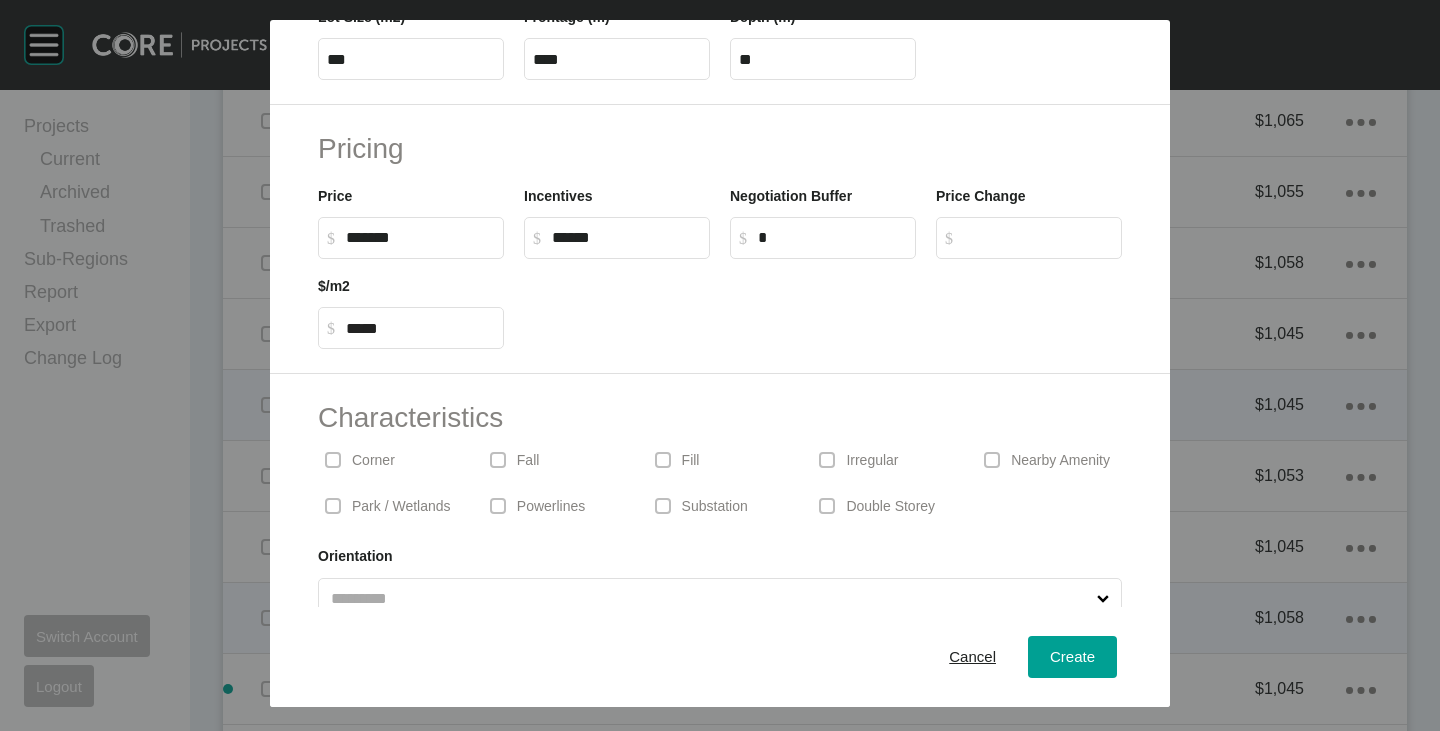 scroll, scrollTop: 489, scrollLeft: 0, axis: vertical 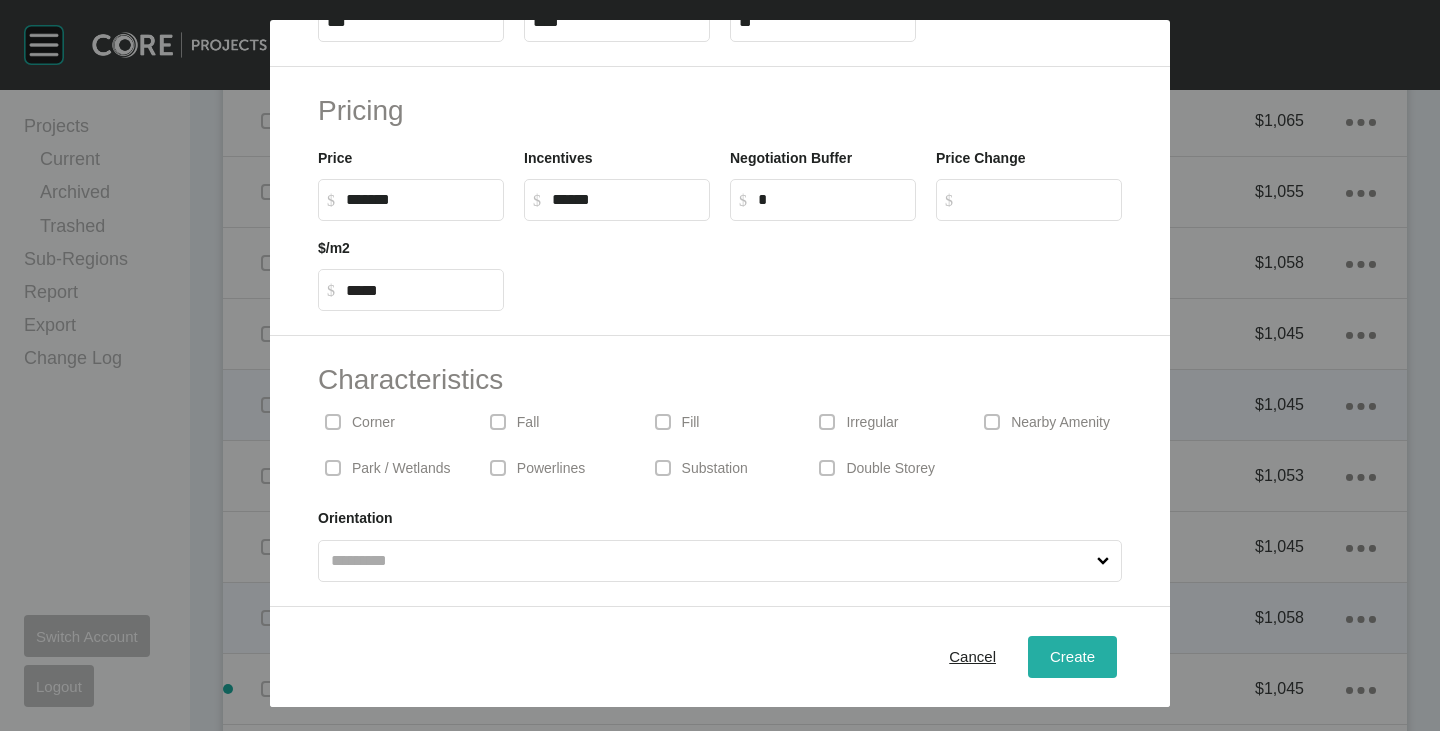 click on "Create" at bounding box center [1072, 656] 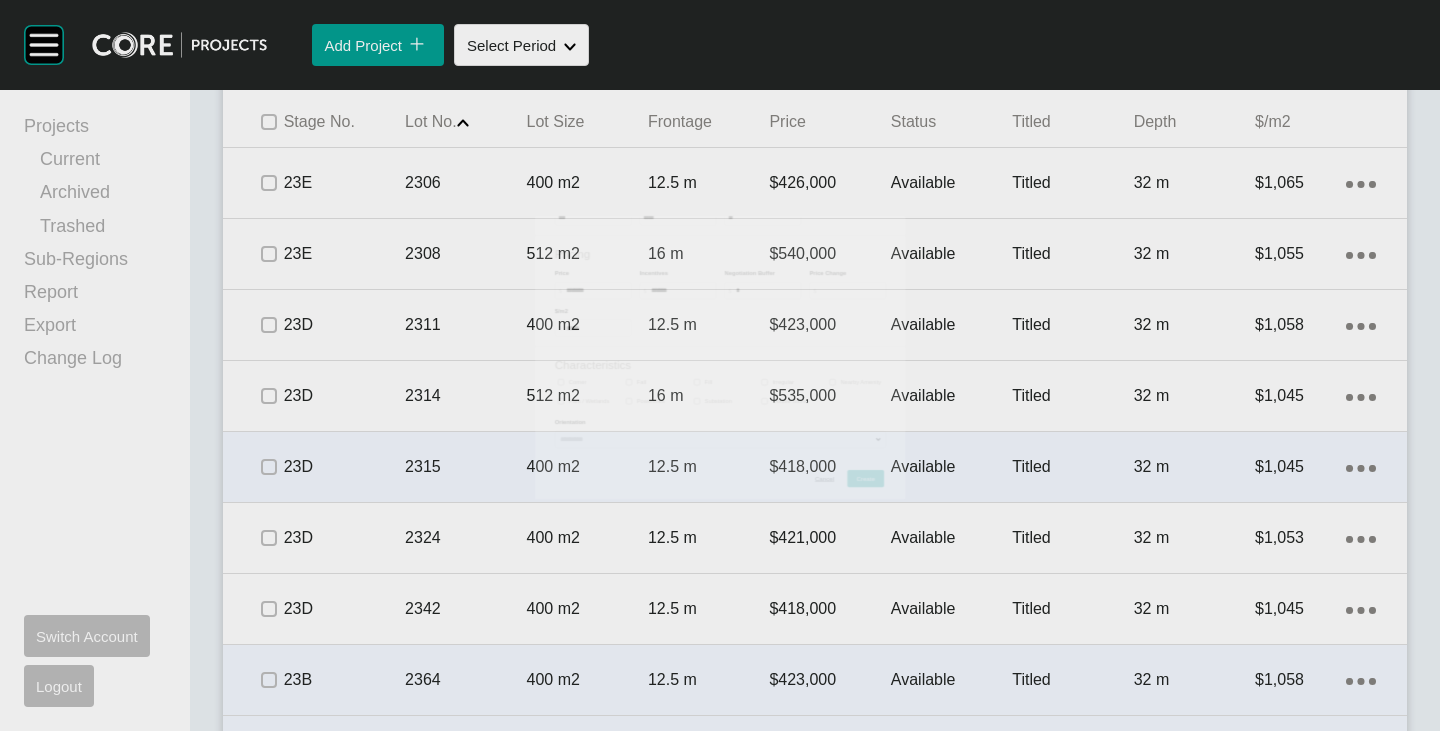 scroll, scrollTop: 1367, scrollLeft: 0, axis: vertical 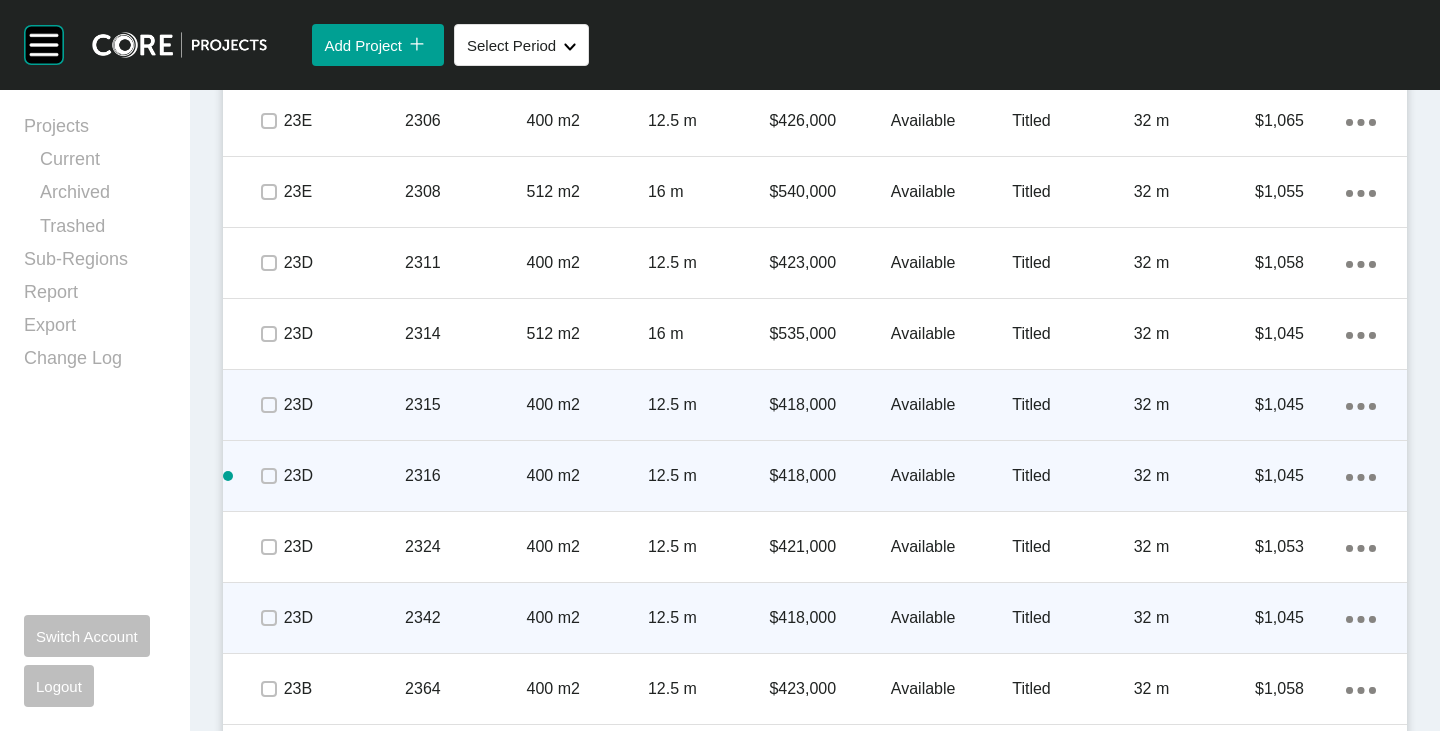 click on "Action Menu Dots Copy 6 Created with Sketch." at bounding box center [1361, 476] 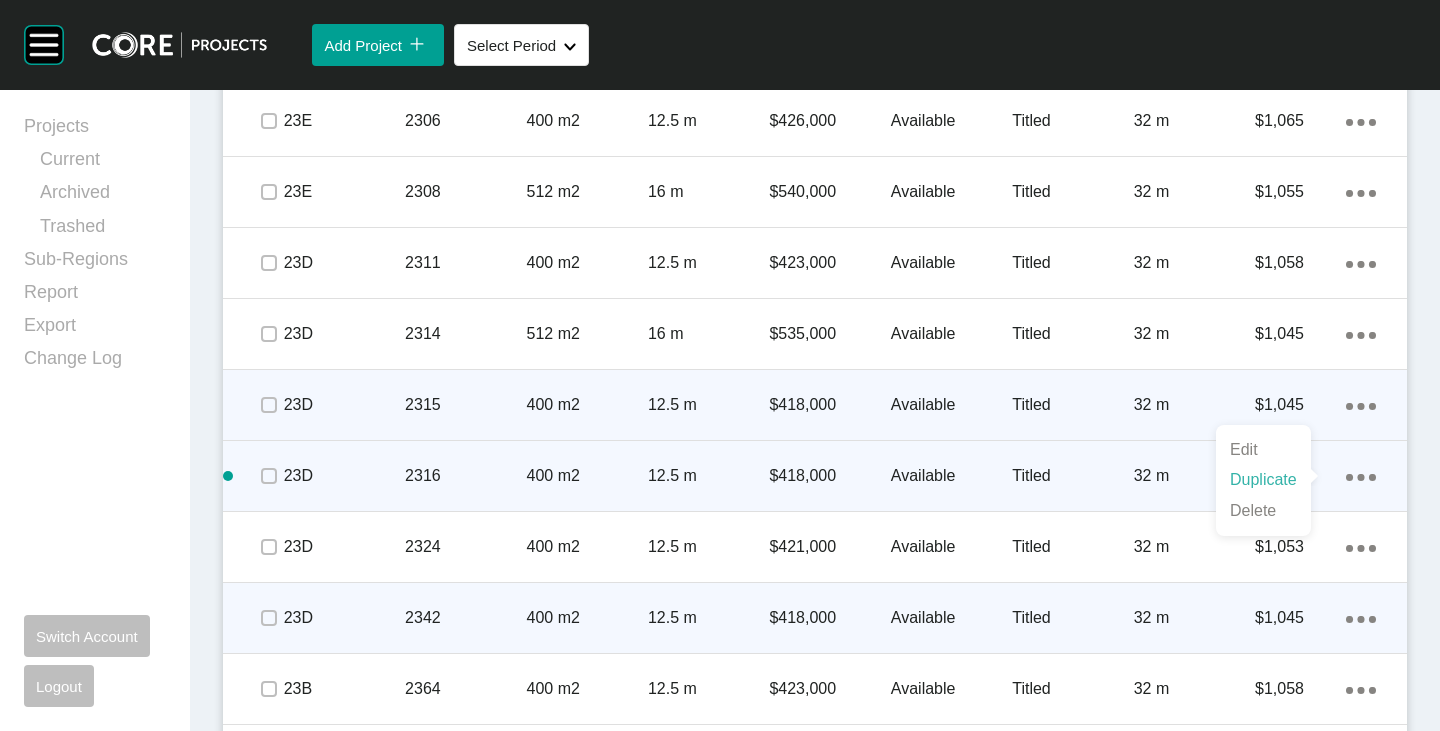 click on "Duplicate" at bounding box center (1263, 480) 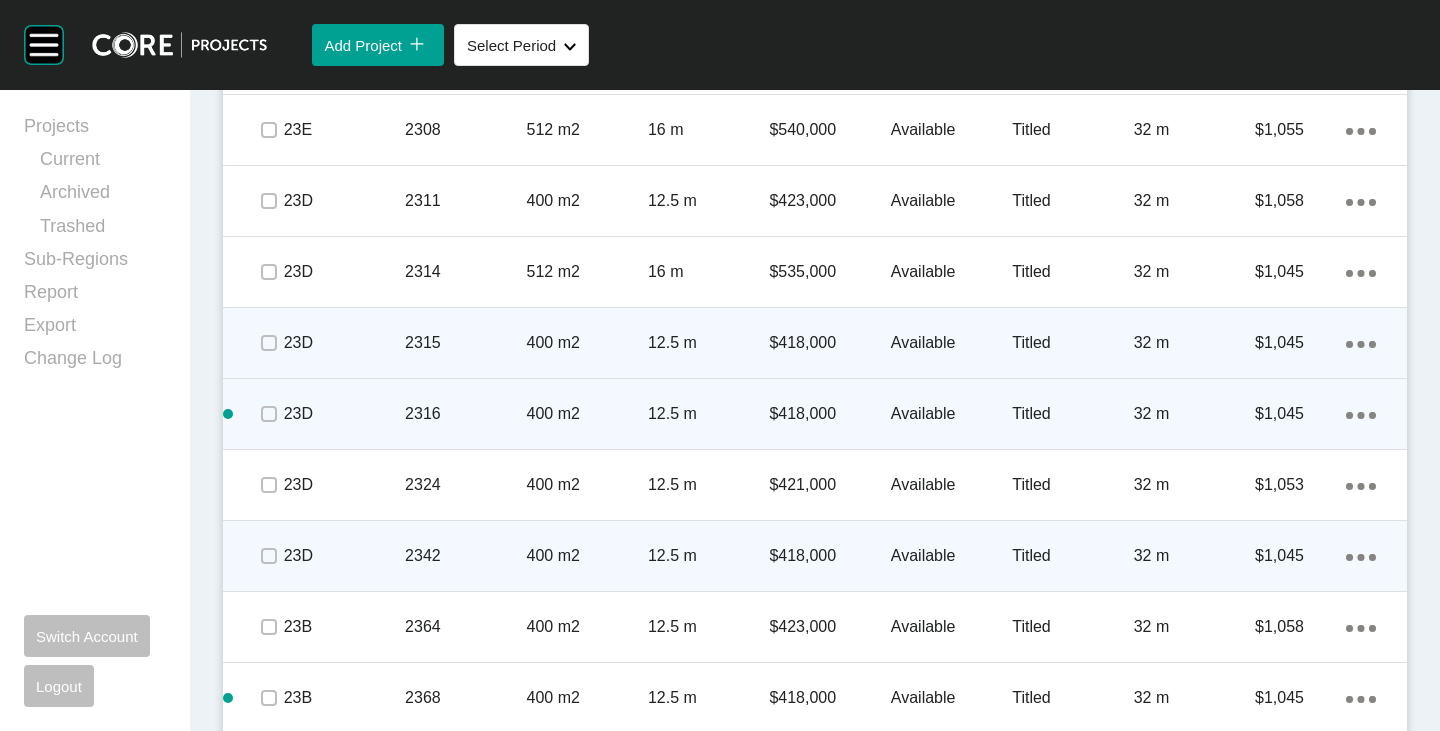 scroll, scrollTop: 1305, scrollLeft: 0, axis: vertical 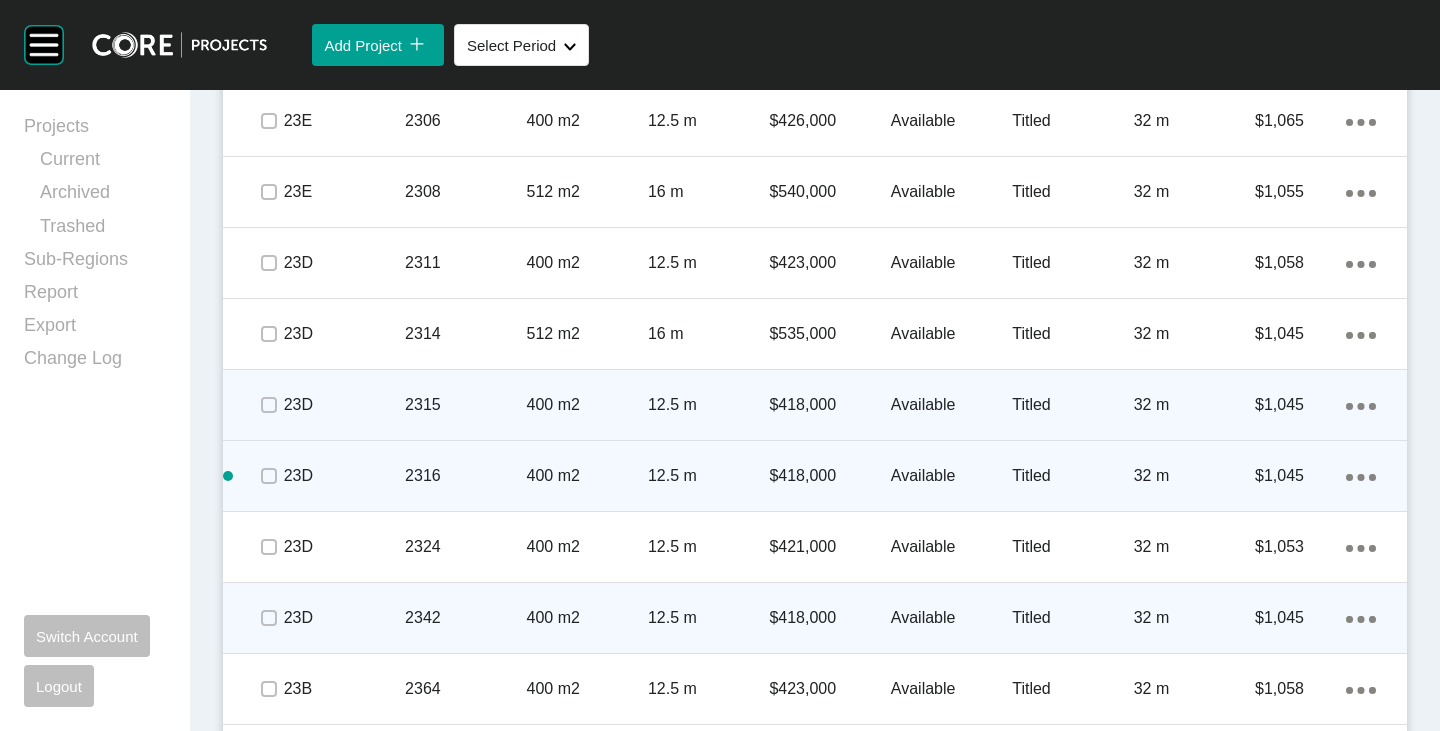 click on "Create  Lot Details Stage 23D Lot Number Status Available Titled True Notes 0 / 255 Area Lot Size (m2) *** Frontage (m) **** Depth (m) ** Pricing Price $ Created with Sketch. $ ******* Incentives $ Created with Sketch. $ ****** Negotiation Buffer $ Created with Sketch. $ * Price Change $ Created with Sketch. $ $/m2 $ Created with Sketch. $ ***** Characteristics Corner Fall Fill Irregular Nearby Amenity Park / Wetlands Powerlines Substation Double Storey Orientation Cancel Create" at bounding box center [720, 353] 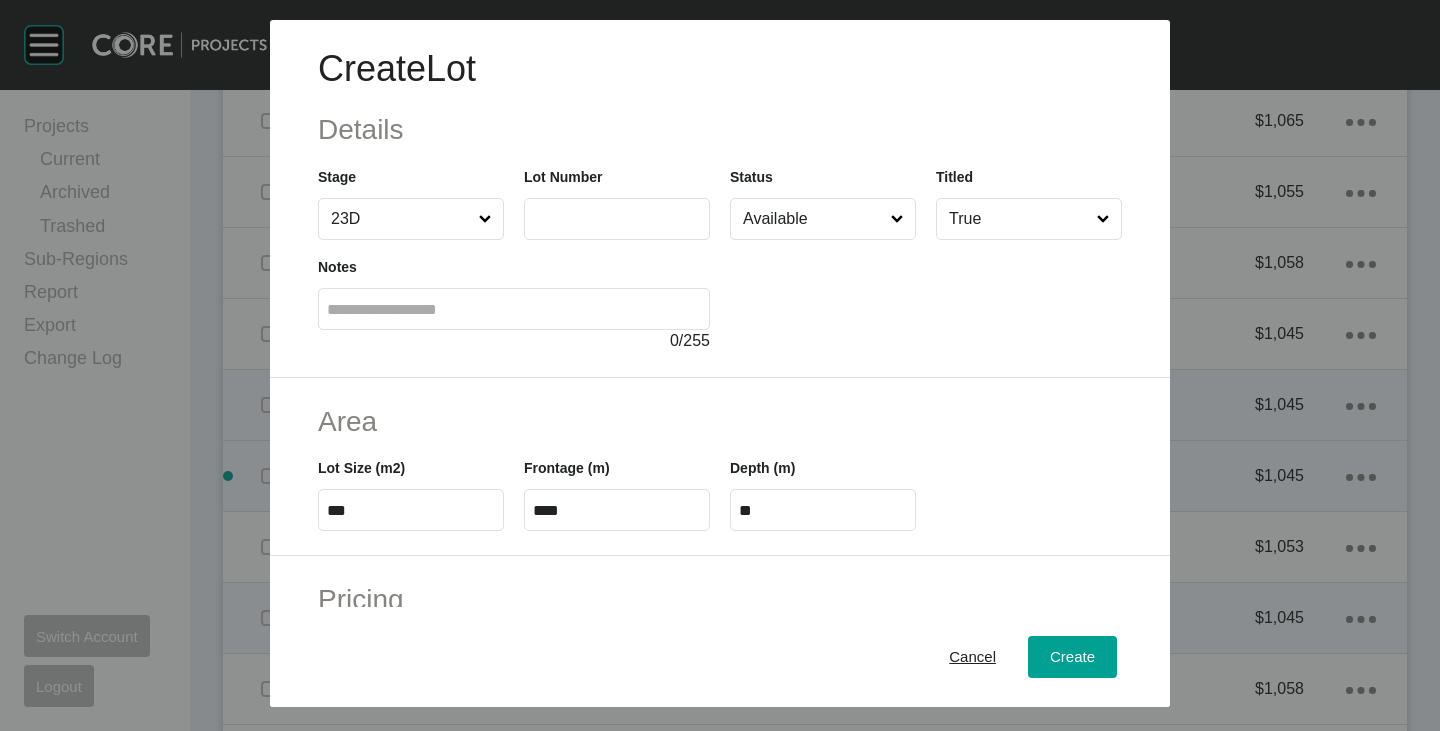 click at bounding box center [617, 219] 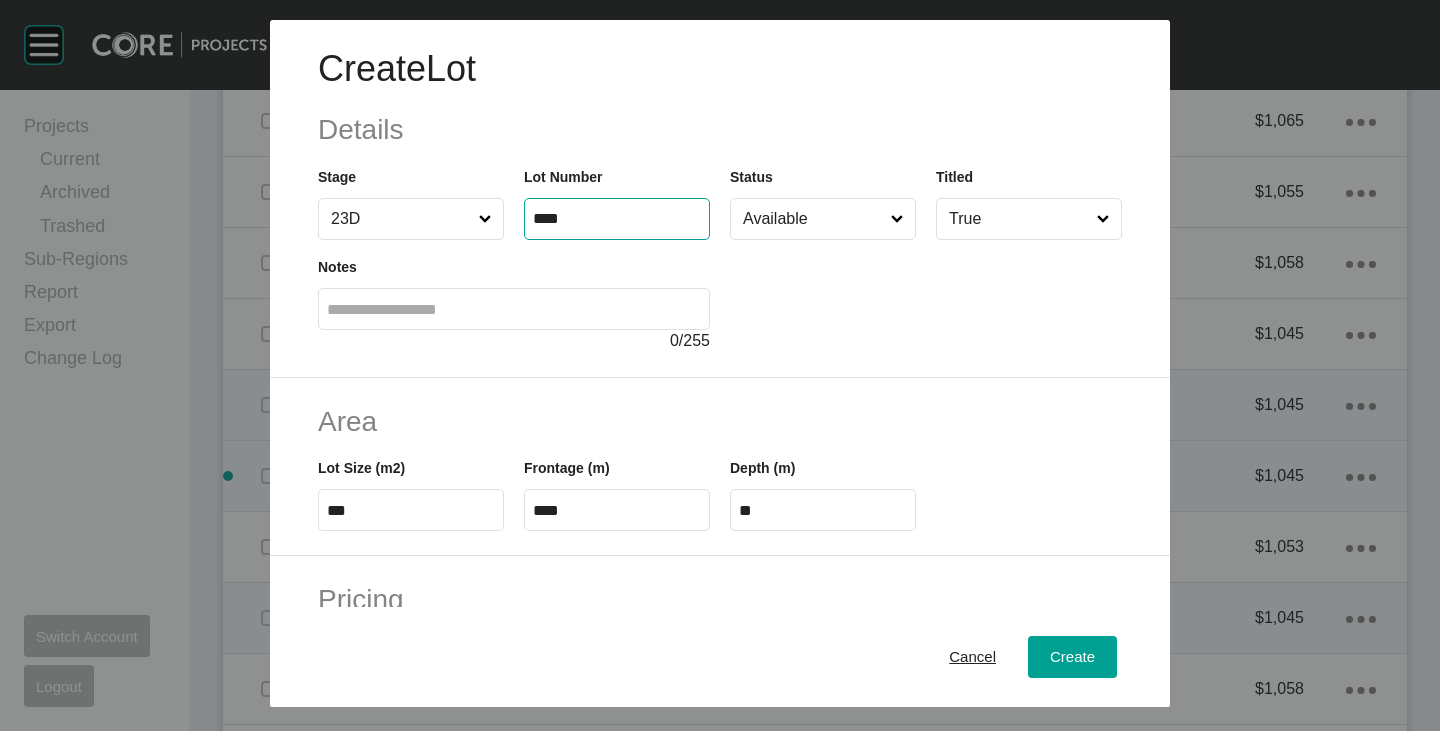type on "****" 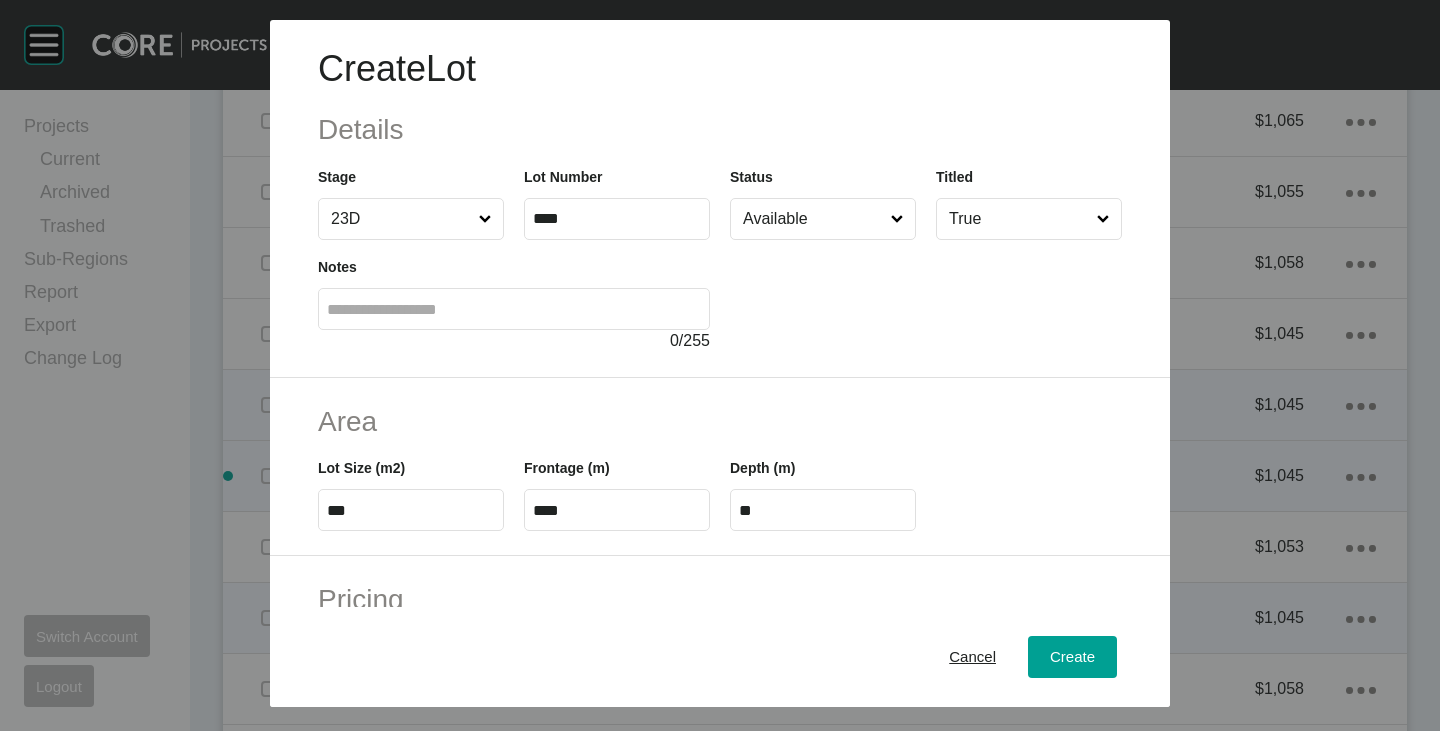 click on "Area" at bounding box center (720, 421) 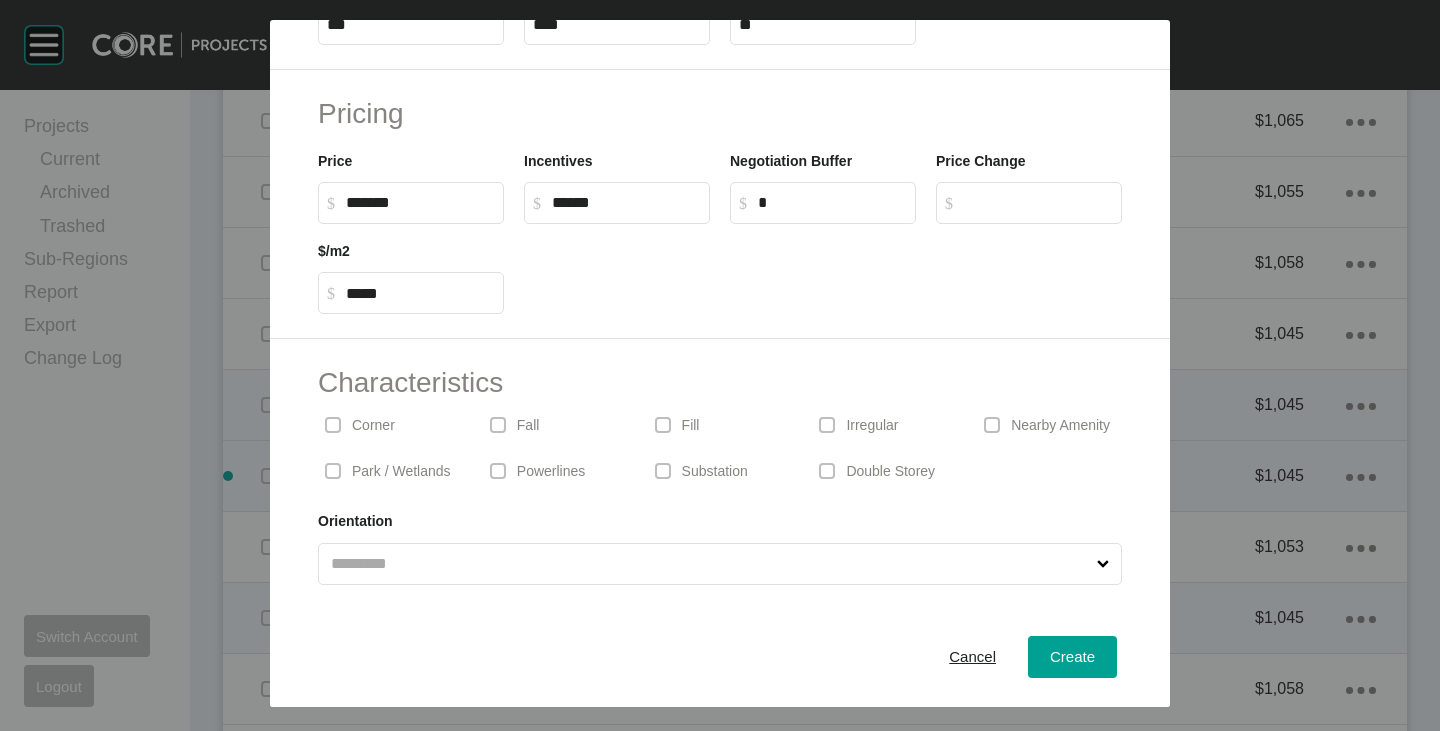 scroll, scrollTop: 489, scrollLeft: 0, axis: vertical 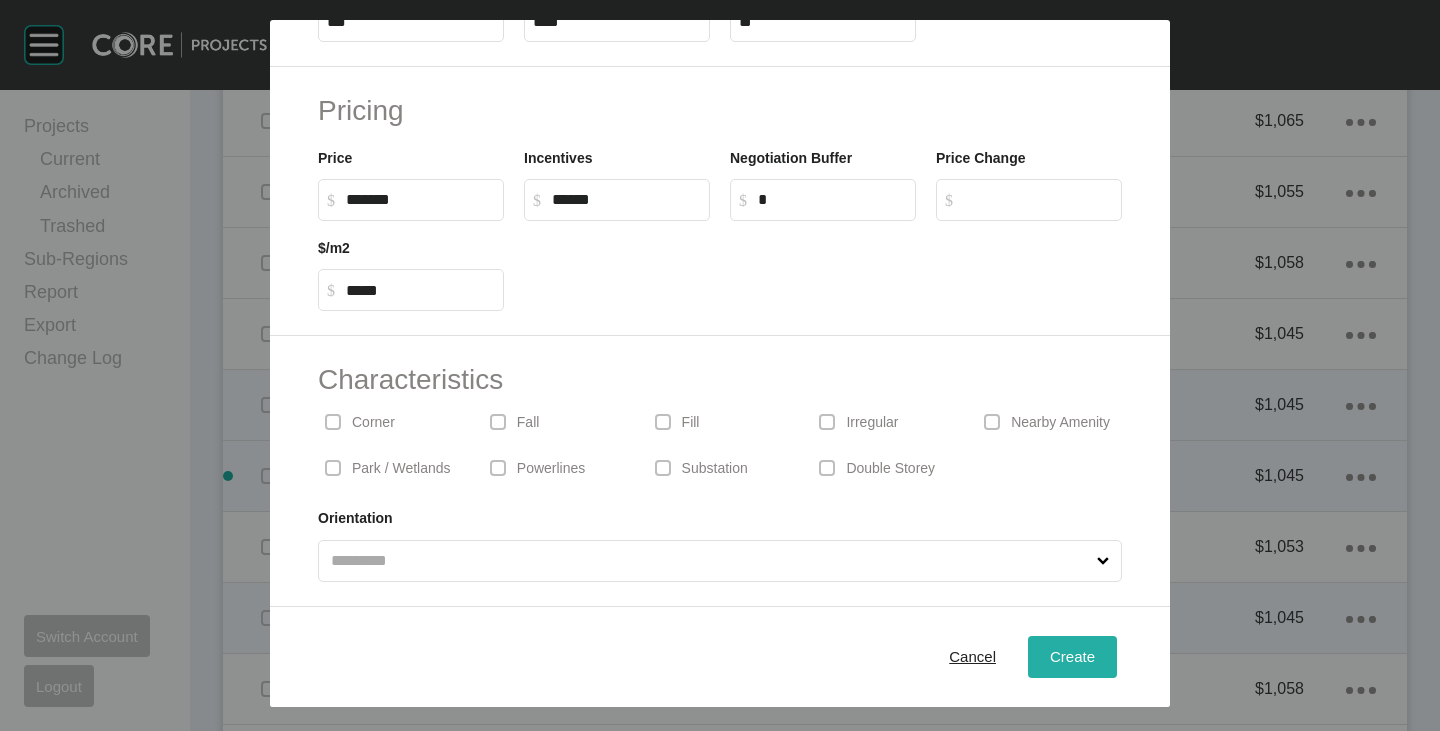 click on "Create" at bounding box center [1072, 657] 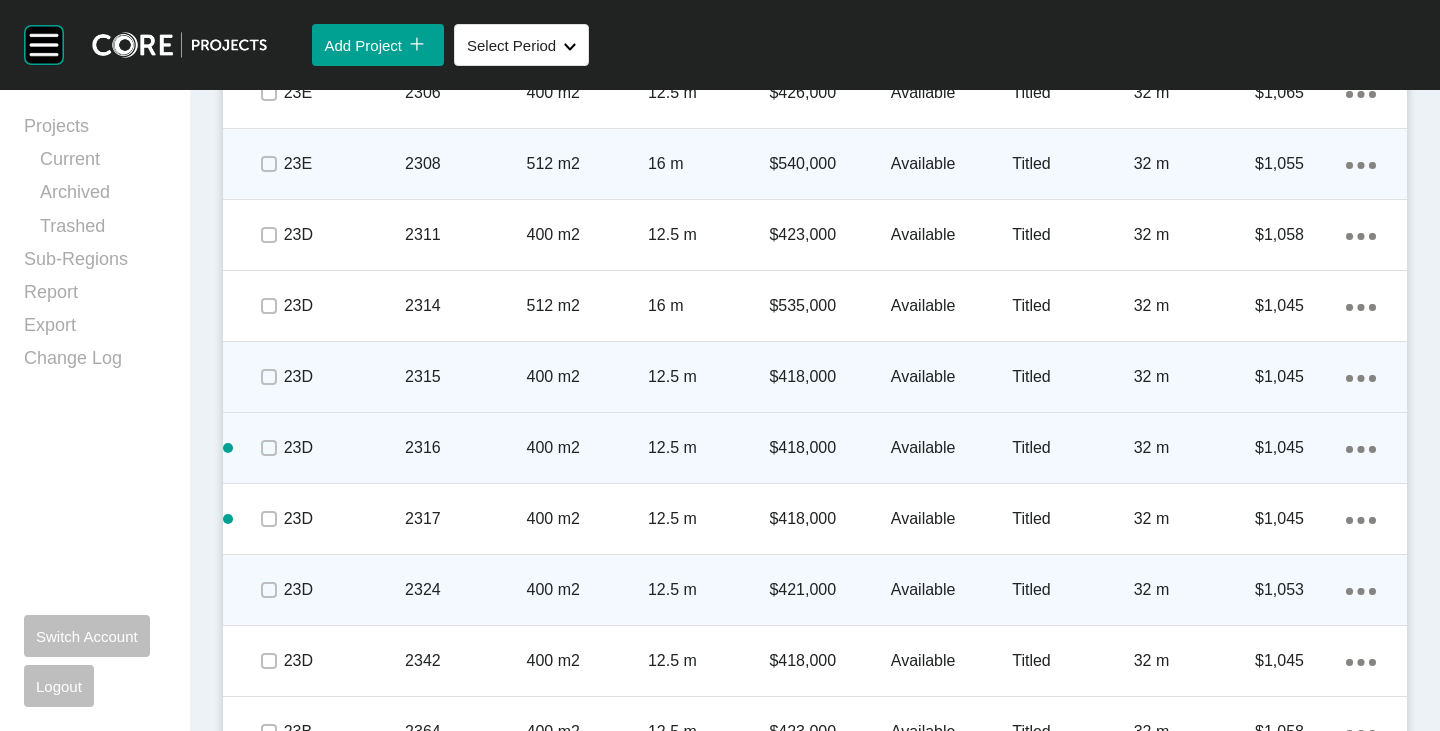 scroll, scrollTop: 1418, scrollLeft: 0, axis: vertical 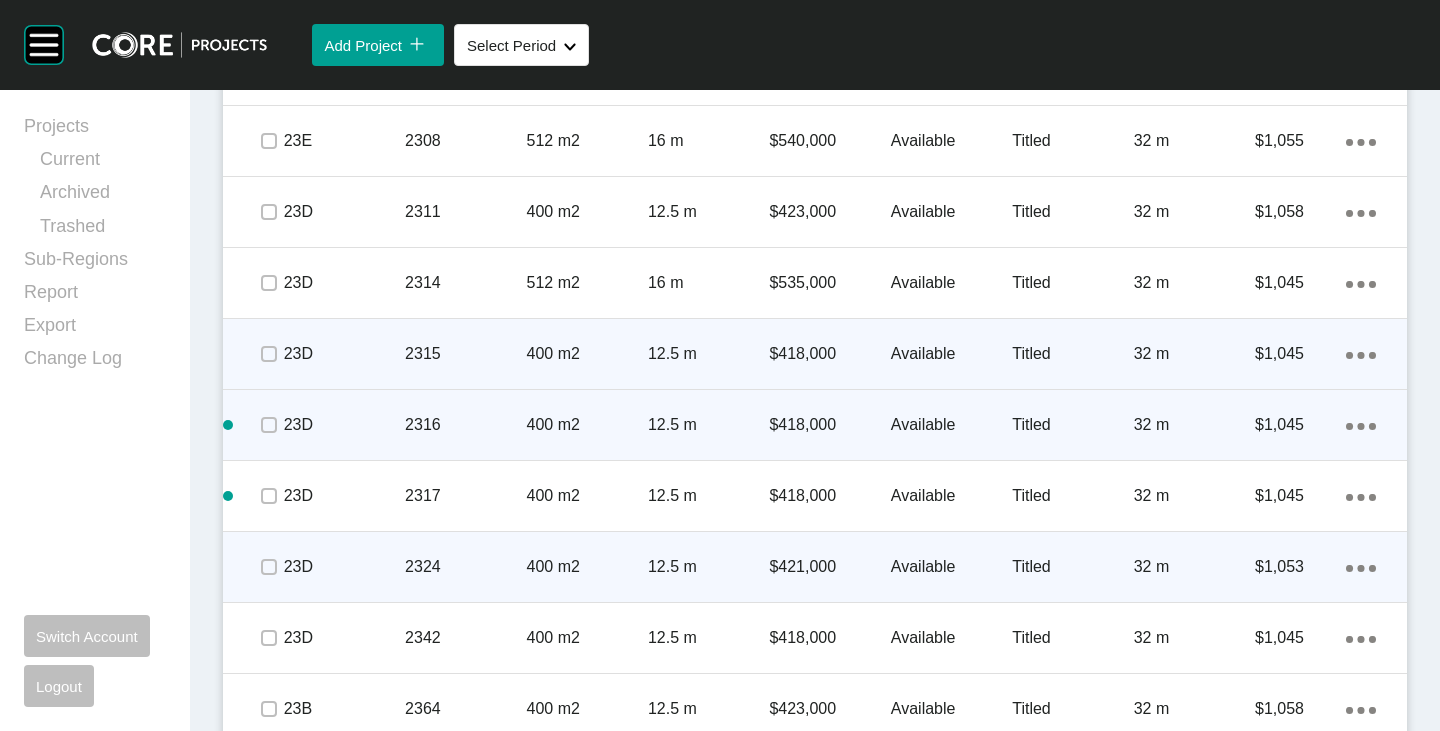 click on "Action Menu Dots Copy 6 Created with Sketch." at bounding box center [1361, 567] 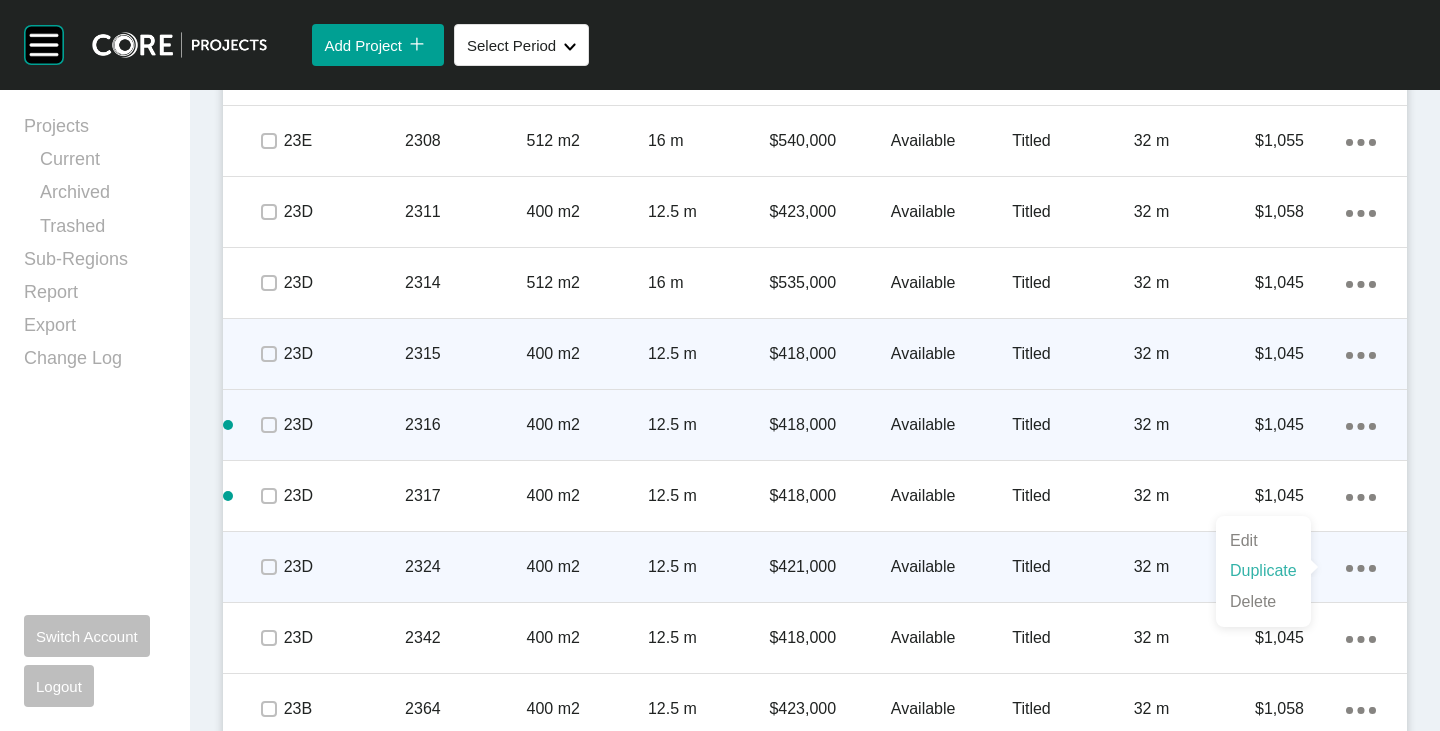 click on "Duplicate" at bounding box center (1263, 571) 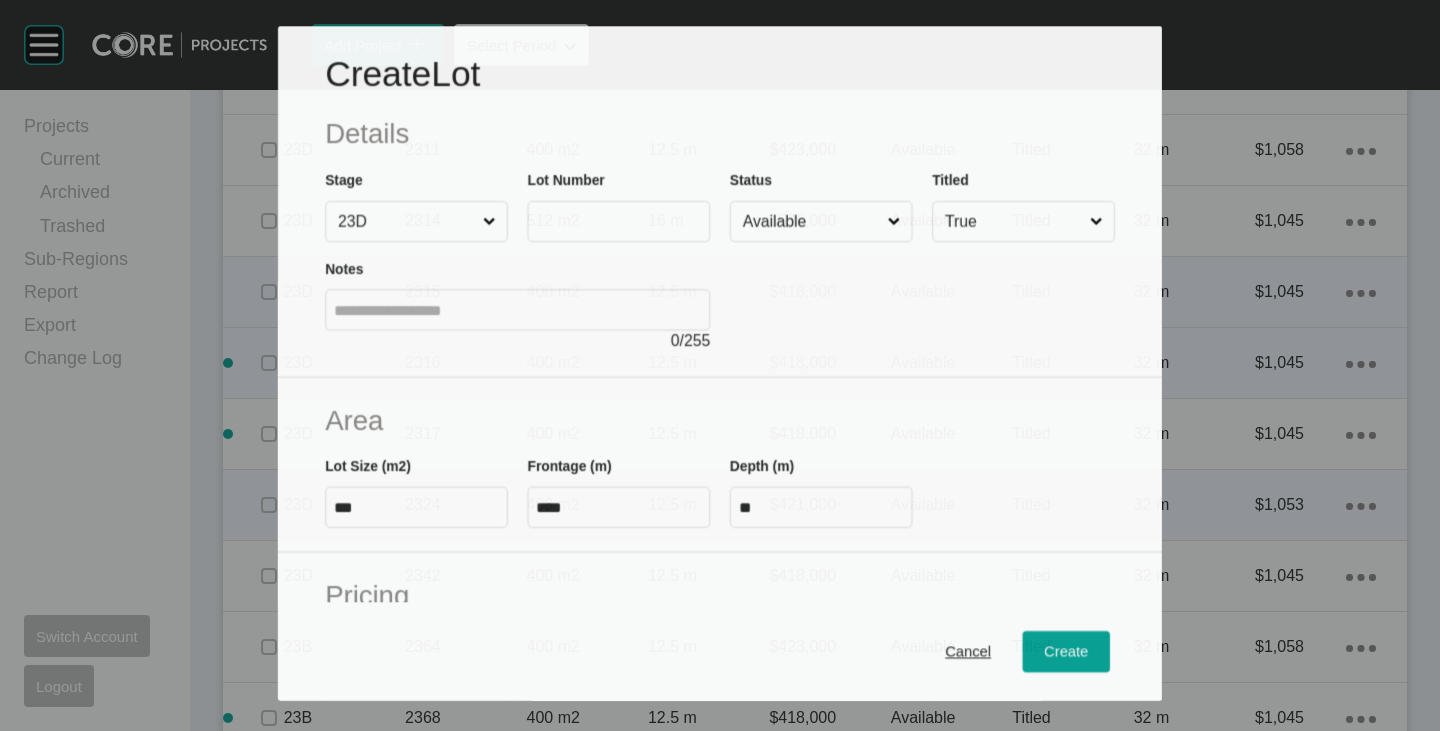 scroll, scrollTop: 1356, scrollLeft: 0, axis: vertical 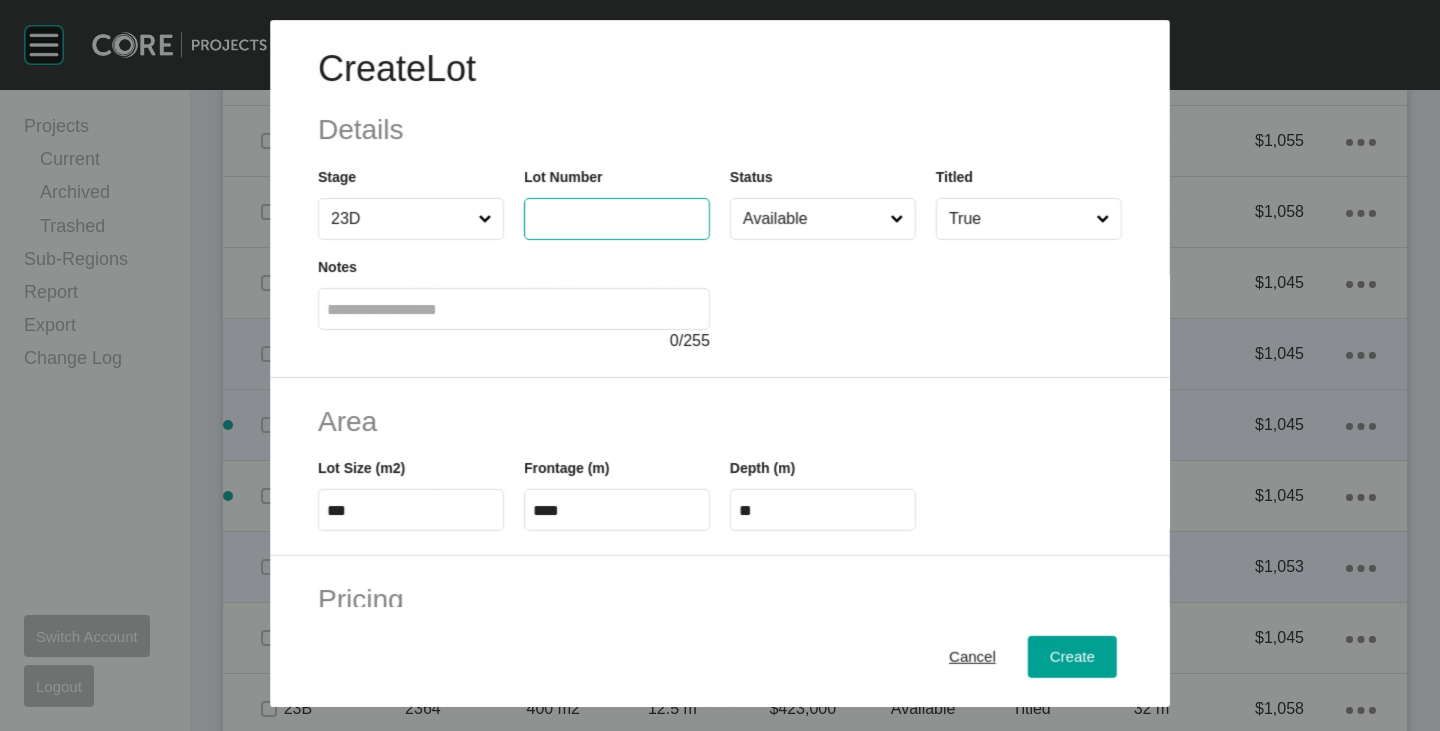 click at bounding box center [617, 219] 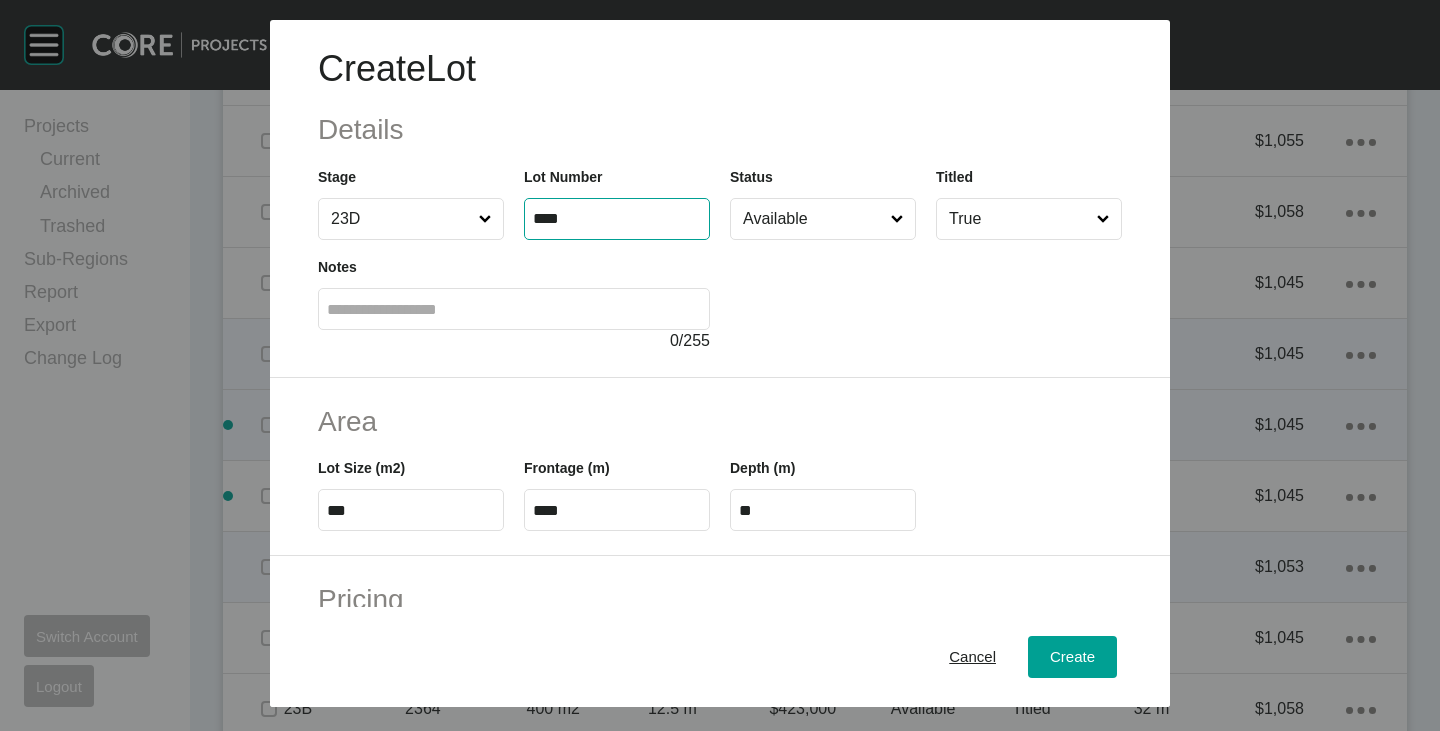 type on "****" 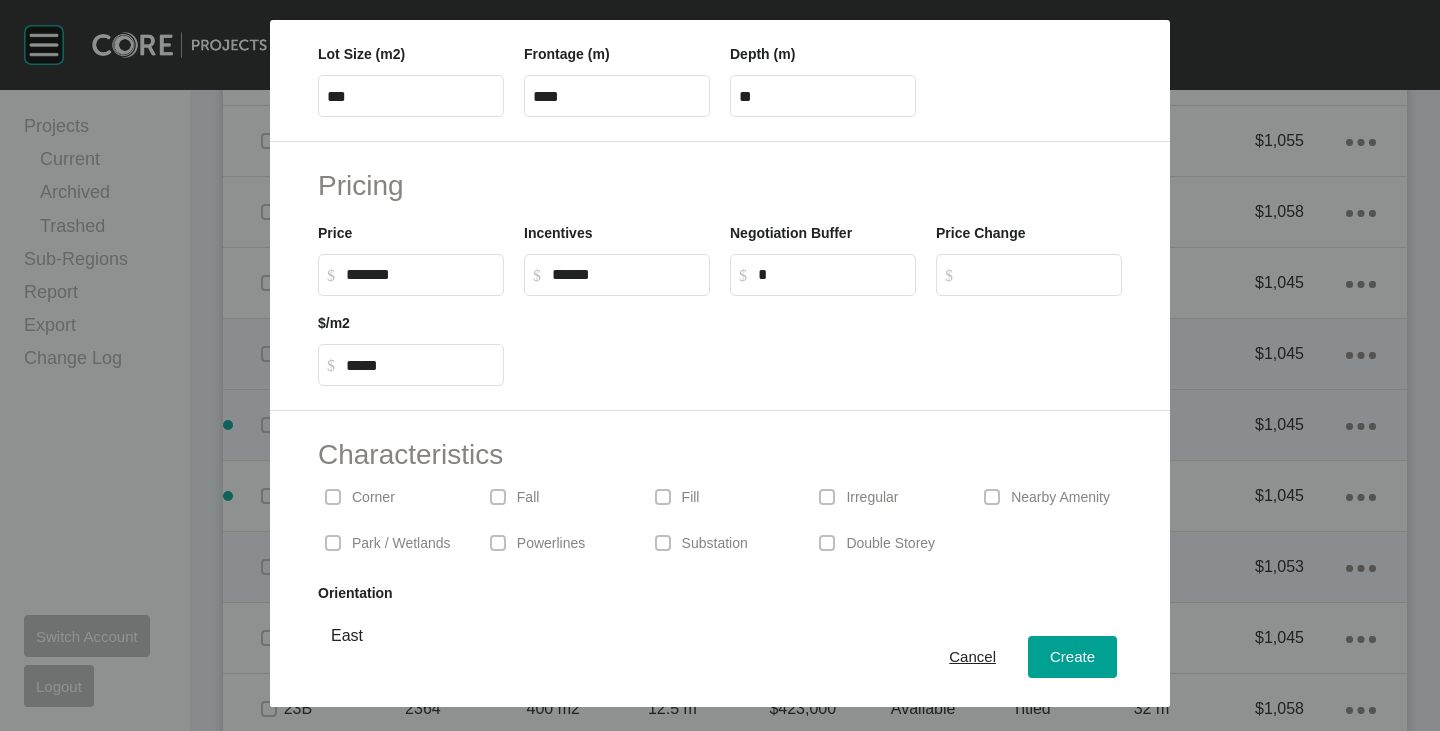 scroll, scrollTop: 489, scrollLeft: 0, axis: vertical 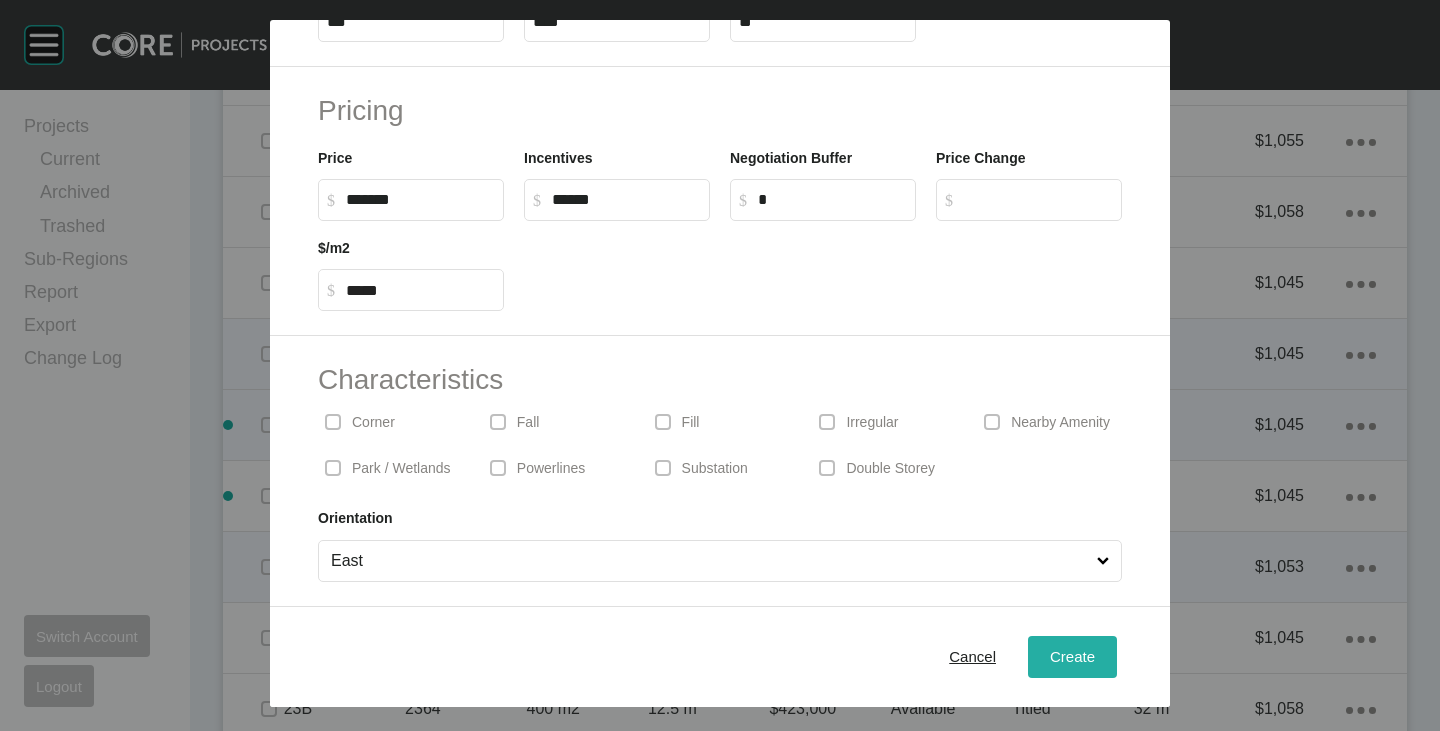 click on "Create" at bounding box center [1072, 657] 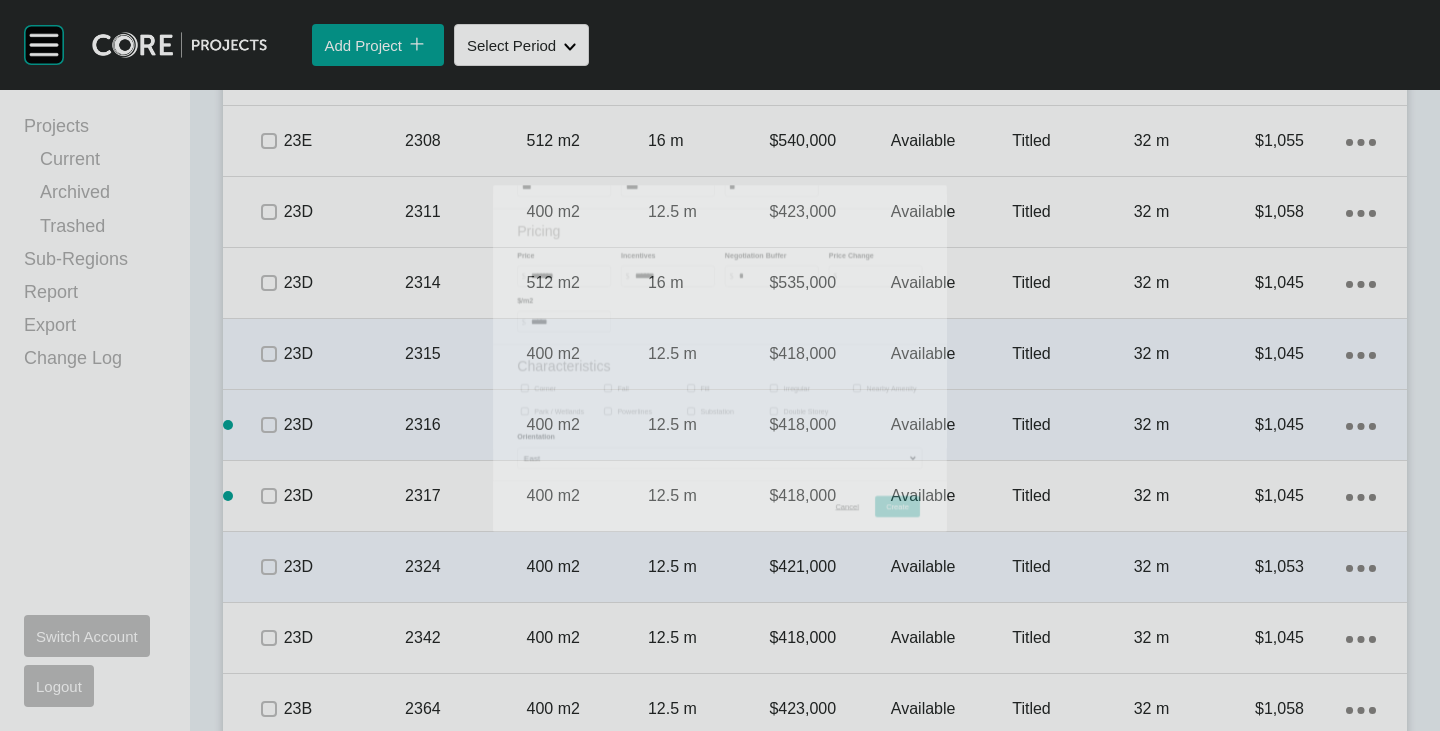 scroll, scrollTop: 1418, scrollLeft: 0, axis: vertical 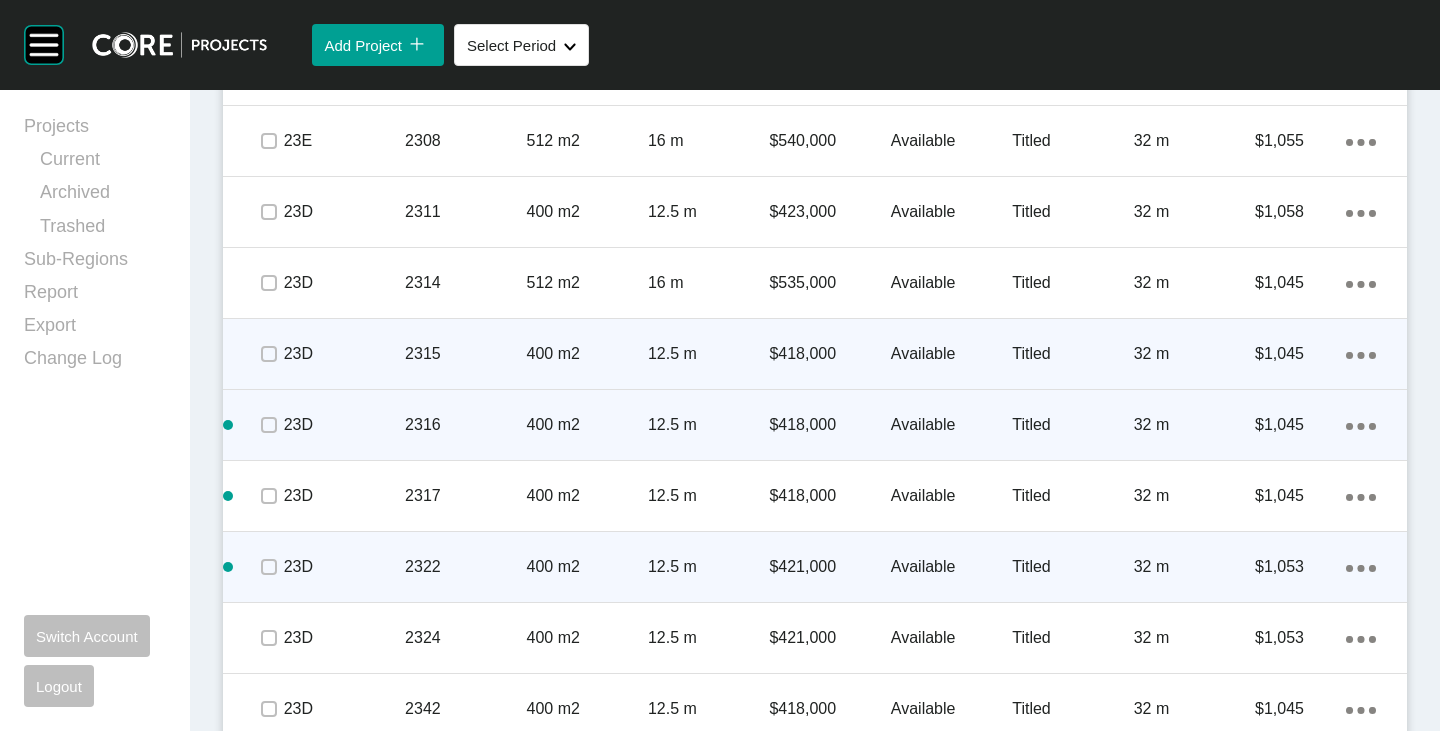 click on "Available" at bounding box center (951, 567) 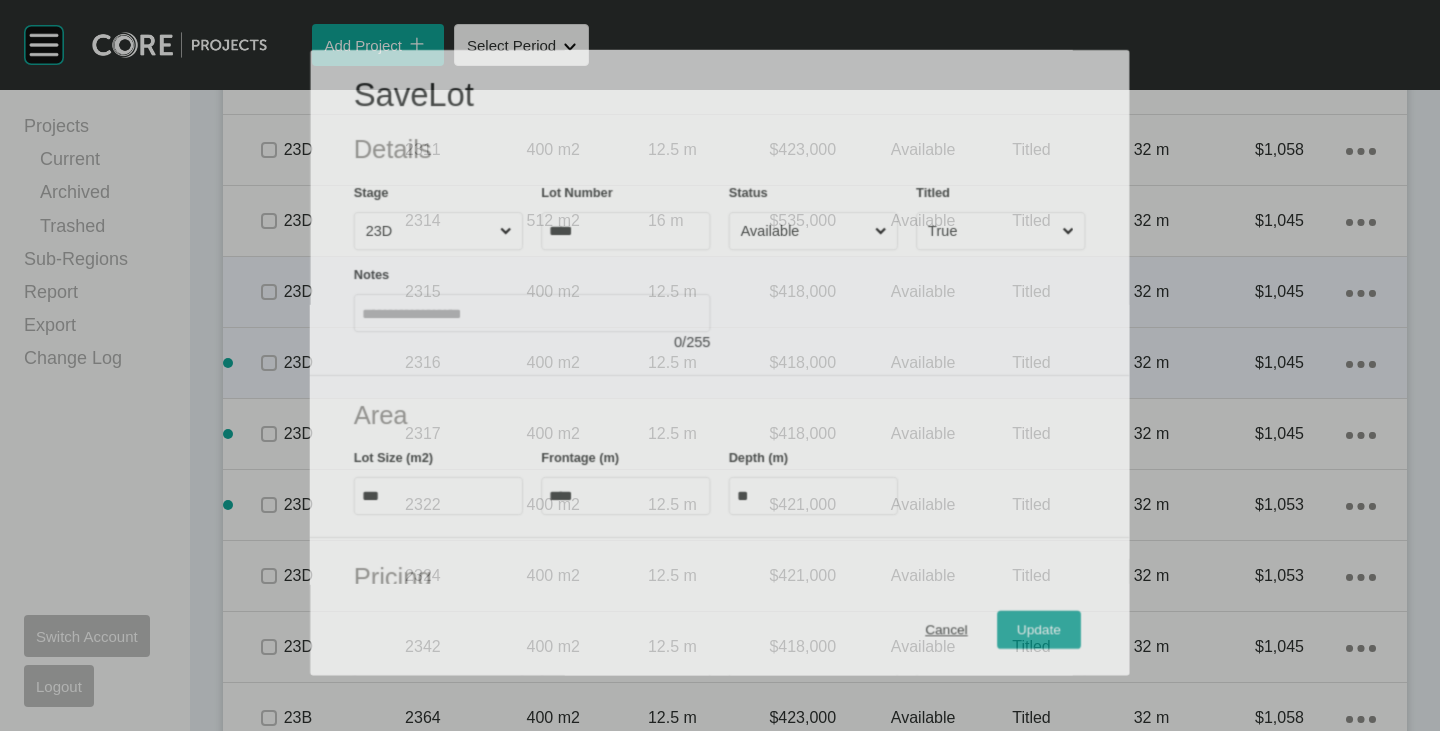 scroll, scrollTop: 1356, scrollLeft: 0, axis: vertical 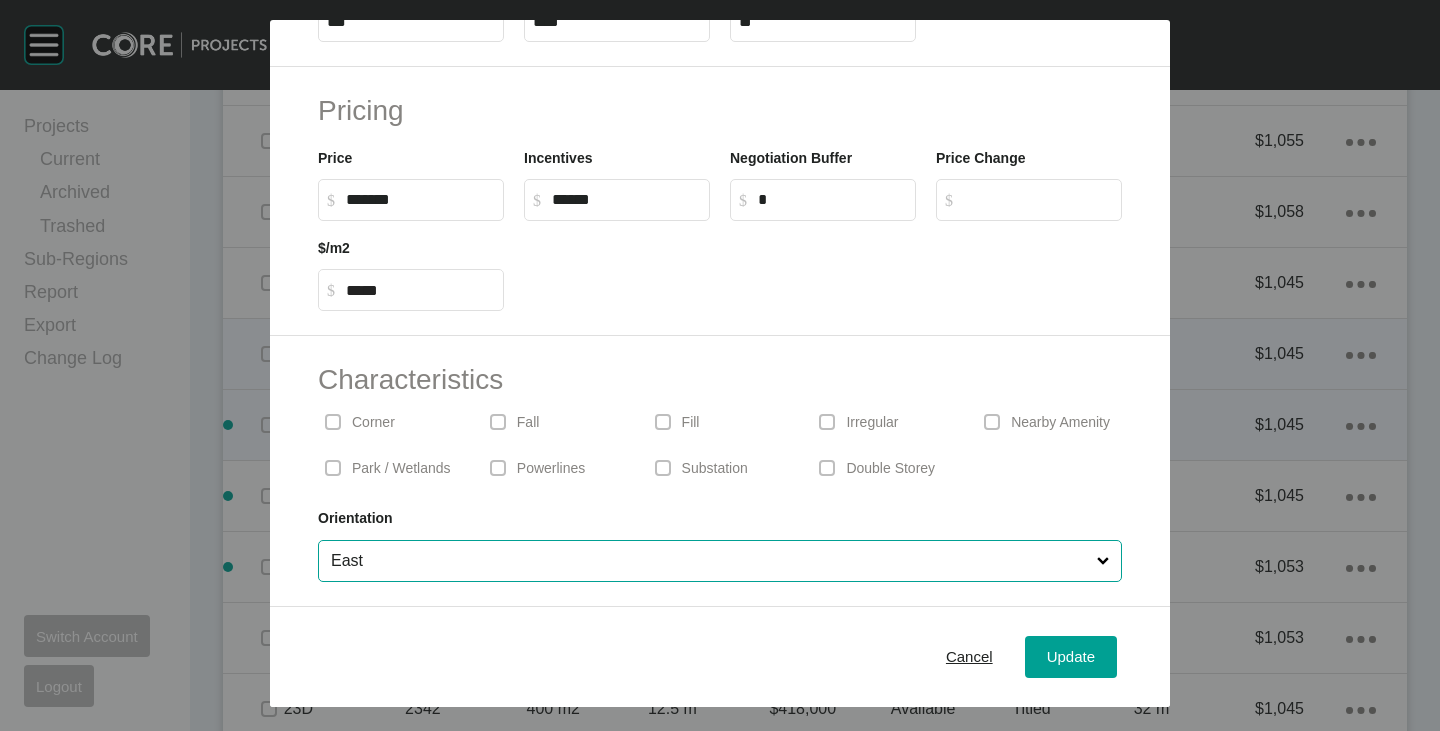 click on "East" at bounding box center (710, 561) 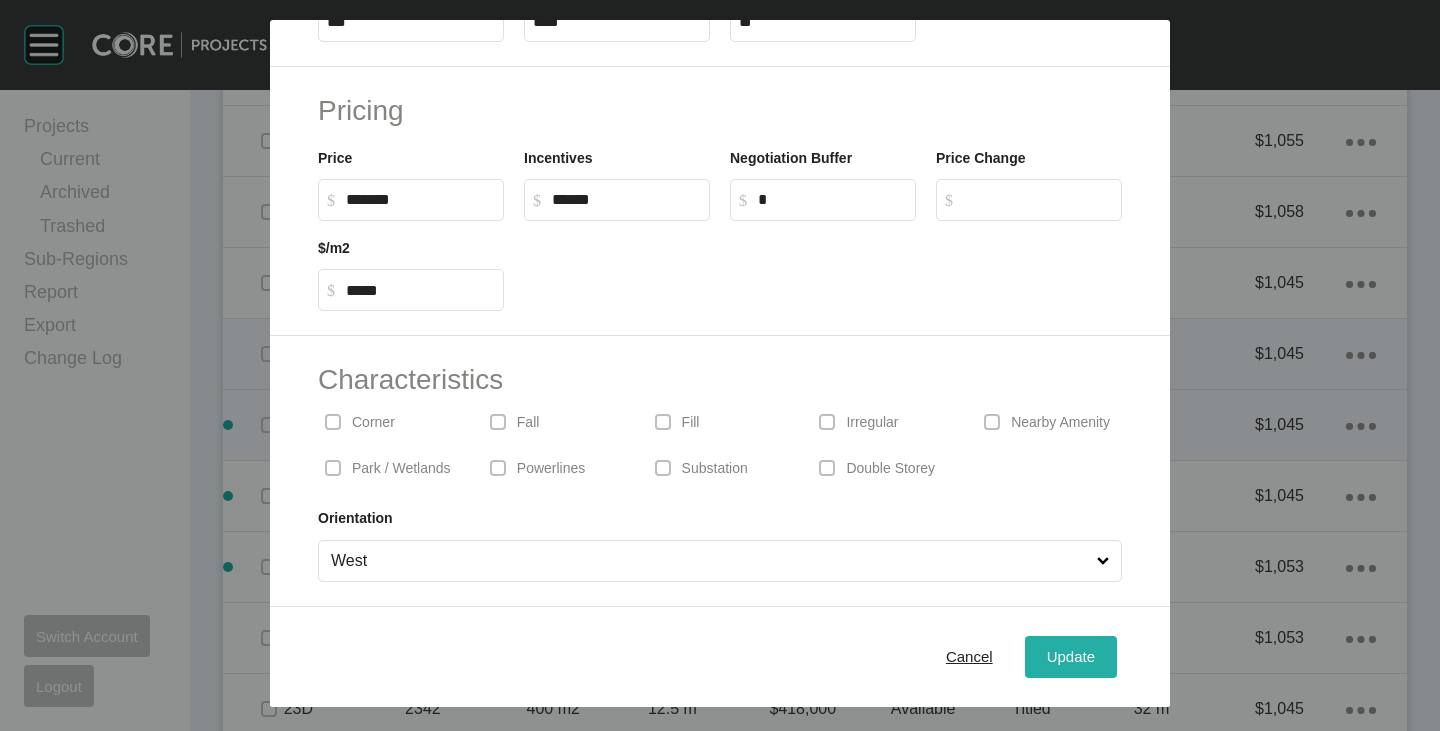 scroll, scrollTop: 489, scrollLeft: 0, axis: vertical 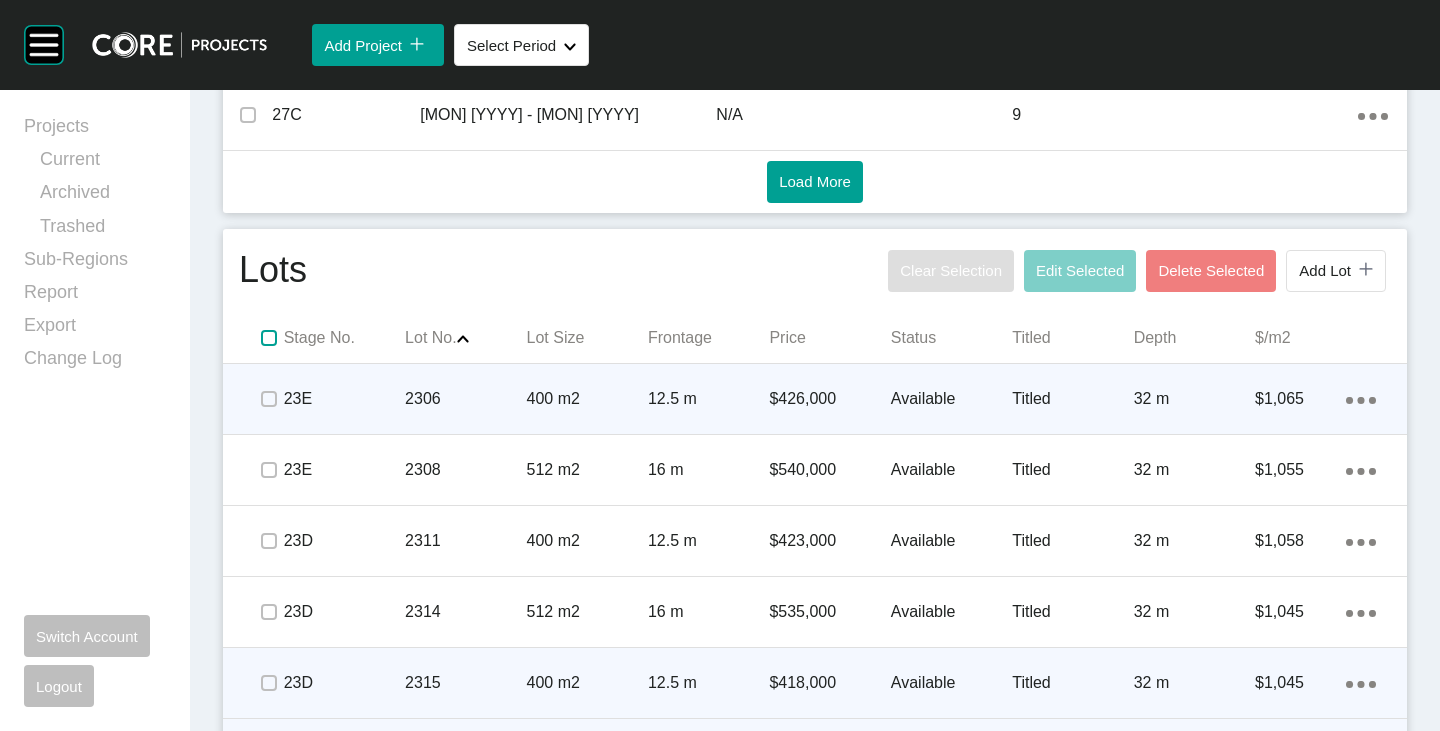 drag, startPoint x: 263, startPoint y: 338, endPoint x: 252, endPoint y: 407, distance: 69.87131 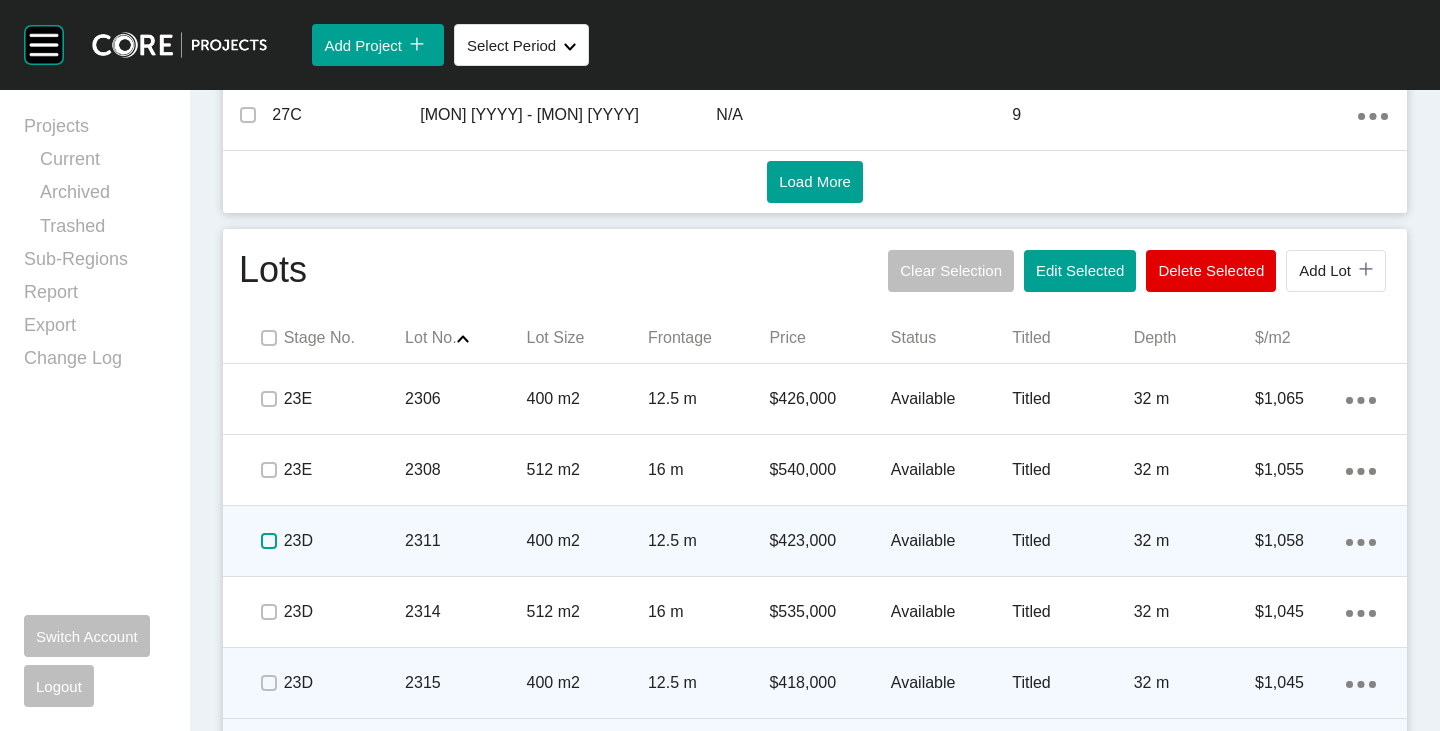 click at bounding box center (269, 541) 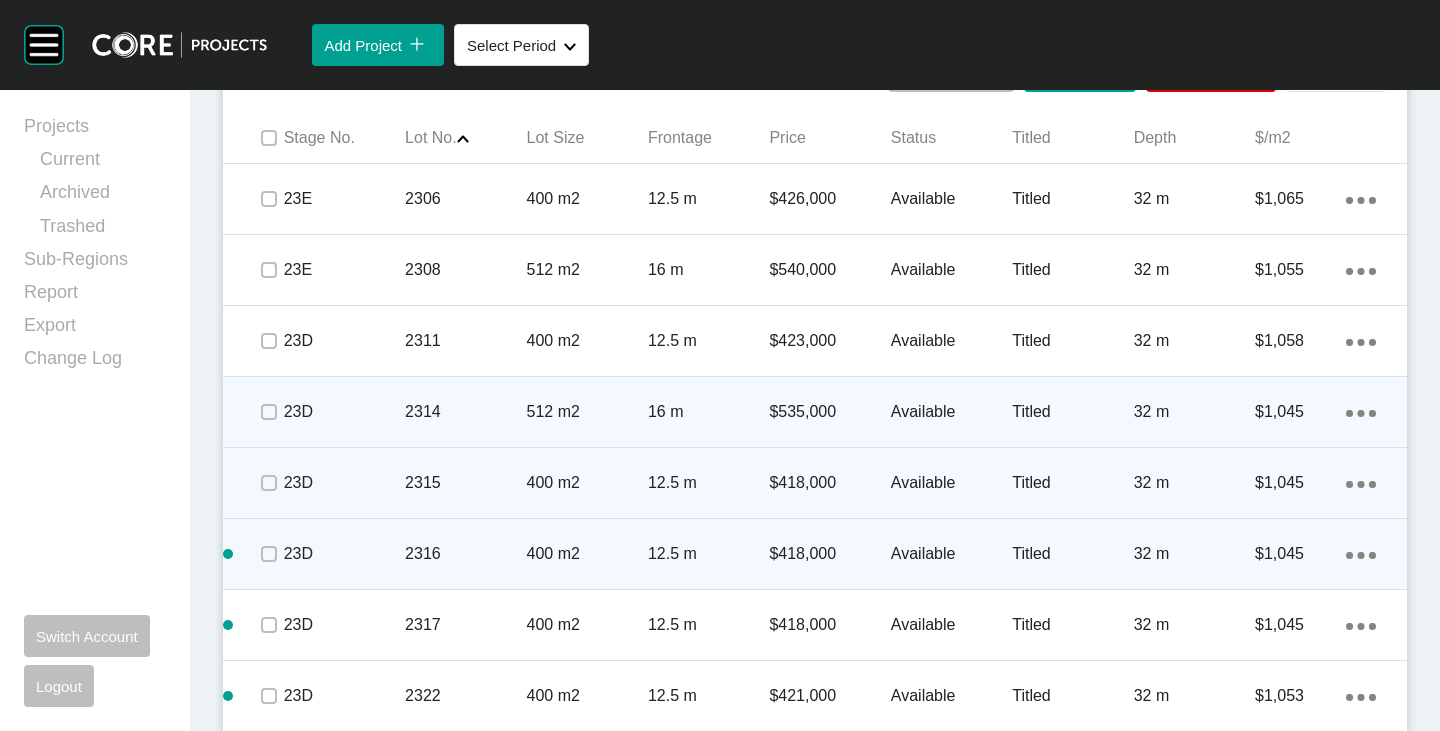click at bounding box center (268, 412) 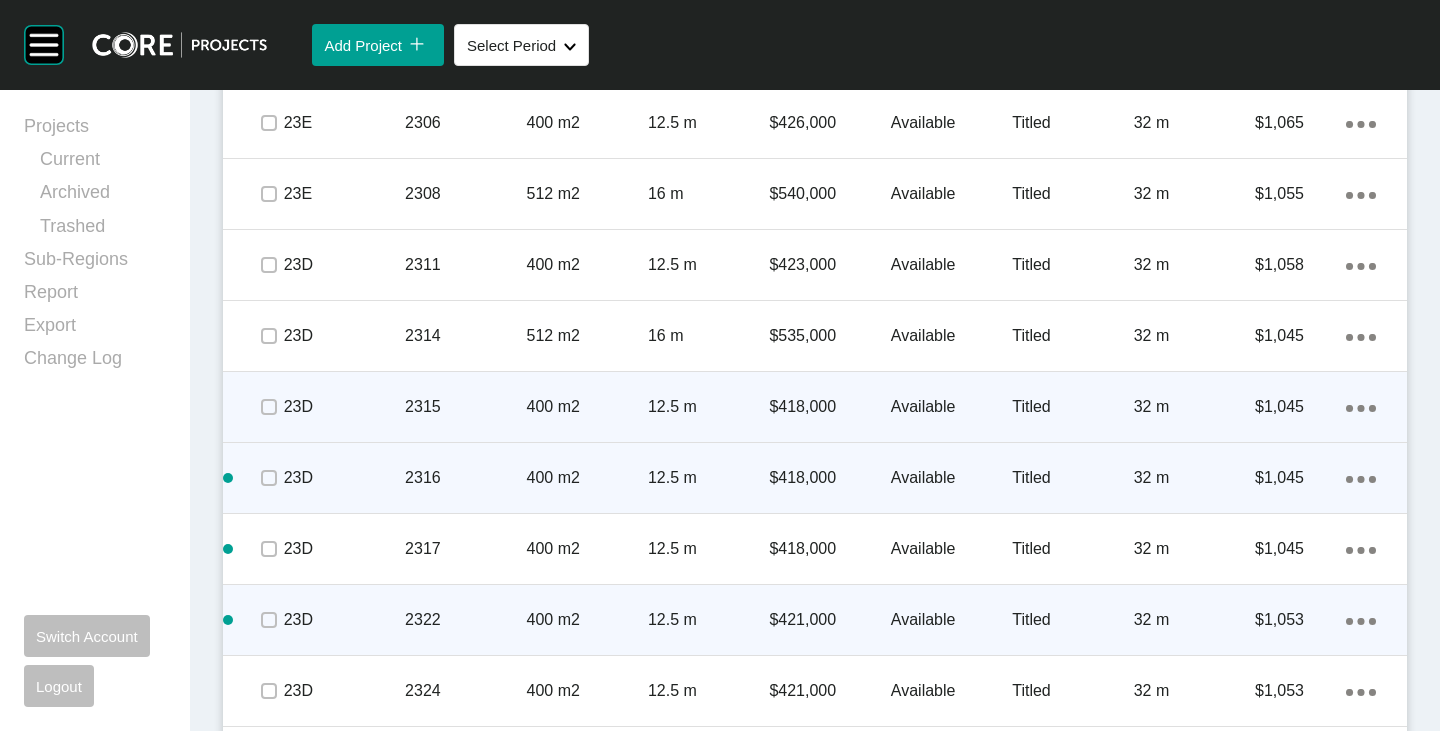 scroll, scrollTop: 1389, scrollLeft: 0, axis: vertical 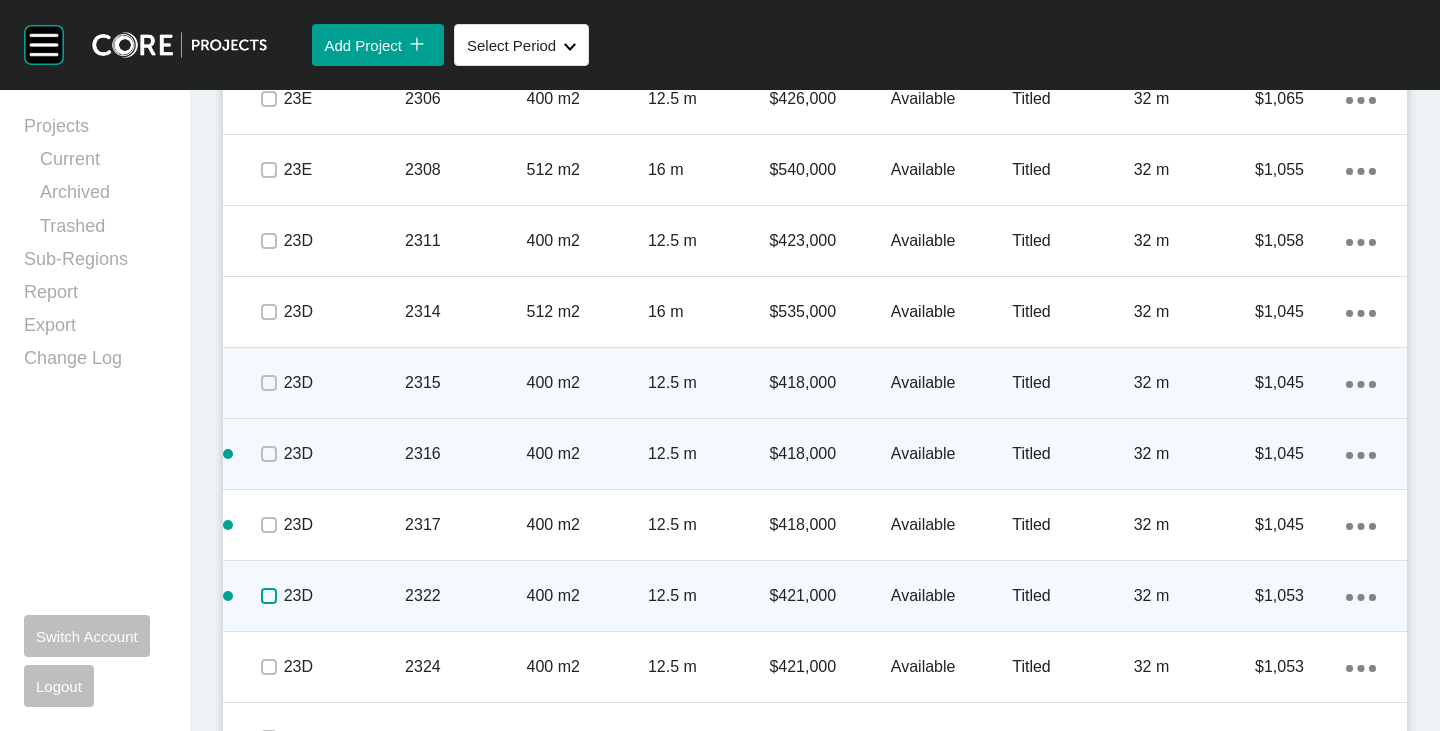 click at bounding box center [269, 596] 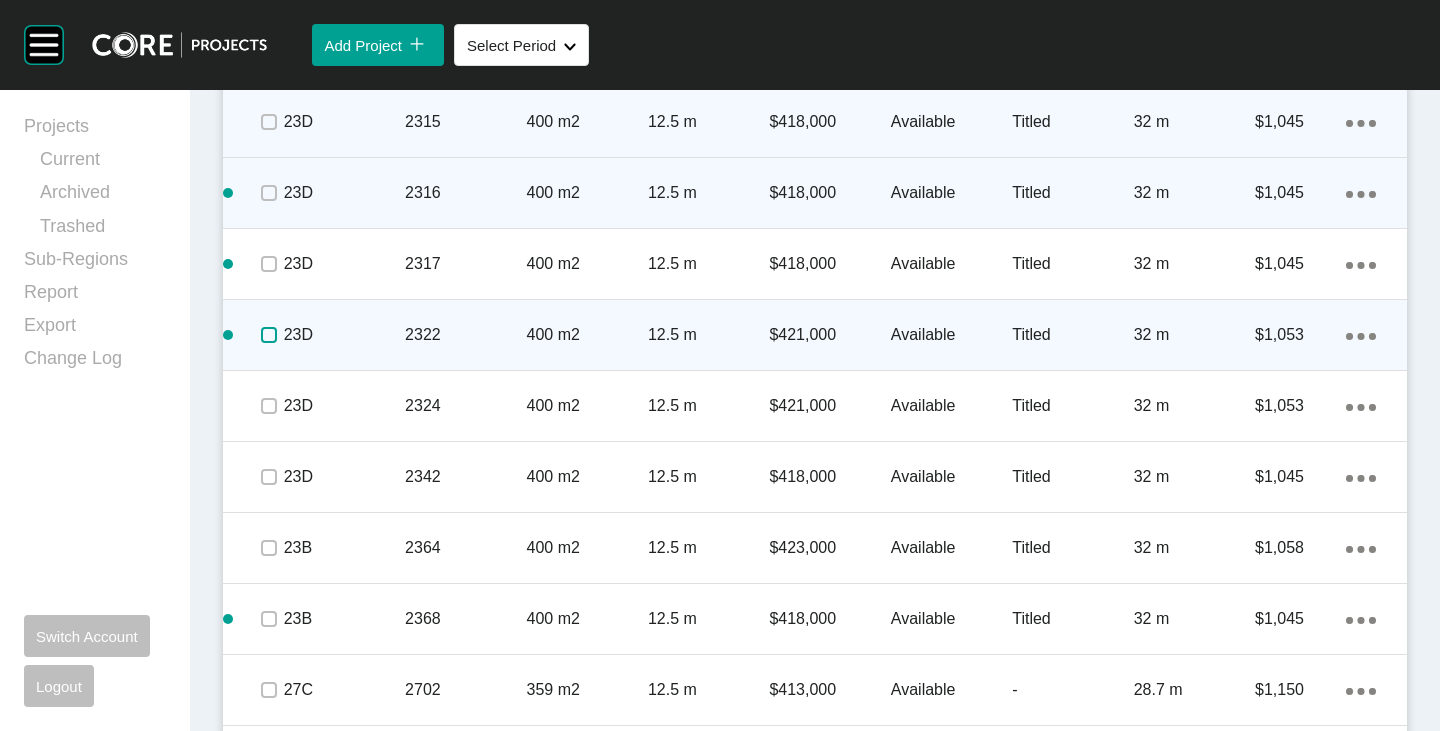 scroll, scrollTop: 1689, scrollLeft: 0, axis: vertical 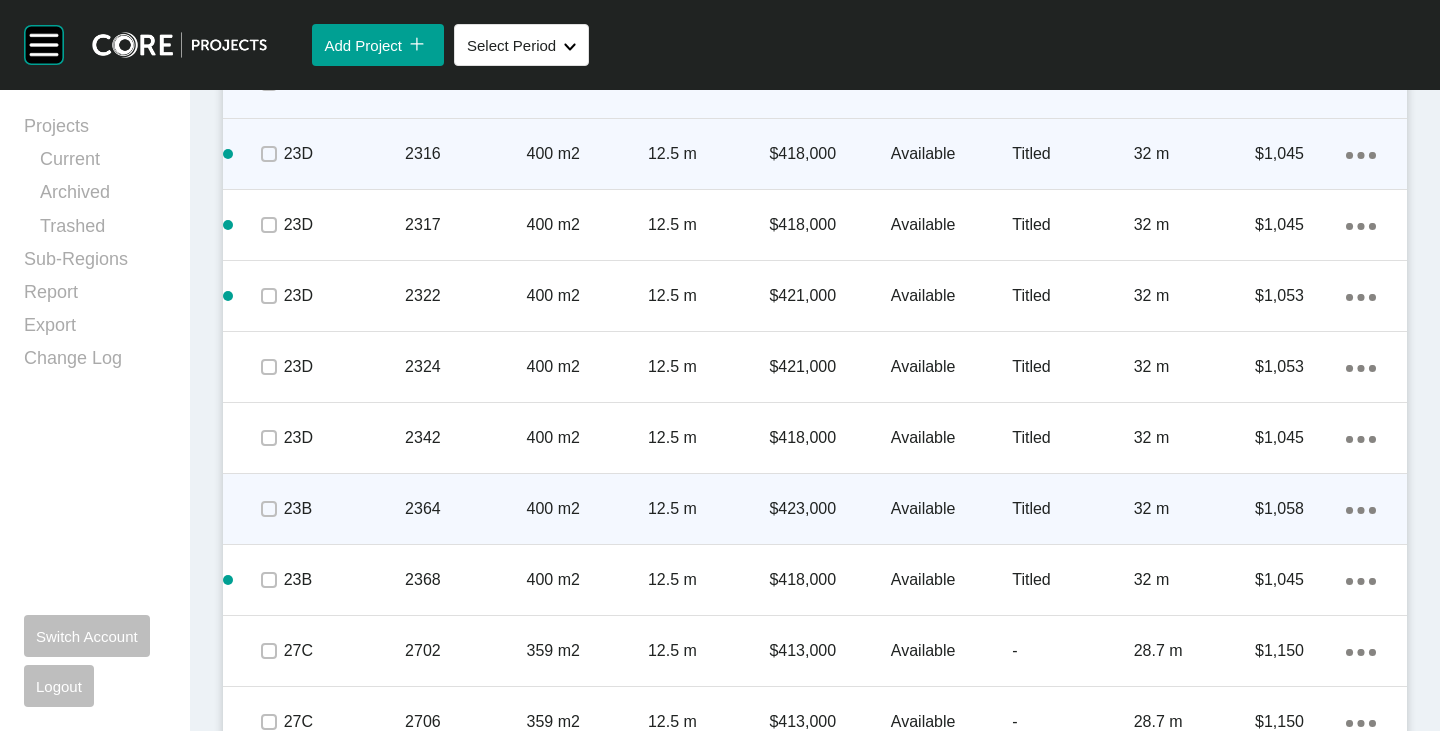 click at bounding box center (268, 509) 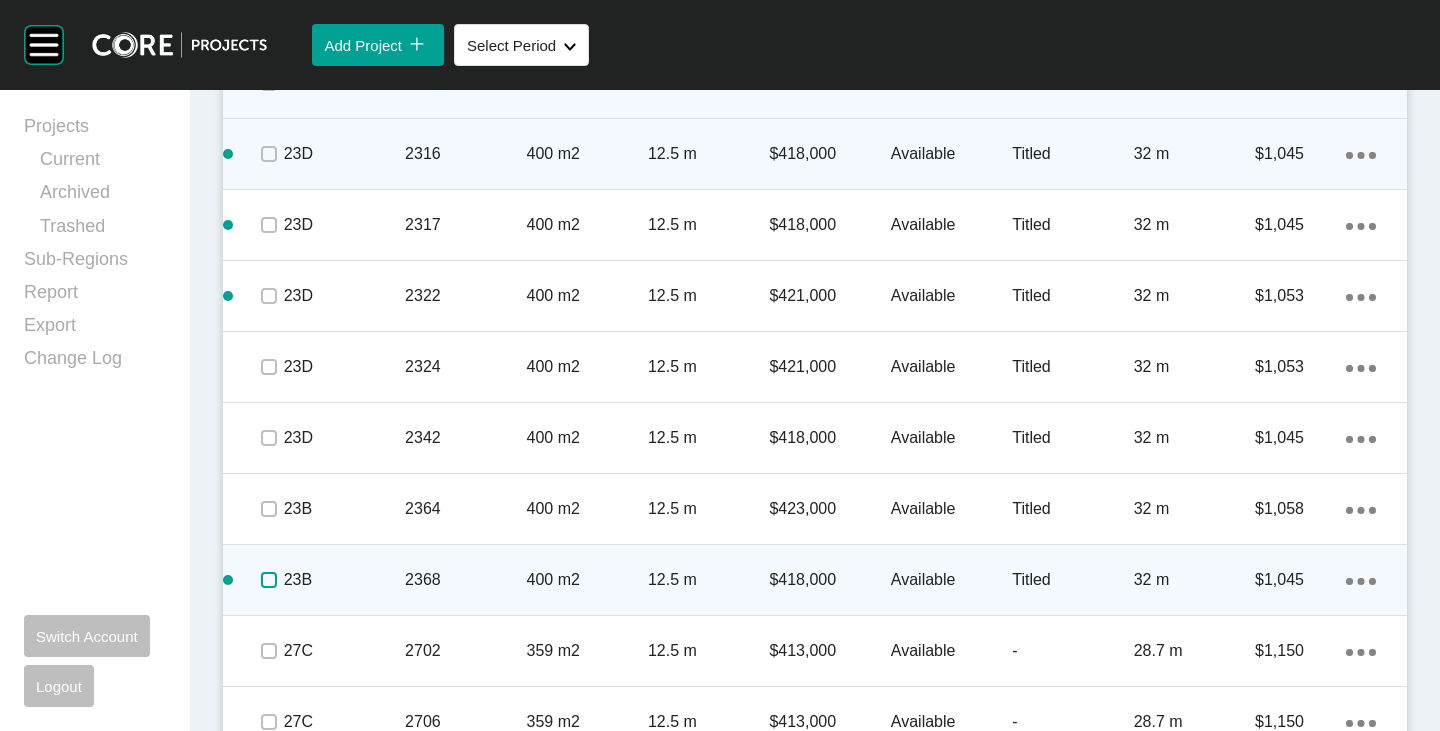 click at bounding box center (269, 580) 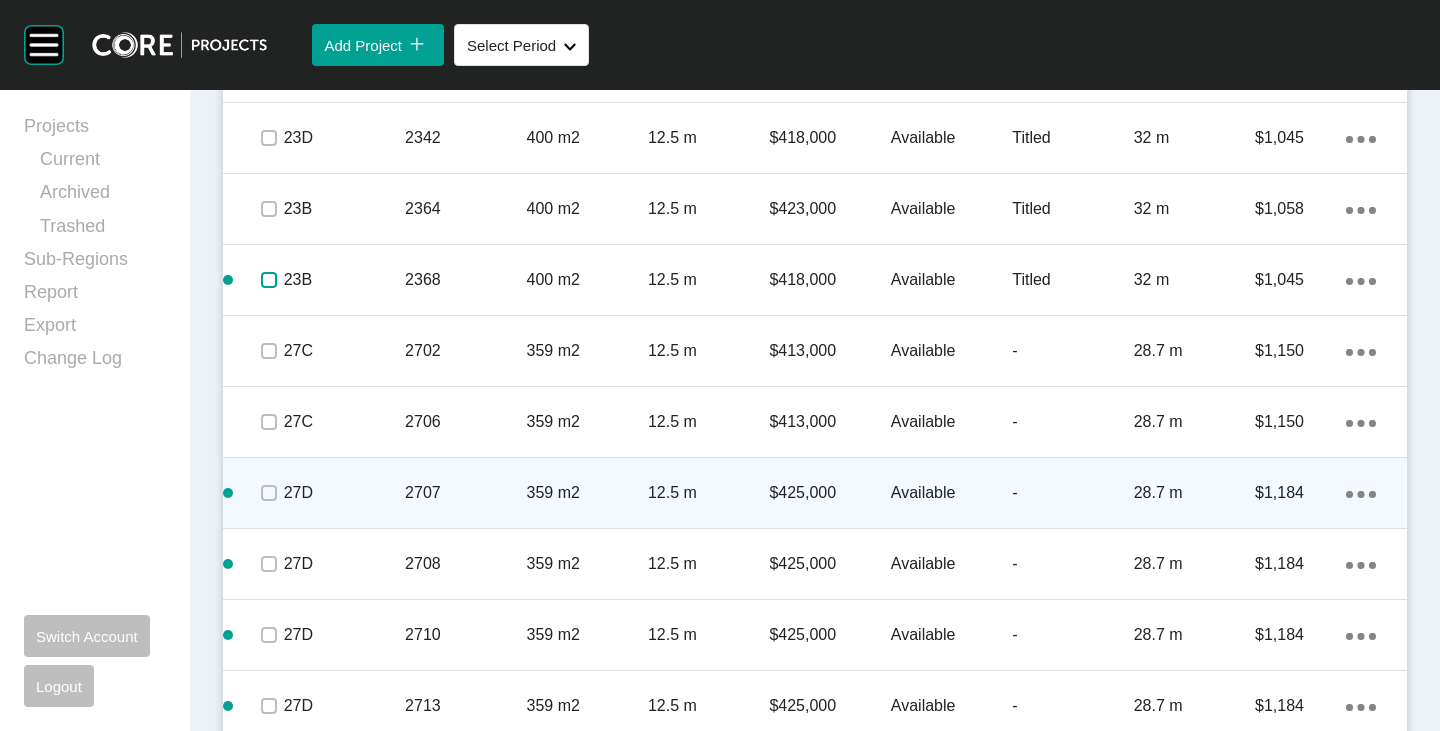 scroll, scrollTop: 2089, scrollLeft: 0, axis: vertical 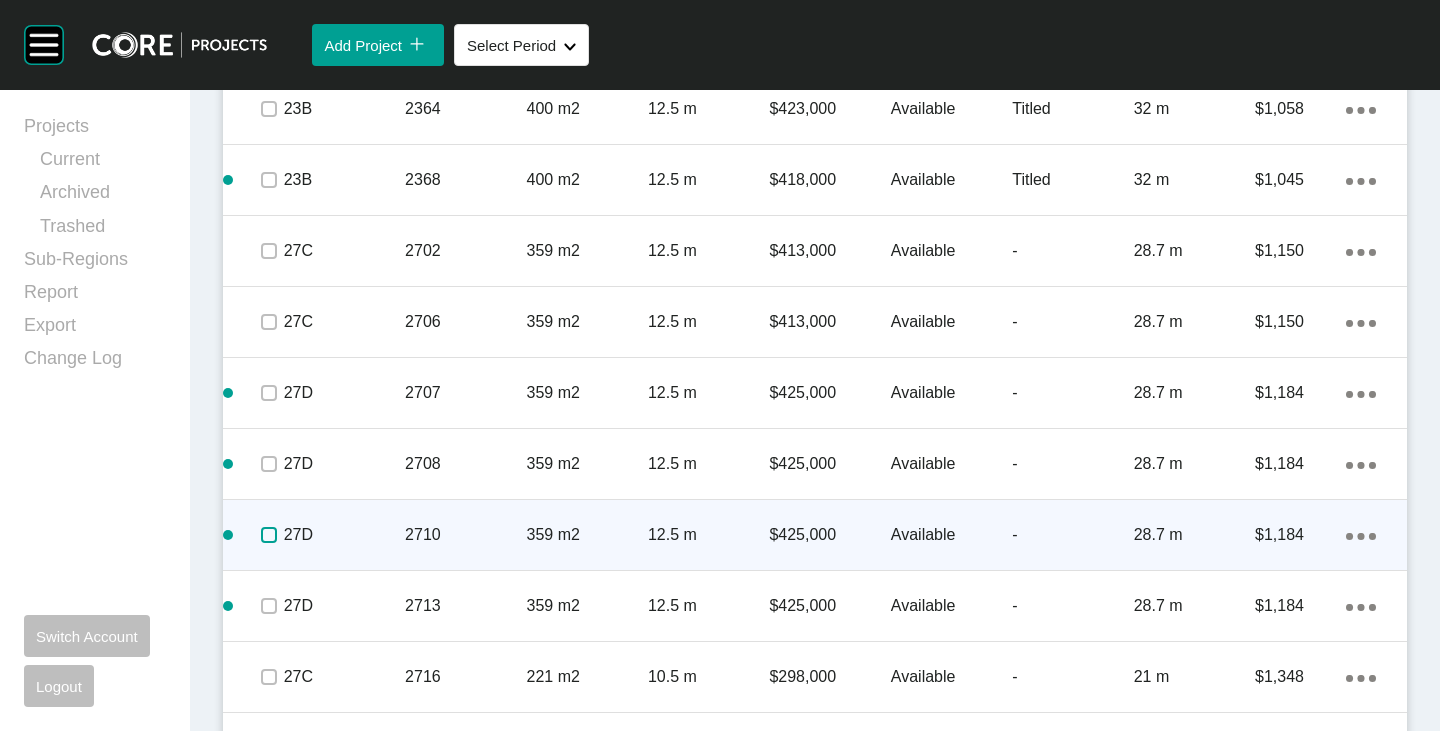 click at bounding box center (269, 535) 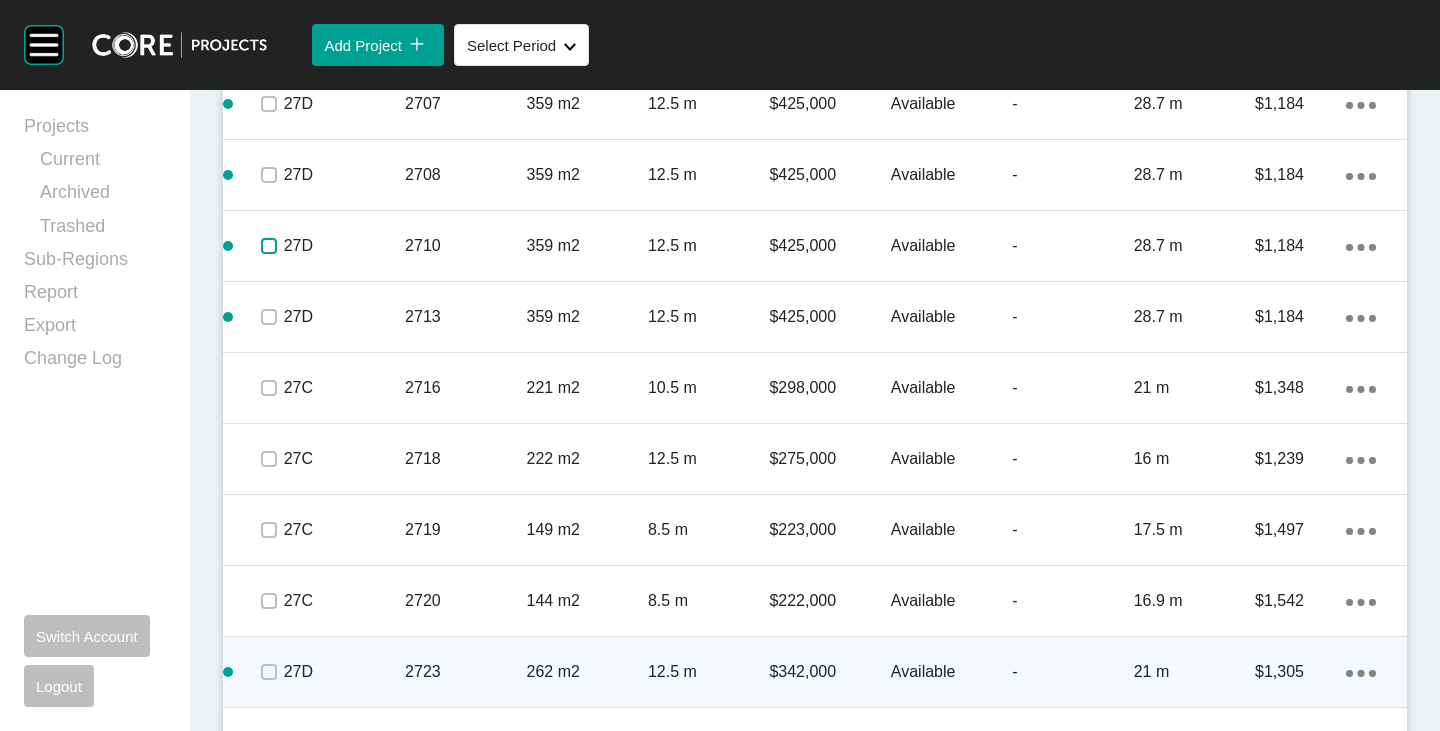 scroll, scrollTop: 2489, scrollLeft: 0, axis: vertical 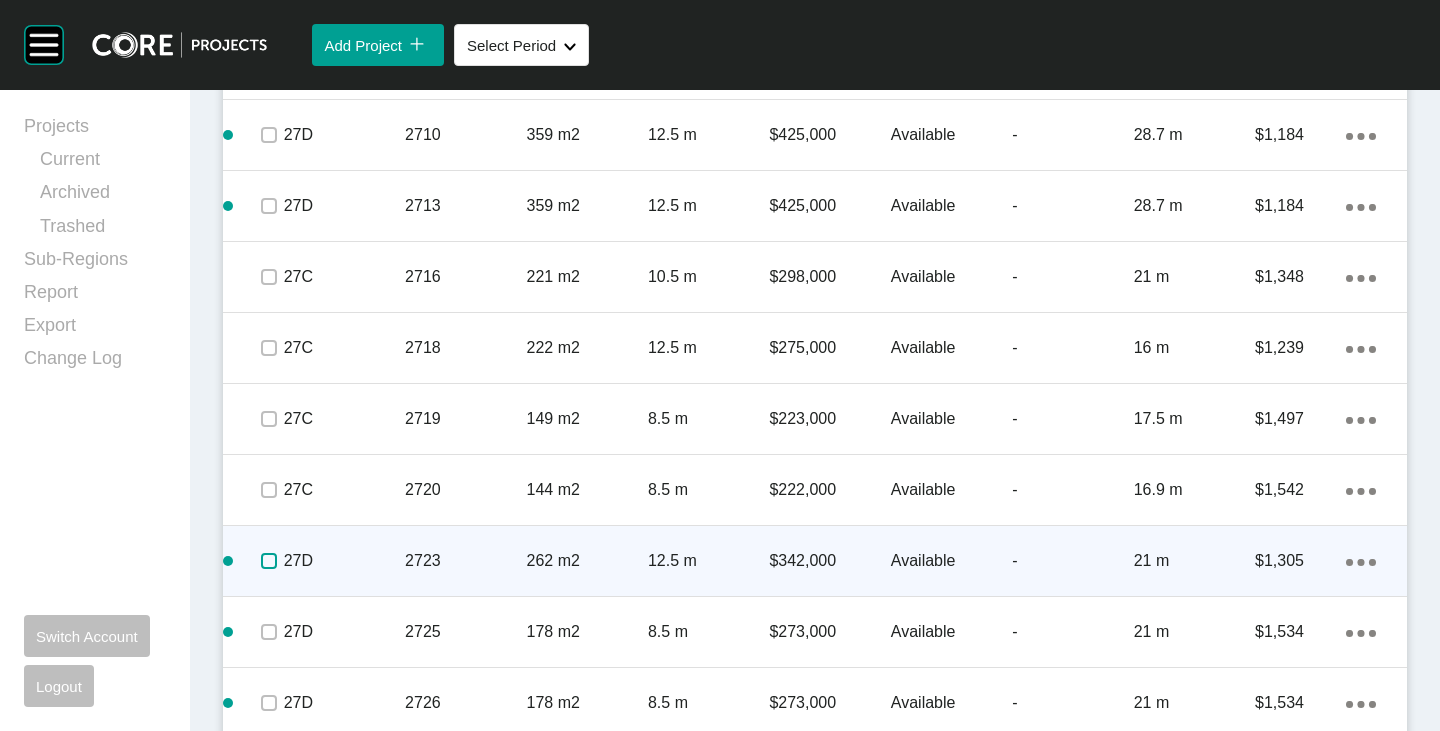 click at bounding box center (269, 561) 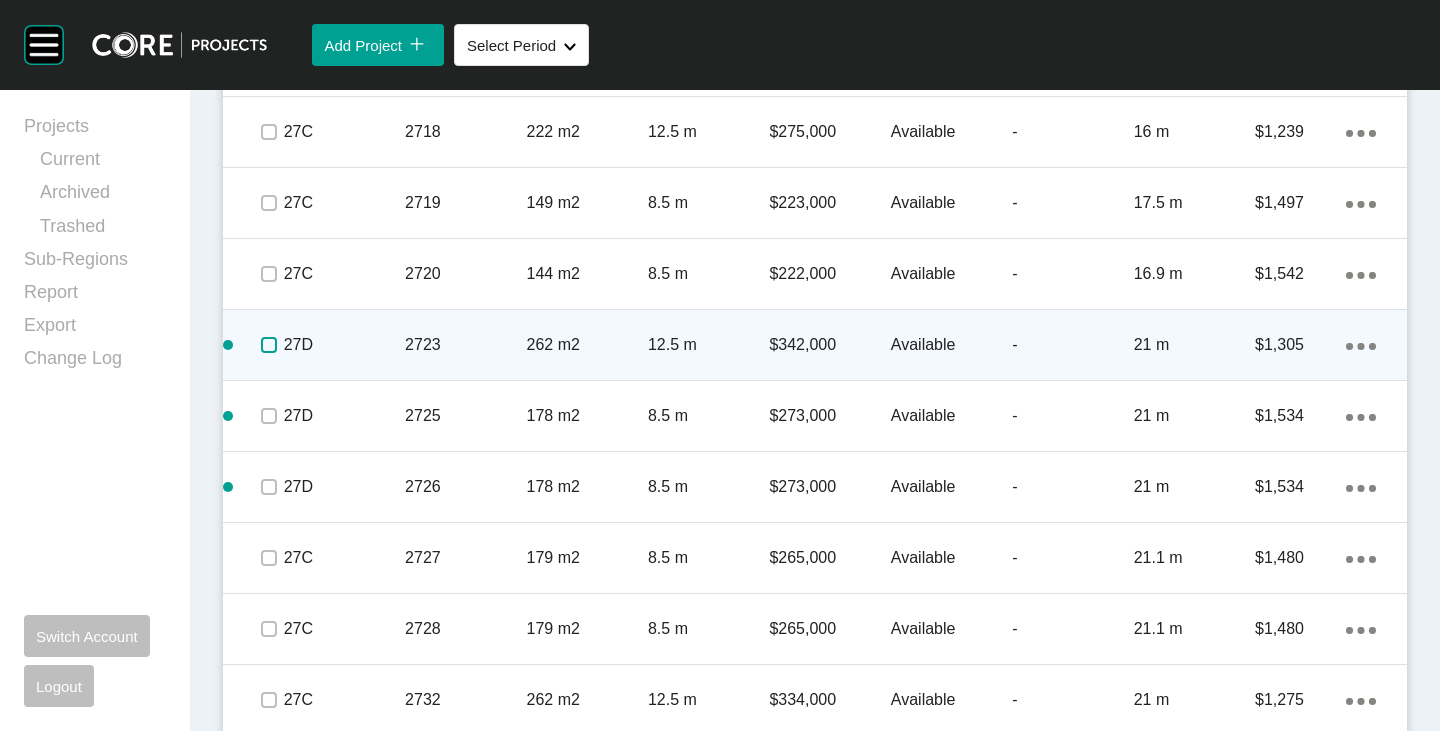 scroll, scrollTop: 2789, scrollLeft: 0, axis: vertical 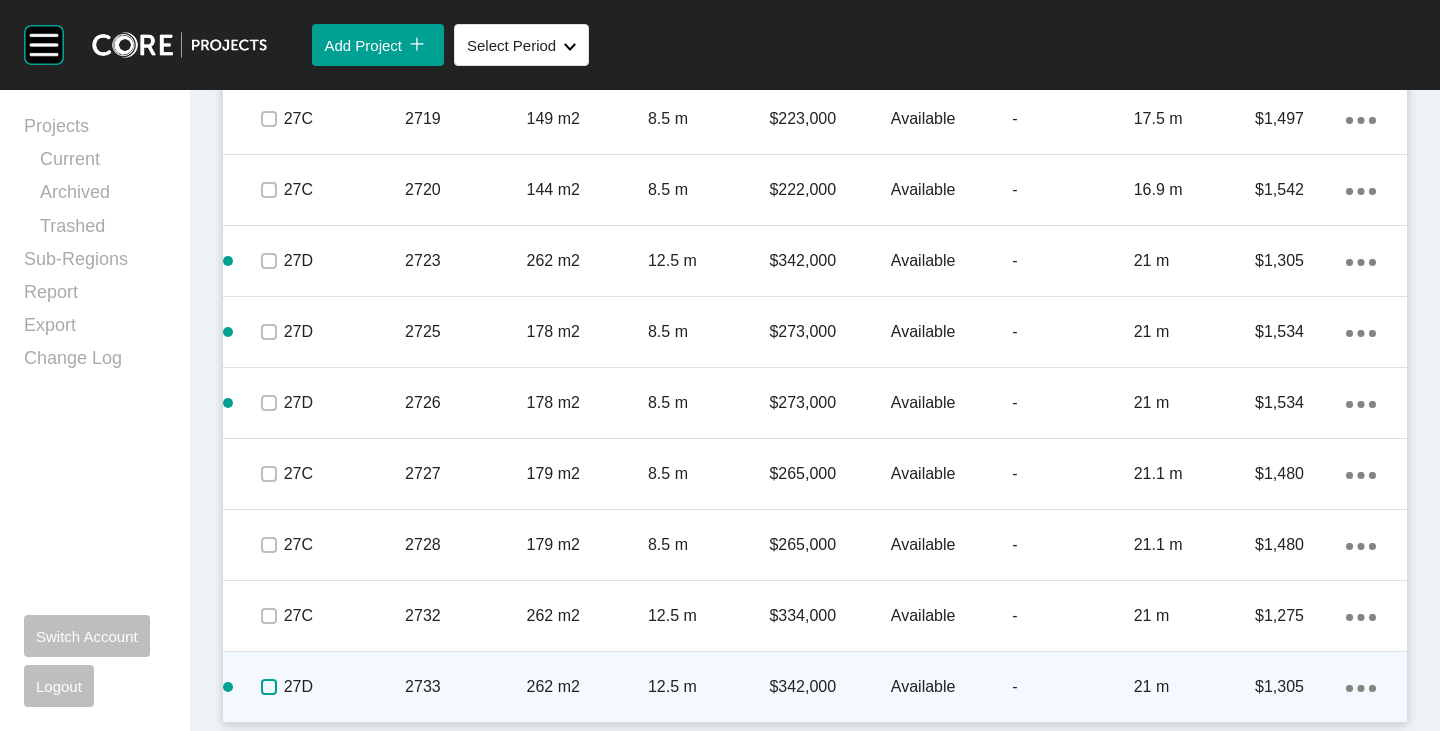click at bounding box center (269, 687) 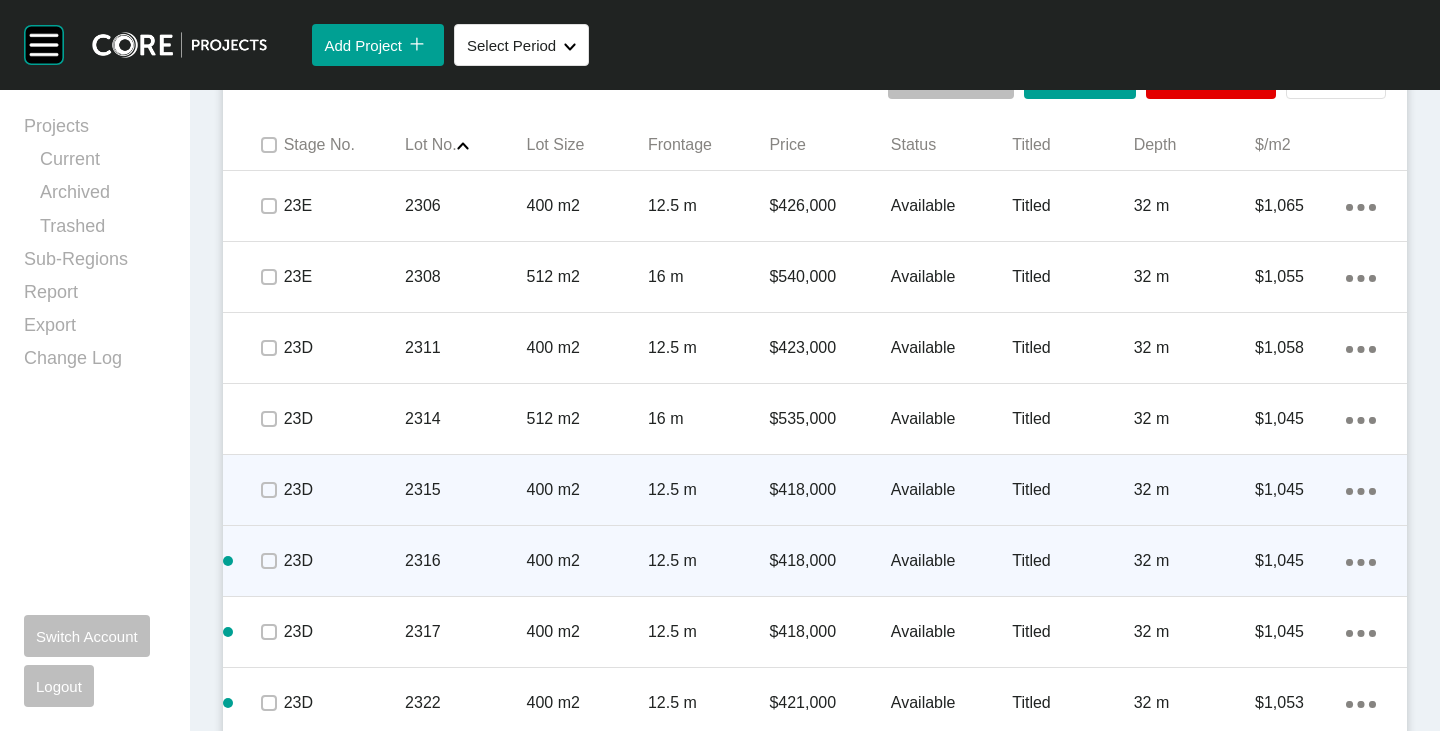 scroll, scrollTop: 1189, scrollLeft: 0, axis: vertical 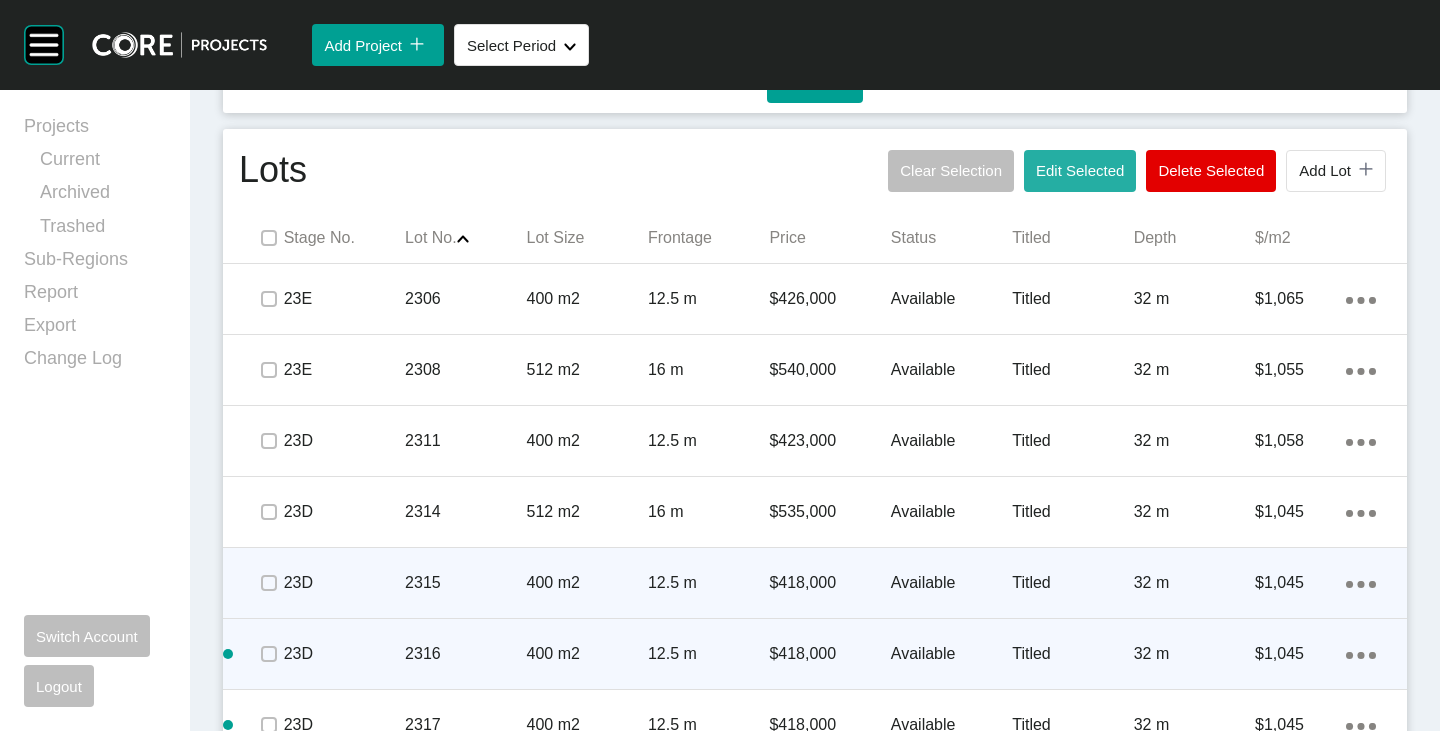 click on "Edit Selected" at bounding box center [1080, 170] 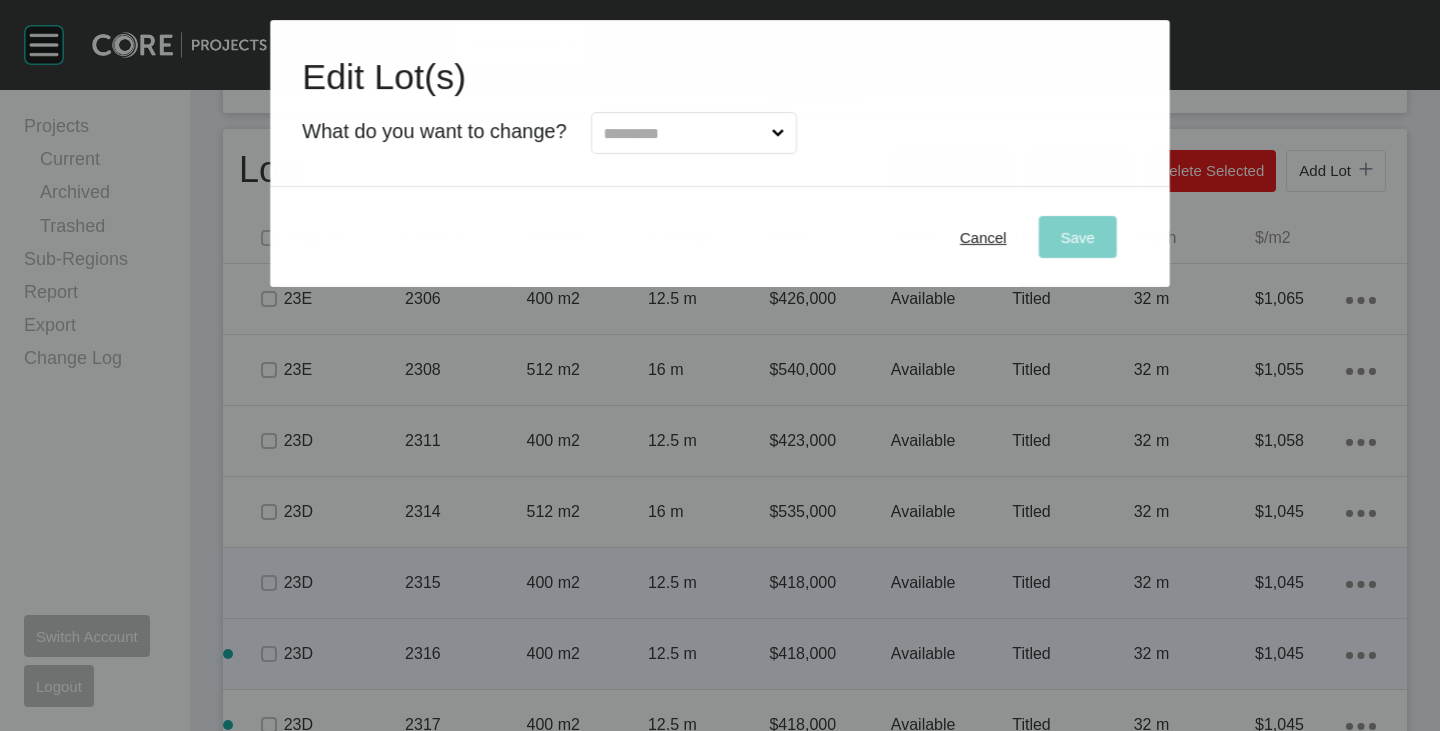 click at bounding box center [684, 133] 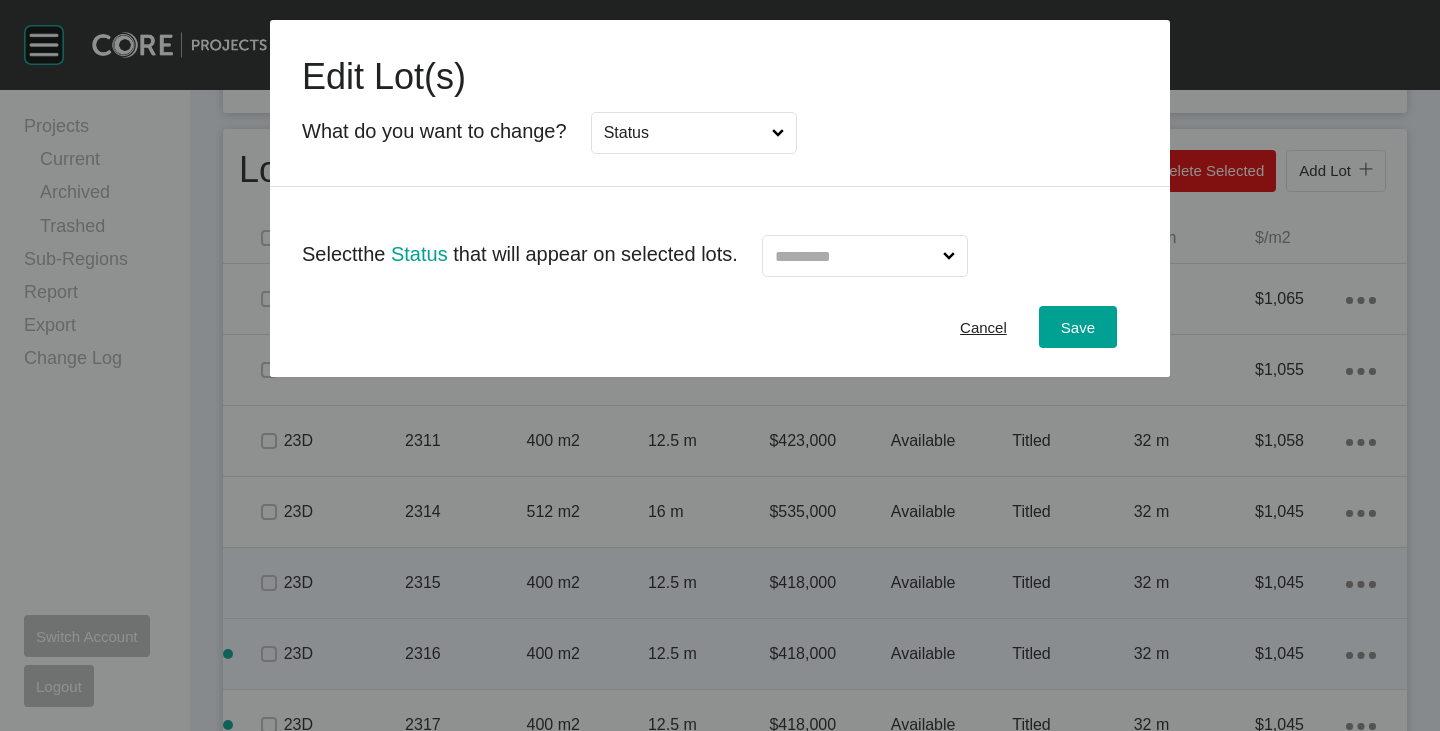 click at bounding box center (855, 256) 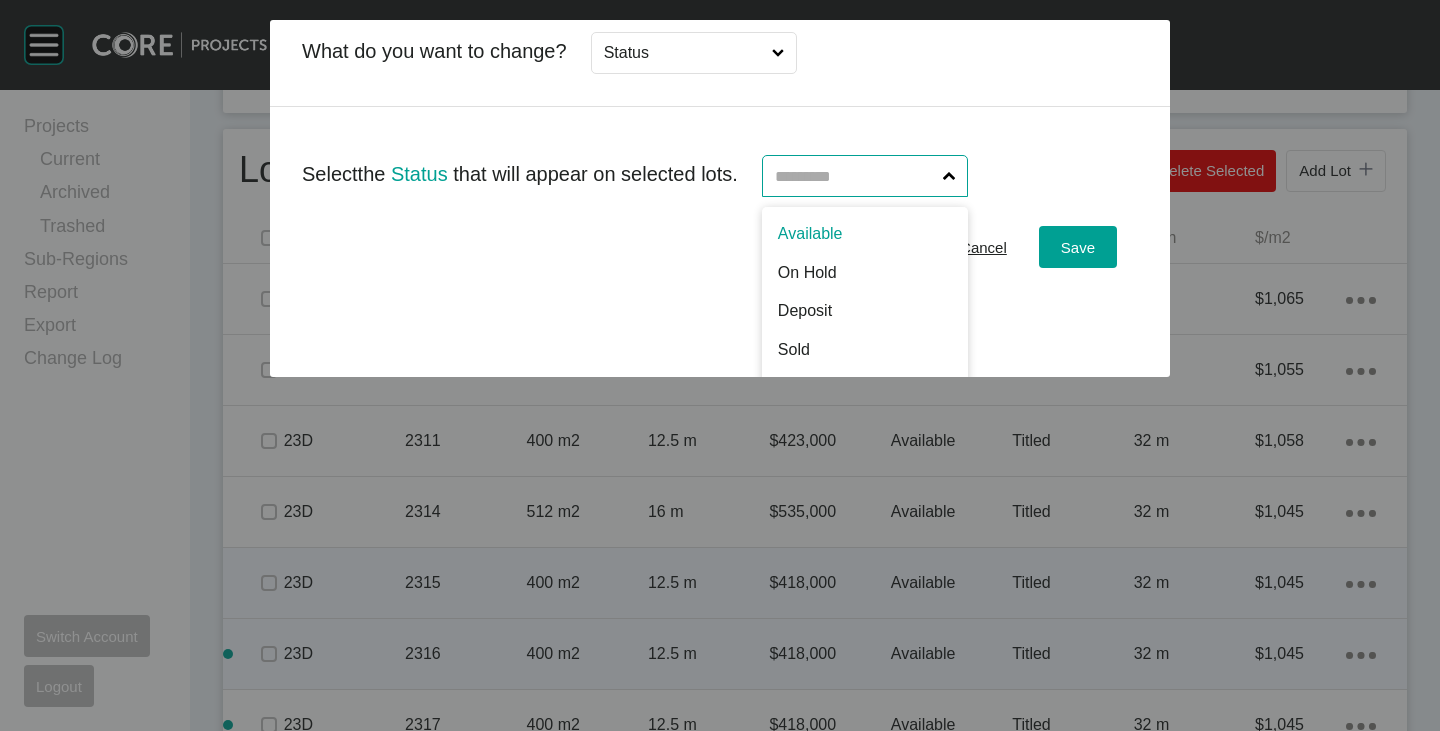 scroll, scrollTop: 92, scrollLeft: 0, axis: vertical 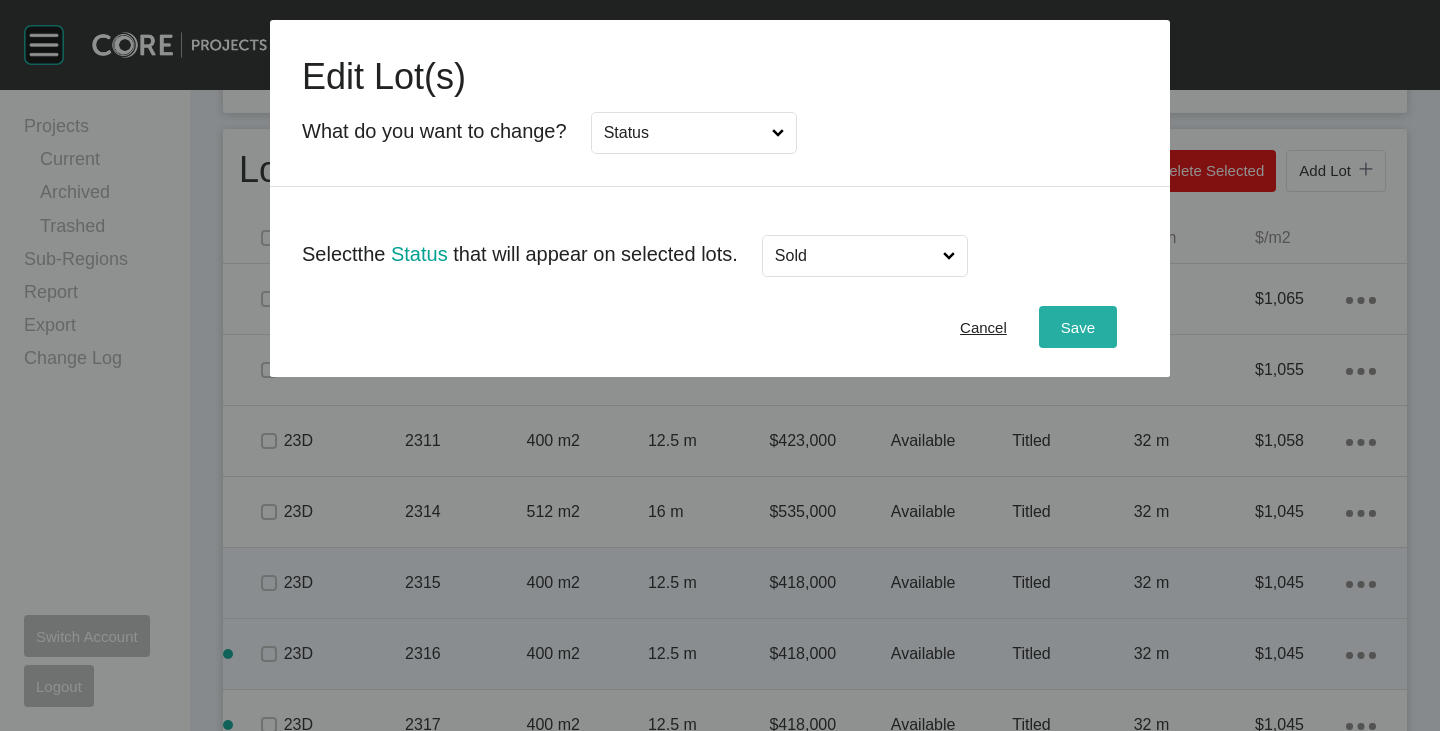 click on "Save" at bounding box center [1078, 327] 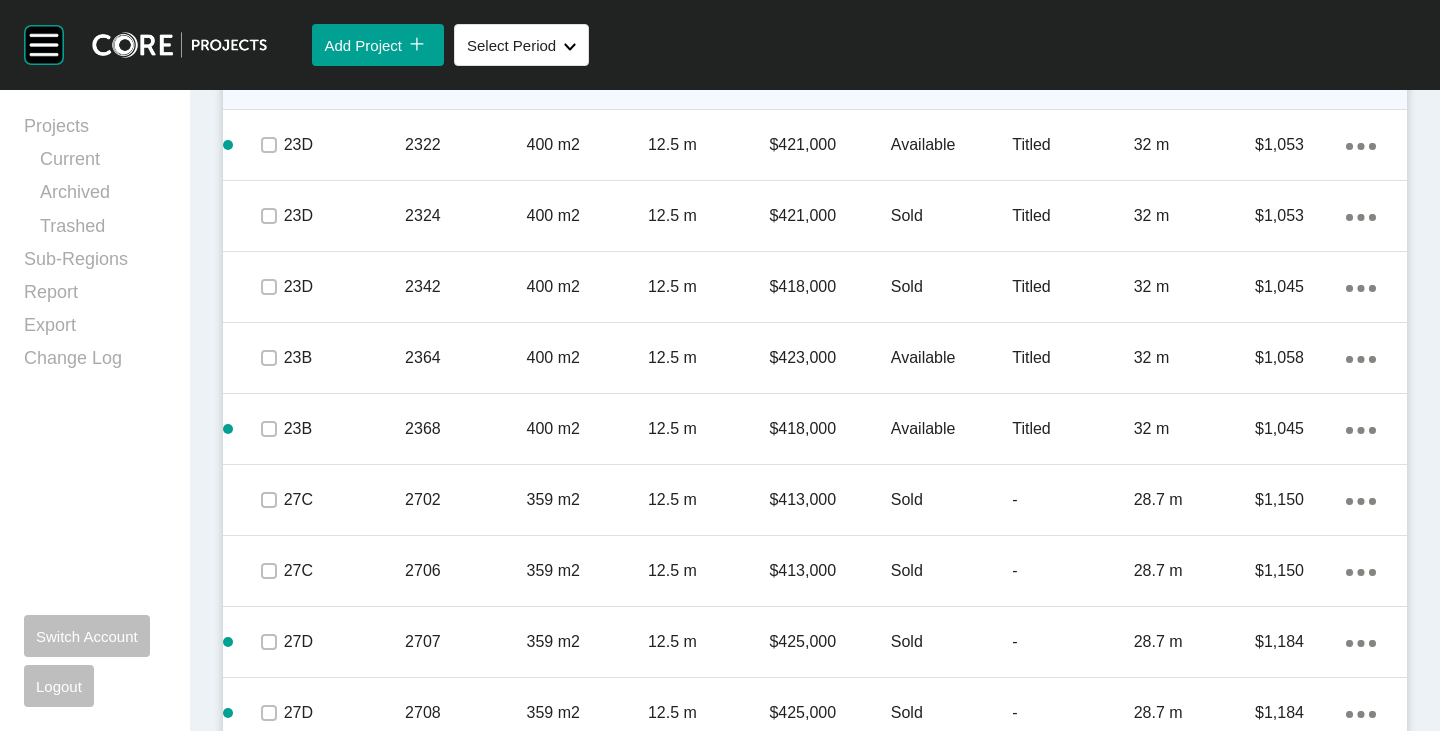 scroll, scrollTop: 1889, scrollLeft: 0, axis: vertical 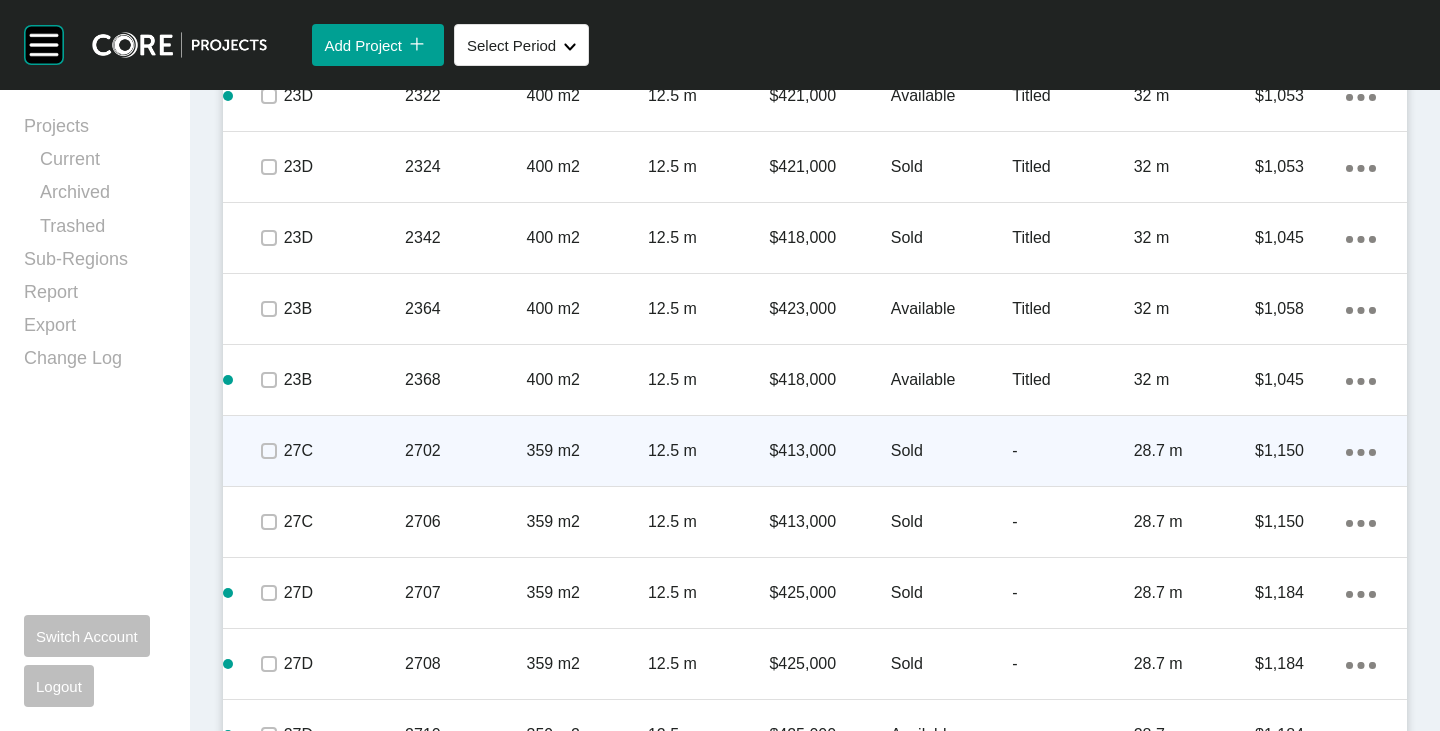 click on "$413,000" at bounding box center (829, 451) 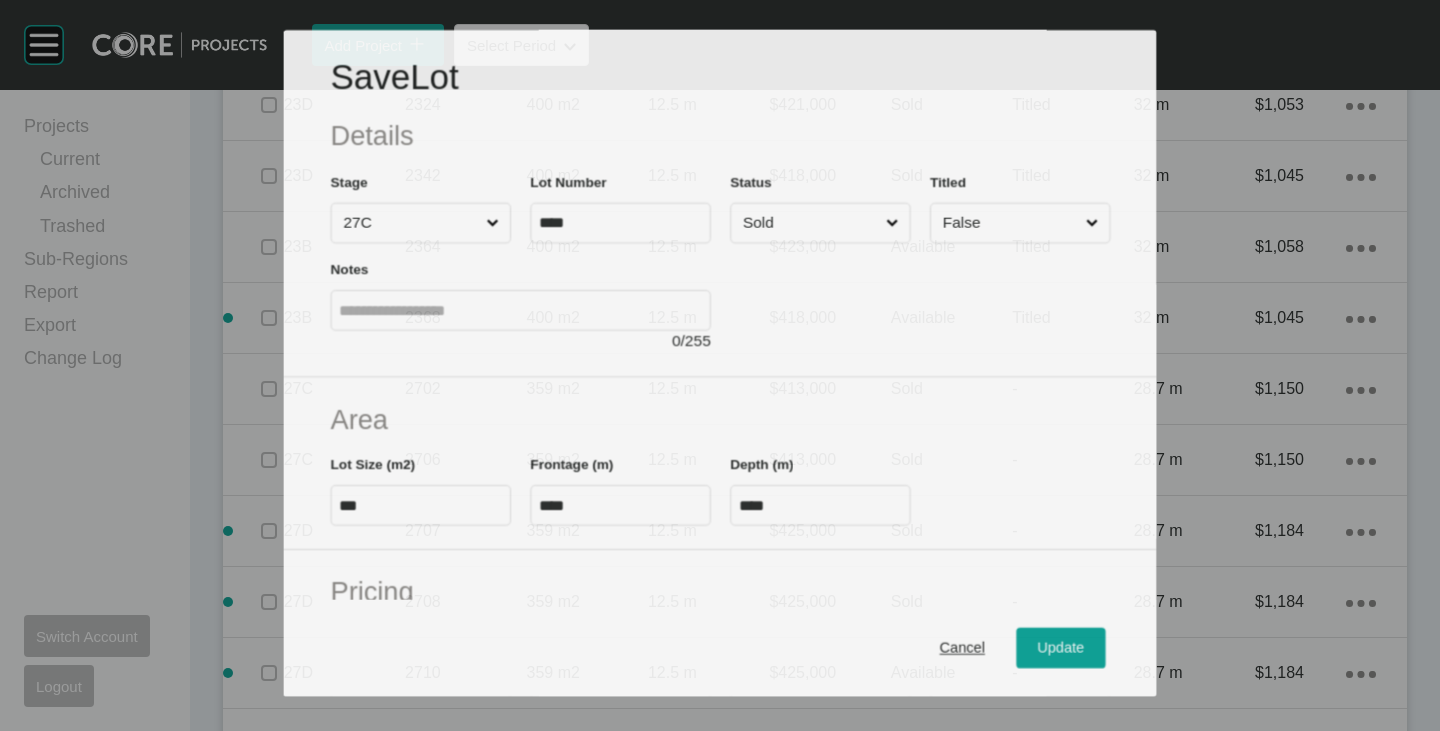 scroll, scrollTop: 1827, scrollLeft: 0, axis: vertical 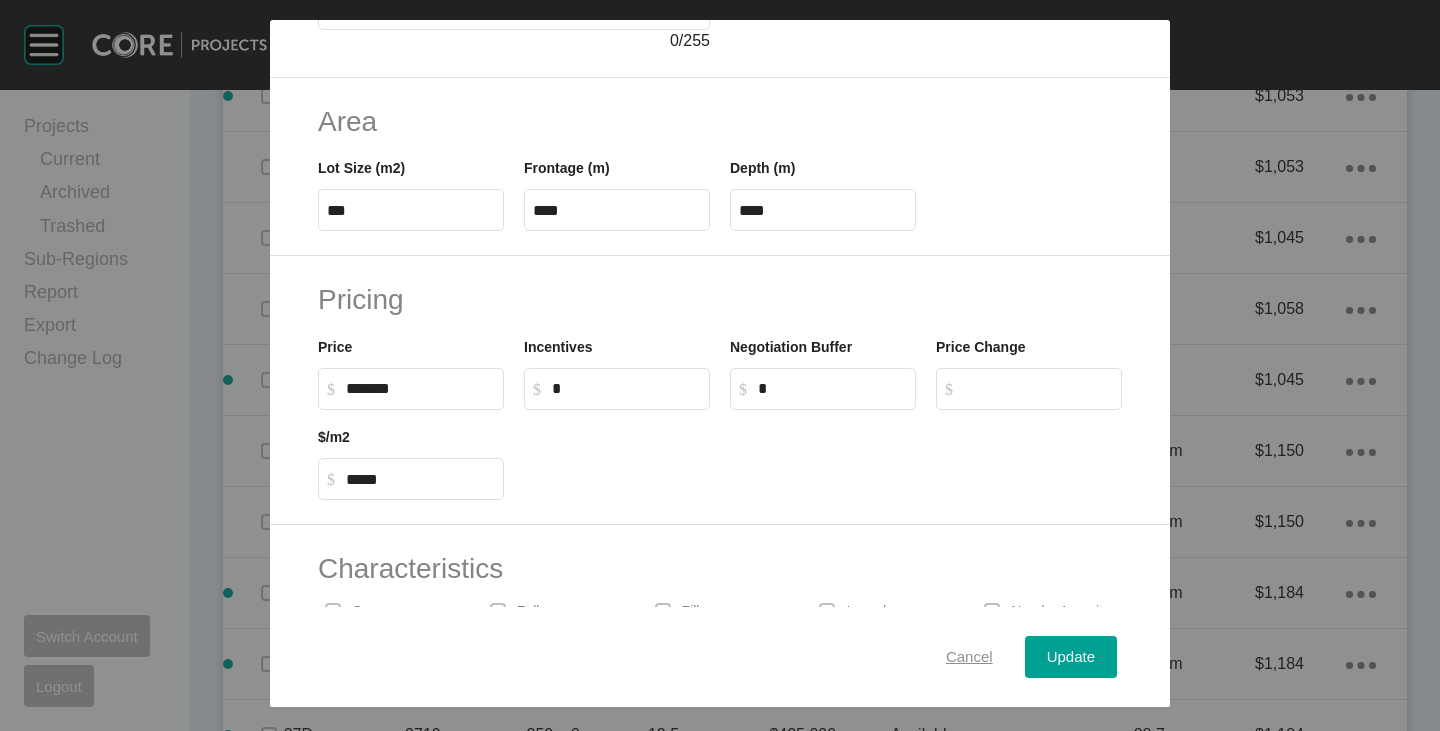 click on "Cancel" at bounding box center (969, 657) 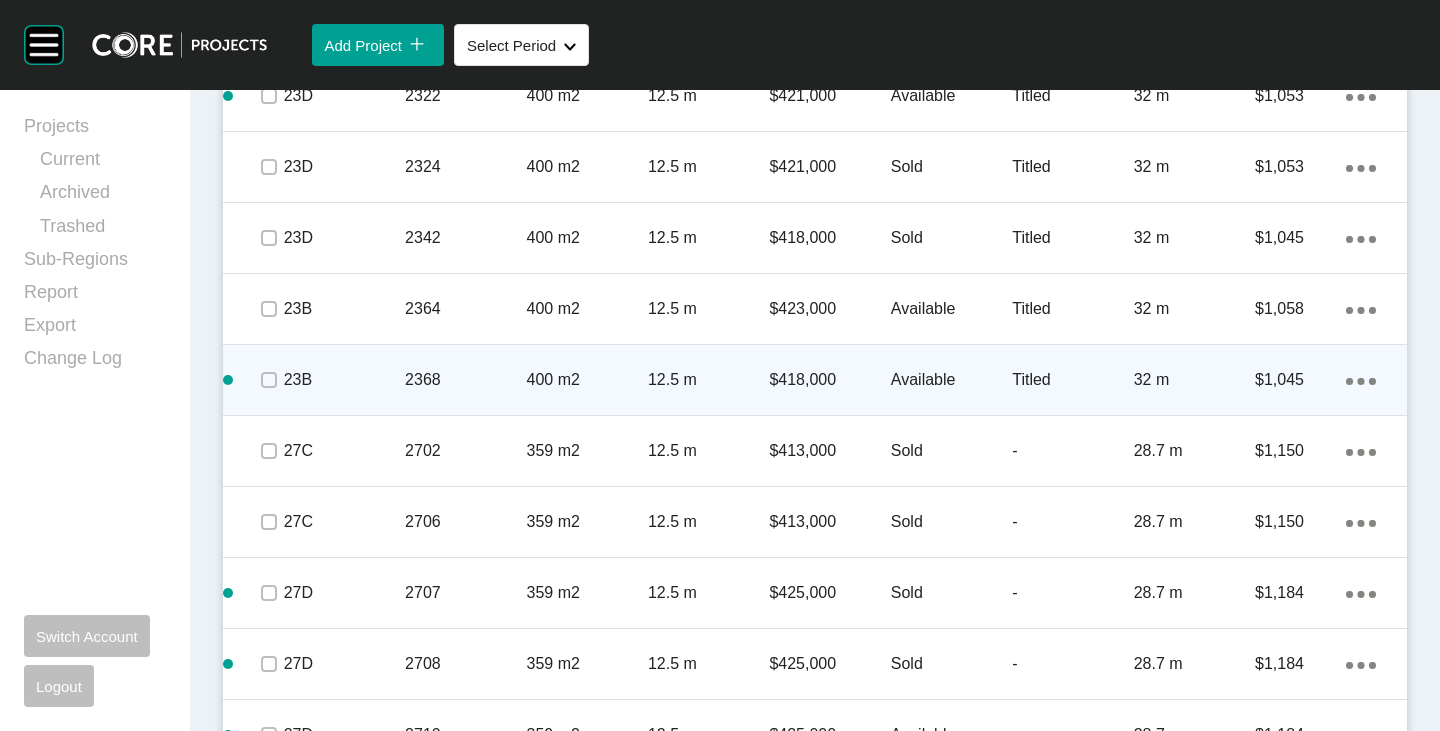 click on "$418,000" at bounding box center (829, 380) 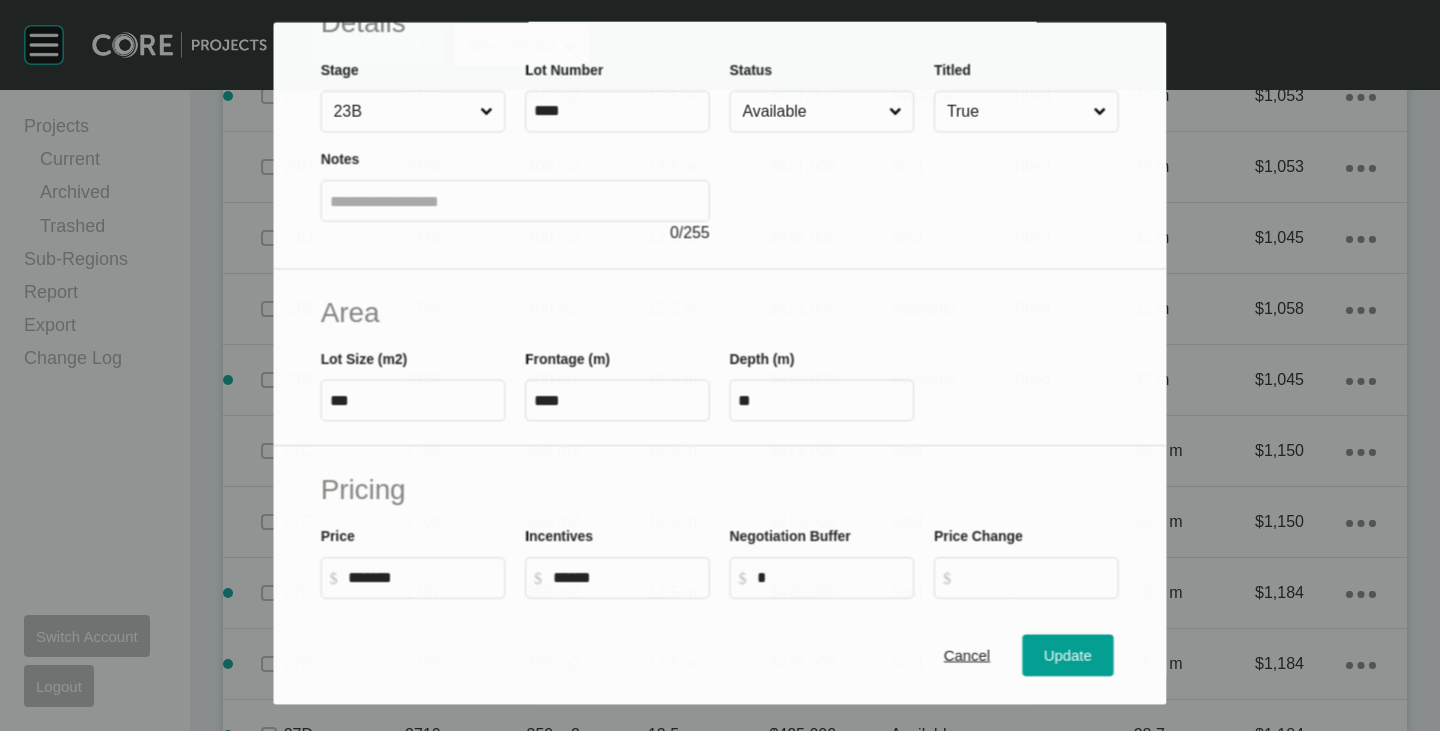 scroll, scrollTop: 200, scrollLeft: 0, axis: vertical 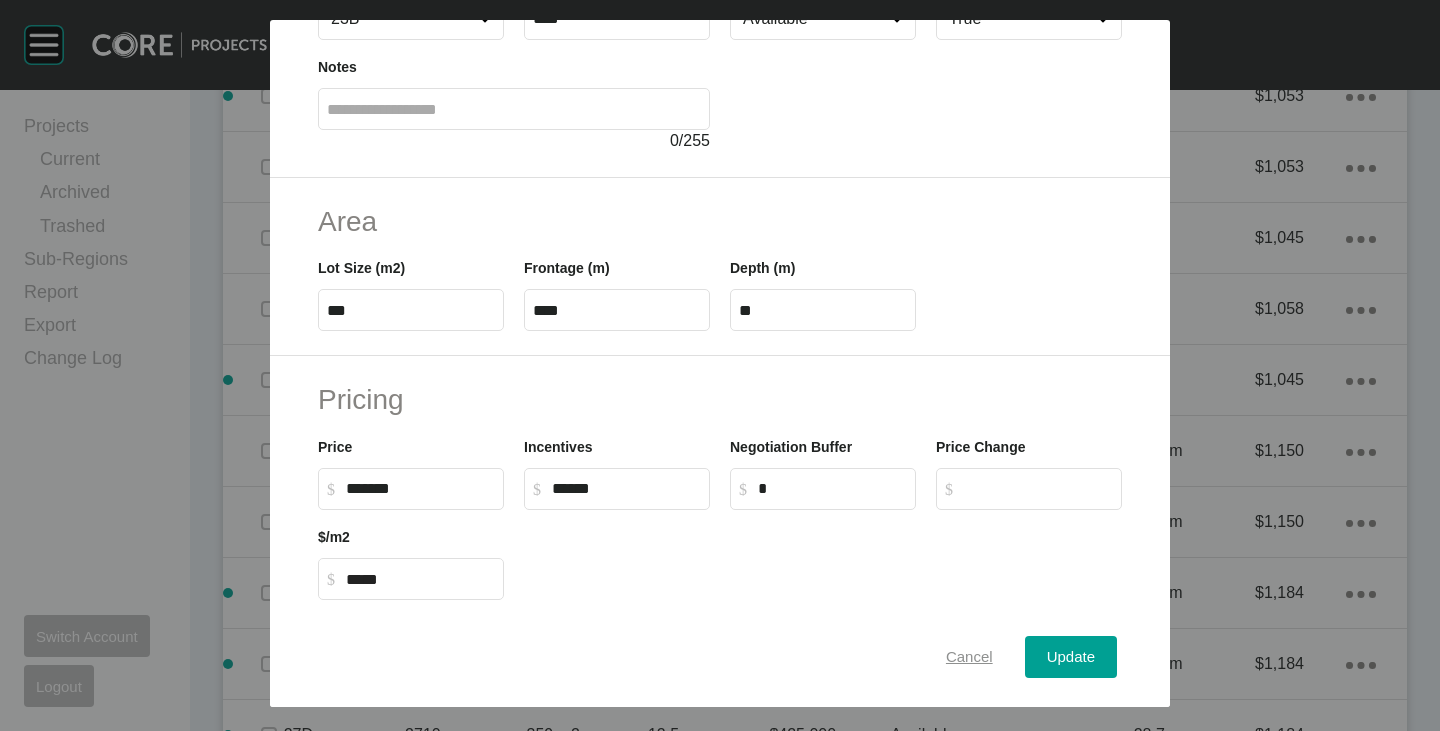 click on "Cancel" at bounding box center [969, 657] 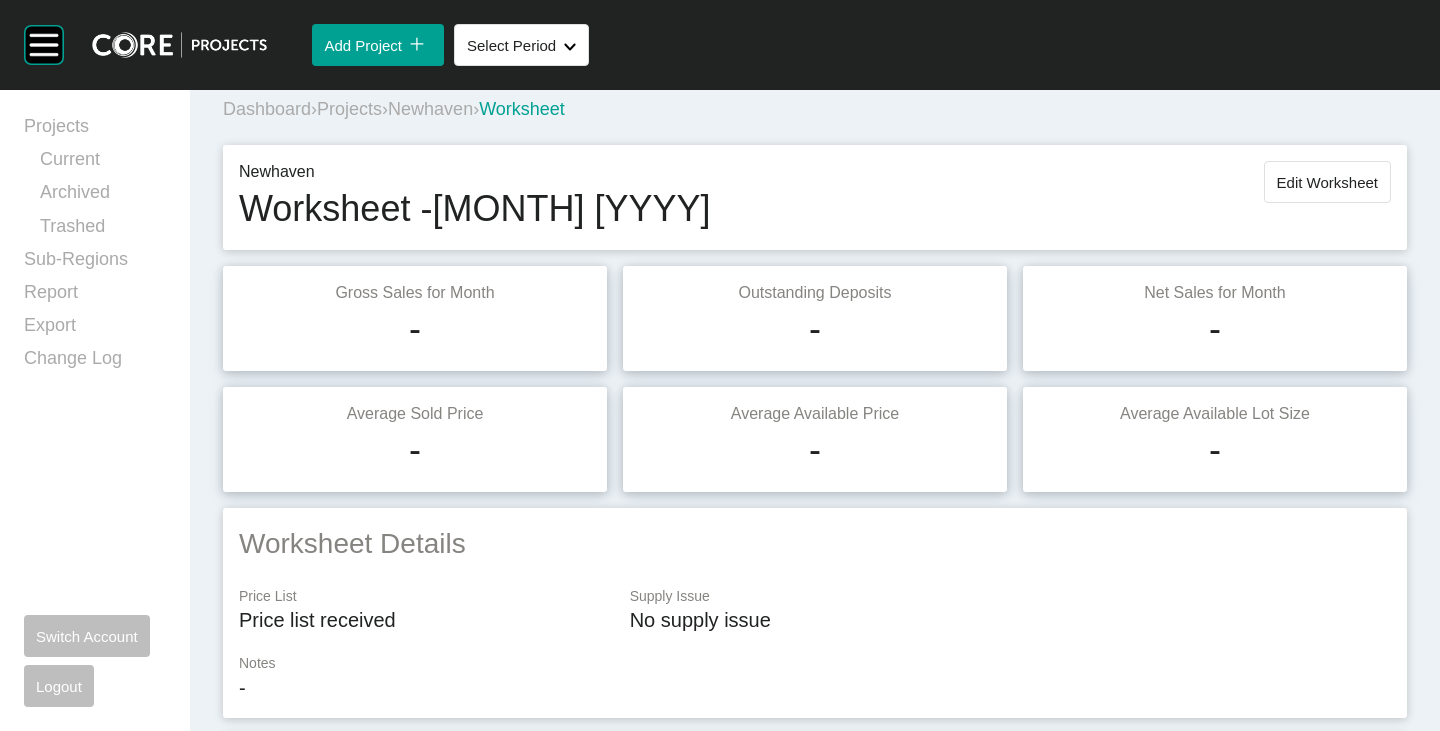 scroll, scrollTop: 0, scrollLeft: 0, axis: both 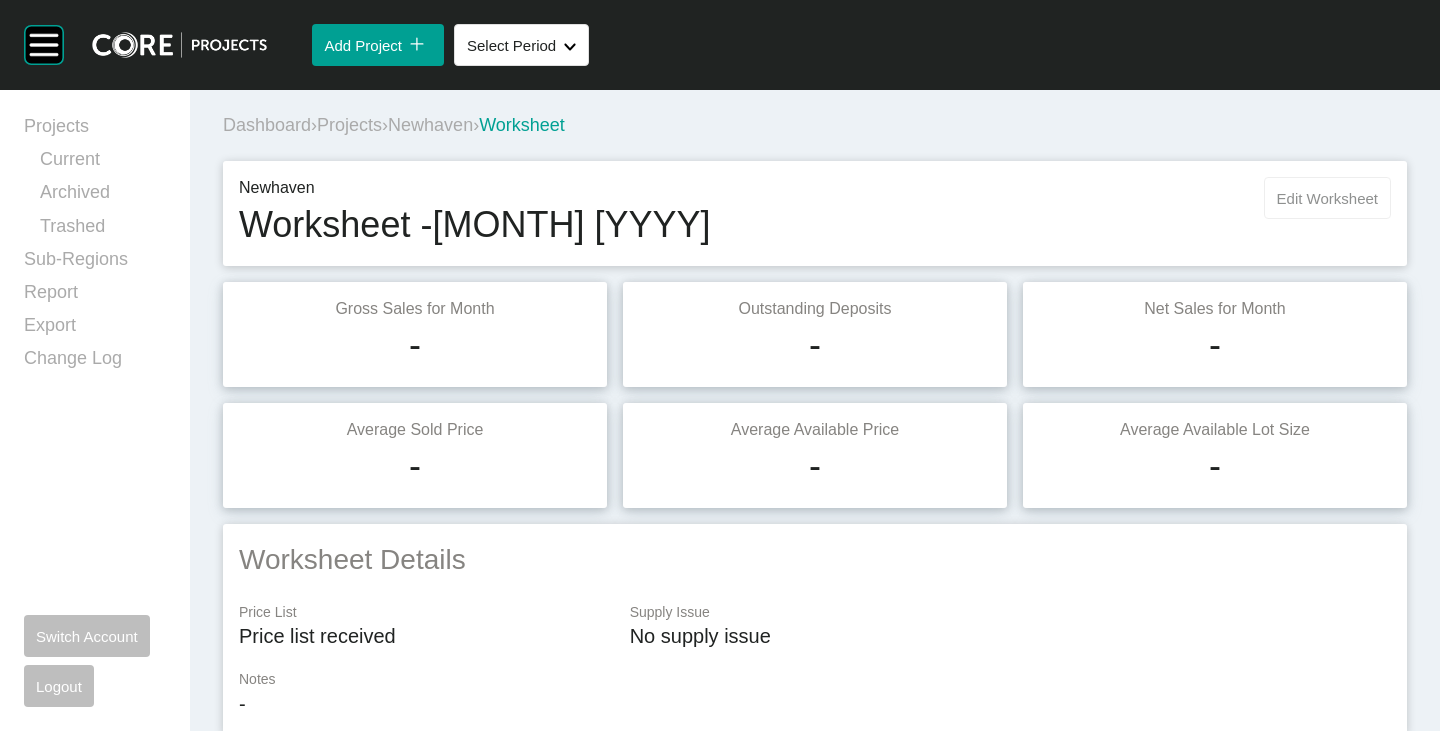 click on "Edit Worksheet" at bounding box center (1327, 198) 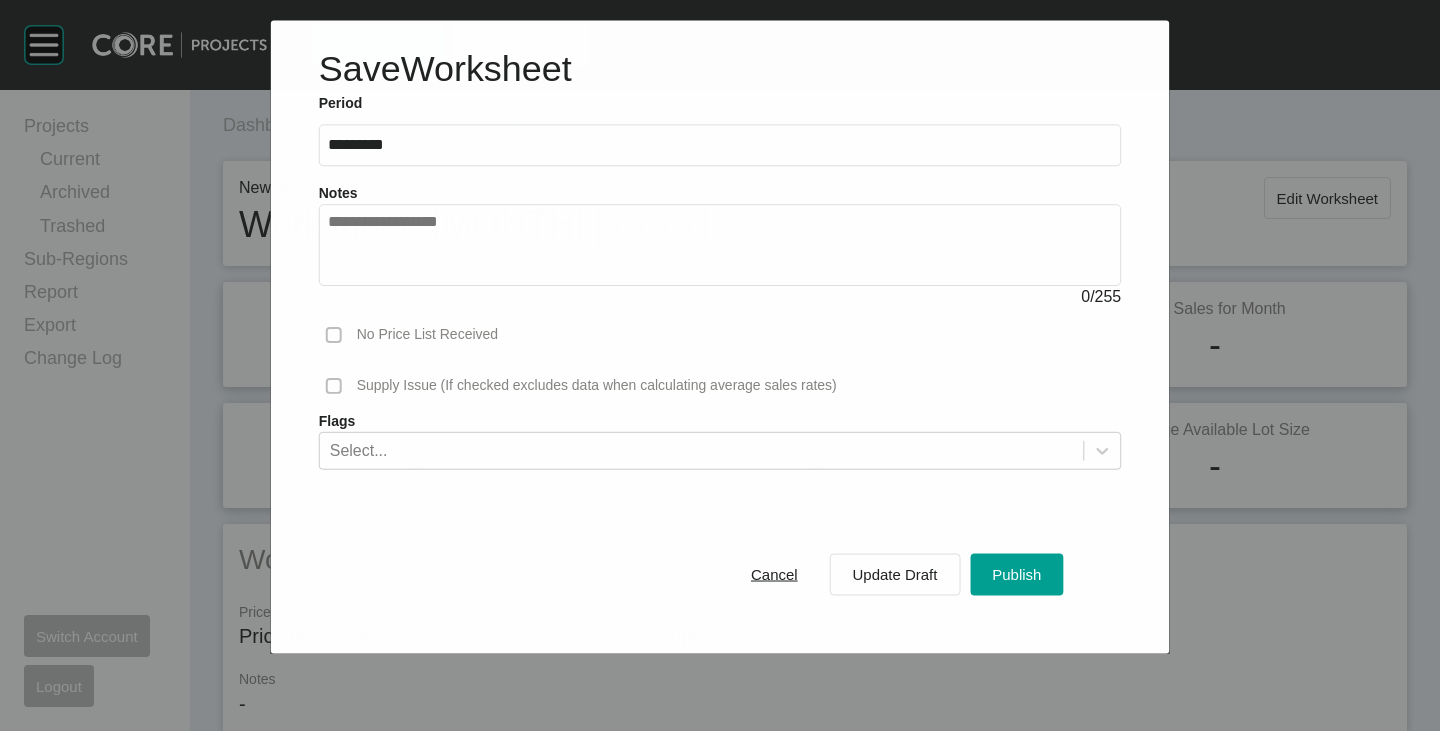 click at bounding box center [720, 246] 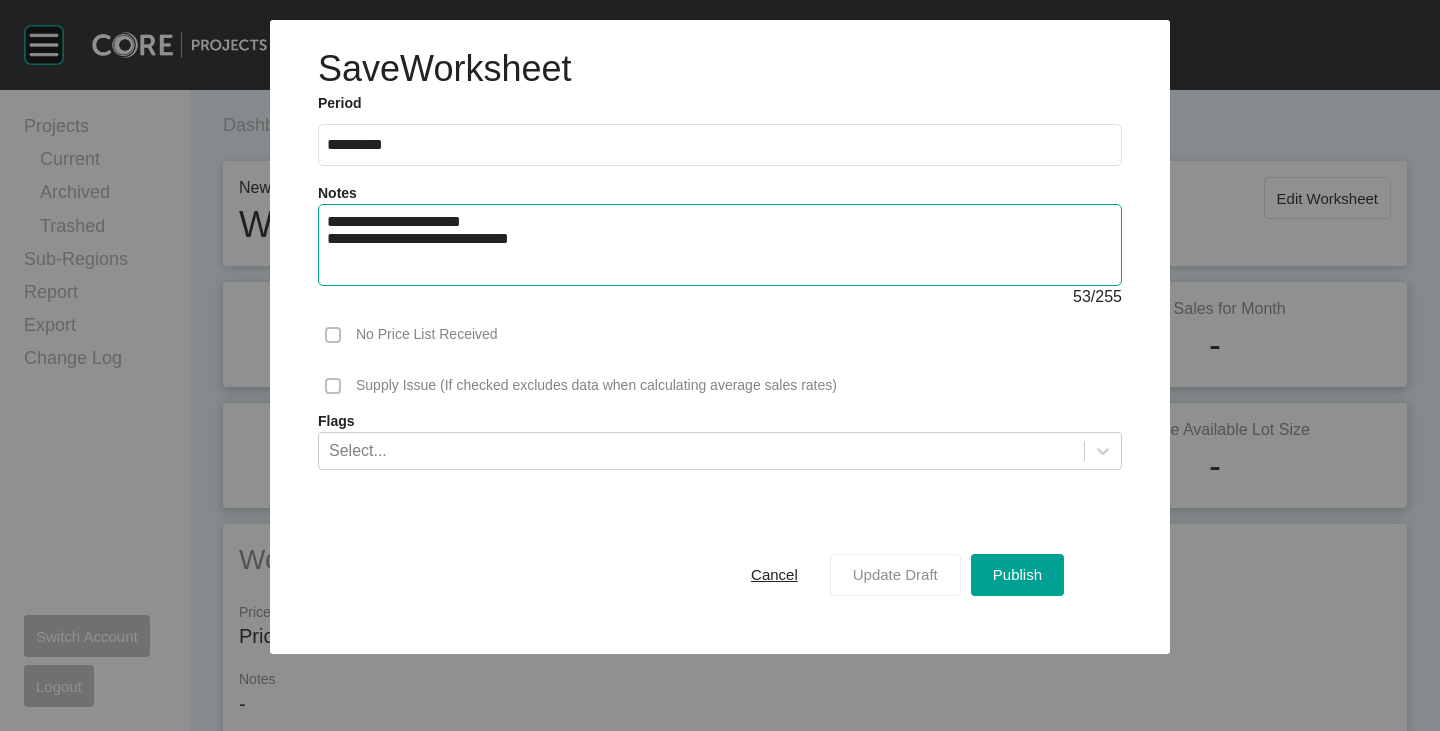 type on "**********" 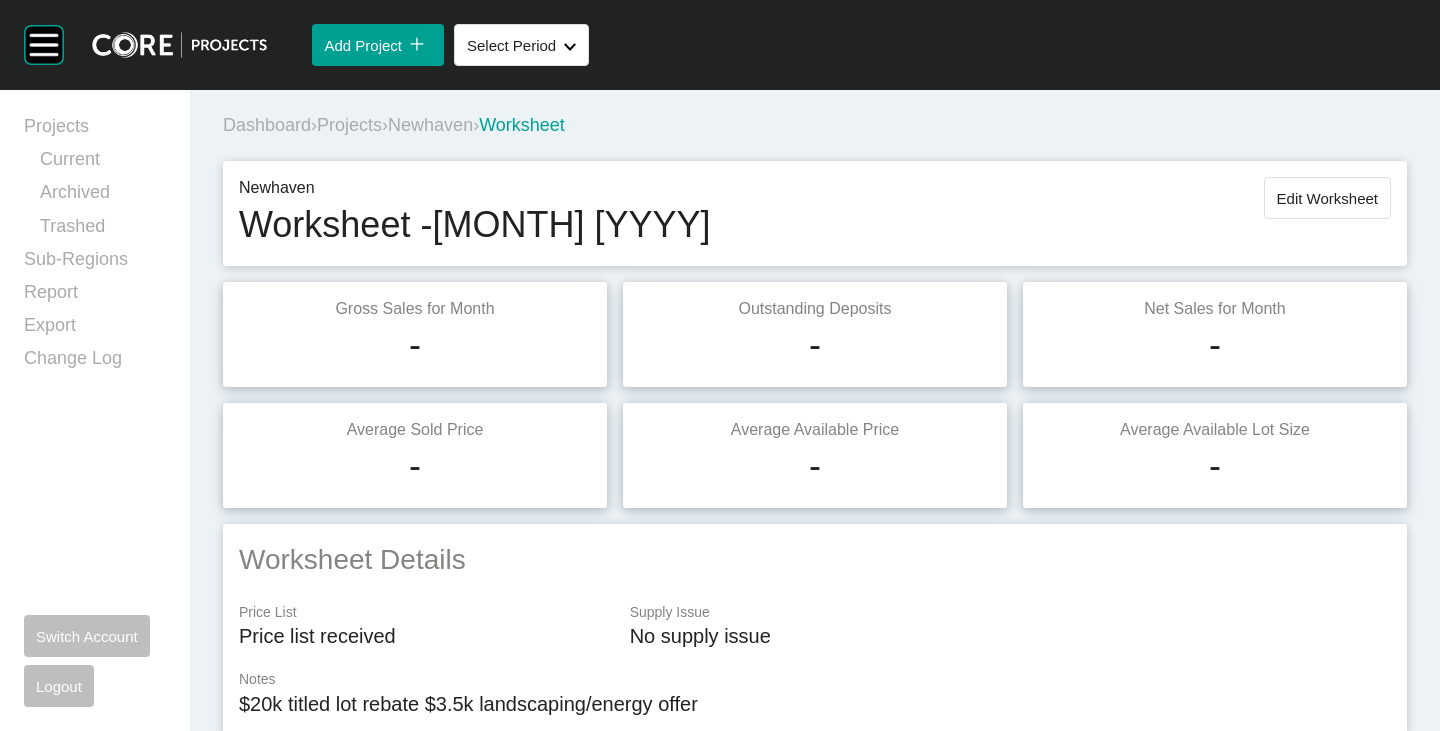 click on "Newhaven" at bounding box center [430, 125] 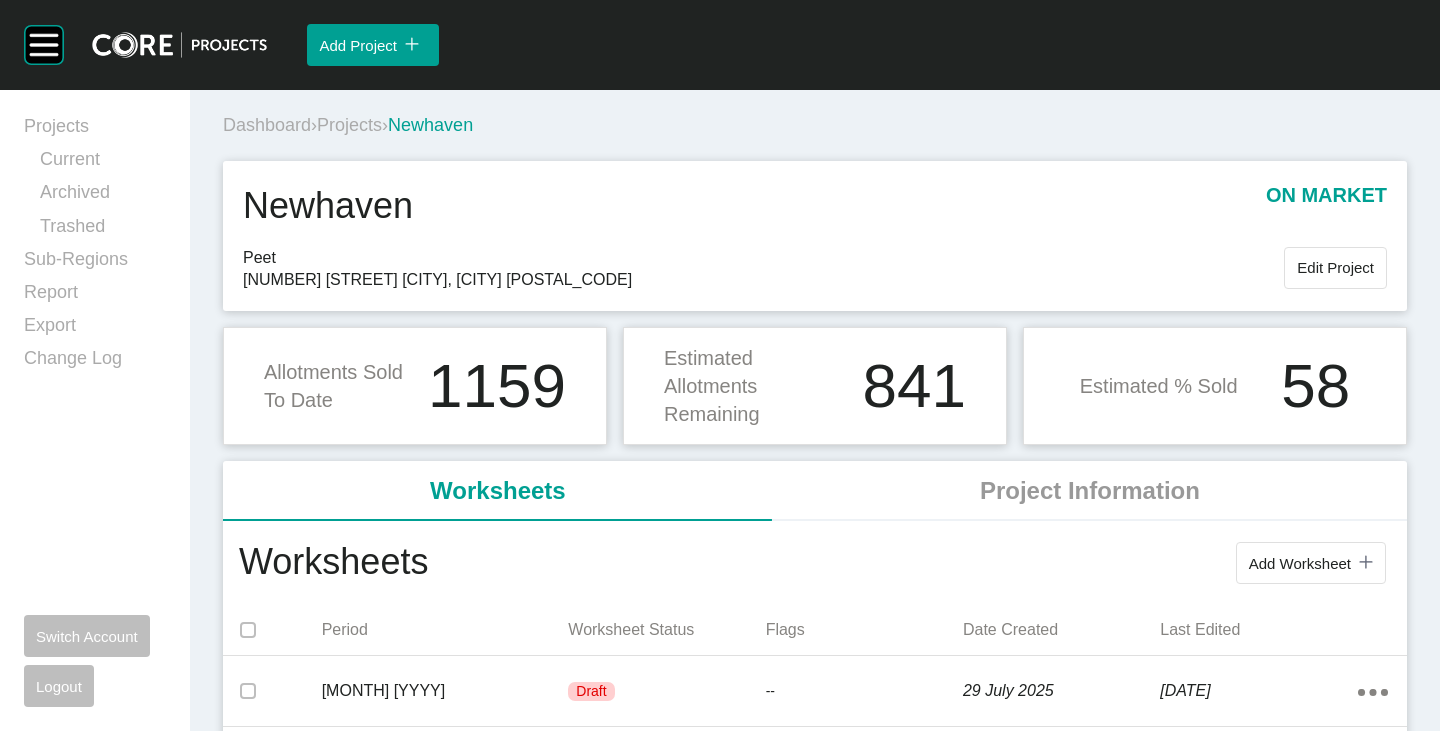 click on "Projects" at bounding box center (349, 125) 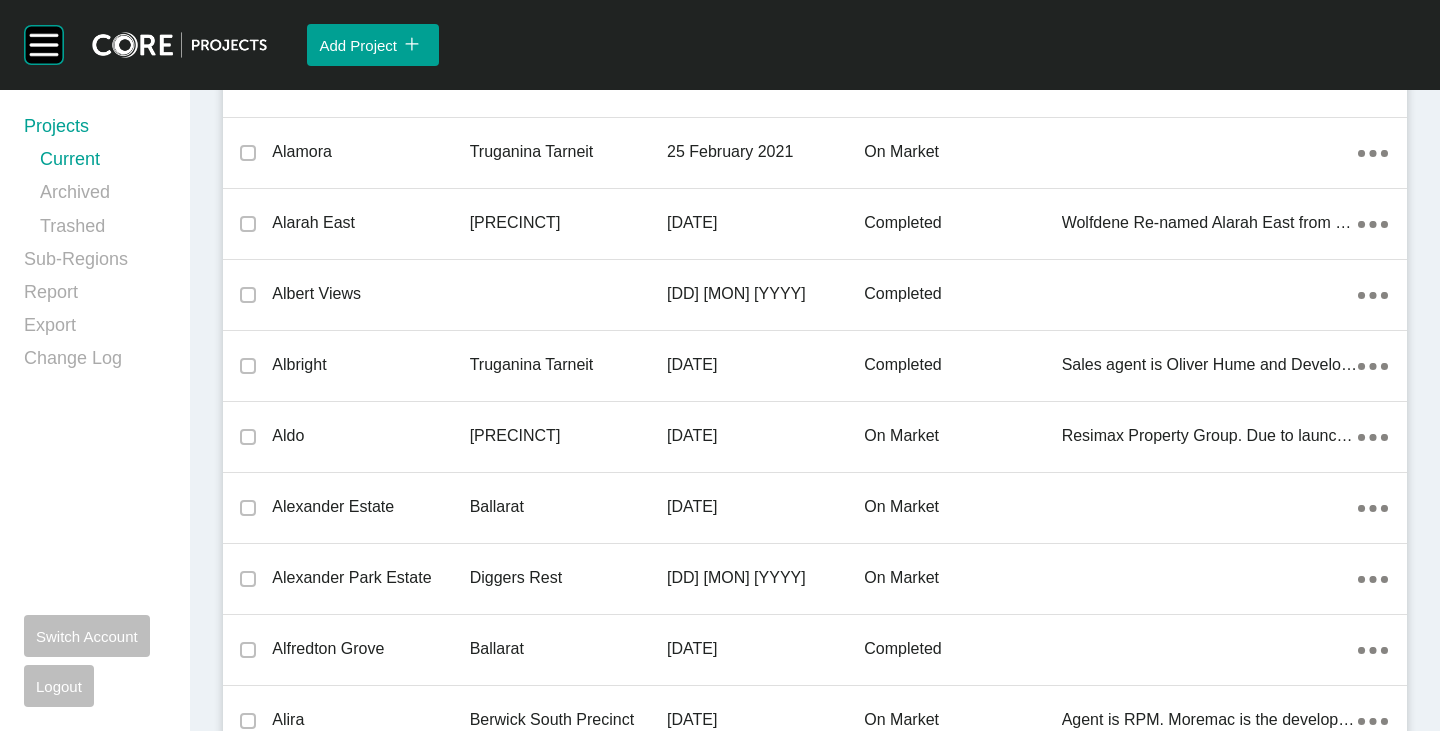 scroll, scrollTop: 29721, scrollLeft: 0, axis: vertical 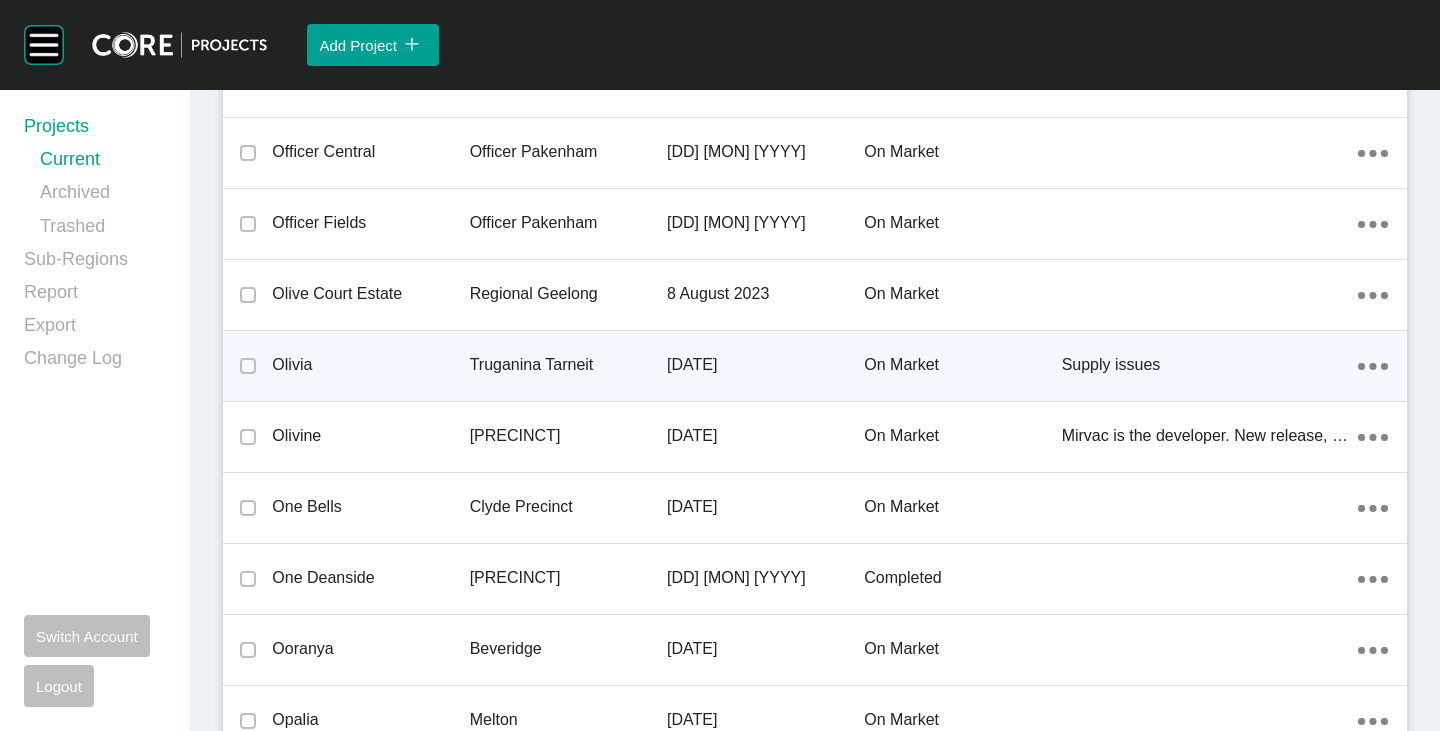 click on "Olivia" at bounding box center [370, 365] 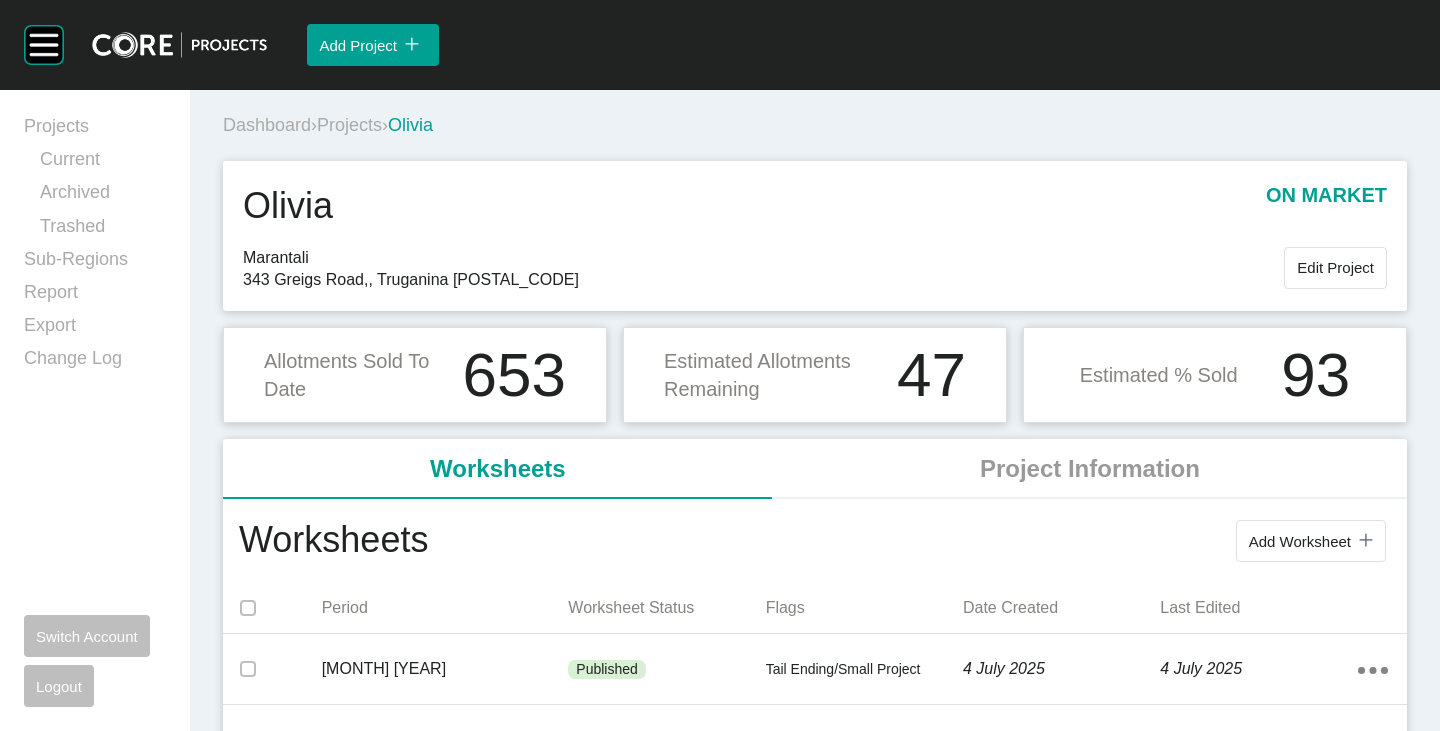 scroll, scrollTop: 100, scrollLeft: 0, axis: vertical 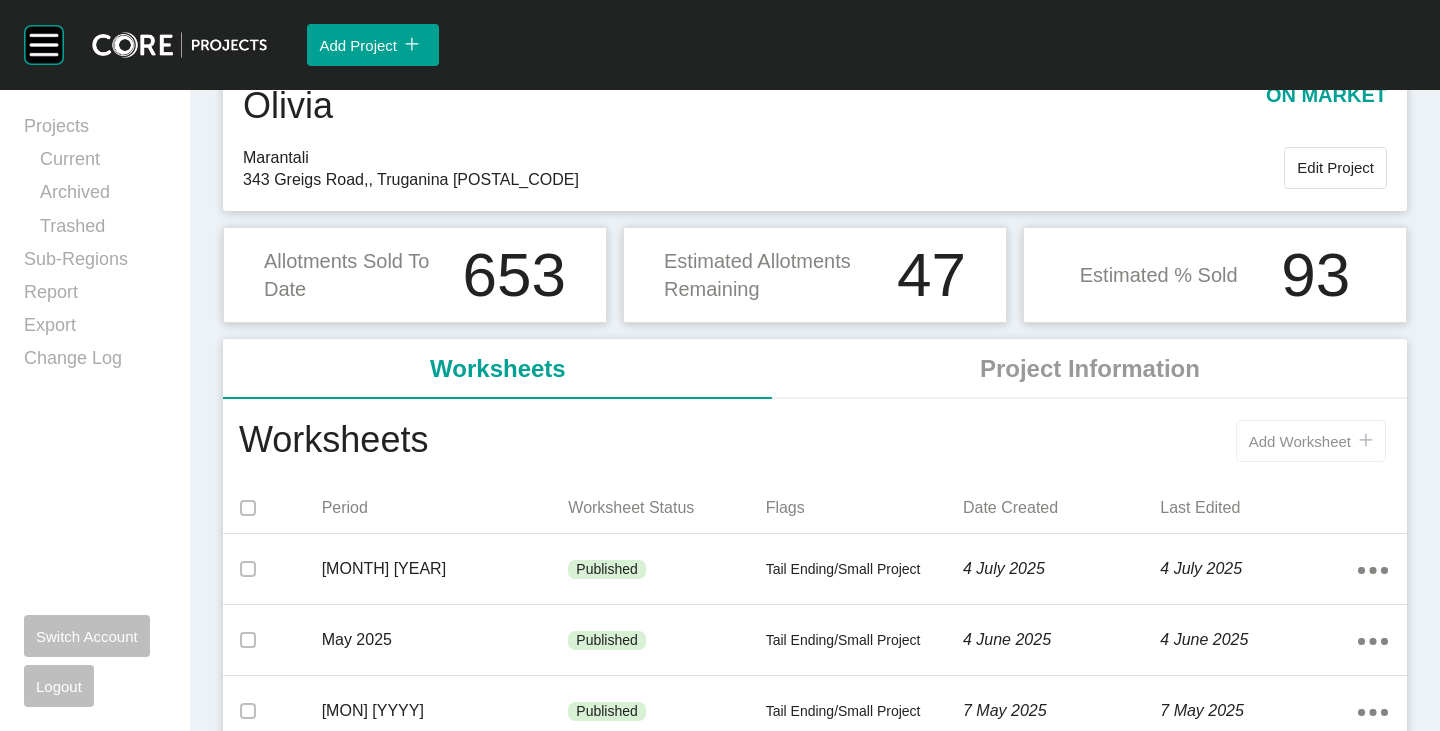 click on "Add Worksheet icon/tick copy 11 Created with Sketch." at bounding box center [1311, 441] 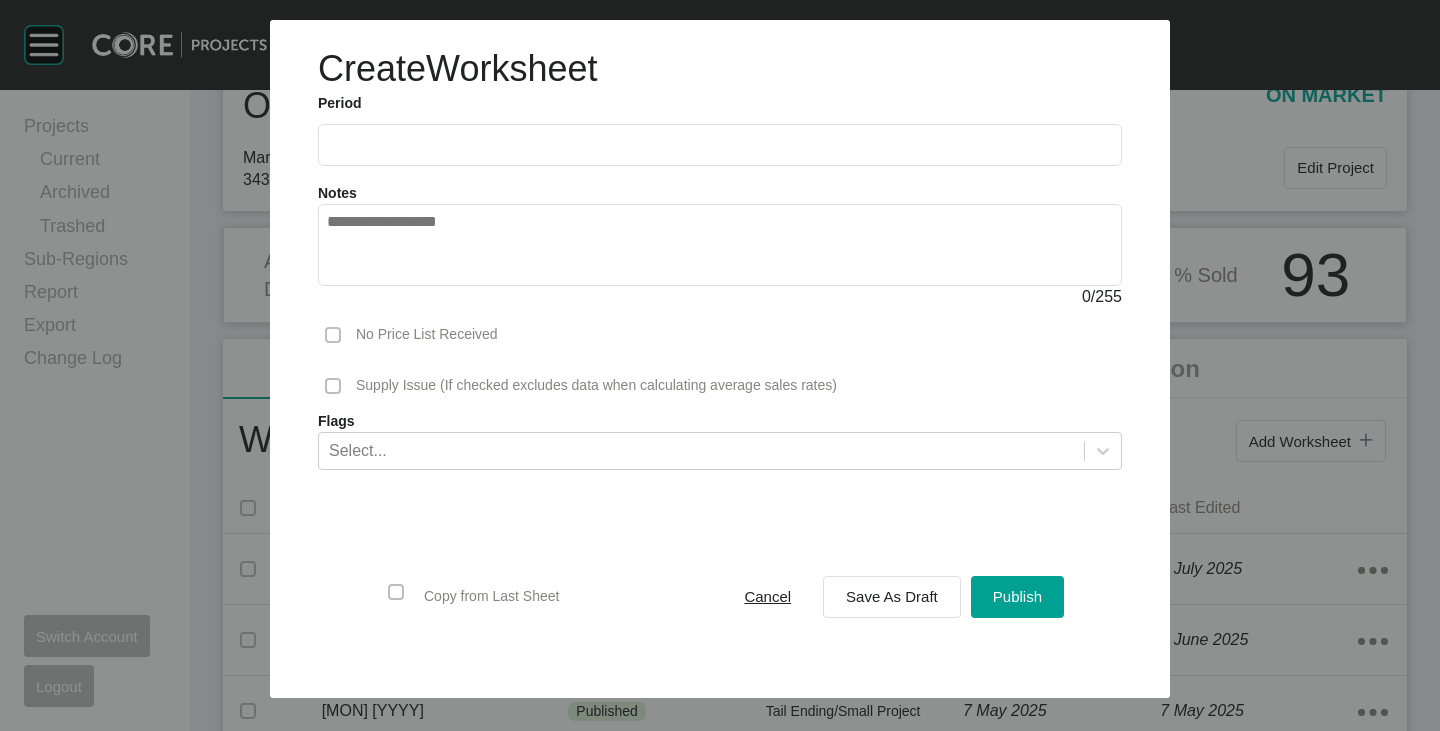 click at bounding box center [720, 145] 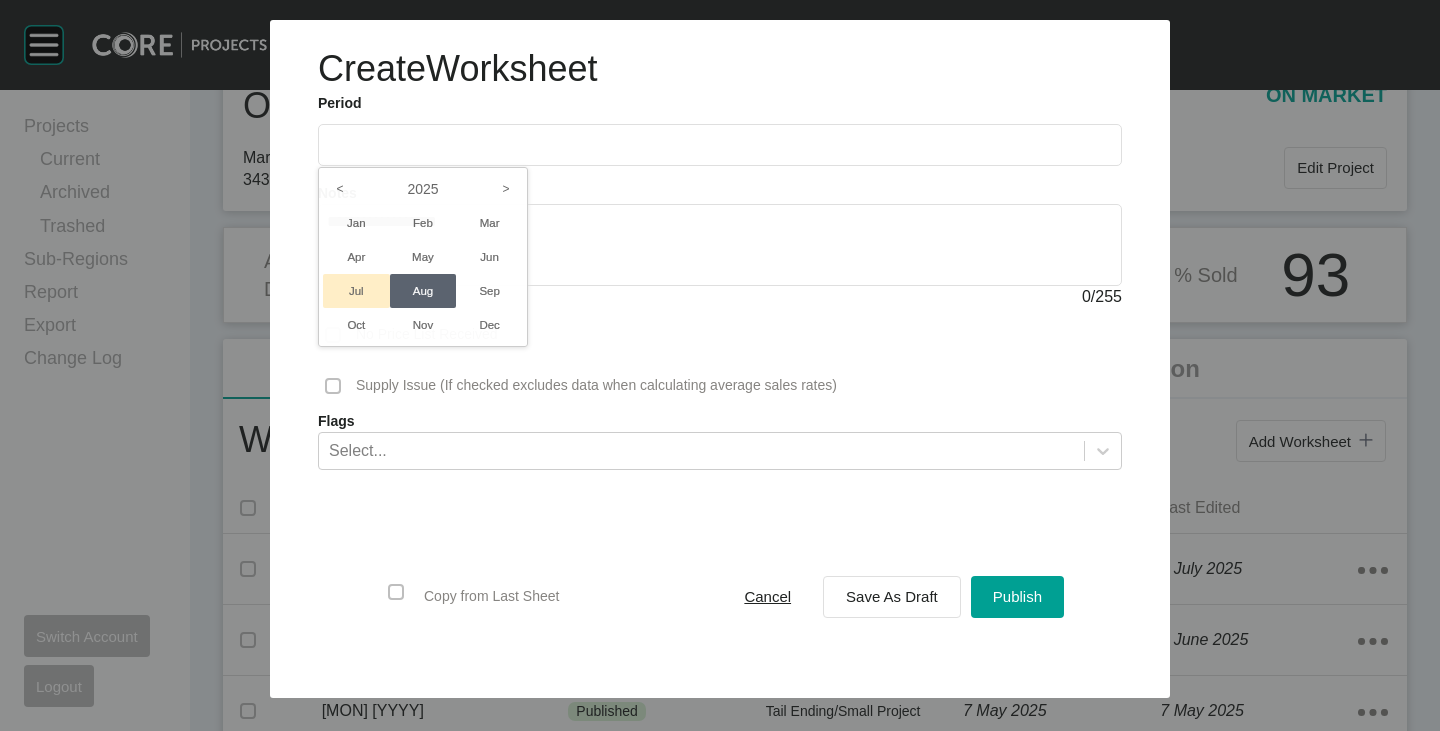 click on "Jul" at bounding box center (356, 291) 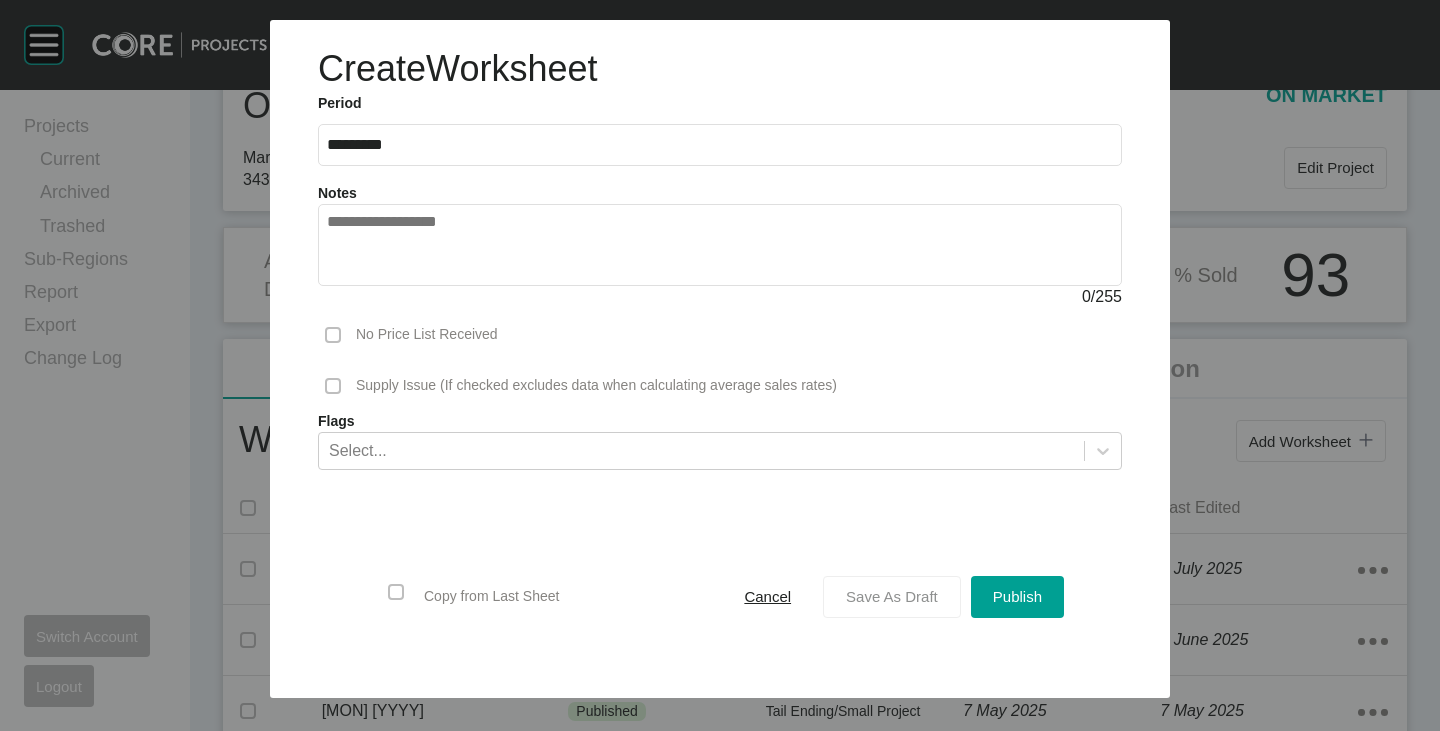 click on "Save As Draft" at bounding box center [892, 596] 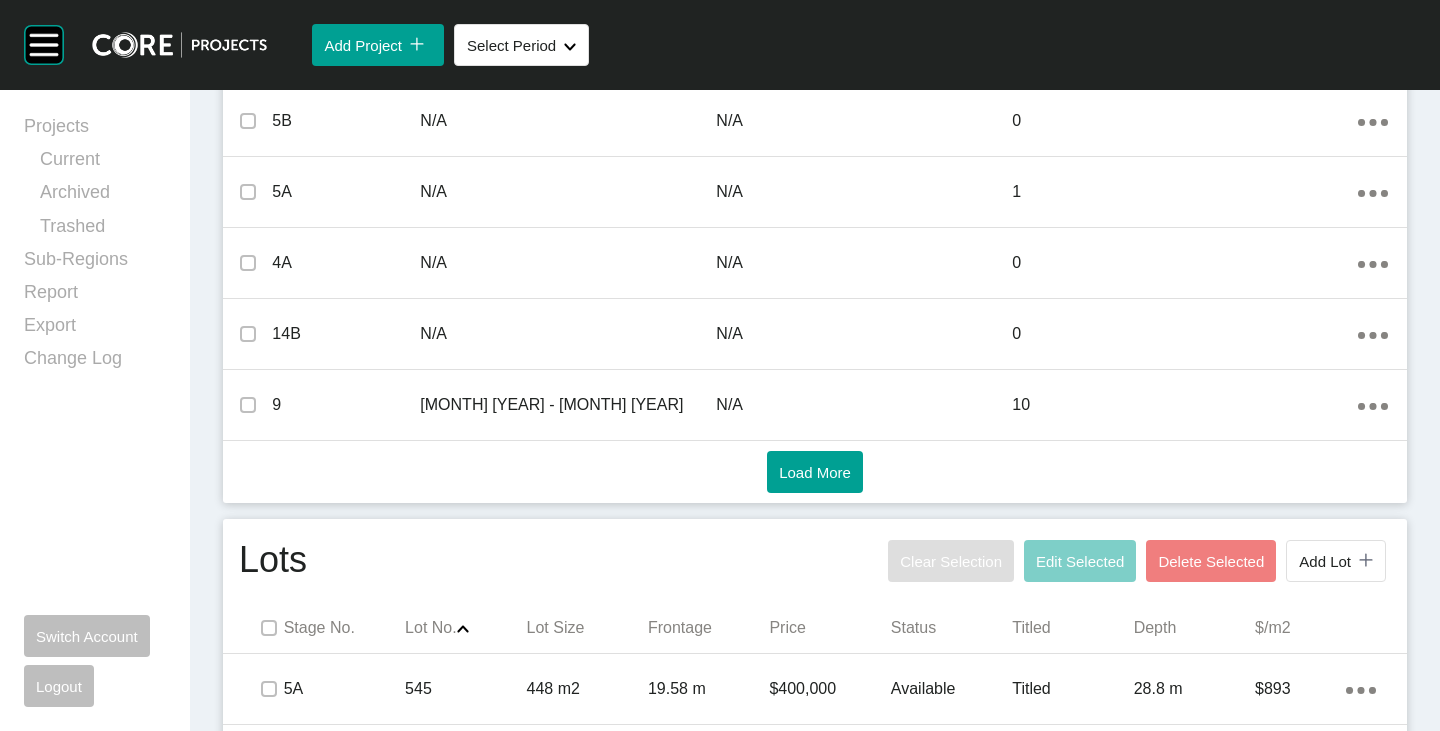 scroll, scrollTop: 1200, scrollLeft: 0, axis: vertical 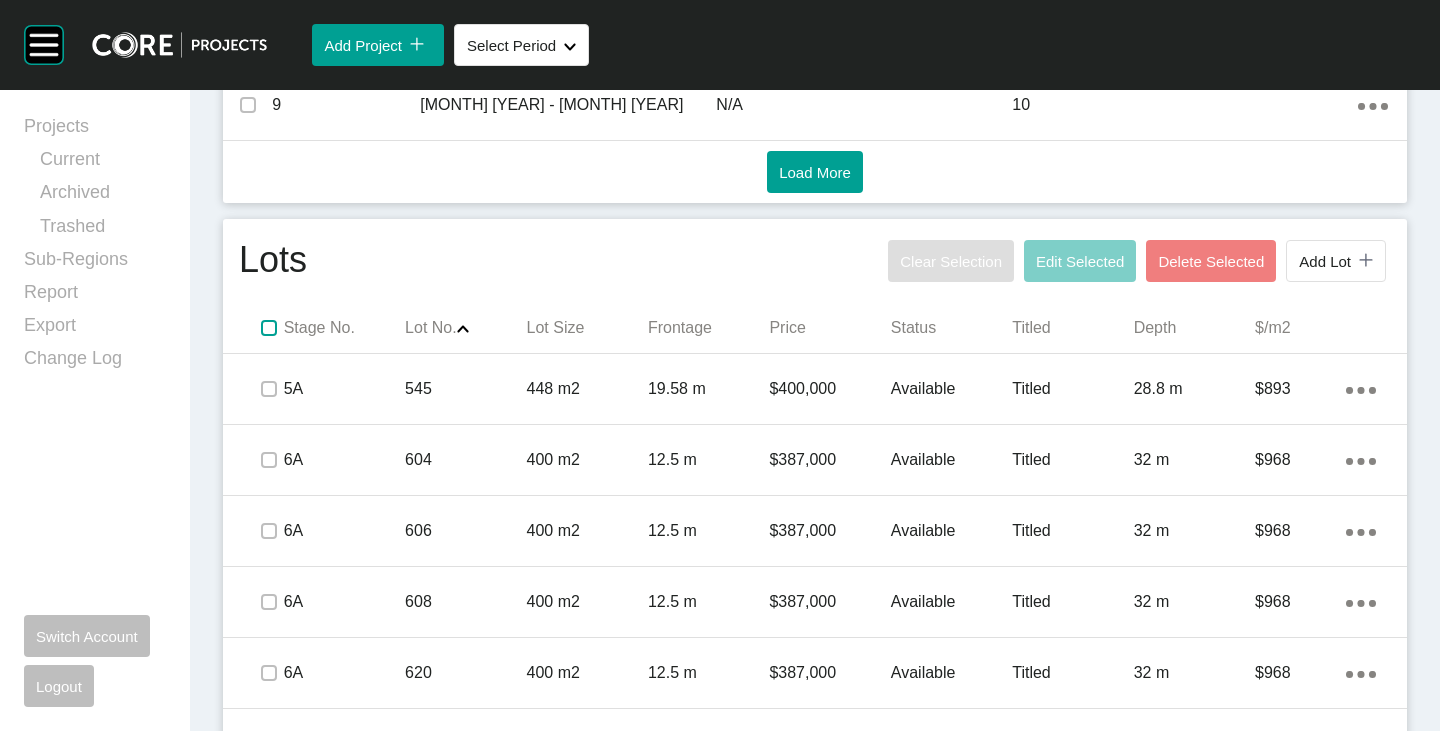 click at bounding box center (269, 328) 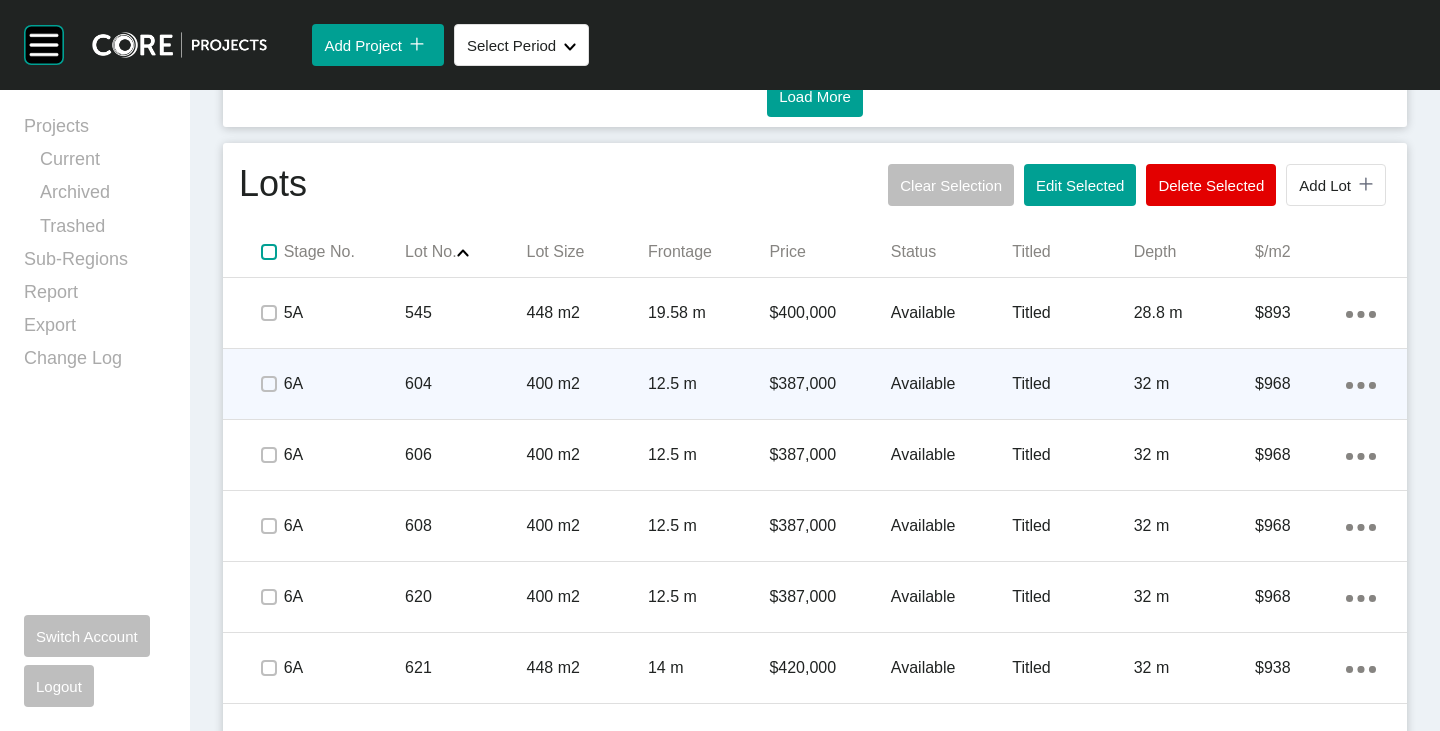 scroll, scrollTop: 1300, scrollLeft: 0, axis: vertical 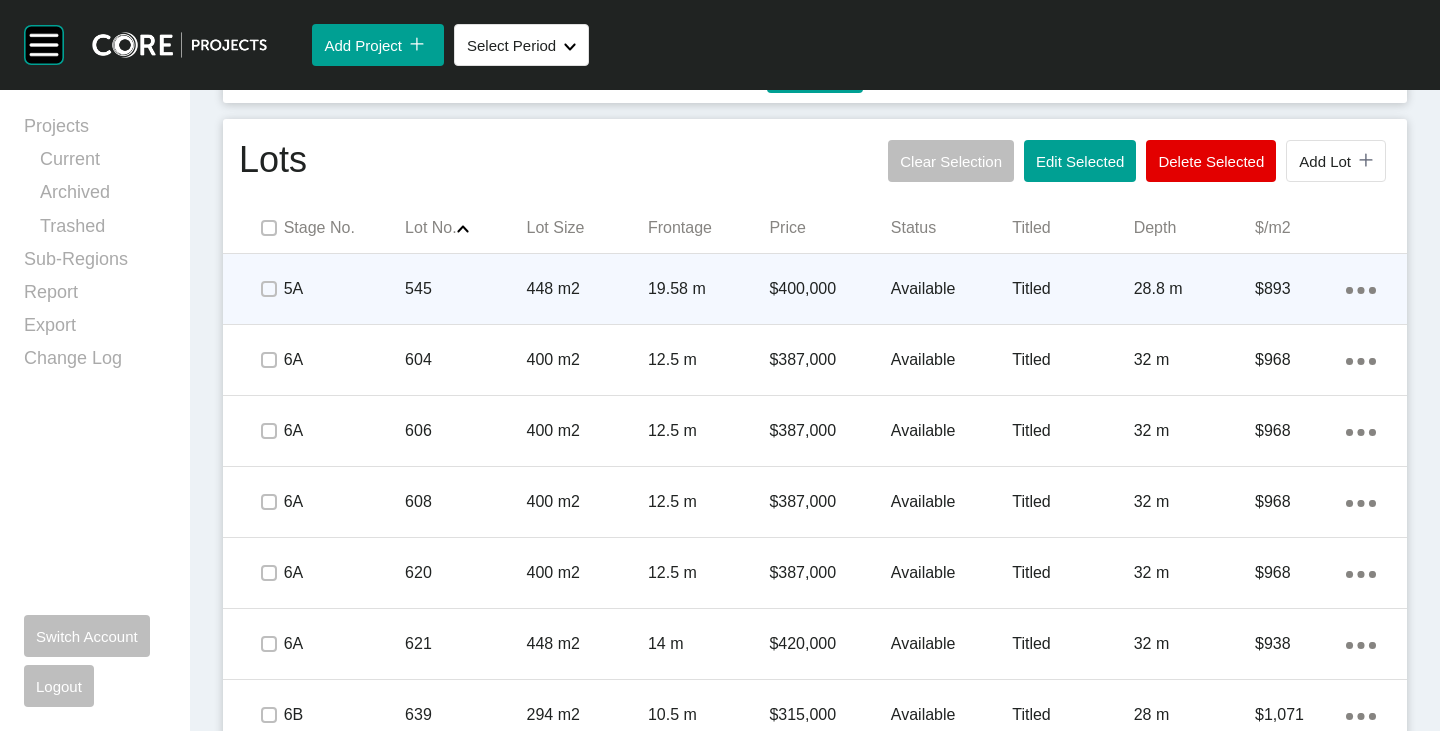 click at bounding box center (268, 289) 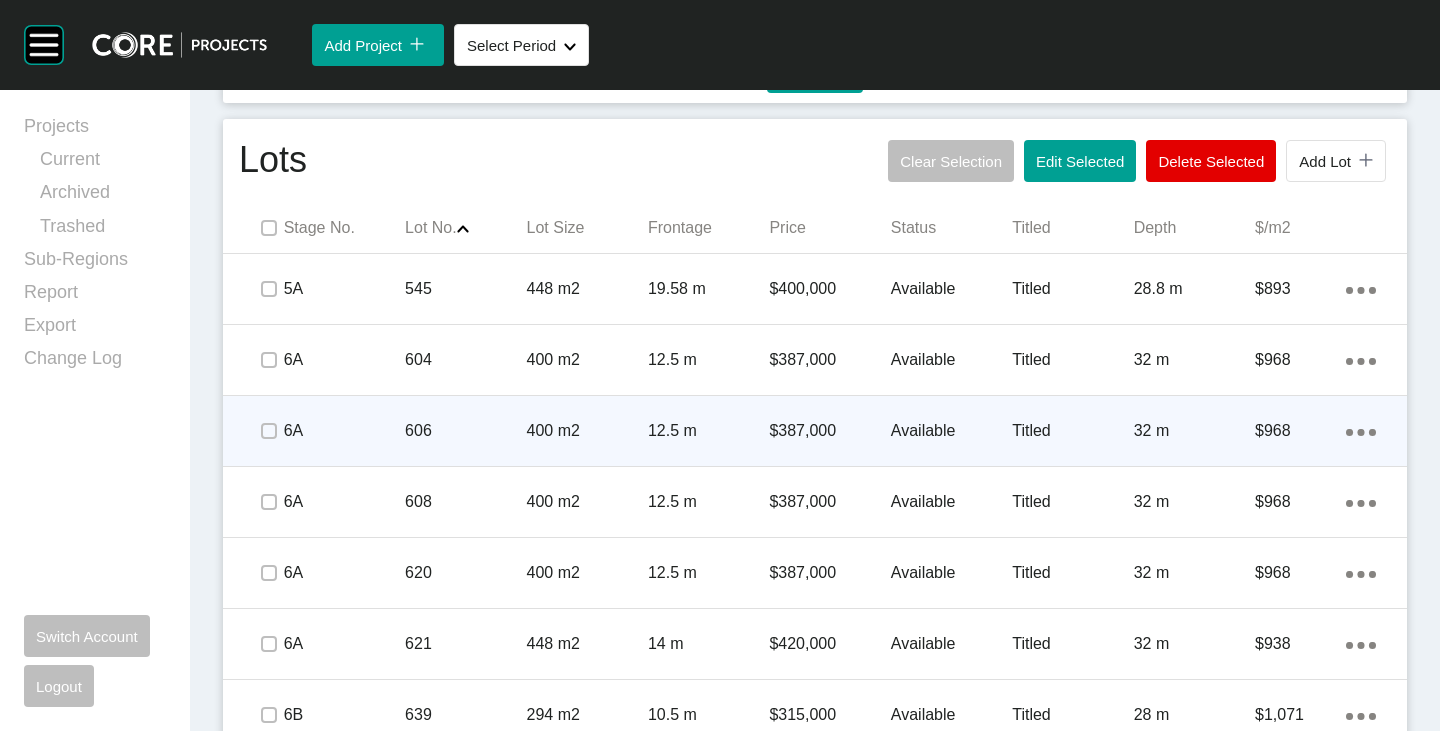 scroll, scrollTop: 1400, scrollLeft: 0, axis: vertical 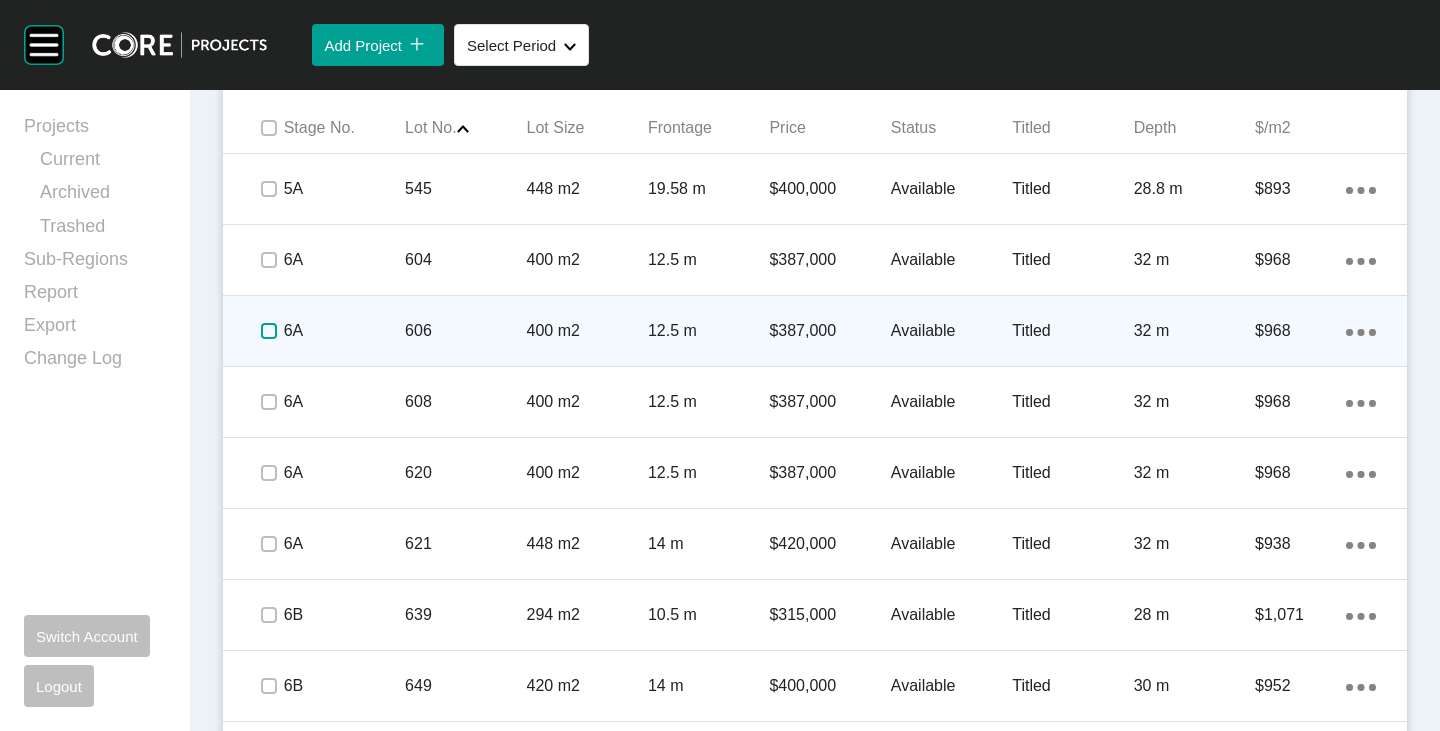 click at bounding box center [269, 331] 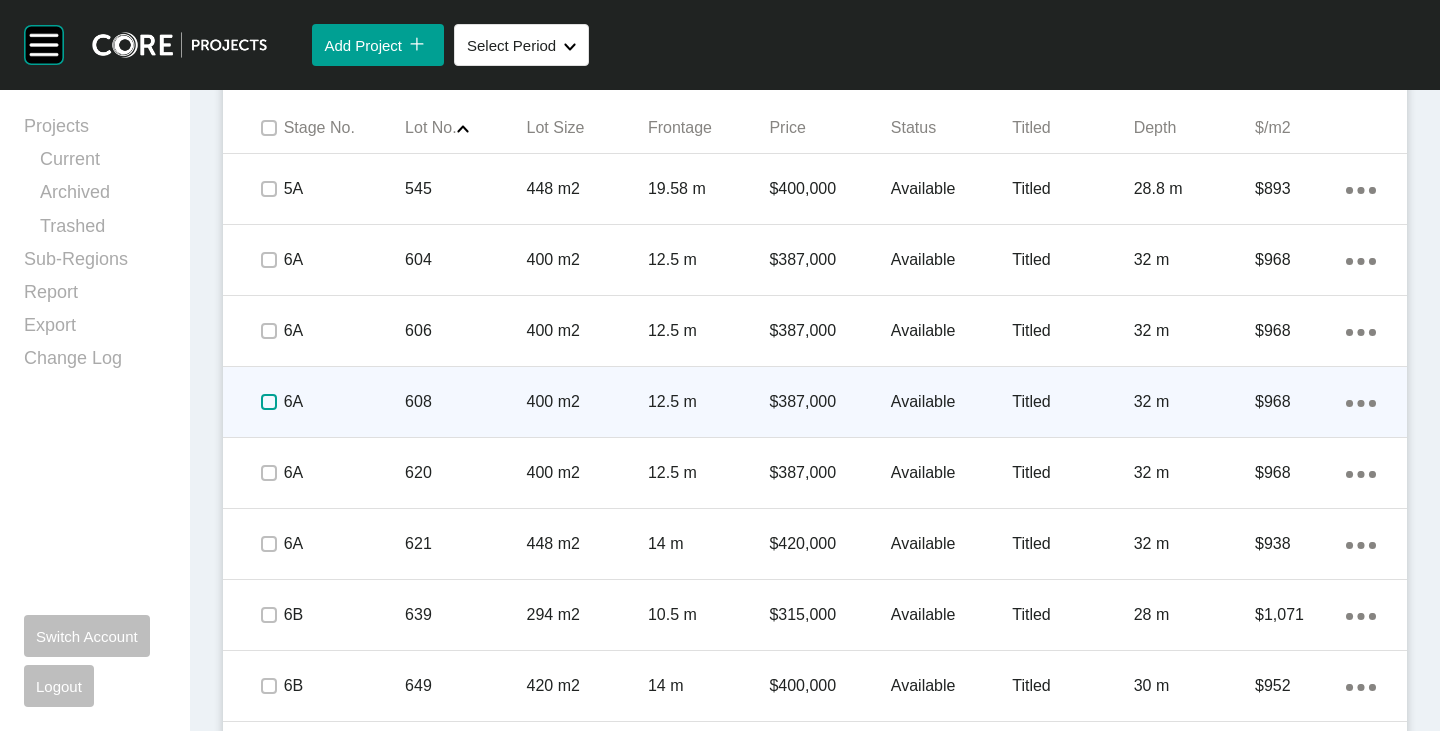 click at bounding box center (269, 402) 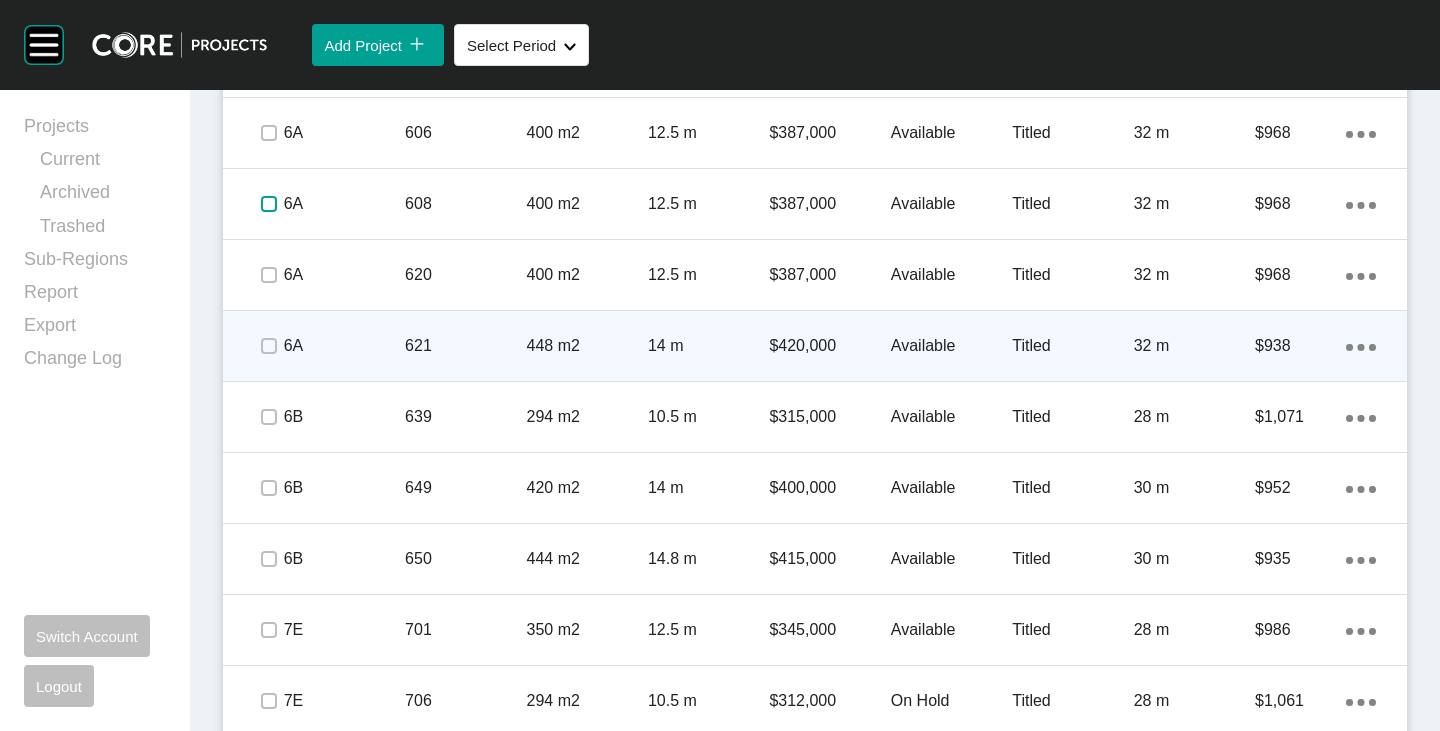 scroll, scrollTop: 1600, scrollLeft: 0, axis: vertical 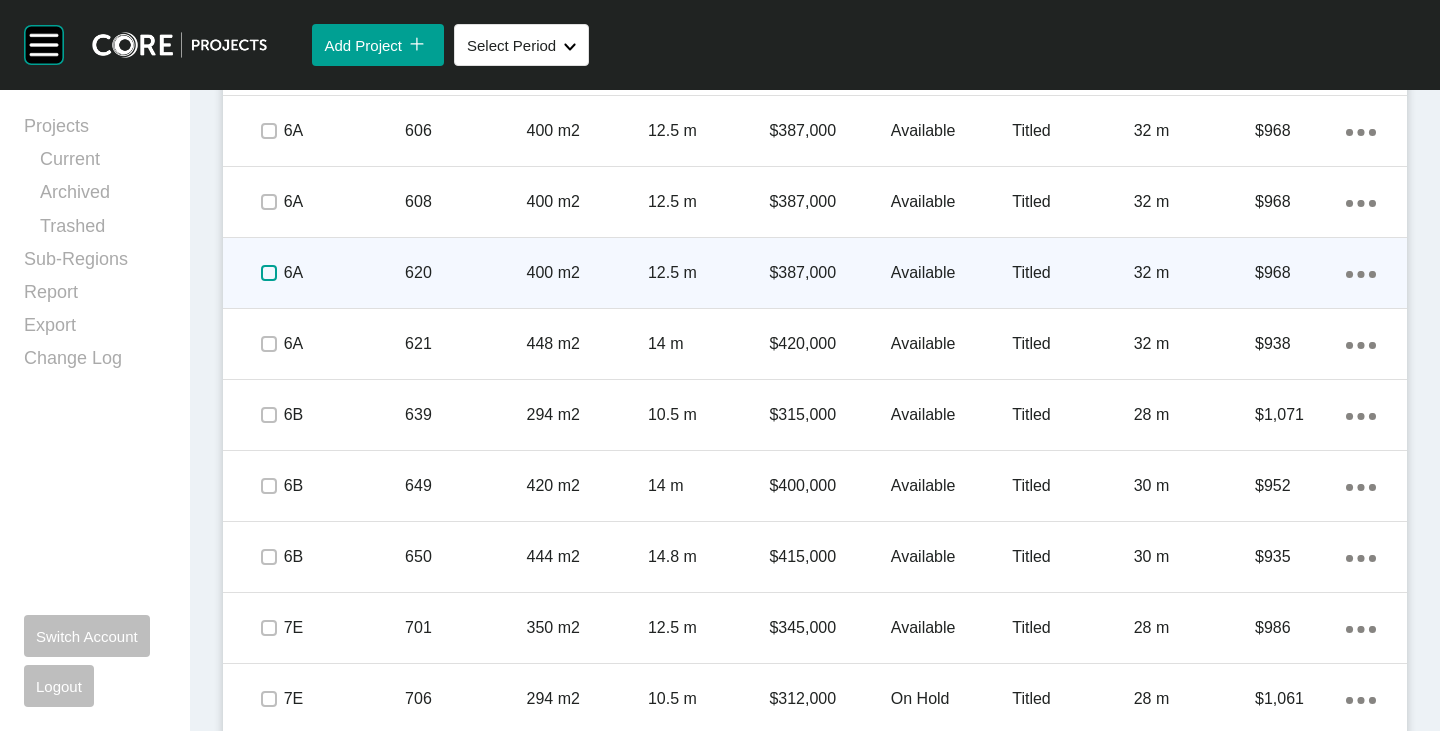 click at bounding box center (269, 273) 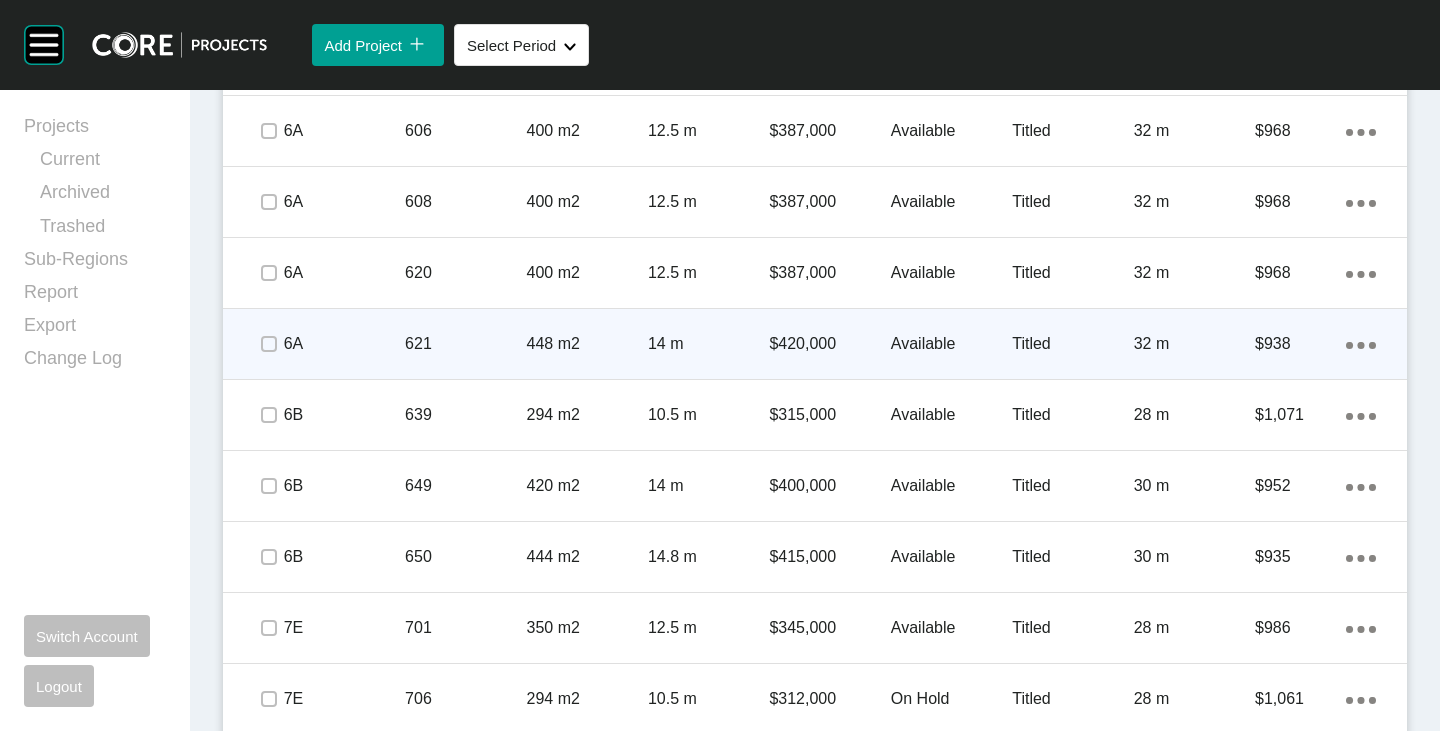 click on "Action Menu Dots Copy 6 Created with Sketch." at bounding box center [1361, 344] 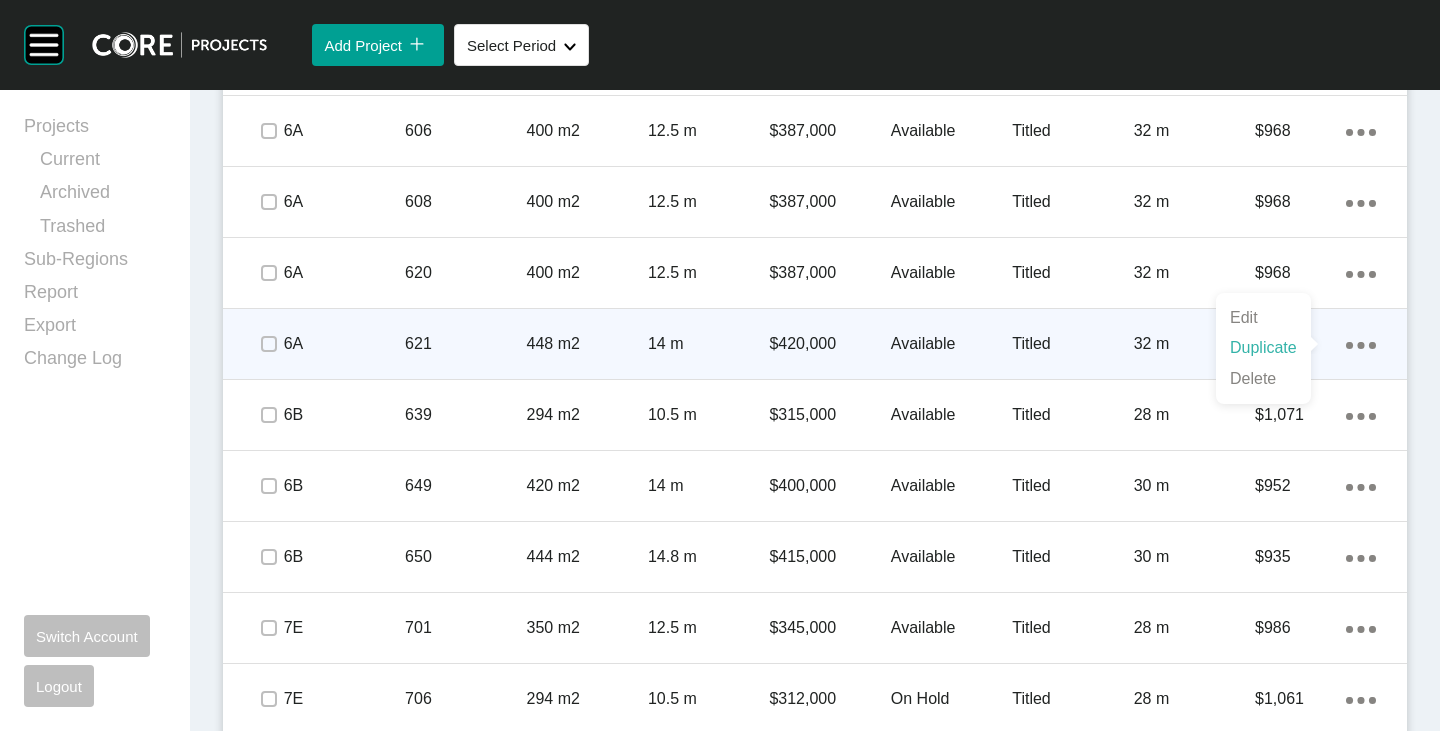 click on "Duplicate" at bounding box center (1263, 348) 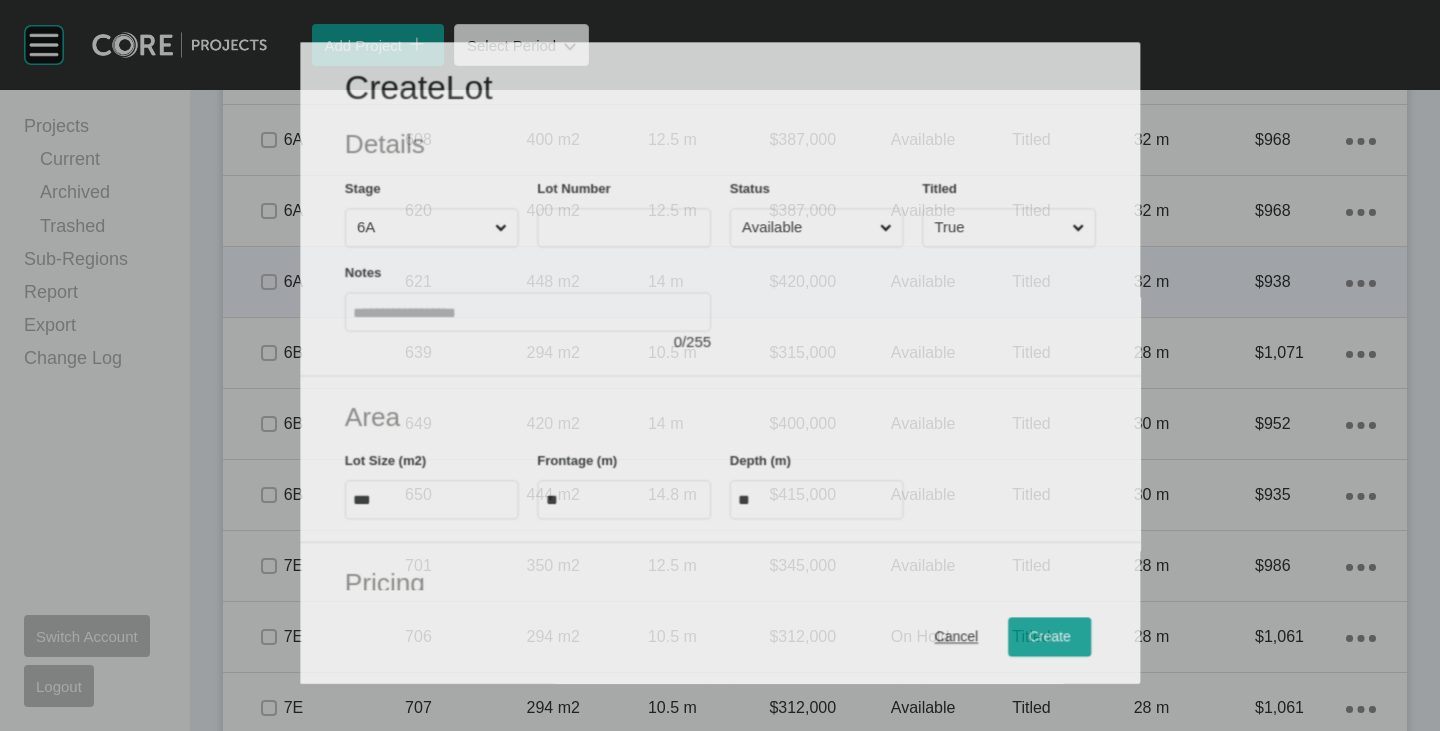 scroll, scrollTop: 1538, scrollLeft: 0, axis: vertical 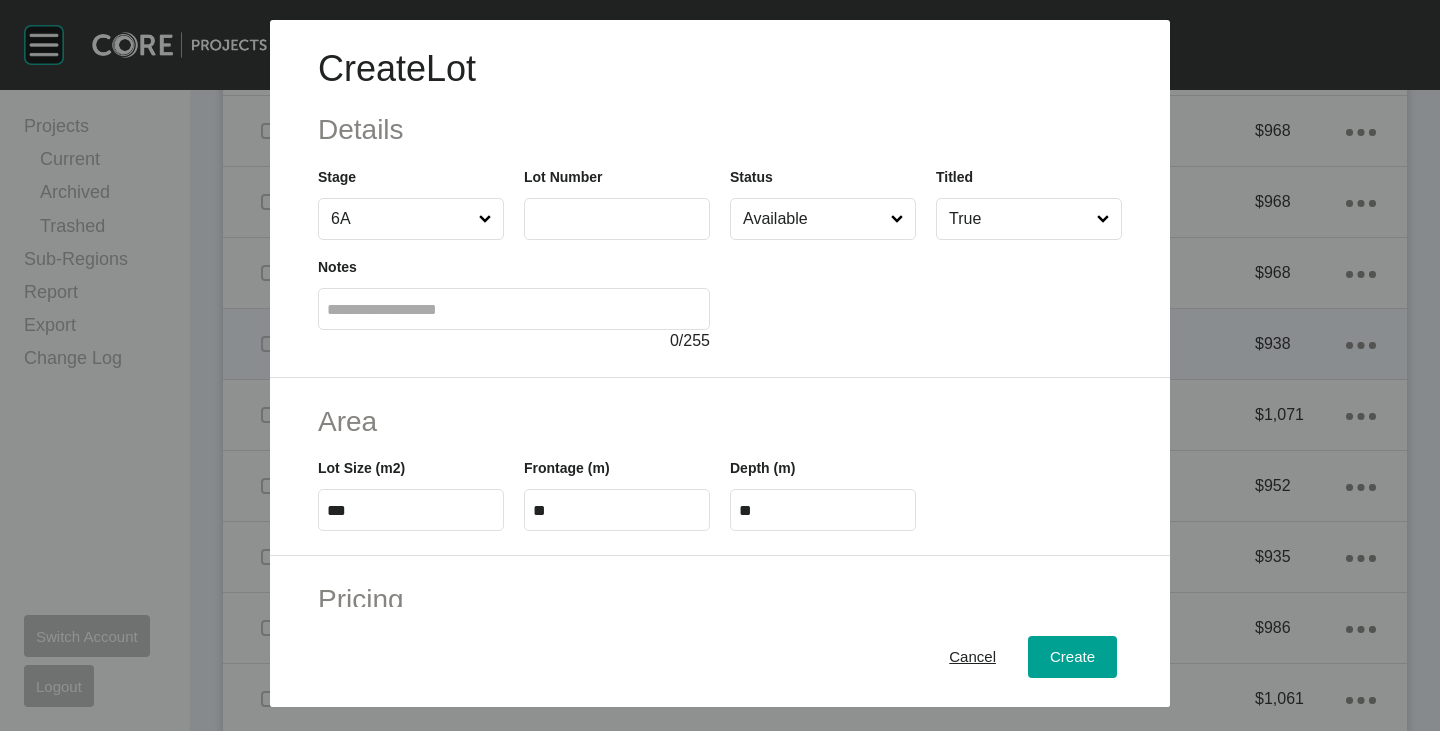 click at bounding box center [617, 218] 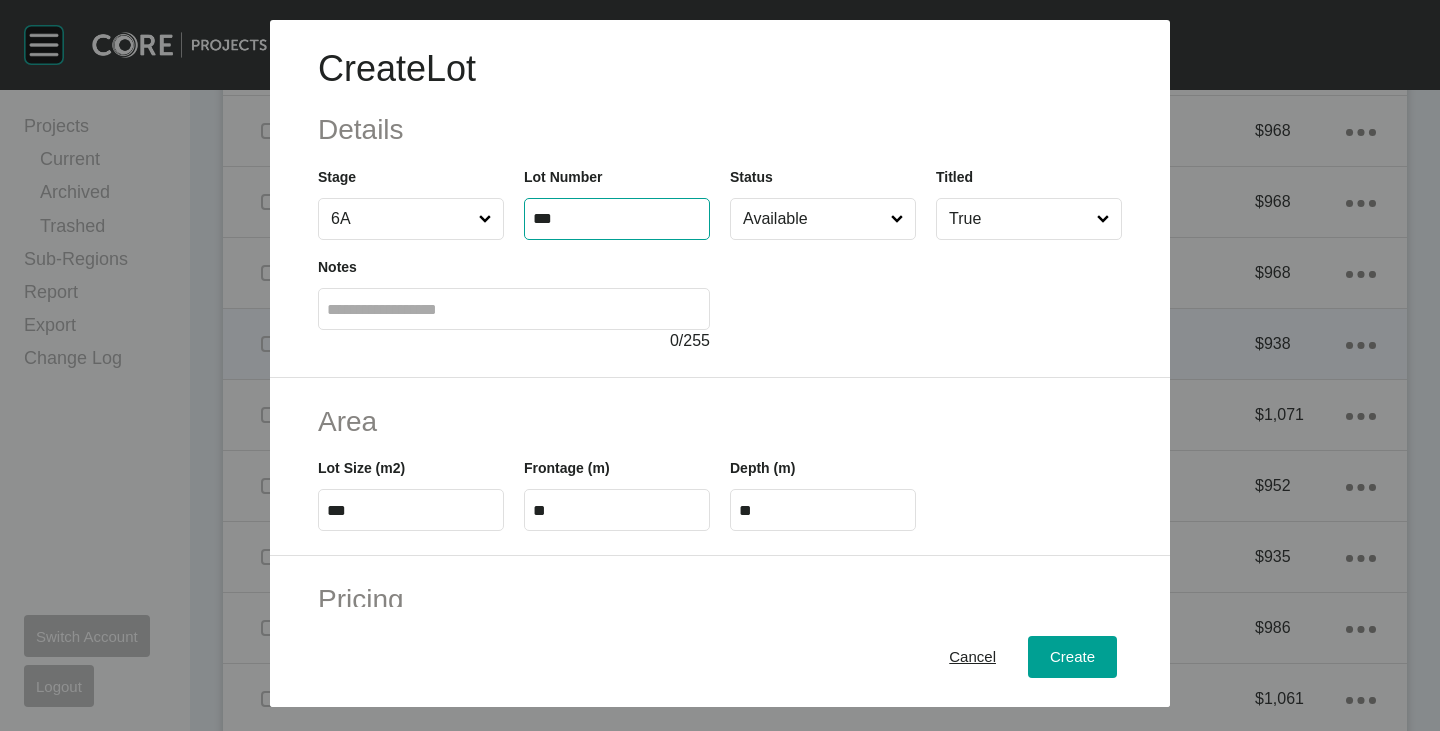 type on "***" 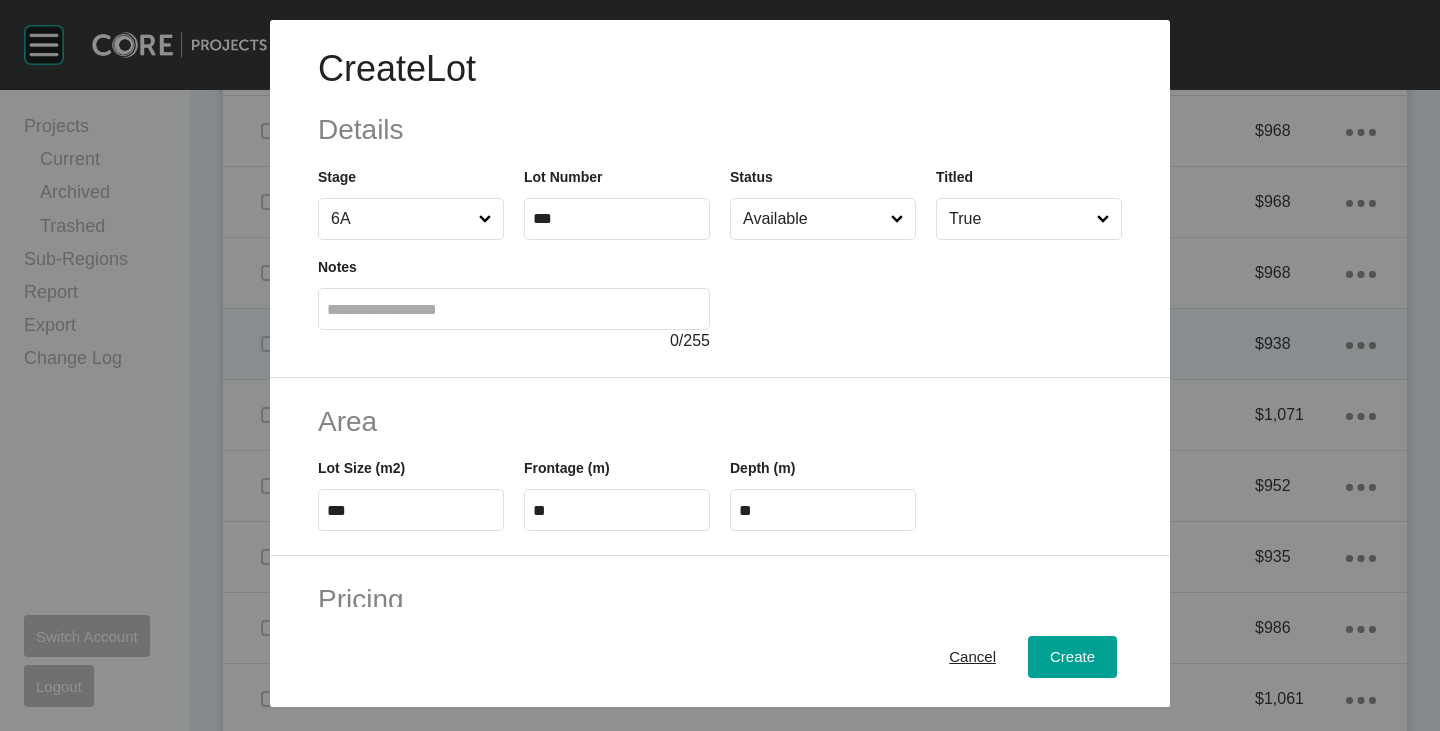 type on "*******" 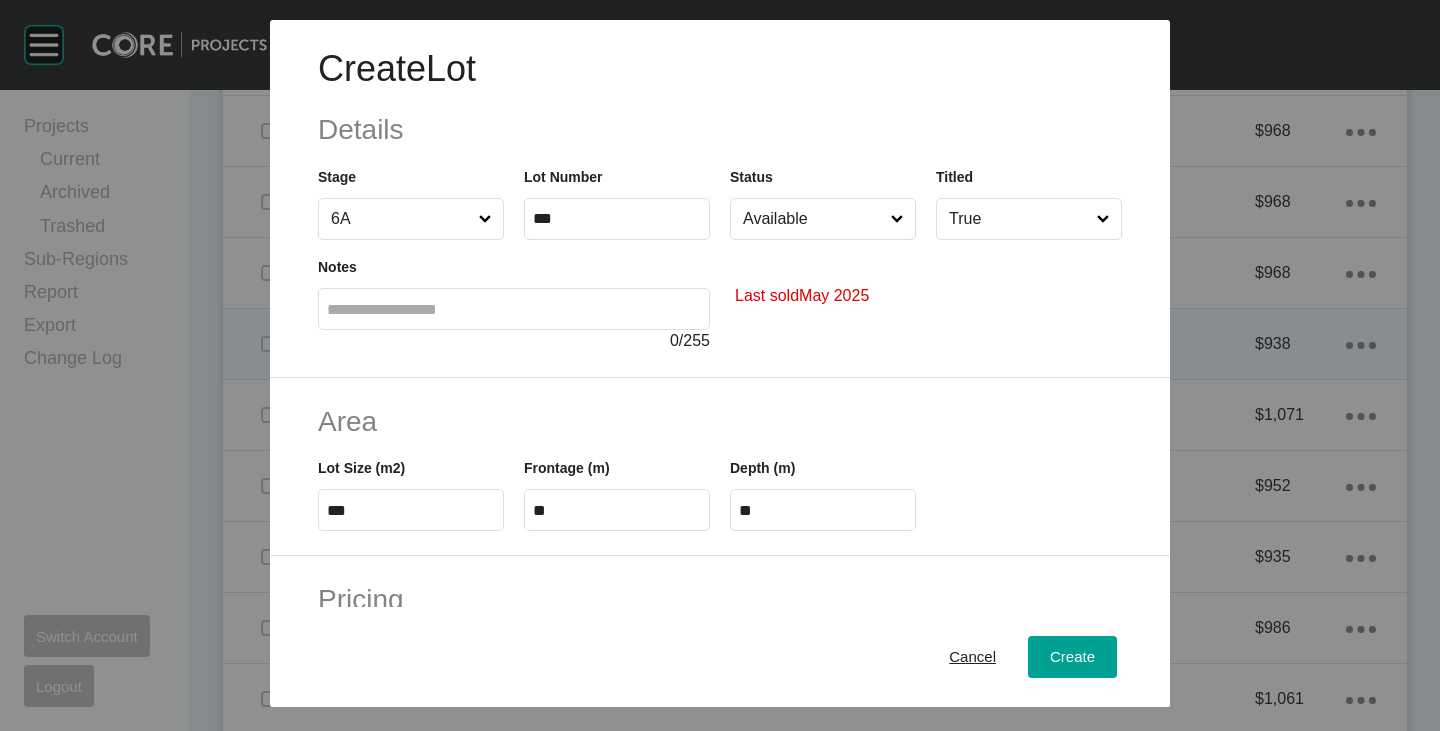 click on "Available" at bounding box center [813, 219] 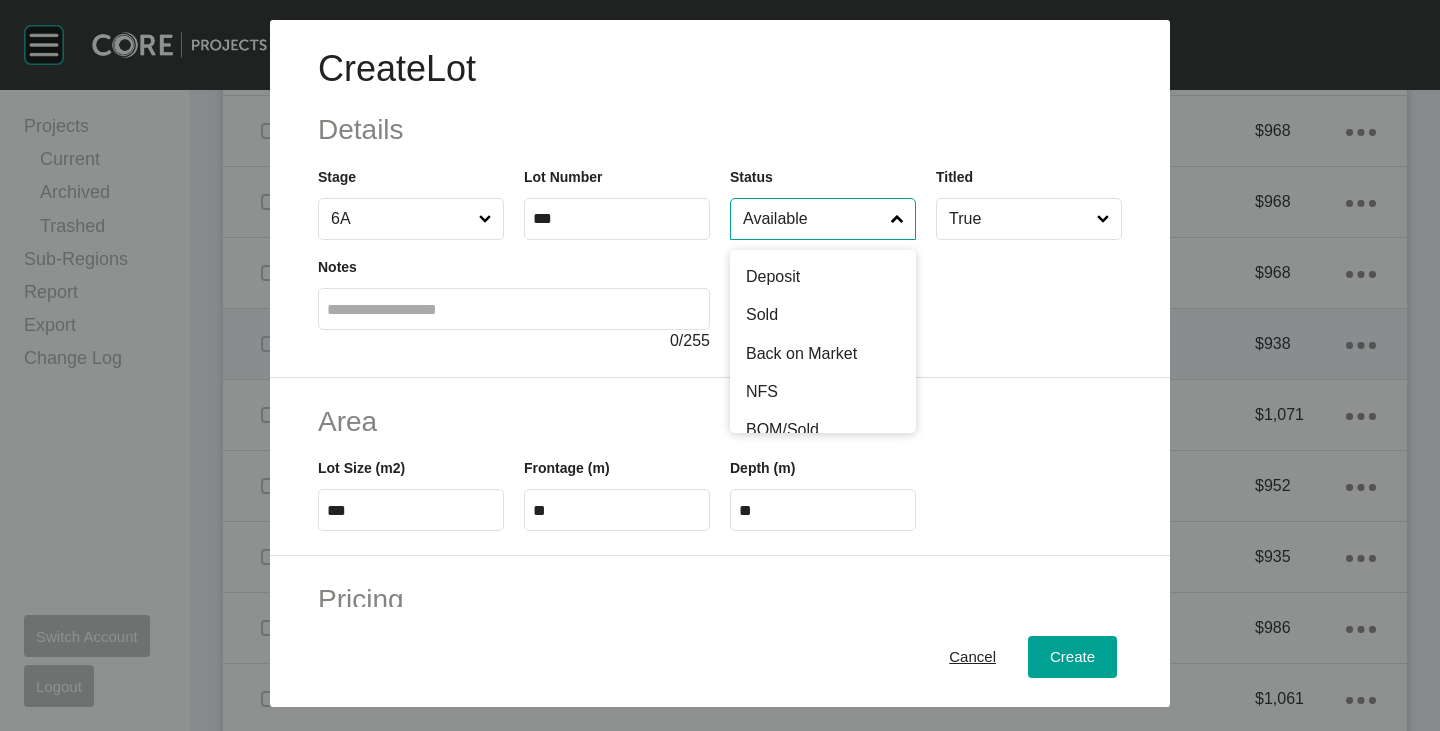 scroll, scrollTop: 100, scrollLeft: 0, axis: vertical 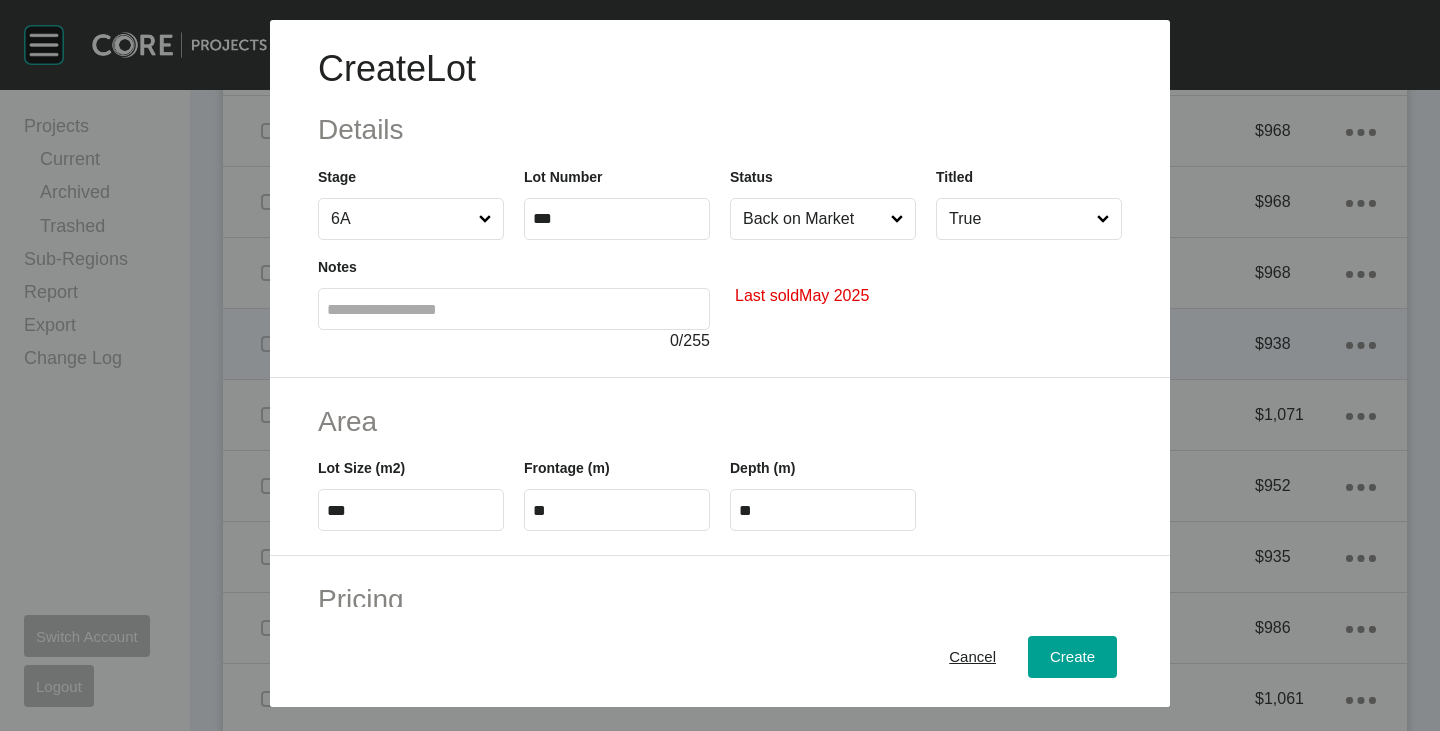 click on "***" at bounding box center (411, 510) 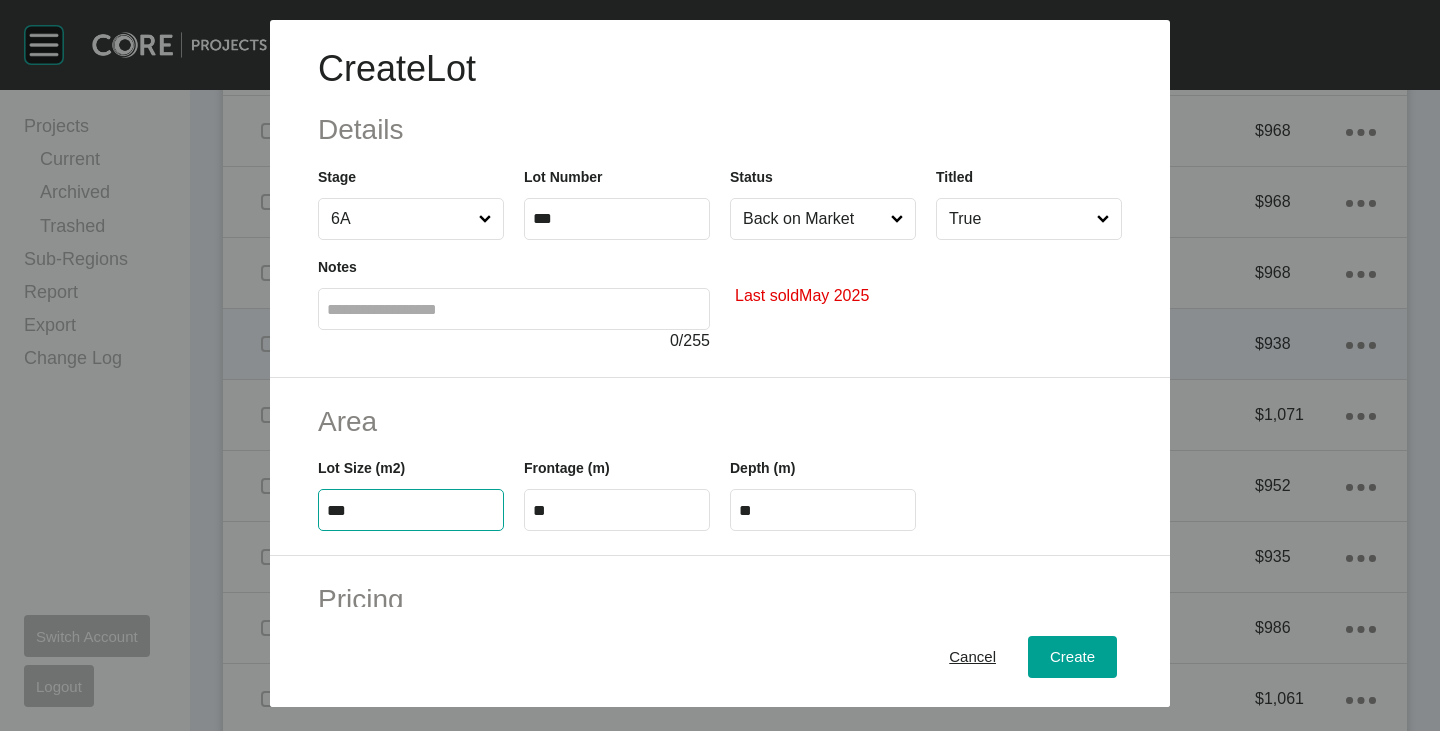 click on "***" at bounding box center (411, 510) 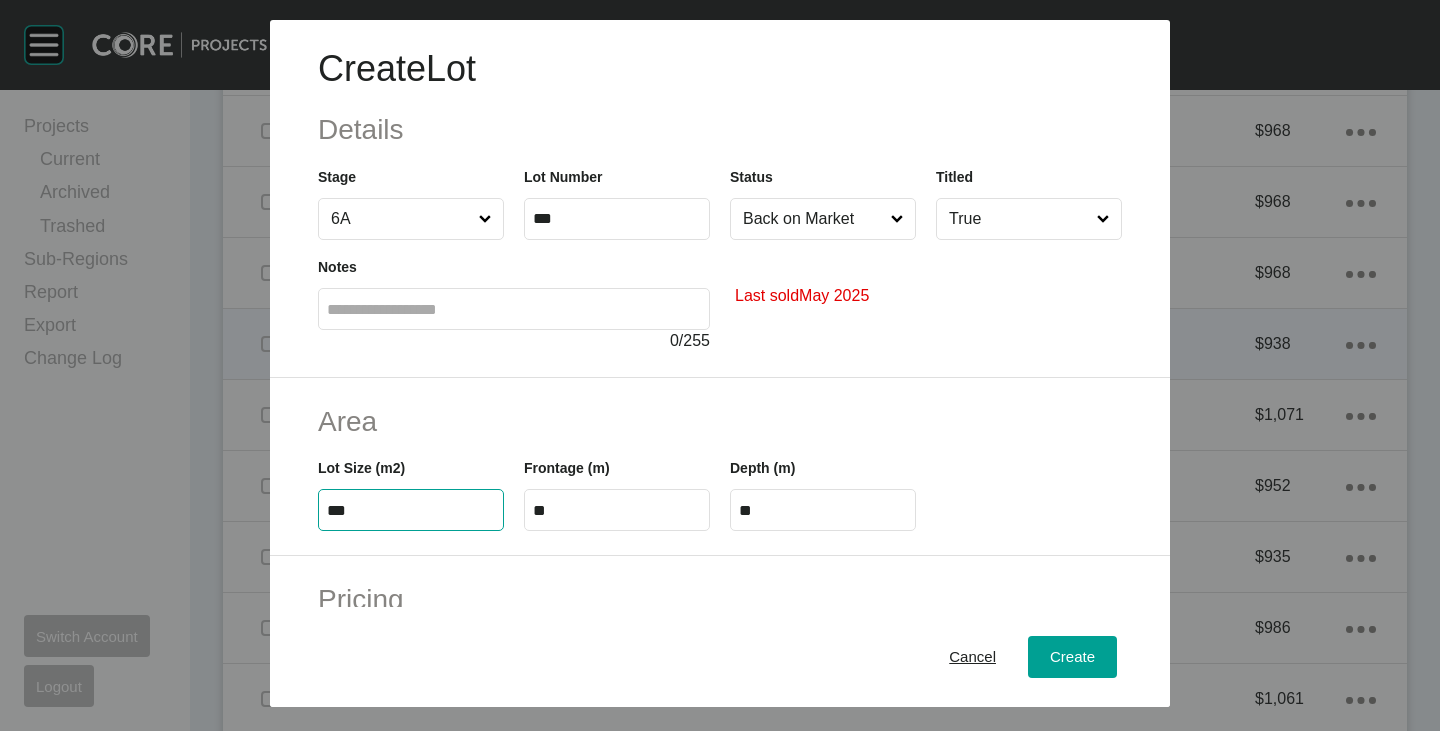 type on "***" 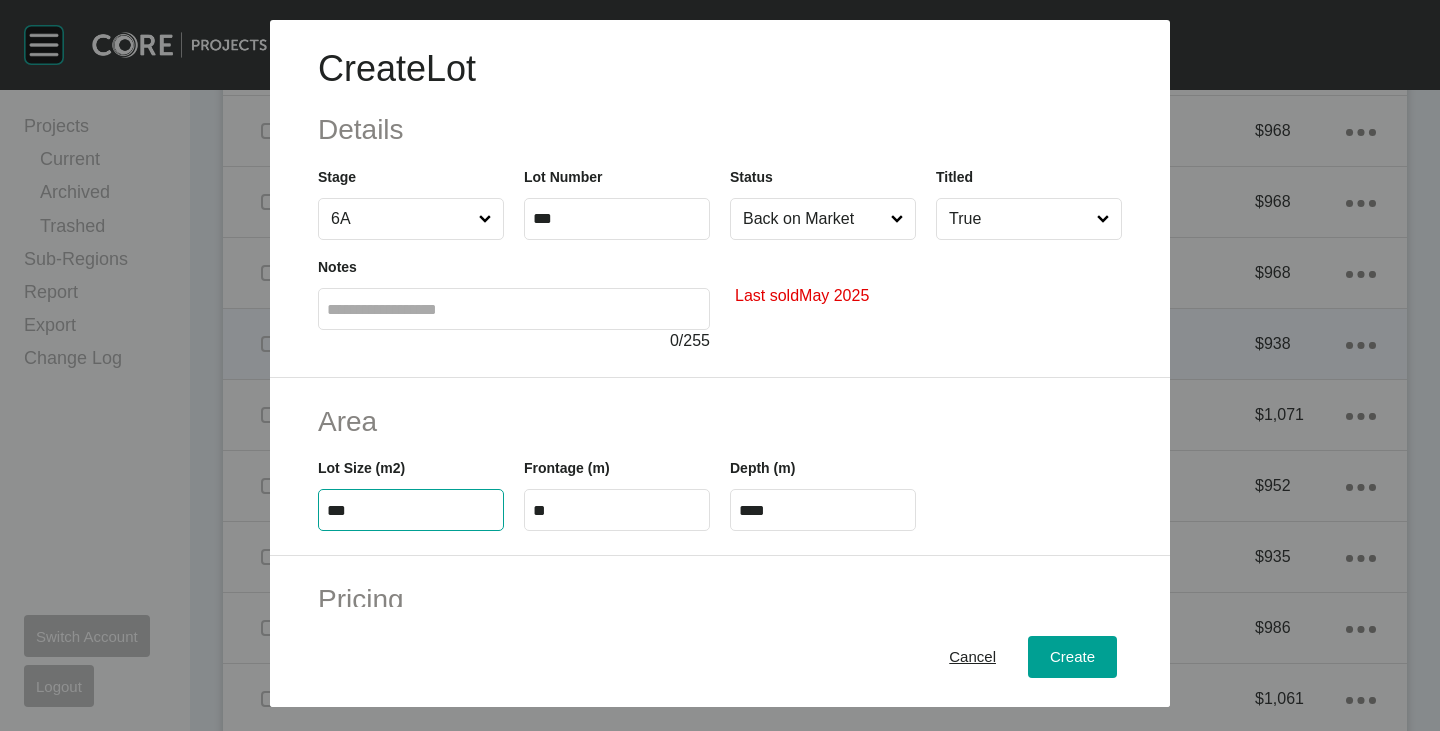 click on "Area Lot Size (m2) *** Frontage (m) ** Depth (m) ****" at bounding box center (720, 467) 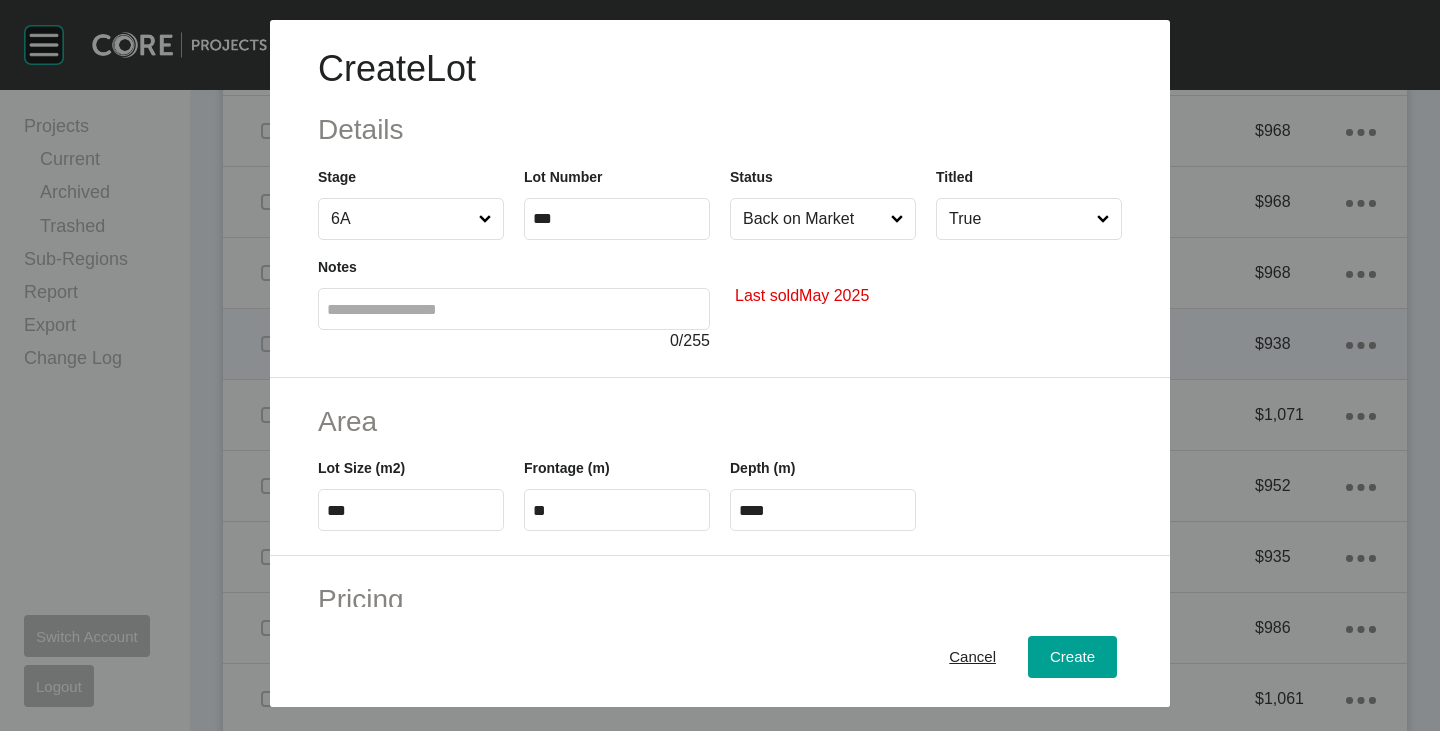 click on "**" at bounding box center [617, 510] 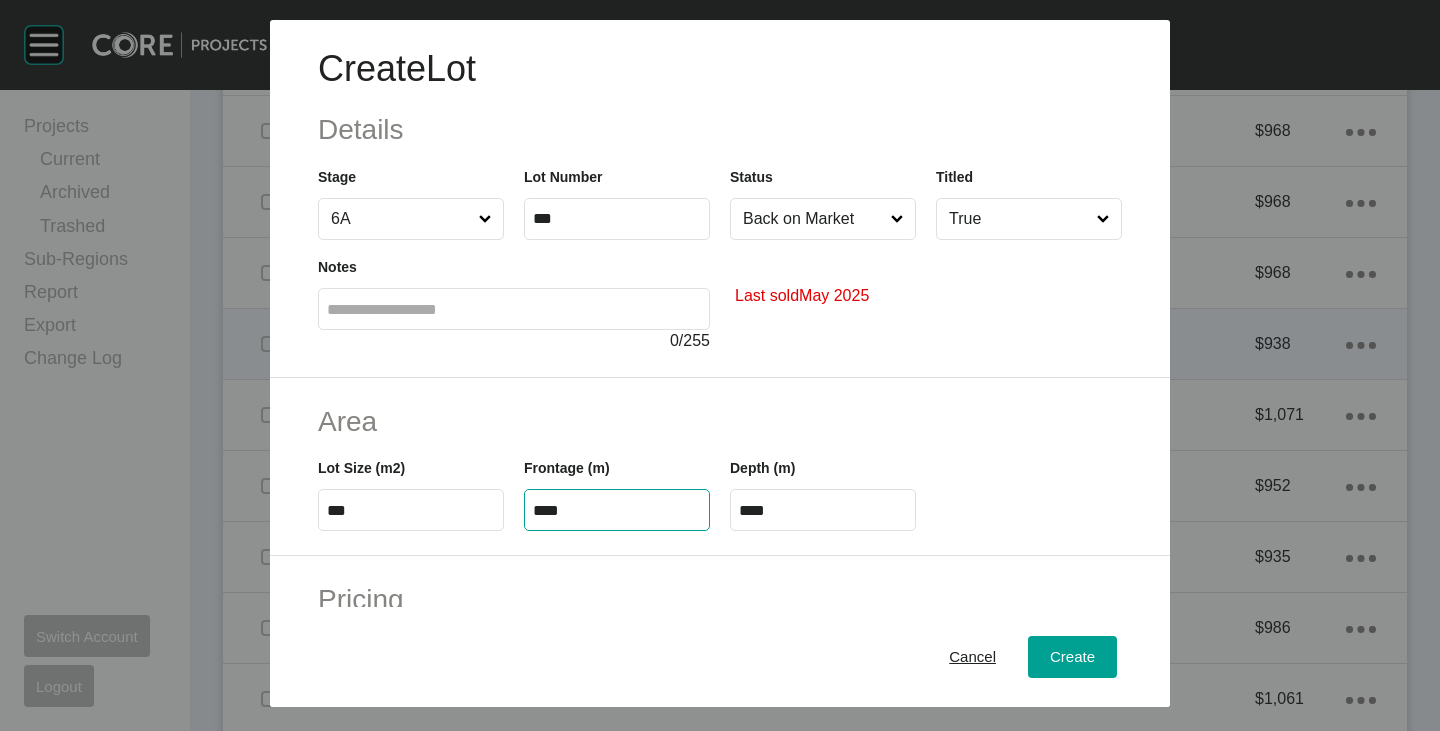 type on "****" 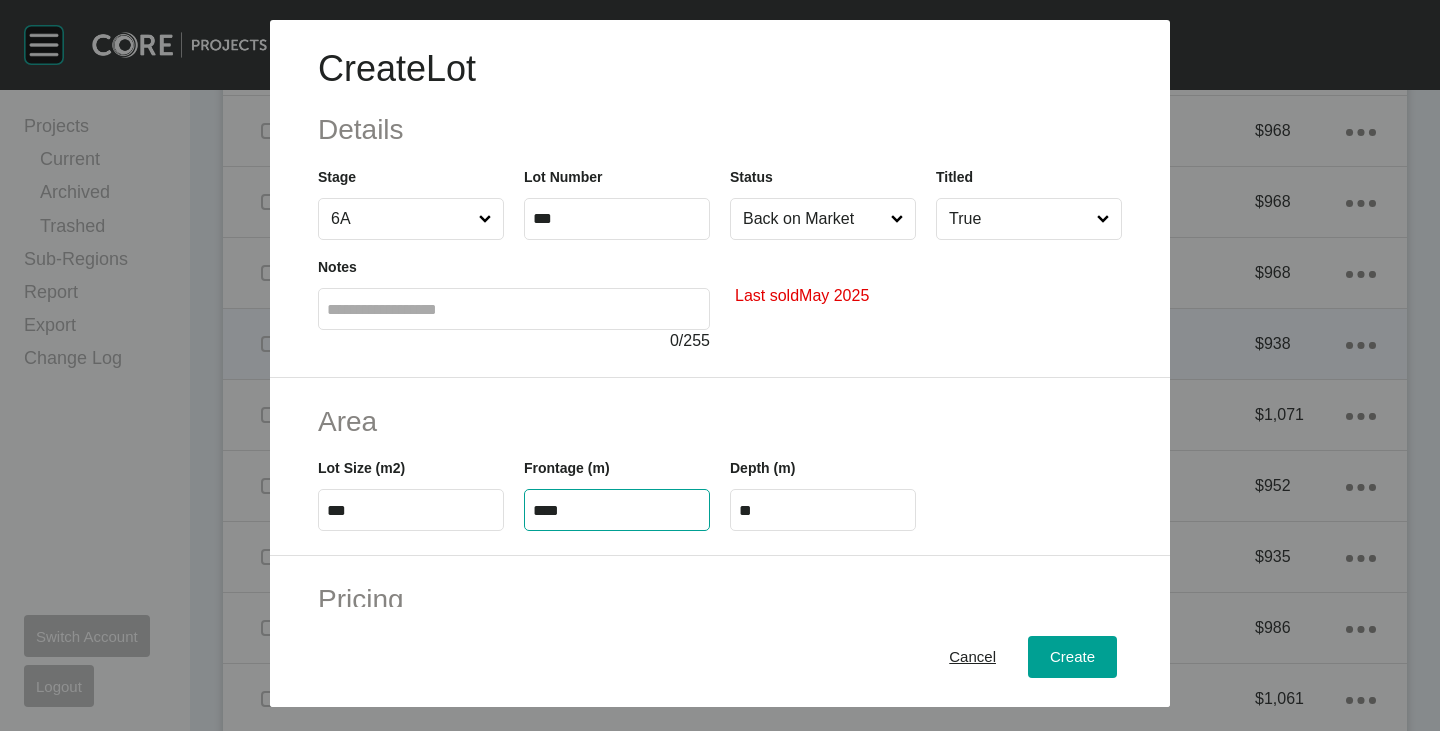 click on "Area" at bounding box center [720, 421] 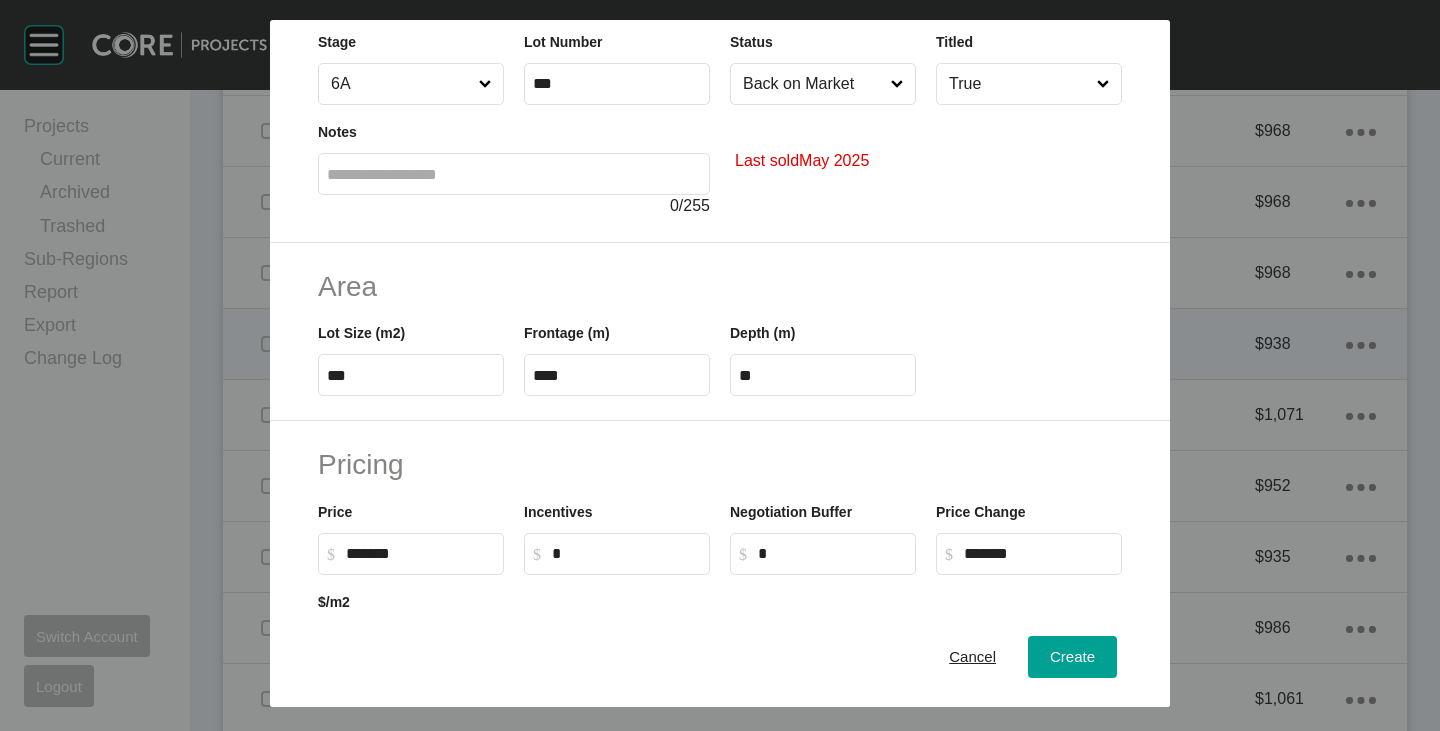 scroll, scrollTop: 200, scrollLeft: 0, axis: vertical 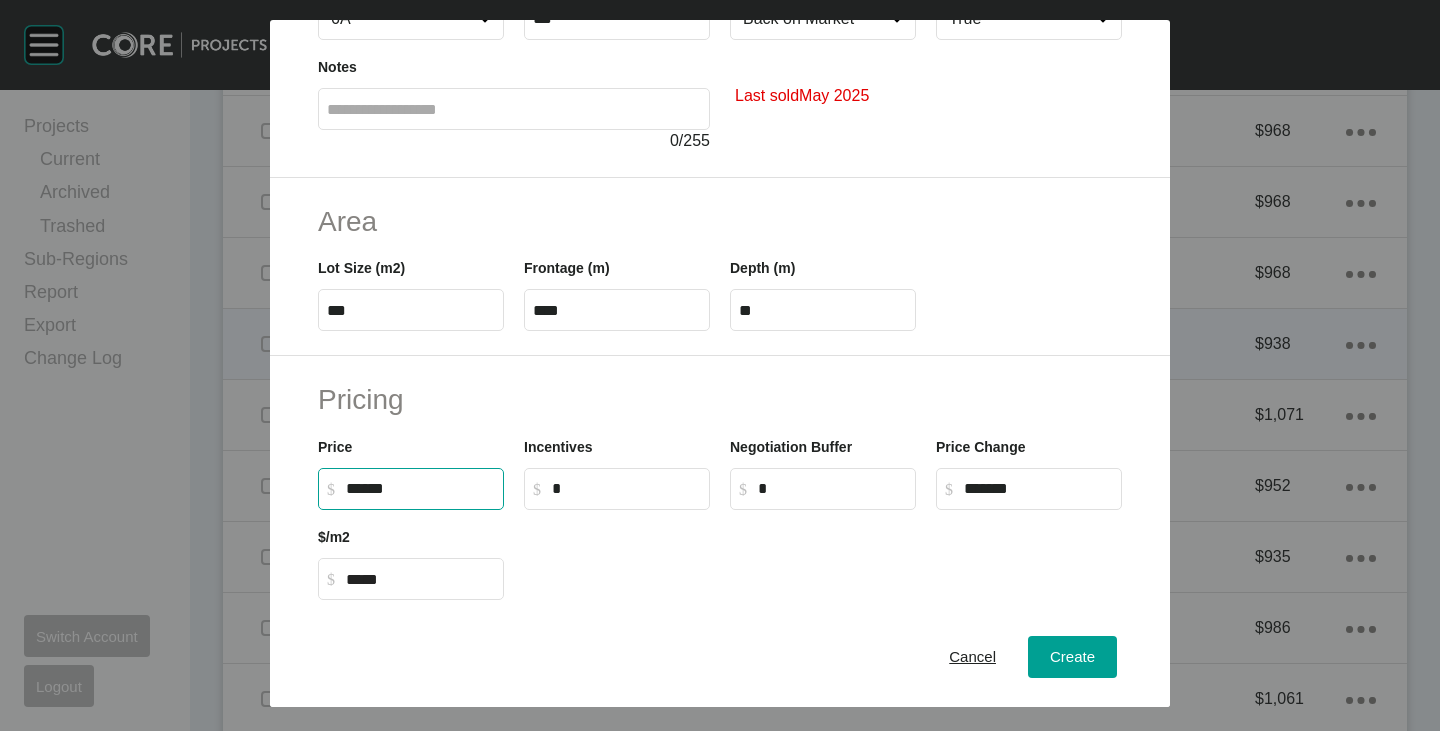 drag, startPoint x: 348, startPoint y: 488, endPoint x: 359, endPoint y: 489, distance: 11.045361 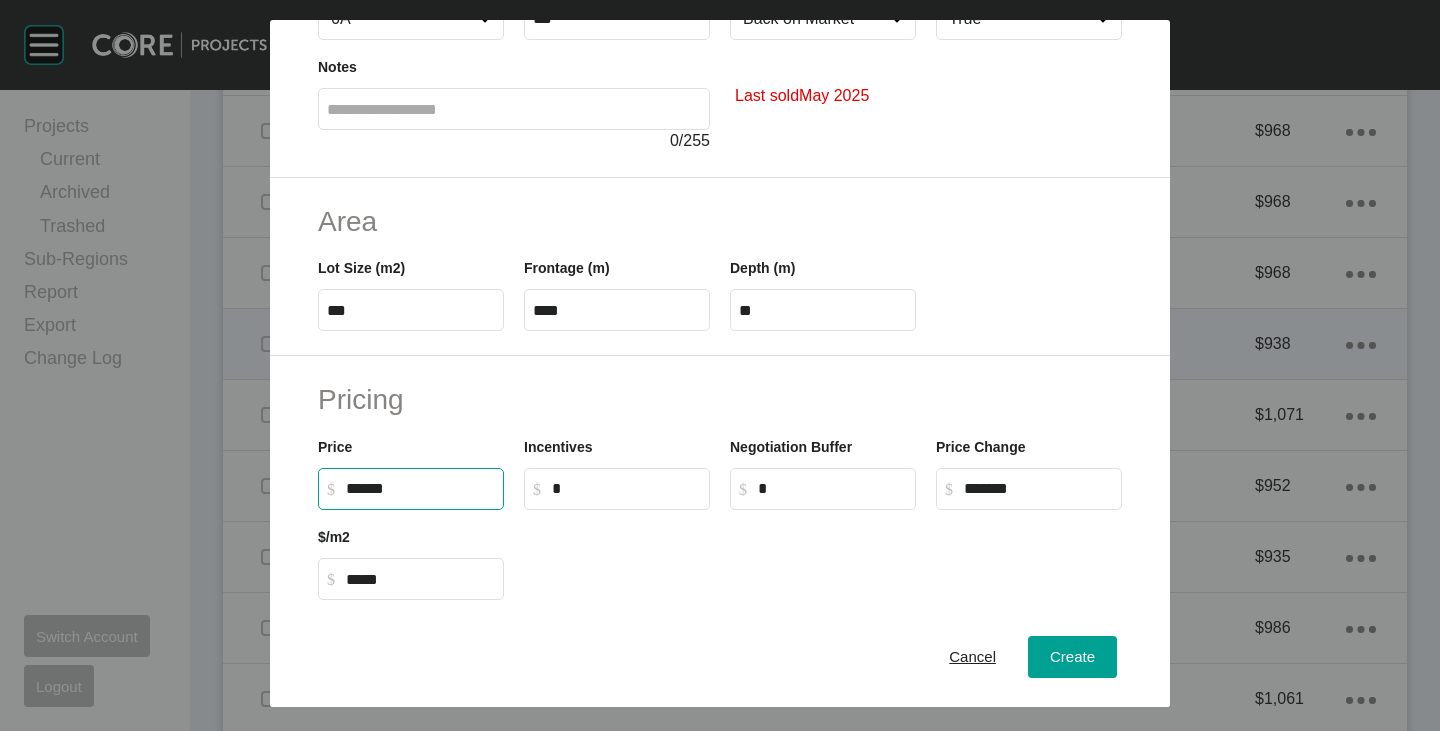 type on "*******" 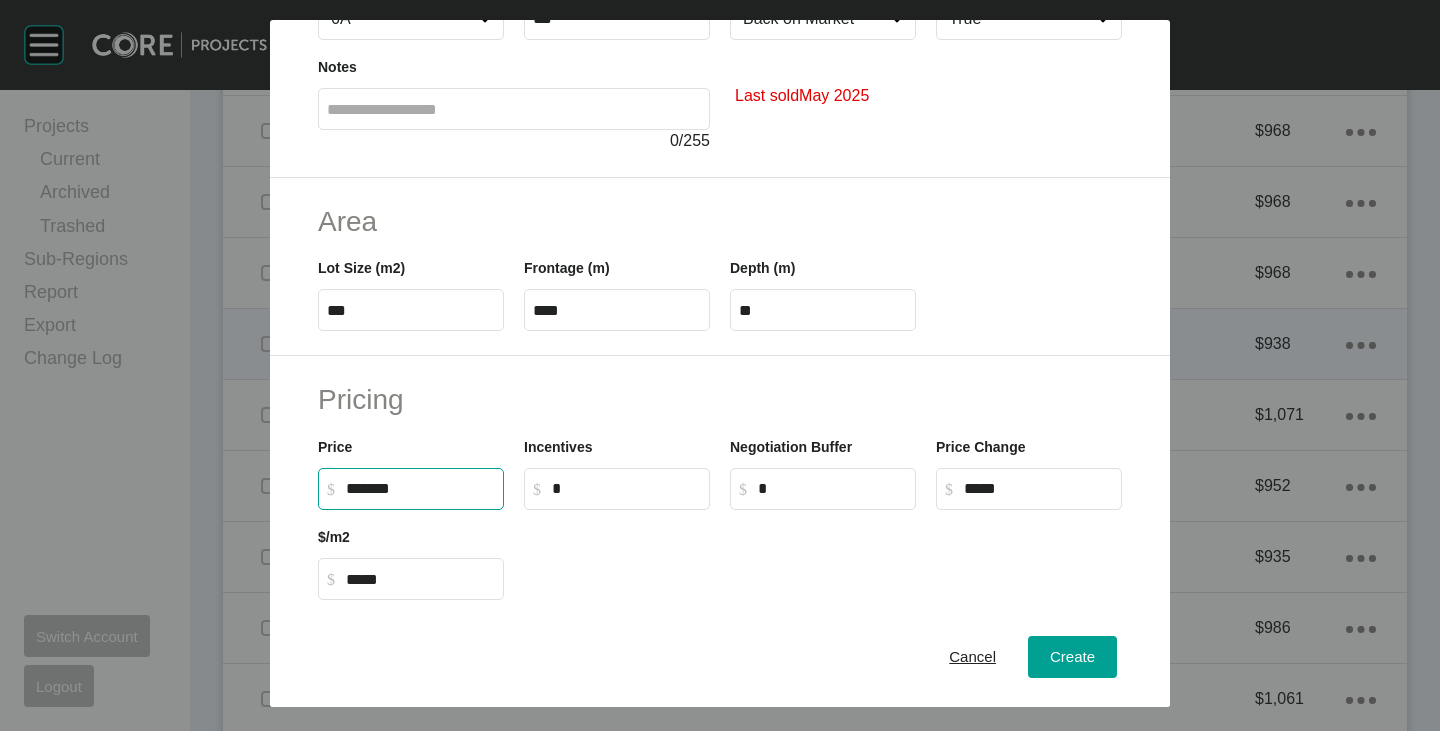 type on "*****" 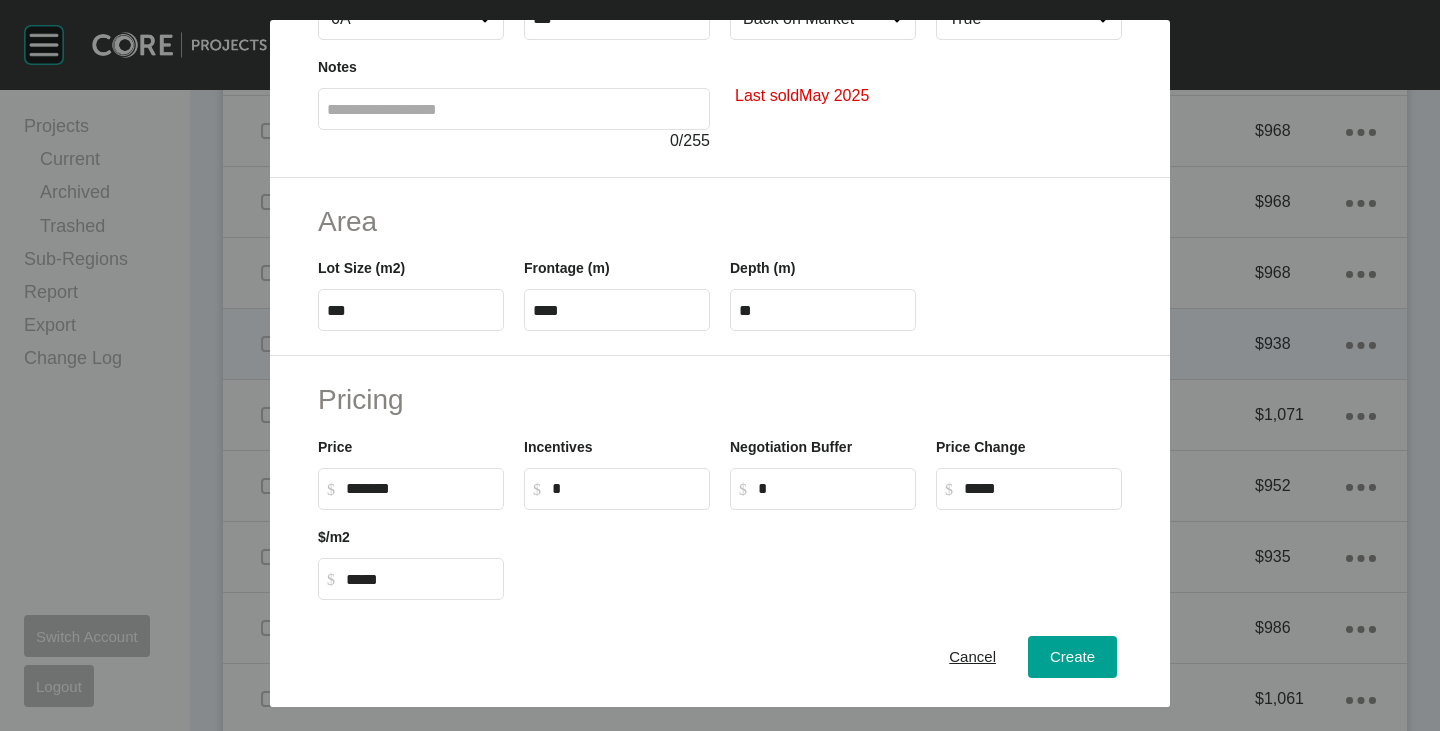 scroll, scrollTop: 489, scrollLeft: 0, axis: vertical 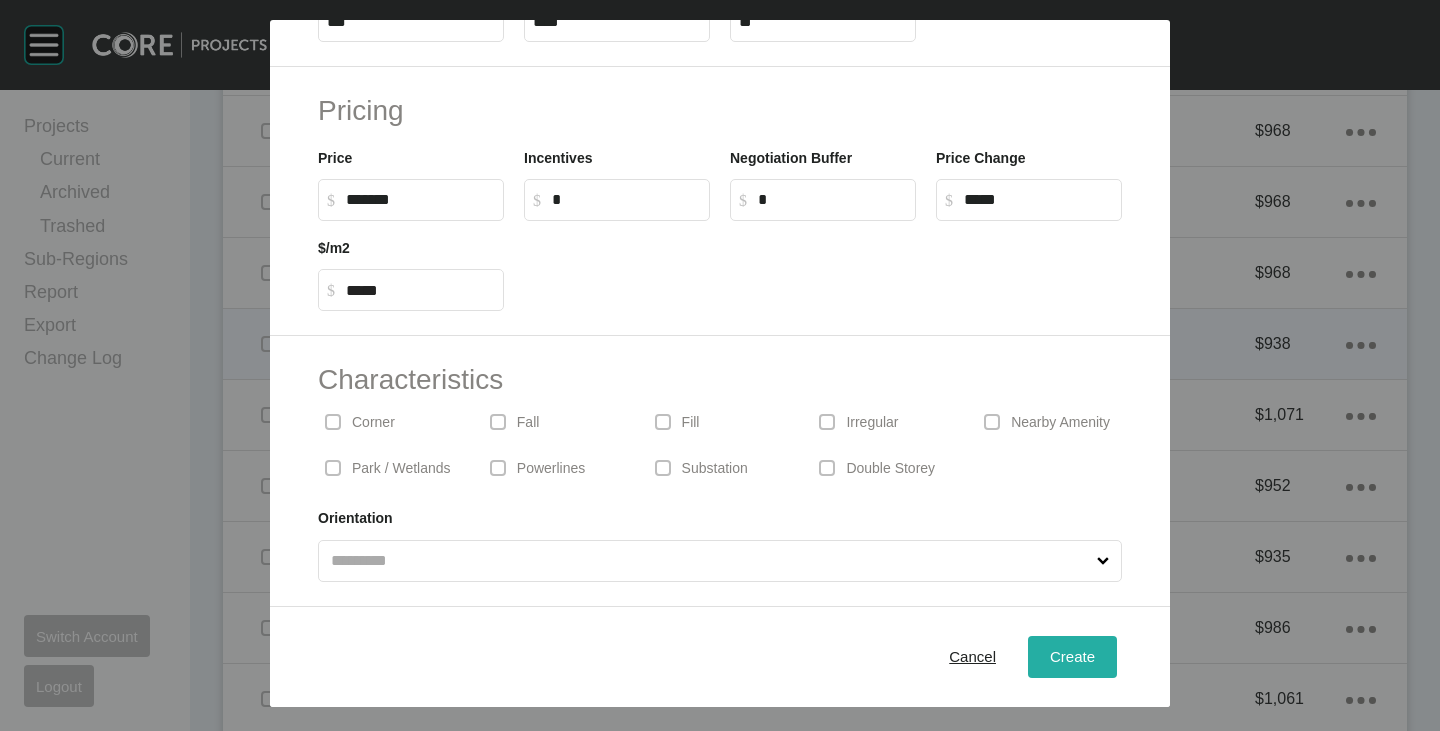 click on "Create" at bounding box center [1072, 656] 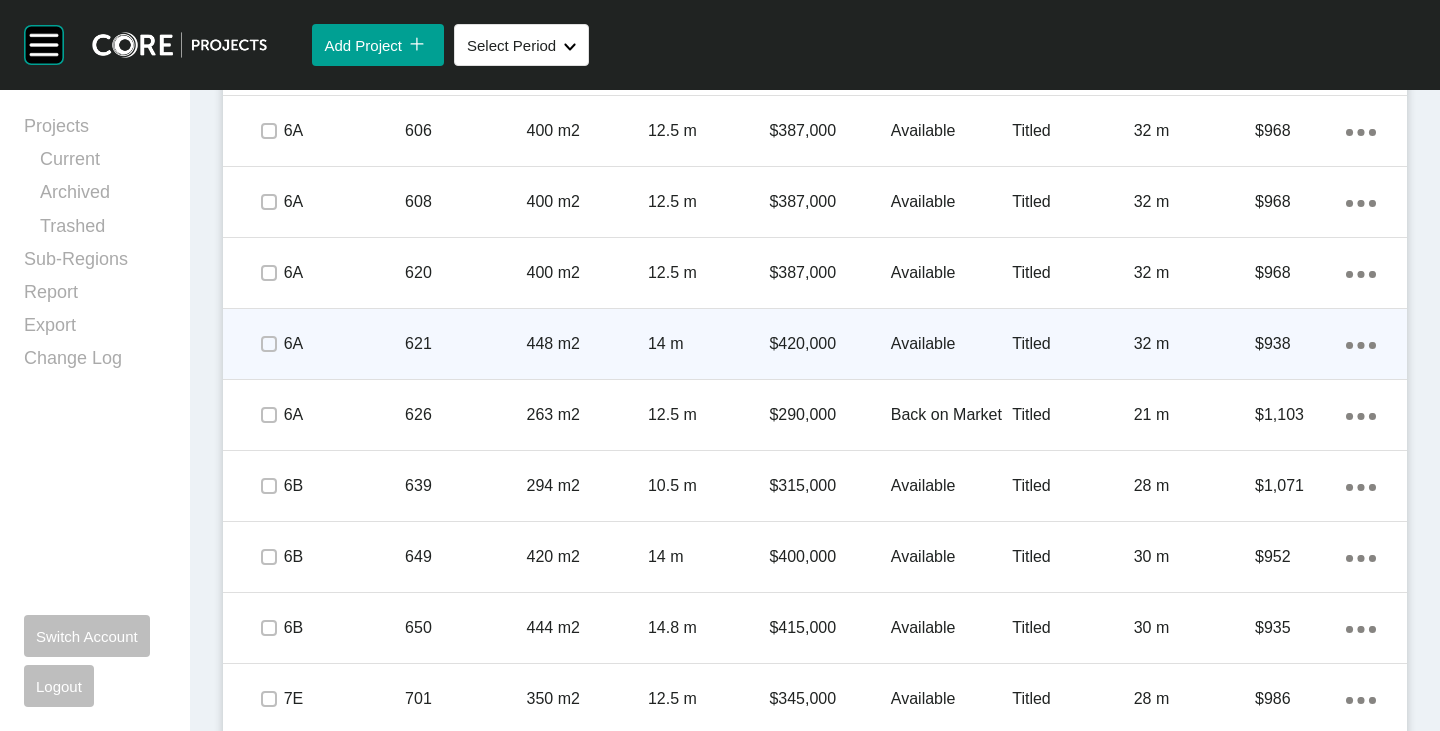 scroll, scrollTop: 1900, scrollLeft: 0, axis: vertical 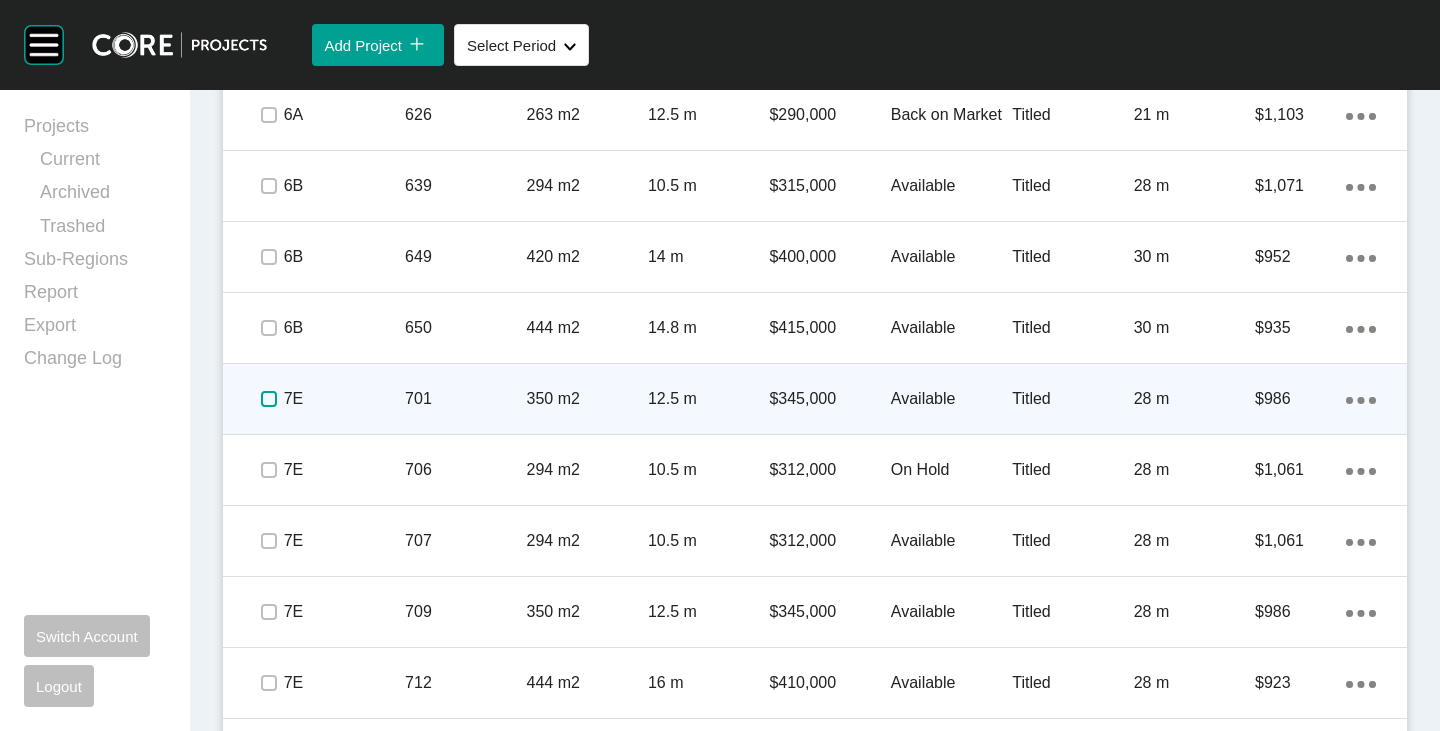 click at bounding box center (269, 399) 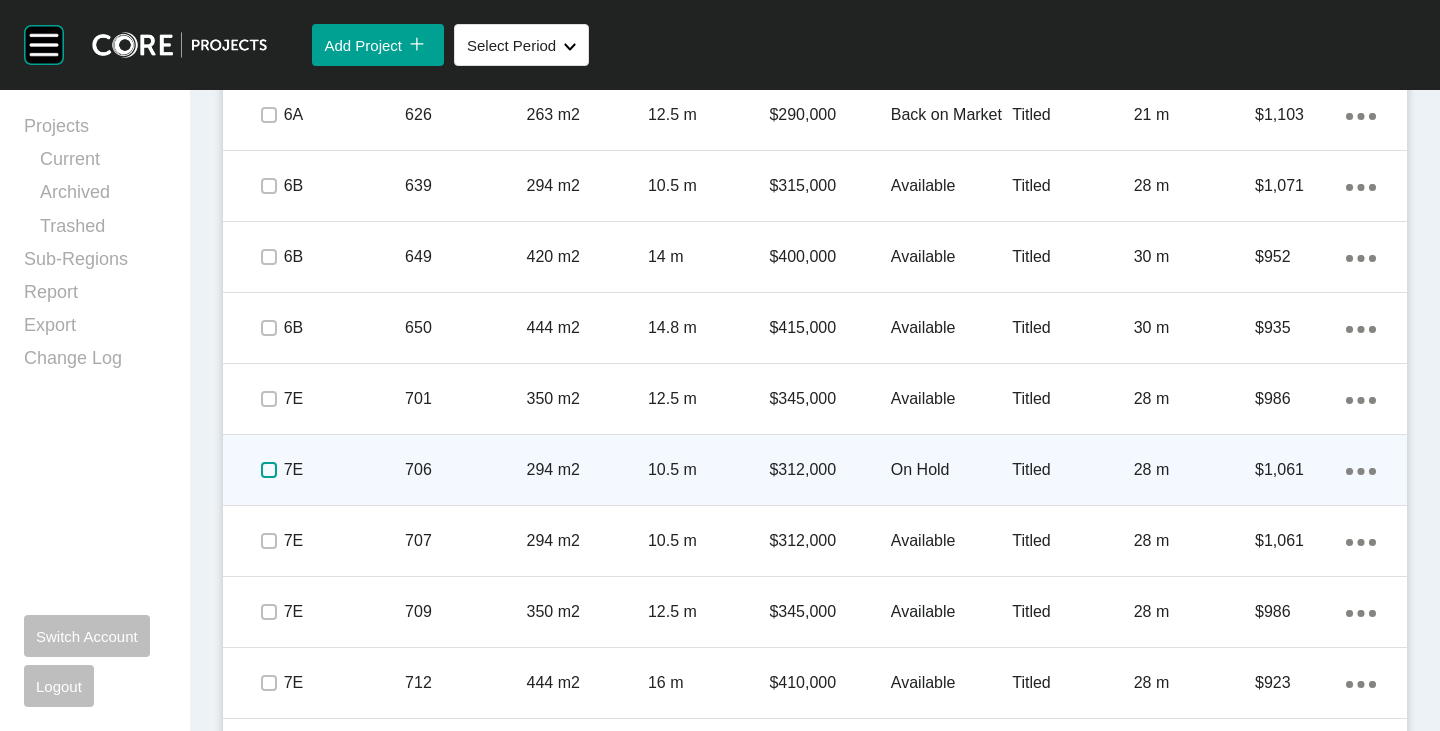 click at bounding box center (269, 470) 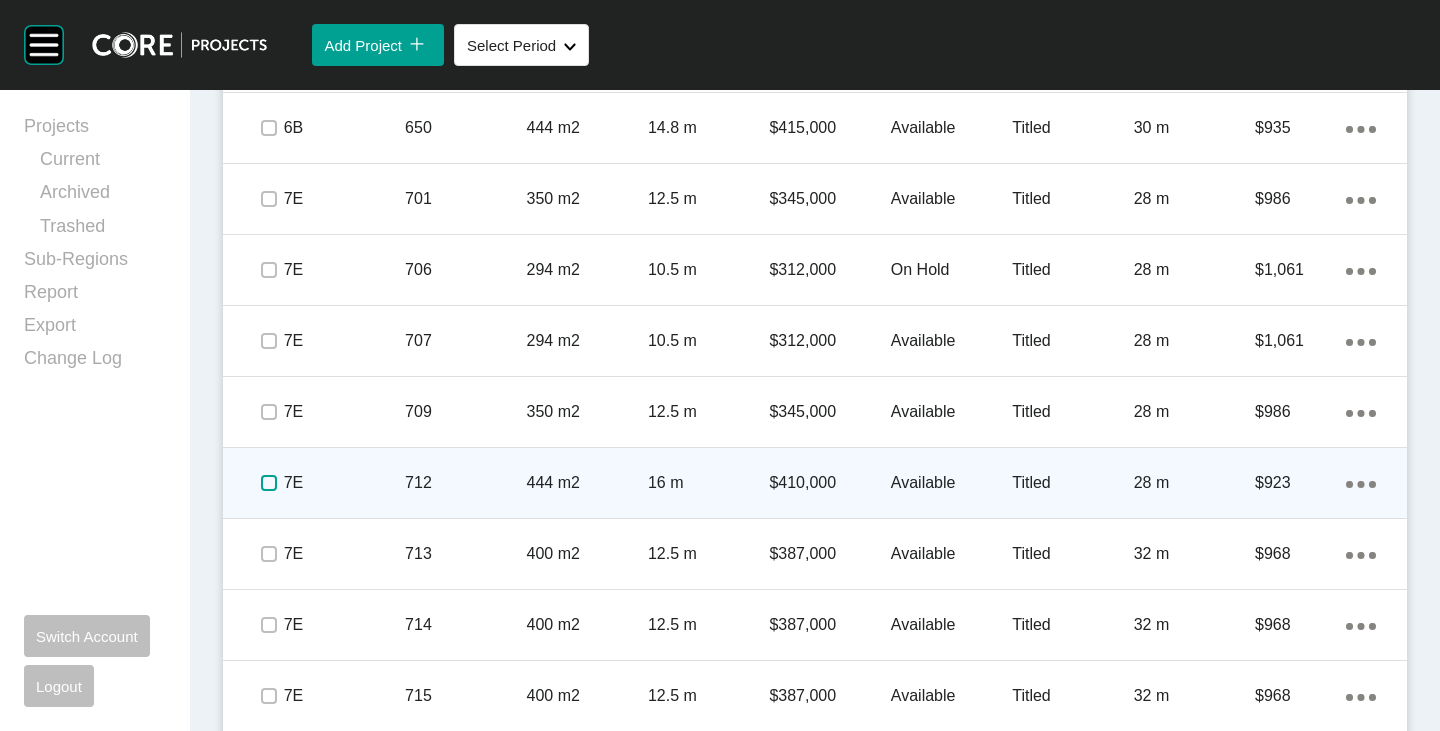 click at bounding box center [269, 483] 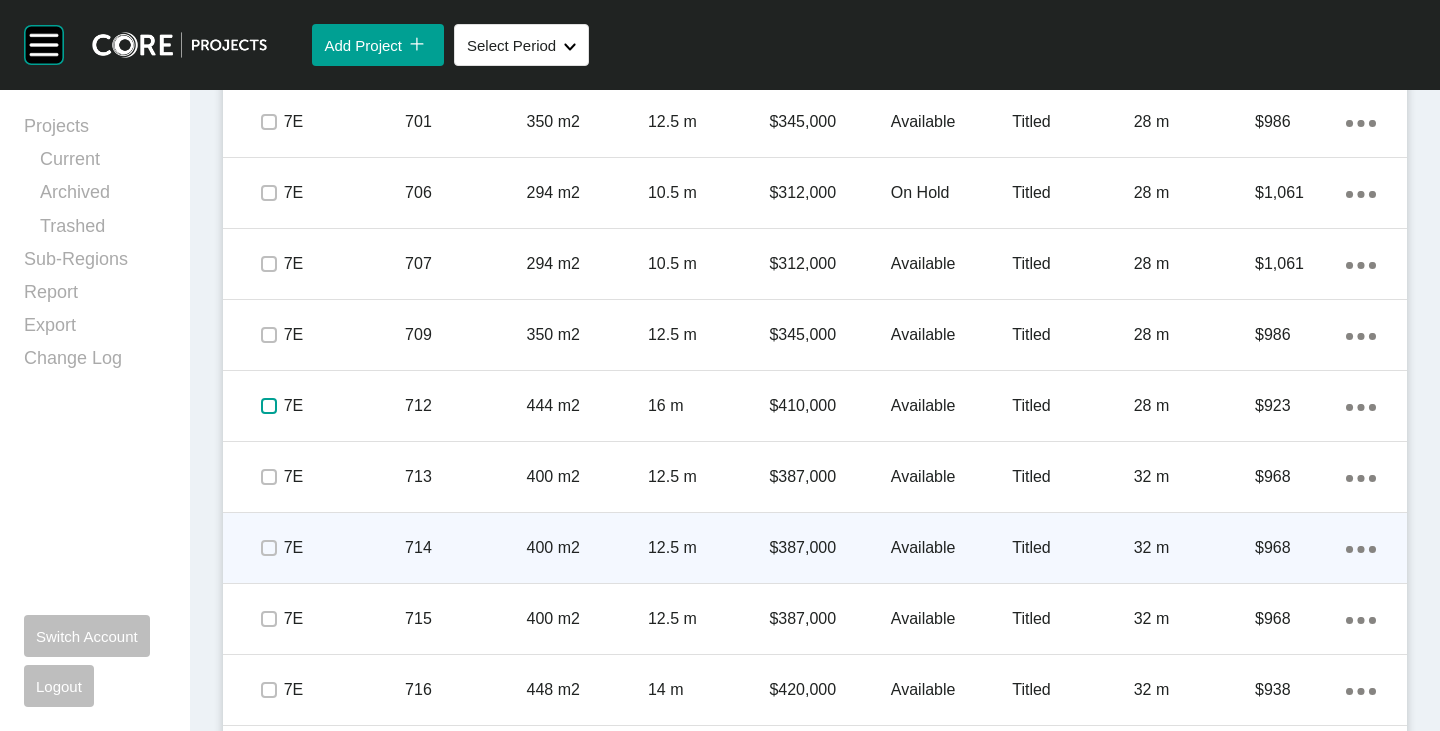 scroll, scrollTop: 2200, scrollLeft: 0, axis: vertical 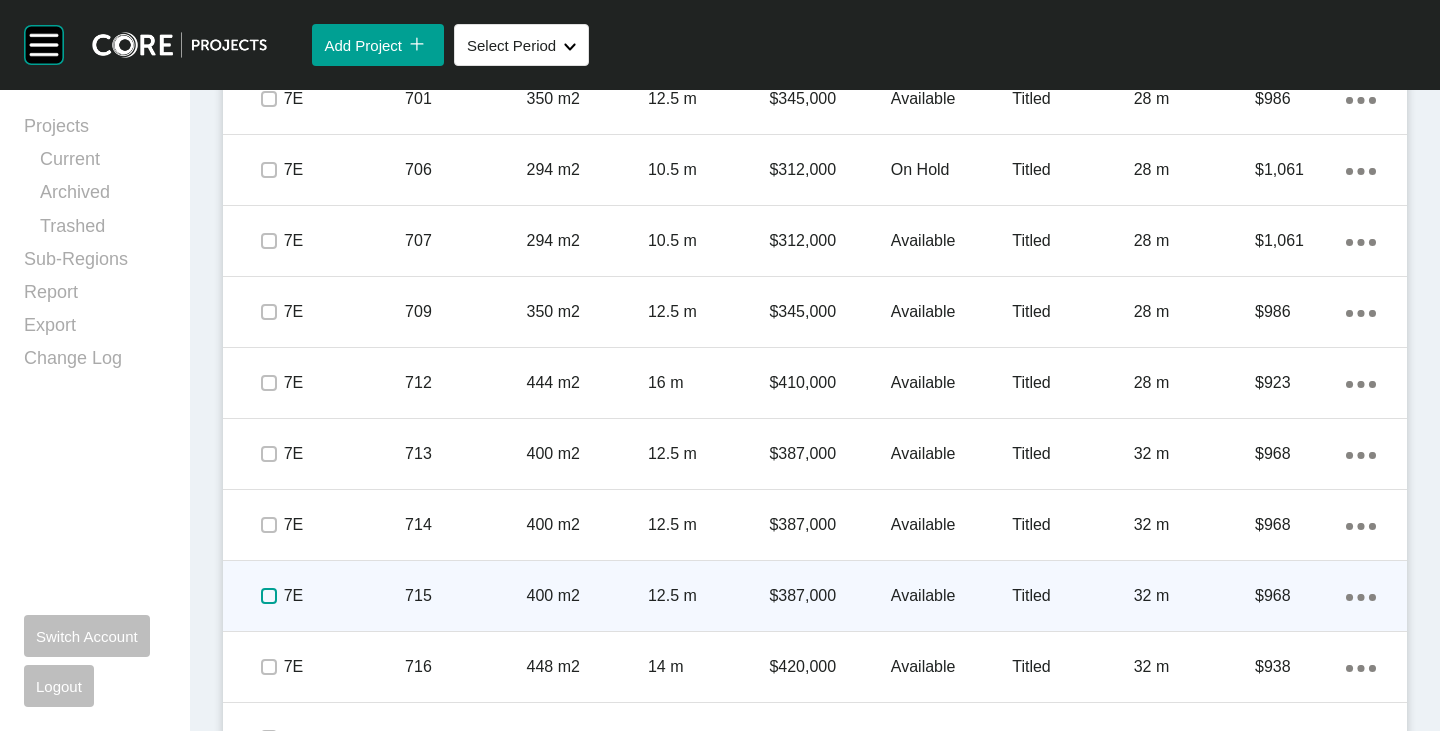 click at bounding box center [269, 596] 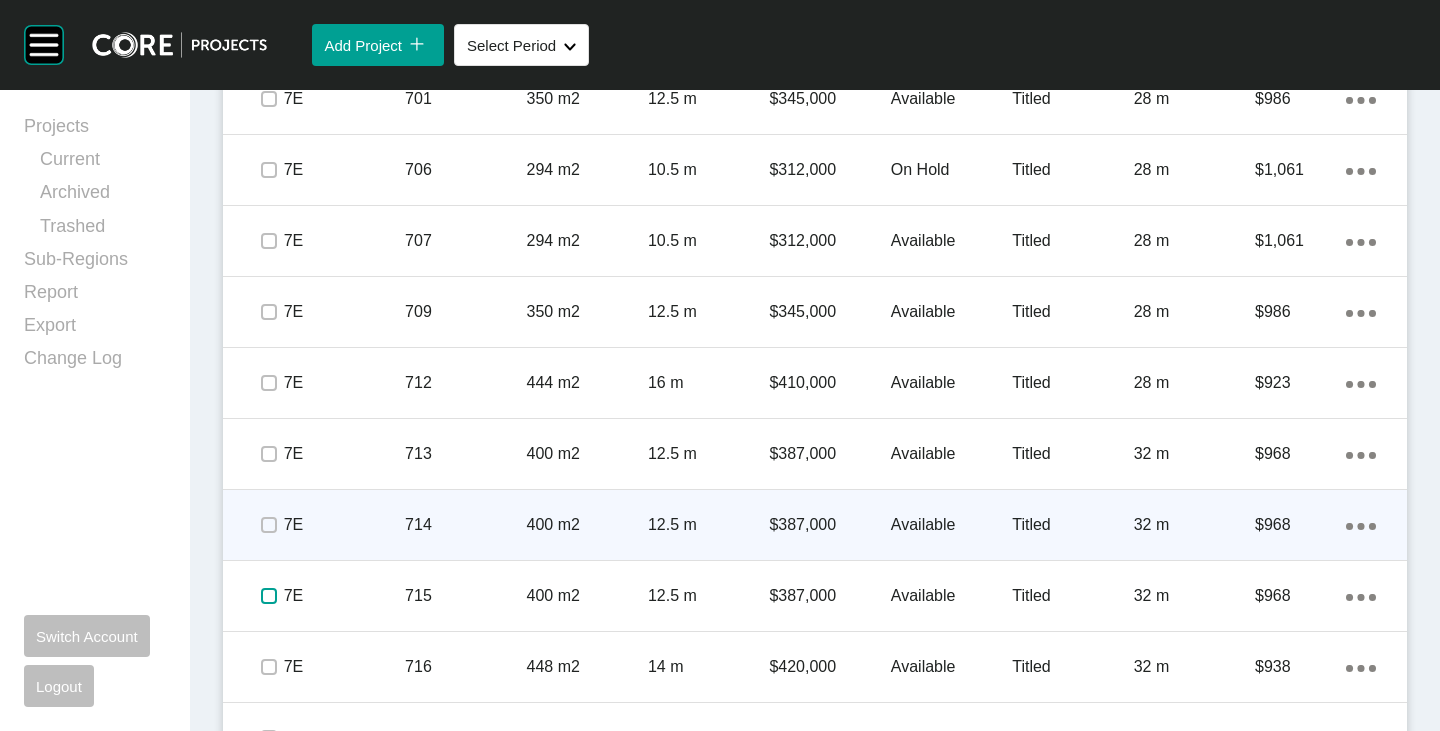 scroll, scrollTop: 2300, scrollLeft: 0, axis: vertical 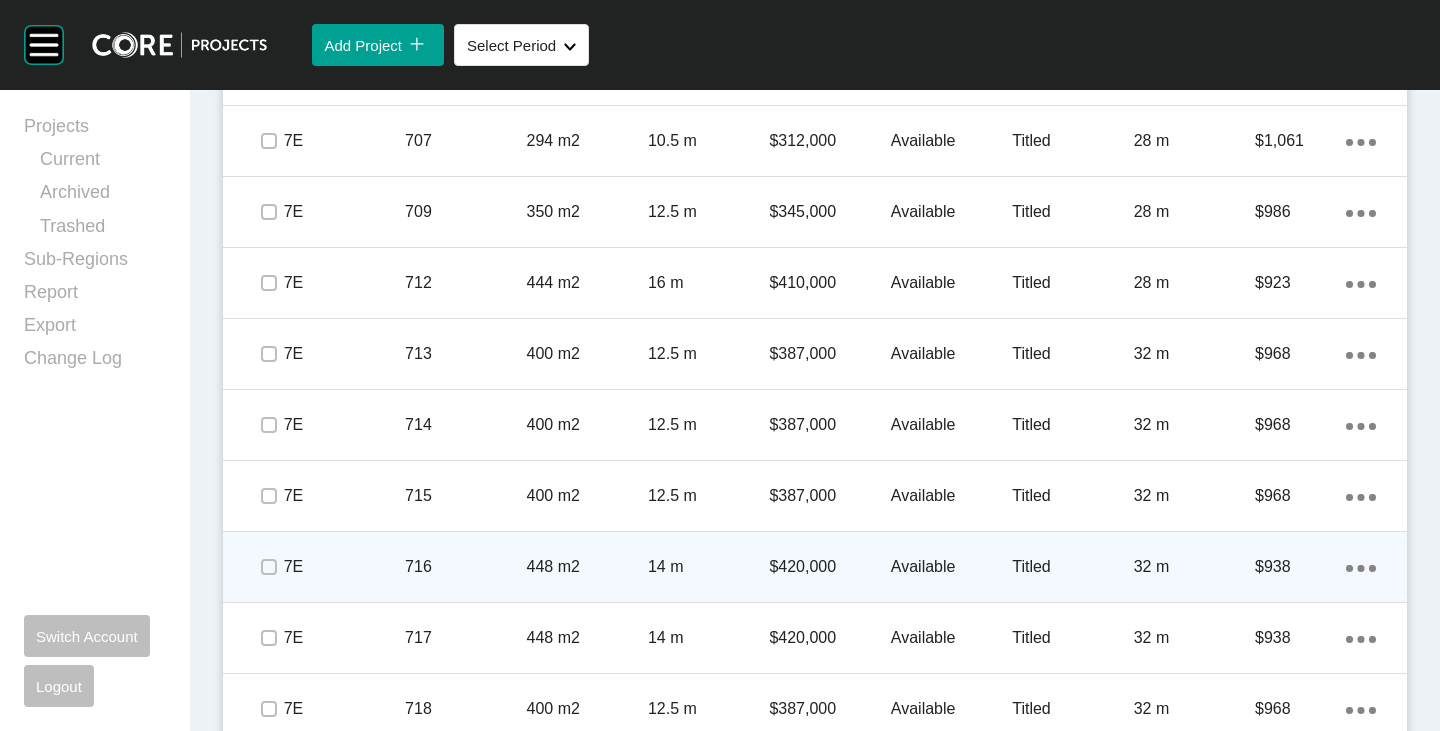 click at bounding box center [268, 567] 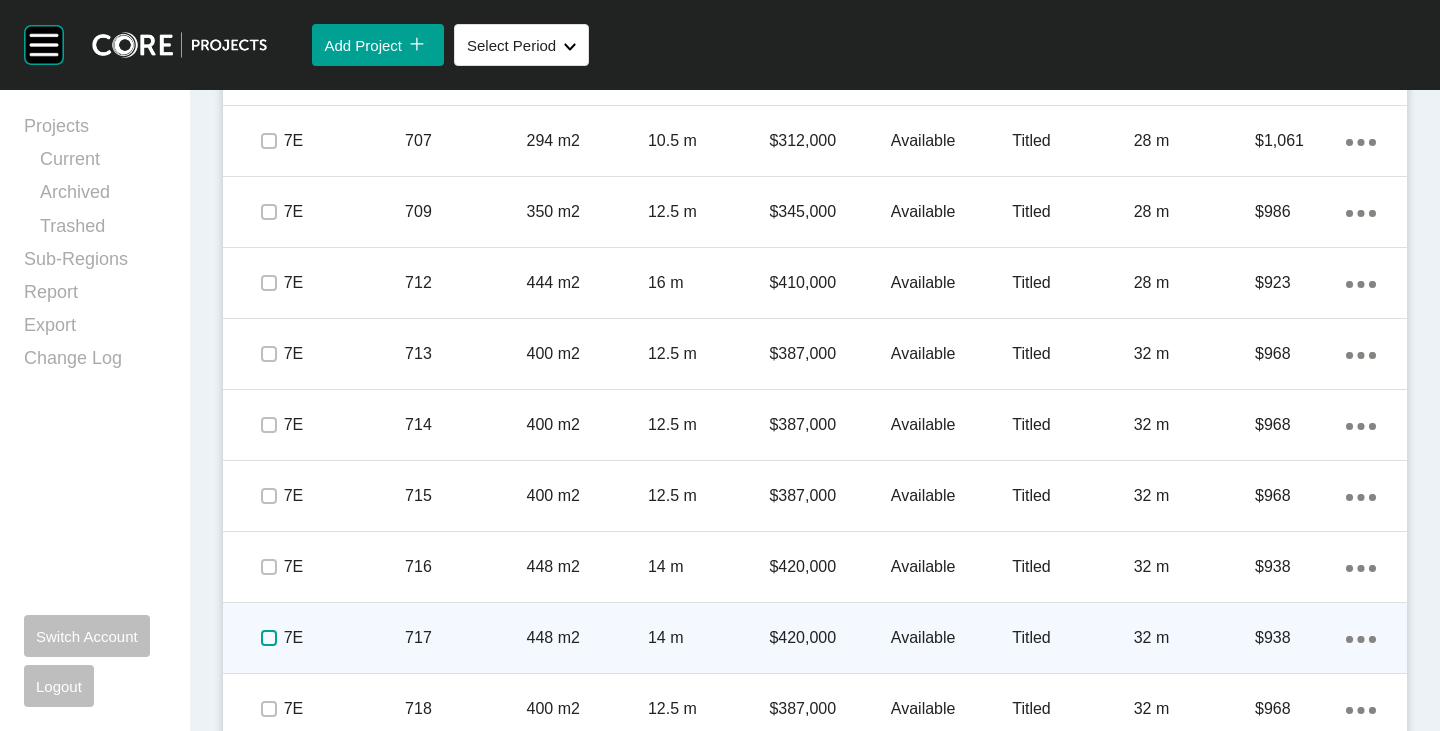 click at bounding box center (269, 638) 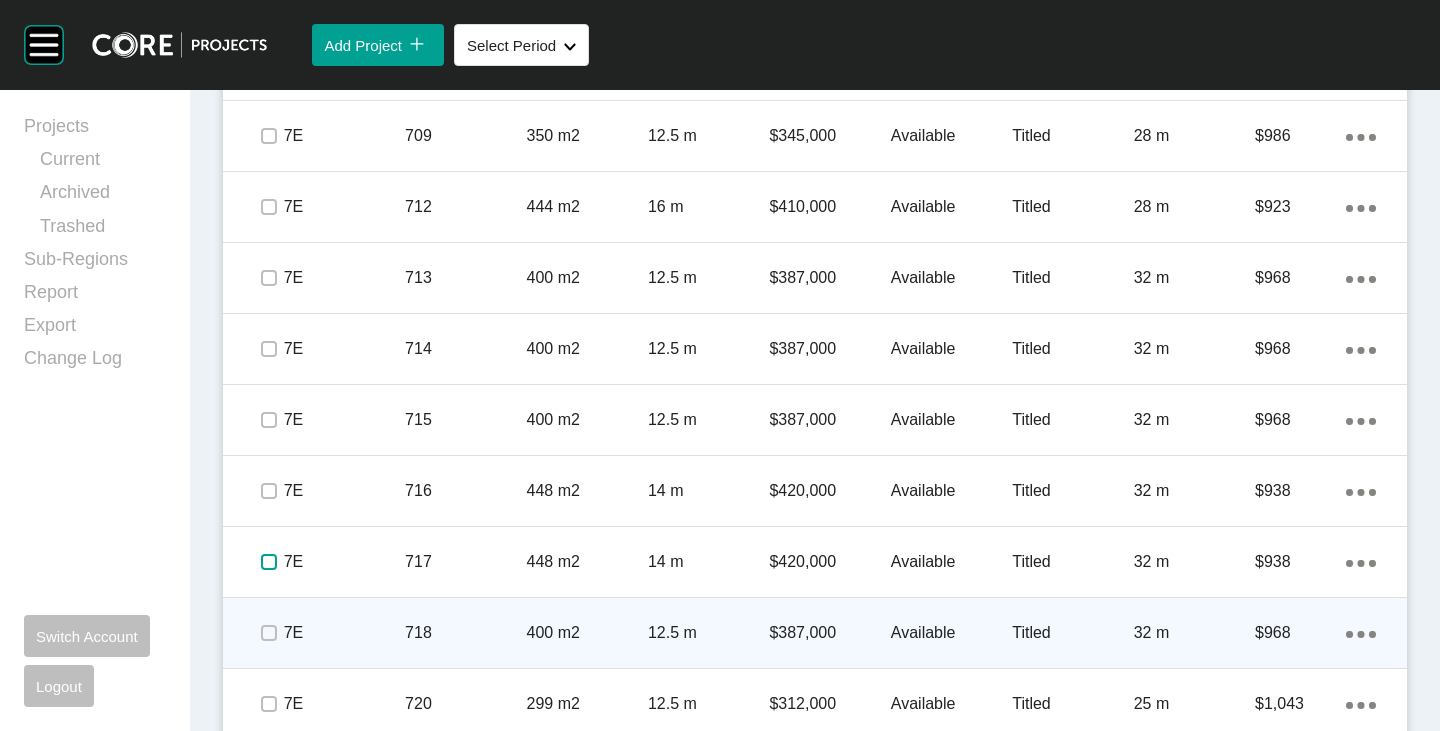 scroll, scrollTop: 2400, scrollLeft: 0, axis: vertical 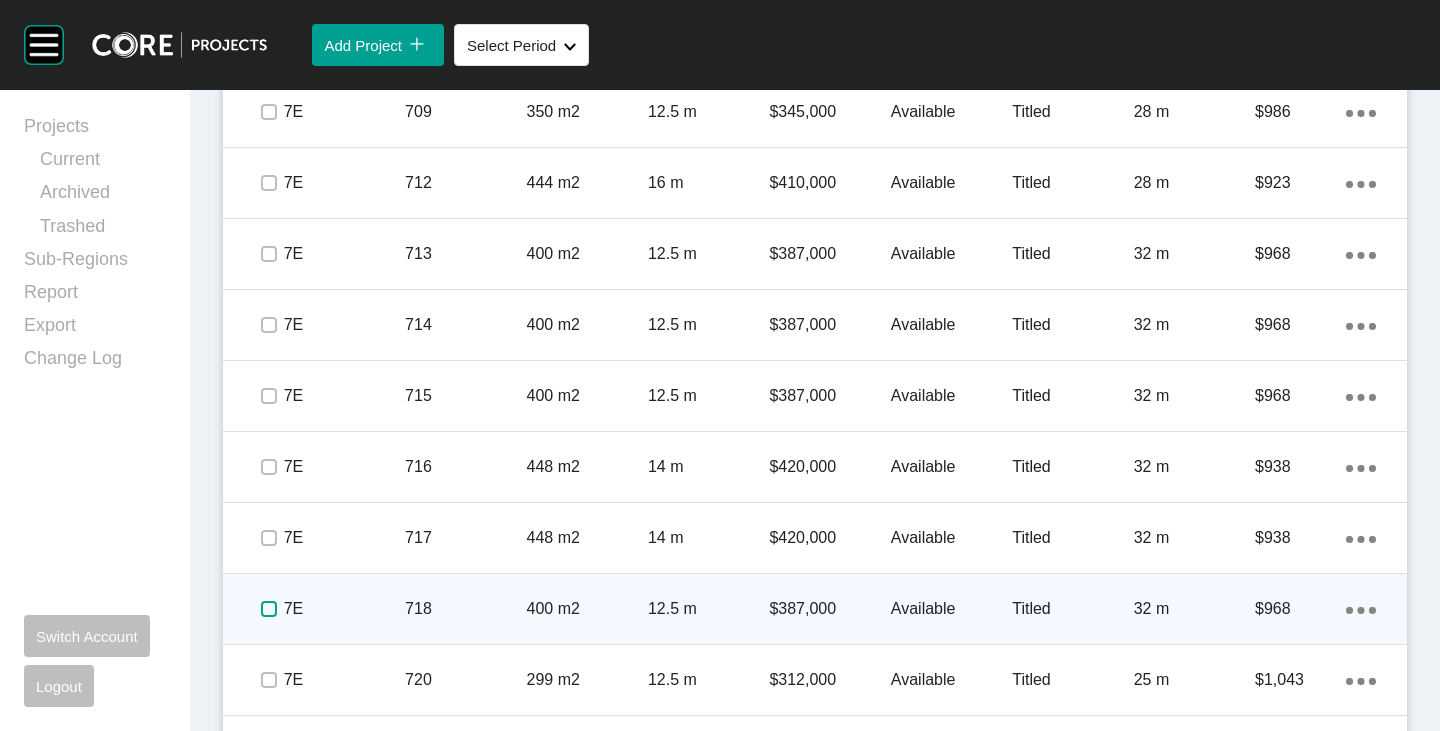 click at bounding box center [269, 609] 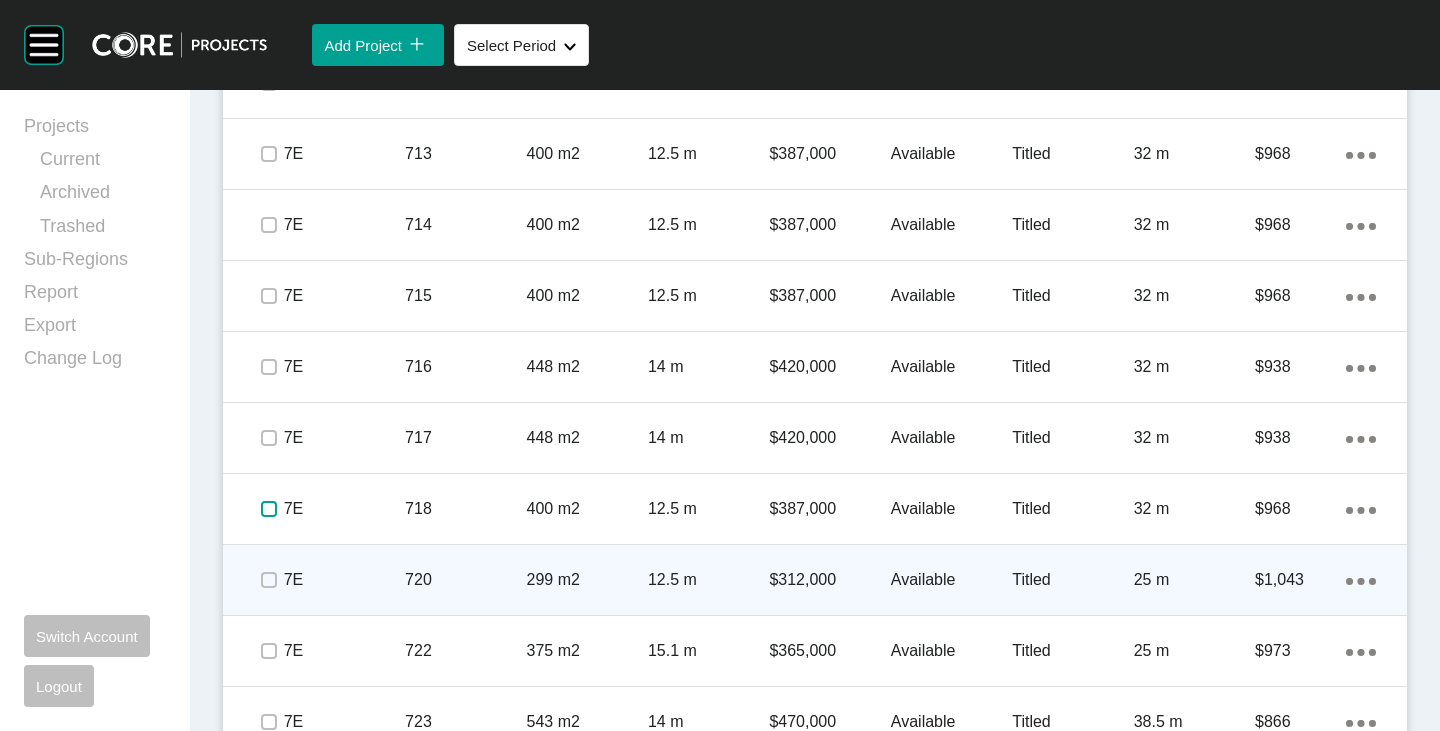 scroll, scrollTop: 2600, scrollLeft: 0, axis: vertical 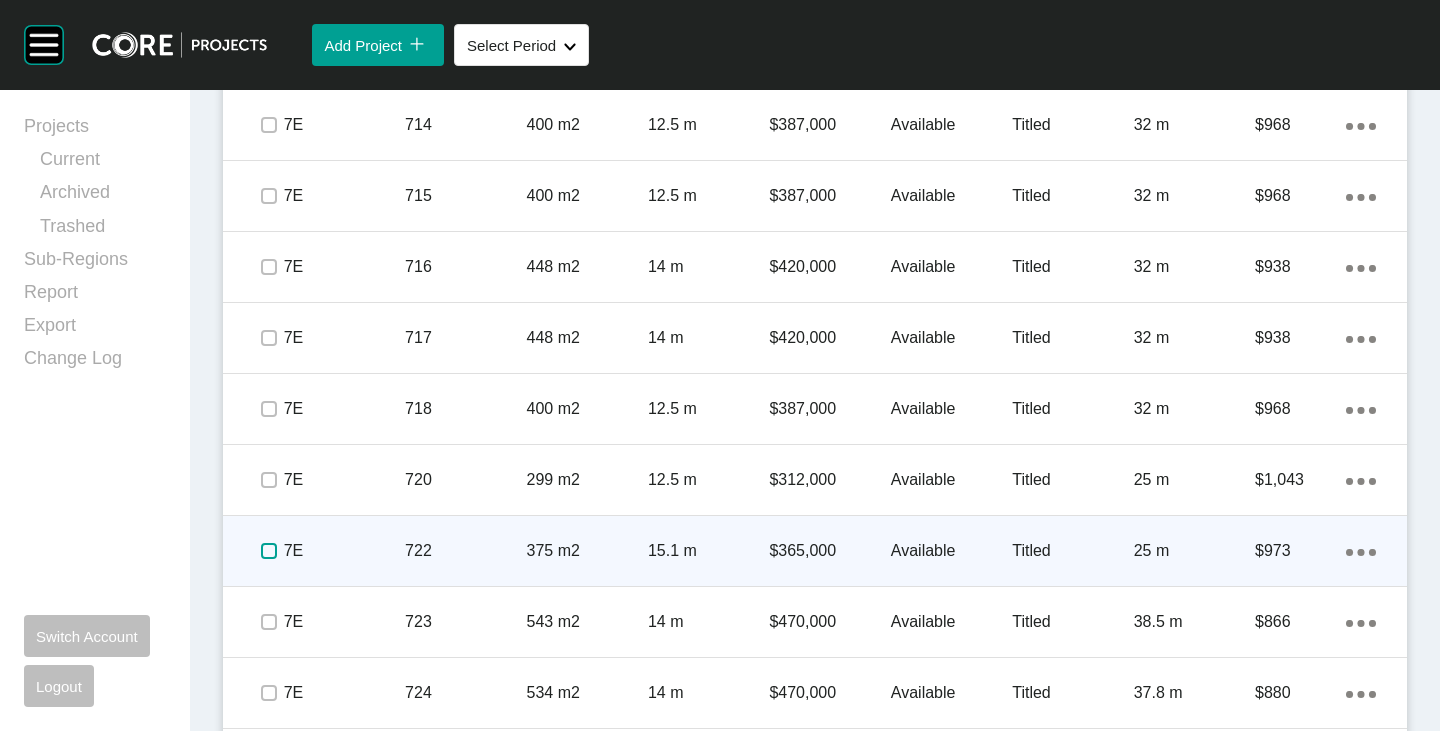 click at bounding box center [269, 551] 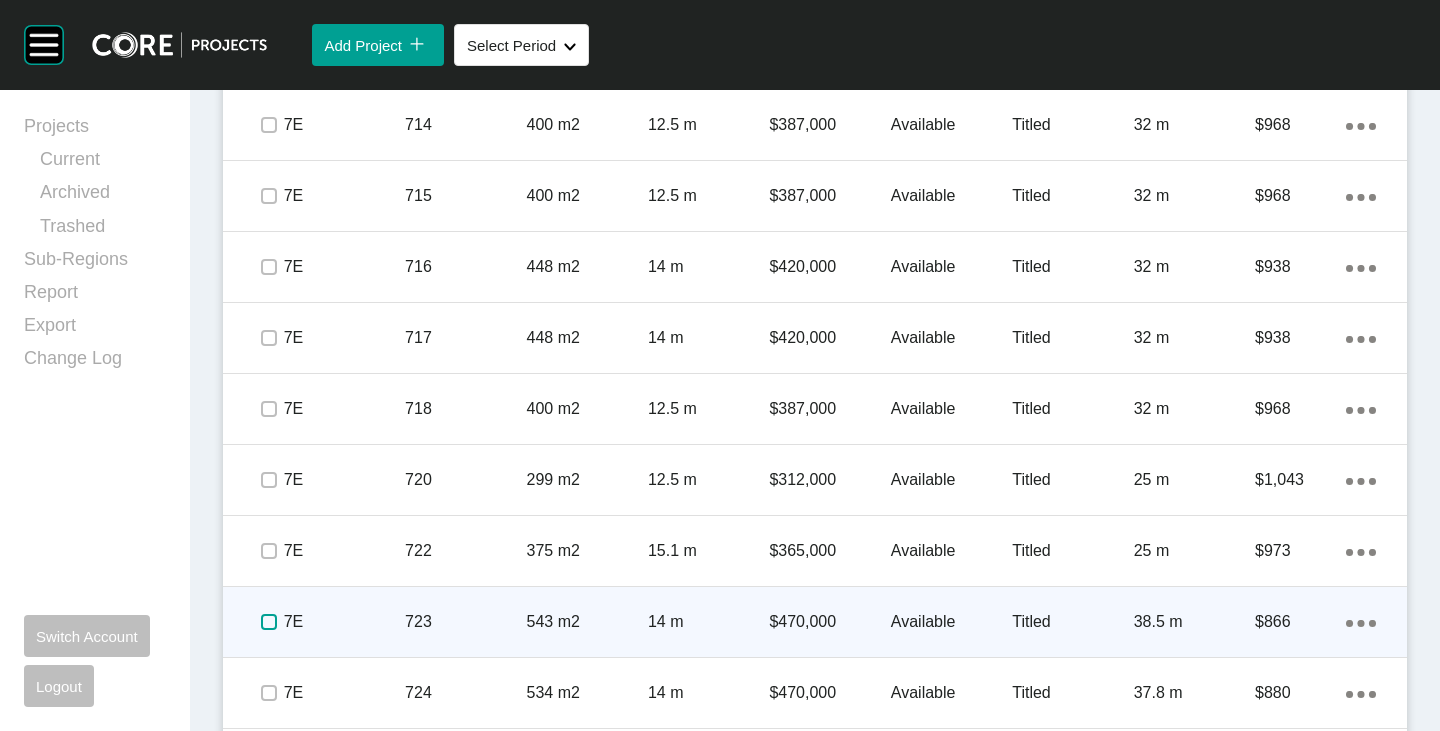 click at bounding box center [269, 622] 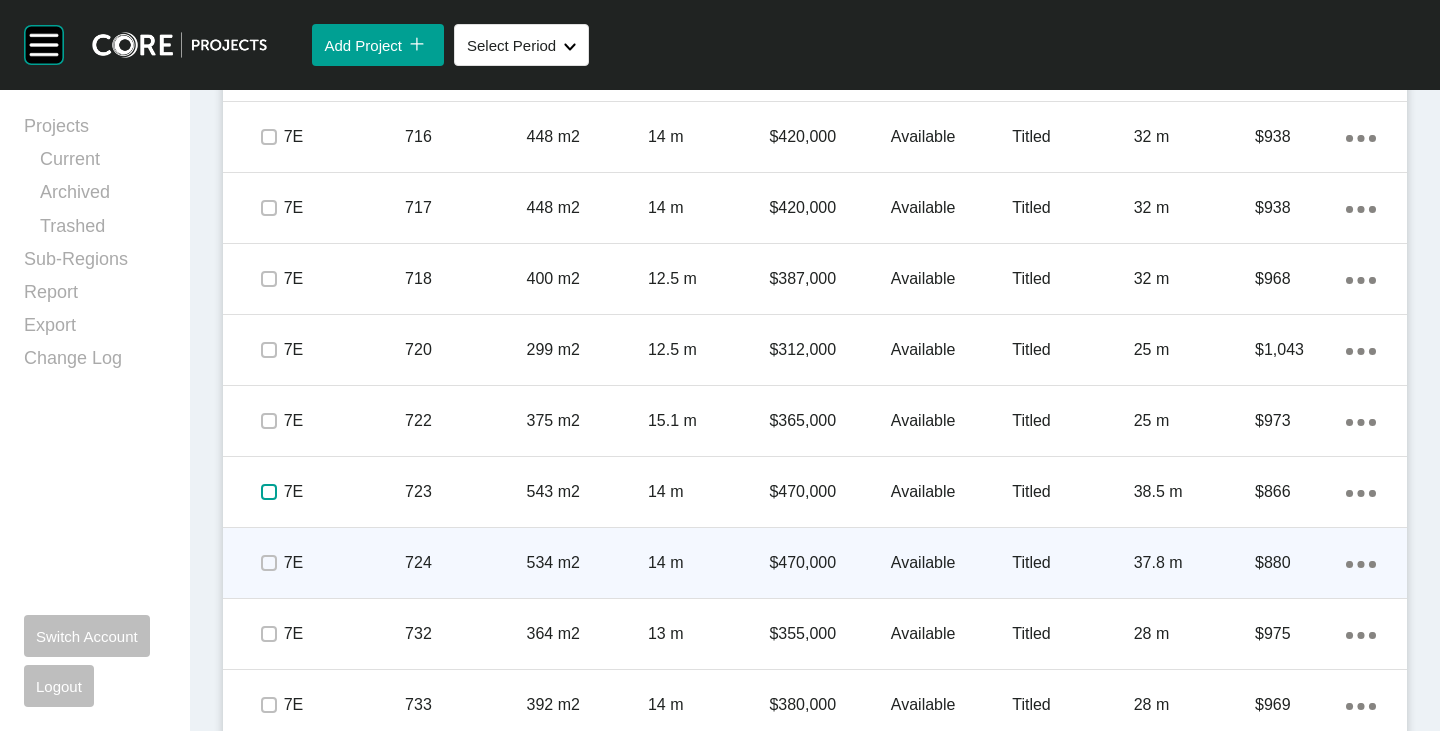 scroll, scrollTop: 2800, scrollLeft: 0, axis: vertical 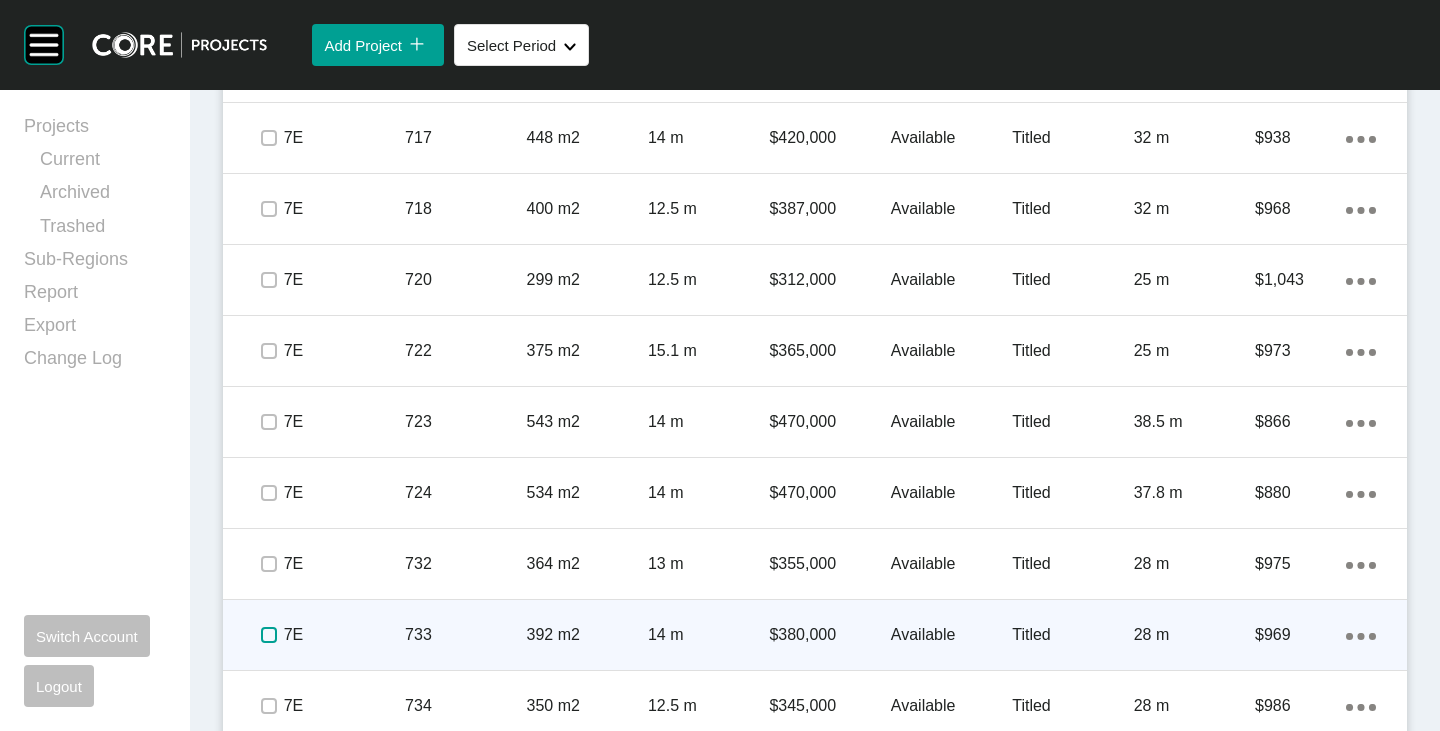 click at bounding box center [269, 635] 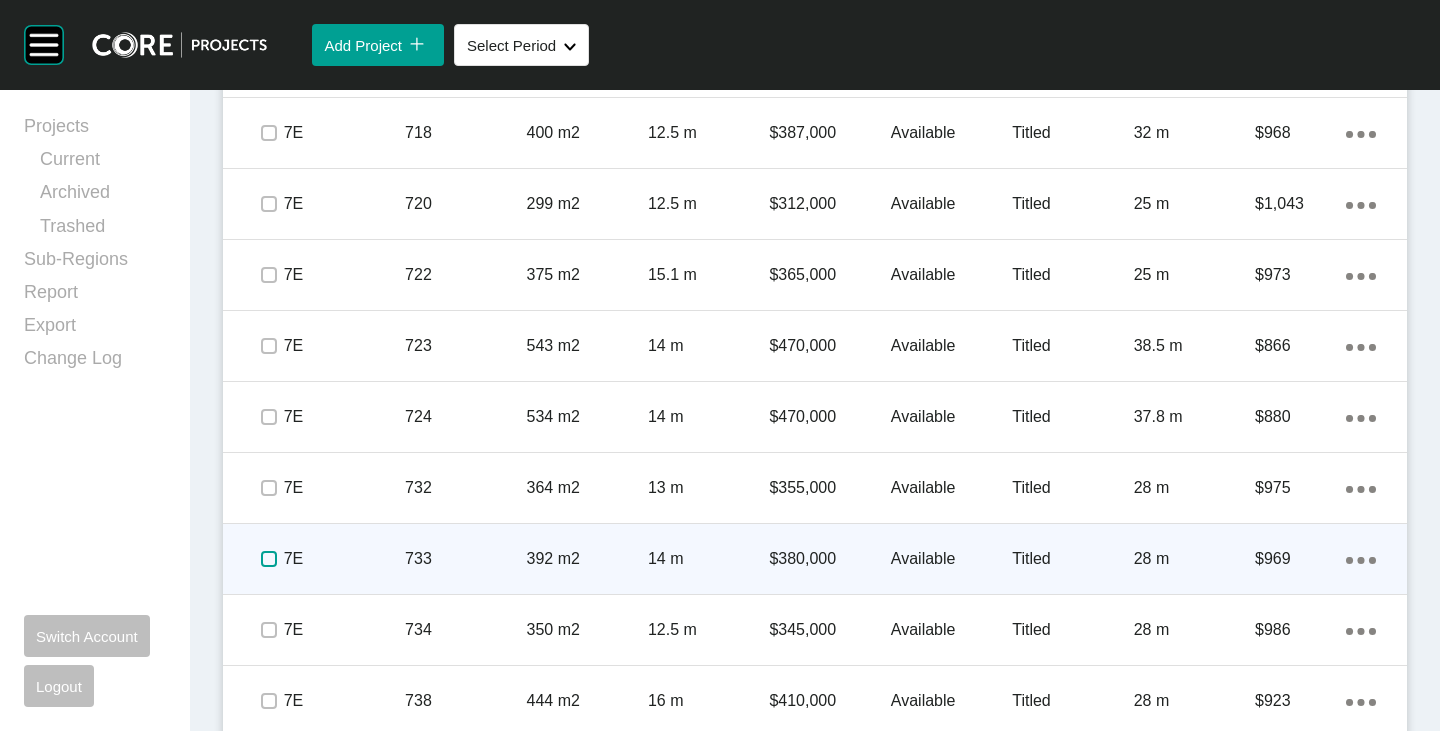 scroll, scrollTop: 2900, scrollLeft: 0, axis: vertical 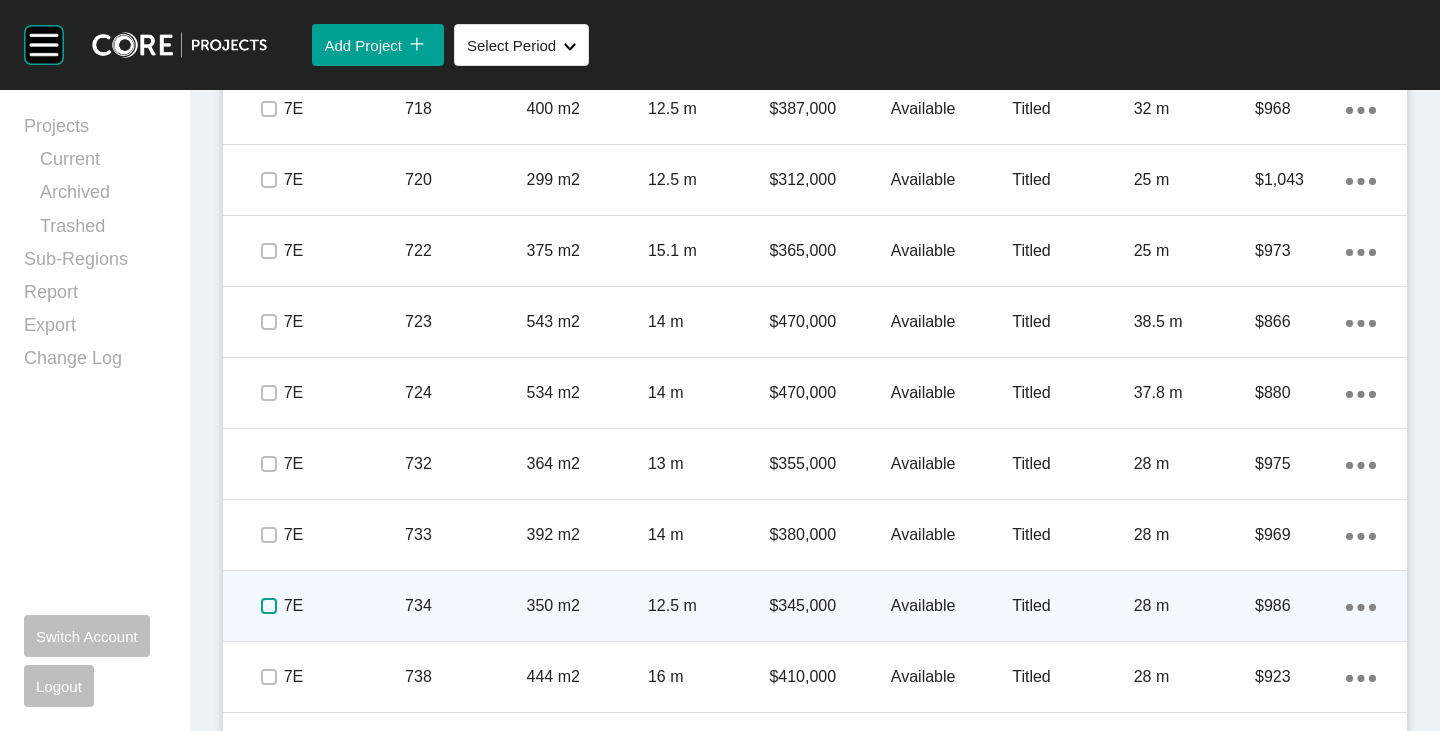 click at bounding box center [269, 606] 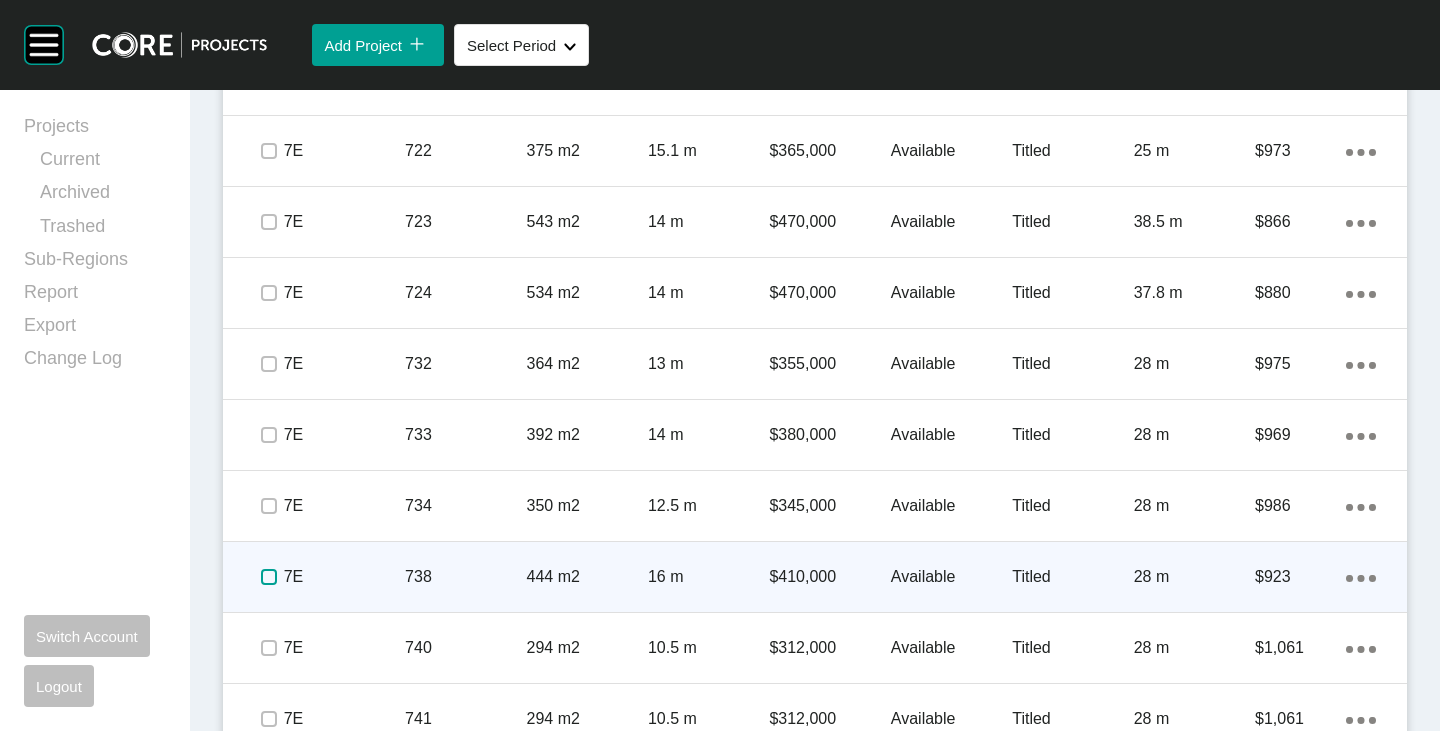 click at bounding box center [269, 577] 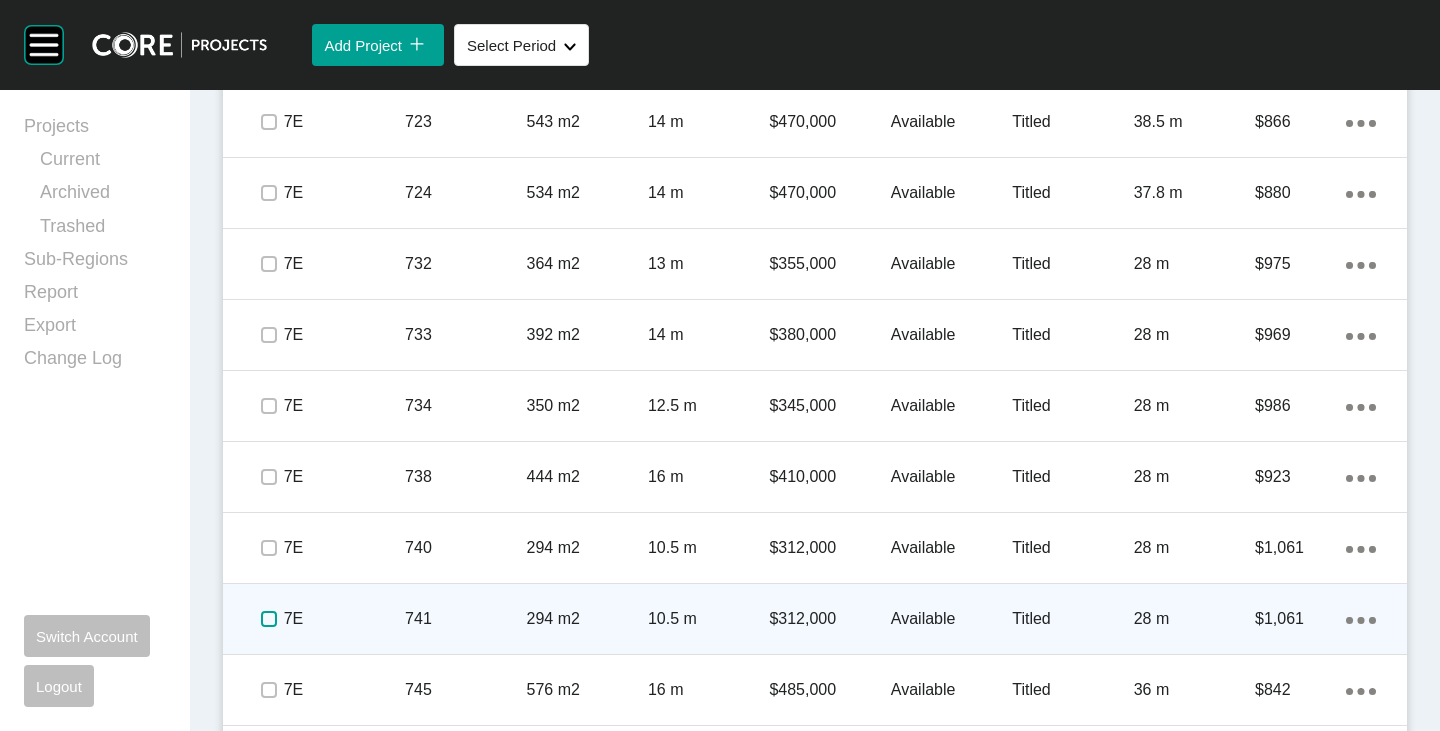 click at bounding box center (269, 619) 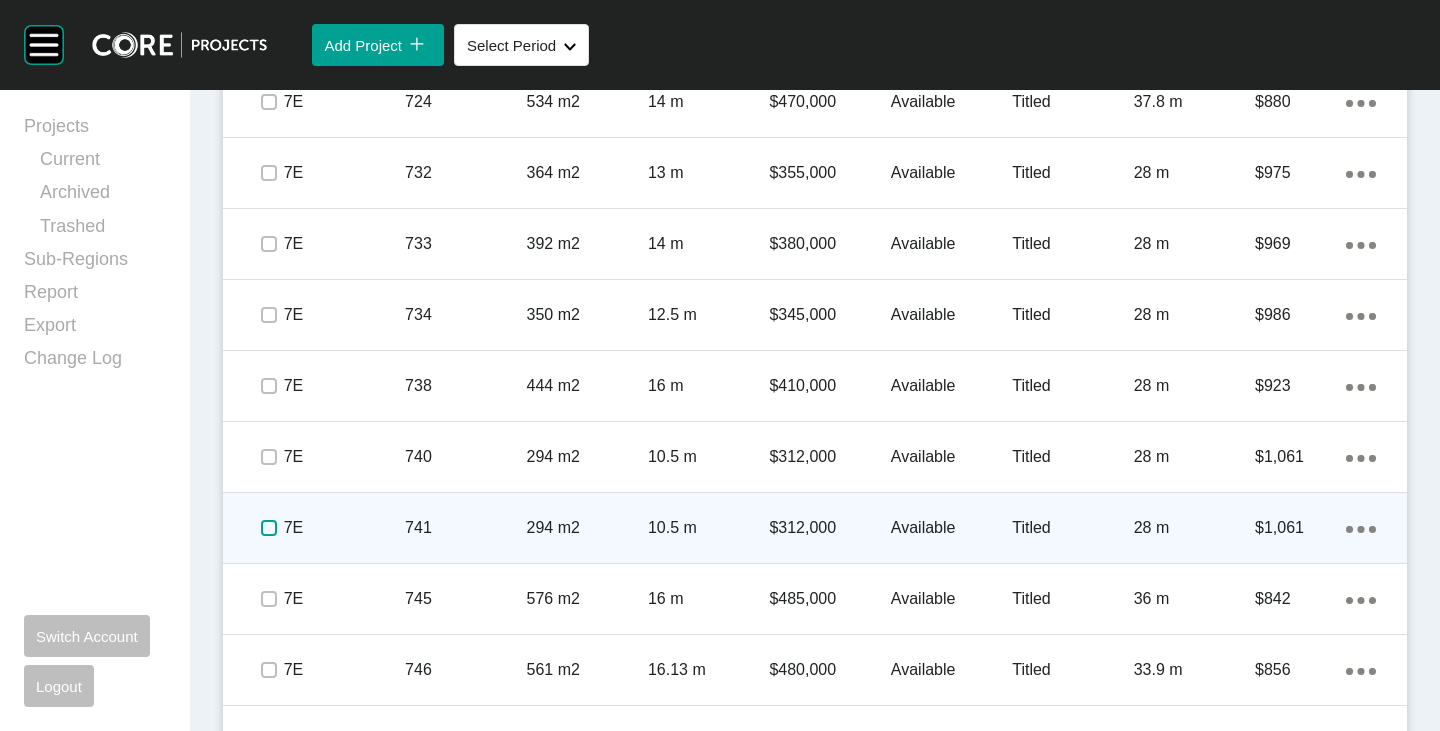scroll, scrollTop: 3300, scrollLeft: 0, axis: vertical 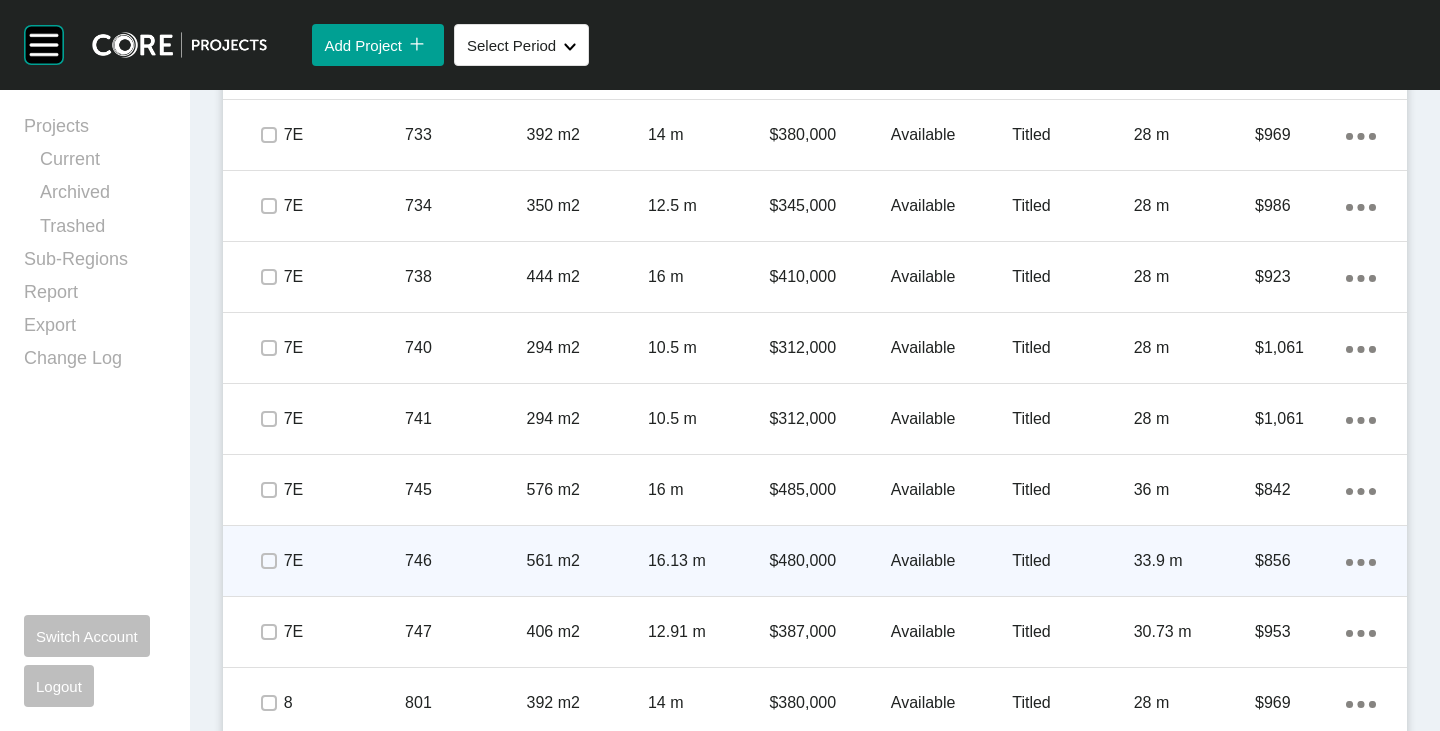 click at bounding box center (268, 561) 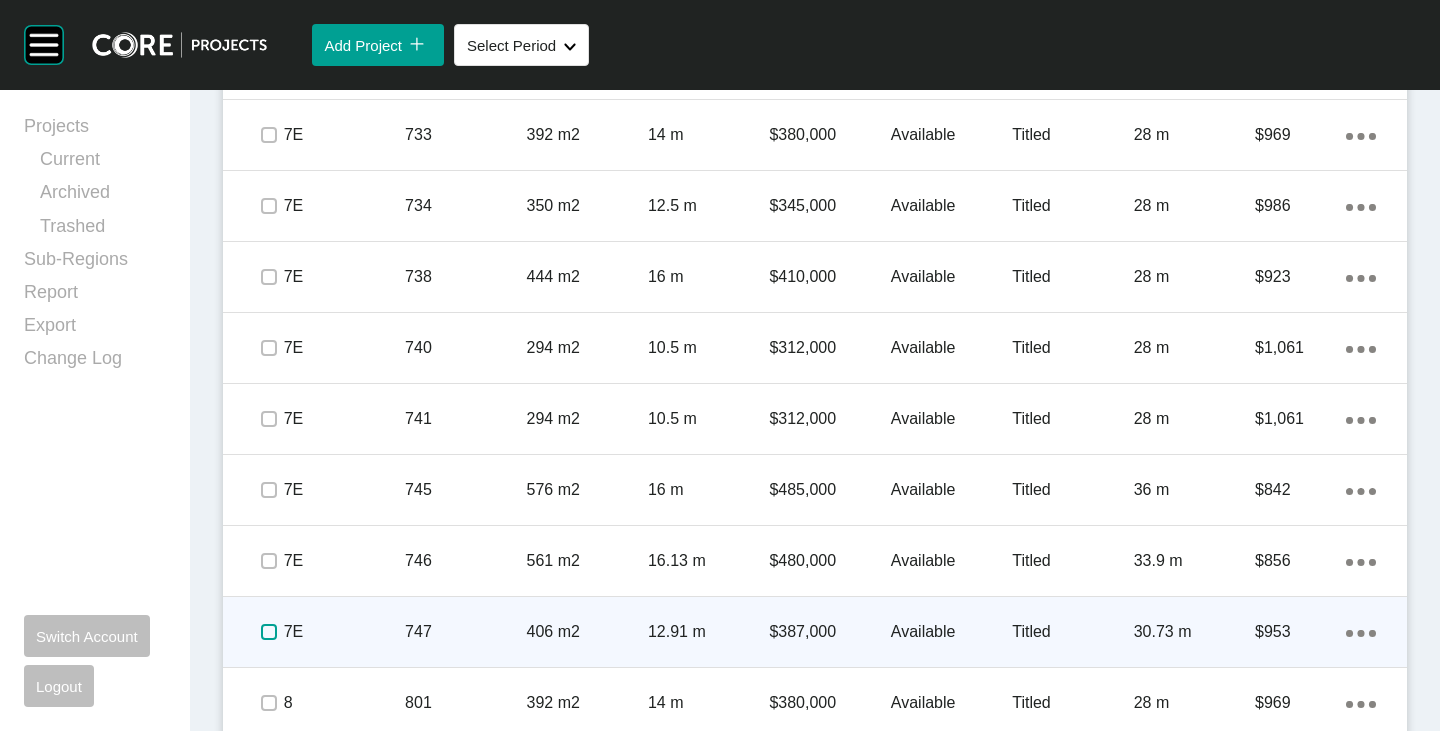 click at bounding box center (269, 632) 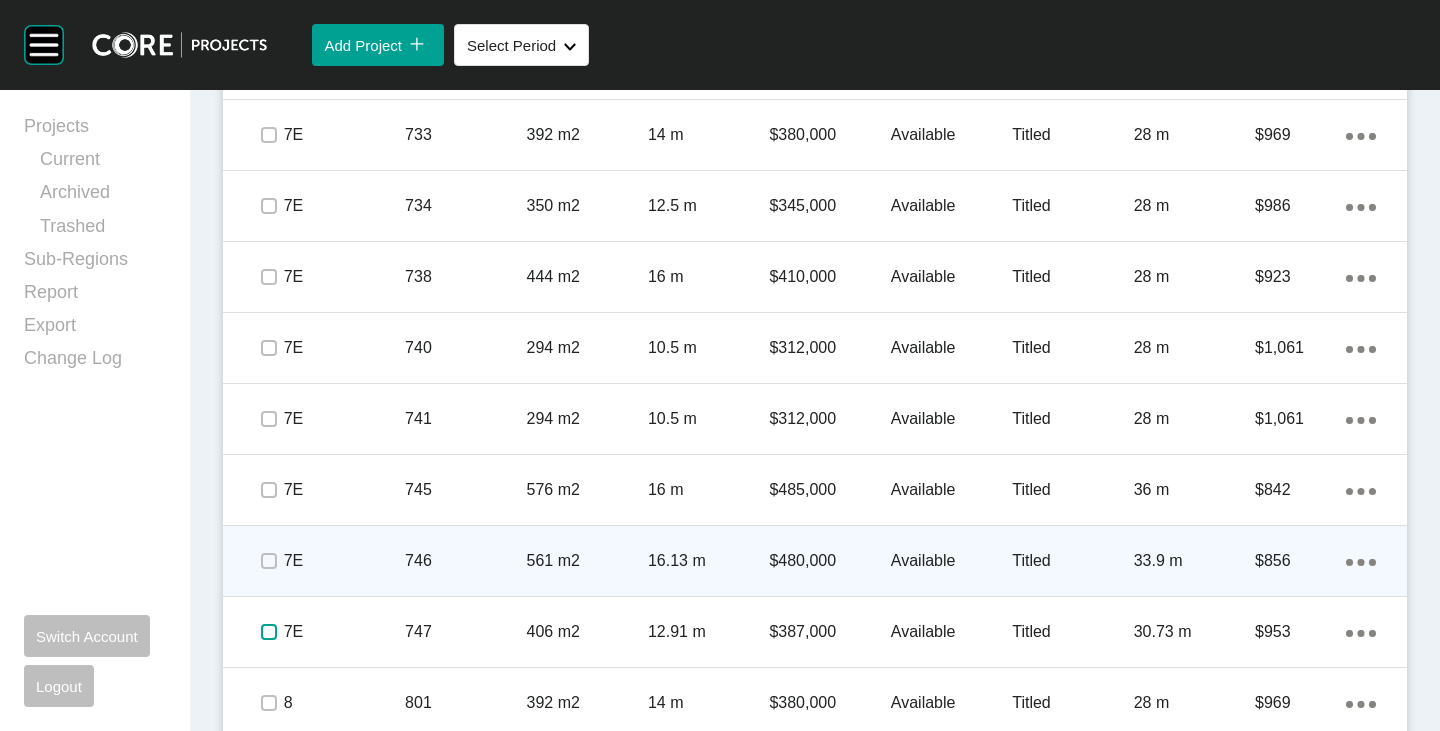 scroll, scrollTop: 3500, scrollLeft: 0, axis: vertical 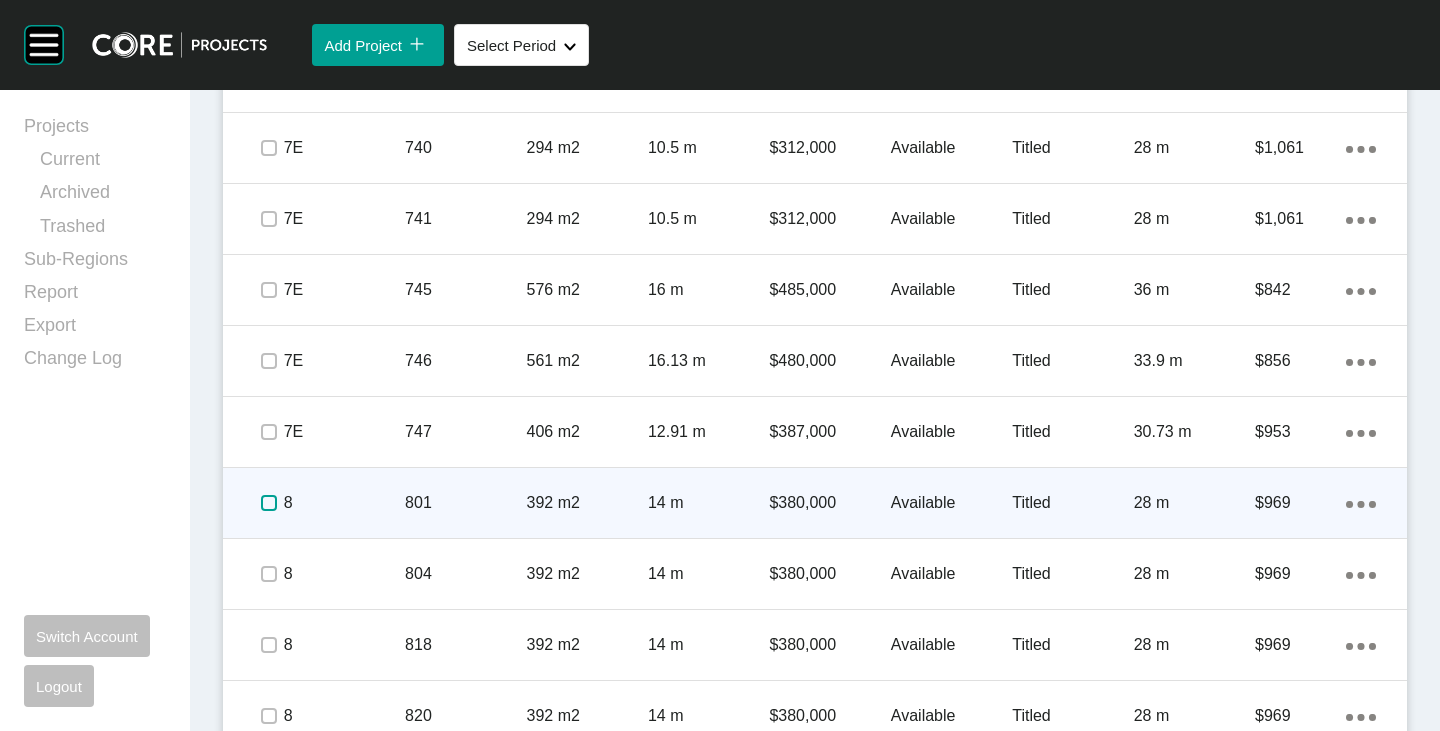 click at bounding box center [269, 503] 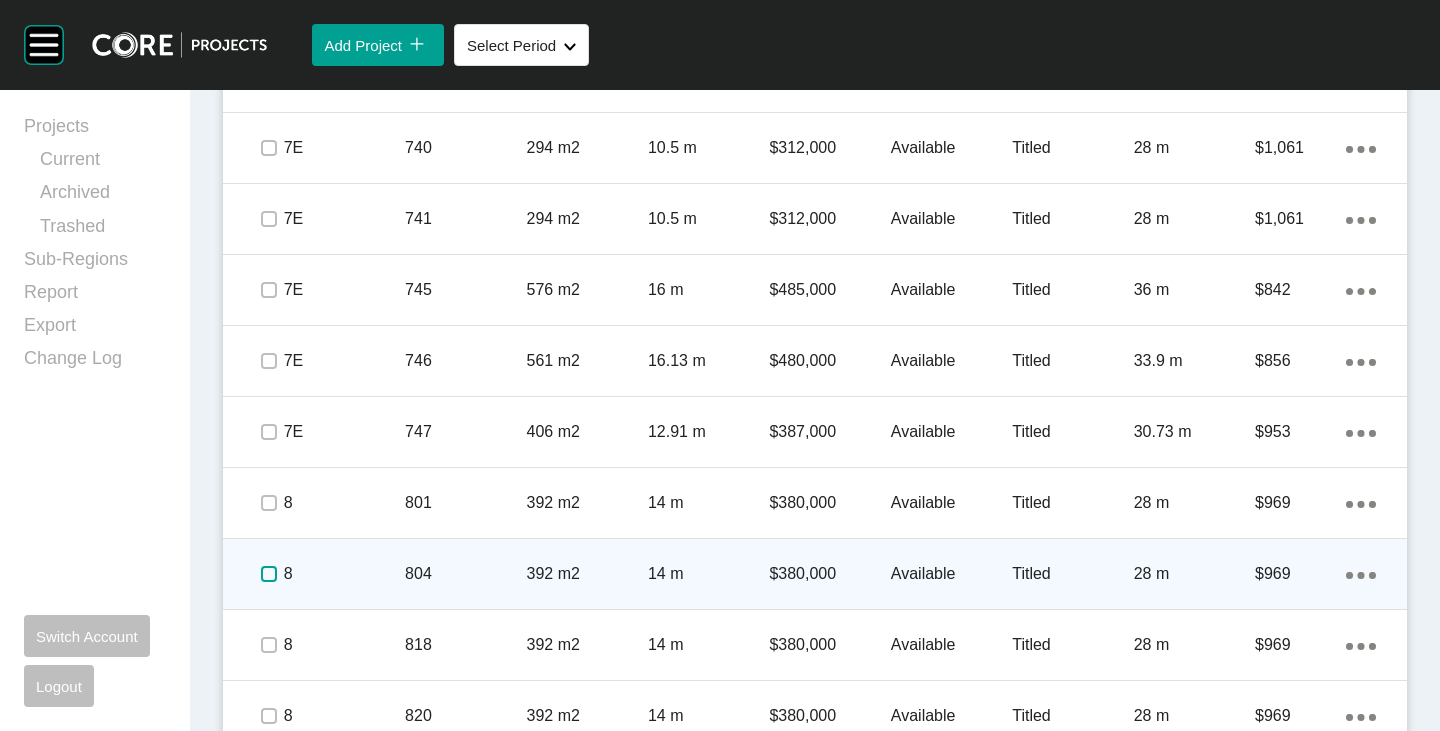 click at bounding box center (269, 574) 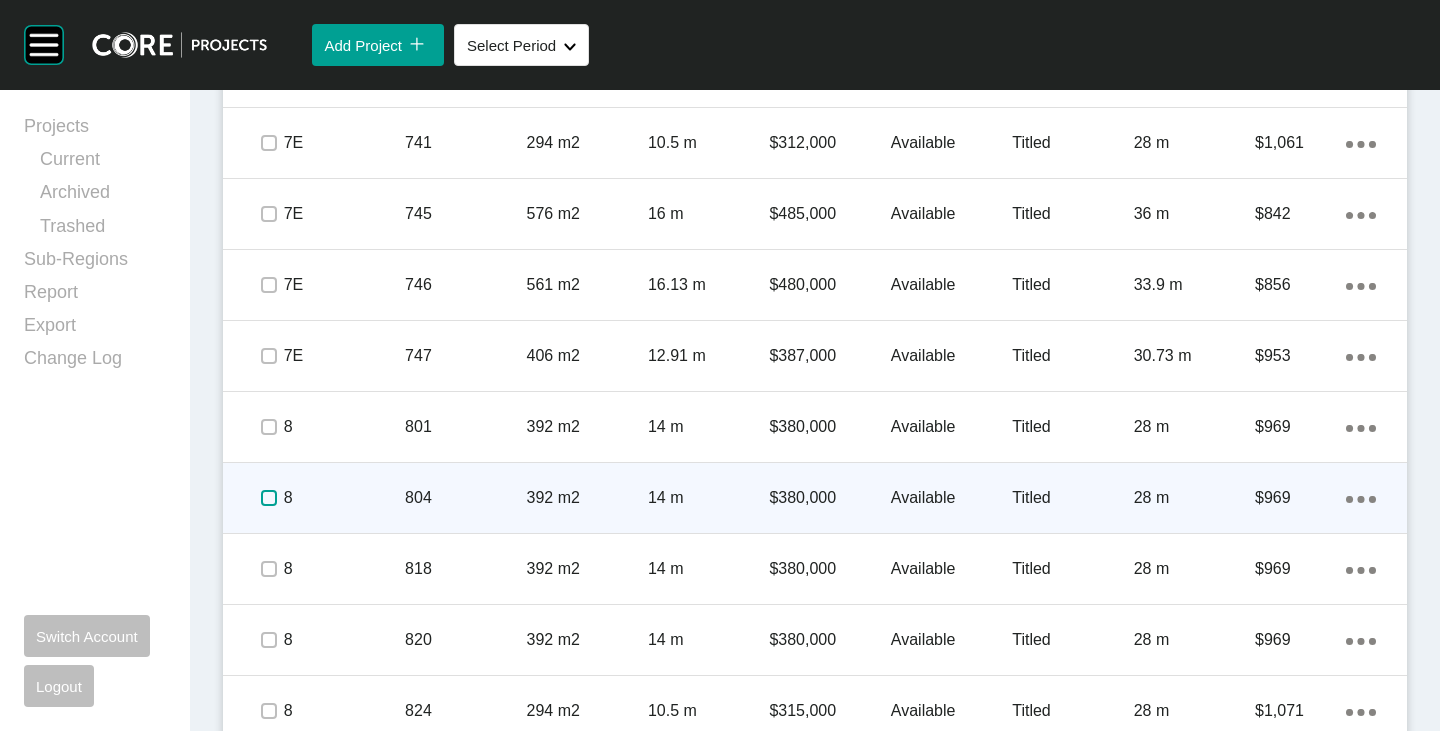 scroll, scrollTop: 3600, scrollLeft: 0, axis: vertical 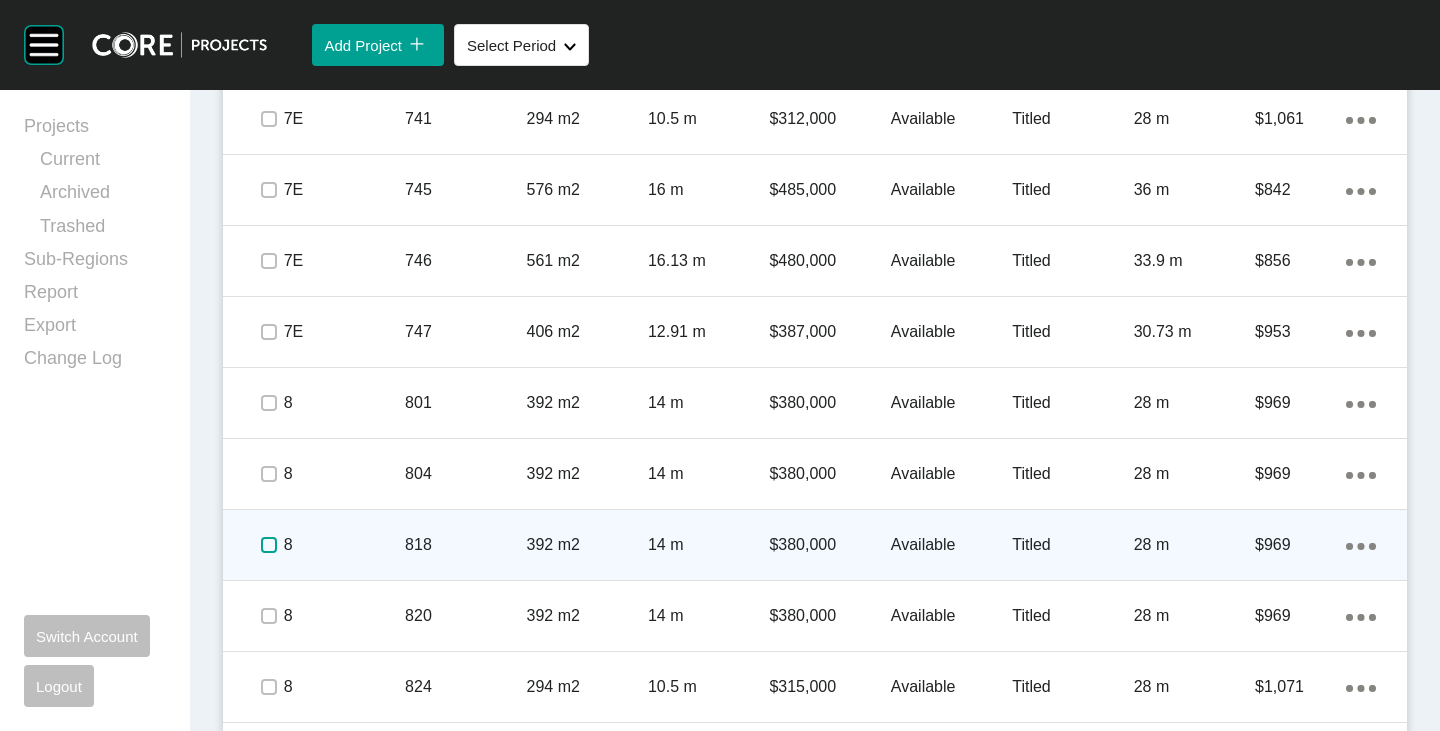 click at bounding box center (269, 545) 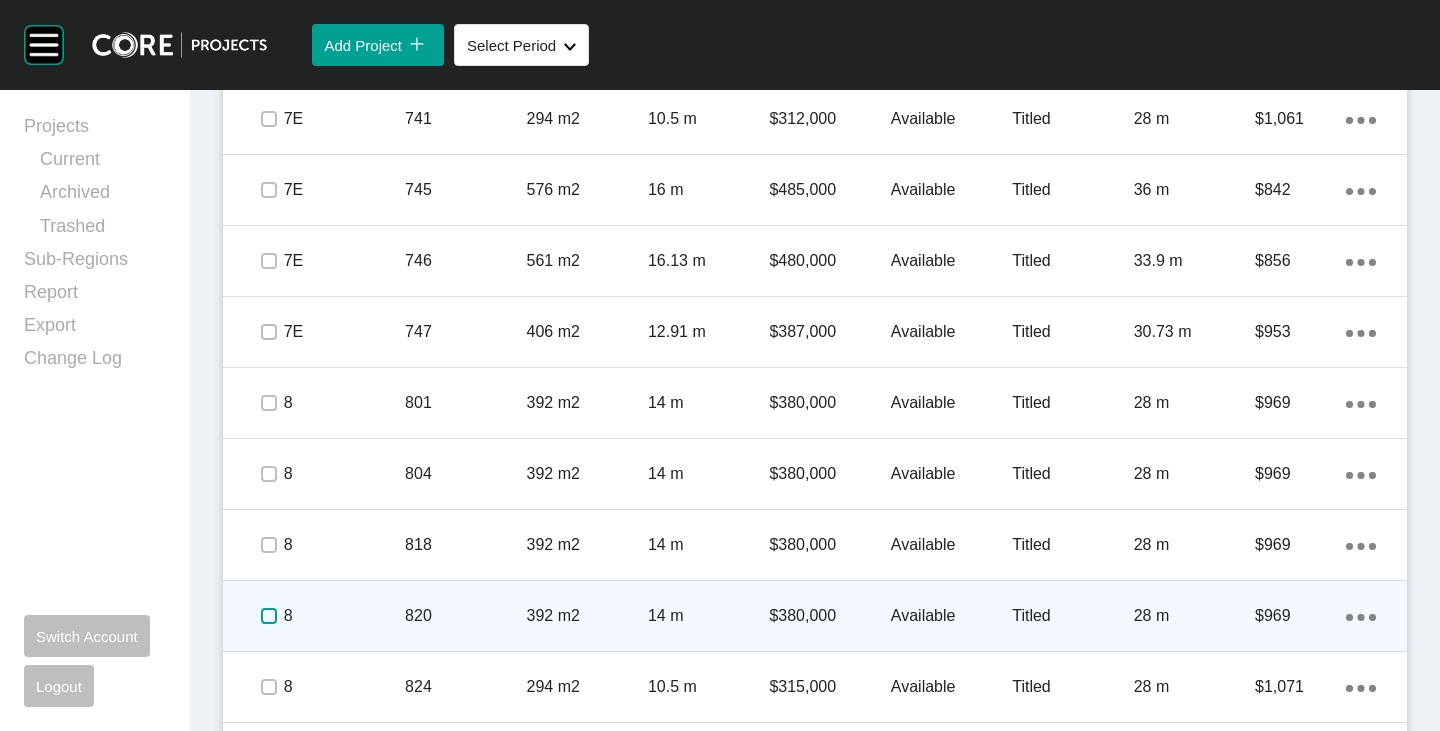 click at bounding box center [269, 616] 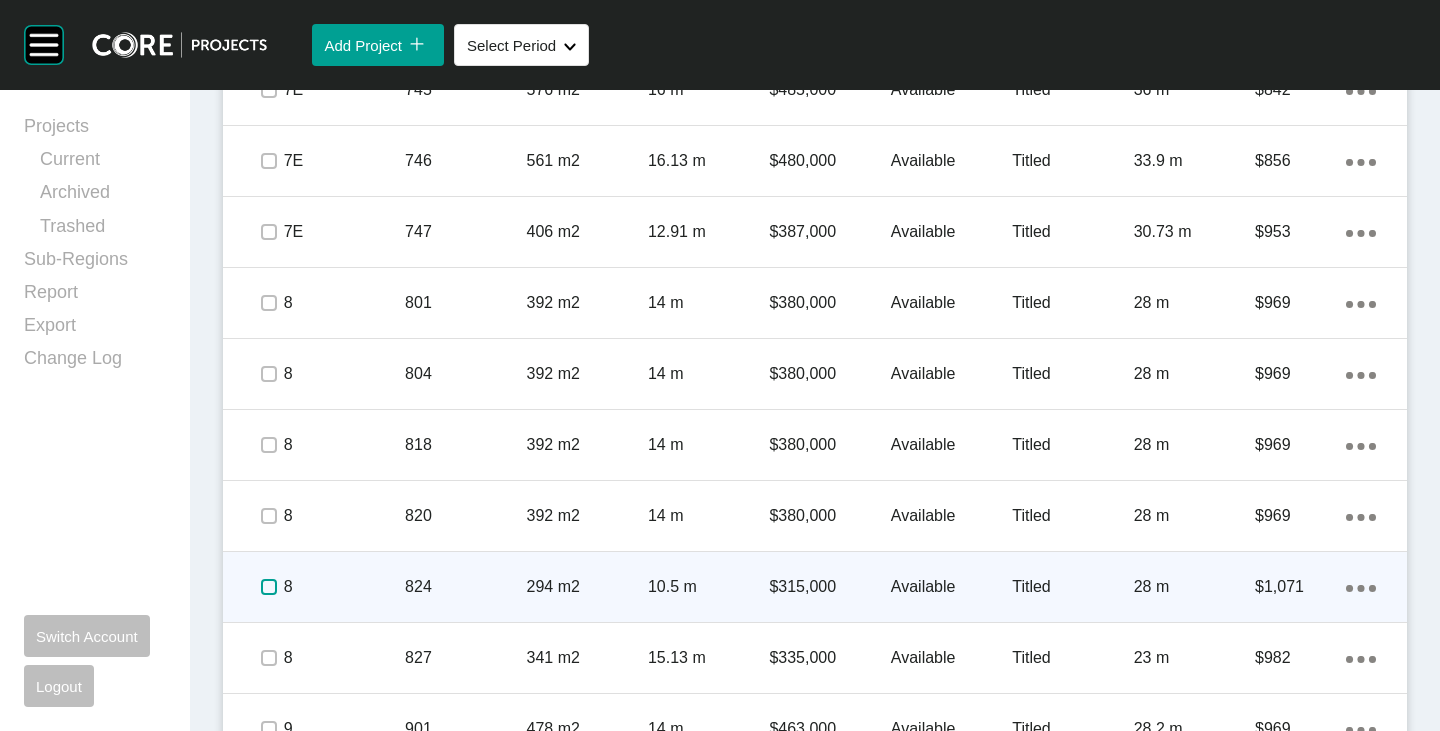 click at bounding box center (269, 587) 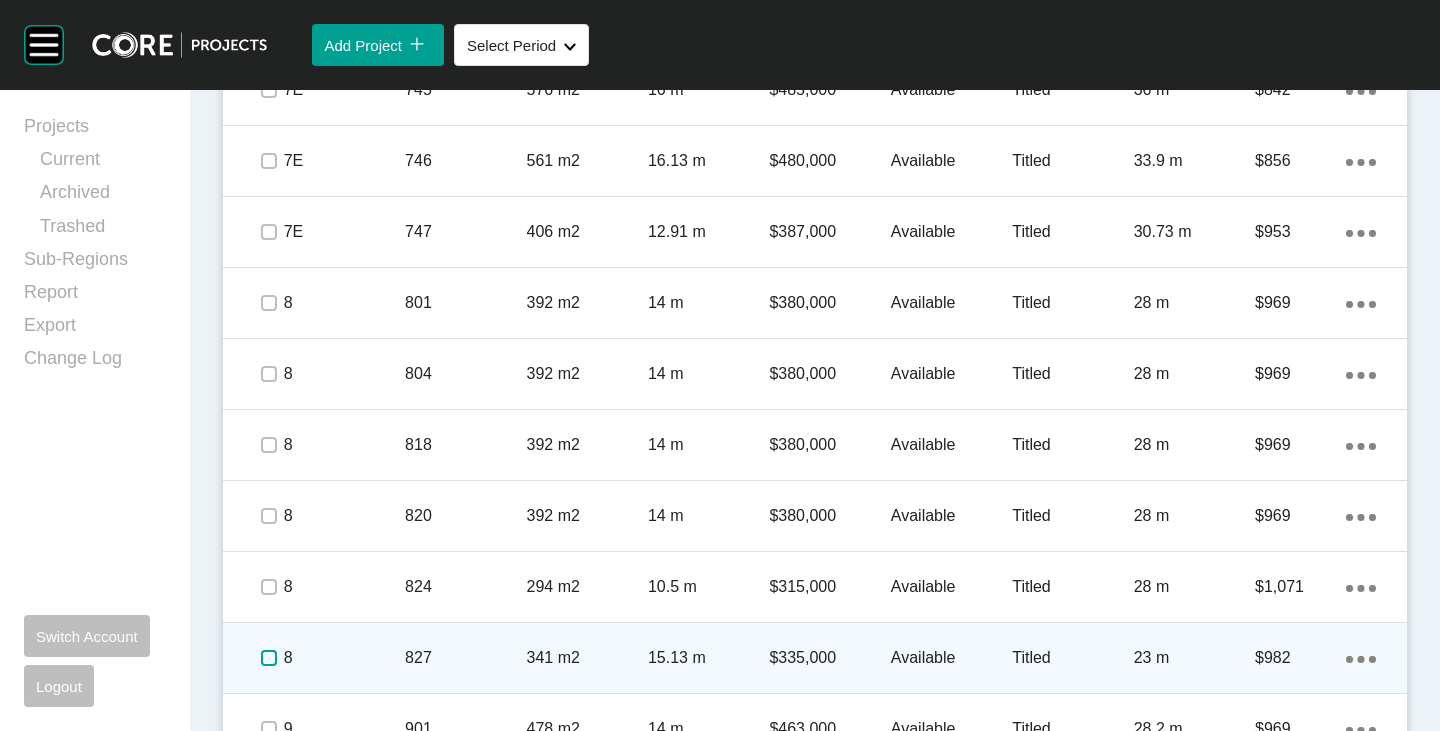 click at bounding box center (269, 658) 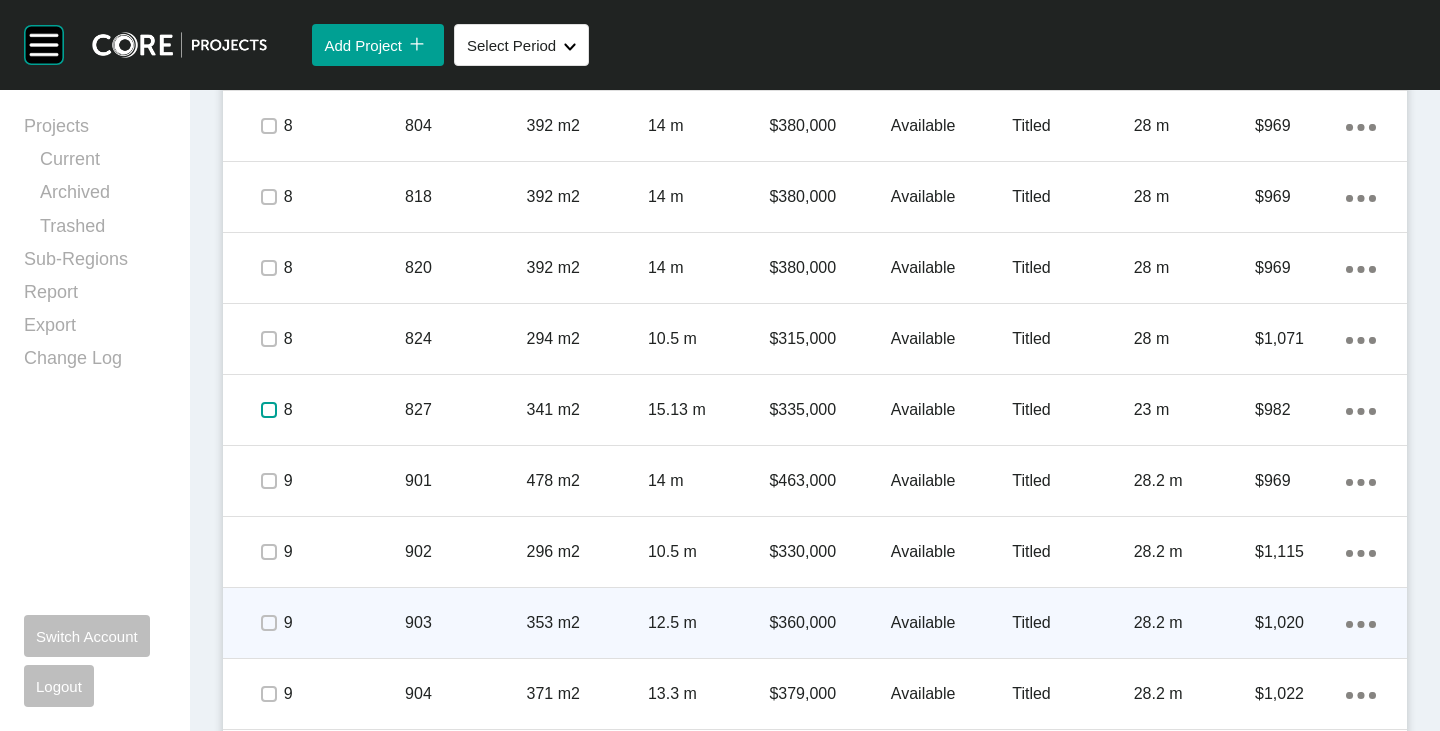 scroll, scrollTop: 4000, scrollLeft: 0, axis: vertical 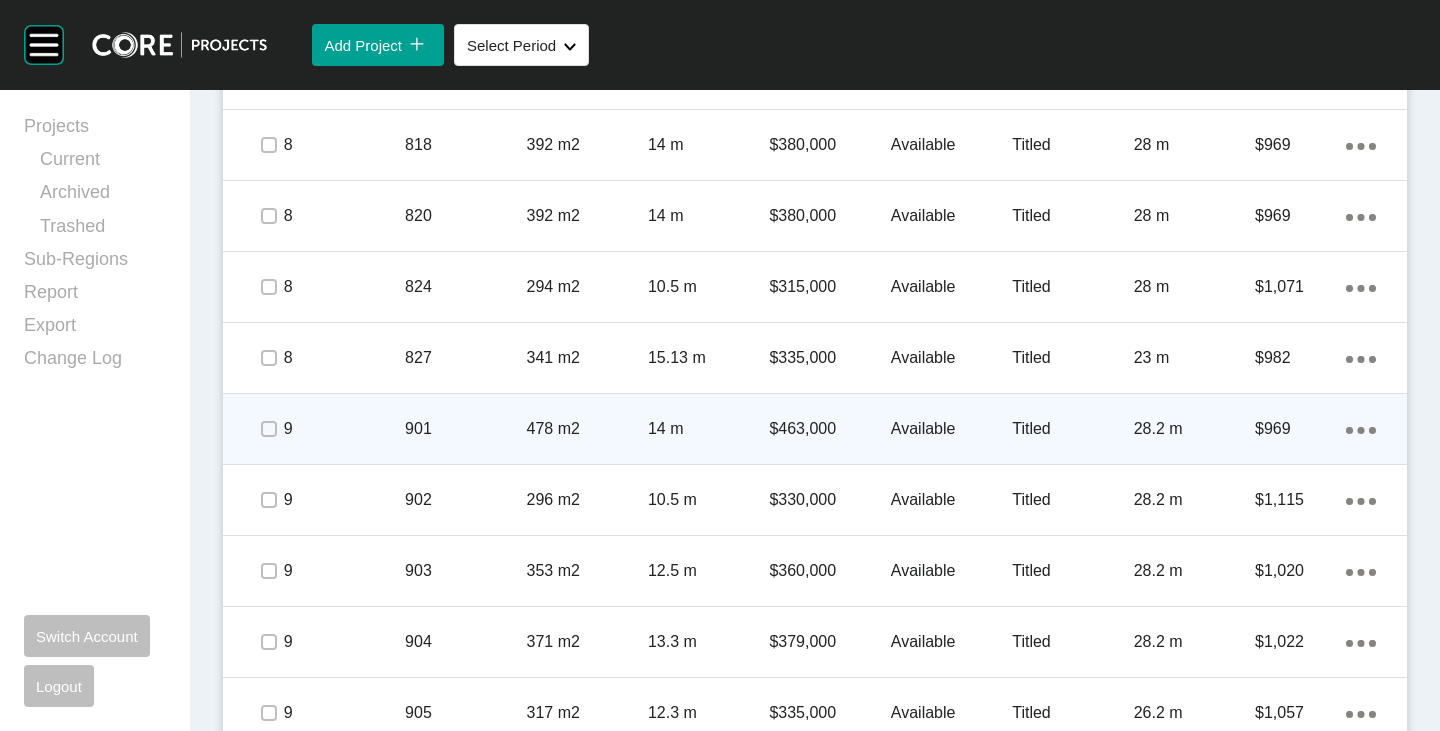click at bounding box center [268, 429] 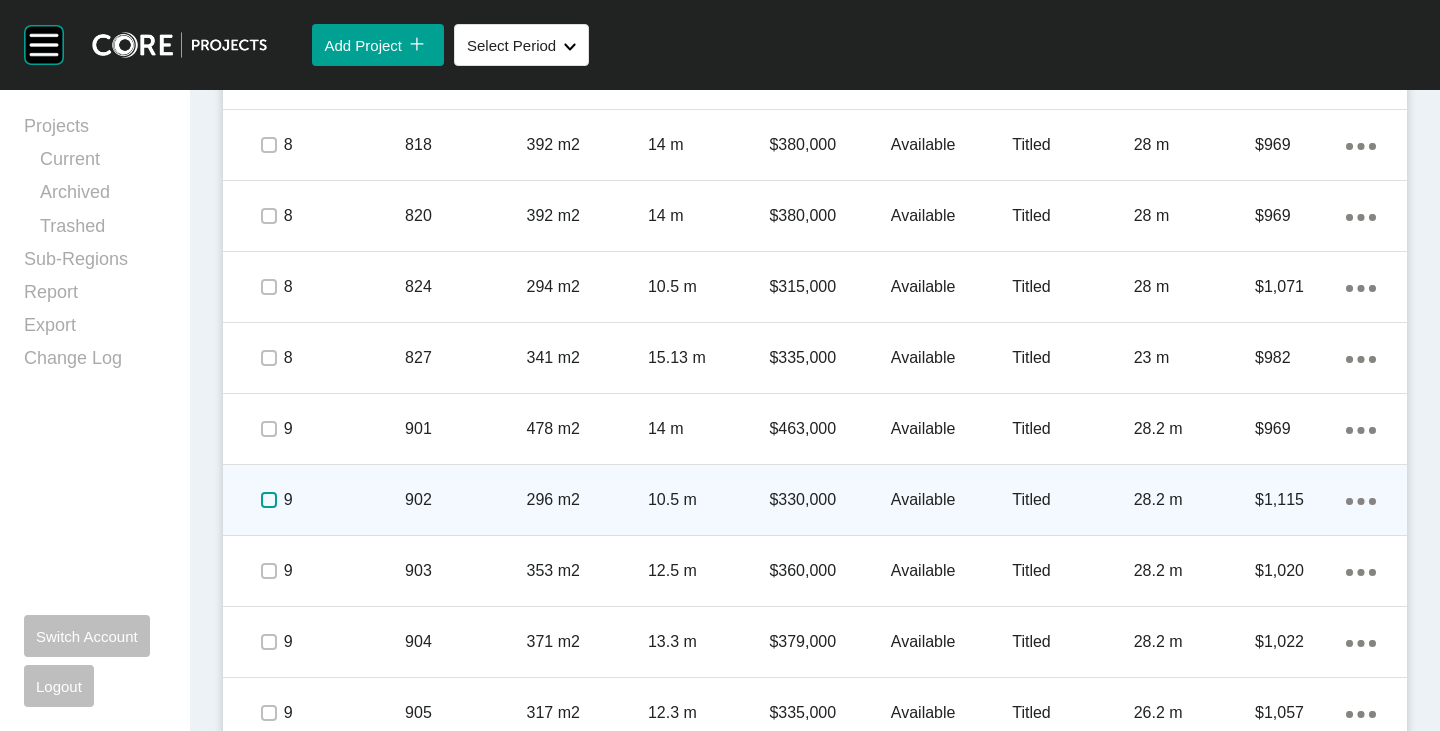 click at bounding box center (269, 500) 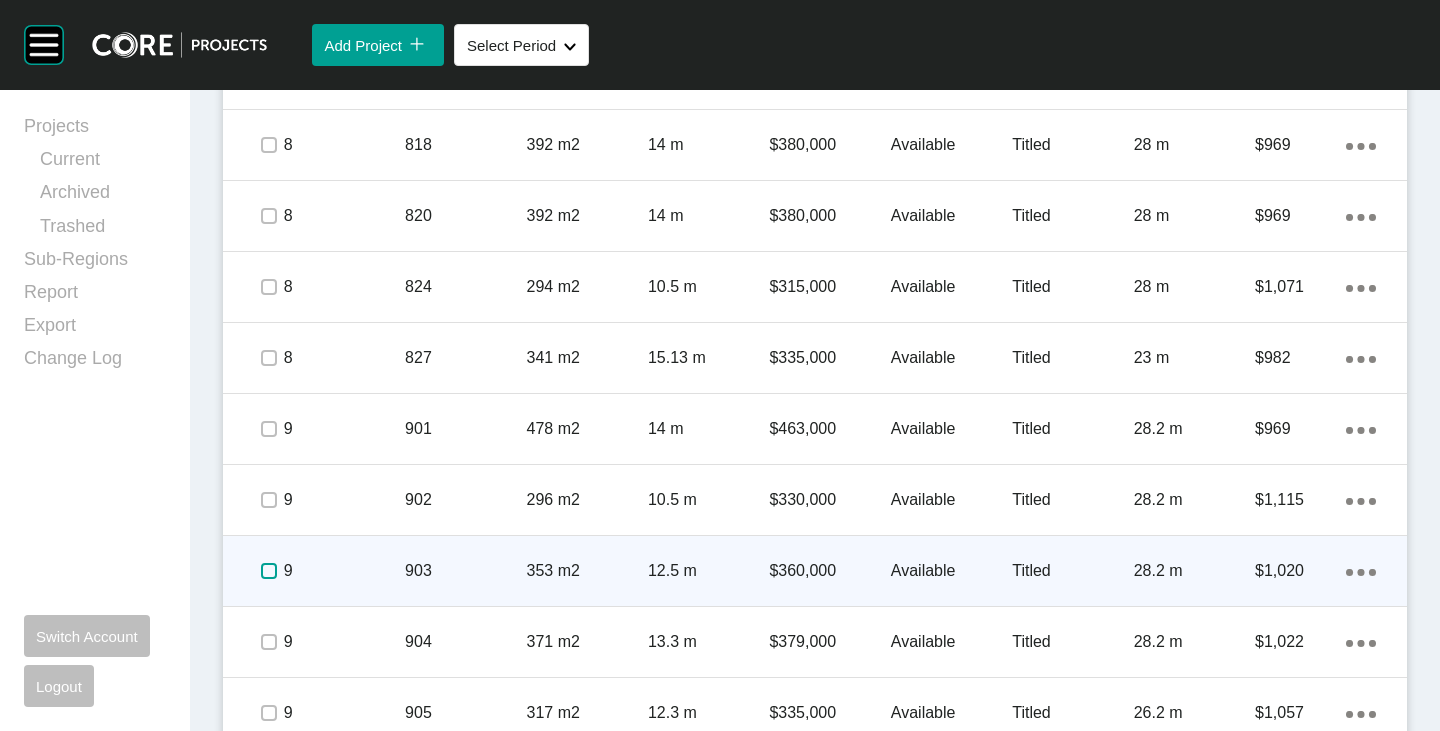 click at bounding box center (269, 571) 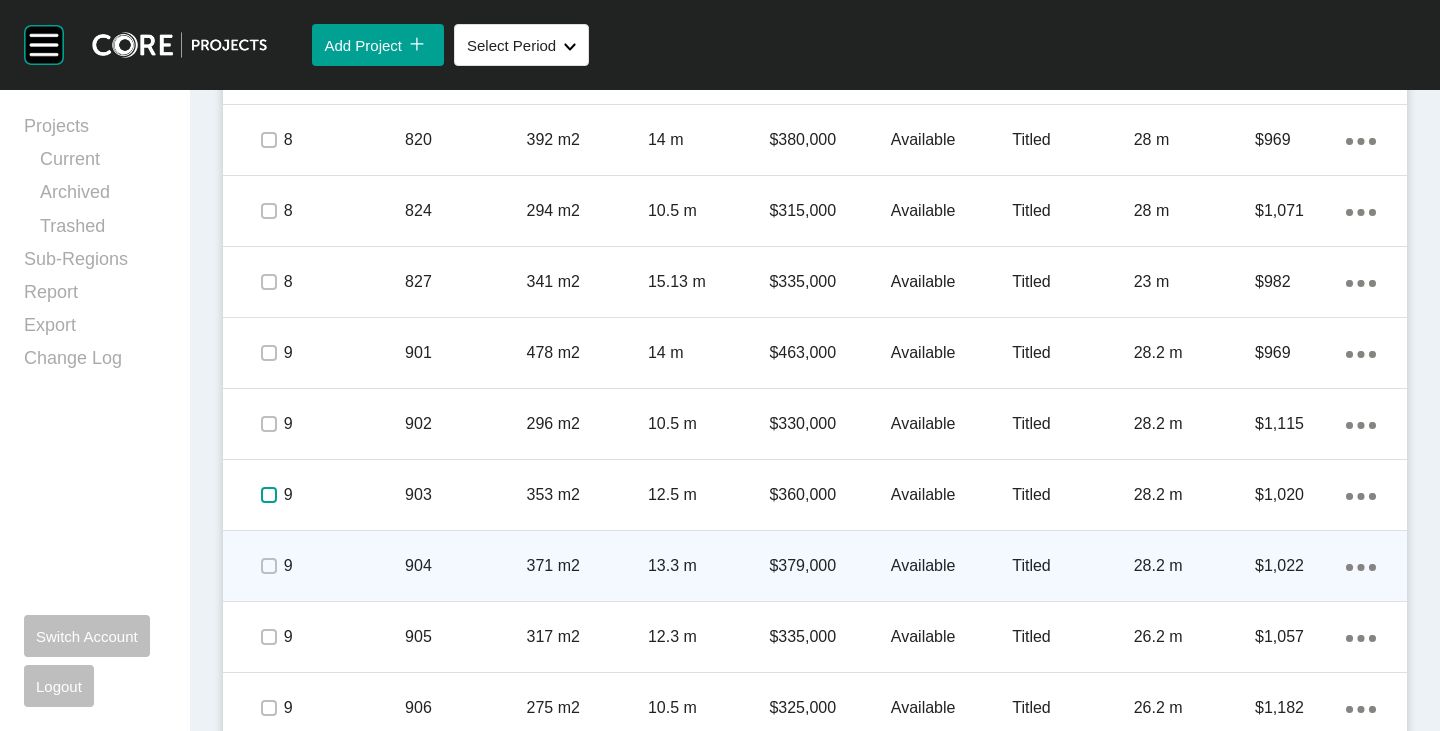 scroll, scrollTop: 4100, scrollLeft: 0, axis: vertical 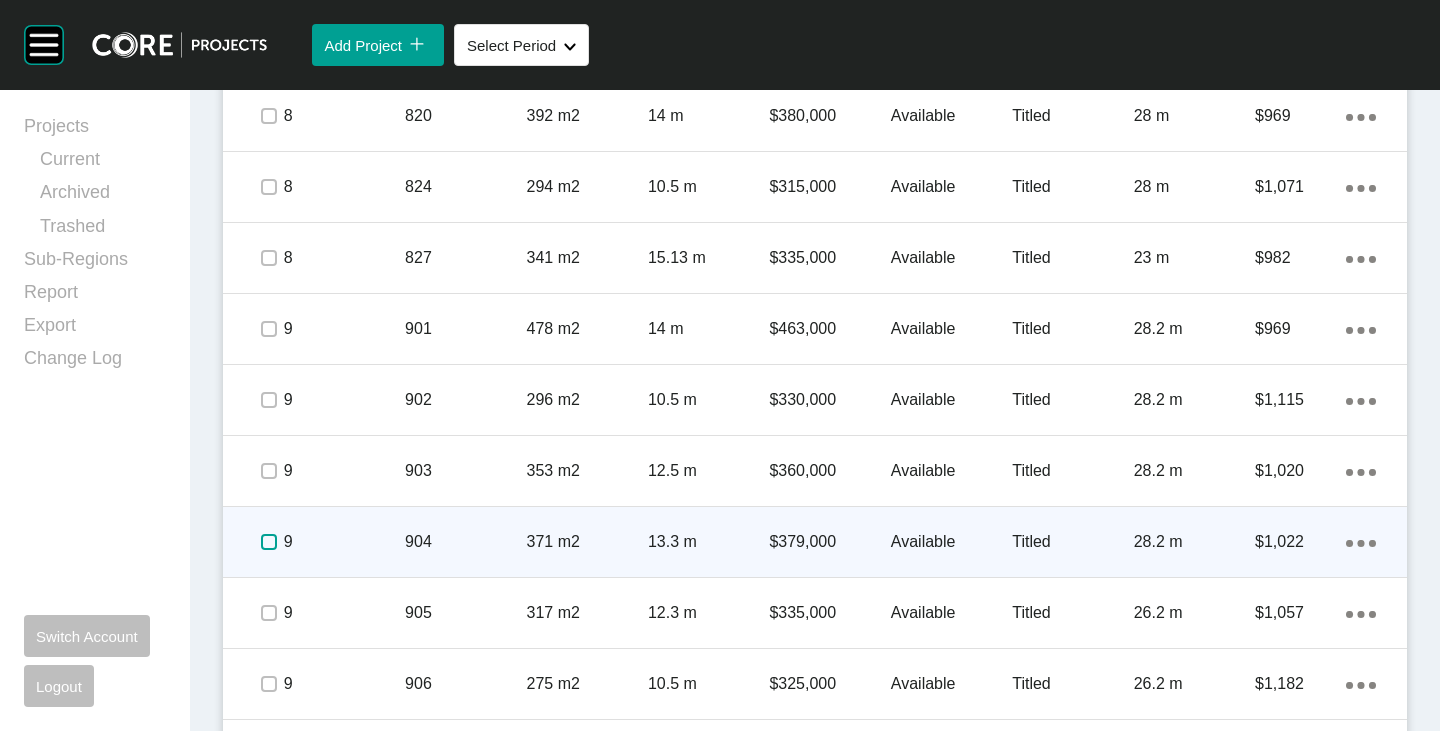 click at bounding box center (269, 542) 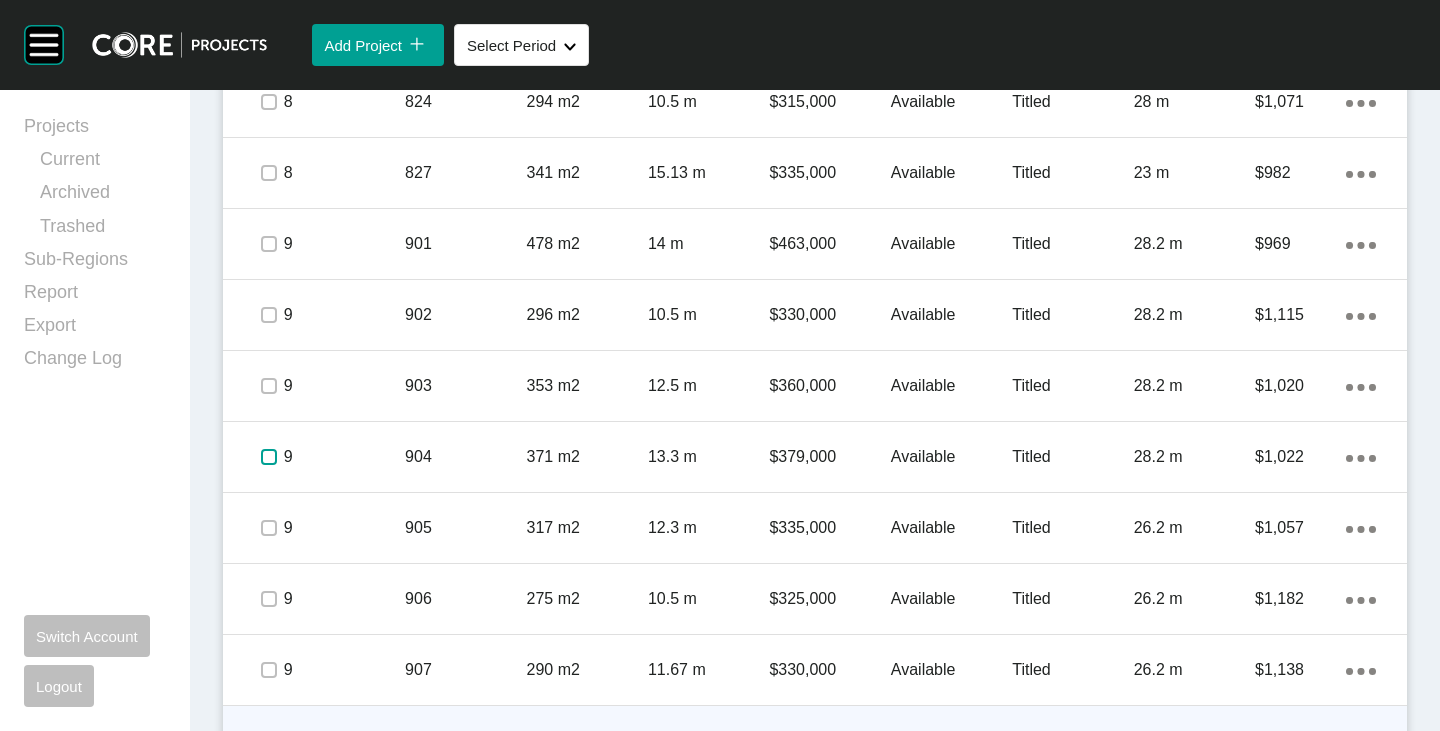 scroll, scrollTop: 4300, scrollLeft: 0, axis: vertical 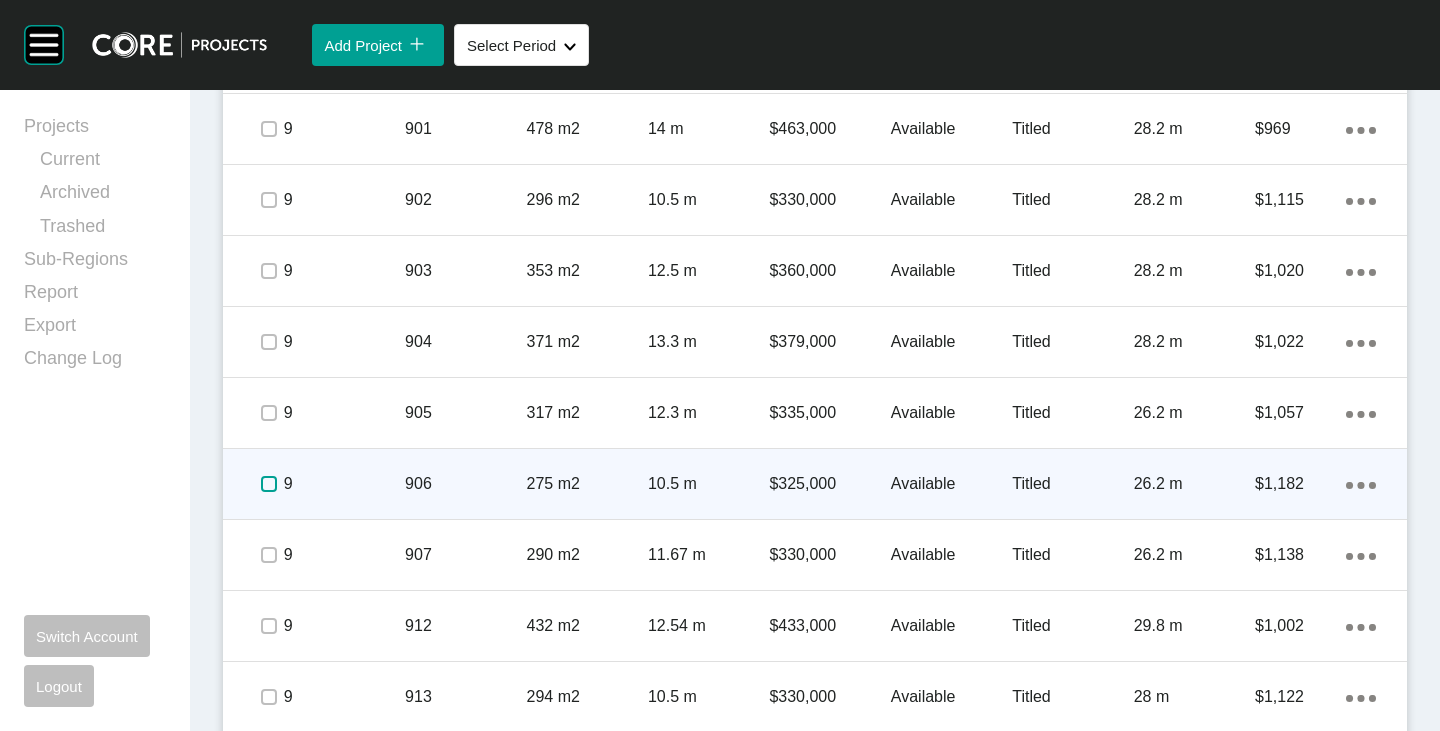 click at bounding box center [269, 484] 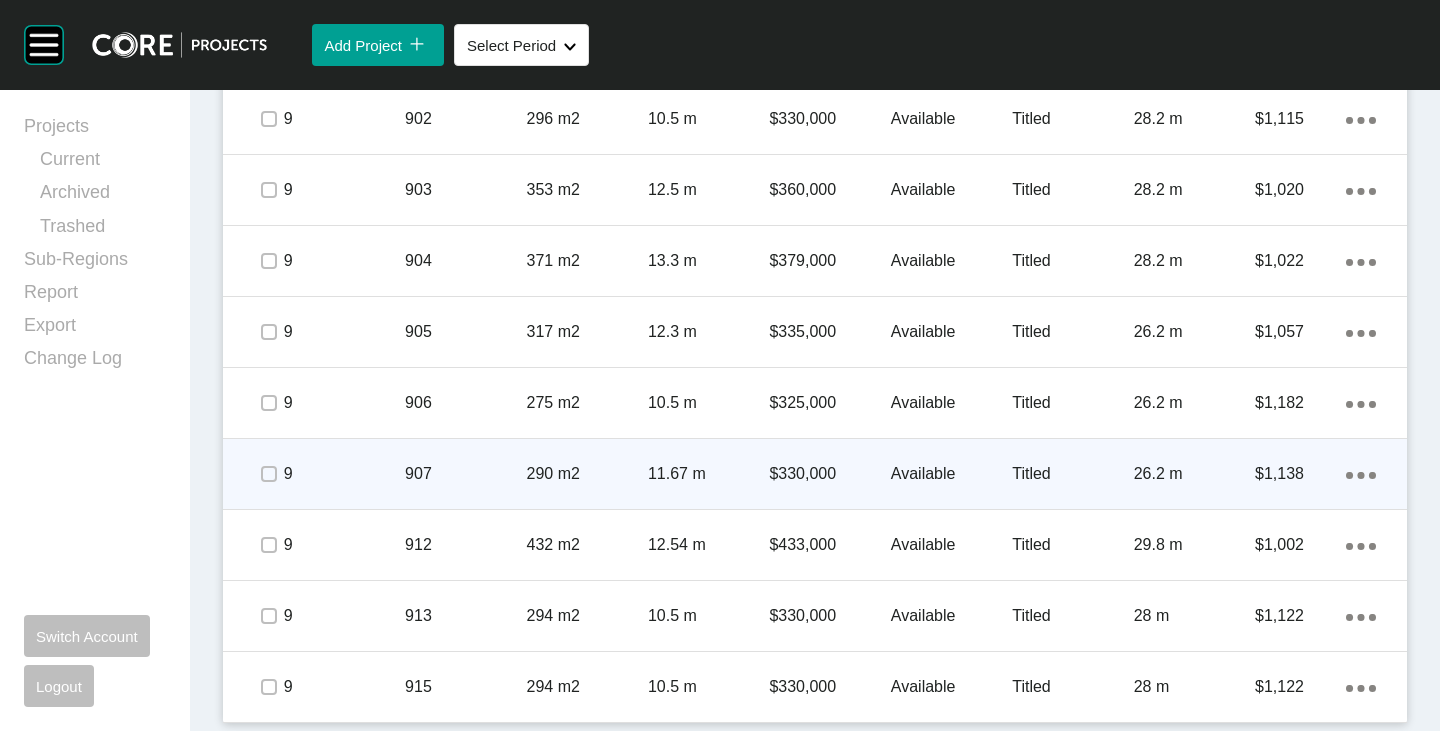 click at bounding box center (268, 474) 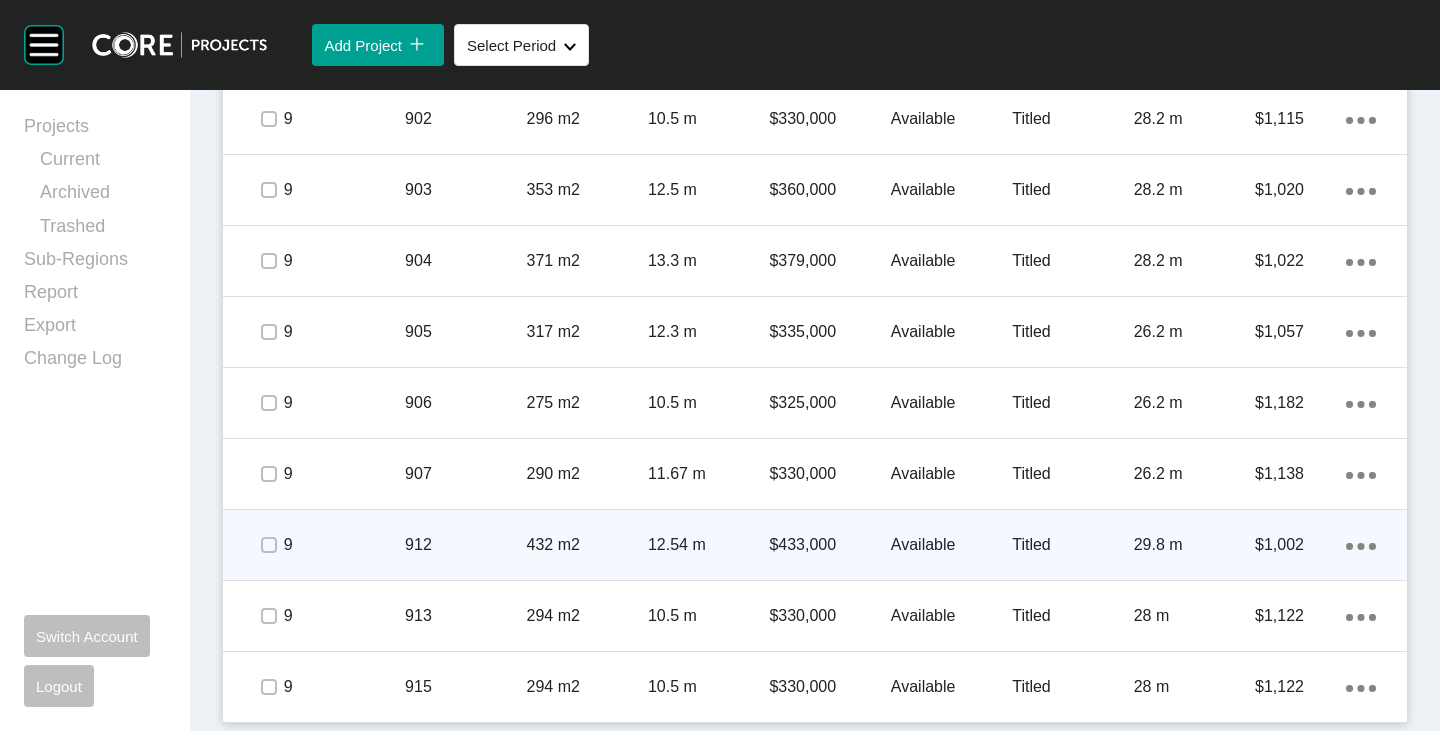 click at bounding box center [268, 545] 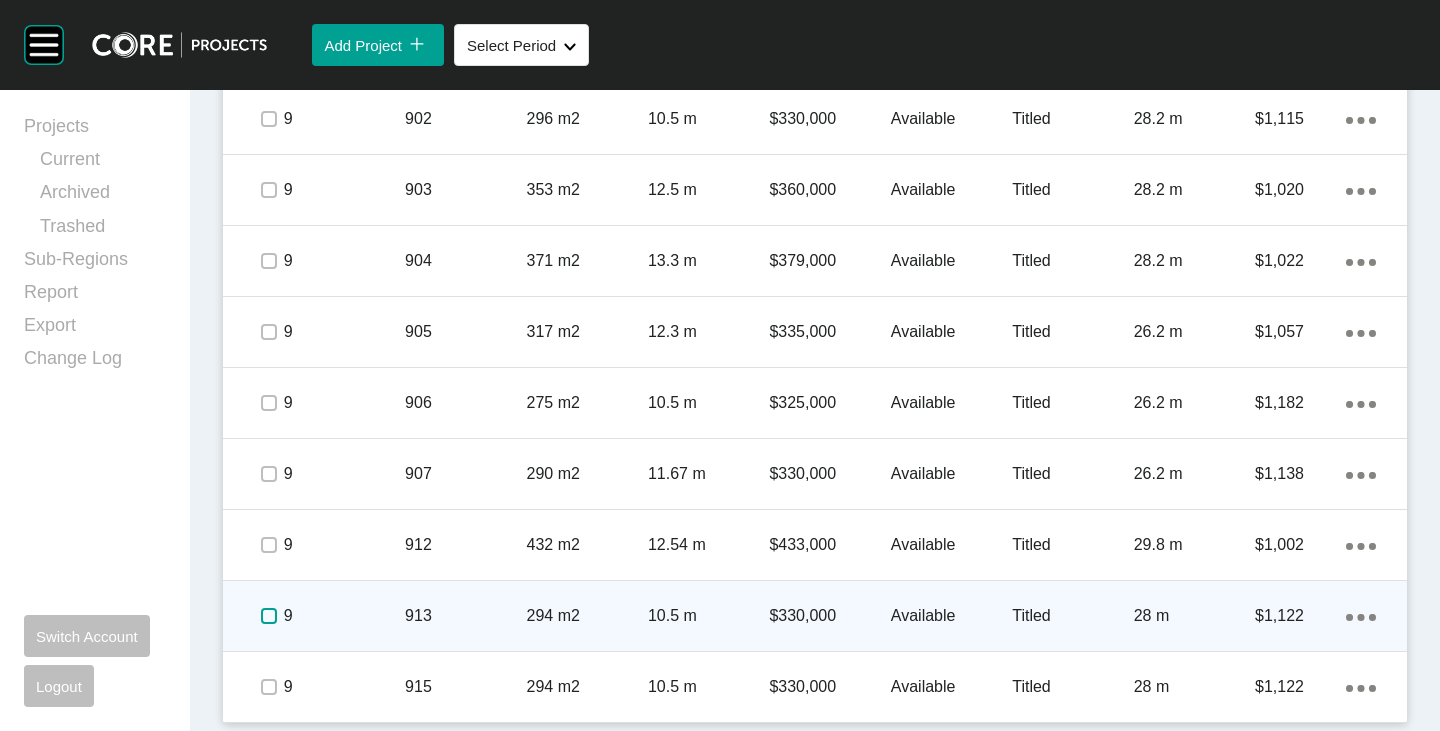 click at bounding box center (269, 616) 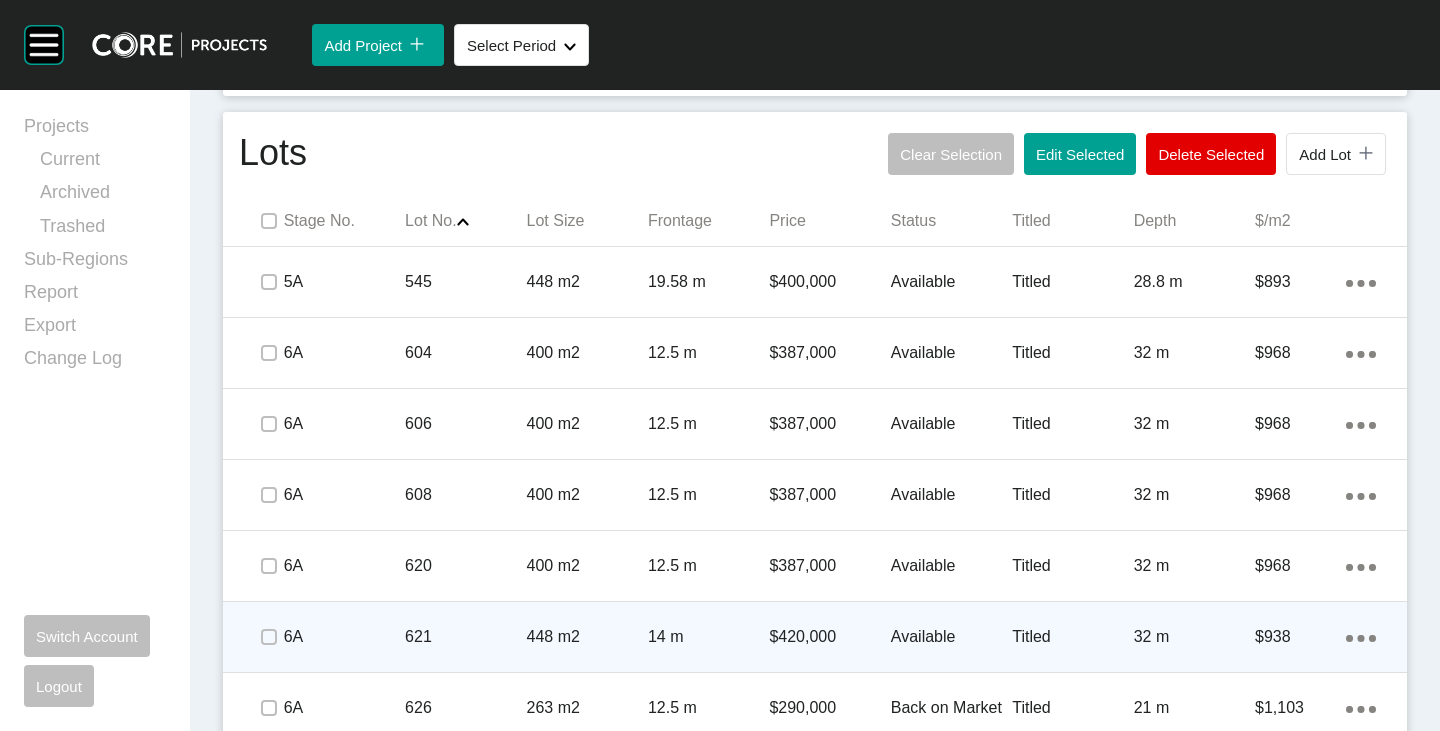 scroll, scrollTop: 1381, scrollLeft: 0, axis: vertical 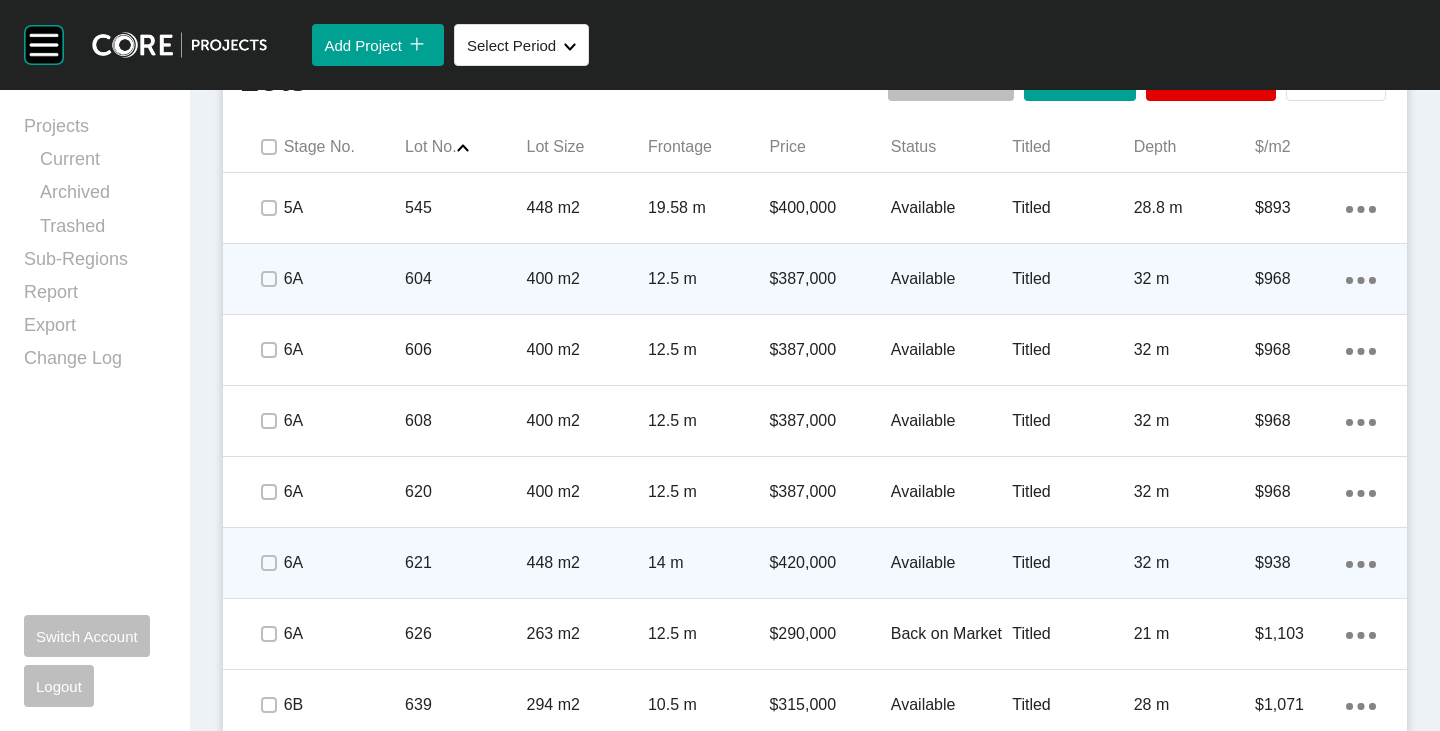click on "Available" at bounding box center [951, 279] 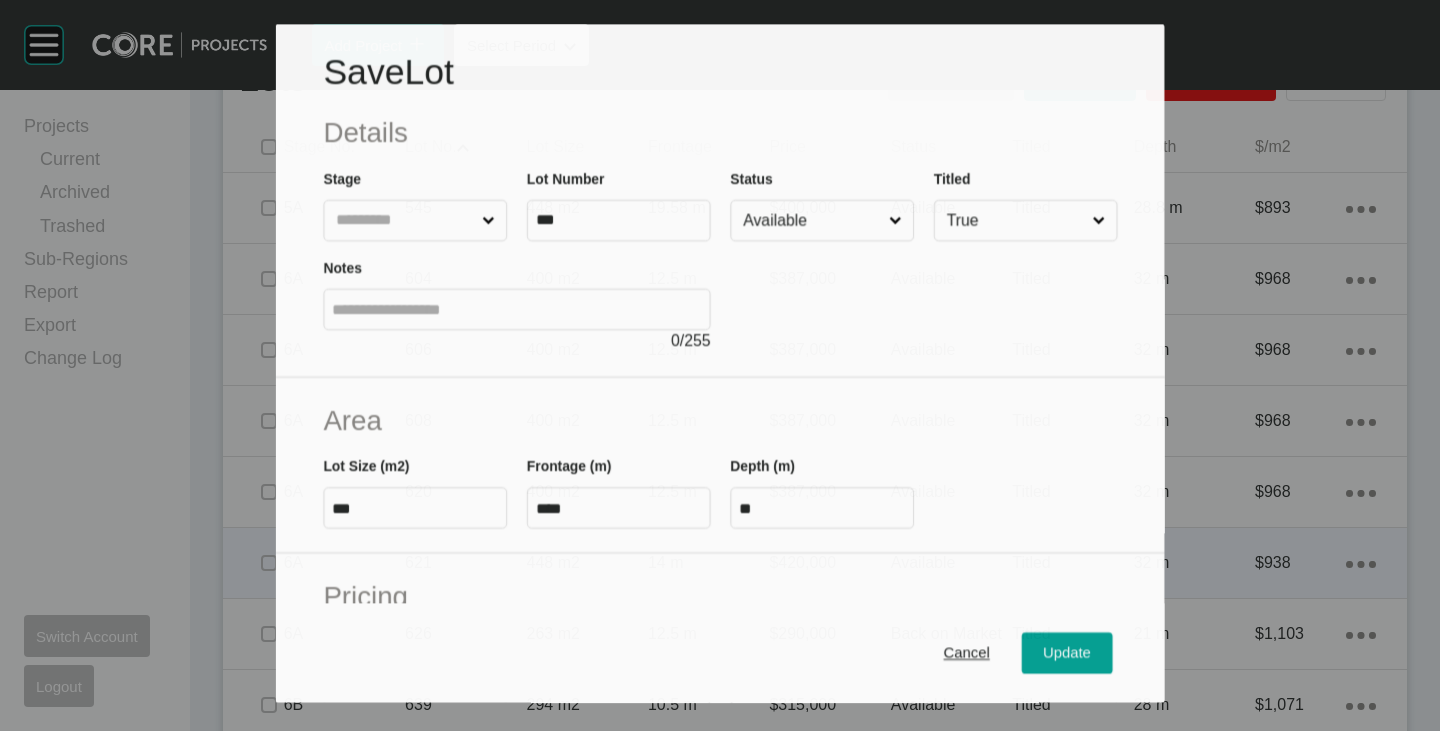 click on "Available" at bounding box center (812, 221) 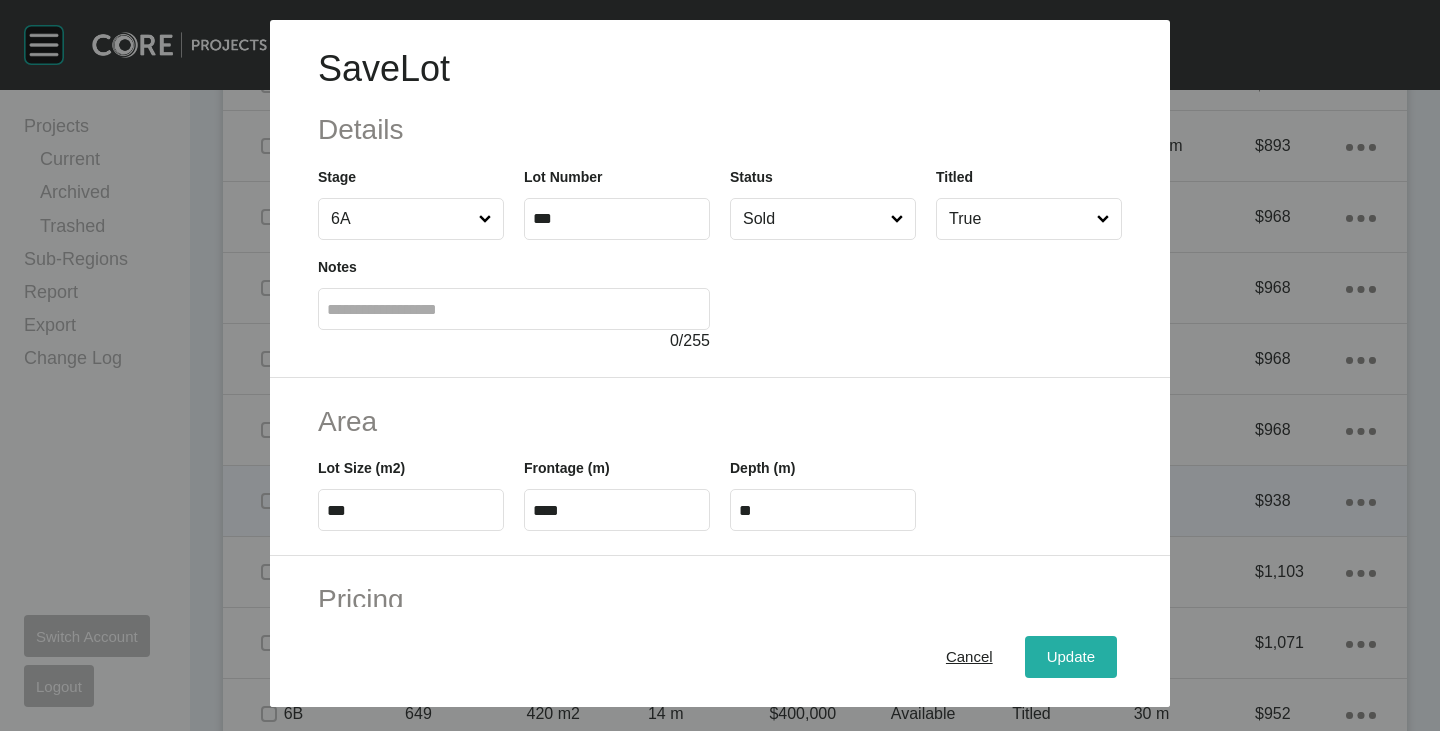 click on "Update" at bounding box center (1071, 657) 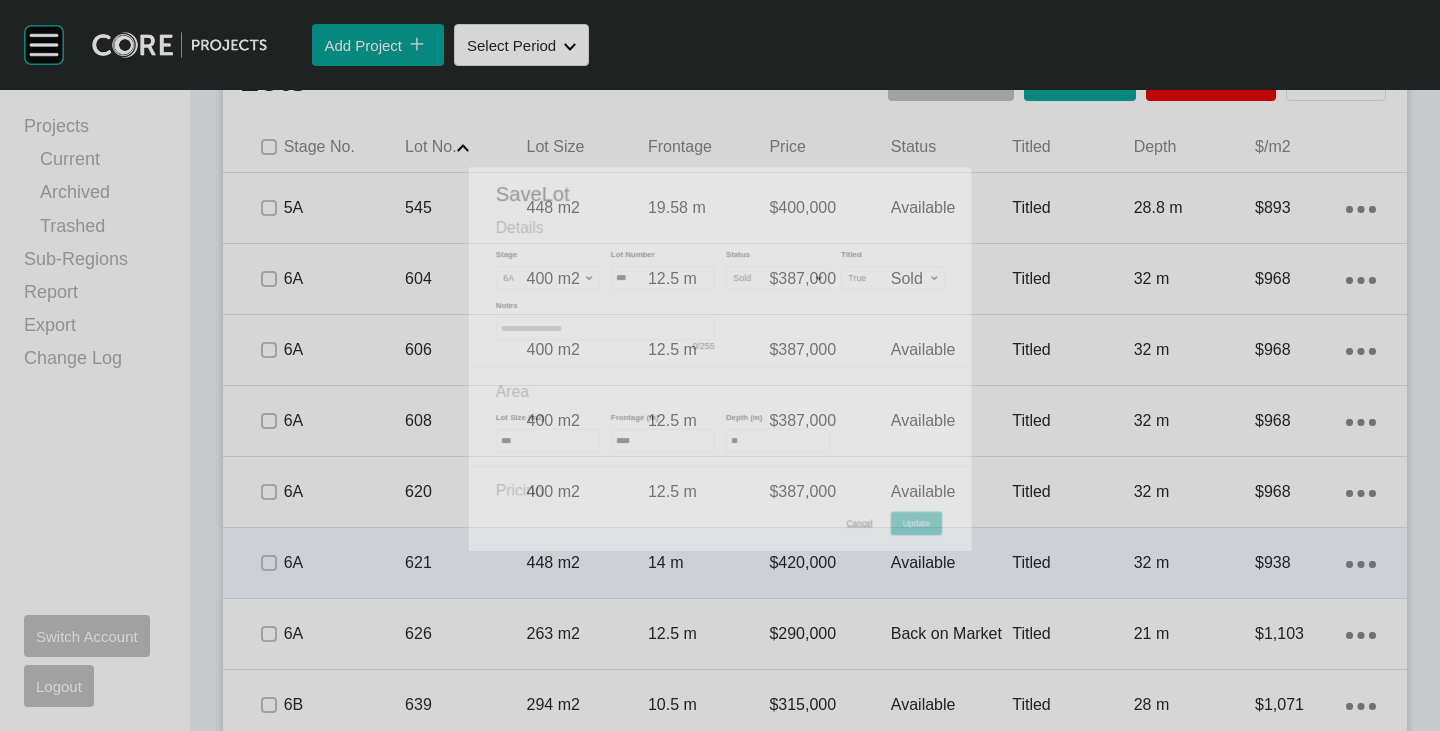 scroll, scrollTop: 1443, scrollLeft: 0, axis: vertical 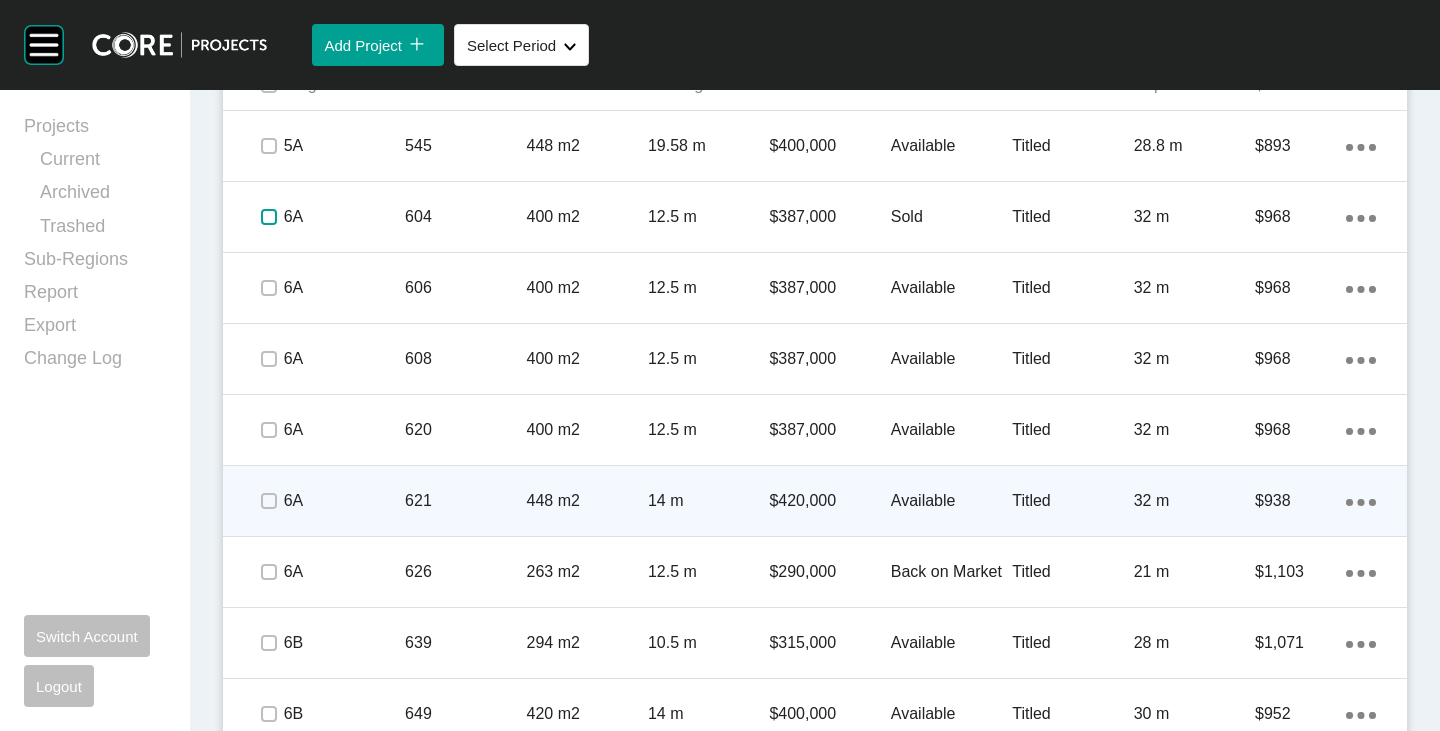 drag, startPoint x: 270, startPoint y: 212, endPoint x: 794, endPoint y: 529, distance: 612.4255 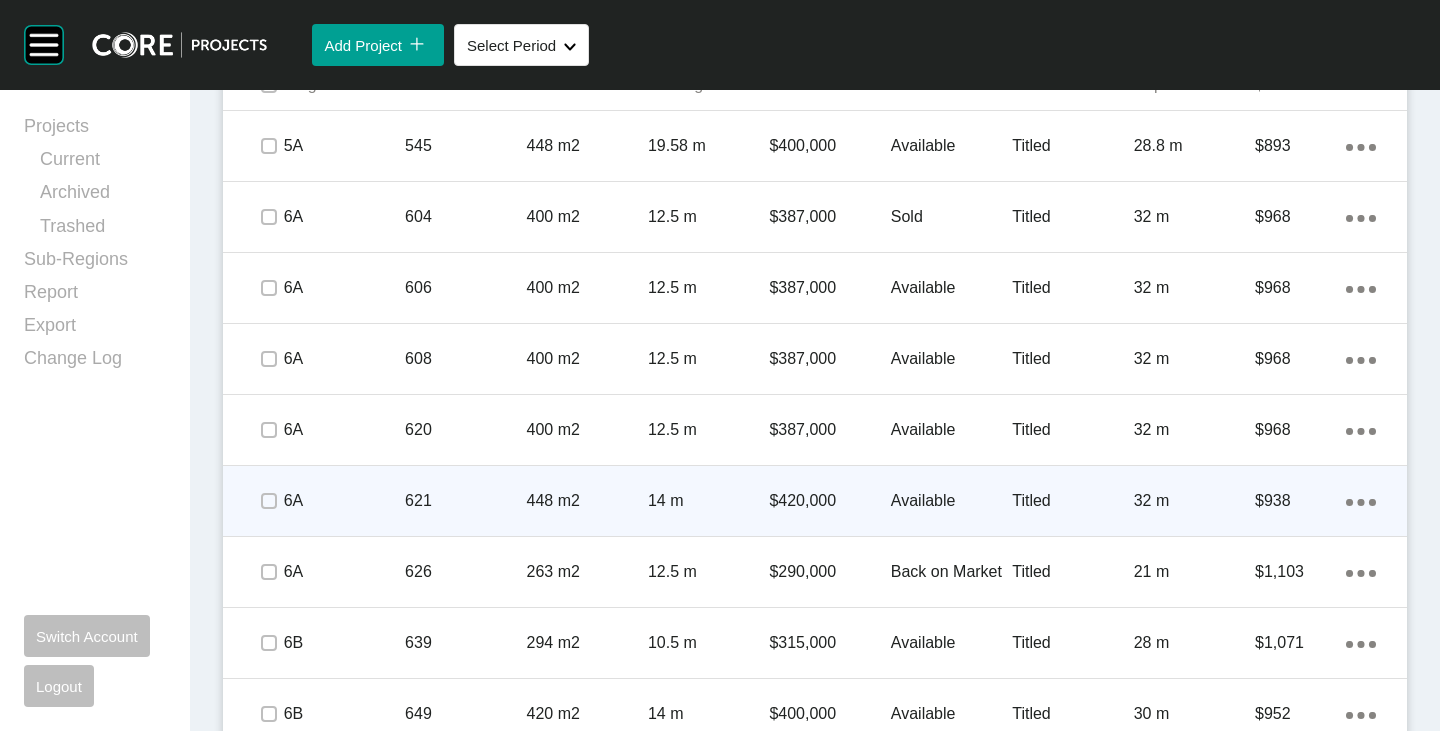 click on "Available" at bounding box center [951, 501] 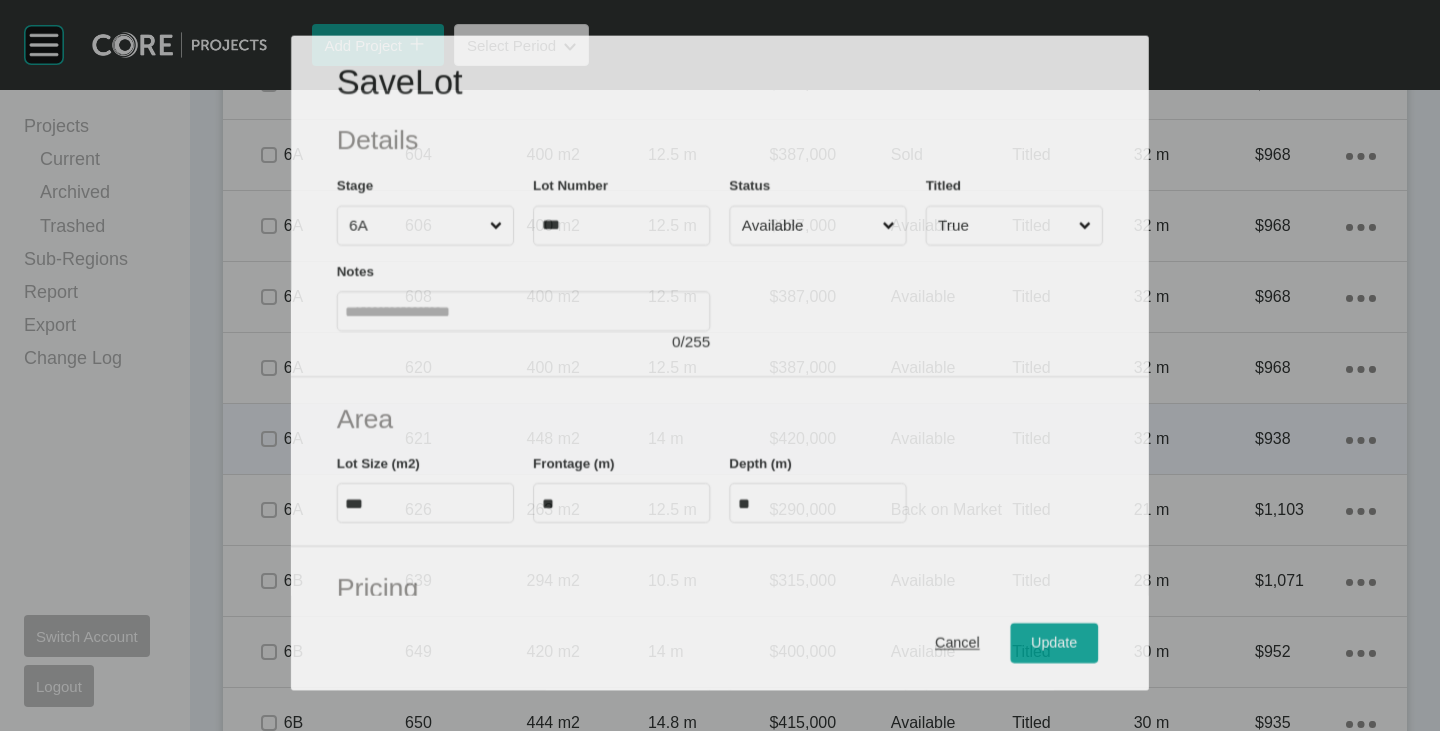 scroll, scrollTop: 1381, scrollLeft: 0, axis: vertical 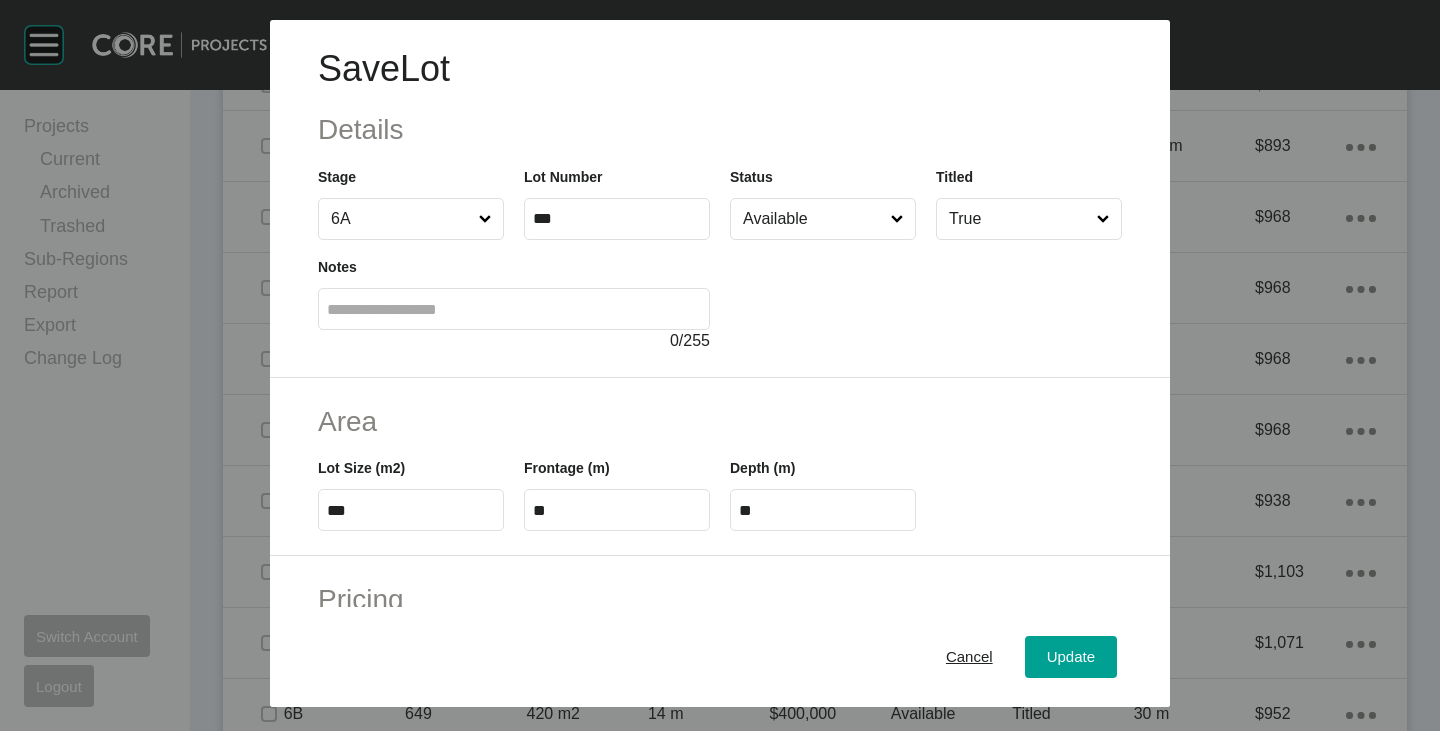 click on "Available" at bounding box center [813, 219] 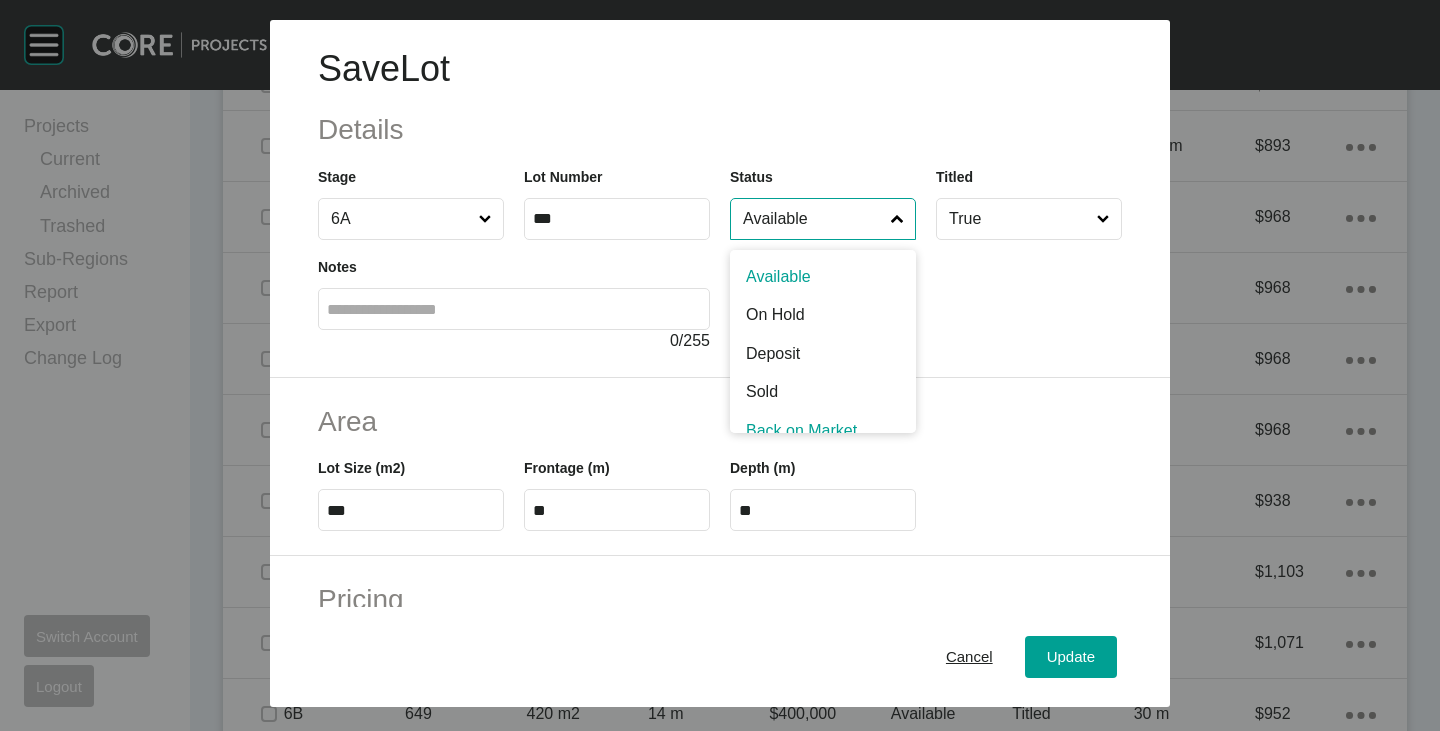 scroll, scrollTop: 17, scrollLeft: 0, axis: vertical 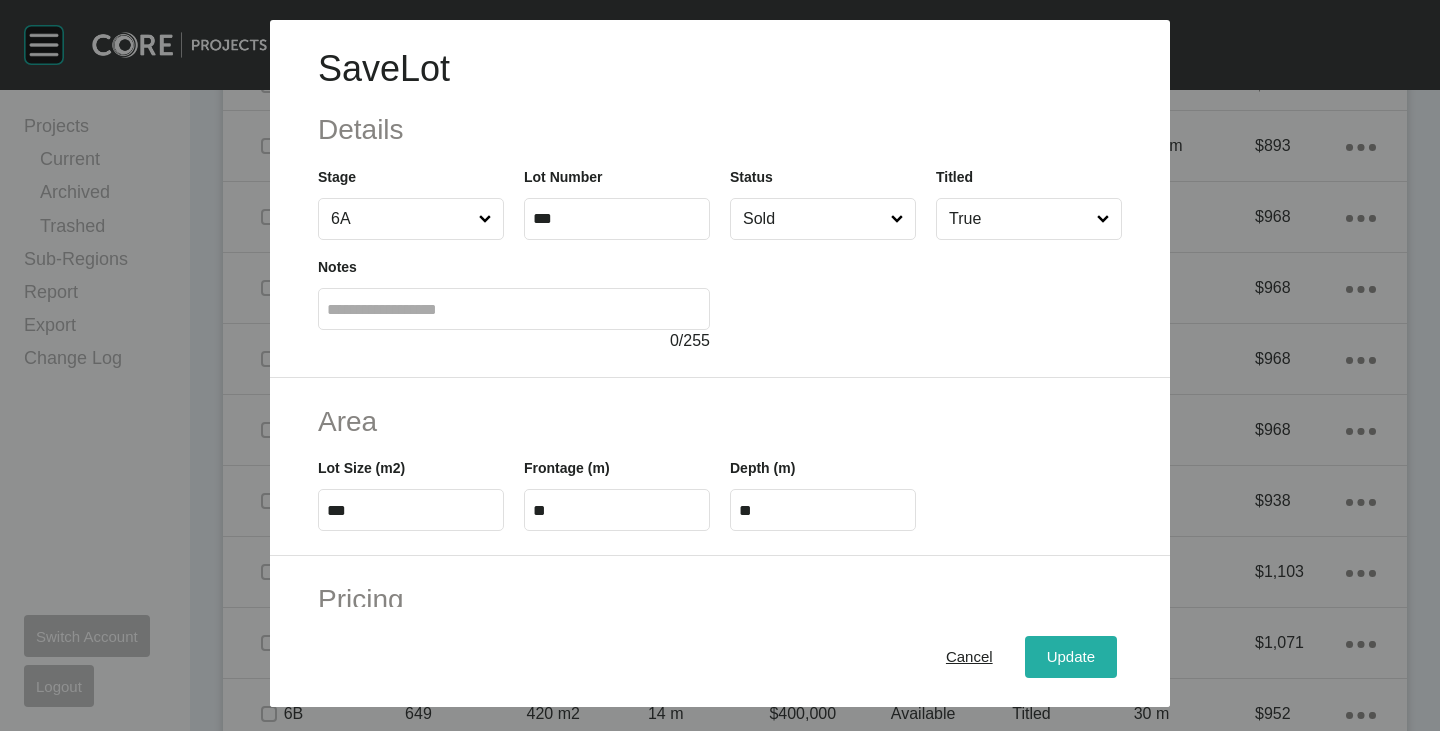 click on "Update" at bounding box center [1071, 657] 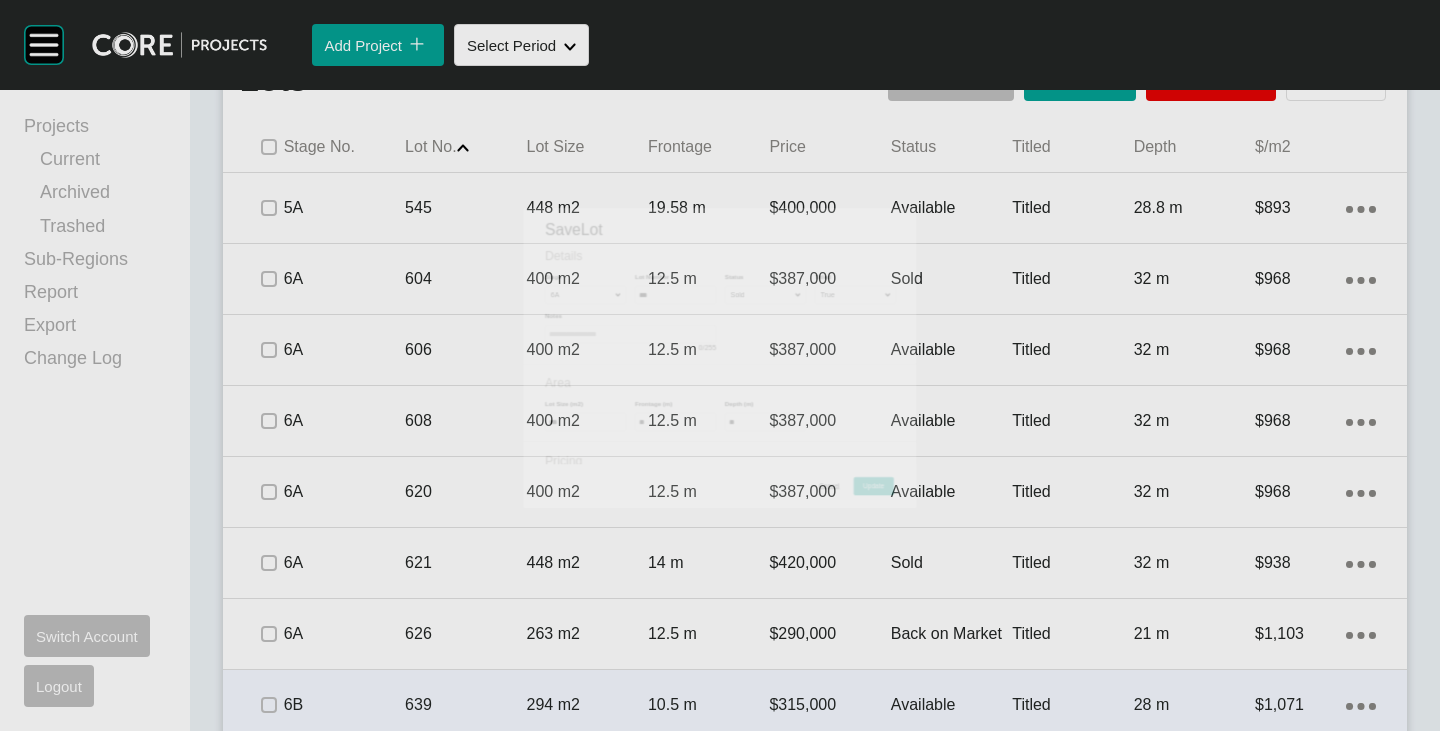 scroll, scrollTop: 1443, scrollLeft: 0, axis: vertical 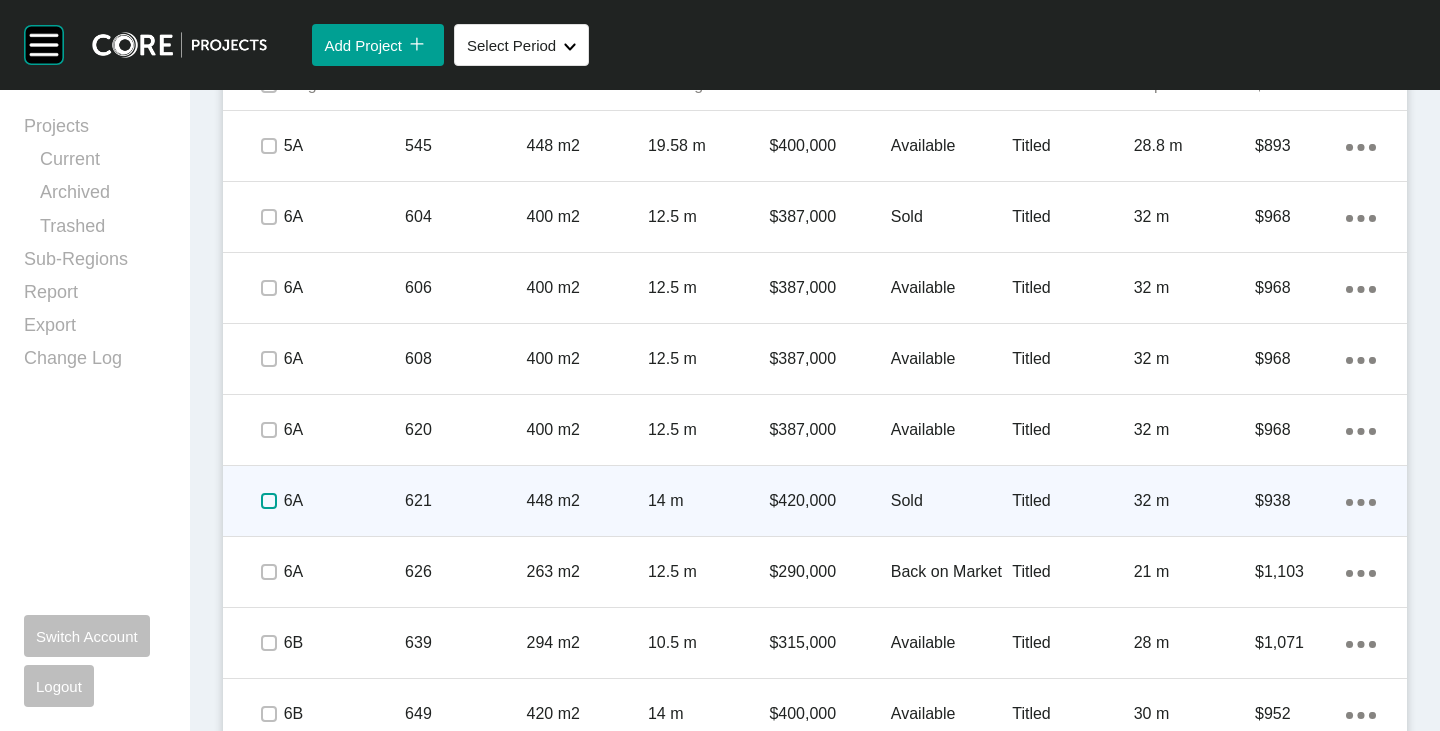 click at bounding box center (269, 501) 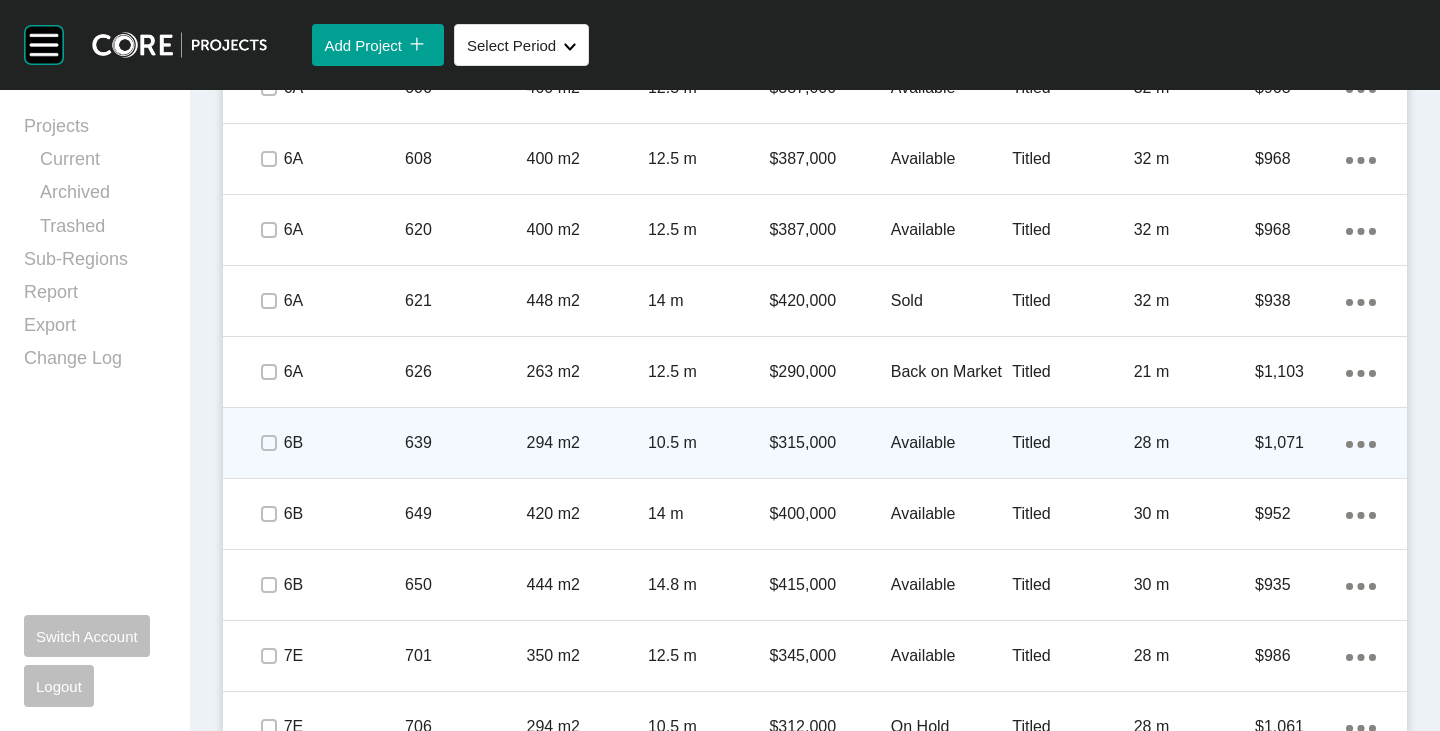 scroll, scrollTop: 1843, scrollLeft: 0, axis: vertical 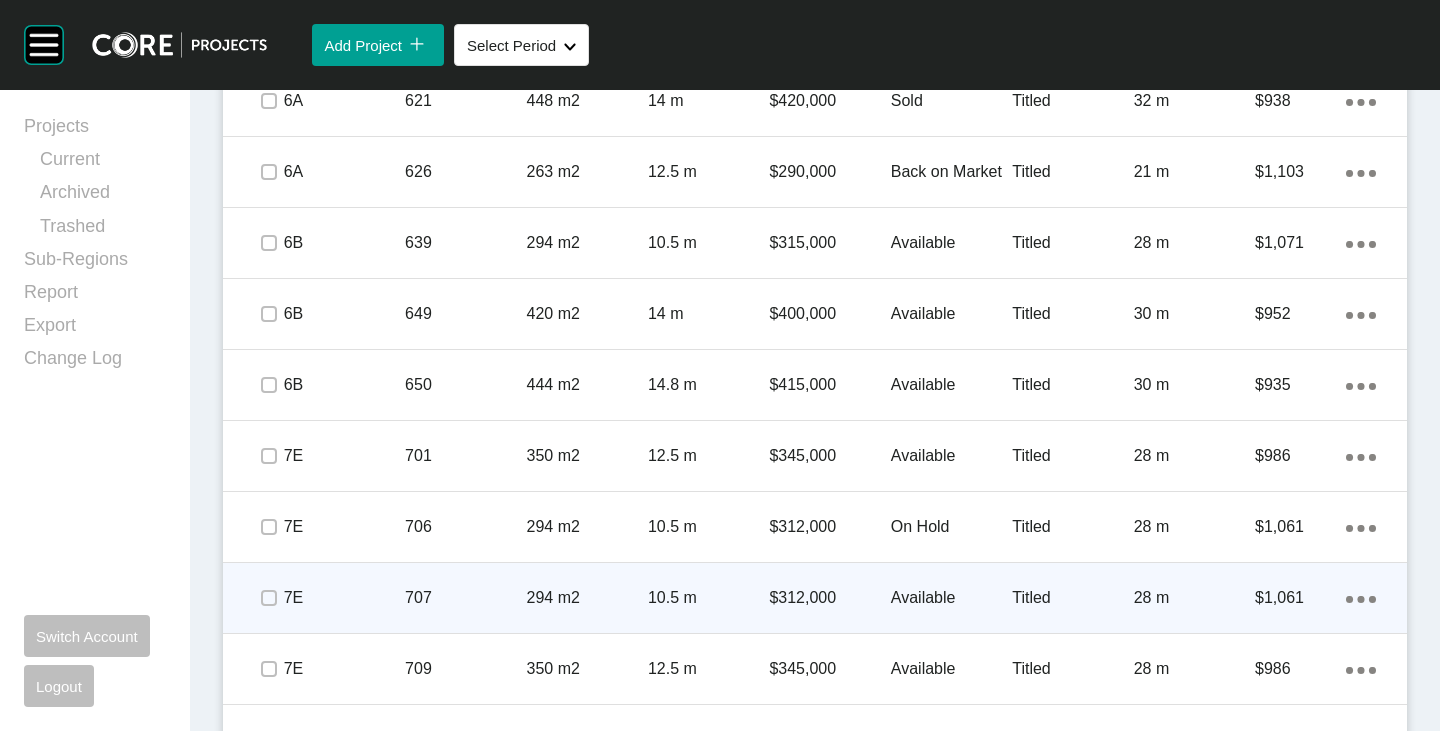 click on "Available" at bounding box center (951, 598) 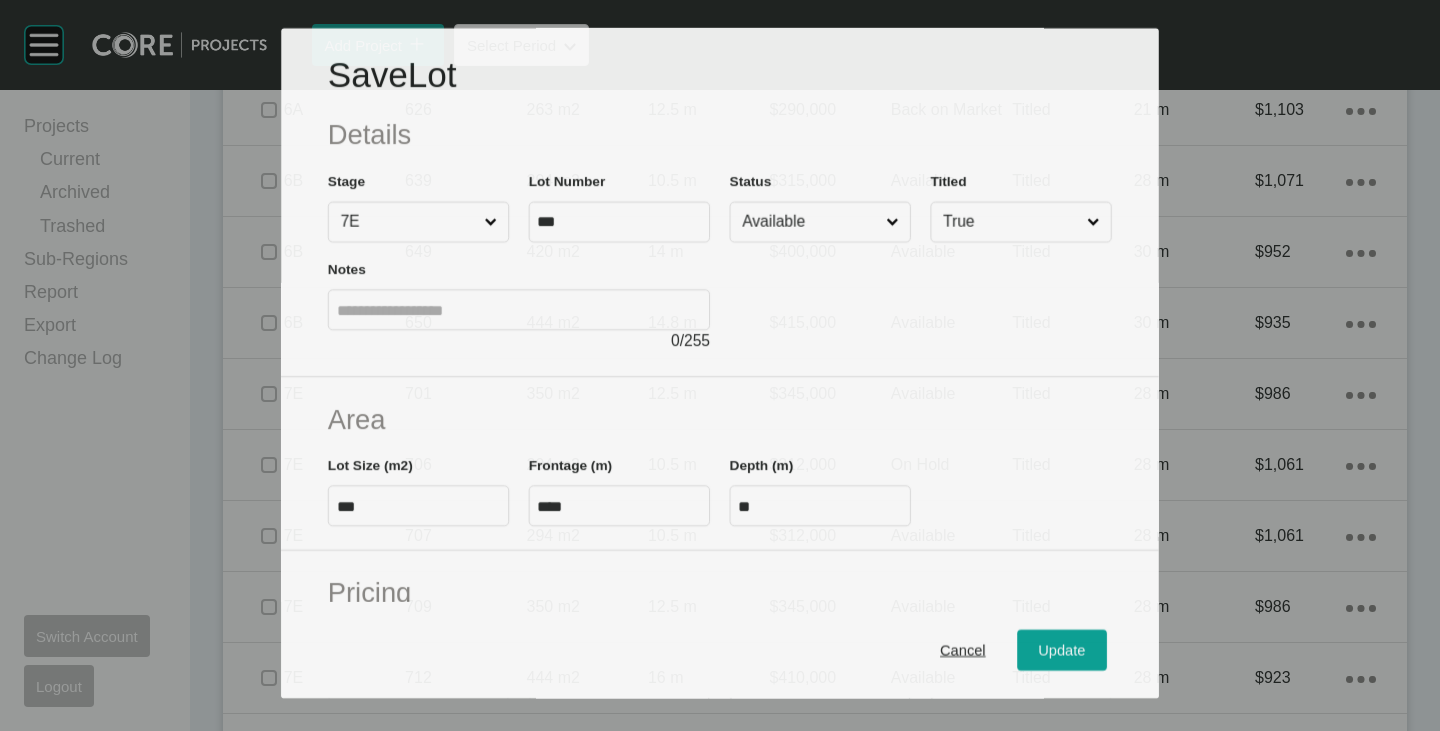 scroll, scrollTop: 1781, scrollLeft: 0, axis: vertical 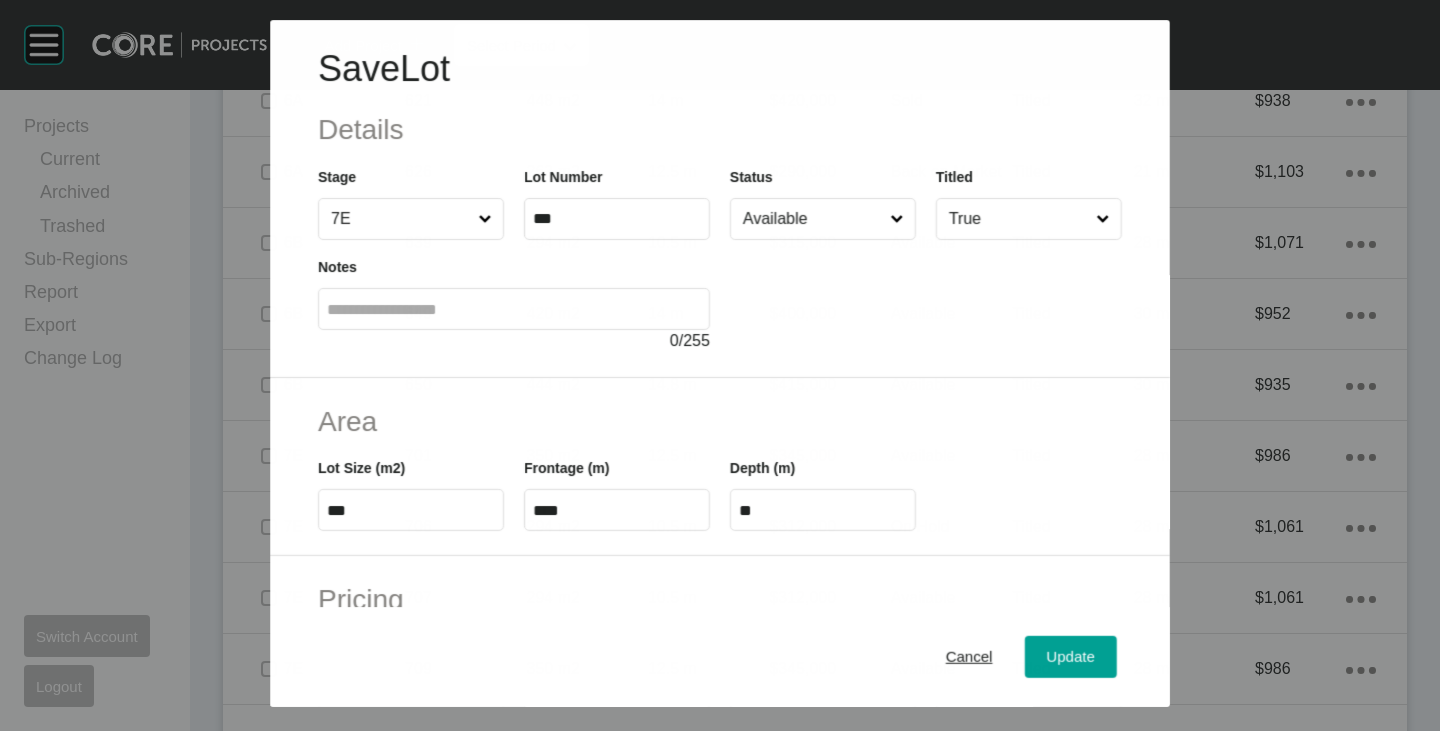 click on "Available" at bounding box center (812, 219) 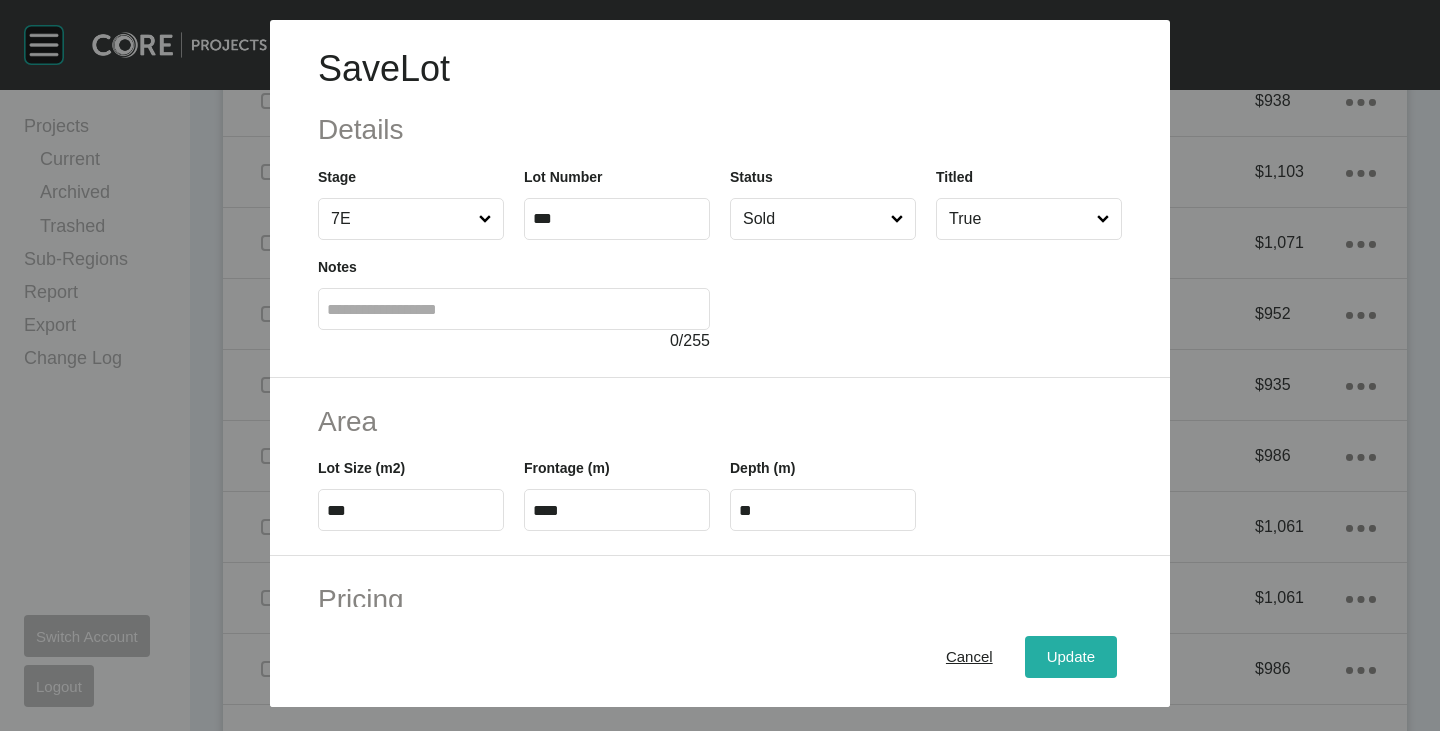 click on "Update" at bounding box center [1071, 657] 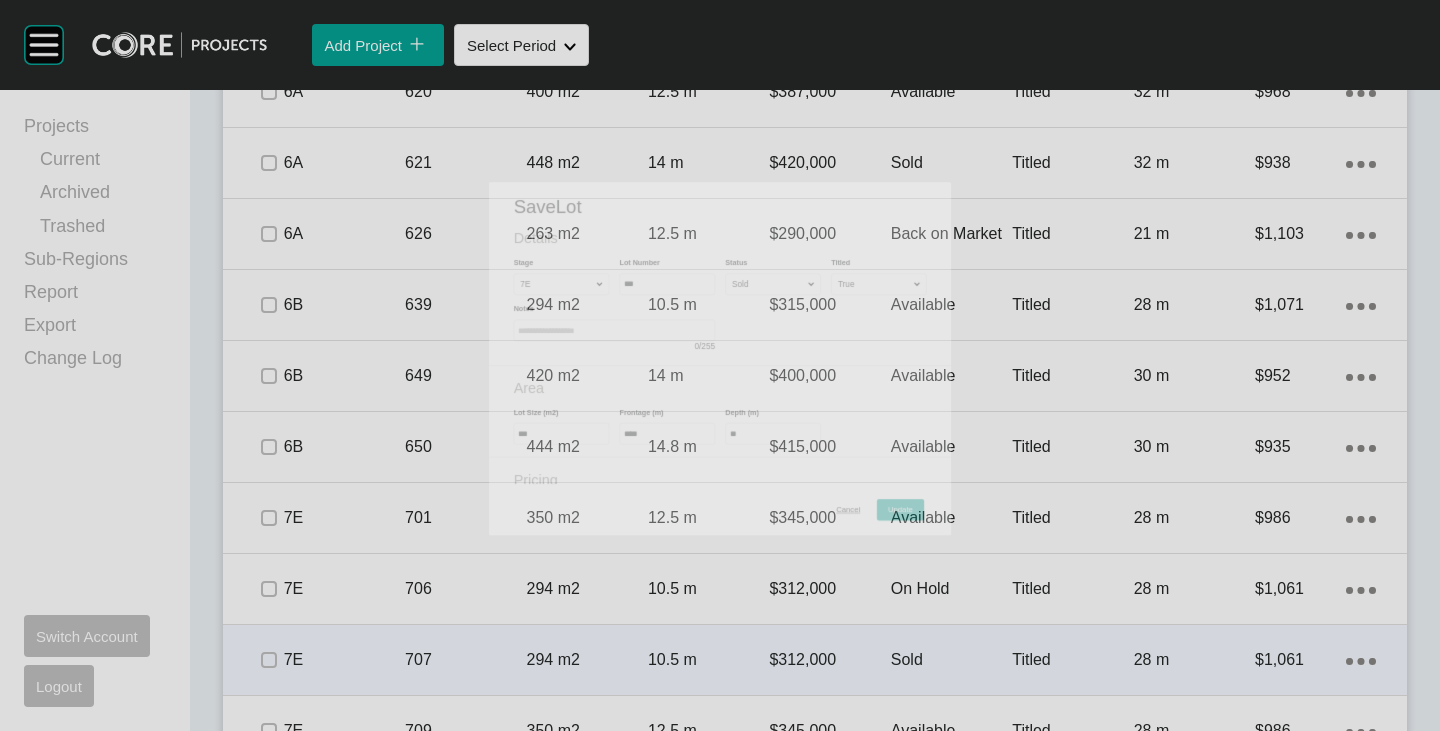 scroll, scrollTop: 1843, scrollLeft: 0, axis: vertical 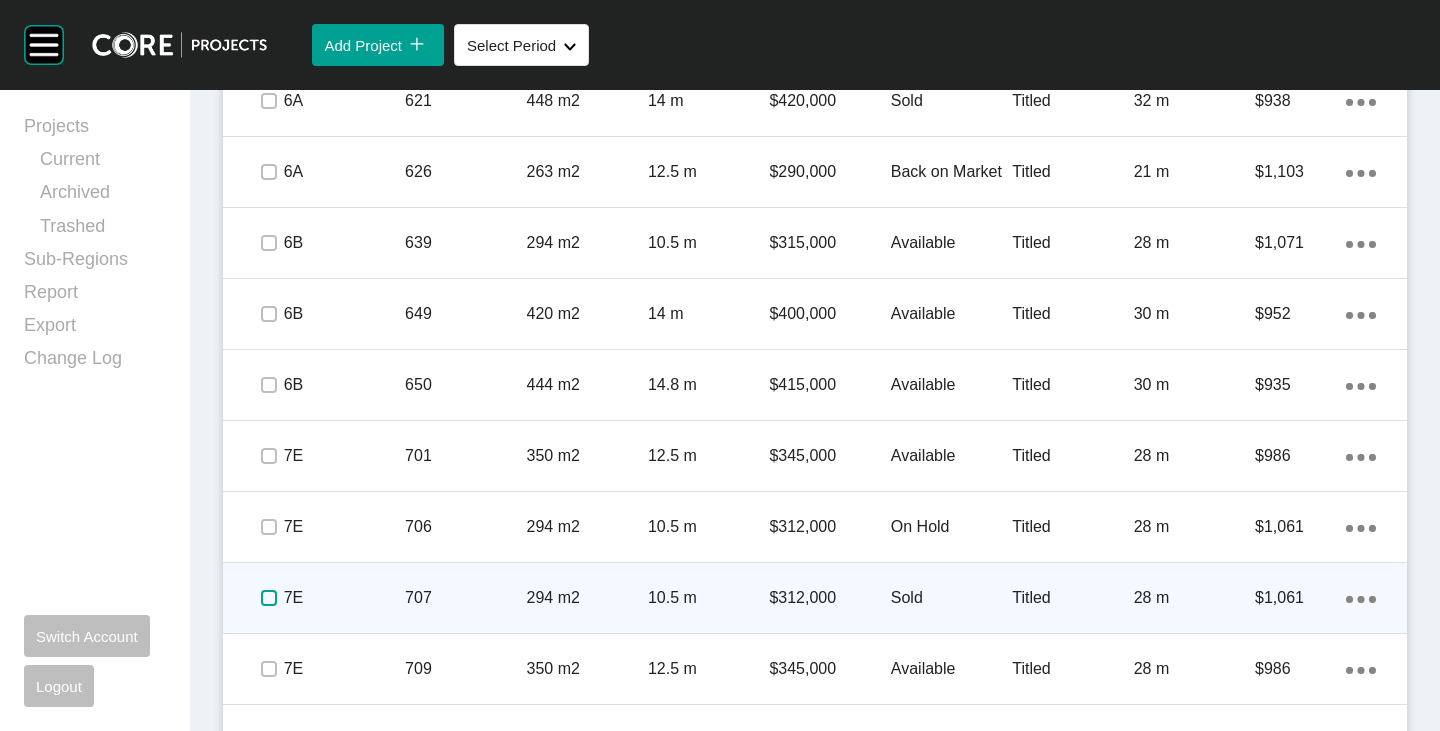 click at bounding box center [269, 598] 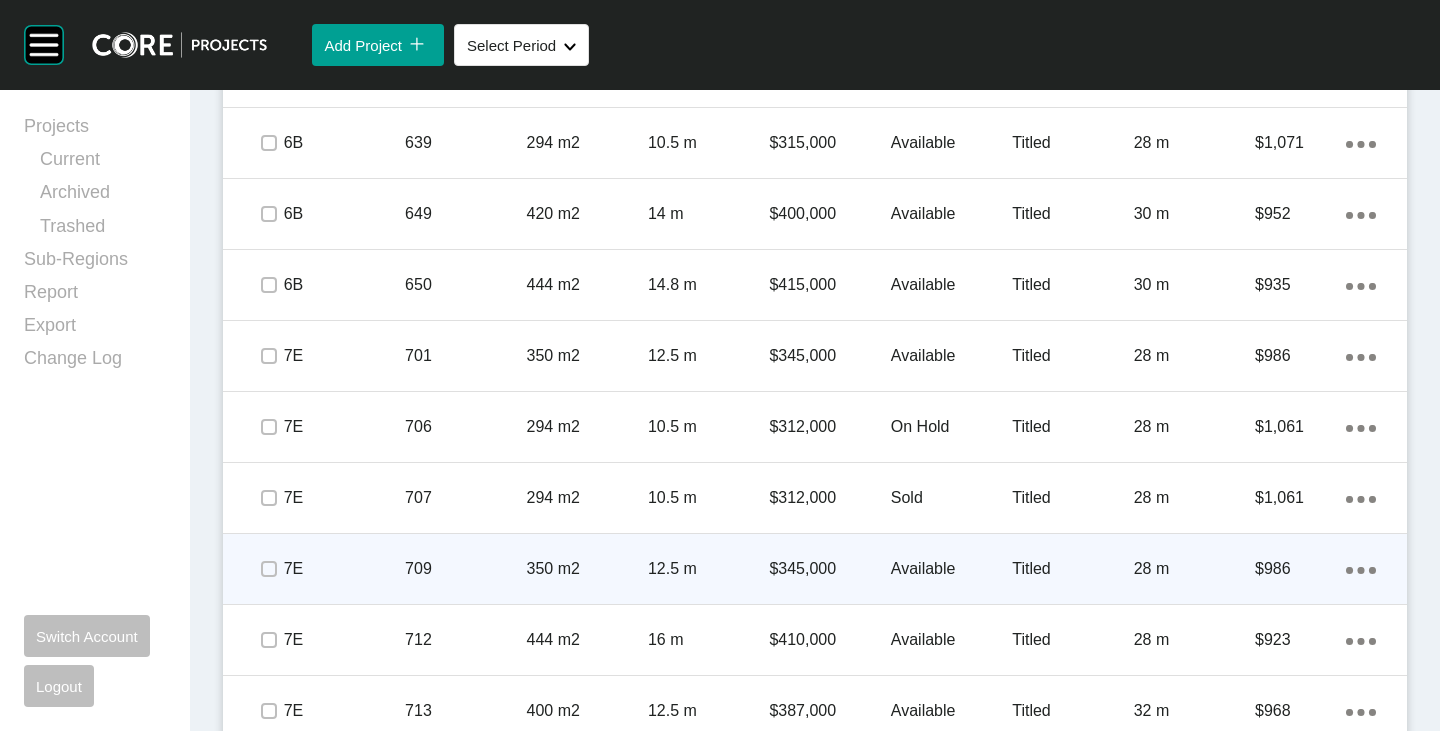 click on "Available" at bounding box center (951, 569) 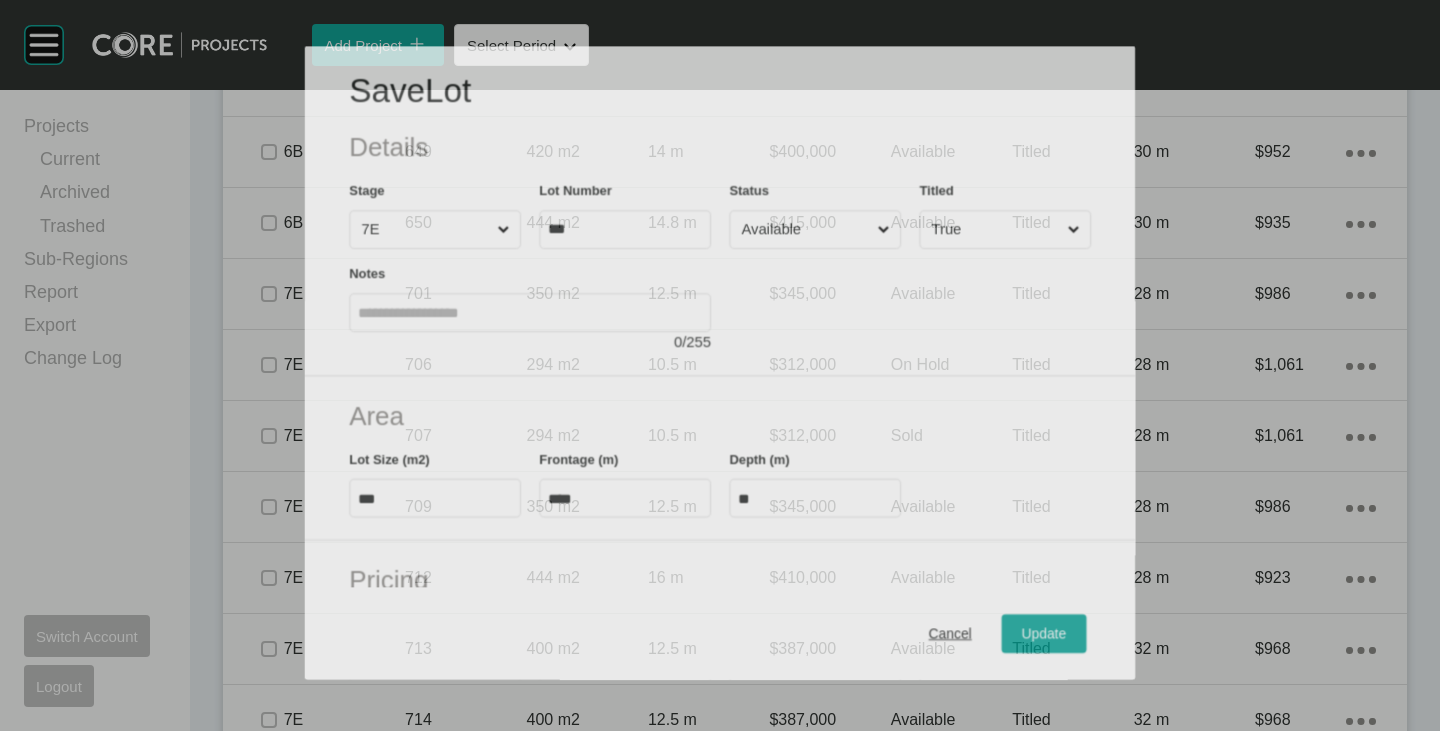scroll, scrollTop: 1881, scrollLeft: 0, axis: vertical 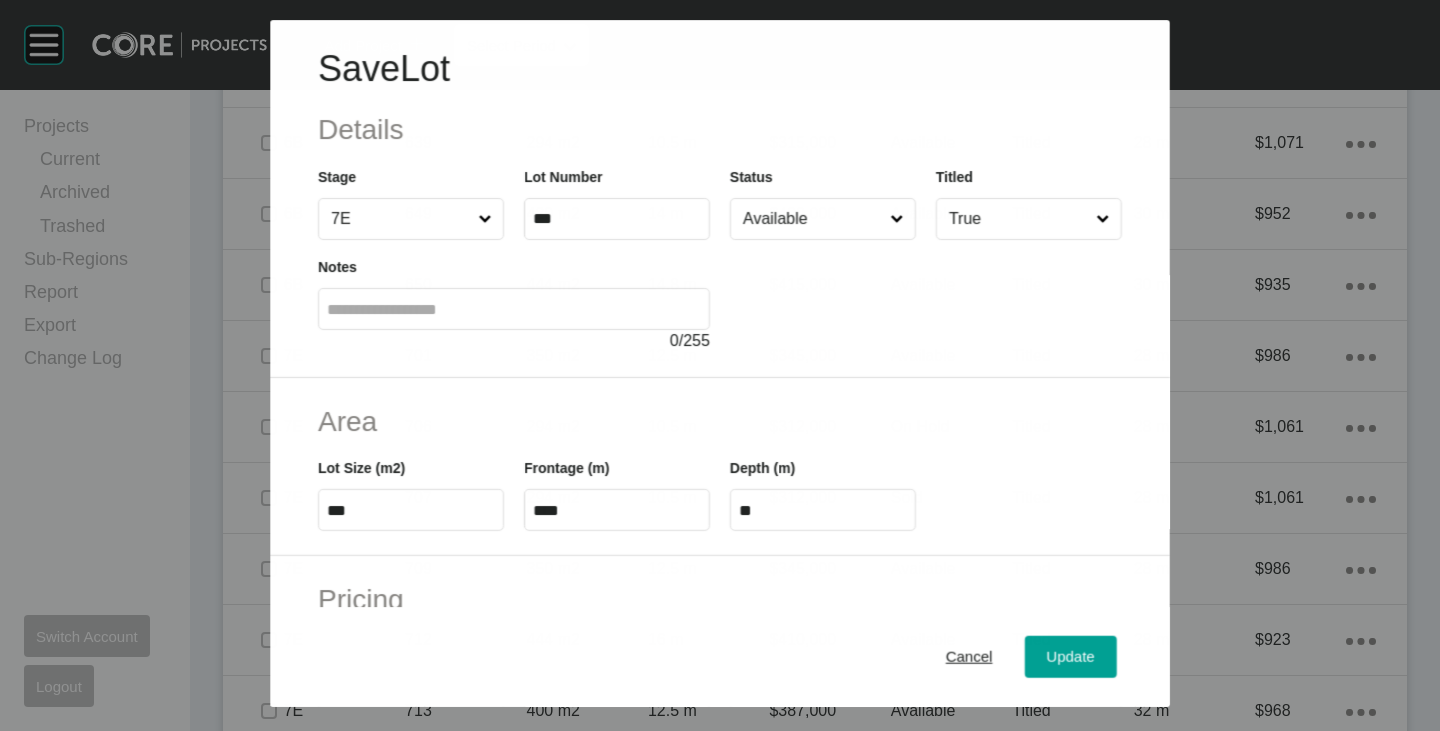 click on "Available" at bounding box center (812, 219) 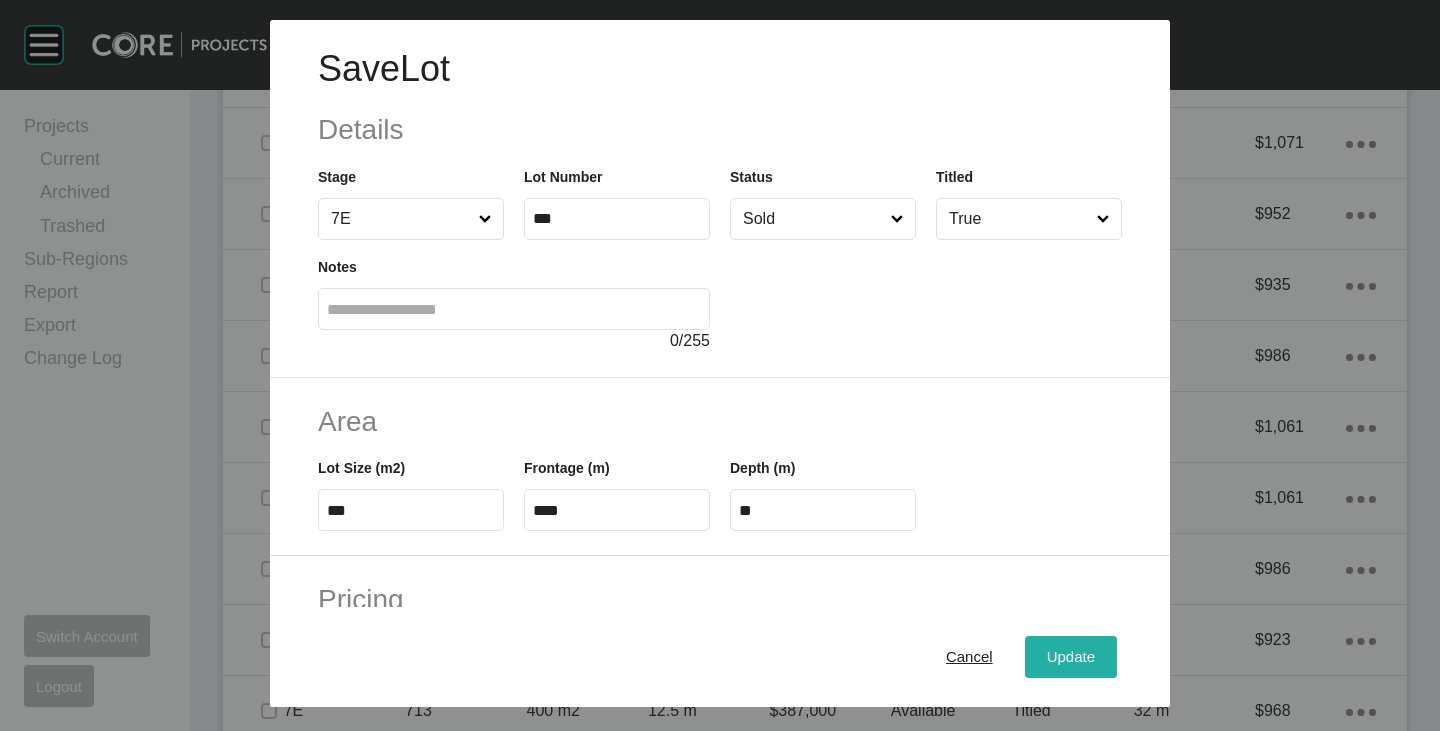 click on "Update" at bounding box center [1071, 657] 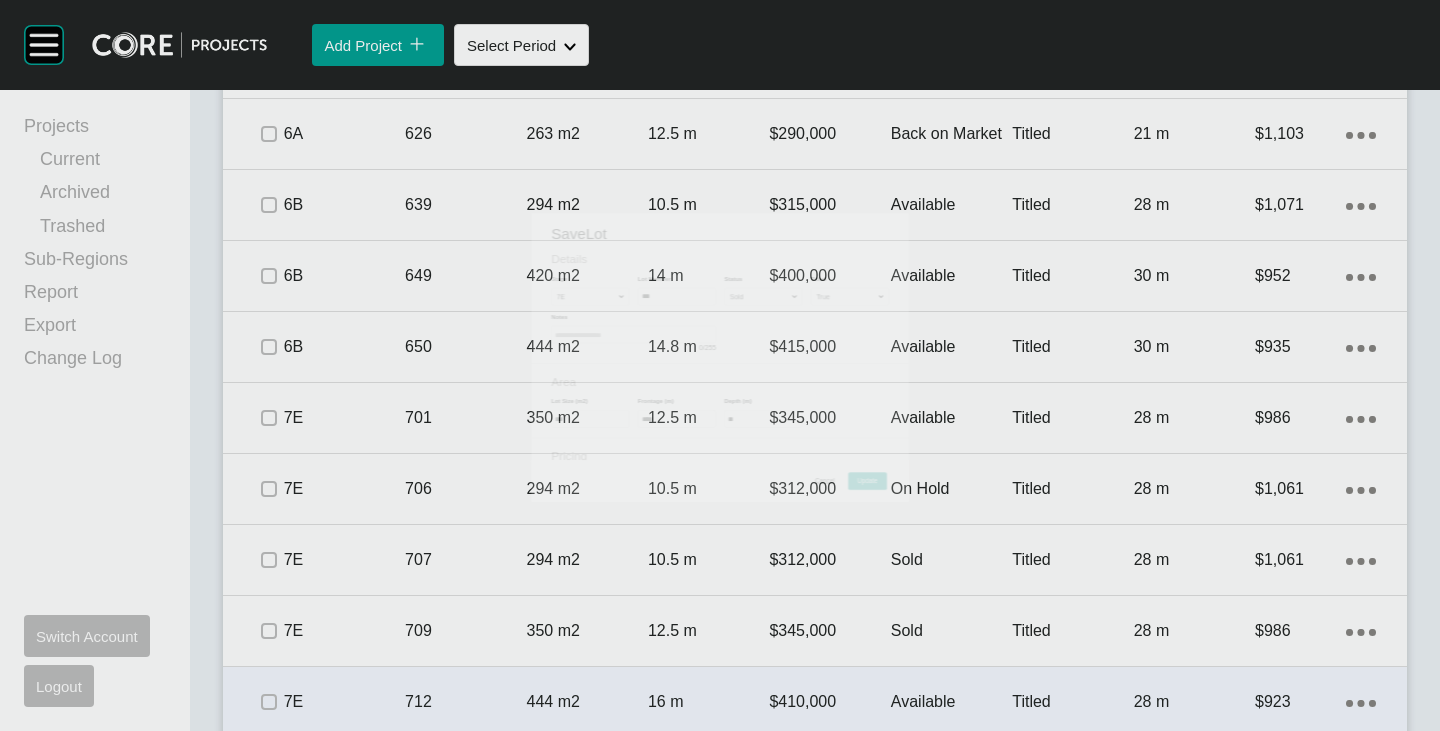 scroll, scrollTop: 1943, scrollLeft: 0, axis: vertical 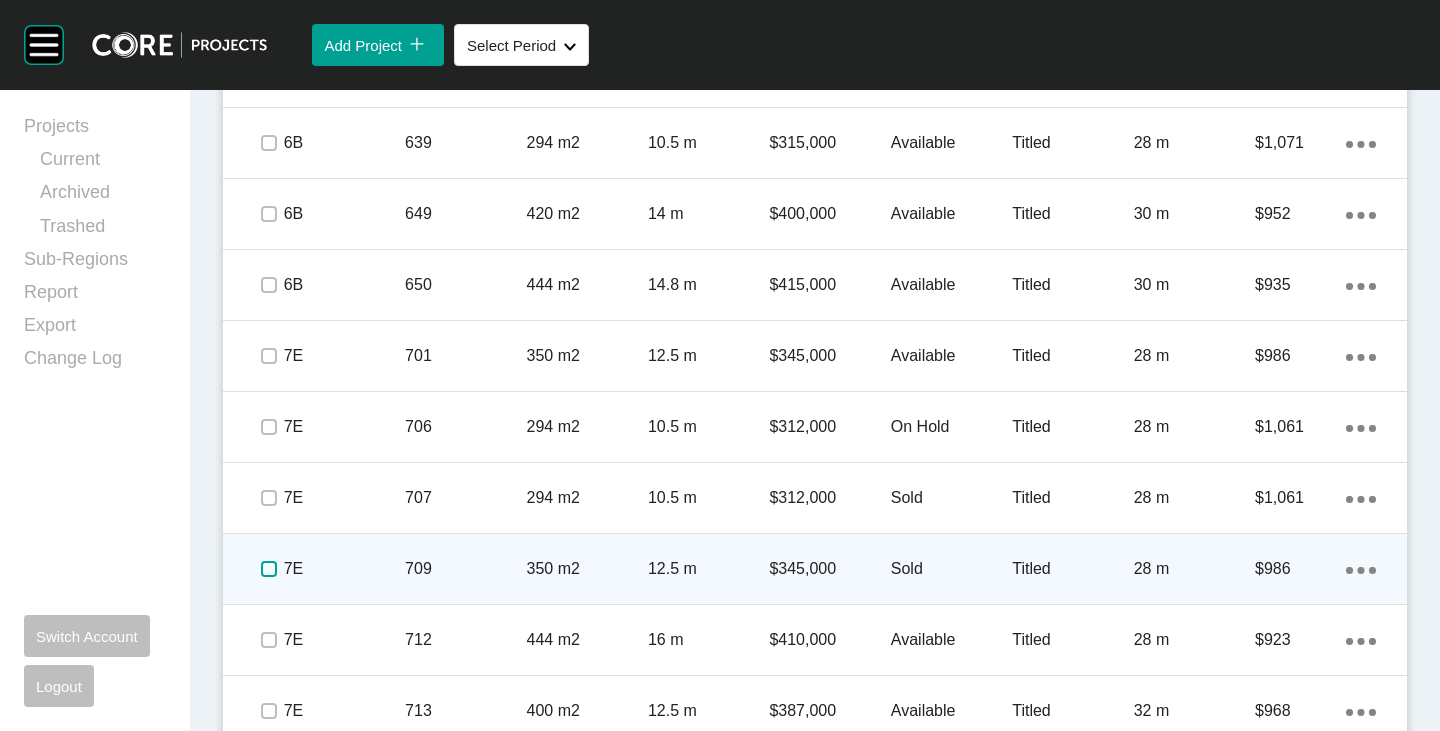 click at bounding box center (269, 569) 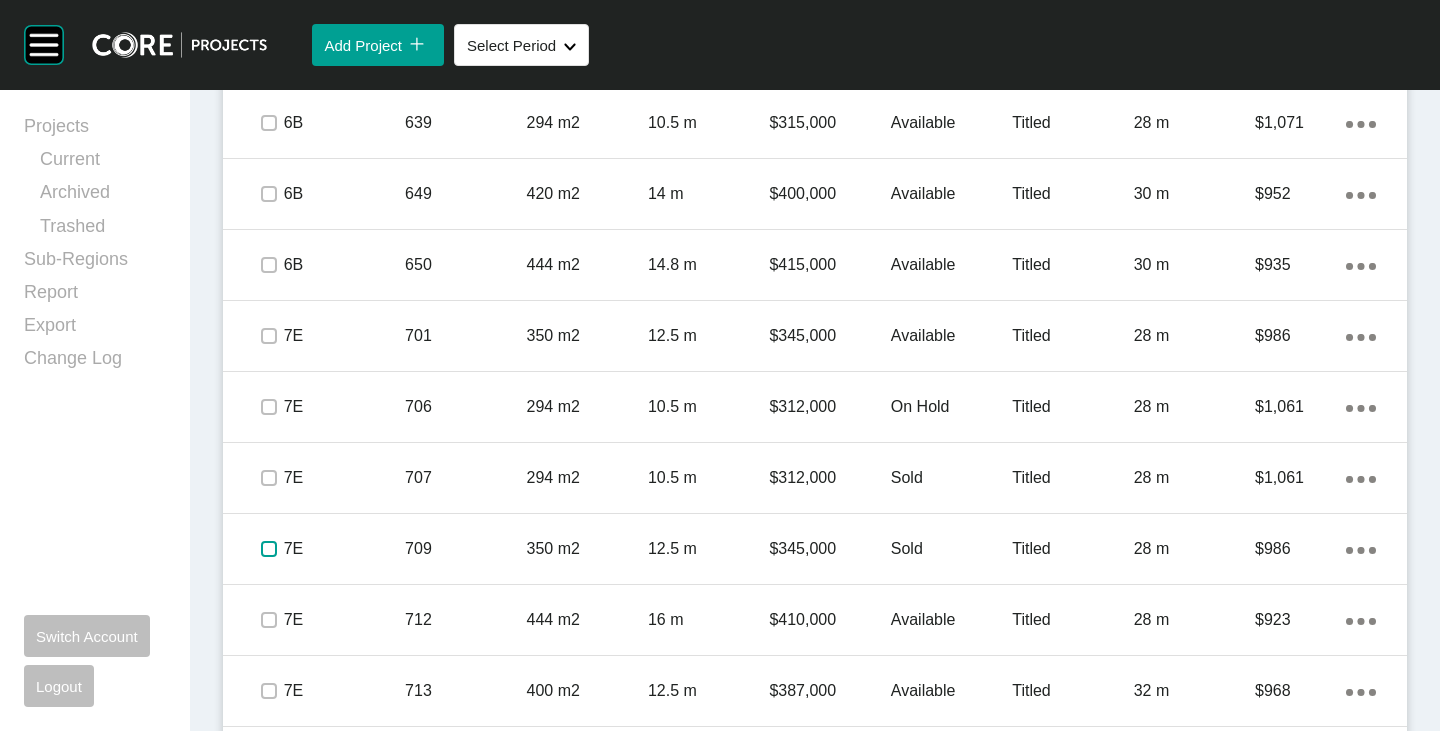 scroll, scrollTop: 2143, scrollLeft: 0, axis: vertical 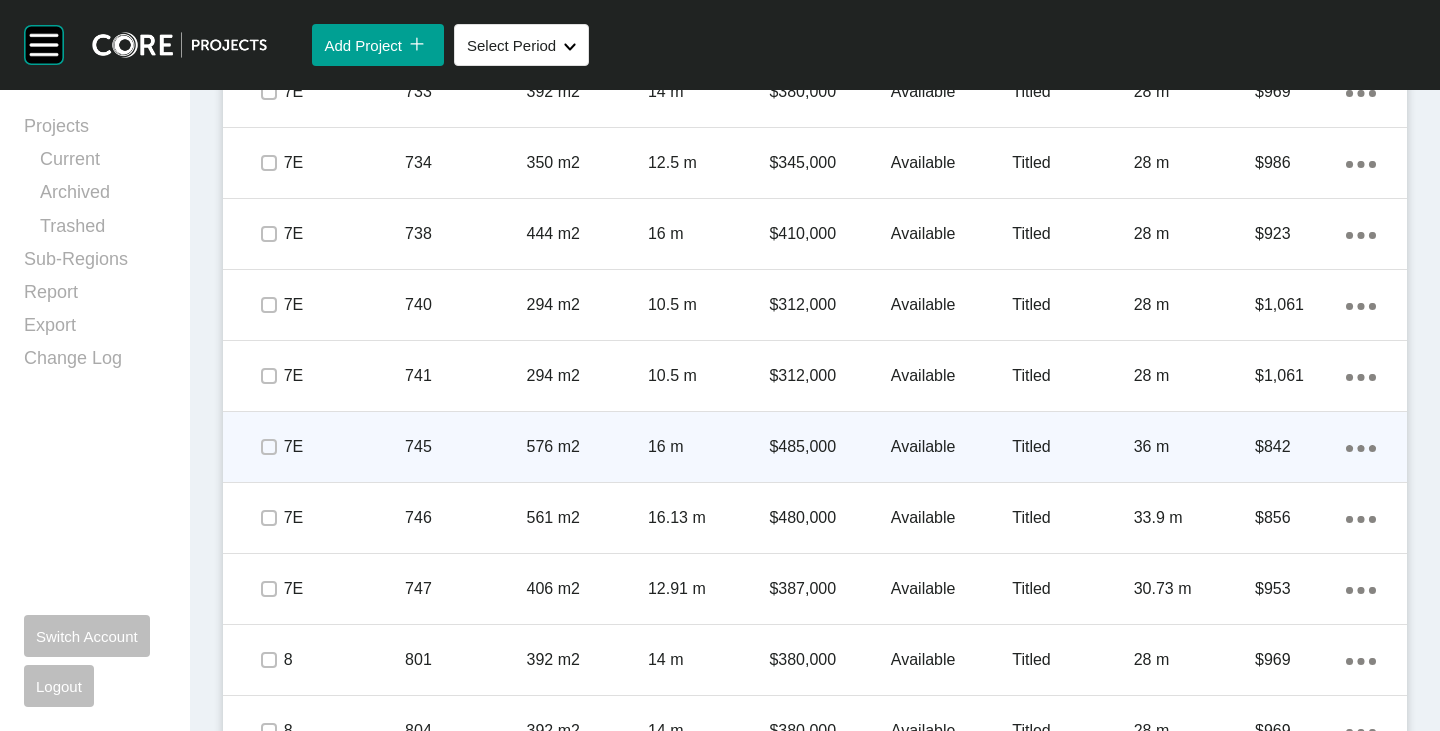 click on "Available" at bounding box center [951, 447] 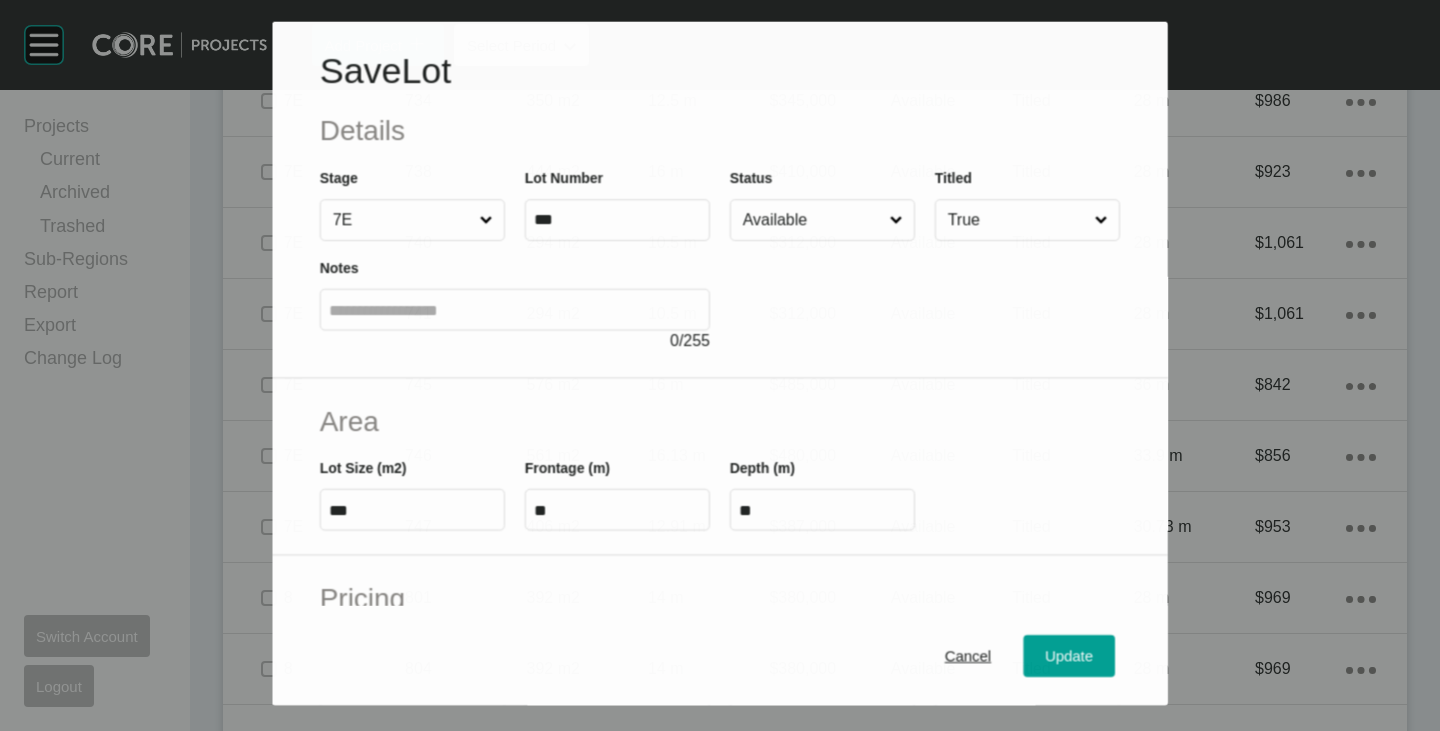 scroll, scrollTop: 3281, scrollLeft: 0, axis: vertical 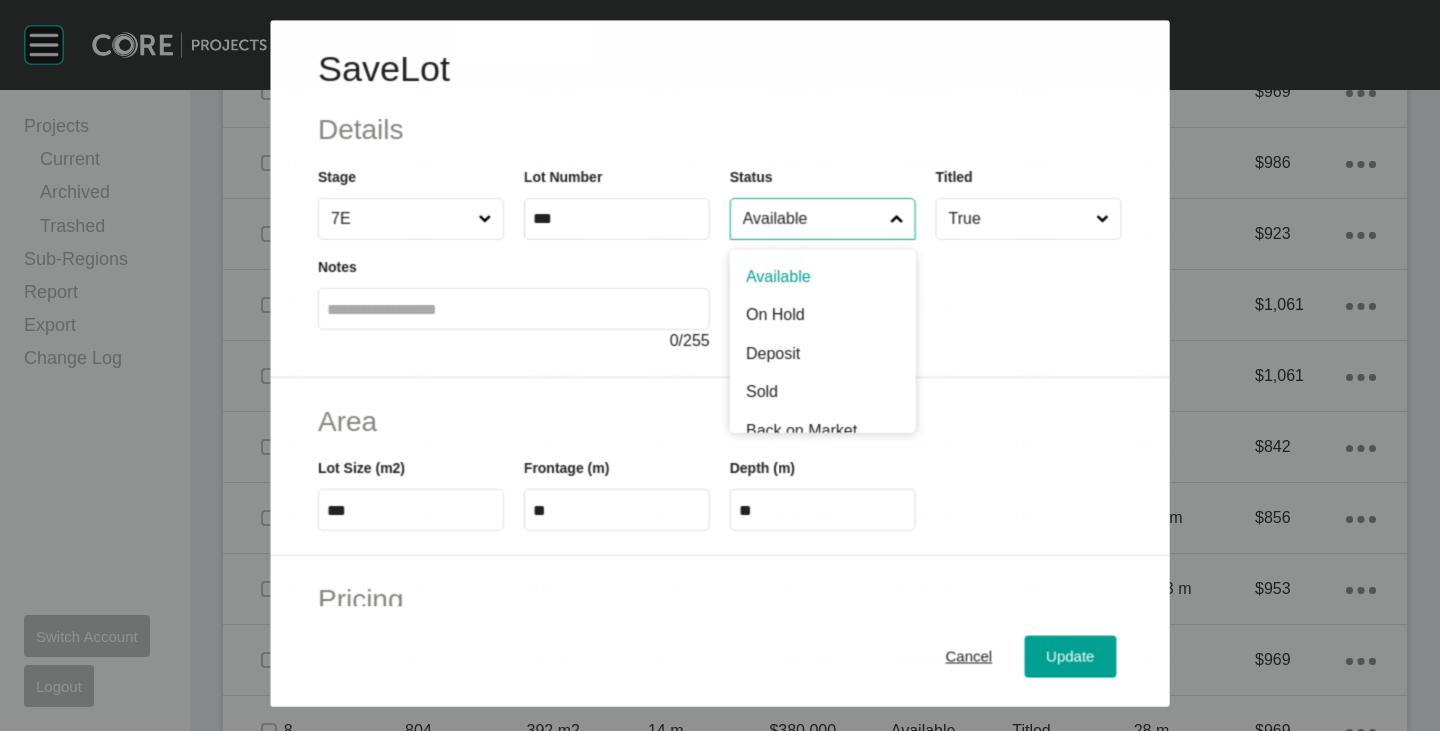 click on "Available" at bounding box center [812, 219] 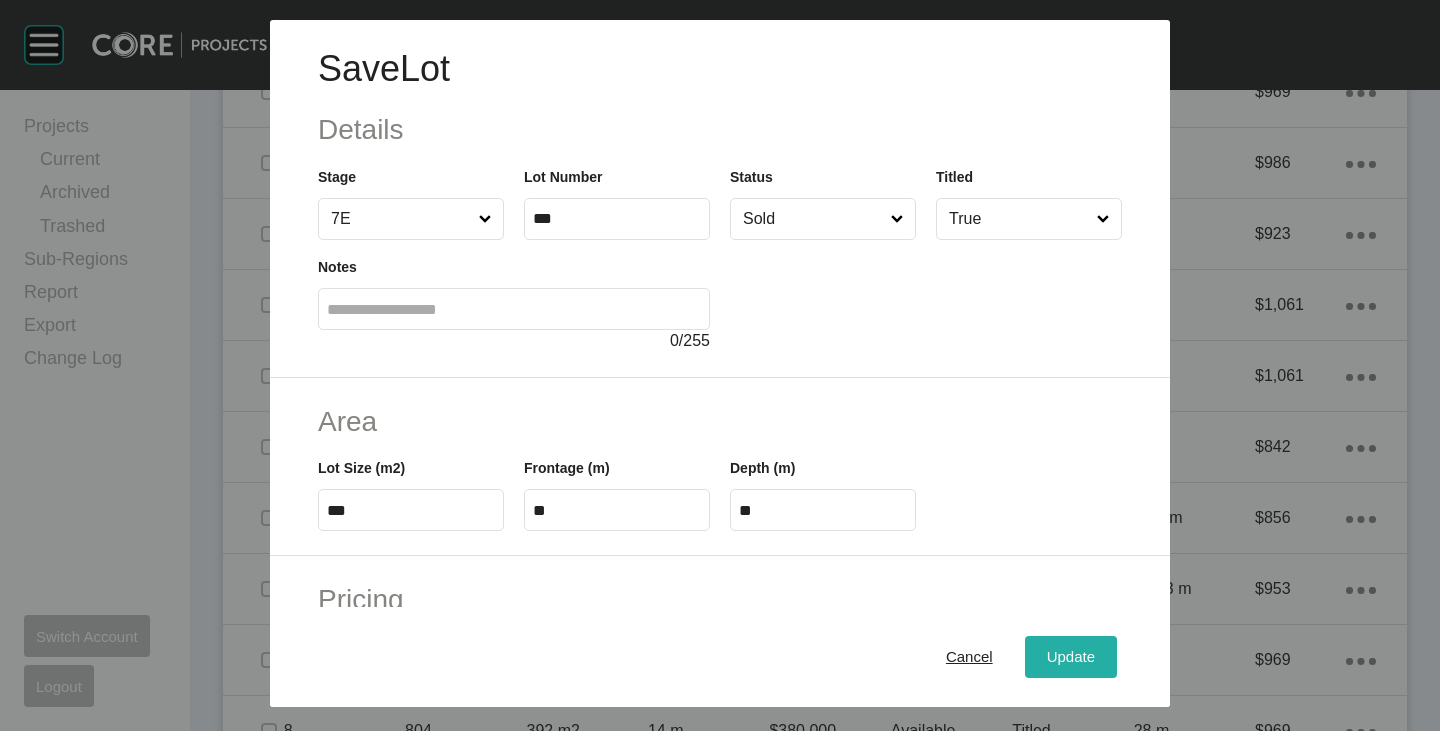 click on "Update" at bounding box center (1071, 657) 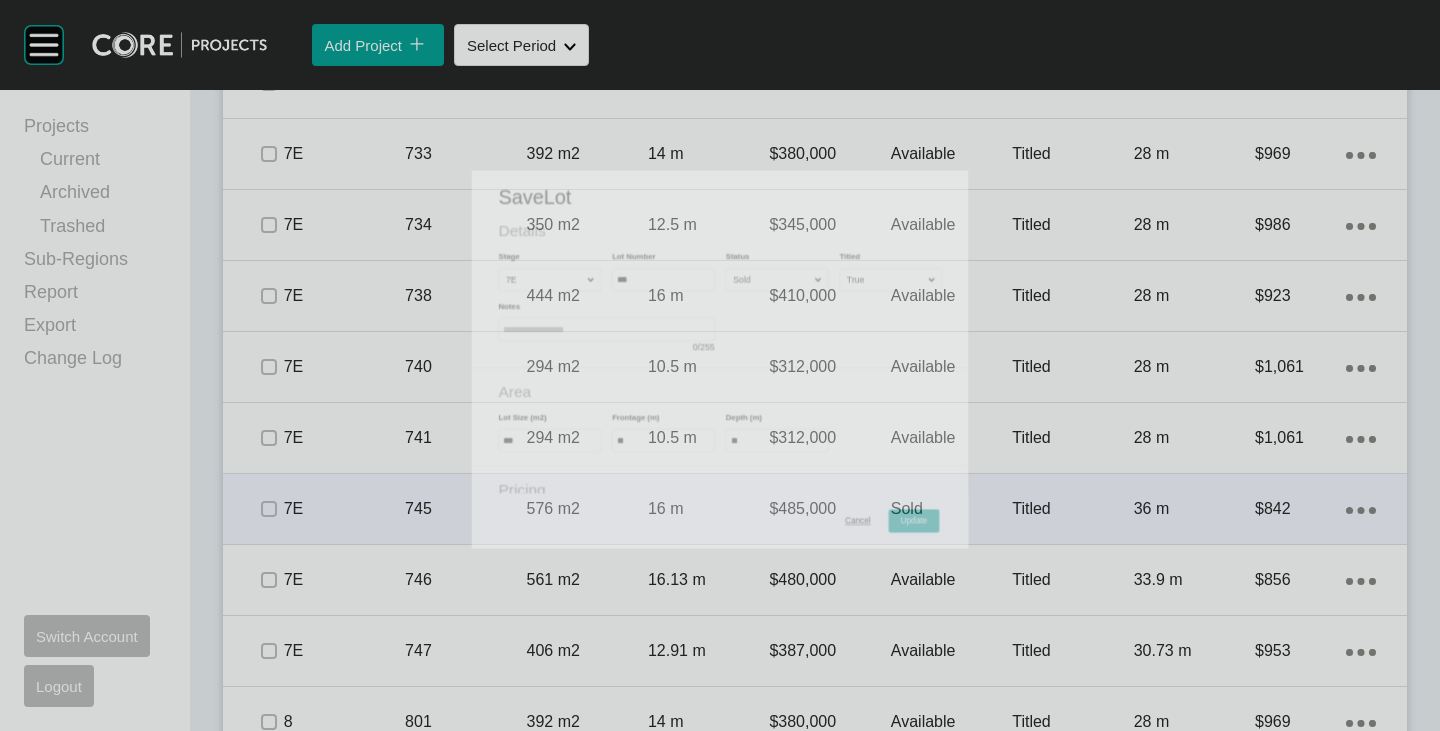 scroll, scrollTop: 3343, scrollLeft: 0, axis: vertical 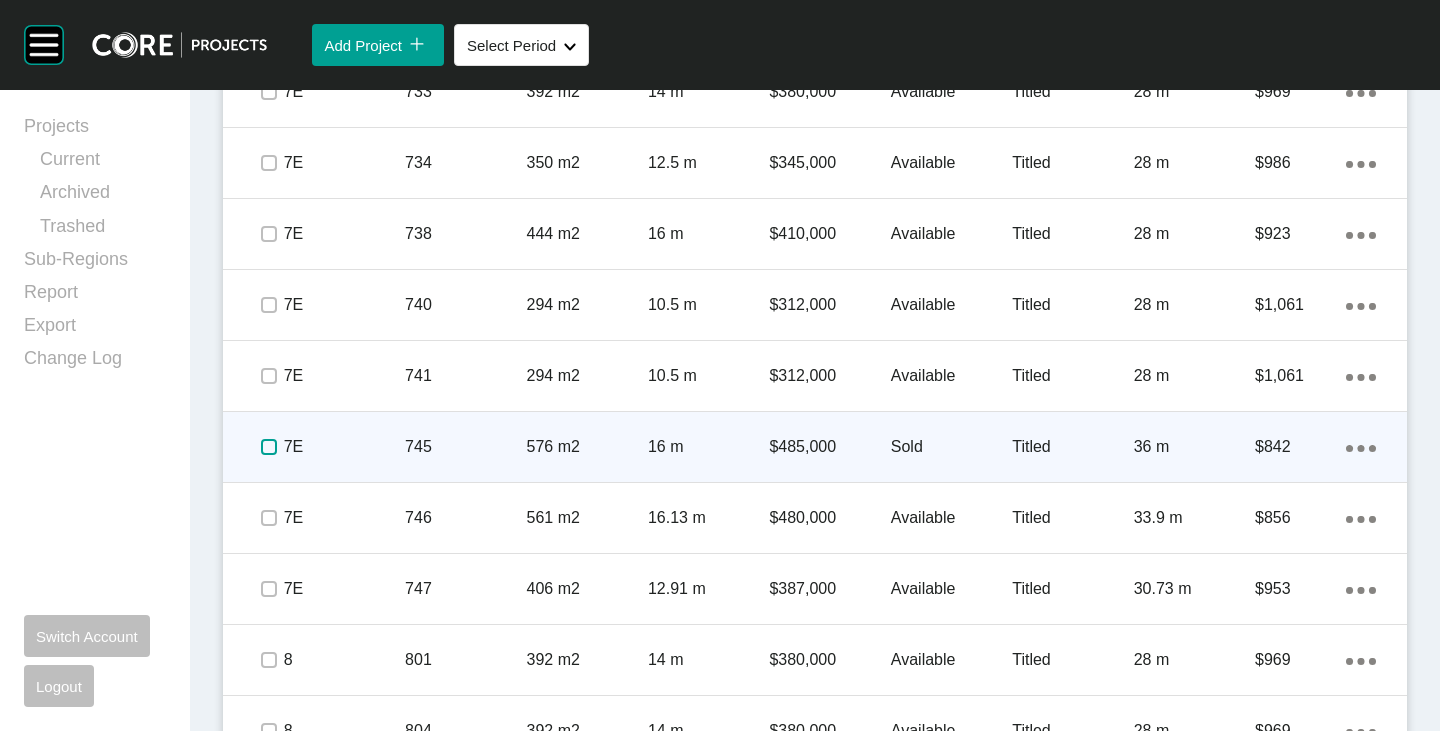 click at bounding box center (269, 447) 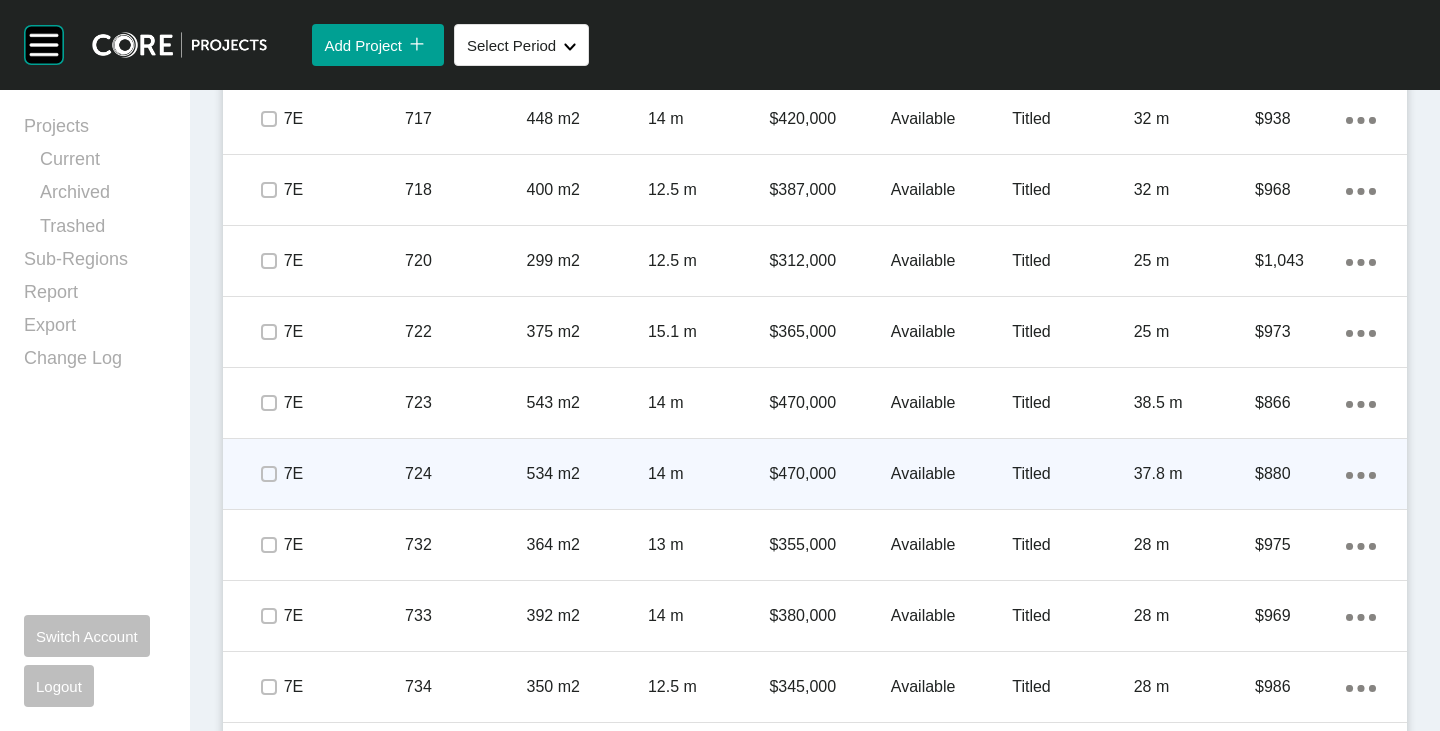 scroll, scrollTop: 2843, scrollLeft: 0, axis: vertical 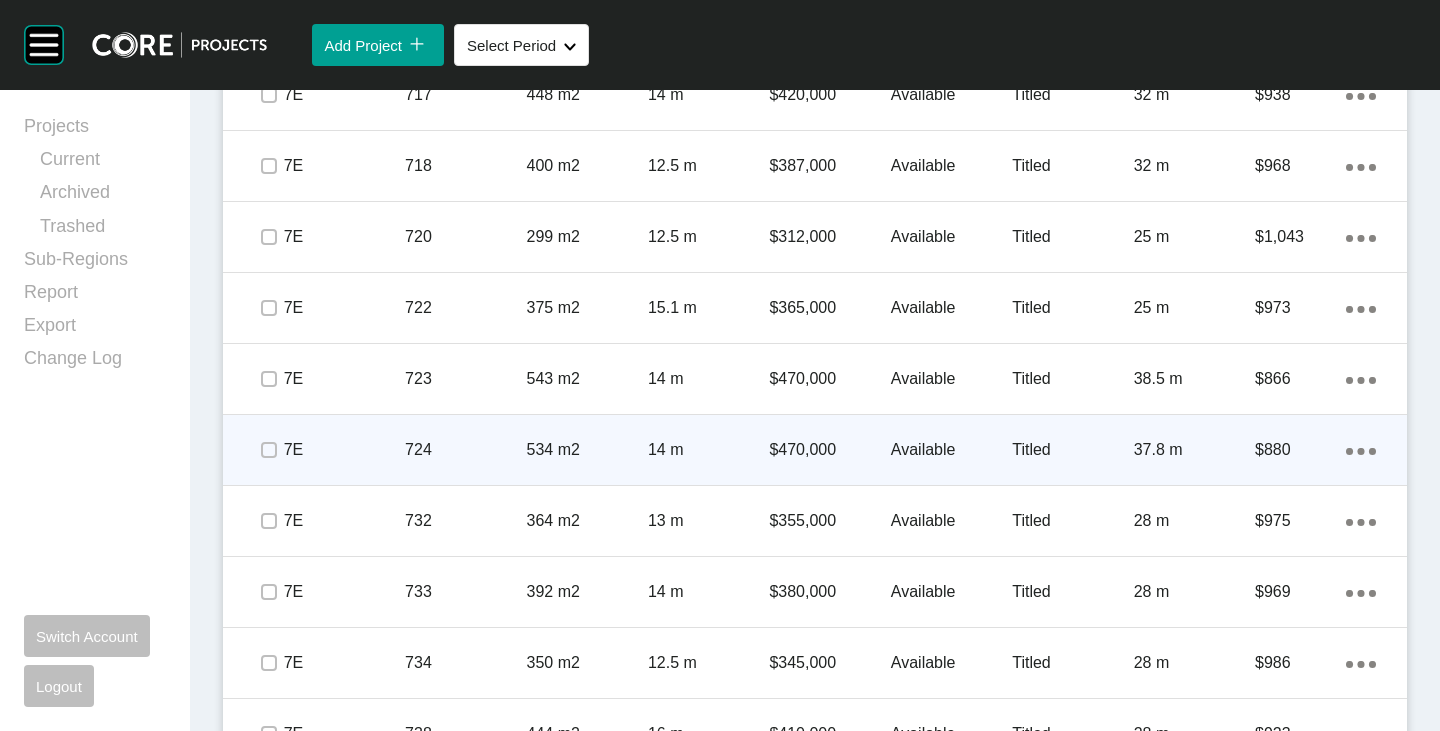 click on "Available" at bounding box center [951, 450] 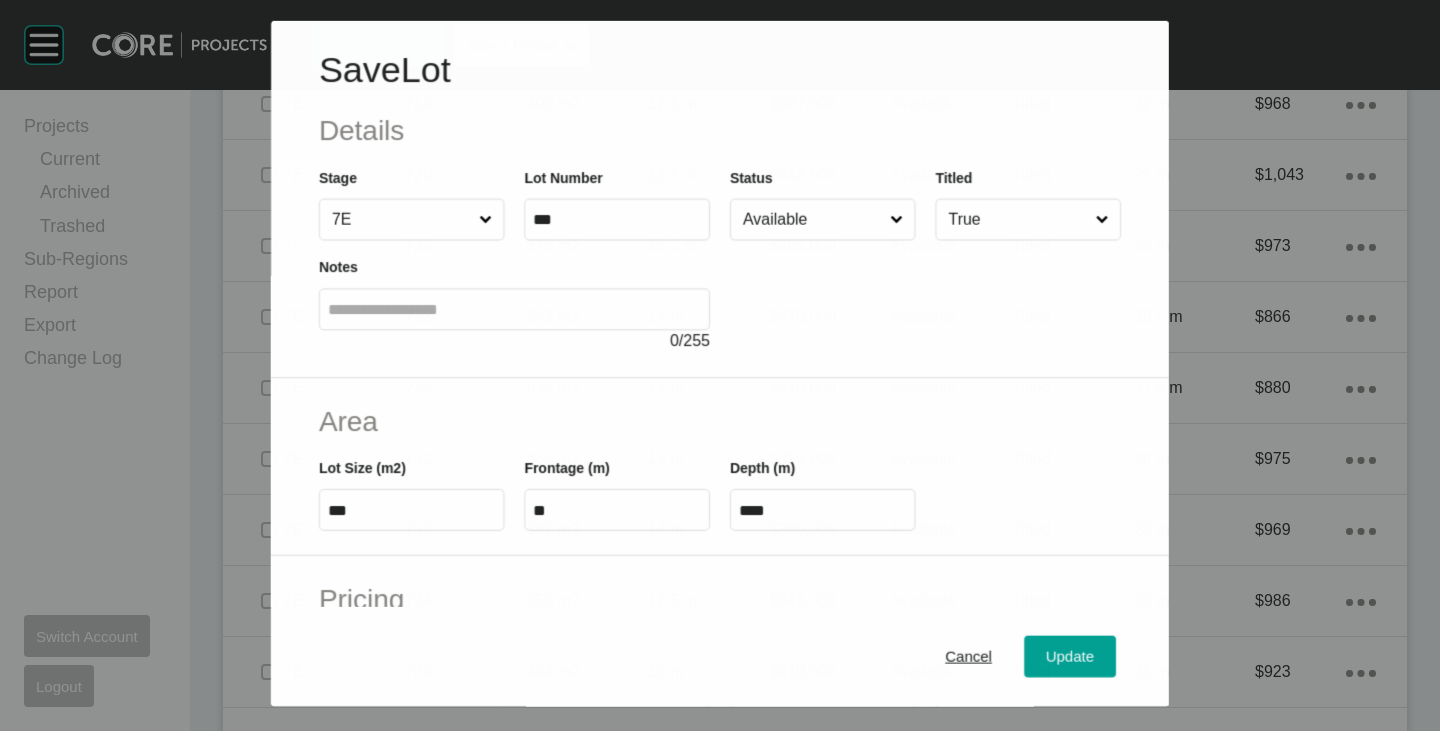 scroll, scrollTop: 2781, scrollLeft: 0, axis: vertical 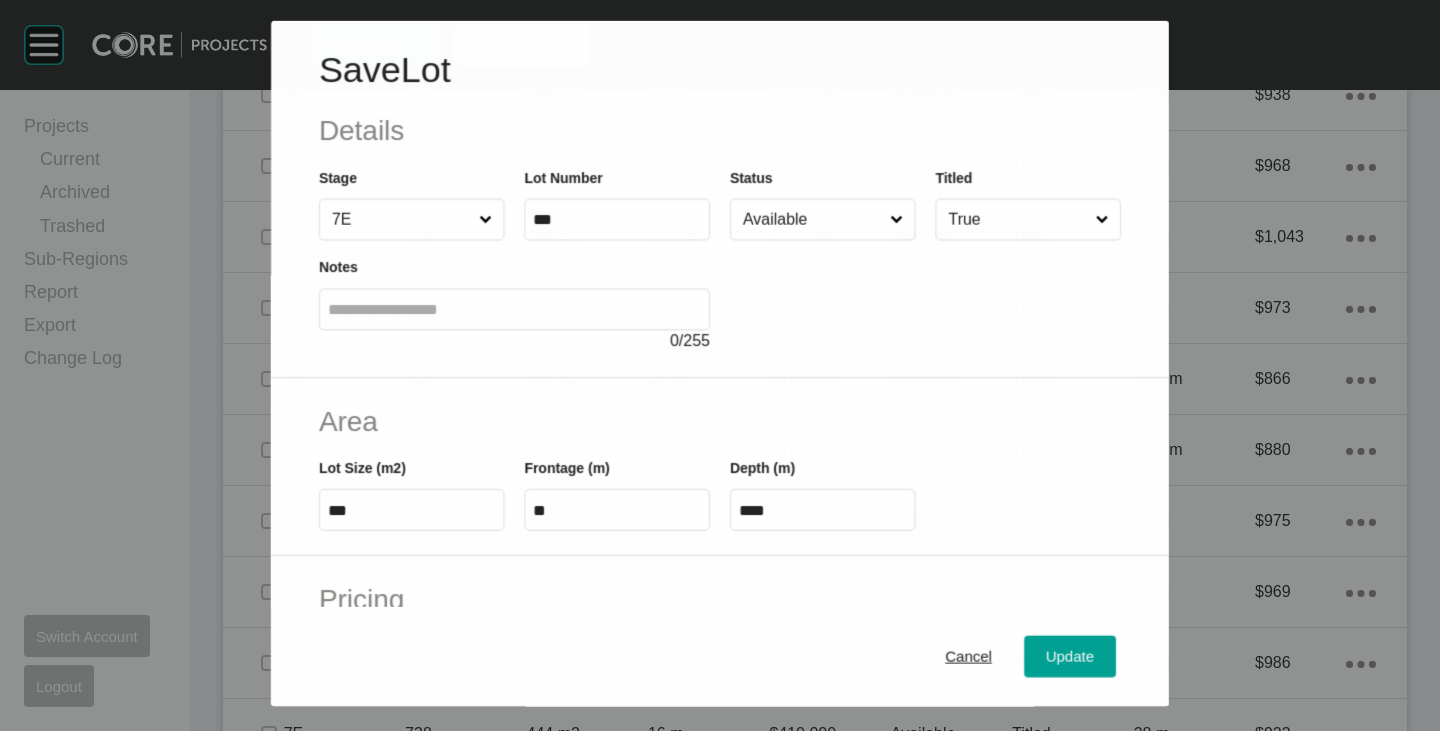 click on "Available" at bounding box center (812, 219) 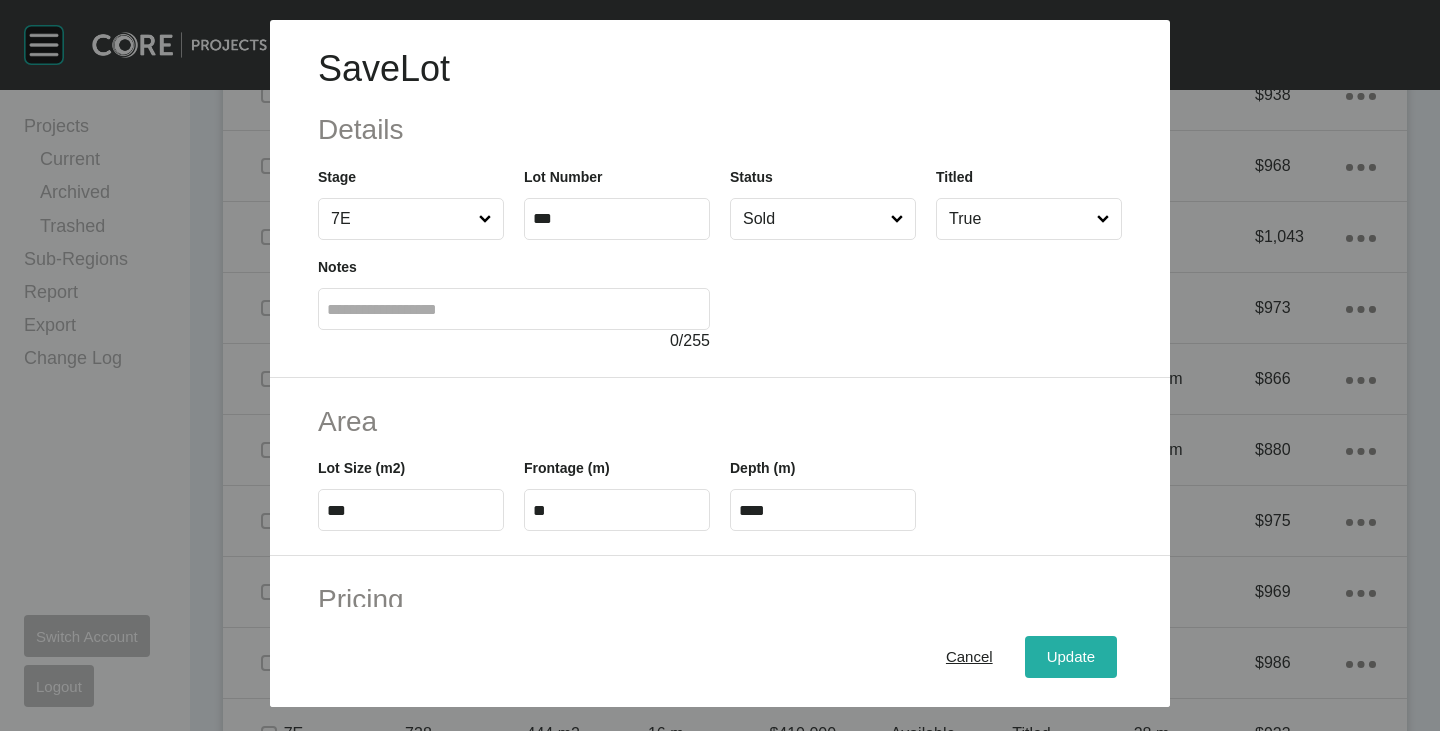 click on "Update" at bounding box center [1071, 657] 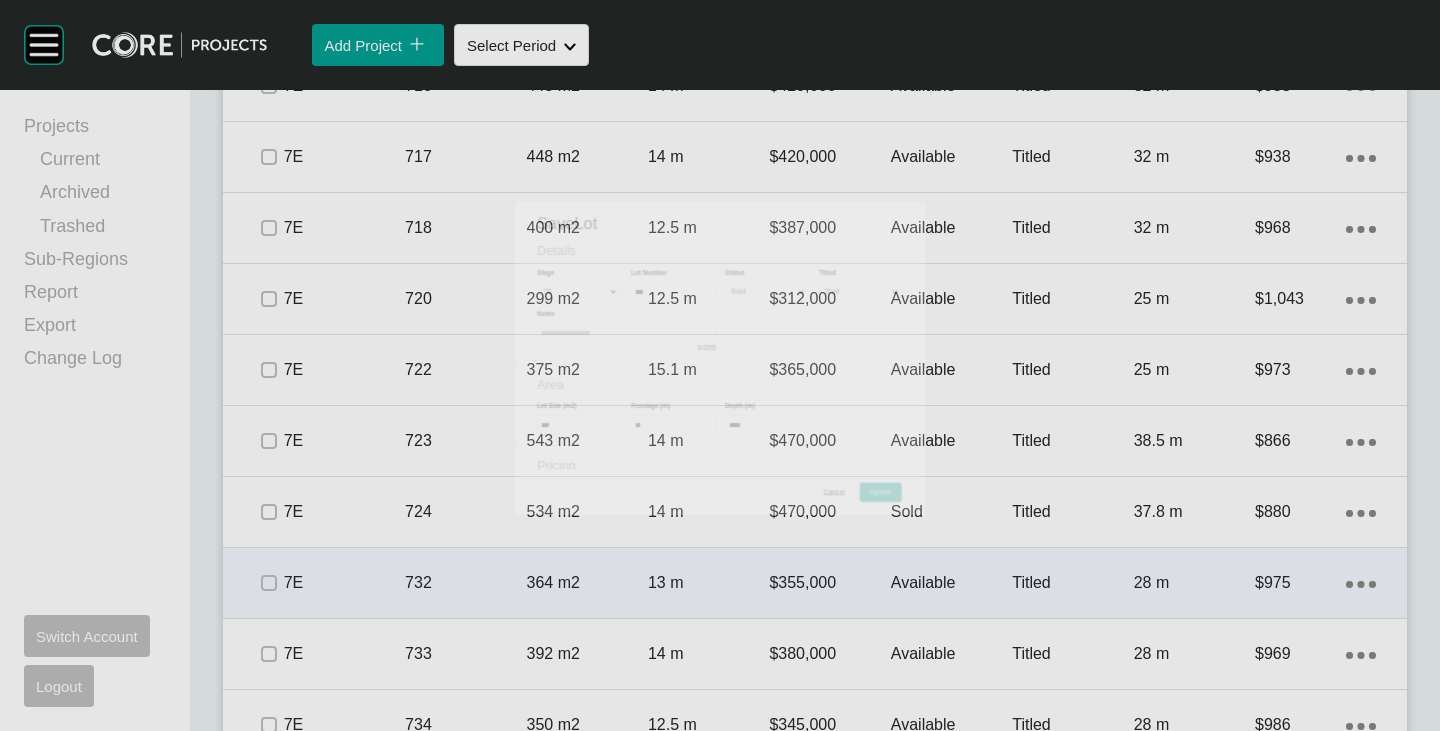 scroll, scrollTop: 2843, scrollLeft: 0, axis: vertical 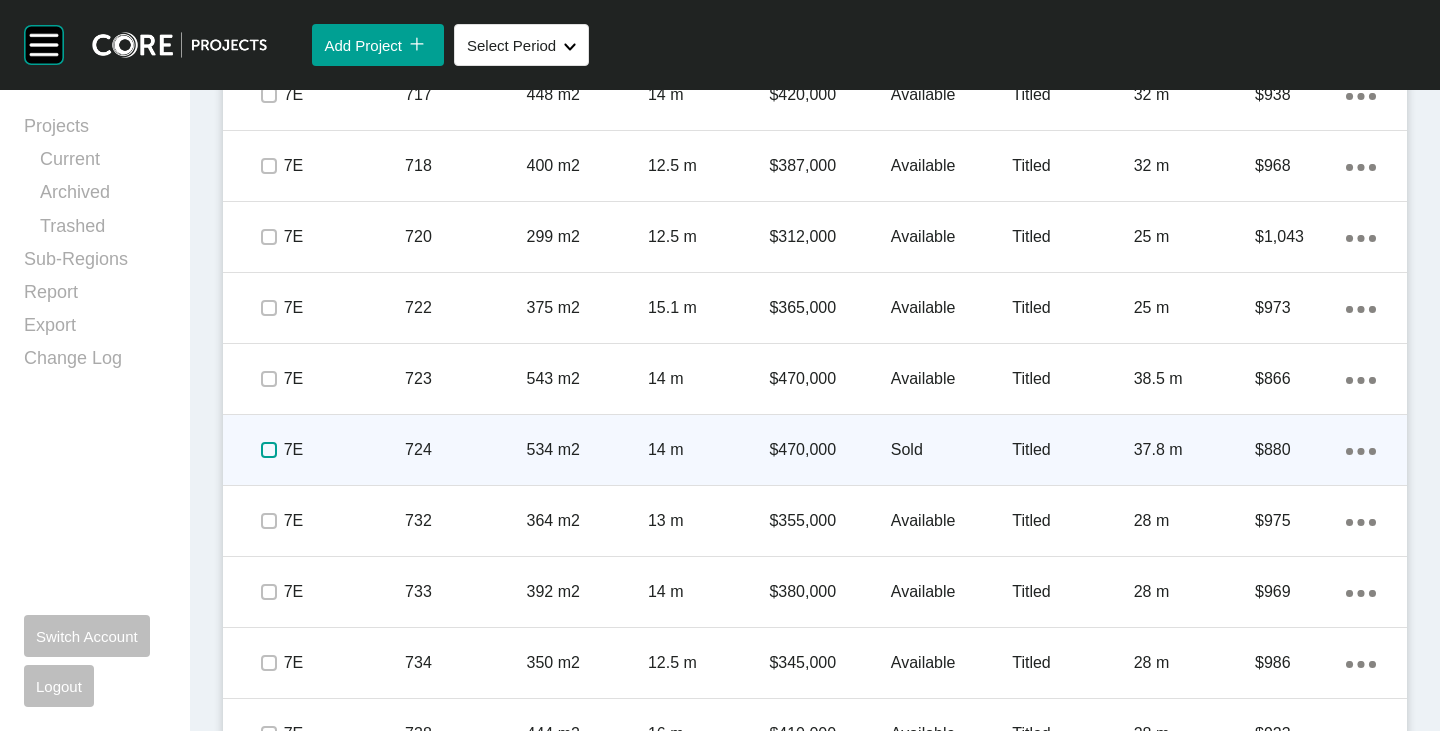 click at bounding box center (269, 450) 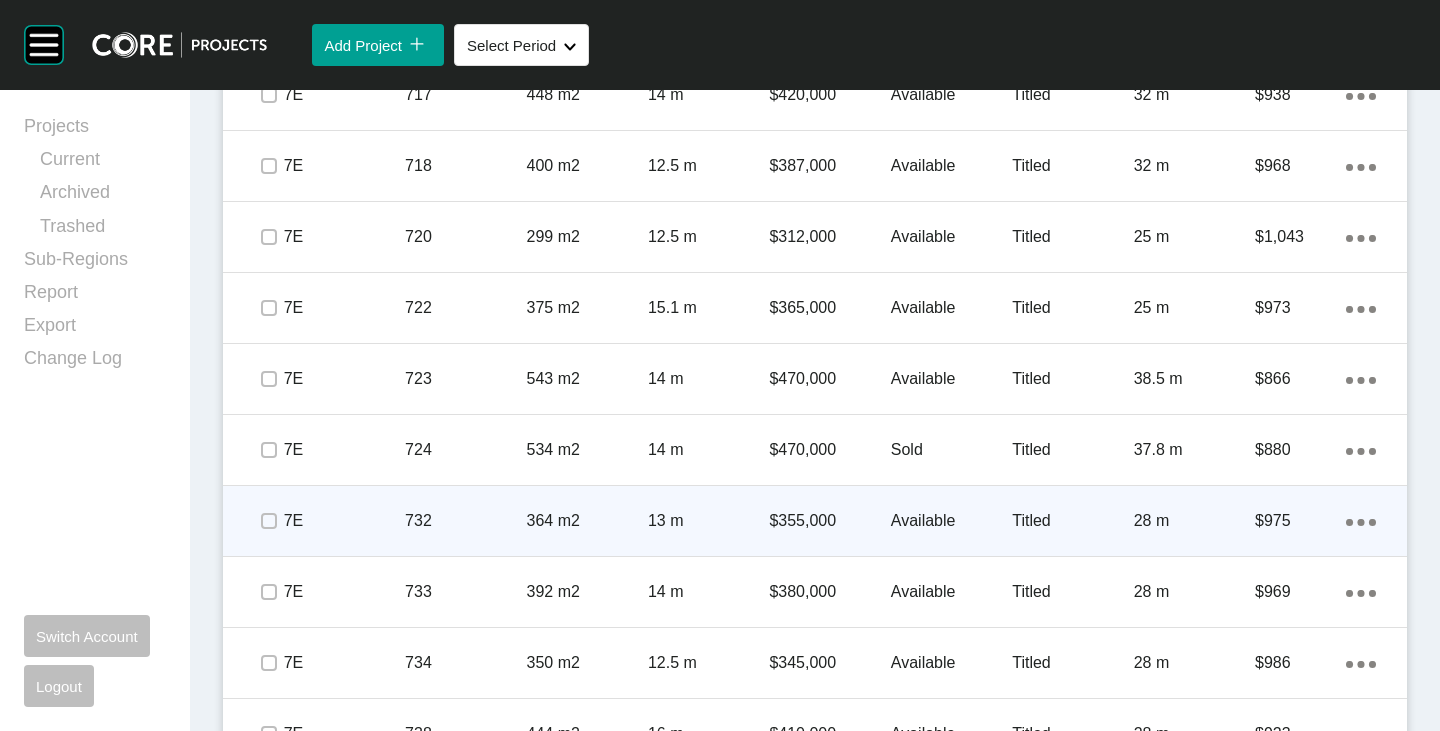 click on "Available" at bounding box center (951, 521) 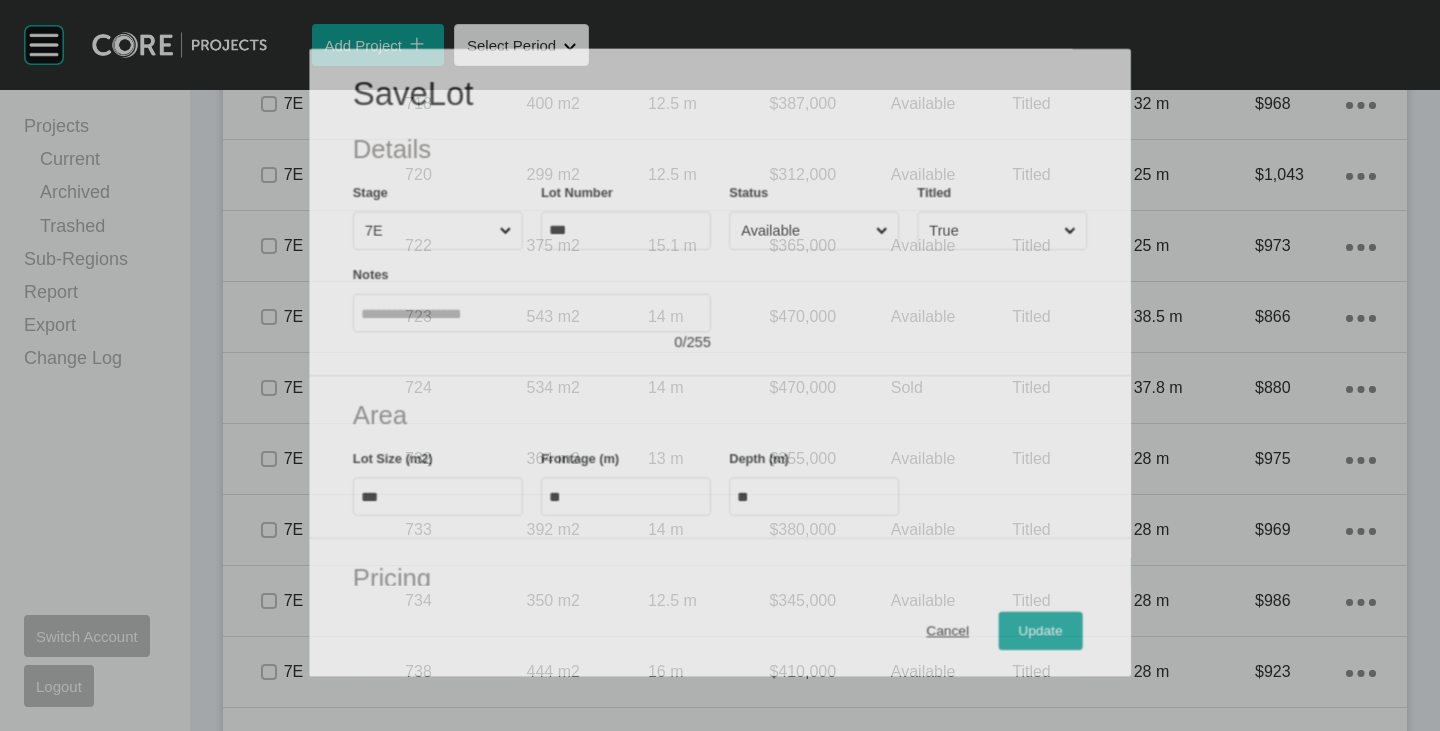 scroll, scrollTop: 2781, scrollLeft: 0, axis: vertical 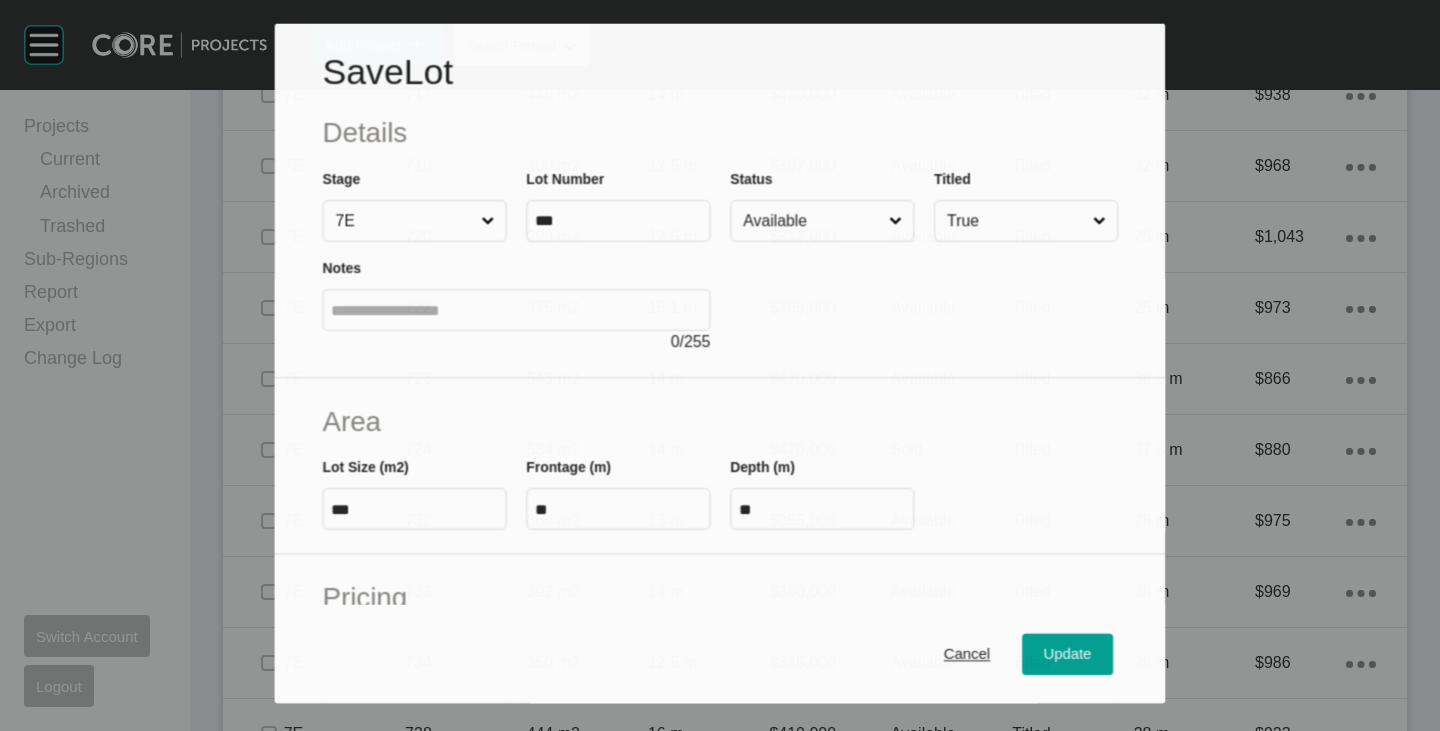 click on "Available" at bounding box center (812, 221) 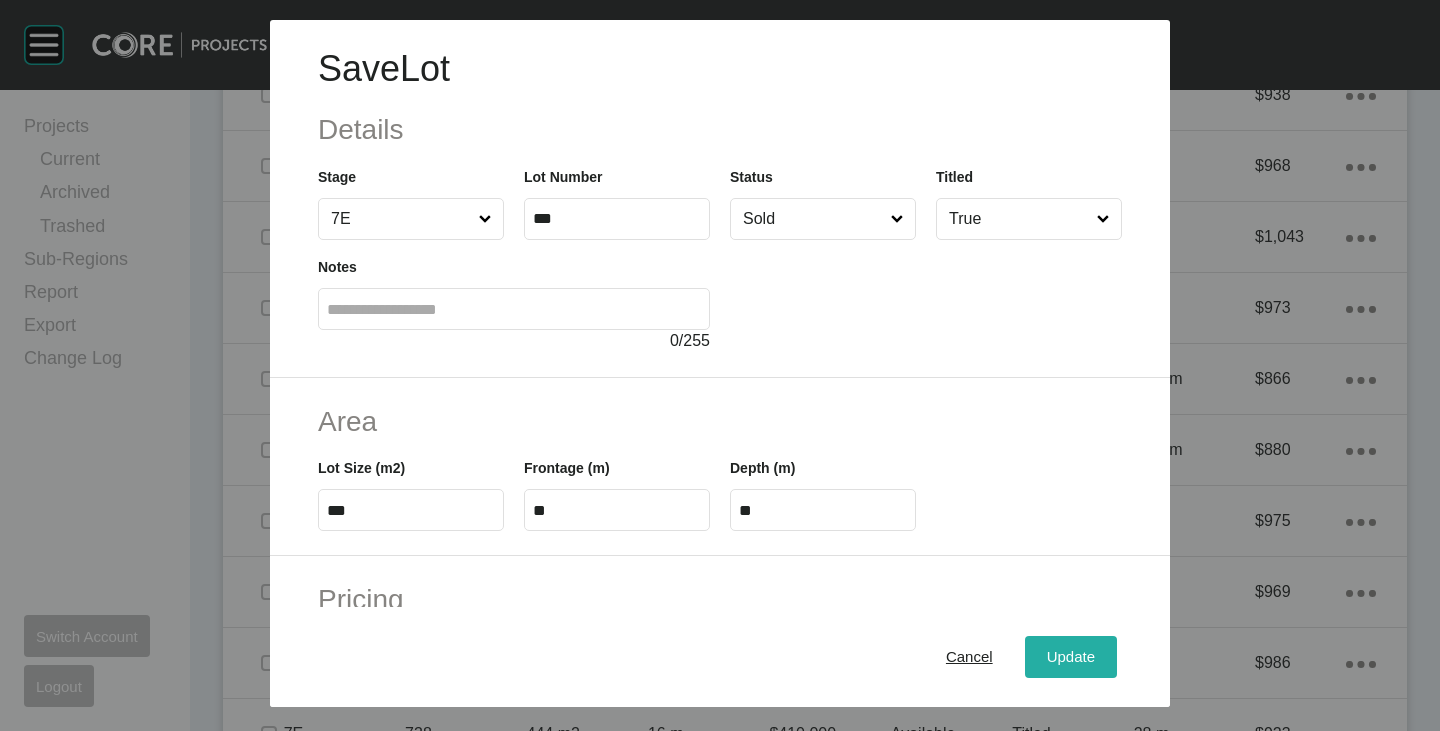 click on "Update" at bounding box center [1071, 657] 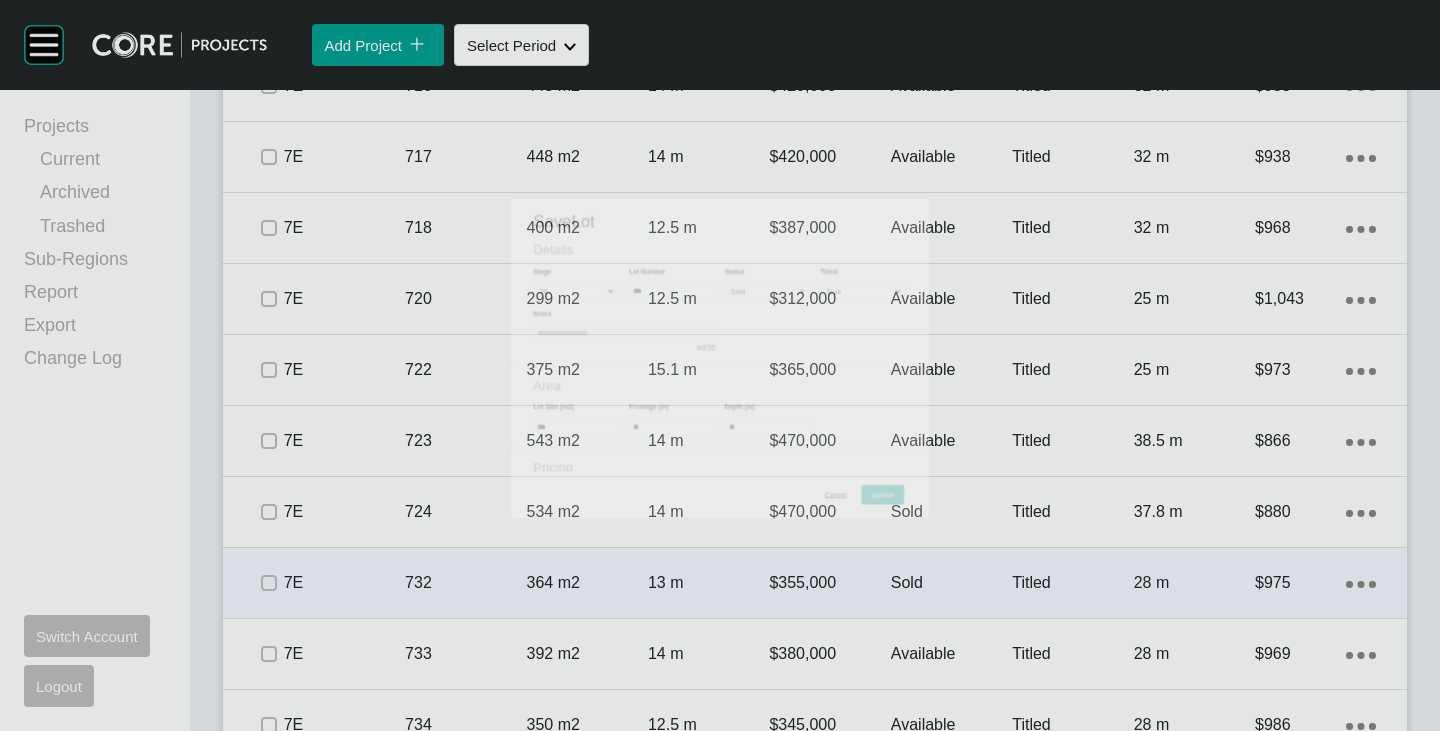 scroll, scrollTop: 2843, scrollLeft: 0, axis: vertical 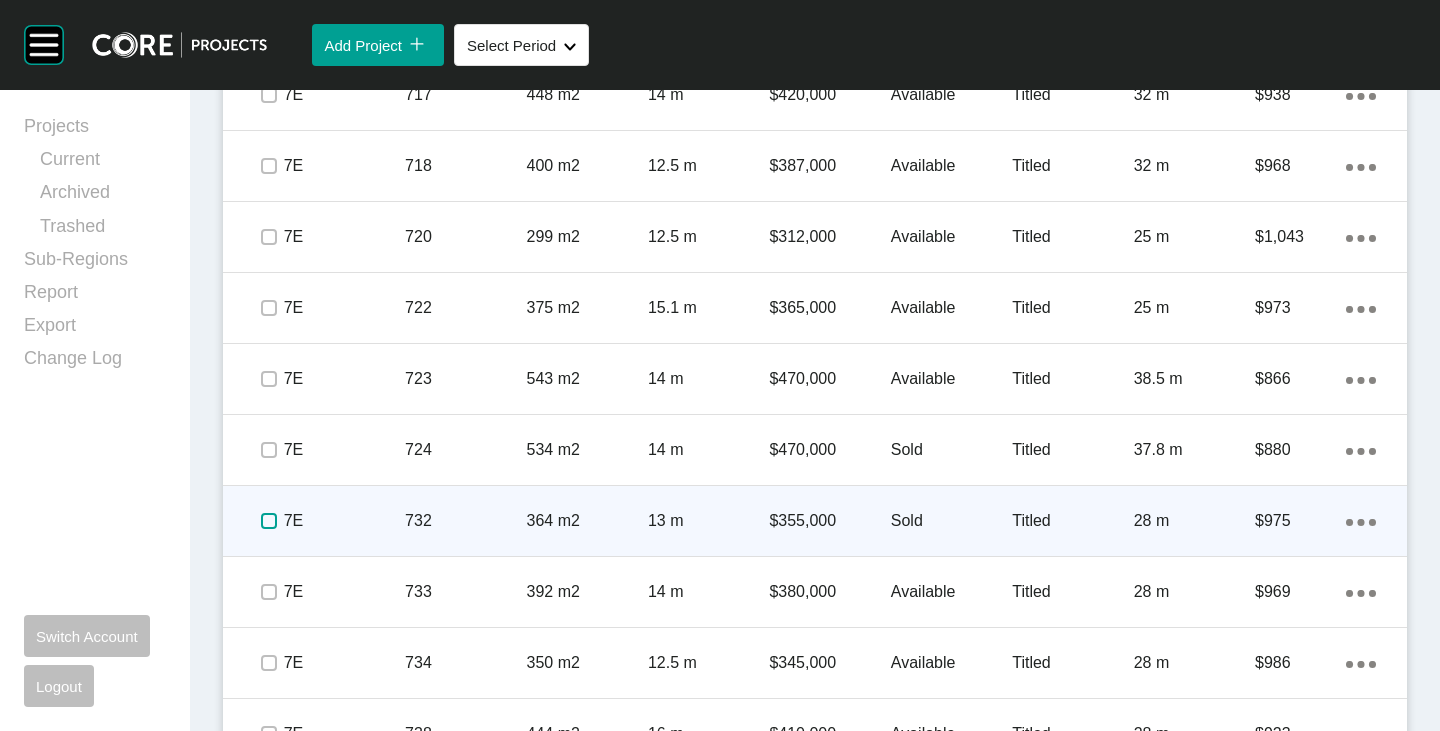click at bounding box center (269, 521) 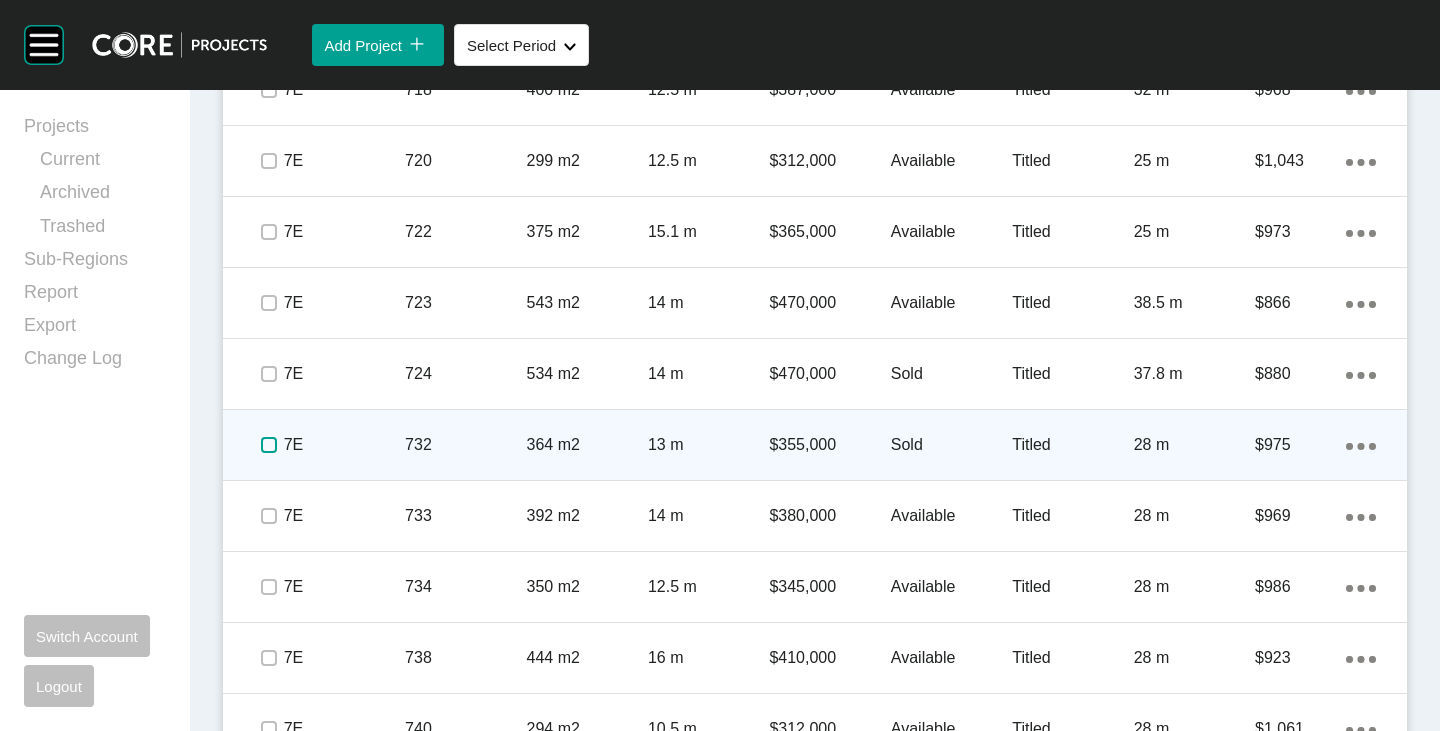 scroll, scrollTop: 2943, scrollLeft: 0, axis: vertical 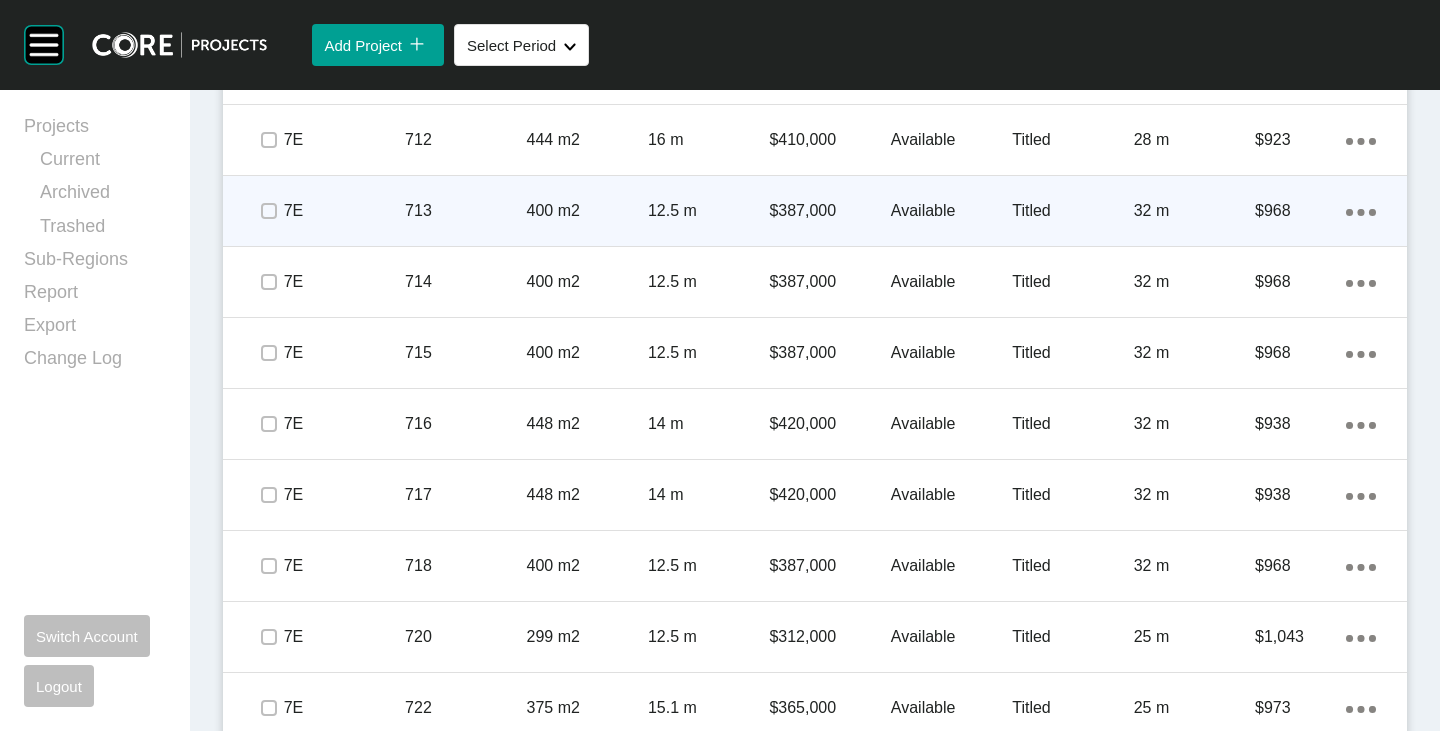 click on "Available" at bounding box center [951, 211] 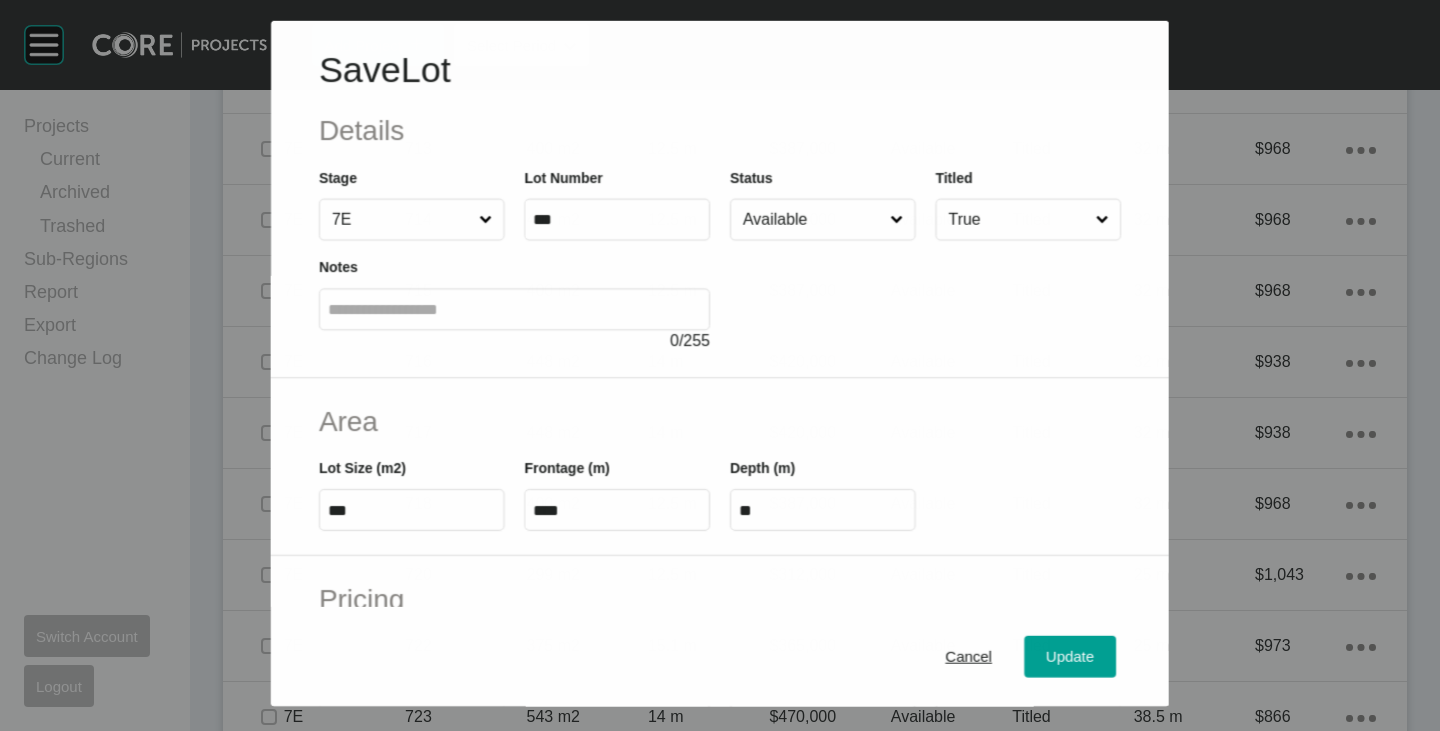 scroll, scrollTop: 2381, scrollLeft: 0, axis: vertical 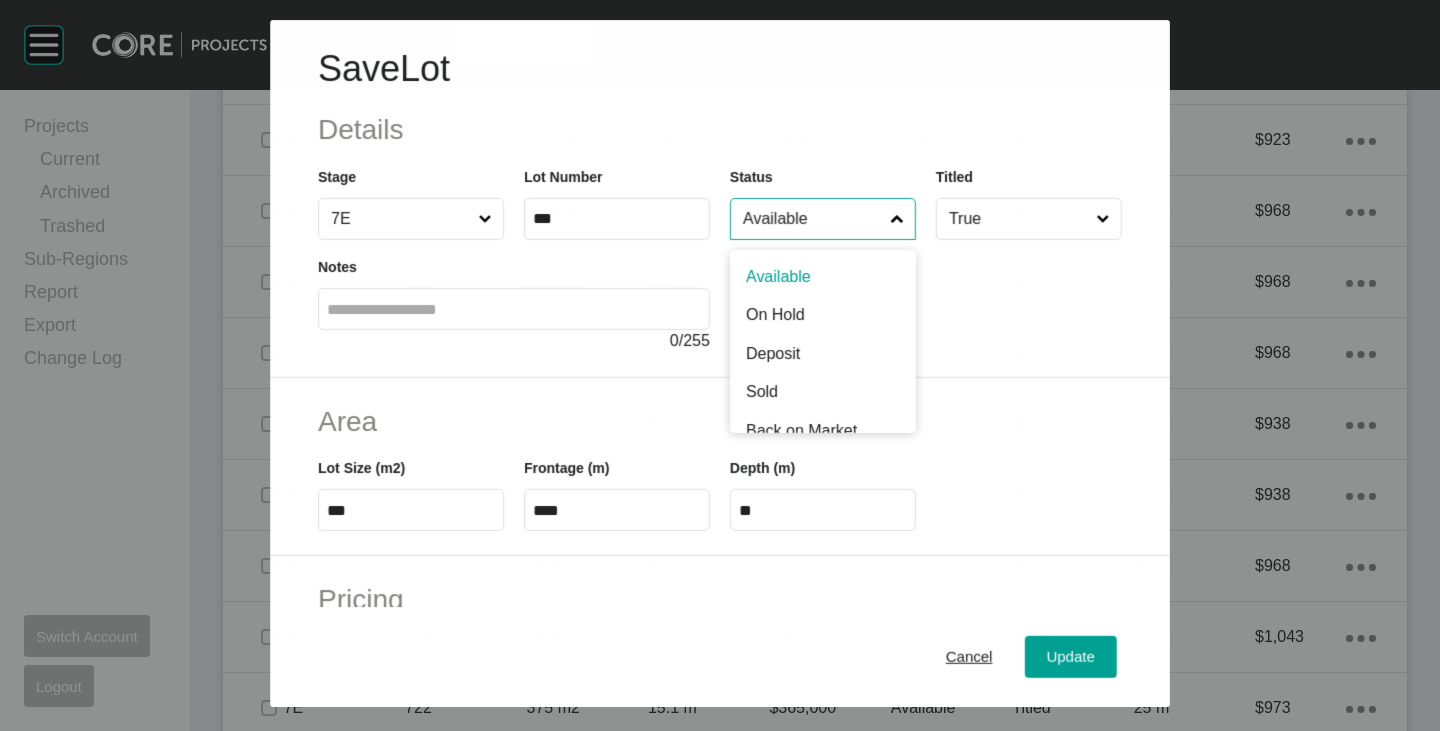click on "Available" at bounding box center [812, 219] 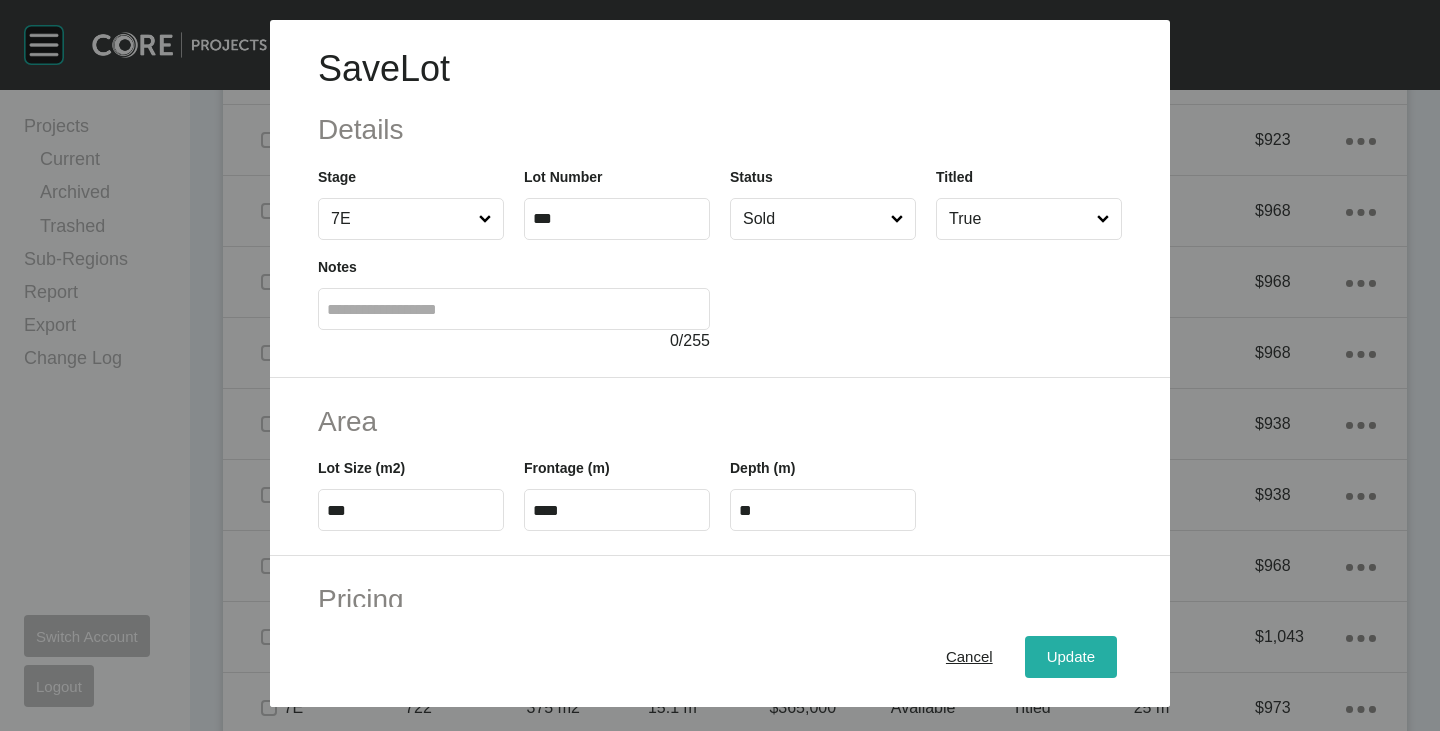 click on "Update" at bounding box center (1071, 657) 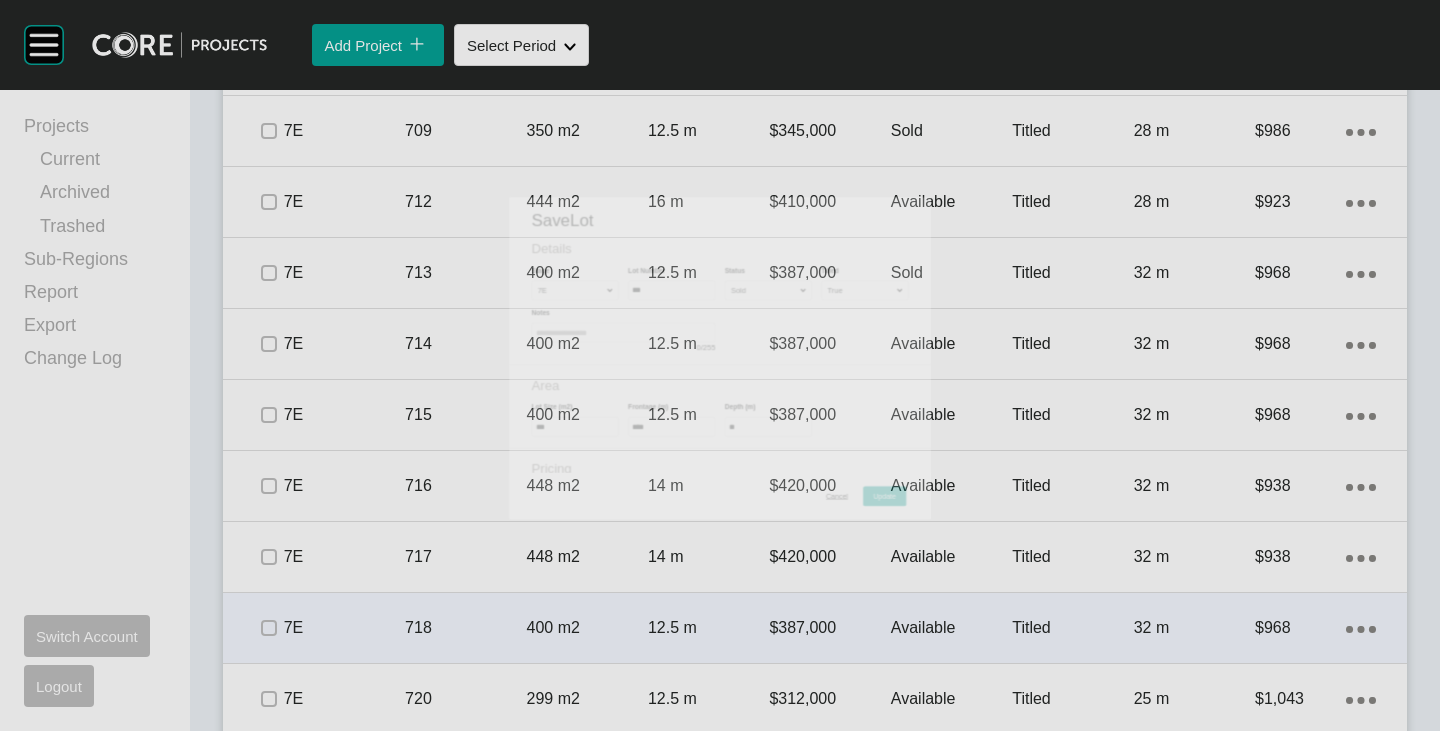 scroll, scrollTop: 2443, scrollLeft: 0, axis: vertical 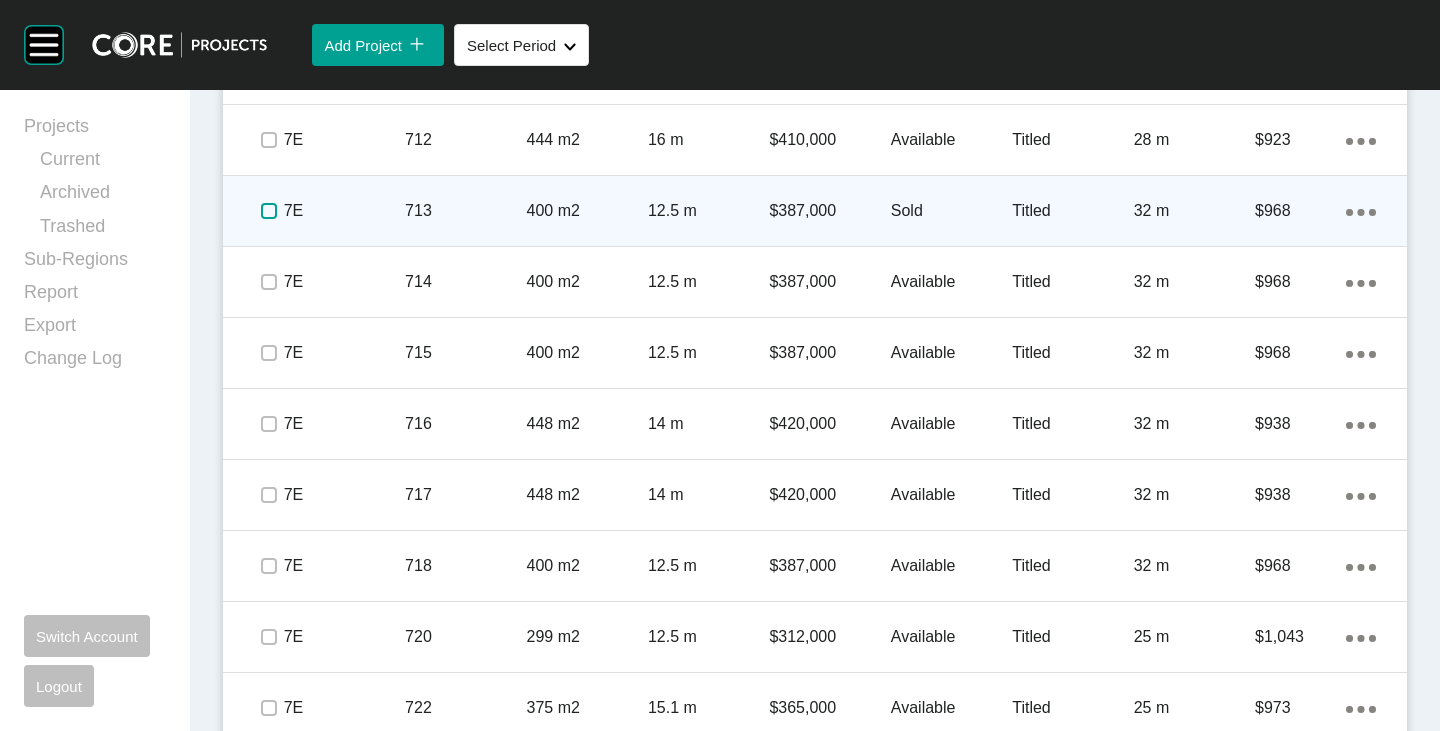 click at bounding box center [269, 211] 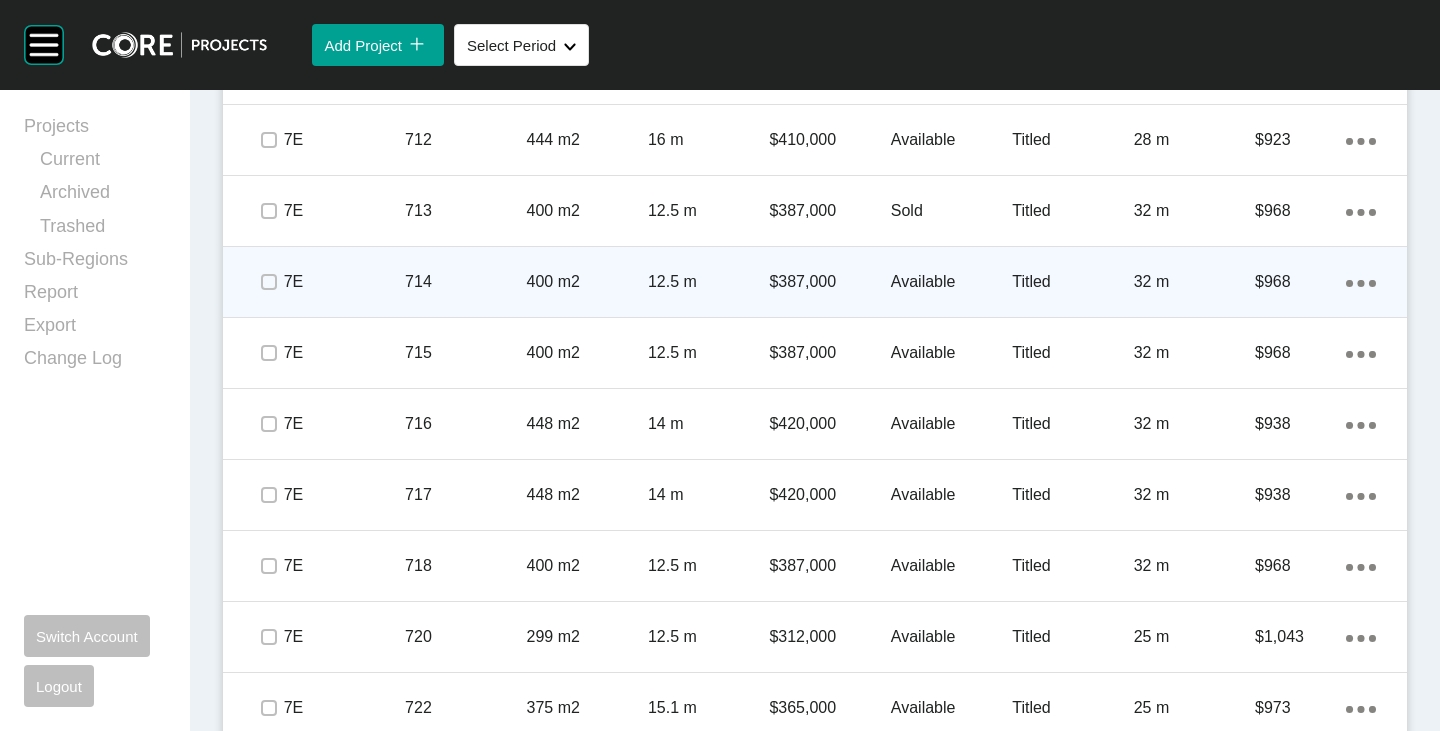 click on "Available" at bounding box center (951, 282) 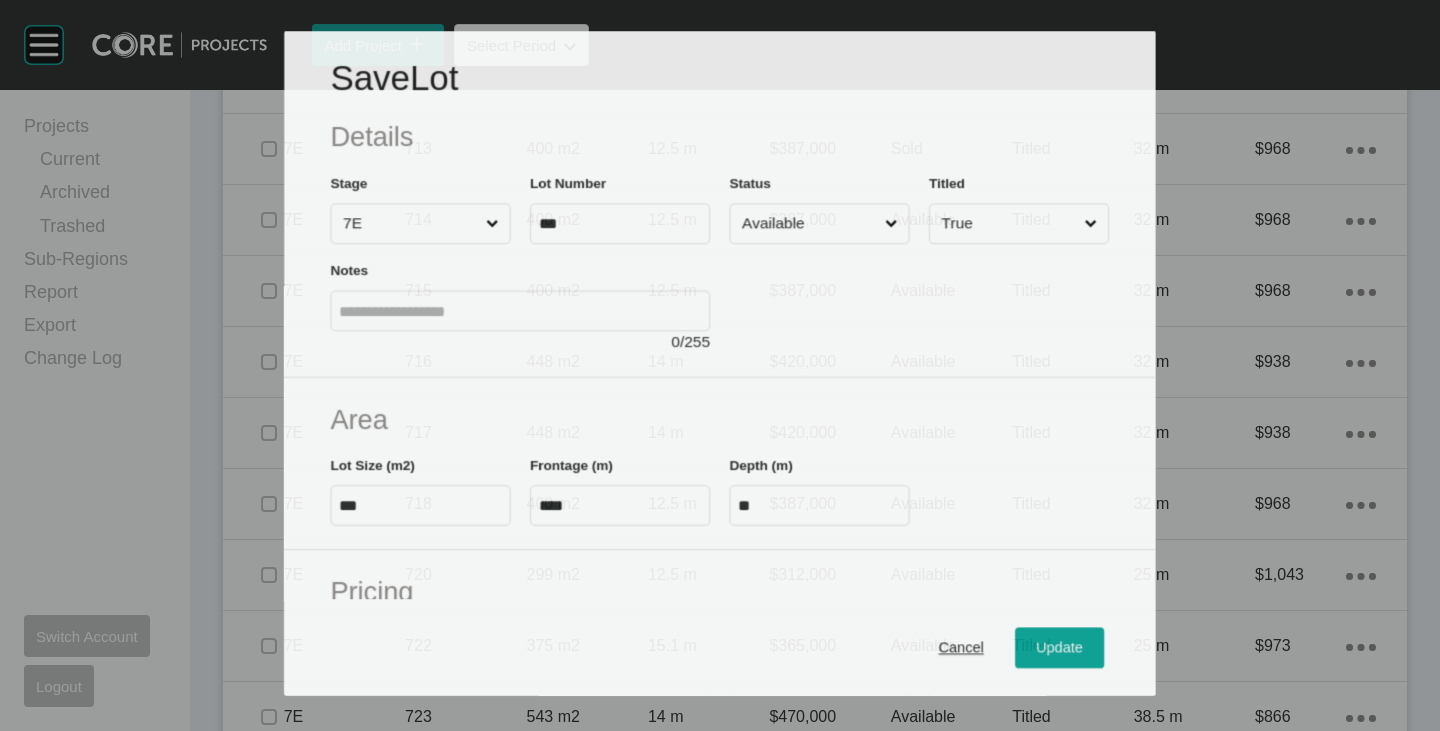 scroll, scrollTop: 2381, scrollLeft: 0, axis: vertical 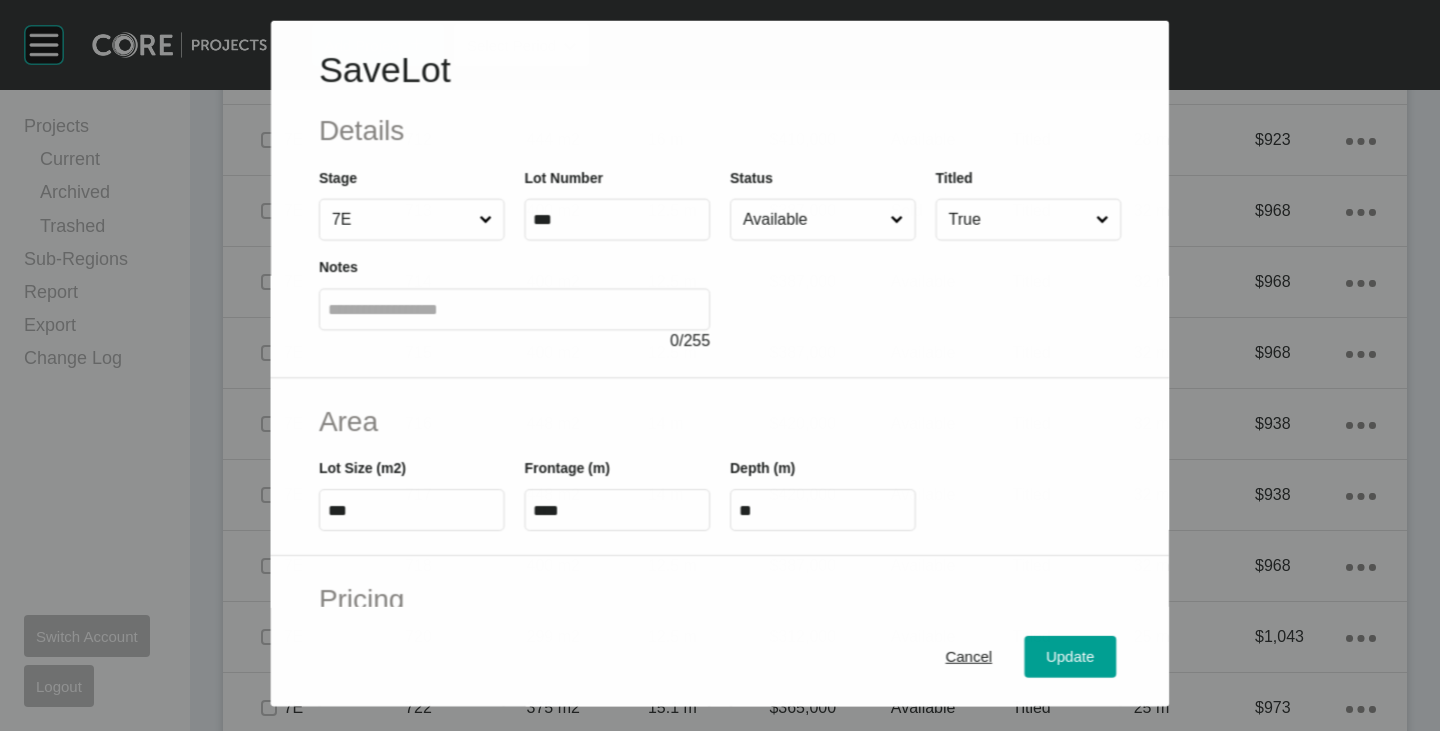 click on "Available" at bounding box center (812, 219) 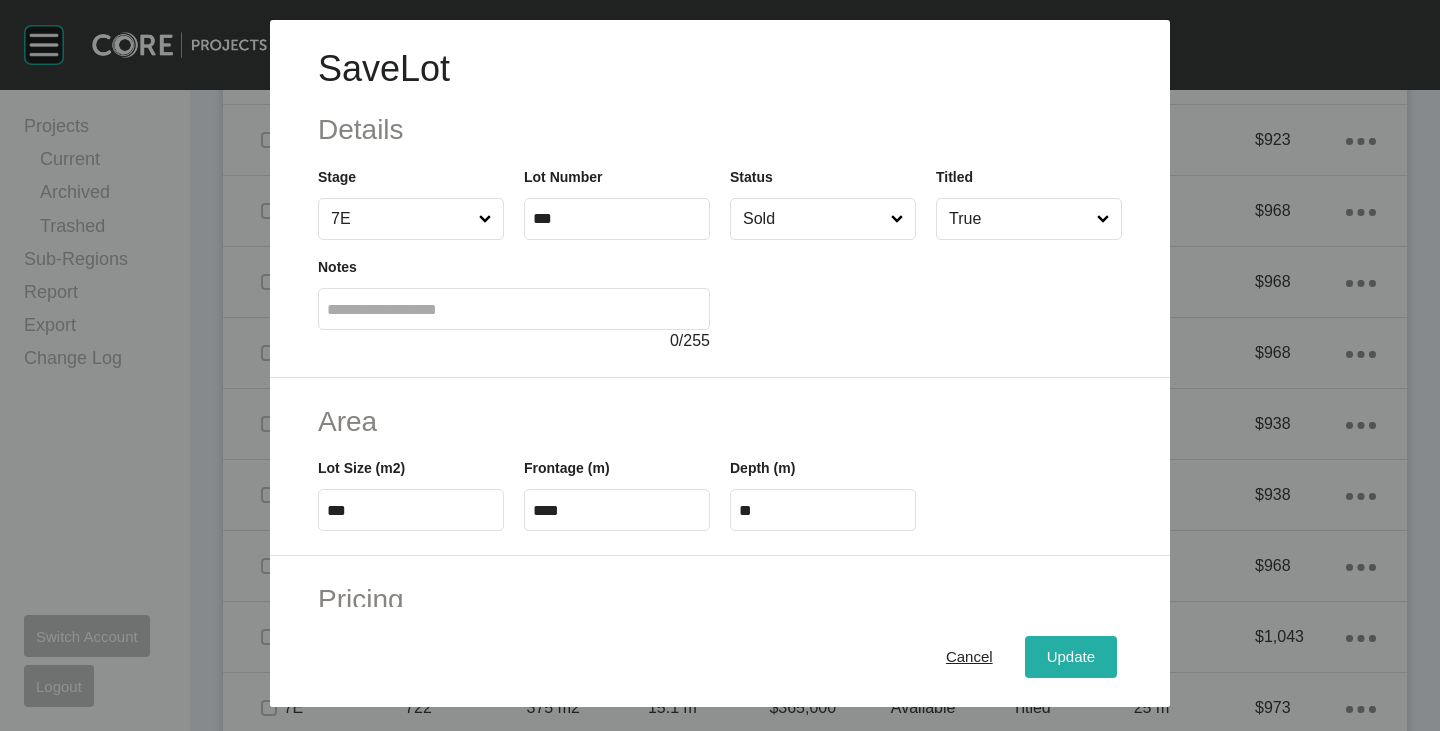 click on "Update" at bounding box center (1071, 657) 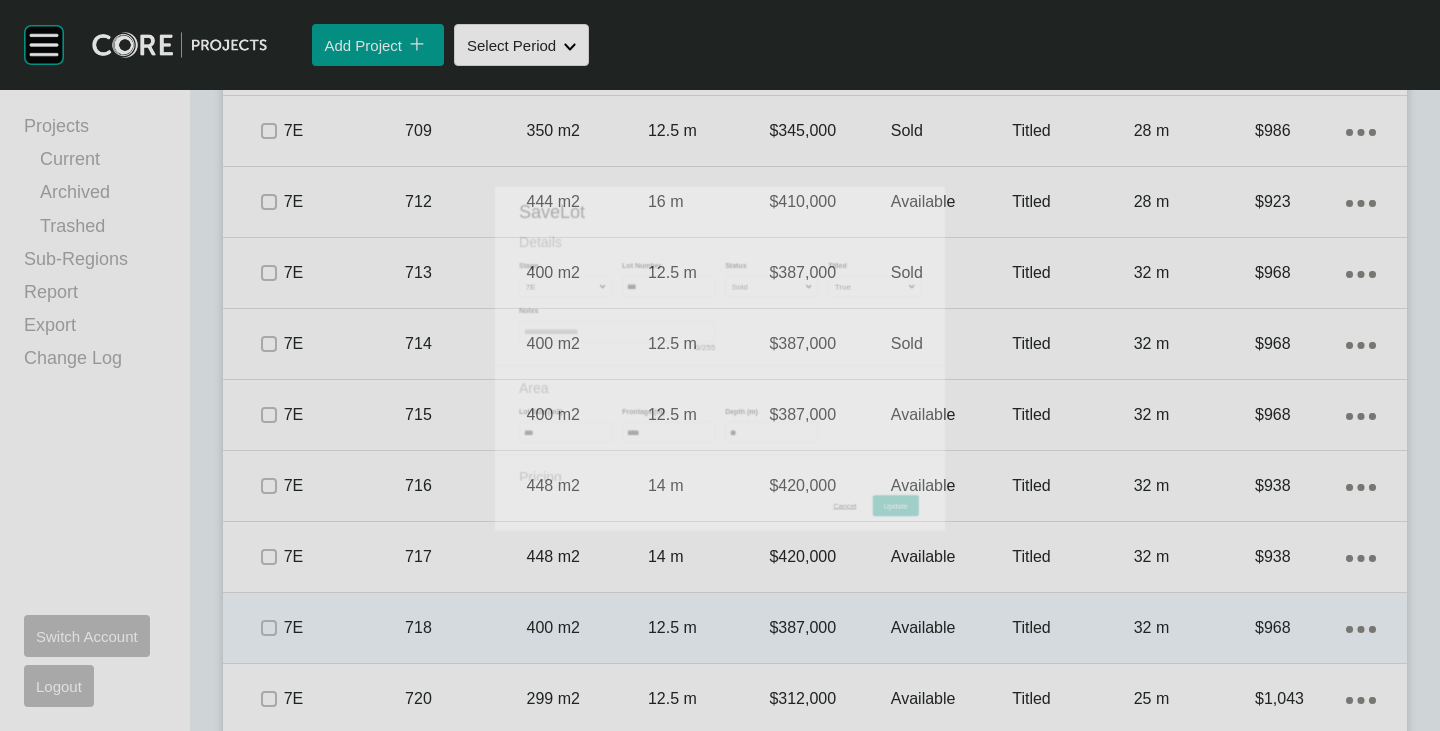 scroll, scrollTop: 2443, scrollLeft: 0, axis: vertical 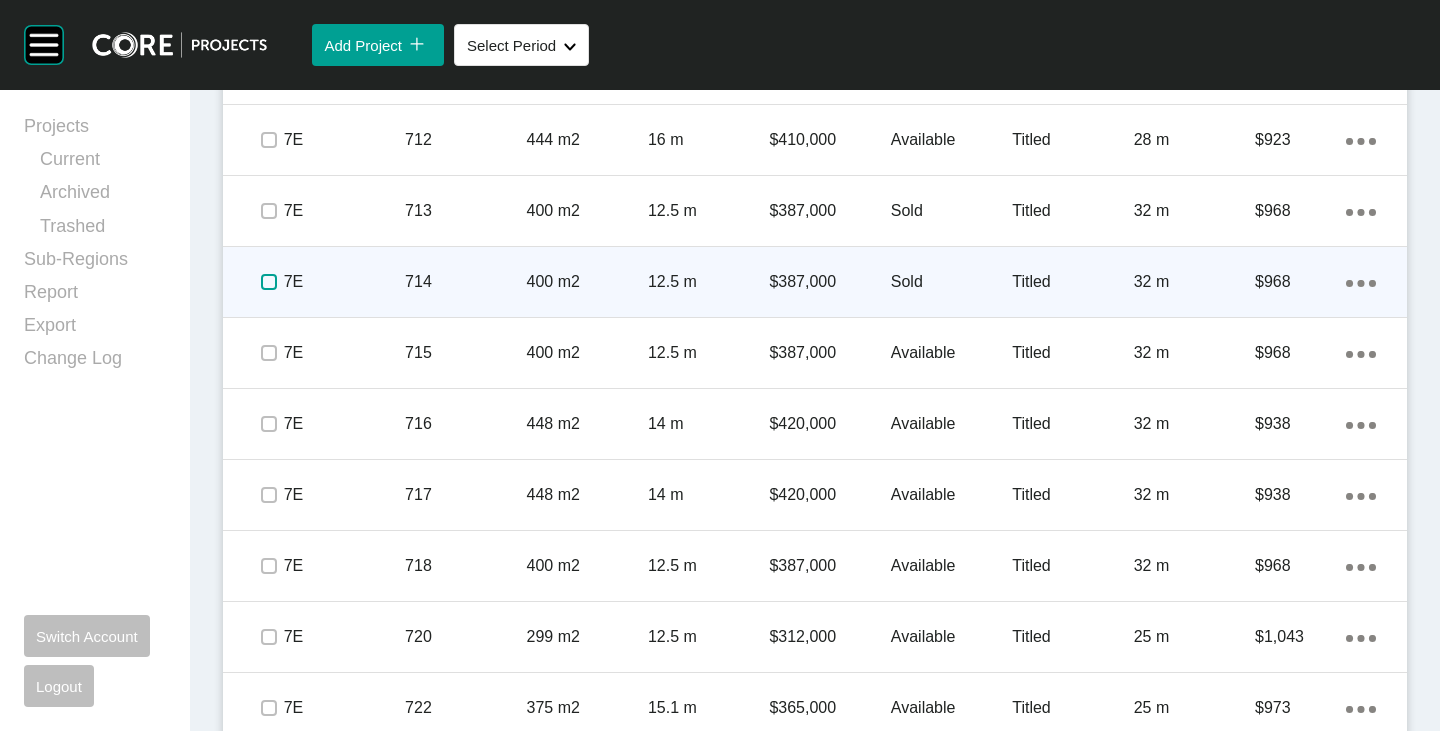 click at bounding box center [269, 282] 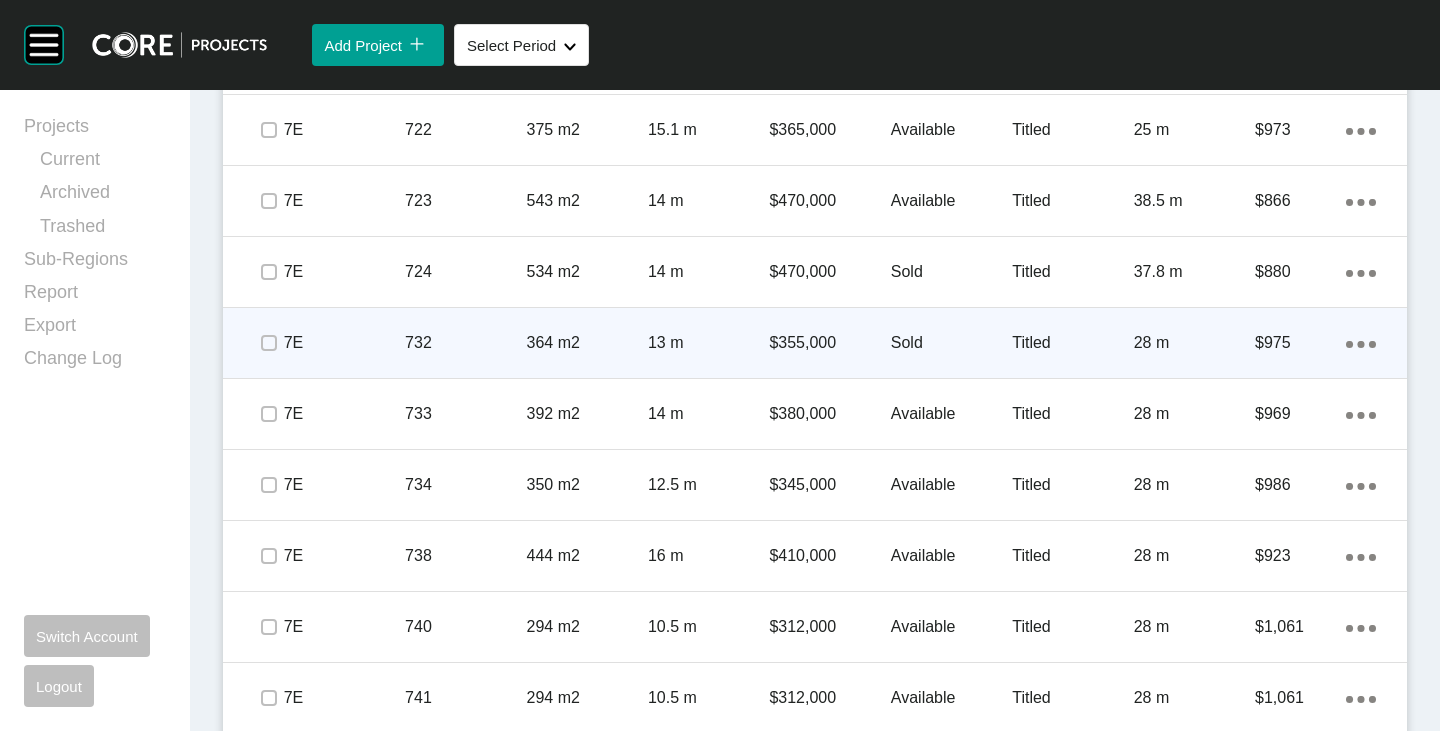 scroll, scrollTop: 3043, scrollLeft: 0, axis: vertical 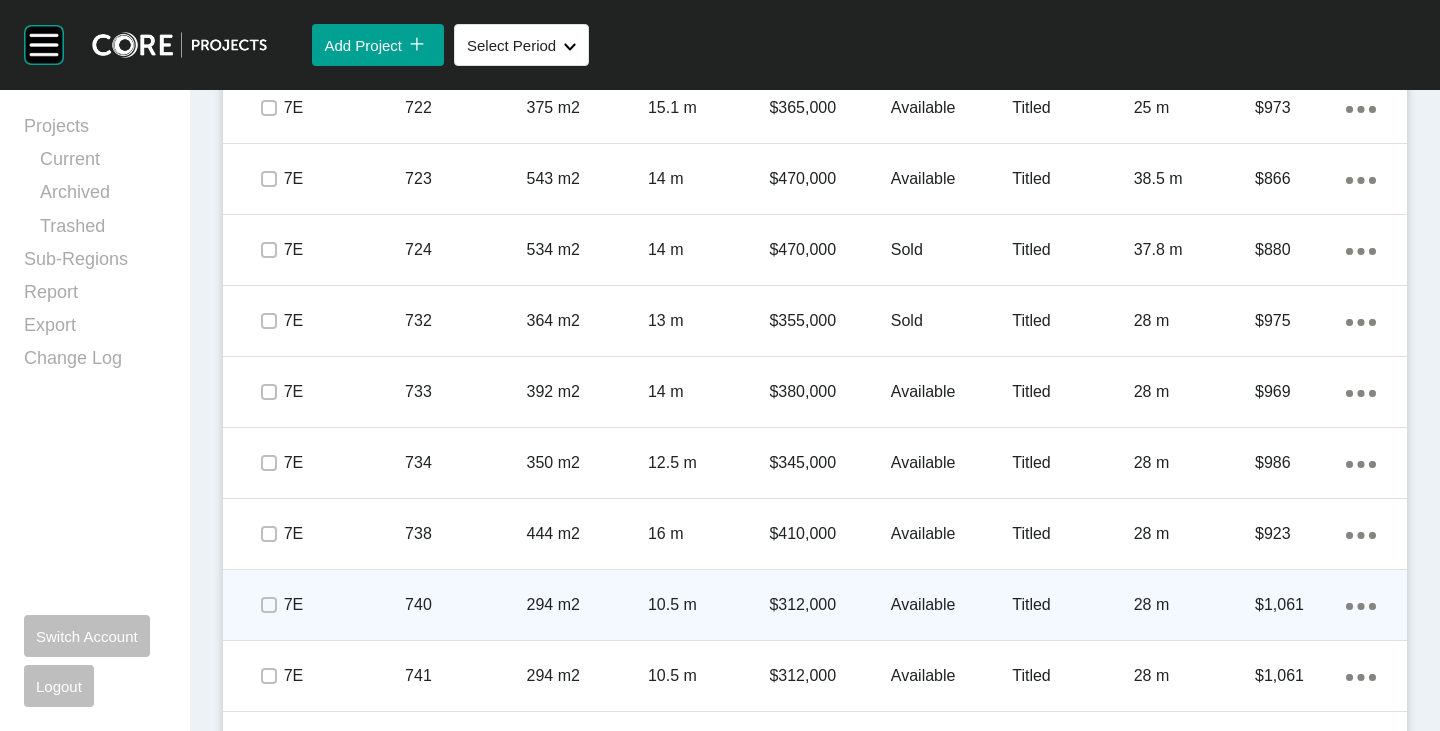 click on "Available" at bounding box center [951, 605] 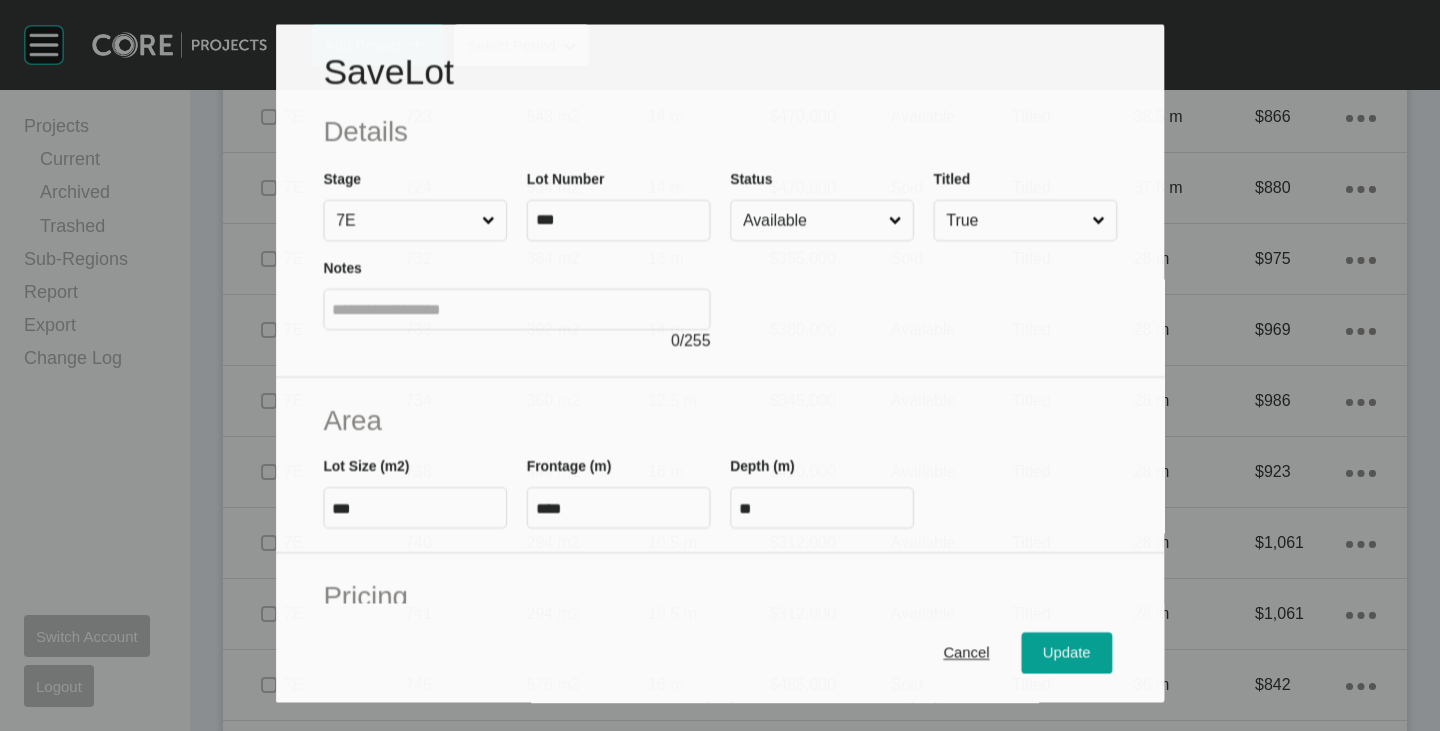 scroll, scrollTop: 2981, scrollLeft: 0, axis: vertical 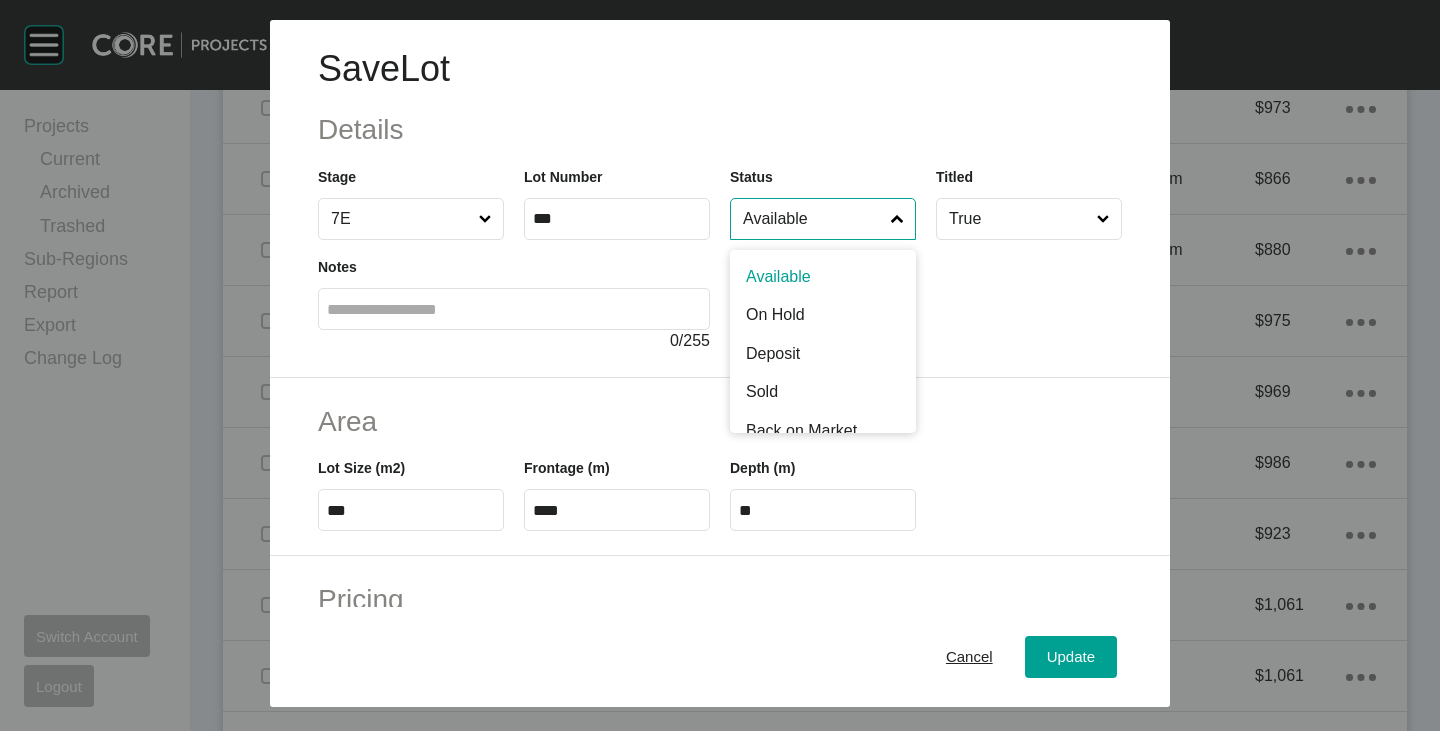 click on "Available" at bounding box center (813, 219) 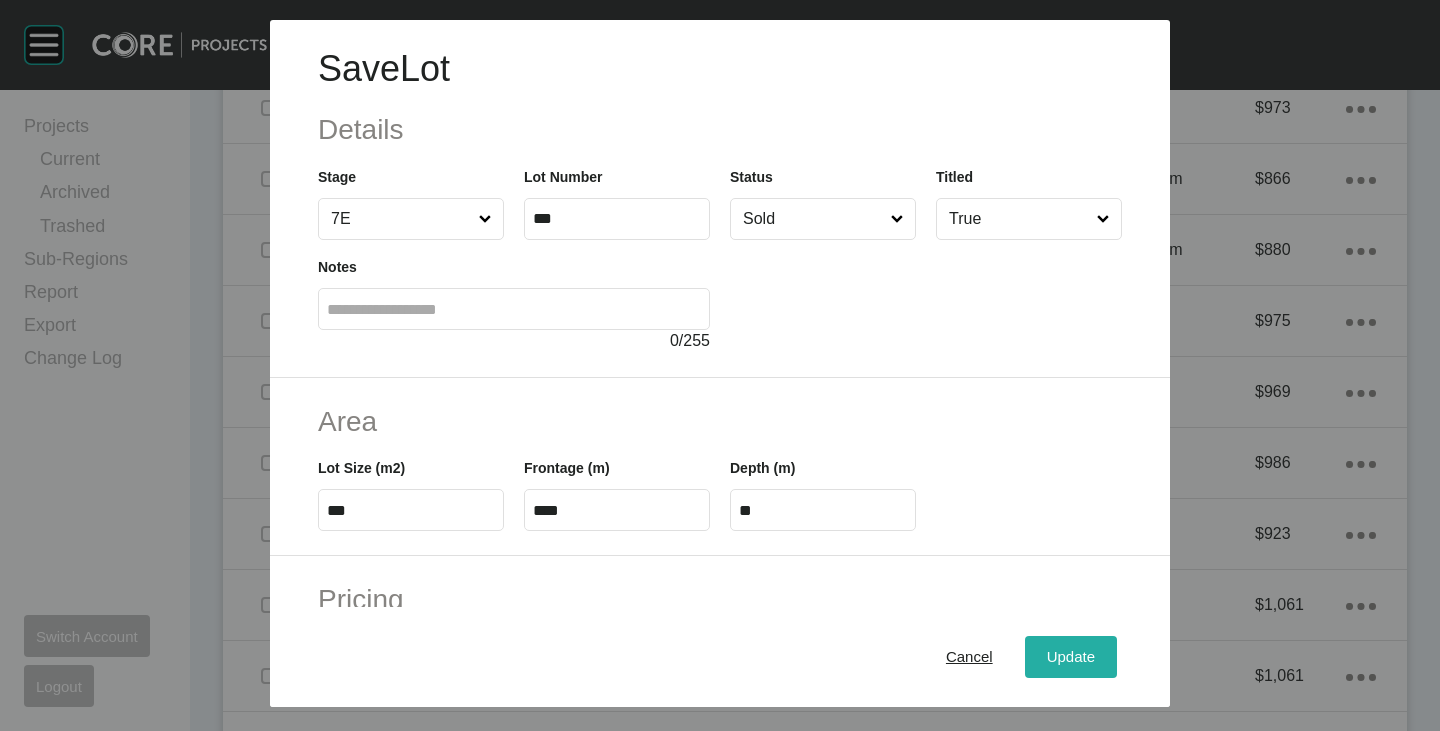 click on "Update" at bounding box center (1071, 657) 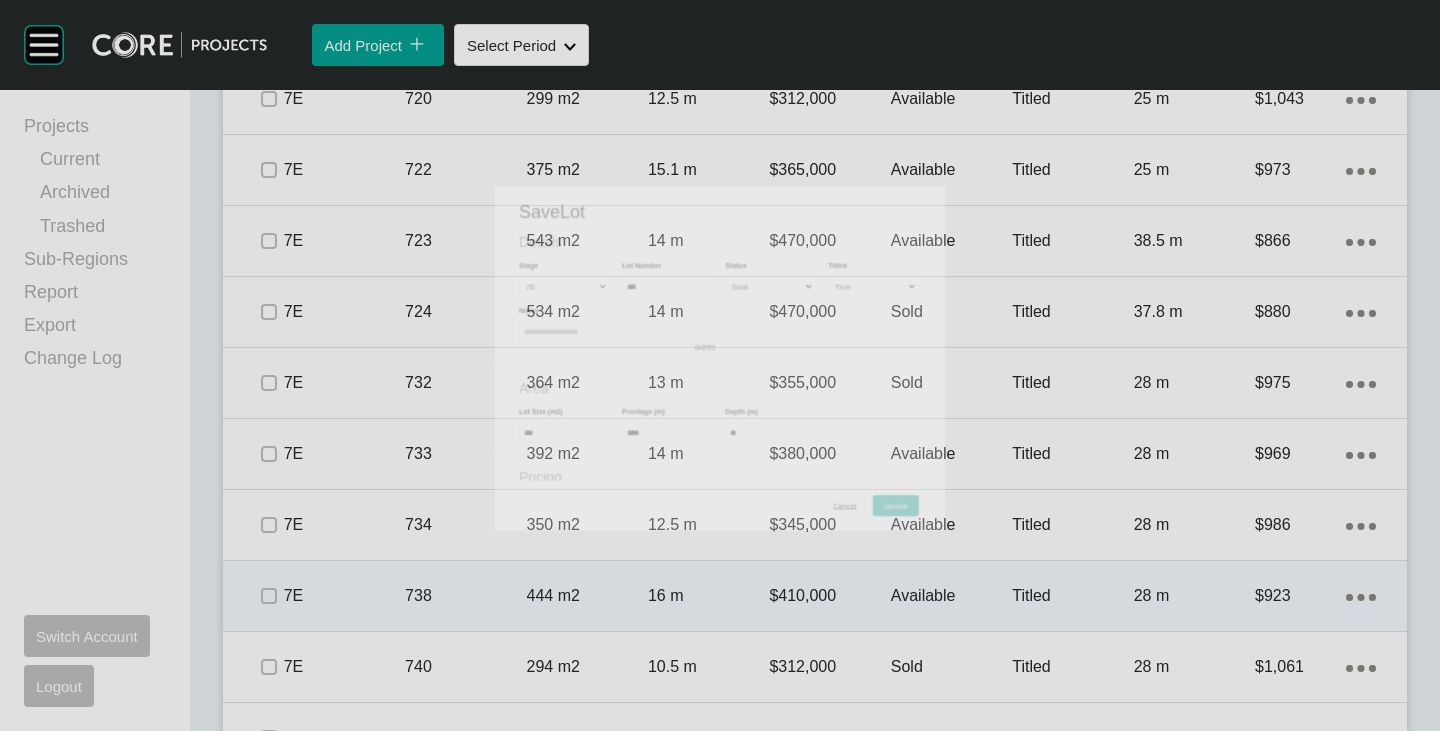 scroll, scrollTop: 3043, scrollLeft: 0, axis: vertical 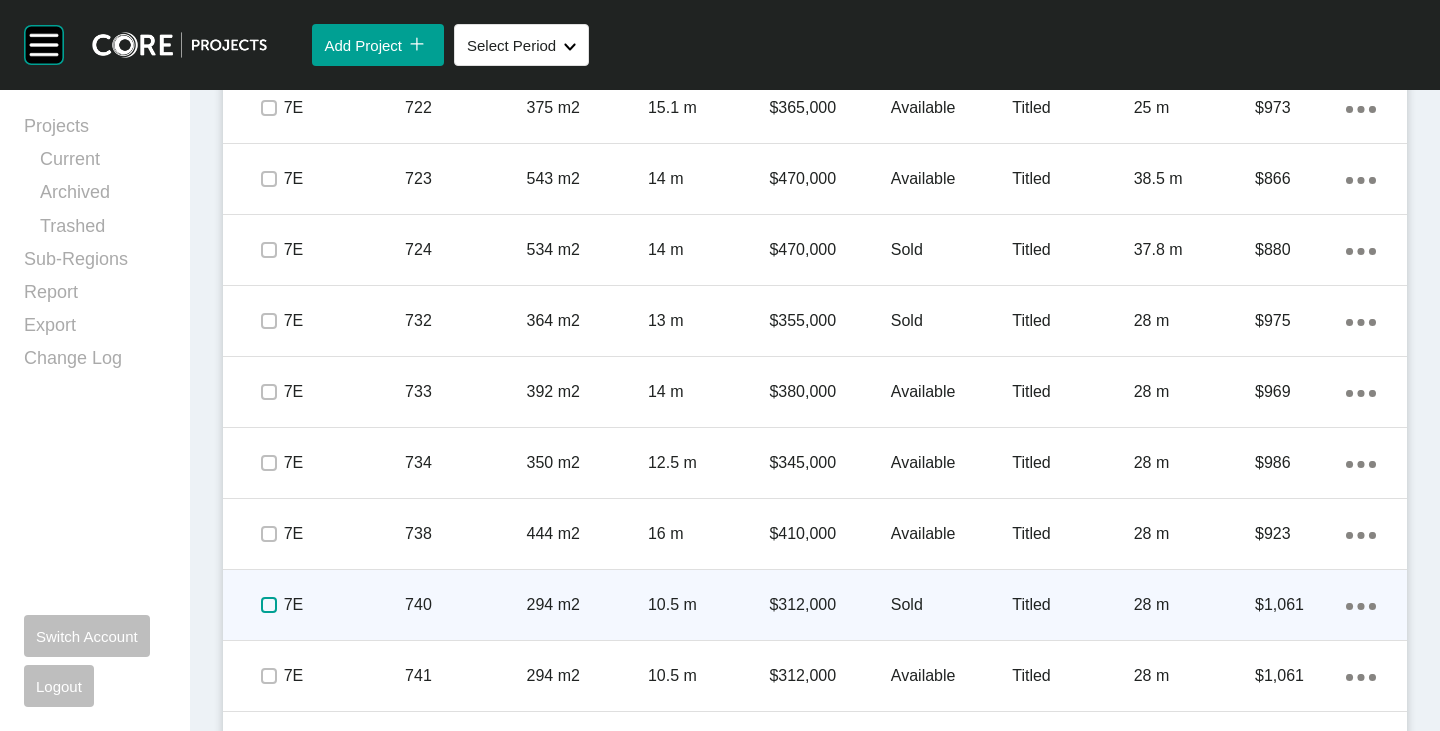 click at bounding box center [269, 605] 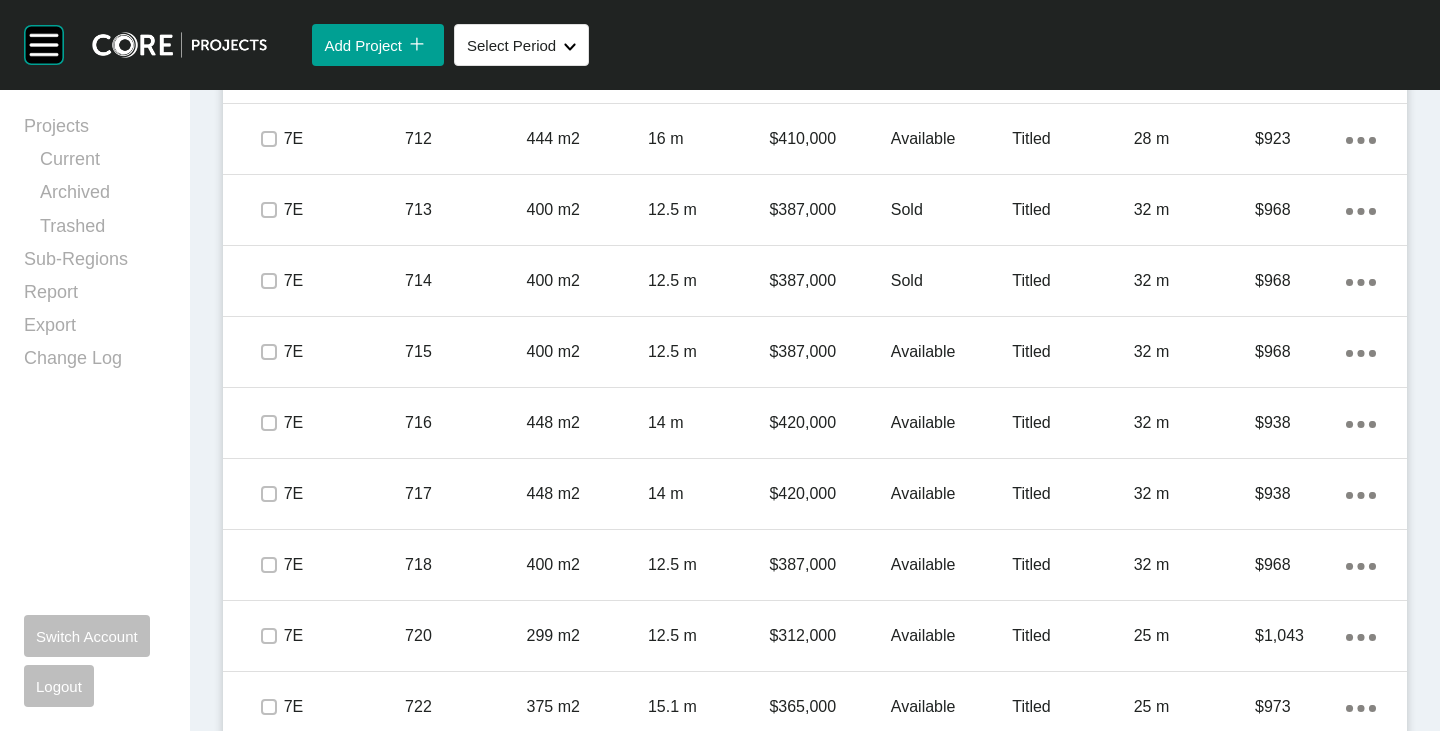 scroll, scrollTop: 2481, scrollLeft: 0, axis: vertical 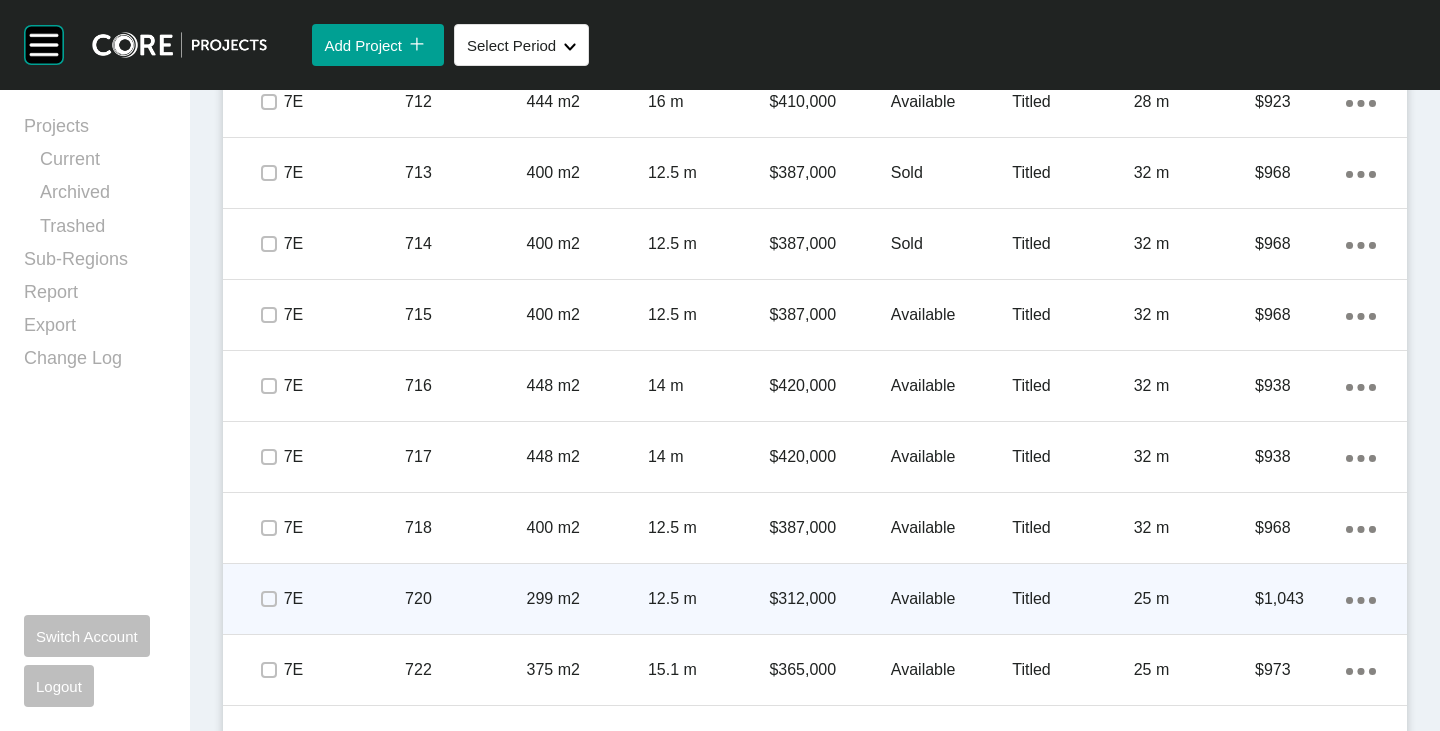 click on "Available" at bounding box center [951, 599] 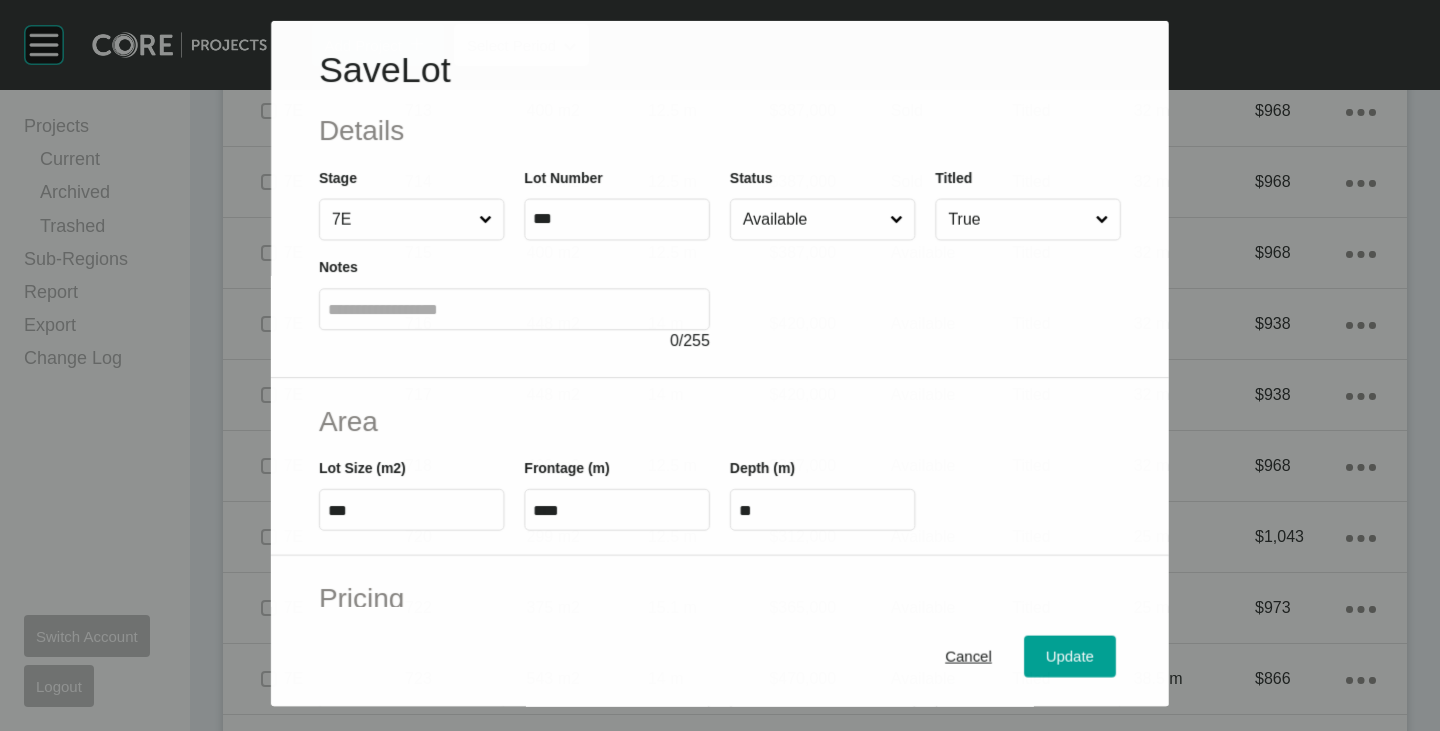 scroll, scrollTop: 2419, scrollLeft: 0, axis: vertical 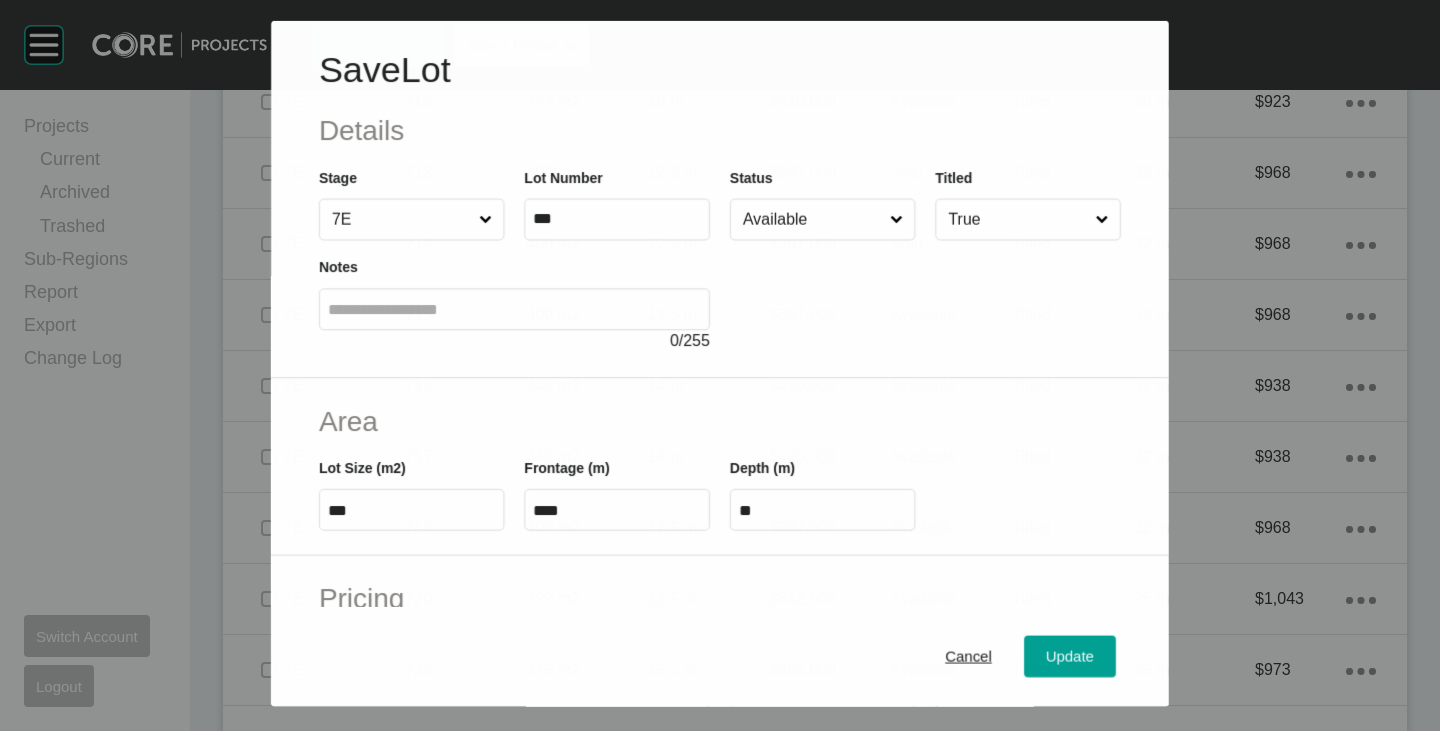 click on "Available" at bounding box center (812, 219) 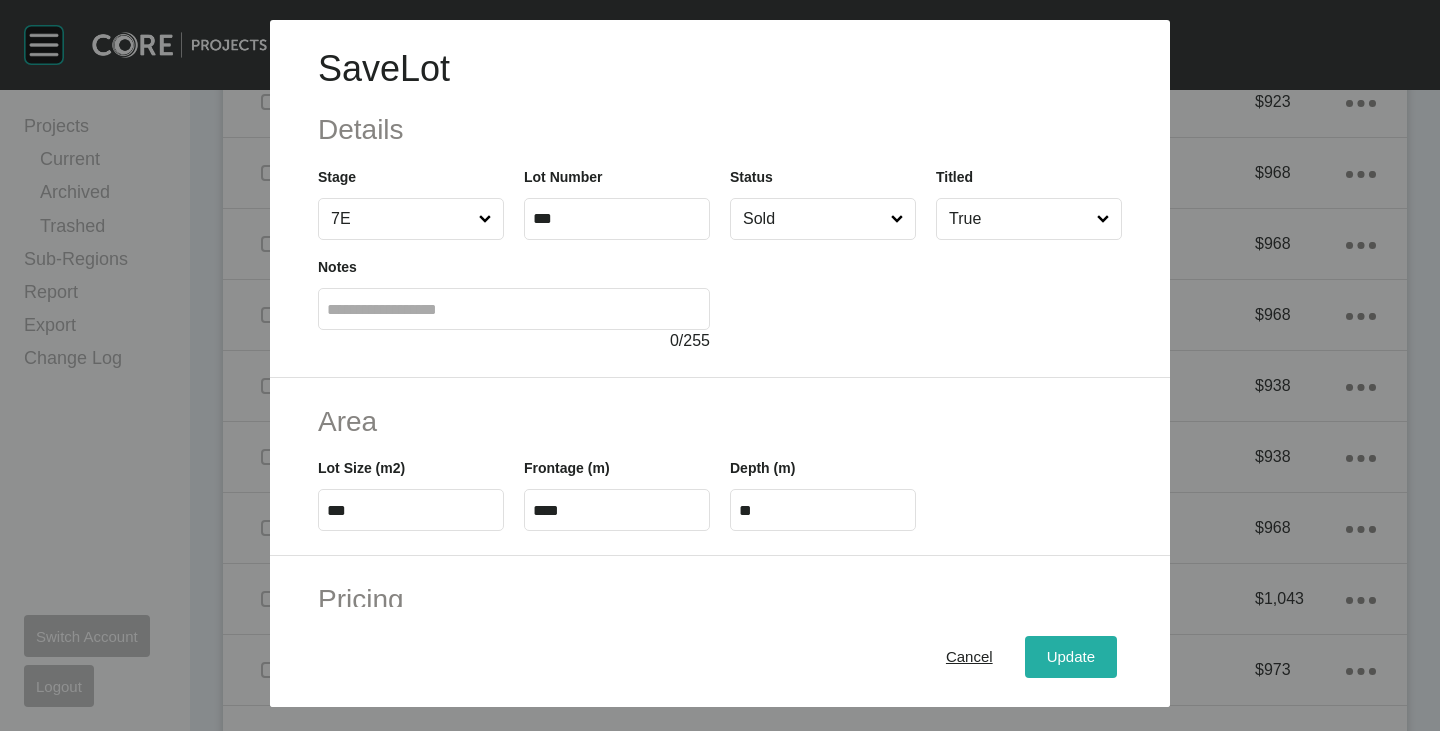click on "Update" at bounding box center [1071, 657] 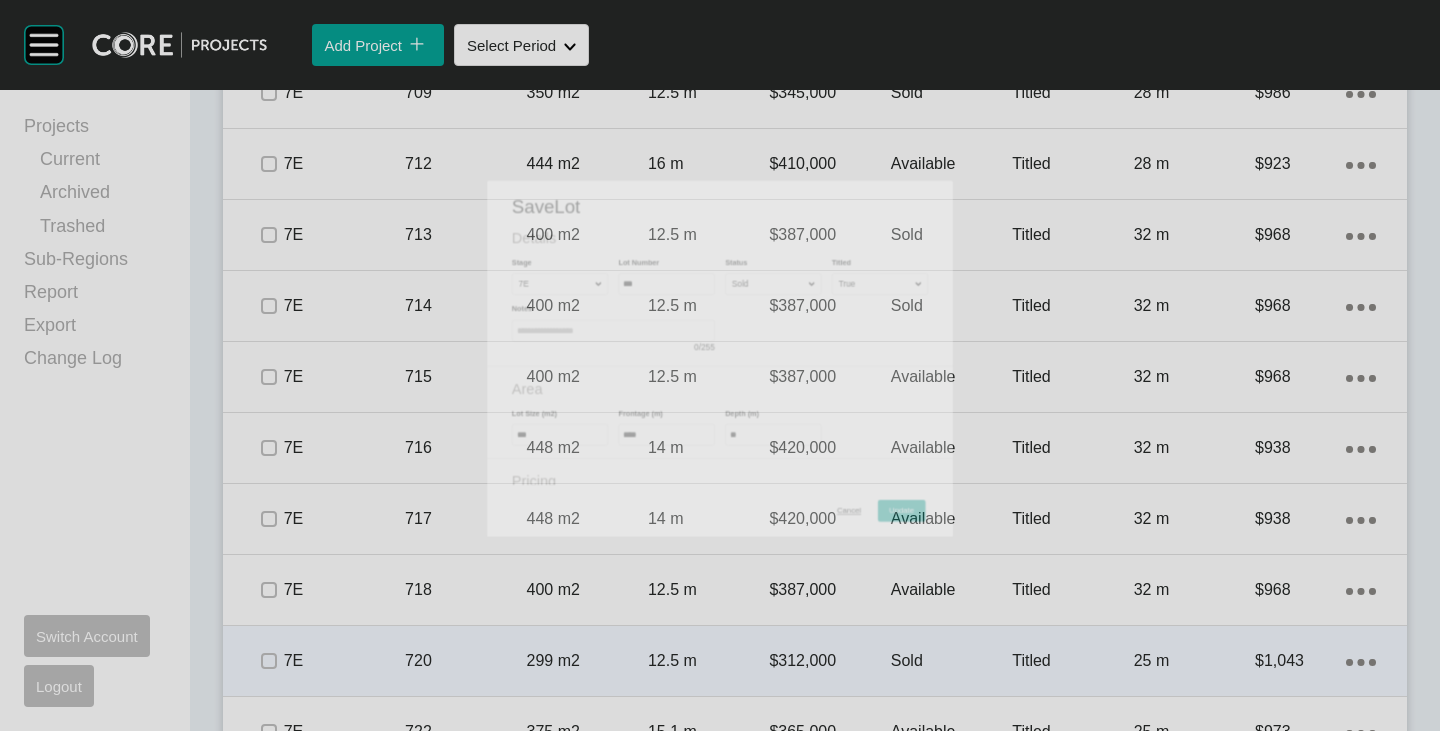 scroll, scrollTop: 2481, scrollLeft: 0, axis: vertical 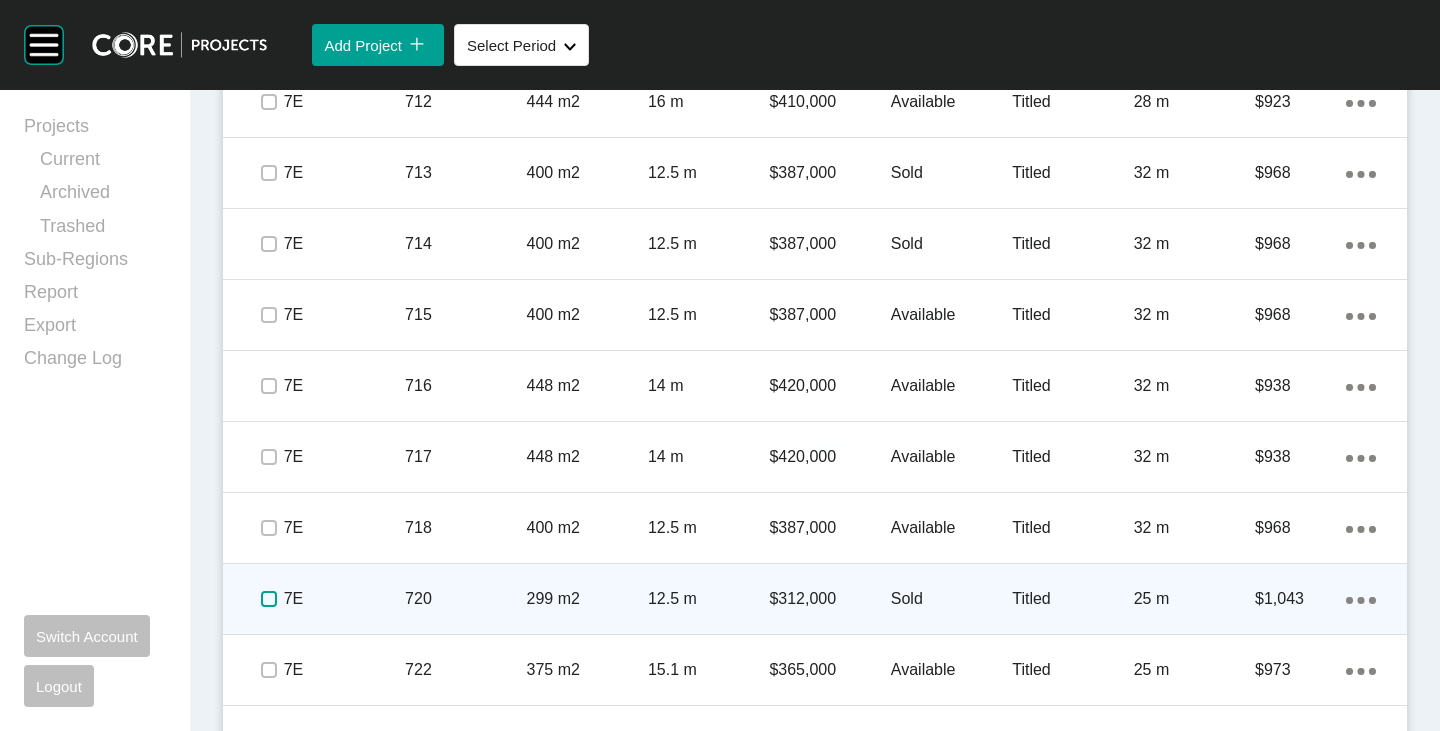 click at bounding box center [269, 599] 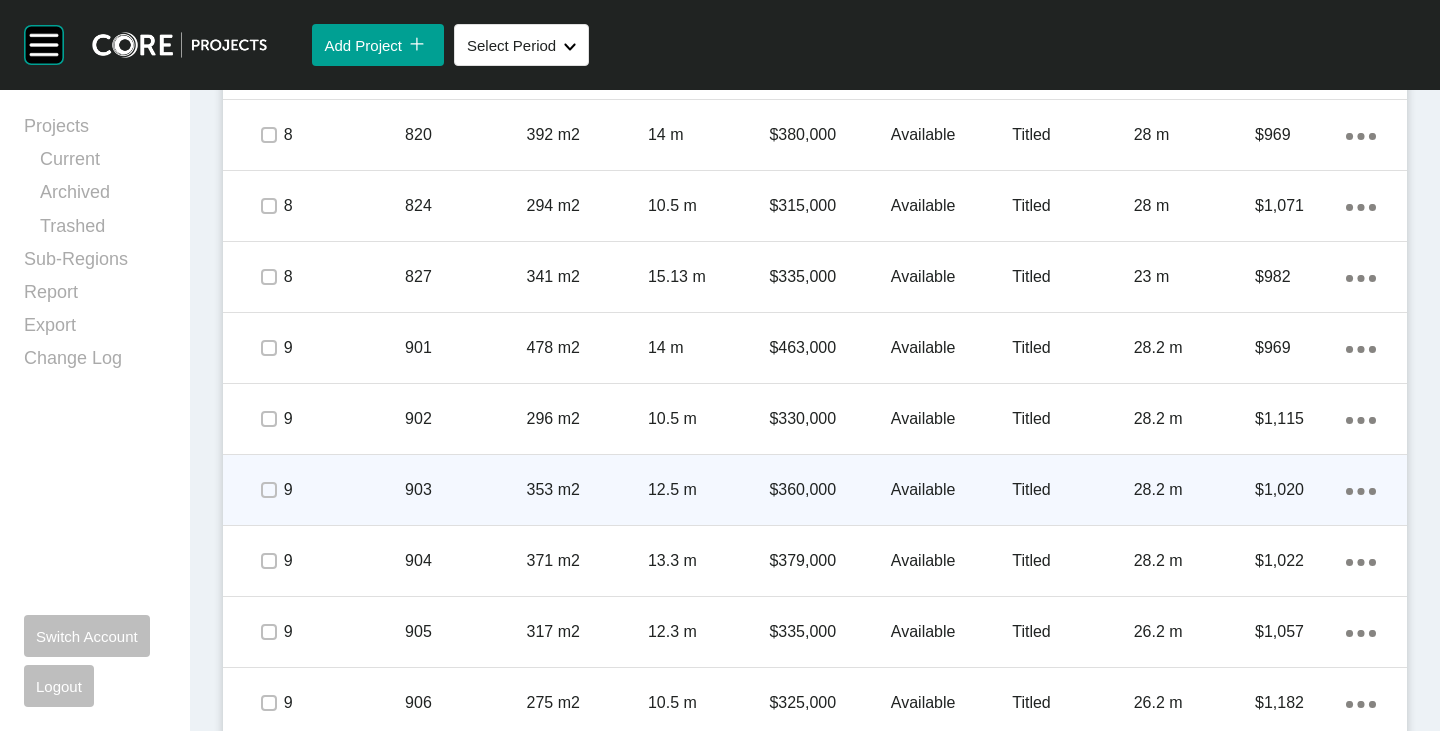 scroll, scrollTop: 4181, scrollLeft: 0, axis: vertical 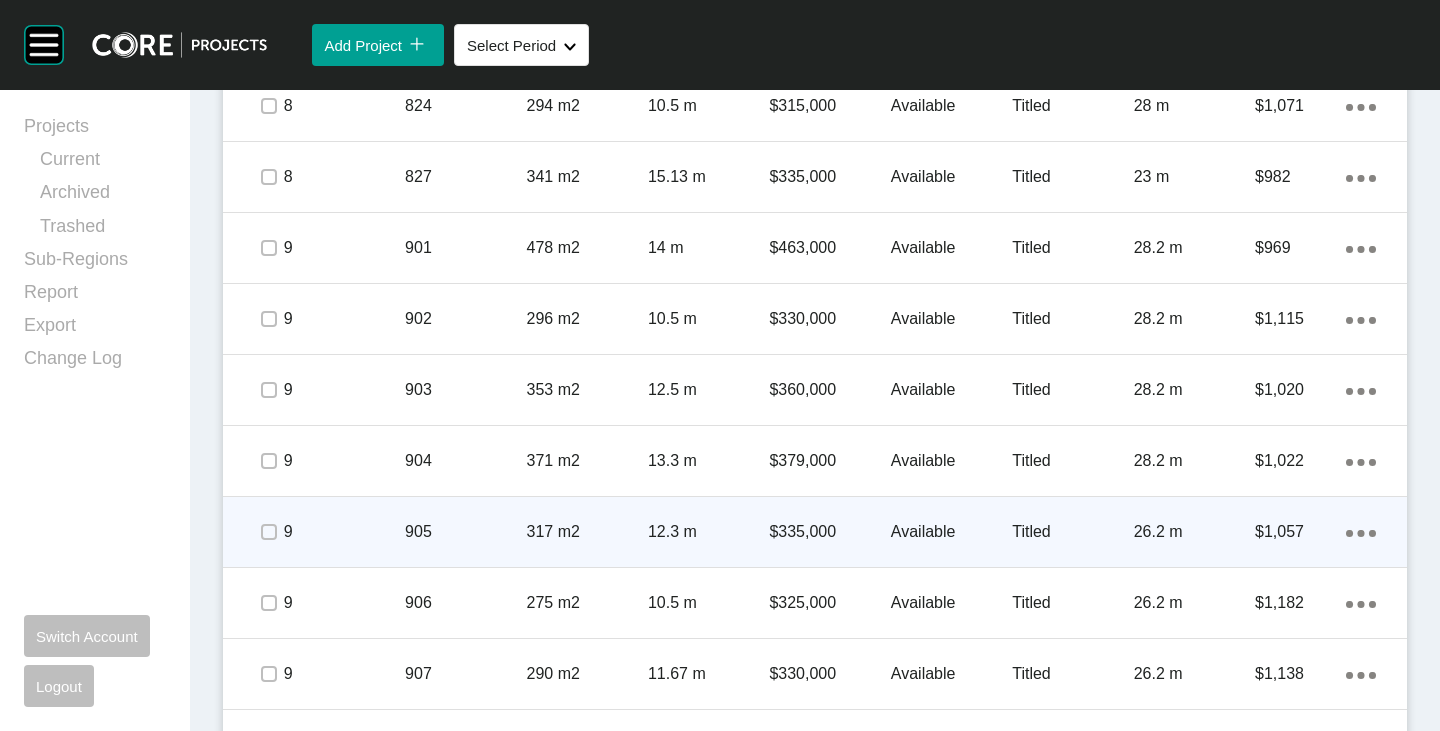 click on "Available" at bounding box center (951, 532) 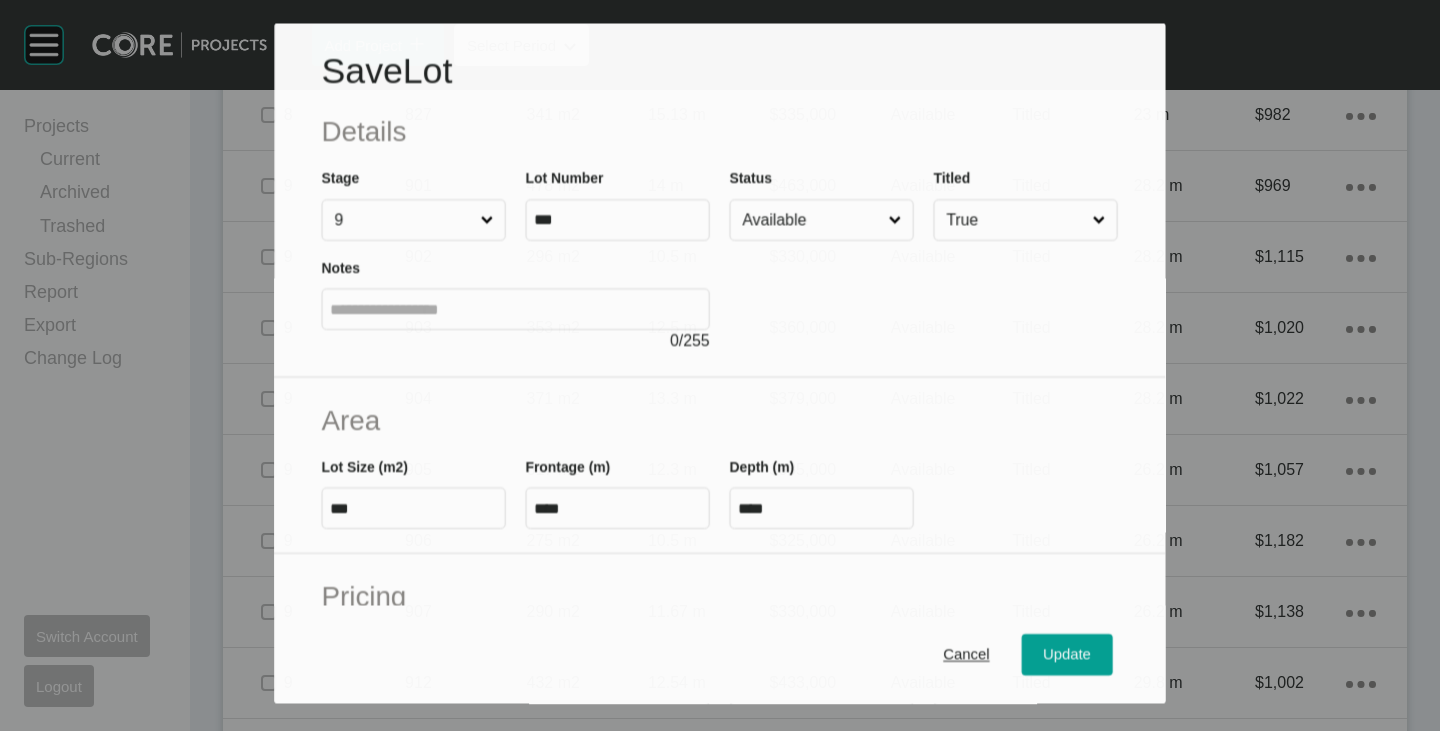 scroll, scrollTop: 4119, scrollLeft: 0, axis: vertical 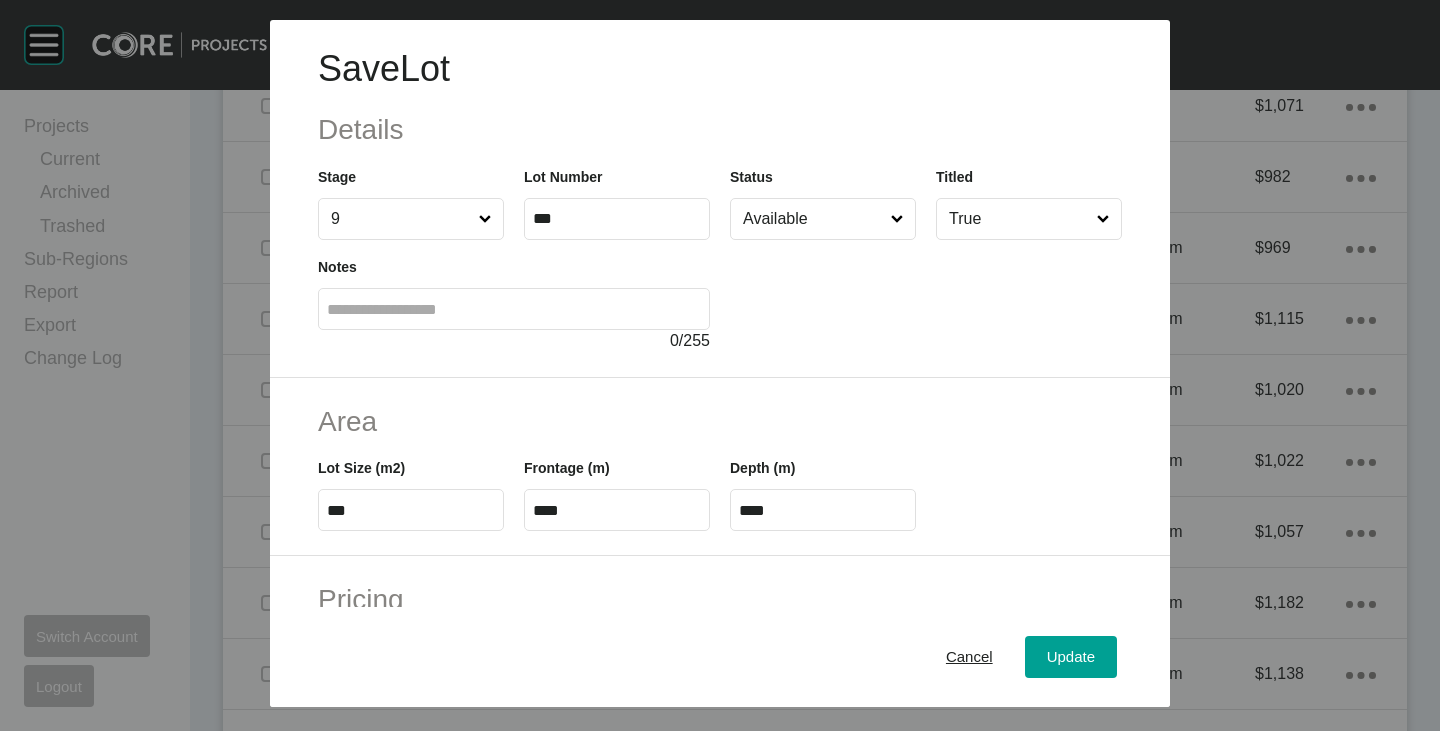 click on "Available" at bounding box center (813, 219) 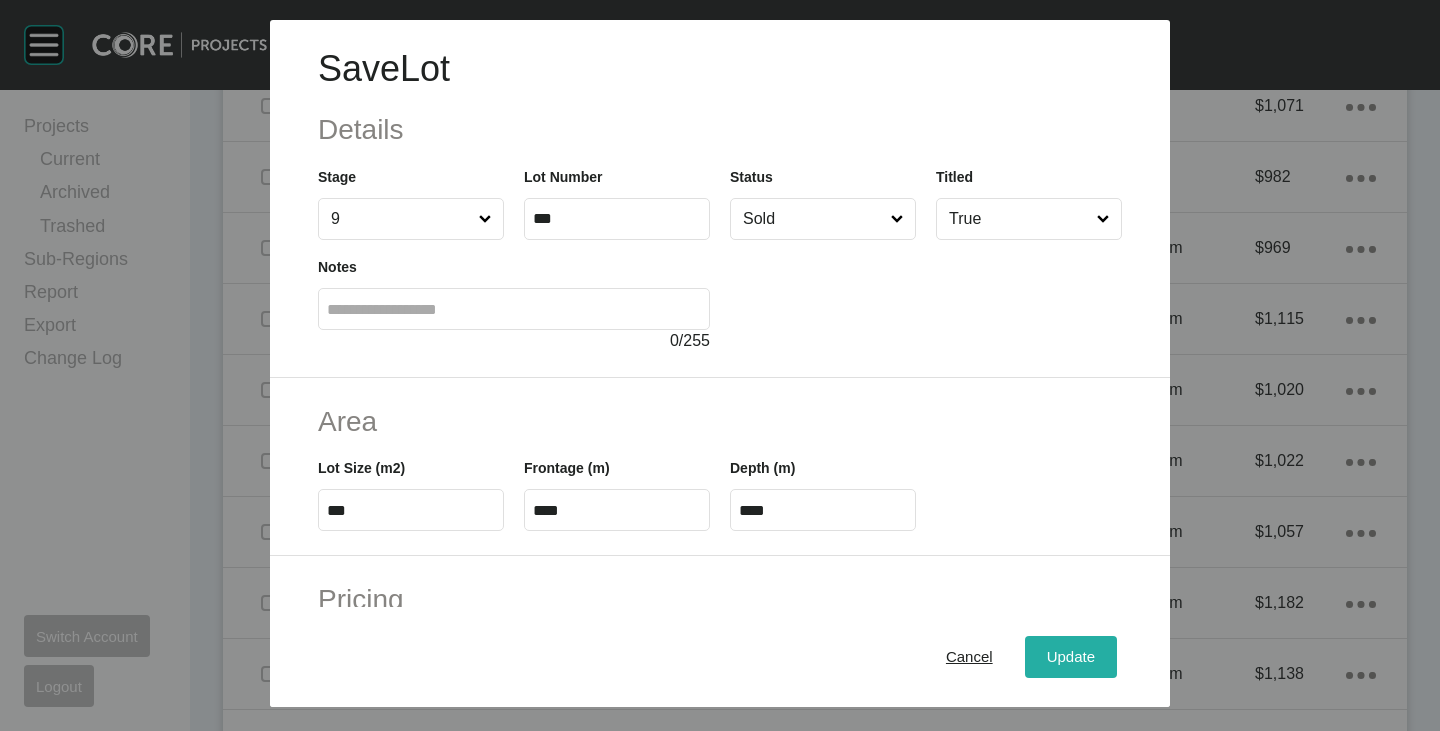 click on "Update" at bounding box center (1071, 657) 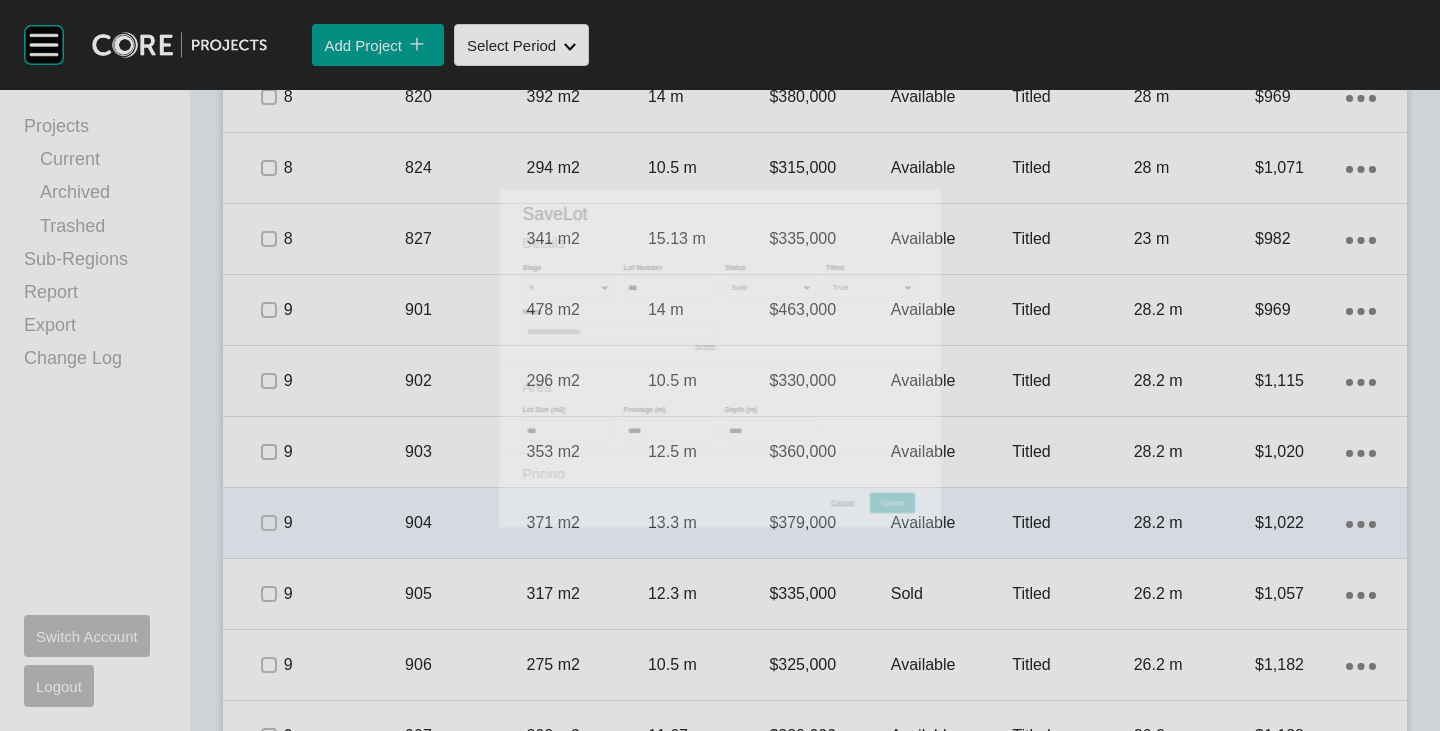 scroll, scrollTop: 4281, scrollLeft: 0, axis: vertical 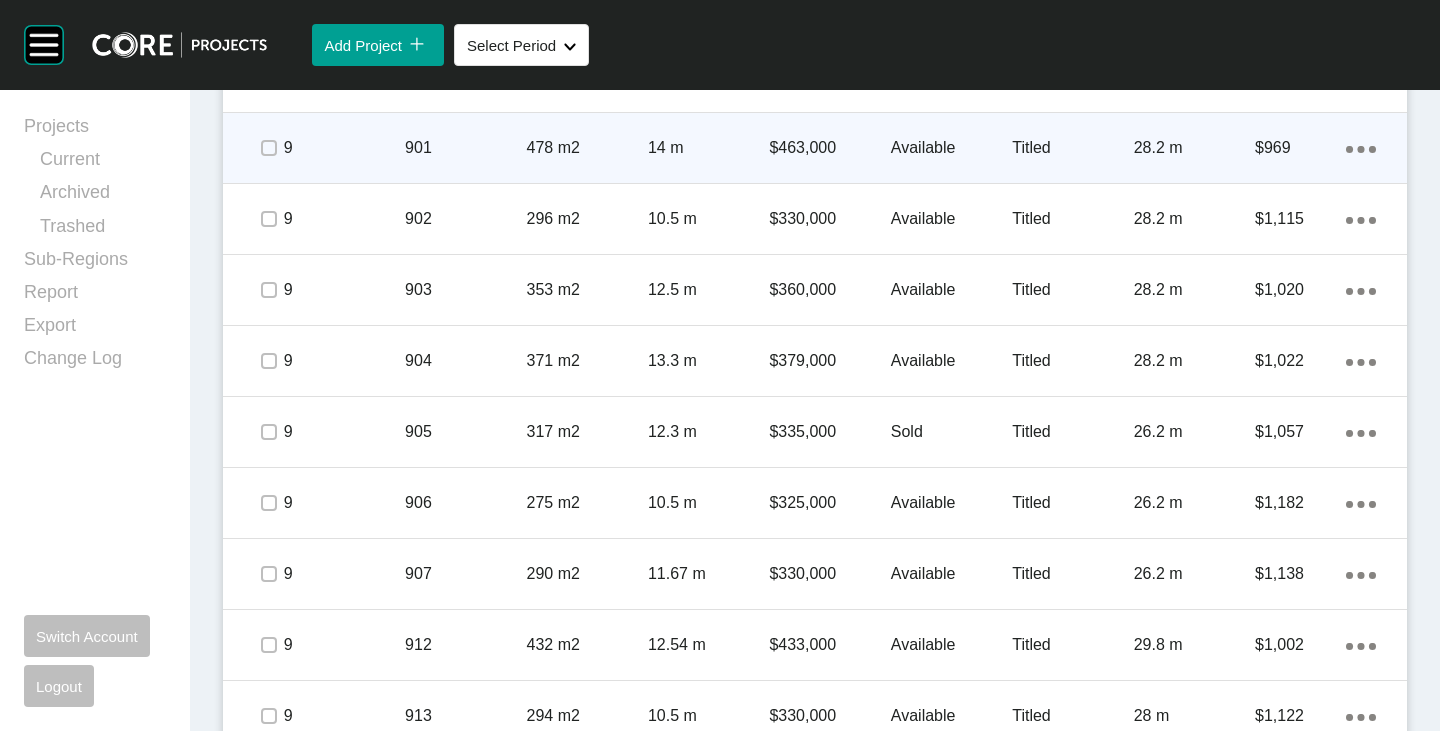 click on "Available" at bounding box center (951, 148) 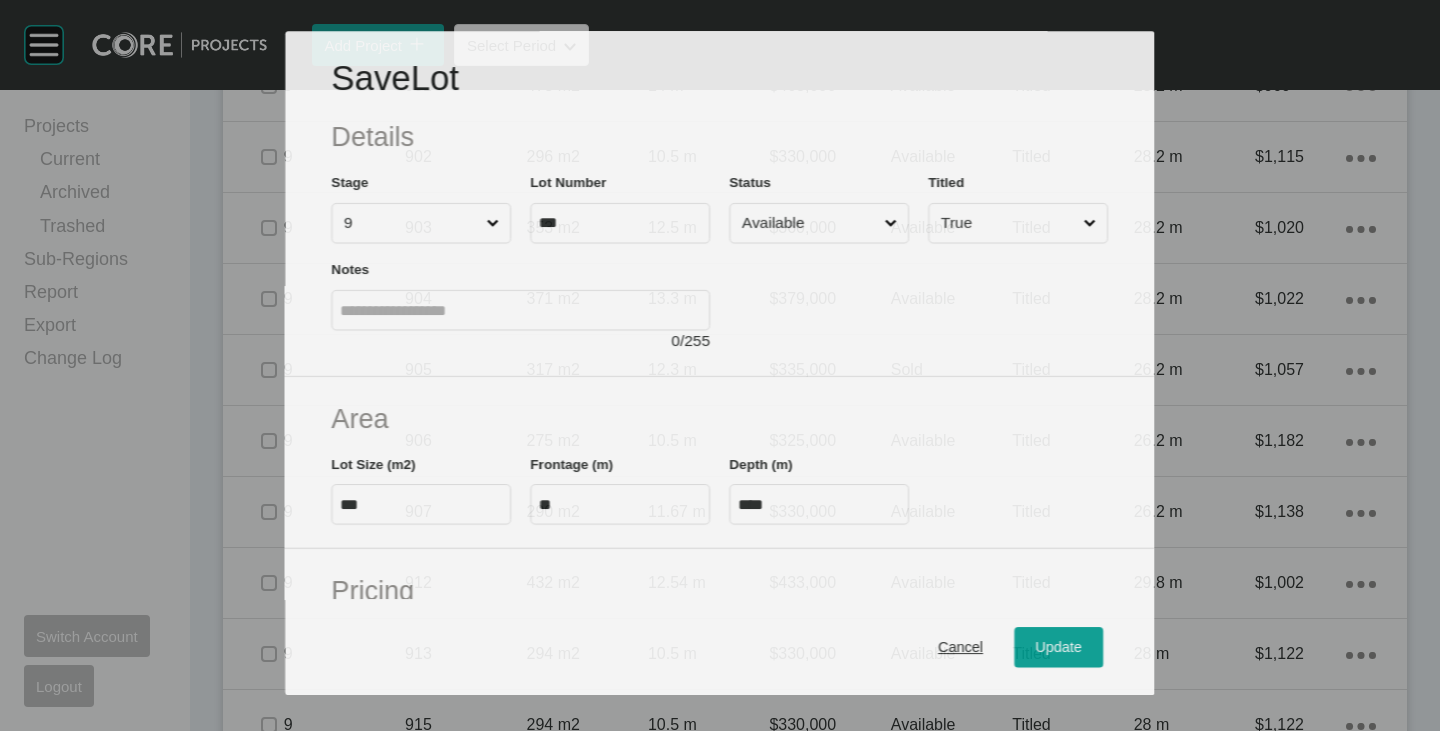scroll, scrollTop: 4219, scrollLeft: 0, axis: vertical 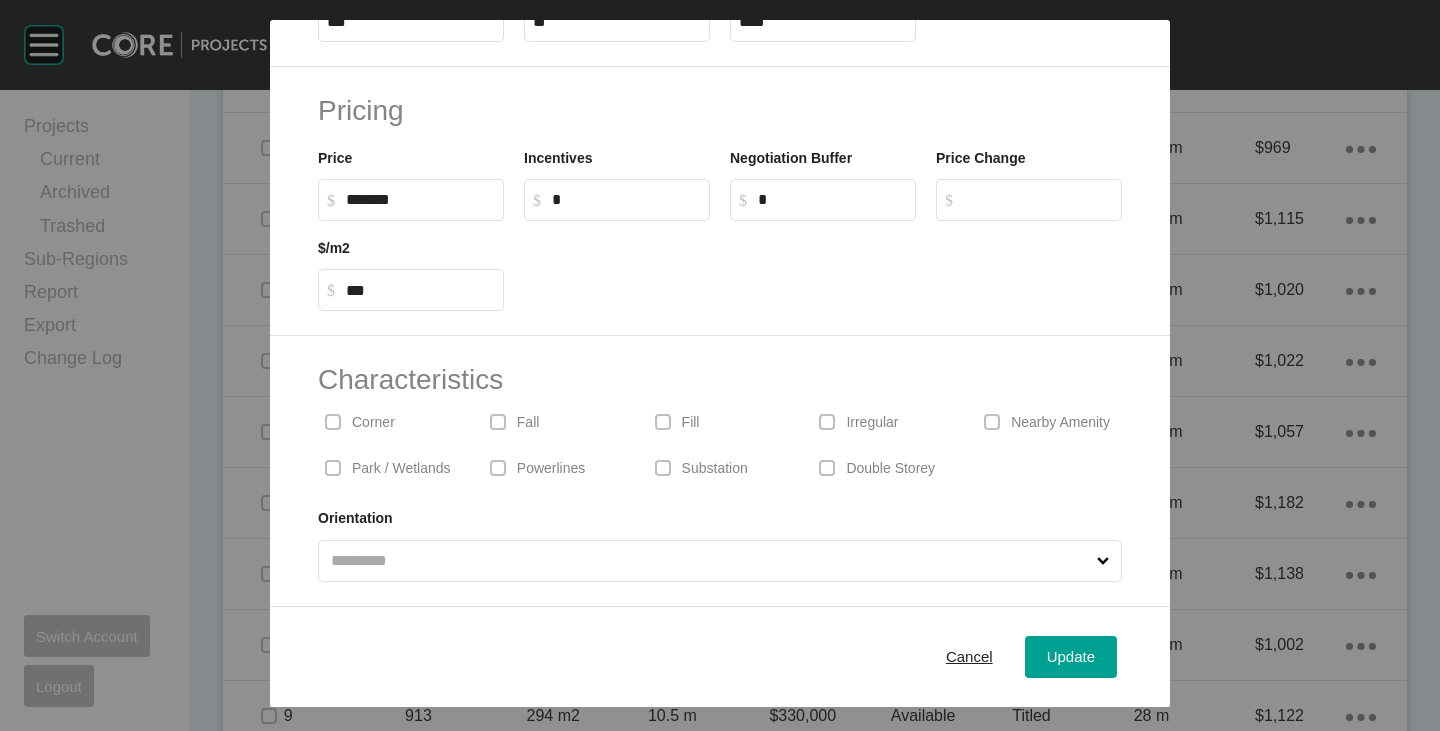 click on "Park / Wetlands" at bounding box center [401, 469] 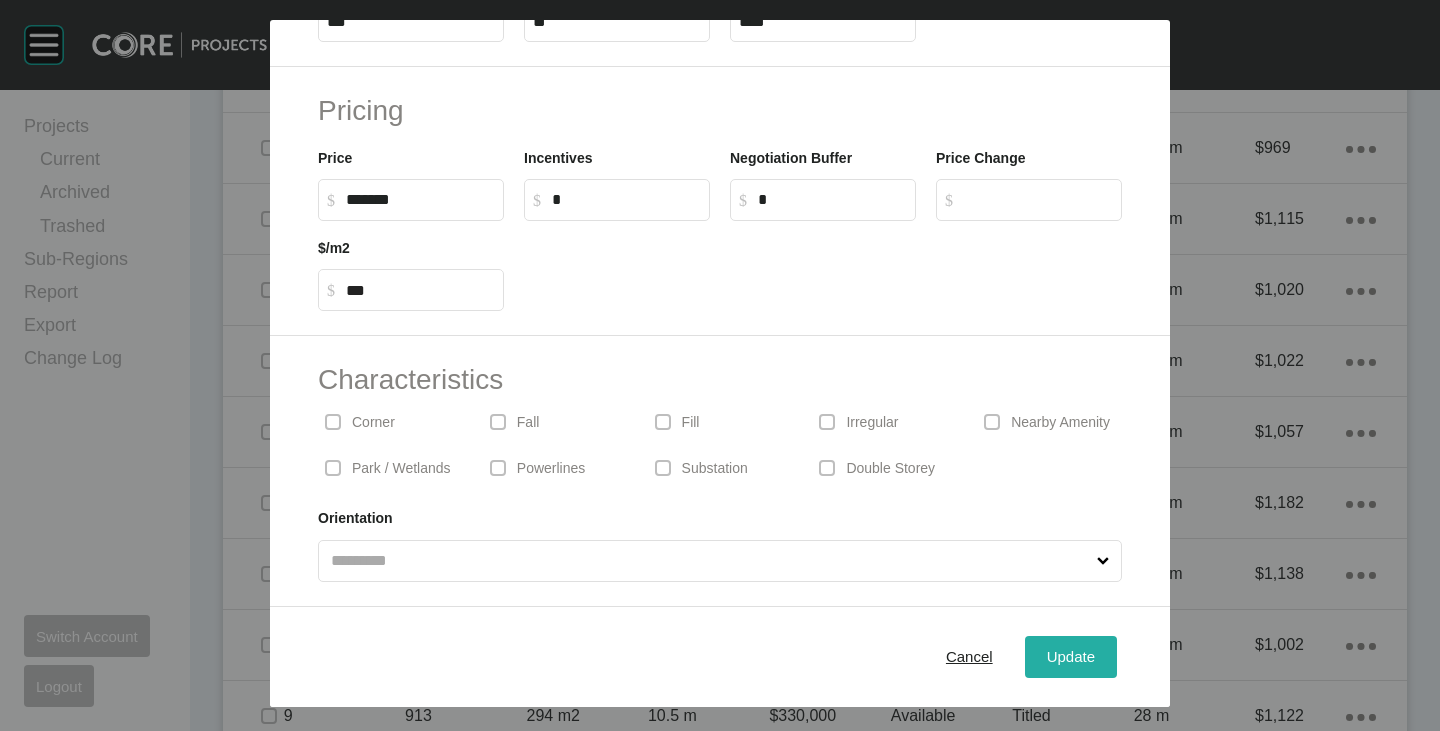 click on "Update" at bounding box center [1071, 656] 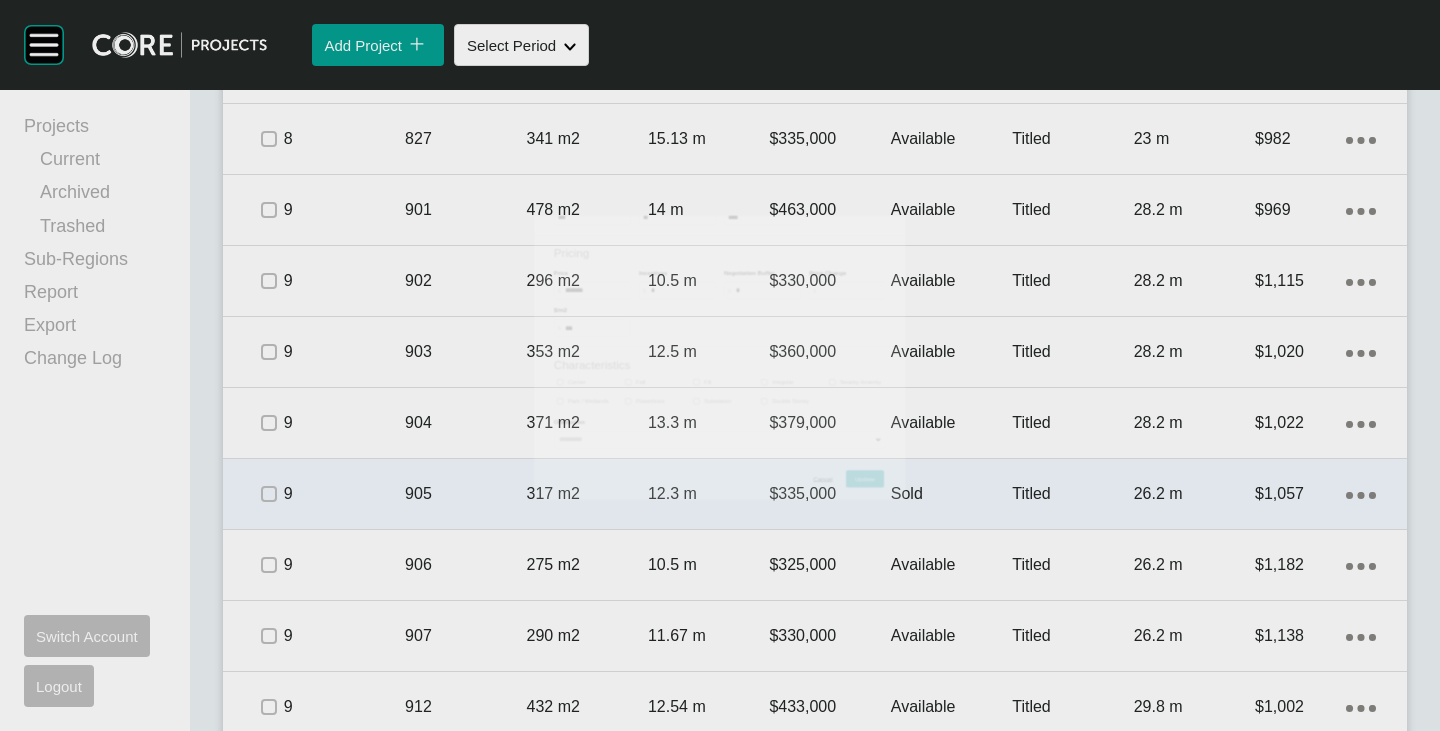 scroll, scrollTop: 4281, scrollLeft: 0, axis: vertical 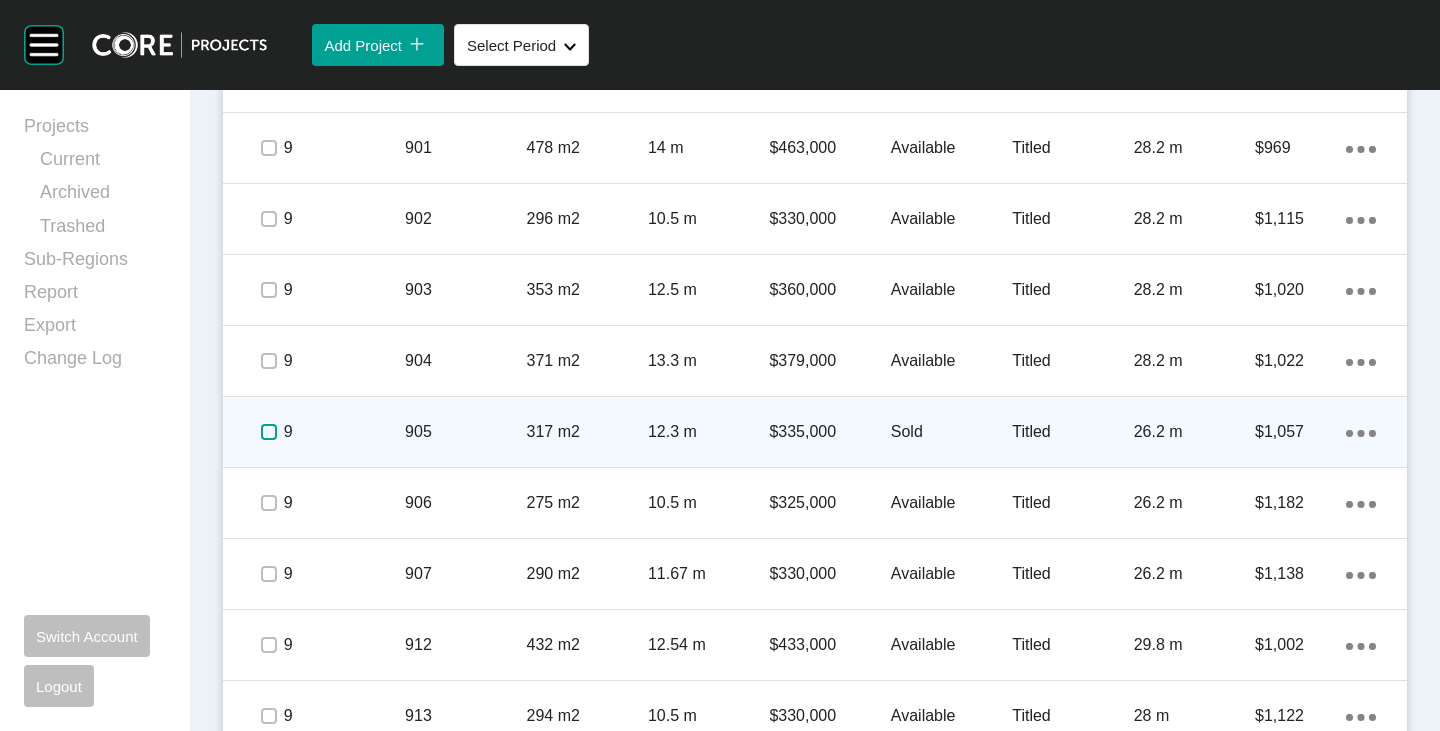 click at bounding box center (269, 432) 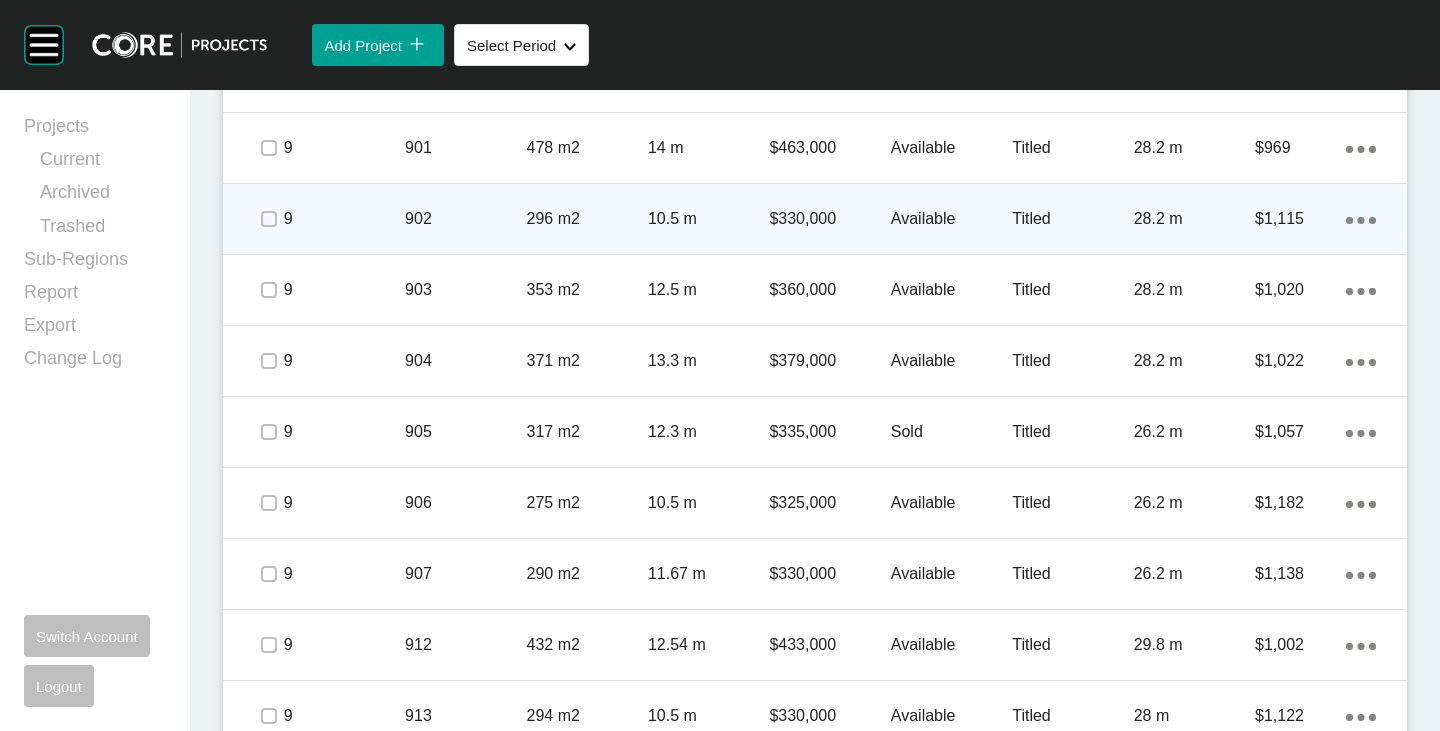 click on "Available" at bounding box center (951, 219) 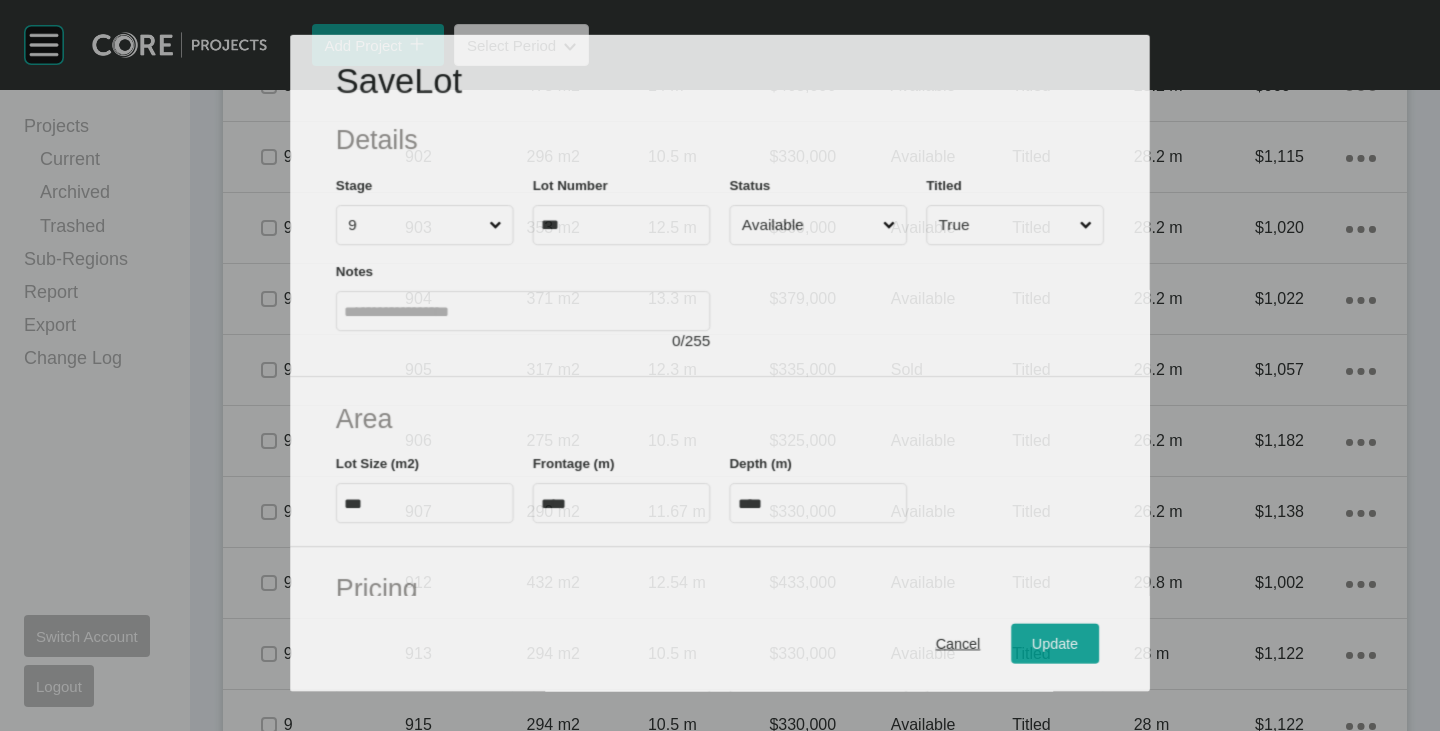 scroll, scrollTop: 4219, scrollLeft: 0, axis: vertical 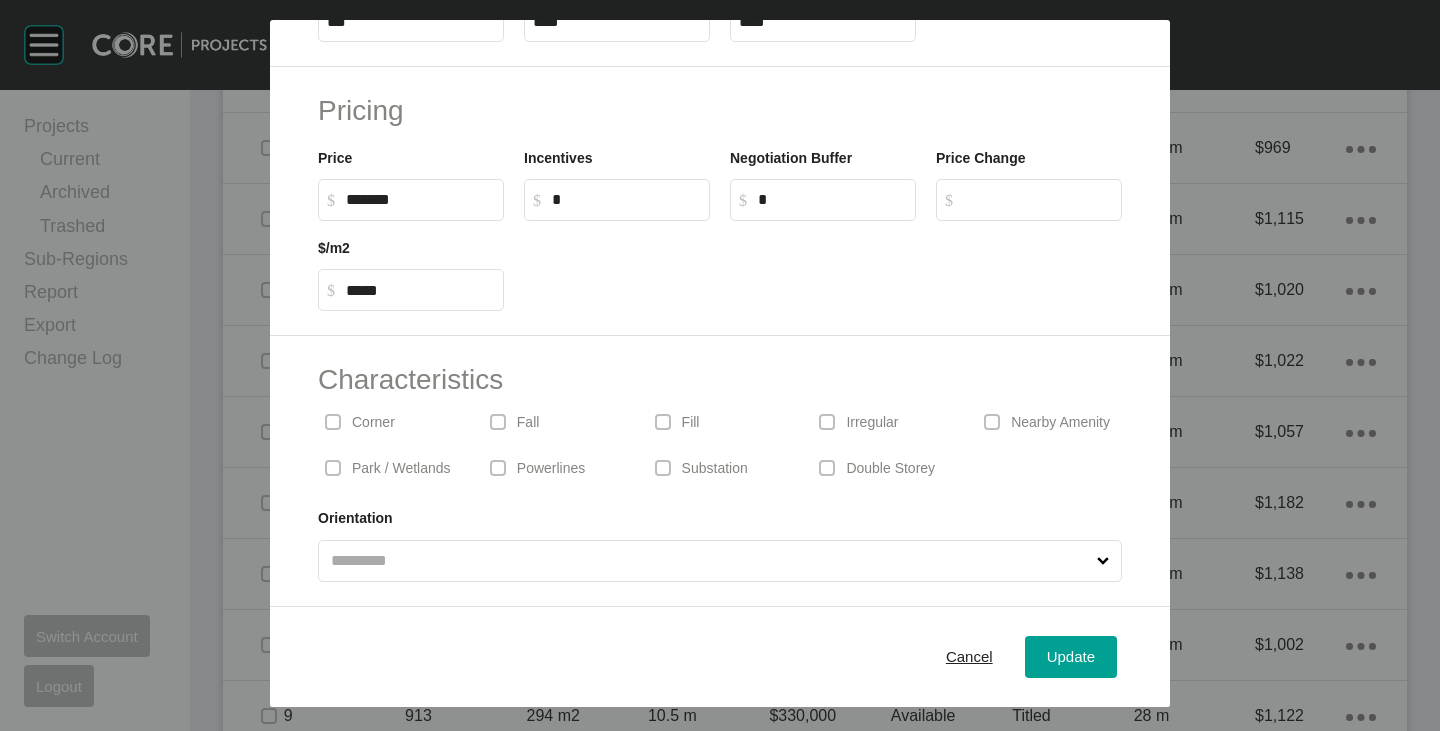 click on "Park / Wetlands" at bounding box center (390, 468) 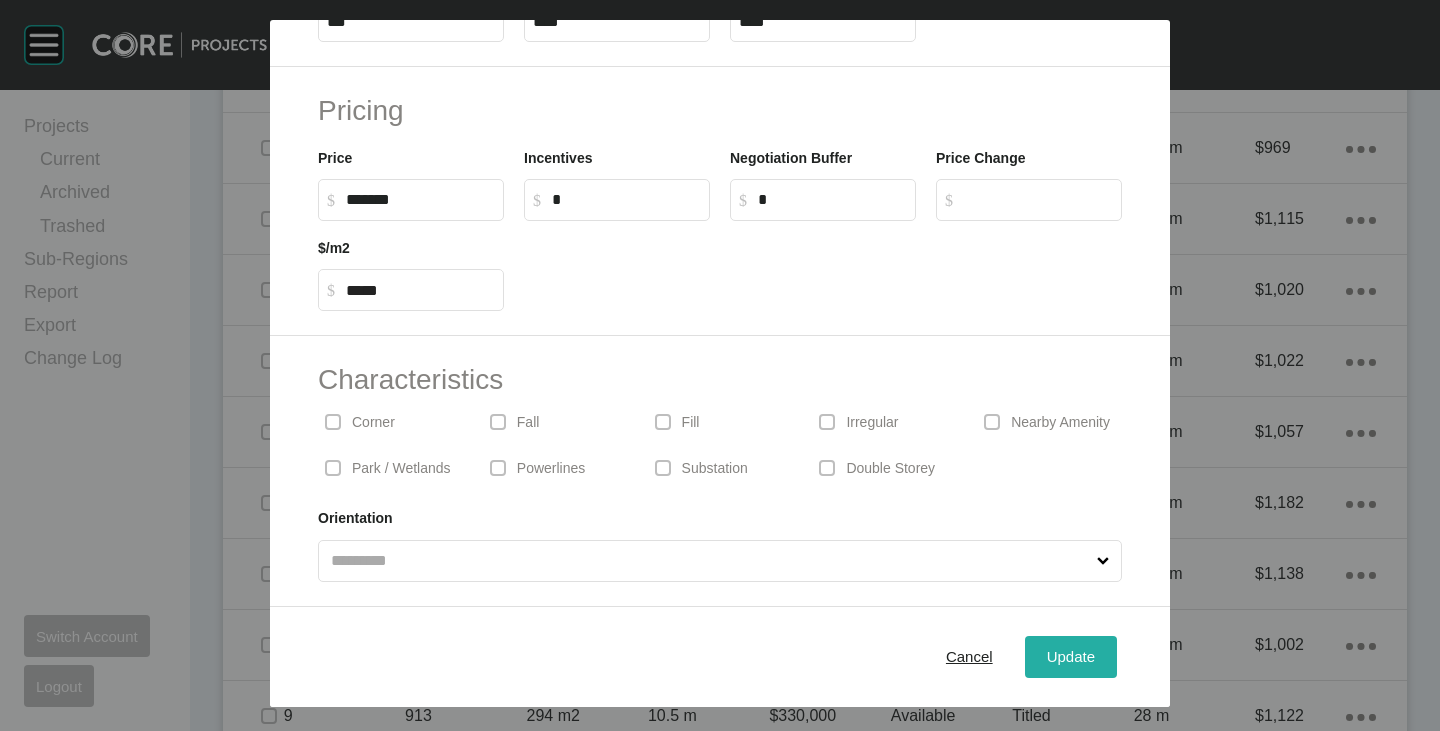 click on "Update" at bounding box center [1071, 656] 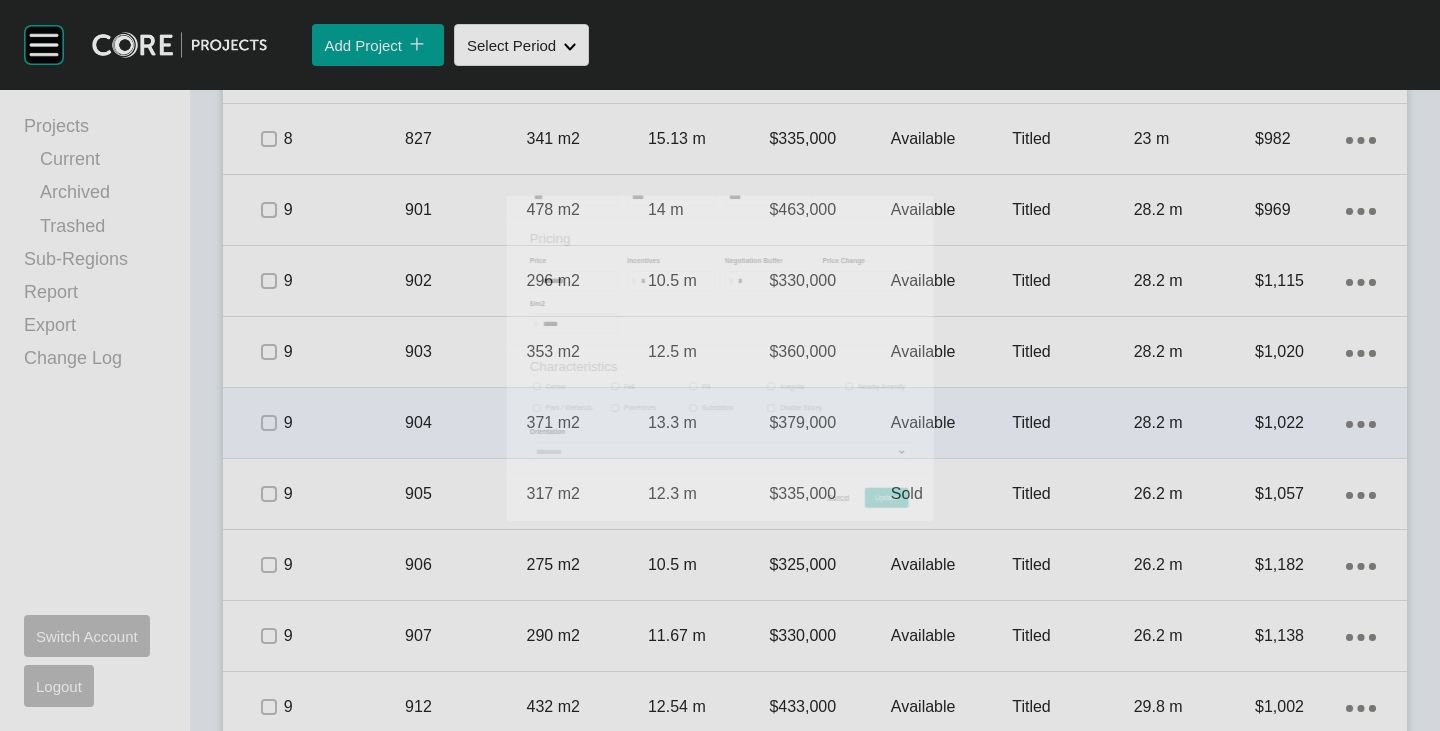 scroll, scrollTop: 4281, scrollLeft: 0, axis: vertical 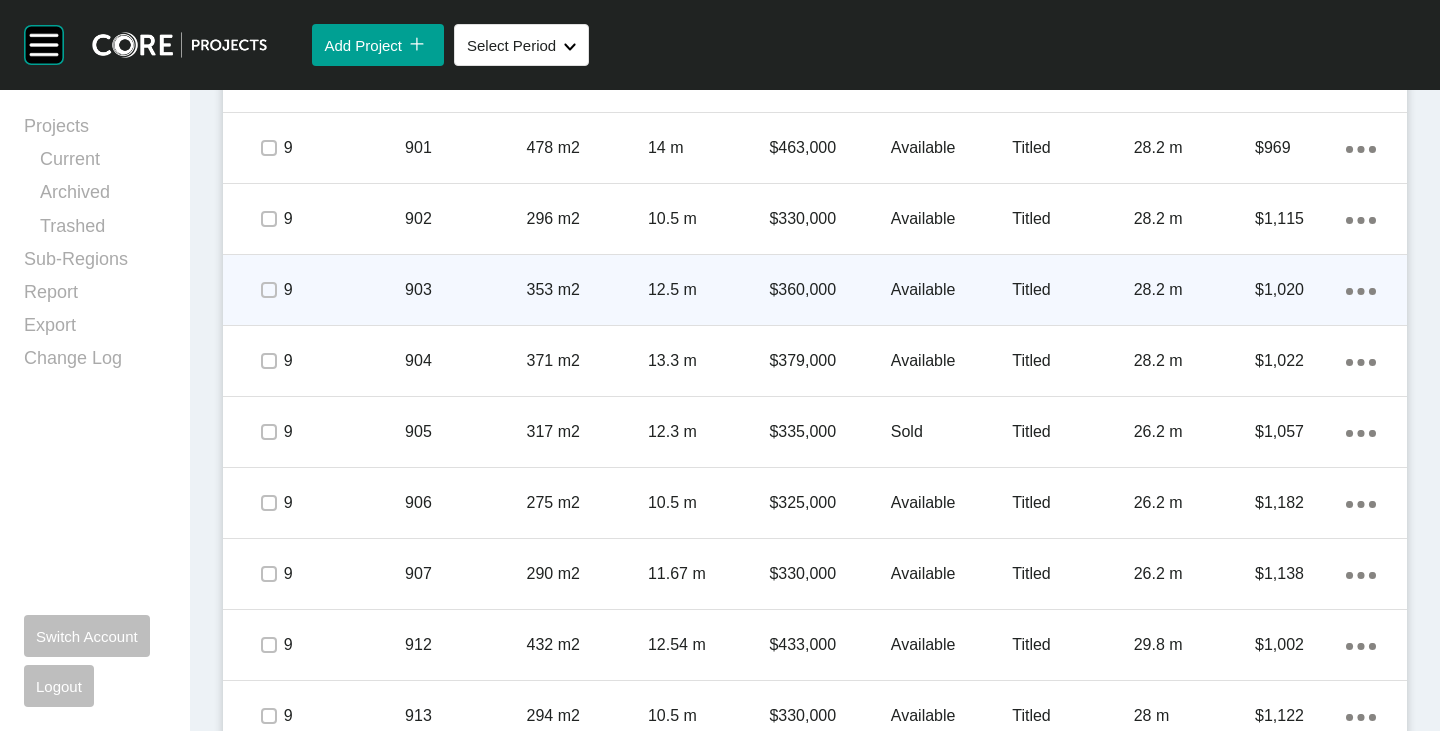 click on "Available" at bounding box center [951, 290] 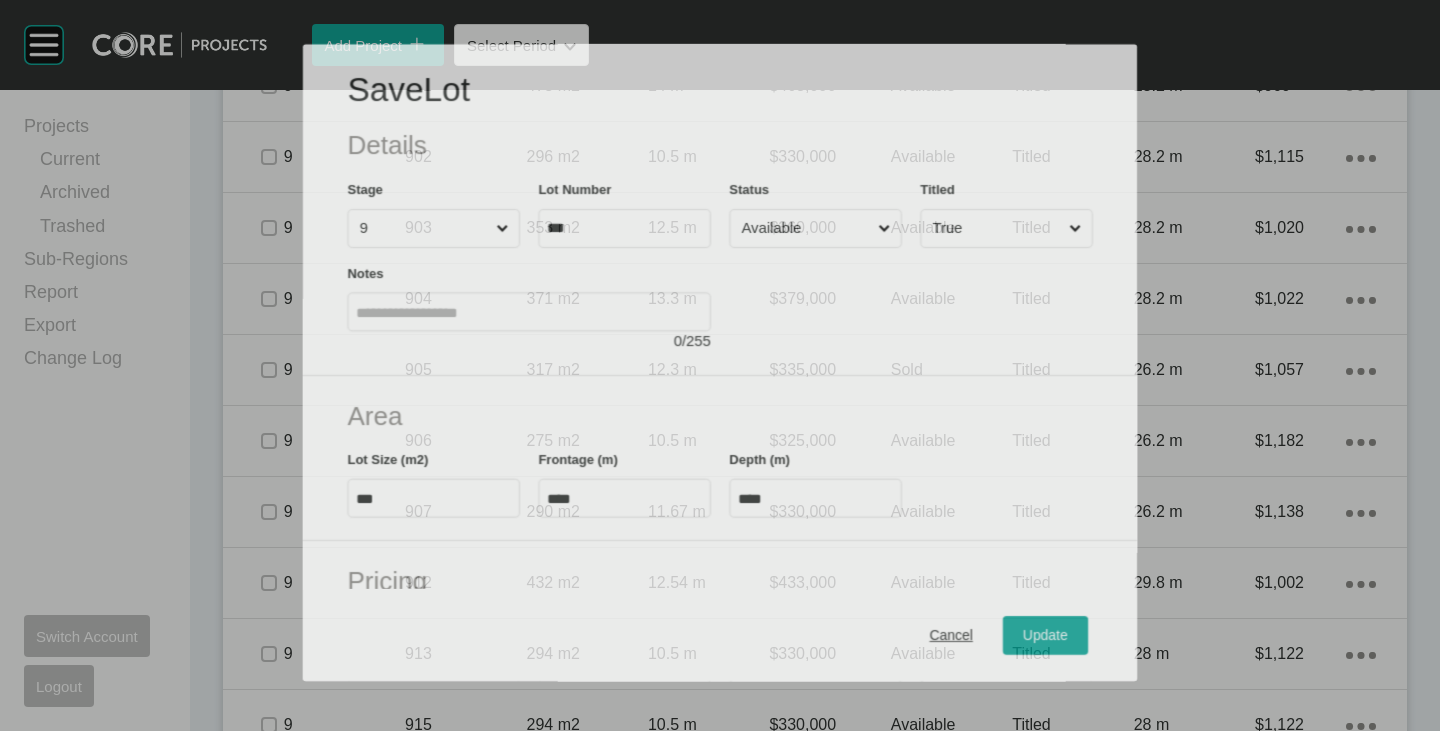 scroll, scrollTop: 4219, scrollLeft: 0, axis: vertical 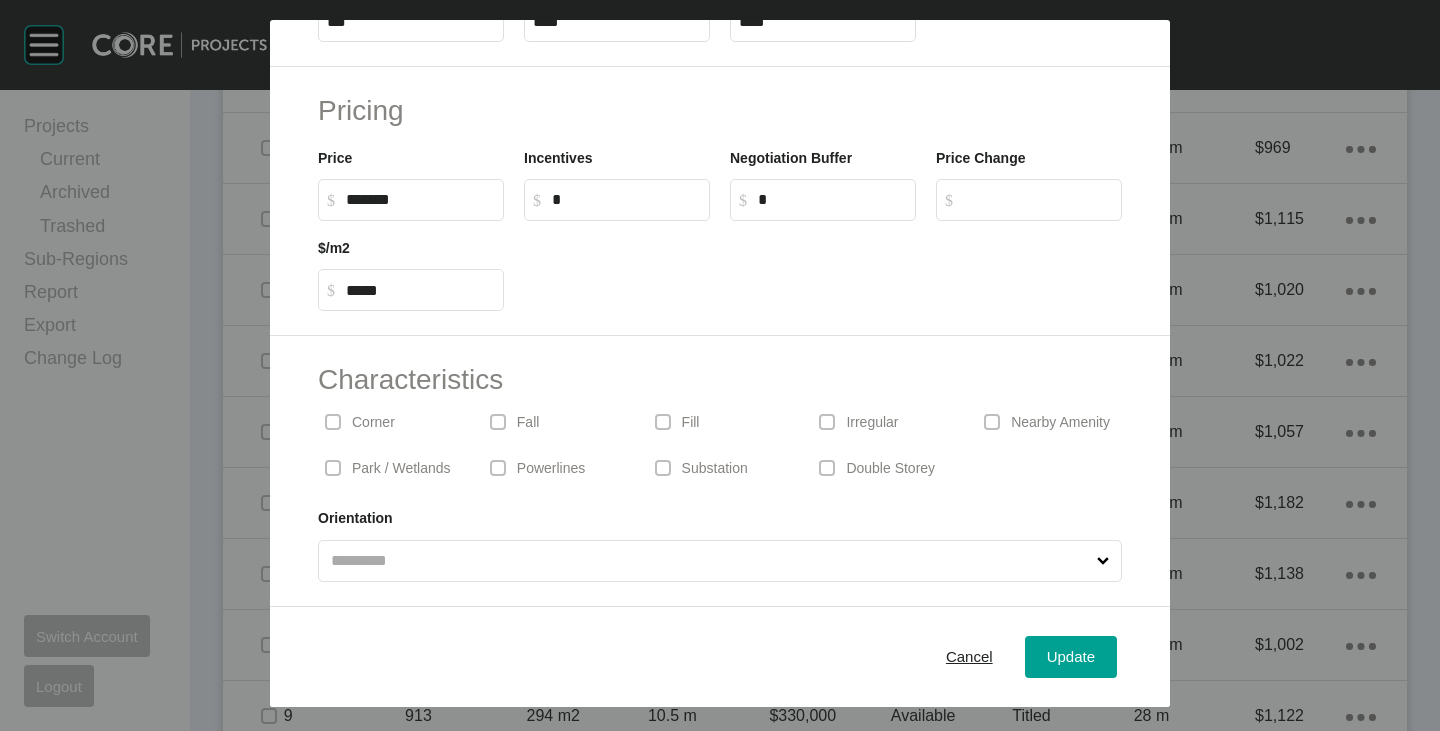 click on "Park / Wetlands" at bounding box center [401, 469] 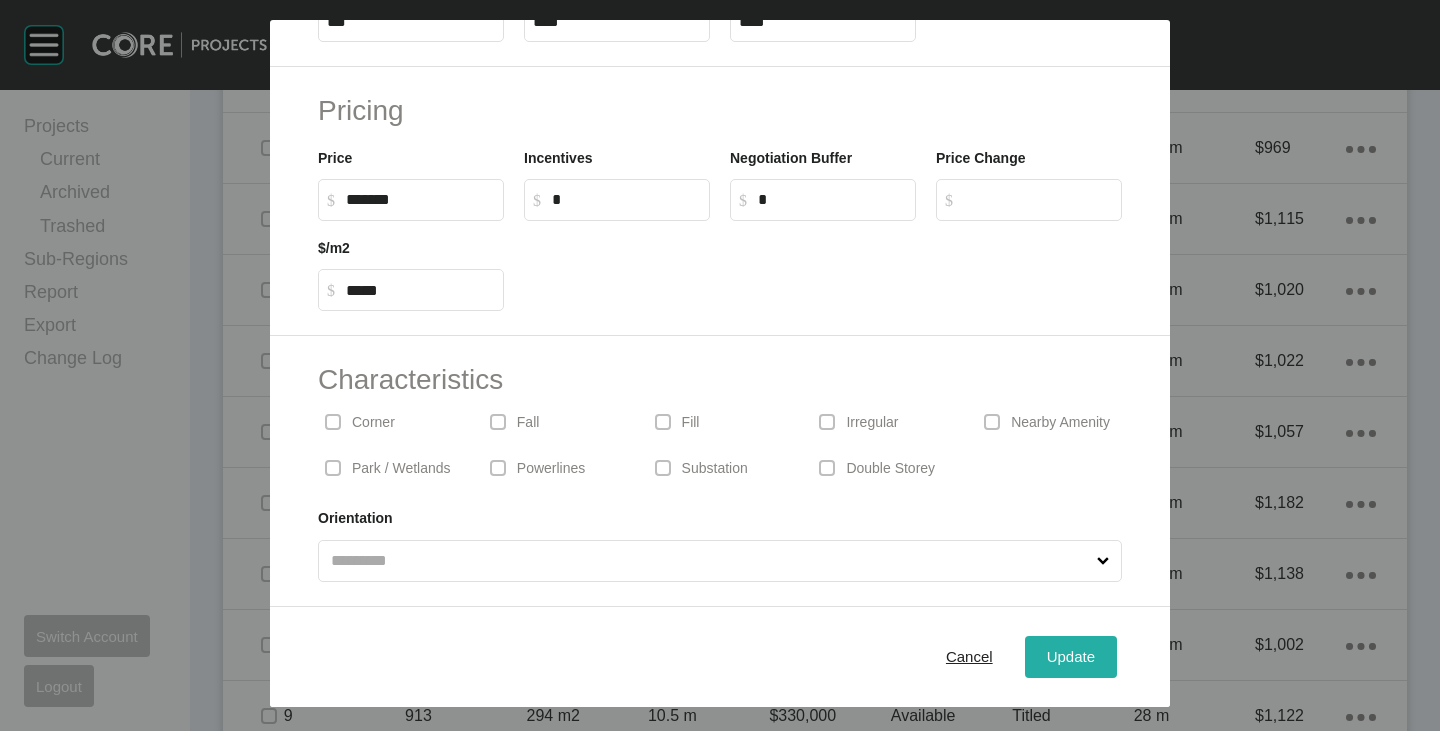 click on "Update" at bounding box center (1071, 656) 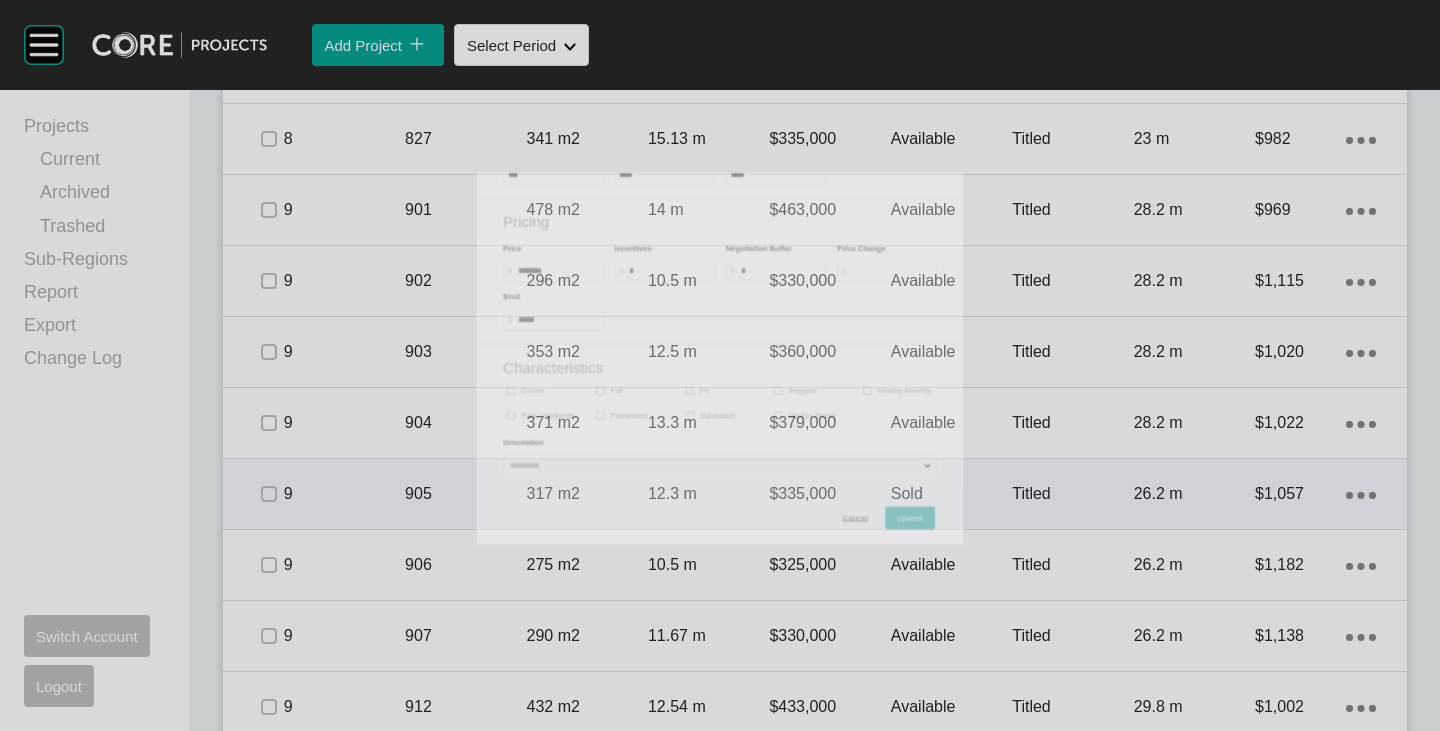 scroll, scrollTop: 4281, scrollLeft: 0, axis: vertical 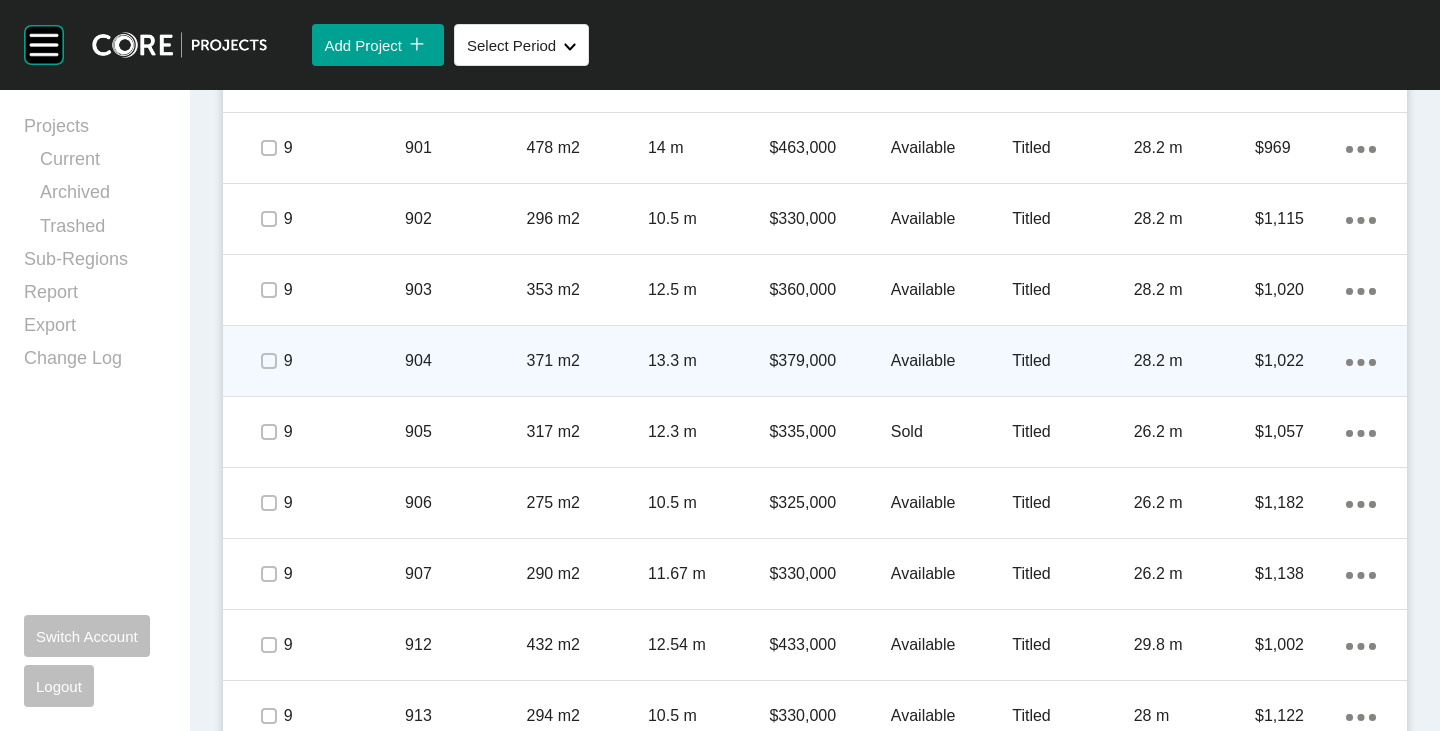 click on "Available" at bounding box center (951, 361) 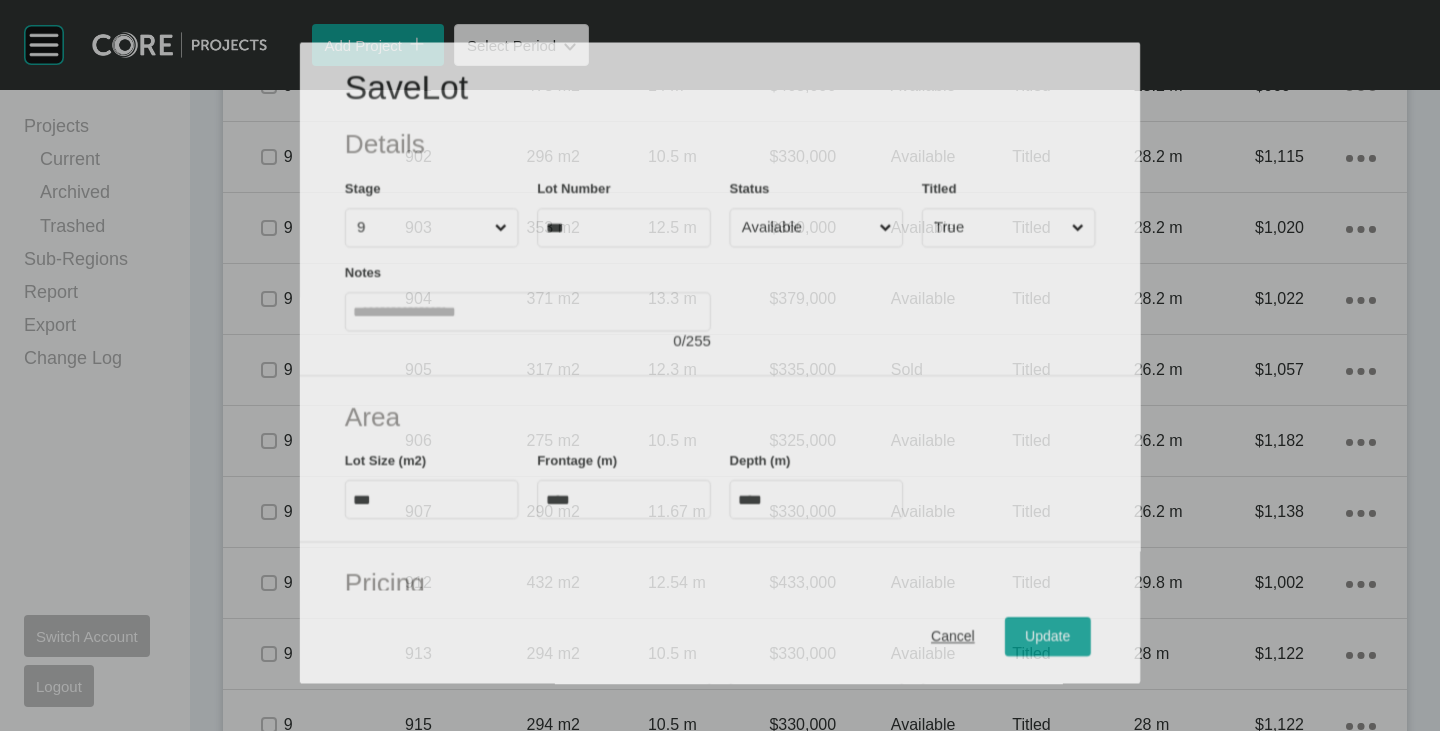 scroll, scrollTop: 4219, scrollLeft: 0, axis: vertical 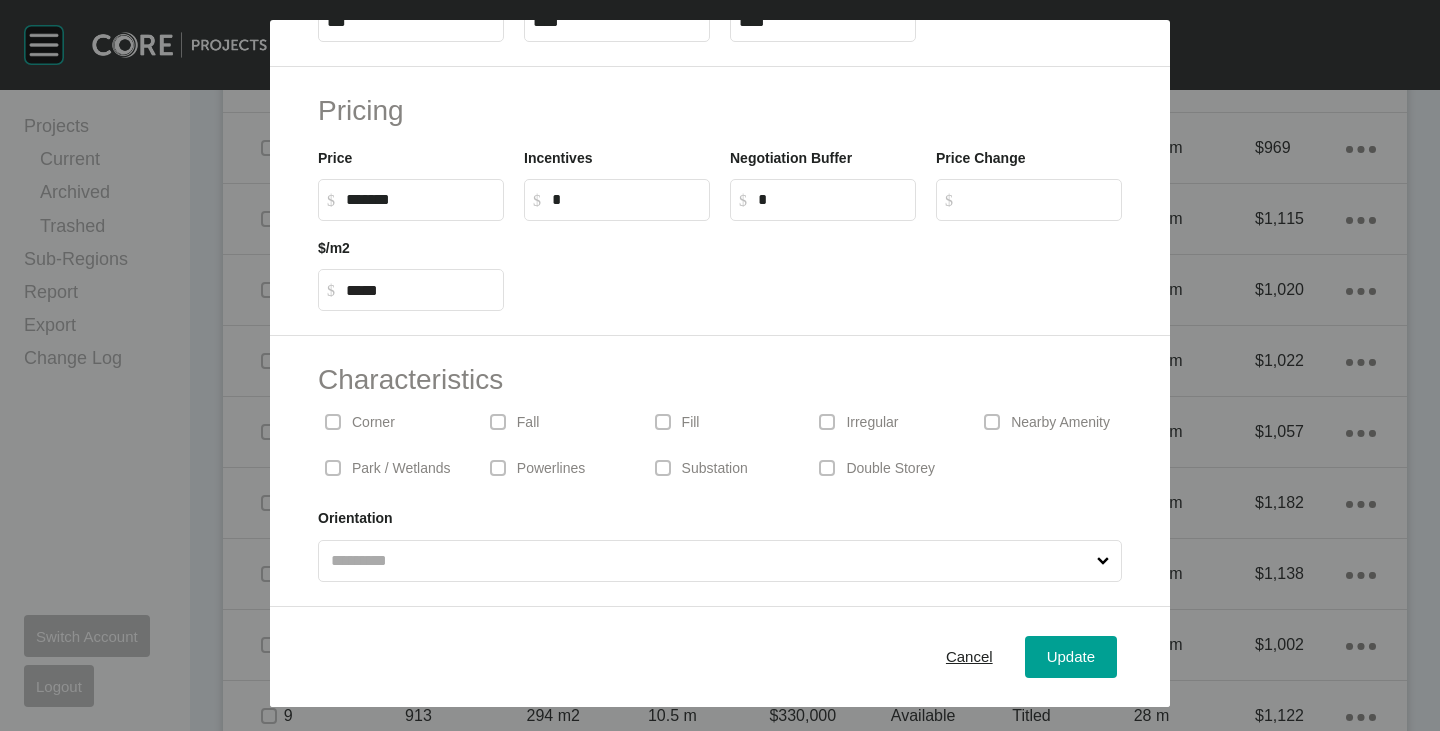 click on "Park / Wetlands" at bounding box center [390, 468] 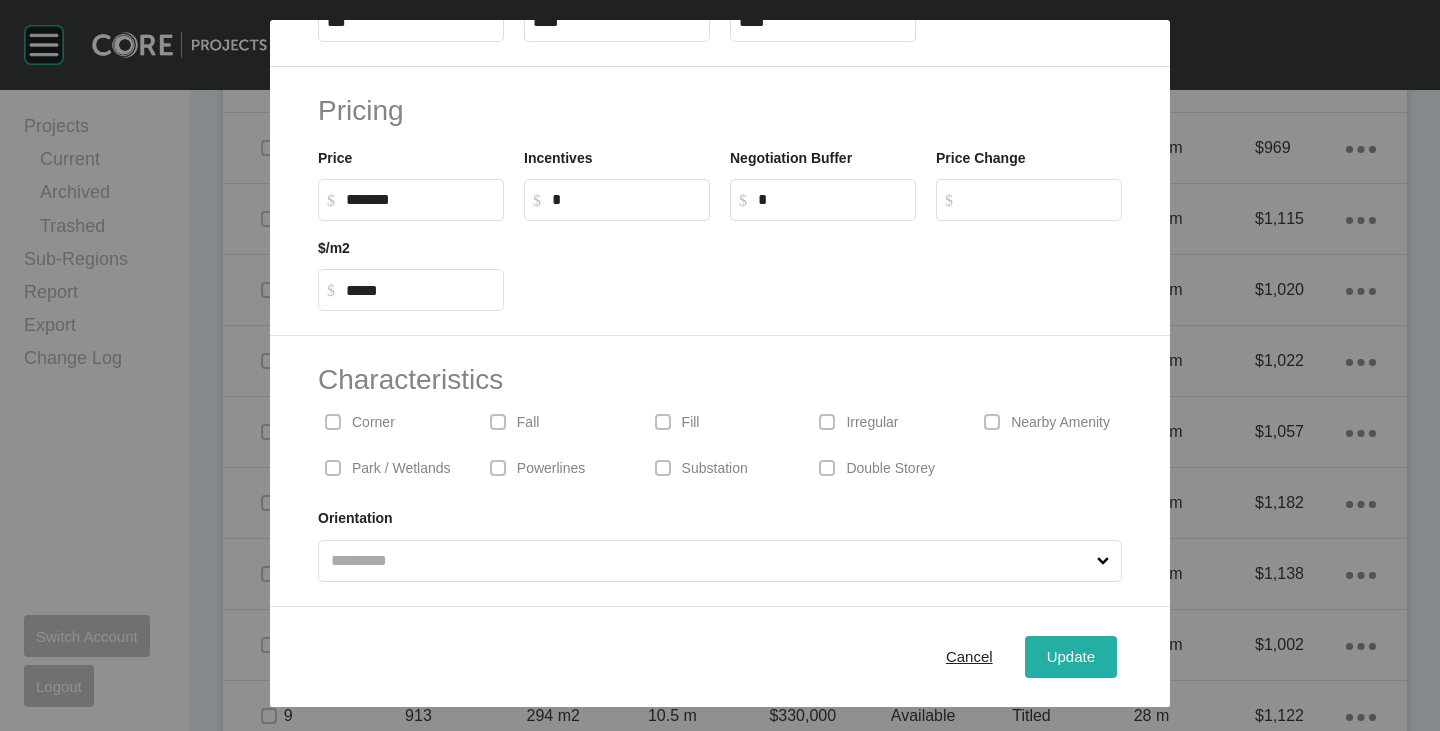 click on "Update" at bounding box center [1071, 656] 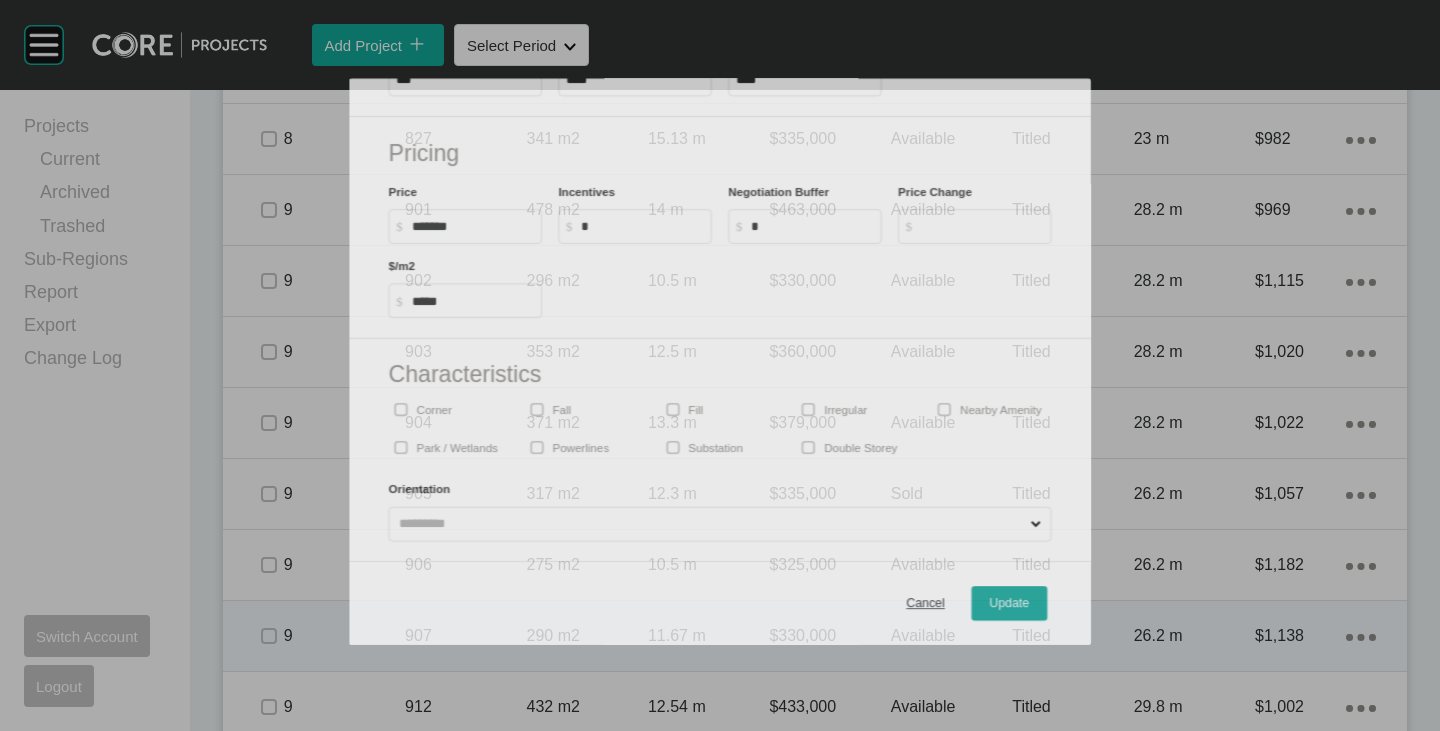 scroll, scrollTop: 4281, scrollLeft: 0, axis: vertical 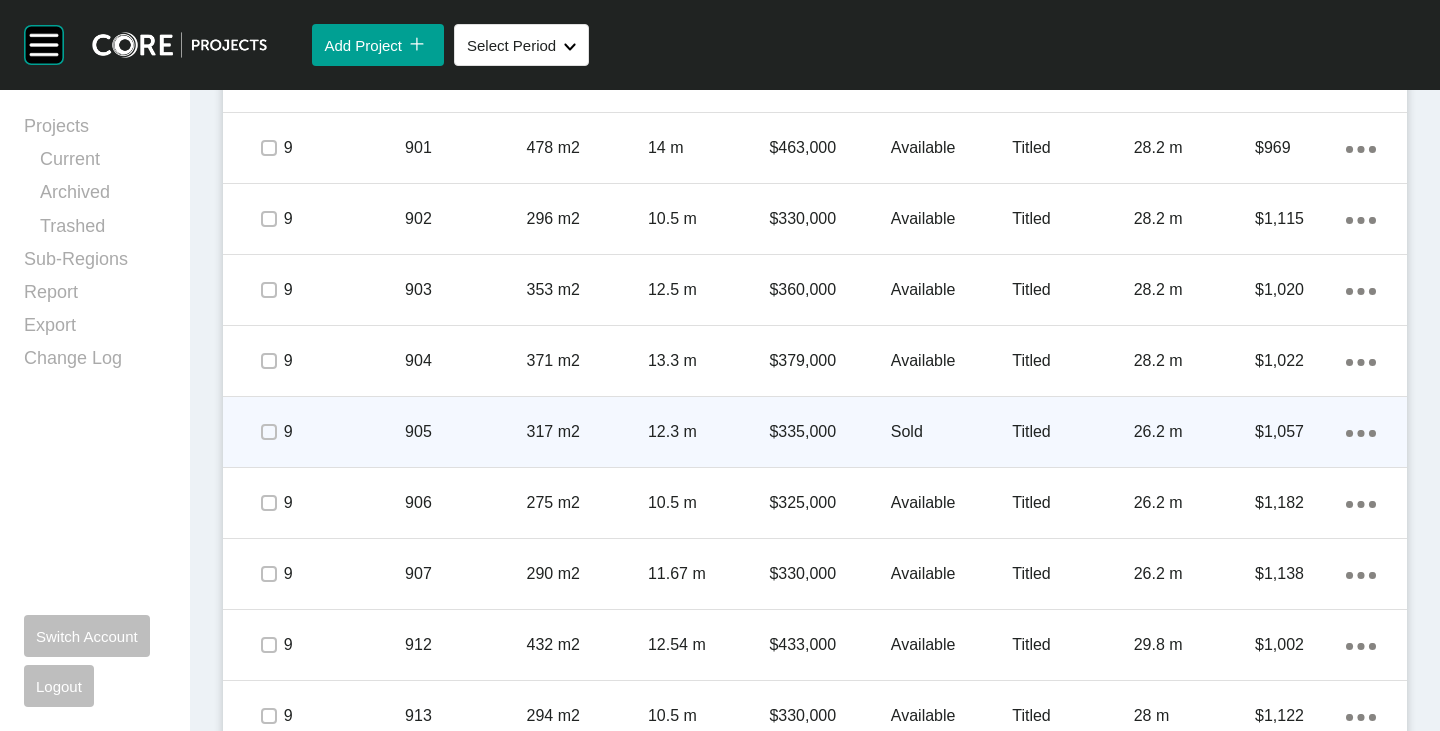 click on "Sold" at bounding box center [951, 432] 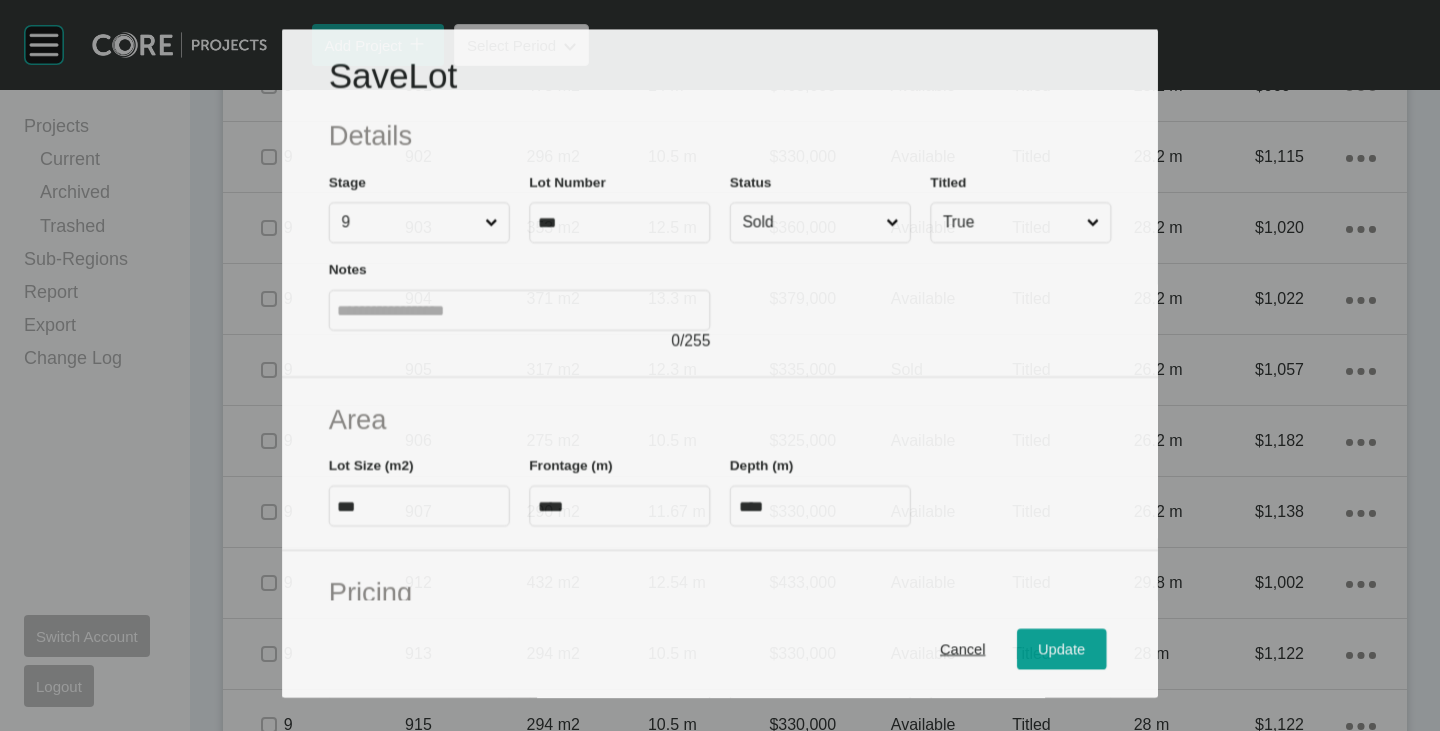 scroll, scrollTop: 4219, scrollLeft: 0, axis: vertical 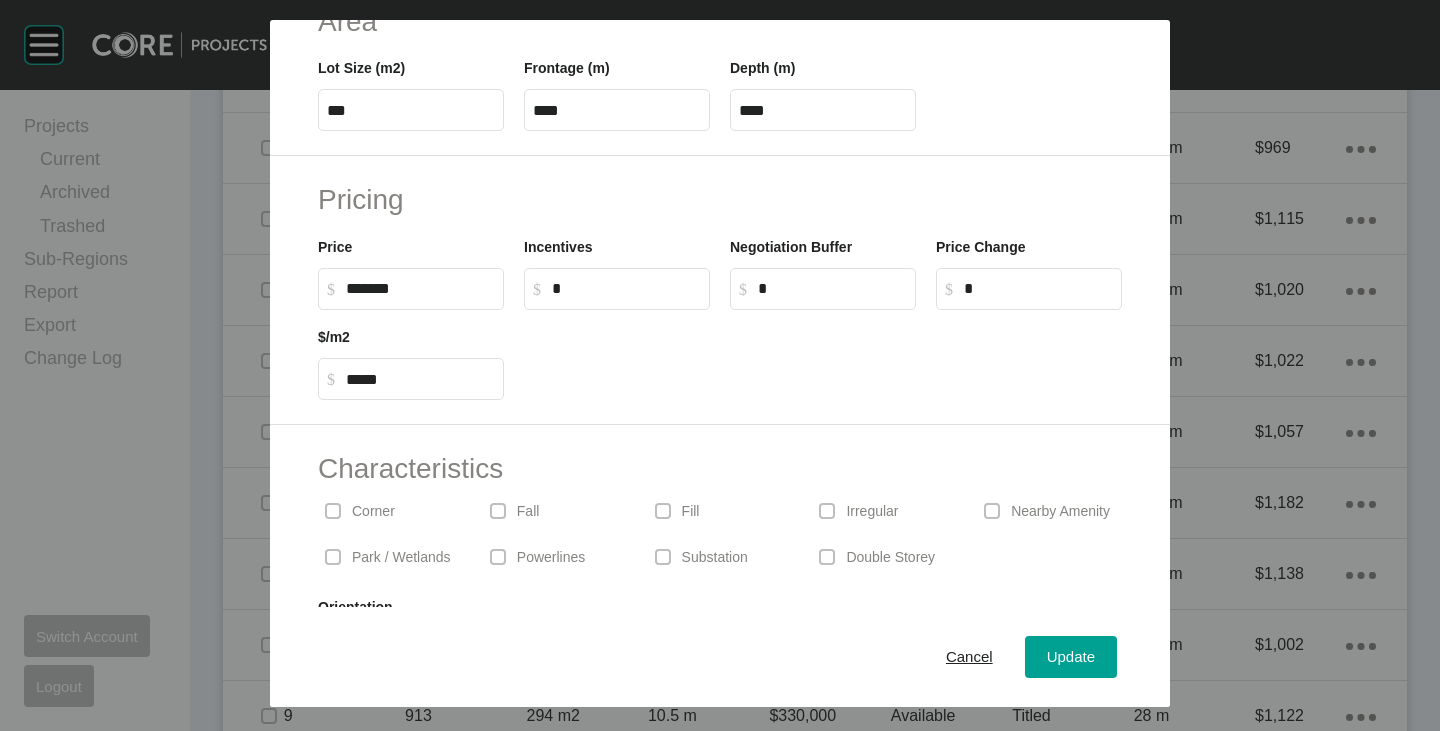 click on "Park / Wetlands" at bounding box center [401, 558] 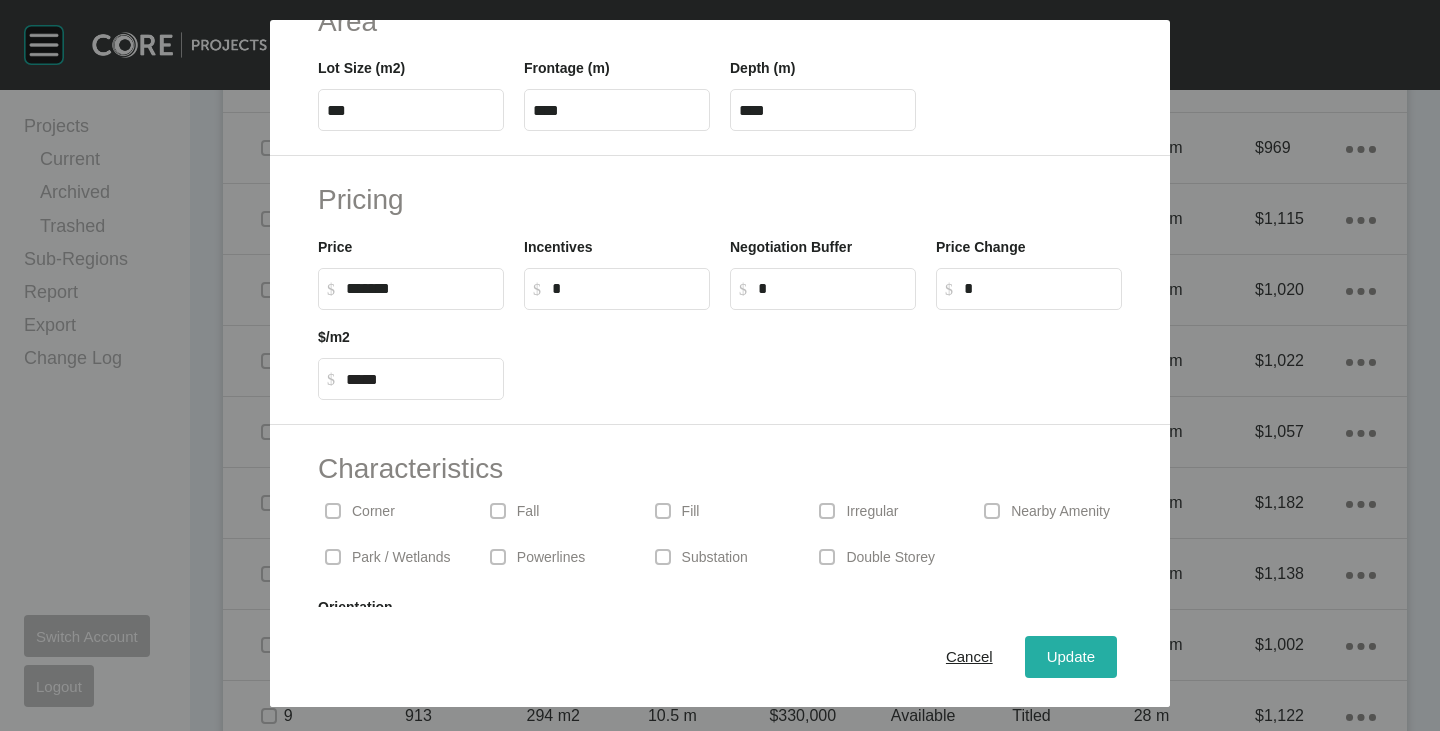 click on "Update" at bounding box center (1071, 657) 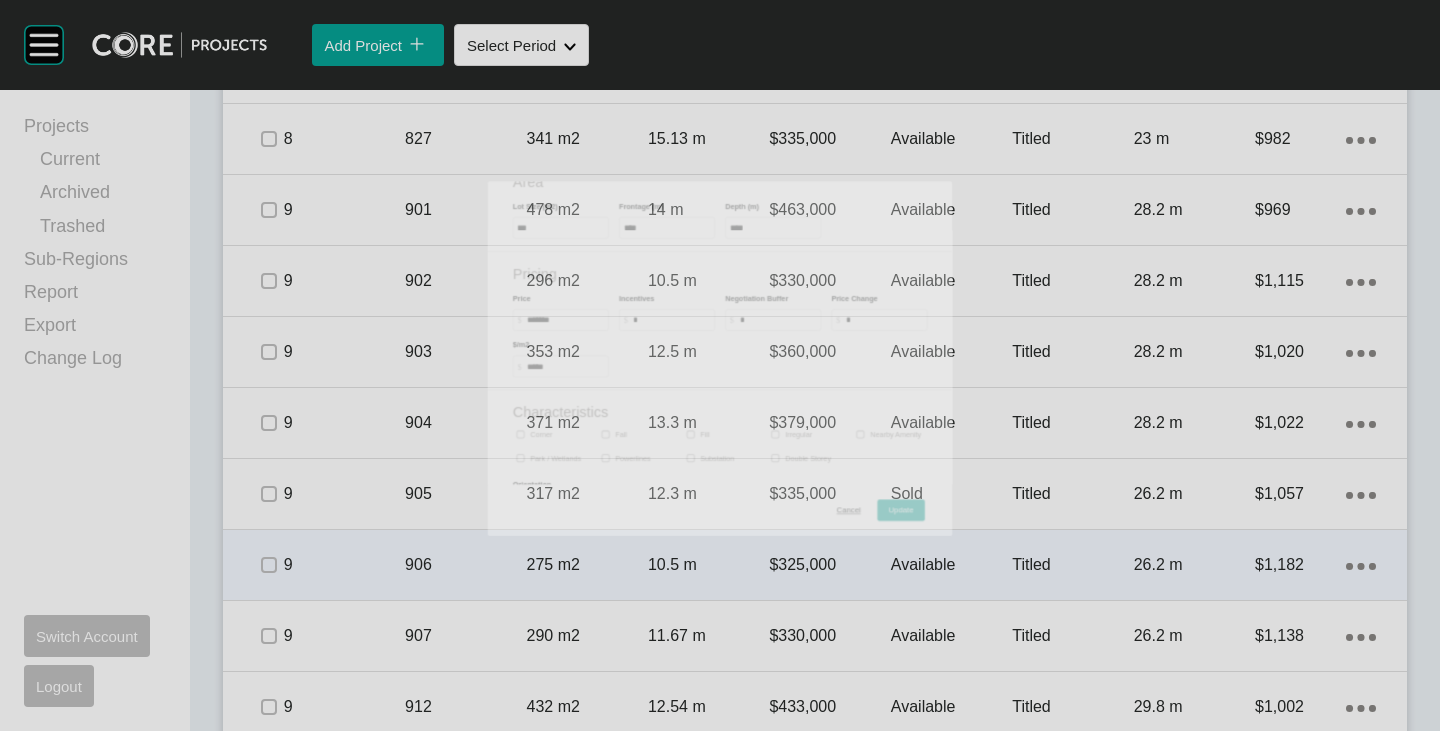 scroll, scrollTop: 4281, scrollLeft: 0, axis: vertical 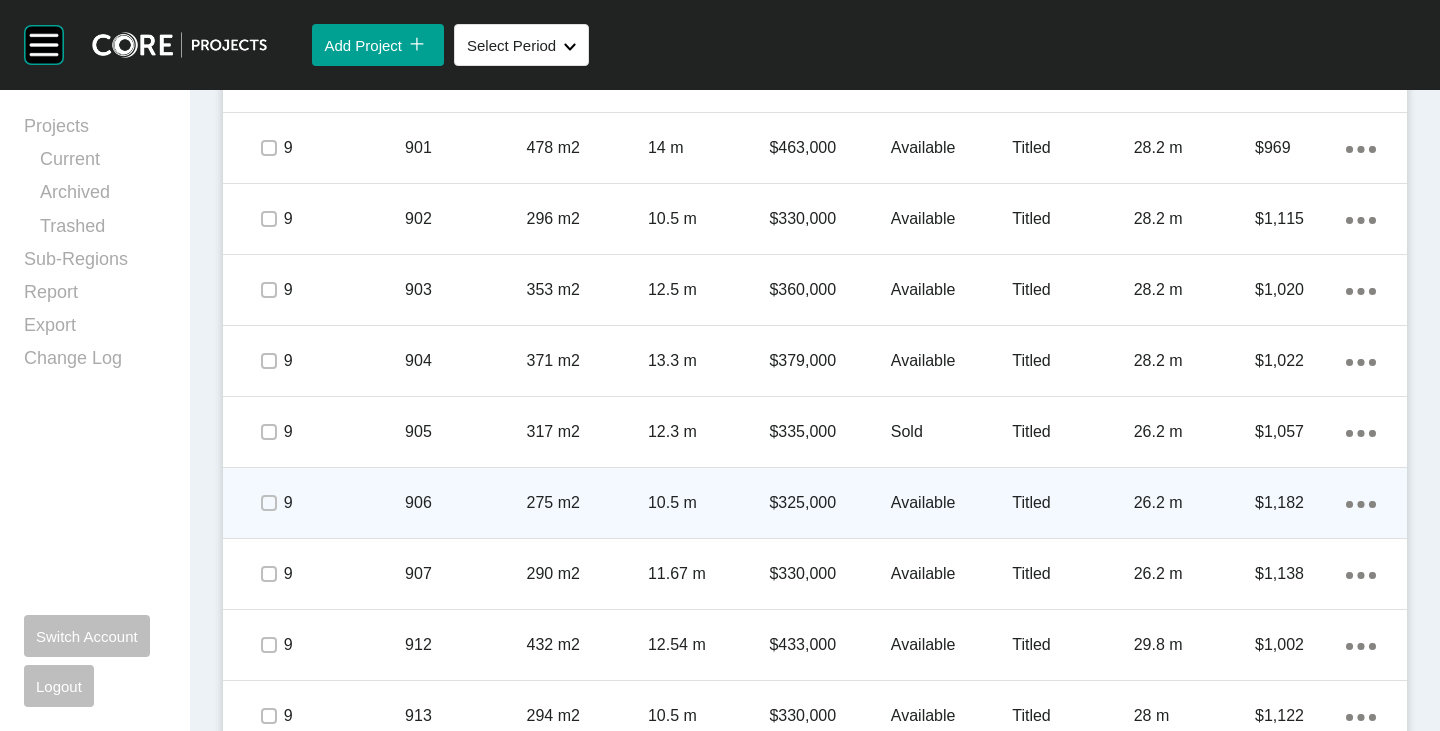 click on "Available" at bounding box center (951, 503) 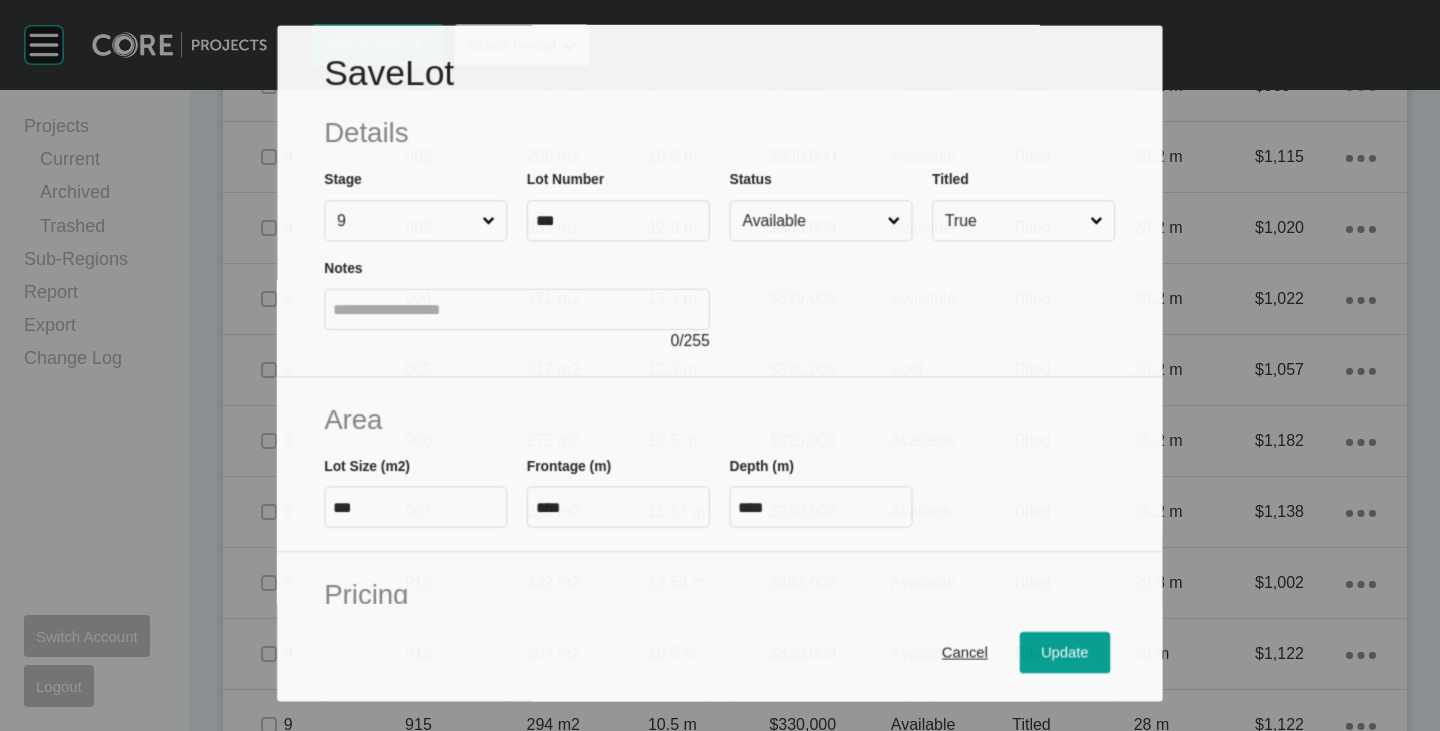 scroll, scrollTop: 4219, scrollLeft: 0, axis: vertical 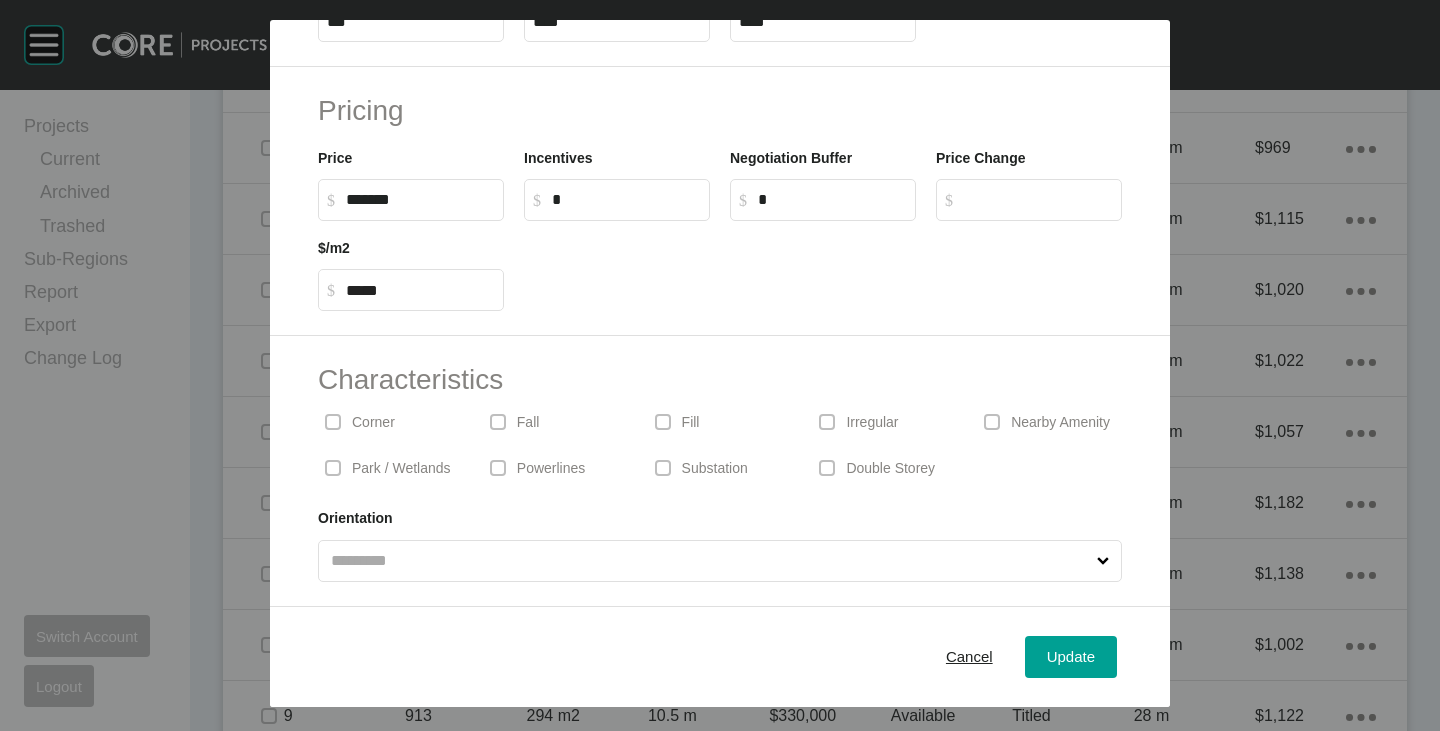 click on "Park / Wetlands" at bounding box center [401, 469] 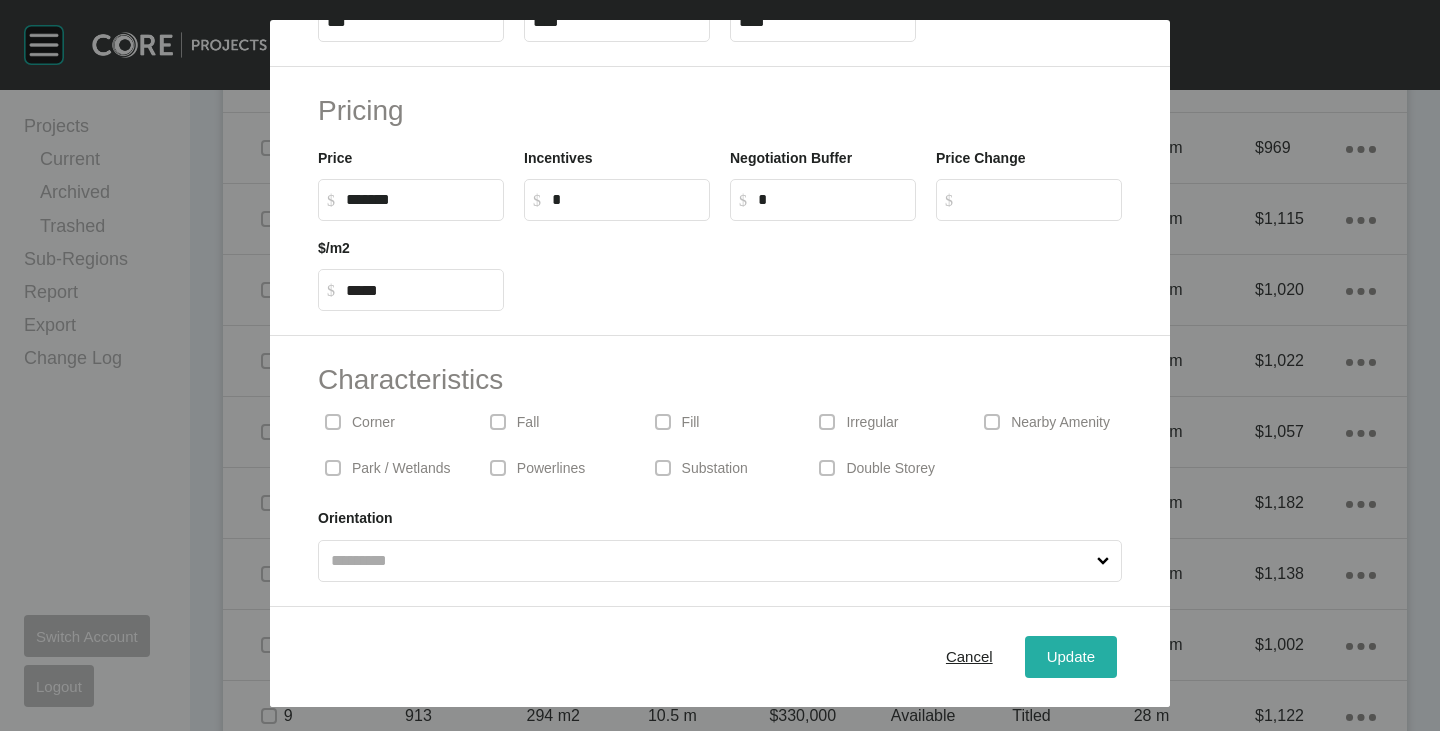 click on "Update" at bounding box center [1071, 656] 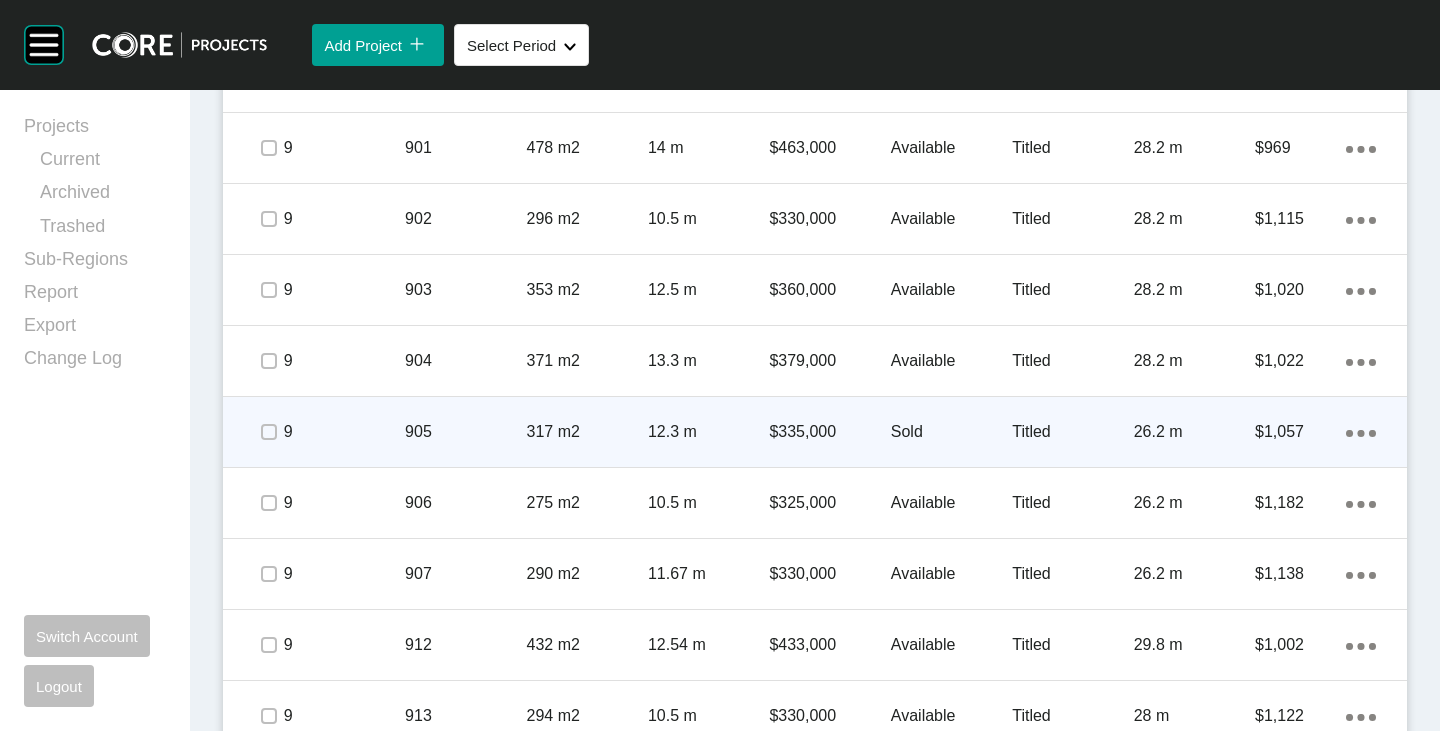 scroll, scrollTop: 4381, scrollLeft: 0, axis: vertical 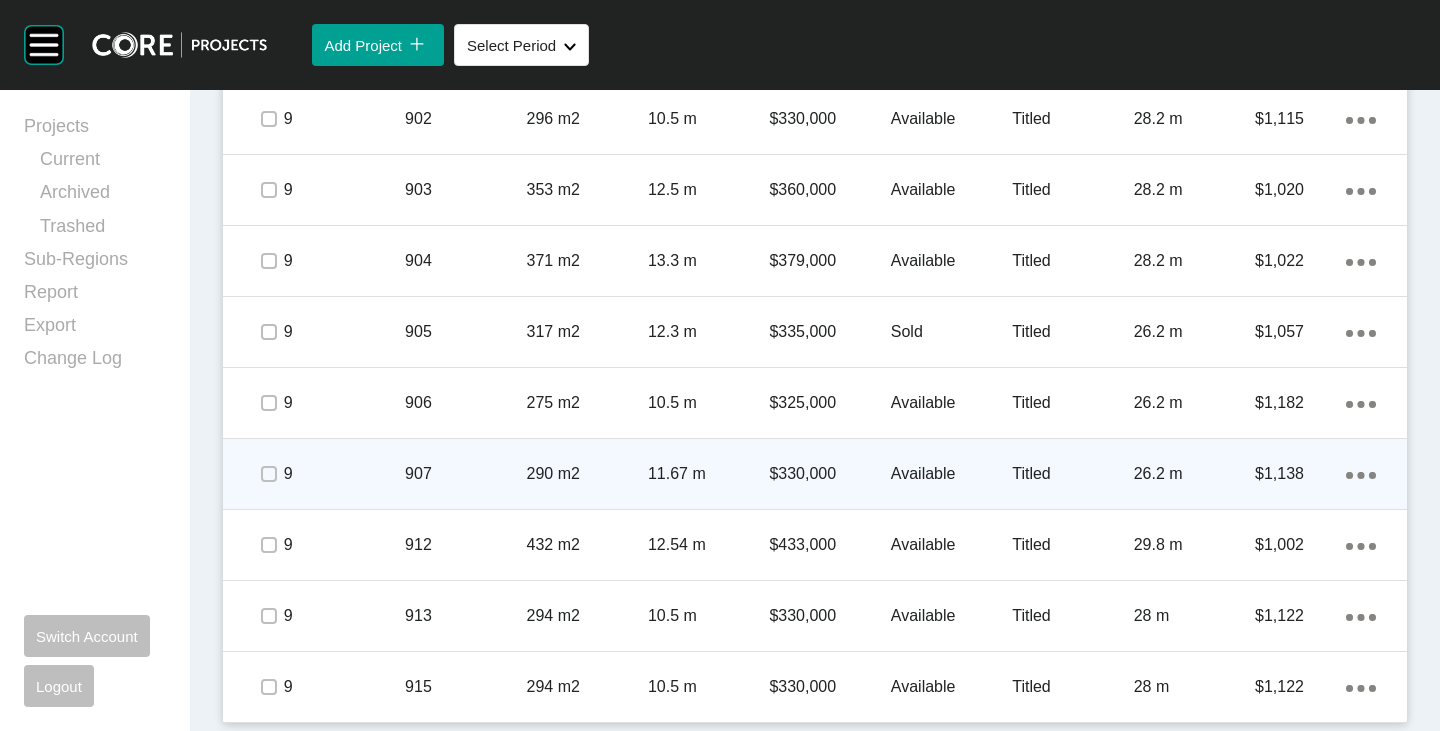 click on "Available" at bounding box center [951, 474] 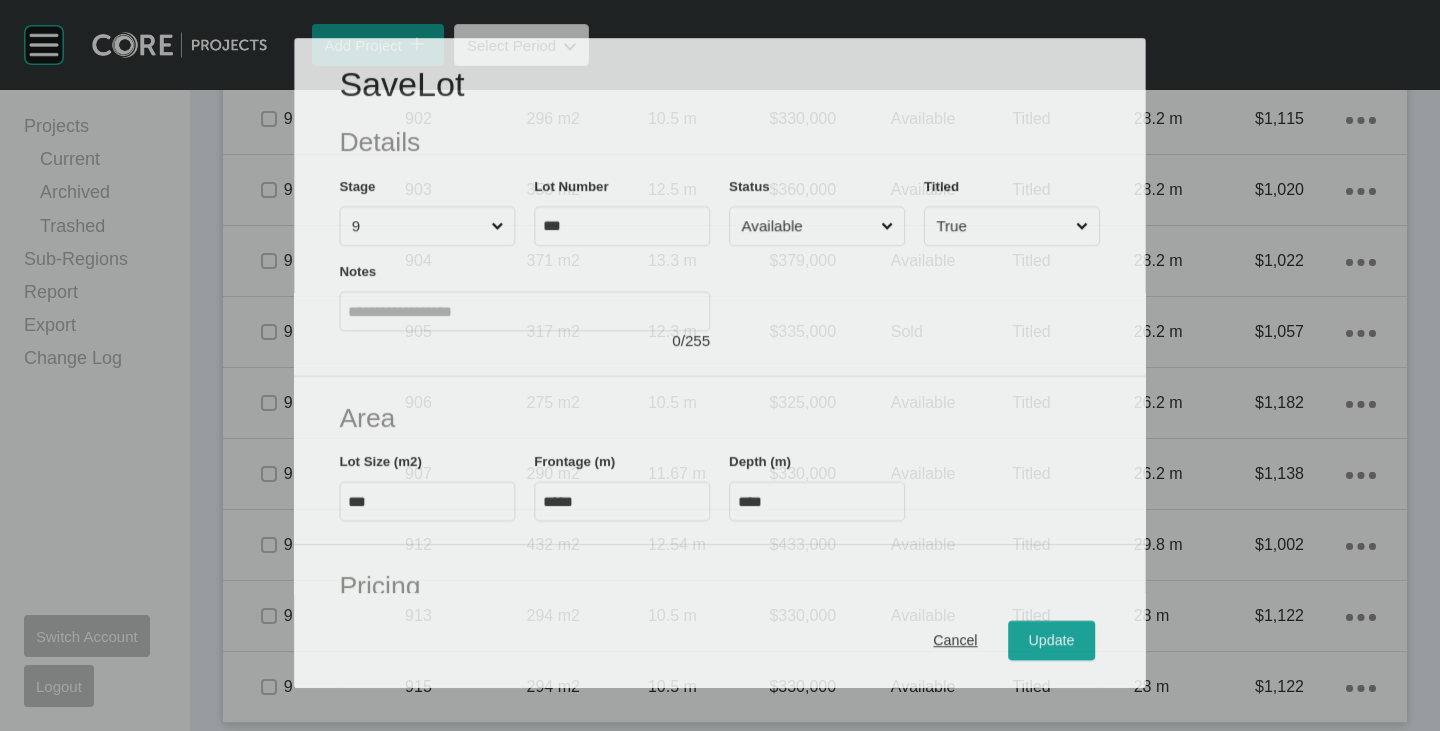 scroll, scrollTop: 4319, scrollLeft: 0, axis: vertical 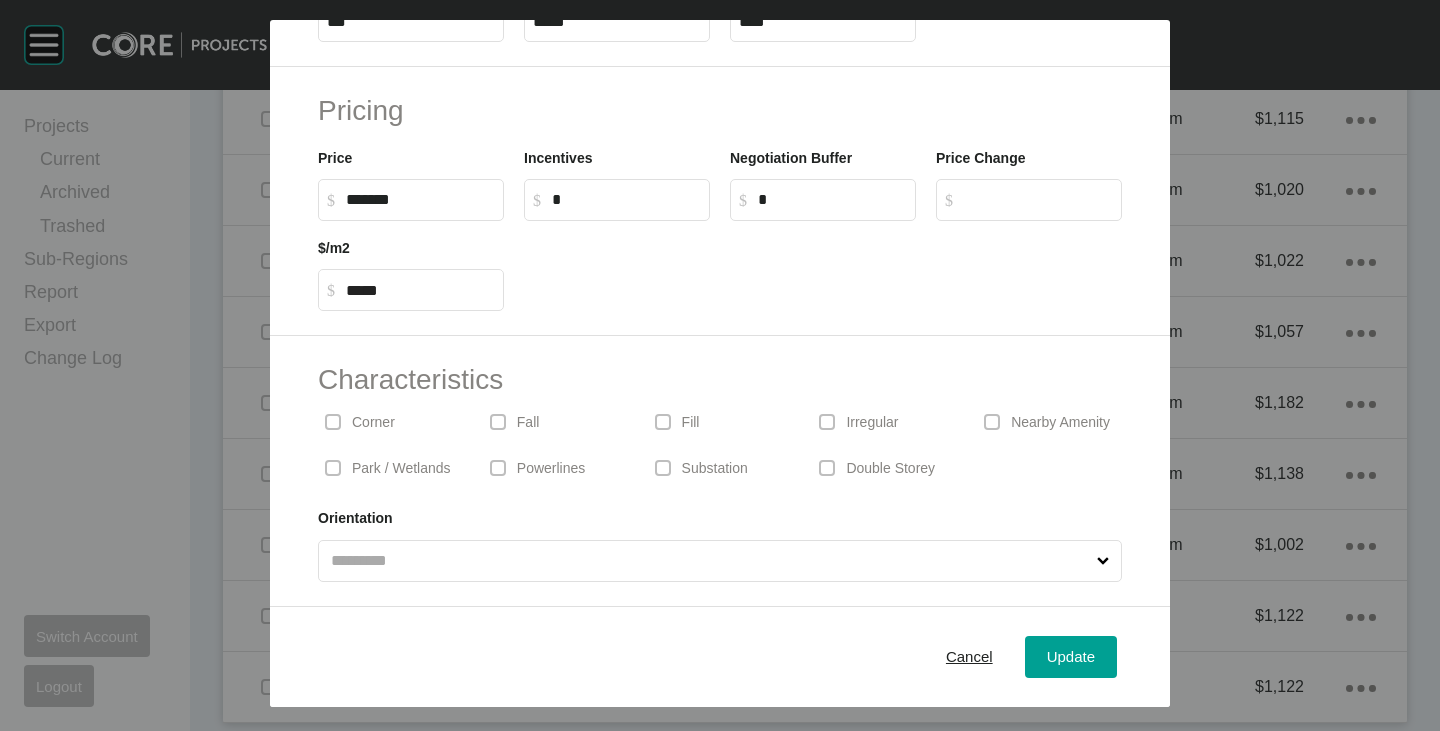 click on "Park / Wetlands" at bounding box center [390, 468] 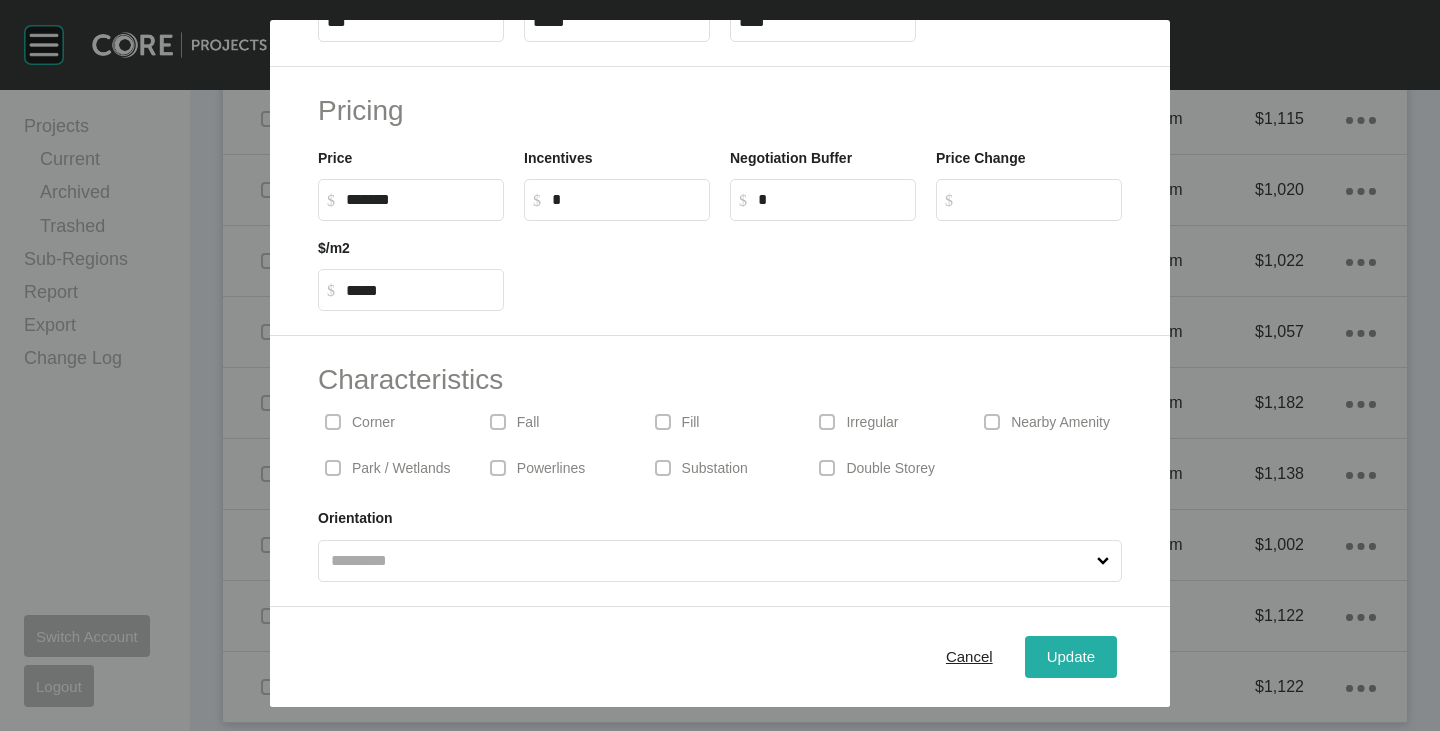 click on "Update" at bounding box center (1071, 656) 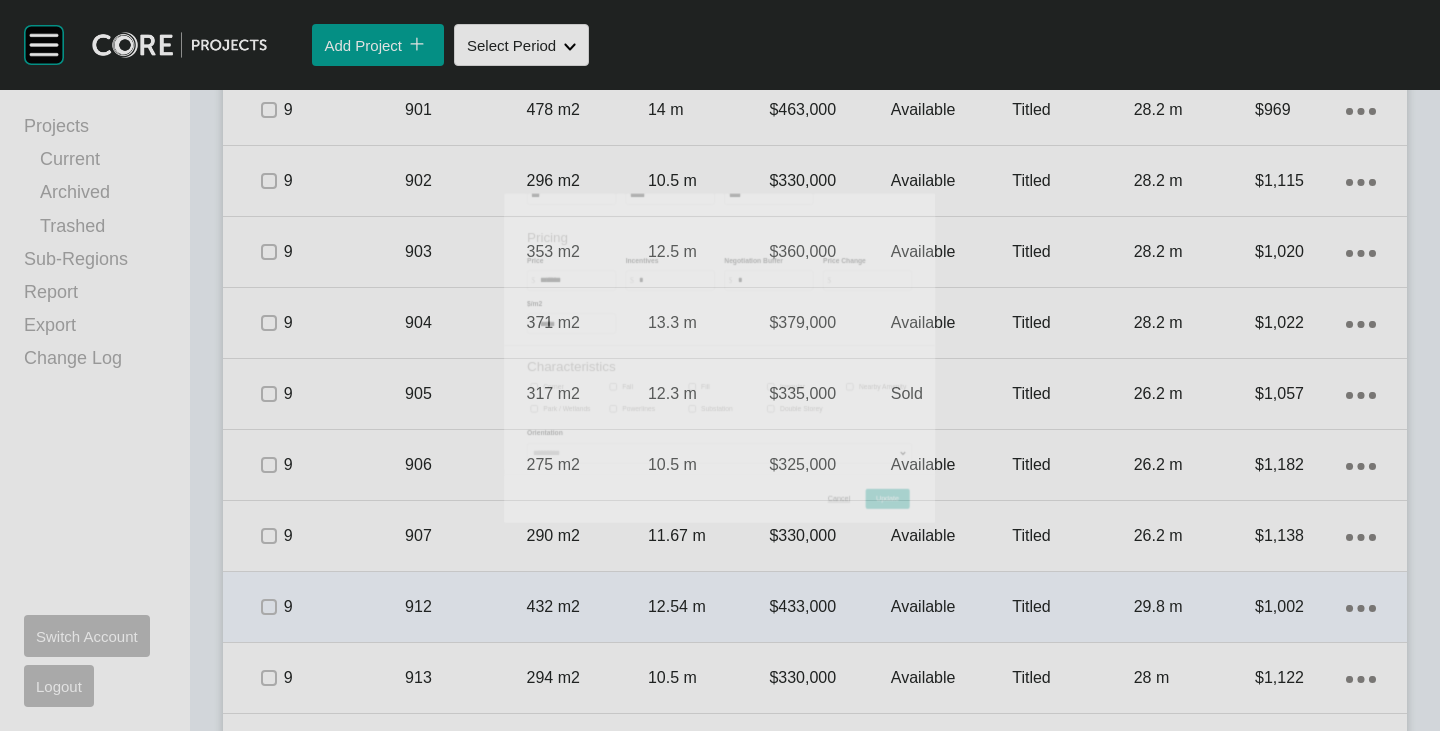 scroll, scrollTop: 4381, scrollLeft: 0, axis: vertical 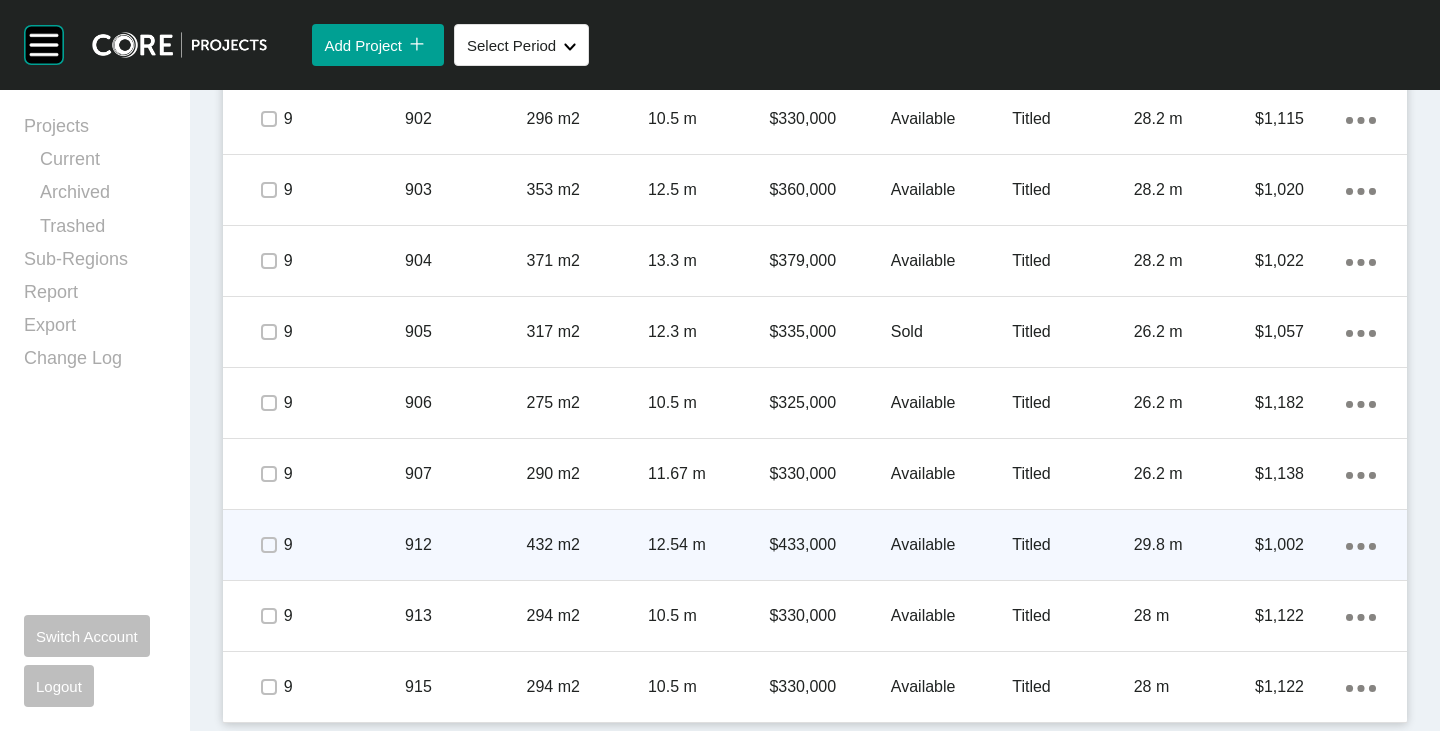 click on "Available" at bounding box center [951, 545] 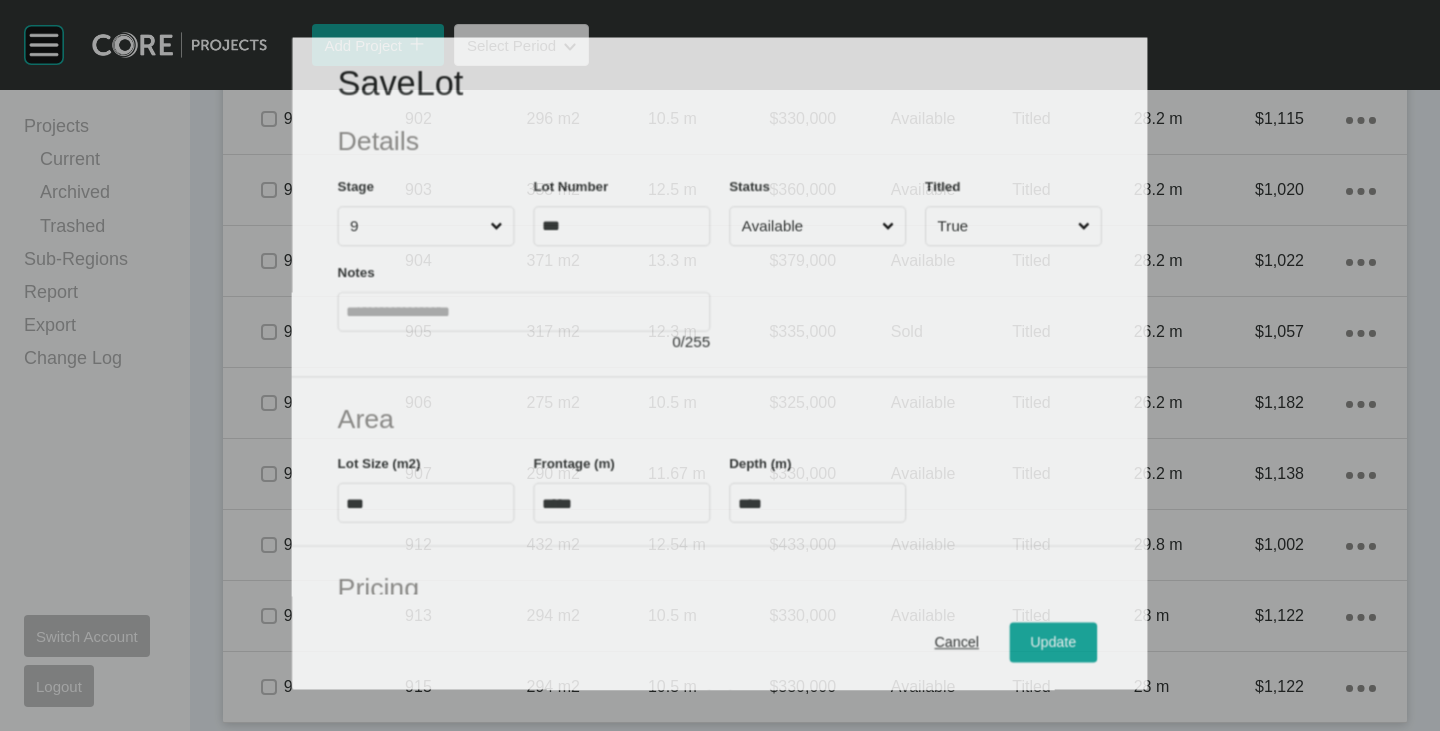 scroll, scrollTop: 4319, scrollLeft: 0, axis: vertical 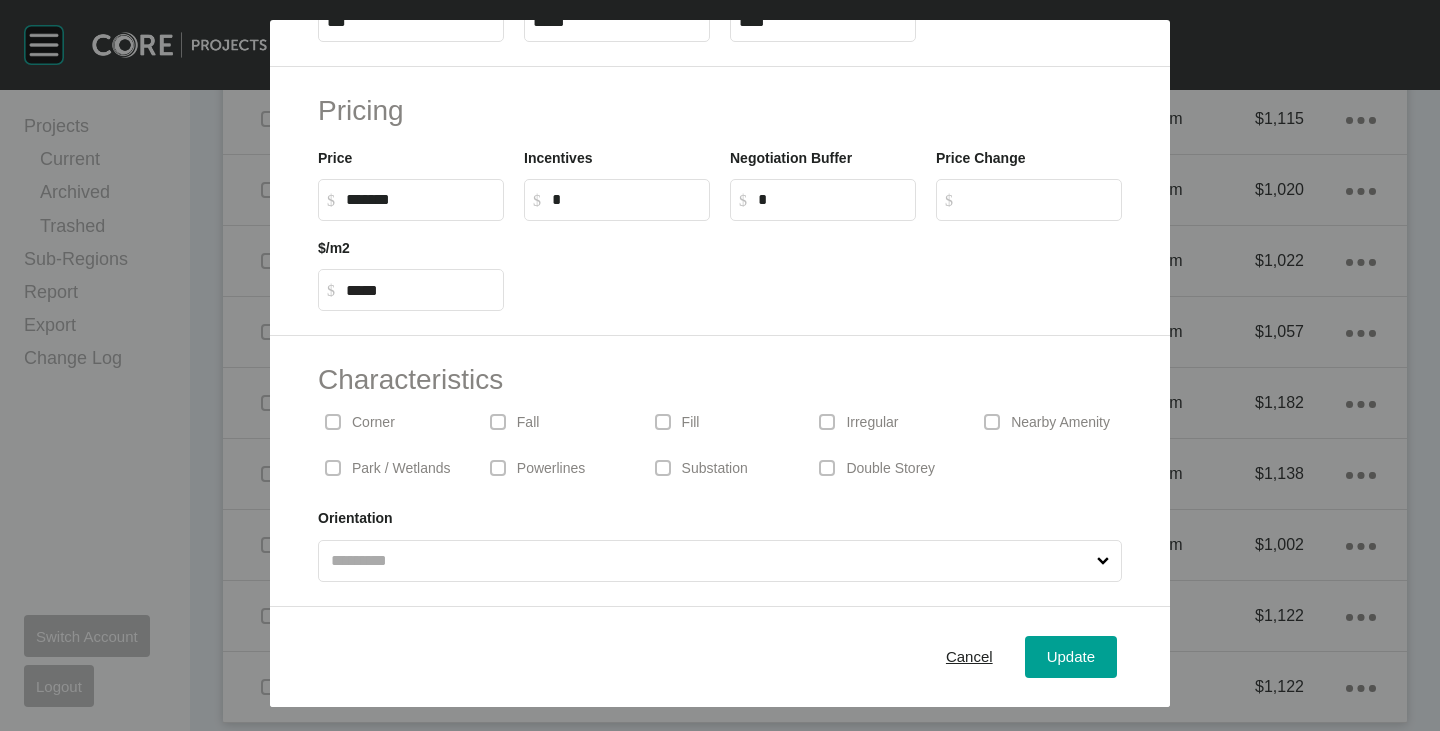 click on "Park / Wetlands" at bounding box center (401, 469) 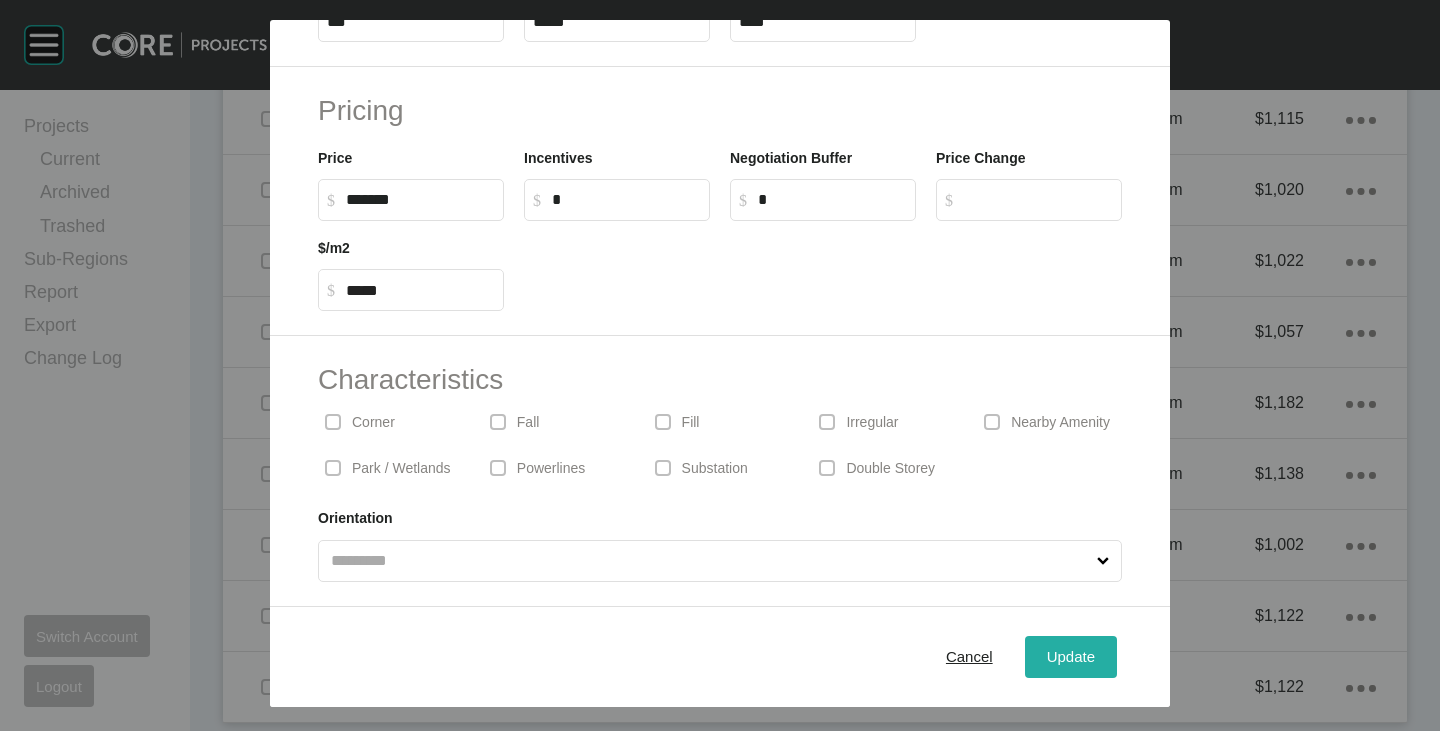 click on "Update" at bounding box center (1071, 657) 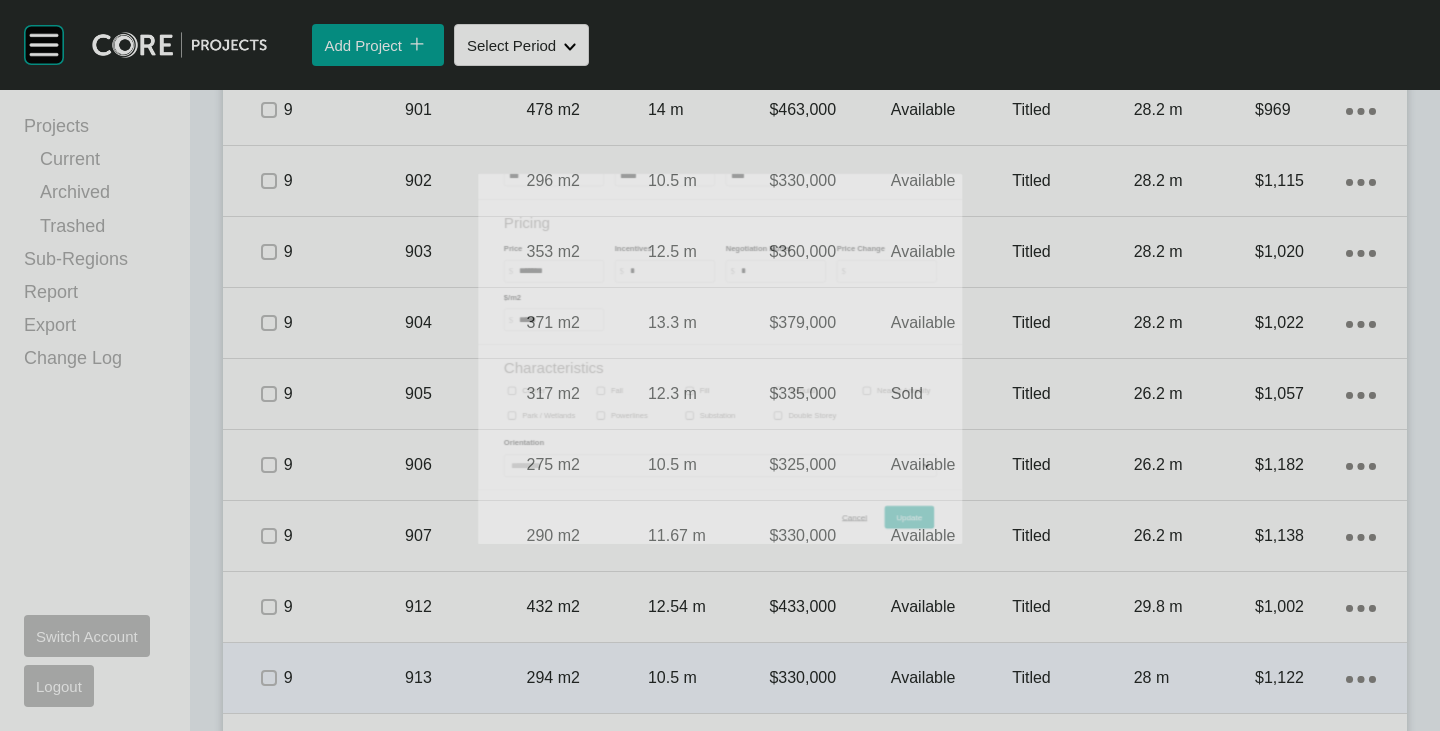 scroll, scrollTop: 4381, scrollLeft: 0, axis: vertical 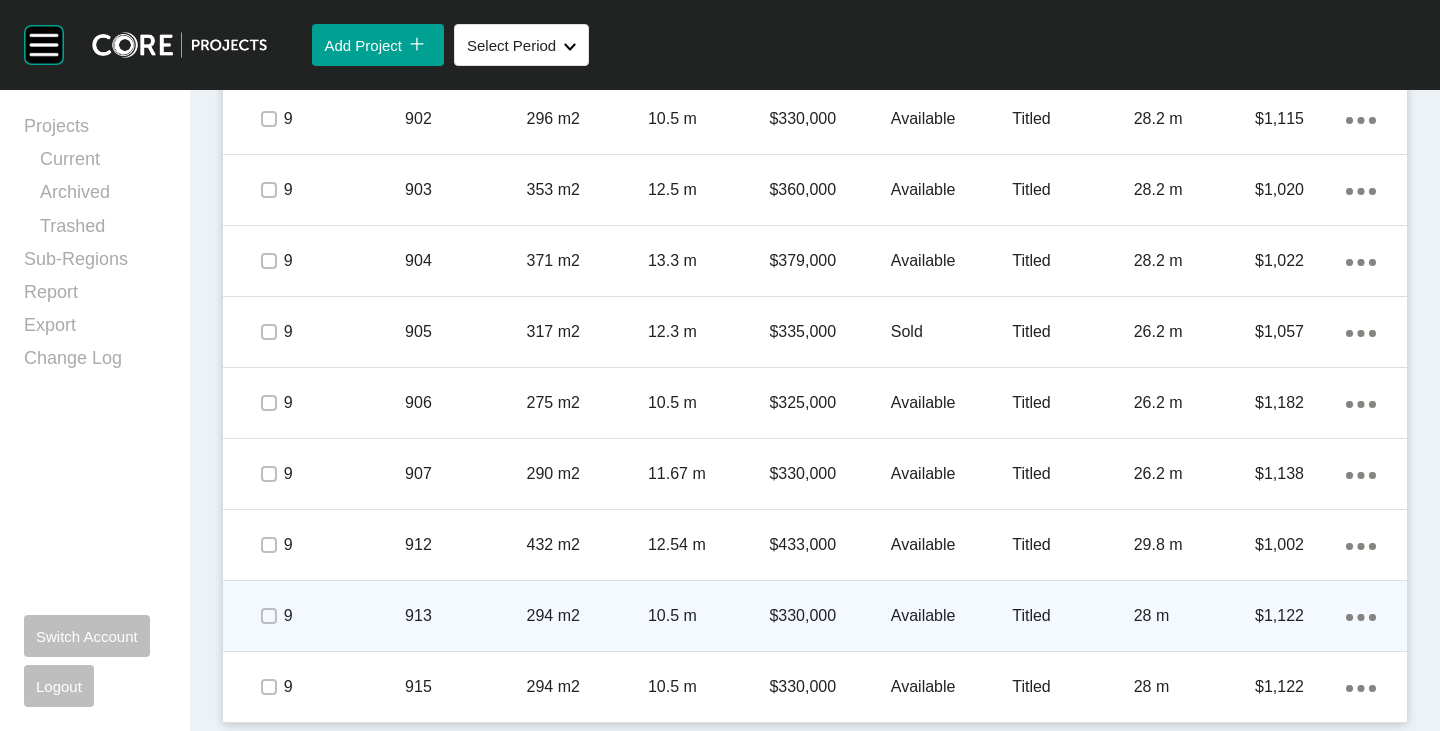 click on "Available" at bounding box center [951, 616] 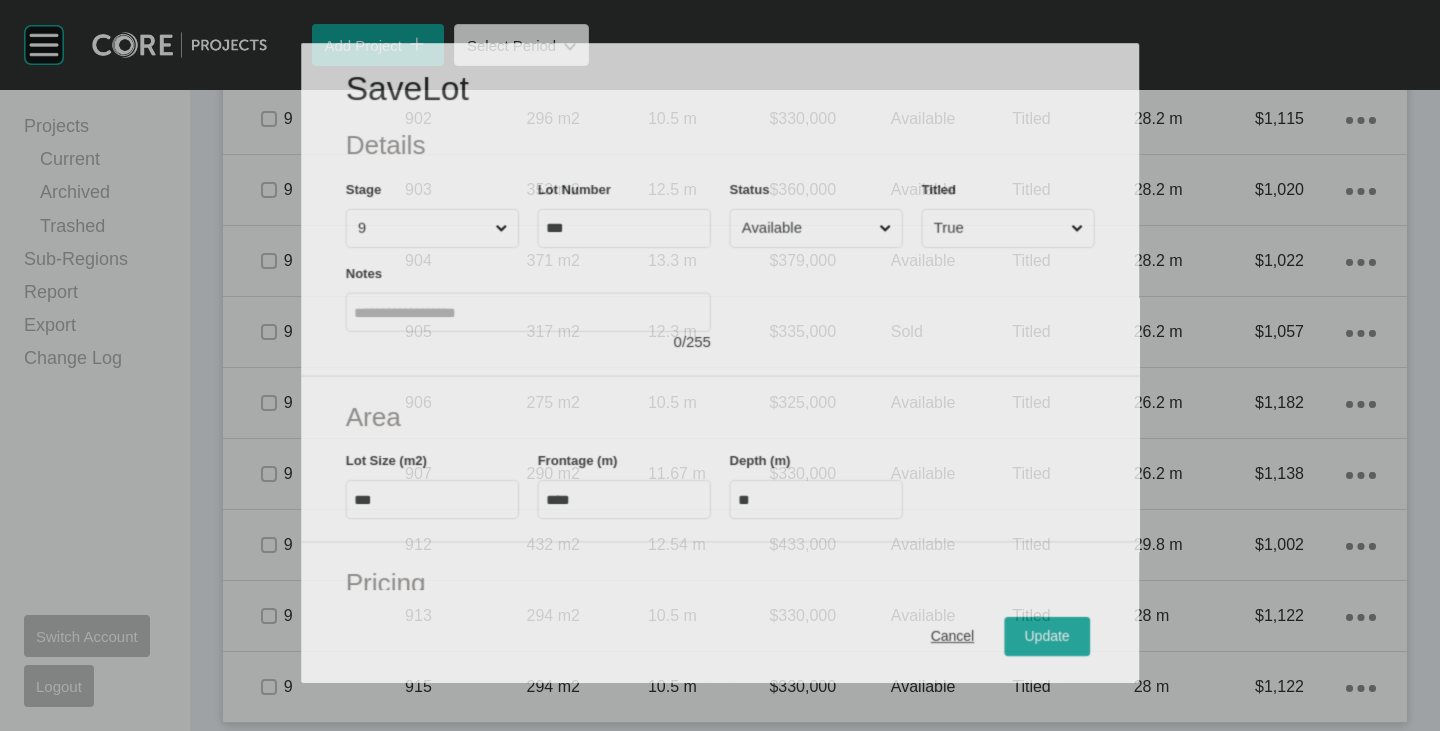 scroll, scrollTop: 4319, scrollLeft: 0, axis: vertical 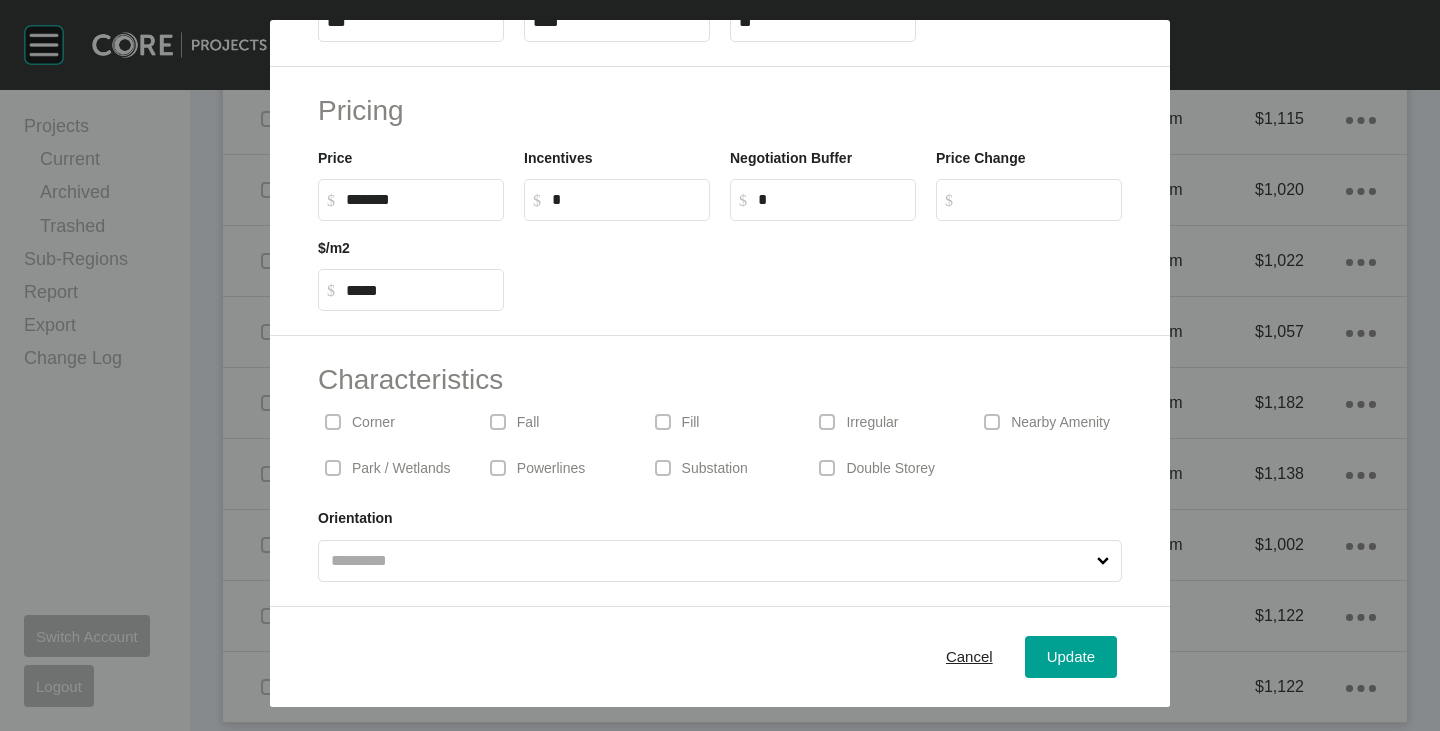 click on "Park / Wetlands" at bounding box center [401, 469] 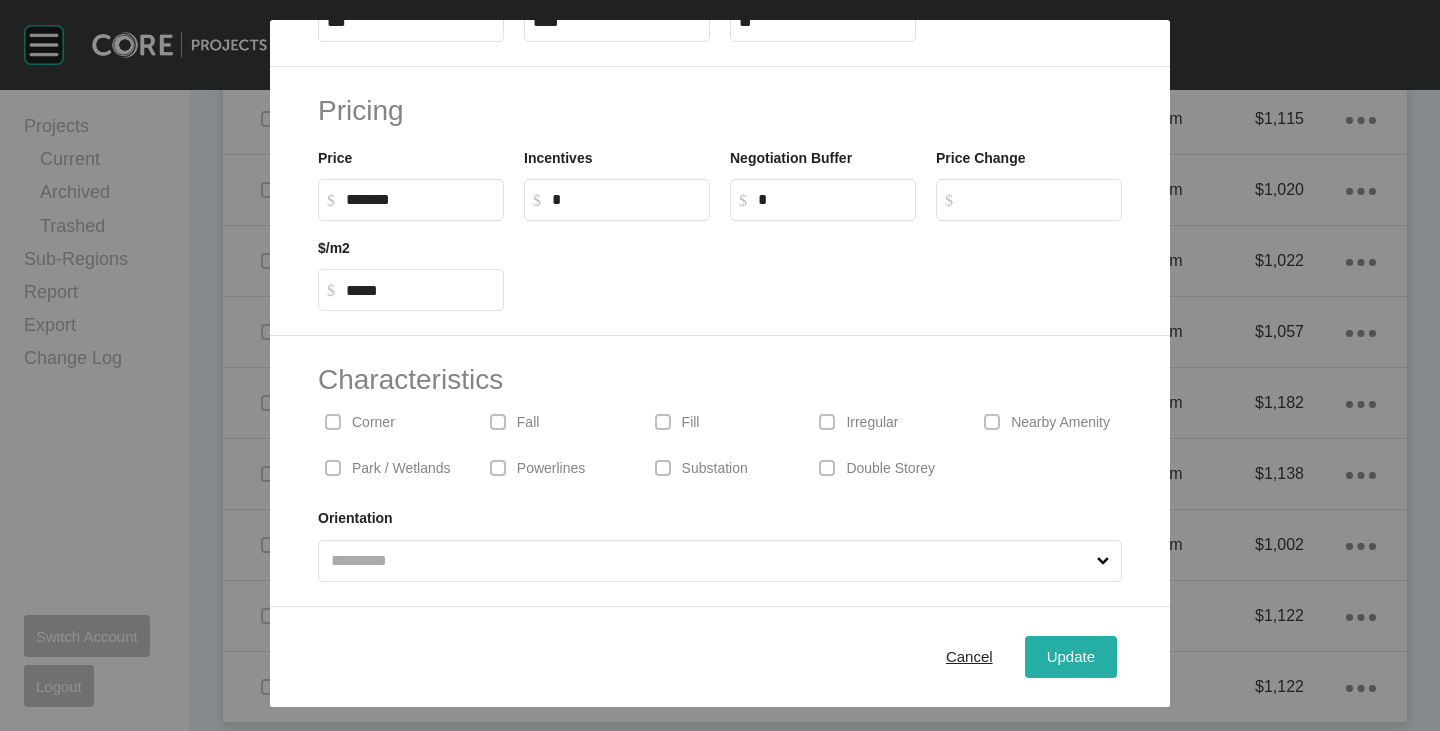 click on "Update" at bounding box center [1071, 656] 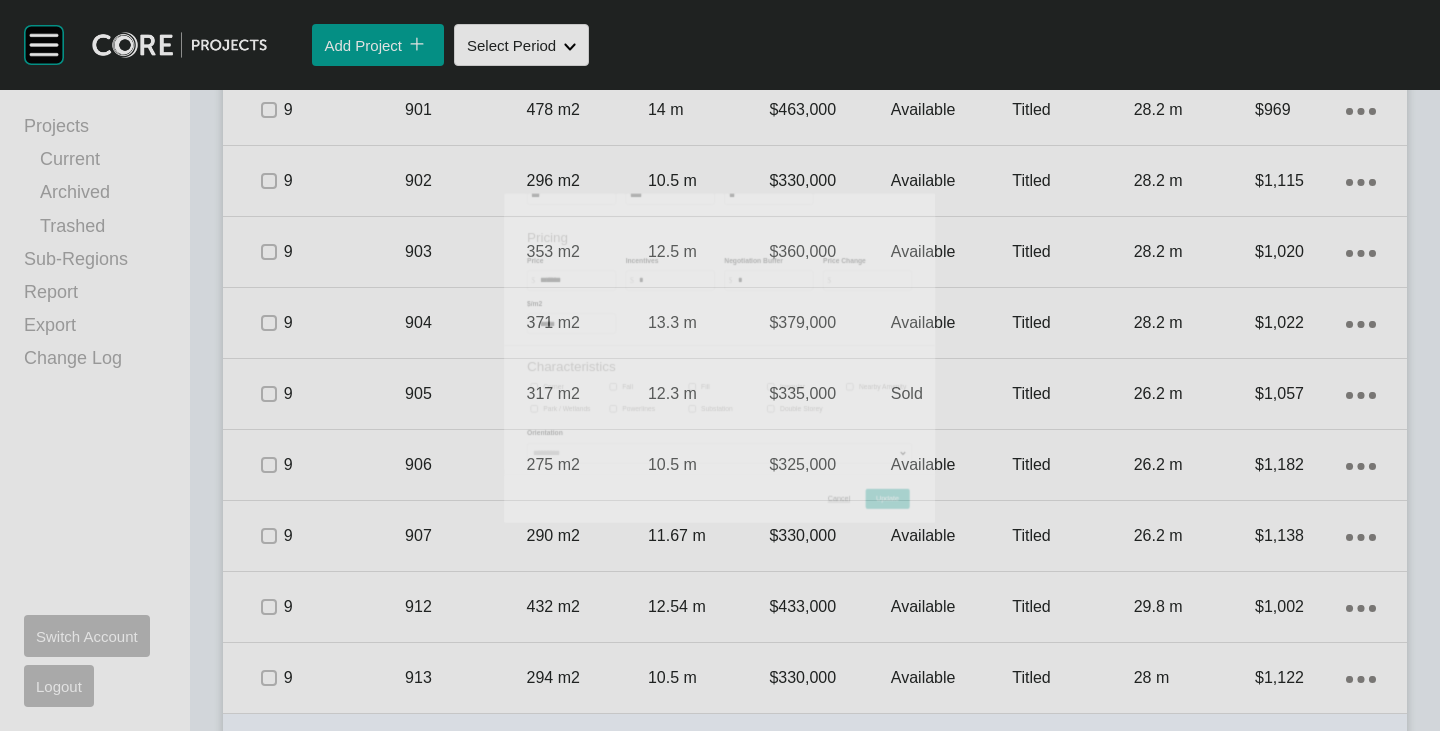 scroll, scrollTop: 4381, scrollLeft: 0, axis: vertical 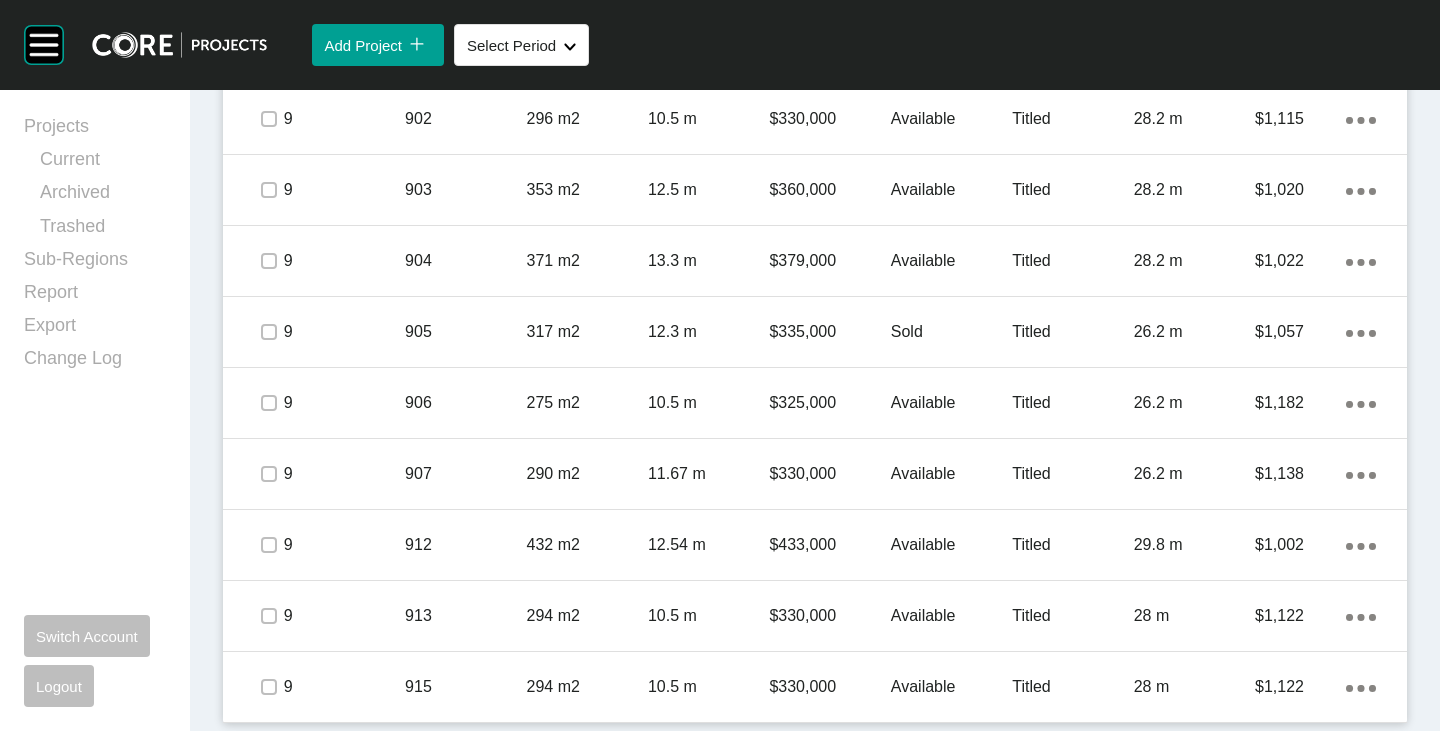 click on "Available" at bounding box center [951, 687] 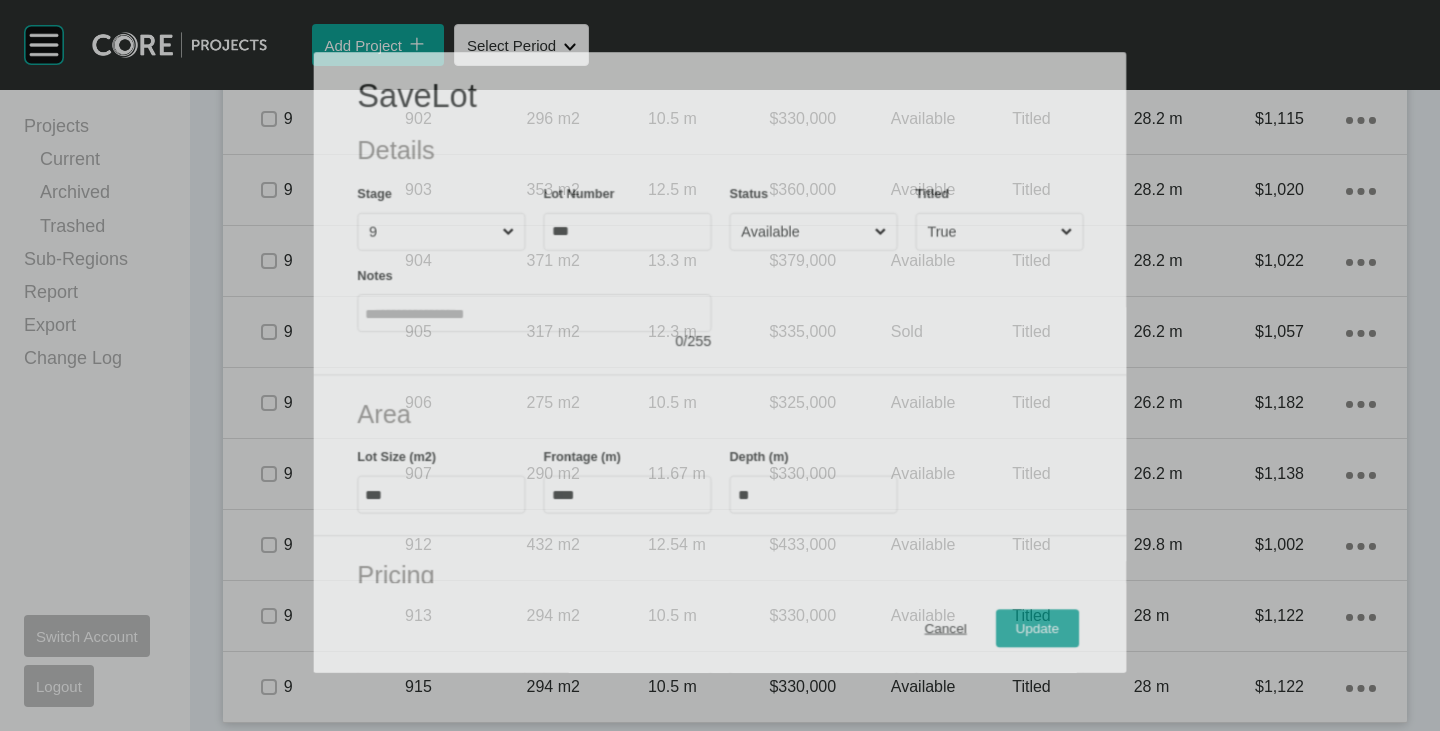 scroll, scrollTop: 4319, scrollLeft: 0, axis: vertical 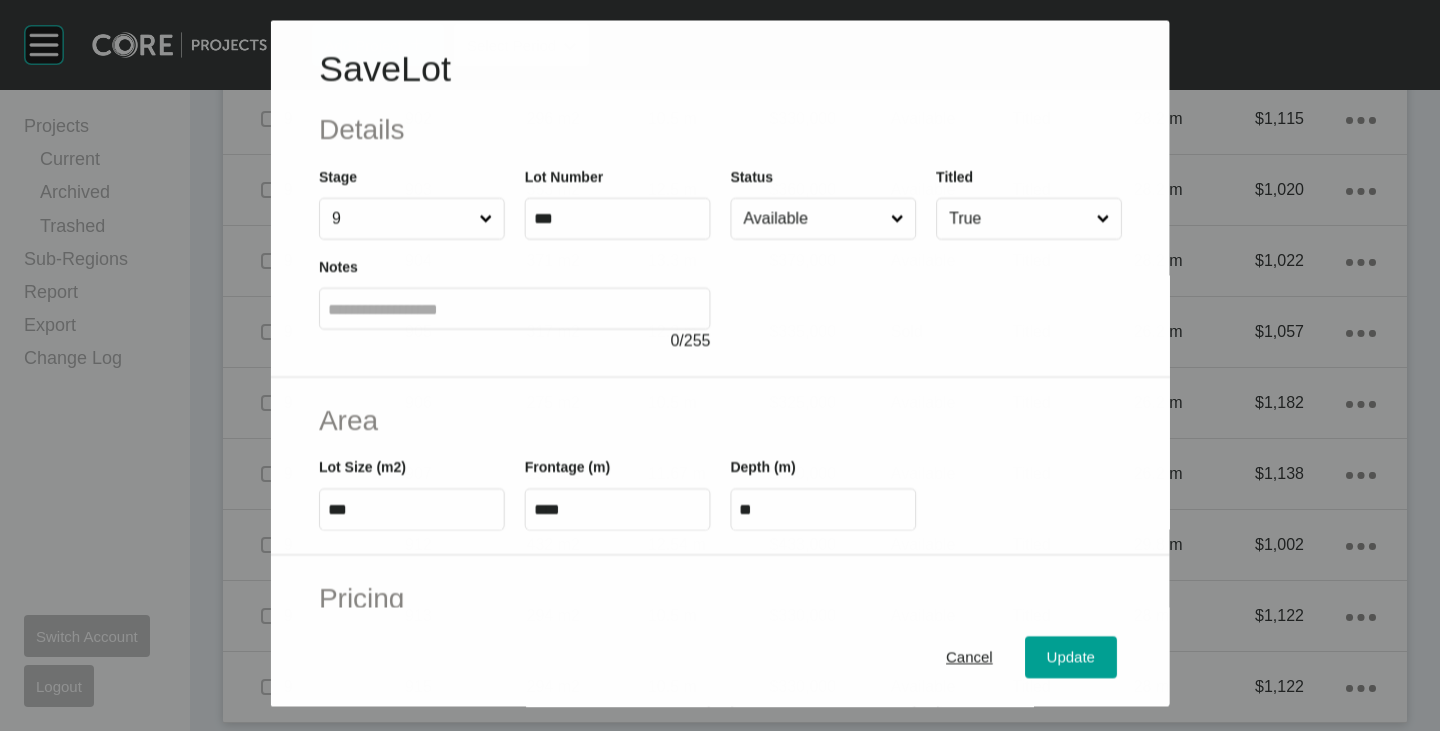 click on "Available" at bounding box center [812, 219] 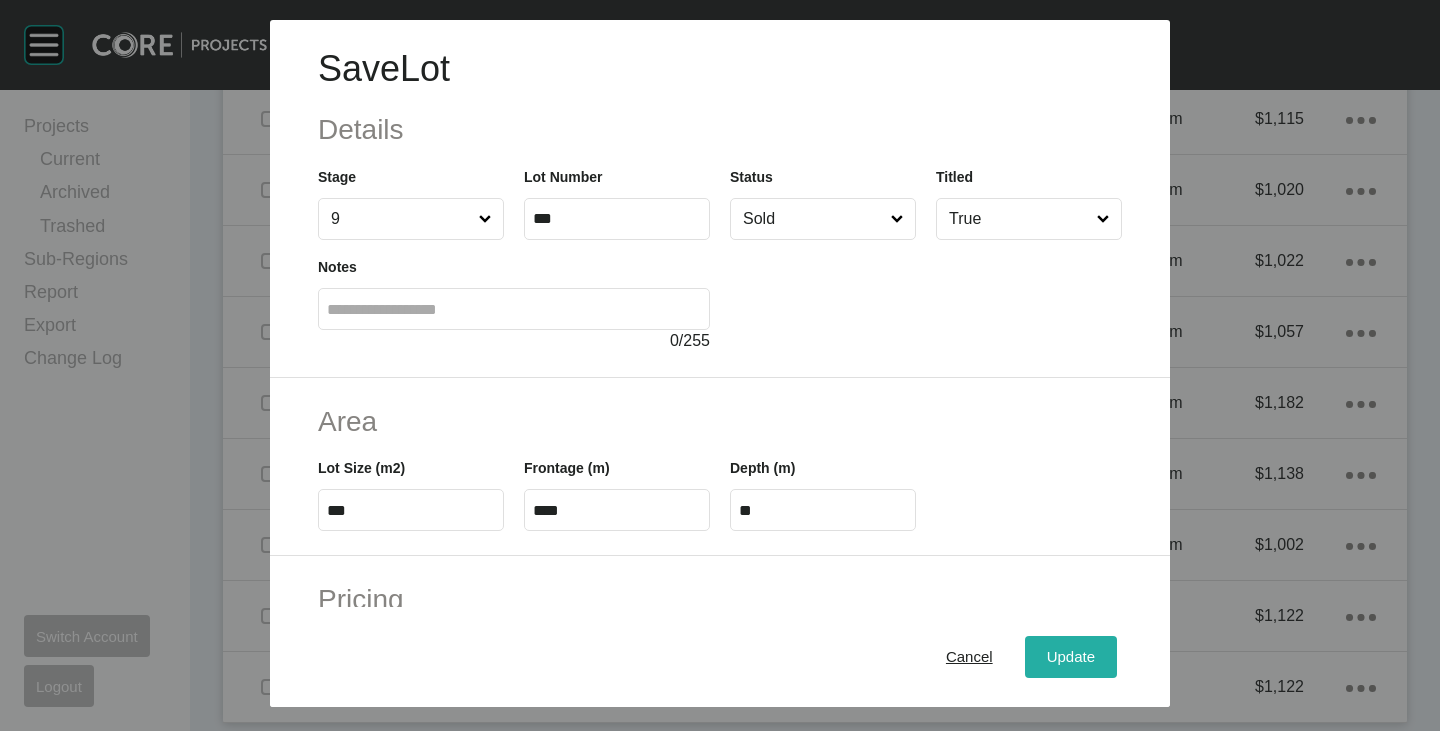click on "Update" at bounding box center [1071, 657] 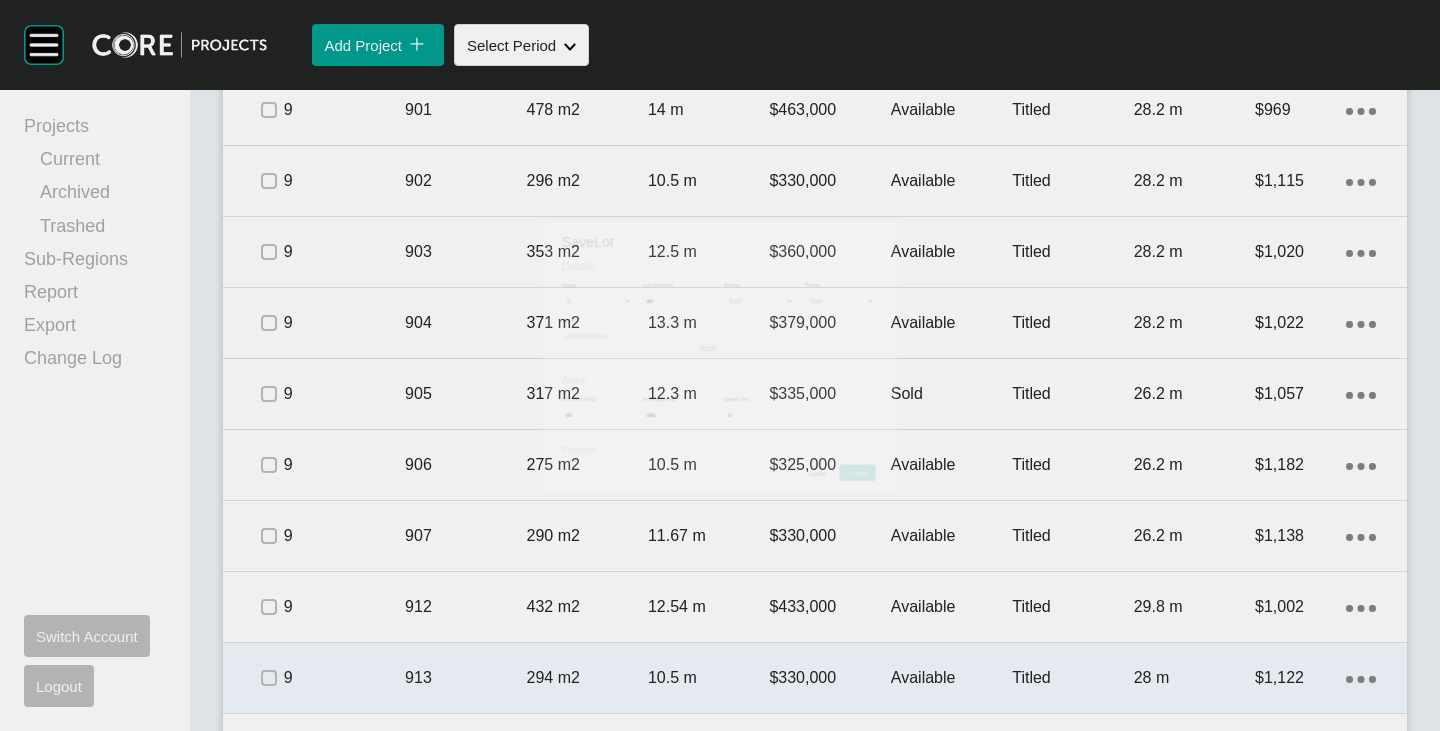 scroll, scrollTop: 4381, scrollLeft: 0, axis: vertical 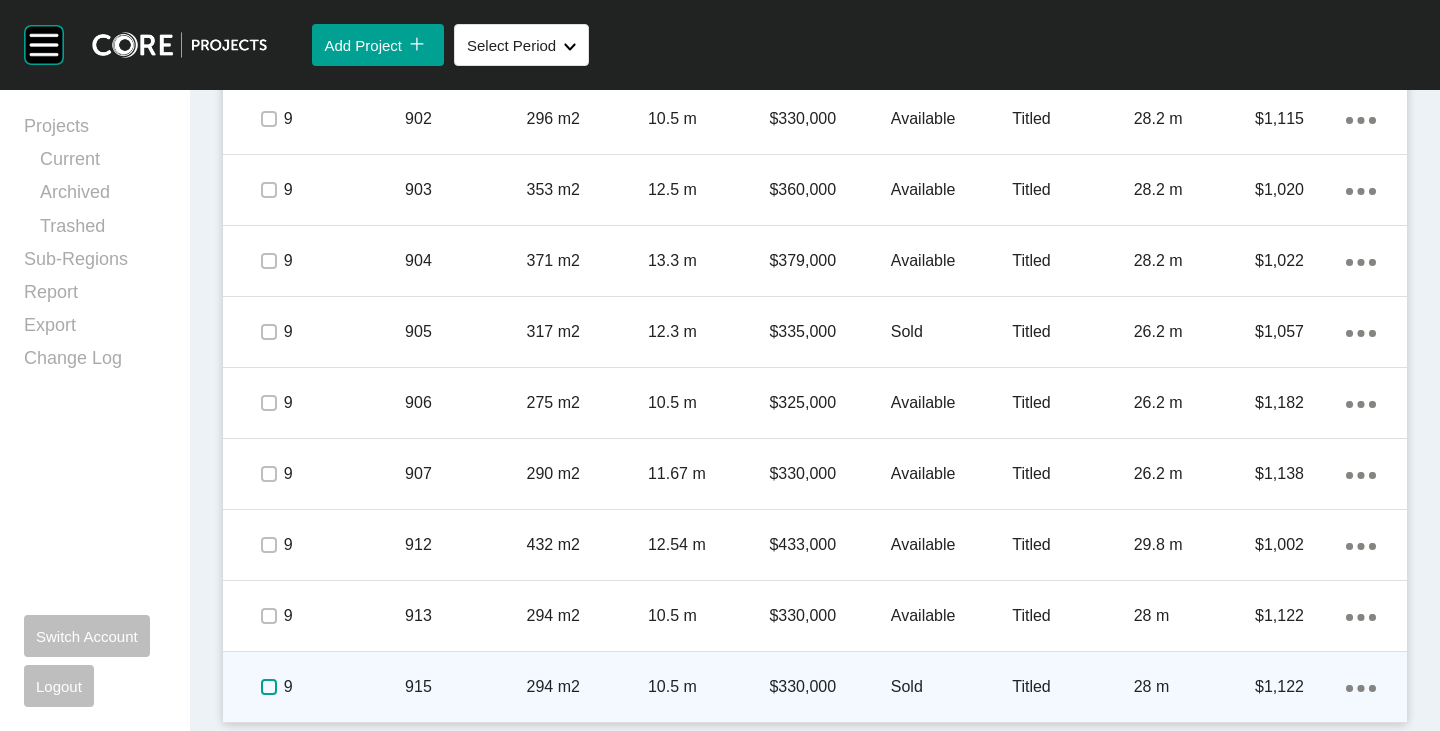 click at bounding box center [269, 687] 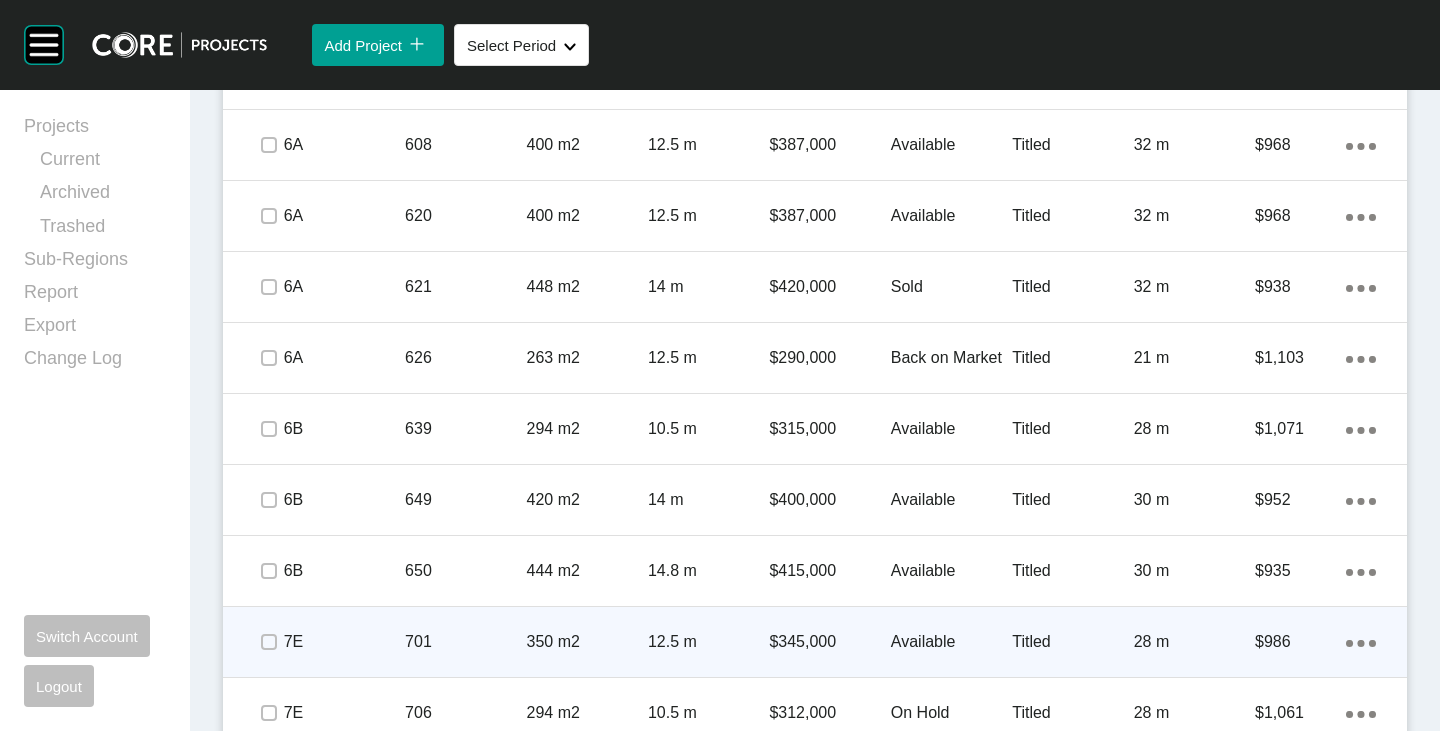 scroll, scrollTop: 1681, scrollLeft: 0, axis: vertical 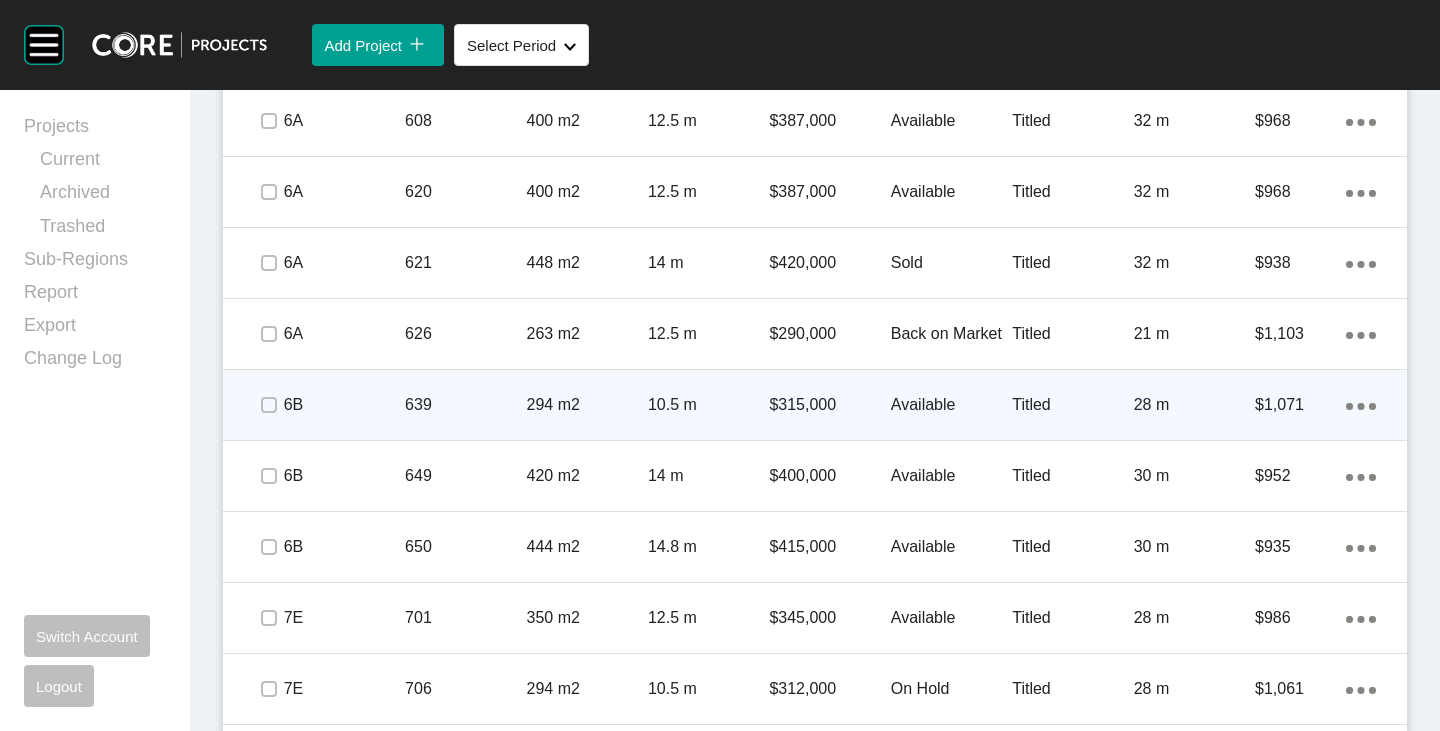 click on "Available" at bounding box center [951, 405] 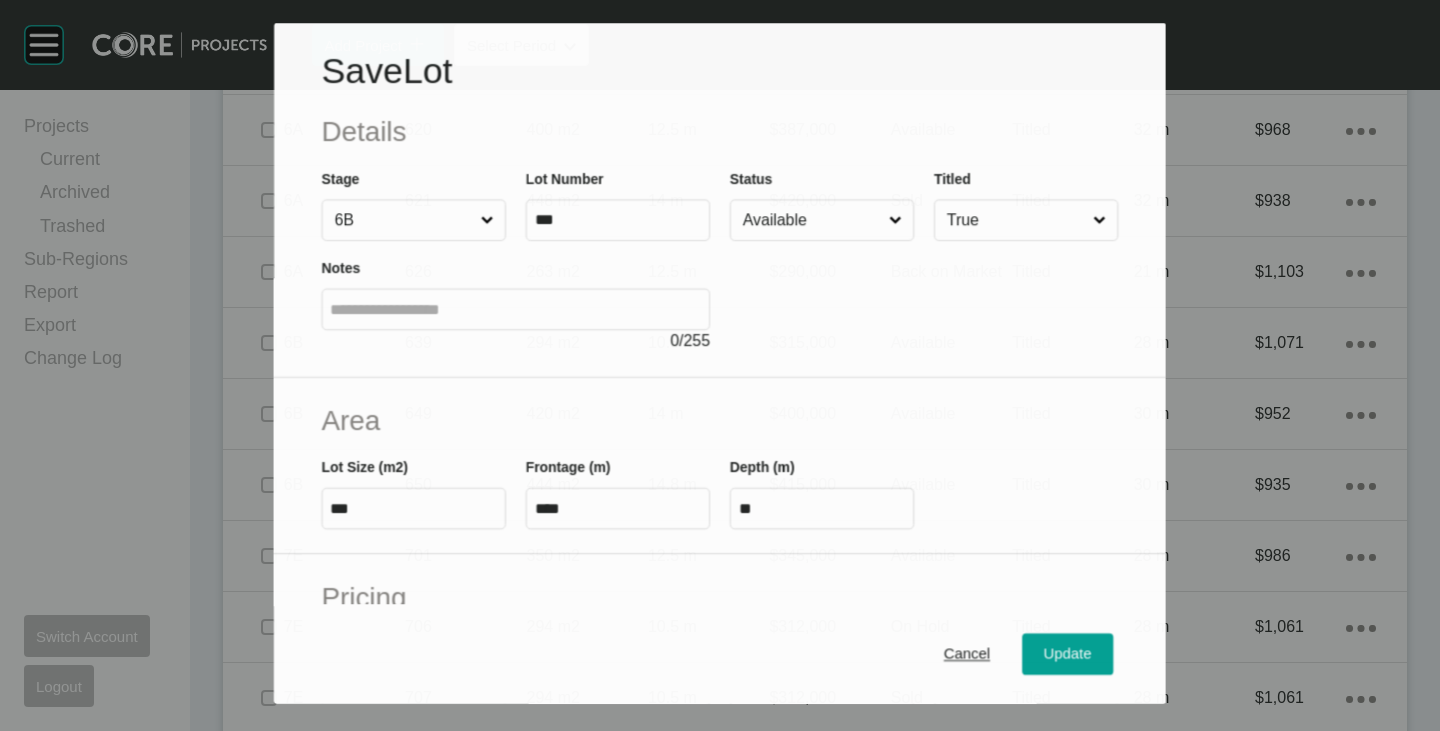scroll, scrollTop: 1619, scrollLeft: 0, axis: vertical 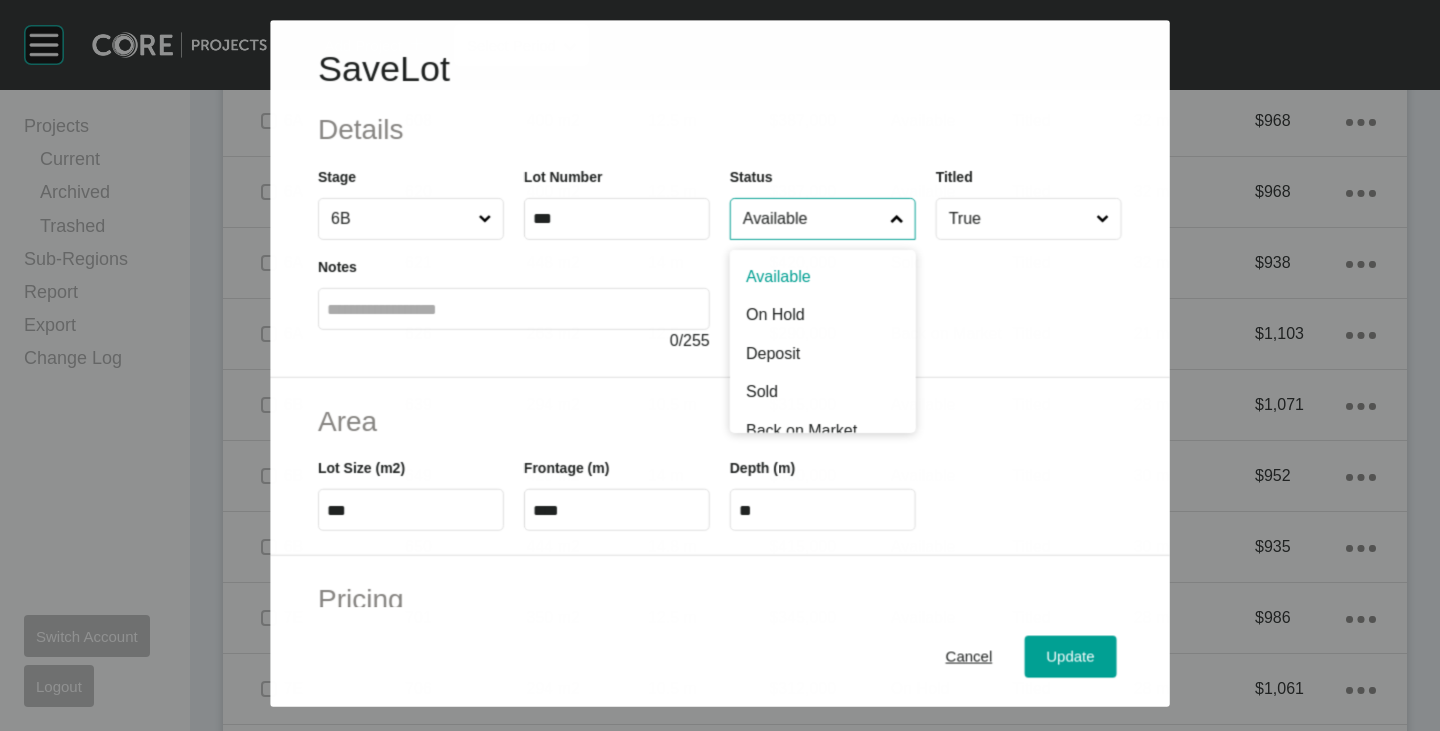 click on "Available" at bounding box center [812, 219] 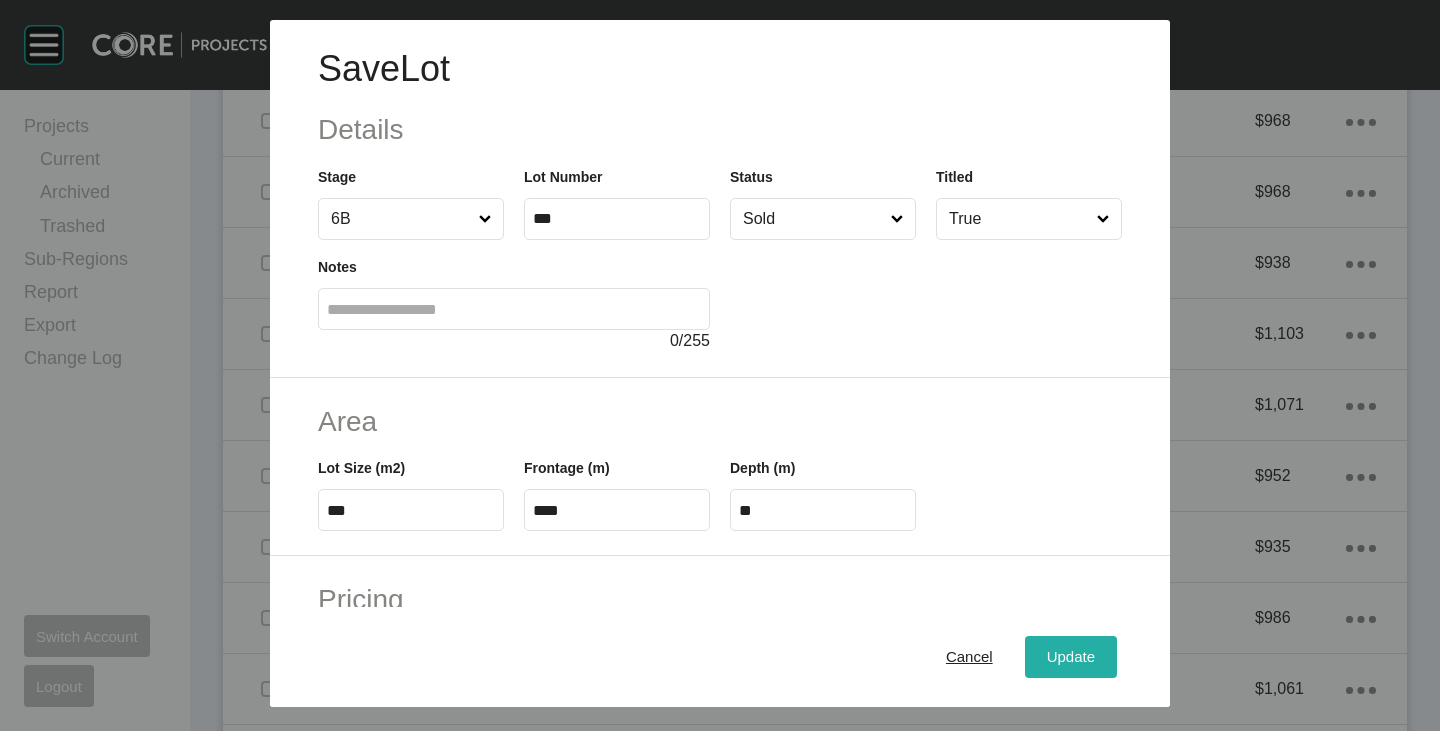 click on "Update" at bounding box center [1071, 657] 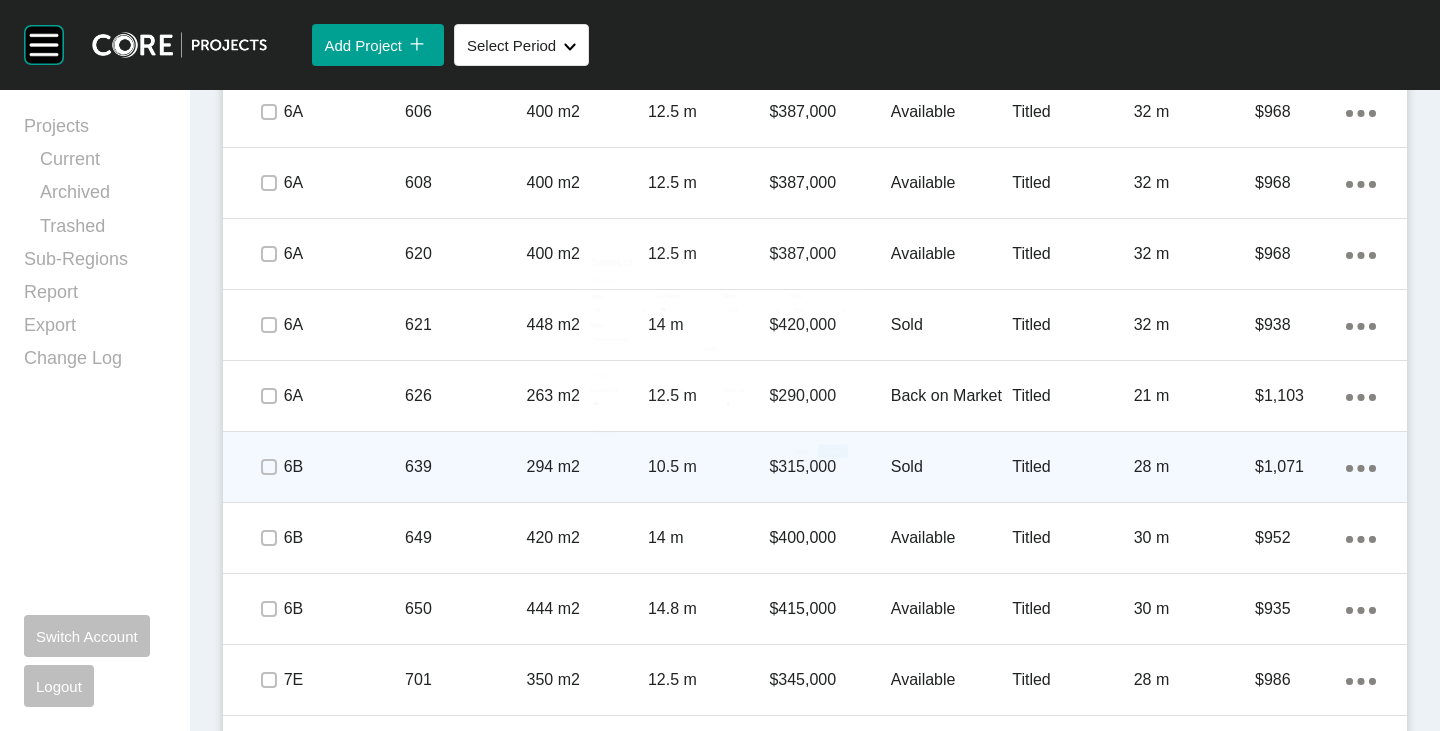 scroll, scrollTop: 1681, scrollLeft: 0, axis: vertical 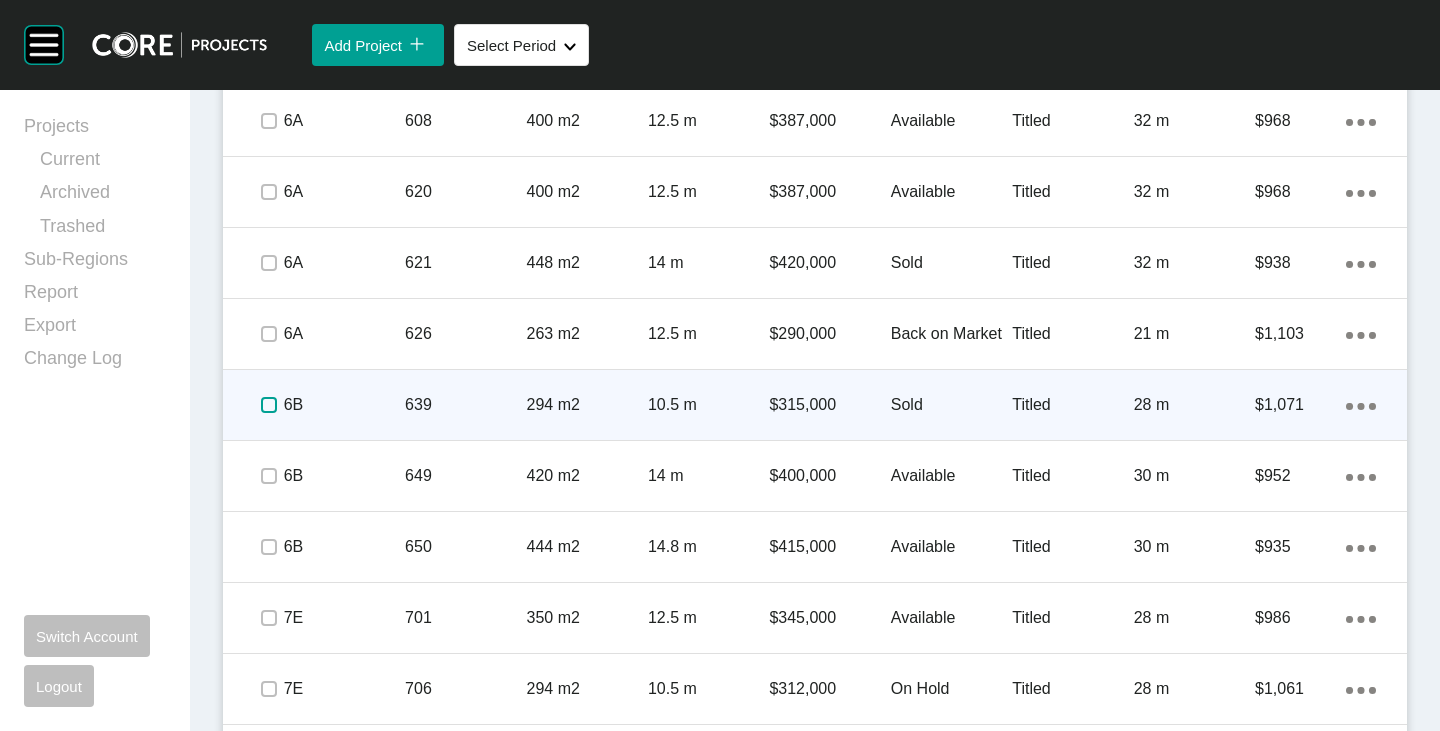 click at bounding box center [269, 405] 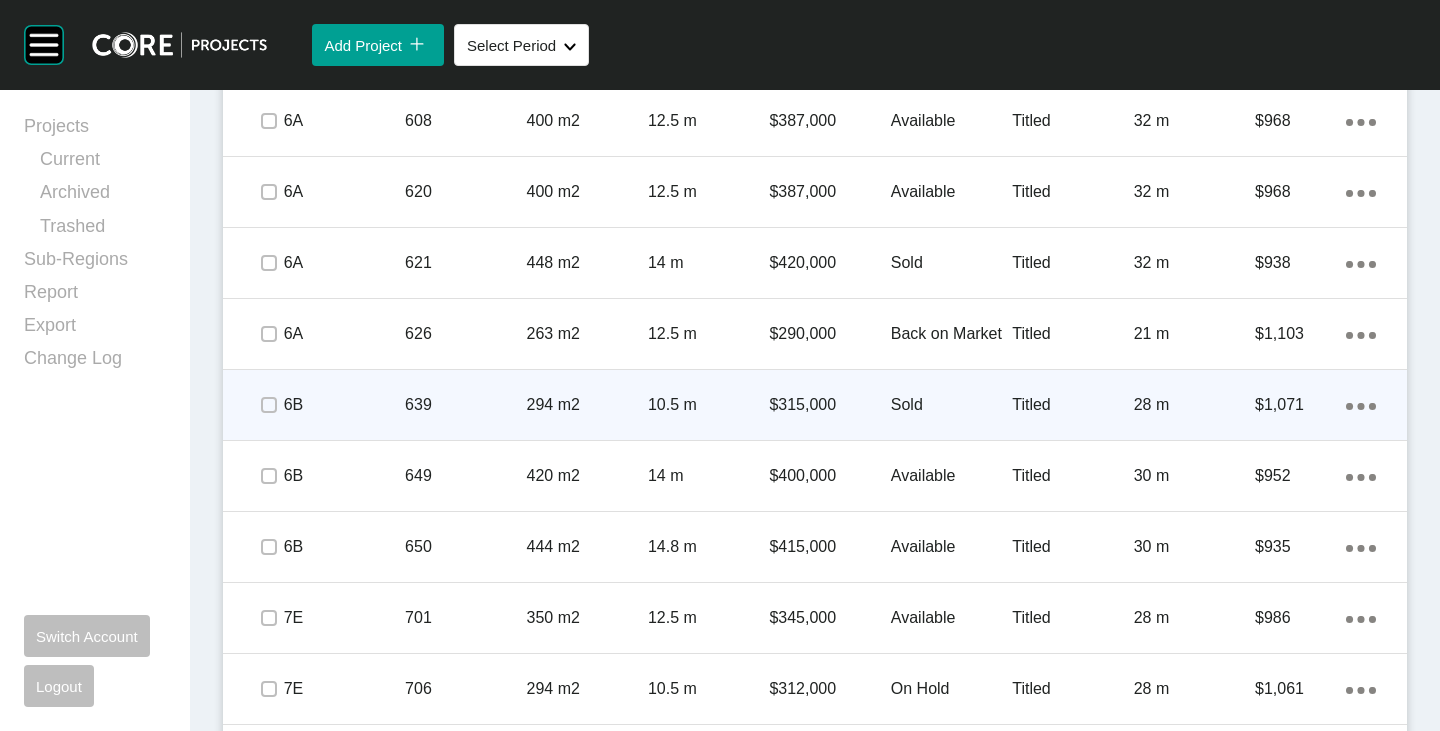 click on "$315,000" at bounding box center [829, 405] 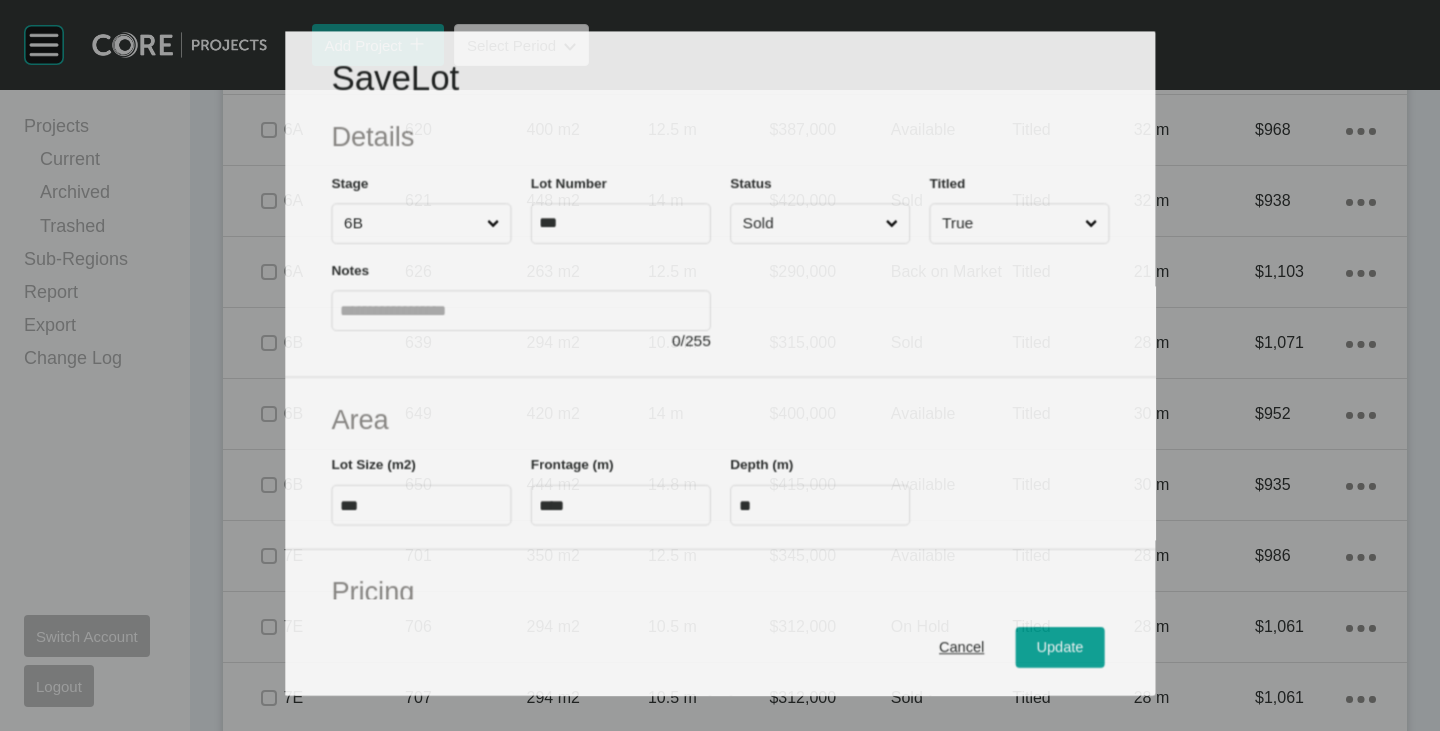 scroll, scrollTop: 1619, scrollLeft: 0, axis: vertical 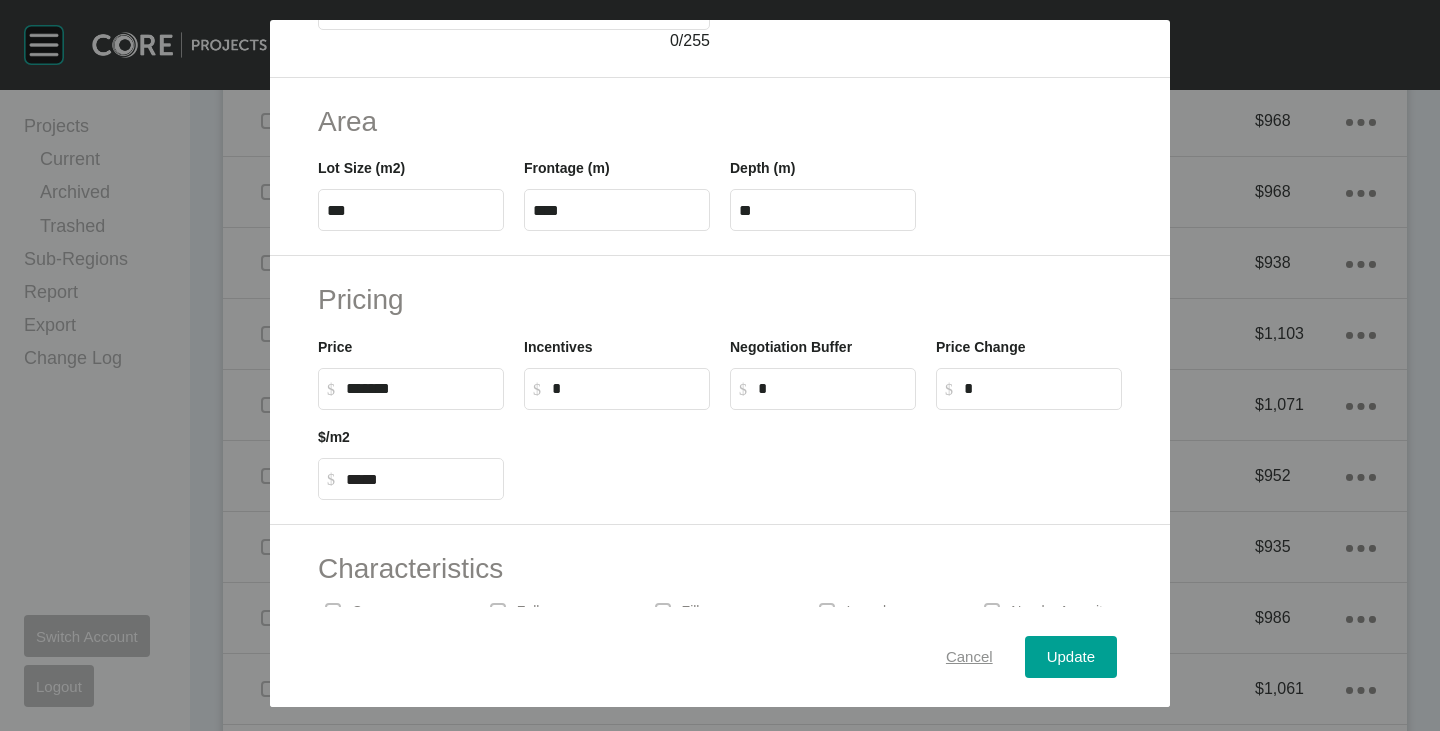 click on "Cancel" at bounding box center (969, 657) 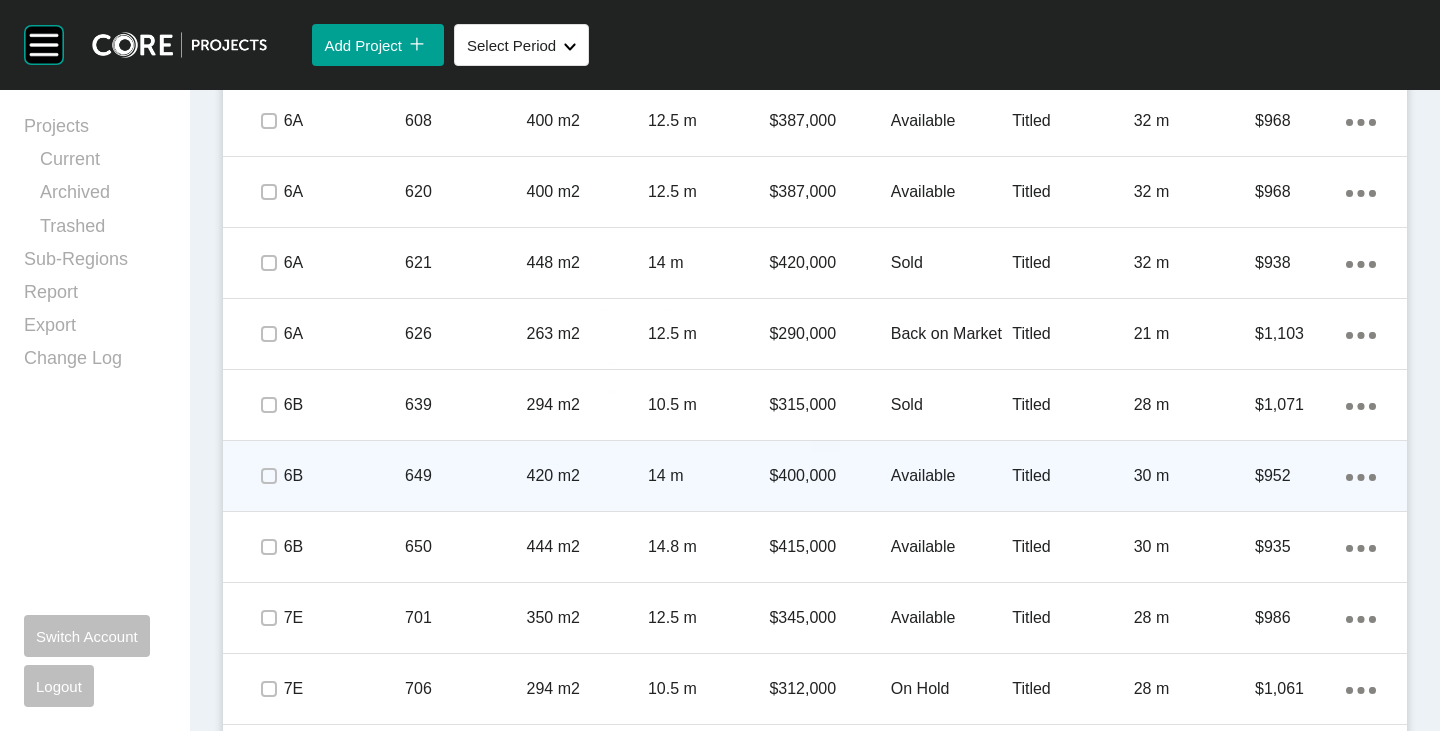 click on "Available" at bounding box center [951, 476] 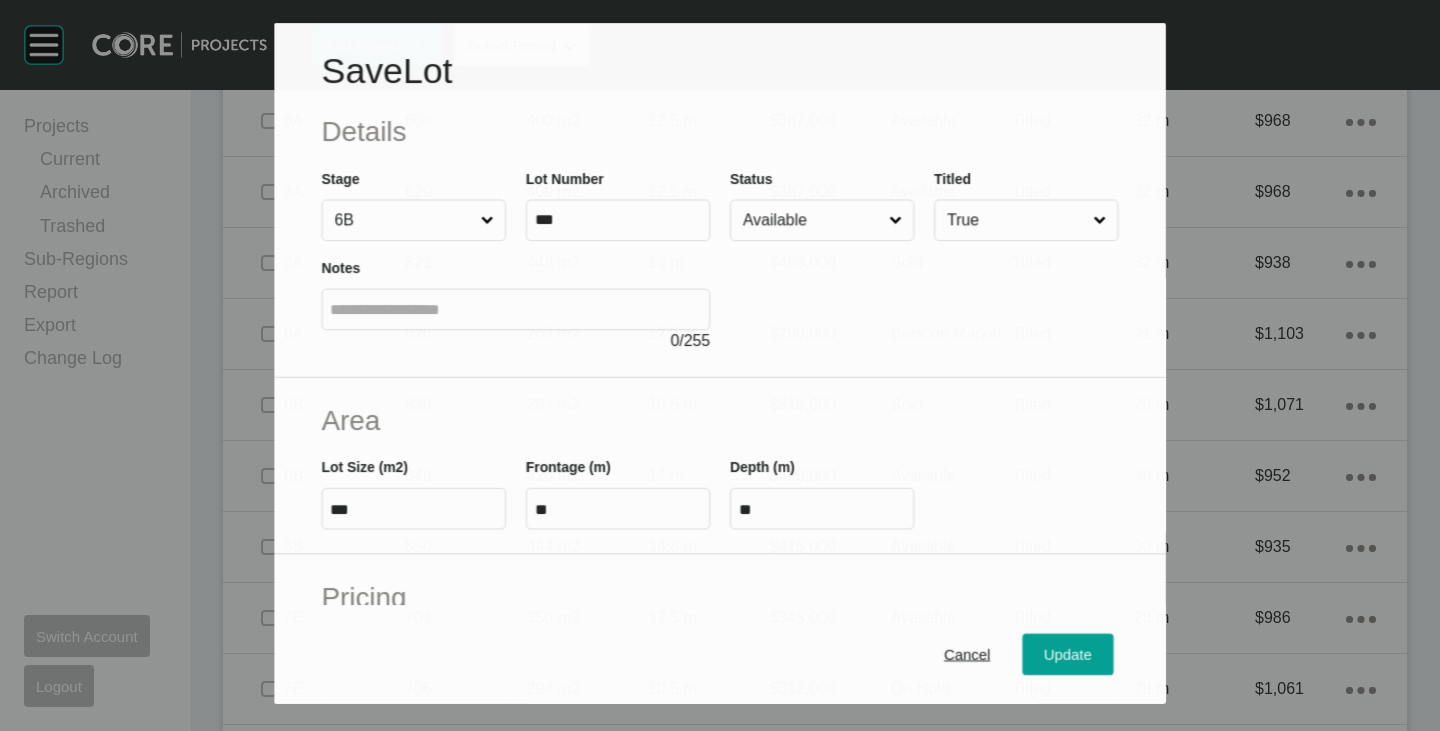 click on "Available" at bounding box center (812, 220) 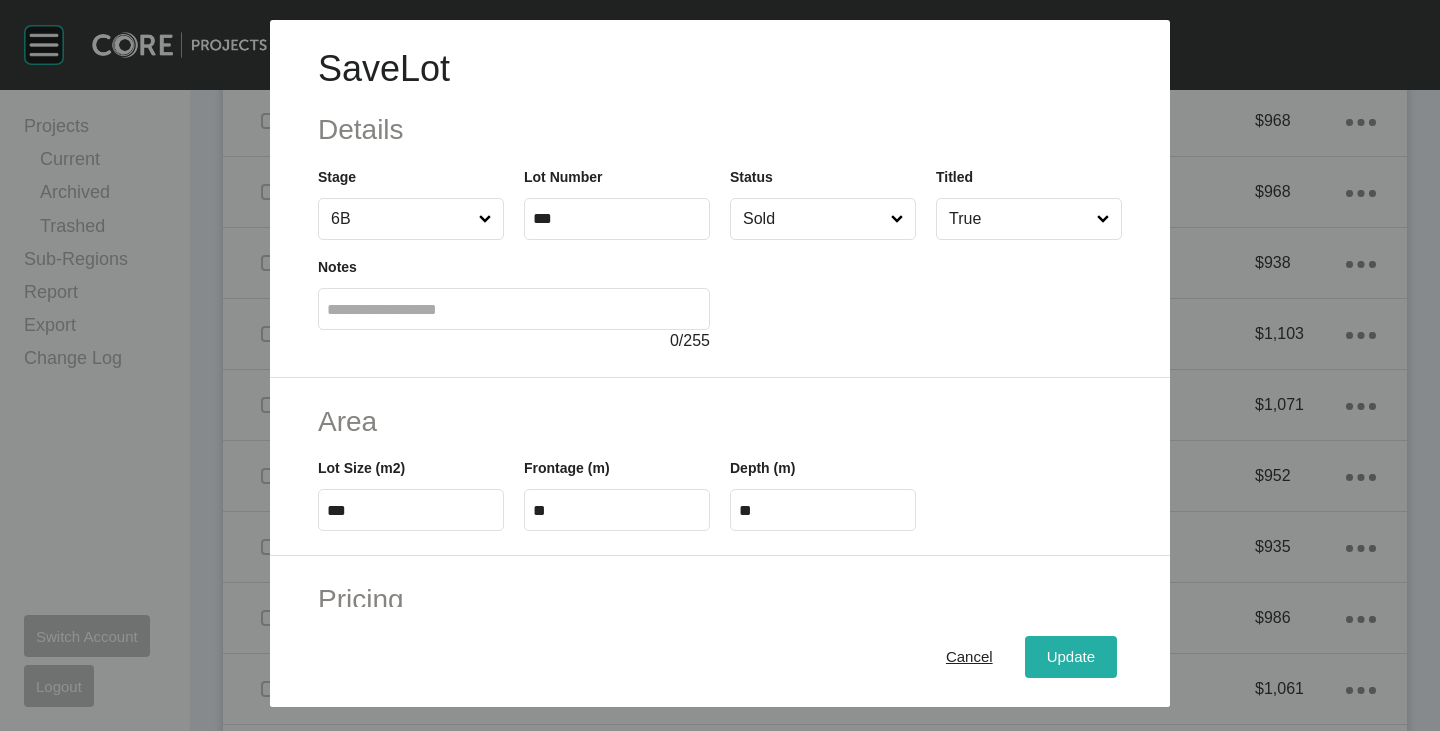 click on "Update" at bounding box center [1071, 657] 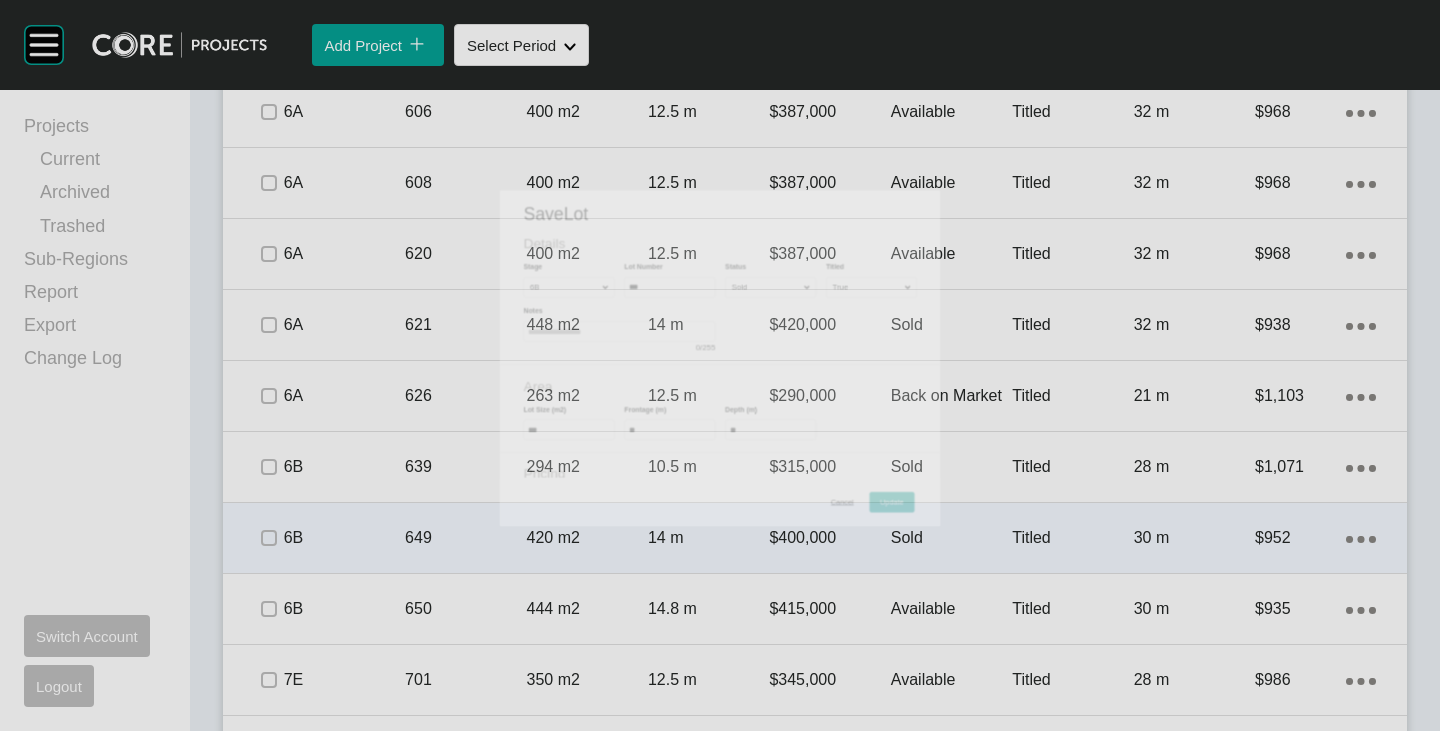 scroll, scrollTop: 1681, scrollLeft: 0, axis: vertical 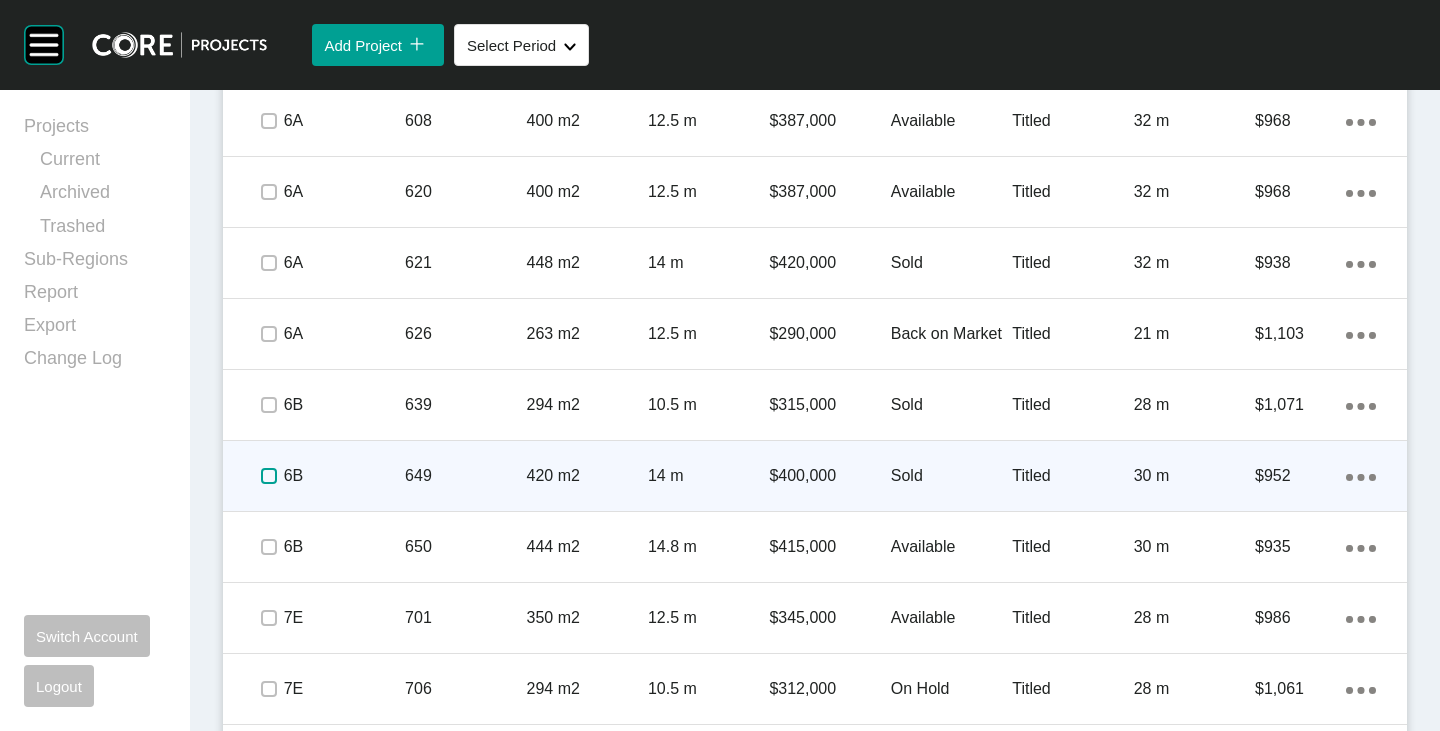 click at bounding box center [269, 476] 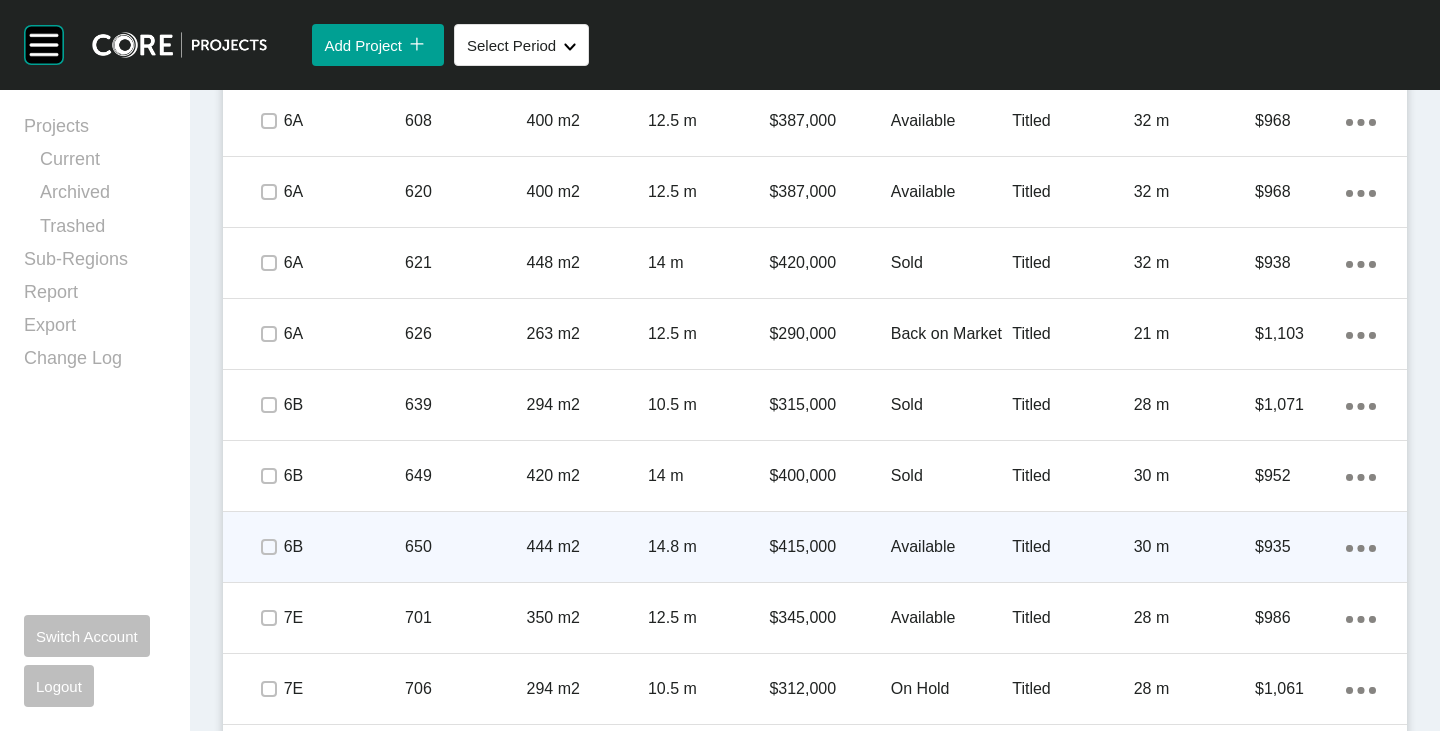 click on "Available" at bounding box center [951, 547] 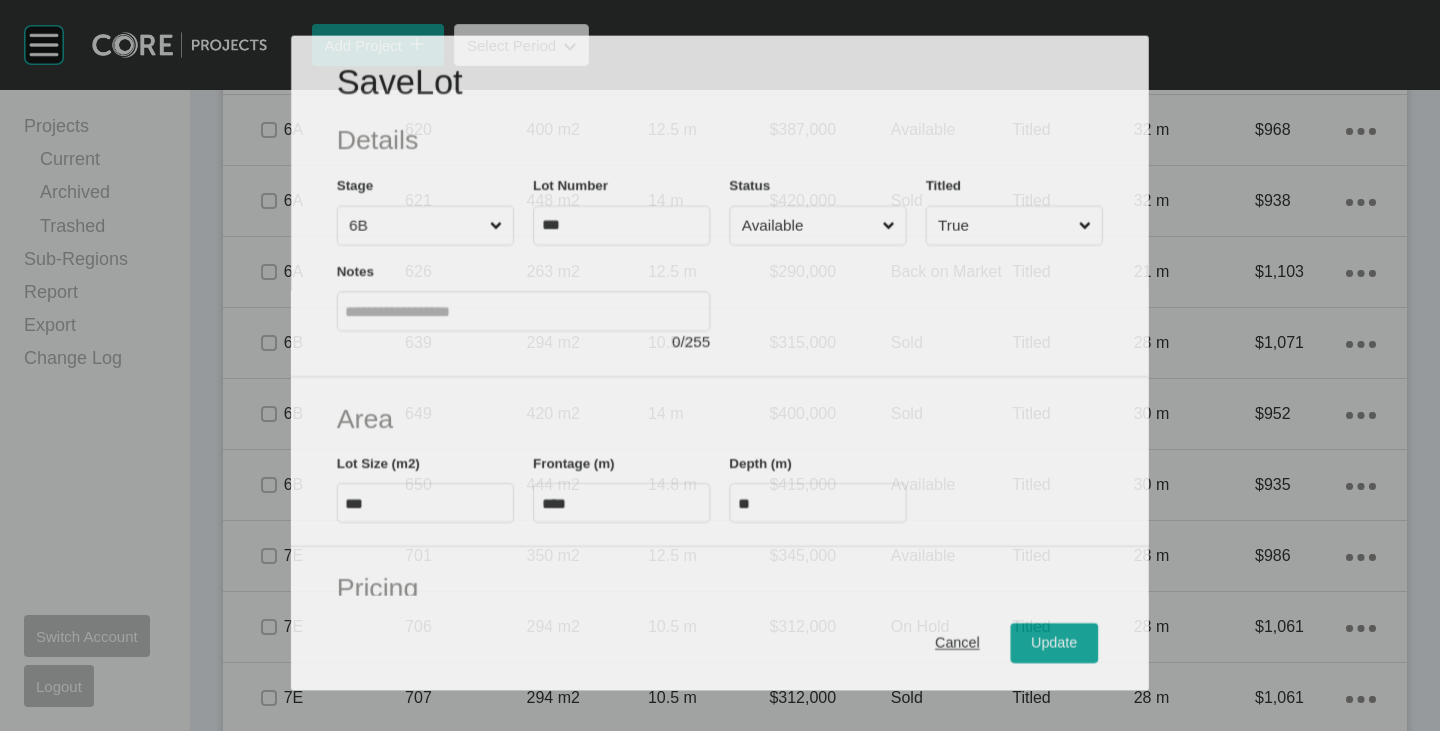 scroll, scrollTop: 1619, scrollLeft: 0, axis: vertical 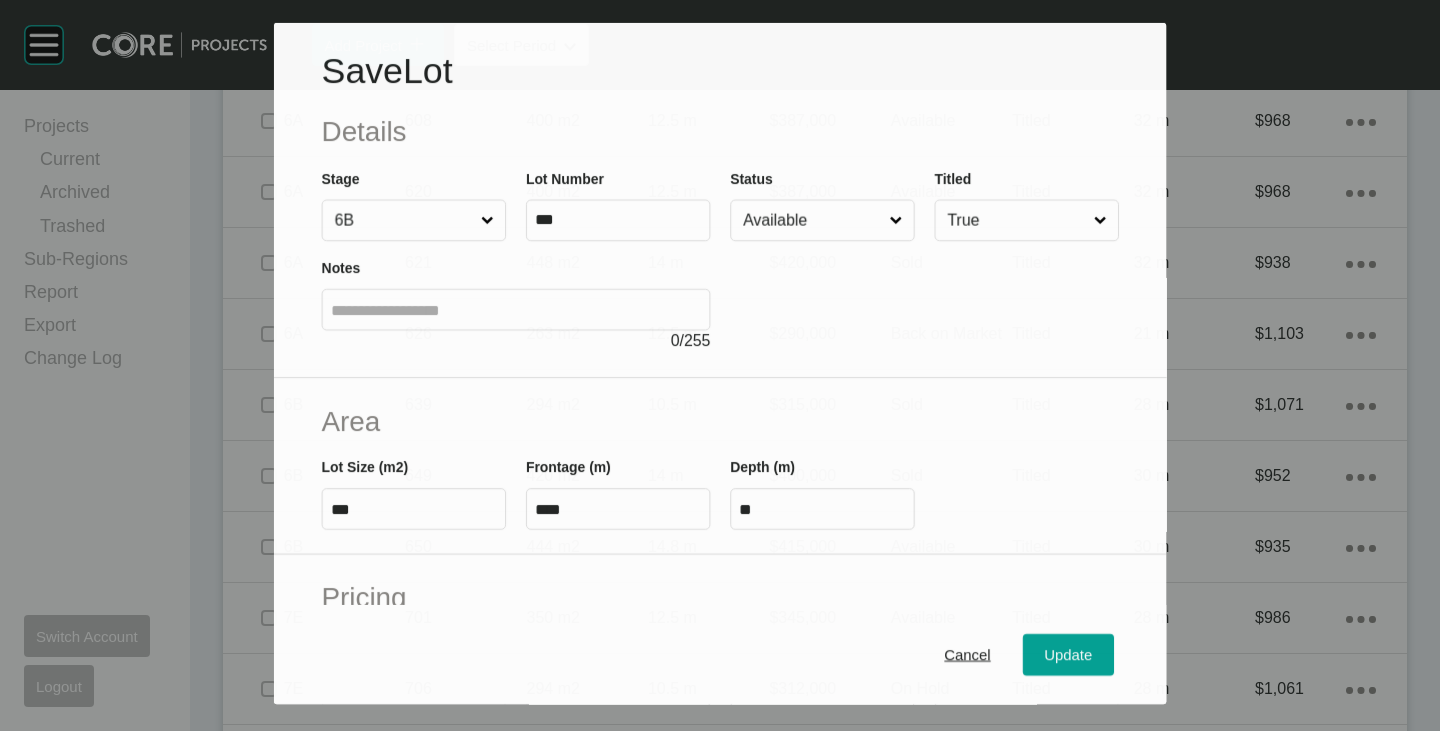 click on "Available" at bounding box center [812, 220] 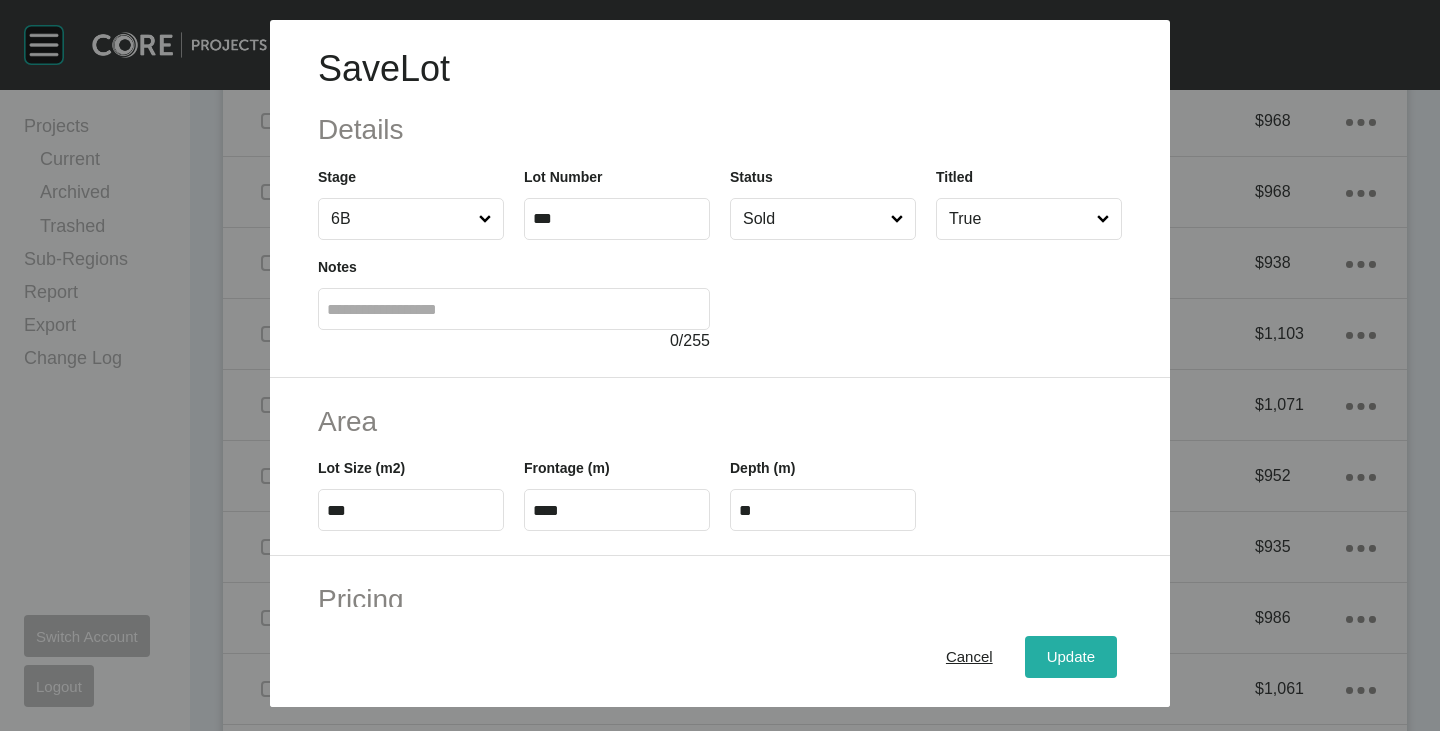 click on "Update" at bounding box center (1071, 657) 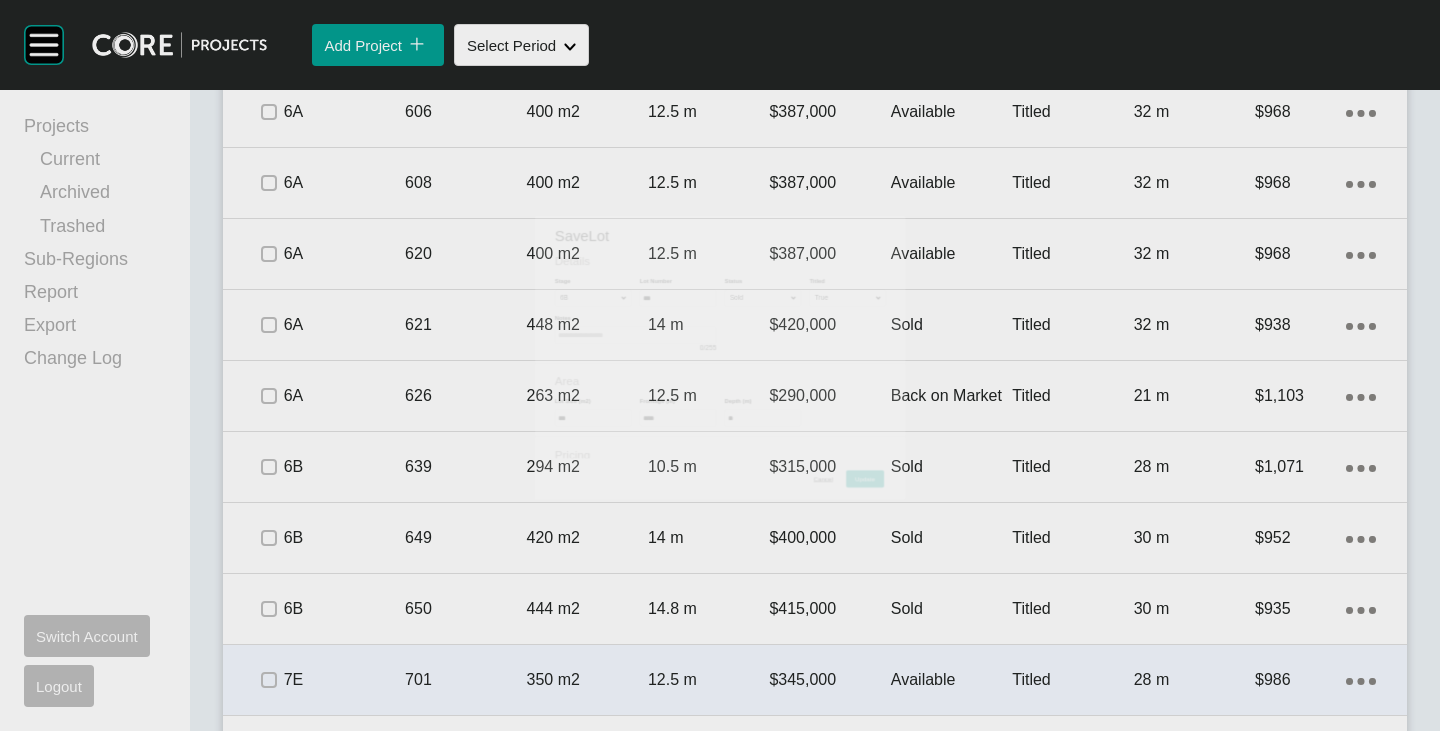 scroll, scrollTop: 1681, scrollLeft: 0, axis: vertical 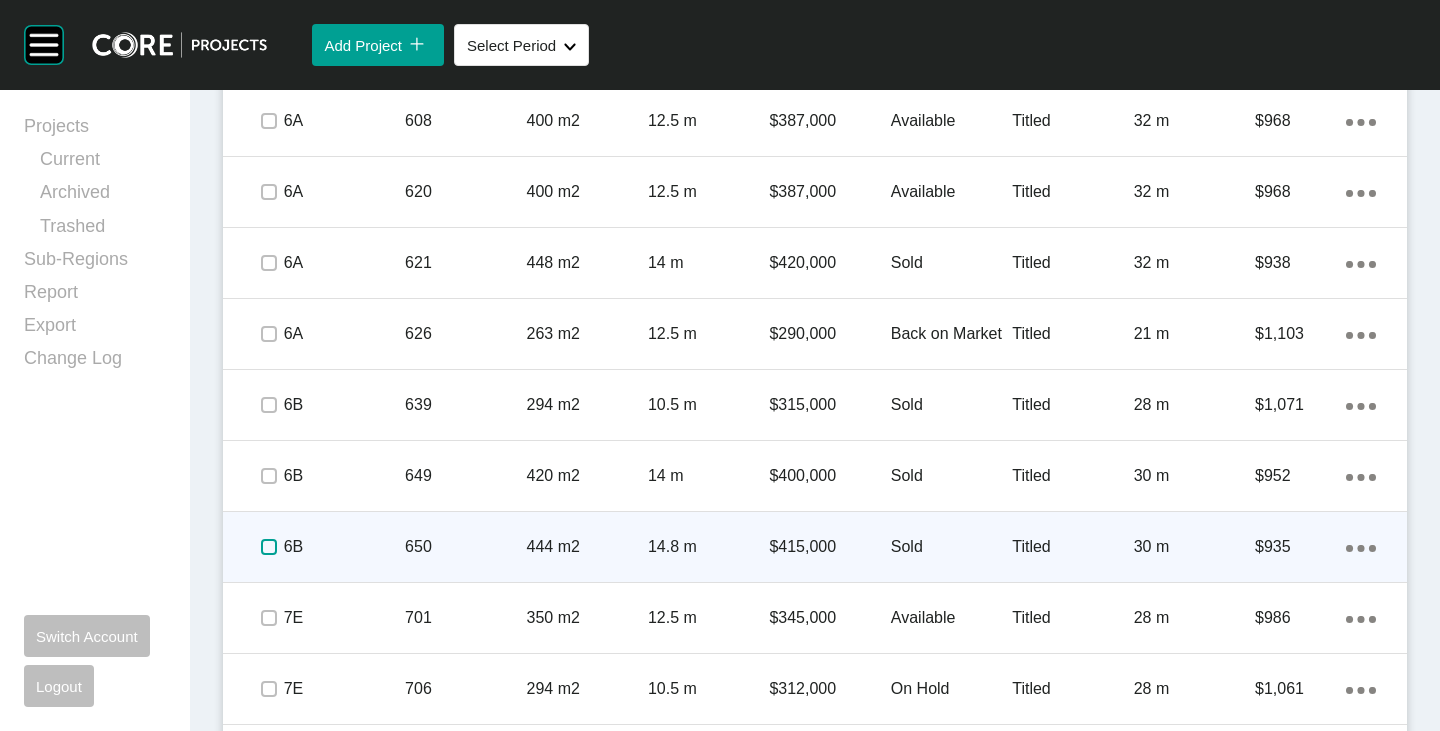 click at bounding box center [269, 547] 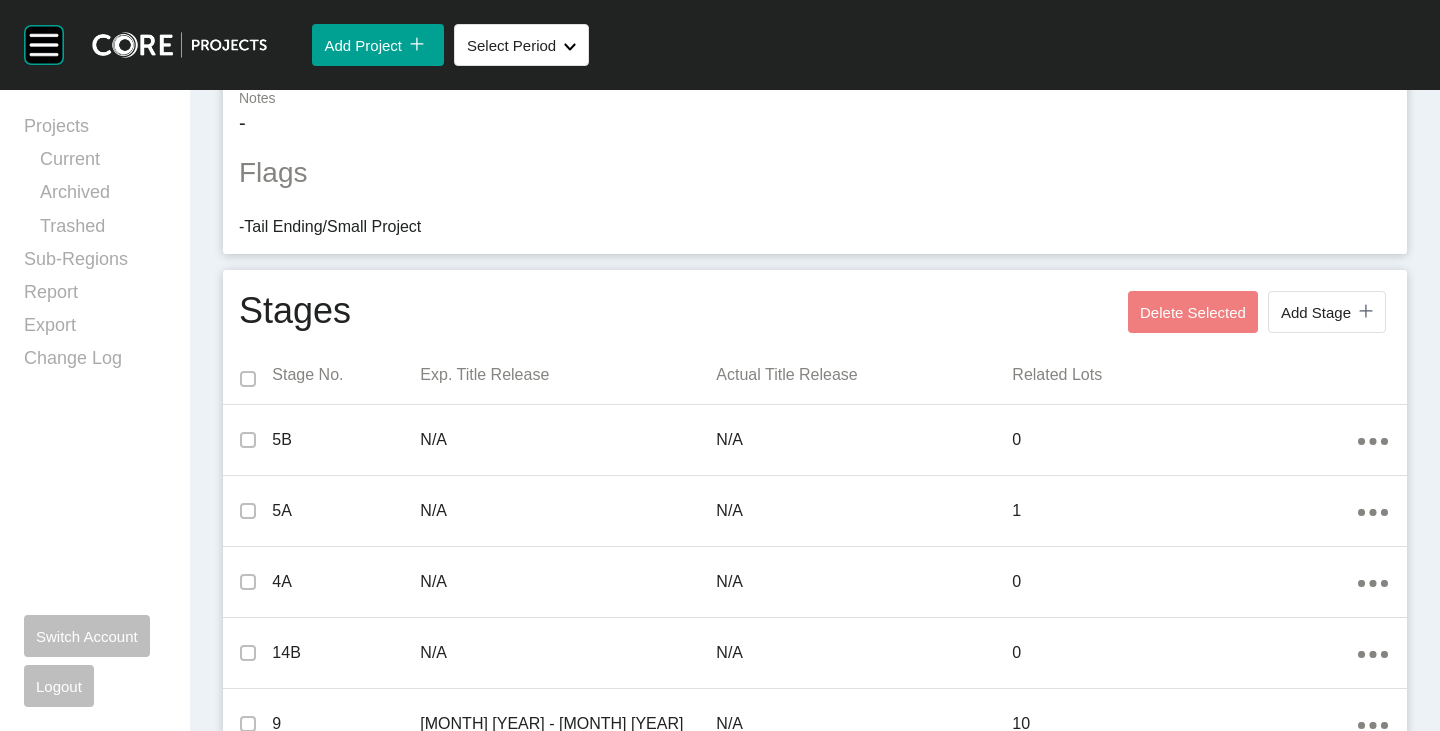 scroll, scrollTop: 0, scrollLeft: 0, axis: both 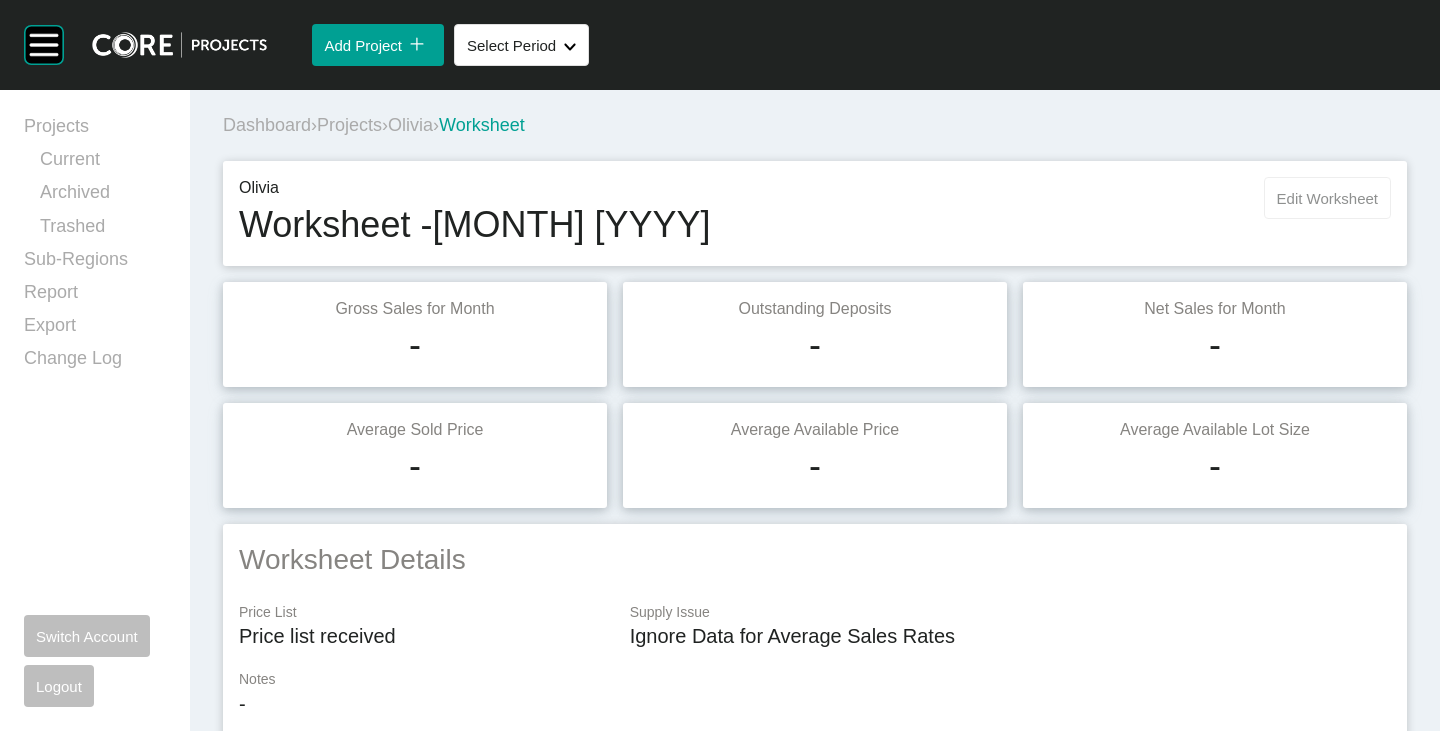 click on "Edit Worksheet" at bounding box center [1327, 198] 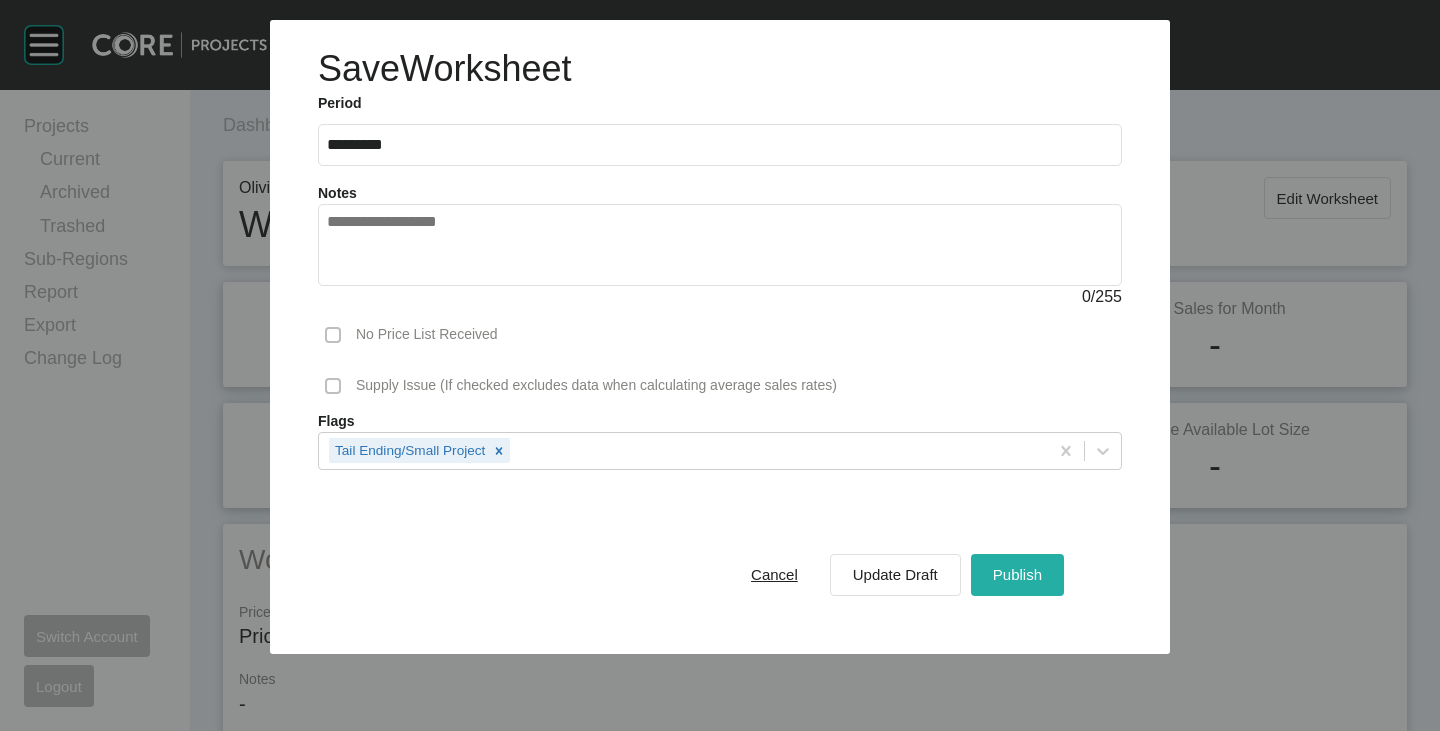 click on "Publish" at bounding box center (1017, 574) 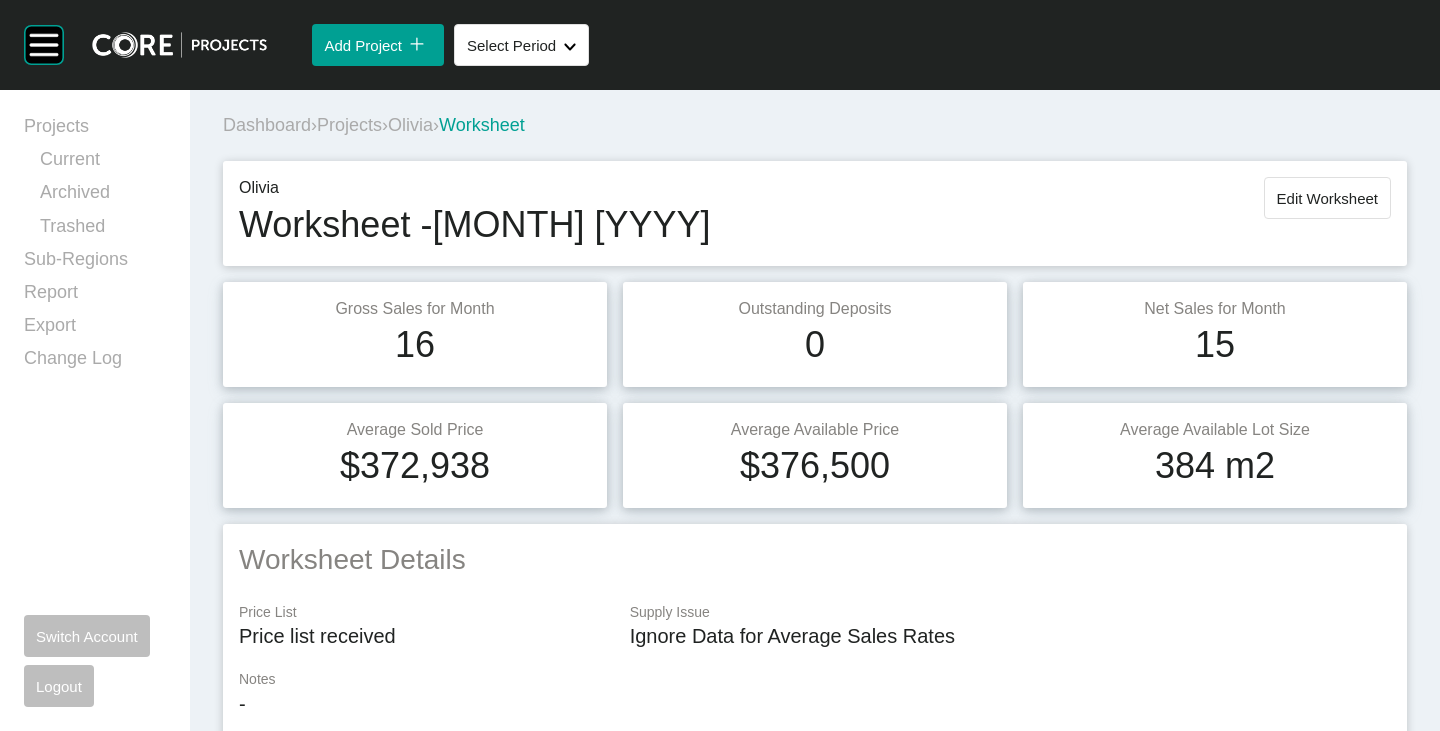 click on "Olivia" at bounding box center (410, 125) 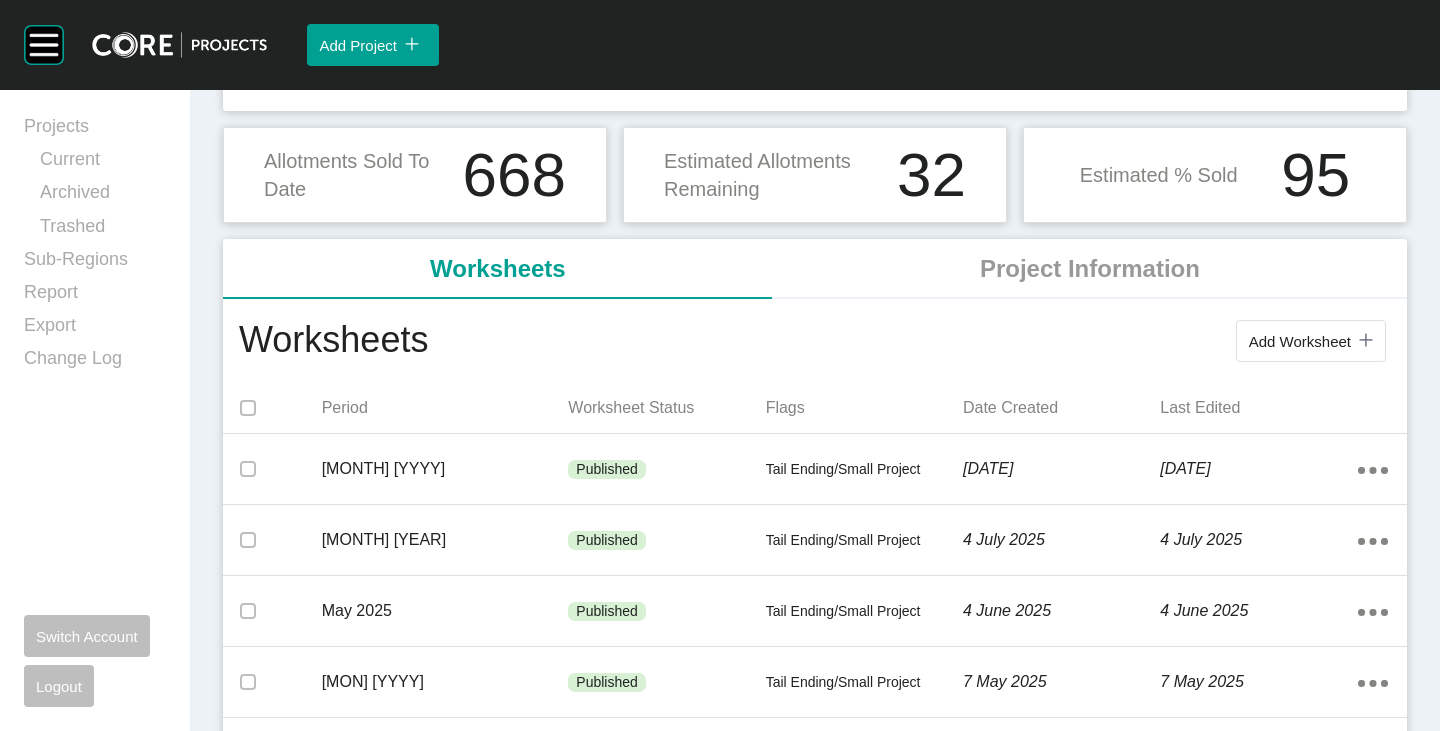 scroll, scrollTop: 0, scrollLeft: 0, axis: both 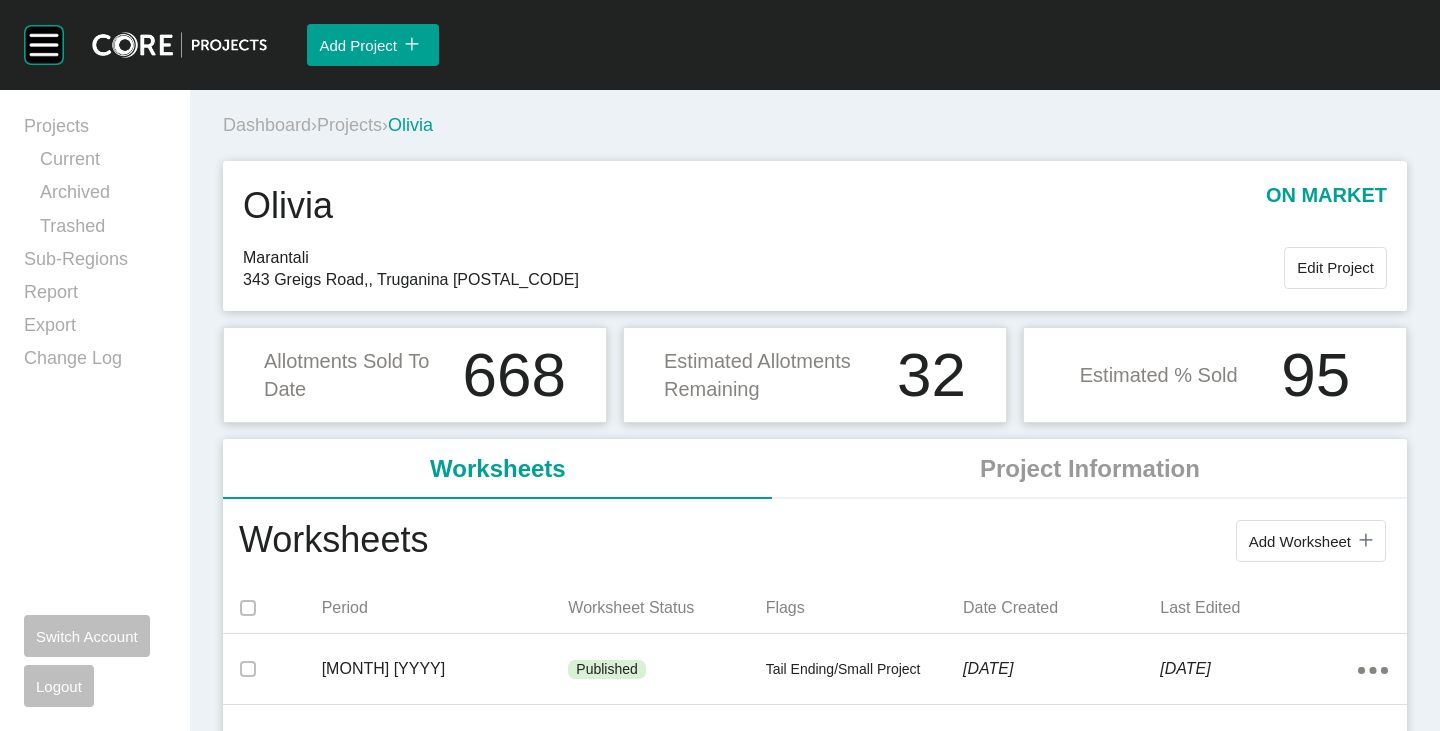 click on "Projects" at bounding box center [349, 125] 